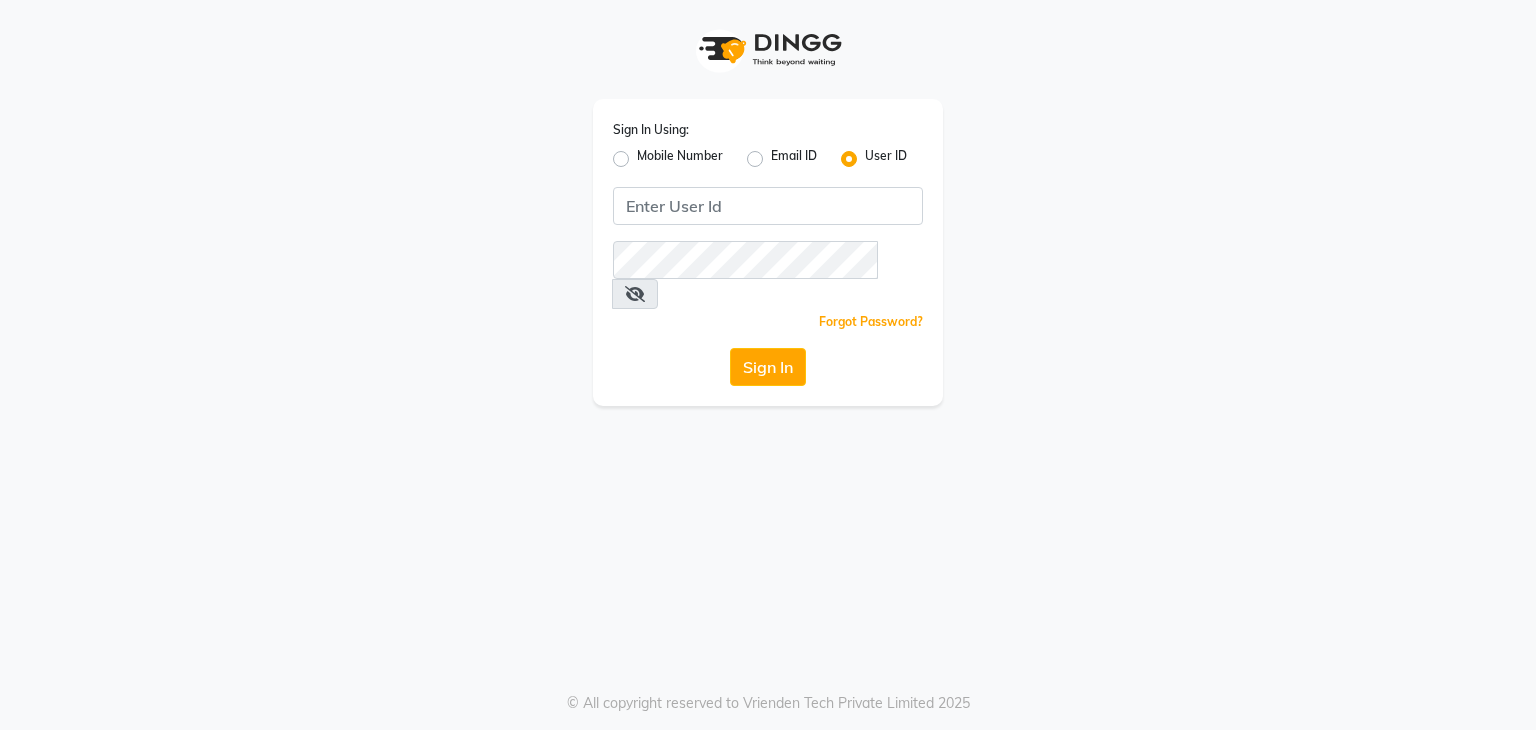 scroll, scrollTop: 0, scrollLeft: 0, axis: both 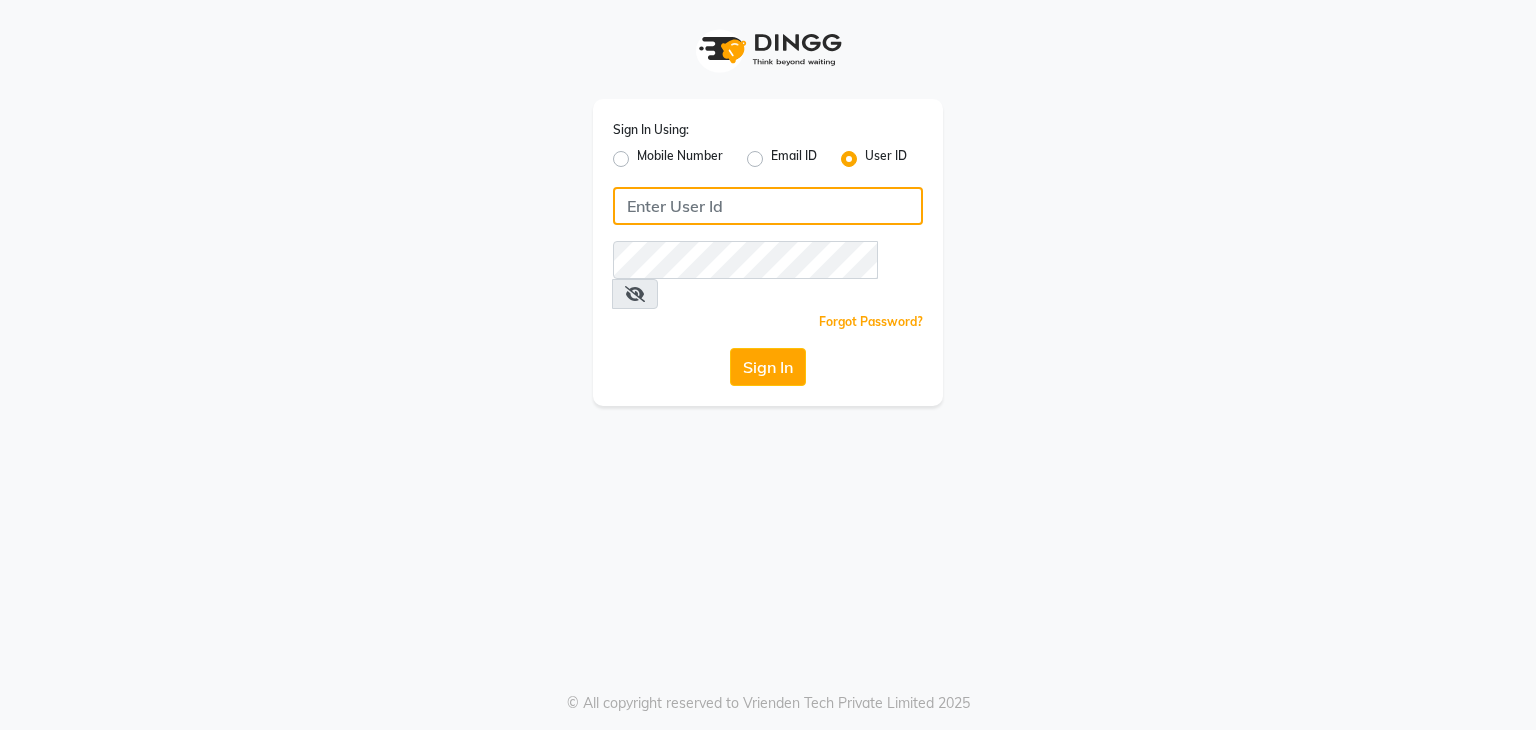 click 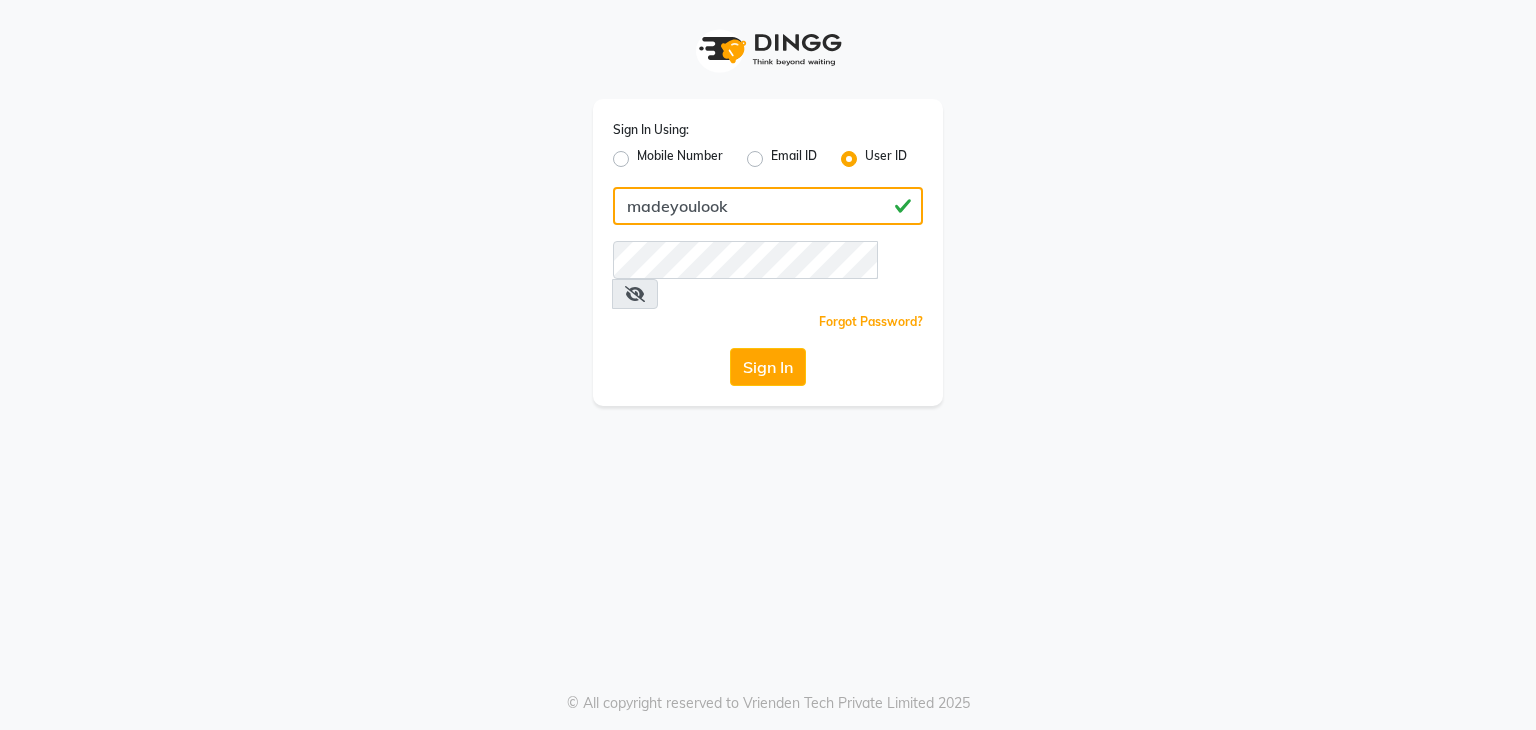 type on "madeyoulook" 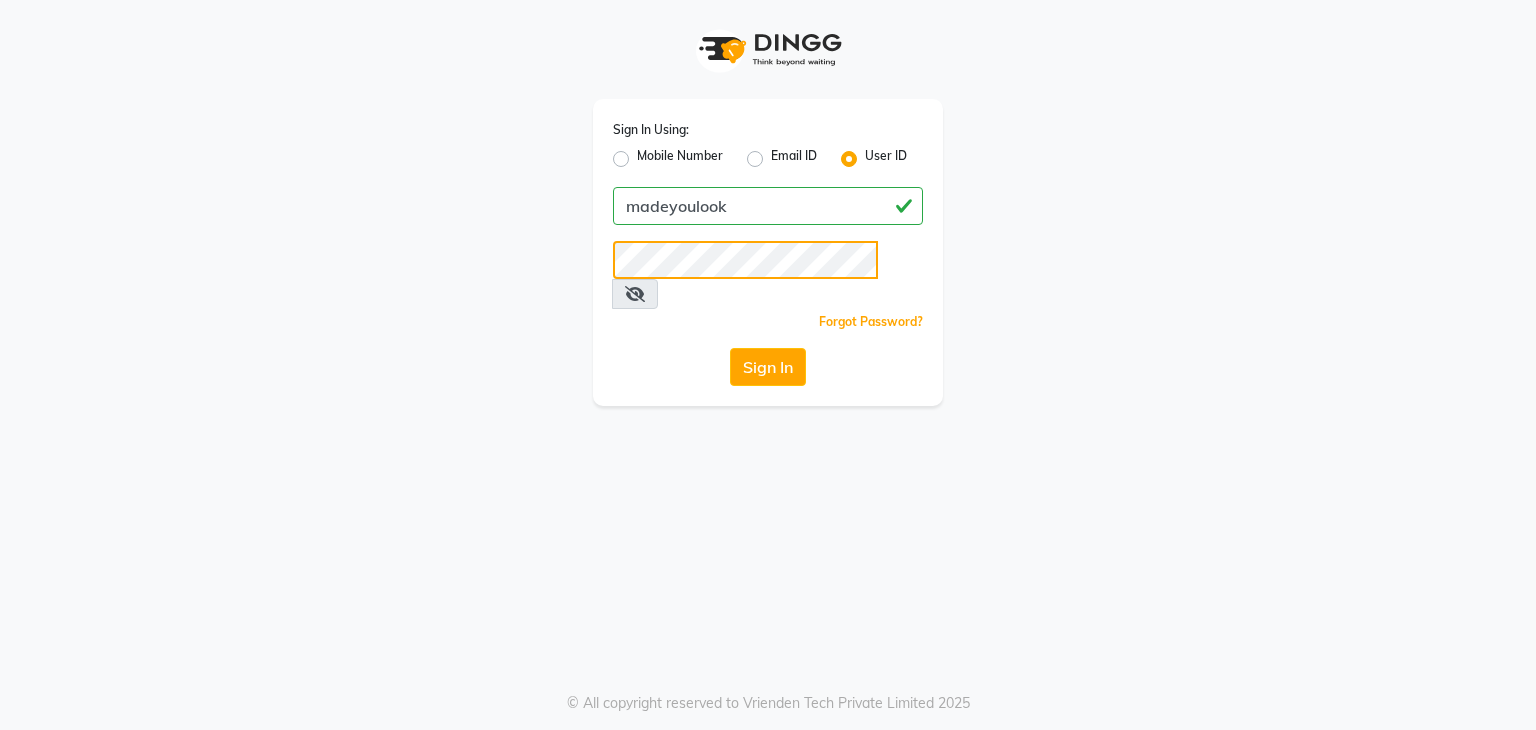 click on "Sign In" 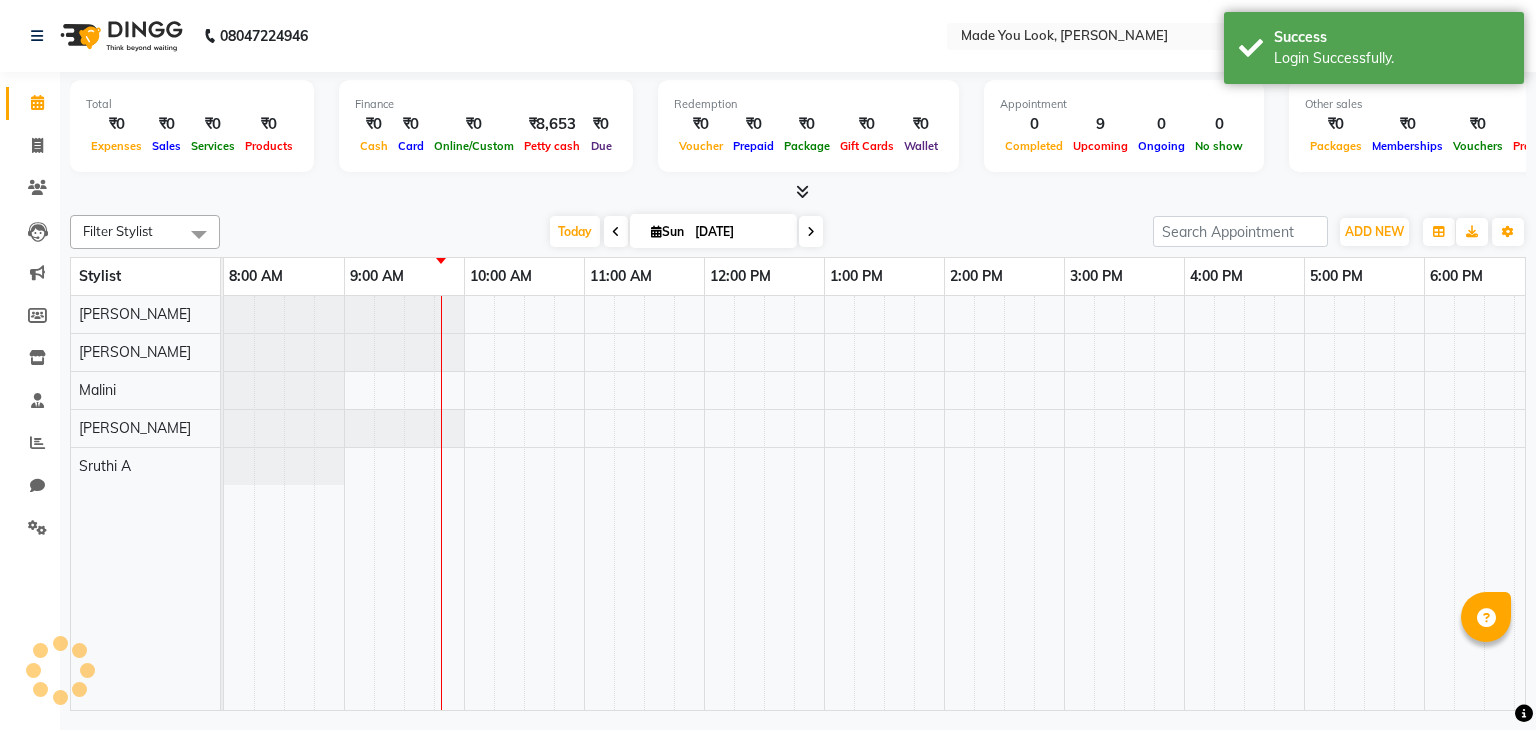 select on "en" 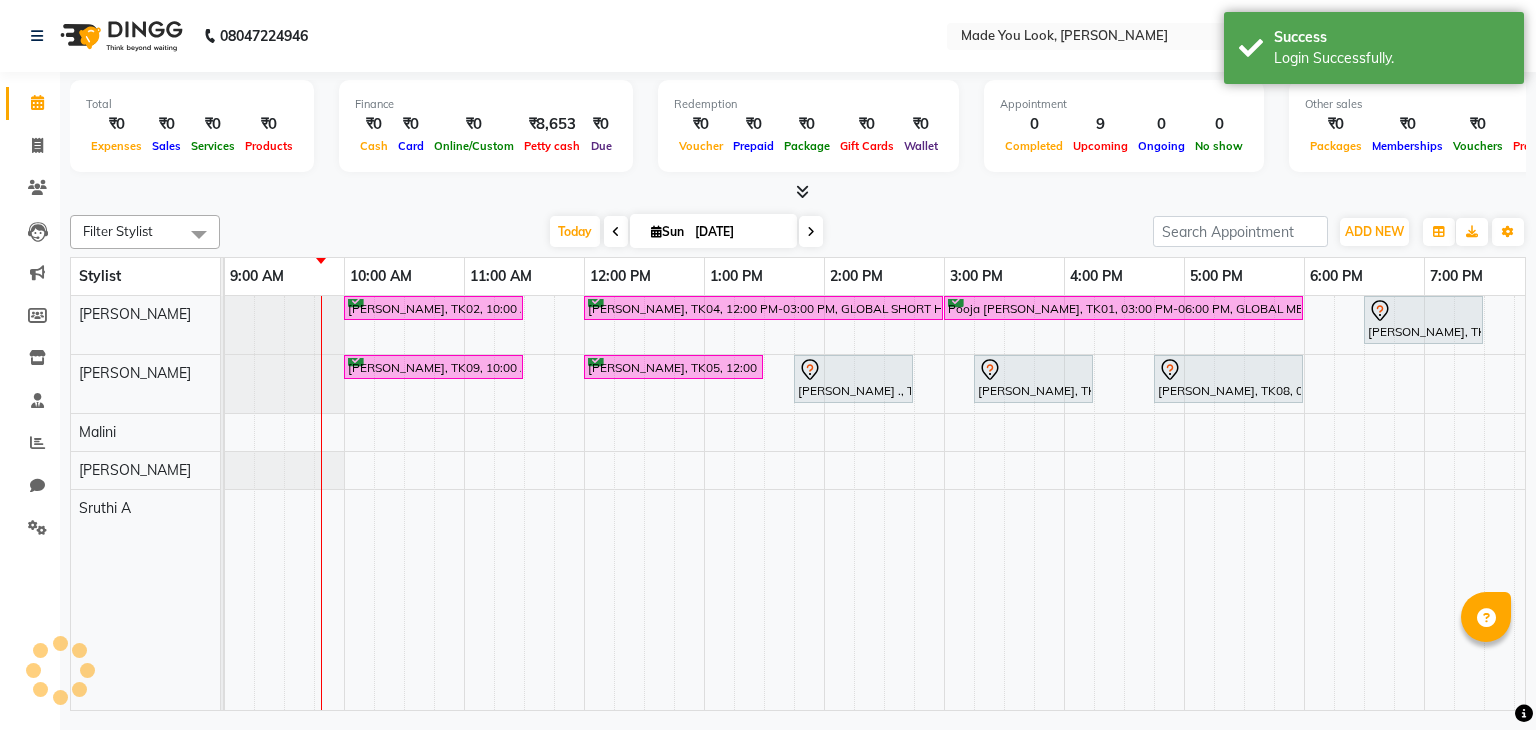scroll, scrollTop: 0, scrollLeft: 0, axis: both 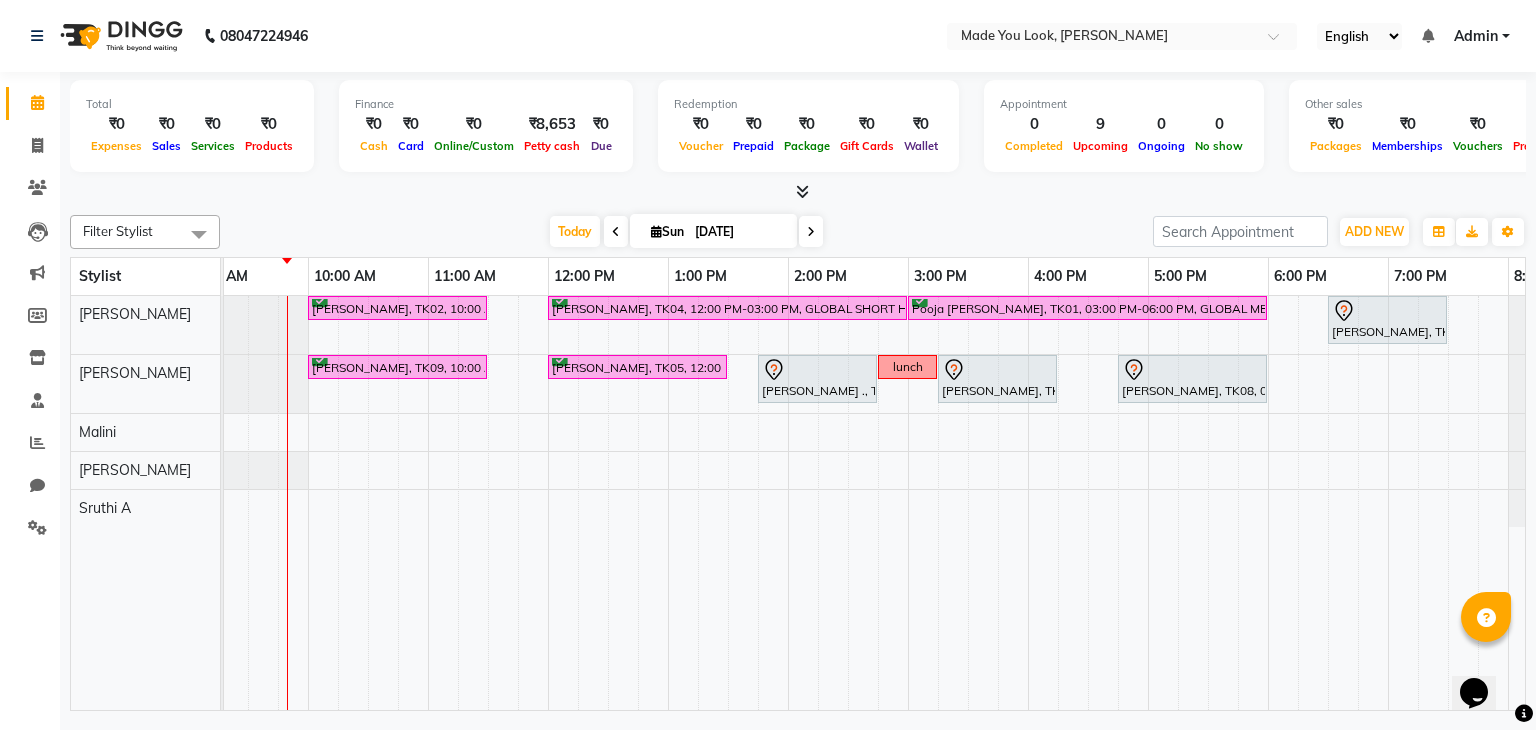 click at bounding box center (811, 231) 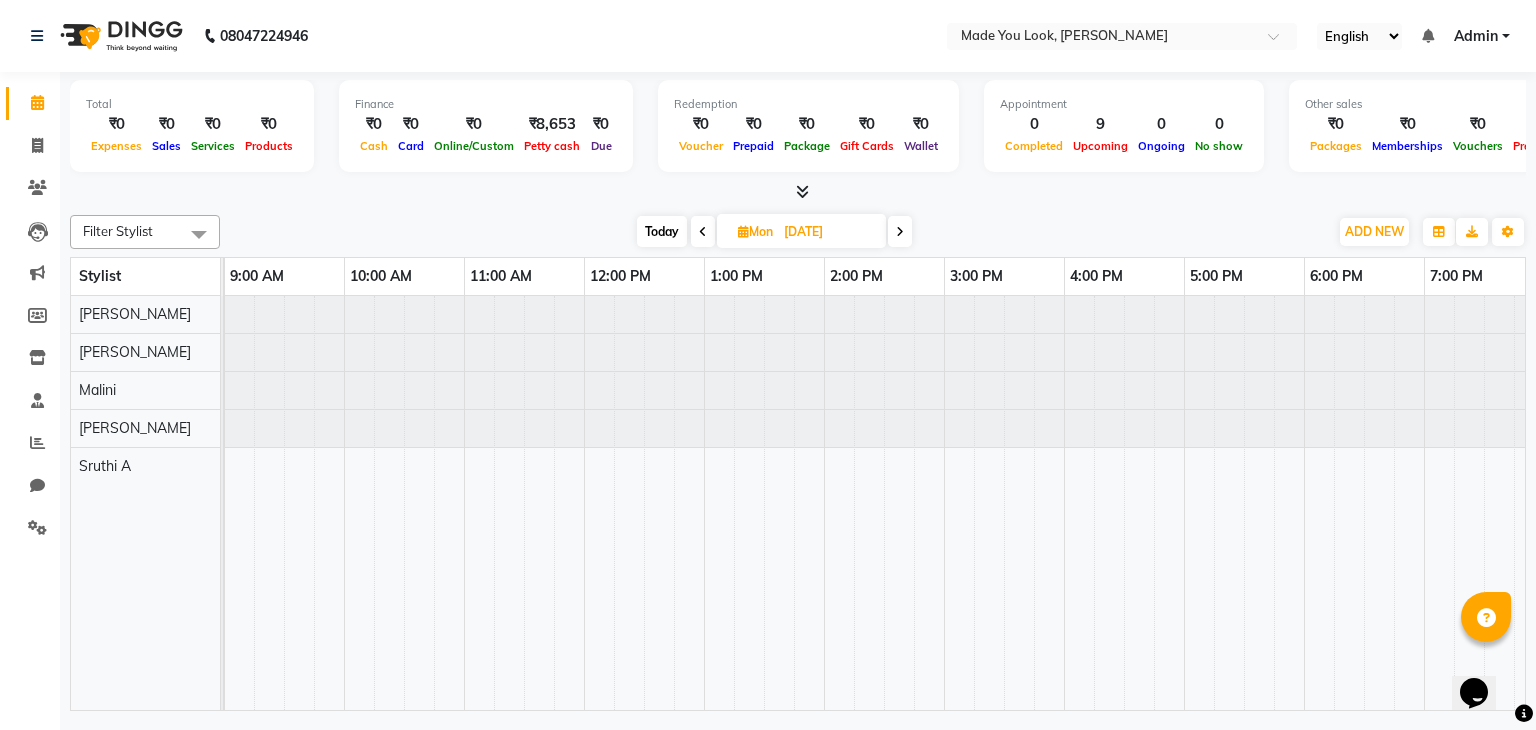 click at bounding box center [900, 232] 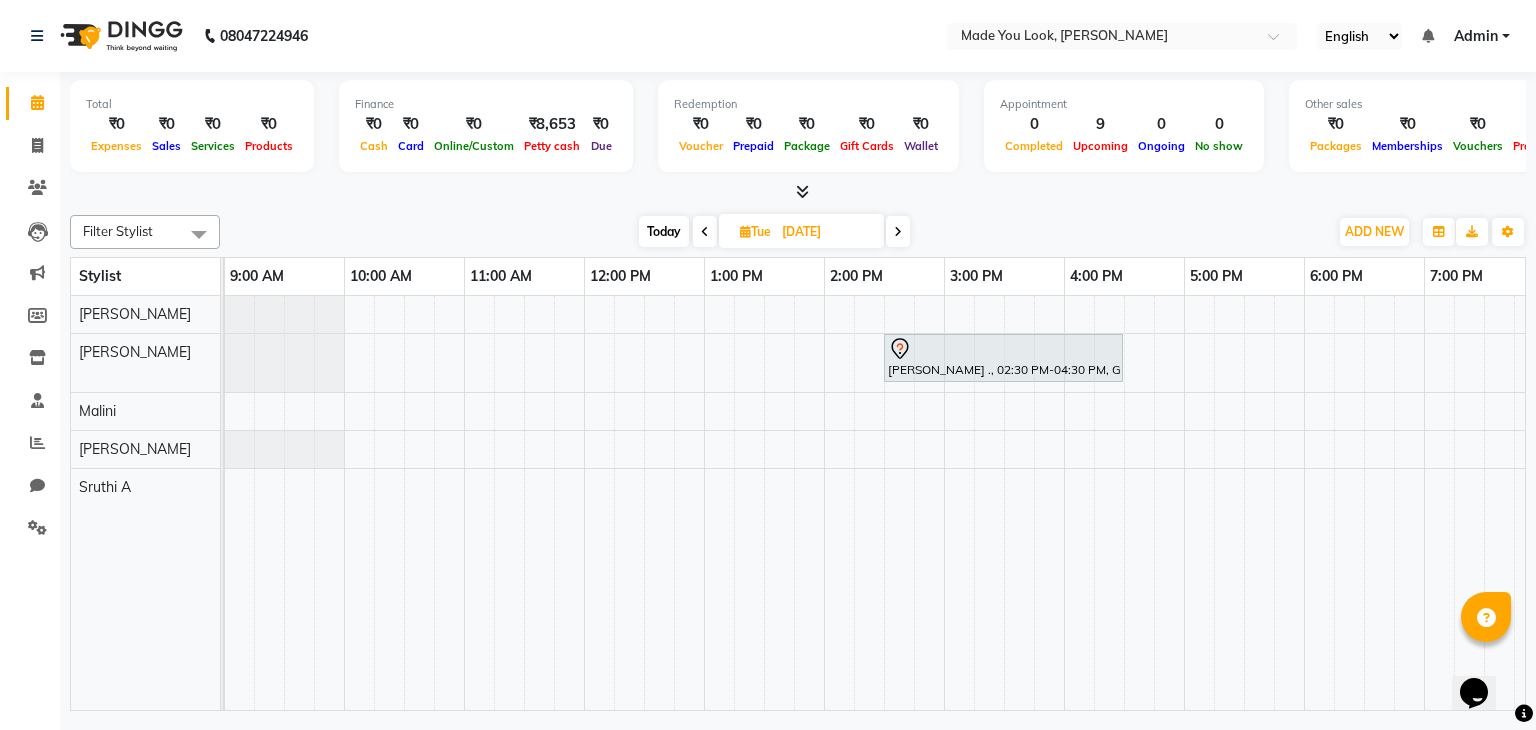 click at bounding box center (898, 231) 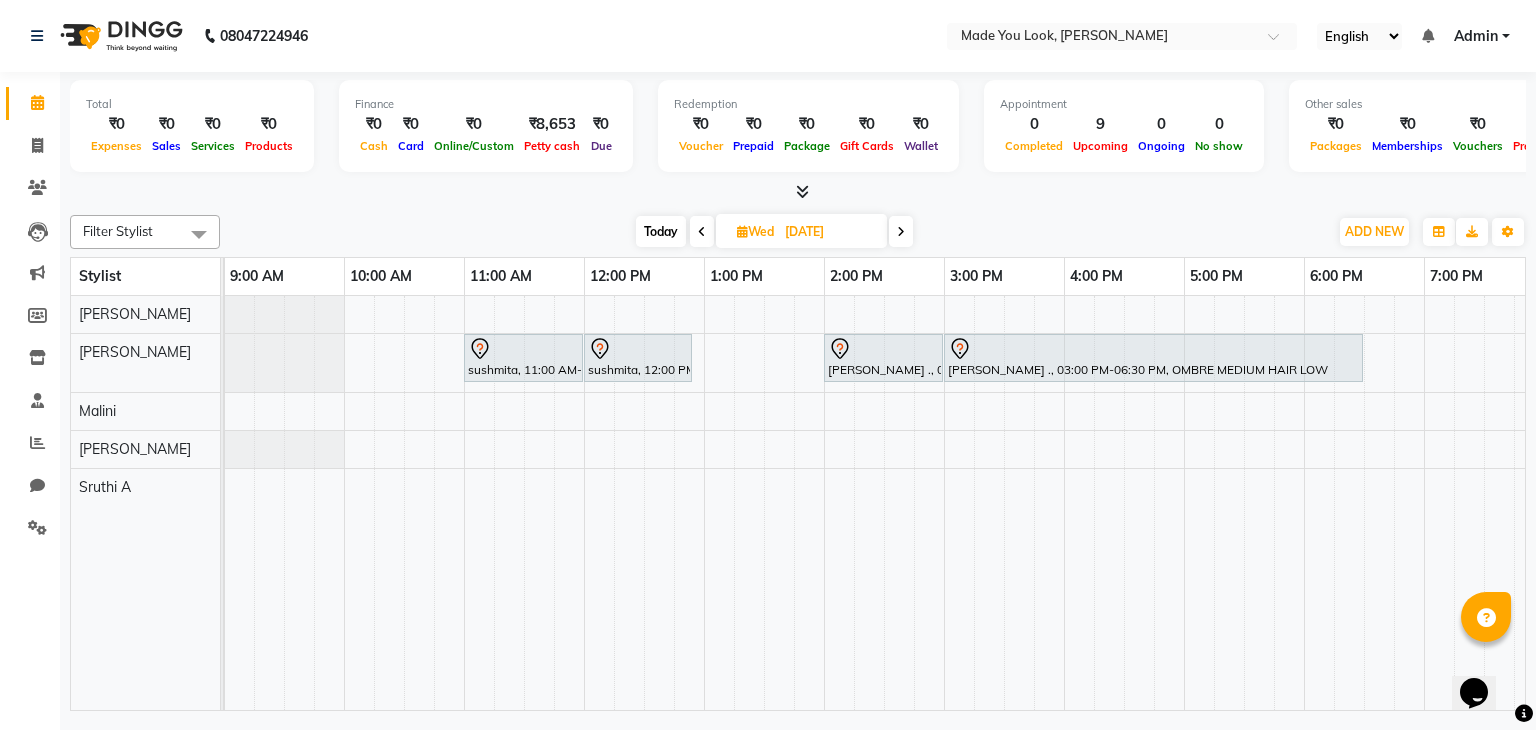 click at bounding box center (901, 231) 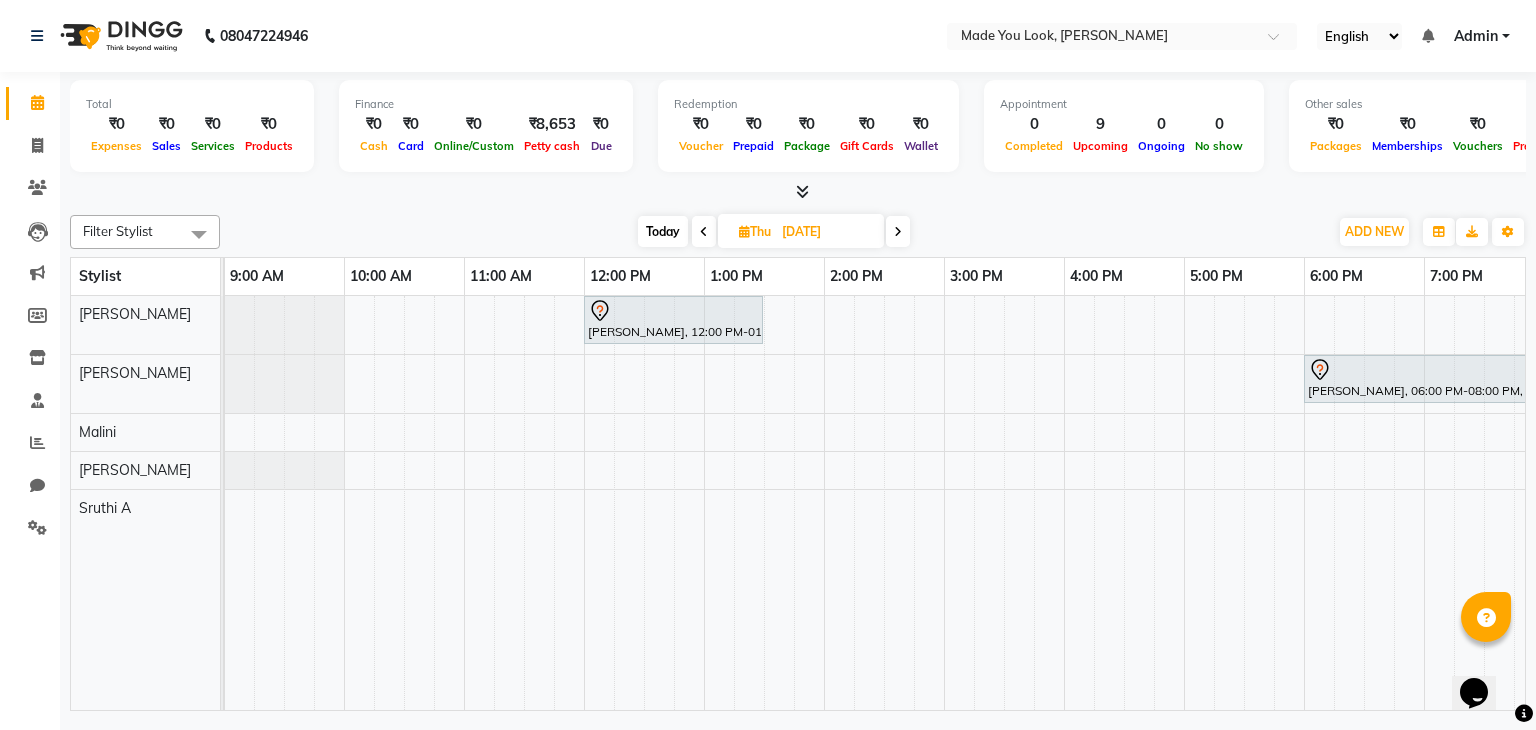click at bounding box center (704, 232) 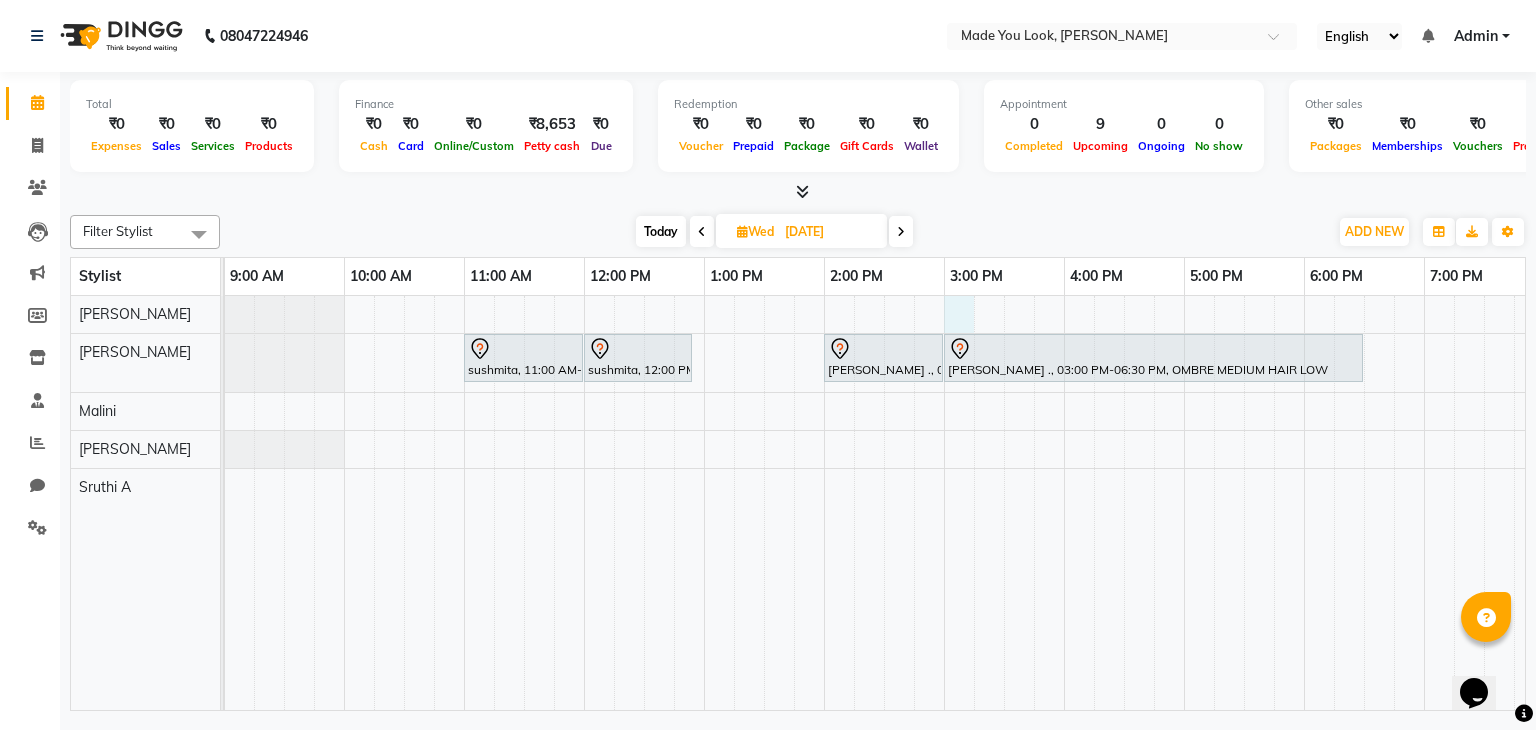 click on "sushmita, 11:00 AM-12:00 PM, CURL-CUT SHOULDER LENGTH PALLAVI             sushmita, 12:00 PM-12:55 PM, MILKSHAKE MOISTURE&MORE TREATMENT             [PERSON_NAME] ., 02:00 PM-03:00 PM, CURL-CUT SHOULDER LENGTH PALLAVI             [PERSON_NAME] ., 03:00 PM-06:30 PM, OMBRE MEDIUM HAIR LOW" at bounding box center (884, 503) 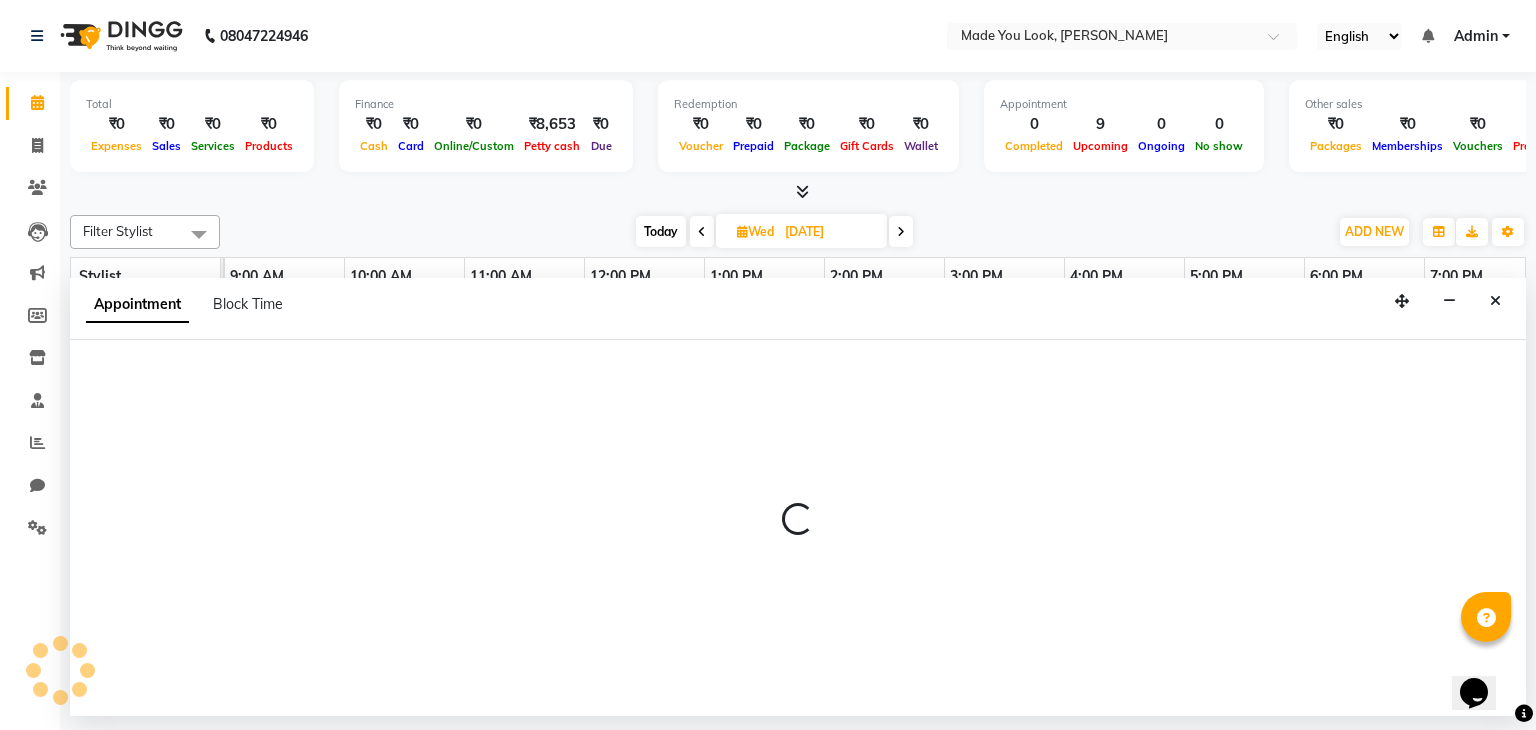 select on "83312" 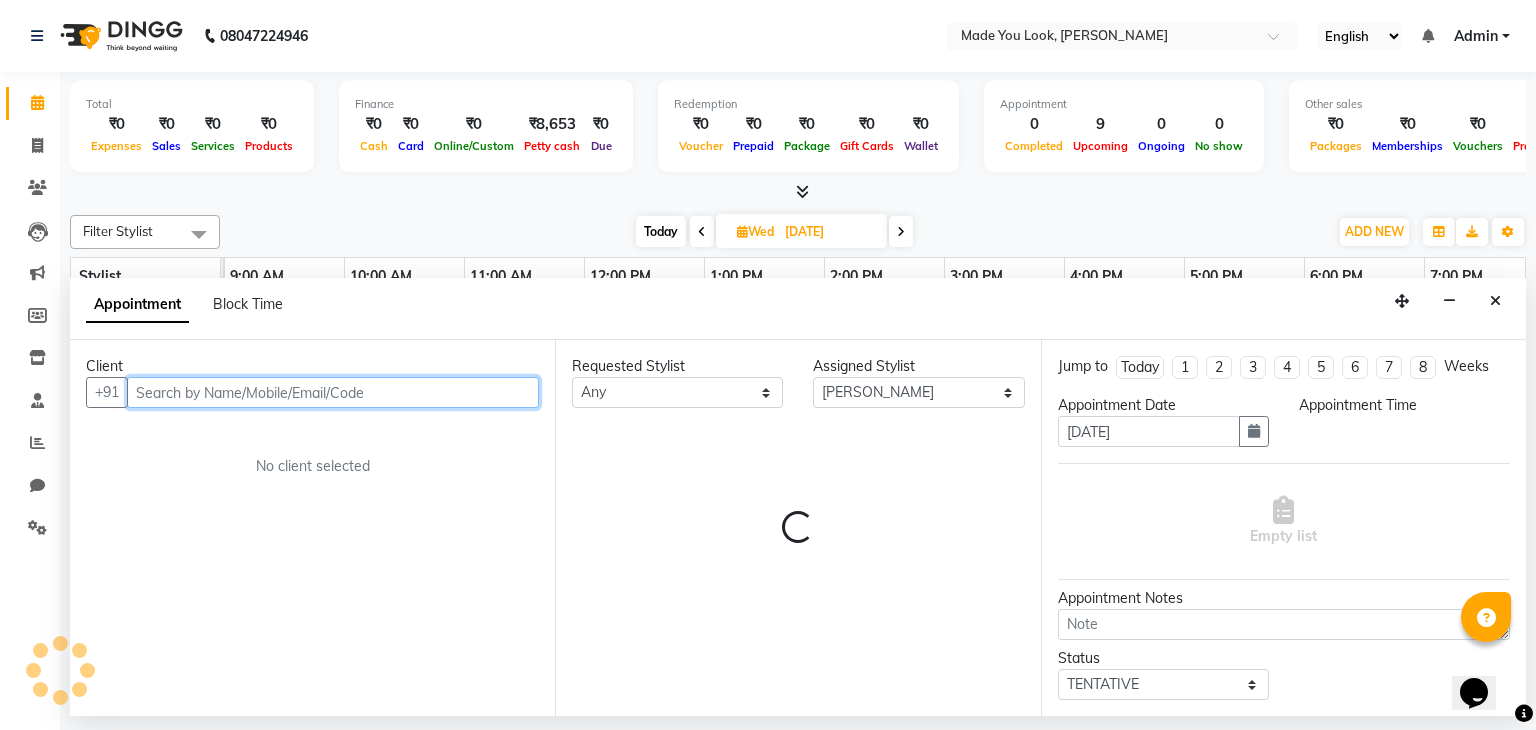 select on "900" 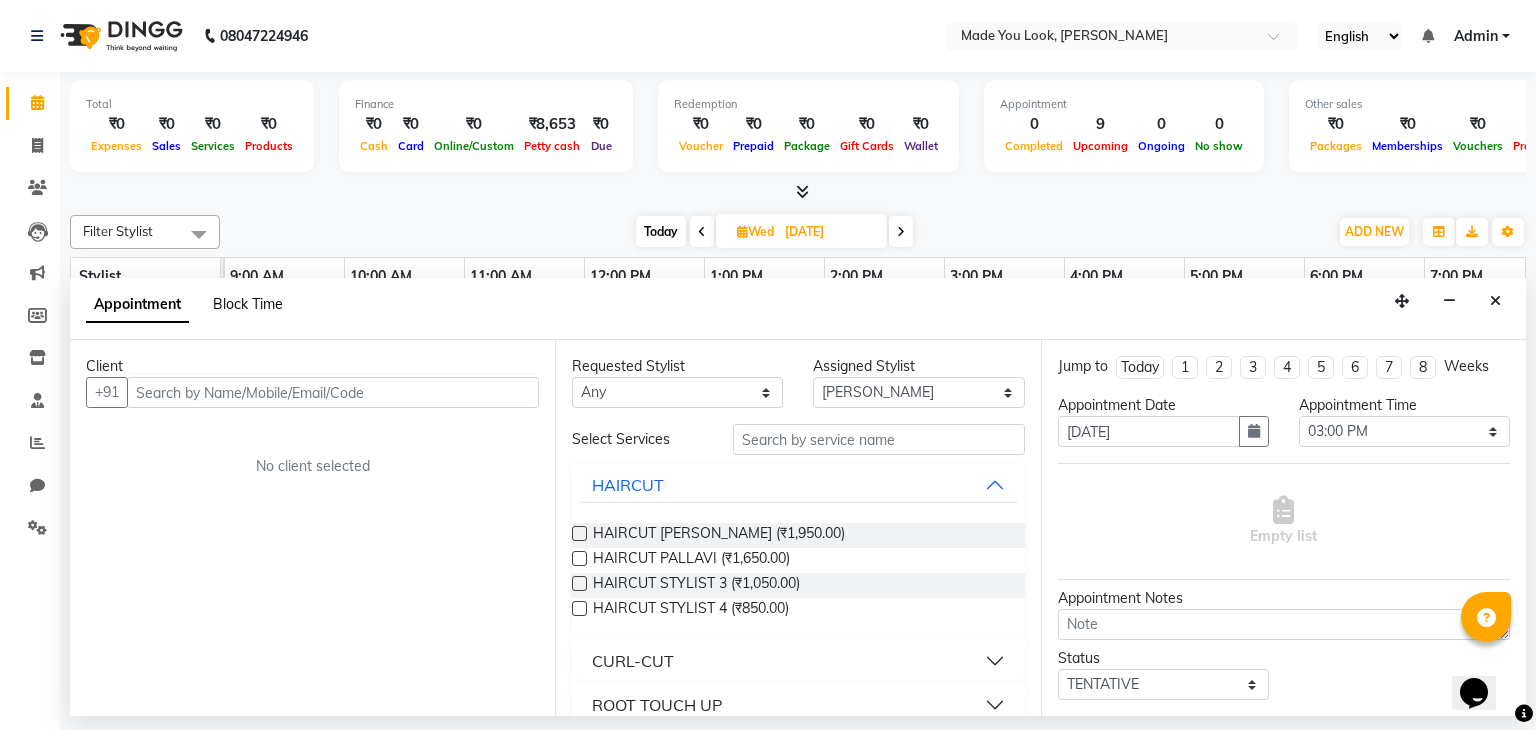 click on "Block Time" at bounding box center (248, 304) 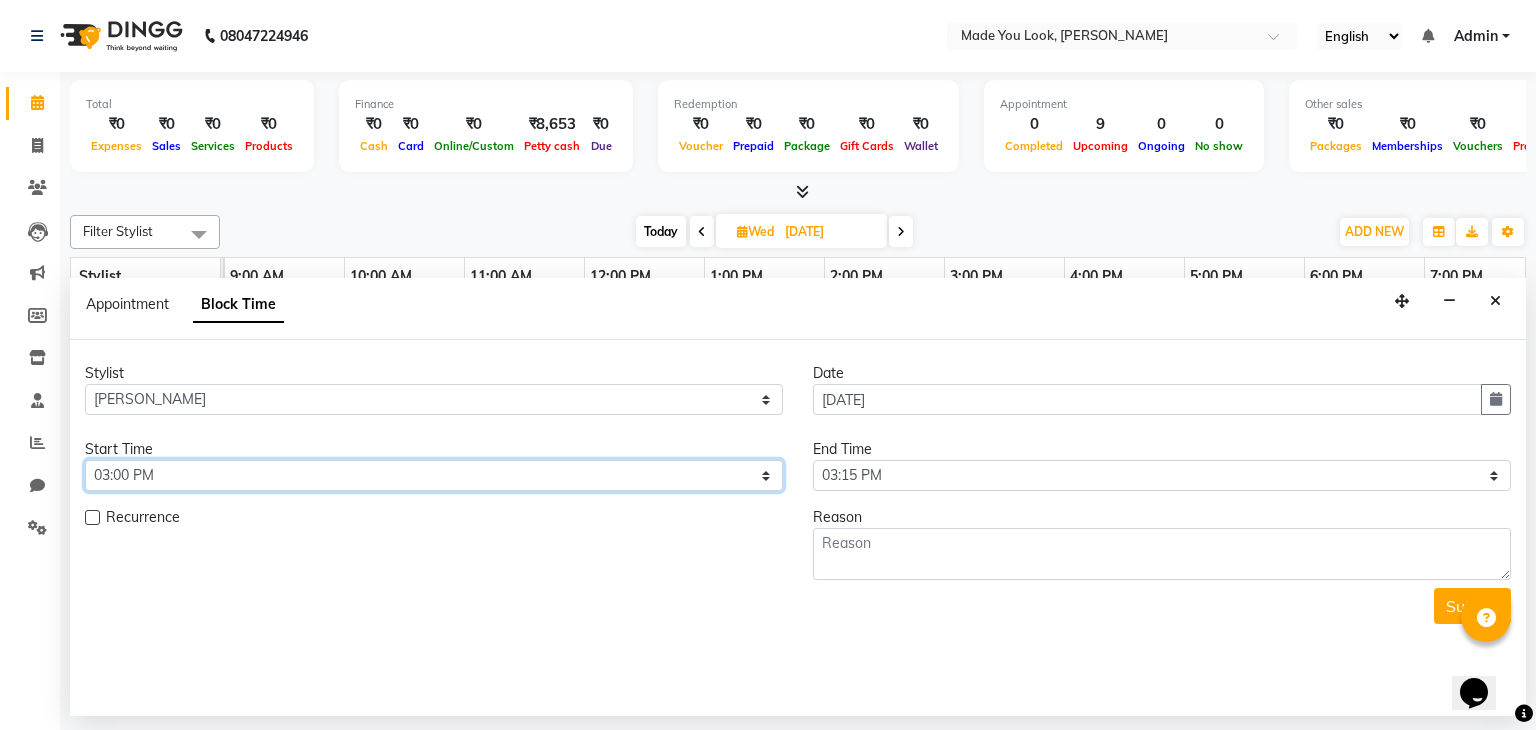 click on "Select 09:00 AM 09:15 AM 09:30 AM 09:45 AM 10:00 AM 10:15 AM 10:30 AM 10:45 AM 11:00 AM 11:15 AM 11:30 AM 11:45 AM 12:00 PM 12:15 PM 12:30 PM 12:45 PM 01:00 PM 01:15 PM 01:30 PM 01:45 PM 02:00 PM 02:15 PM 02:30 PM 02:45 PM 03:00 PM 03:15 PM 03:30 PM 03:45 PM 04:00 PM 04:15 PM 04:30 PM 04:45 PM 05:00 PM 05:15 PM 05:30 PM 05:45 PM 06:00 PM 06:15 PM 06:30 PM 06:45 PM 07:00 PM 07:15 PM 07:30 PM 07:45 PM 08:00 PM" at bounding box center [434, 475] 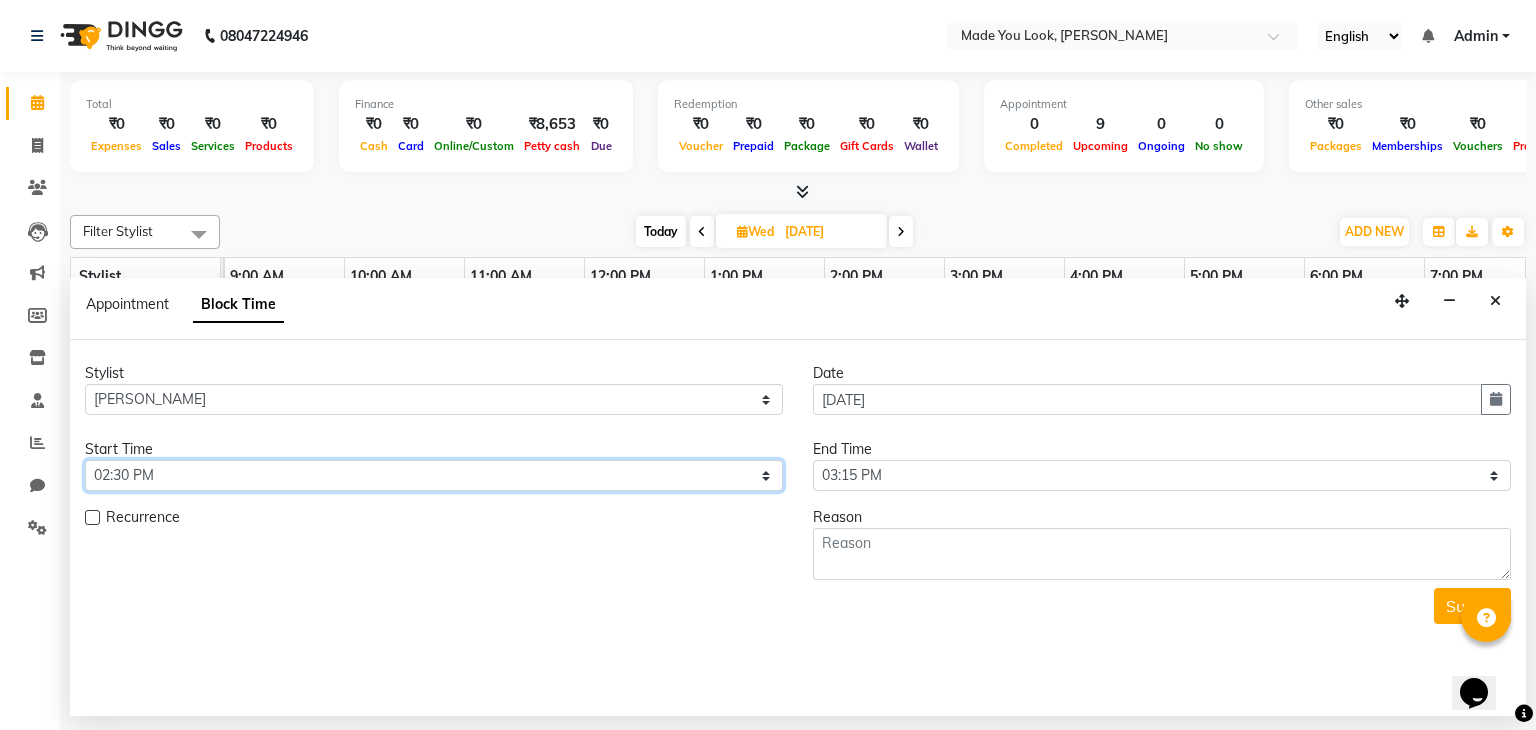 click on "Select 09:00 AM 09:15 AM 09:30 AM 09:45 AM 10:00 AM 10:15 AM 10:30 AM 10:45 AM 11:00 AM 11:15 AM 11:30 AM 11:45 AM 12:00 PM 12:15 PM 12:30 PM 12:45 PM 01:00 PM 01:15 PM 01:30 PM 01:45 PM 02:00 PM 02:15 PM 02:30 PM 02:45 PM 03:00 PM 03:15 PM 03:30 PM 03:45 PM 04:00 PM 04:15 PM 04:30 PM 04:45 PM 05:00 PM 05:15 PM 05:30 PM 05:45 PM 06:00 PM 06:15 PM 06:30 PM 06:45 PM 07:00 PM 07:15 PM 07:30 PM 07:45 PM 08:00 PM" at bounding box center (434, 475) 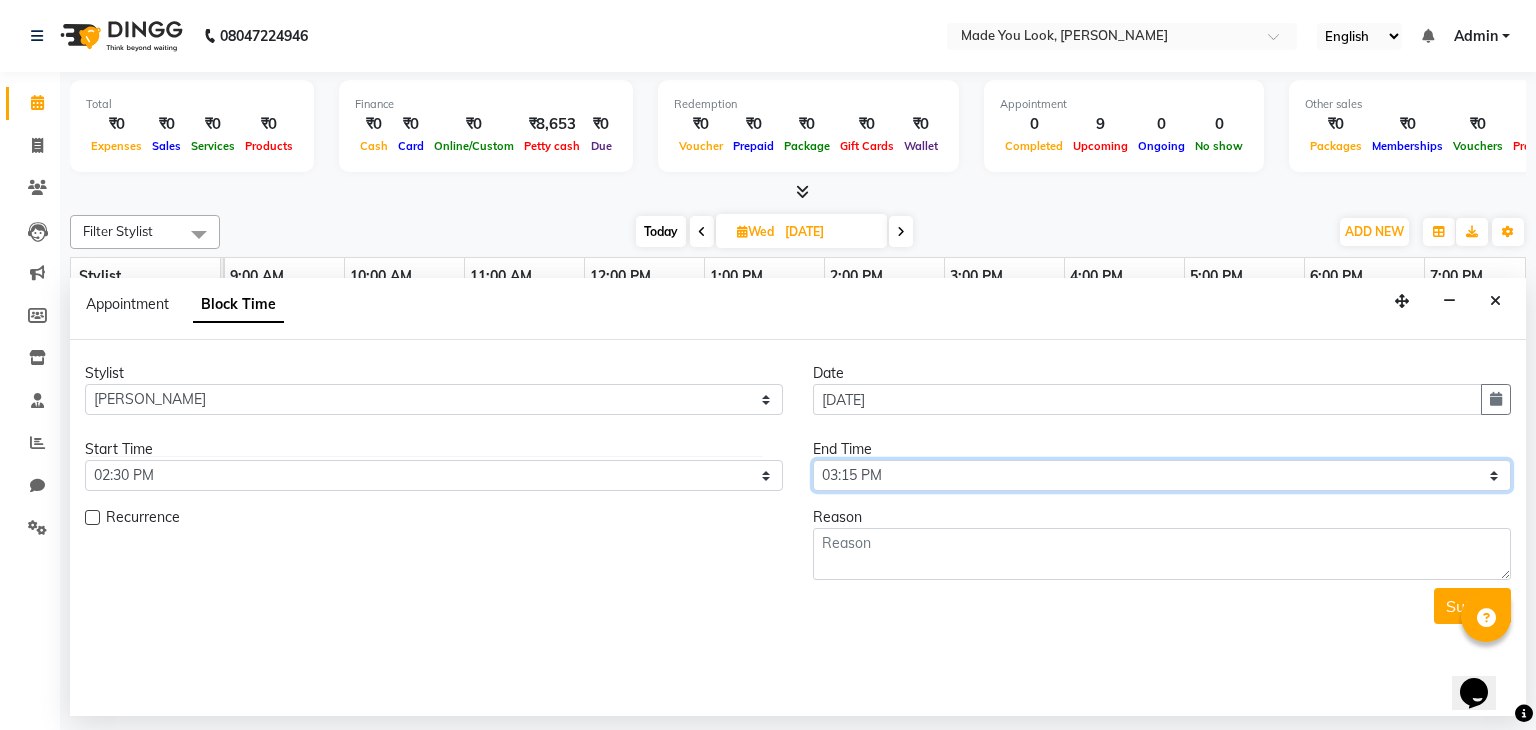 click on "Select 09:00 AM 09:15 AM 09:30 AM 09:45 AM 10:00 AM 10:15 AM 10:30 AM 10:45 AM 11:00 AM 11:15 AM 11:30 AM 11:45 AM 12:00 PM 12:15 PM 12:30 PM 12:45 PM 01:00 PM 01:15 PM 01:30 PM 01:45 PM 02:00 PM 02:15 PM 02:30 PM 02:45 PM 03:00 PM 03:15 PM 03:30 PM 03:45 PM 04:00 PM 04:15 PM 04:30 PM 04:45 PM 05:00 PM 05:15 PM 05:30 PM 05:45 PM 06:00 PM 06:15 PM 06:30 PM 06:45 PM 07:00 PM 07:15 PM 07:30 PM 07:45 PM 08:00 PM" at bounding box center [1162, 475] 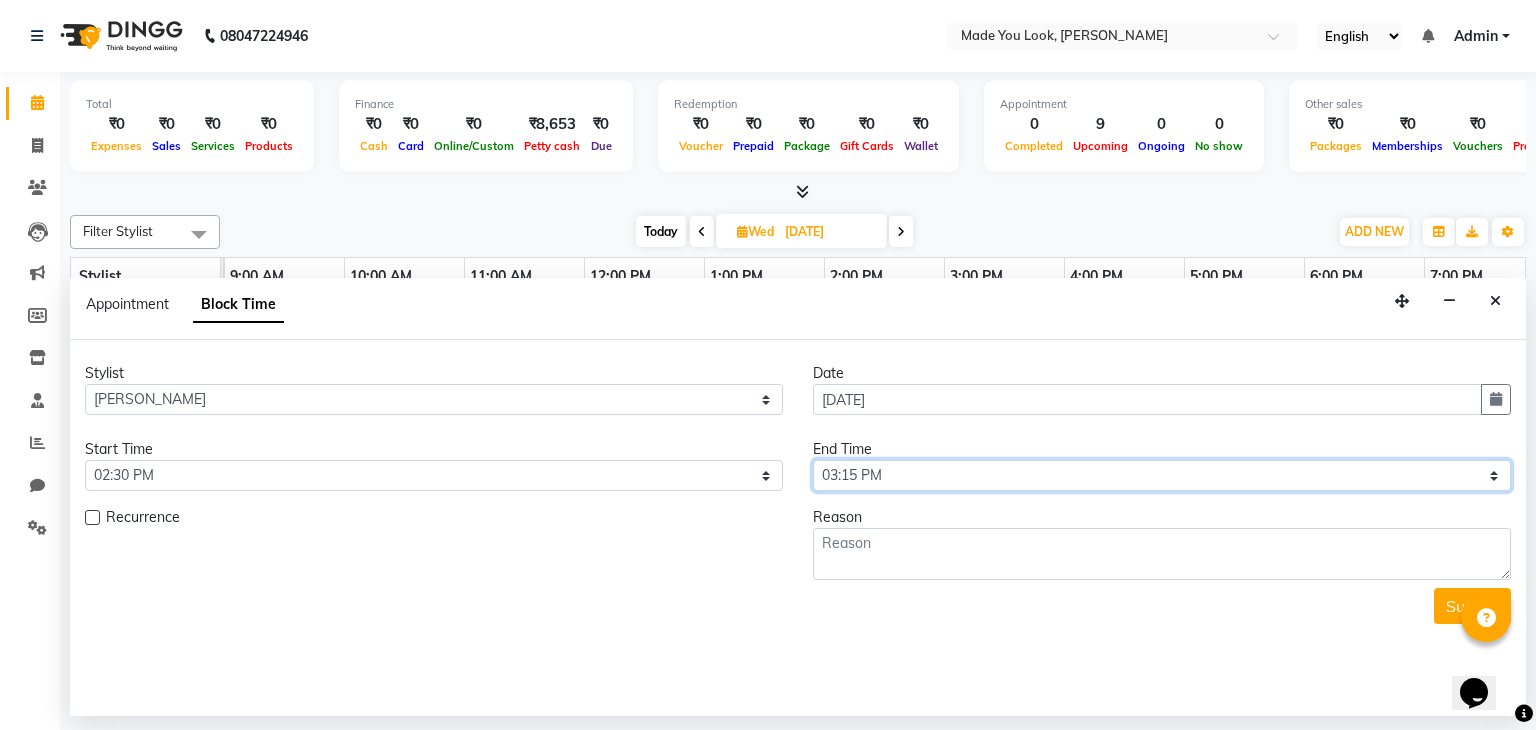select on "945" 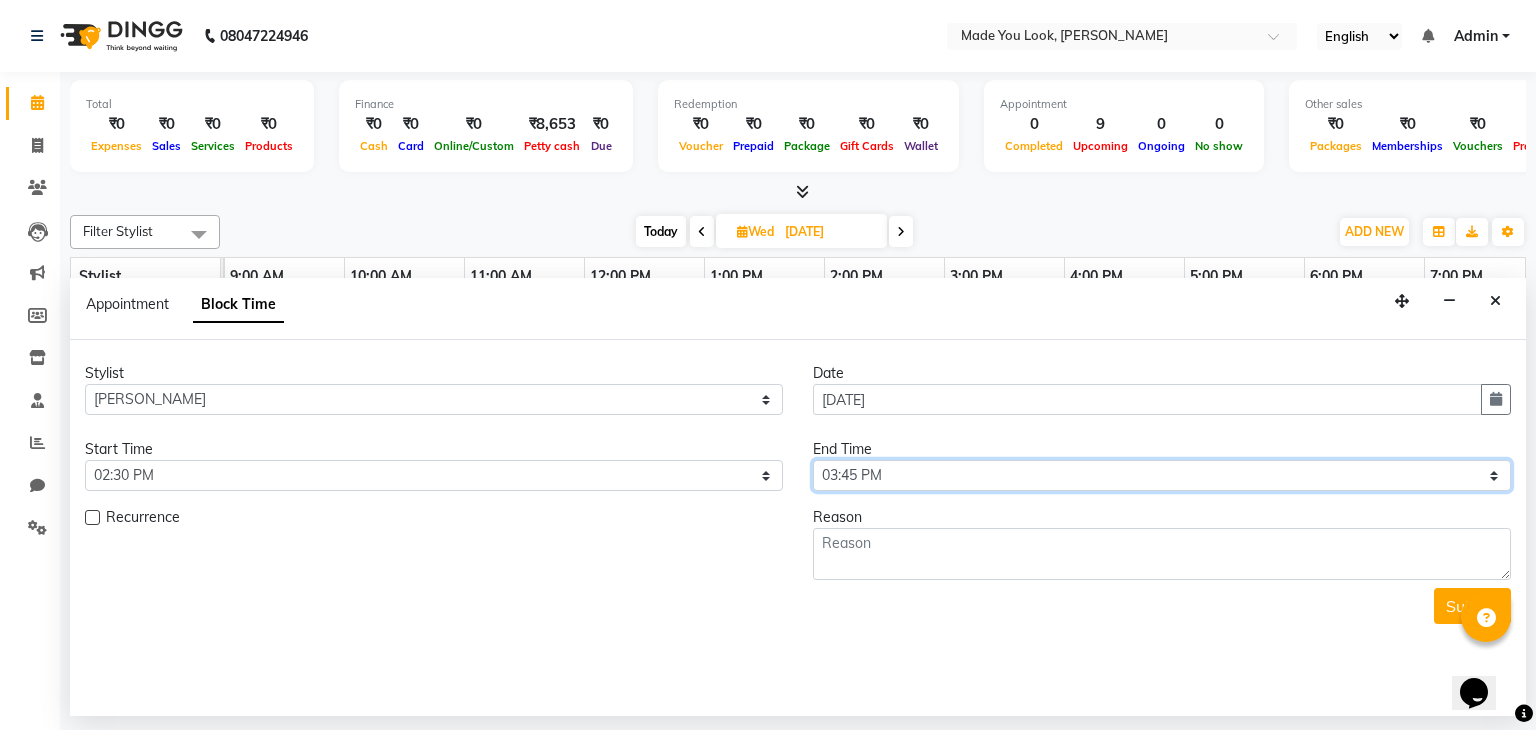 click on "Select 09:00 AM 09:15 AM 09:30 AM 09:45 AM 10:00 AM 10:15 AM 10:30 AM 10:45 AM 11:00 AM 11:15 AM 11:30 AM 11:45 AM 12:00 PM 12:15 PM 12:30 PM 12:45 PM 01:00 PM 01:15 PM 01:30 PM 01:45 PM 02:00 PM 02:15 PM 02:30 PM 02:45 PM 03:00 PM 03:15 PM 03:30 PM 03:45 PM 04:00 PM 04:15 PM 04:30 PM 04:45 PM 05:00 PM 05:15 PM 05:30 PM 05:45 PM 06:00 PM 06:15 PM 06:30 PM 06:45 PM 07:00 PM 07:15 PM 07:30 PM 07:45 PM 08:00 PM" at bounding box center (1162, 475) 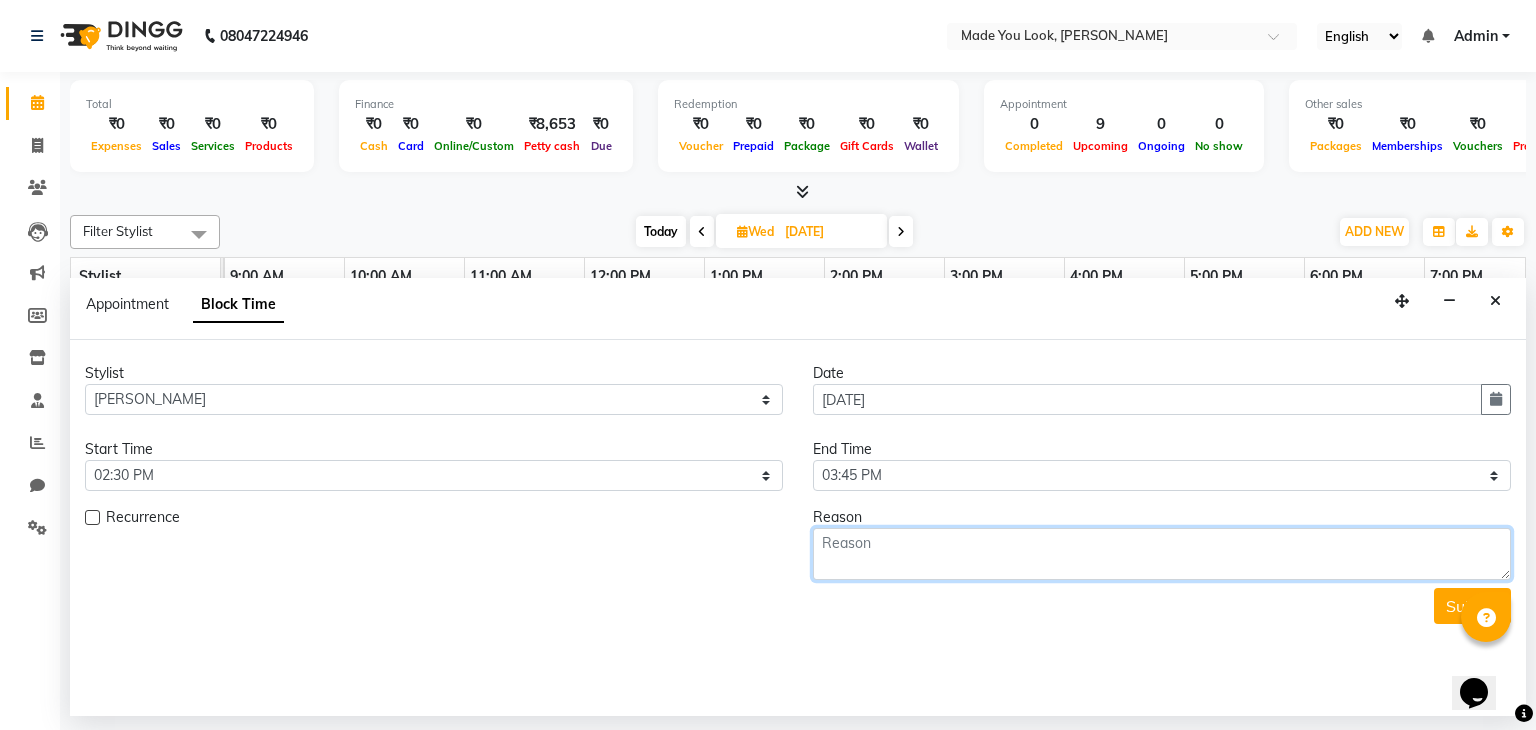 click at bounding box center (1162, 554) 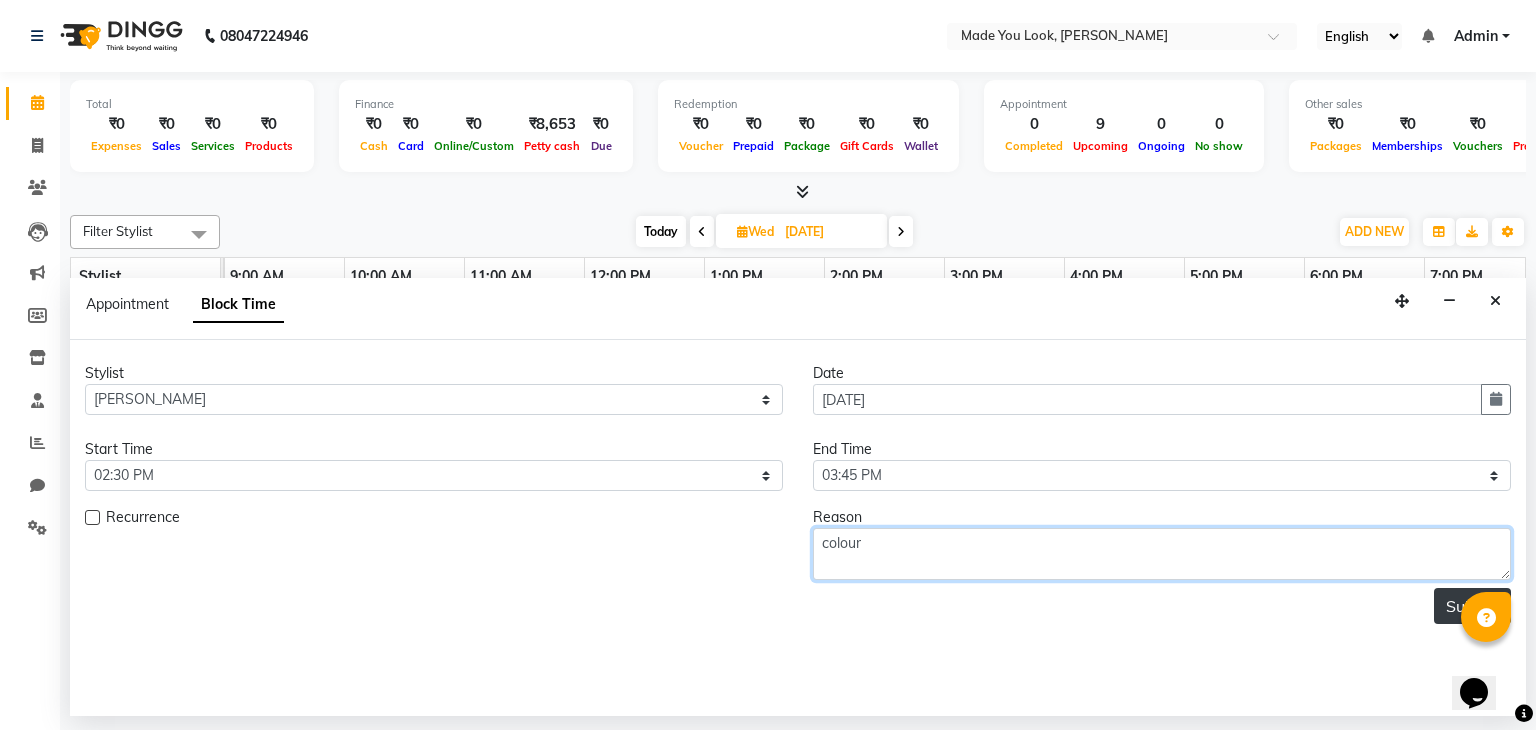 type on "colour" 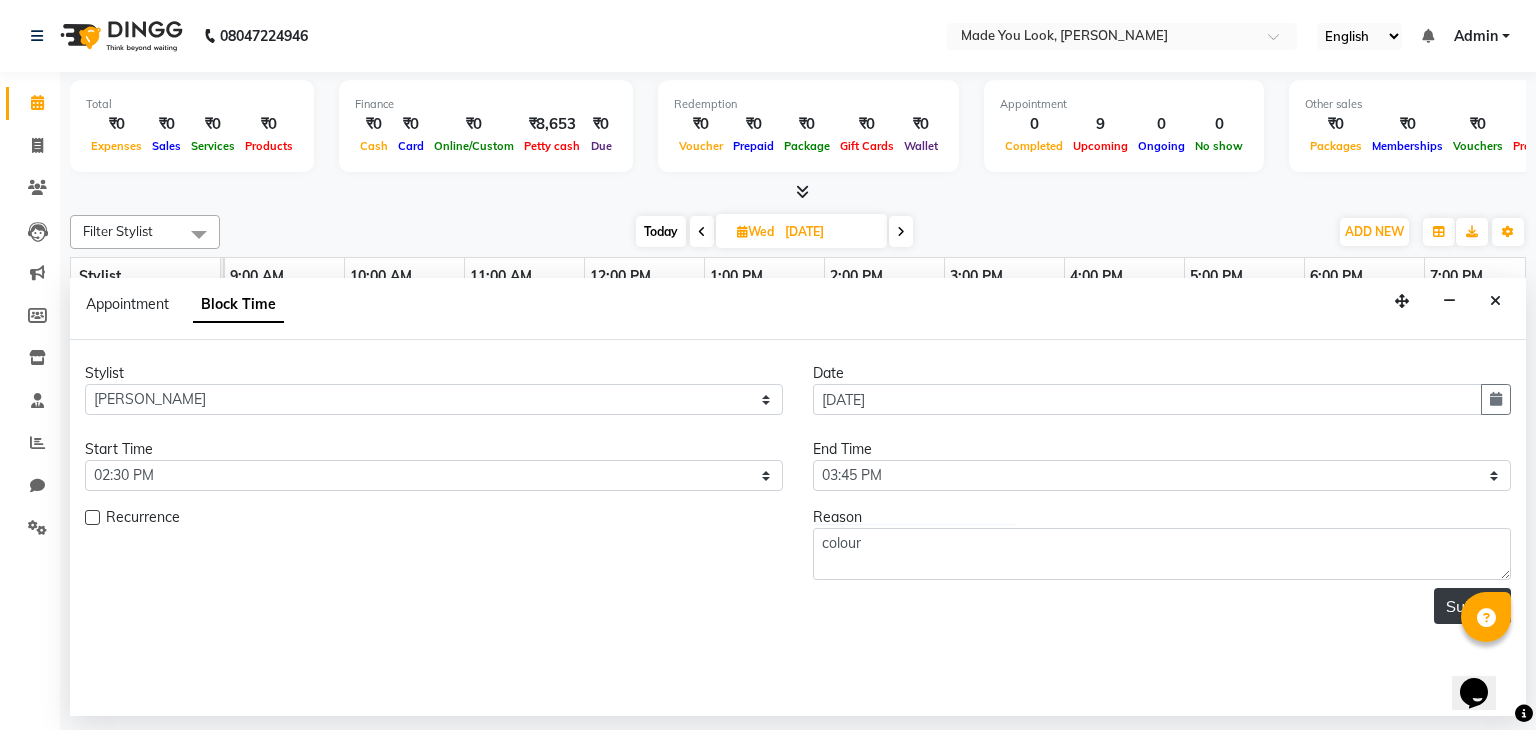 click on "Submit" at bounding box center [1472, 606] 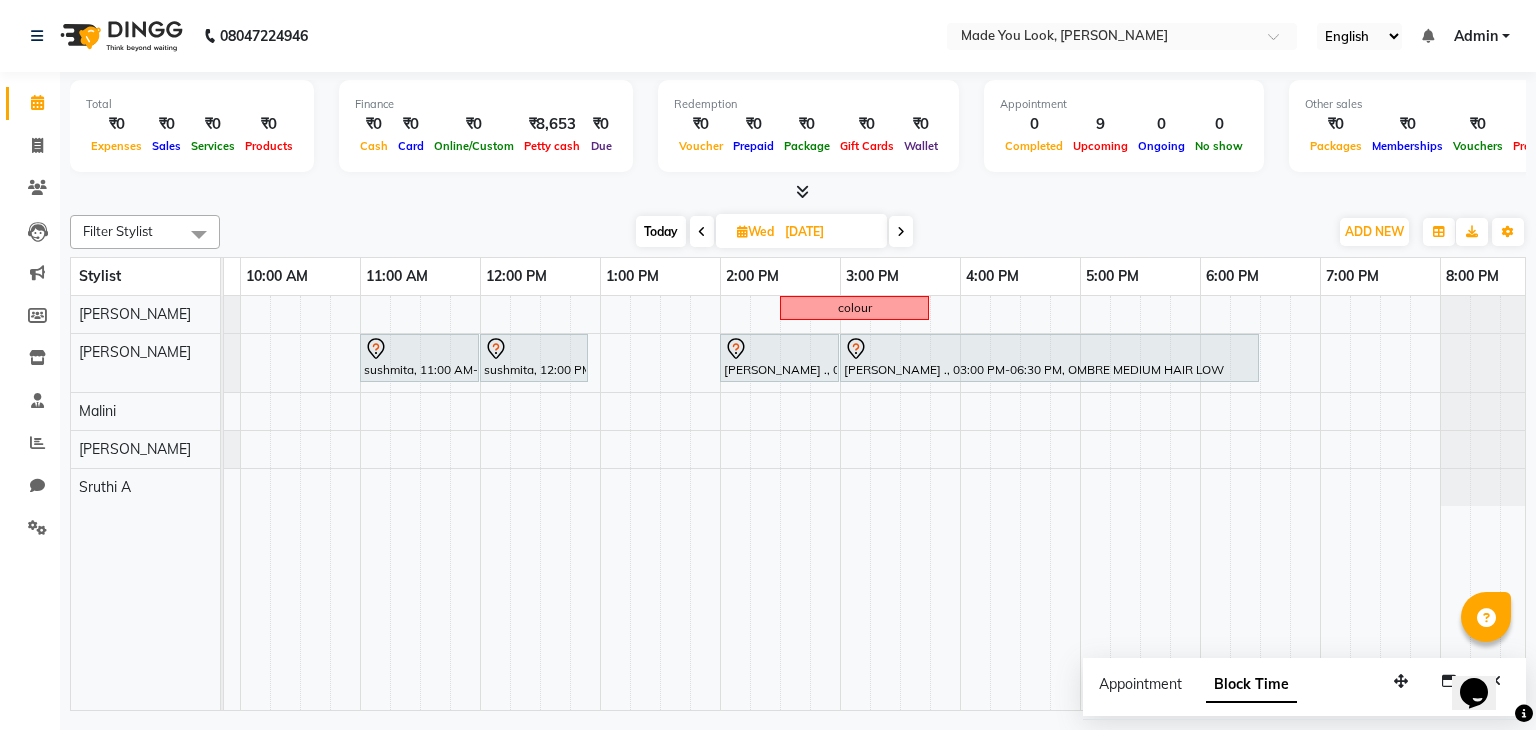 click on "Today" at bounding box center (661, 231) 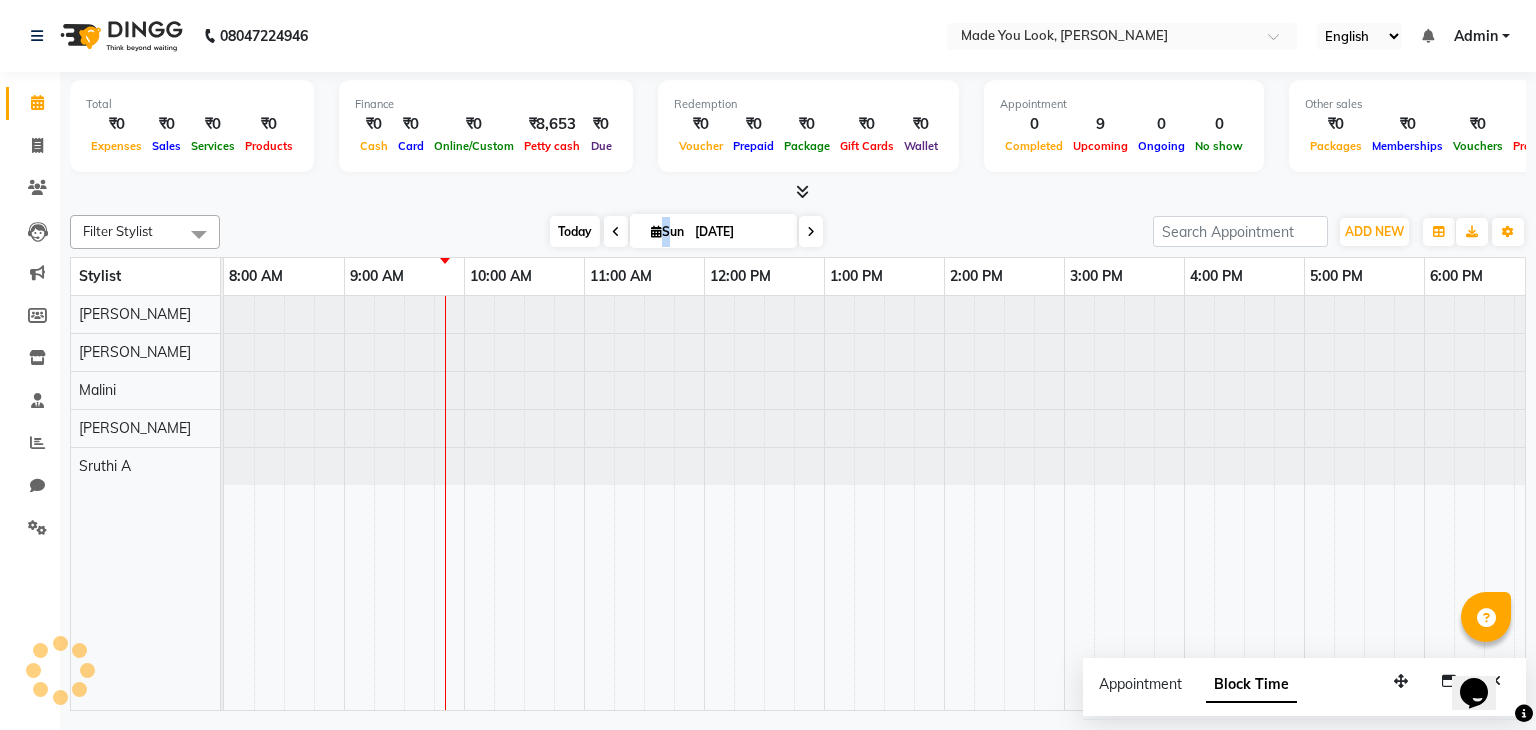 scroll, scrollTop: 0, scrollLeft: 120, axis: horizontal 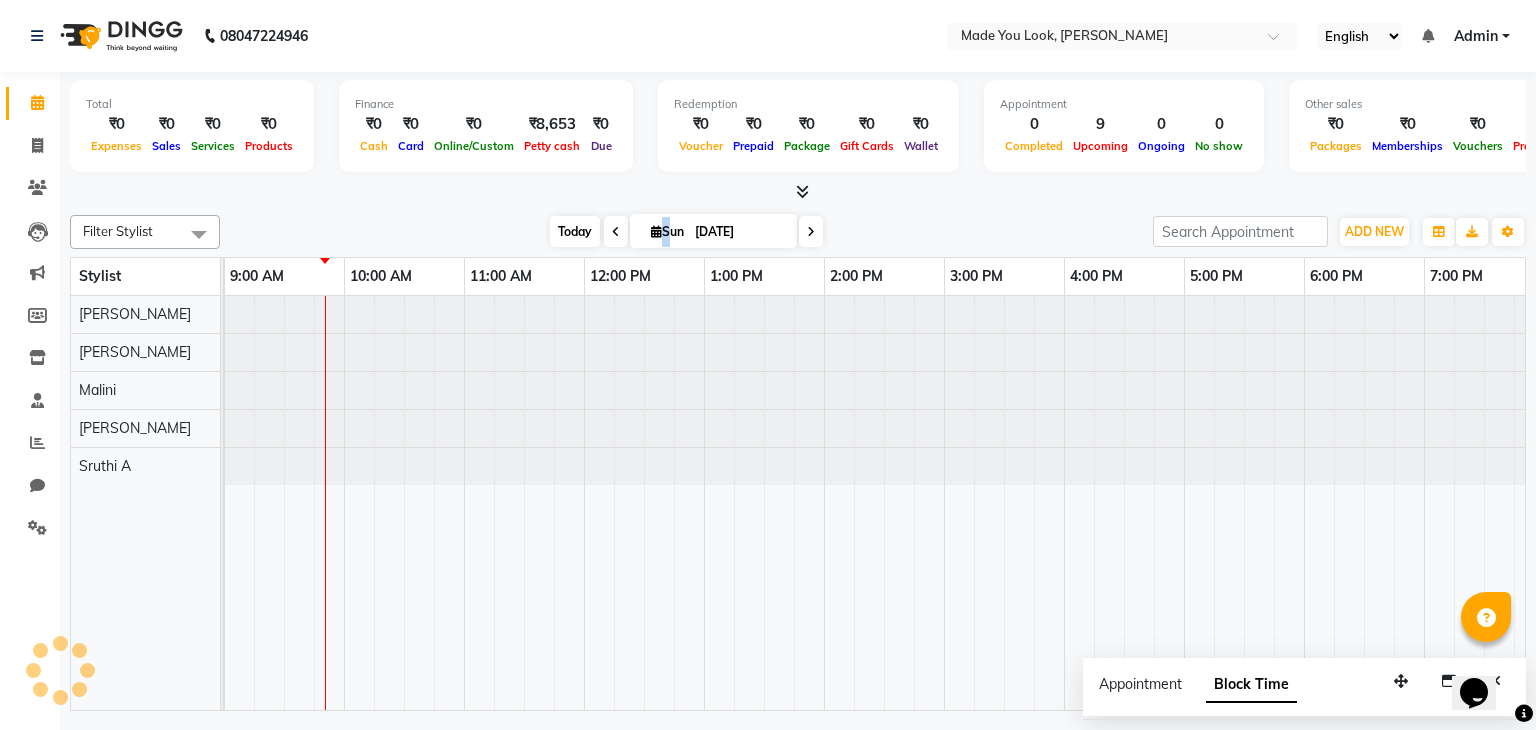 click on "Sun" at bounding box center [667, 231] 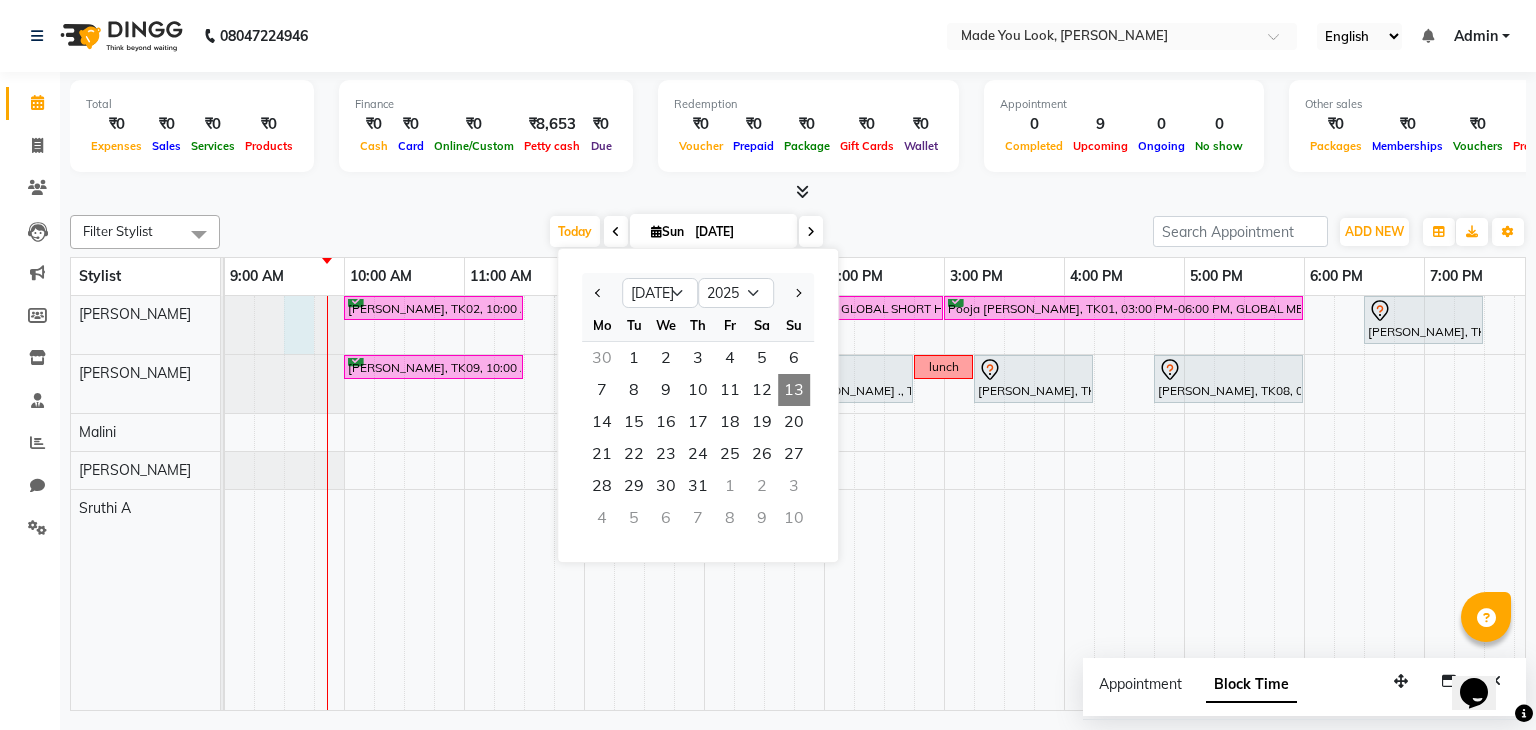 click at bounding box center [104, 325] 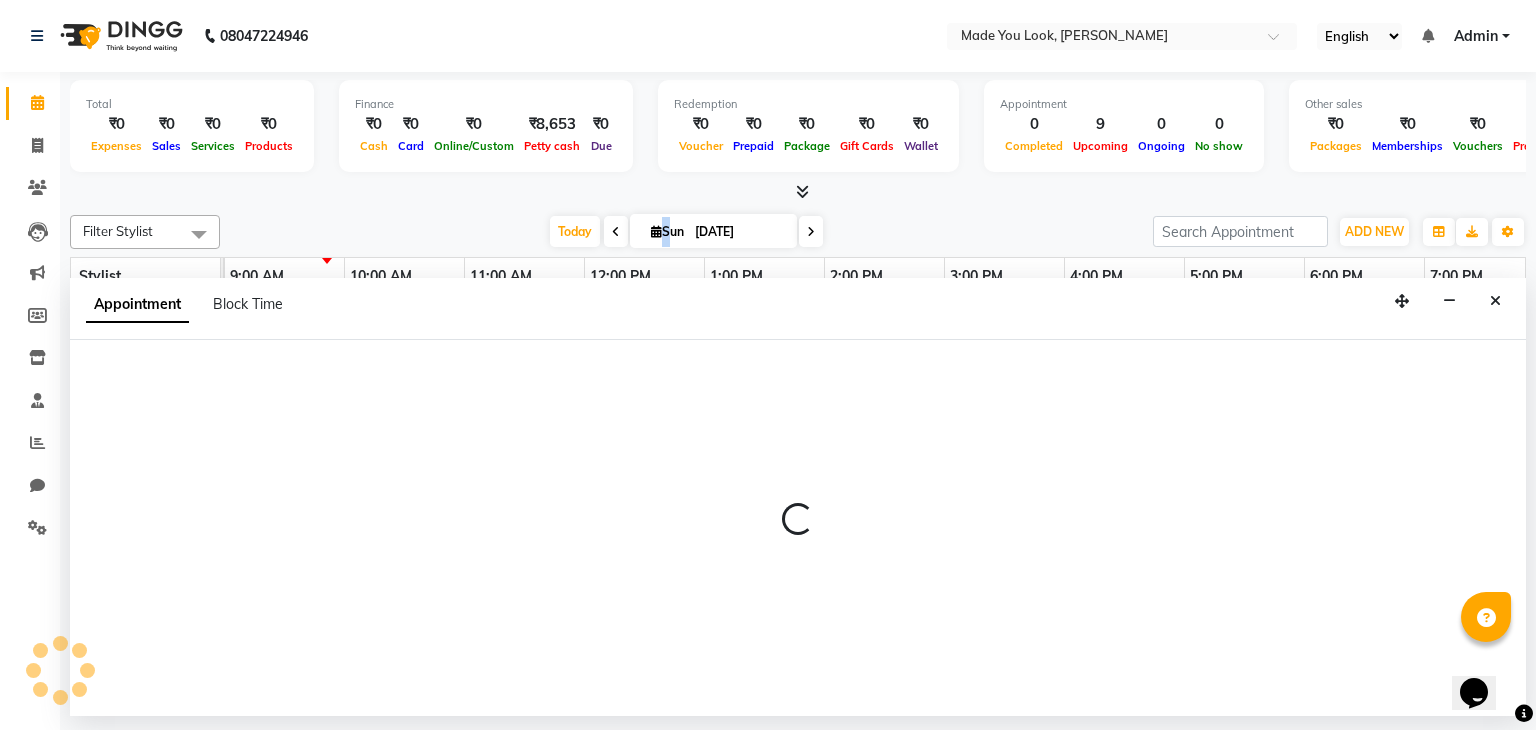 select on "83312" 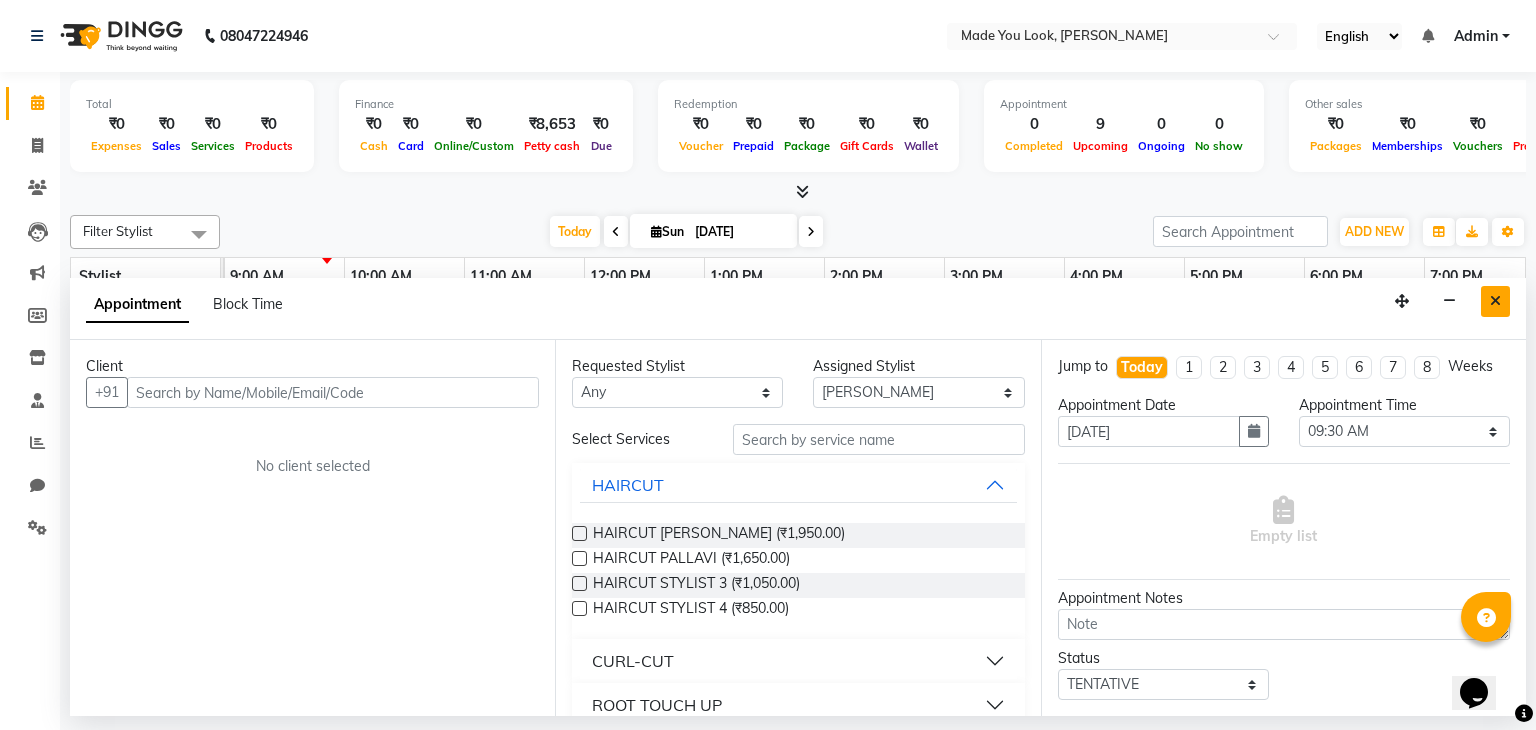 click at bounding box center (1495, 301) 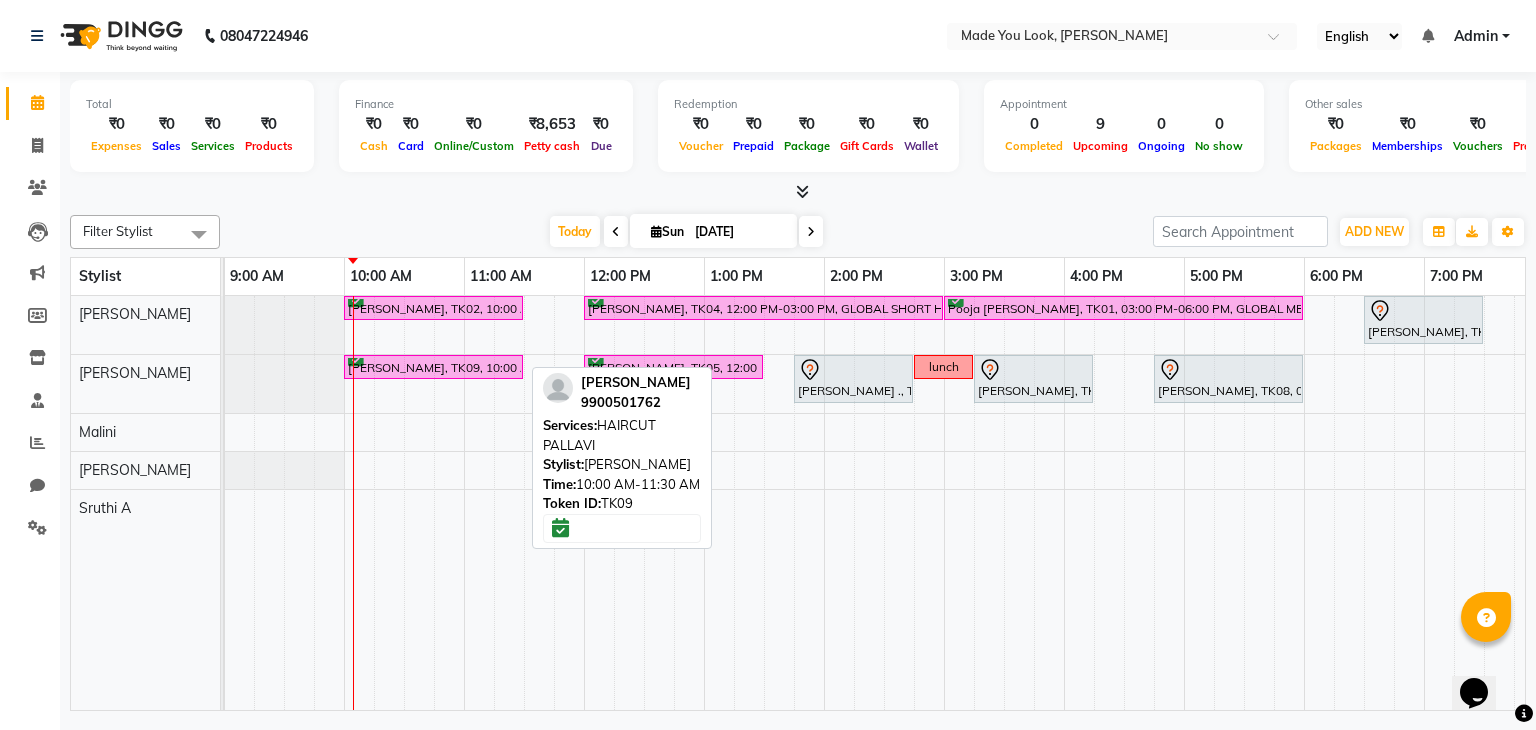 click on "keerthi rao, TK09, 10:00 AM-11:30 AM, HAIRCUT PALLAVI" at bounding box center [433, 367] 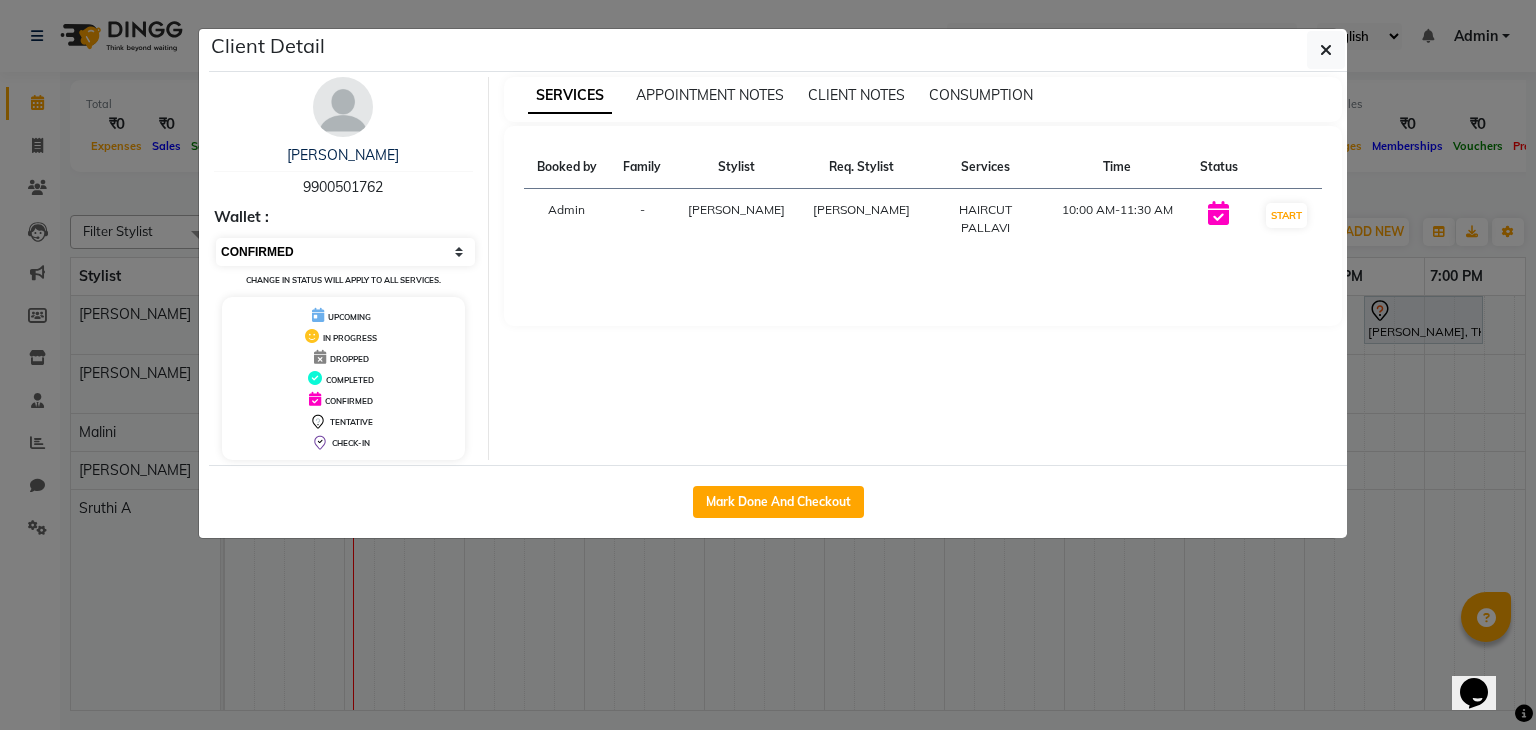 click on "Select IN SERVICE CONFIRMED TENTATIVE CHECK IN MARK DONE DROPPED UPCOMING" at bounding box center (345, 252) 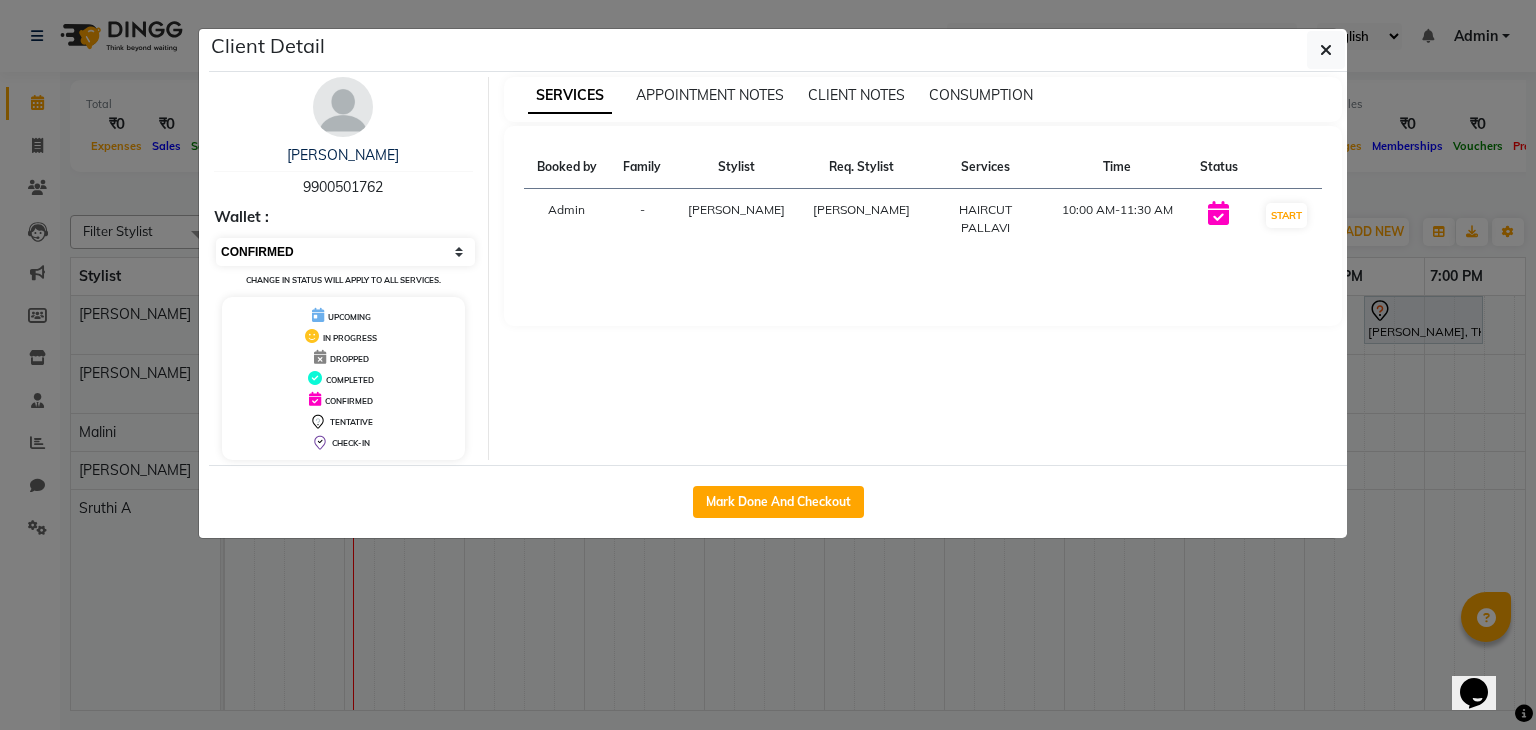 select on "8" 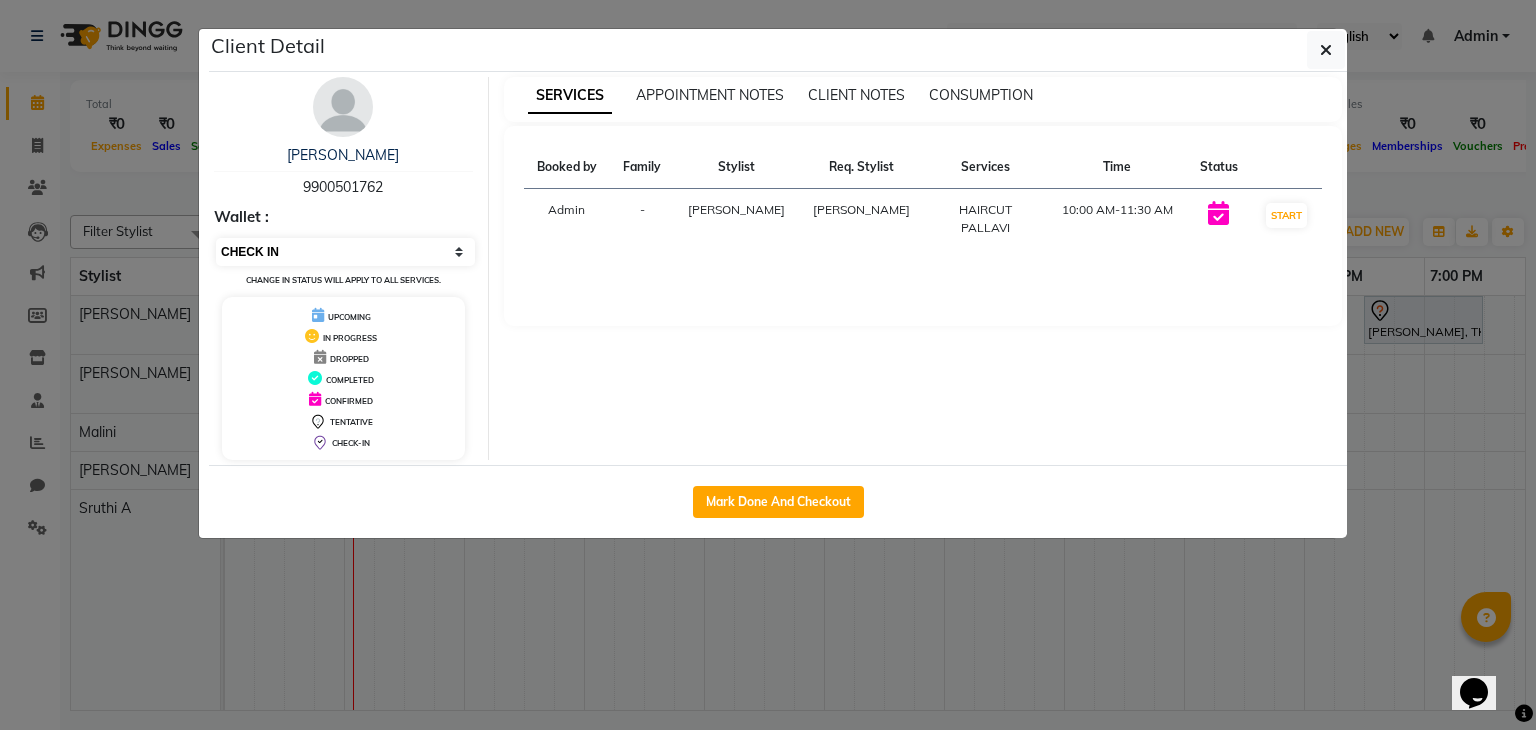 click on "Select IN SERVICE CONFIRMED TENTATIVE CHECK IN MARK DONE DROPPED UPCOMING" at bounding box center [345, 252] 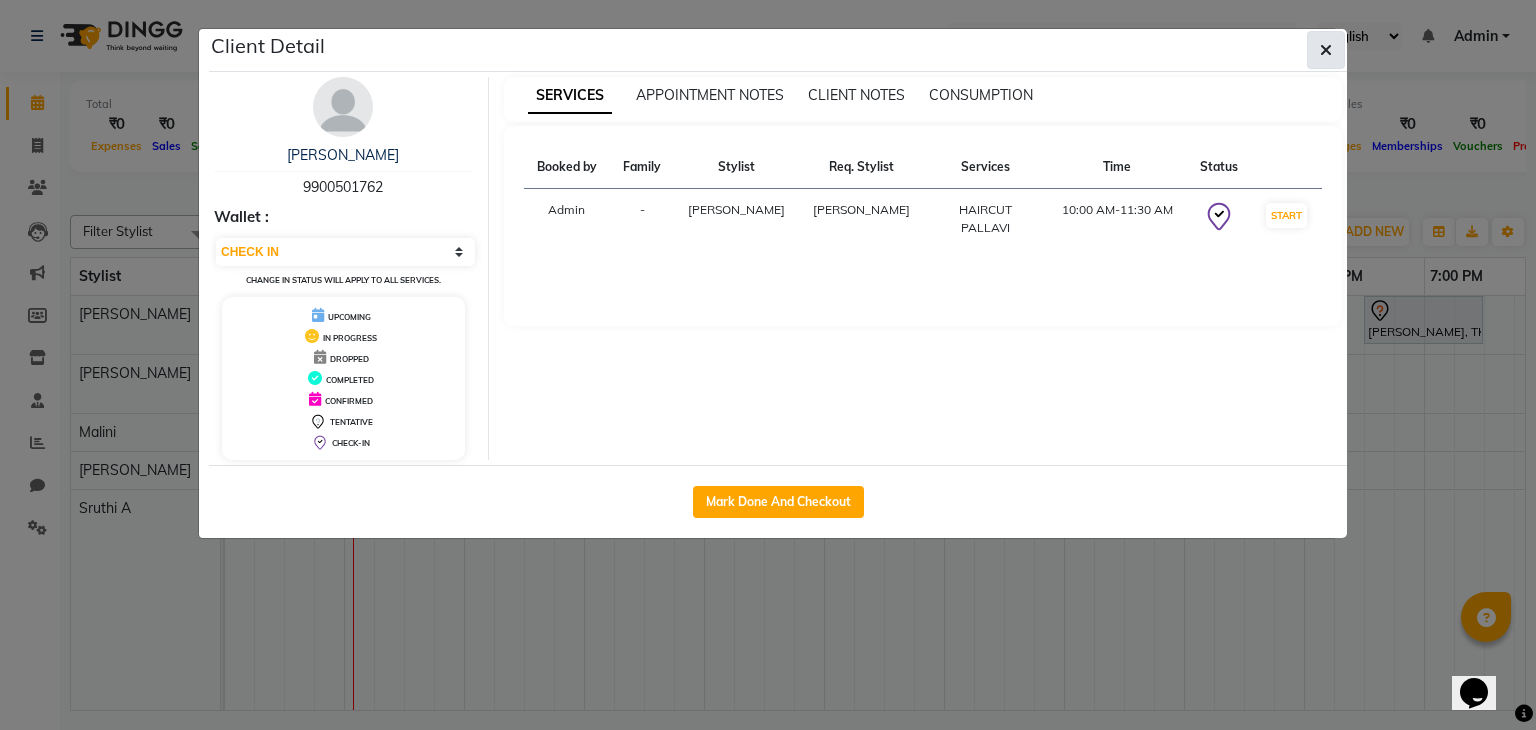 click 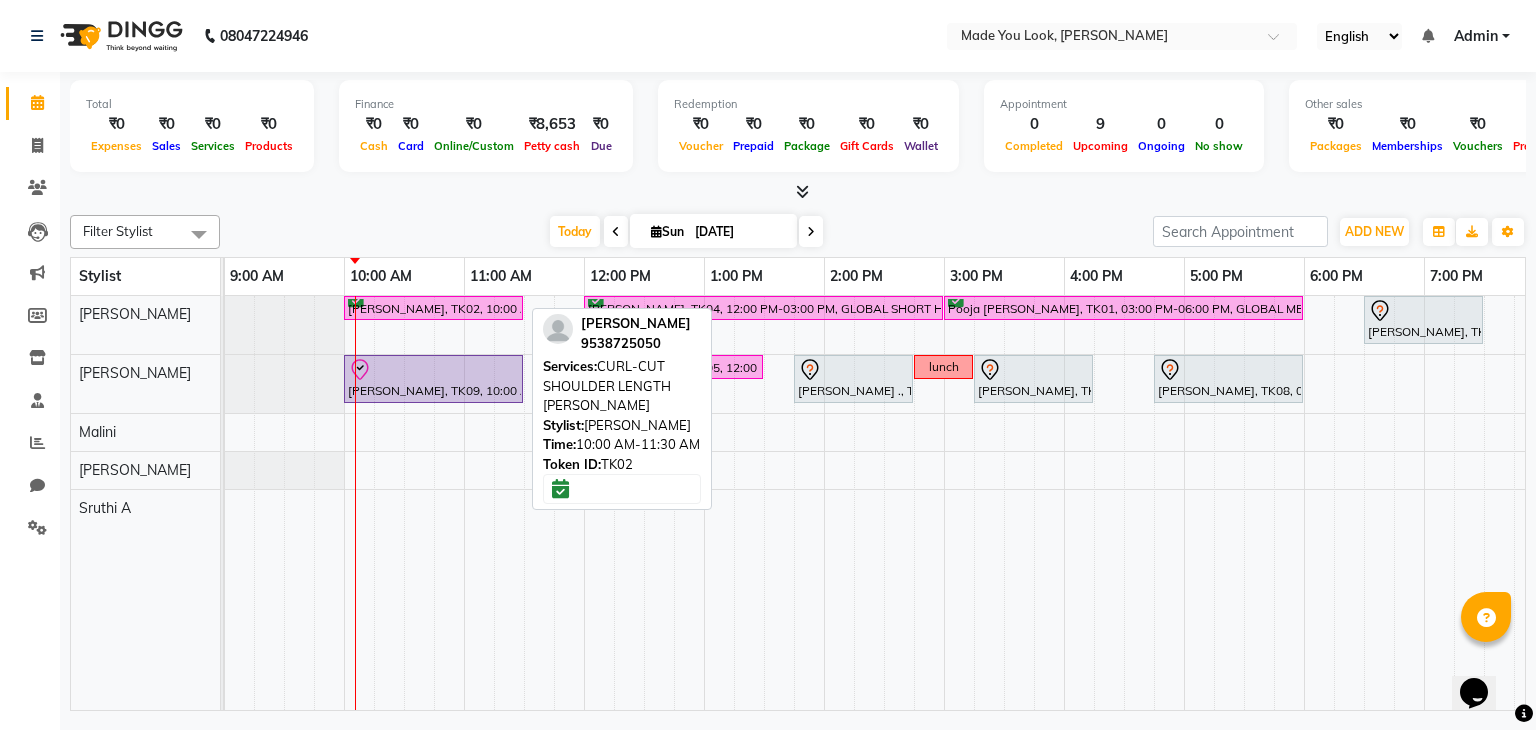 click on "rachana shetty, TK02, 10:00 AM-11:30 AM, CURL-CUT SHOULDER LENGTH PRANAV" at bounding box center (433, 308) 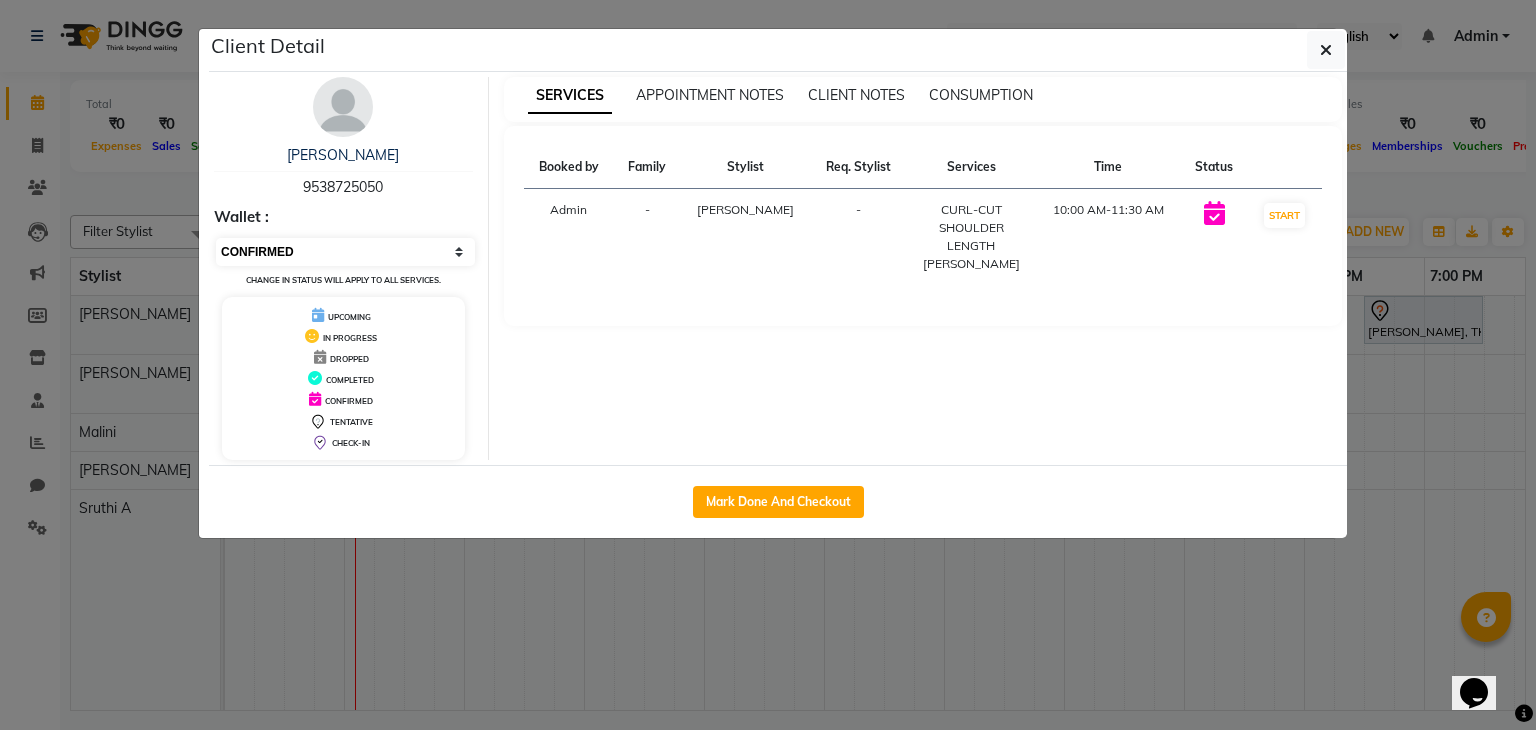 click on "Select IN SERVICE CONFIRMED TENTATIVE CHECK IN MARK DONE DROPPED UPCOMING" at bounding box center (345, 252) 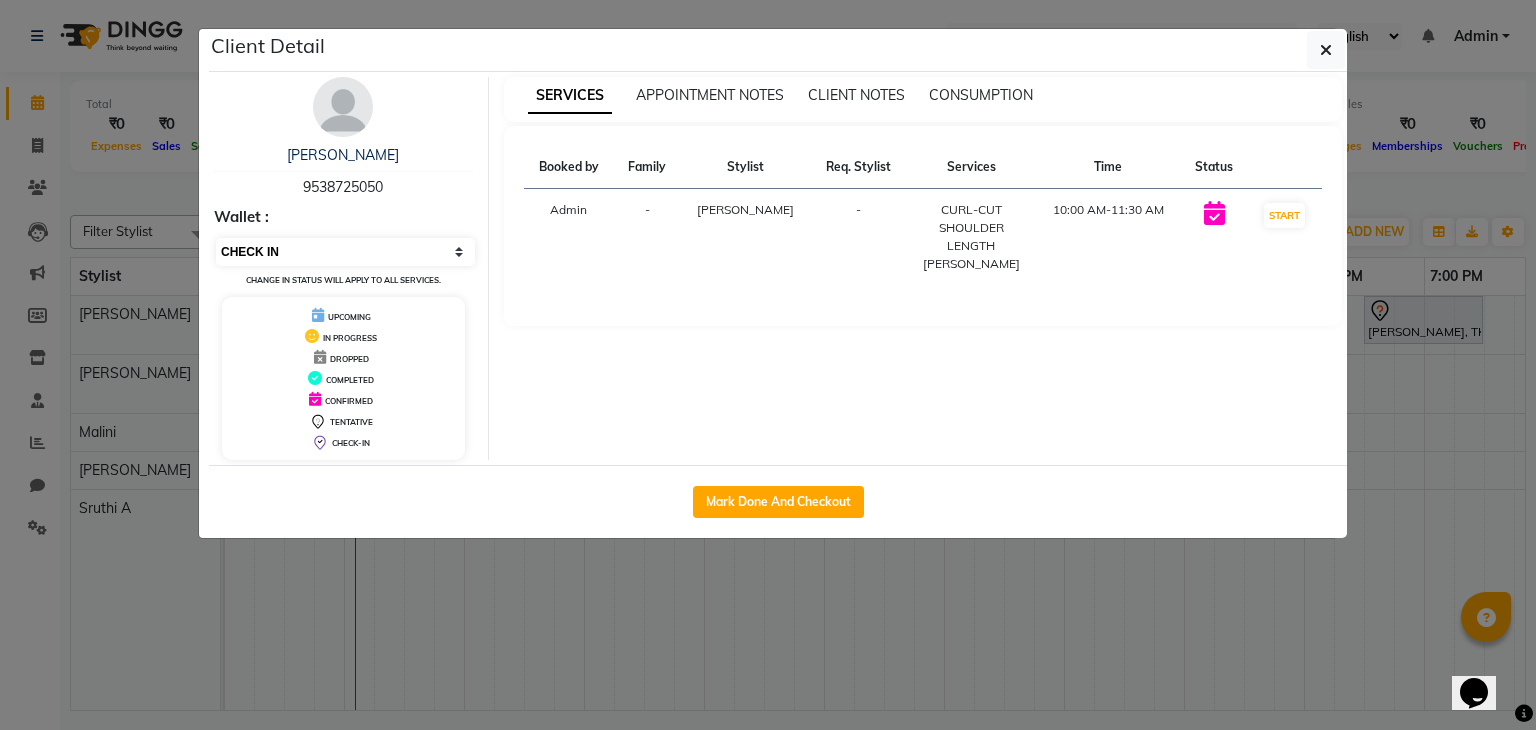 click on "Select IN SERVICE CONFIRMED TENTATIVE CHECK IN MARK DONE DROPPED UPCOMING" at bounding box center (345, 252) 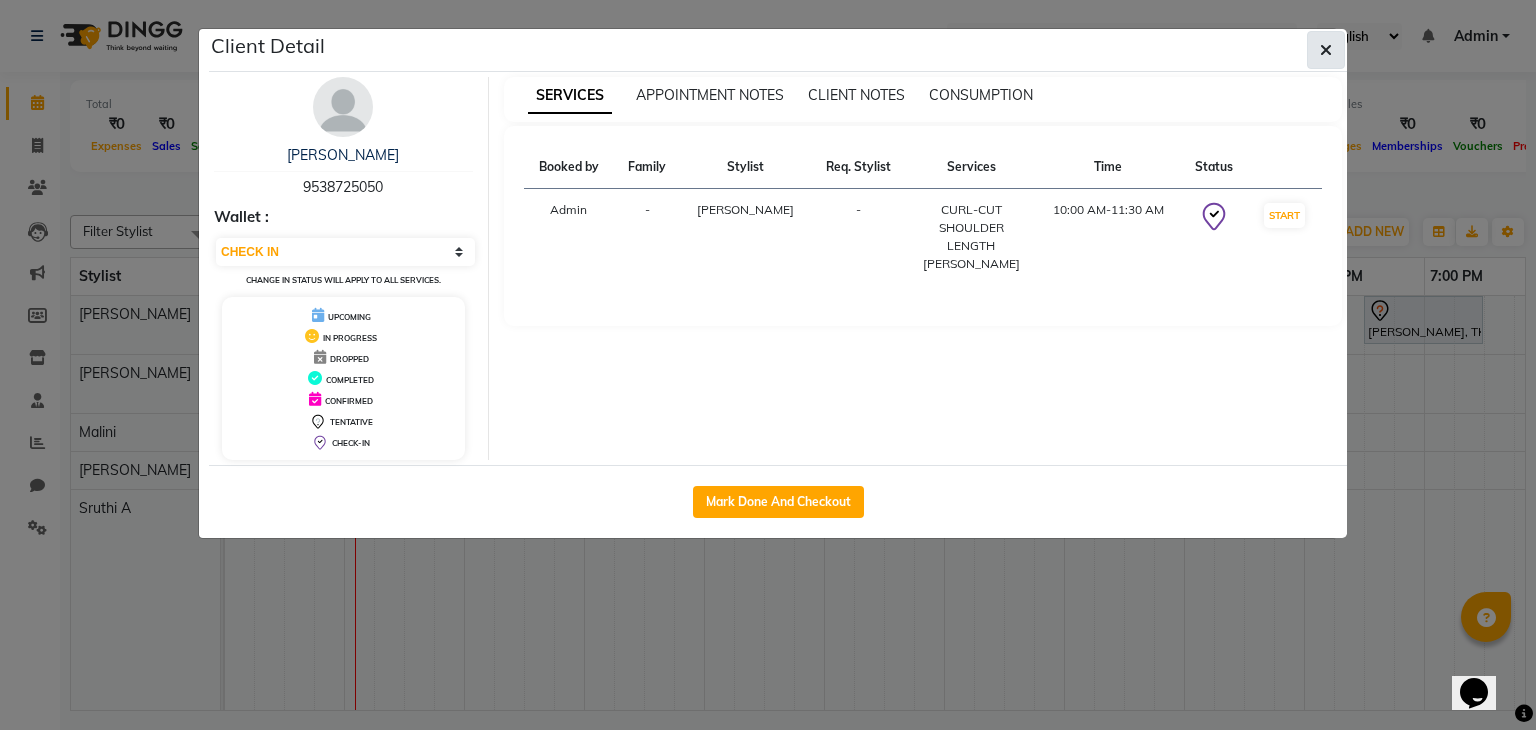 click 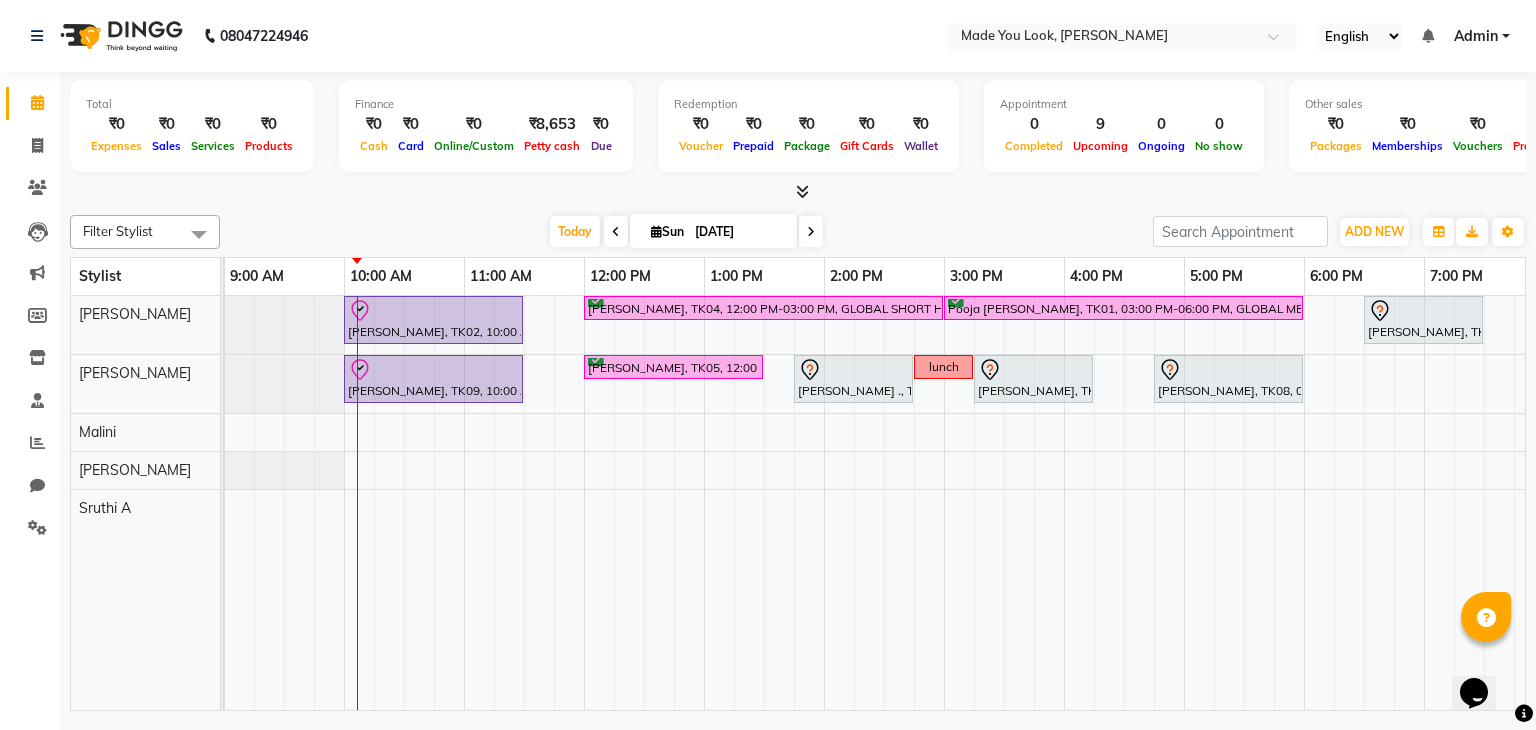 scroll, scrollTop: 0, scrollLeft: 103, axis: horizontal 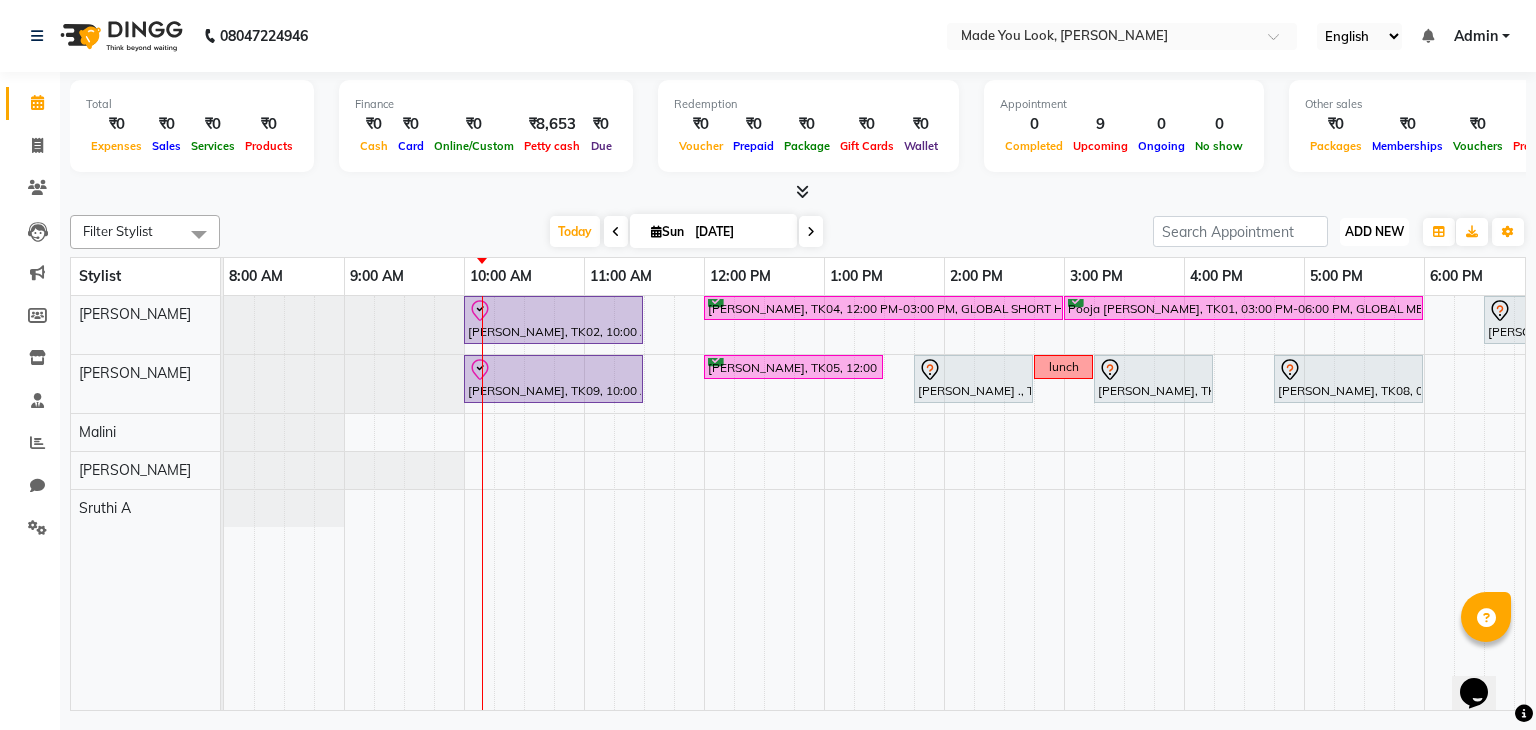 click on "ADD NEW" at bounding box center (1374, 231) 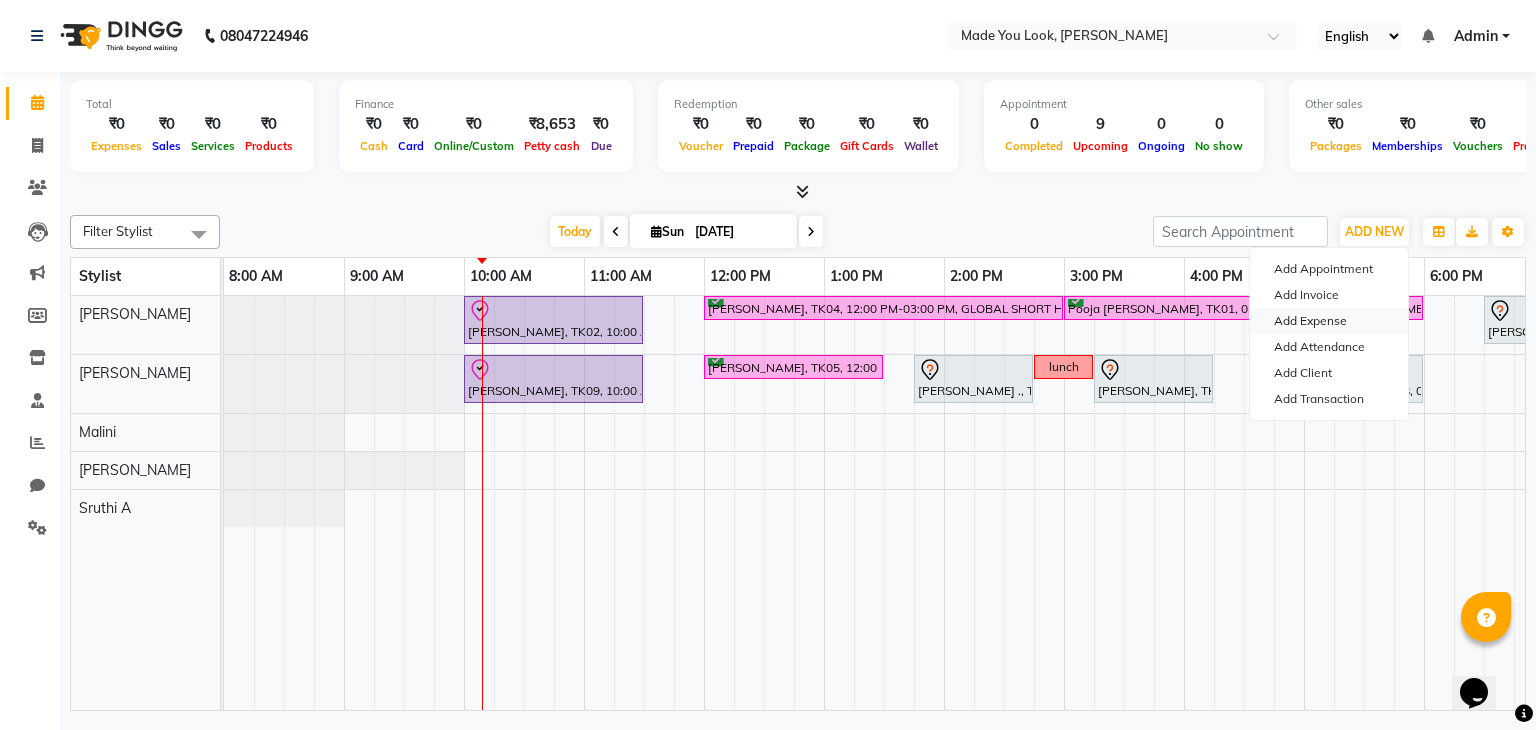 click on "Add Expense" at bounding box center [1329, 321] 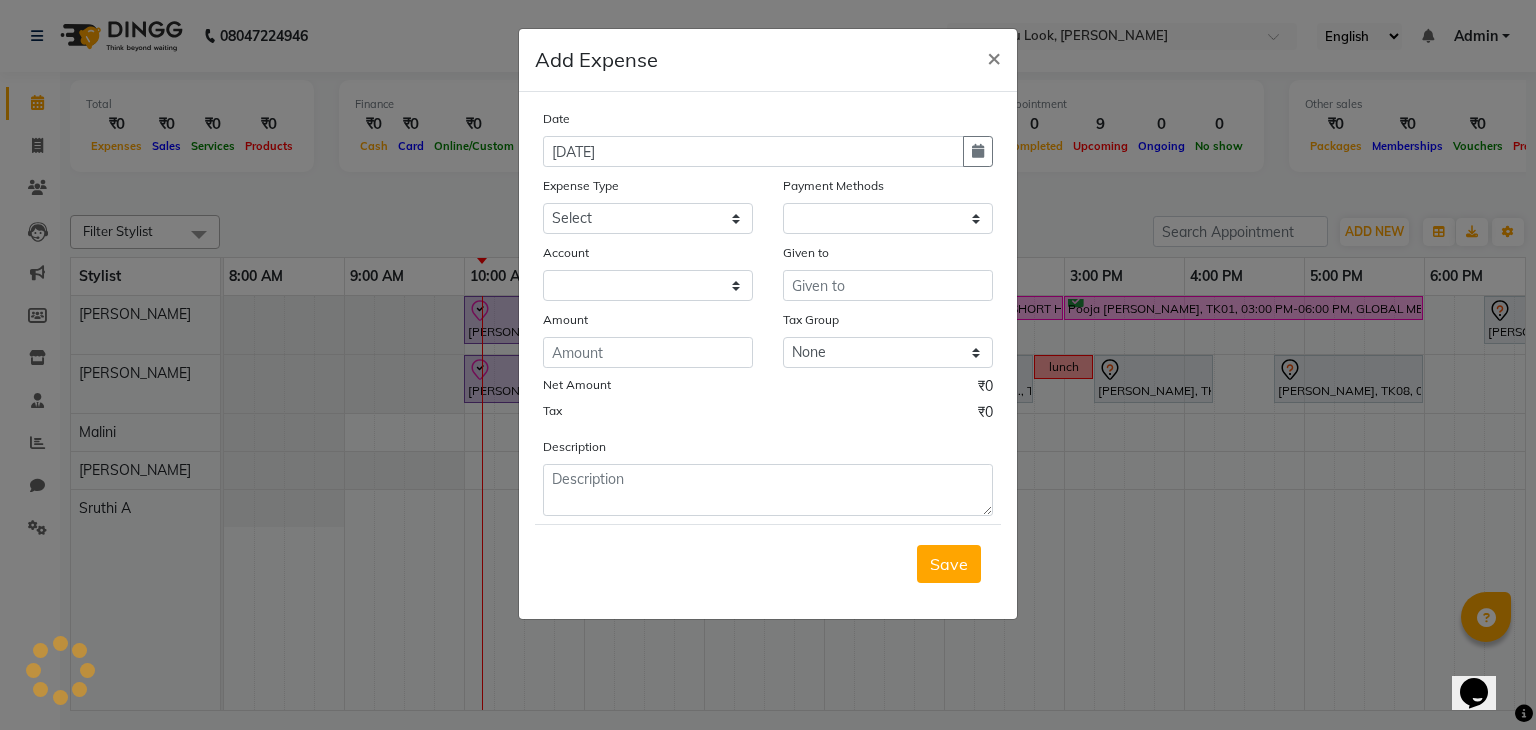 select on "1" 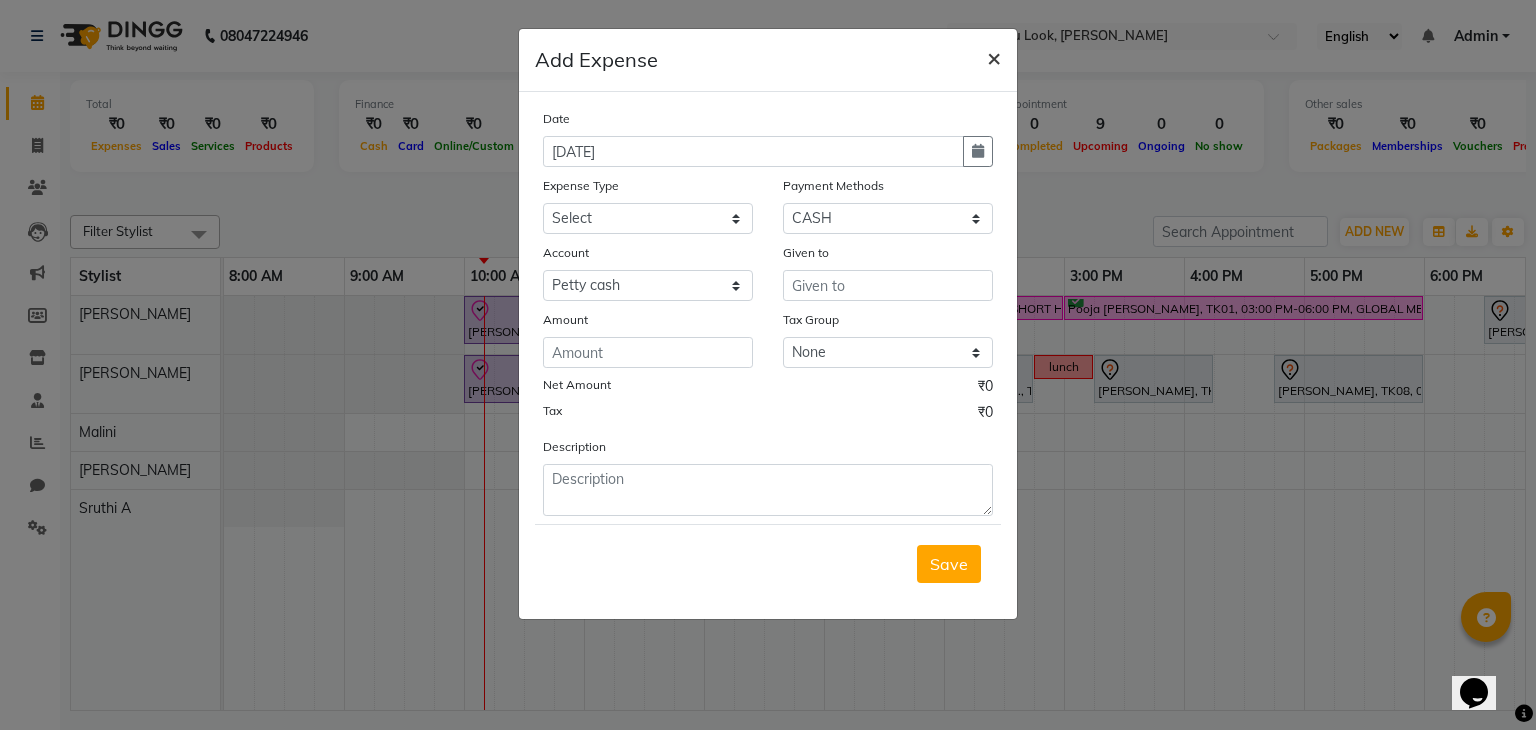 click on "×" 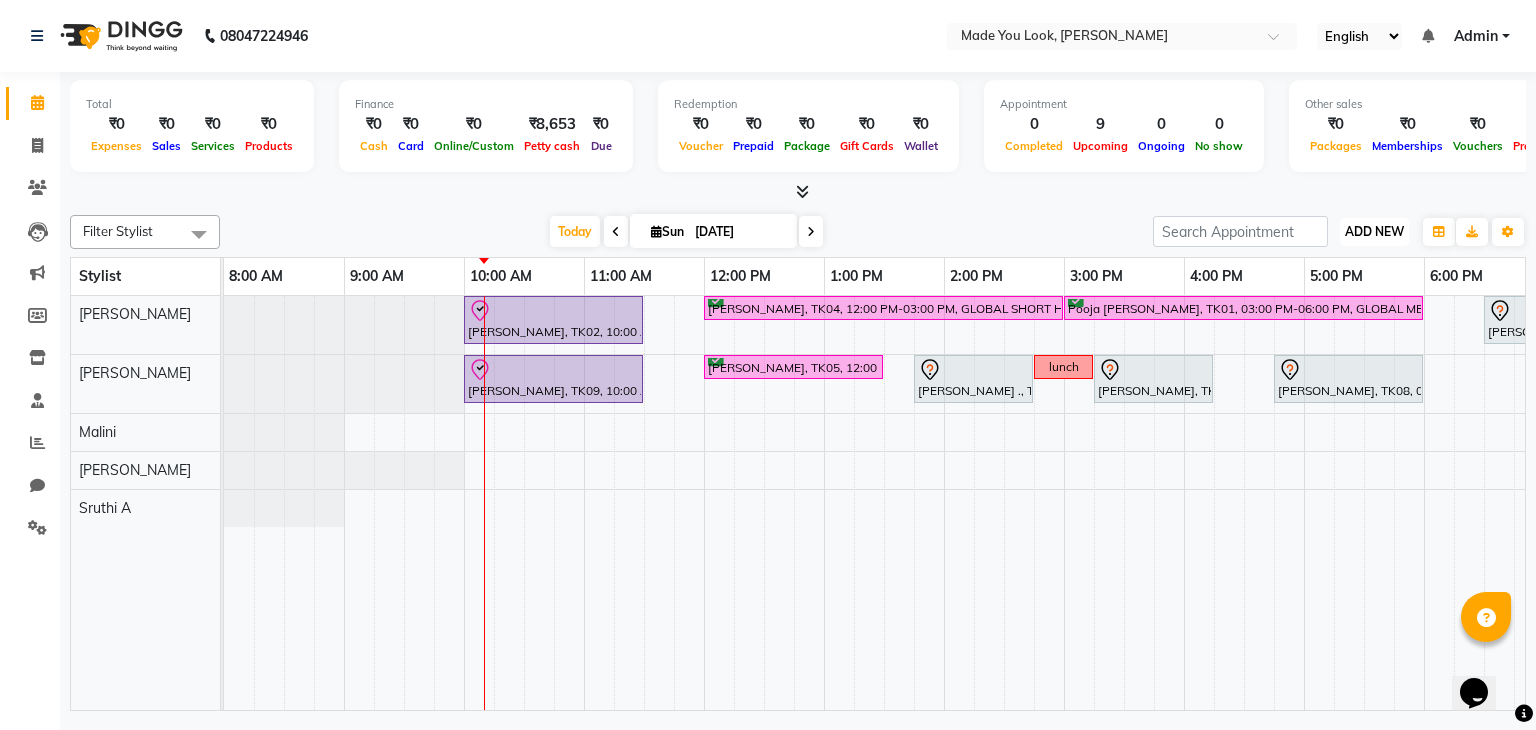 click on "ADD NEW" at bounding box center [1374, 231] 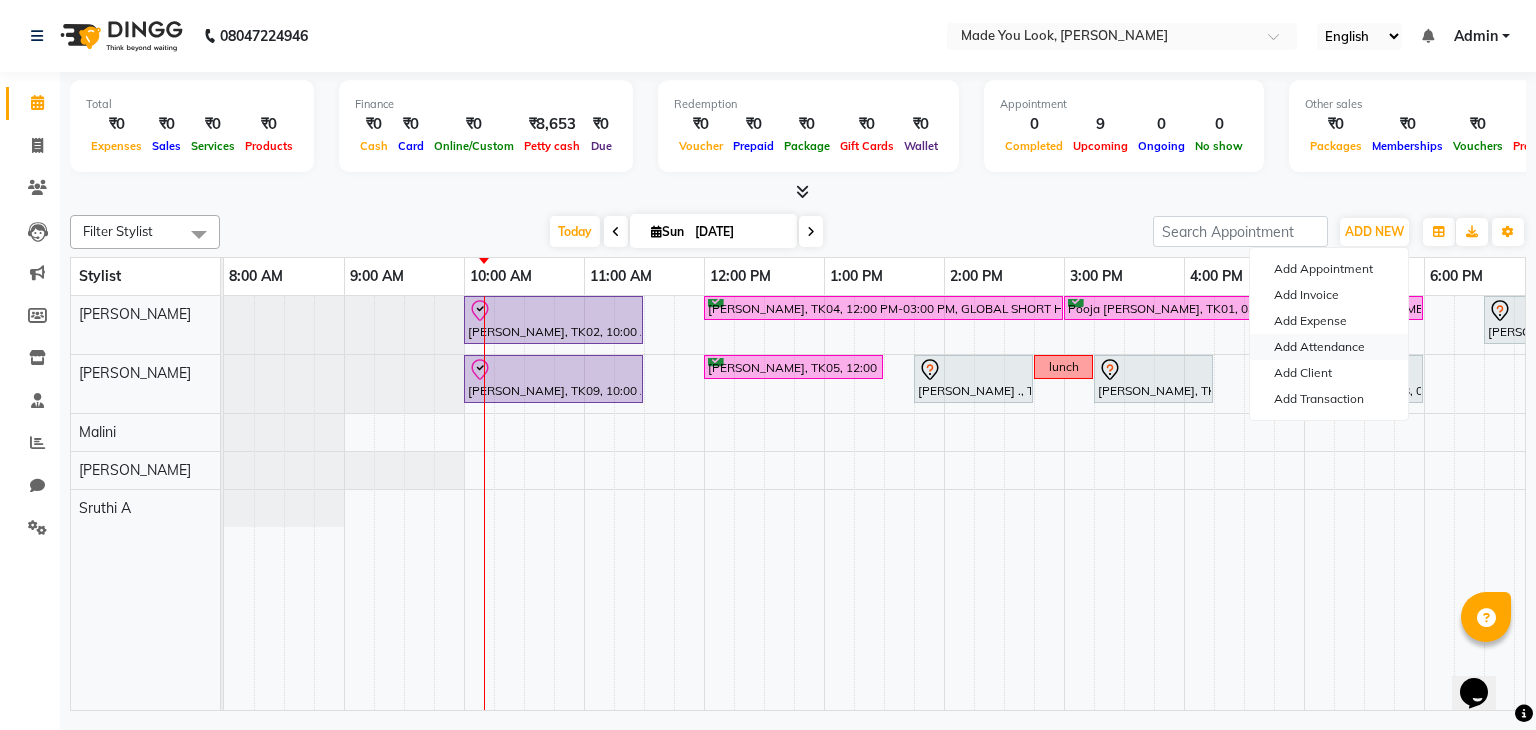 click on "Add Attendance" at bounding box center [1329, 347] 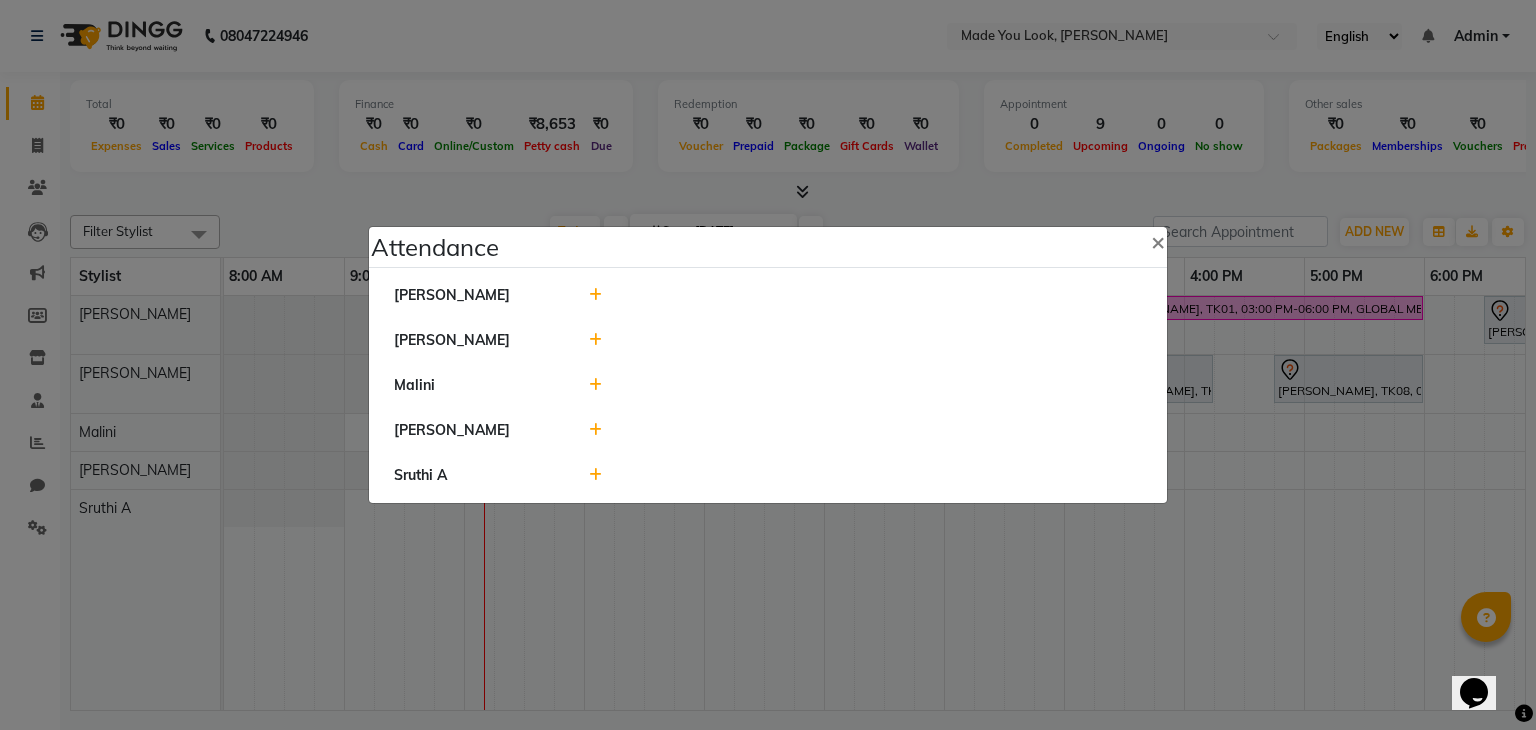 click 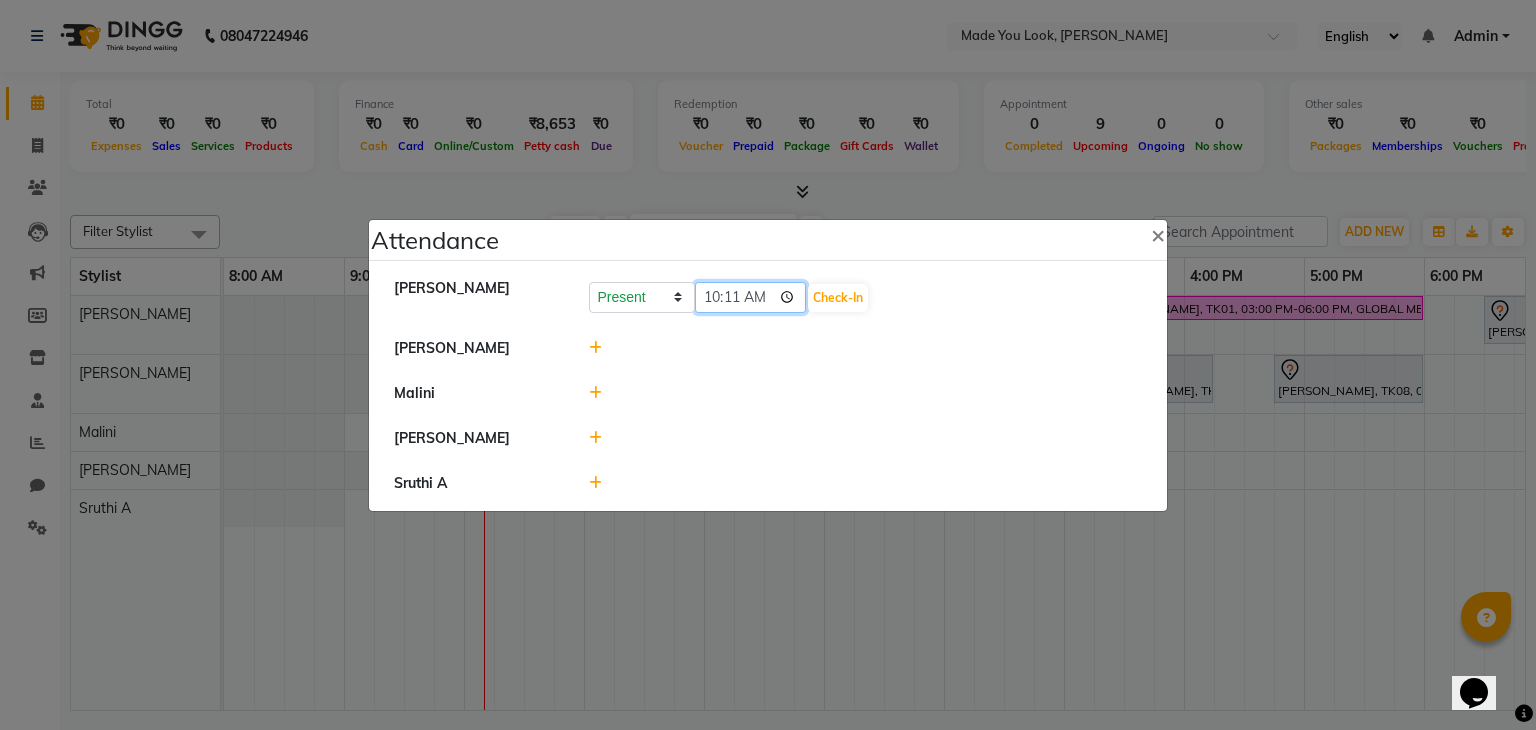 click on "10:11" 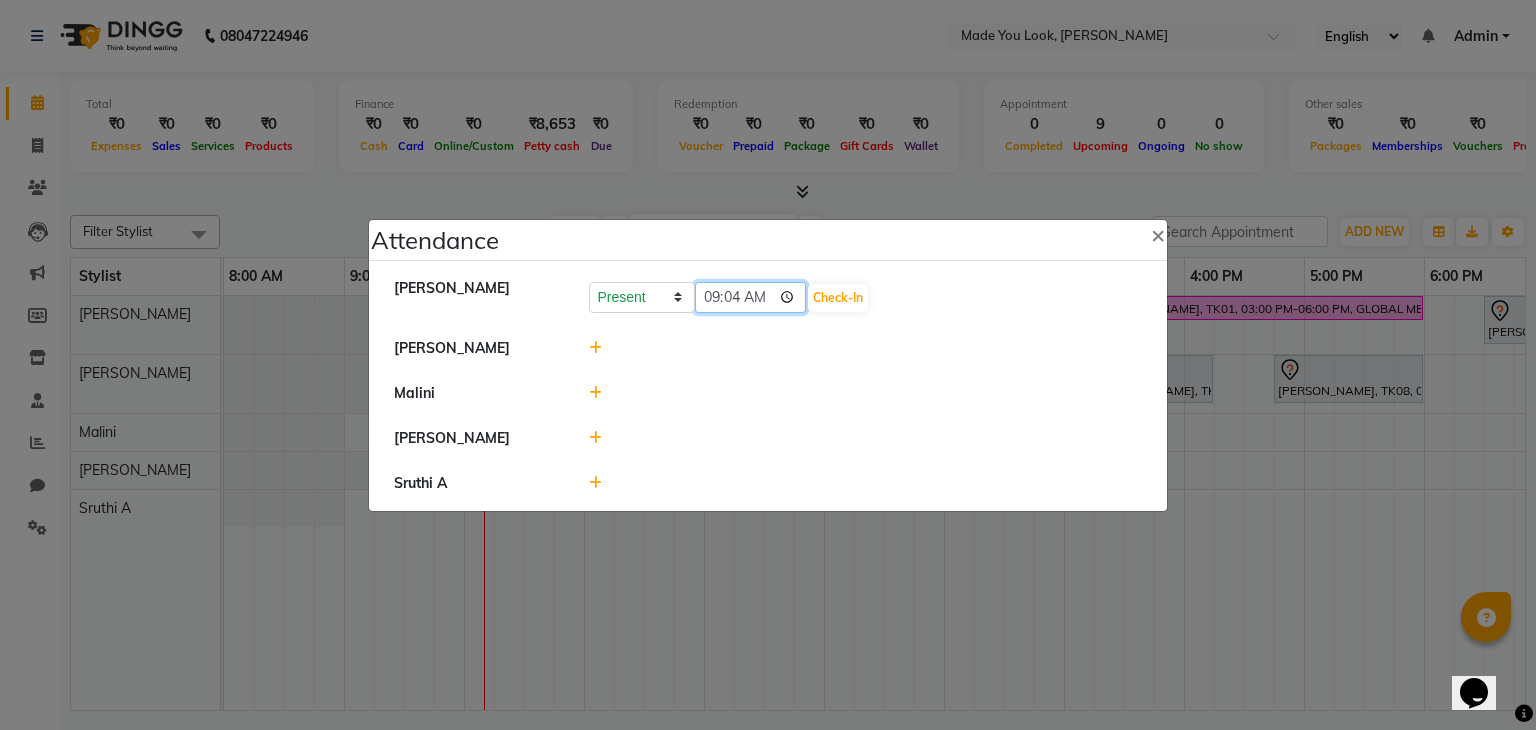 type on "09:45" 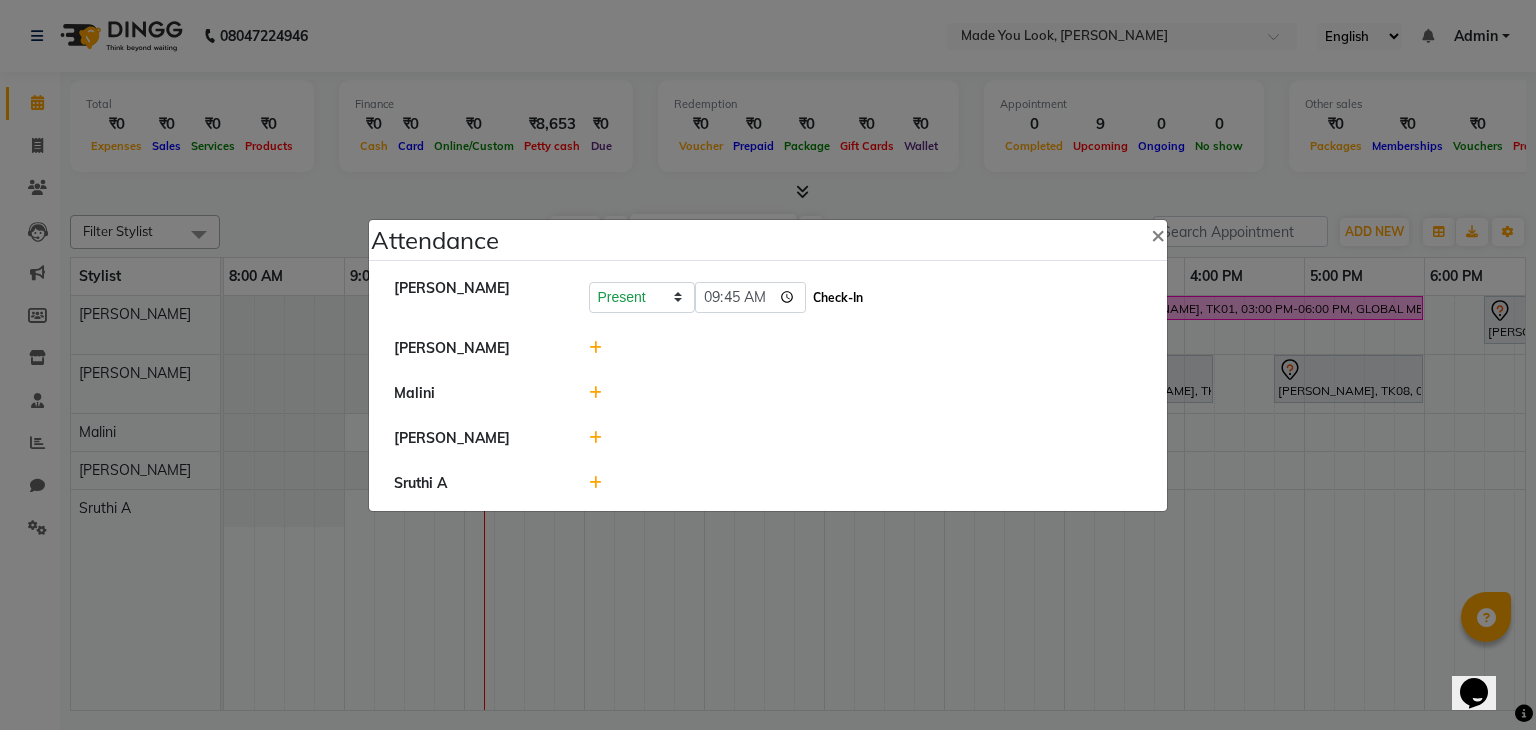 click on "Check-In" 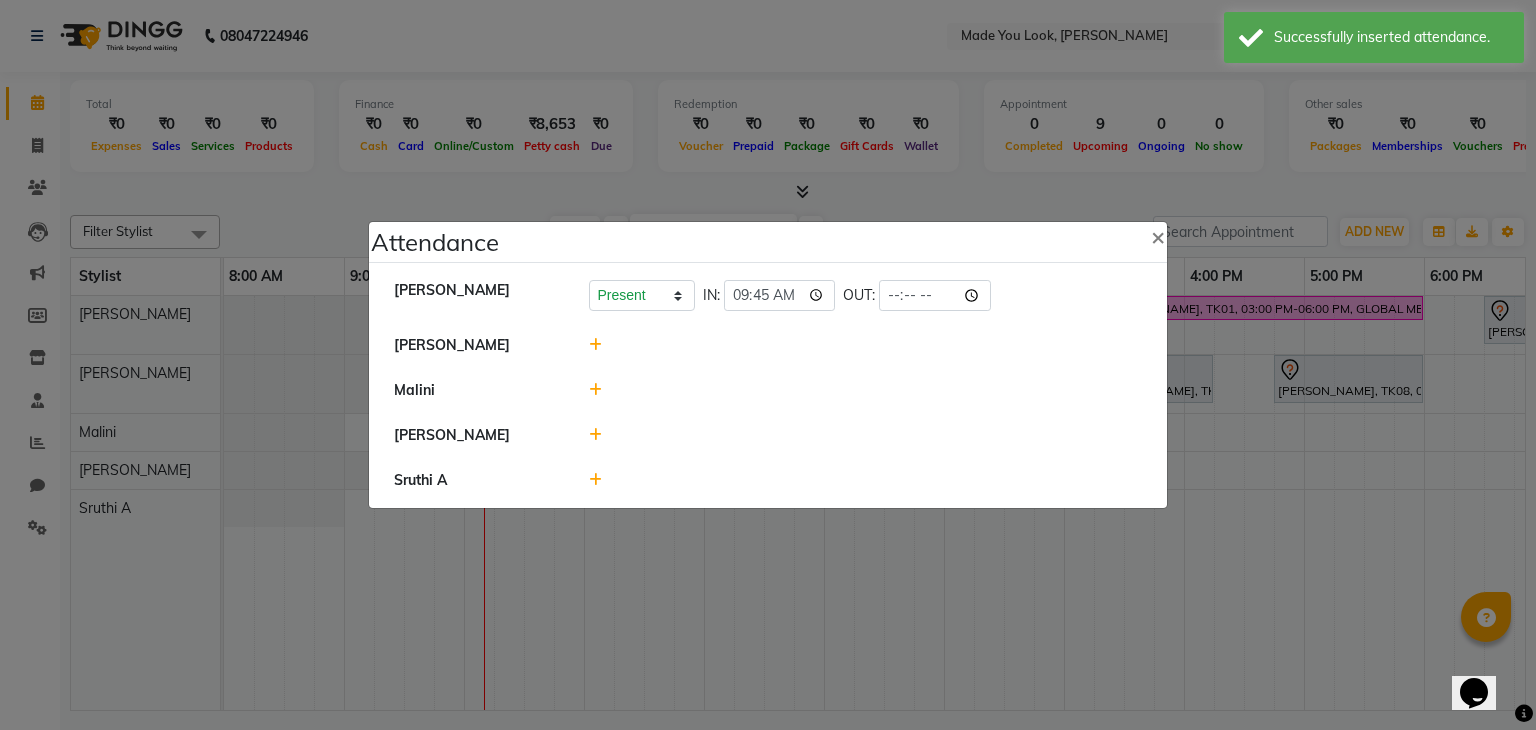 click 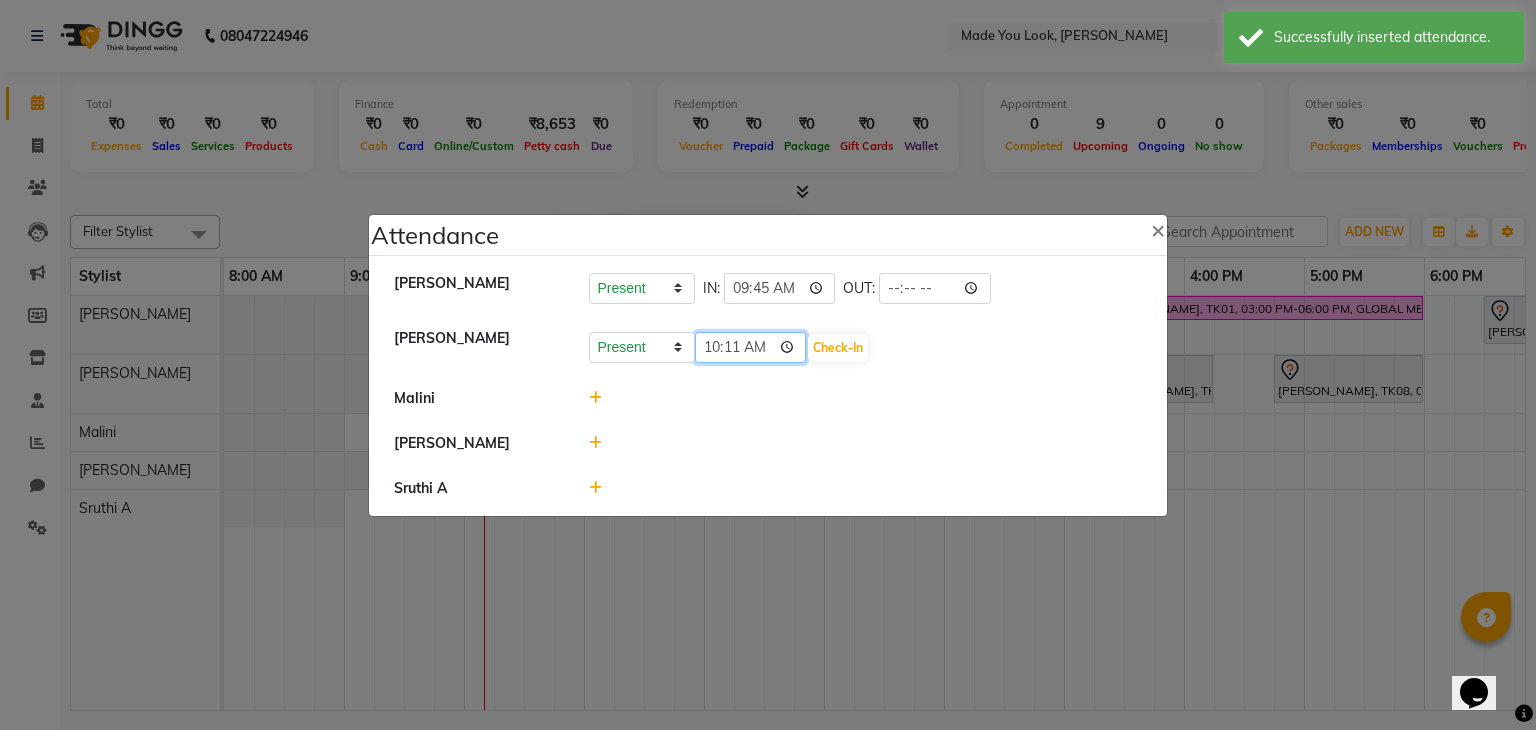 click on "10:11" 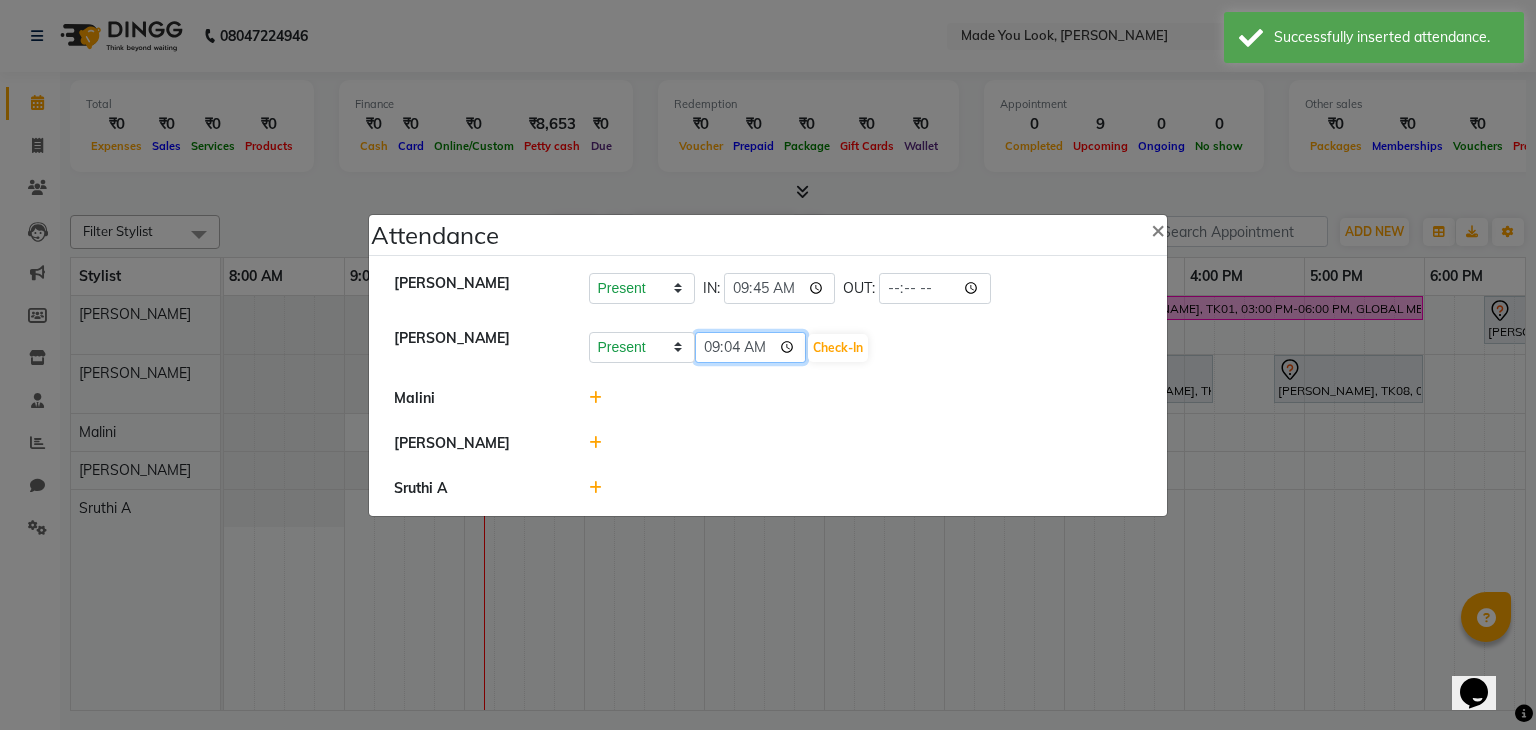 type on "09:45" 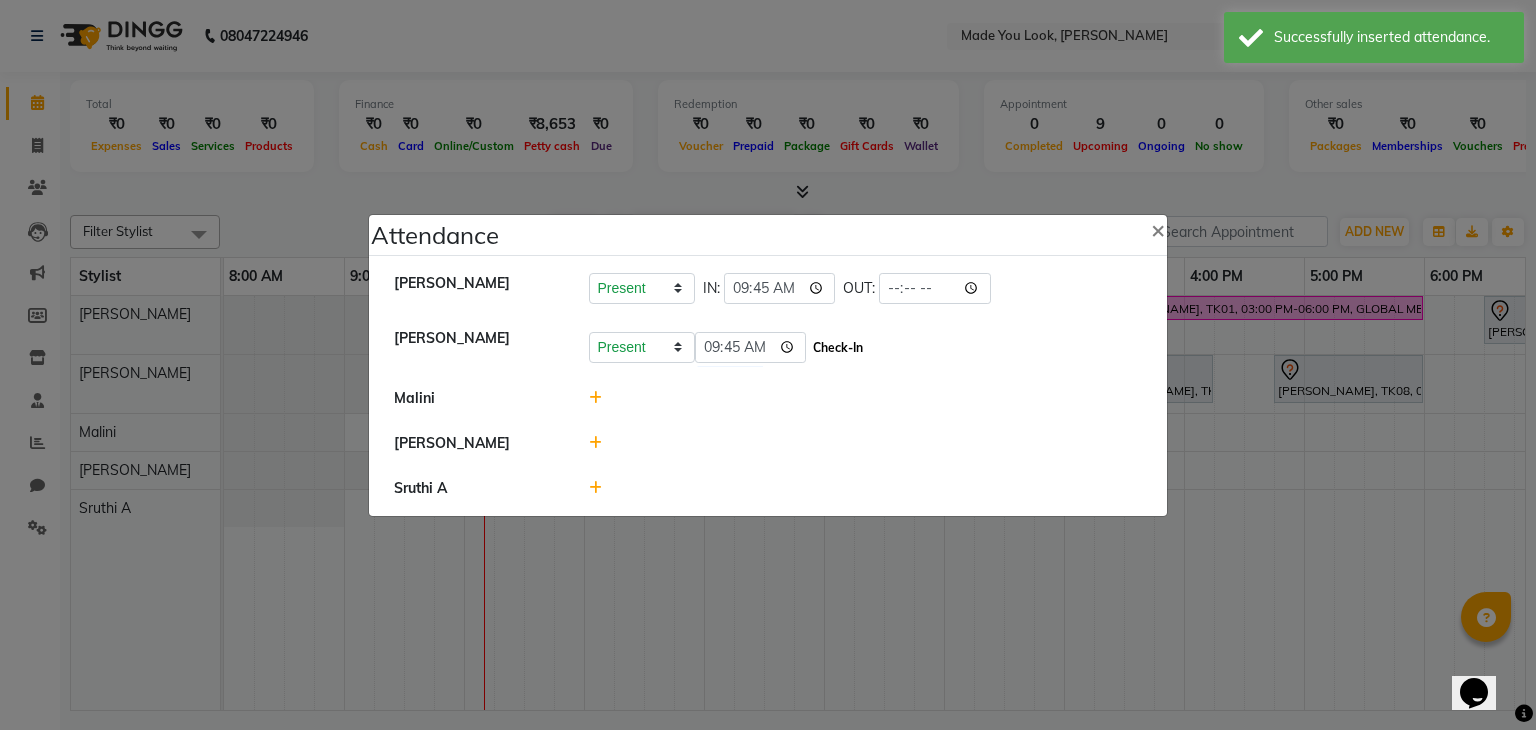 click on "Check-In" 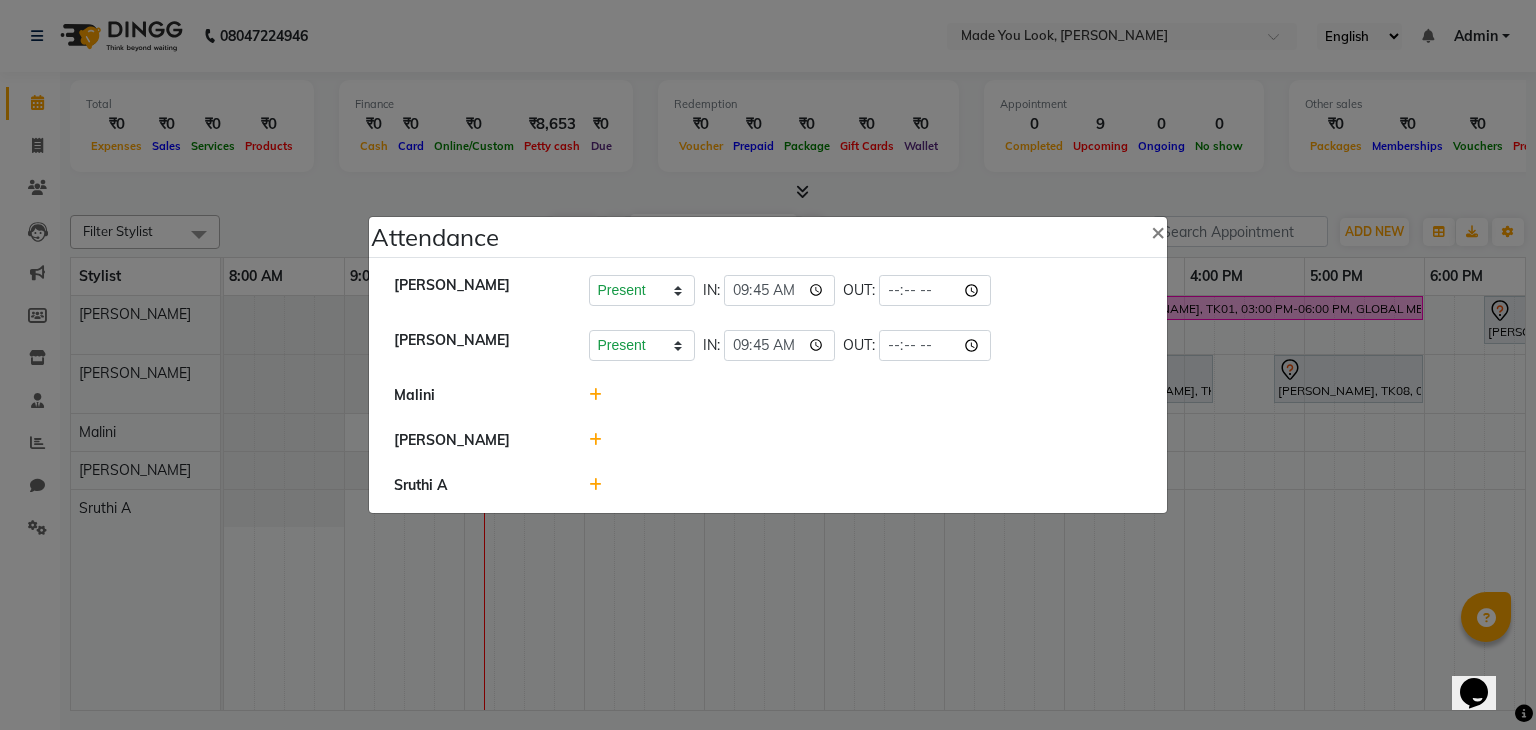 click 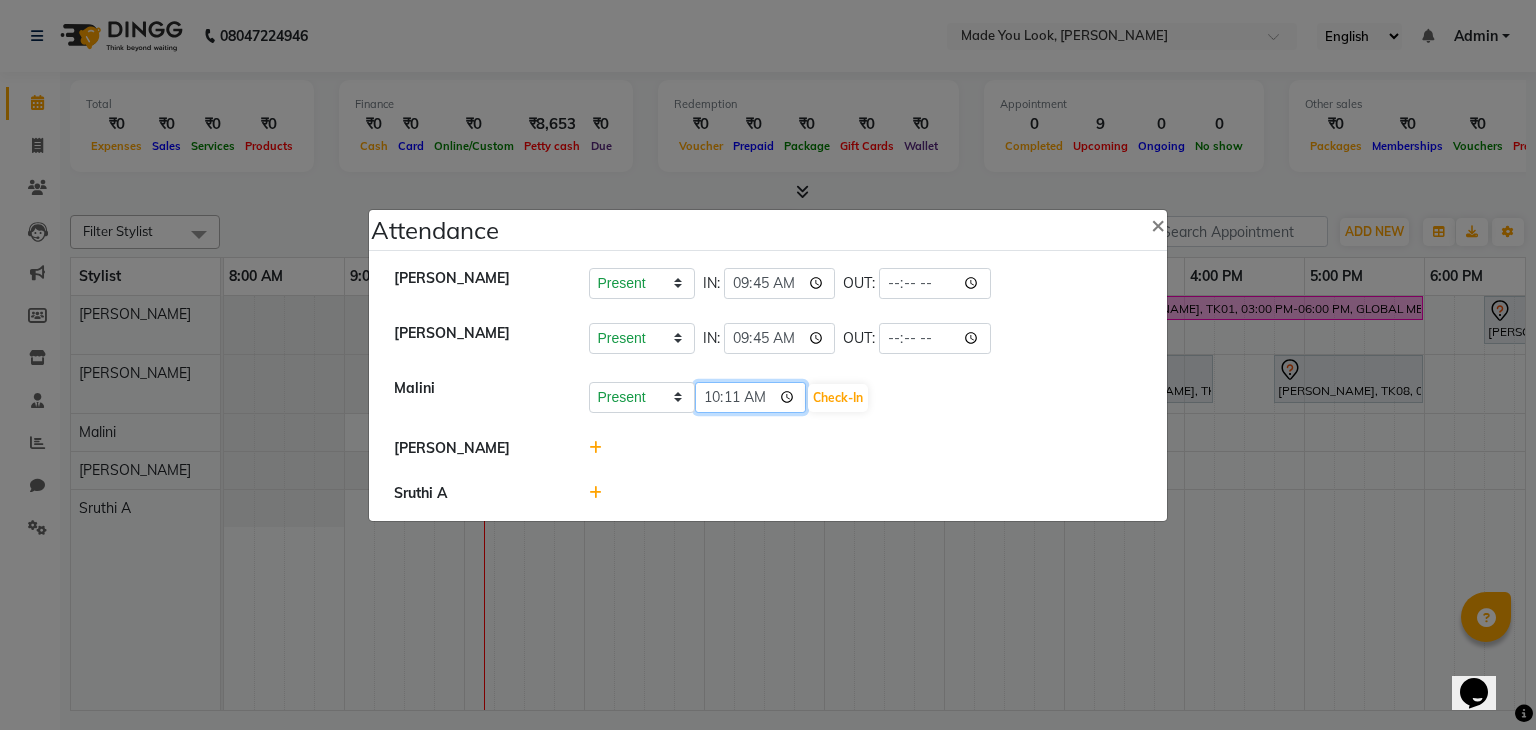 click on "10:11" 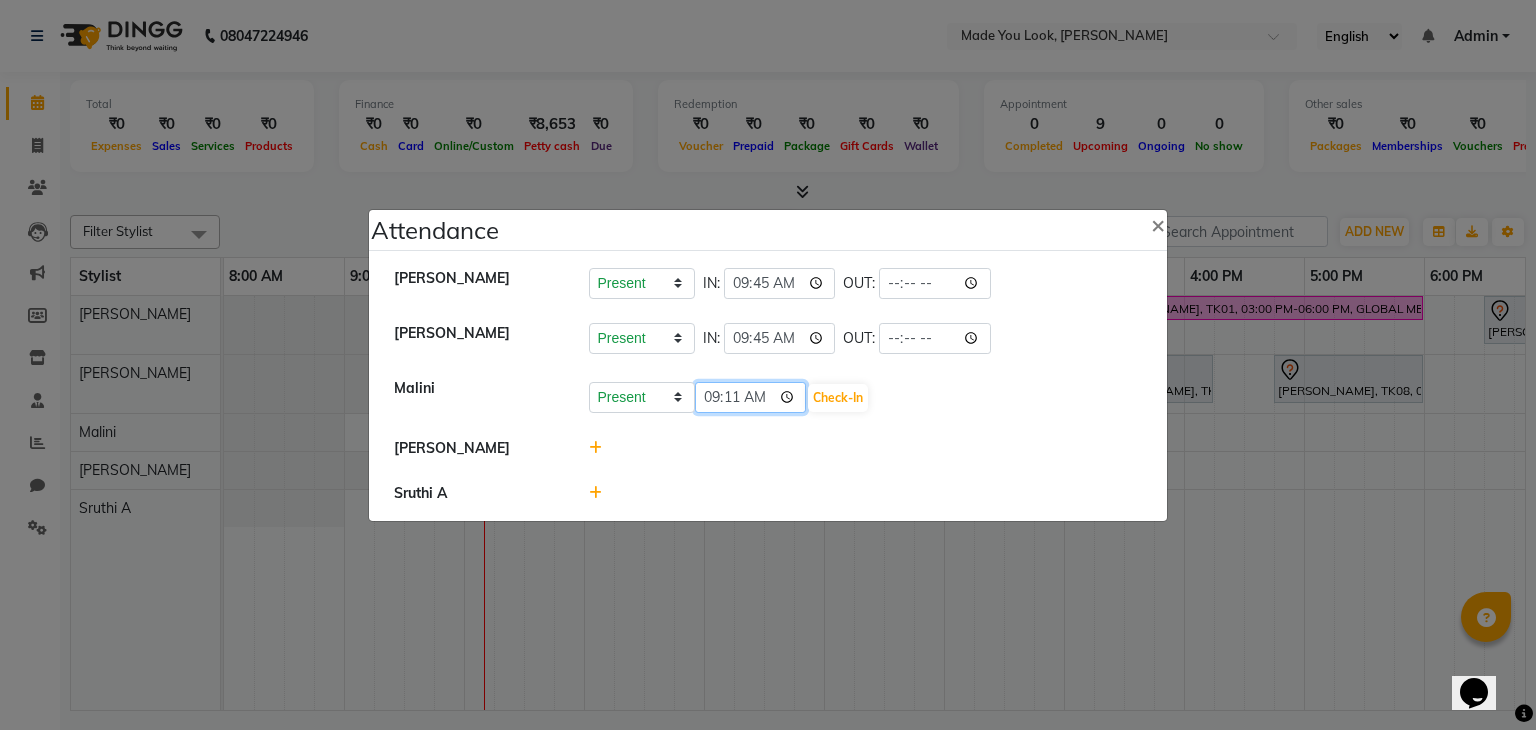 type on "09:00" 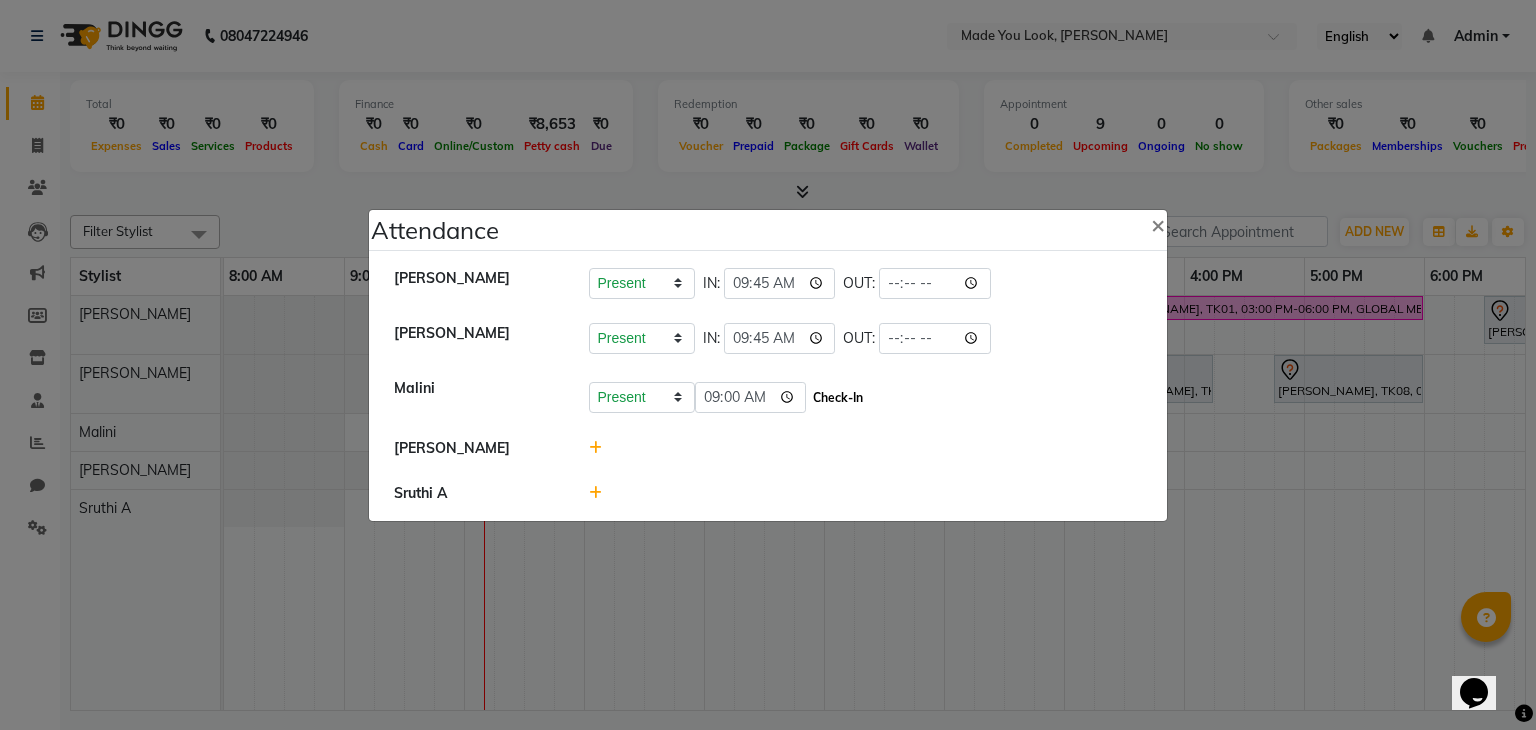 click on "Check-In" 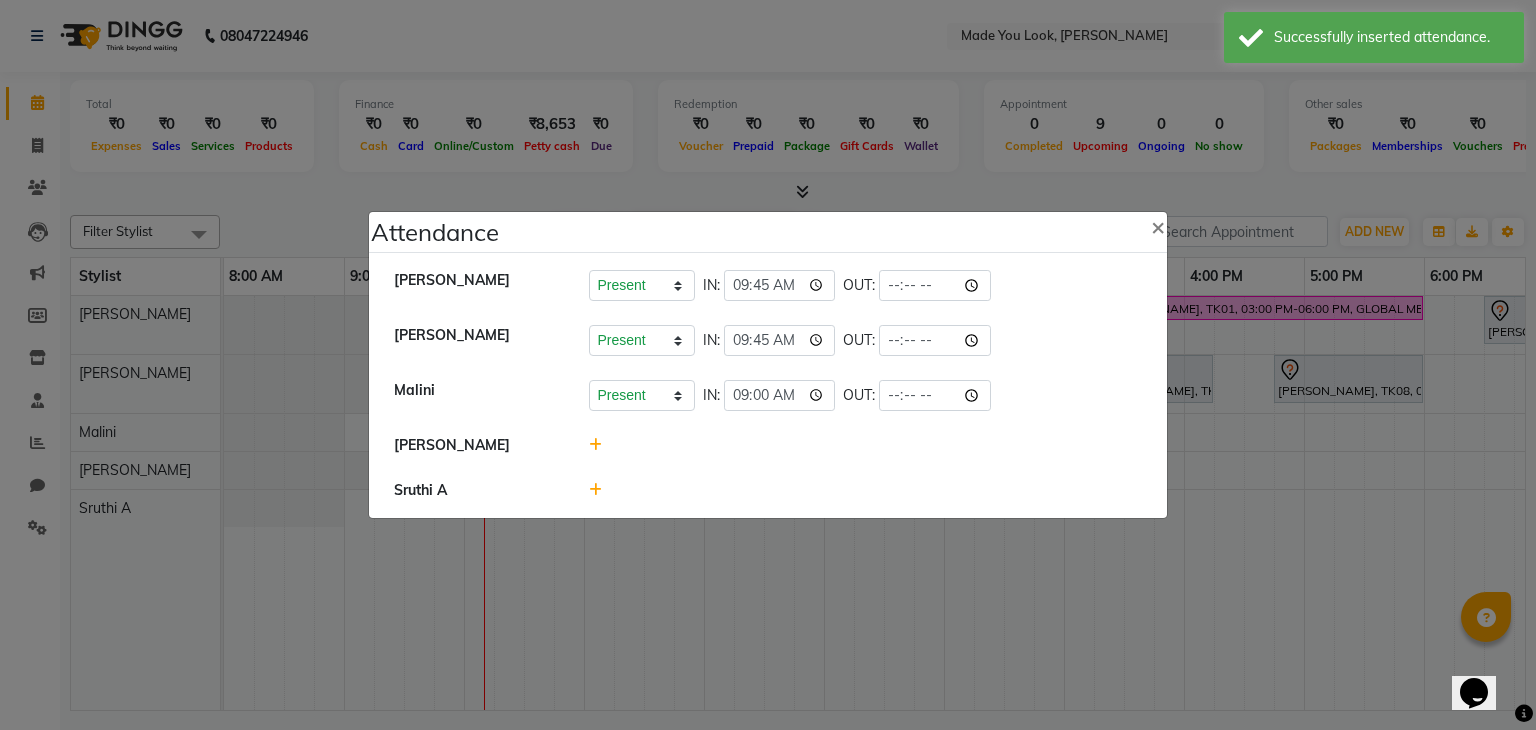 click 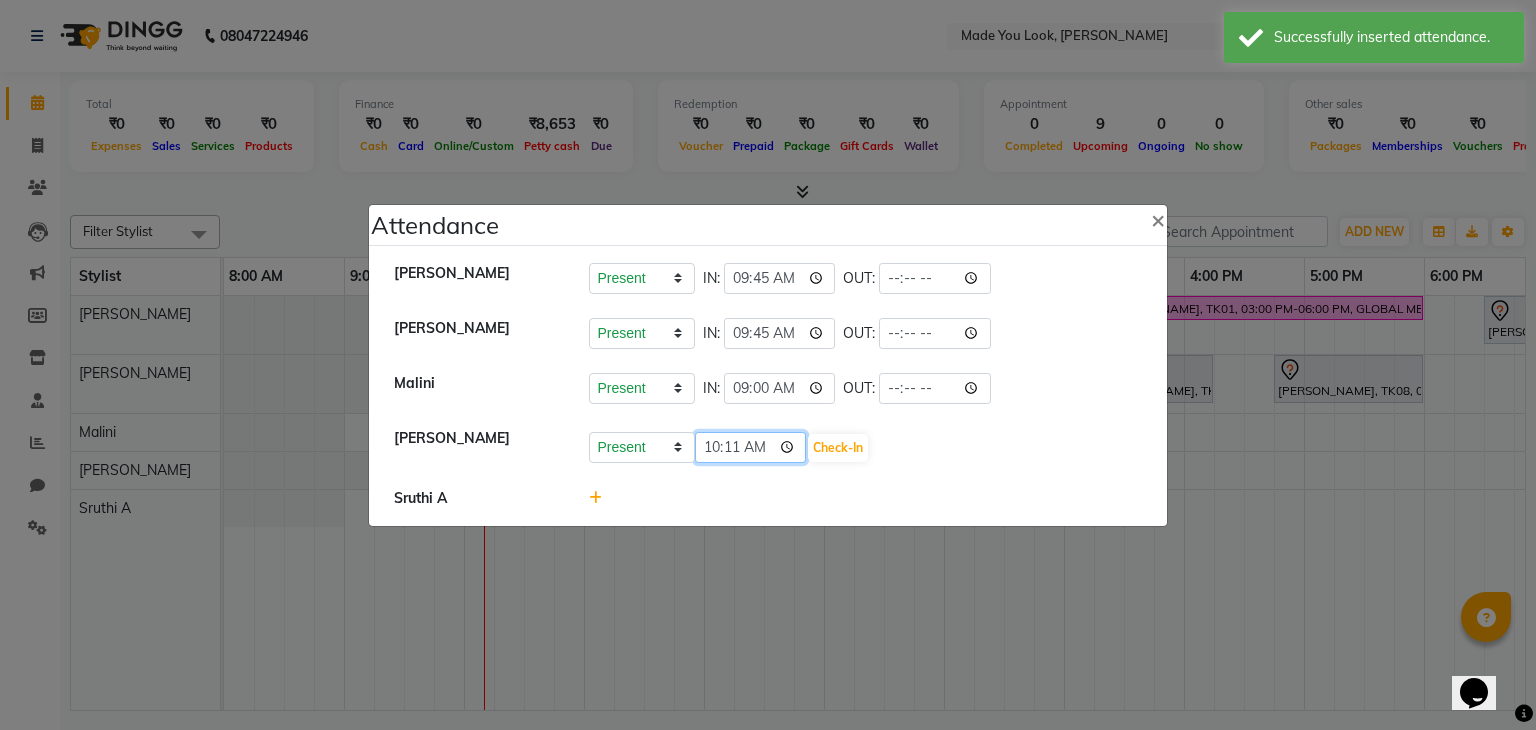 click on "10:11" 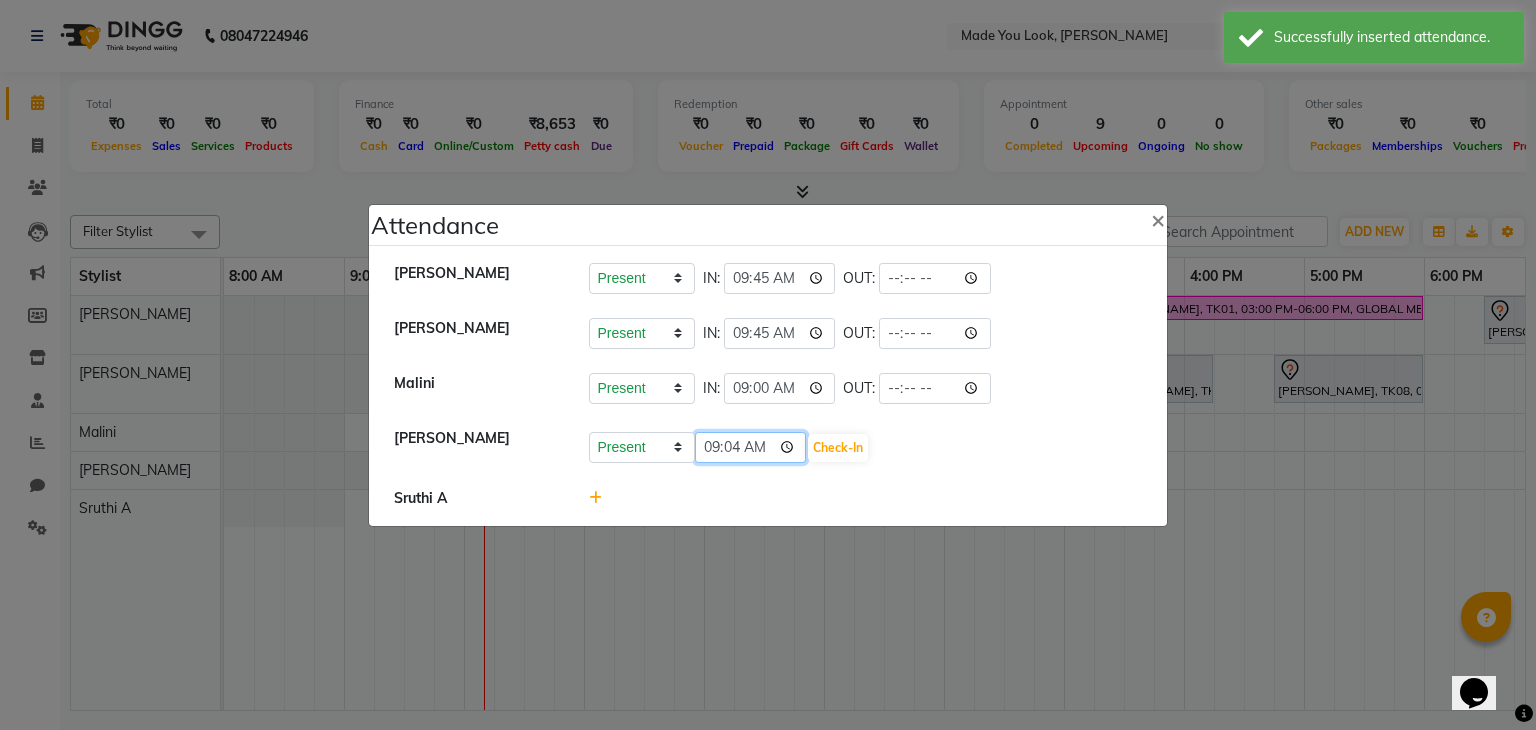 type on "09:45" 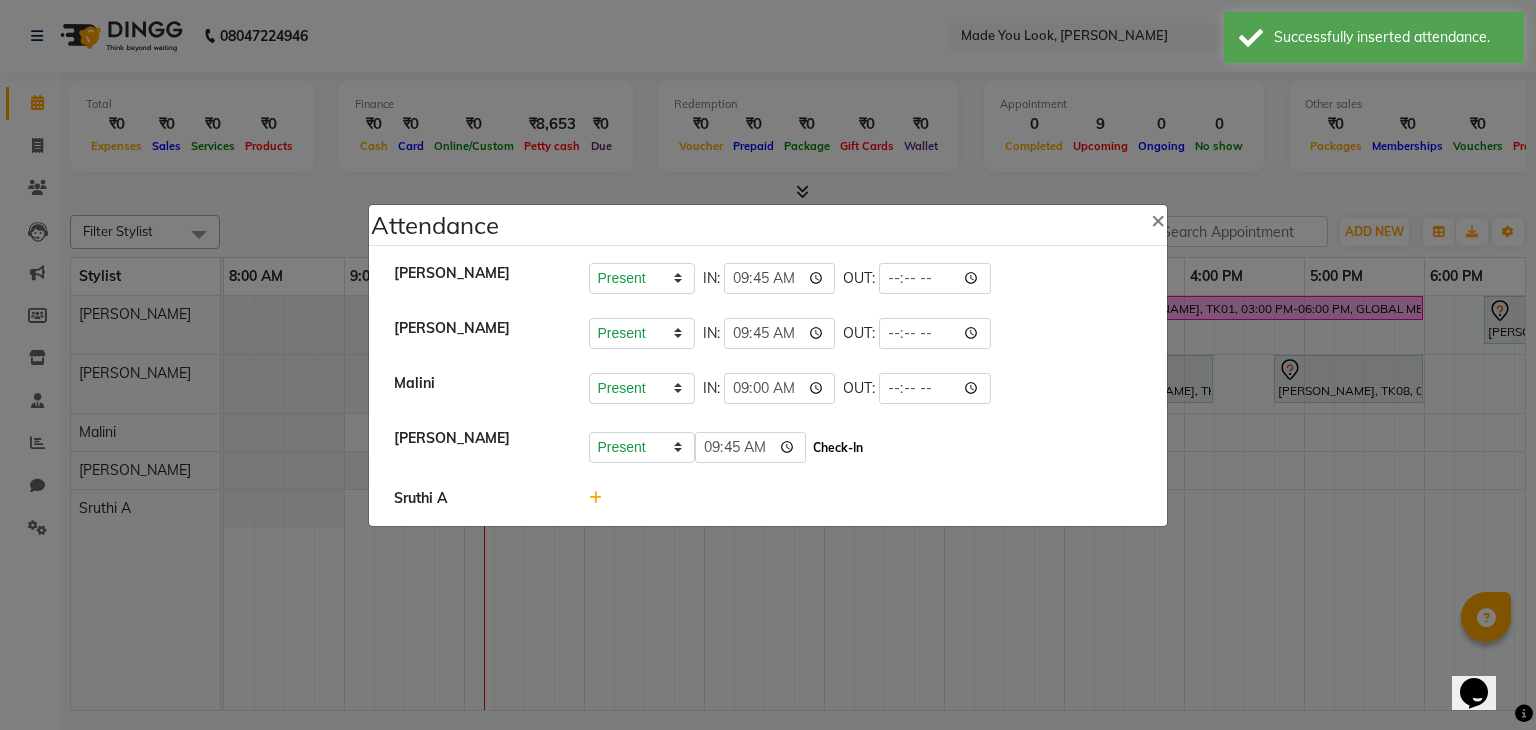 click on "Check-In" 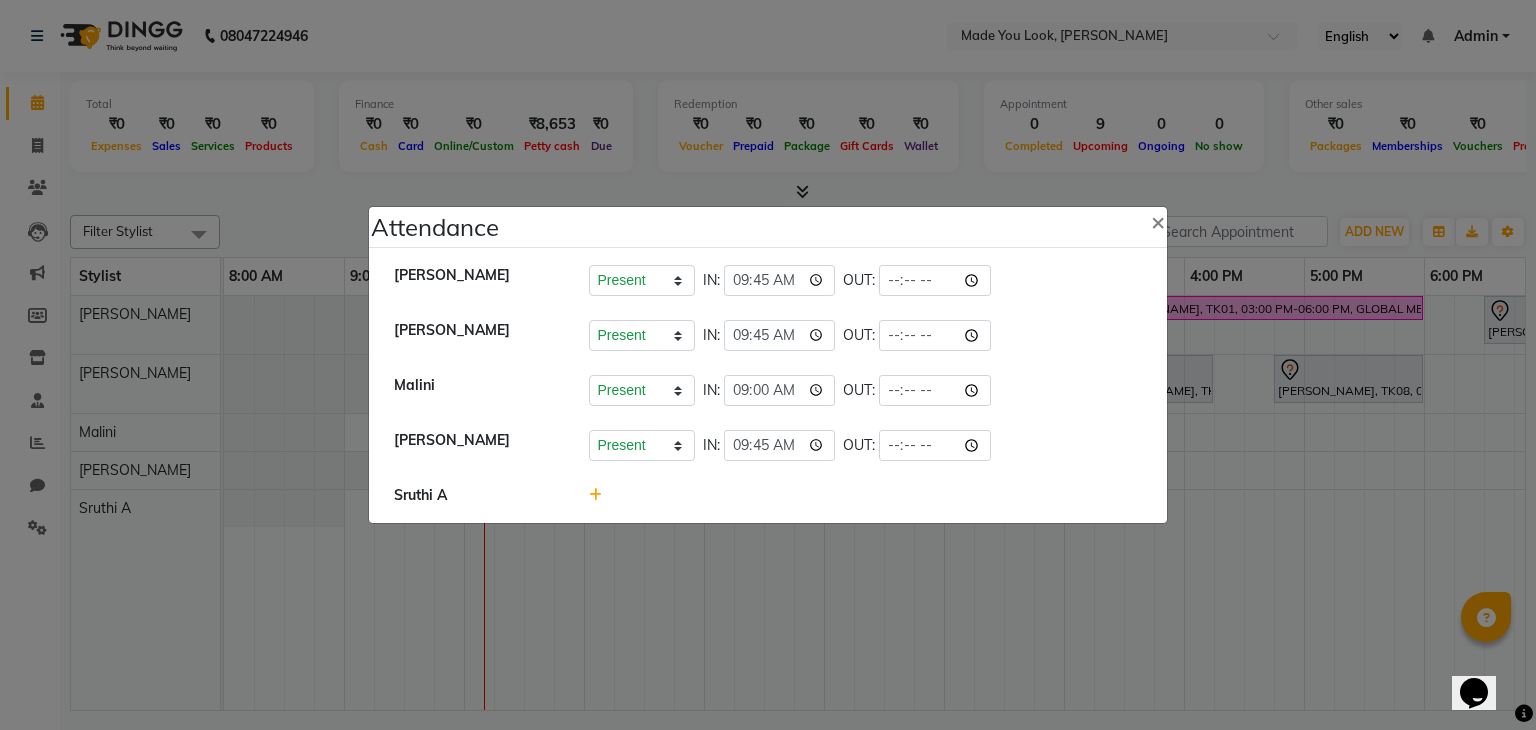 click 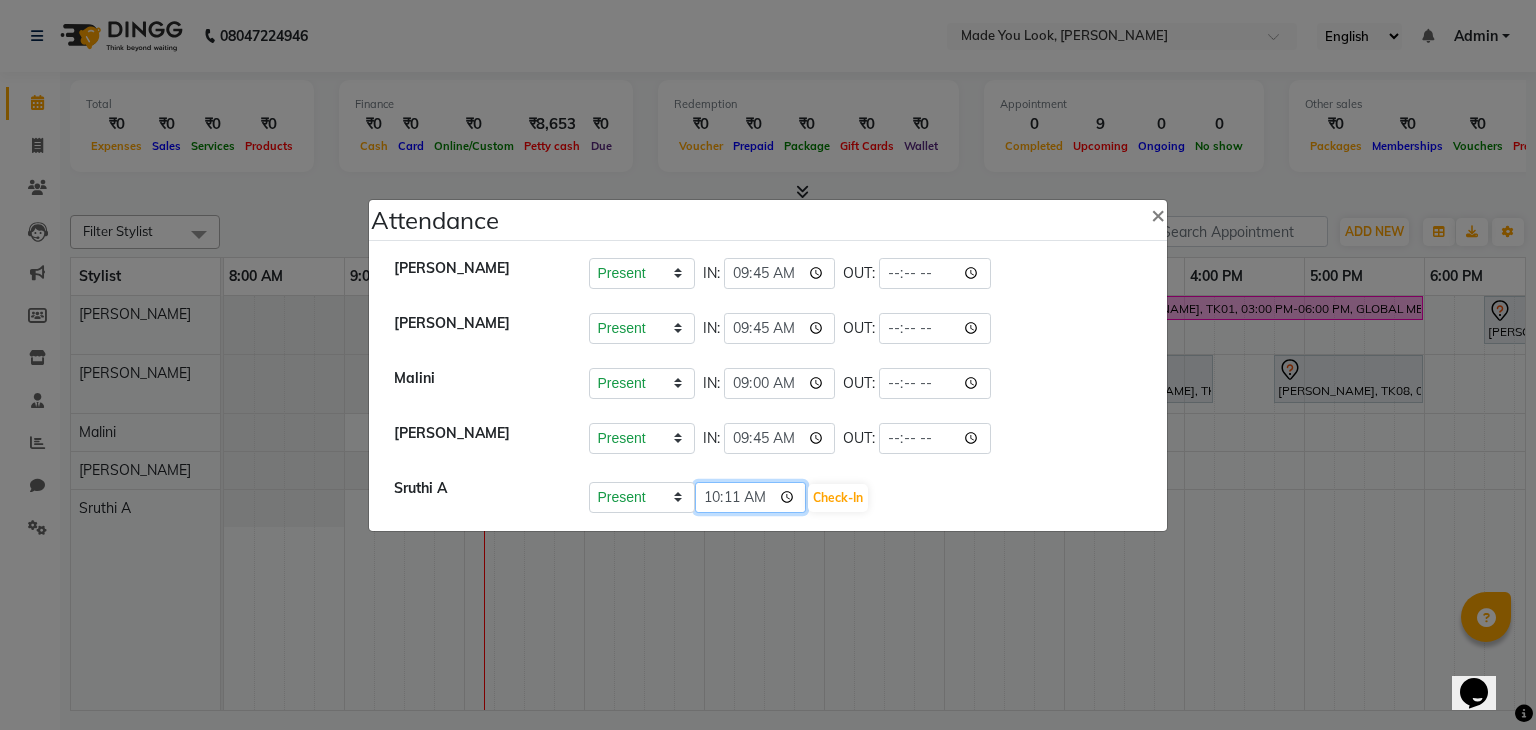 click on "10:11" 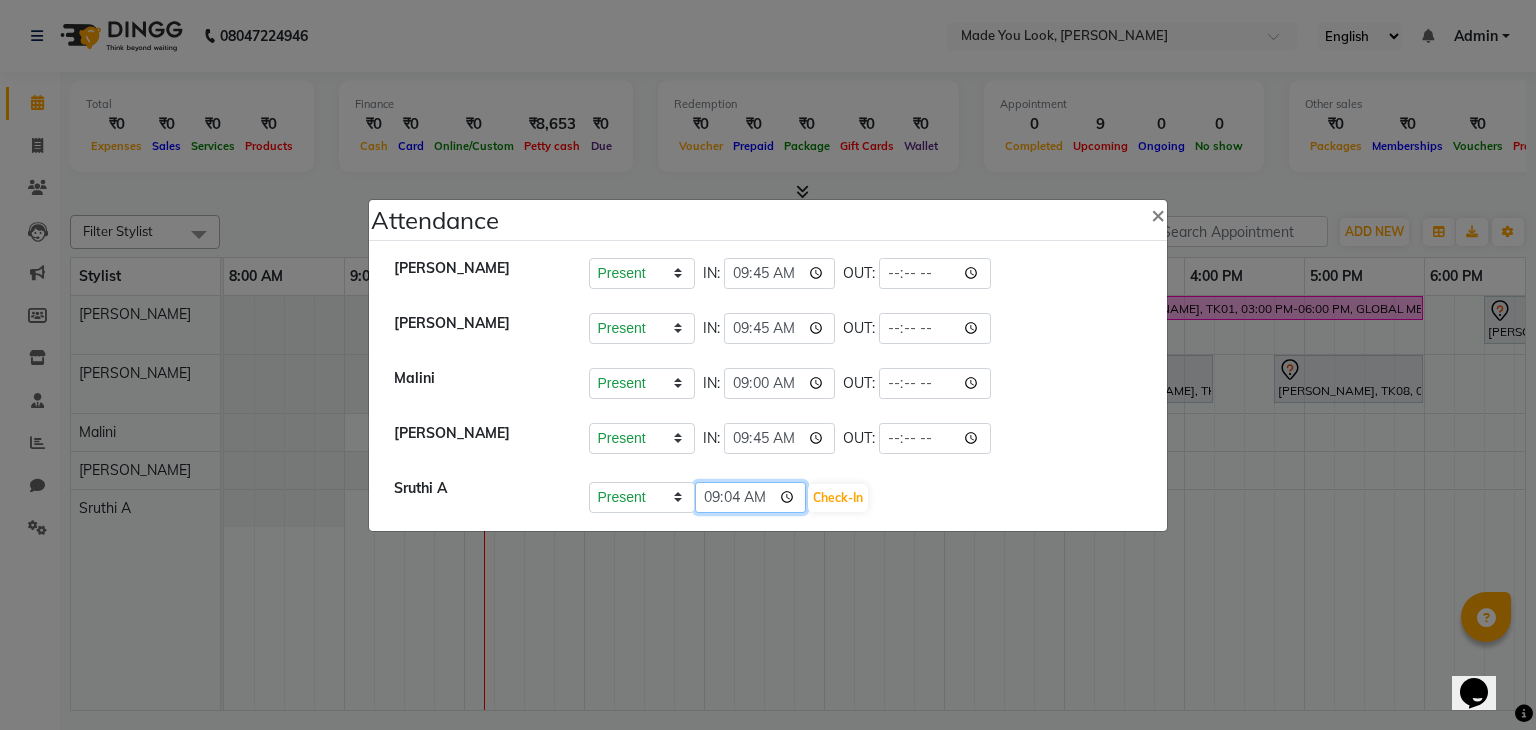 type on "09:45" 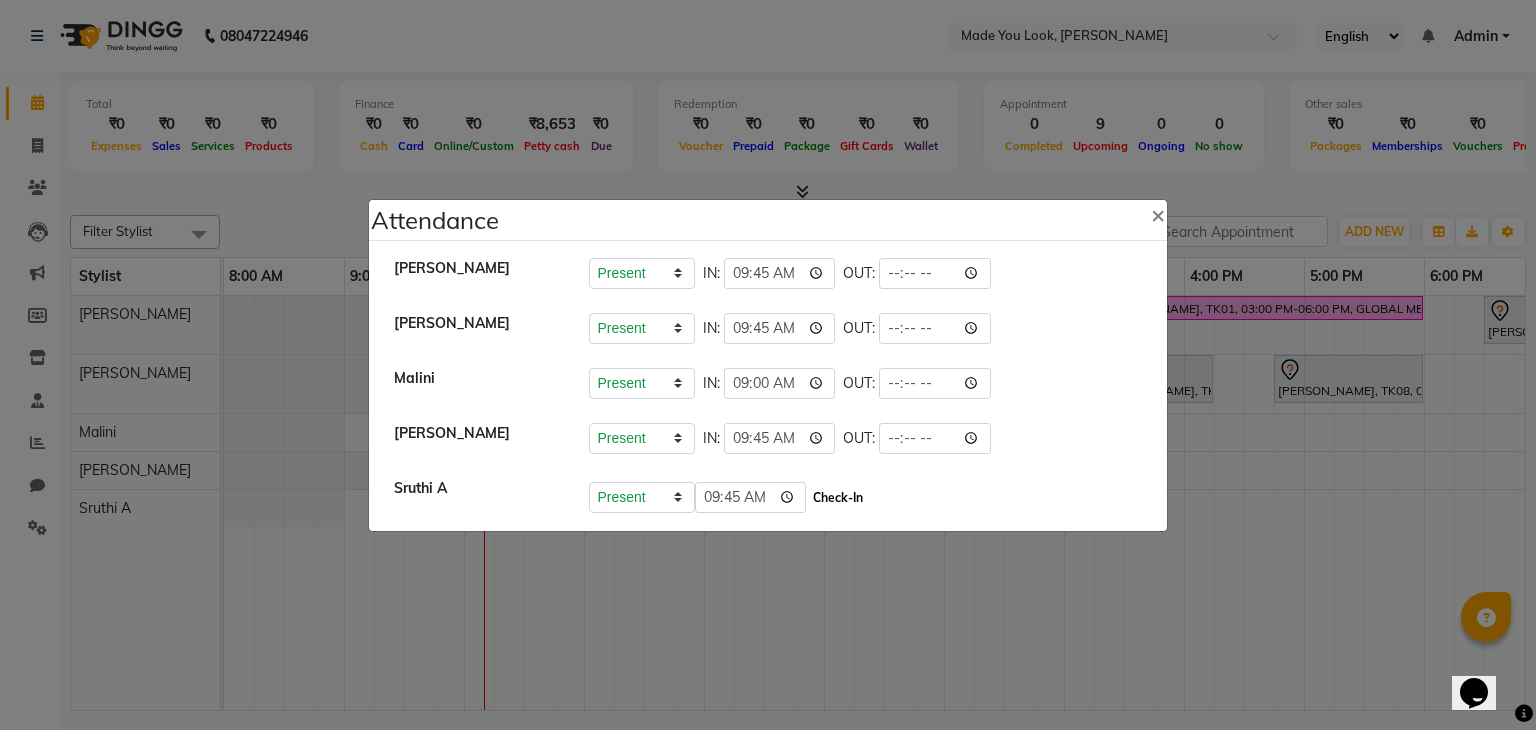 click on "Check-In" 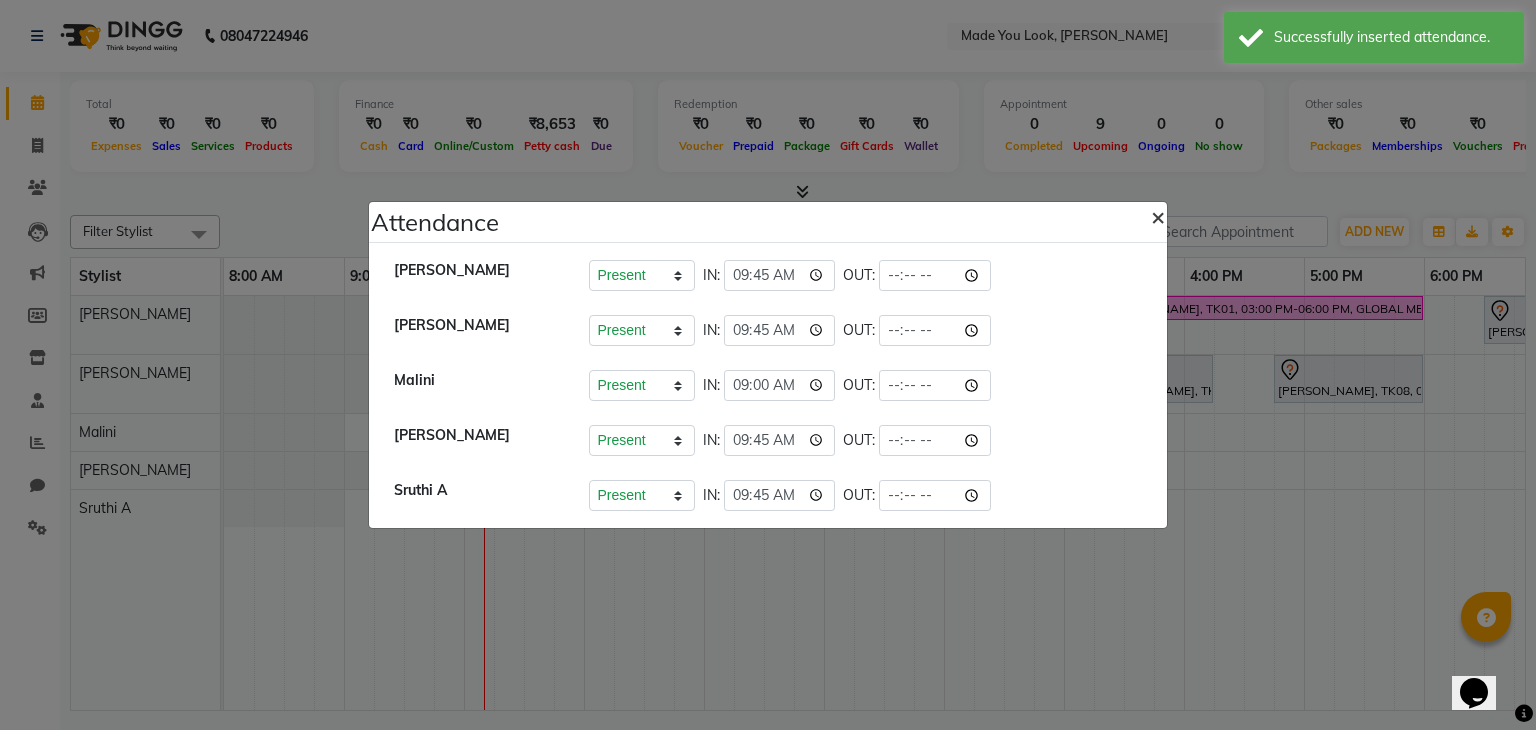 click on "×" 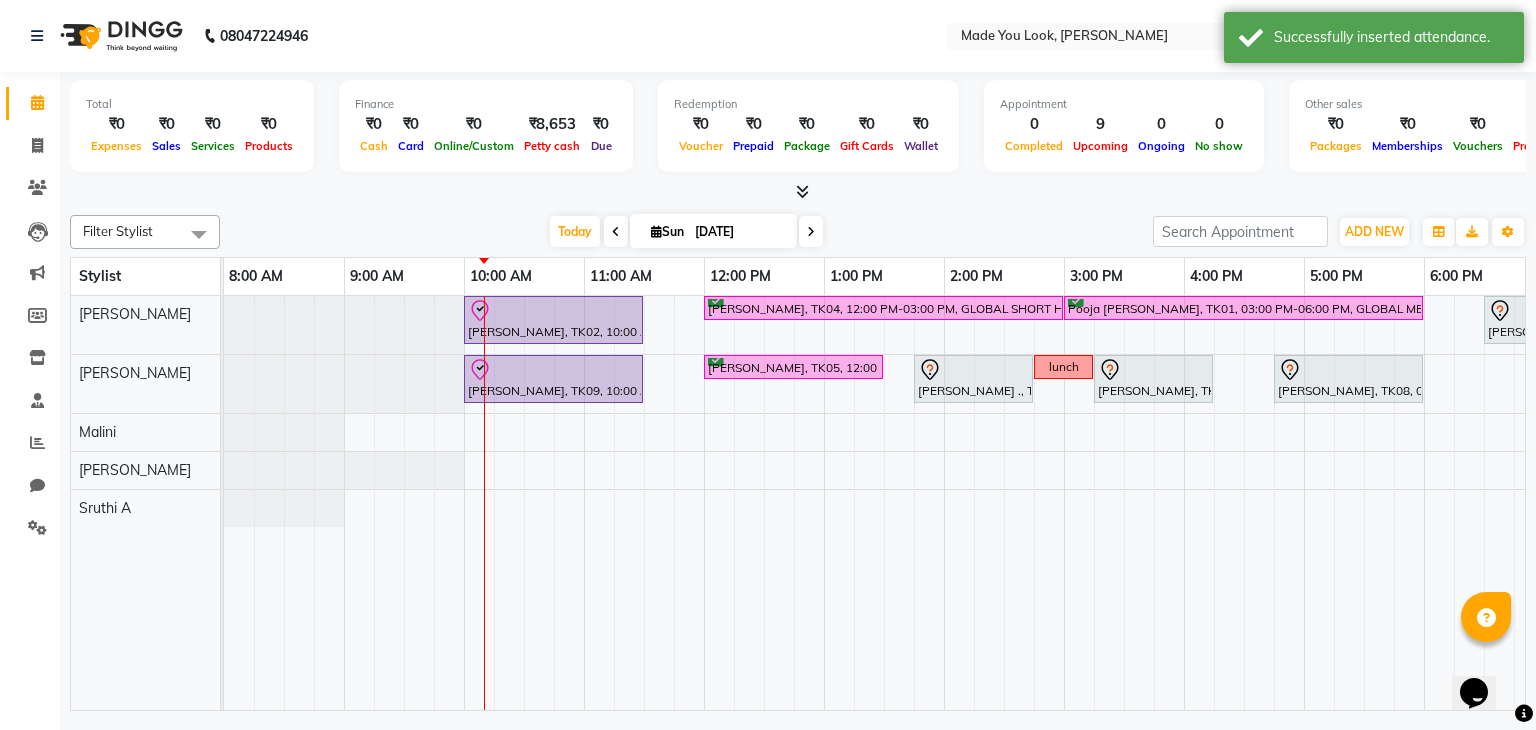 scroll, scrollTop: 0, scrollLeft: 218, axis: horizontal 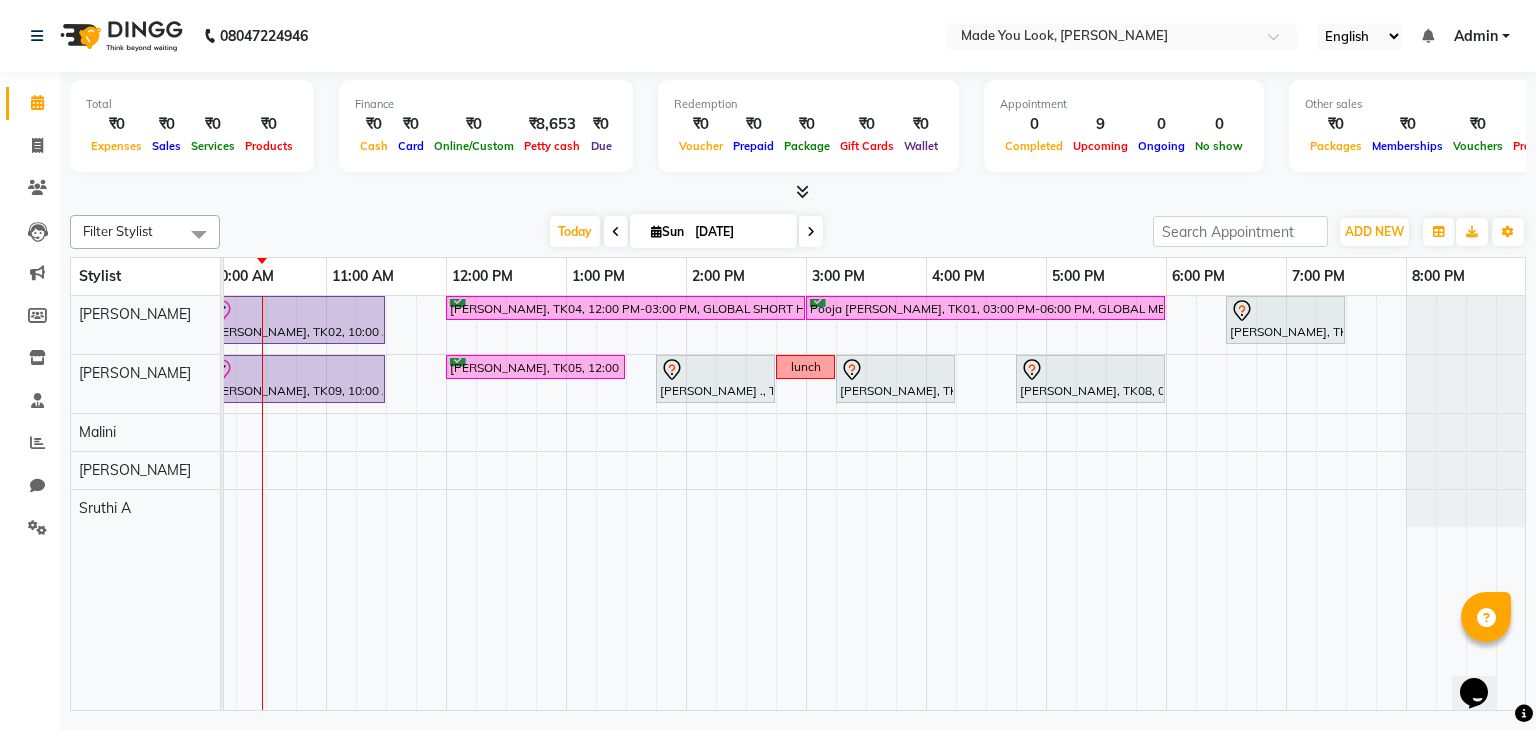 click at bounding box center (616, 232) 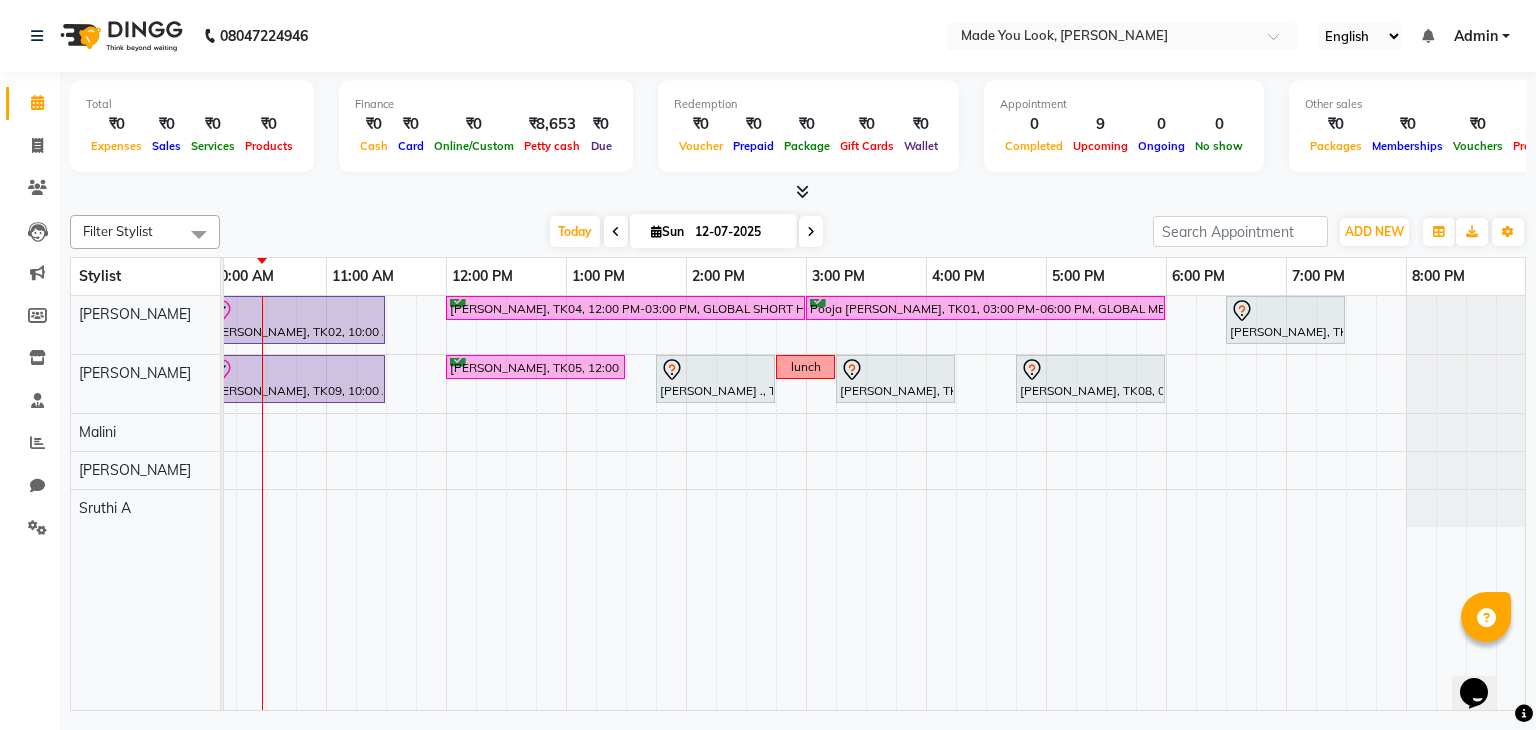 scroll, scrollTop: 0, scrollLeft: 0, axis: both 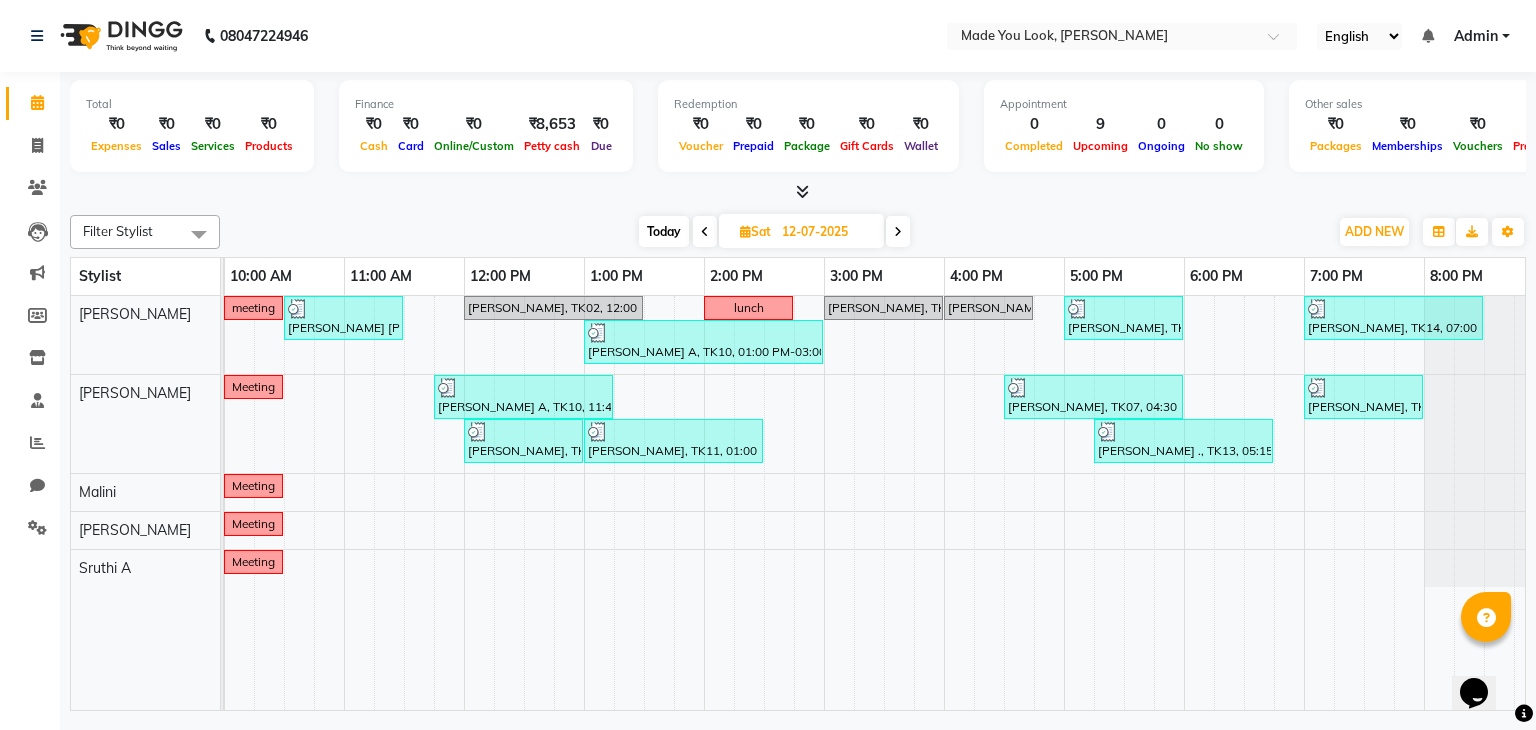 click at bounding box center [898, 231] 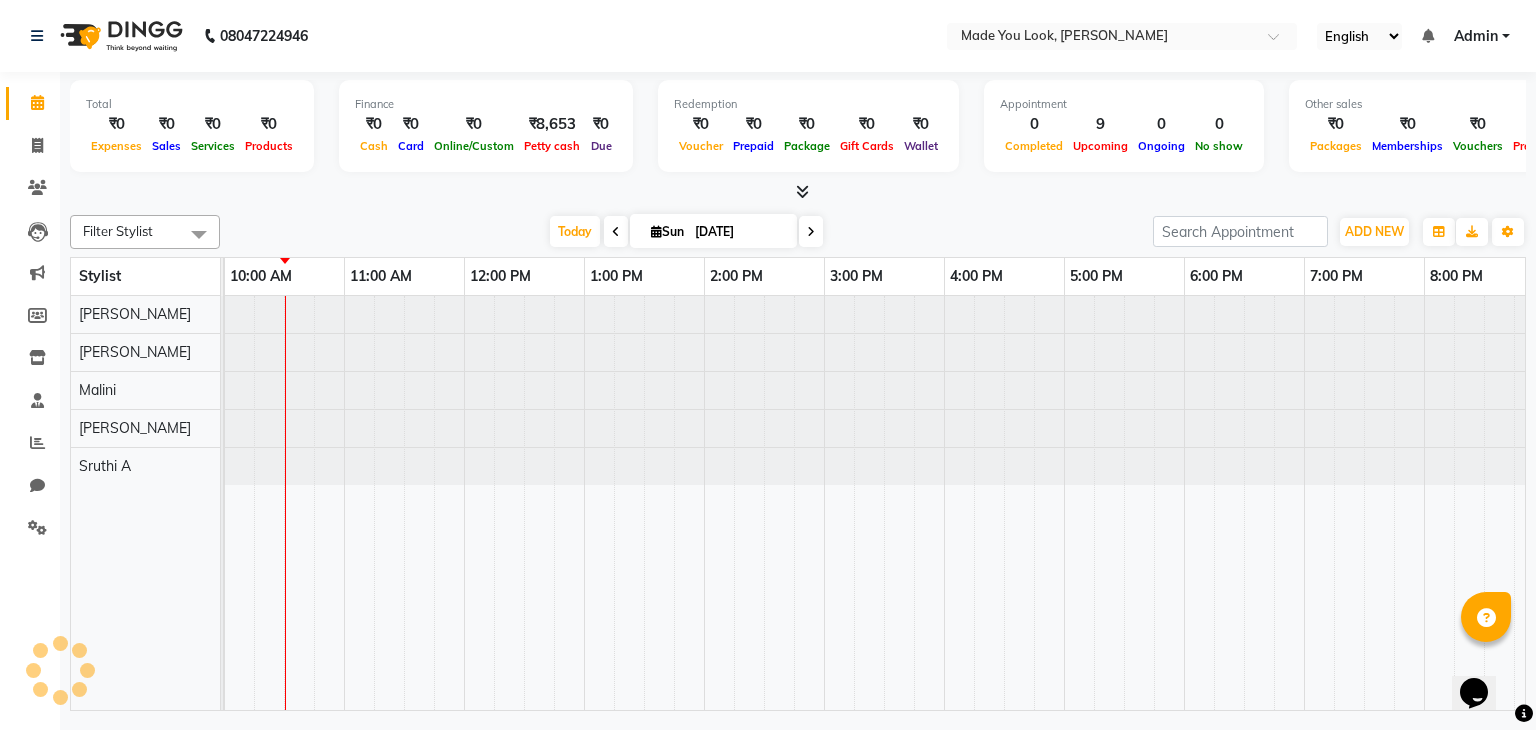 scroll, scrollTop: 0, scrollLeft: 240, axis: horizontal 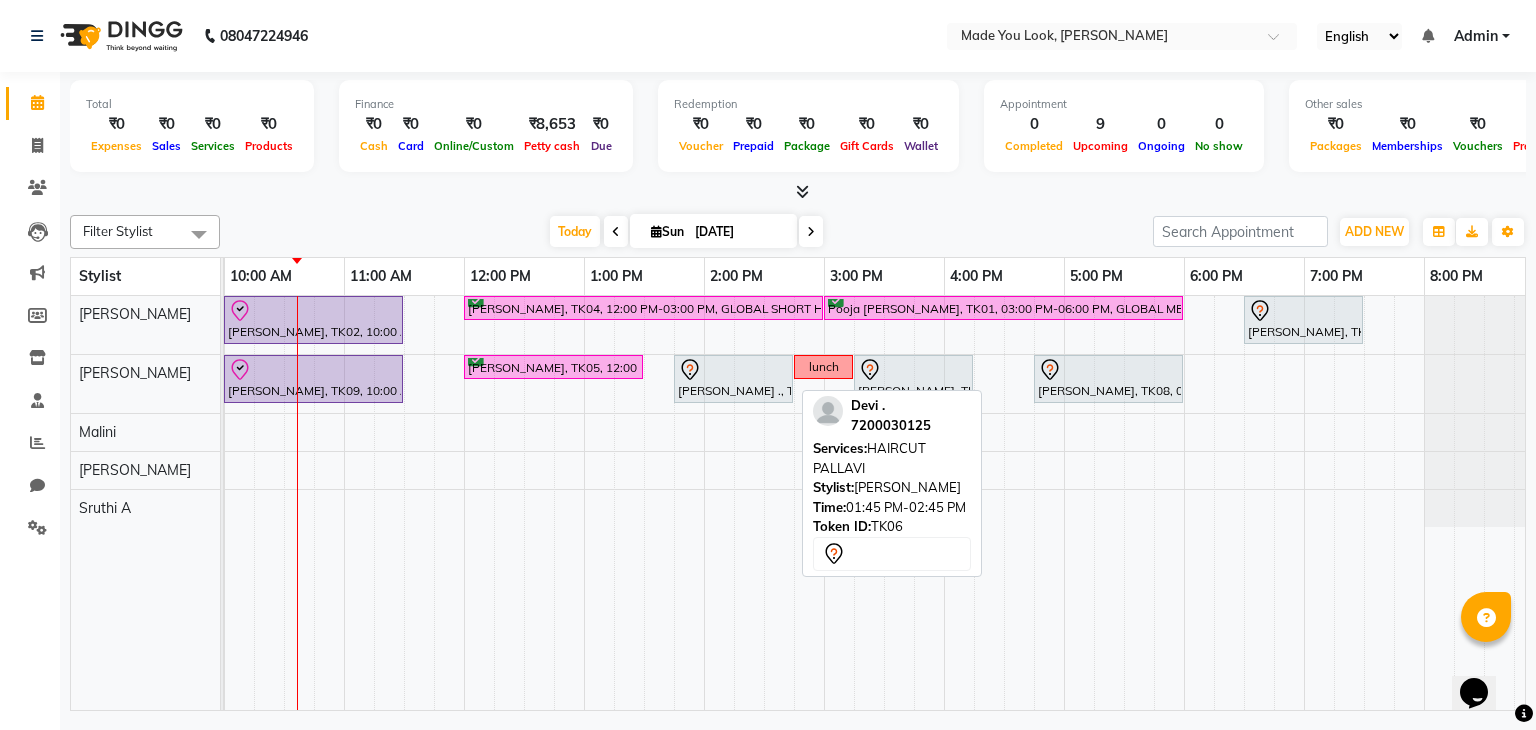 click at bounding box center (733, 370) 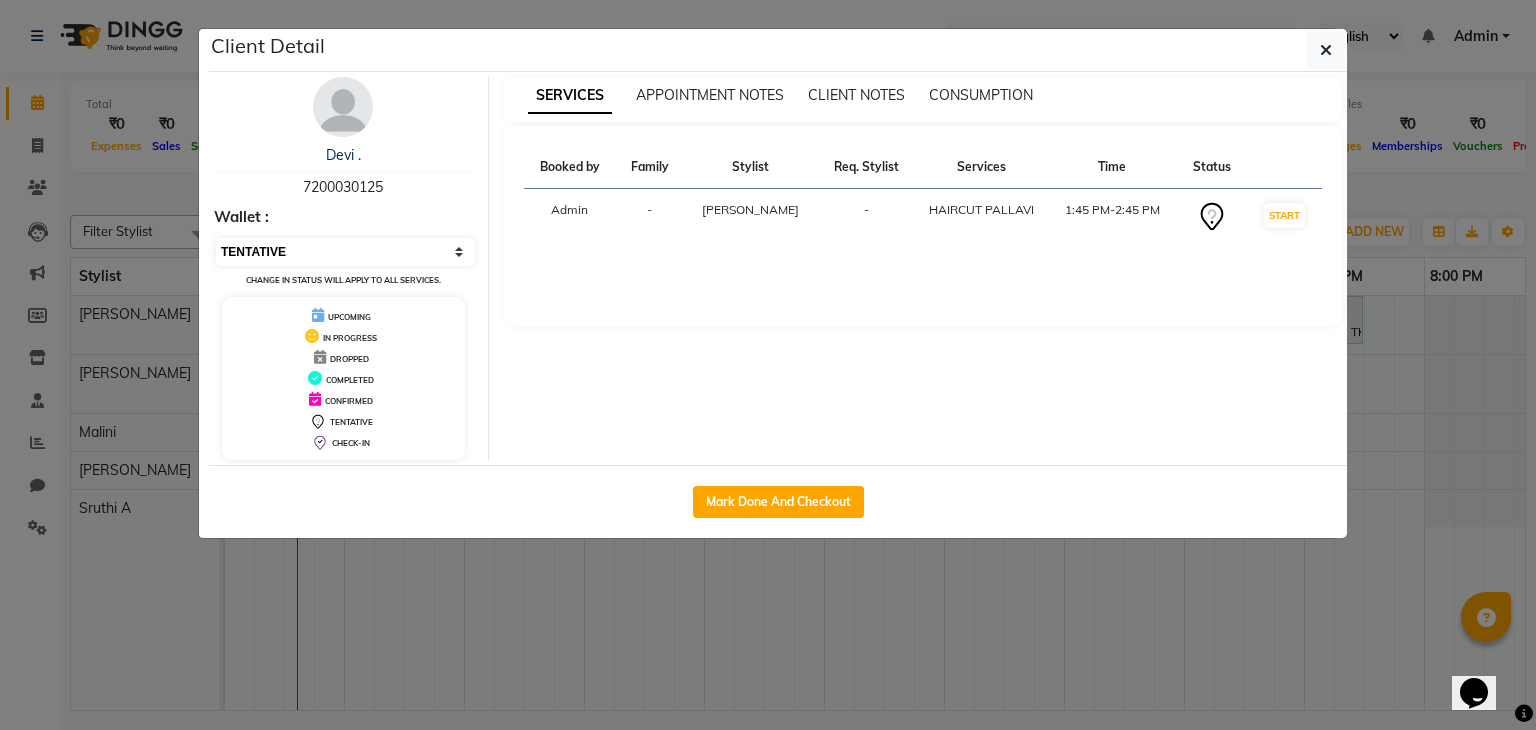 click on "Select IN SERVICE CONFIRMED TENTATIVE CHECK IN MARK DONE DROPPED UPCOMING" at bounding box center [345, 252] 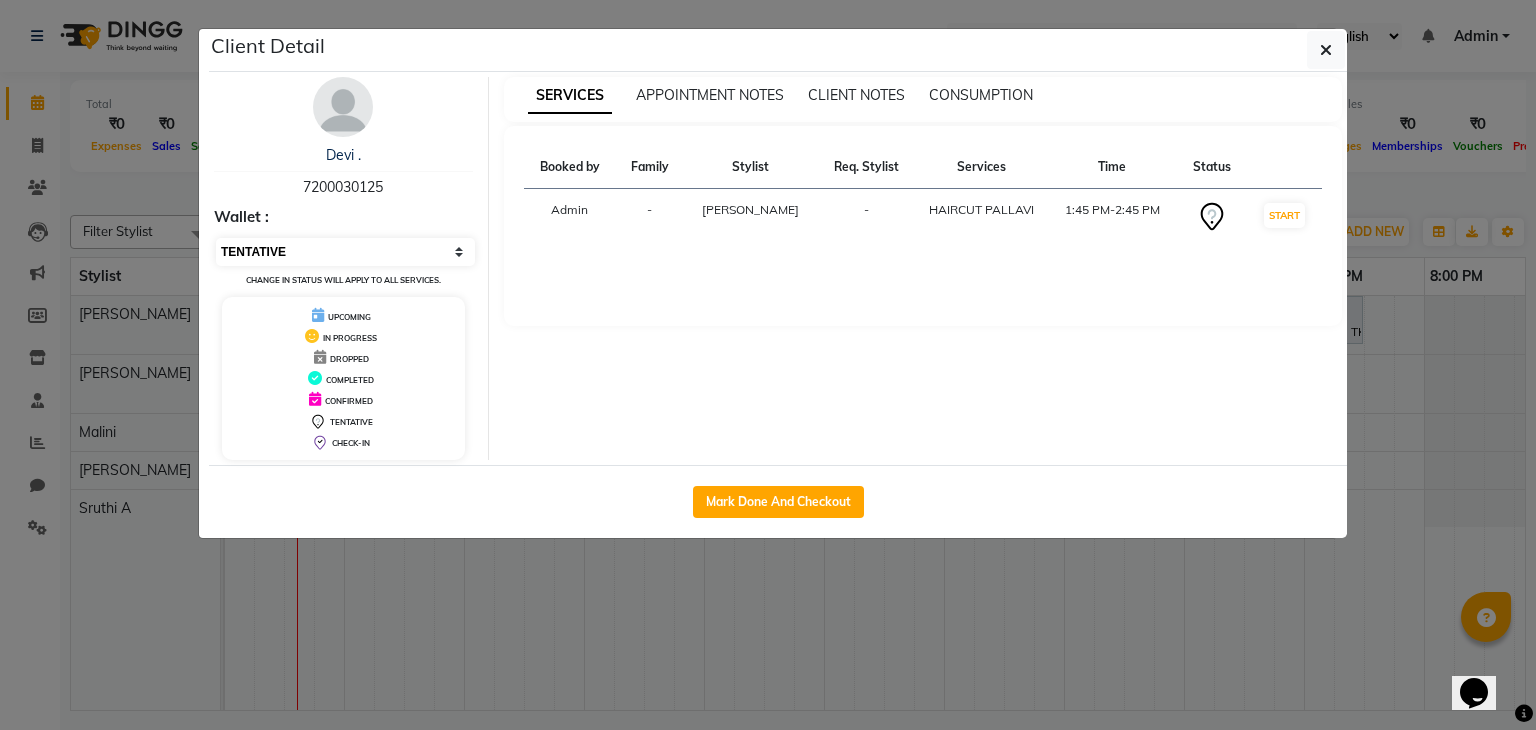 select on "6" 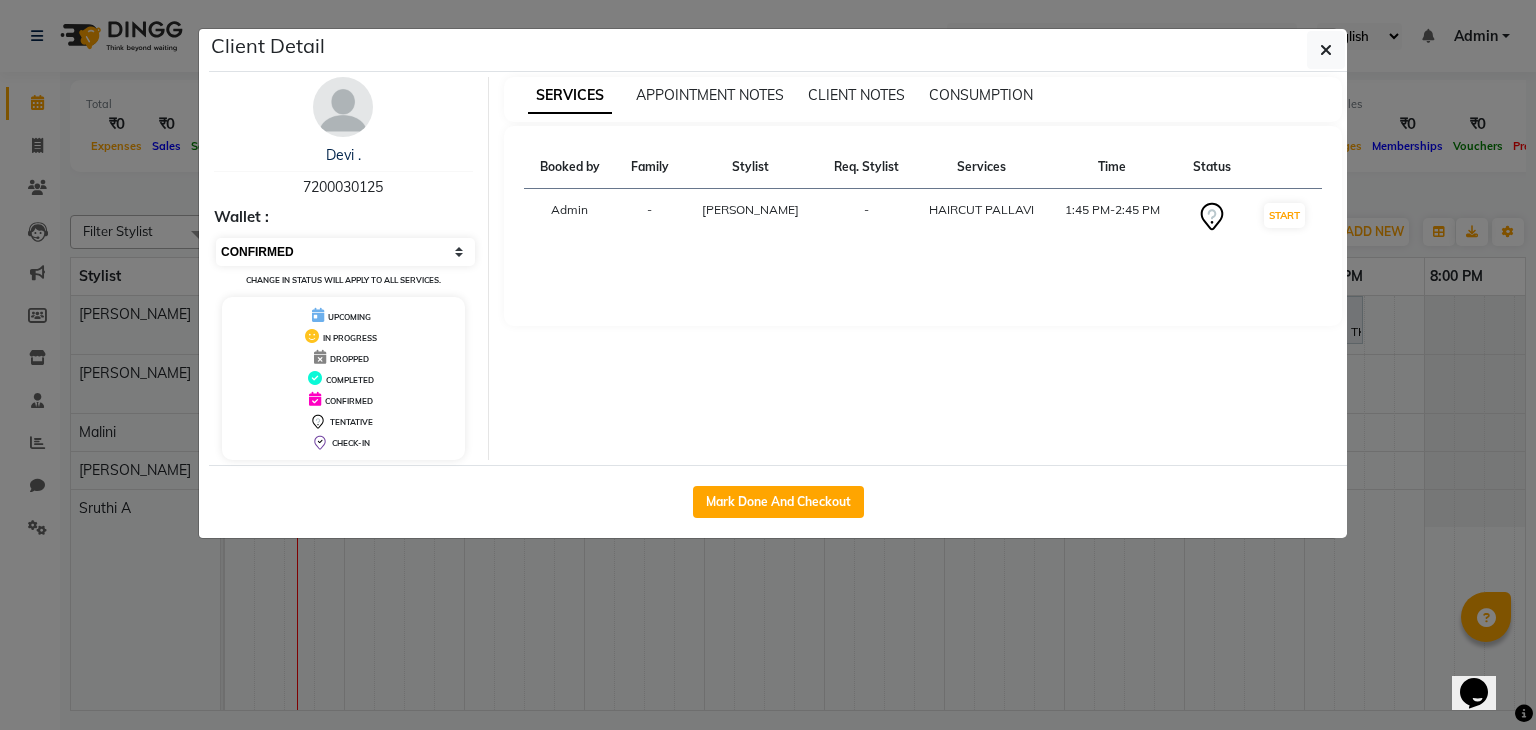 click on "Select IN SERVICE CONFIRMED TENTATIVE CHECK IN MARK DONE DROPPED UPCOMING" at bounding box center (345, 252) 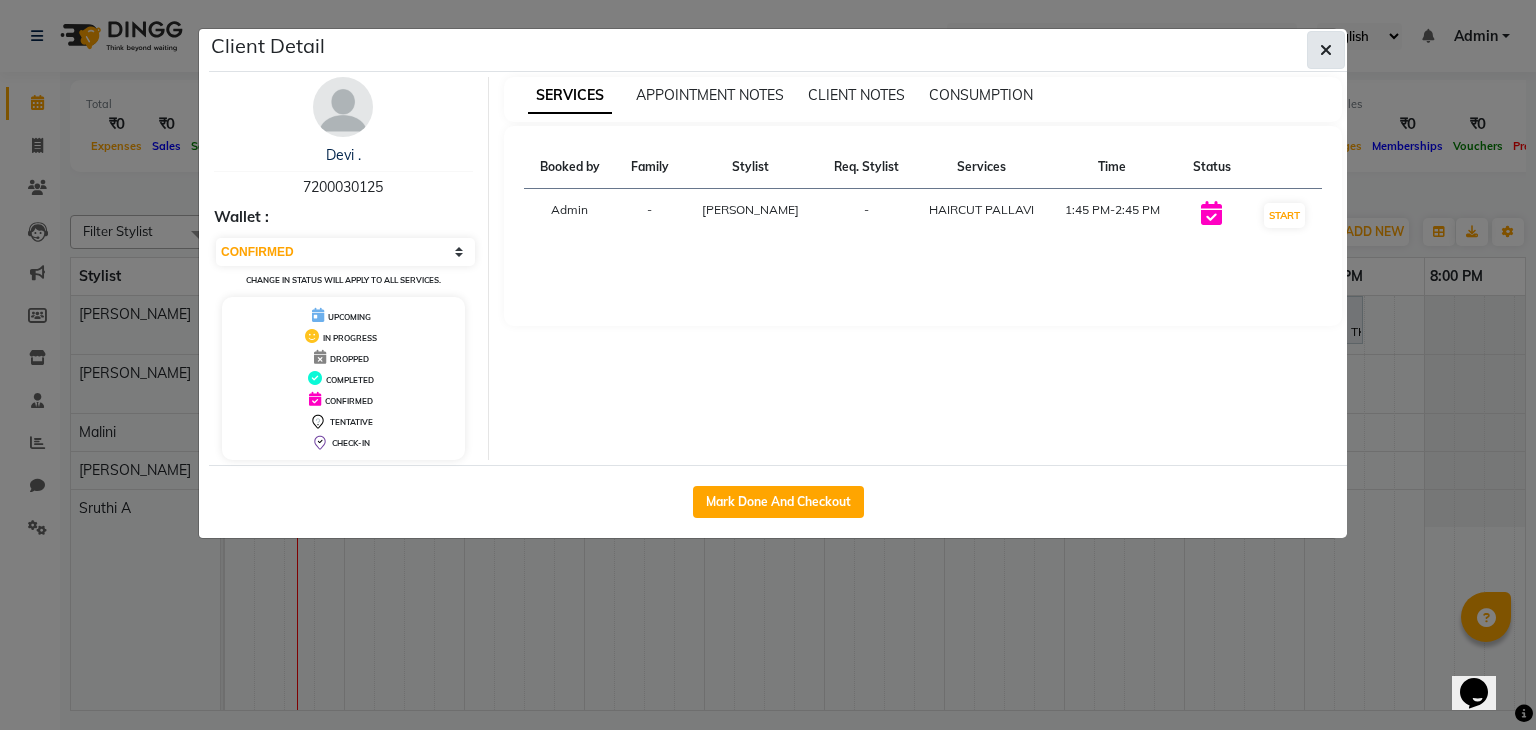 click 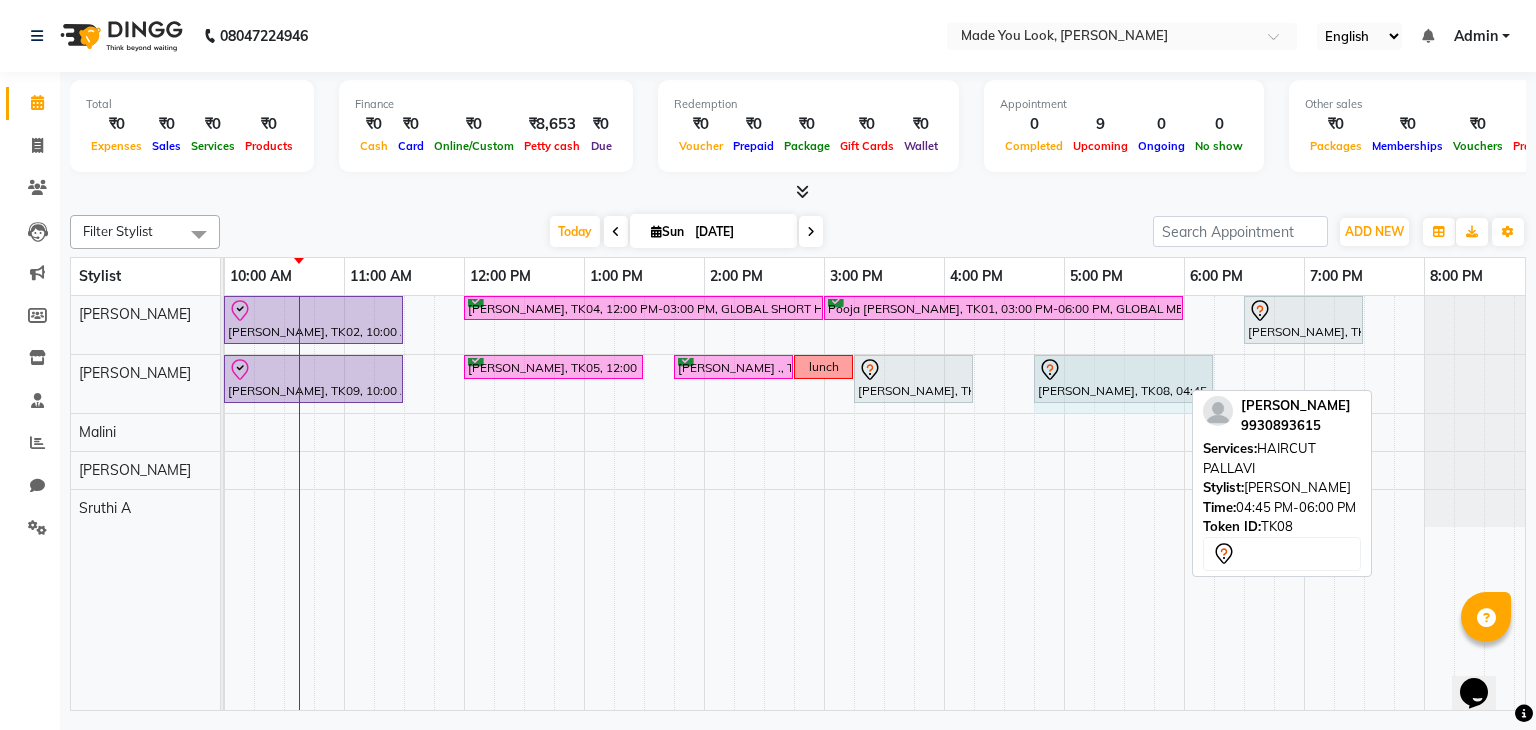 drag, startPoint x: 1179, startPoint y: 381, endPoint x: 1203, endPoint y: 373, distance: 25.298222 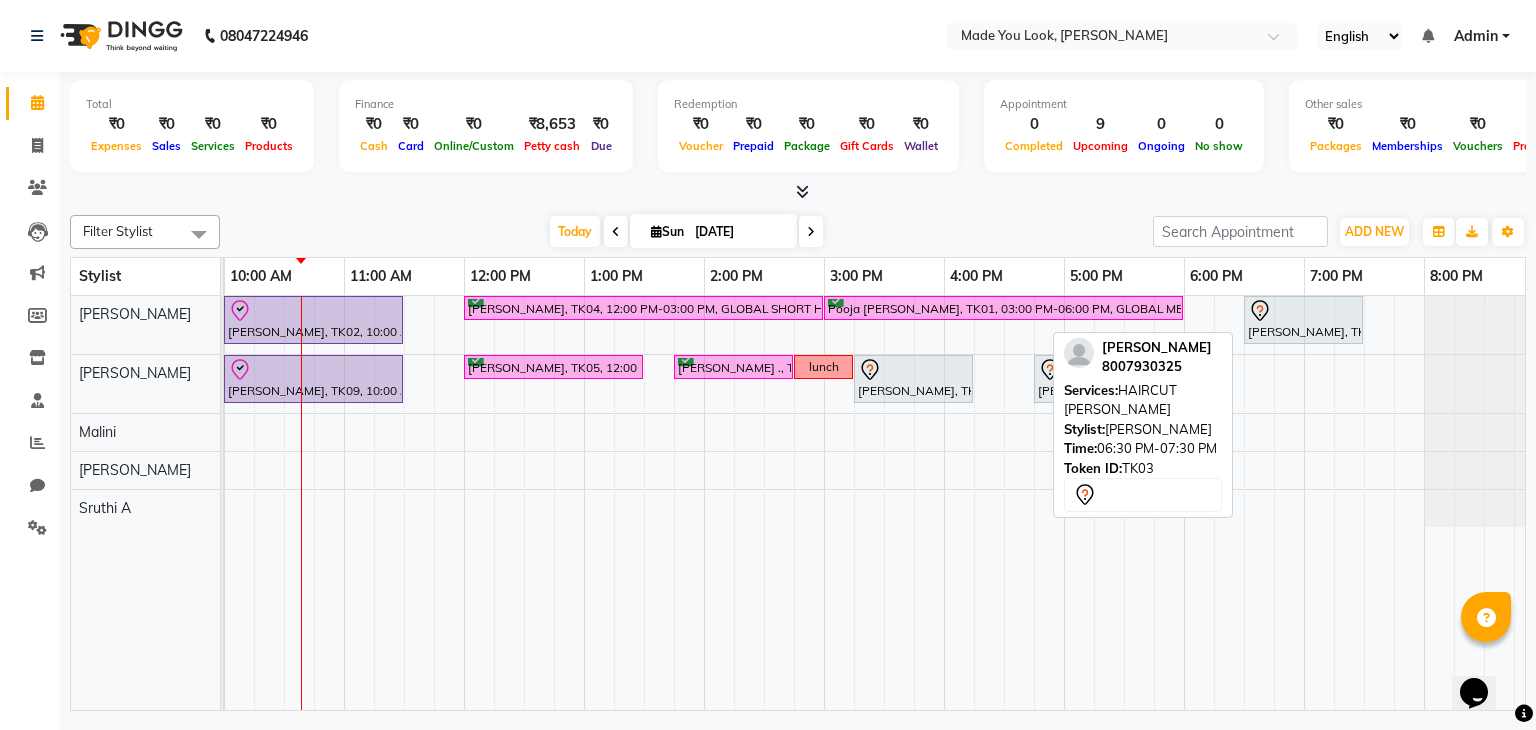 click on "[PERSON_NAME], TK03, 06:30 PM-07:30 PM, HAIRCUT [PERSON_NAME]" at bounding box center [1303, 320] 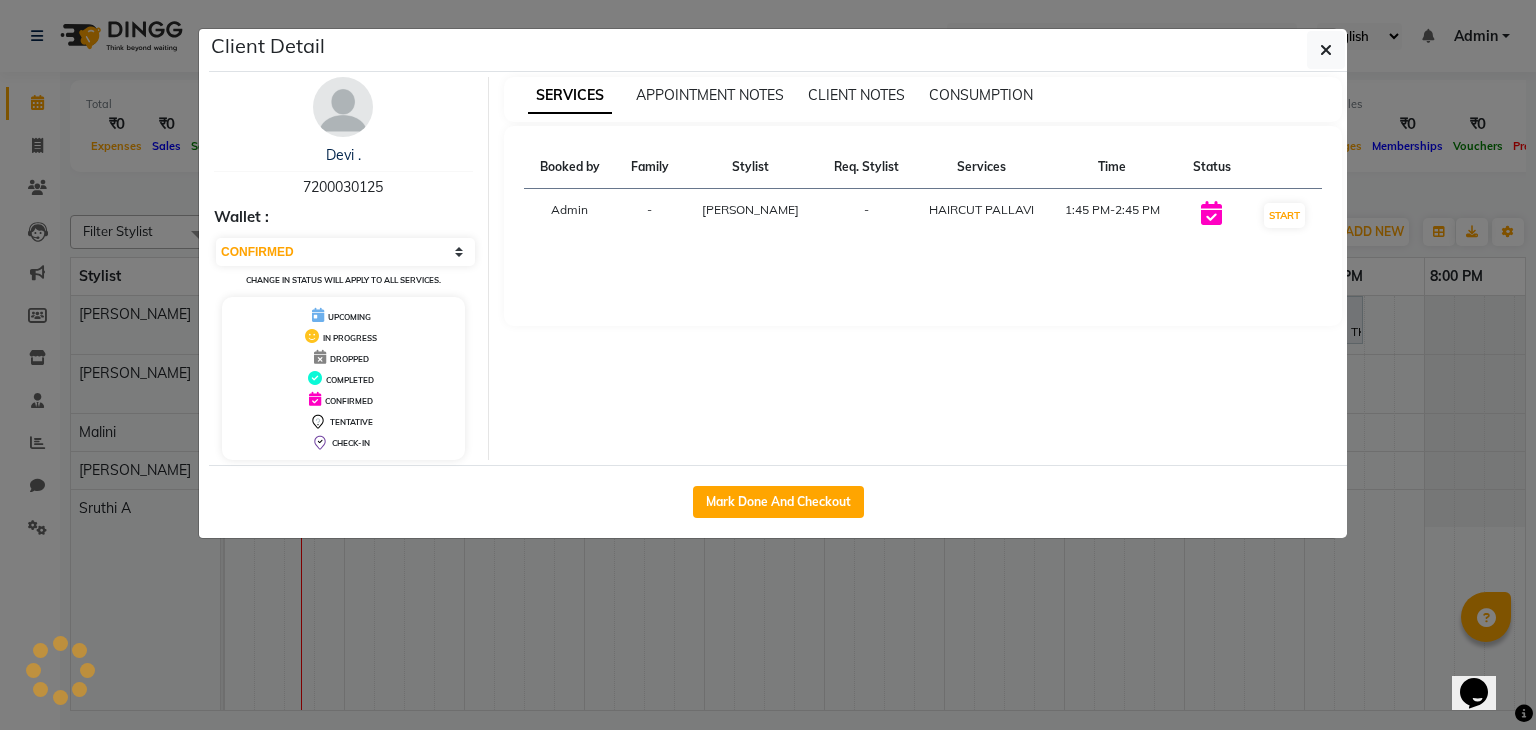 select on "7" 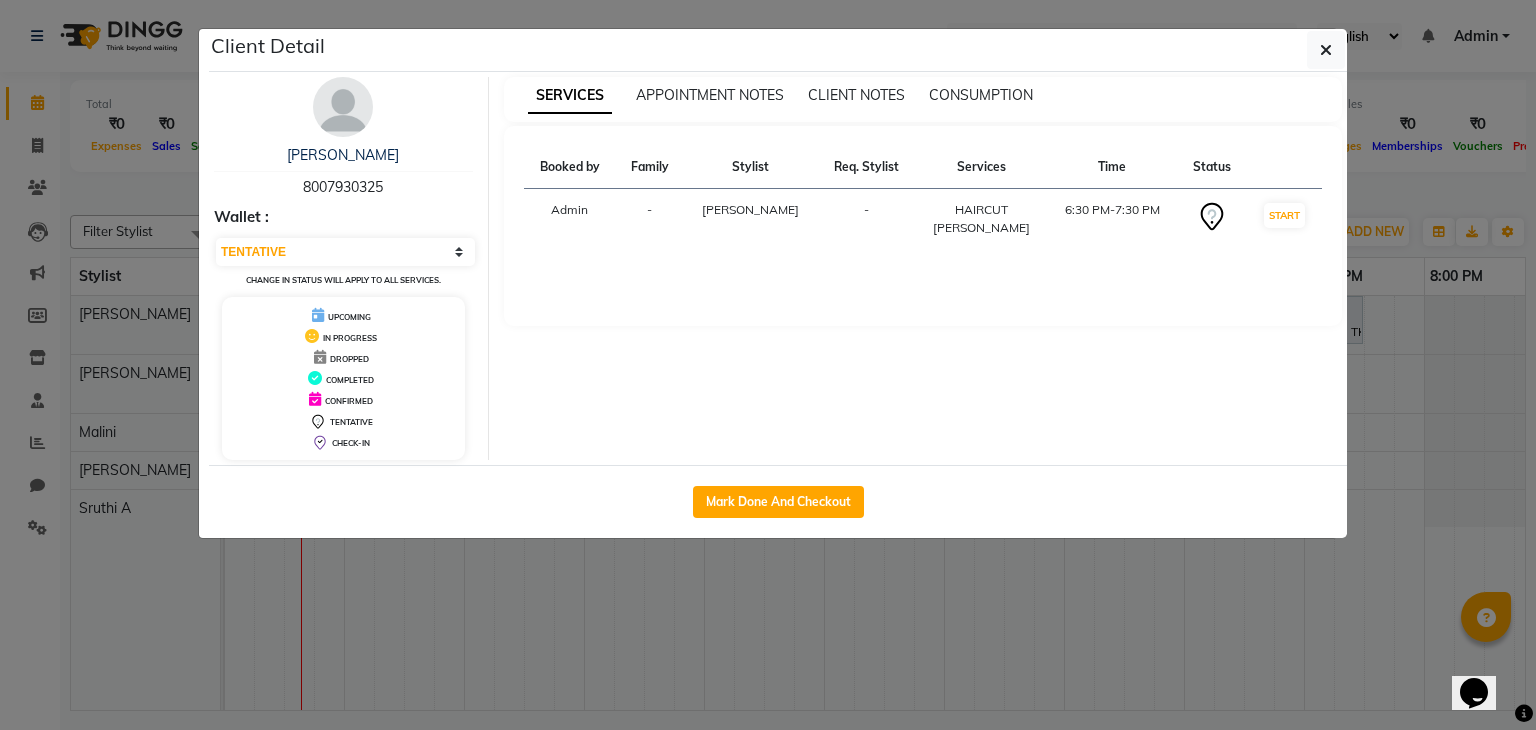 click on "Family" at bounding box center [650, 167] 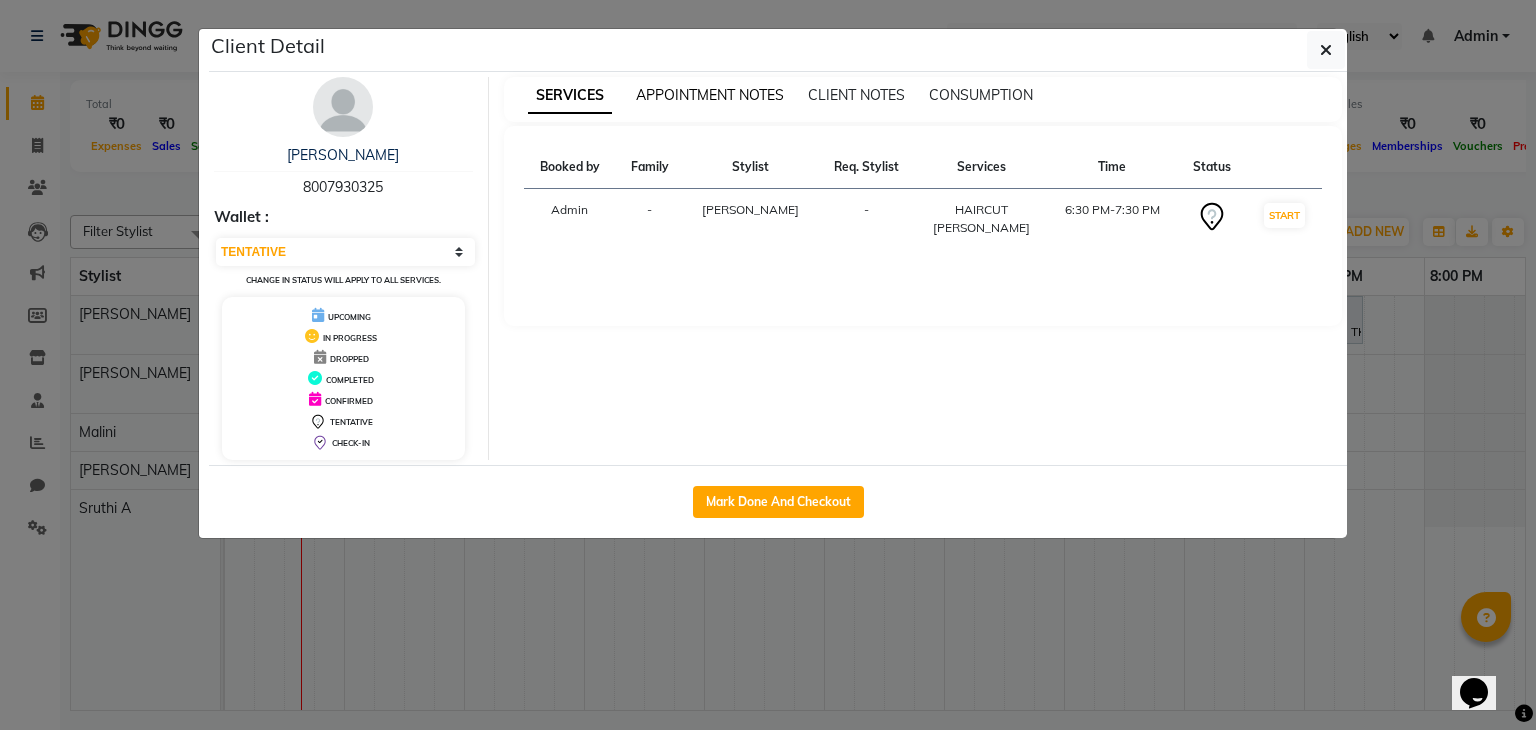 click on "APPOINTMENT NOTES" at bounding box center [710, 95] 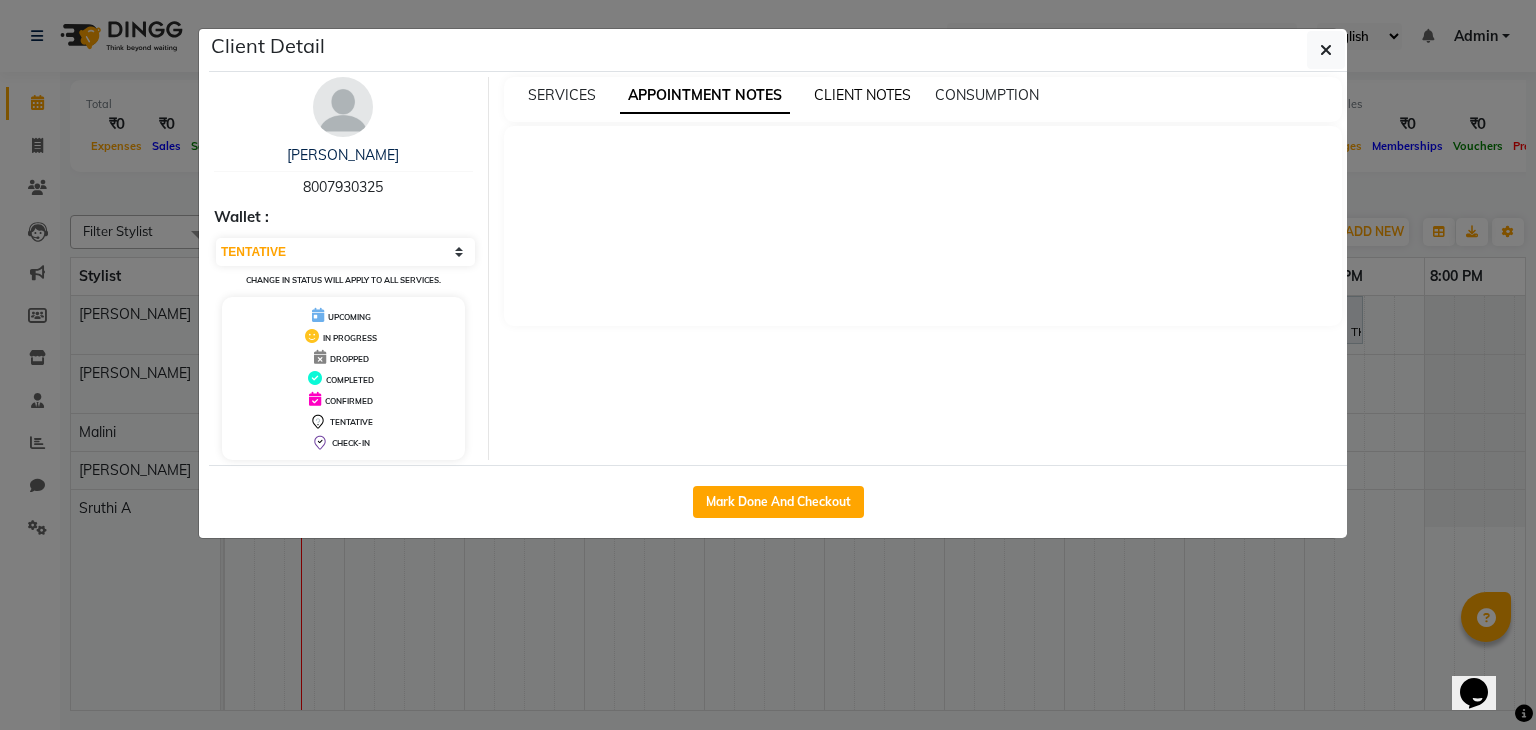 click on "CLIENT NOTES" at bounding box center [862, 95] 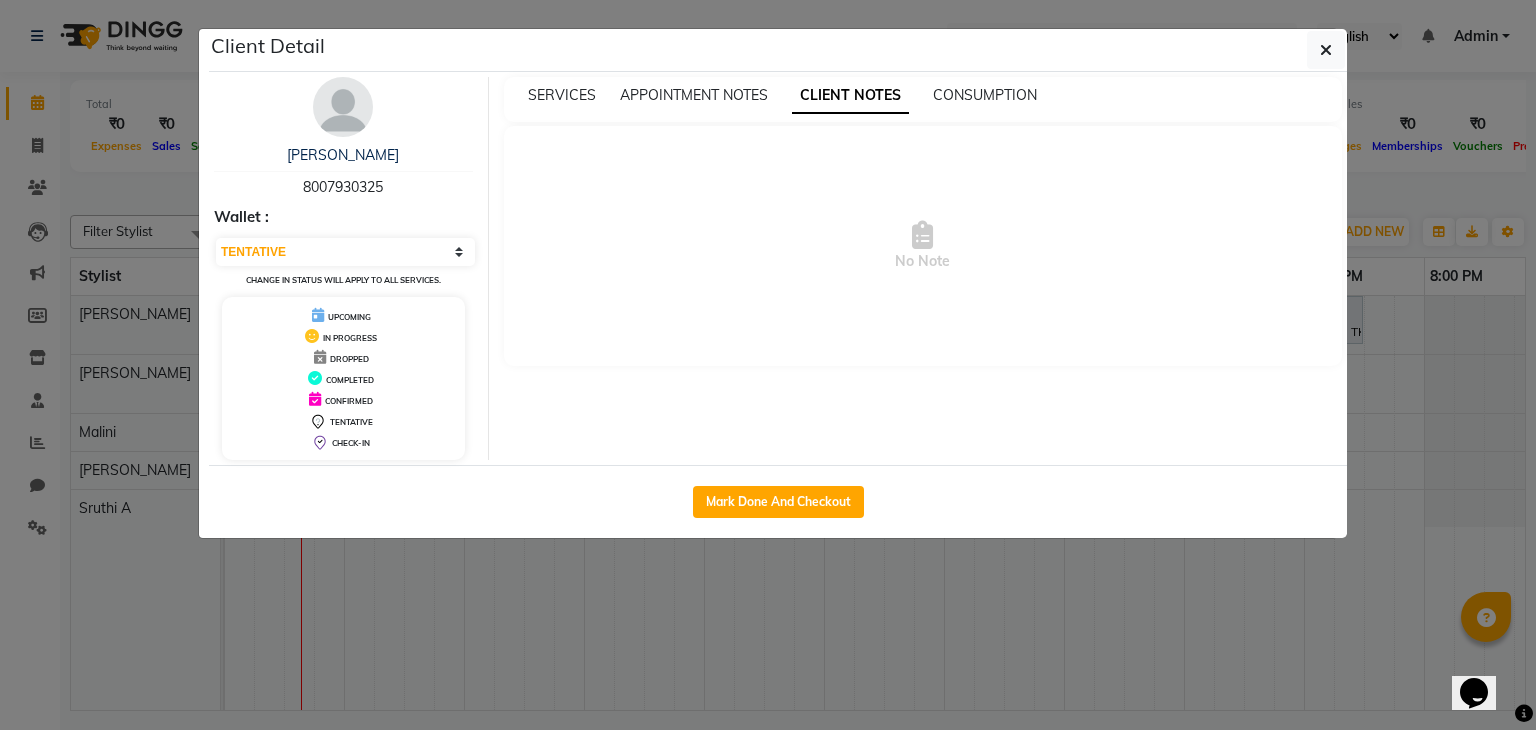 click on "CONSUMPTION" at bounding box center [985, 95] 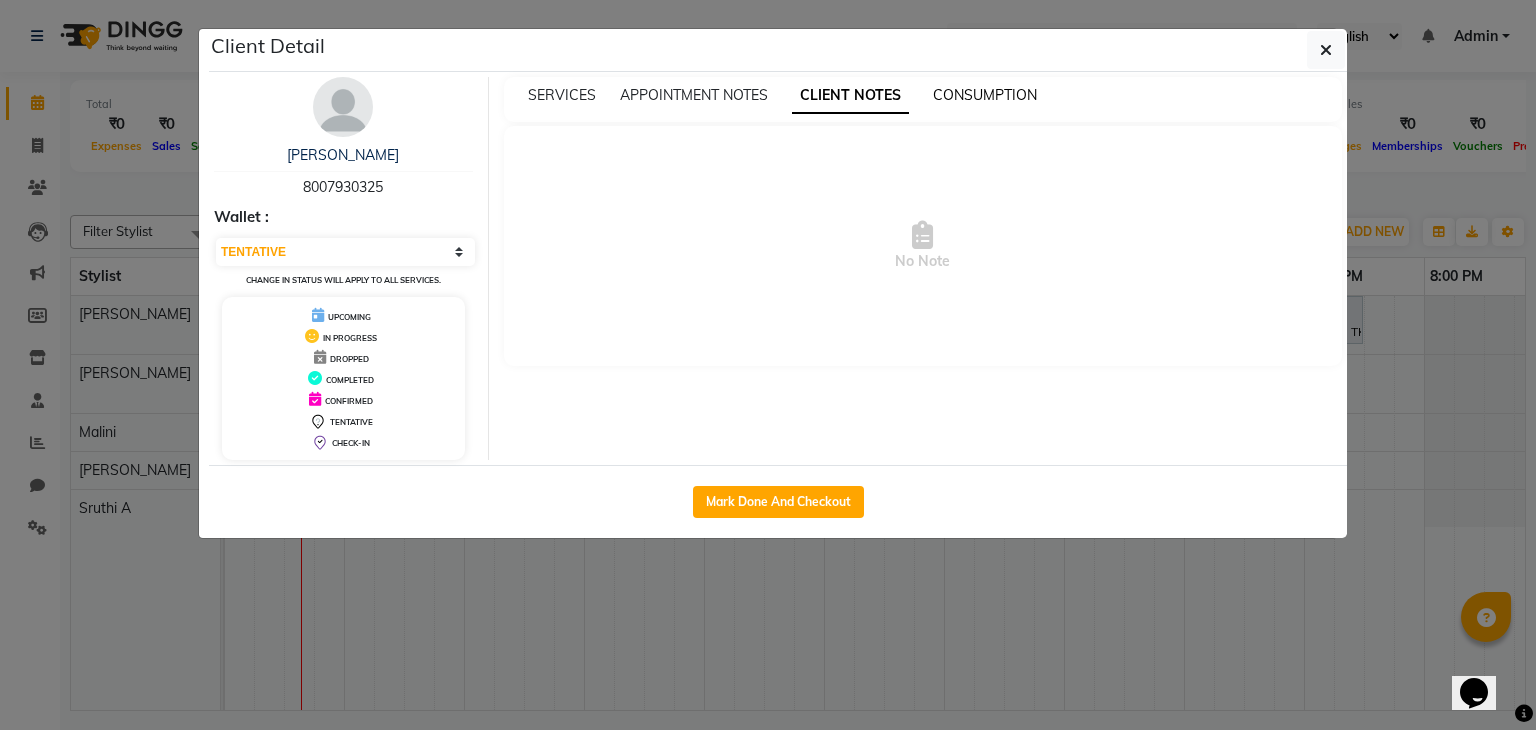click on "CONSUMPTION" at bounding box center (985, 95) 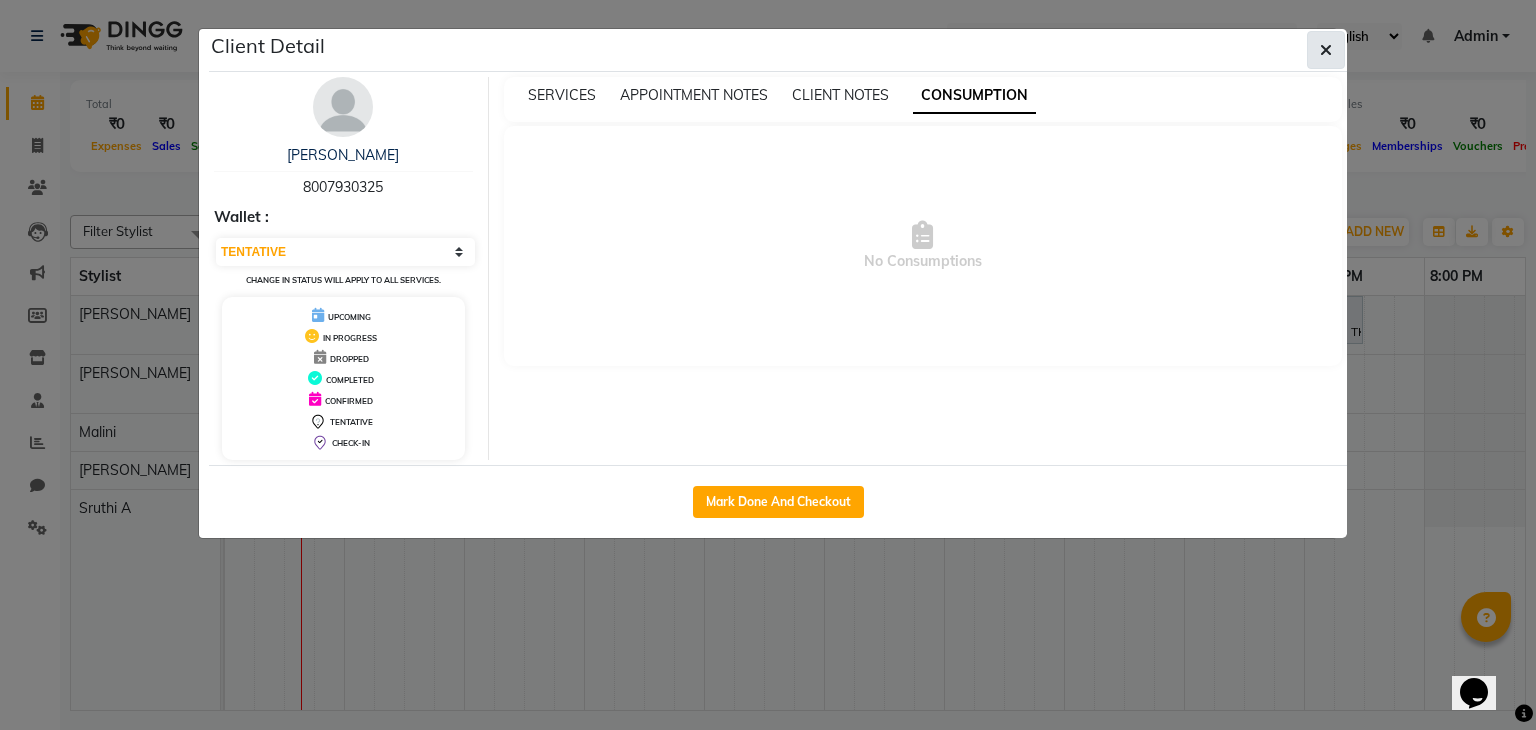 click 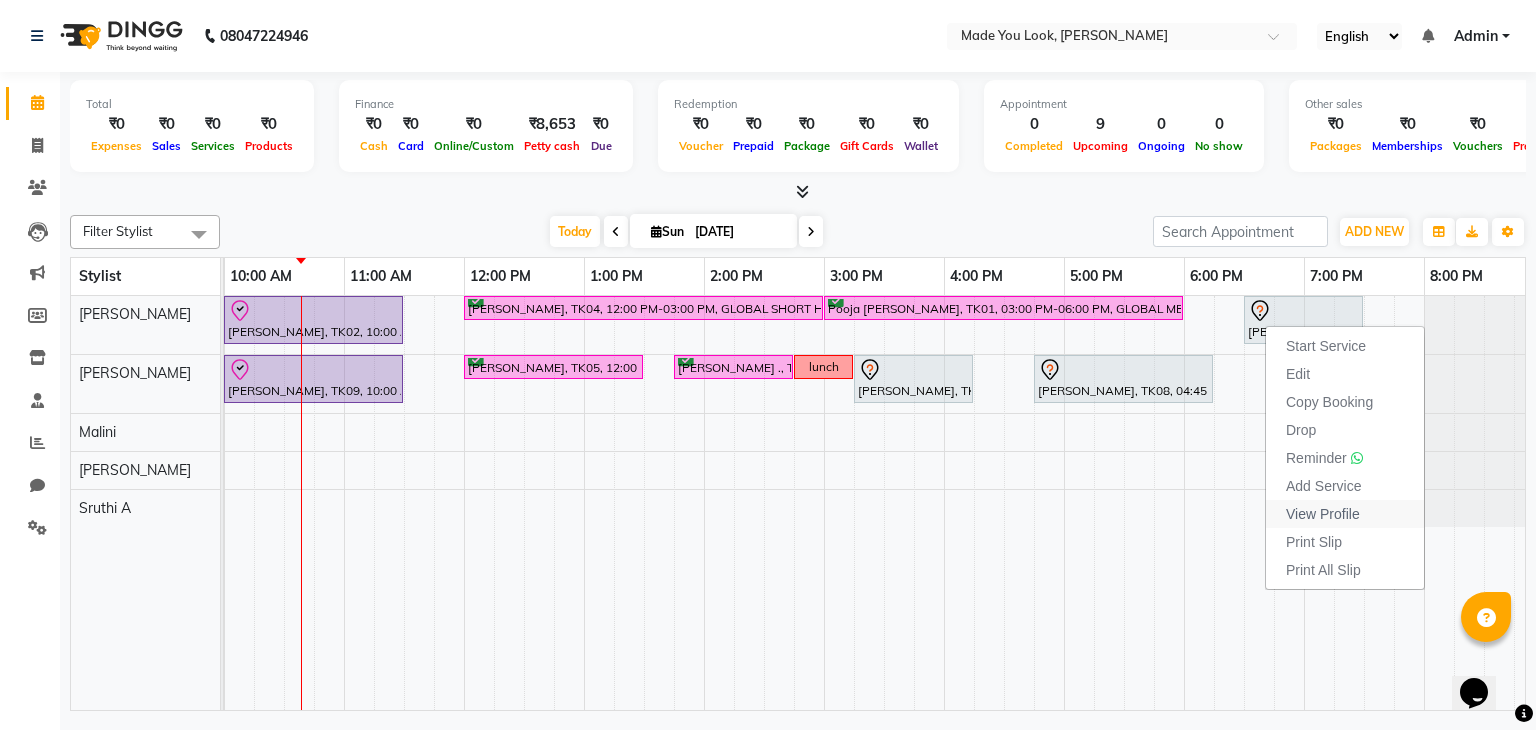 click on "View Profile" at bounding box center [1323, 514] 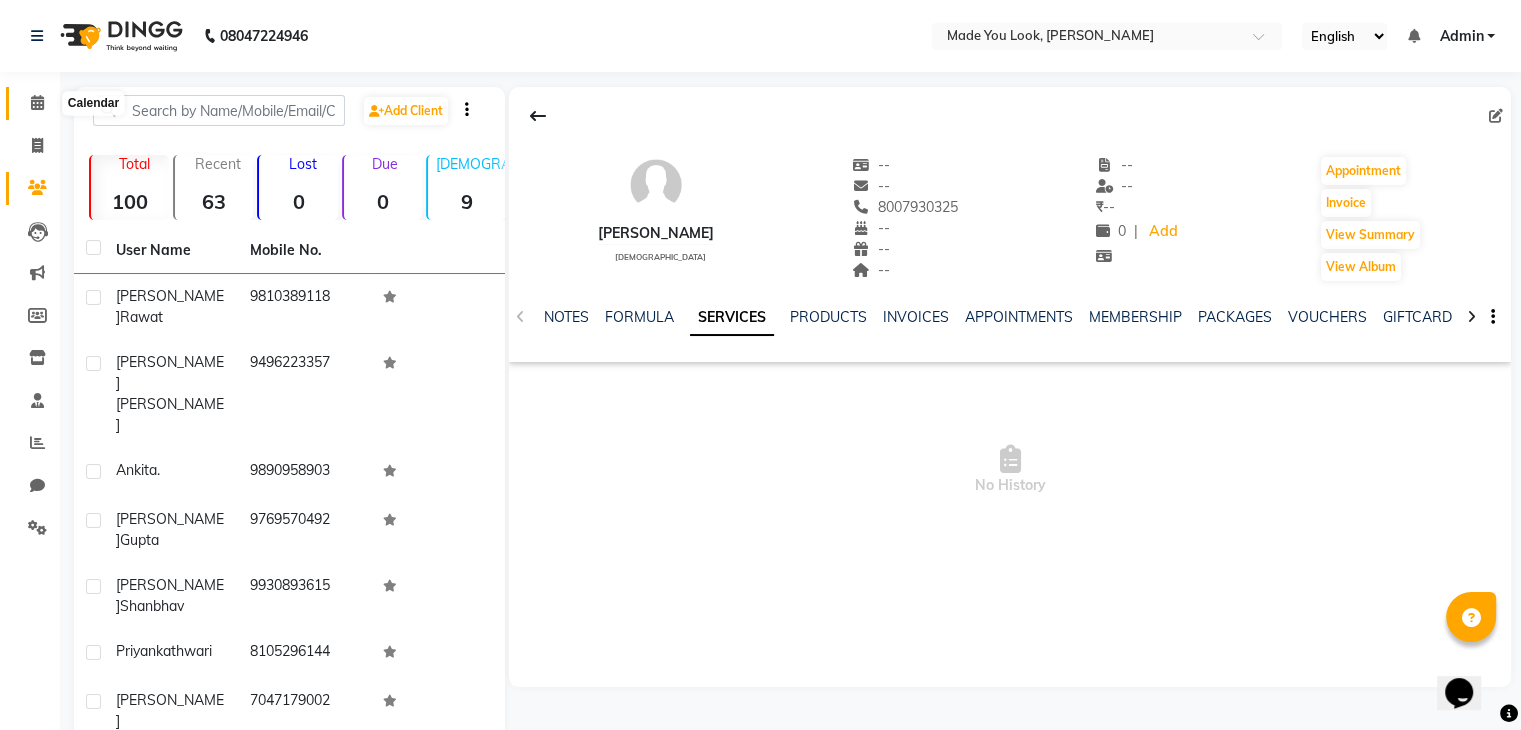 click 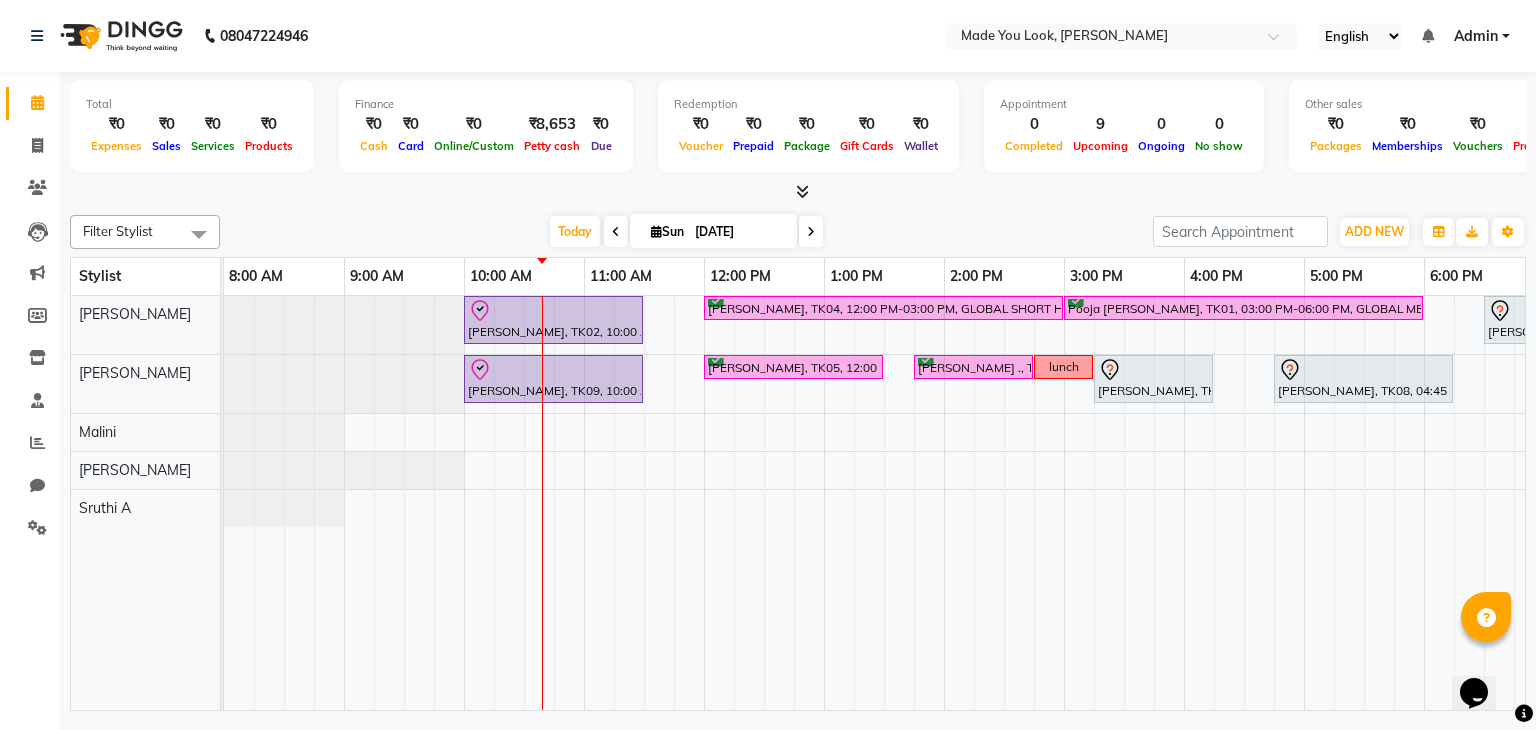scroll, scrollTop: 0, scrollLeft: 258, axis: horizontal 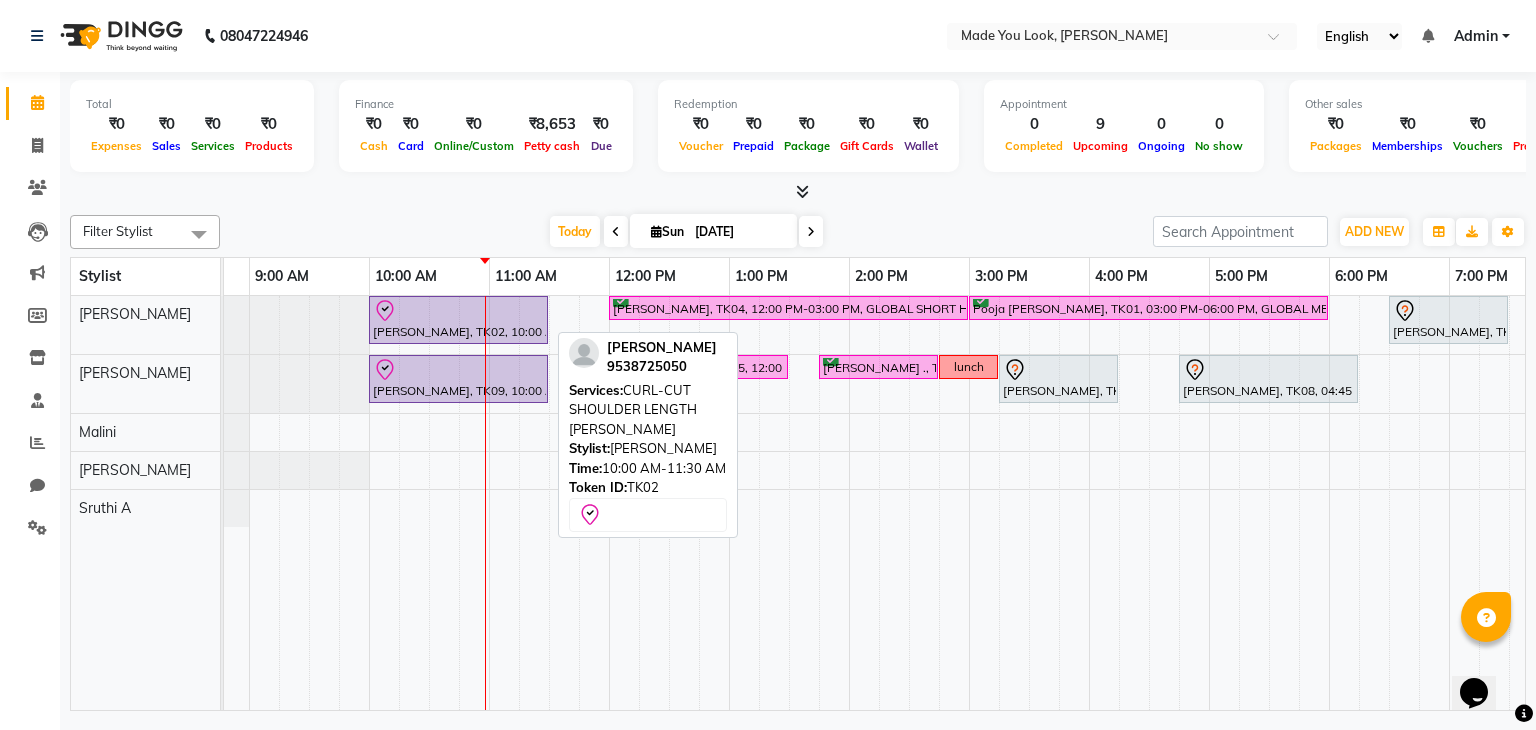 click at bounding box center (547, 320) 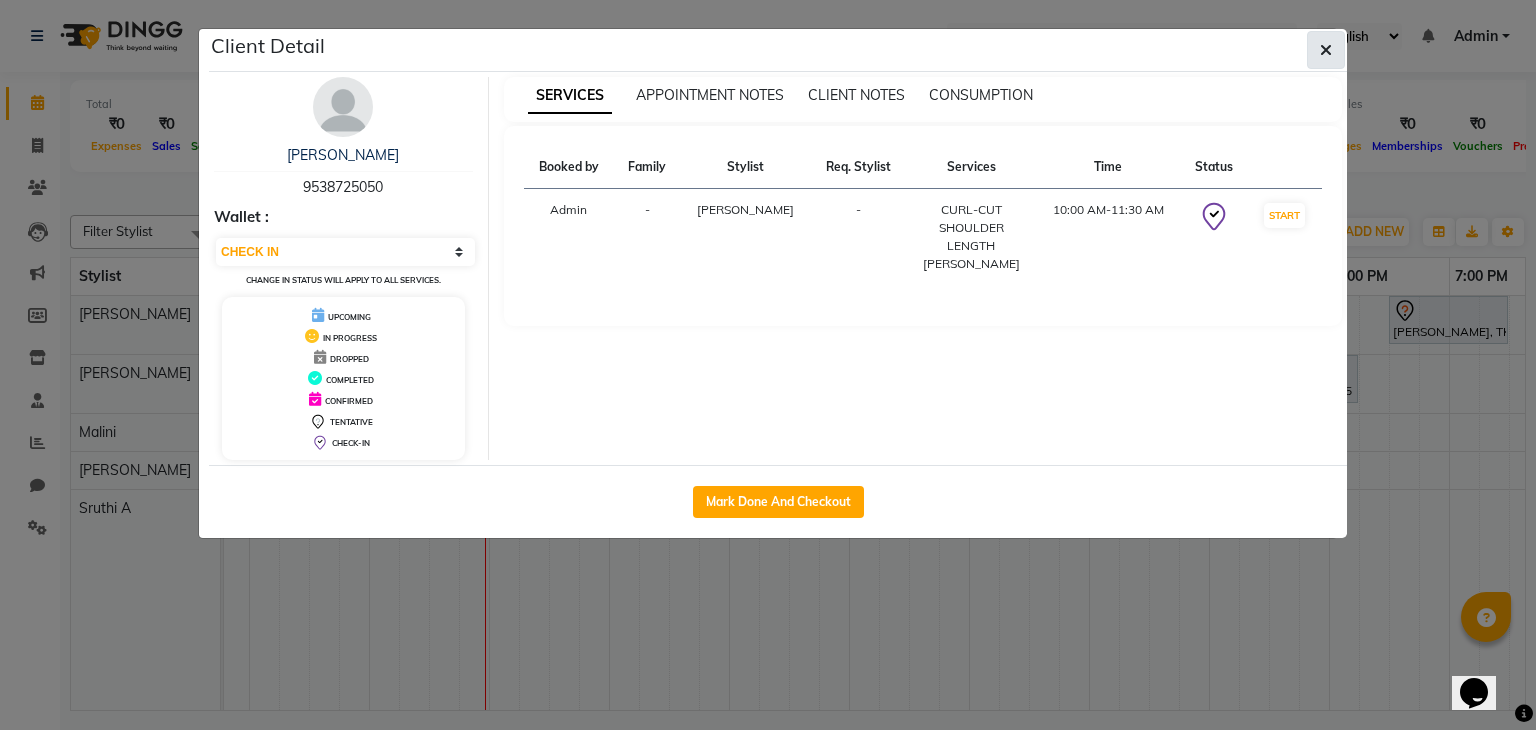 click 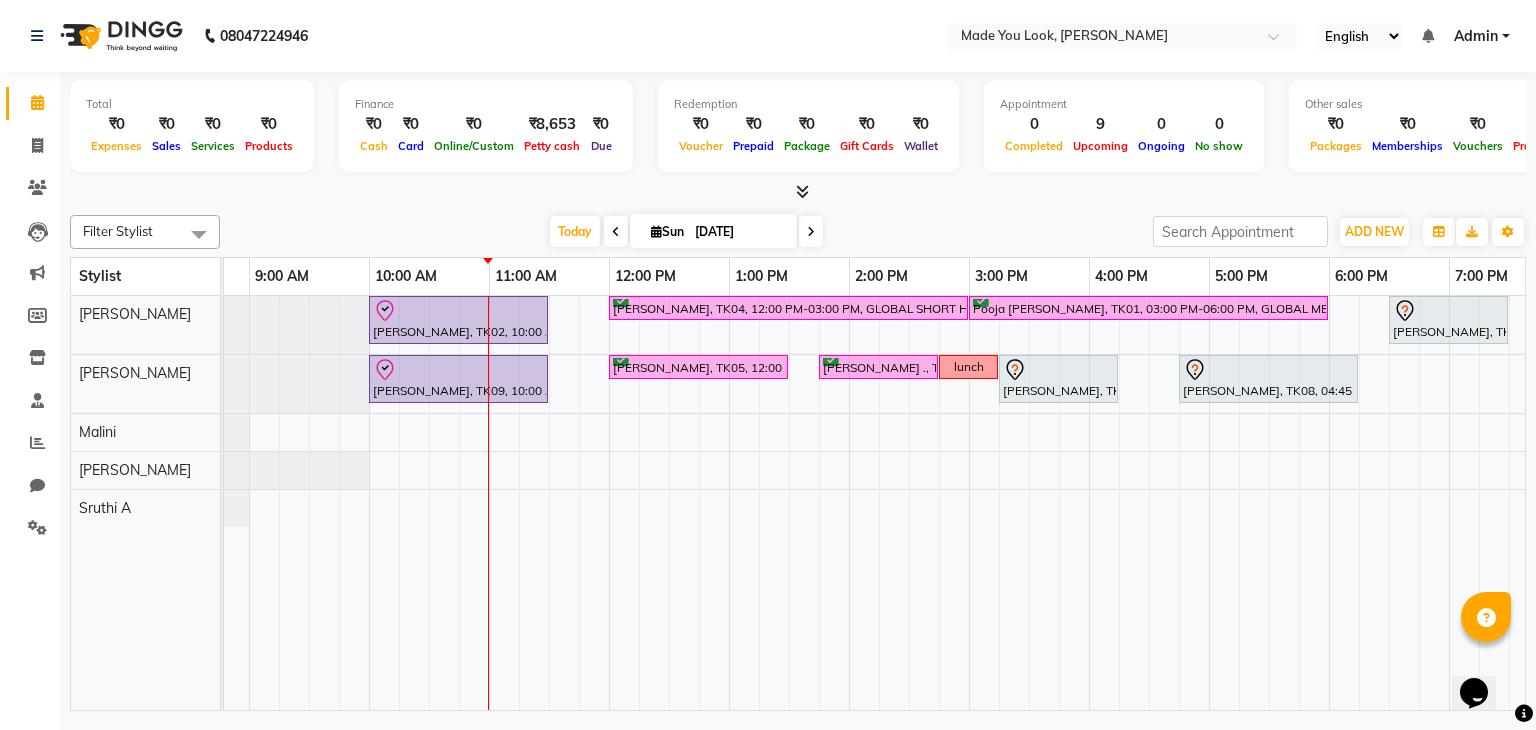 click at bounding box center (656, 231) 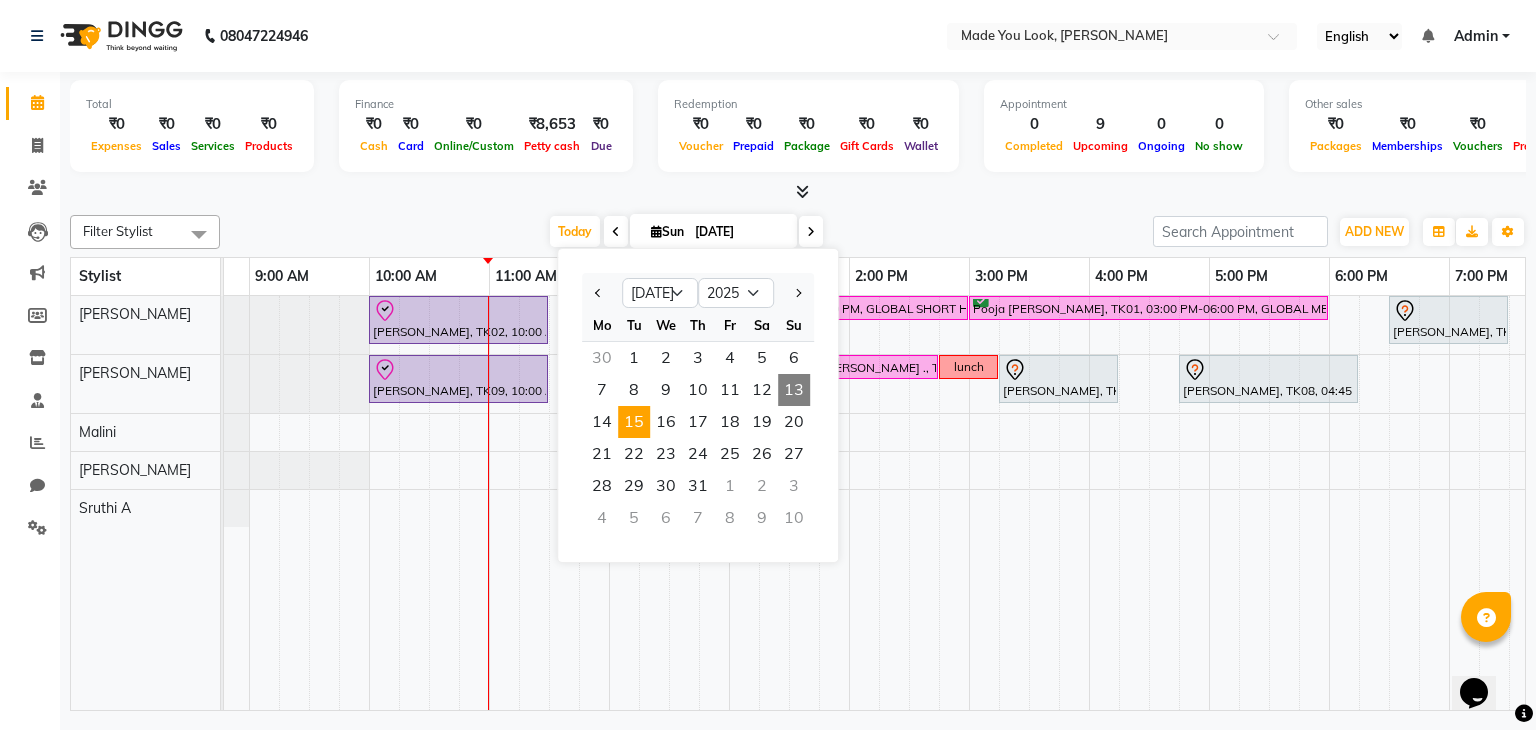 click on "15" at bounding box center [634, 422] 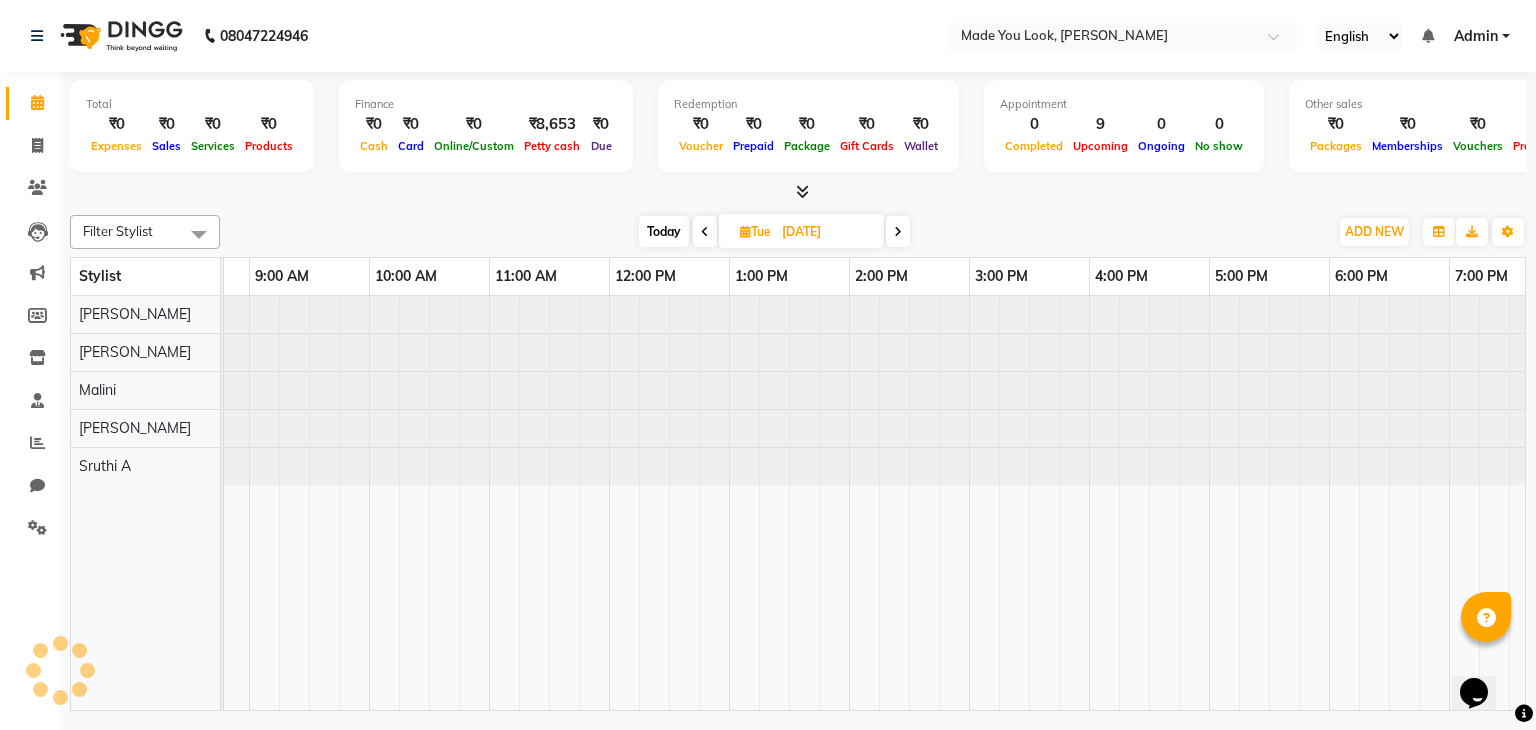 scroll, scrollTop: 0, scrollLeft: 258, axis: horizontal 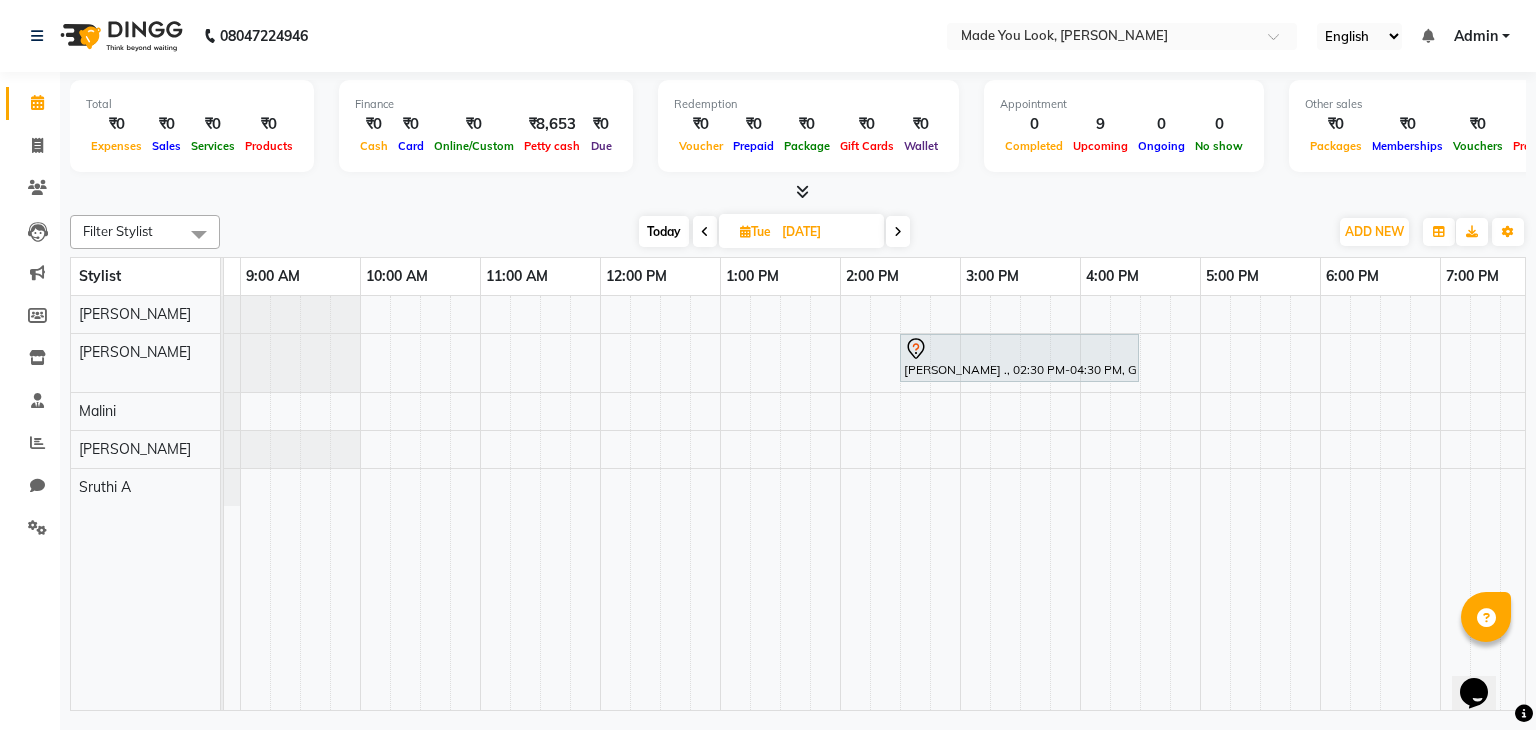 click at bounding box center [798, 192] 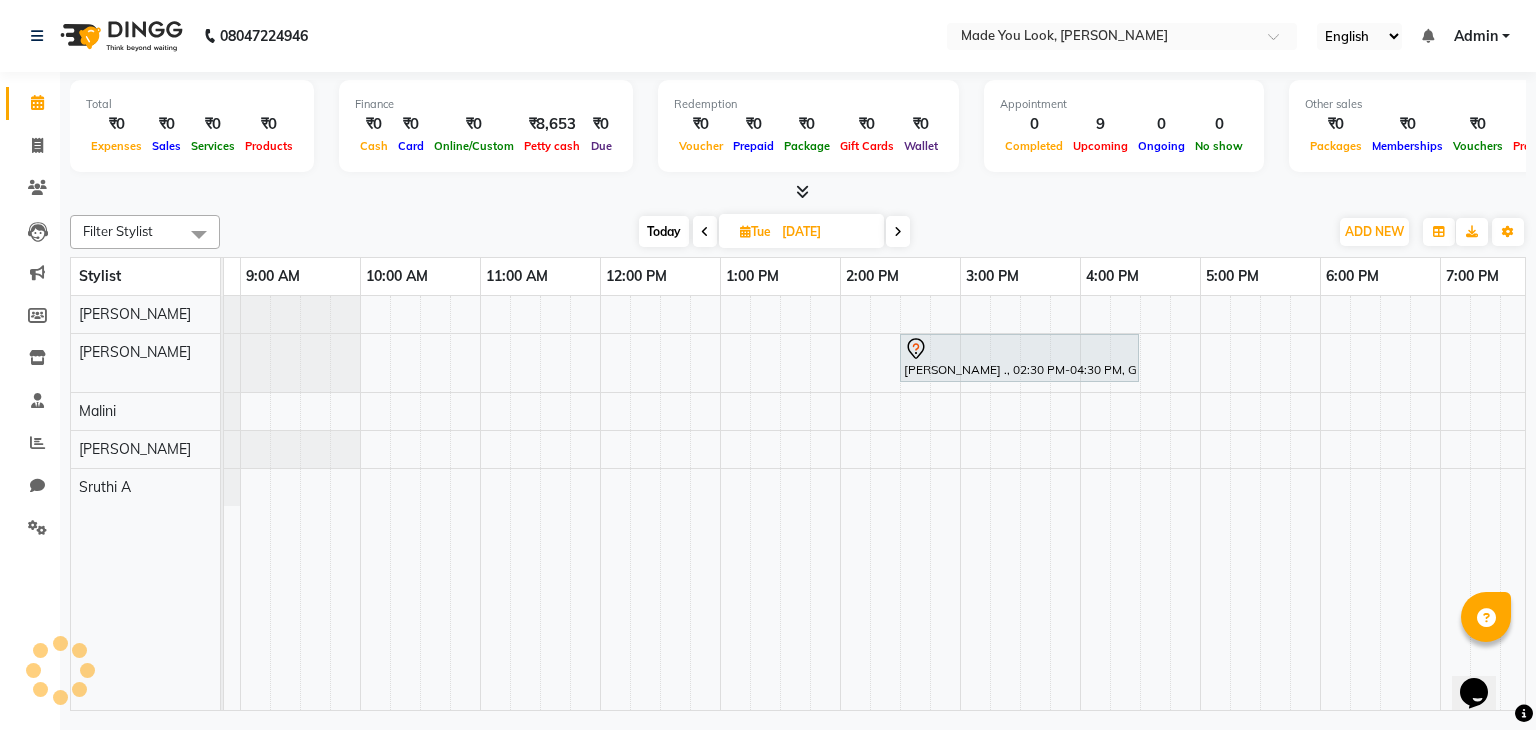 click on "Today" at bounding box center [664, 231] 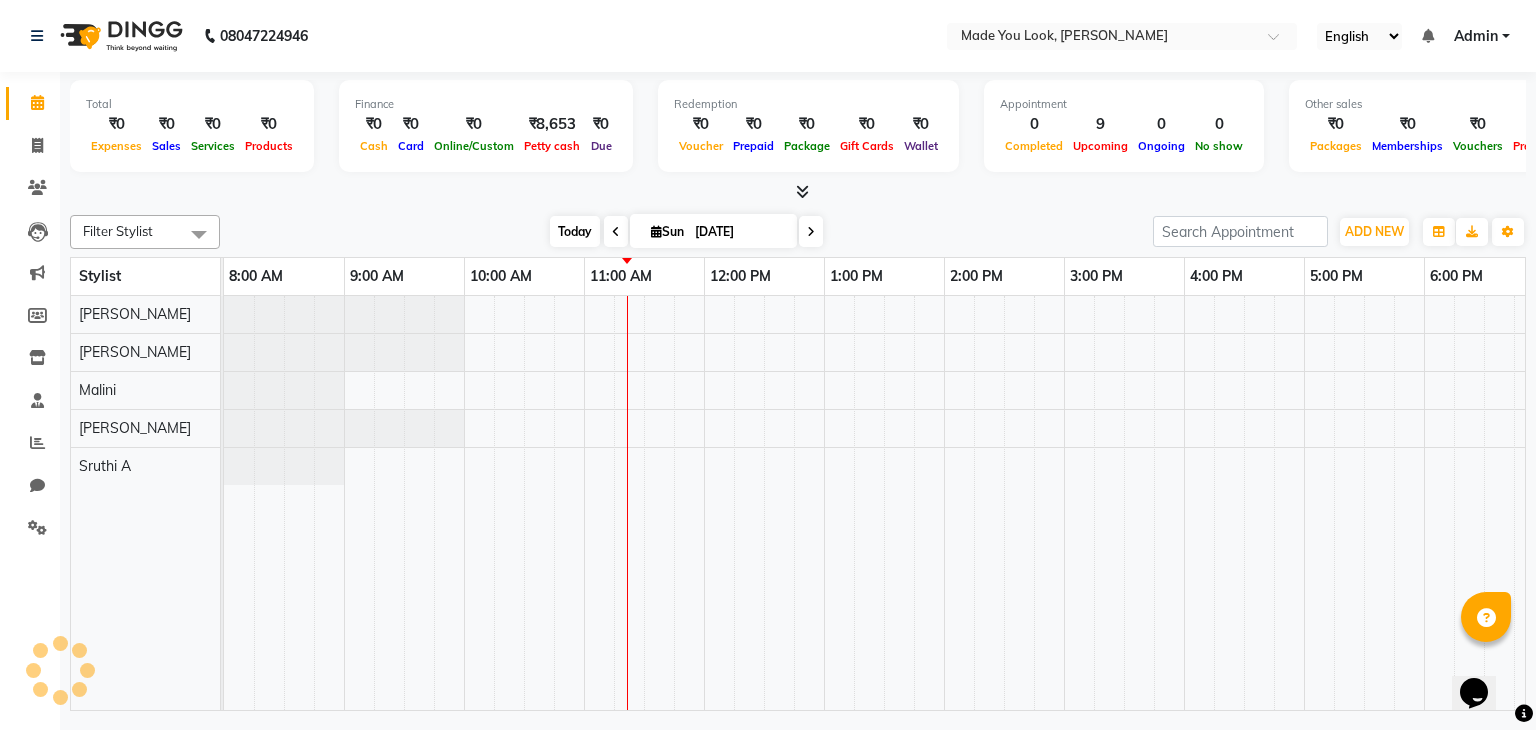 scroll, scrollTop: 0, scrollLeft: 258, axis: horizontal 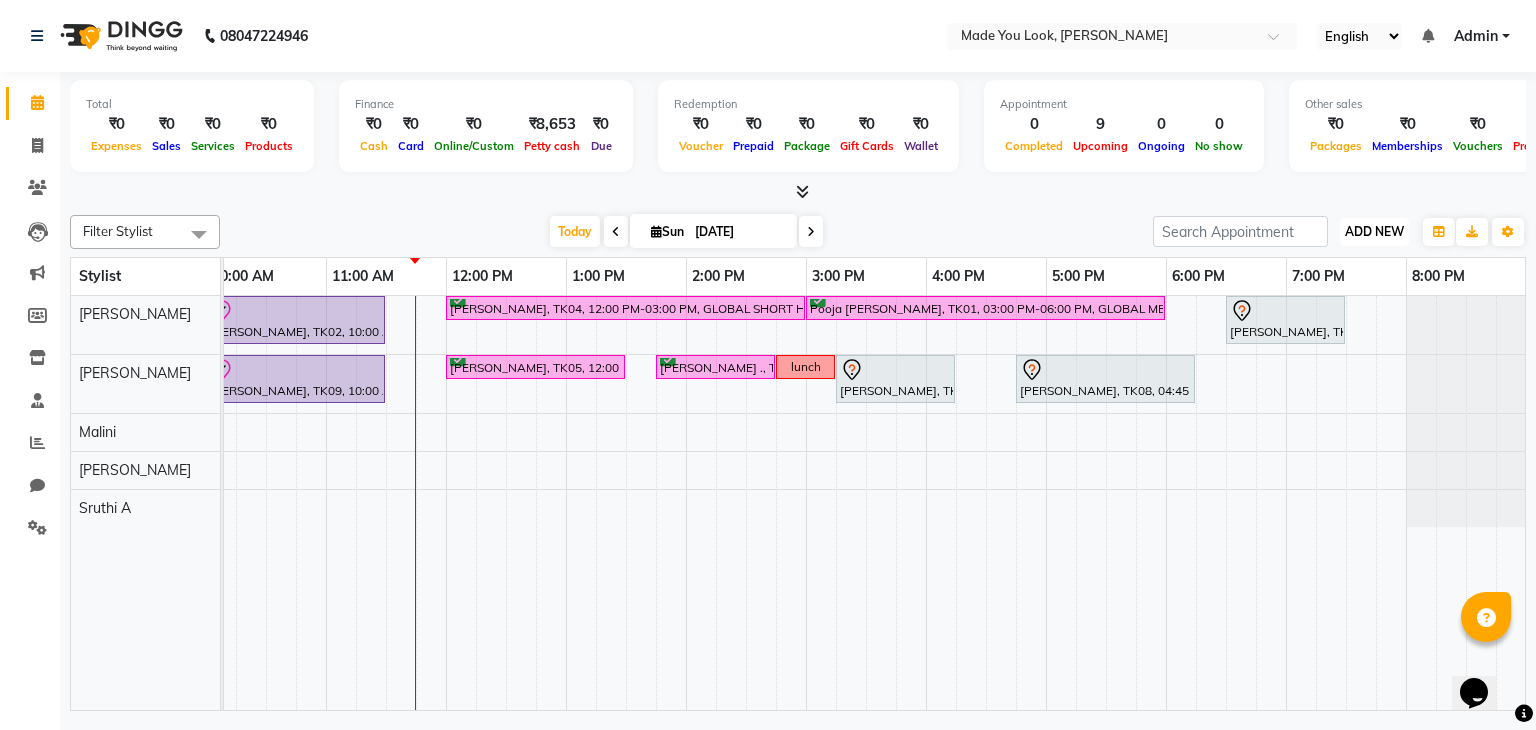 click on "ADD NEW" at bounding box center (1374, 231) 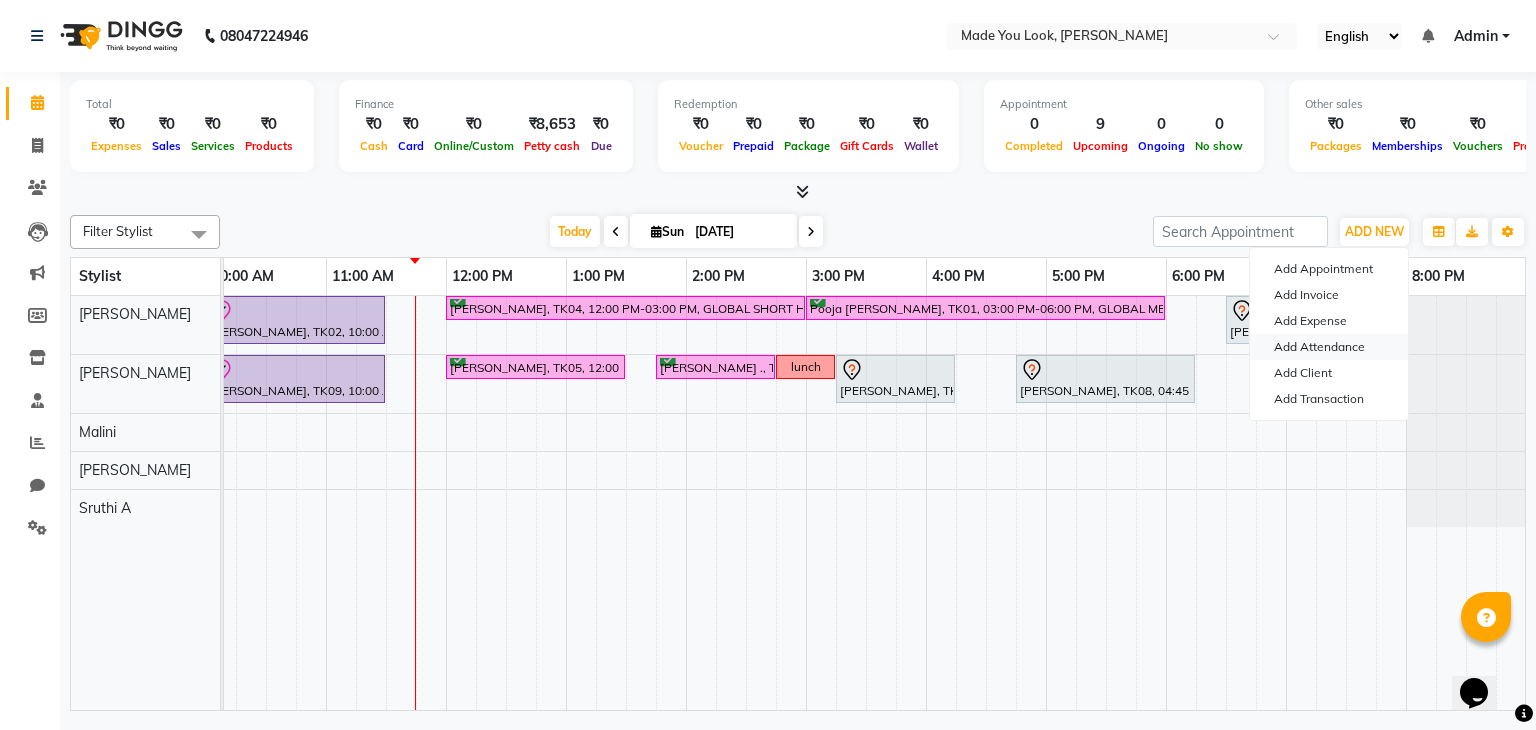 click on "Add Attendance" at bounding box center [1329, 347] 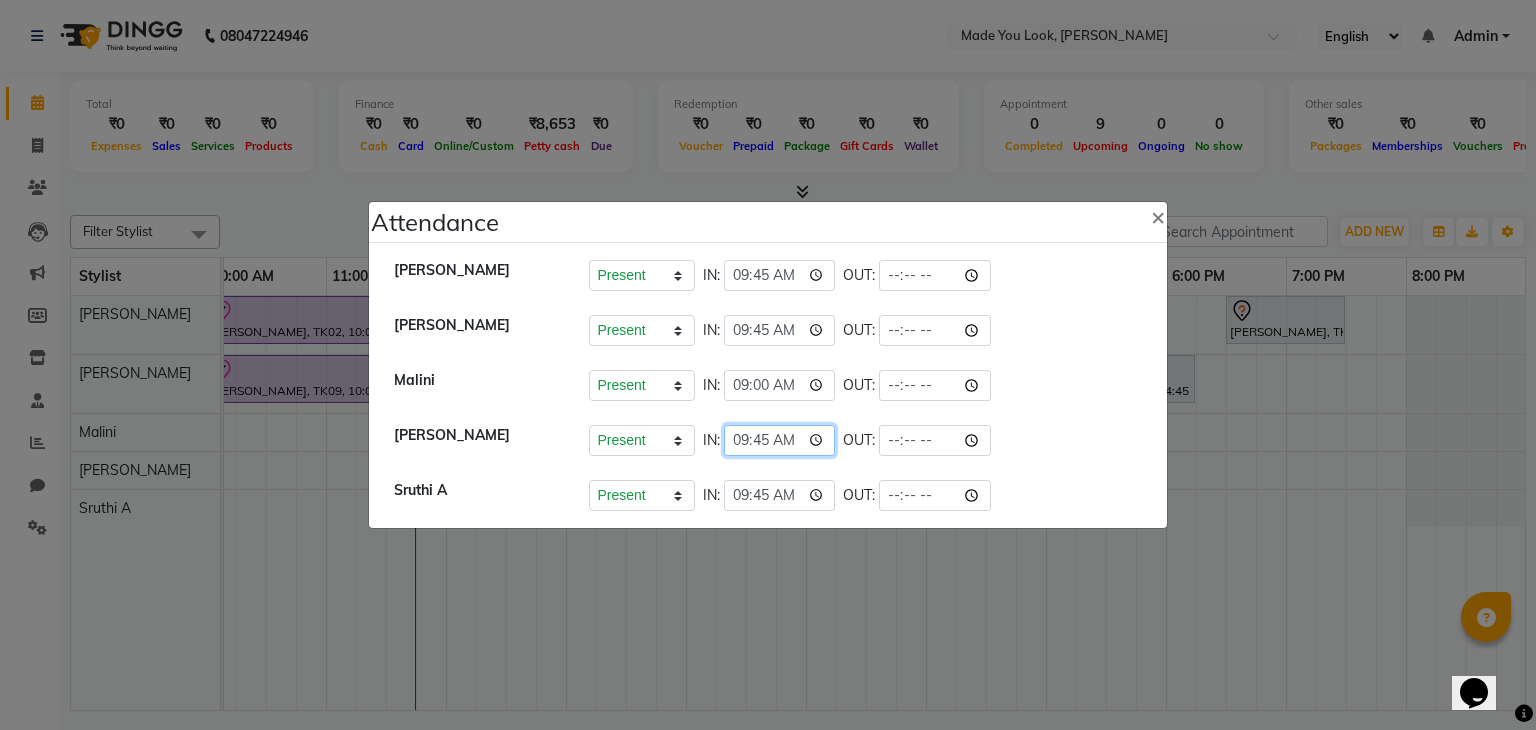 click on "09:45" 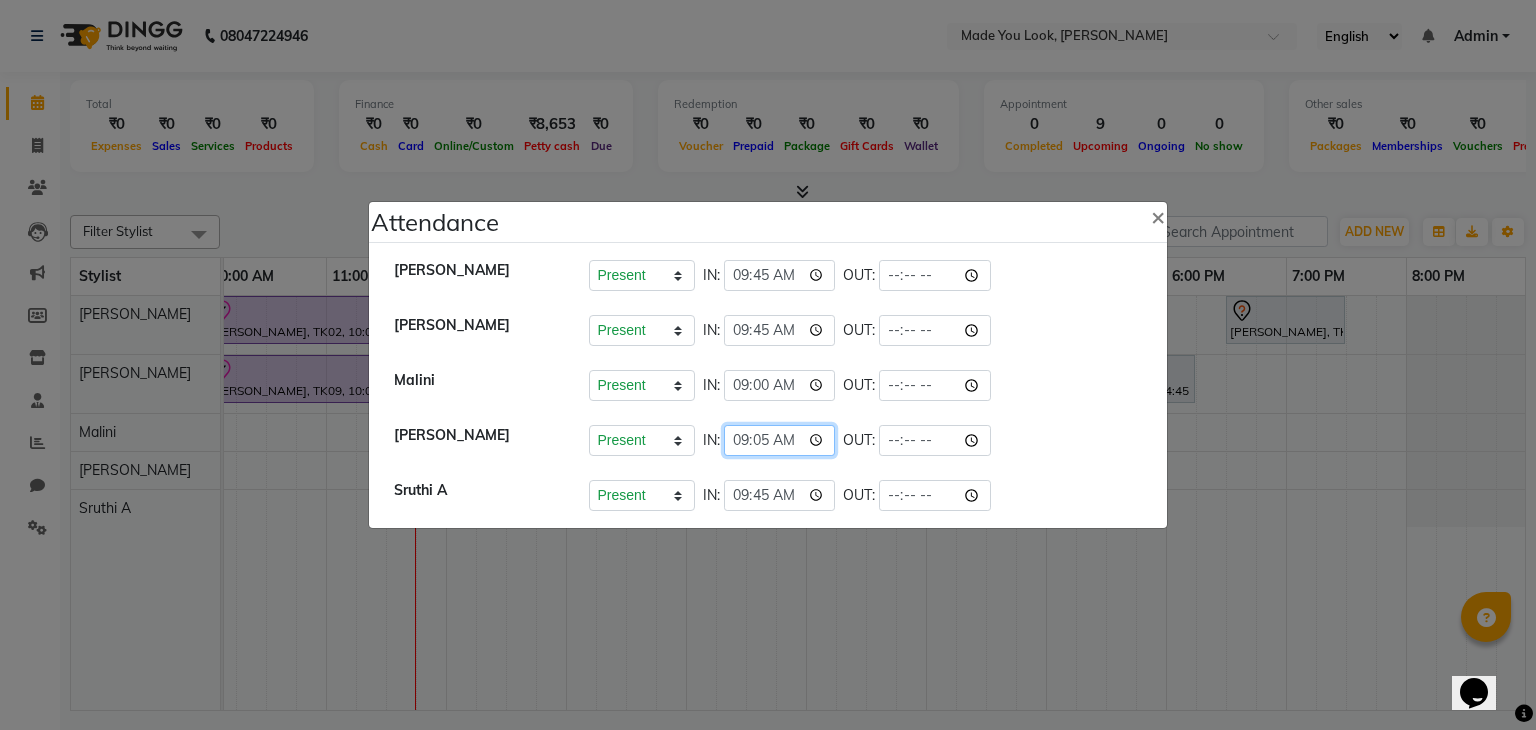 type on "09:53" 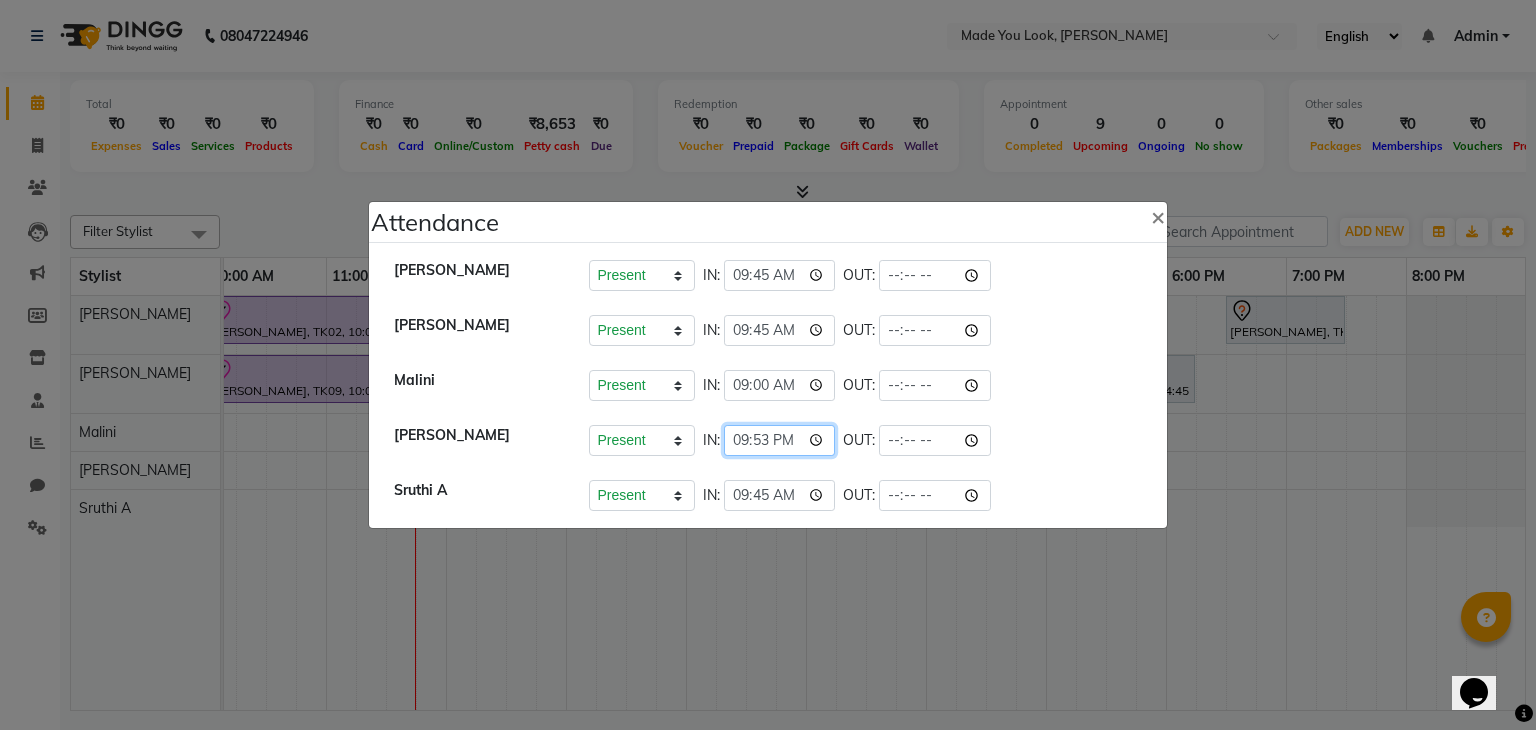 click on "21:53" 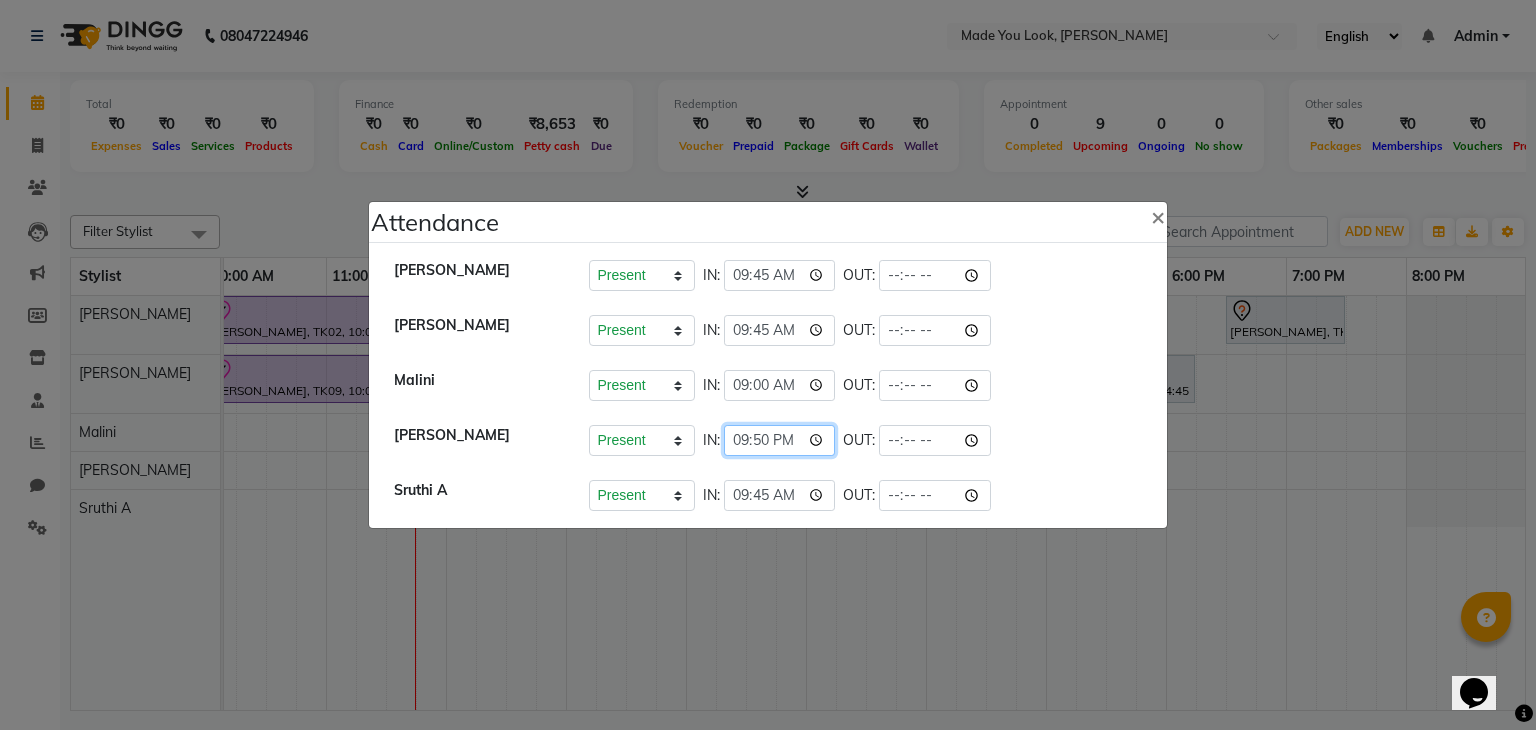 type on "09:50" 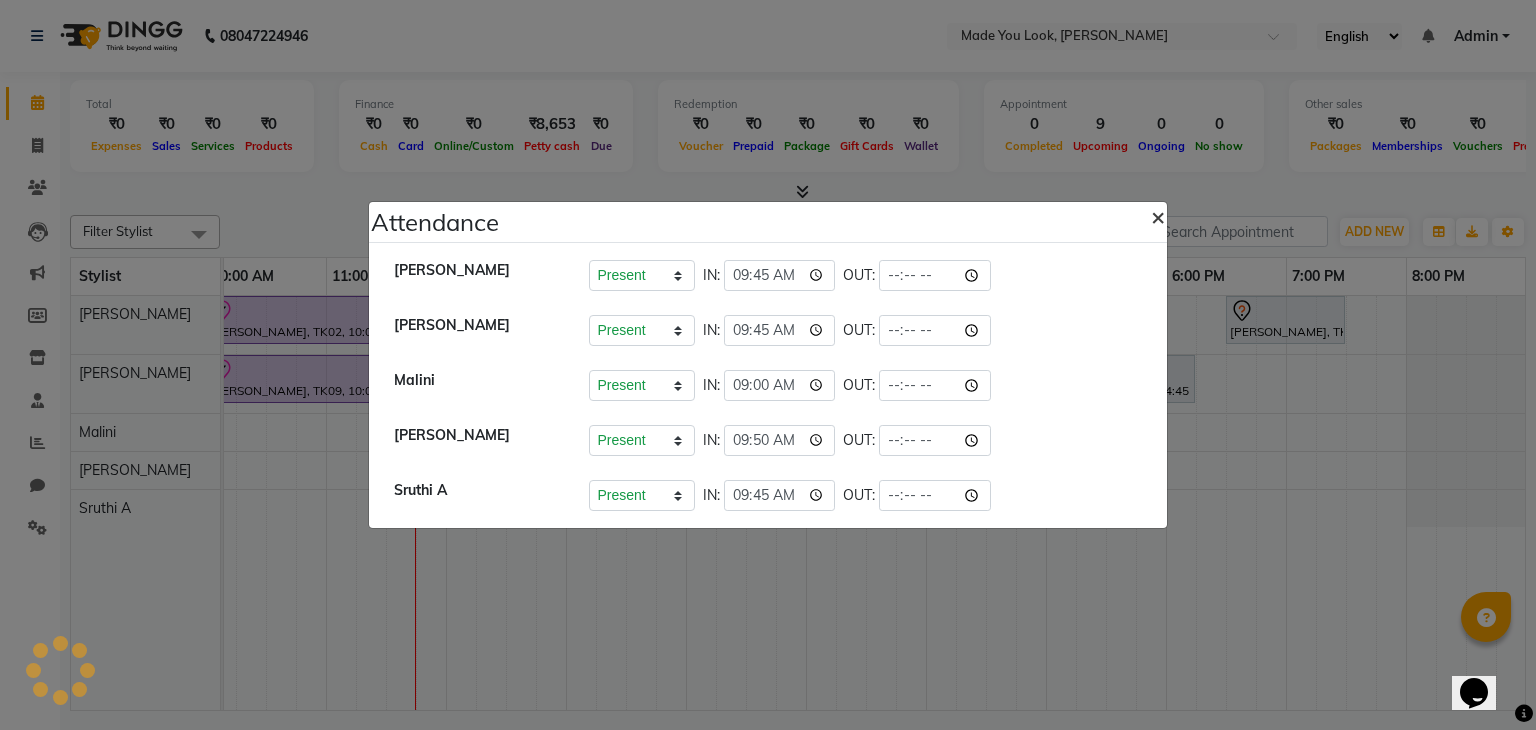 click on "×" 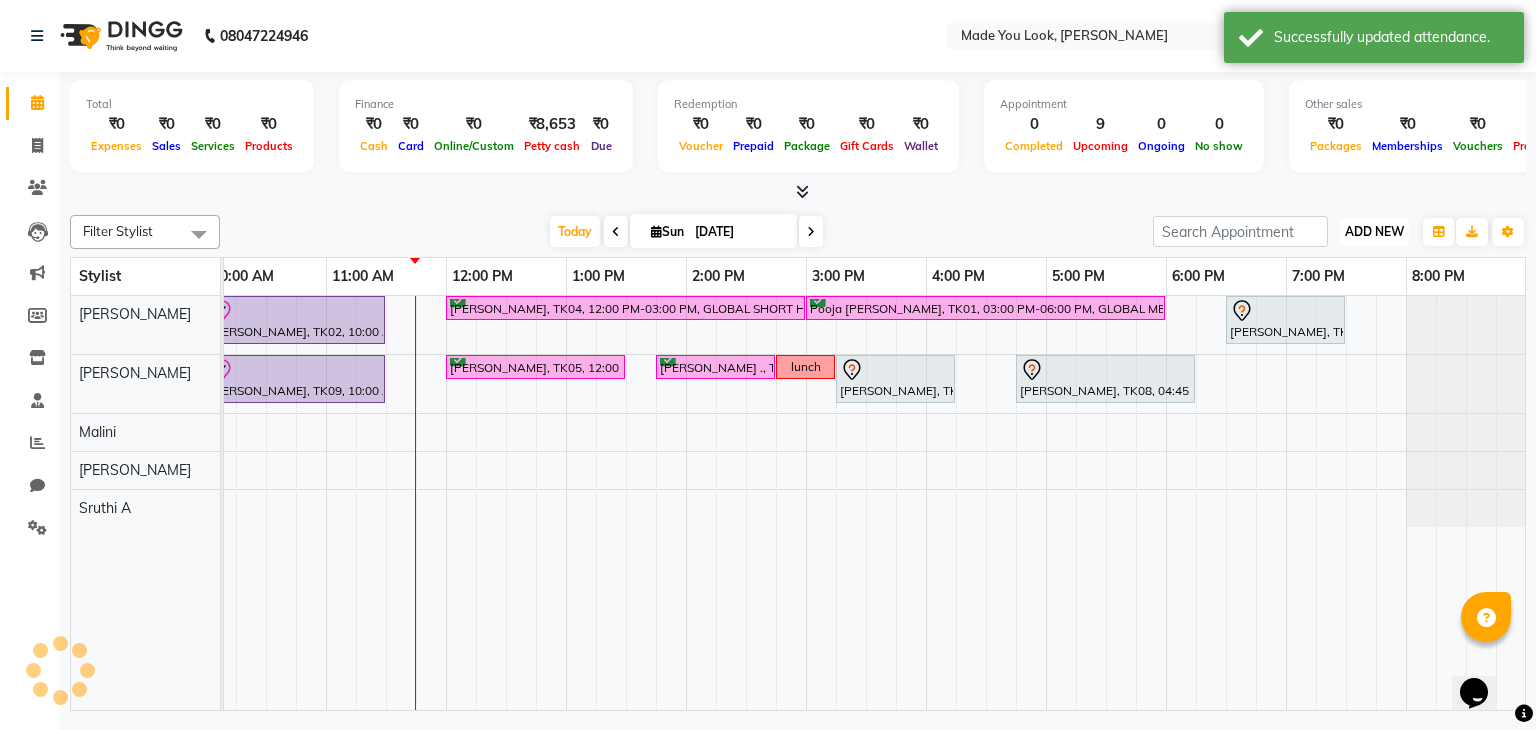 click on "ADD NEW" at bounding box center [1374, 231] 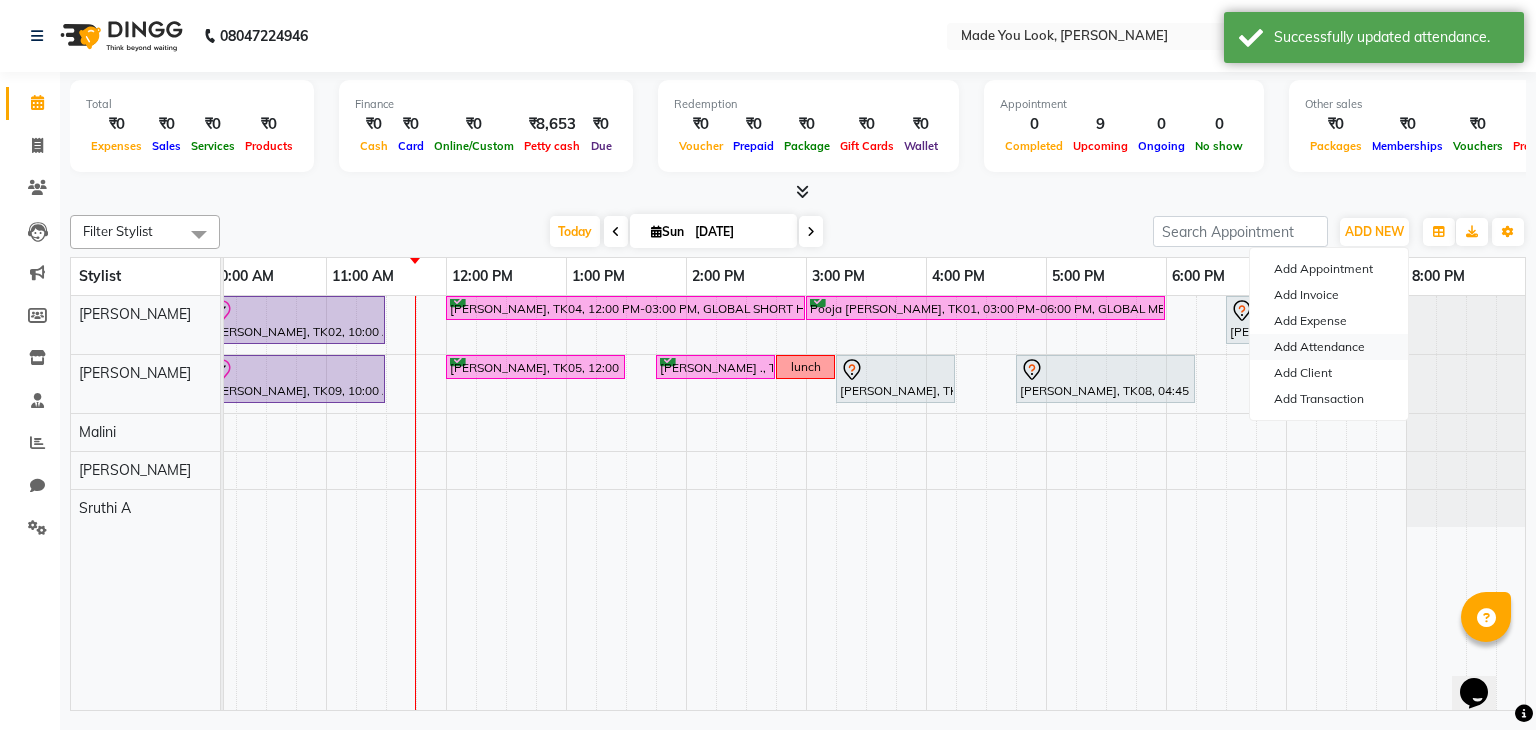 click on "Add Attendance" at bounding box center (1329, 347) 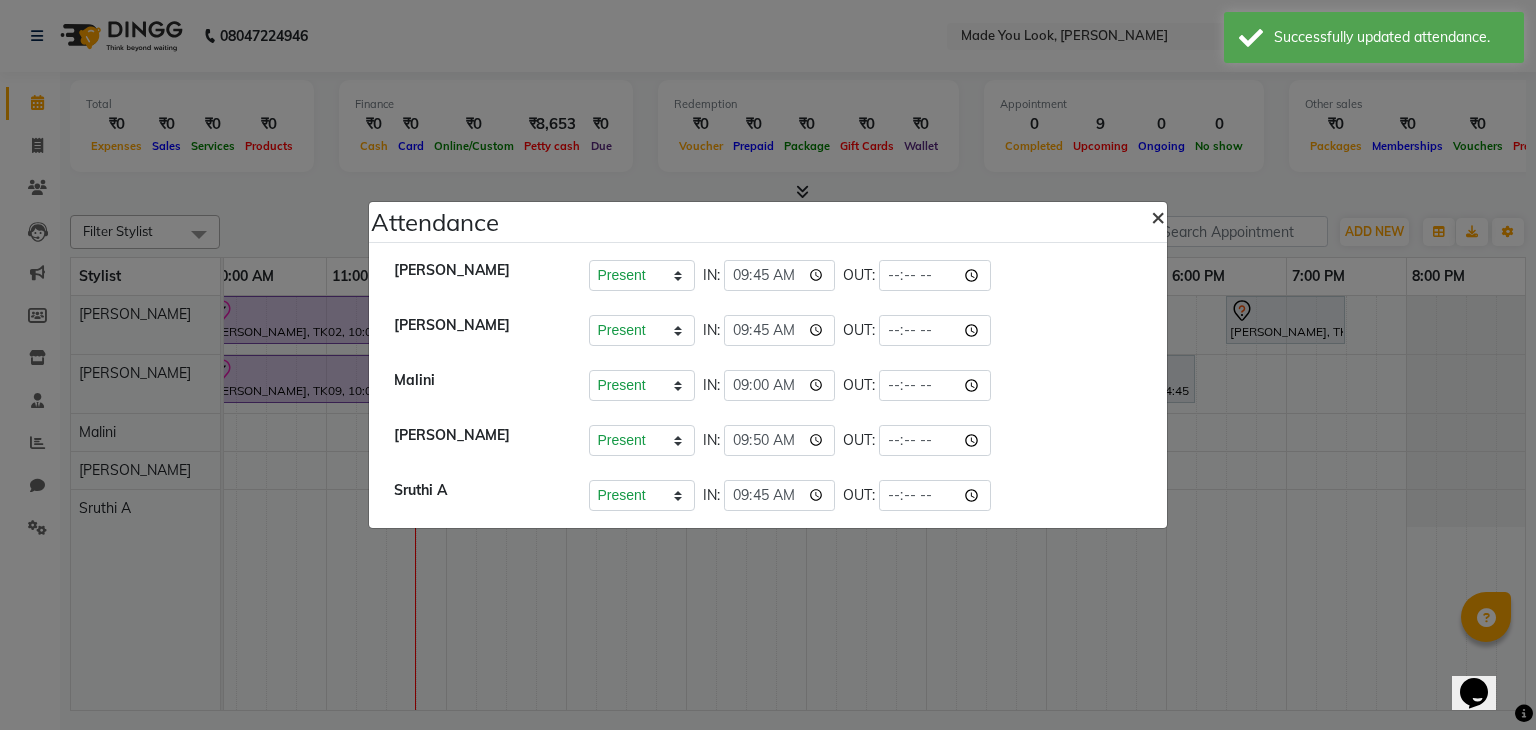 click on "×" 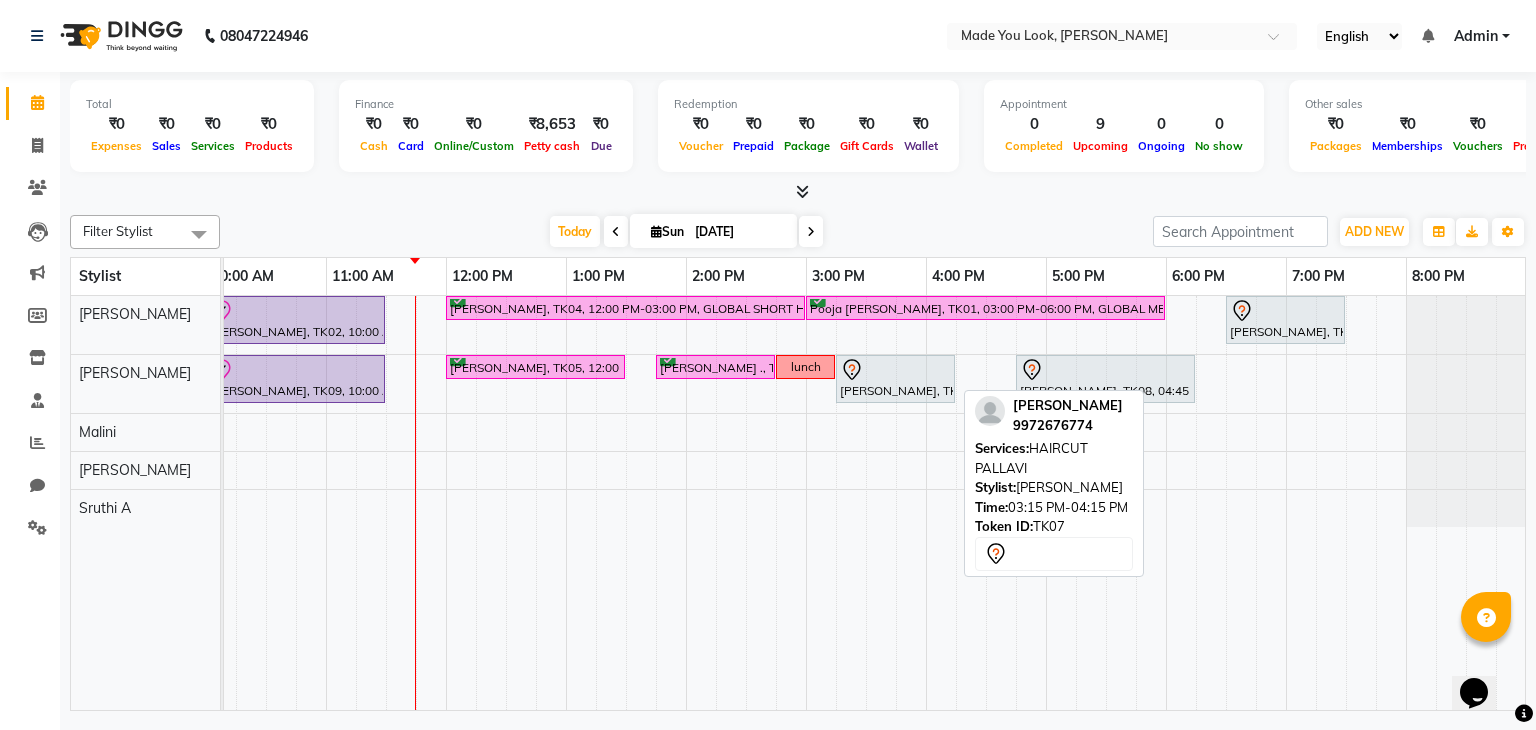 scroll, scrollTop: 0, scrollLeft: 252, axis: horizontal 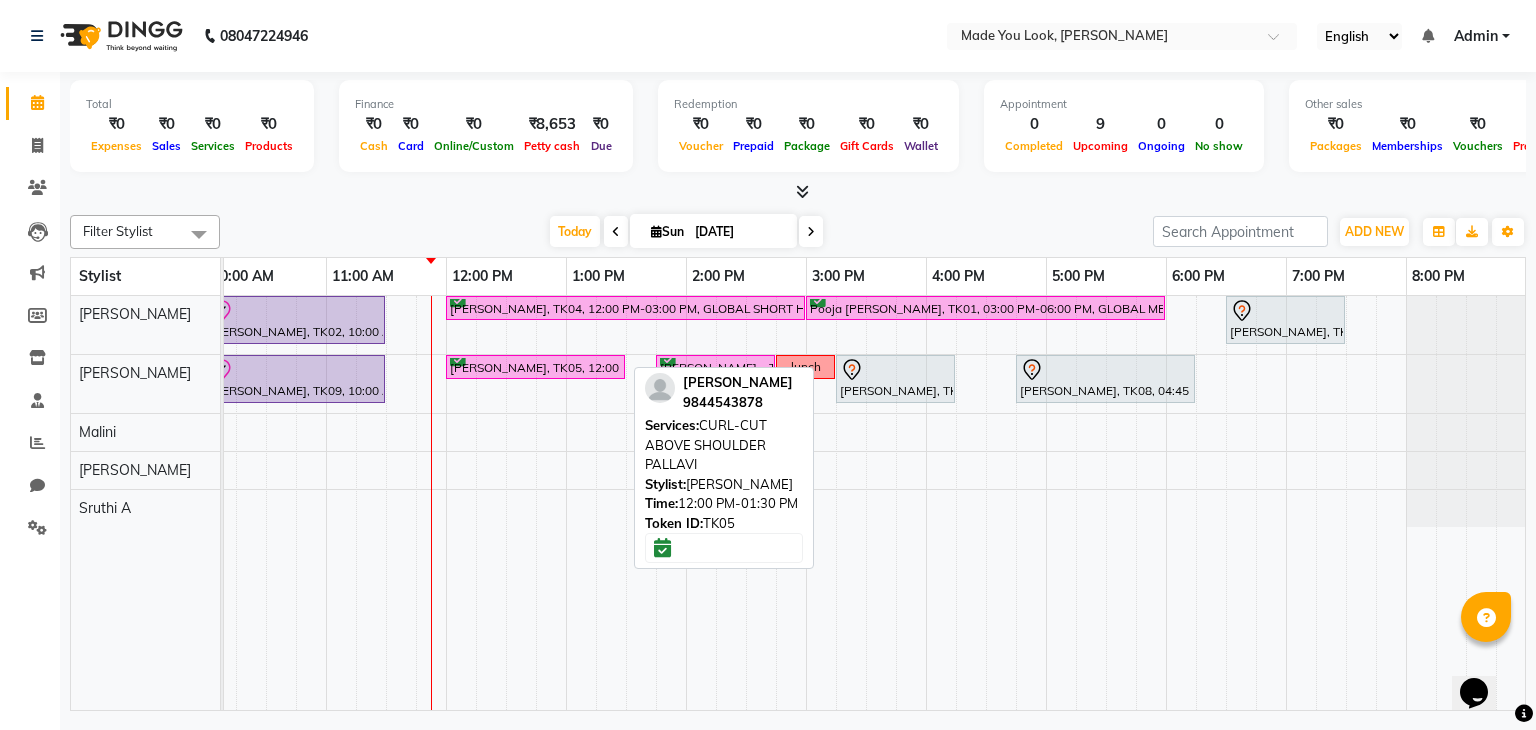 click on "kavitha LM, TK05, 12:00 PM-01:30 PM, CURL-CUT ABOVE SHOULDER PALLAVI" at bounding box center [535, 367] 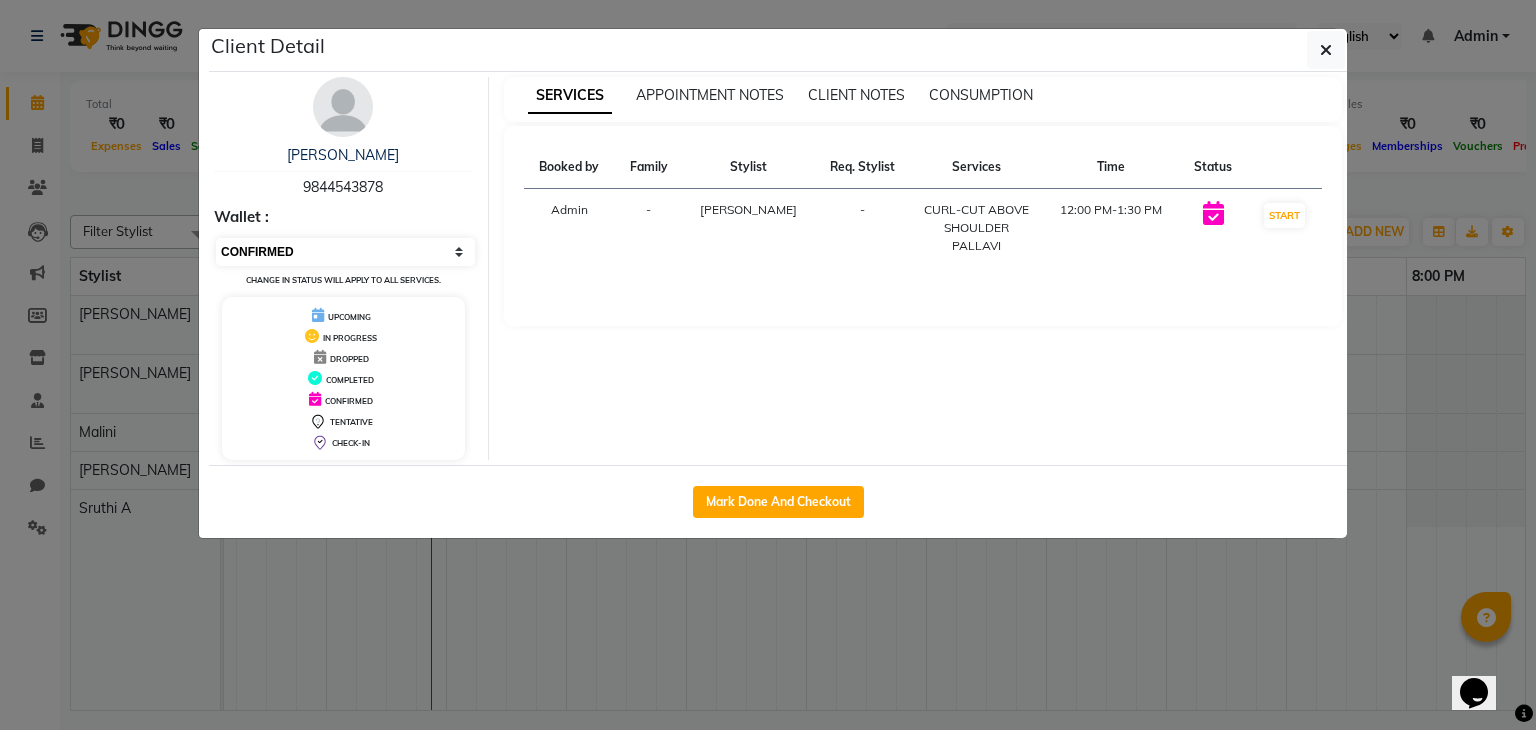 click on "Select IN SERVICE CONFIRMED TENTATIVE CHECK IN MARK DONE DROPPED UPCOMING" at bounding box center [345, 252] 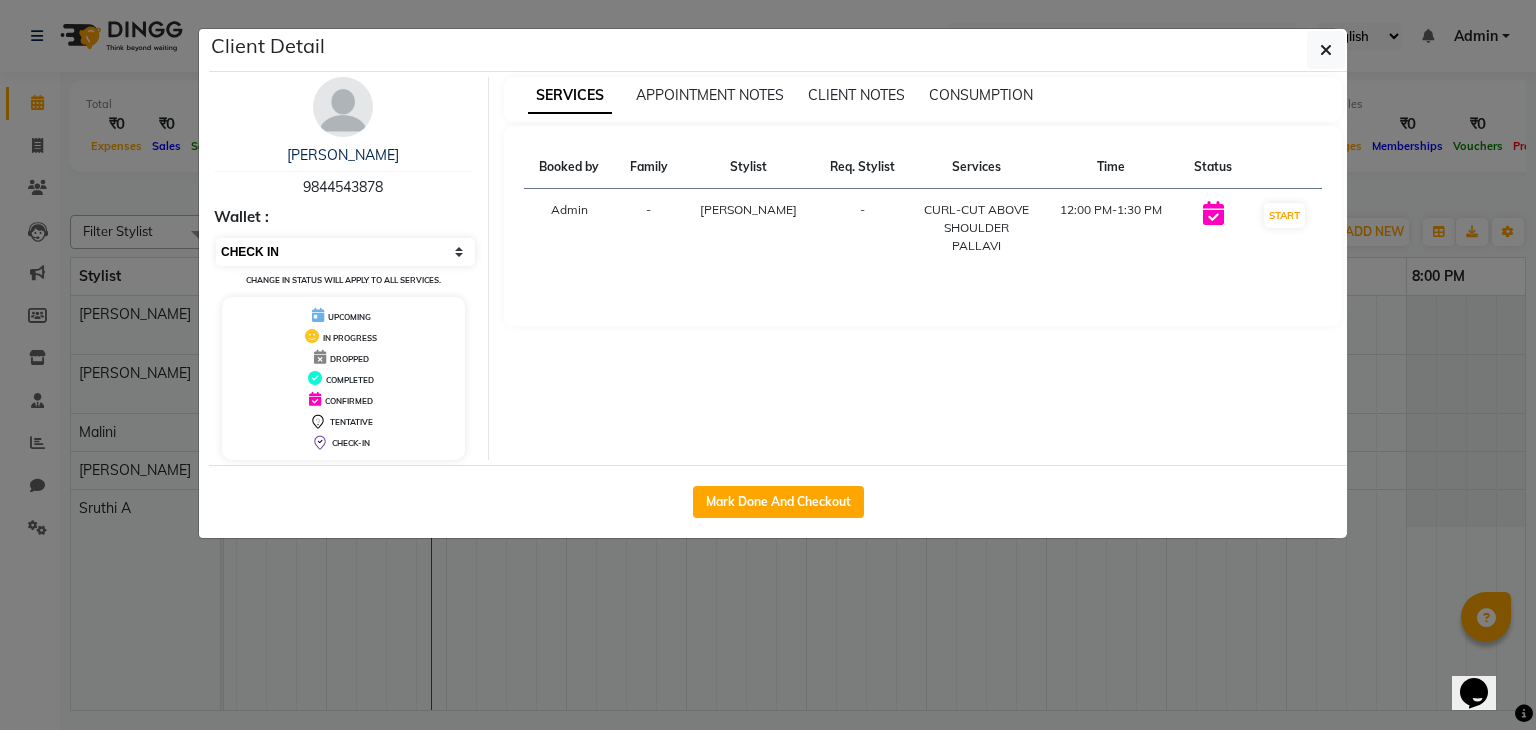 click on "Select IN SERVICE CONFIRMED TENTATIVE CHECK IN MARK DONE DROPPED UPCOMING" at bounding box center (345, 252) 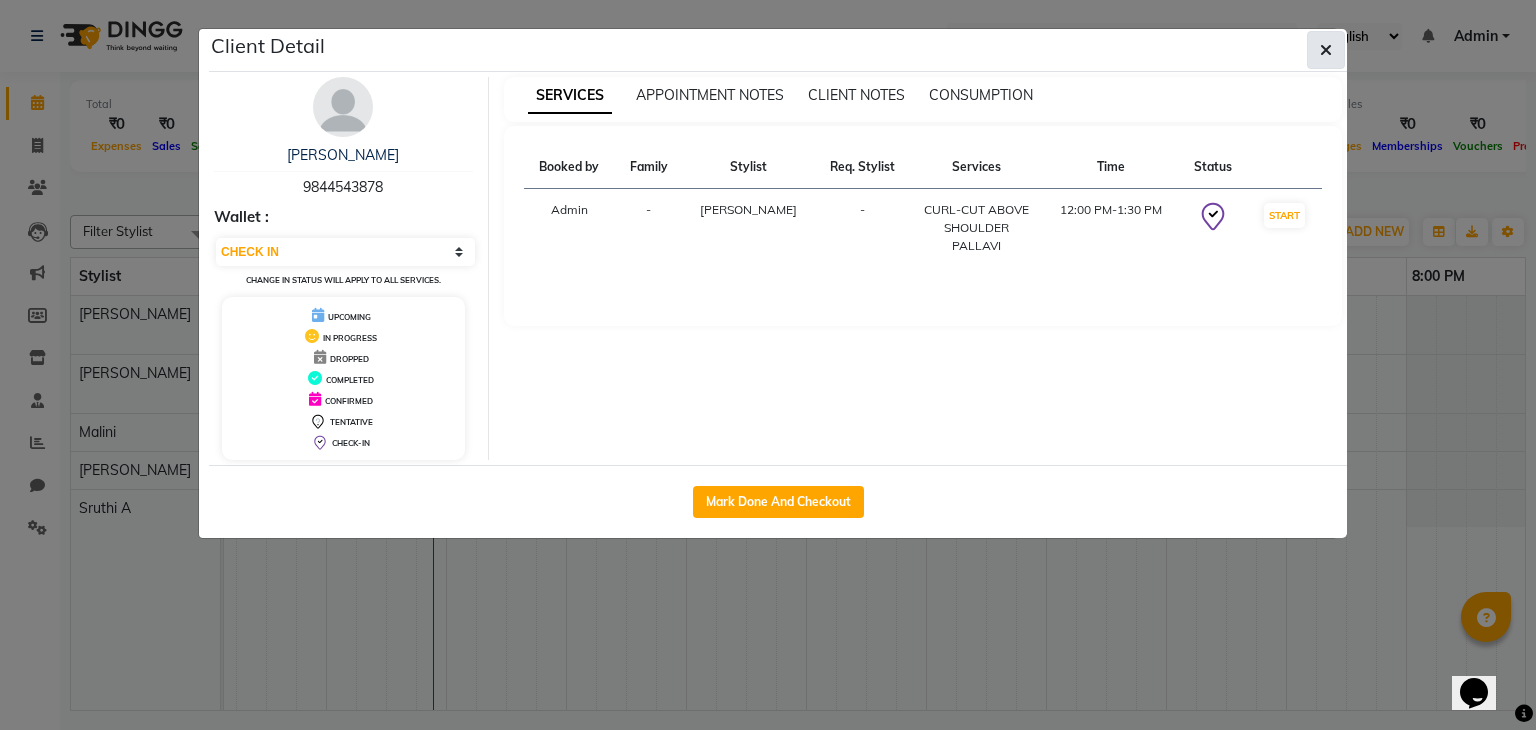 click 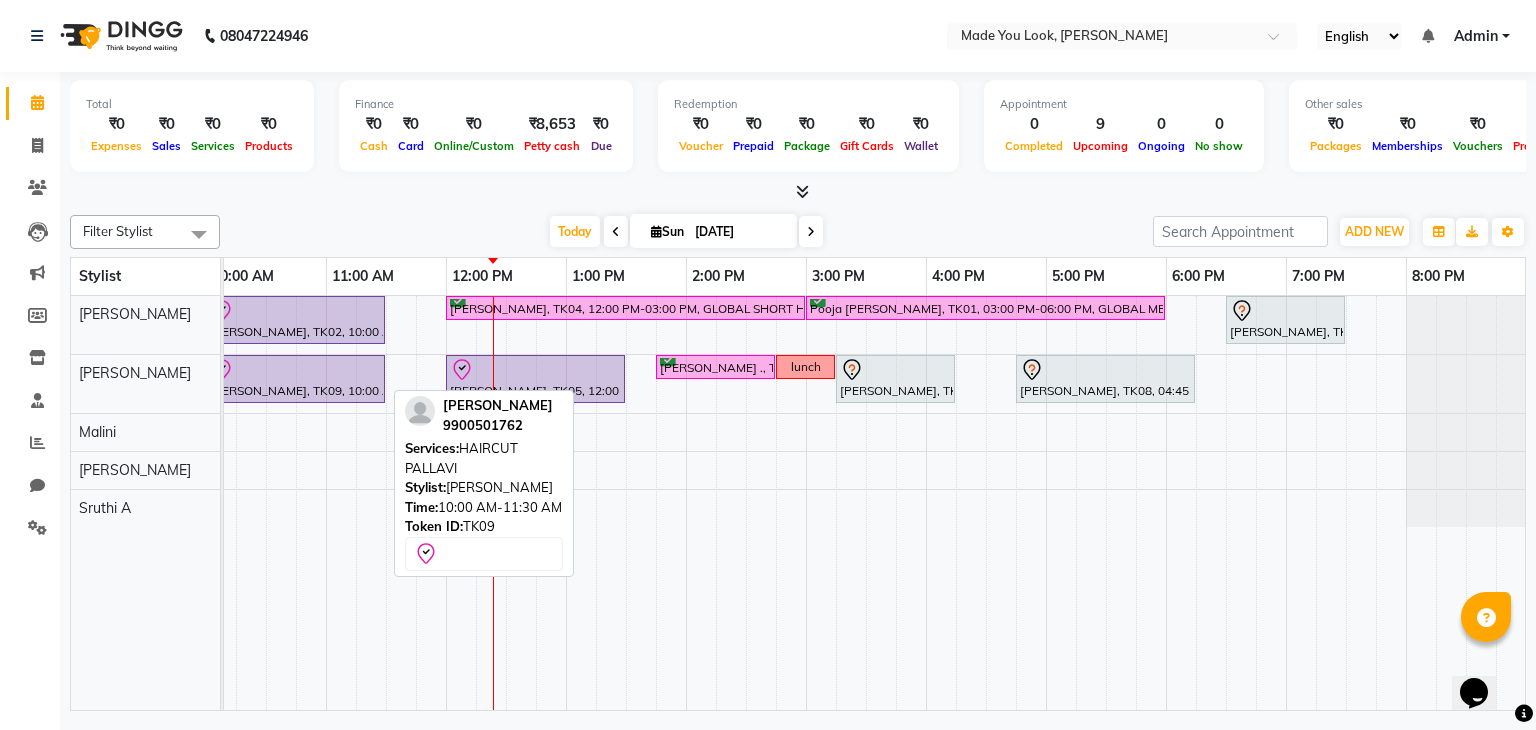 scroll, scrollTop: 0, scrollLeft: 67, axis: horizontal 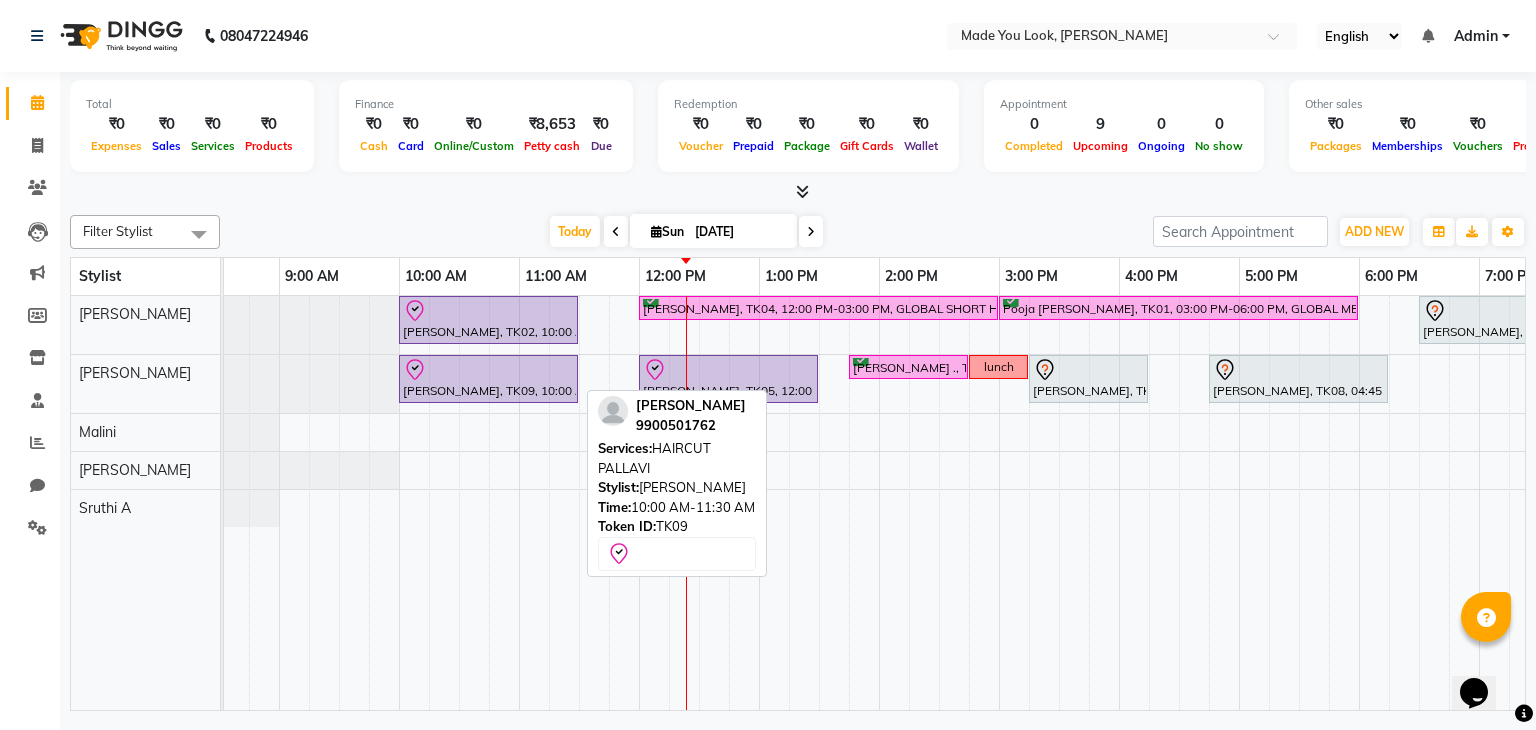 click on "keerthi rao, TK09, 10:00 AM-11:30 AM, HAIRCUT PALLAVI" at bounding box center [488, 379] 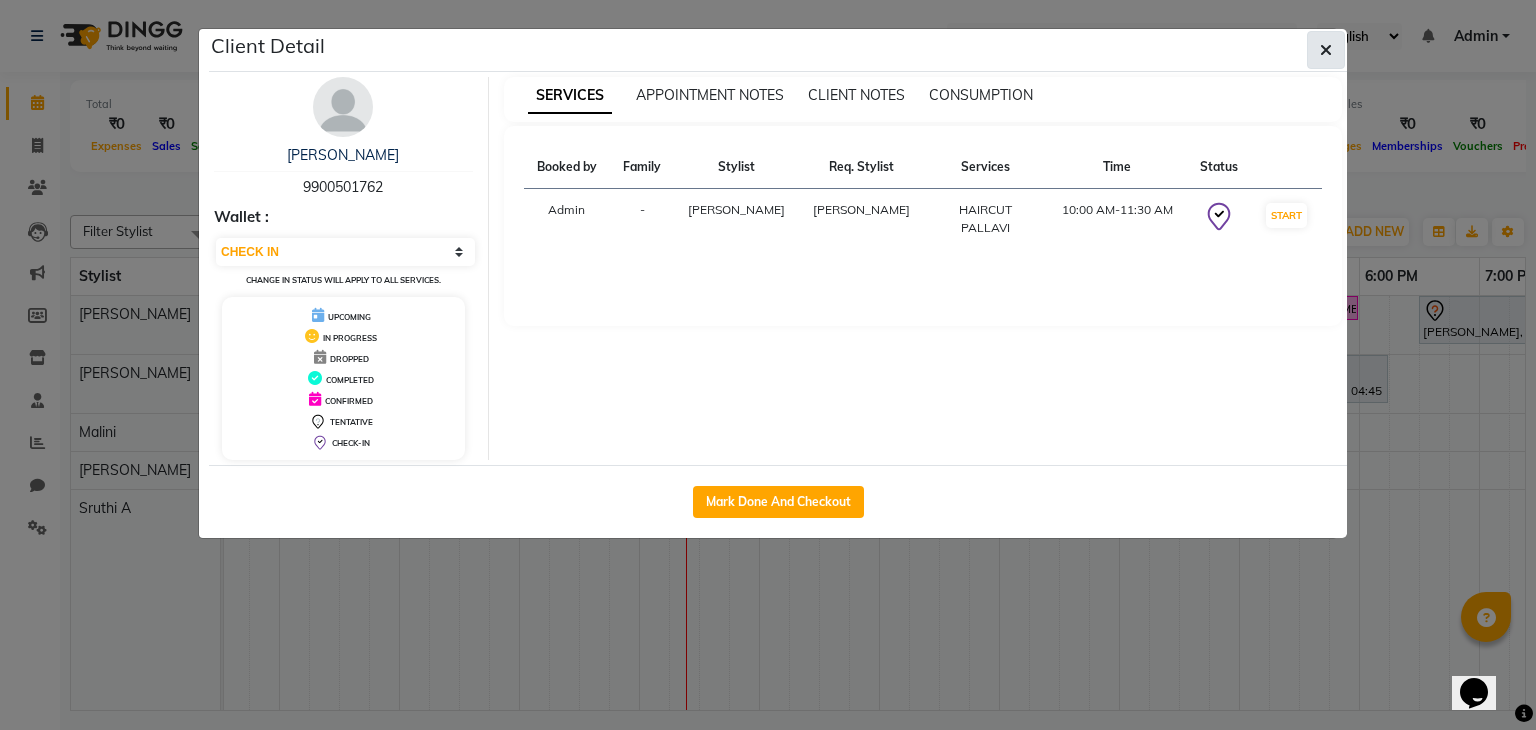 click 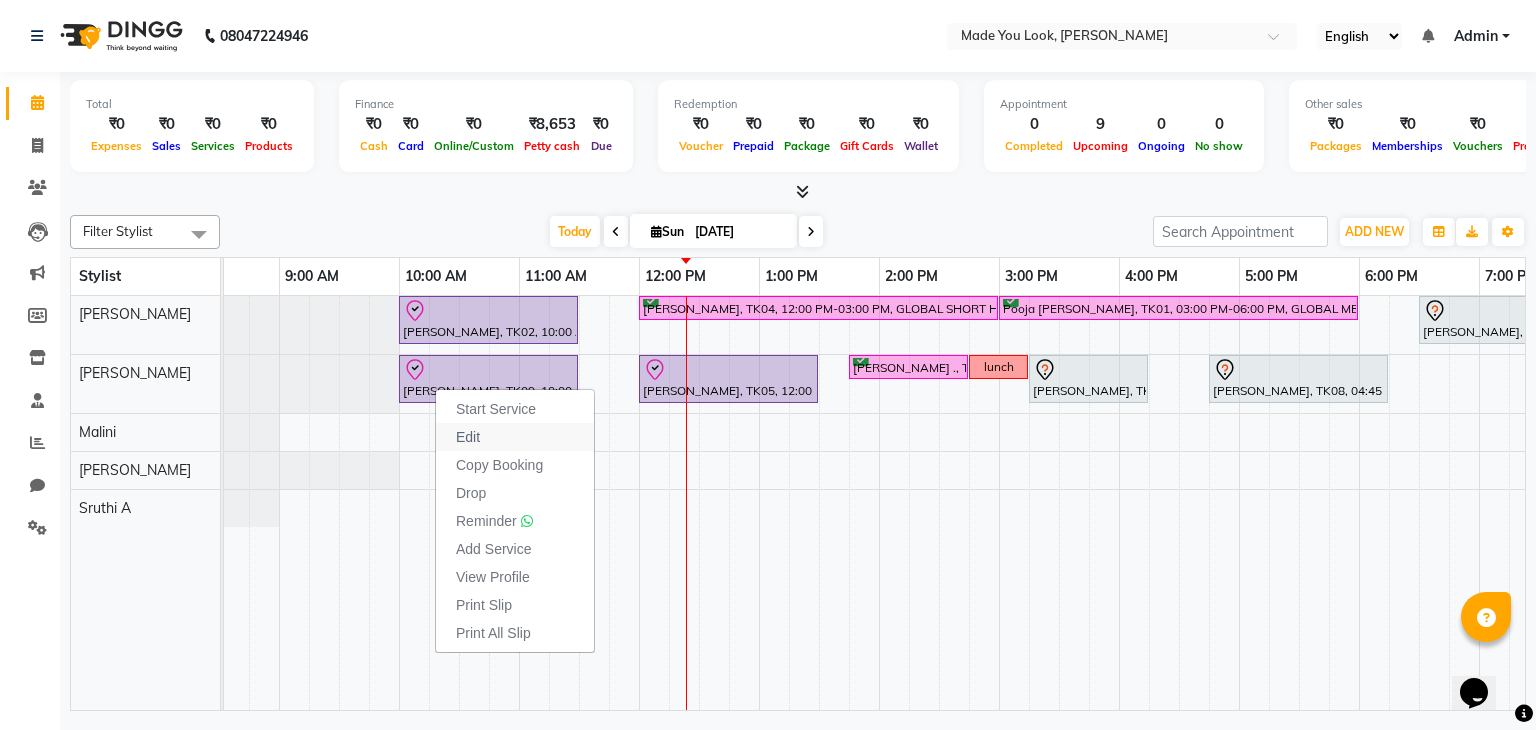 click on "Edit" at bounding box center (515, 437) 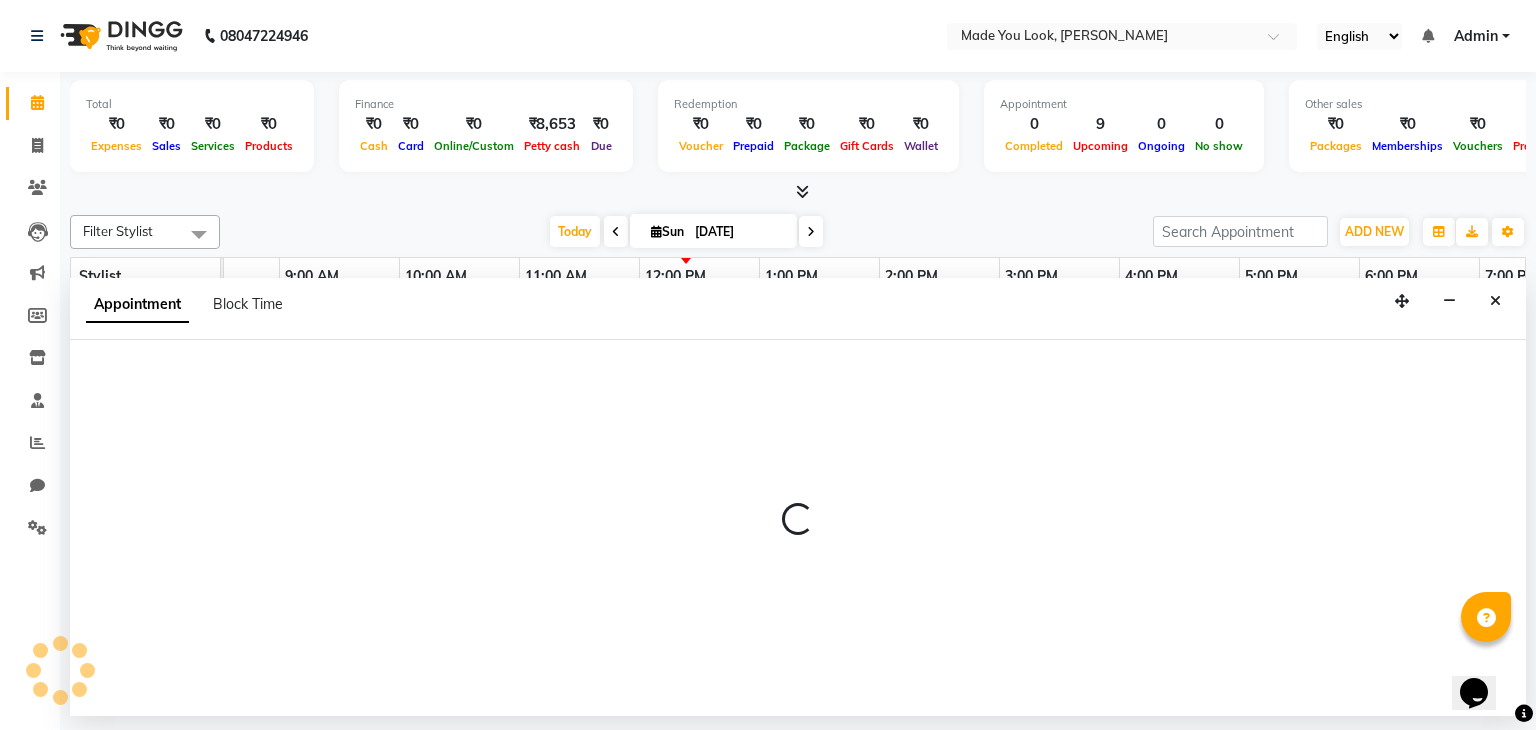 select on "tentative" 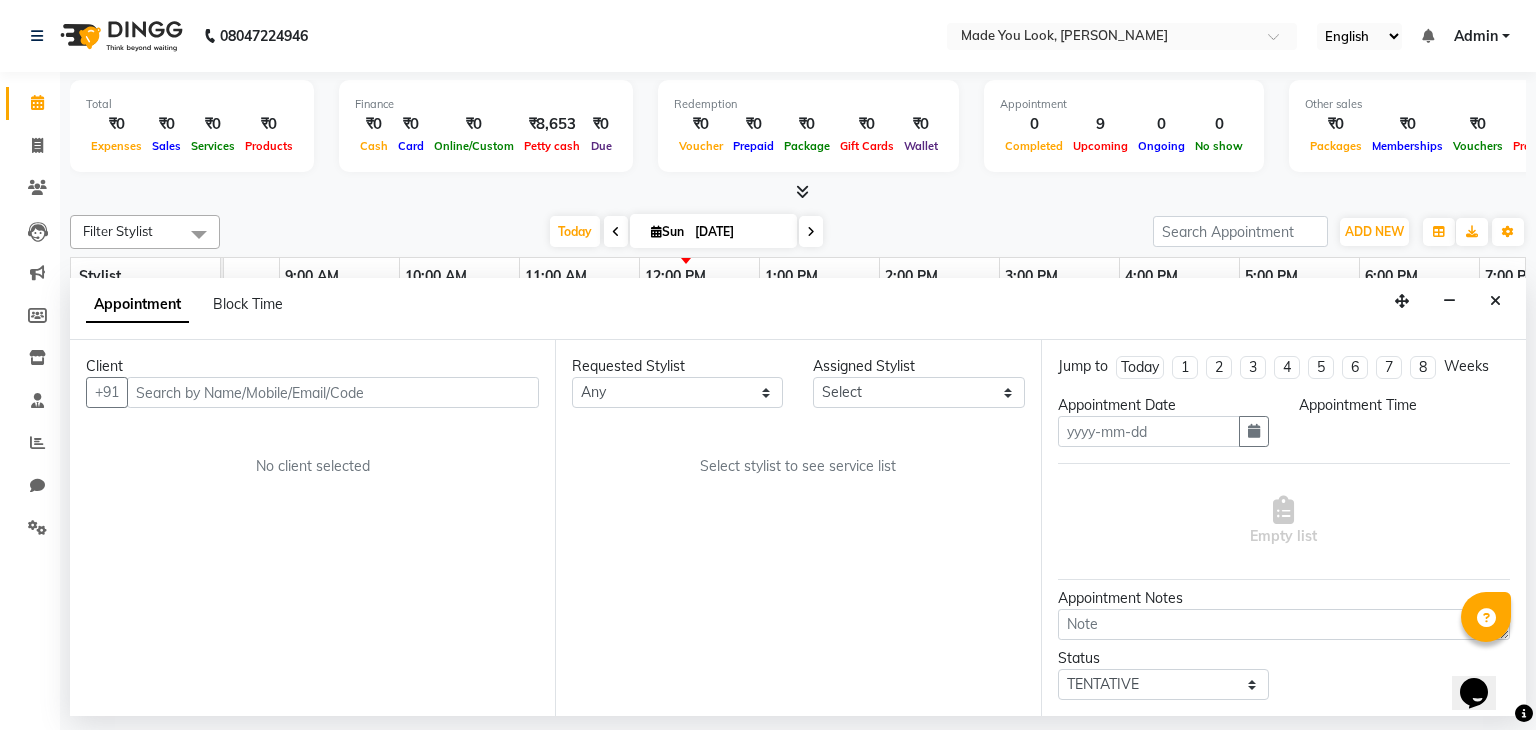 type on "[DATE]" 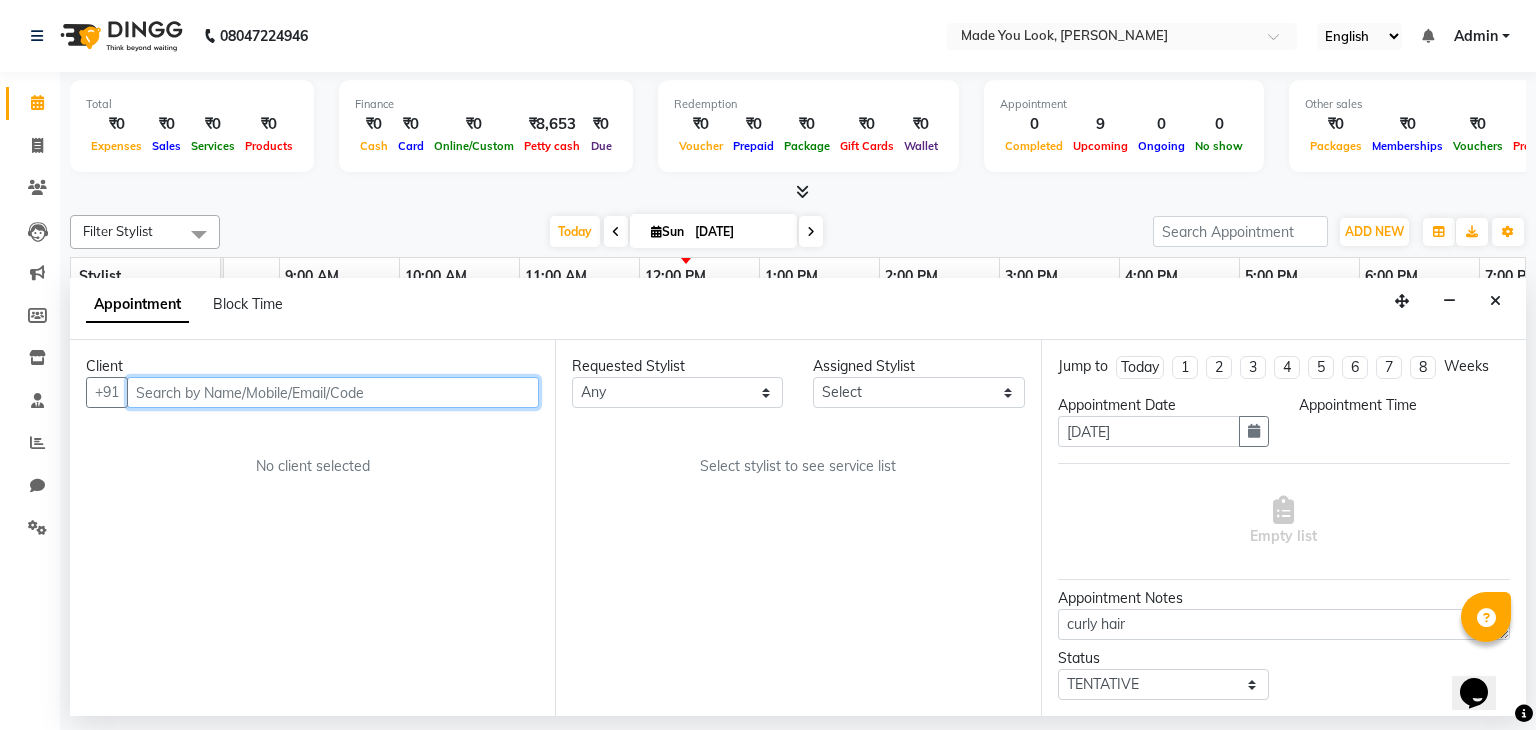 scroll, scrollTop: 0, scrollLeft: 0, axis: both 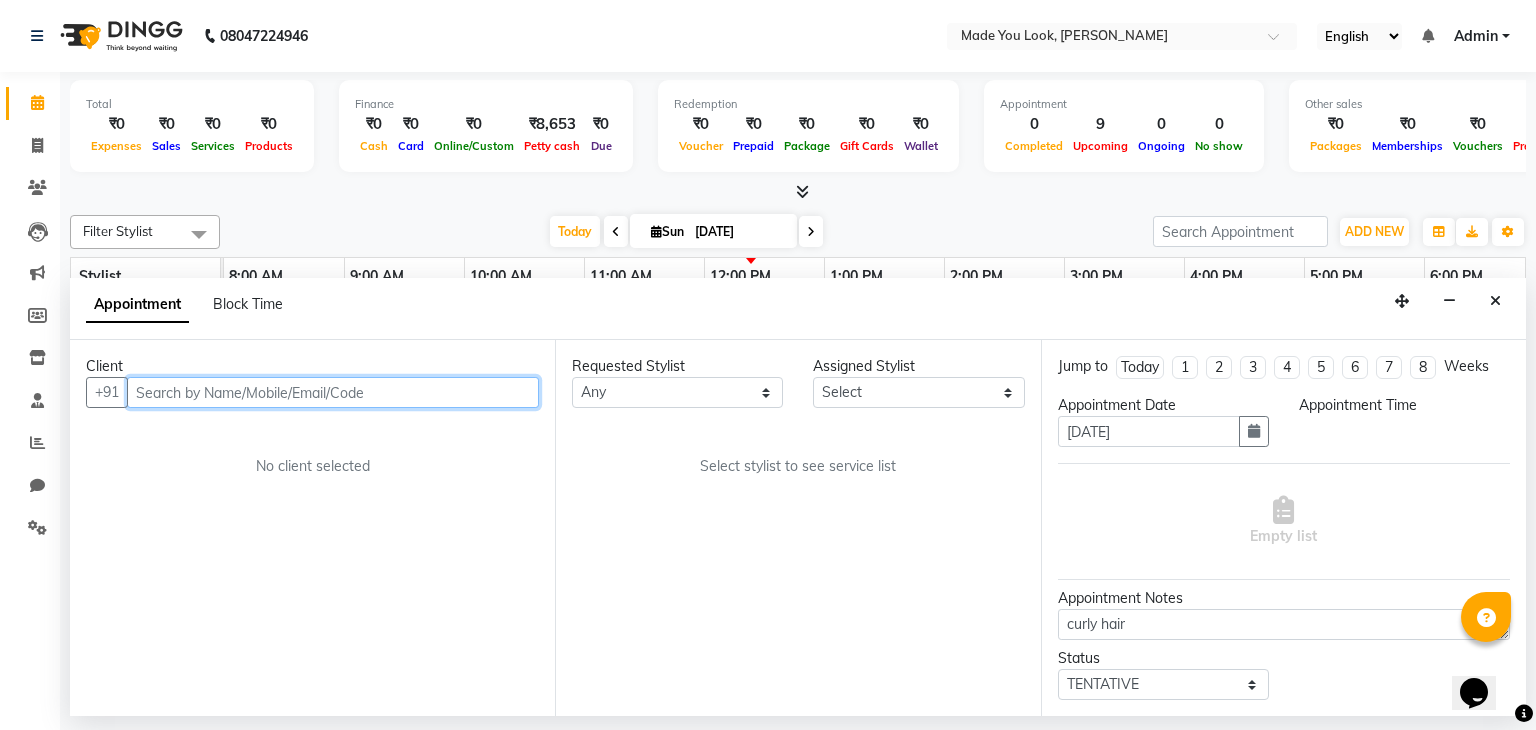 select on "check-in" 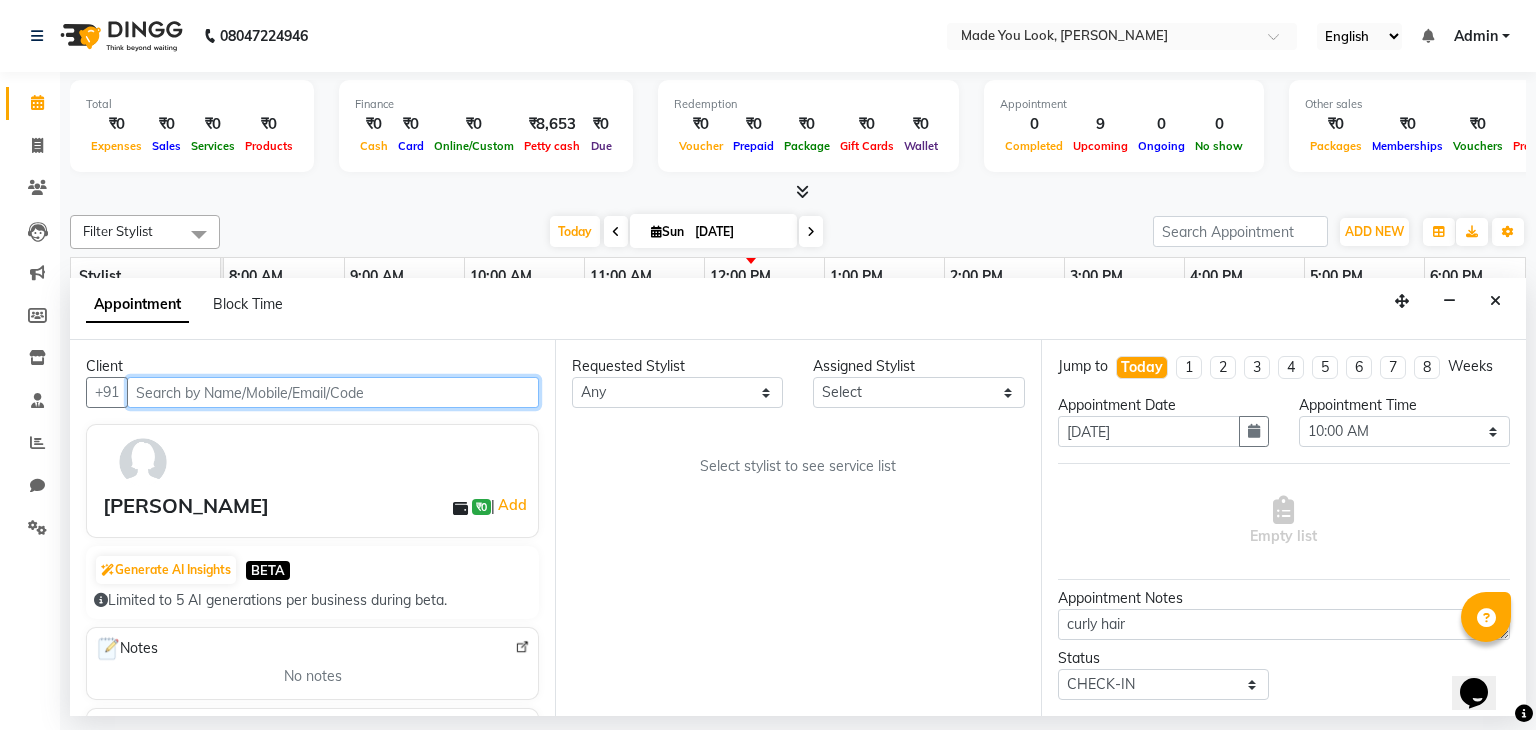 scroll, scrollTop: 0, scrollLeft: 258, axis: horizontal 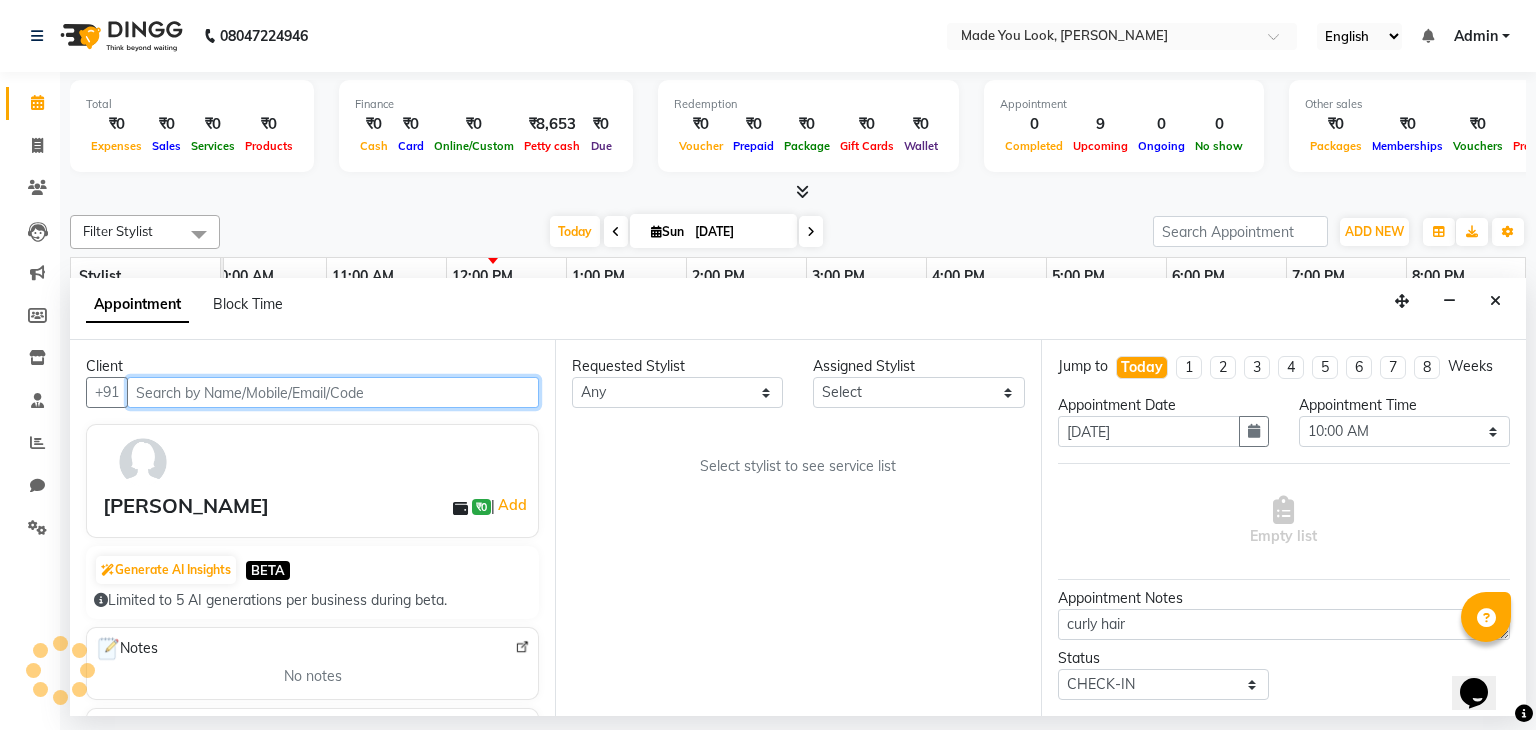 select on "83313" 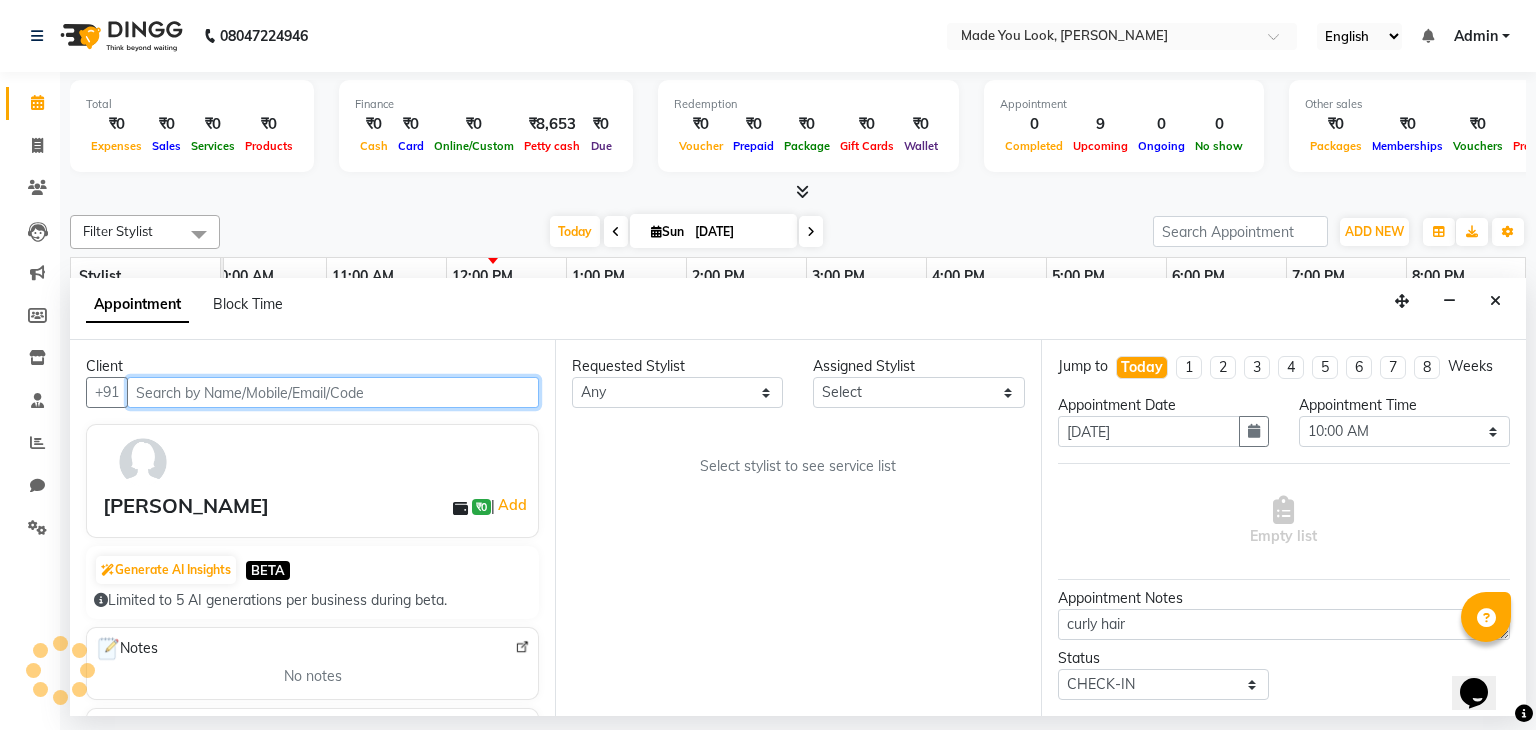 select on "83313" 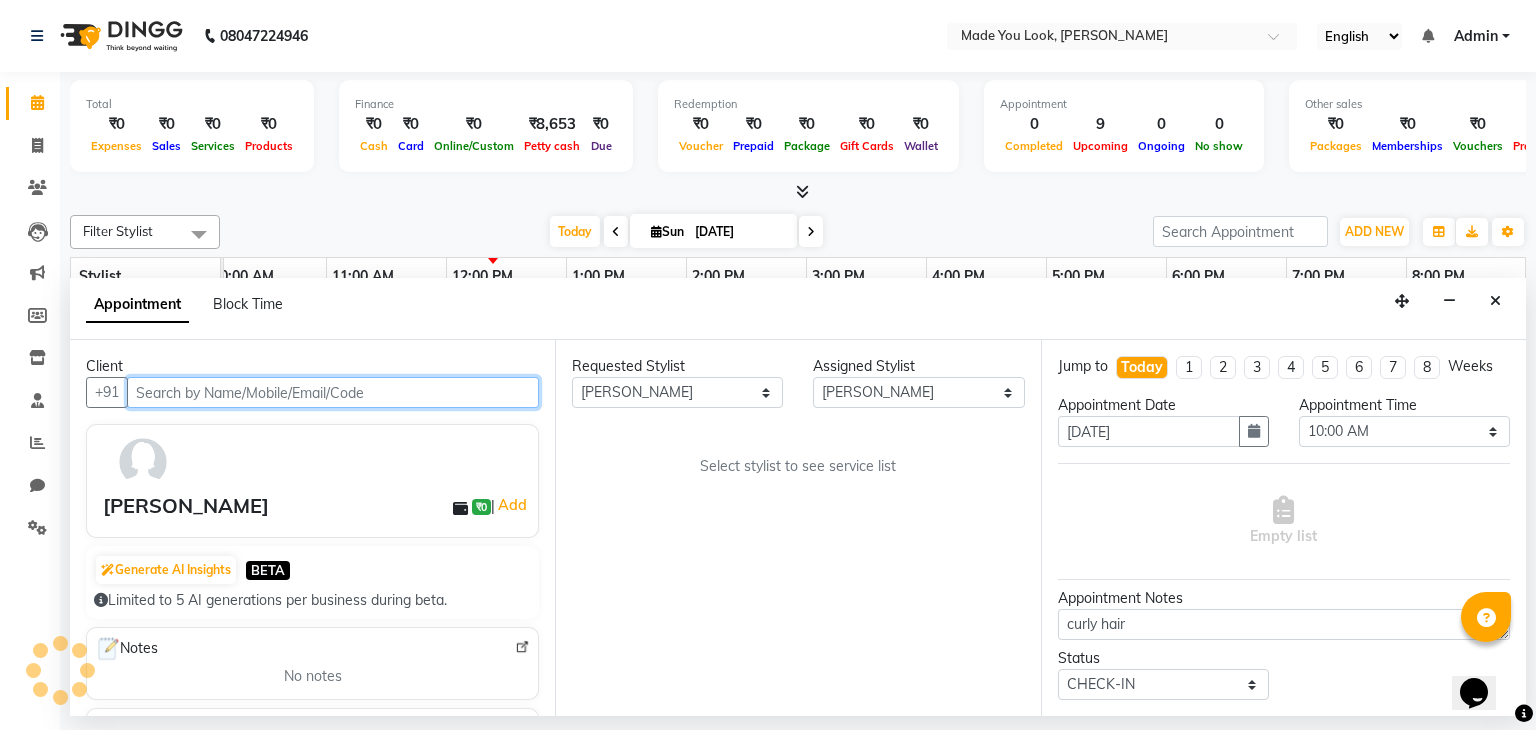select on "4108" 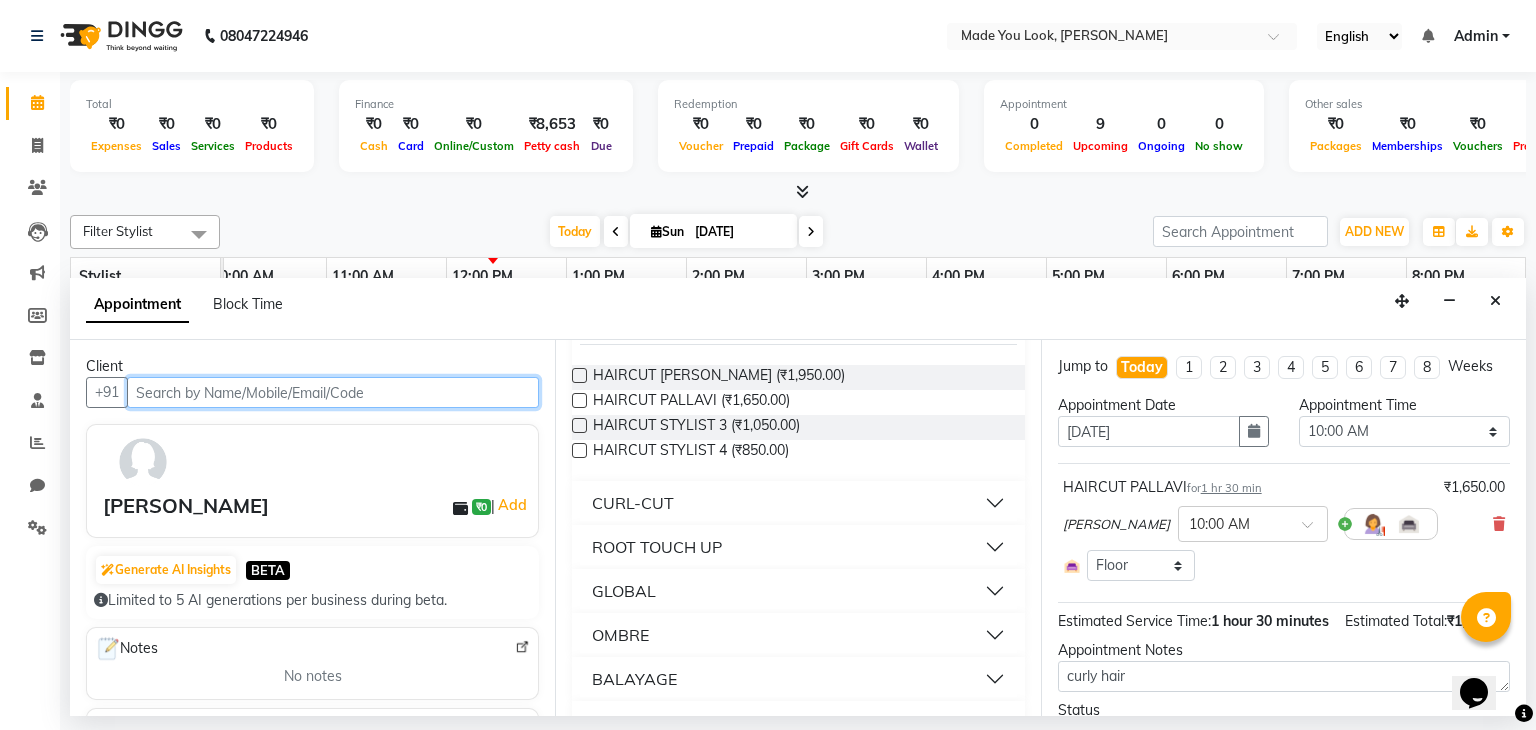 scroll, scrollTop: 166, scrollLeft: 0, axis: vertical 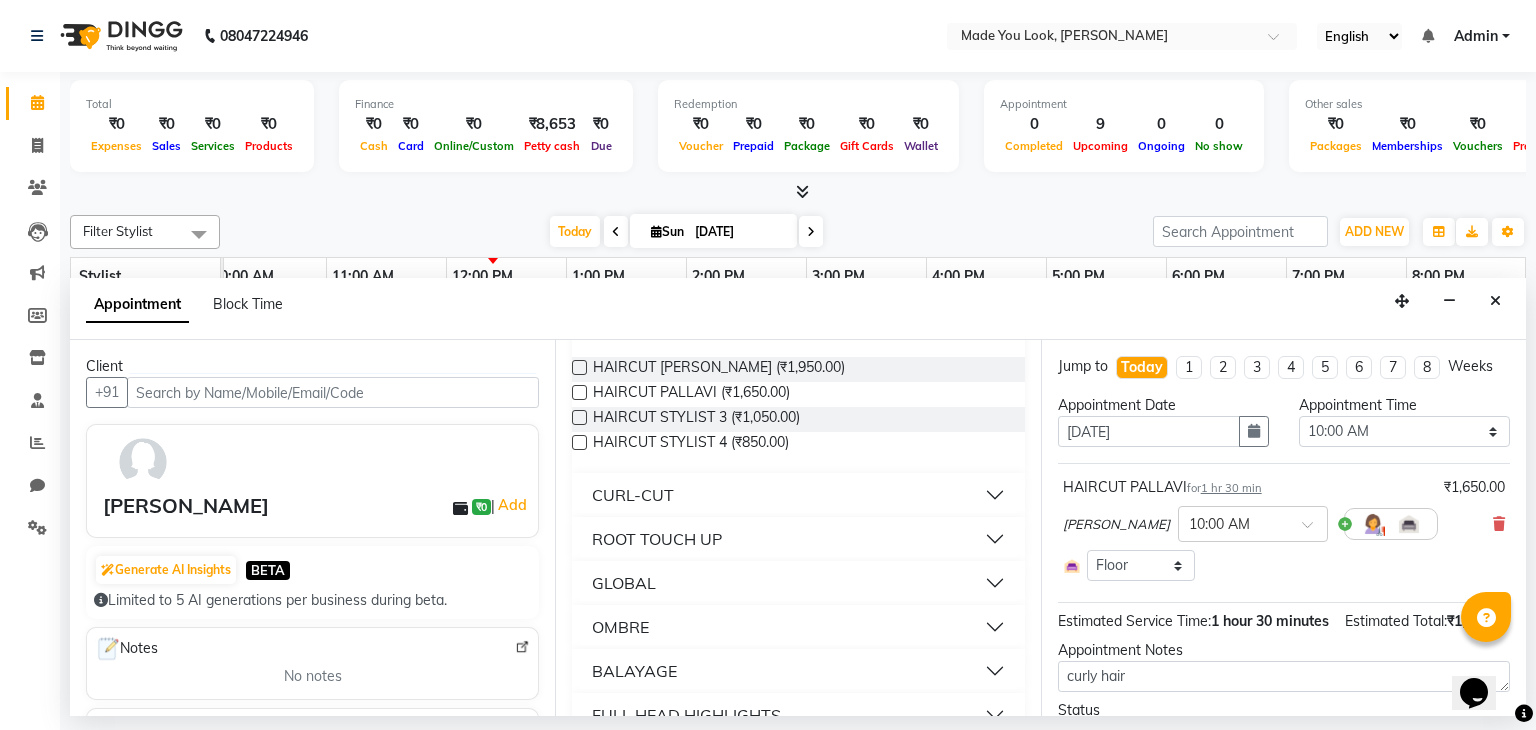 click on "CURL-CUT" at bounding box center [798, 495] 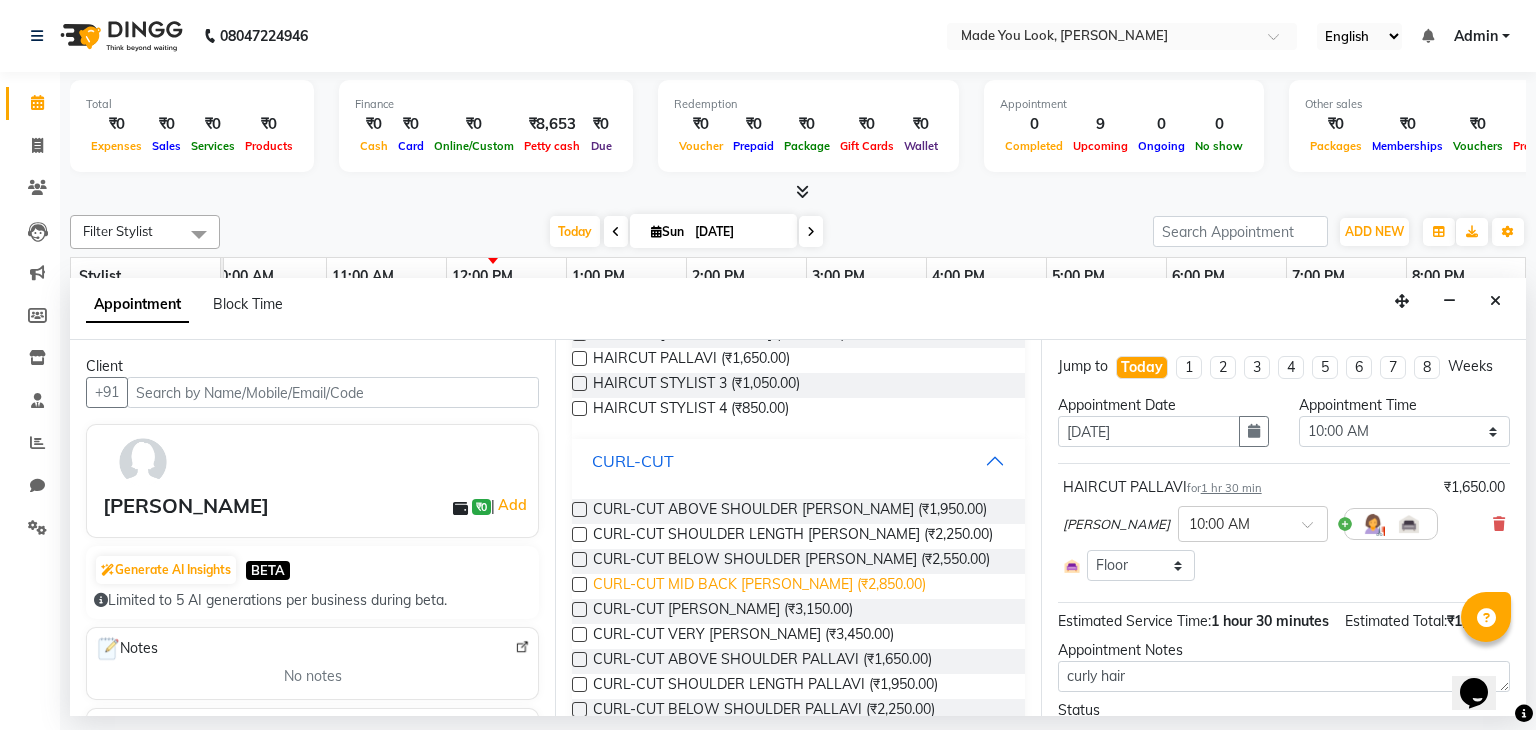 scroll, scrollTop: 202, scrollLeft: 0, axis: vertical 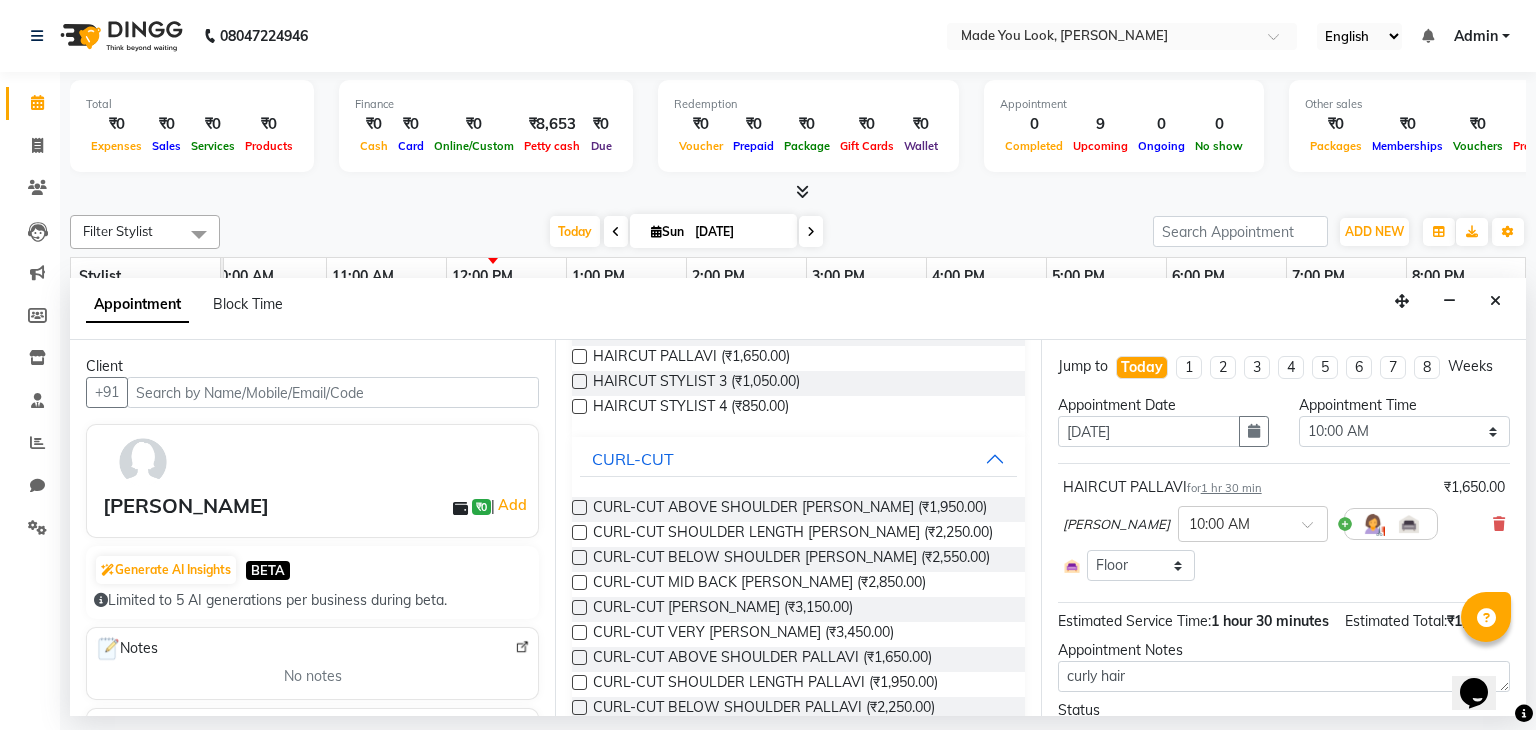 click at bounding box center [579, 657] 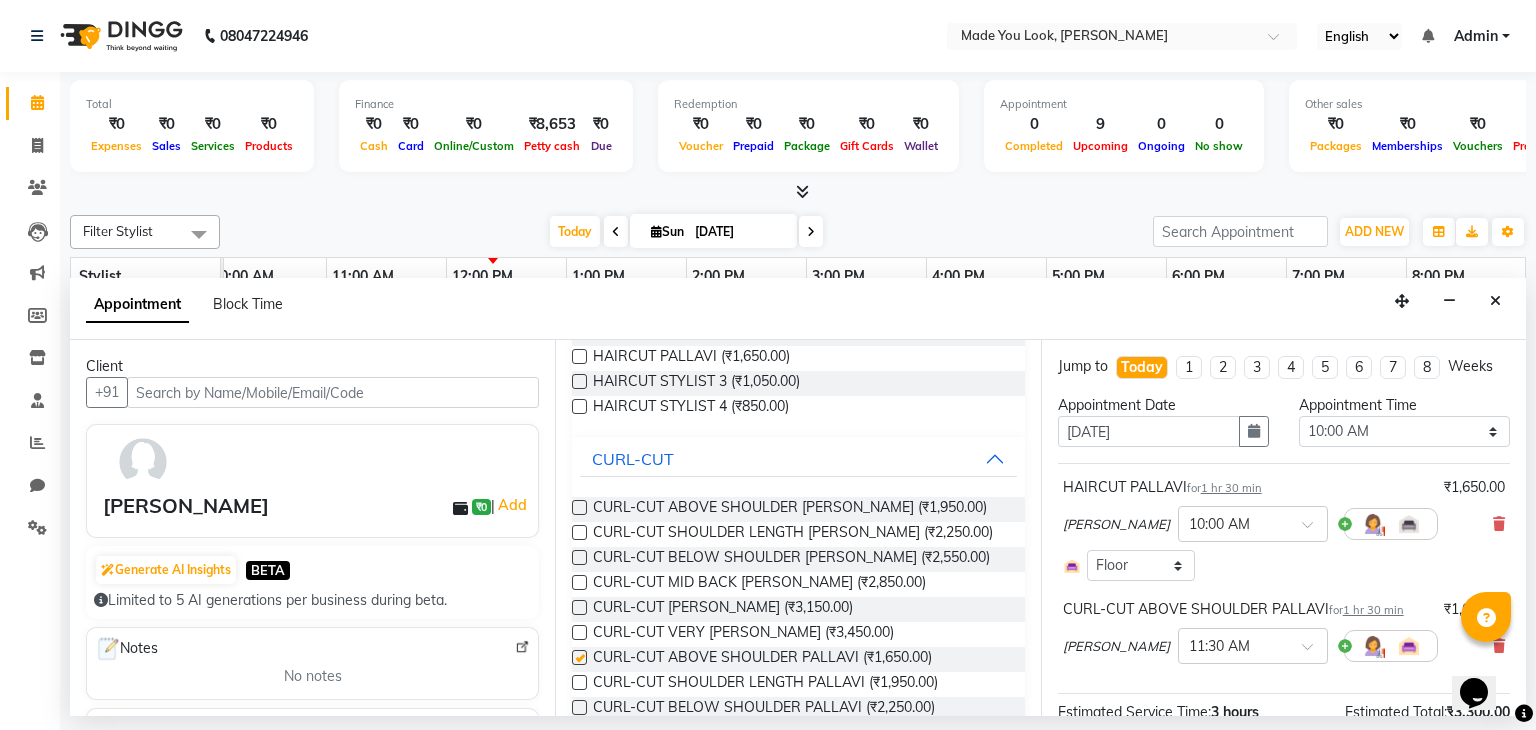 checkbox on "false" 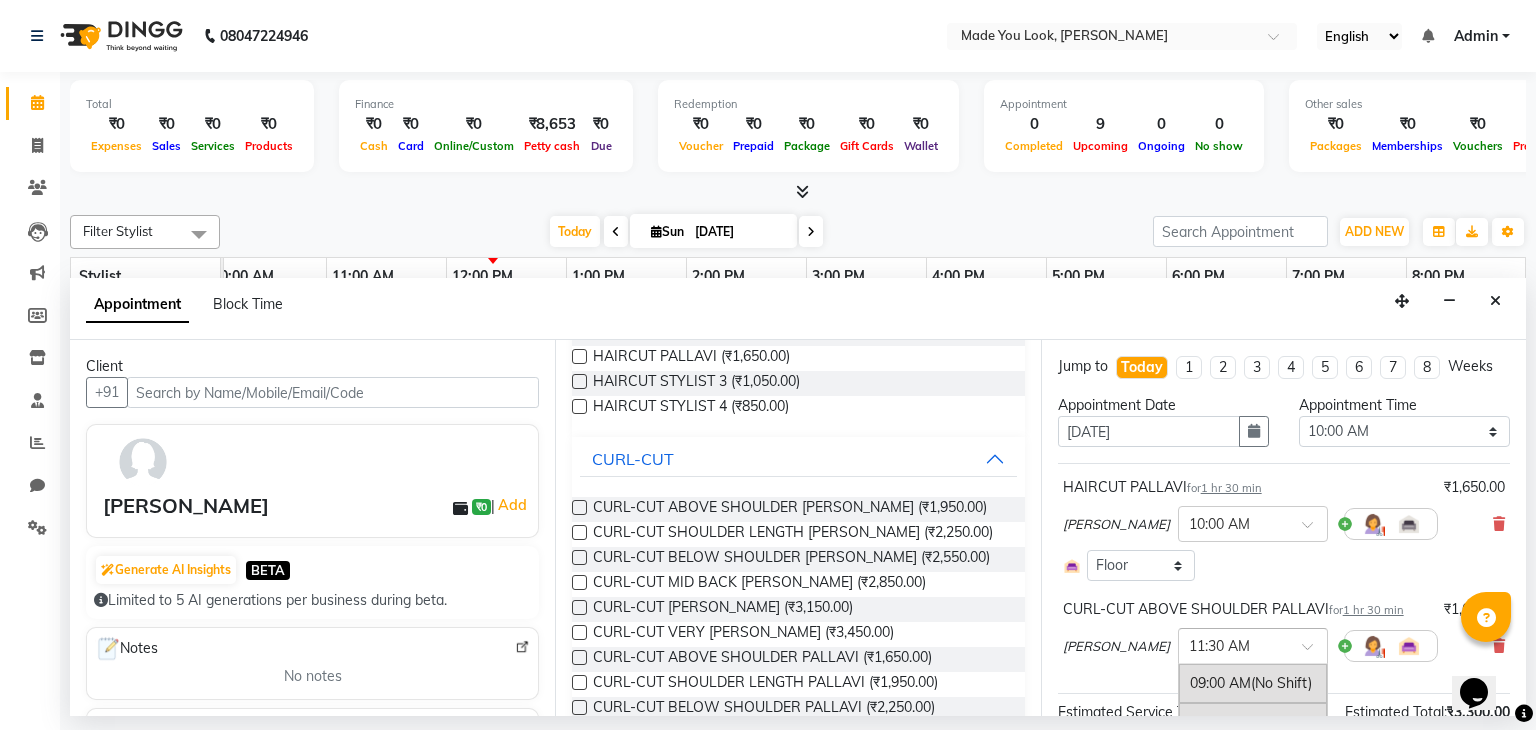 scroll, scrollTop: 376, scrollLeft: 0, axis: vertical 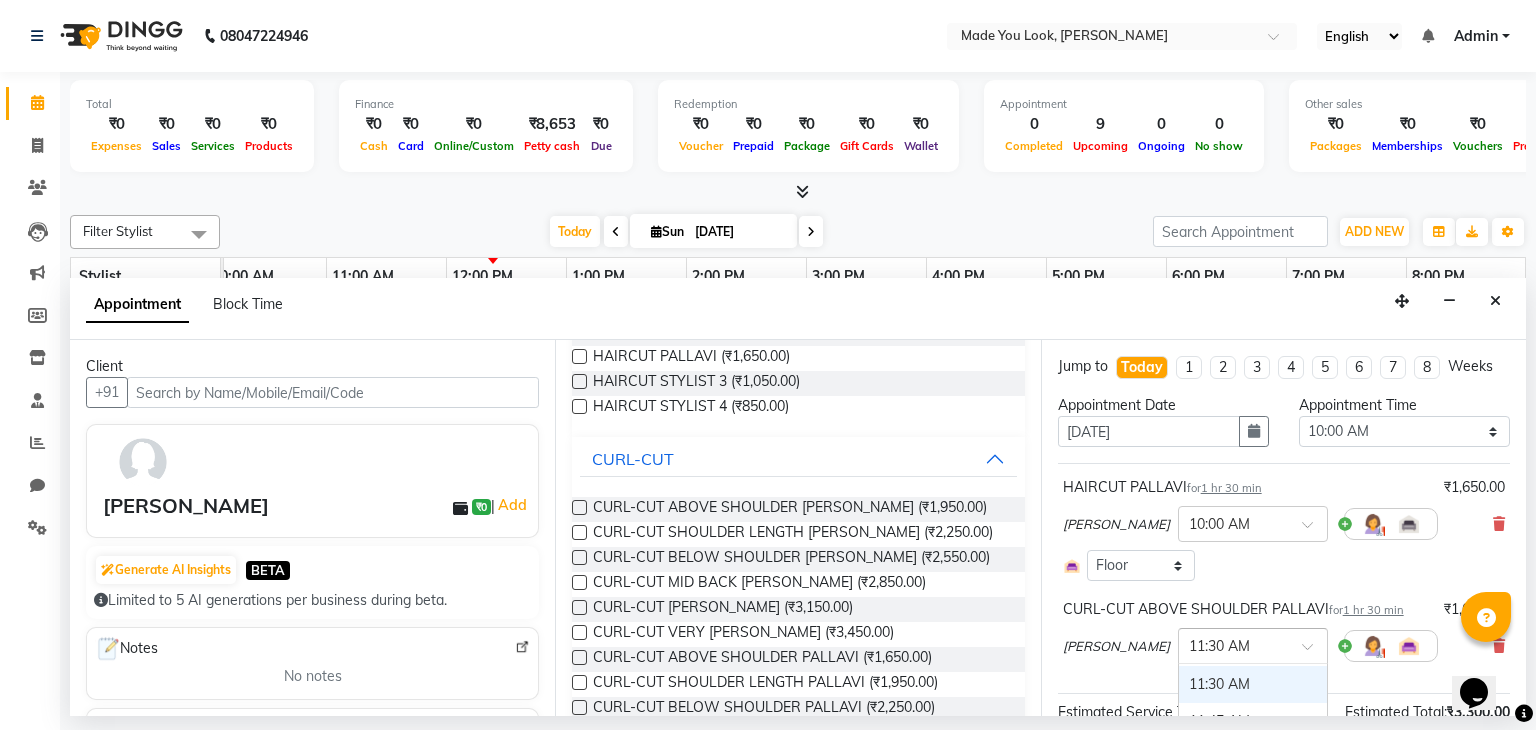 click at bounding box center (1233, 644) 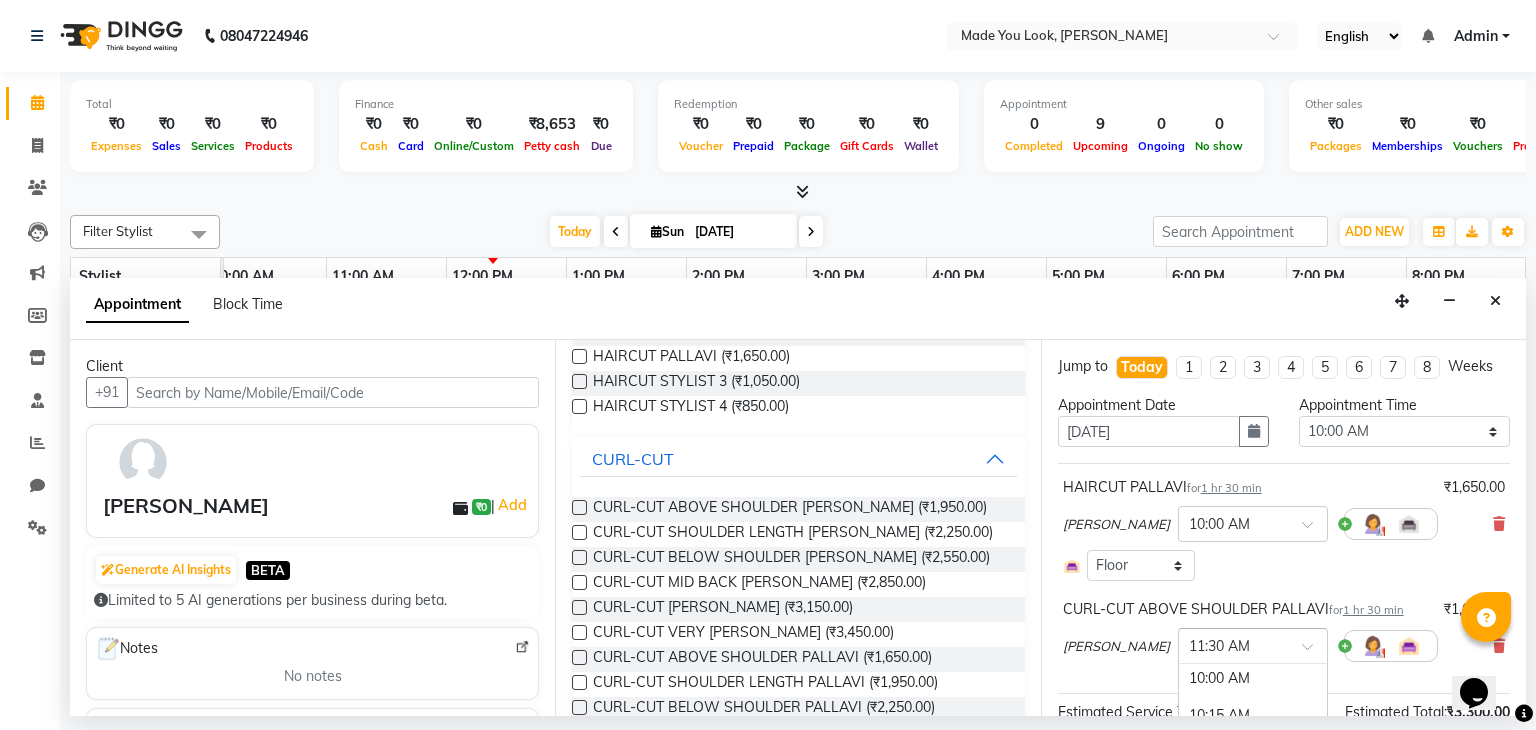 scroll, scrollTop: 148, scrollLeft: 0, axis: vertical 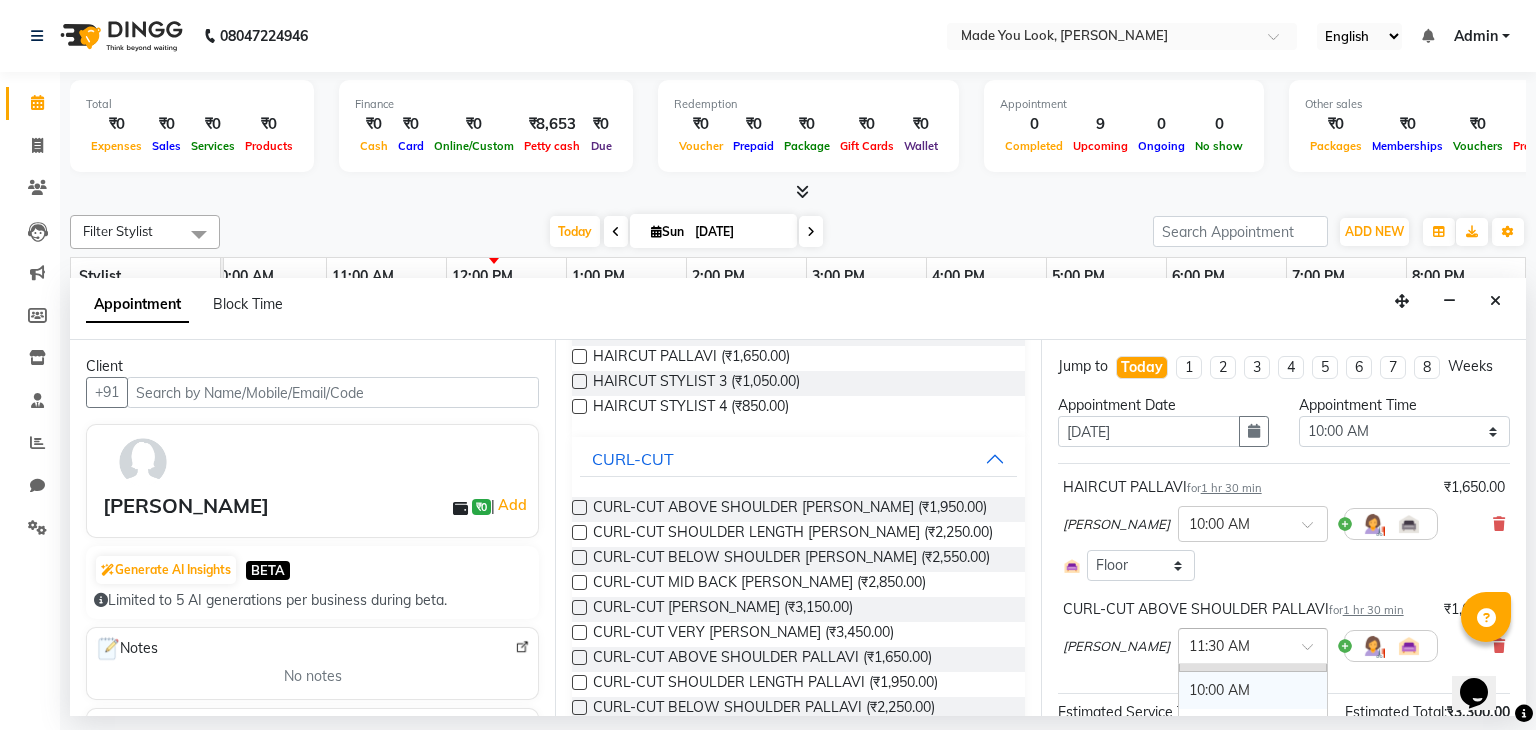click on "10:00 AM" at bounding box center (1253, 690) 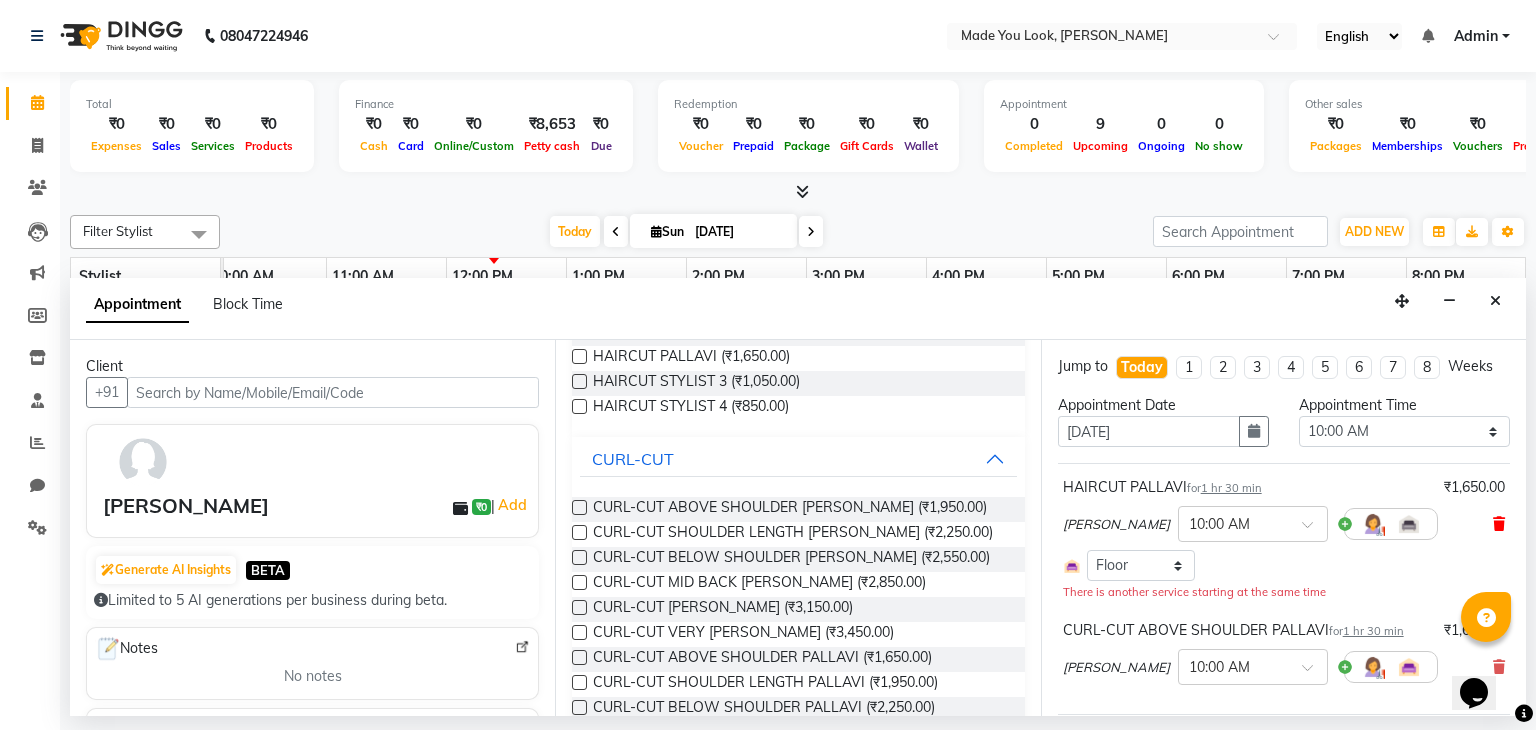 click at bounding box center [1499, 524] 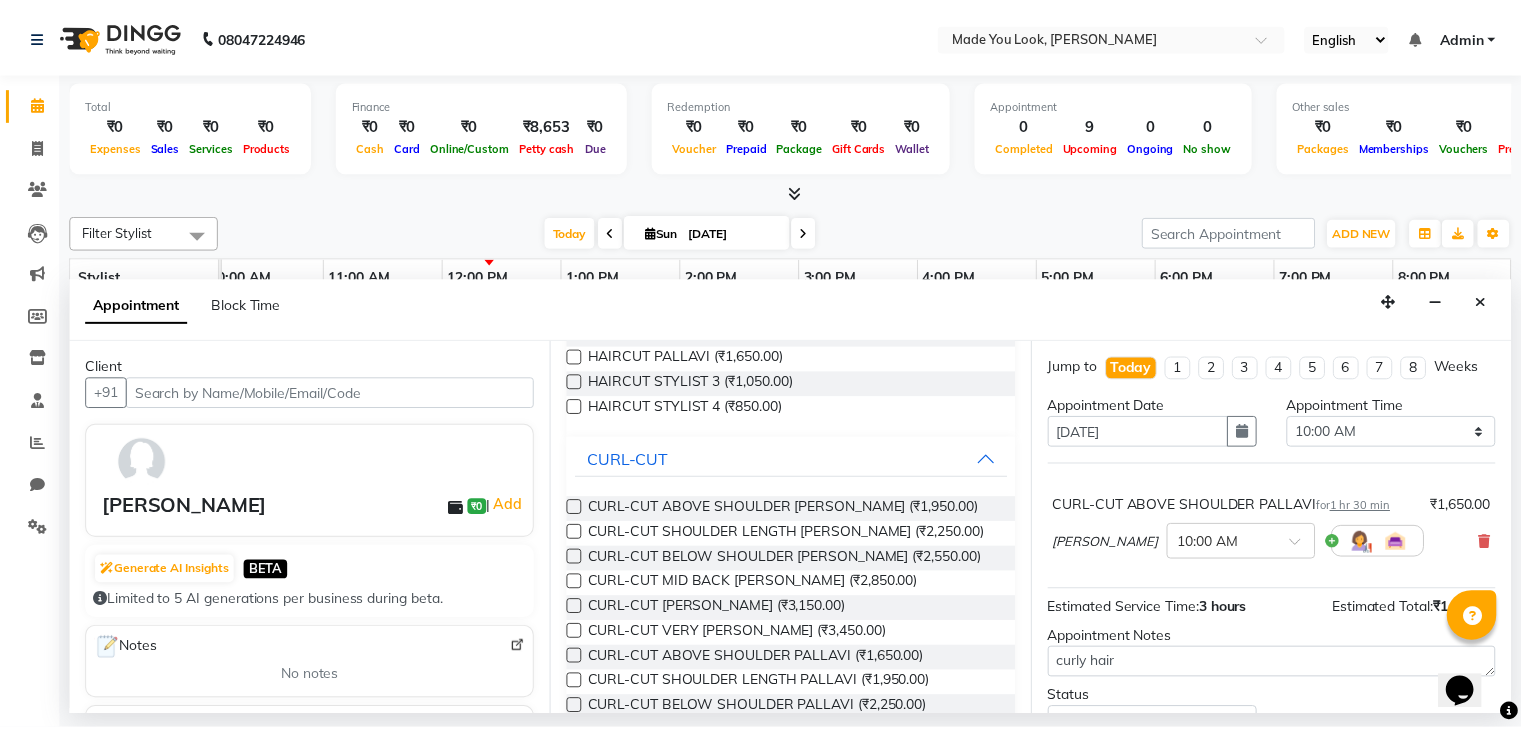 scroll, scrollTop: 90, scrollLeft: 0, axis: vertical 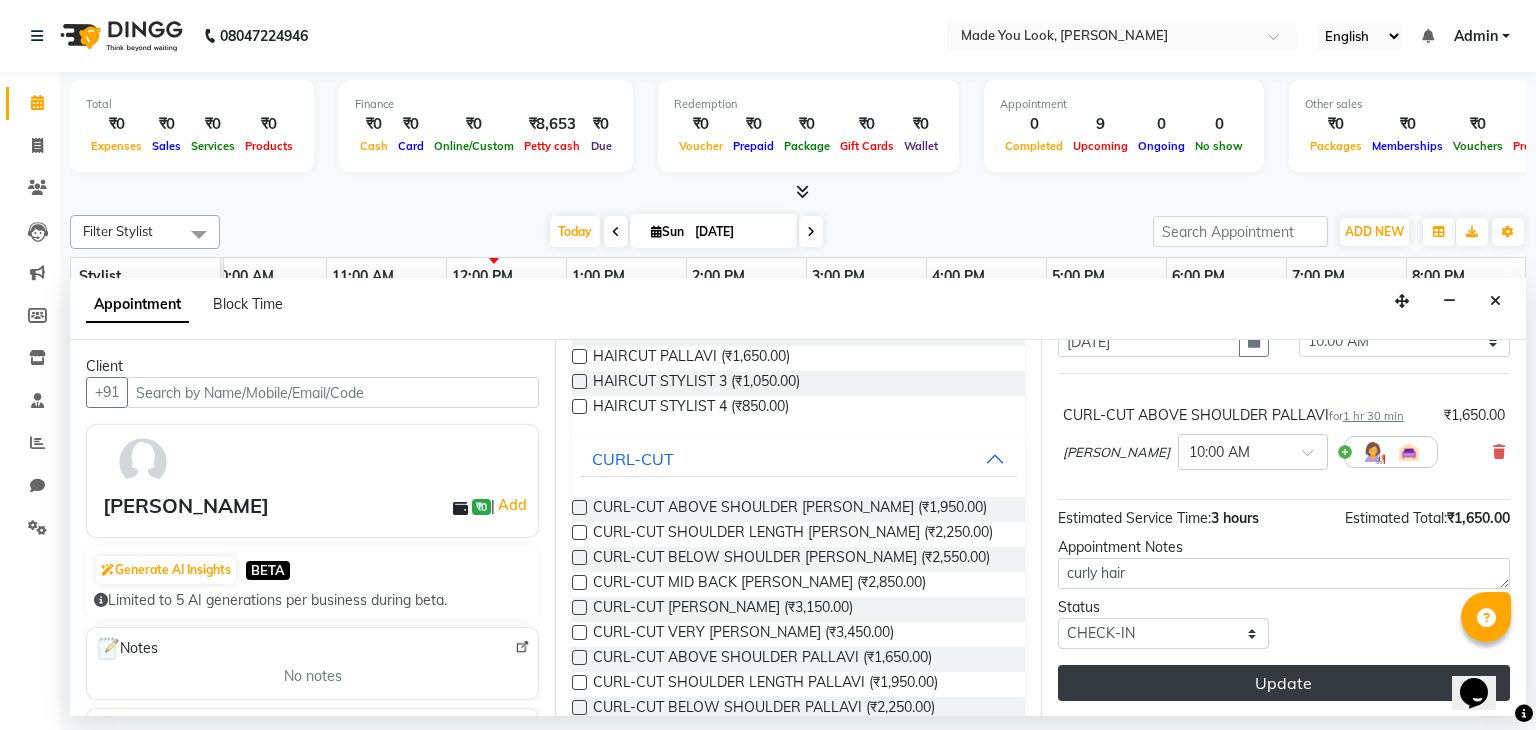 click on "Update" at bounding box center (1284, 683) 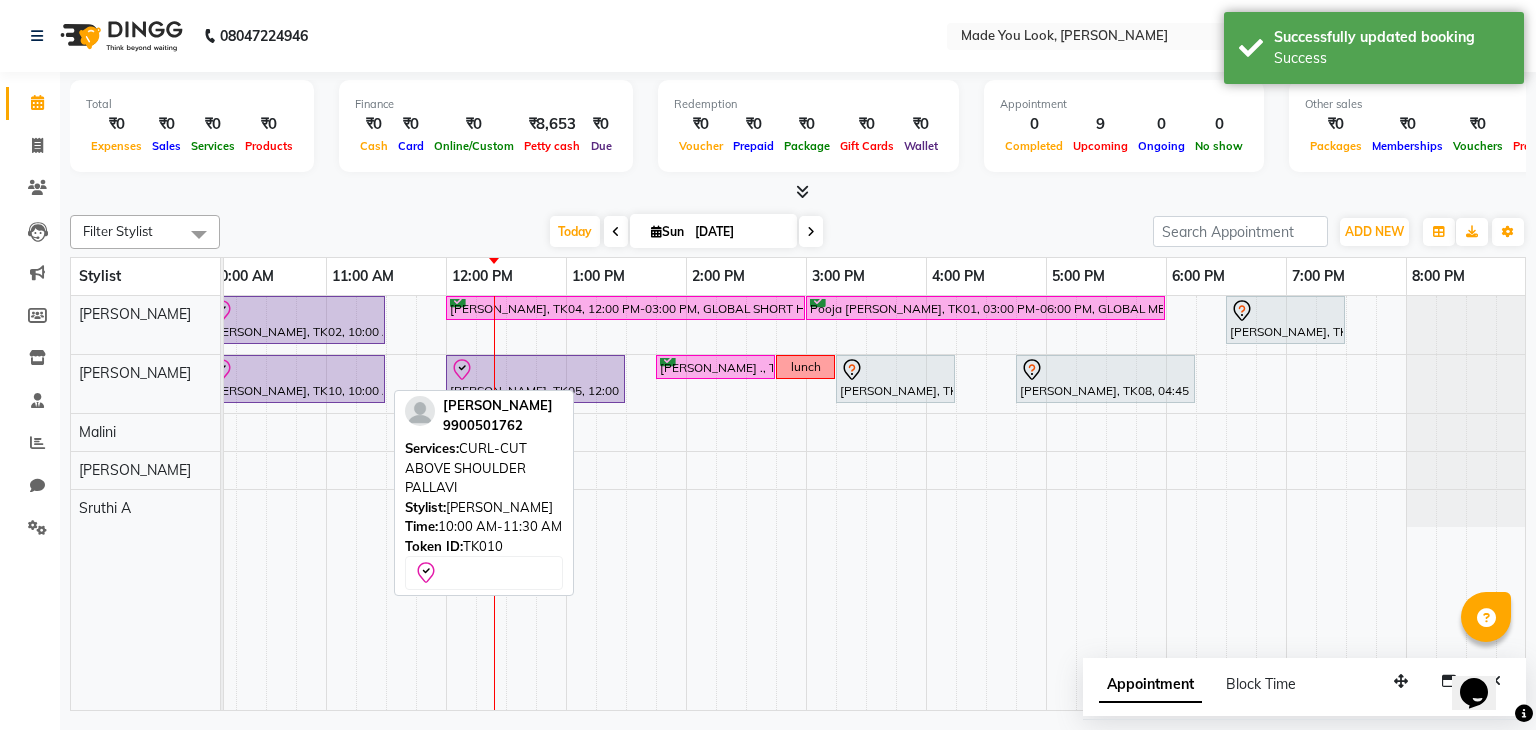 click at bounding box center [295, 370] 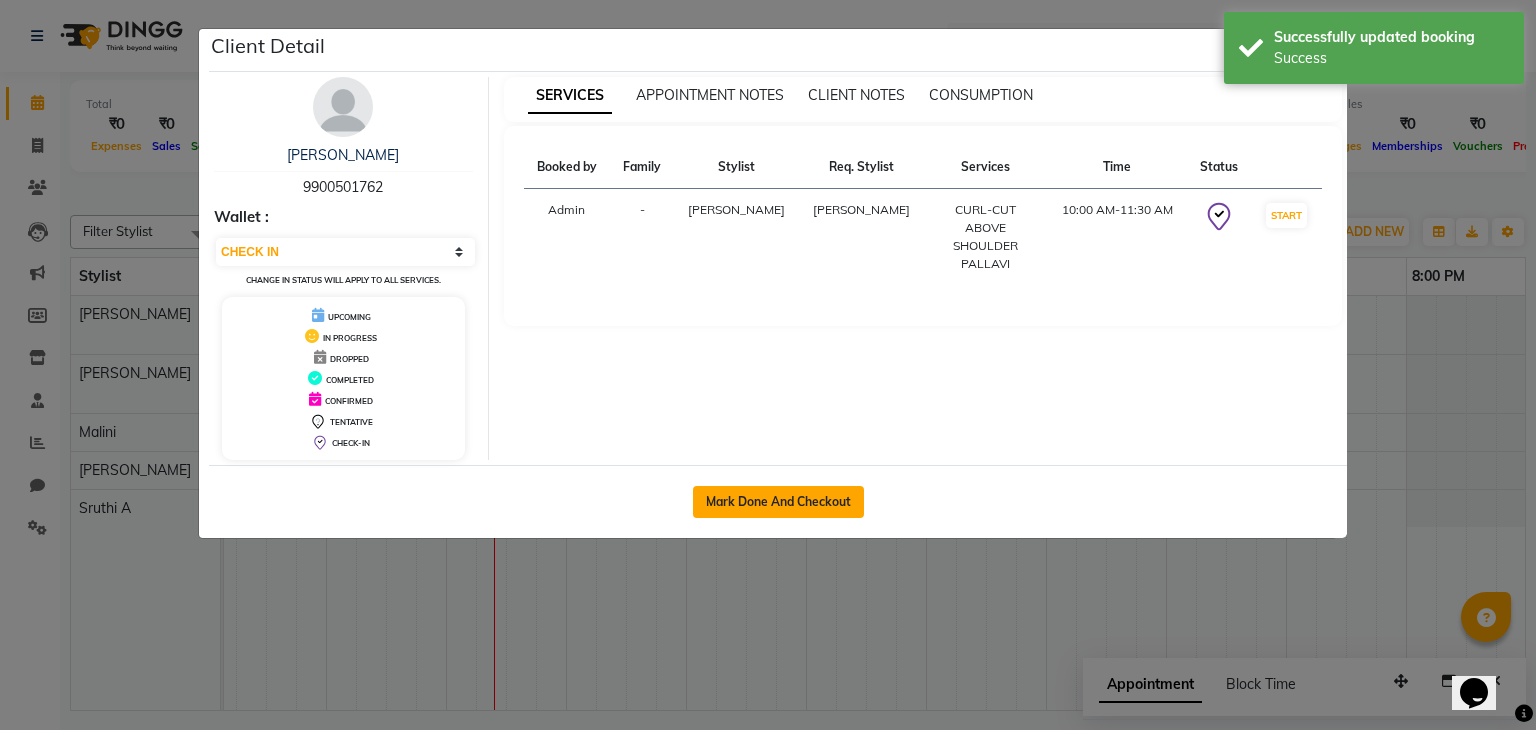 click on "Mark Done And Checkout" 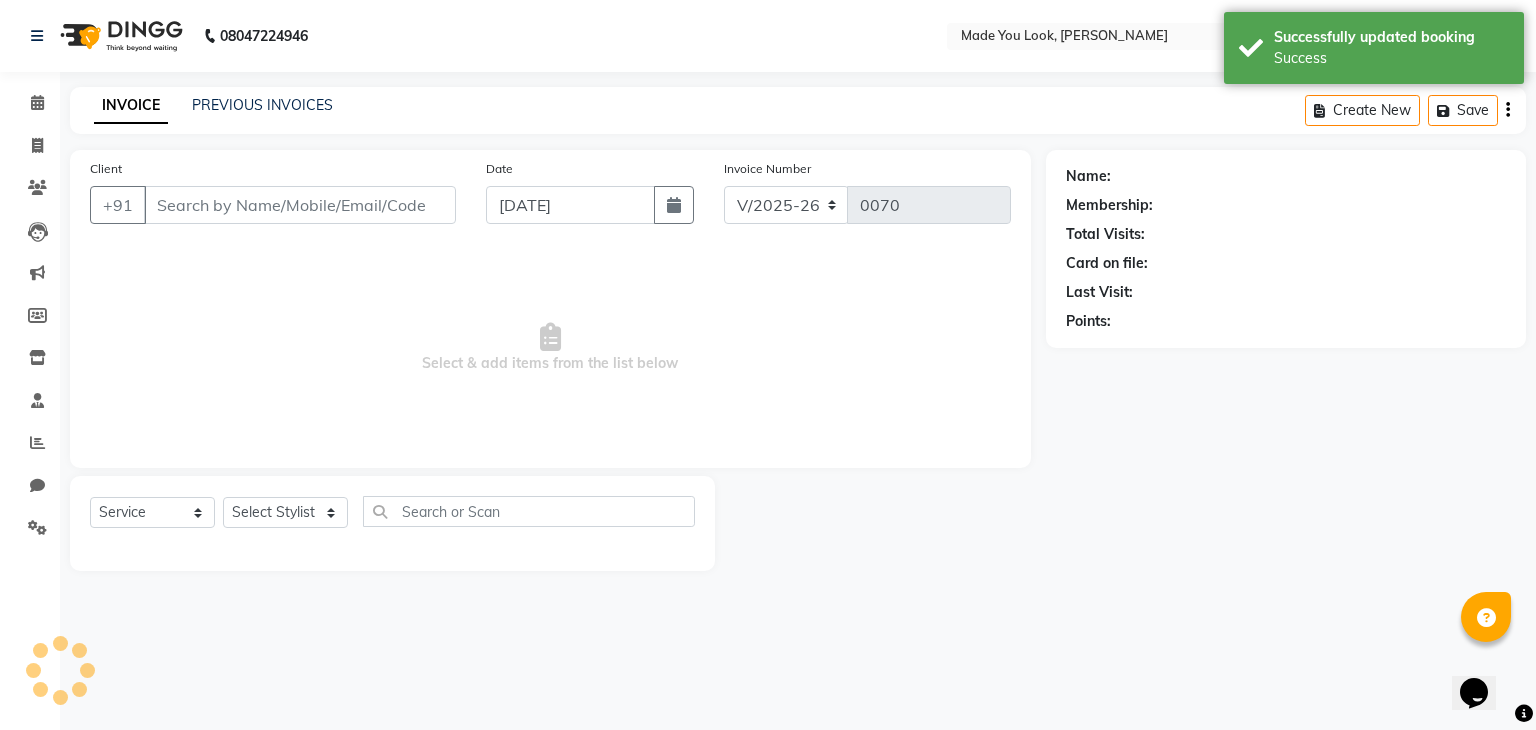 select on "3" 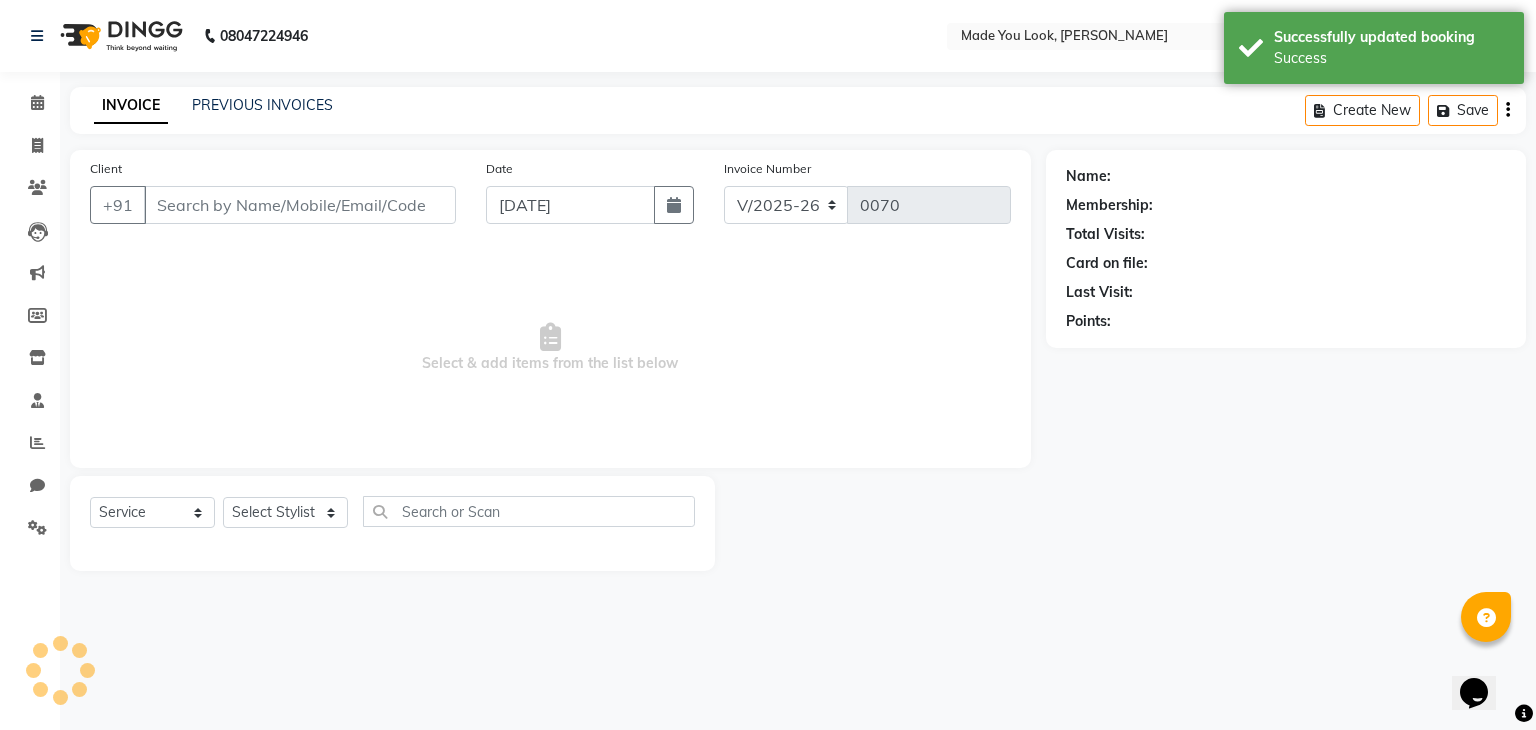 type on "9900501762" 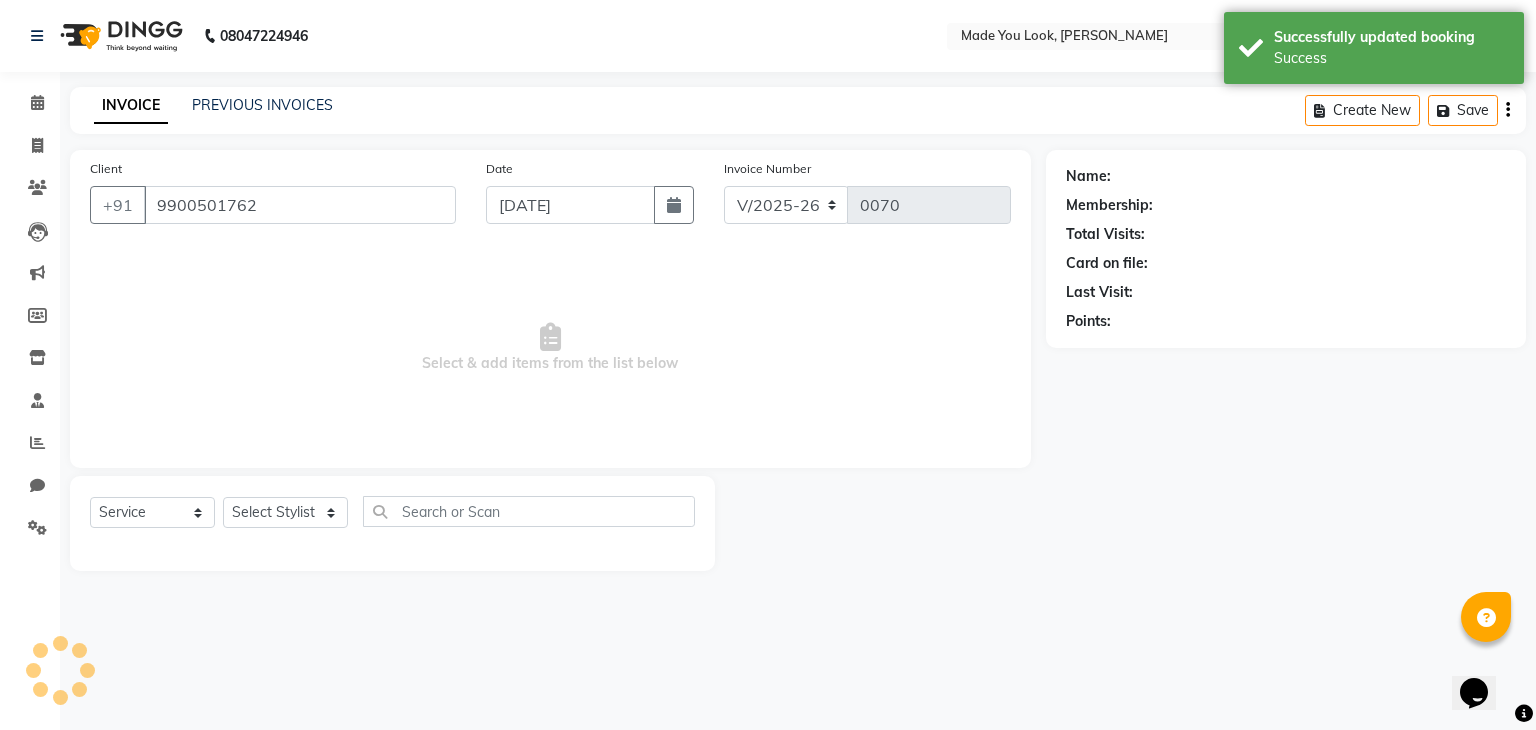 select on "83313" 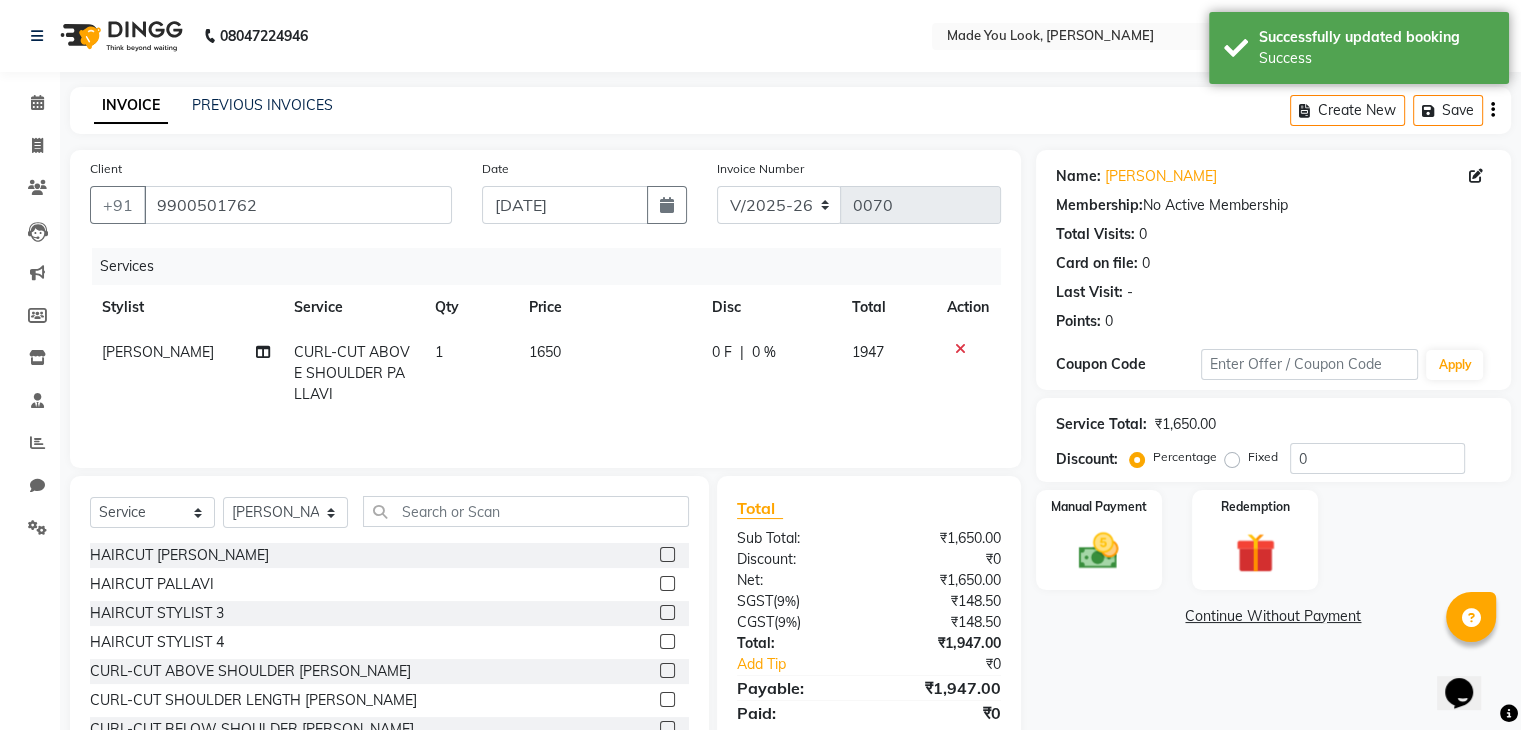 scroll, scrollTop: 72, scrollLeft: 0, axis: vertical 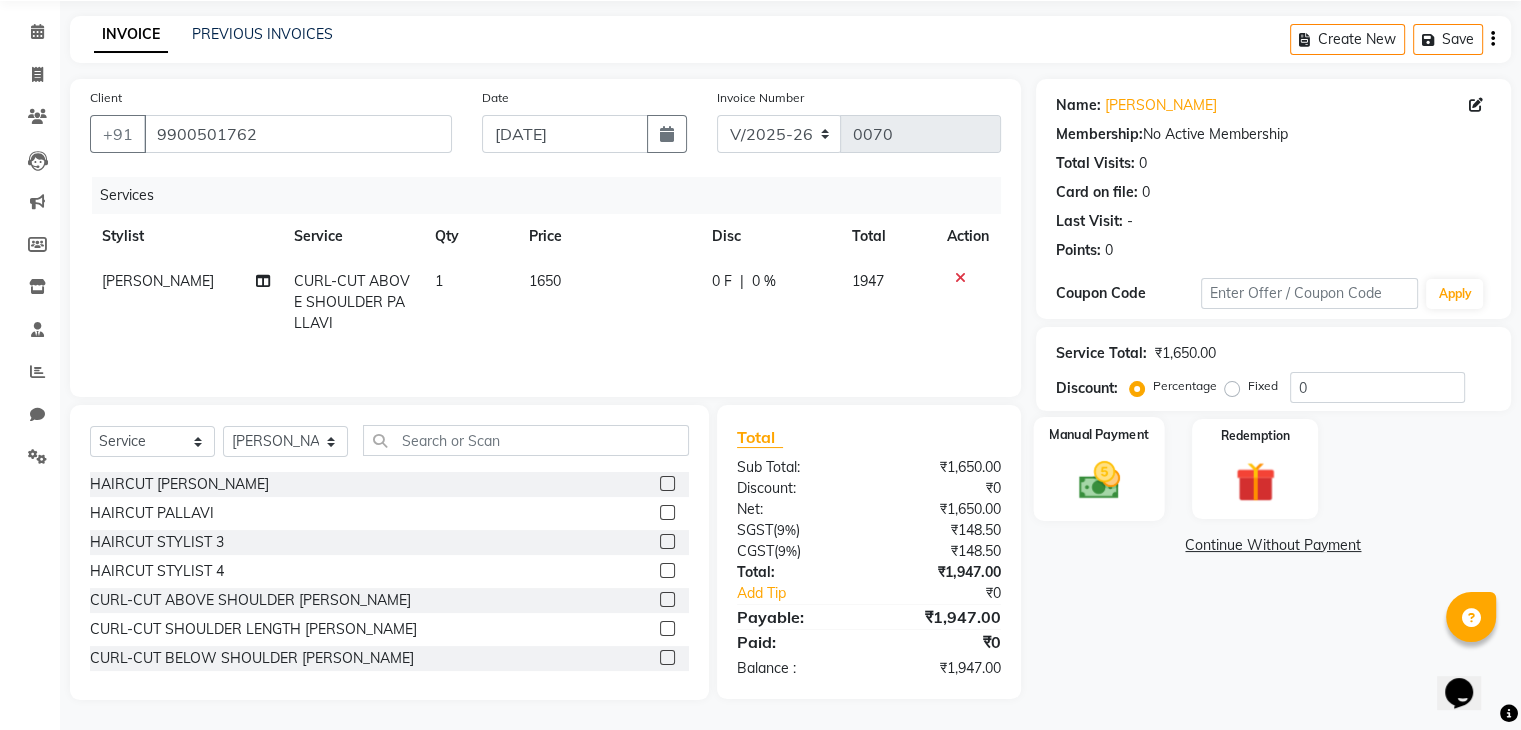 click on "Manual Payment" 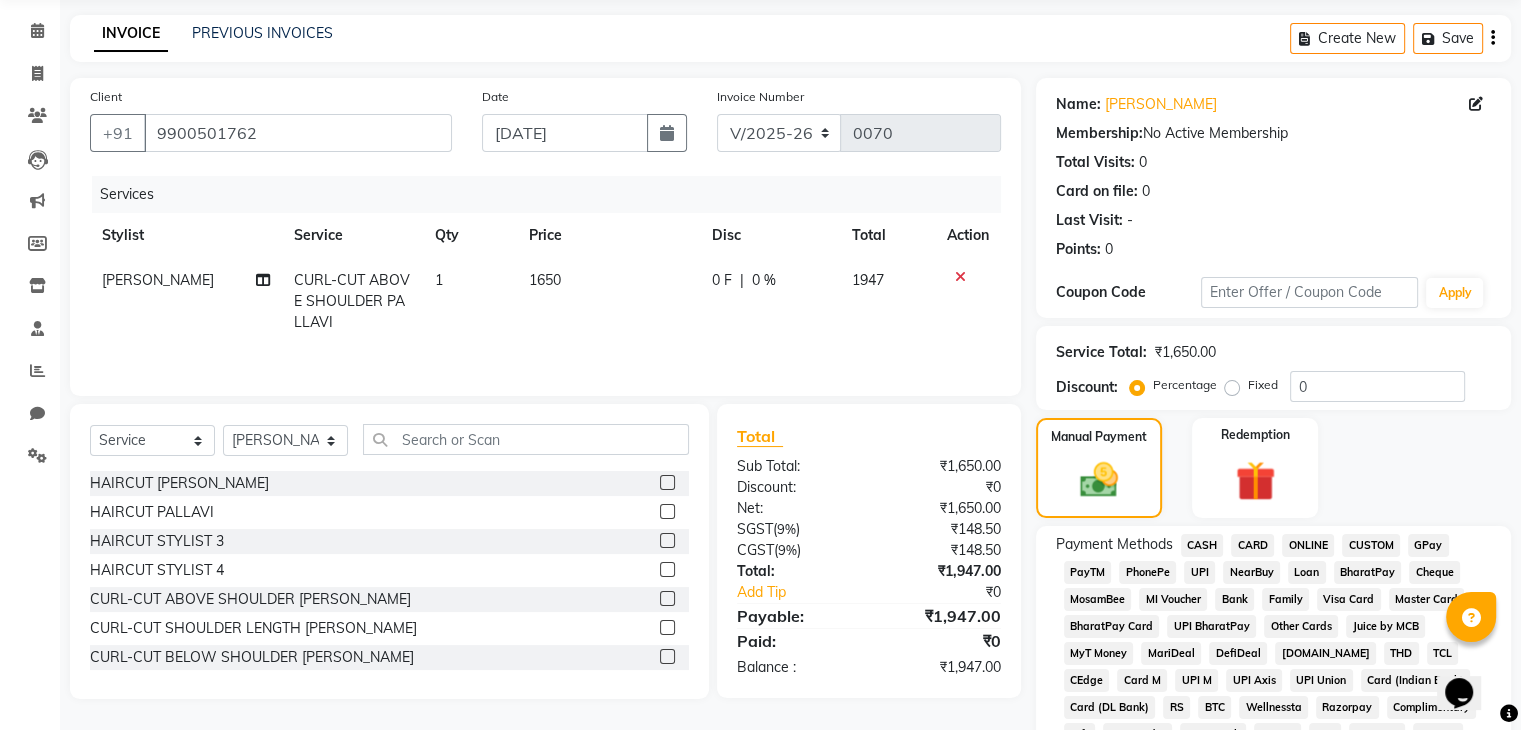 click on "UPI" 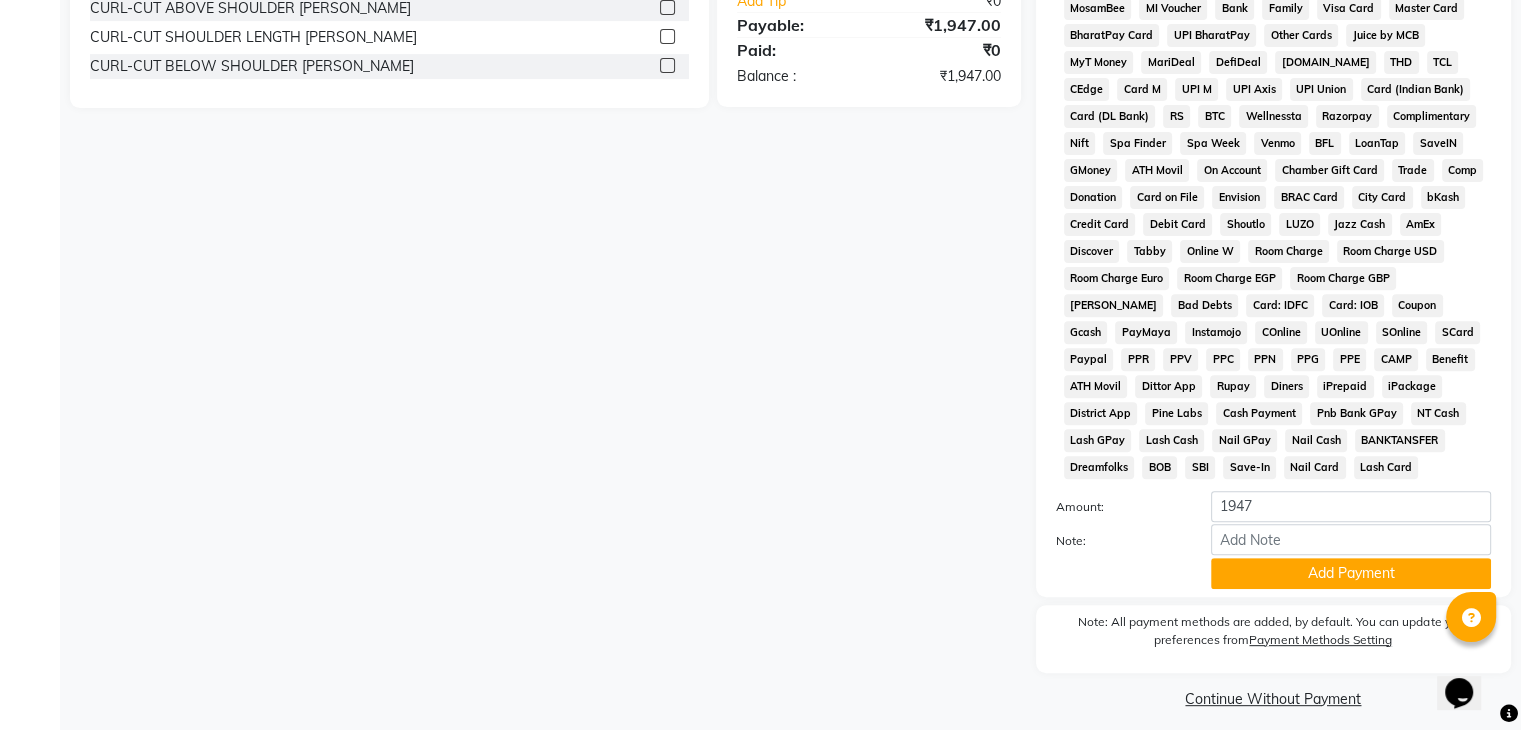 scroll, scrollTop: 693, scrollLeft: 0, axis: vertical 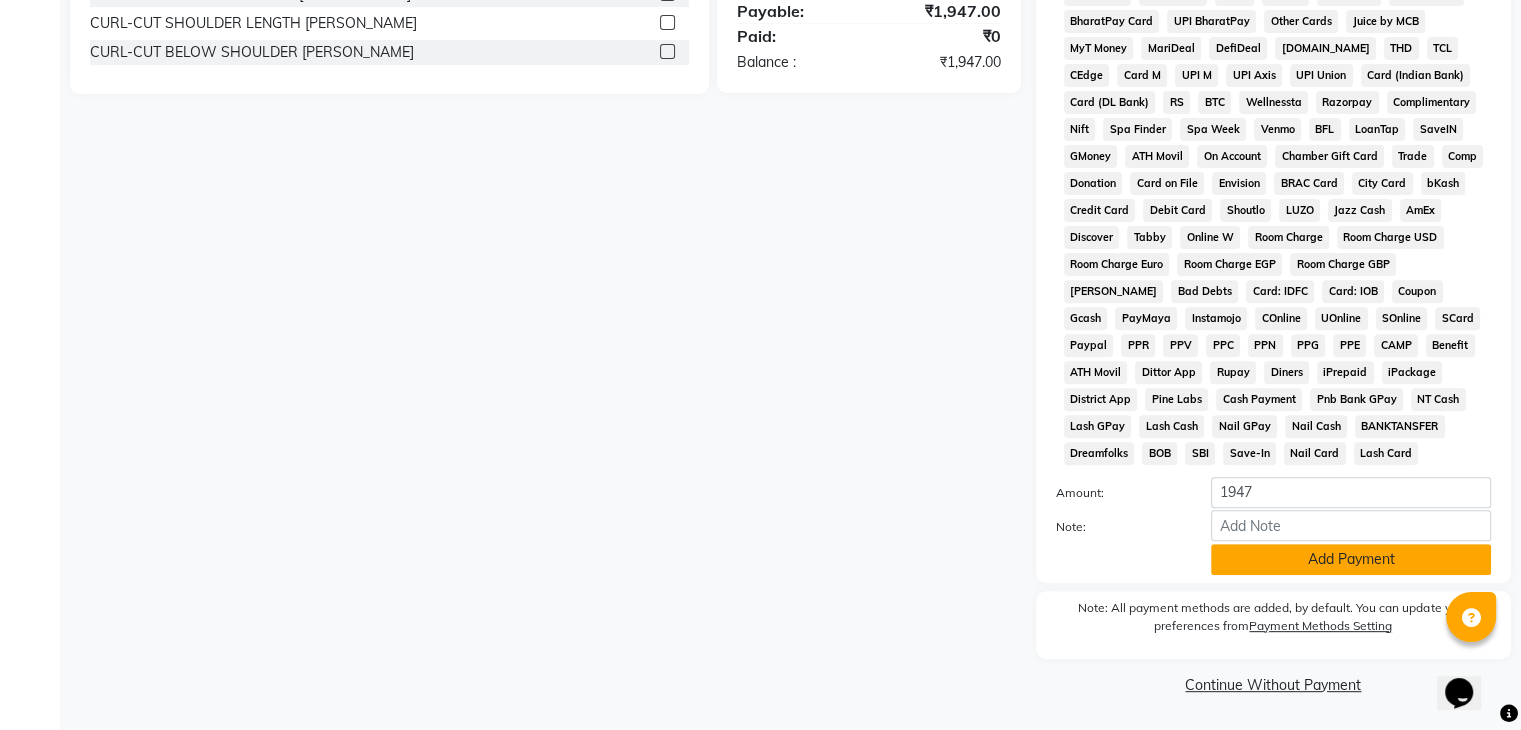 click on "Add Payment" 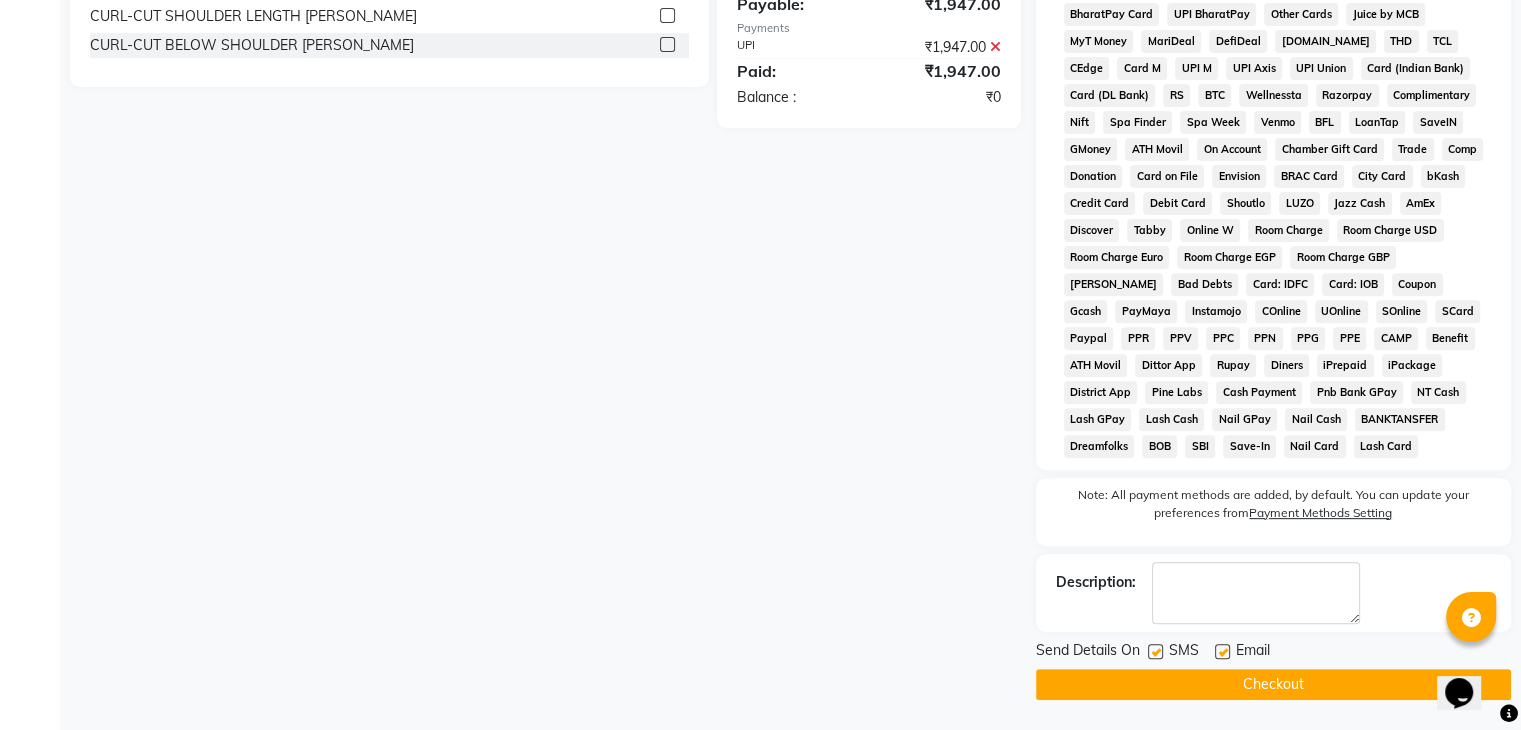 click on "Checkout" 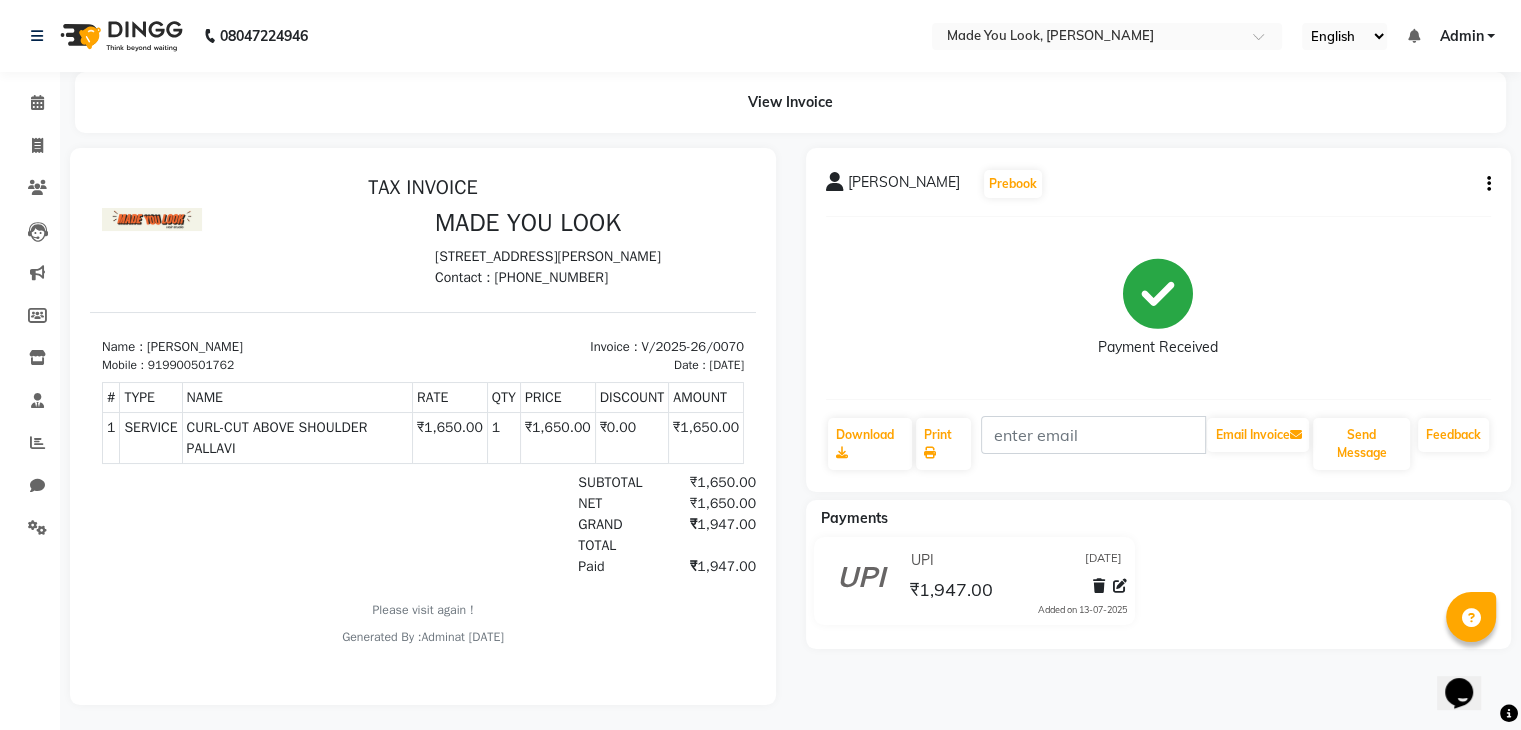 scroll, scrollTop: 20, scrollLeft: 0, axis: vertical 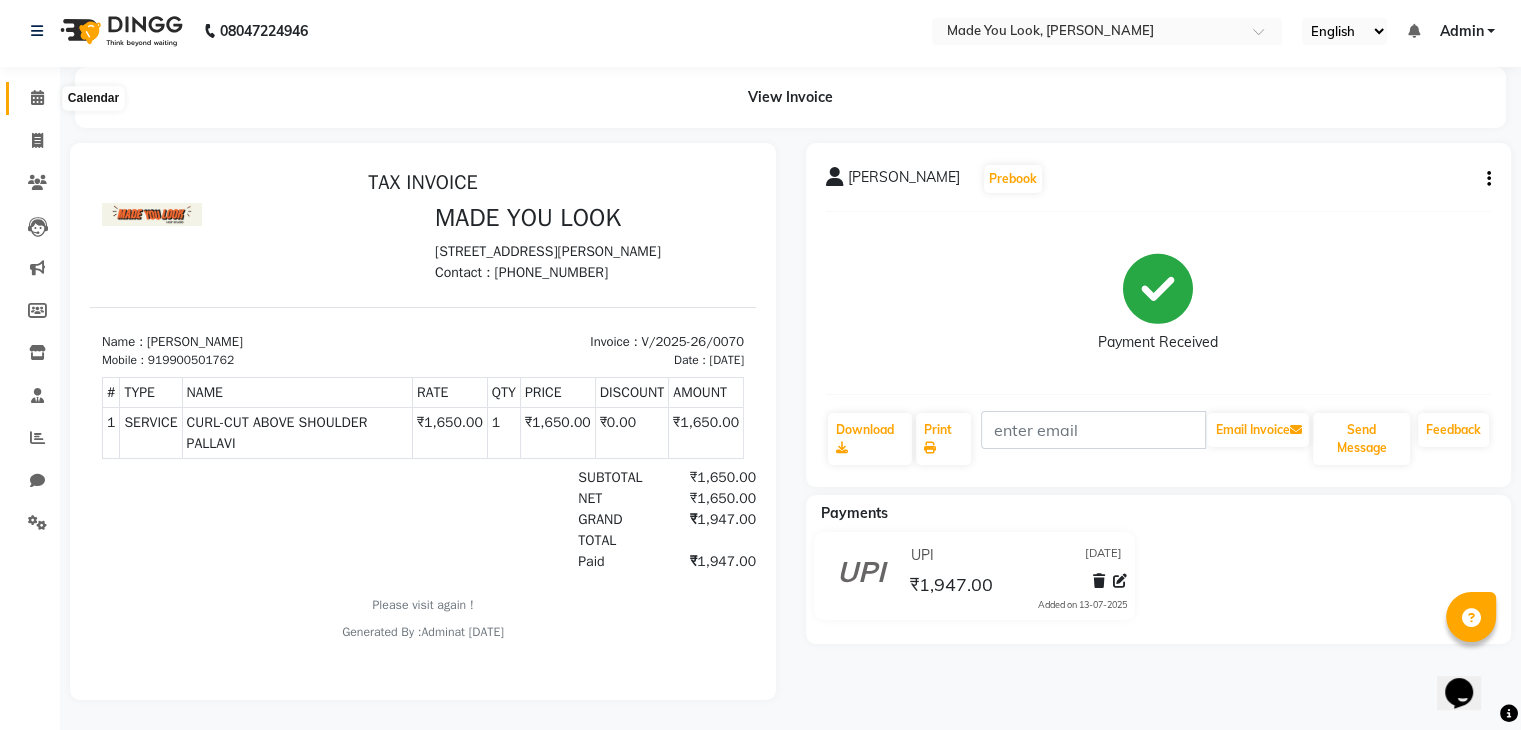 click 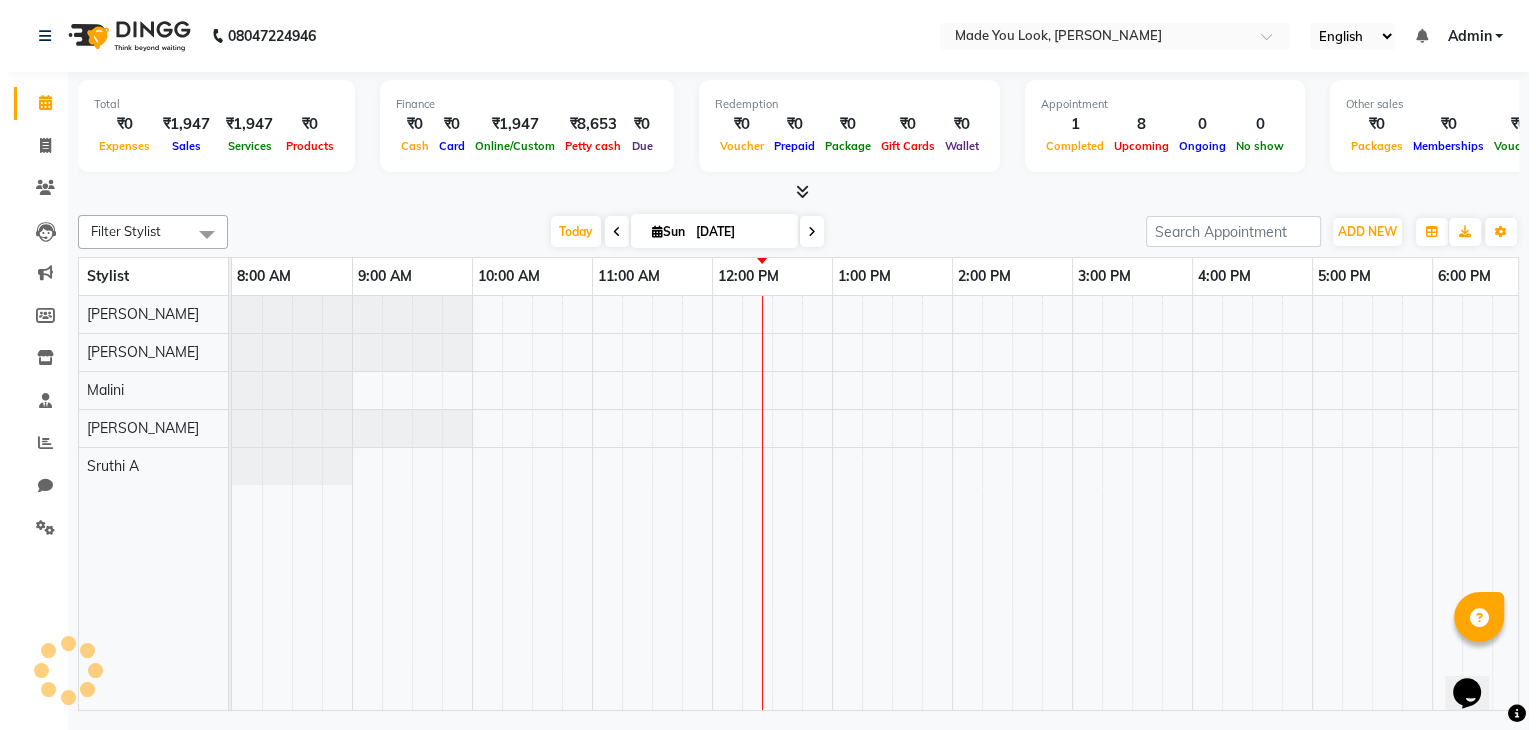scroll, scrollTop: 0, scrollLeft: 0, axis: both 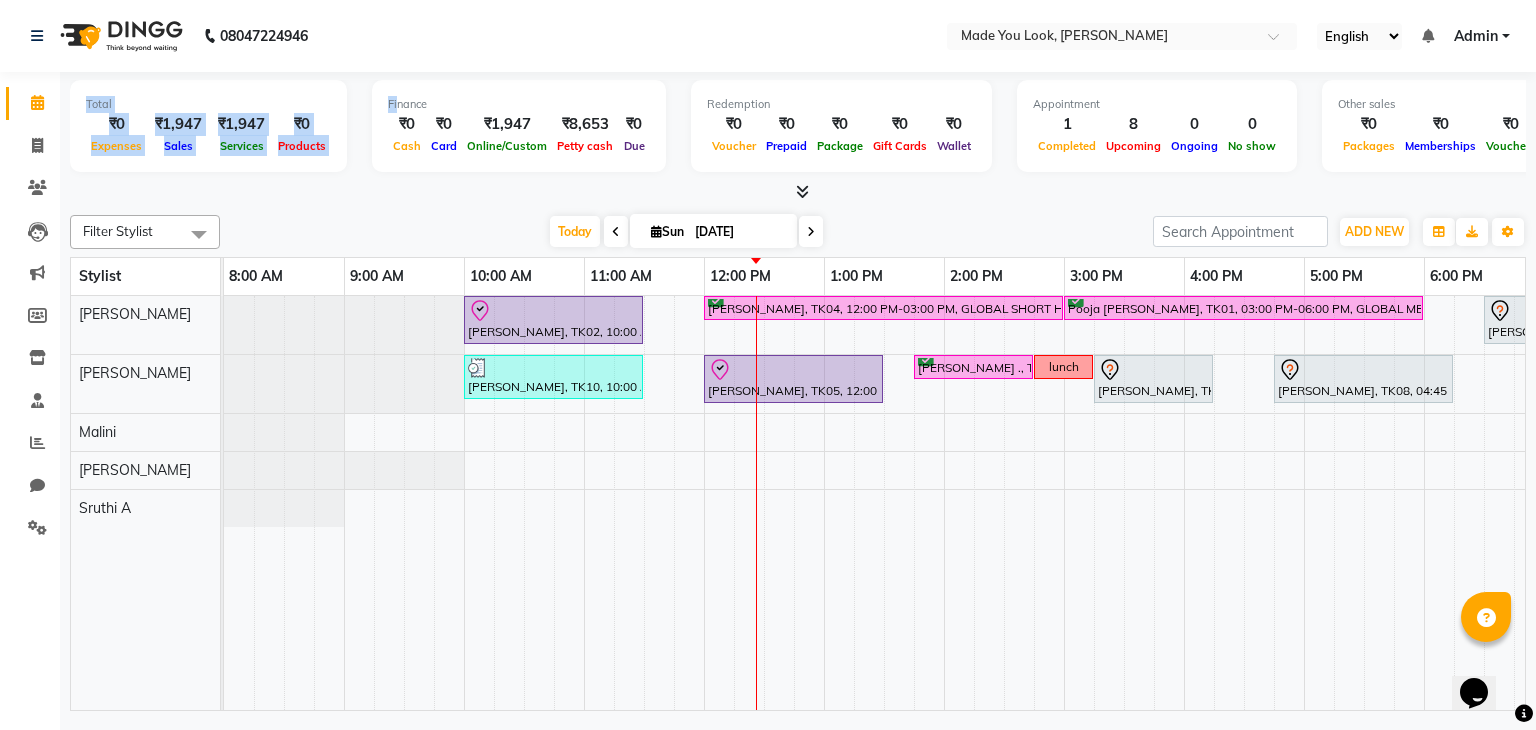 drag, startPoint x: 46, startPoint y: 80, endPoint x: 412, endPoint y: 127, distance: 369.00543 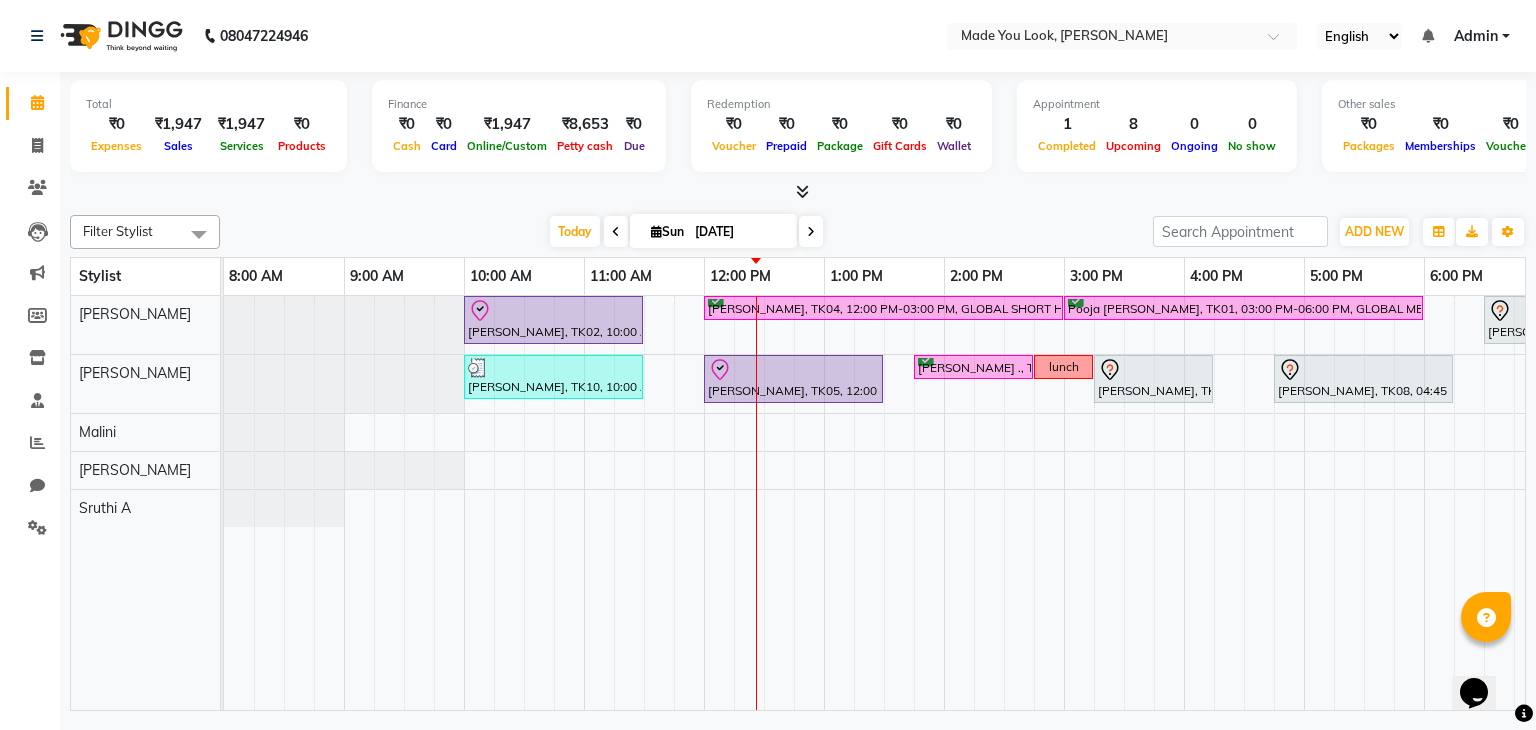 click on "[DATE]" at bounding box center (739, 232) 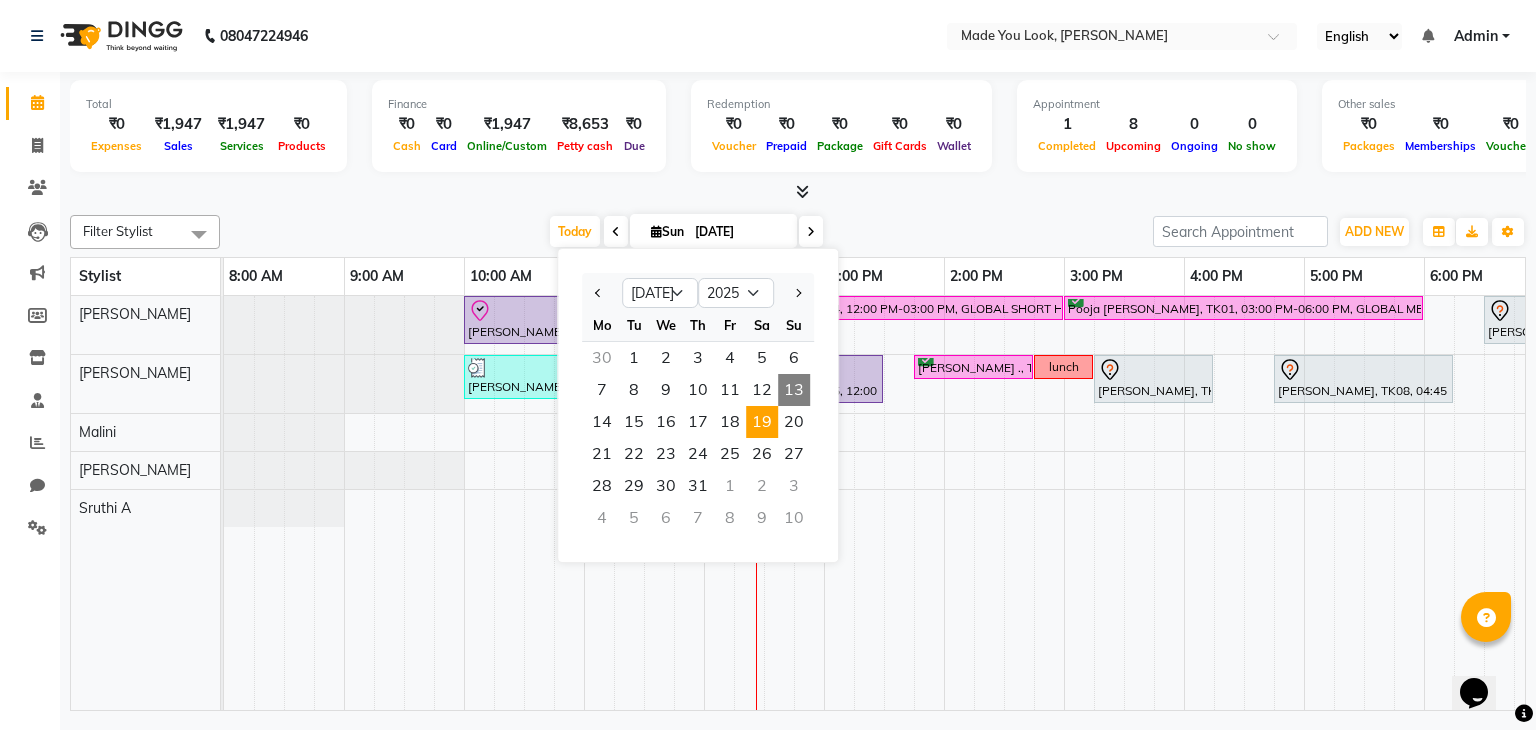 click on "19" at bounding box center (762, 422) 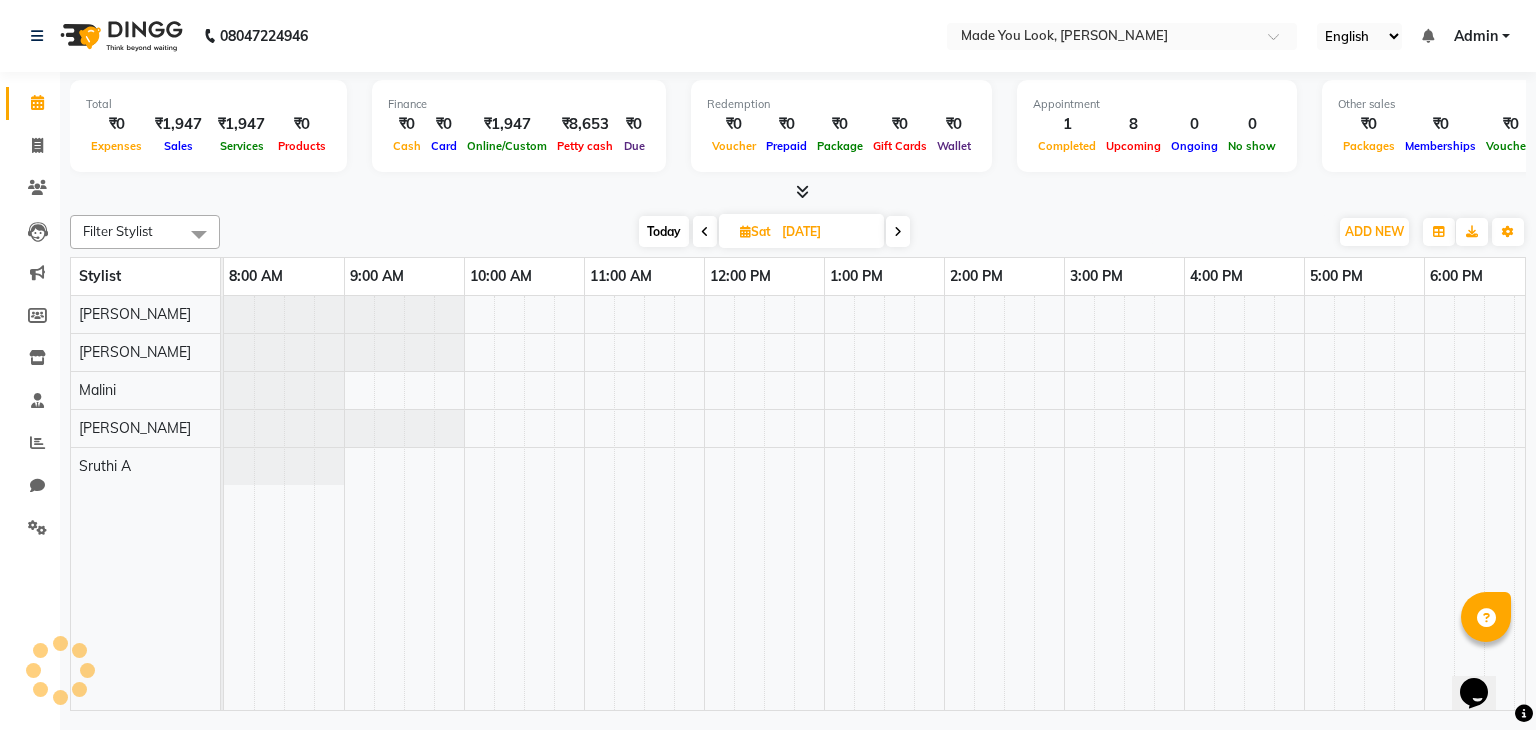 scroll, scrollTop: 0, scrollLeft: 258, axis: horizontal 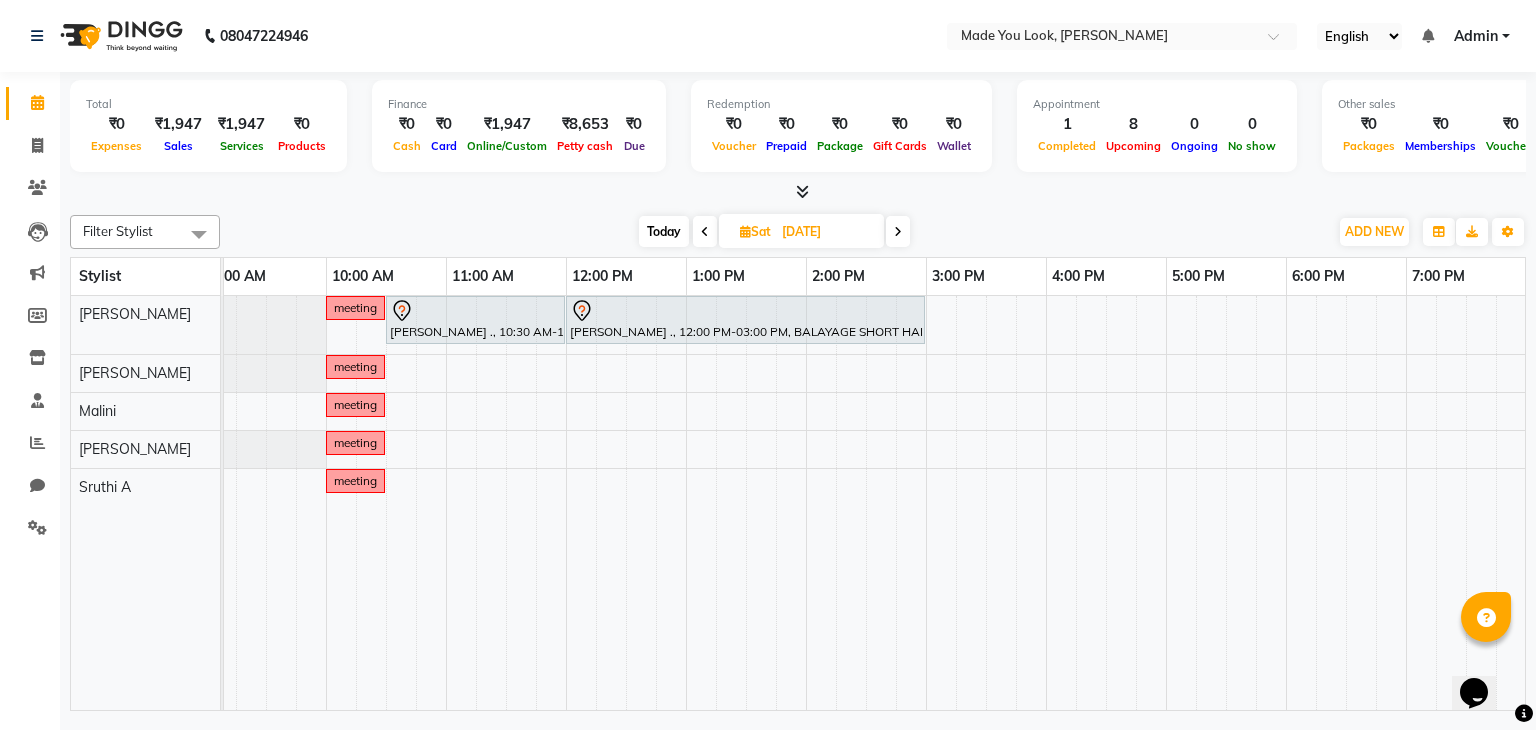 click on "meeting              Chetana ., 10:30 AM-12:00 PM, CURL-CUT MID BACK PRANAV             Chetana ., 12:00 PM-03:00 PM, BALAYAGE SHORT HAIR BASE  meeting   meeting   meeting   meeting" at bounding box center [866, 503] 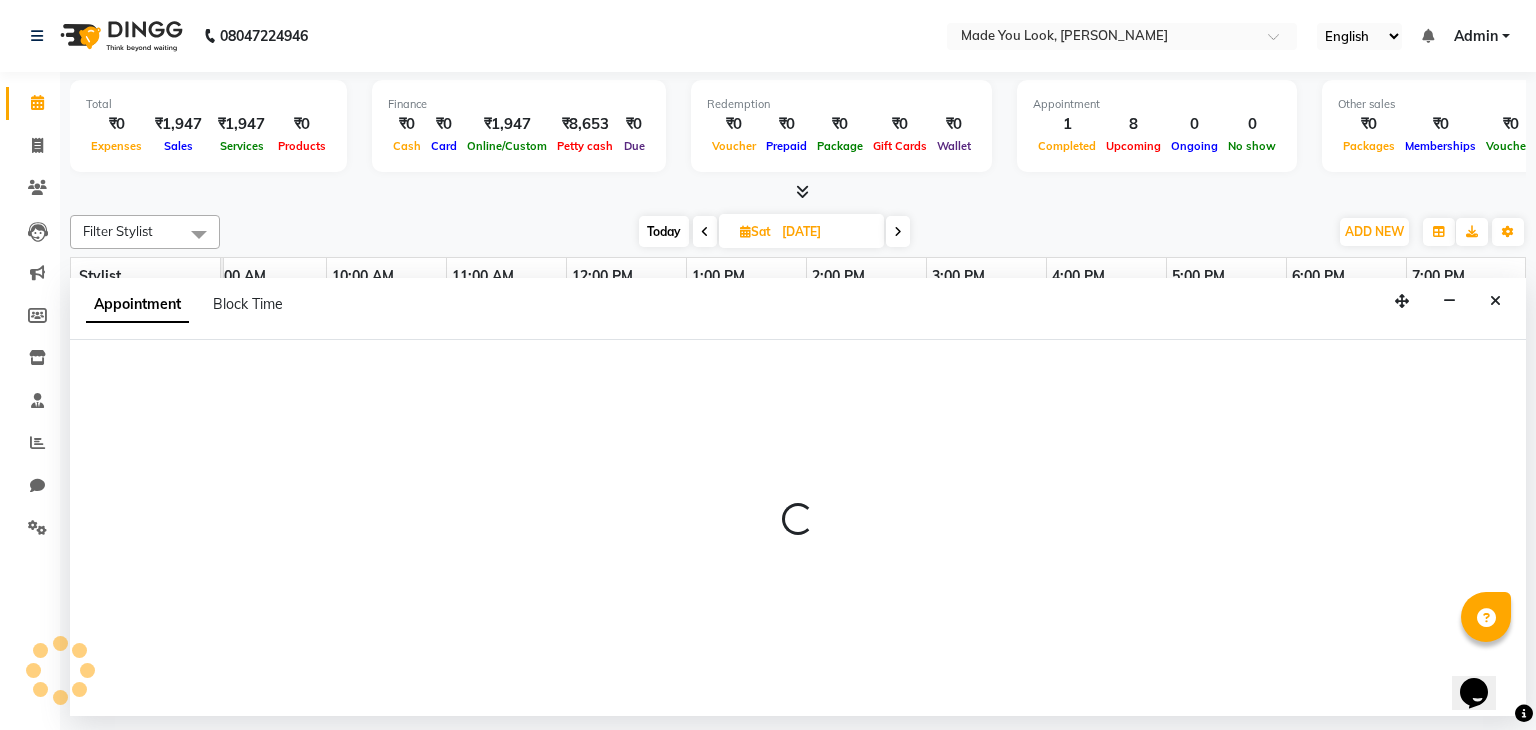select on "83313" 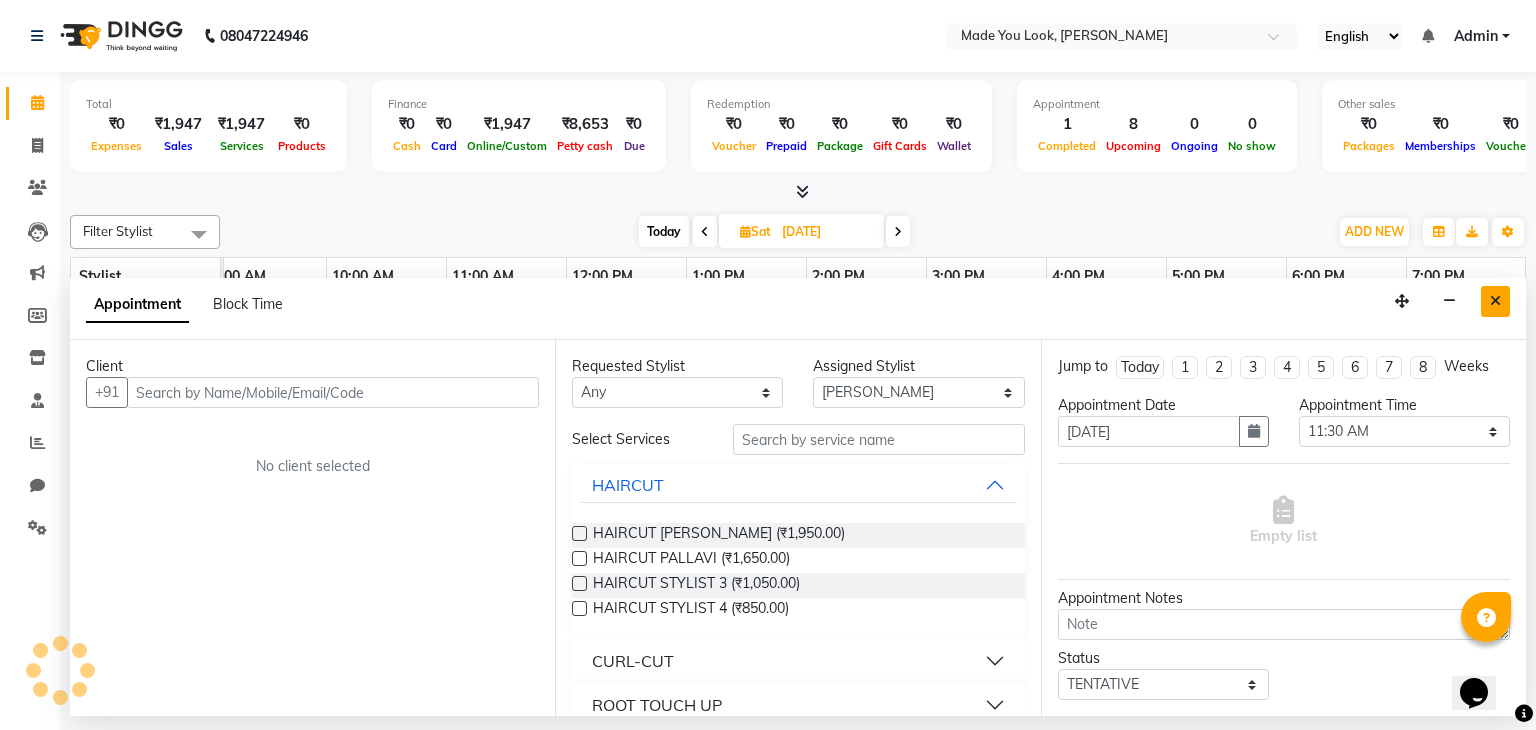 click at bounding box center (1495, 301) 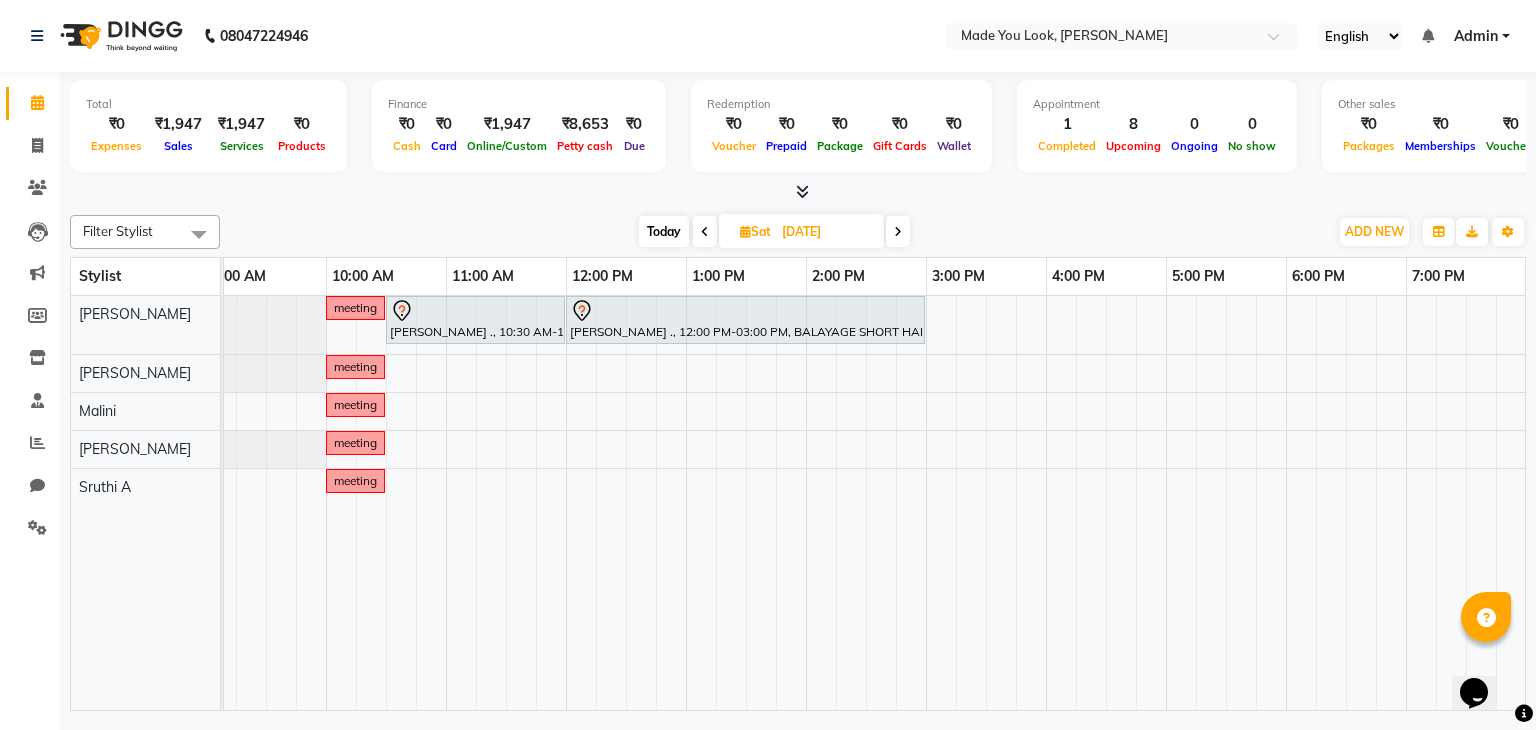 click on "Sat 19-07-2025" at bounding box center (801, 231) 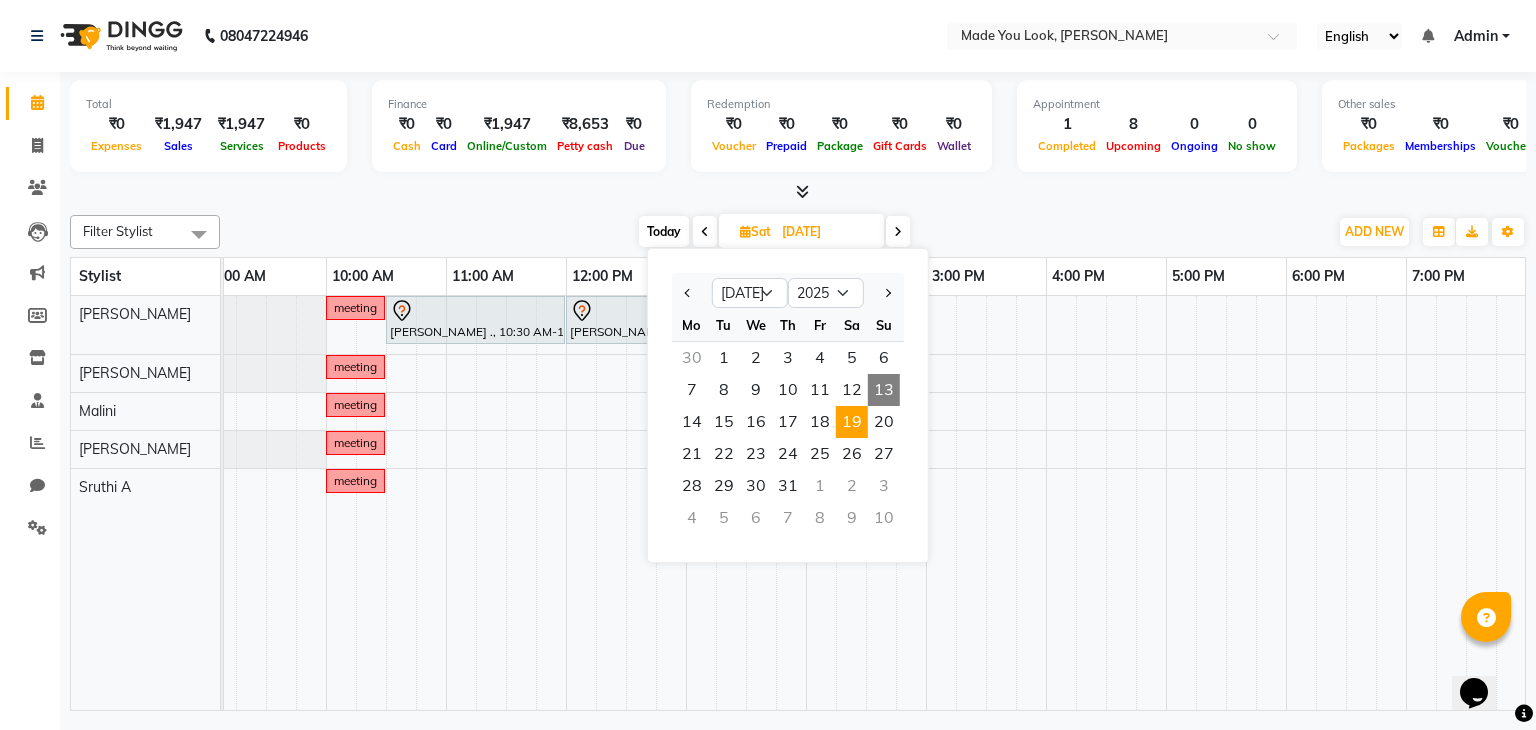 click on "13" at bounding box center [884, 390] 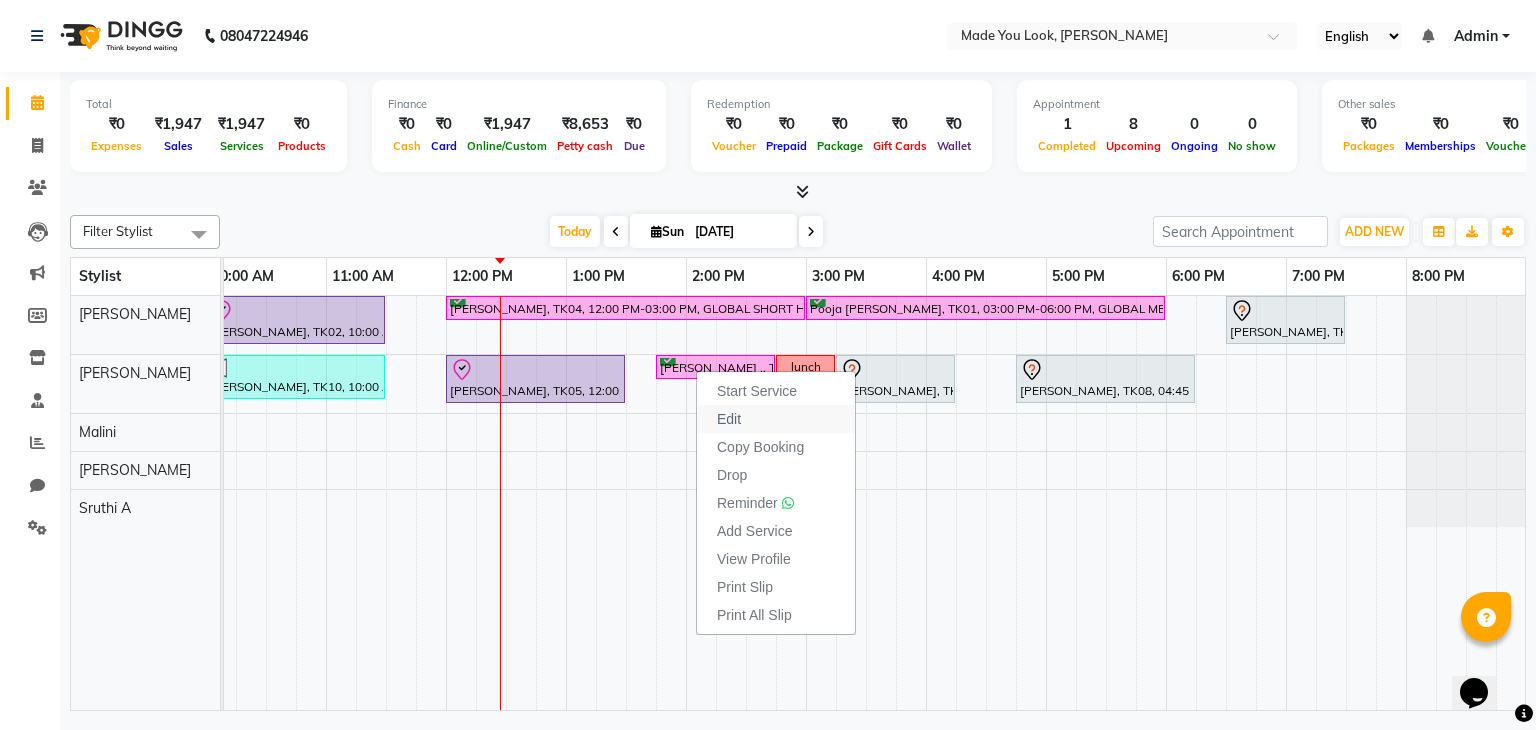 click on "Edit" at bounding box center [729, 419] 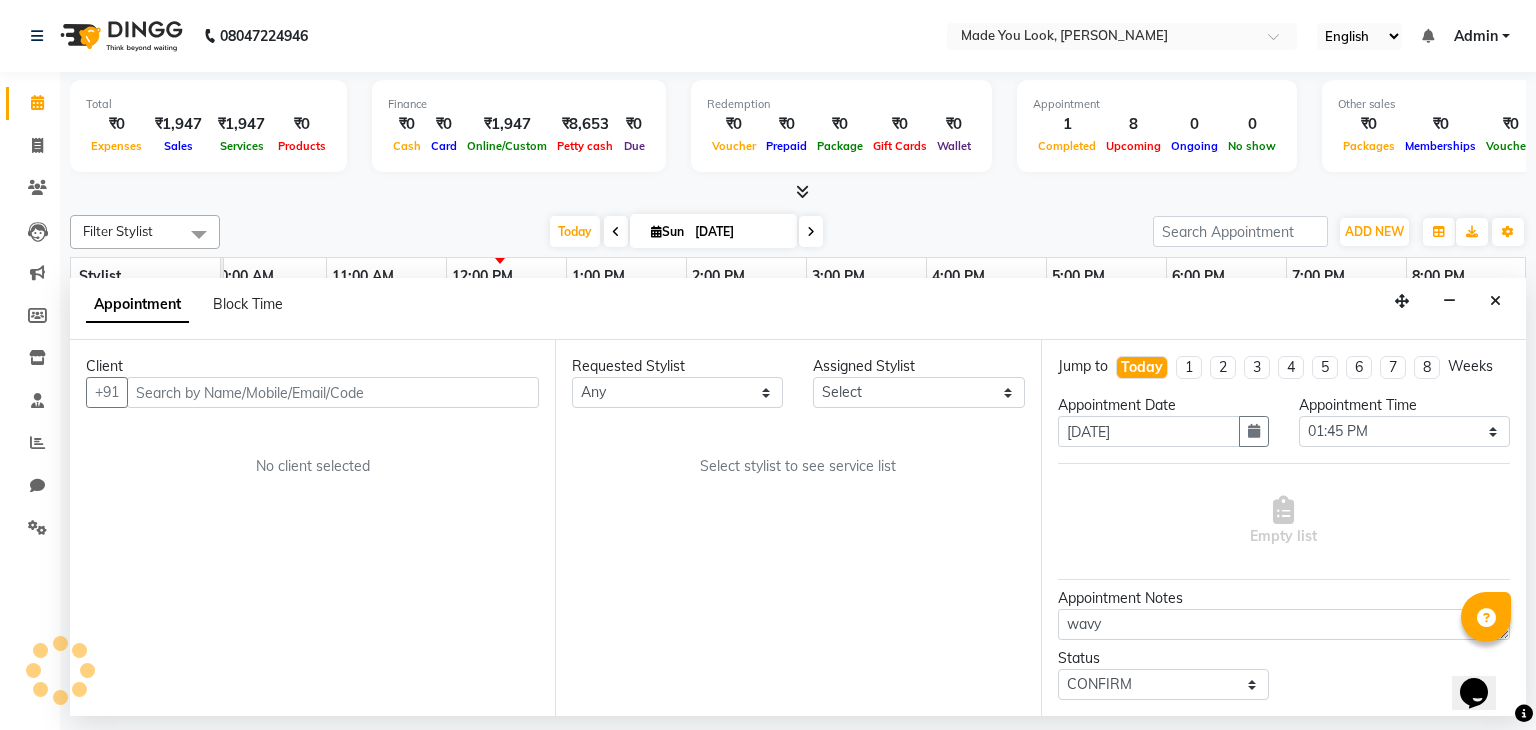 select on "83313" 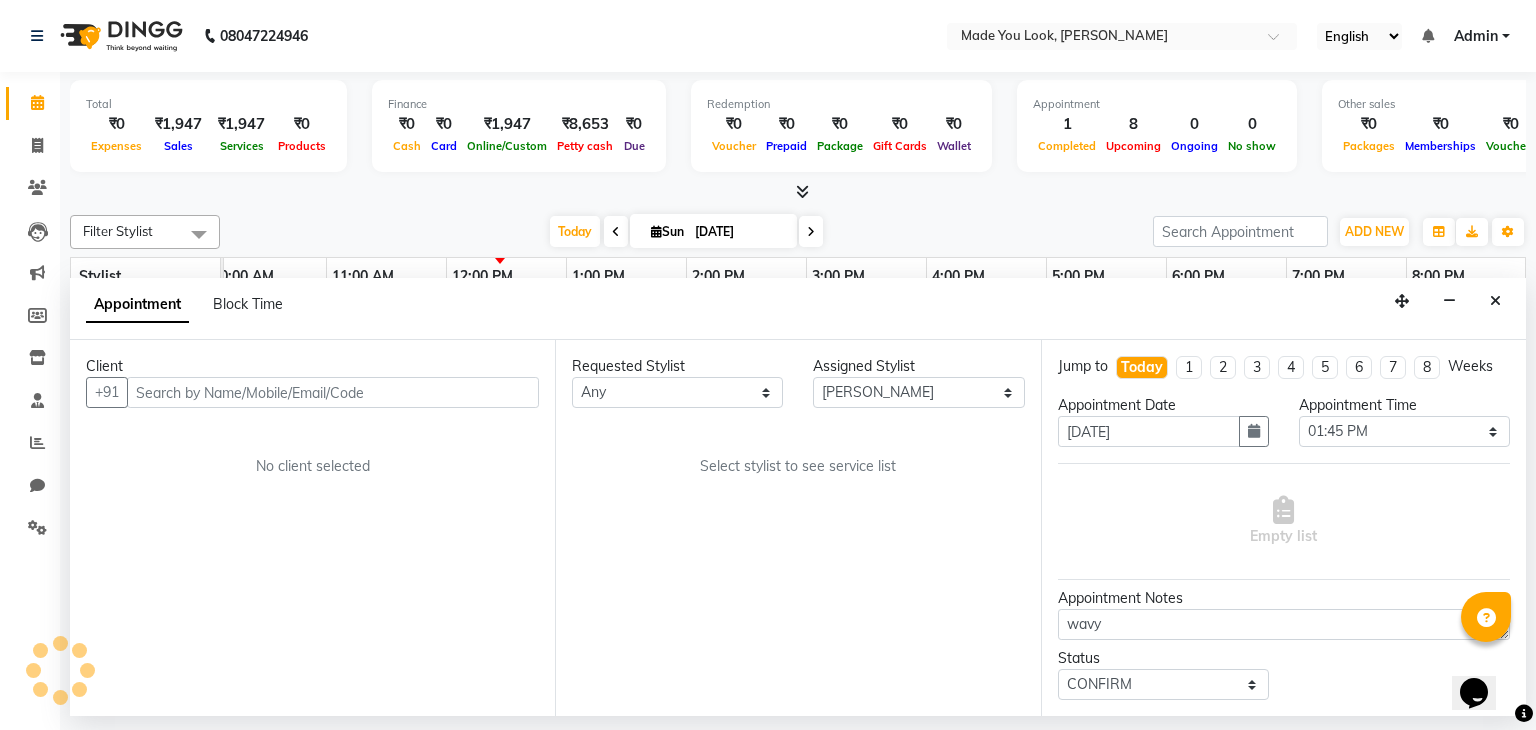 select on "4108" 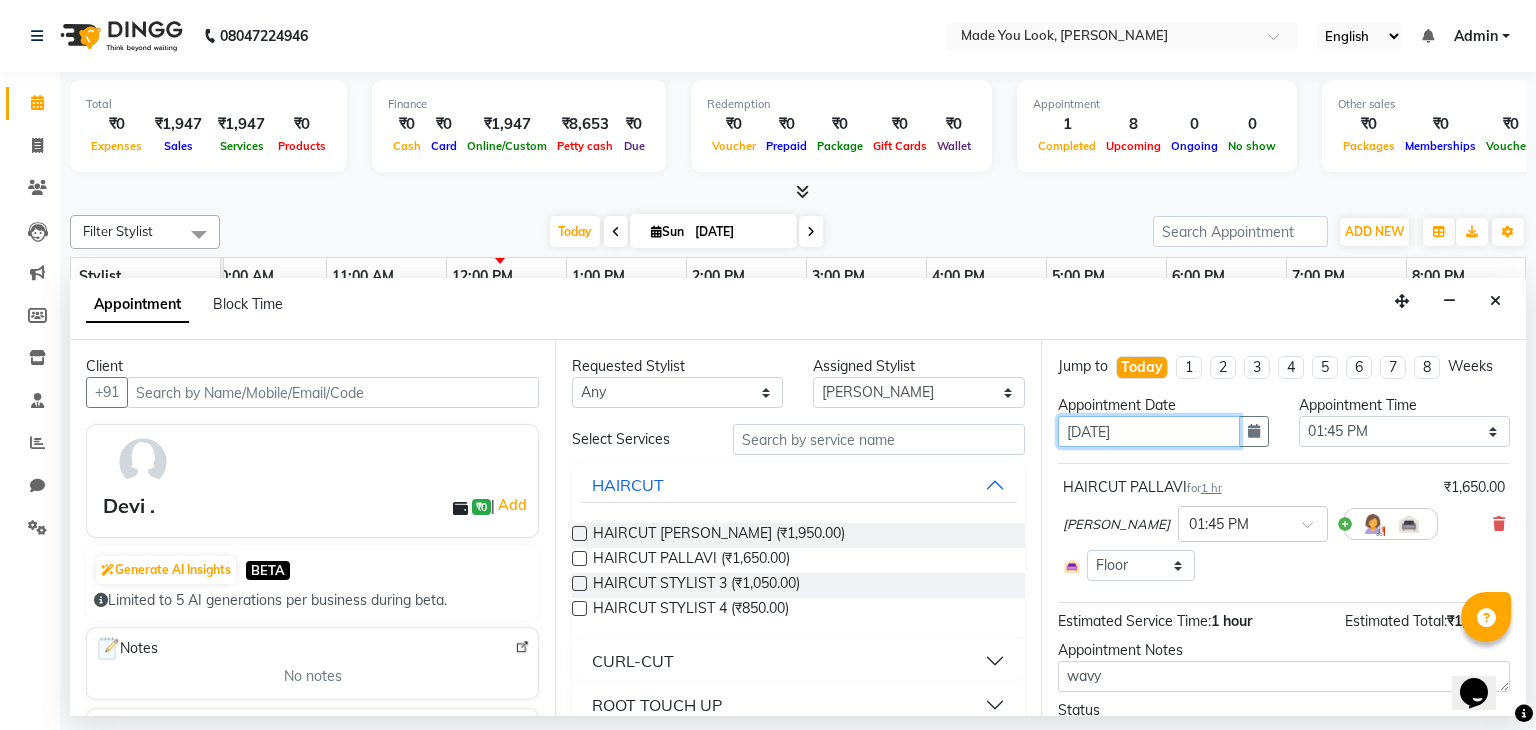 click on "[DATE]" at bounding box center (1149, 431) 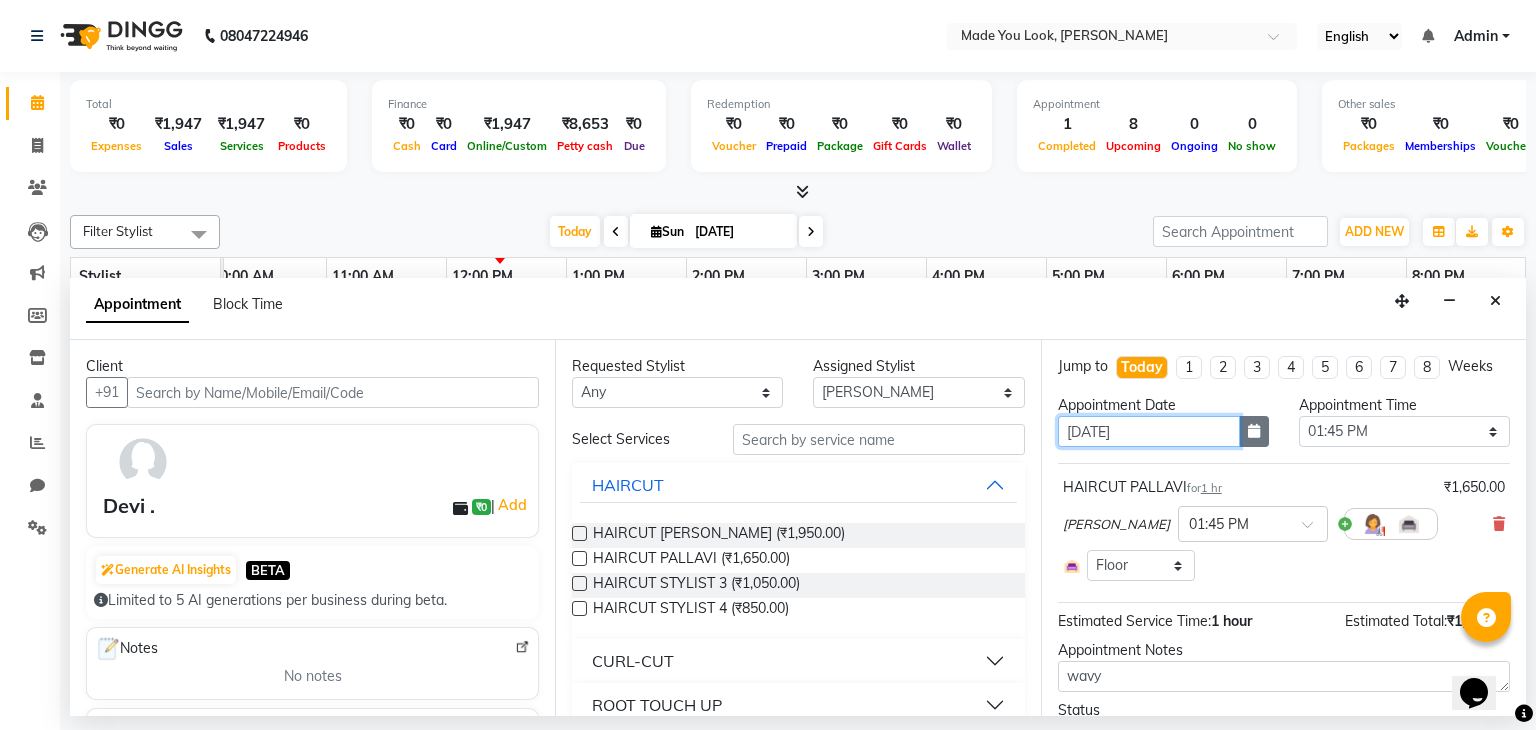 drag, startPoint x: 1228, startPoint y: 442, endPoint x: 1244, endPoint y: 433, distance: 18.35756 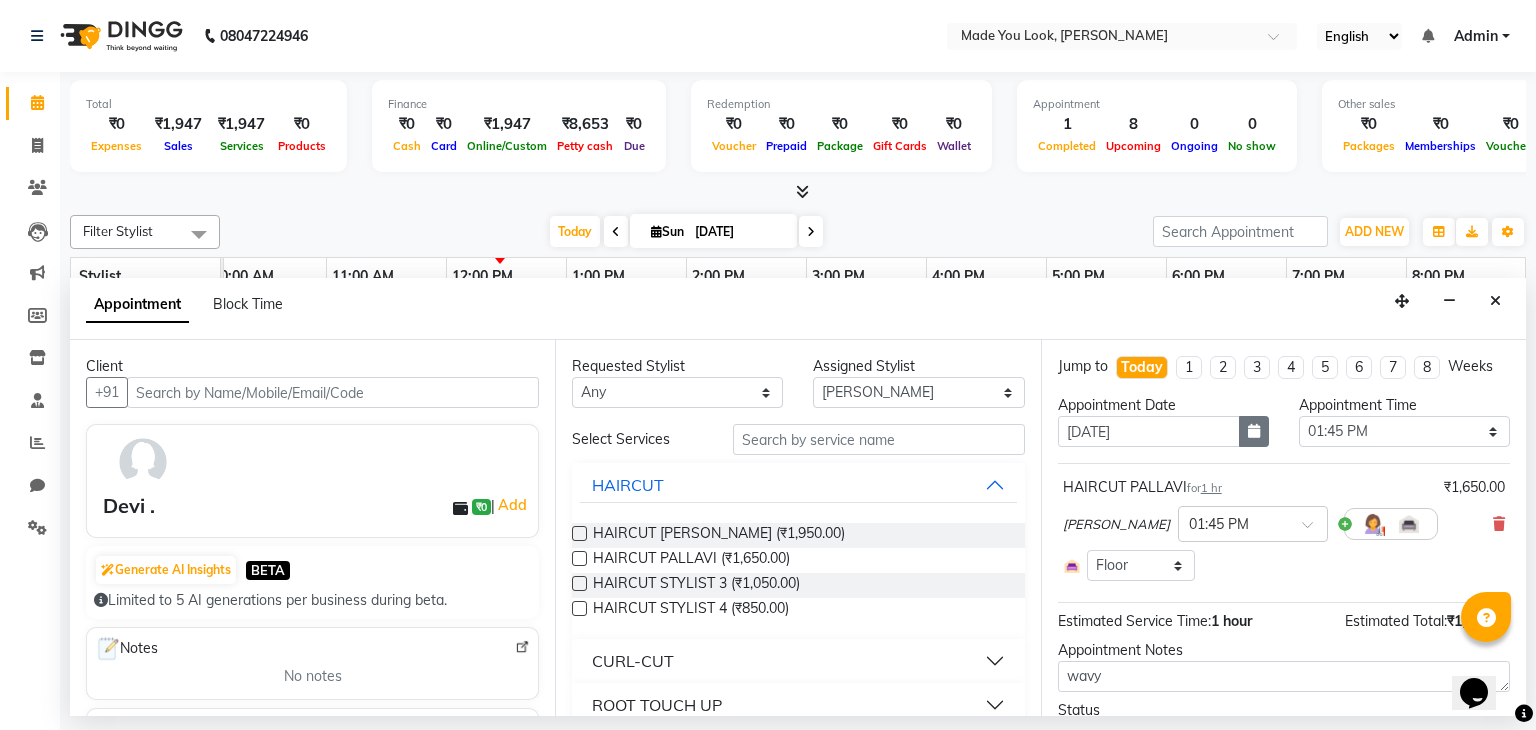 click at bounding box center [1254, 431] 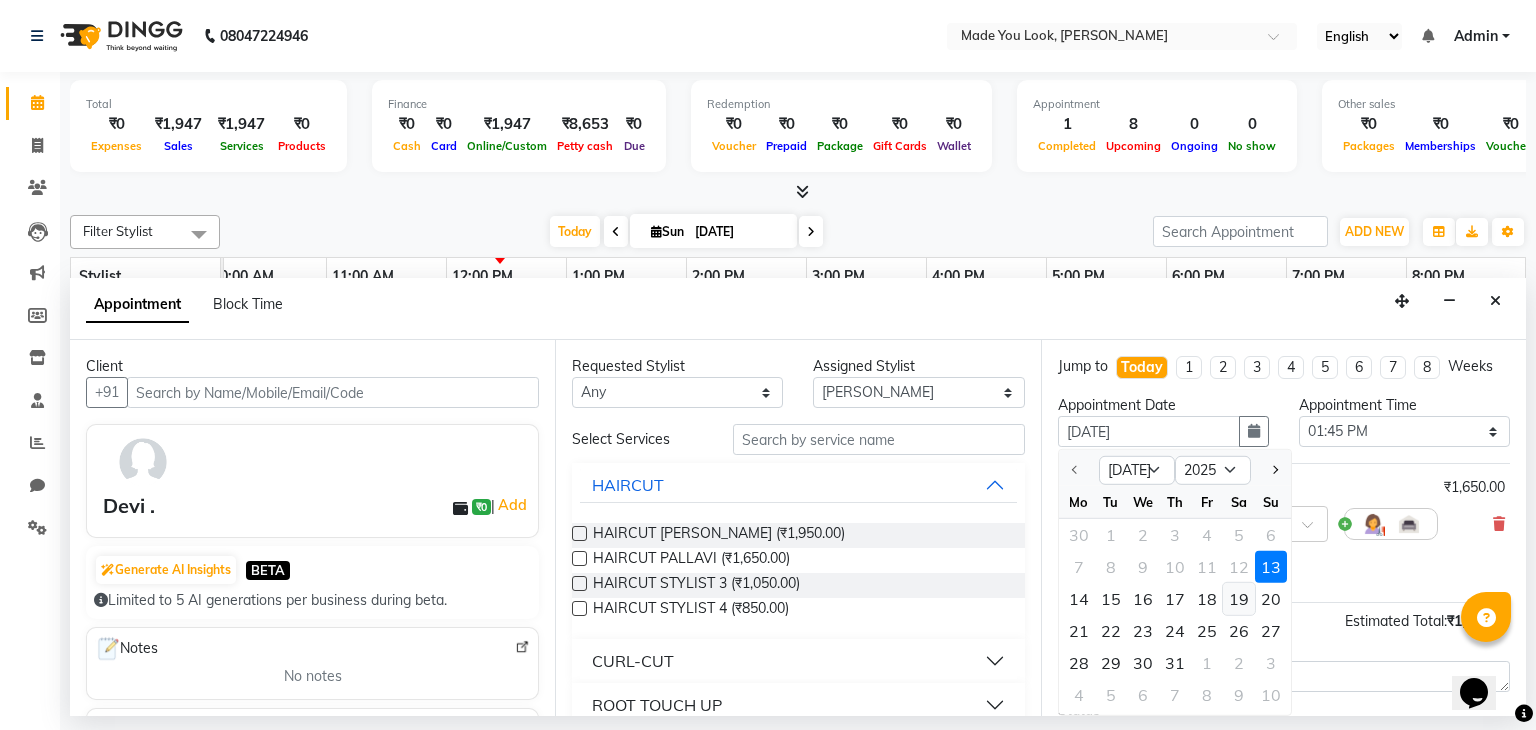 click on "19" at bounding box center (1239, 599) 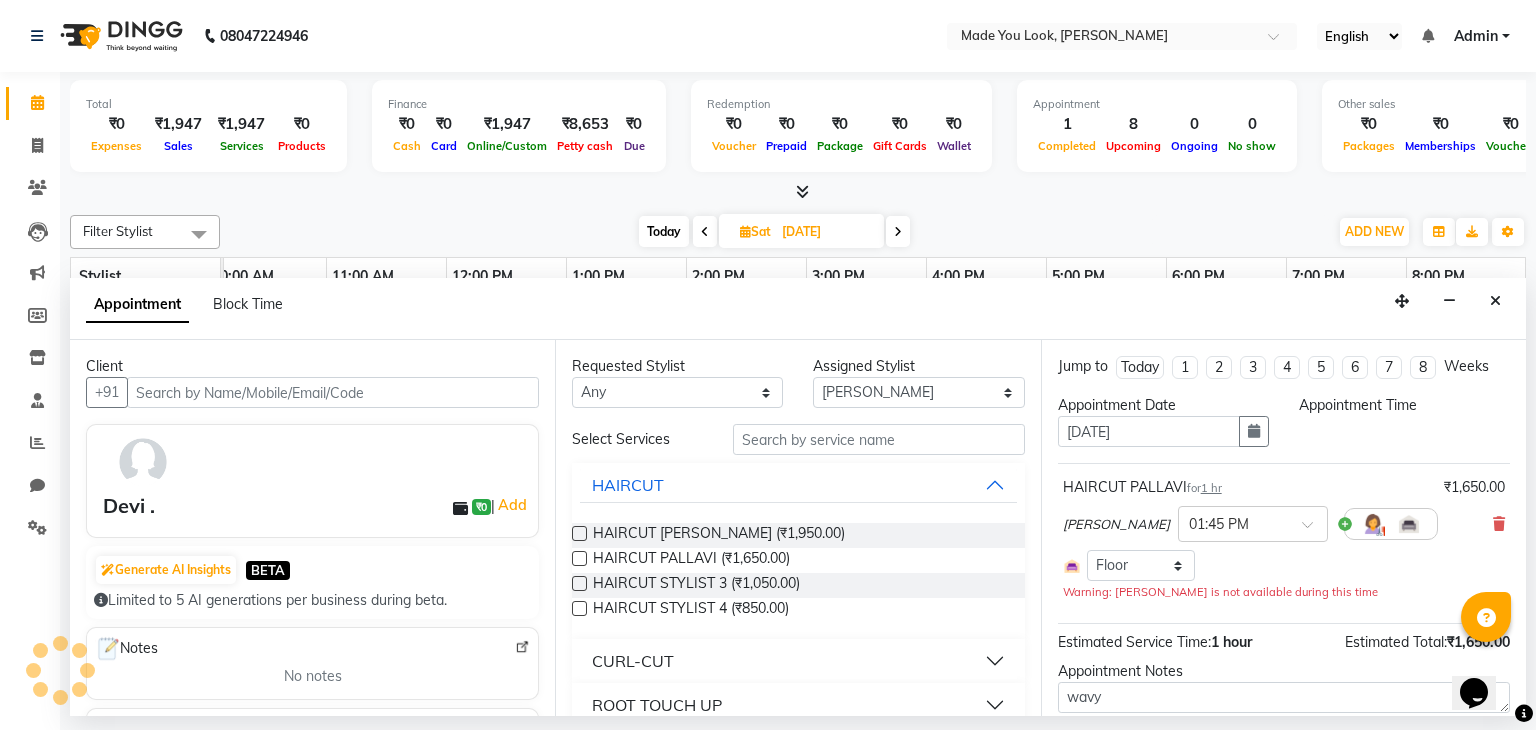 scroll, scrollTop: 0, scrollLeft: 258, axis: horizontal 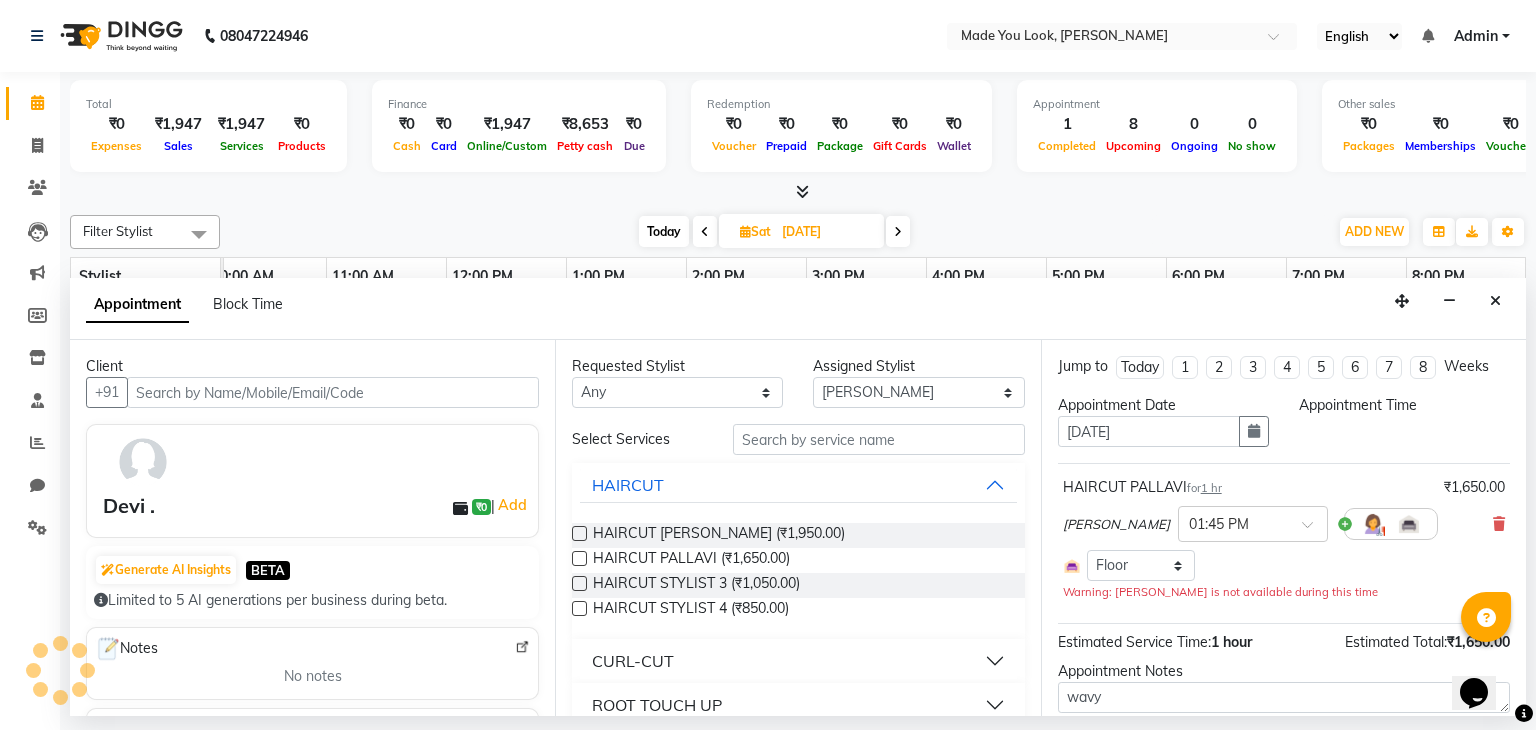 select on "825" 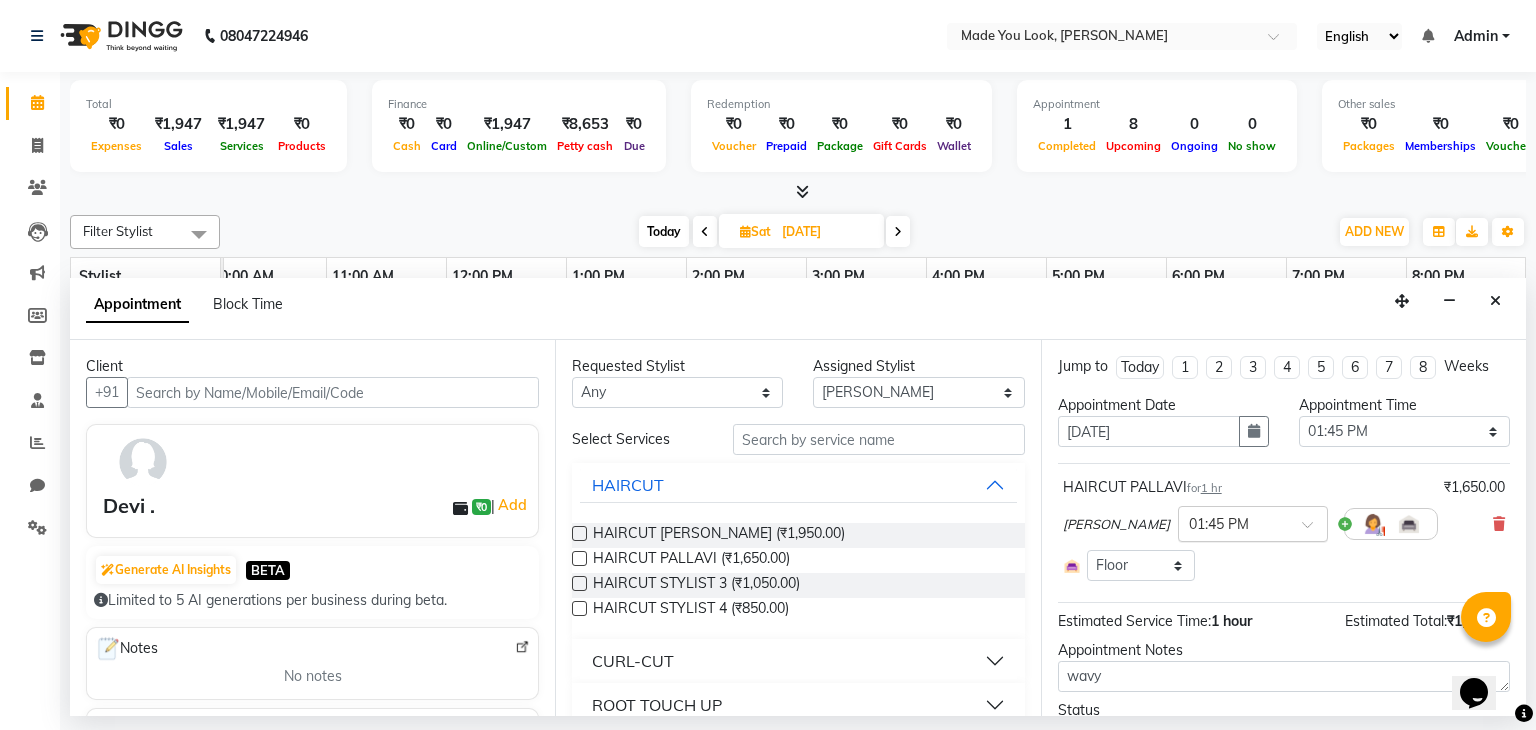 click at bounding box center (1233, 522) 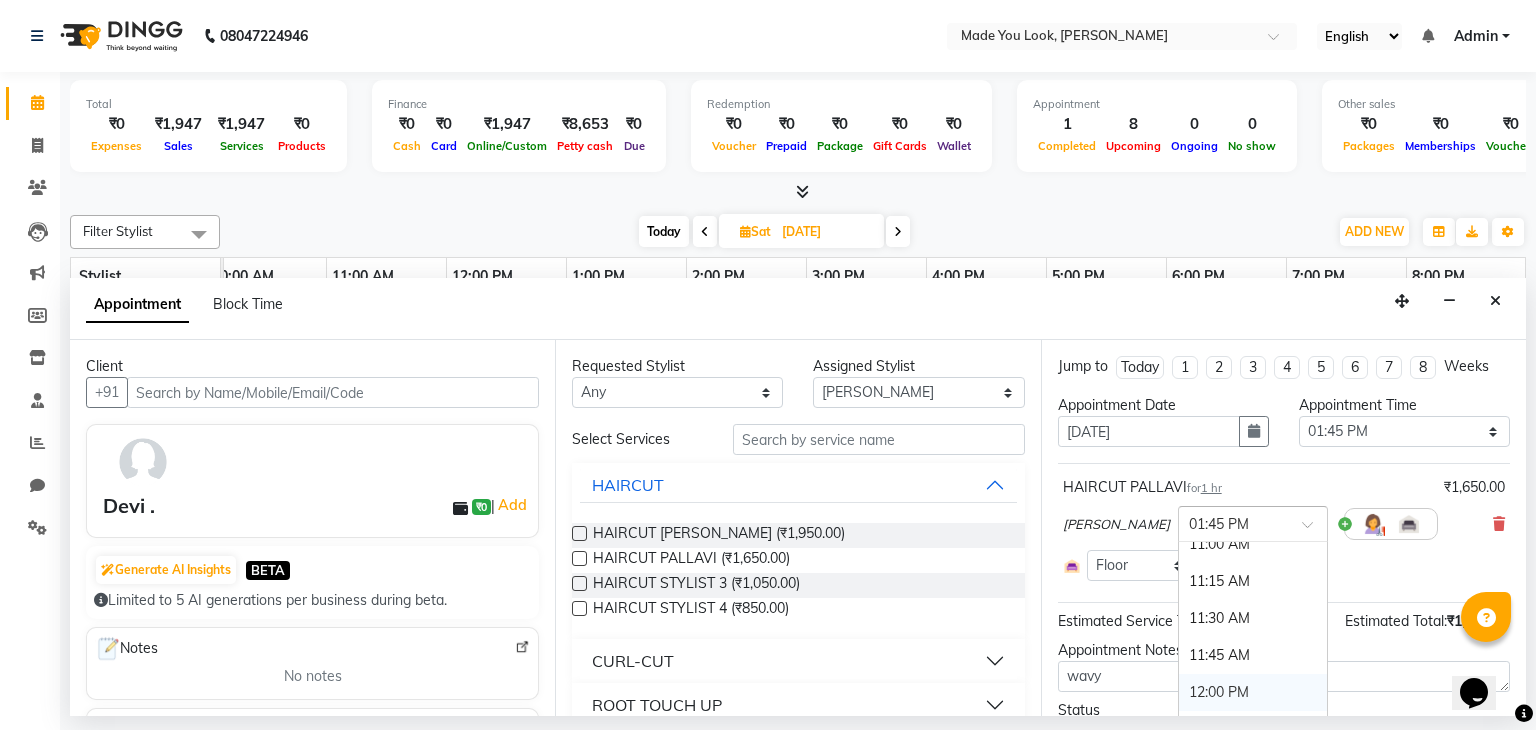 scroll, scrollTop: 324, scrollLeft: 0, axis: vertical 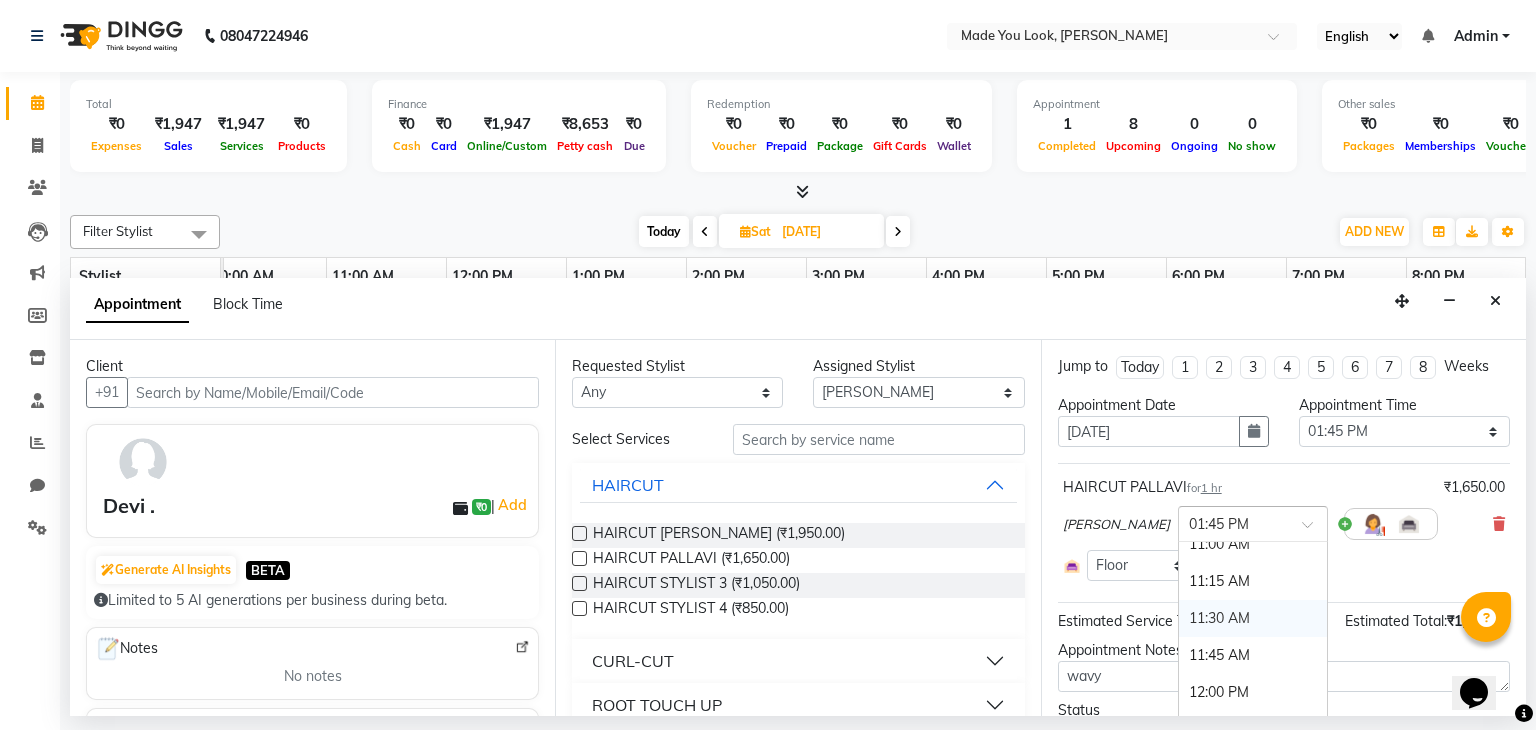 click on "11:30 AM" at bounding box center [1253, 618] 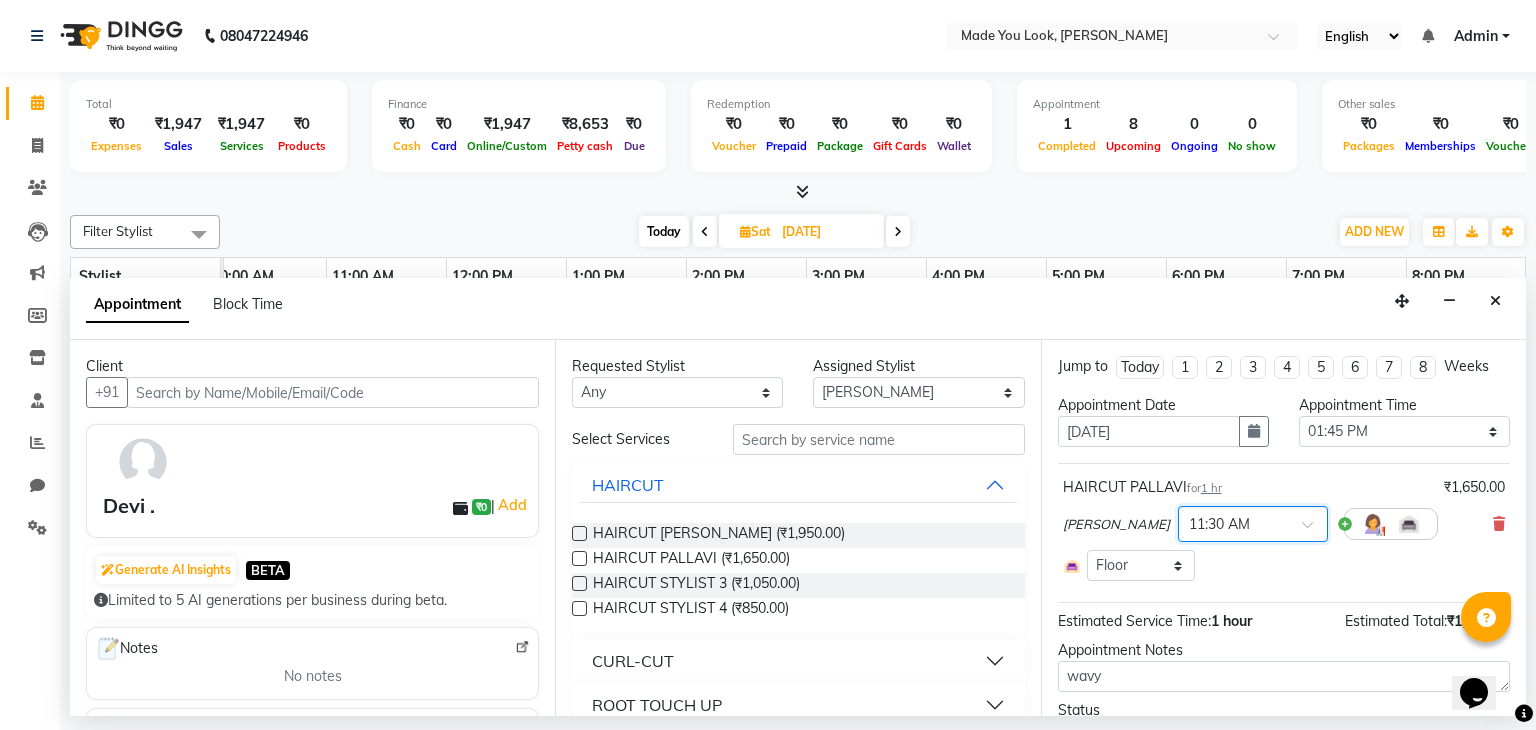 scroll, scrollTop: 103, scrollLeft: 0, axis: vertical 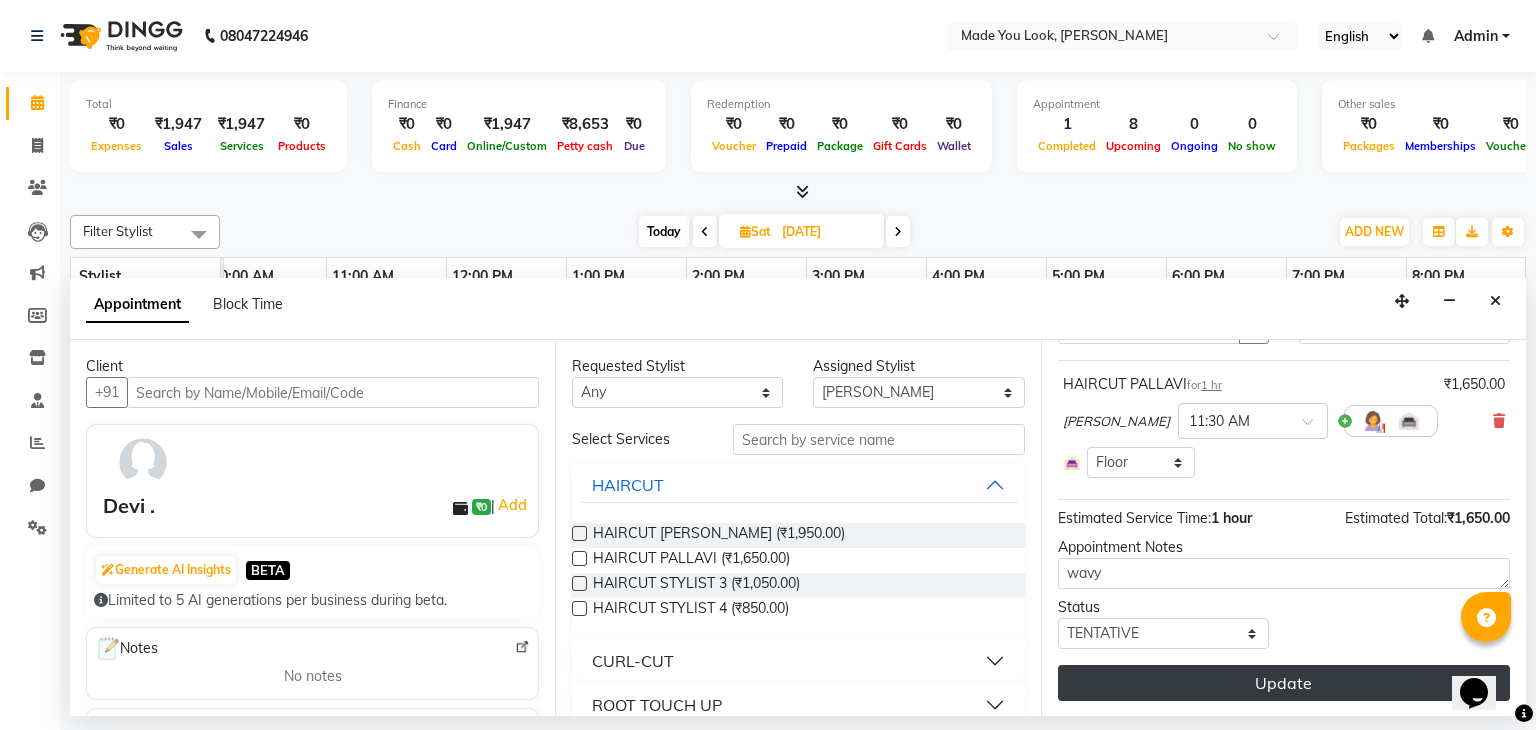 click on "Update" at bounding box center (1284, 683) 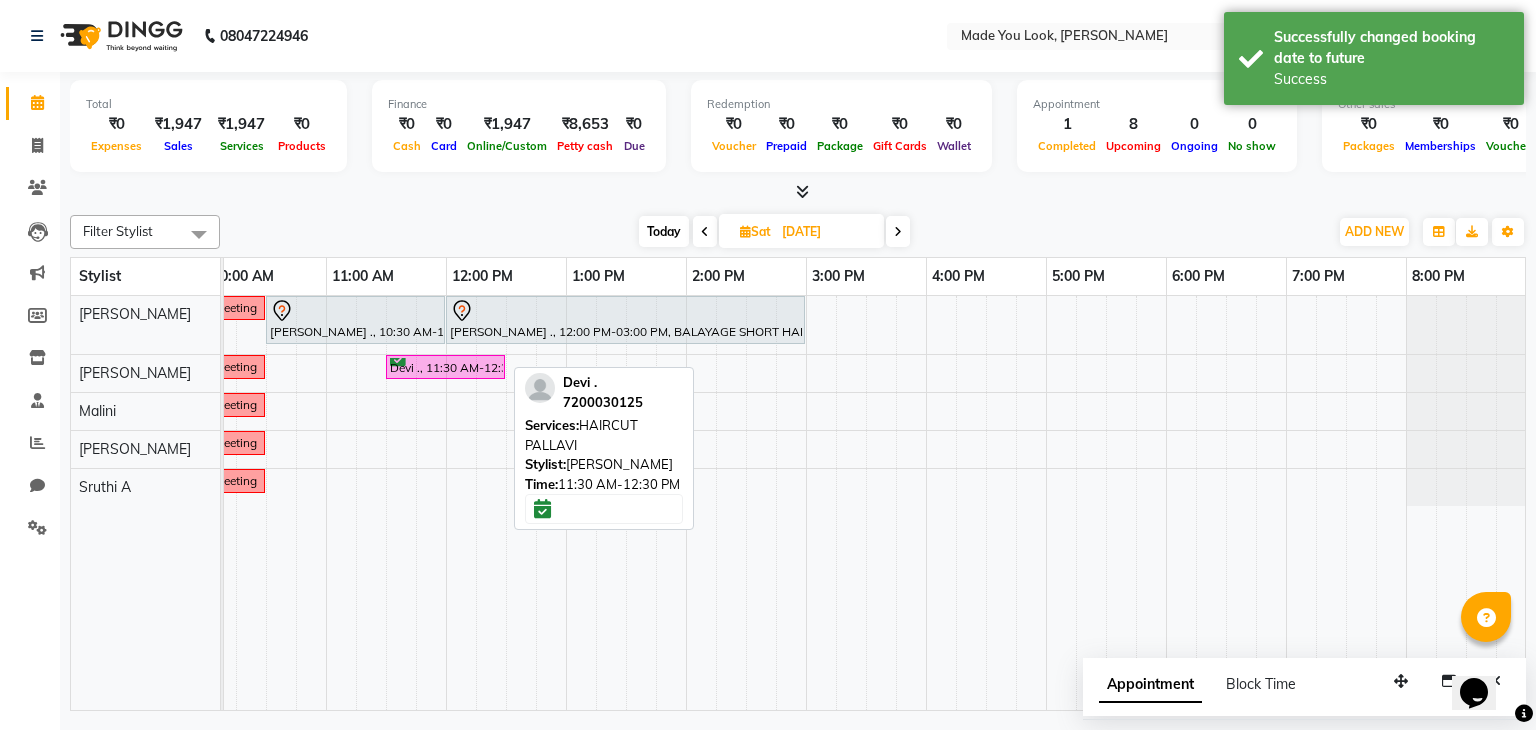 click on "Devi ., 11:30 AM-12:30 PM, HAIRCUT PALLAVI" at bounding box center [445, 367] 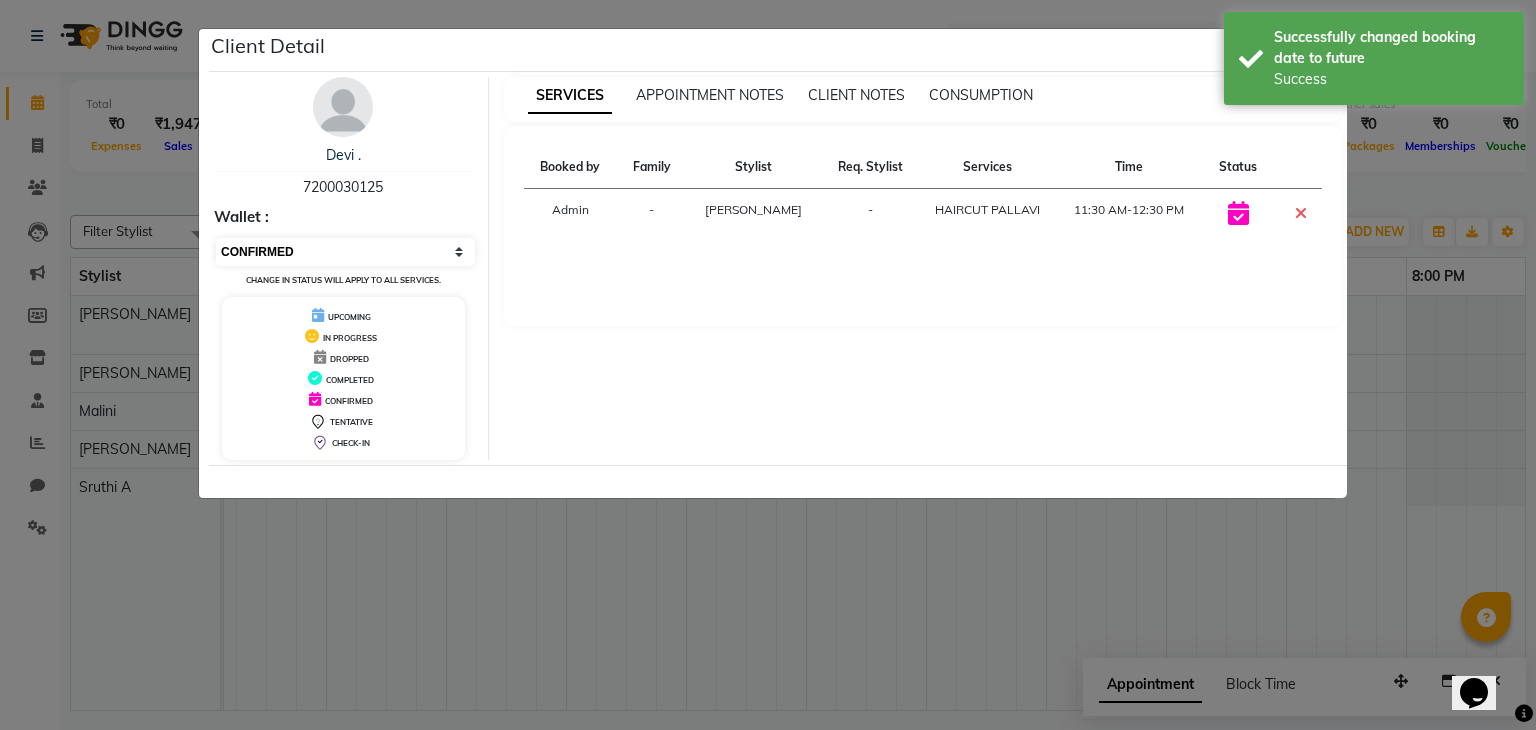 click on "Select CONFIRMED TENTATIVE" at bounding box center [345, 252] 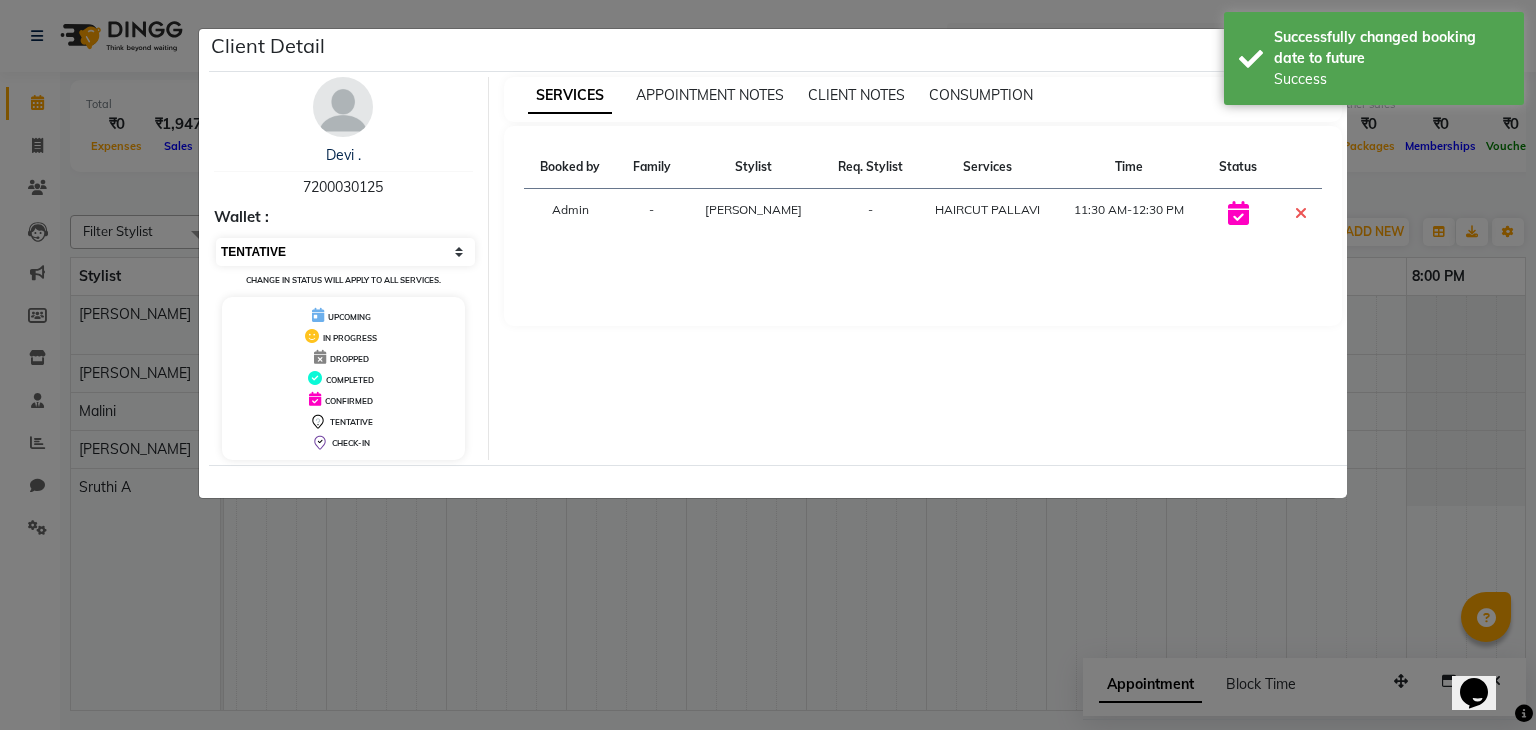 click on "Select CONFIRMED TENTATIVE" at bounding box center [345, 252] 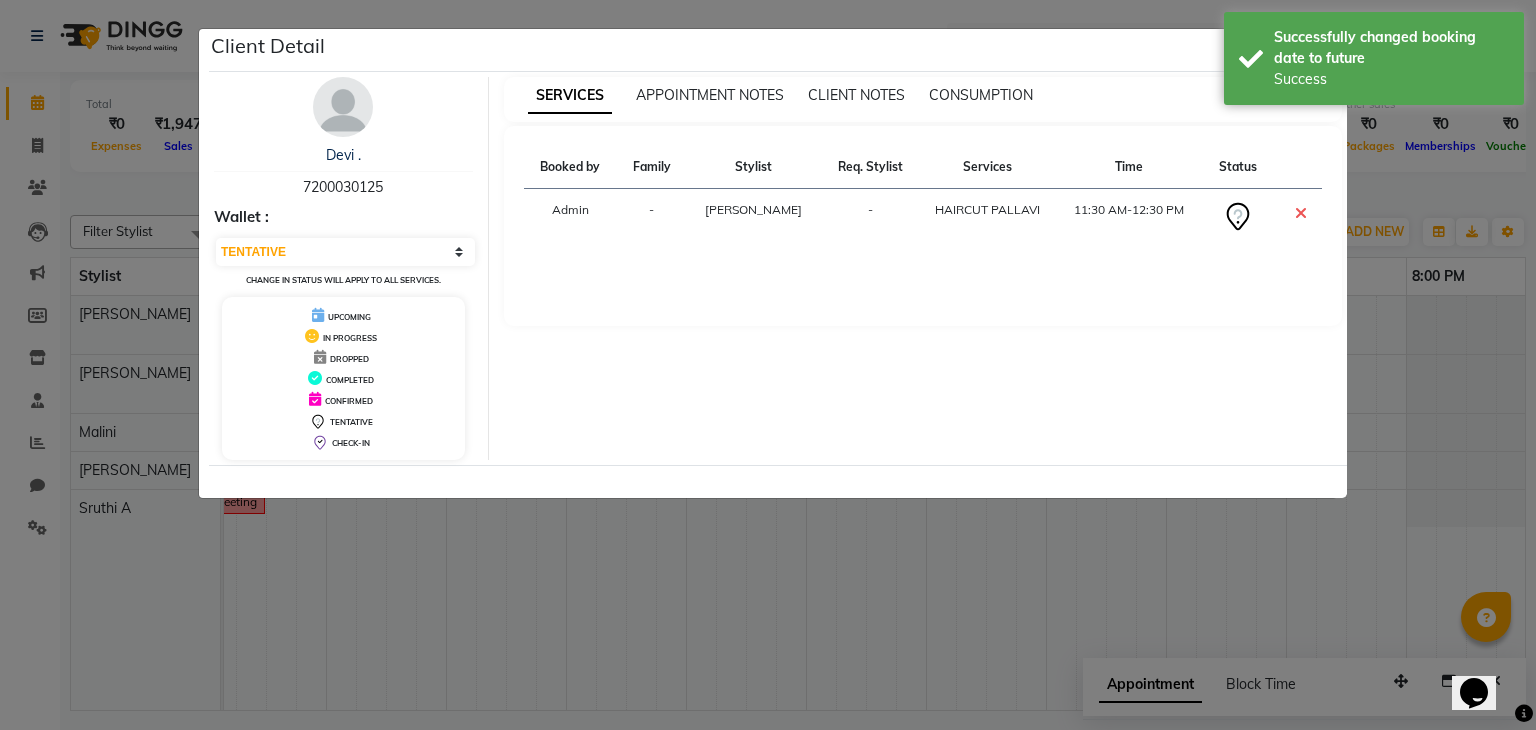 click on "SERVICES APPOINTMENT NOTES CLIENT NOTES CONSUMPTION Booked by Family Stylist Req. Stylist Services Time Status  Admin  - pallavi Doijode -  HAIRCUT PALLAVI   11:30 AM-12:30 PM" at bounding box center [923, 268] 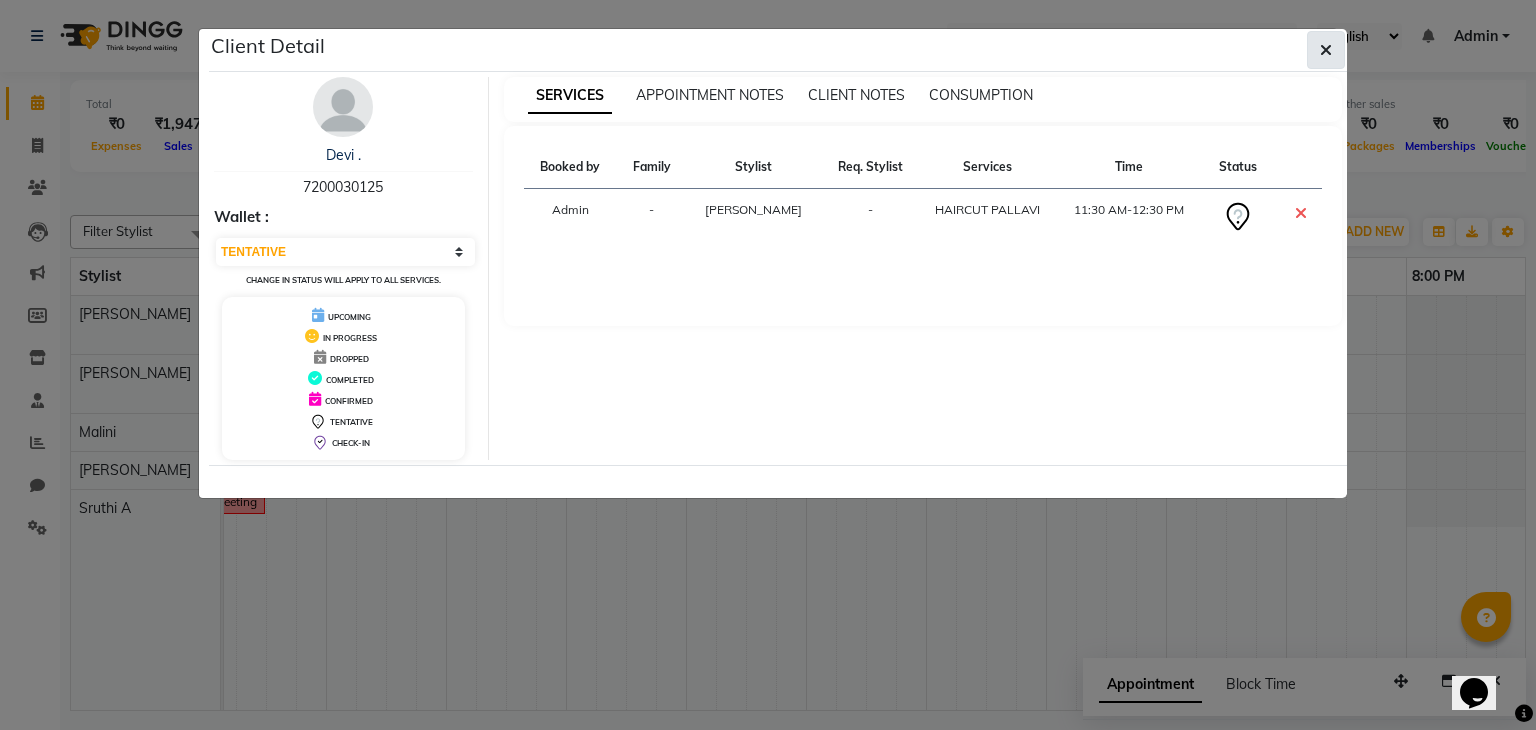 click 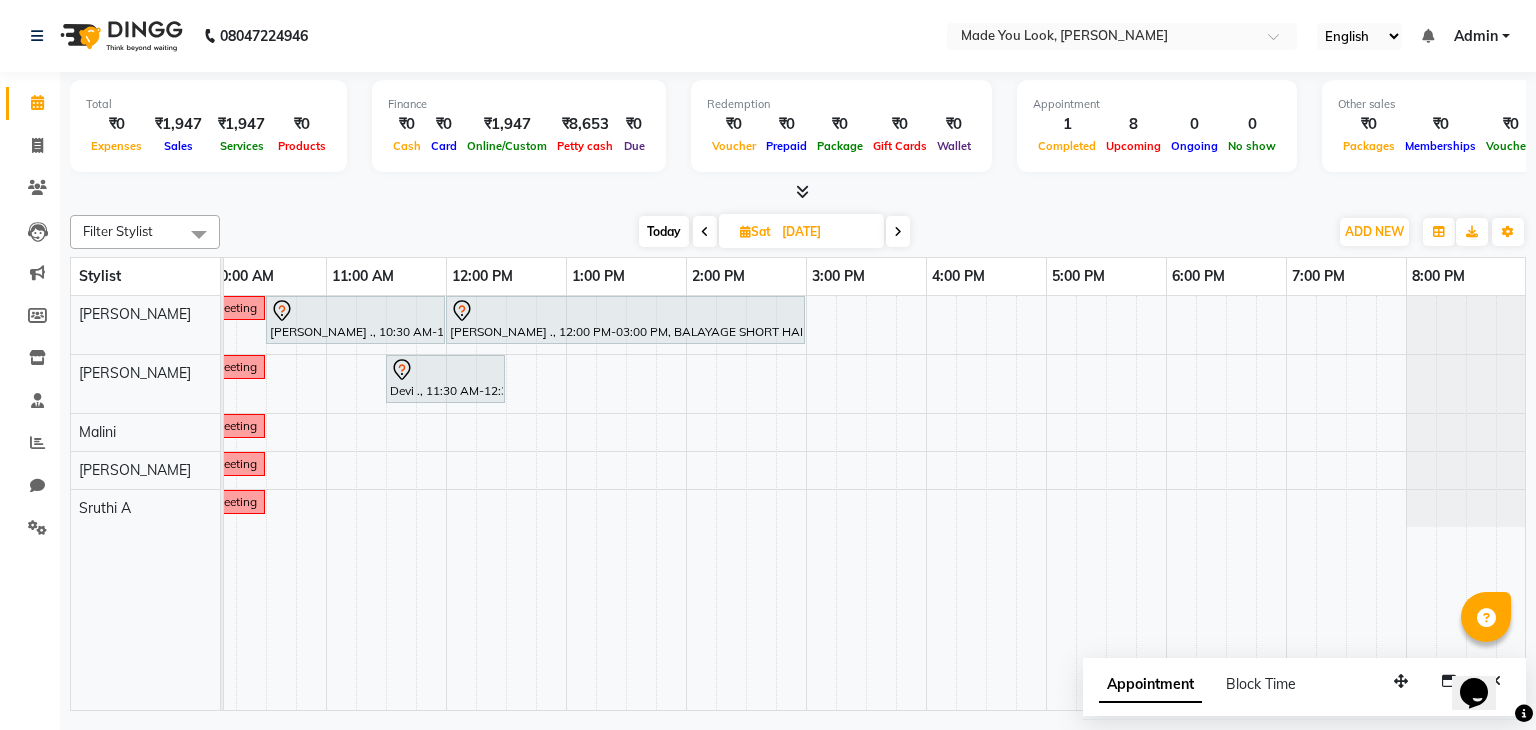 click on "19-07-2025" at bounding box center [826, 232] 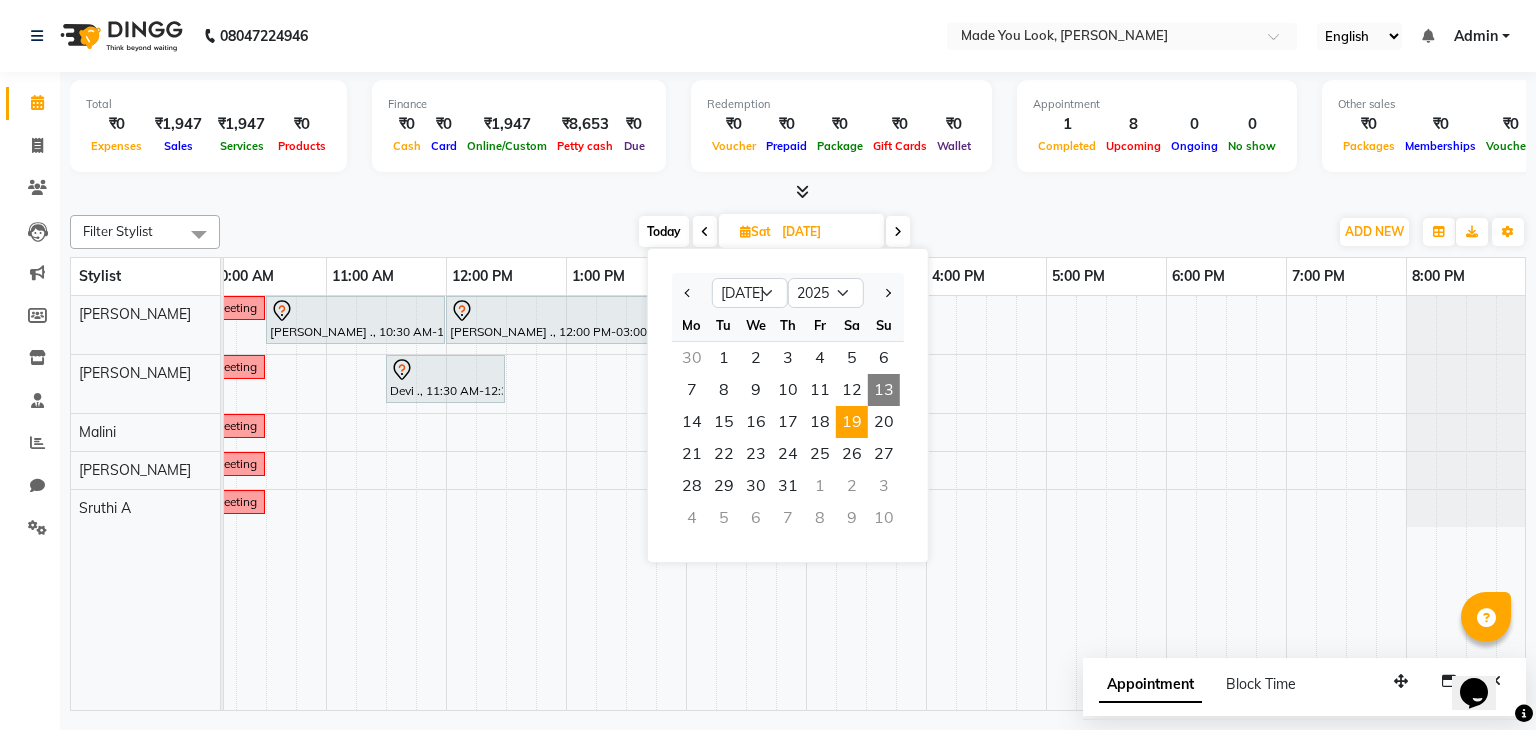 click on "13" at bounding box center (884, 390) 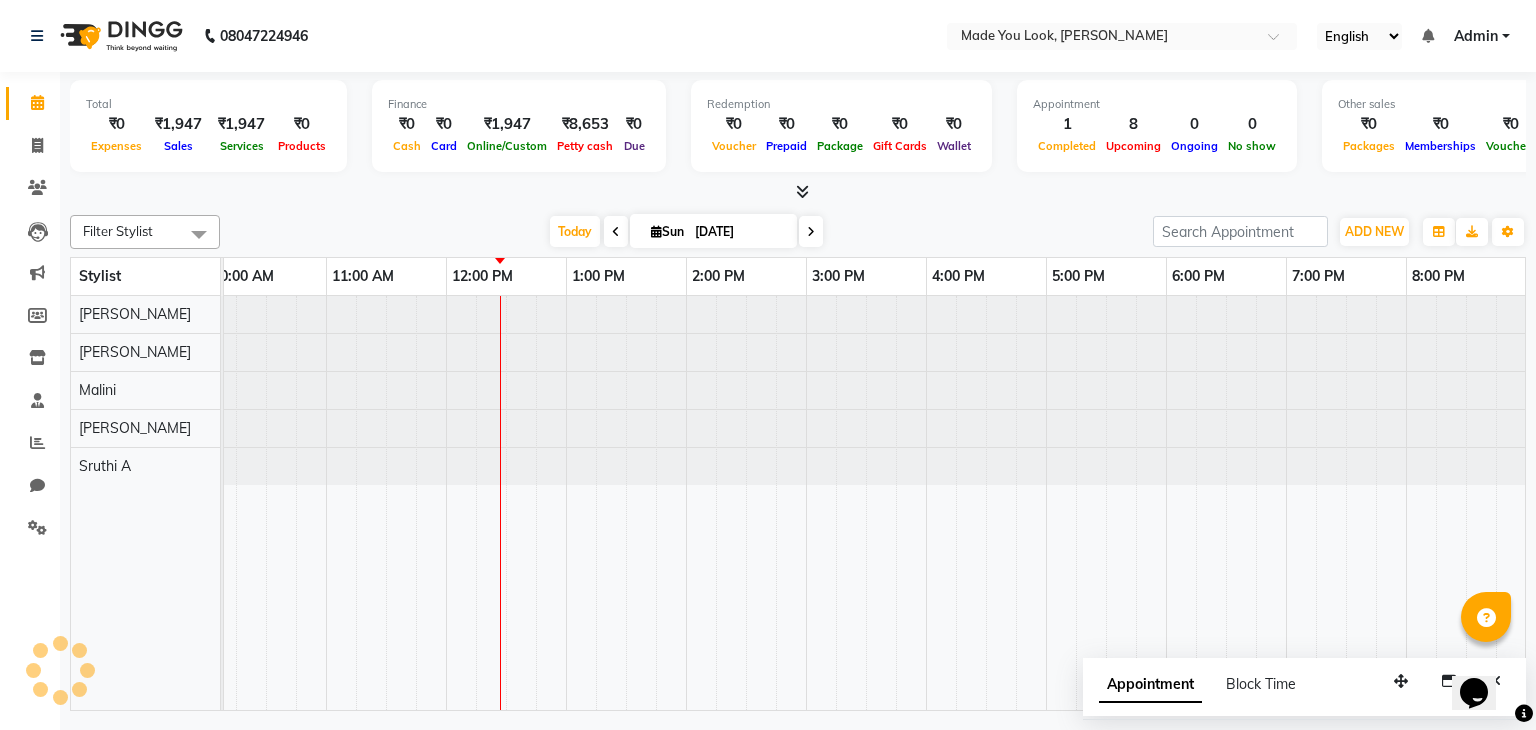 scroll, scrollTop: 0, scrollLeft: 258, axis: horizontal 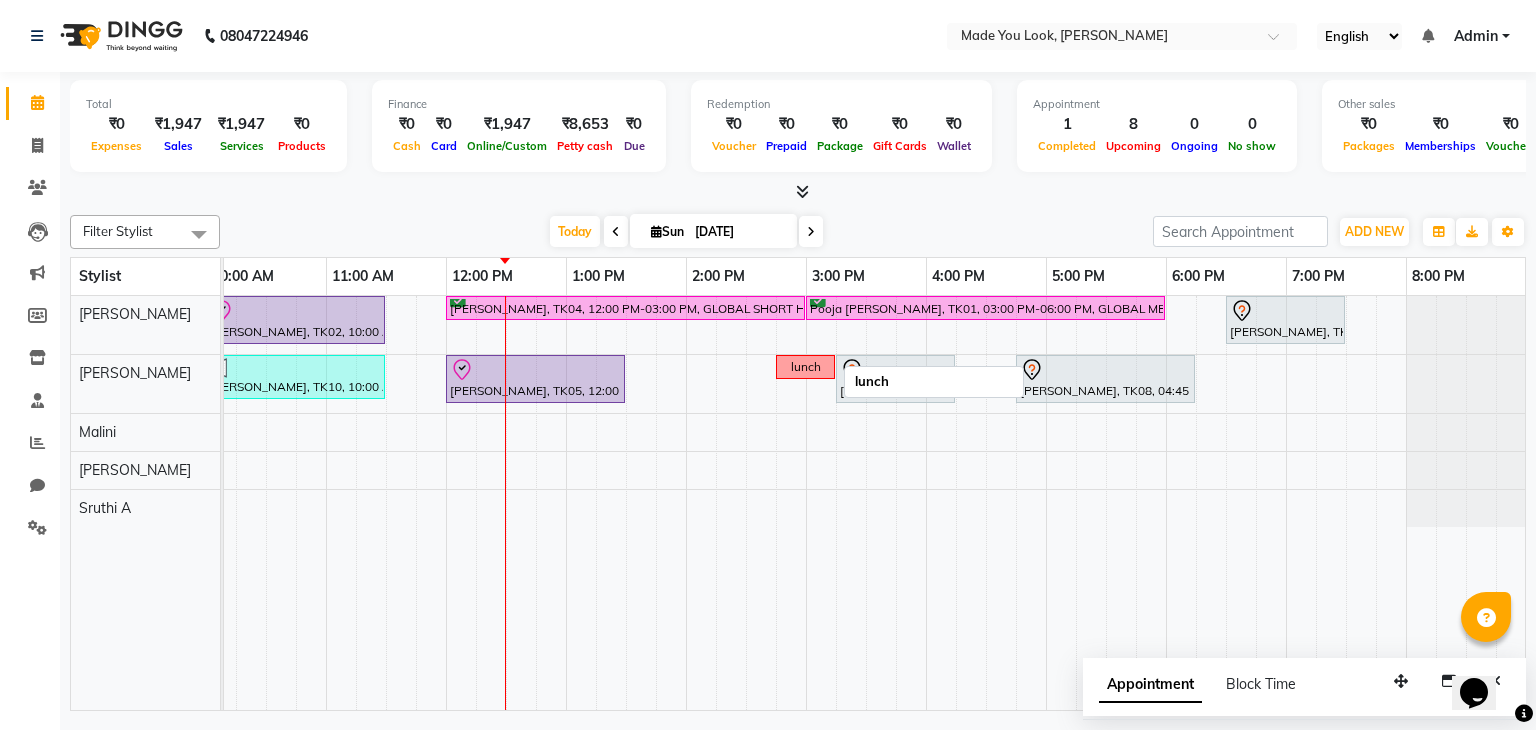 click on "lunch" at bounding box center (805, 367) 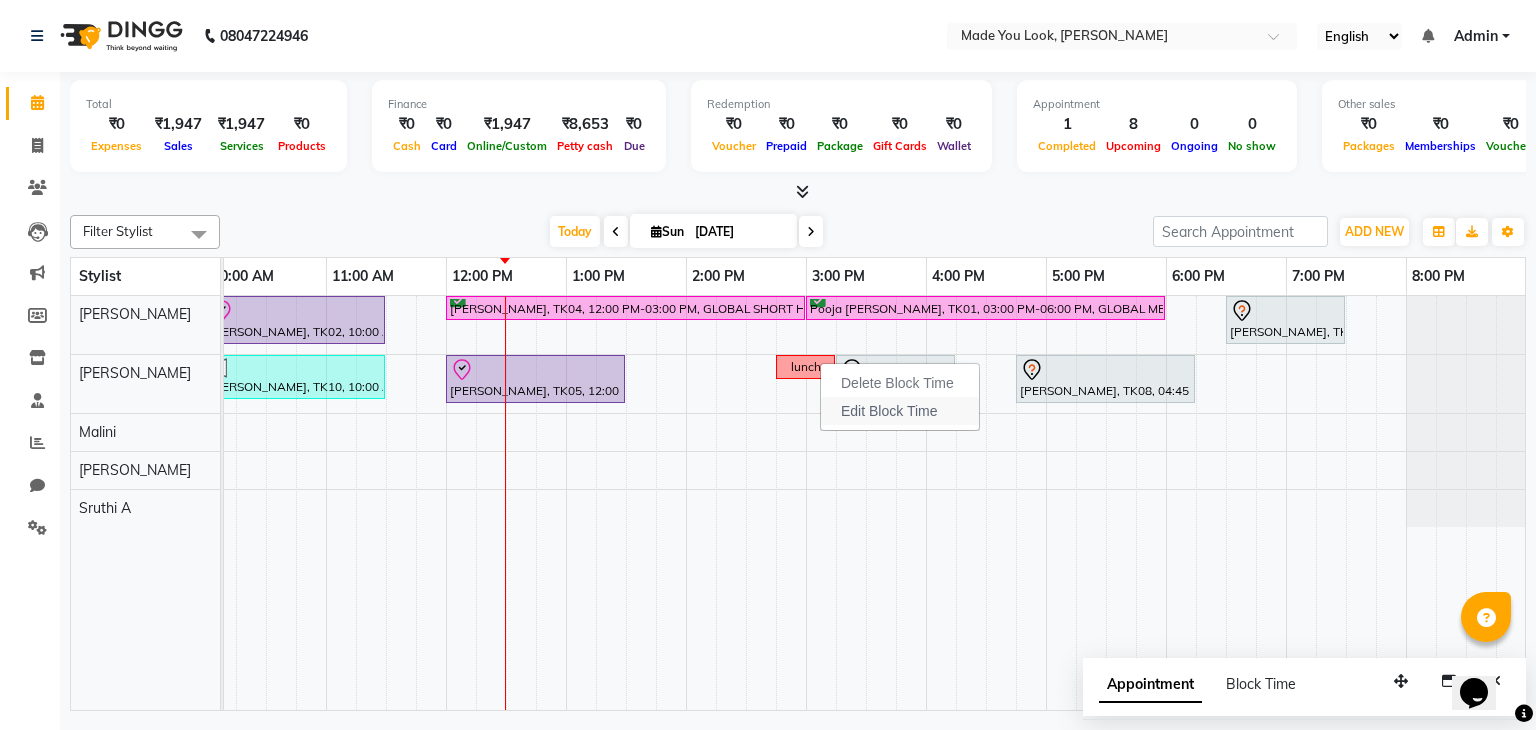 click on "Edit Block Time" at bounding box center (889, 411) 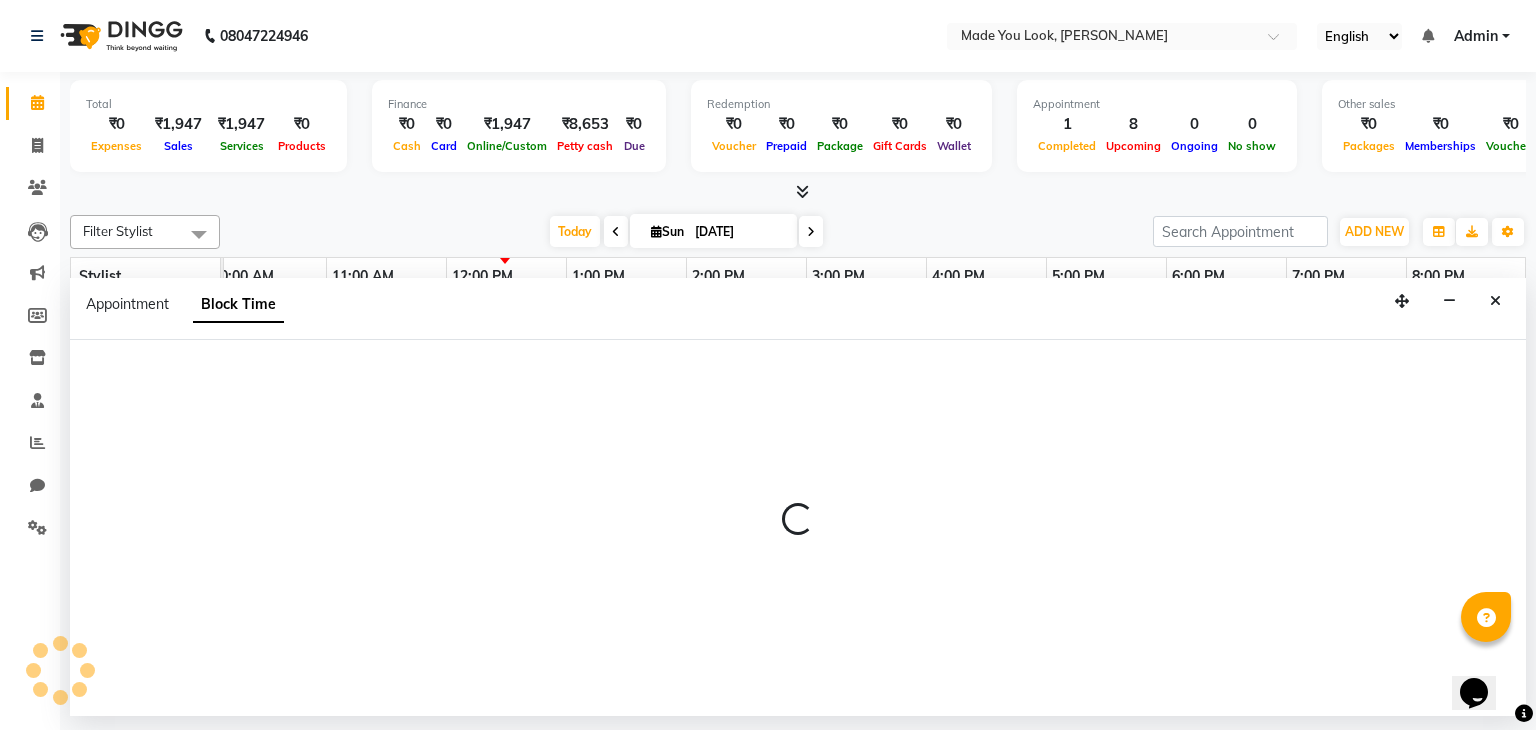 select on "83313" 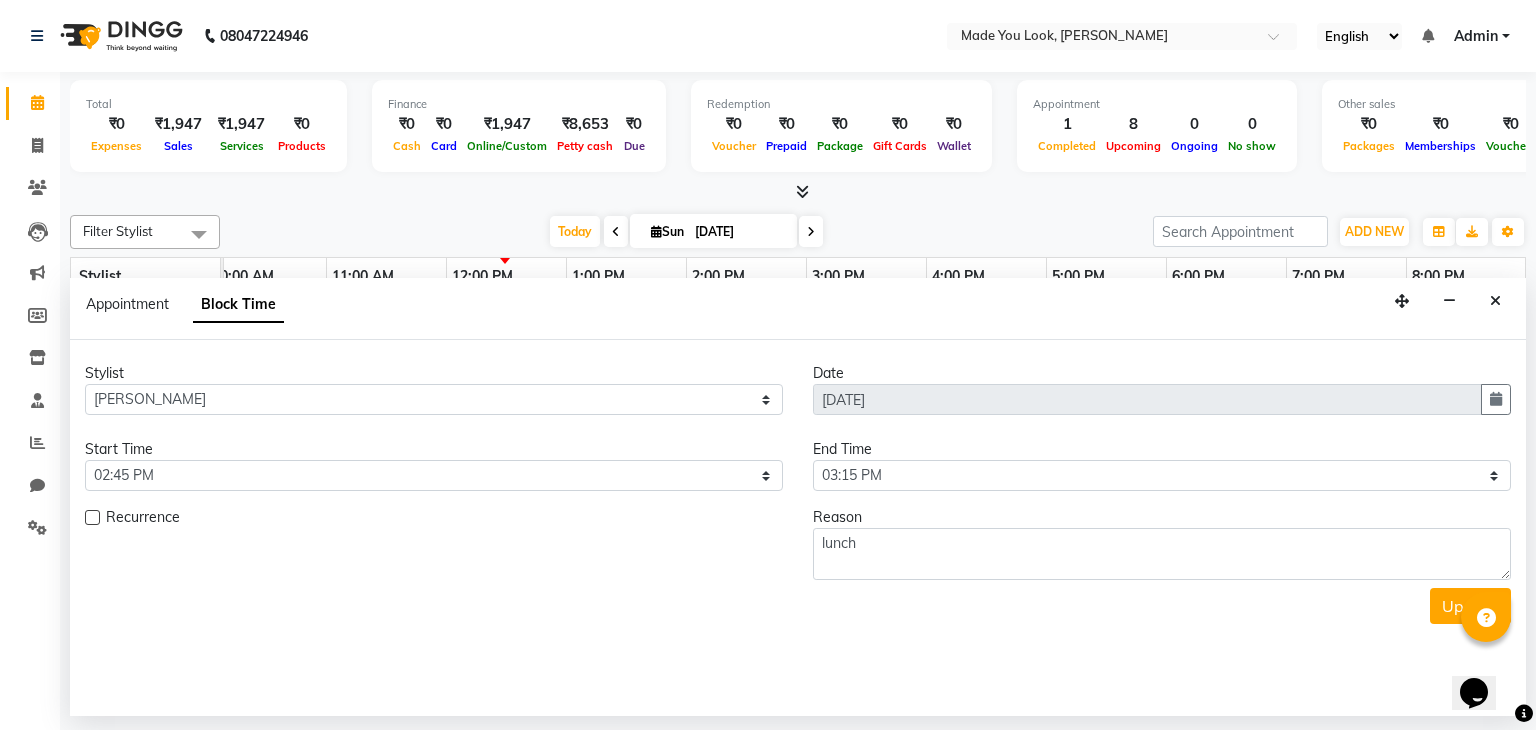 scroll, scrollTop: 0, scrollLeft: 258, axis: horizontal 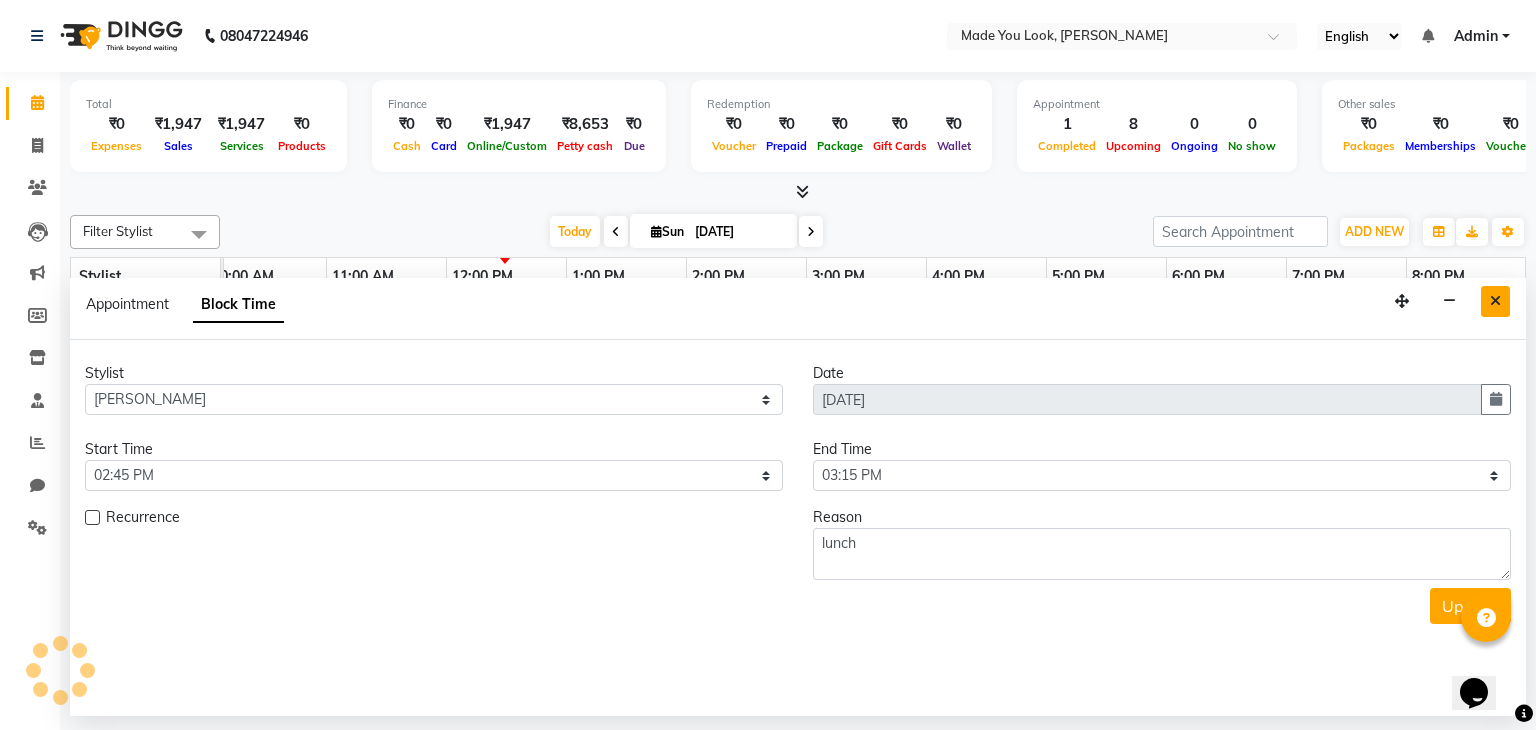 click at bounding box center [1495, 301] 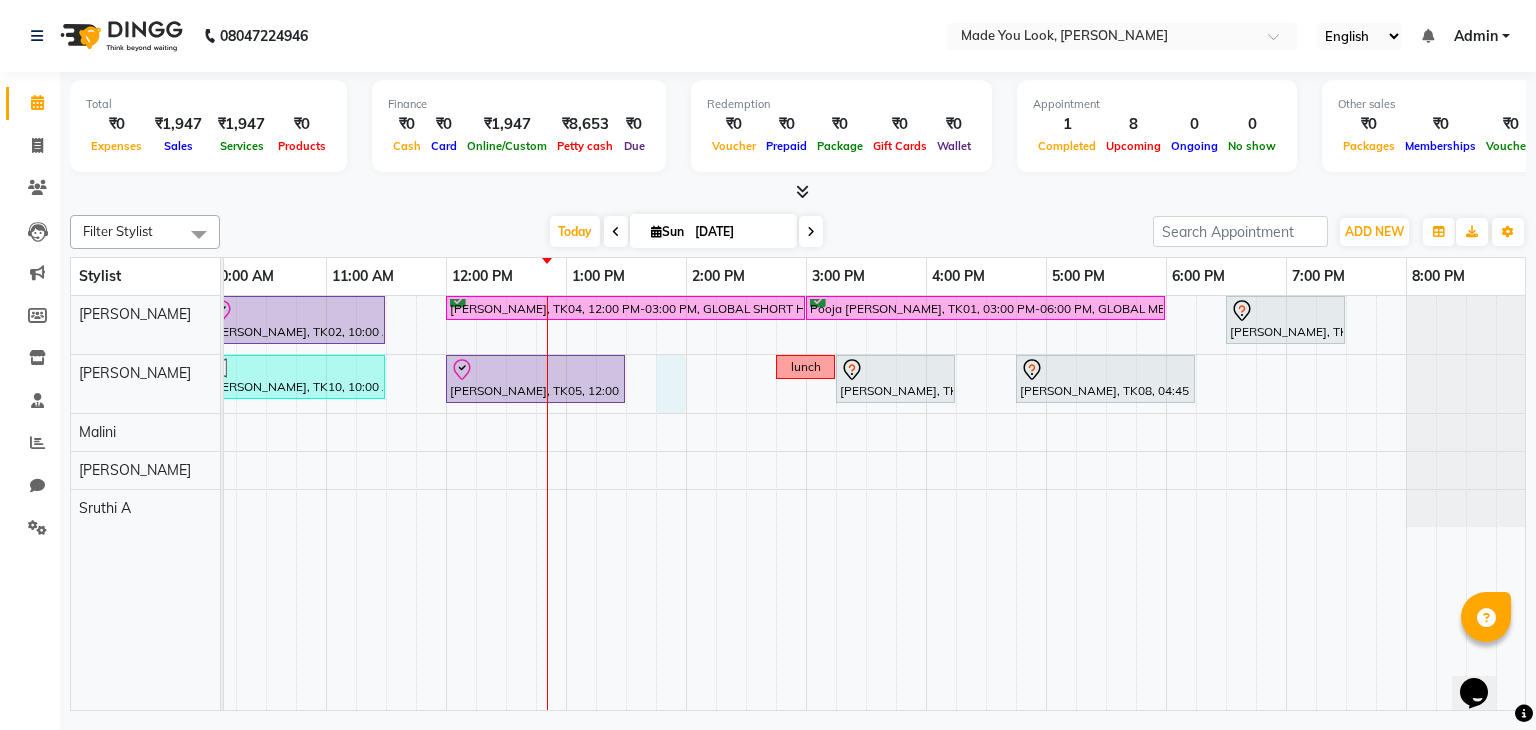 click on "rachana shetty, TK02, 10:00 AM-11:30 AM, CURL-CUT SHOULDER LENGTH PRANAV     vidhi agrawal, TK04, 12:00 PM-03:00 PM, GLOBAL SHORT HAIR MEDIUM     Pooja Sheth, TK01, 03:00 PM-06:00 PM, GLOBAL MEDIUM HAIR MEDIUM             Nikhil Patil, TK03, 06:30 PM-07:30 PM, HAIRCUT PRANAV     keerthi rao, TK10, 10:00 AM-11:30 AM, CURL-CUT ABOVE SHOULDER PALLAVI
kavitha LM, TK05, 12:00 PM-01:30 PM, CURL-CUT ABOVE SHOULDER PALLAVI  lunch              Keerthi Rao, TK07, 03:15 PM-04:15 PM, HAIRCUT PALLAVI             Nehal shanbhav, TK08, 04:45 PM-06:15 PM, HAIRCUT PALLAVI" at bounding box center [746, 503] 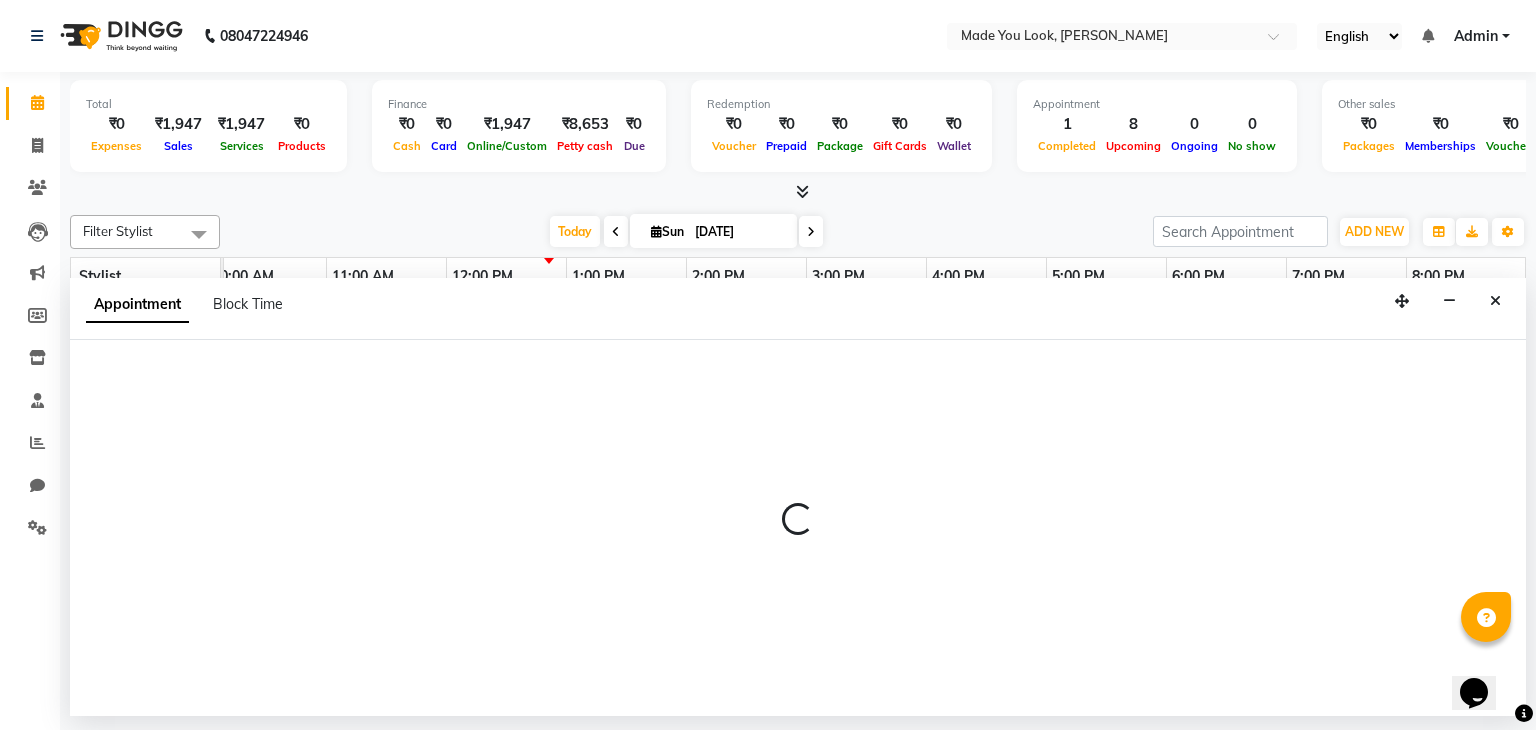 select on "83313" 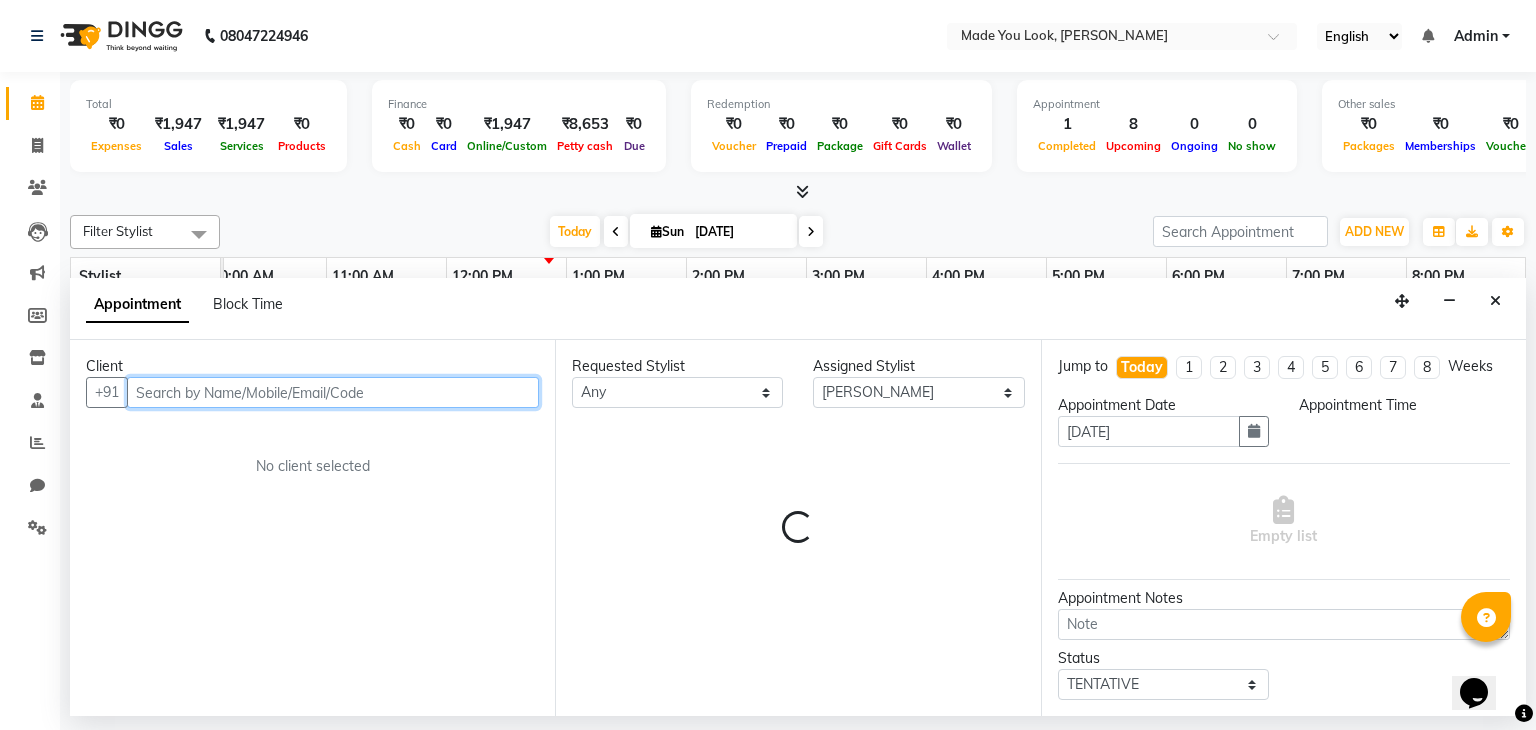 select on "825" 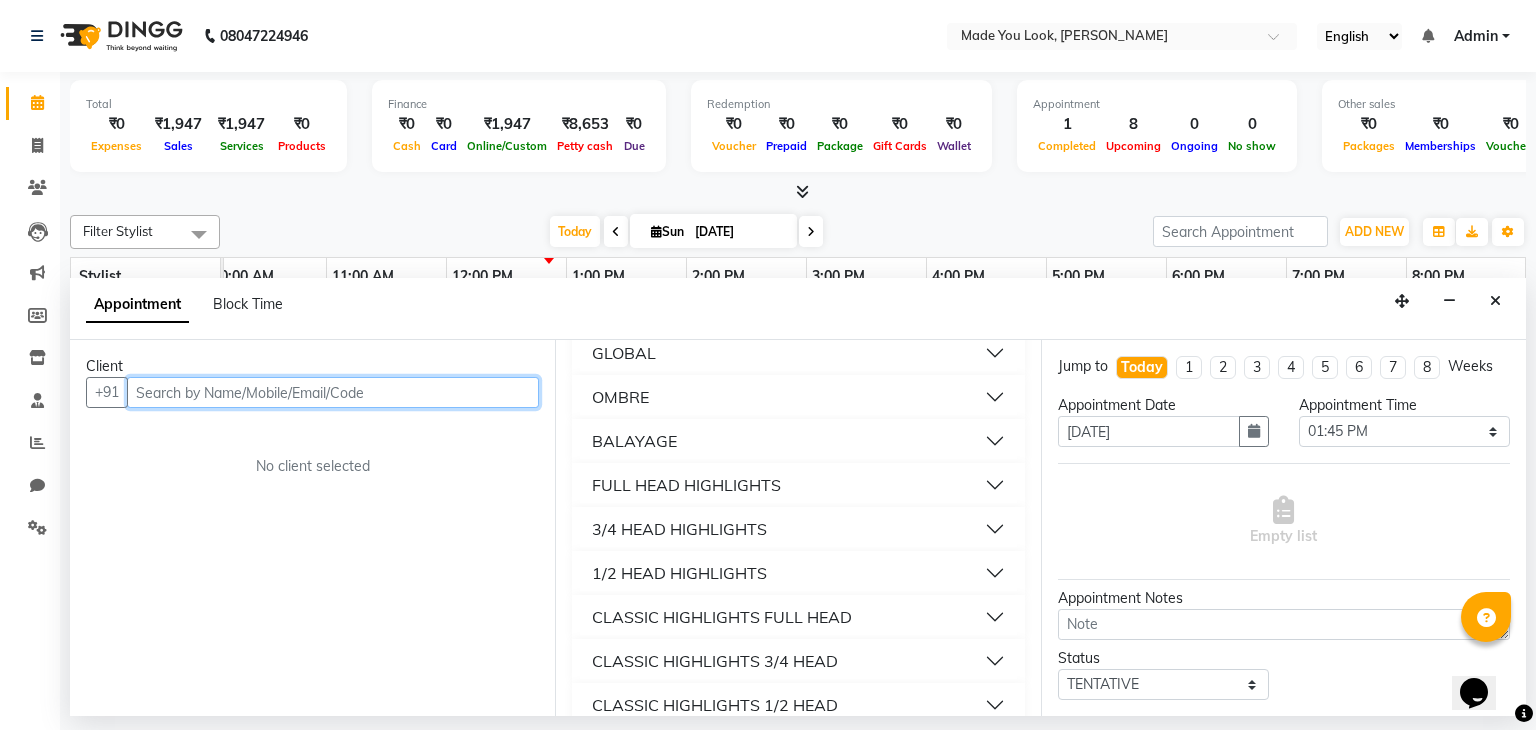 scroll, scrollTop: 0, scrollLeft: 0, axis: both 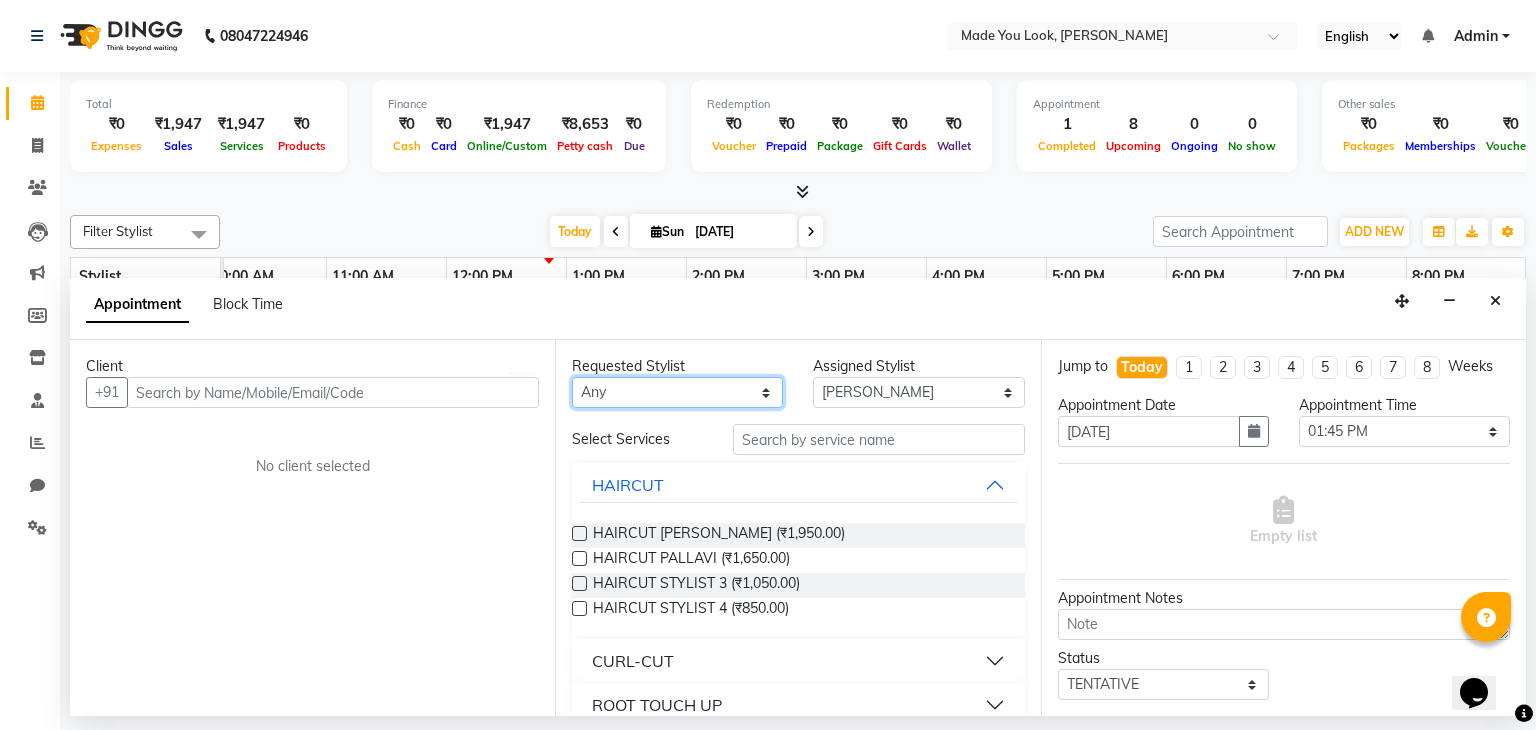 click on "Any Malini pallavi Doijode Pavithra Devi Pranav Nataraju  Sruthi A" at bounding box center [677, 392] 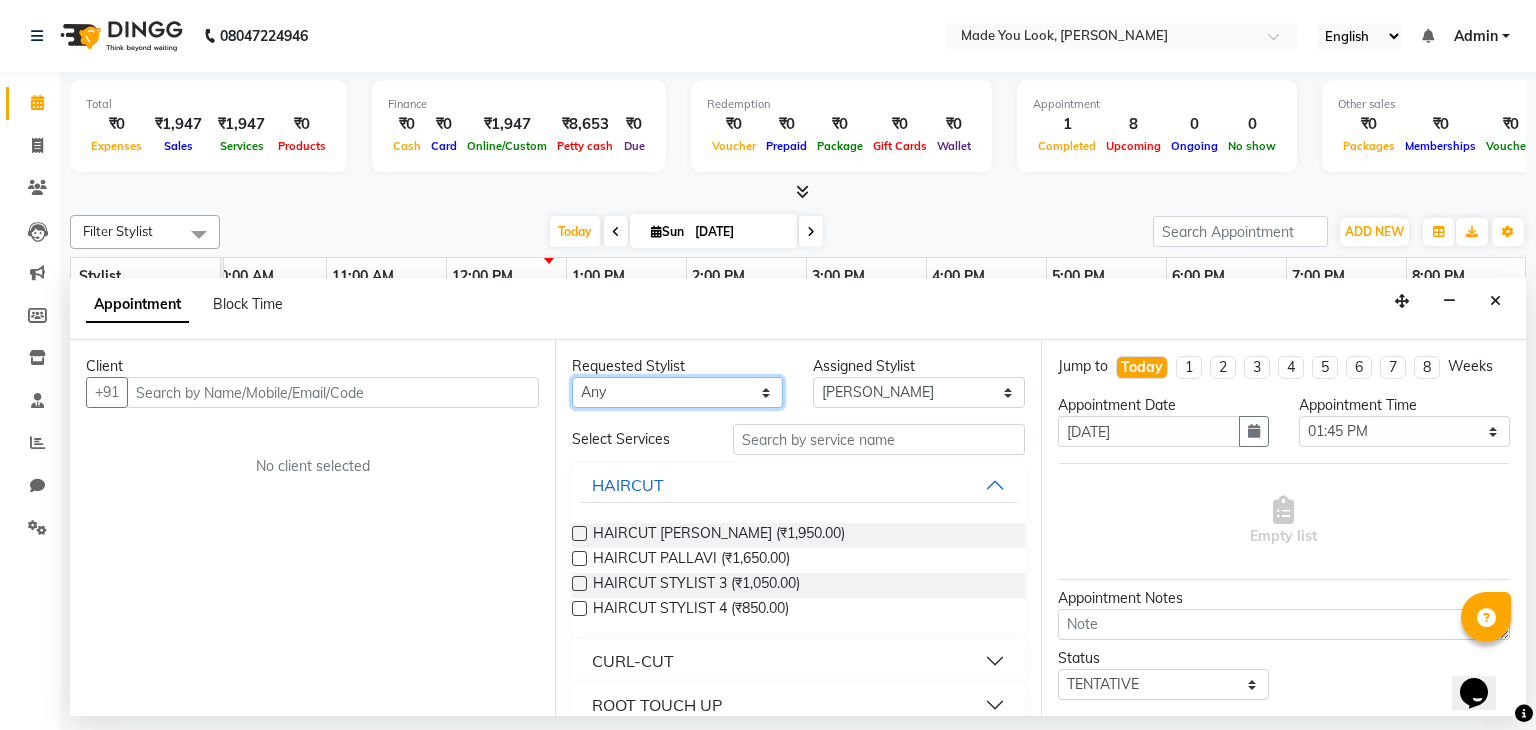 select on "83313" 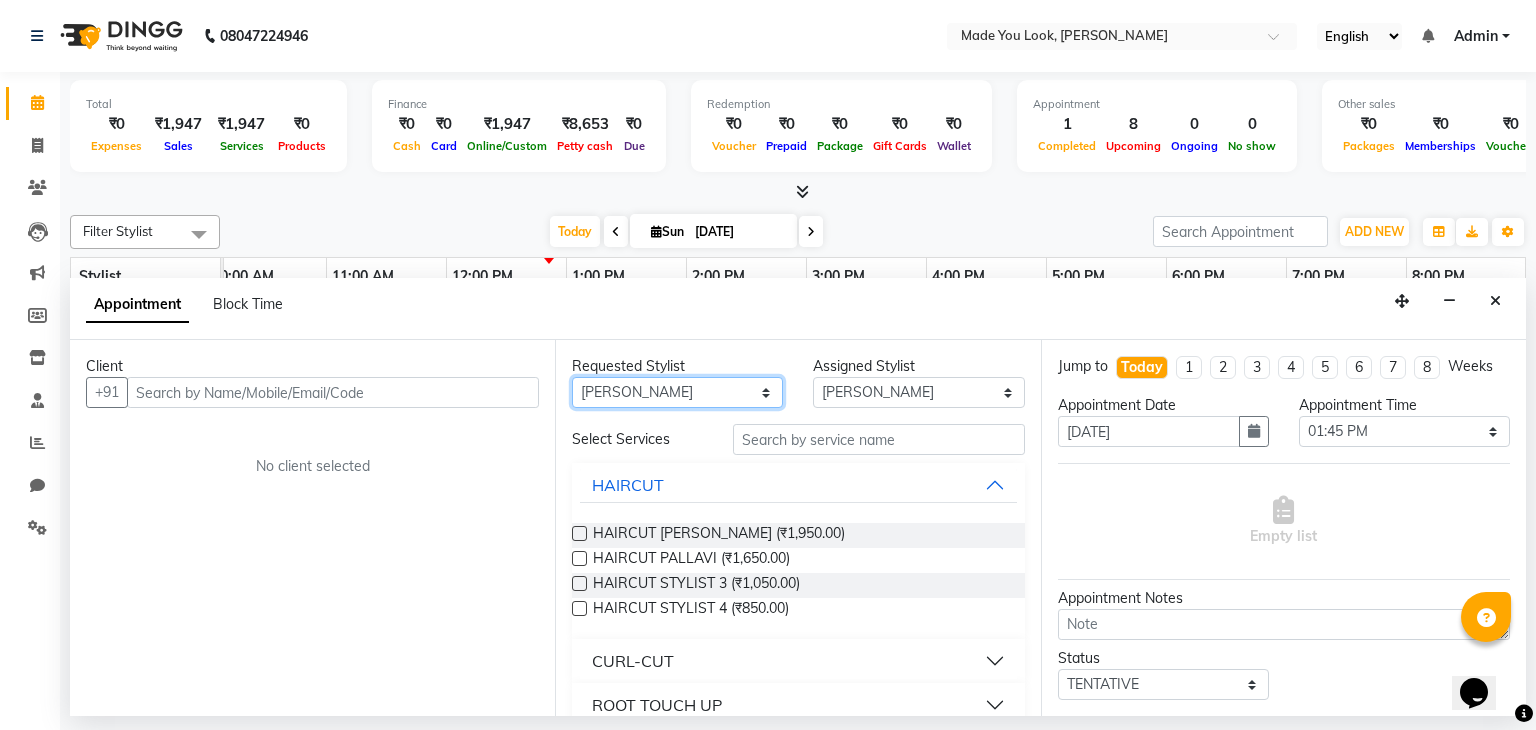 click on "Any Malini pallavi Doijode Pavithra Devi Pranav Nataraju  Sruthi A" at bounding box center (677, 392) 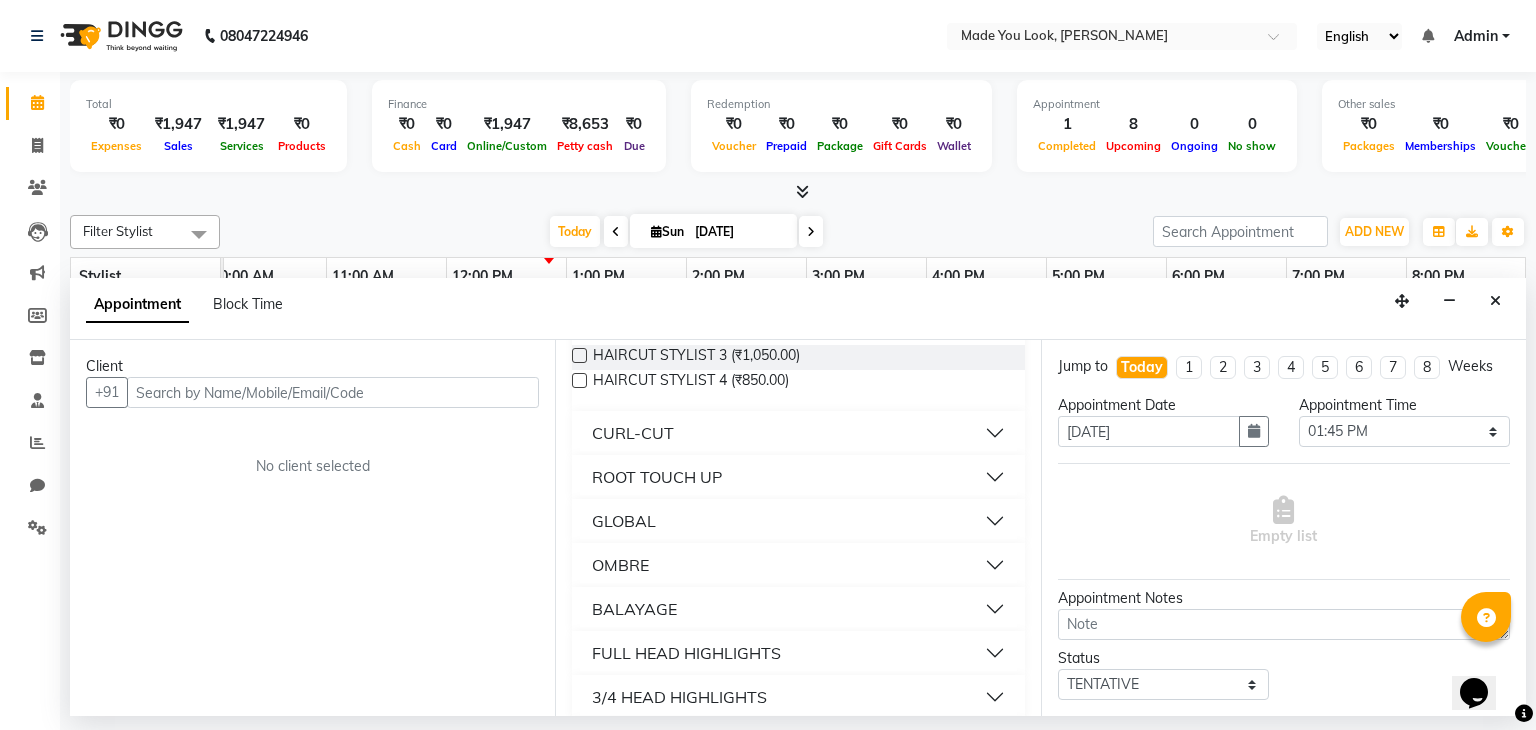 scroll, scrollTop: 231, scrollLeft: 0, axis: vertical 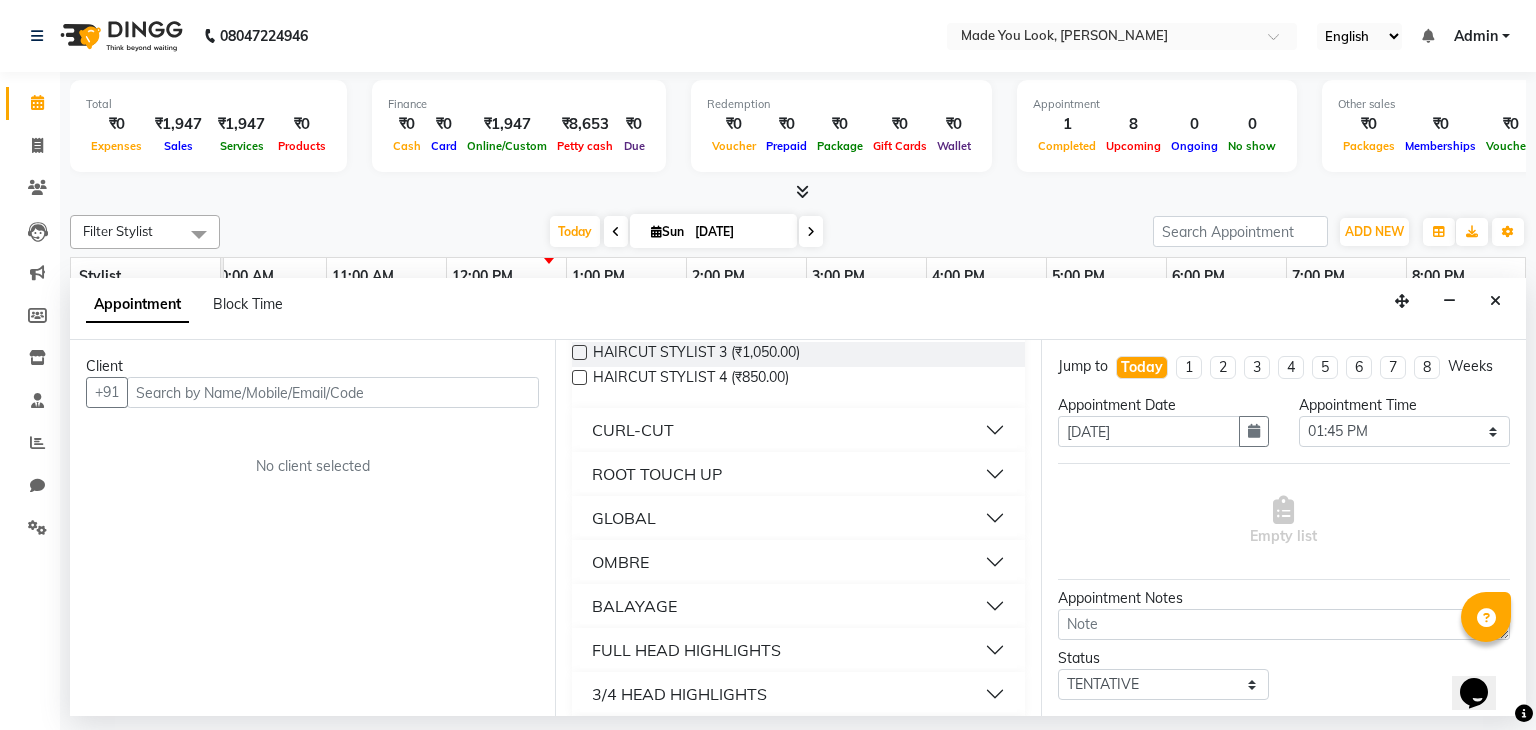 click on "GLOBAL" at bounding box center [798, 518] 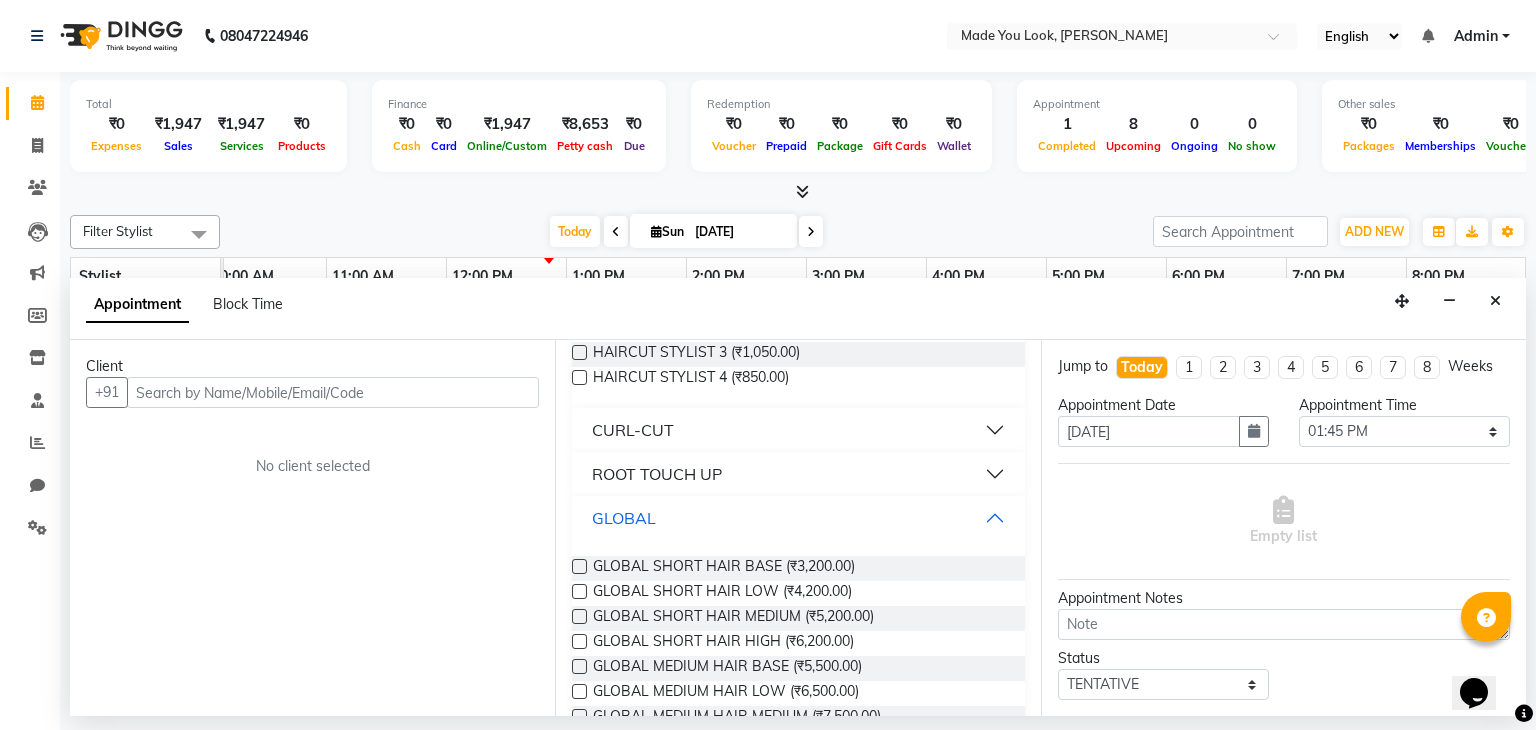 click on "GLOBAL" at bounding box center [798, 518] 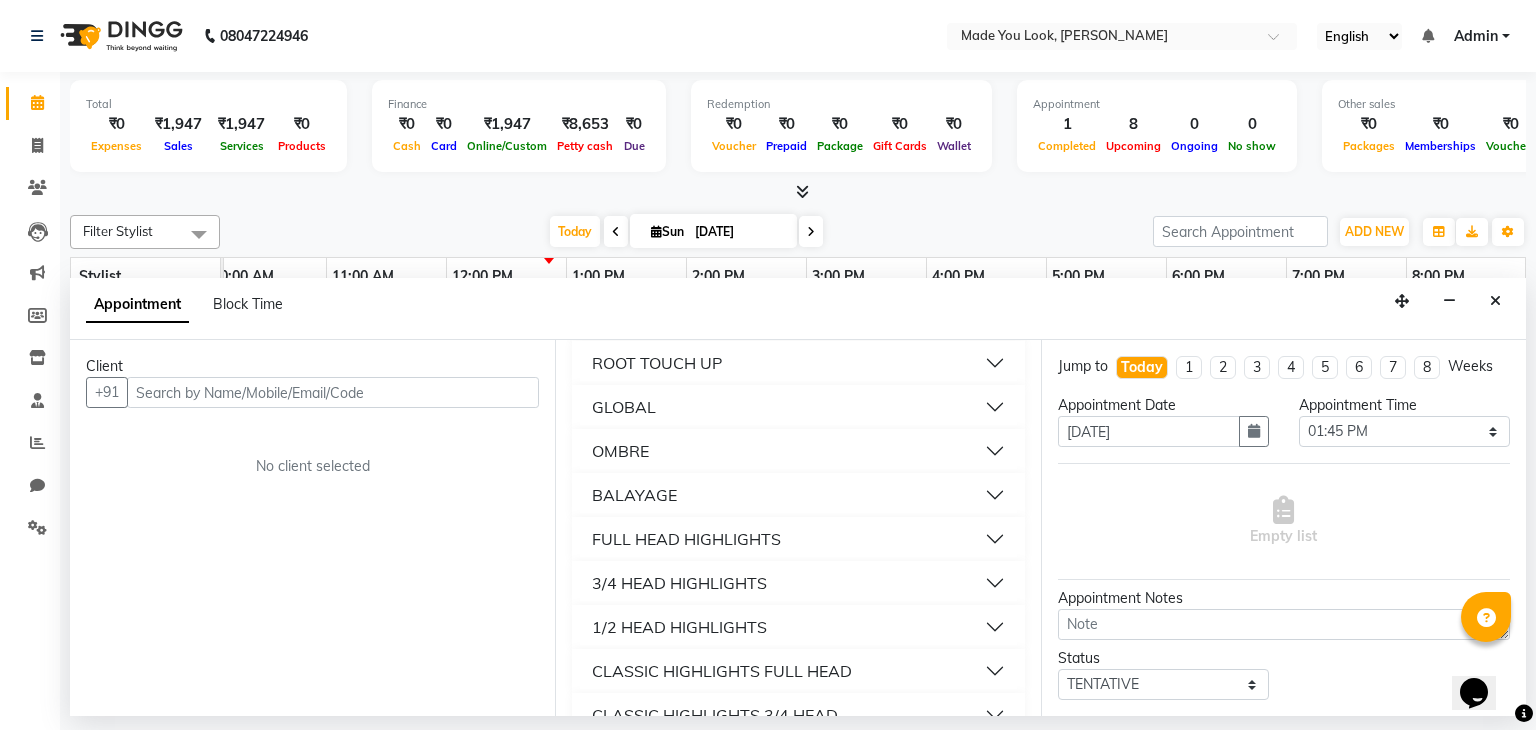 scroll, scrollTop: 352, scrollLeft: 0, axis: vertical 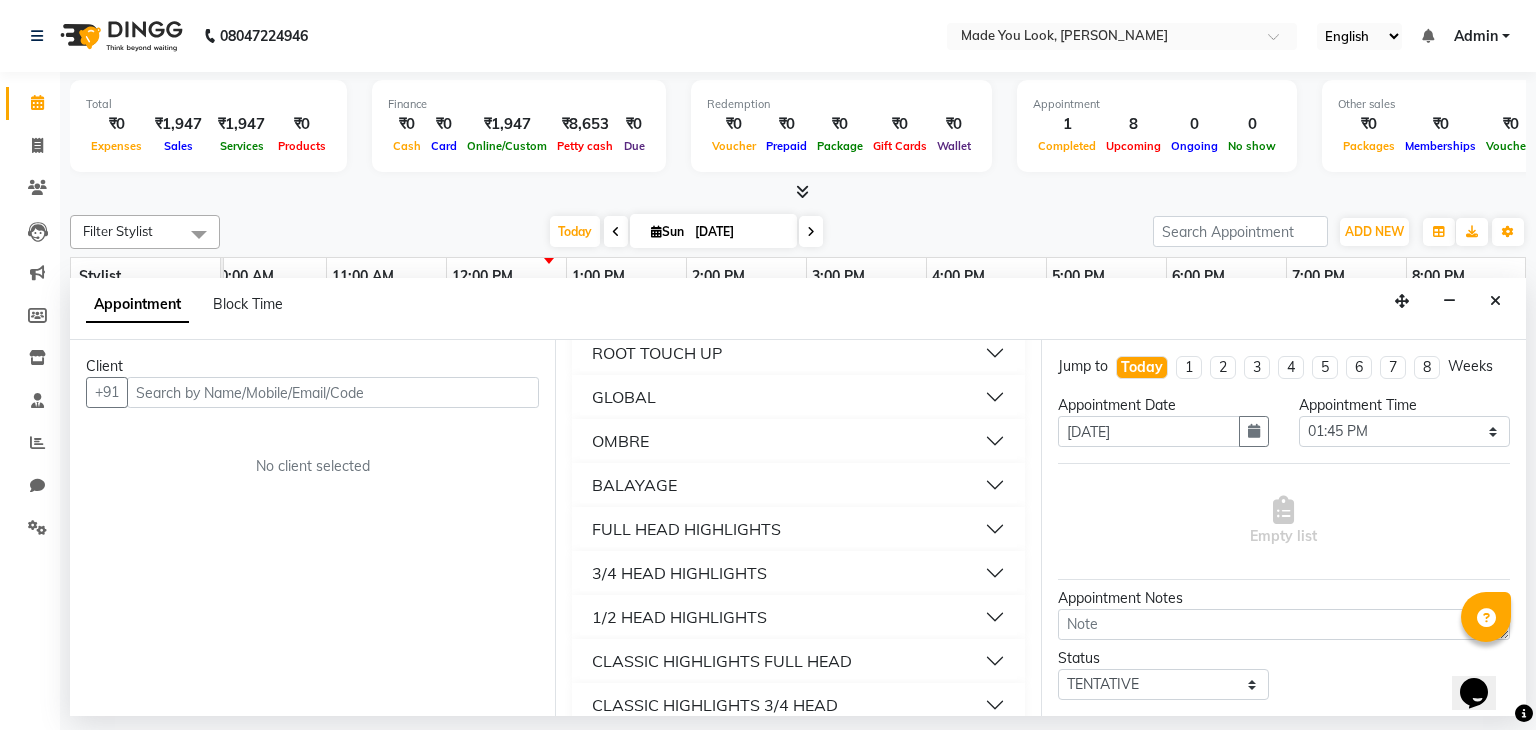 click on "GLOBAL" at bounding box center (798, 397) 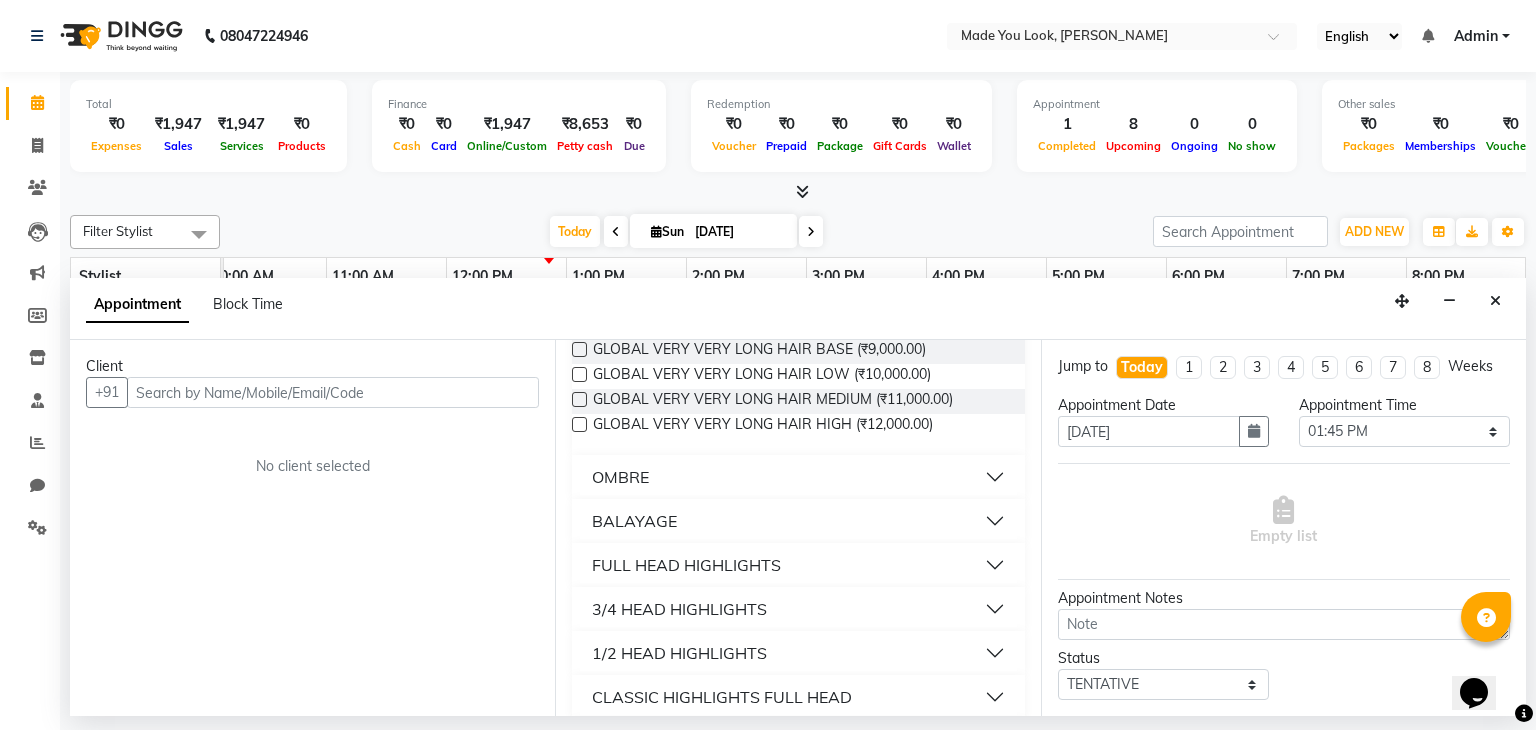 scroll, scrollTop: 951, scrollLeft: 0, axis: vertical 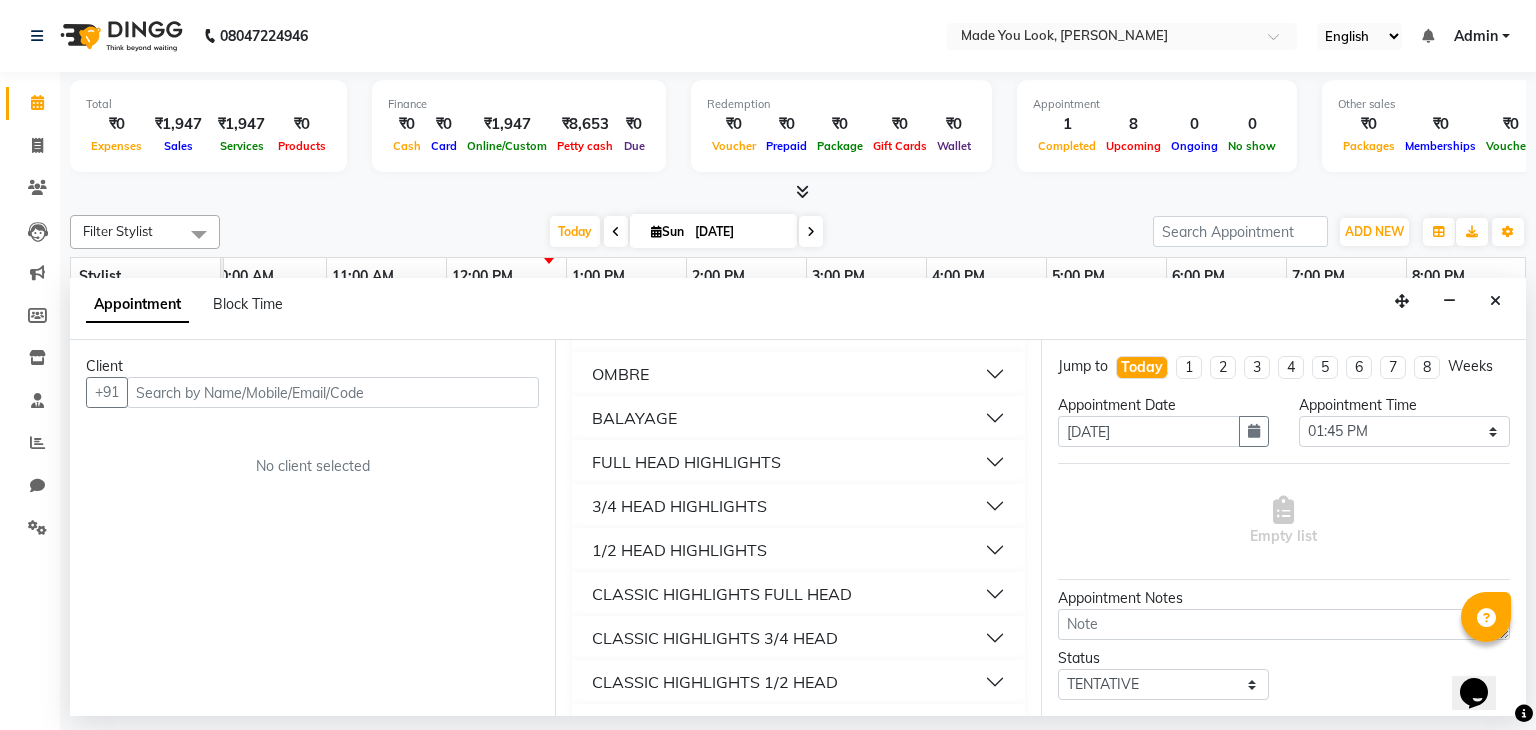 click on "FULL HEAD HIGHLIGHTS" at bounding box center (686, 462) 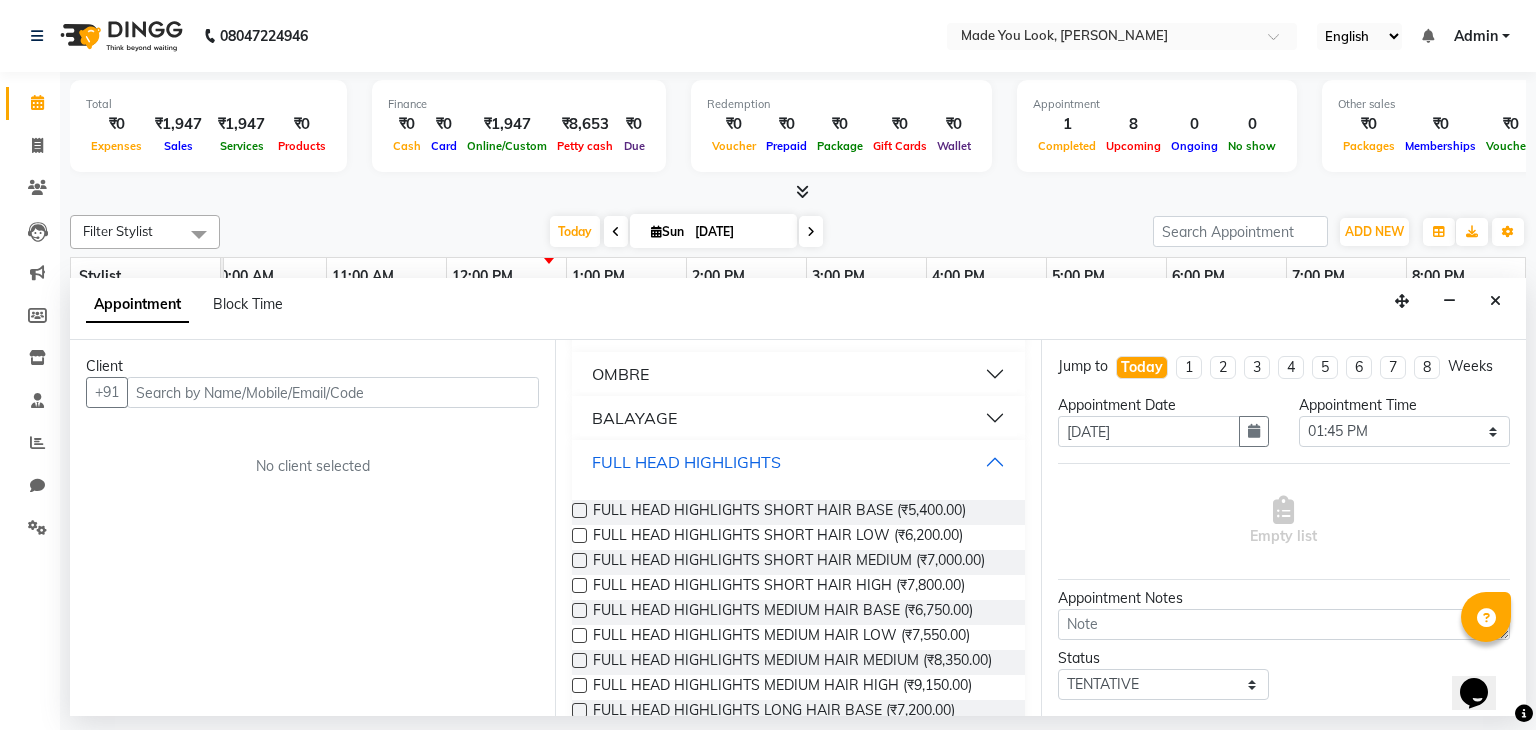 click on "FULL HEAD HIGHLIGHTS" at bounding box center [686, 462] 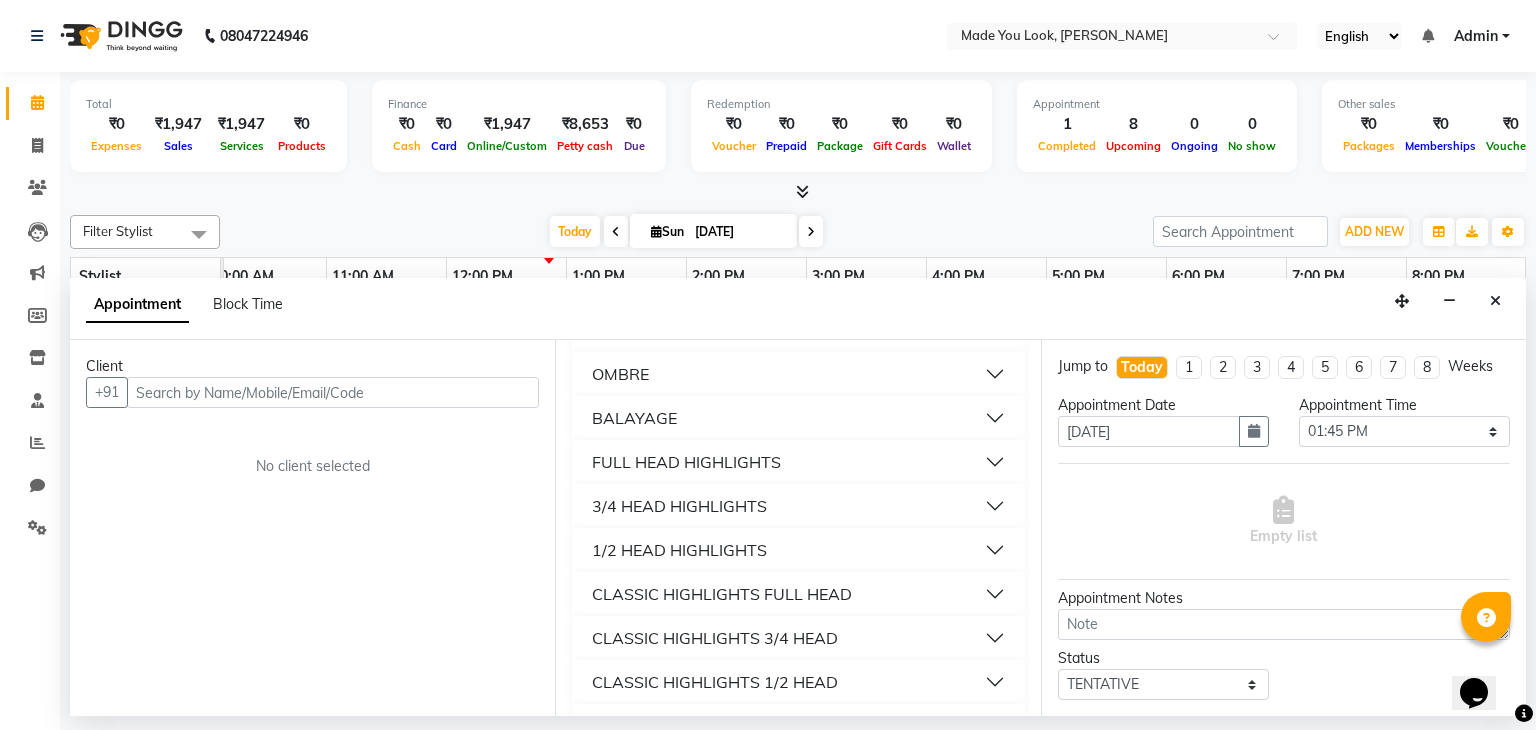 click on "3/4 HEAD HIGHLIGHTS" at bounding box center (798, 506) 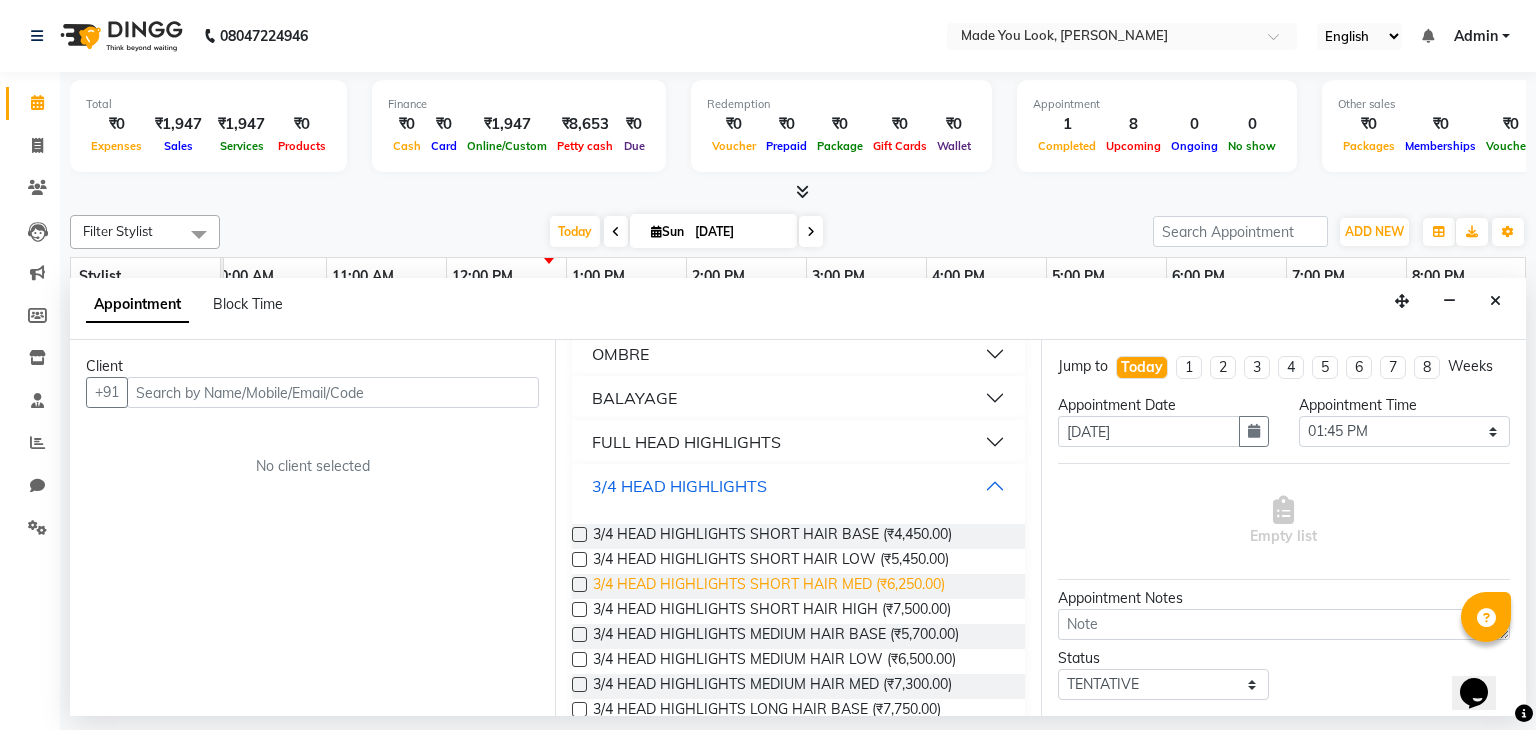scroll, scrollTop: 964, scrollLeft: 0, axis: vertical 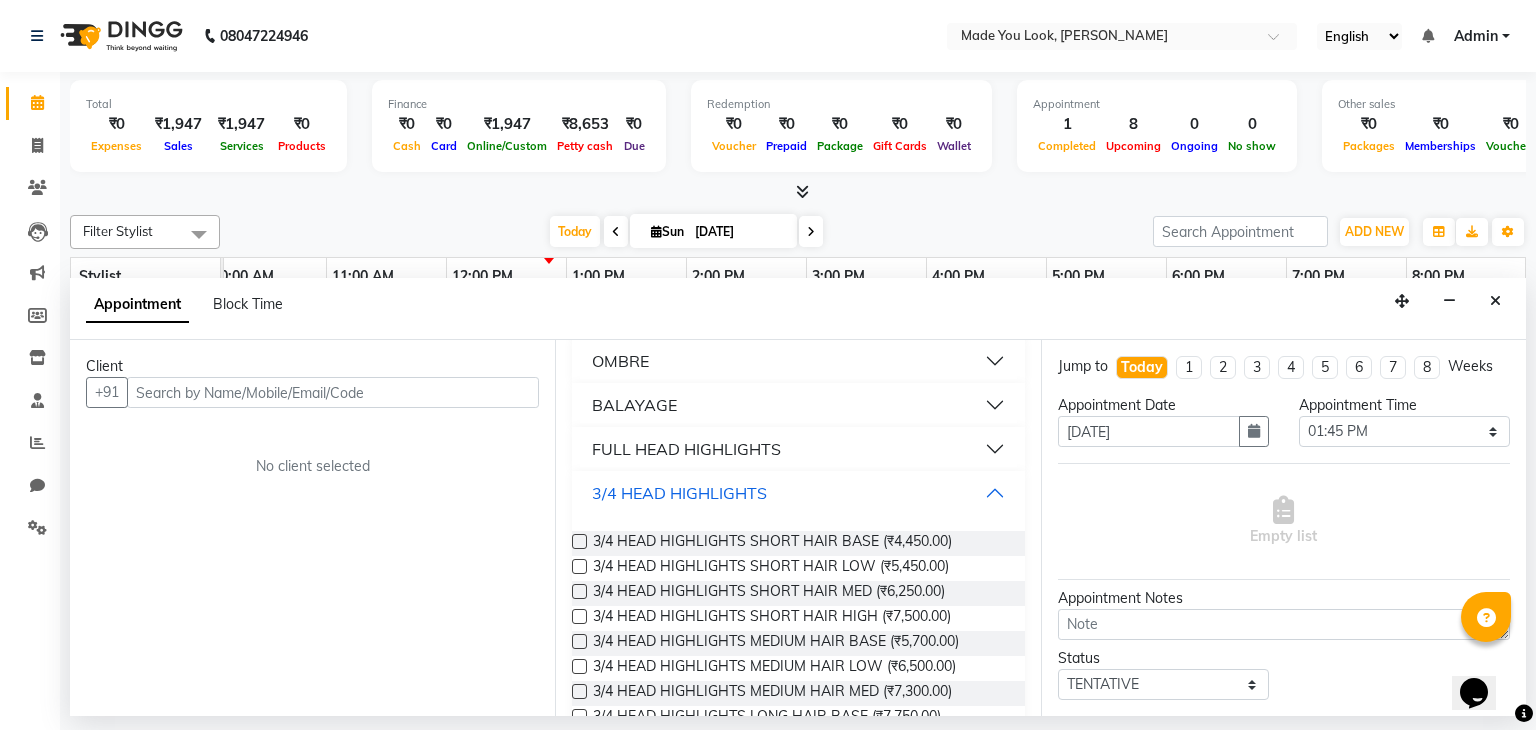 click on "3/4 HEAD HIGHLIGHTS" at bounding box center [679, 493] 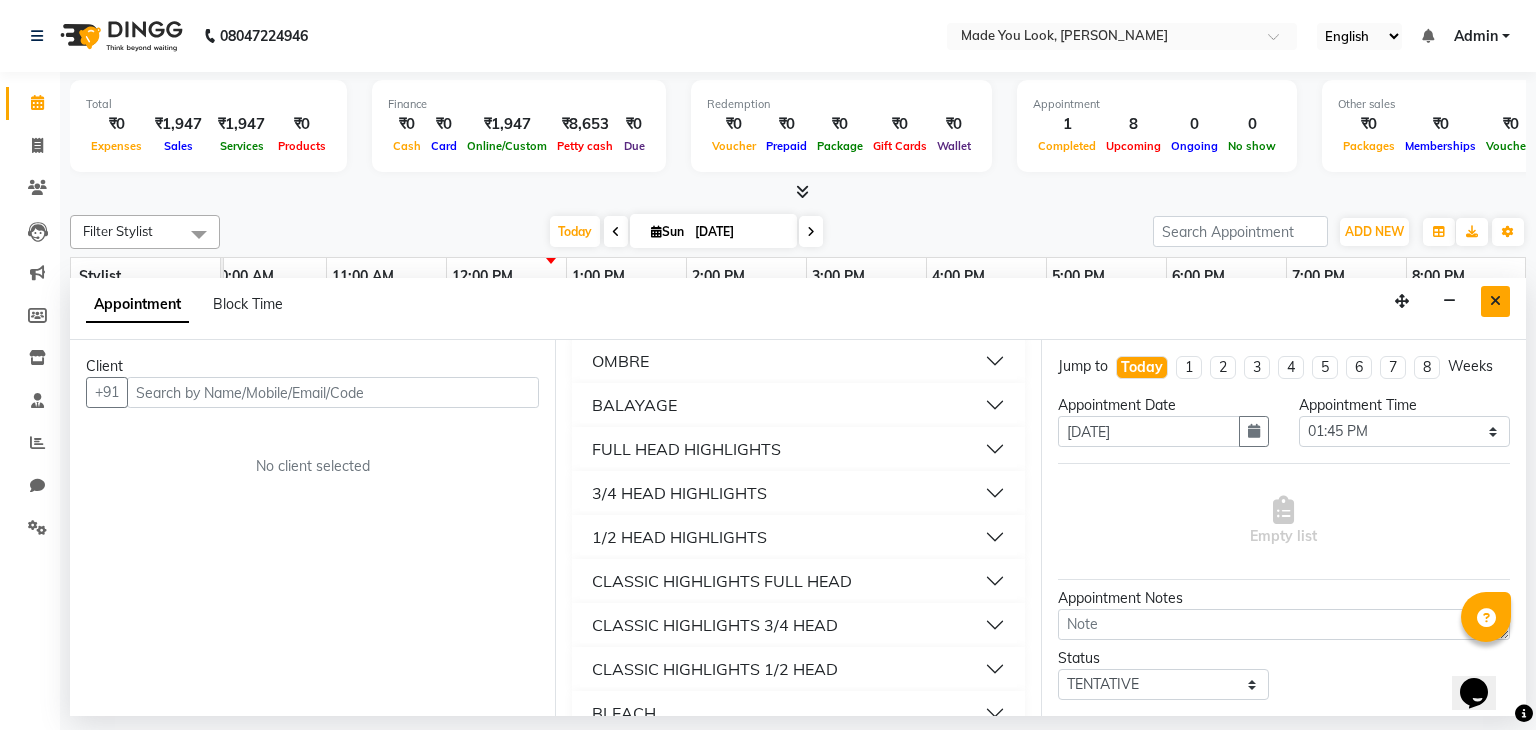 click at bounding box center (1495, 301) 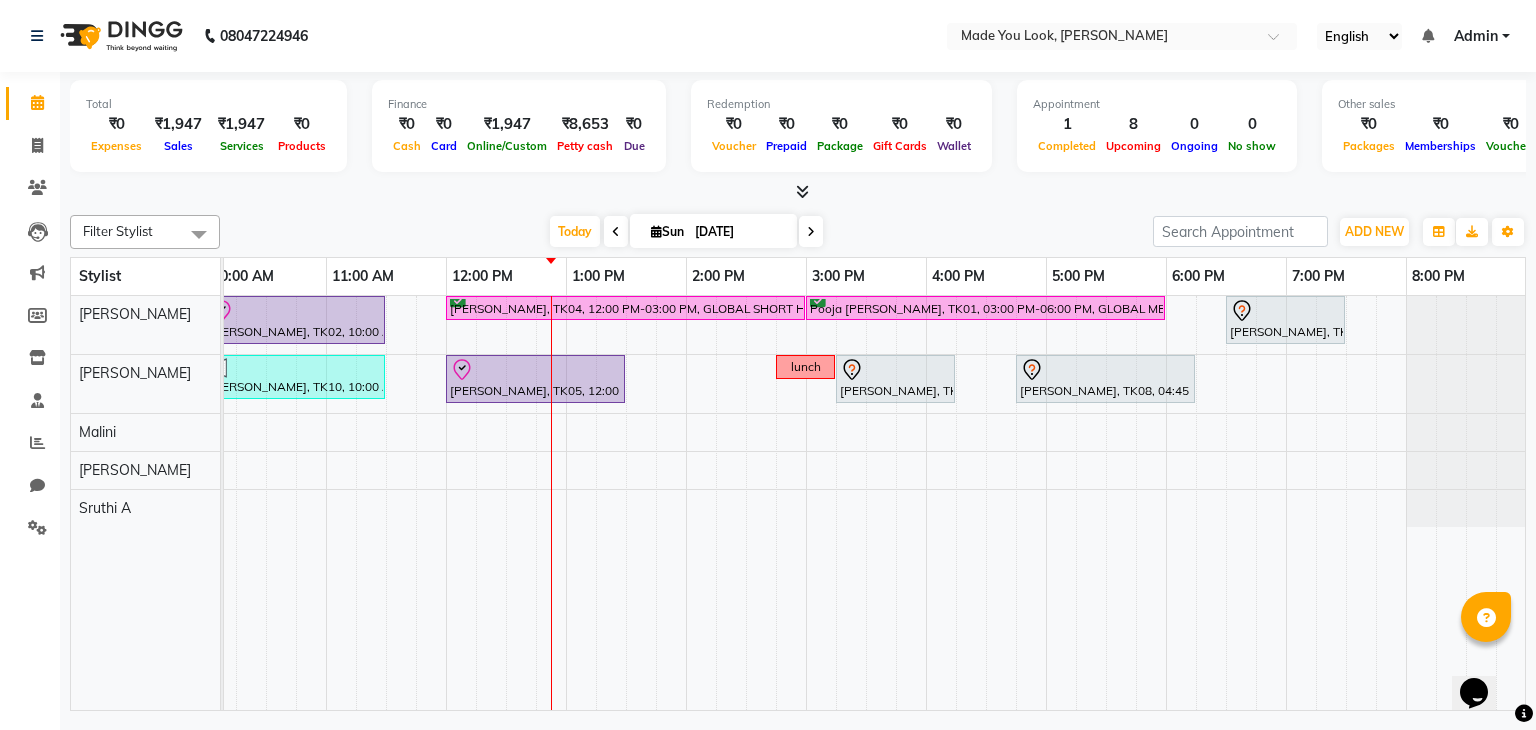 scroll, scrollTop: 0, scrollLeft: 228, axis: horizontal 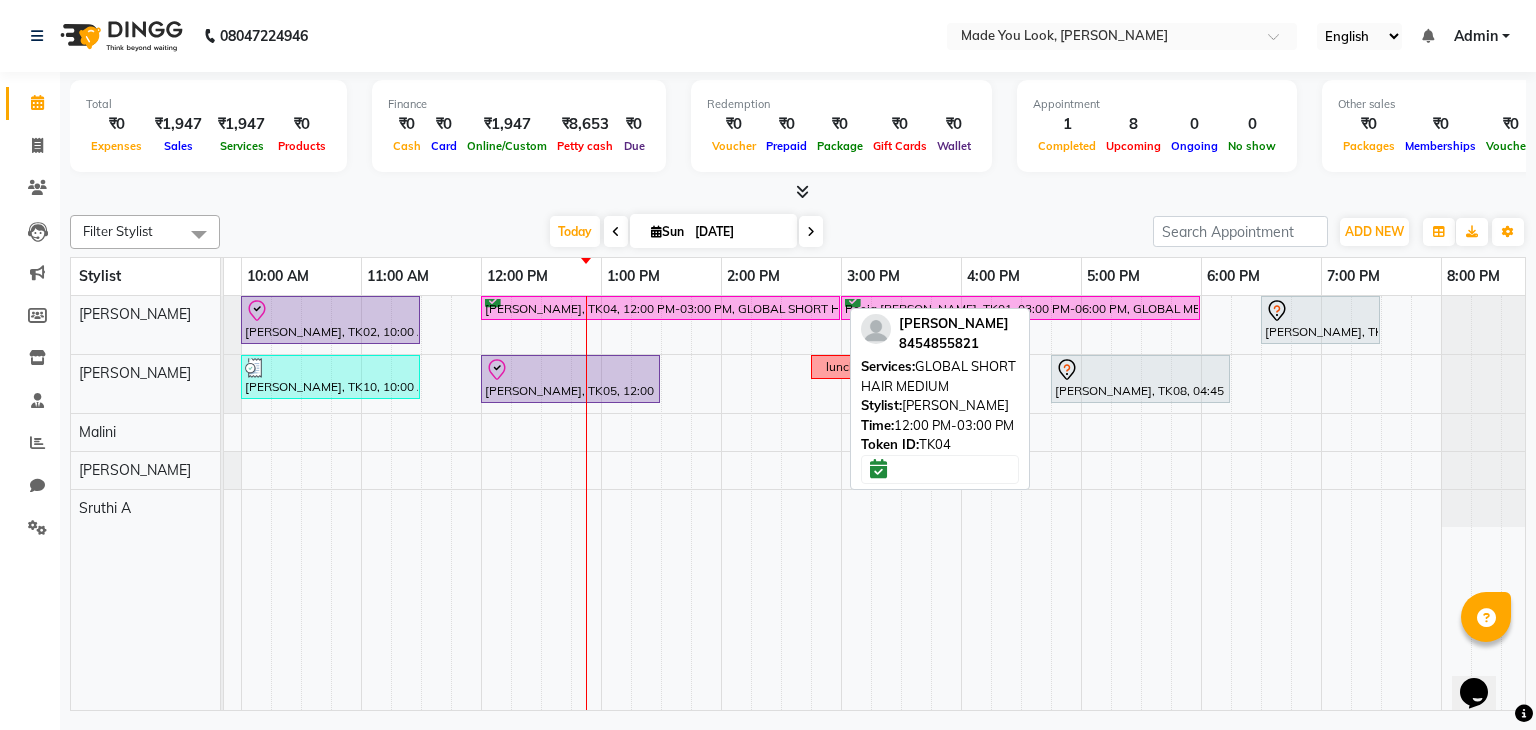 click on "[PERSON_NAME], TK04, 12:00 PM-03:00 PM, GLOBAL SHORT HAIR MEDIUM" at bounding box center (660, 308) 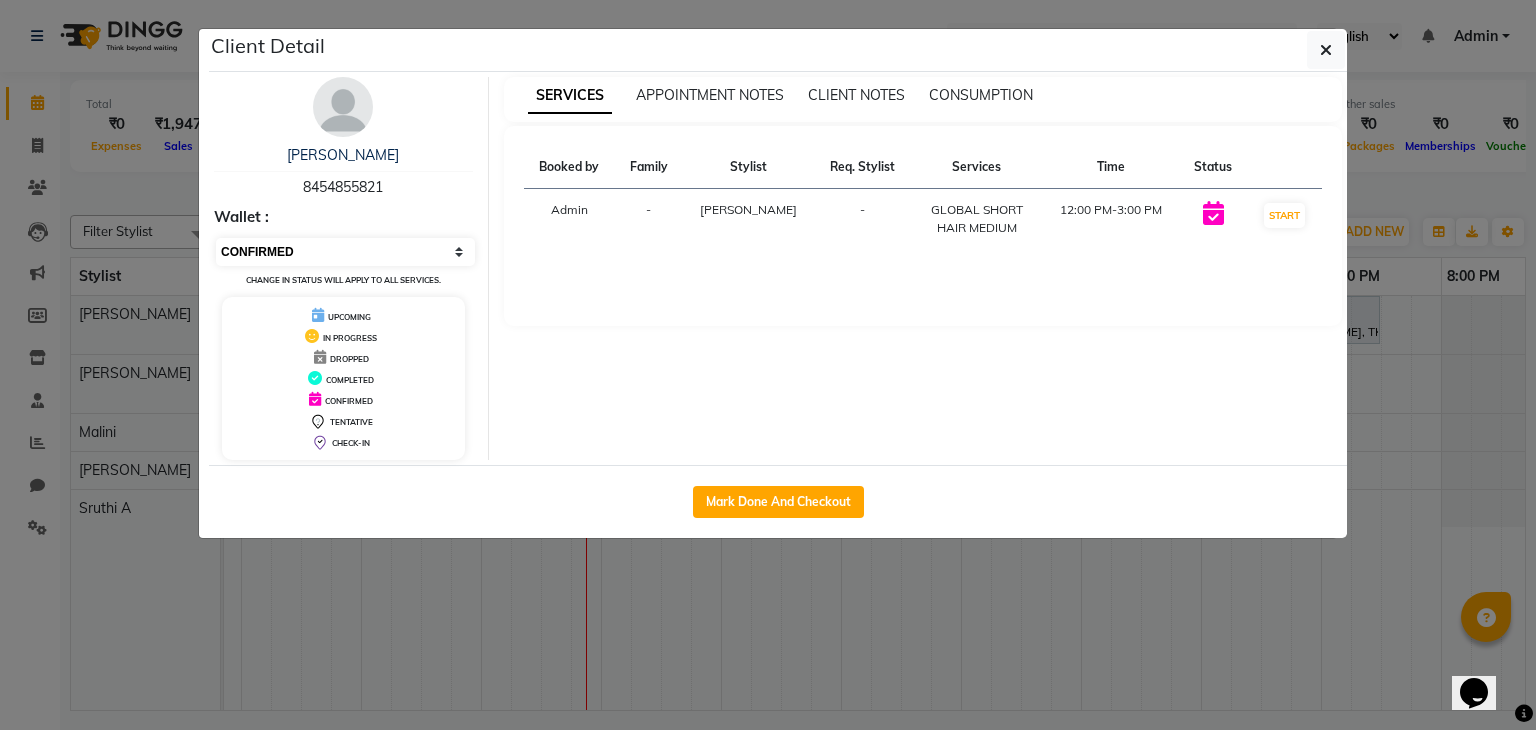 click on "Select IN SERVICE CONFIRMED TENTATIVE CHECK IN MARK DONE DROPPED UPCOMING" at bounding box center (345, 252) 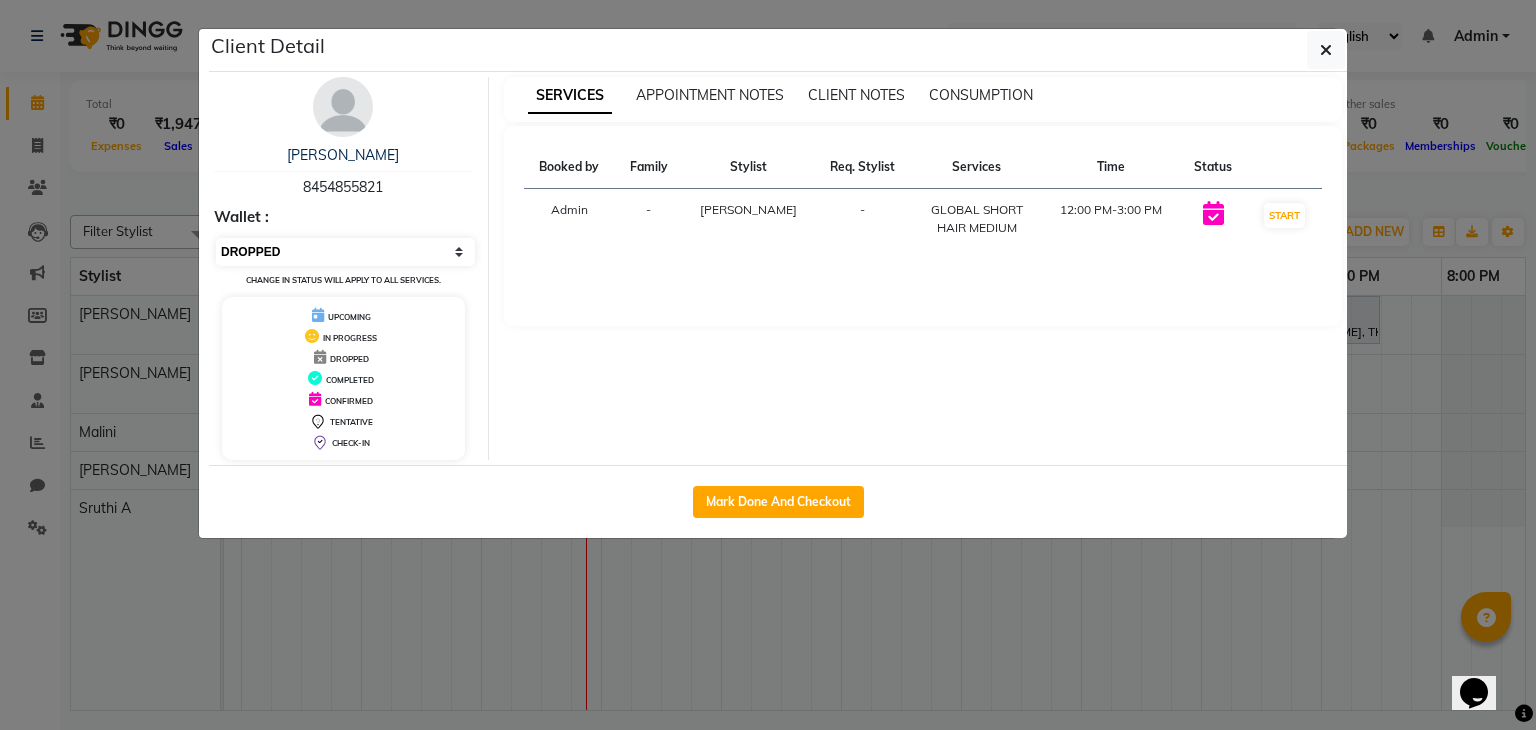 click on "Select IN SERVICE CONFIRMED TENTATIVE CHECK IN MARK DONE DROPPED UPCOMING" at bounding box center (345, 252) 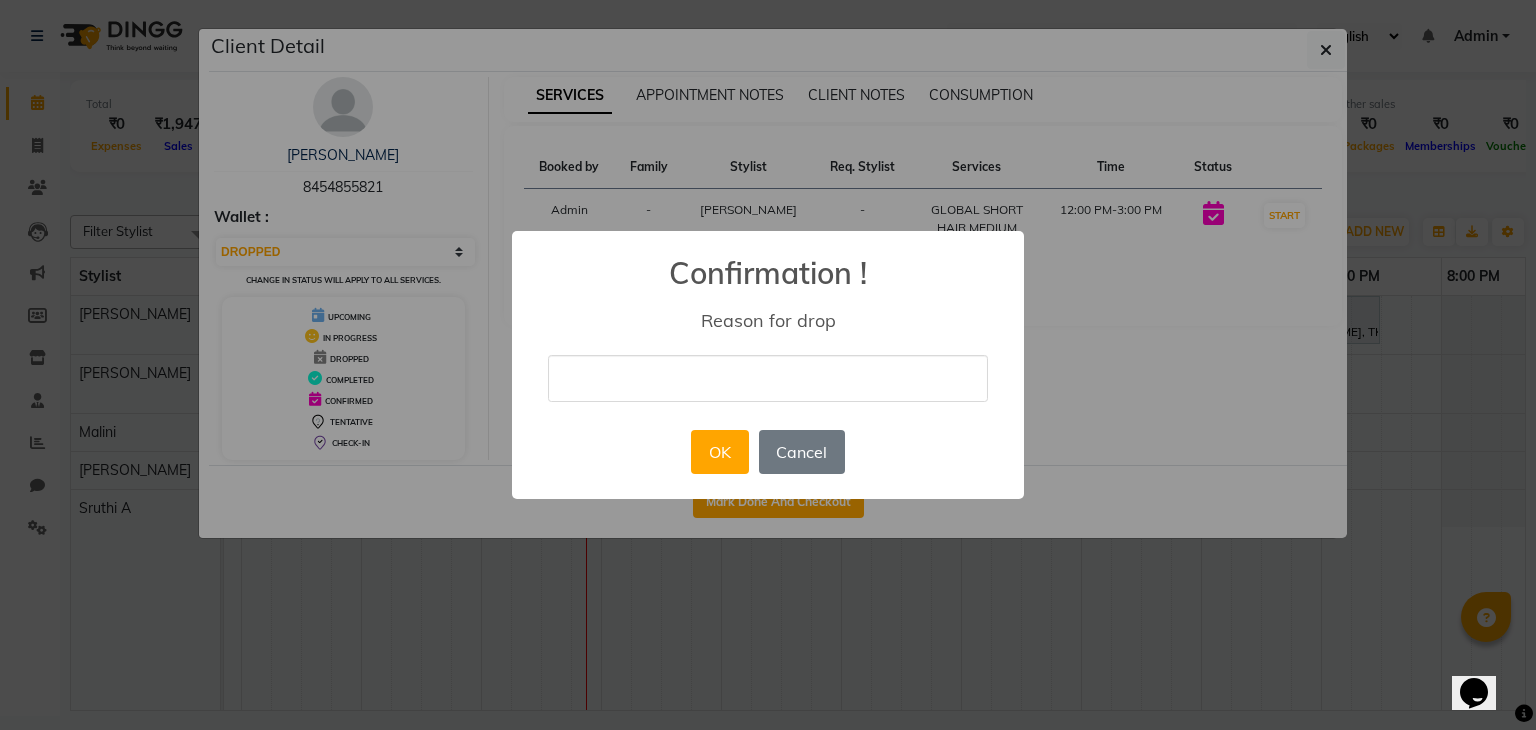 click at bounding box center [768, 378] 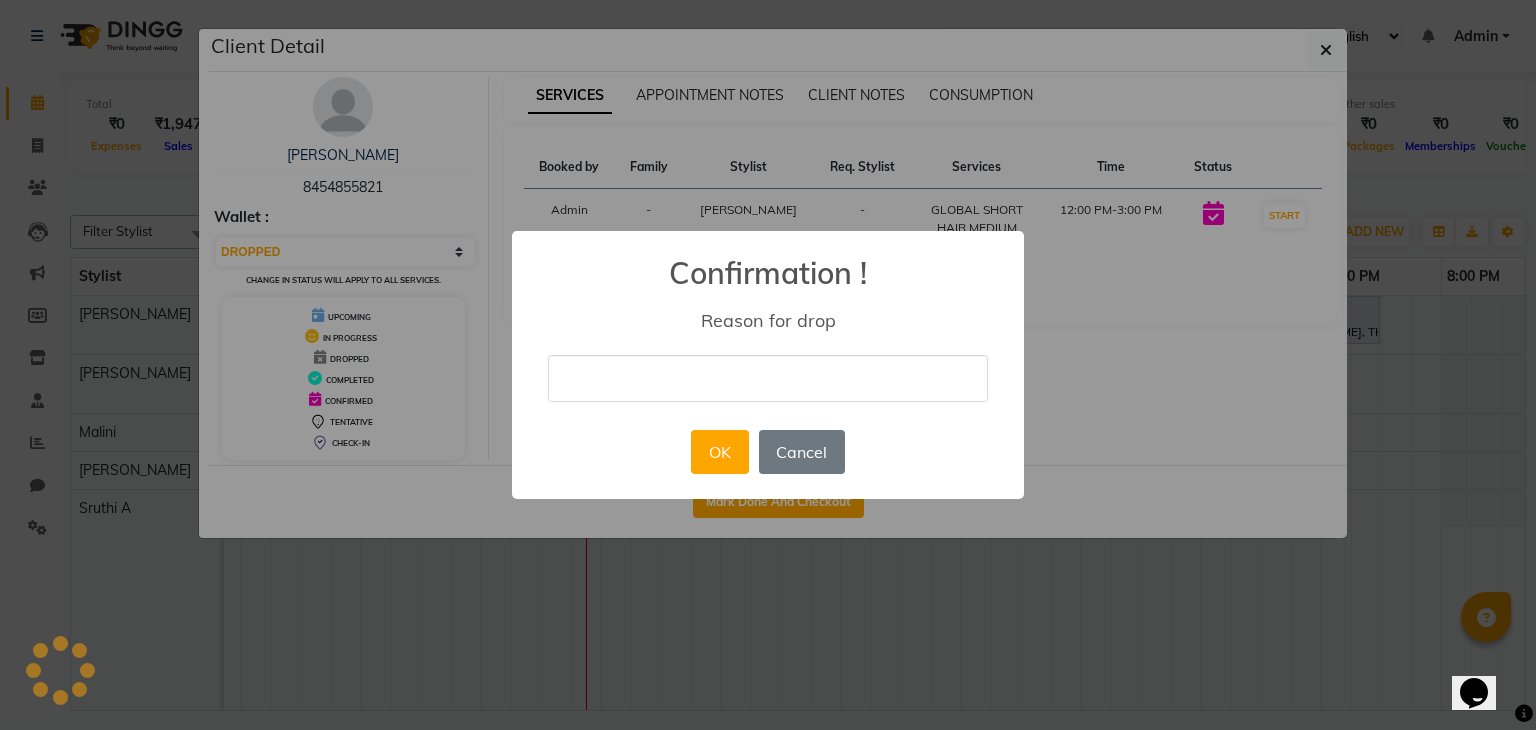 type on "no show" 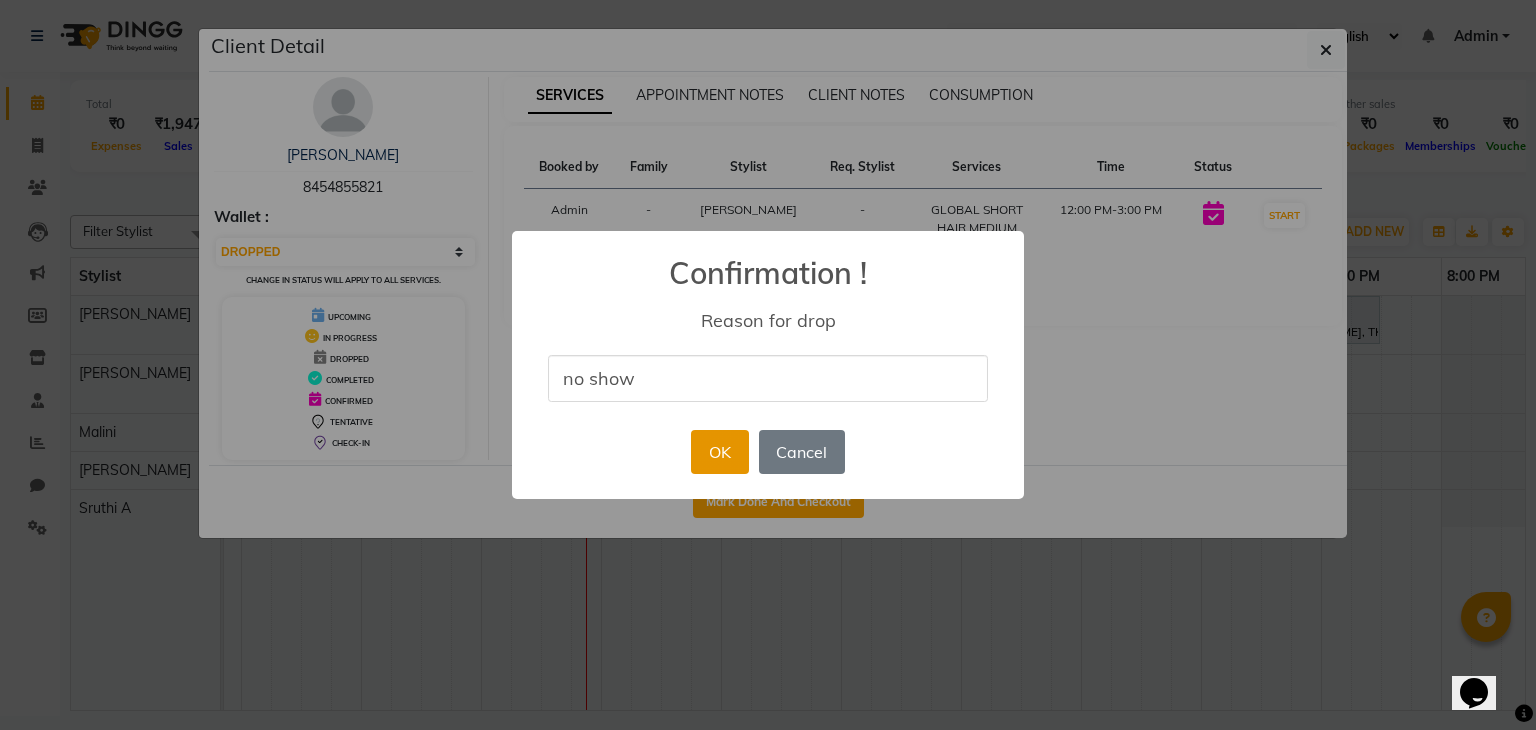 click on "OK" at bounding box center (719, 452) 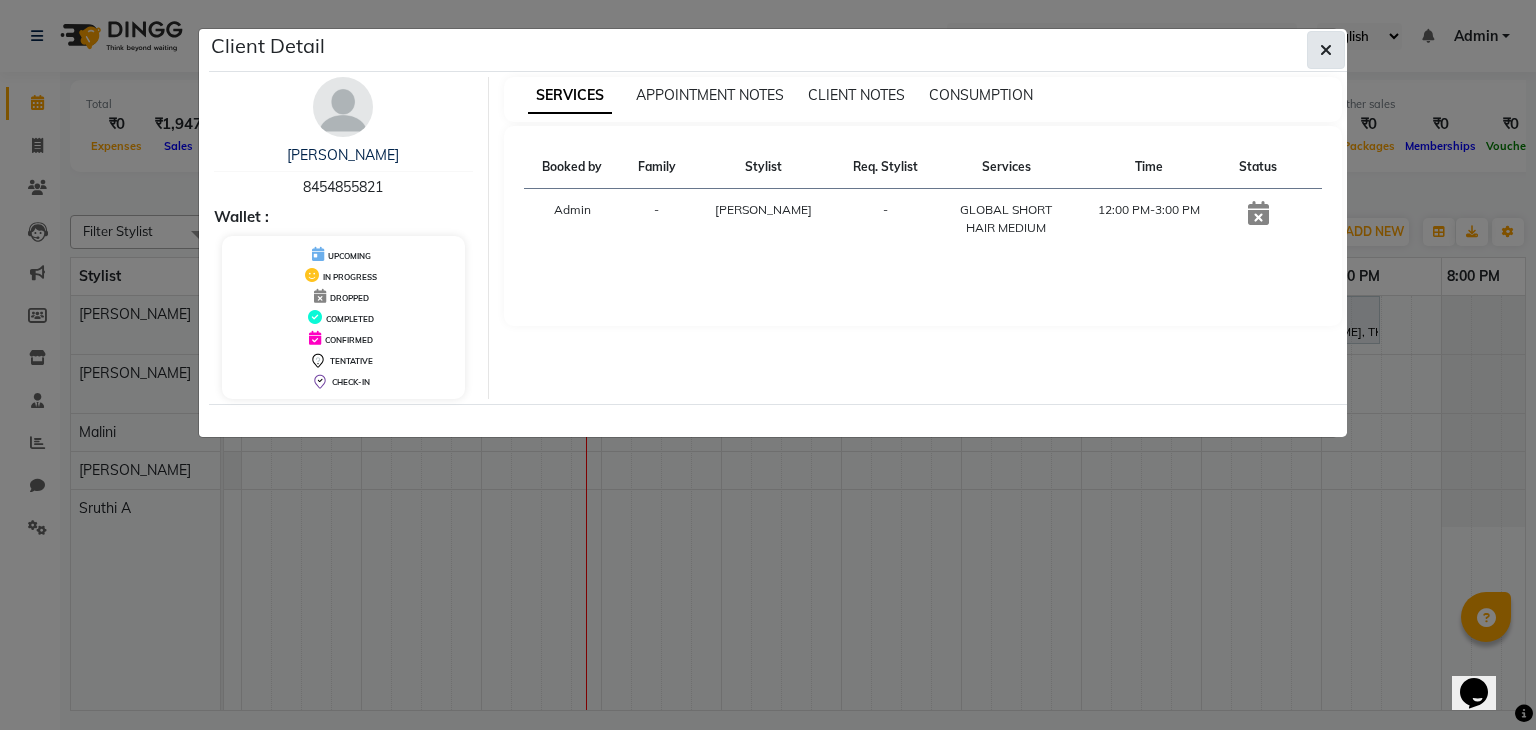 click 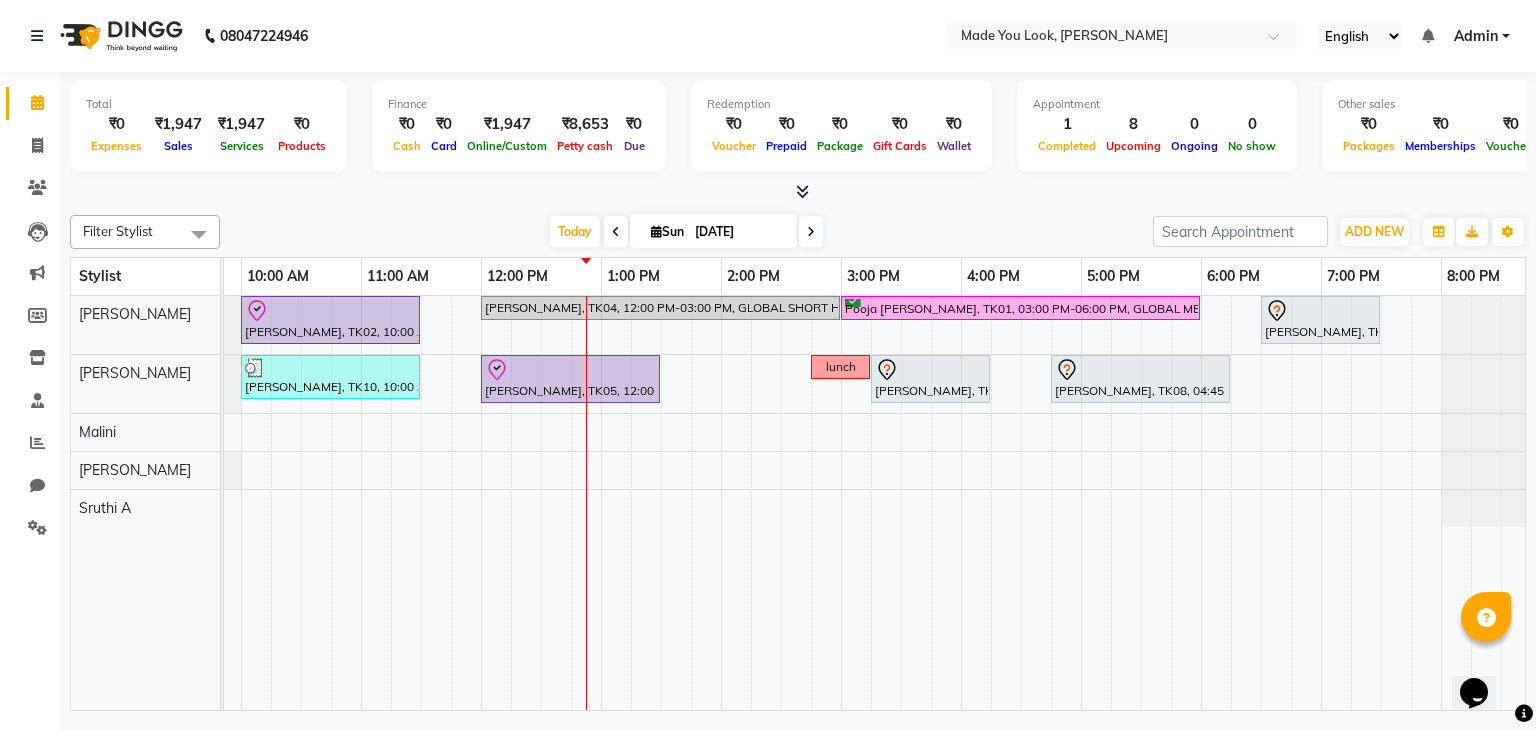 scroll, scrollTop: 0, scrollLeft: 258, axis: horizontal 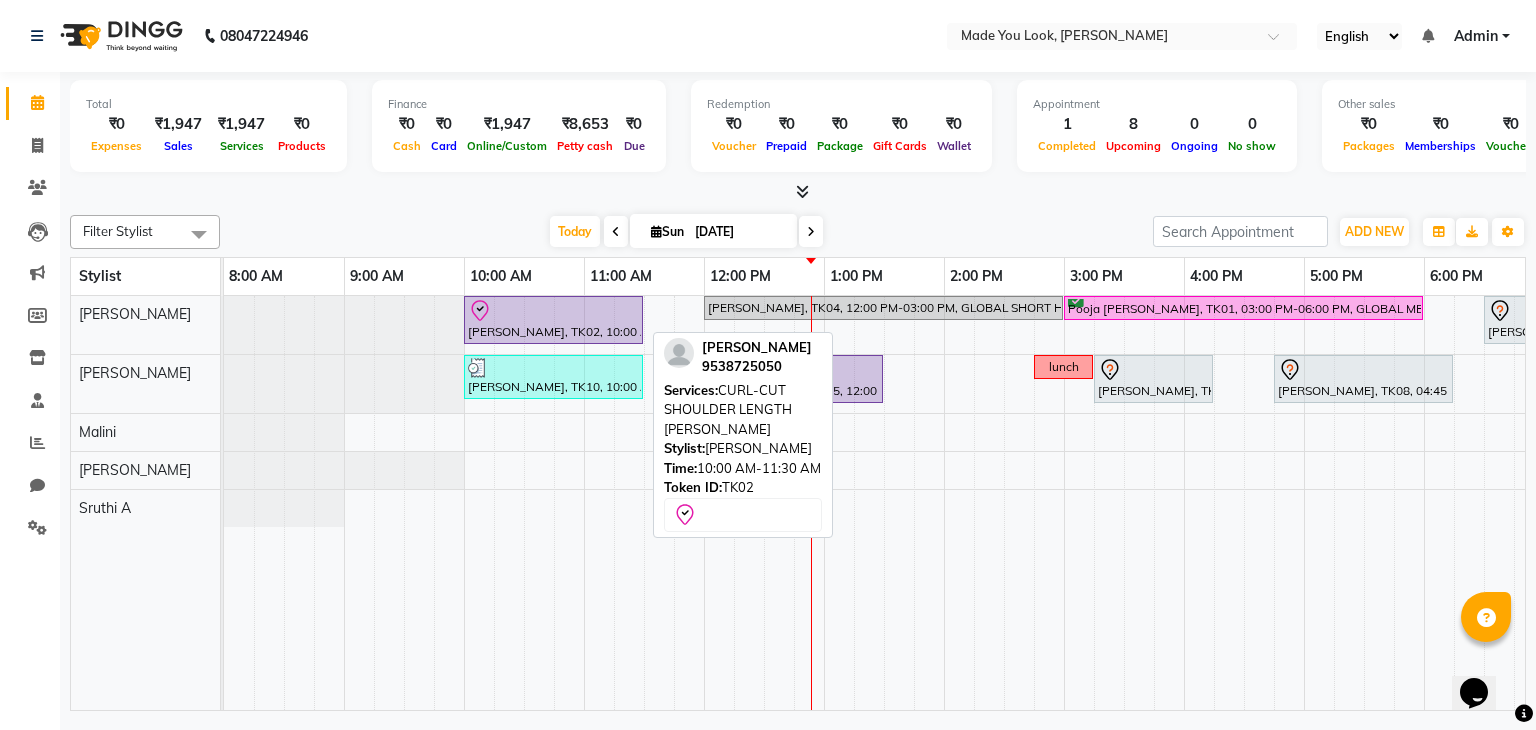 click at bounding box center (553, 311) 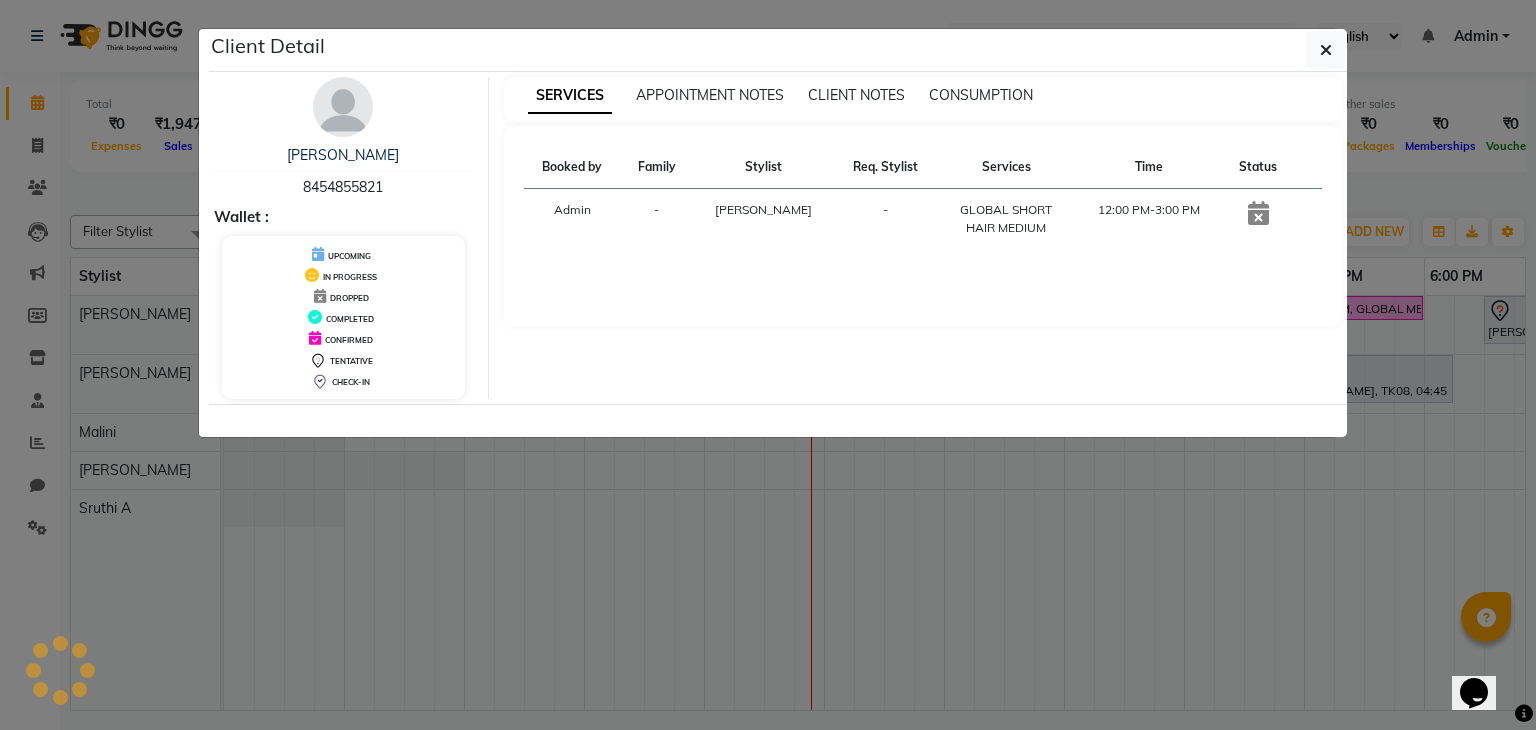 select on "8" 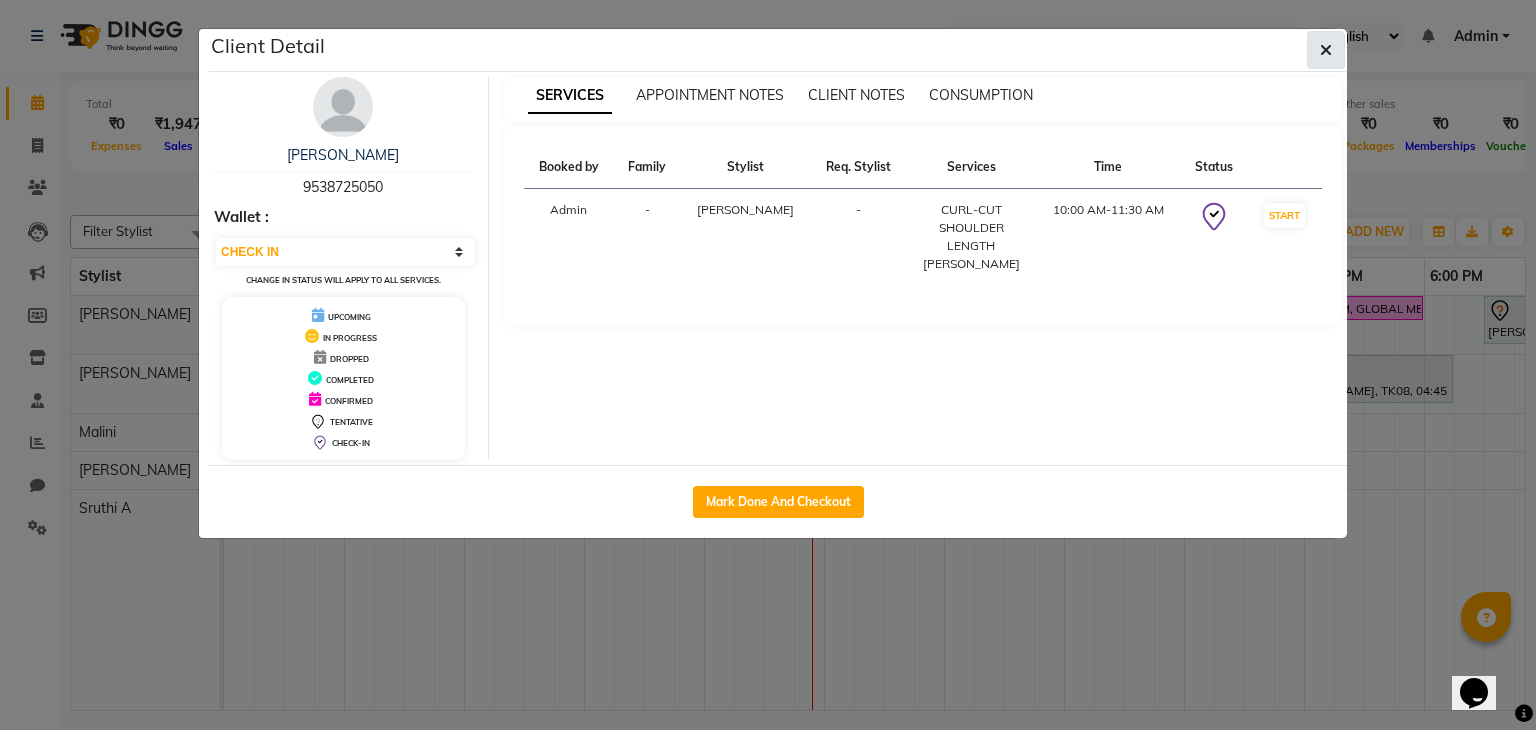click 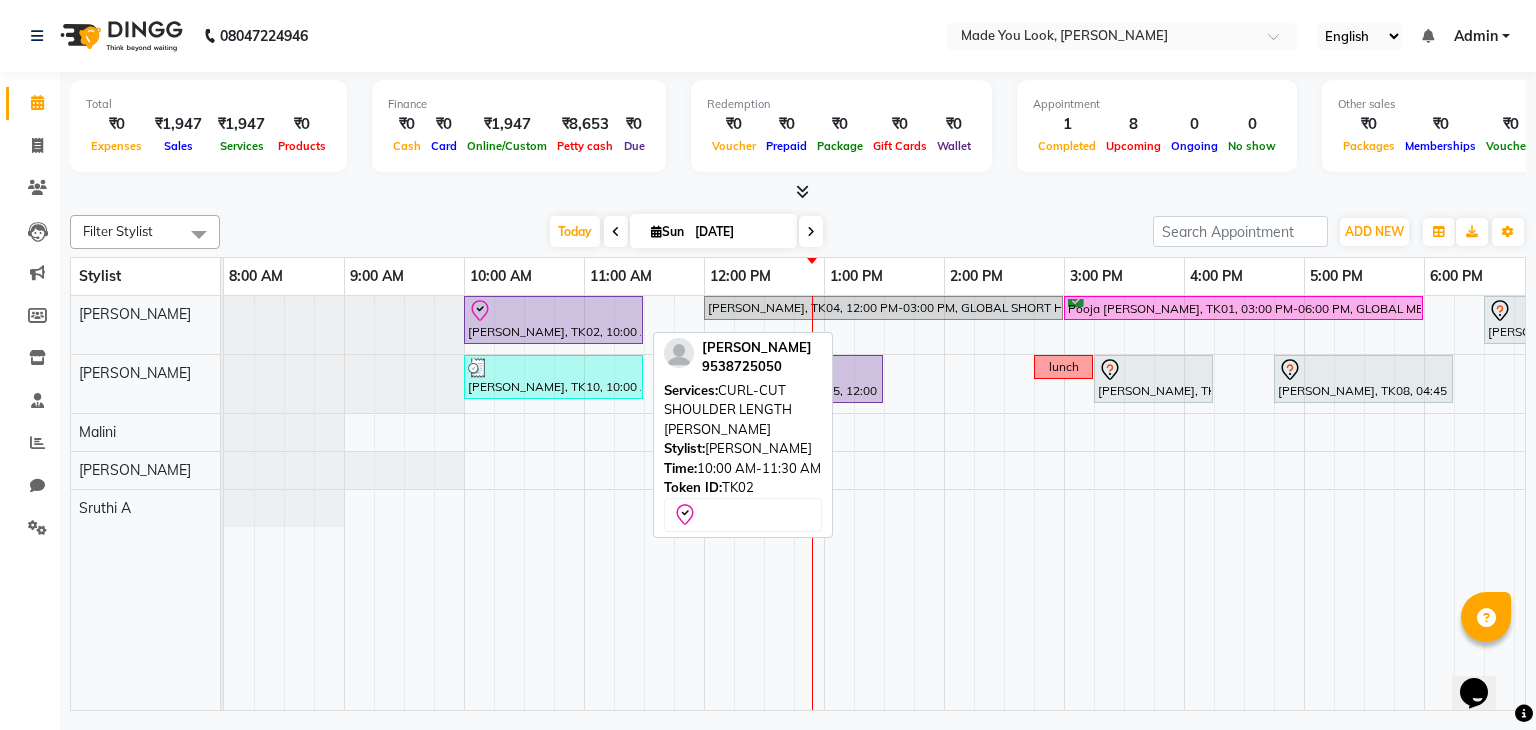 click on "rachana shetty, TK02, 10:00 AM-11:30 AM, CURL-CUT SHOULDER LENGTH PRANAV" at bounding box center [553, 320] 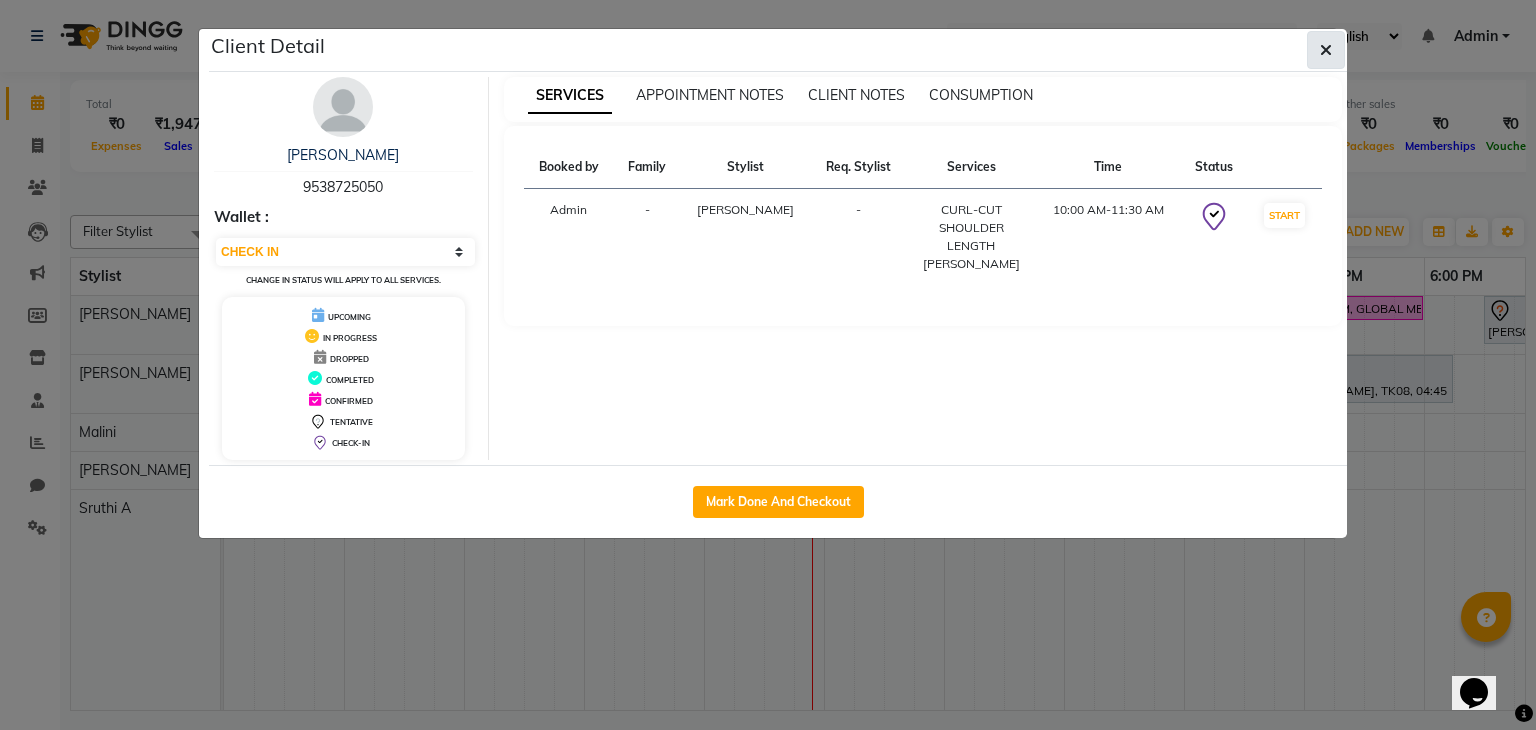 click 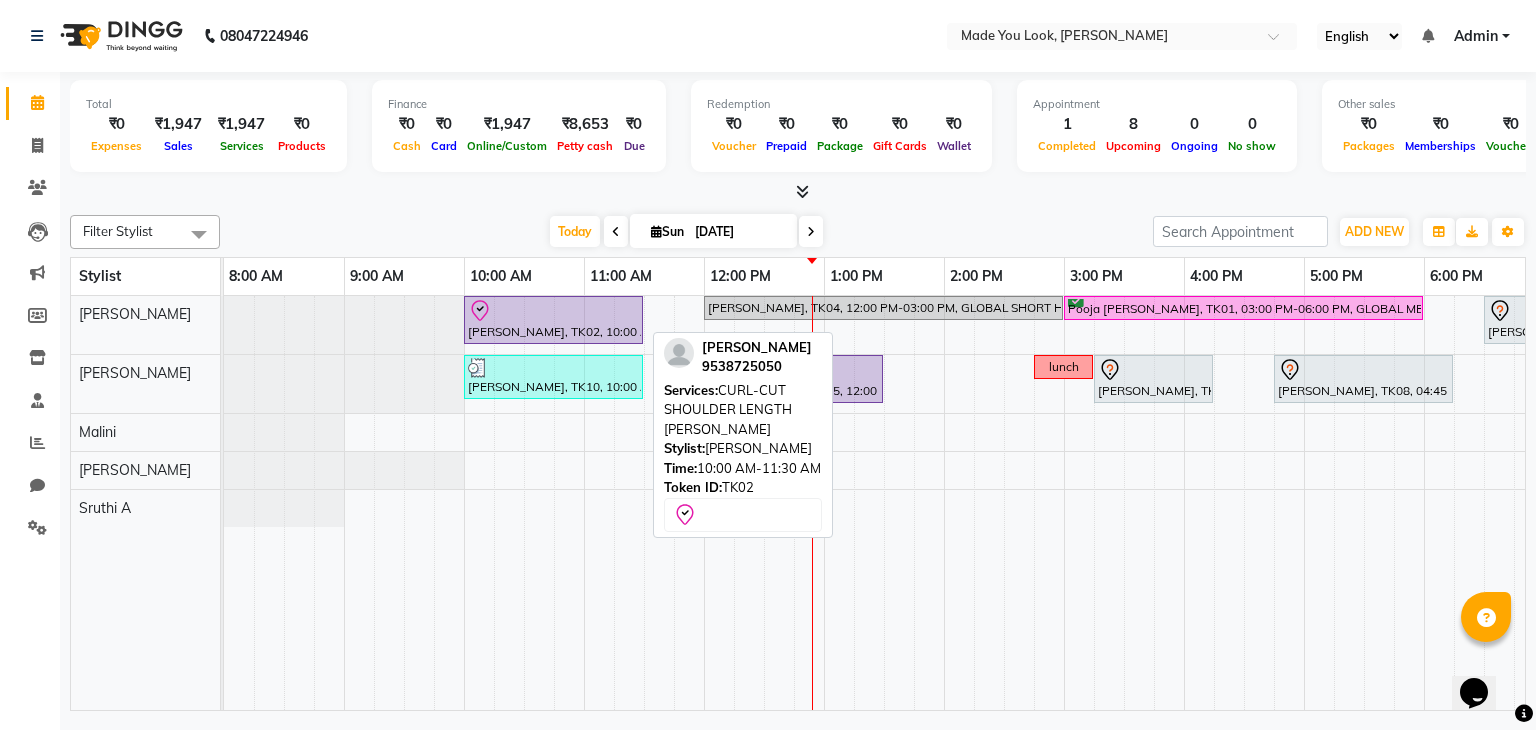click on "rachana shetty, TK02, 10:00 AM-11:30 AM, CURL-CUT SHOULDER LENGTH PRANAV" at bounding box center (553, 320) 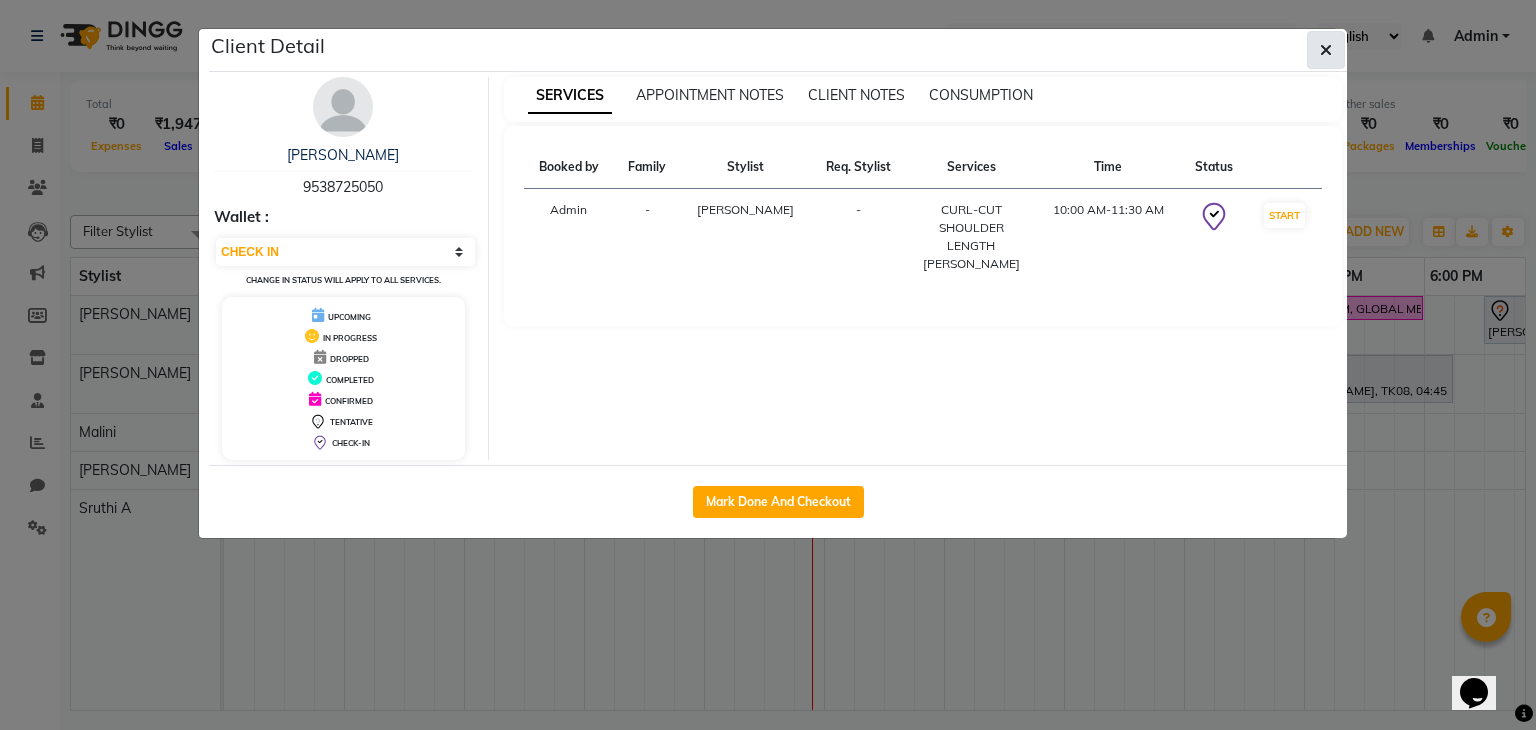 click 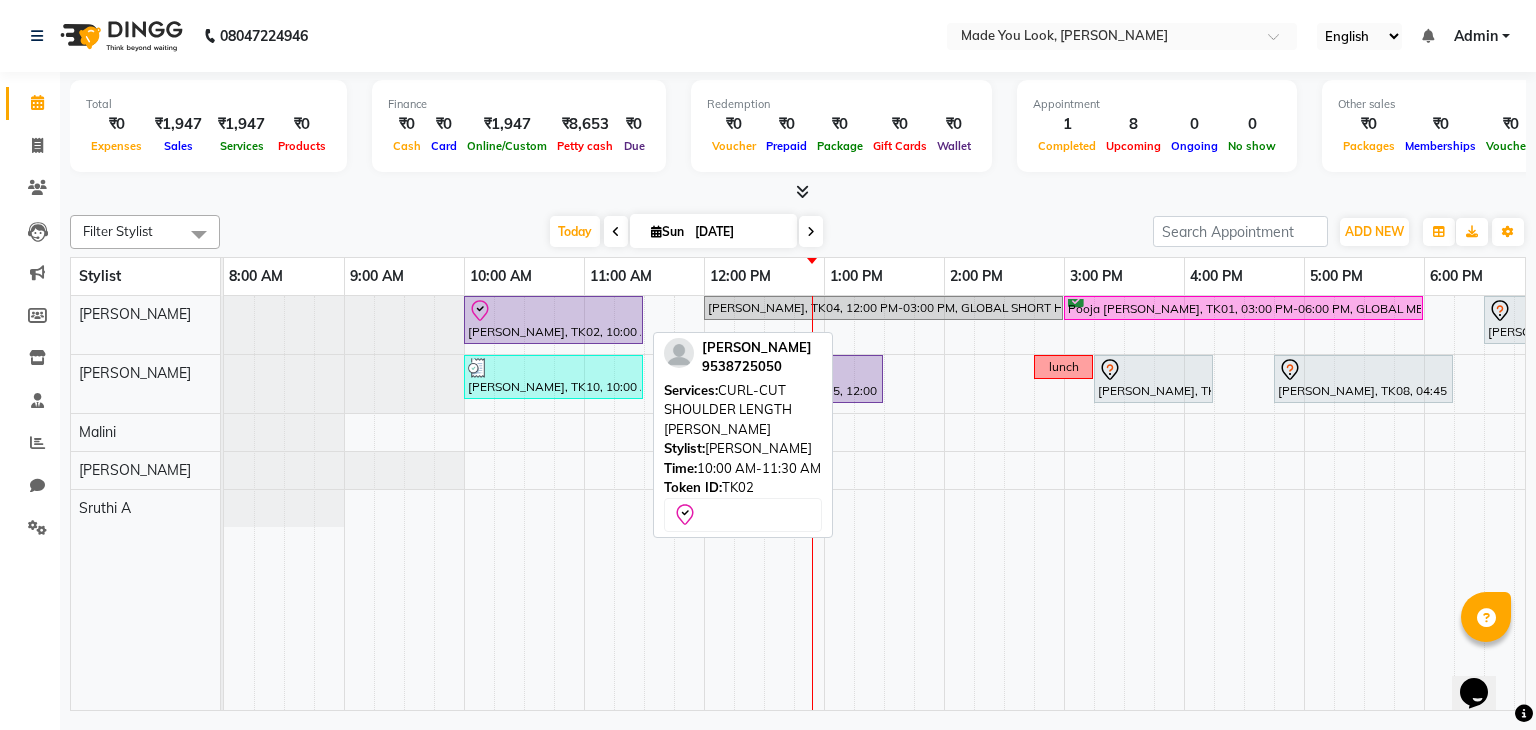 click on "rachana shetty, TK02, 10:00 AM-11:30 AM, CURL-CUT SHOULDER LENGTH PRANAV" at bounding box center (553, 320) 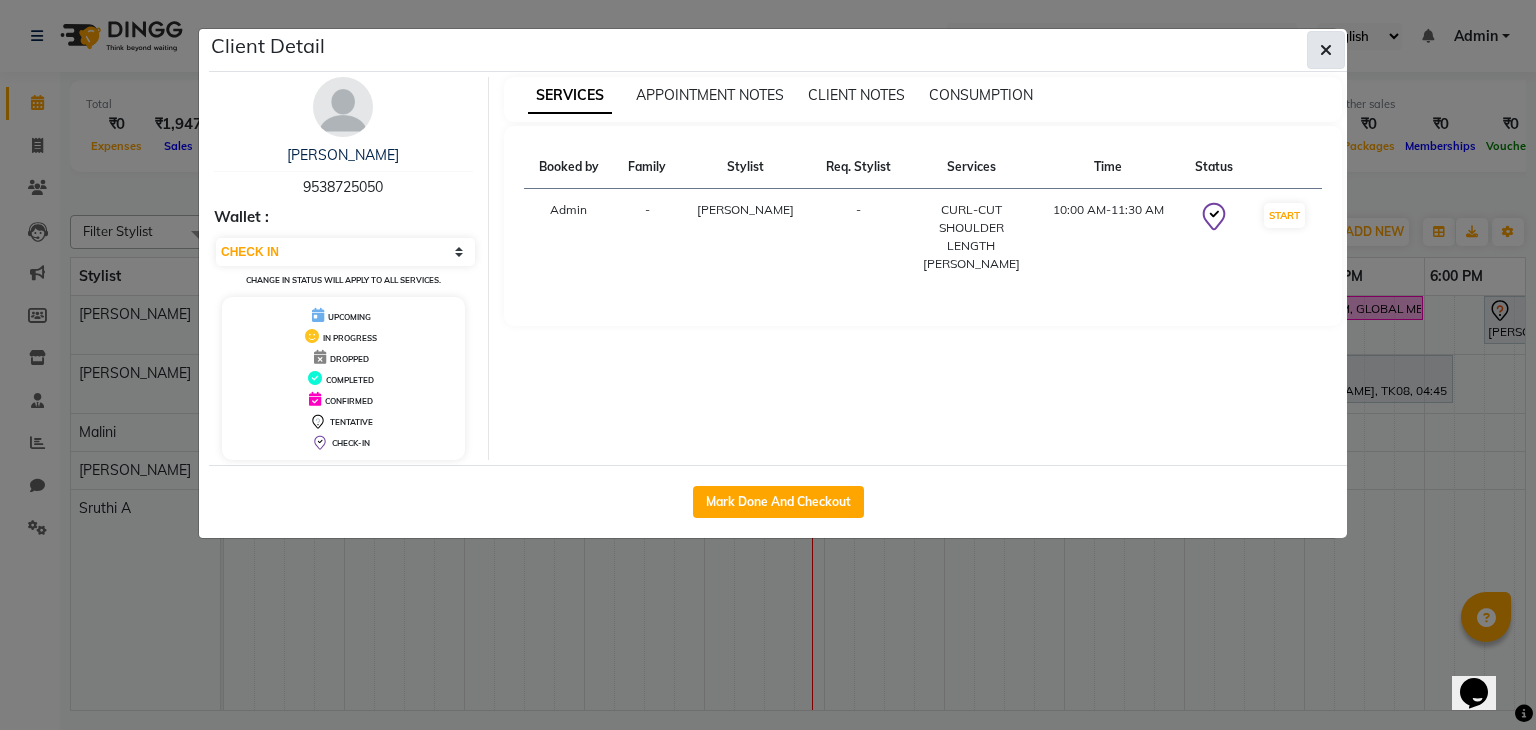 click 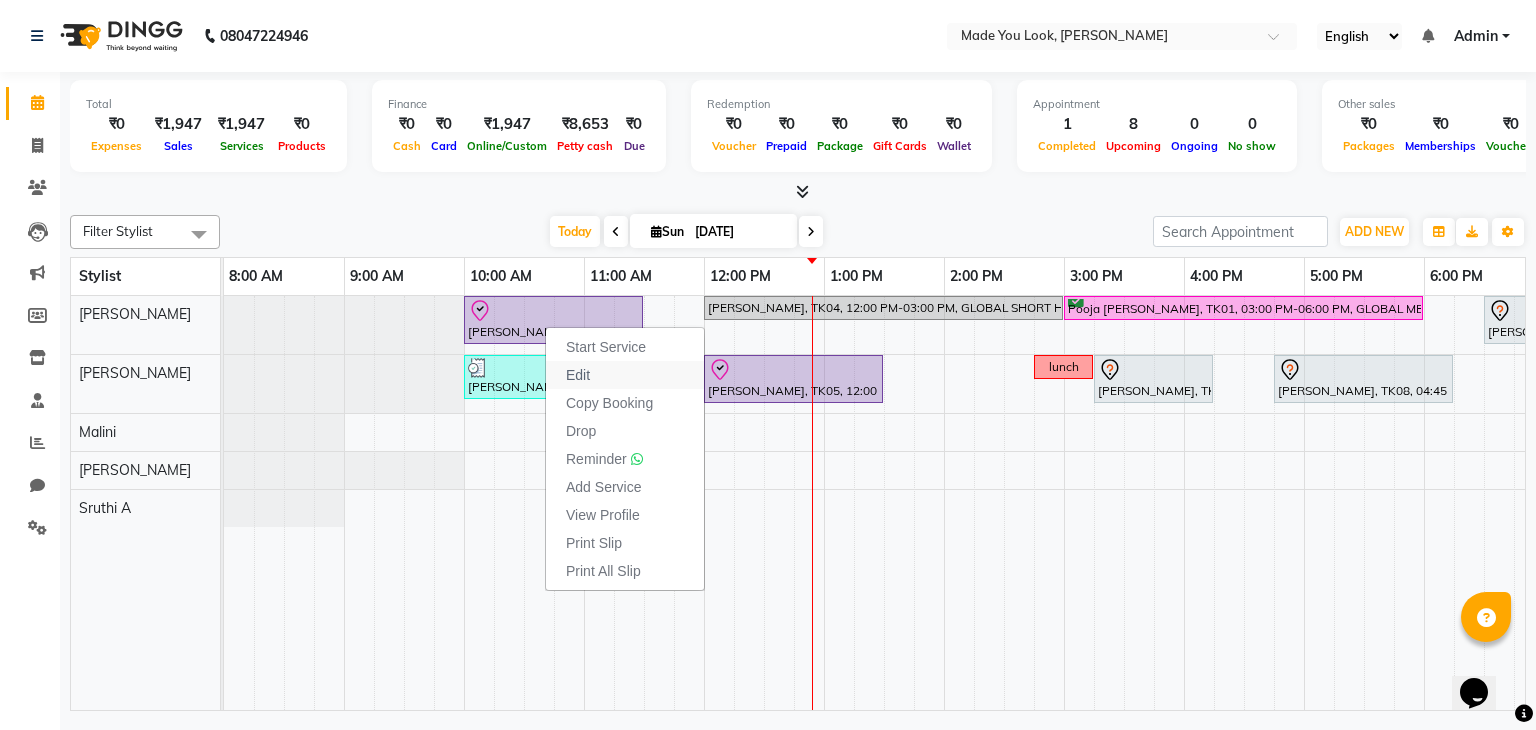click on "Edit" at bounding box center (625, 375) 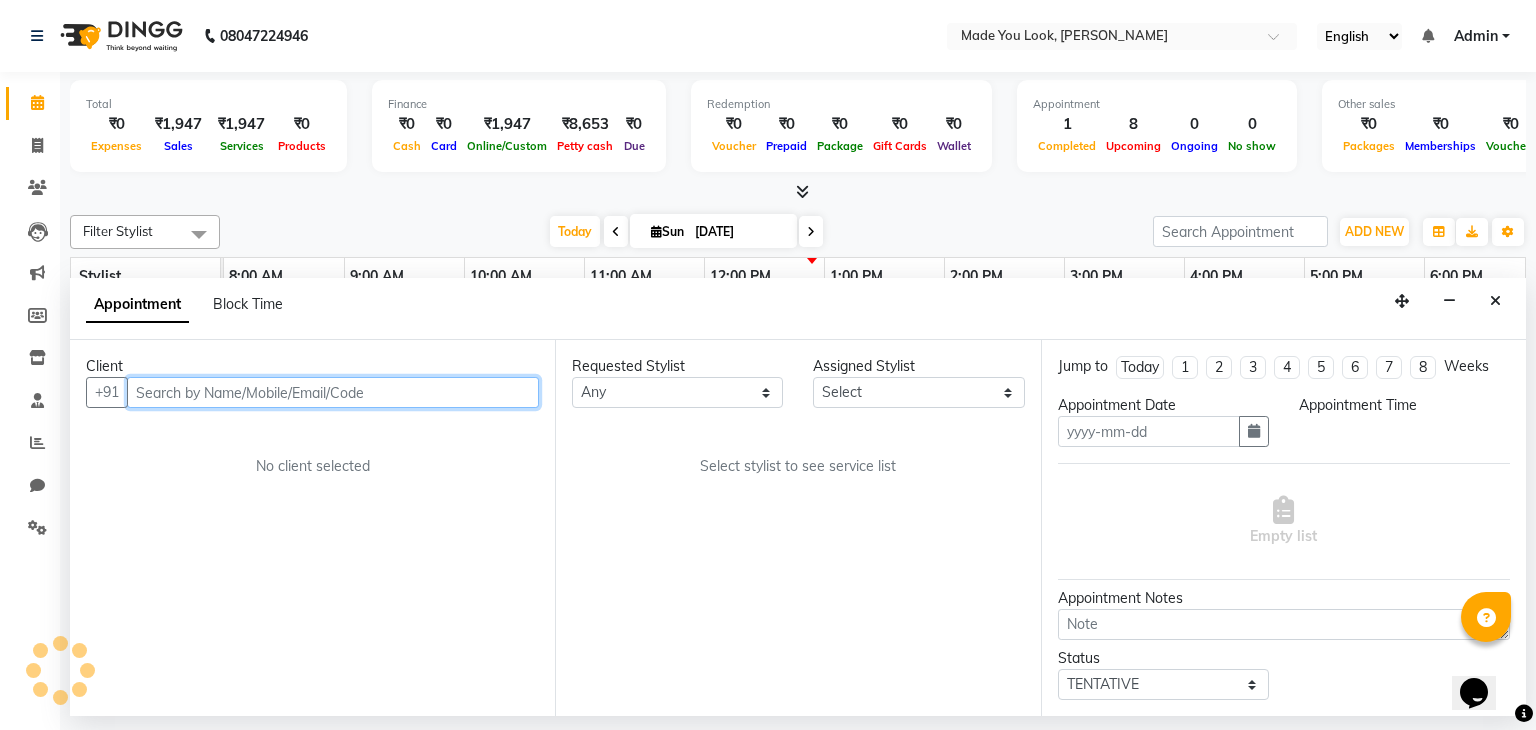 type on "[DATE]" 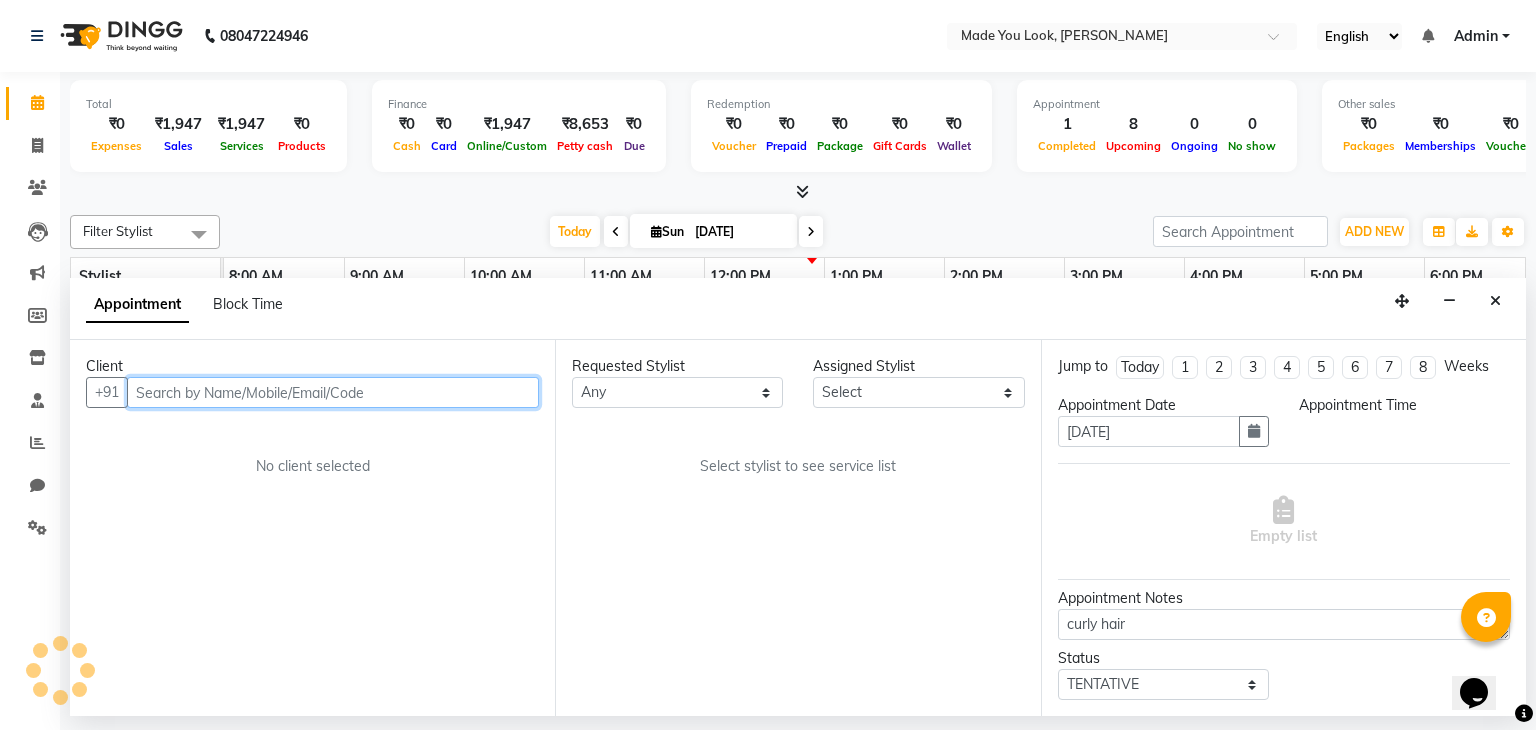 select on "check-in" 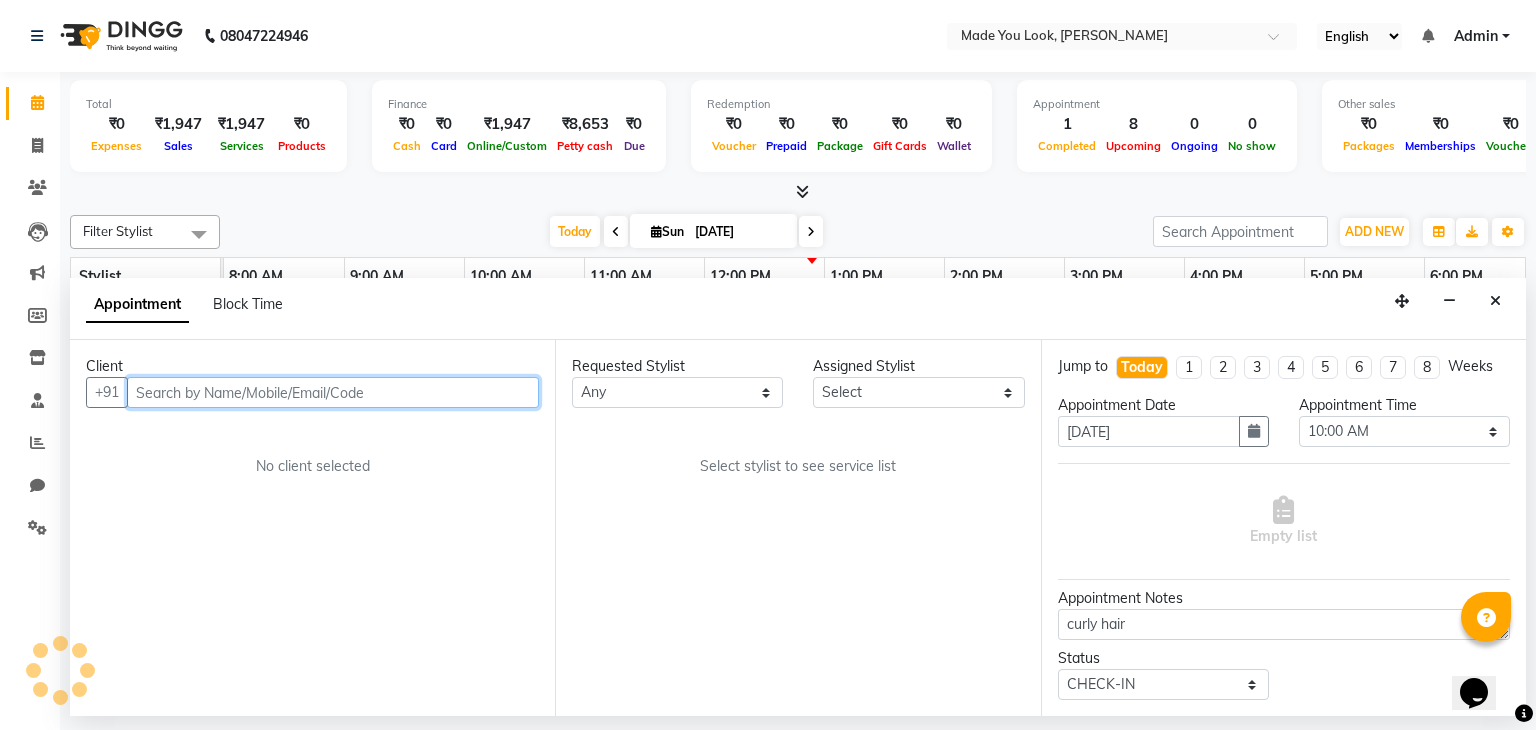 select on "83312" 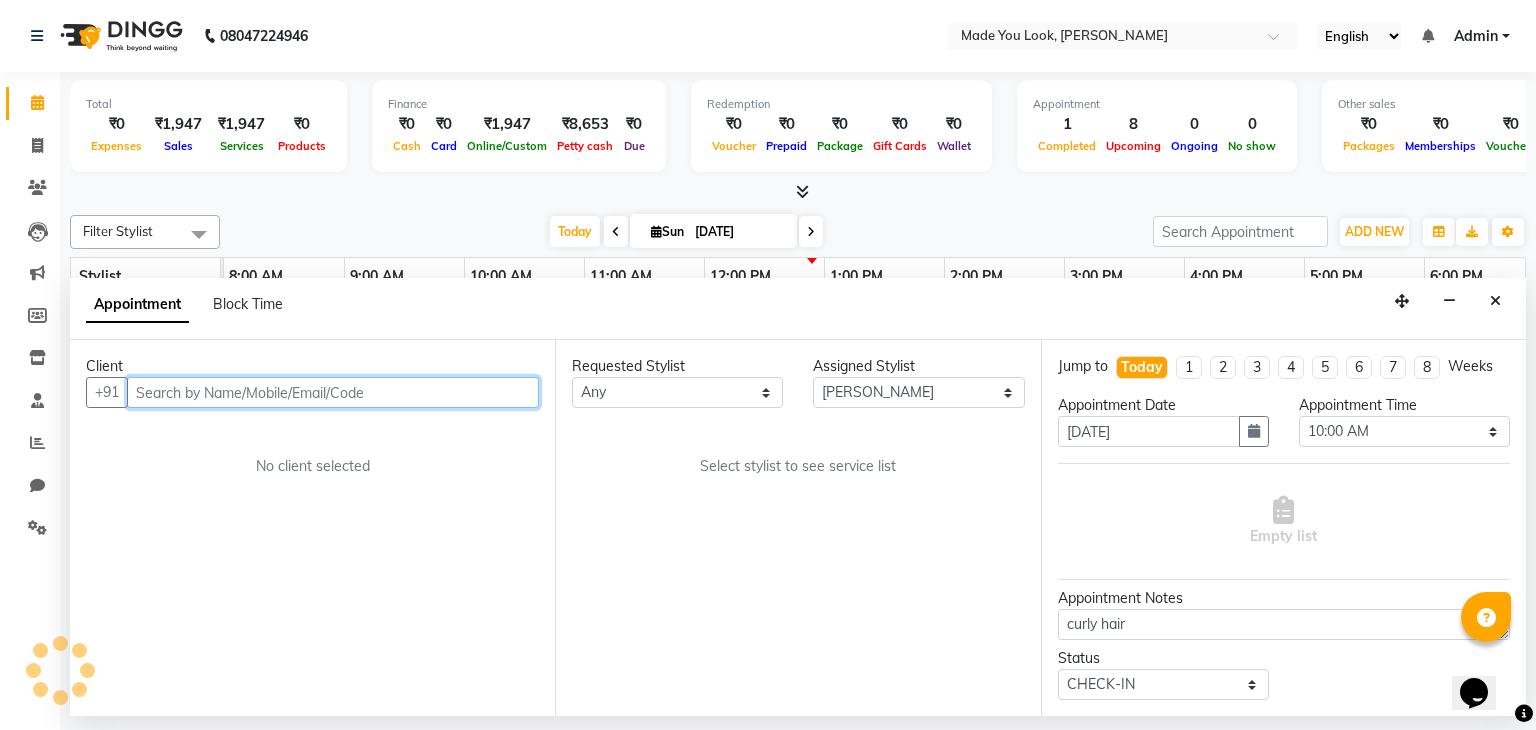 scroll, scrollTop: 0, scrollLeft: 258, axis: horizontal 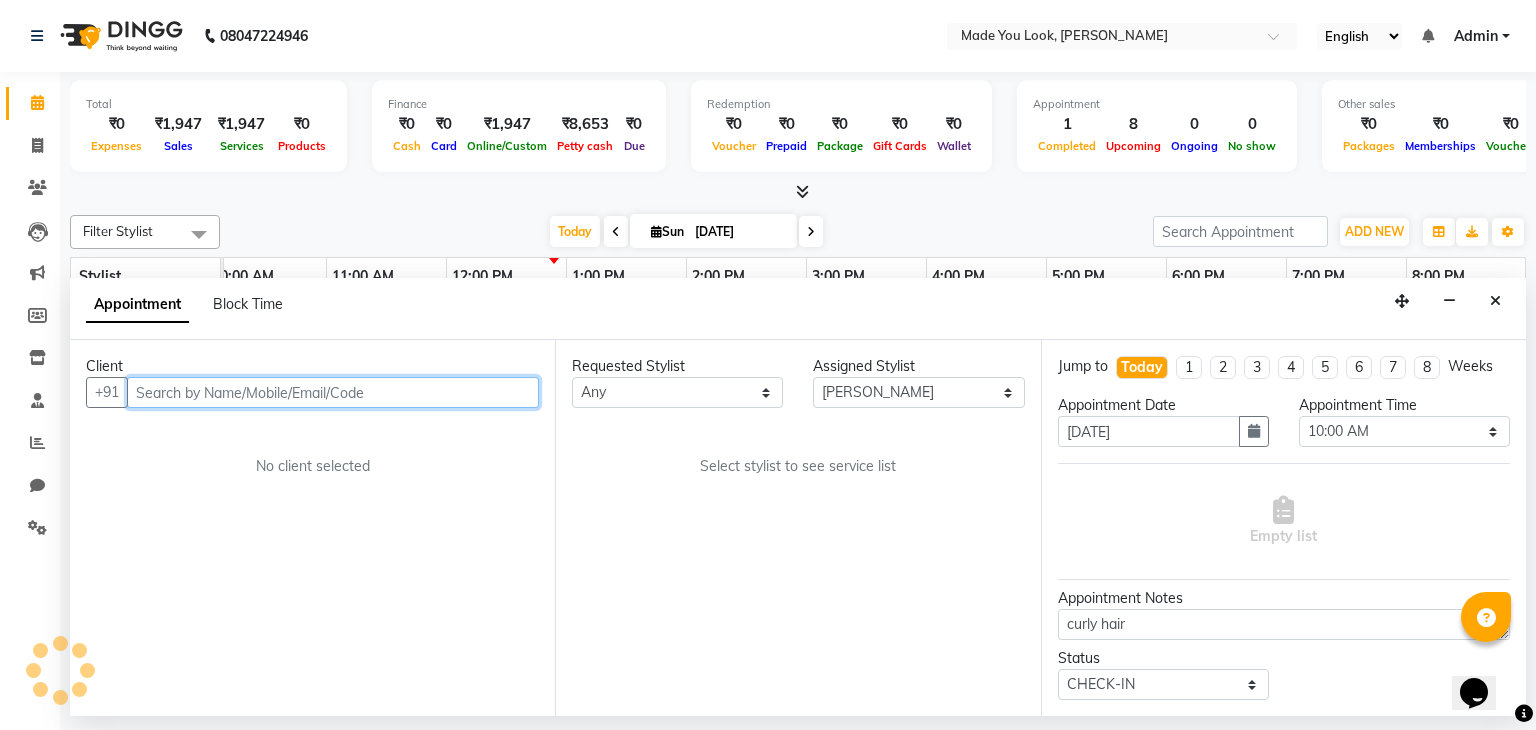 select on "4108" 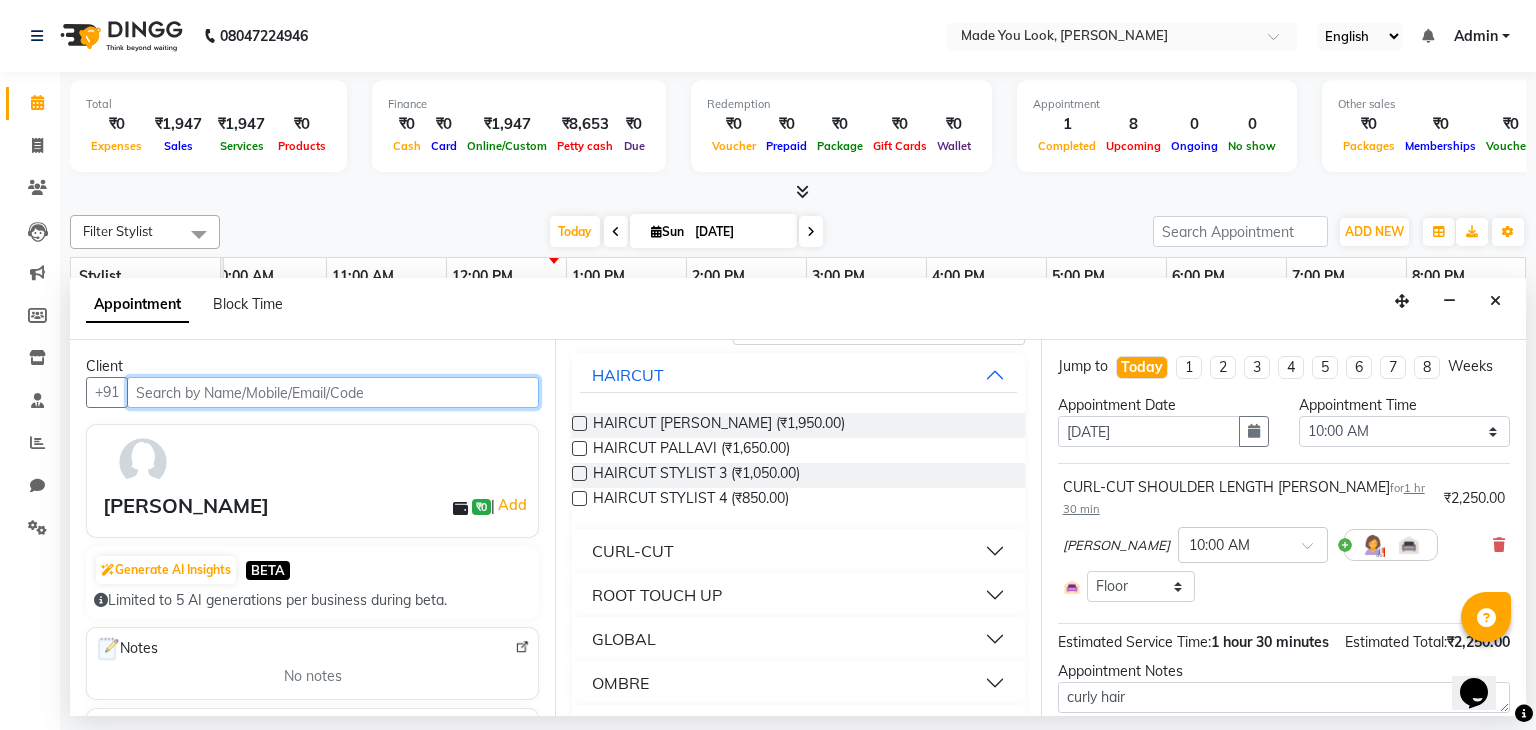 scroll, scrollTop: 112, scrollLeft: 0, axis: vertical 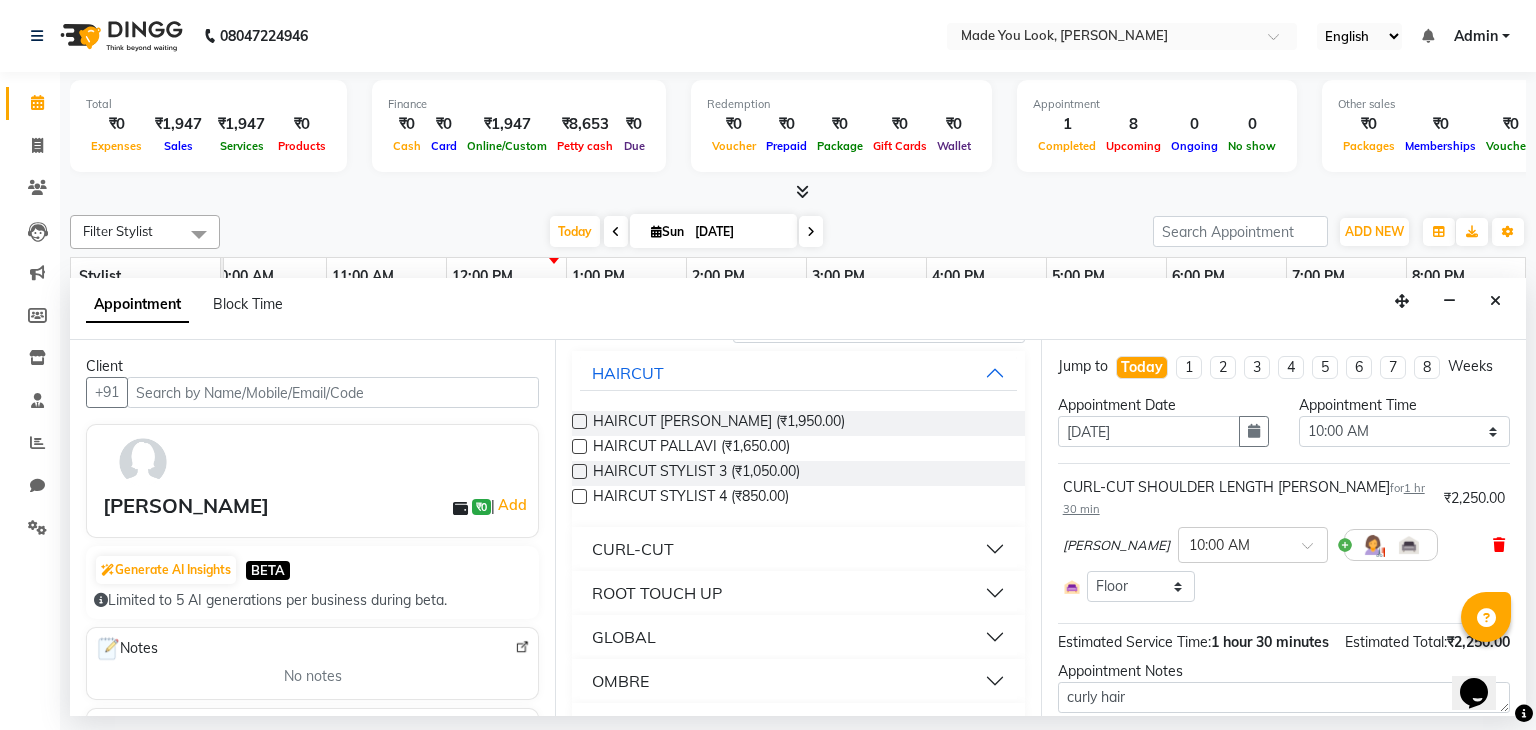 click at bounding box center (1499, 545) 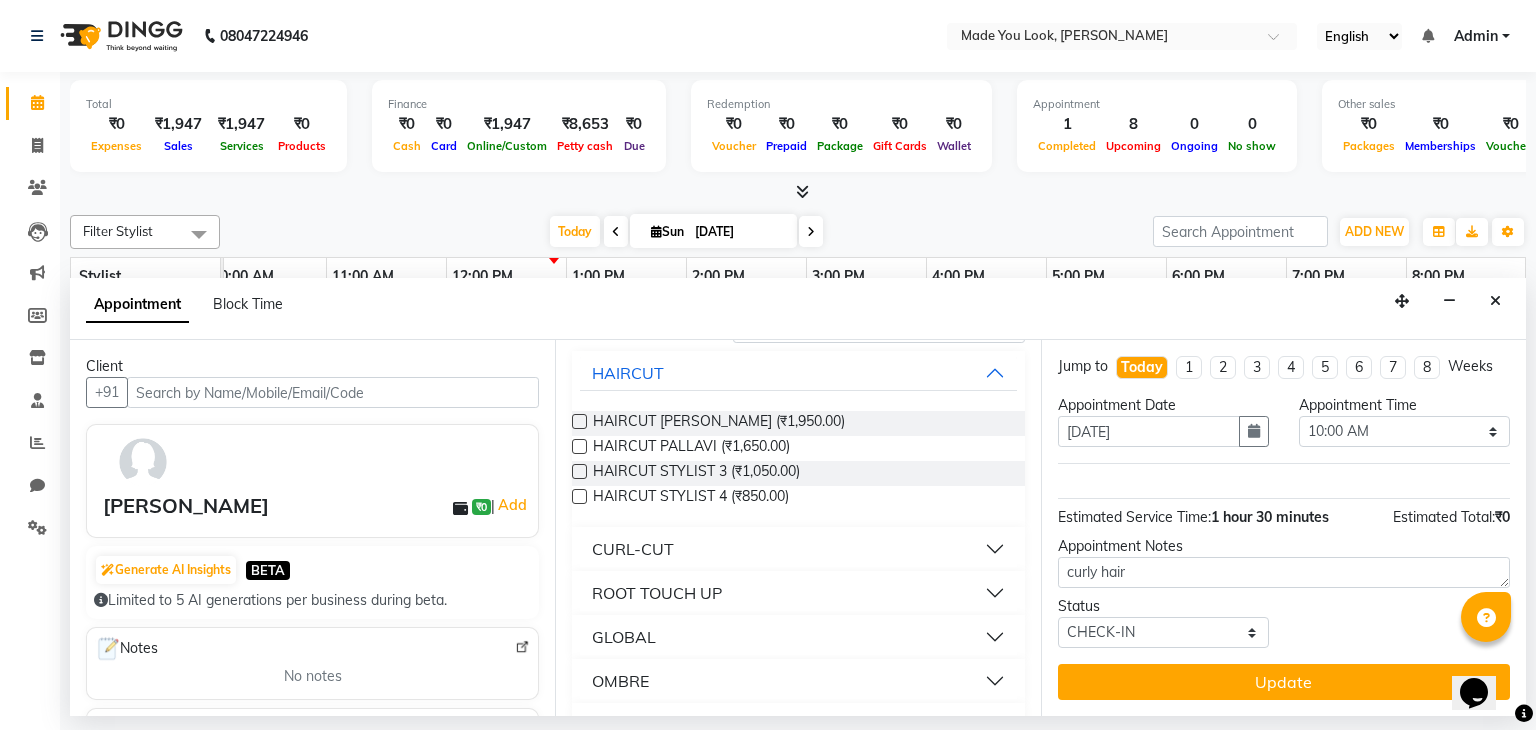 scroll, scrollTop: 186, scrollLeft: 0, axis: vertical 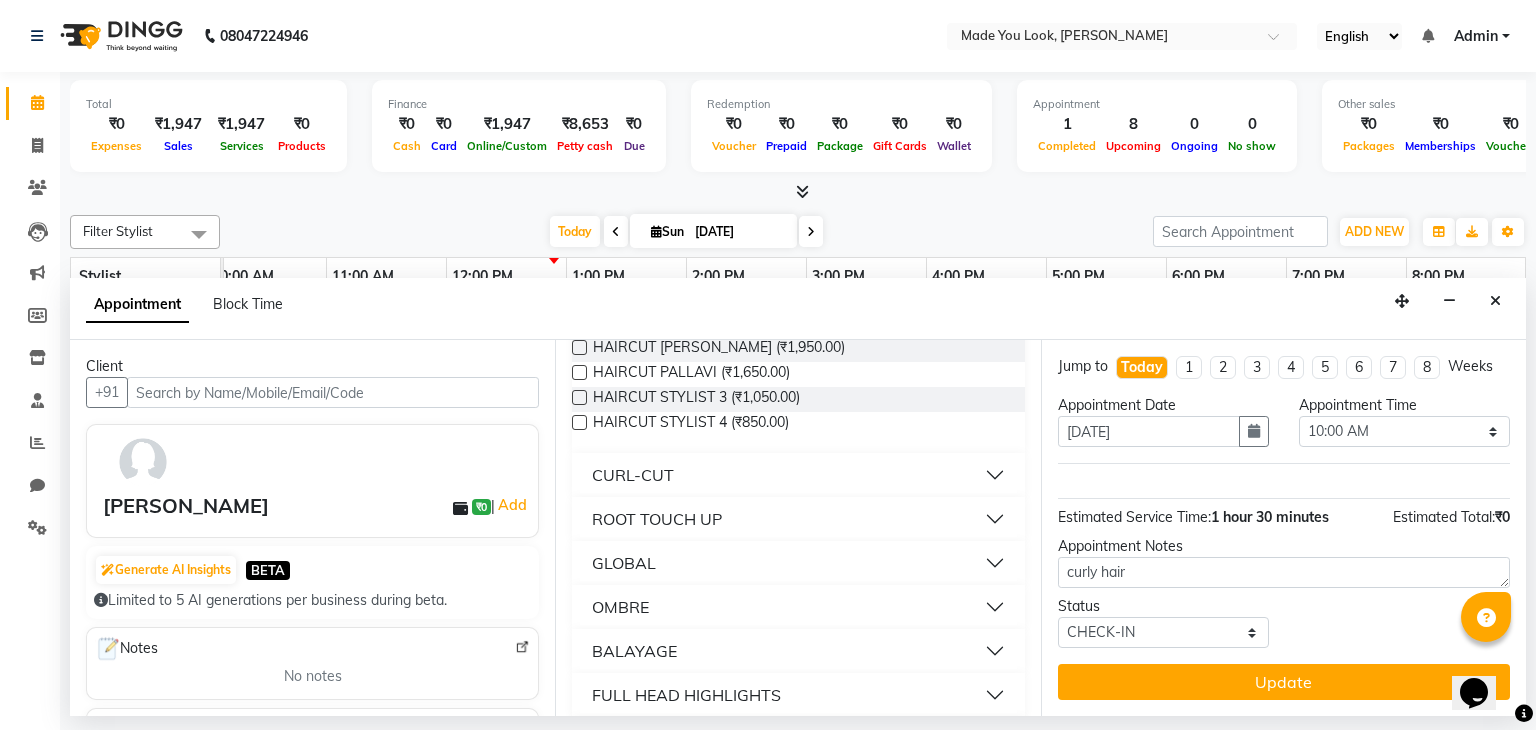 click on "CURL-CUT" at bounding box center (798, 475) 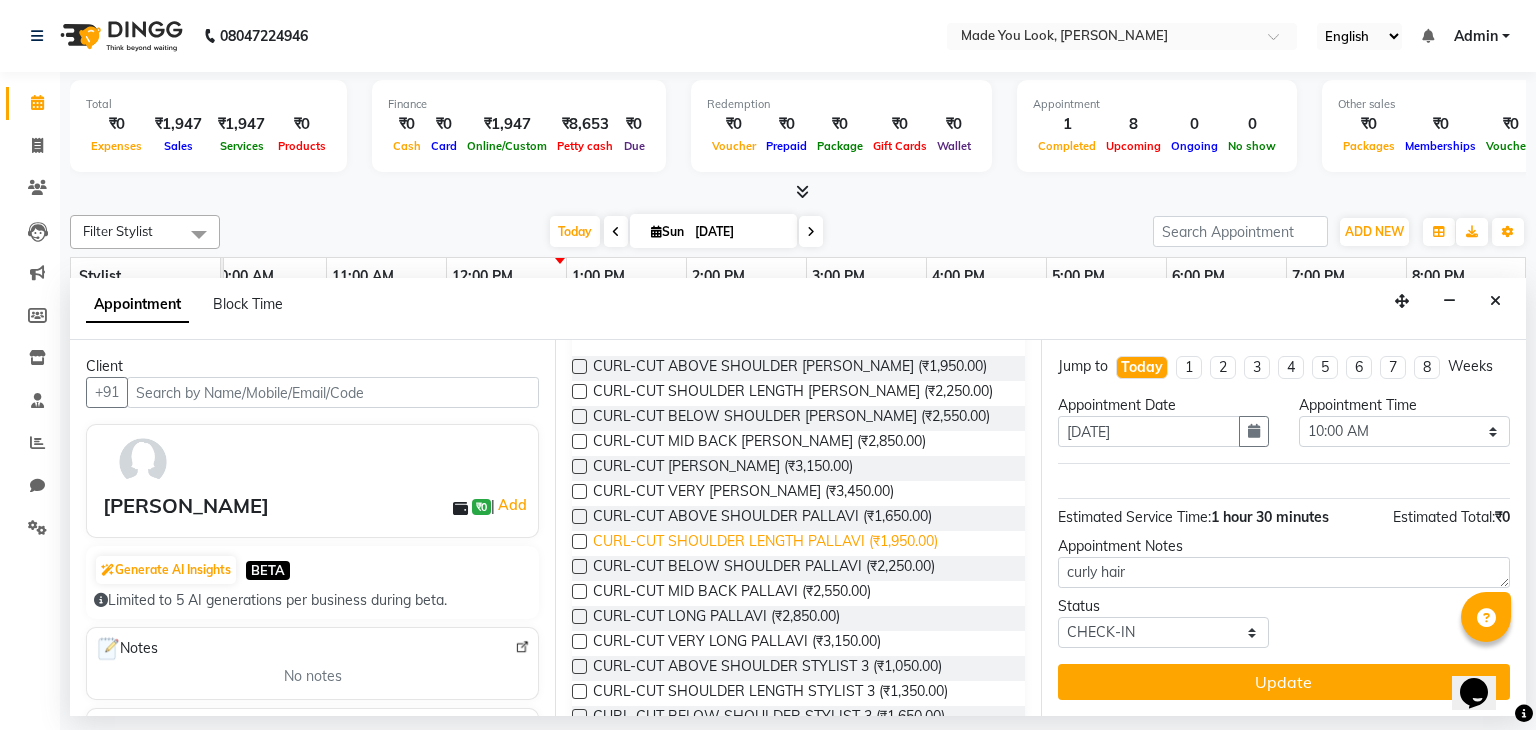 scroll, scrollTop: 342, scrollLeft: 0, axis: vertical 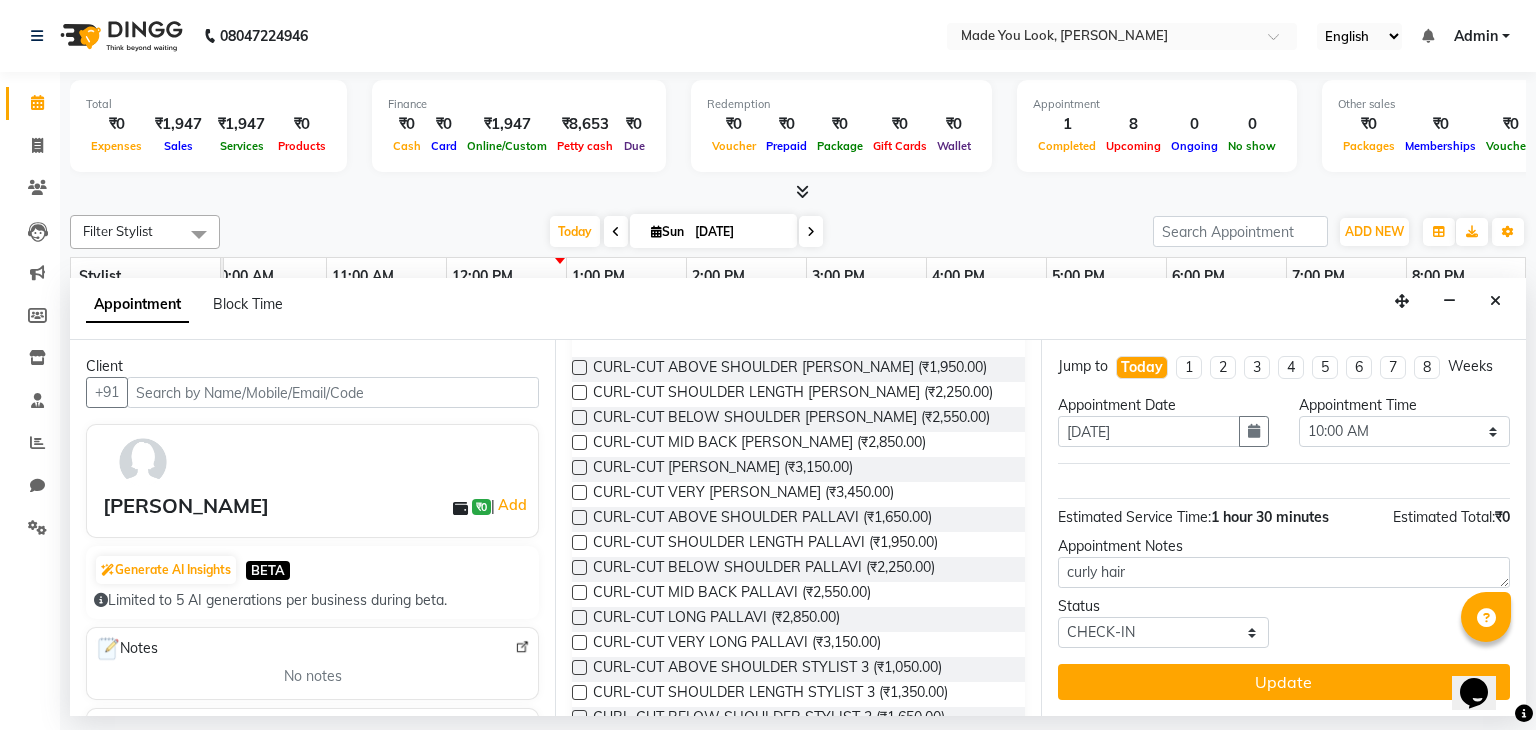 click at bounding box center (579, 467) 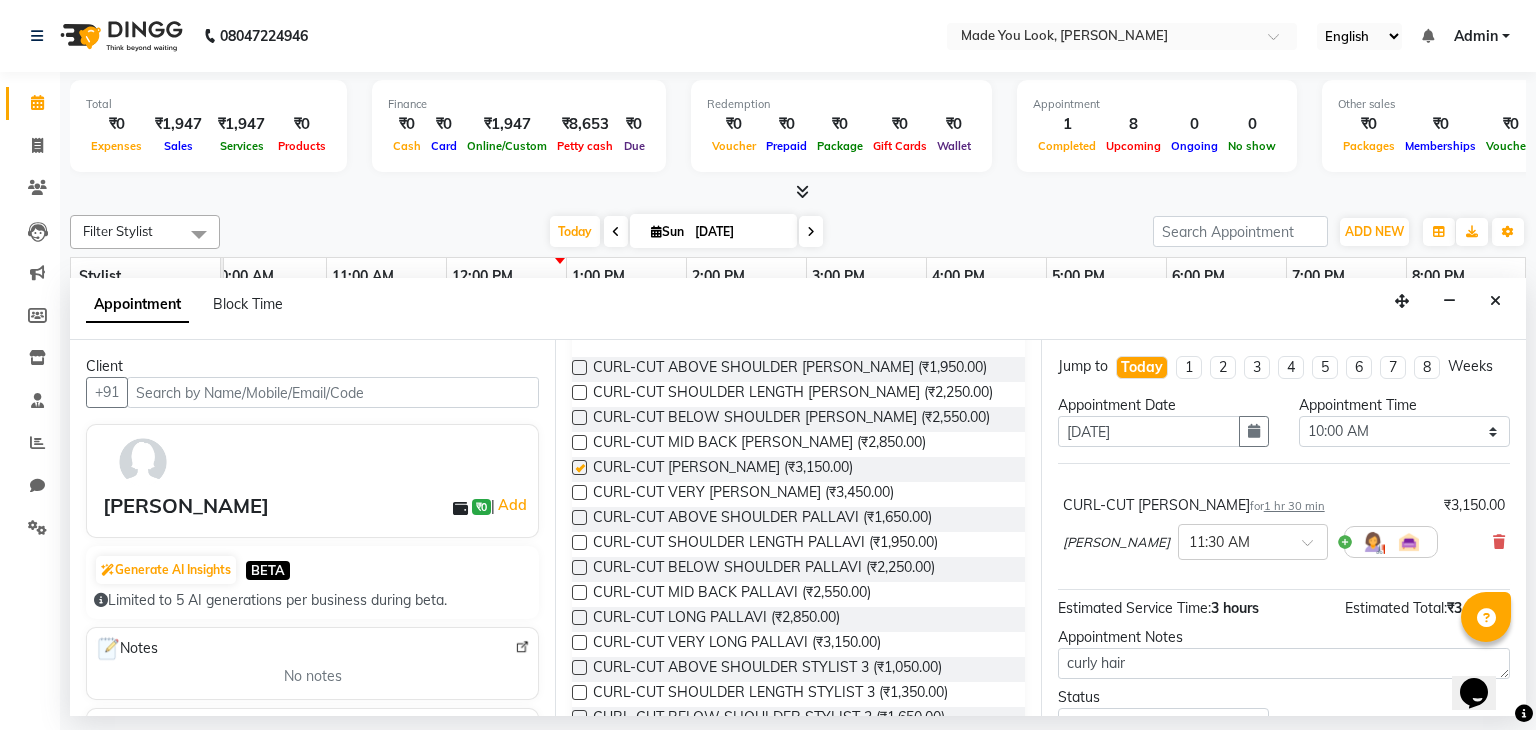 checkbox on "false" 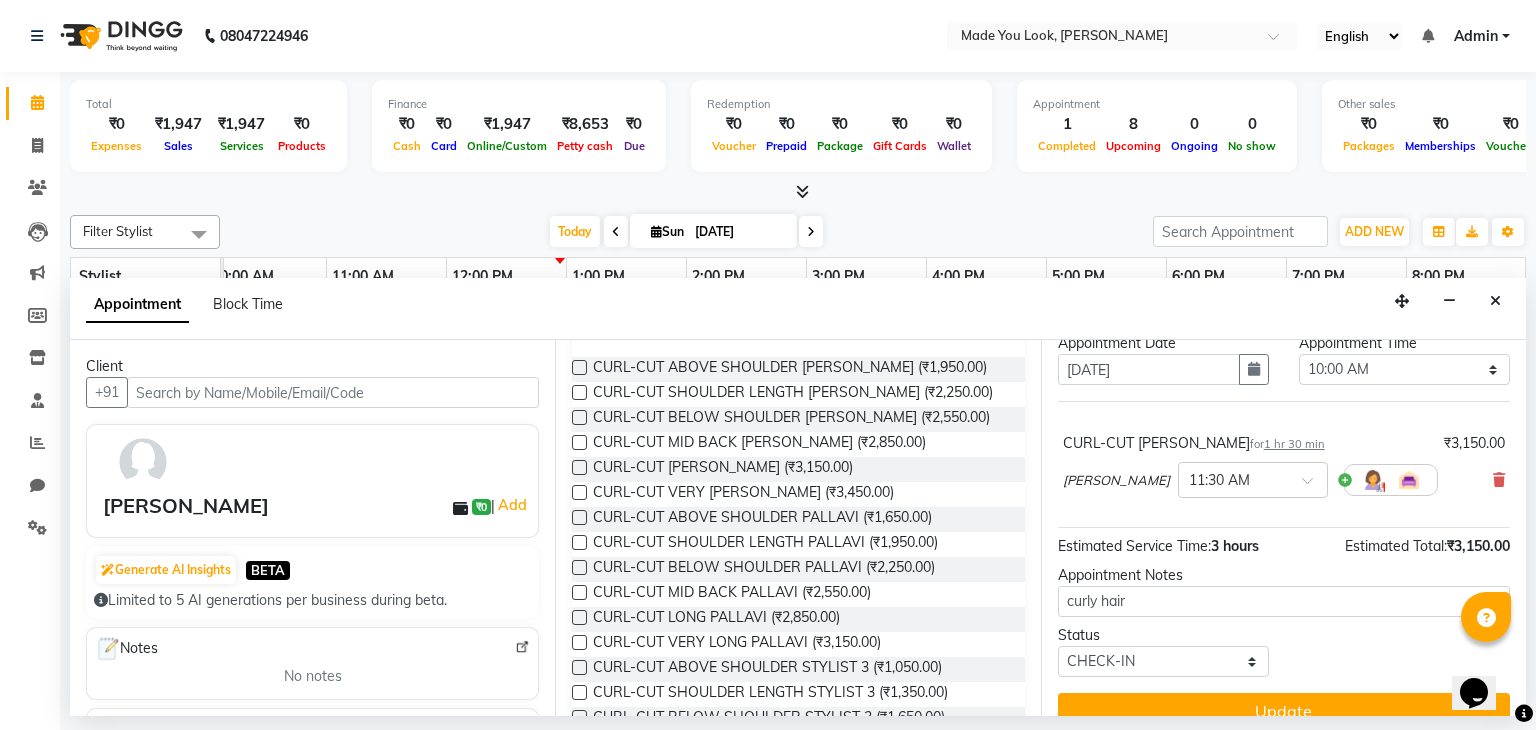 scroll, scrollTop: 55, scrollLeft: 0, axis: vertical 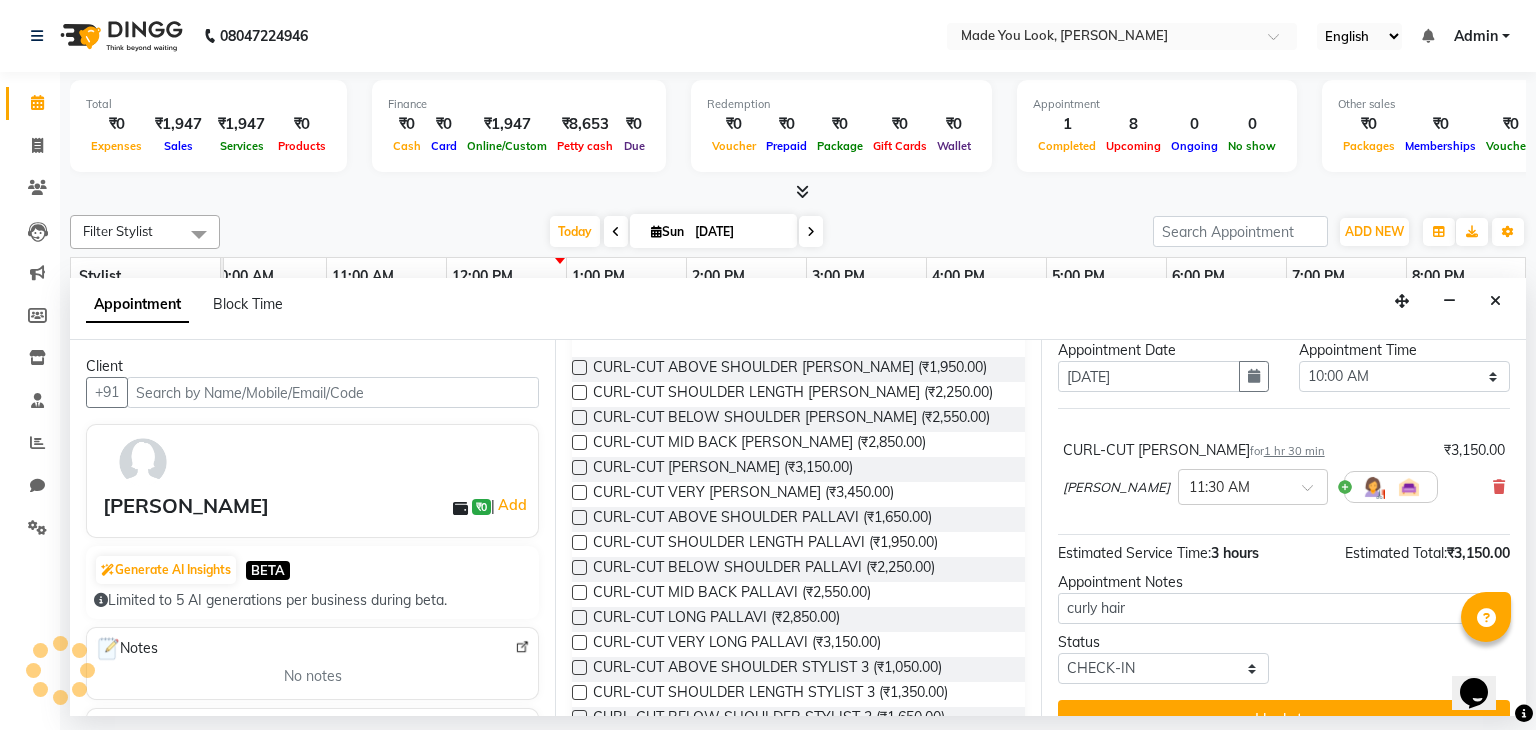 click at bounding box center [579, 442] 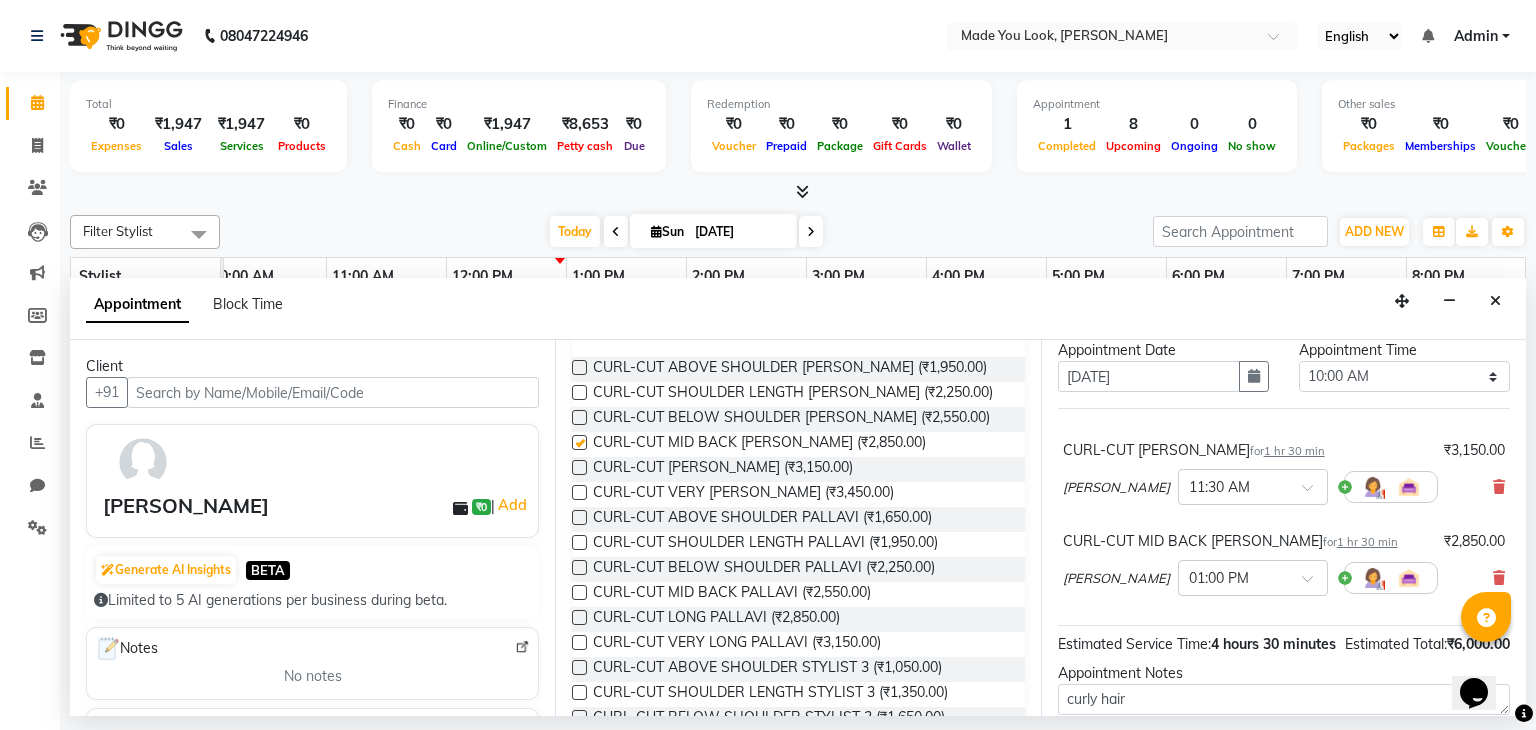 checkbox on "false" 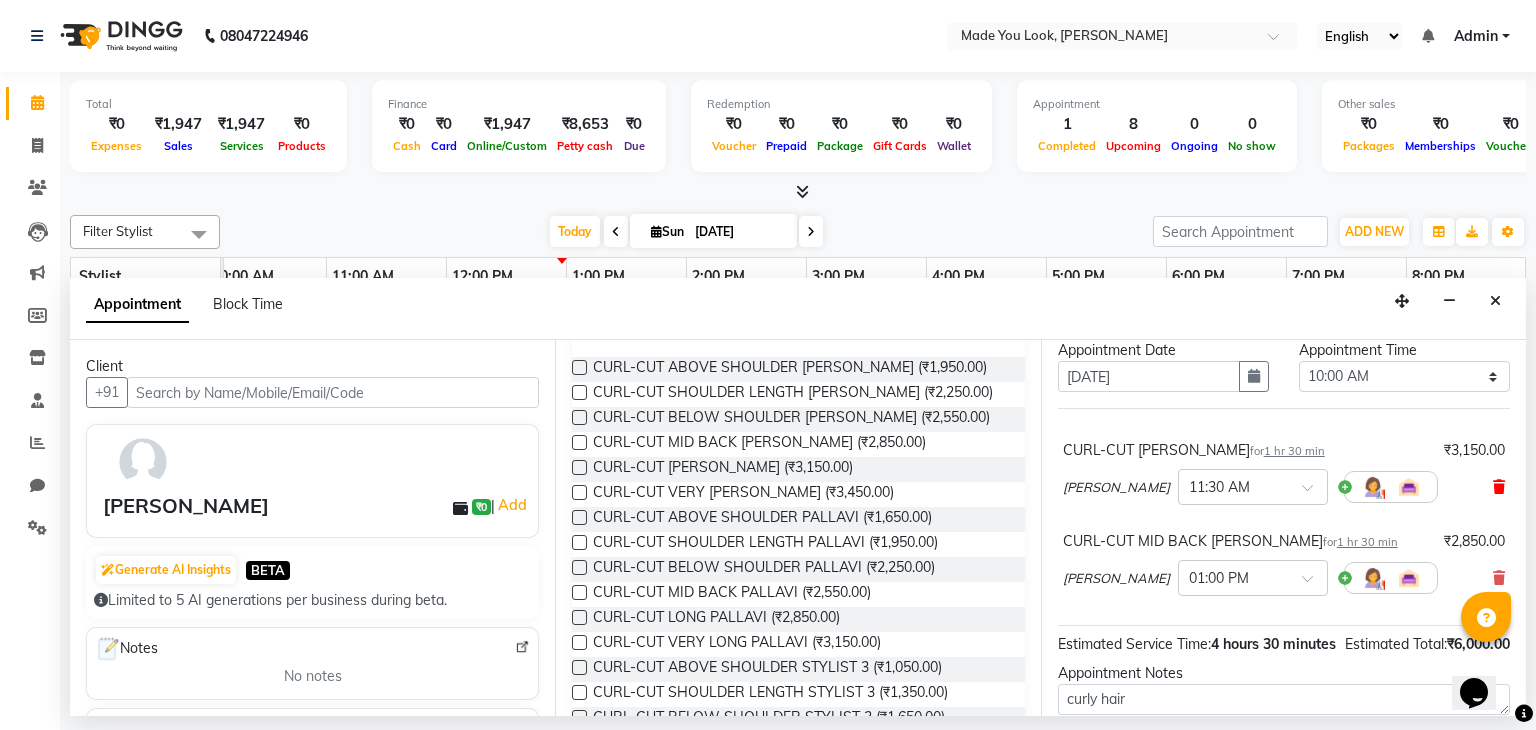click at bounding box center (1499, 487) 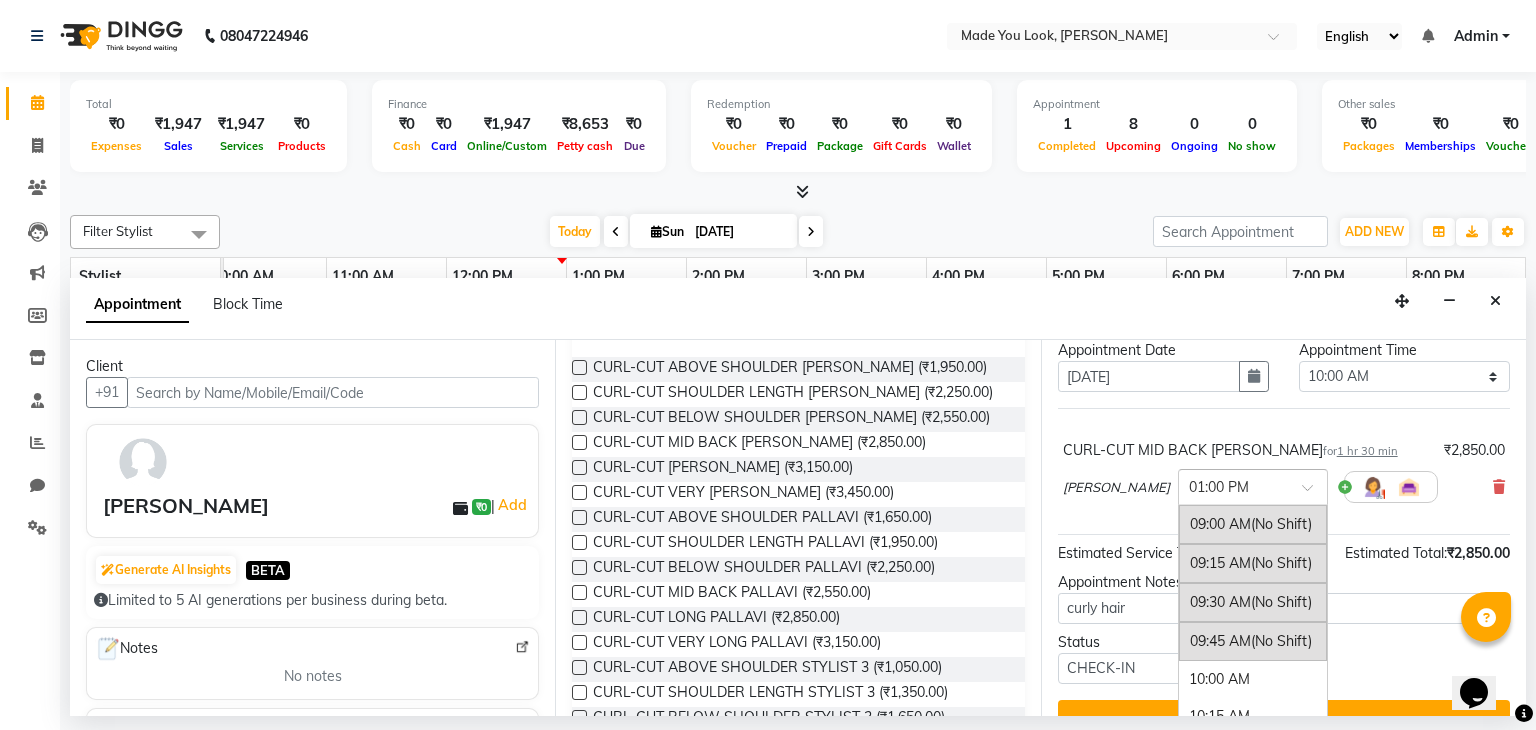 scroll, scrollTop: 598, scrollLeft: 0, axis: vertical 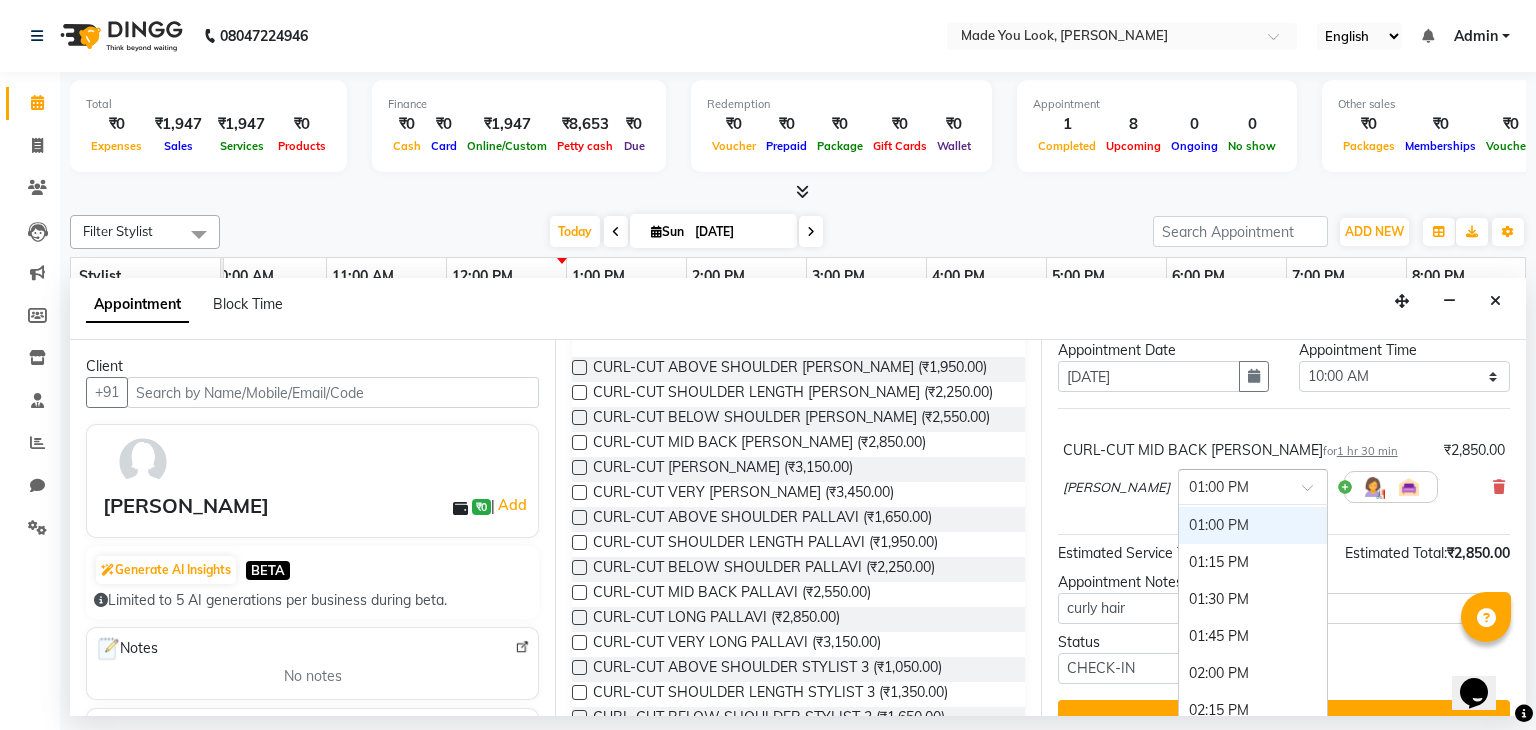 click at bounding box center (1314, 493) 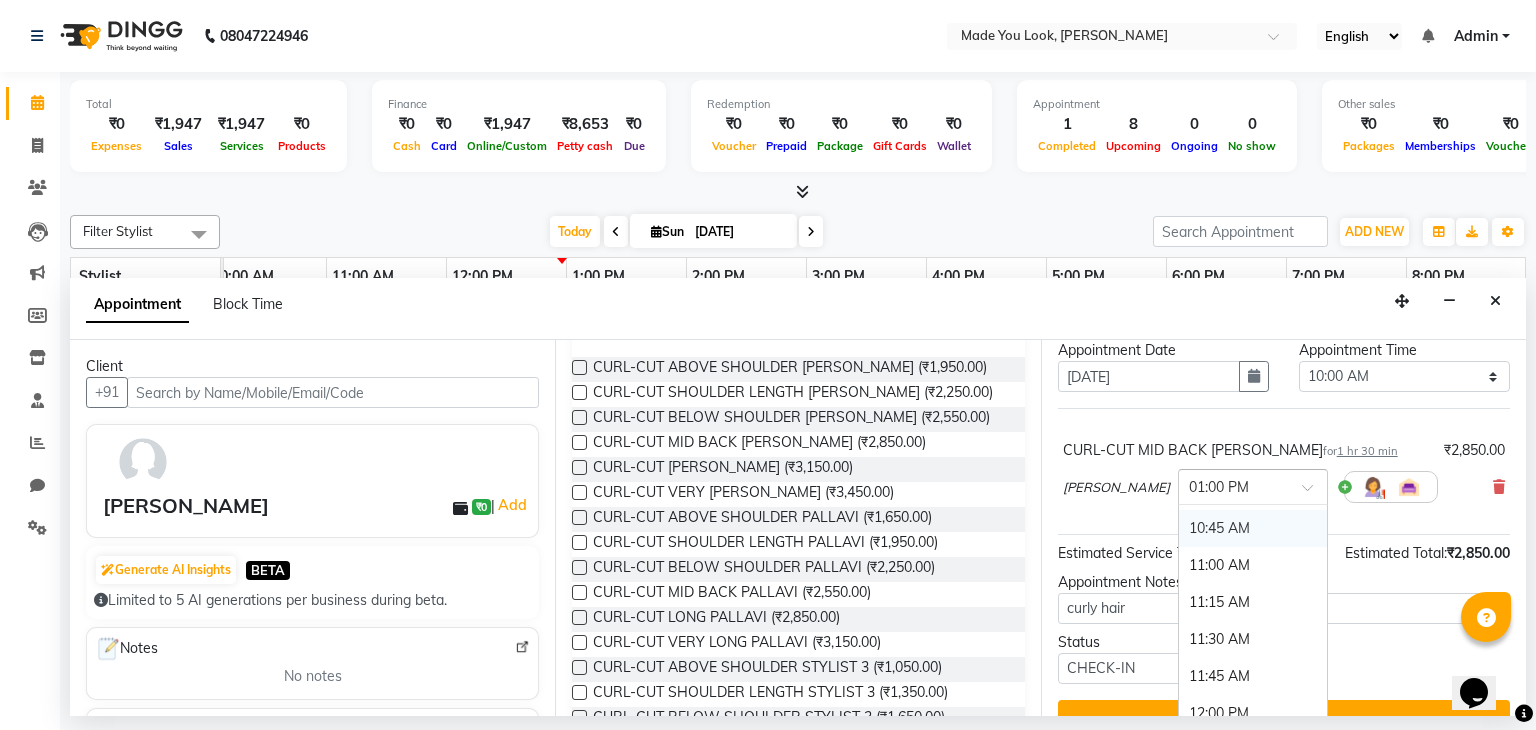scroll, scrollTop: 136, scrollLeft: 0, axis: vertical 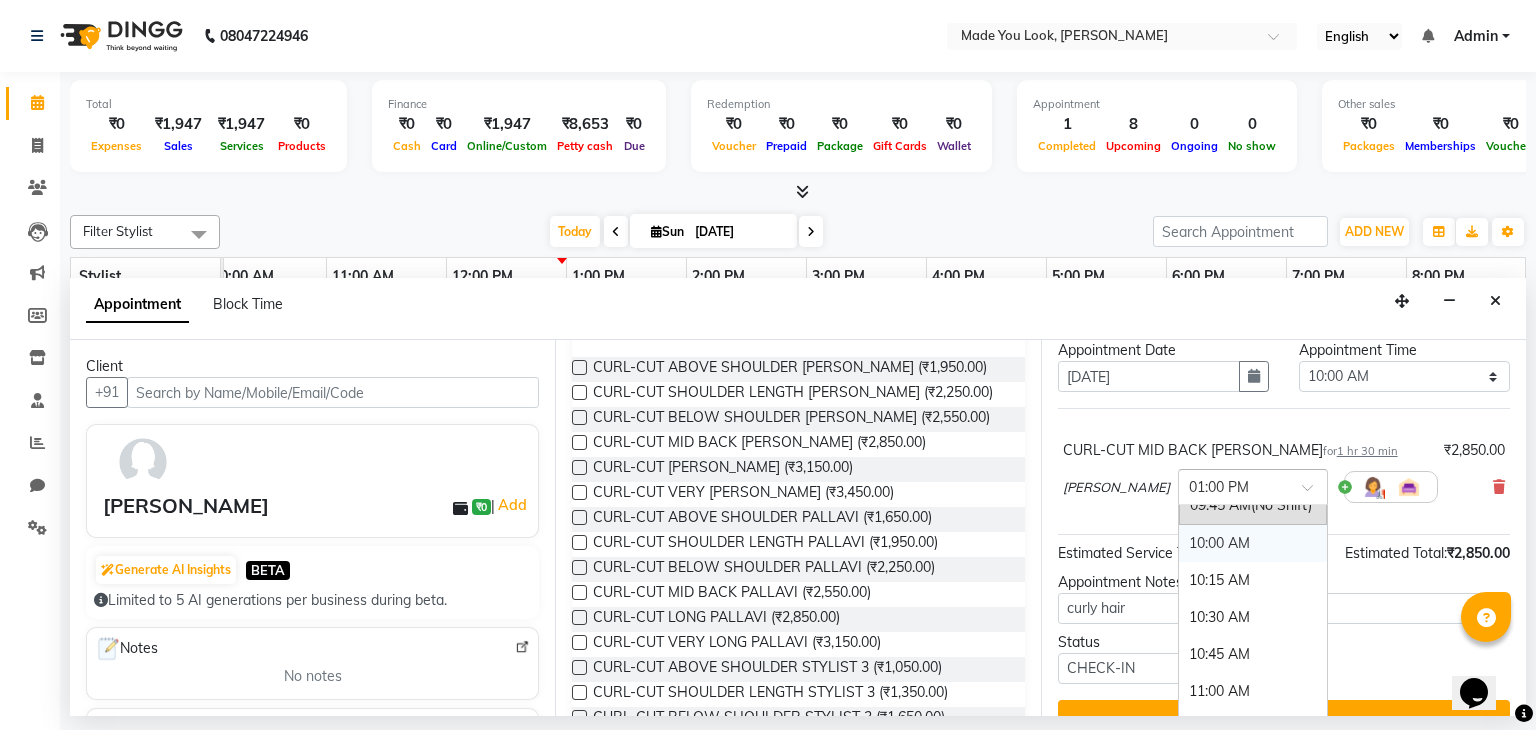 click on "10:00 AM" at bounding box center [1253, 543] 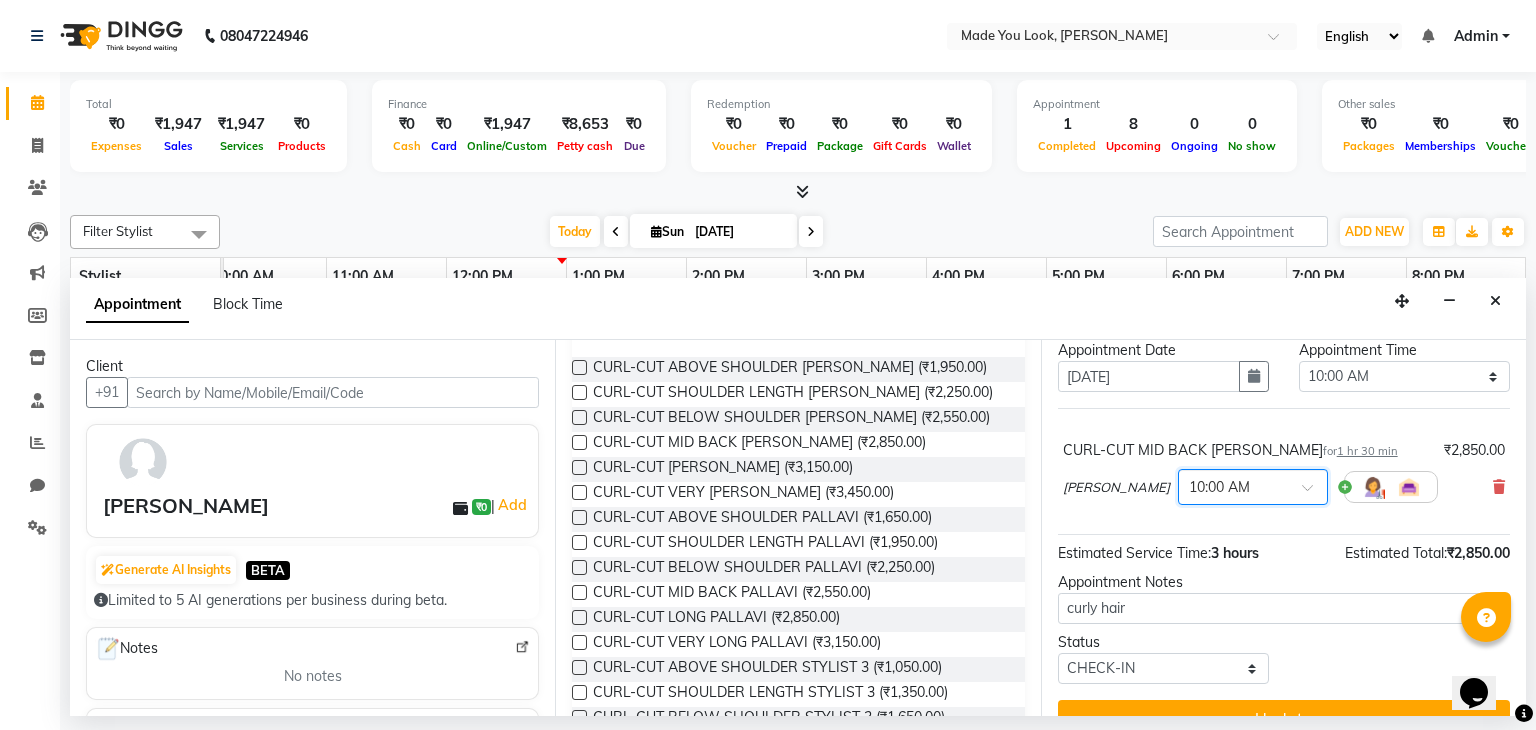 scroll, scrollTop: 90, scrollLeft: 0, axis: vertical 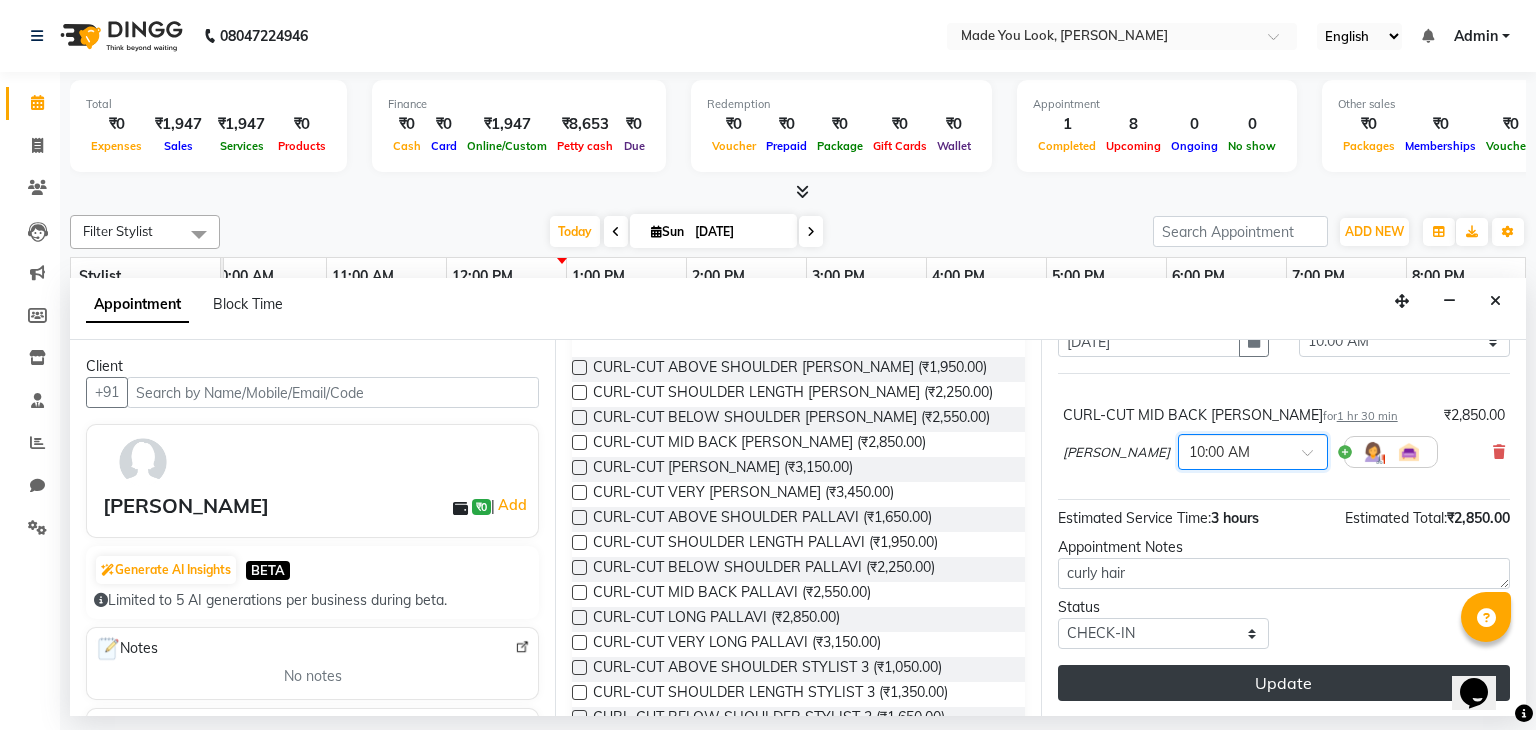 click on "Update" at bounding box center (1284, 683) 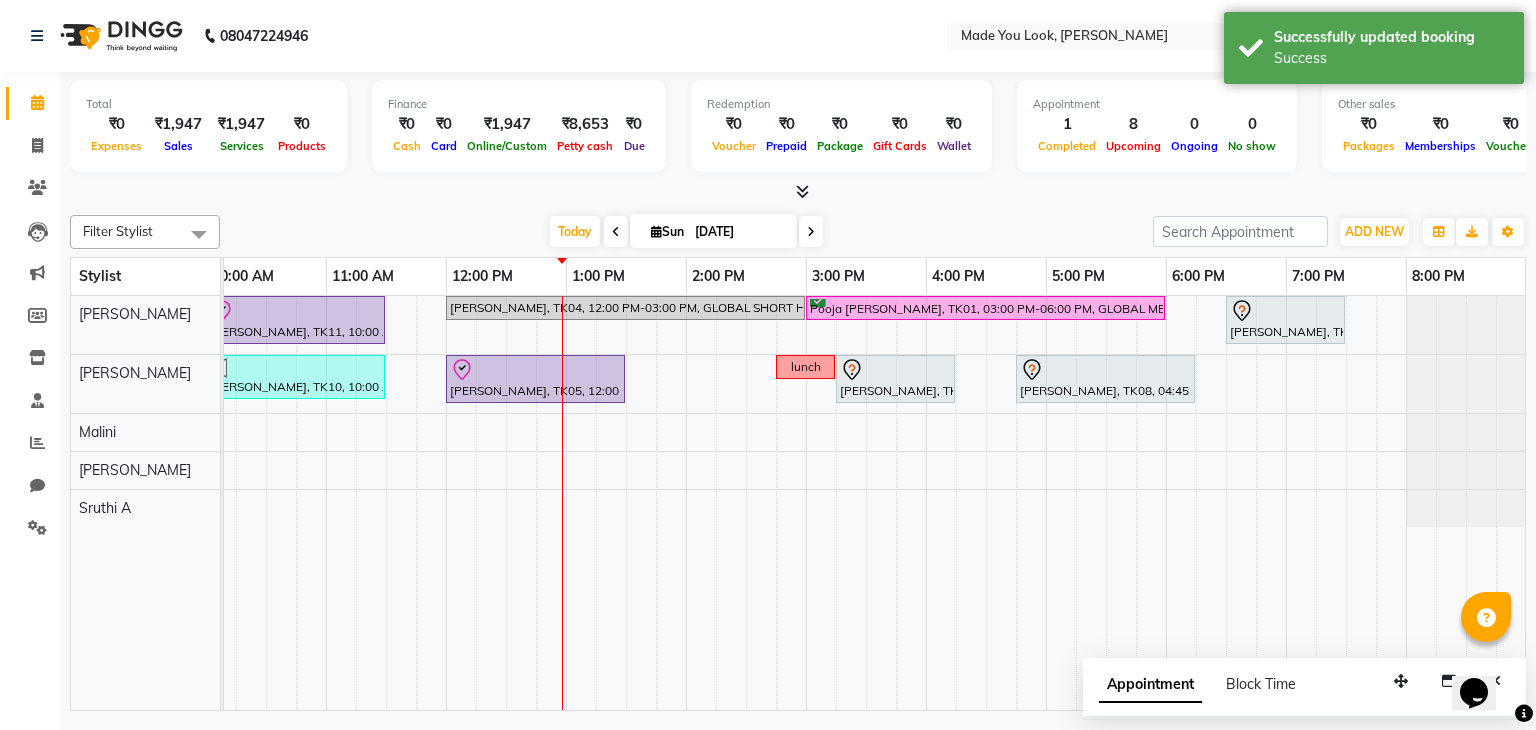 scroll, scrollTop: 0, scrollLeft: 0, axis: both 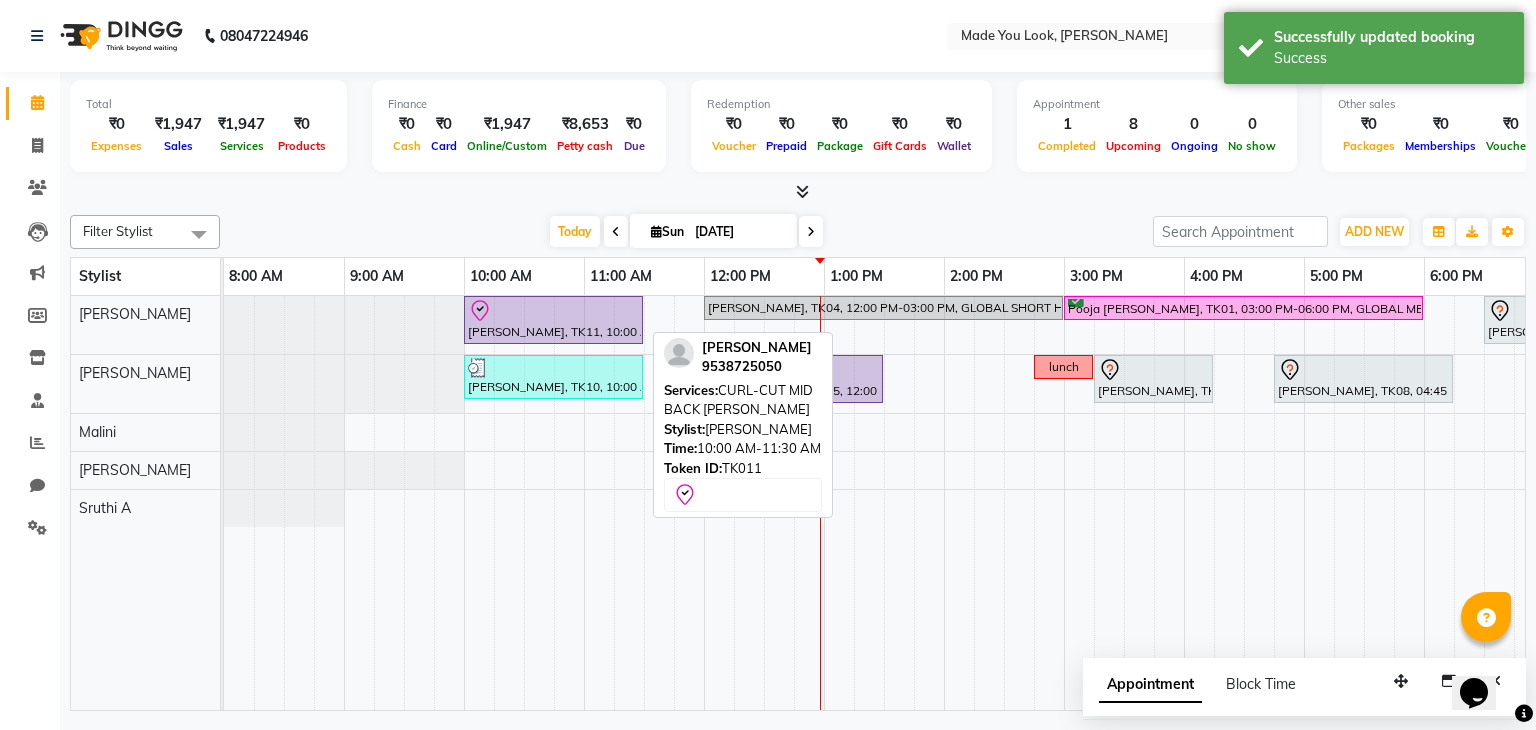 click at bounding box center [553, 311] 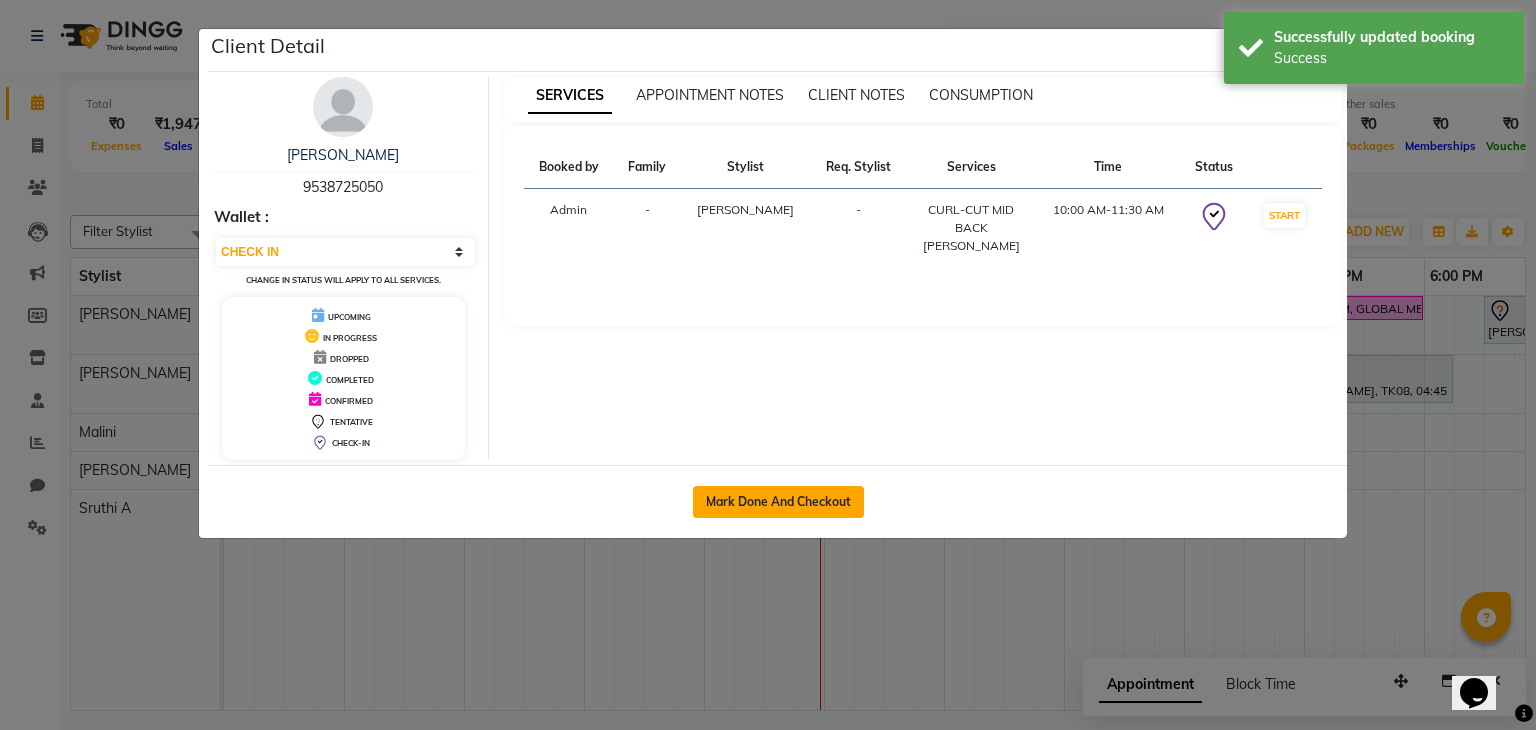 click on "Mark Done And Checkout" 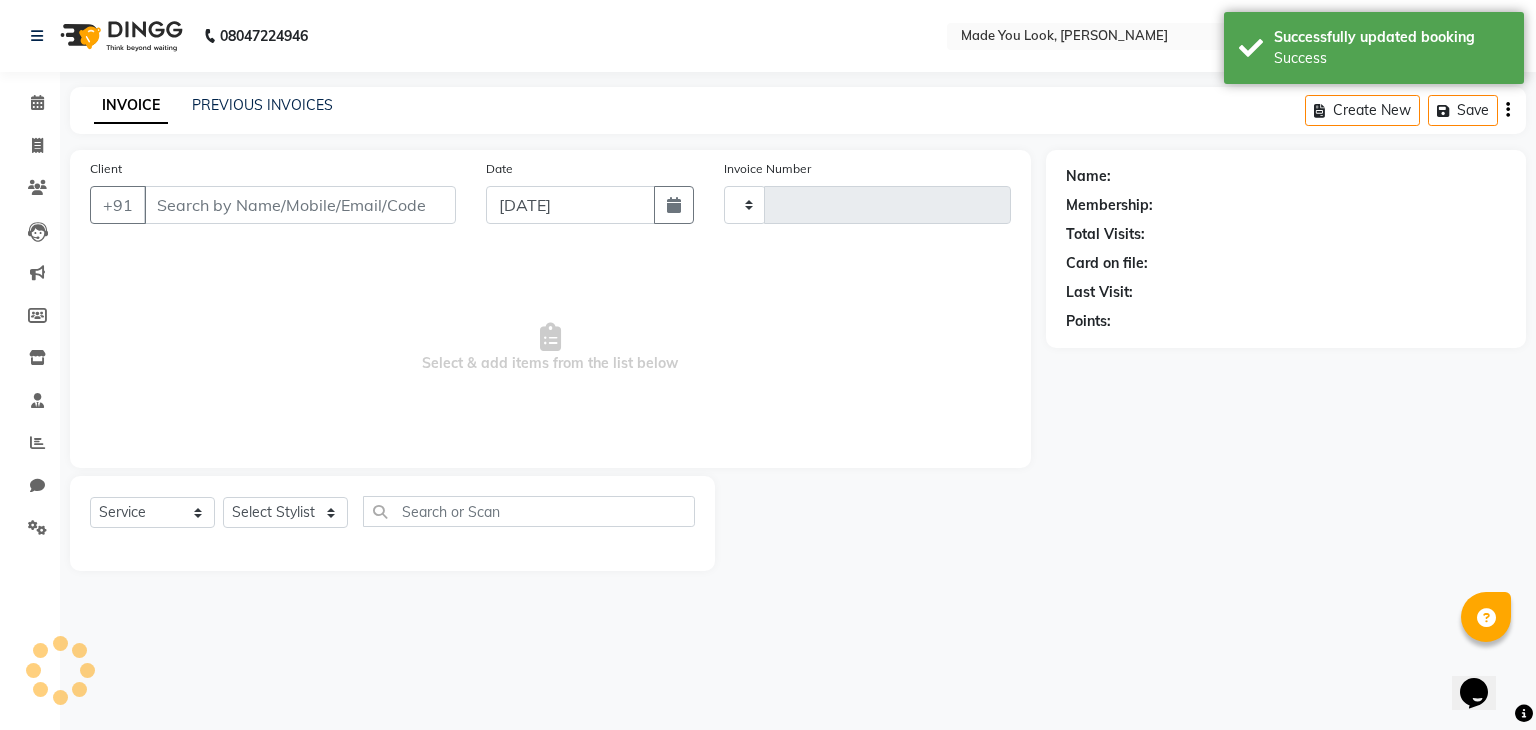 type on "0071" 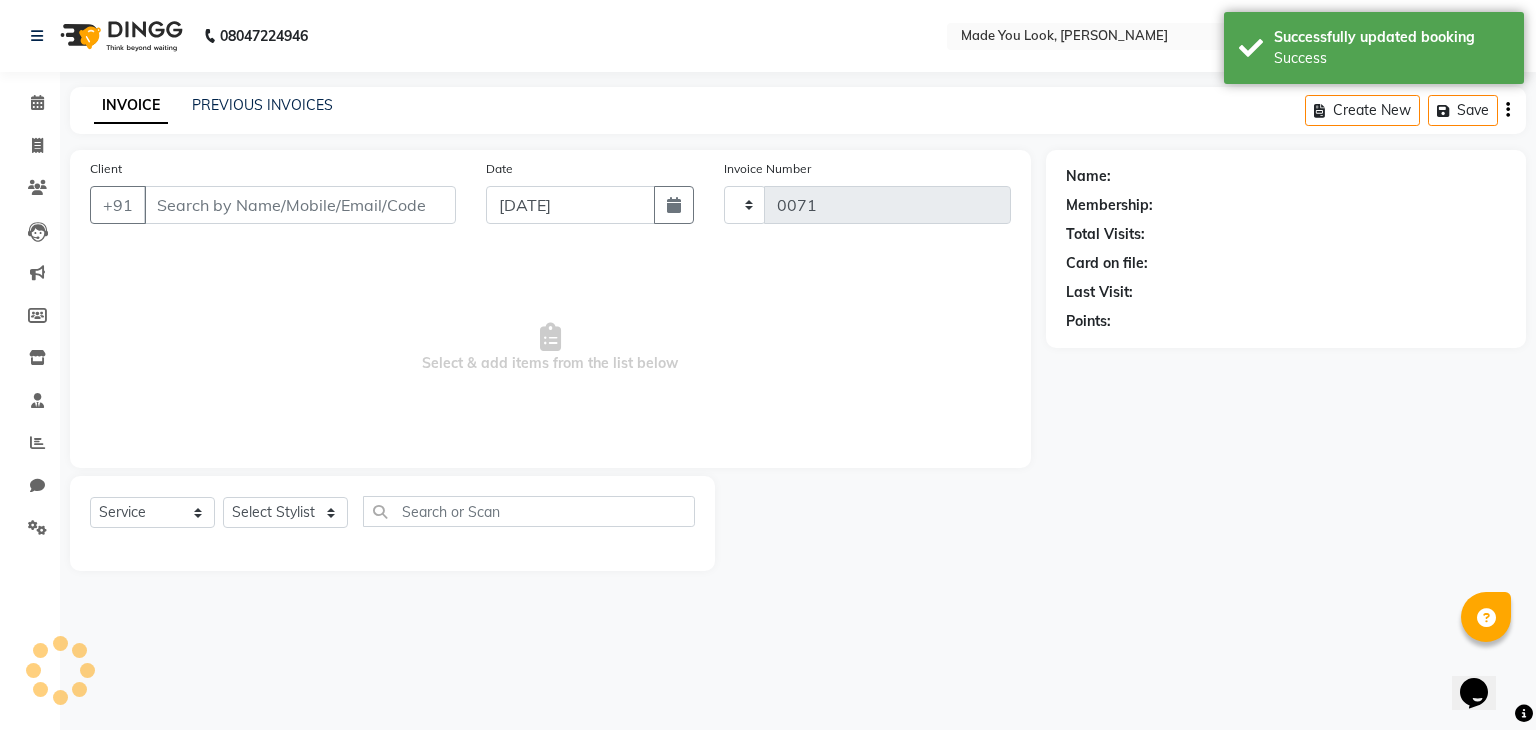 select on "8181" 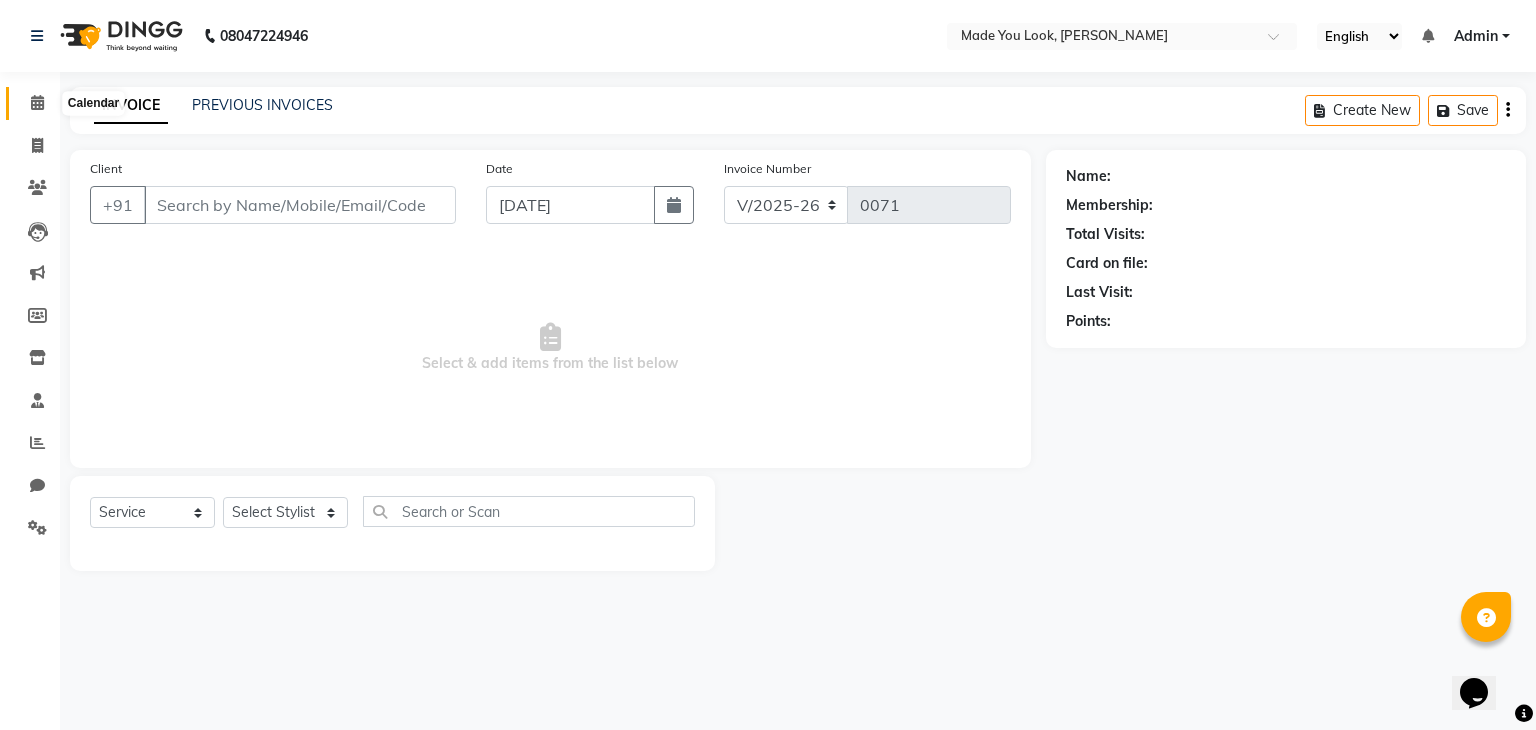 click 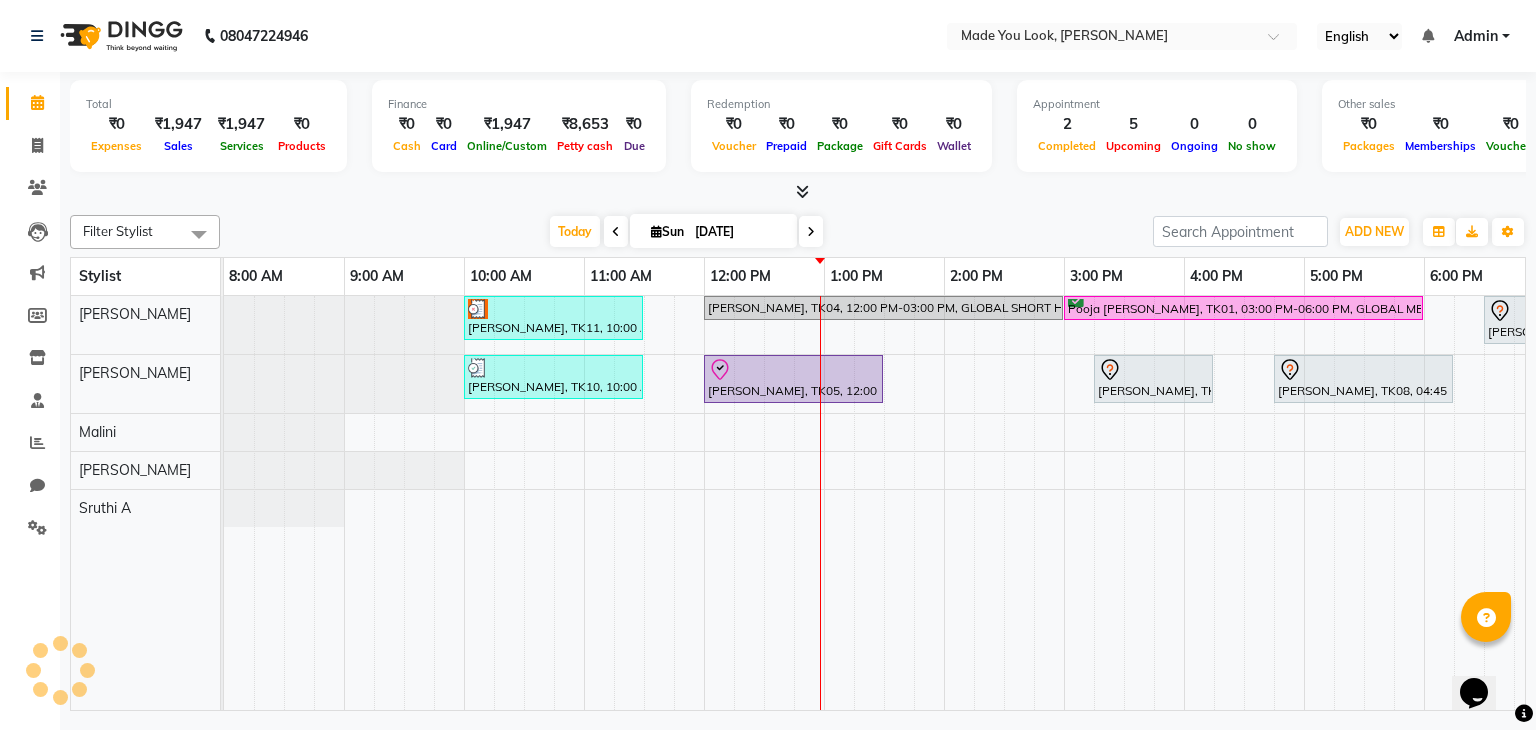 scroll, scrollTop: 0, scrollLeft: 0, axis: both 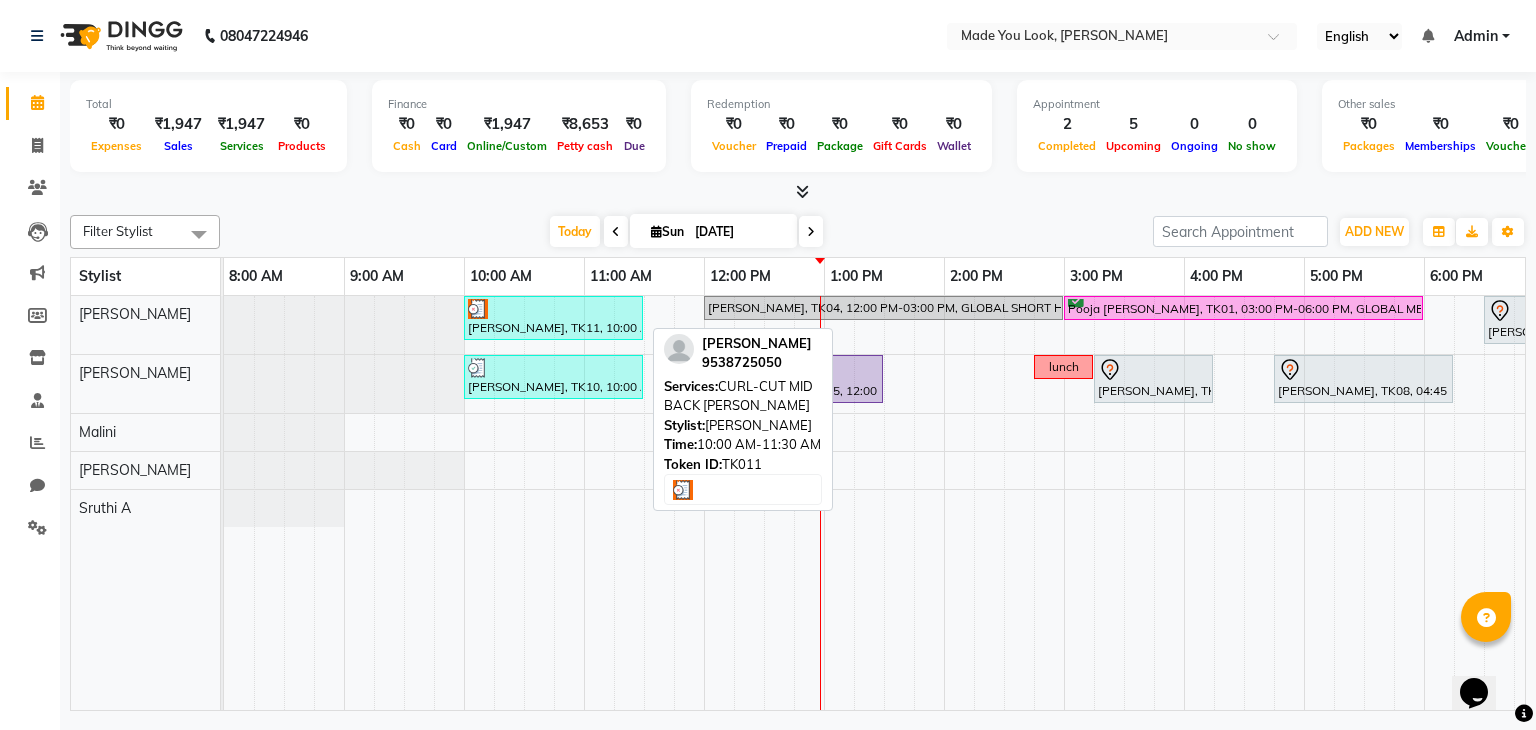 click at bounding box center [553, 309] 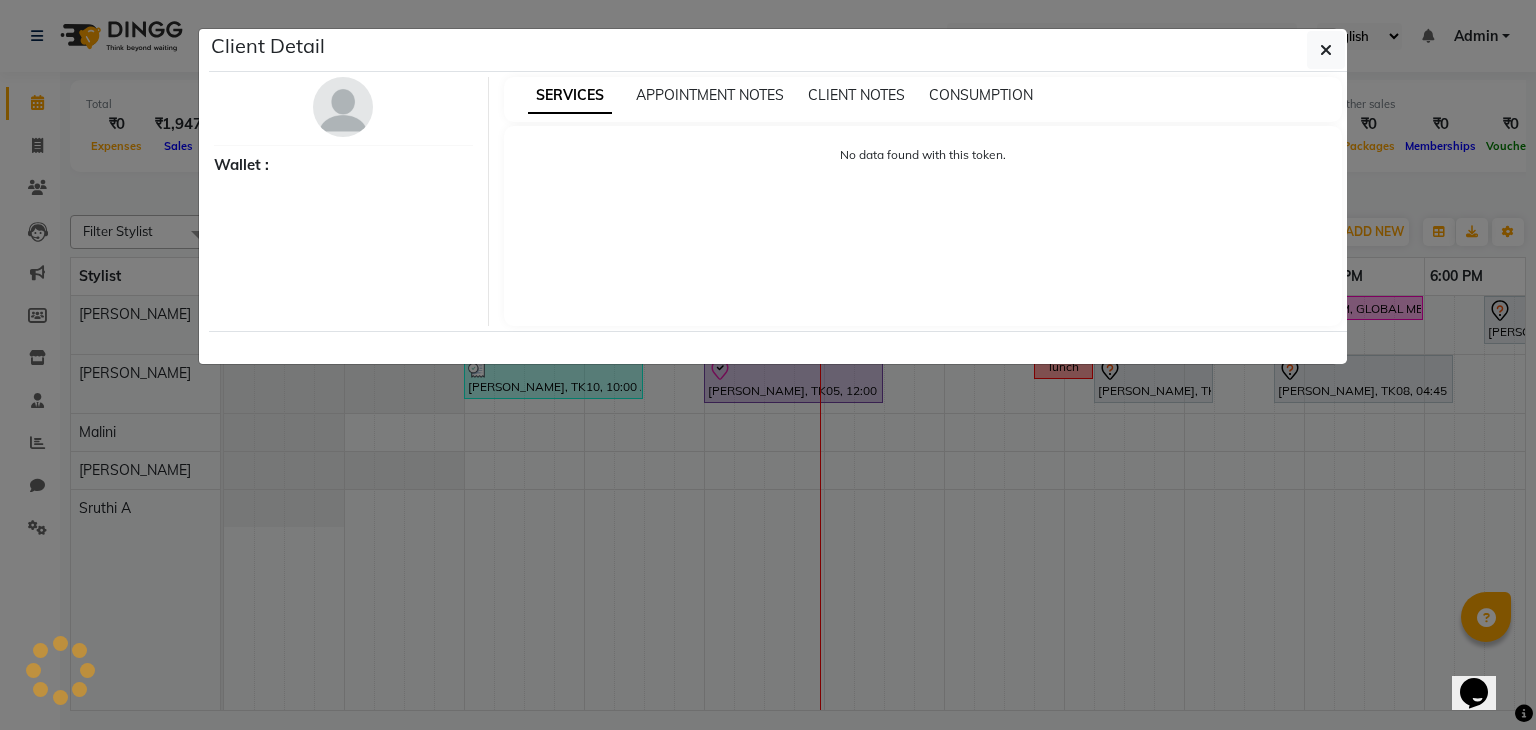 select on "3" 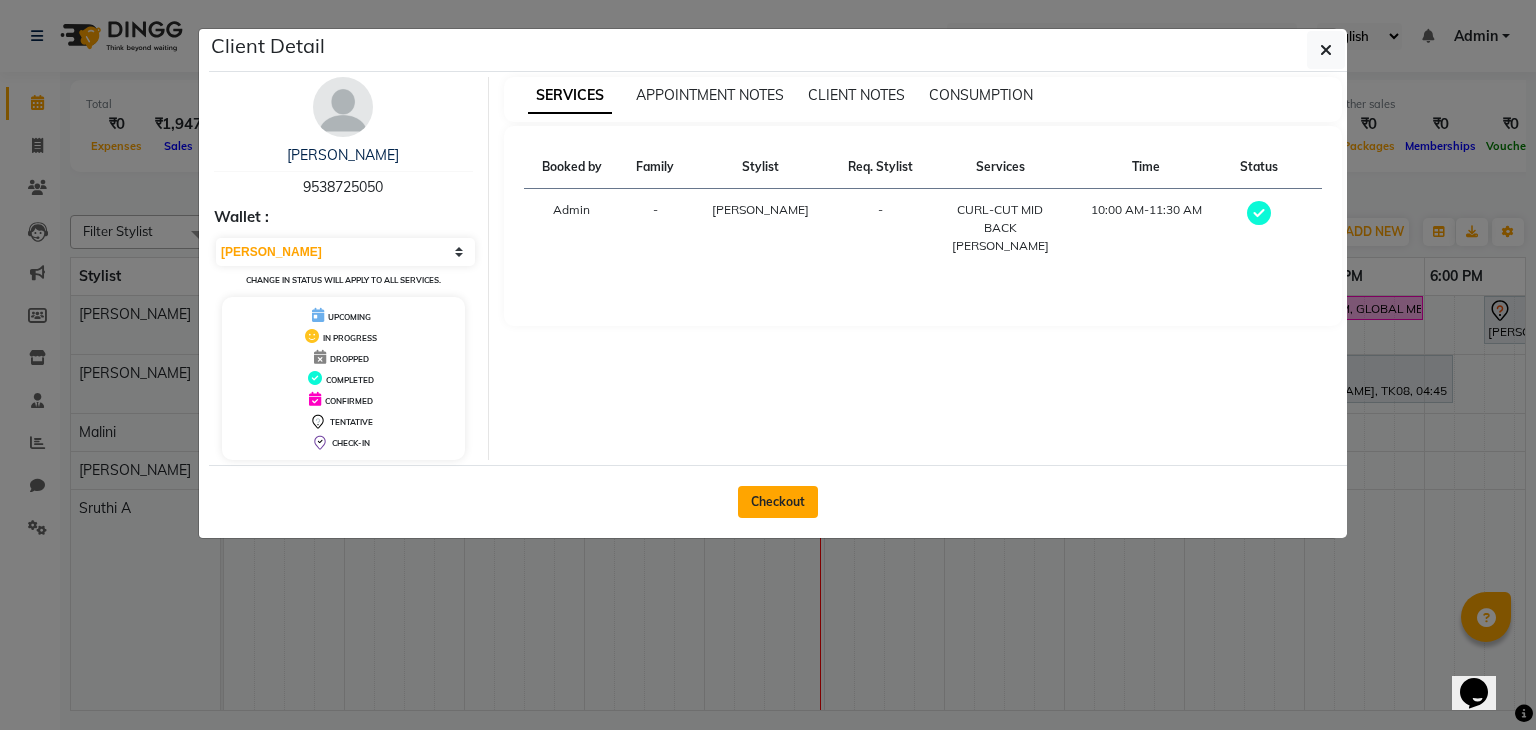 click on "Checkout" 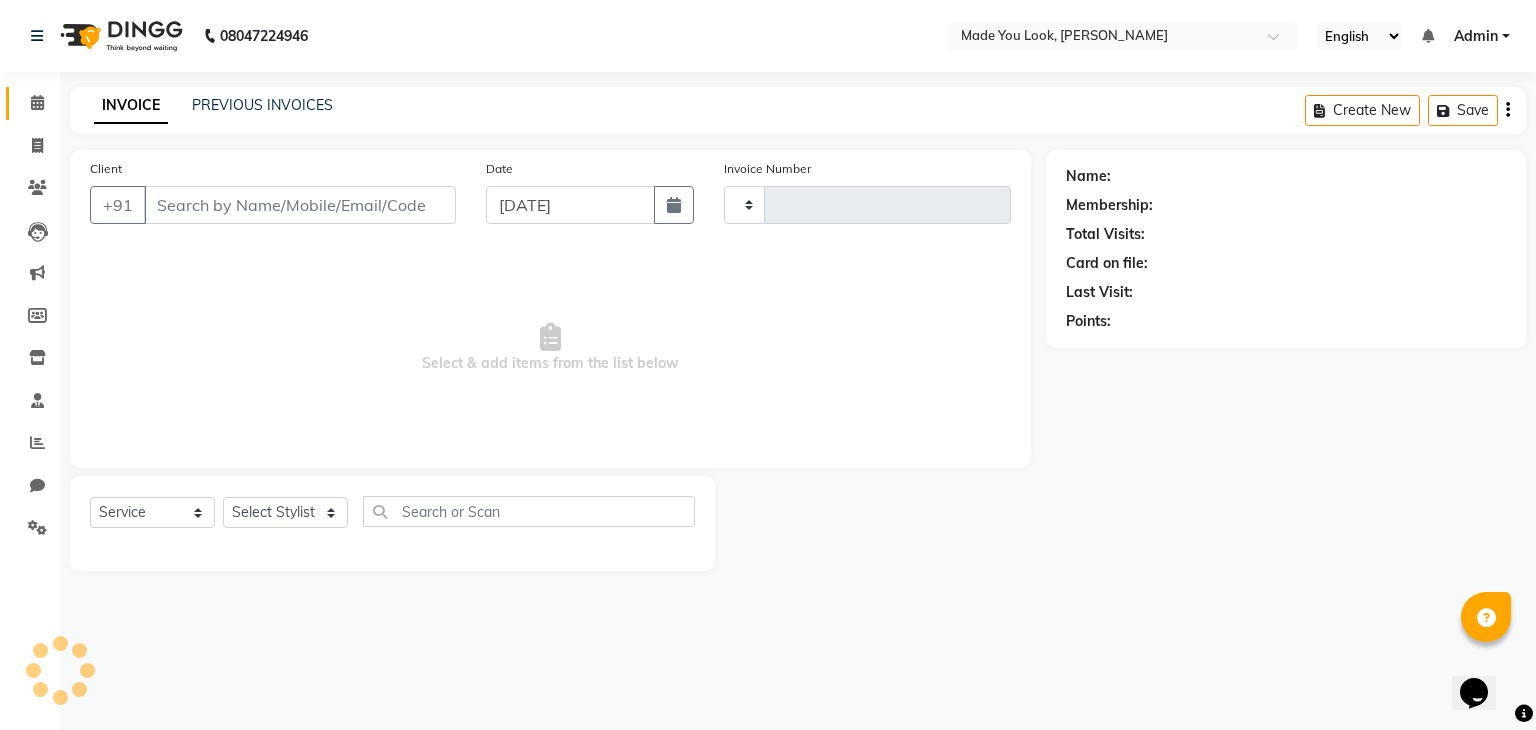 type on "0071" 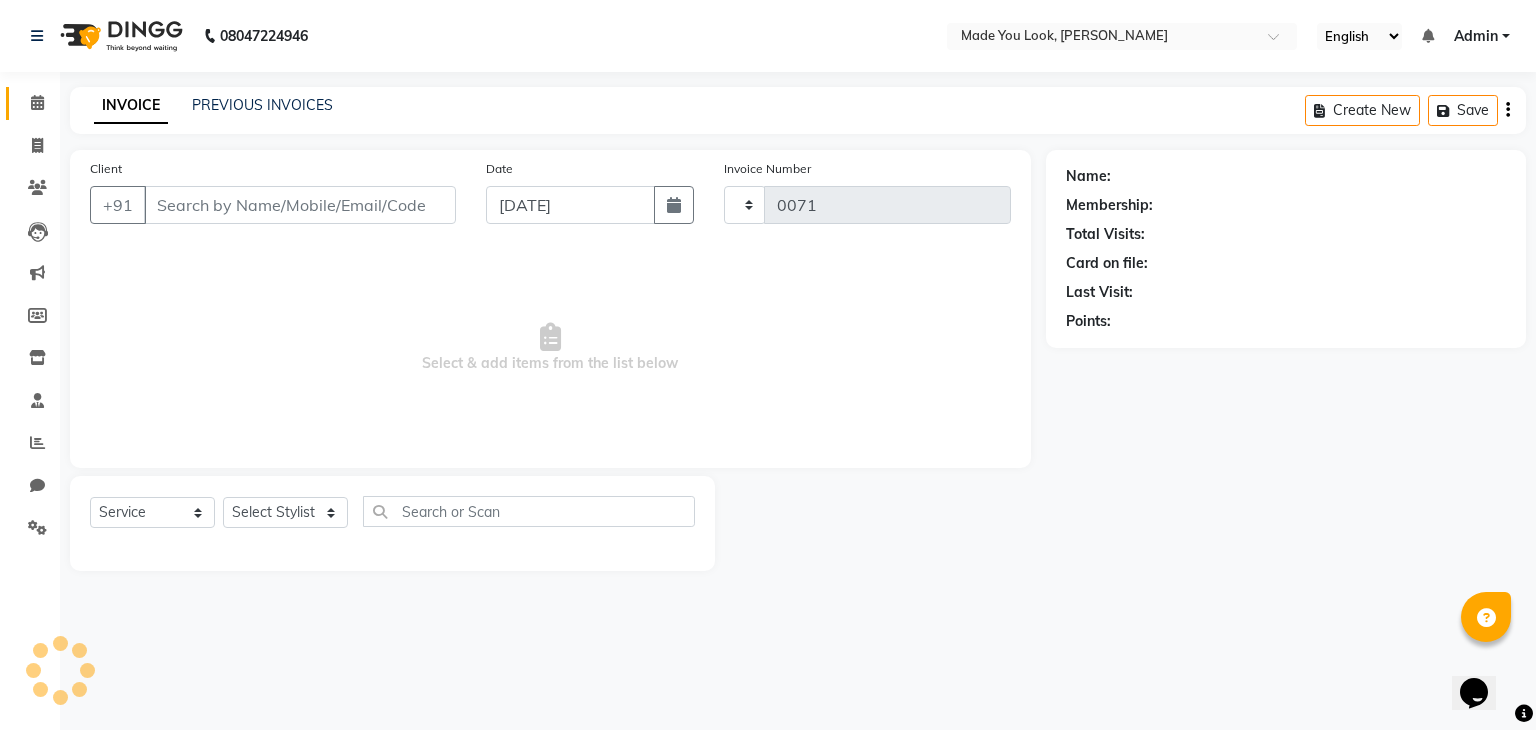 select on "8181" 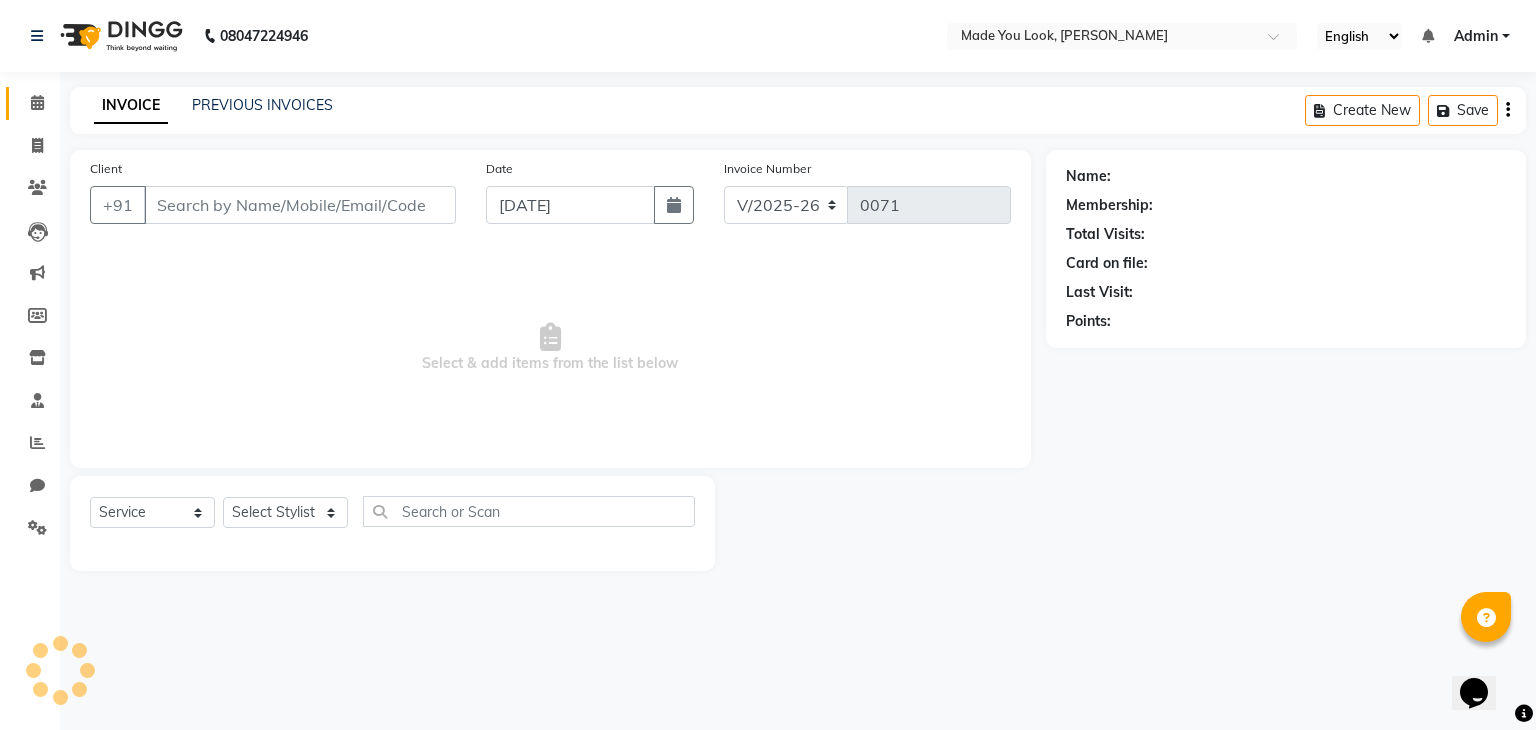 type on "9538725050" 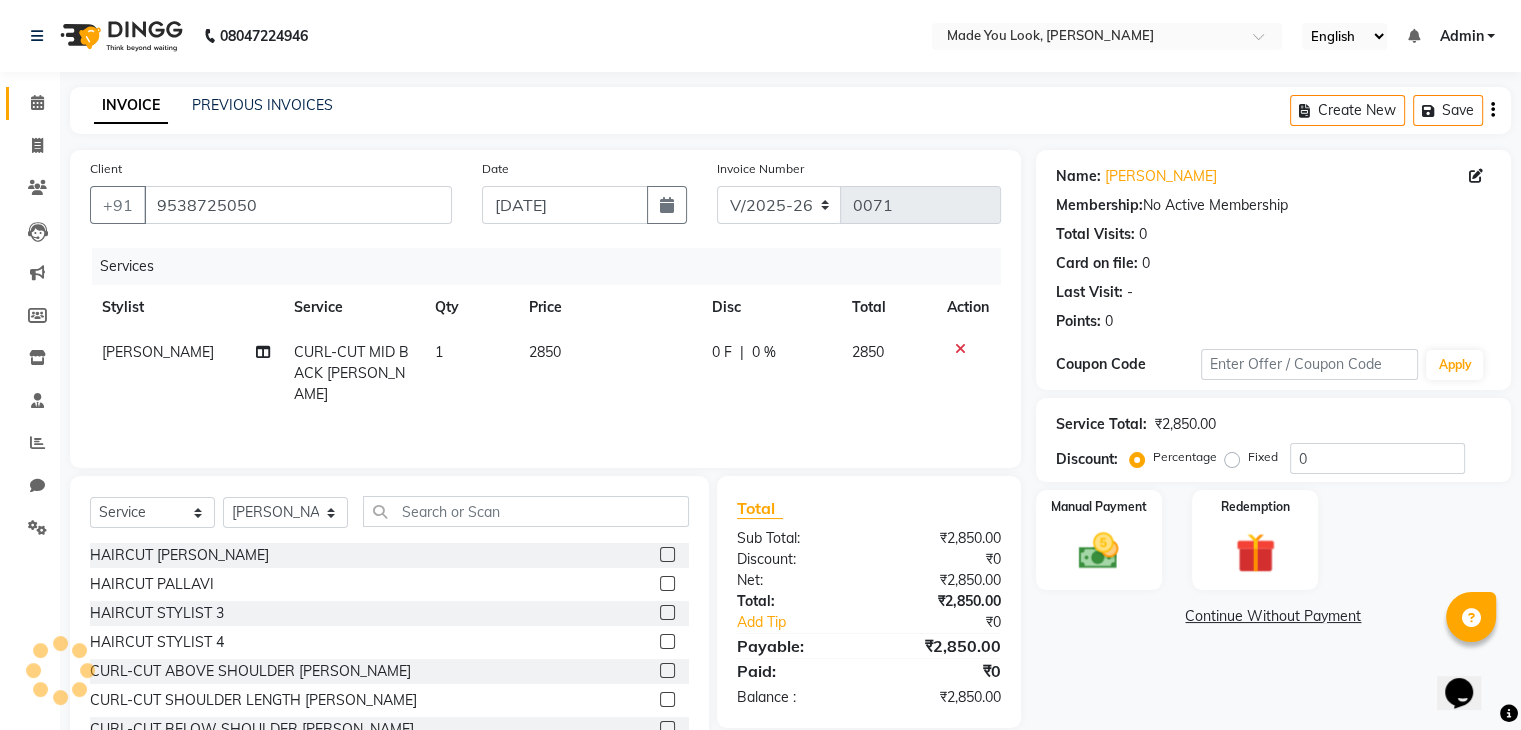 scroll, scrollTop: 72, scrollLeft: 0, axis: vertical 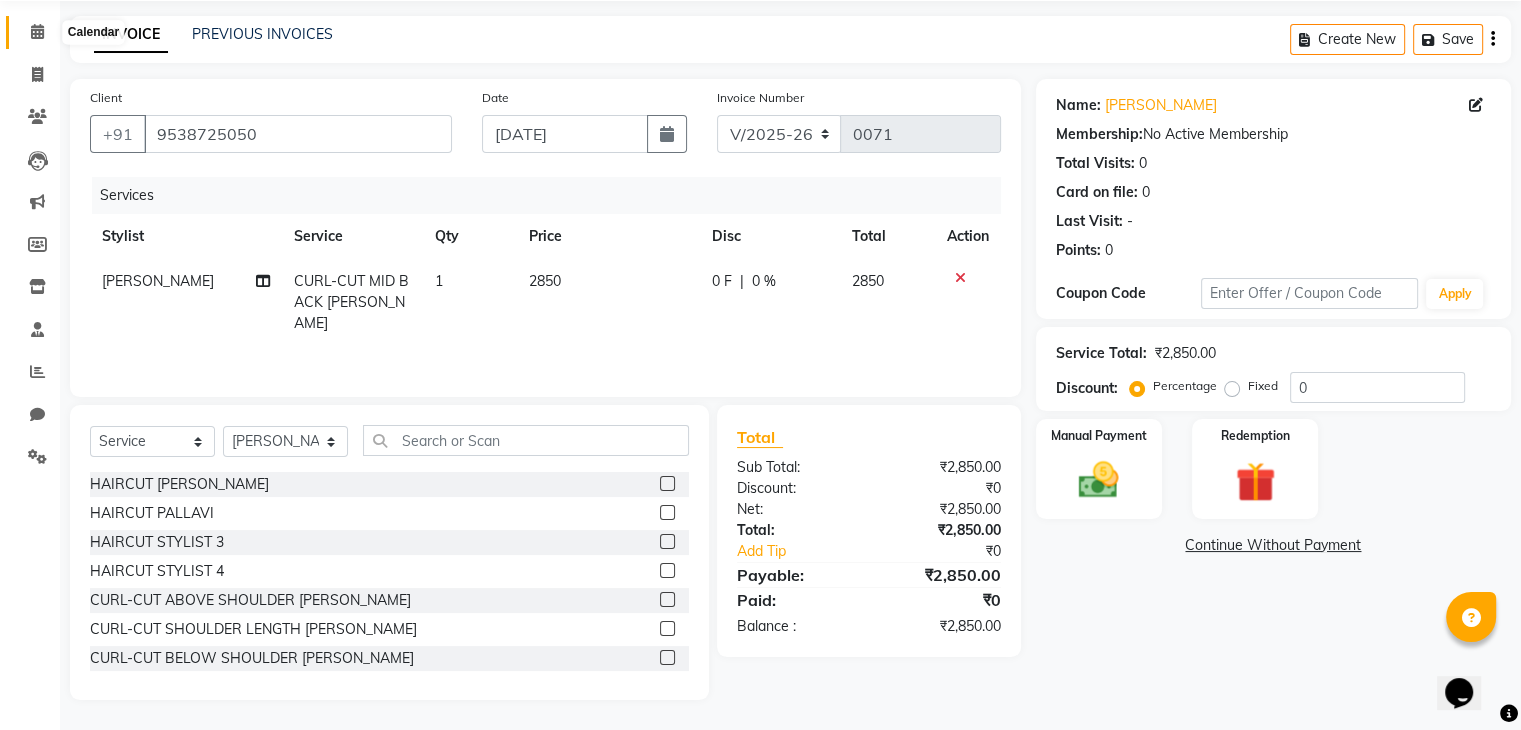 click 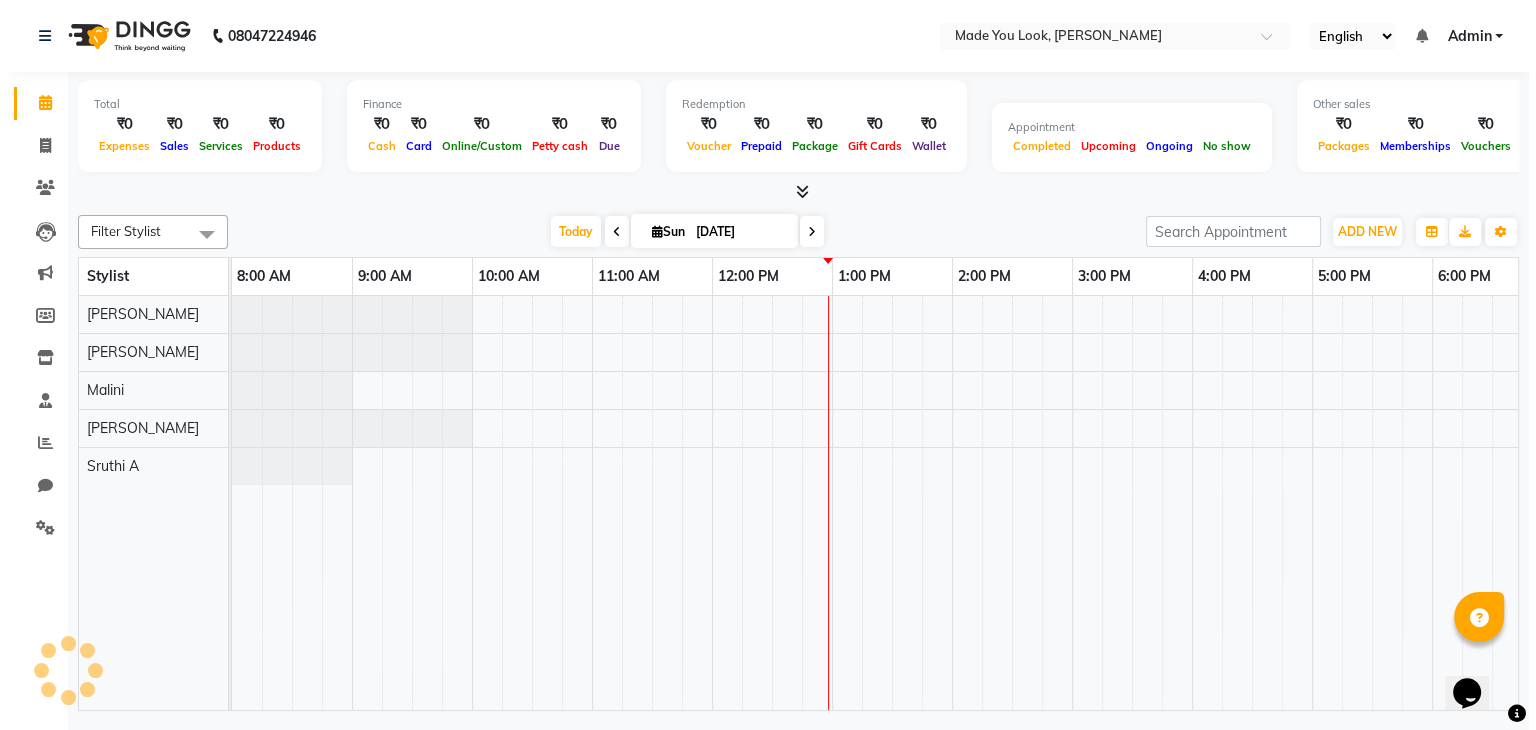 scroll, scrollTop: 0, scrollLeft: 0, axis: both 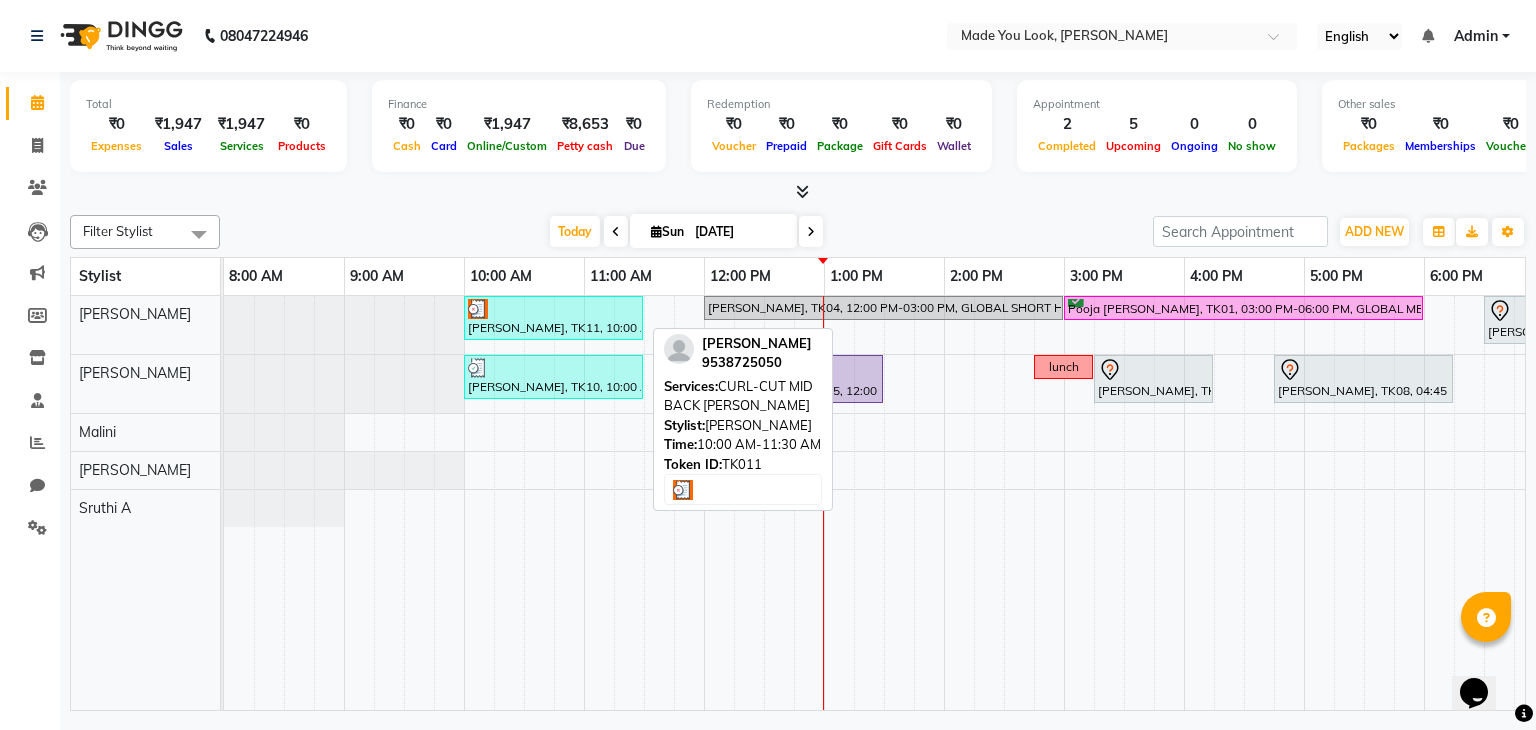 click on "[PERSON_NAME], TK11, 10:00 AM-11:30 AM, CURL-CUT MID BACK [PERSON_NAME]" at bounding box center [553, 318] 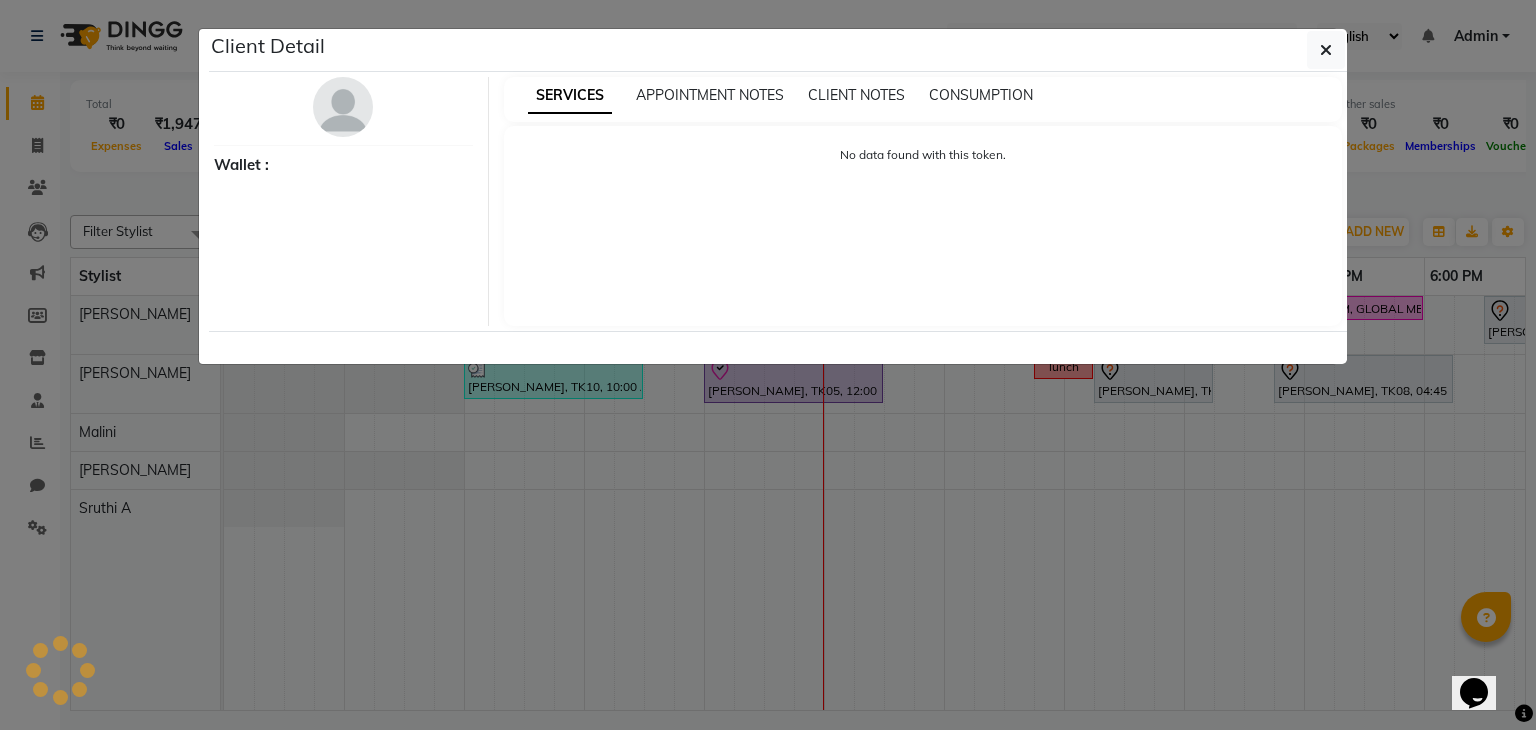 select on "3" 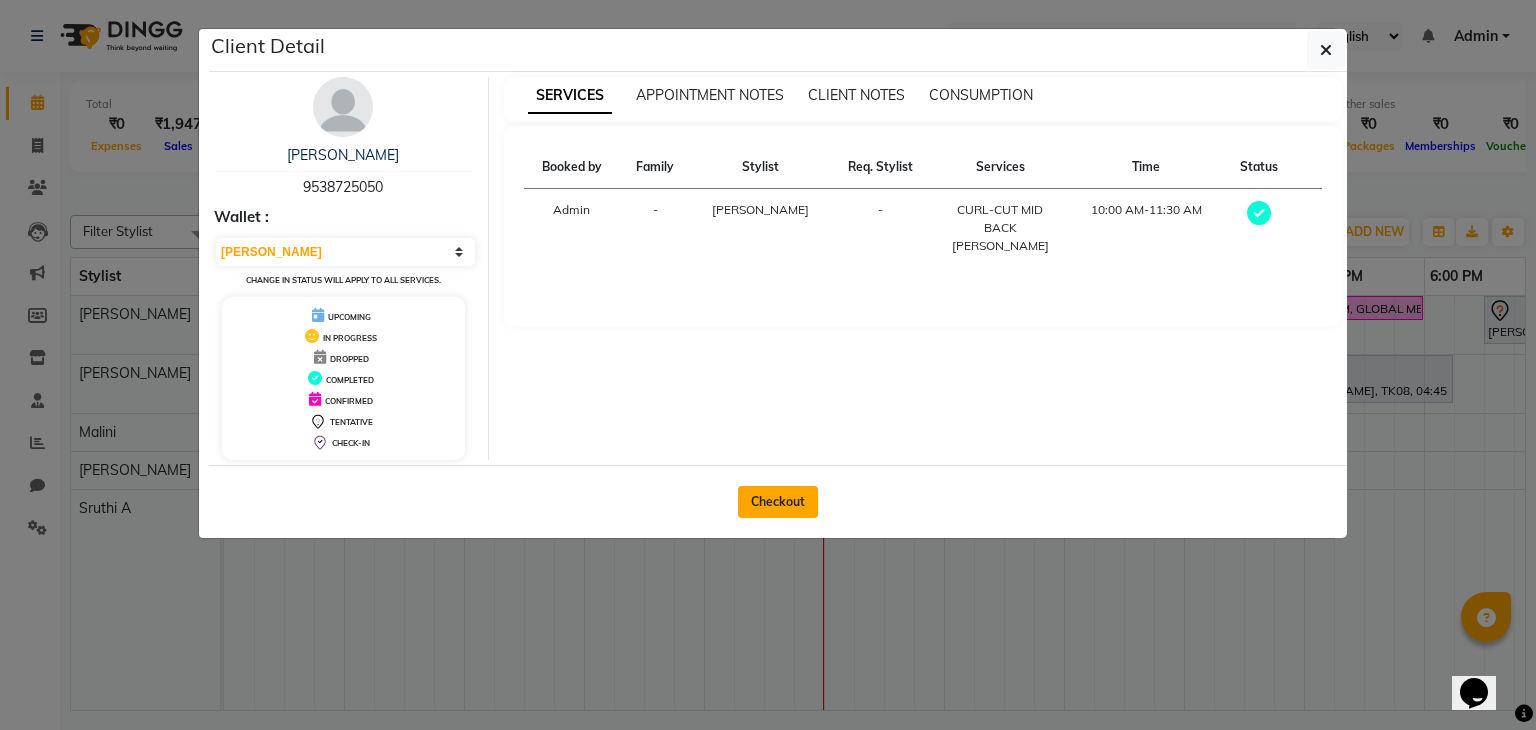 click on "Checkout" 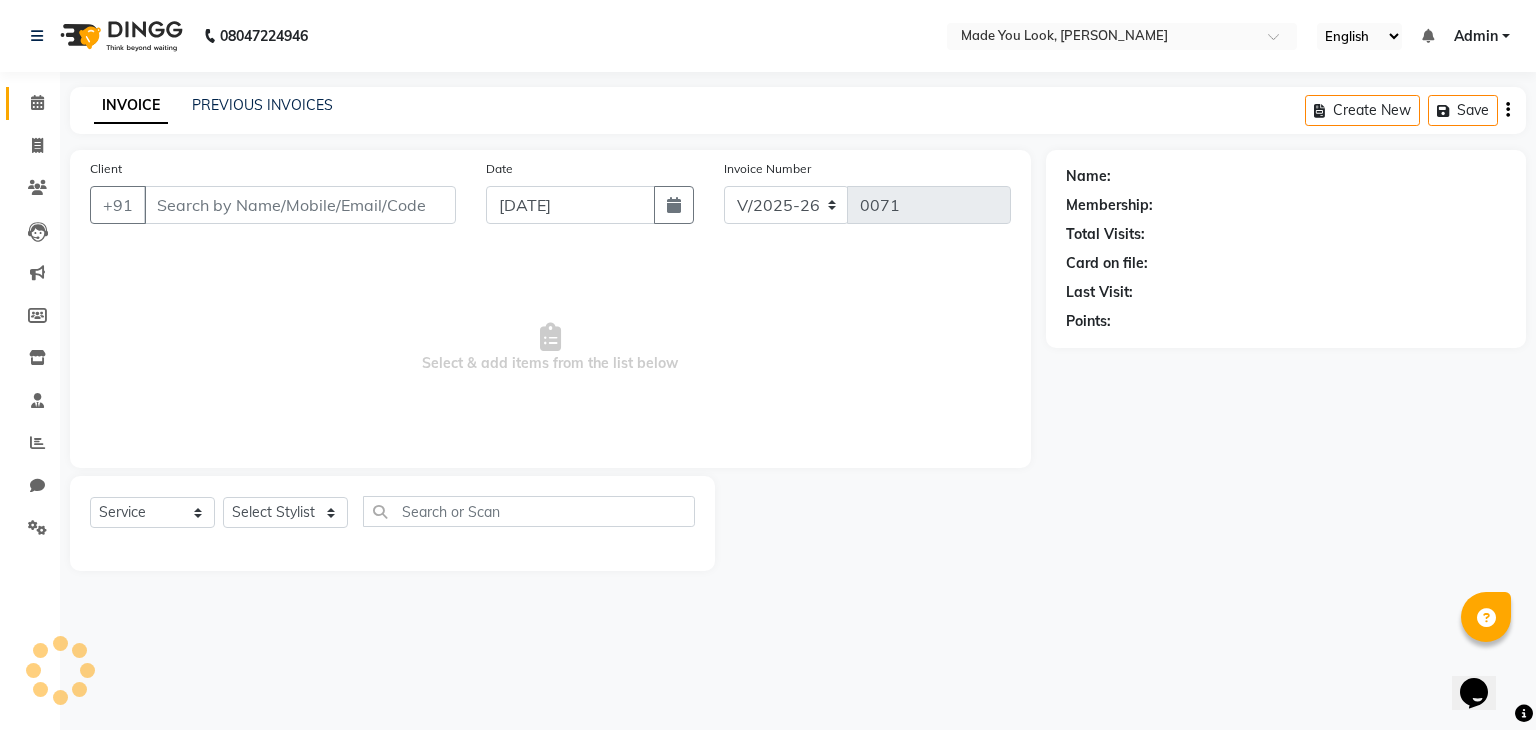 type on "9538725050" 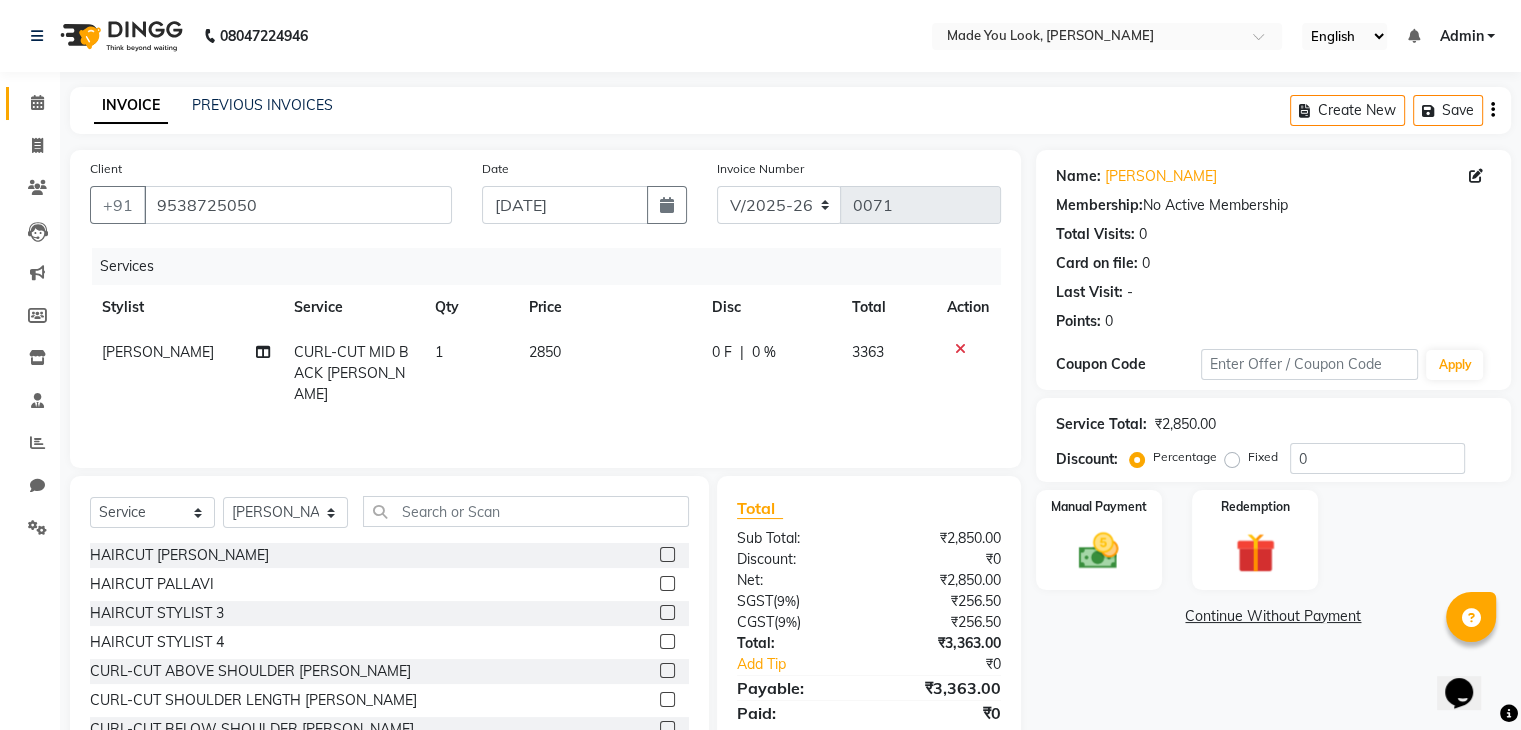 scroll, scrollTop: 72, scrollLeft: 0, axis: vertical 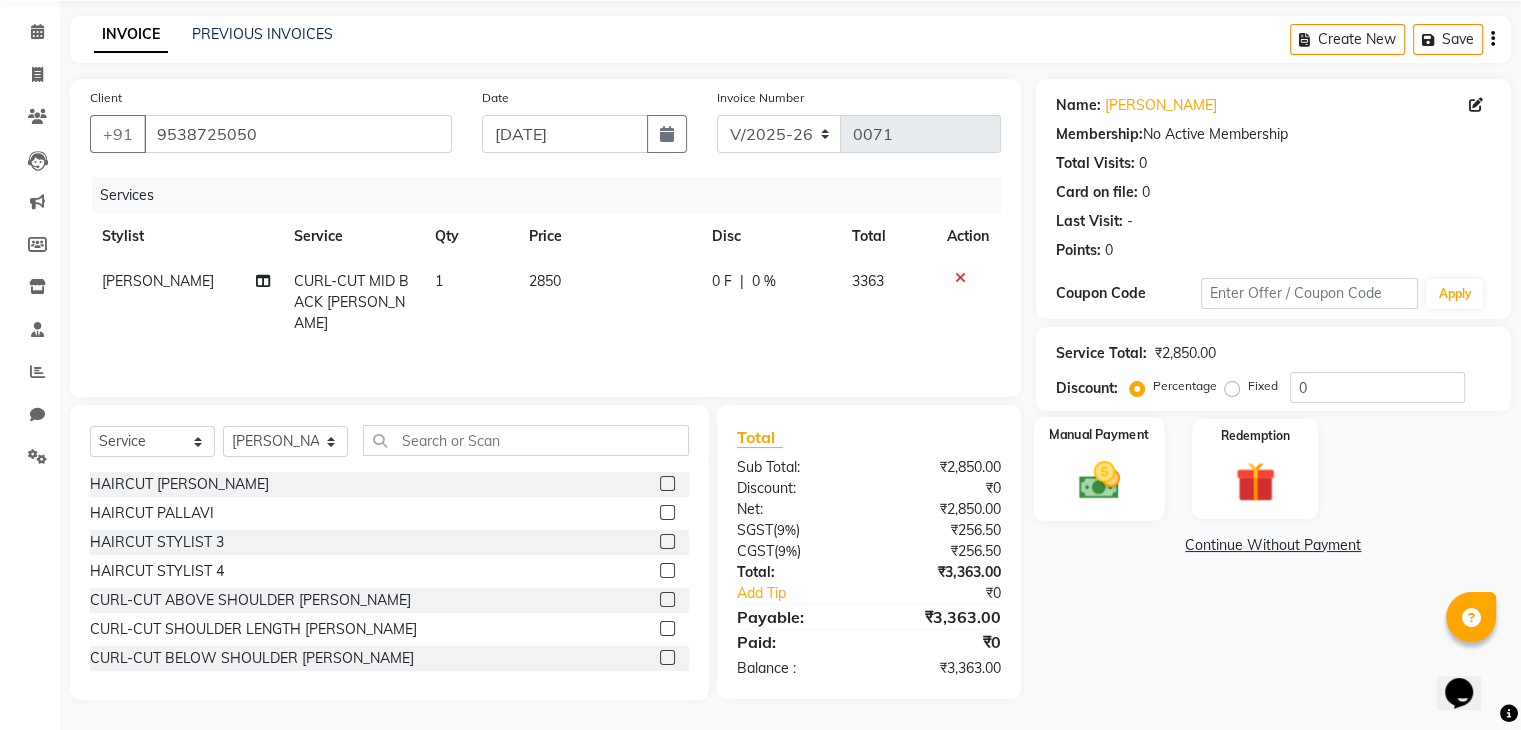 click 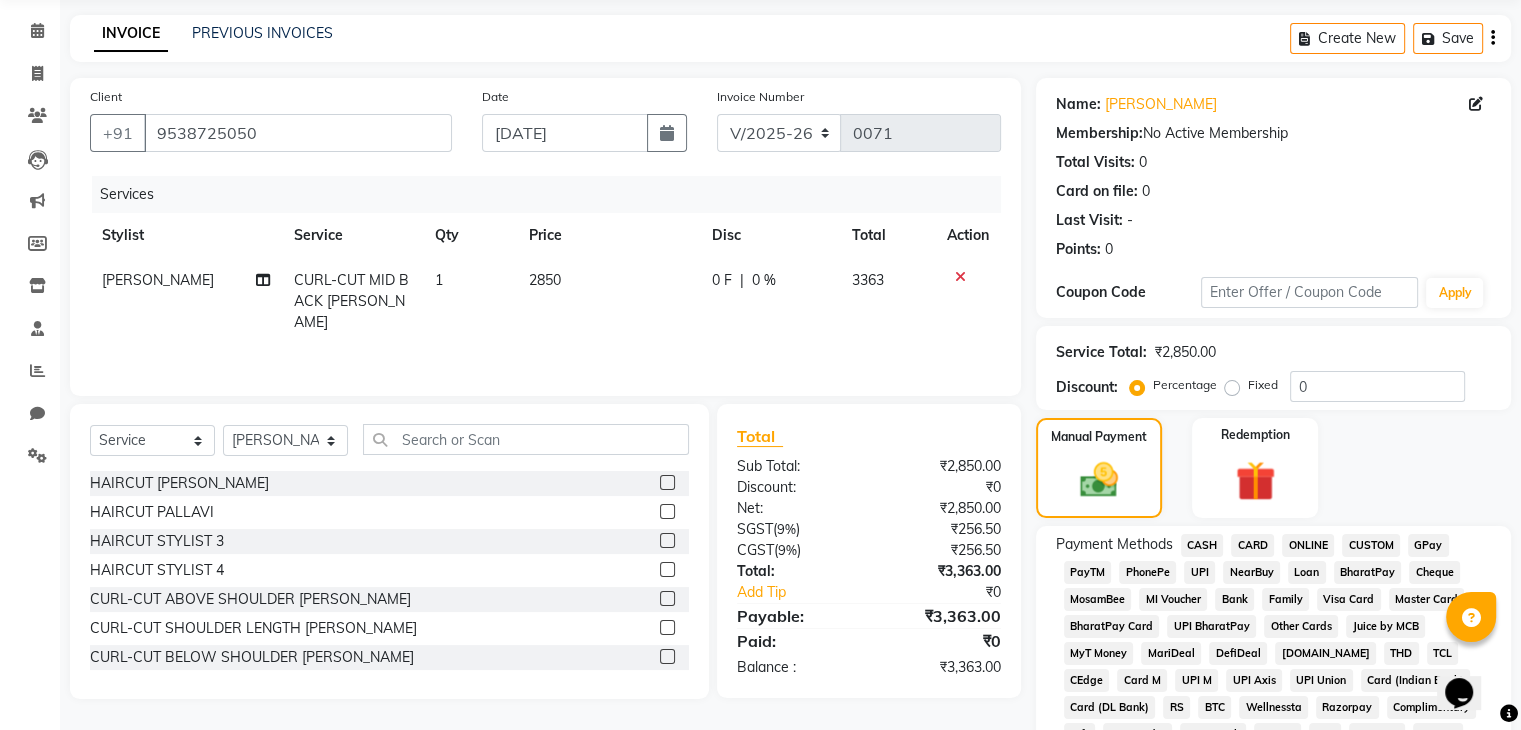 click on "CARD" 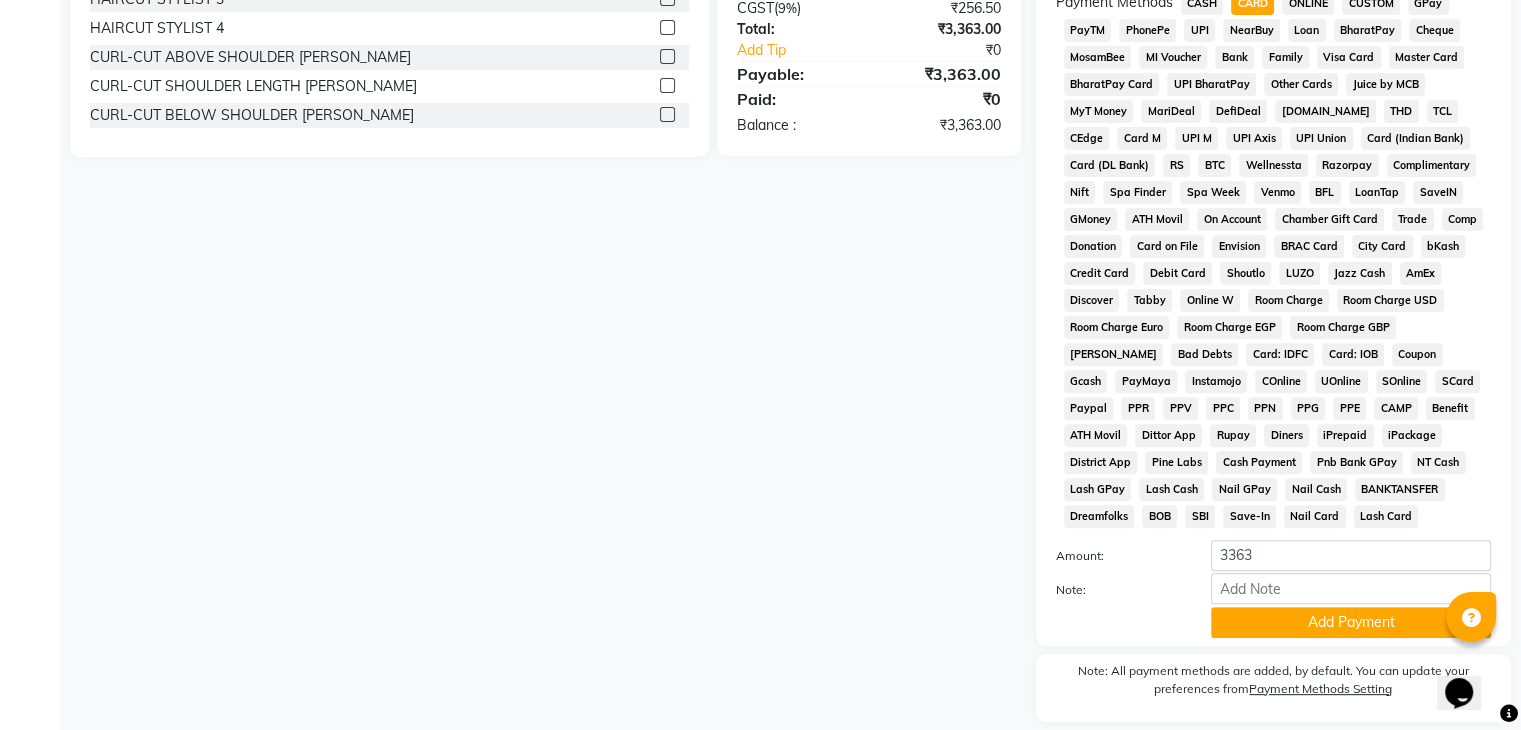 scroll, scrollTop: 615, scrollLeft: 0, axis: vertical 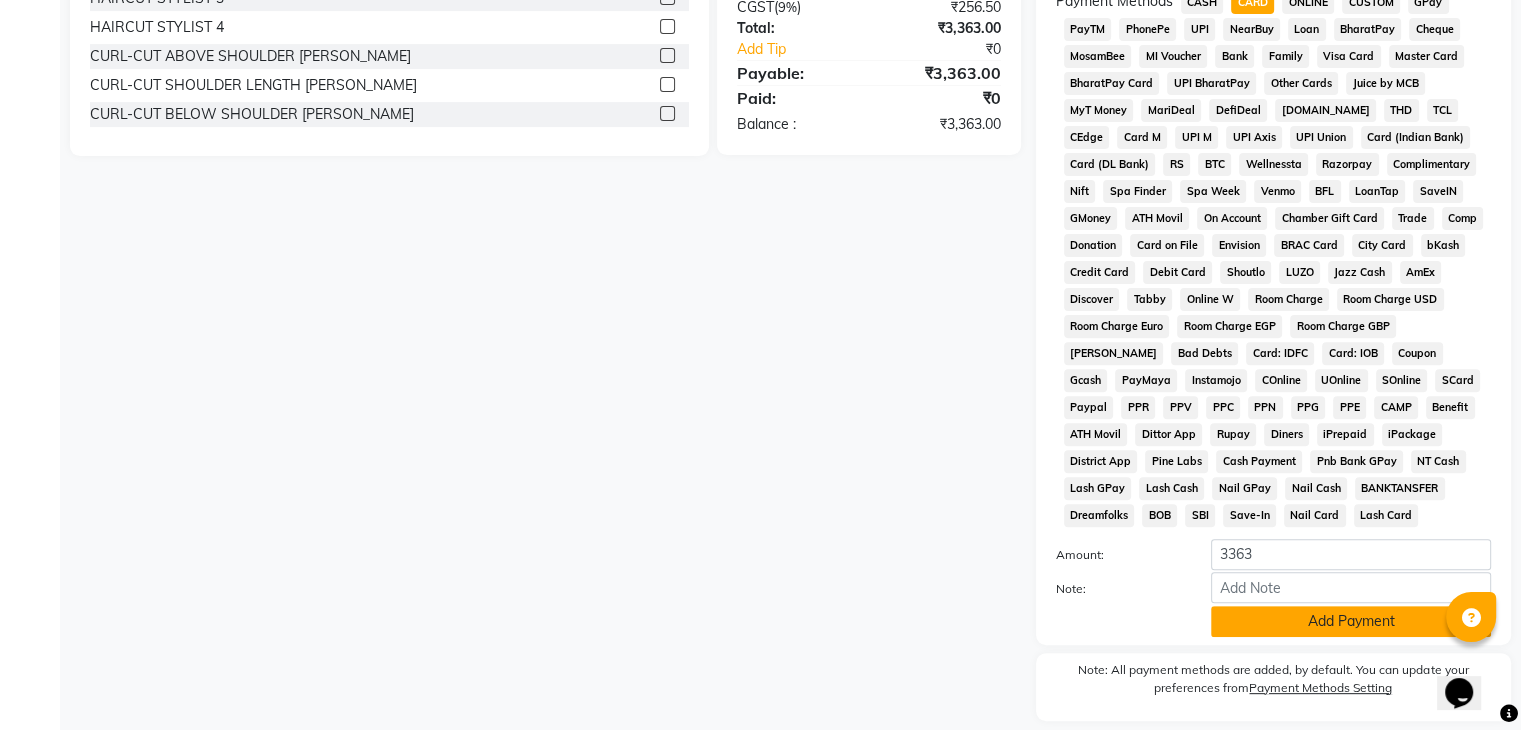 click on "Add Payment" 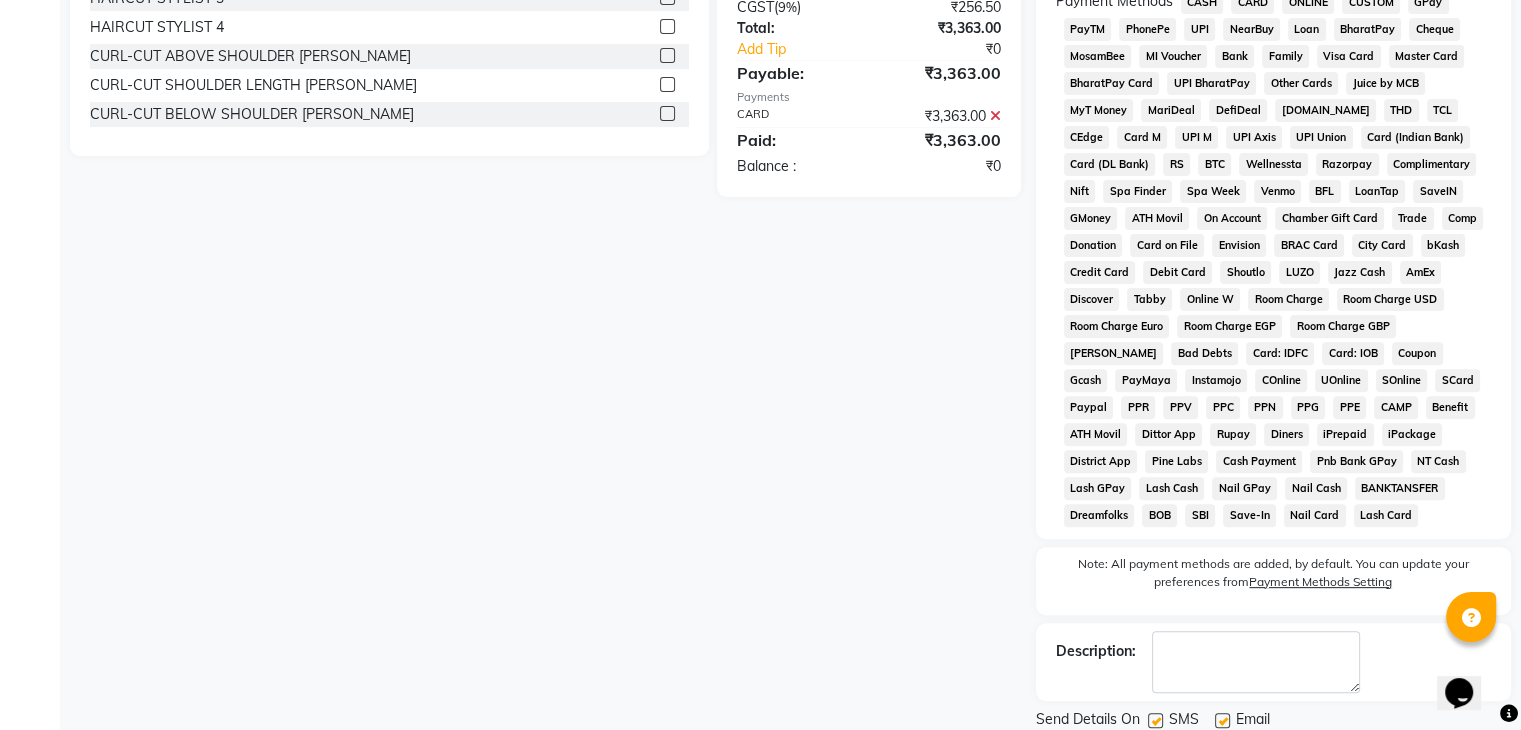 scroll, scrollTop: 699, scrollLeft: 0, axis: vertical 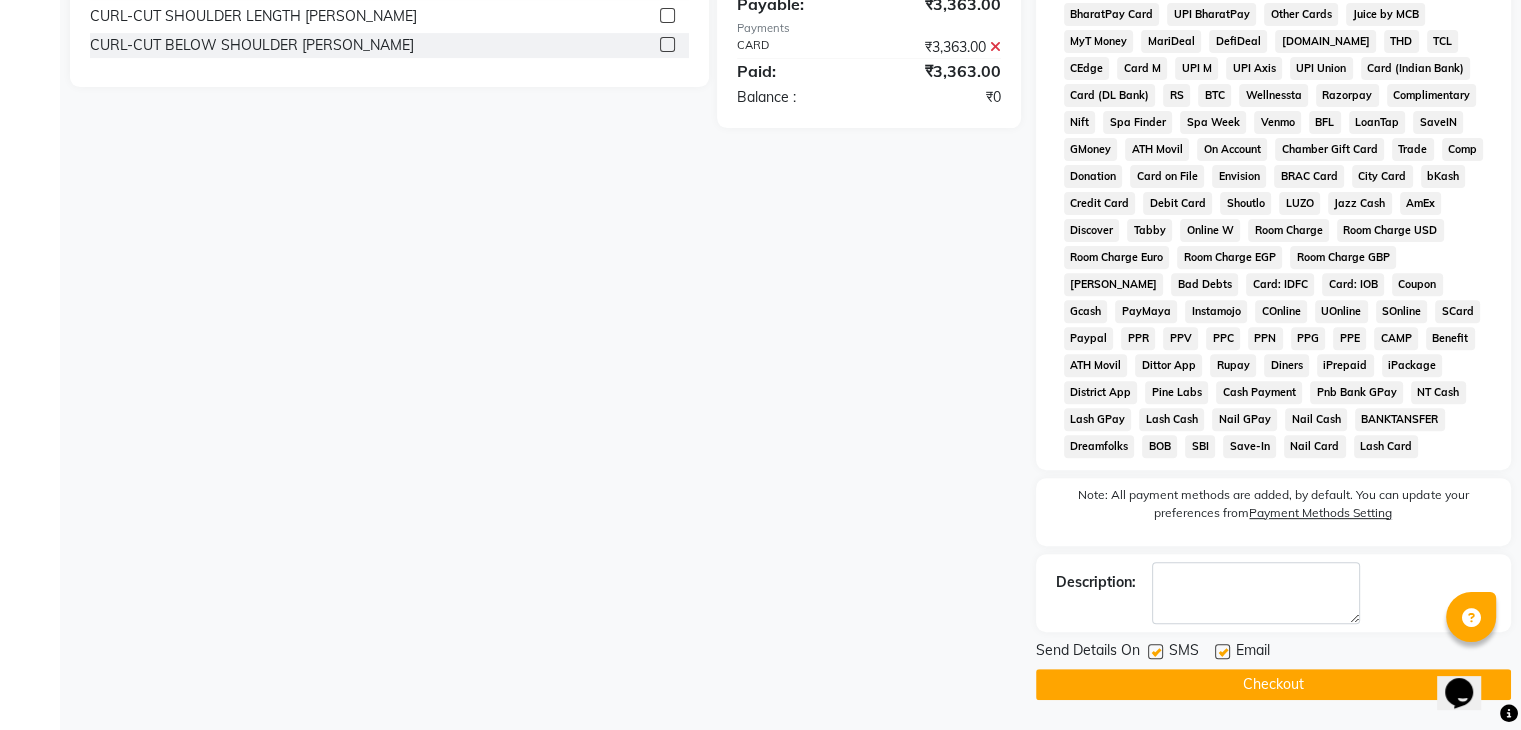 click on "Checkout" 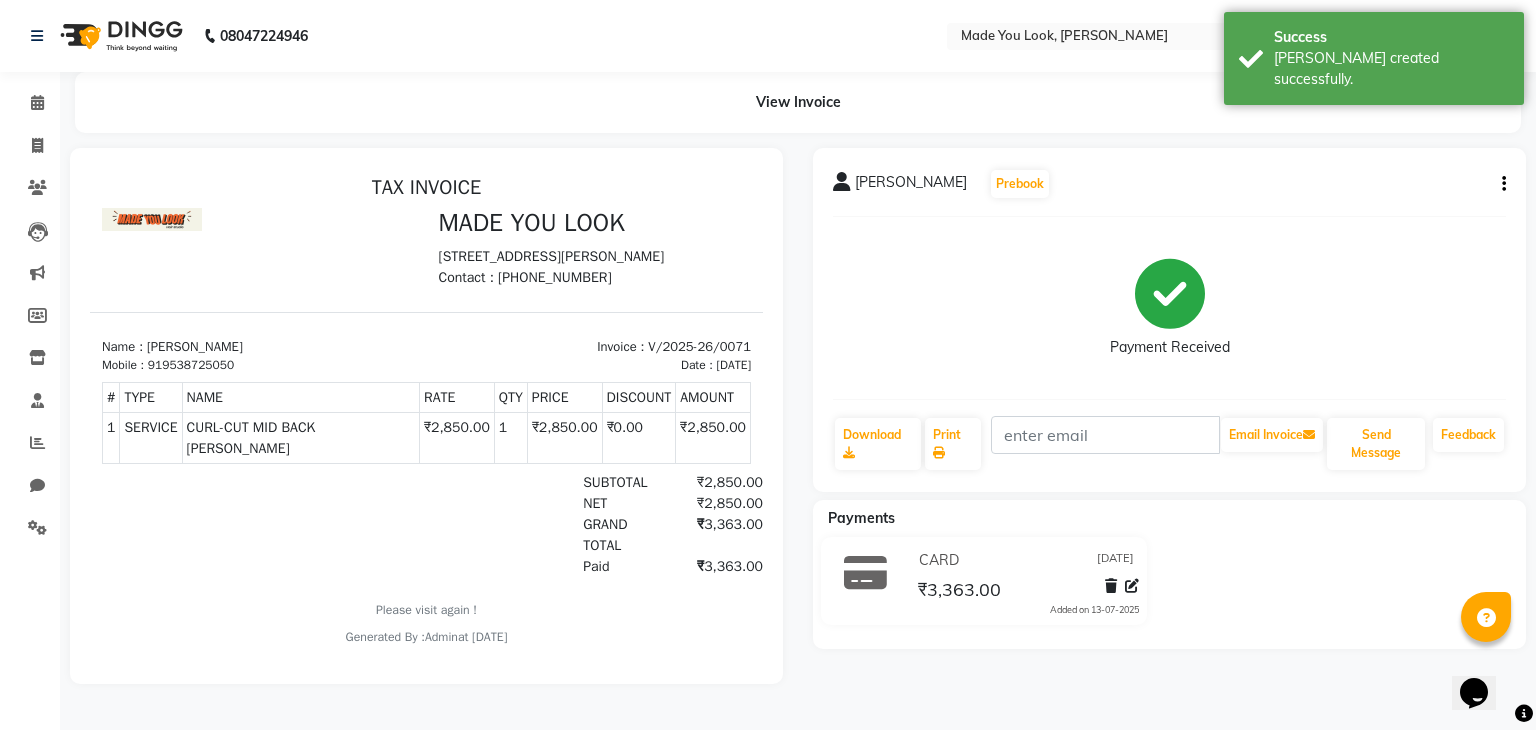 scroll, scrollTop: 0, scrollLeft: 0, axis: both 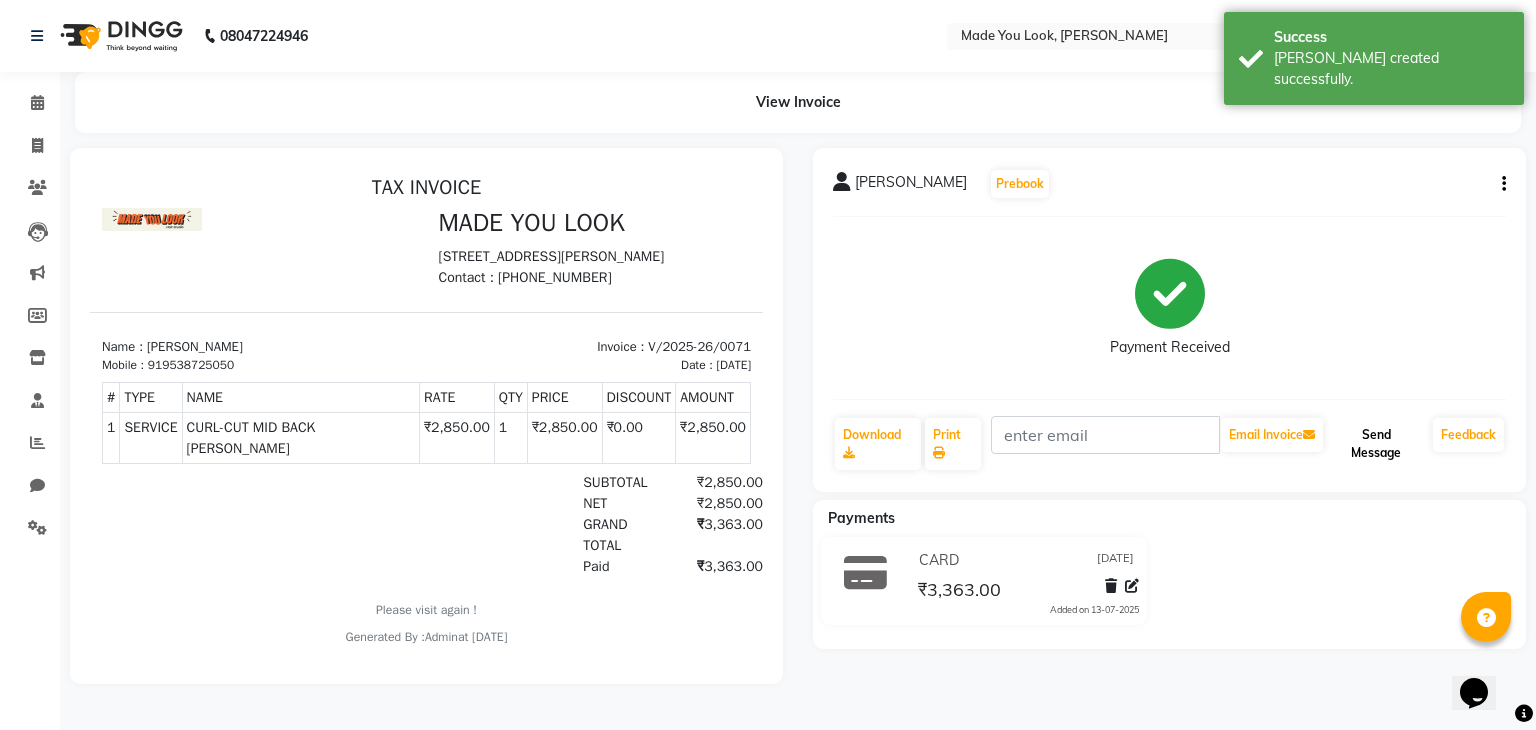 click on "Send Message" 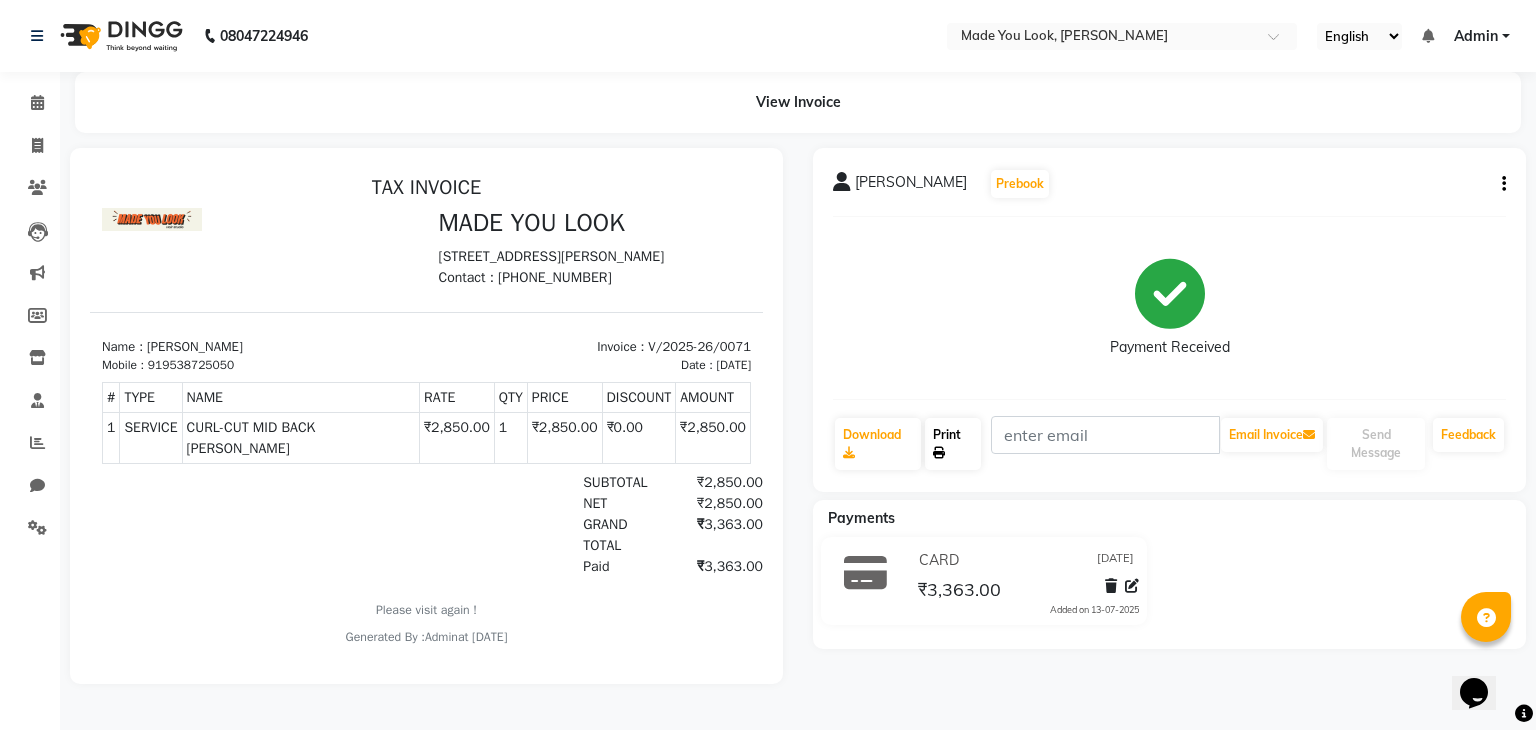 click on "Print" 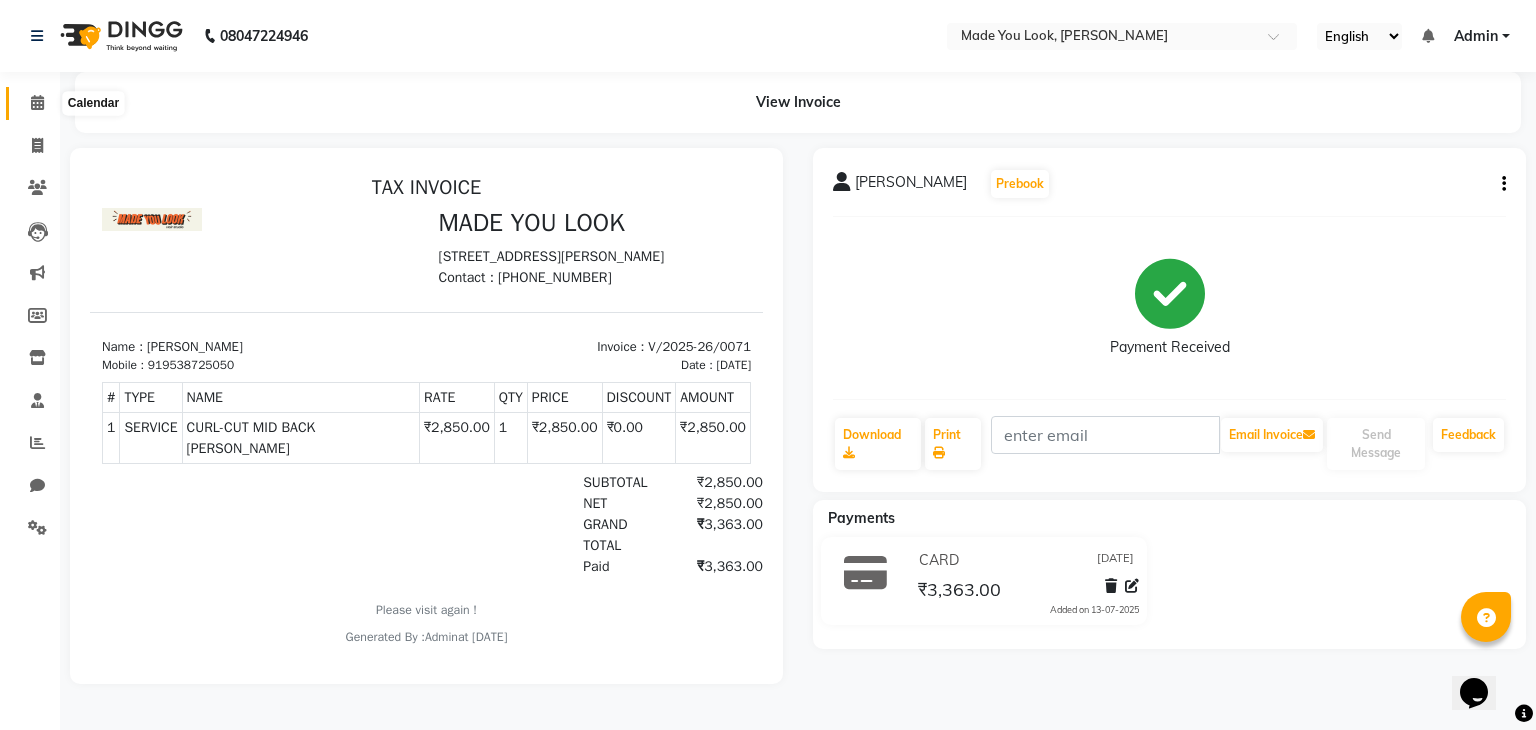 click 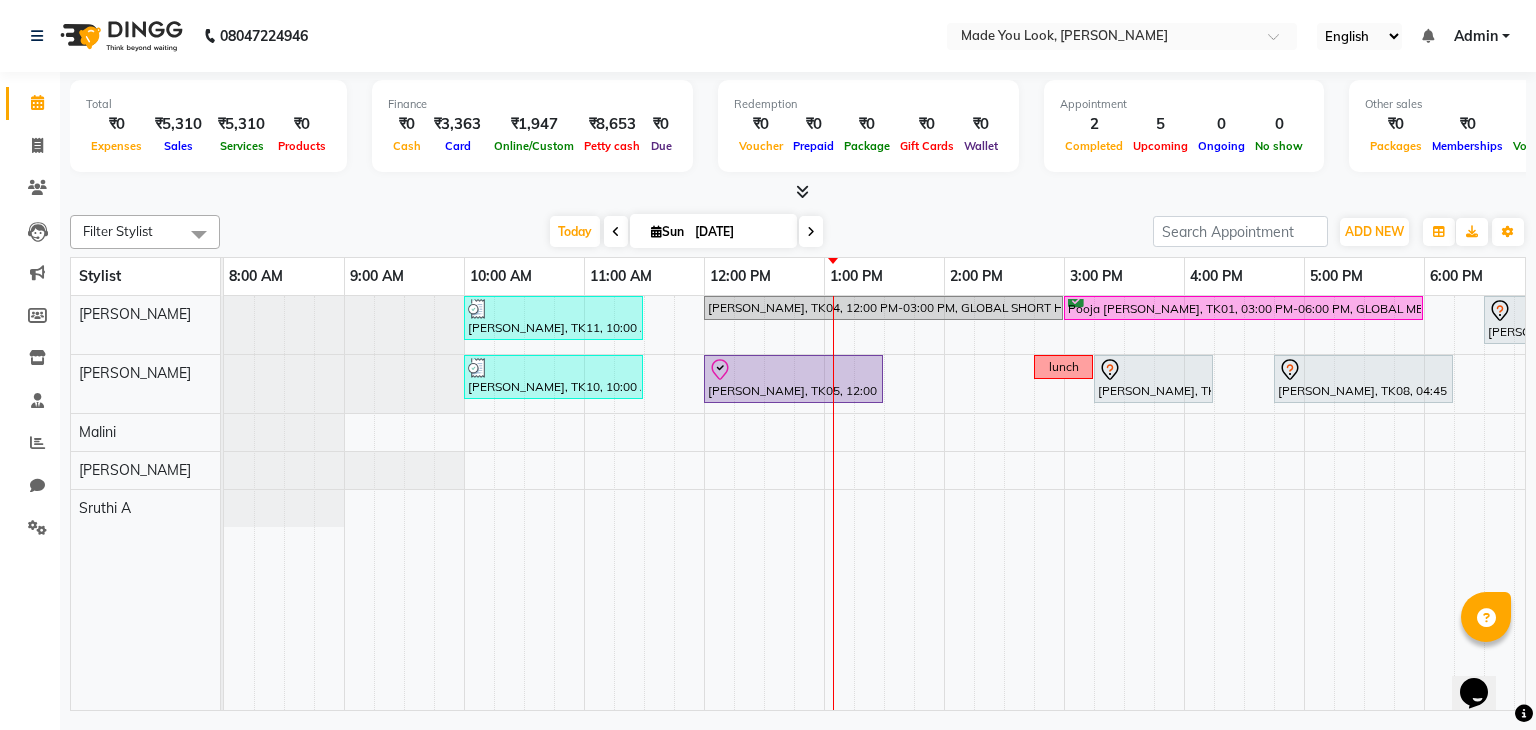 scroll, scrollTop: 0, scrollLeft: 258, axis: horizontal 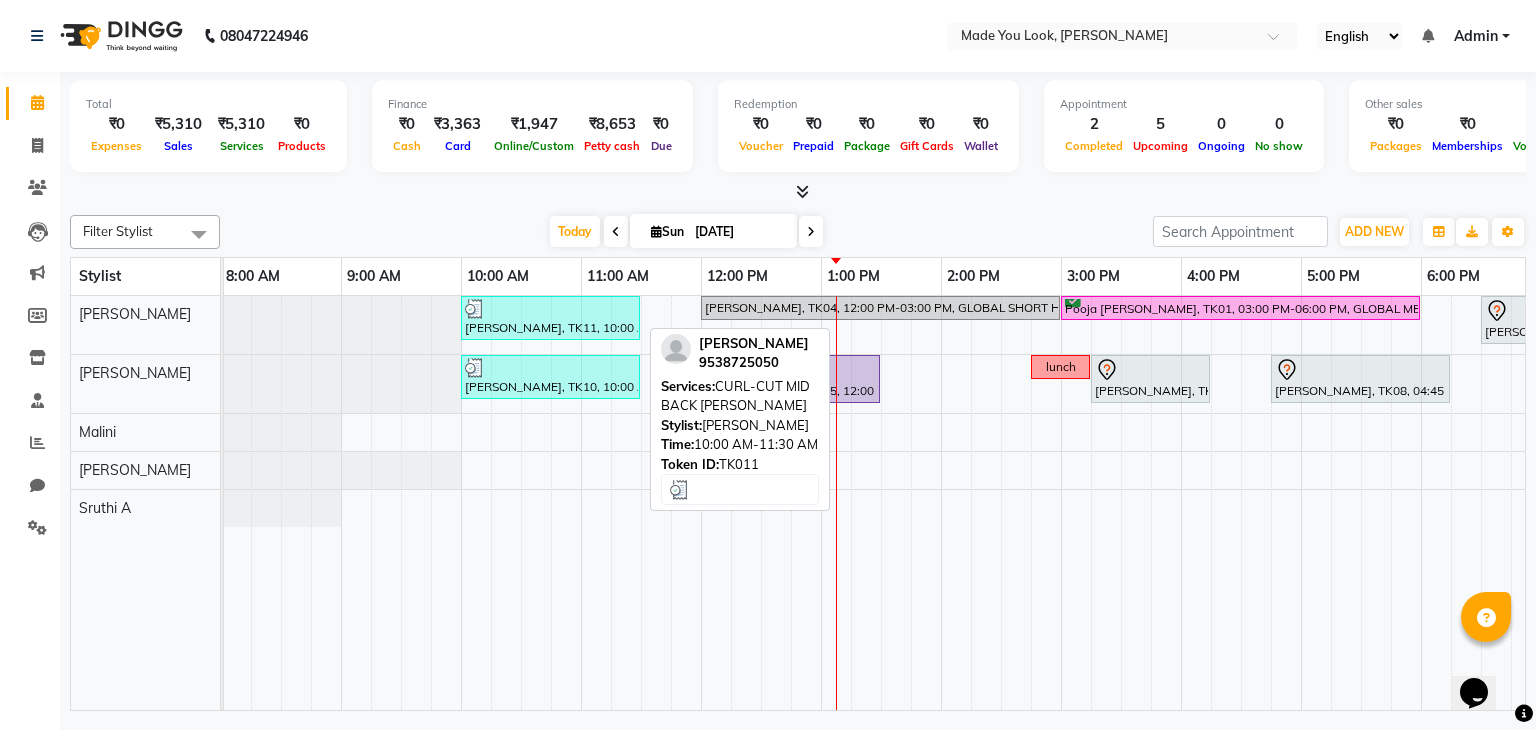 click at bounding box center (550, 309) 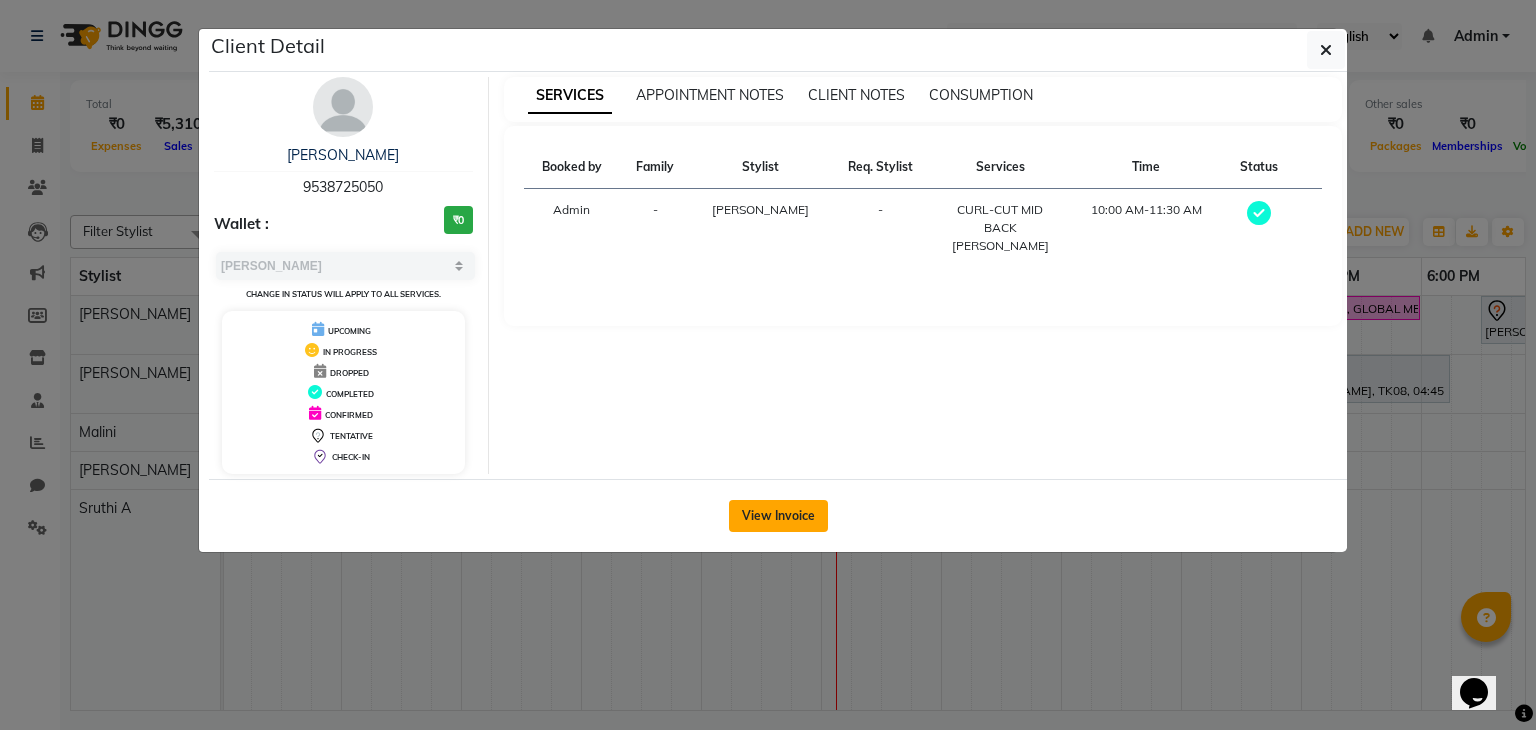 click on "View Invoice" 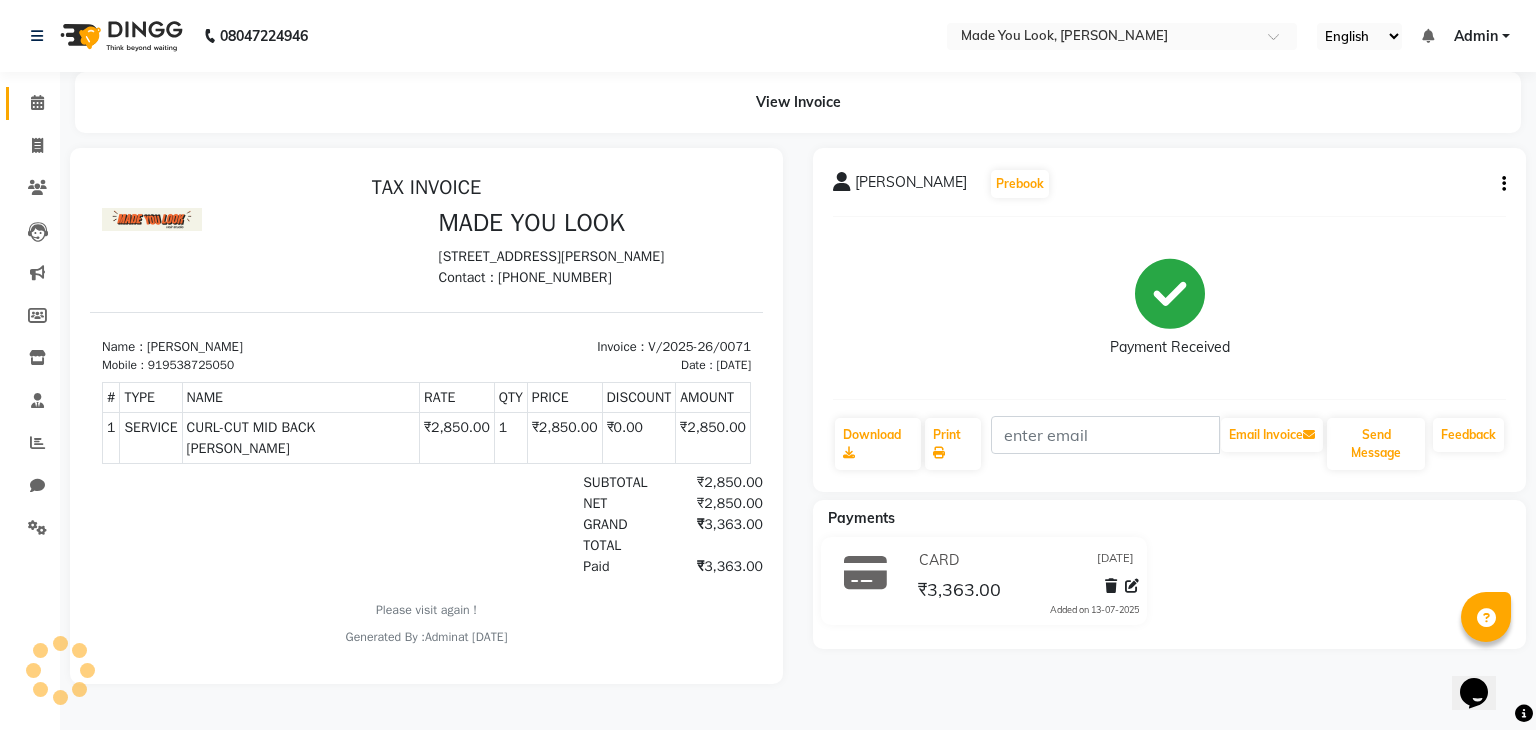 scroll, scrollTop: 0, scrollLeft: 0, axis: both 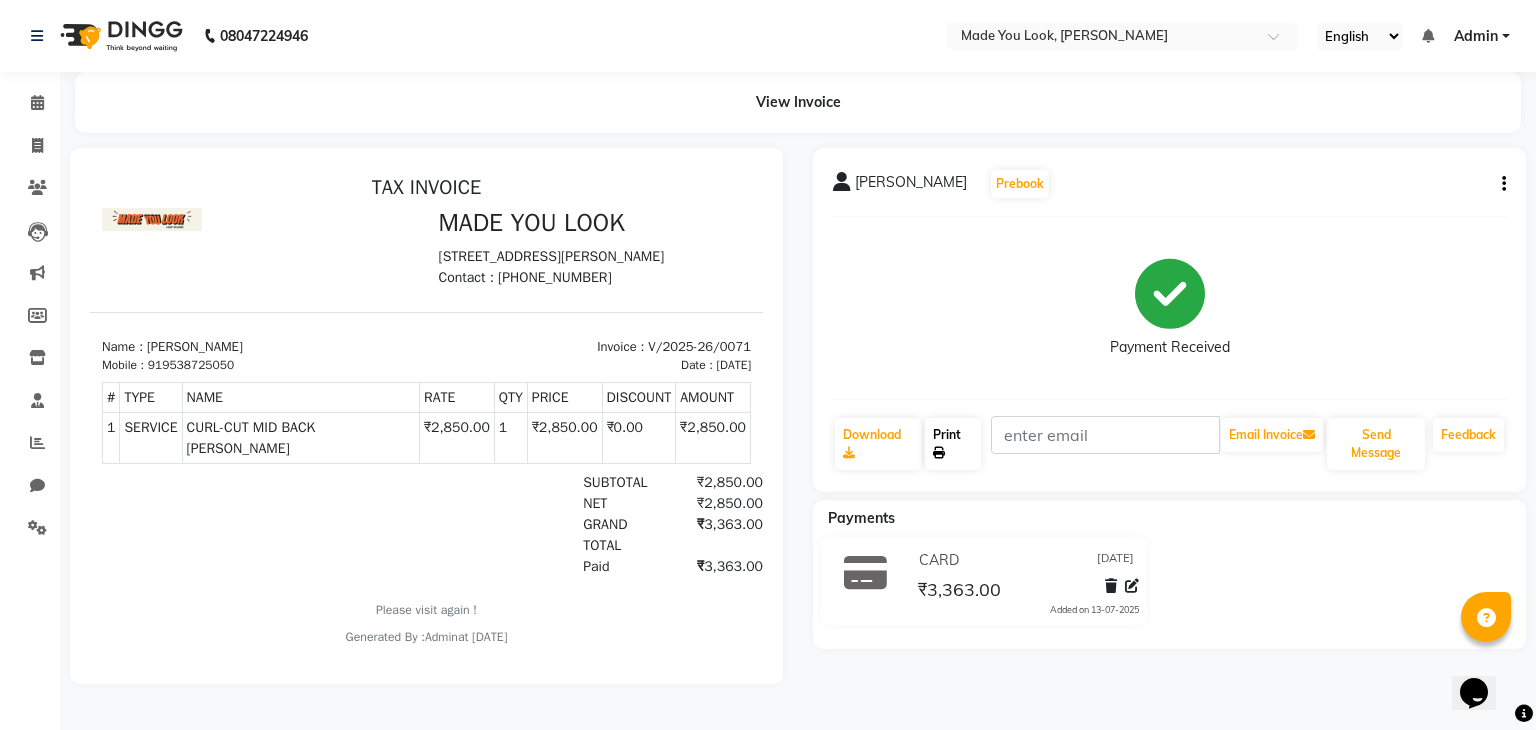 click on "Print" 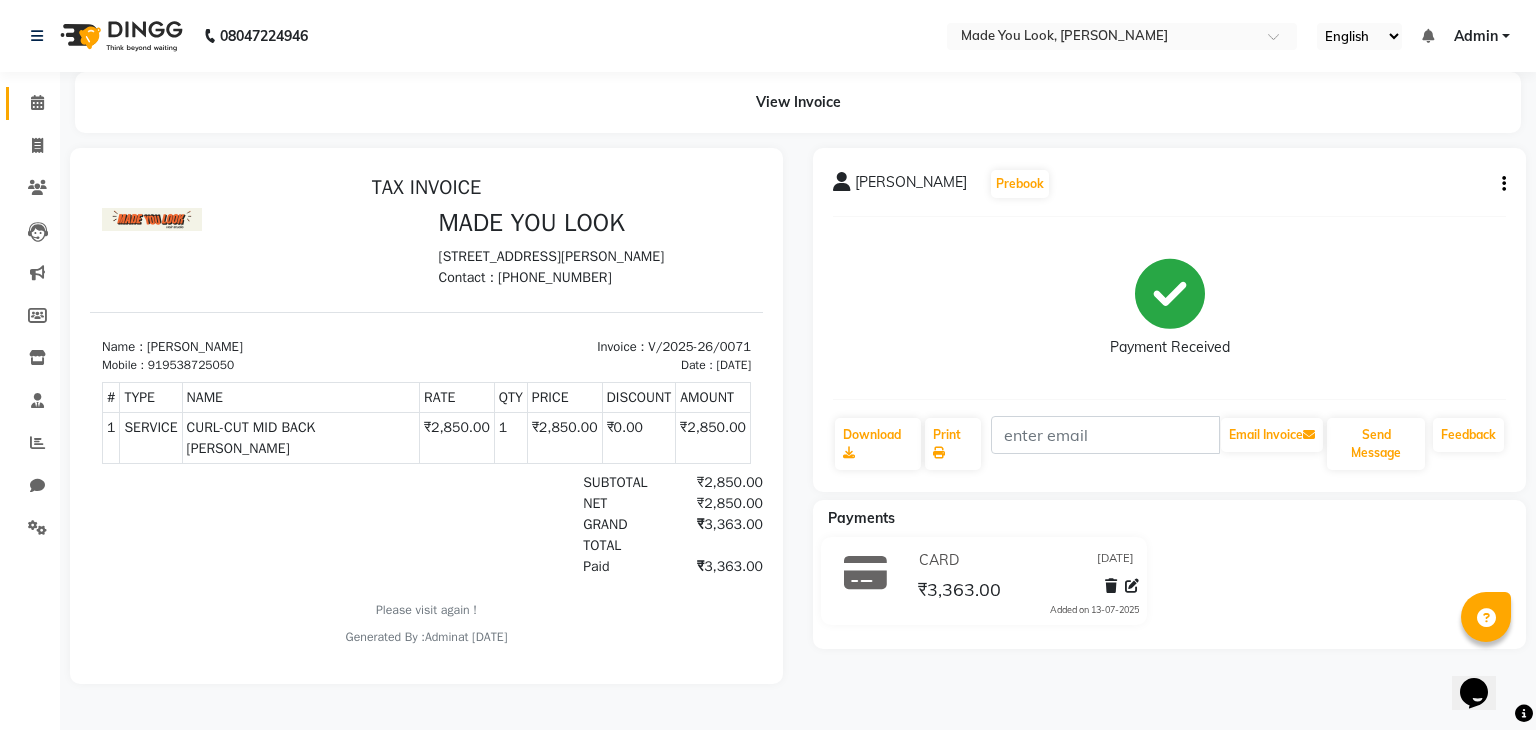 click on "Calendar" 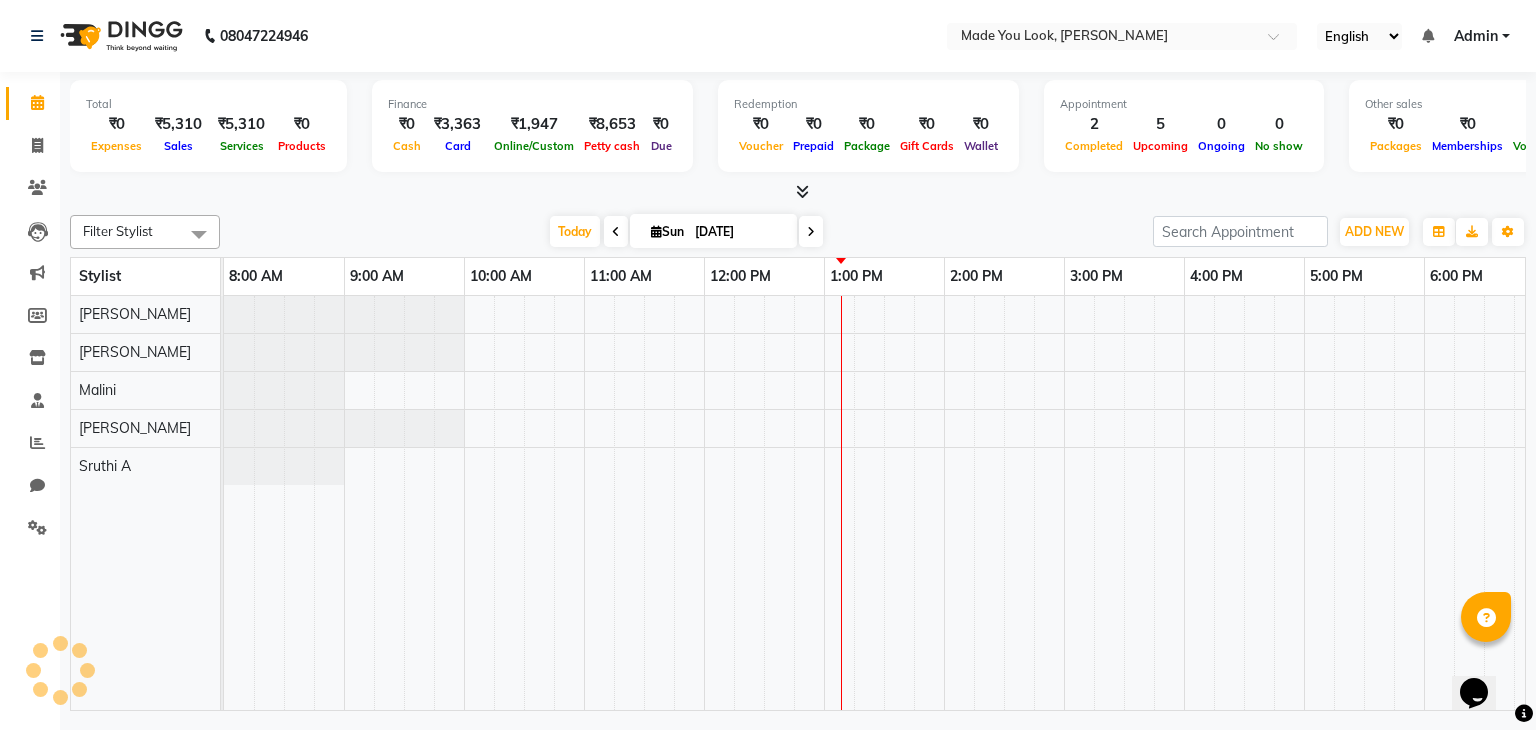 scroll, scrollTop: 0, scrollLeft: 0, axis: both 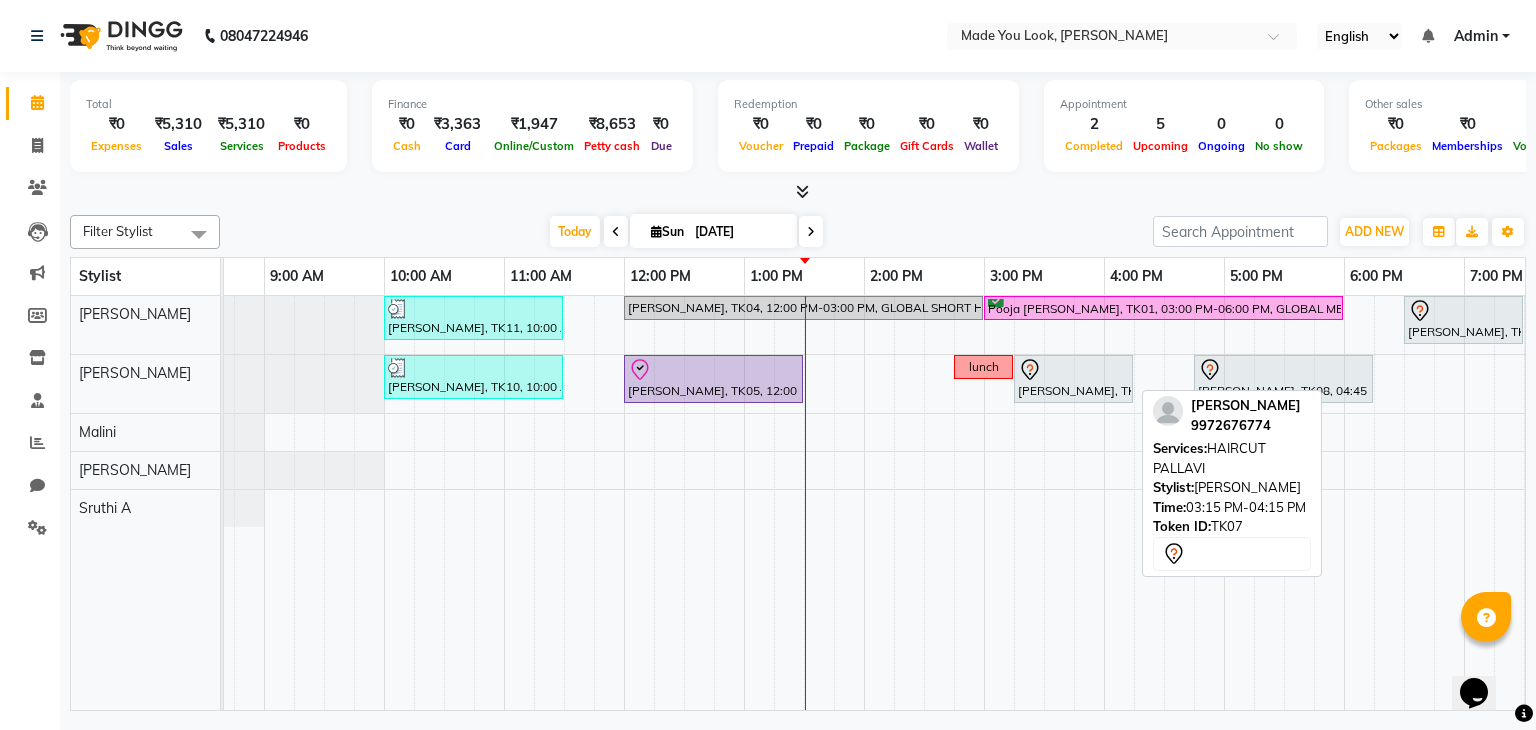 click at bounding box center [1073, 370] 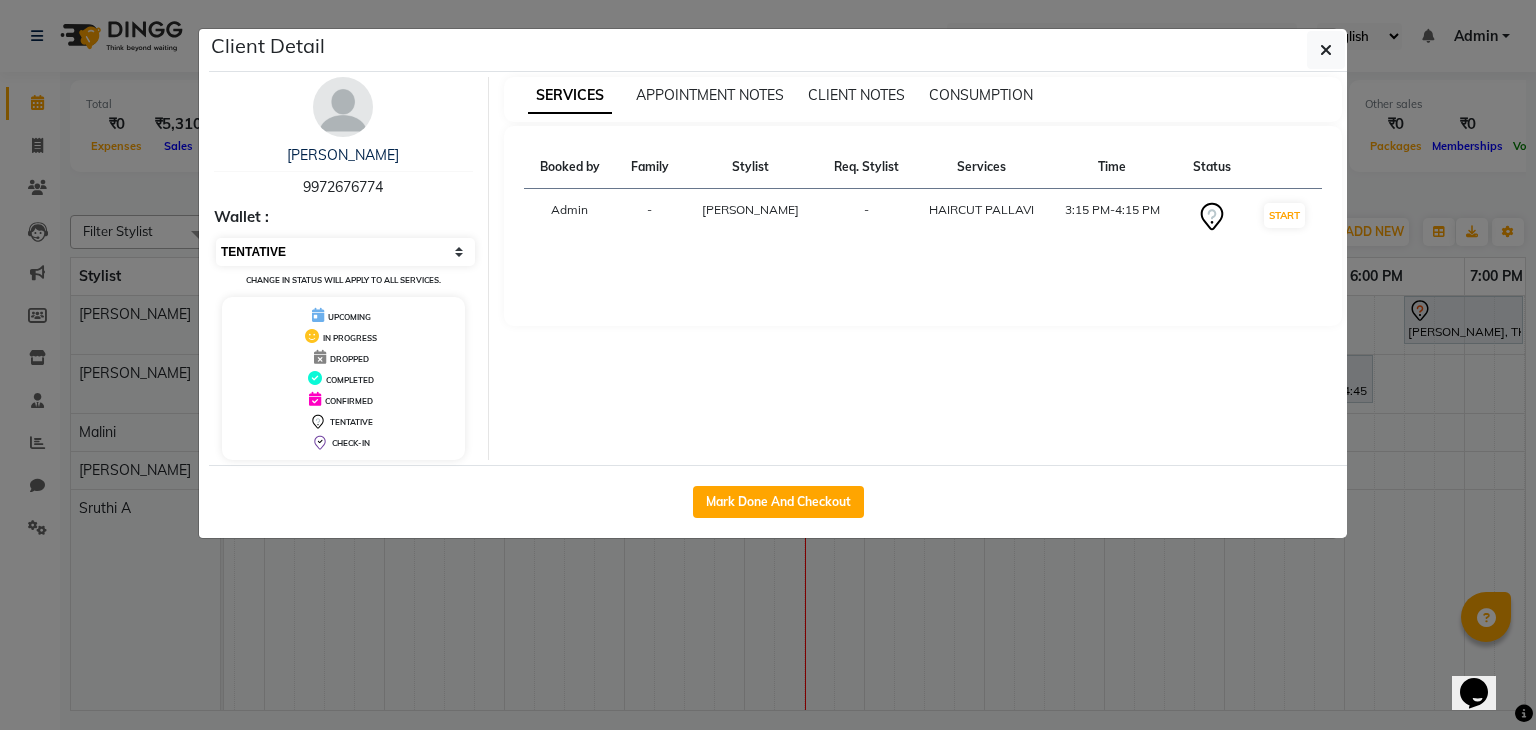 click on "Select IN SERVICE CONFIRMED TENTATIVE CHECK IN MARK DONE DROPPED UPCOMING" at bounding box center [345, 252] 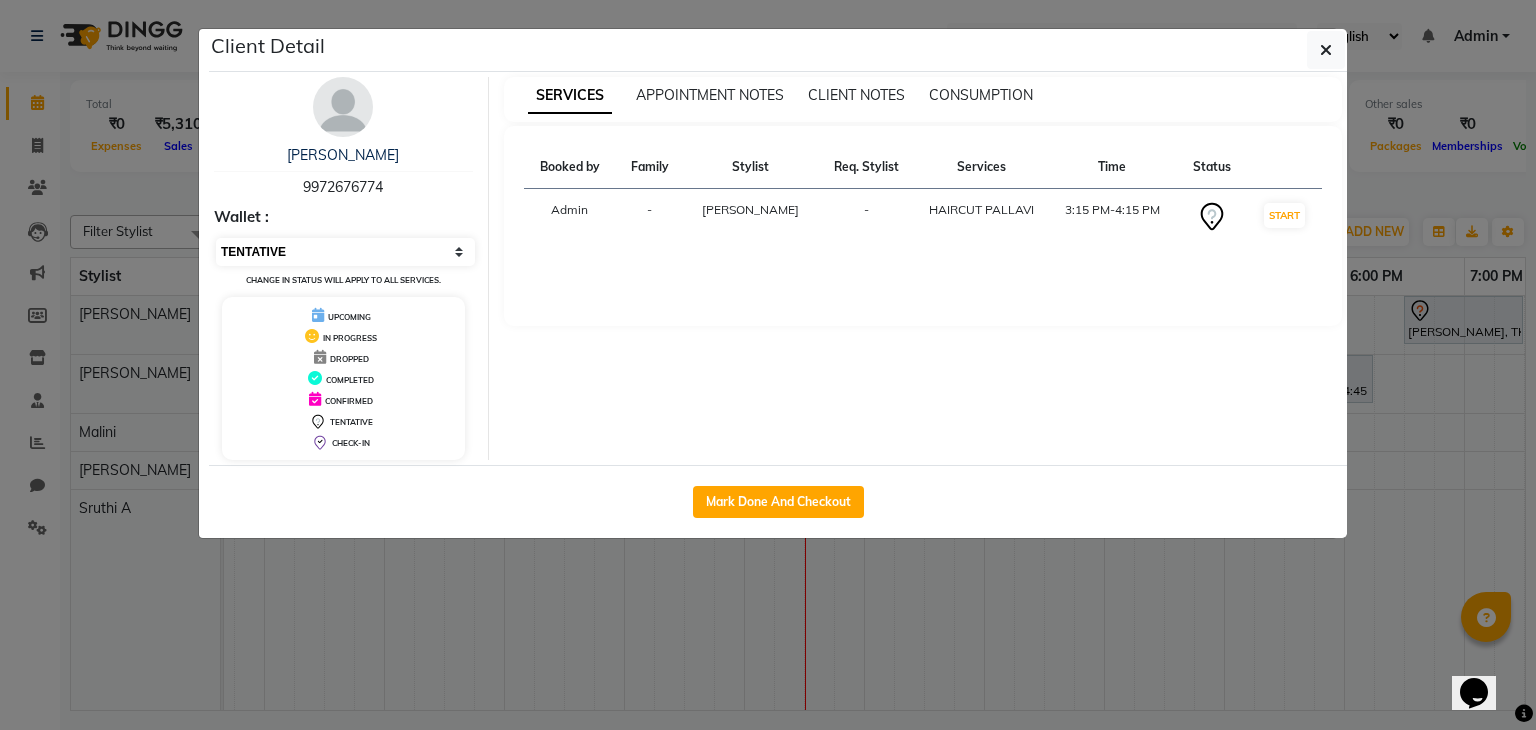 select on "6" 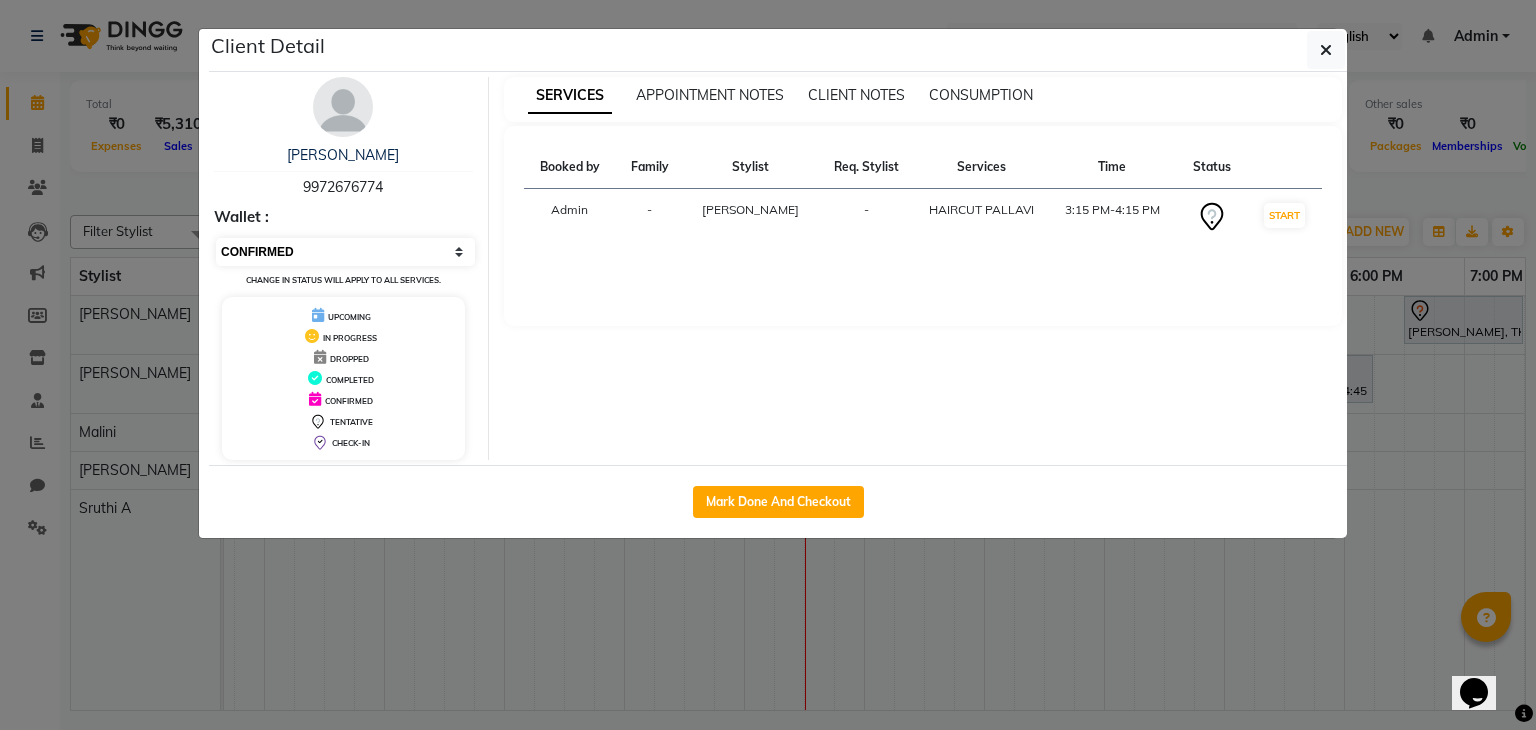 click on "Select IN SERVICE CONFIRMED TENTATIVE CHECK IN MARK DONE DROPPED UPCOMING" at bounding box center (345, 252) 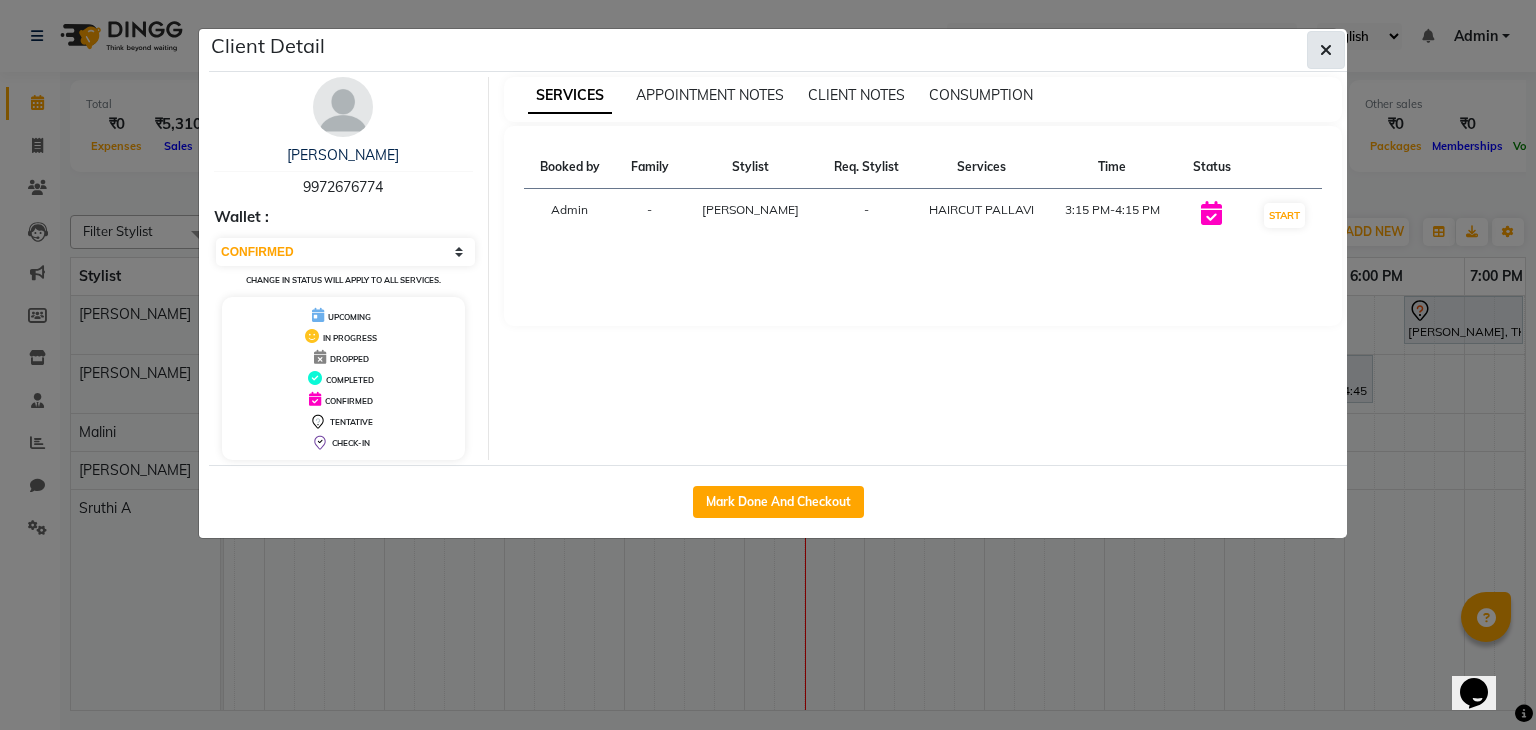 click 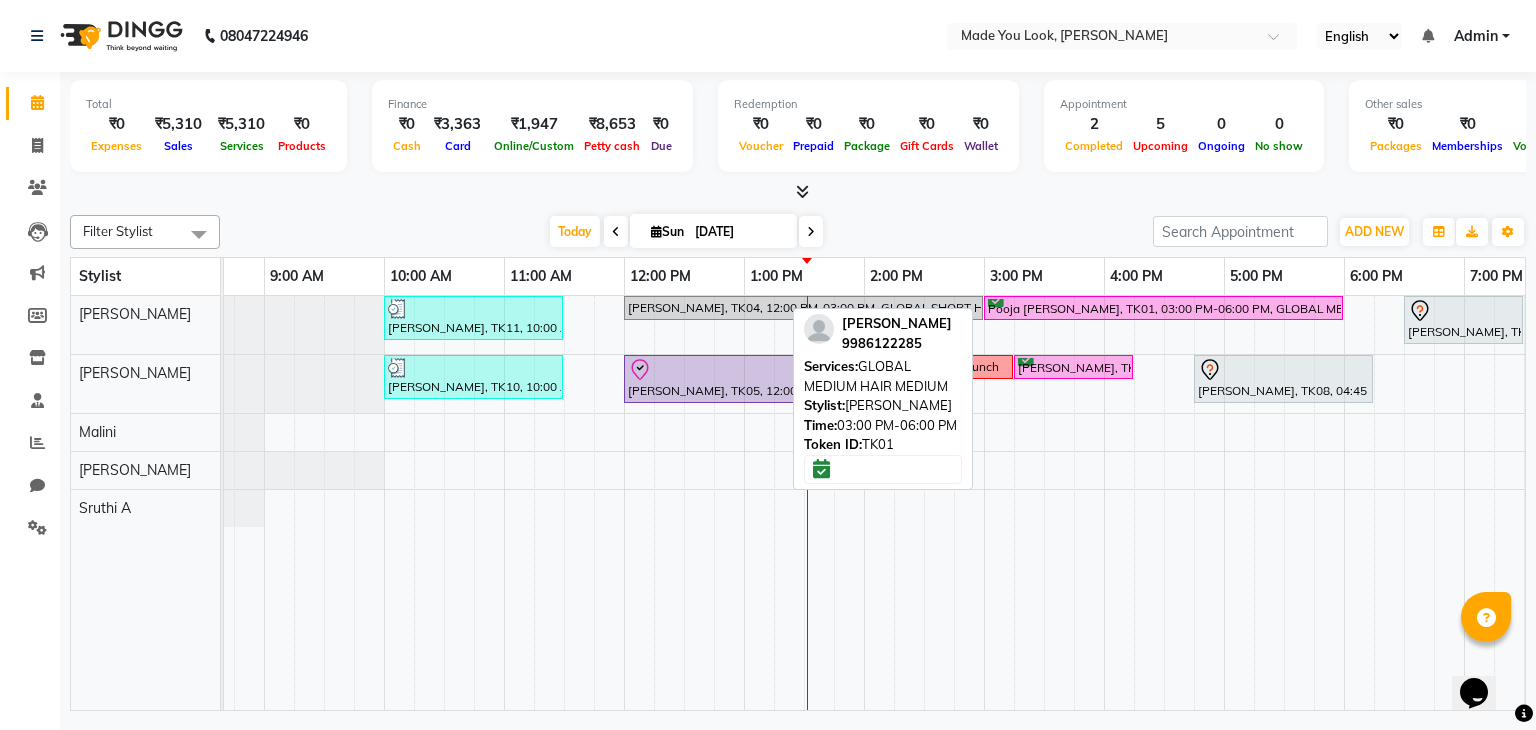 click at bounding box center (1342, 308) 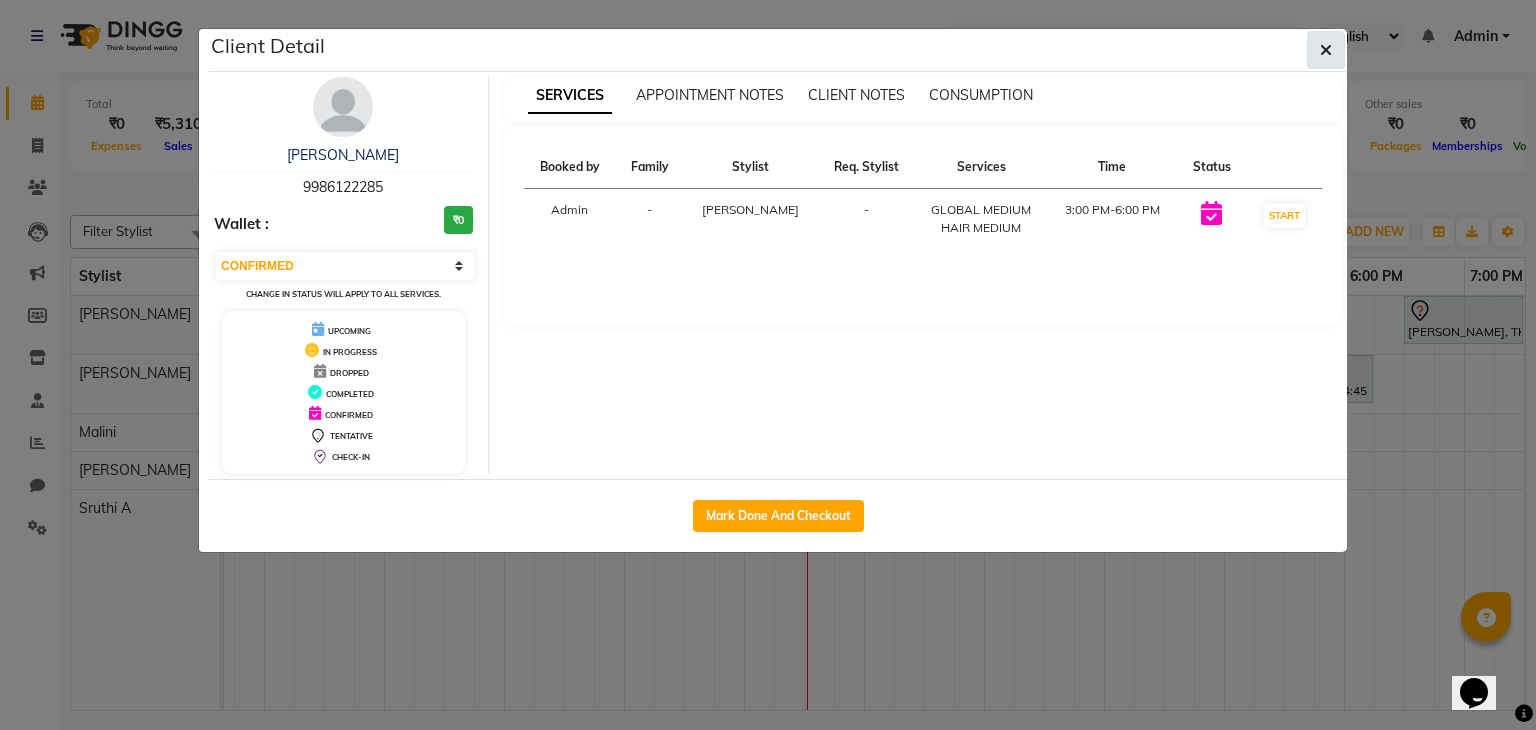 click 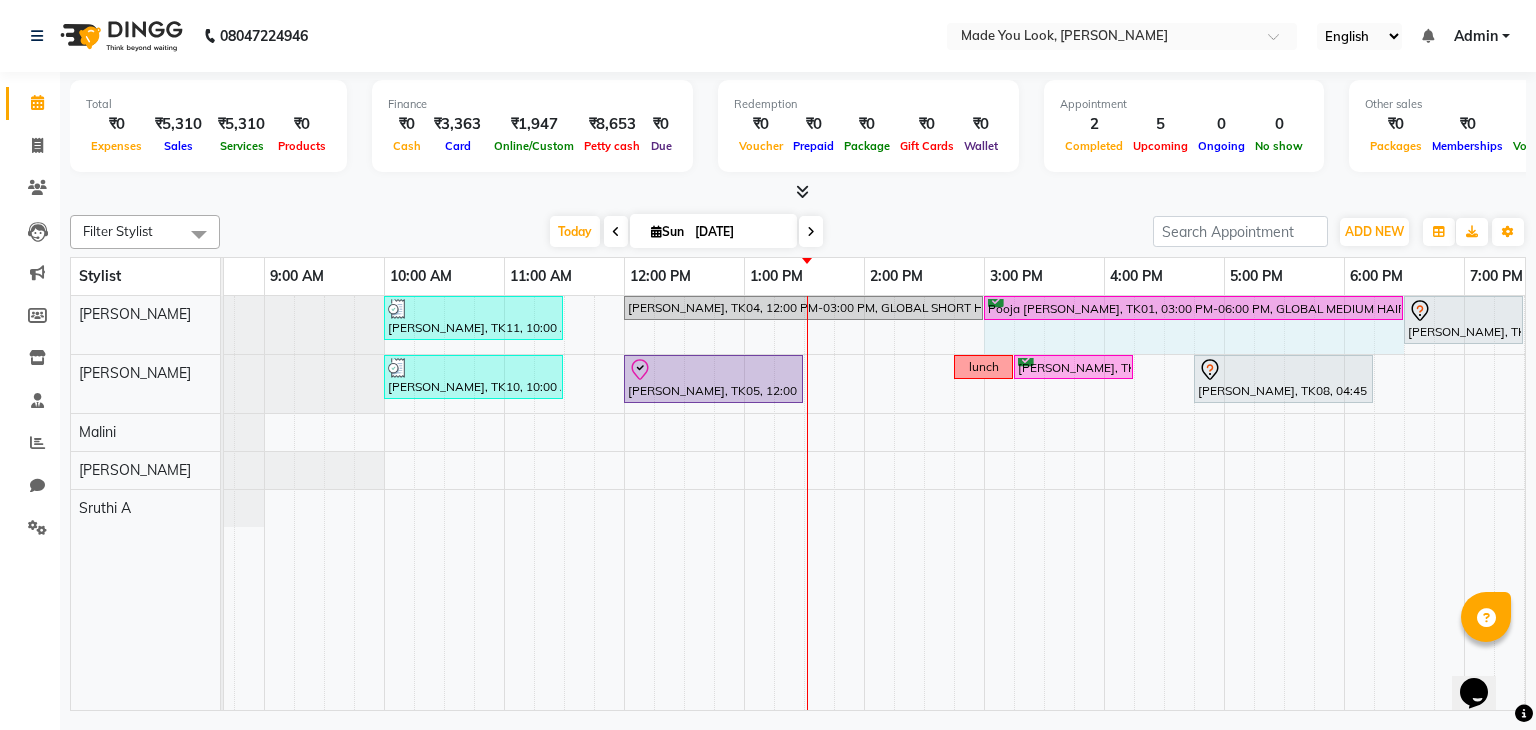 drag, startPoint x: 1340, startPoint y: 309, endPoint x: 1380, endPoint y: 309, distance: 40 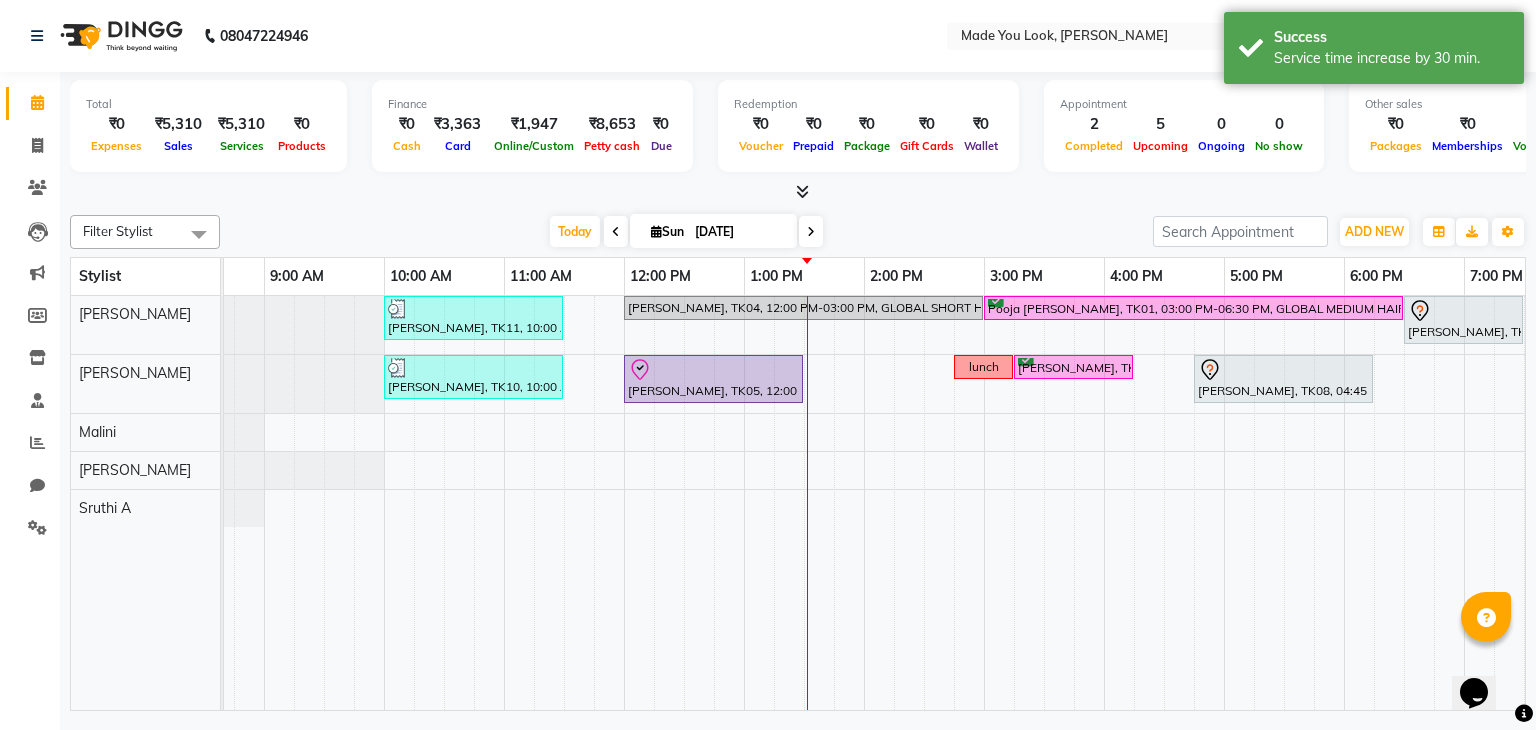 scroll, scrollTop: 0, scrollLeft: 256, axis: horizontal 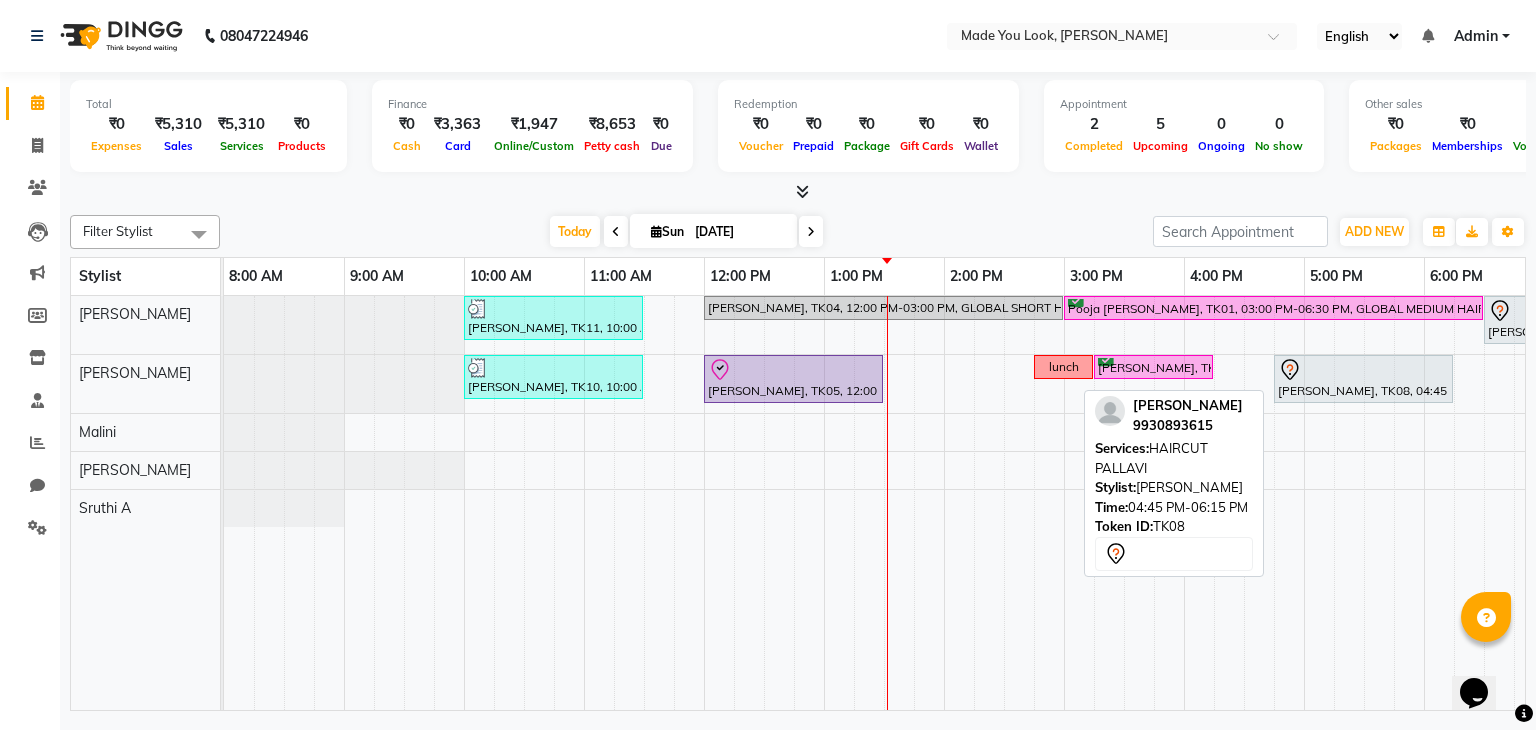 click on "Nehal shanbhav, TK08, 04:45 PM-06:15 PM, HAIRCUT PALLAVI" at bounding box center (1363, 379) 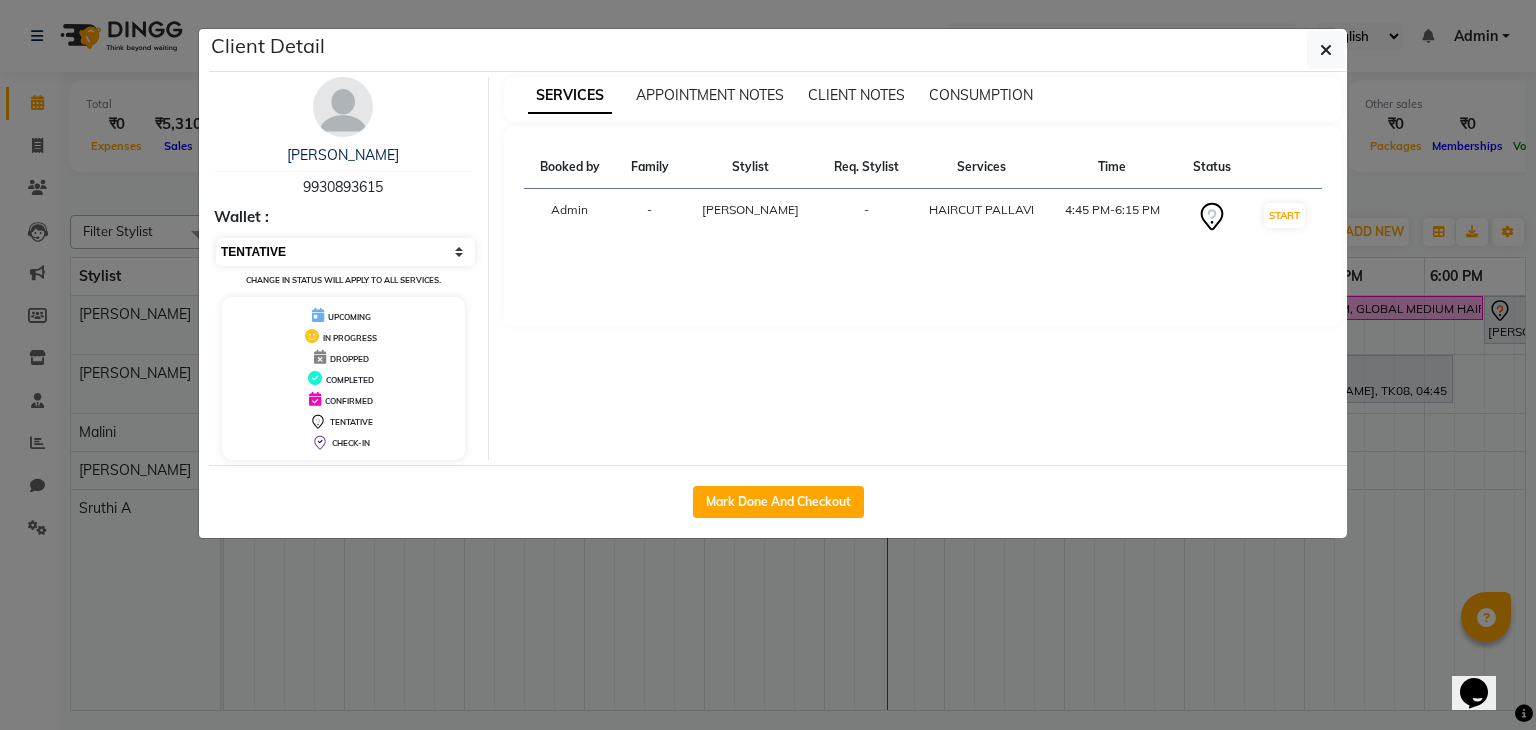 click on "Select IN SERVICE CONFIRMED TENTATIVE CHECK IN MARK DONE DROPPED UPCOMING" at bounding box center [345, 252] 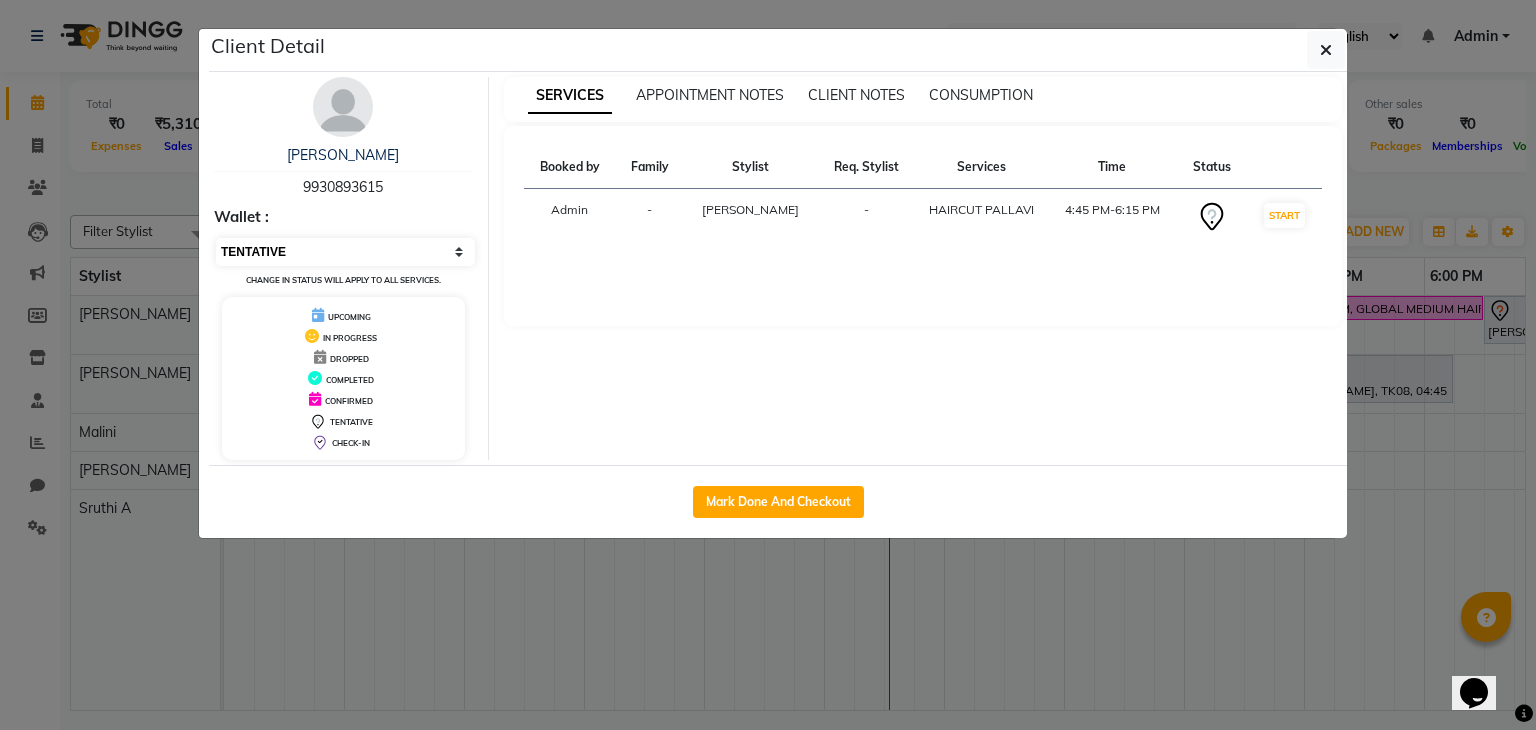 select on "6" 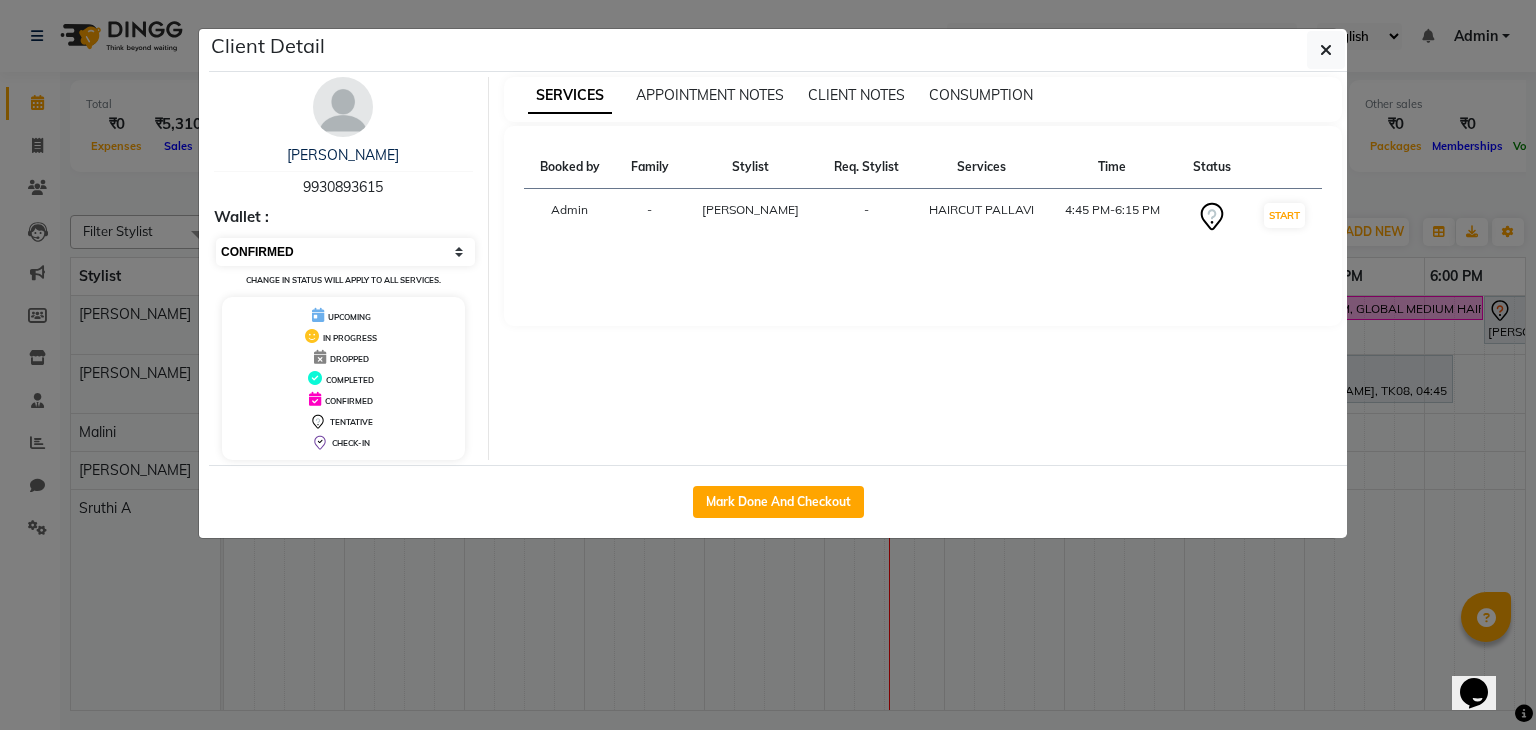 click on "Select IN SERVICE CONFIRMED TENTATIVE CHECK IN MARK DONE DROPPED UPCOMING" at bounding box center [345, 252] 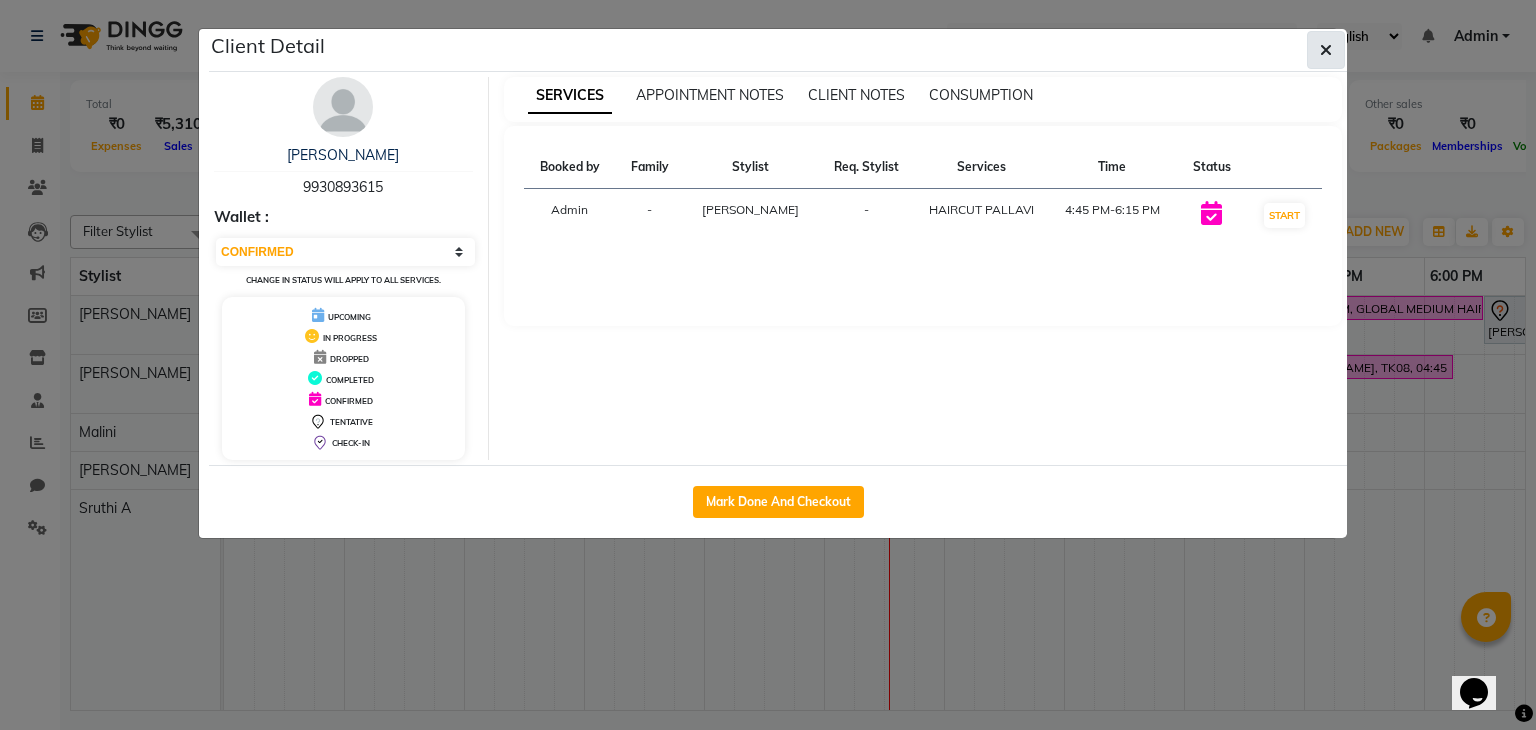 click 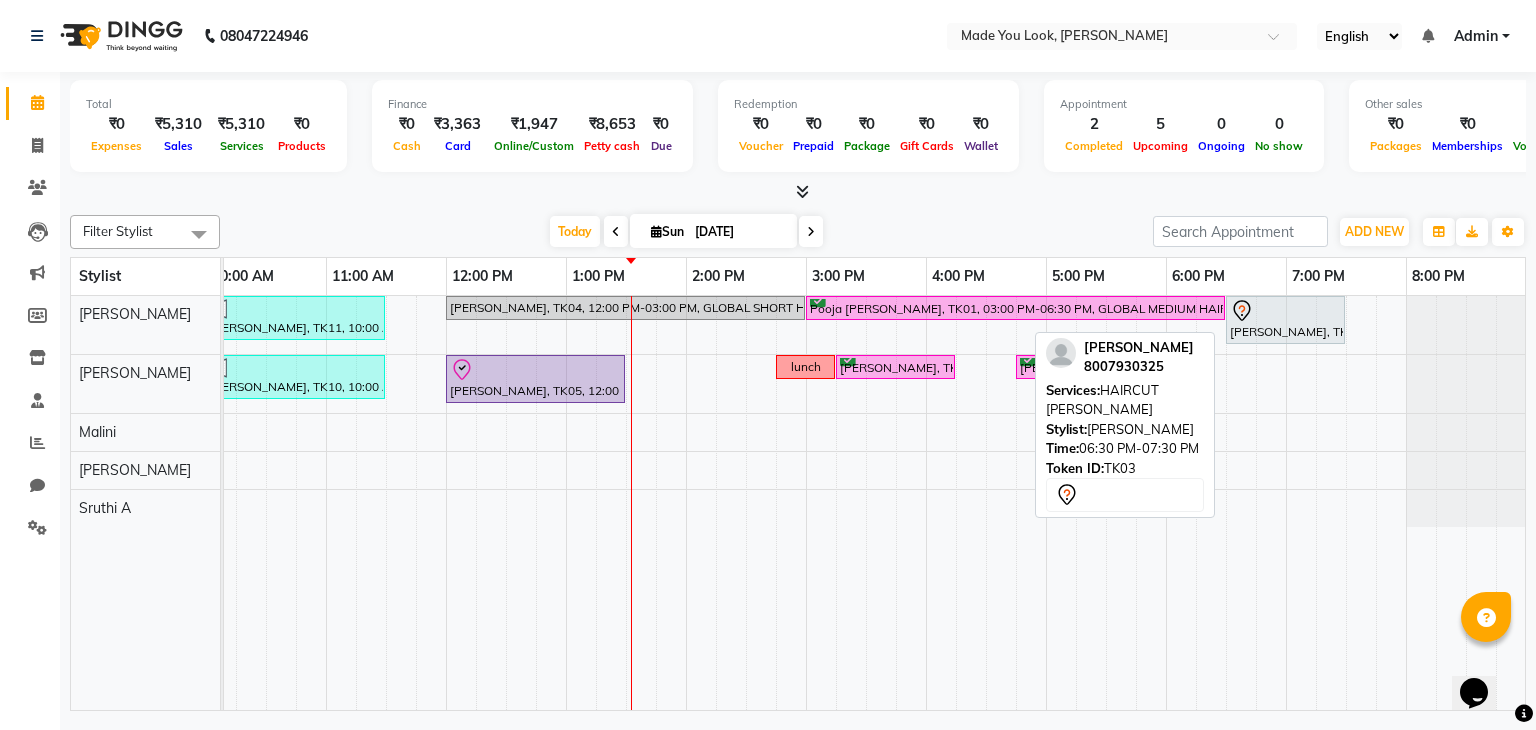click at bounding box center [1285, 311] 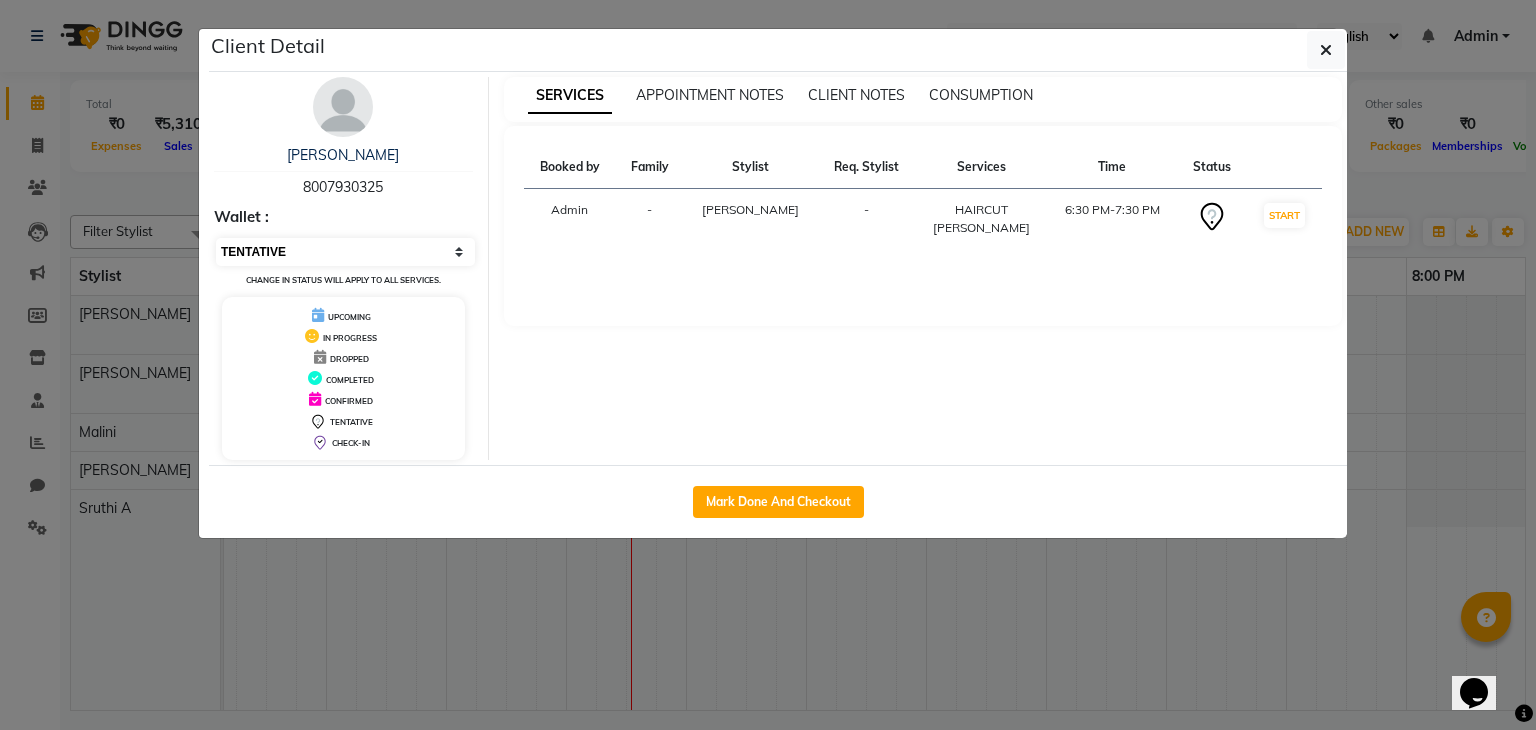 click on "Select IN SERVICE CONFIRMED TENTATIVE CHECK IN MARK DONE DROPPED UPCOMING" at bounding box center [345, 252] 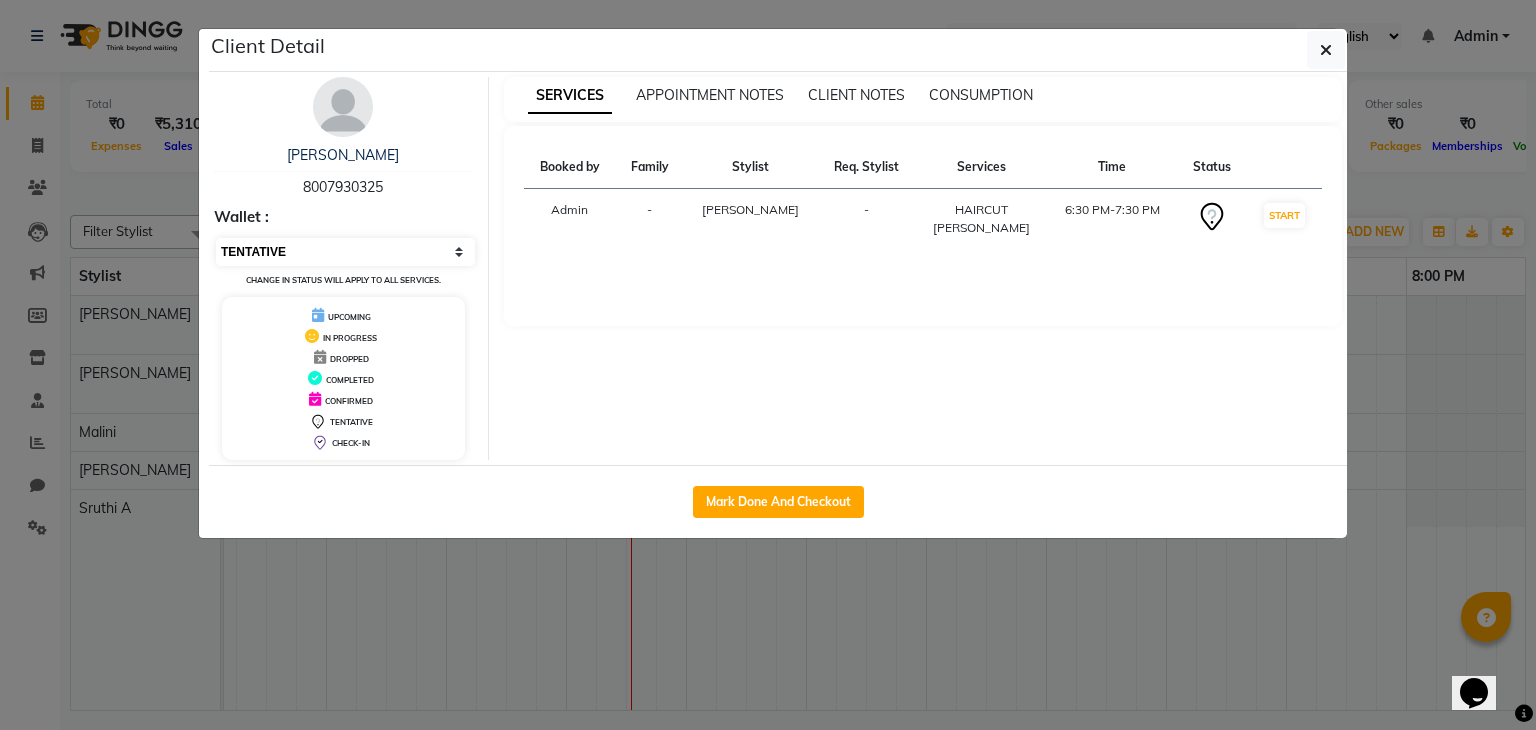 select on "6" 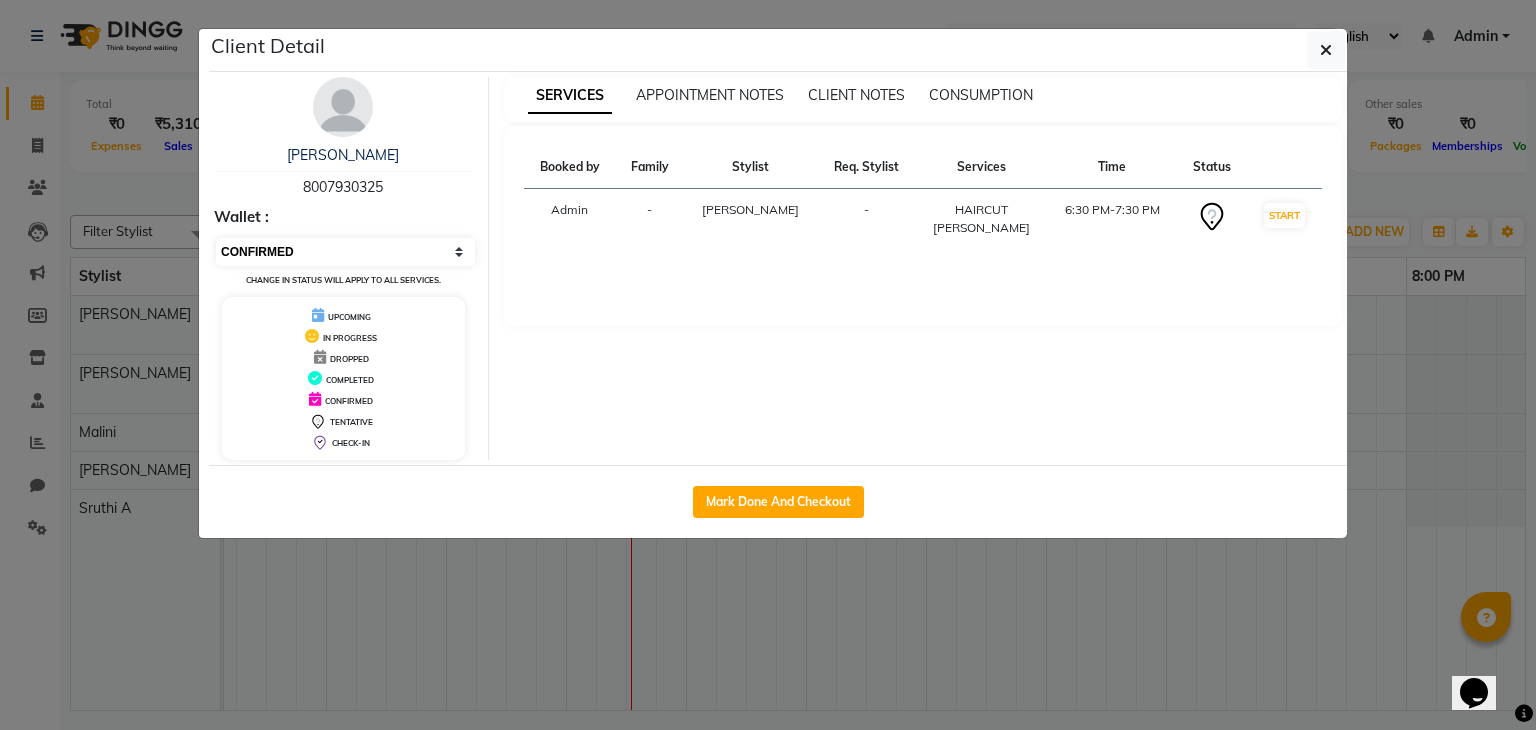 click on "Select IN SERVICE CONFIRMED TENTATIVE CHECK IN MARK DONE DROPPED UPCOMING" at bounding box center (345, 252) 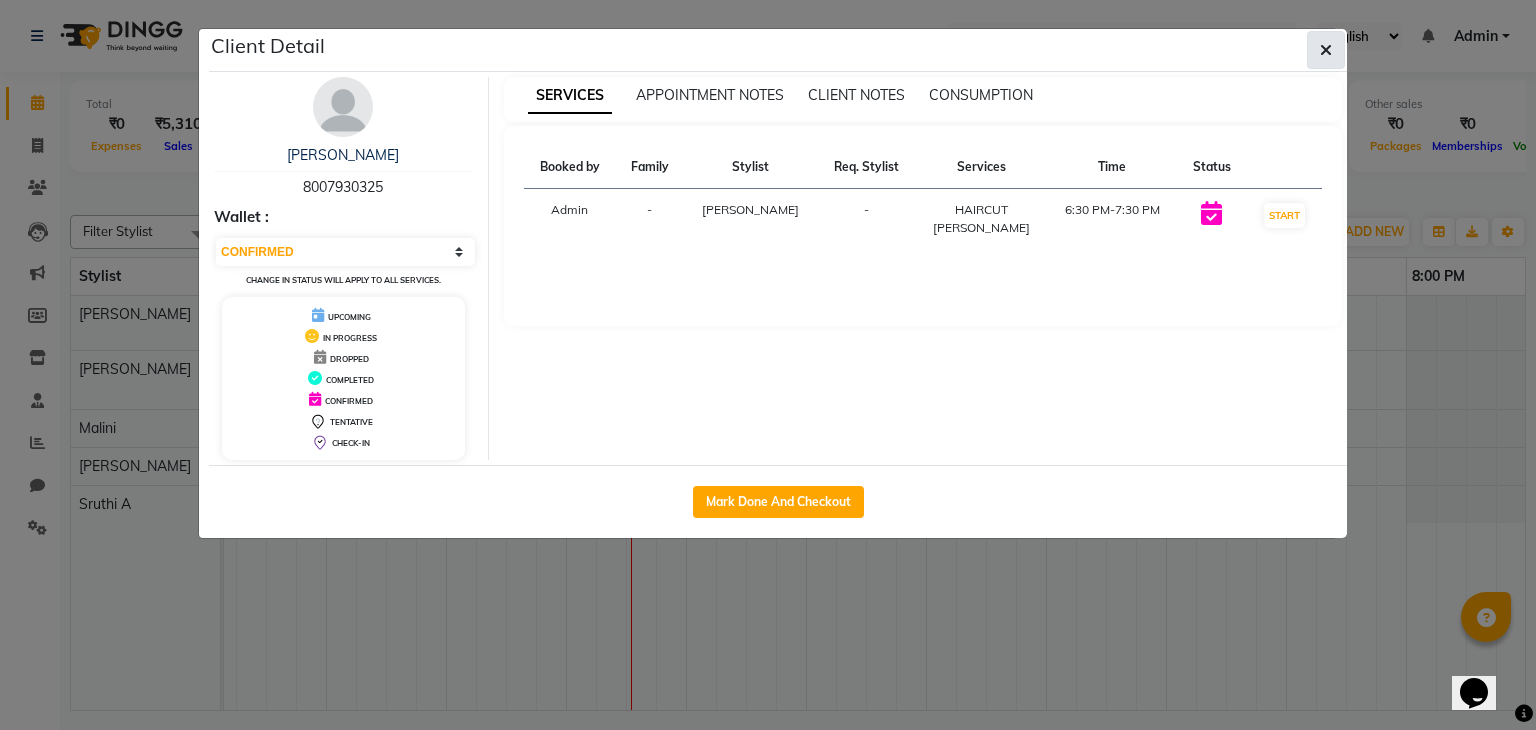 click 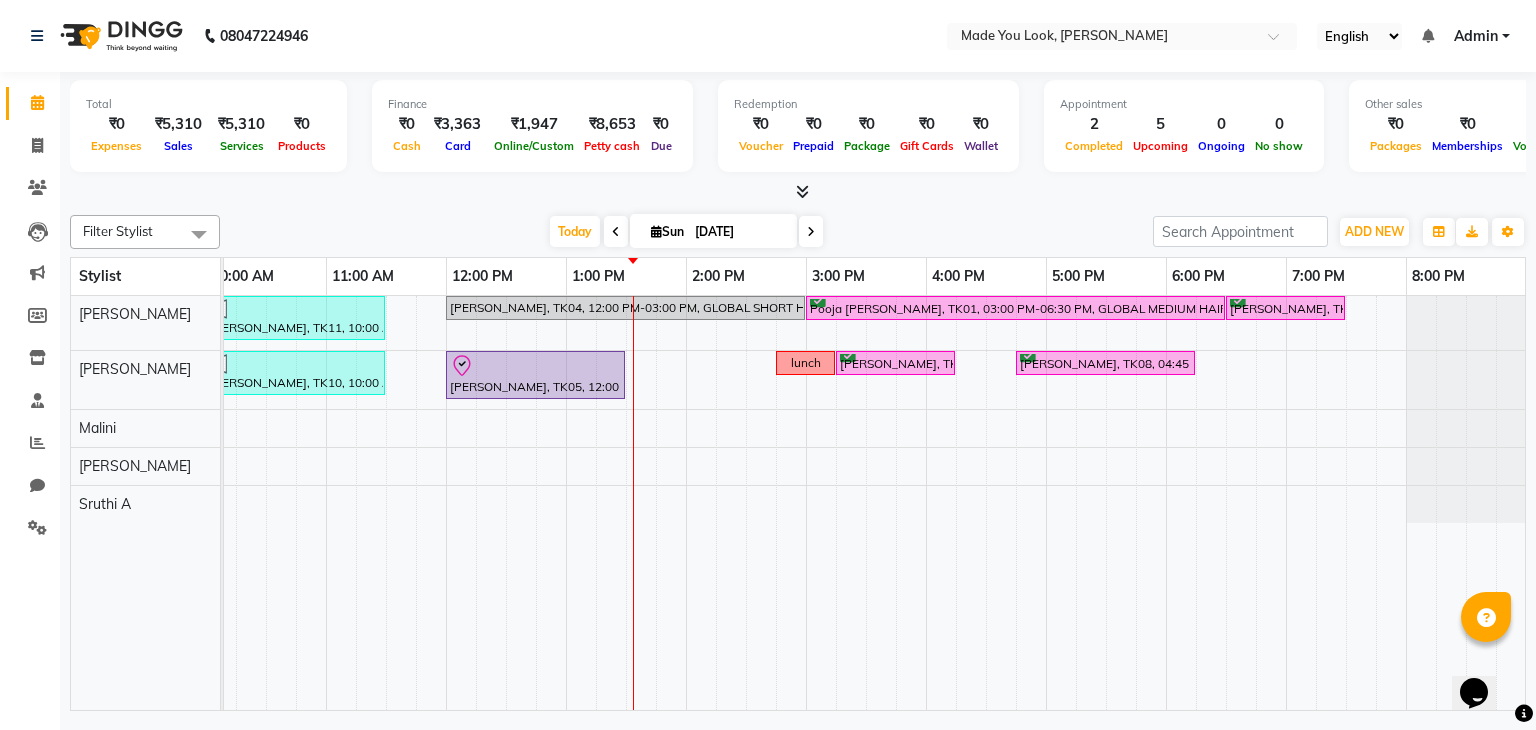 click at bounding box center [811, 232] 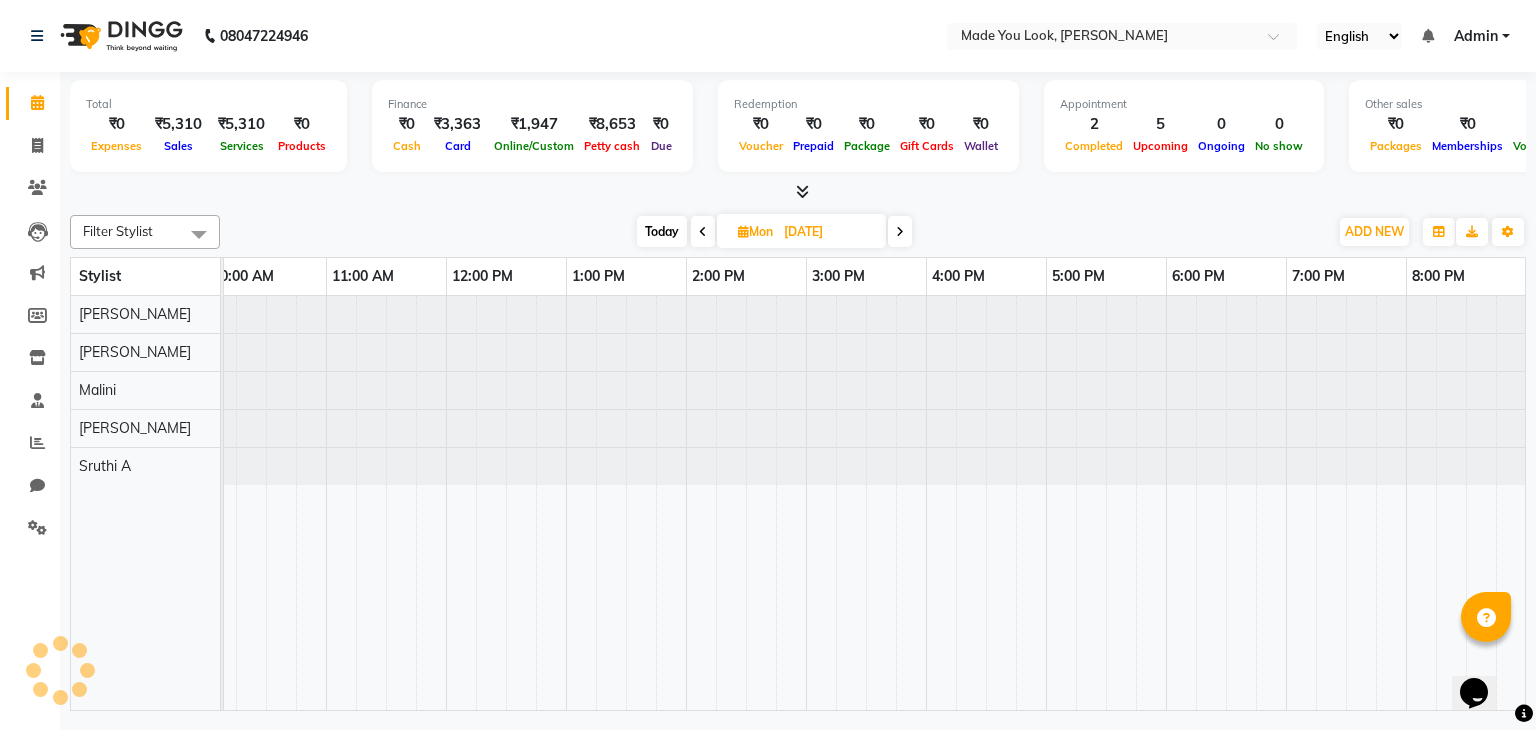 scroll, scrollTop: 0, scrollLeft: 0, axis: both 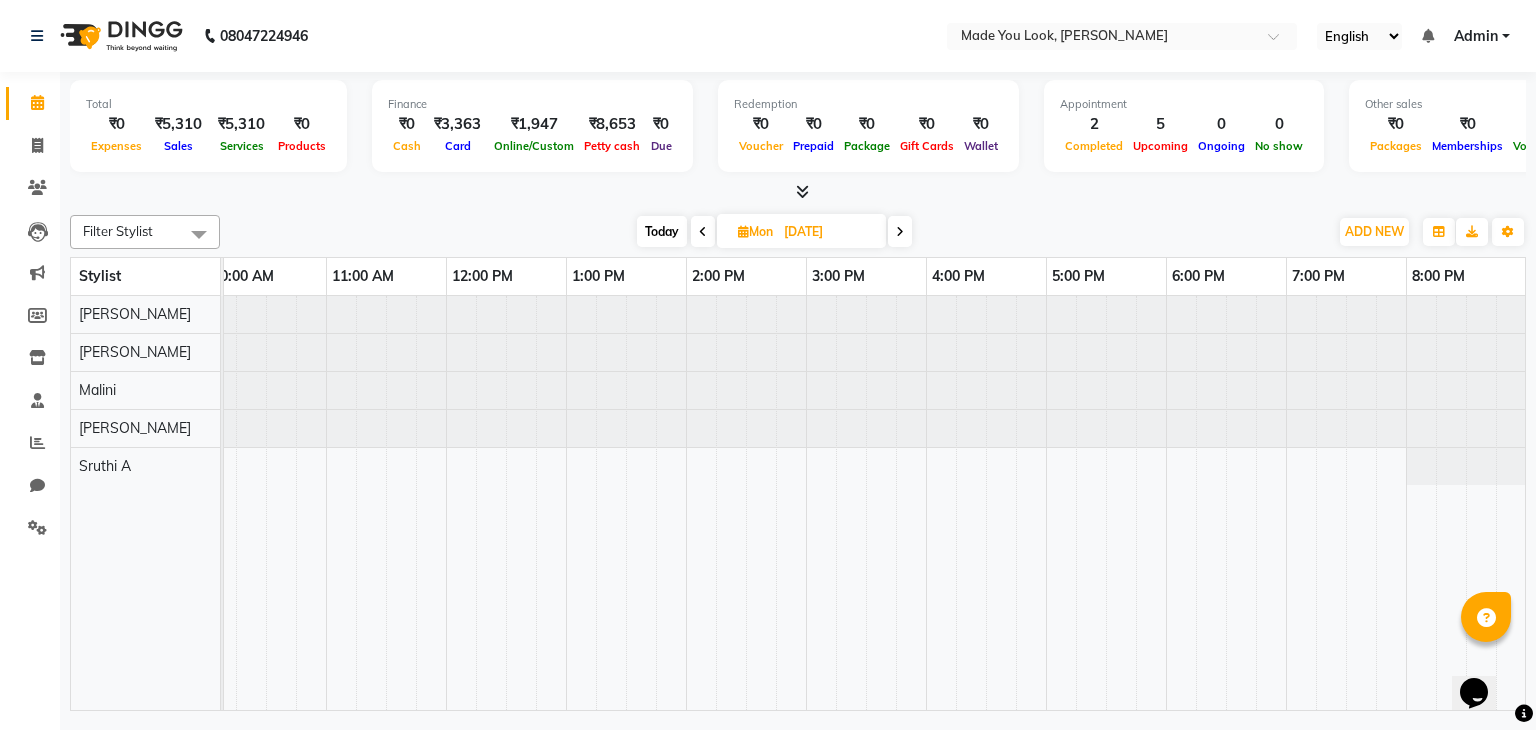 click at bounding box center [900, 231] 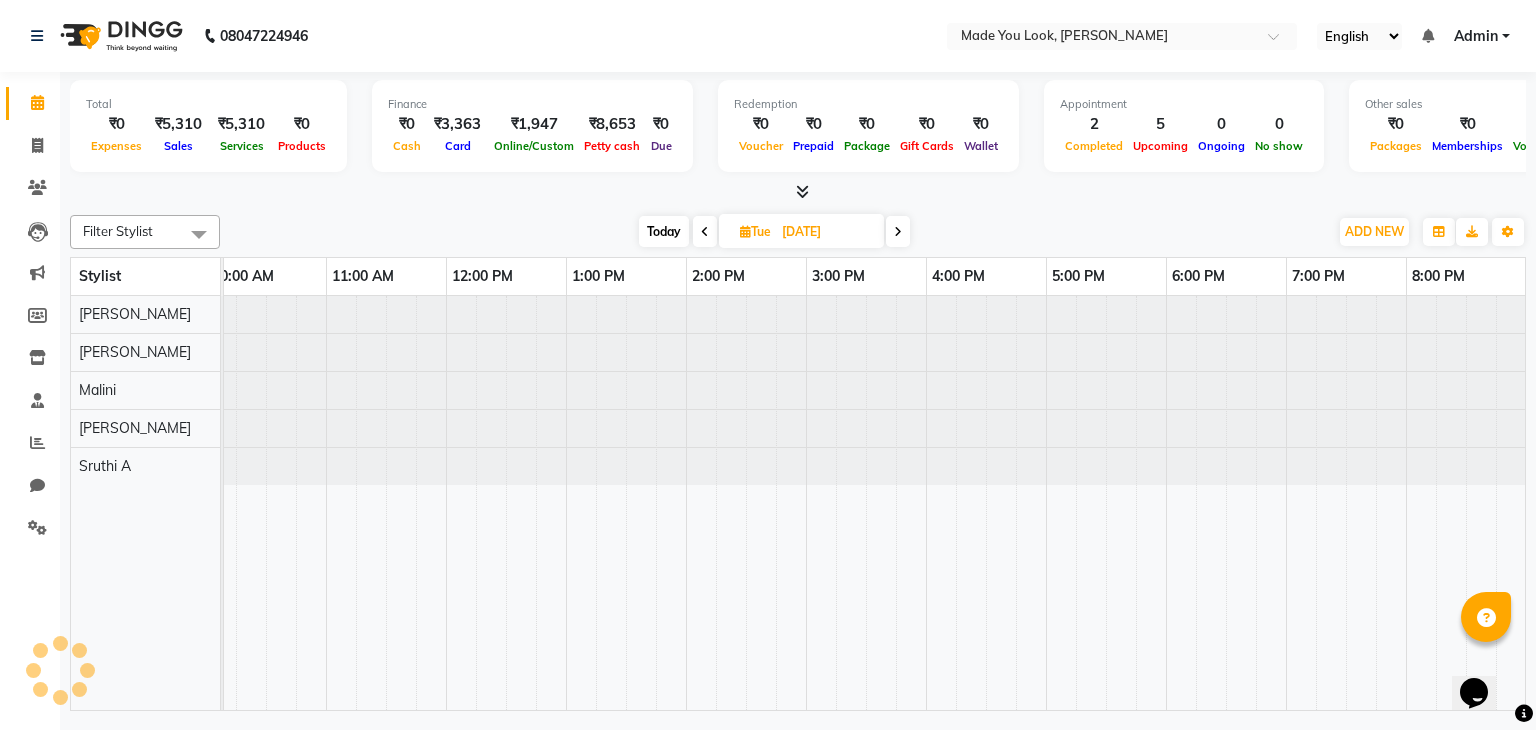 scroll, scrollTop: 0, scrollLeft: 0, axis: both 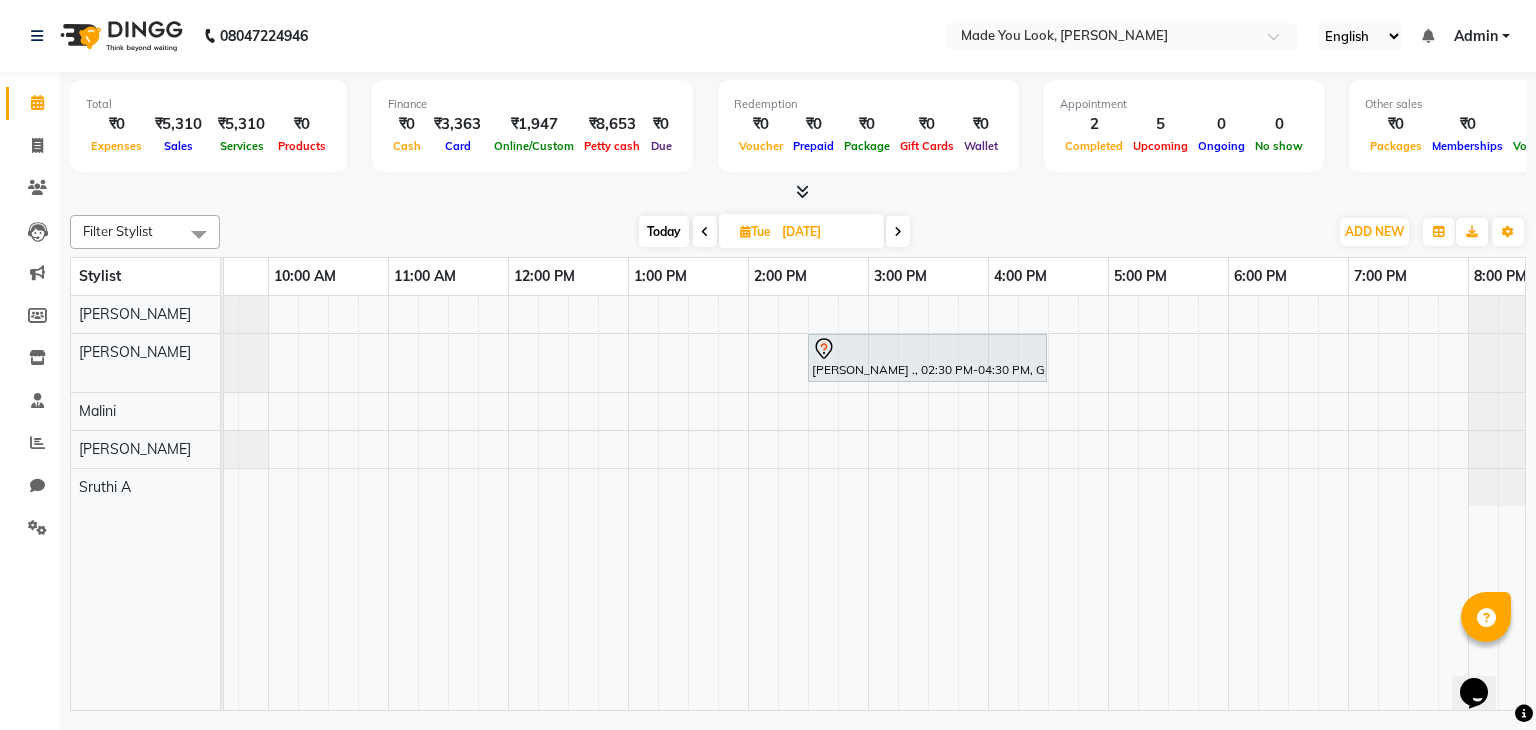 click on "Today" at bounding box center [664, 231] 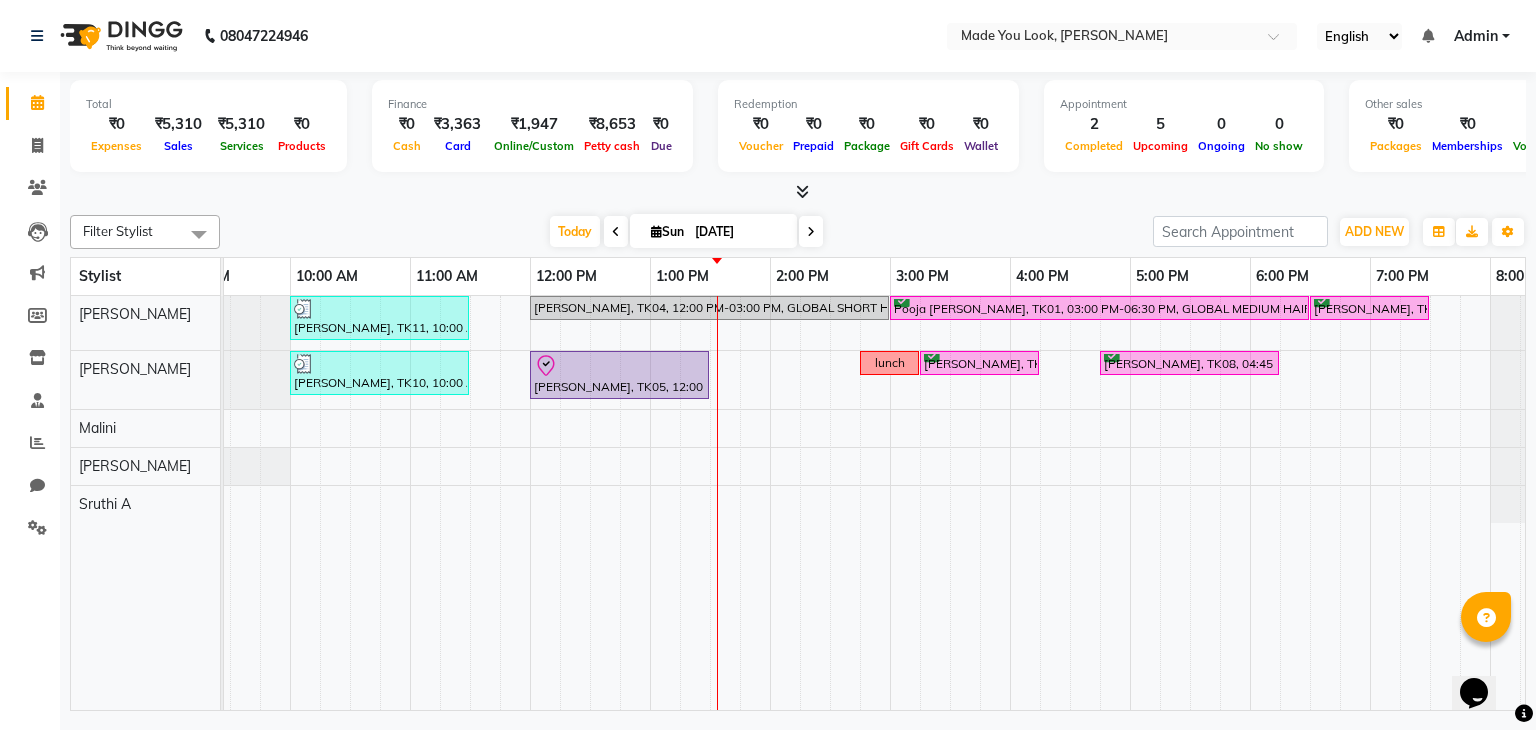 click at bounding box center [802, 191] 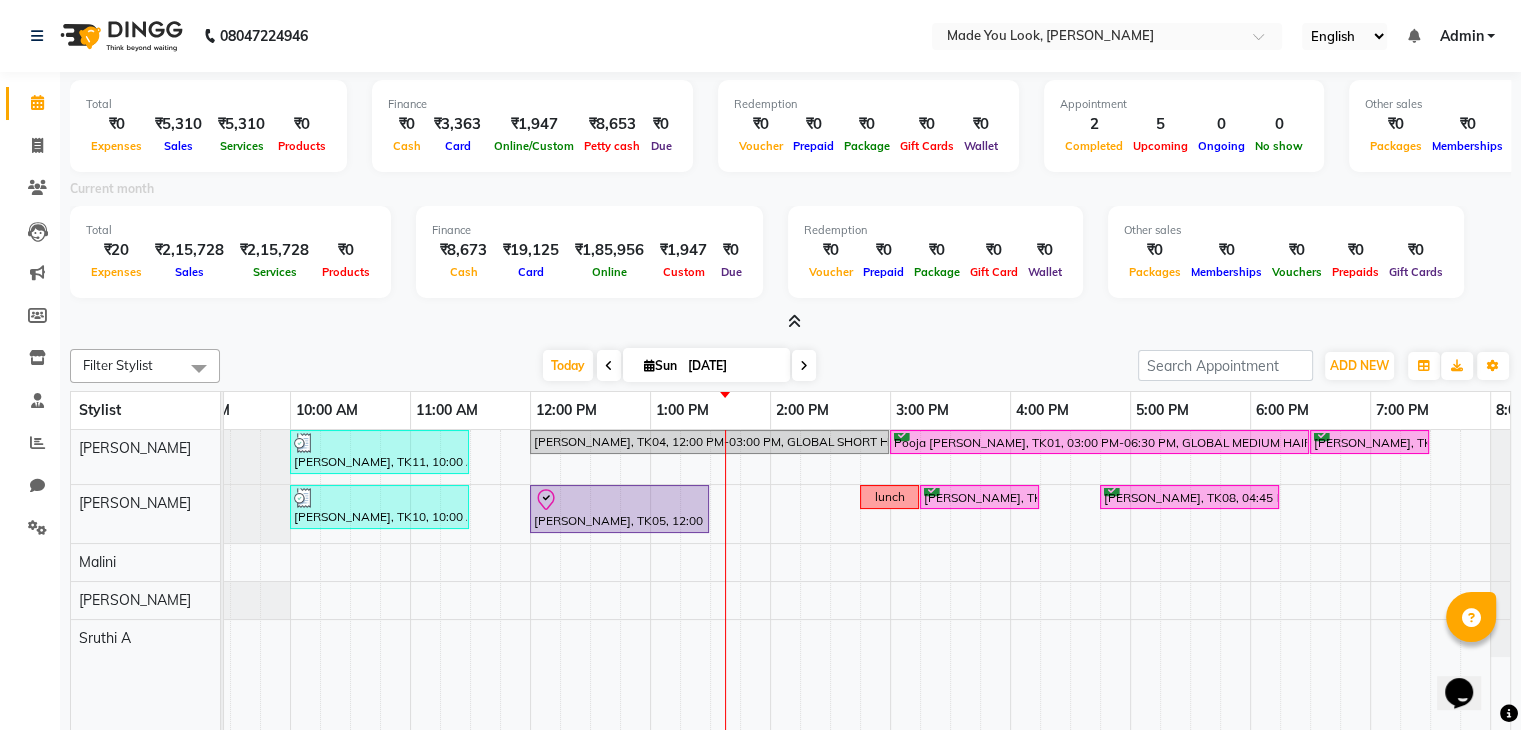 click at bounding box center [804, 365] 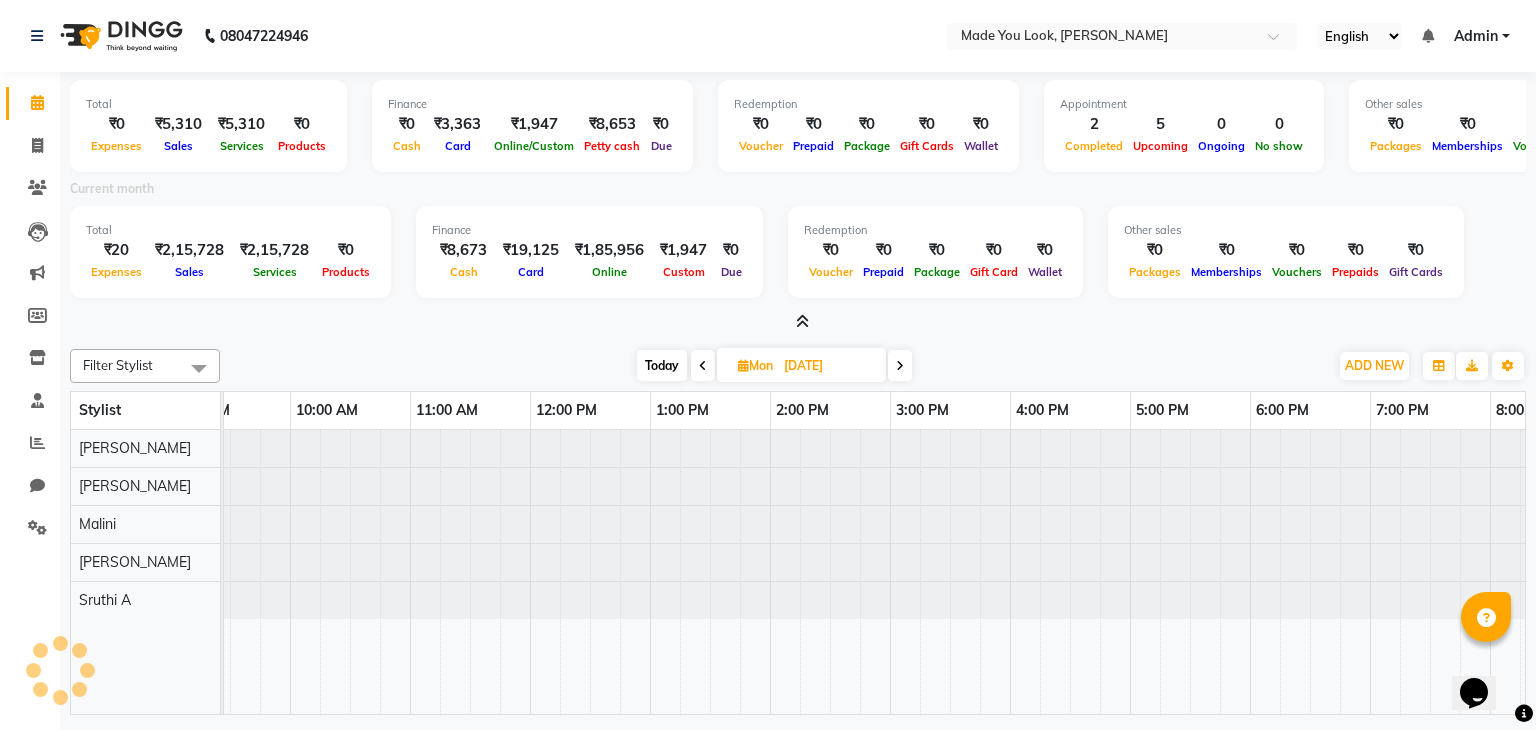 scroll, scrollTop: 0, scrollLeft: 258, axis: horizontal 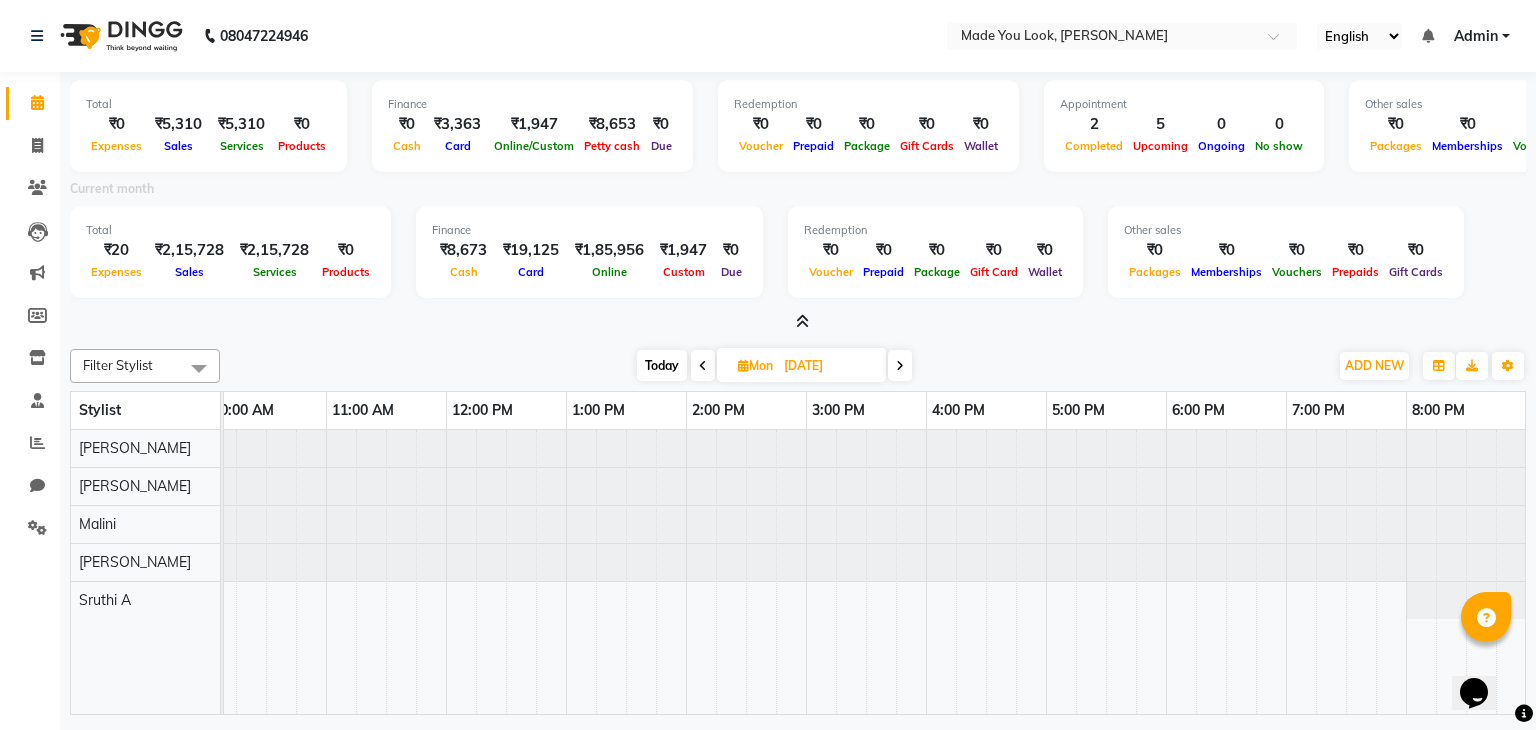 click at bounding box center [900, 366] 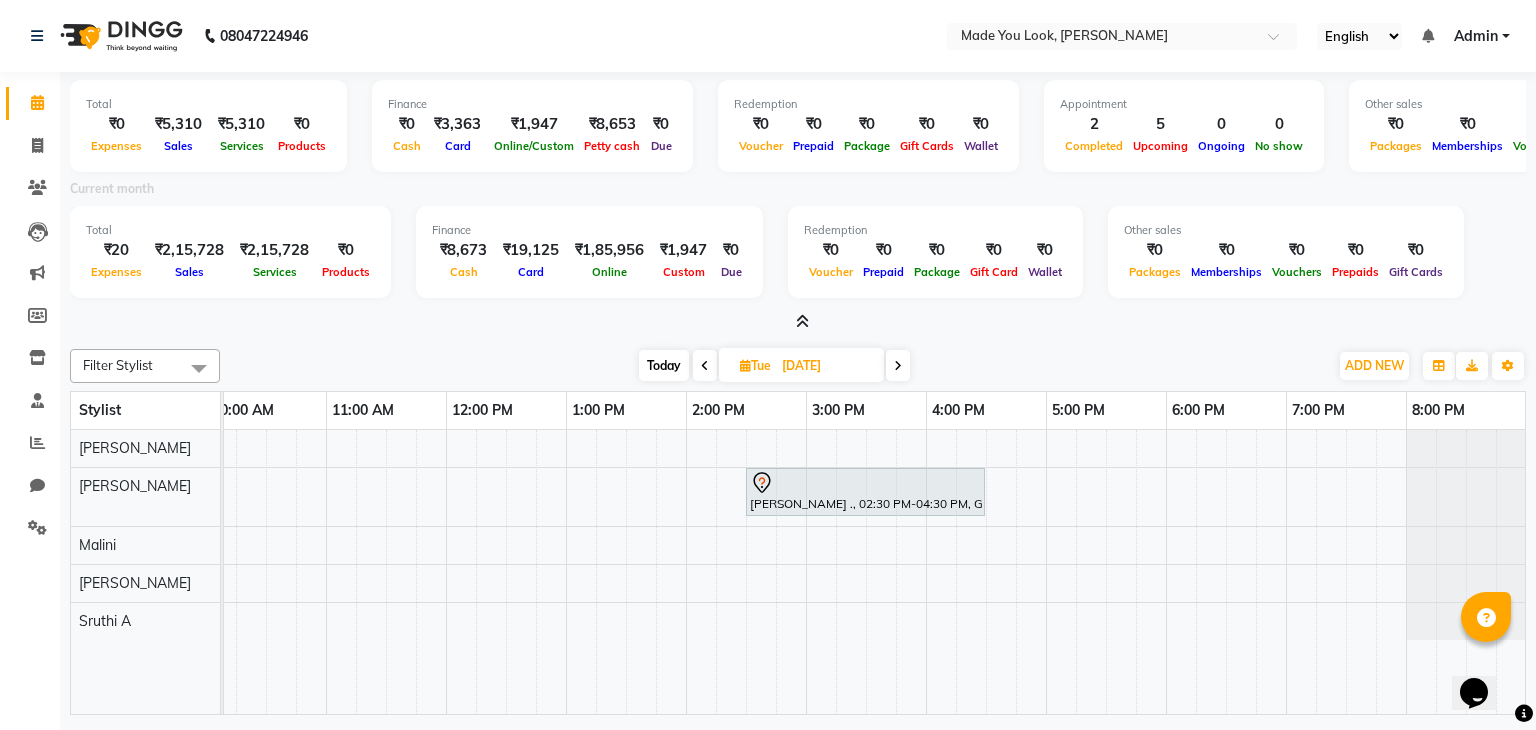 click at bounding box center [898, 365] 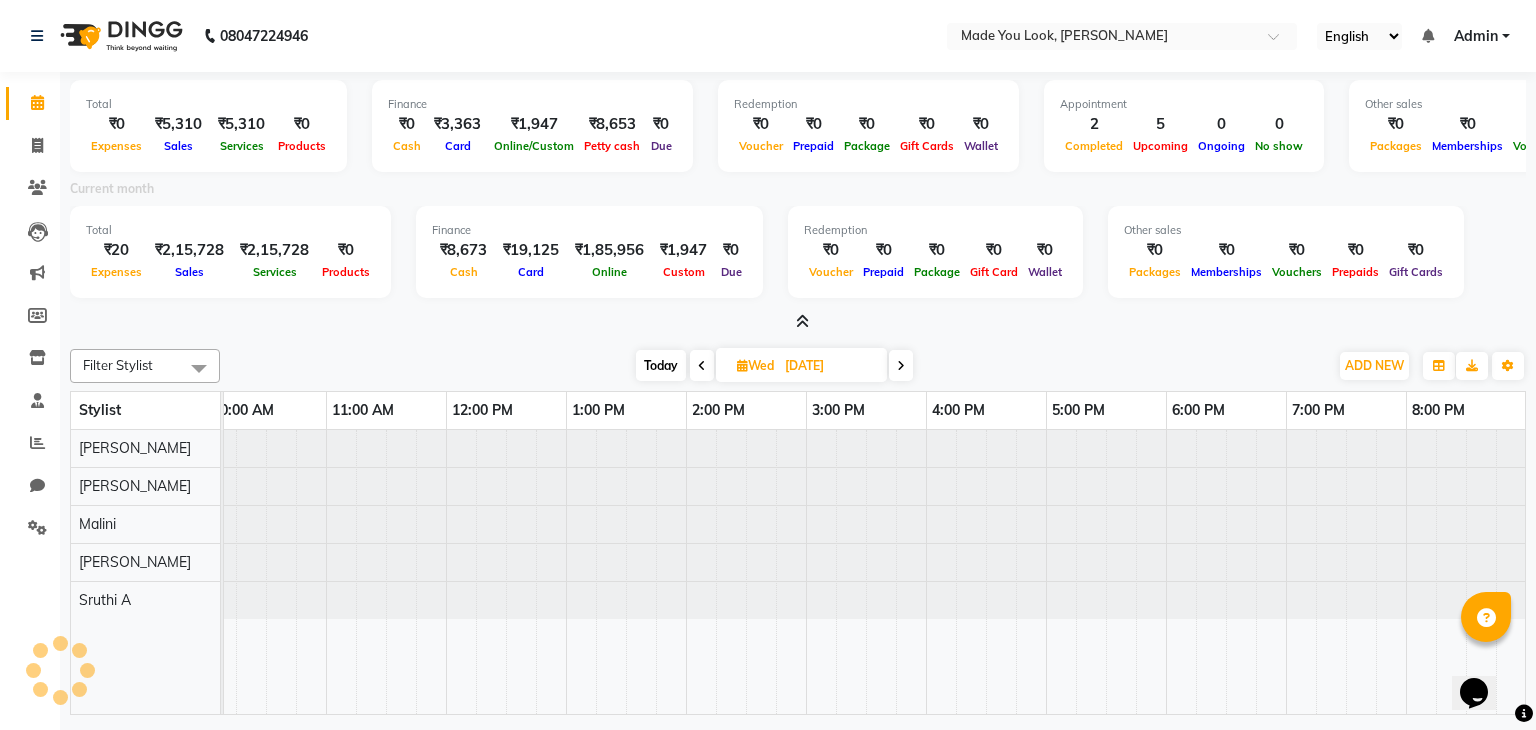 scroll, scrollTop: 0, scrollLeft: 0, axis: both 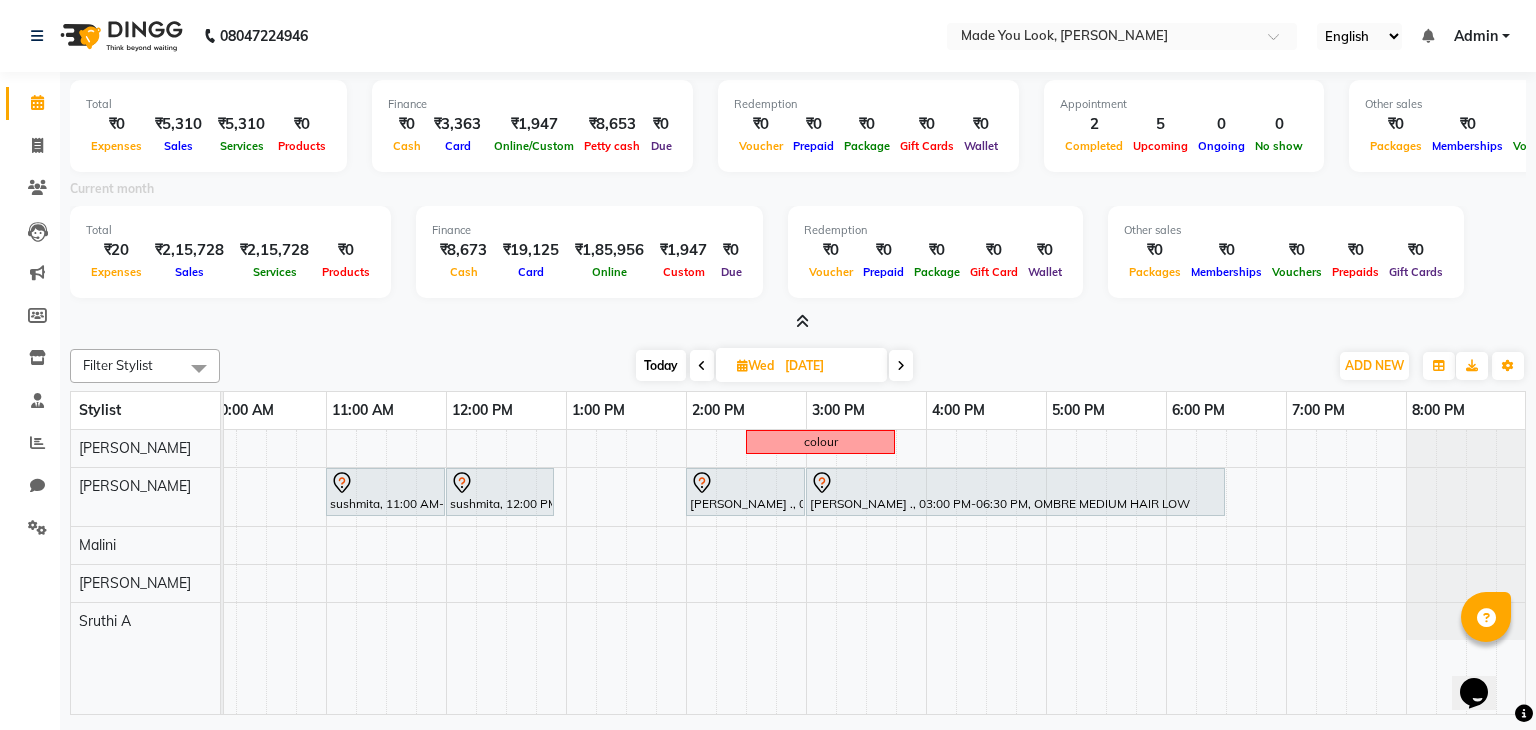 click at bounding box center [901, 366] 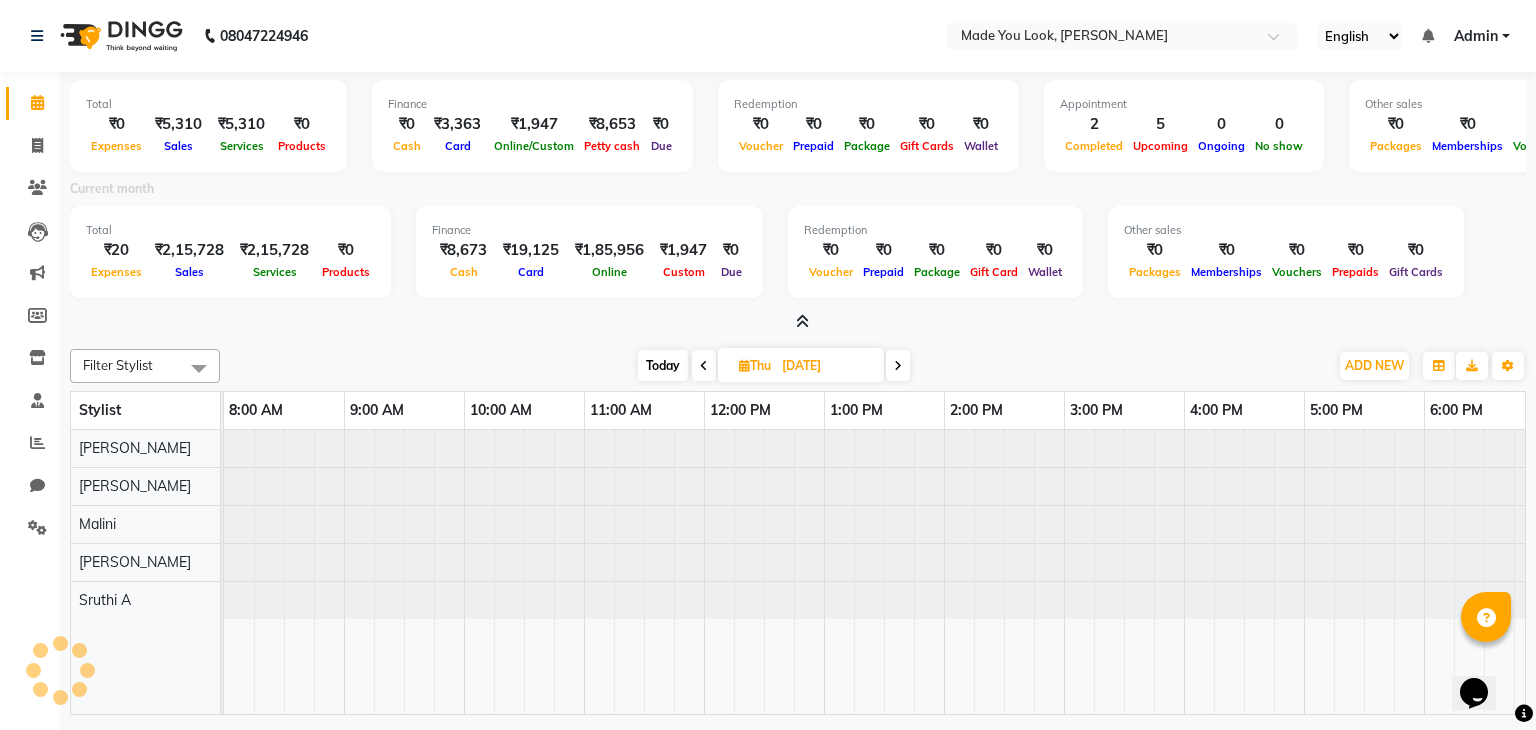 scroll, scrollTop: 0, scrollLeft: 258, axis: horizontal 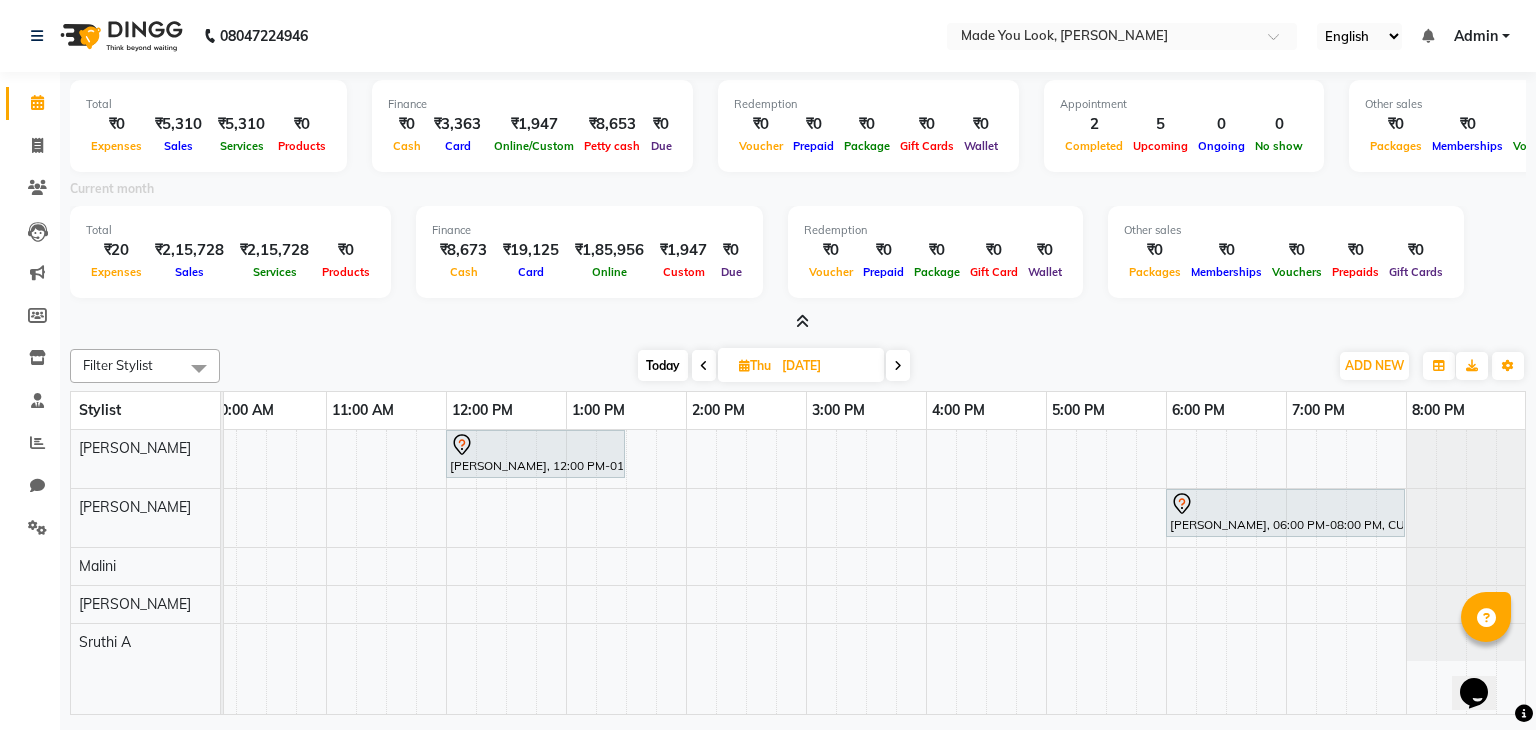 click at bounding box center (898, 366) 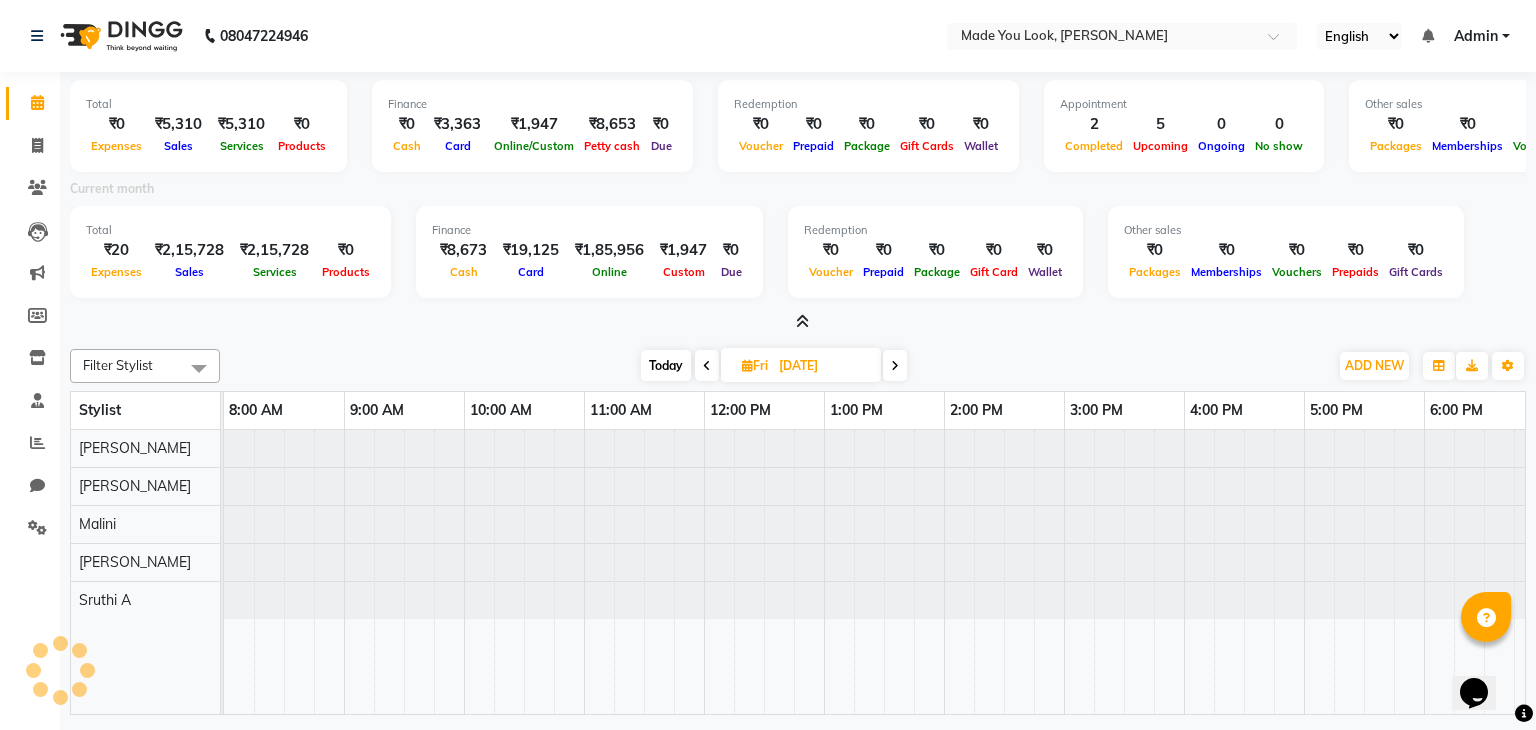 scroll, scrollTop: 0, scrollLeft: 258, axis: horizontal 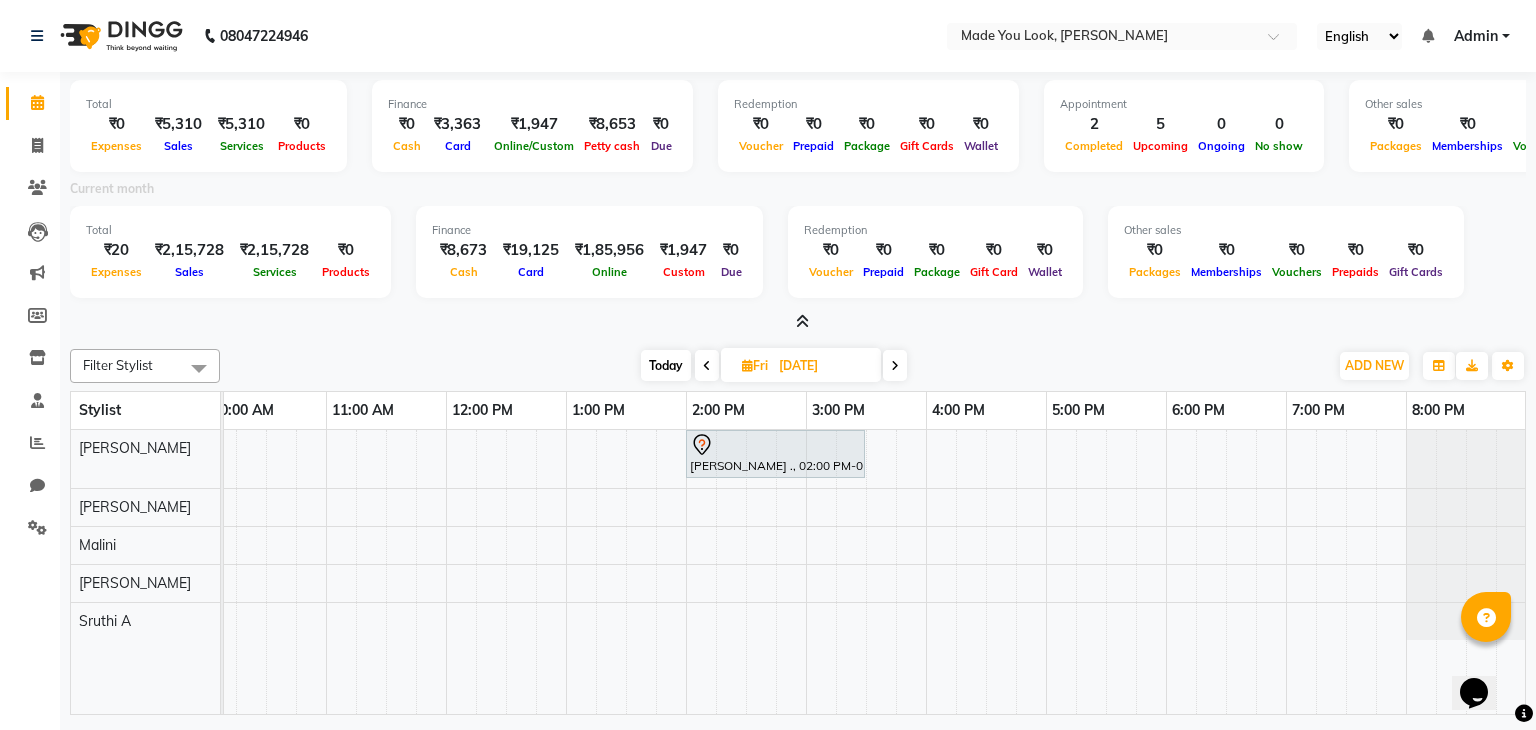 click at bounding box center (895, 365) 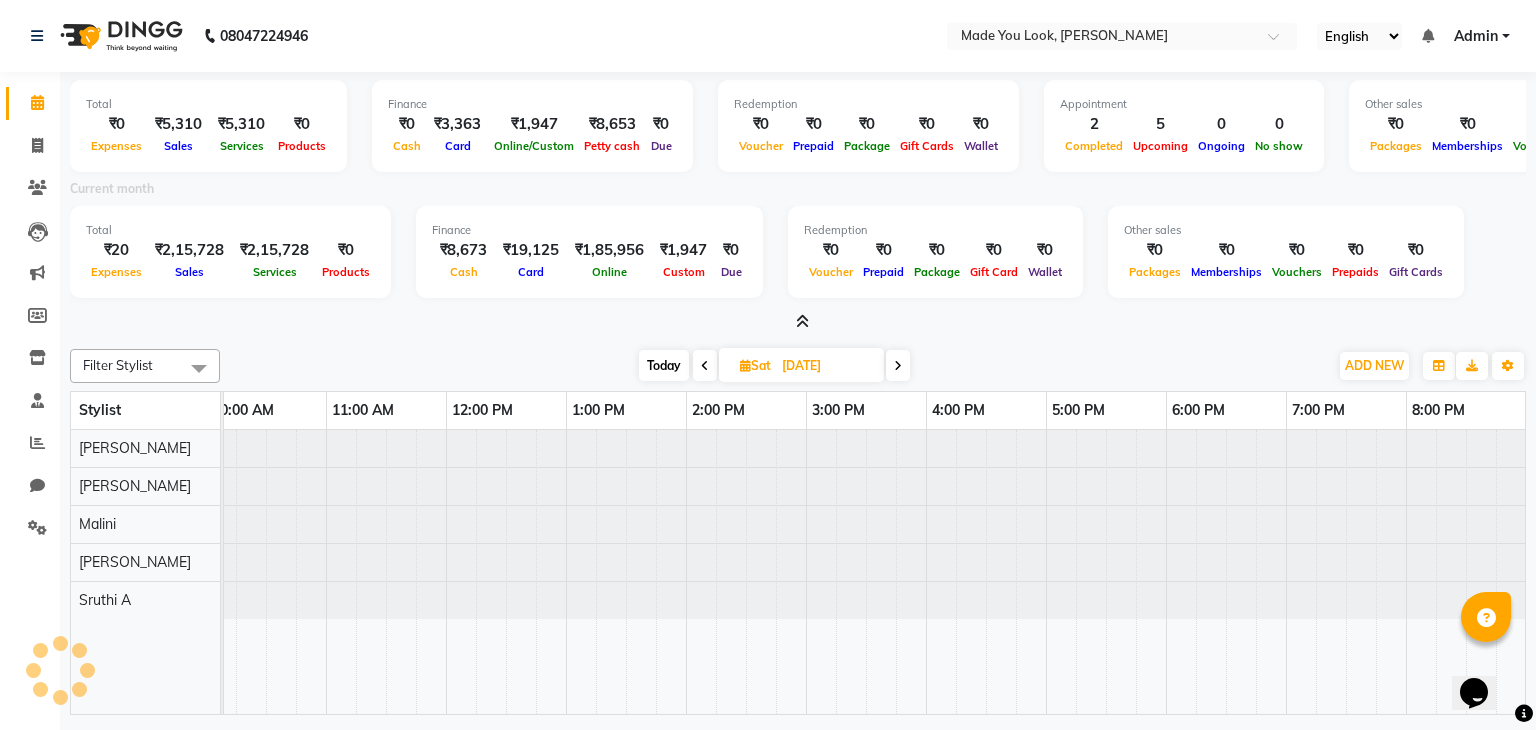 scroll, scrollTop: 0, scrollLeft: 0, axis: both 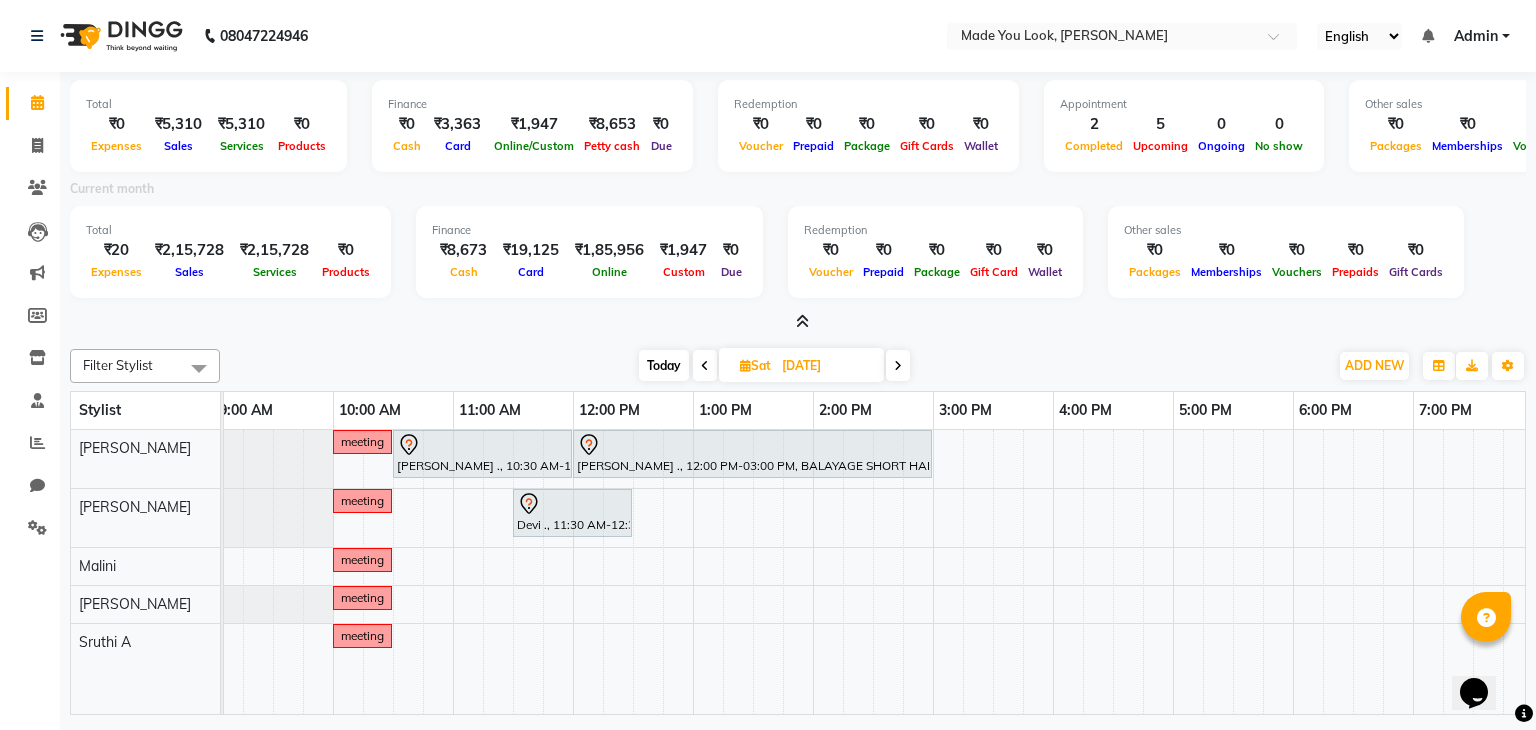 click at bounding box center (898, 365) 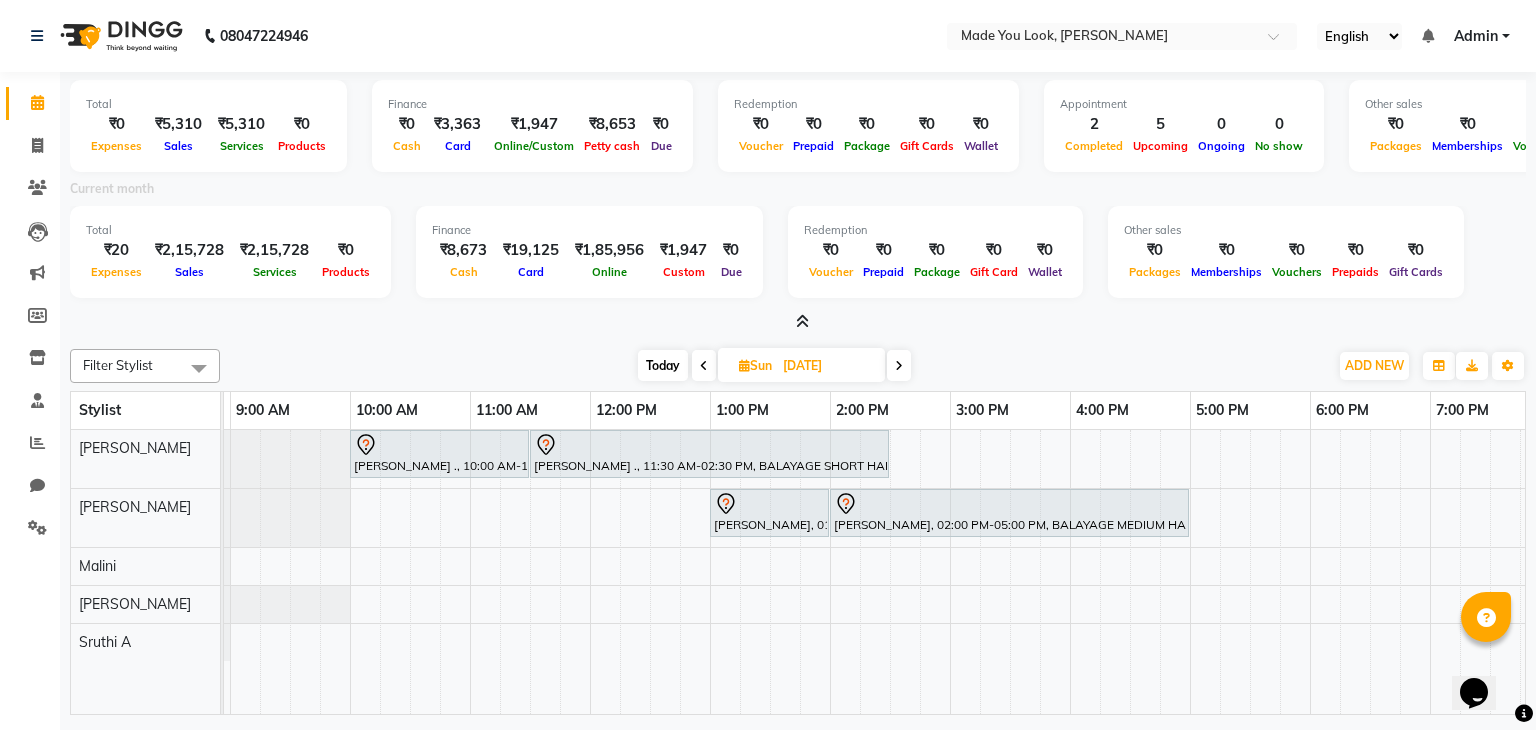 click on "Today" at bounding box center [663, 365] 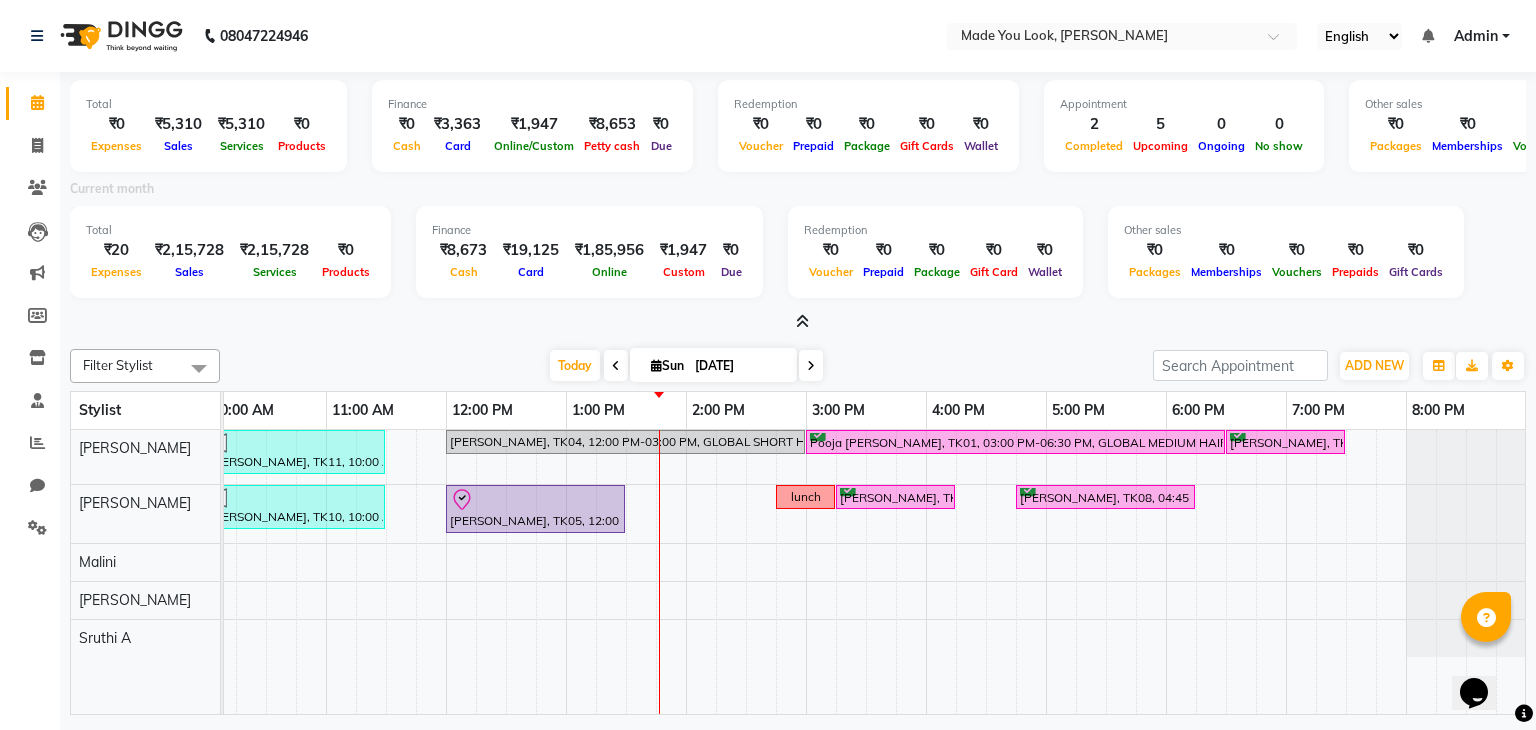 scroll, scrollTop: 0, scrollLeft: 149, axis: horizontal 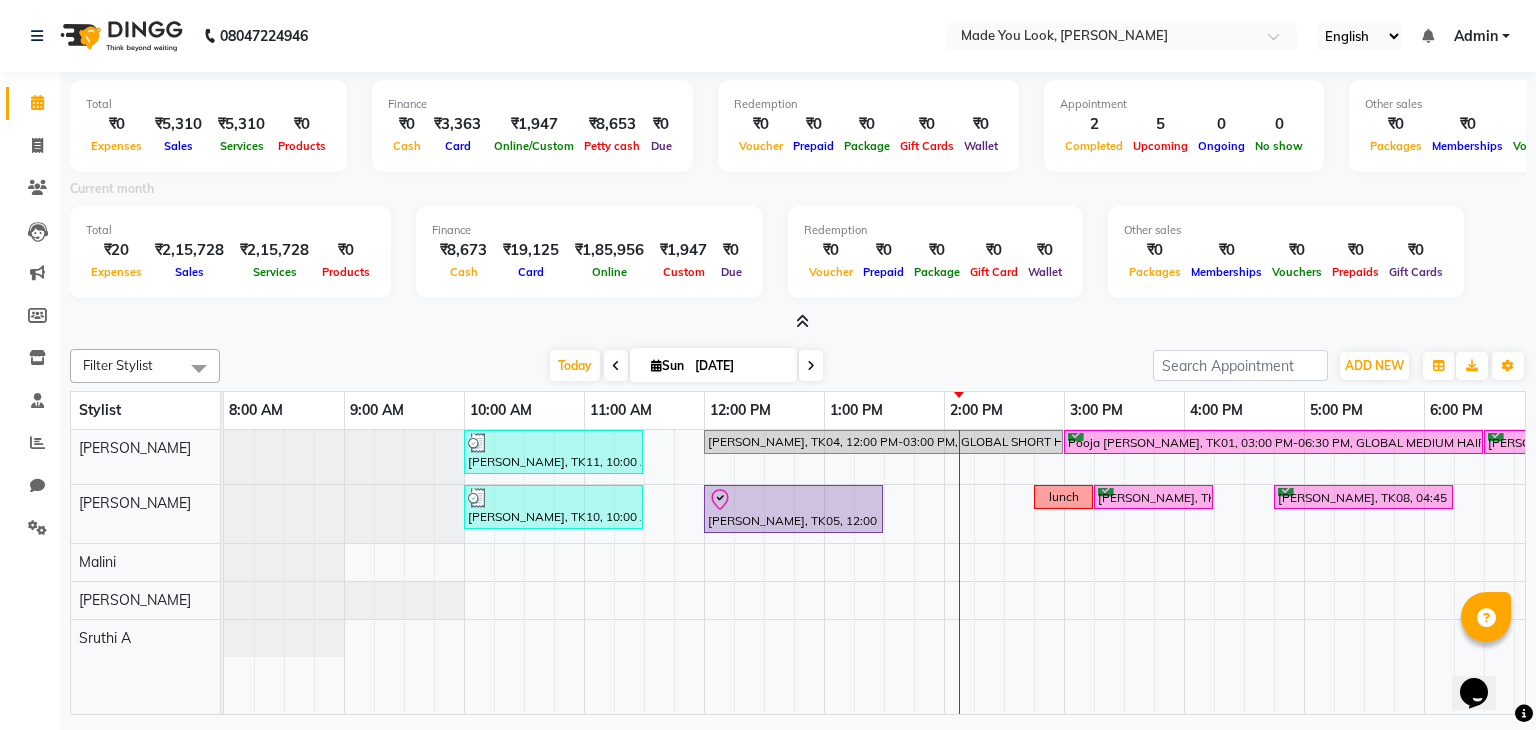 click at bounding box center [802, 321] 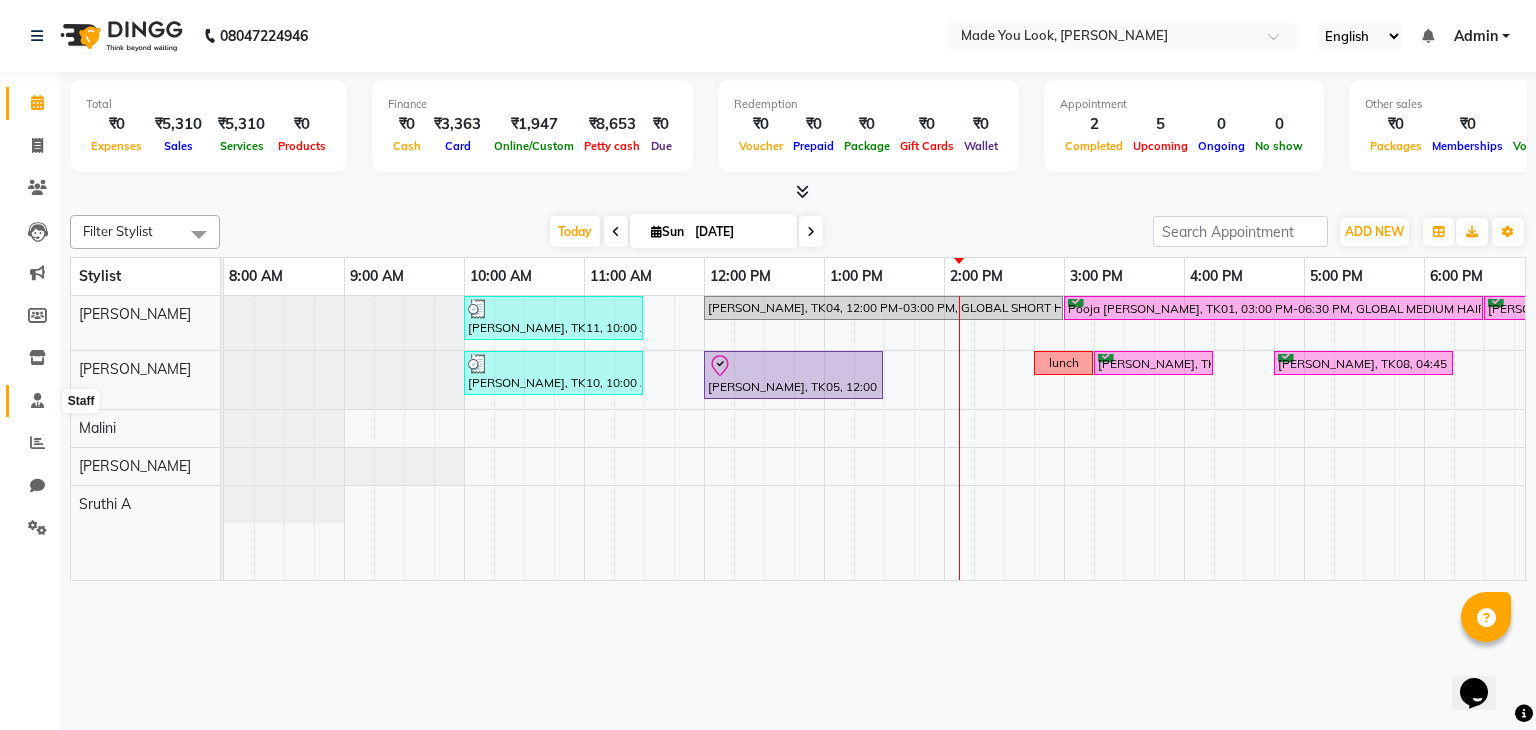 click 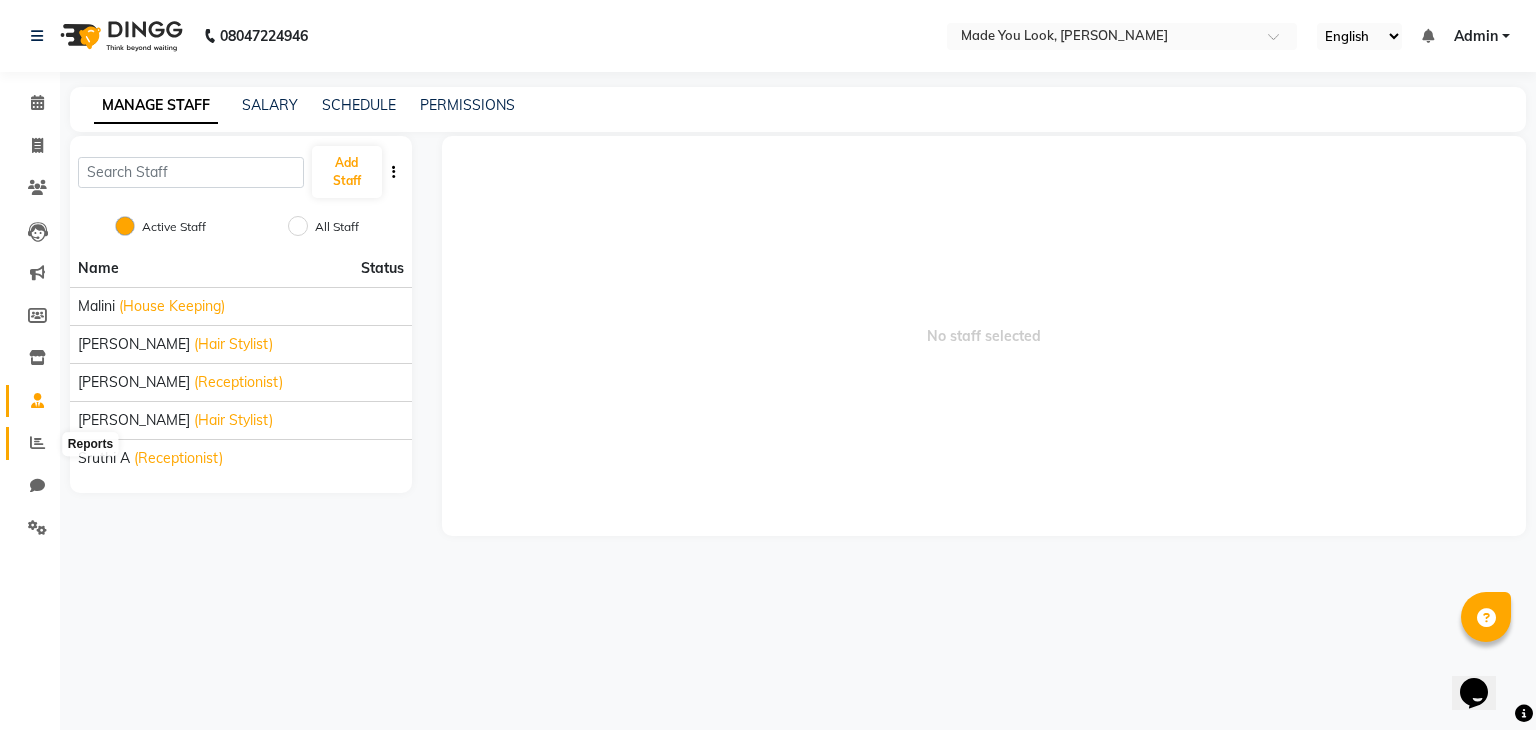 click 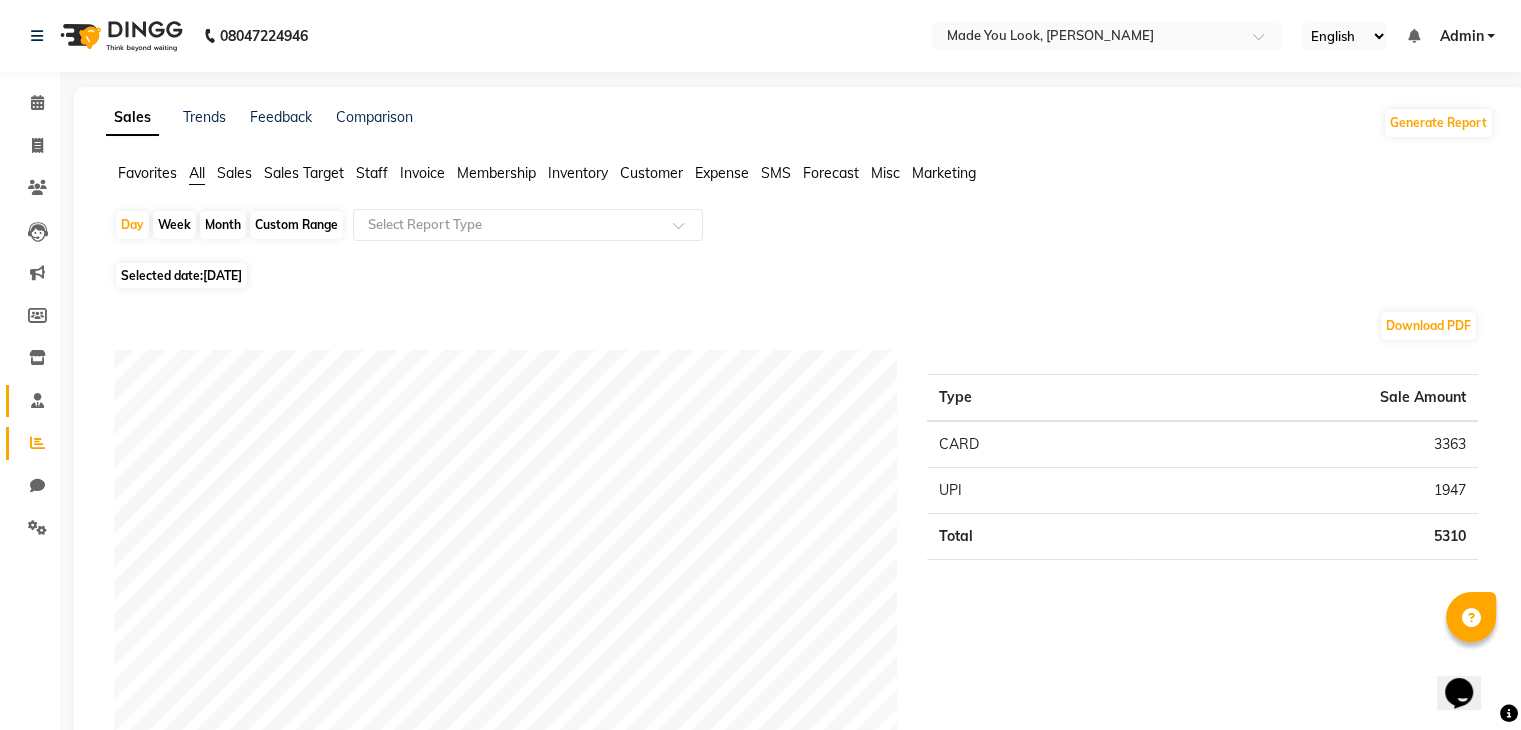 click on "Staff" 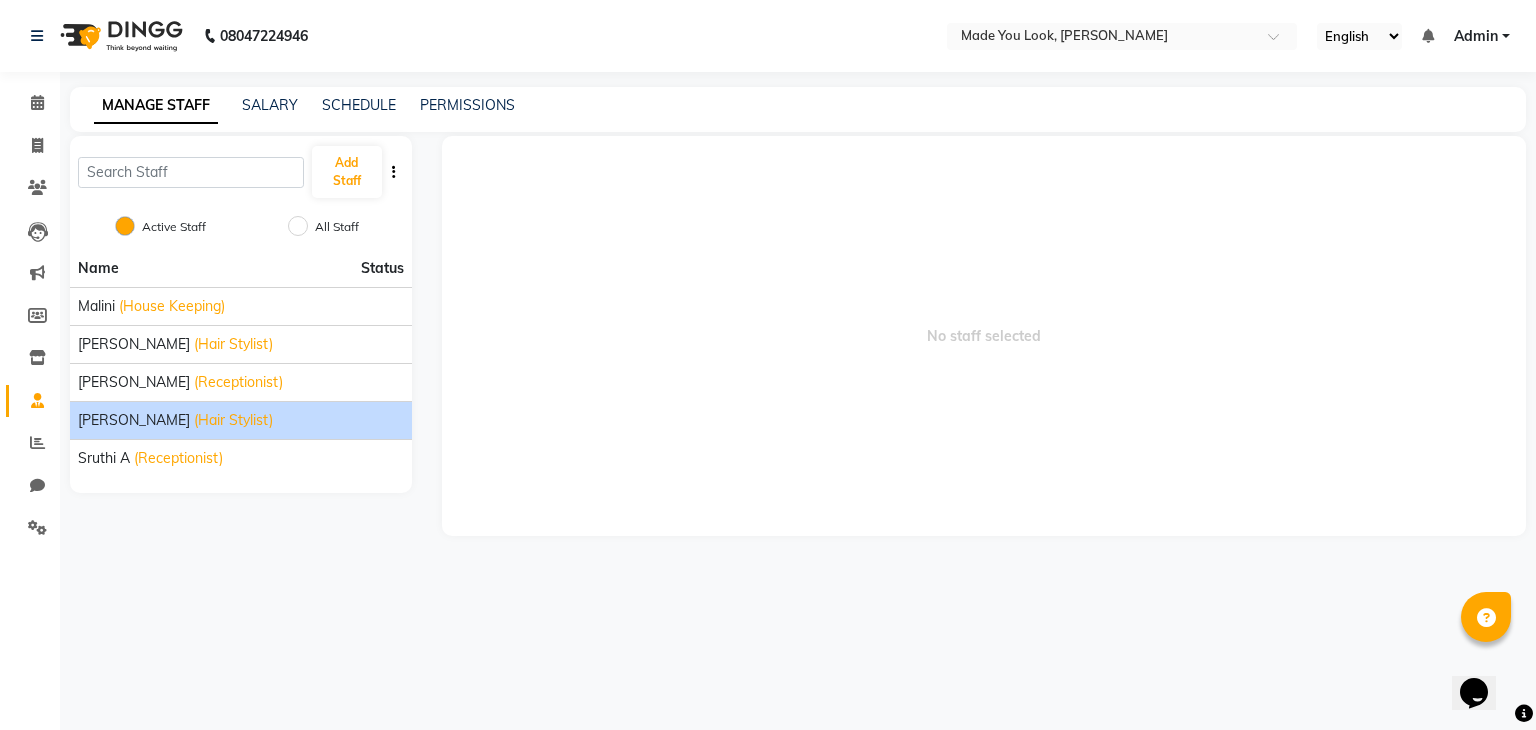click on "[PERSON_NAME]" 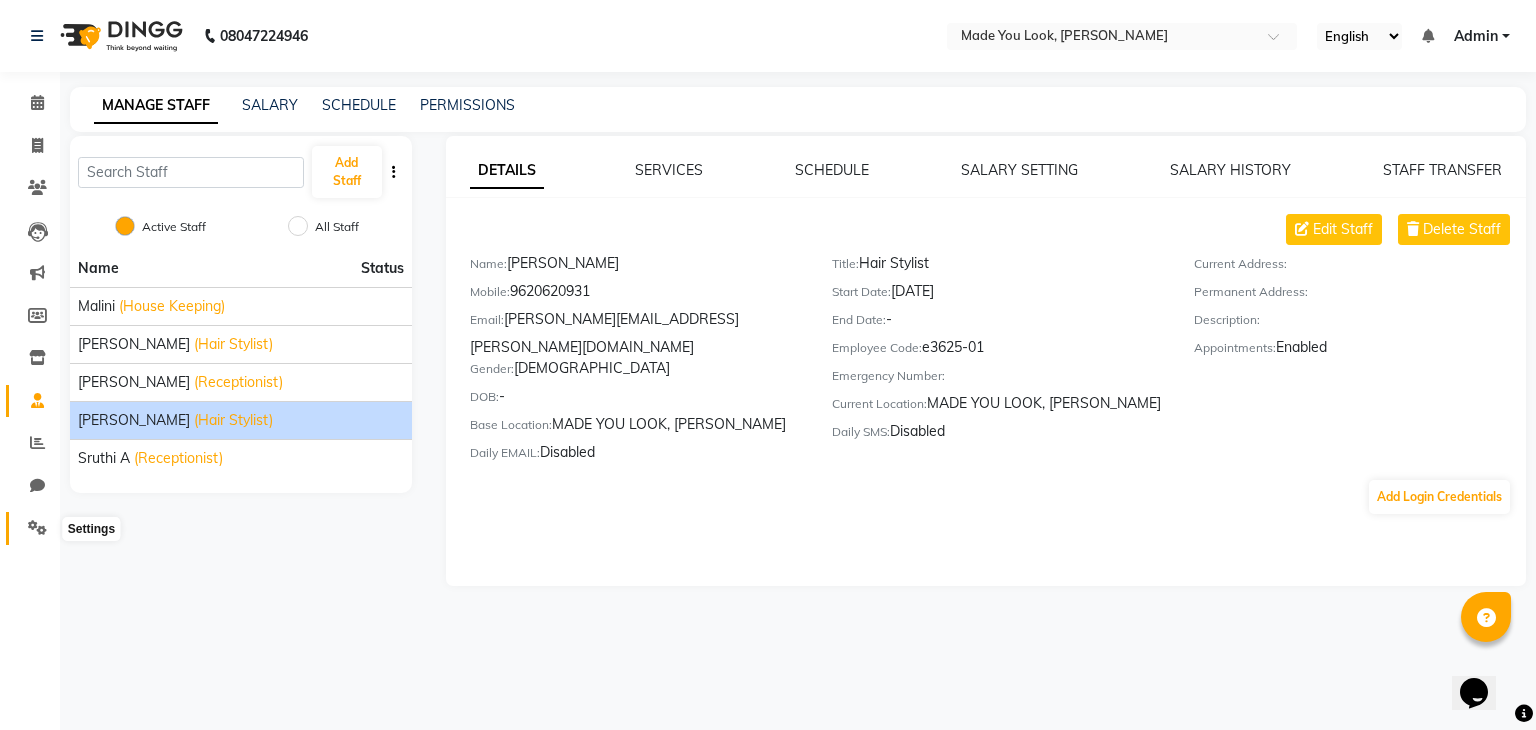 click 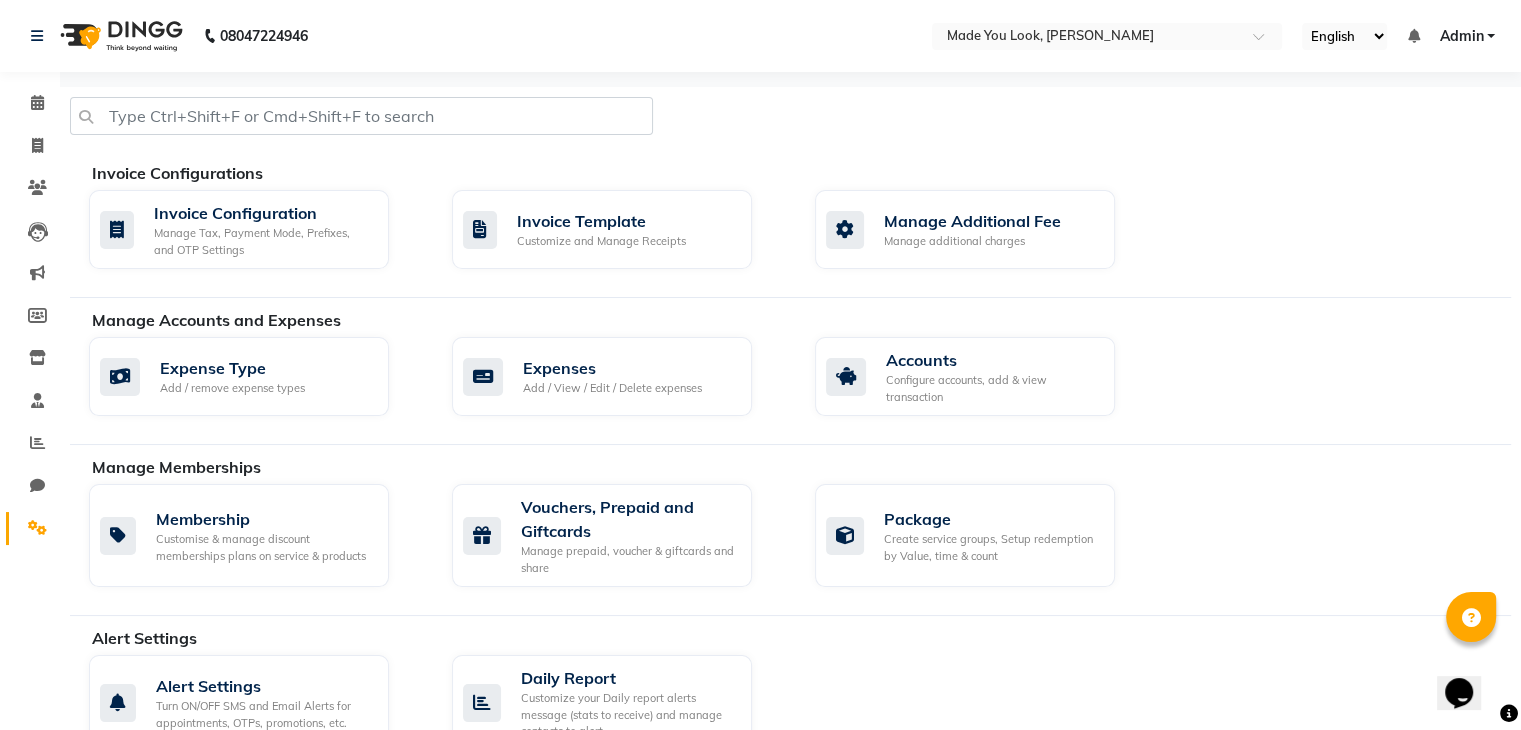 click 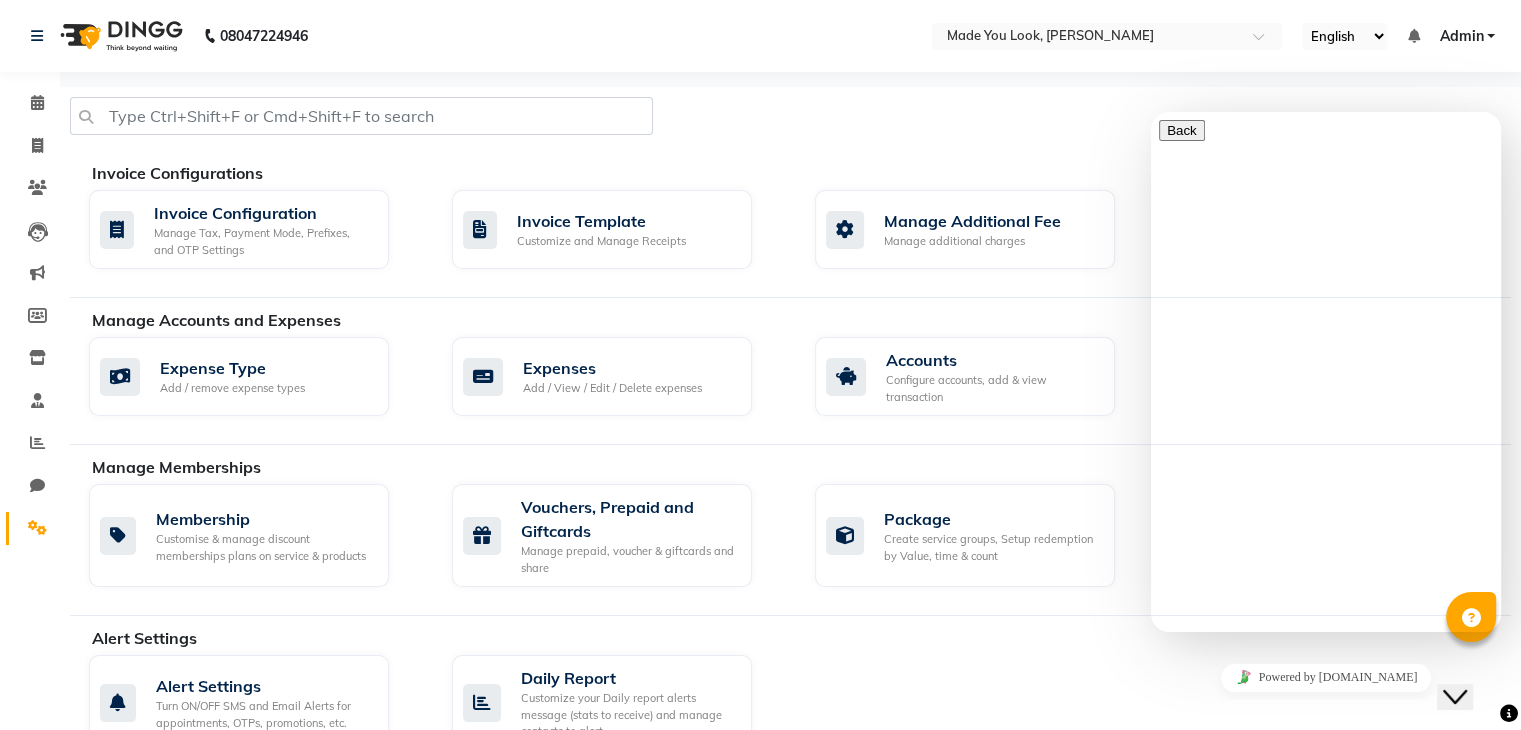 click at bounding box center [1159, 881] 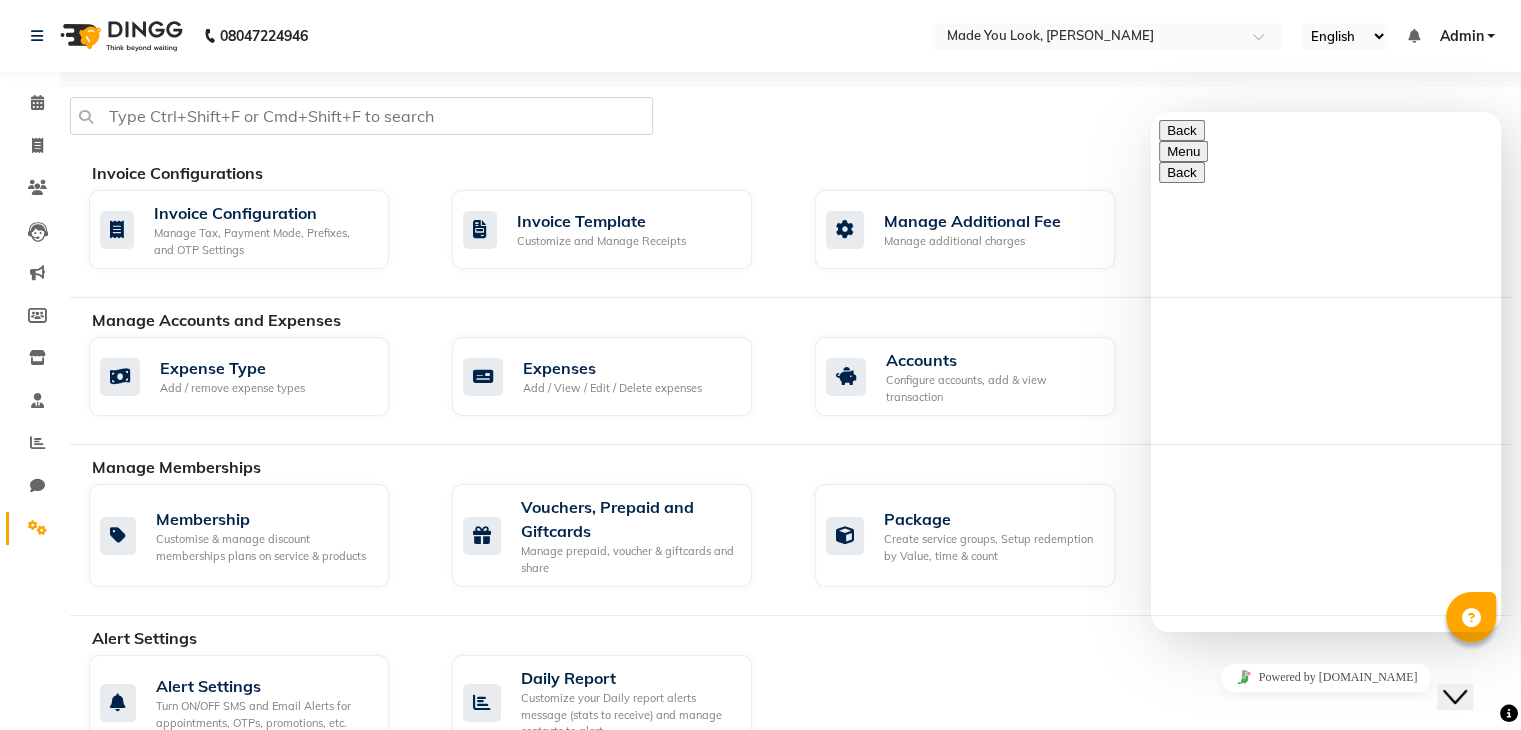 click at bounding box center [1151, 112] 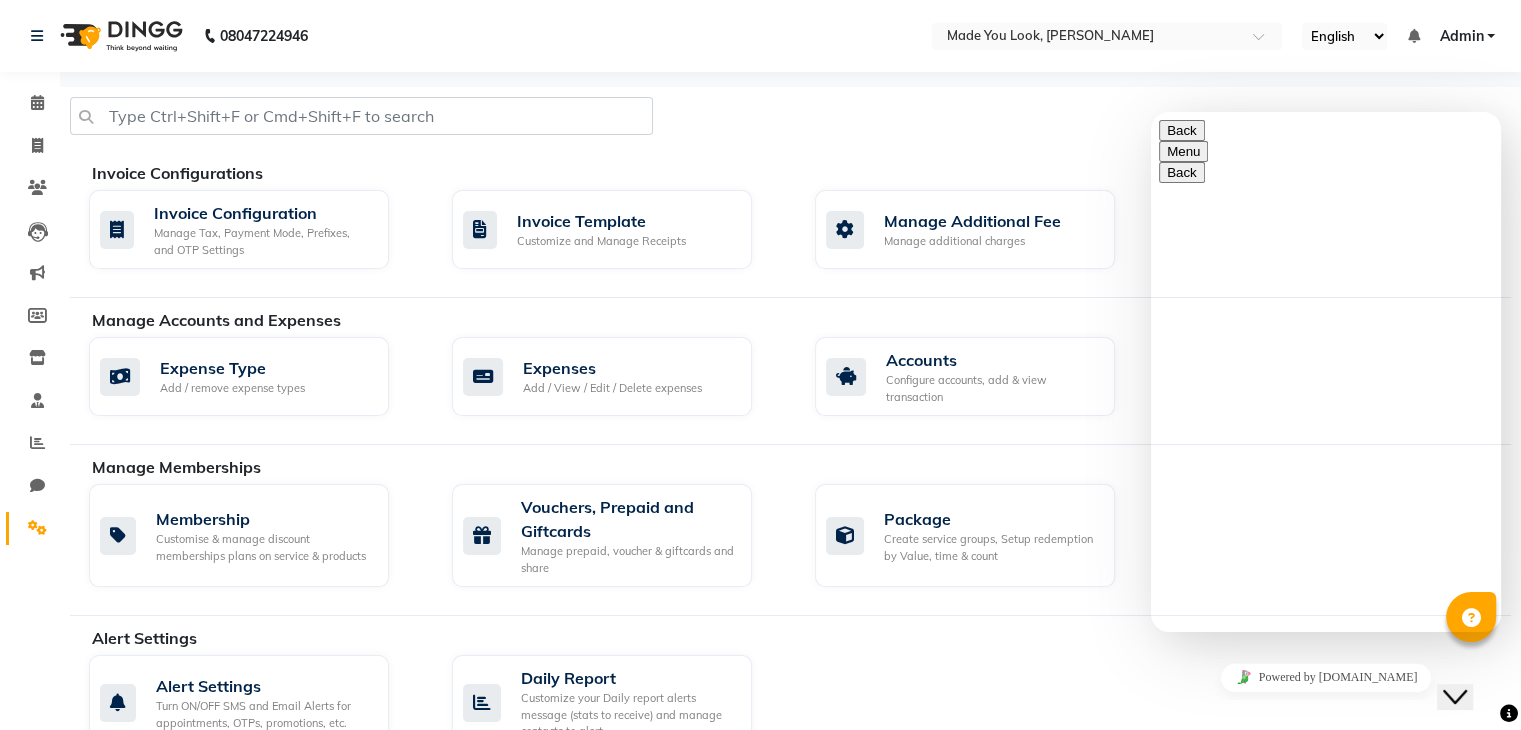 type on "check attendace?" 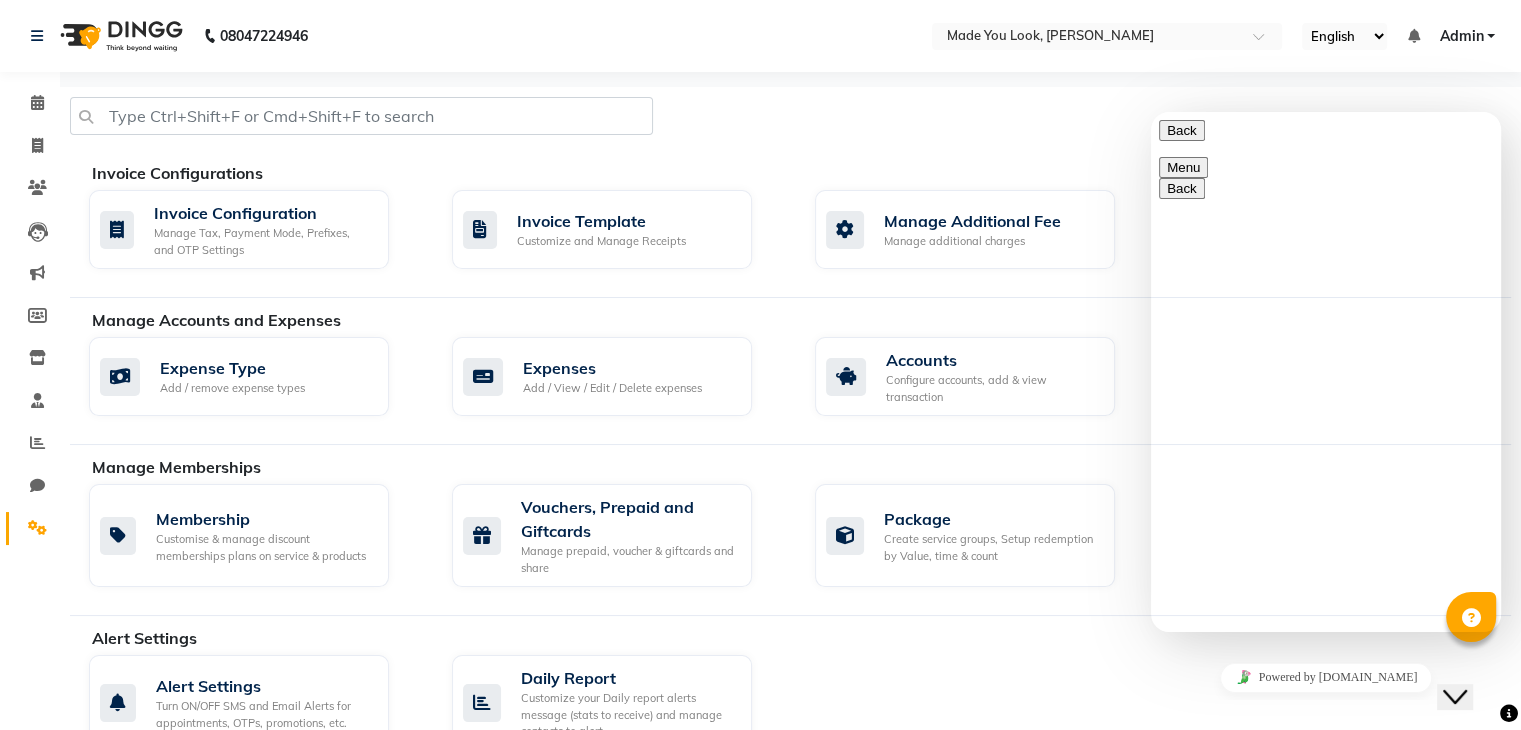 type on "attendance*" 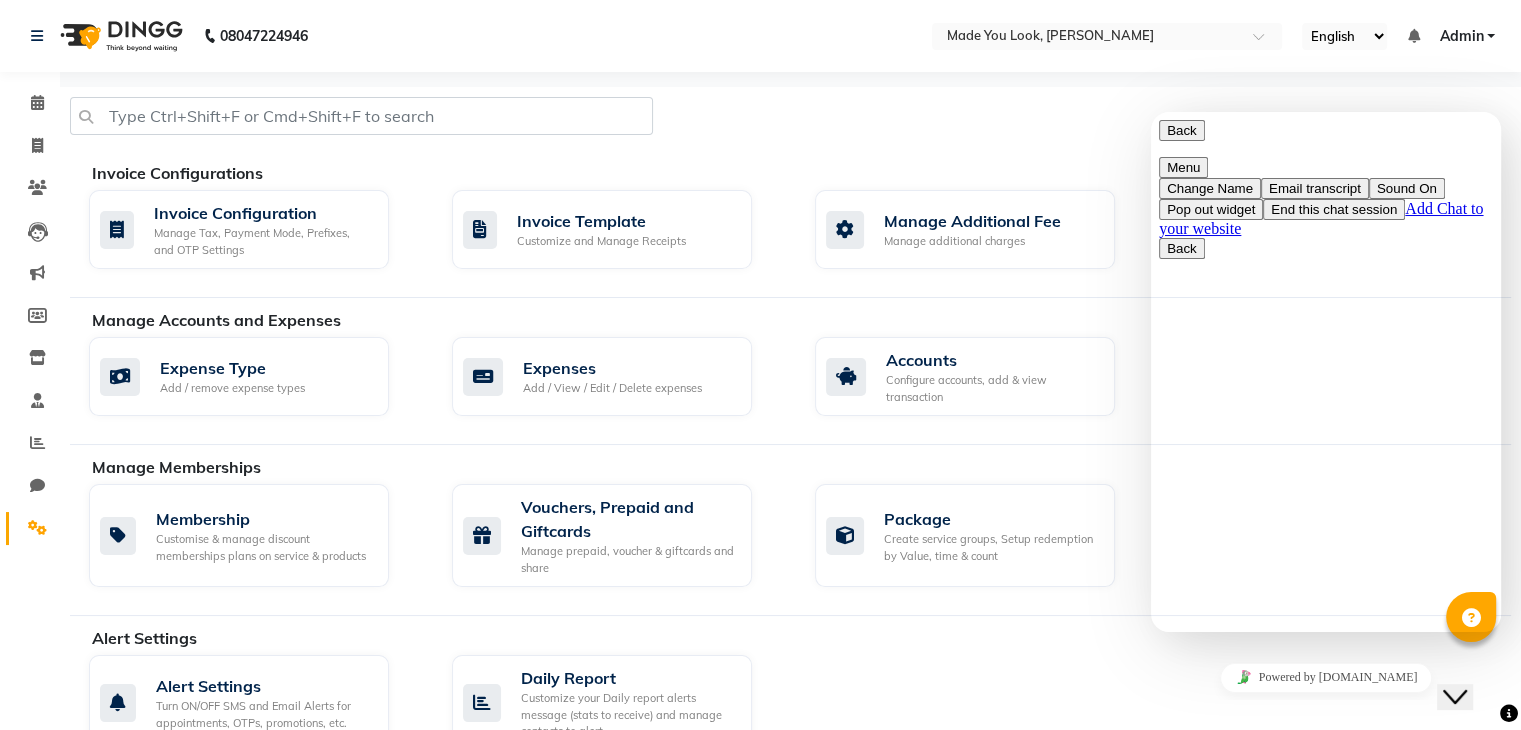 click on "Back" at bounding box center (1182, 130) 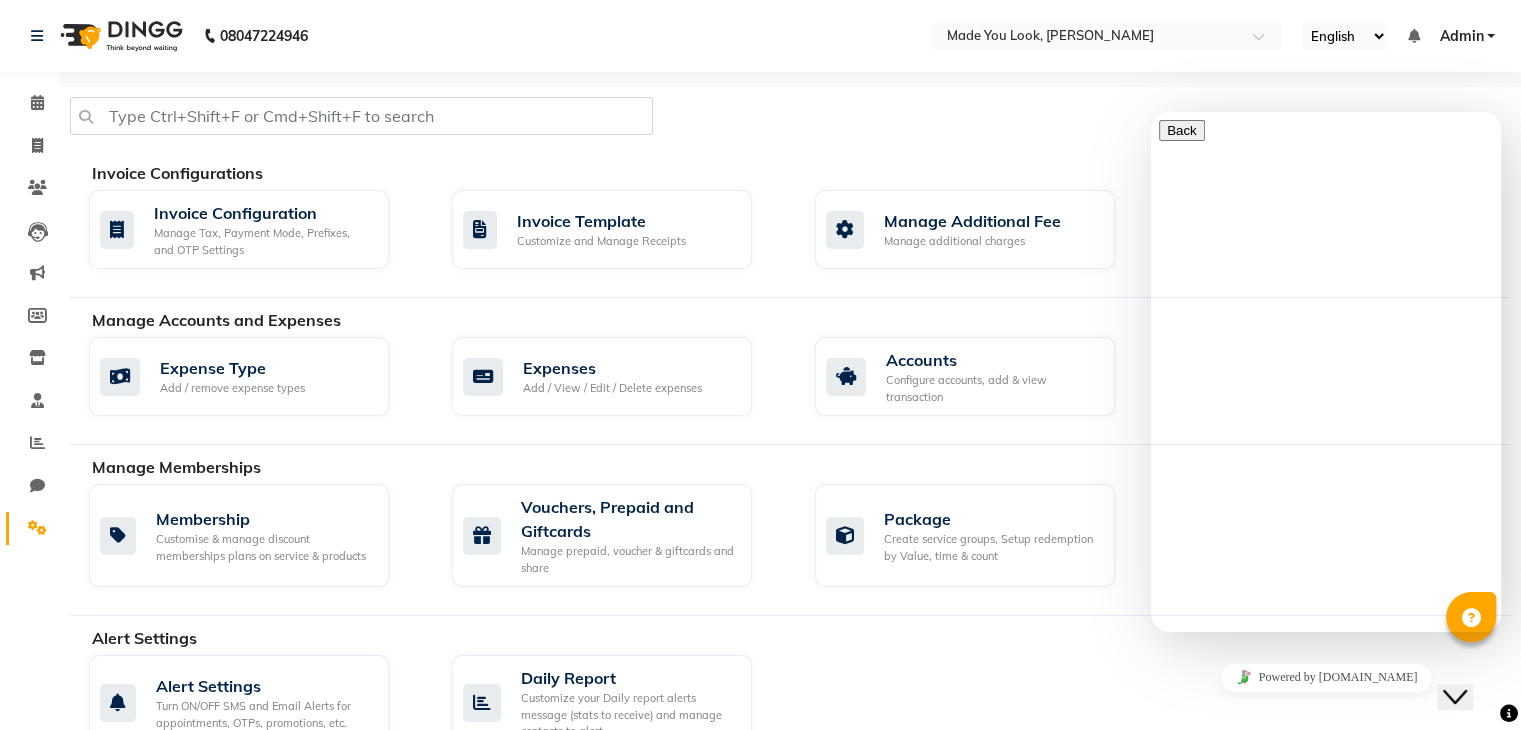 click at bounding box center (1167, 943) 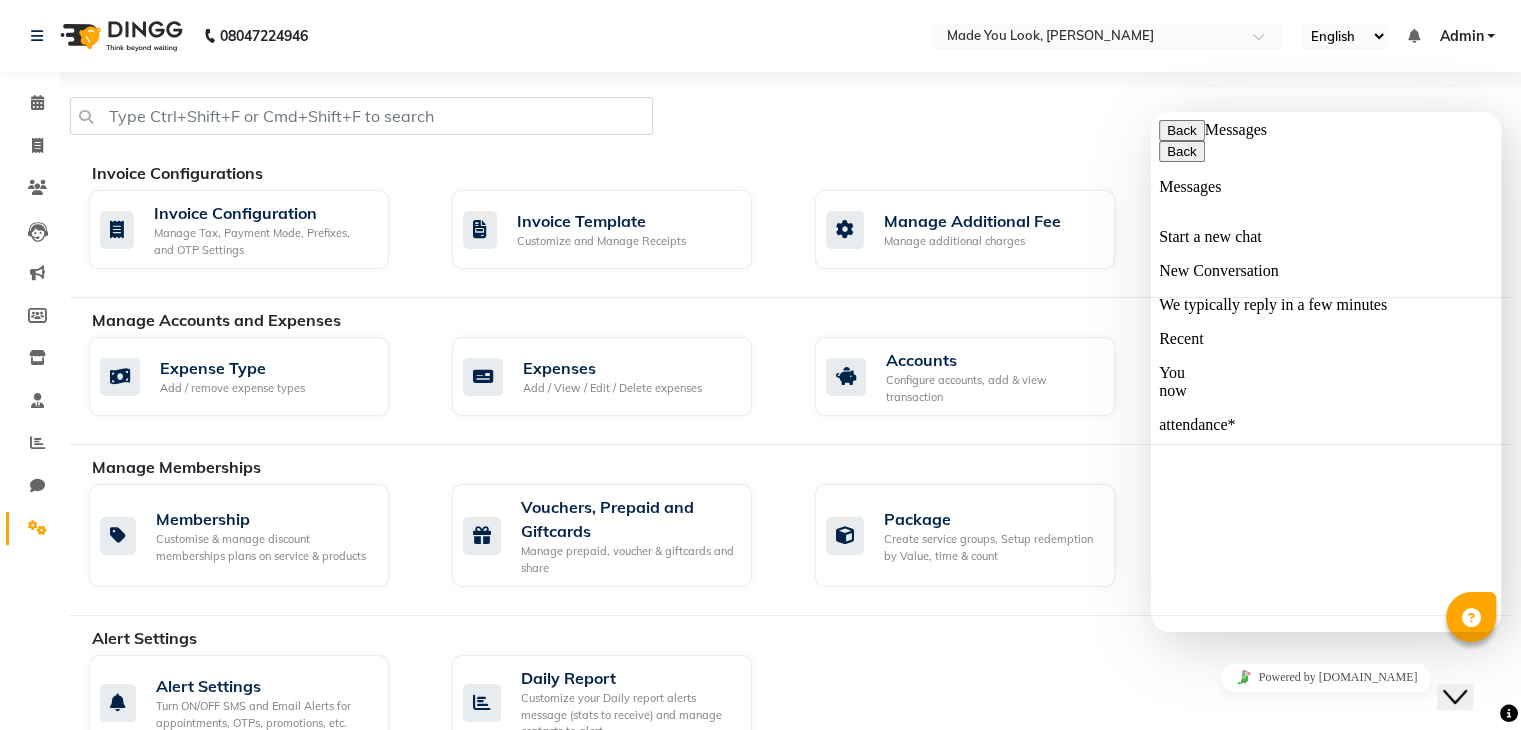 click at bounding box center (1167, 957) 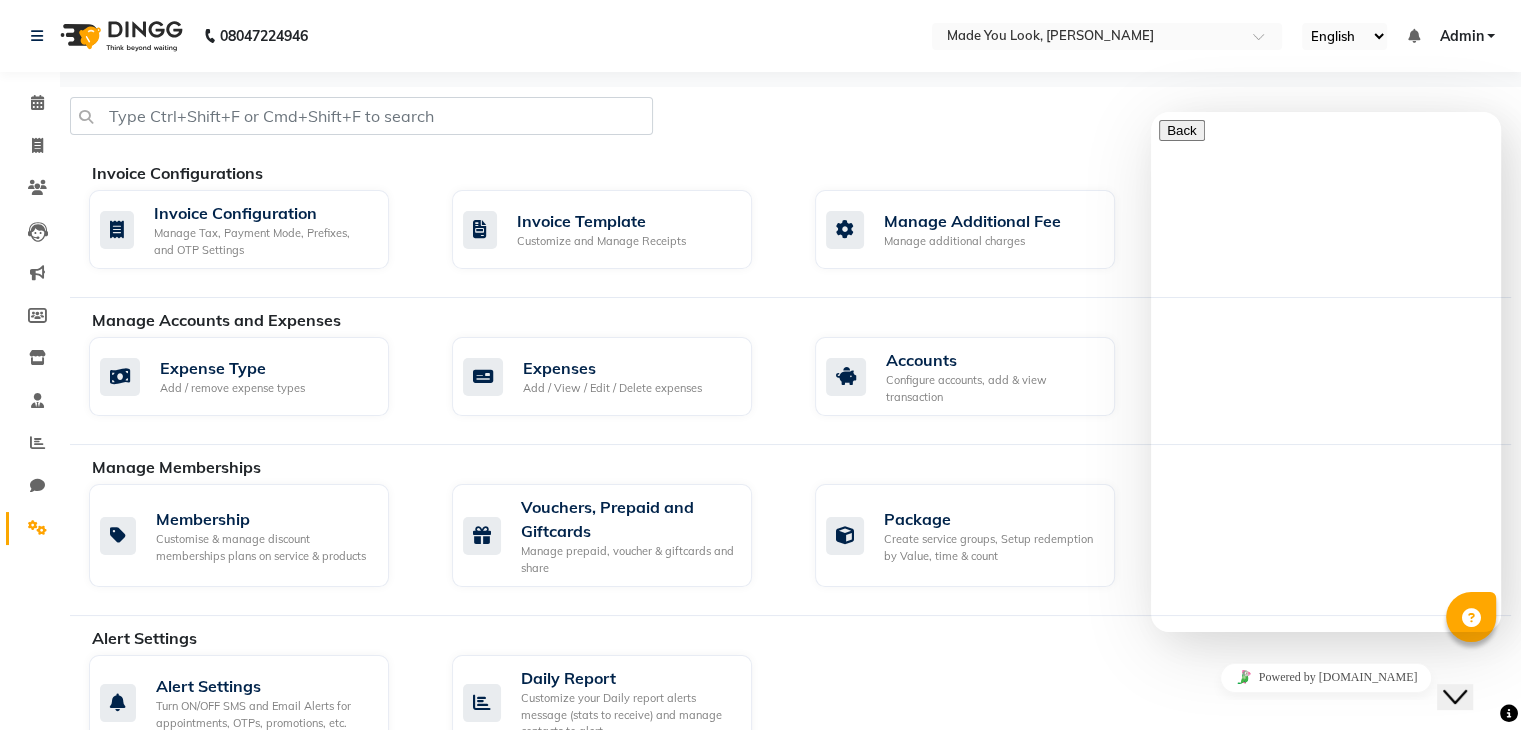 click on "Invoice Configurations" 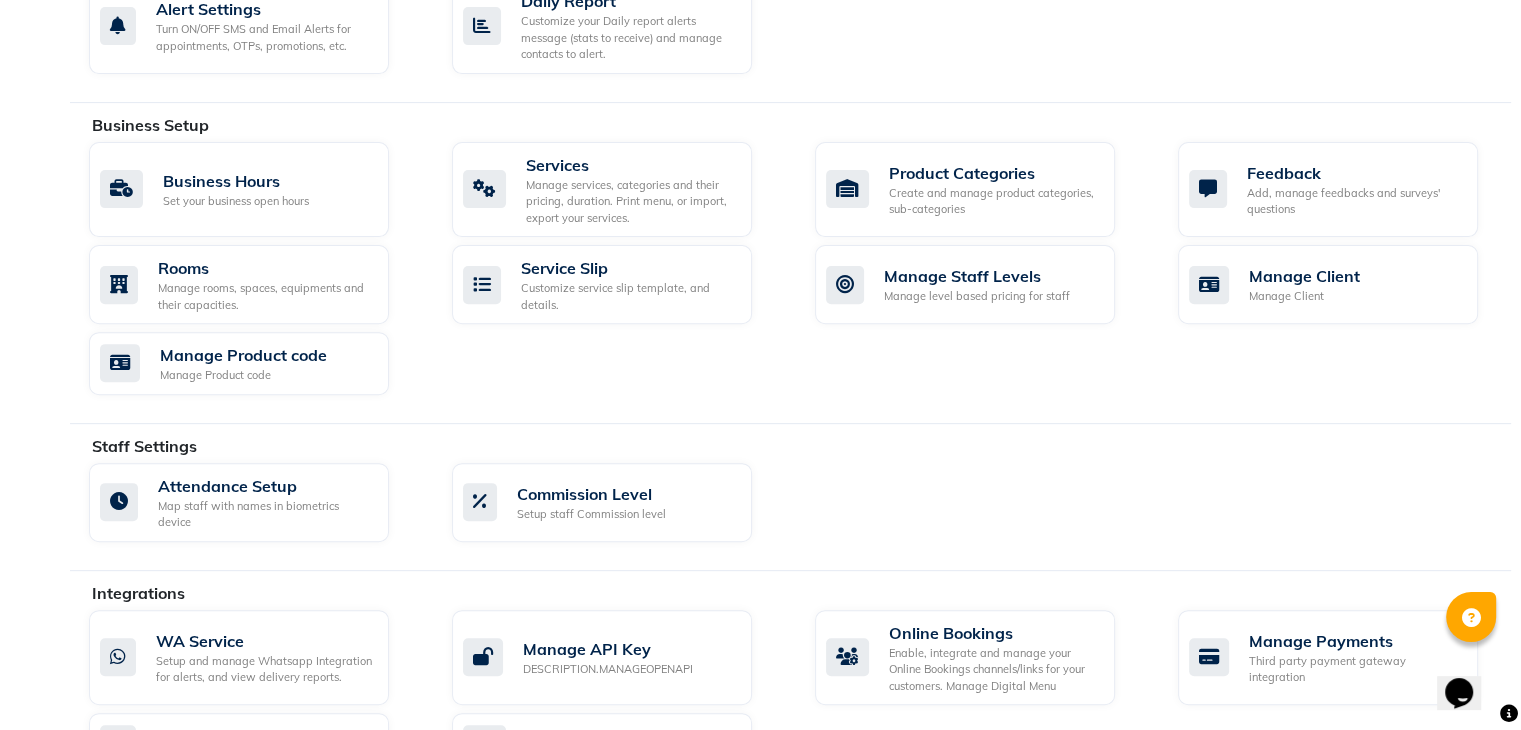 scroll, scrollTop: 700, scrollLeft: 0, axis: vertical 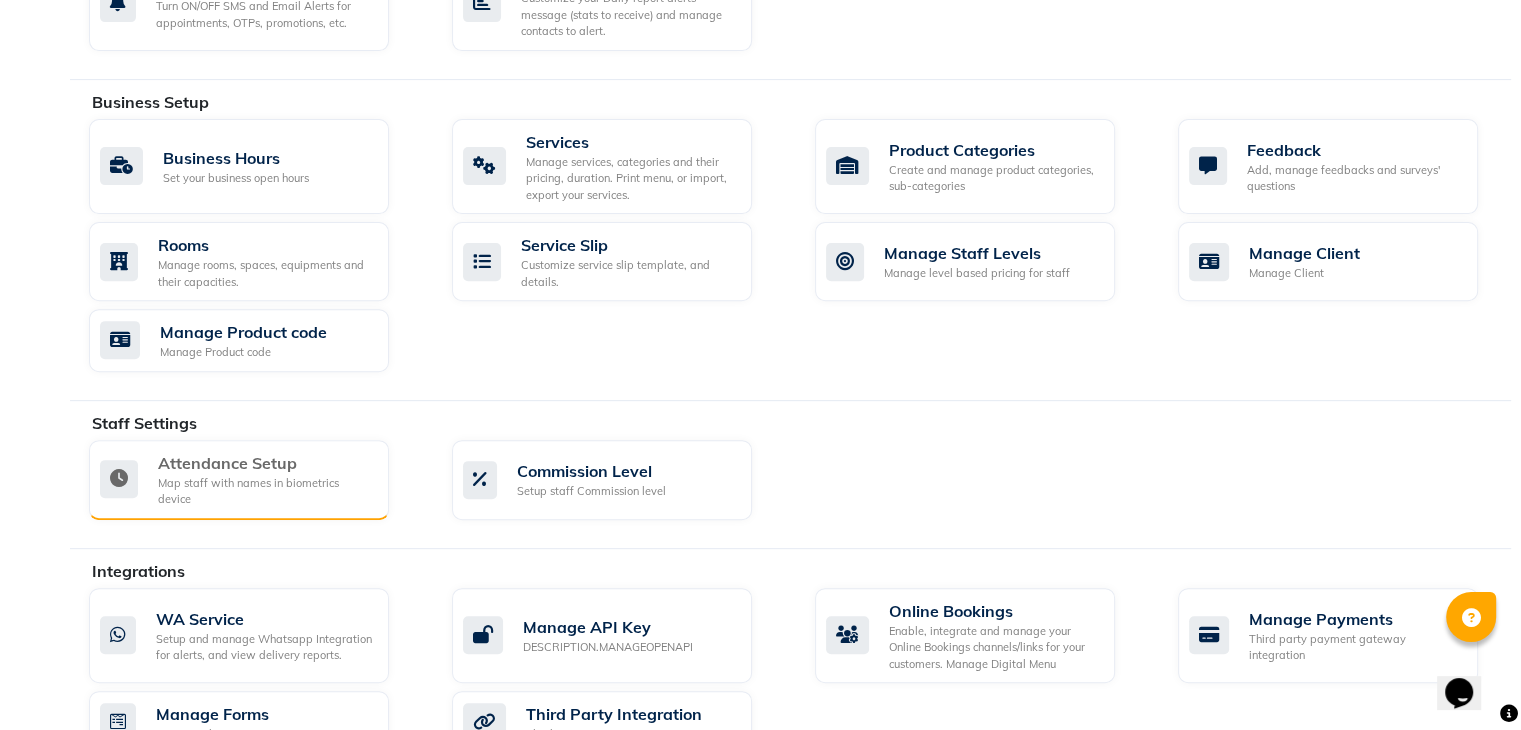 click on "Map staff with names in biometrics device" 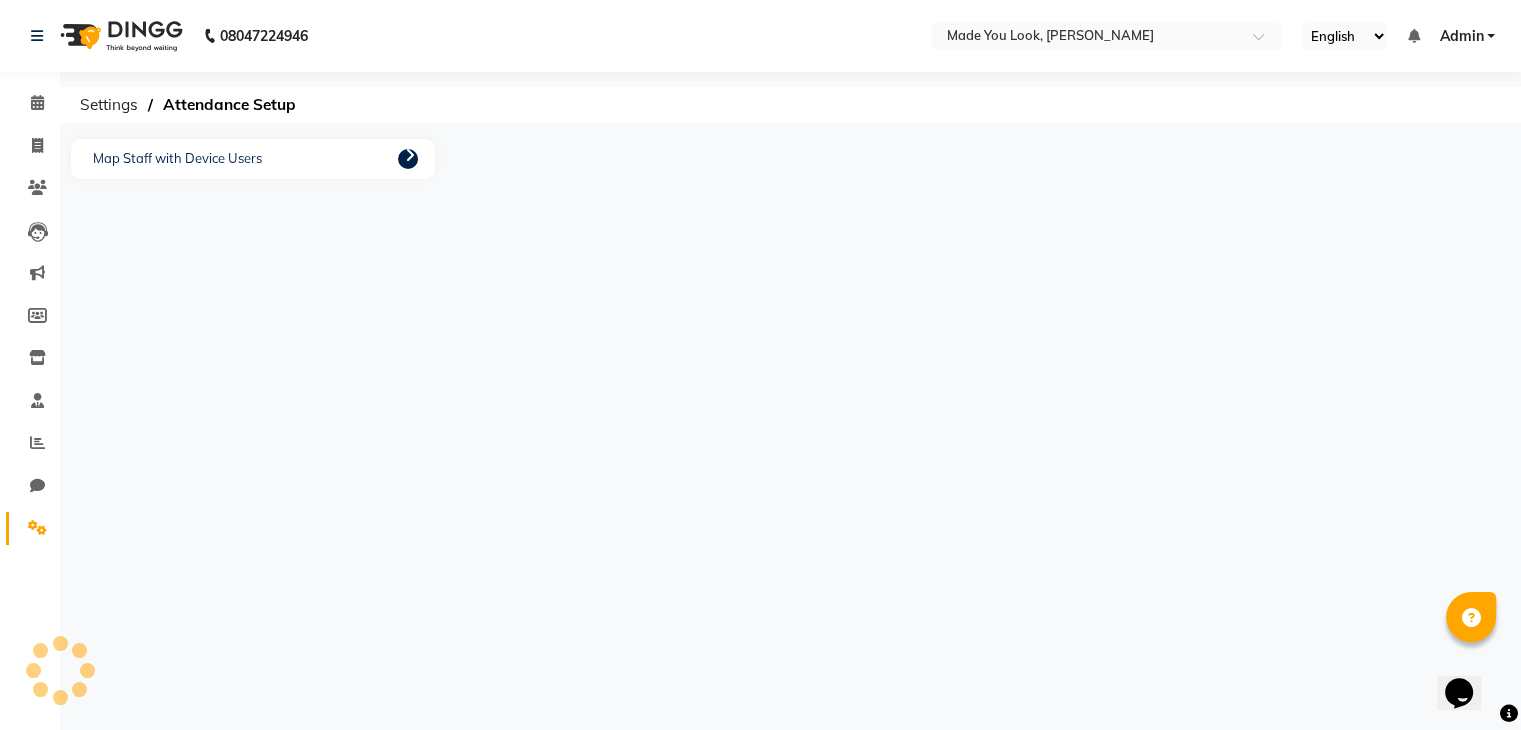 scroll, scrollTop: 0, scrollLeft: 0, axis: both 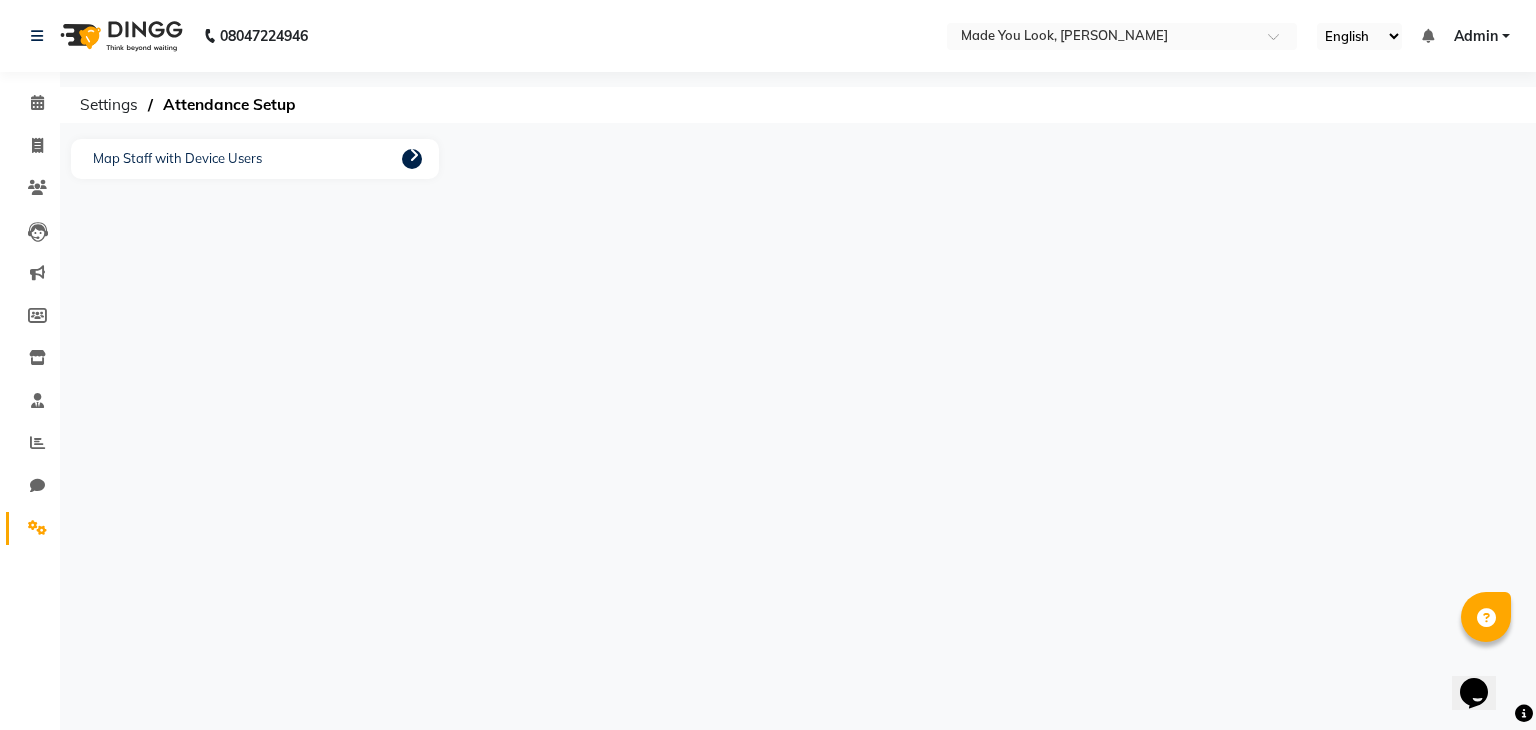 click on "Map Staff with Device Users" 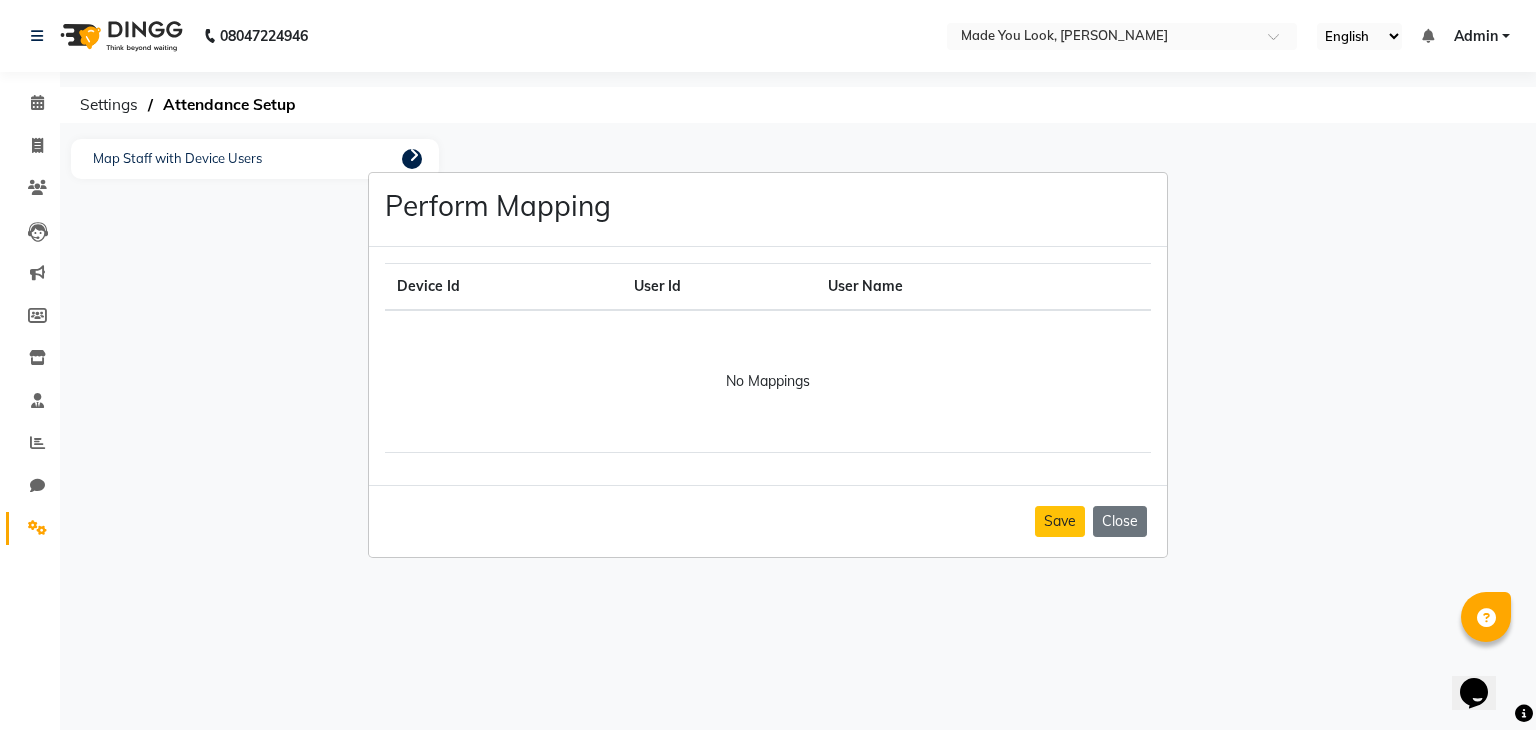click on "Device Id" at bounding box center (503, 287) 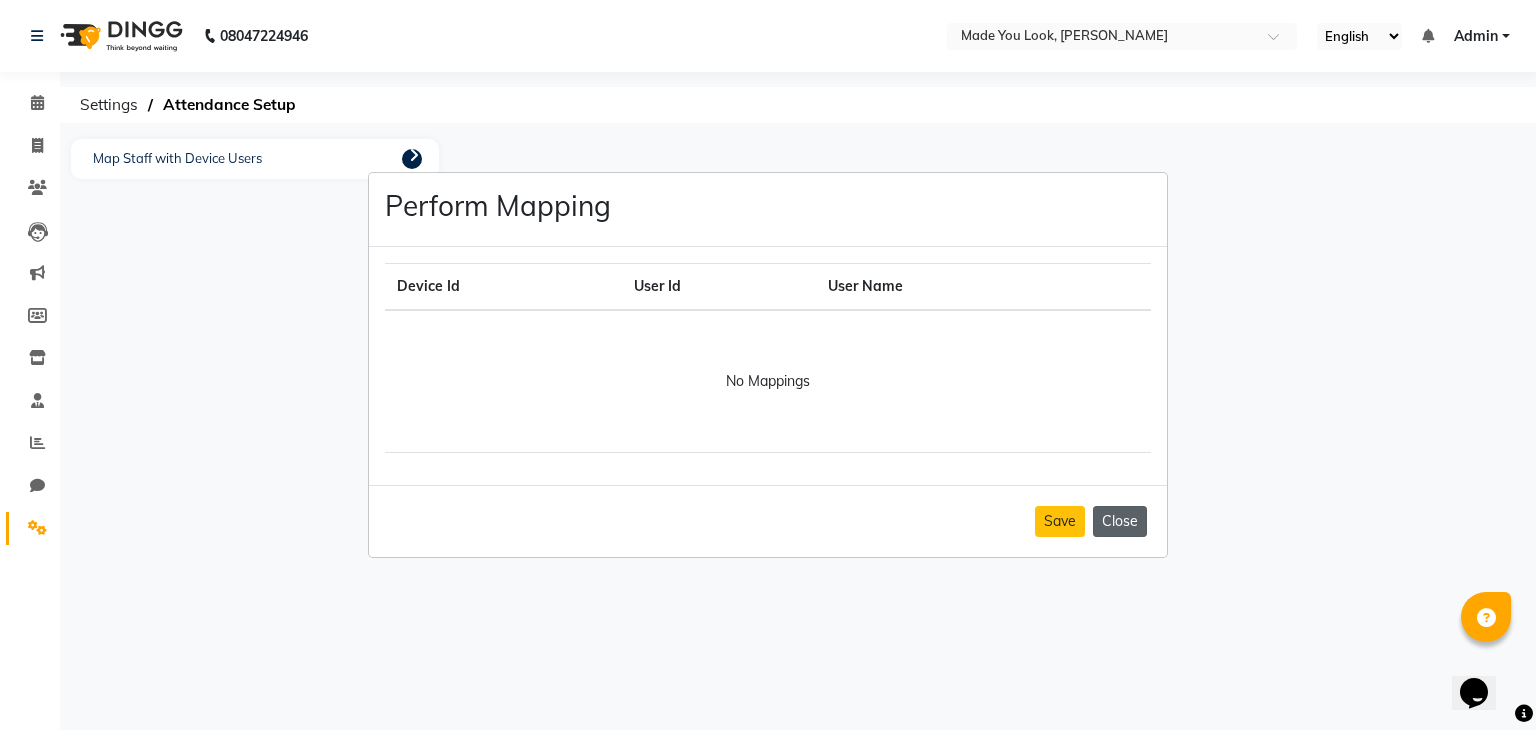 click on "Close" at bounding box center (1120, 521) 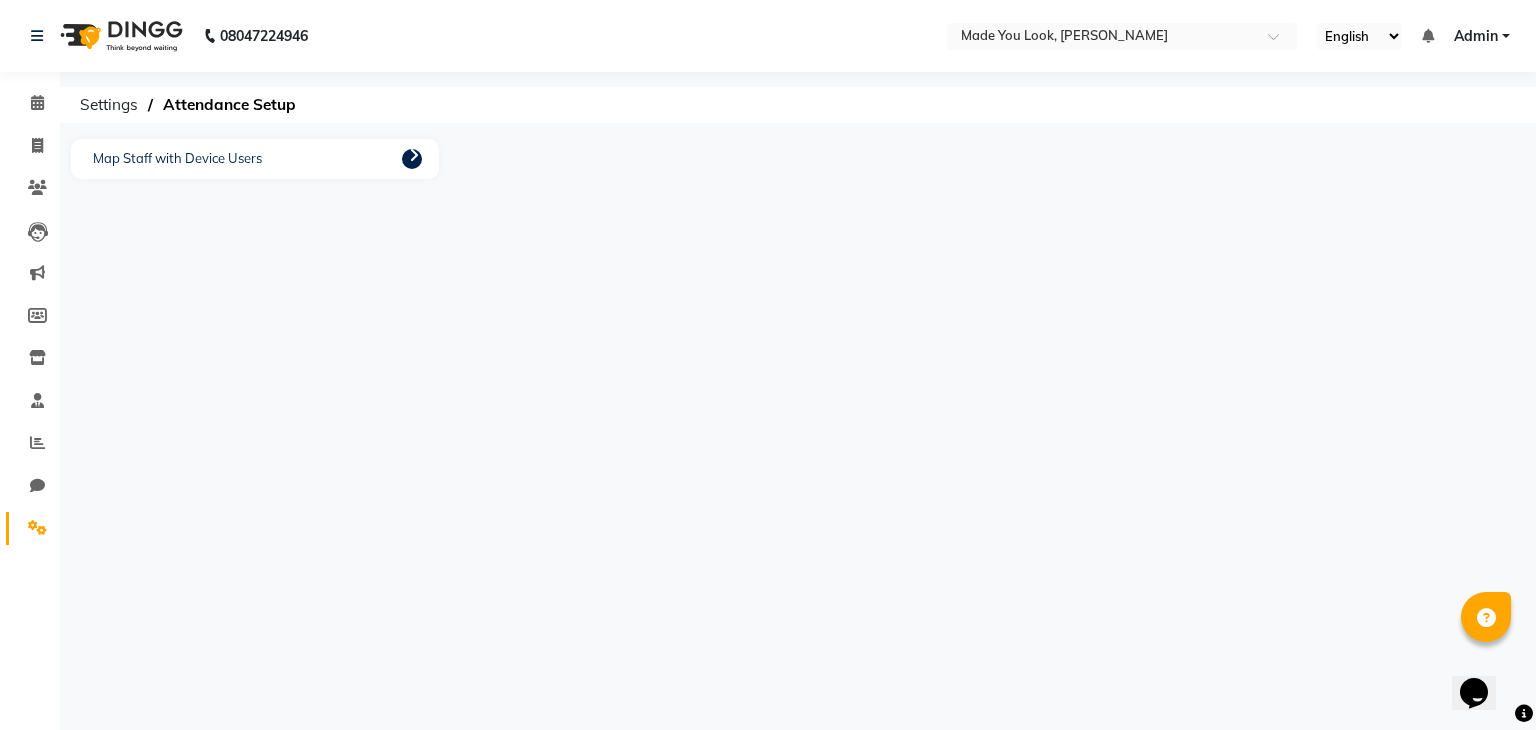 click on "Settings" 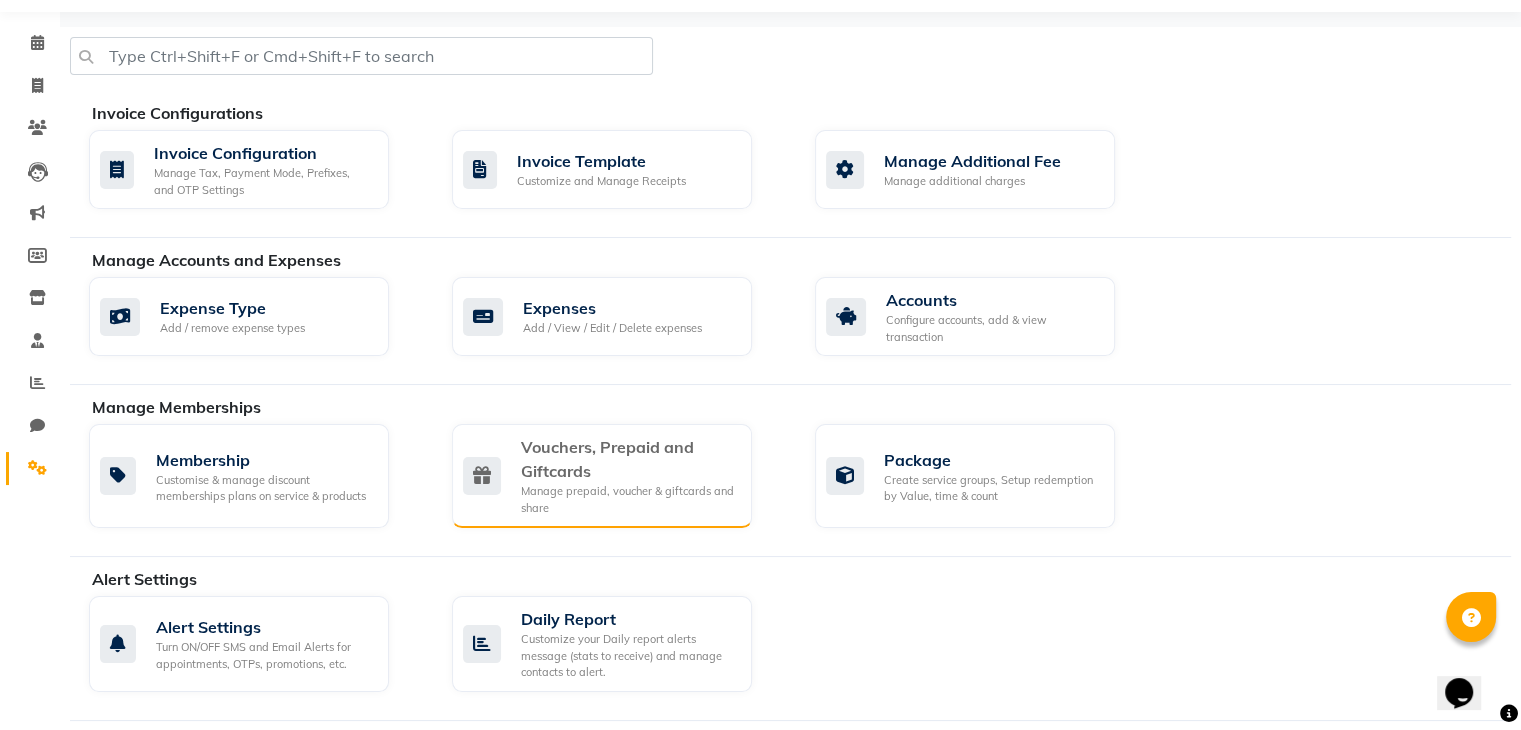 scroll, scrollTop: 0, scrollLeft: 0, axis: both 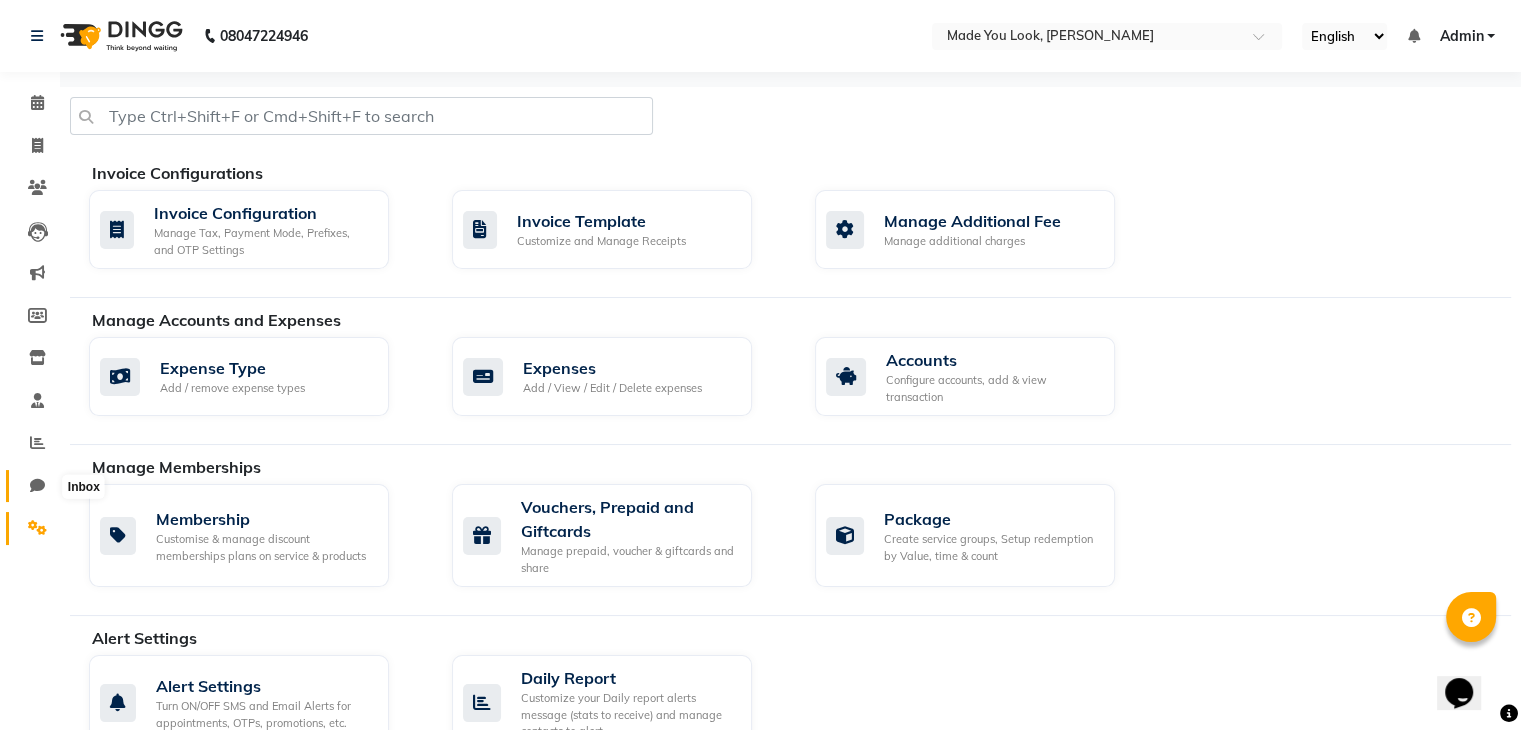 click 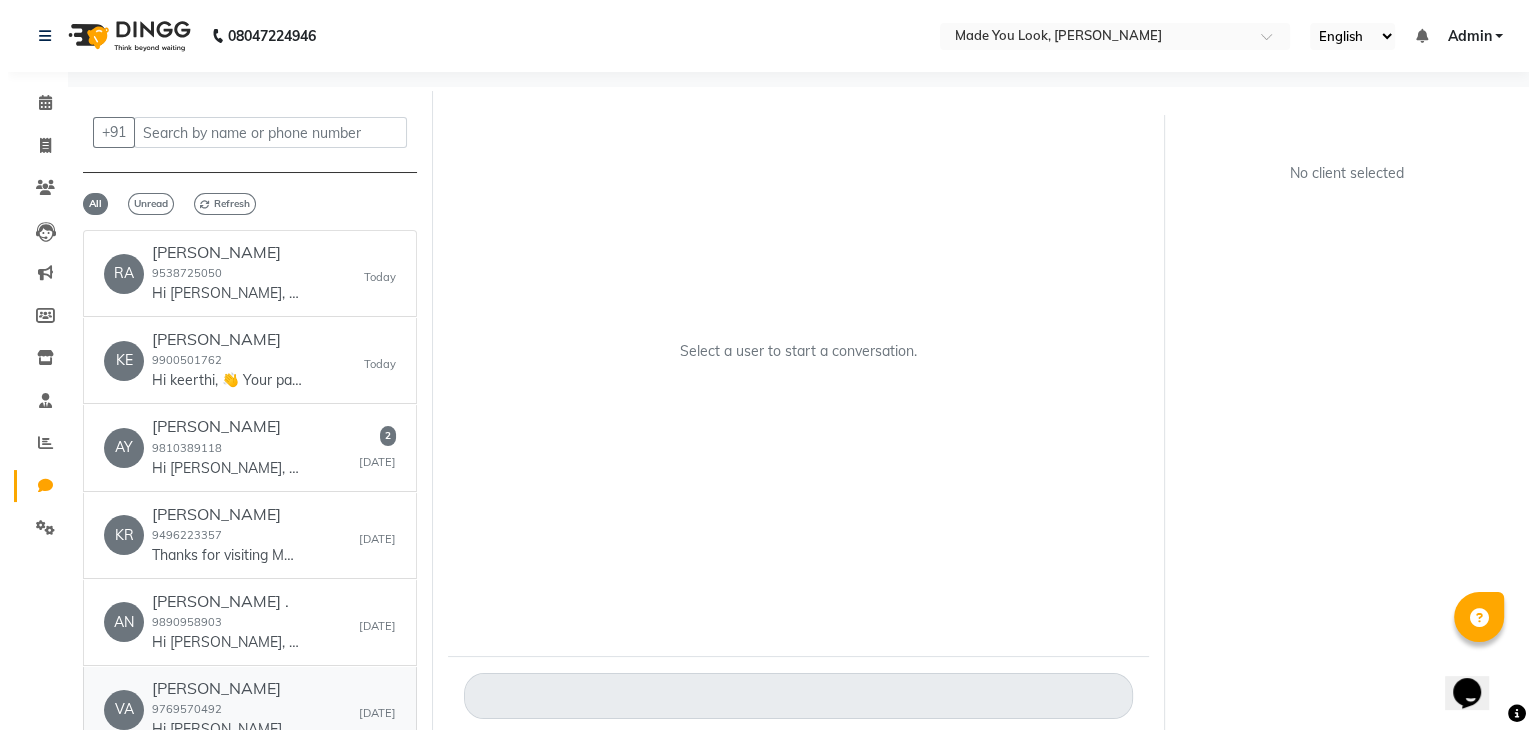 scroll, scrollTop: 0, scrollLeft: 0, axis: both 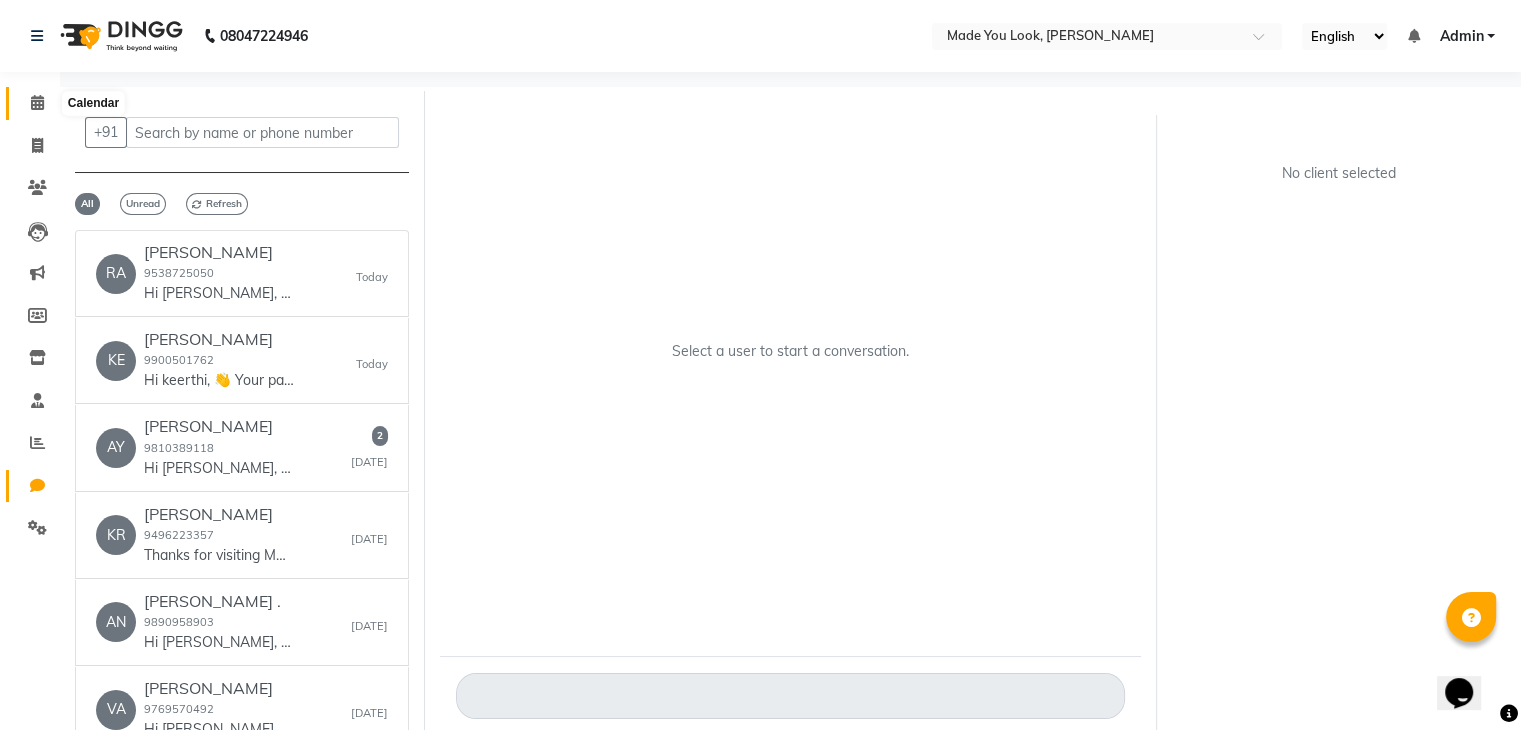 click 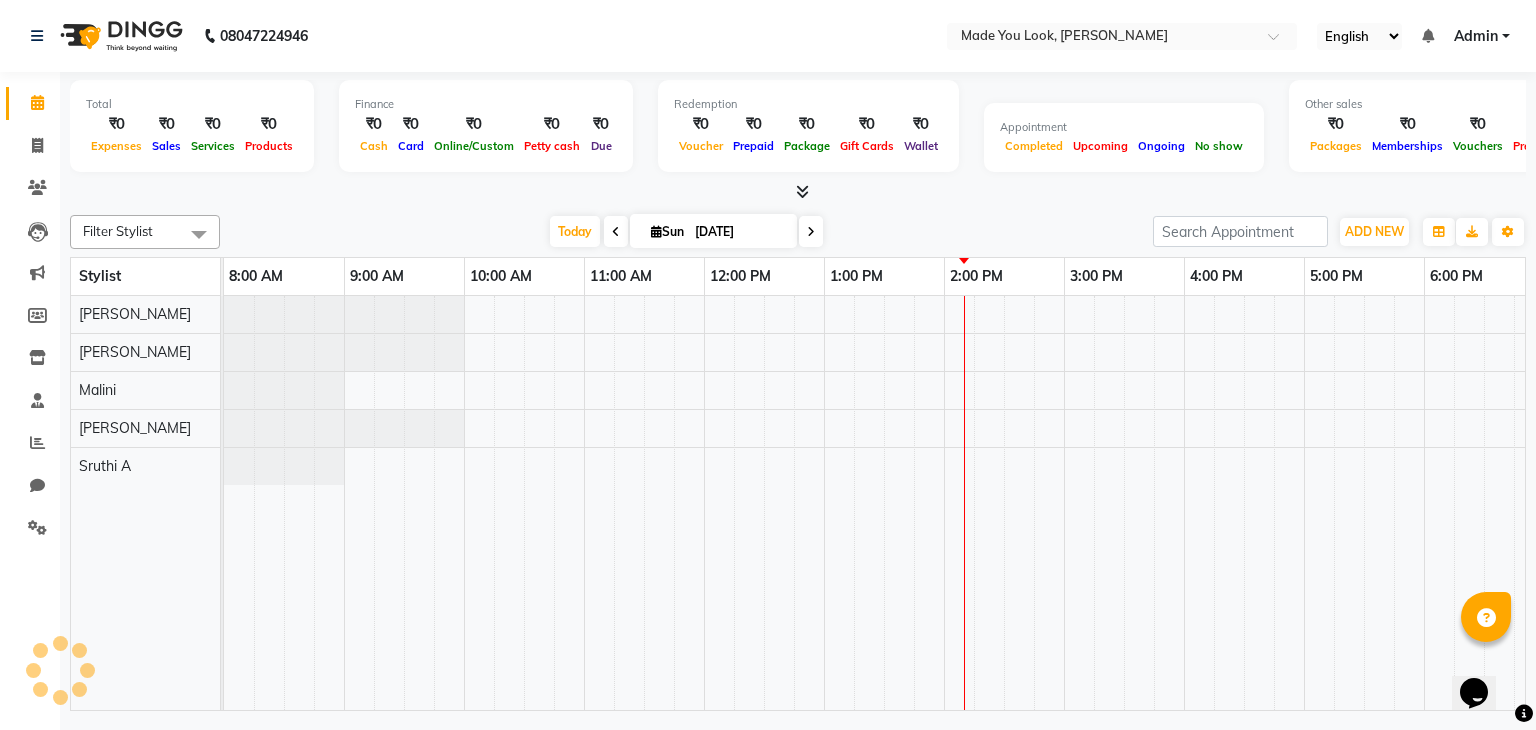 scroll, scrollTop: 0, scrollLeft: 0, axis: both 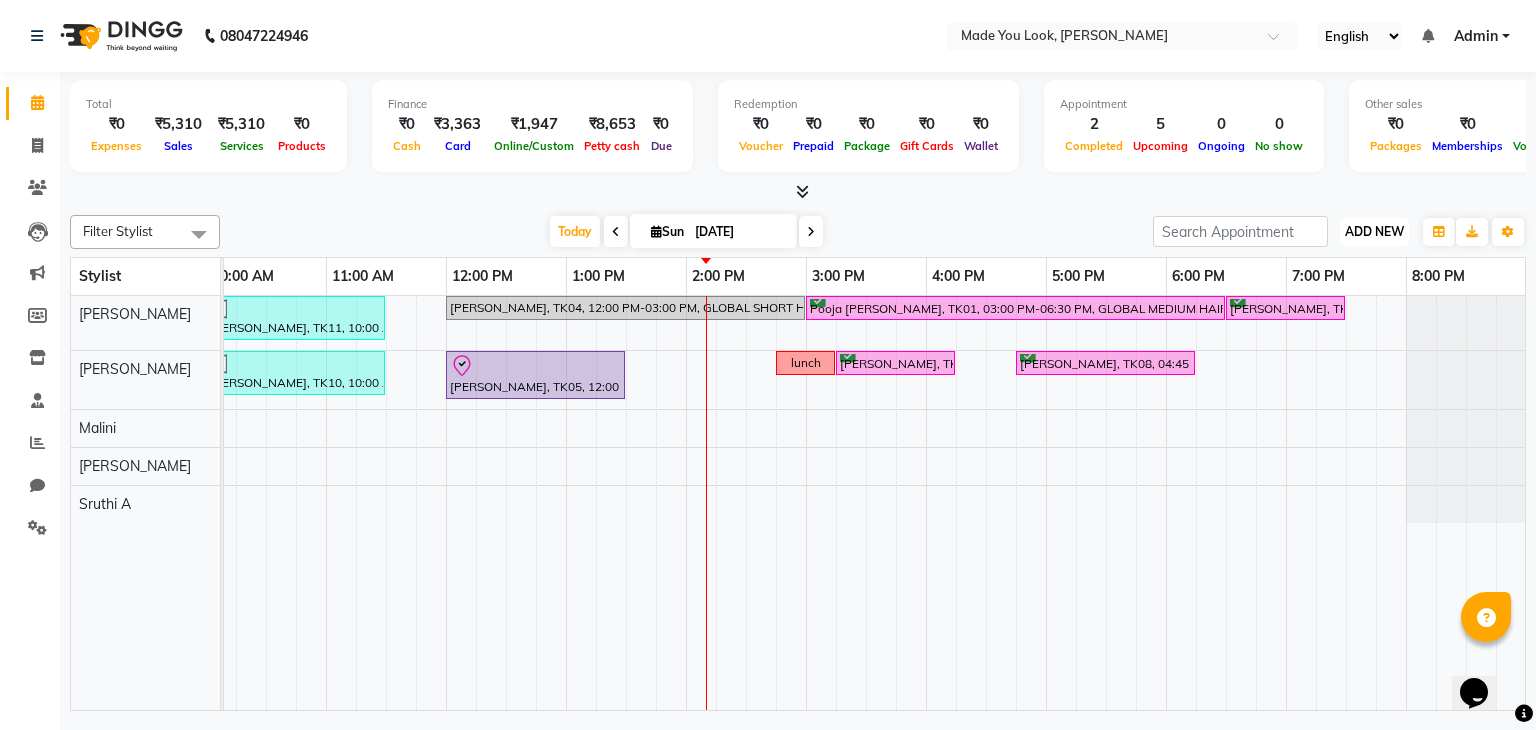 click on "ADD NEW Toggle Dropdown" at bounding box center (1374, 232) 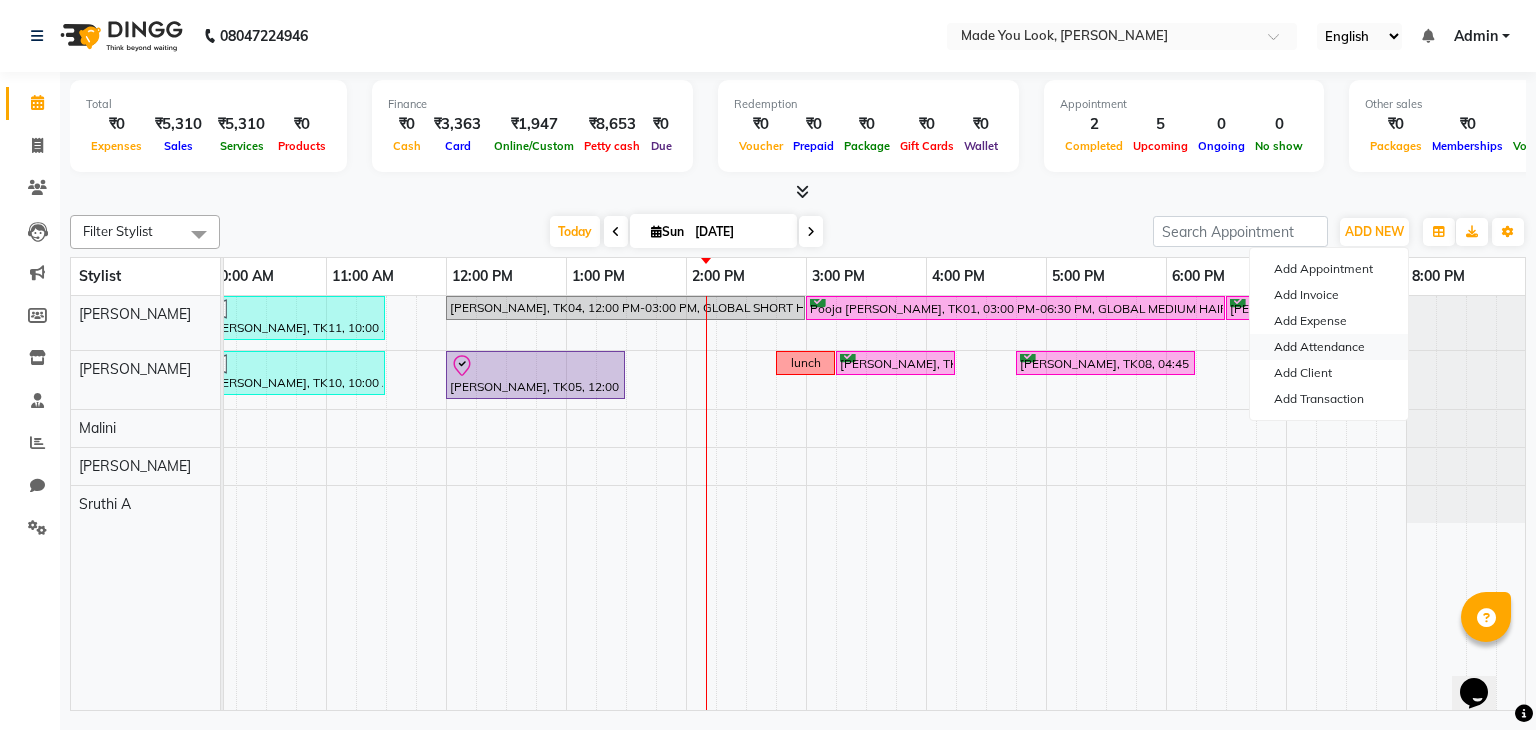 click on "Add Attendance" at bounding box center [1329, 347] 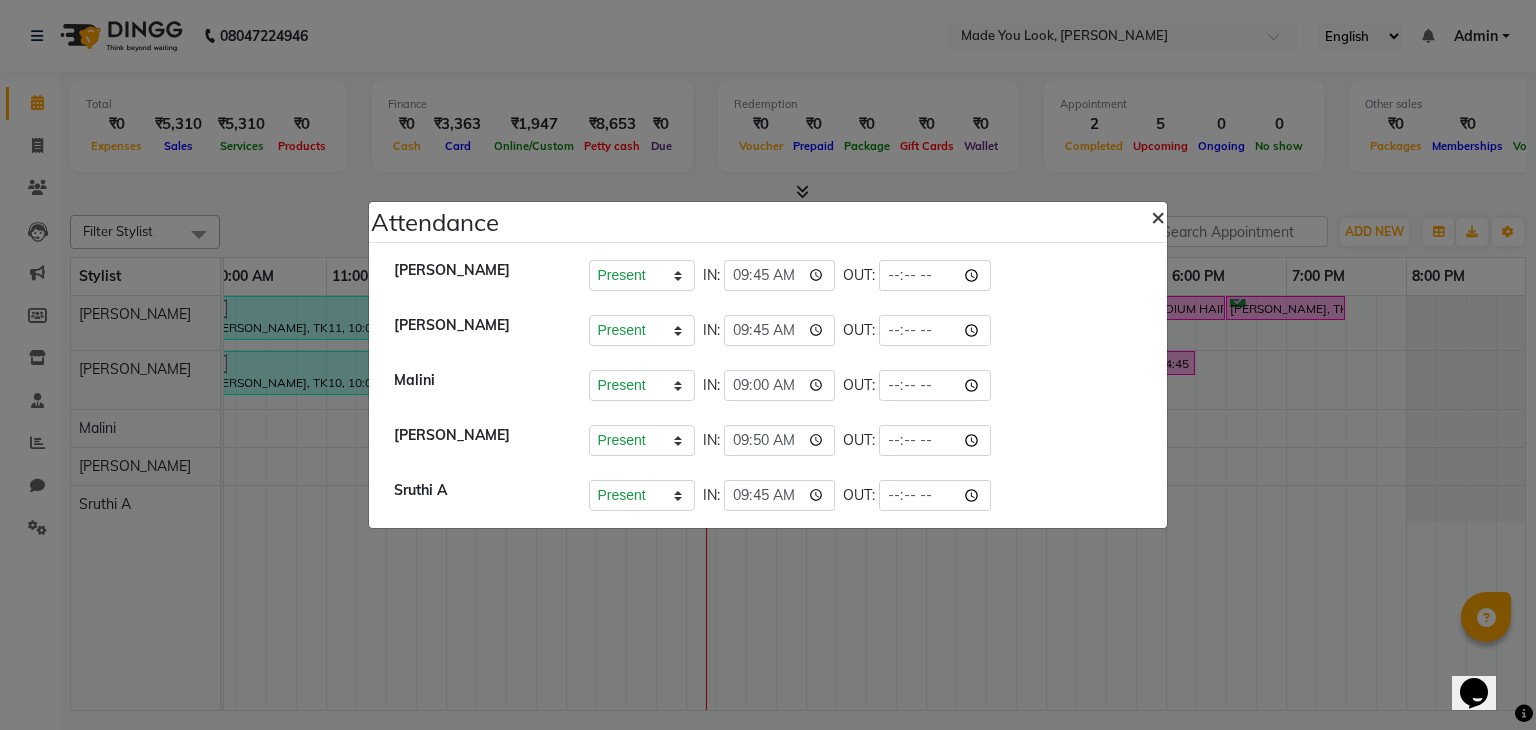 click on "×" 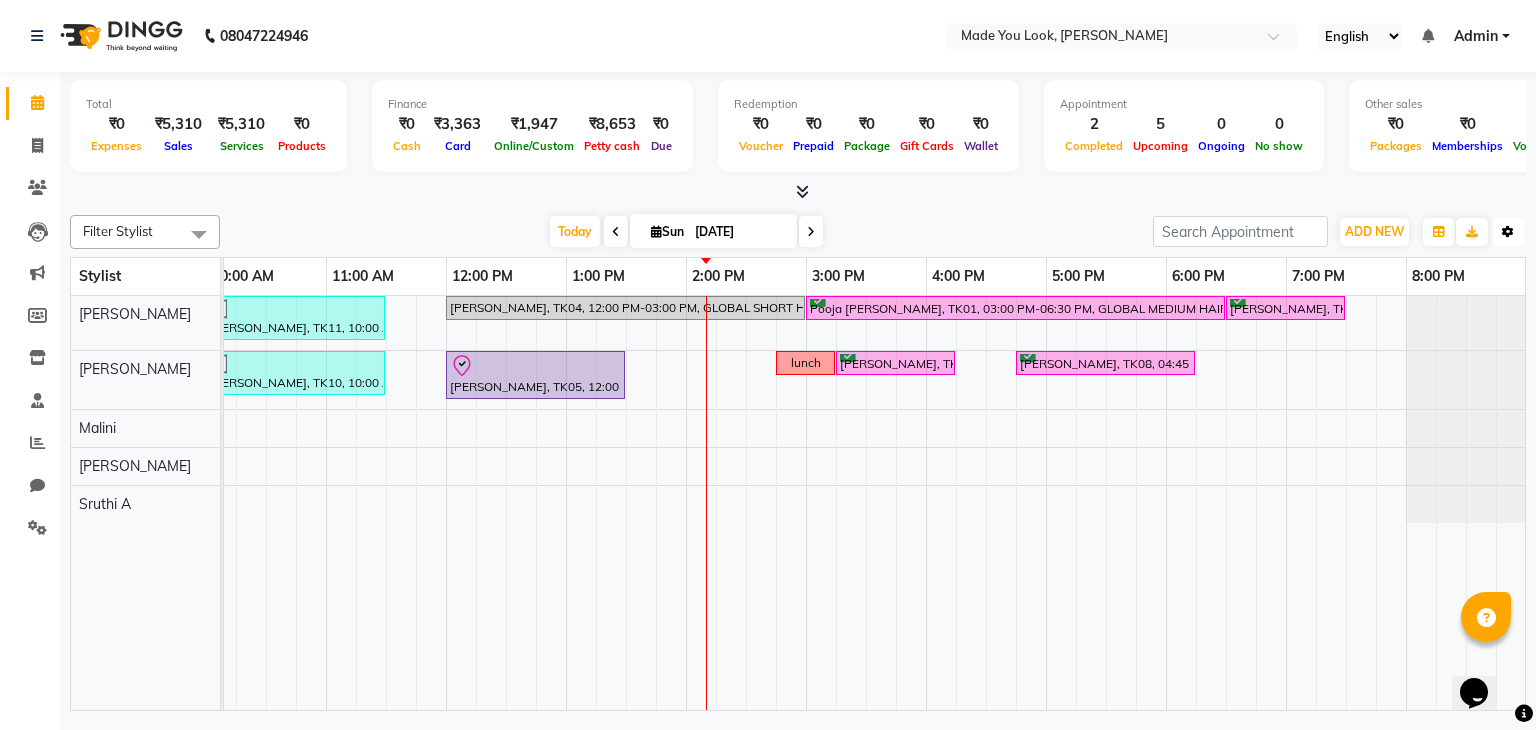click at bounding box center (1508, 232) 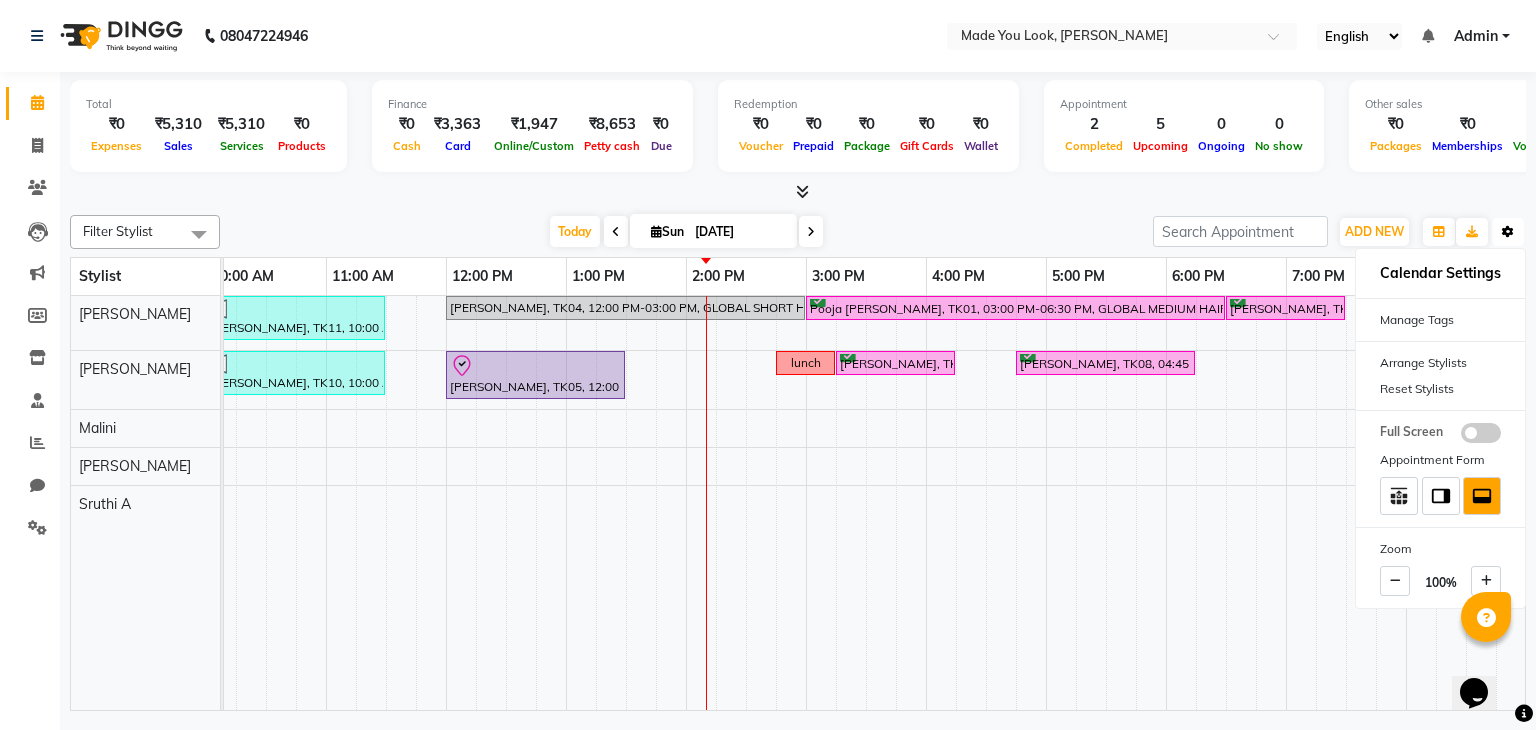 click at bounding box center (1508, 232) 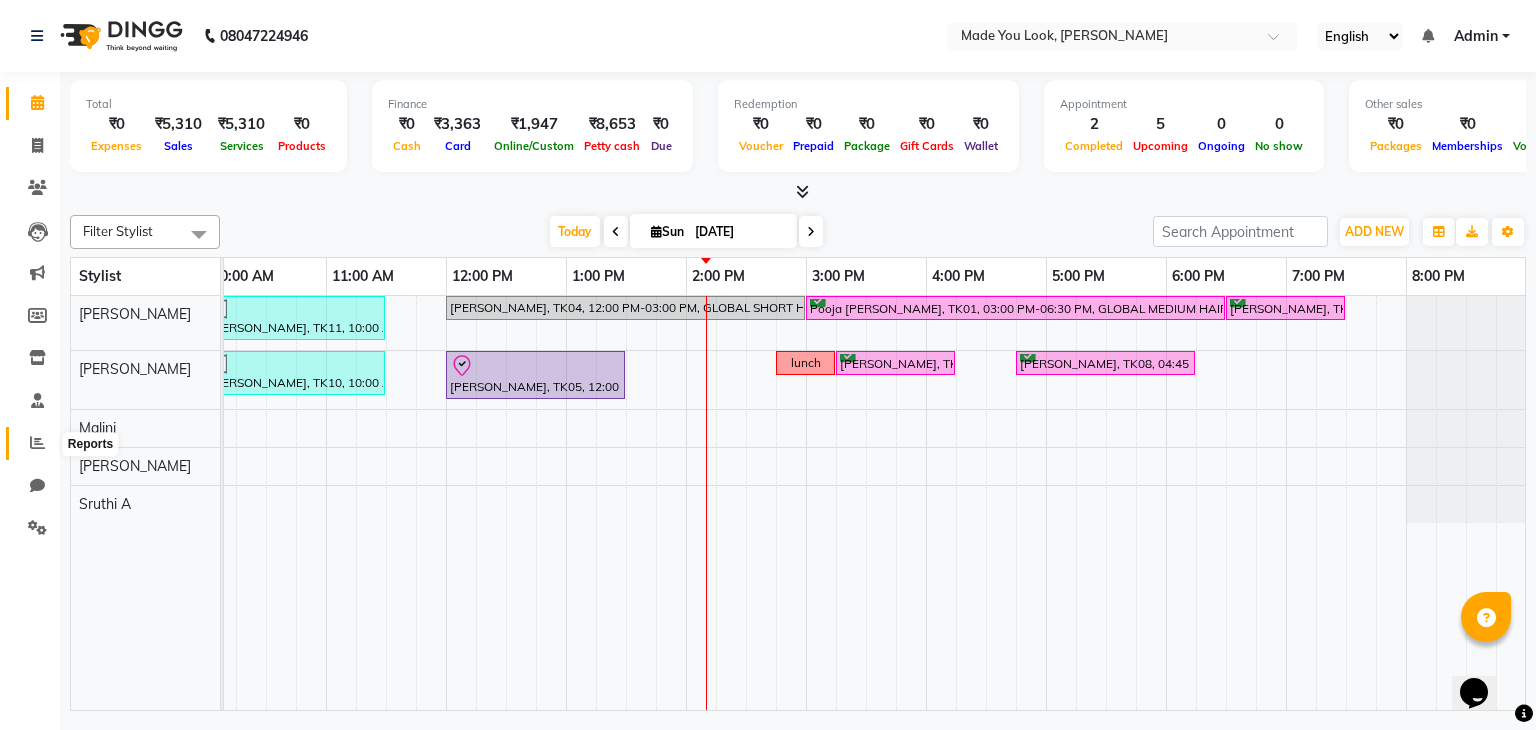 click 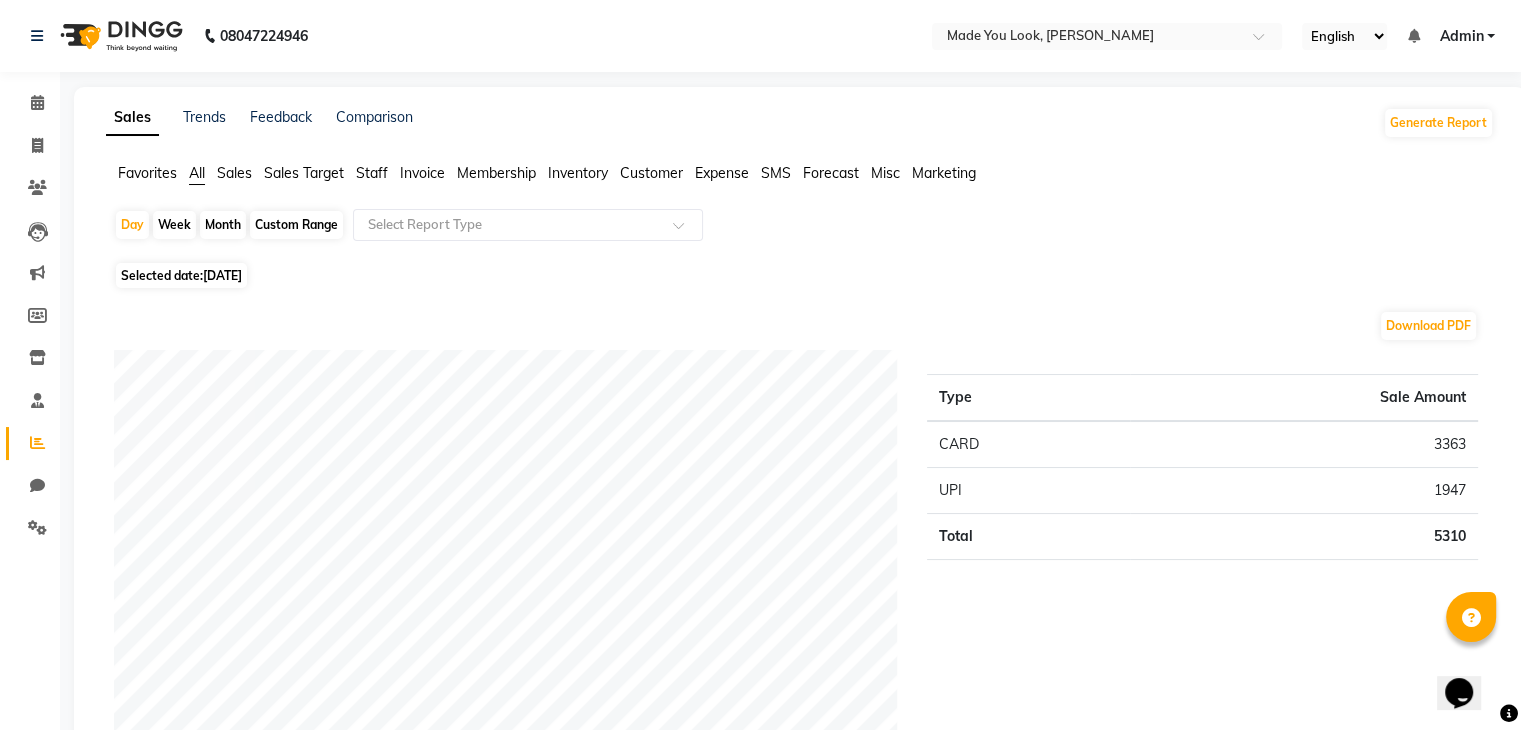 click on "Staff" 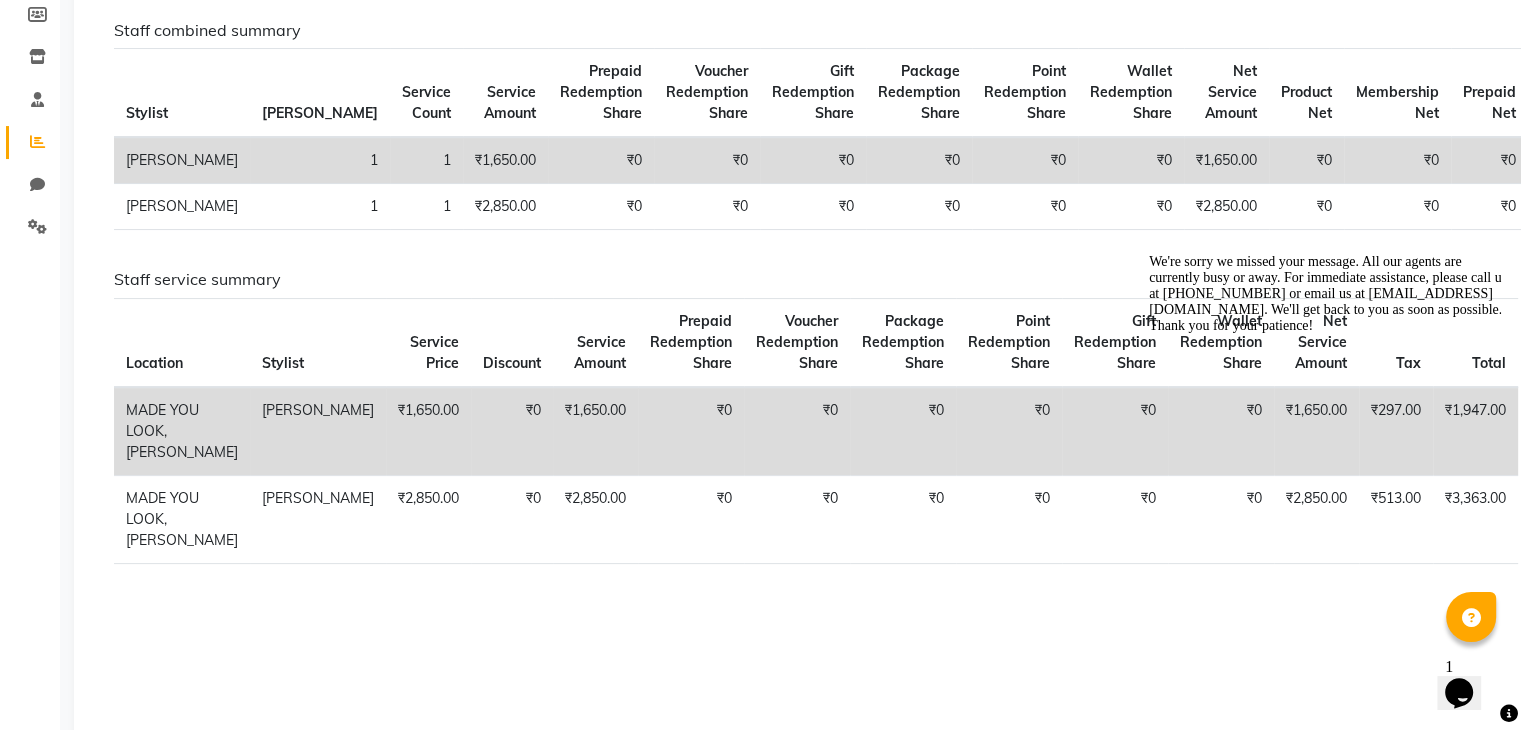 scroll, scrollTop: 201, scrollLeft: 0, axis: vertical 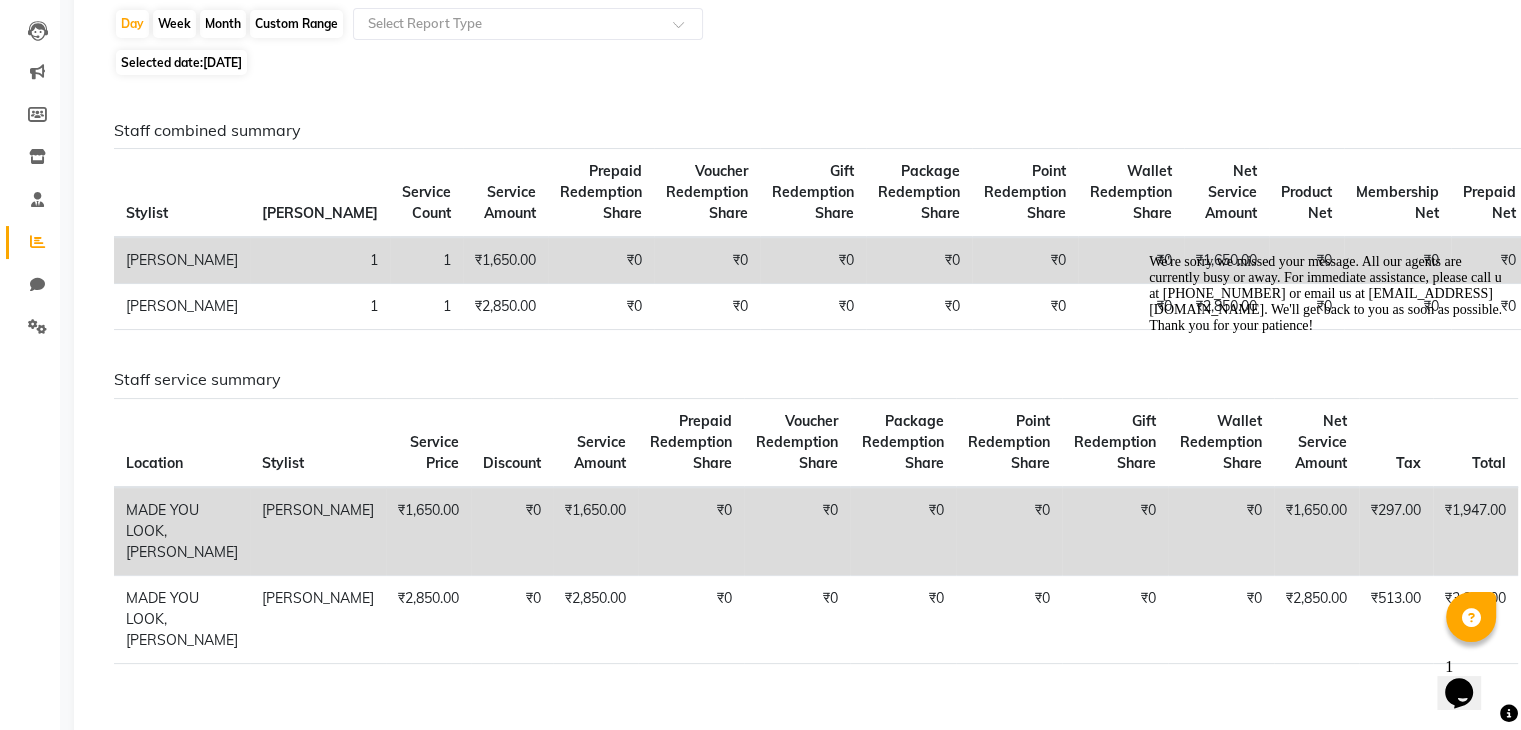 click at bounding box center [1149, 254] 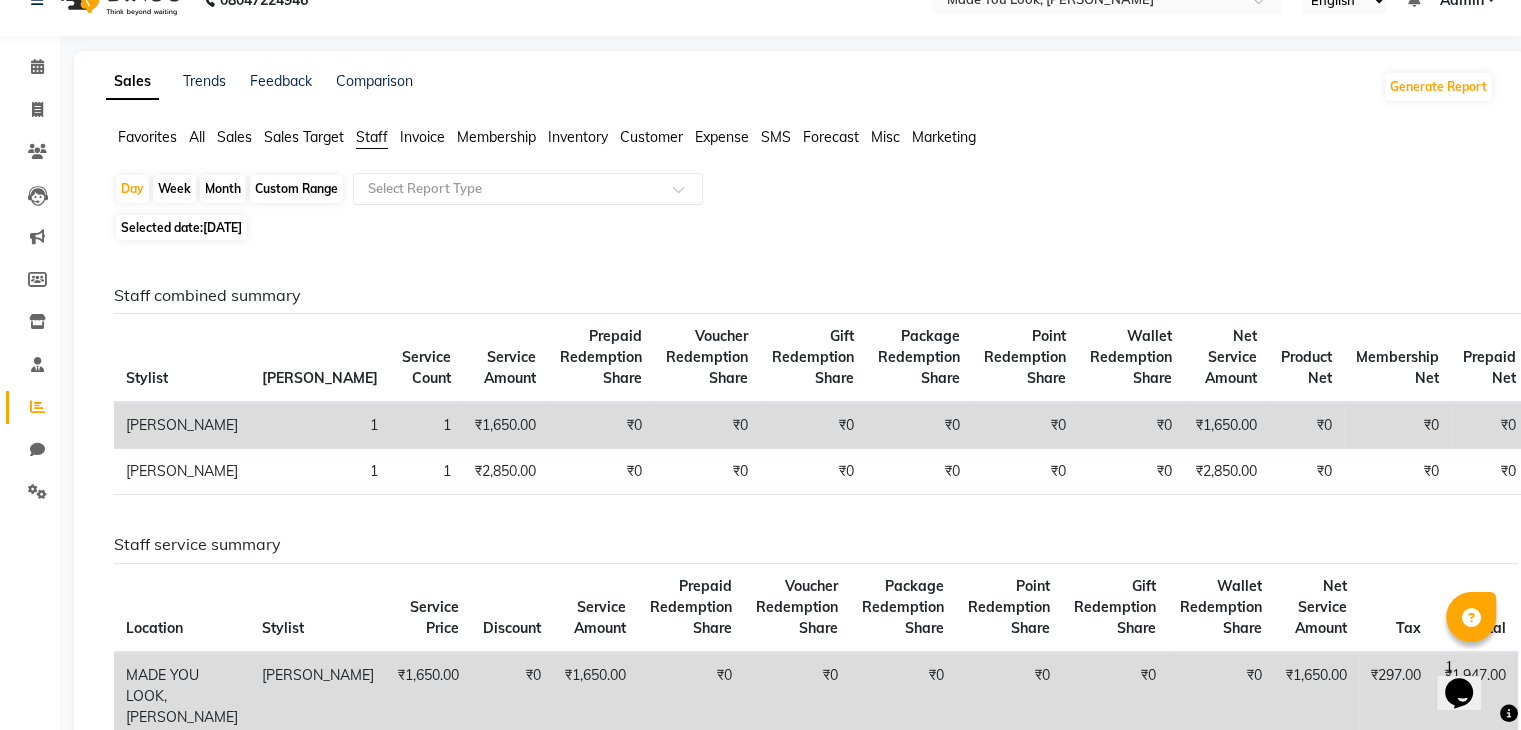 scroll, scrollTop: 0, scrollLeft: 0, axis: both 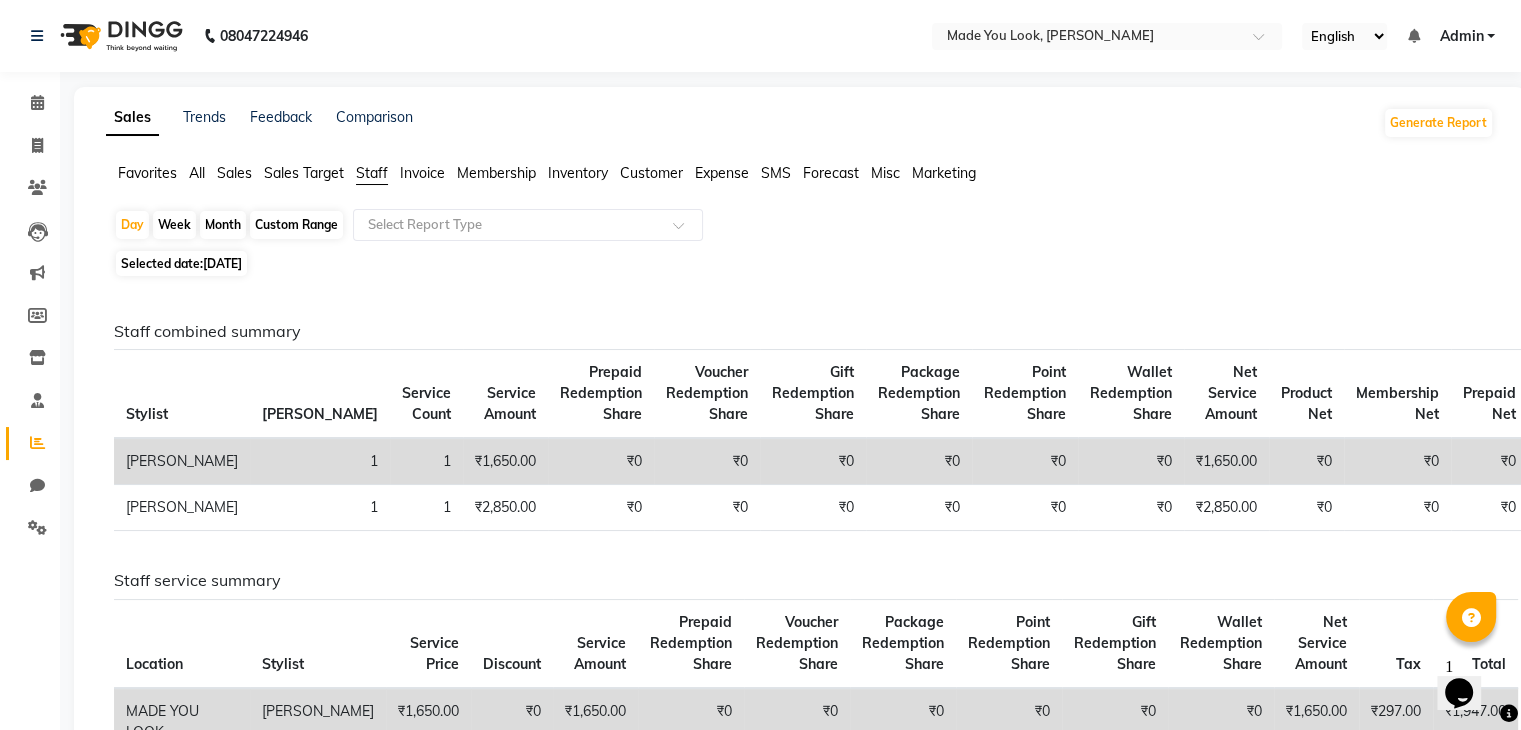 click on "Month" 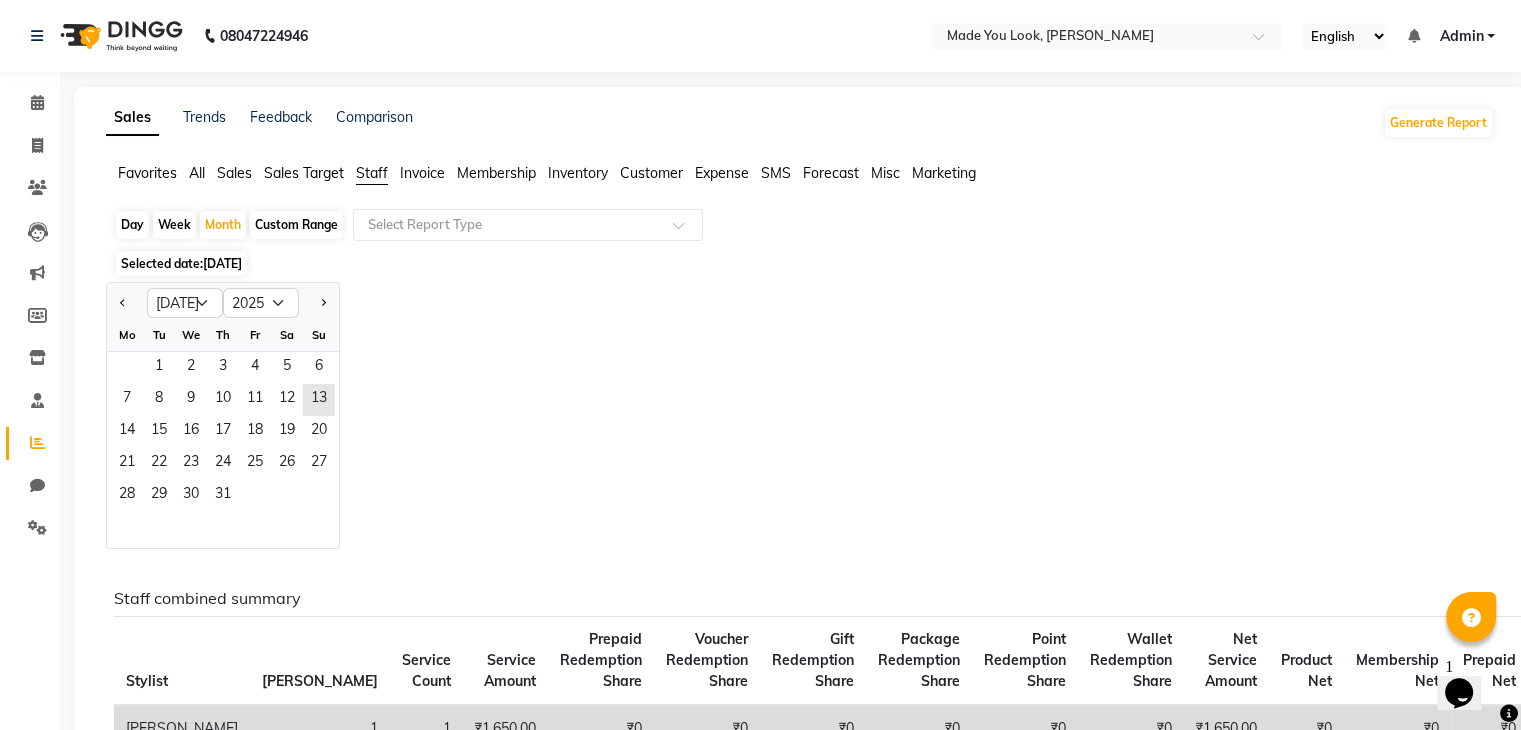 click on "Jan Feb Mar Apr May Jun Jul Aug Sep Oct Nov Dec 2015 2016 2017 2018 2019 2020 2021 2022 2023 2024 2025 2026 2027 2028 2029 2030 2031 2032 2033 2034 2035 Mo Tu We Th Fr Sa Su  1   2   3   4   5   6   7   8   9   10   11   12   13   14   15   16   17   18   19   20   21   22   23   24   25   26   27   28   29   30   31" 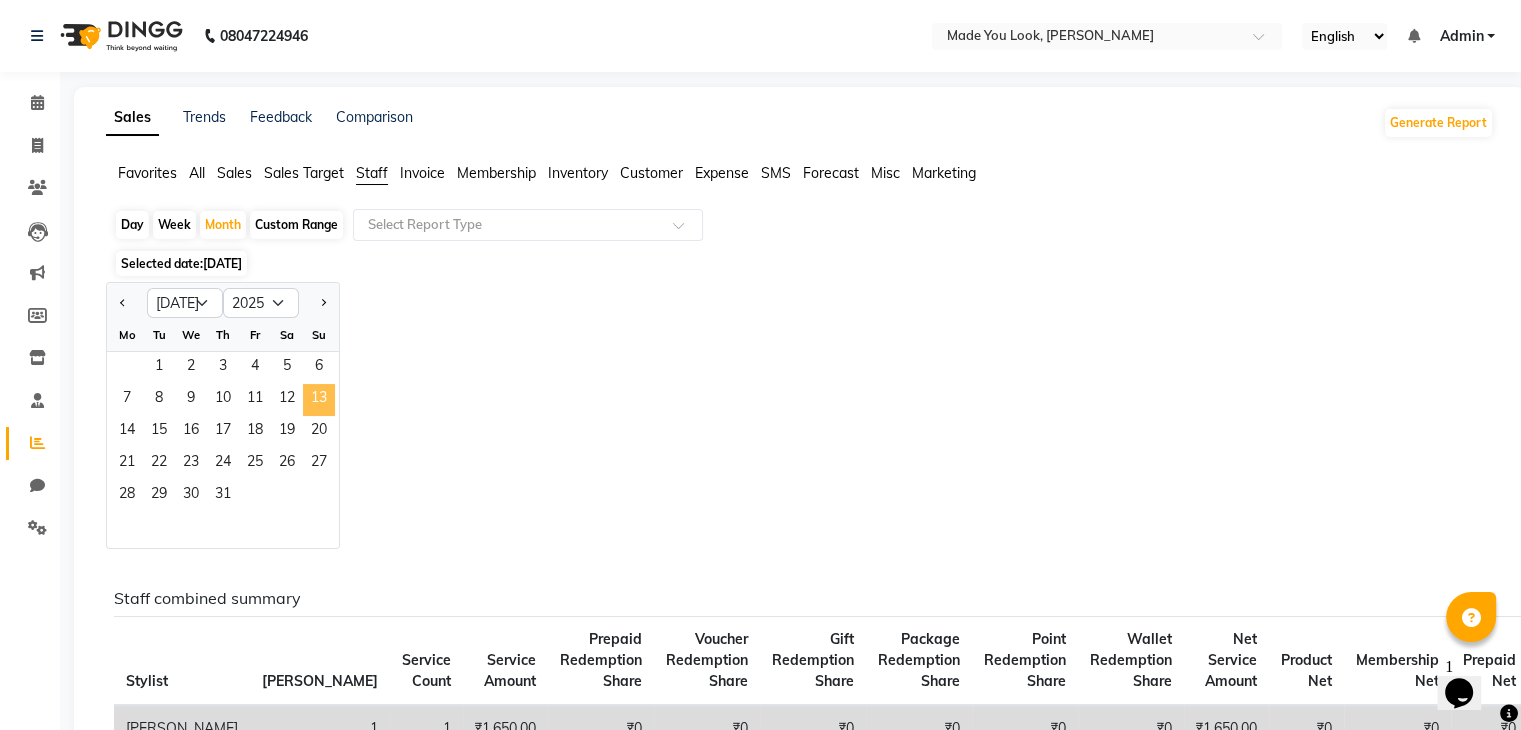 click on "13" 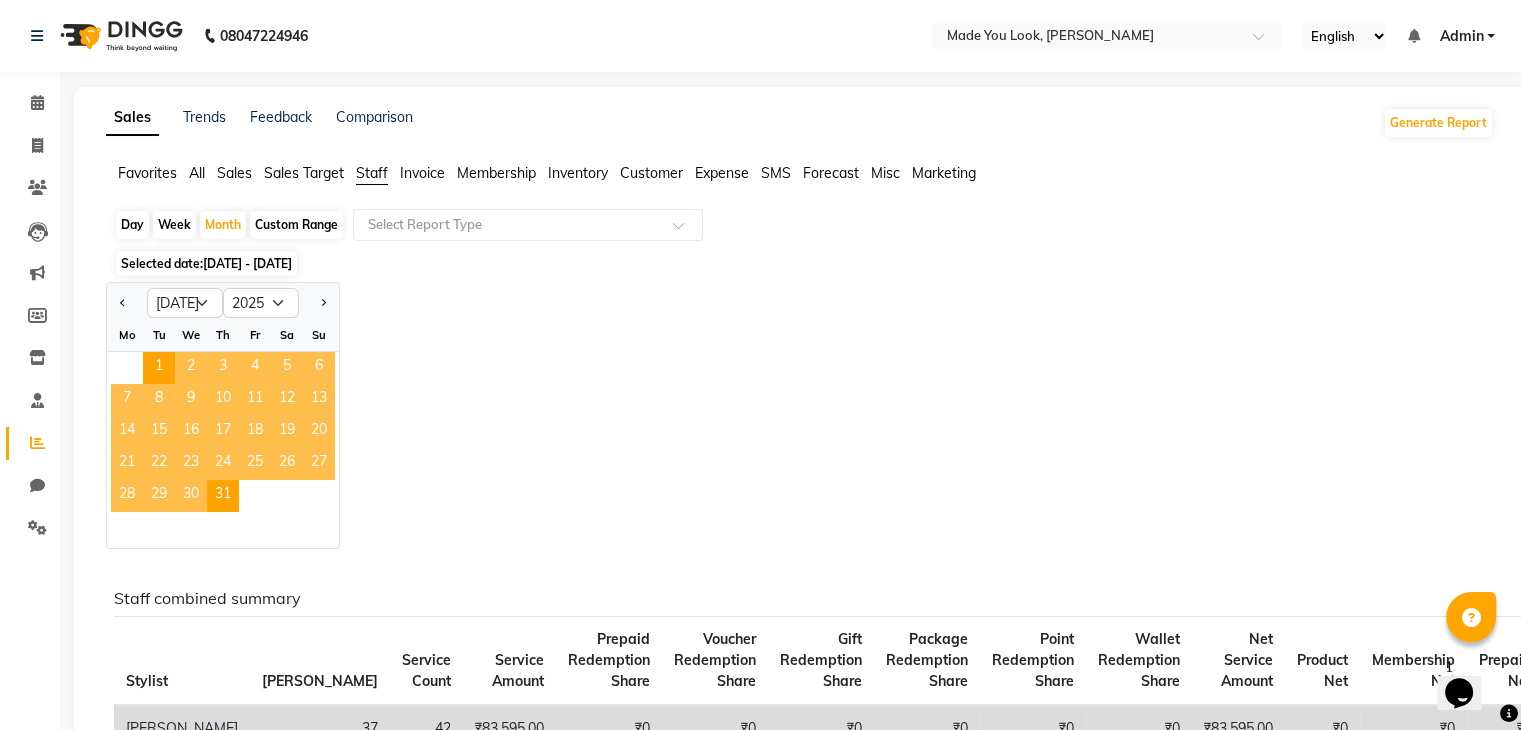 click on "Jan Feb Mar Apr May Jun Jul Aug Sep Oct Nov Dec 2015 2016 2017 2018 2019 2020 2021 2022 2023 2024 2025 2026 2027 2028 2029 2030 2031 2032 2033 2034 2035 Mo Tu We Th Fr Sa Su  1   2   3   4   5   6   7   8   9   10   11   12   13   14   15   16   17   18   19   20   21   22   23   24   25   26   27   28   29   30   31" 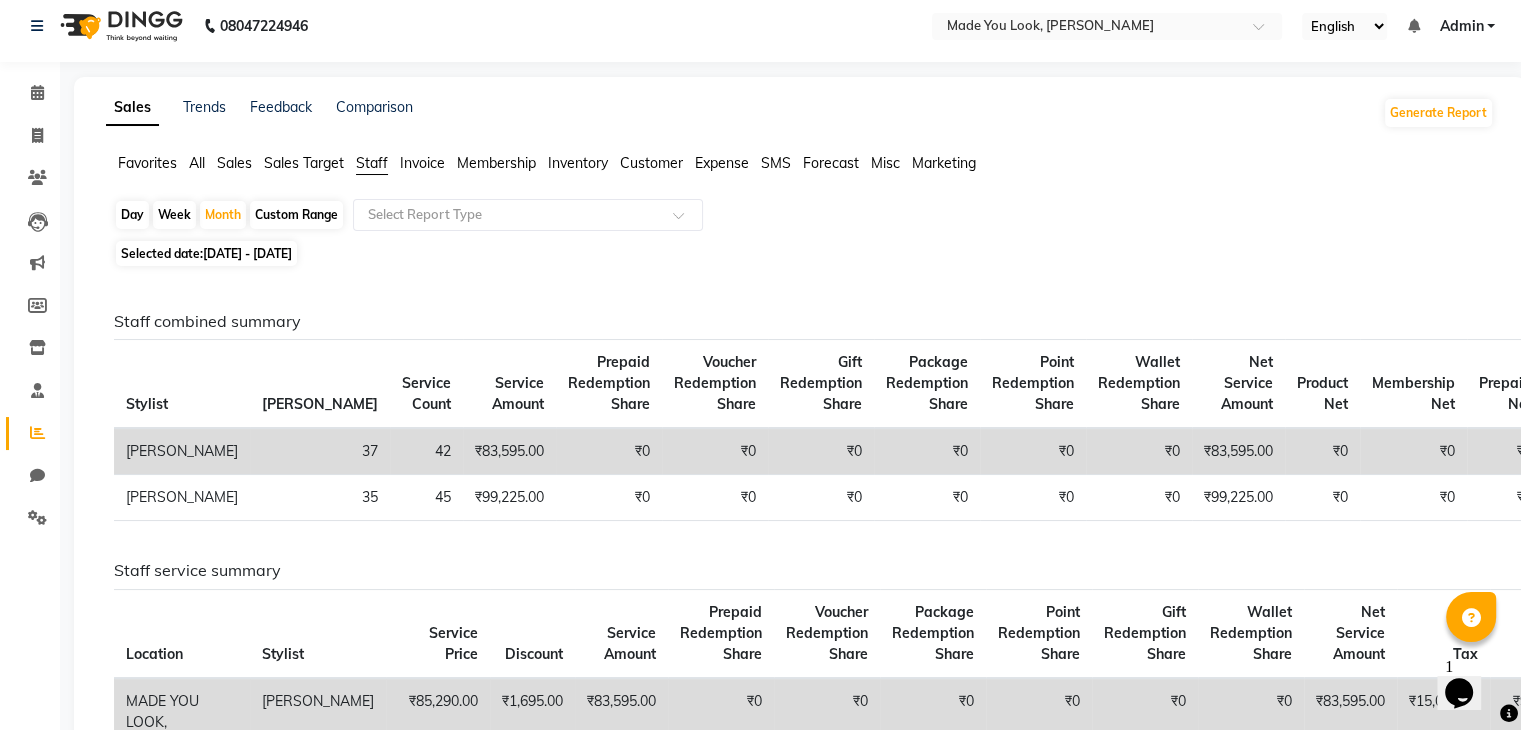 scroll, scrollTop: 0, scrollLeft: 0, axis: both 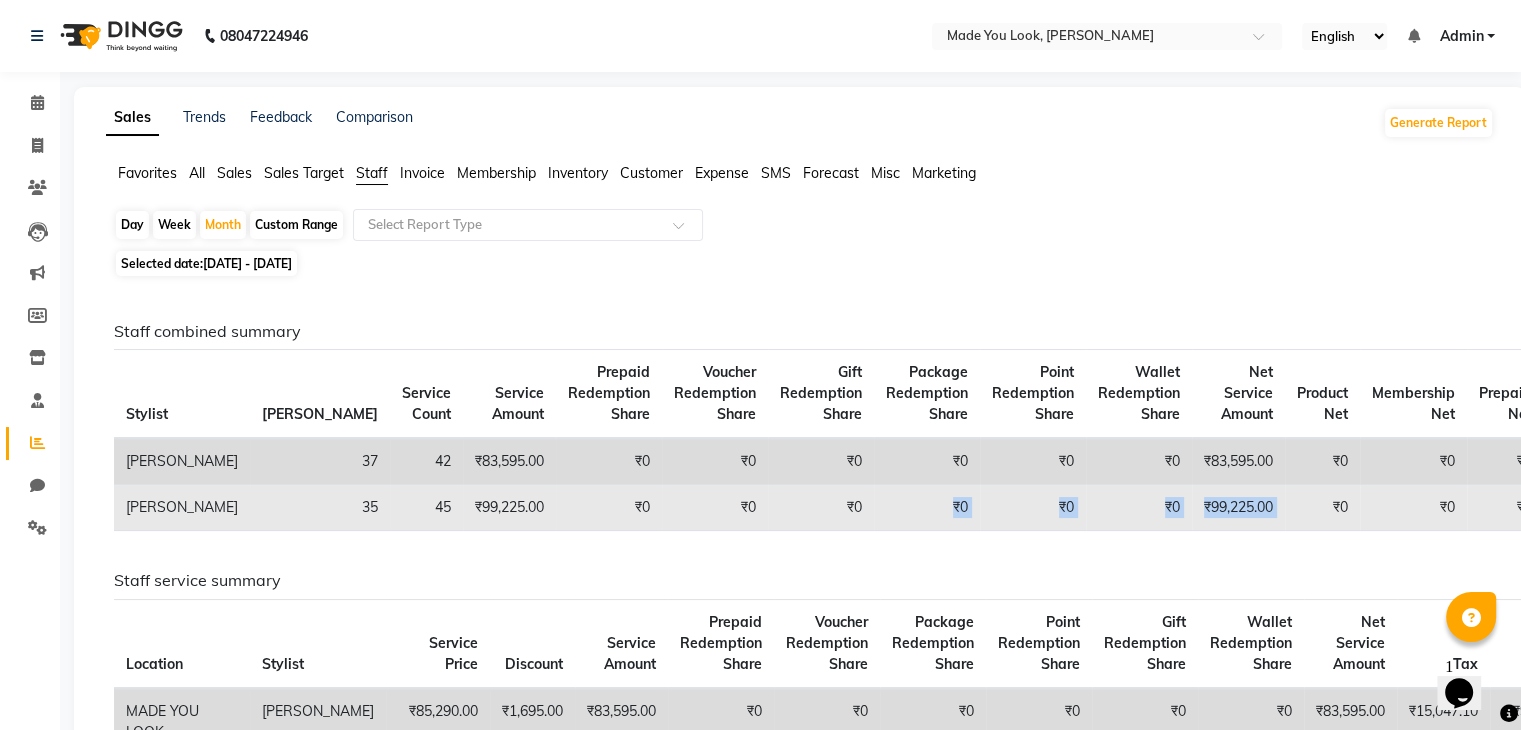 drag, startPoint x: 1198, startPoint y: 528, endPoint x: 819, endPoint y: 535, distance: 379.06464 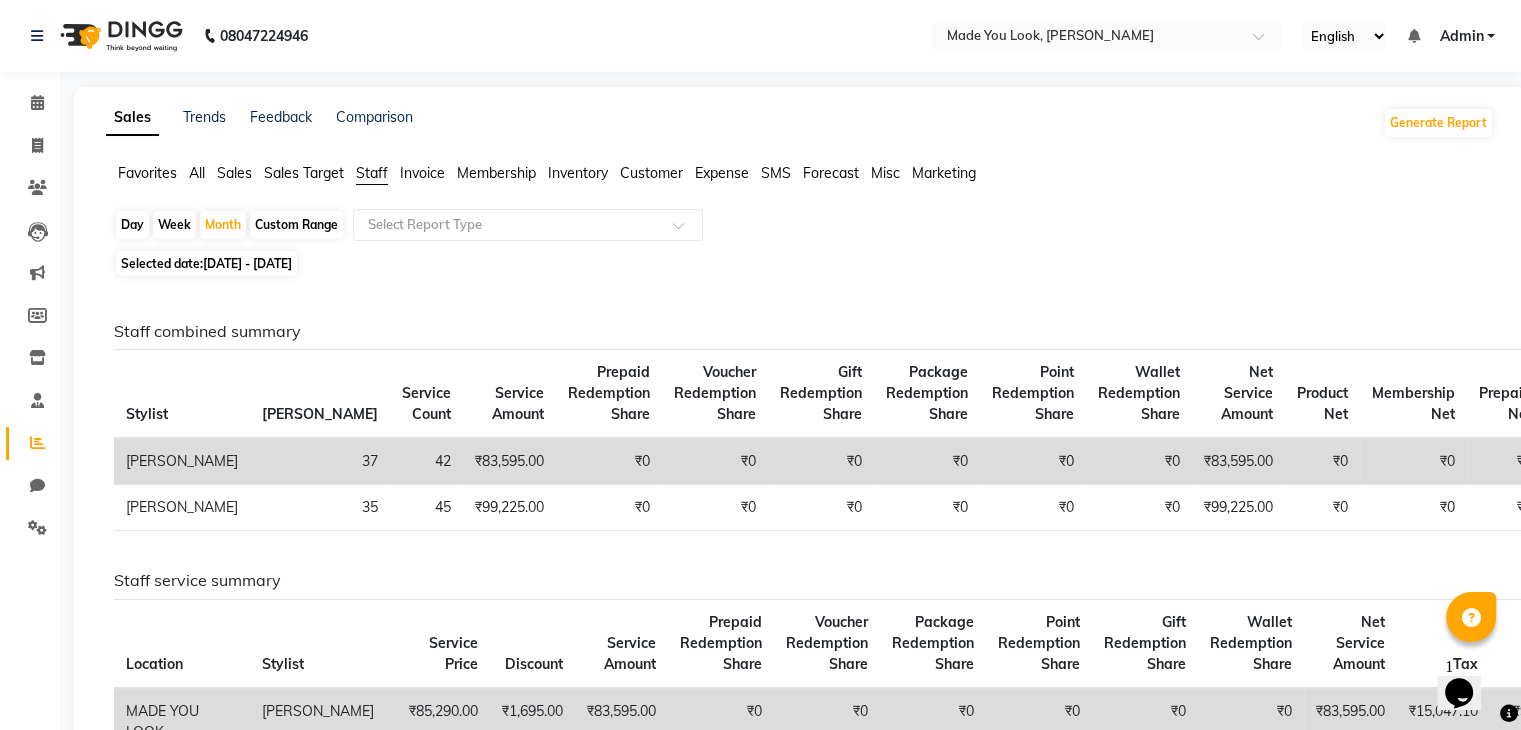 click on "Staff combined summary Stylist Bill Count Service Count Service Amount Prepaid Redemption Share Voucher Redemption Share Gift Redemption Share Package Redemption Share Point Redemption Share Wallet Redemption Share Net Service Amount Product Net Membership Net Prepaid Net Voucher Net Gift Net Package Net  Pallavi Doijode 37 42 ₹83,595.00 ₹0 ₹0 ₹0 ₹0 ₹0 ₹0 ₹83,595.00 ₹0 ₹0 ₹0 ₹0 ₹0 ₹0  Pranav Nataraju  35 45 ₹99,225.00 ₹0 ₹0 ₹0 ₹0 ₹0 ₹0 ₹99,225.00 ₹0 ₹0 ₹0 ₹0 ₹0 ₹0" 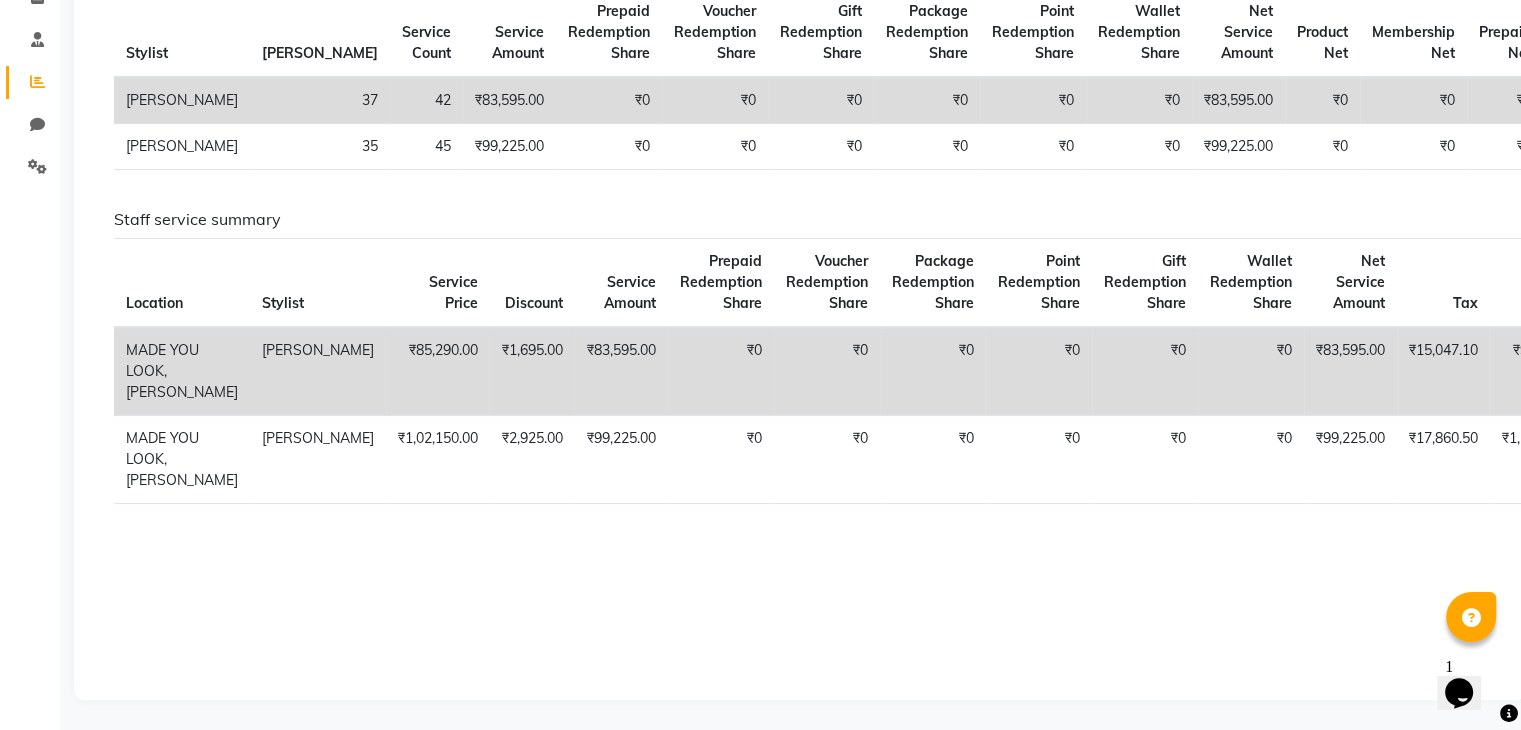 scroll, scrollTop: 401, scrollLeft: 0, axis: vertical 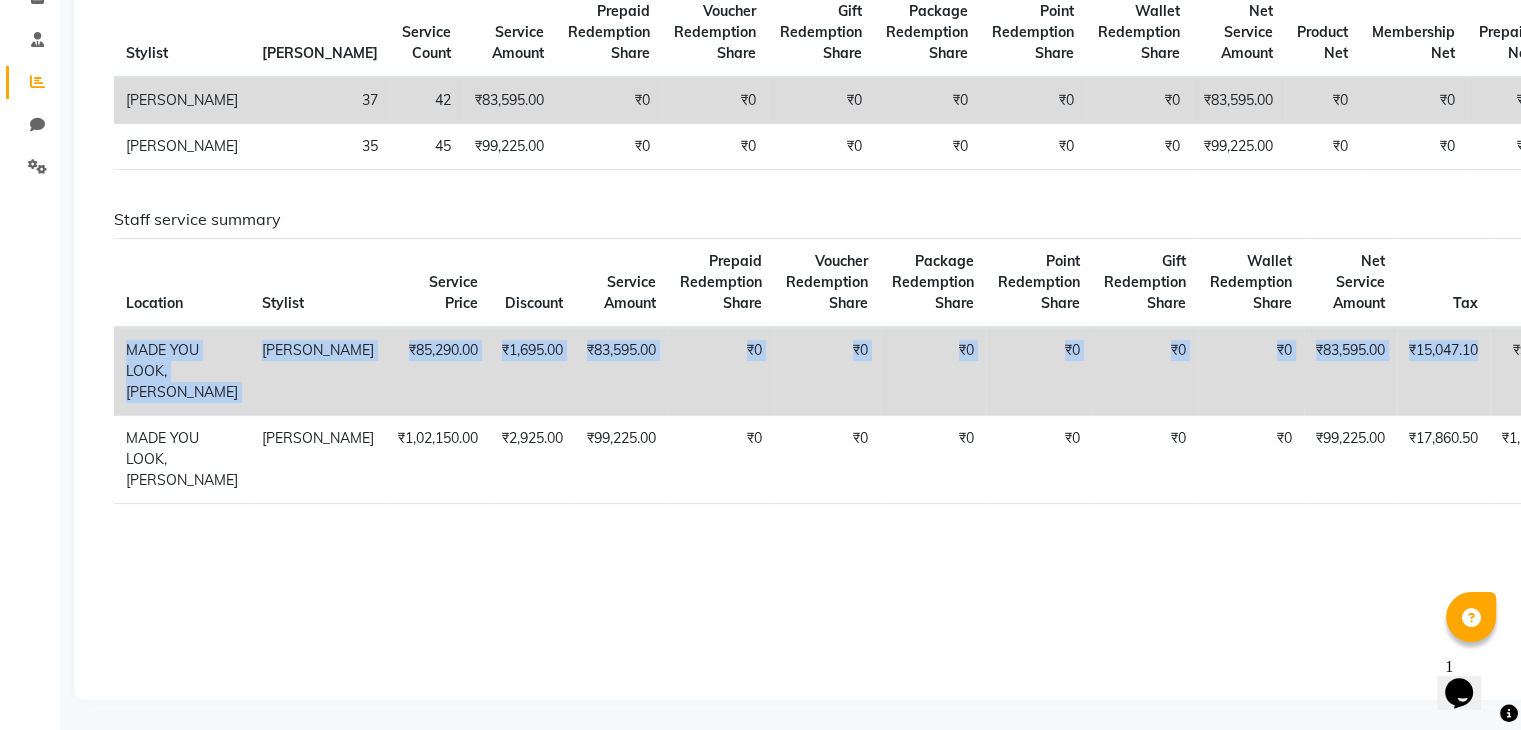 drag, startPoint x: 1510, startPoint y: 305, endPoint x: 1431, endPoint y: 328, distance: 82.28001 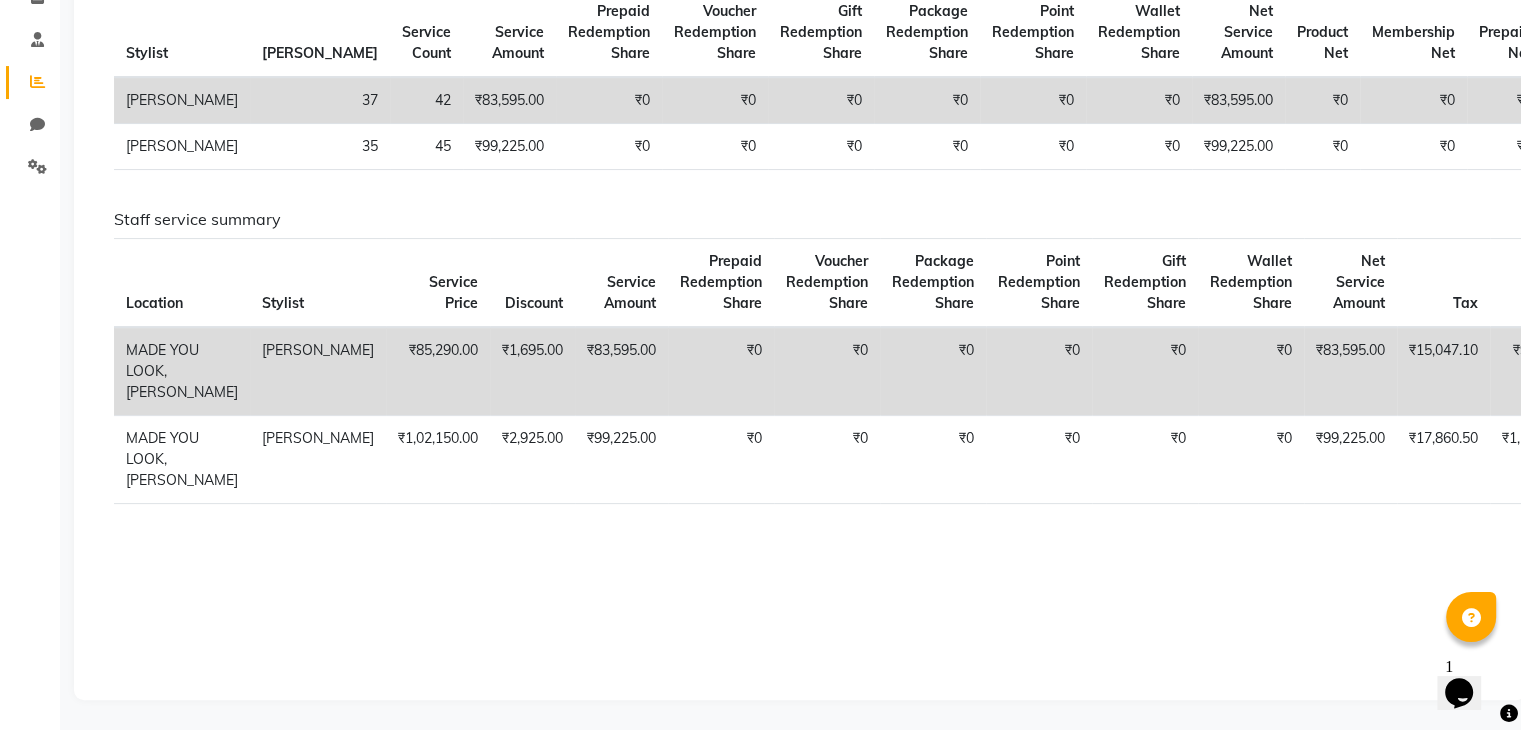 click on "Total" 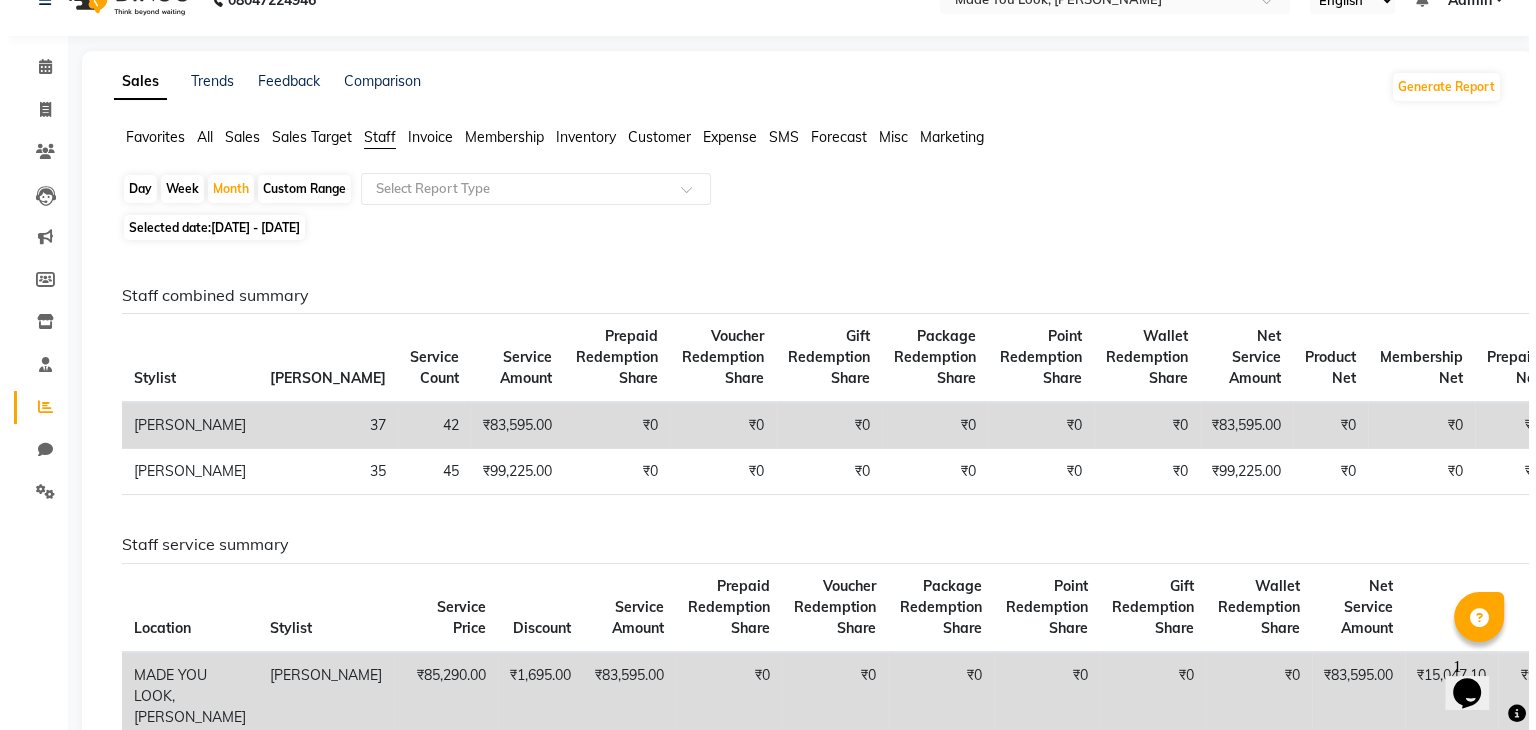 scroll, scrollTop: 0, scrollLeft: 0, axis: both 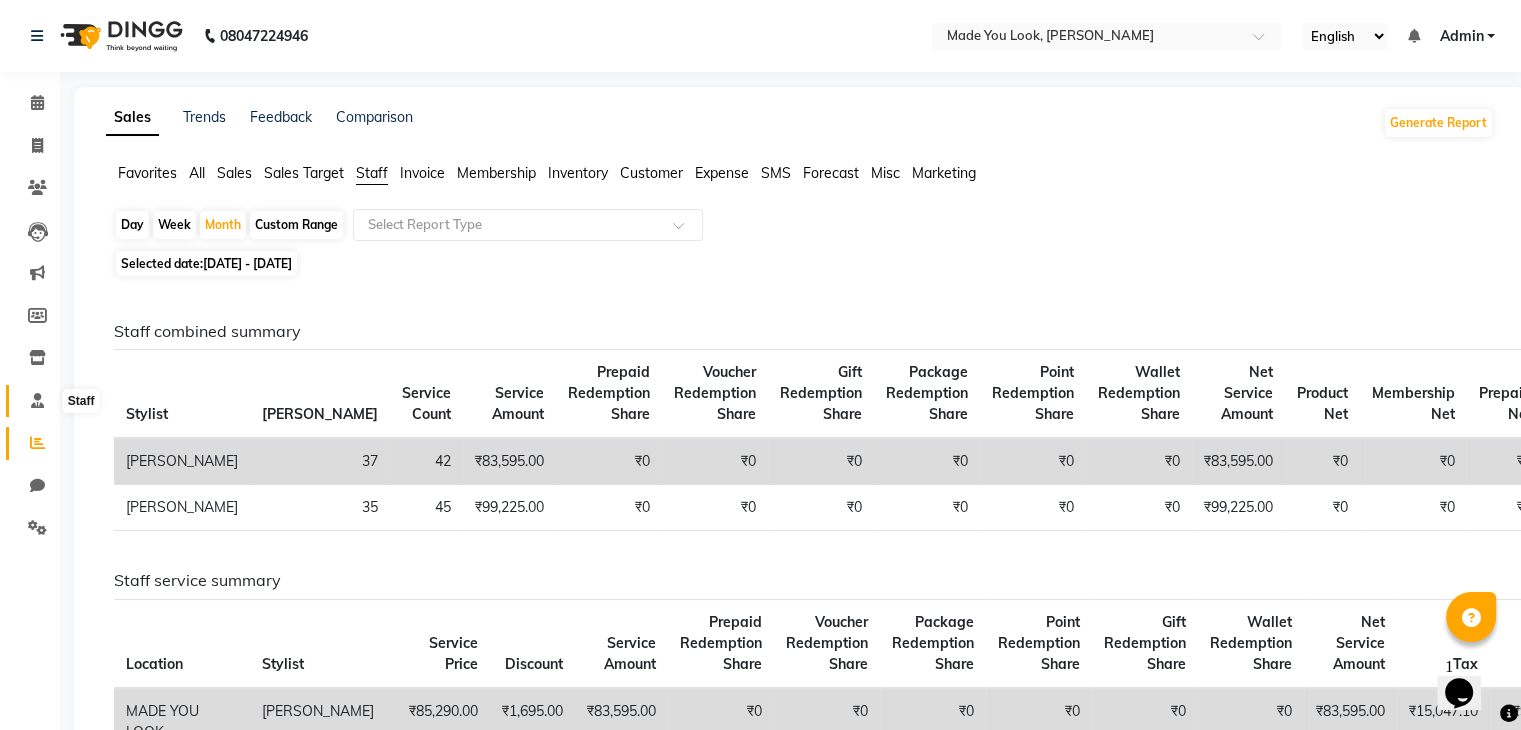 click 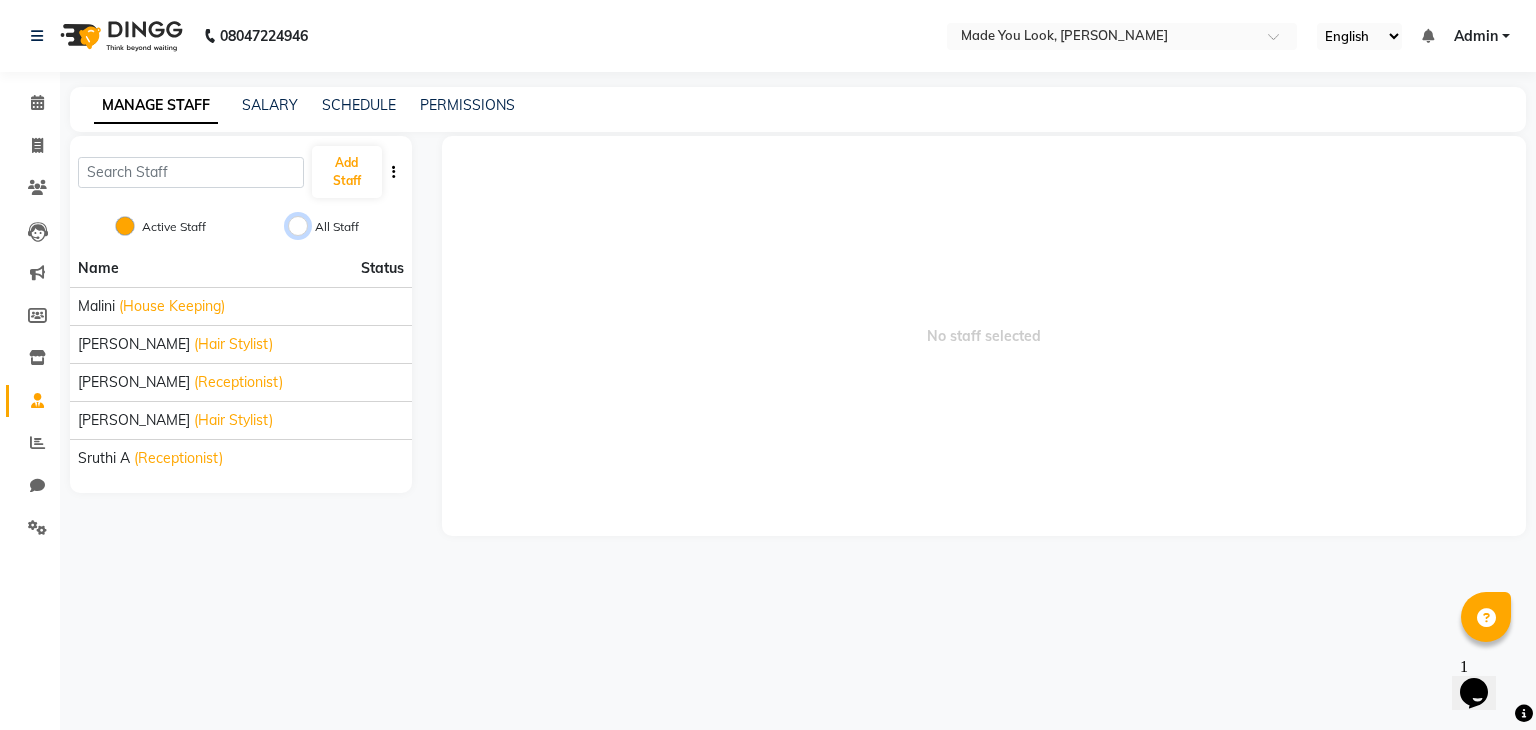 click on "All Staff" at bounding box center [298, 226] 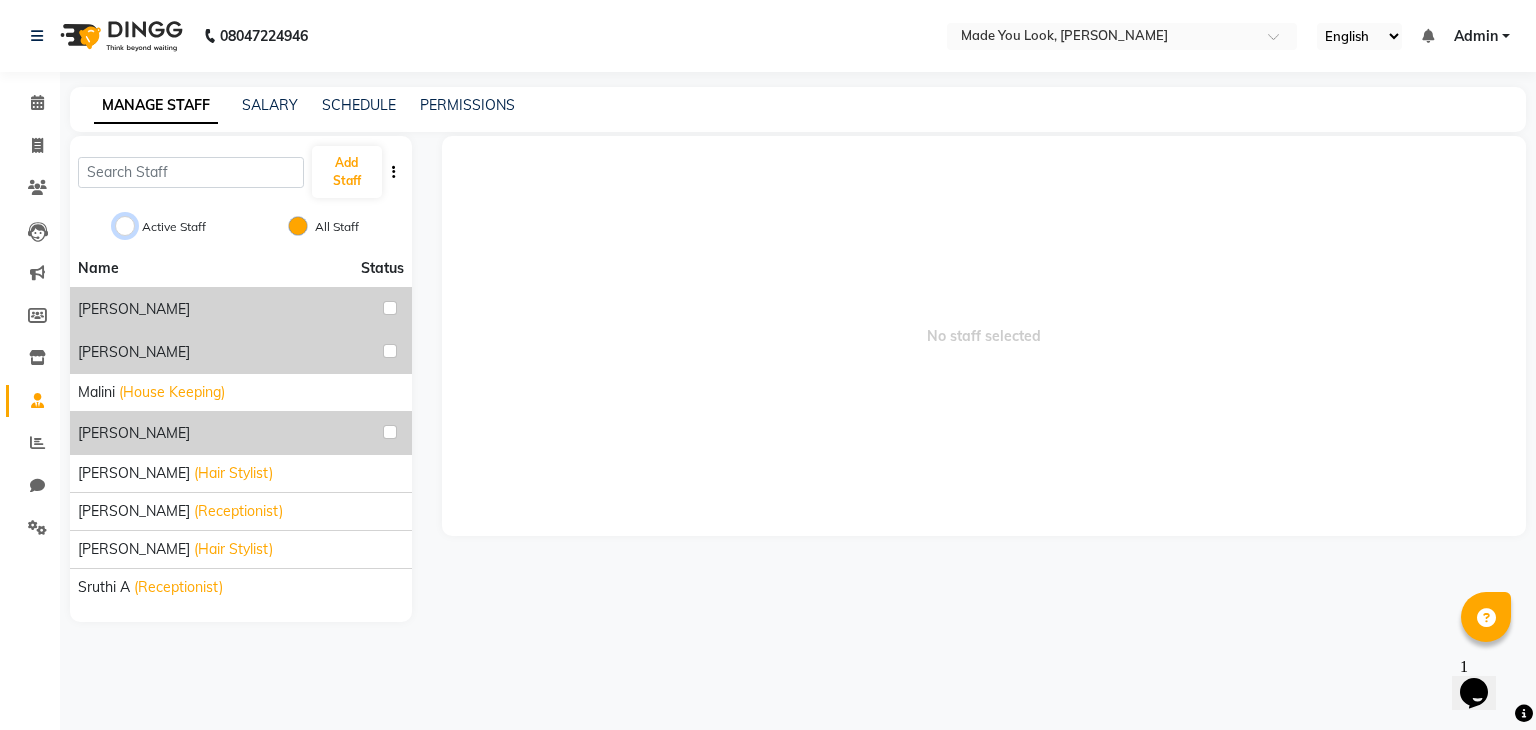 click on "Active Staff" at bounding box center (125, 226) 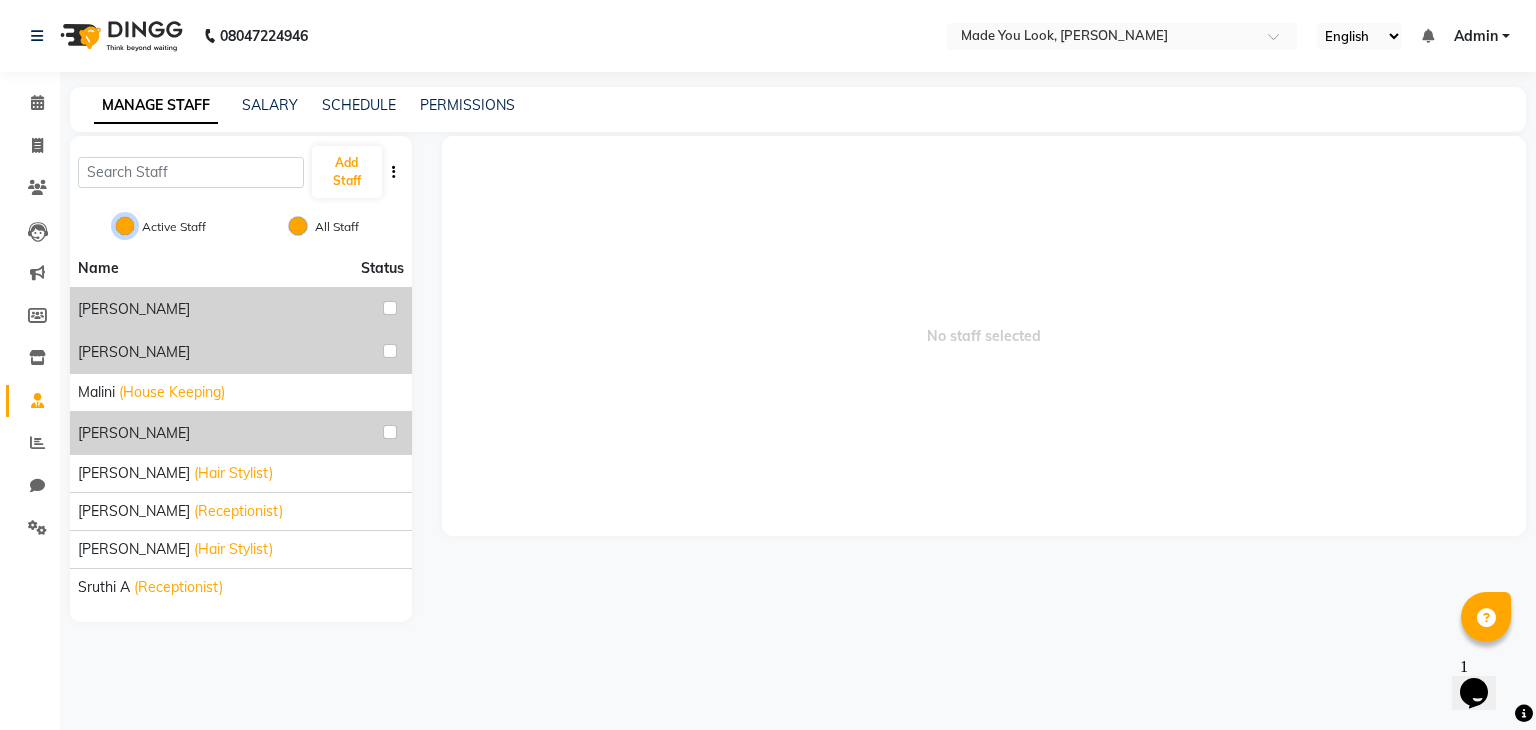 radio on "false" 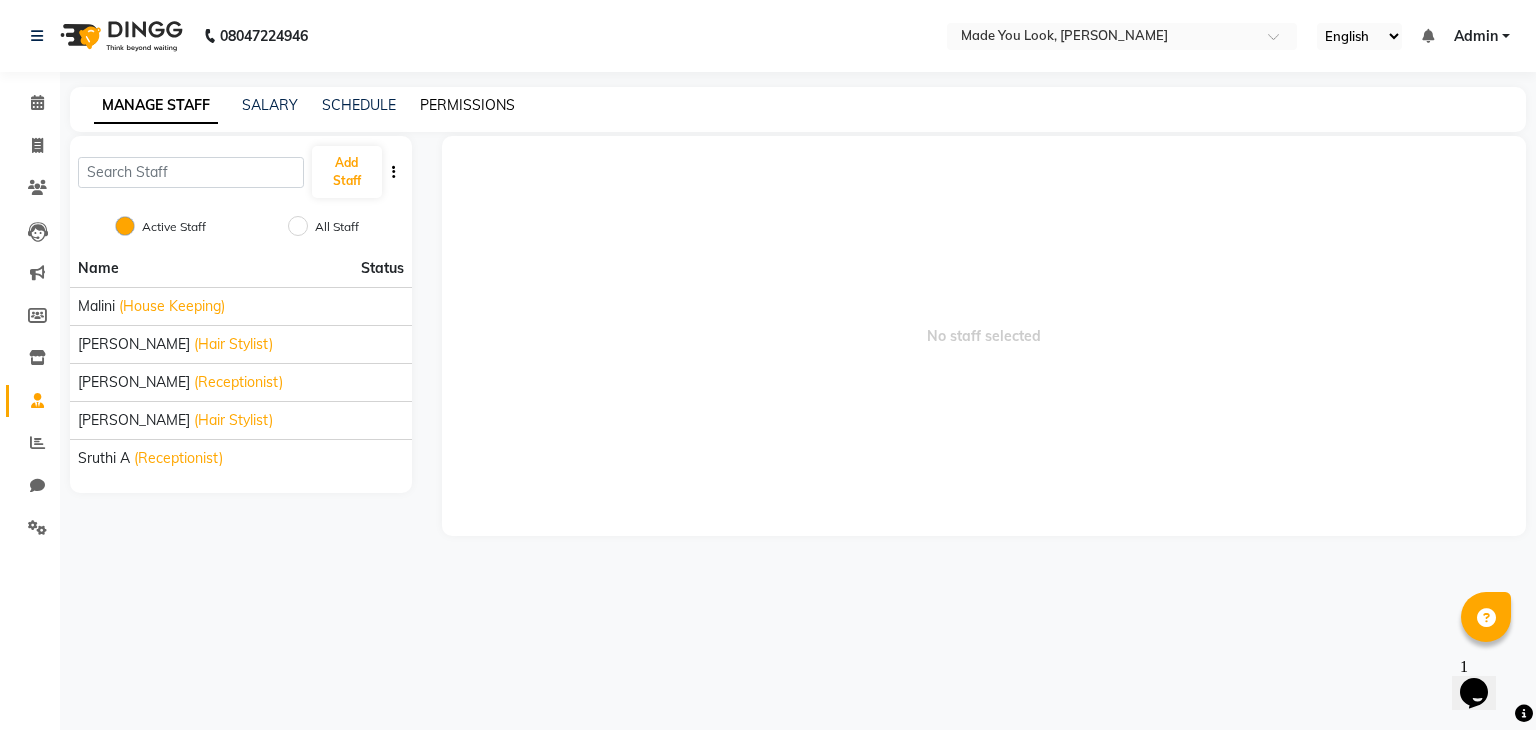 click on "PERMISSIONS" 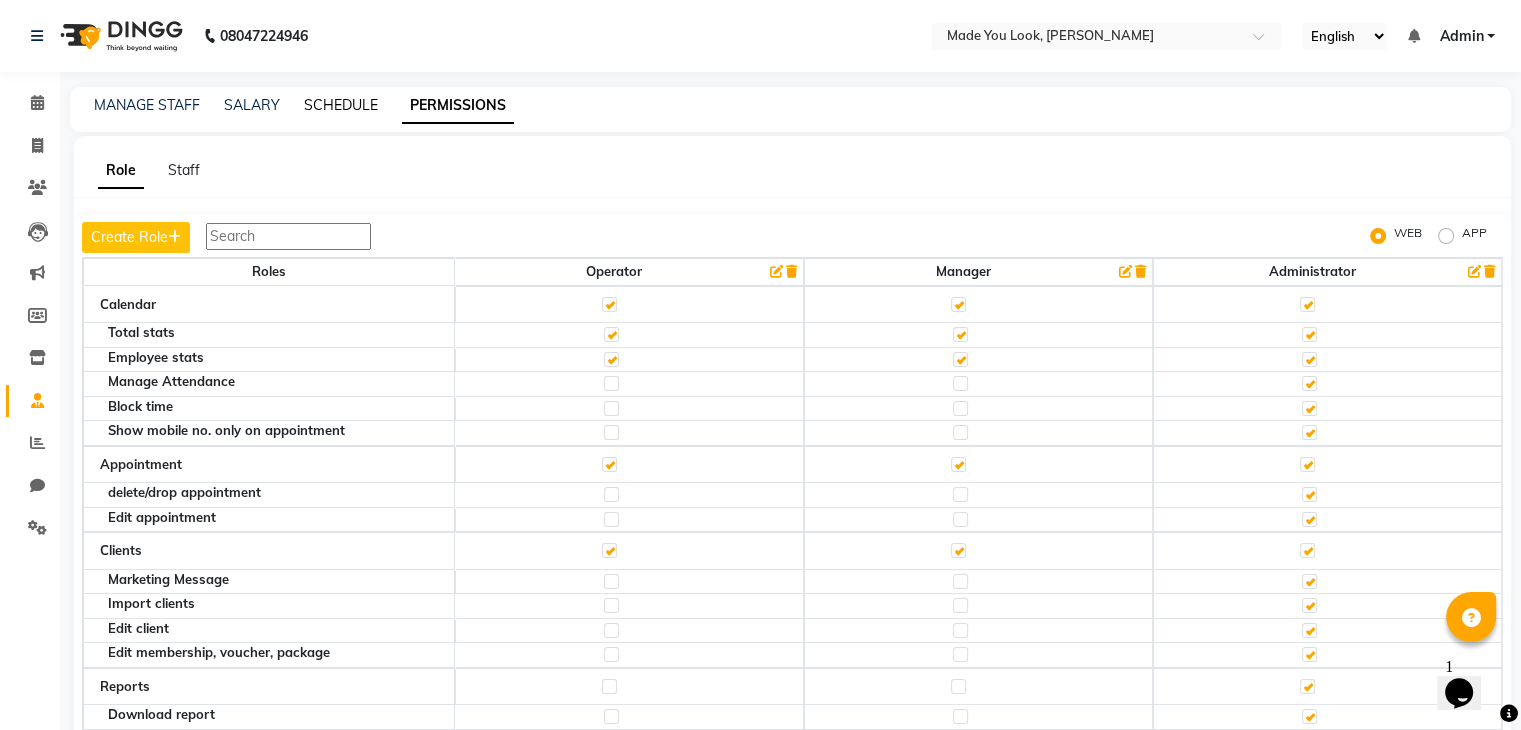 click on "SCHEDULE" 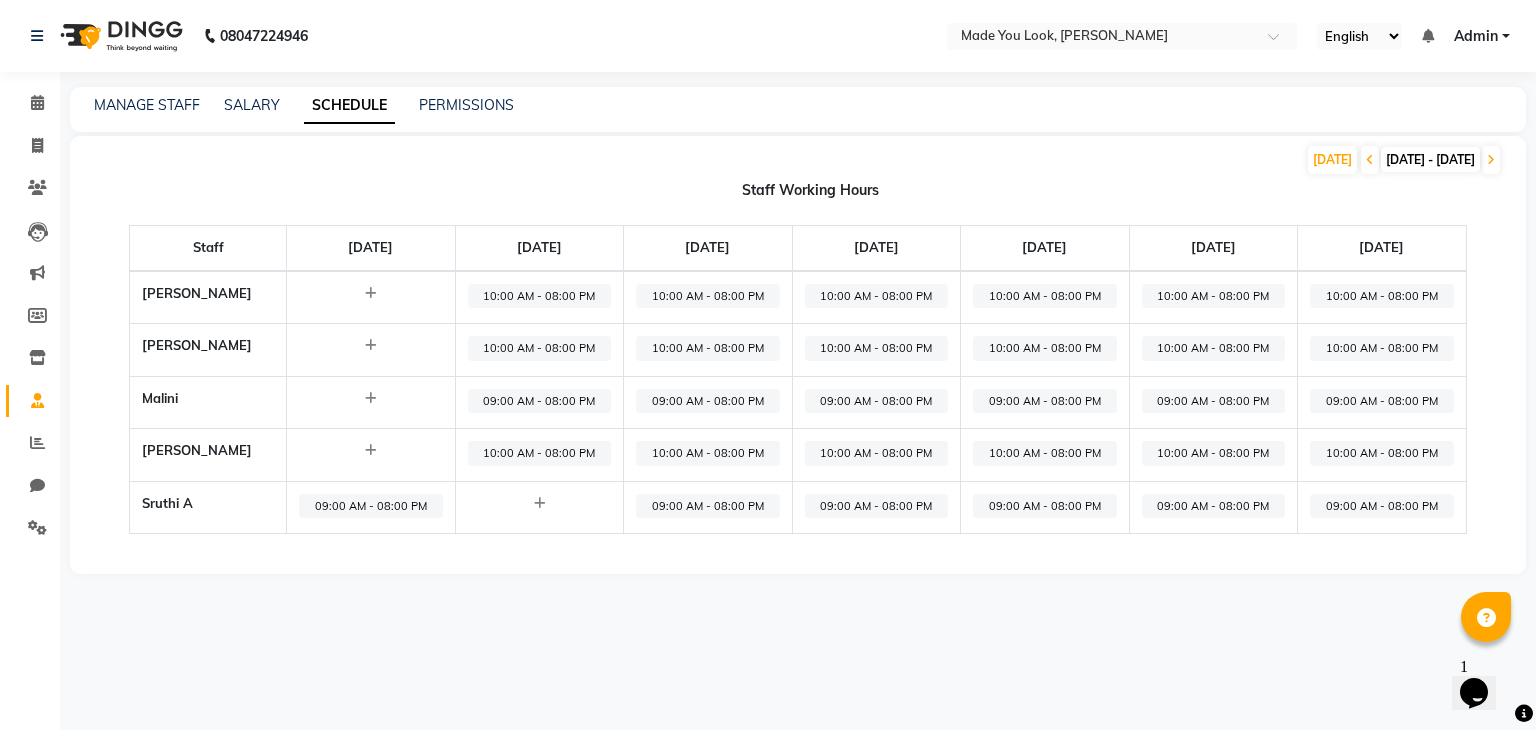 click 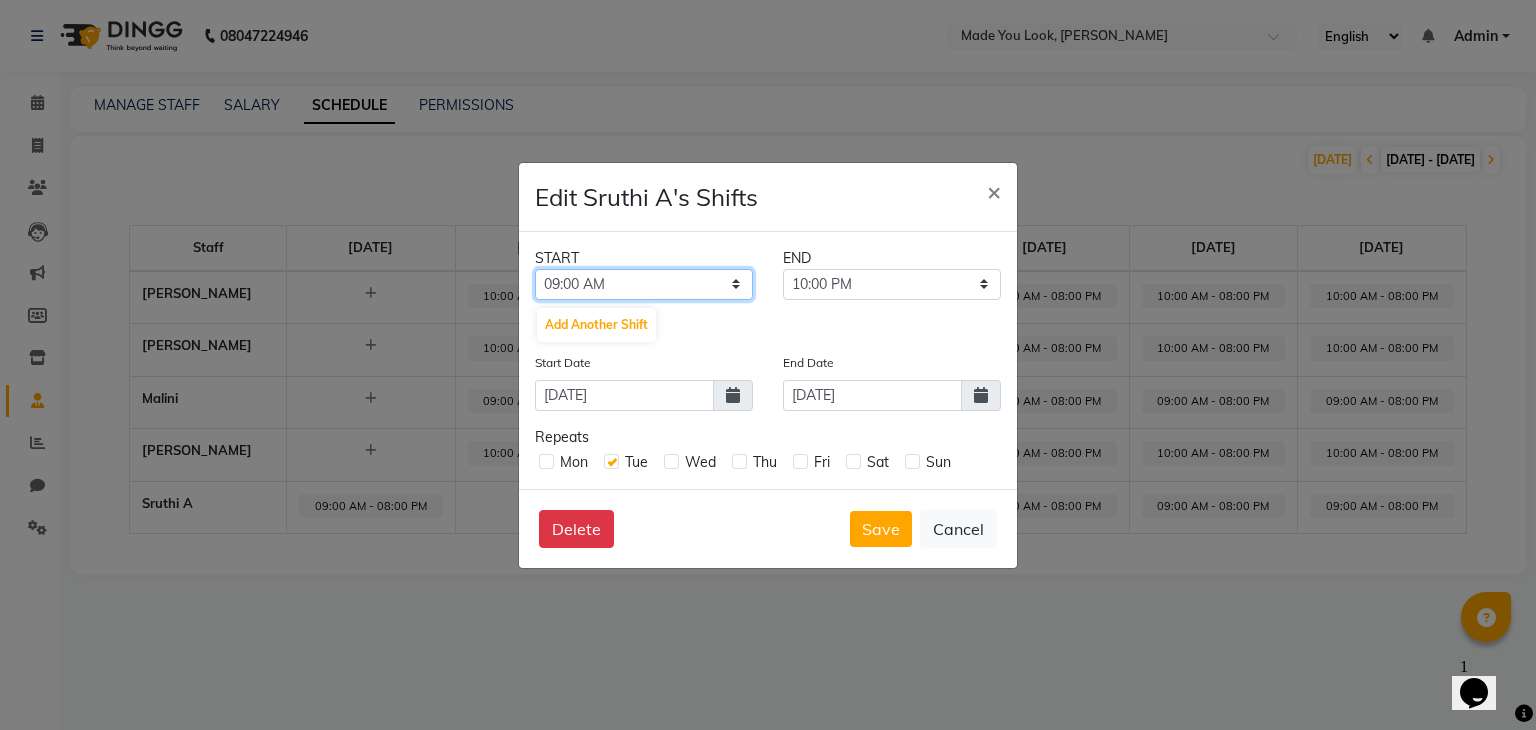 click on "12:00 AM 12:15 AM 12:30 AM 12:45 AM 01:00 AM 01:15 AM 01:30 AM 01:45 AM 02:00 AM 02:15 AM 02:30 AM 02:45 AM 03:00 AM 03:15 AM 03:30 AM 03:45 AM 04:00 AM 04:15 AM 04:30 AM 04:45 AM 05:00 AM 05:15 AM 05:30 AM 05:45 AM 06:00 AM 06:15 AM 06:30 AM 06:45 AM 07:00 AM 07:15 AM 07:30 AM 07:45 AM 08:00 AM 08:15 AM 08:30 AM 08:45 AM 09:00 AM 09:15 AM 09:30 AM 09:45 AM 10:00 AM 10:15 AM 10:30 AM 10:45 AM 11:00 AM 11:15 AM 11:30 AM 11:45 AM 12:00 PM 12:15 PM 12:30 PM 12:45 PM 01:00 PM 01:15 PM 01:30 PM 01:45 PM 02:00 PM 02:15 PM 02:30 PM 02:45 PM 03:00 PM 03:15 PM 03:30 PM 03:45 PM 04:00 PM 04:15 PM 04:30 PM 04:45 PM 05:00 PM 05:15 PM 05:30 PM 05:45 PM 06:00 PM 06:15 PM 06:30 PM 06:45 PM 07:00 PM 07:15 PM 07:30 PM 07:45 PM 08:00 PM 08:15 PM 08:30 PM 08:45 PM 09:00 PM 09:15 PM 09:30 PM 09:45 PM 10:00 PM 10:15 PM 10:30 PM 10:45 PM 11:00 PM 11:15 PM 11:30 PM 11:45 PM" 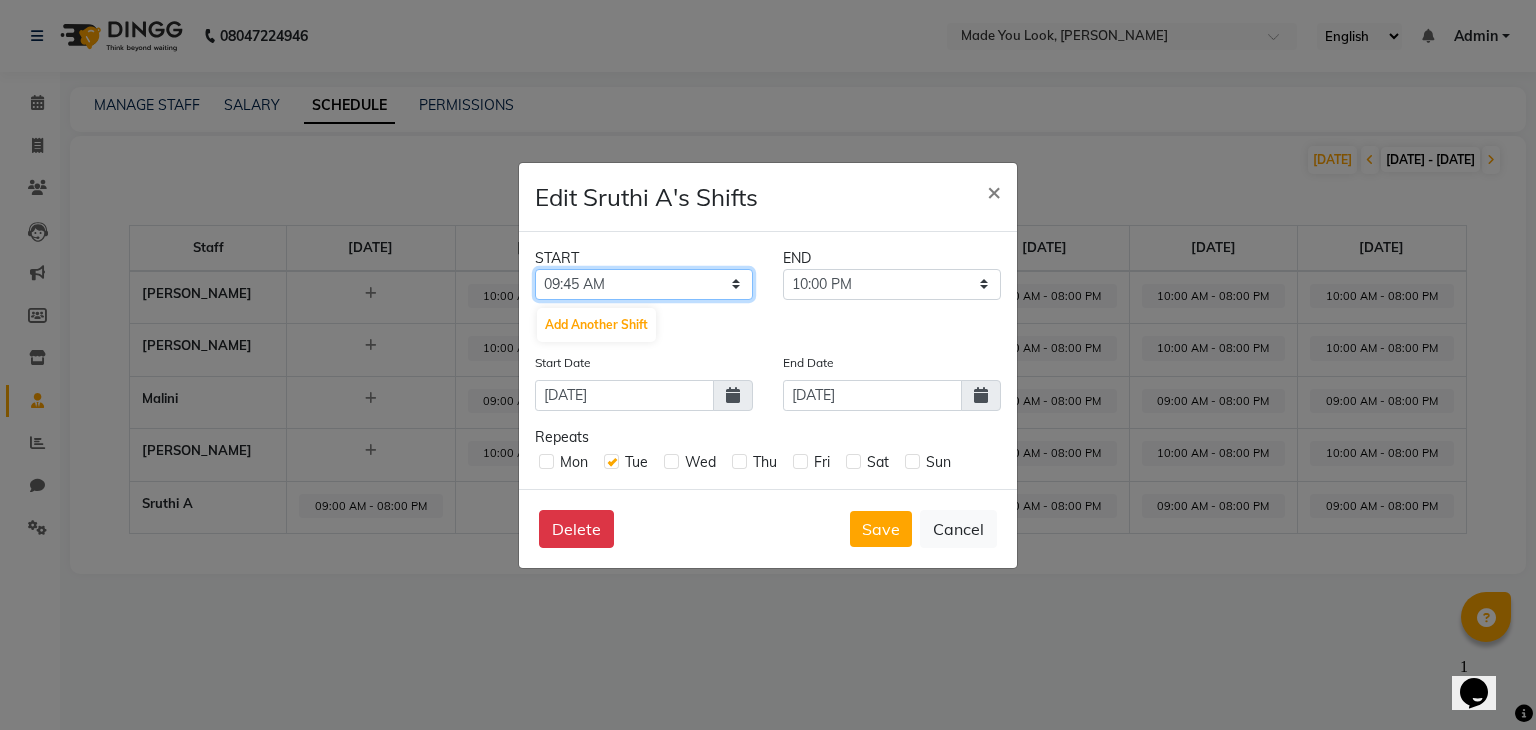 click on "12:00 AM 12:15 AM 12:30 AM 12:45 AM 01:00 AM 01:15 AM 01:30 AM 01:45 AM 02:00 AM 02:15 AM 02:30 AM 02:45 AM 03:00 AM 03:15 AM 03:30 AM 03:45 AM 04:00 AM 04:15 AM 04:30 AM 04:45 AM 05:00 AM 05:15 AM 05:30 AM 05:45 AM 06:00 AM 06:15 AM 06:30 AM 06:45 AM 07:00 AM 07:15 AM 07:30 AM 07:45 AM 08:00 AM 08:15 AM 08:30 AM 08:45 AM 09:00 AM 09:15 AM 09:30 AM 09:45 AM 10:00 AM 10:15 AM 10:30 AM 10:45 AM 11:00 AM 11:15 AM 11:30 AM 11:45 AM 12:00 PM 12:15 PM 12:30 PM 12:45 PM 01:00 PM 01:15 PM 01:30 PM 01:45 PM 02:00 PM 02:15 PM 02:30 PM 02:45 PM 03:00 PM 03:15 PM 03:30 PM 03:45 PM 04:00 PM 04:15 PM 04:30 PM 04:45 PM 05:00 PM 05:15 PM 05:30 PM 05:45 PM 06:00 PM 06:15 PM 06:30 PM 06:45 PM 07:00 PM 07:15 PM 07:30 PM 07:45 PM 08:00 PM 08:15 PM 08:30 PM 08:45 PM 09:00 PM 09:15 PM 09:30 PM 09:45 PM 10:00 PM 10:15 PM 10:30 PM 10:45 PM 11:00 PM 11:15 PM 11:30 PM 11:45 PM" 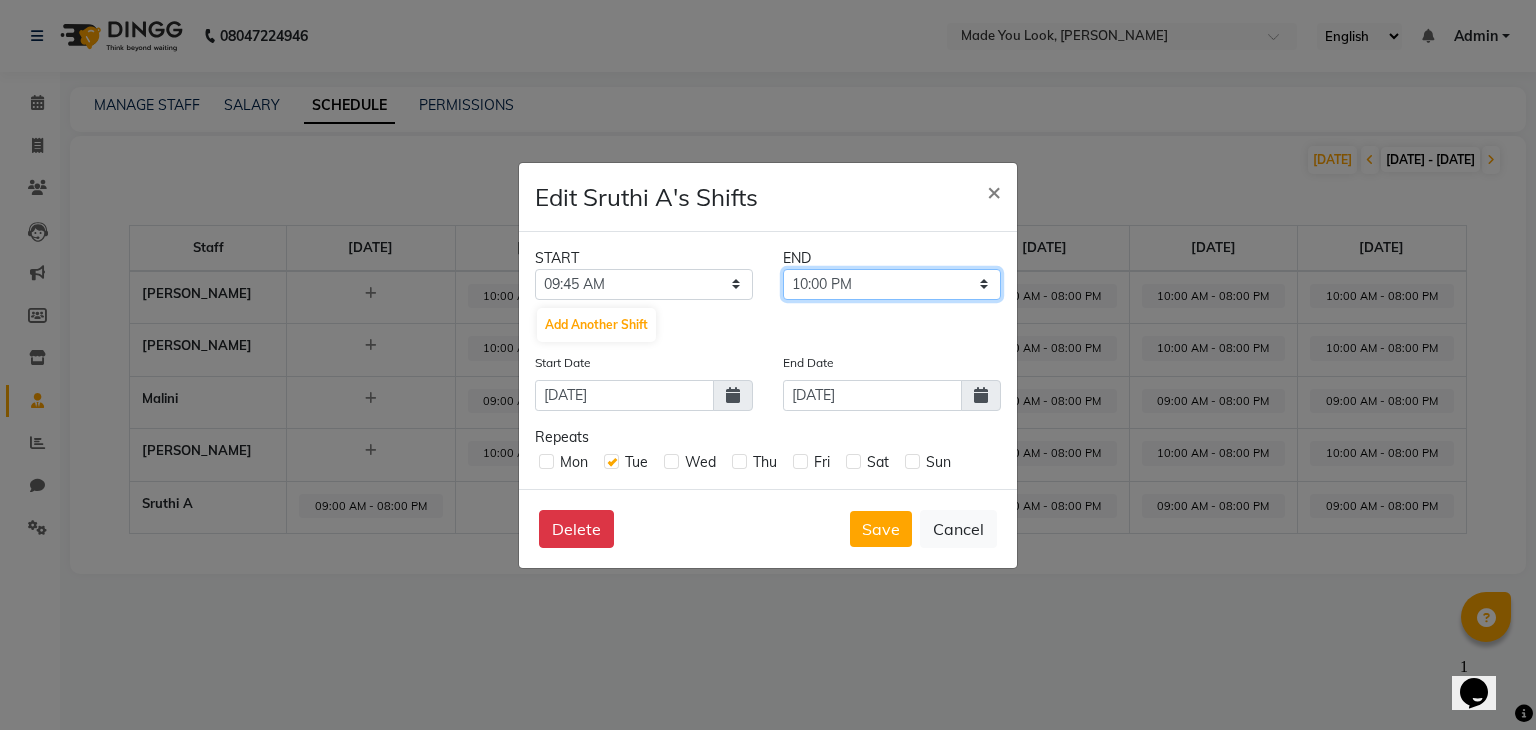 click on "10:00 AM 10:15 AM 10:30 AM 10:45 AM 11:00 AM 11:15 AM 11:30 AM 11:45 AM 12:00 PM 12:15 PM 12:30 PM 12:45 PM 01:00 PM 01:15 PM 01:30 PM 01:45 PM 02:00 PM 02:15 PM 02:30 PM 02:45 PM 03:00 PM 03:15 PM 03:30 PM 03:45 PM 04:00 PM 04:15 PM 04:30 PM 04:45 PM 05:00 PM 05:15 PM 05:30 PM 05:45 PM 06:00 PM 06:15 PM 06:30 PM 06:45 PM 07:00 PM 07:15 PM 07:30 PM 07:45 PM 08:00 PM 08:15 PM 08:30 PM 08:45 PM 09:00 PM 09:15 PM 09:30 PM 09:45 PM 10:00 PM 10:15 PM 10:30 PM 10:45 PM 11:00 PM 11:15 PM 11:30 PM 11:45 PM" 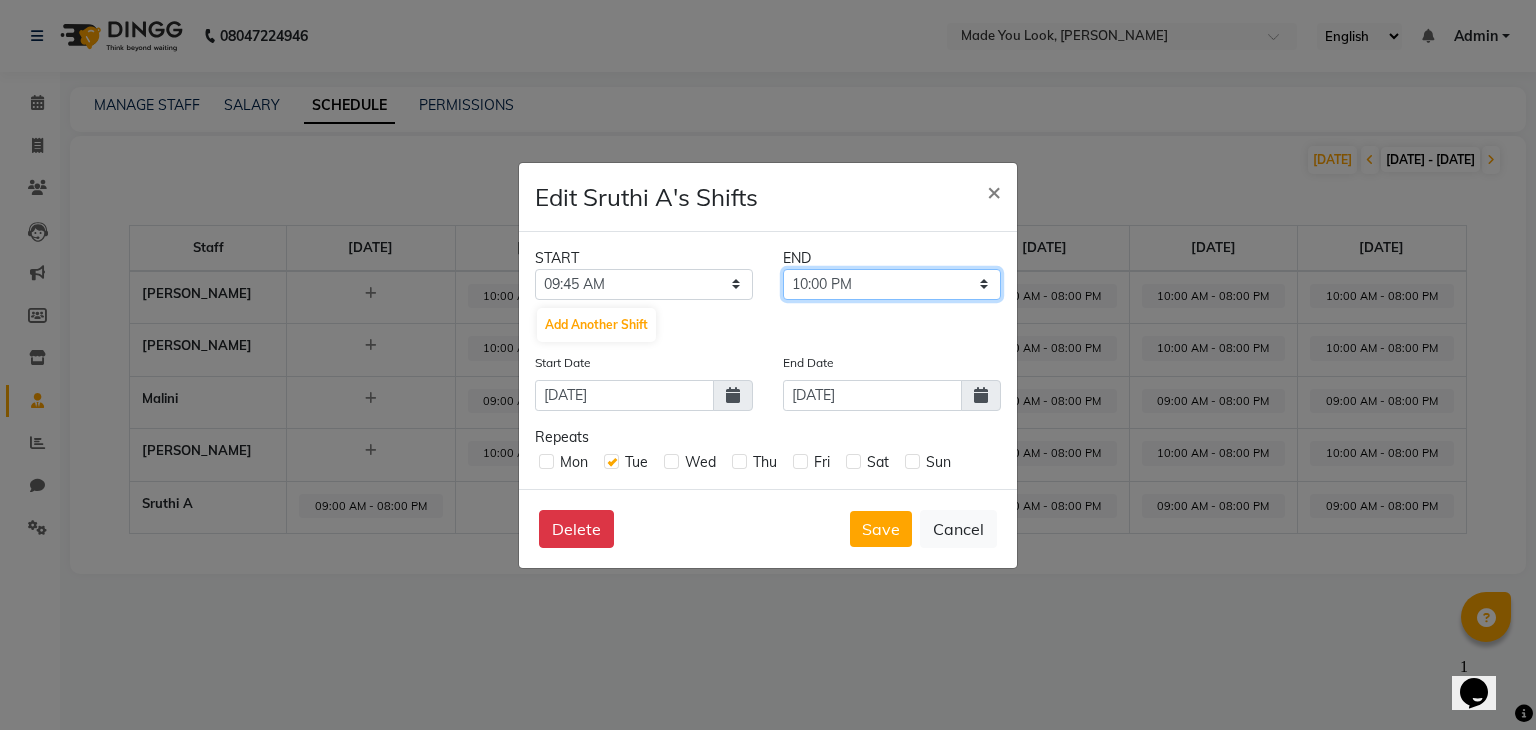 select on "08:00 PM" 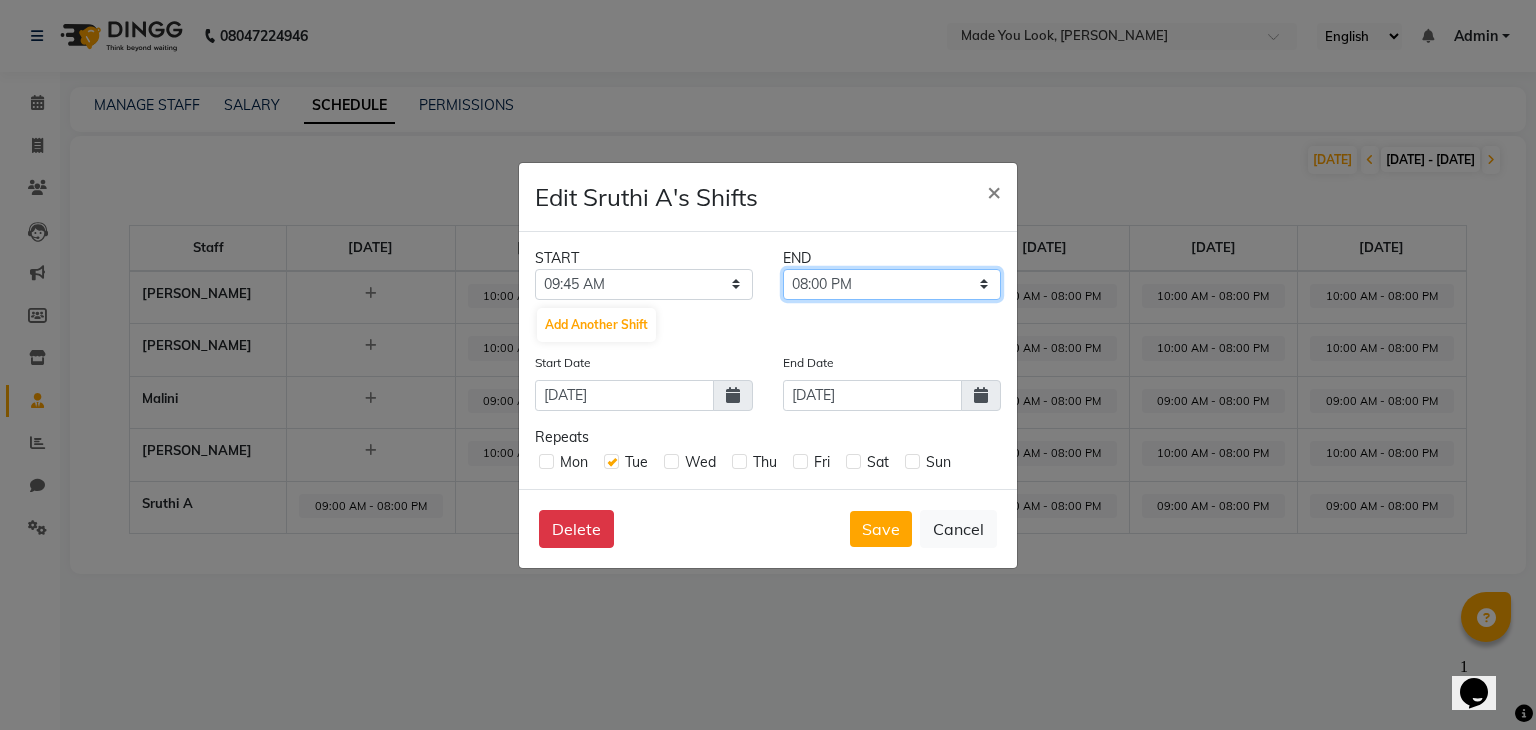 click on "10:00 AM 10:15 AM 10:30 AM 10:45 AM 11:00 AM 11:15 AM 11:30 AM 11:45 AM 12:00 PM 12:15 PM 12:30 PM 12:45 PM 01:00 PM 01:15 PM 01:30 PM 01:45 PM 02:00 PM 02:15 PM 02:30 PM 02:45 PM 03:00 PM 03:15 PM 03:30 PM 03:45 PM 04:00 PM 04:15 PM 04:30 PM 04:45 PM 05:00 PM 05:15 PM 05:30 PM 05:45 PM 06:00 PM 06:15 PM 06:30 PM 06:45 PM 07:00 PM 07:15 PM 07:30 PM 07:45 PM 08:00 PM 08:15 PM 08:30 PM 08:45 PM 09:00 PM 09:15 PM 09:30 PM 09:45 PM 10:00 PM 10:15 PM 10:30 PM 10:45 PM 11:00 PM 11:15 PM 11:30 PM 11:45 PM" 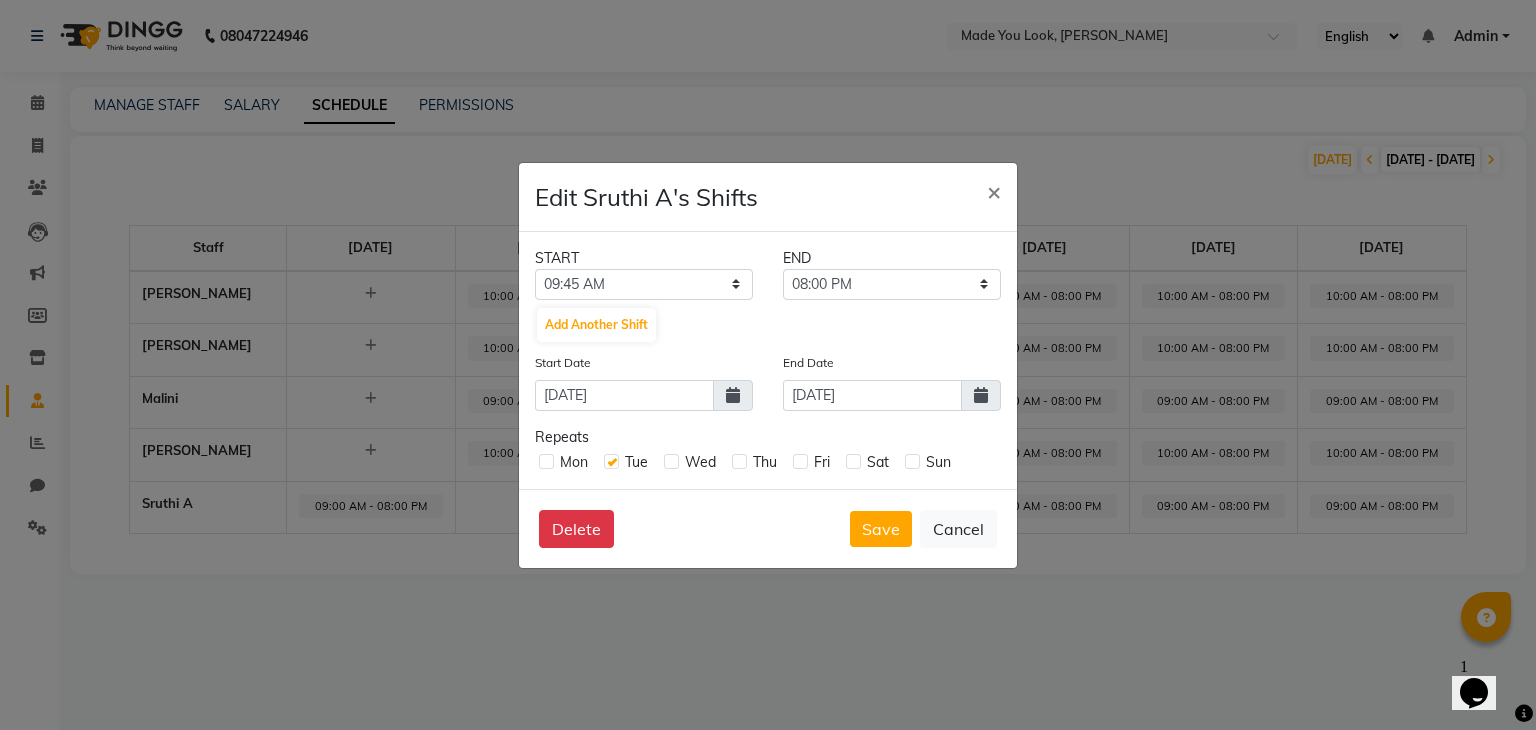 click 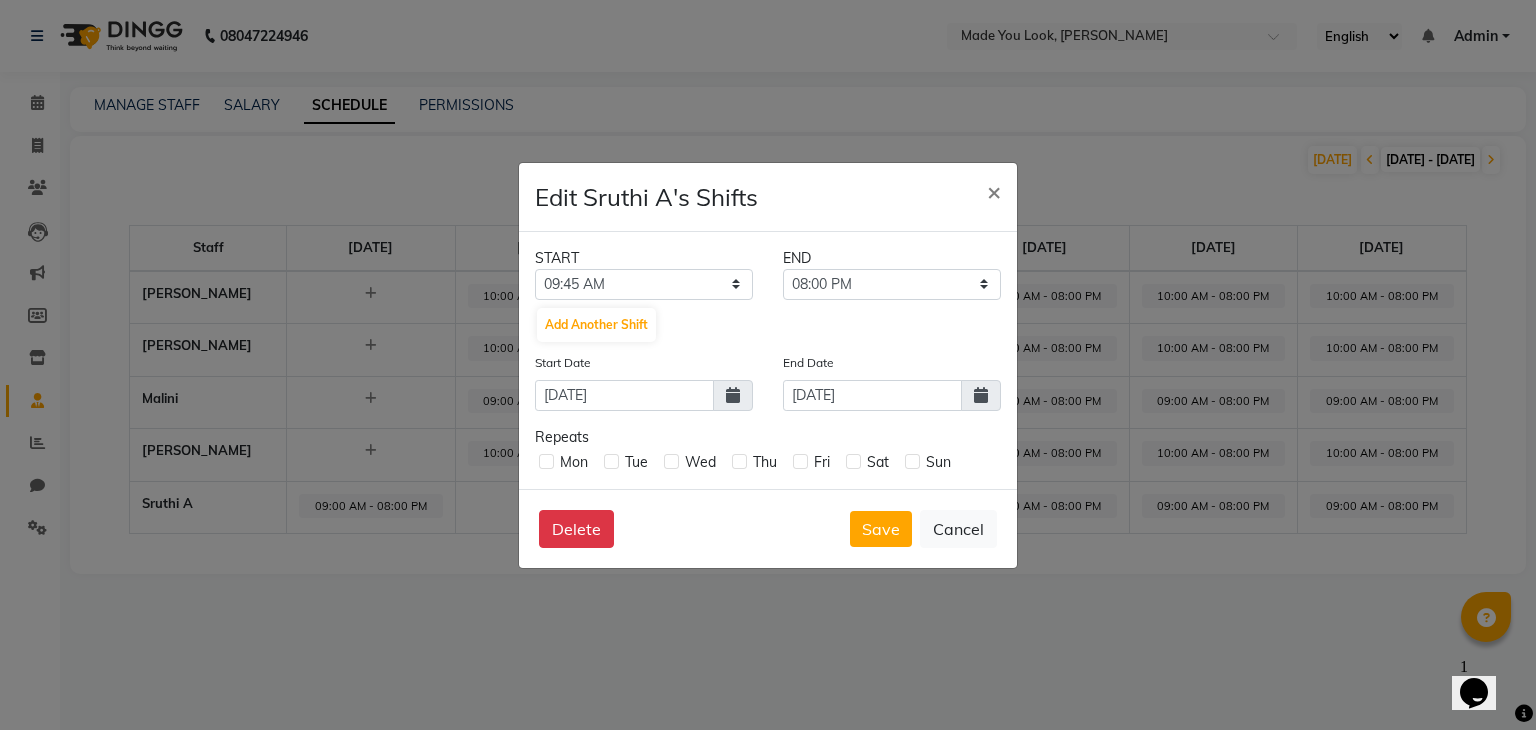 click 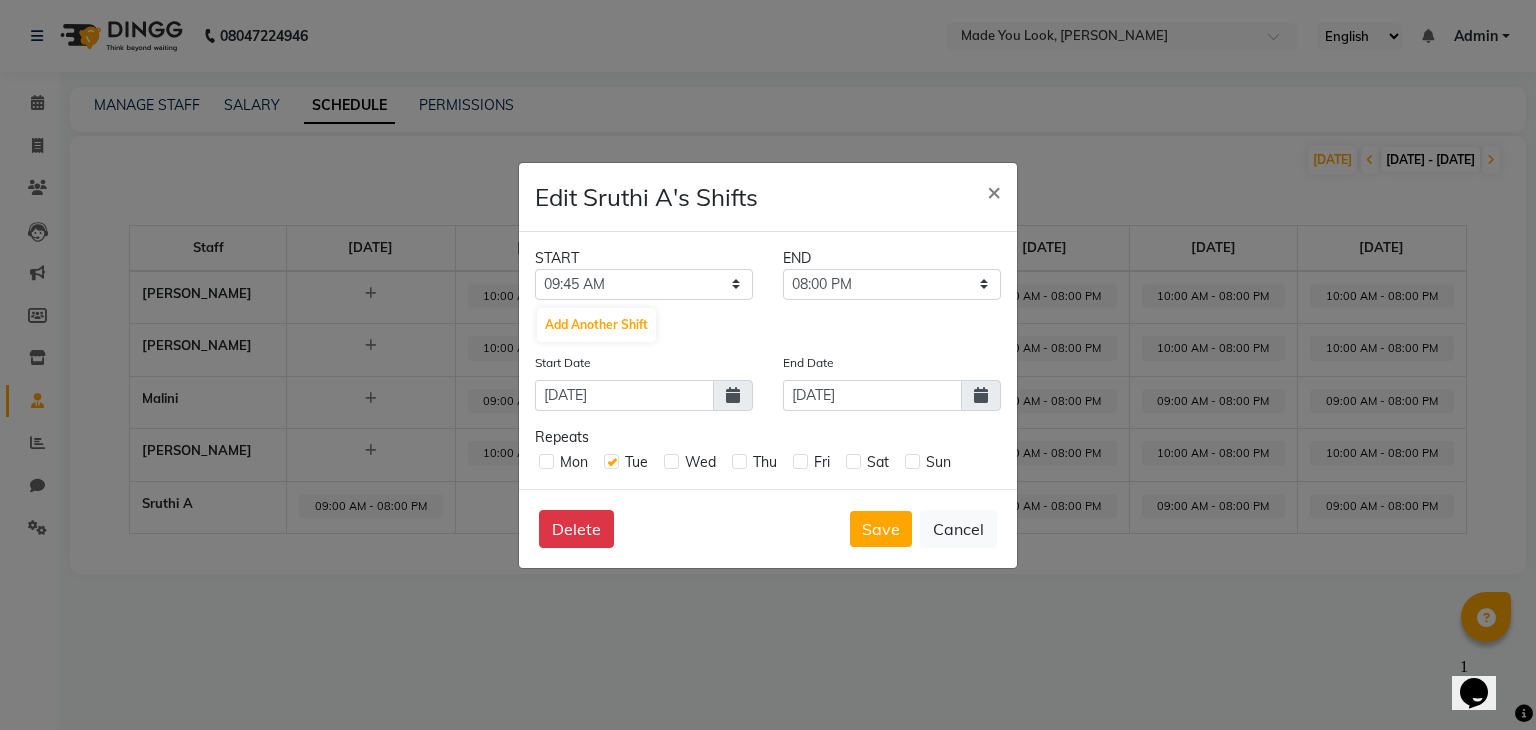 click 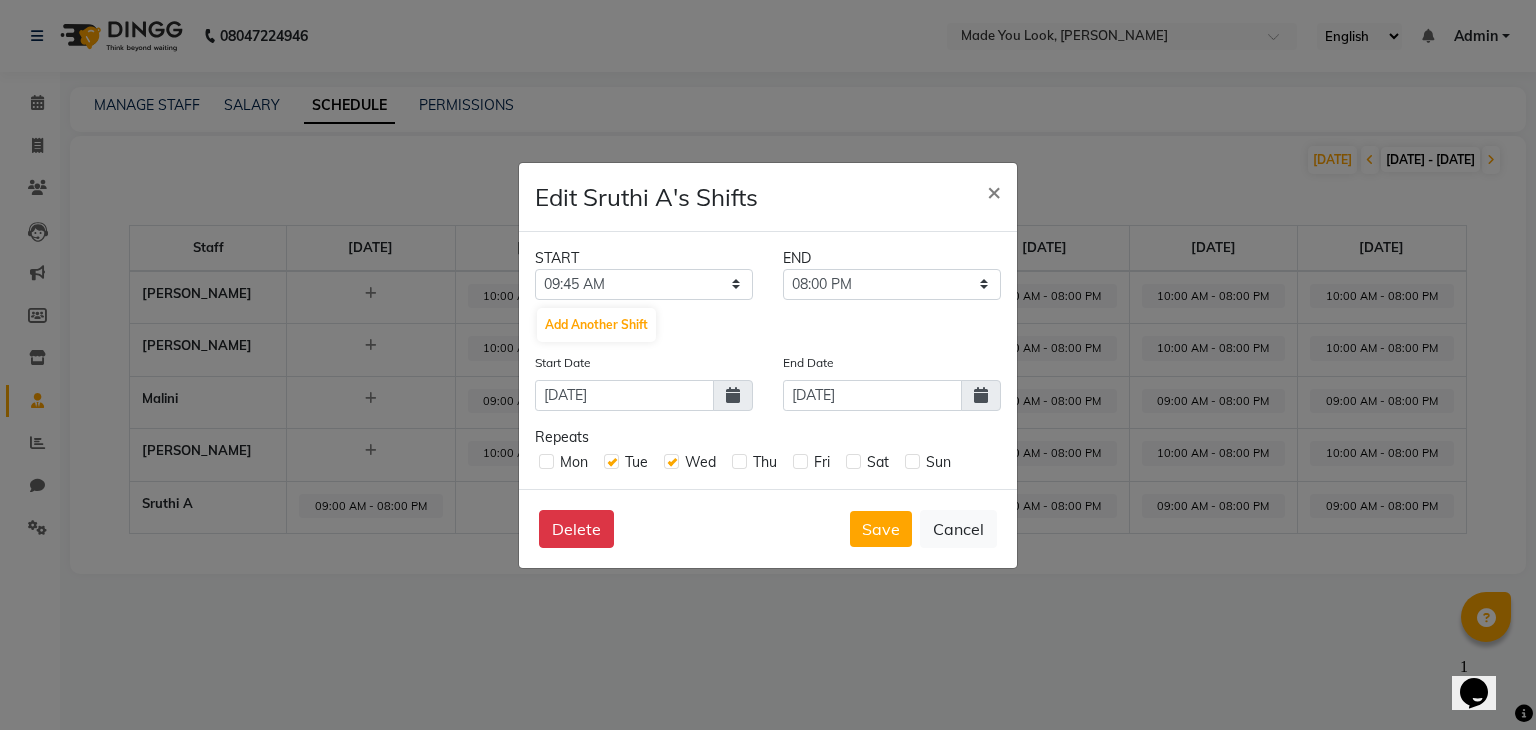 click on "Thu" 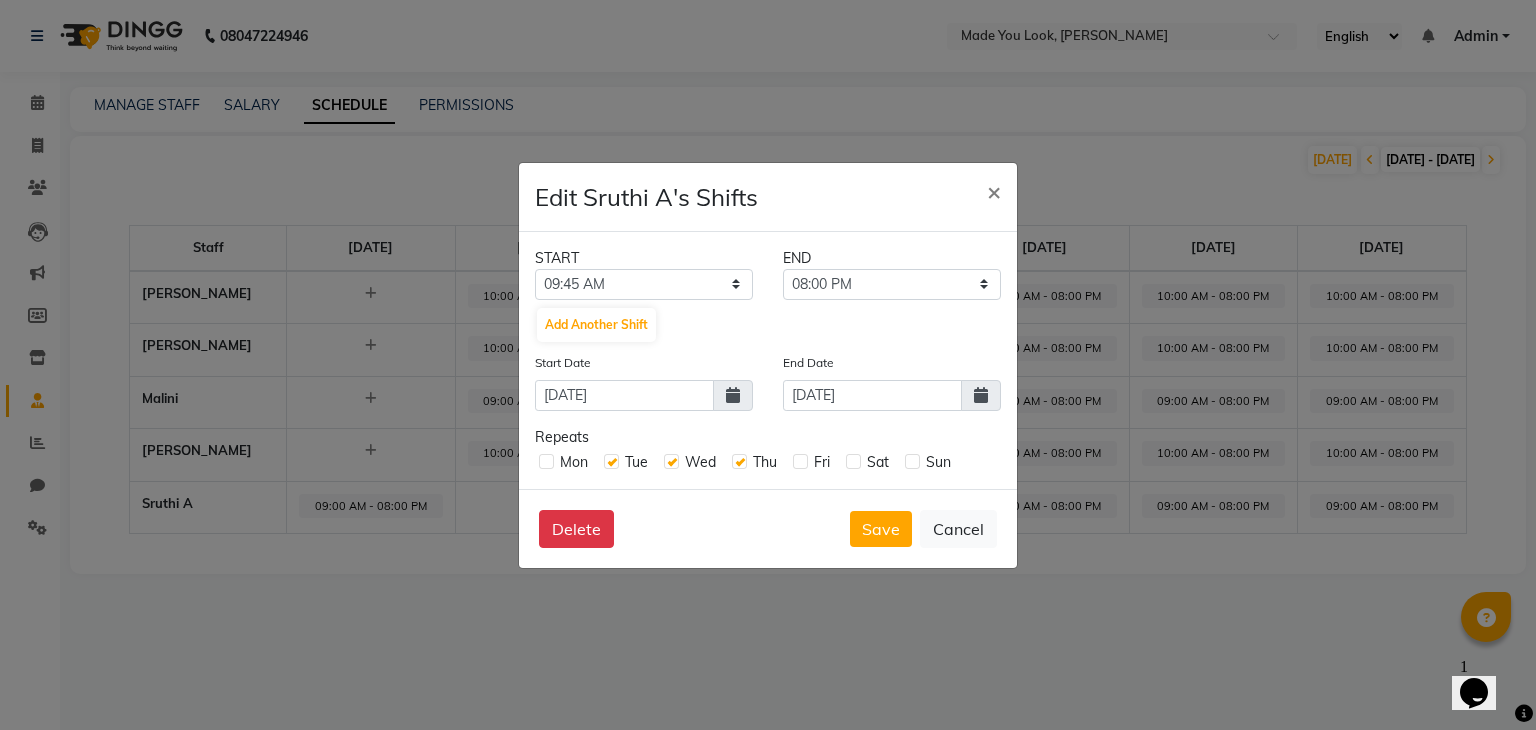 click 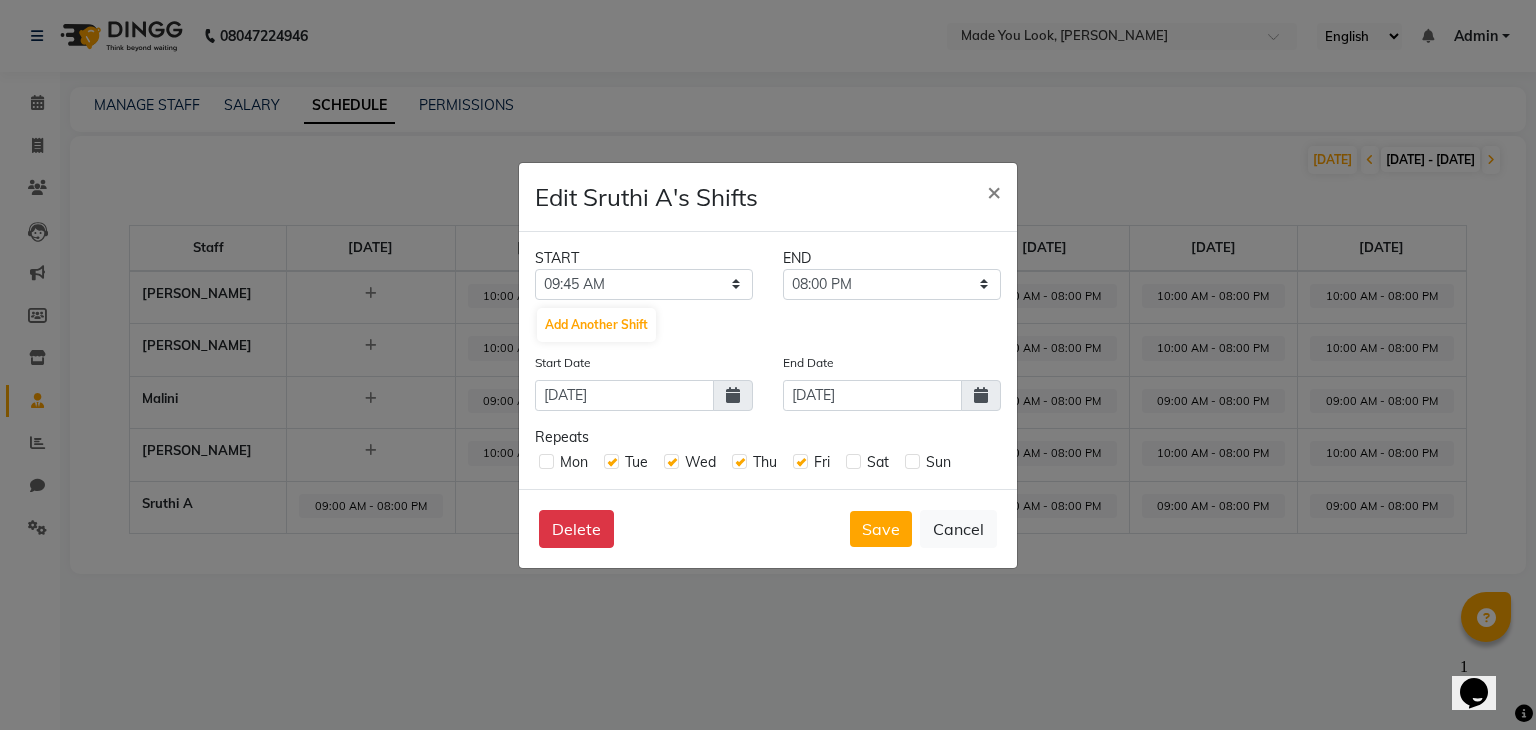 click 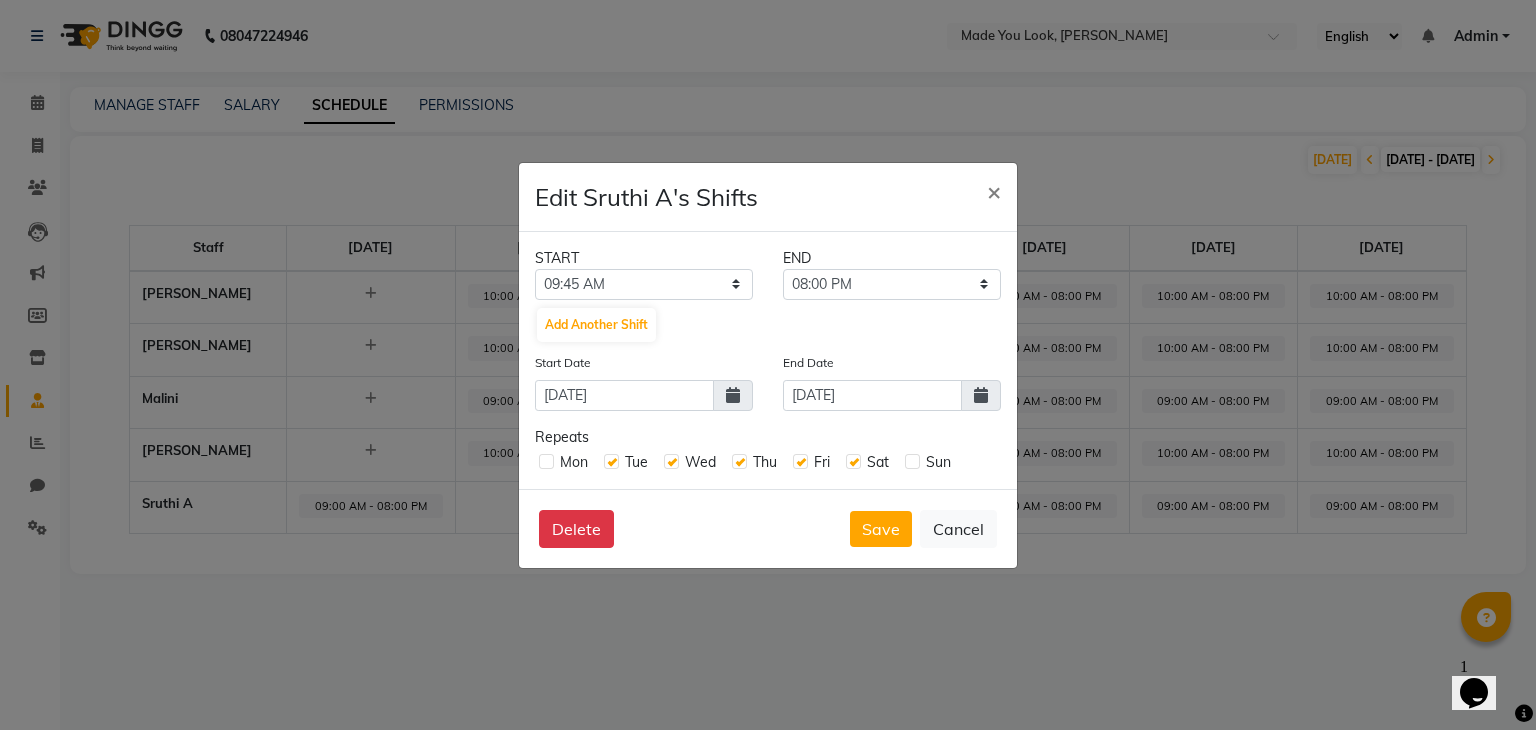 click 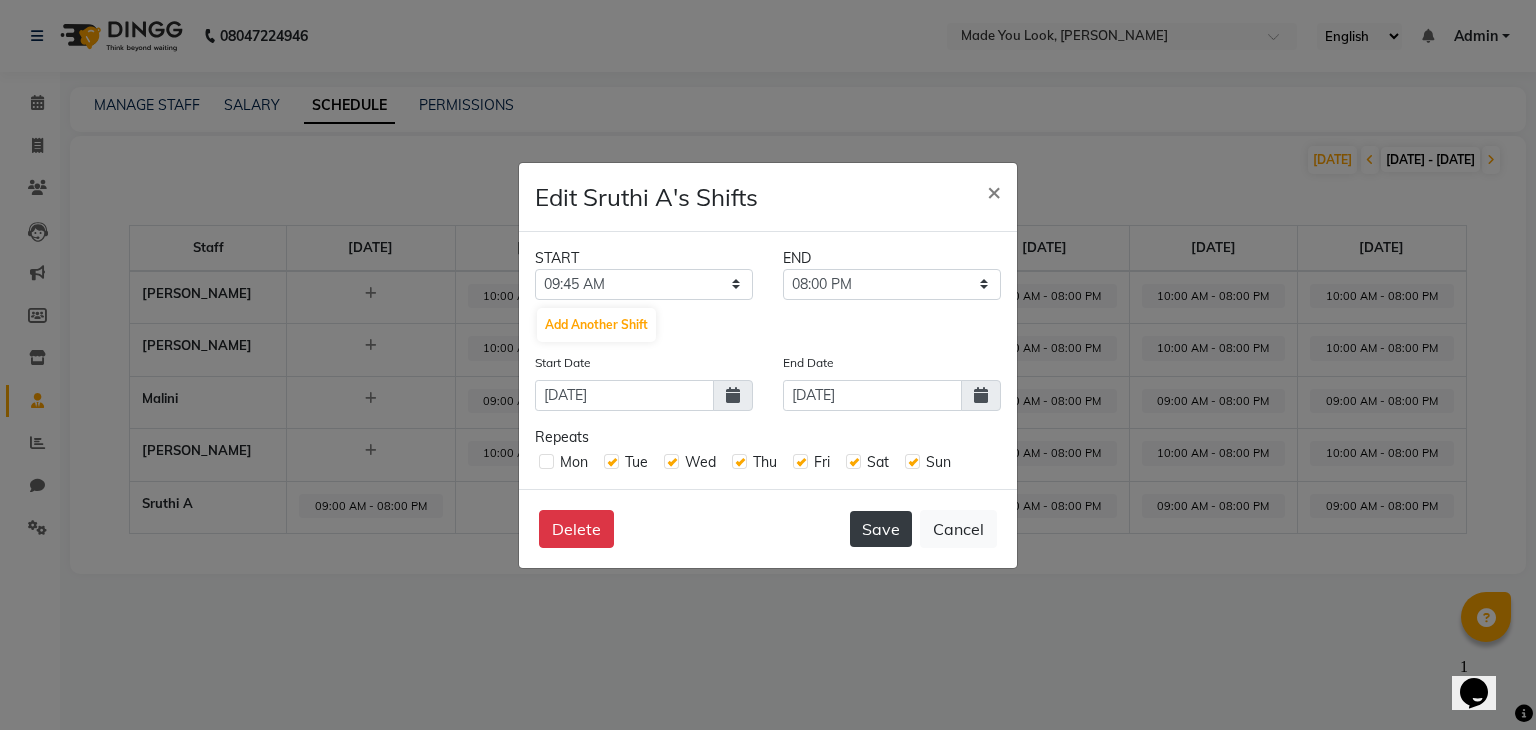 click on "Save" 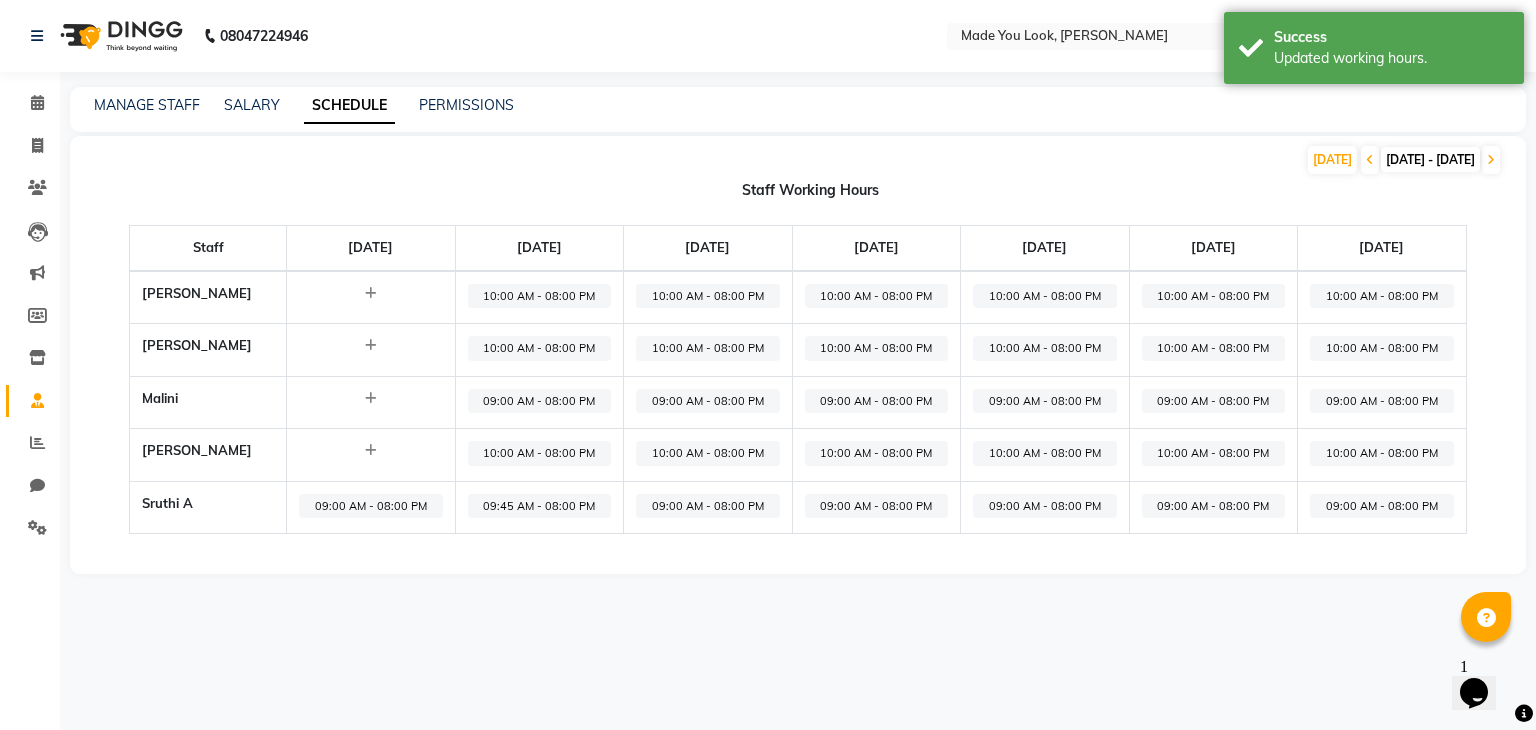click on "09:00 AM - 08:00 PM" 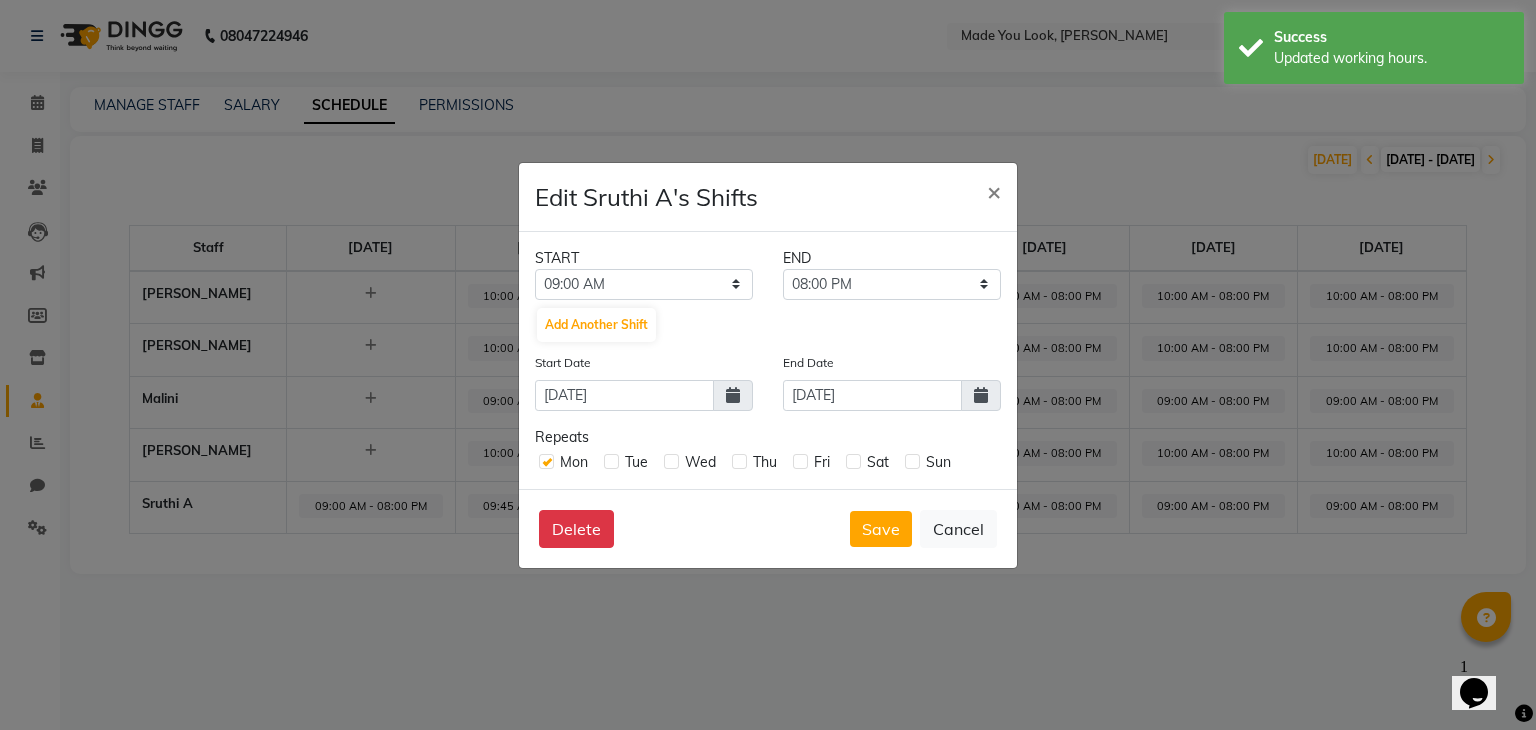 click 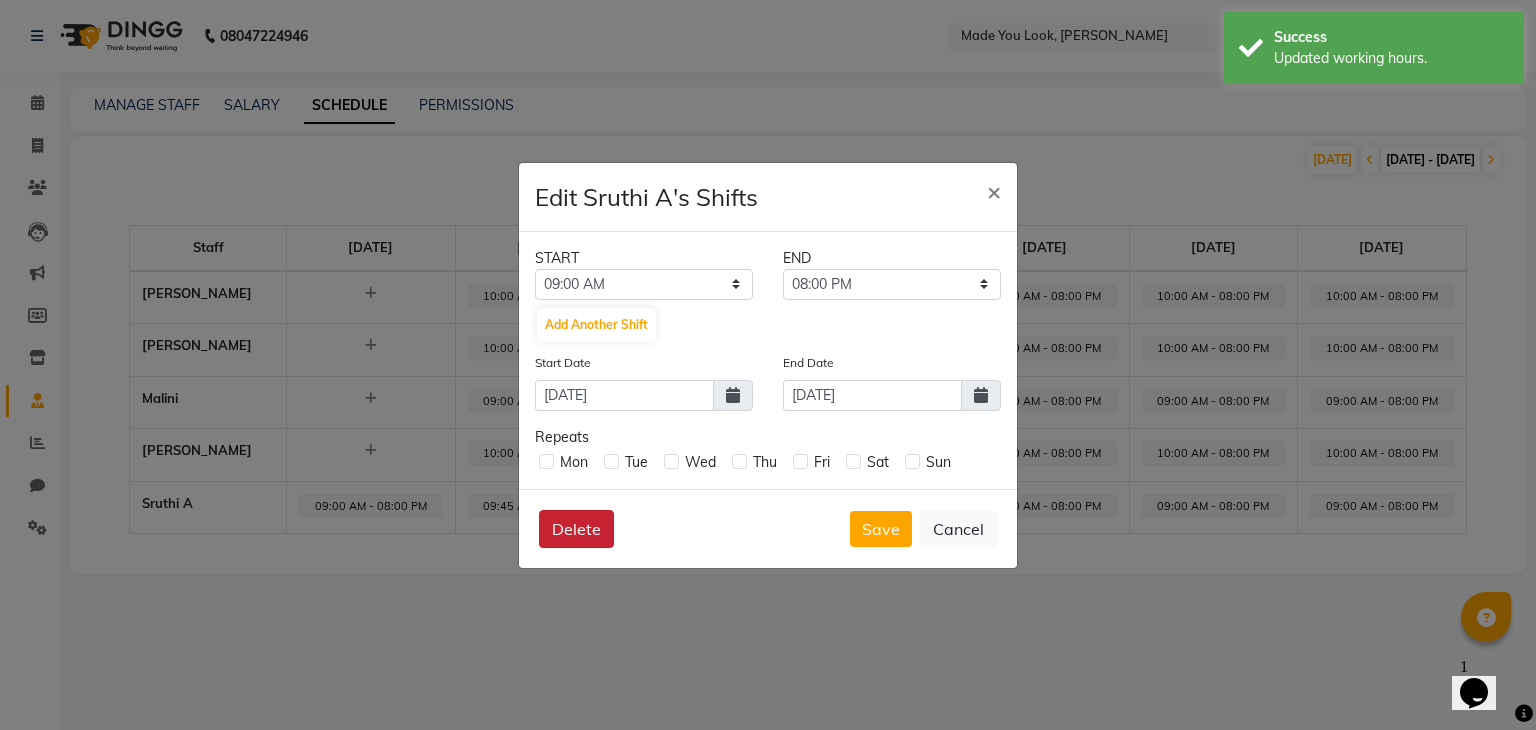 click on "Delete" 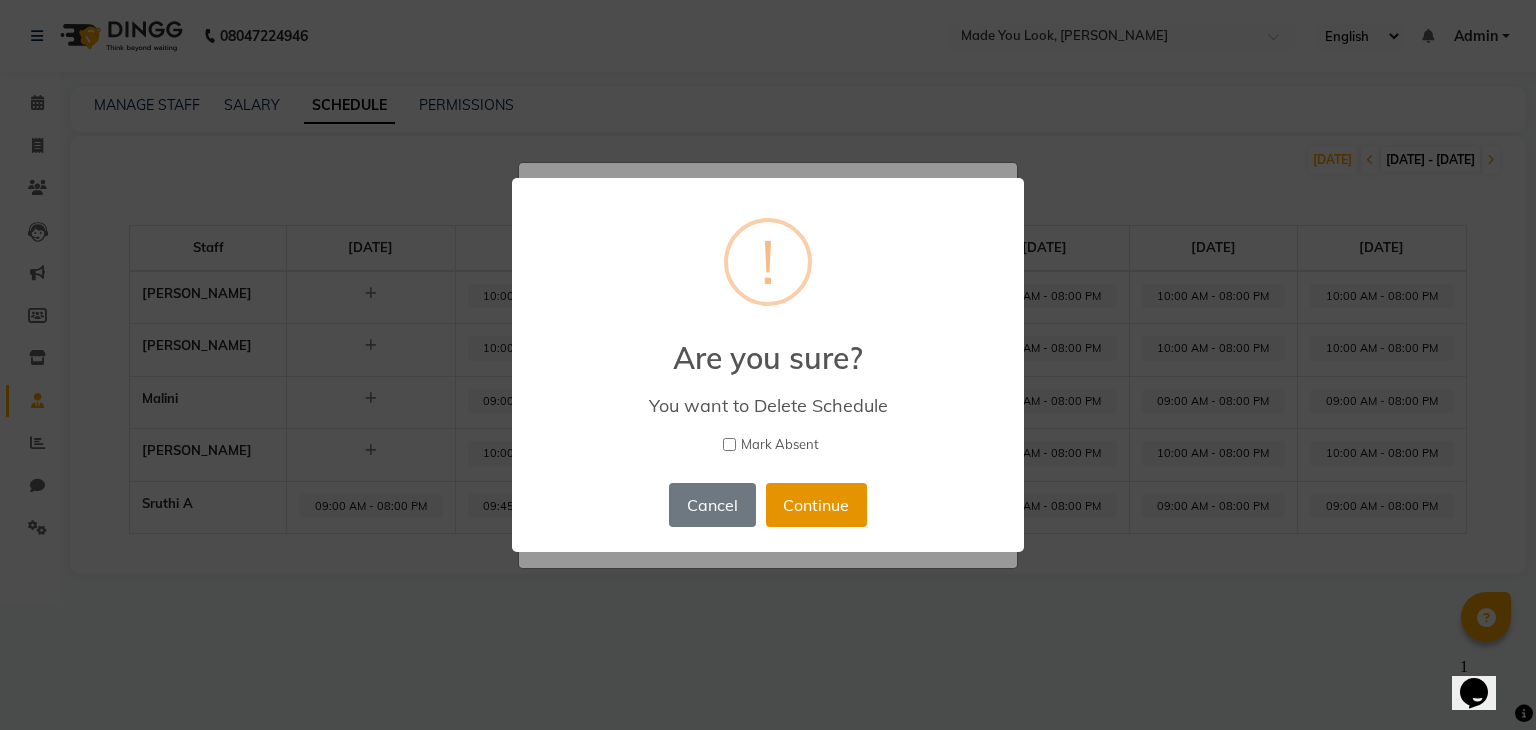click on "Continue" at bounding box center [816, 505] 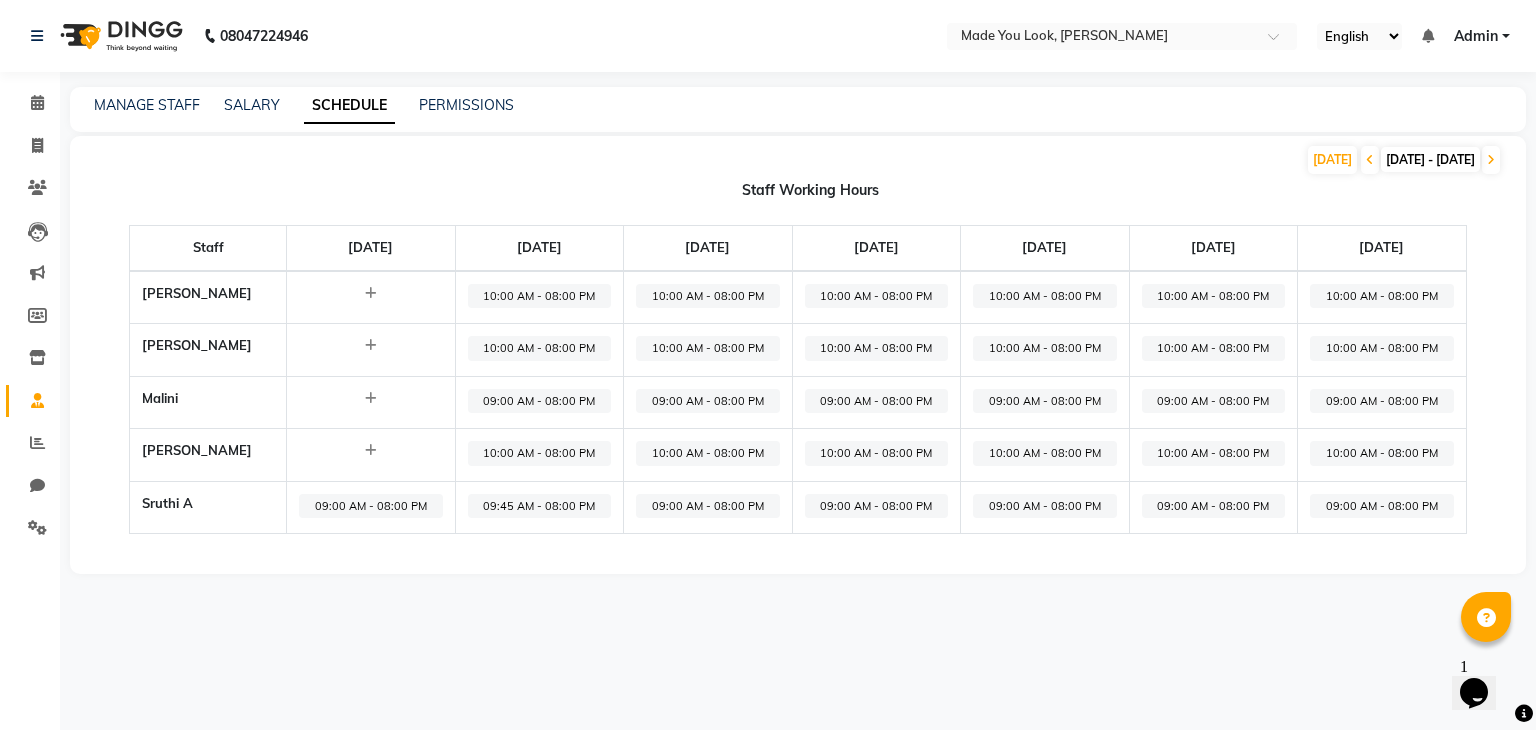 click on "09:00 AM - 08:00 PM" 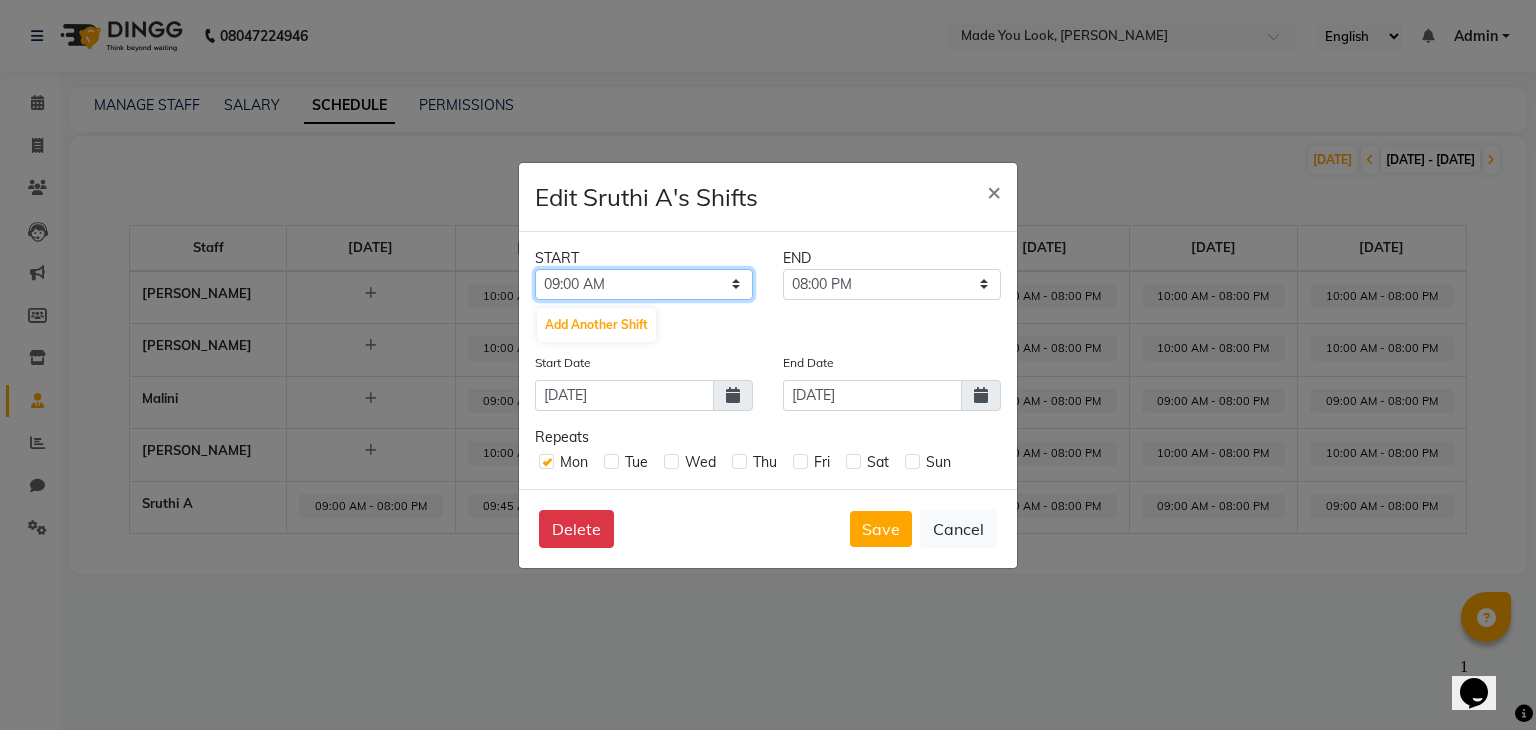 click on "12:00 AM 12:15 AM 12:30 AM 12:45 AM 01:00 AM 01:15 AM 01:30 AM 01:45 AM 02:00 AM 02:15 AM 02:30 AM 02:45 AM 03:00 AM 03:15 AM 03:30 AM 03:45 AM 04:00 AM 04:15 AM 04:30 AM 04:45 AM 05:00 AM 05:15 AM 05:30 AM 05:45 AM 06:00 AM 06:15 AM 06:30 AM 06:45 AM 07:00 AM 07:15 AM 07:30 AM 07:45 AM 08:00 AM 08:15 AM 08:30 AM 08:45 AM 09:00 AM 09:15 AM 09:30 AM 09:45 AM 10:00 AM 10:15 AM 10:30 AM 10:45 AM 11:00 AM 11:15 AM 11:30 AM 11:45 AM 12:00 PM 12:15 PM 12:30 PM 12:45 PM 01:00 PM 01:15 PM 01:30 PM 01:45 PM 02:00 PM 02:15 PM 02:30 PM 02:45 PM 03:00 PM 03:15 PM 03:30 PM 03:45 PM 04:00 PM 04:15 PM 04:30 PM 04:45 PM 05:00 PM 05:15 PM 05:30 PM 05:45 PM 06:00 PM 06:15 PM 06:30 PM 06:45 PM 07:00 PM 07:15 PM 07:30 PM 07:45 PM 08:00 PM 08:15 PM 08:30 PM 08:45 PM 09:00 PM 09:15 PM 09:30 PM 09:45 PM 10:00 PM 10:15 PM 10:30 PM 10:45 PM 11:00 PM 11:15 PM 11:30 PM 11:45 PM" 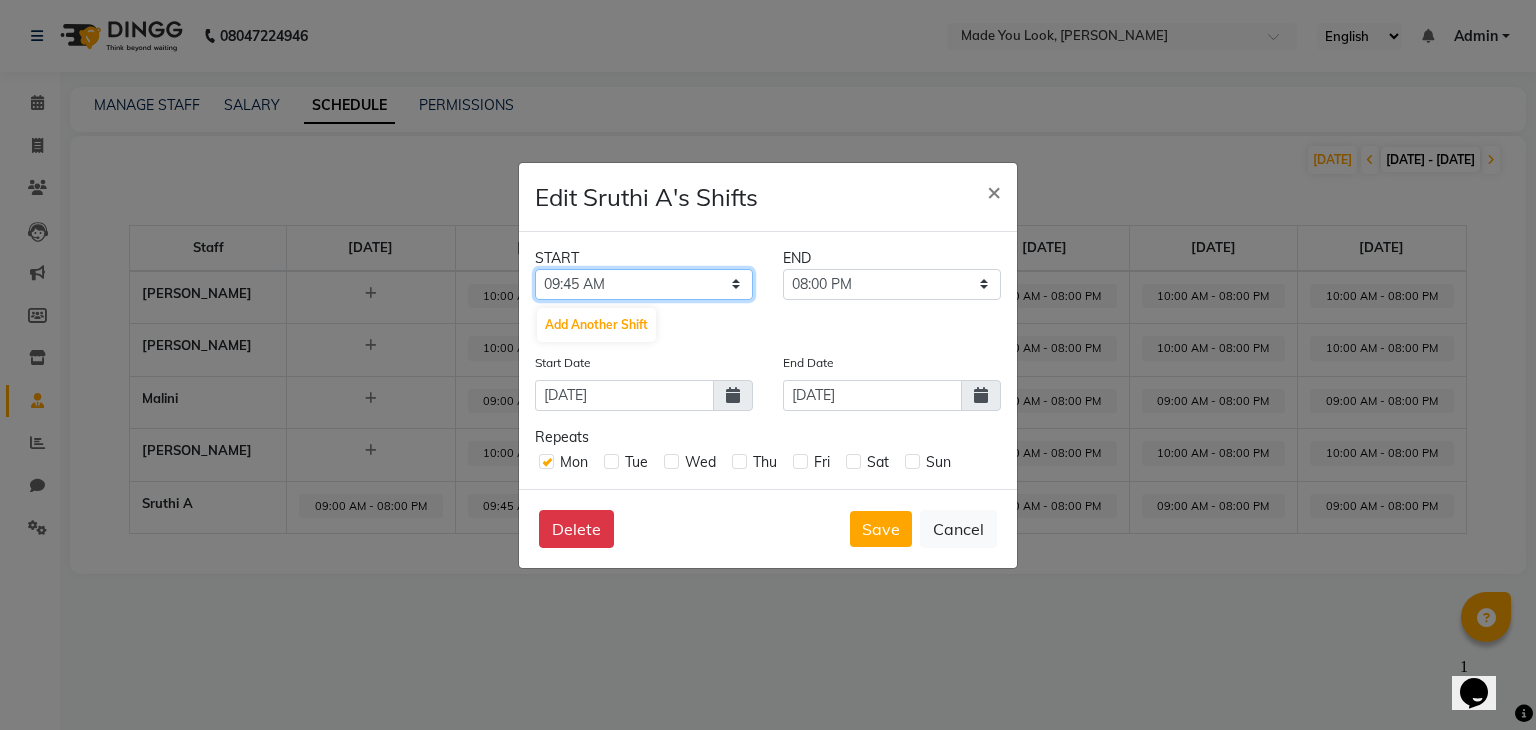 click on "12:00 AM 12:15 AM 12:30 AM 12:45 AM 01:00 AM 01:15 AM 01:30 AM 01:45 AM 02:00 AM 02:15 AM 02:30 AM 02:45 AM 03:00 AM 03:15 AM 03:30 AM 03:45 AM 04:00 AM 04:15 AM 04:30 AM 04:45 AM 05:00 AM 05:15 AM 05:30 AM 05:45 AM 06:00 AM 06:15 AM 06:30 AM 06:45 AM 07:00 AM 07:15 AM 07:30 AM 07:45 AM 08:00 AM 08:15 AM 08:30 AM 08:45 AM 09:00 AM 09:15 AM 09:30 AM 09:45 AM 10:00 AM 10:15 AM 10:30 AM 10:45 AM 11:00 AM 11:15 AM 11:30 AM 11:45 AM 12:00 PM 12:15 PM 12:30 PM 12:45 PM 01:00 PM 01:15 PM 01:30 PM 01:45 PM 02:00 PM 02:15 PM 02:30 PM 02:45 PM 03:00 PM 03:15 PM 03:30 PM 03:45 PM 04:00 PM 04:15 PM 04:30 PM 04:45 PM 05:00 PM 05:15 PM 05:30 PM 05:45 PM 06:00 PM 06:15 PM 06:30 PM 06:45 PM 07:00 PM 07:15 PM 07:30 PM 07:45 PM 08:00 PM 08:15 PM 08:30 PM 08:45 PM 09:00 PM 09:15 PM 09:30 PM 09:45 PM 10:00 PM 10:15 PM 10:30 PM 10:45 PM 11:00 PM 11:15 PM 11:30 PM 11:45 PM" 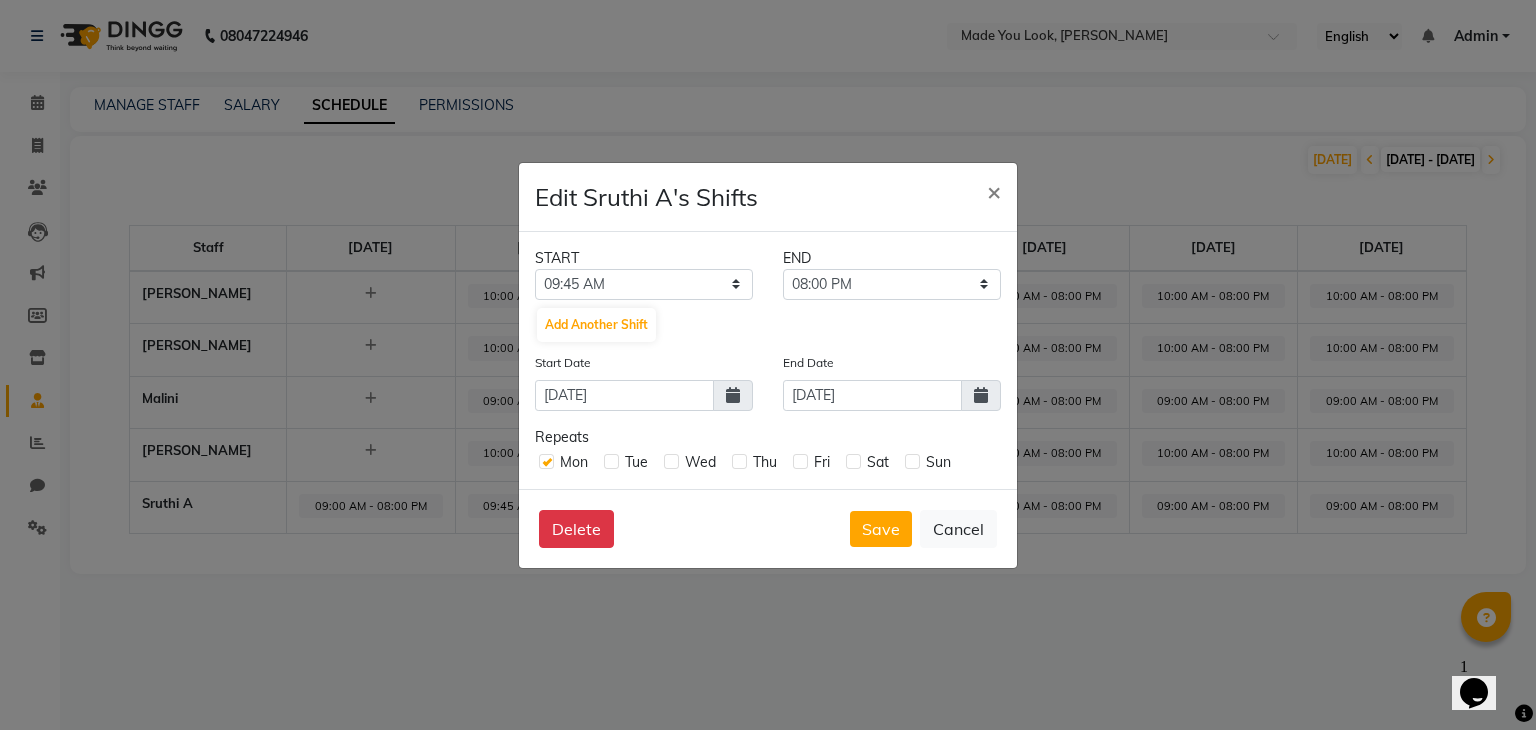 click 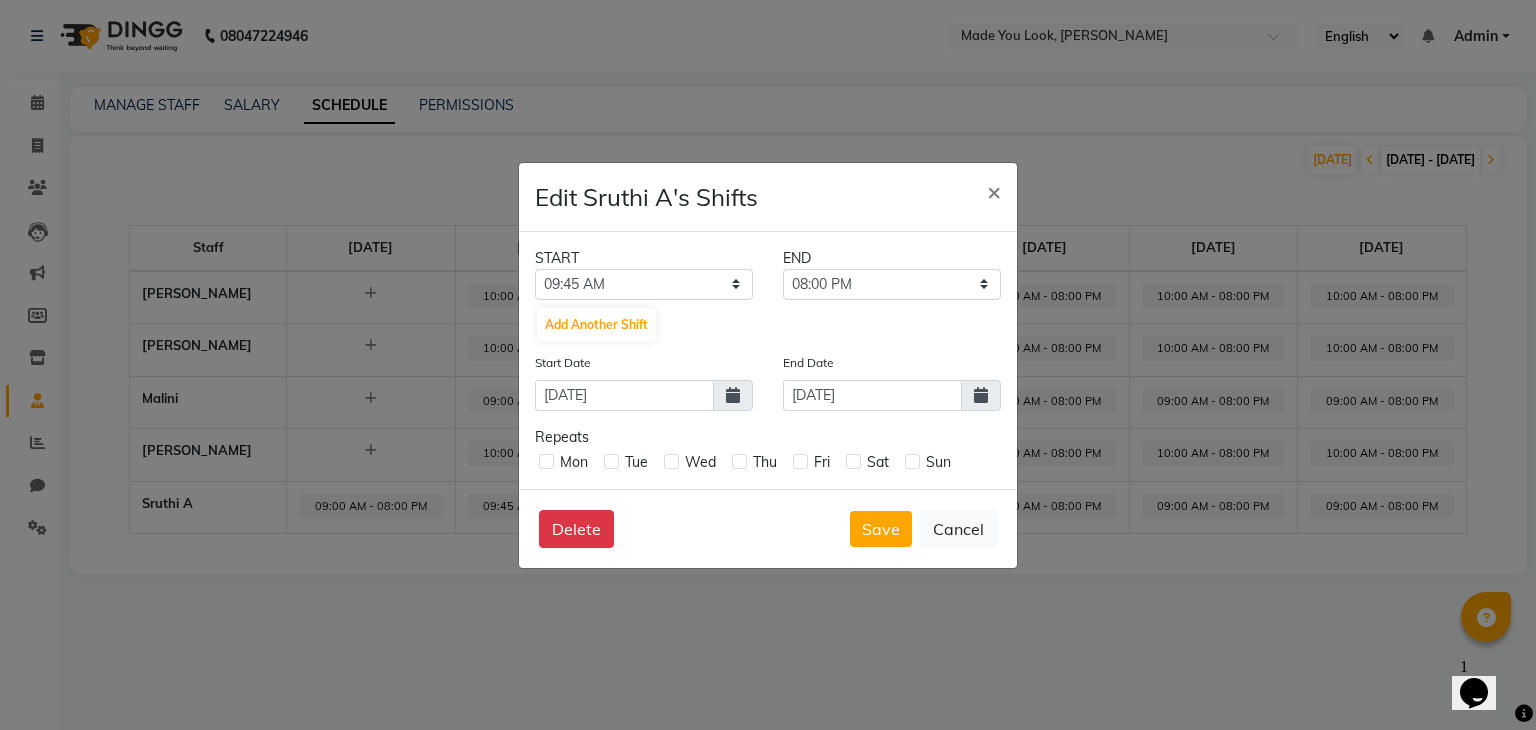click 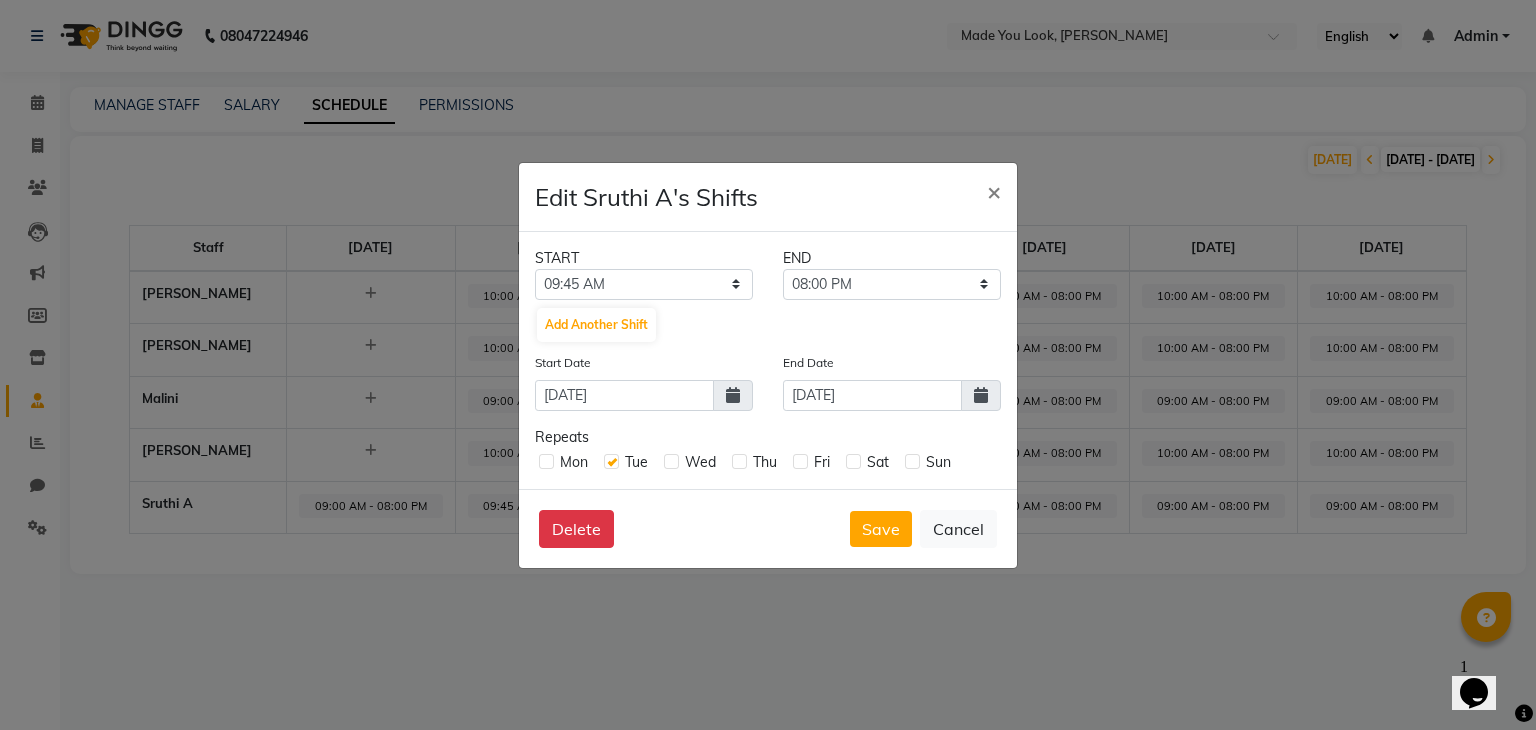 click 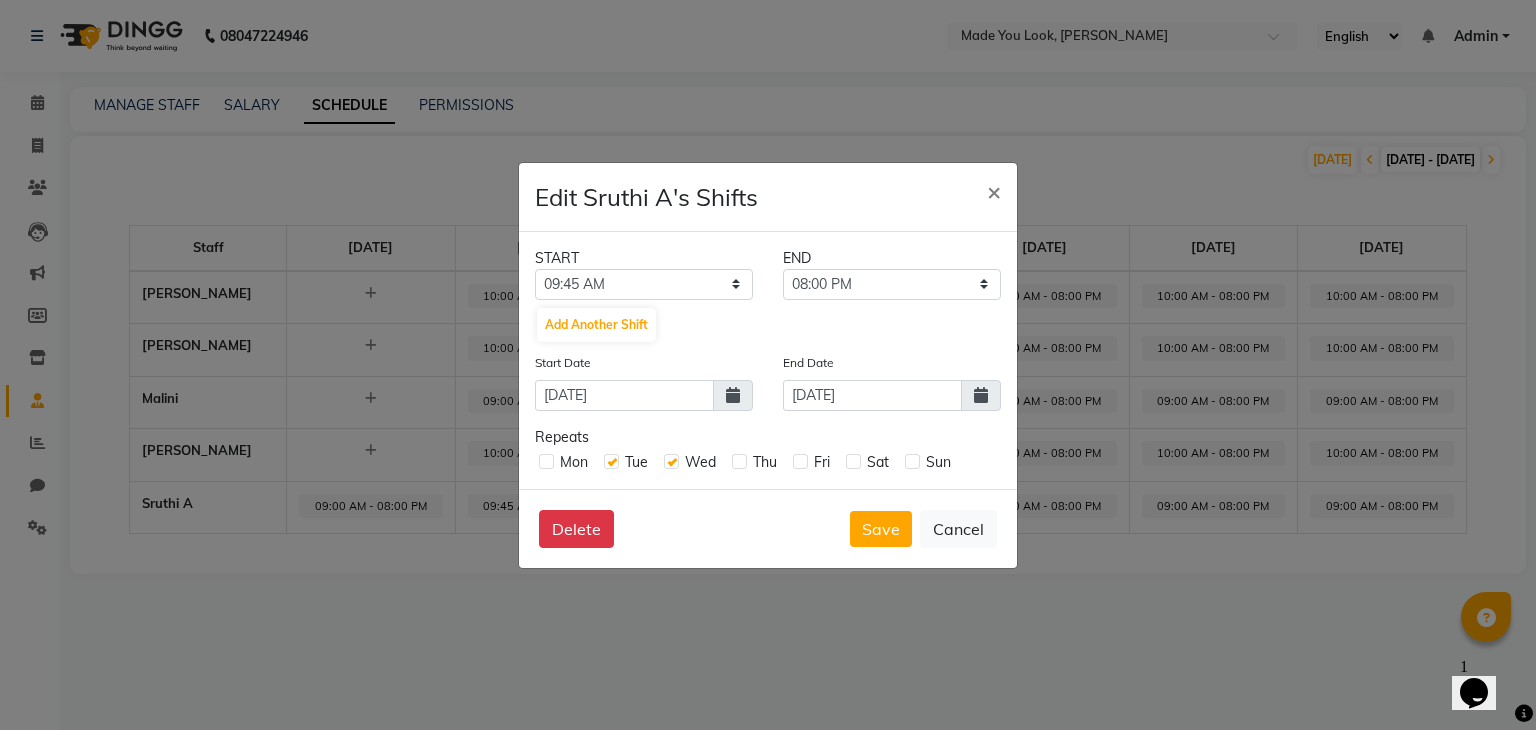 click 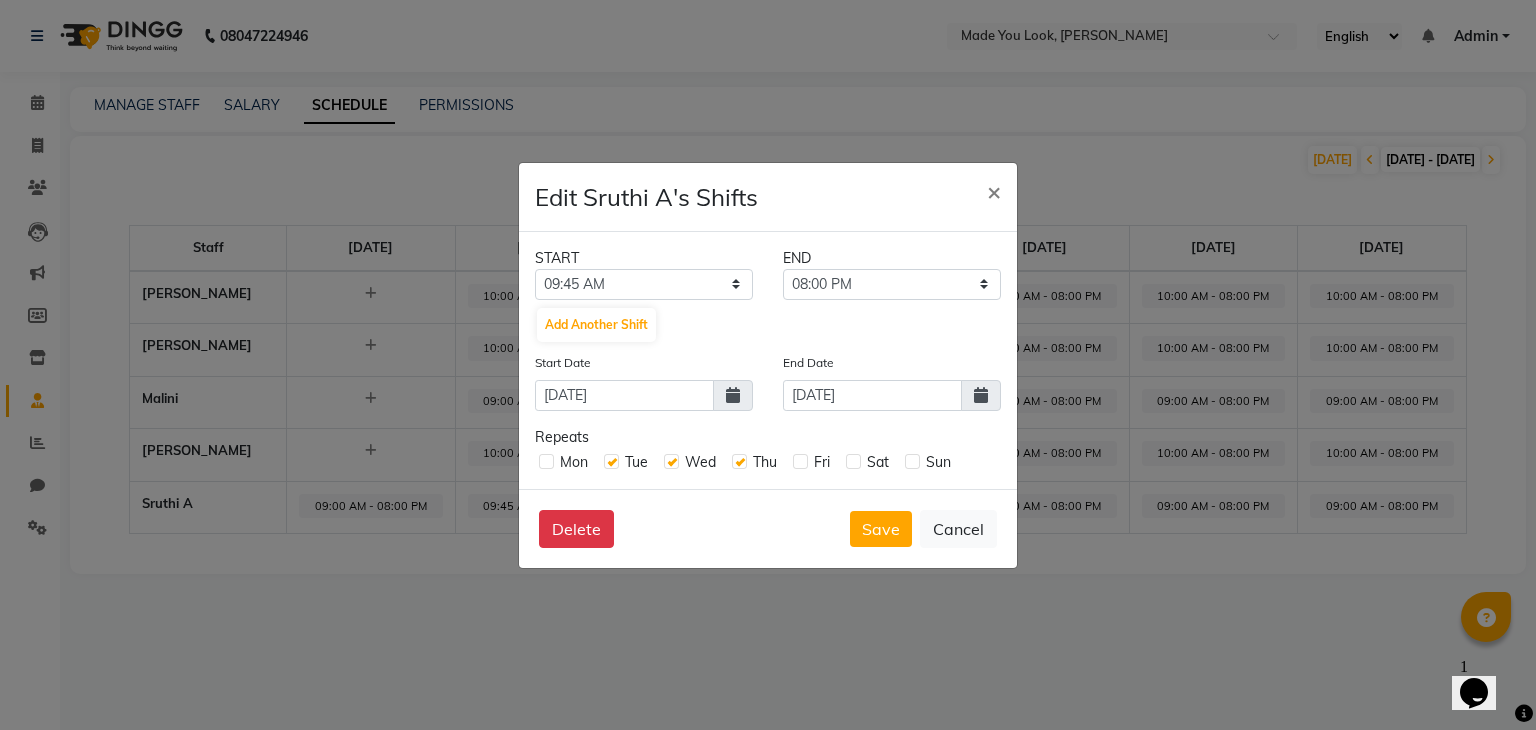 click 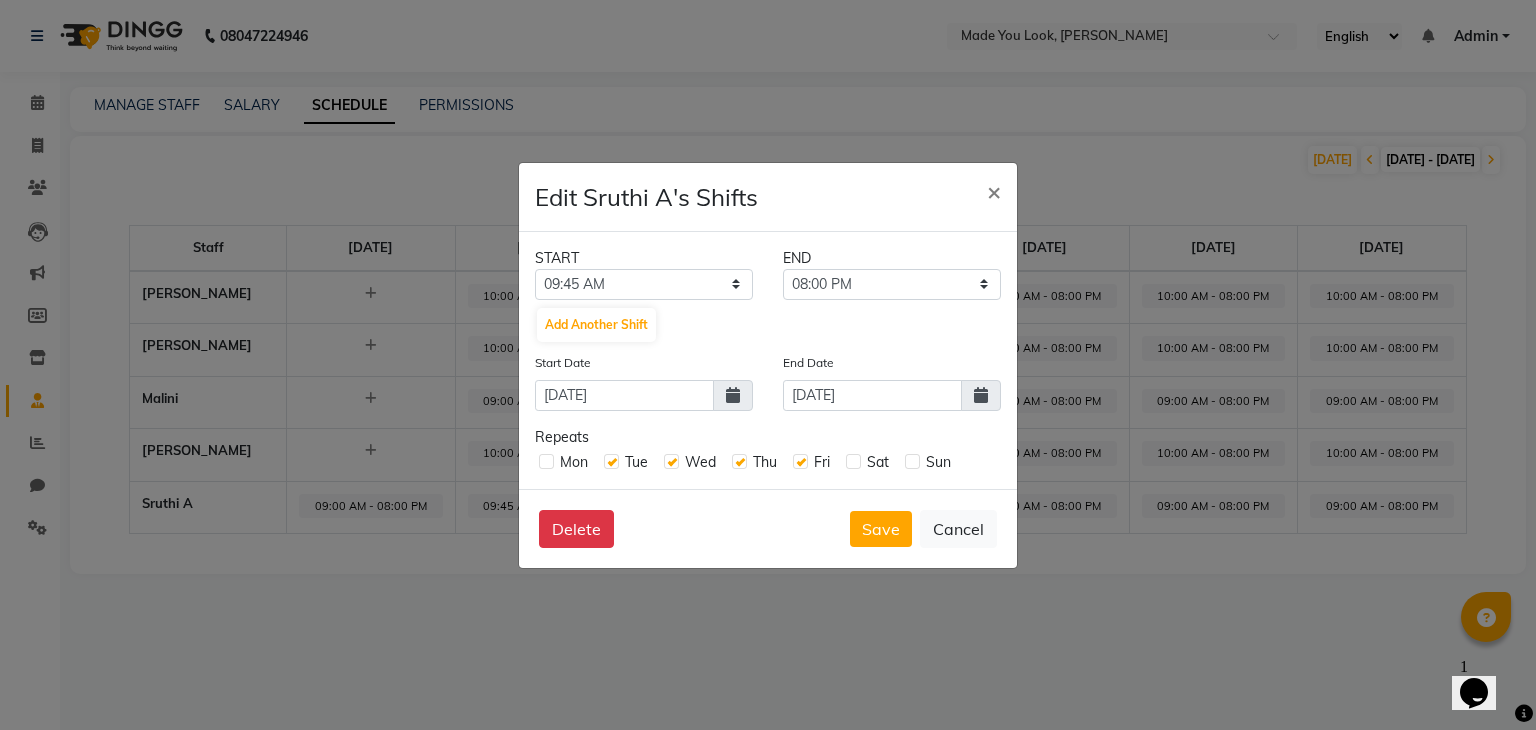 click 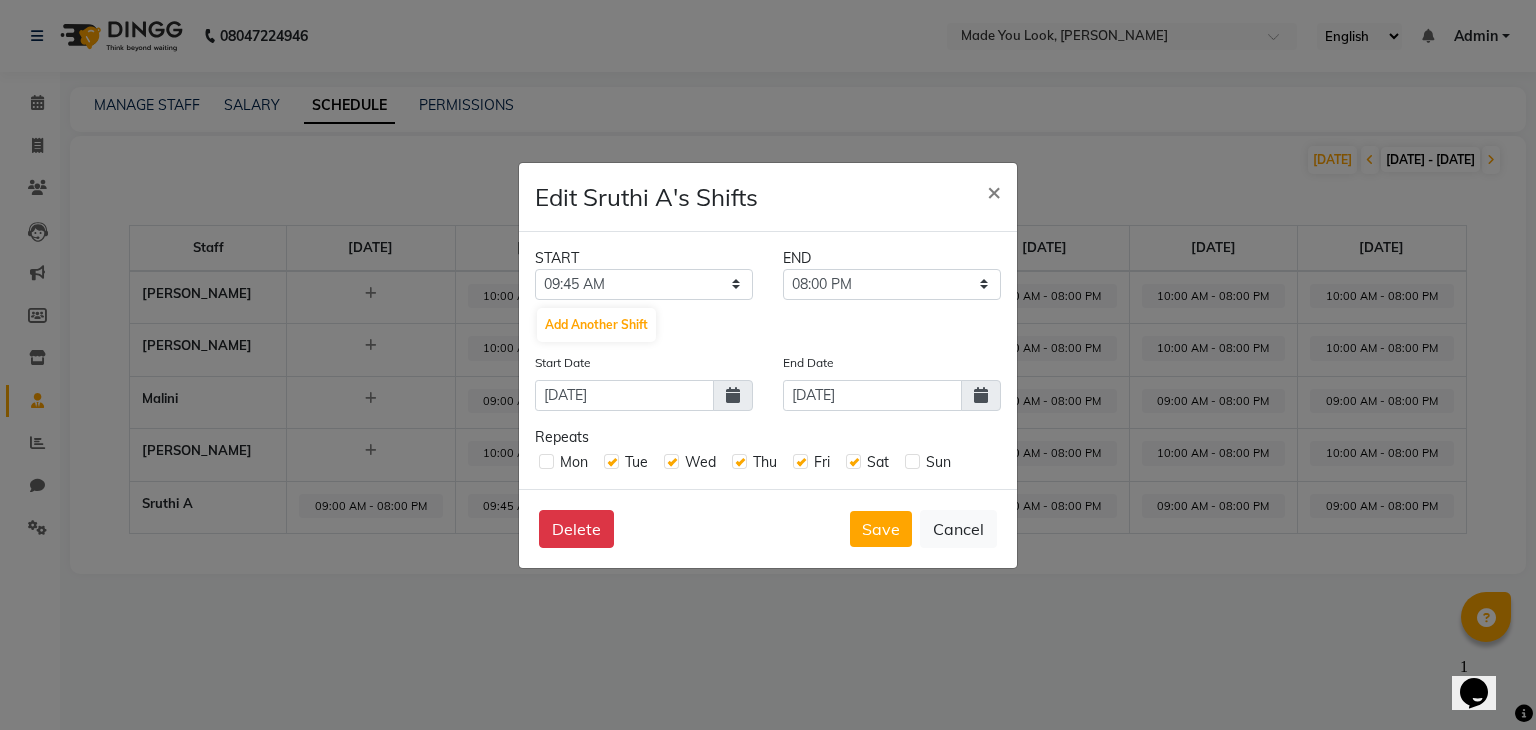 click 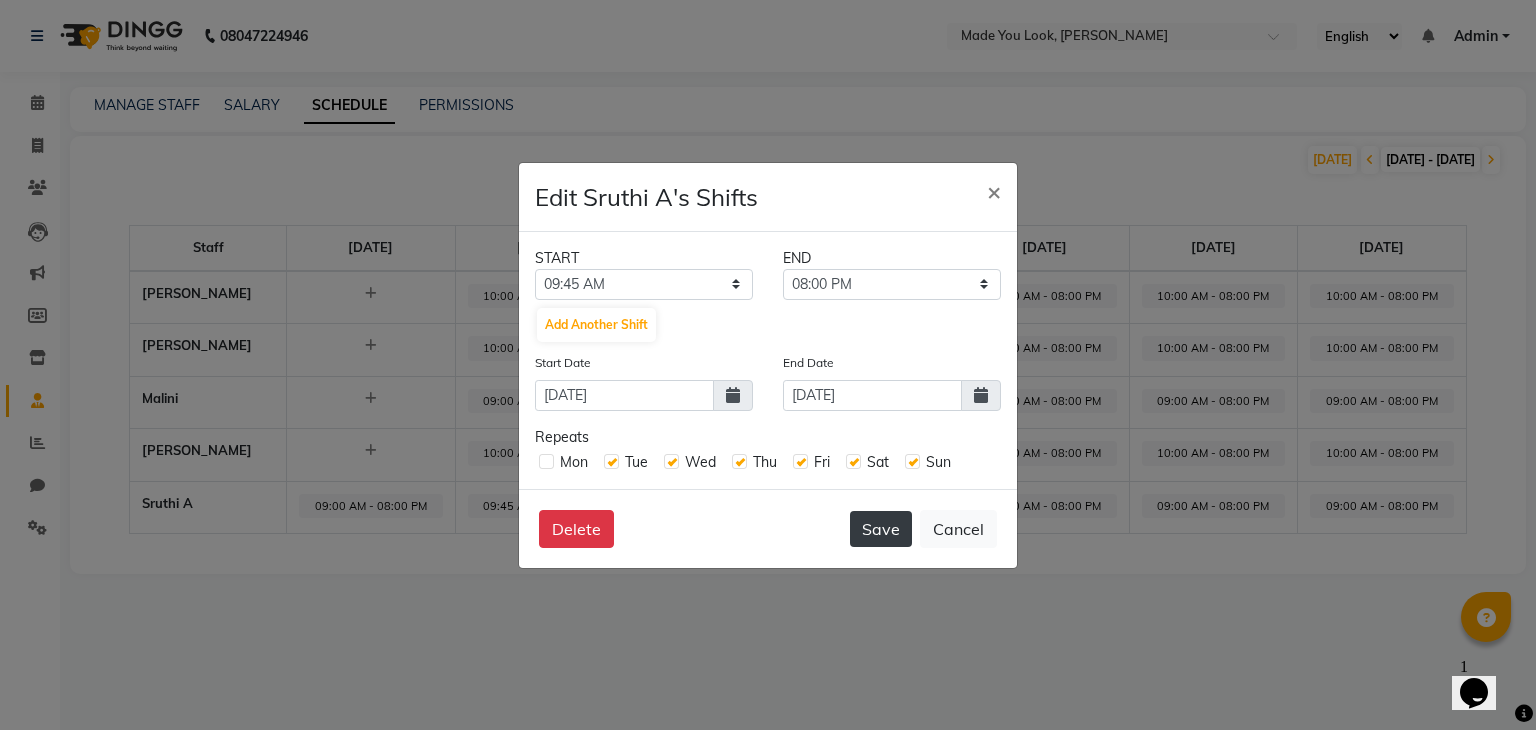 click on "Save" 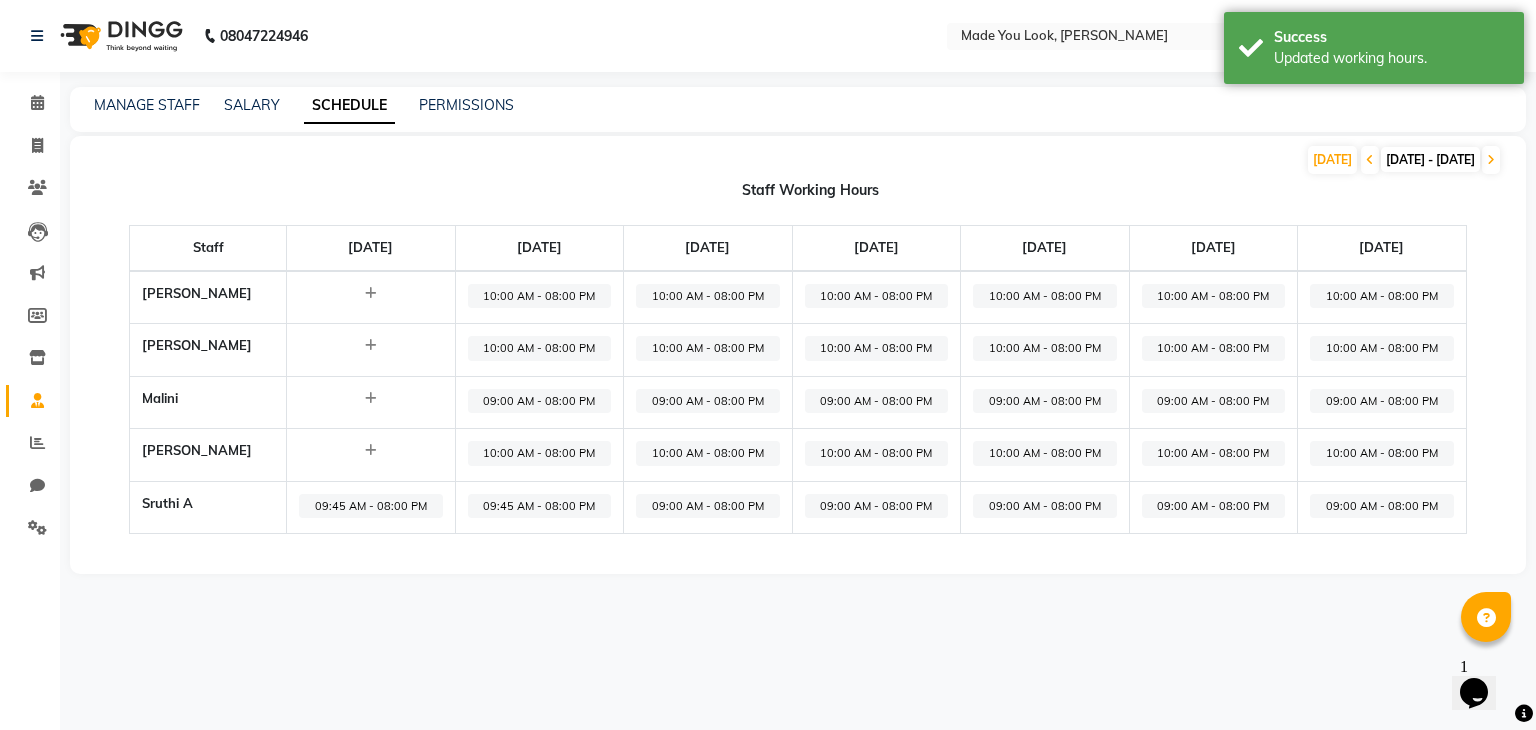 click on "09:00 AM - 08:00 PM" 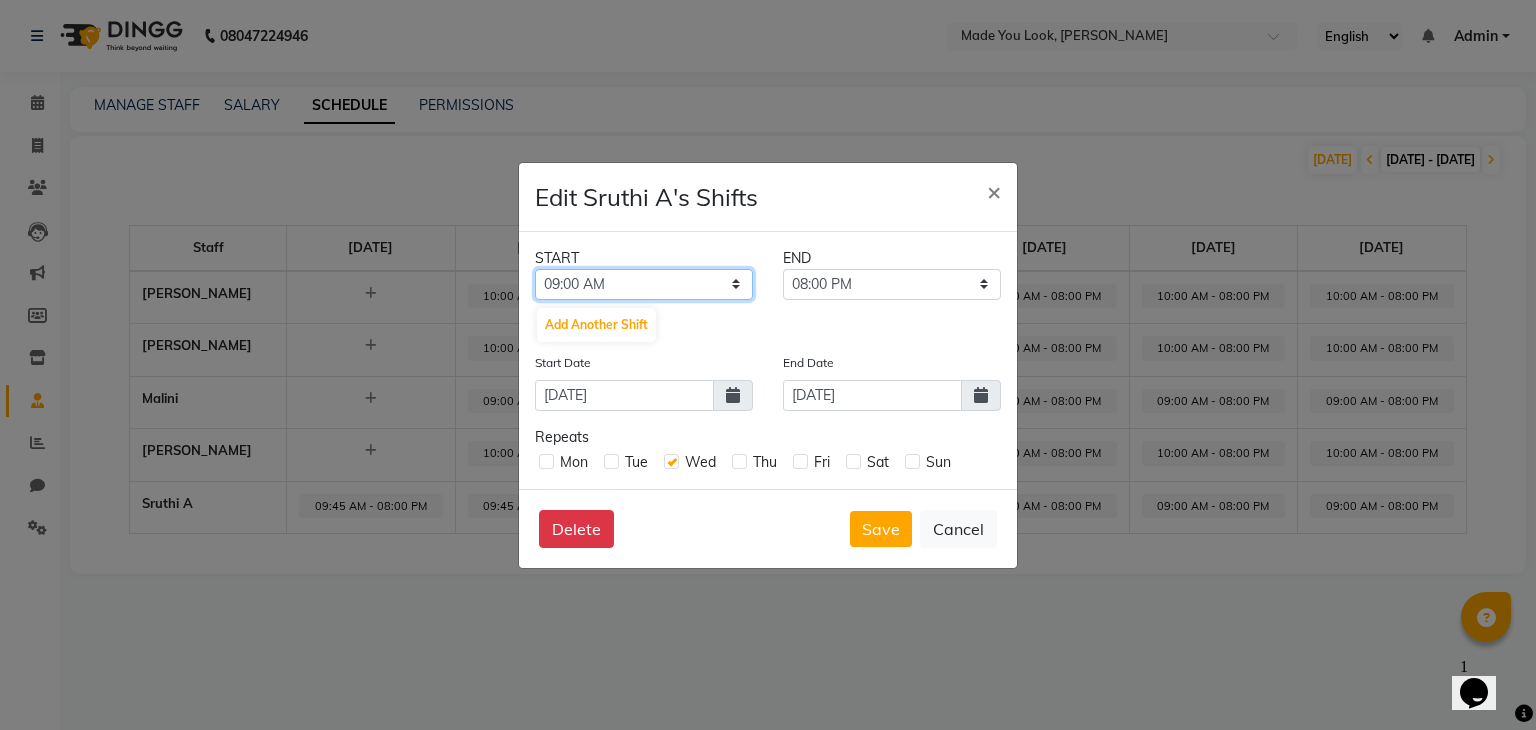 click on "12:00 AM 12:15 AM 12:30 AM 12:45 AM 01:00 AM 01:15 AM 01:30 AM 01:45 AM 02:00 AM 02:15 AM 02:30 AM 02:45 AM 03:00 AM 03:15 AM 03:30 AM 03:45 AM 04:00 AM 04:15 AM 04:30 AM 04:45 AM 05:00 AM 05:15 AM 05:30 AM 05:45 AM 06:00 AM 06:15 AM 06:30 AM 06:45 AM 07:00 AM 07:15 AM 07:30 AM 07:45 AM 08:00 AM 08:15 AM 08:30 AM 08:45 AM 09:00 AM 09:15 AM 09:30 AM 09:45 AM 10:00 AM 10:15 AM 10:30 AM 10:45 AM 11:00 AM 11:15 AM 11:30 AM 11:45 AM 12:00 PM 12:15 PM 12:30 PM 12:45 PM 01:00 PM 01:15 PM 01:30 PM 01:45 PM 02:00 PM 02:15 PM 02:30 PM 02:45 PM 03:00 PM 03:15 PM 03:30 PM 03:45 PM 04:00 PM 04:15 PM 04:30 PM 04:45 PM 05:00 PM 05:15 PM 05:30 PM 05:45 PM 06:00 PM 06:15 PM 06:30 PM 06:45 PM 07:00 PM 07:15 PM 07:30 PM 07:45 PM 08:00 PM 08:15 PM 08:30 PM 08:45 PM 09:00 PM 09:15 PM 09:30 PM 09:45 PM 10:00 PM 10:15 PM 10:30 PM 10:45 PM 11:00 PM 11:15 PM 11:30 PM 11:45 PM" 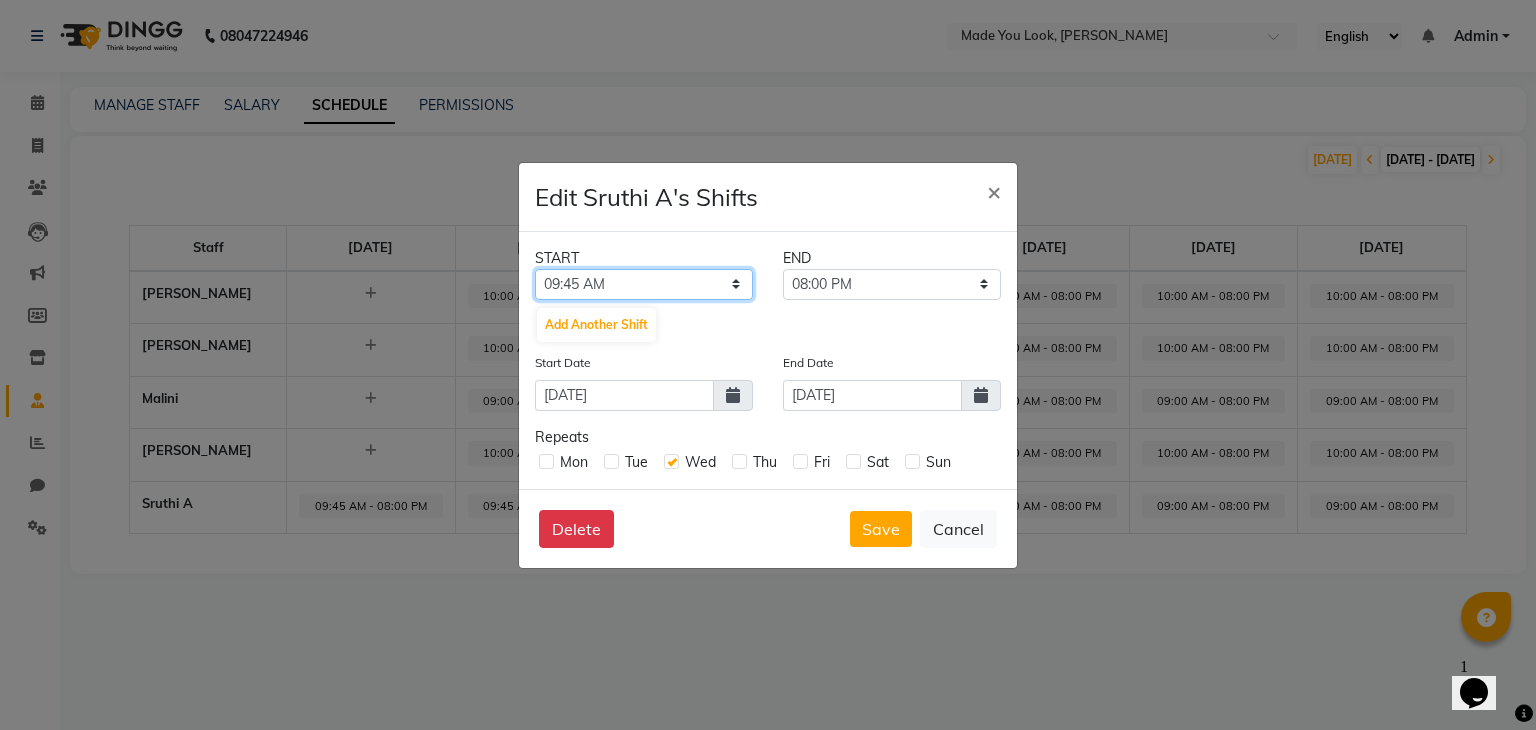 click on "12:00 AM 12:15 AM 12:30 AM 12:45 AM 01:00 AM 01:15 AM 01:30 AM 01:45 AM 02:00 AM 02:15 AM 02:30 AM 02:45 AM 03:00 AM 03:15 AM 03:30 AM 03:45 AM 04:00 AM 04:15 AM 04:30 AM 04:45 AM 05:00 AM 05:15 AM 05:30 AM 05:45 AM 06:00 AM 06:15 AM 06:30 AM 06:45 AM 07:00 AM 07:15 AM 07:30 AM 07:45 AM 08:00 AM 08:15 AM 08:30 AM 08:45 AM 09:00 AM 09:15 AM 09:30 AM 09:45 AM 10:00 AM 10:15 AM 10:30 AM 10:45 AM 11:00 AM 11:15 AM 11:30 AM 11:45 AM 12:00 PM 12:15 PM 12:30 PM 12:45 PM 01:00 PM 01:15 PM 01:30 PM 01:45 PM 02:00 PM 02:15 PM 02:30 PM 02:45 PM 03:00 PM 03:15 PM 03:30 PM 03:45 PM 04:00 PM 04:15 PM 04:30 PM 04:45 PM 05:00 PM 05:15 PM 05:30 PM 05:45 PM 06:00 PM 06:15 PM 06:30 PM 06:45 PM 07:00 PM 07:15 PM 07:30 PM 07:45 PM 08:00 PM 08:15 PM 08:30 PM 08:45 PM 09:00 PM 09:15 PM 09:30 PM 09:45 PM 10:00 PM 10:15 PM 10:30 PM 10:45 PM 11:00 PM 11:15 PM 11:30 PM 11:45 PM" 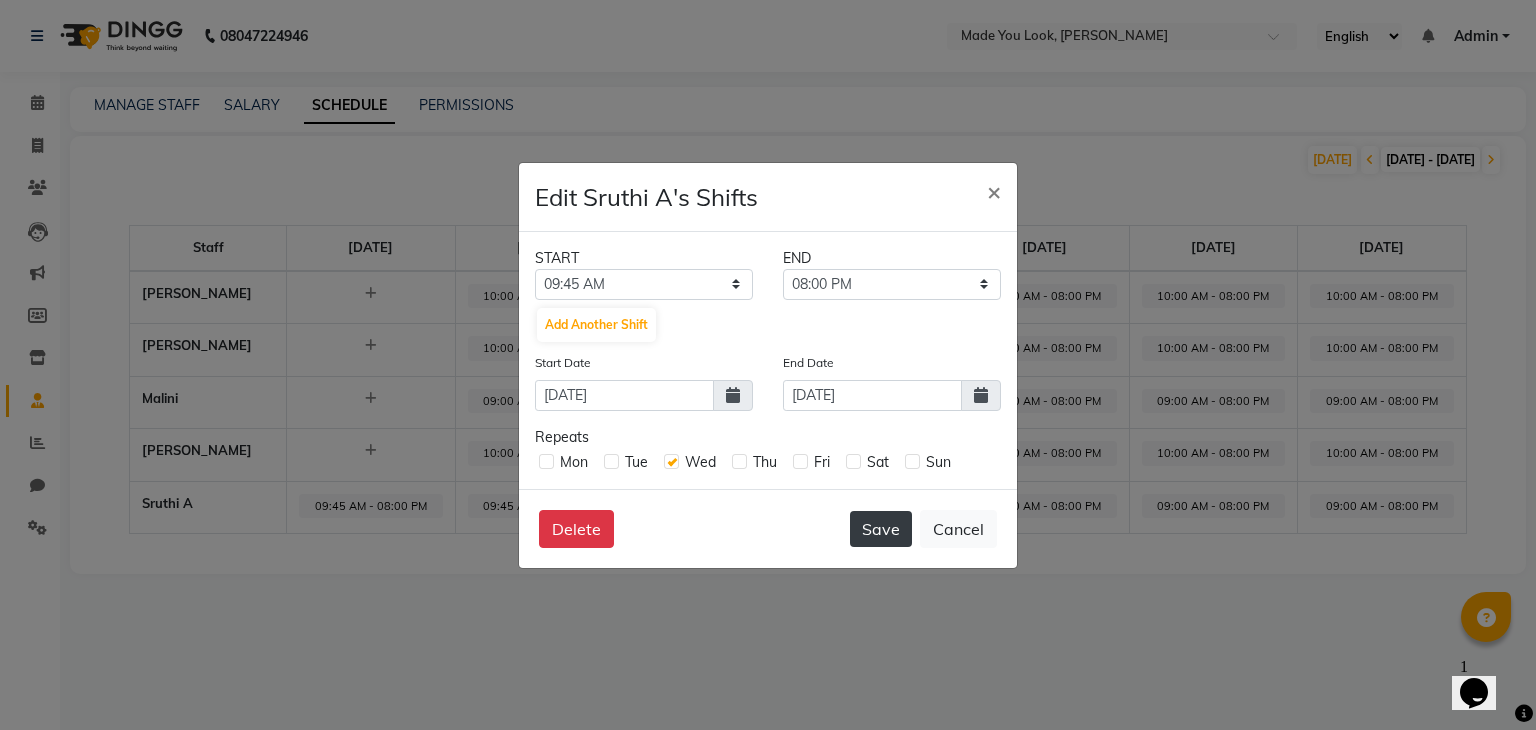 click on "Save" 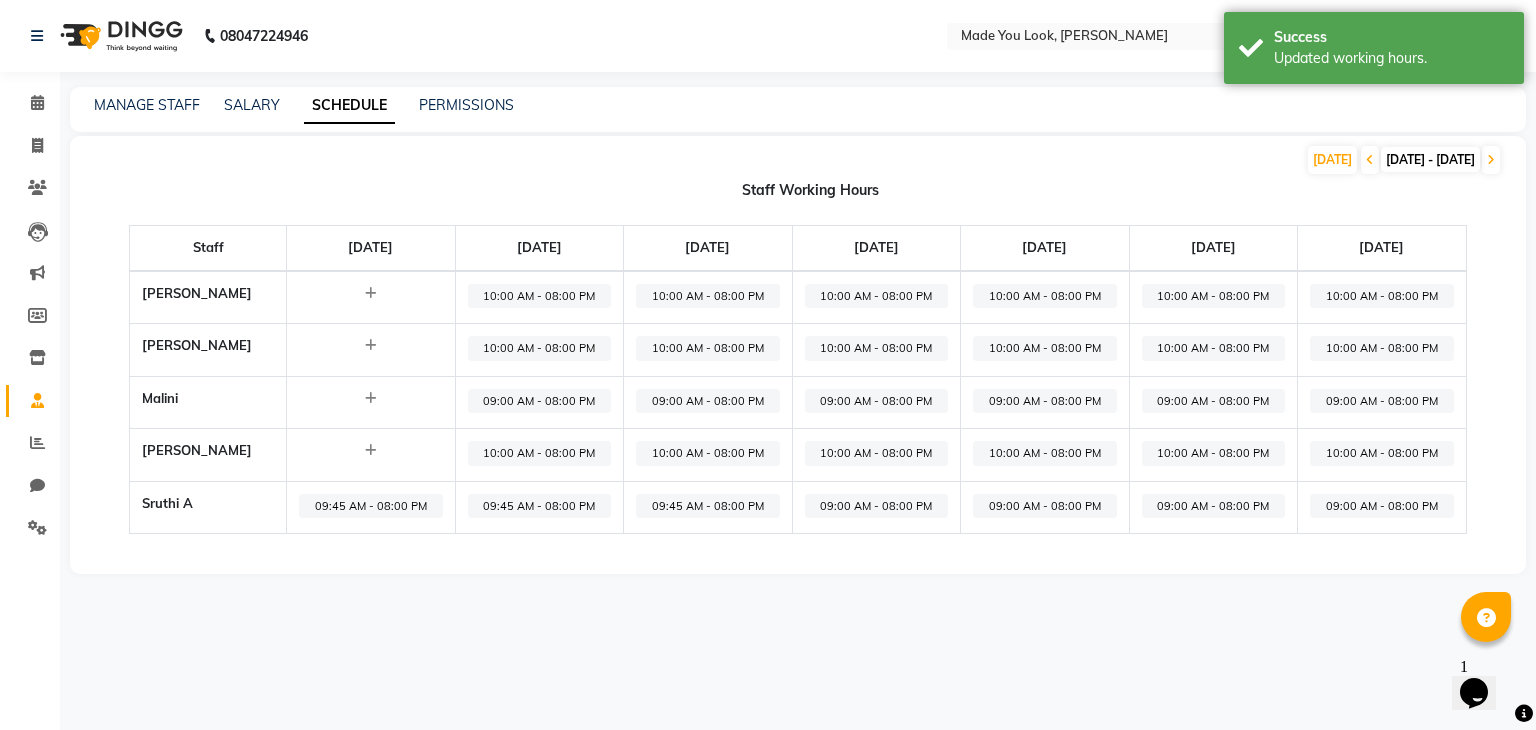 click on "09:00 AM - 08:00 PM" 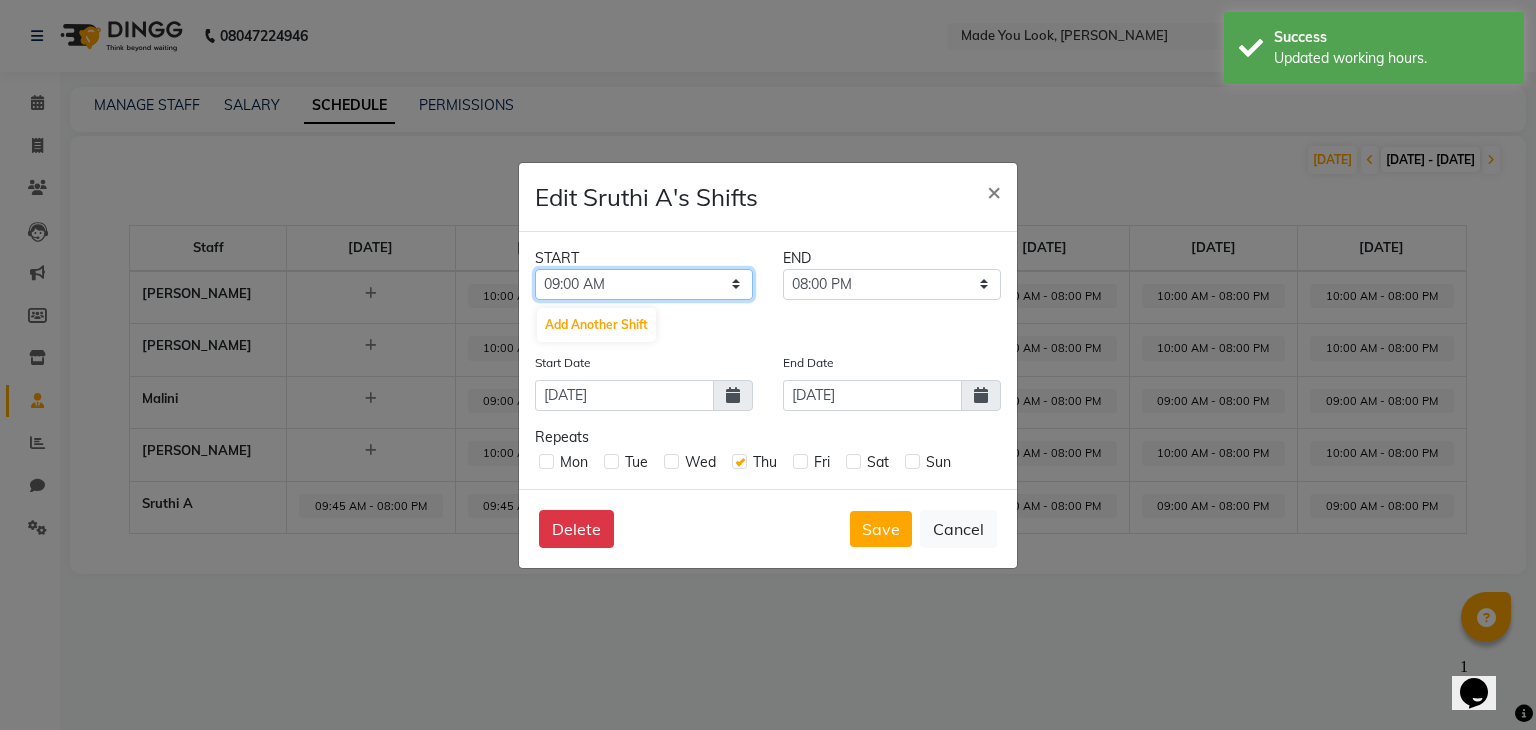 click on "12:00 AM 12:15 AM 12:30 AM 12:45 AM 01:00 AM 01:15 AM 01:30 AM 01:45 AM 02:00 AM 02:15 AM 02:30 AM 02:45 AM 03:00 AM 03:15 AM 03:30 AM 03:45 AM 04:00 AM 04:15 AM 04:30 AM 04:45 AM 05:00 AM 05:15 AM 05:30 AM 05:45 AM 06:00 AM 06:15 AM 06:30 AM 06:45 AM 07:00 AM 07:15 AM 07:30 AM 07:45 AM 08:00 AM 08:15 AM 08:30 AM 08:45 AM 09:00 AM 09:15 AM 09:30 AM 09:45 AM 10:00 AM 10:15 AM 10:30 AM 10:45 AM 11:00 AM 11:15 AM 11:30 AM 11:45 AM 12:00 PM 12:15 PM 12:30 PM 12:45 PM 01:00 PM 01:15 PM 01:30 PM 01:45 PM 02:00 PM 02:15 PM 02:30 PM 02:45 PM 03:00 PM 03:15 PM 03:30 PM 03:45 PM 04:00 PM 04:15 PM 04:30 PM 04:45 PM 05:00 PM 05:15 PM 05:30 PM 05:45 PM 06:00 PM 06:15 PM 06:30 PM 06:45 PM 07:00 PM 07:15 PM 07:30 PM 07:45 PM 08:00 PM 08:15 PM 08:30 PM 08:45 PM 09:00 PM 09:15 PM 09:30 PM 09:45 PM 10:00 PM 10:15 PM 10:30 PM 10:45 PM 11:00 PM 11:15 PM 11:30 PM 11:45 PM" 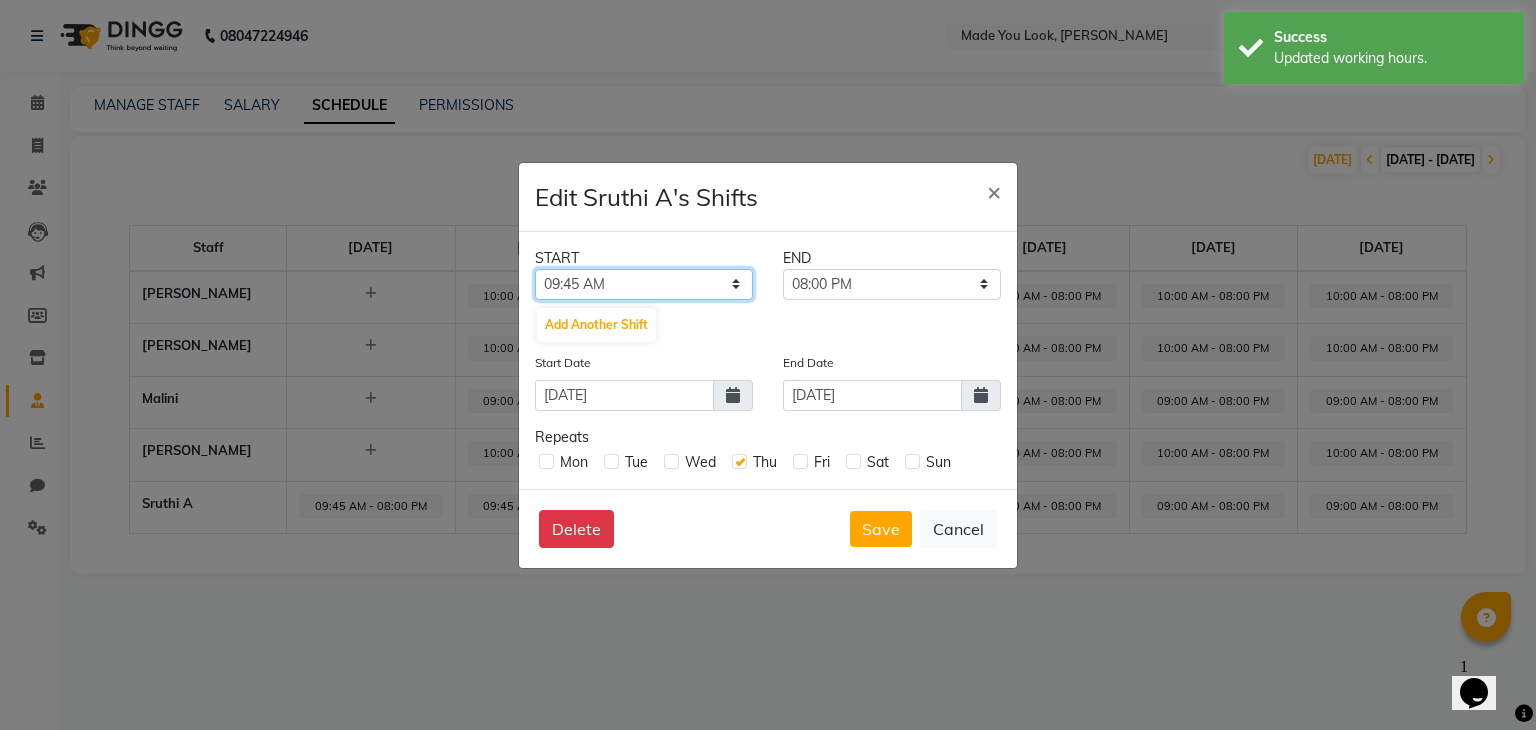 click on "12:00 AM 12:15 AM 12:30 AM 12:45 AM 01:00 AM 01:15 AM 01:30 AM 01:45 AM 02:00 AM 02:15 AM 02:30 AM 02:45 AM 03:00 AM 03:15 AM 03:30 AM 03:45 AM 04:00 AM 04:15 AM 04:30 AM 04:45 AM 05:00 AM 05:15 AM 05:30 AM 05:45 AM 06:00 AM 06:15 AM 06:30 AM 06:45 AM 07:00 AM 07:15 AM 07:30 AM 07:45 AM 08:00 AM 08:15 AM 08:30 AM 08:45 AM 09:00 AM 09:15 AM 09:30 AM 09:45 AM 10:00 AM 10:15 AM 10:30 AM 10:45 AM 11:00 AM 11:15 AM 11:30 AM 11:45 AM 12:00 PM 12:15 PM 12:30 PM 12:45 PM 01:00 PM 01:15 PM 01:30 PM 01:45 PM 02:00 PM 02:15 PM 02:30 PM 02:45 PM 03:00 PM 03:15 PM 03:30 PM 03:45 PM 04:00 PM 04:15 PM 04:30 PM 04:45 PM 05:00 PM 05:15 PM 05:30 PM 05:45 PM 06:00 PM 06:15 PM 06:30 PM 06:45 PM 07:00 PM 07:15 PM 07:30 PM 07:45 PM 08:00 PM 08:15 PM 08:30 PM 08:45 PM 09:00 PM 09:15 PM 09:30 PM 09:45 PM 10:00 PM 10:15 PM 10:30 PM 10:45 PM 11:00 PM 11:15 PM 11:30 PM 11:45 PM" 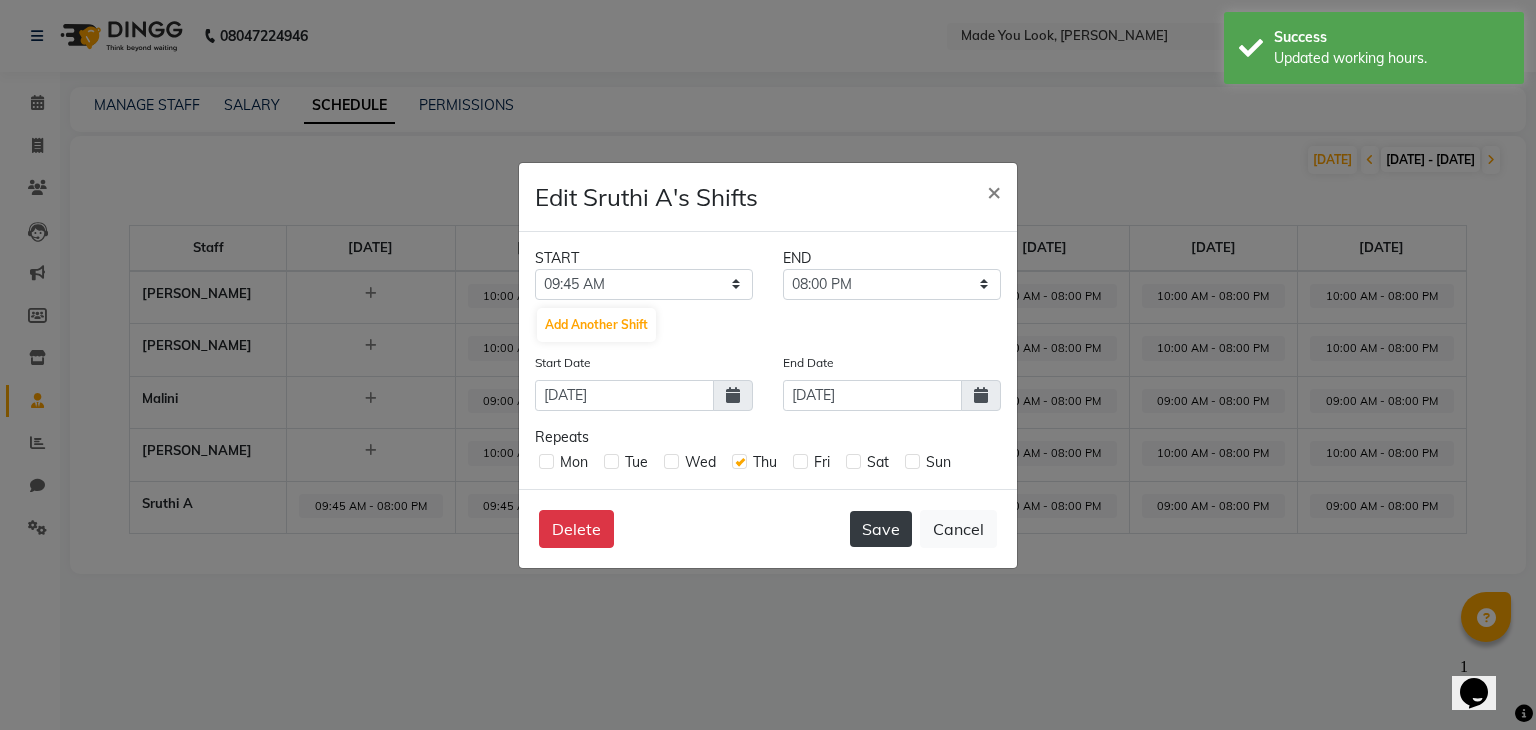 click on "Save" 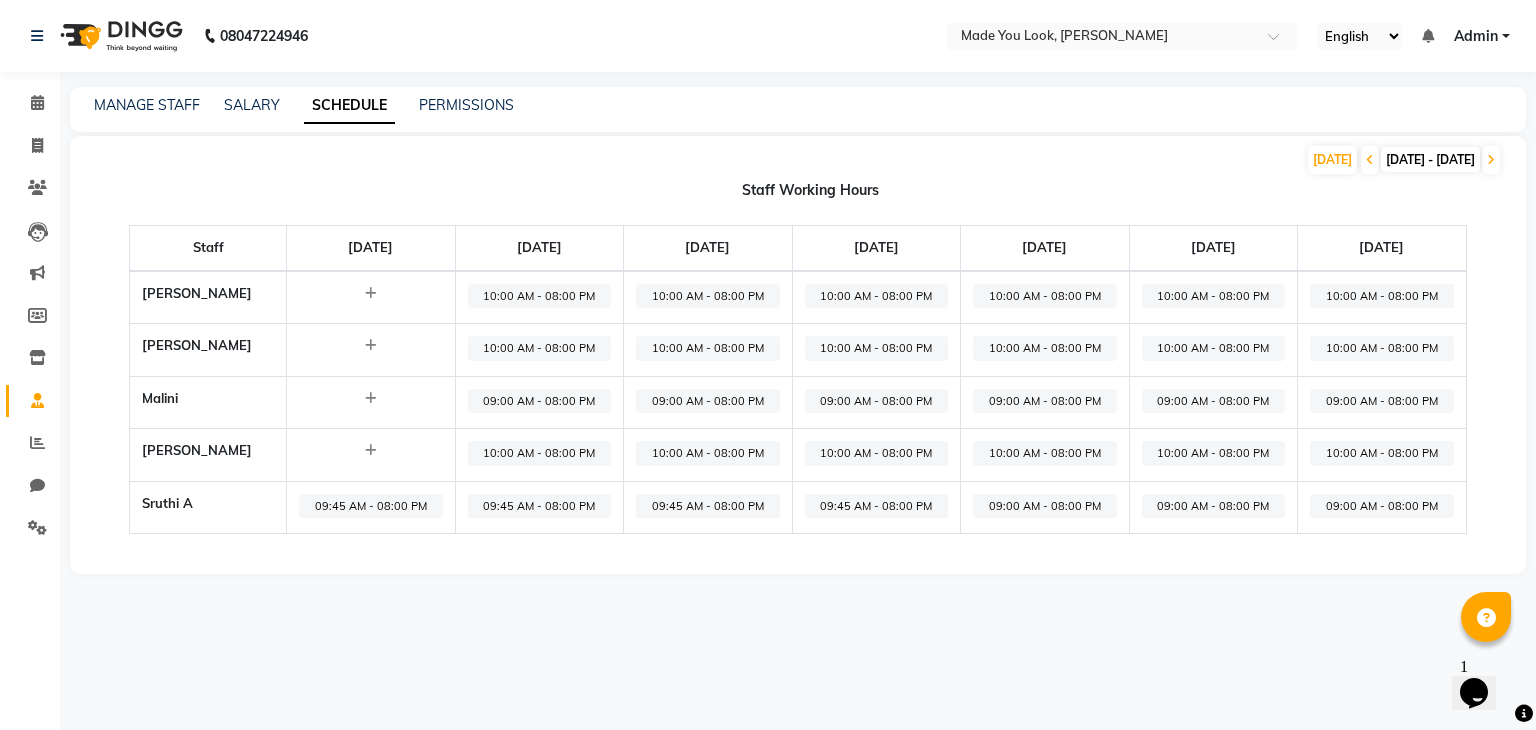 click on "09:00 AM - 08:00 PM" 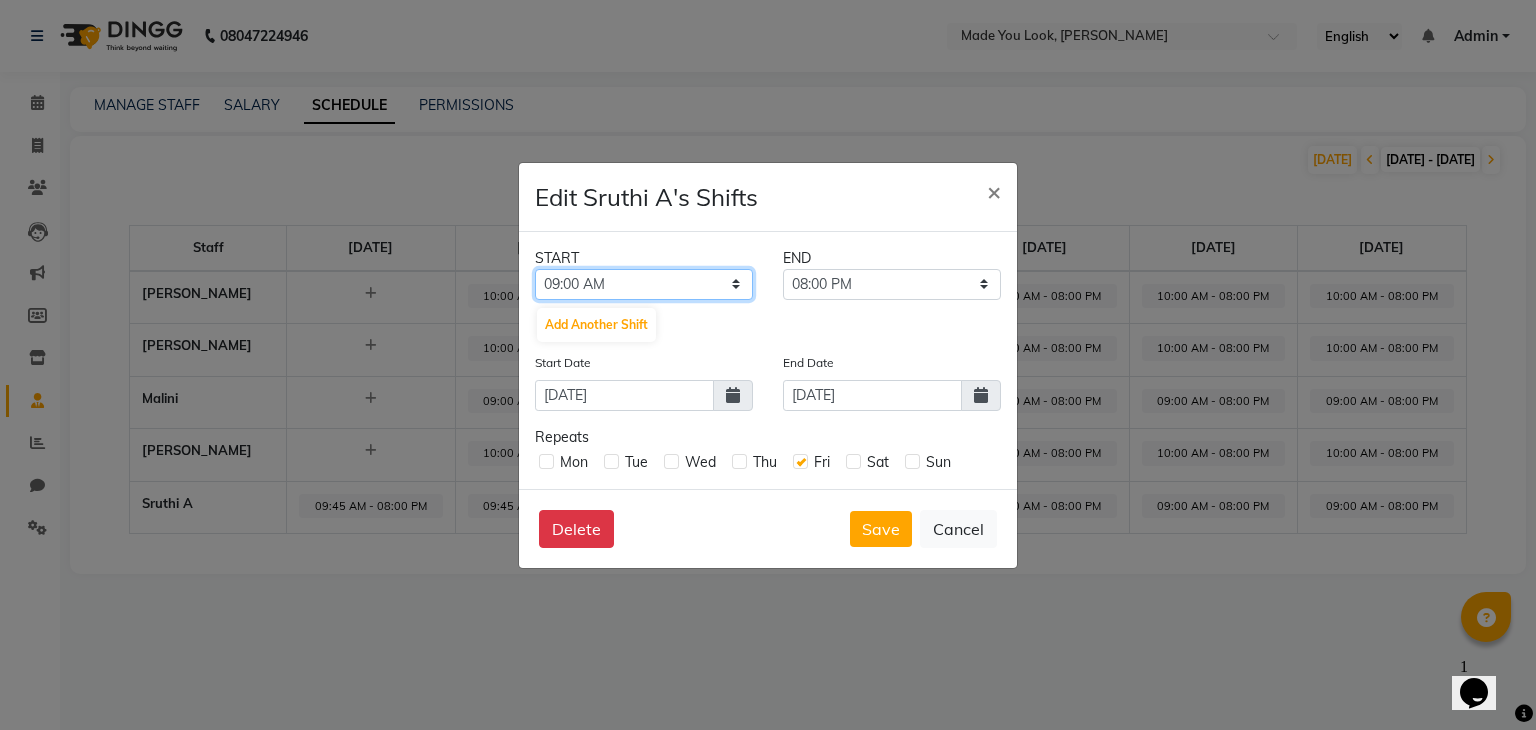 click on "12:00 AM 12:15 AM 12:30 AM 12:45 AM 01:00 AM 01:15 AM 01:30 AM 01:45 AM 02:00 AM 02:15 AM 02:30 AM 02:45 AM 03:00 AM 03:15 AM 03:30 AM 03:45 AM 04:00 AM 04:15 AM 04:30 AM 04:45 AM 05:00 AM 05:15 AM 05:30 AM 05:45 AM 06:00 AM 06:15 AM 06:30 AM 06:45 AM 07:00 AM 07:15 AM 07:30 AM 07:45 AM 08:00 AM 08:15 AM 08:30 AM 08:45 AM 09:00 AM 09:15 AM 09:30 AM 09:45 AM 10:00 AM 10:15 AM 10:30 AM 10:45 AM 11:00 AM 11:15 AM 11:30 AM 11:45 AM 12:00 PM 12:15 PM 12:30 PM 12:45 PM 01:00 PM 01:15 PM 01:30 PM 01:45 PM 02:00 PM 02:15 PM 02:30 PM 02:45 PM 03:00 PM 03:15 PM 03:30 PM 03:45 PM 04:00 PM 04:15 PM 04:30 PM 04:45 PM 05:00 PM 05:15 PM 05:30 PM 05:45 PM 06:00 PM 06:15 PM 06:30 PM 06:45 PM 07:00 PM 07:15 PM 07:30 PM 07:45 PM 08:00 PM 08:15 PM 08:30 PM 08:45 PM 09:00 PM 09:15 PM 09:30 PM 09:45 PM 10:00 PM 10:15 PM 10:30 PM 10:45 PM 11:00 PM 11:15 PM 11:30 PM 11:45 PM" 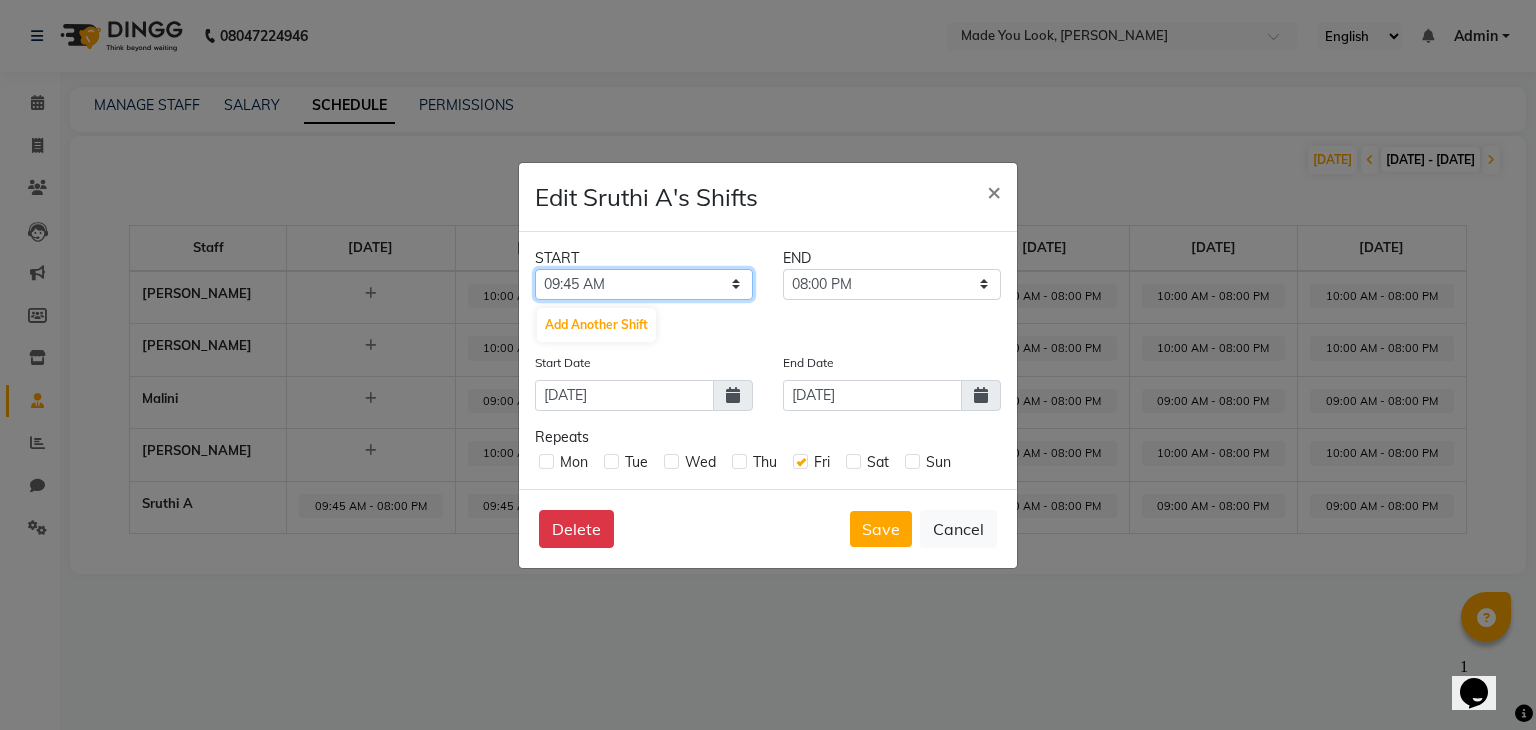 click on "12:00 AM 12:15 AM 12:30 AM 12:45 AM 01:00 AM 01:15 AM 01:30 AM 01:45 AM 02:00 AM 02:15 AM 02:30 AM 02:45 AM 03:00 AM 03:15 AM 03:30 AM 03:45 AM 04:00 AM 04:15 AM 04:30 AM 04:45 AM 05:00 AM 05:15 AM 05:30 AM 05:45 AM 06:00 AM 06:15 AM 06:30 AM 06:45 AM 07:00 AM 07:15 AM 07:30 AM 07:45 AM 08:00 AM 08:15 AM 08:30 AM 08:45 AM 09:00 AM 09:15 AM 09:30 AM 09:45 AM 10:00 AM 10:15 AM 10:30 AM 10:45 AM 11:00 AM 11:15 AM 11:30 AM 11:45 AM 12:00 PM 12:15 PM 12:30 PM 12:45 PM 01:00 PM 01:15 PM 01:30 PM 01:45 PM 02:00 PM 02:15 PM 02:30 PM 02:45 PM 03:00 PM 03:15 PM 03:30 PM 03:45 PM 04:00 PM 04:15 PM 04:30 PM 04:45 PM 05:00 PM 05:15 PM 05:30 PM 05:45 PM 06:00 PM 06:15 PM 06:30 PM 06:45 PM 07:00 PM 07:15 PM 07:30 PM 07:45 PM 08:00 PM 08:15 PM 08:30 PM 08:45 PM 09:00 PM 09:15 PM 09:30 PM 09:45 PM 10:00 PM 10:15 PM 10:30 PM 10:45 PM 11:00 PM 11:15 PM 11:30 PM 11:45 PM" 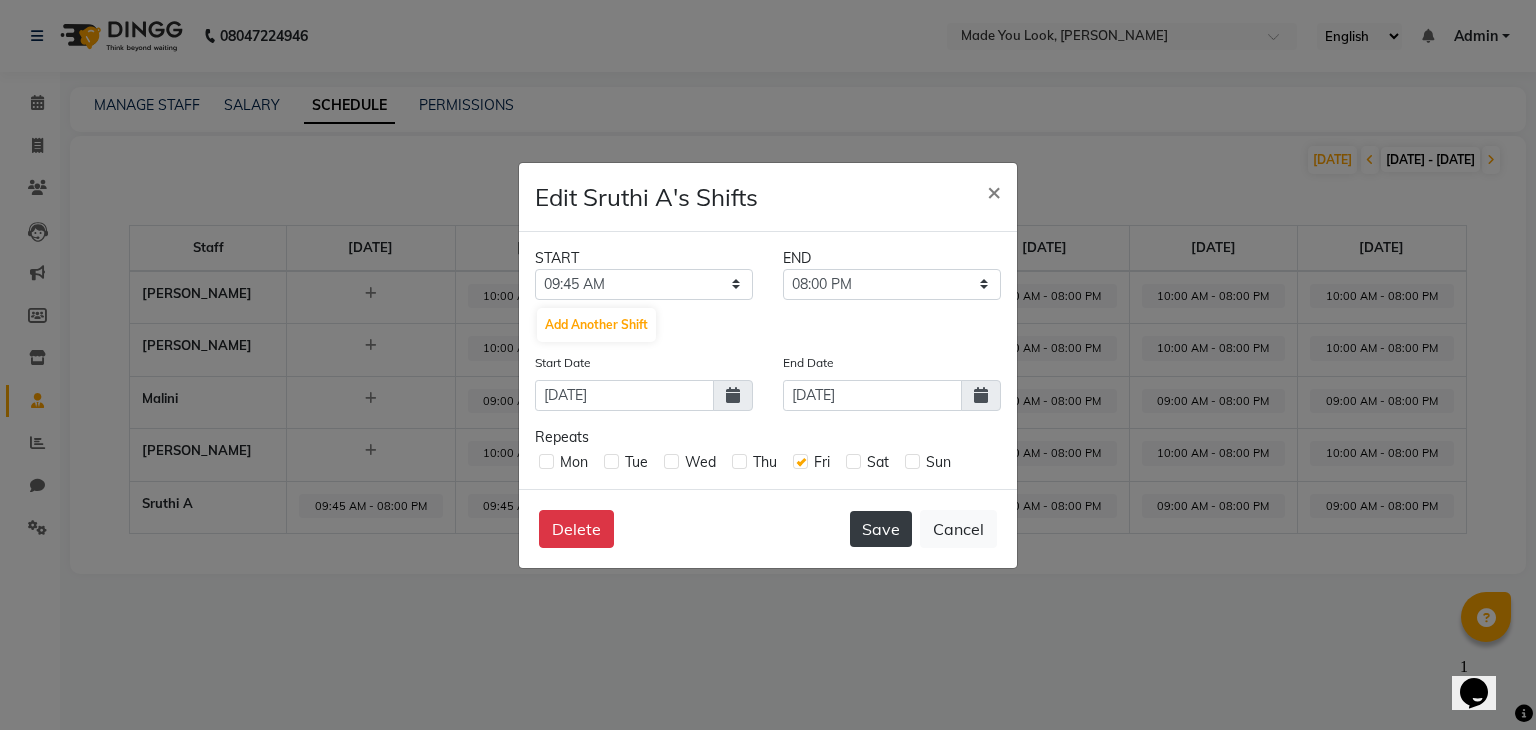 click on "Save" 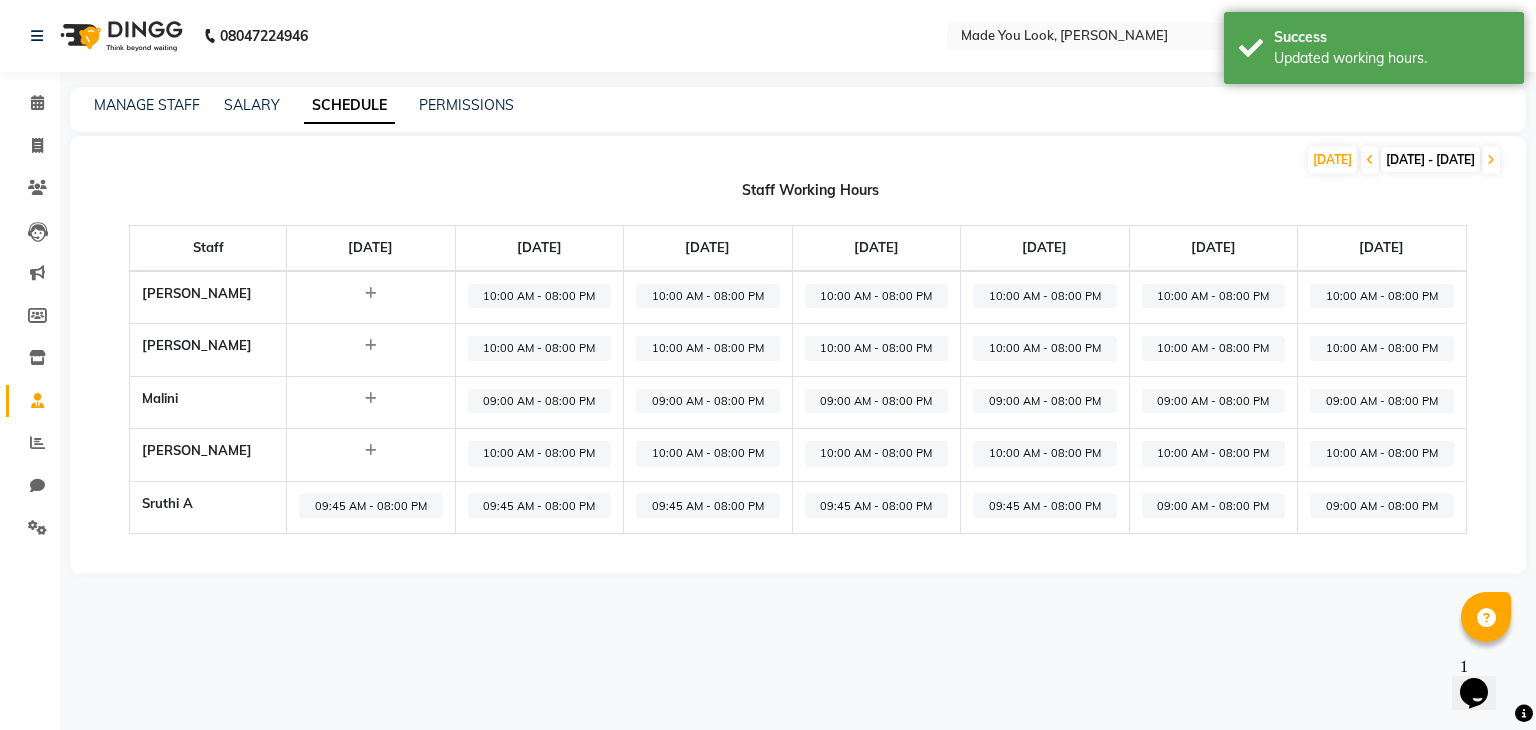 click on "09:00 AM - 08:00 PM" 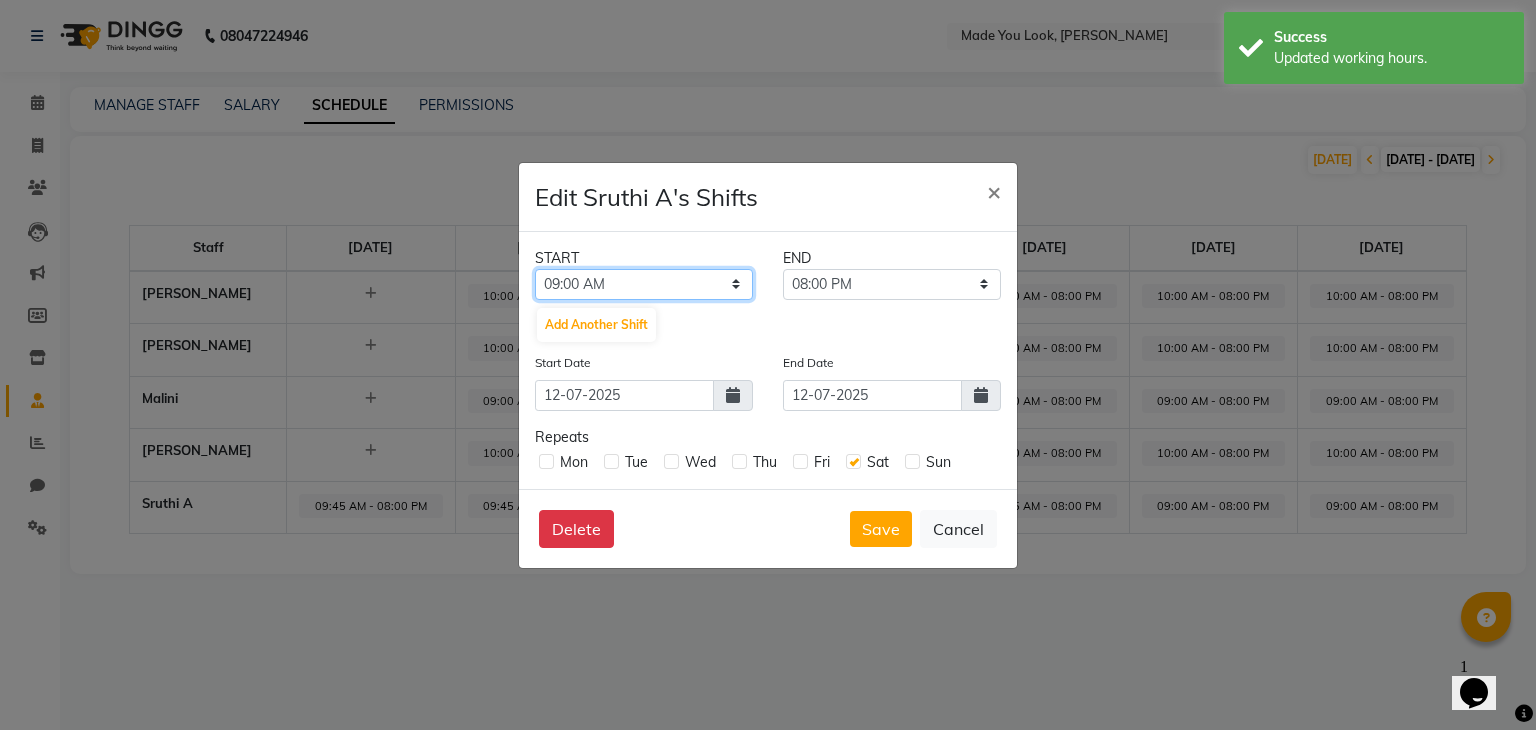 click on "12:00 AM 12:15 AM 12:30 AM 12:45 AM 01:00 AM 01:15 AM 01:30 AM 01:45 AM 02:00 AM 02:15 AM 02:30 AM 02:45 AM 03:00 AM 03:15 AM 03:30 AM 03:45 AM 04:00 AM 04:15 AM 04:30 AM 04:45 AM 05:00 AM 05:15 AM 05:30 AM 05:45 AM 06:00 AM 06:15 AM 06:30 AM 06:45 AM 07:00 AM 07:15 AM 07:30 AM 07:45 AM 08:00 AM 08:15 AM 08:30 AM 08:45 AM 09:00 AM 09:15 AM 09:30 AM 09:45 AM 10:00 AM 10:15 AM 10:30 AM 10:45 AM 11:00 AM 11:15 AM 11:30 AM 11:45 AM 12:00 PM 12:15 PM 12:30 PM 12:45 PM 01:00 PM 01:15 PM 01:30 PM 01:45 PM 02:00 PM 02:15 PM 02:30 PM 02:45 PM 03:00 PM 03:15 PM 03:30 PM 03:45 PM 04:00 PM 04:15 PM 04:30 PM 04:45 PM 05:00 PM 05:15 PM 05:30 PM 05:45 PM 06:00 PM 06:15 PM 06:30 PM 06:45 PM 07:00 PM 07:15 PM 07:30 PM 07:45 PM 08:00 PM 08:15 PM 08:30 PM 08:45 PM 09:00 PM 09:15 PM 09:30 PM 09:45 PM 10:00 PM 10:15 PM 10:30 PM 10:45 PM 11:00 PM 11:15 PM 11:30 PM 11:45 PM" 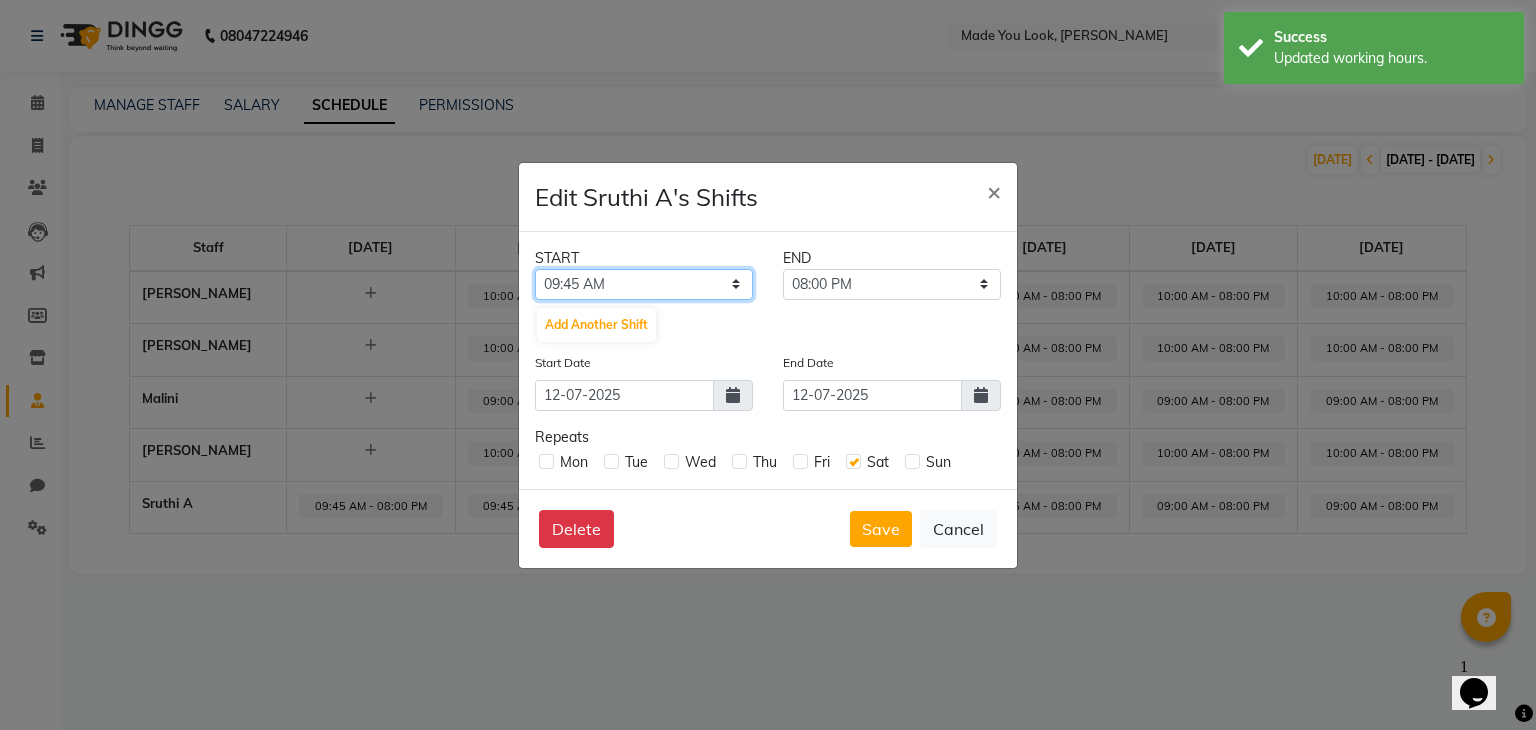 click on "12:00 AM 12:15 AM 12:30 AM 12:45 AM 01:00 AM 01:15 AM 01:30 AM 01:45 AM 02:00 AM 02:15 AM 02:30 AM 02:45 AM 03:00 AM 03:15 AM 03:30 AM 03:45 AM 04:00 AM 04:15 AM 04:30 AM 04:45 AM 05:00 AM 05:15 AM 05:30 AM 05:45 AM 06:00 AM 06:15 AM 06:30 AM 06:45 AM 07:00 AM 07:15 AM 07:30 AM 07:45 AM 08:00 AM 08:15 AM 08:30 AM 08:45 AM 09:00 AM 09:15 AM 09:30 AM 09:45 AM 10:00 AM 10:15 AM 10:30 AM 10:45 AM 11:00 AM 11:15 AM 11:30 AM 11:45 AM 12:00 PM 12:15 PM 12:30 PM 12:45 PM 01:00 PM 01:15 PM 01:30 PM 01:45 PM 02:00 PM 02:15 PM 02:30 PM 02:45 PM 03:00 PM 03:15 PM 03:30 PM 03:45 PM 04:00 PM 04:15 PM 04:30 PM 04:45 PM 05:00 PM 05:15 PM 05:30 PM 05:45 PM 06:00 PM 06:15 PM 06:30 PM 06:45 PM 07:00 PM 07:15 PM 07:30 PM 07:45 PM 08:00 PM 08:15 PM 08:30 PM 08:45 PM 09:00 PM 09:15 PM 09:30 PM 09:45 PM 10:00 PM 10:15 PM 10:30 PM 10:45 PM 11:00 PM 11:15 PM 11:30 PM 11:45 PM" 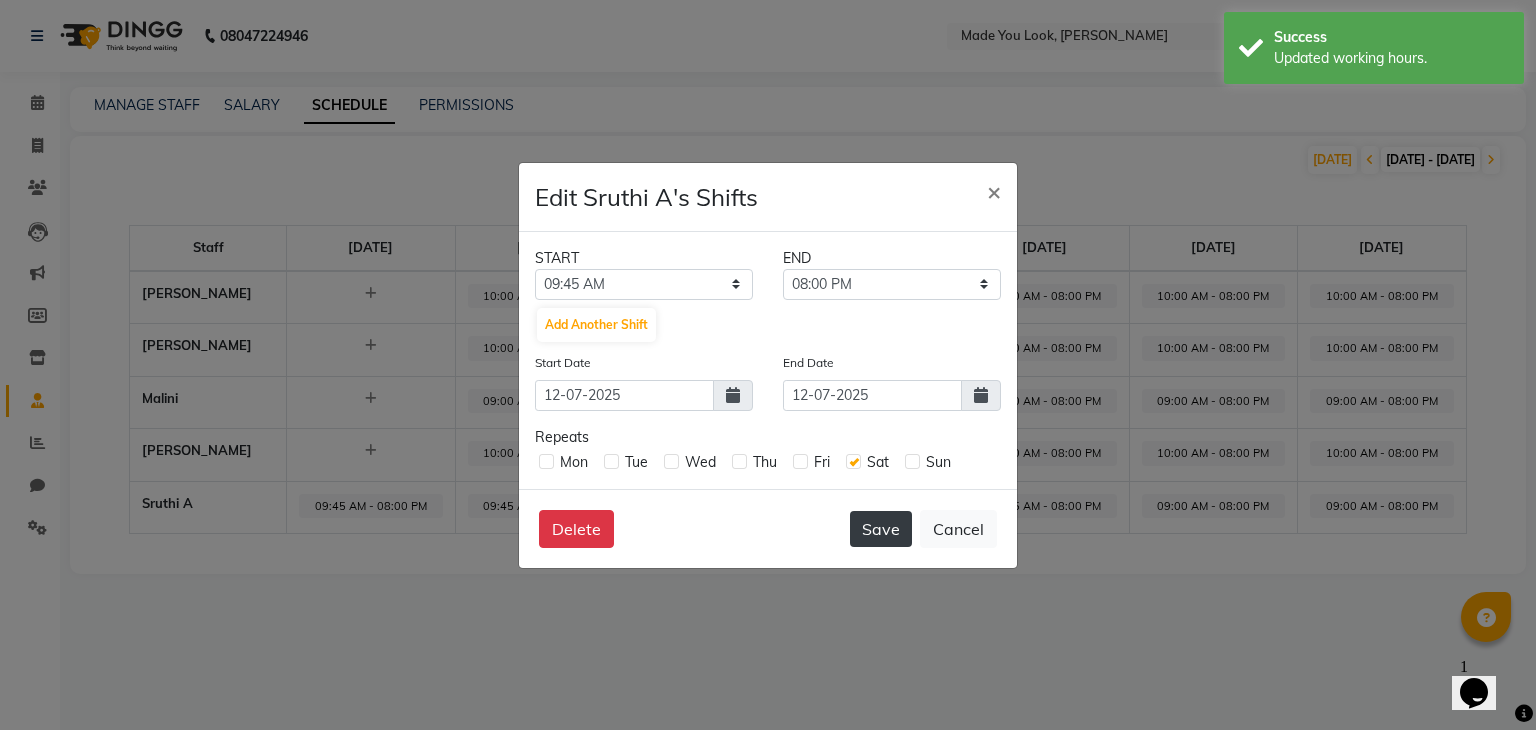 click on "Save" 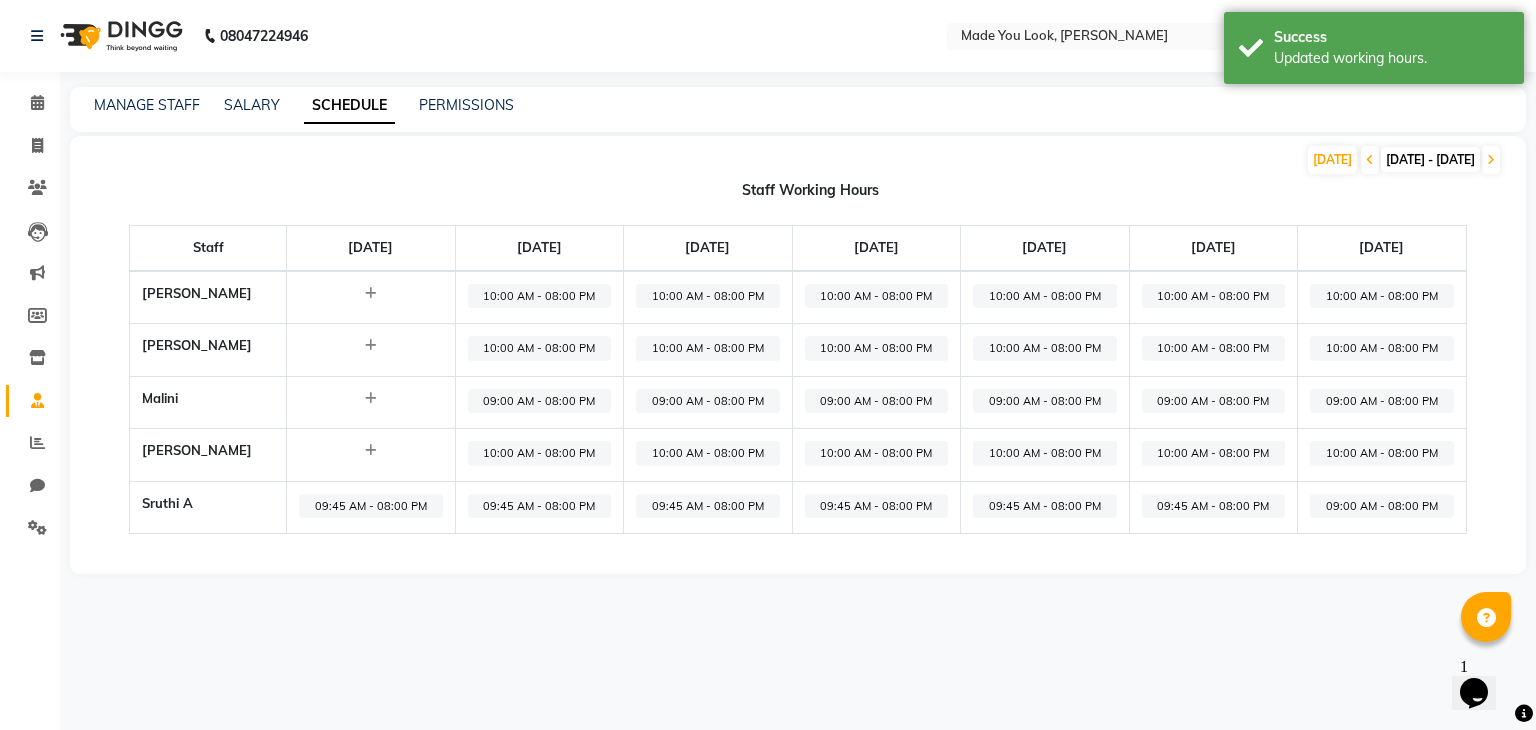 click on "09:00 AM - 08:00 PM" 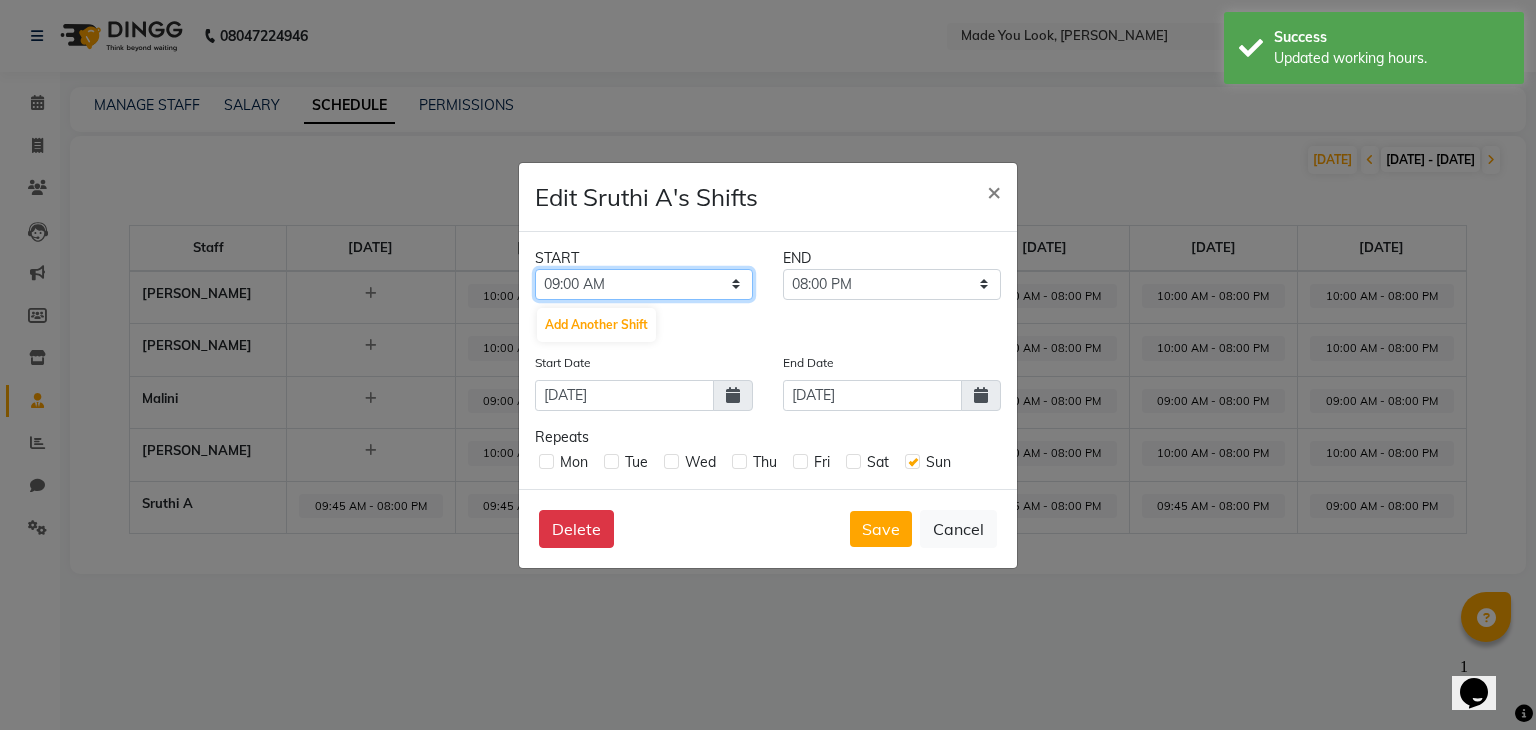 click on "12:00 AM 12:15 AM 12:30 AM 12:45 AM 01:00 AM 01:15 AM 01:30 AM 01:45 AM 02:00 AM 02:15 AM 02:30 AM 02:45 AM 03:00 AM 03:15 AM 03:30 AM 03:45 AM 04:00 AM 04:15 AM 04:30 AM 04:45 AM 05:00 AM 05:15 AM 05:30 AM 05:45 AM 06:00 AM 06:15 AM 06:30 AM 06:45 AM 07:00 AM 07:15 AM 07:30 AM 07:45 AM 08:00 AM 08:15 AM 08:30 AM 08:45 AM 09:00 AM 09:15 AM 09:30 AM 09:45 AM 10:00 AM 10:15 AM 10:30 AM 10:45 AM 11:00 AM 11:15 AM 11:30 AM 11:45 AM 12:00 PM 12:15 PM 12:30 PM 12:45 PM 01:00 PM 01:15 PM 01:30 PM 01:45 PM 02:00 PM 02:15 PM 02:30 PM 02:45 PM 03:00 PM 03:15 PM 03:30 PM 03:45 PM 04:00 PM 04:15 PM 04:30 PM 04:45 PM 05:00 PM 05:15 PM 05:30 PM 05:45 PM 06:00 PM 06:15 PM 06:30 PM 06:45 PM 07:00 PM 07:15 PM 07:30 PM 07:45 PM 08:00 PM 08:15 PM 08:30 PM 08:45 PM 09:00 PM 09:15 PM 09:30 PM 09:45 PM 10:00 PM 10:15 PM 10:30 PM 10:45 PM 11:00 PM 11:15 PM 11:30 PM 11:45 PM" 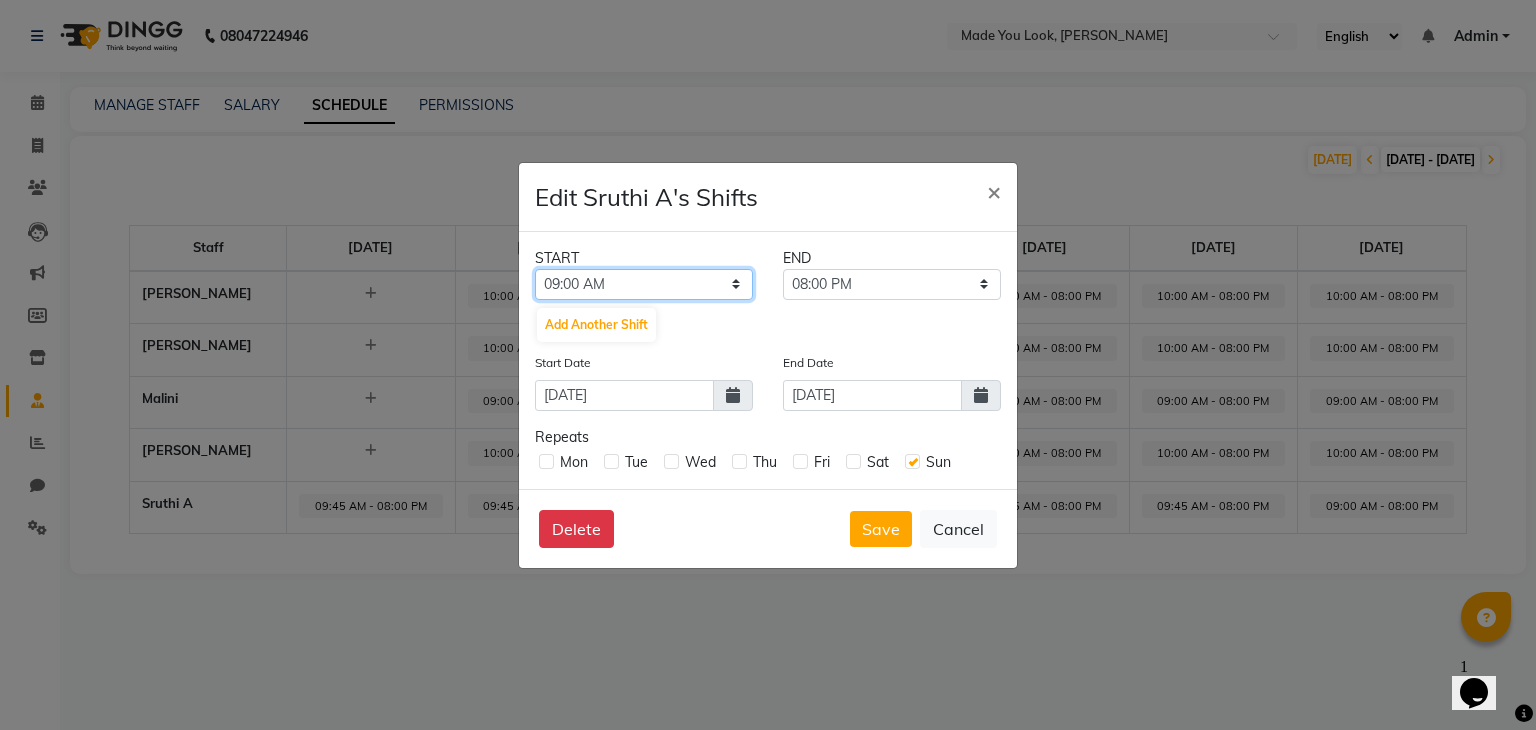 select on "09:45 AM" 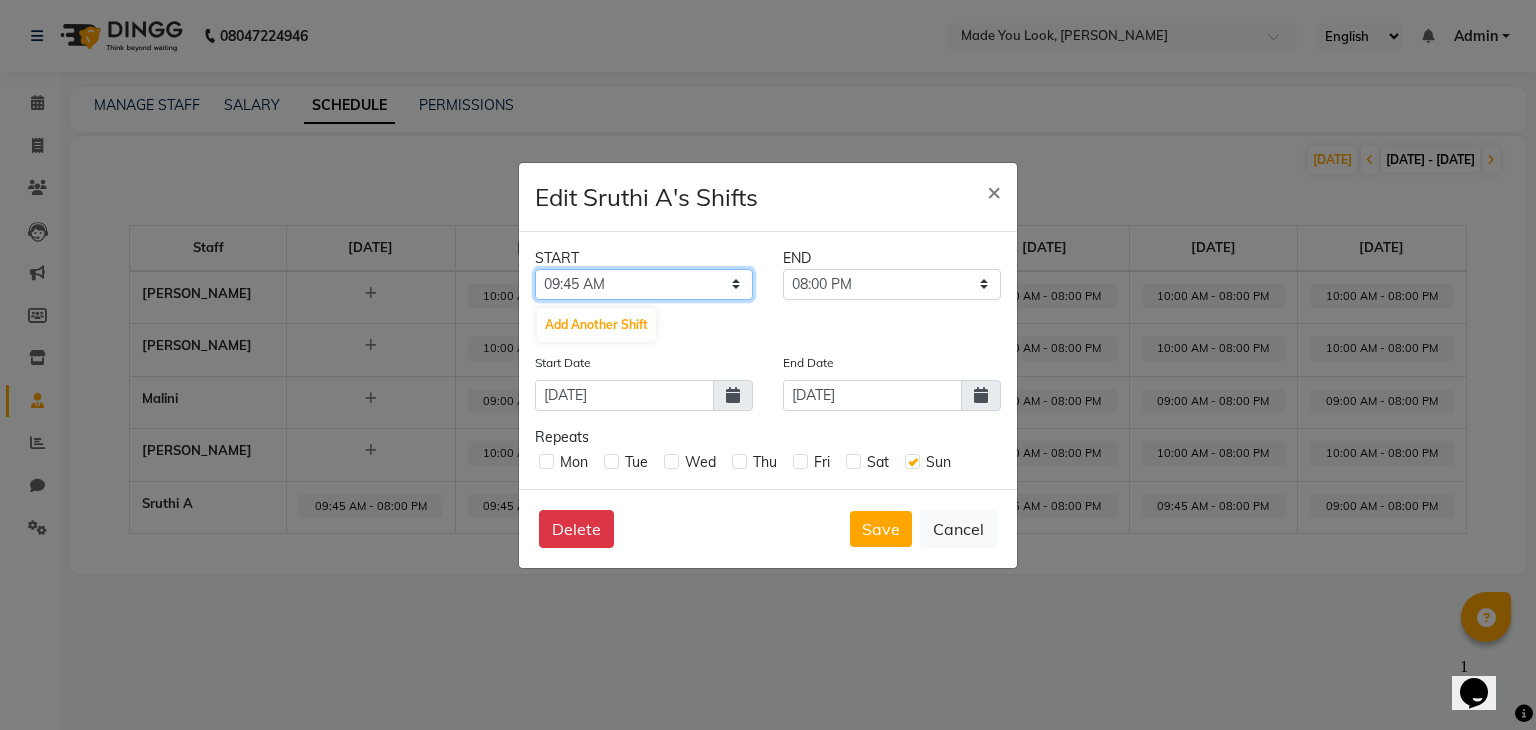 click on "12:00 AM 12:15 AM 12:30 AM 12:45 AM 01:00 AM 01:15 AM 01:30 AM 01:45 AM 02:00 AM 02:15 AM 02:30 AM 02:45 AM 03:00 AM 03:15 AM 03:30 AM 03:45 AM 04:00 AM 04:15 AM 04:30 AM 04:45 AM 05:00 AM 05:15 AM 05:30 AM 05:45 AM 06:00 AM 06:15 AM 06:30 AM 06:45 AM 07:00 AM 07:15 AM 07:30 AM 07:45 AM 08:00 AM 08:15 AM 08:30 AM 08:45 AM 09:00 AM 09:15 AM 09:30 AM 09:45 AM 10:00 AM 10:15 AM 10:30 AM 10:45 AM 11:00 AM 11:15 AM 11:30 AM 11:45 AM 12:00 PM 12:15 PM 12:30 PM 12:45 PM 01:00 PM 01:15 PM 01:30 PM 01:45 PM 02:00 PM 02:15 PM 02:30 PM 02:45 PM 03:00 PM 03:15 PM 03:30 PM 03:45 PM 04:00 PM 04:15 PM 04:30 PM 04:45 PM 05:00 PM 05:15 PM 05:30 PM 05:45 PM 06:00 PM 06:15 PM 06:30 PM 06:45 PM 07:00 PM 07:15 PM 07:30 PM 07:45 PM 08:00 PM 08:15 PM 08:30 PM 08:45 PM 09:00 PM 09:15 PM 09:30 PM 09:45 PM 10:00 PM 10:15 PM 10:30 PM 10:45 PM 11:00 PM 11:15 PM 11:30 PM 11:45 PM" 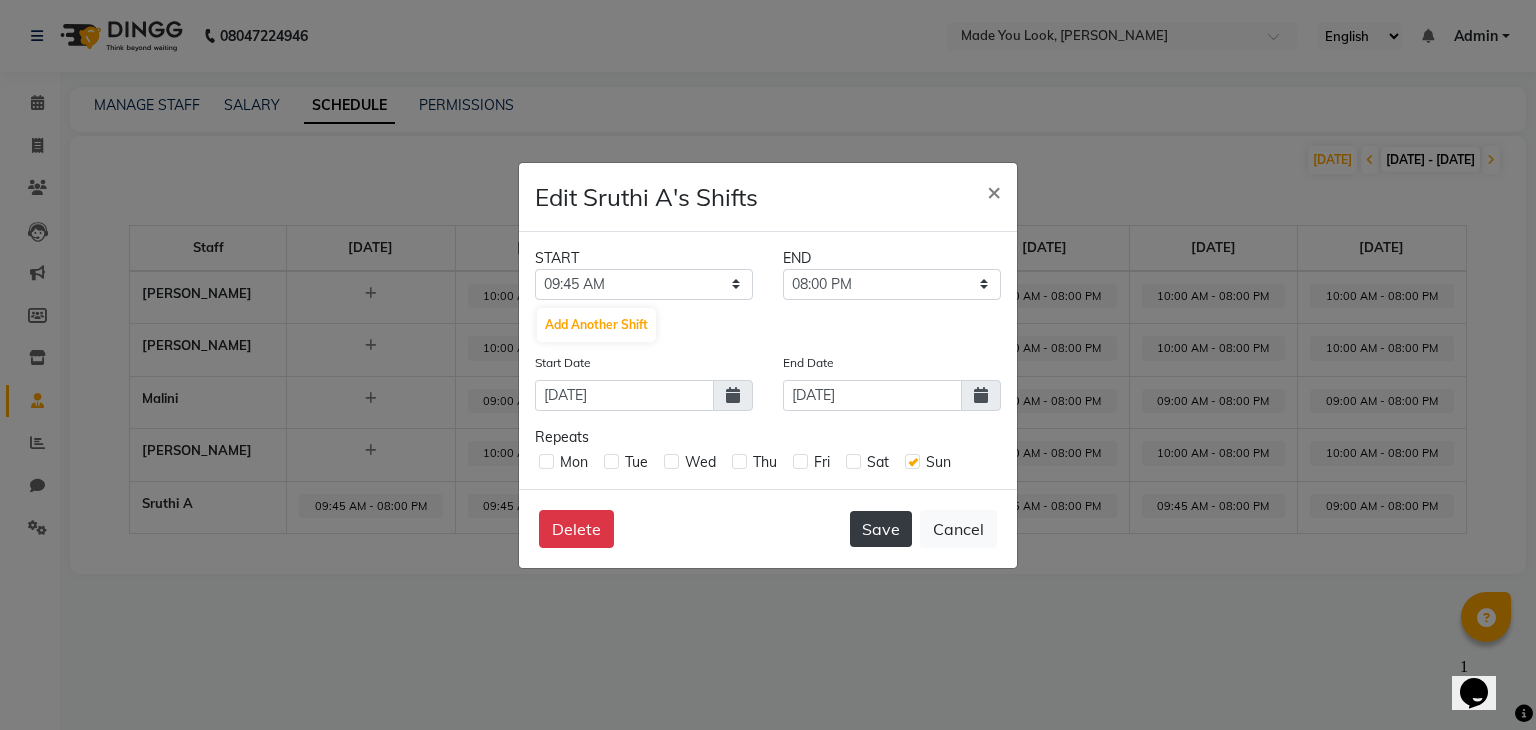 click on "Save" 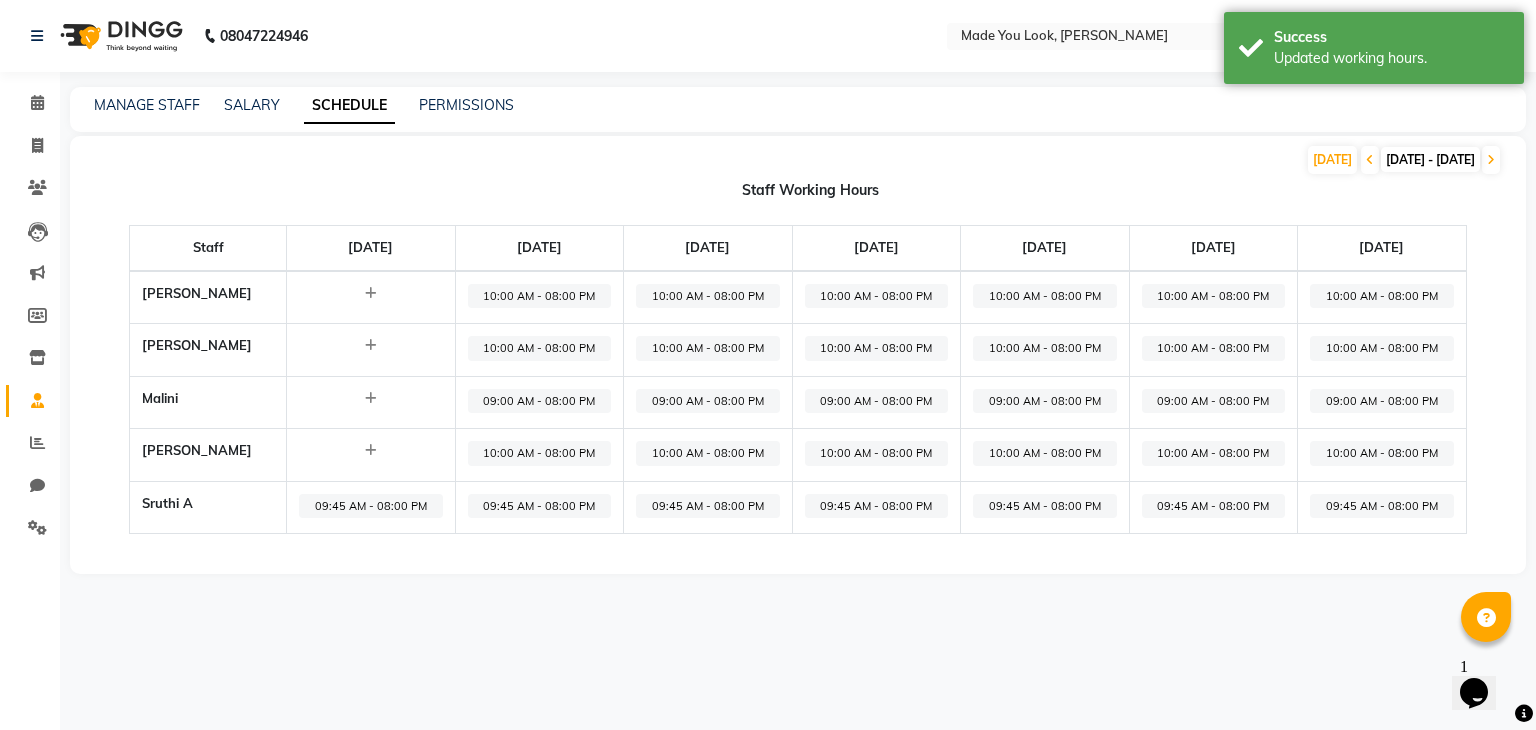 click on "09:45 AM - 08:00 PM" 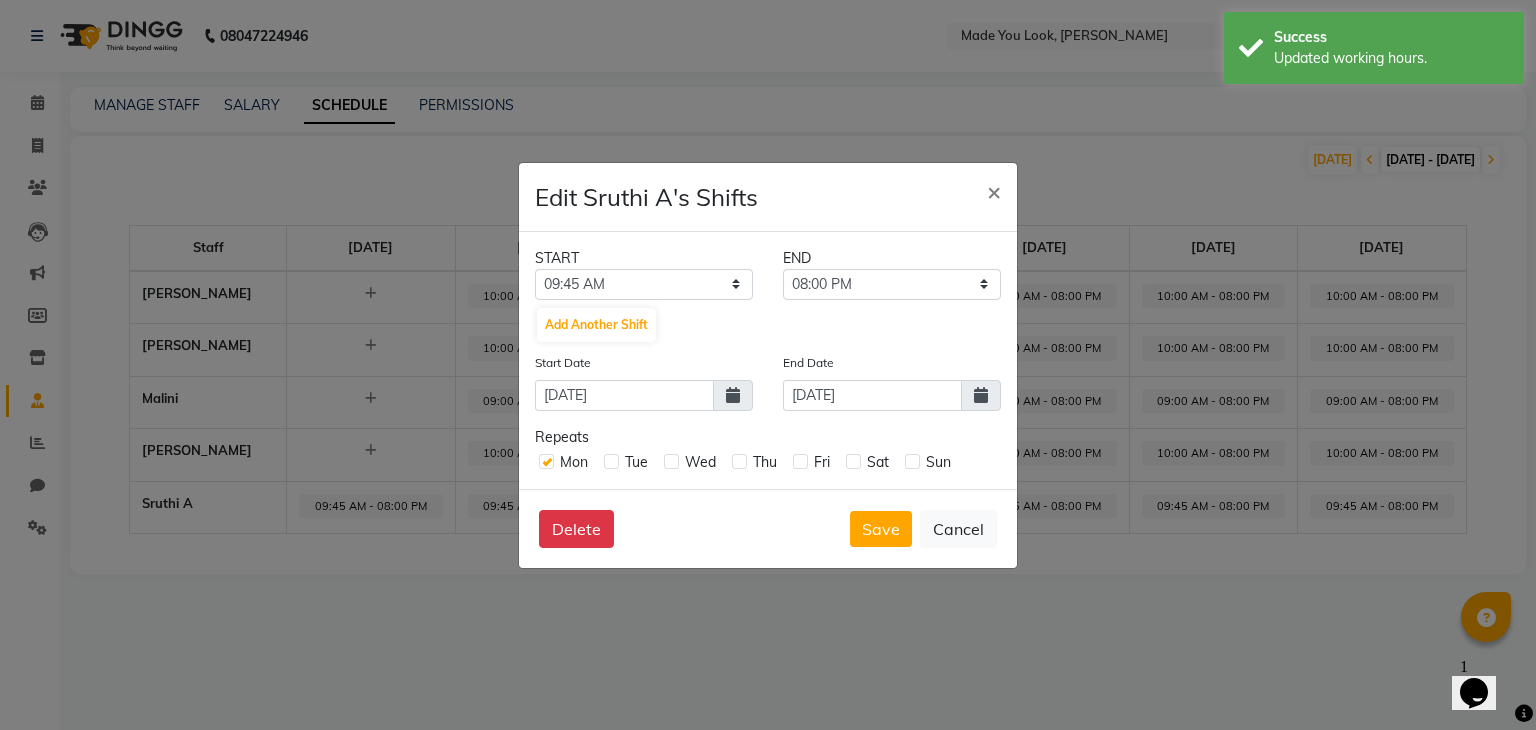 click 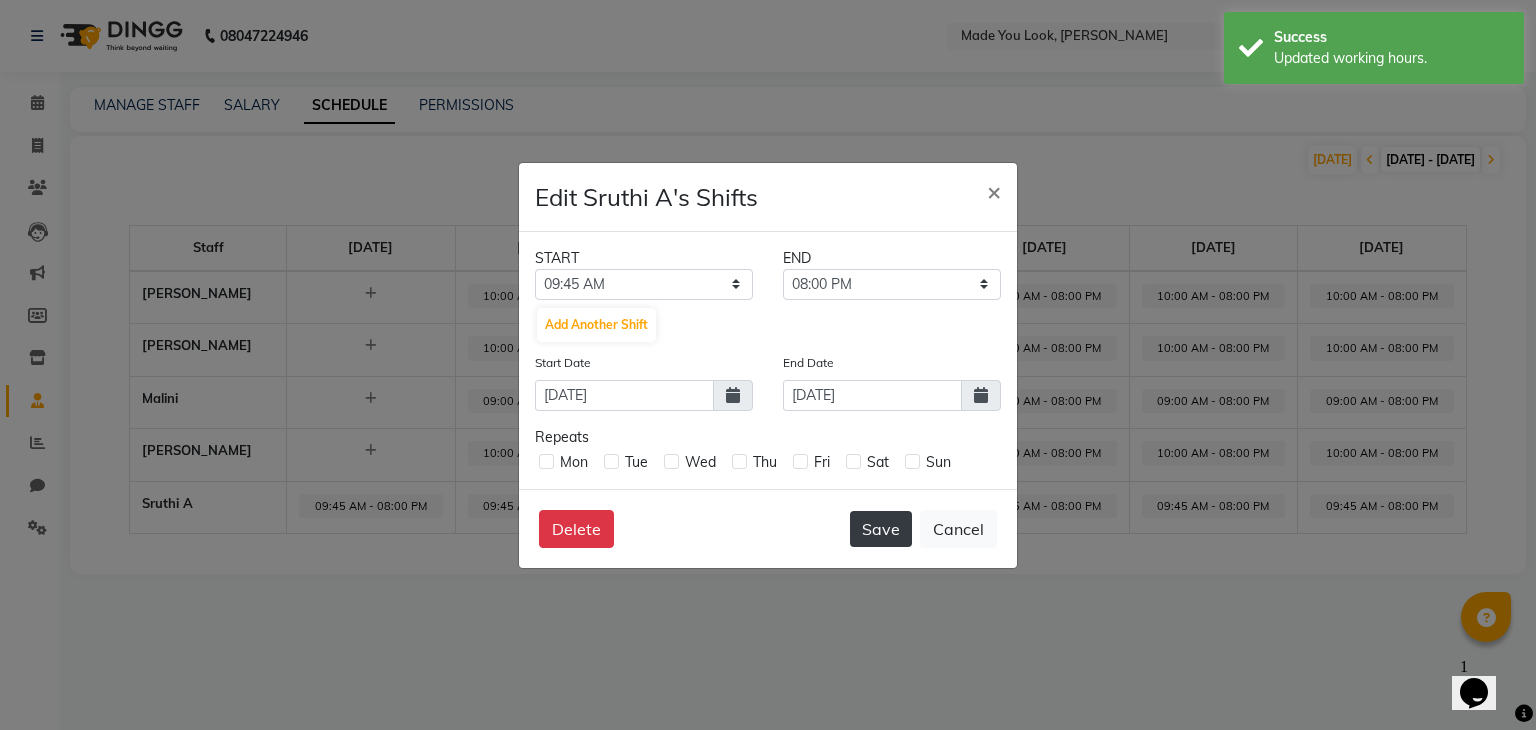 click on "Save" 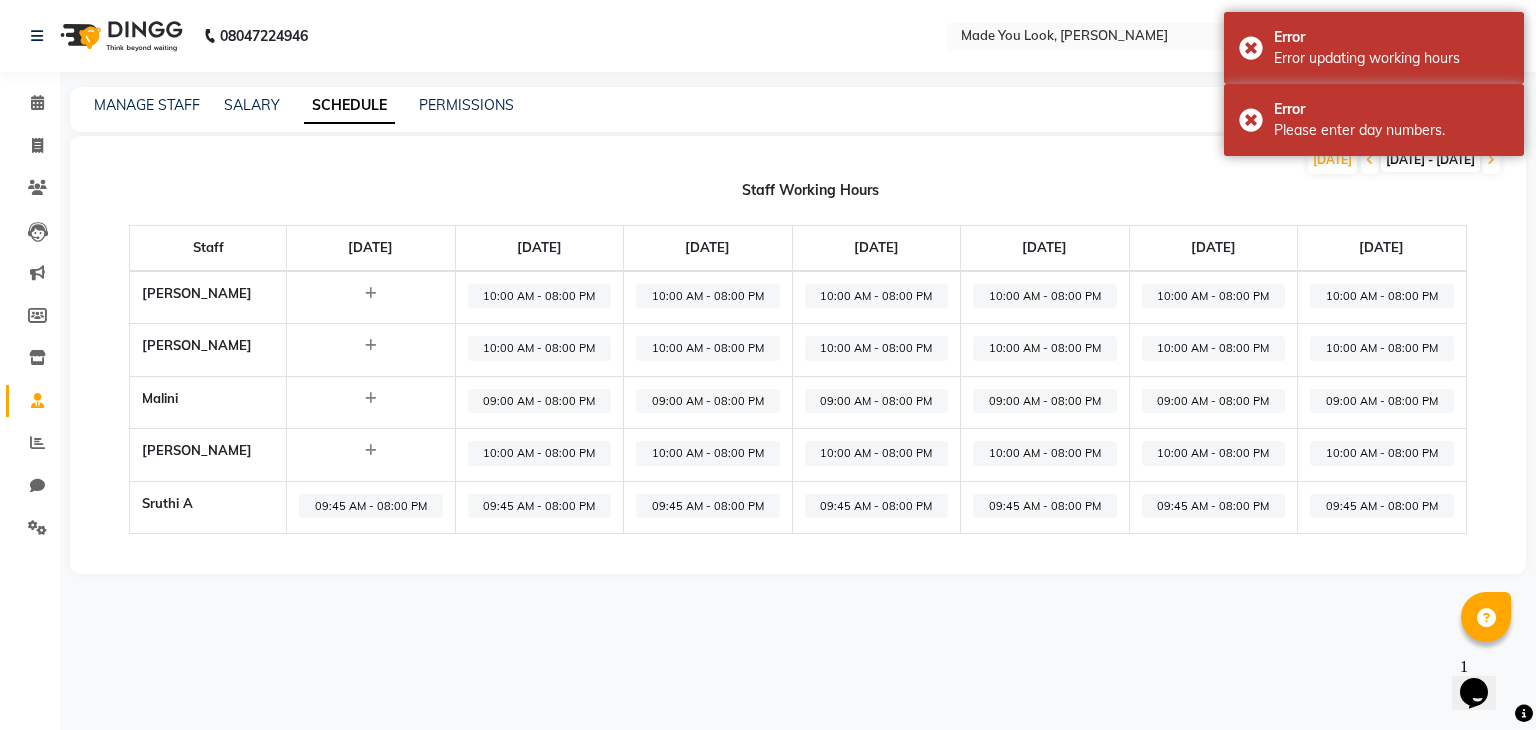 click on "09:45 AM - 08:00 PM" 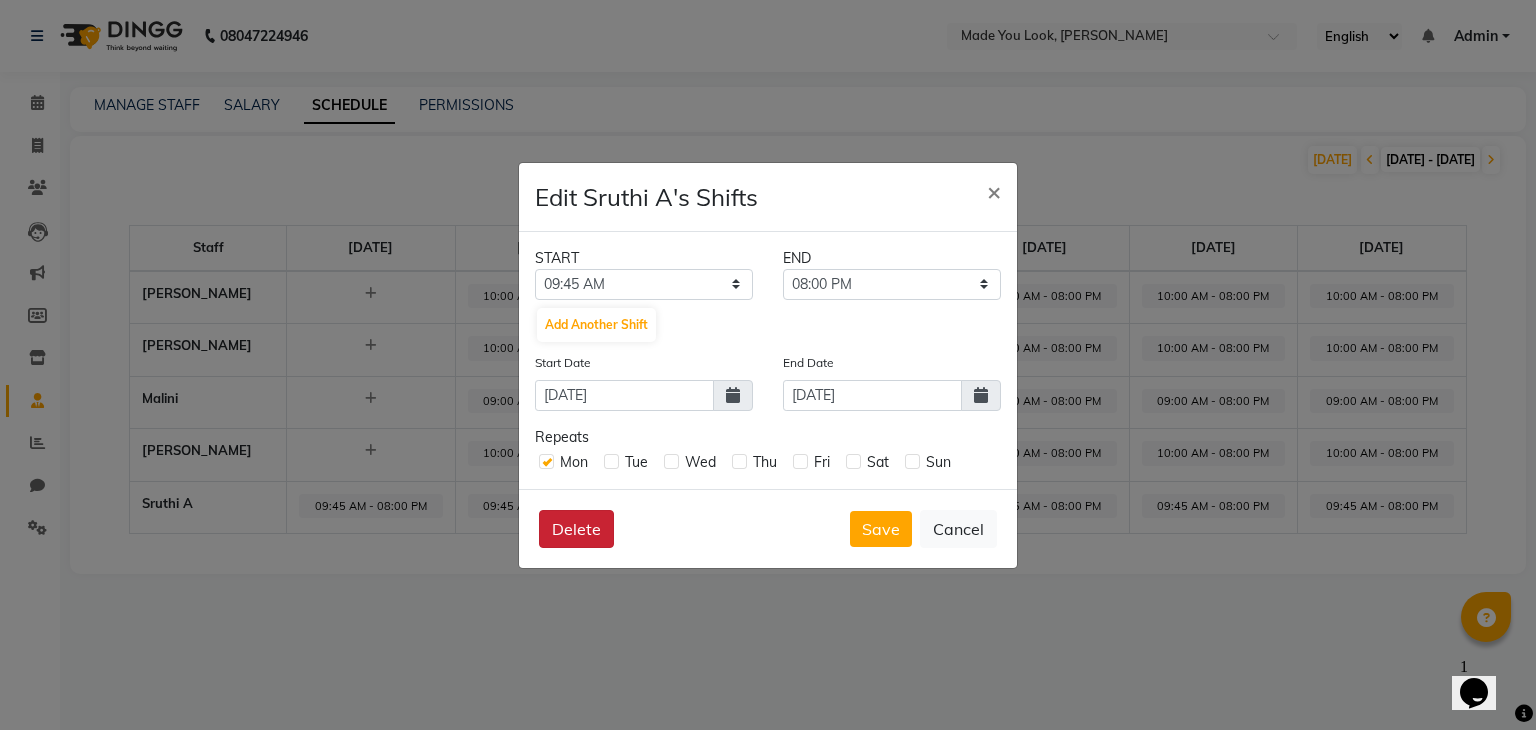 click on "Delete" 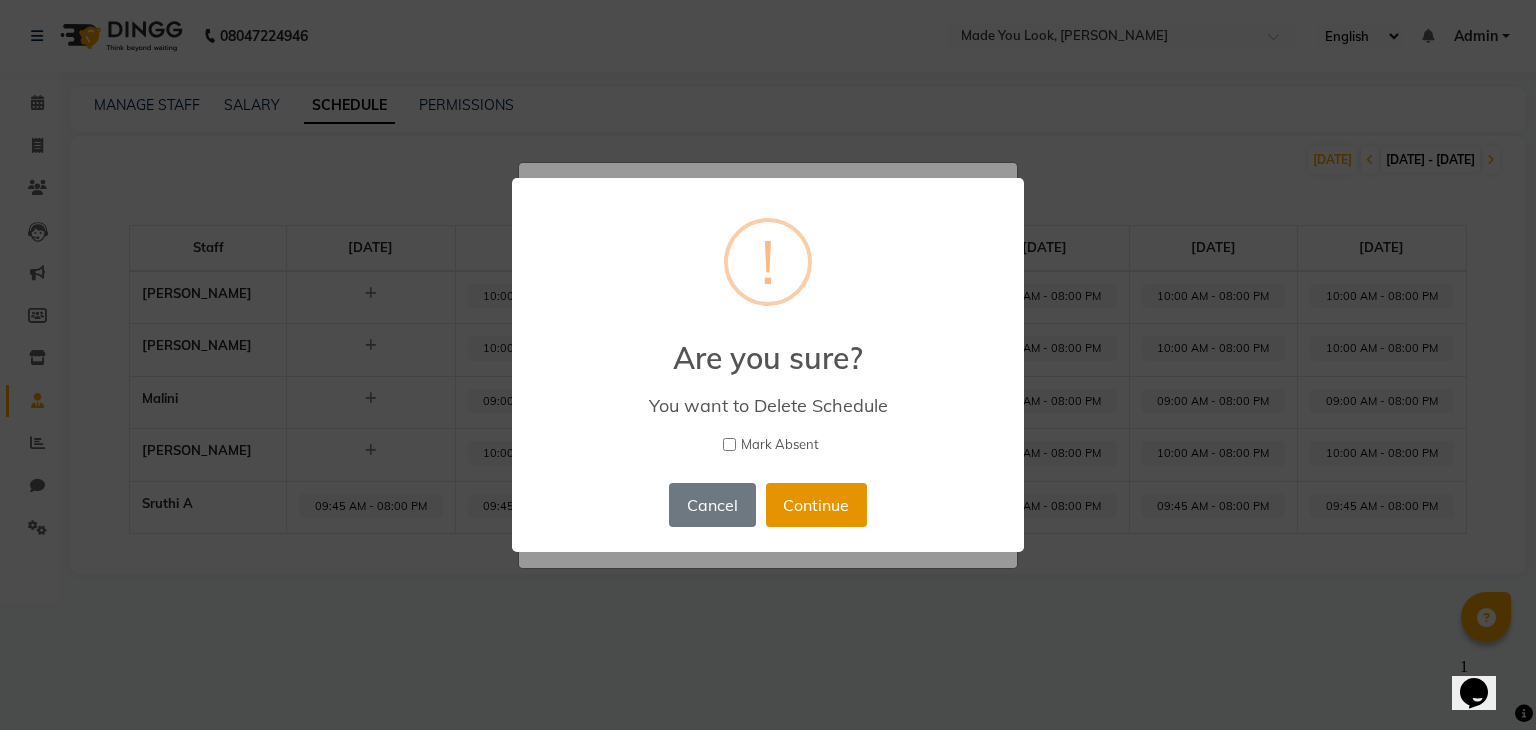 click on "Continue" at bounding box center [816, 505] 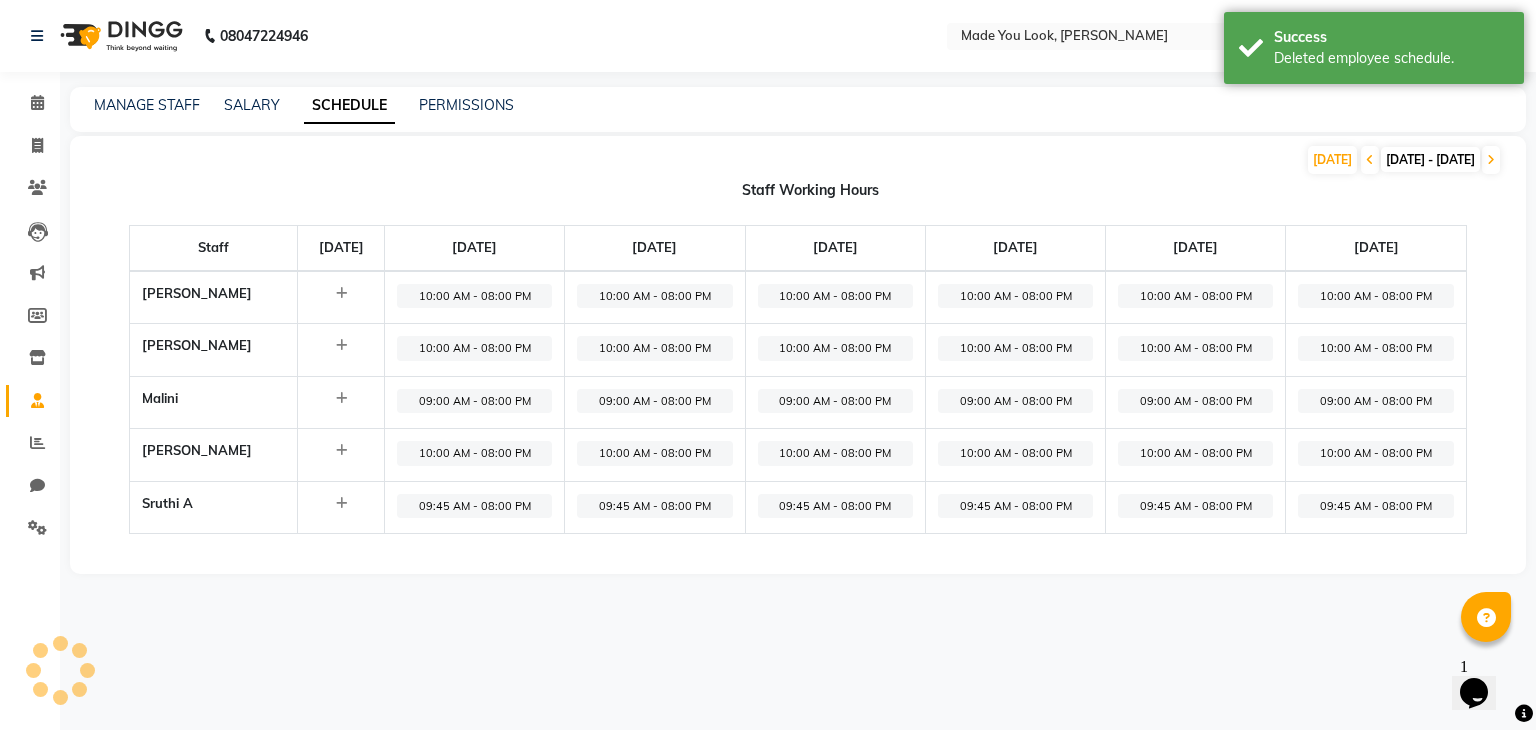 click on "10:00 AM - 08:00 PM" 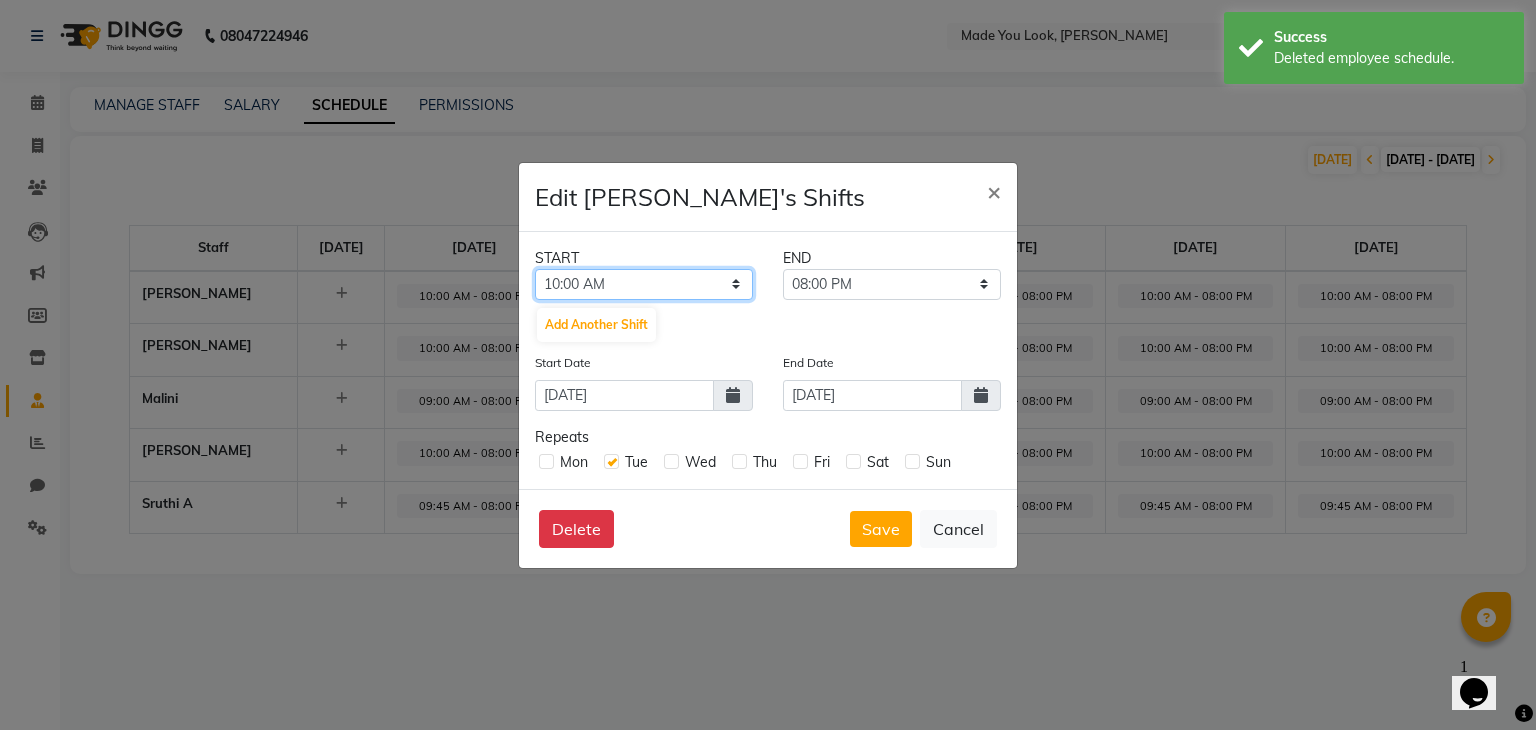 click on "12:00 AM 12:15 AM 12:30 AM 12:45 AM 01:00 AM 01:15 AM 01:30 AM 01:45 AM 02:00 AM 02:15 AM 02:30 AM 02:45 AM 03:00 AM 03:15 AM 03:30 AM 03:45 AM 04:00 AM 04:15 AM 04:30 AM 04:45 AM 05:00 AM 05:15 AM 05:30 AM 05:45 AM 06:00 AM 06:15 AM 06:30 AM 06:45 AM 07:00 AM 07:15 AM 07:30 AM 07:45 AM 08:00 AM 08:15 AM 08:30 AM 08:45 AM 09:00 AM 09:15 AM 09:30 AM 09:45 AM 10:00 AM 10:15 AM 10:30 AM 10:45 AM 11:00 AM 11:15 AM 11:30 AM 11:45 AM 12:00 PM 12:15 PM 12:30 PM 12:45 PM 01:00 PM 01:15 PM 01:30 PM 01:45 PM 02:00 PM 02:15 PM 02:30 PM 02:45 PM 03:00 PM 03:15 PM 03:30 PM 03:45 PM 04:00 PM 04:15 PM 04:30 PM 04:45 PM 05:00 PM 05:15 PM 05:30 PM 05:45 PM 06:00 PM 06:15 PM 06:30 PM 06:45 PM 07:00 PM 07:15 PM 07:30 PM 07:45 PM 08:00 PM 08:15 PM 08:30 PM 08:45 PM 09:00 PM 09:15 PM 09:30 PM 09:45 PM 10:00 PM 10:15 PM 10:30 PM 10:45 PM 11:00 PM 11:15 PM 11:30 PM 11:45 PM" 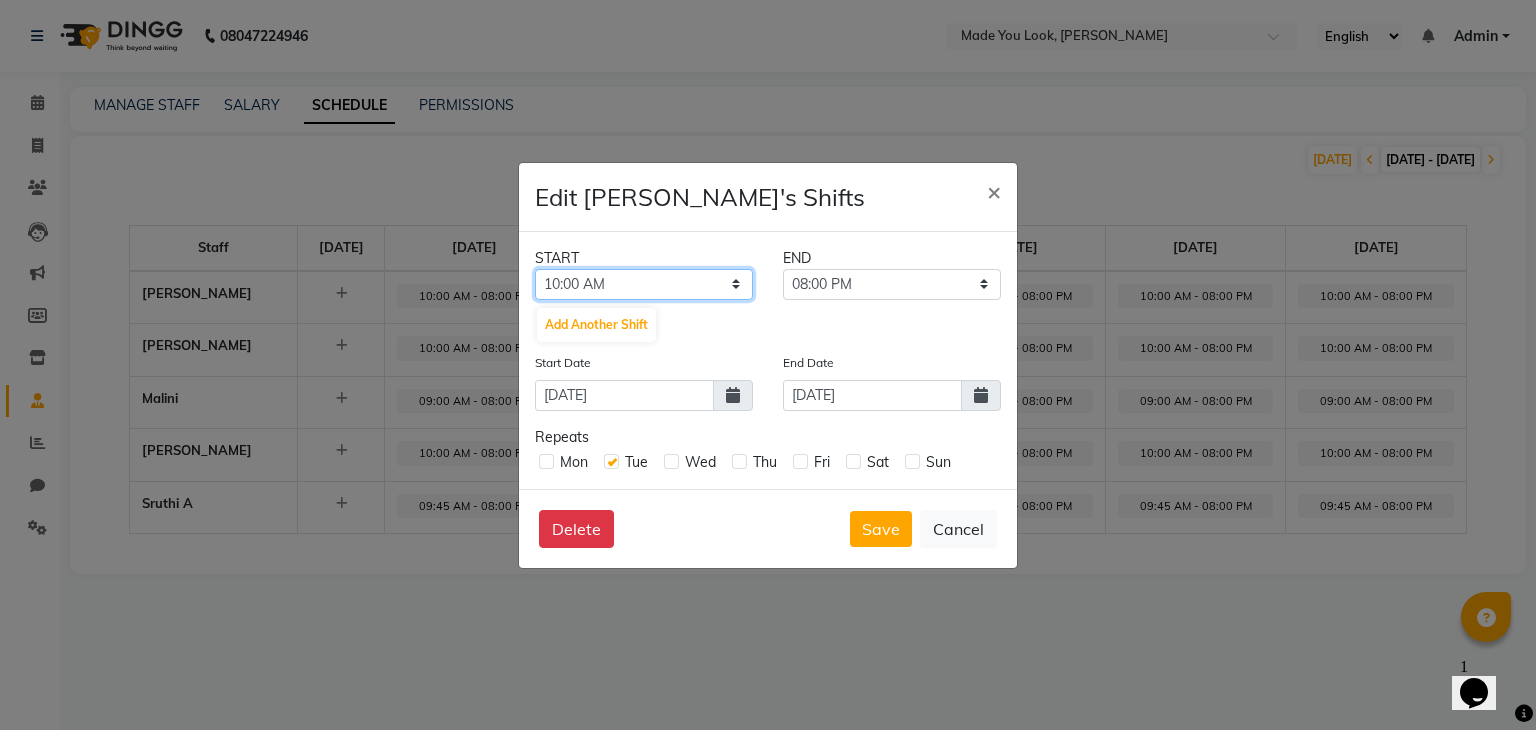 select on "09:45 AM" 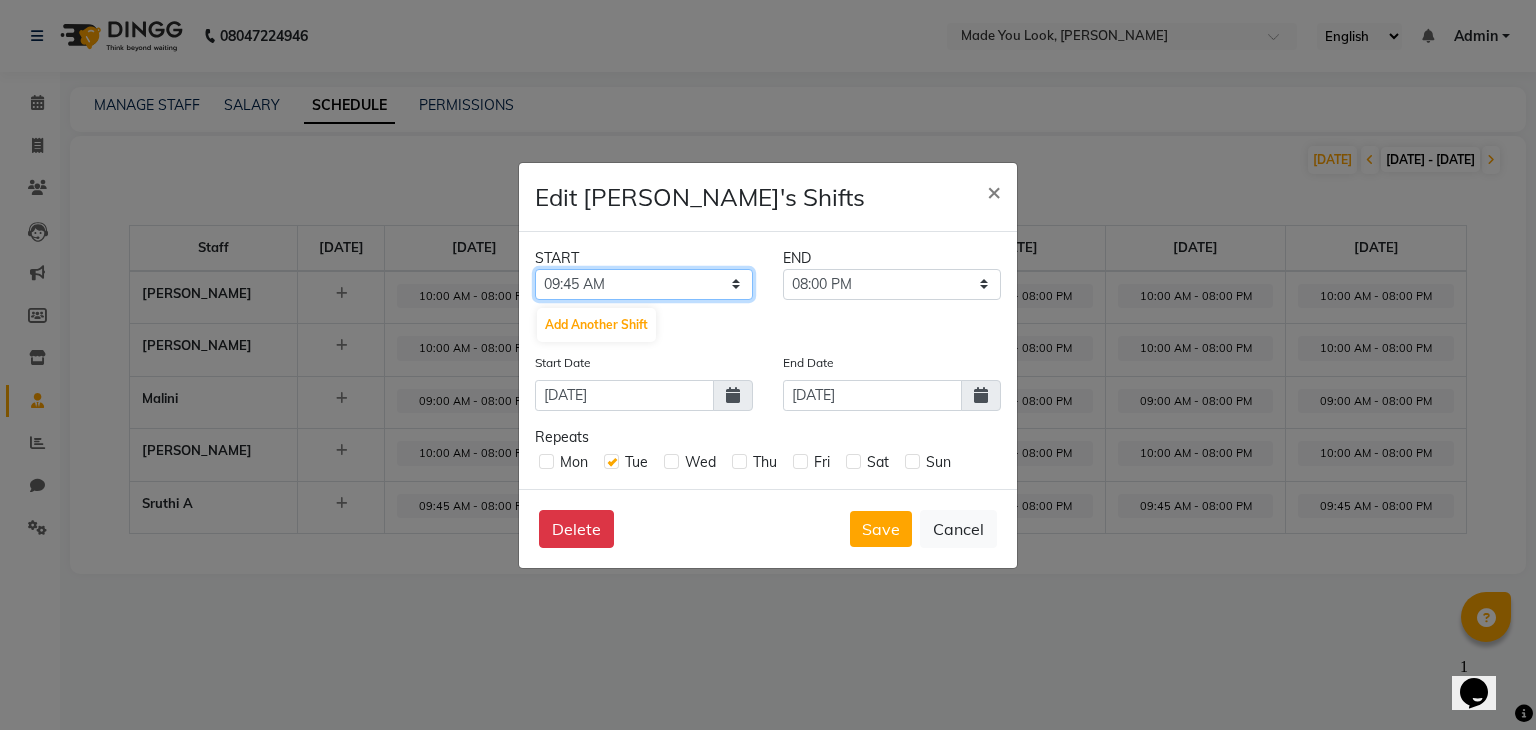 click on "12:00 AM 12:15 AM 12:30 AM 12:45 AM 01:00 AM 01:15 AM 01:30 AM 01:45 AM 02:00 AM 02:15 AM 02:30 AM 02:45 AM 03:00 AM 03:15 AM 03:30 AM 03:45 AM 04:00 AM 04:15 AM 04:30 AM 04:45 AM 05:00 AM 05:15 AM 05:30 AM 05:45 AM 06:00 AM 06:15 AM 06:30 AM 06:45 AM 07:00 AM 07:15 AM 07:30 AM 07:45 AM 08:00 AM 08:15 AM 08:30 AM 08:45 AM 09:00 AM 09:15 AM 09:30 AM 09:45 AM 10:00 AM 10:15 AM 10:30 AM 10:45 AM 11:00 AM 11:15 AM 11:30 AM 11:45 AM 12:00 PM 12:15 PM 12:30 PM 12:45 PM 01:00 PM 01:15 PM 01:30 PM 01:45 PM 02:00 PM 02:15 PM 02:30 PM 02:45 PM 03:00 PM 03:15 PM 03:30 PM 03:45 PM 04:00 PM 04:15 PM 04:30 PM 04:45 PM 05:00 PM 05:15 PM 05:30 PM 05:45 PM 06:00 PM 06:15 PM 06:30 PM 06:45 PM 07:00 PM 07:15 PM 07:30 PM 07:45 PM 08:00 PM 08:15 PM 08:30 PM 08:45 PM 09:00 PM 09:15 PM 09:30 PM 09:45 PM 10:00 PM 10:15 PM 10:30 PM 10:45 PM 11:00 PM 11:15 PM 11:30 PM 11:45 PM" 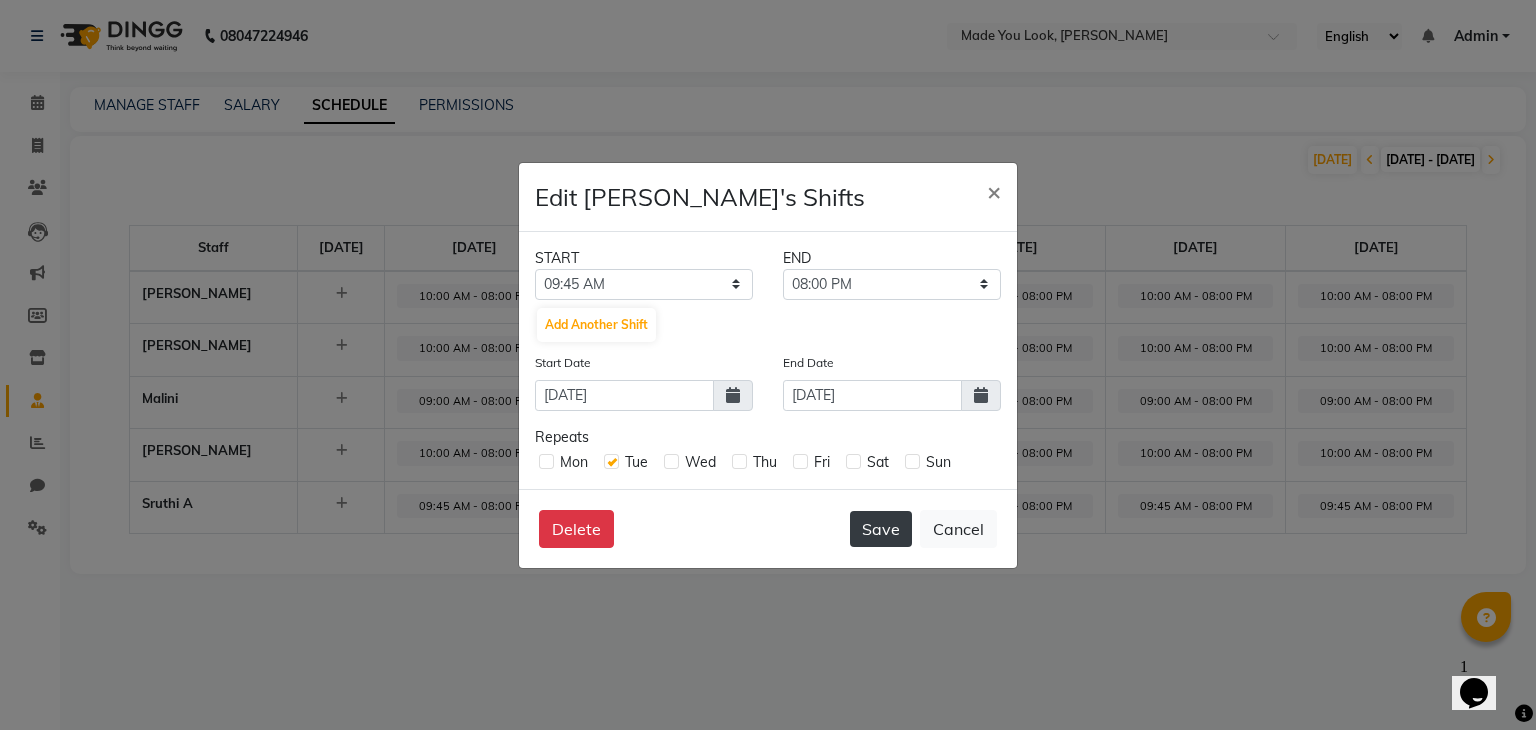 click on "Save" 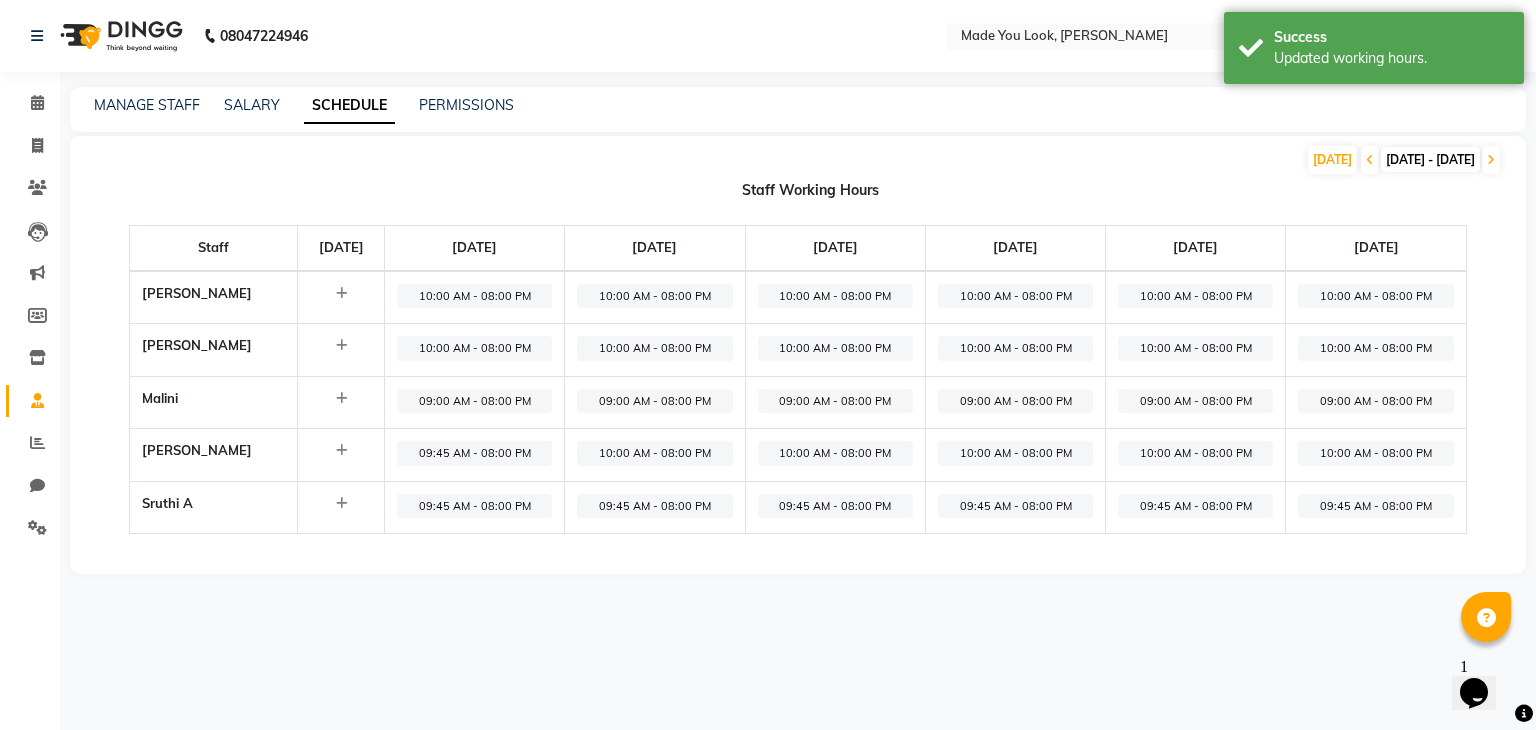 click on "10:00 AM - 08:00 PM" 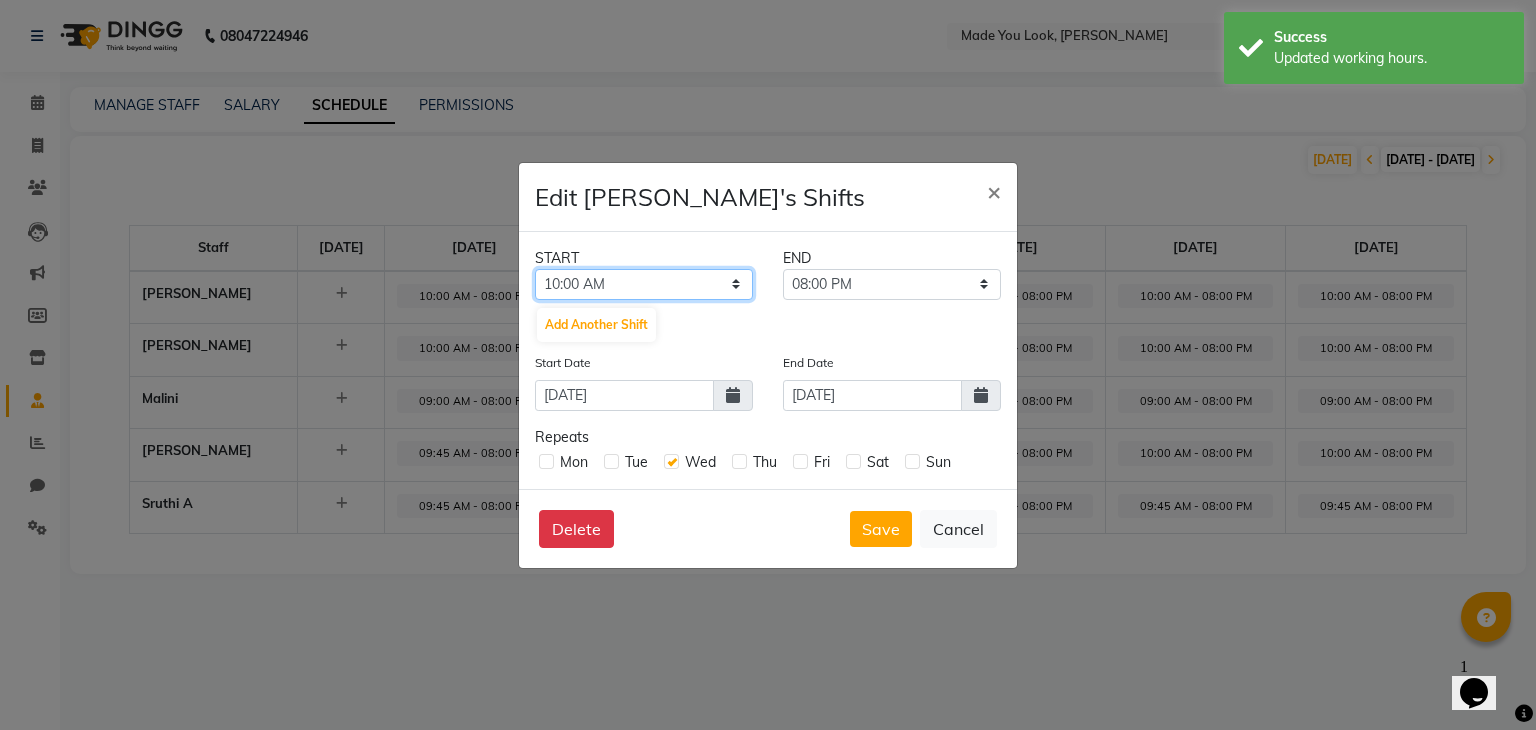 click on "12:00 AM 12:15 AM 12:30 AM 12:45 AM 01:00 AM 01:15 AM 01:30 AM 01:45 AM 02:00 AM 02:15 AM 02:30 AM 02:45 AM 03:00 AM 03:15 AM 03:30 AM 03:45 AM 04:00 AM 04:15 AM 04:30 AM 04:45 AM 05:00 AM 05:15 AM 05:30 AM 05:45 AM 06:00 AM 06:15 AM 06:30 AM 06:45 AM 07:00 AM 07:15 AM 07:30 AM 07:45 AM 08:00 AM 08:15 AM 08:30 AM 08:45 AM 09:00 AM 09:15 AM 09:30 AM 09:45 AM 10:00 AM 10:15 AM 10:30 AM 10:45 AM 11:00 AM 11:15 AM 11:30 AM 11:45 AM 12:00 PM 12:15 PM 12:30 PM 12:45 PM 01:00 PM 01:15 PM 01:30 PM 01:45 PM 02:00 PM 02:15 PM 02:30 PM 02:45 PM 03:00 PM 03:15 PM 03:30 PM 03:45 PM 04:00 PM 04:15 PM 04:30 PM 04:45 PM 05:00 PM 05:15 PM 05:30 PM 05:45 PM 06:00 PM 06:15 PM 06:30 PM 06:45 PM 07:00 PM 07:15 PM 07:30 PM 07:45 PM 08:00 PM 08:15 PM 08:30 PM 08:45 PM 09:00 PM 09:15 PM 09:30 PM 09:45 PM 10:00 PM 10:15 PM 10:30 PM 10:45 PM 11:00 PM 11:15 PM 11:30 PM 11:45 PM" 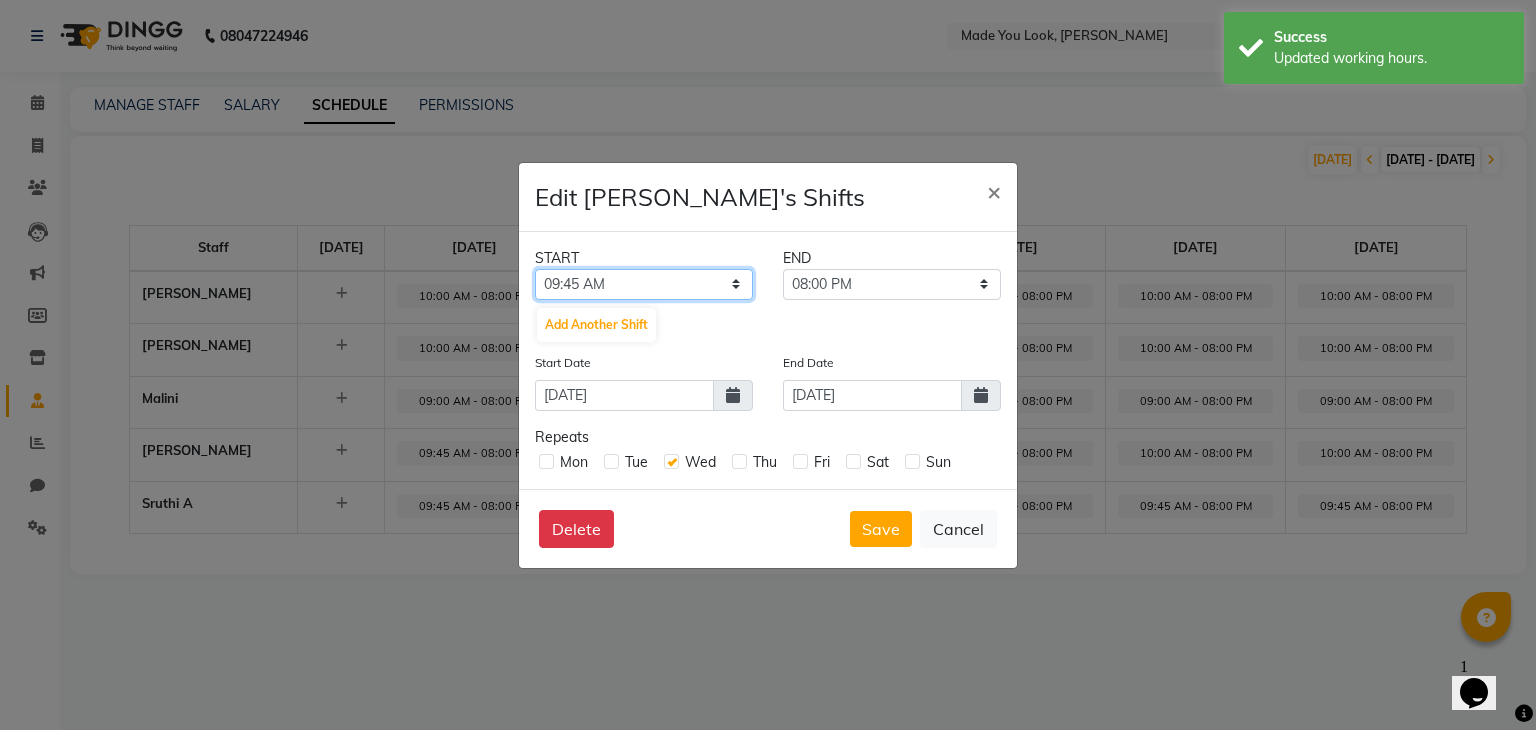 click on "12:00 AM 12:15 AM 12:30 AM 12:45 AM 01:00 AM 01:15 AM 01:30 AM 01:45 AM 02:00 AM 02:15 AM 02:30 AM 02:45 AM 03:00 AM 03:15 AM 03:30 AM 03:45 AM 04:00 AM 04:15 AM 04:30 AM 04:45 AM 05:00 AM 05:15 AM 05:30 AM 05:45 AM 06:00 AM 06:15 AM 06:30 AM 06:45 AM 07:00 AM 07:15 AM 07:30 AM 07:45 AM 08:00 AM 08:15 AM 08:30 AM 08:45 AM 09:00 AM 09:15 AM 09:30 AM 09:45 AM 10:00 AM 10:15 AM 10:30 AM 10:45 AM 11:00 AM 11:15 AM 11:30 AM 11:45 AM 12:00 PM 12:15 PM 12:30 PM 12:45 PM 01:00 PM 01:15 PM 01:30 PM 01:45 PM 02:00 PM 02:15 PM 02:30 PM 02:45 PM 03:00 PM 03:15 PM 03:30 PM 03:45 PM 04:00 PM 04:15 PM 04:30 PM 04:45 PM 05:00 PM 05:15 PM 05:30 PM 05:45 PM 06:00 PM 06:15 PM 06:30 PM 06:45 PM 07:00 PM 07:15 PM 07:30 PM 07:45 PM 08:00 PM 08:15 PM 08:30 PM 08:45 PM 09:00 PM 09:15 PM 09:30 PM 09:45 PM 10:00 PM 10:15 PM 10:30 PM 10:45 PM 11:00 PM 11:15 PM 11:30 PM 11:45 PM" 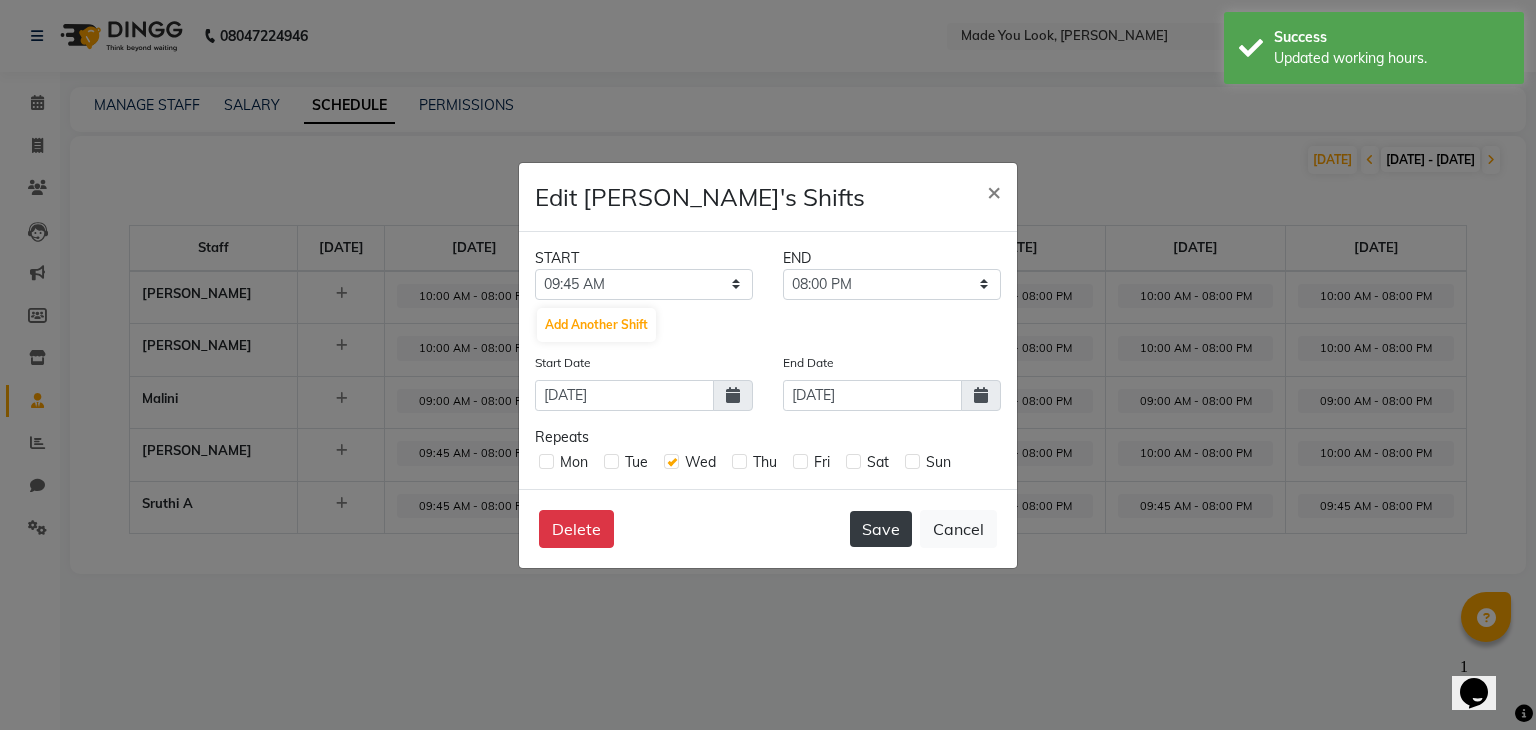 click on "Save" 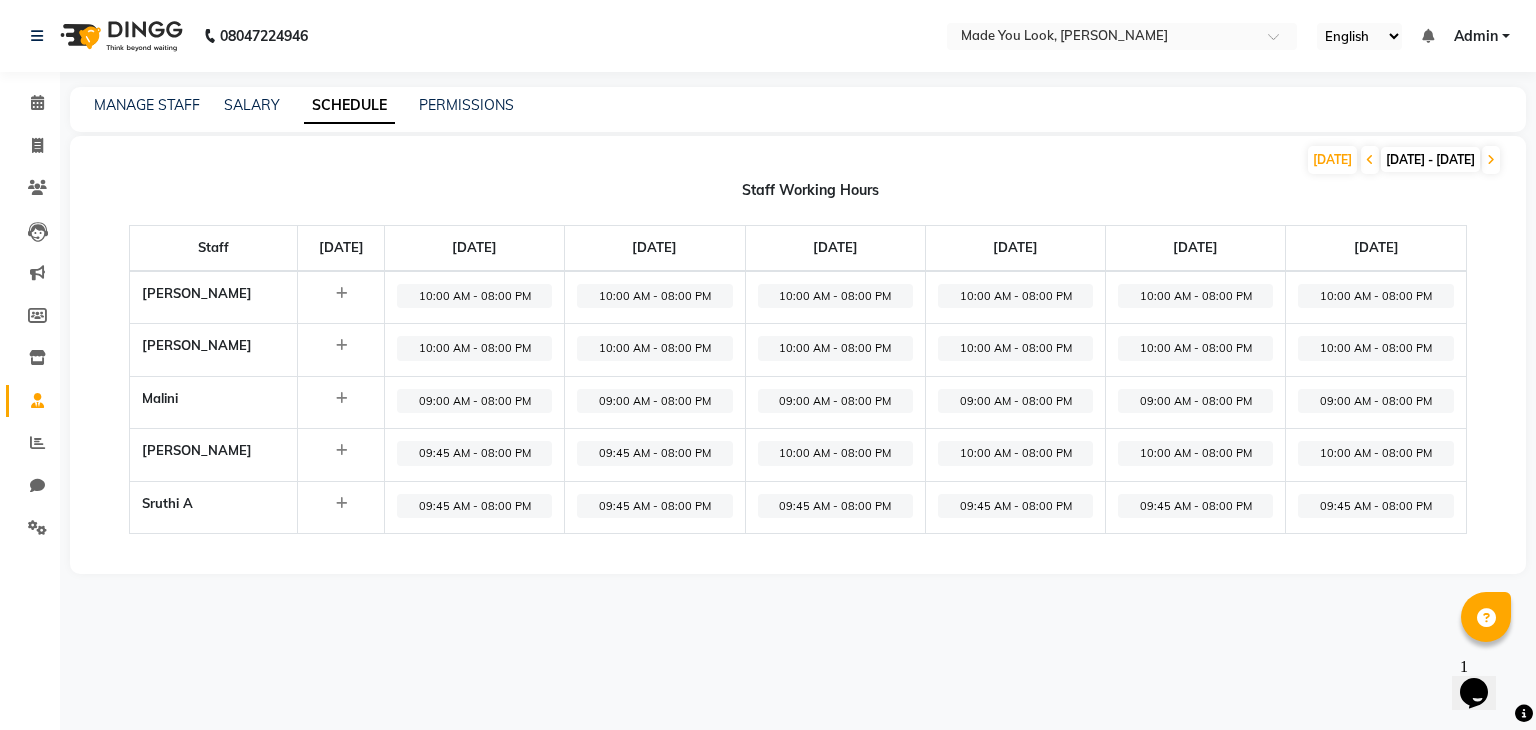 click on "10:00 AM - 08:00 PM" 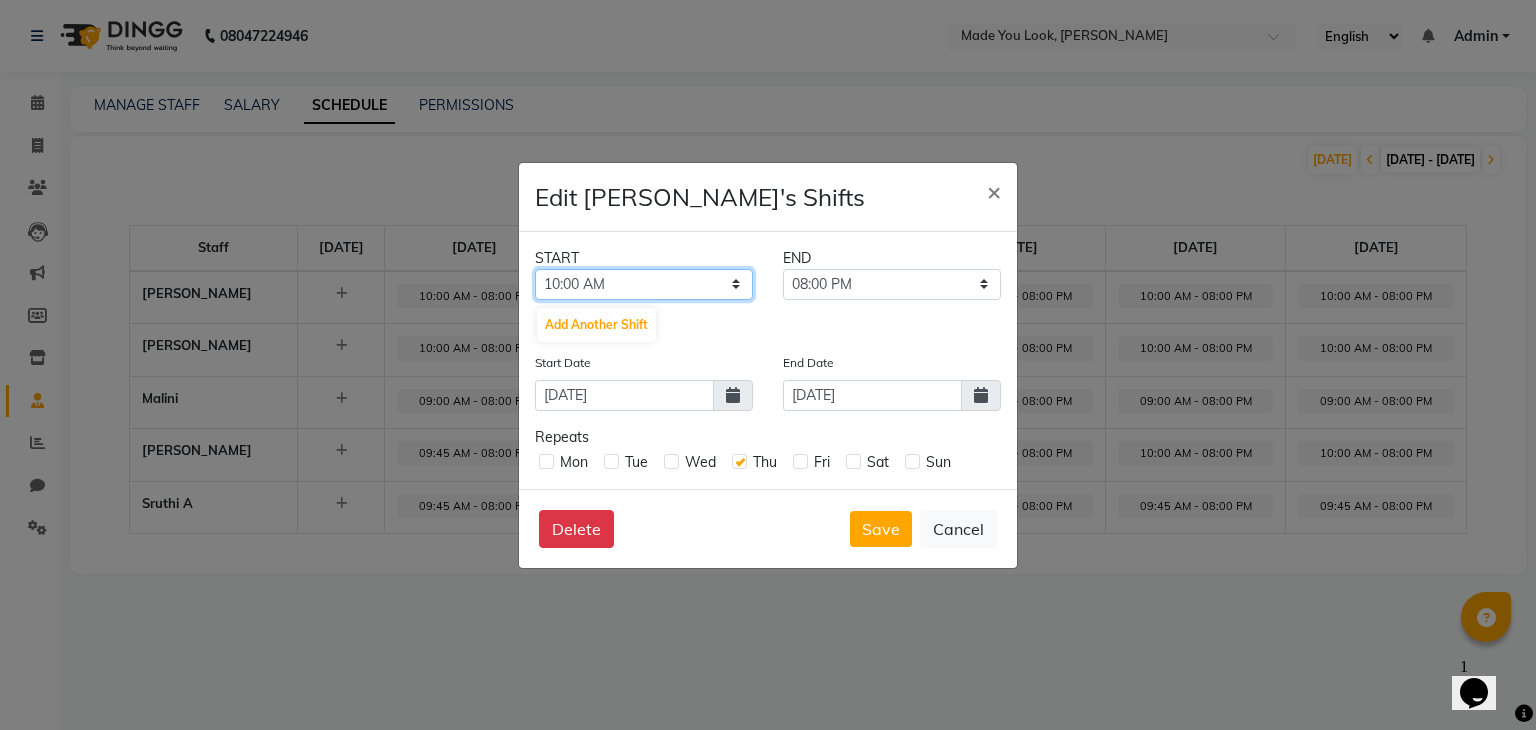 click on "12:00 AM 12:15 AM 12:30 AM 12:45 AM 01:00 AM 01:15 AM 01:30 AM 01:45 AM 02:00 AM 02:15 AM 02:30 AM 02:45 AM 03:00 AM 03:15 AM 03:30 AM 03:45 AM 04:00 AM 04:15 AM 04:30 AM 04:45 AM 05:00 AM 05:15 AM 05:30 AM 05:45 AM 06:00 AM 06:15 AM 06:30 AM 06:45 AM 07:00 AM 07:15 AM 07:30 AM 07:45 AM 08:00 AM 08:15 AM 08:30 AM 08:45 AM 09:00 AM 09:15 AM 09:30 AM 09:45 AM 10:00 AM 10:15 AM 10:30 AM 10:45 AM 11:00 AM 11:15 AM 11:30 AM 11:45 AM 12:00 PM 12:15 PM 12:30 PM 12:45 PM 01:00 PM 01:15 PM 01:30 PM 01:45 PM 02:00 PM 02:15 PM 02:30 PM 02:45 PM 03:00 PM 03:15 PM 03:30 PM 03:45 PM 04:00 PM 04:15 PM 04:30 PM 04:45 PM 05:00 PM 05:15 PM 05:30 PM 05:45 PM 06:00 PM 06:15 PM 06:30 PM 06:45 PM 07:00 PM 07:15 PM 07:30 PM 07:45 PM 08:00 PM 08:15 PM 08:30 PM 08:45 PM 09:00 PM 09:15 PM 09:30 PM 09:45 PM 10:00 PM 10:15 PM 10:30 PM 10:45 PM 11:00 PM 11:15 PM 11:30 PM 11:45 PM" 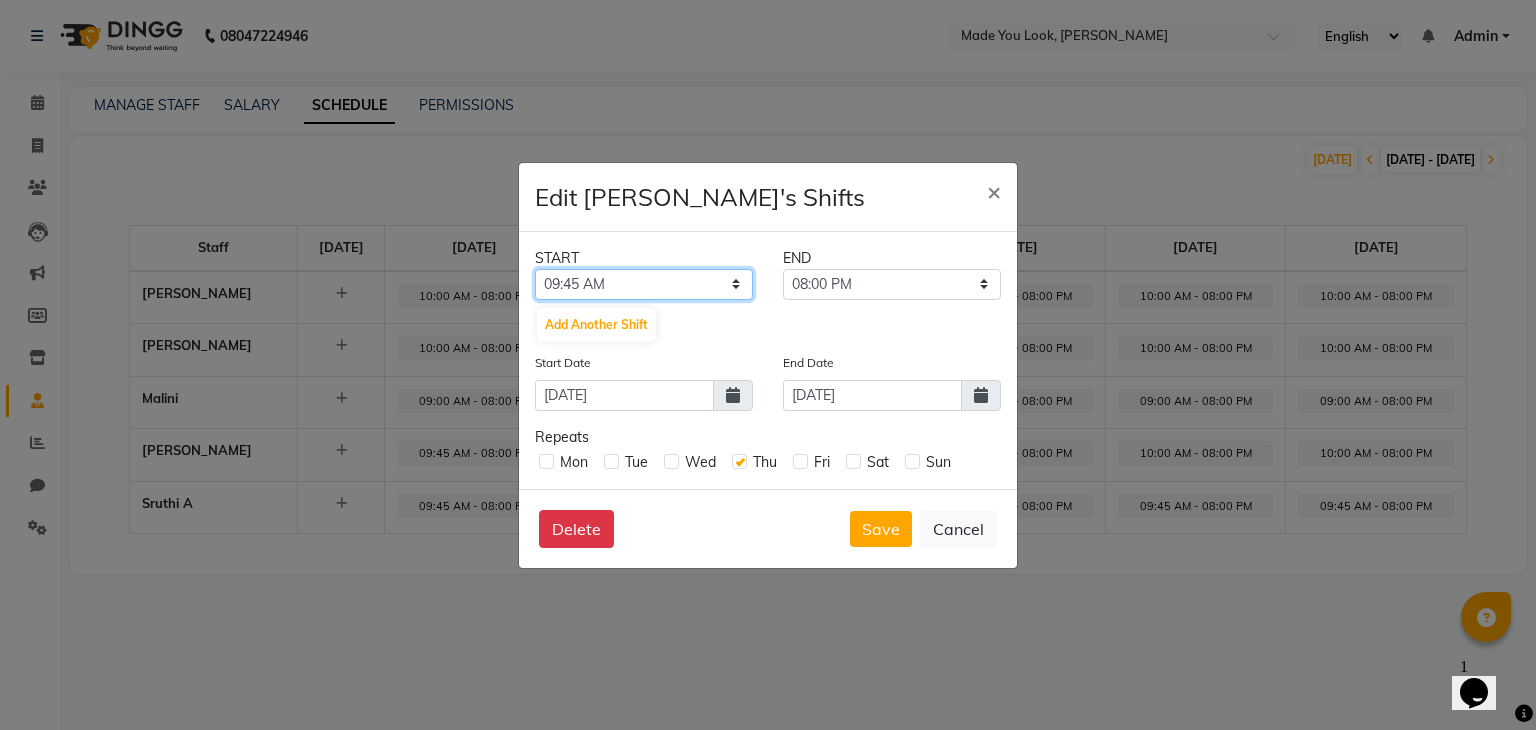 click on "12:00 AM 12:15 AM 12:30 AM 12:45 AM 01:00 AM 01:15 AM 01:30 AM 01:45 AM 02:00 AM 02:15 AM 02:30 AM 02:45 AM 03:00 AM 03:15 AM 03:30 AM 03:45 AM 04:00 AM 04:15 AM 04:30 AM 04:45 AM 05:00 AM 05:15 AM 05:30 AM 05:45 AM 06:00 AM 06:15 AM 06:30 AM 06:45 AM 07:00 AM 07:15 AM 07:30 AM 07:45 AM 08:00 AM 08:15 AM 08:30 AM 08:45 AM 09:00 AM 09:15 AM 09:30 AM 09:45 AM 10:00 AM 10:15 AM 10:30 AM 10:45 AM 11:00 AM 11:15 AM 11:30 AM 11:45 AM 12:00 PM 12:15 PM 12:30 PM 12:45 PM 01:00 PM 01:15 PM 01:30 PM 01:45 PM 02:00 PM 02:15 PM 02:30 PM 02:45 PM 03:00 PM 03:15 PM 03:30 PM 03:45 PM 04:00 PM 04:15 PM 04:30 PM 04:45 PM 05:00 PM 05:15 PM 05:30 PM 05:45 PM 06:00 PM 06:15 PM 06:30 PM 06:45 PM 07:00 PM 07:15 PM 07:30 PM 07:45 PM 08:00 PM 08:15 PM 08:30 PM 08:45 PM 09:00 PM 09:15 PM 09:30 PM 09:45 PM 10:00 PM 10:15 PM 10:30 PM 10:45 PM 11:00 PM 11:15 PM 11:30 PM 11:45 PM" 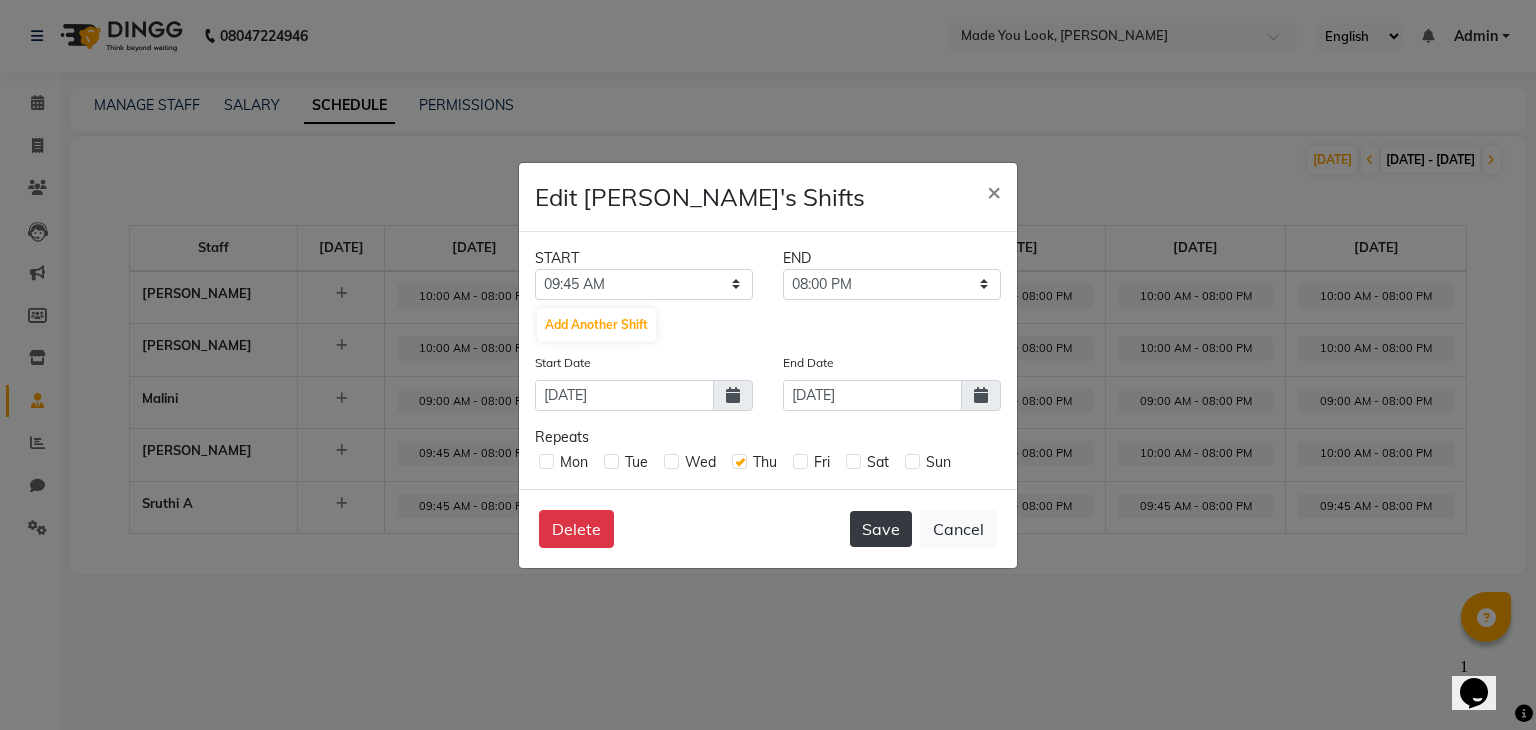 click on "Save" 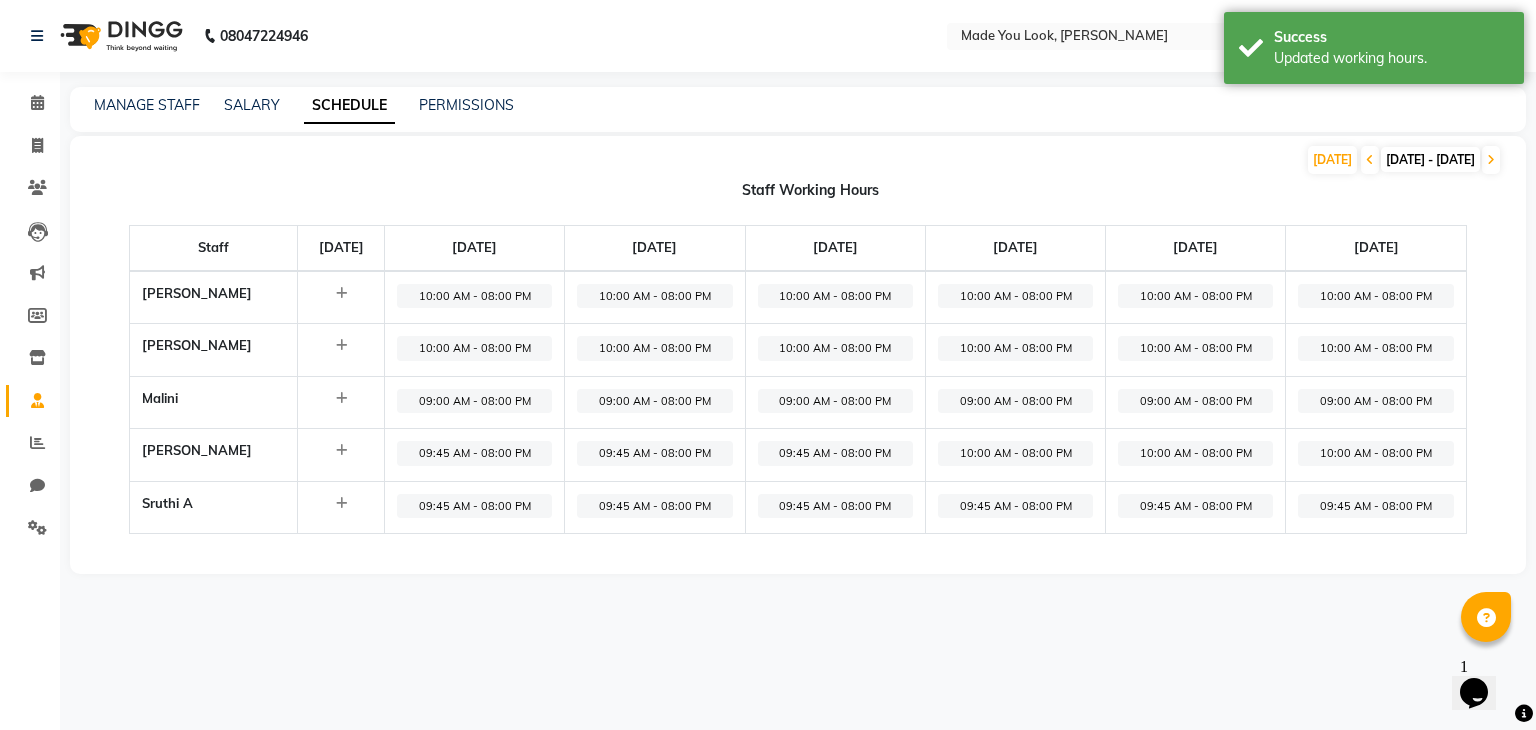 click on "10:00 AM - 08:00 PM" 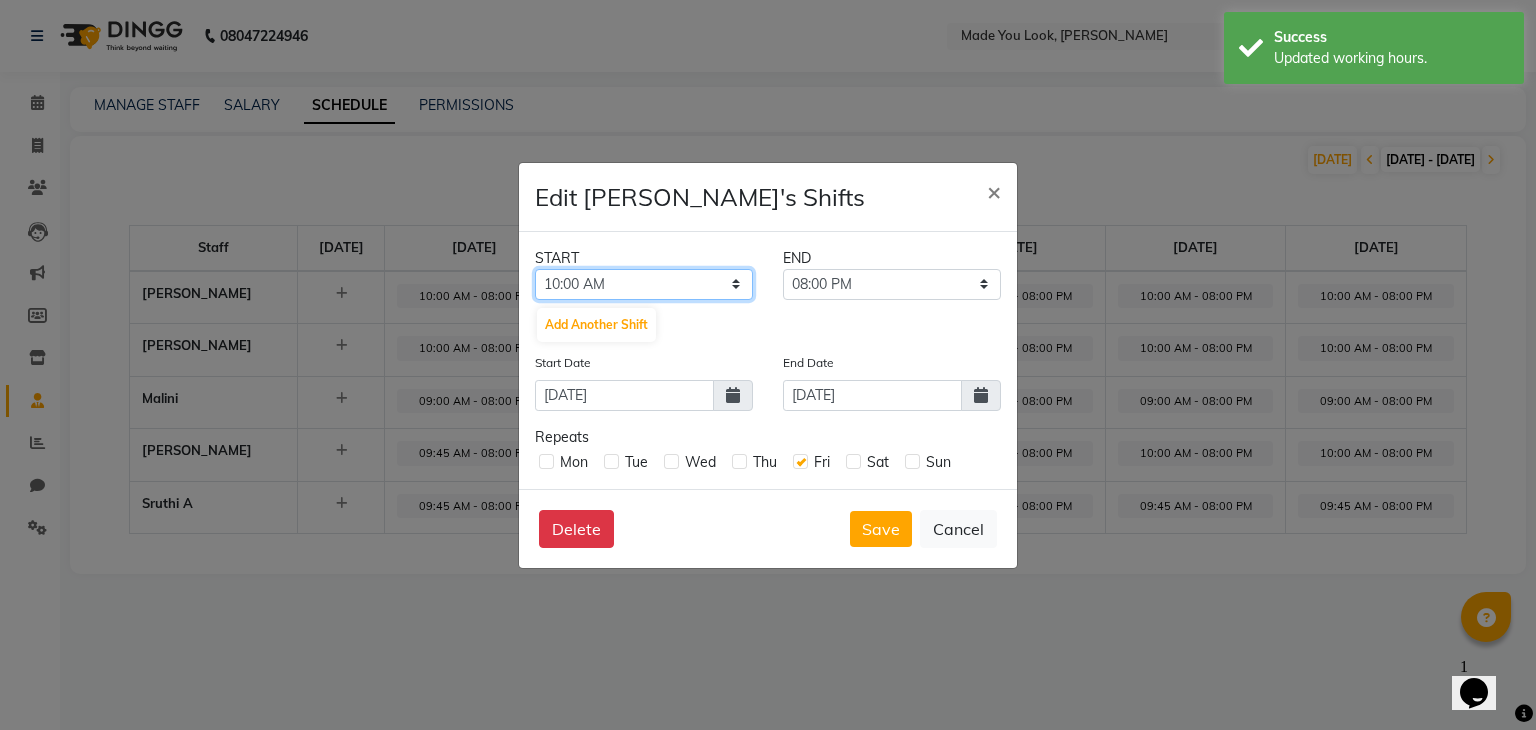 click on "12:00 AM 12:15 AM 12:30 AM 12:45 AM 01:00 AM 01:15 AM 01:30 AM 01:45 AM 02:00 AM 02:15 AM 02:30 AM 02:45 AM 03:00 AM 03:15 AM 03:30 AM 03:45 AM 04:00 AM 04:15 AM 04:30 AM 04:45 AM 05:00 AM 05:15 AM 05:30 AM 05:45 AM 06:00 AM 06:15 AM 06:30 AM 06:45 AM 07:00 AM 07:15 AM 07:30 AM 07:45 AM 08:00 AM 08:15 AM 08:30 AM 08:45 AM 09:00 AM 09:15 AM 09:30 AM 09:45 AM 10:00 AM 10:15 AM 10:30 AM 10:45 AM 11:00 AM 11:15 AM 11:30 AM 11:45 AM 12:00 PM 12:15 PM 12:30 PM 12:45 PM 01:00 PM 01:15 PM 01:30 PM 01:45 PM 02:00 PM 02:15 PM 02:30 PM 02:45 PM 03:00 PM 03:15 PM 03:30 PM 03:45 PM 04:00 PM 04:15 PM 04:30 PM 04:45 PM 05:00 PM 05:15 PM 05:30 PM 05:45 PM 06:00 PM 06:15 PM 06:30 PM 06:45 PM 07:00 PM 07:15 PM 07:30 PM 07:45 PM 08:00 PM 08:15 PM 08:30 PM 08:45 PM 09:00 PM 09:15 PM 09:30 PM 09:45 PM 10:00 PM 10:15 PM 10:30 PM 10:45 PM 11:00 PM 11:15 PM 11:30 PM 11:45 PM" 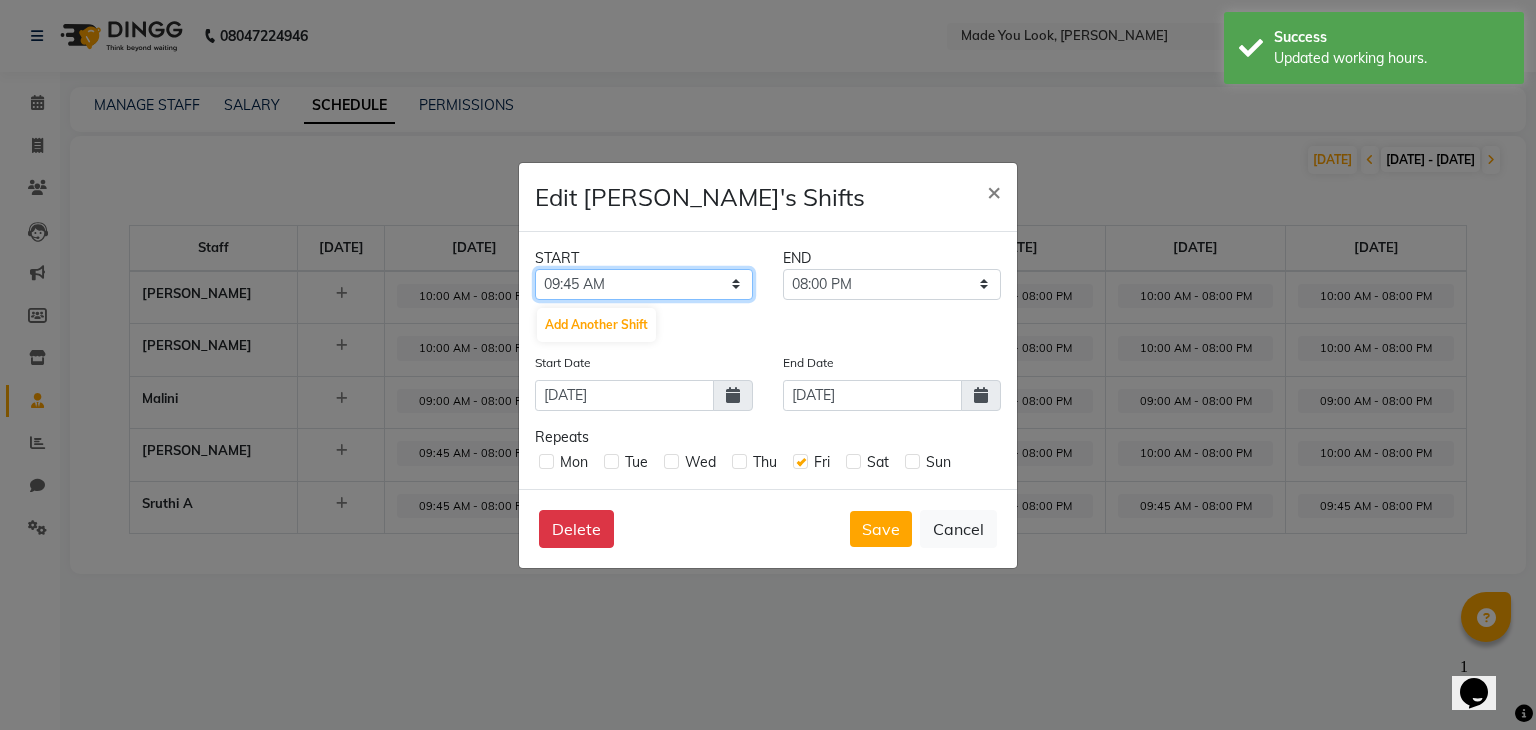 click on "12:00 AM 12:15 AM 12:30 AM 12:45 AM 01:00 AM 01:15 AM 01:30 AM 01:45 AM 02:00 AM 02:15 AM 02:30 AM 02:45 AM 03:00 AM 03:15 AM 03:30 AM 03:45 AM 04:00 AM 04:15 AM 04:30 AM 04:45 AM 05:00 AM 05:15 AM 05:30 AM 05:45 AM 06:00 AM 06:15 AM 06:30 AM 06:45 AM 07:00 AM 07:15 AM 07:30 AM 07:45 AM 08:00 AM 08:15 AM 08:30 AM 08:45 AM 09:00 AM 09:15 AM 09:30 AM 09:45 AM 10:00 AM 10:15 AM 10:30 AM 10:45 AM 11:00 AM 11:15 AM 11:30 AM 11:45 AM 12:00 PM 12:15 PM 12:30 PM 12:45 PM 01:00 PM 01:15 PM 01:30 PM 01:45 PM 02:00 PM 02:15 PM 02:30 PM 02:45 PM 03:00 PM 03:15 PM 03:30 PM 03:45 PM 04:00 PM 04:15 PM 04:30 PM 04:45 PM 05:00 PM 05:15 PM 05:30 PM 05:45 PM 06:00 PM 06:15 PM 06:30 PM 06:45 PM 07:00 PM 07:15 PM 07:30 PM 07:45 PM 08:00 PM 08:15 PM 08:30 PM 08:45 PM 09:00 PM 09:15 PM 09:30 PM 09:45 PM 10:00 PM 10:15 PM 10:30 PM 10:45 PM 11:00 PM 11:15 PM 11:30 PM 11:45 PM" 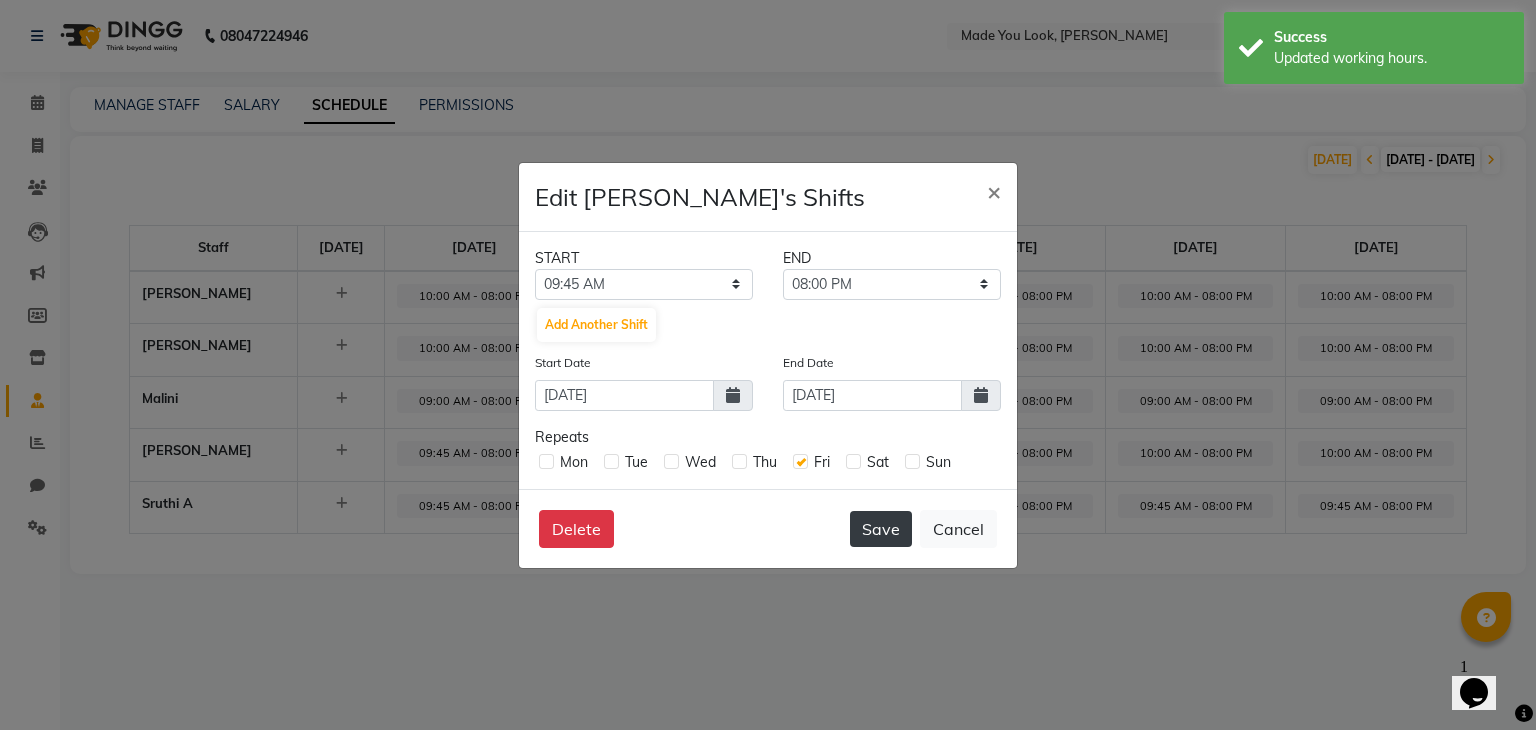 click on "Save" 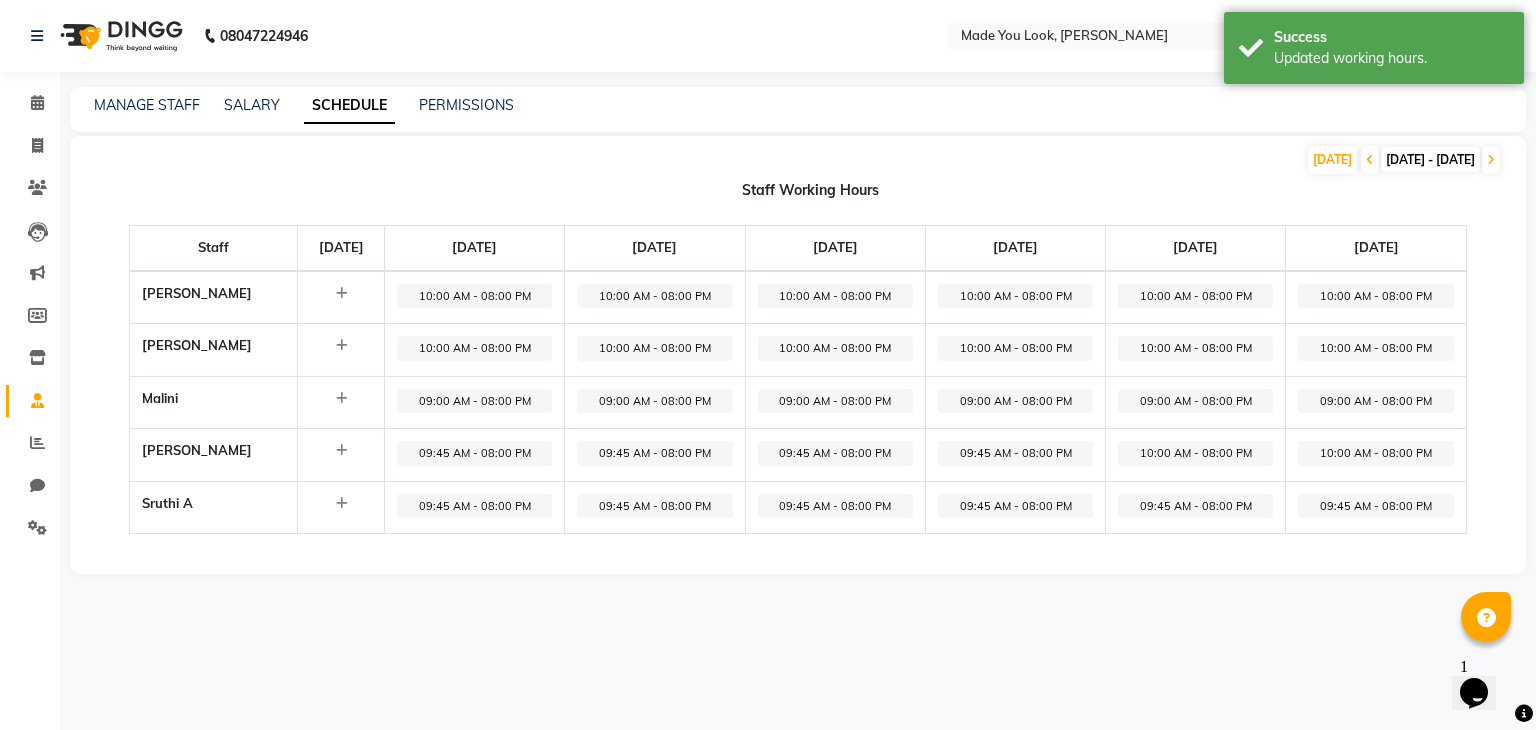 click on "10:00 AM - 08:00 PM" 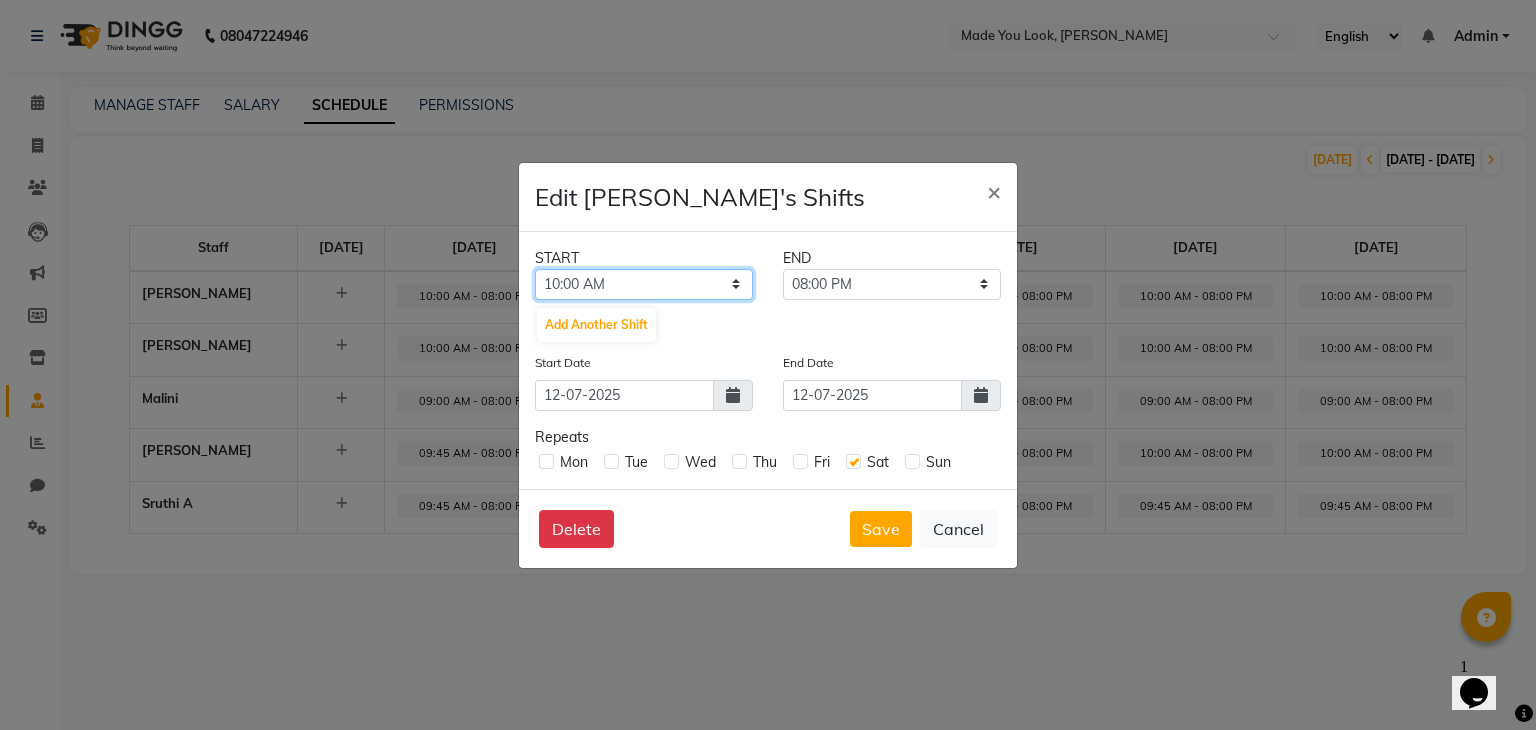 click on "12:00 AM 12:15 AM 12:30 AM 12:45 AM 01:00 AM 01:15 AM 01:30 AM 01:45 AM 02:00 AM 02:15 AM 02:30 AM 02:45 AM 03:00 AM 03:15 AM 03:30 AM 03:45 AM 04:00 AM 04:15 AM 04:30 AM 04:45 AM 05:00 AM 05:15 AM 05:30 AM 05:45 AM 06:00 AM 06:15 AM 06:30 AM 06:45 AM 07:00 AM 07:15 AM 07:30 AM 07:45 AM 08:00 AM 08:15 AM 08:30 AM 08:45 AM 09:00 AM 09:15 AM 09:30 AM 09:45 AM 10:00 AM 10:15 AM 10:30 AM 10:45 AM 11:00 AM 11:15 AM 11:30 AM 11:45 AM 12:00 PM 12:15 PM 12:30 PM 12:45 PM 01:00 PM 01:15 PM 01:30 PM 01:45 PM 02:00 PM 02:15 PM 02:30 PM 02:45 PM 03:00 PM 03:15 PM 03:30 PM 03:45 PM 04:00 PM 04:15 PM 04:30 PM 04:45 PM 05:00 PM 05:15 PM 05:30 PM 05:45 PM 06:00 PM 06:15 PM 06:30 PM 06:45 PM 07:00 PM 07:15 PM 07:30 PM 07:45 PM 08:00 PM 08:15 PM 08:30 PM 08:45 PM 09:00 PM 09:15 PM 09:30 PM 09:45 PM 10:00 PM 10:15 PM 10:30 PM 10:45 PM 11:00 PM 11:15 PM 11:30 PM 11:45 PM" 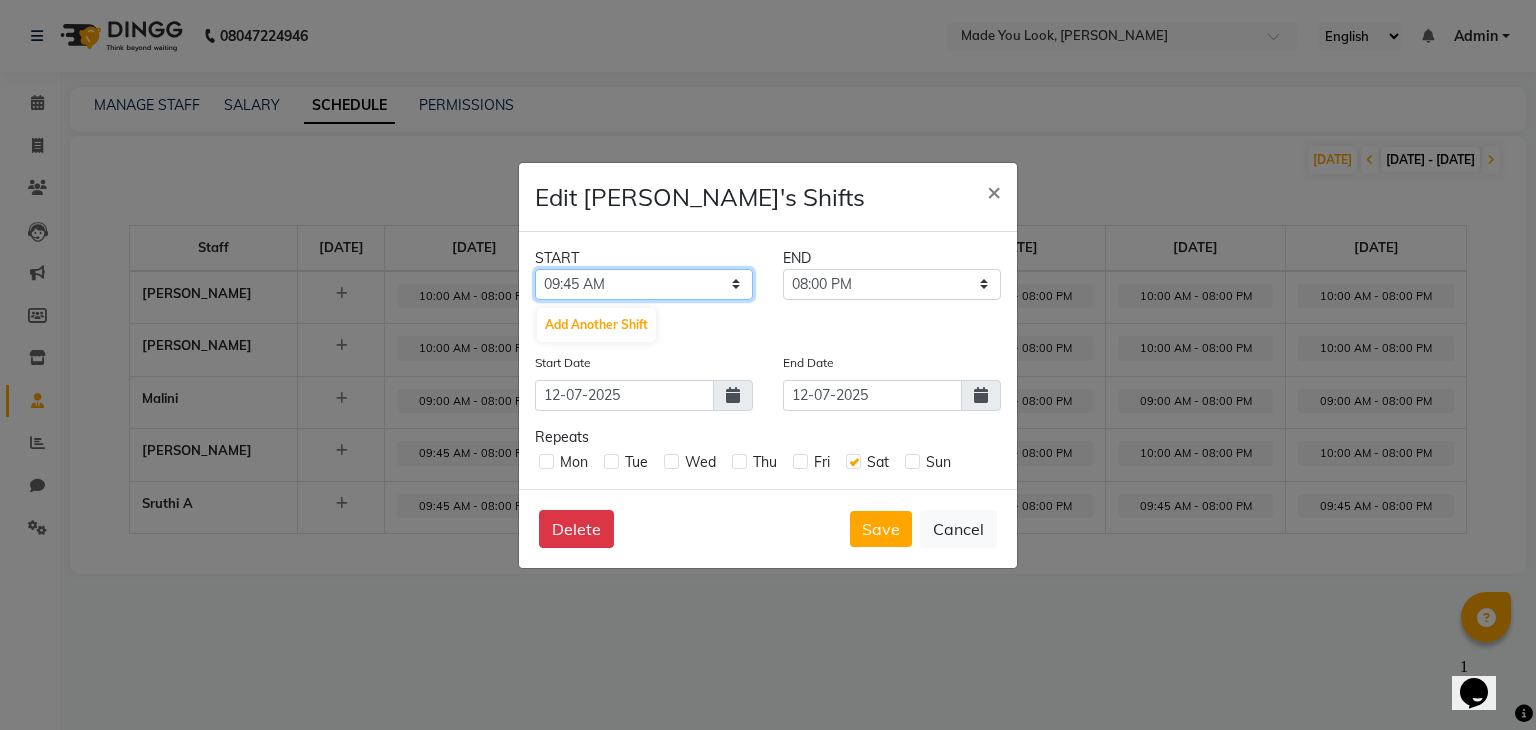 click on "12:00 AM 12:15 AM 12:30 AM 12:45 AM 01:00 AM 01:15 AM 01:30 AM 01:45 AM 02:00 AM 02:15 AM 02:30 AM 02:45 AM 03:00 AM 03:15 AM 03:30 AM 03:45 AM 04:00 AM 04:15 AM 04:30 AM 04:45 AM 05:00 AM 05:15 AM 05:30 AM 05:45 AM 06:00 AM 06:15 AM 06:30 AM 06:45 AM 07:00 AM 07:15 AM 07:30 AM 07:45 AM 08:00 AM 08:15 AM 08:30 AM 08:45 AM 09:00 AM 09:15 AM 09:30 AM 09:45 AM 10:00 AM 10:15 AM 10:30 AM 10:45 AM 11:00 AM 11:15 AM 11:30 AM 11:45 AM 12:00 PM 12:15 PM 12:30 PM 12:45 PM 01:00 PM 01:15 PM 01:30 PM 01:45 PM 02:00 PM 02:15 PM 02:30 PM 02:45 PM 03:00 PM 03:15 PM 03:30 PM 03:45 PM 04:00 PM 04:15 PM 04:30 PM 04:45 PM 05:00 PM 05:15 PM 05:30 PM 05:45 PM 06:00 PM 06:15 PM 06:30 PM 06:45 PM 07:00 PM 07:15 PM 07:30 PM 07:45 PM 08:00 PM 08:15 PM 08:30 PM 08:45 PM 09:00 PM 09:15 PM 09:30 PM 09:45 PM 10:00 PM 10:15 PM 10:30 PM 10:45 PM 11:00 PM 11:15 PM 11:30 PM 11:45 PM" 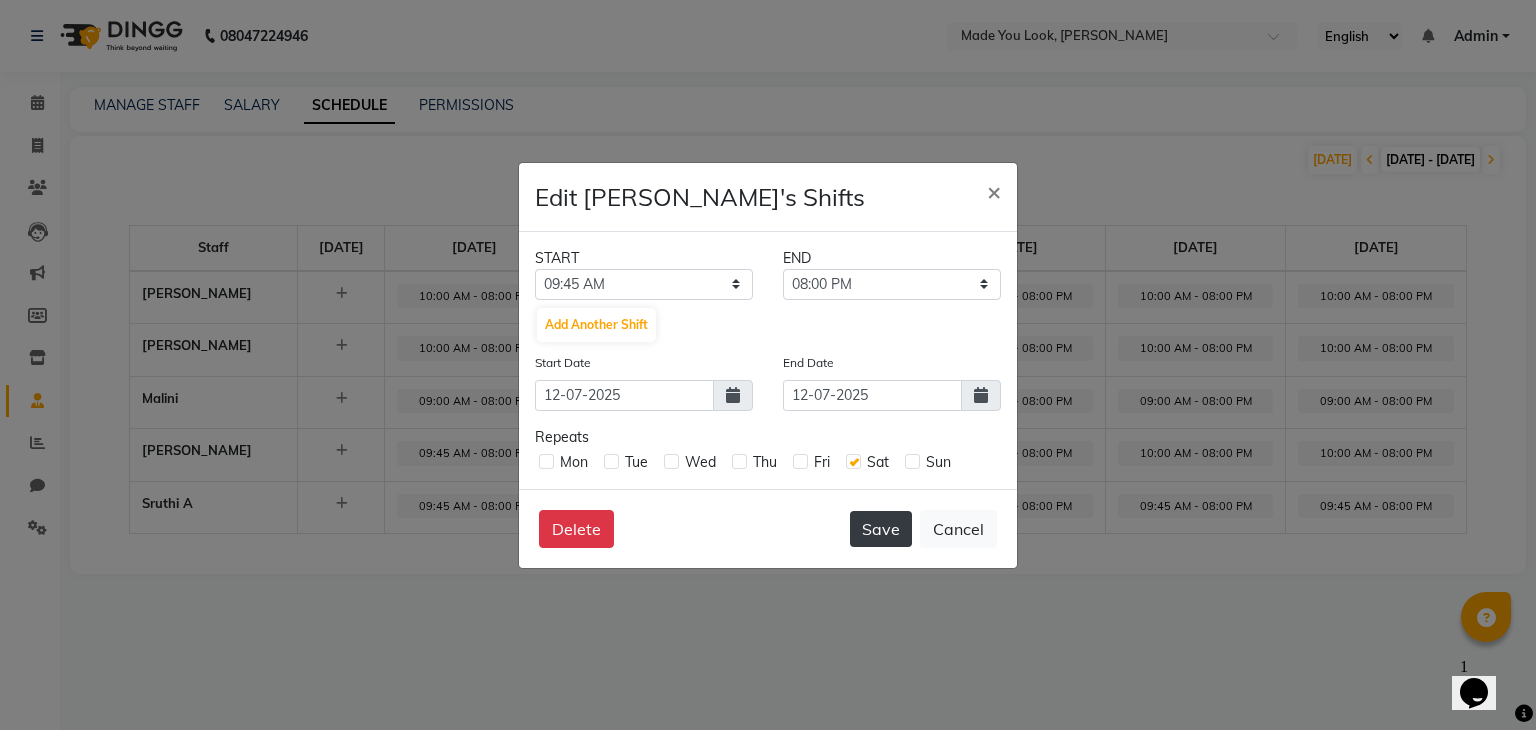 click on "Save" 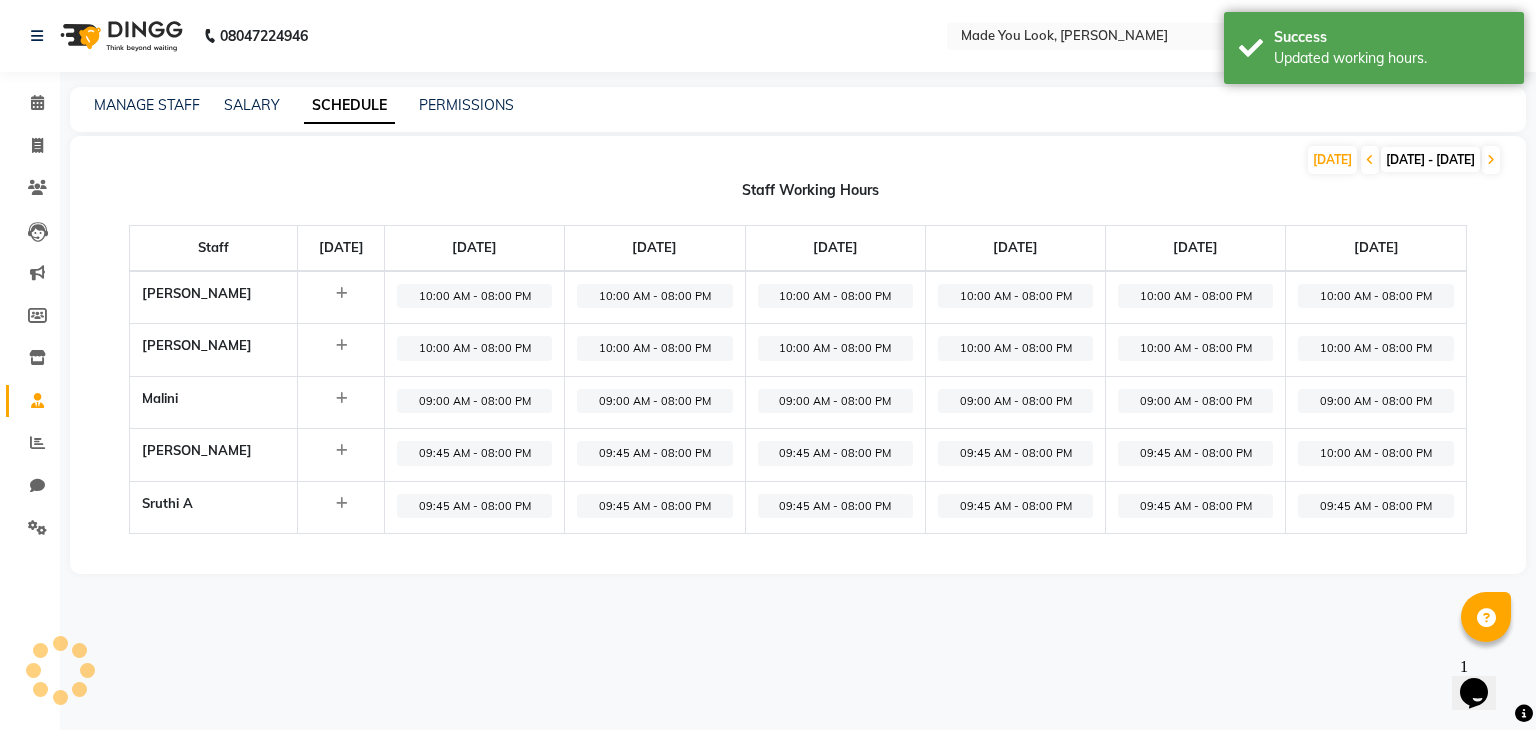 click on "10:00 AM - 08:00 PM" 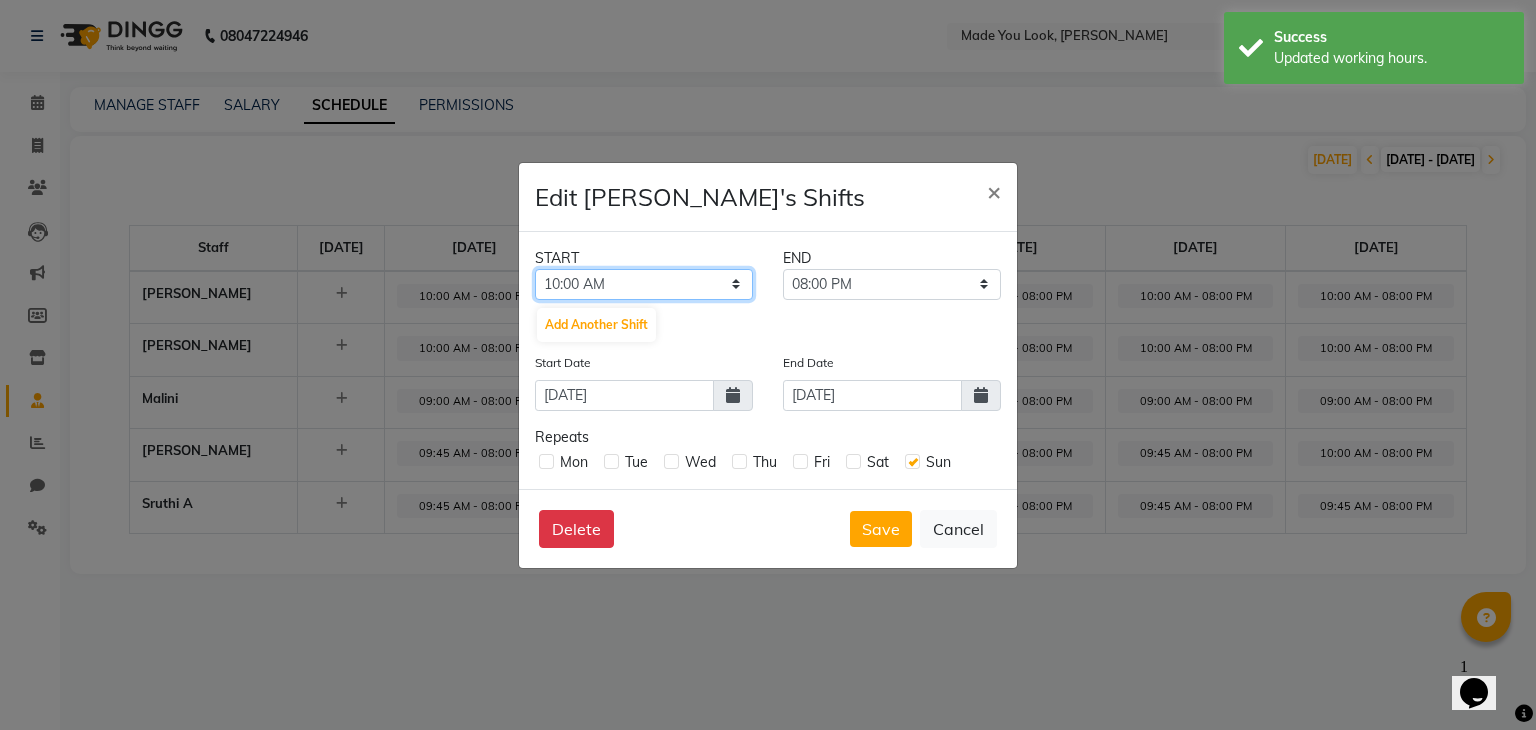 click on "12:00 AM 12:15 AM 12:30 AM 12:45 AM 01:00 AM 01:15 AM 01:30 AM 01:45 AM 02:00 AM 02:15 AM 02:30 AM 02:45 AM 03:00 AM 03:15 AM 03:30 AM 03:45 AM 04:00 AM 04:15 AM 04:30 AM 04:45 AM 05:00 AM 05:15 AM 05:30 AM 05:45 AM 06:00 AM 06:15 AM 06:30 AM 06:45 AM 07:00 AM 07:15 AM 07:30 AM 07:45 AM 08:00 AM 08:15 AM 08:30 AM 08:45 AM 09:00 AM 09:15 AM 09:30 AM 09:45 AM 10:00 AM 10:15 AM 10:30 AM 10:45 AM 11:00 AM 11:15 AM 11:30 AM 11:45 AM 12:00 PM 12:15 PM 12:30 PM 12:45 PM 01:00 PM 01:15 PM 01:30 PM 01:45 PM 02:00 PM 02:15 PM 02:30 PM 02:45 PM 03:00 PM 03:15 PM 03:30 PM 03:45 PM 04:00 PM 04:15 PM 04:30 PM 04:45 PM 05:00 PM 05:15 PM 05:30 PM 05:45 PM 06:00 PM 06:15 PM 06:30 PM 06:45 PM 07:00 PM 07:15 PM 07:30 PM 07:45 PM 08:00 PM 08:15 PM 08:30 PM 08:45 PM 09:00 PM 09:15 PM 09:30 PM 09:45 PM 10:00 PM 10:15 PM 10:30 PM 10:45 PM 11:00 PM 11:15 PM 11:30 PM 11:45 PM" 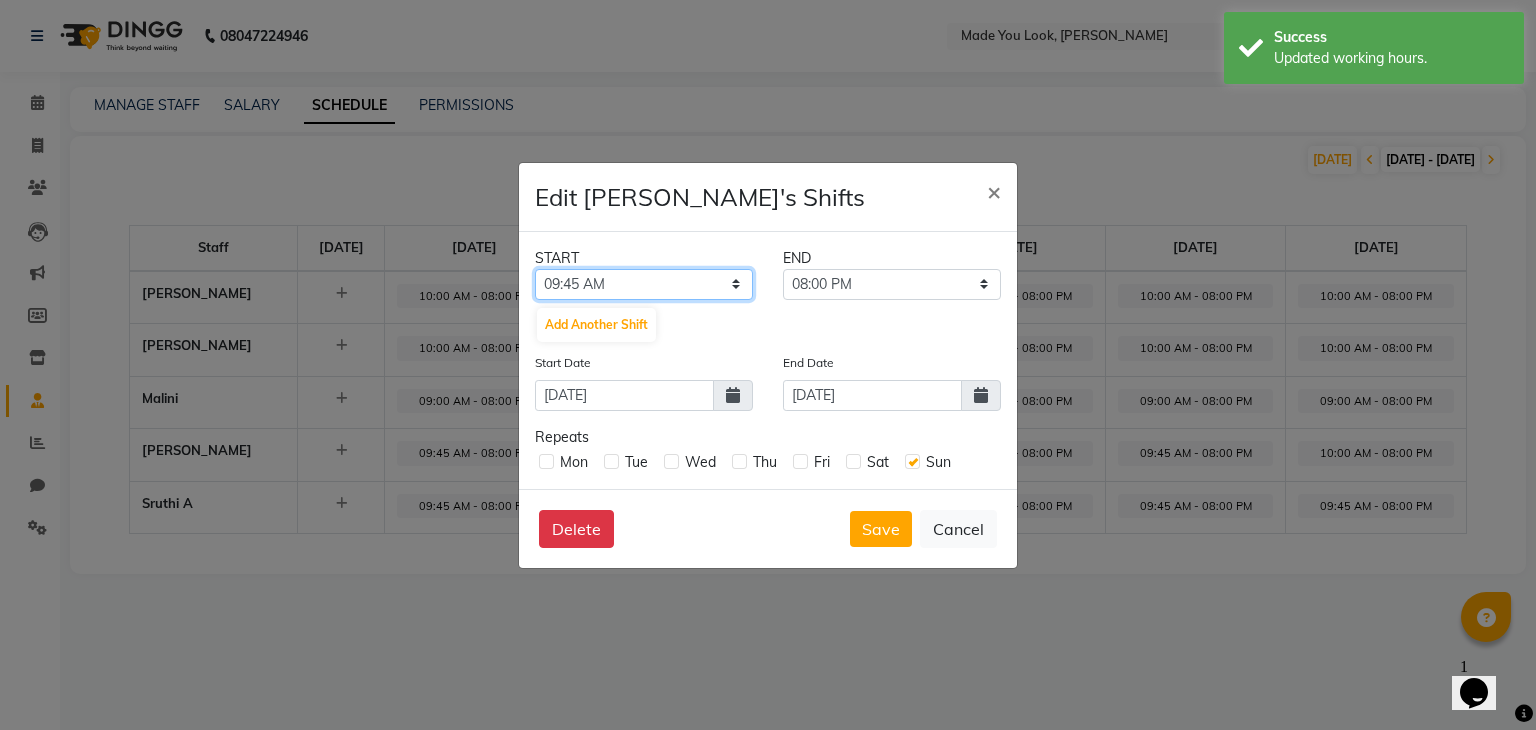 click on "12:00 AM 12:15 AM 12:30 AM 12:45 AM 01:00 AM 01:15 AM 01:30 AM 01:45 AM 02:00 AM 02:15 AM 02:30 AM 02:45 AM 03:00 AM 03:15 AM 03:30 AM 03:45 AM 04:00 AM 04:15 AM 04:30 AM 04:45 AM 05:00 AM 05:15 AM 05:30 AM 05:45 AM 06:00 AM 06:15 AM 06:30 AM 06:45 AM 07:00 AM 07:15 AM 07:30 AM 07:45 AM 08:00 AM 08:15 AM 08:30 AM 08:45 AM 09:00 AM 09:15 AM 09:30 AM 09:45 AM 10:00 AM 10:15 AM 10:30 AM 10:45 AM 11:00 AM 11:15 AM 11:30 AM 11:45 AM 12:00 PM 12:15 PM 12:30 PM 12:45 PM 01:00 PM 01:15 PM 01:30 PM 01:45 PM 02:00 PM 02:15 PM 02:30 PM 02:45 PM 03:00 PM 03:15 PM 03:30 PM 03:45 PM 04:00 PM 04:15 PM 04:30 PM 04:45 PM 05:00 PM 05:15 PM 05:30 PM 05:45 PM 06:00 PM 06:15 PM 06:30 PM 06:45 PM 07:00 PM 07:15 PM 07:30 PM 07:45 PM 08:00 PM 08:15 PM 08:30 PM 08:45 PM 09:00 PM 09:15 PM 09:30 PM 09:45 PM 10:00 PM 10:15 PM 10:30 PM 10:45 PM 11:00 PM 11:15 PM 11:30 PM 11:45 PM" 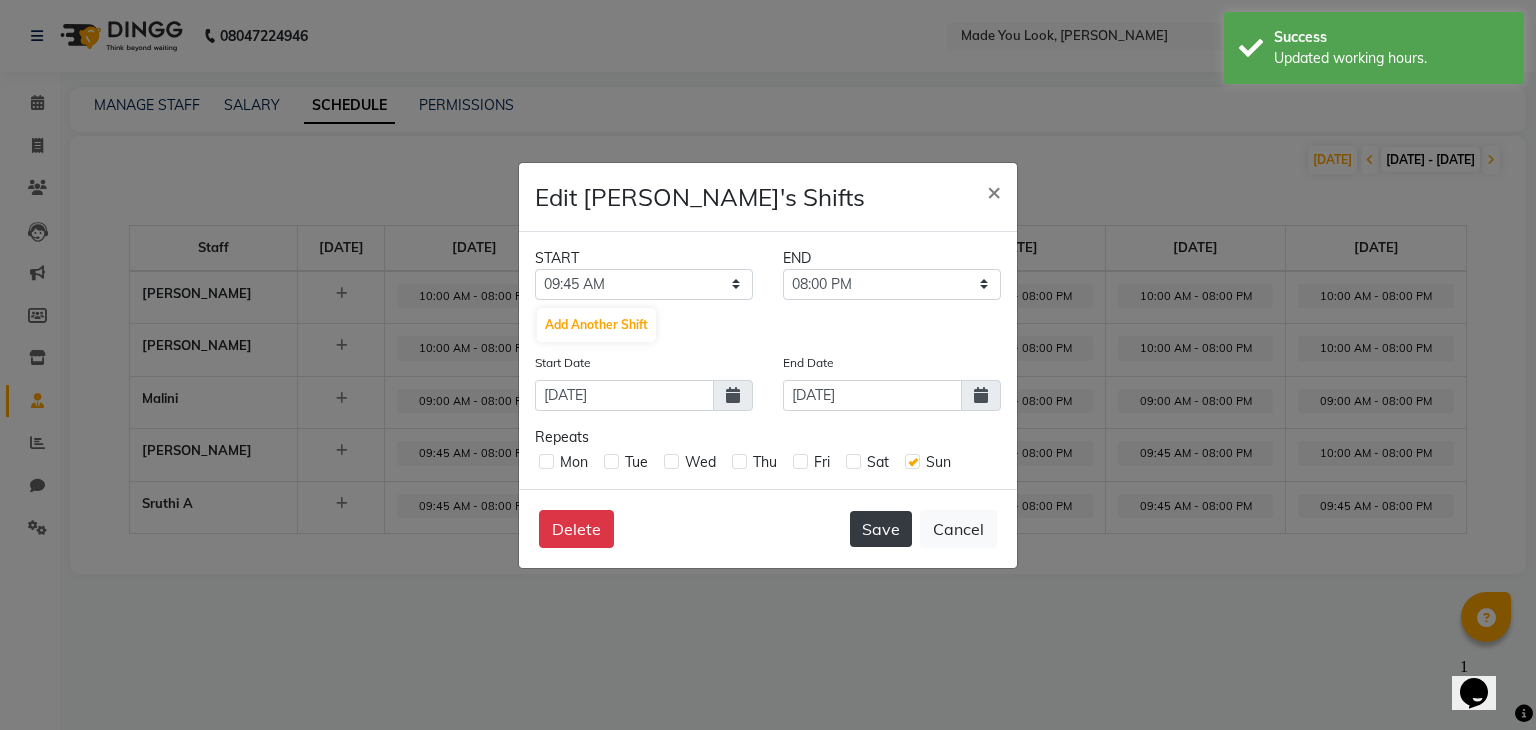 click on "Save" 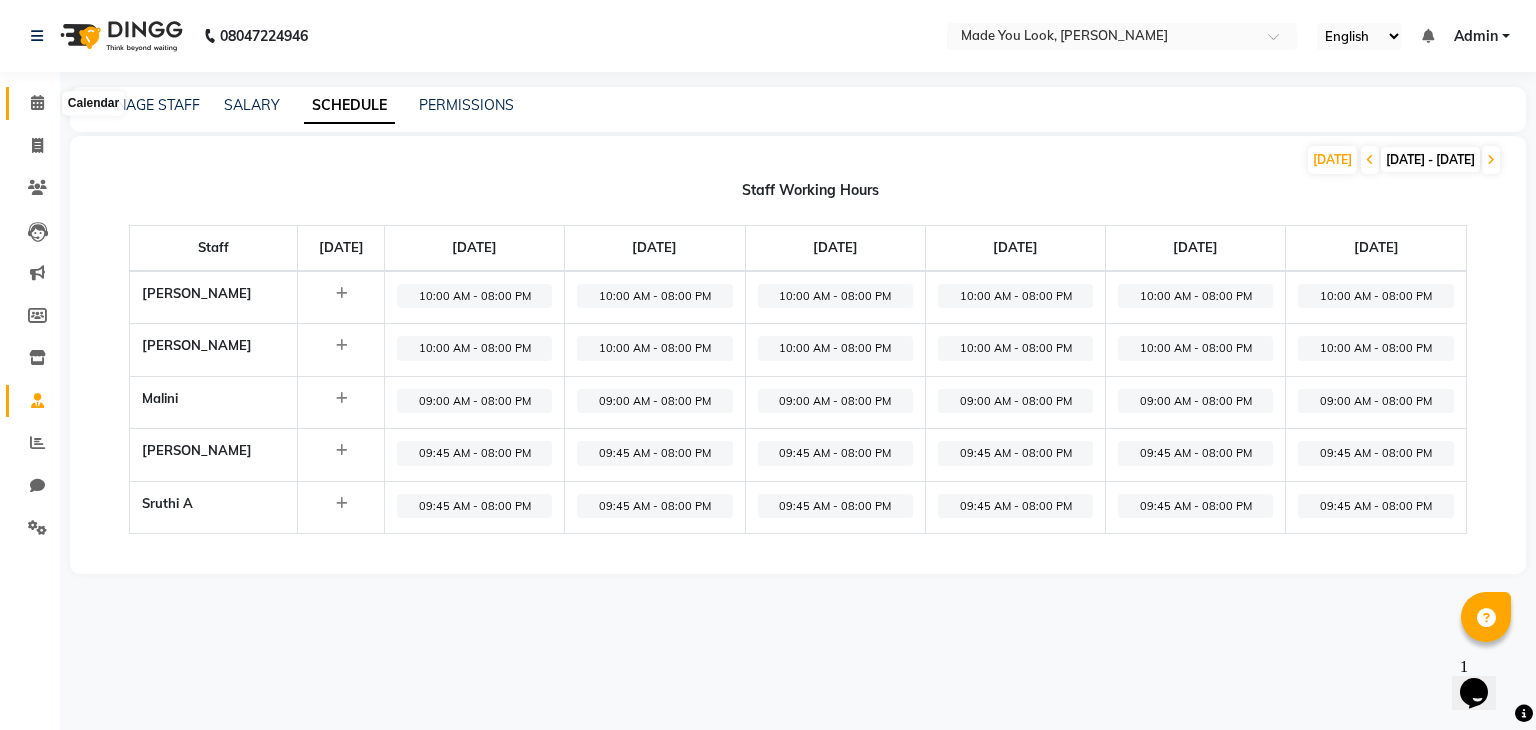 drag, startPoint x: 25, startPoint y: 103, endPoint x: 35, endPoint y: 115, distance: 15.6205 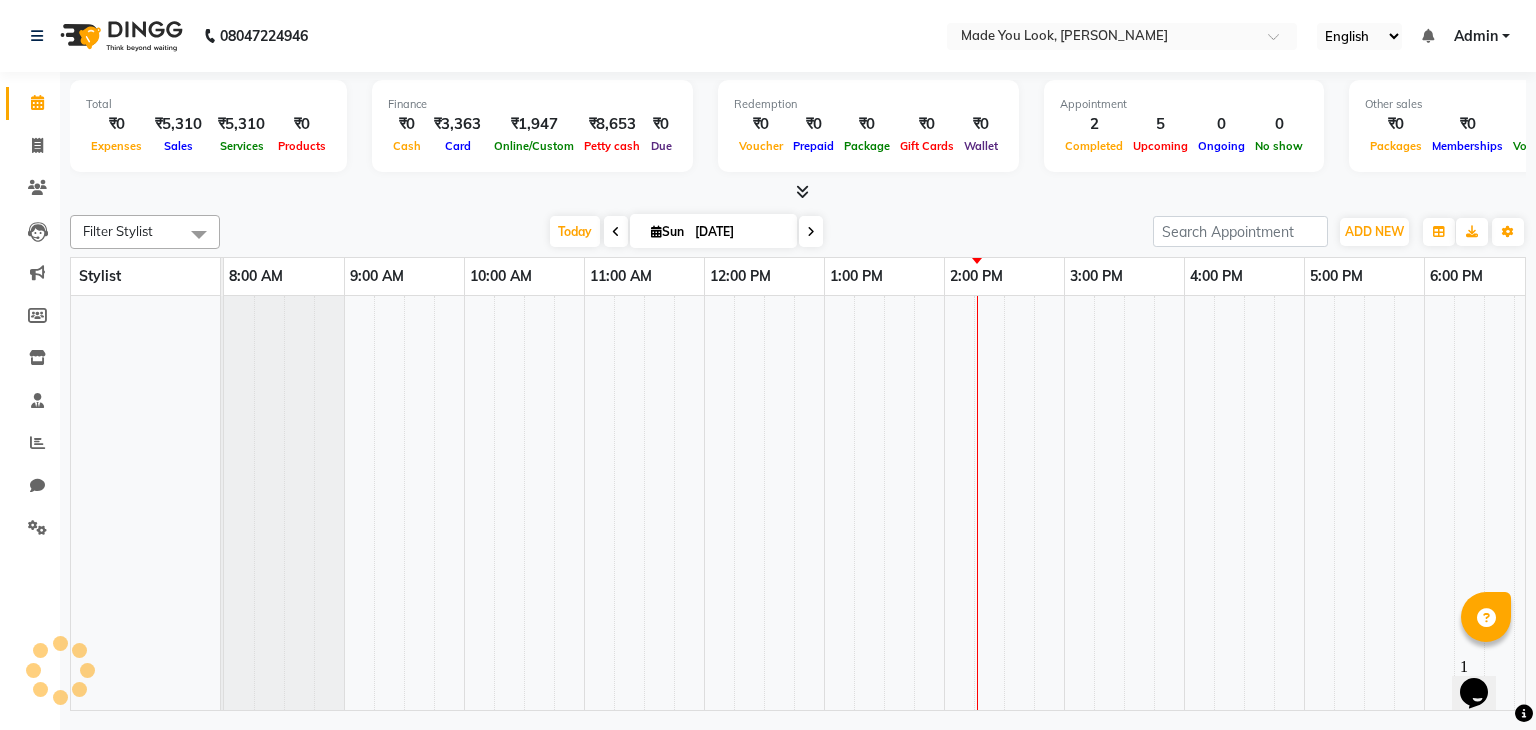 scroll, scrollTop: 0, scrollLeft: 0, axis: both 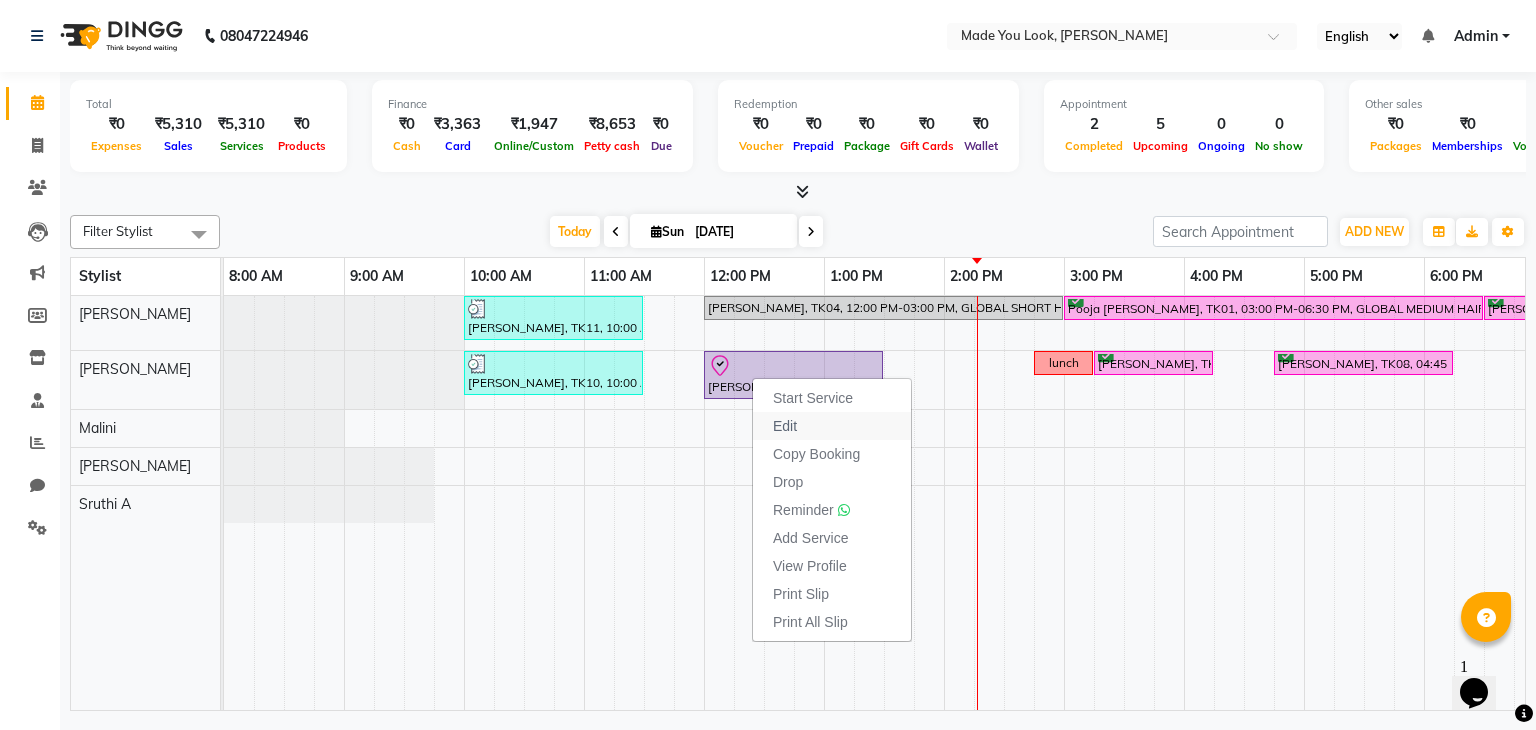click on "Edit" at bounding box center [785, 426] 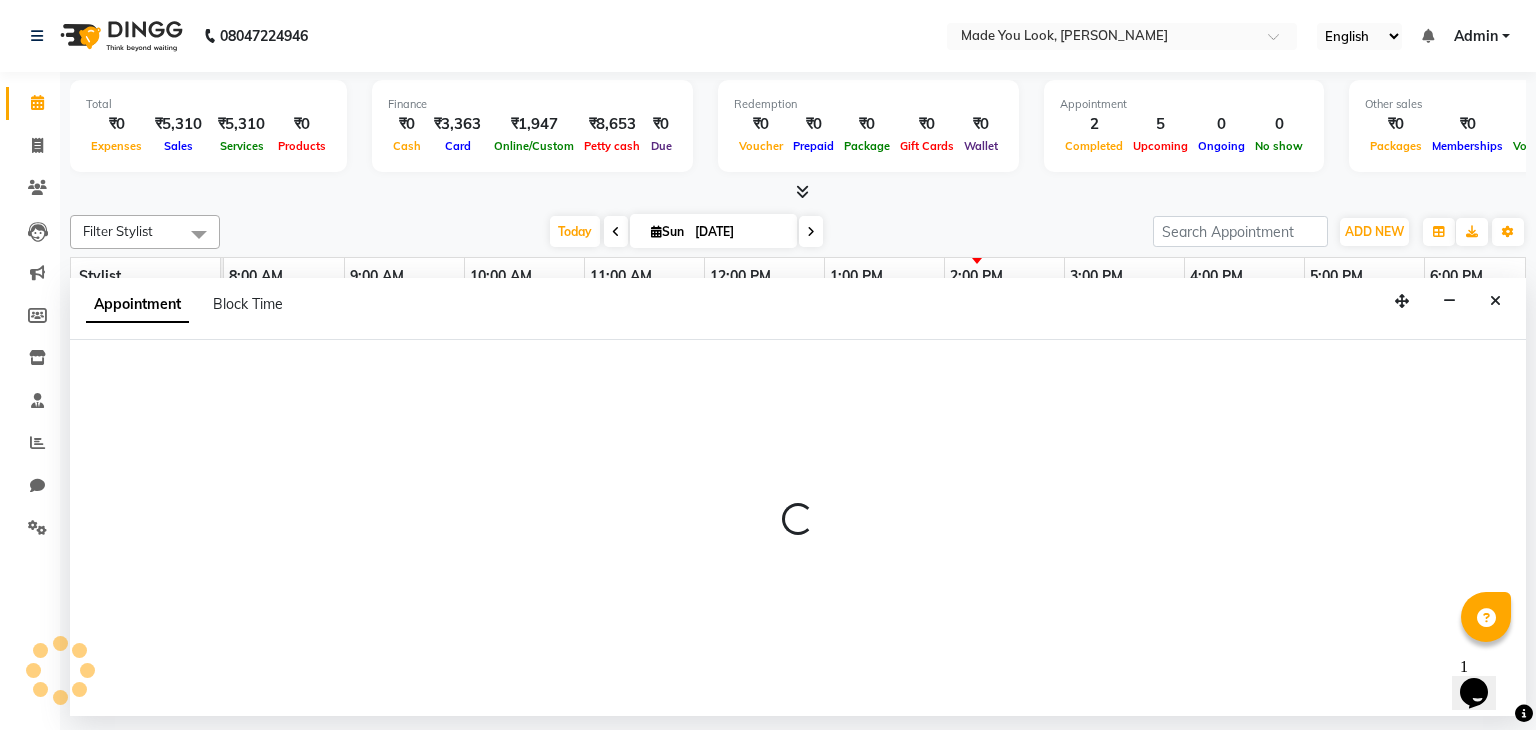 select on "tentative" 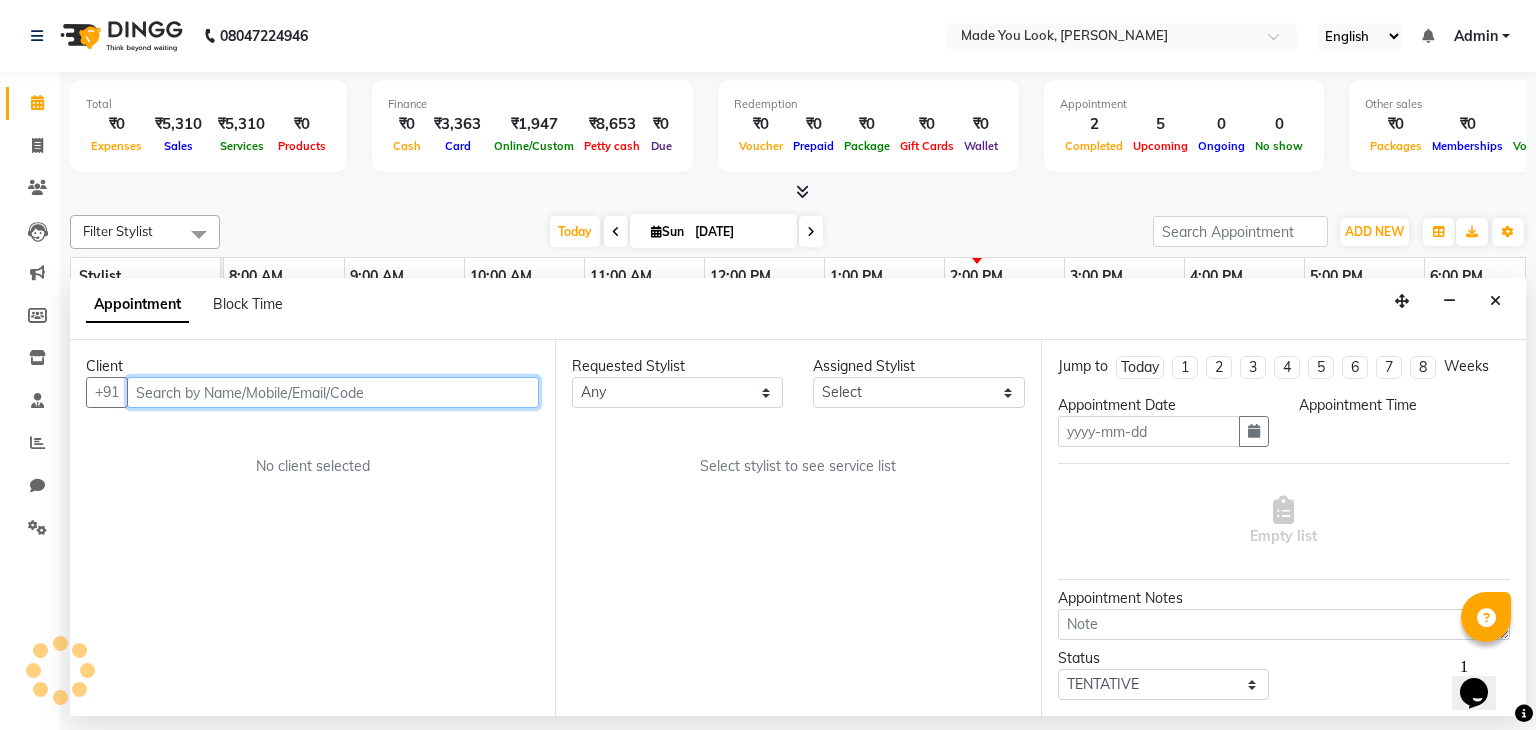 type on "[DATE]" 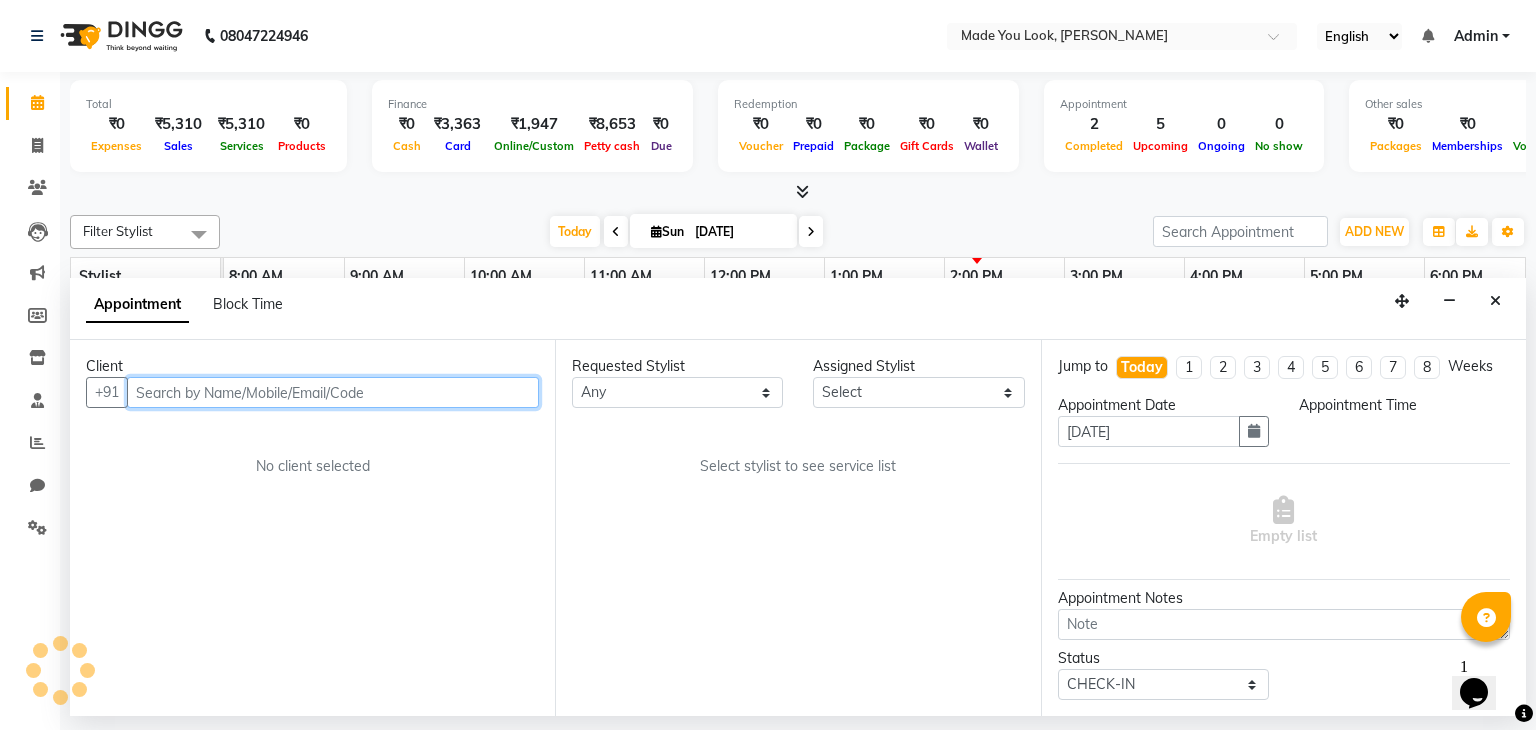 select on "83313" 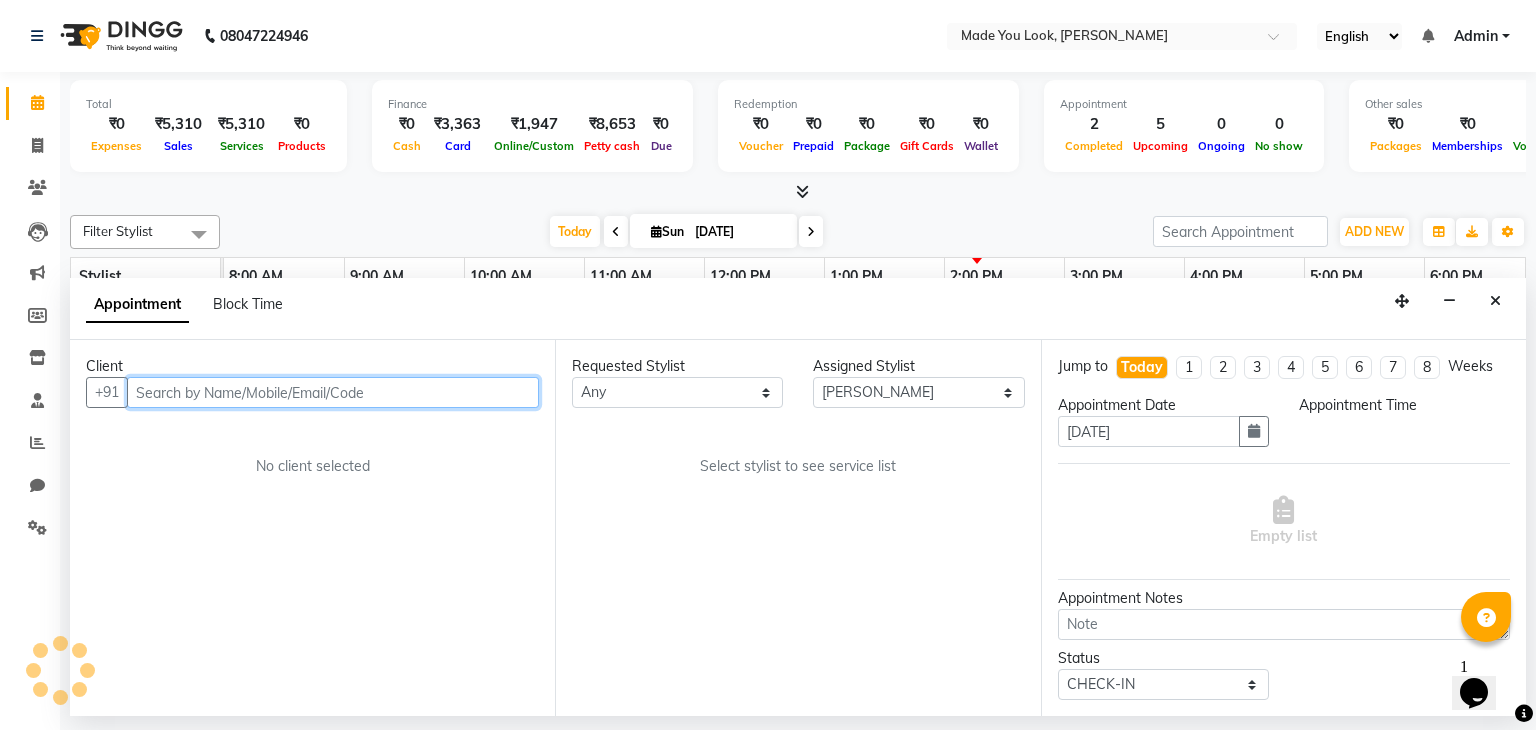 scroll, scrollTop: 0, scrollLeft: 258, axis: horizontal 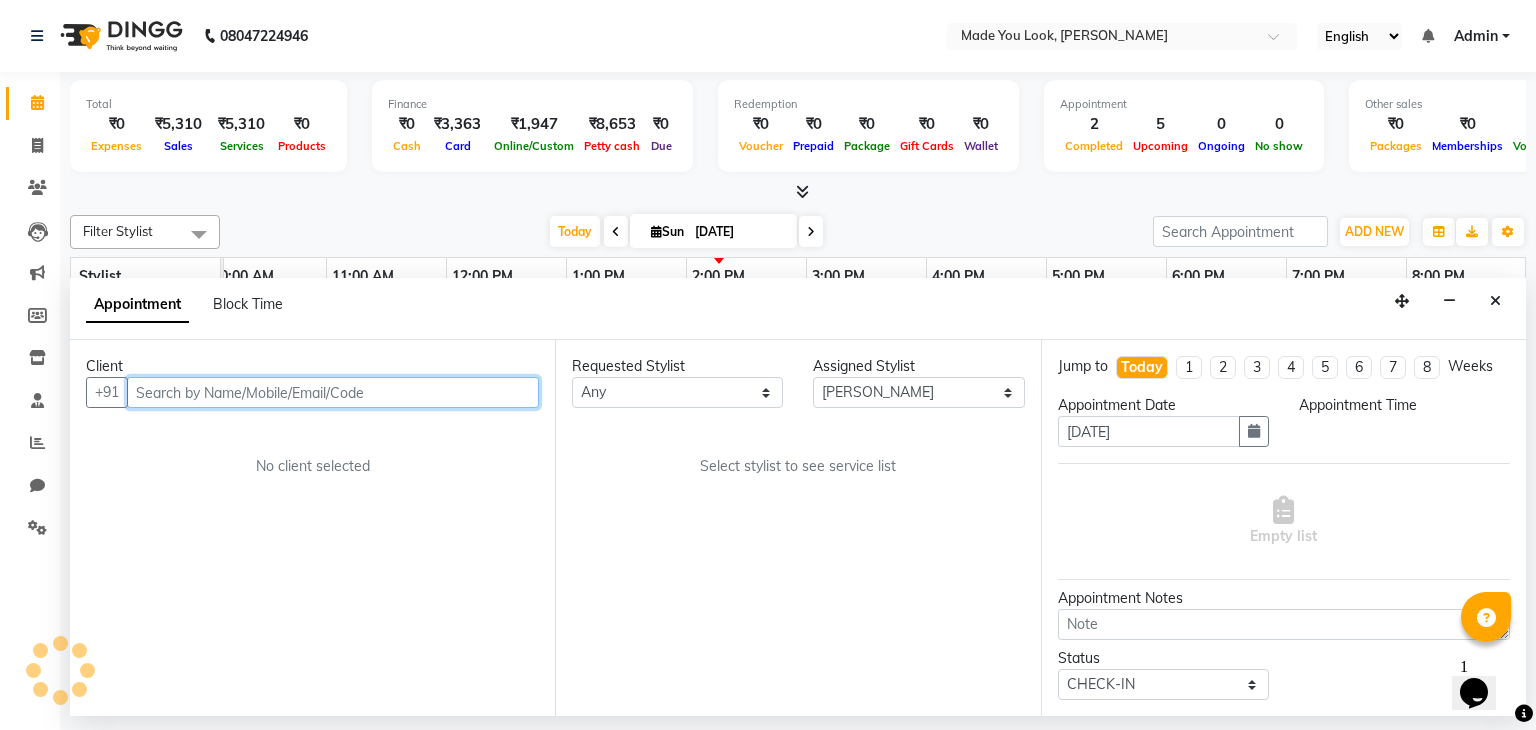 select on "720" 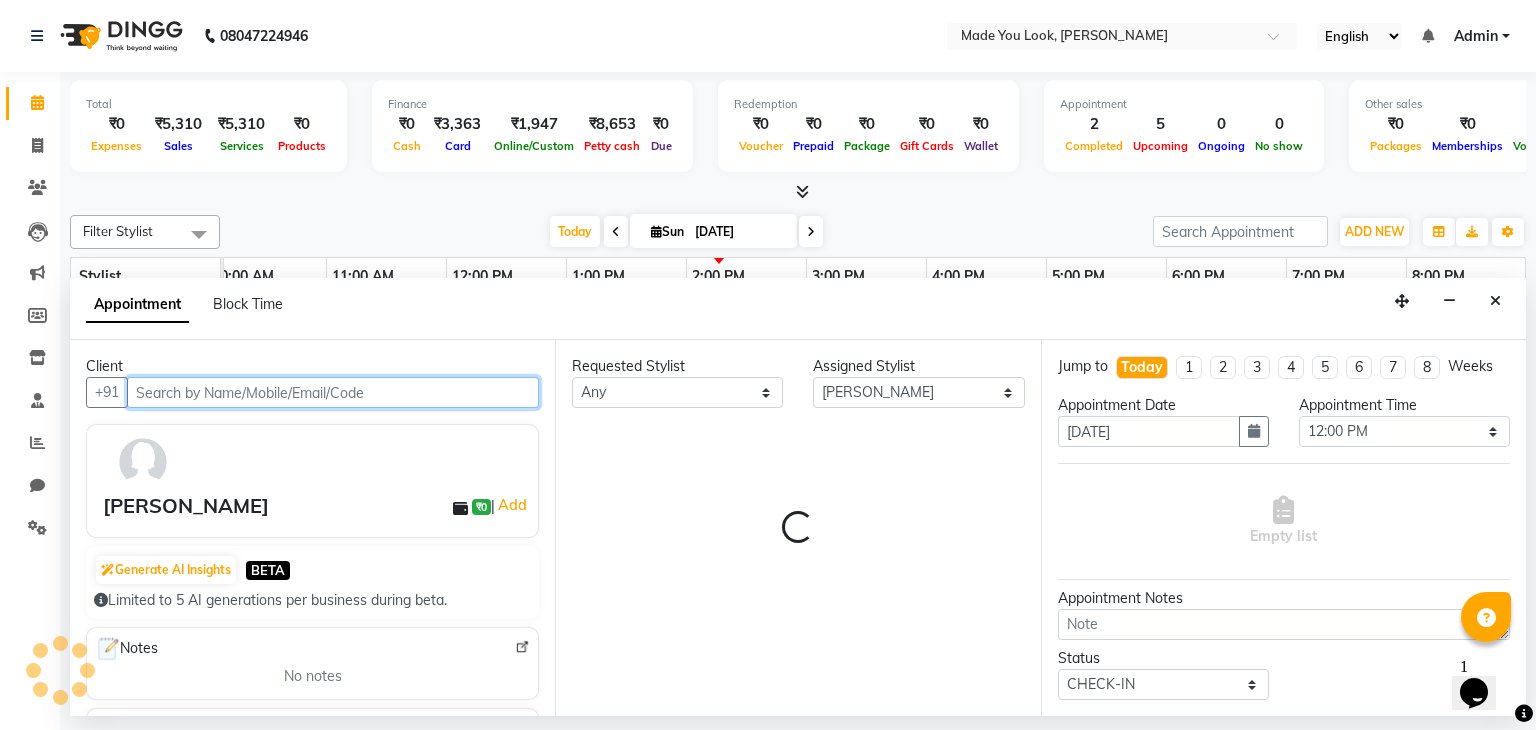 select on "4108" 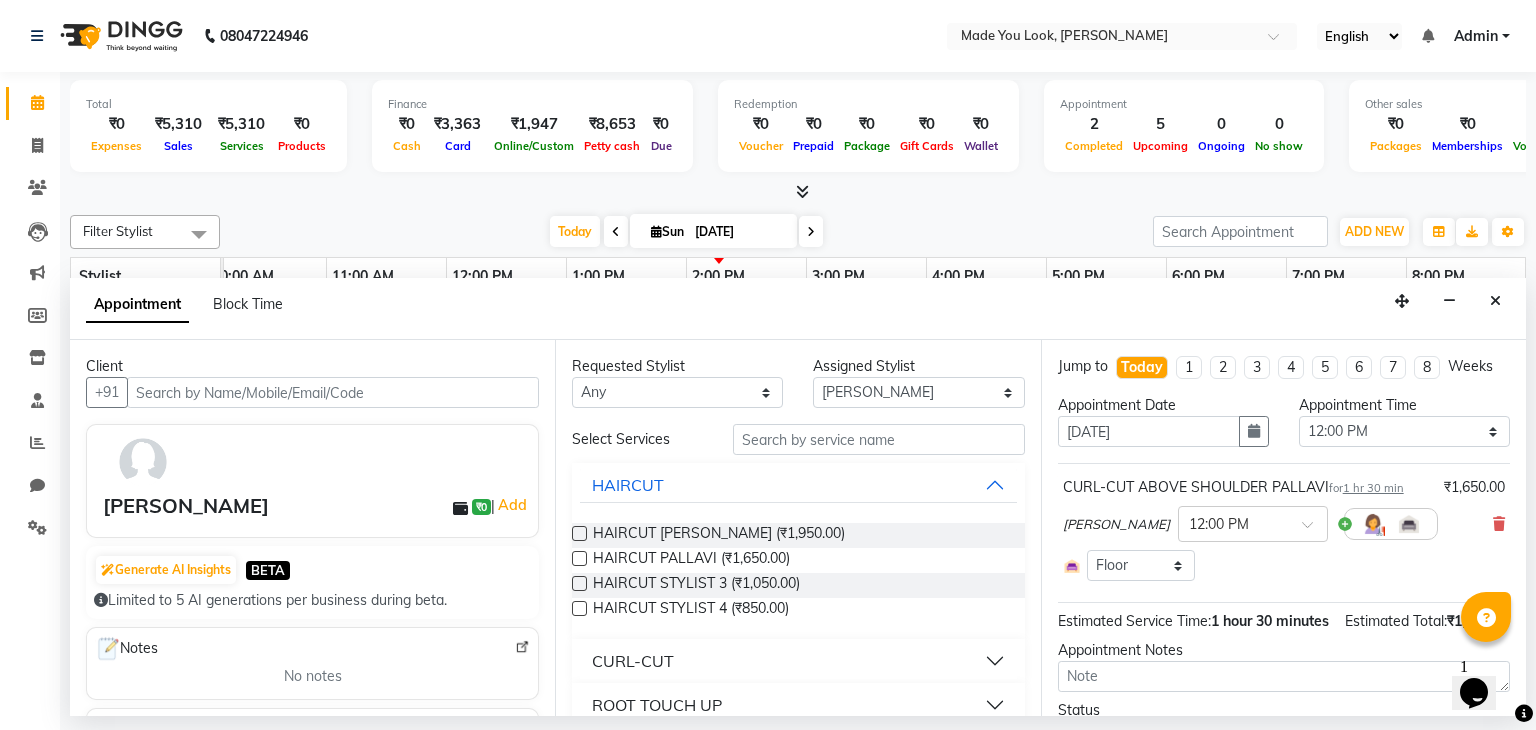 click on "CURL-CUT" at bounding box center [798, 661] 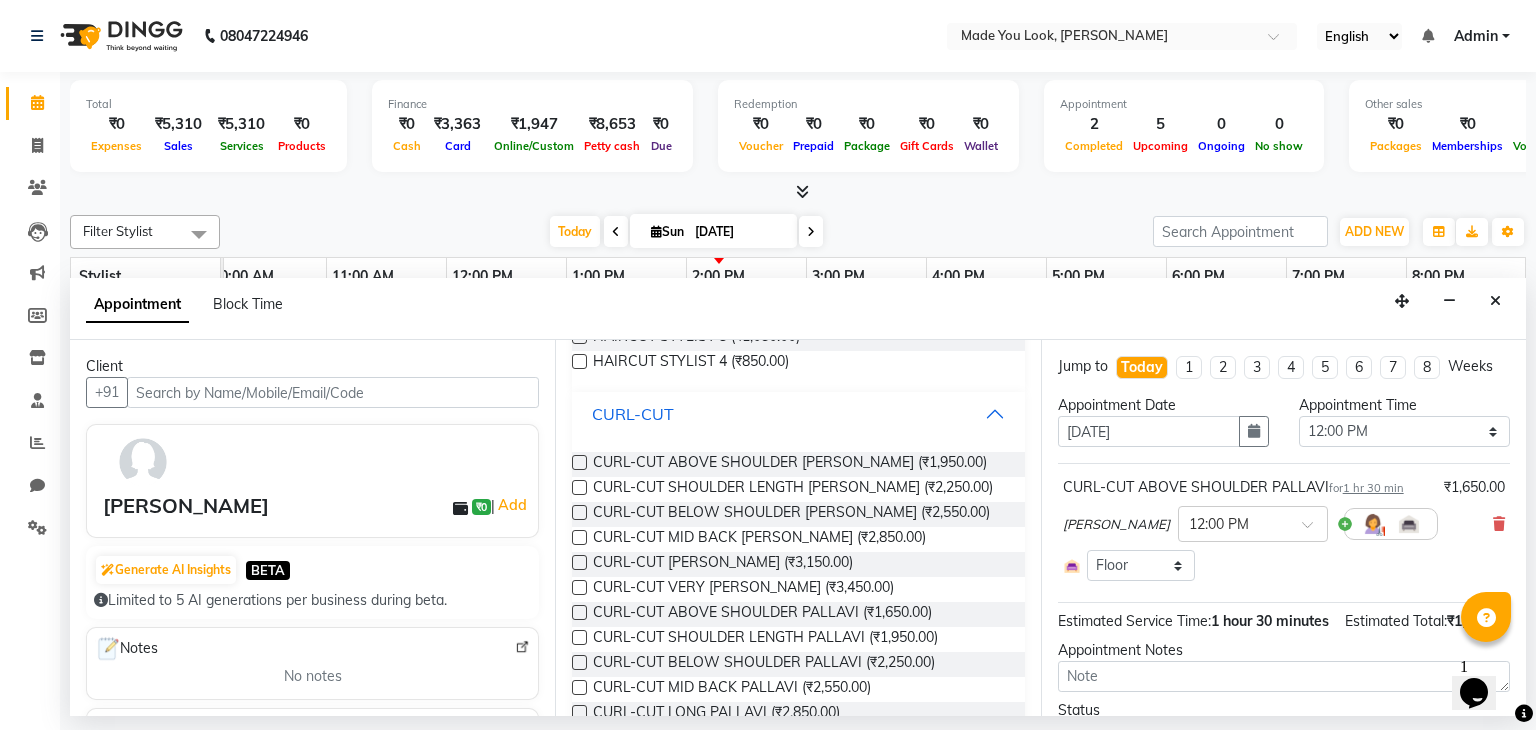 scroll, scrollTop: 250, scrollLeft: 0, axis: vertical 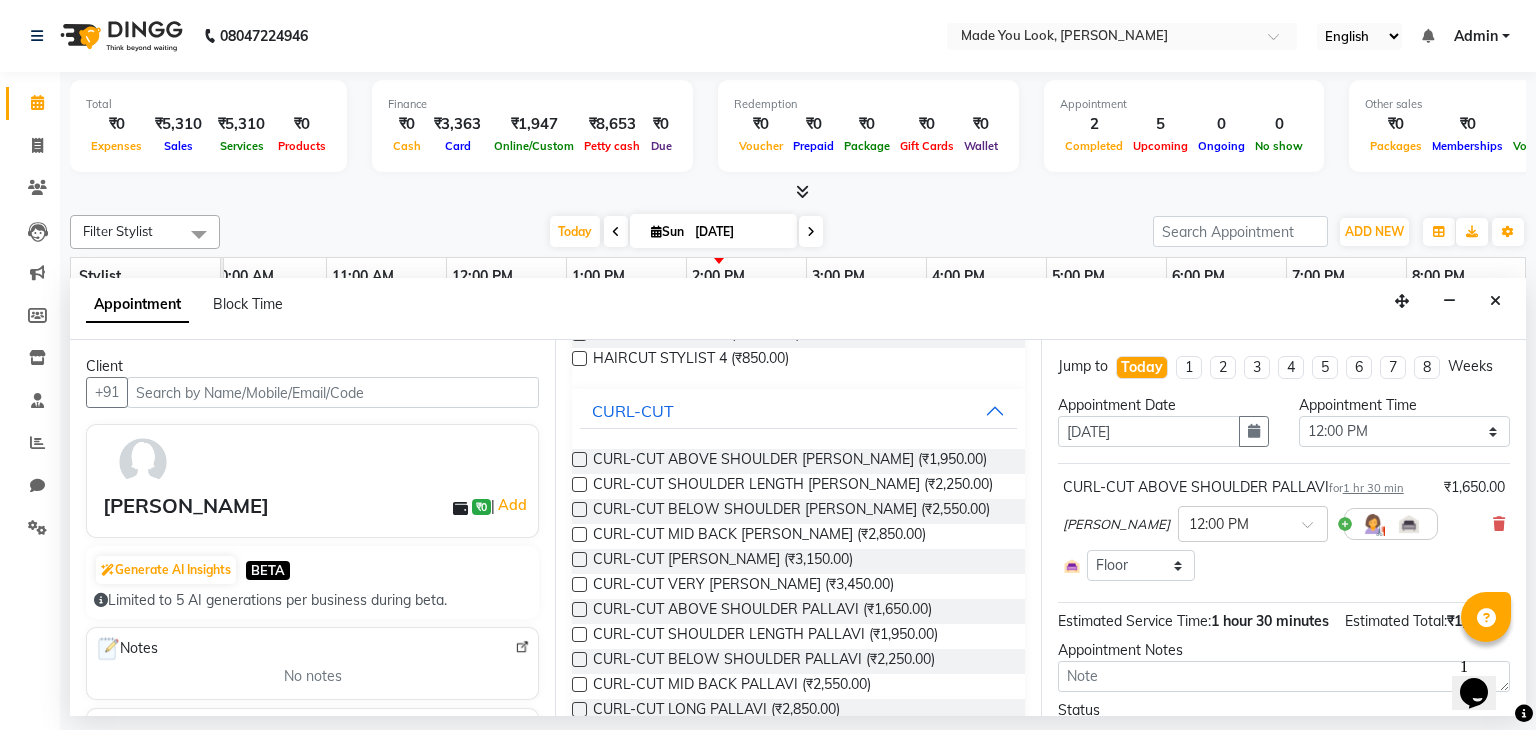 click at bounding box center [579, 659] 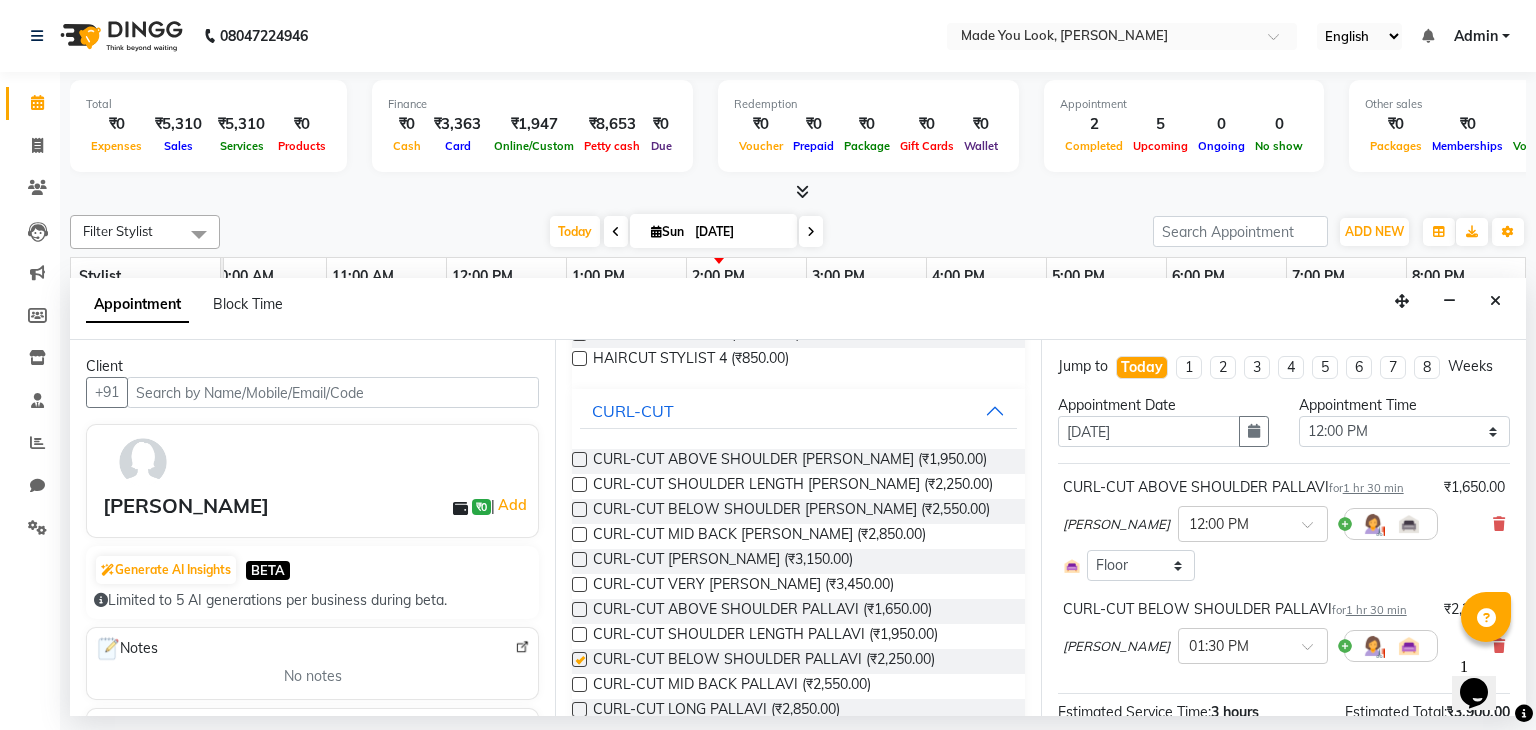 checkbox on "false" 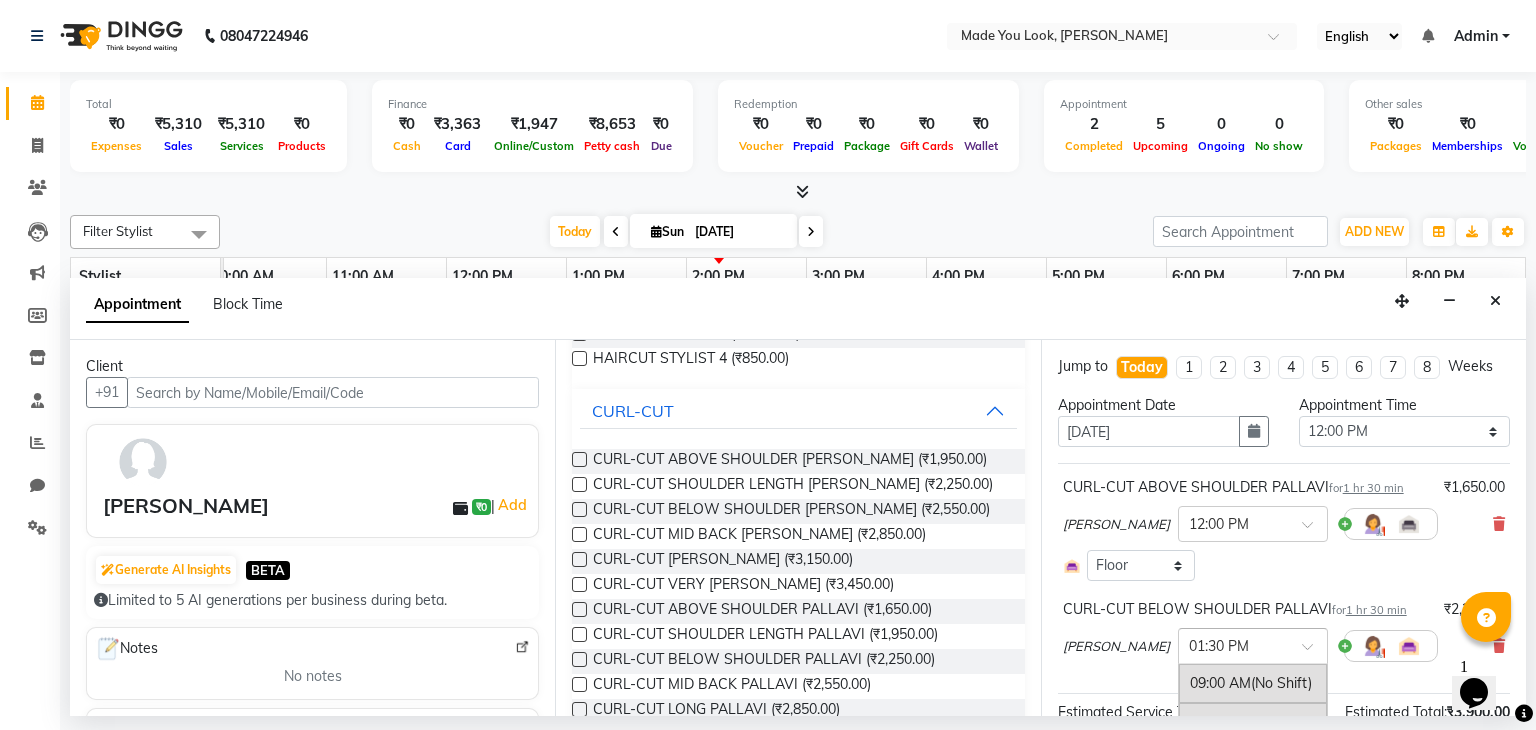 click on "× 01:30 PM" at bounding box center [1253, 646] 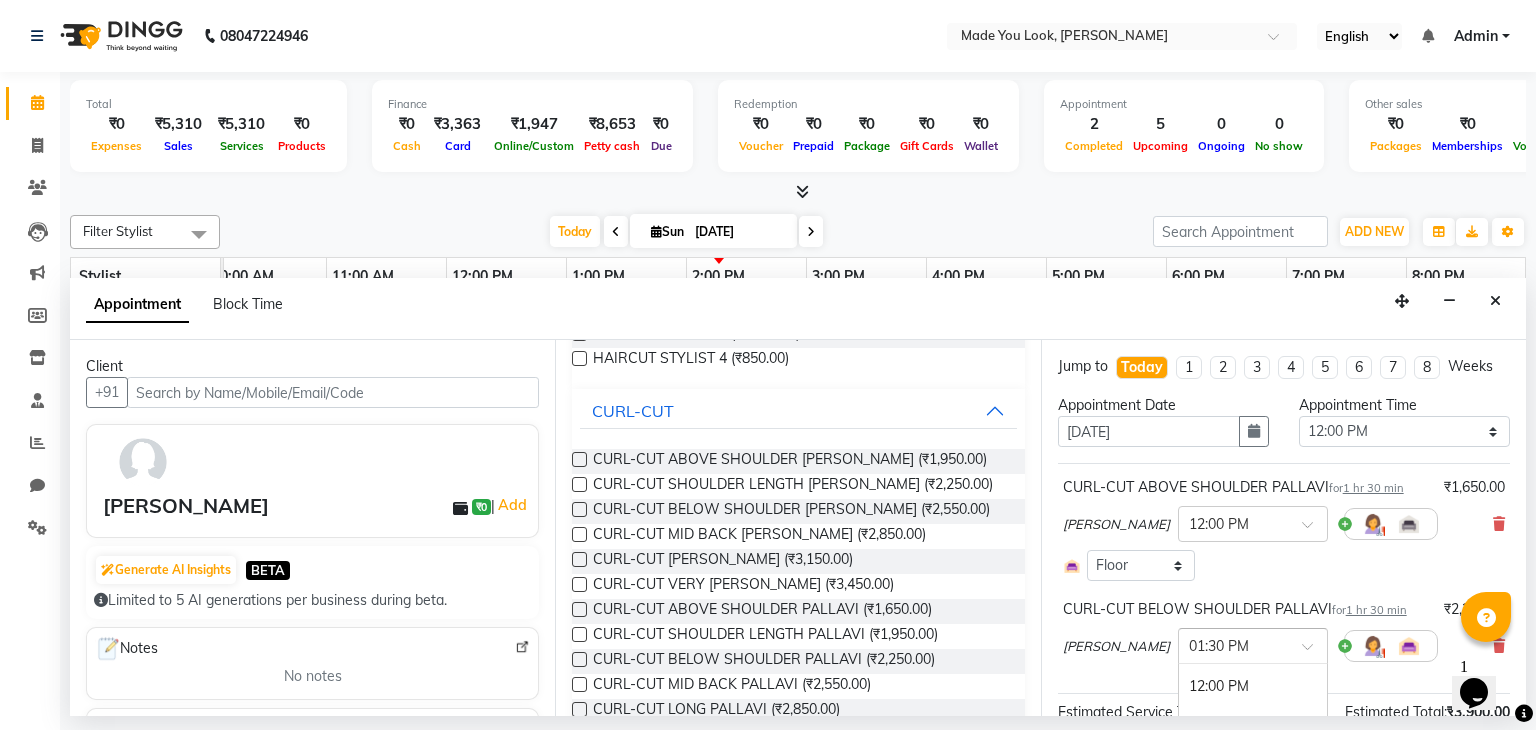 scroll, scrollTop: 461, scrollLeft: 0, axis: vertical 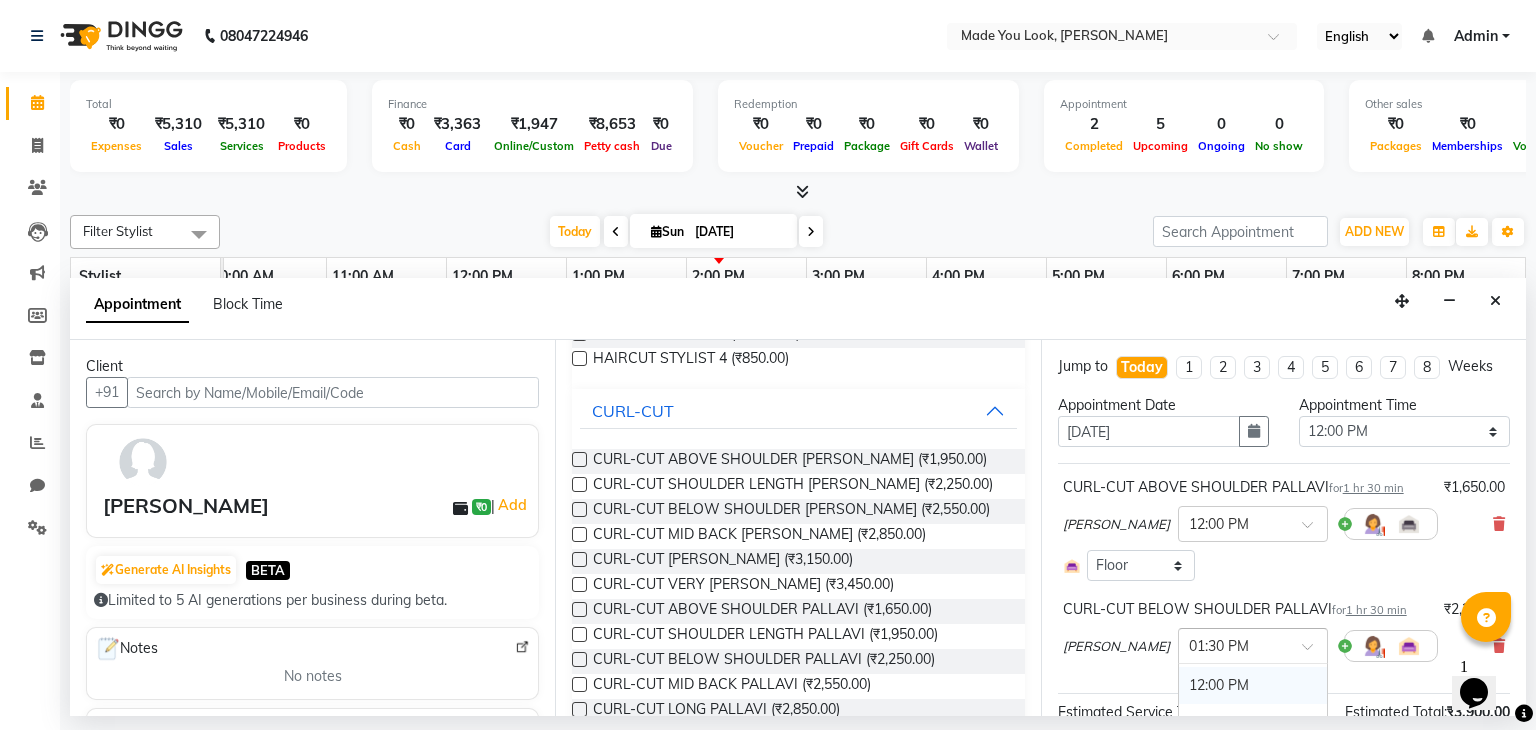 click on "12:00 PM" at bounding box center [1253, 685] 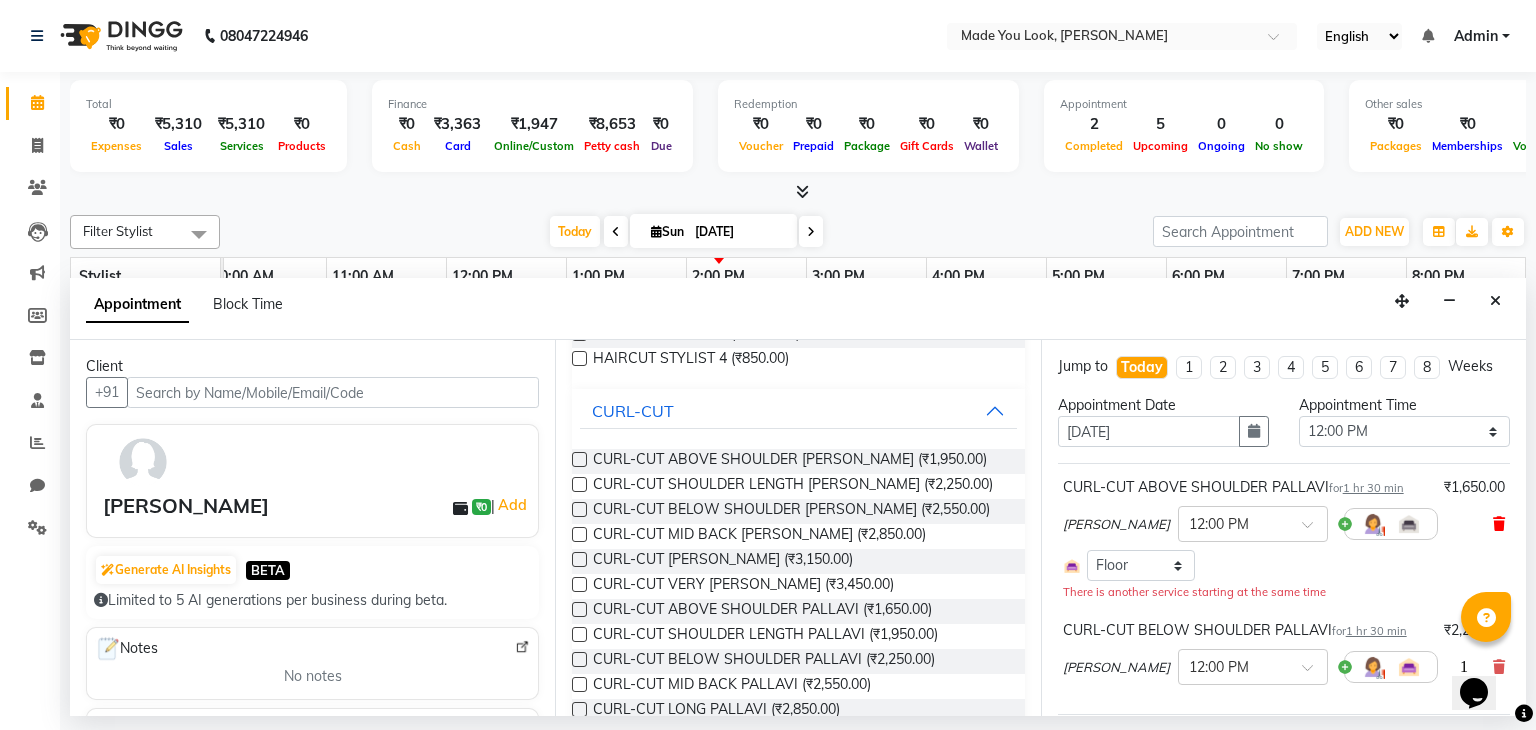 click at bounding box center (1499, 524) 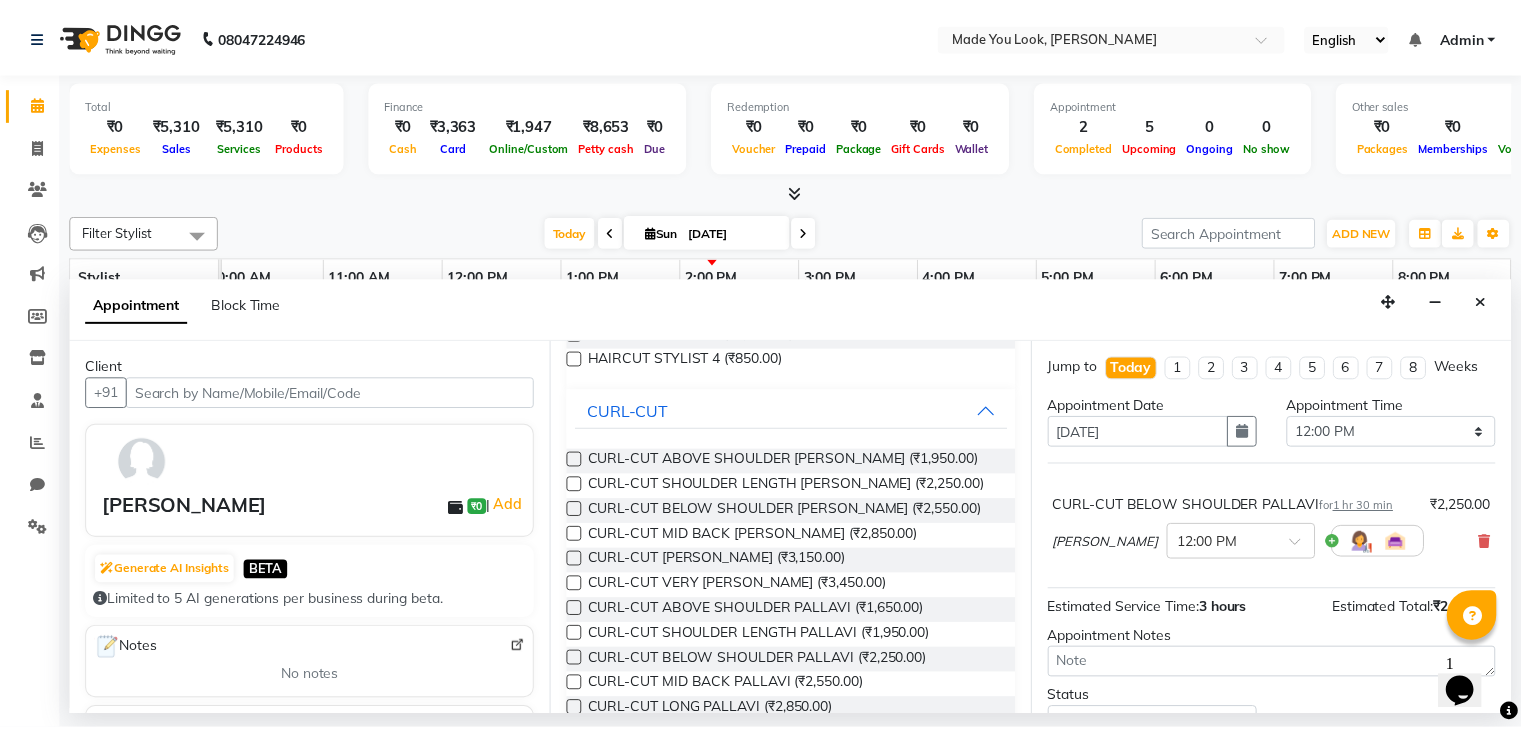 scroll, scrollTop: 90, scrollLeft: 0, axis: vertical 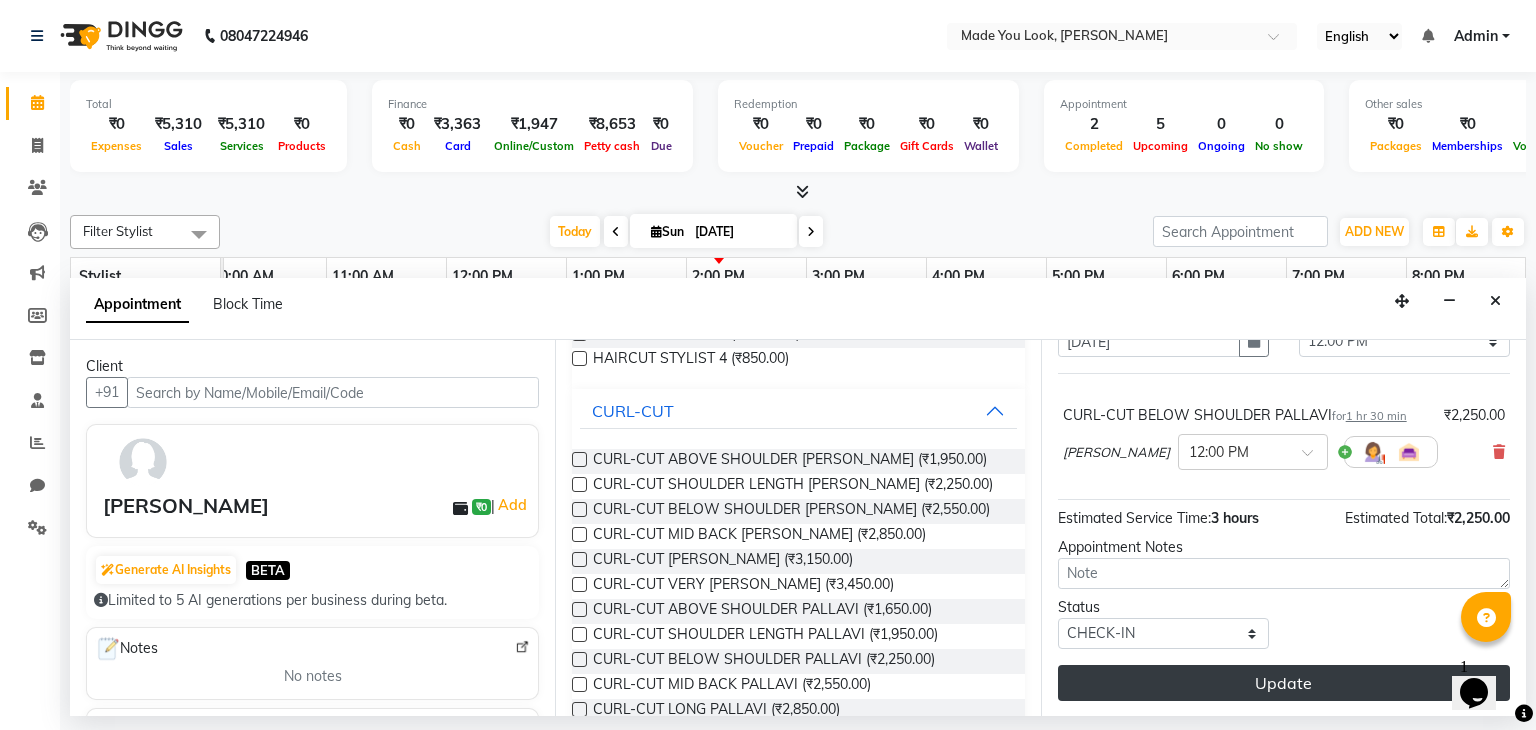 click on "Update" at bounding box center [1284, 683] 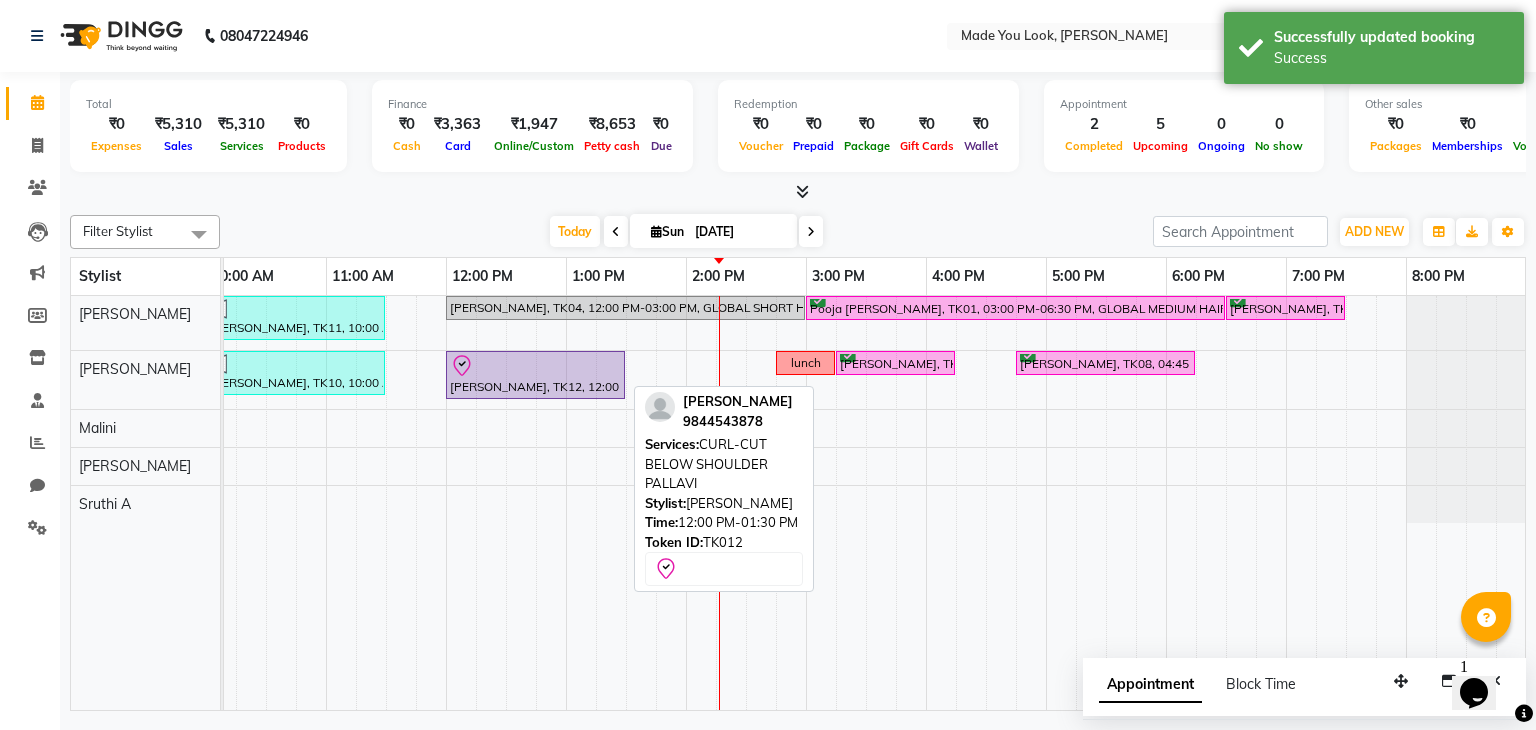 click on "kavitha LM, TK12, 12:00 PM-01:30 PM, CURL-CUT BELOW SHOULDER PALLAVI" at bounding box center [535, 375] 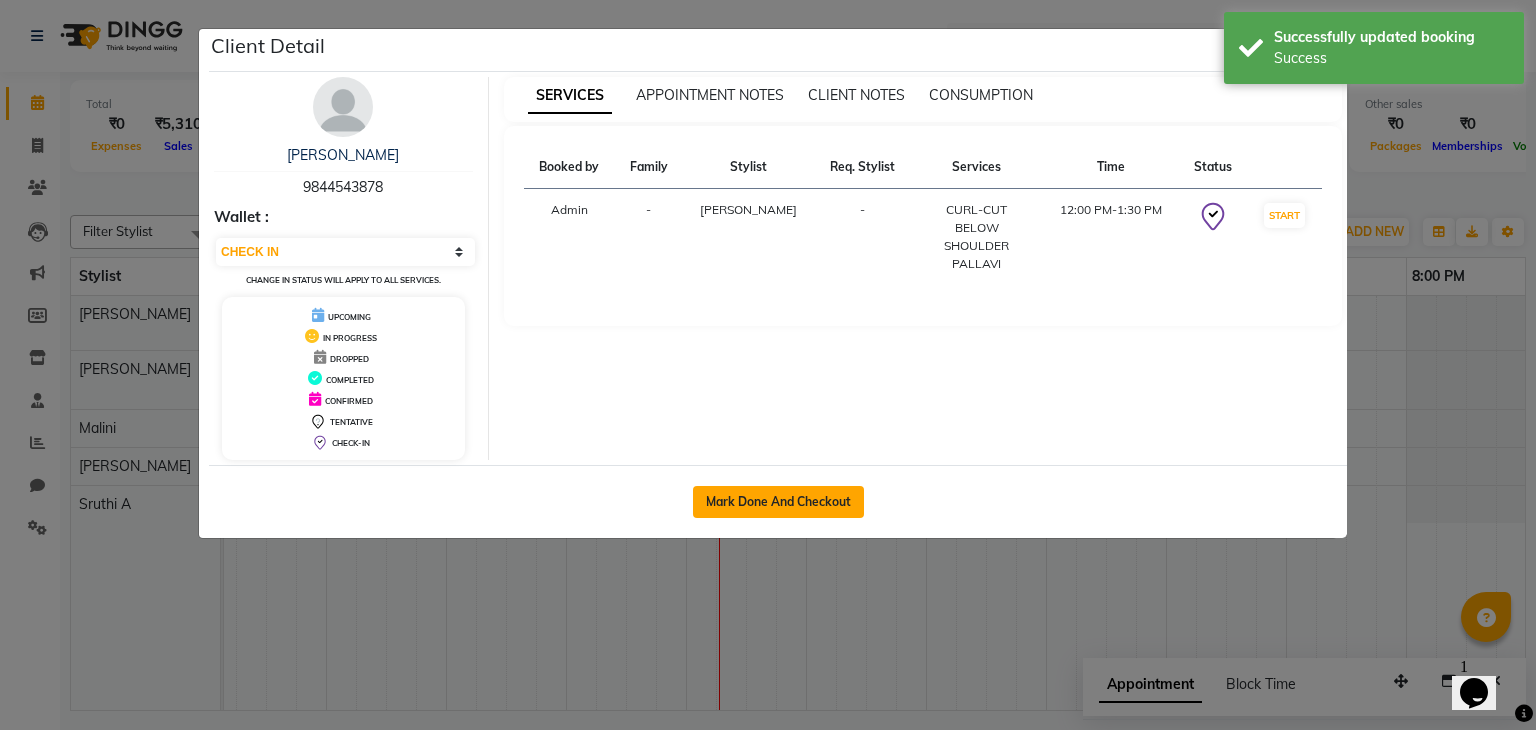 click on "Mark Done And Checkout" 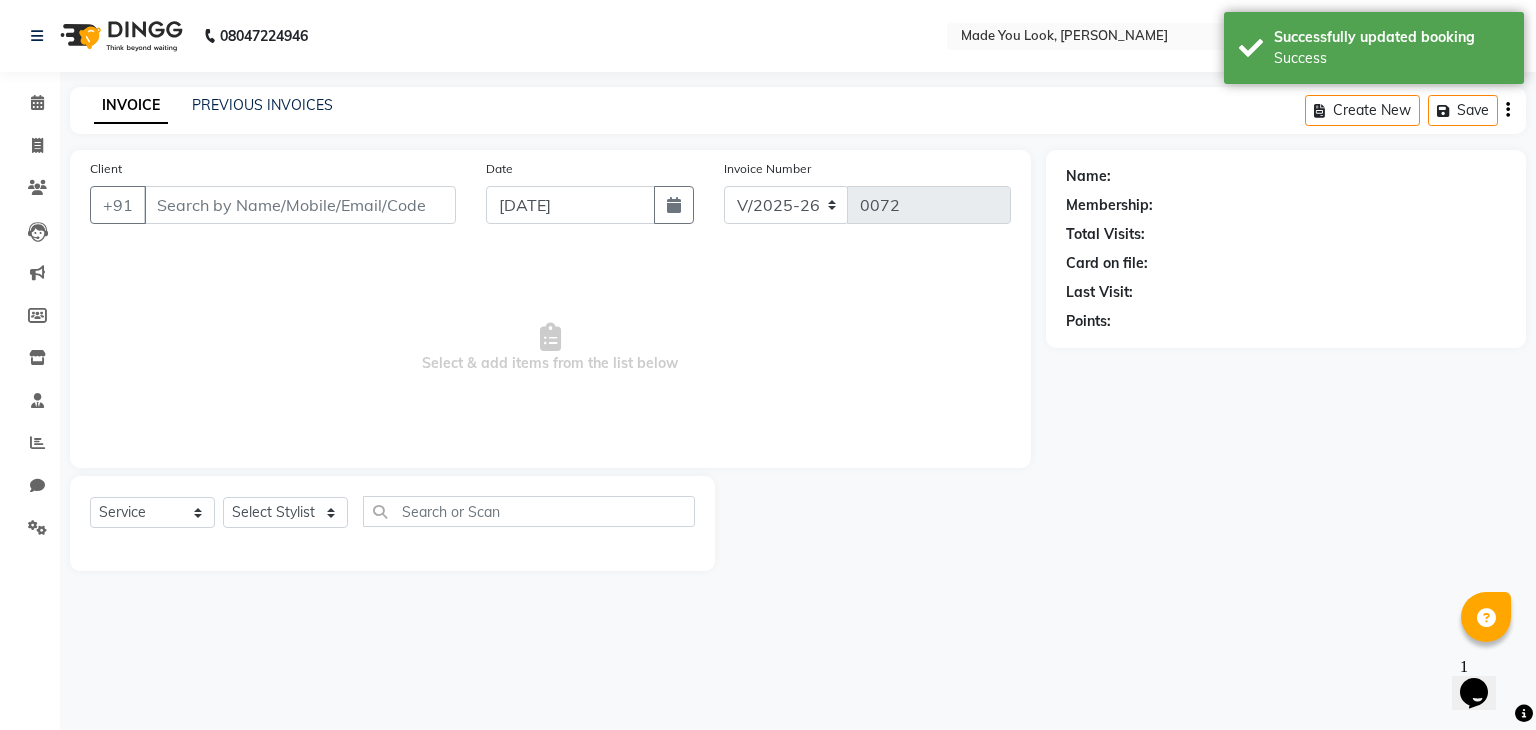 type on "9844543878" 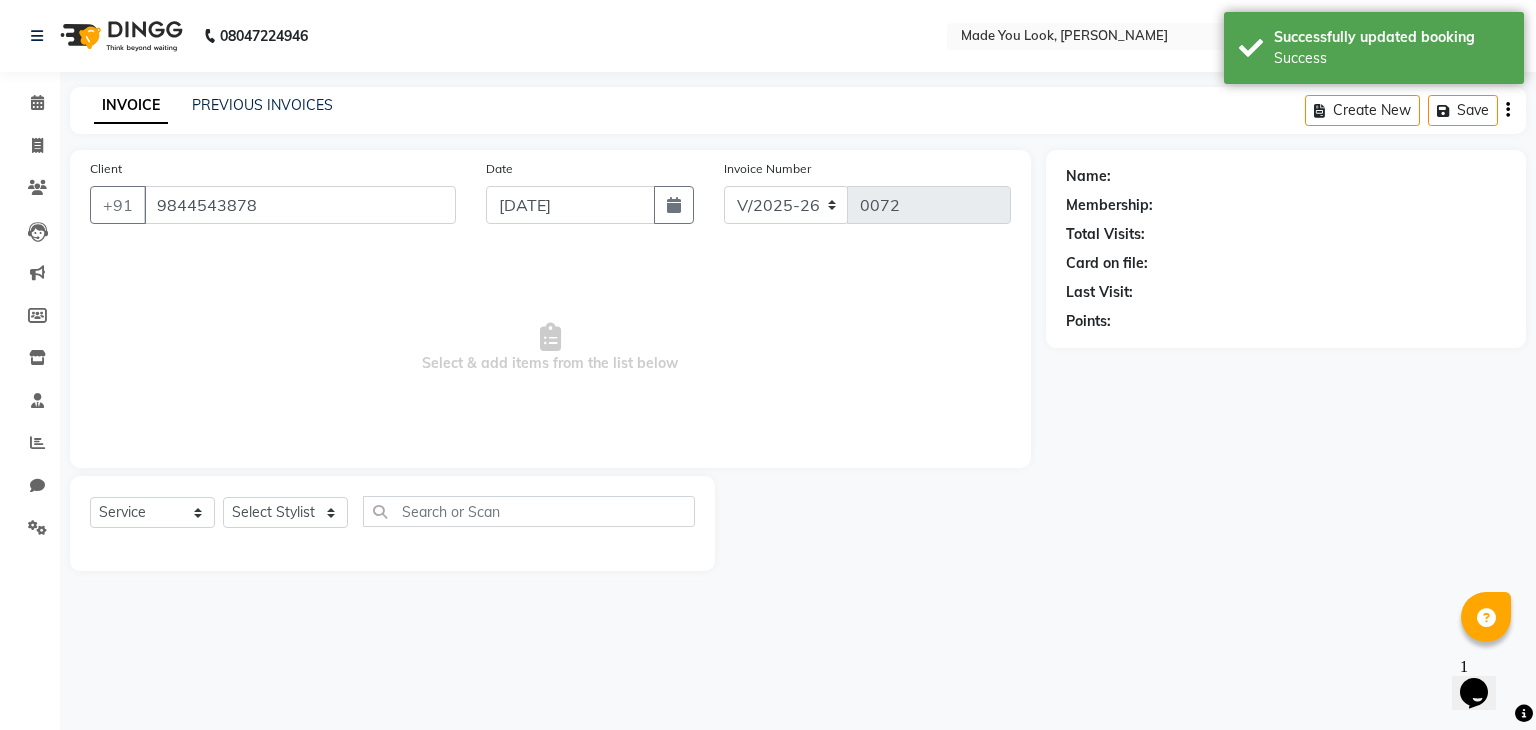 select on "83313" 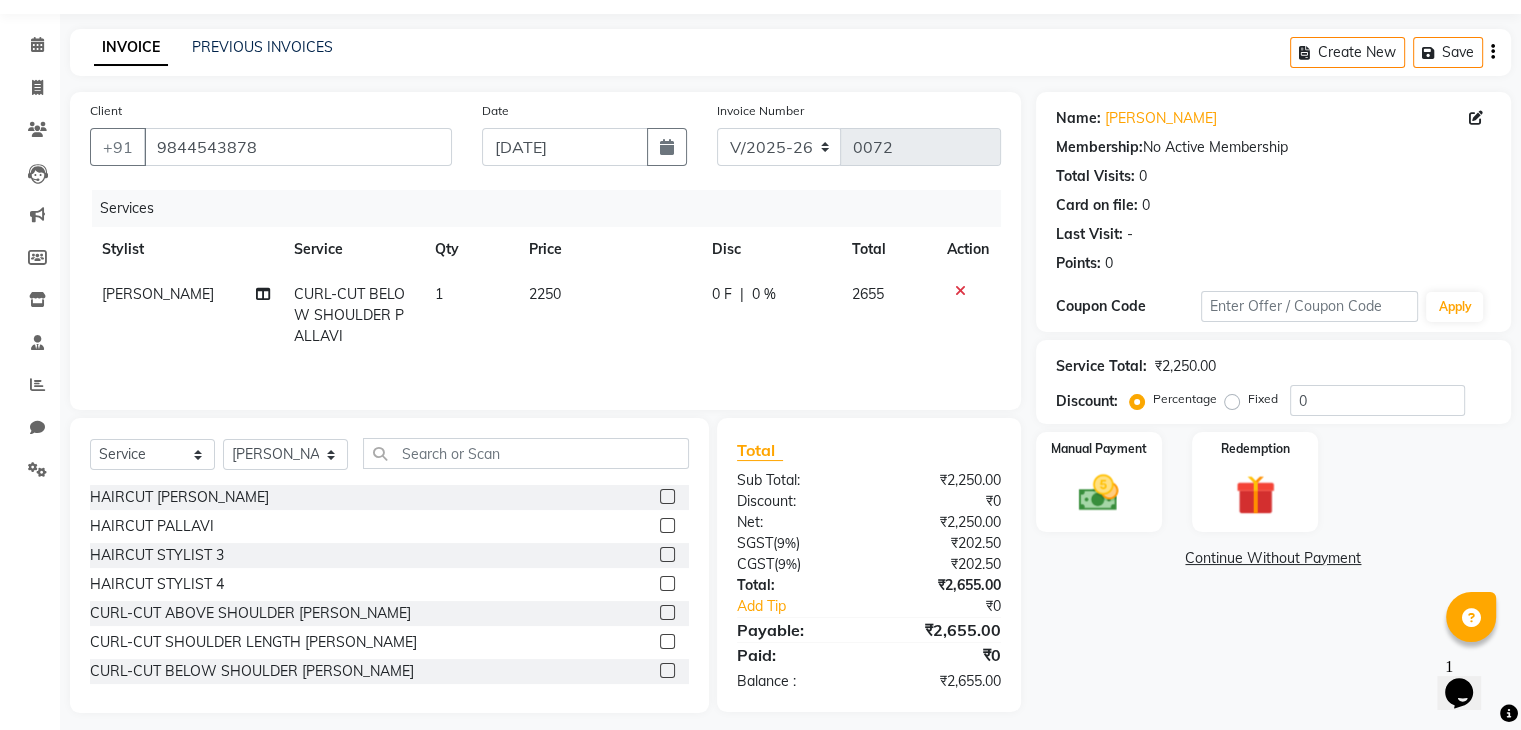 scroll, scrollTop: 72, scrollLeft: 0, axis: vertical 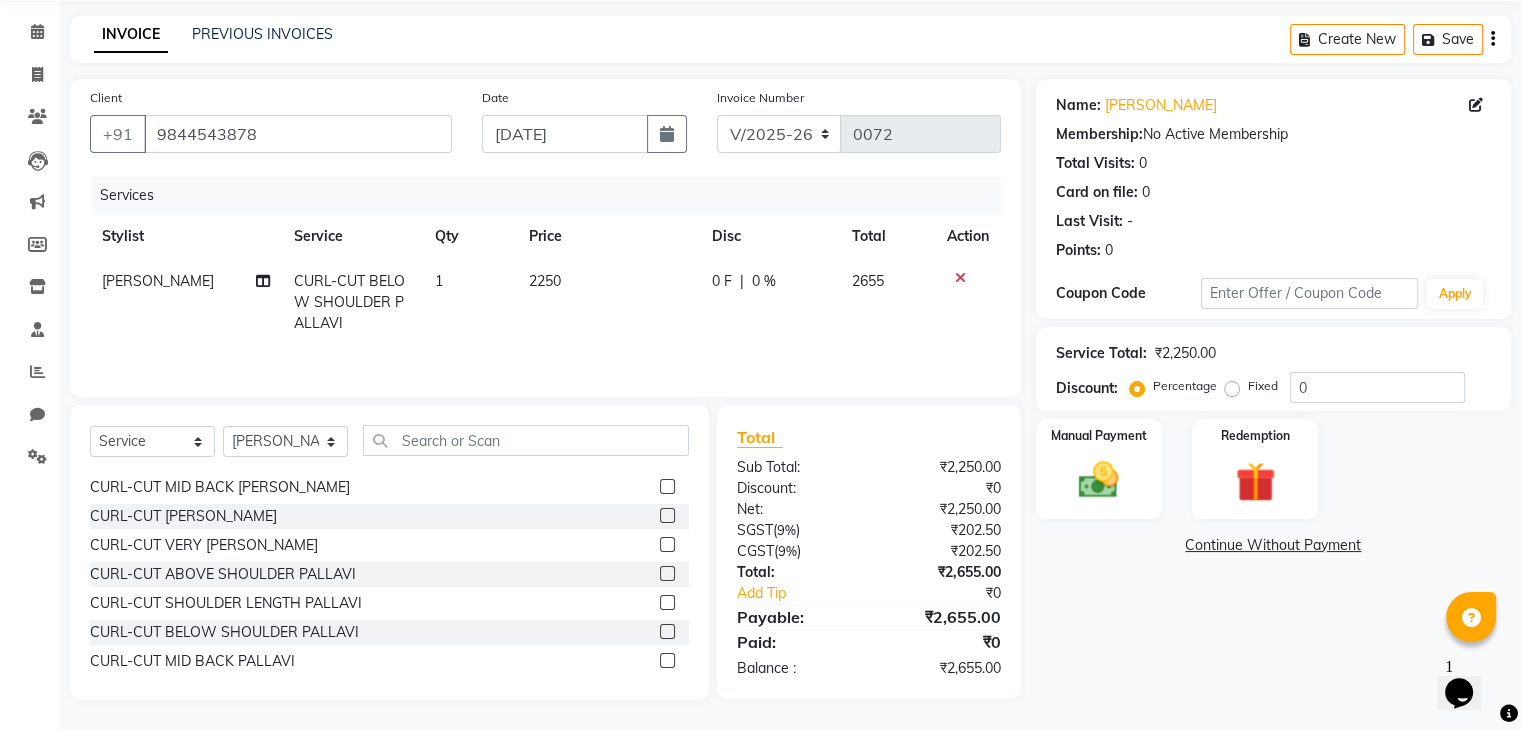 click on "CURL-CUT ABOVE SHOULDER PALLAVI" 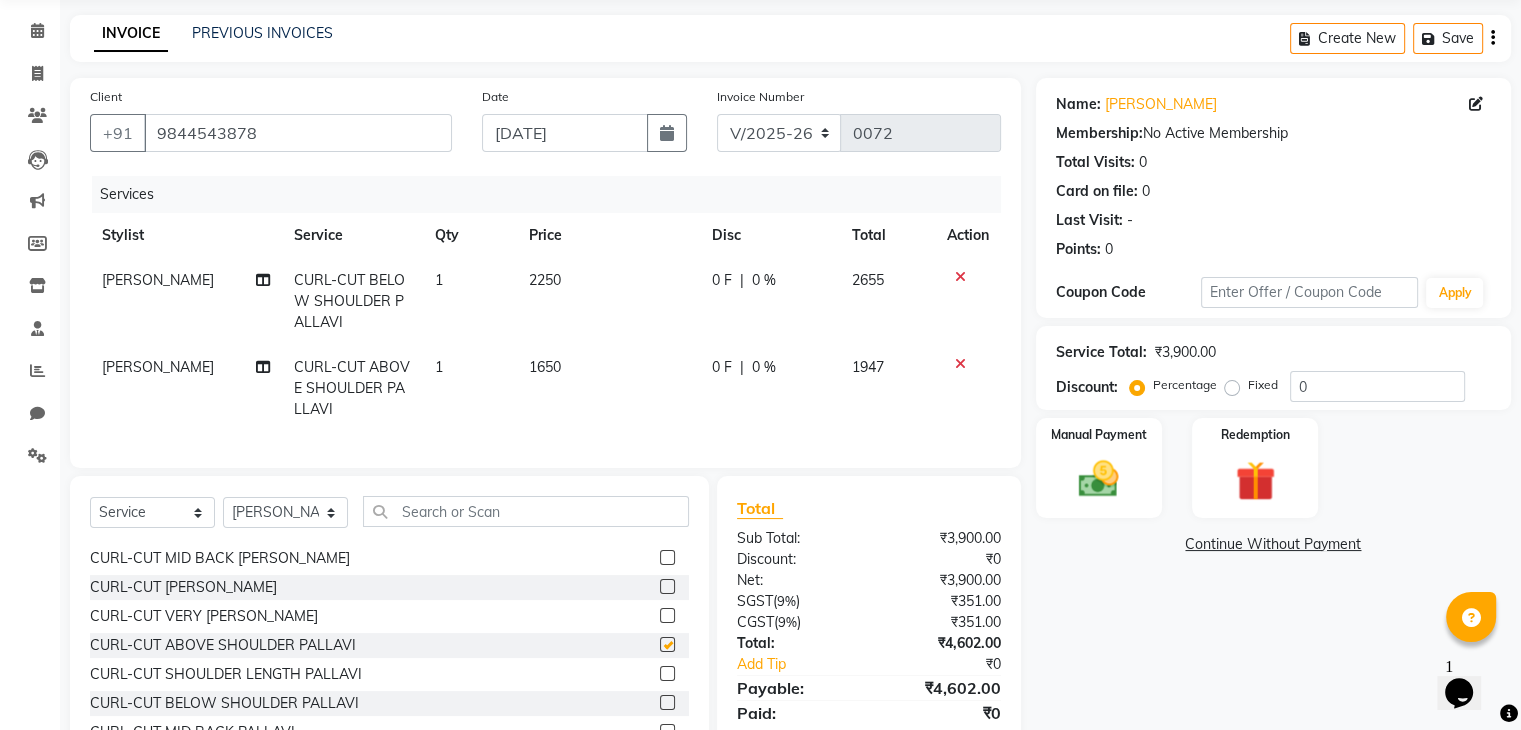 checkbox on "false" 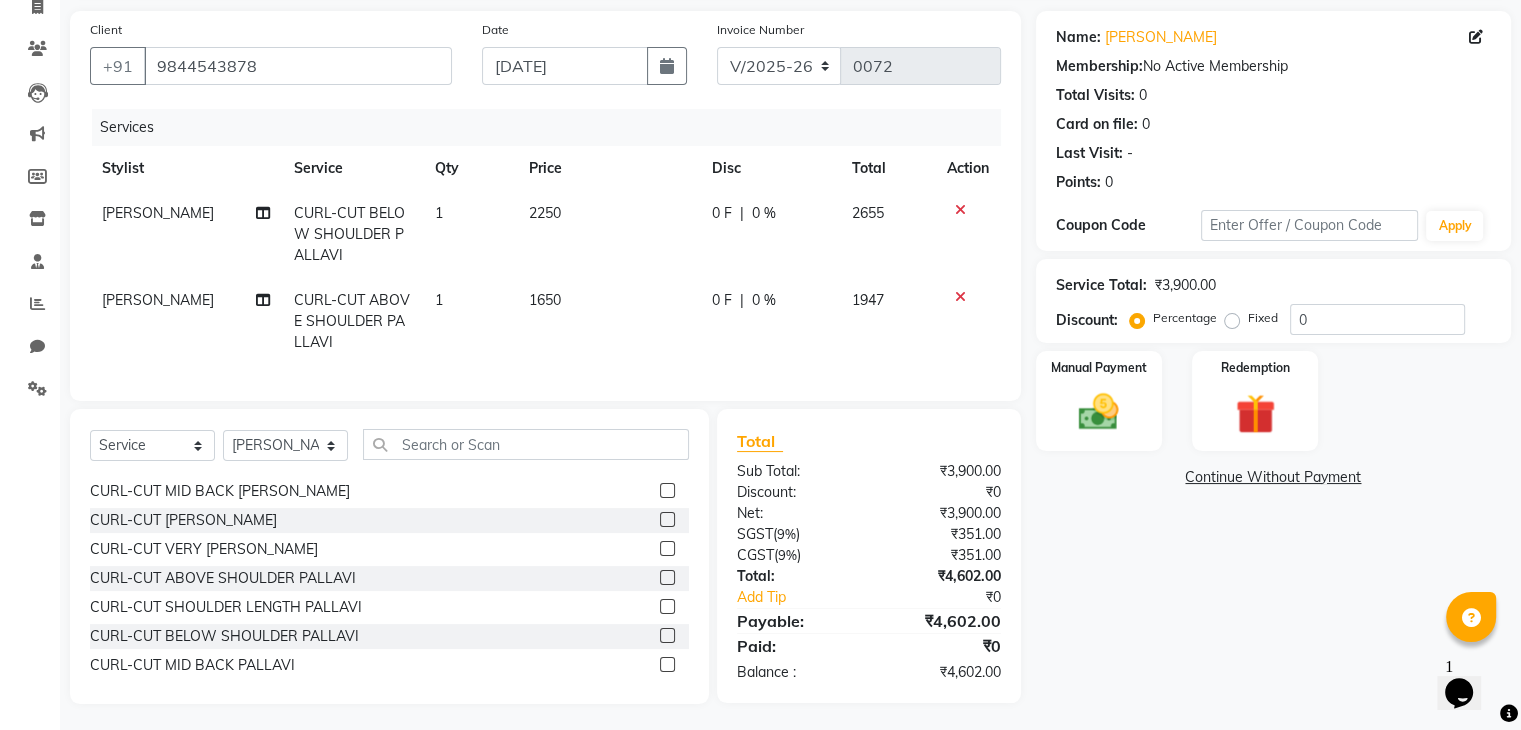 scroll, scrollTop: 154, scrollLeft: 0, axis: vertical 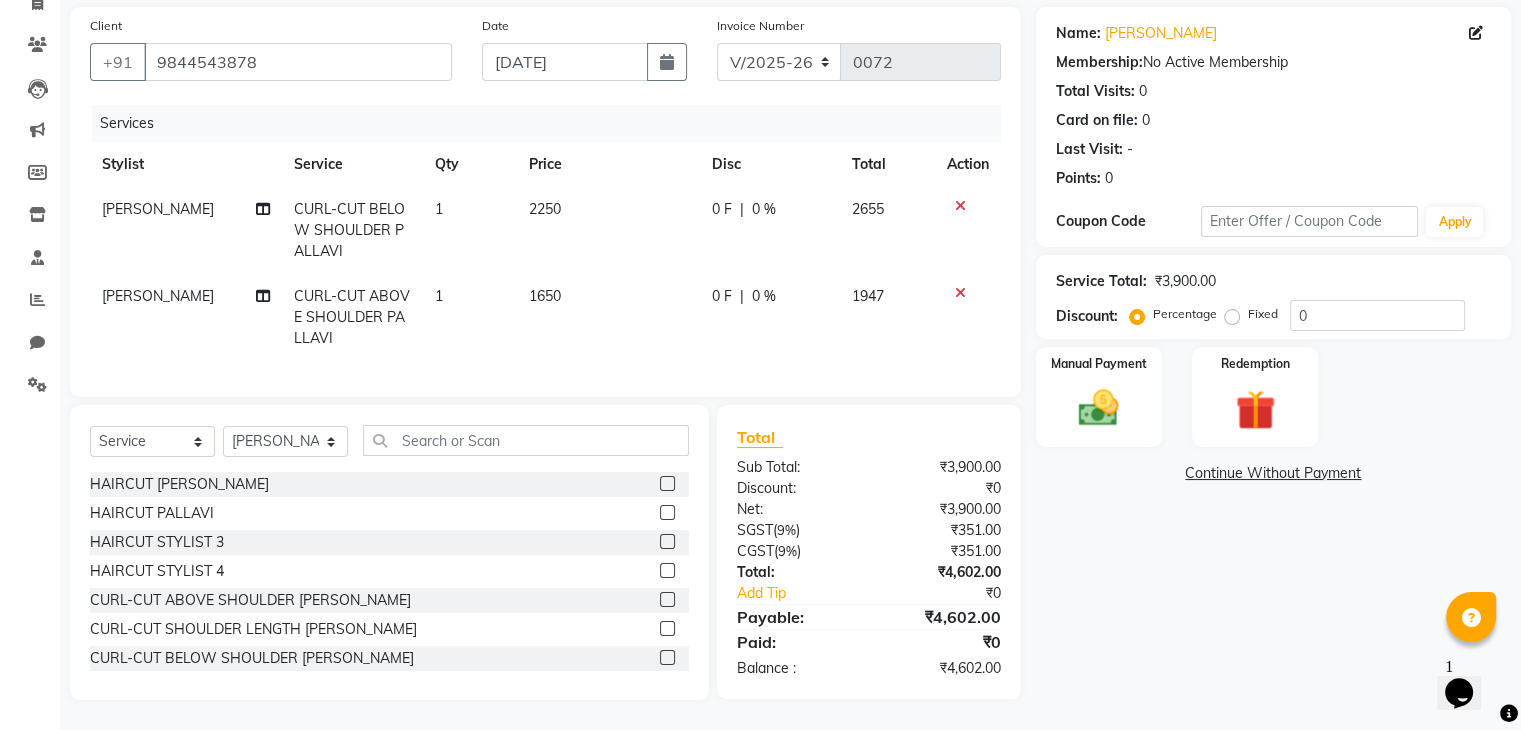 click 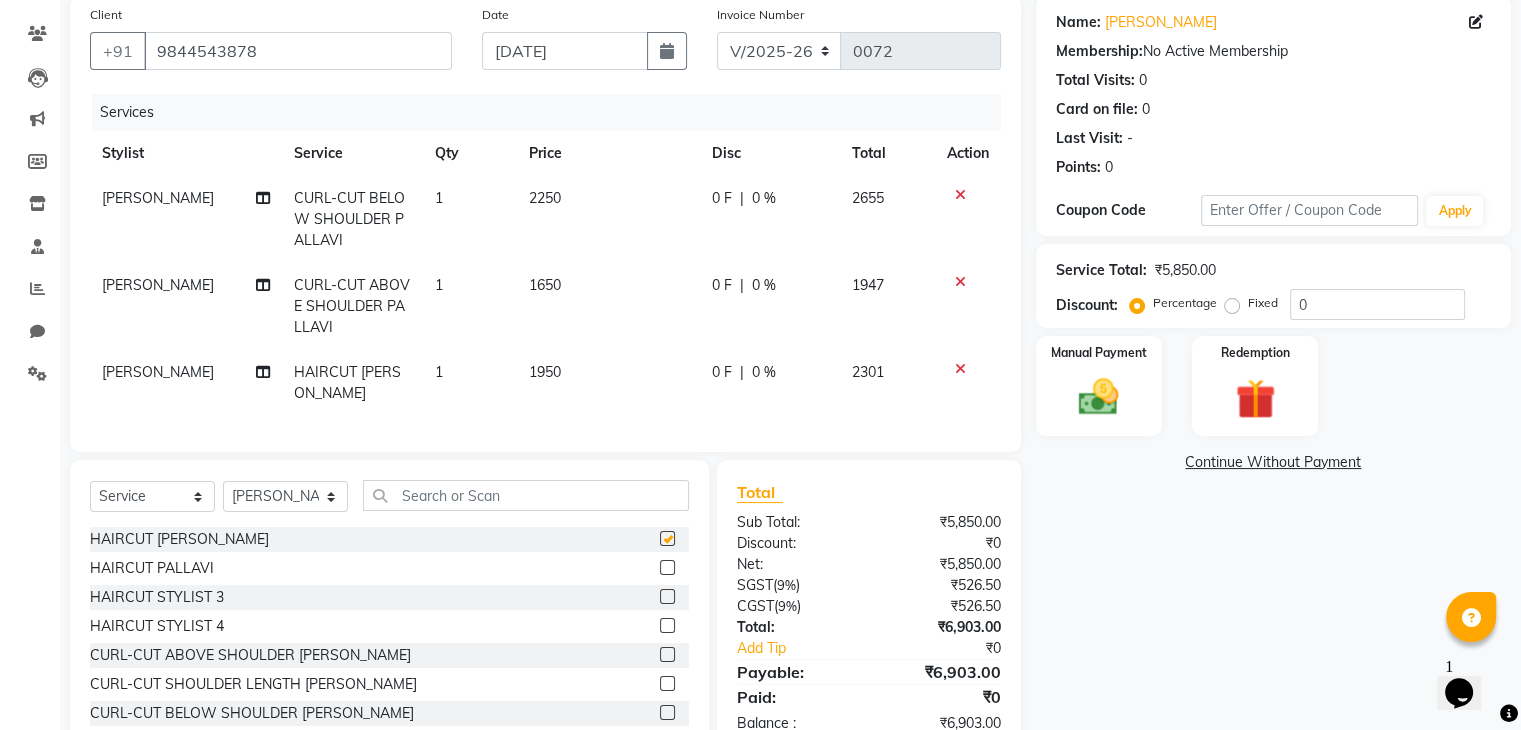 checkbox on "false" 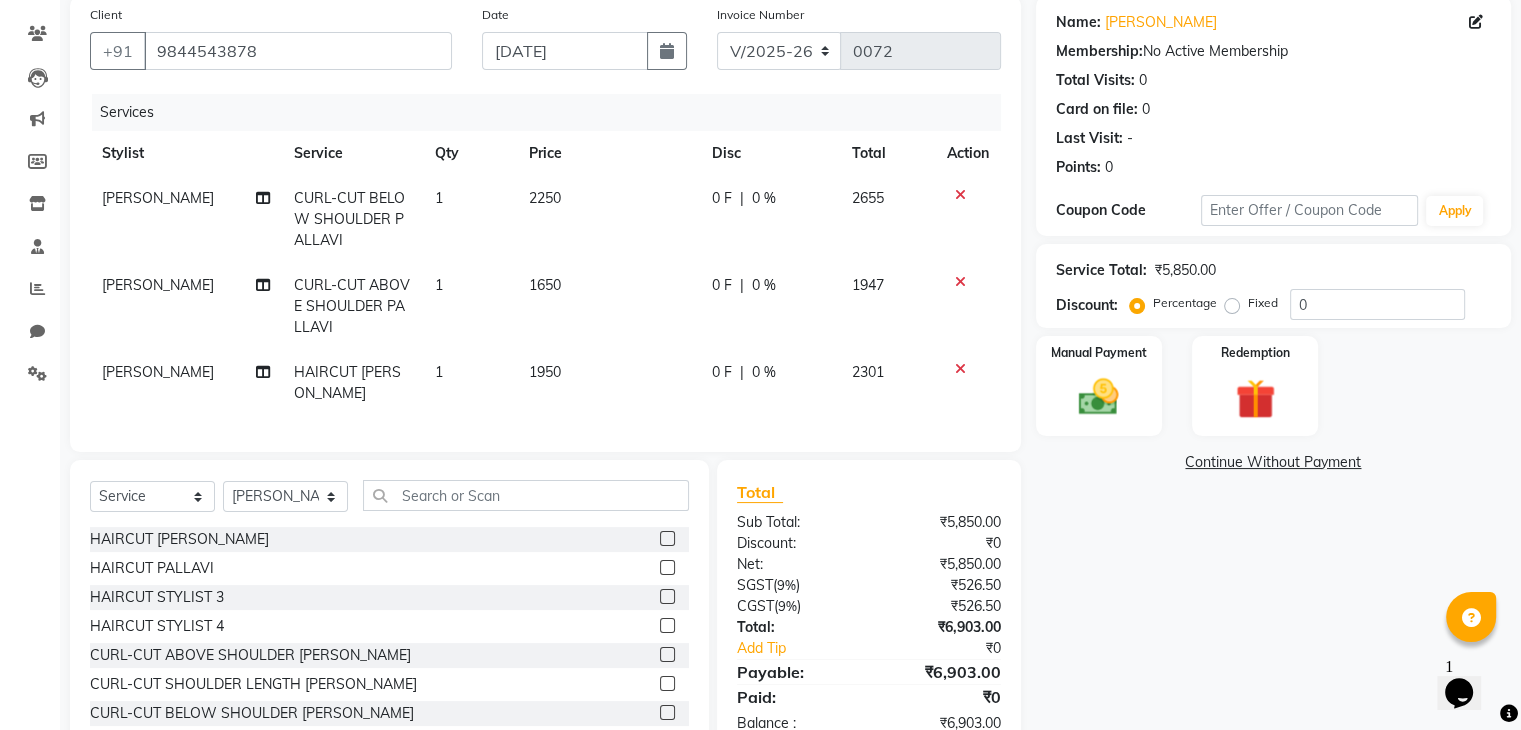 click 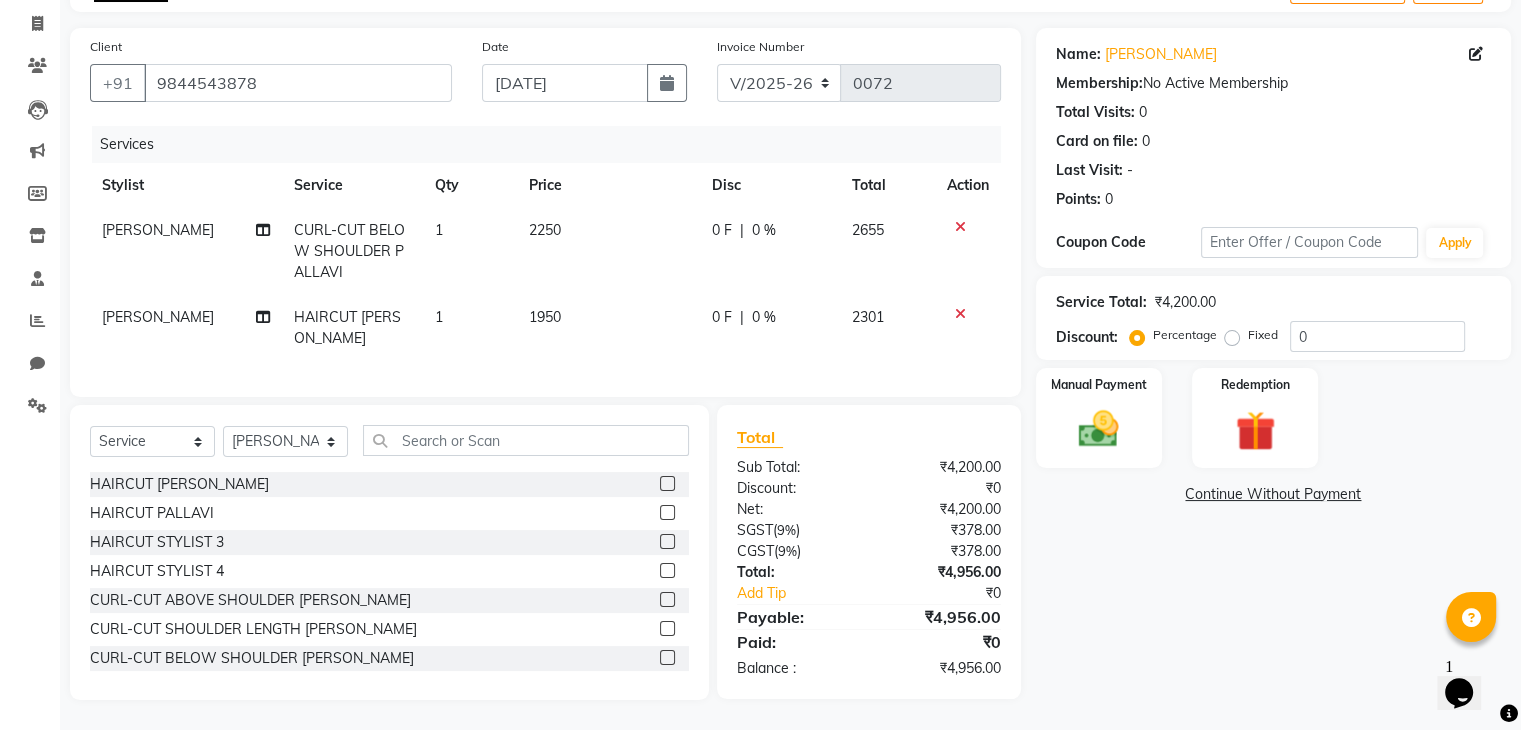 click 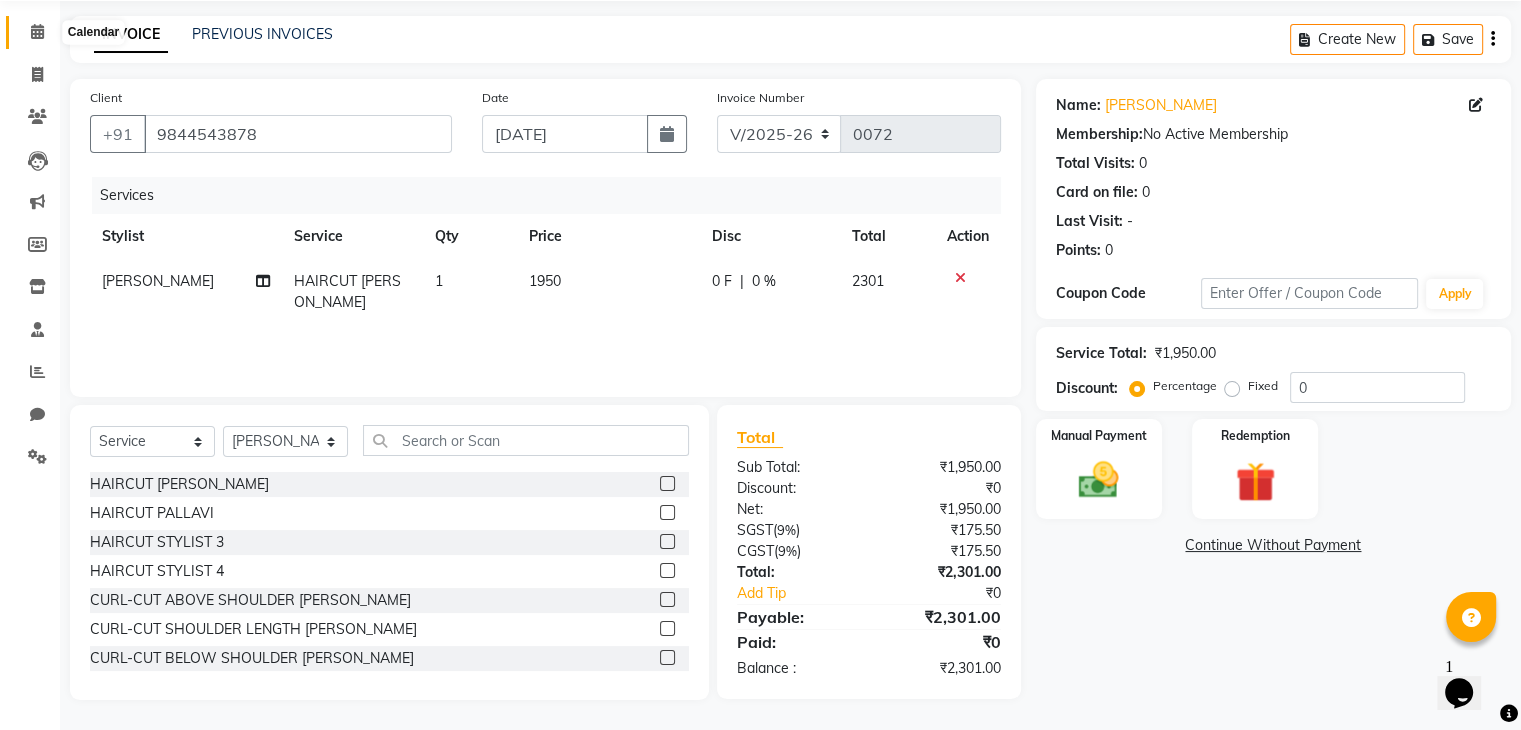 click 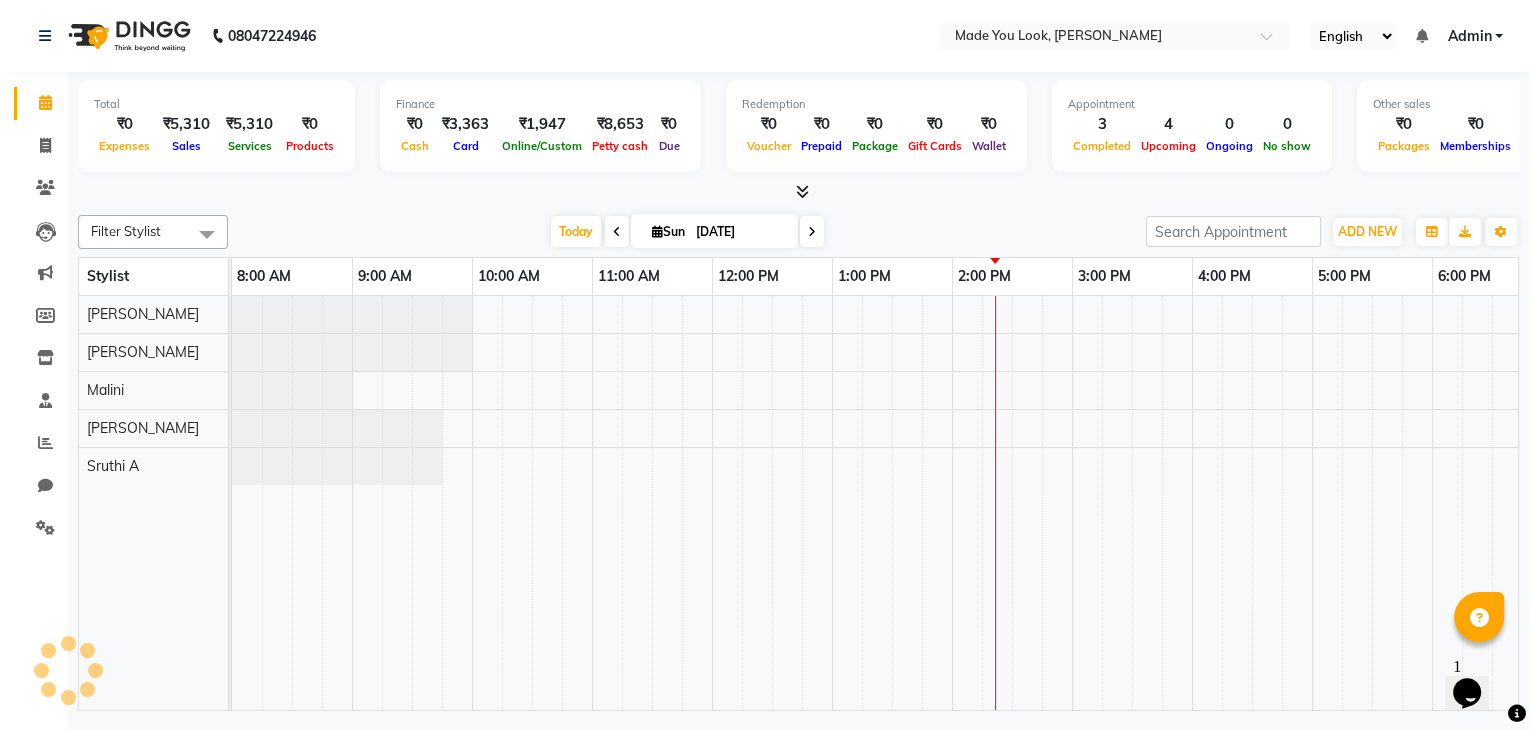 scroll, scrollTop: 0, scrollLeft: 0, axis: both 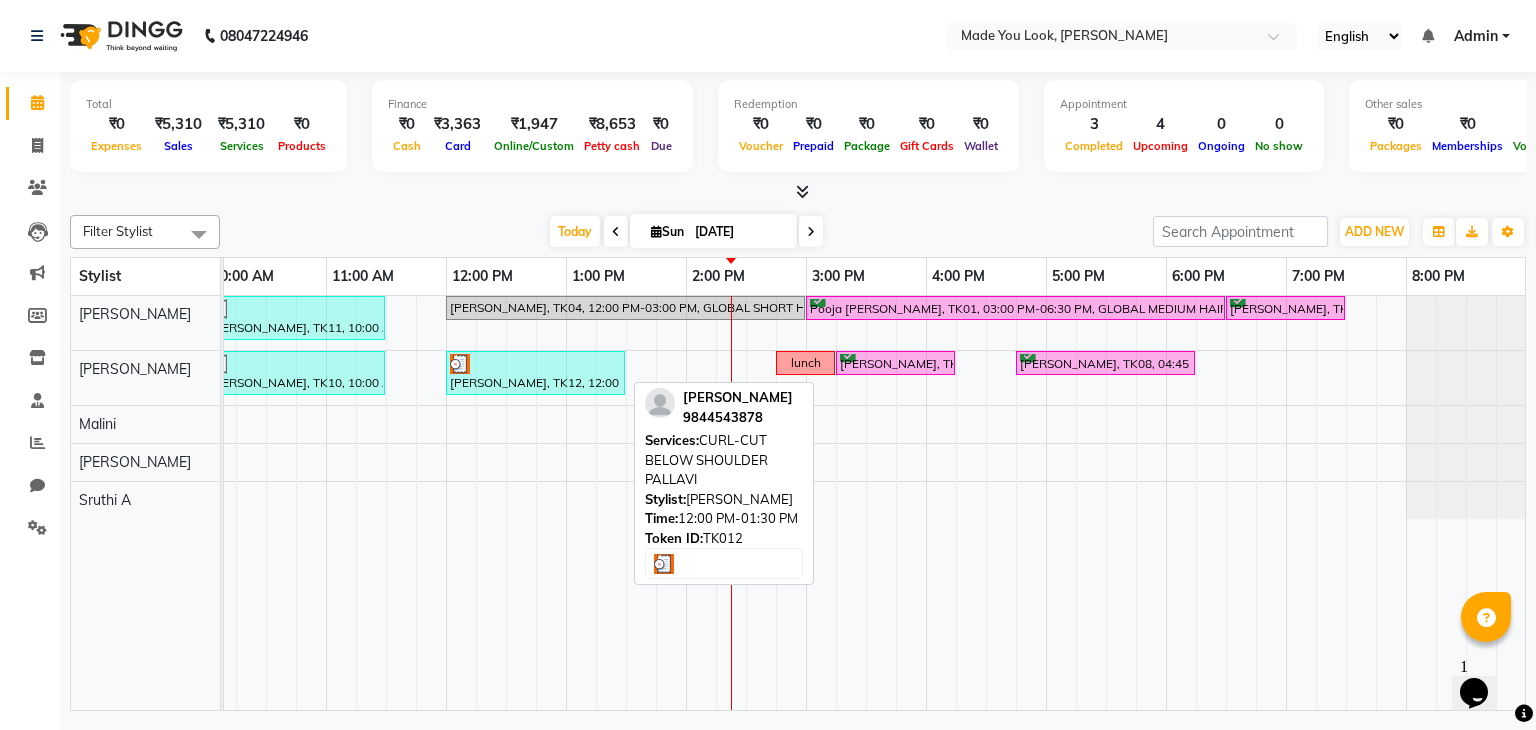 click at bounding box center [535, 364] 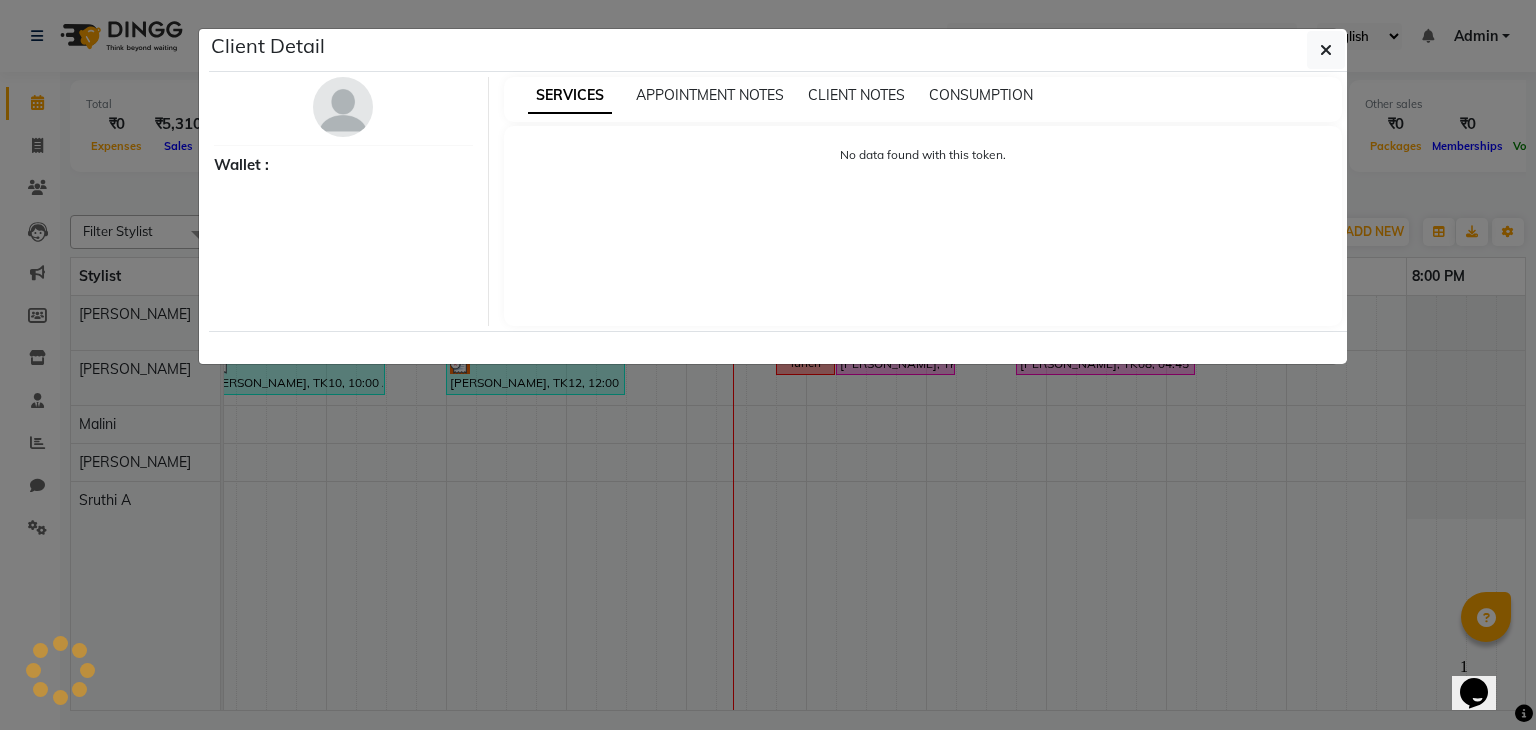 click on "Client Detail     Wallet : SERVICES APPOINTMENT NOTES CLIENT NOTES CONSUMPTION No data found with this token." 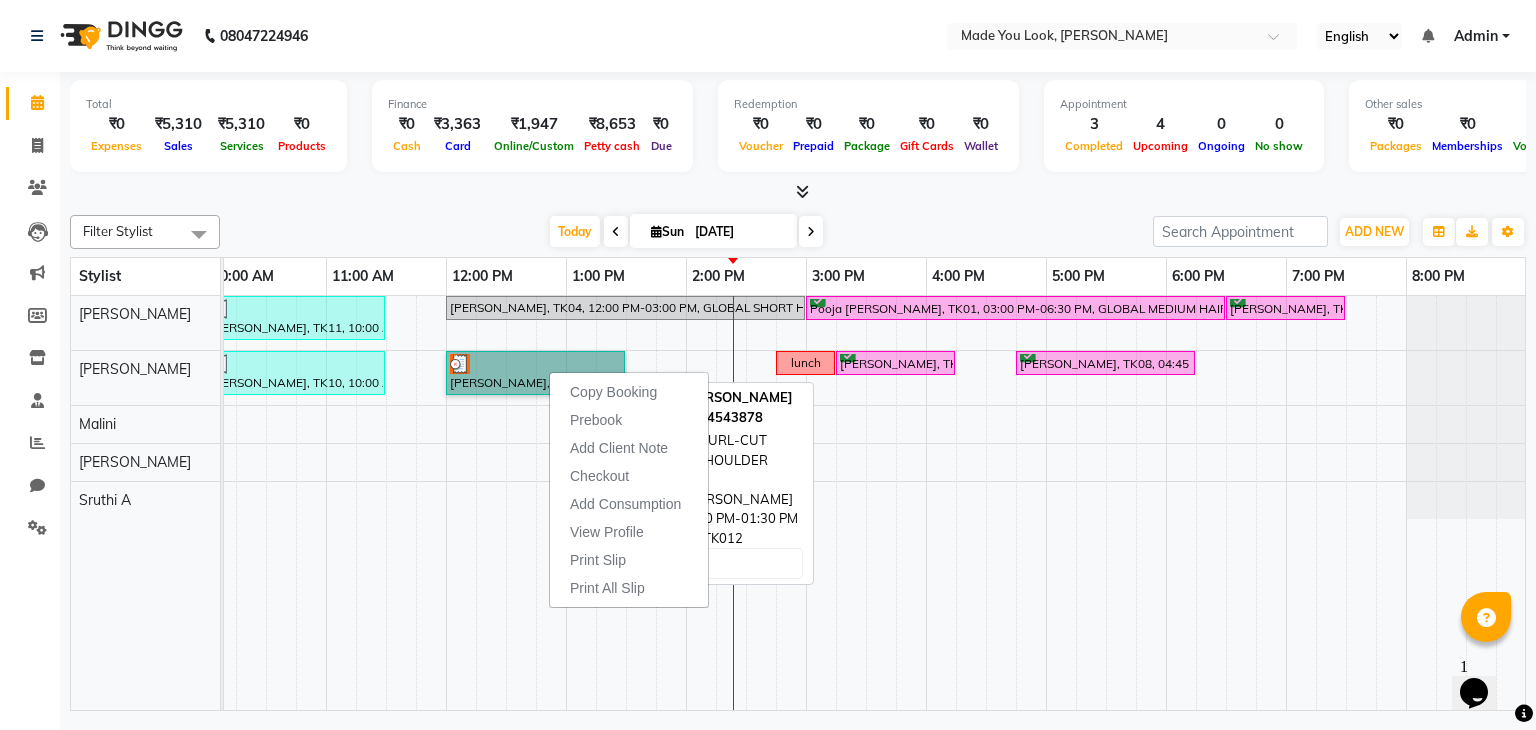 click on "kavitha LM, TK12, 12:00 PM-01:30 PM, CURL-CUT BELOW SHOULDER PALLAVI" at bounding box center (535, 373) 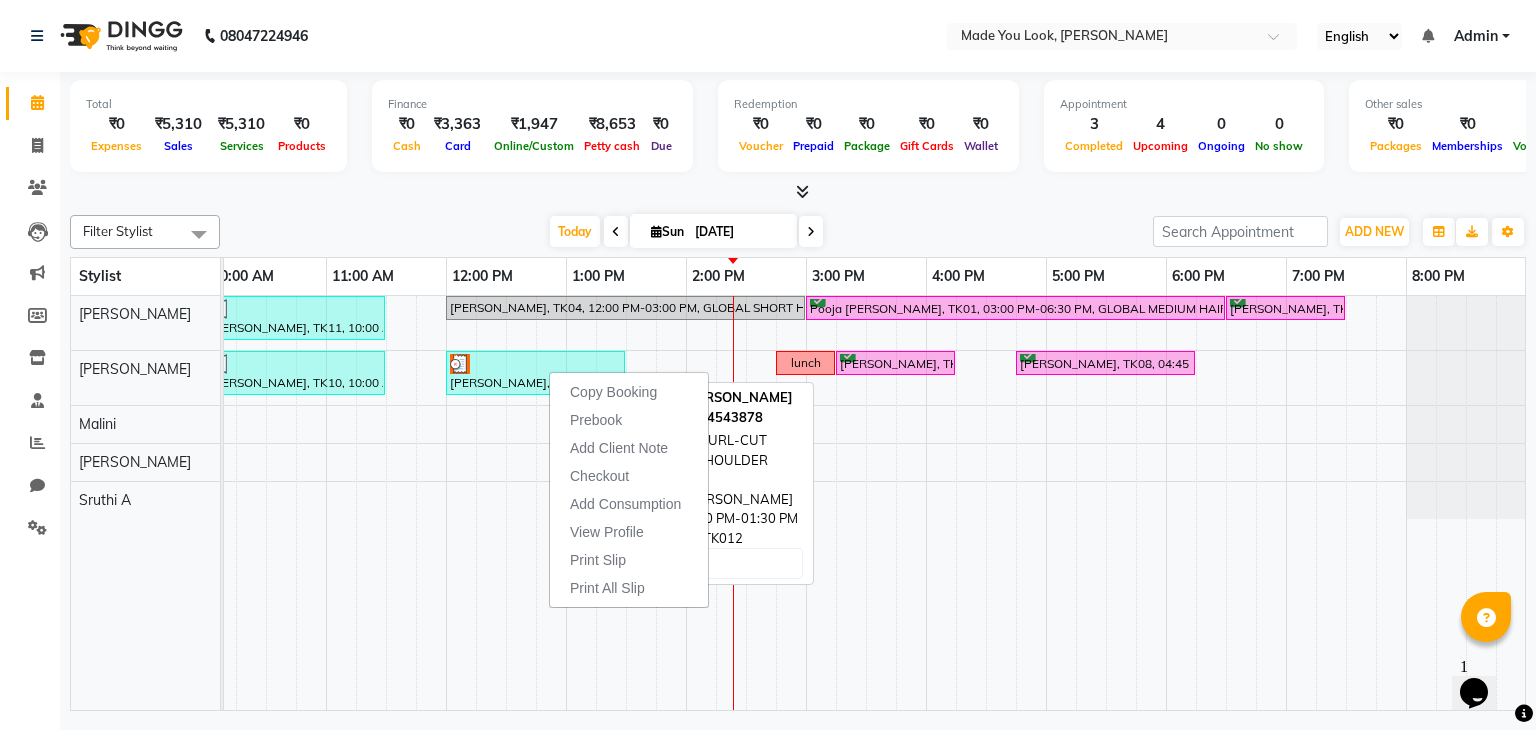 select on "3" 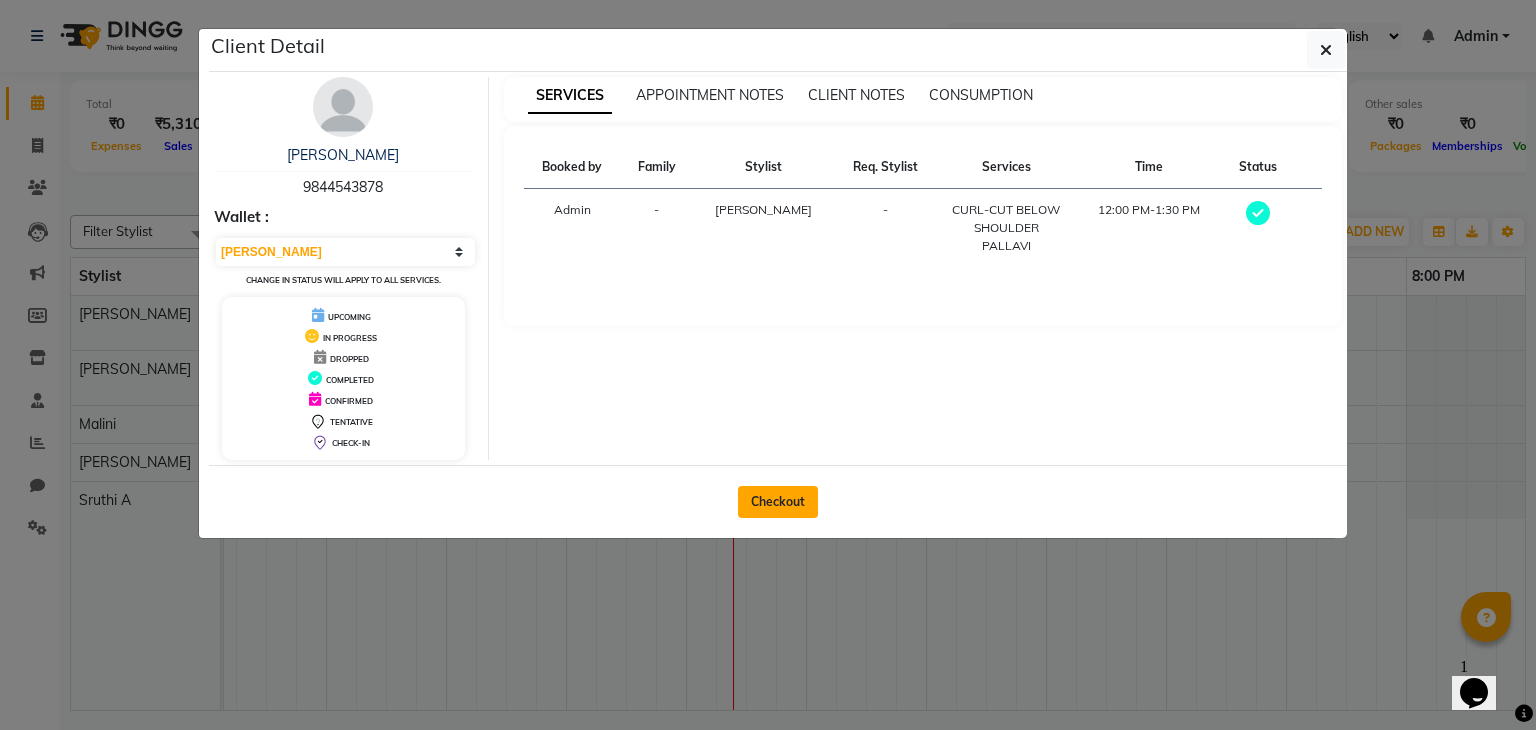 click on "Checkout" 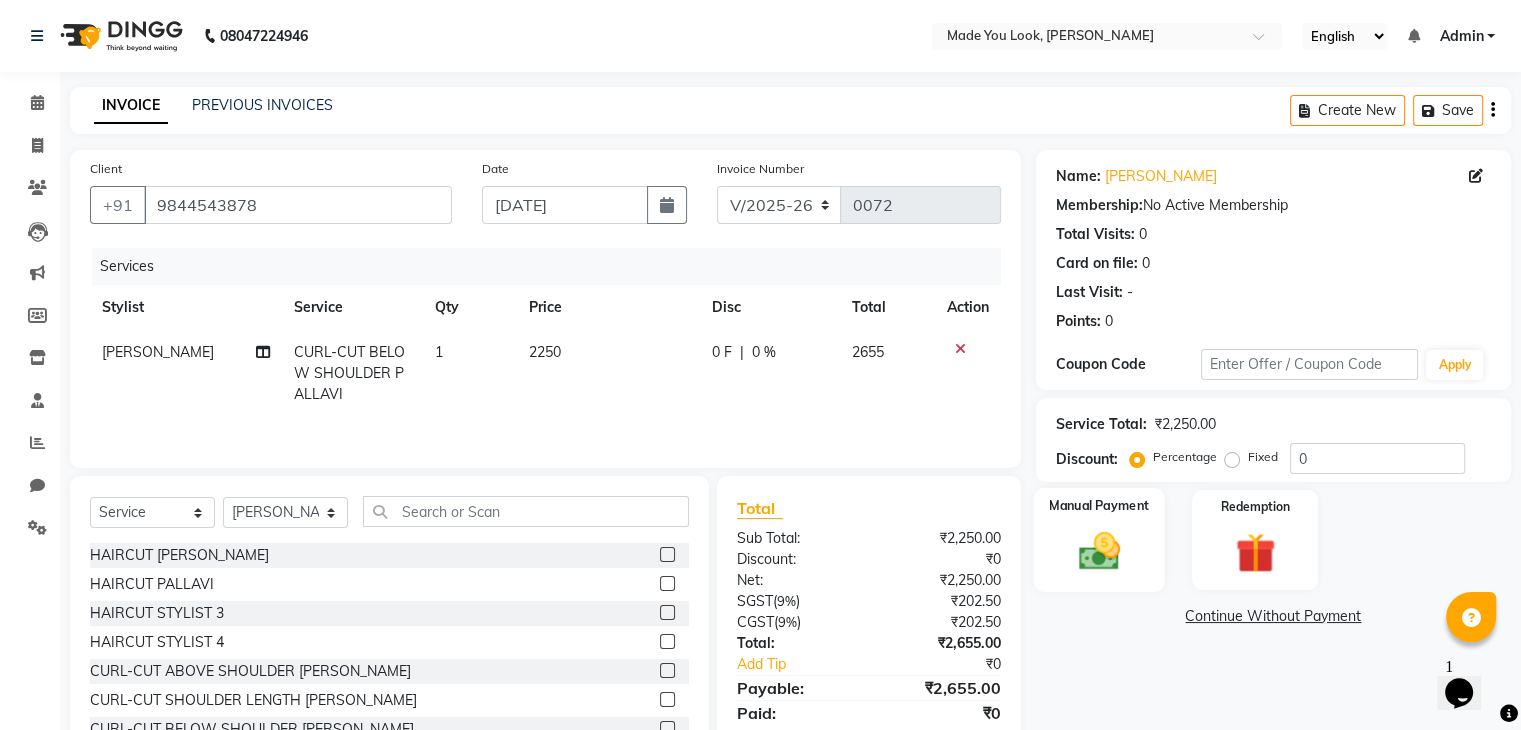 click 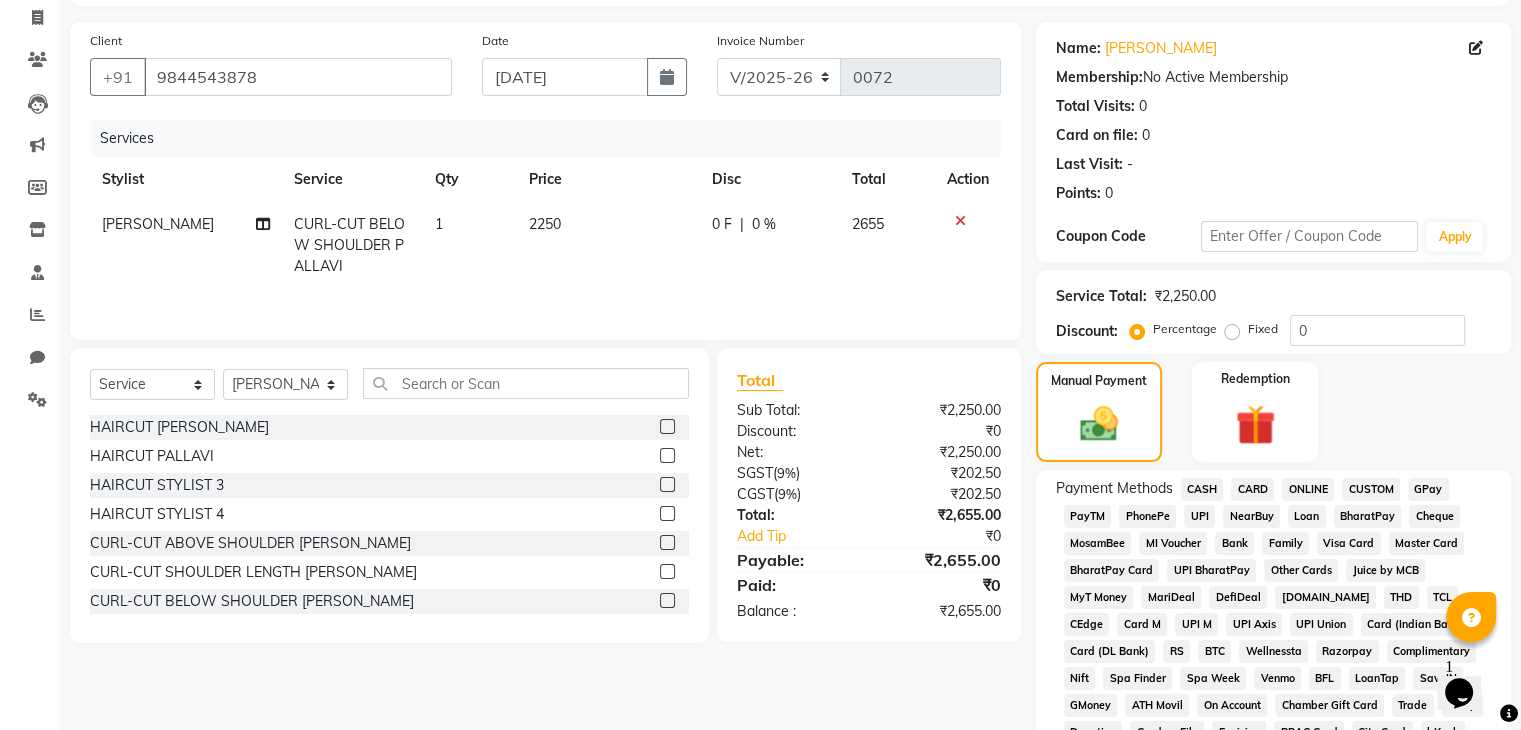 scroll, scrollTop: 139, scrollLeft: 0, axis: vertical 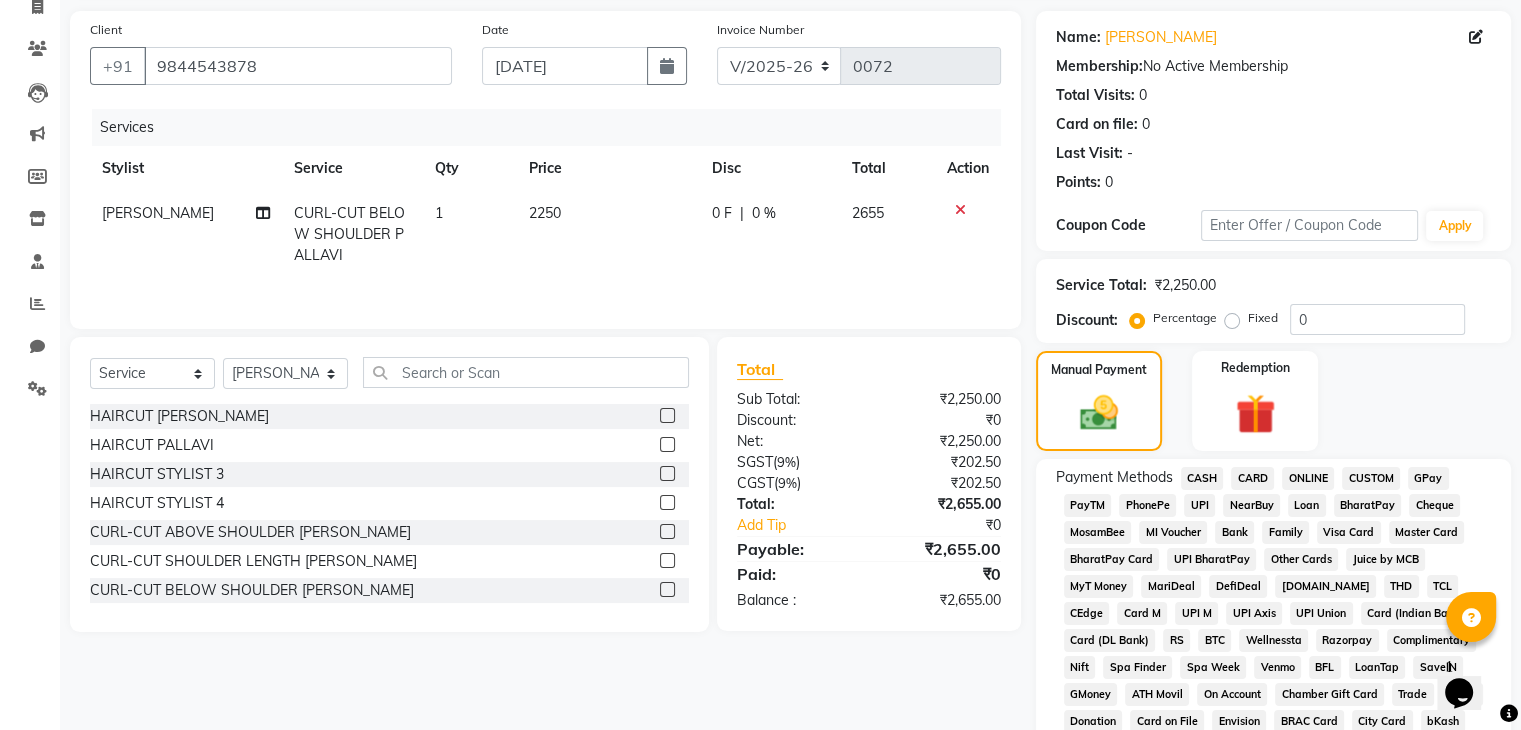 click on "UPI" 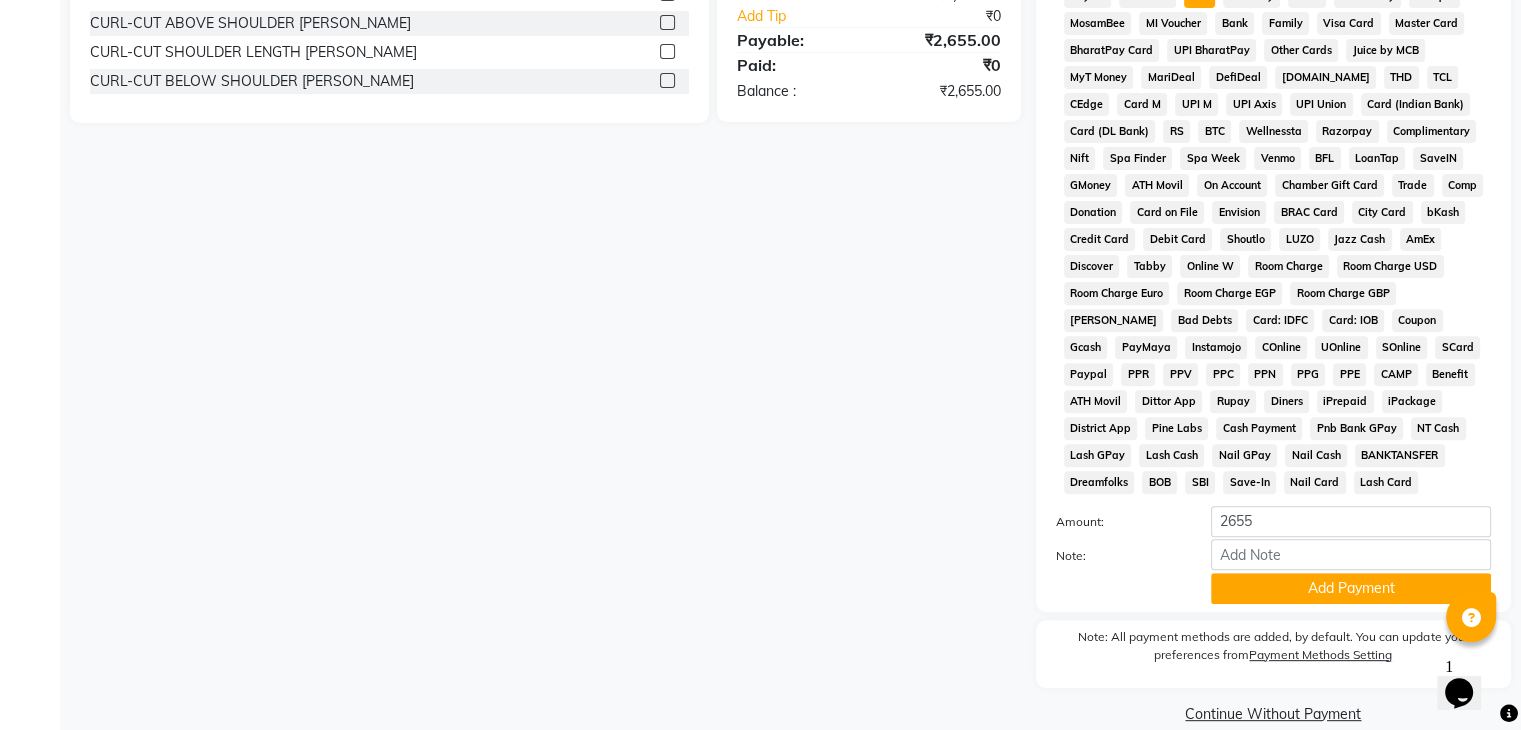 scroll, scrollTop: 693, scrollLeft: 0, axis: vertical 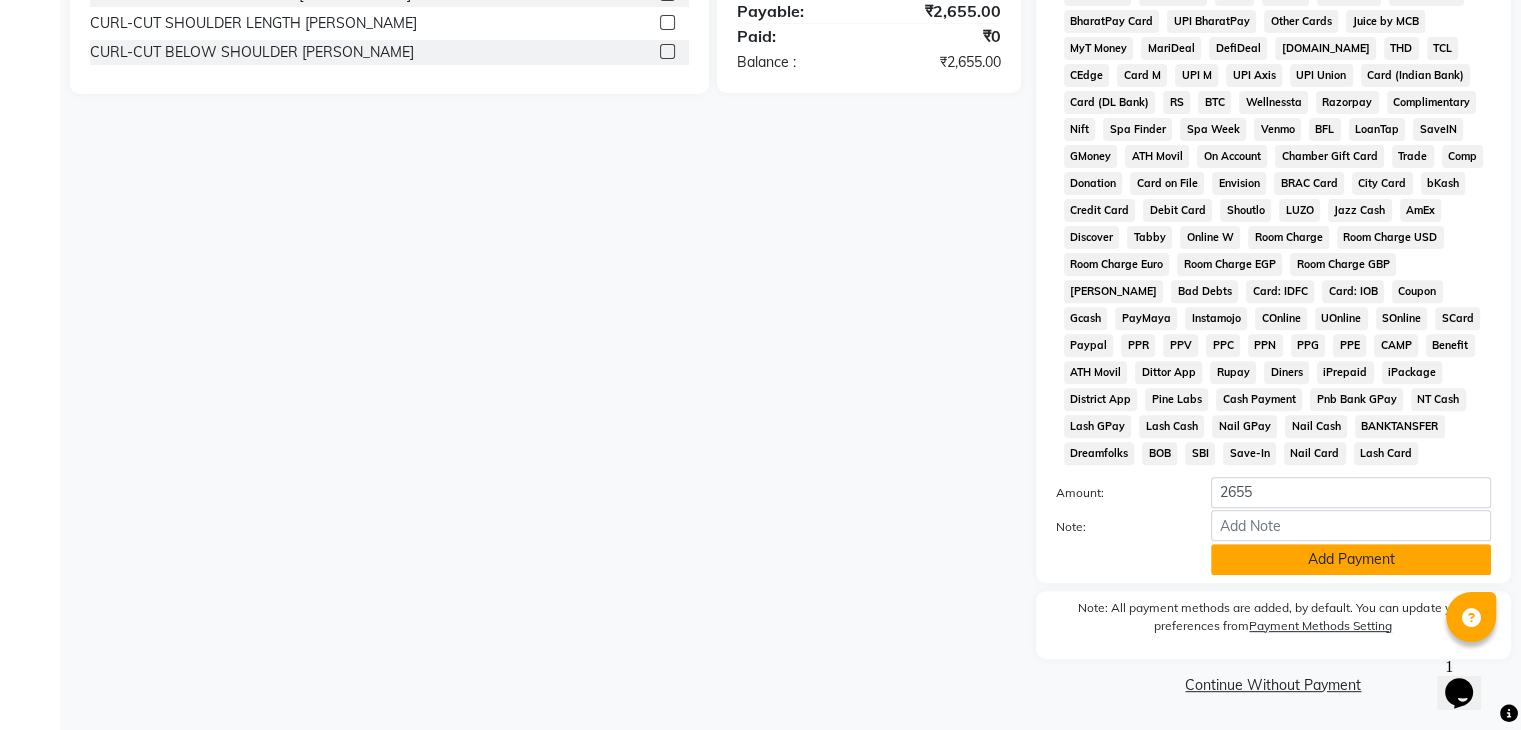 click on "Add Payment" 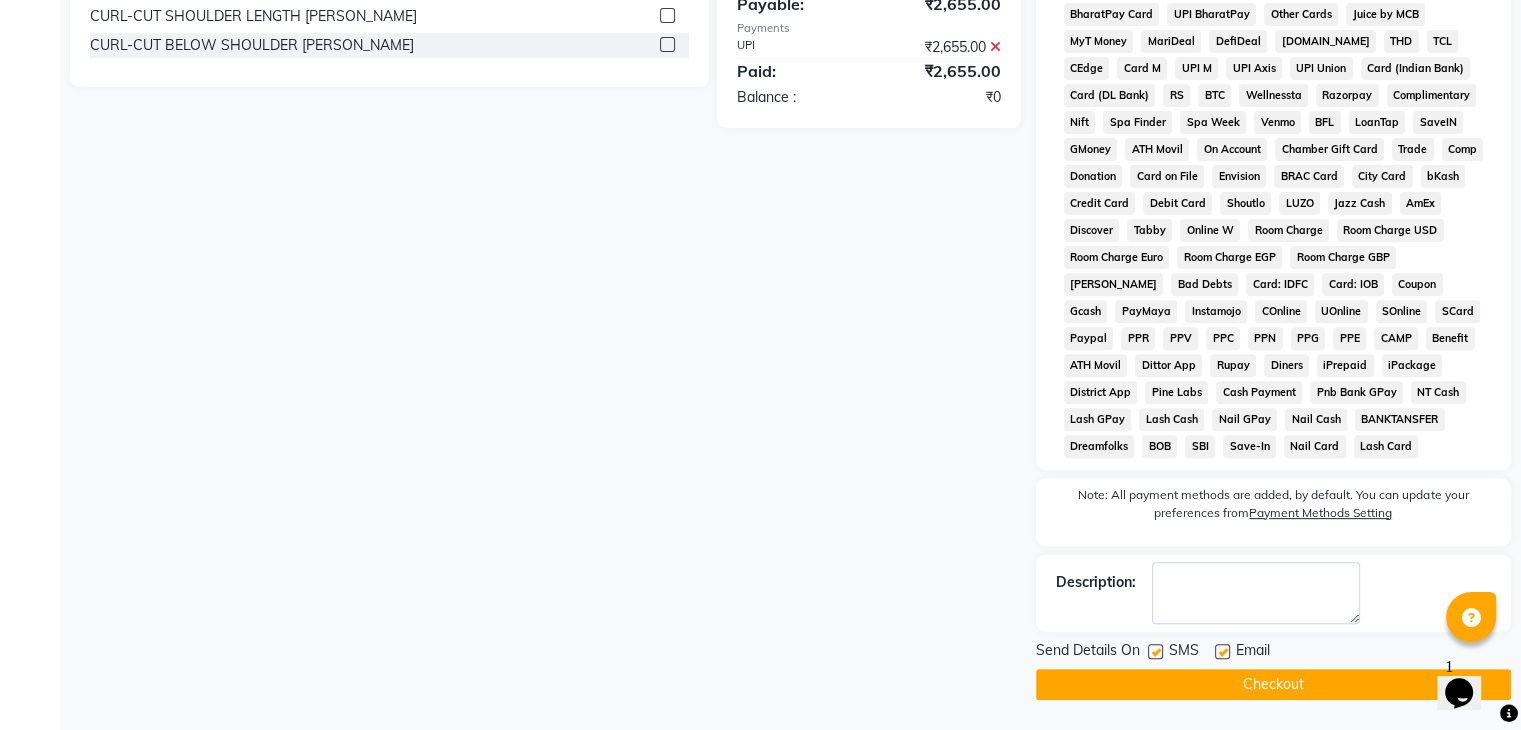 click on "Checkout" 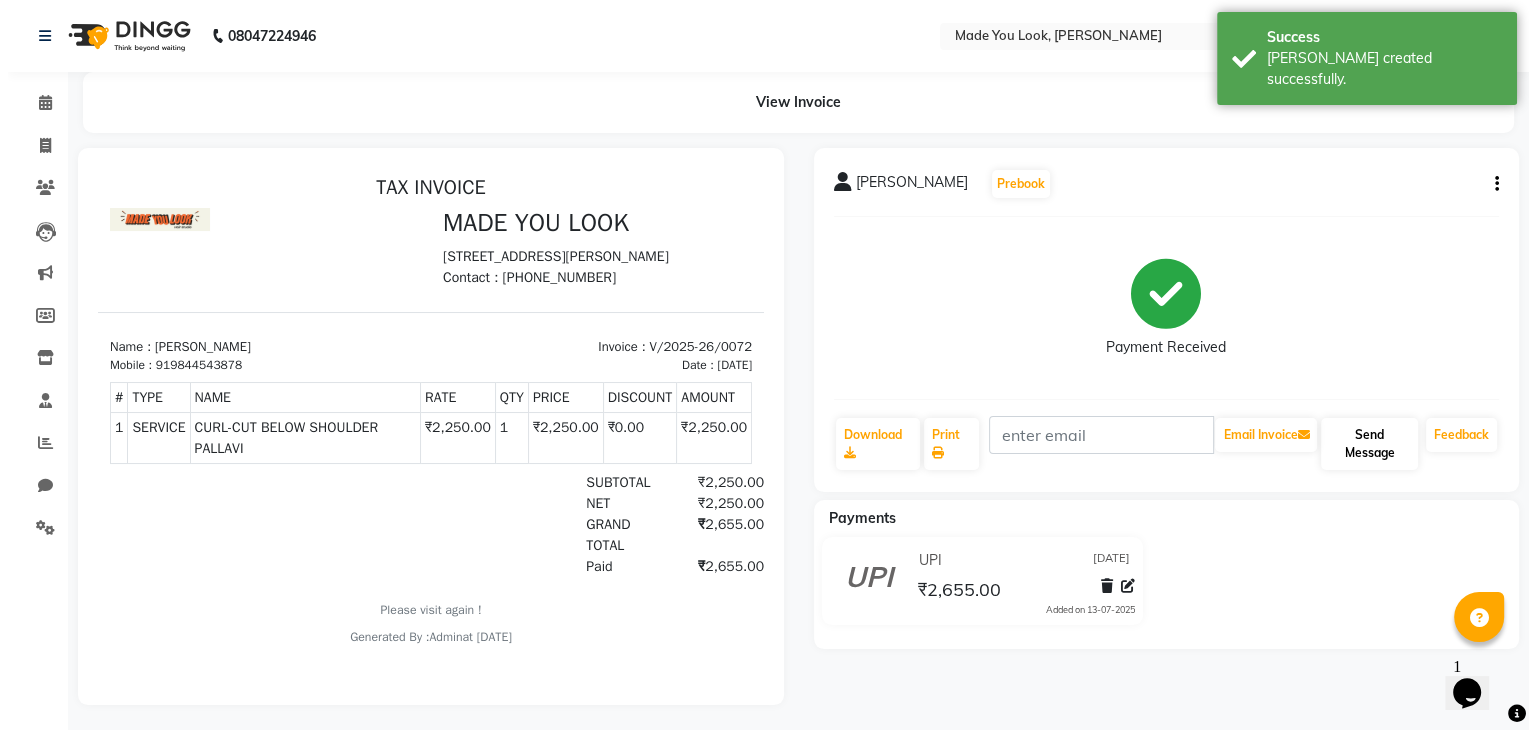 scroll, scrollTop: 0, scrollLeft: 0, axis: both 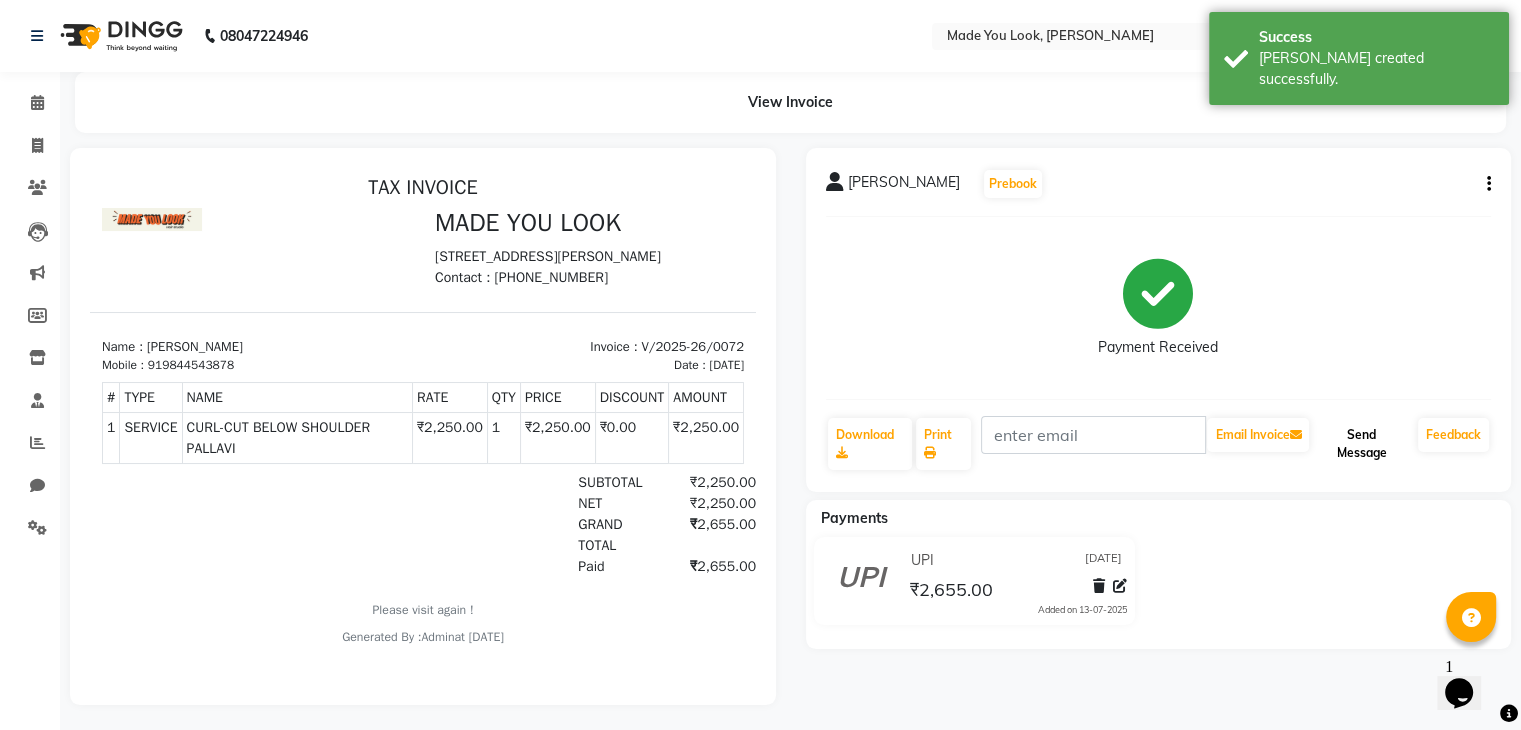 click on "Send Message" 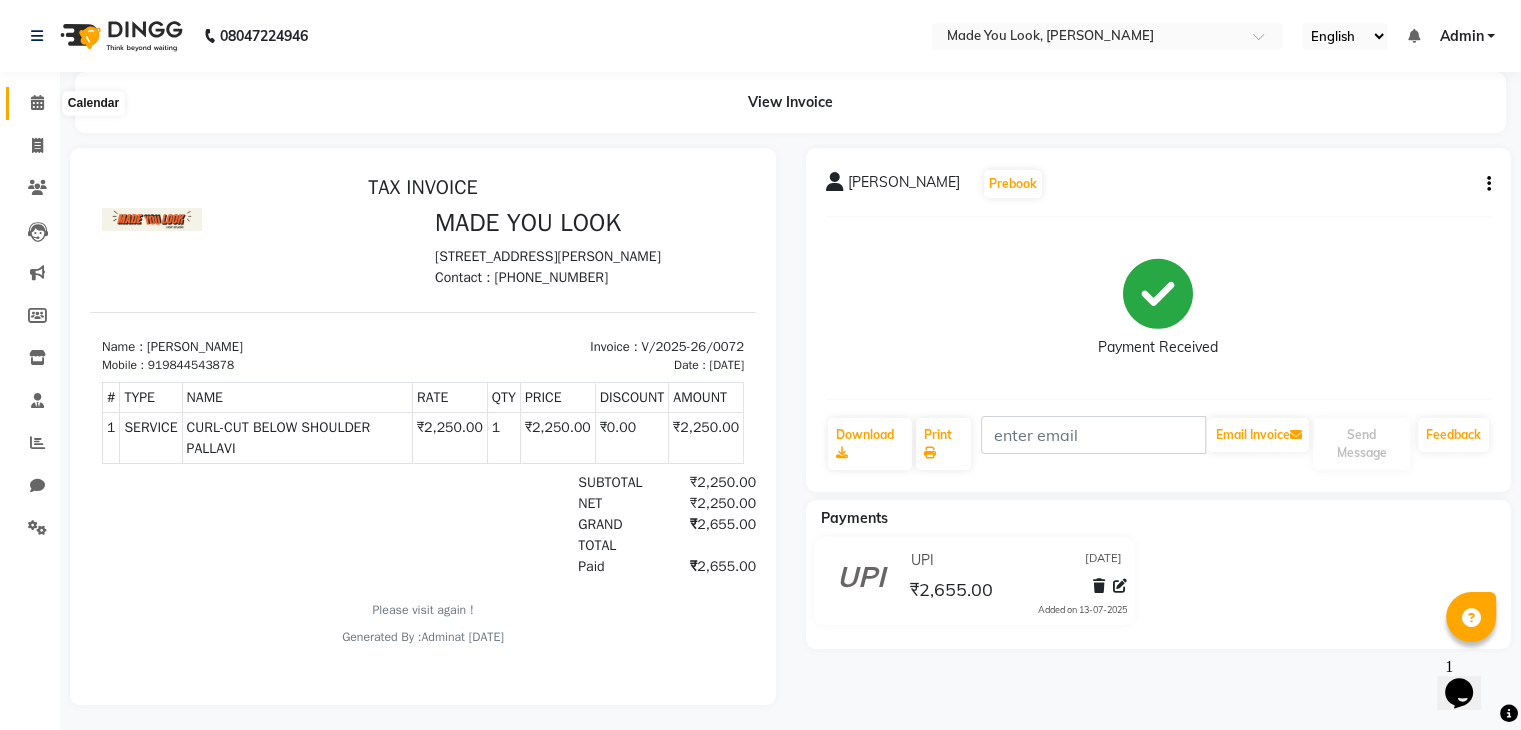 click 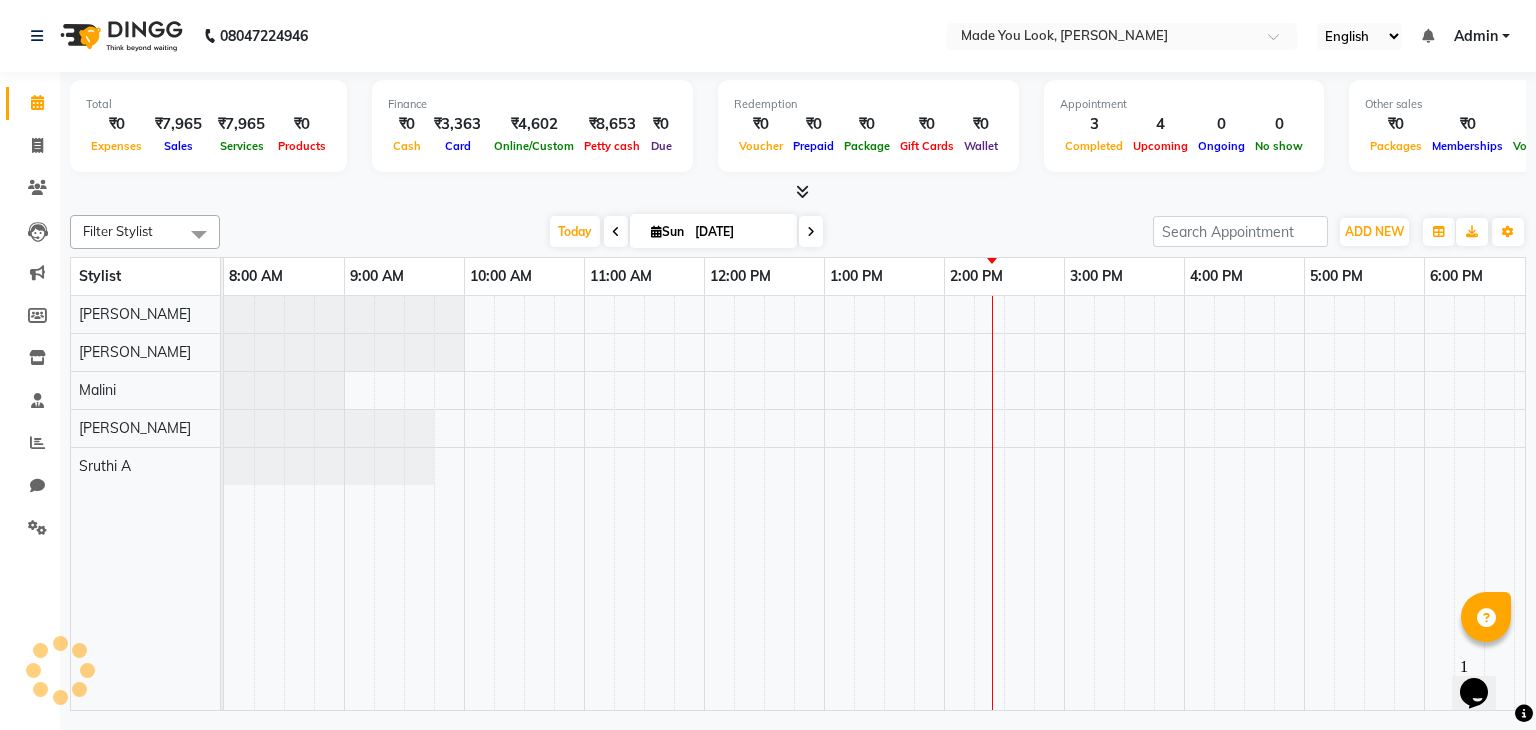 scroll, scrollTop: 0, scrollLeft: 0, axis: both 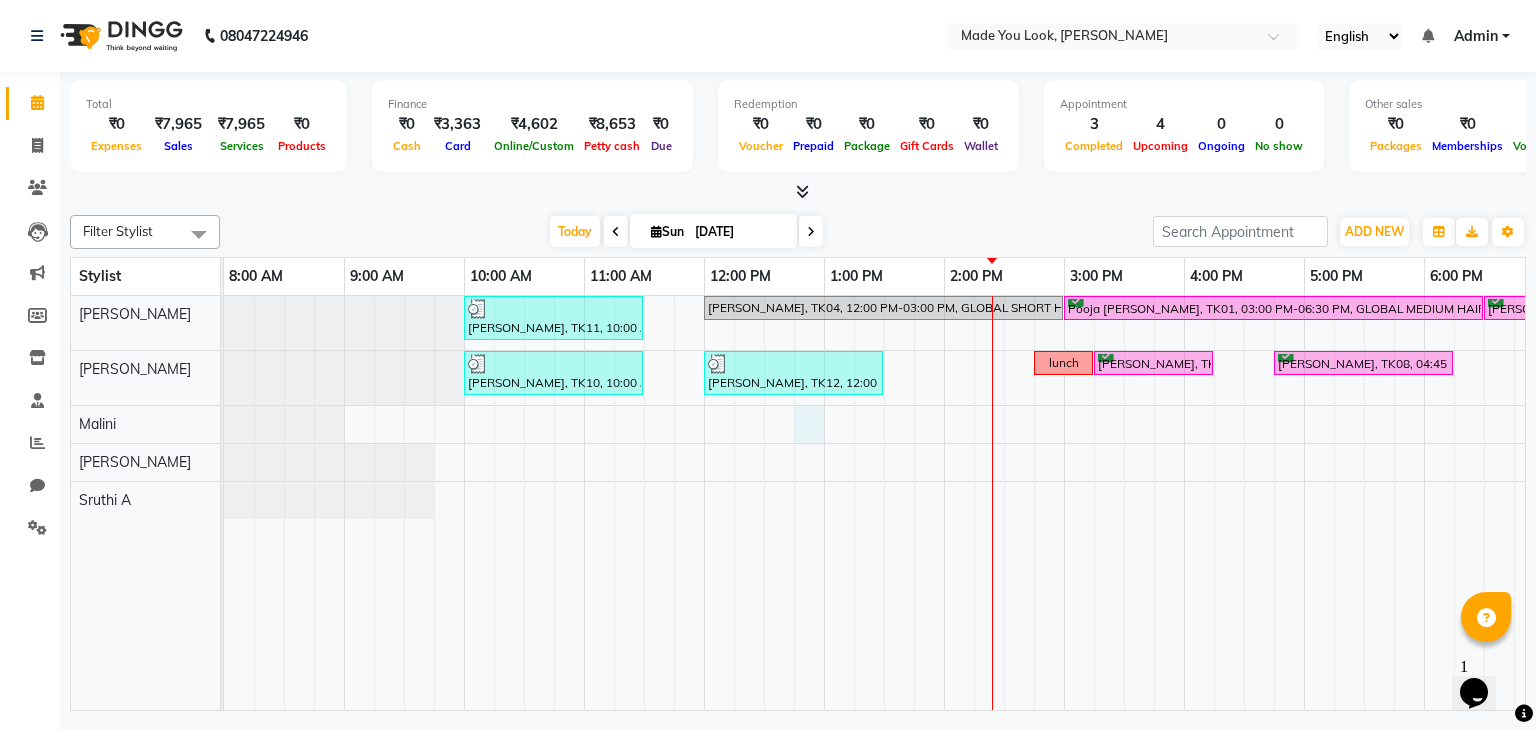 click on "rachana shetty, TK11, 10:00 AM-11:30 AM, CURL-CUT MID BACK PRANAV    vidhi agrawal, TK04, 12:00 PM-03:00 PM, GLOBAL SHORT HAIR MEDIUM     Pooja Sheth, TK01, 03:00 PM-06:30 PM, GLOBAL MEDIUM HAIR MEDIUM     Nikhil Patil, TK03, 06:30 PM-07:30 PM, HAIRCUT PRANAV     keerthi rao, TK10, 10:00 AM-11:30 AM, CURL-CUT ABOVE SHOULDER PALLAVI     kavitha LM, TK12, 12:00 PM-01:30 PM, CURL-CUT BELOW SHOULDER PALLAVI  lunch      Keerthi Rao, TK07, 03:15 PM-04:15 PM, HAIRCUT PALLAVI     Nehal shanbhav, TK08, 04:45 PM-06:15 PM, HAIRCUT PALLAVI" at bounding box center (1004, 503) 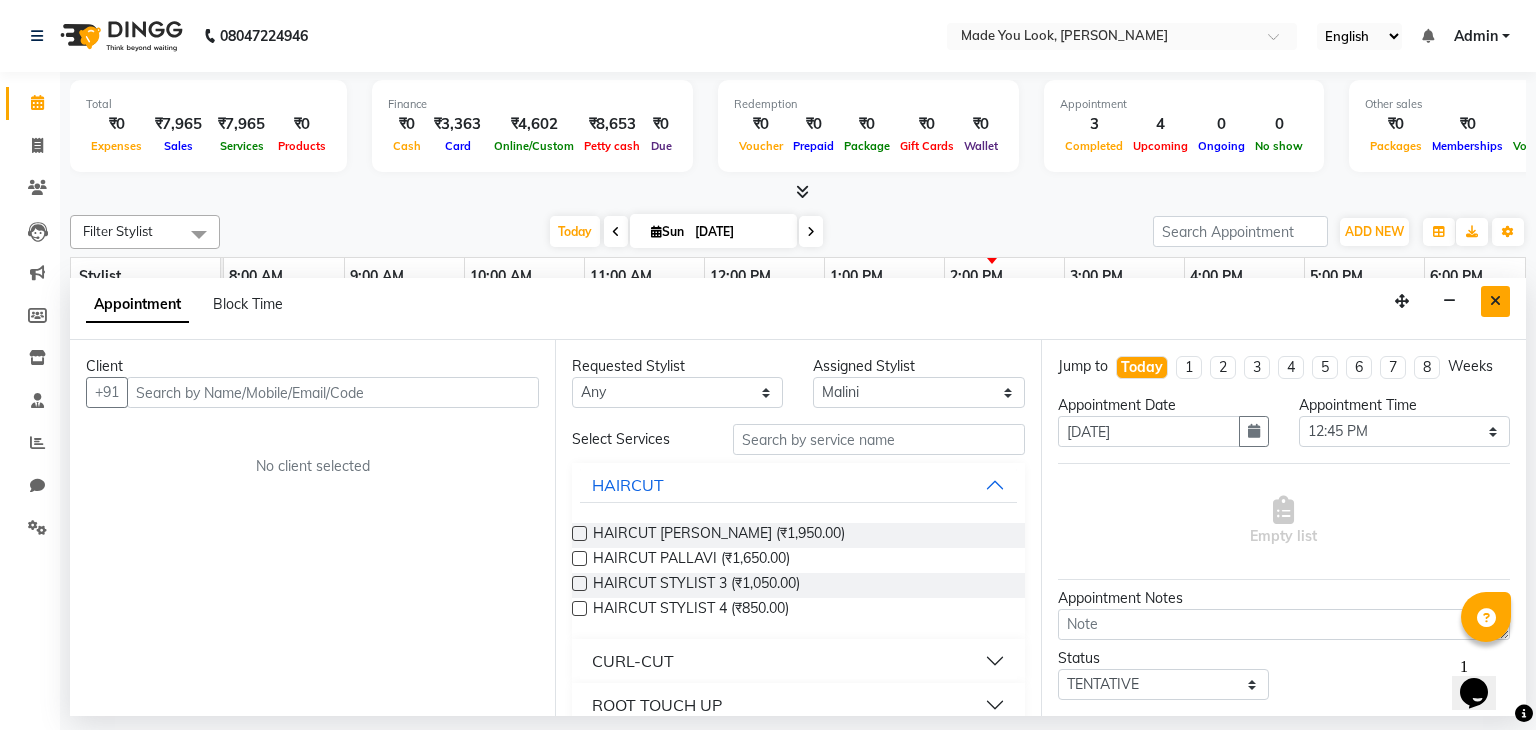 click at bounding box center (1495, 301) 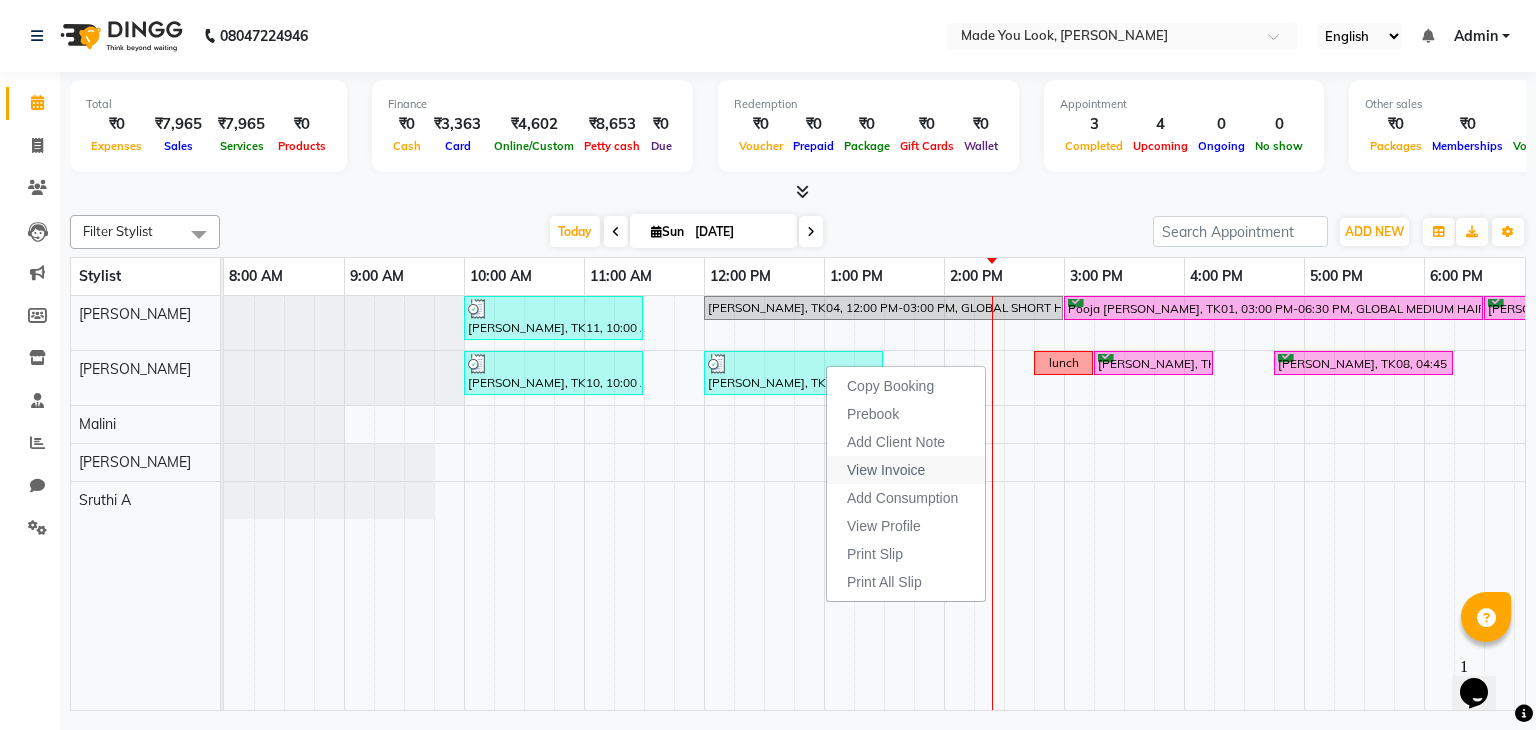 click on "View Invoice" at bounding box center [906, 470] 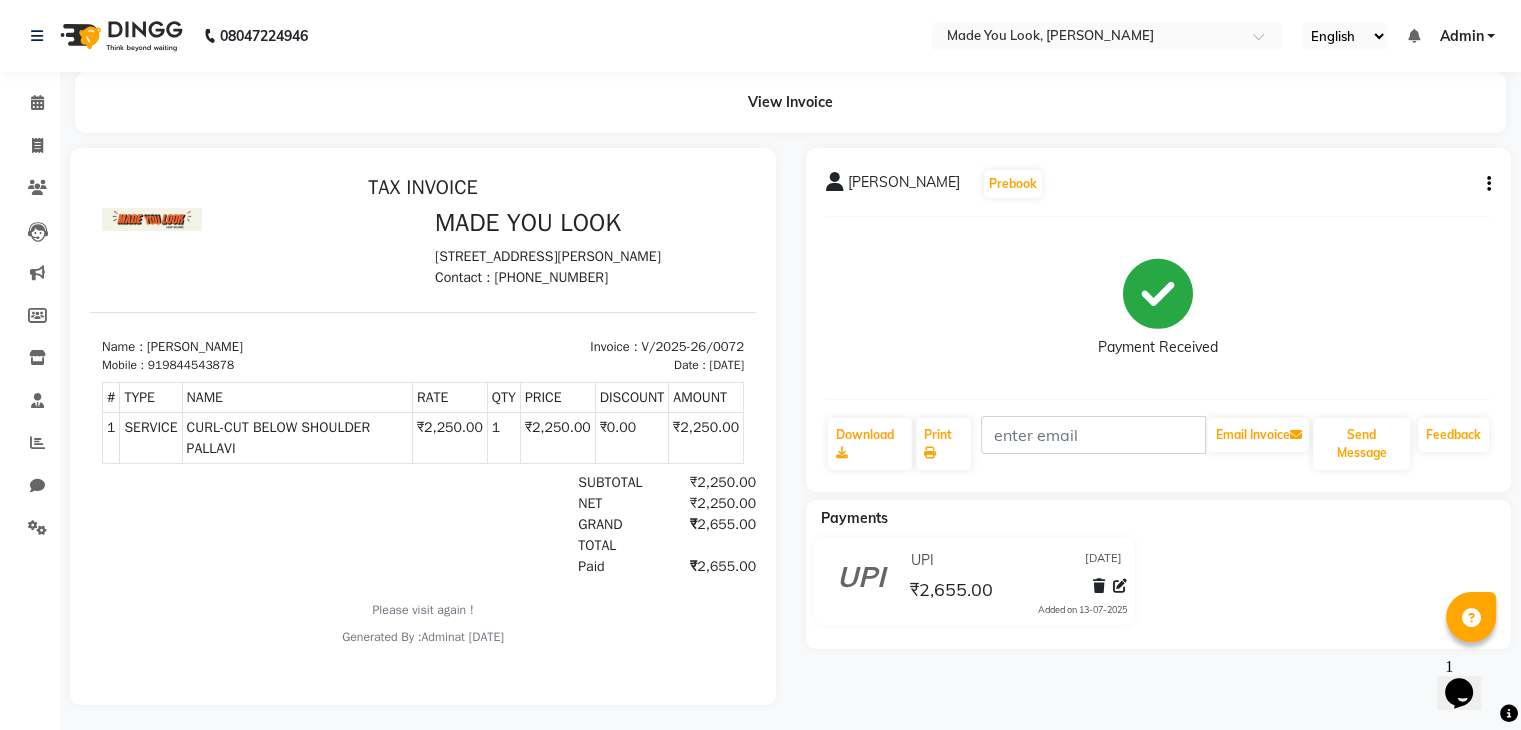 scroll, scrollTop: 0, scrollLeft: 0, axis: both 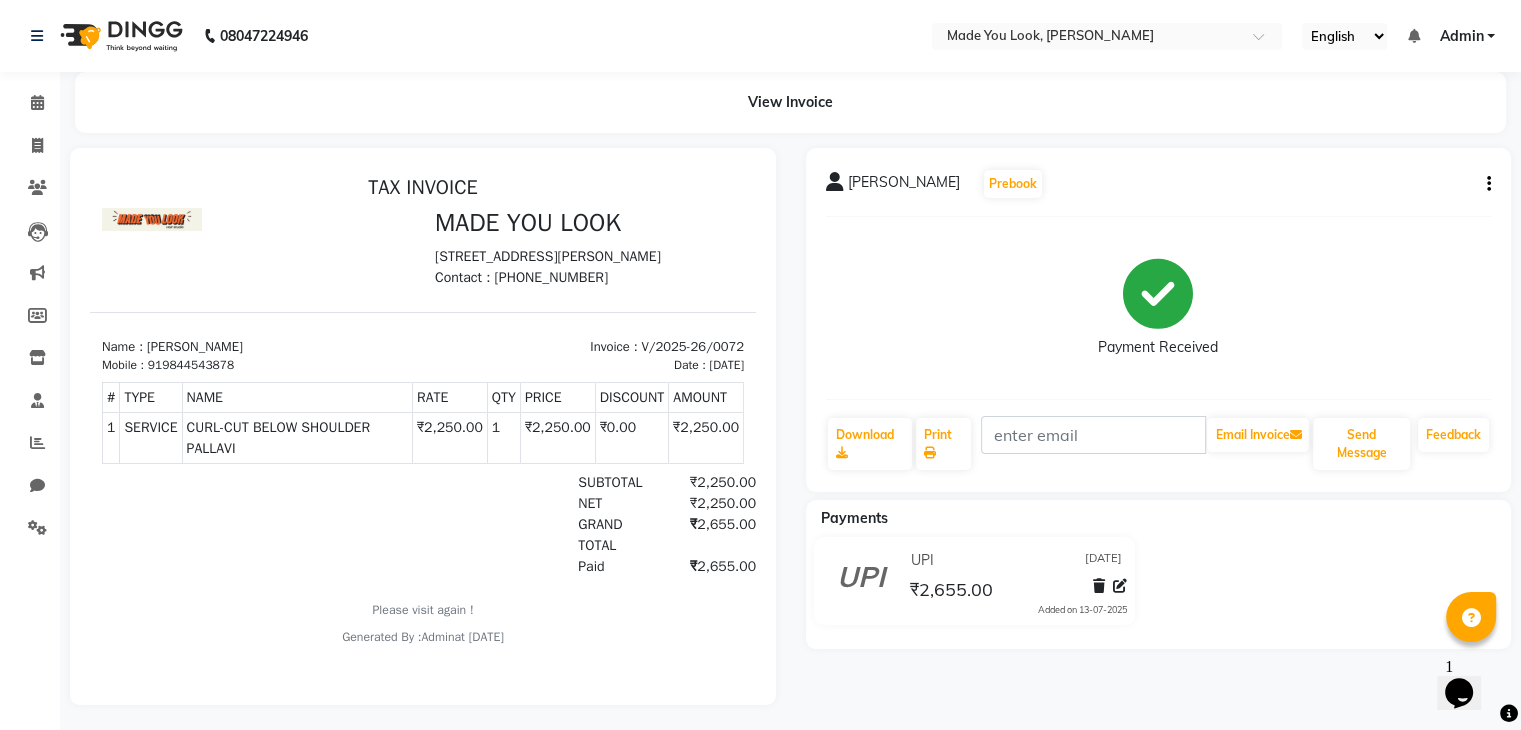 click 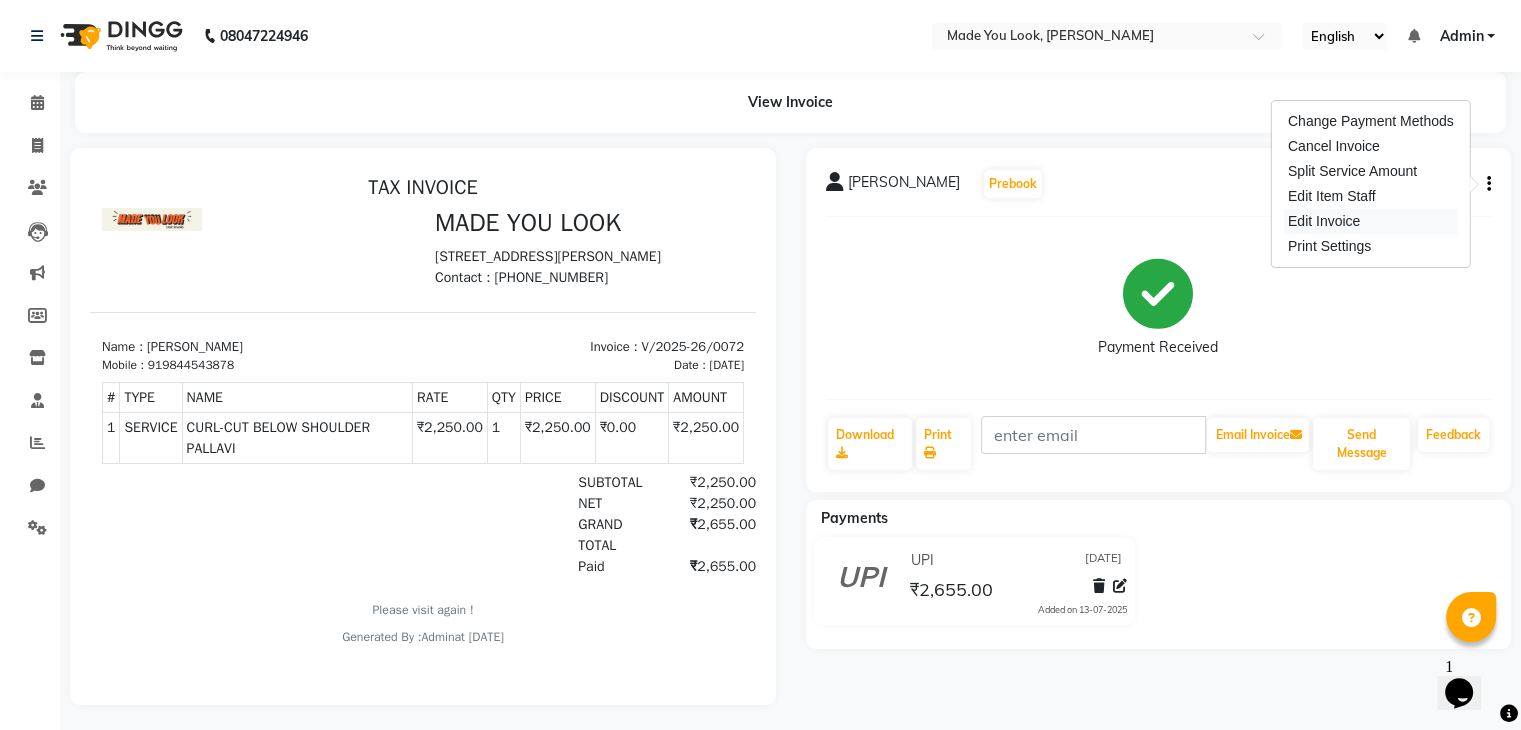 click on "Edit Invoice" at bounding box center (1371, 221) 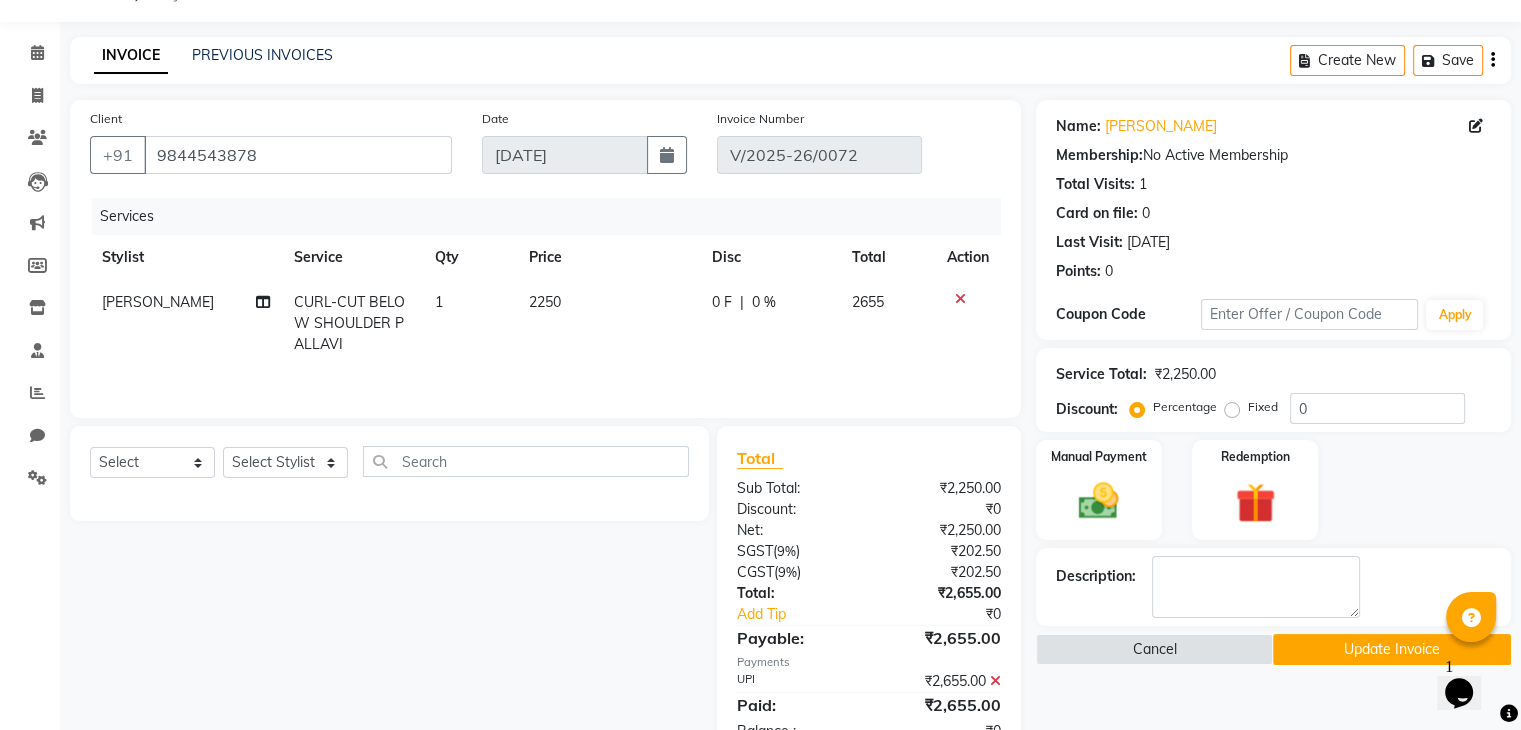 scroll, scrollTop: 51, scrollLeft: 0, axis: vertical 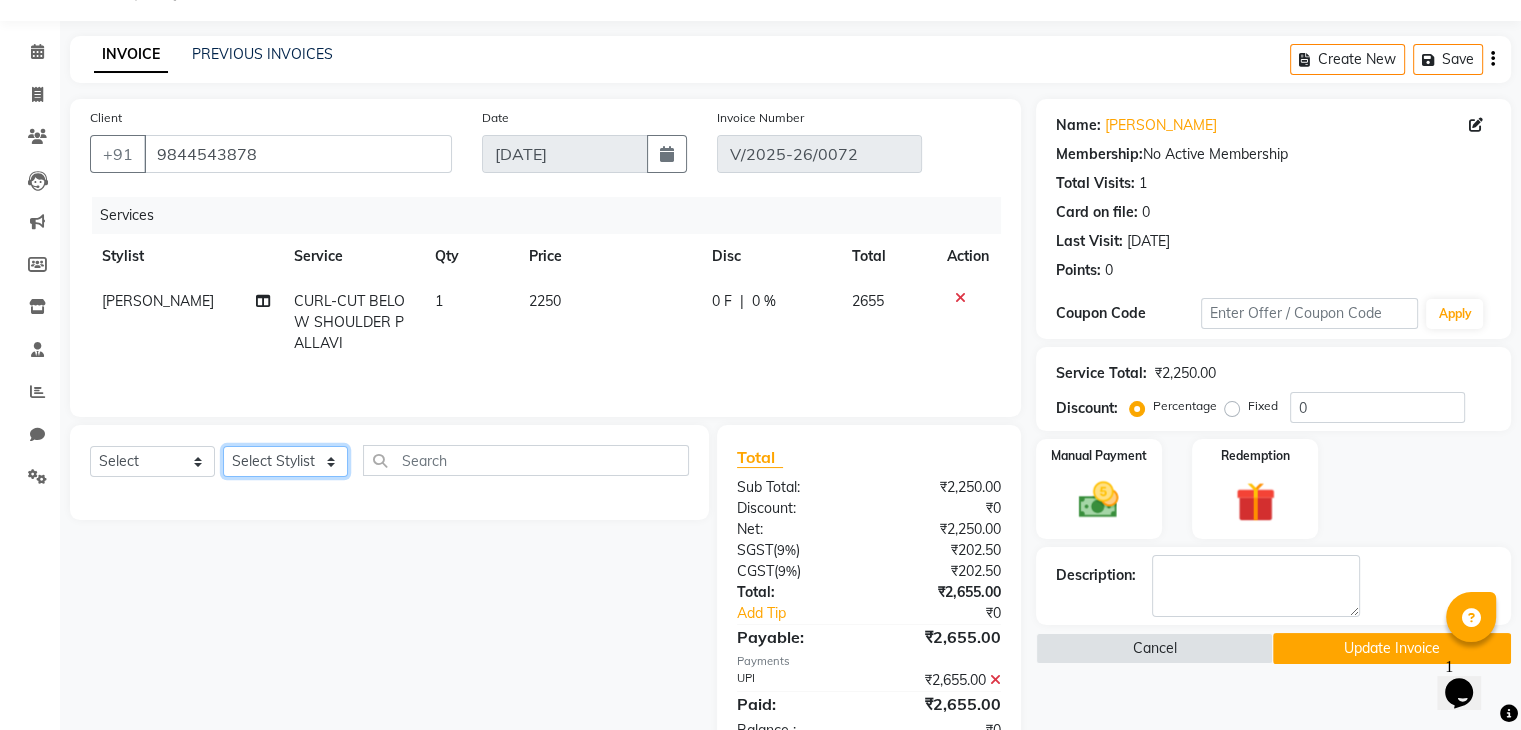 click on "Select Stylist Malini pallavi Doijode Pavithra Devi Pranav Nataraju  Sruthi A" 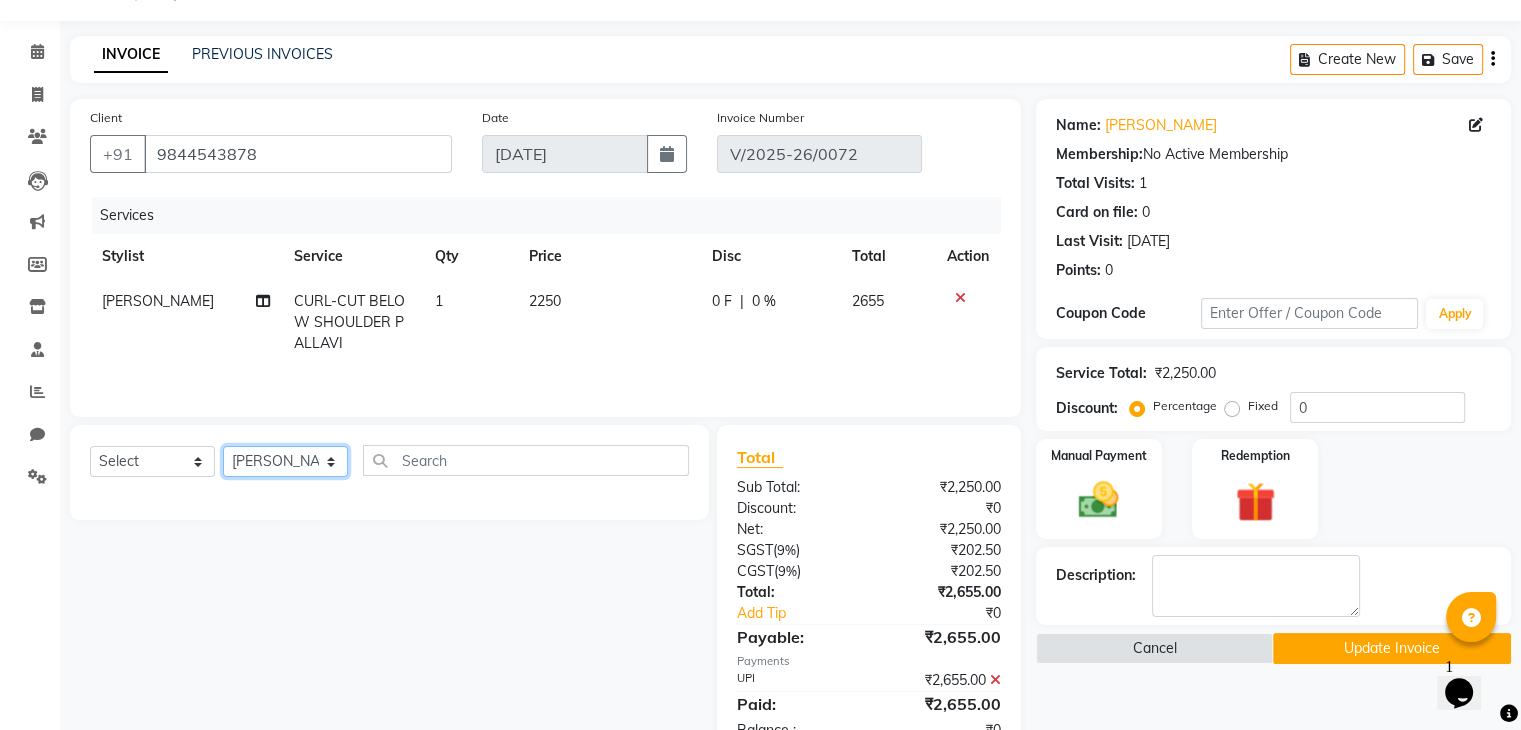 click on "Select Stylist Malini pallavi Doijode Pavithra Devi Pranav Nataraju  Sruthi A" 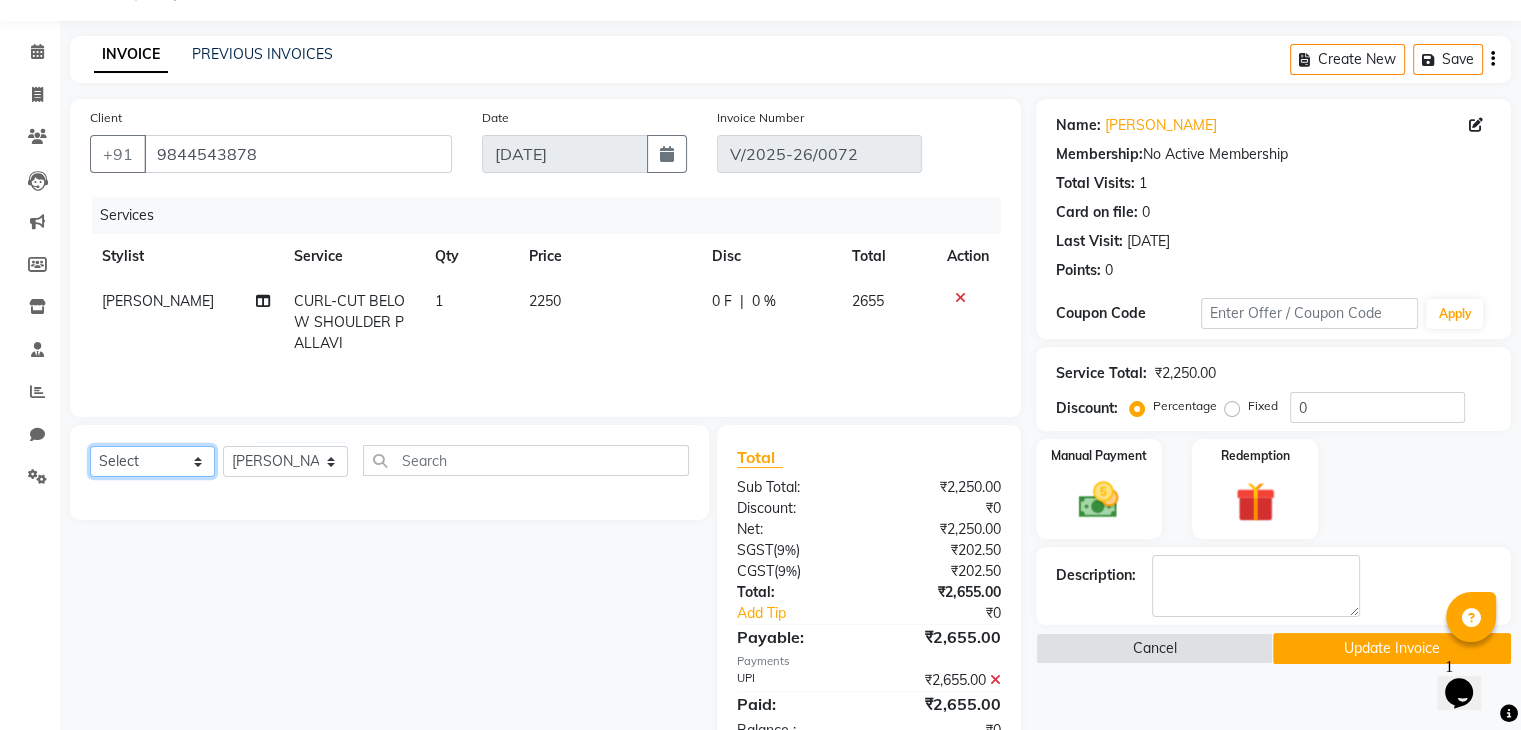 click on "Select  Service  Product  Membership  Package Voucher Prepaid Gift Card" 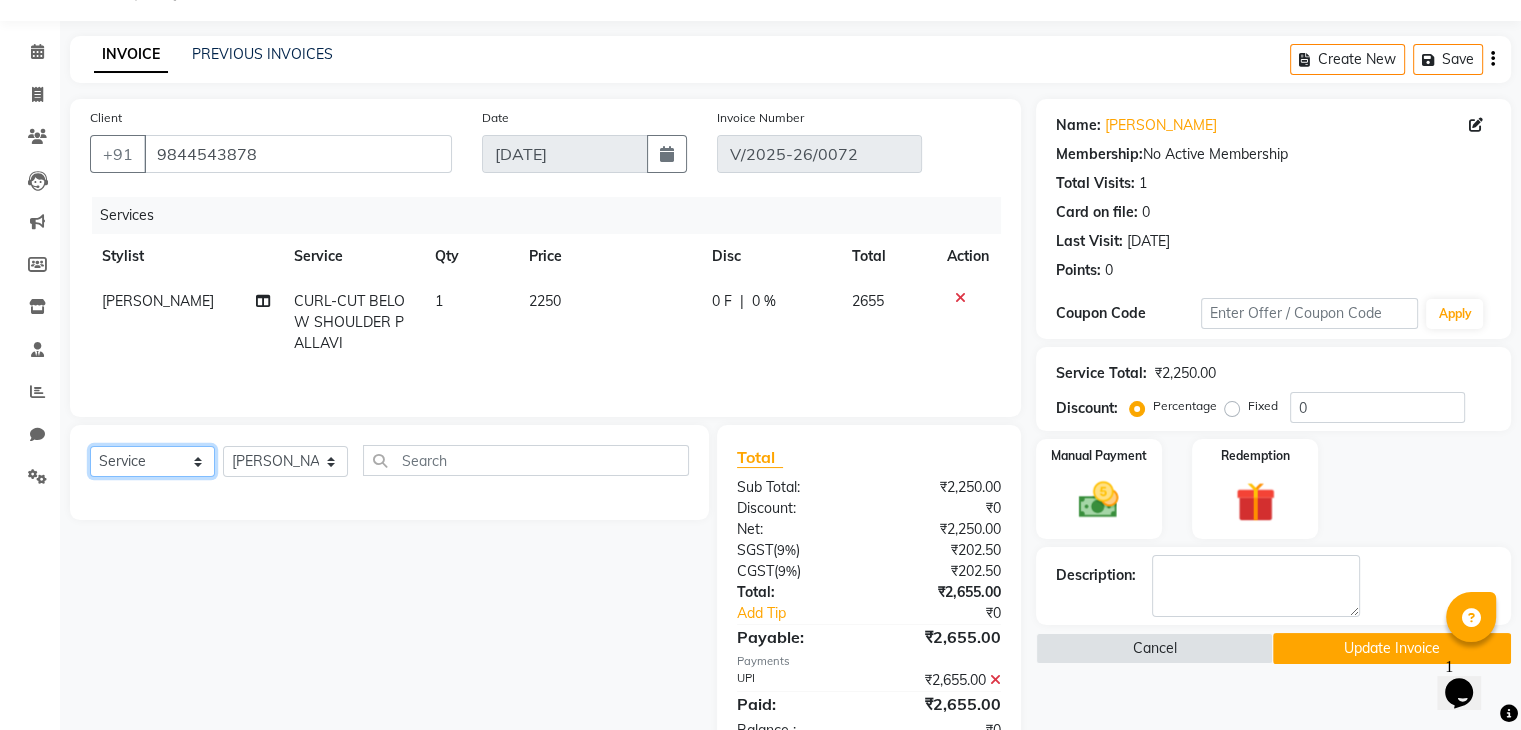 click on "Select  Service  Product  Membership  Package Voucher Prepaid Gift Card" 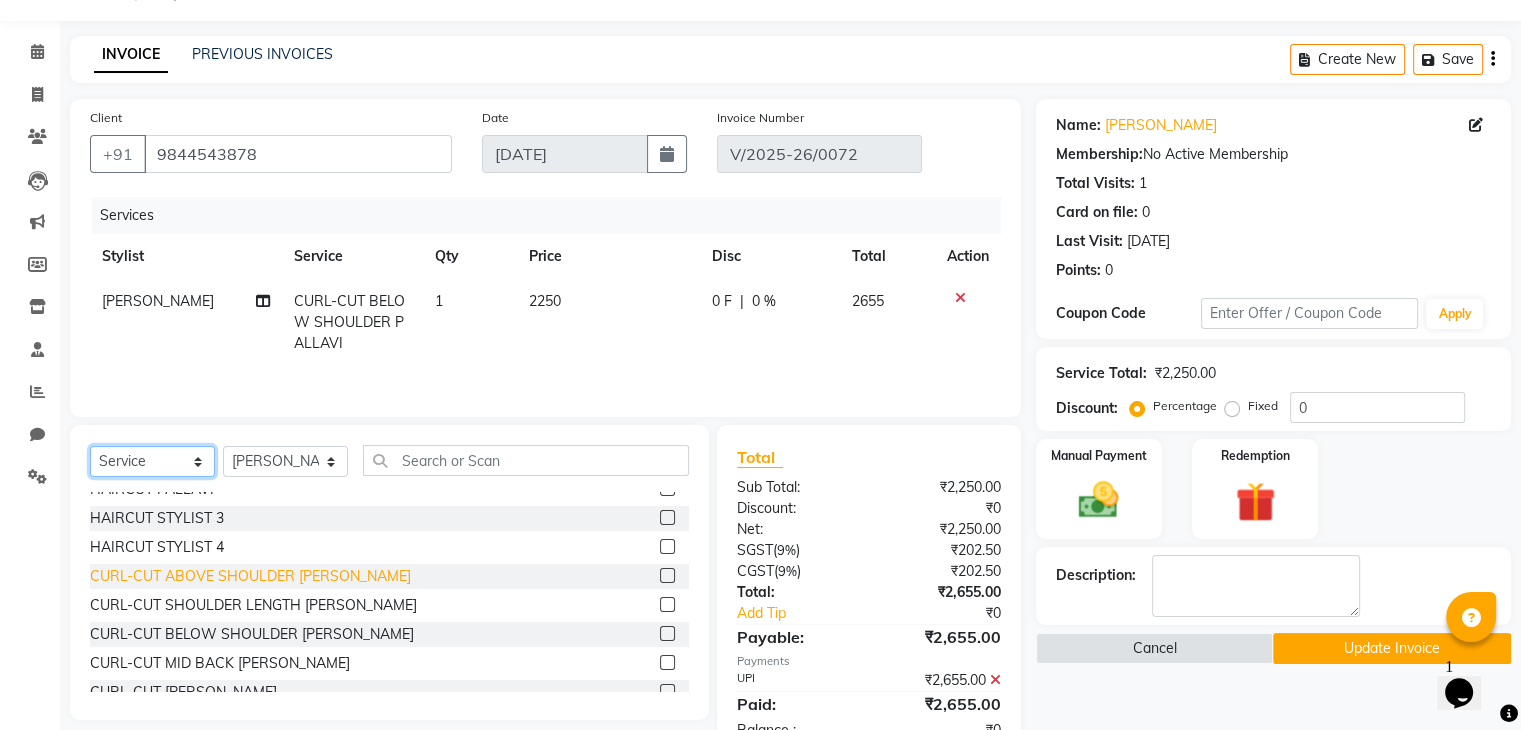 scroll, scrollTop: 44, scrollLeft: 0, axis: vertical 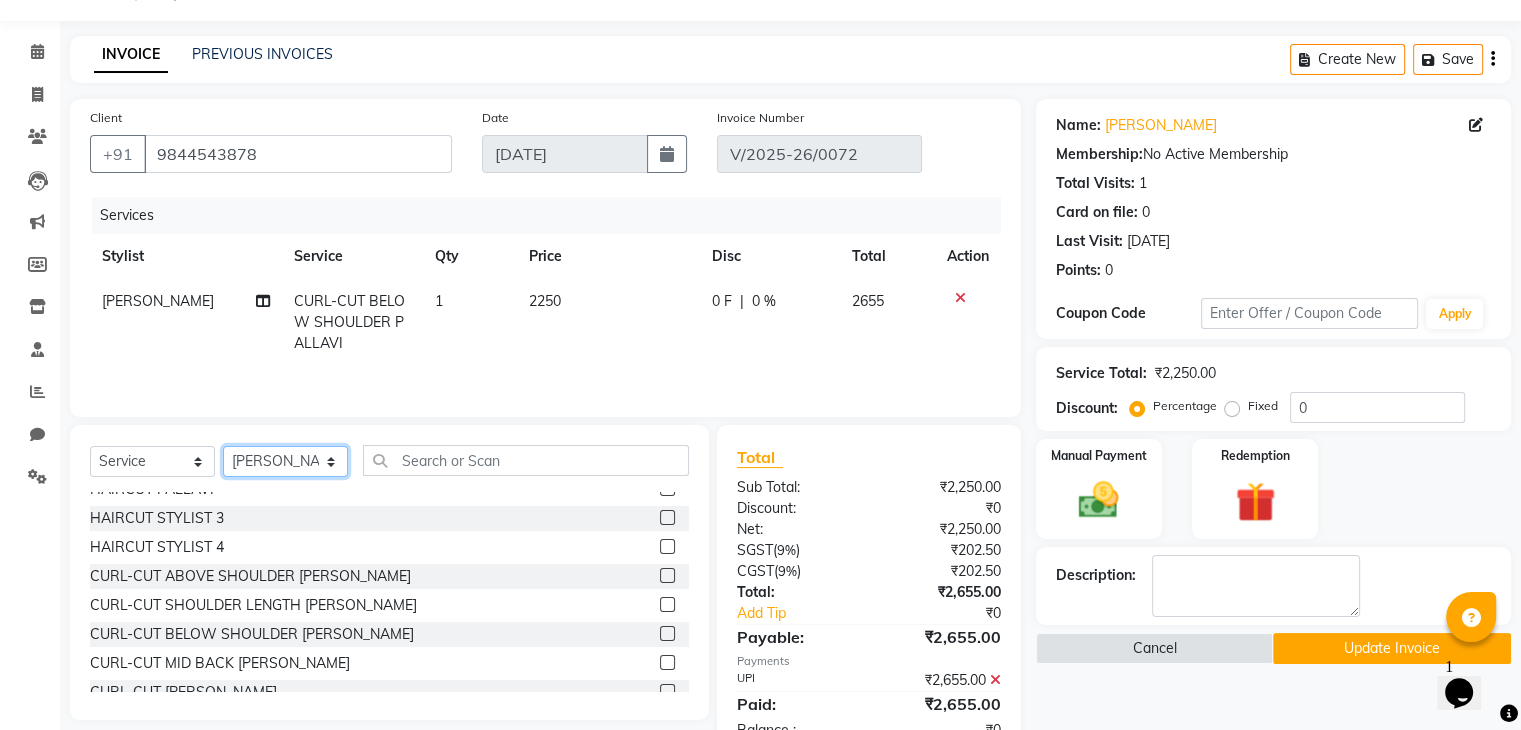 click on "Select Stylist Malini pallavi Doijode Pavithra Devi Pranav Nataraju  Sruthi A" 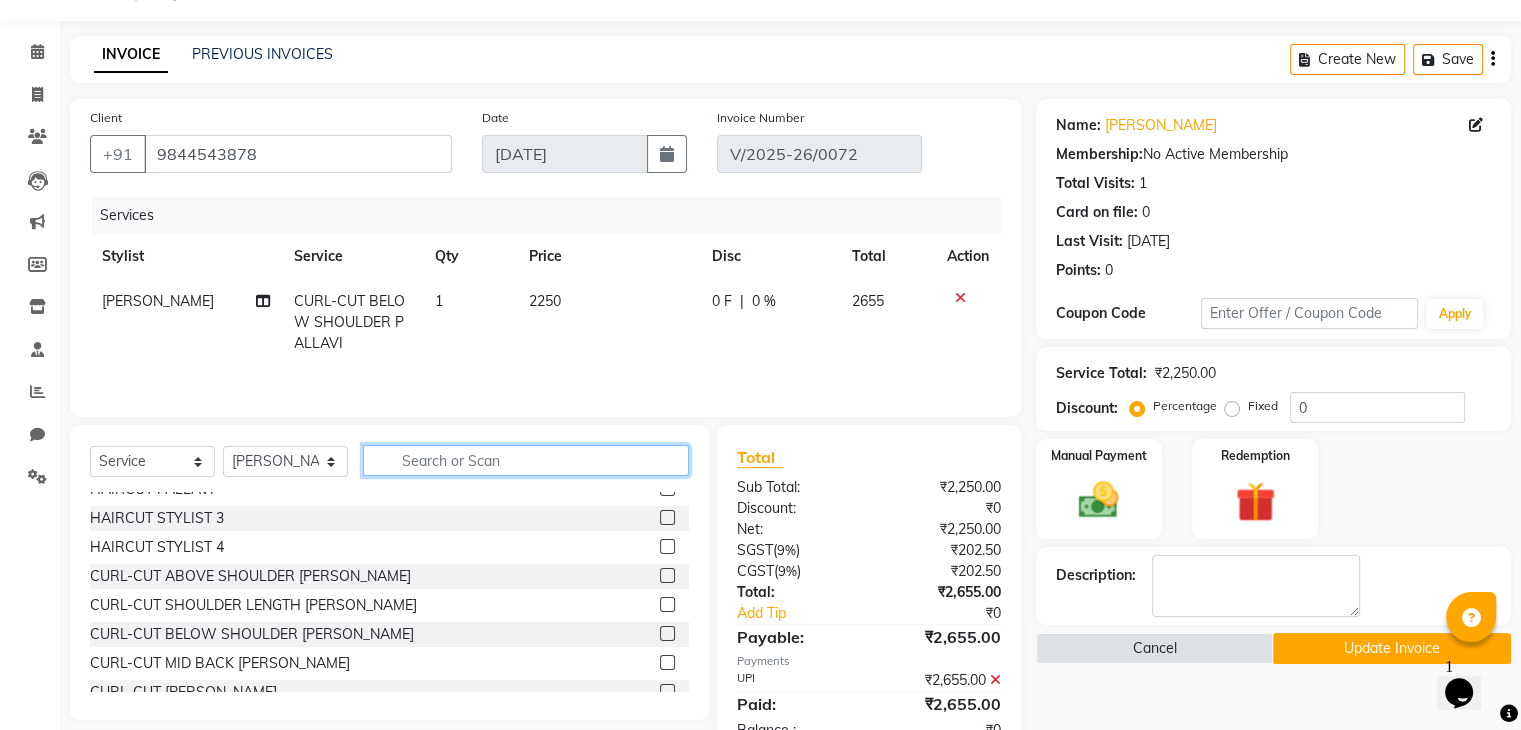click 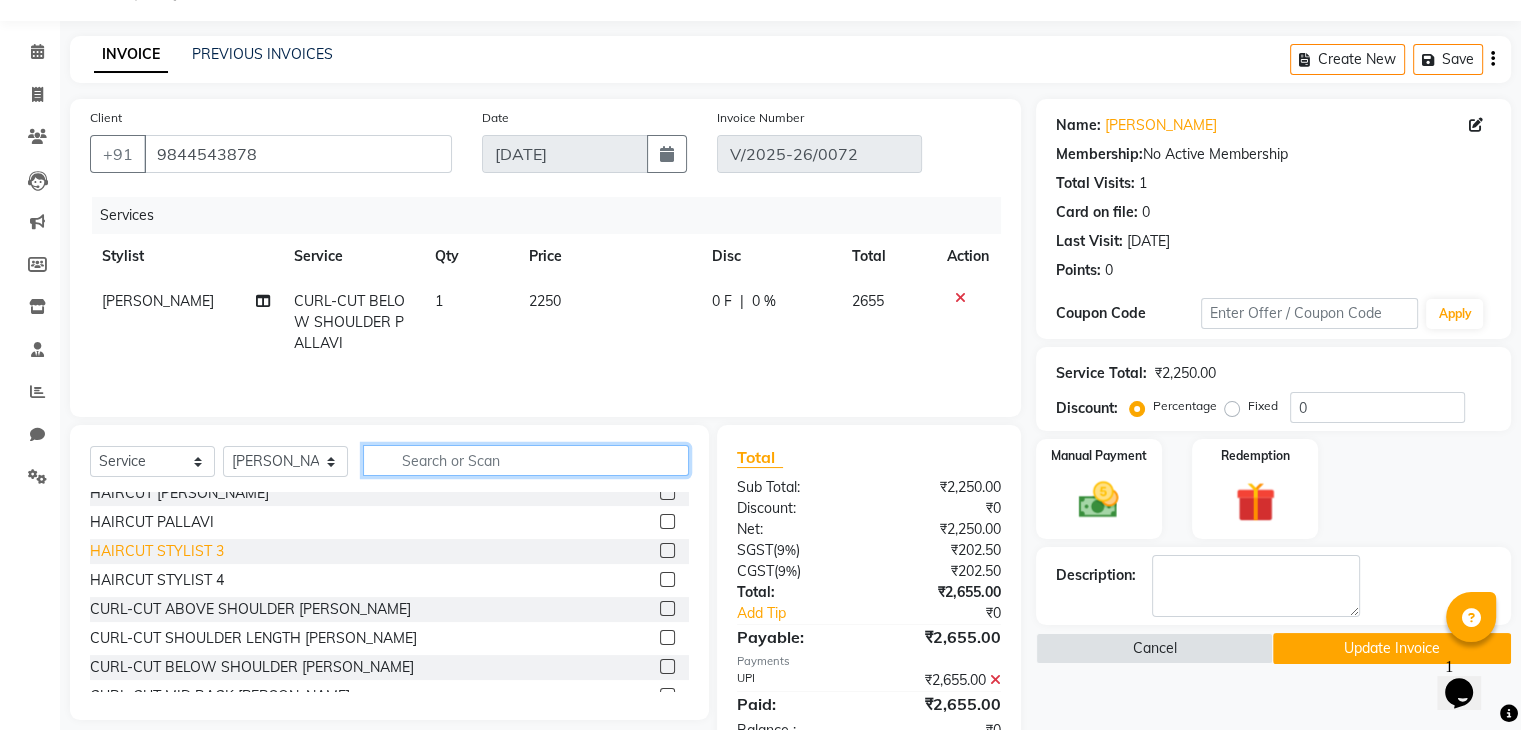 scroll, scrollTop: 0, scrollLeft: 0, axis: both 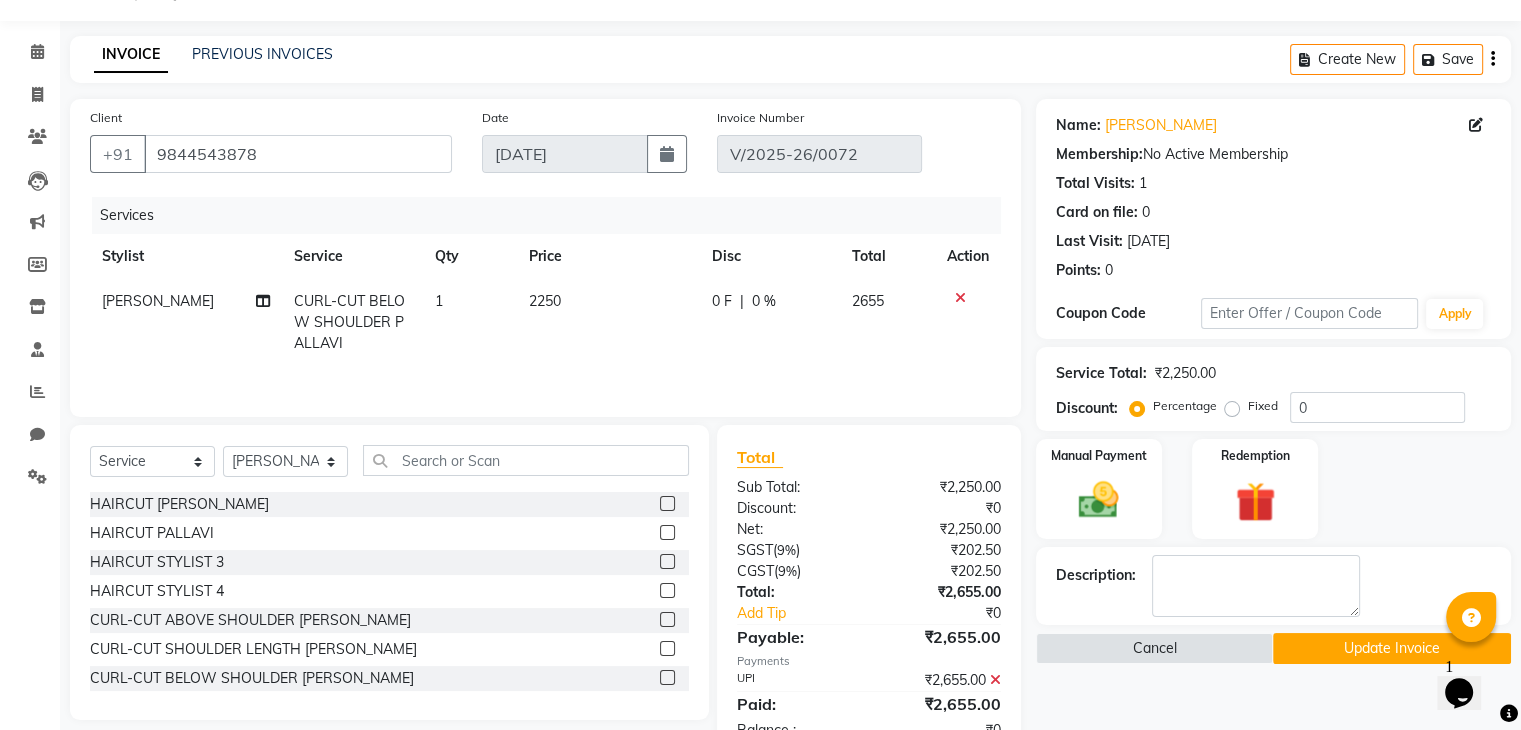 click on "HAIRCUT [PERSON_NAME]" 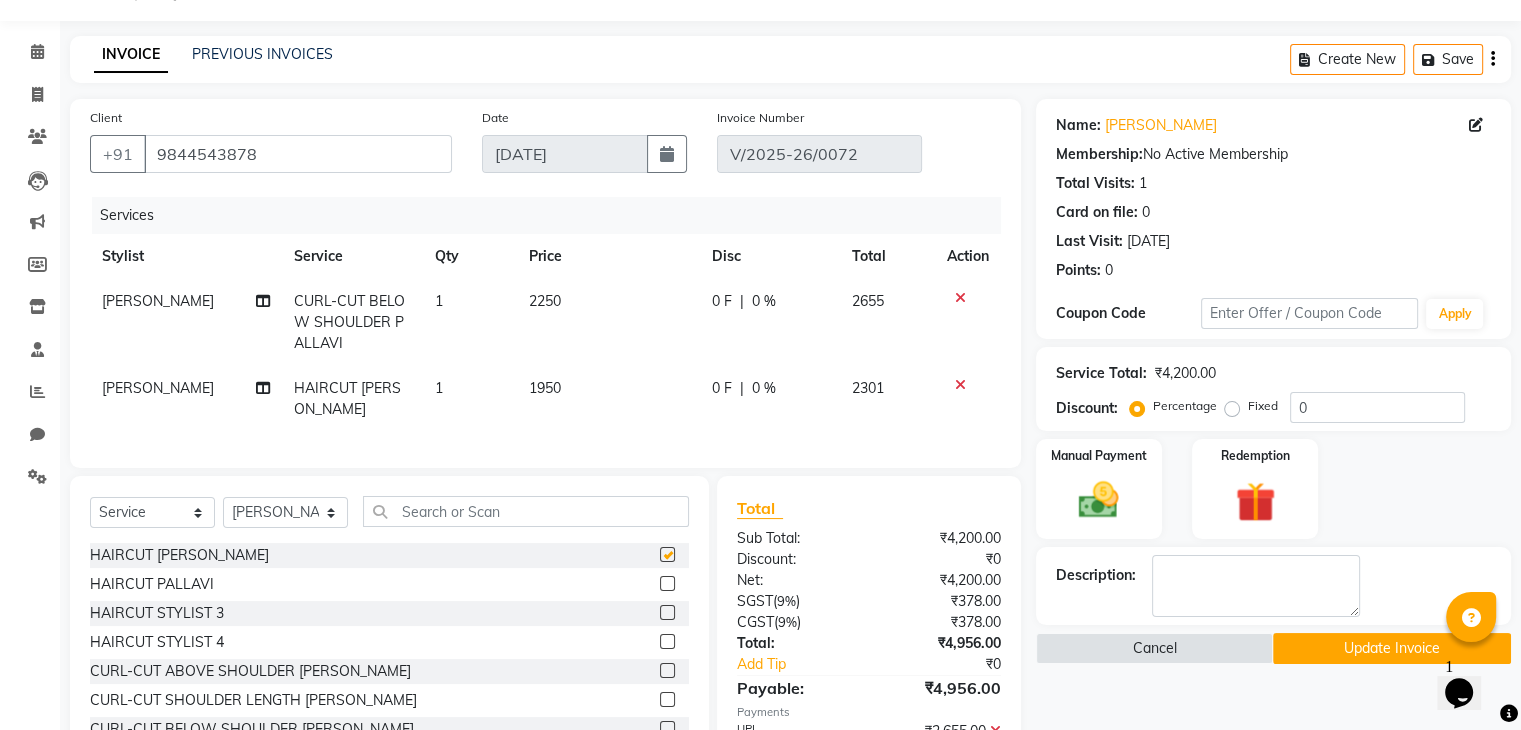 click on "Select  Service  Product  Membership  Package Voucher Prepaid Gift Card  Select Stylist Malini pallavi Doijode Pavithra Devi Pranav Nataraju  Sruthi A HAIRCUT PRANAV  HAIRCUT PALLAVI  HAIRCUT STYLIST 3   HAIRCUT STYLIST 4   CURL-CUT ABOVE SHOULDER PRANAV  CURL-CUT SHOULDER LENGTH PRANAV  CURL-CUT BELOW SHOULDER PRANAV  CURL-CUT MID BACK PRANAV  CURL-CUT LONG PRANAV  CURL-CUT VERY LONG PRANAV  CURL-CUT ABOVE SHOULDER PALLAVI  CURL-CUT SHOULDER LENGTH PALLAVI  CURL-CUT BELOW SHOULDER PALLAVI  CURL-CUT MID BACK PALLAVI  CURL-CUT LONG PALLAVI  CURL-CUT VERY LONG PALLAVI  CURL-CUT ABOVE SHOULDER STYLIST 3   CURL-CUT SHOULDER LENGTH STYLIST 3   CURL-CUT BELOW SHOULDER STYLIST 3   CURL-CUT MID BACK STYLIST 3   CURL-CUT LONG STYLIST 3   CURL-CUT VERY LONG STYLIST 3   CURL-CUT ABOVE SHOULDER STYLIST 4   CURL-CUT SHOULDER LENGTH STYLIST 4   CURL-CUT BELOW SHOULDER STYLIST 4   CURL-CUT MID BACK STYLIST 4   CURL-CUT LONG STYLIST 4  CURL-CUT VERY LONG STYLIST 4   ROOT TOUCH UP PRANAV  ROOT TOUCH UP PALLAVI" 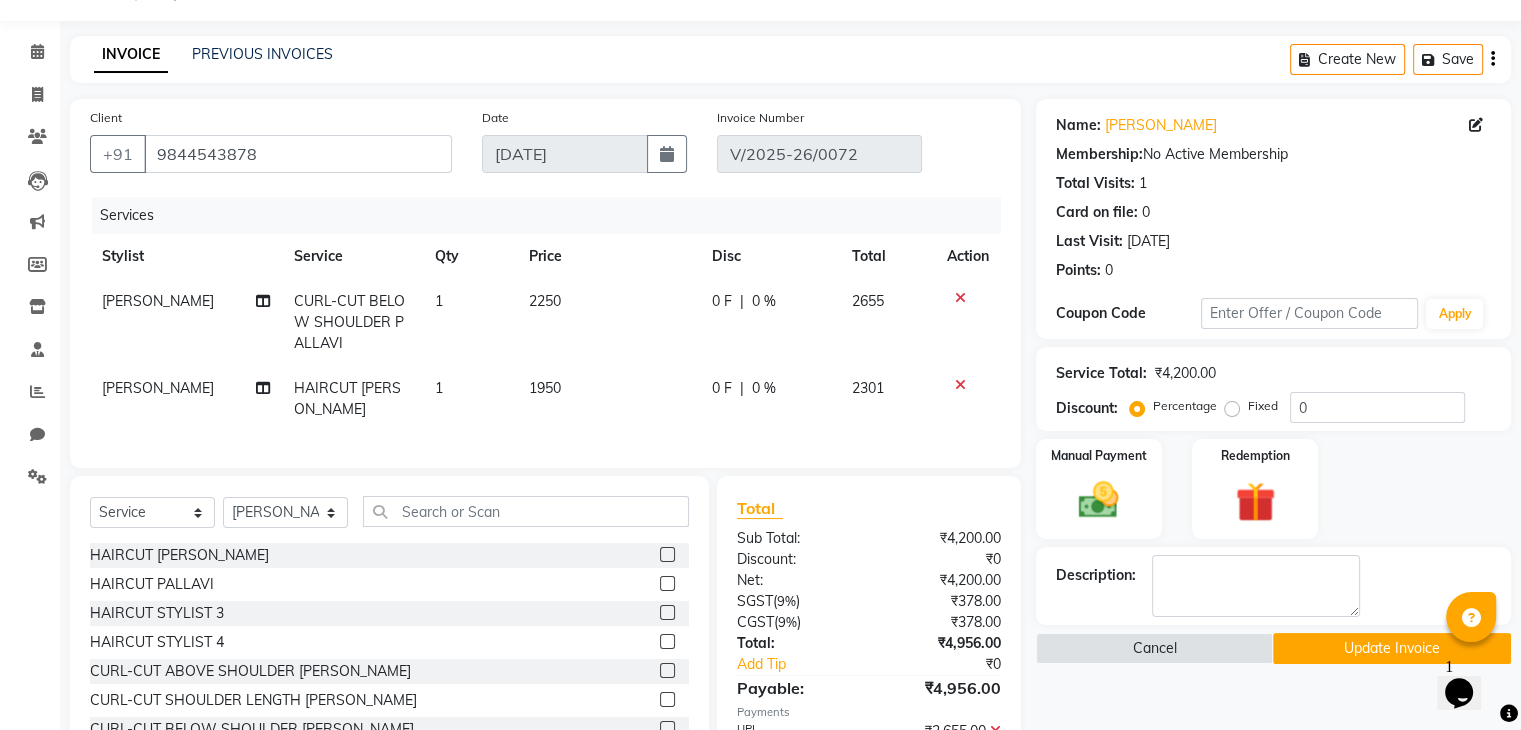 click 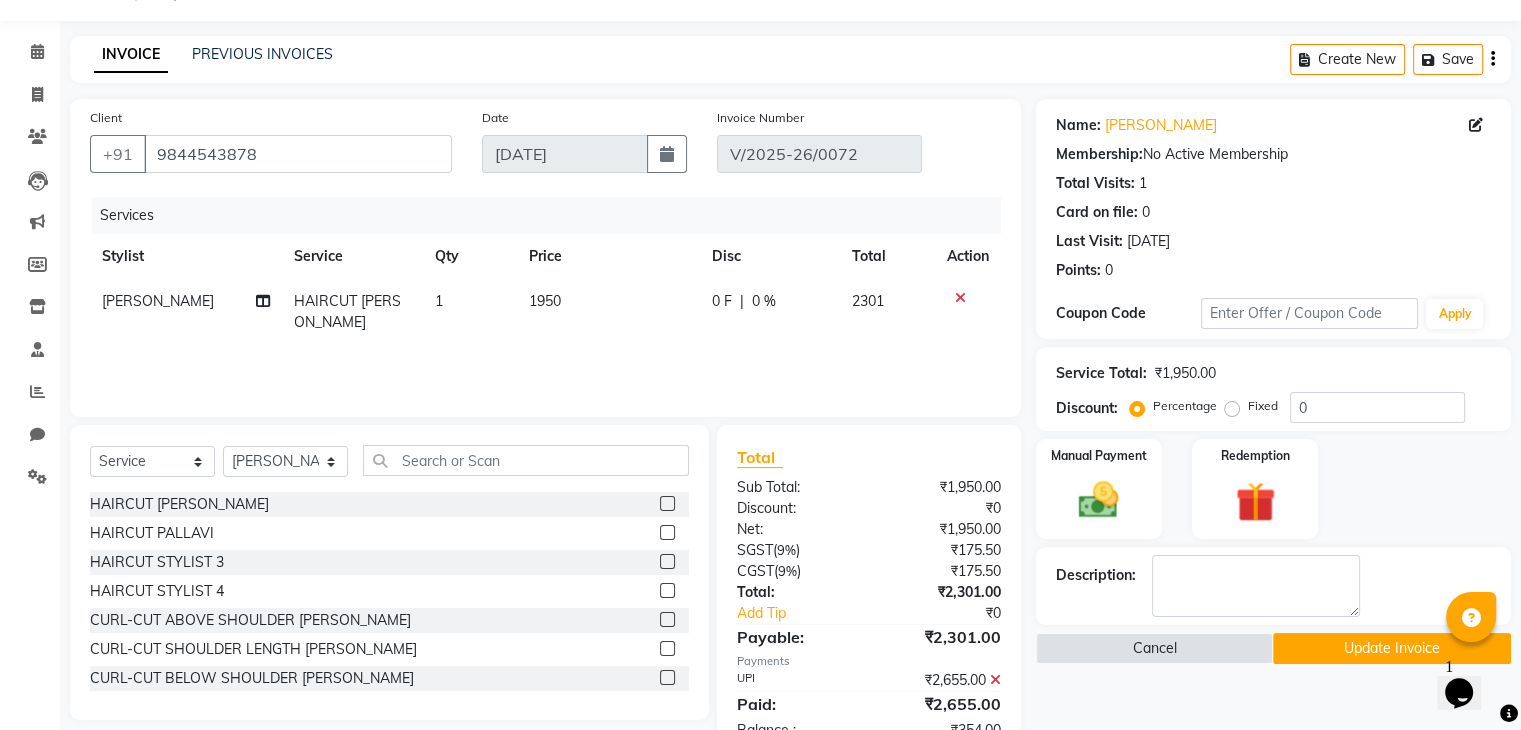 scroll, scrollTop: 129, scrollLeft: 0, axis: vertical 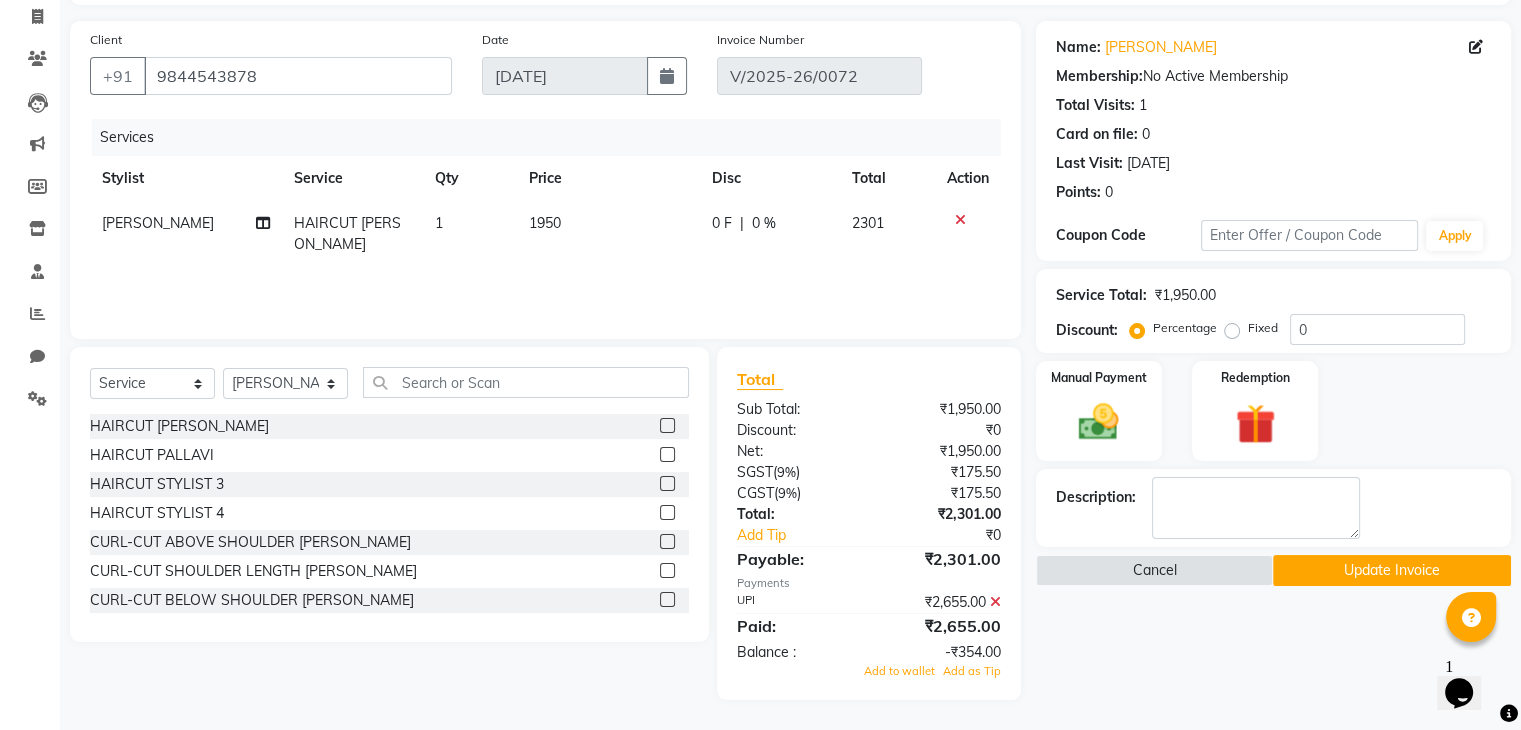 click on "Update Invoice" 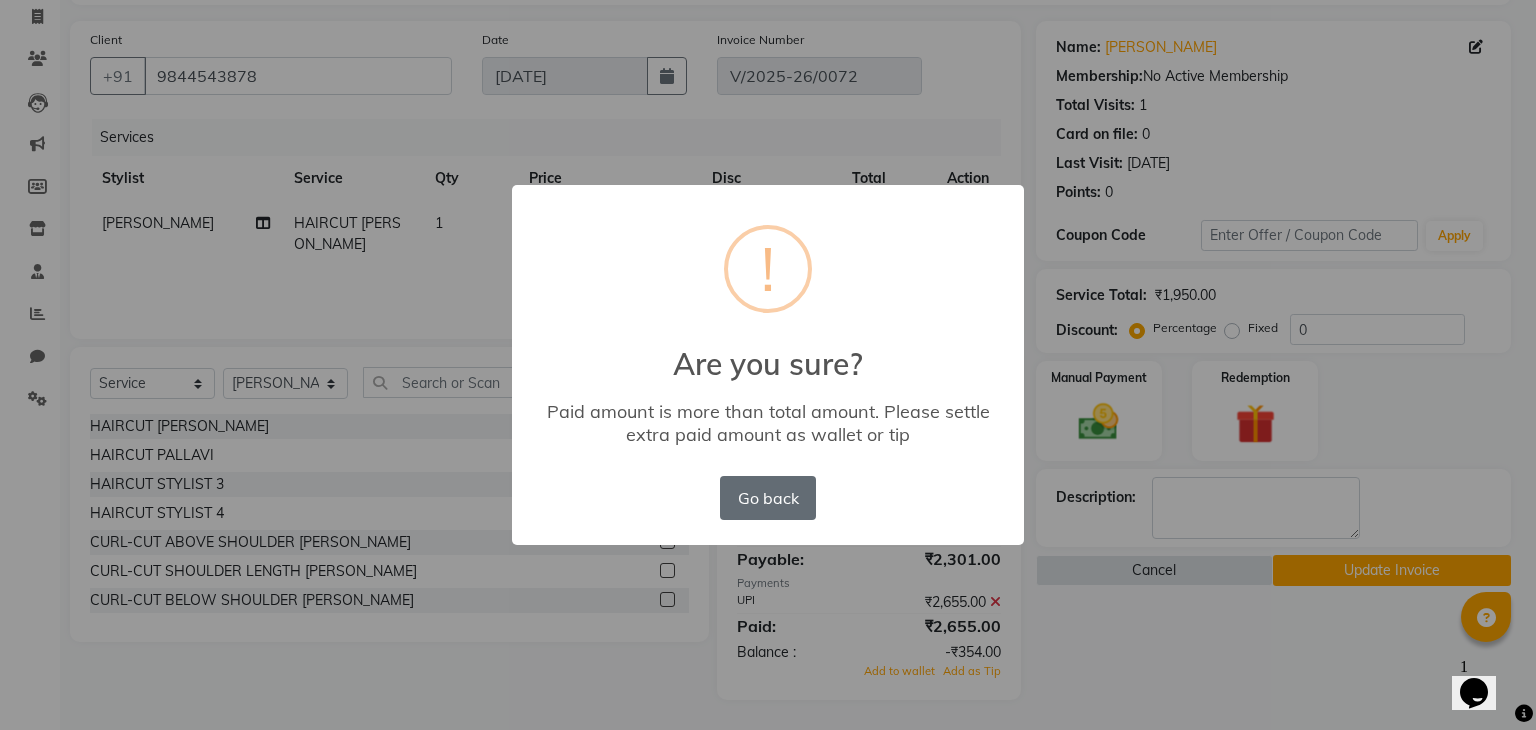 click on "Go back" at bounding box center [768, 498] 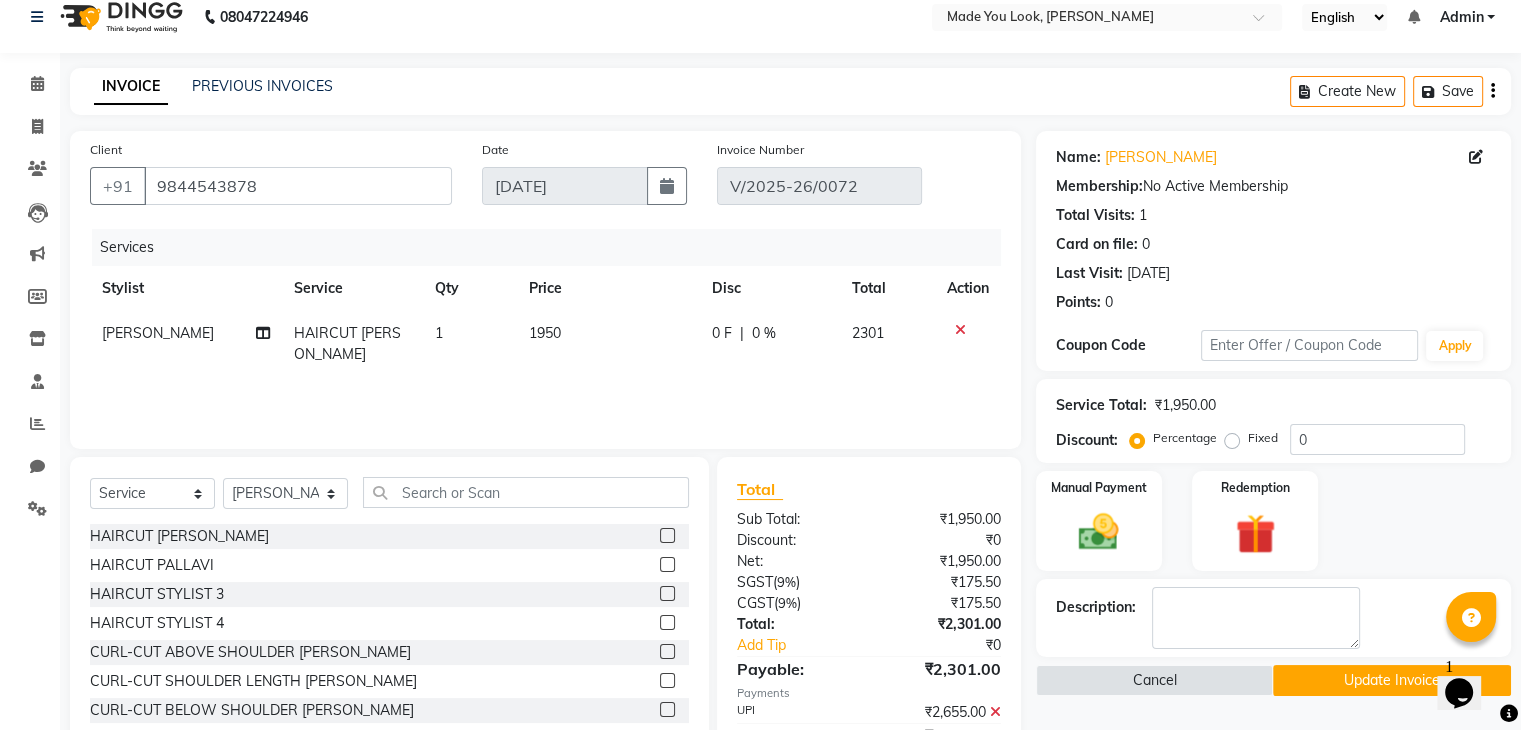 scroll, scrollTop: 0, scrollLeft: 0, axis: both 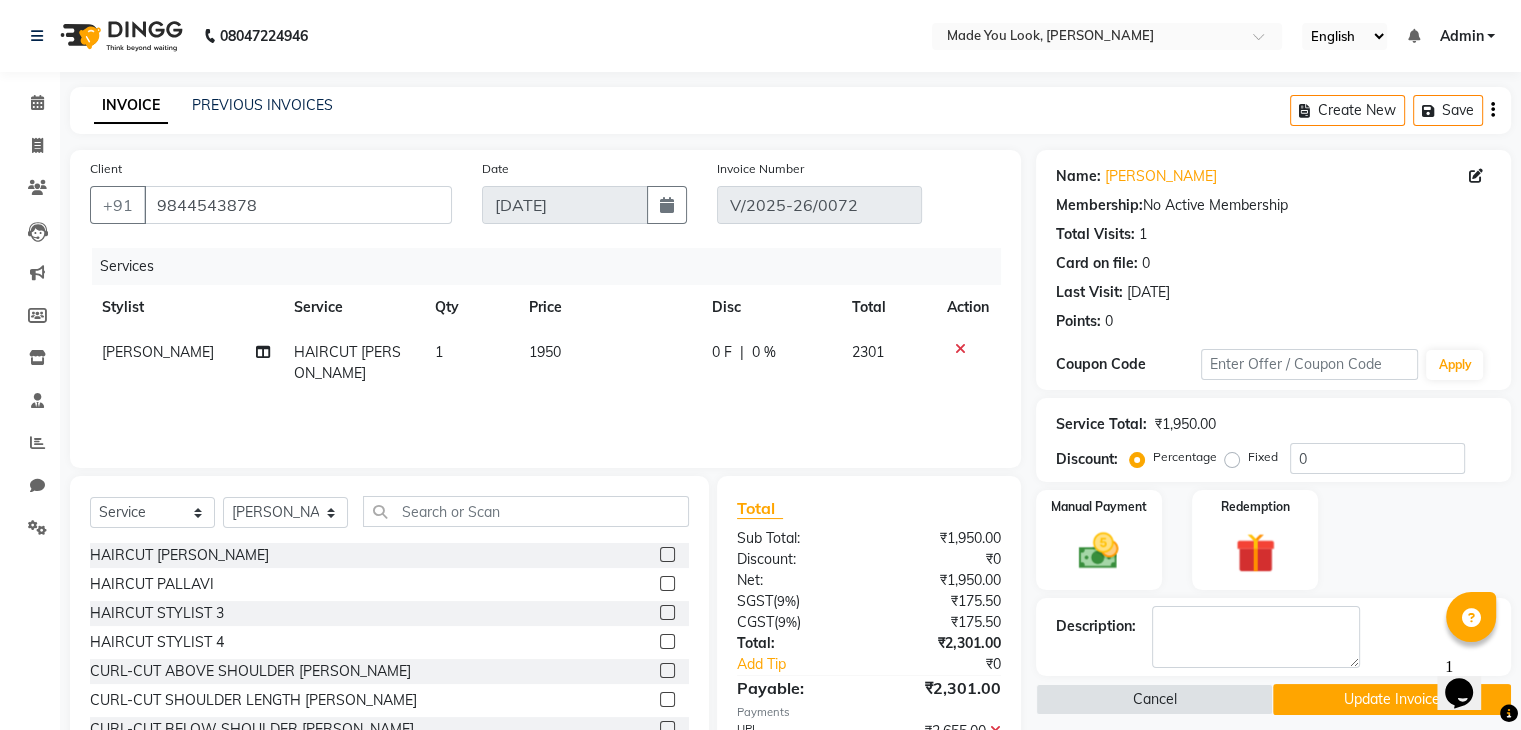 click 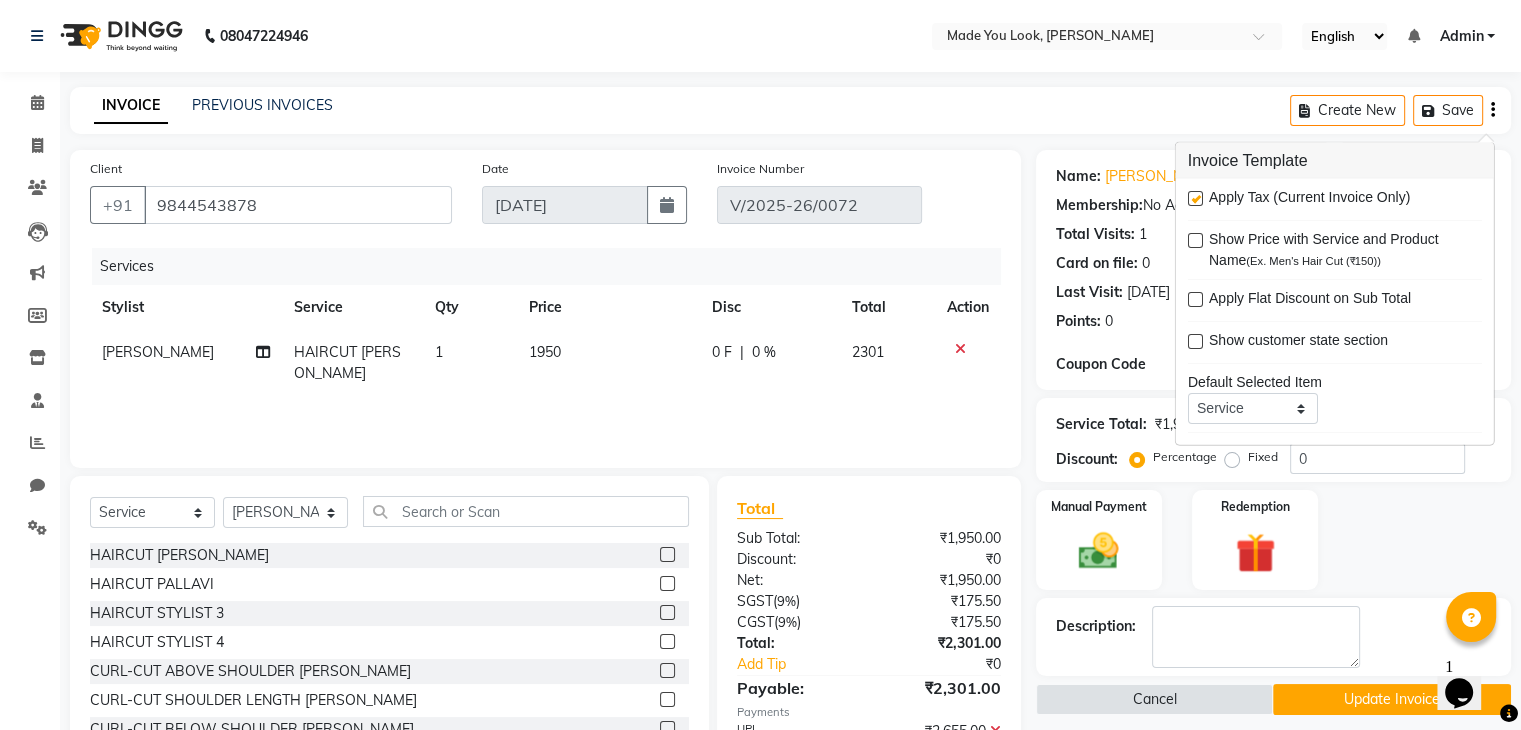 click on "INVOICE PREVIOUS INVOICES Create New   Save" 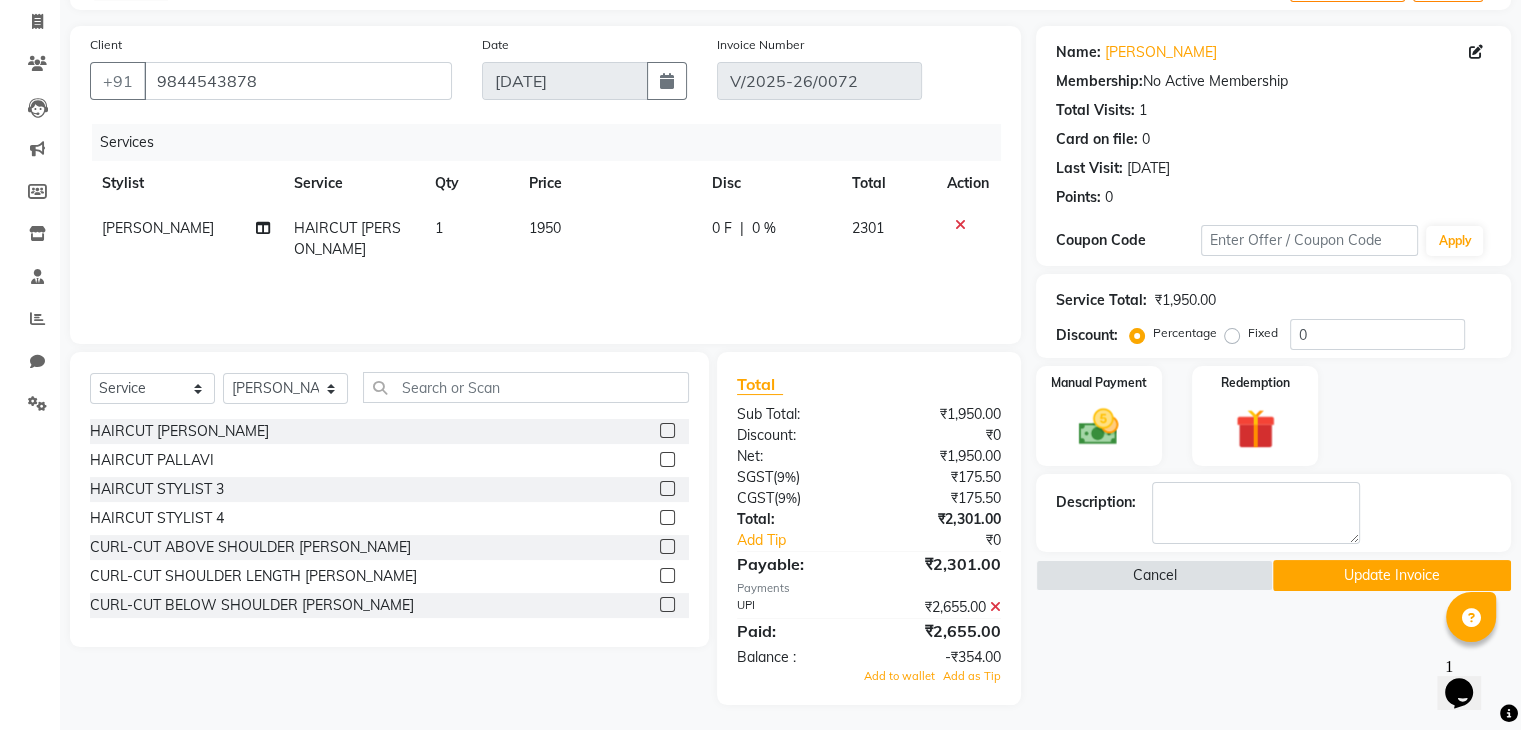 scroll, scrollTop: 129, scrollLeft: 0, axis: vertical 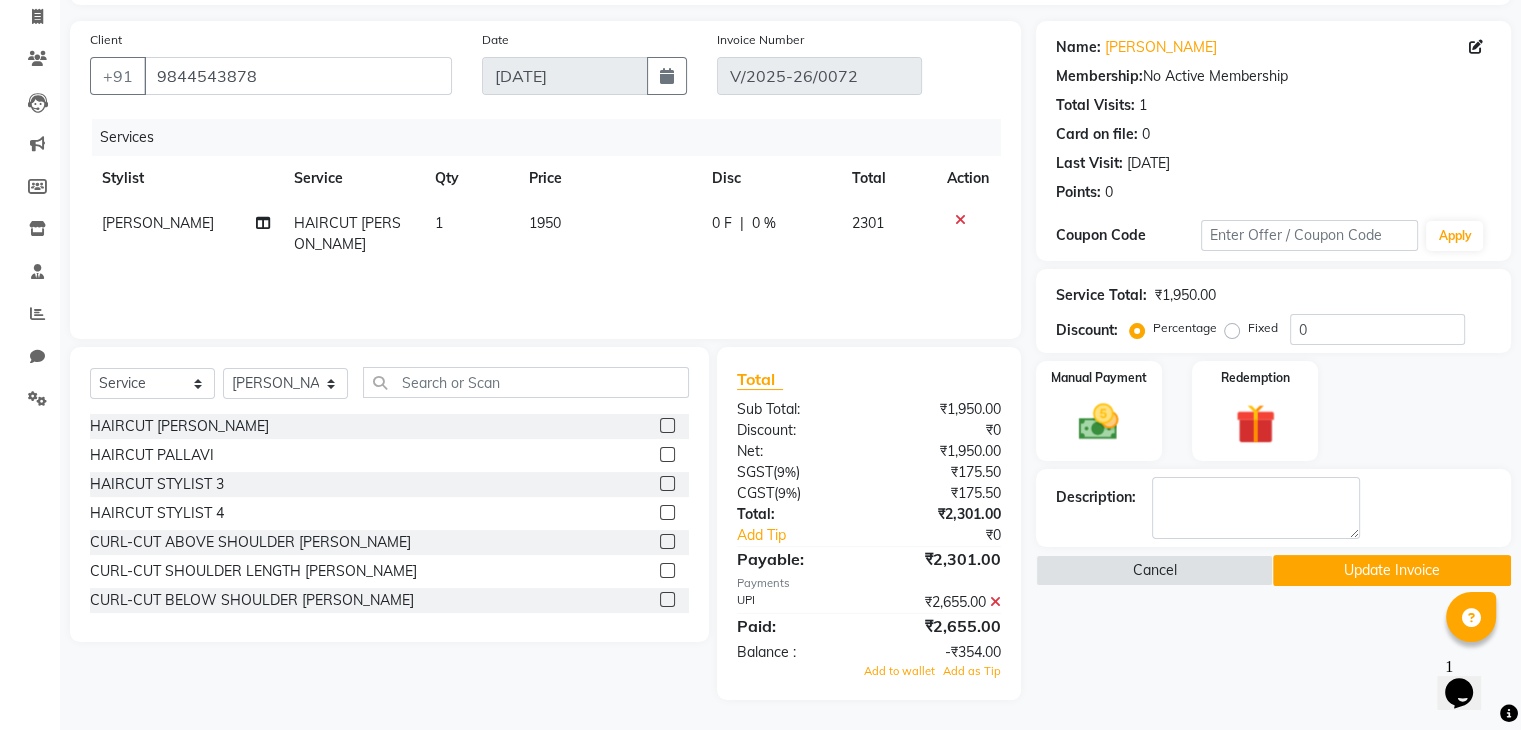 click 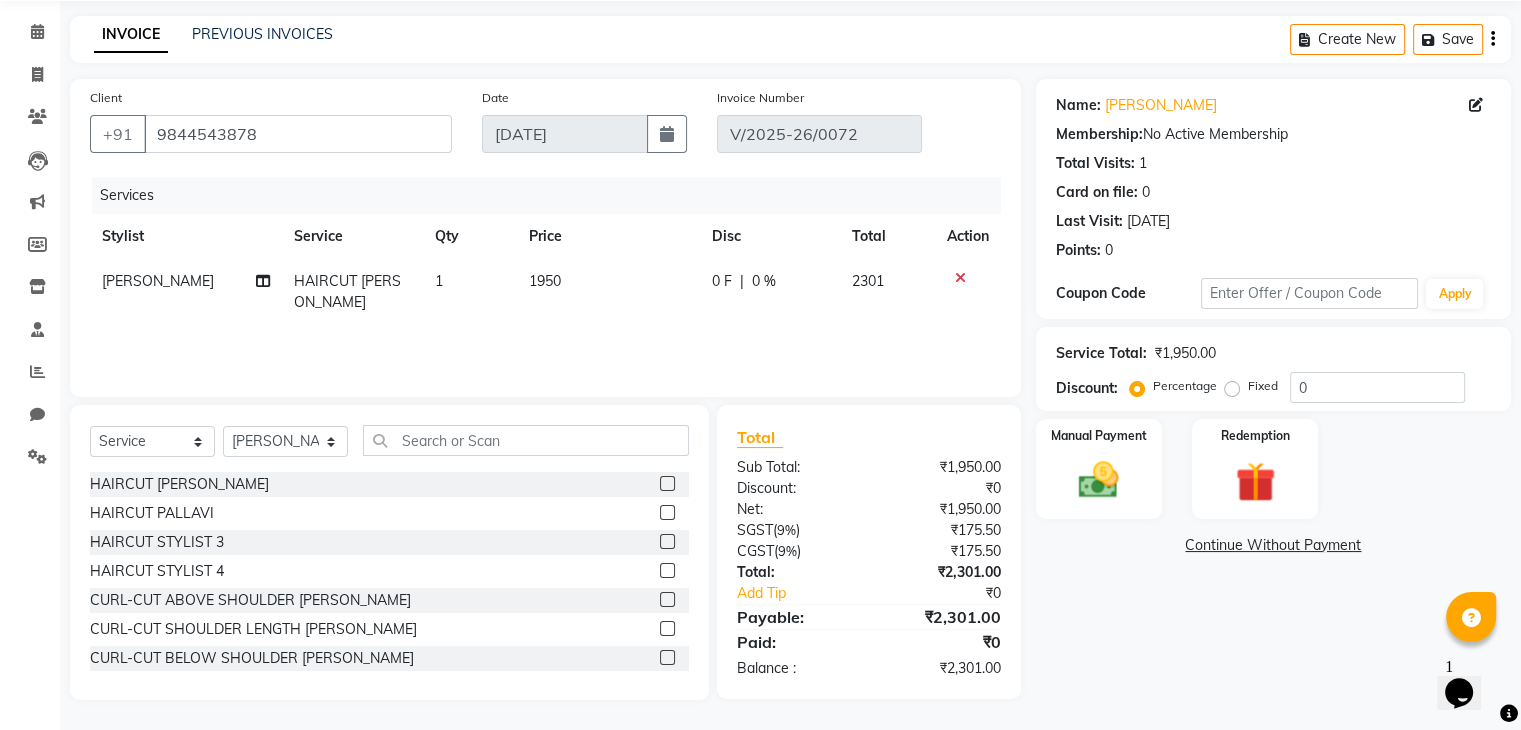 scroll, scrollTop: 72, scrollLeft: 0, axis: vertical 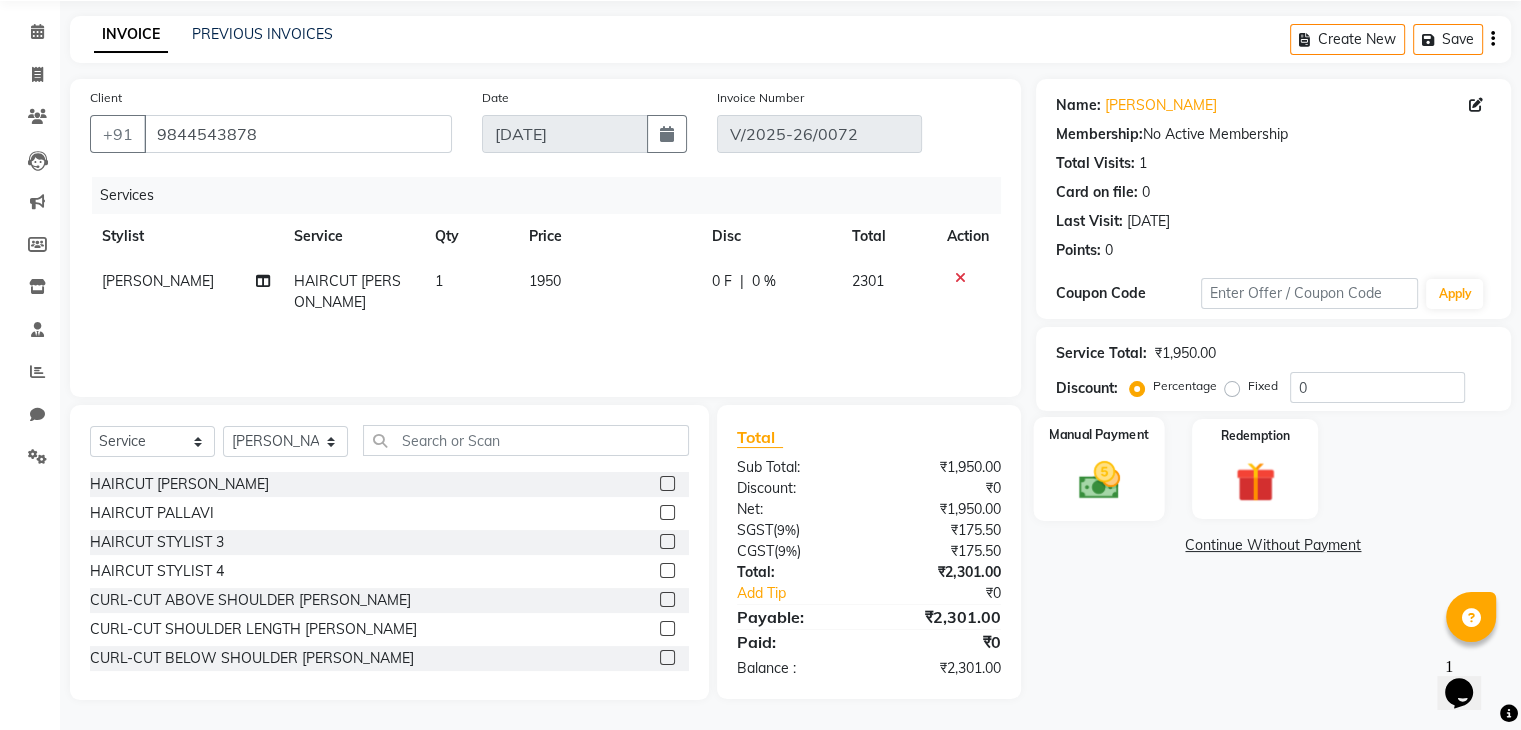 click 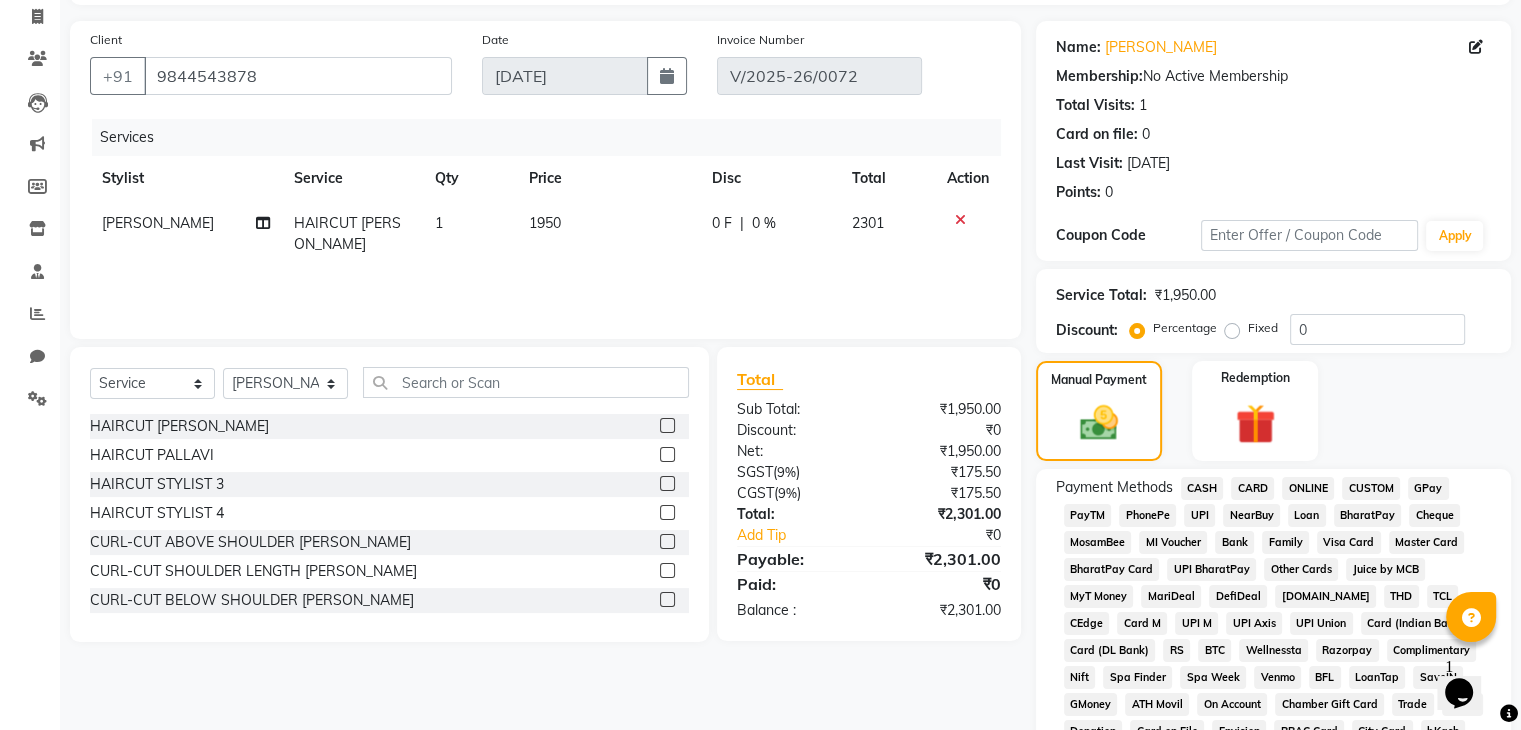click on "UPI" 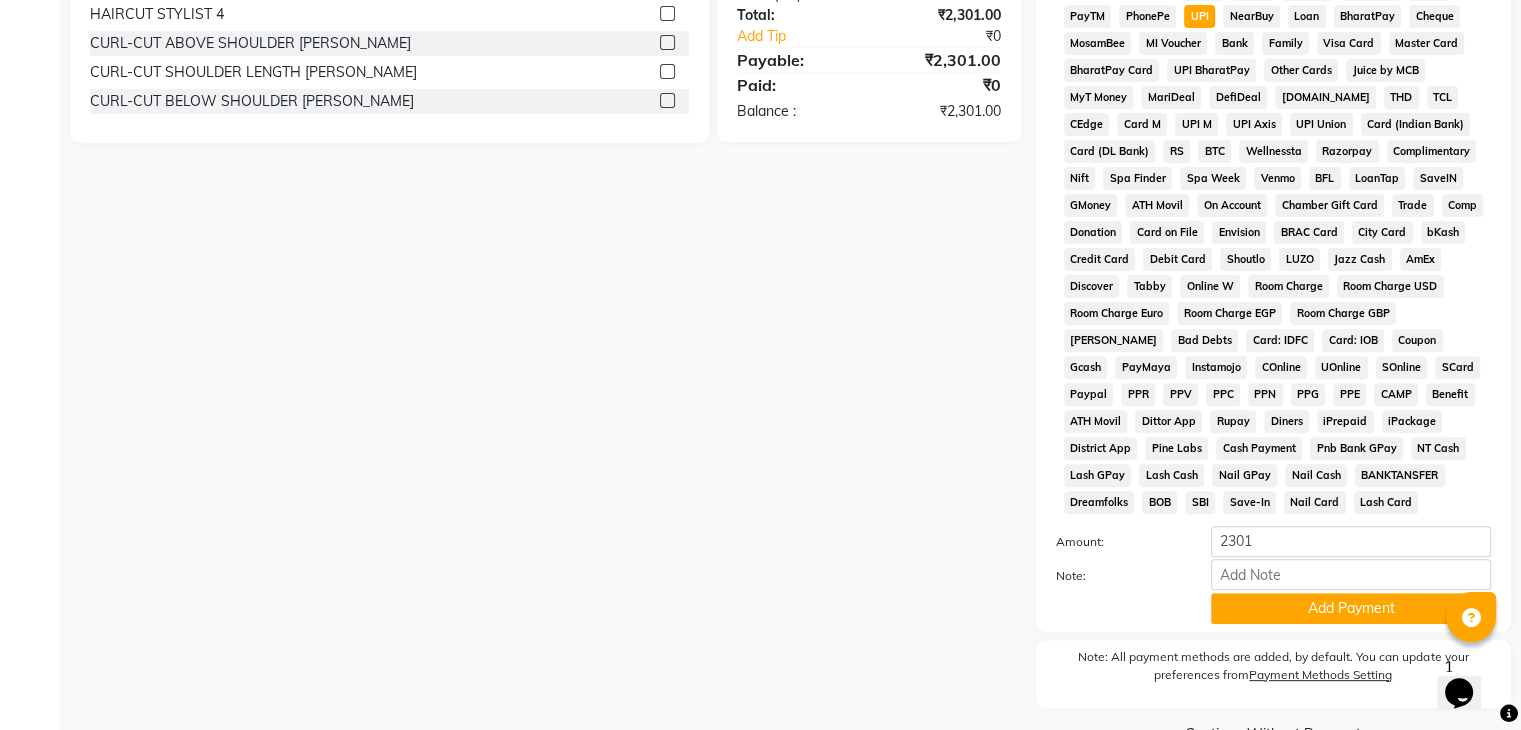 scroll, scrollTop: 693, scrollLeft: 0, axis: vertical 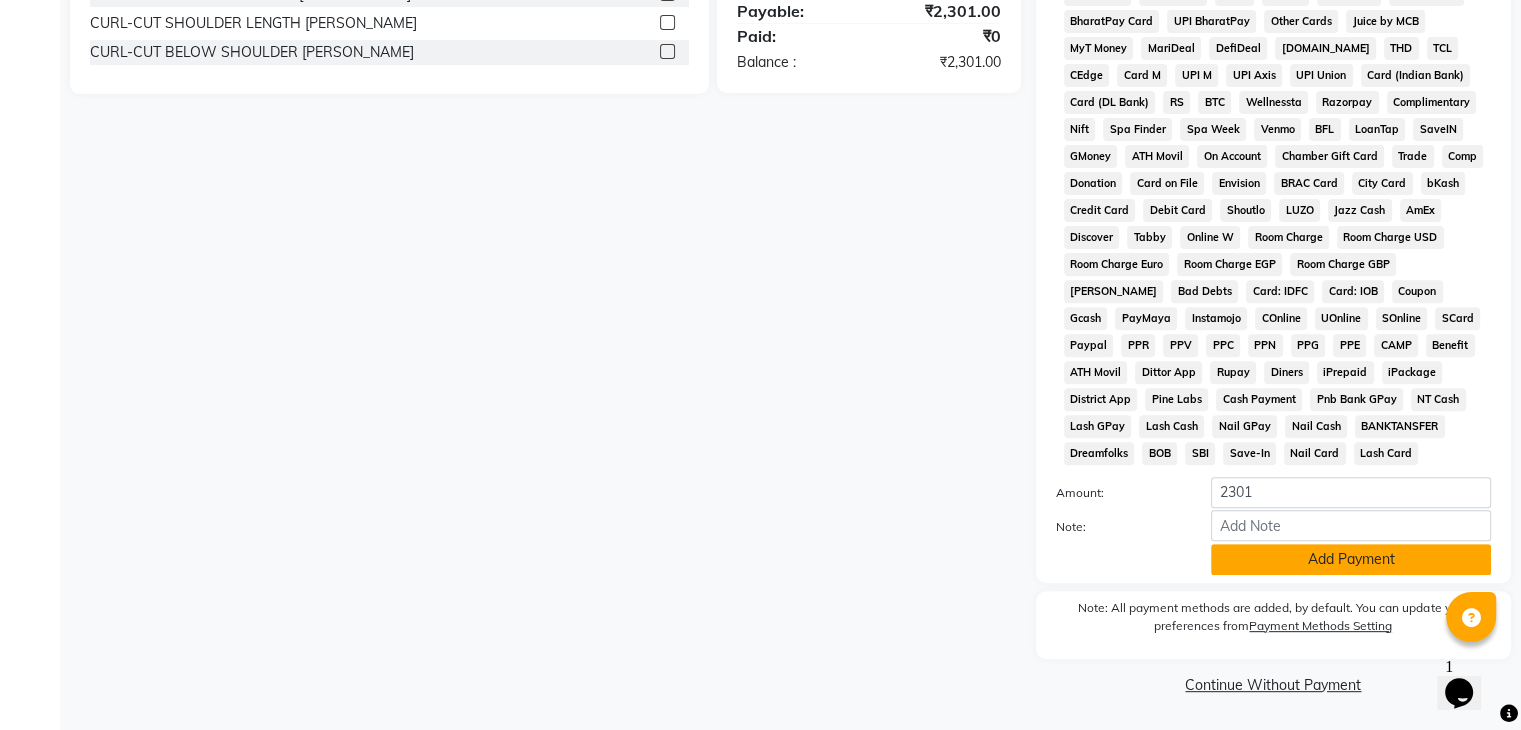 click on "Add Payment" 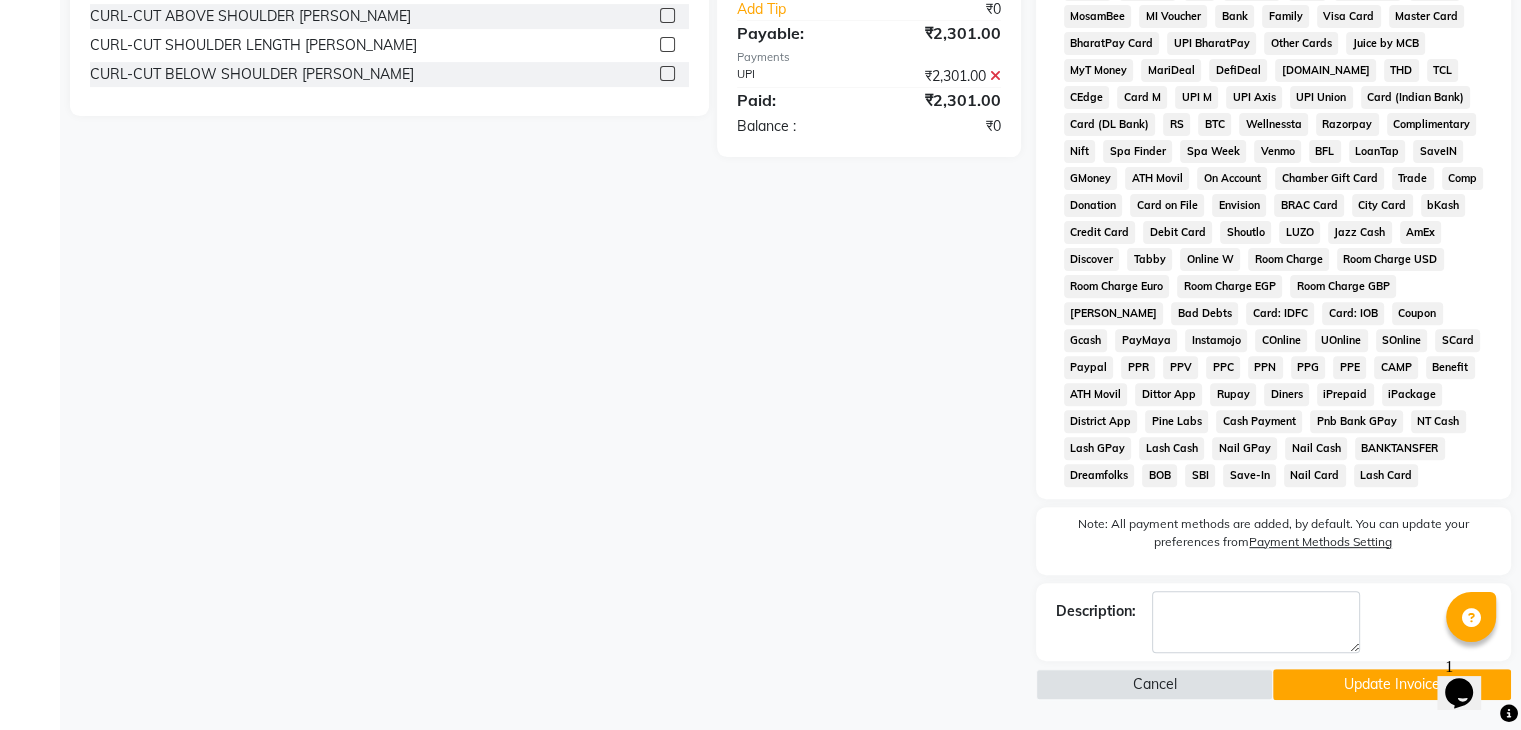 click on "Update Invoice" 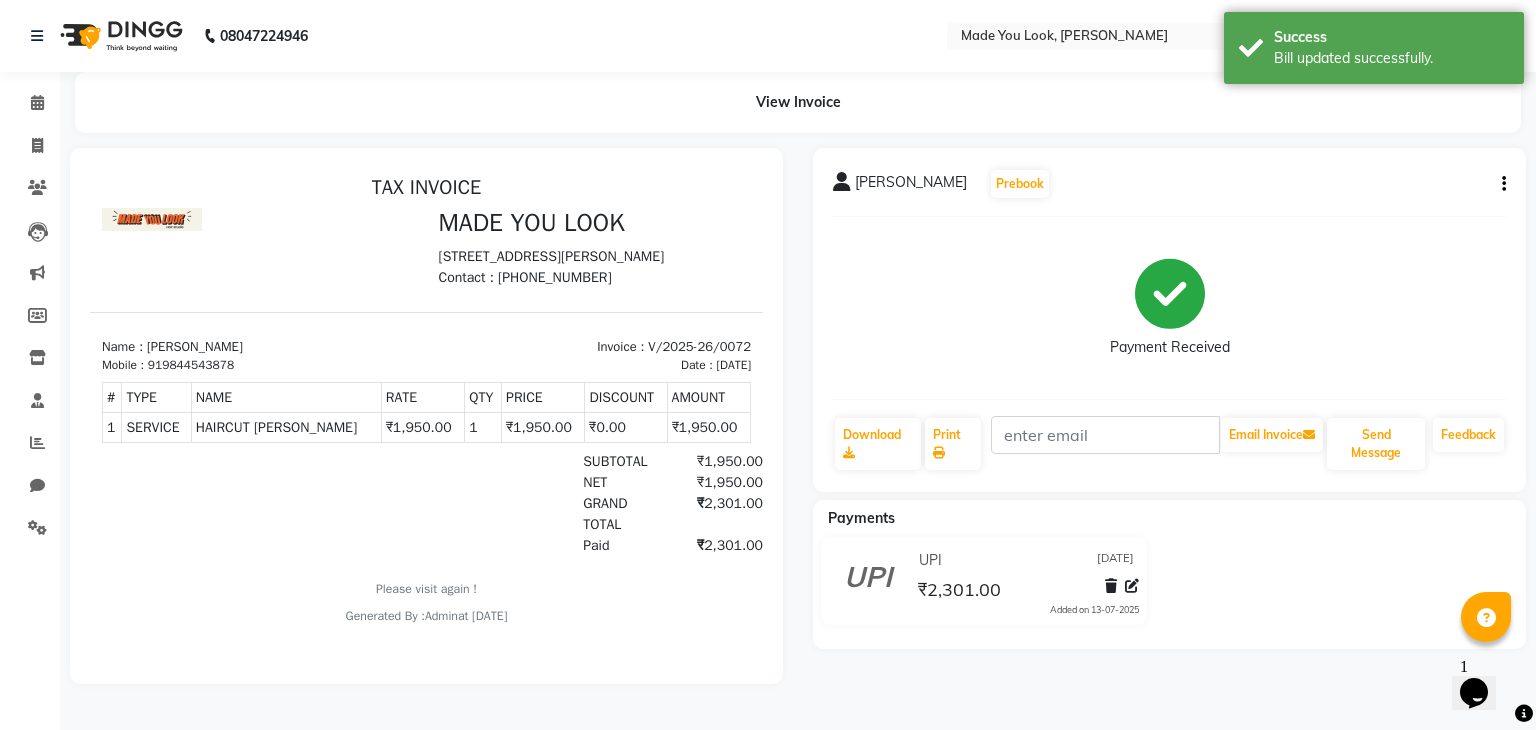 scroll, scrollTop: 0, scrollLeft: 0, axis: both 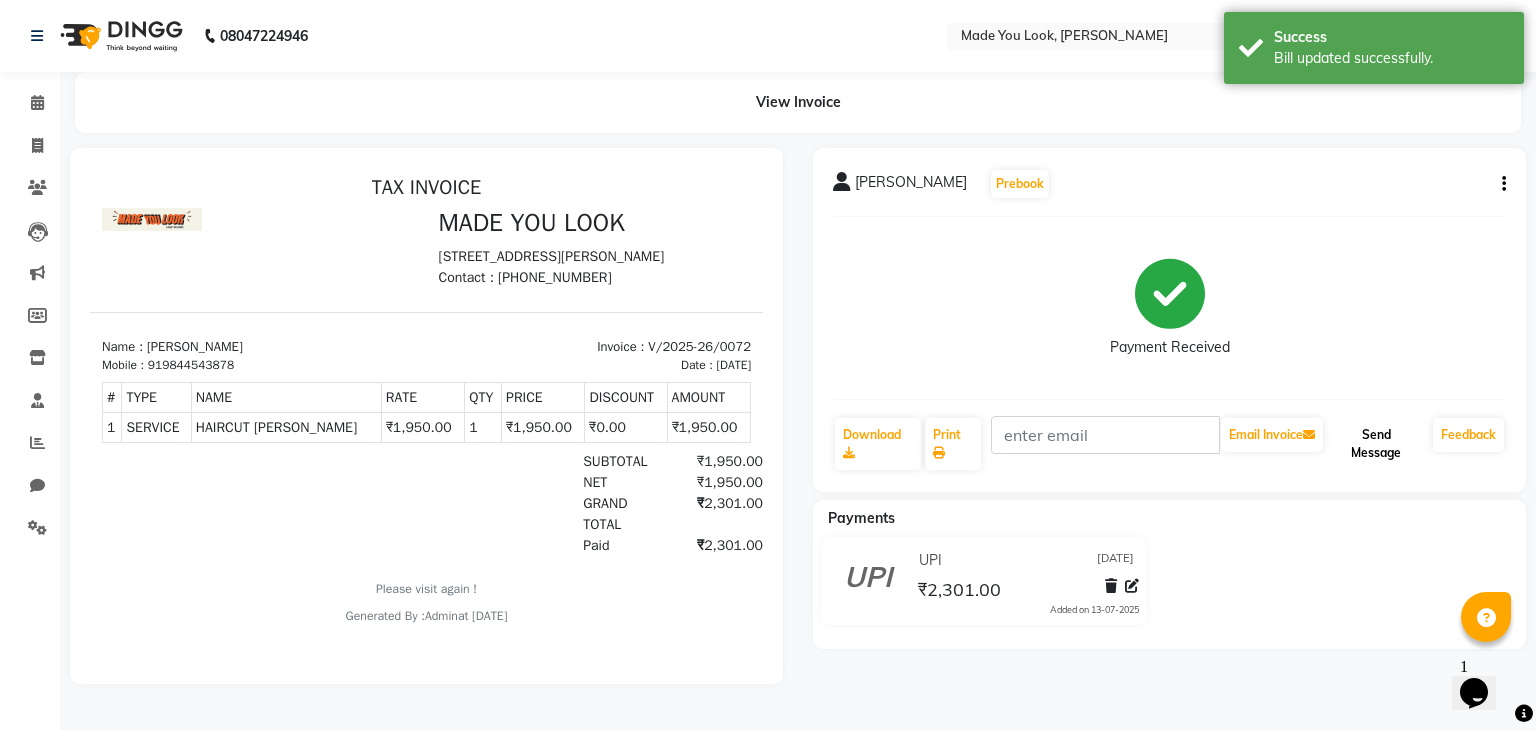 click on "Send Message" 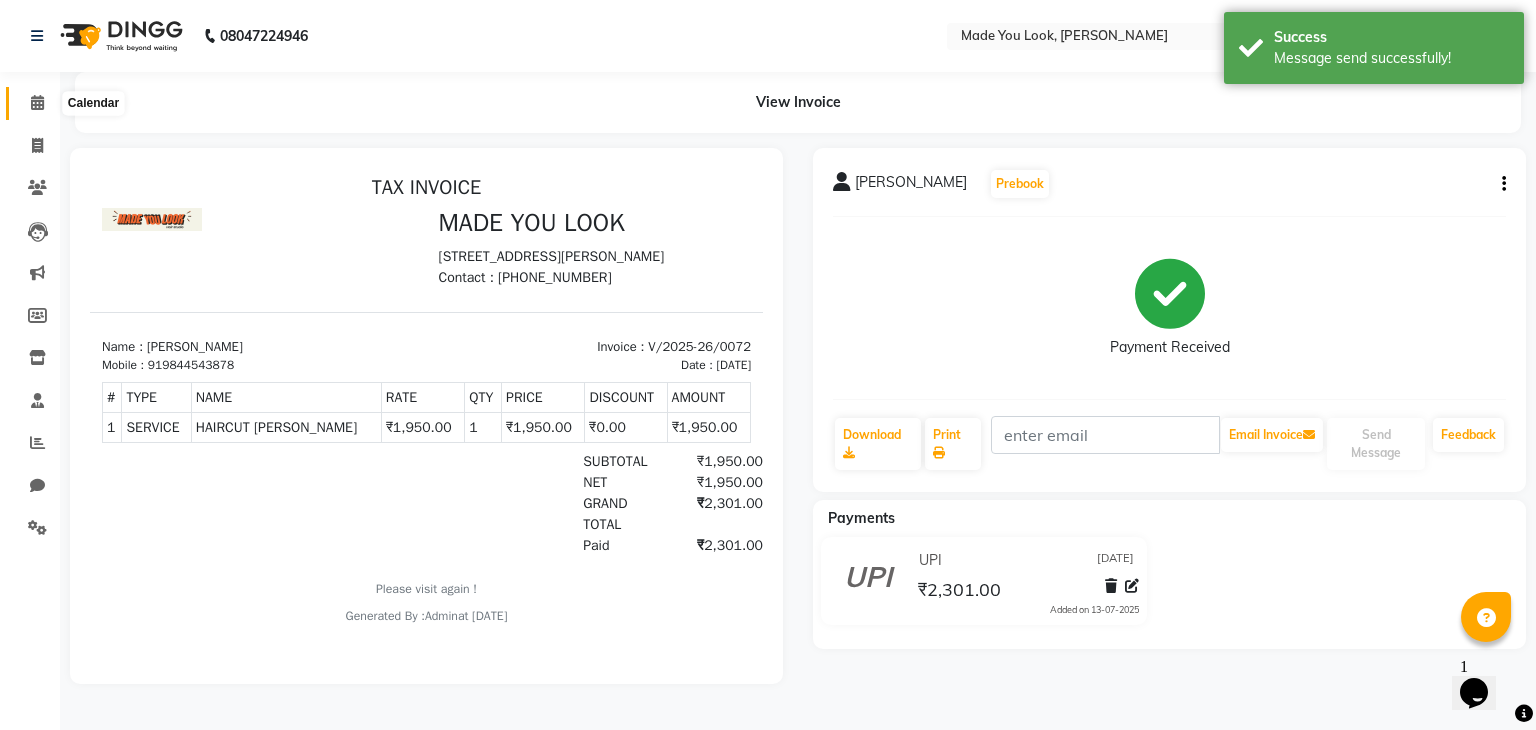 click 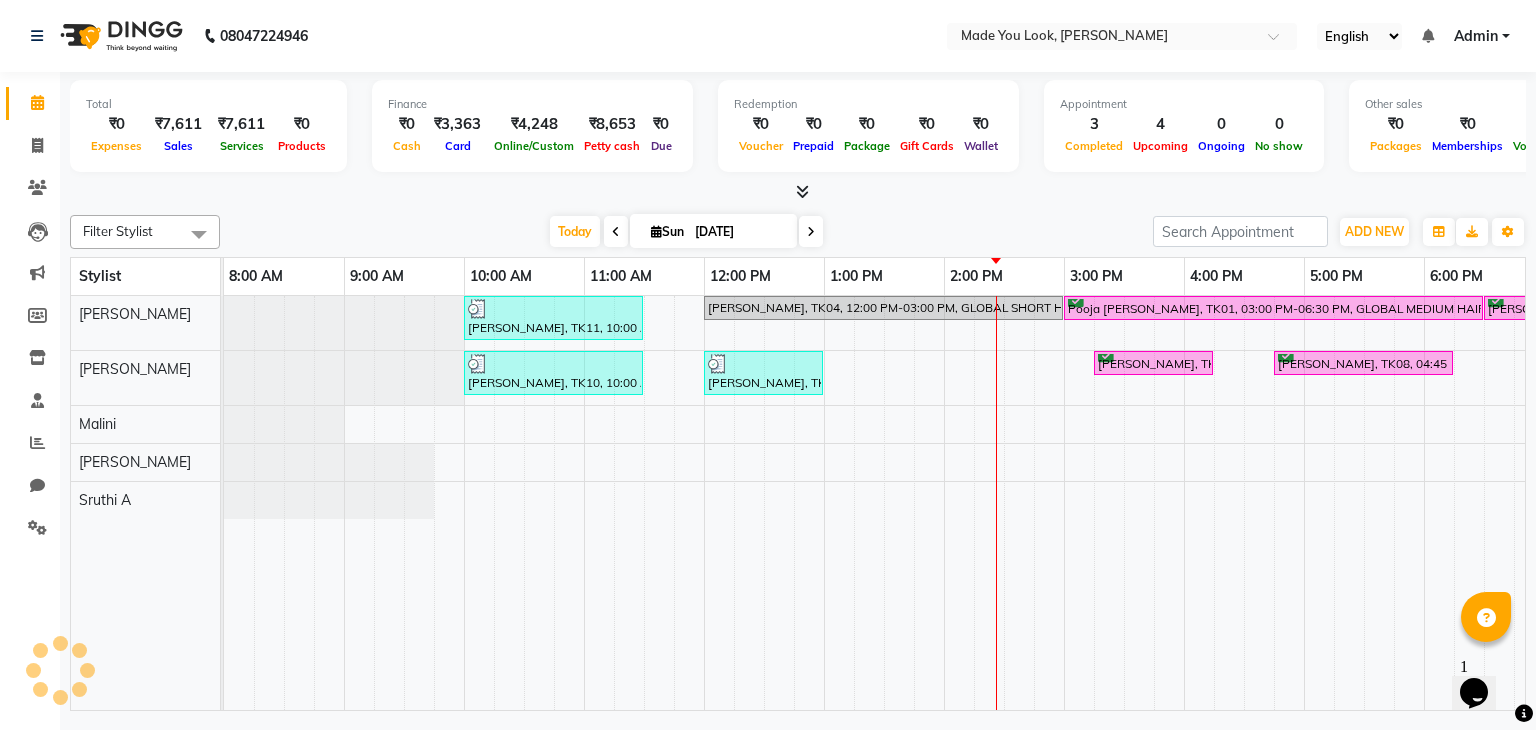 scroll, scrollTop: 0, scrollLeft: 0, axis: both 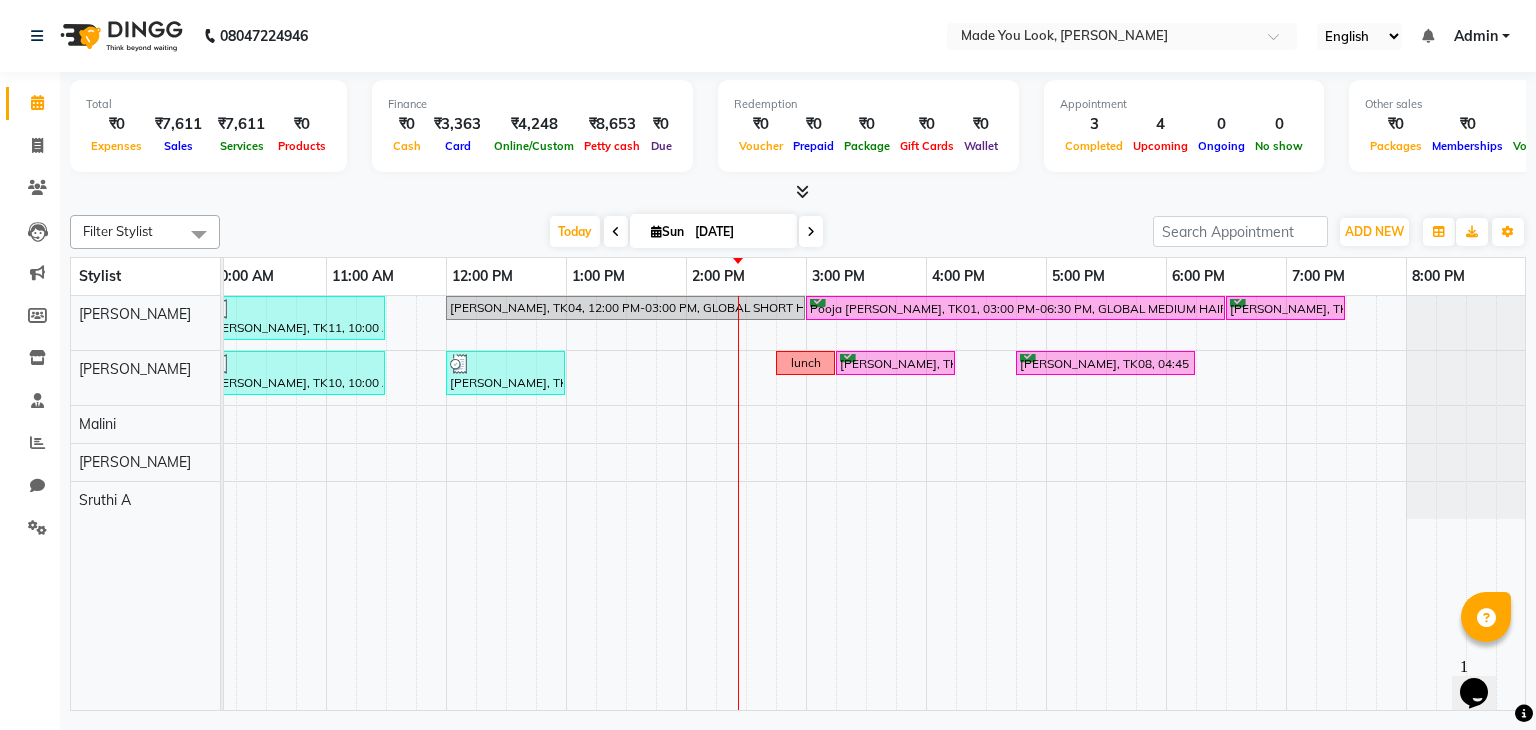 click at bounding box center (811, 231) 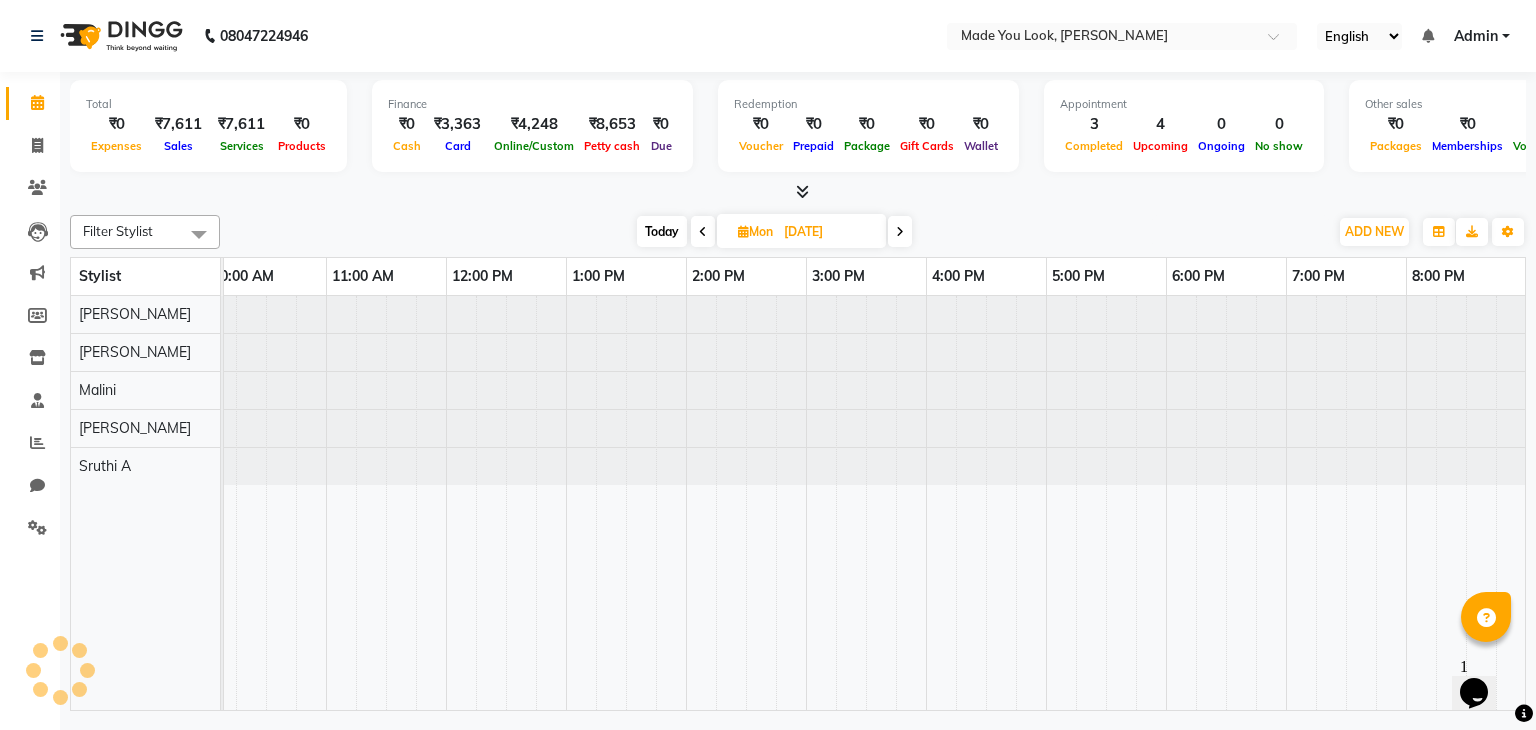 scroll, scrollTop: 0, scrollLeft: 0, axis: both 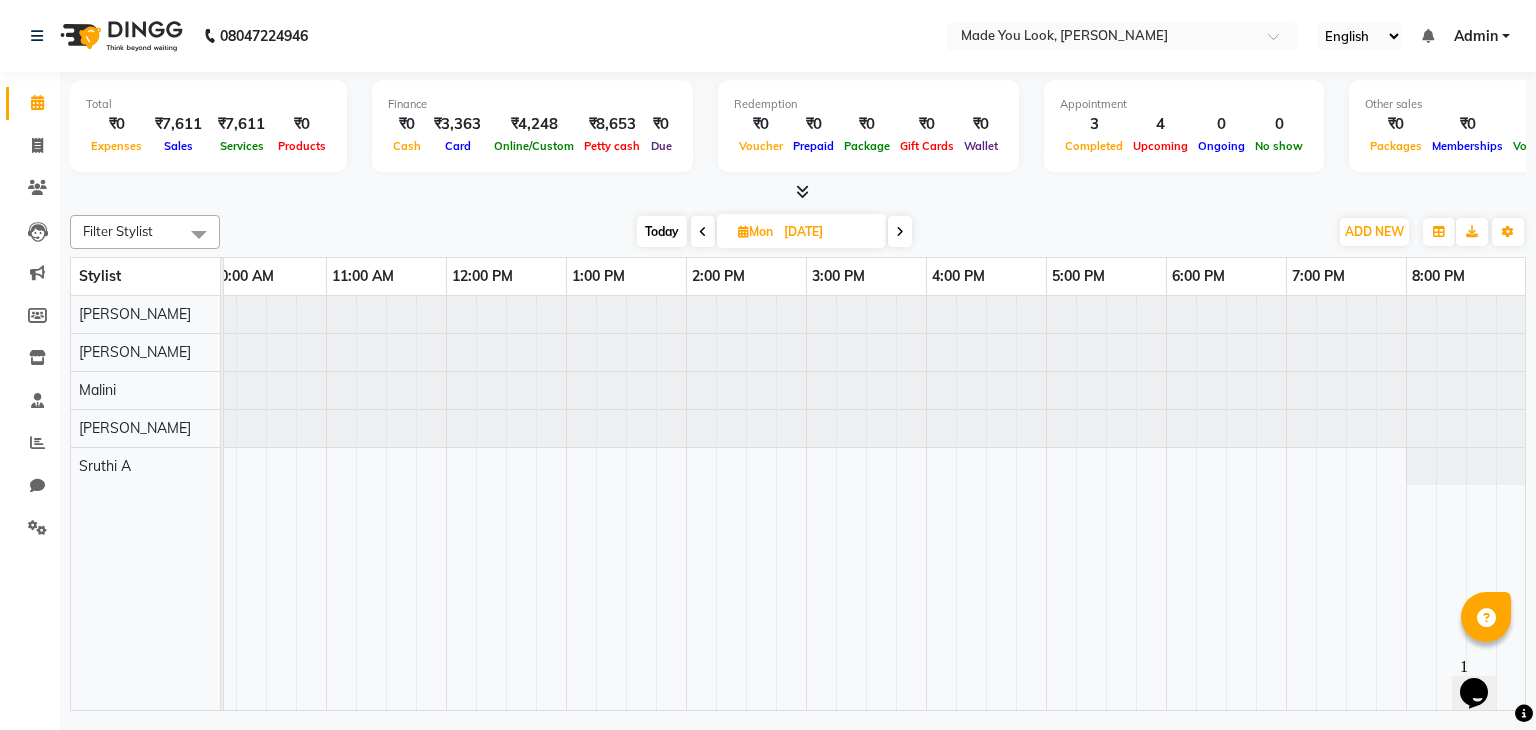 click at bounding box center [743, 231] 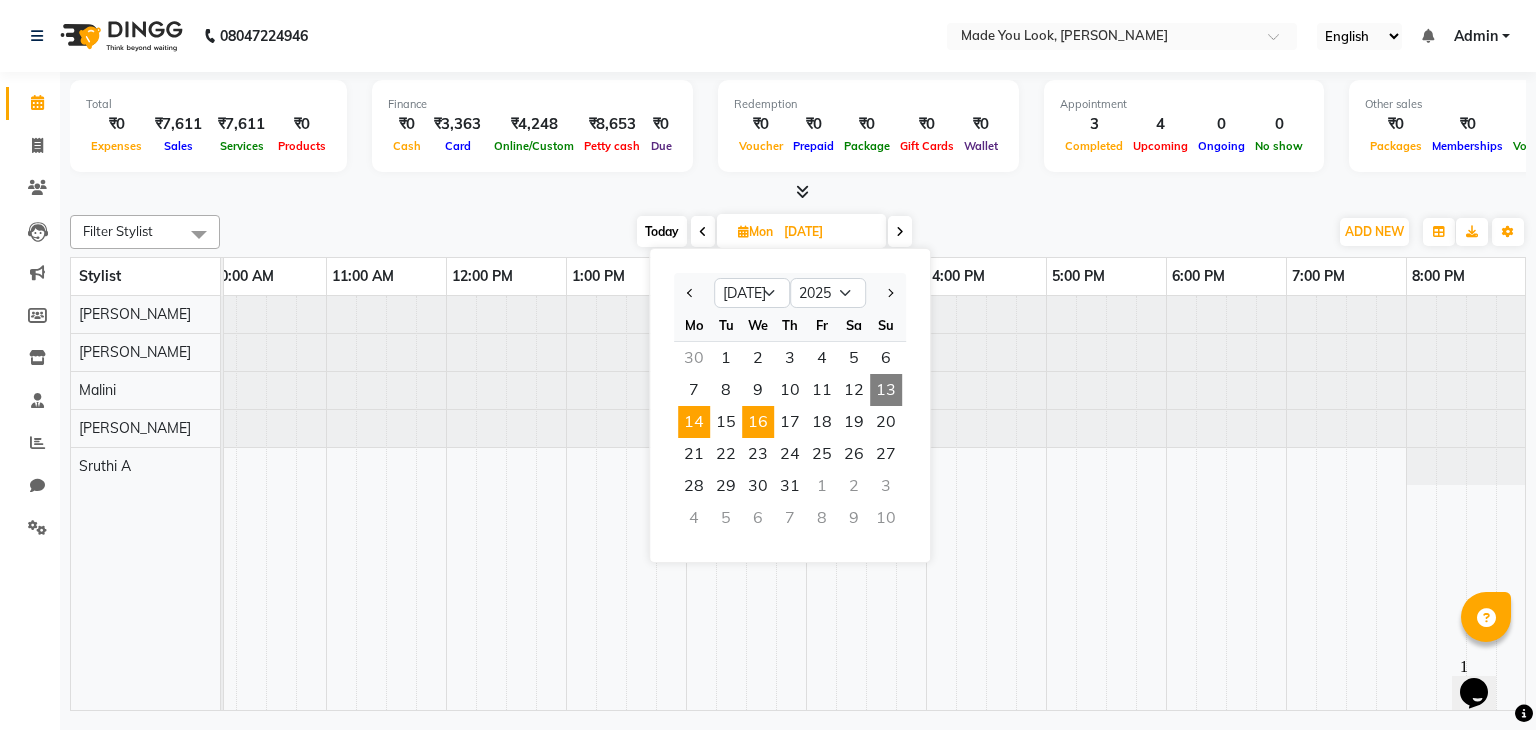 click on "16" at bounding box center (758, 422) 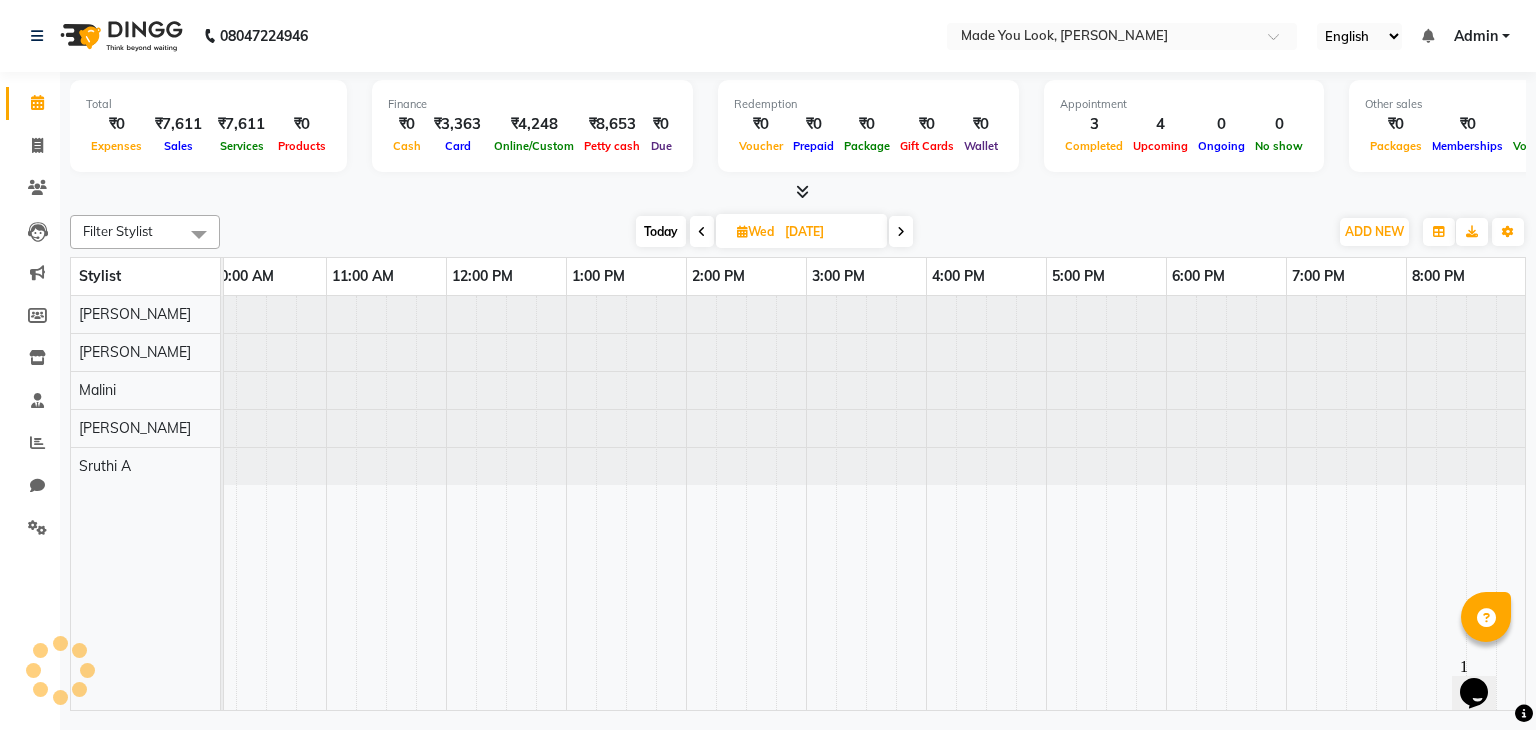 scroll, scrollTop: 0, scrollLeft: 258, axis: horizontal 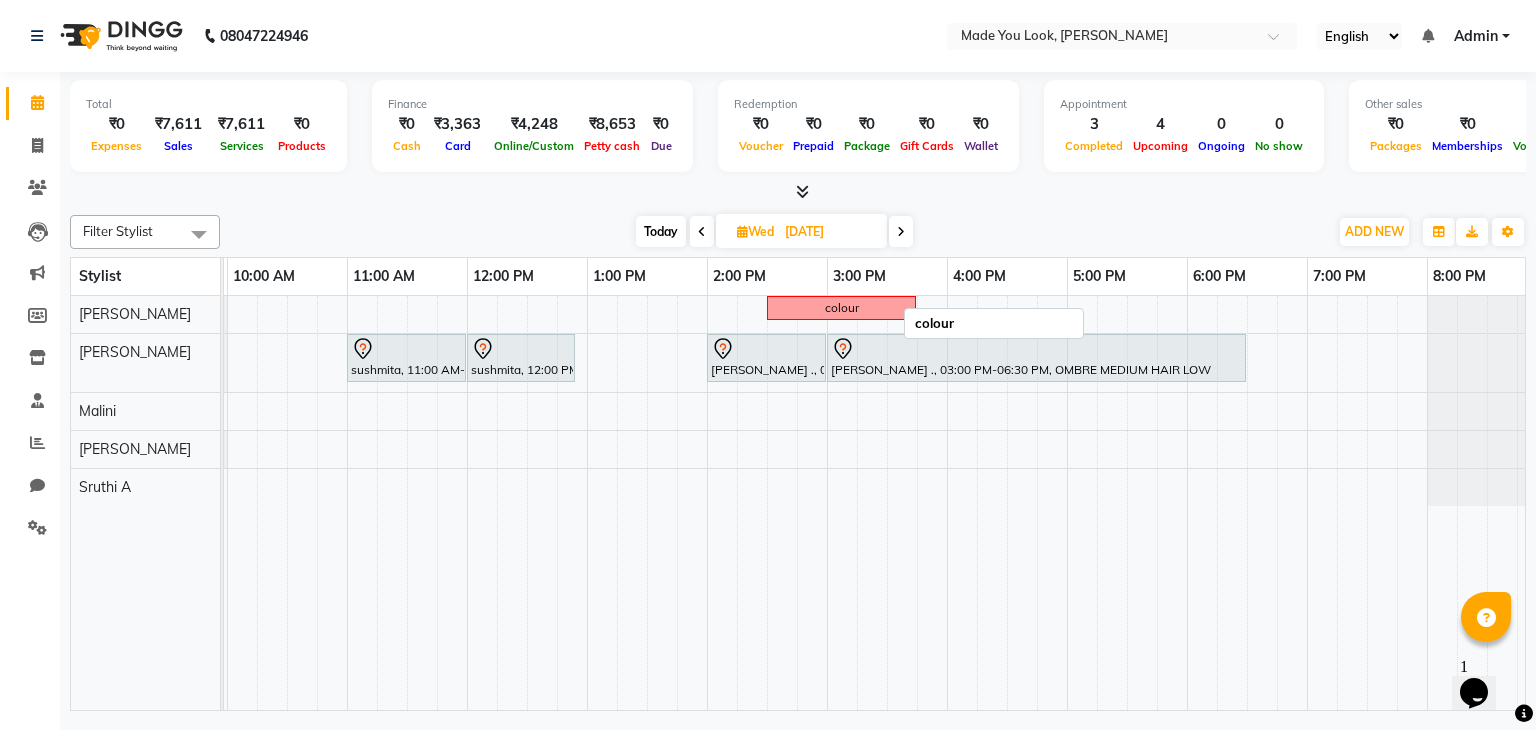 click on "colour" at bounding box center [842, 308] 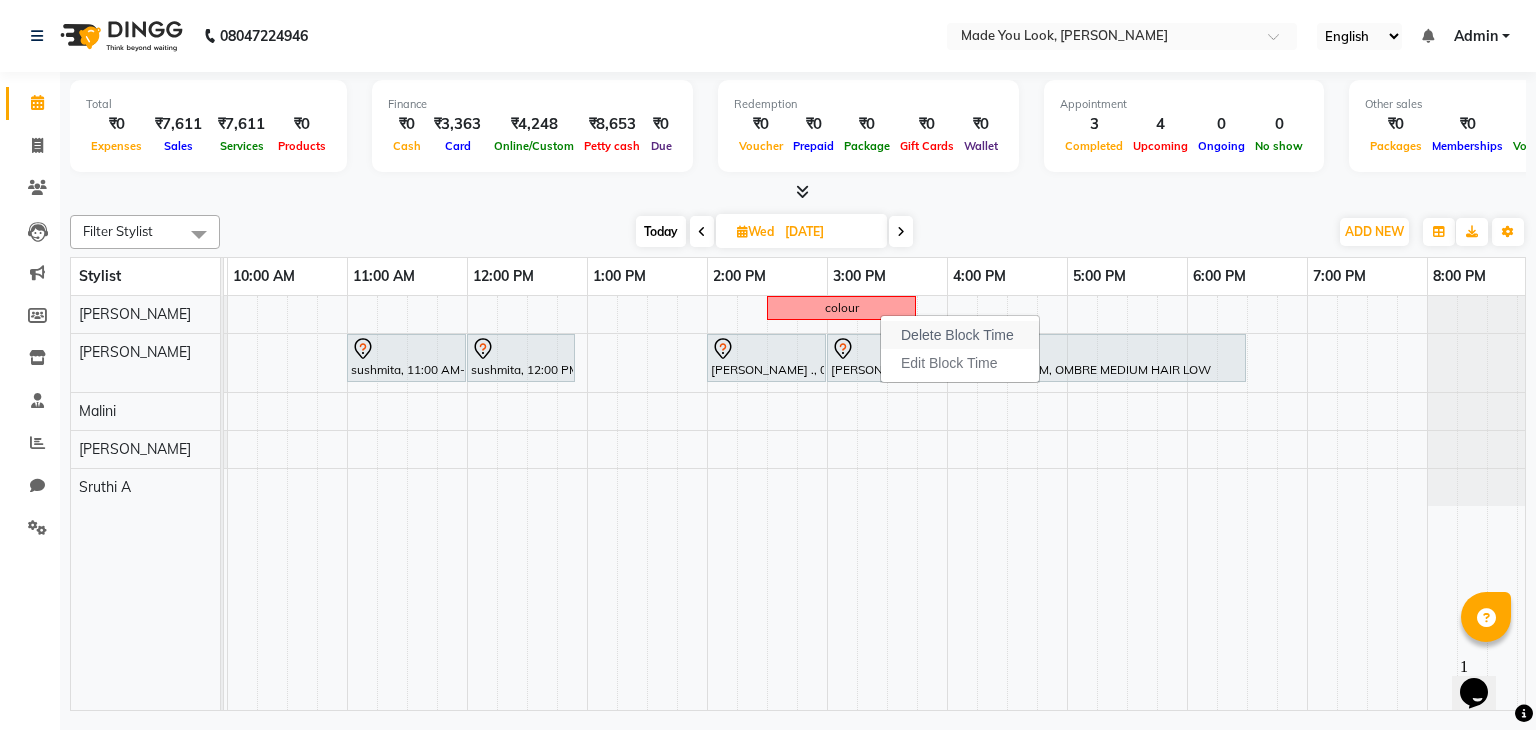 click on "Delete Block Time" at bounding box center (957, 335) 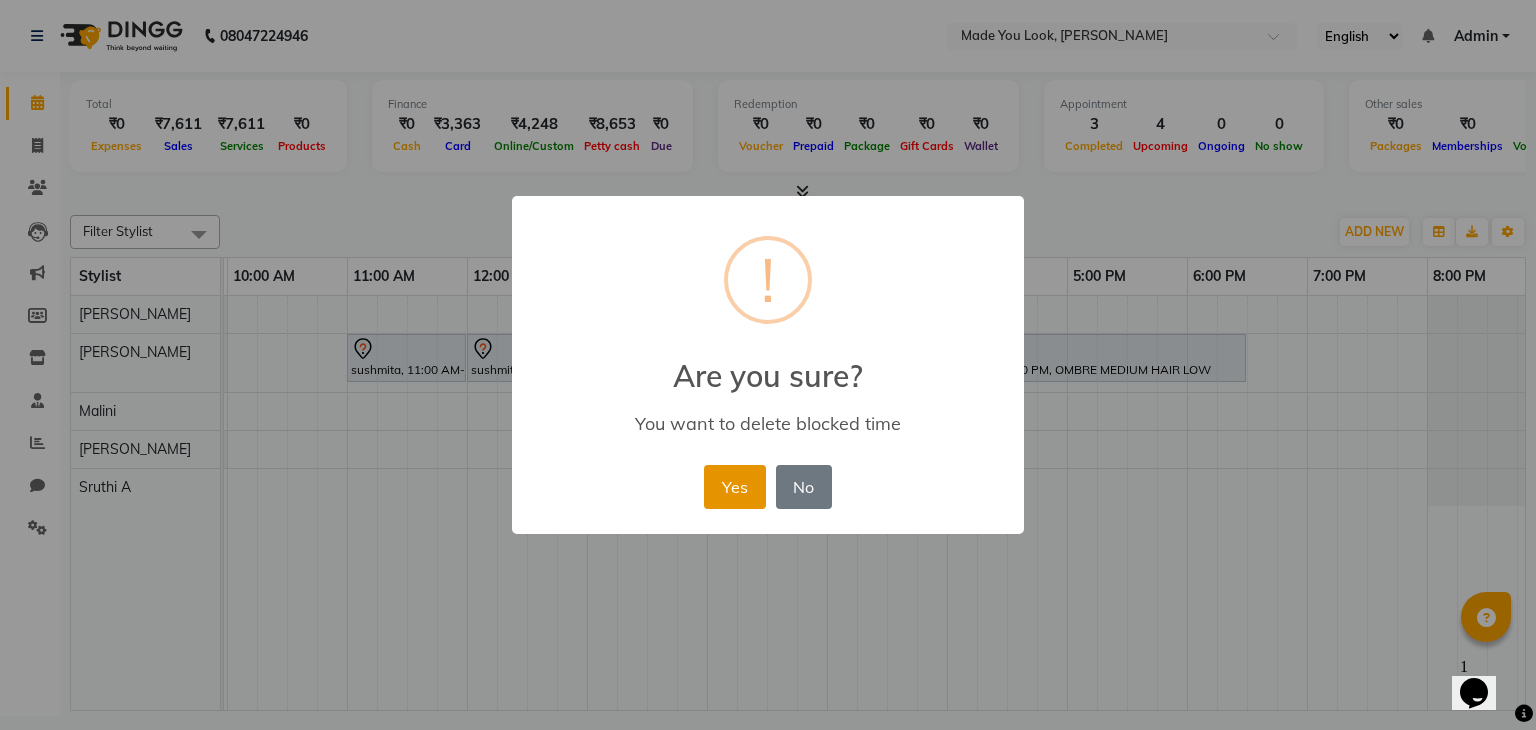 click on "Yes" at bounding box center [734, 487] 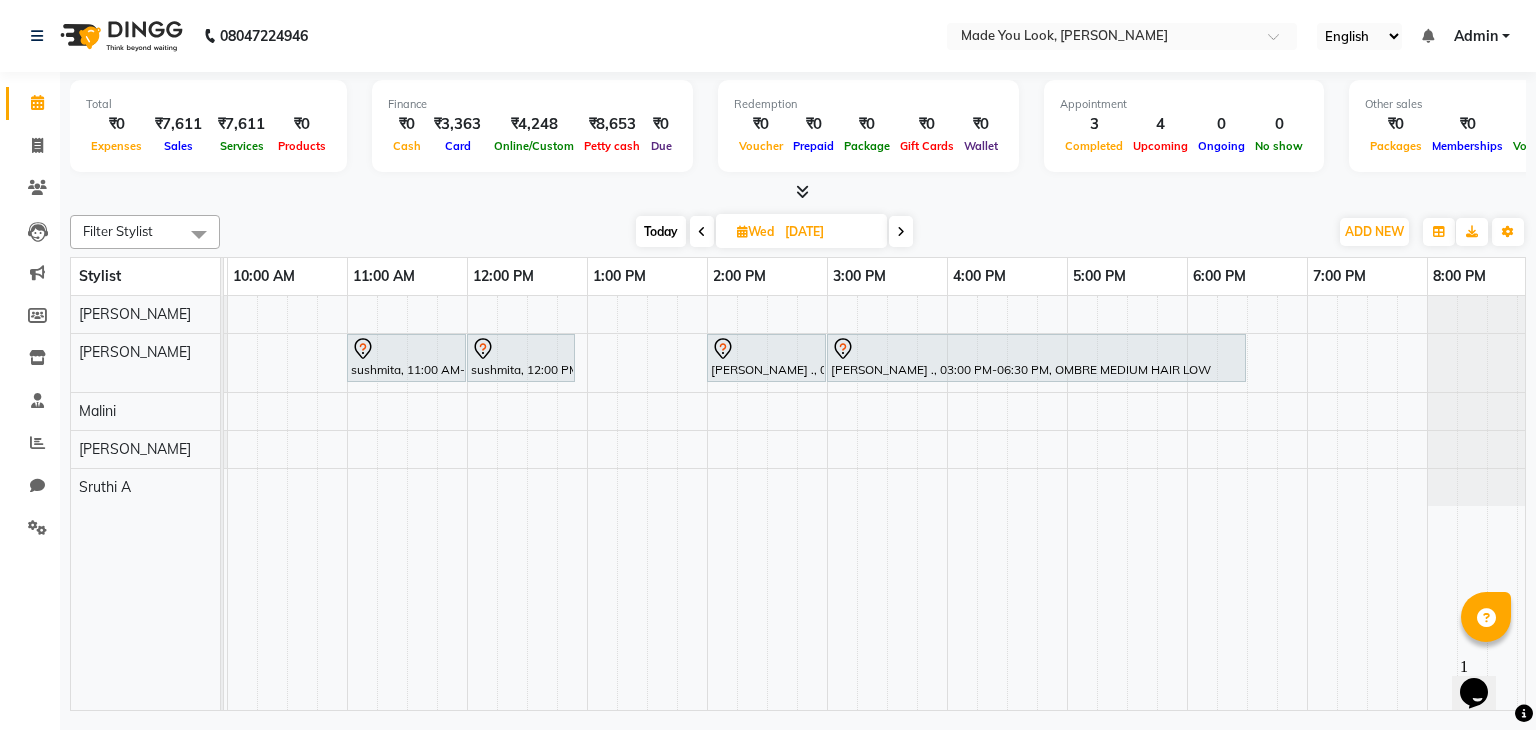 click on "Today" at bounding box center [661, 231] 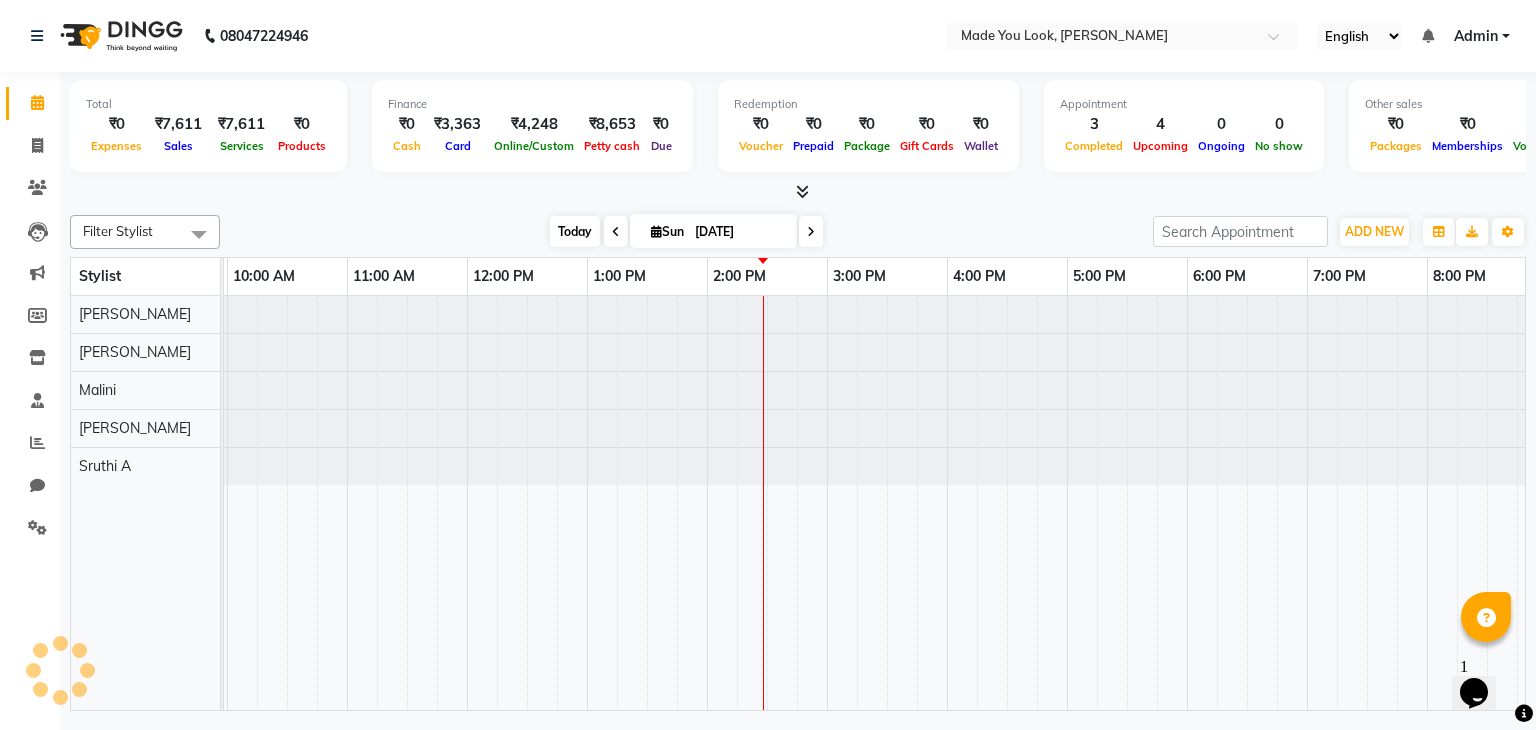 scroll, scrollTop: 0, scrollLeft: 0, axis: both 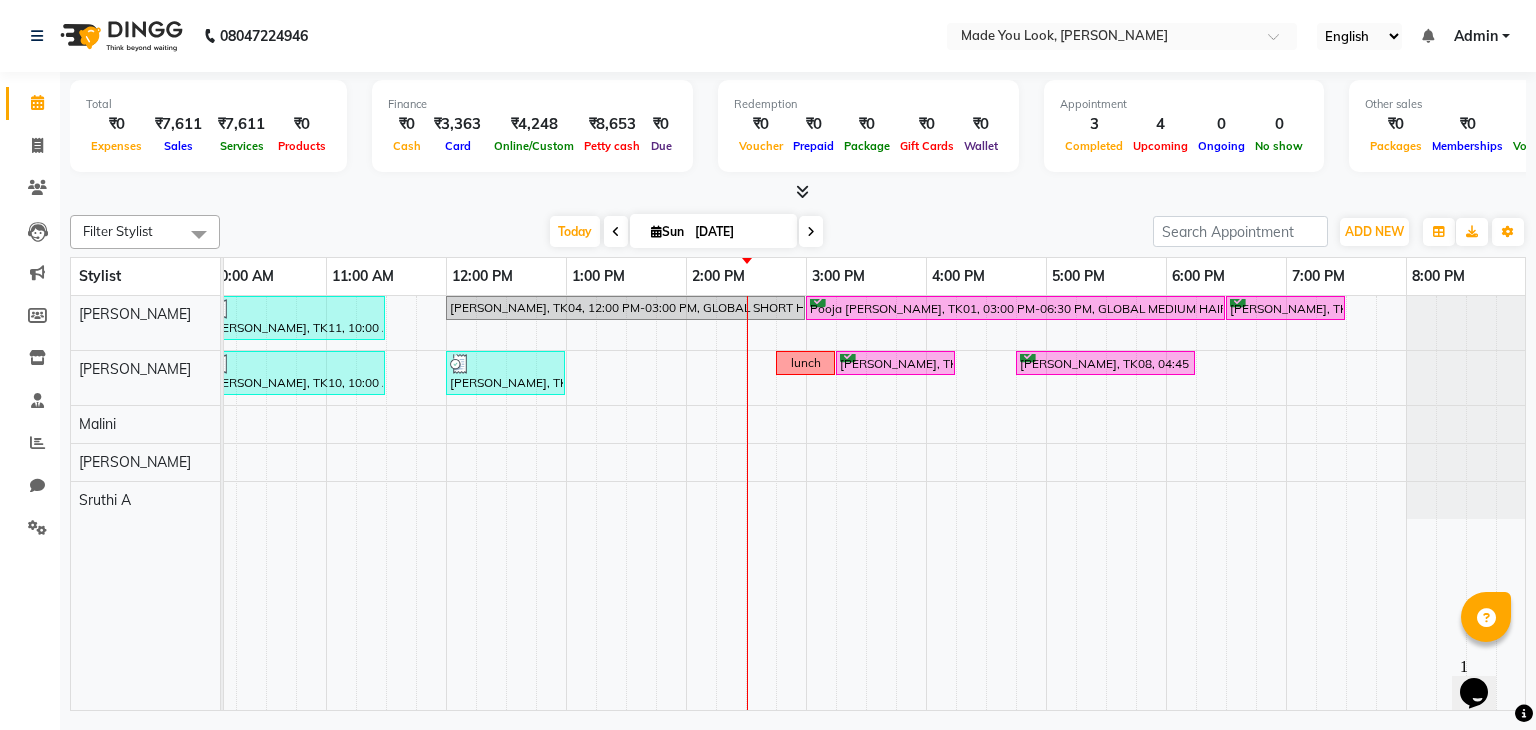 click at bounding box center (656, 231) 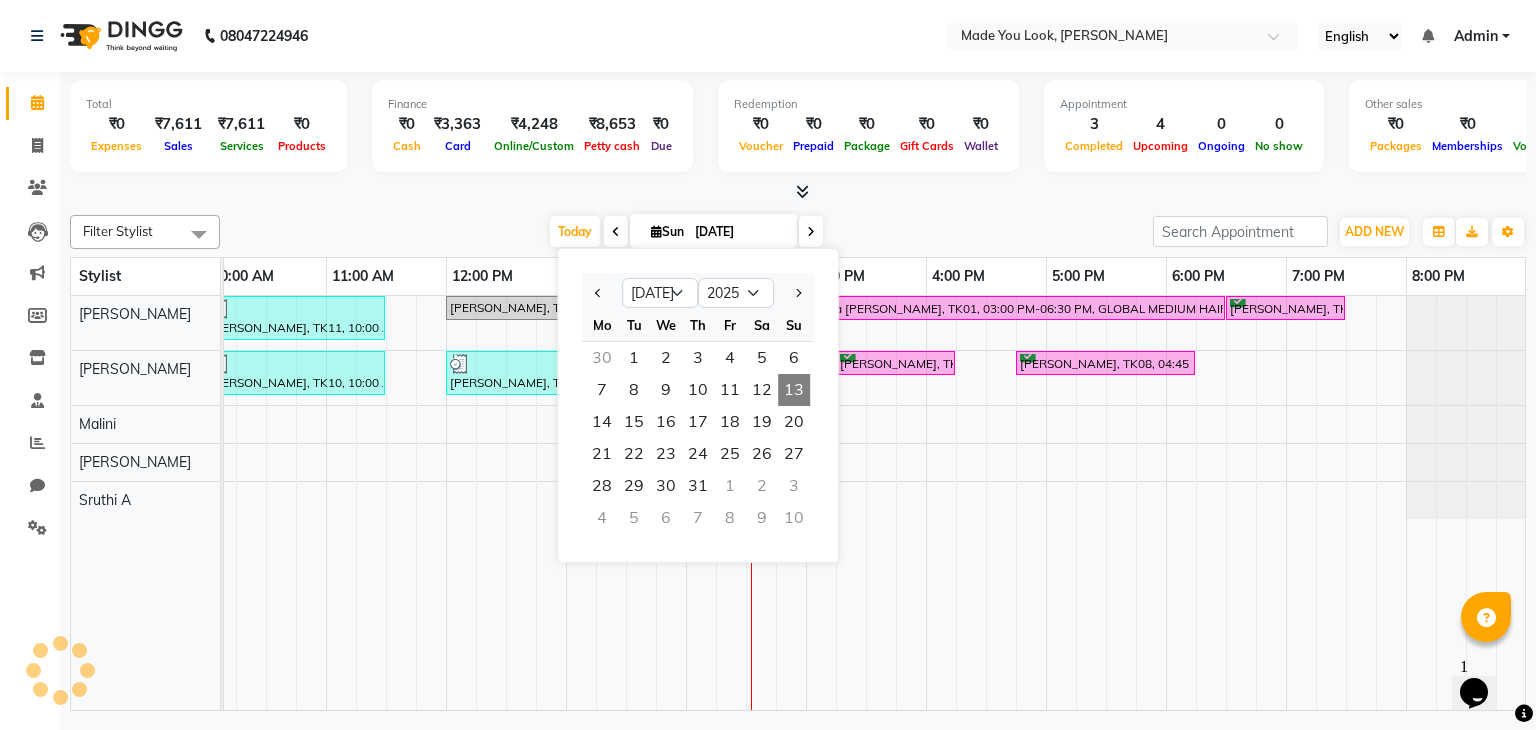click on "Total  ₹0  Expenses ₹7,611  Sales ₹7,611  Services ₹0  Products Finance  ₹0  Cash ₹3,363  Card ₹4,248  Online/Custom ₹8,653 Petty cash ₹0 Due  Redemption  ₹0 Voucher ₹0 Prepaid ₹0 Package ₹0  Gift Cards ₹0  Wallet  Appointment  3 Completed 4 Upcoming 0 Ongoing 0 No show  Other sales  ₹0  Packages ₹0  Memberships ₹0  Vouchers ₹0  Prepaids ₹0  Gift Cards" at bounding box center (798, 129) 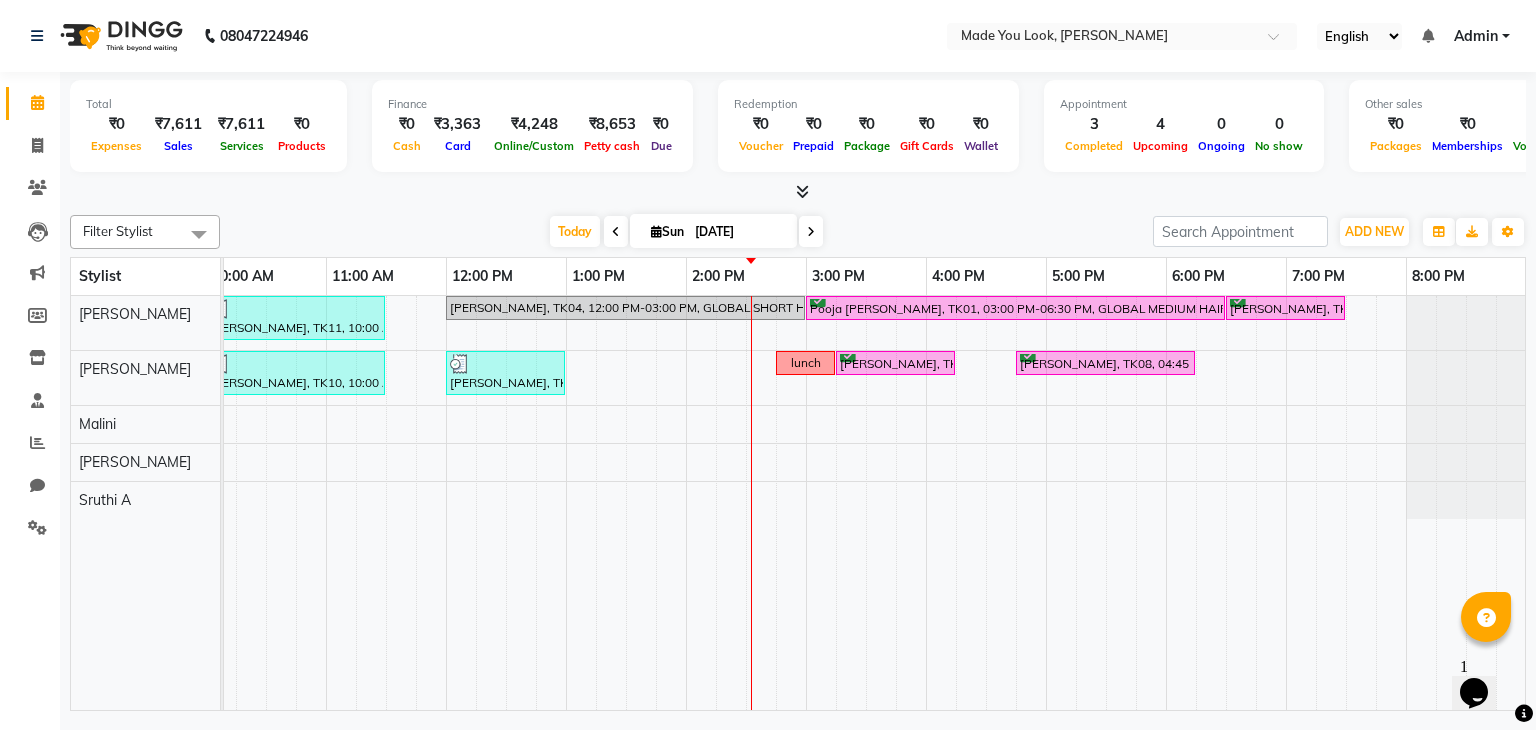 scroll, scrollTop: 0, scrollLeft: 189, axis: horizontal 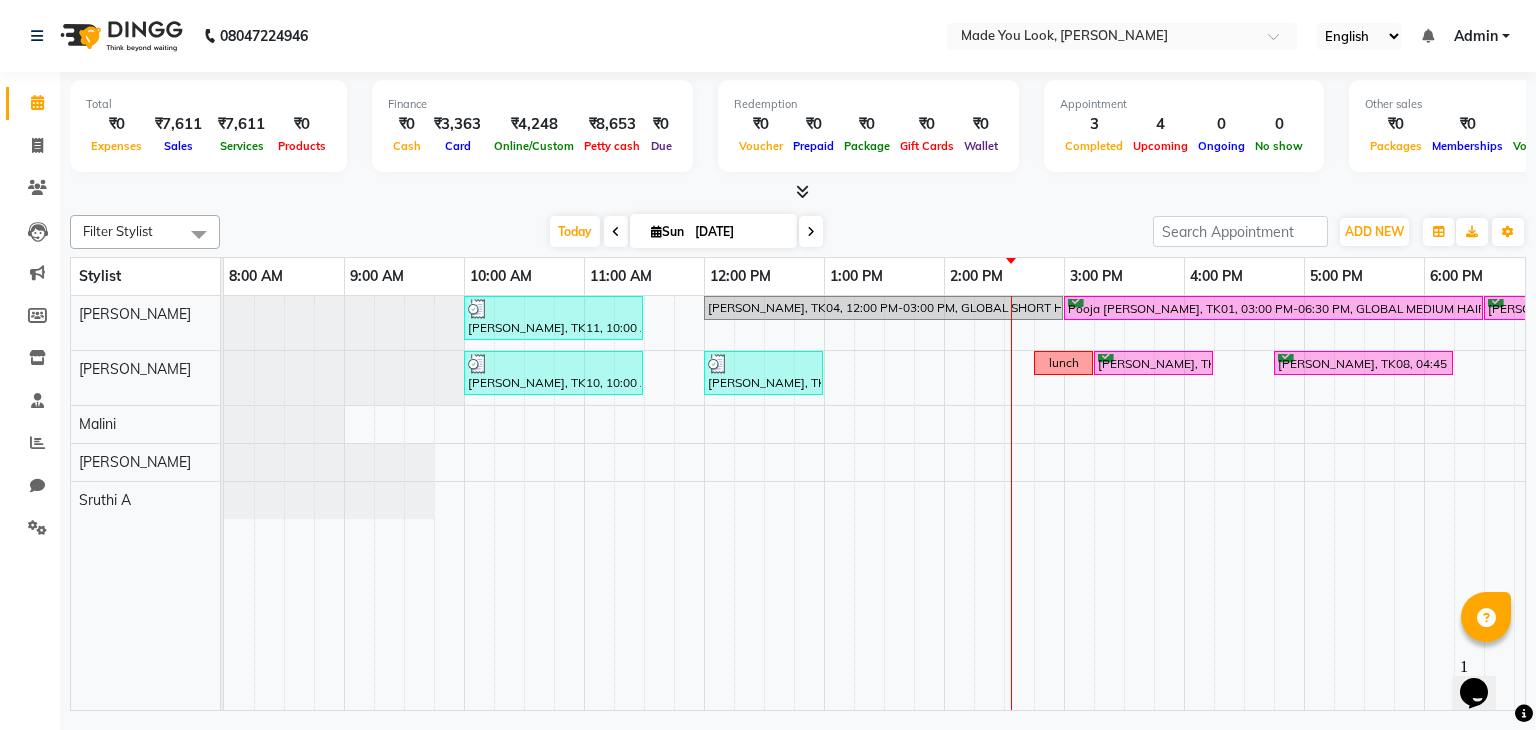click at bounding box center (811, 231) 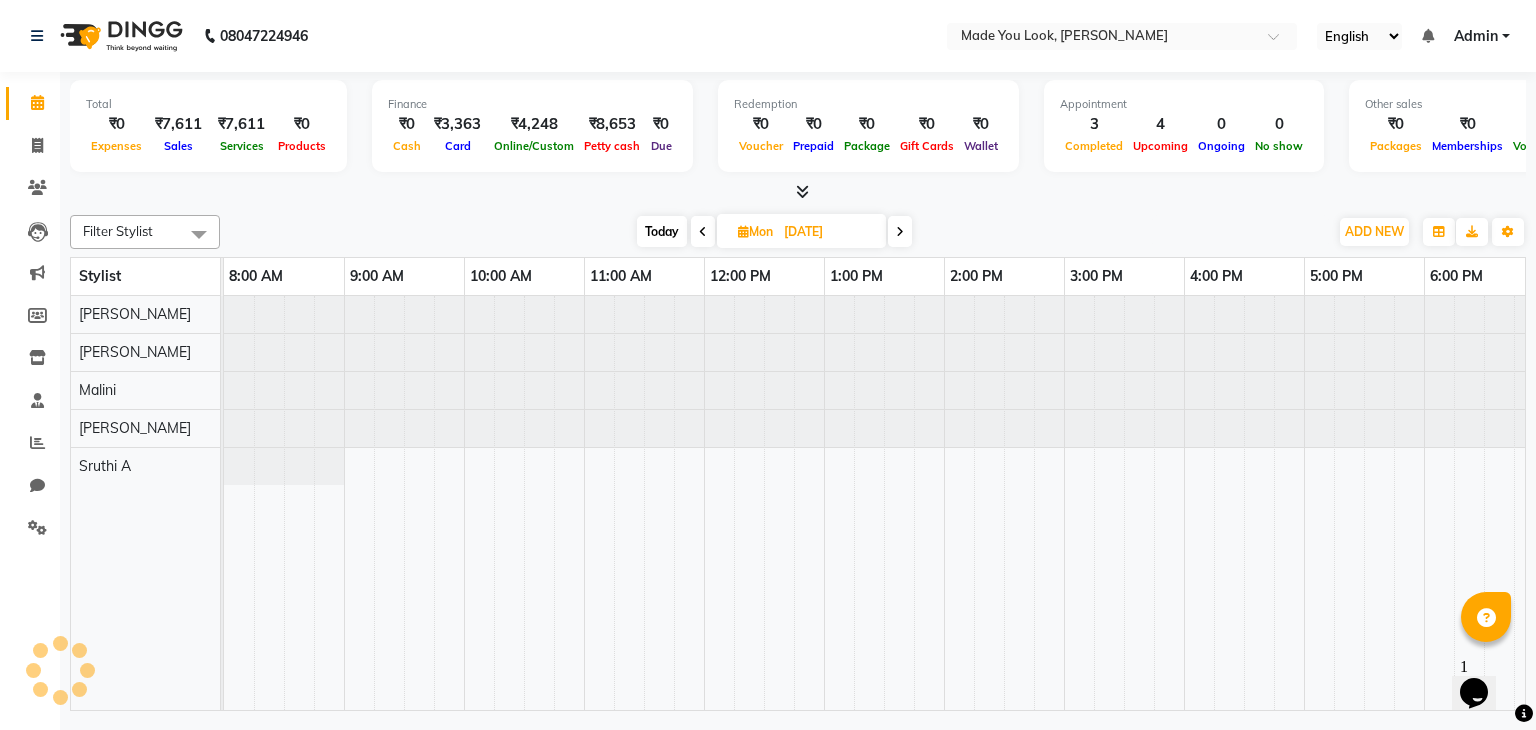 scroll, scrollTop: 0, scrollLeft: 258, axis: horizontal 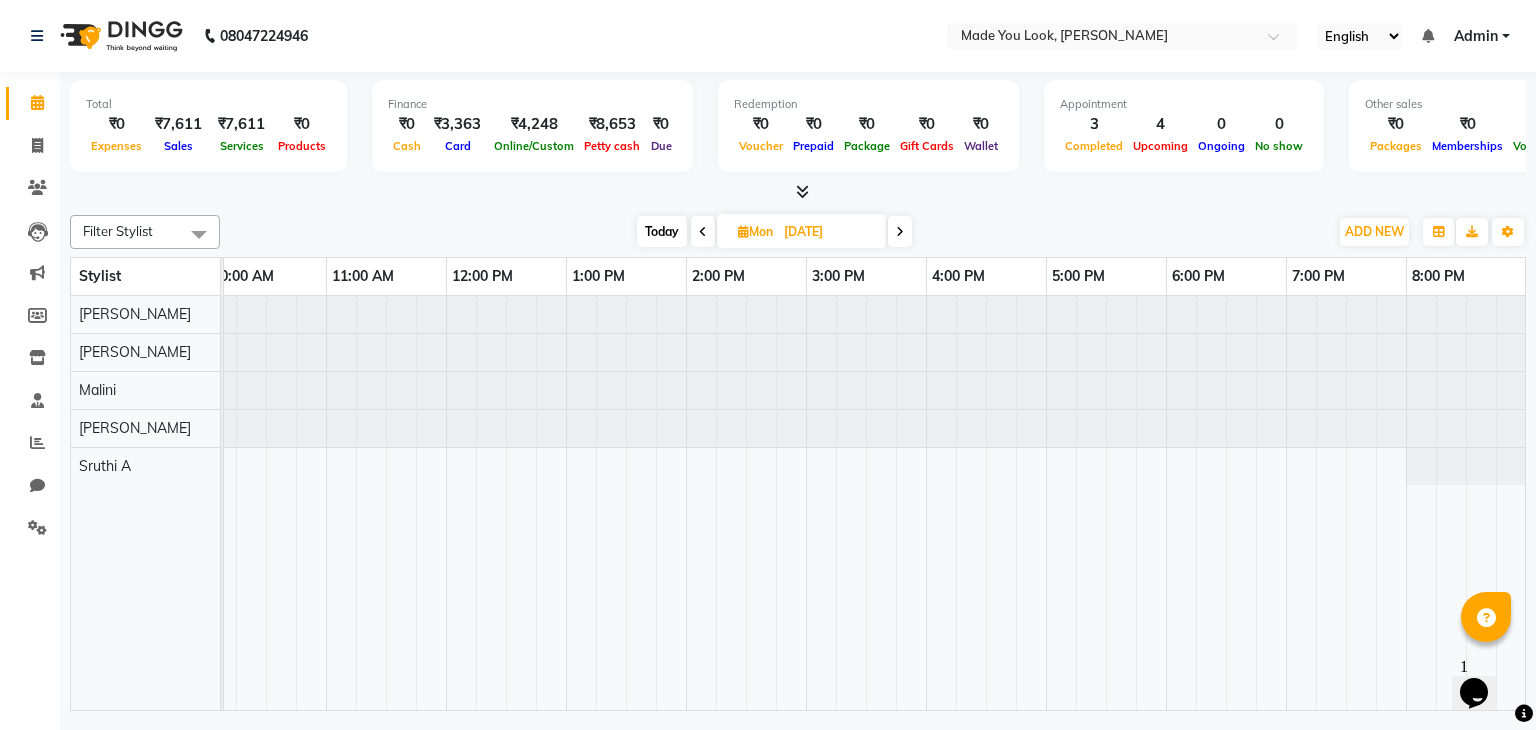 click at bounding box center (743, 231) 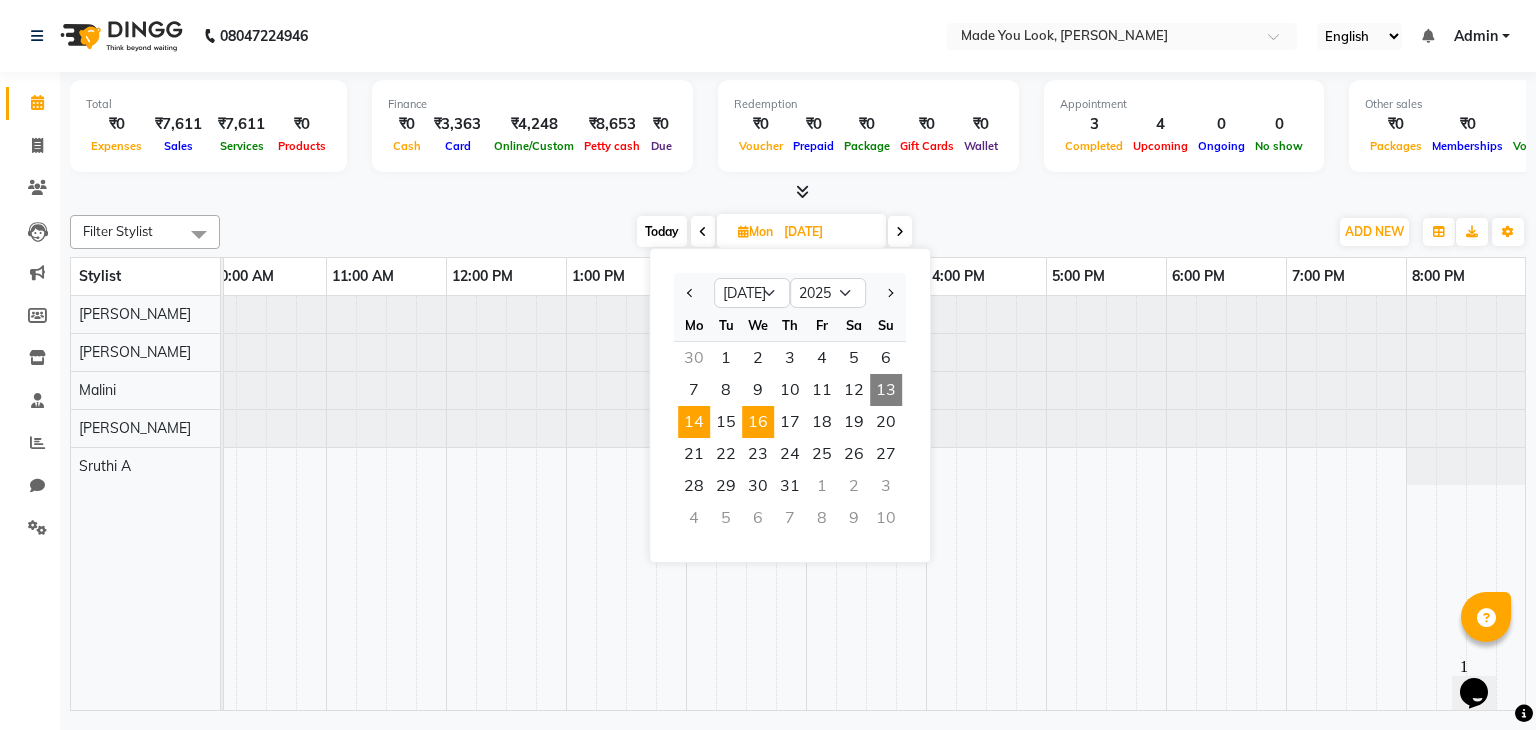 click on "16" at bounding box center (758, 422) 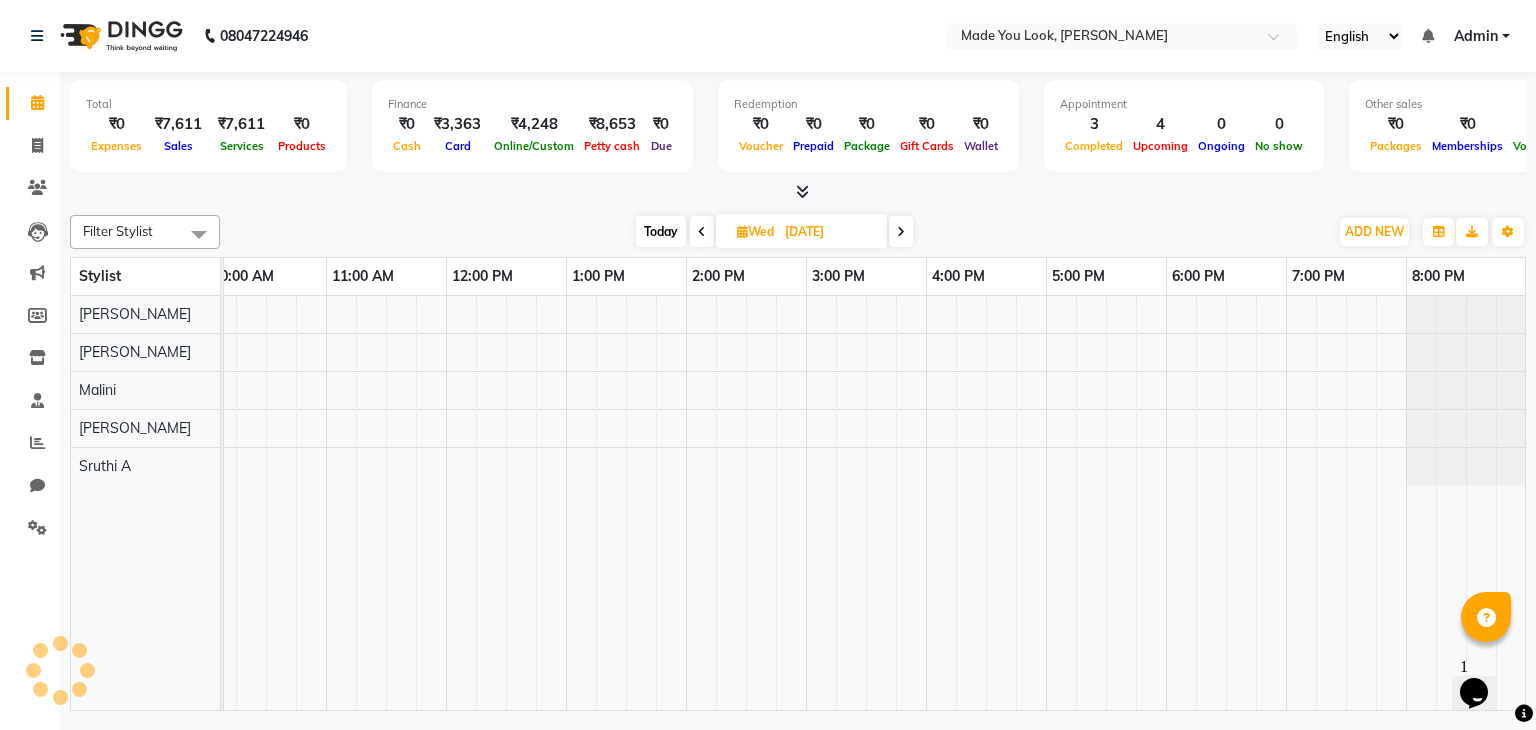 scroll, scrollTop: 0, scrollLeft: 258, axis: horizontal 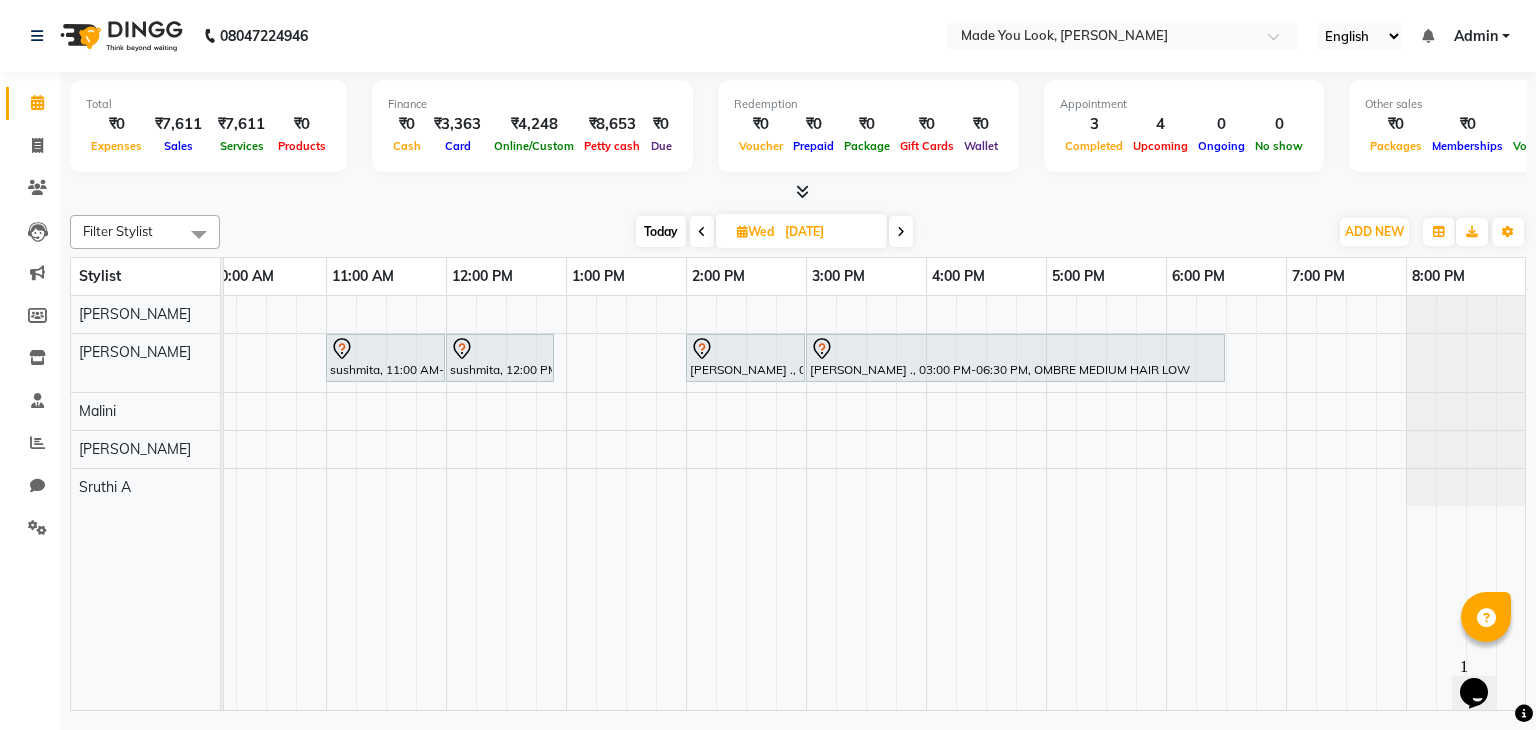 click on "Today" at bounding box center [661, 231] 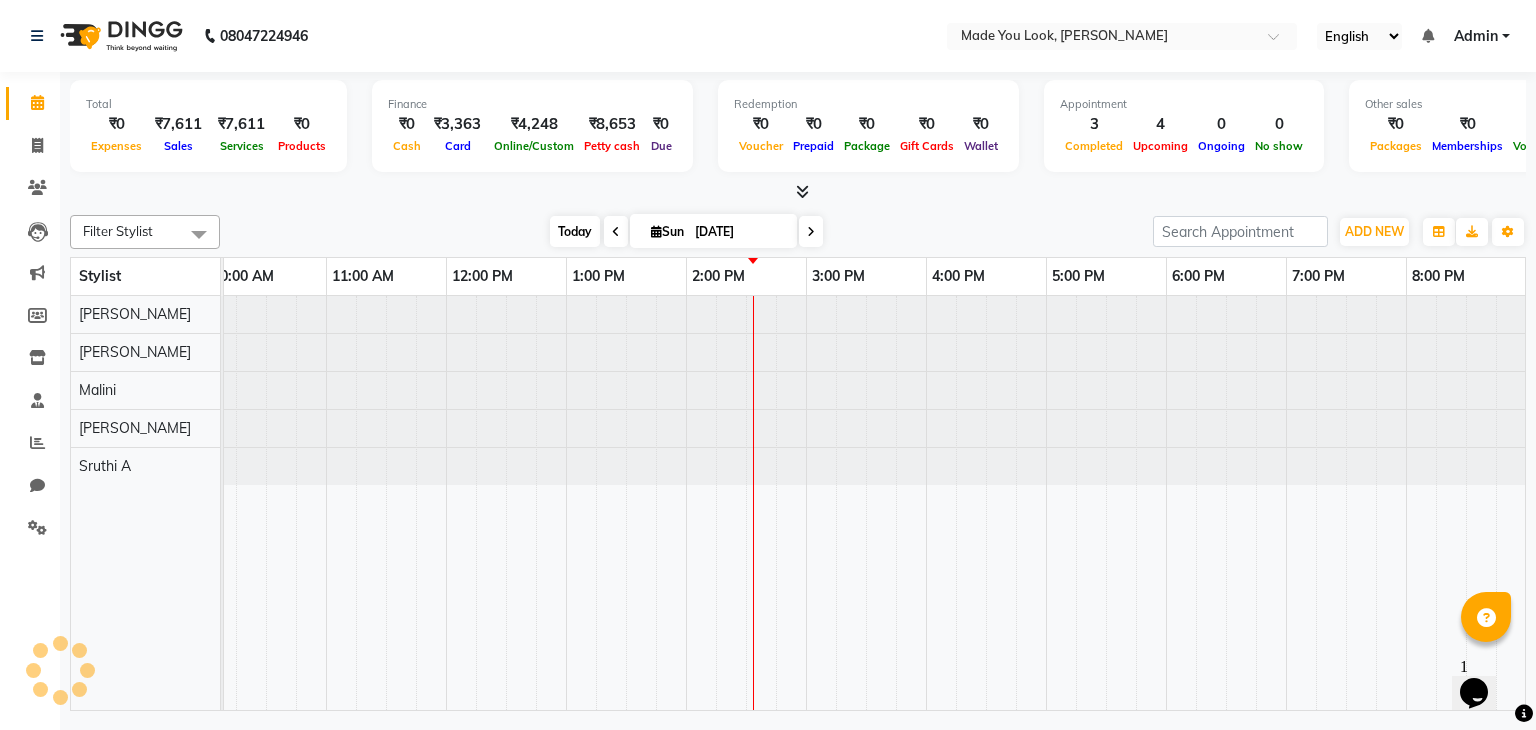 scroll, scrollTop: 0, scrollLeft: 258, axis: horizontal 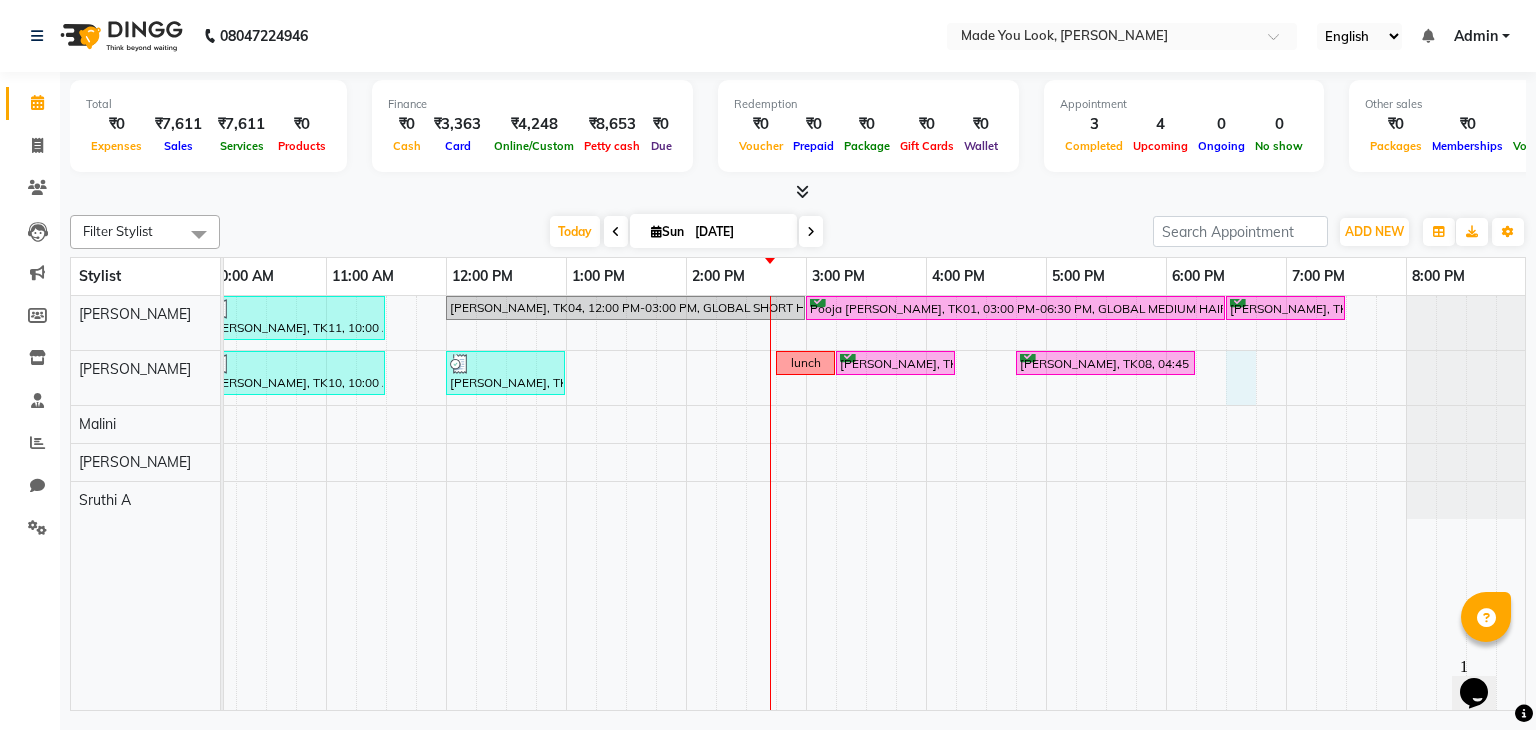click on "rachana shetty, TK11, 10:00 AM-11:30 AM, CURL-CUT MID BACK PRANAV    vidhi agrawal, TK04, 12:00 PM-03:00 PM, GLOBAL SHORT HAIR MEDIUM     Pooja Sheth, TK01, 03:00 PM-06:30 PM, GLOBAL MEDIUM HAIR MEDIUM     Nikhil Patil, TK03, 06:30 PM-07:30 PM, HAIRCUT PRANAV     keerthi rao, TK10, 10:00 AM-11:30 AM, CURL-CUT ABOVE SHOULDER PALLAVI     kavitha LM, TK12, 12:00 PM-01:00 PM, HAIRCUT PRANAV  lunch      Keerthi Rao, TK07, 03:15 PM-04:15 PM, HAIRCUT PALLAVI     Nehal shanbhav, TK08, 04:45 PM-06:15 PM, HAIRCUT PALLAVI" at bounding box center (746, 503) 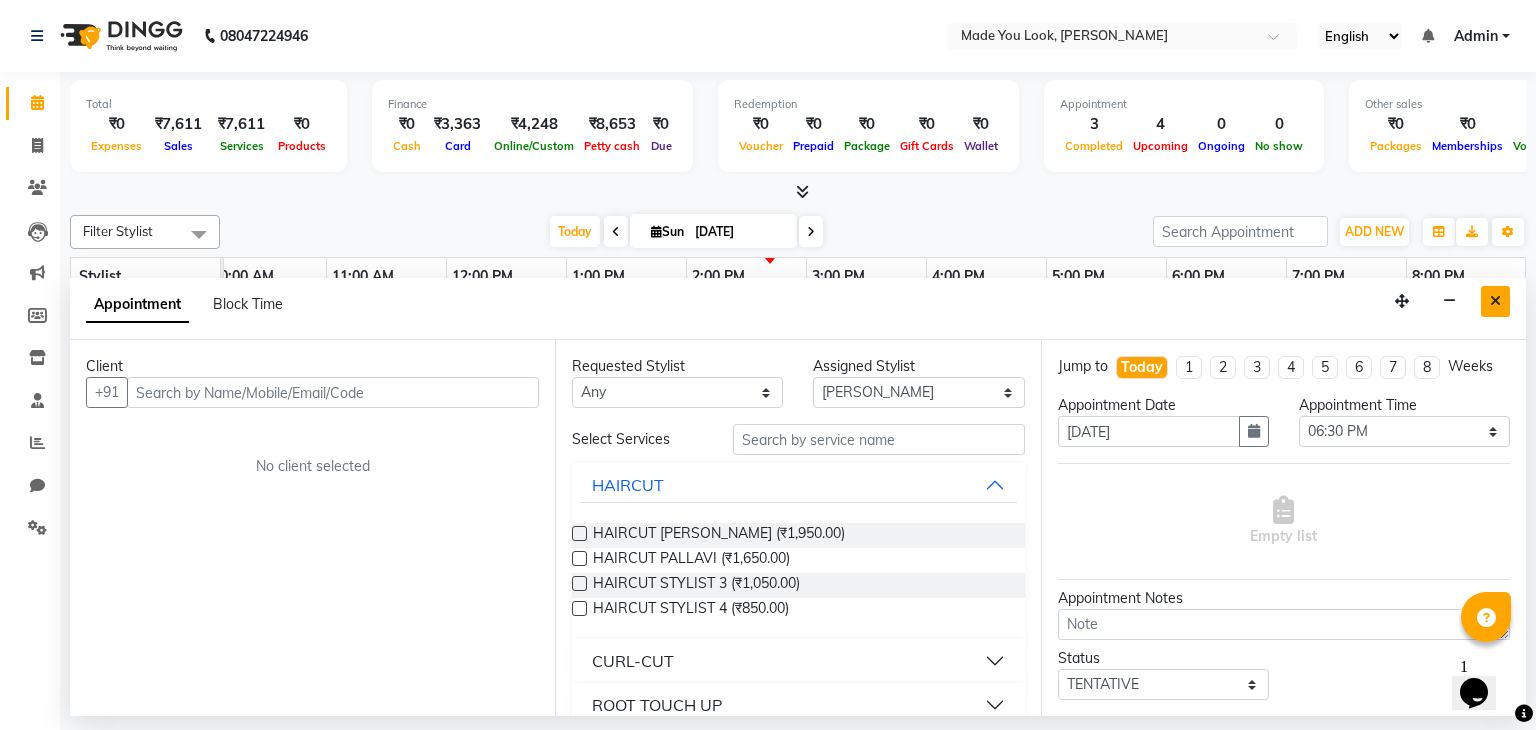 click at bounding box center [1495, 301] 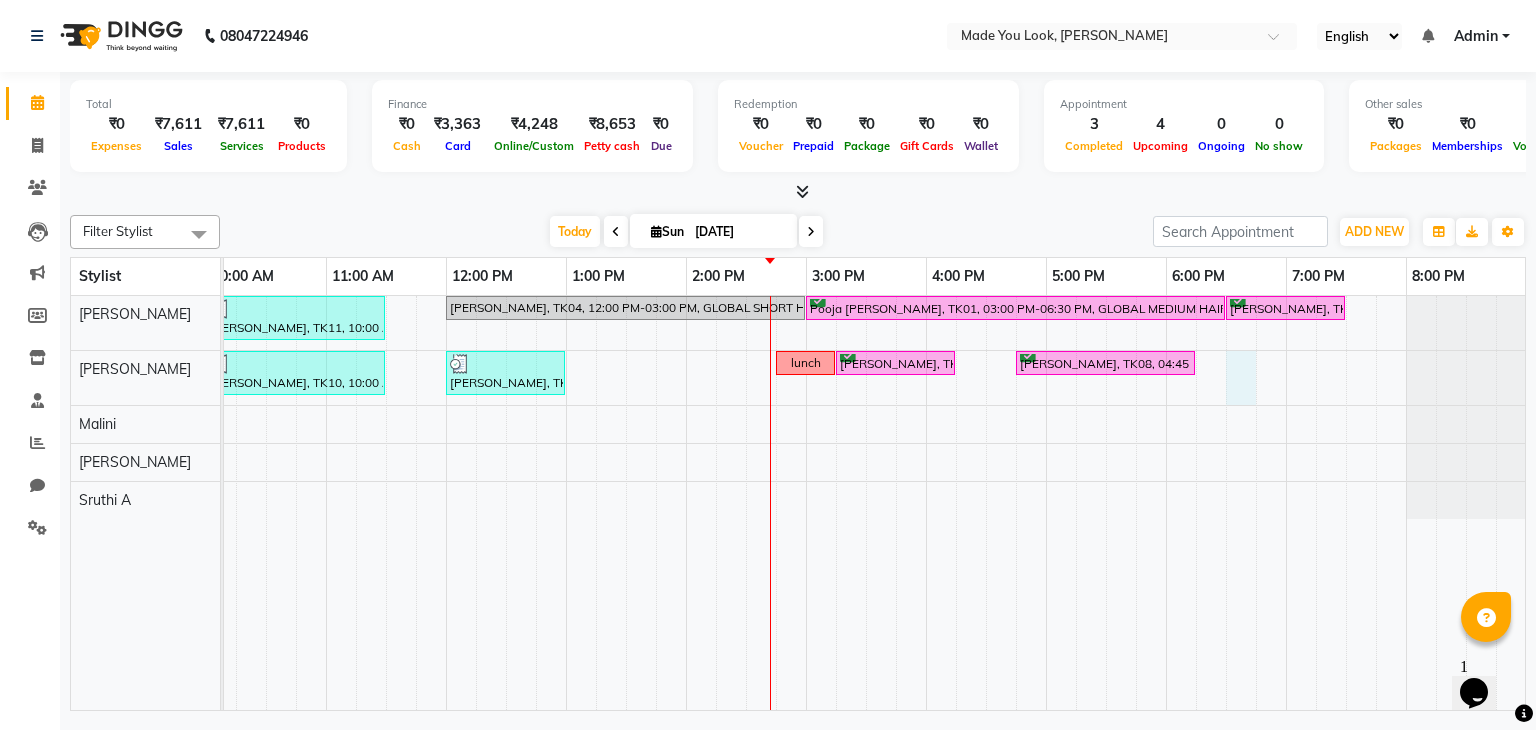 click on "rachana shetty, TK11, 10:00 AM-11:30 AM, CURL-CUT MID BACK PRANAV    vidhi agrawal, TK04, 12:00 PM-03:00 PM, GLOBAL SHORT HAIR MEDIUM     Pooja Sheth, TK01, 03:00 PM-06:30 PM, GLOBAL MEDIUM HAIR MEDIUM     Nikhil Patil, TK03, 06:30 PM-07:30 PM, HAIRCUT PRANAV     keerthi rao, TK10, 10:00 AM-11:30 AM, CURL-CUT ABOVE SHOULDER PALLAVI     kavitha LM, TK12, 12:00 PM-01:00 PM, HAIRCUT PRANAV  lunch      Keerthi Rao, TK07, 03:15 PM-04:15 PM, HAIRCUT PALLAVI     Nehal shanbhav, TK08, 04:45 PM-06:15 PM, HAIRCUT PALLAVI" at bounding box center [746, 503] 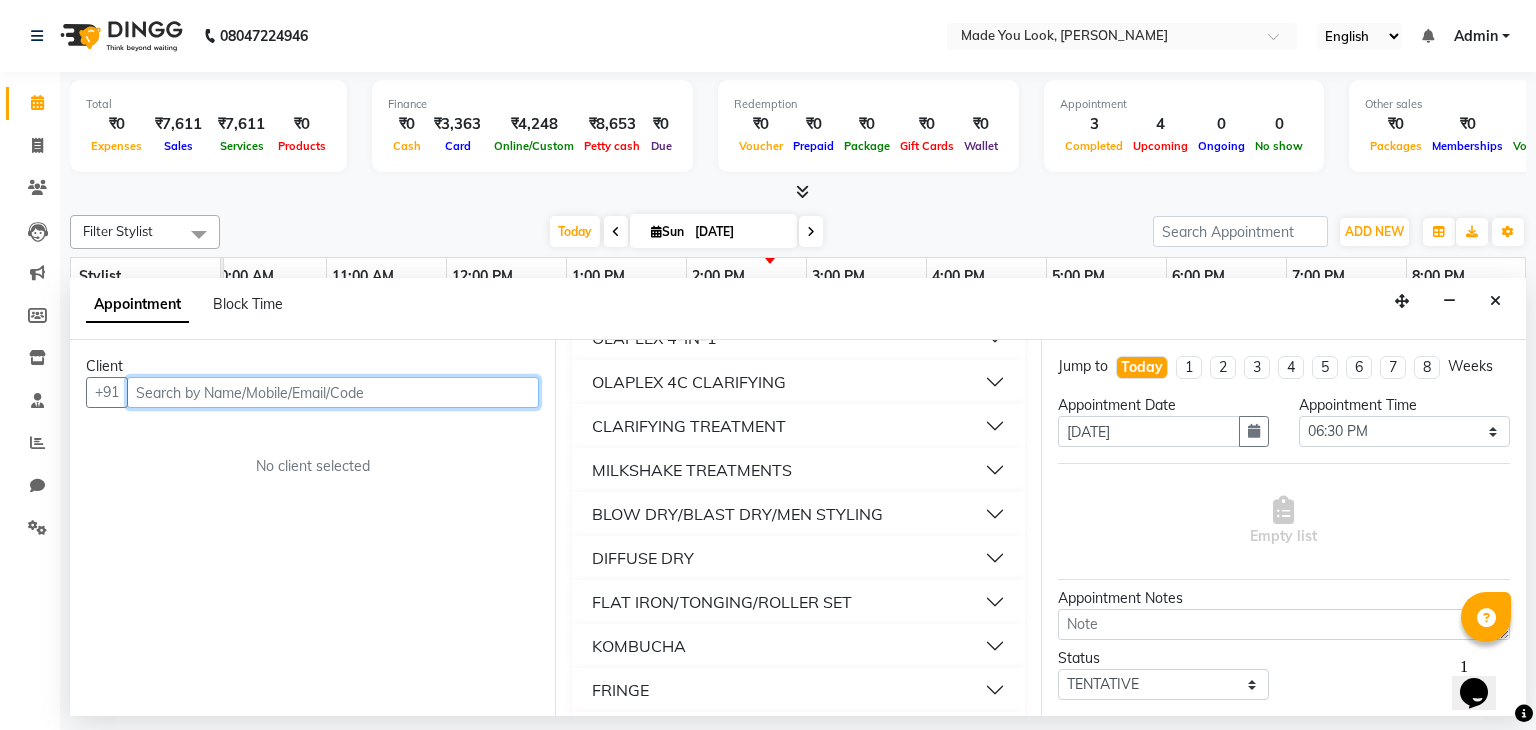 scroll, scrollTop: 1079, scrollLeft: 0, axis: vertical 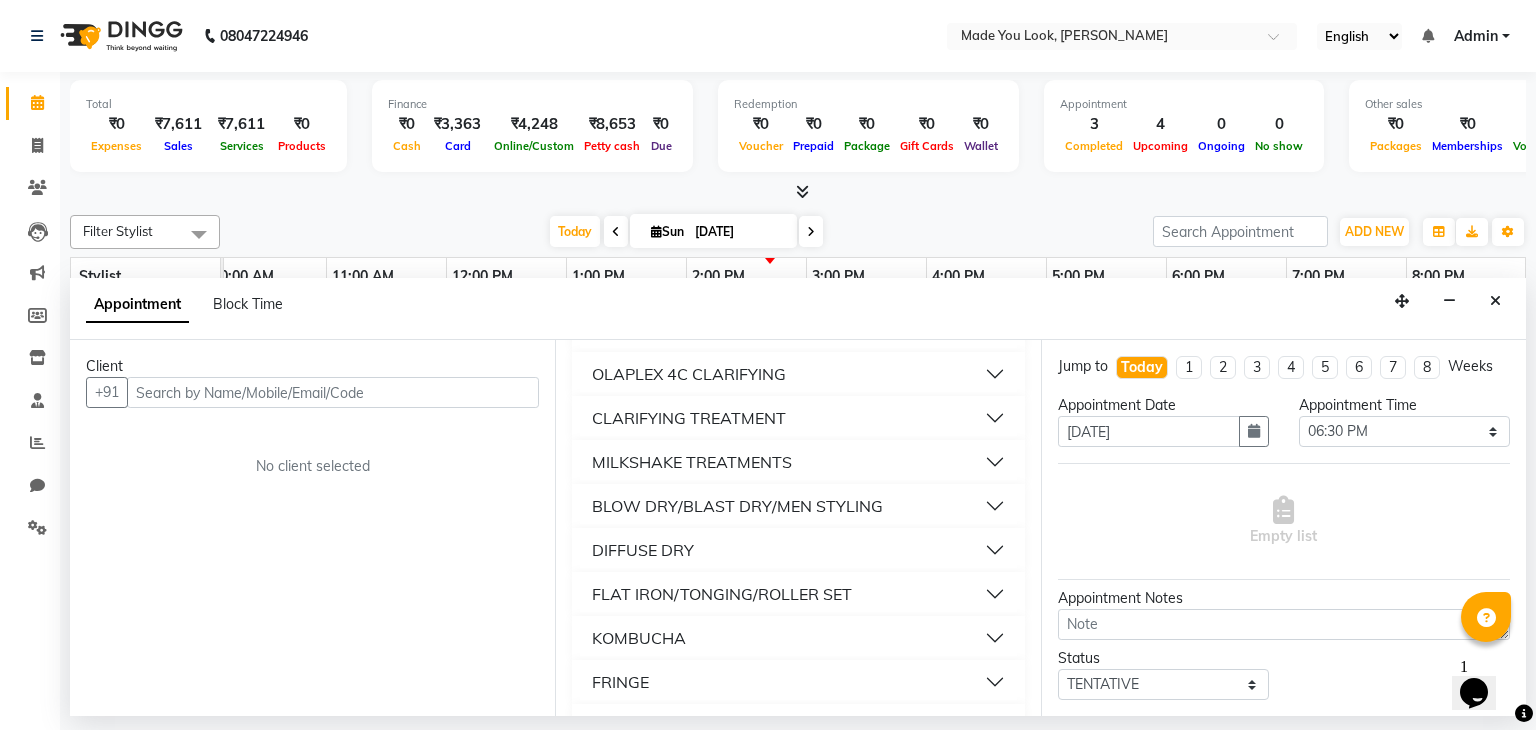 click on "BLOW DRY/BLAST DRY/MEN STYLING" at bounding box center (737, 506) 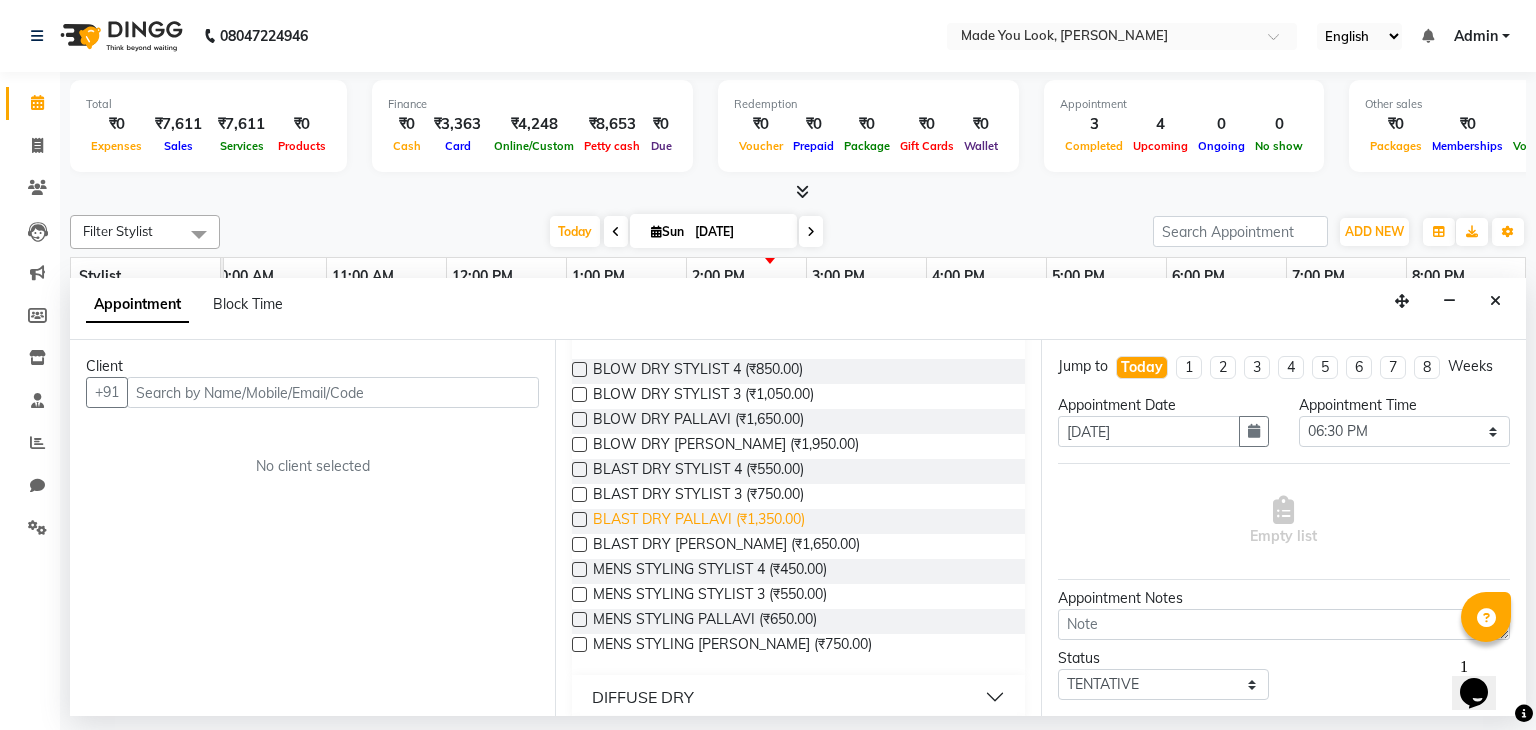 scroll, scrollTop: 1266, scrollLeft: 0, axis: vertical 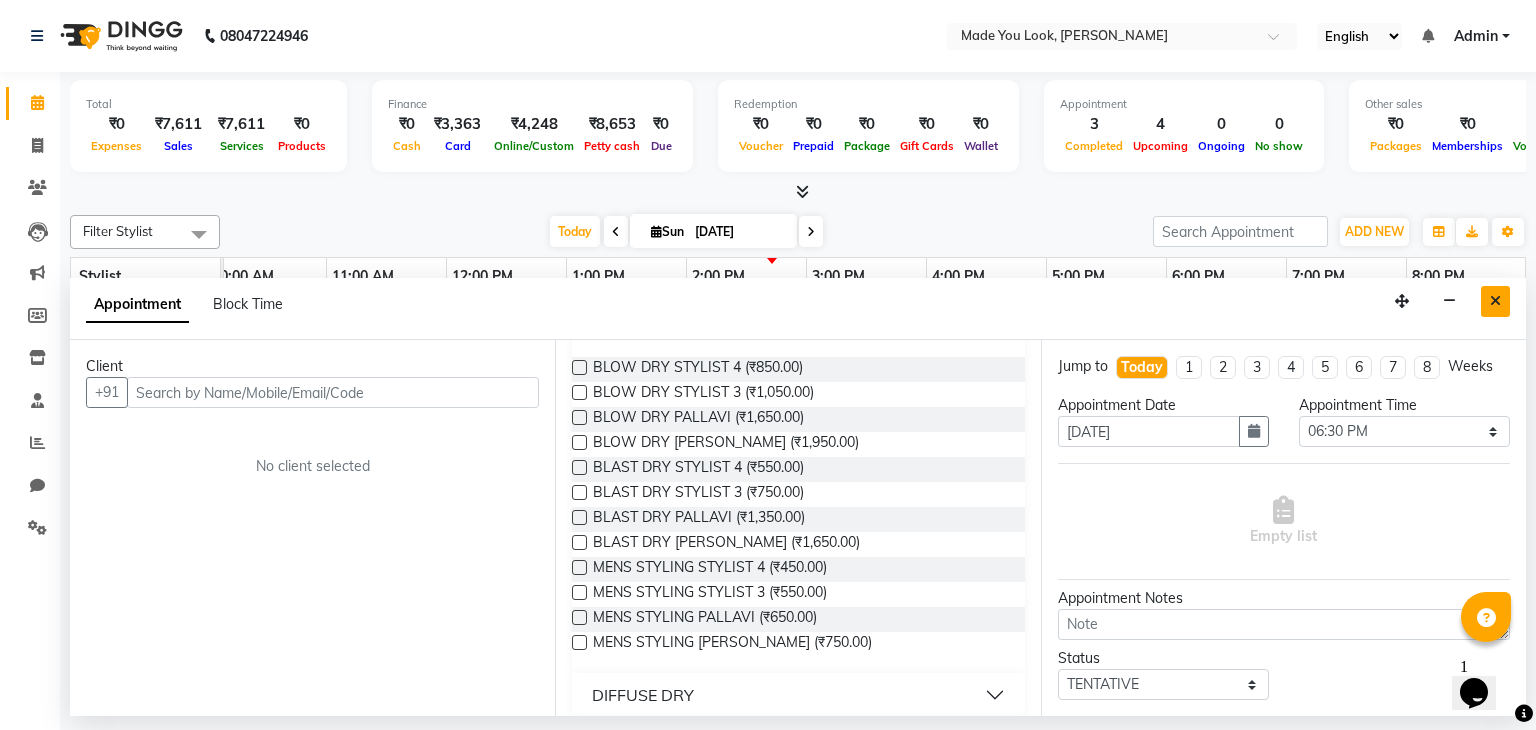 click at bounding box center (1495, 301) 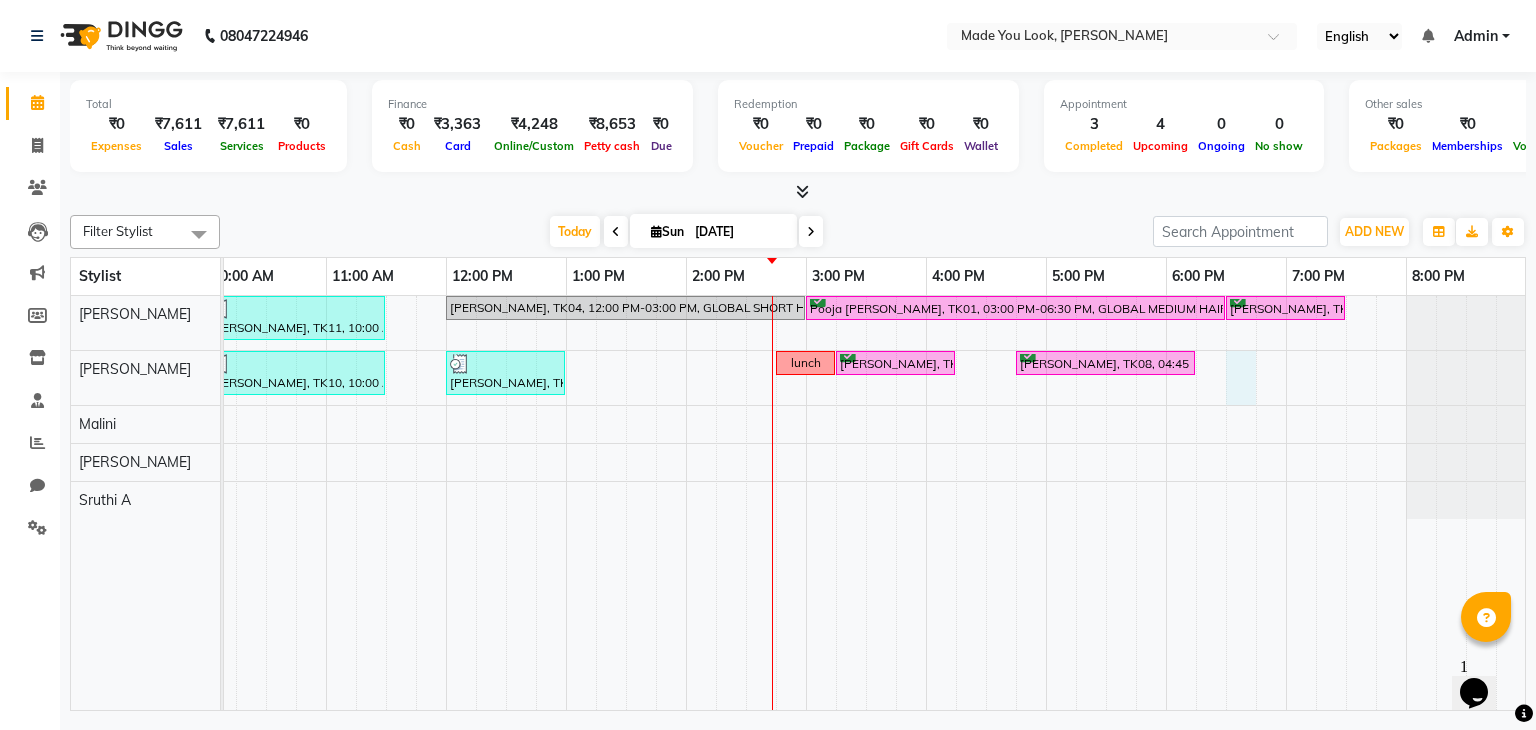 click on "rachana shetty, TK11, 10:00 AM-11:30 AM, CURL-CUT MID BACK PRANAV    vidhi agrawal, TK04, 12:00 PM-03:00 PM, GLOBAL SHORT HAIR MEDIUM     Pooja Sheth, TK01, 03:00 PM-06:30 PM, GLOBAL MEDIUM HAIR MEDIUM     Nikhil Patil, TK03, 06:30 PM-07:30 PM, HAIRCUT PRANAV     keerthi rao, TK10, 10:00 AM-11:30 AM, CURL-CUT ABOVE SHOULDER PALLAVI     kavitha LM, TK12, 12:00 PM-01:00 PM, HAIRCUT PRANAV  lunch      Keerthi Rao, TK07, 03:15 PM-04:15 PM, HAIRCUT PALLAVI     Nehal shanbhav, TK08, 04:45 PM-06:15 PM, HAIRCUT PALLAVI" at bounding box center [746, 503] 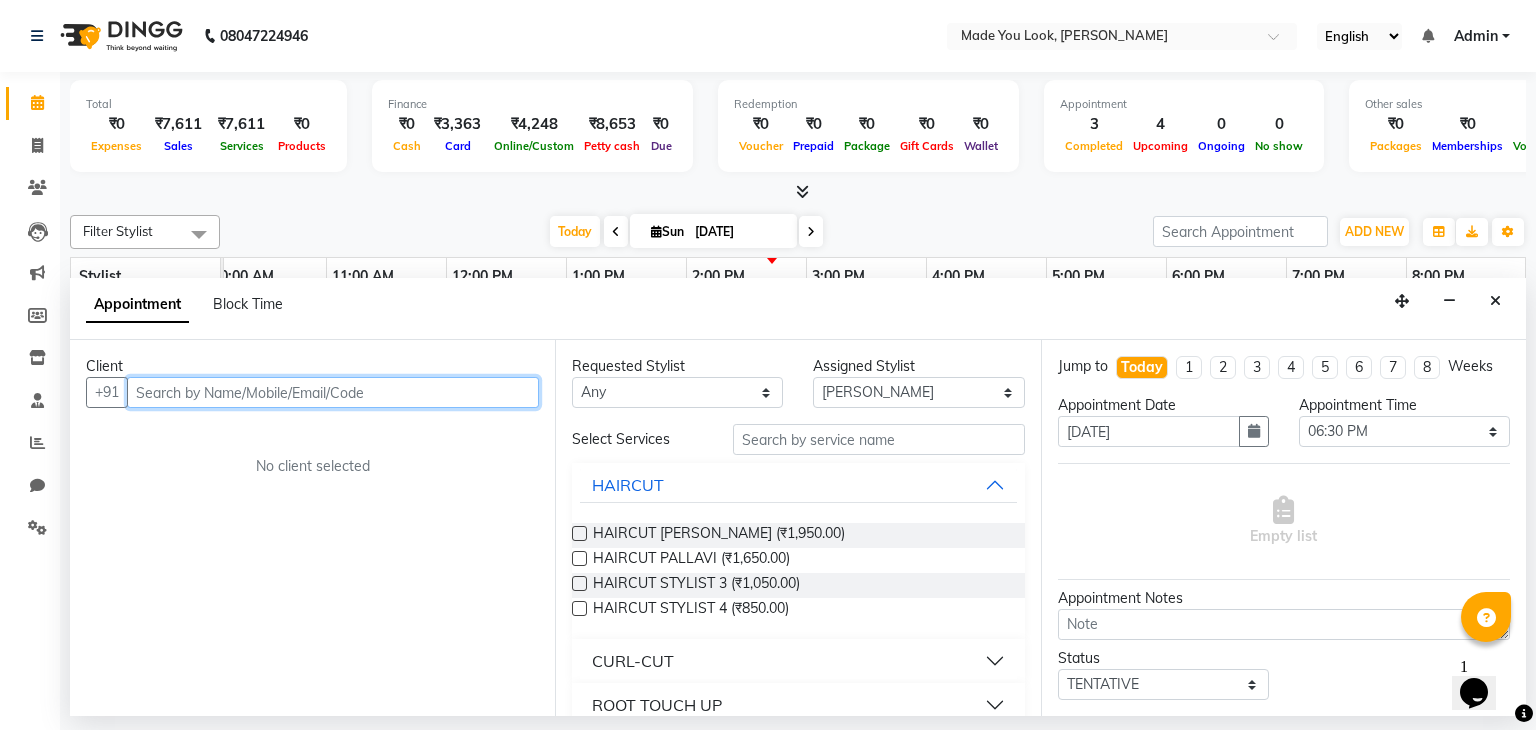 click at bounding box center [333, 392] 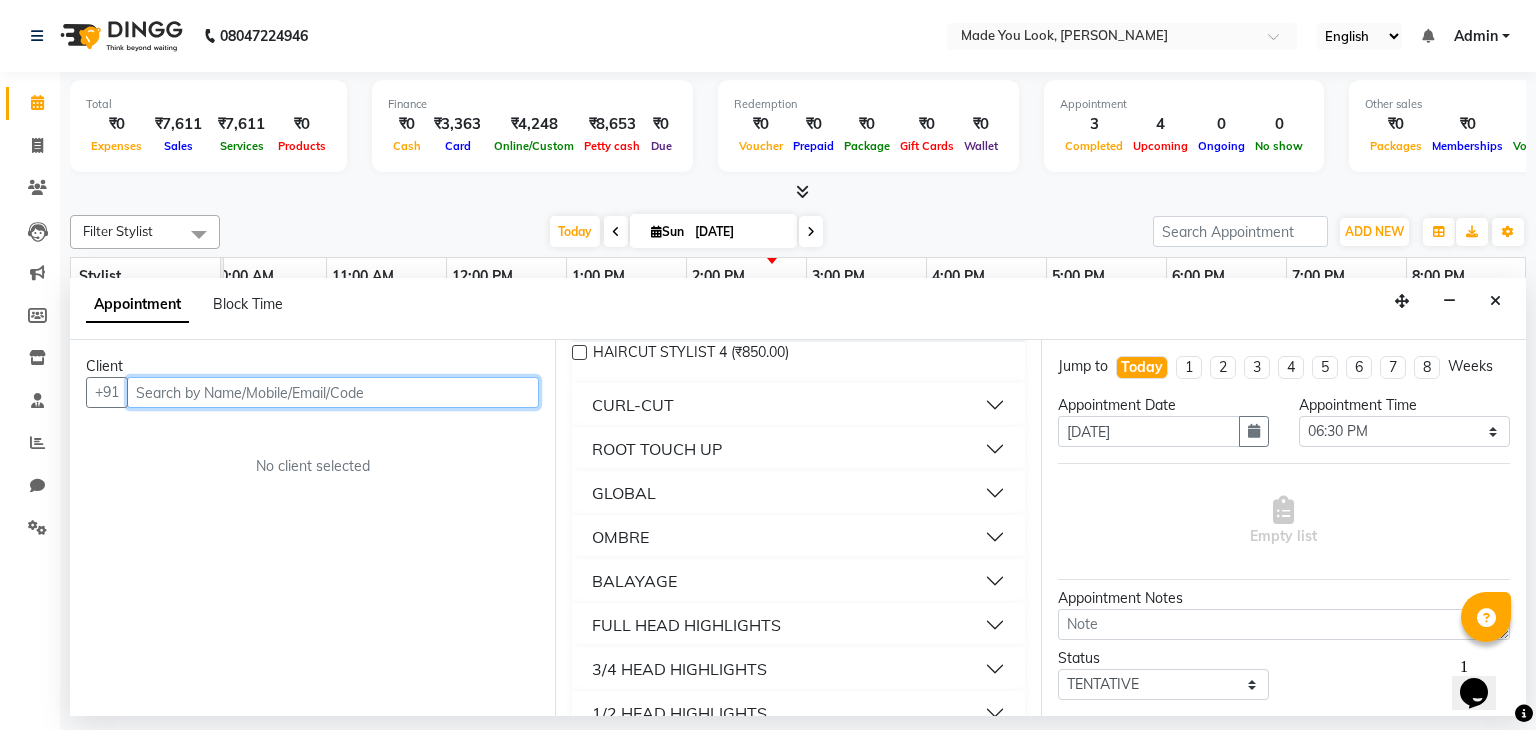 scroll, scrollTop: 258, scrollLeft: 0, axis: vertical 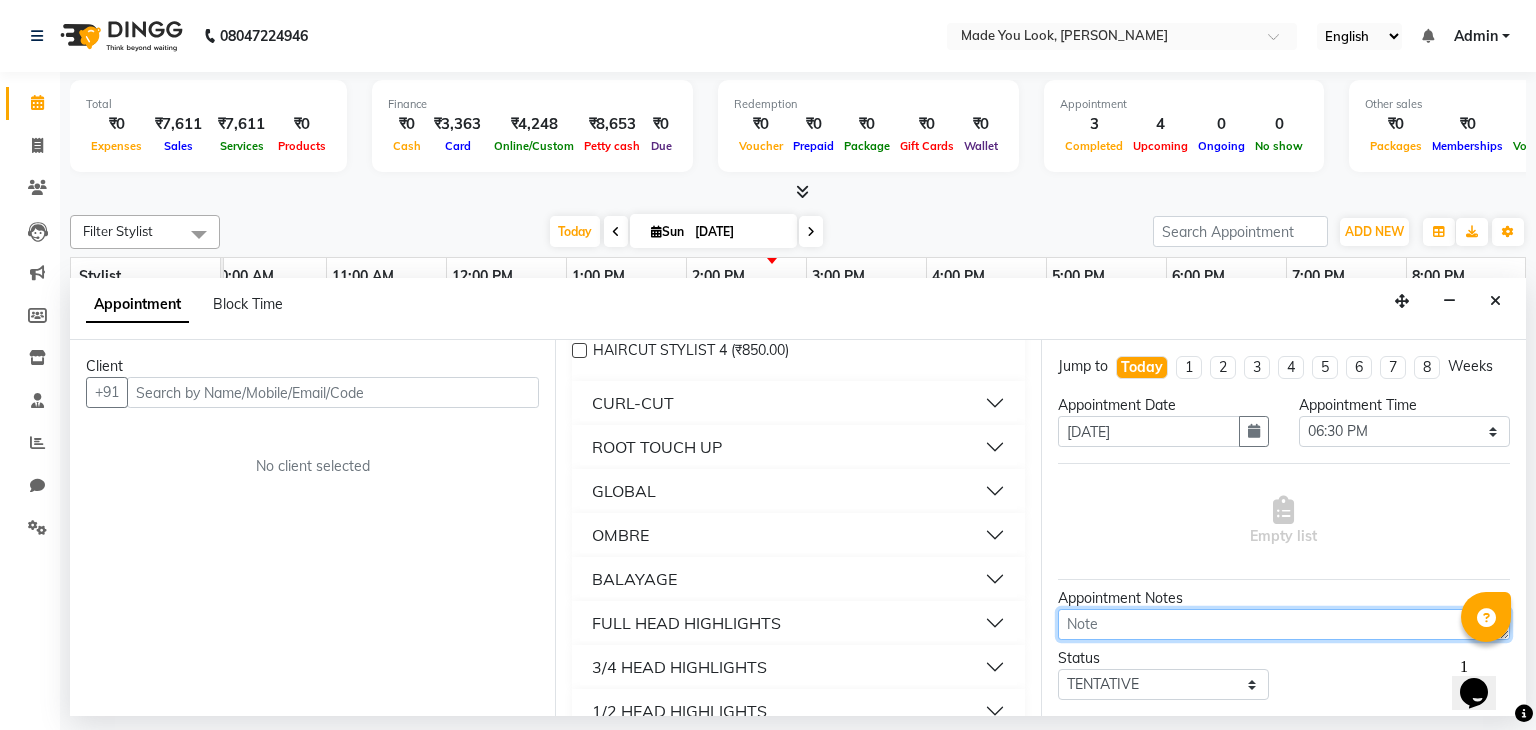 click at bounding box center [1284, 624] 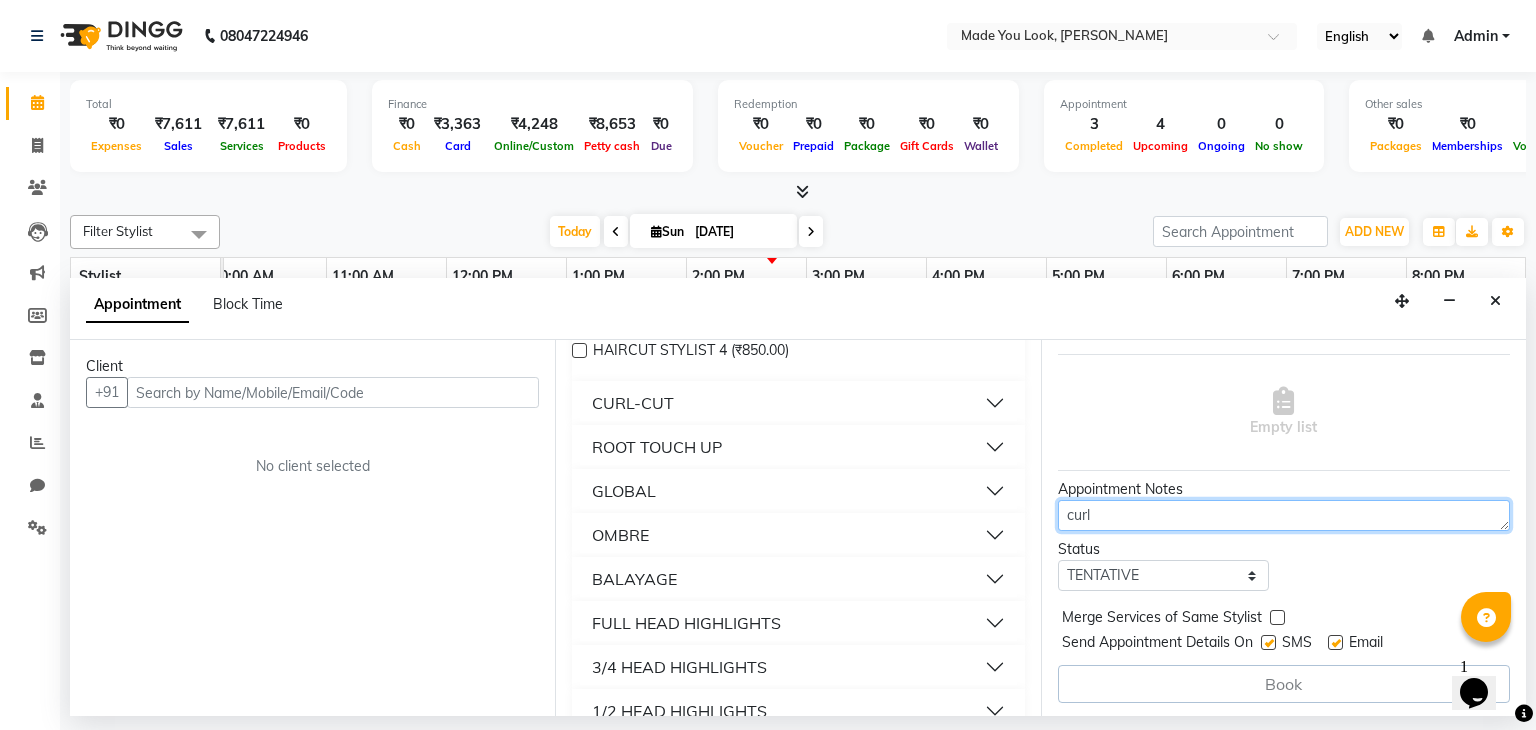 scroll, scrollTop: 0, scrollLeft: 0, axis: both 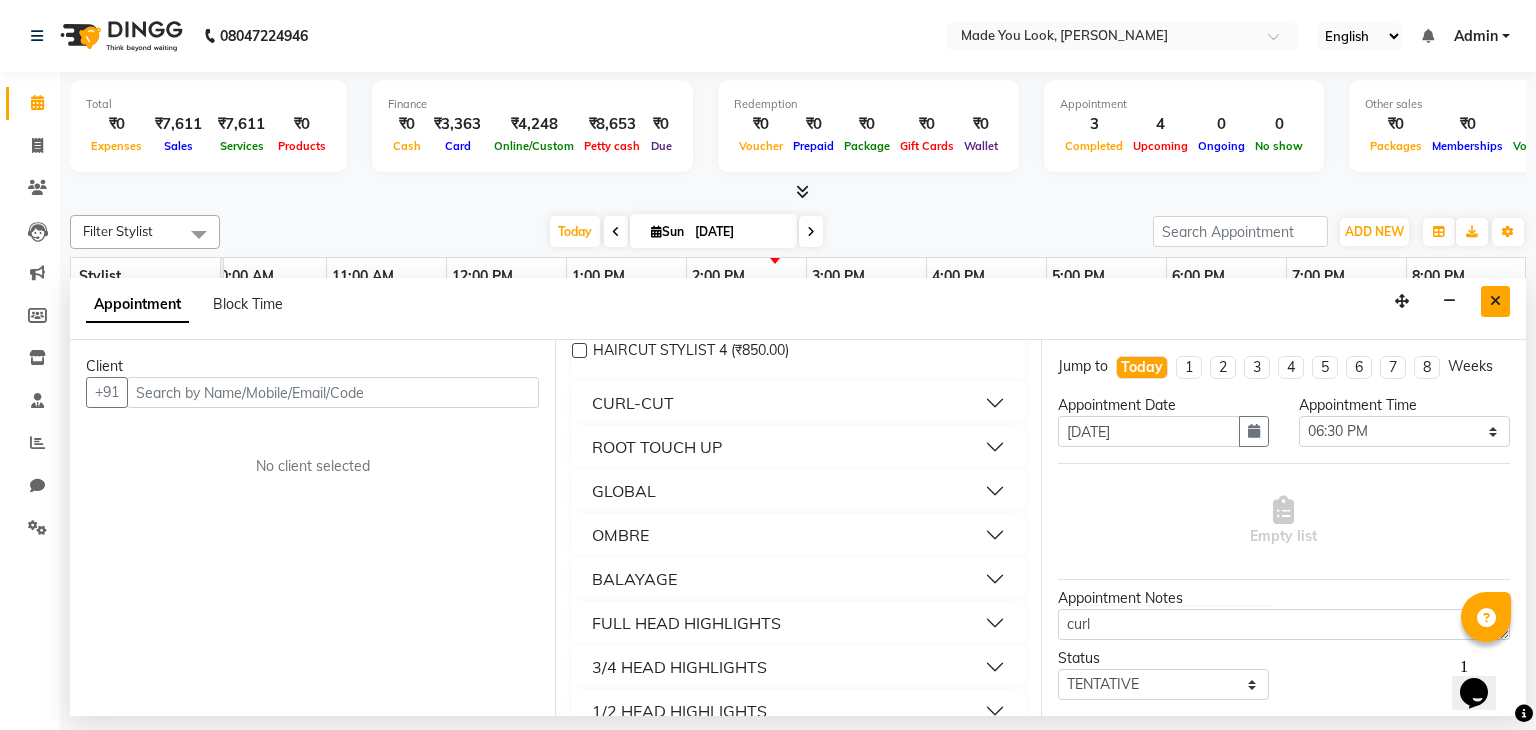 click at bounding box center (1495, 301) 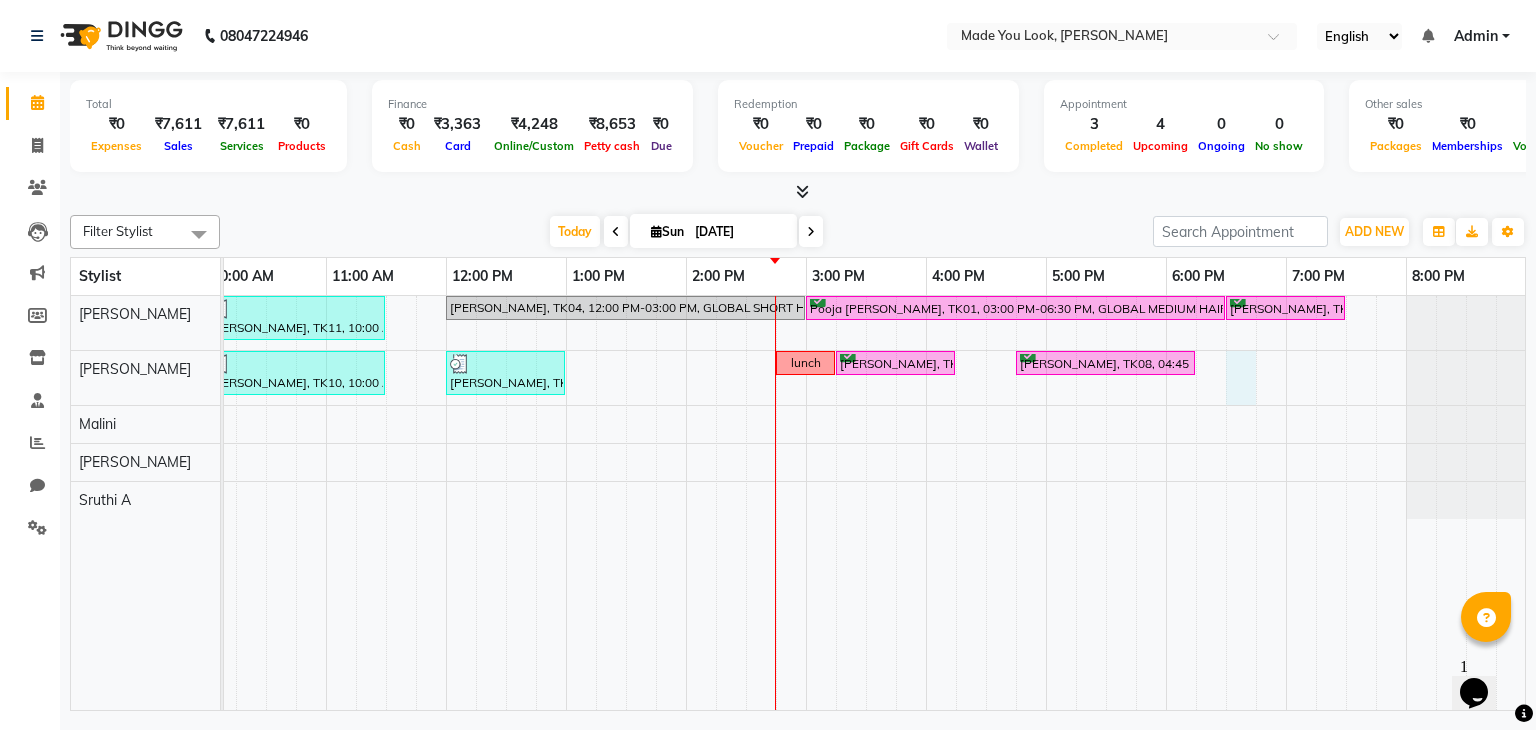 click on "rachana shetty, TK11, 10:00 AM-11:30 AM, CURL-CUT MID BACK PRANAV    vidhi agrawal, TK04, 12:00 PM-03:00 PM, GLOBAL SHORT HAIR MEDIUM     Pooja Sheth, TK01, 03:00 PM-06:30 PM, GLOBAL MEDIUM HAIR MEDIUM     Nikhil Patil, TK03, 06:30 PM-07:30 PM, HAIRCUT PRANAV     keerthi rao, TK10, 10:00 AM-11:30 AM, CURL-CUT ABOVE SHOULDER PALLAVI     kavitha LM, TK12, 12:00 PM-01:00 PM, HAIRCUT PRANAV  lunch      Keerthi Rao, TK07, 03:15 PM-04:15 PM, HAIRCUT PALLAVI     Nehal shanbhav, TK08, 04:45 PM-06:15 PM, HAIRCUT PALLAVI" at bounding box center [746, 503] 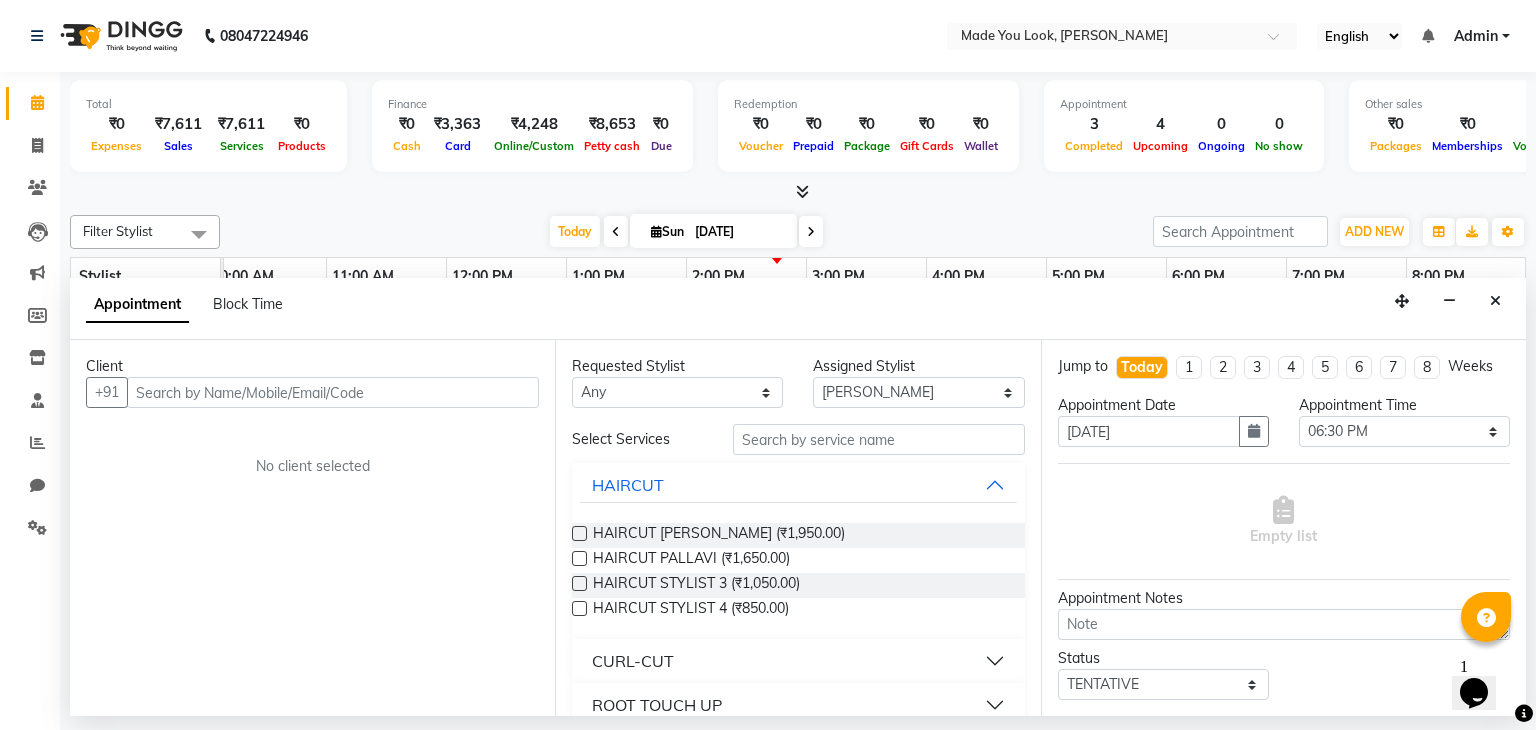 click at bounding box center [333, 392] 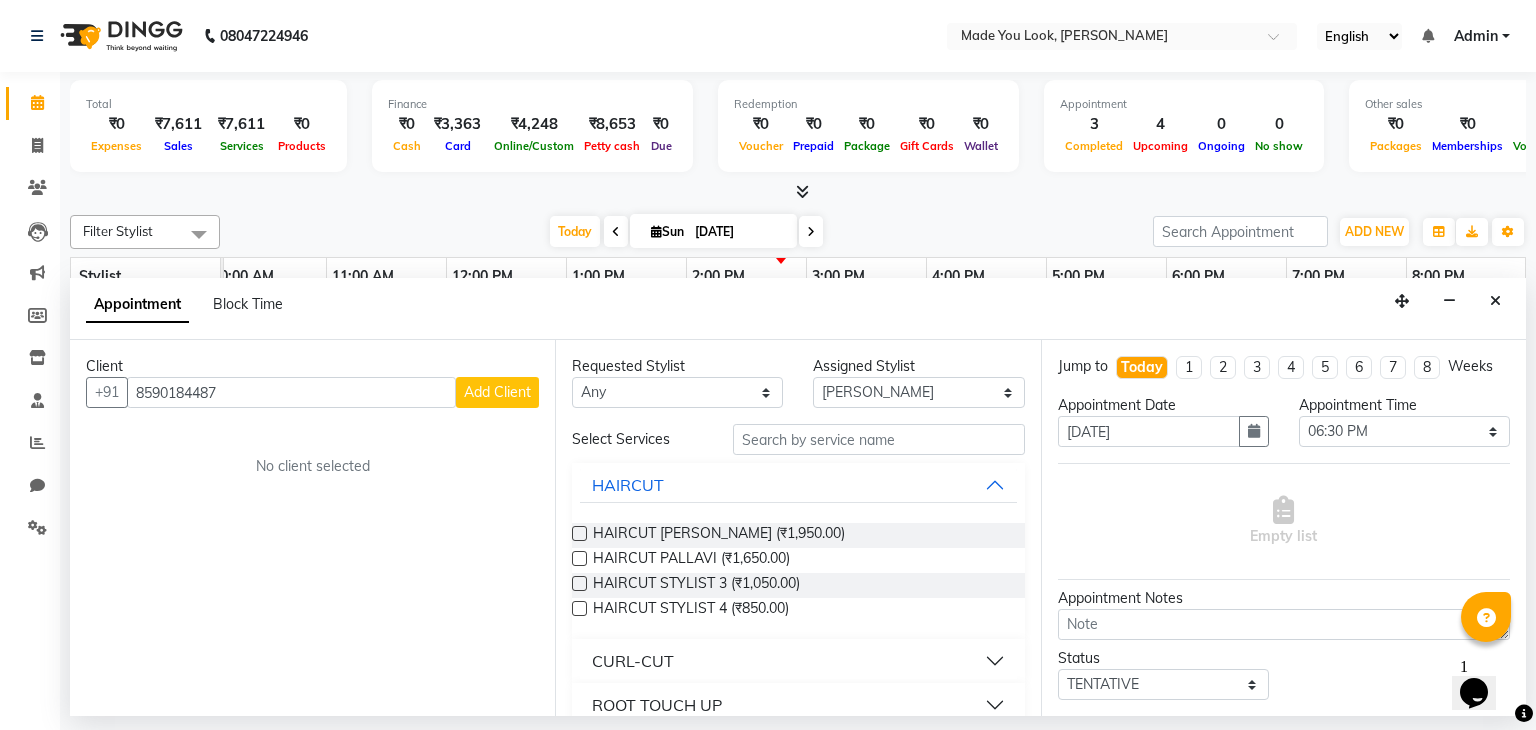click on "Add Client" at bounding box center [497, 392] 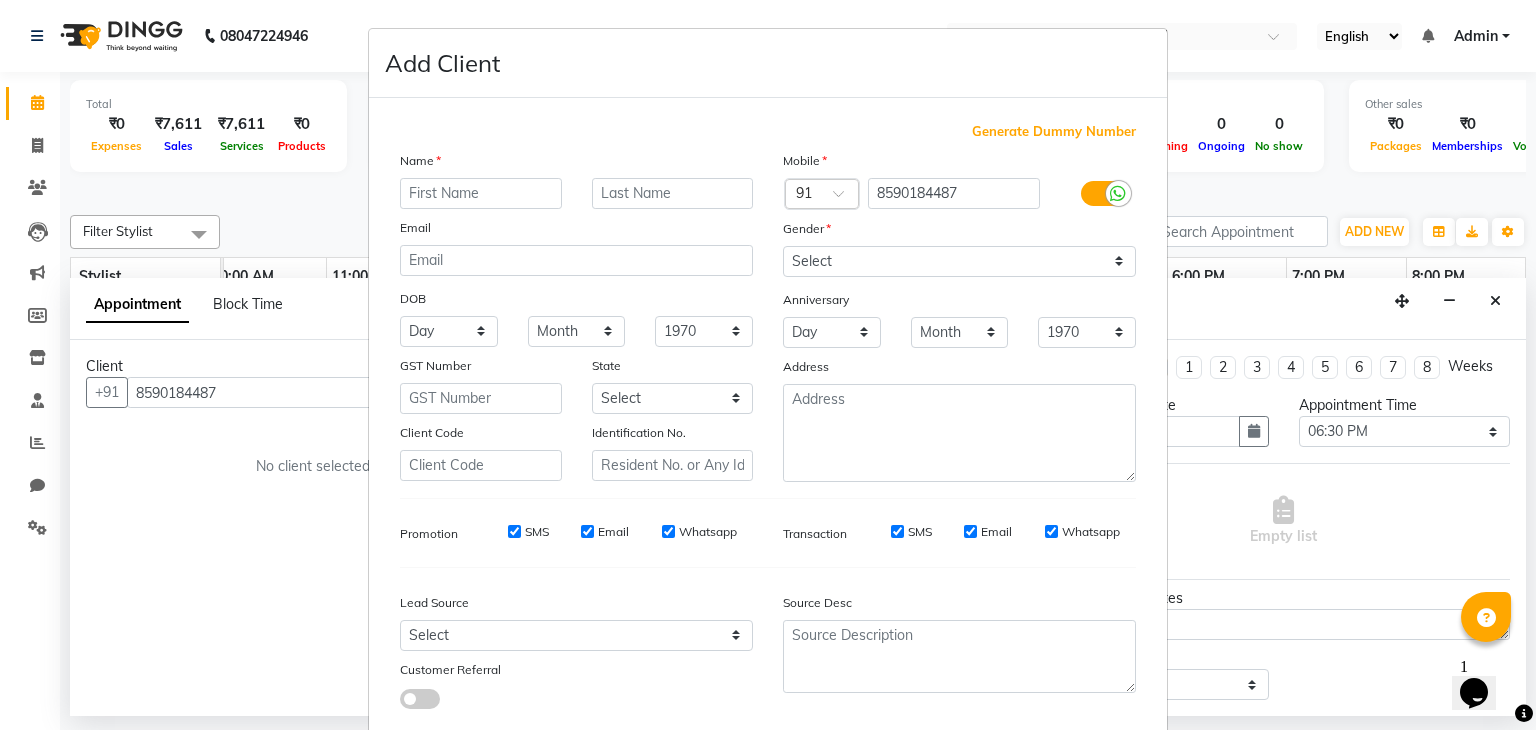 click at bounding box center [481, 193] 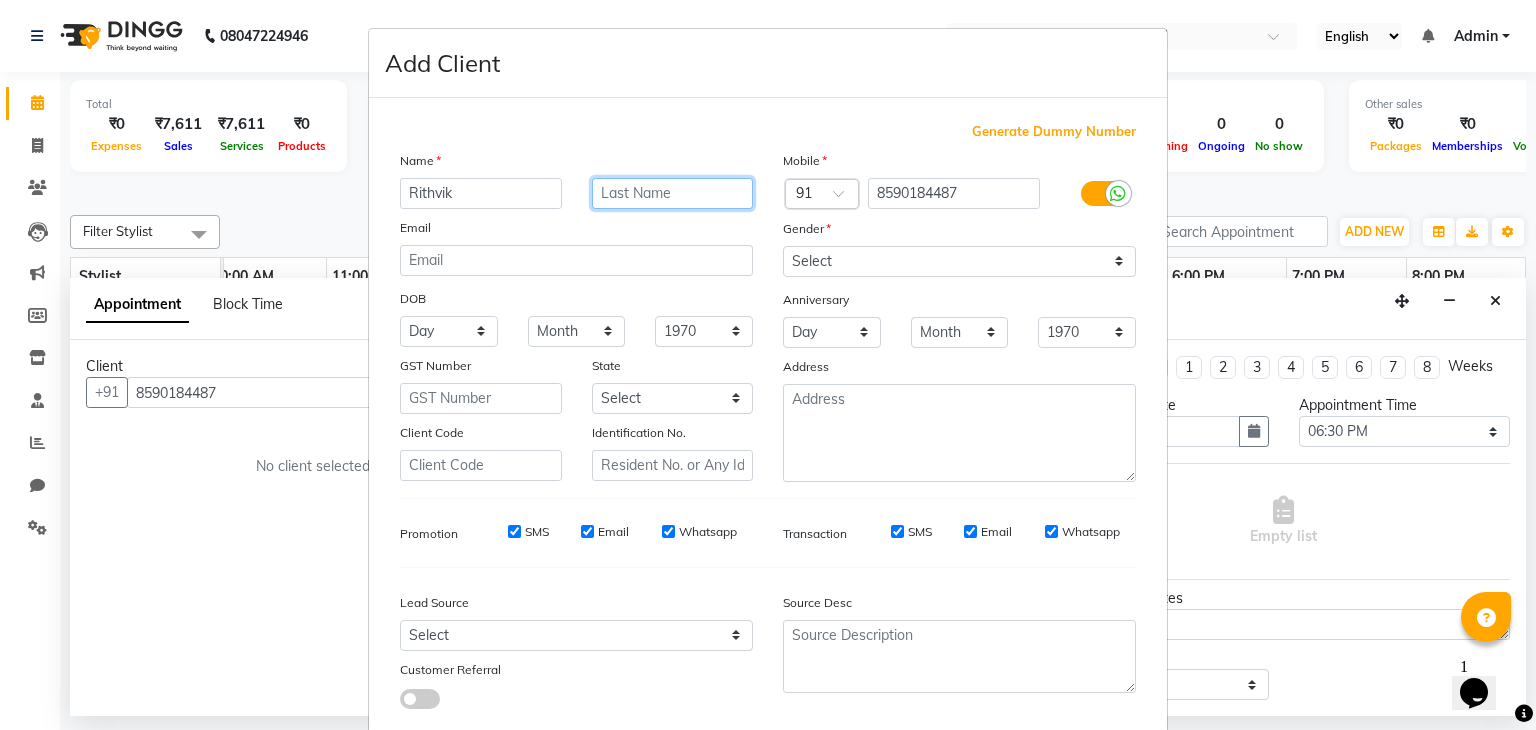 click at bounding box center [673, 193] 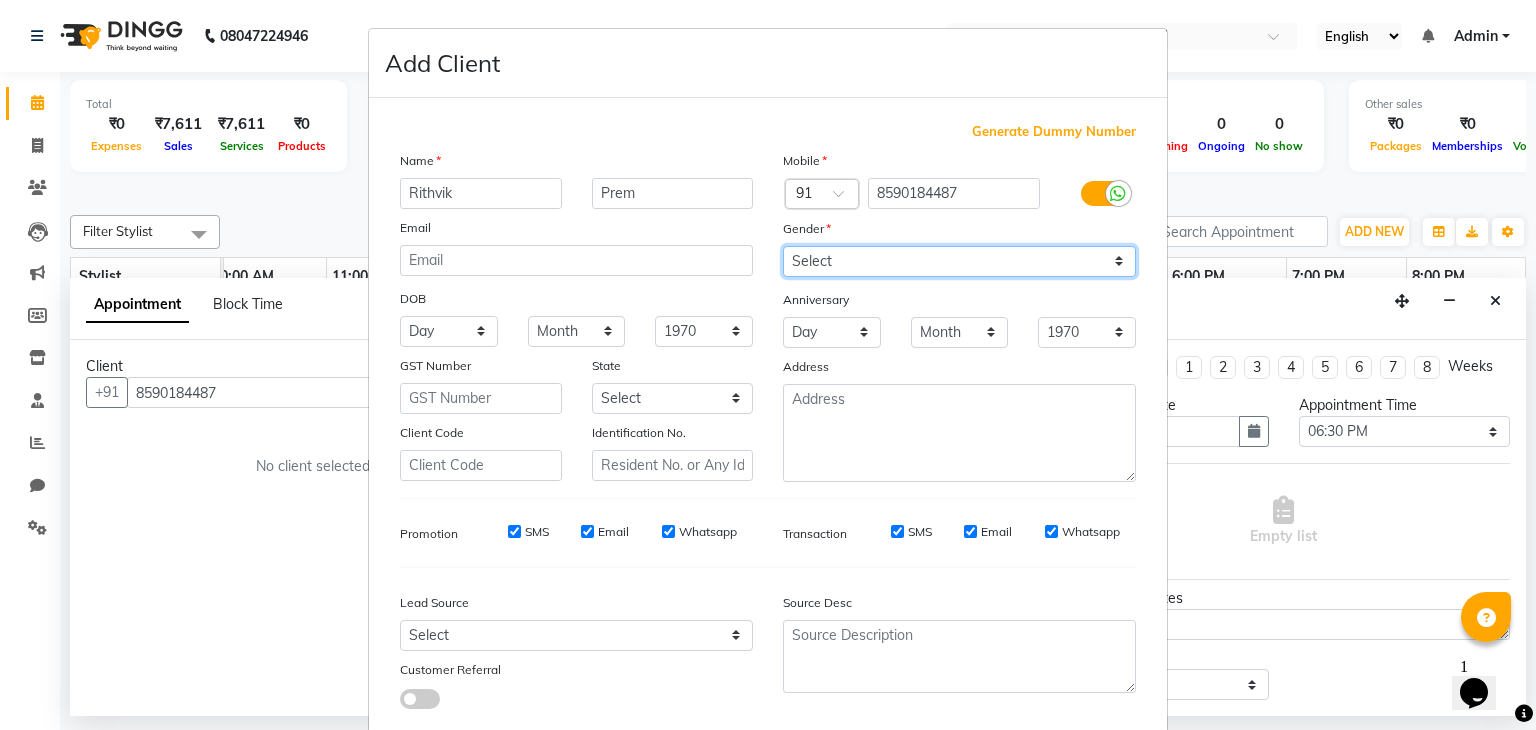 click on "Select [DEMOGRAPHIC_DATA] [DEMOGRAPHIC_DATA] Other Prefer Not To Say" at bounding box center (959, 261) 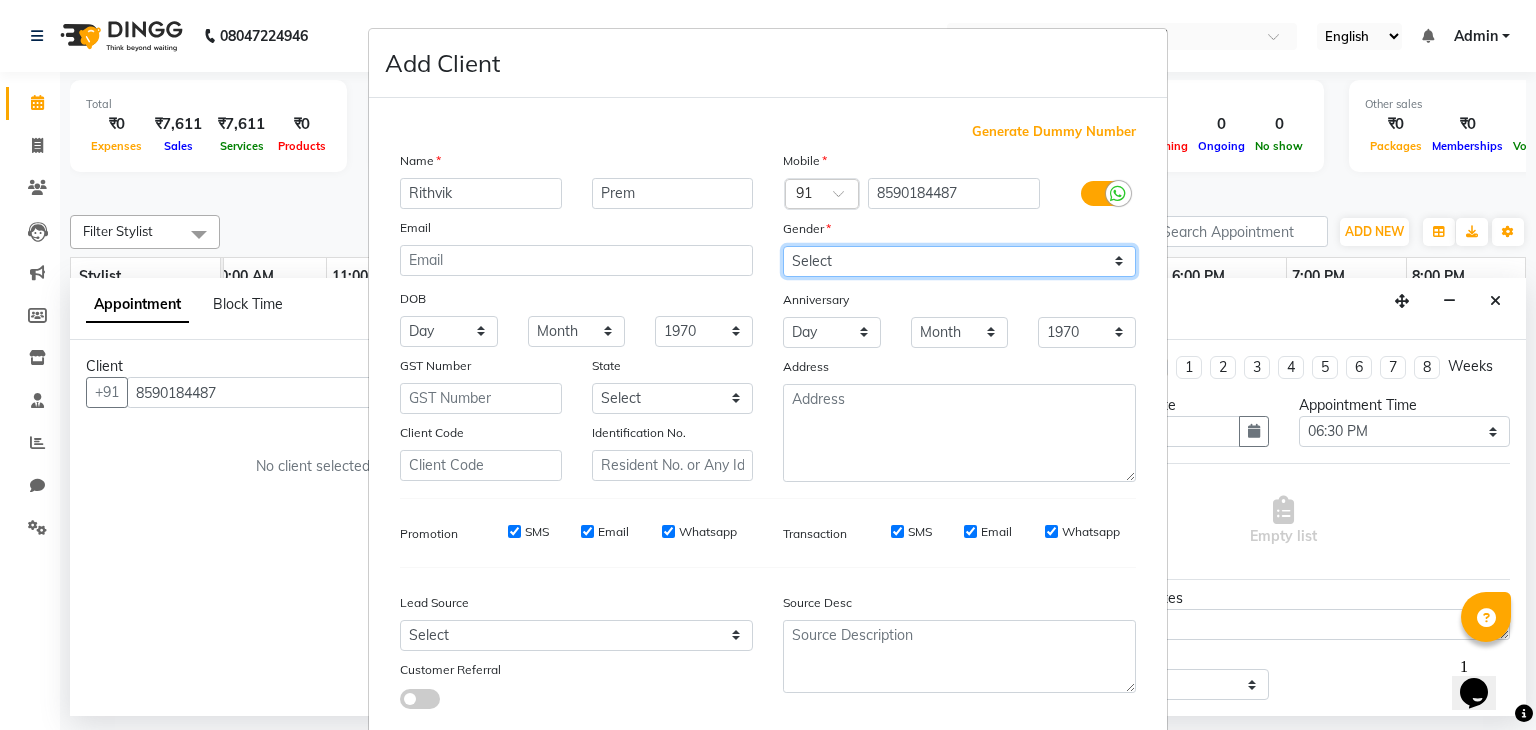 click on "Select [DEMOGRAPHIC_DATA] [DEMOGRAPHIC_DATA] Other Prefer Not To Say" at bounding box center [959, 261] 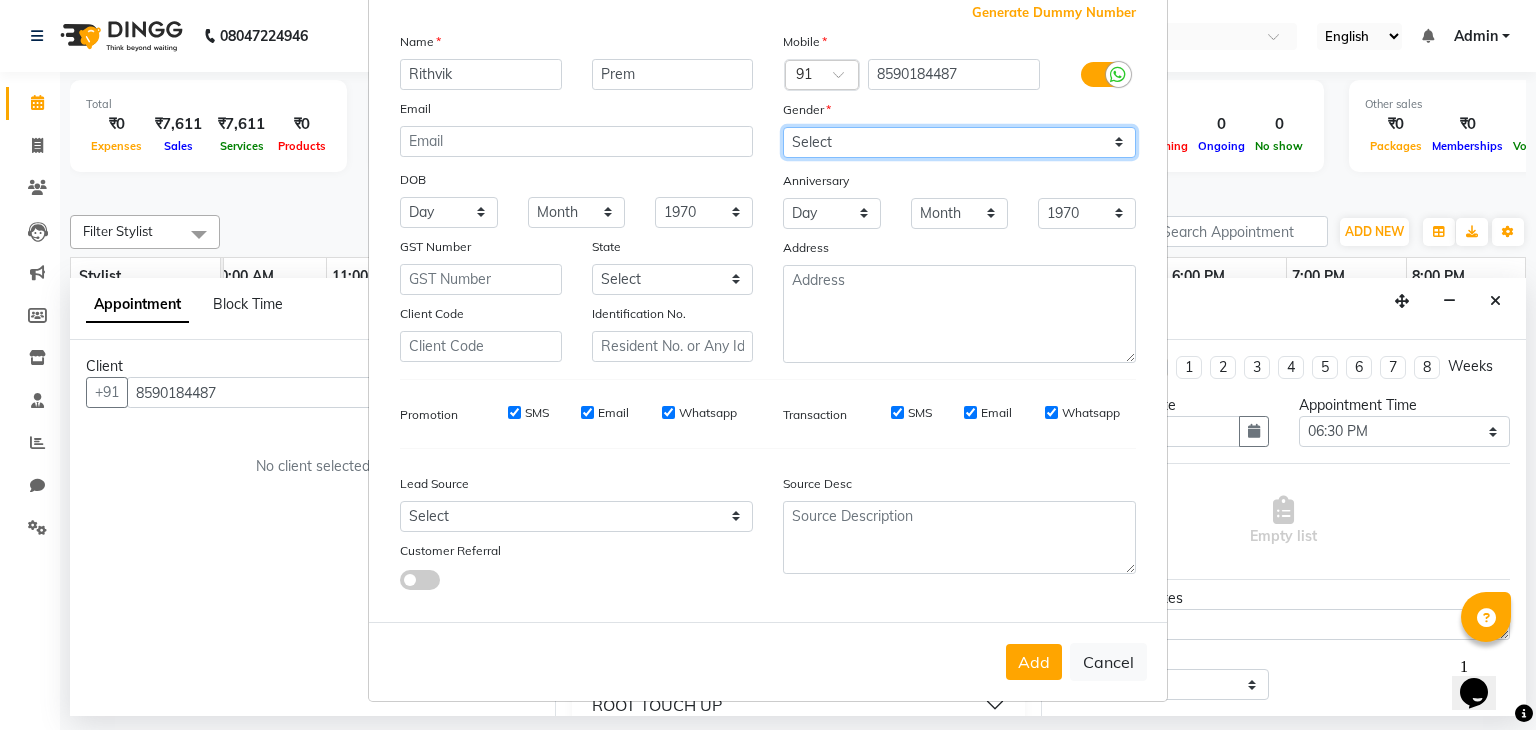 scroll, scrollTop: 127, scrollLeft: 0, axis: vertical 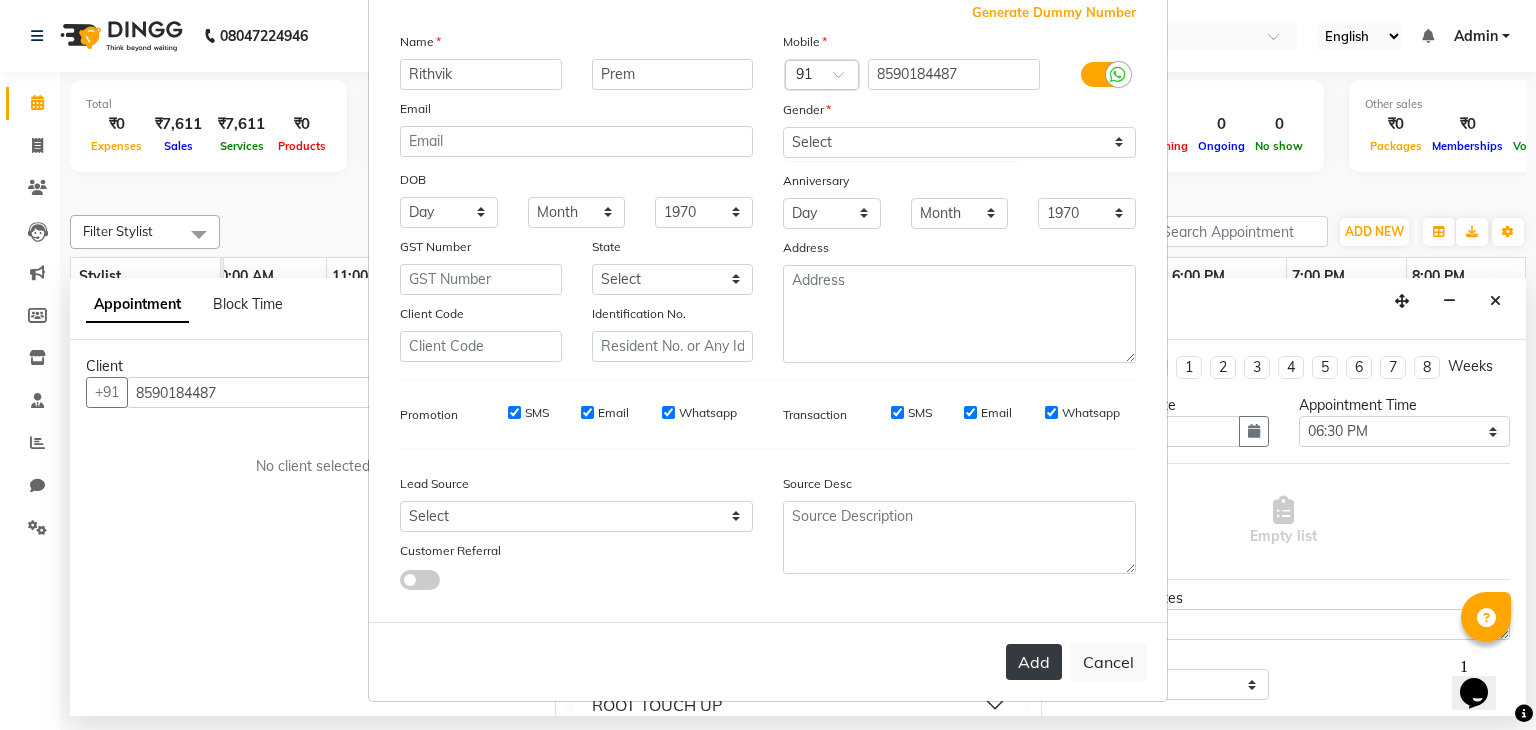 click on "Add" at bounding box center [1034, 662] 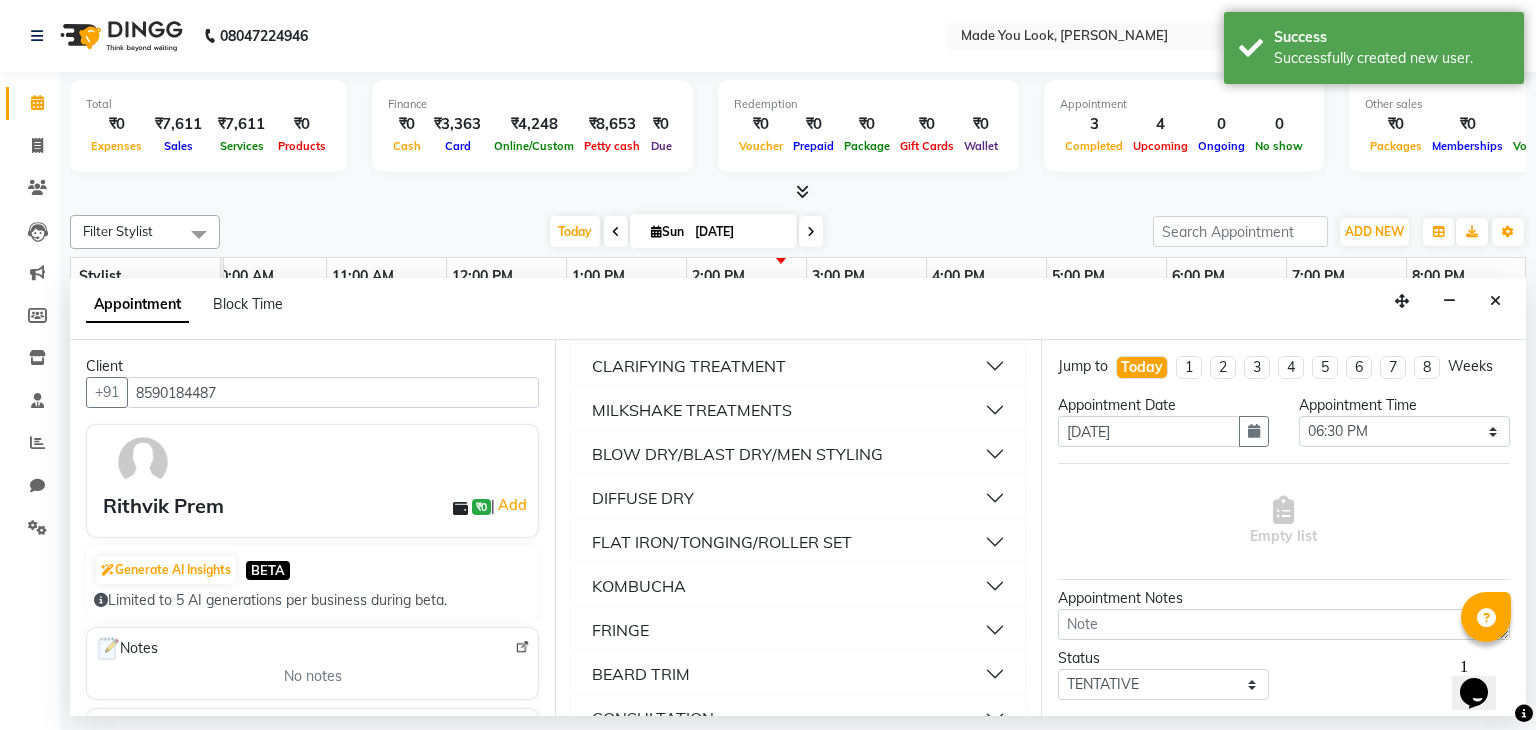 scroll, scrollTop: 1132, scrollLeft: 0, axis: vertical 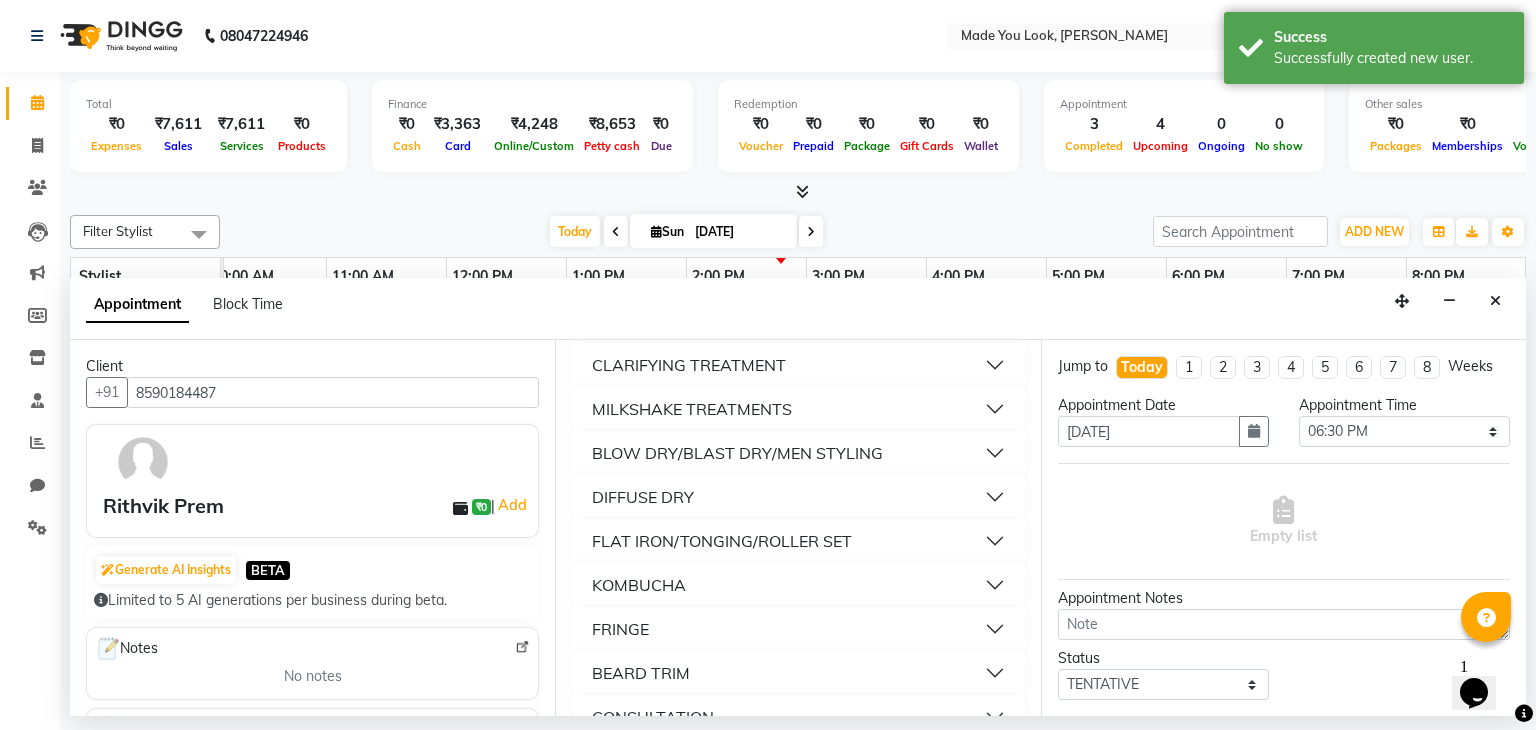 click on "BLOW DRY/BLAST DRY/MEN STYLING" at bounding box center (737, 453) 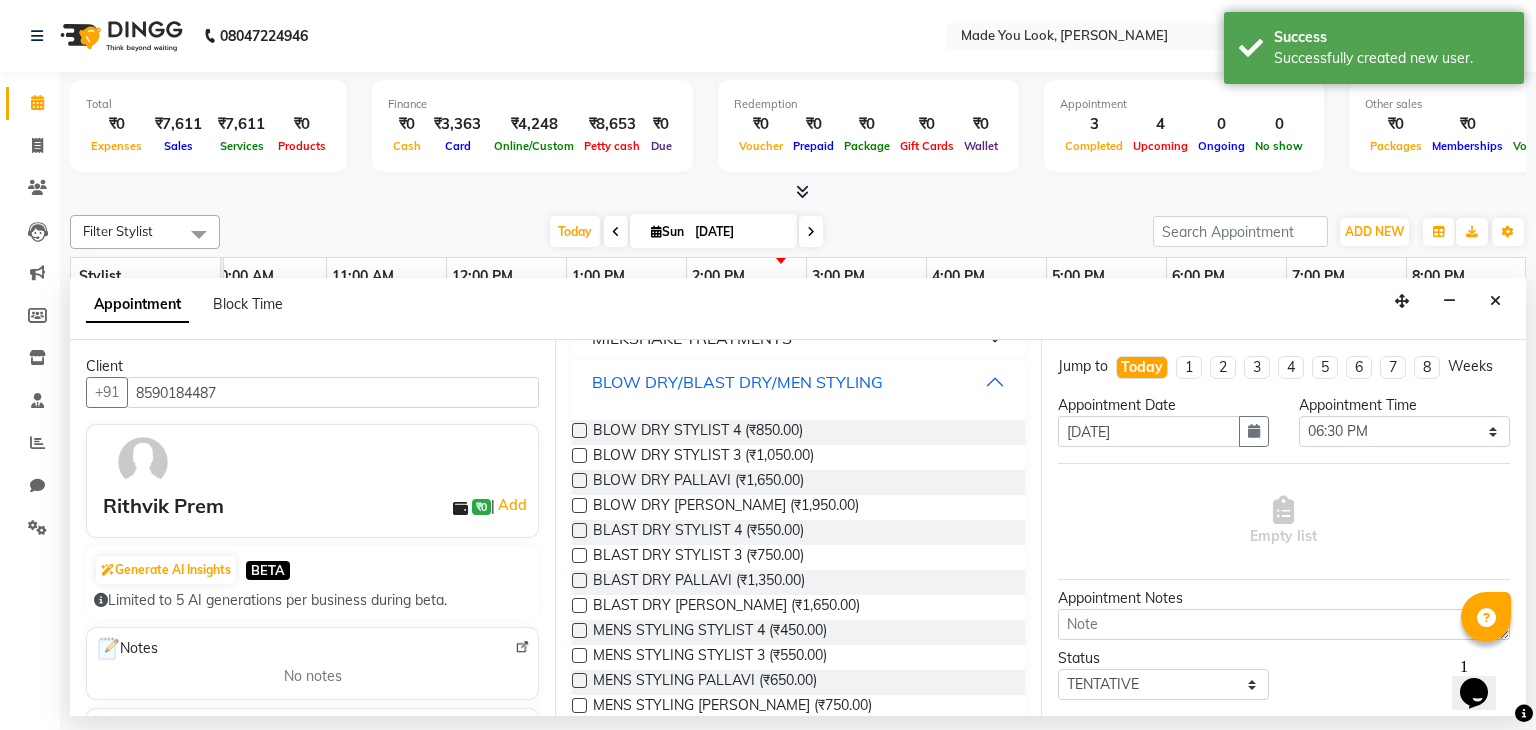 scroll, scrollTop: 1204, scrollLeft: 0, axis: vertical 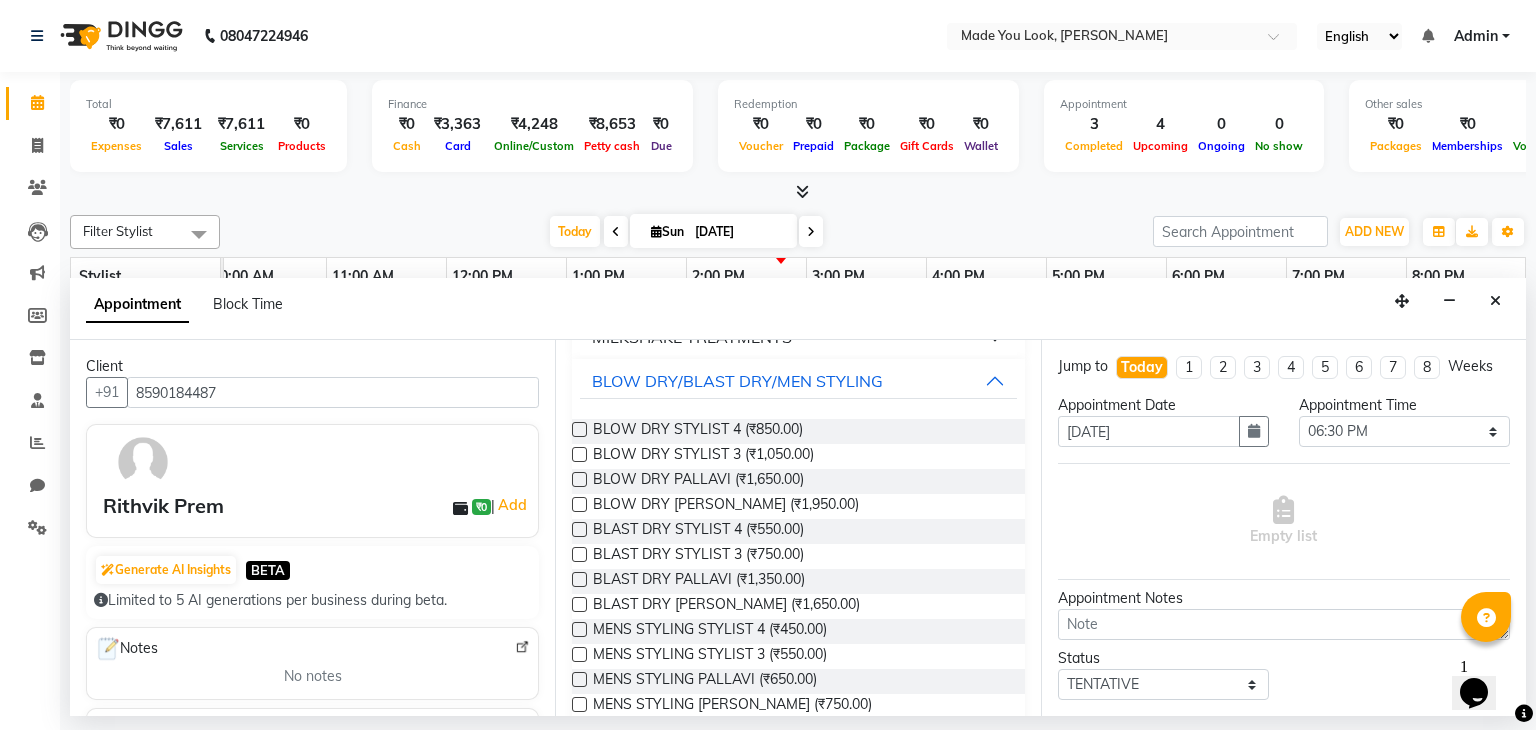 click at bounding box center (579, 479) 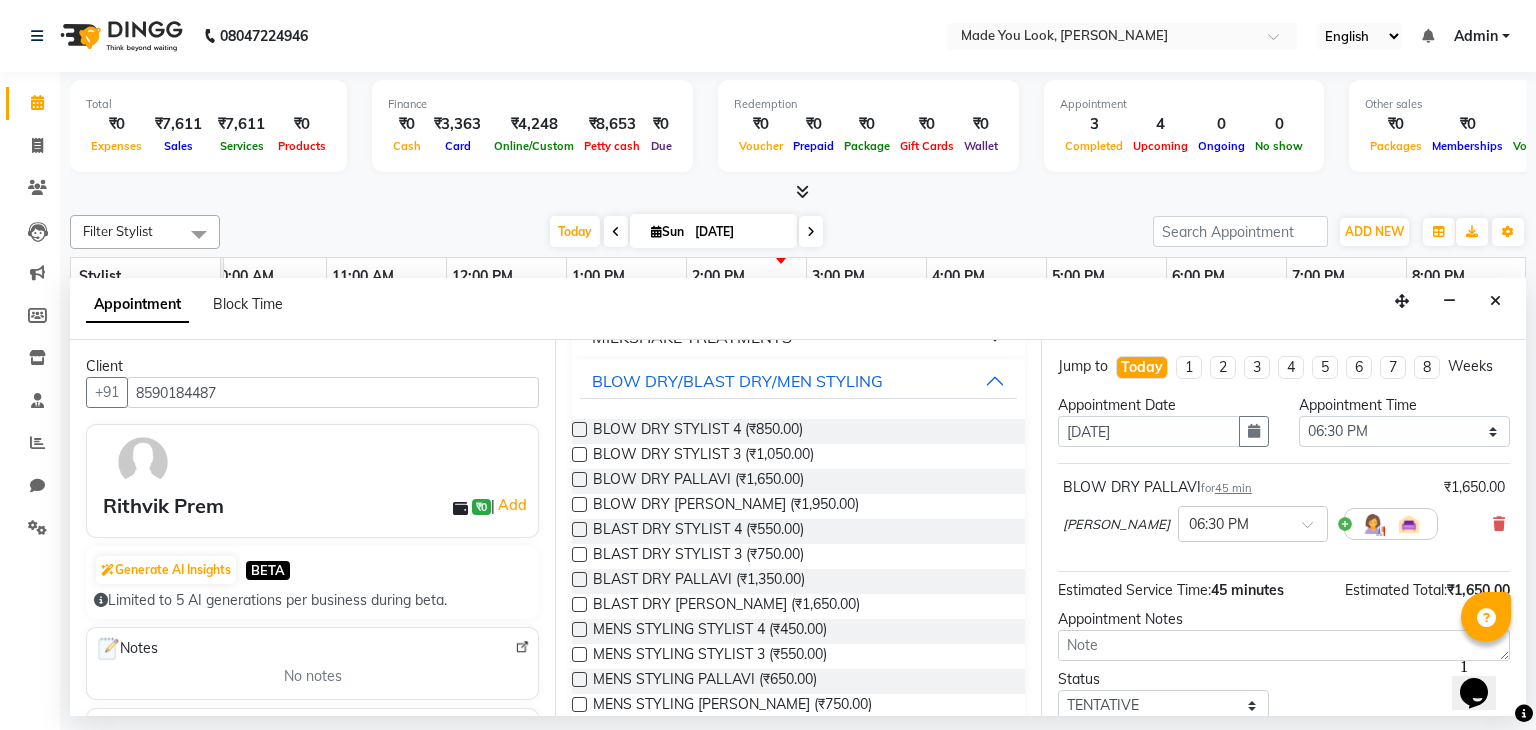 scroll, scrollTop: 130, scrollLeft: 0, axis: vertical 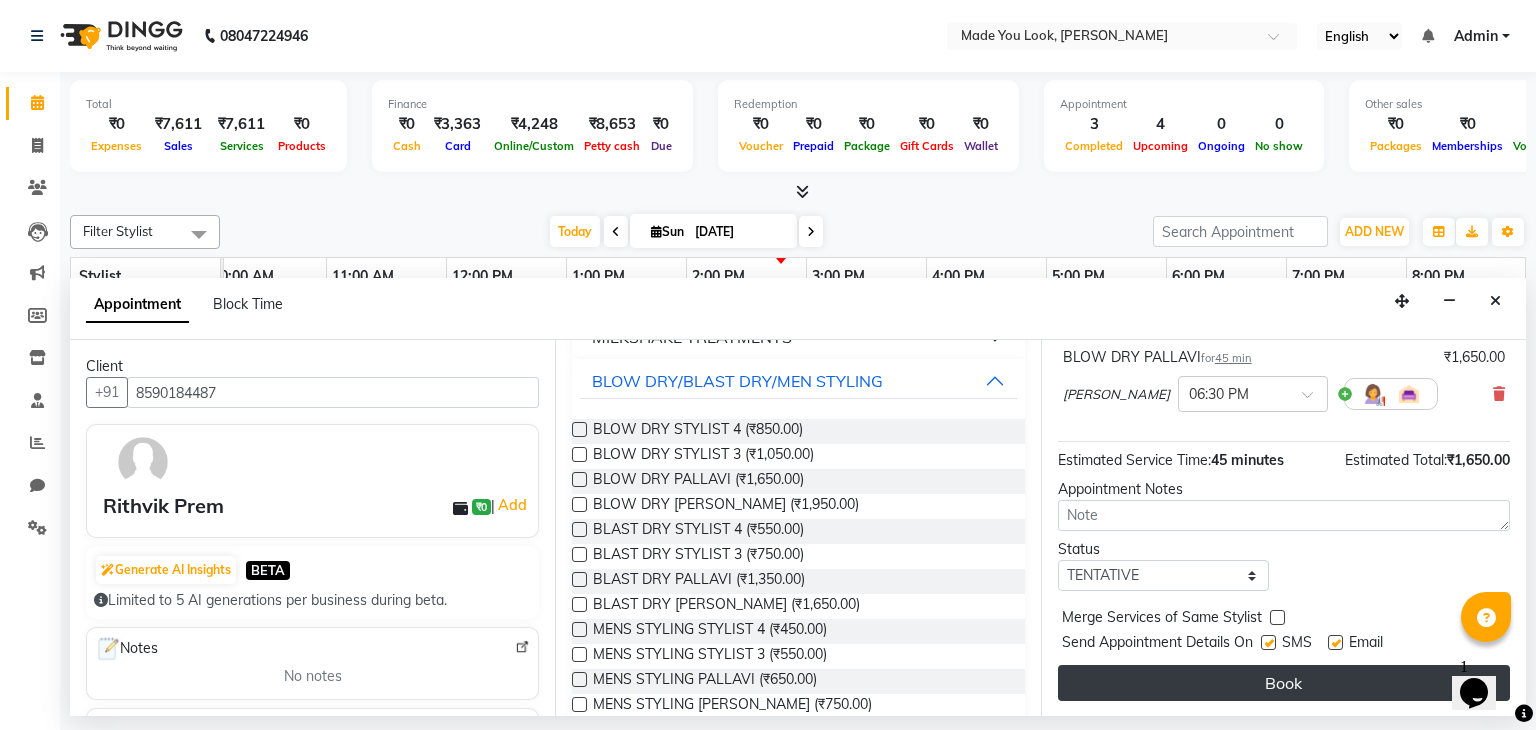 click on "Book" at bounding box center [1284, 683] 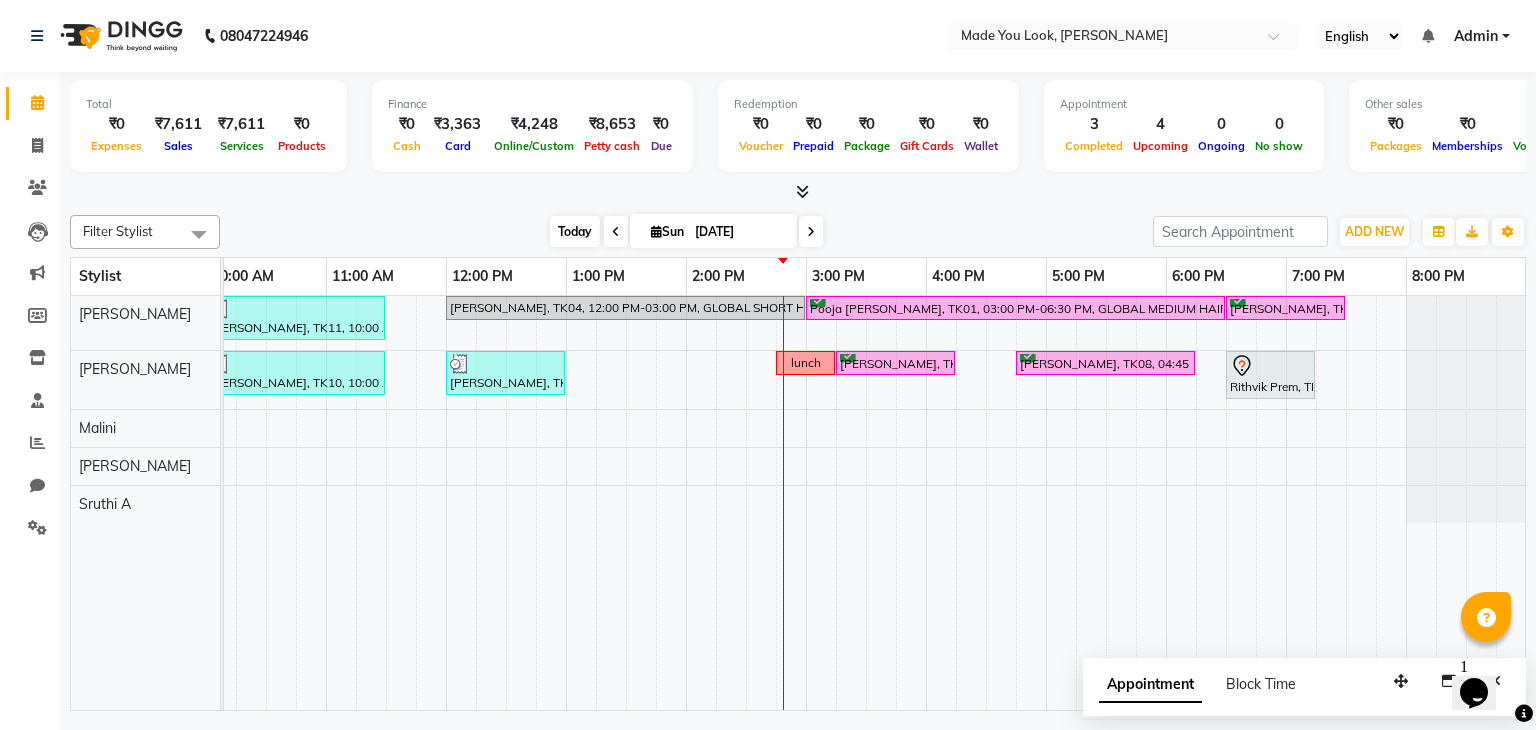 click on "Today" at bounding box center [575, 231] 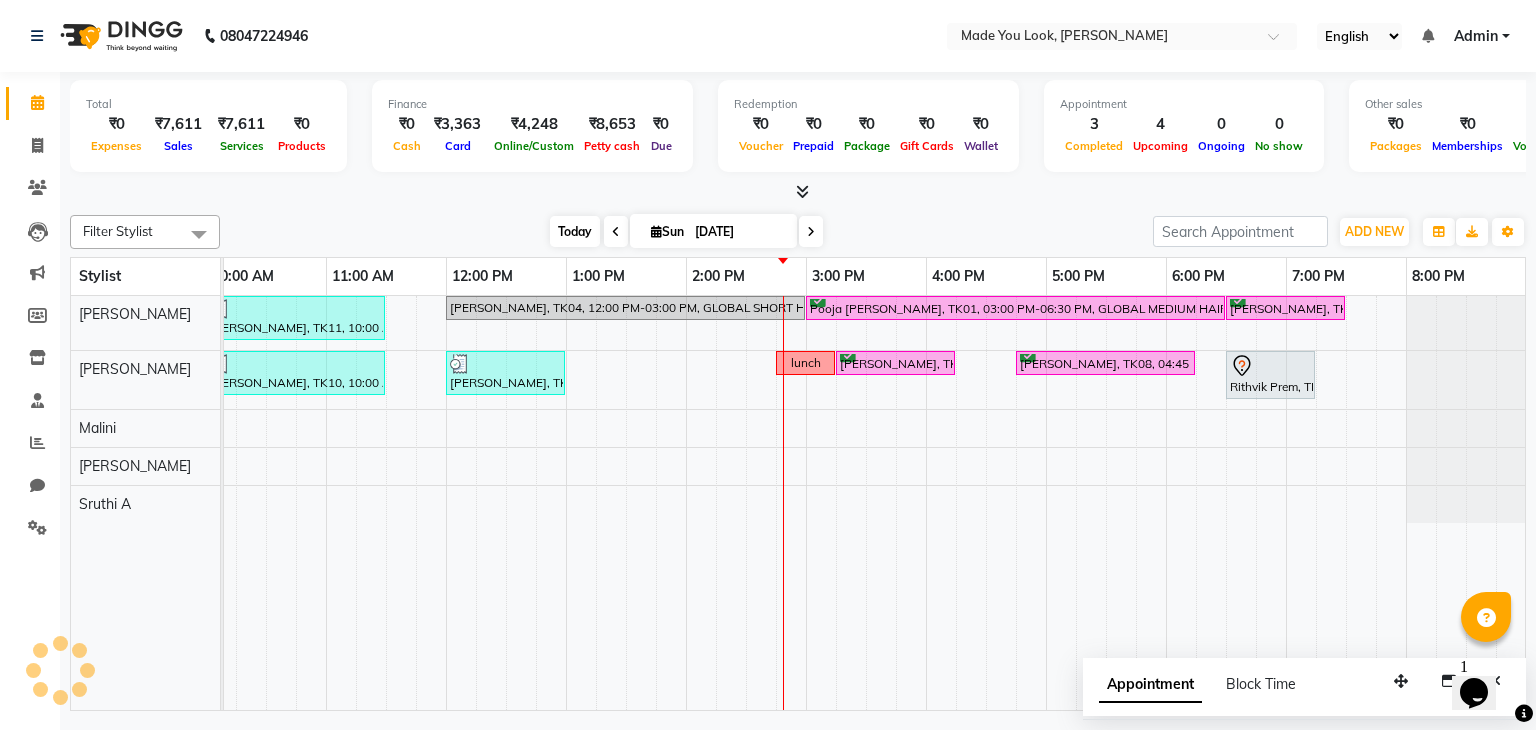 scroll, scrollTop: 0, scrollLeft: 0, axis: both 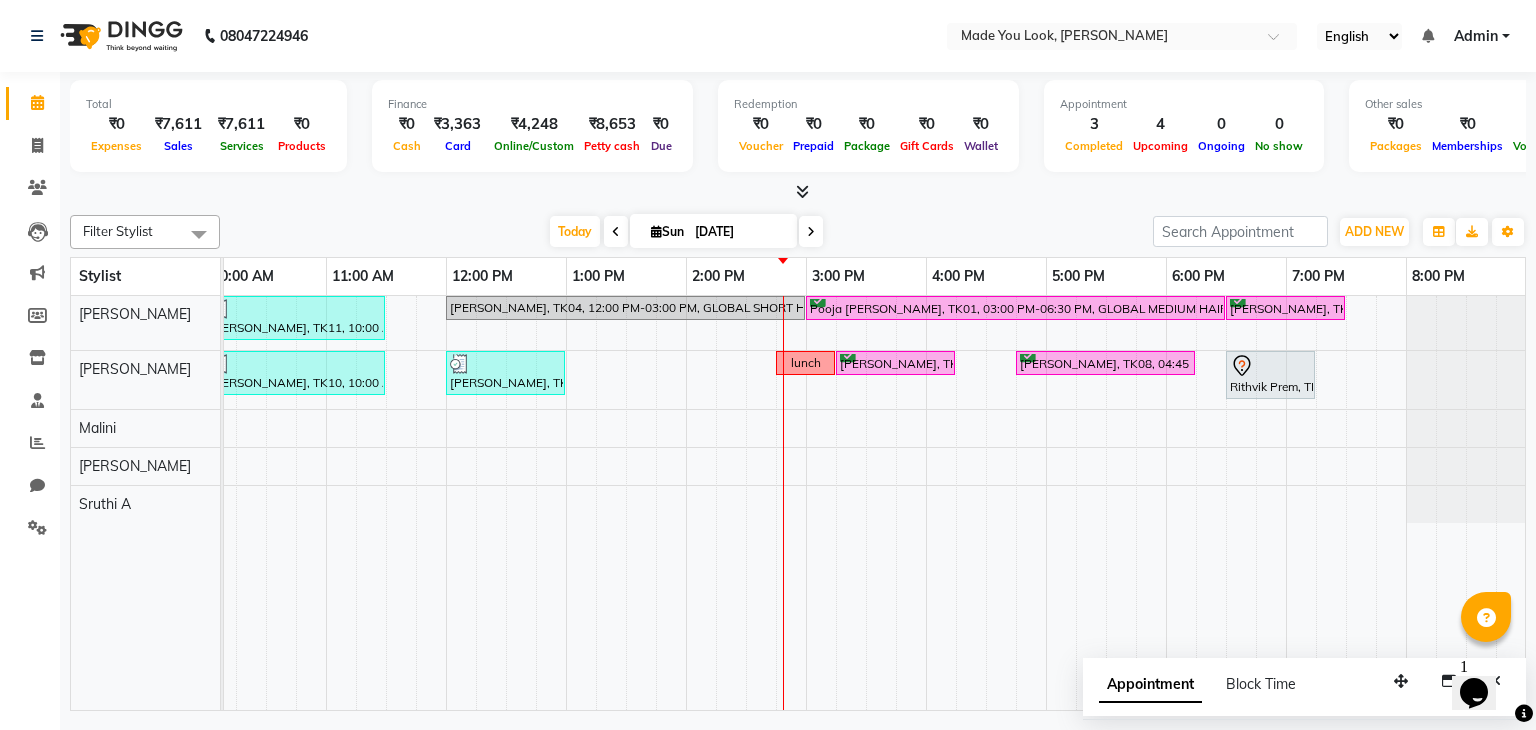 click at bounding box center [811, 232] 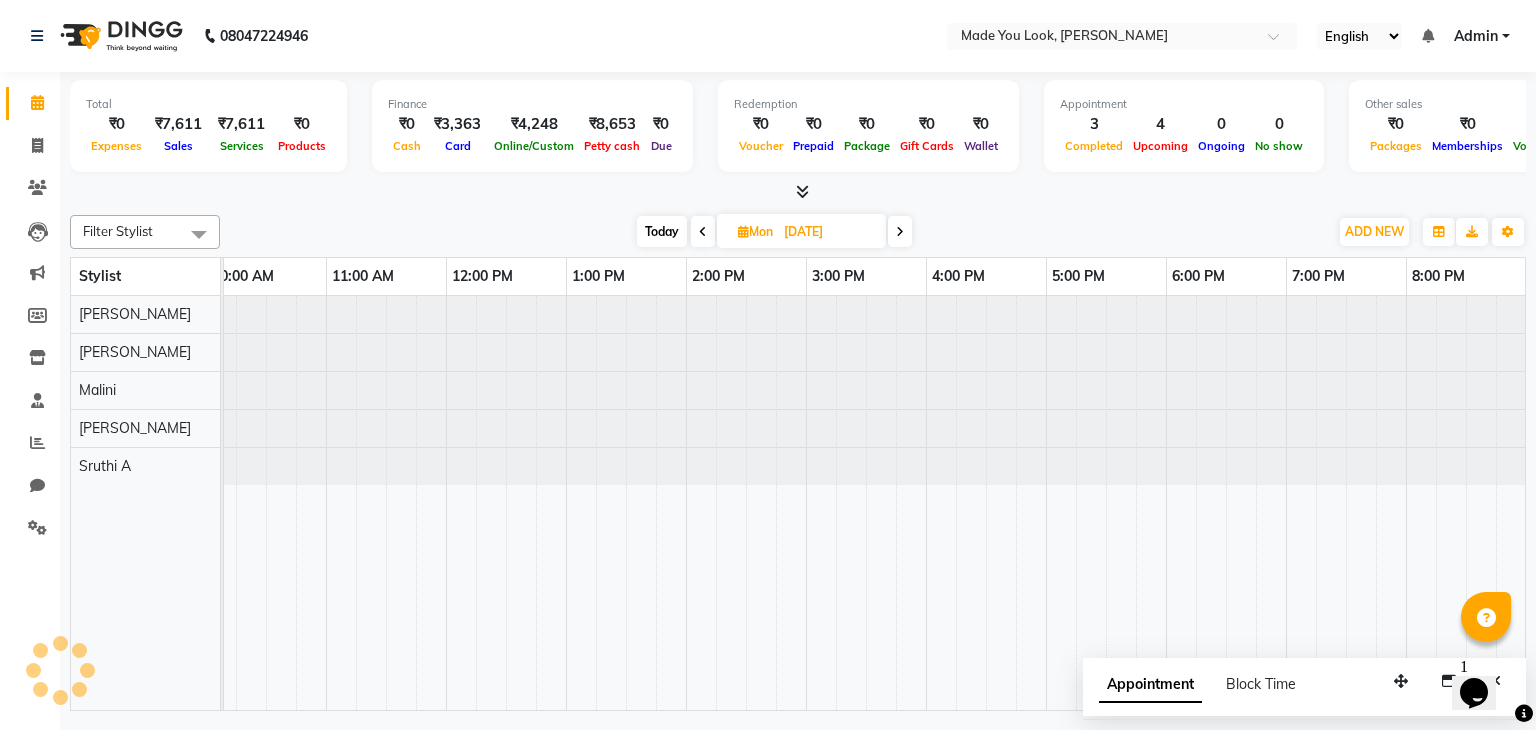 scroll, scrollTop: 0, scrollLeft: 0, axis: both 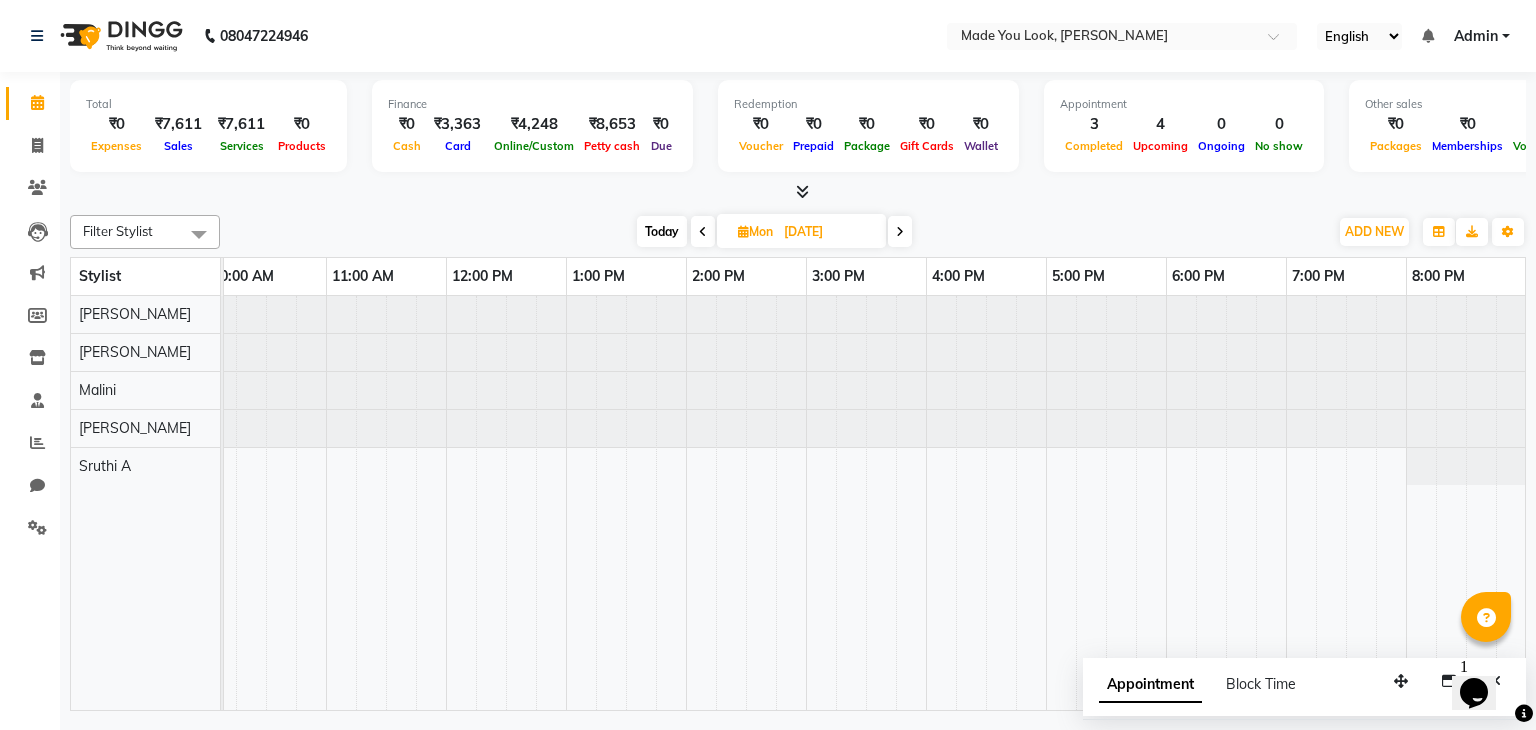 click at bounding box center (703, 232) 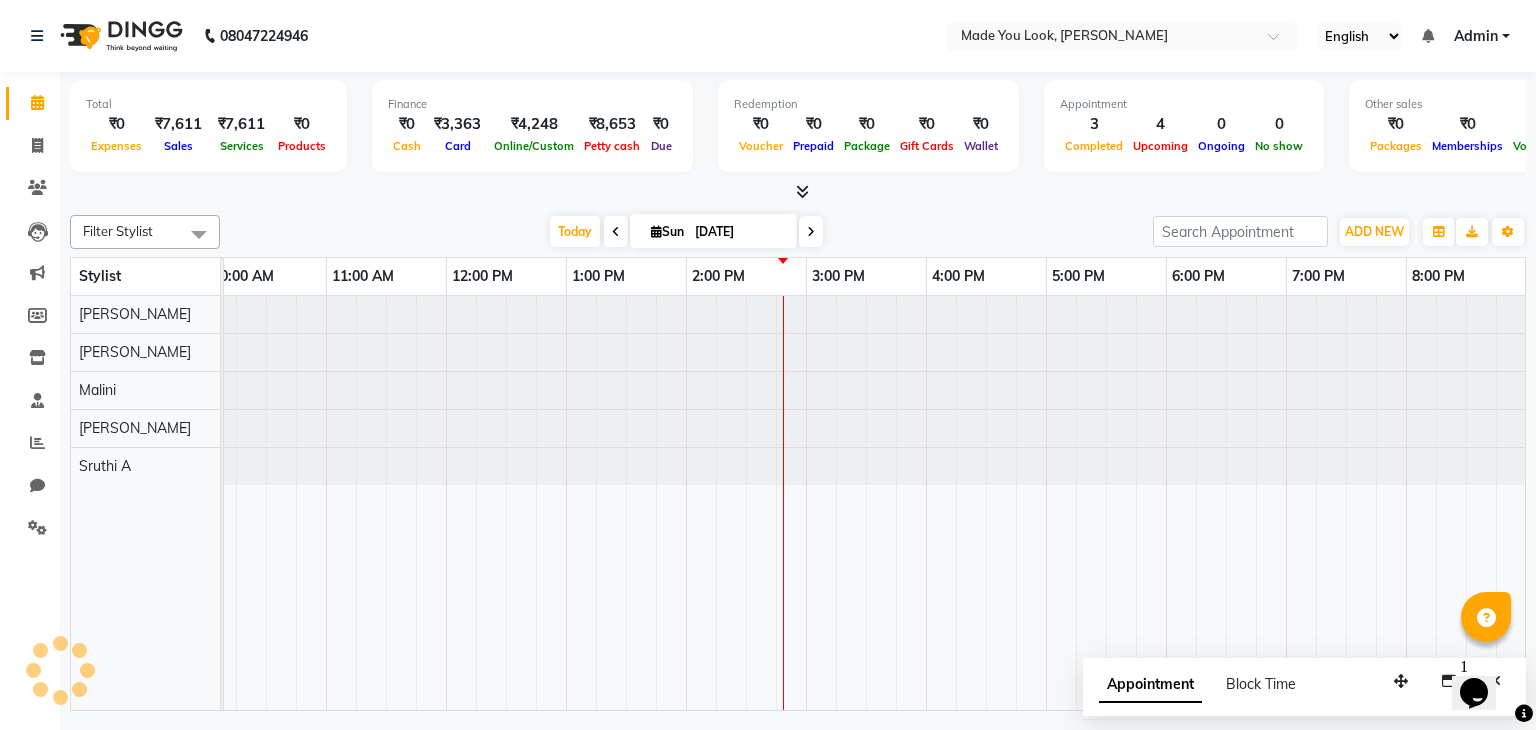 scroll, scrollTop: 0, scrollLeft: 258, axis: horizontal 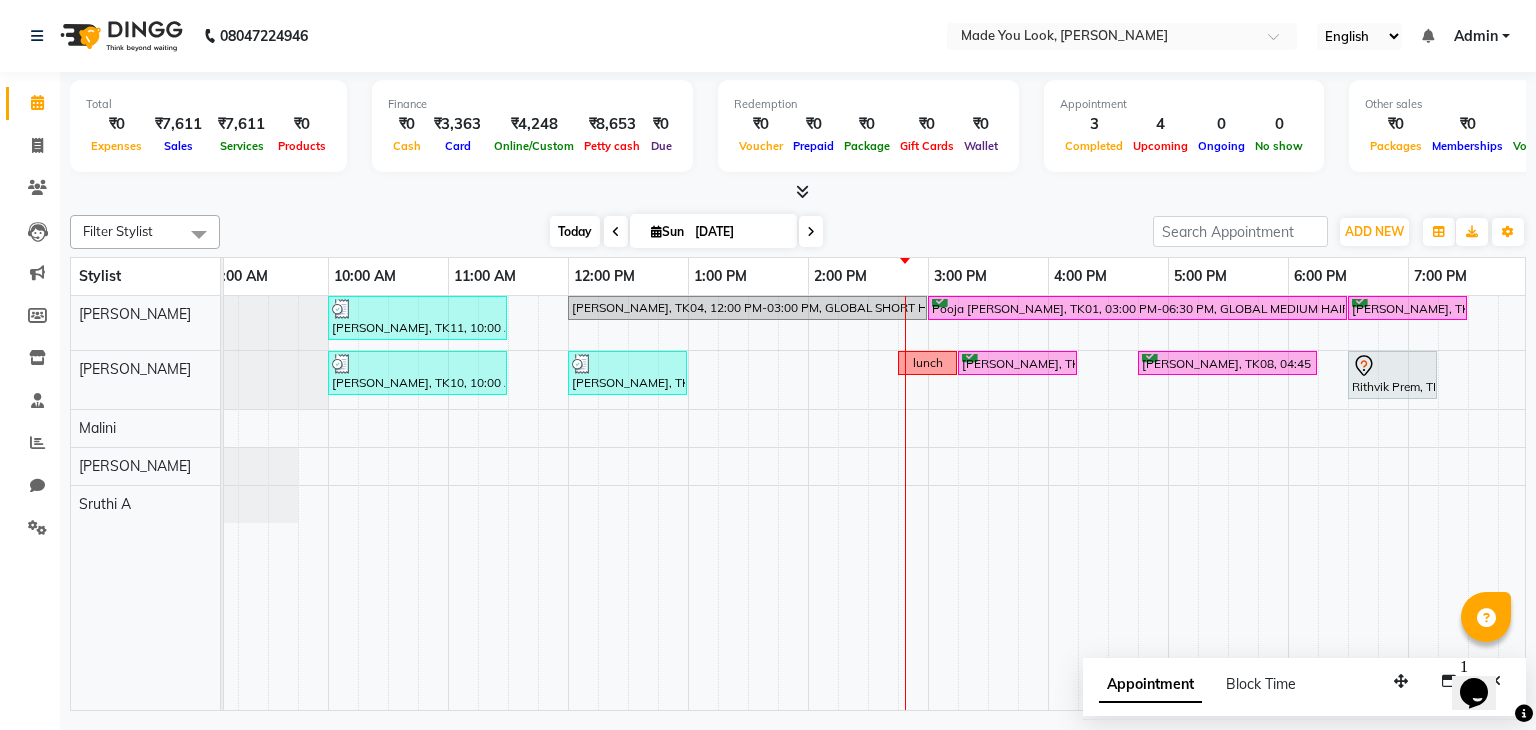 click on "Today" at bounding box center (575, 231) 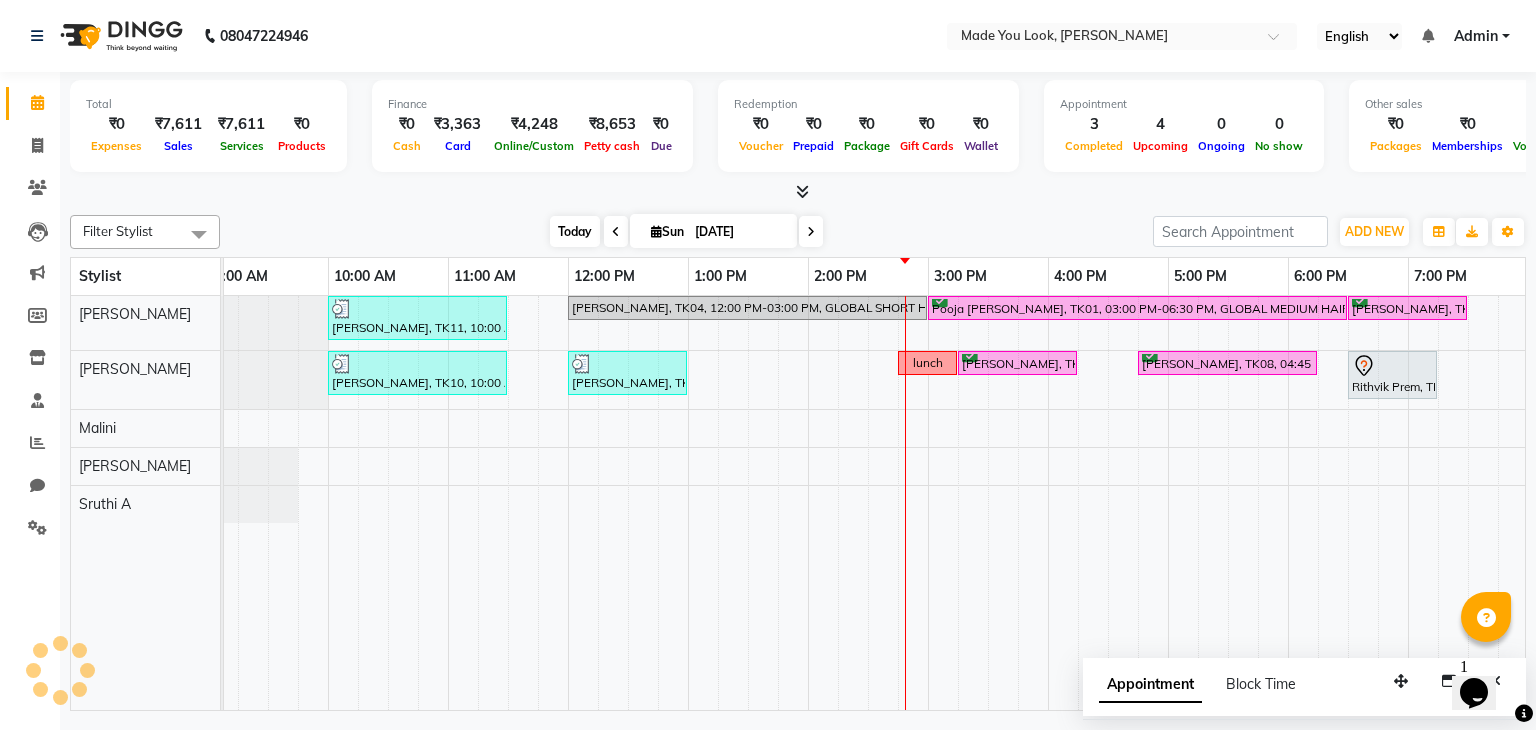 scroll, scrollTop: 0, scrollLeft: 258, axis: horizontal 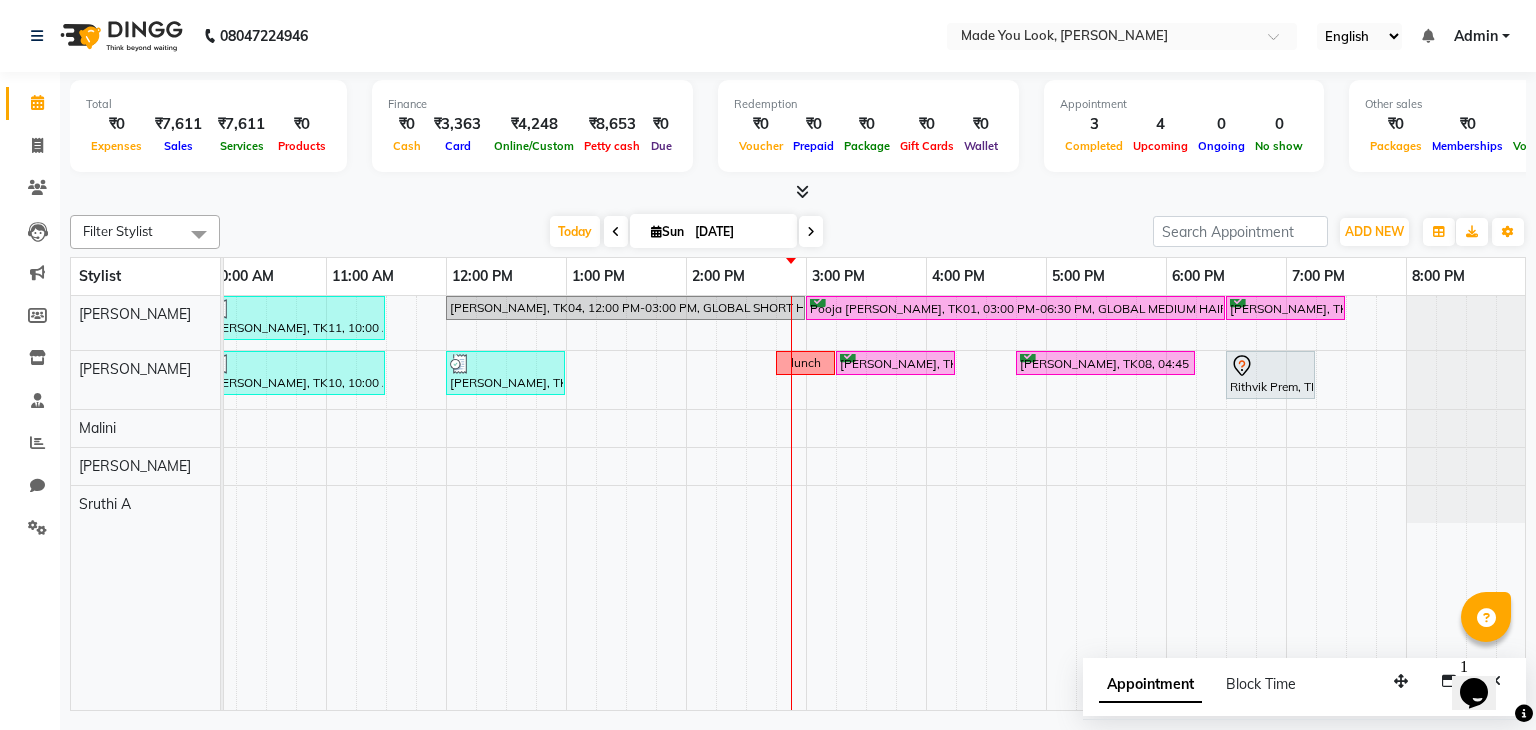 click on "Filter Stylist Select All Malini pallavi Doijode Pavithra Devi Pranav Nataraju  Sruthi A Today  Sun 13-07-2025 Toggle Dropdown Add Appointment Add Invoice Add Expense Add Attendance Add Client Add Transaction Toggle Dropdown Add Appointment Add Invoice Add Expense Add Attendance Add Client ADD NEW Toggle Dropdown Add Appointment Add Invoice Add Expense Add Attendance Add Client Add Transaction Filter Stylist Select All Malini pallavi Doijode Pavithra Devi Pranav Nataraju  Sruthi A Group By  Staff View   Room View  View as Vertical  Vertical - Week View  Horizontal  Horizontal - Week View  List  Toggle Dropdown Calendar Settings Manage Tags   Arrange Stylists   Reset Stylists  Full Screen Appointment Form Zoom 100% Stylist 8:00 AM 9:00 AM 10:00 AM 11:00 AM 12:00 PM 1:00 PM 2:00 PM 3:00 PM 4:00 PM 5:00 PM 6:00 PM 7:00 PM 8:00 PM Pranav Nataraju  pallavi Doijode Malini Pavithra Devi Sruthi A     rachana shetty, TK11, 10:00 AM-11:30 AM, CURL-CUT MID BACK PRANAV                     lunch" 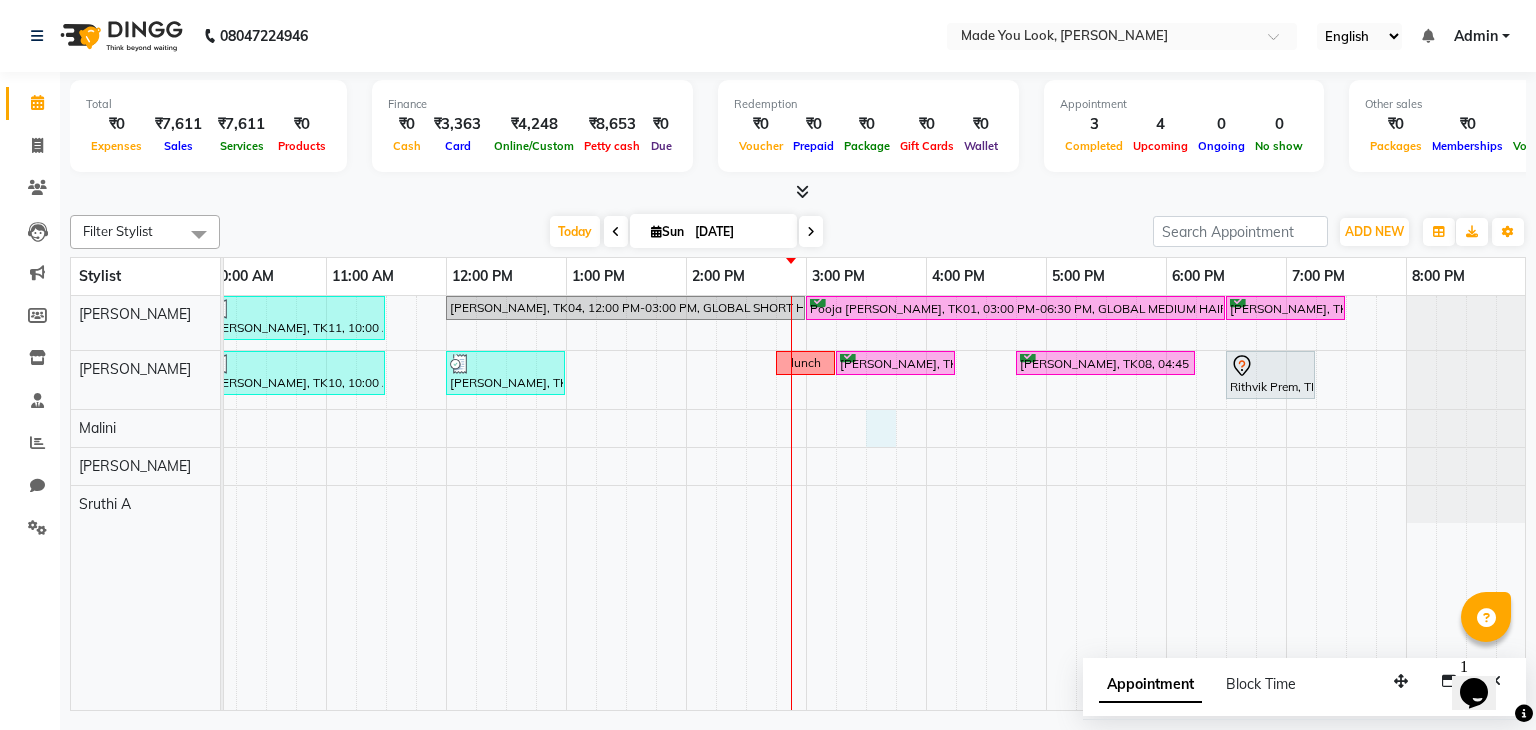 click on "rachana shetty, TK11, 10:00 AM-11:30 AM, CURL-CUT MID BACK PRANAV    vidhi agrawal, TK04, 12:00 PM-03:00 PM, GLOBAL SHORT HAIR MEDIUM     Pooja Sheth, TK01, 03:00 PM-06:30 PM, GLOBAL MEDIUM HAIR MEDIUM     Nikhil Patil, TK03, 06:30 PM-07:30 PM, HAIRCUT PRANAV     keerthi rao, TK10, 10:00 AM-11:30 AM, CURL-CUT ABOVE SHOULDER PALLAVI     kavitha LM, TK12, 12:00 PM-01:00 PM, HAIRCUT PRANAV  lunch      Keerthi Rao, TK07, 03:15 PM-04:15 PM, HAIRCUT PALLAVI     Nehal shanbhav, TK08, 04:45 PM-06:15 PM, HAIRCUT PALLAVI             Rithvik Prem, TK13, 06:30 PM-07:15 PM, BLOW DRY PALLAVI" at bounding box center [746, 503] 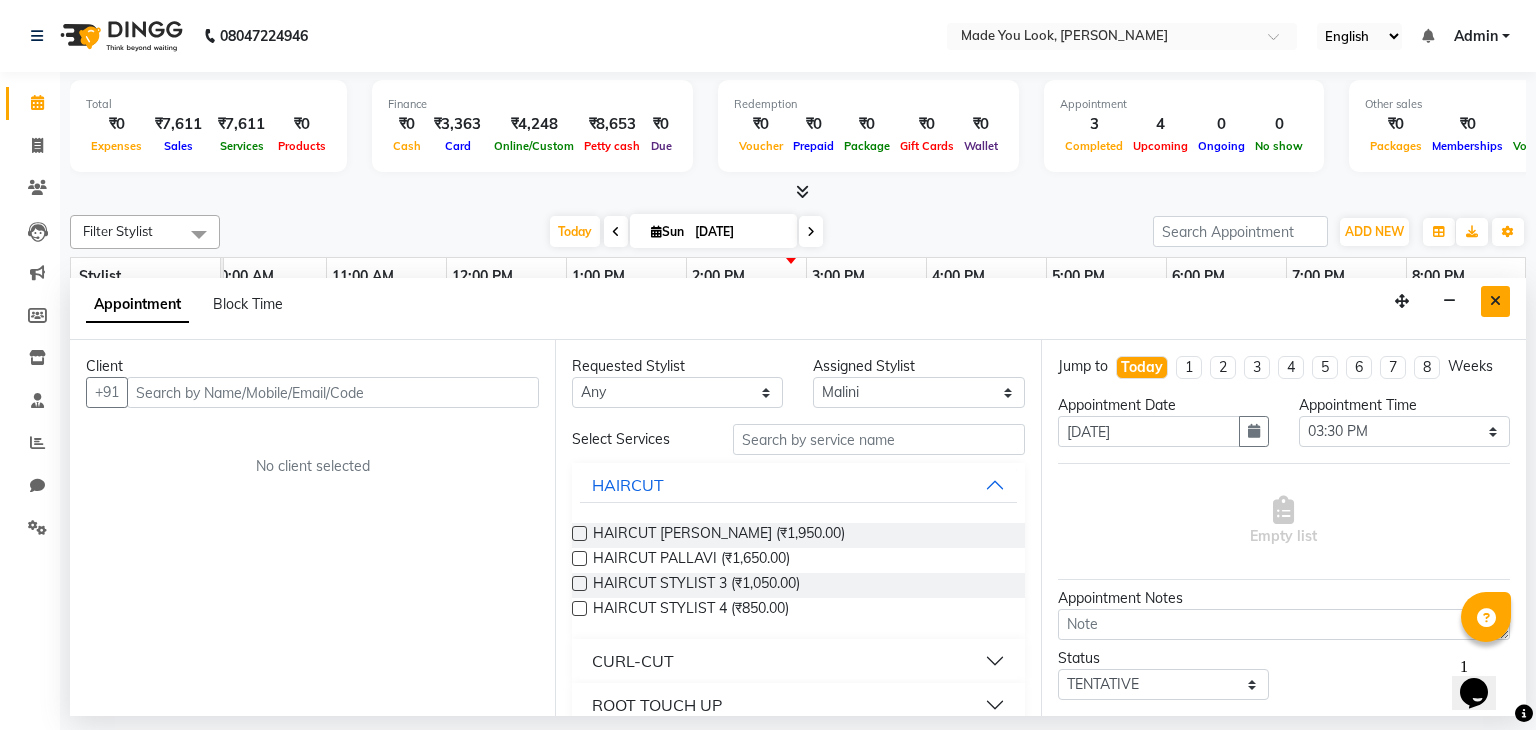 click at bounding box center (1495, 301) 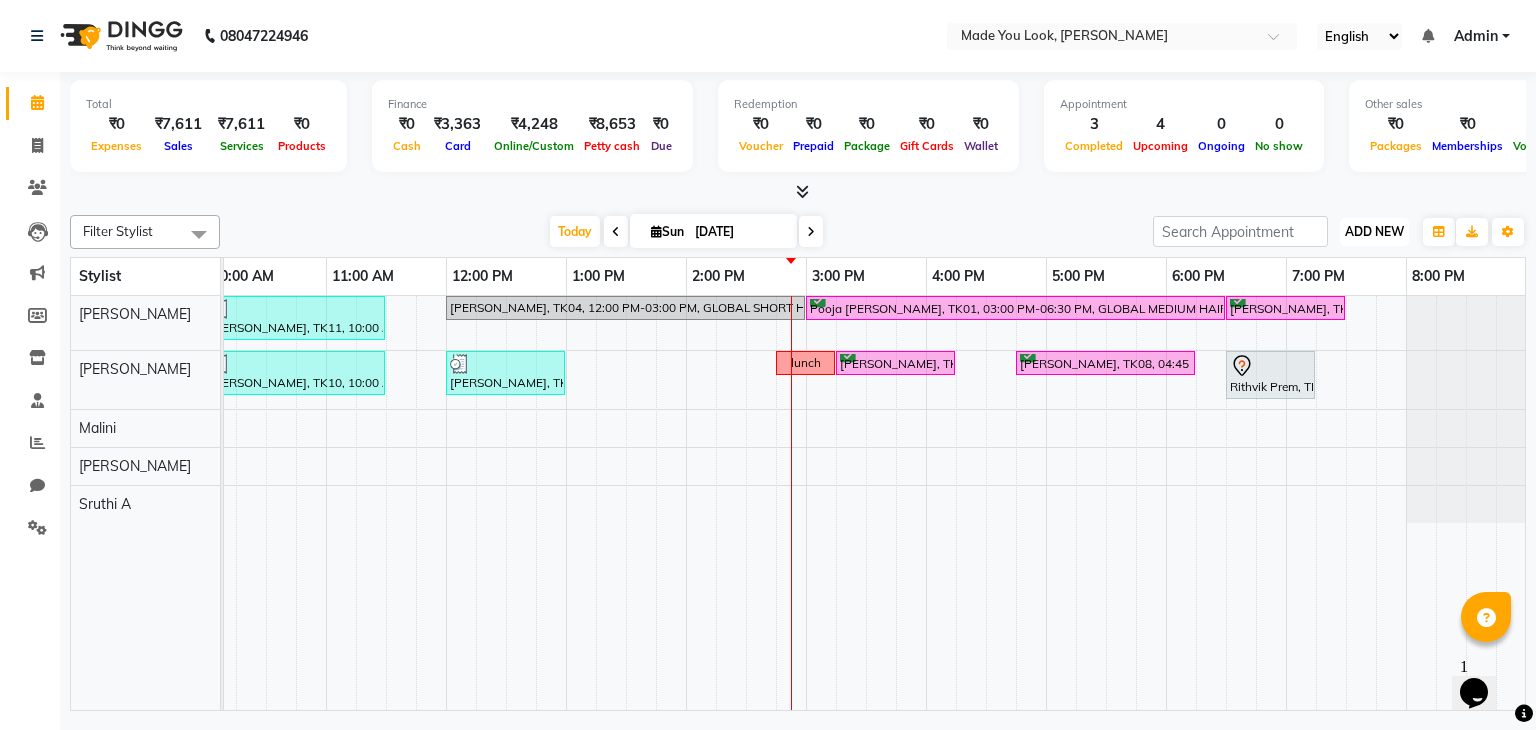 click on "ADD NEW" at bounding box center [1374, 231] 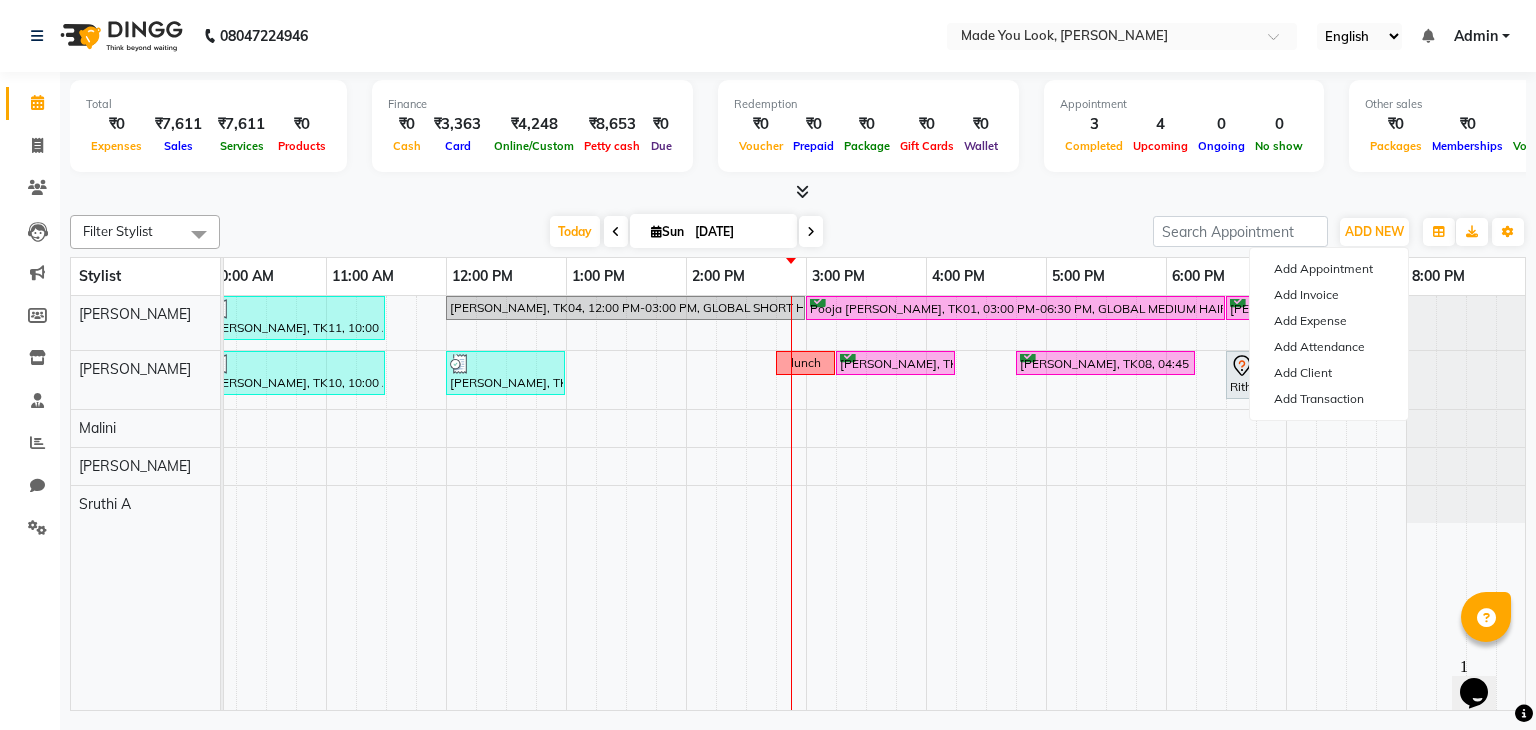 click at bounding box center [798, 192] 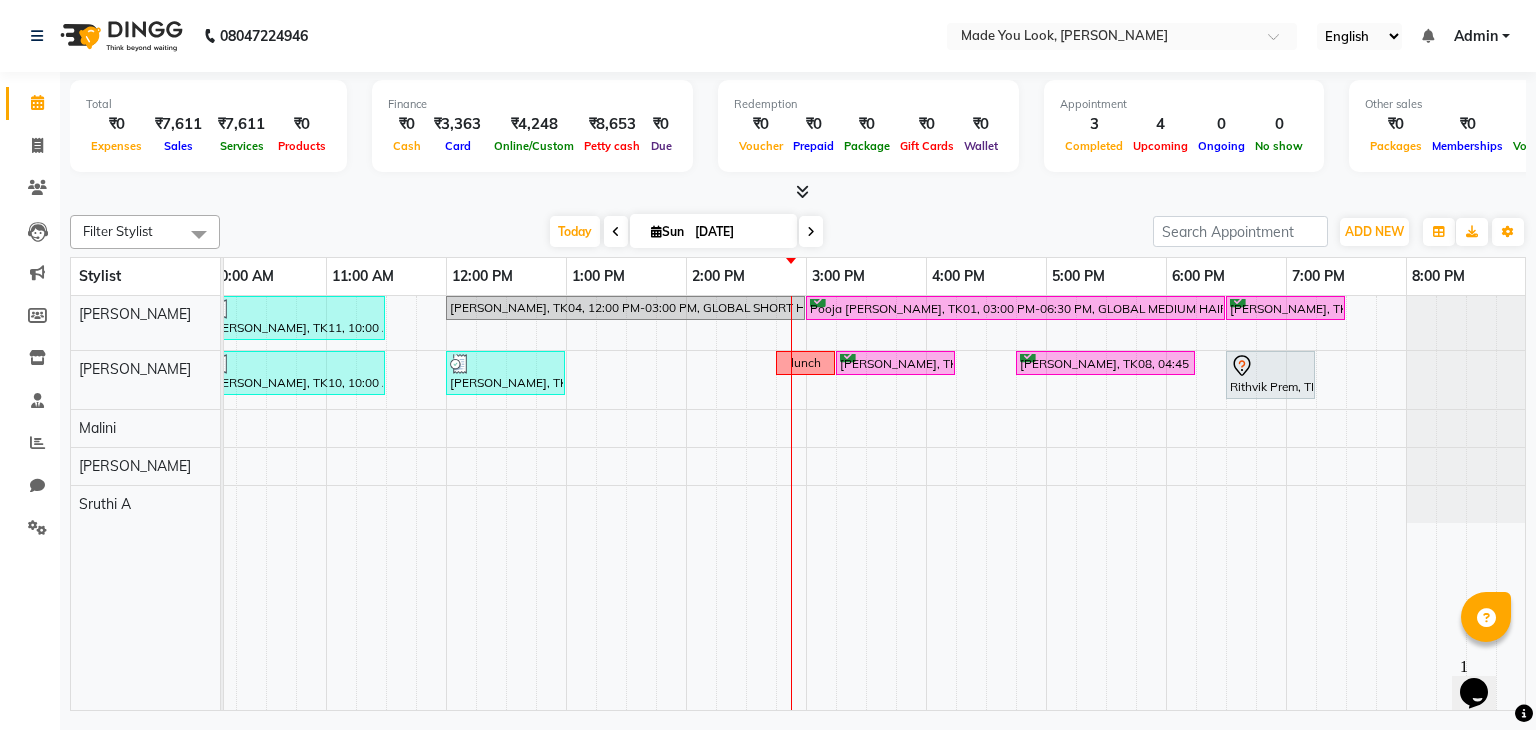 click at bounding box center [811, 231] 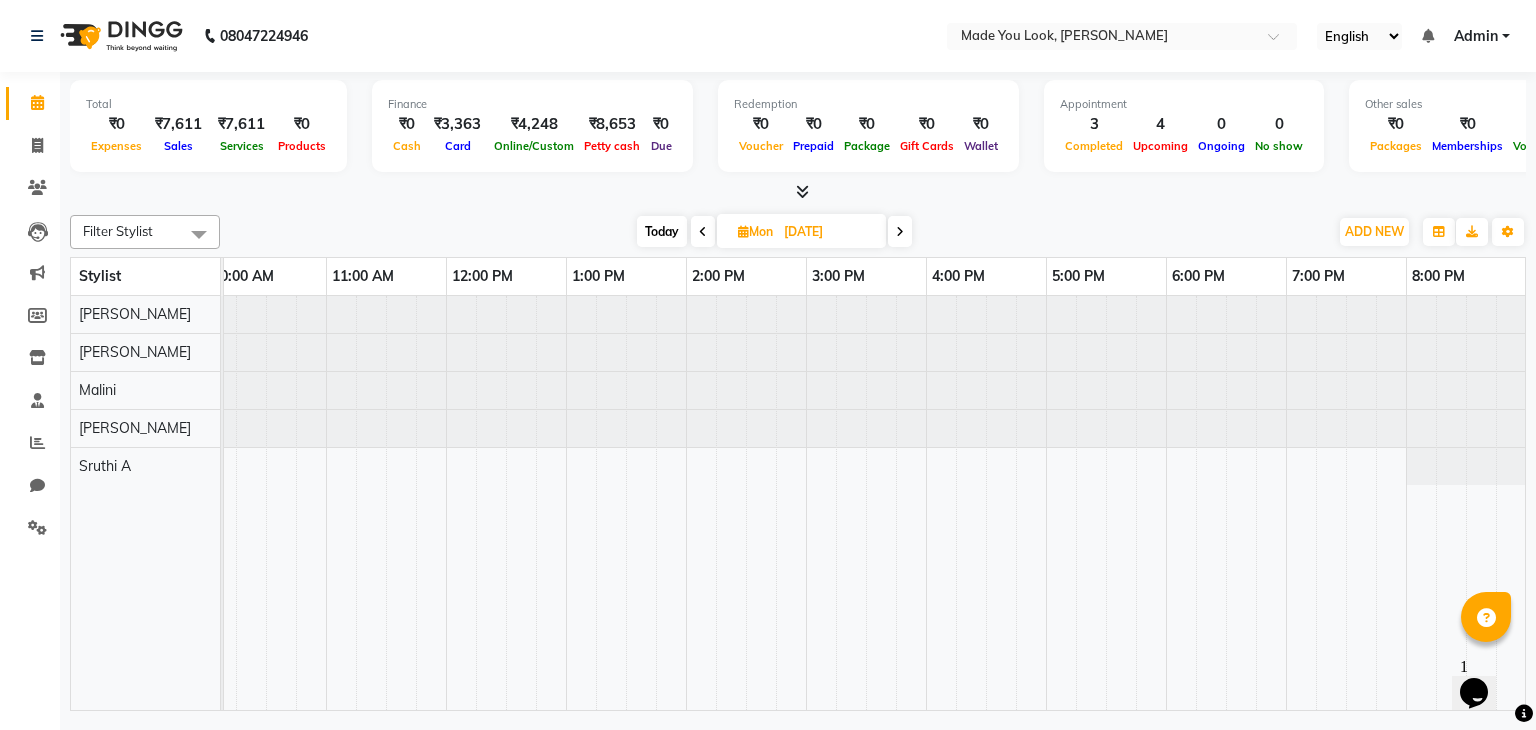 click on "Today" at bounding box center (662, 231) 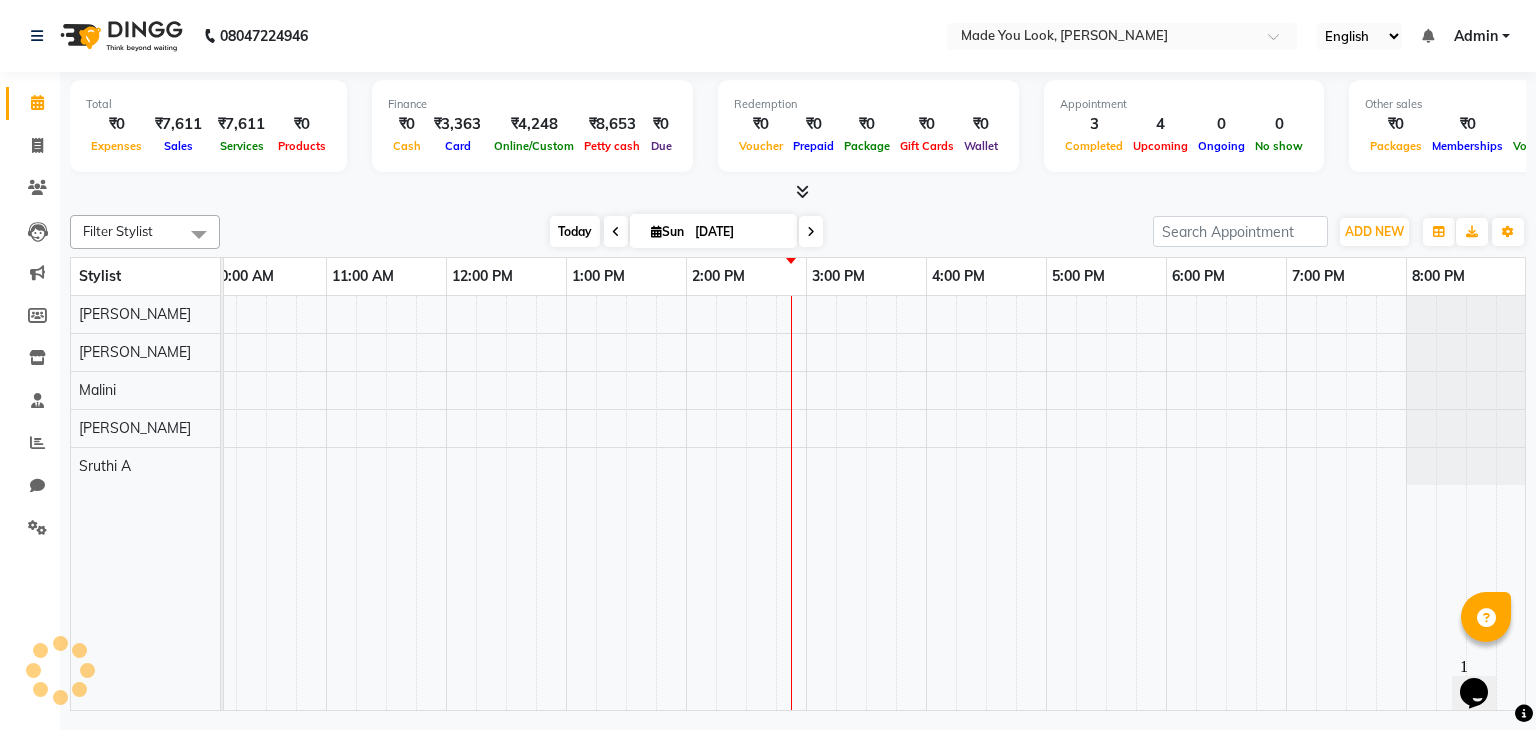 scroll, scrollTop: 0, scrollLeft: 258, axis: horizontal 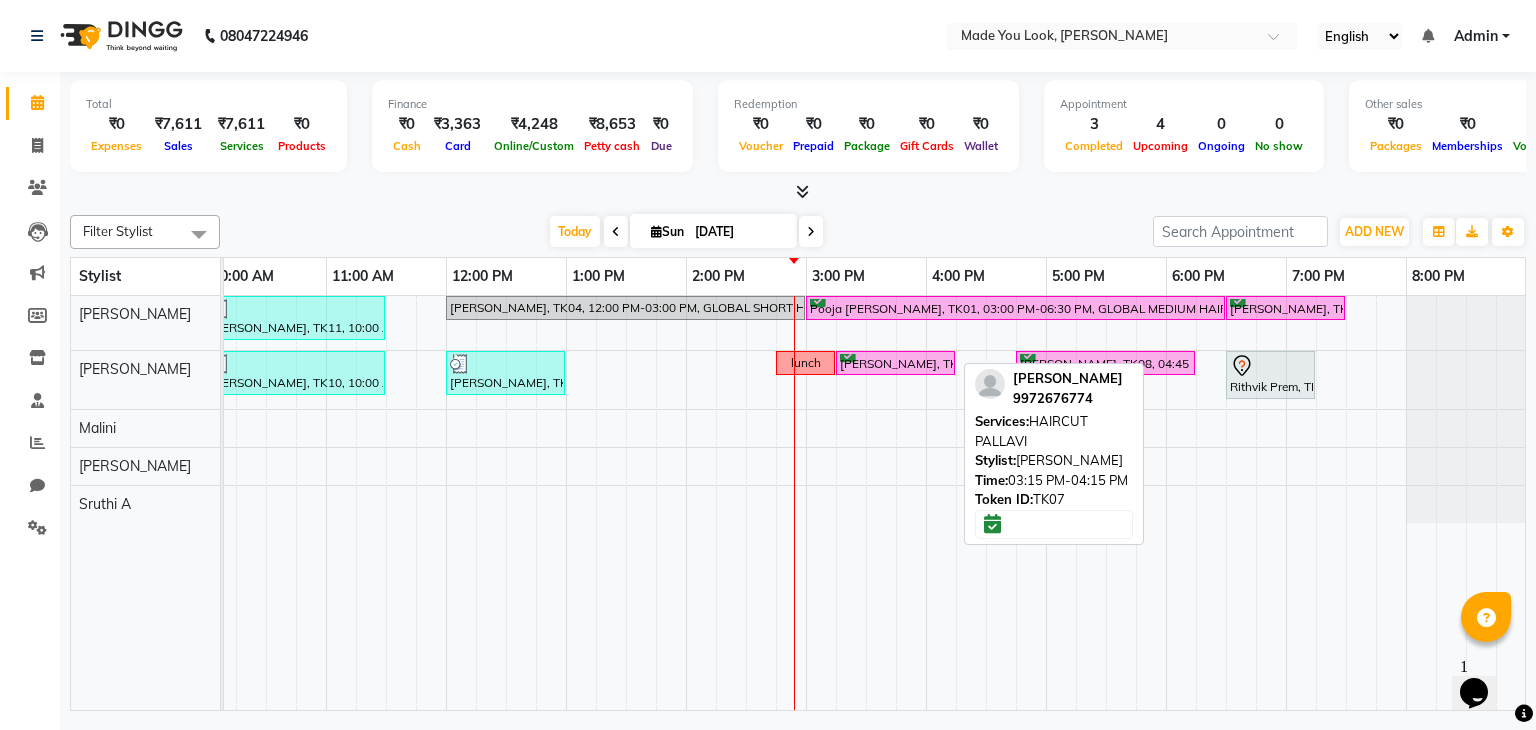click on "Keerthi Rao, TK07, 03:15 PM-04:15 PM, HAIRCUT PALLAVI" at bounding box center (895, 363) 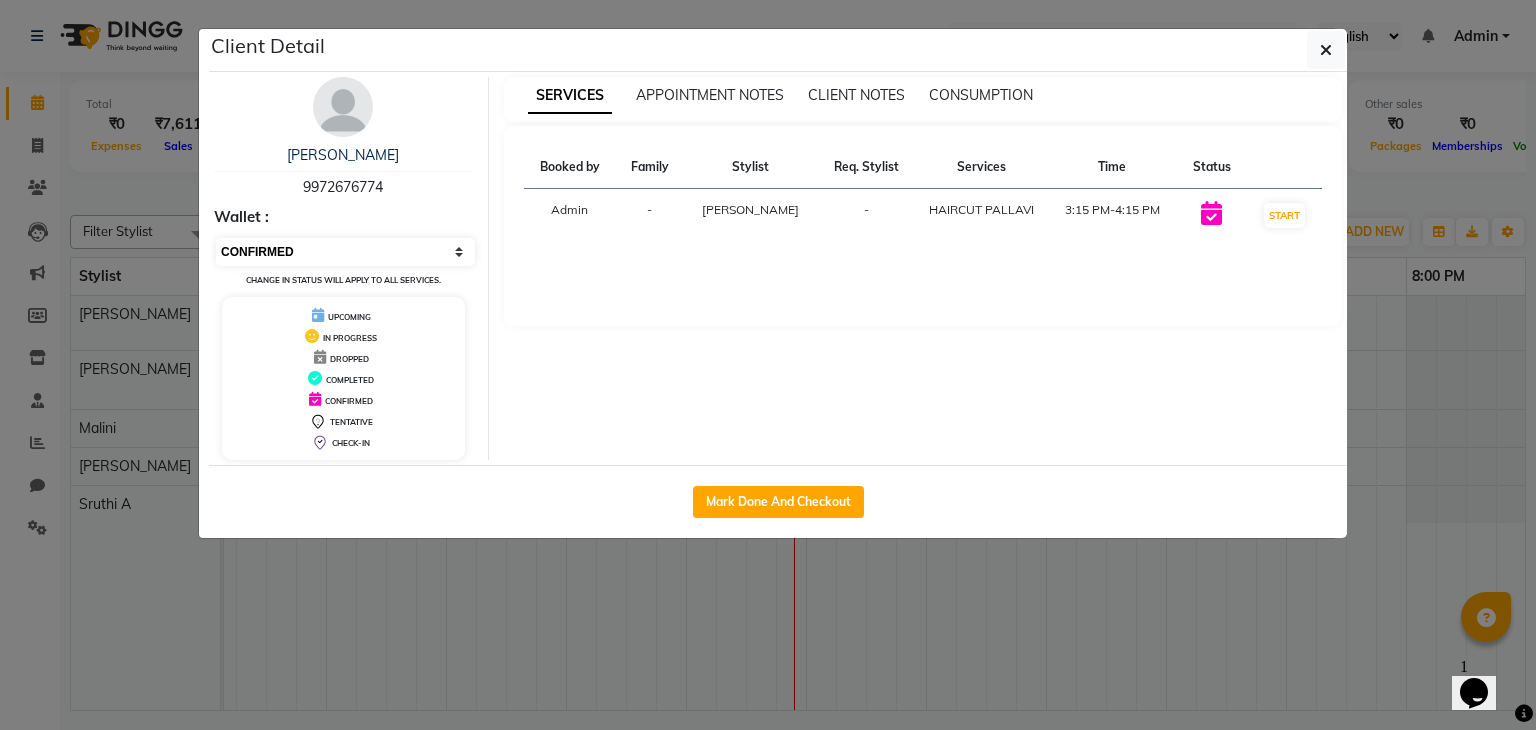 click on "Select IN SERVICE CONFIRMED TENTATIVE CHECK IN MARK DONE DROPPED UPCOMING" at bounding box center (345, 252) 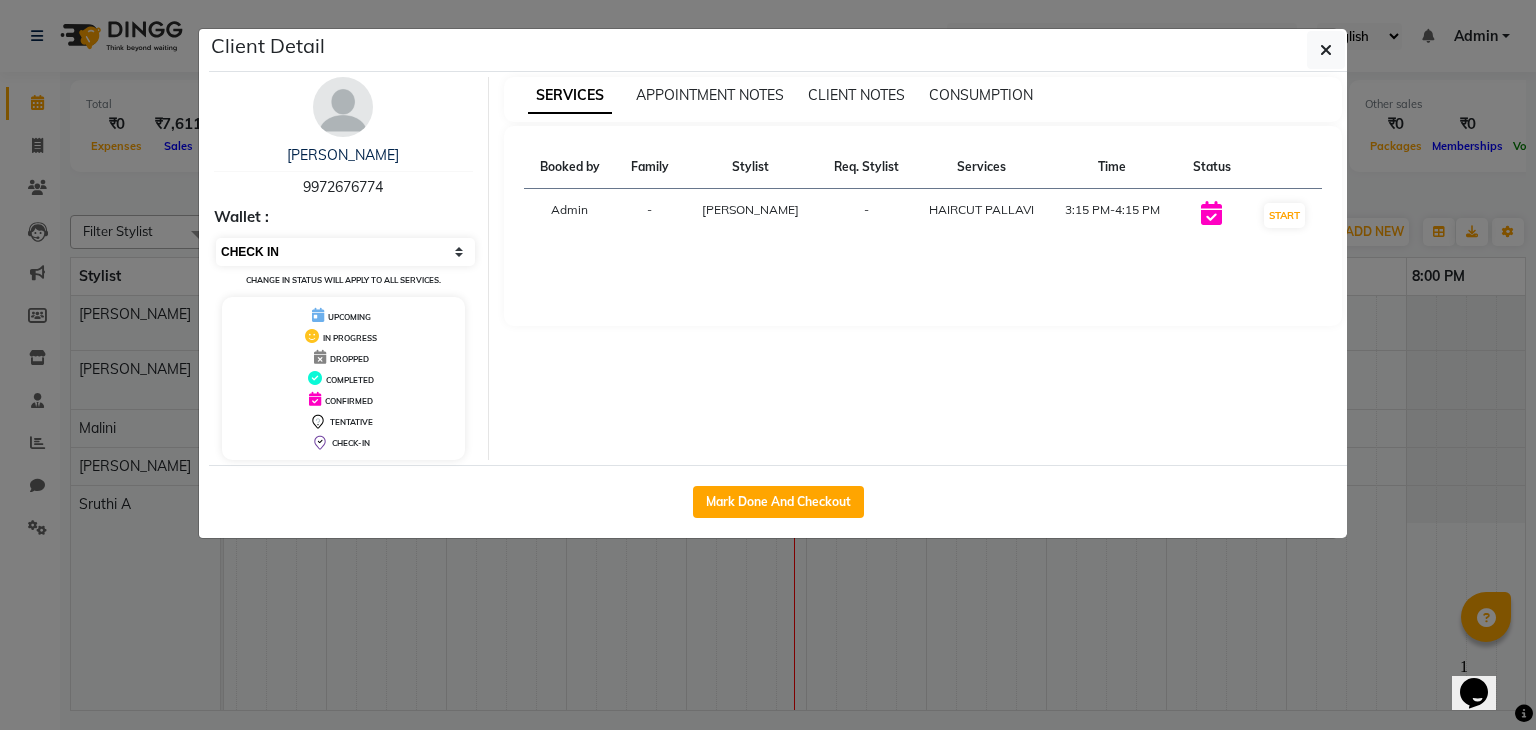 click on "Select IN SERVICE CONFIRMED TENTATIVE CHECK IN MARK DONE DROPPED UPCOMING" at bounding box center [345, 252] 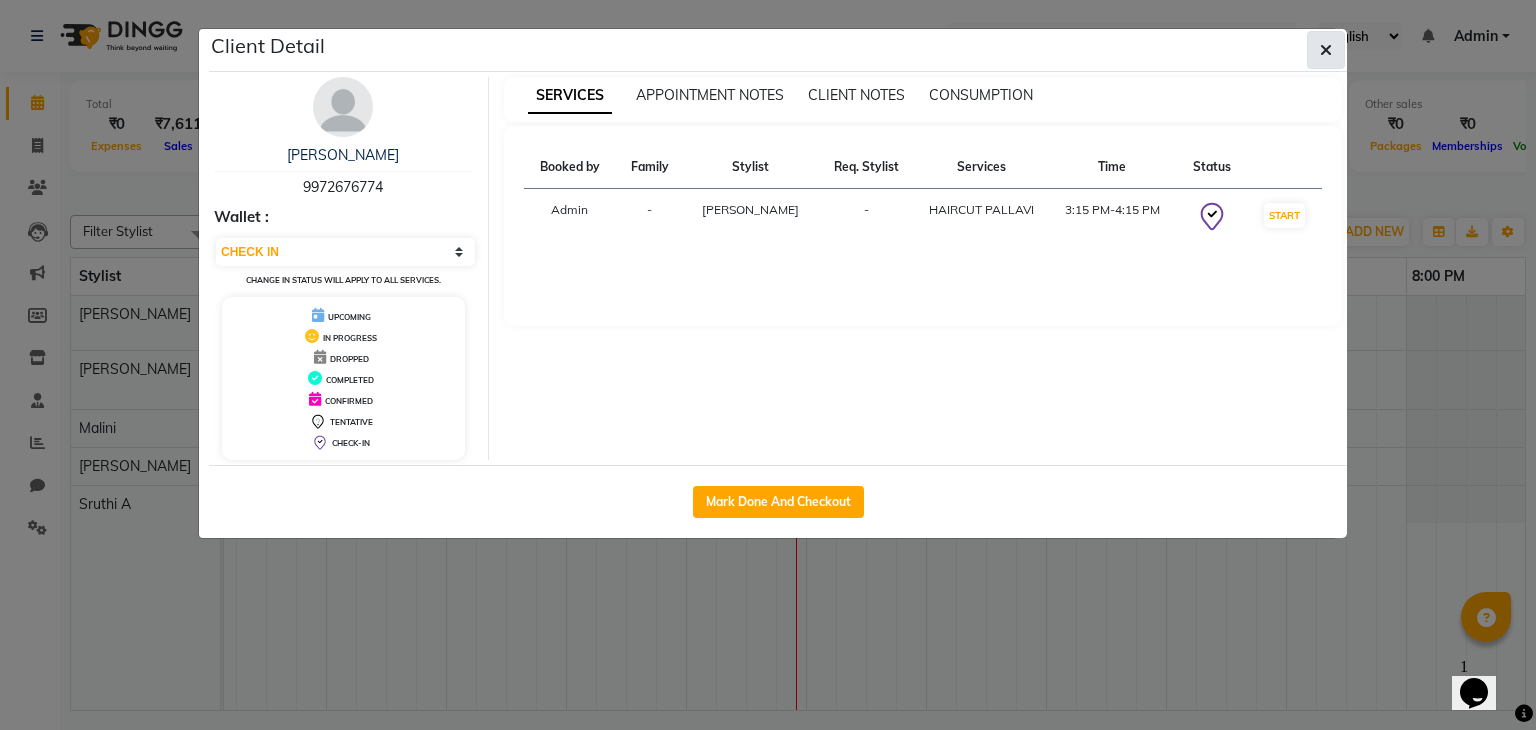 click 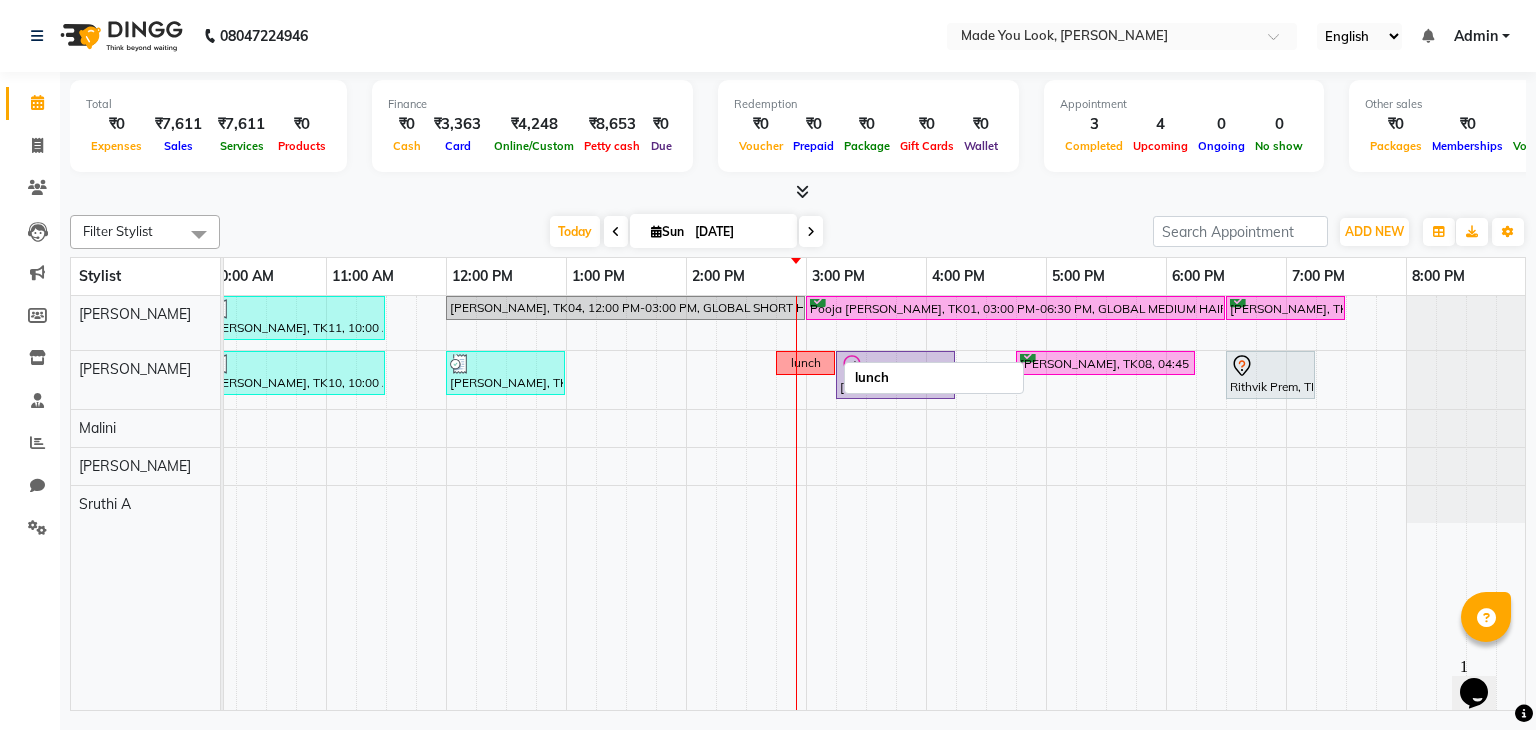 click on "lunch" at bounding box center [806, 363] 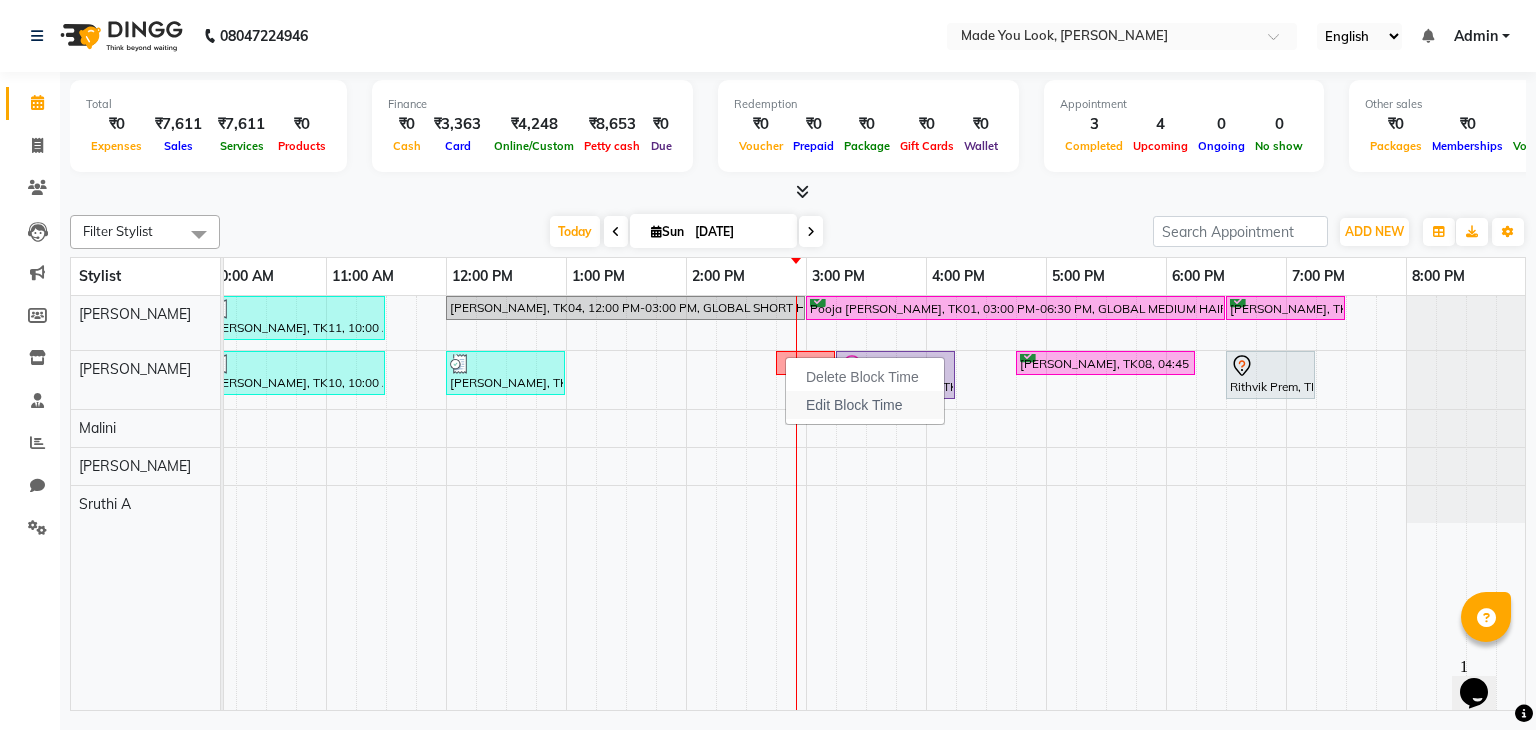 click on "Edit Block Time" at bounding box center (854, 405) 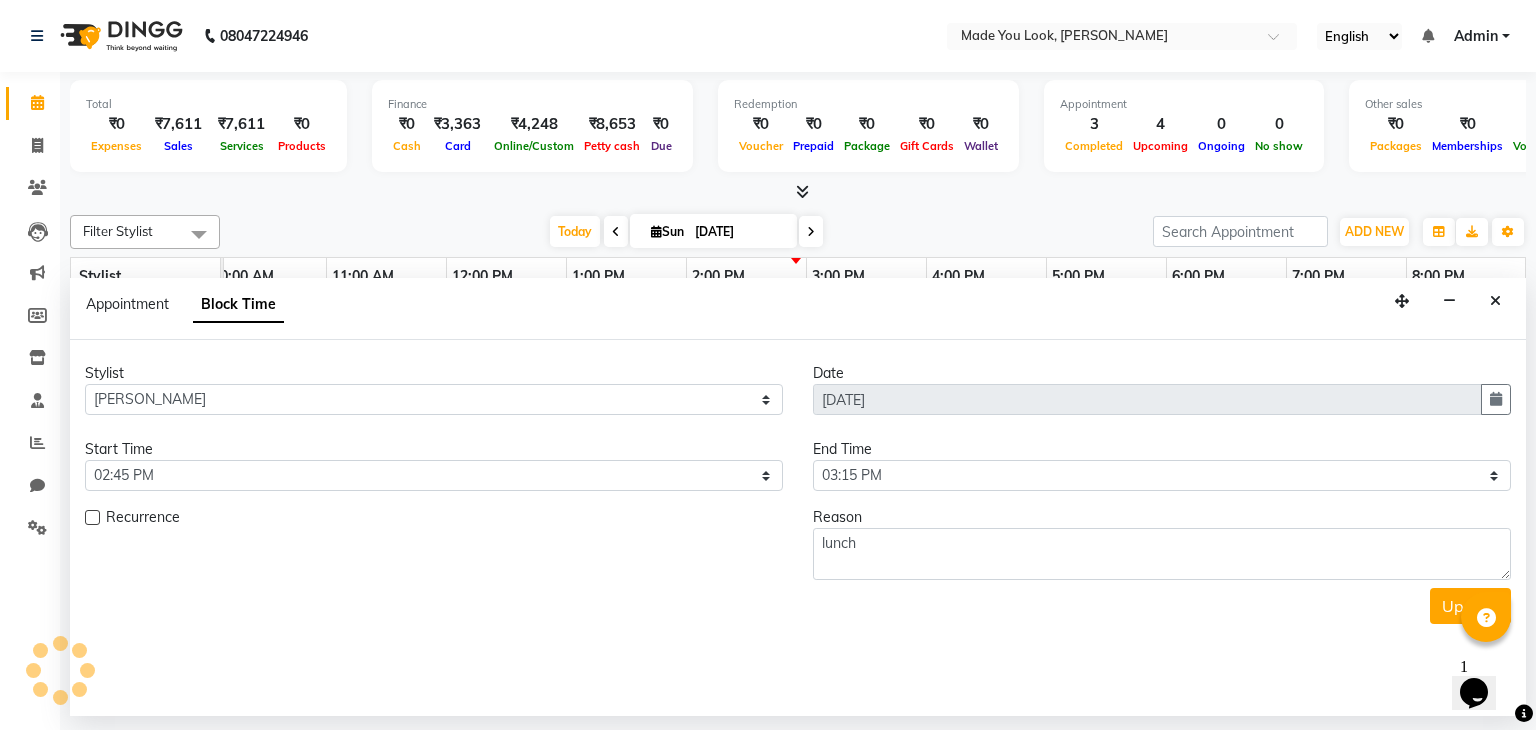 scroll, scrollTop: 0, scrollLeft: 258, axis: horizontal 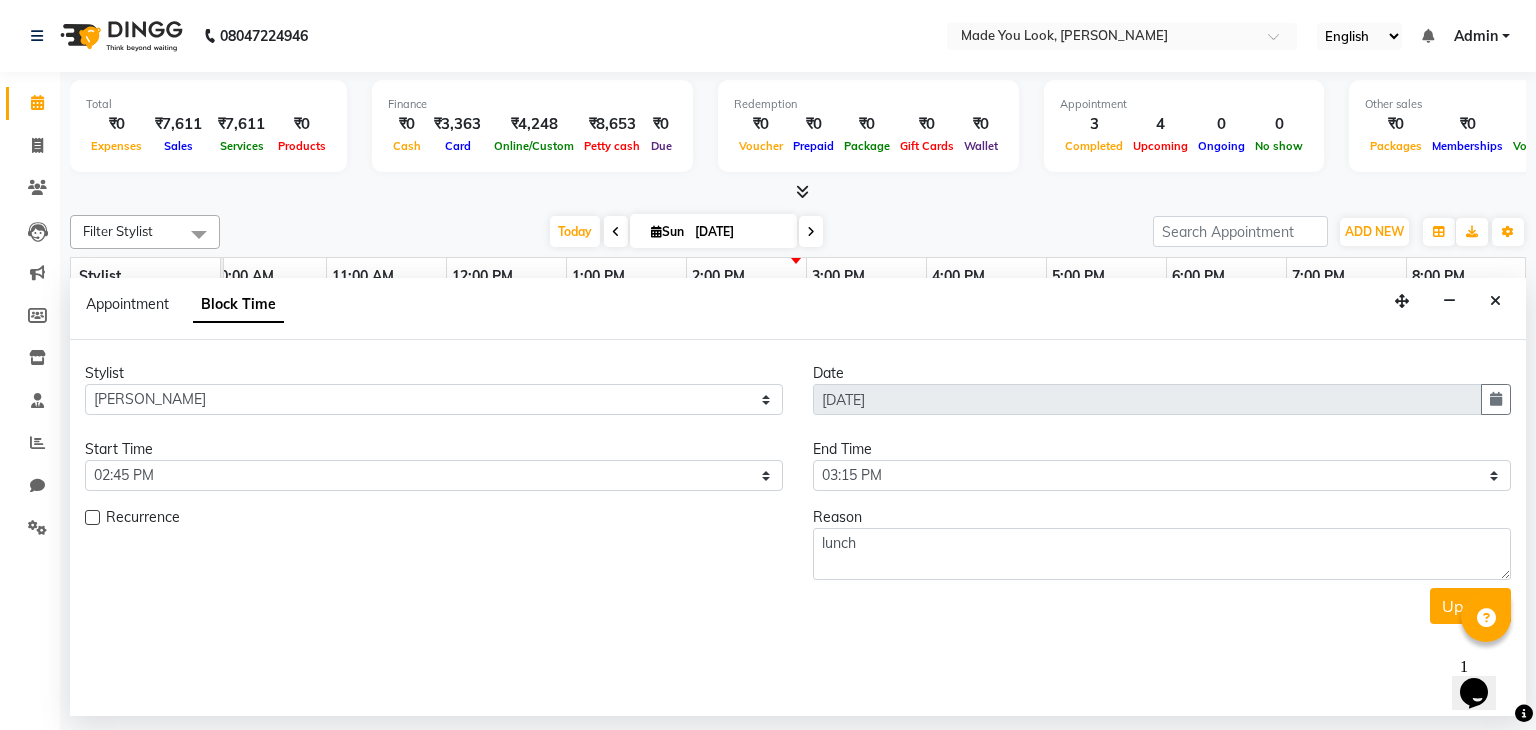 click on "Start Time" at bounding box center (434, 449) 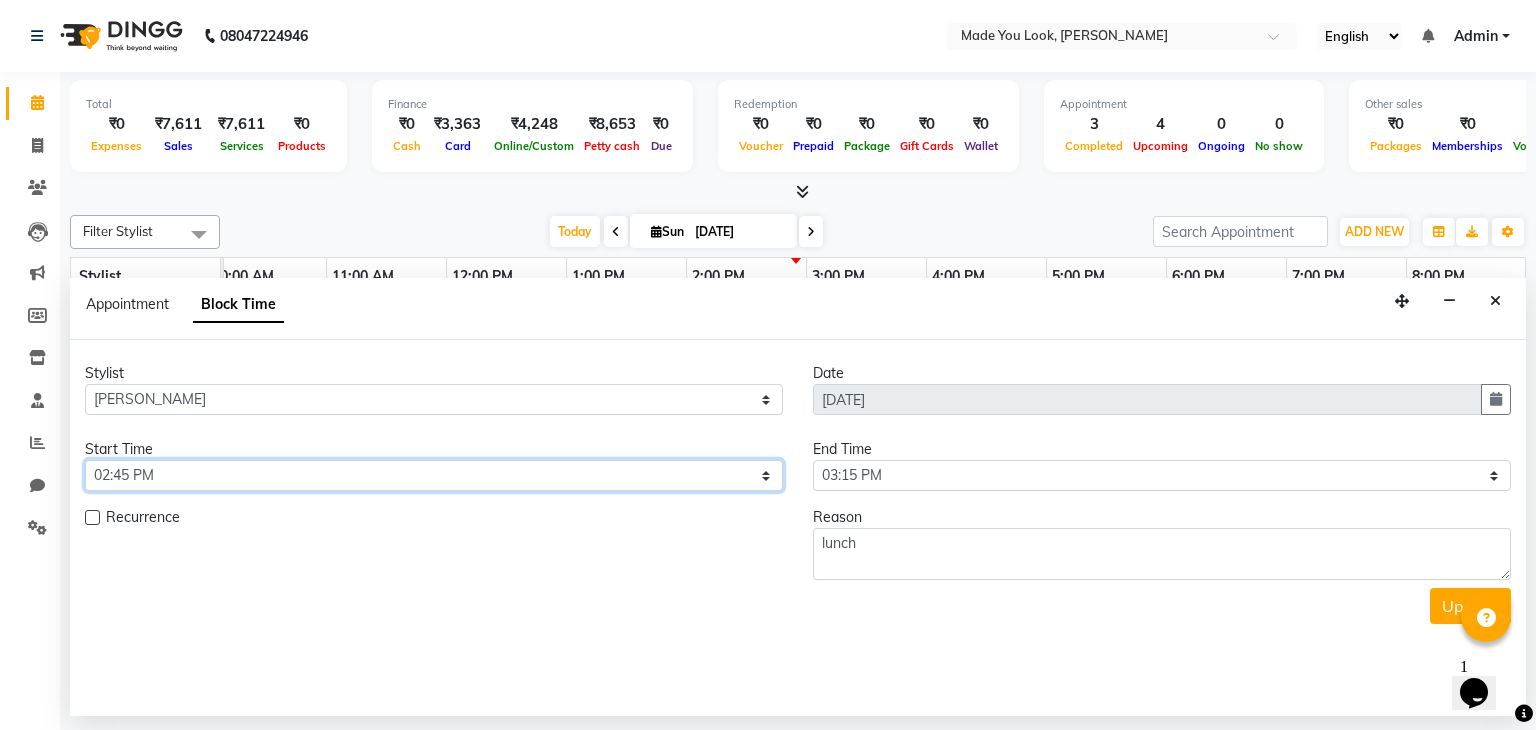 click on "Select 09:00 AM 09:15 AM 09:30 AM 09:45 AM 10:00 AM 10:15 AM 10:30 AM 10:45 AM 11:00 AM 11:15 AM 11:30 AM 11:45 AM 12:00 PM 12:15 PM 12:30 PM 12:45 PM 01:00 PM 01:15 PM 01:30 PM 01:45 PM 02:00 PM 02:15 PM 02:30 PM 02:45 PM 03:00 PM 03:15 PM 03:30 PM 03:45 PM 04:00 PM 04:15 PM 04:30 PM 04:45 PM 05:00 PM 05:15 PM 05:30 PM 05:45 PM 06:00 PM 06:15 PM 06:30 PM 06:45 PM 07:00 PM 07:15 PM 07:30 PM 07:45 PM 08:00 PM" at bounding box center [434, 475] 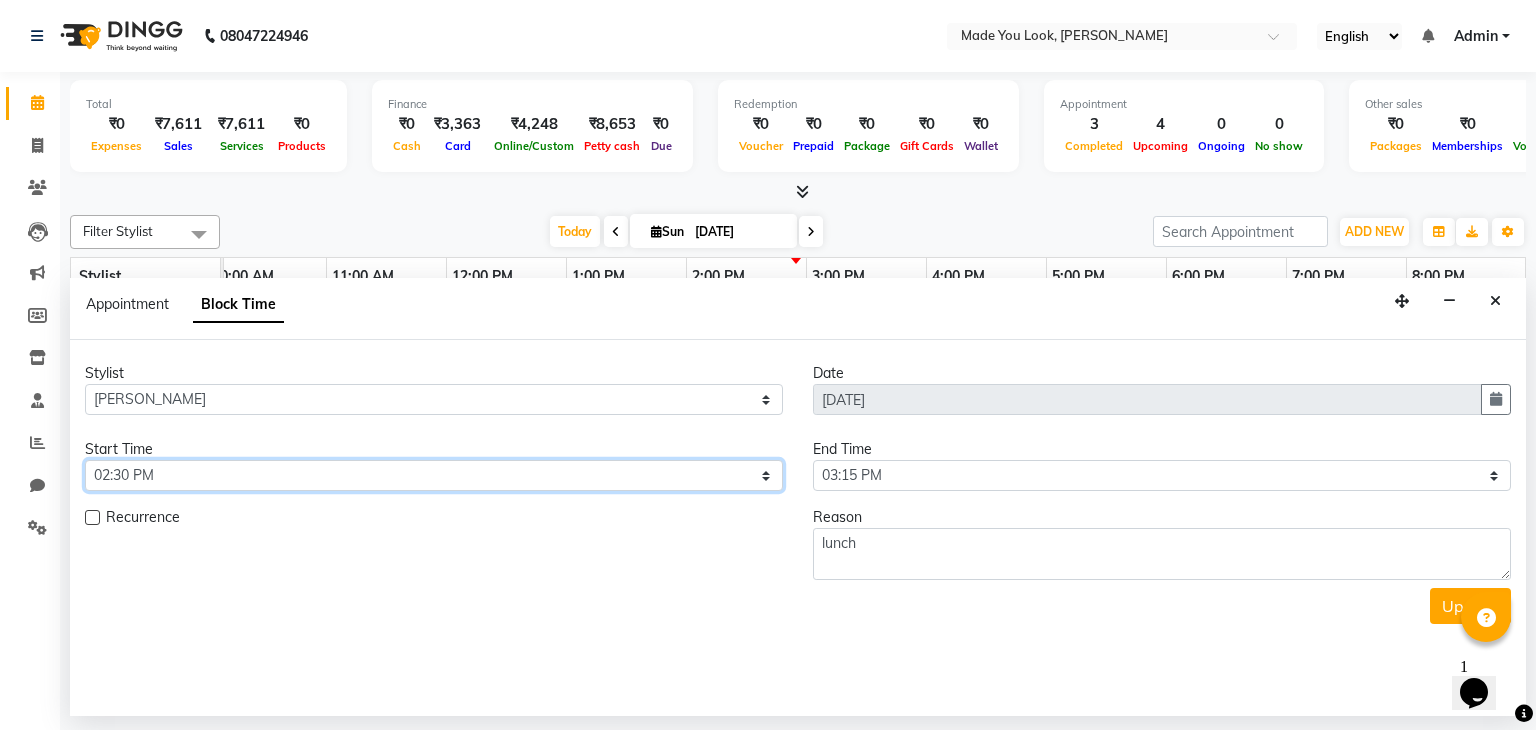 click on "Select 09:00 AM 09:15 AM 09:30 AM 09:45 AM 10:00 AM 10:15 AM 10:30 AM 10:45 AM 11:00 AM 11:15 AM 11:30 AM 11:45 AM 12:00 PM 12:15 PM 12:30 PM 12:45 PM 01:00 PM 01:15 PM 01:30 PM 01:45 PM 02:00 PM 02:15 PM 02:30 PM 02:45 PM 03:00 PM 03:15 PM 03:30 PM 03:45 PM 04:00 PM 04:15 PM 04:30 PM 04:45 PM 05:00 PM 05:15 PM 05:30 PM 05:45 PM 06:00 PM 06:15 PM 06:30 PM 06:45 PM 07:00 PM 07:15 PM 07:30 PM 07:45 PM 08:00 PM" at bounding box center [434, 475] 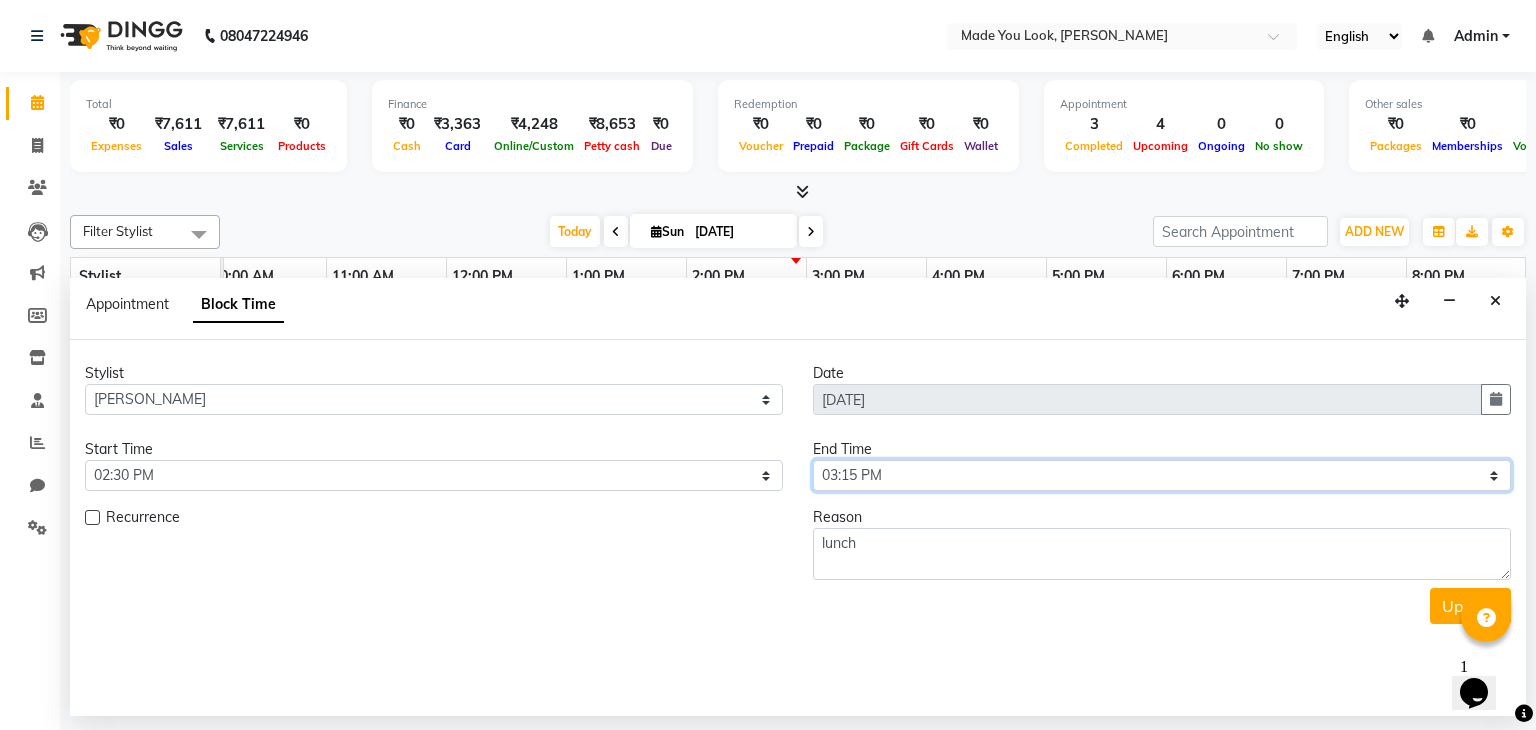 click on "Select 09:00 AM 09:15 AM 09:30 AM 09:45 AM 10:00 AM 10:15 AM 10:30 AM 10:45 AM 11:00 AM 11:15 AM 11:30 AM 11:45 AM 12:00 PM 12:15 PM 12:30 PM 12:45 PM 01:00 PM 01:15 PM 01:30 PM 01:45 PM 02:00 PM 02:15 PM 02:30 PM 02:45 PM 03:00 PM 03:15 PM 03:30 PM 03:45 PM 04:00 PM 04:15 PM 04:30 PM 04:45 PM 05:00 PM 05:15 PM 05:30 PM 05:45 PM 06:00 PM 06:15 PM 06:30 PM 06:45 PM 07:00 PM 07:15 PM 07:30 PM 07:45 PM 08:00 PM" at bounding box center (1162, 475) 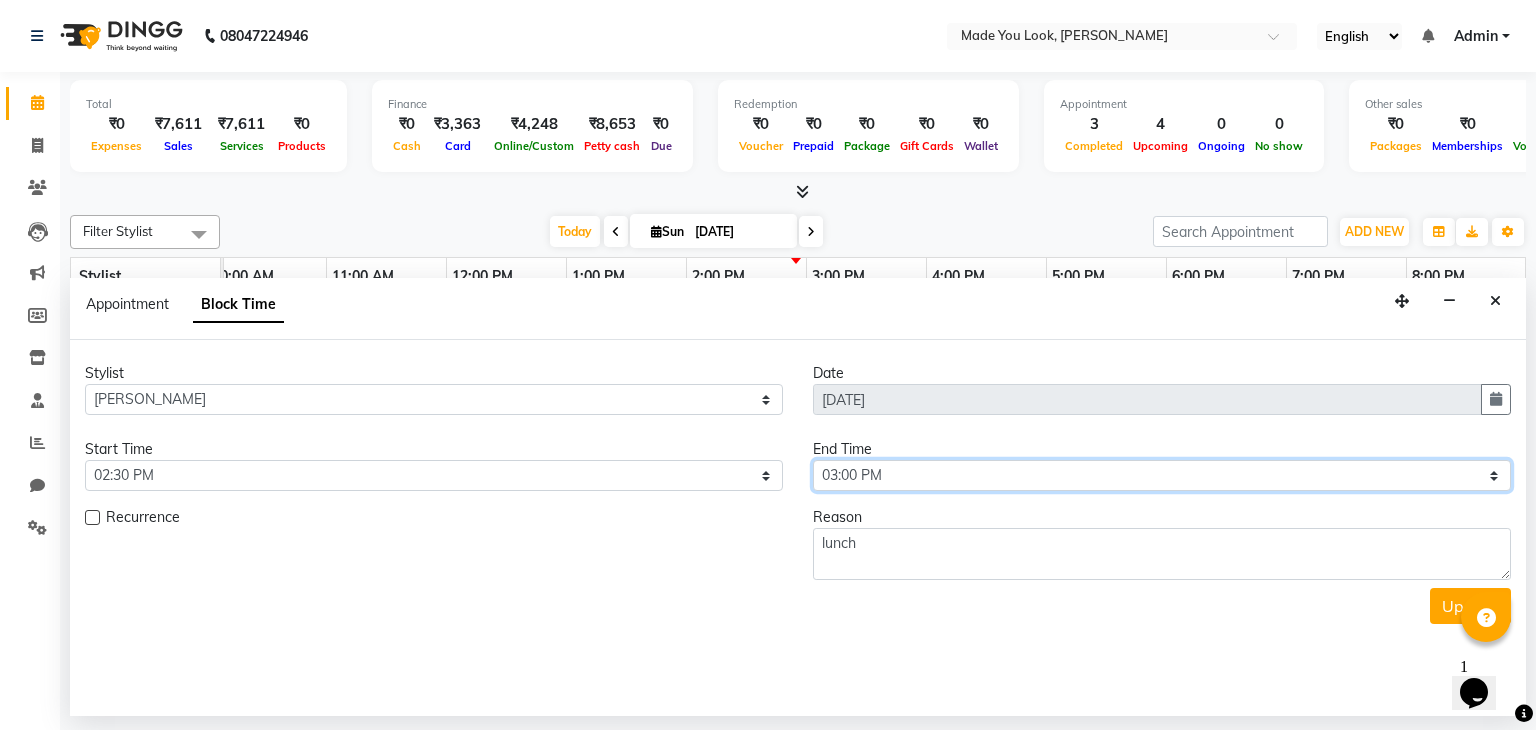 click on "Select 09:00 AM 09:15 AM 09:30 AM 09:45 AM 10:00 AM 10:15 AM 10:30 AM 10:45 AM 11:00 AM 11:15 AM 11:30 AM 11:45 AM 12:00 PM 12:15 PM 12:30 PM 12:45 PM 01:00 PM 01:15 PM 01:30 PM 01:45 PM 02:00 PM 02:15 PM 02:30 PM 02:45 PM 03:00 PM 03:15 PM 03:30 PM 03:45 PM 04:00 PM 04:15 PM 04:30 PM 04:45 PM 05:00 PM 05:15 PM 05:30 PM 05:45 PM 06:00 PM 06:15 PM 06:30 PM 06:45 PM 07:00 PM 07:15 PM 07:30 PM 07:45 PM 08:00 PM" at bounding box center (1162, 475) 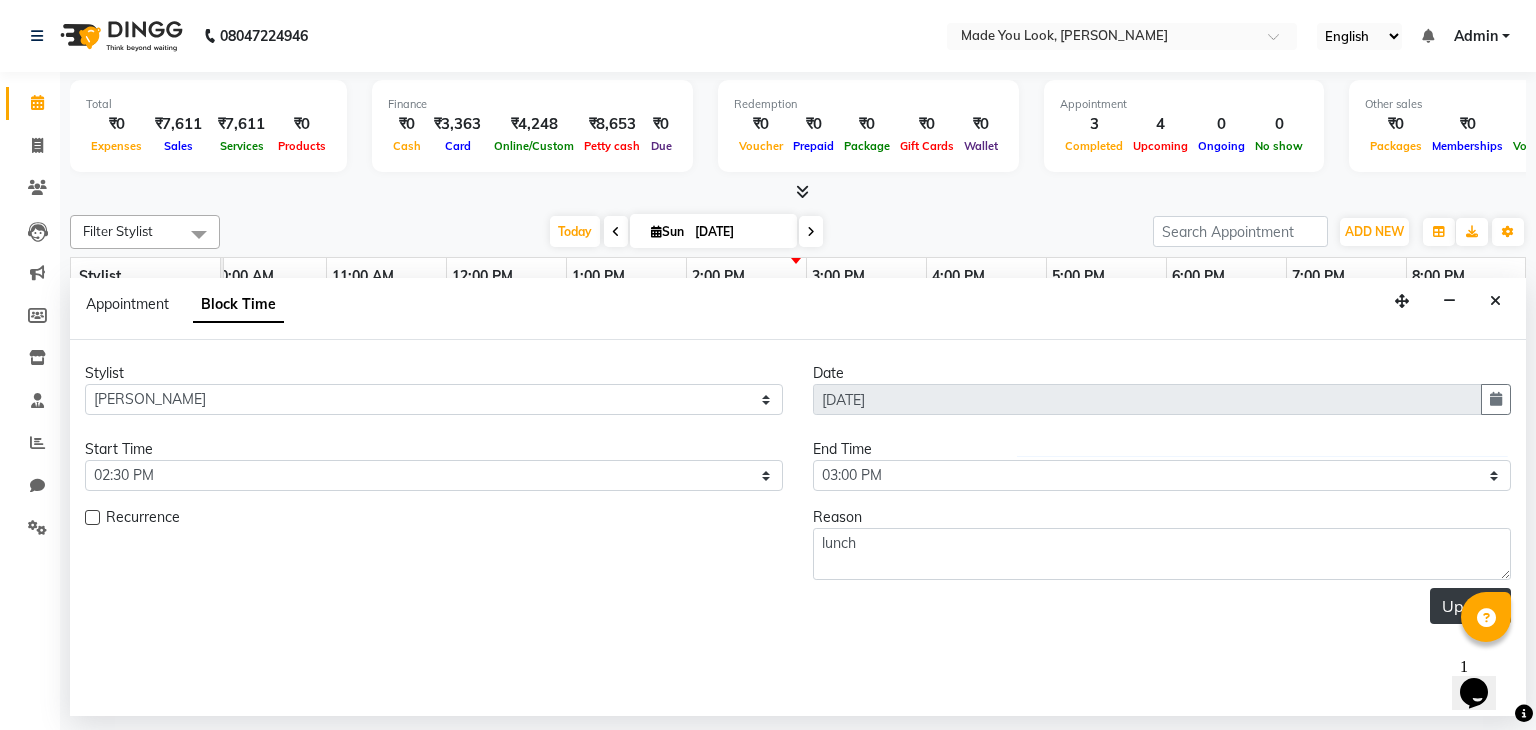click on "Update" at bounding box center (1470, 606) 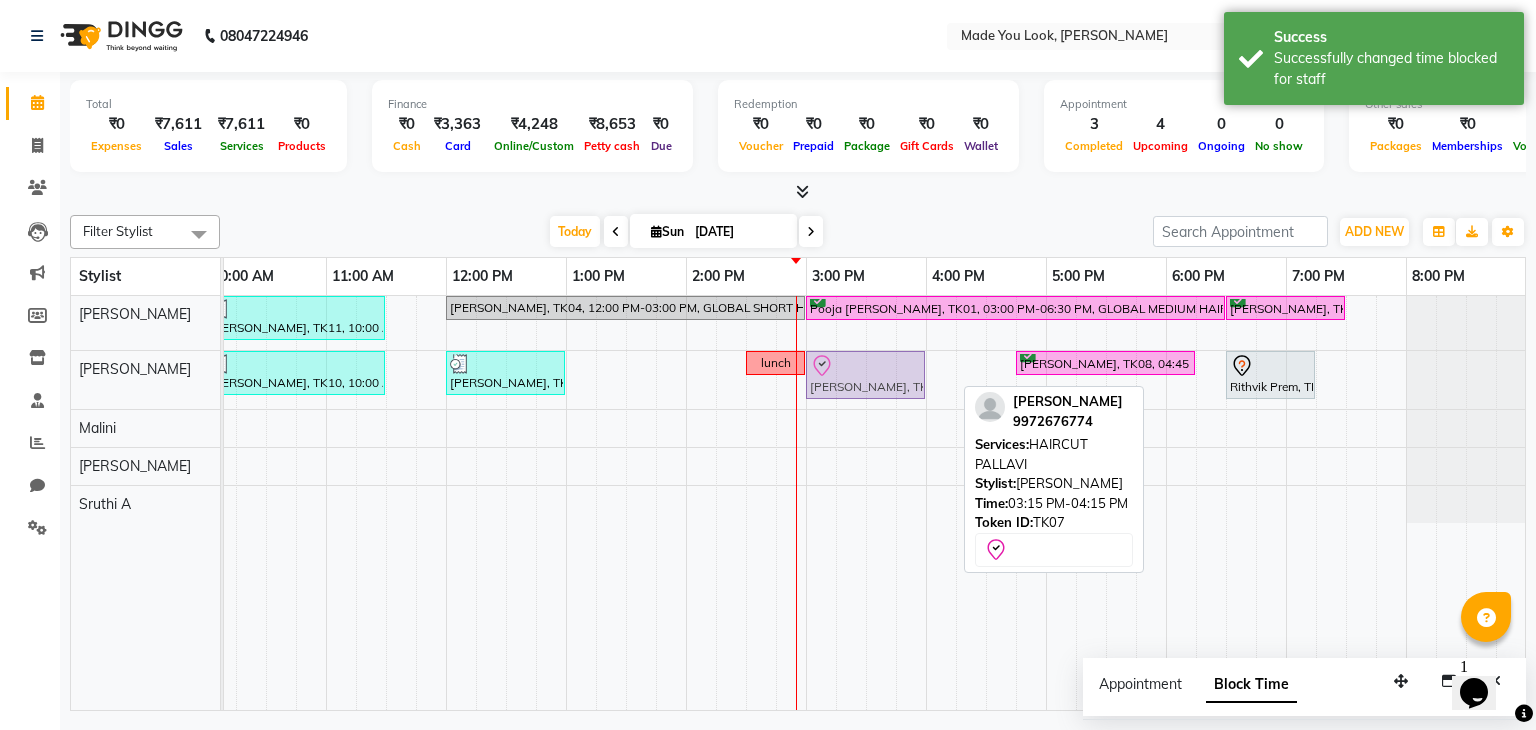 drag, startPoint x: 840, startPoint y: 373, endPoint x: 823, endPoint y: 374, distance: 17.029387 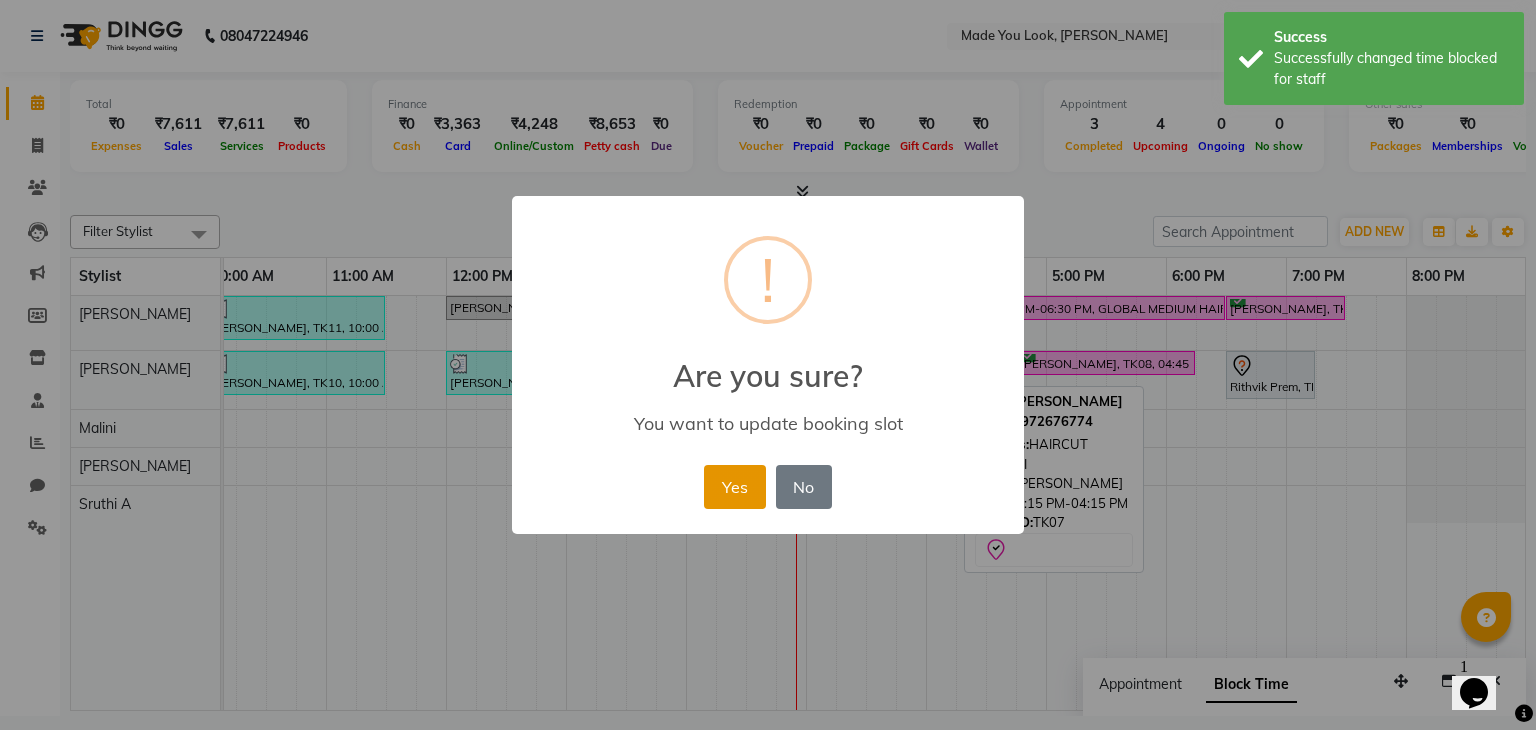 click on "Yes" at bounding box center (734, 487) 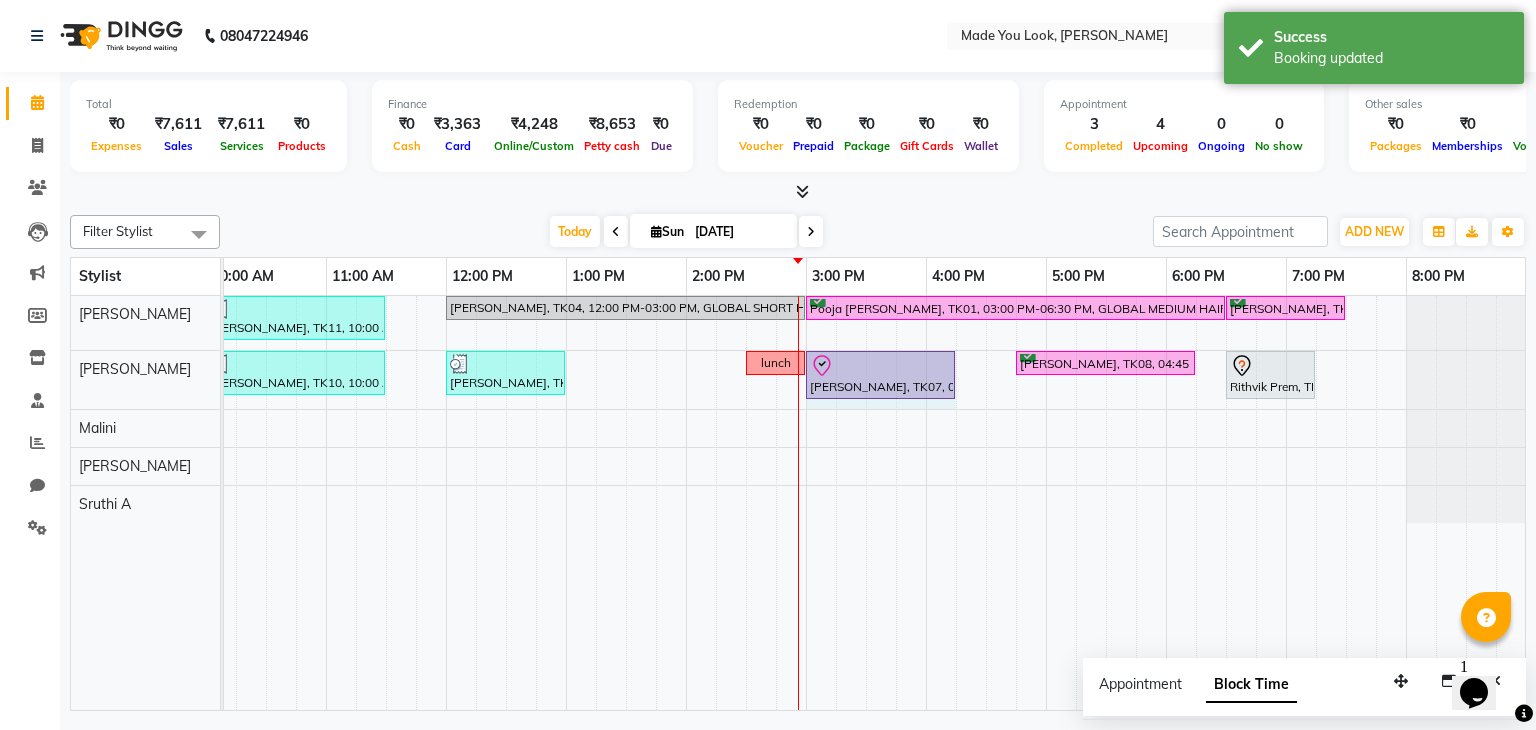 drag, startPoint x: 924, startPoint y: 370, endPoint x: 938, endPoint y: 370, distance: 14 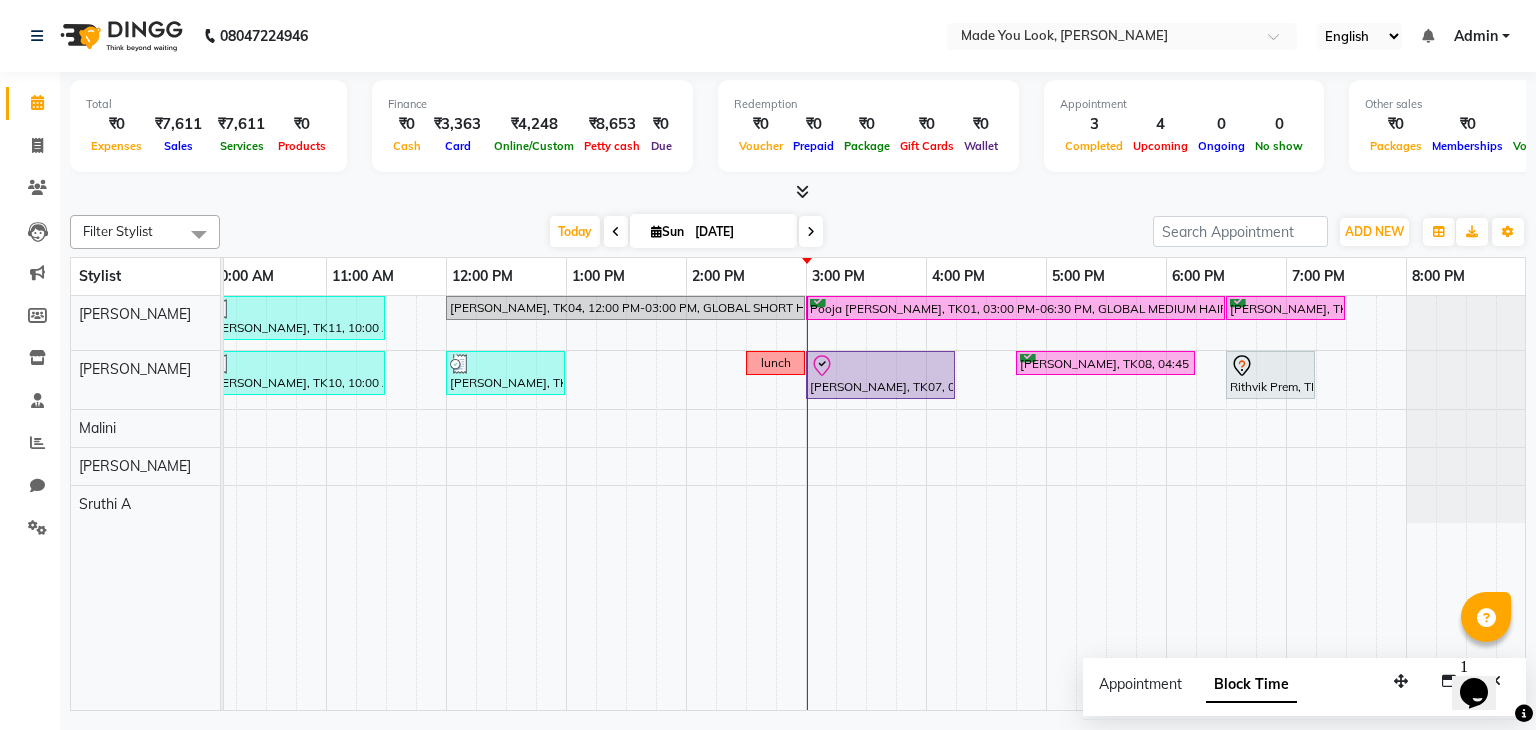 click at bounding box center [656, 231] 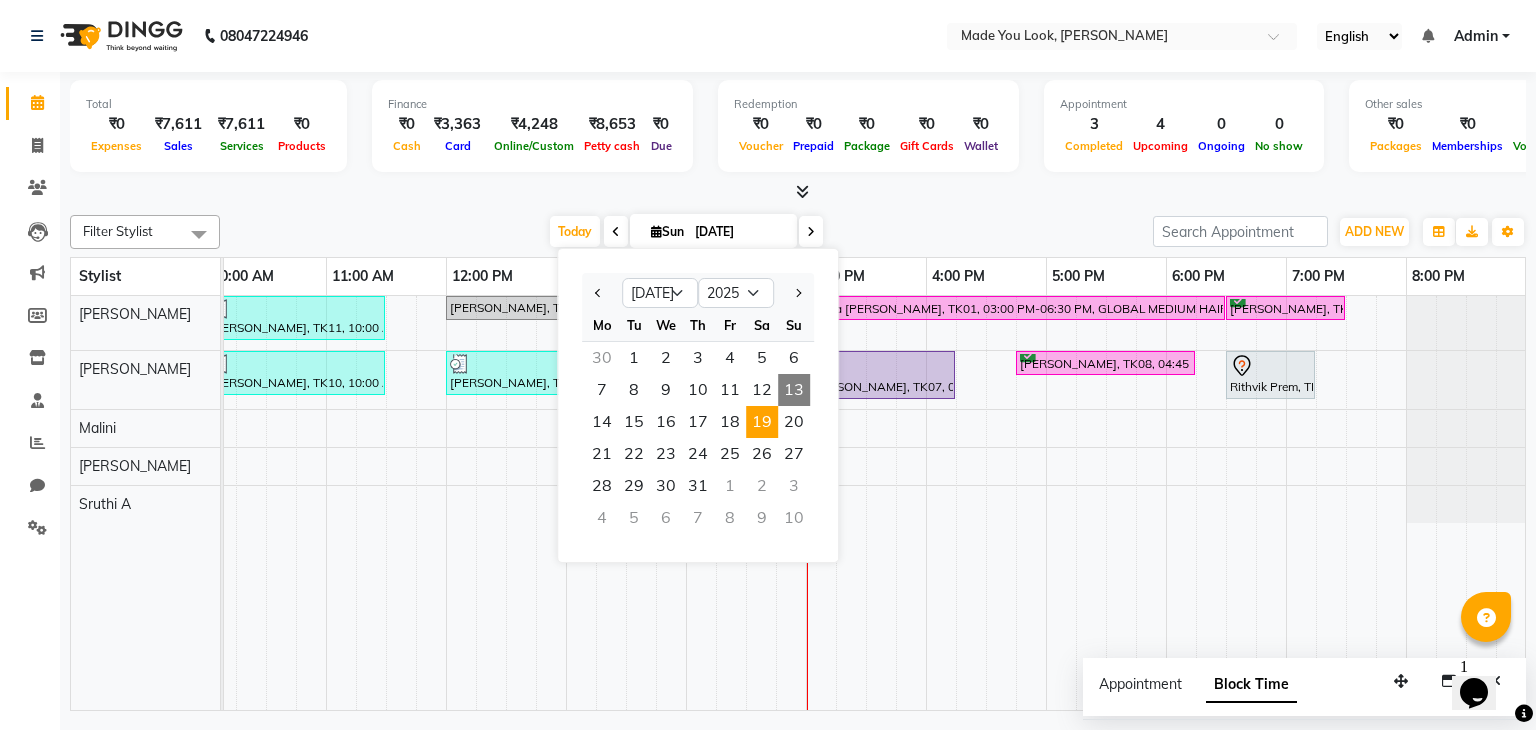 click on "19" at bounding box center [762, 422] 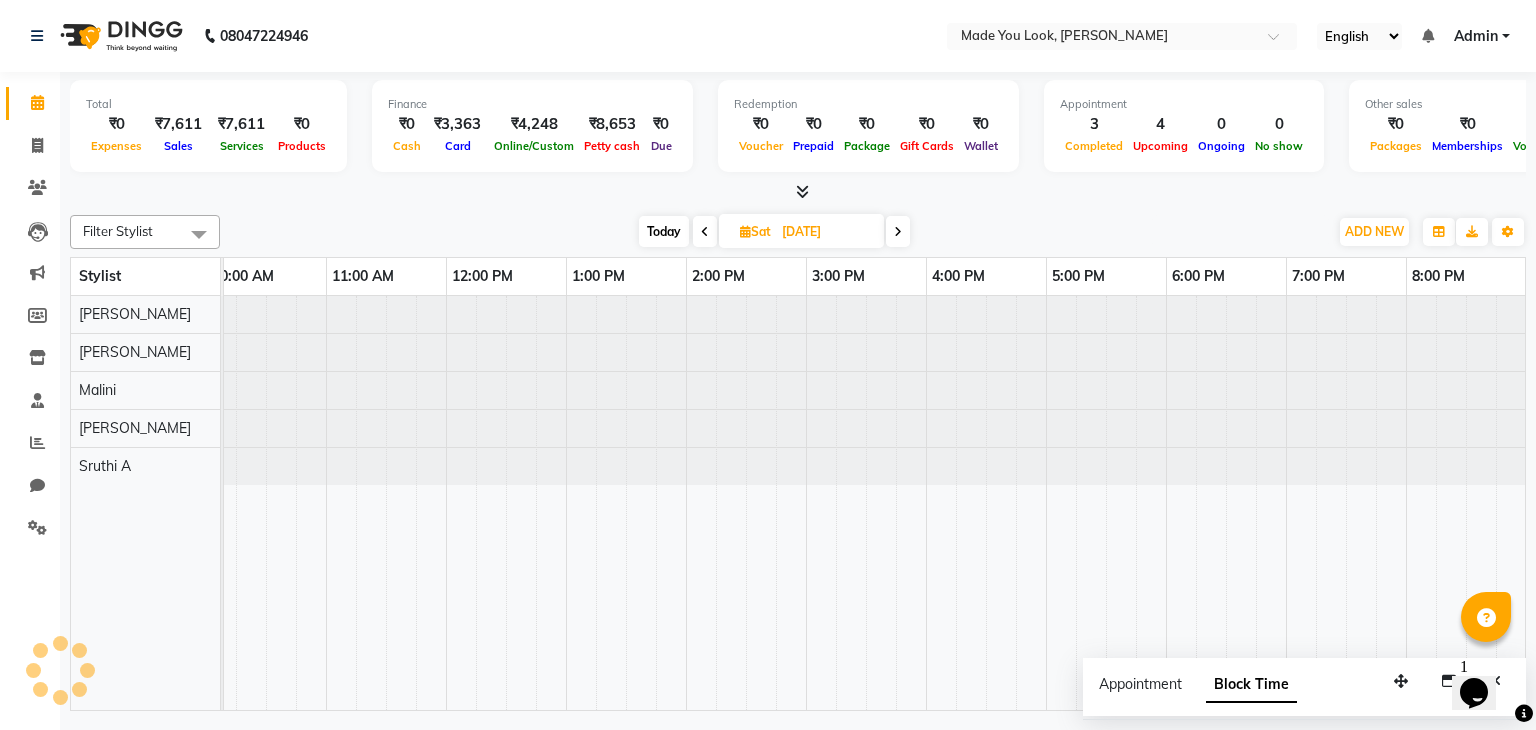 scroll, scrollTop: 0, scrollLeft: 0, axis: both 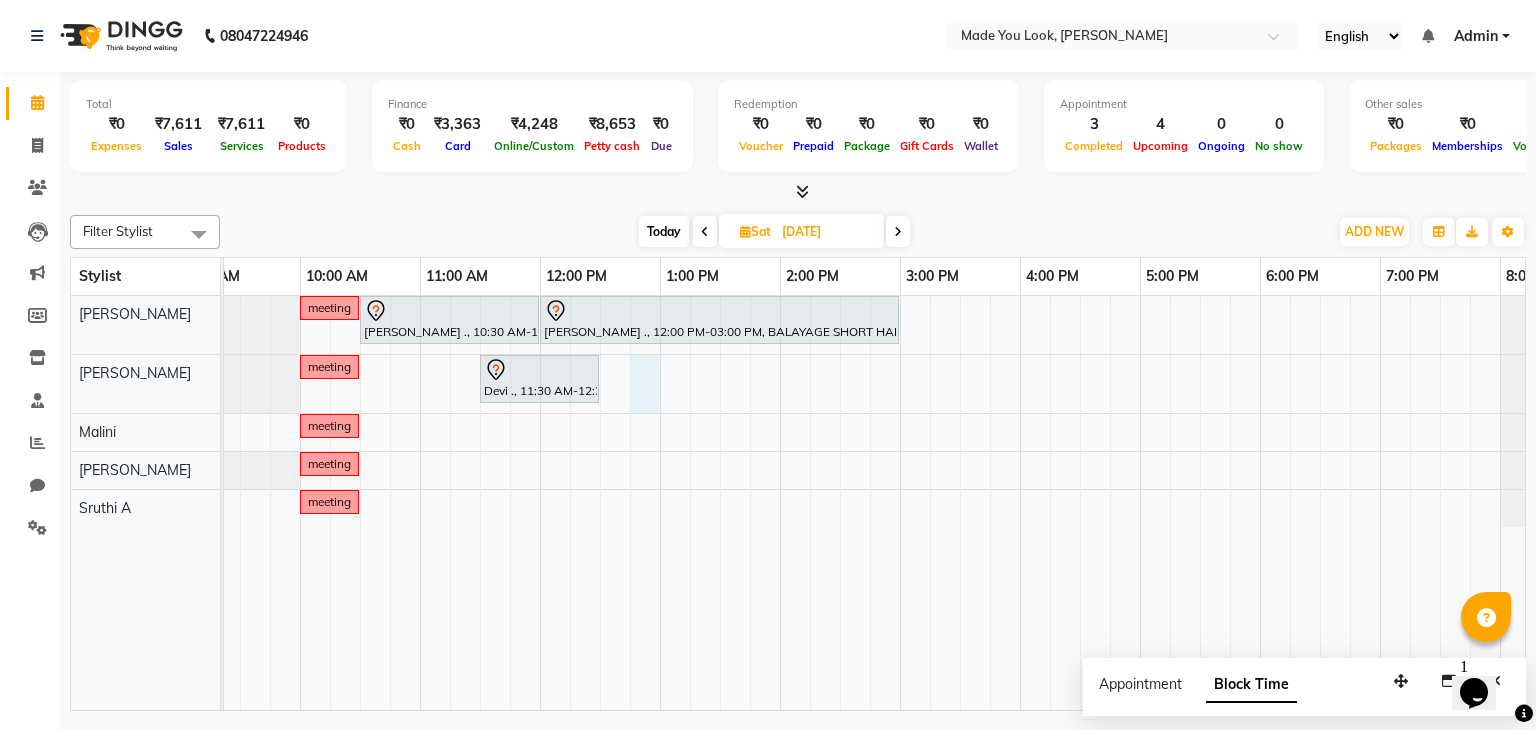 click on "meeting              Chetana ., 10:30 AM-12:00 PM, CURL-CUT MID BACK PRANAV             Chetana ., 12:00 PM-03:00 PM, BALAYAGE SHORT HAIR BASE  meeting              Devi ., 11:30 AM-12:30 PM, HAIRCUT PALLAVI  meeting   meeting   meeting" at bounding box center [840, 503] 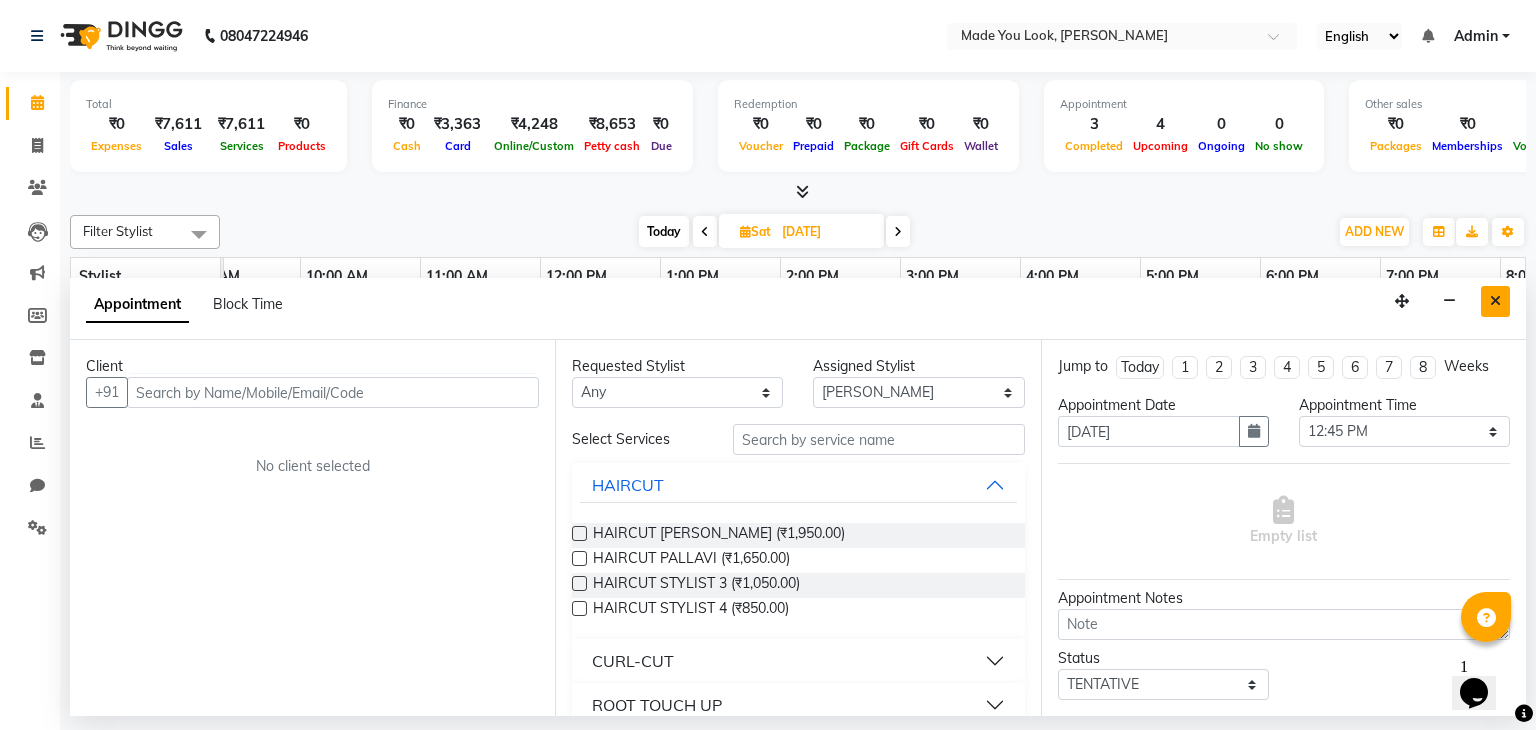 click at bounding box center (1495, 301) 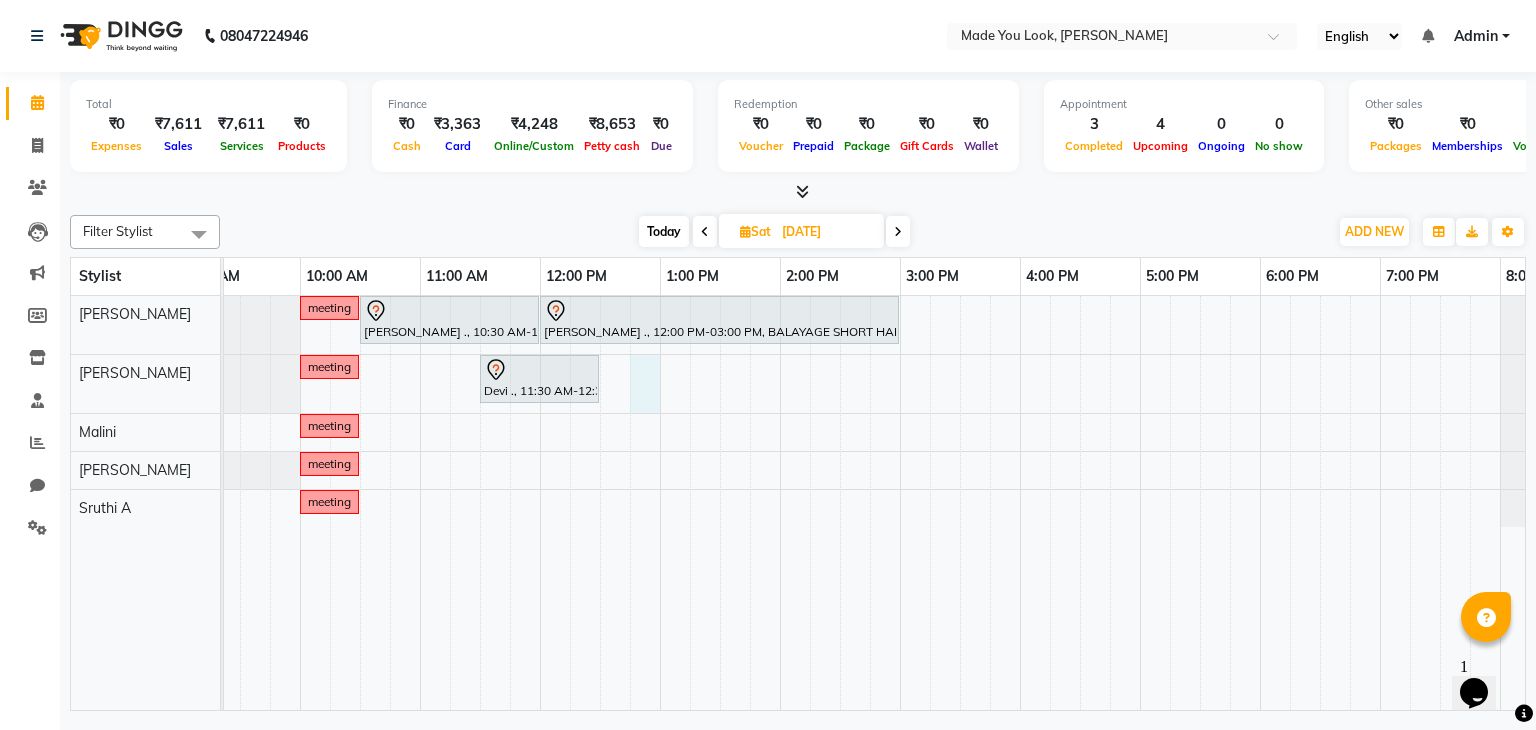click on "meeting              Chetana ., 10:30 AM-12:00 PM, CURL-CUT MID BACK PRANAV             Chetana ., 12:00 PM-03:00 PM, BALAYAGE SHORT HAIR BASE  meeting              Devi ., 11:30 AM-12:30 PM, HAIRCUT PALLAVI  meeting   meeting   meeting" at bounding box center [840, 503] 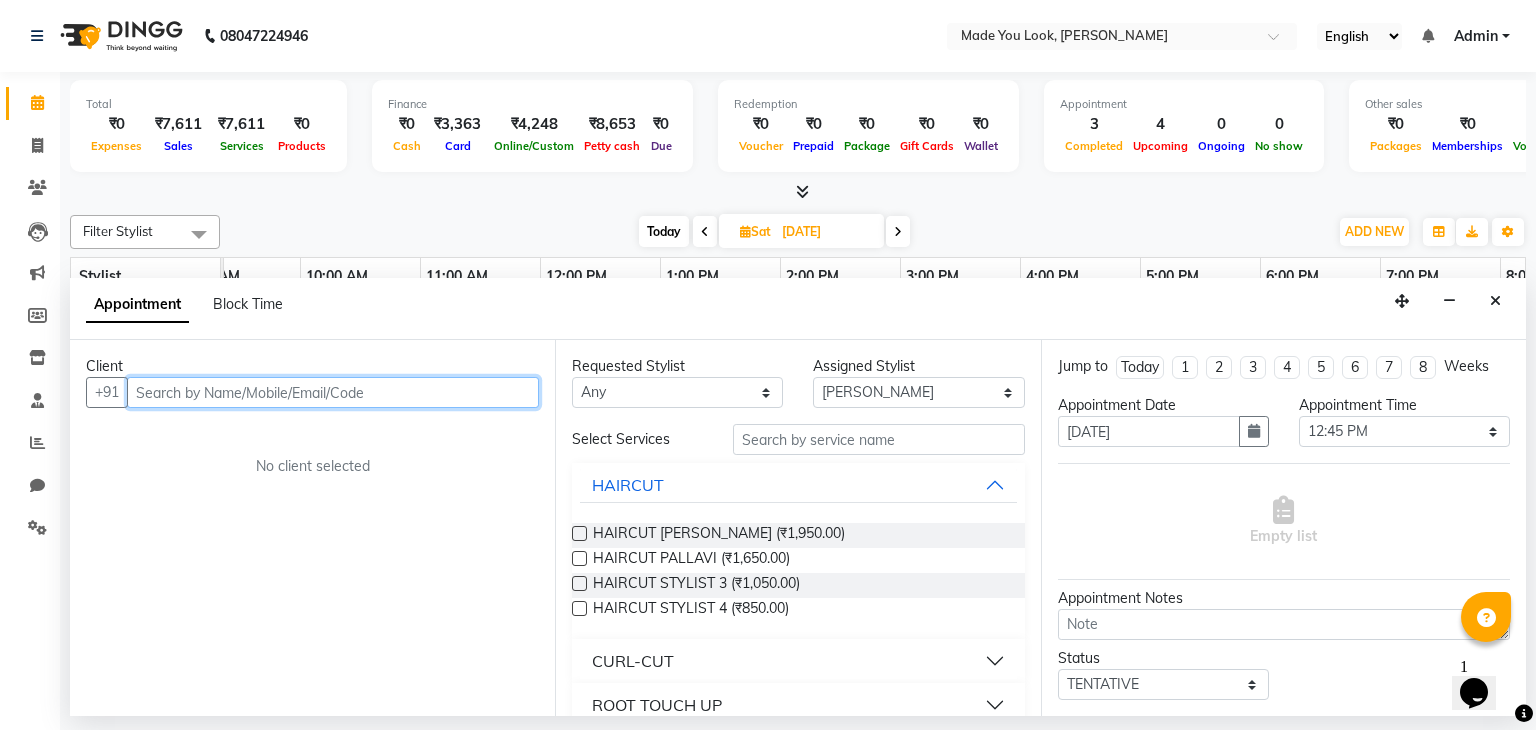 click at bounding box center (333, 392) 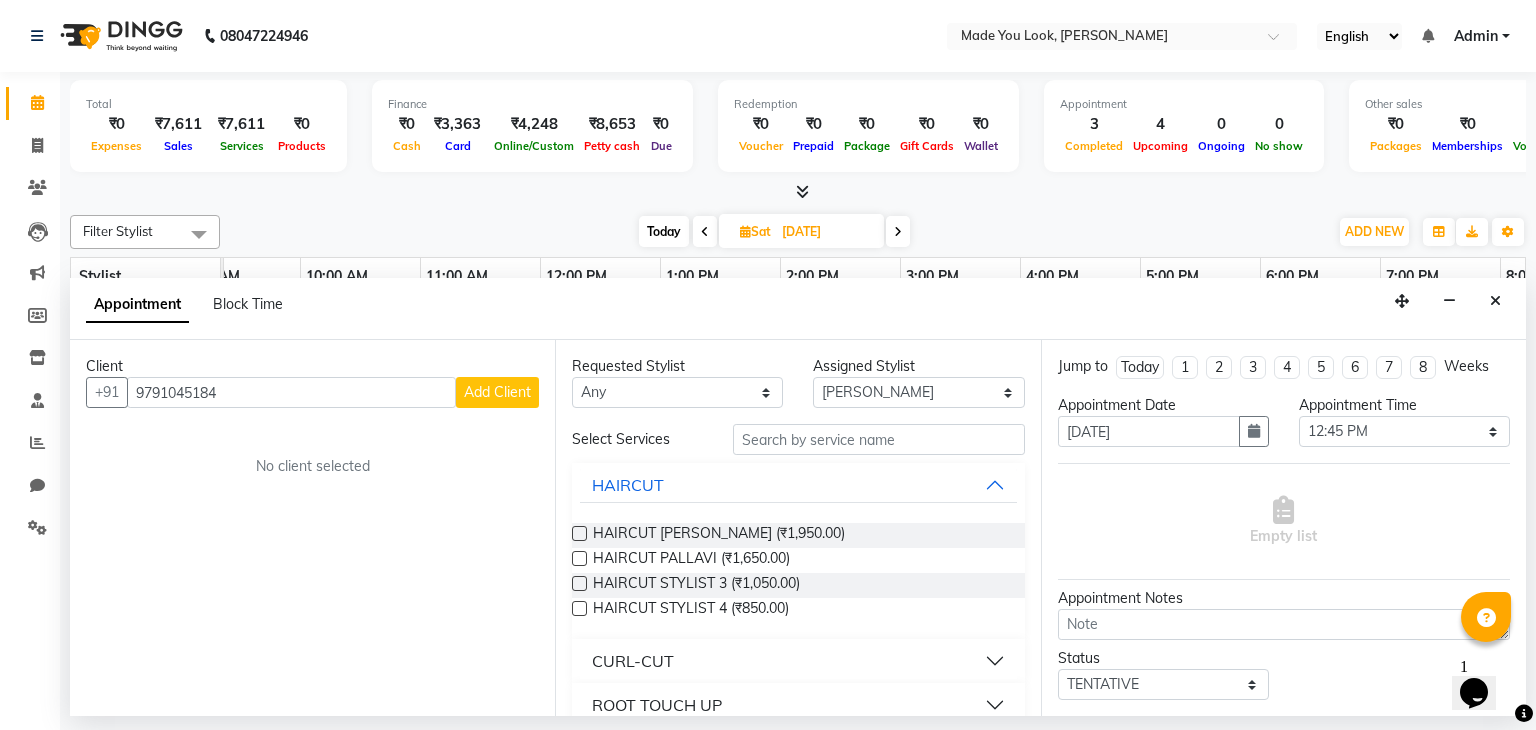 click on "Add Client" at bounding box center (497, 392) 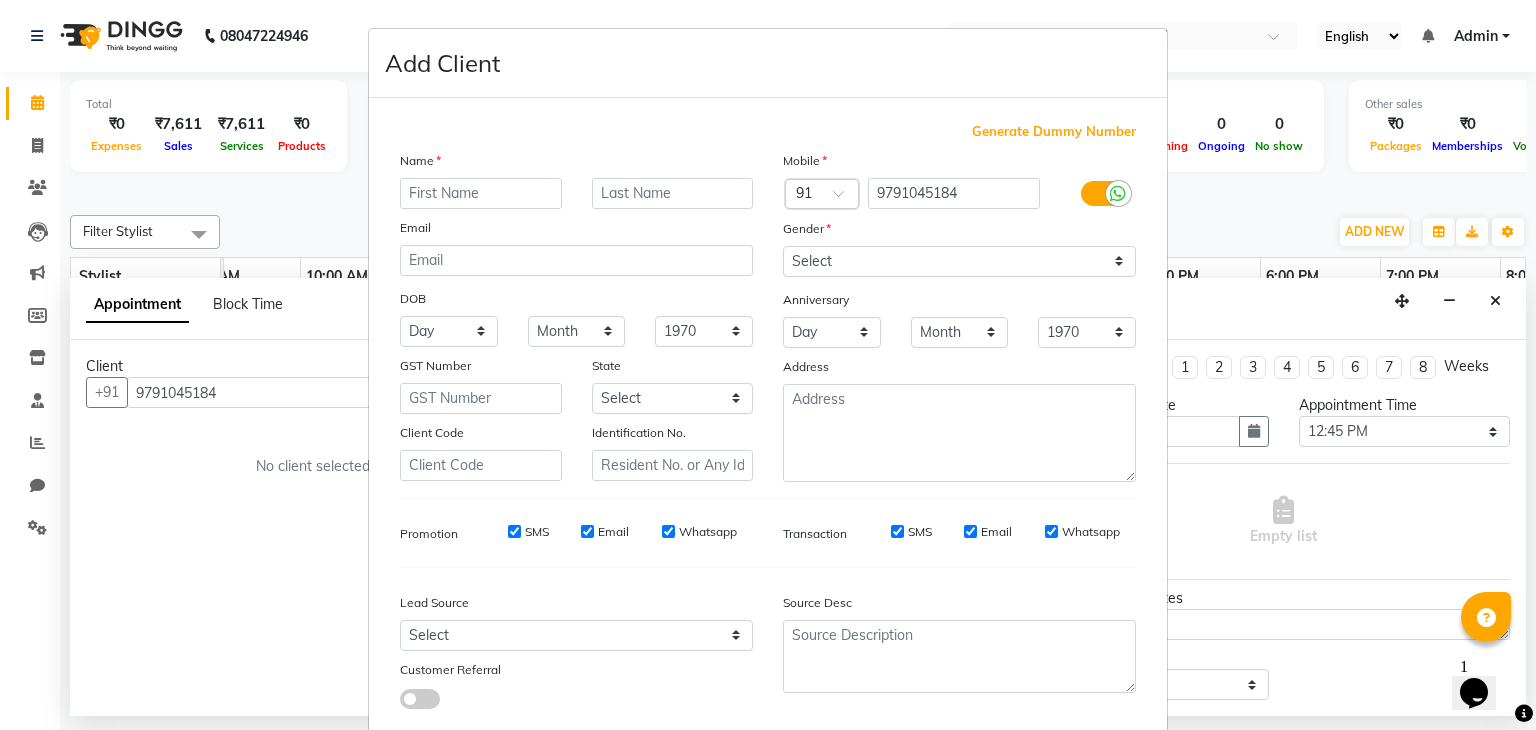 click at bounding box center (481, 193) 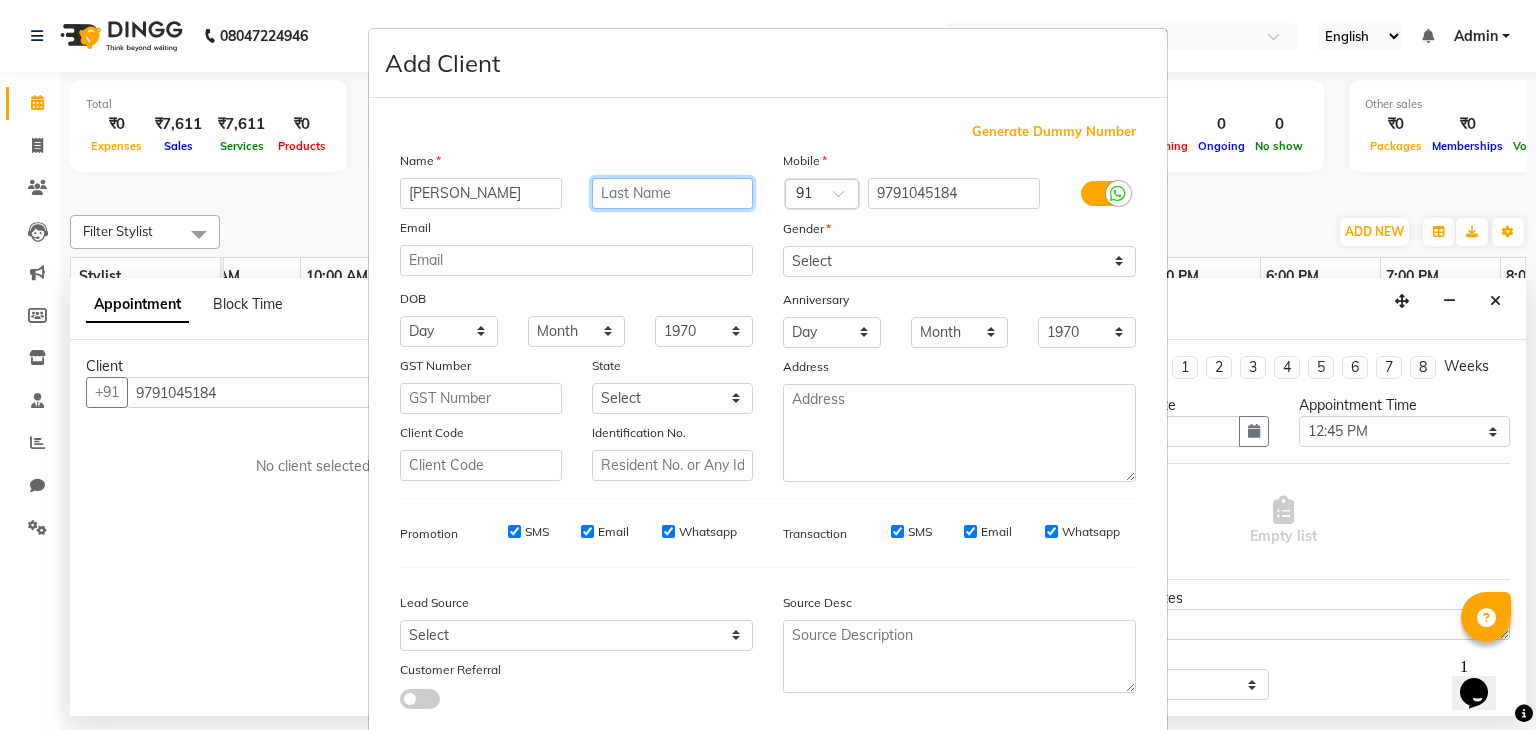 click at bounding box center (673, 193) 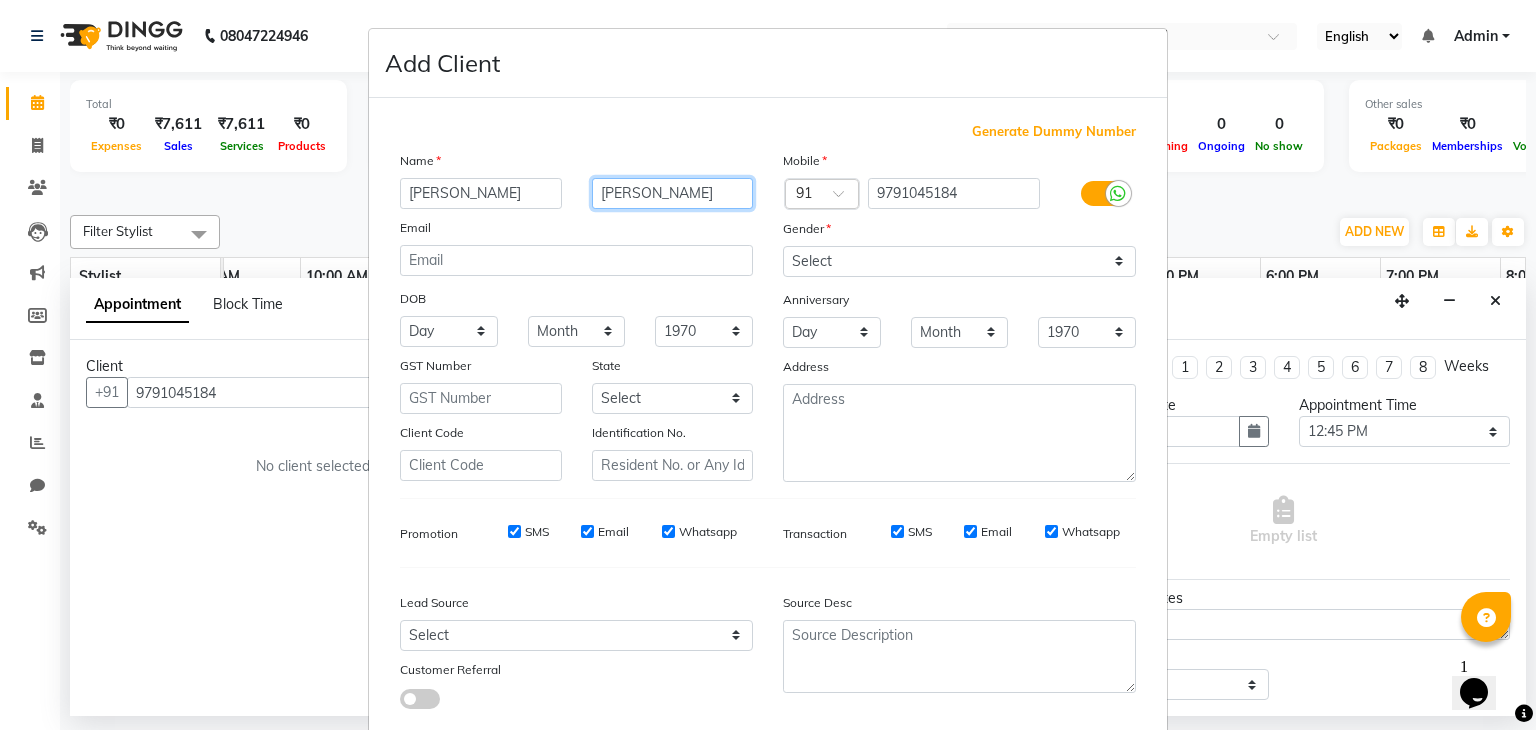 scroll, scrollTop: 127, scrollLeft: 0, axis: vertical 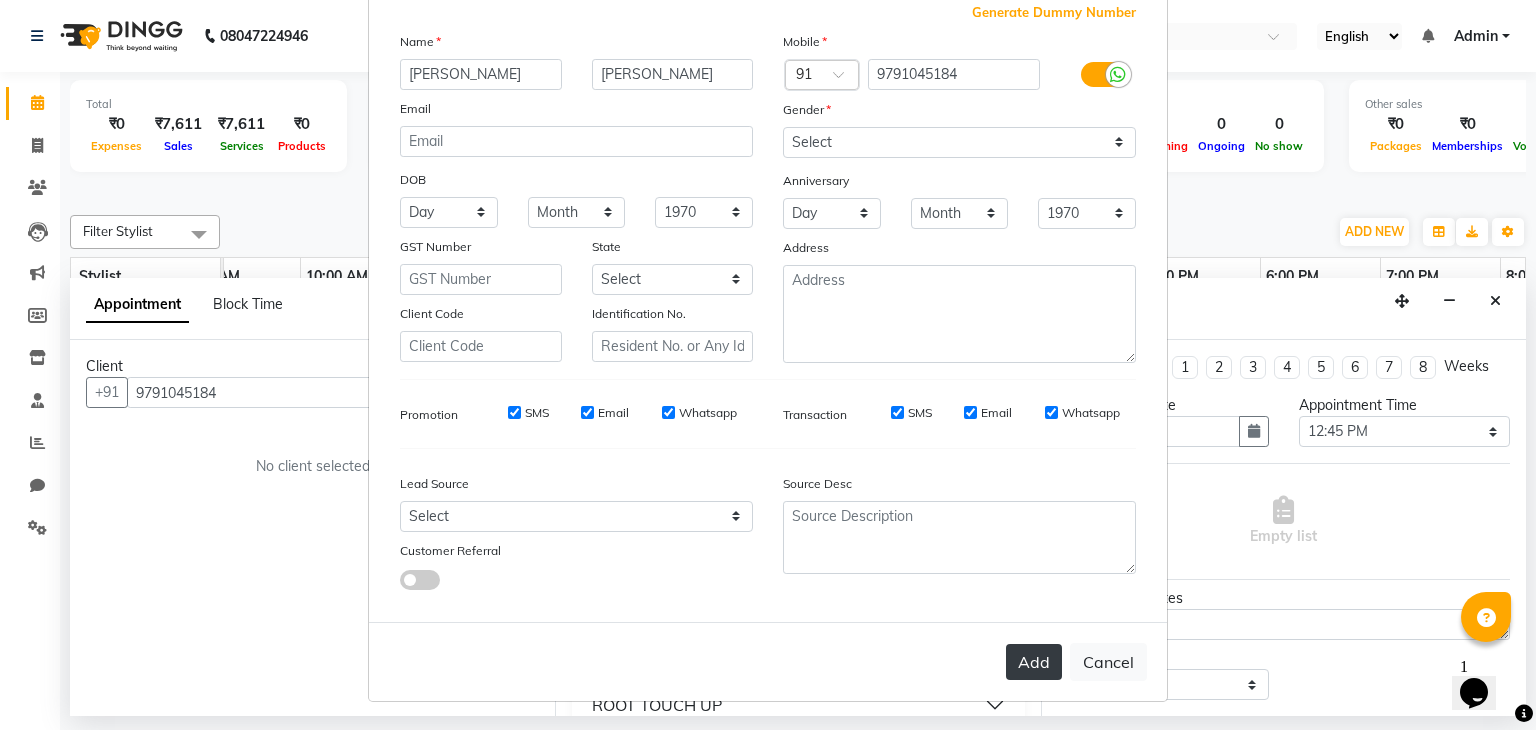 click on "Add" at bounding box center (1034, 662) 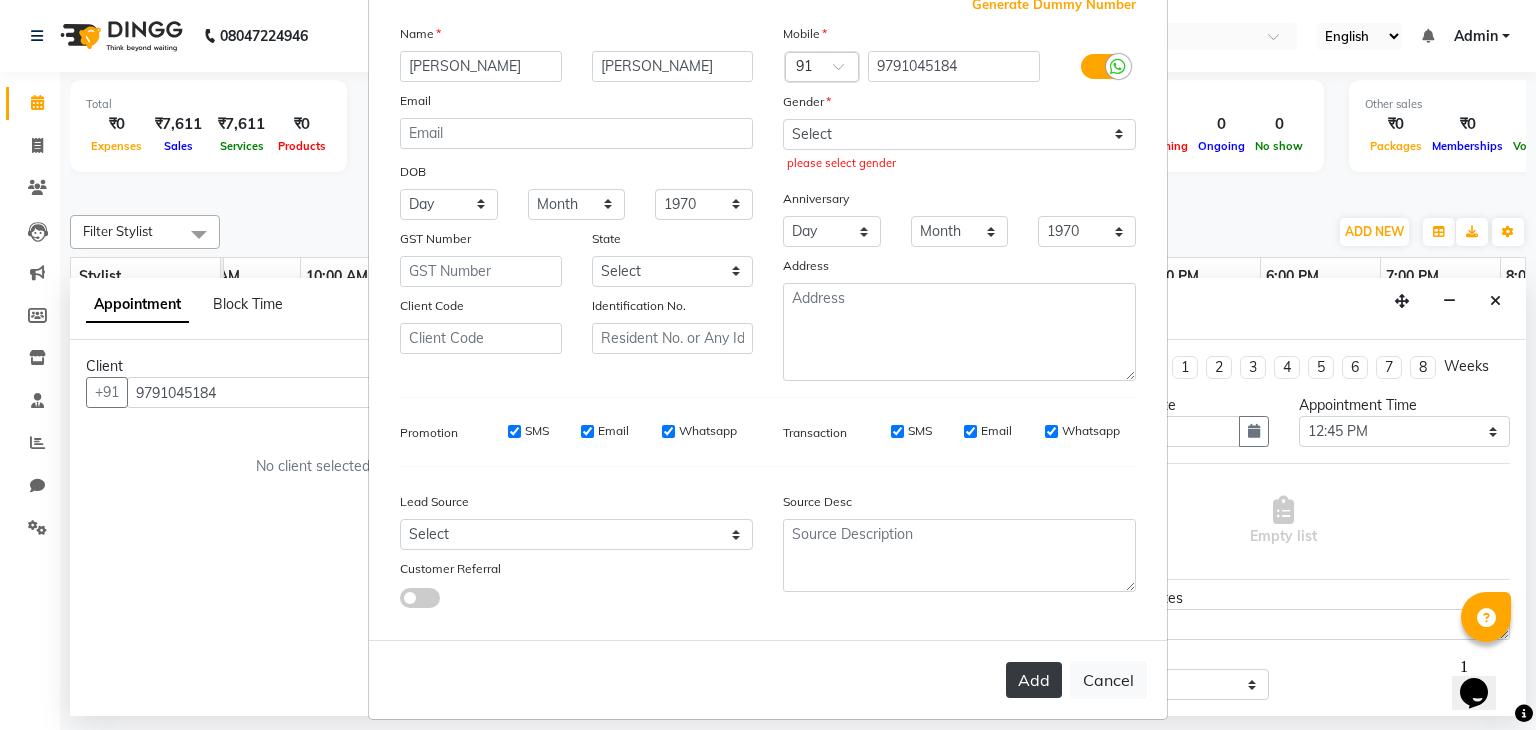 click on "Add" at bounding box center (1034, 680) 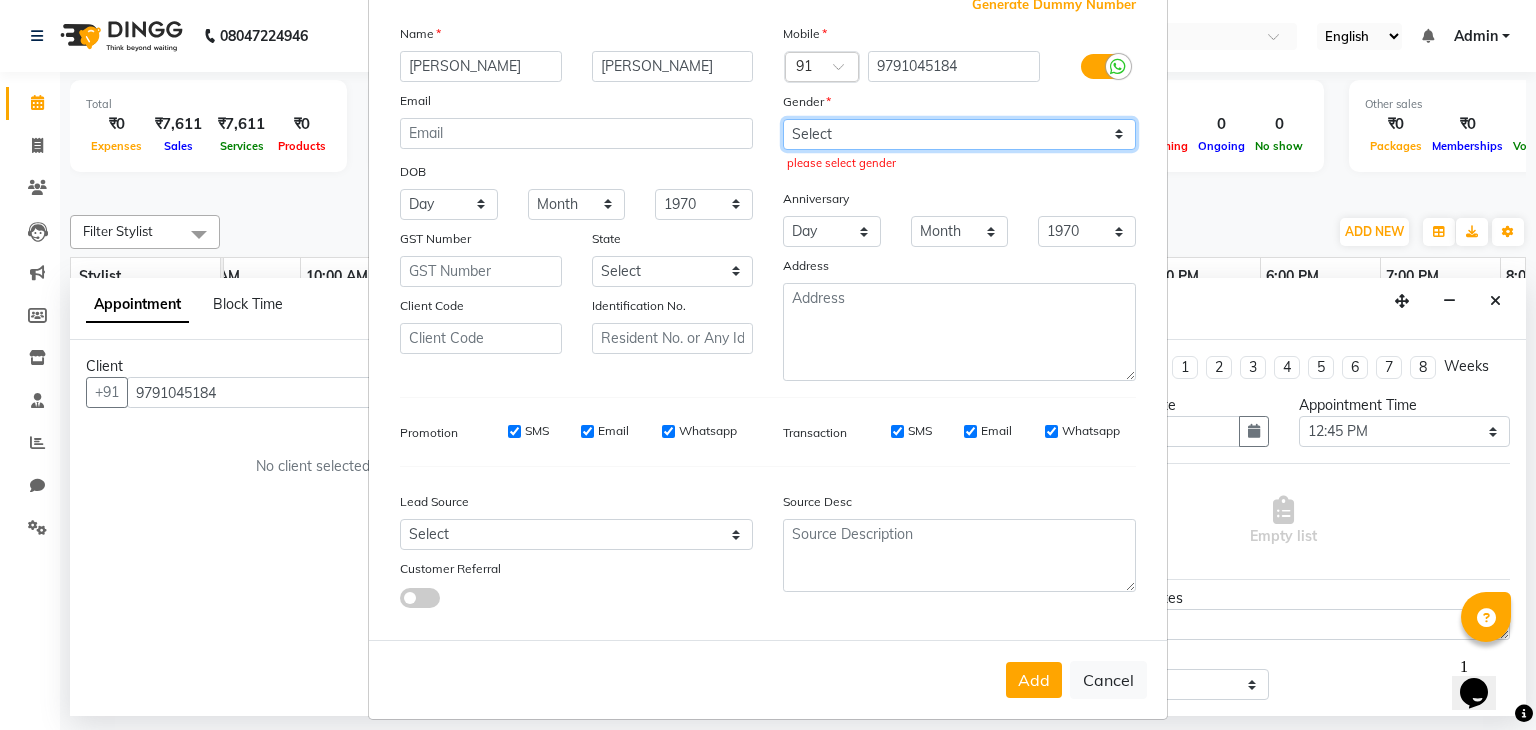 click on "Select [DEMOGRAPHIC_DATA] [DEMOGRAPHIC_DATA] Other Prefer Not To Say" at bounding box center [959, 134] 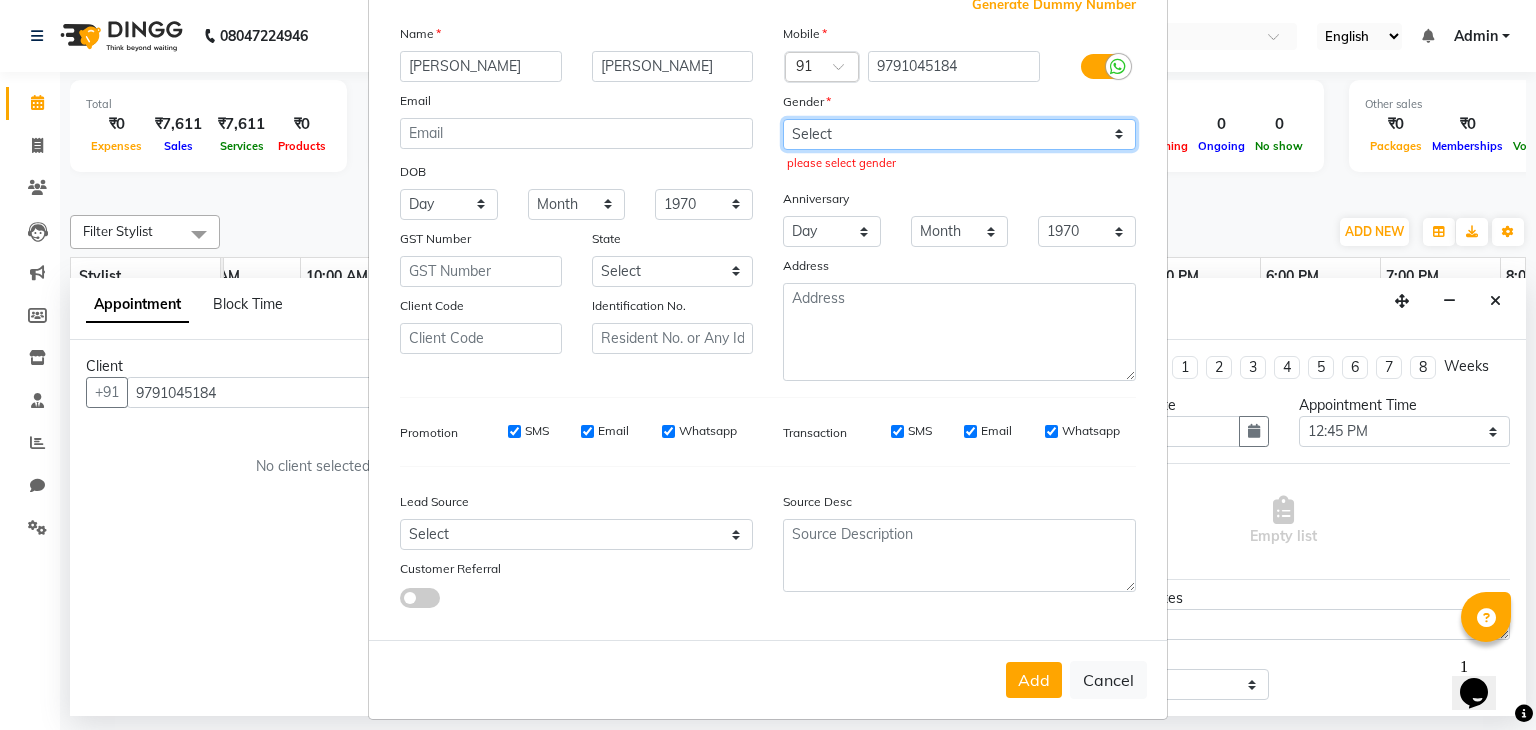 click on "Select [DEMOGRAPHIC_DATA] [DEMOGRAPHIC_DATA] Other Prefer Not To Say" at bounding box center (959, 134) 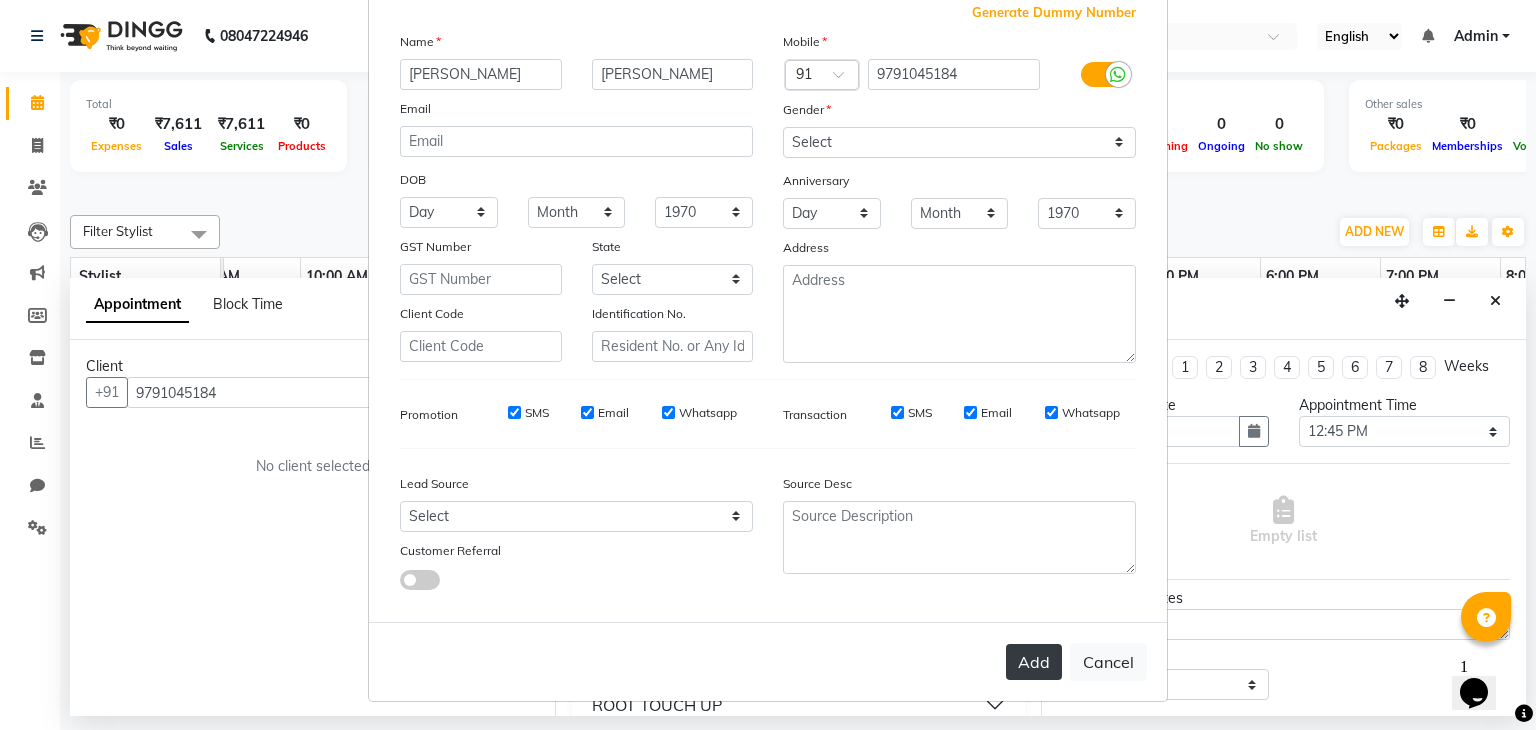 click on "Add" at bounding box center (1034, 662) 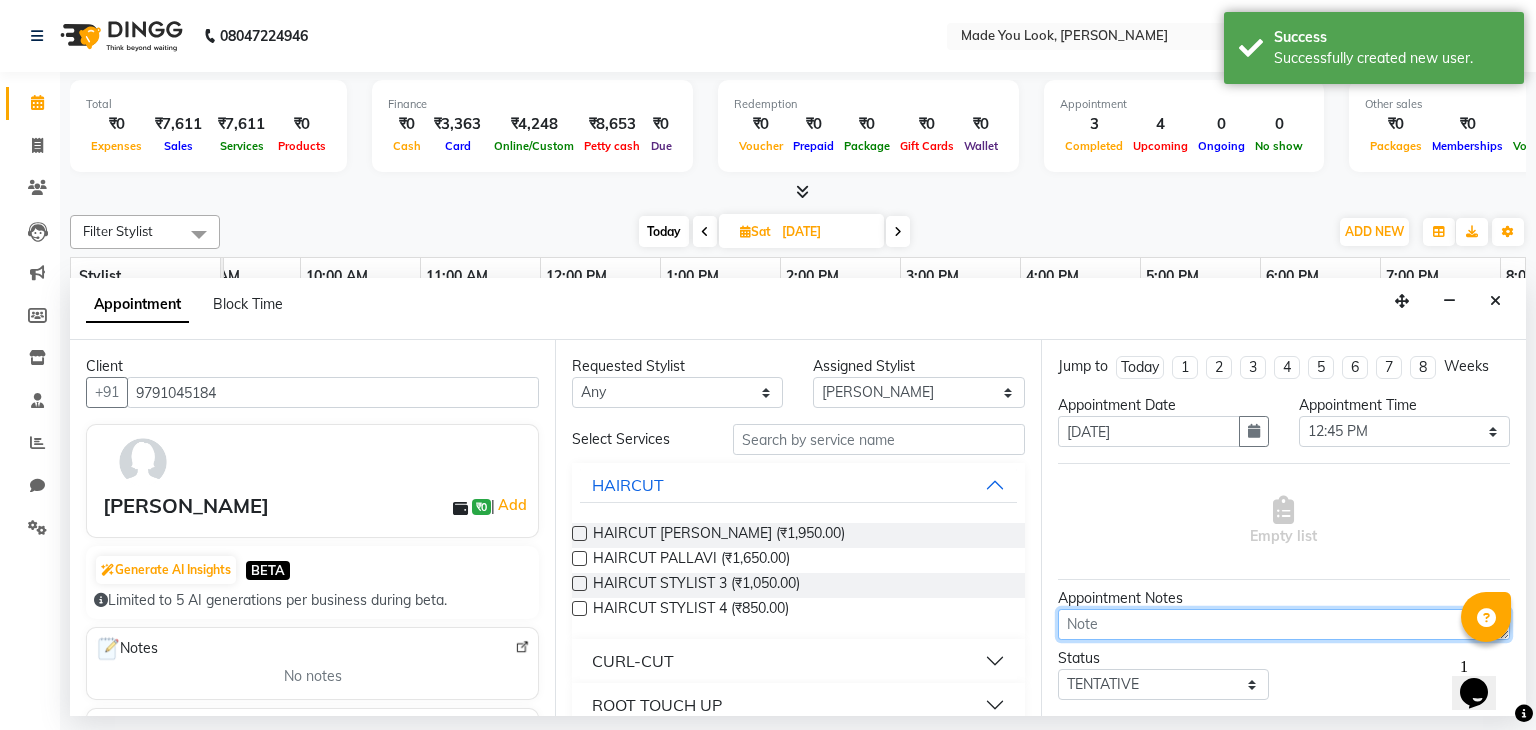 click at bounding box center [1284, 624] 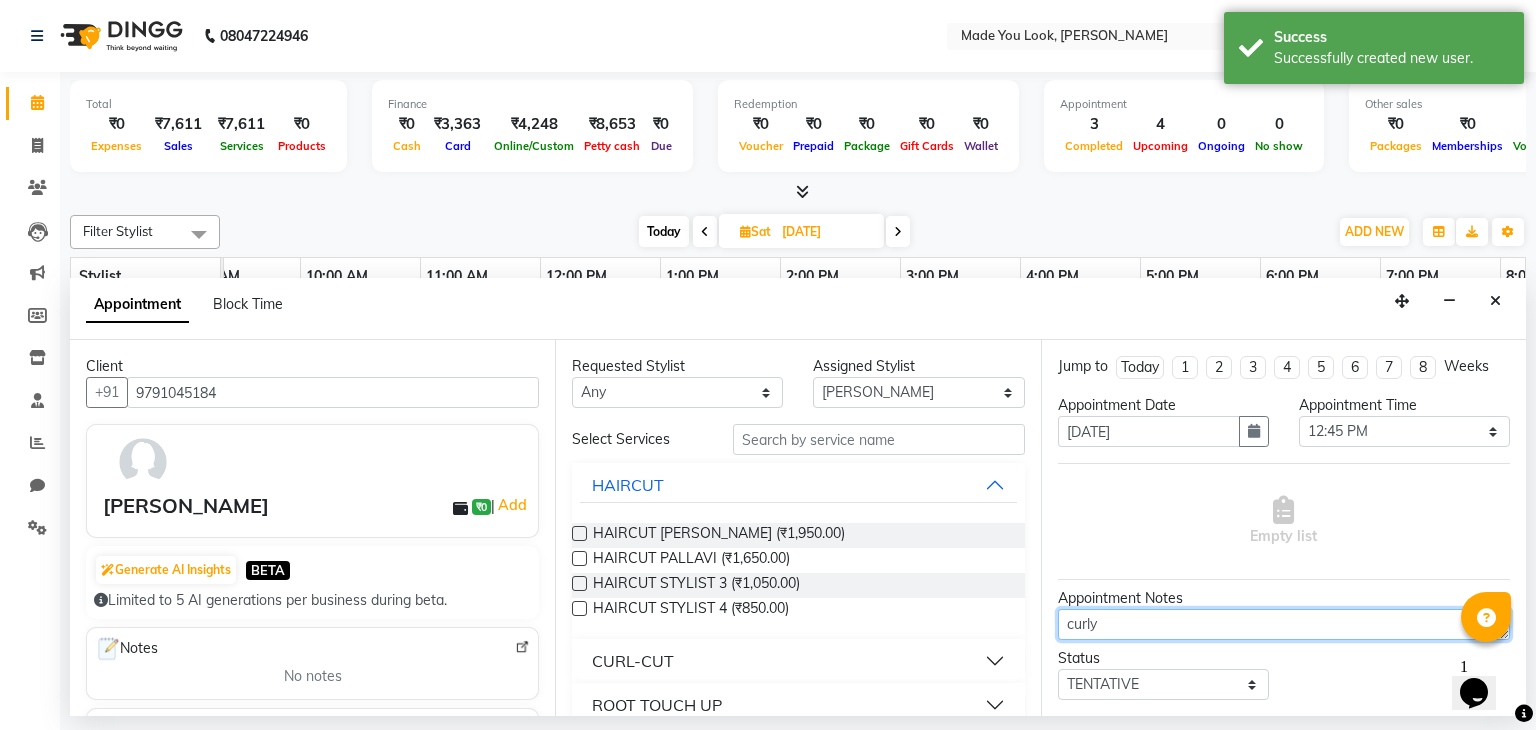 scroll, scrollTop: 109, scrollLeft: 0, axis: vertical 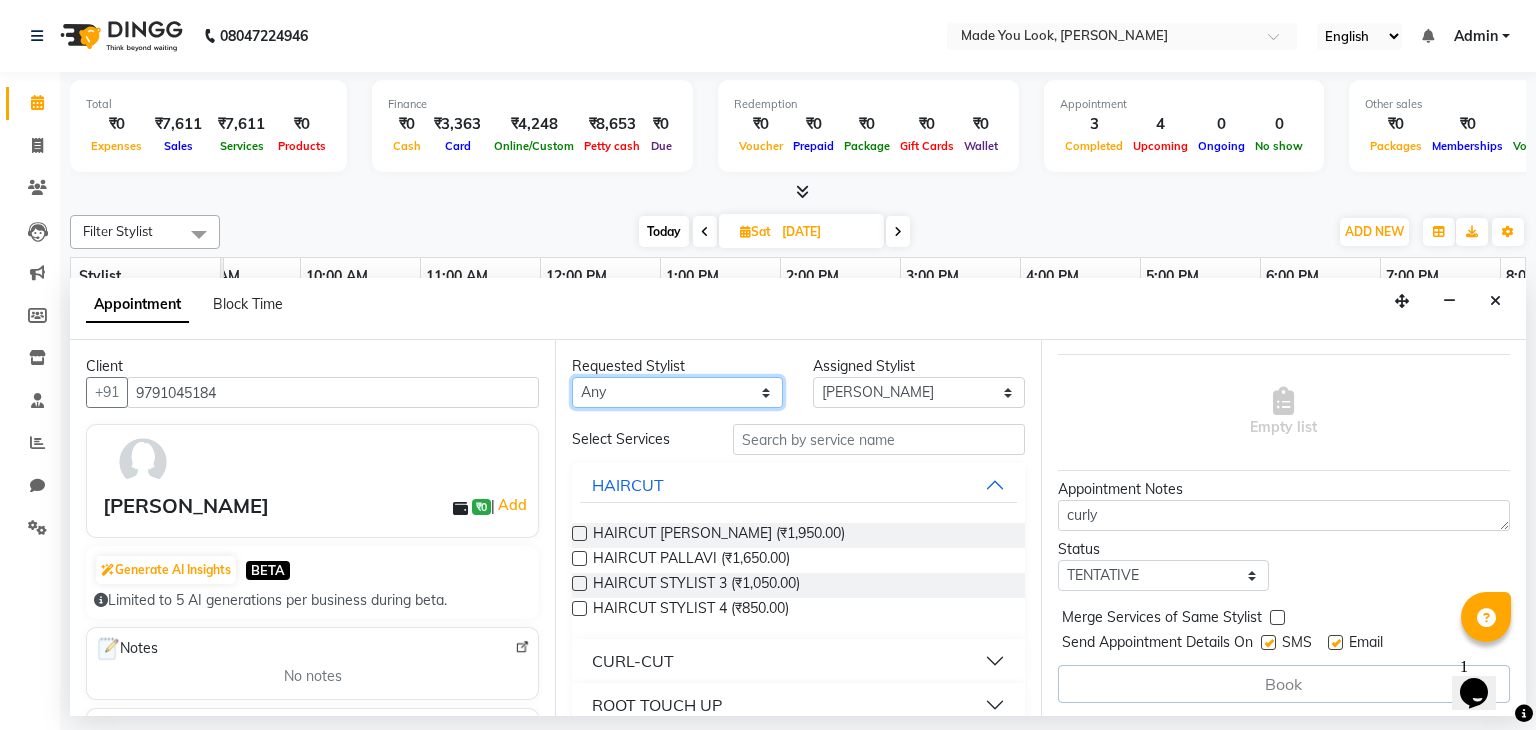 click on "Any Malini pallavi Doijode Pavithra Devi Pranav Nataraju  Sruthi A" at bounding box center [677, 392] 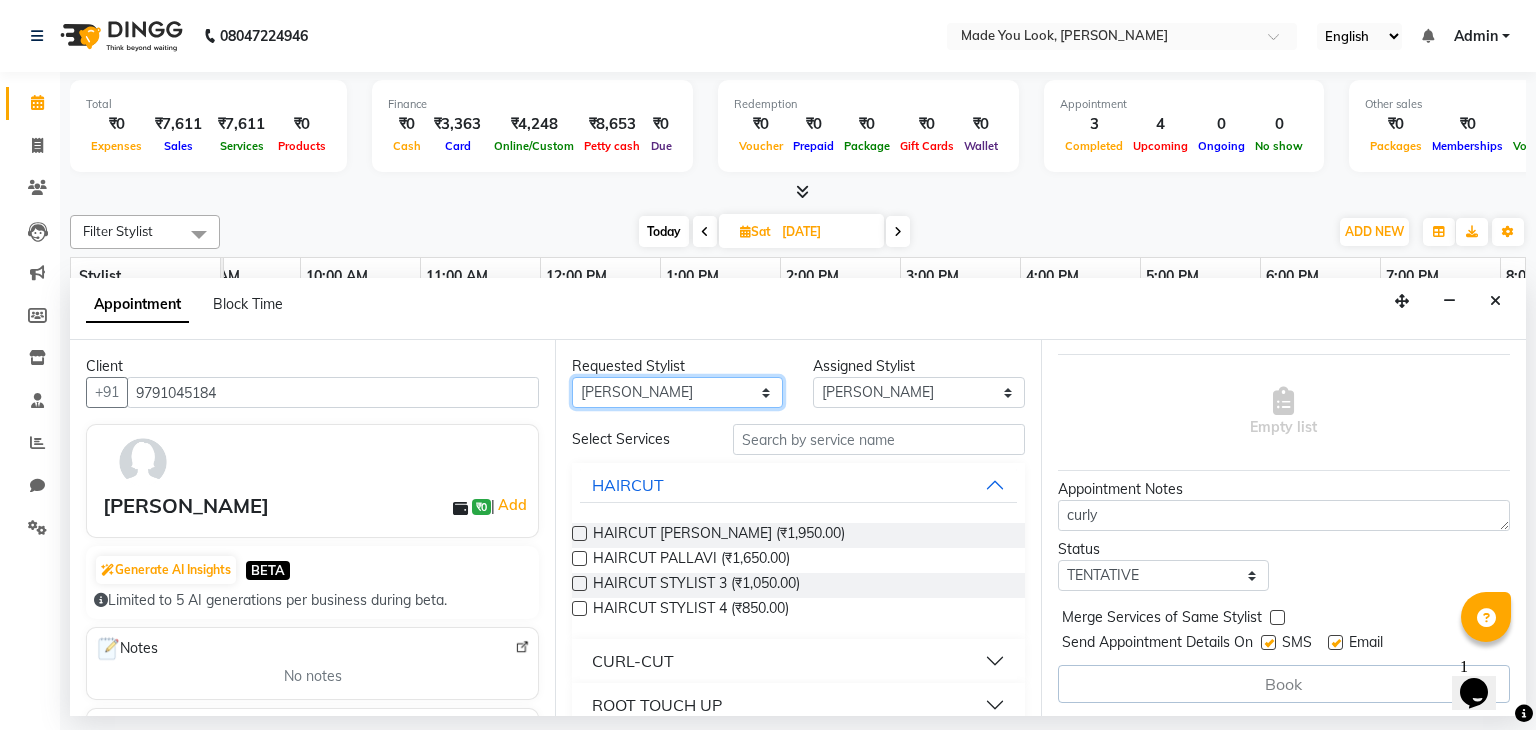 click on "Any Malini pallavi Doijode Pavithra Devi Pranav Nataraju  Sruthi A" at bounding box center (677, 392) 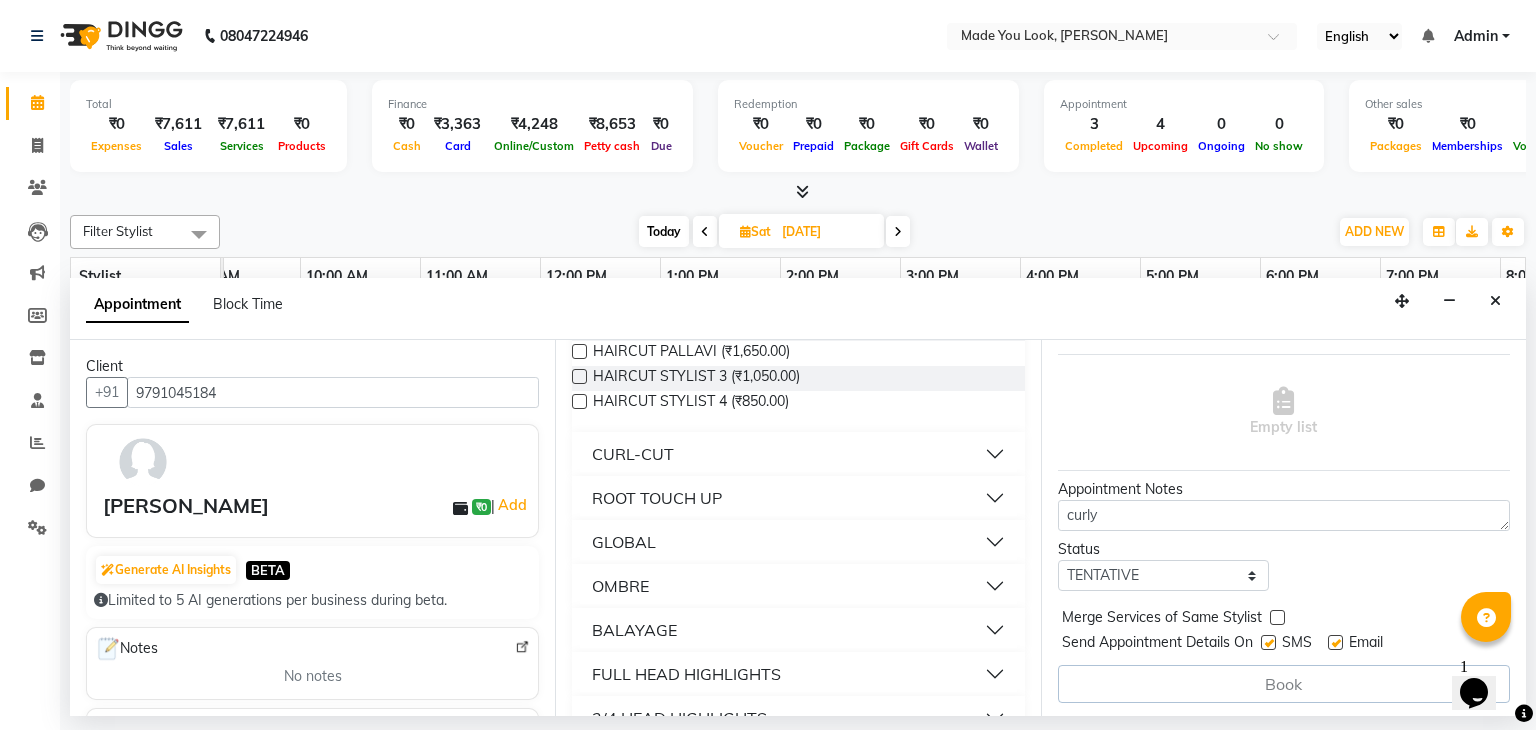 scroll, scrollTop: 208, scrollLeft: 0, axis: vertical 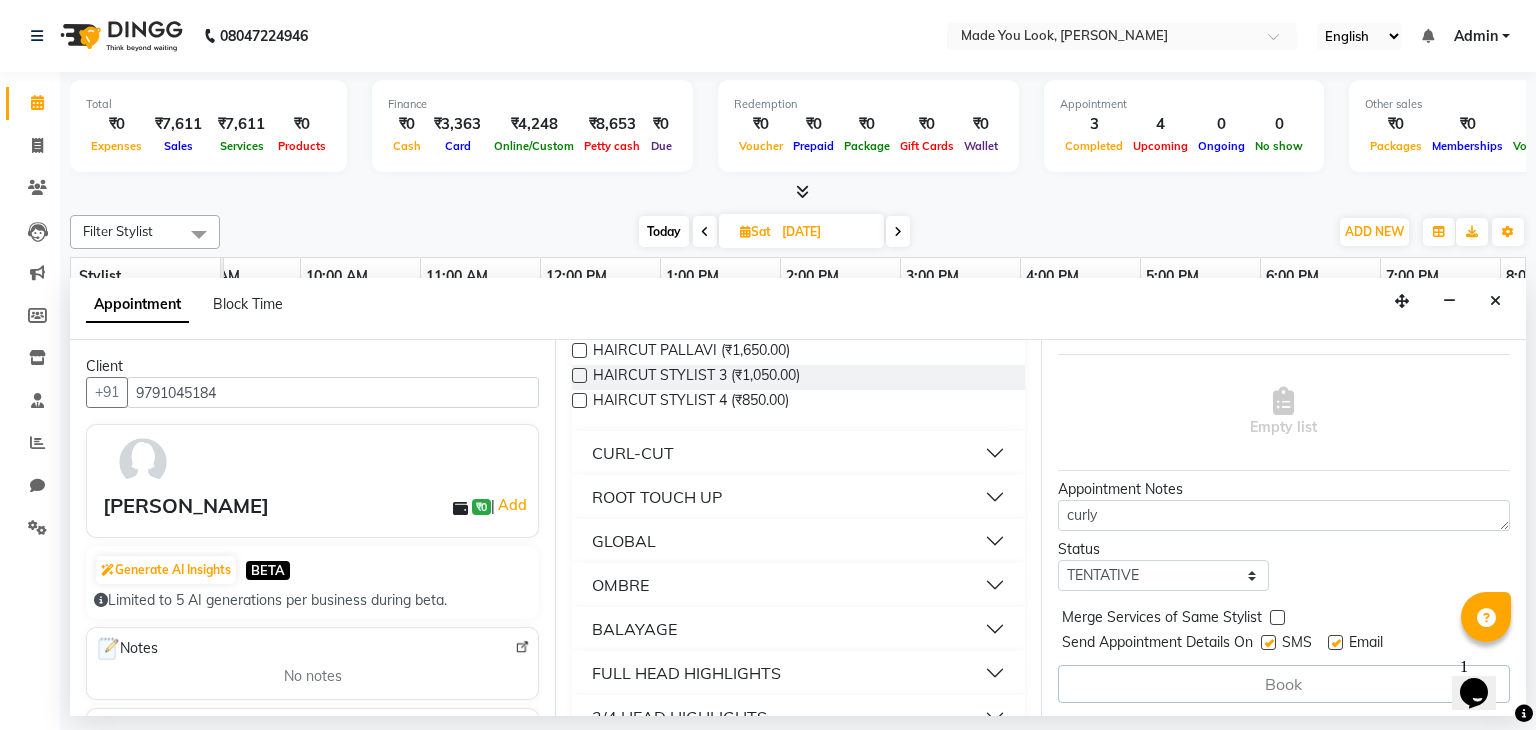 click on "CURL-CUT" at bounding box center [798, 453] 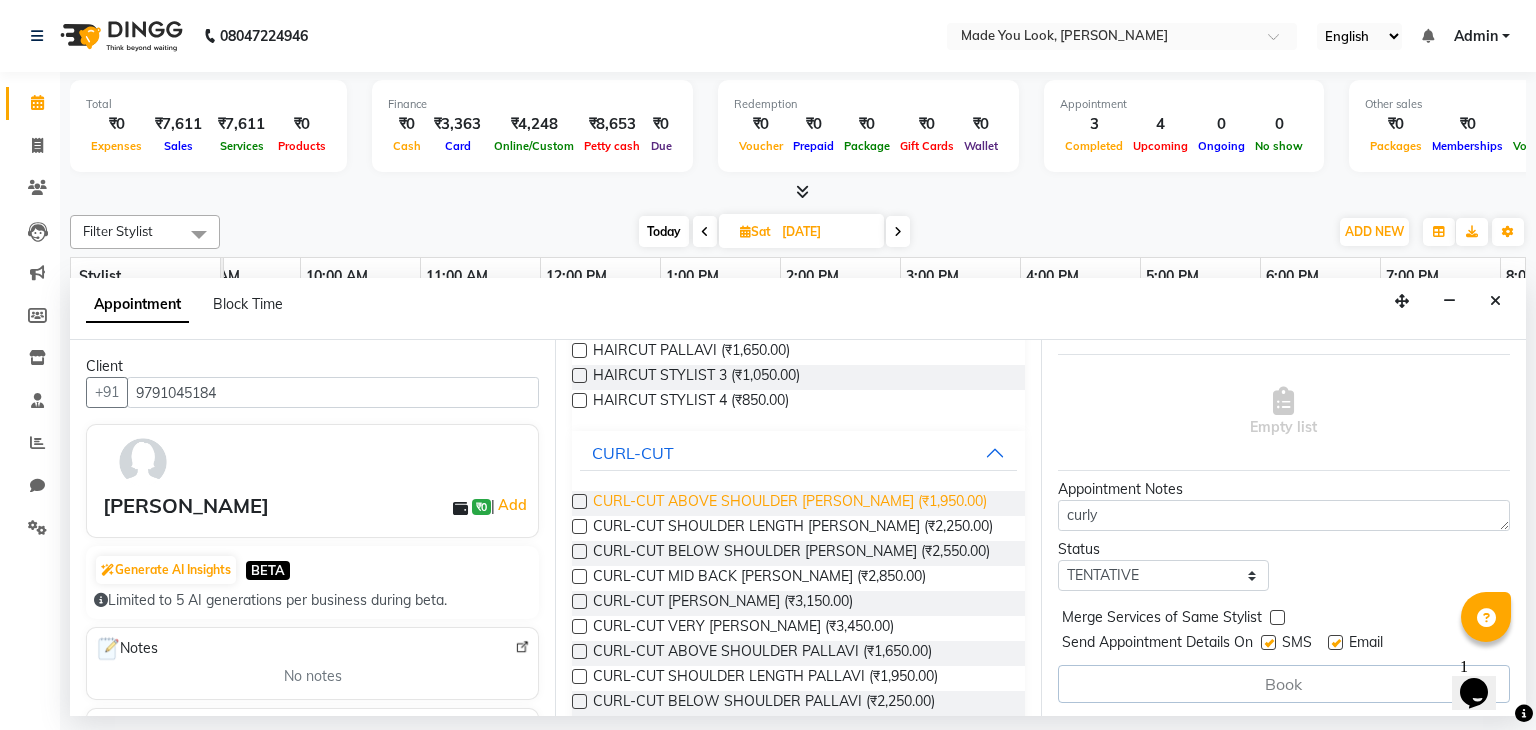 click on "CURL-CUT ABOVE SHOULDER PRANAV (₹1,950.00)" at bounding box center [790, 503] 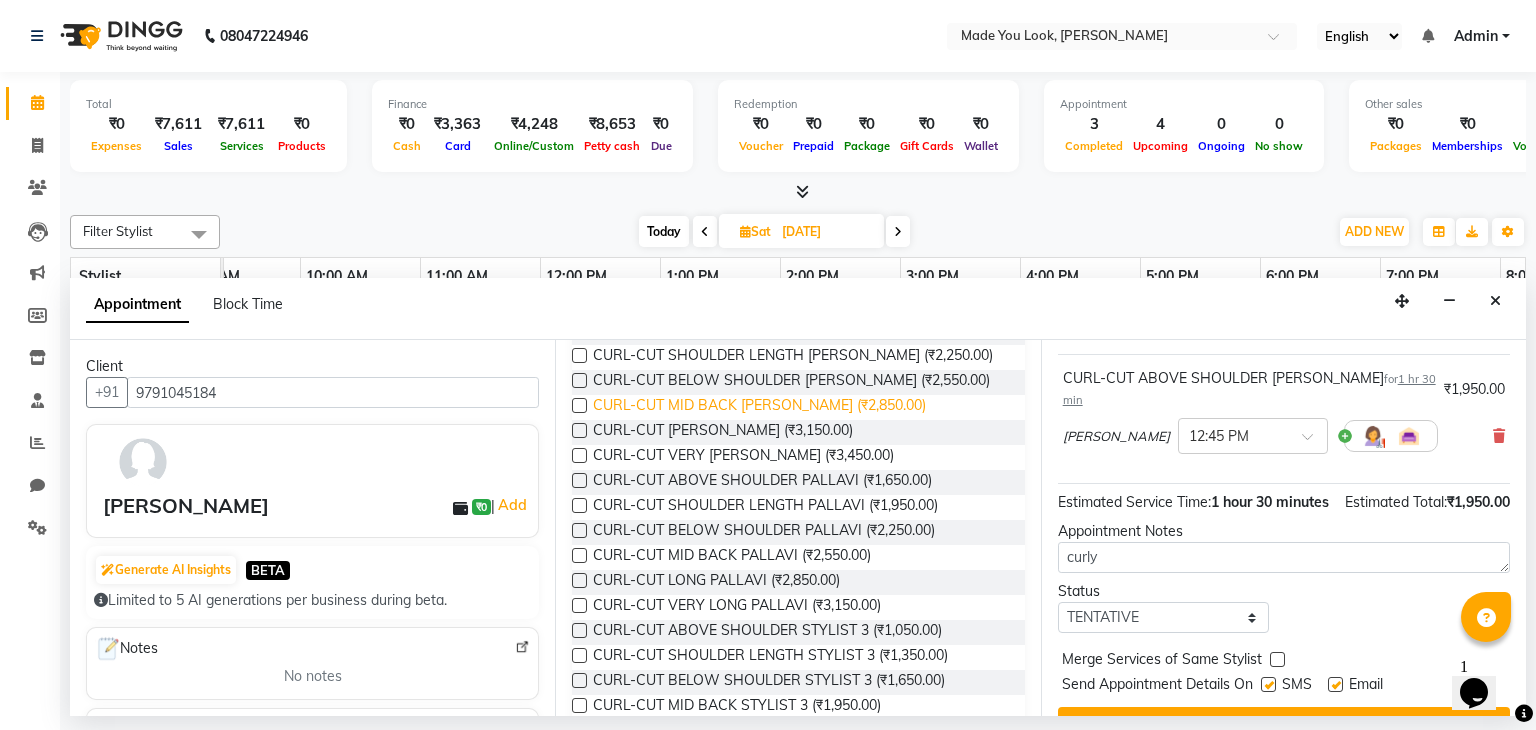 scroll, scrollTop: 380, scrollLeft: 0, axis: vertical 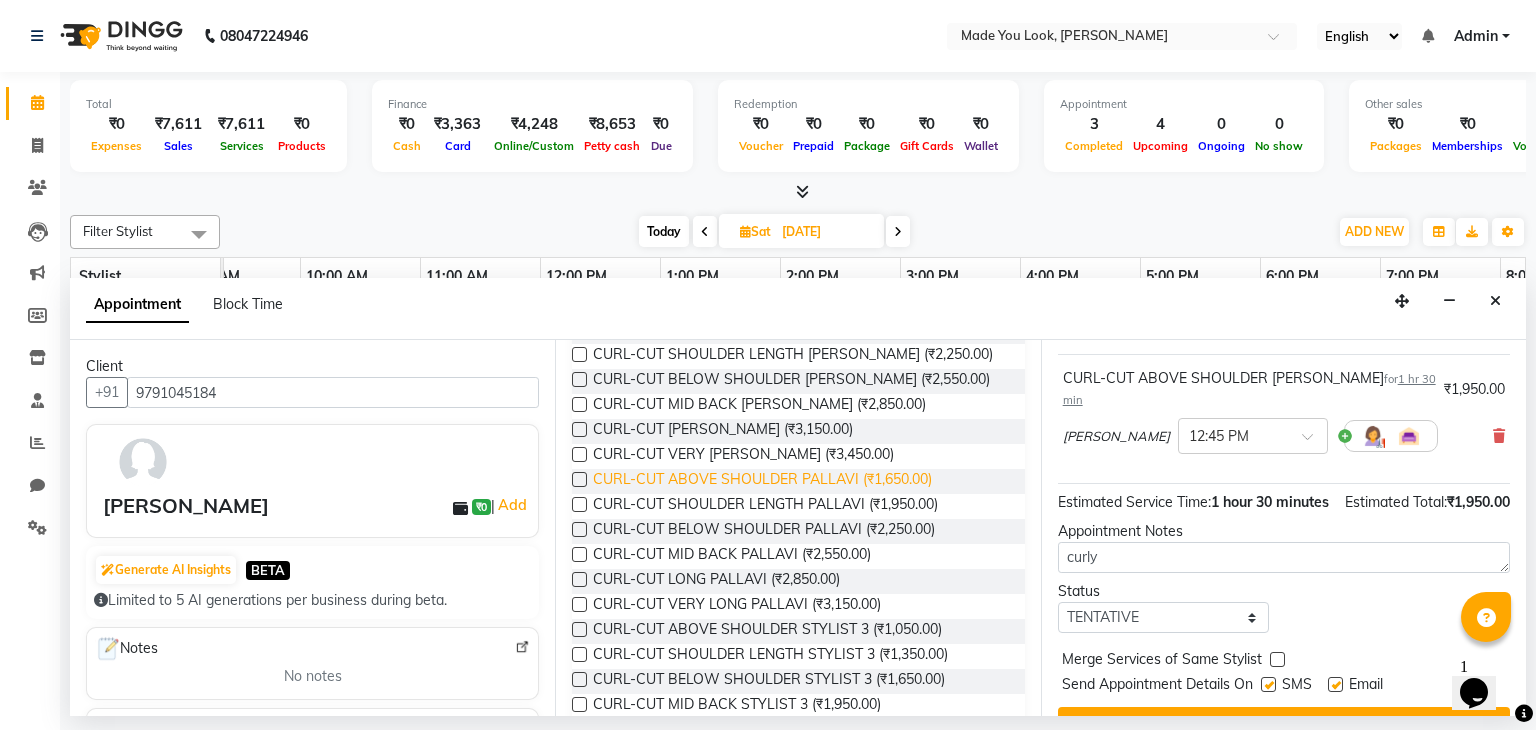 click on "CURL-CUT ABOVE SHOULDER PALLAVI (₹1,650.00)" at bounding box center (762, 481) 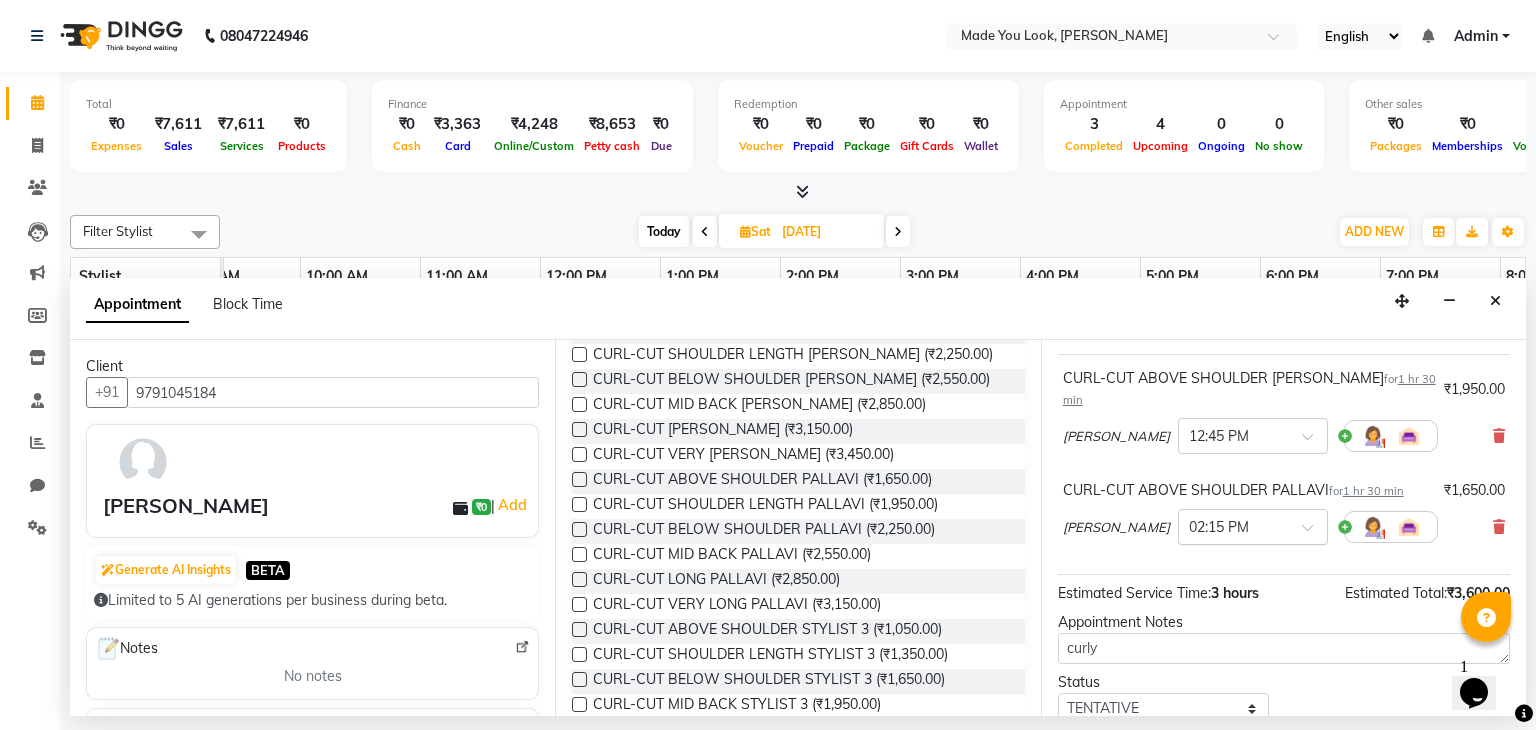 scroll, scrollTop: 41, scrollLeft: 0, axis: vertical 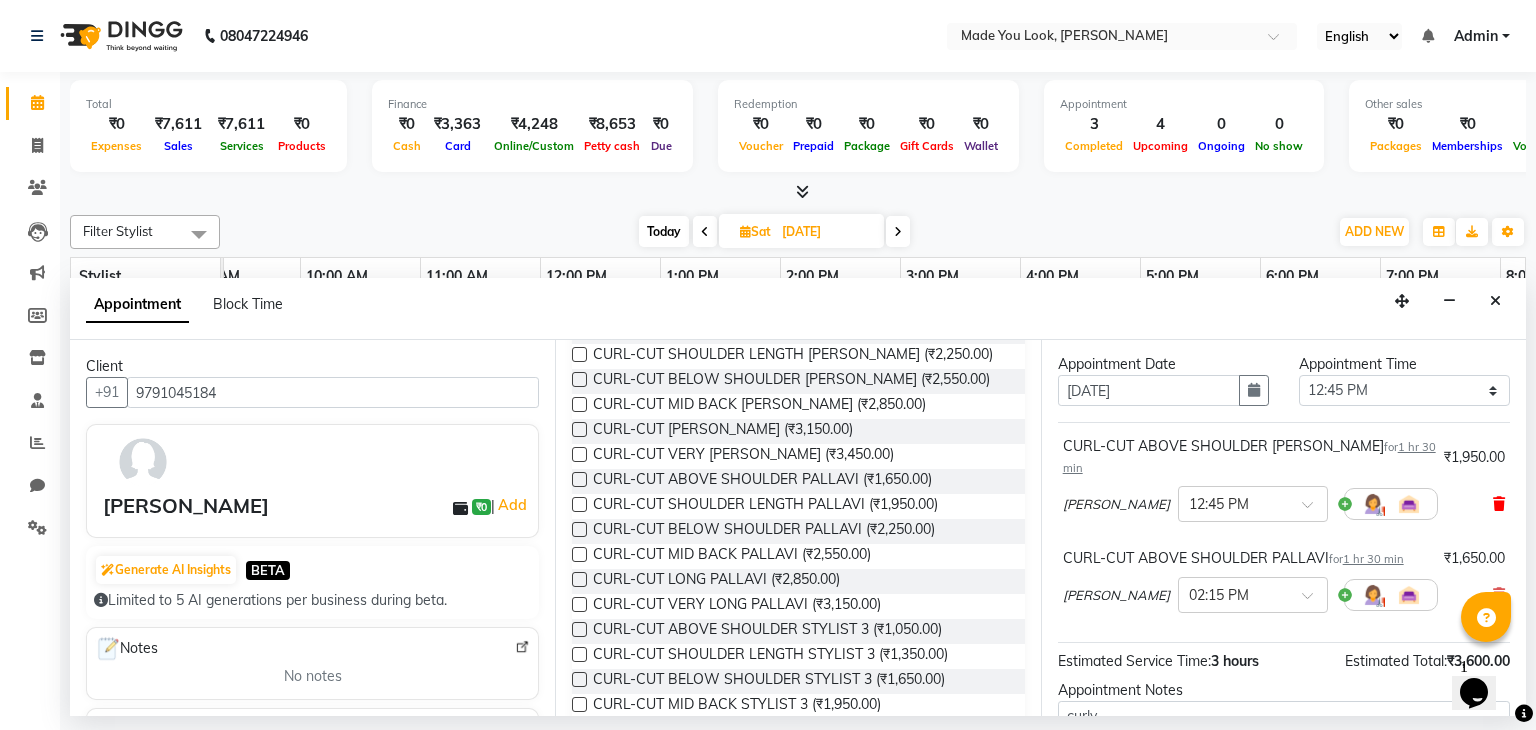 click at bounding box center (1499, 504) 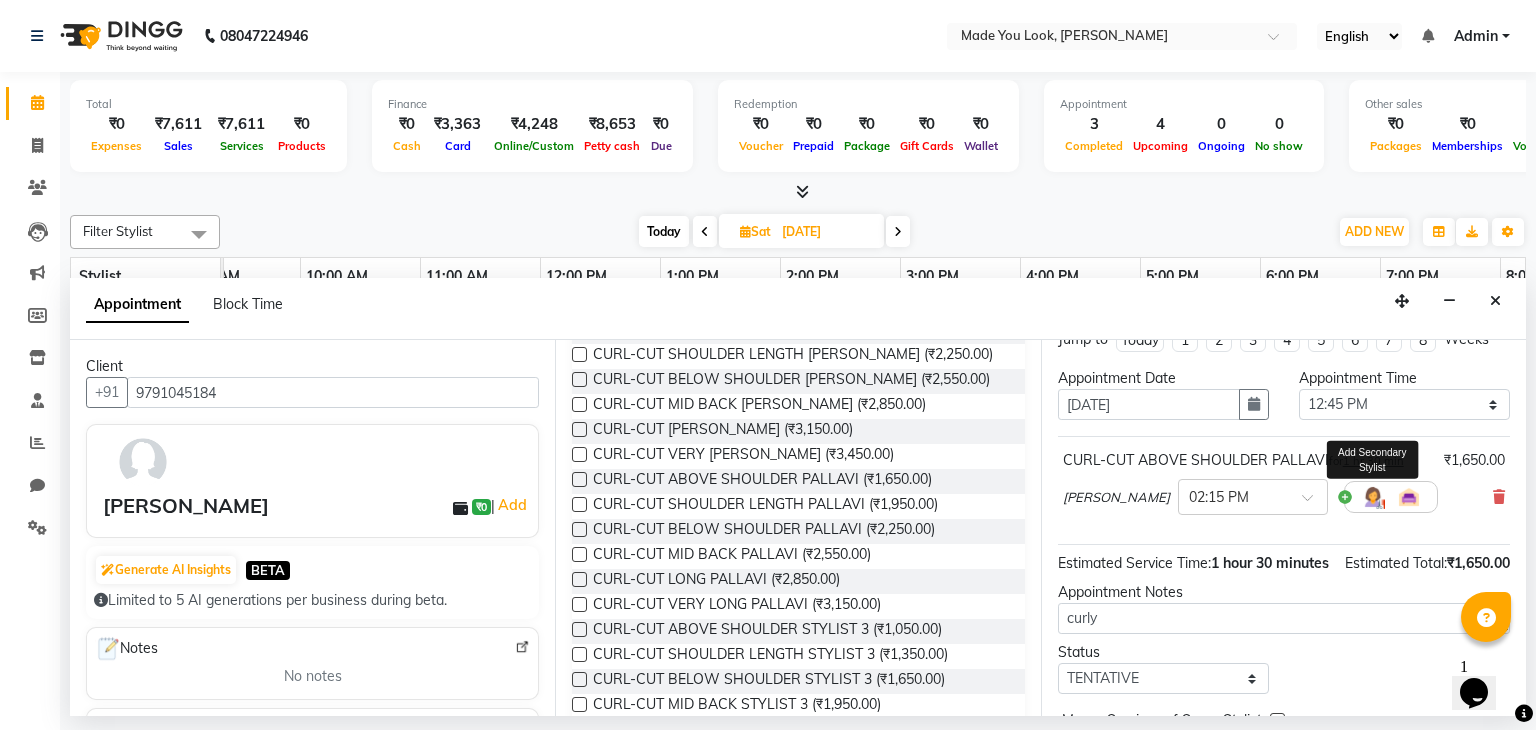 scroll, scrollTop: 151, scrollLeft: 0, axis: vertical 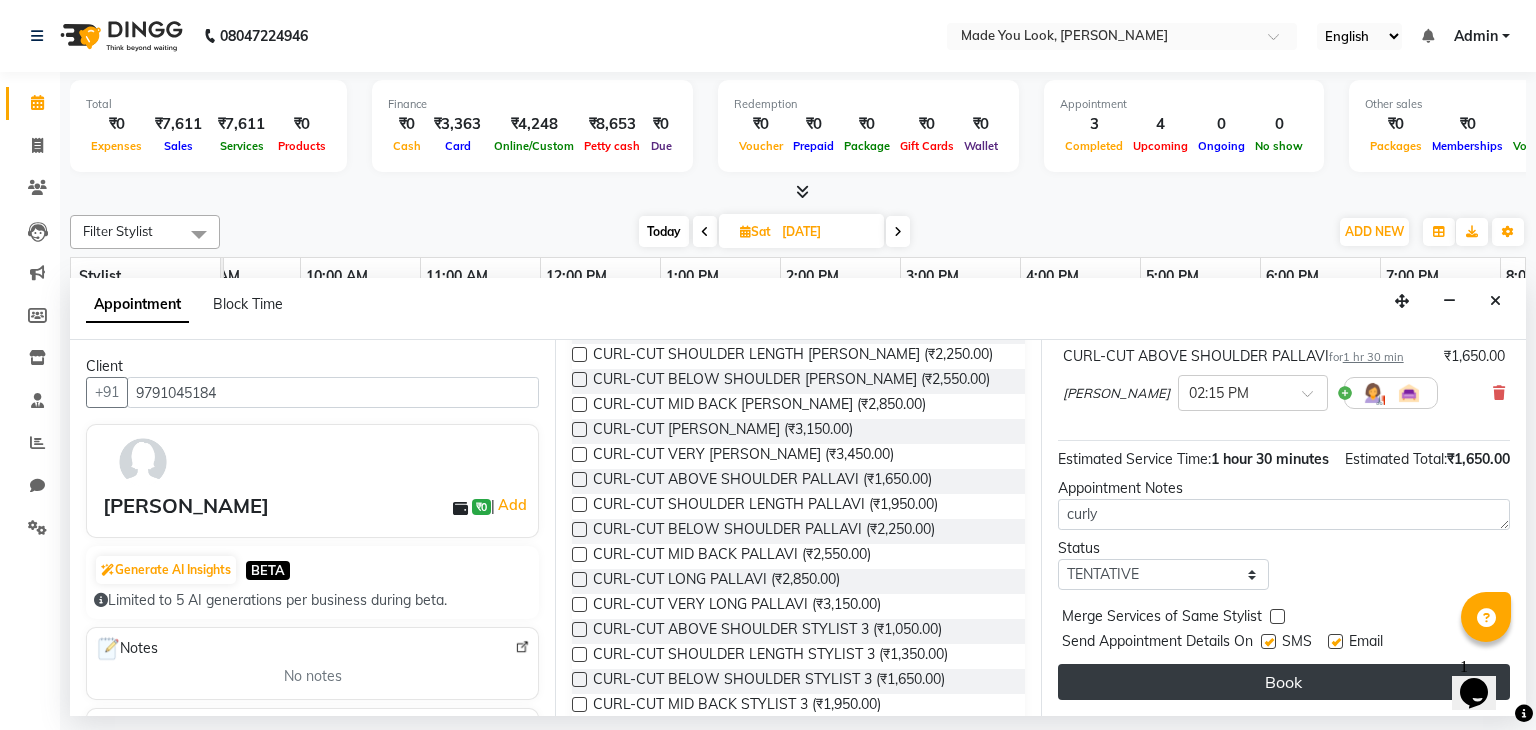 click on "Book" at bounding box center [1284, 682] 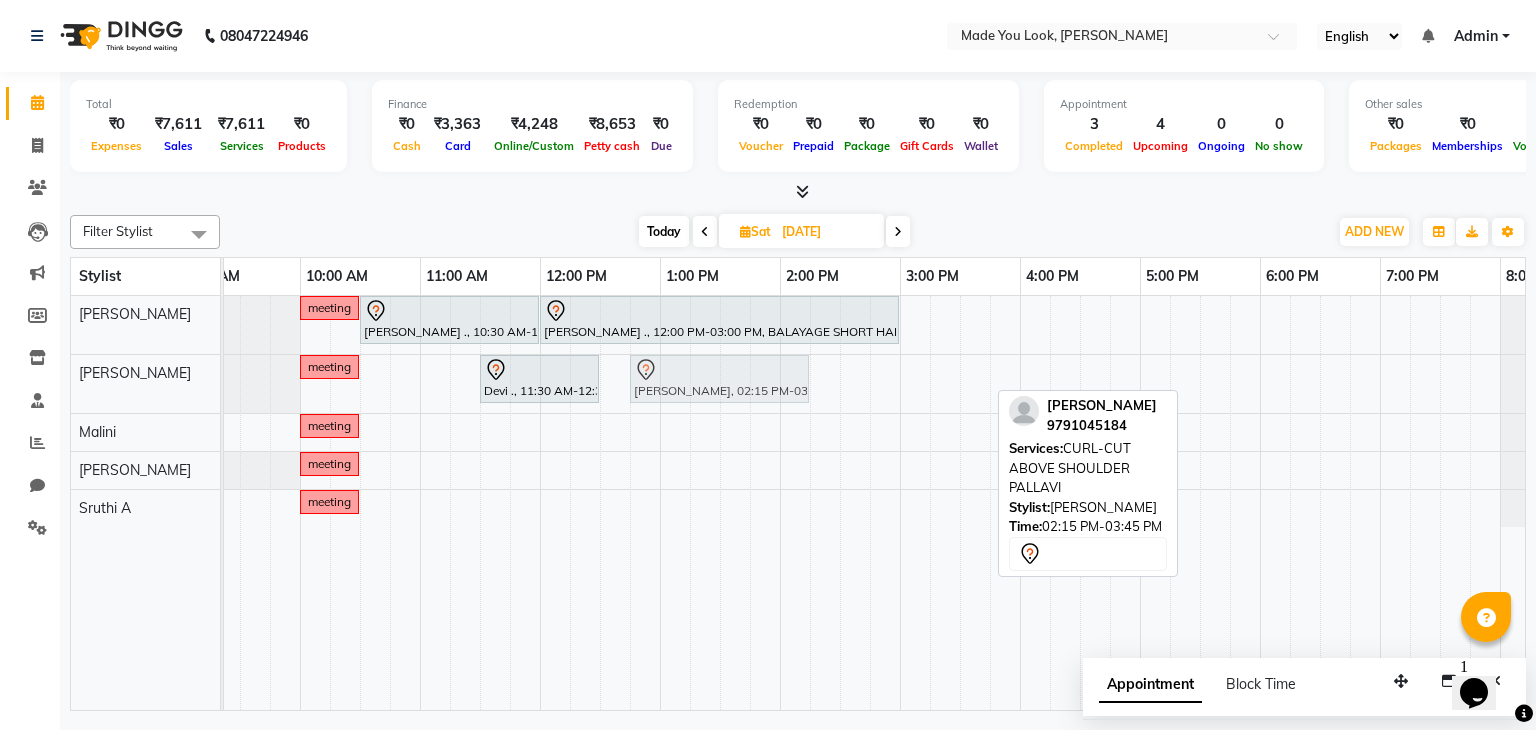 drag, startPoint x: 820, startPoint y: 378, endPoint x: 647, endPoint y: 384, distance: 173.10402 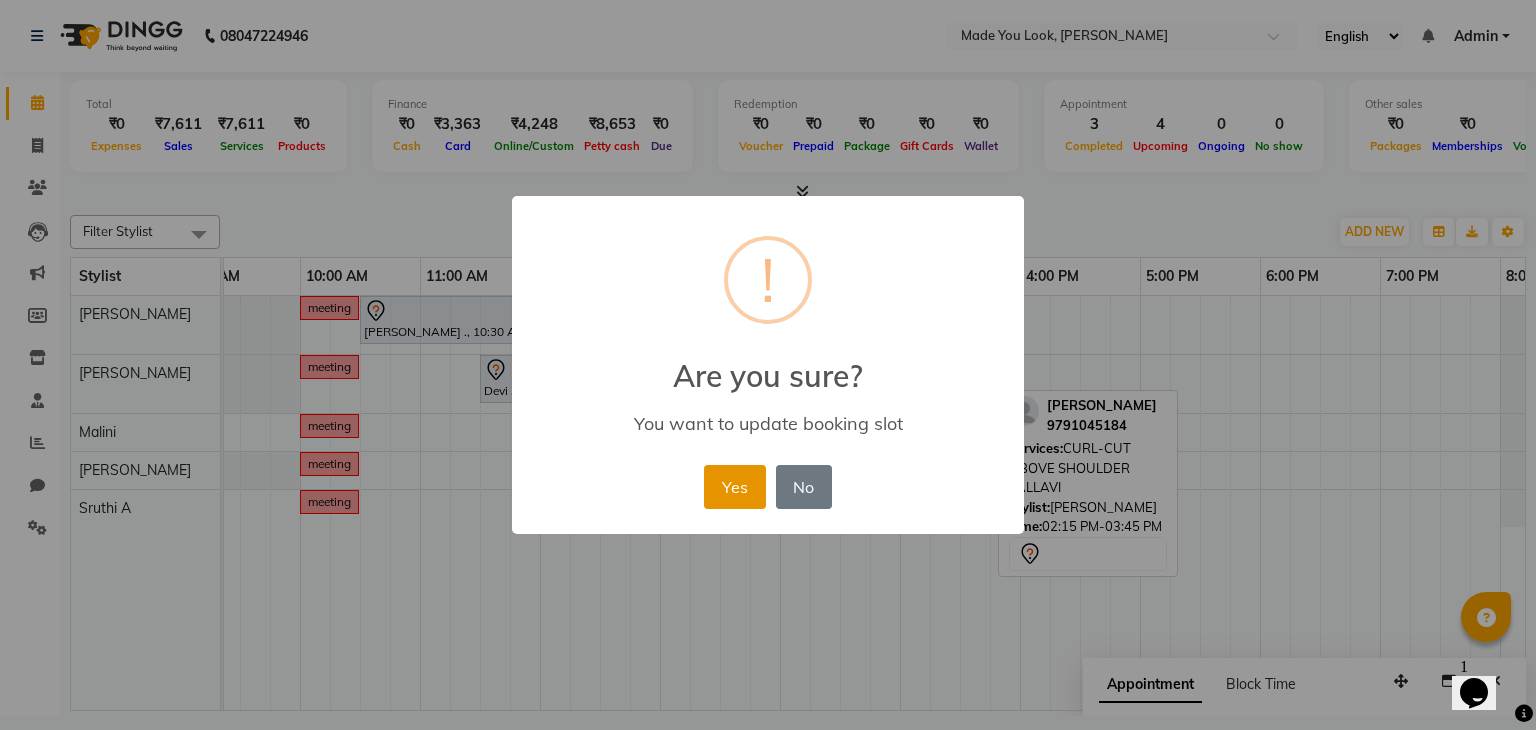 drag, startPoint x: 747, startPoint y: 499, endPoint x: 728, endPoint y: 477, distance: 29.068884 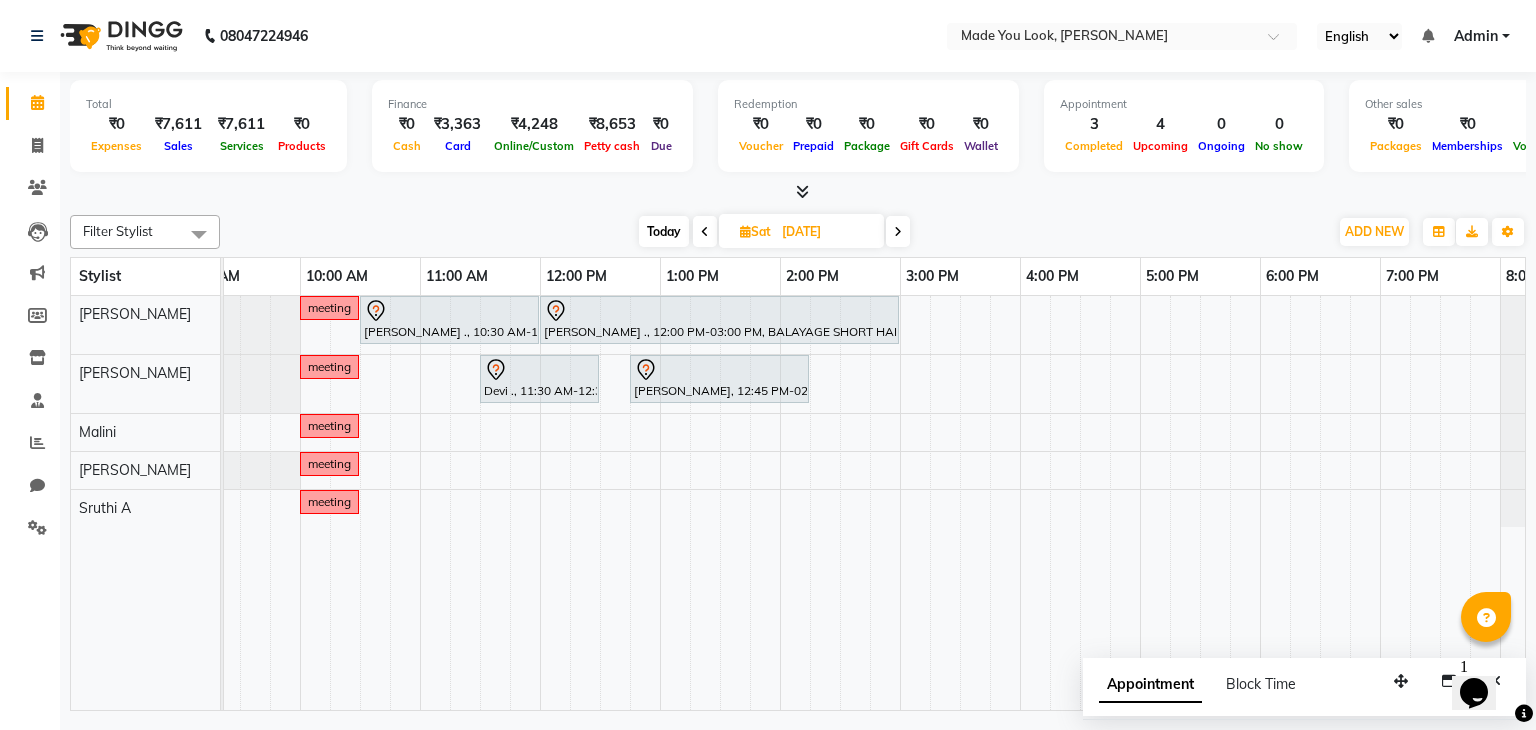 click on "Today" at bounding box center (664, 231) 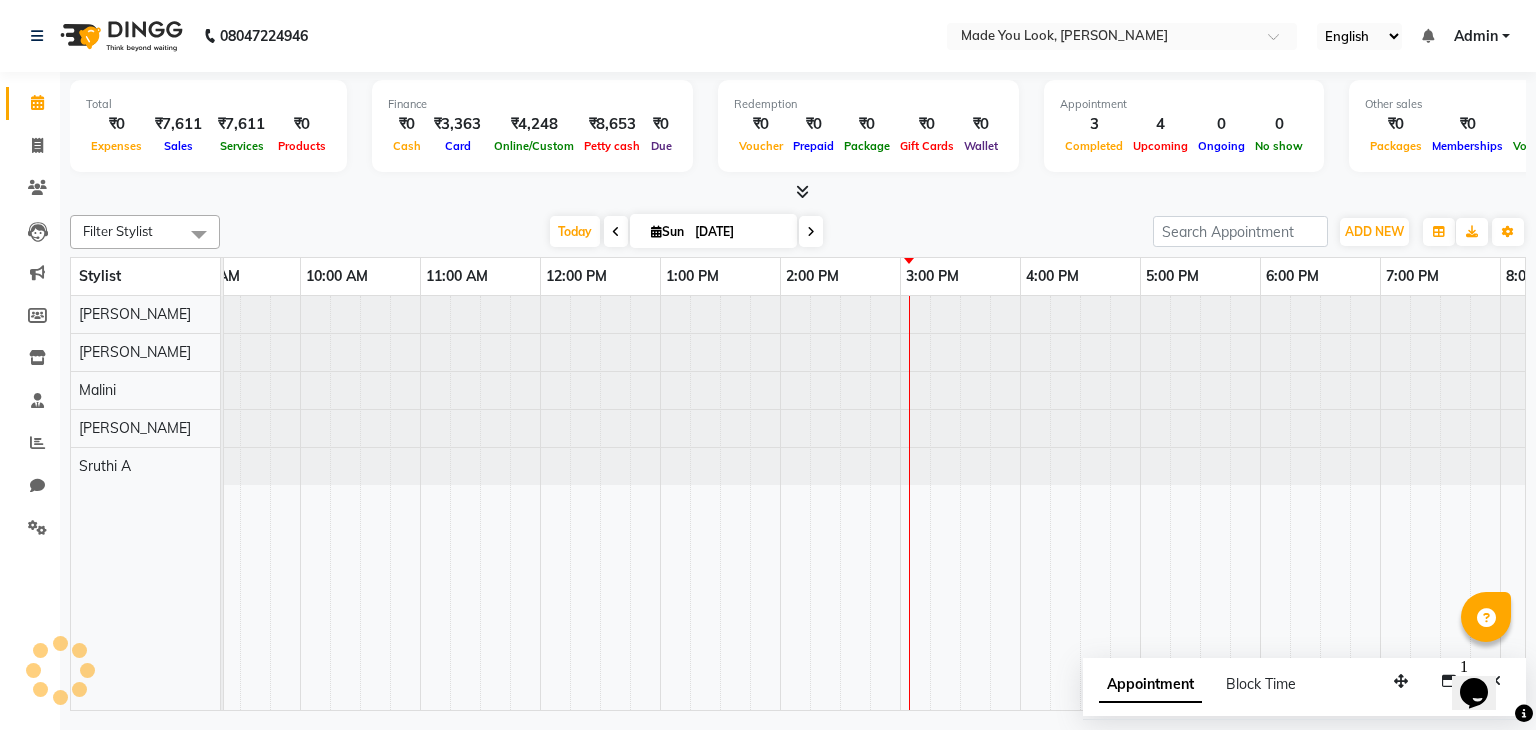 scroll, scrollTop: 0, scrollLeft: 0, axis: both 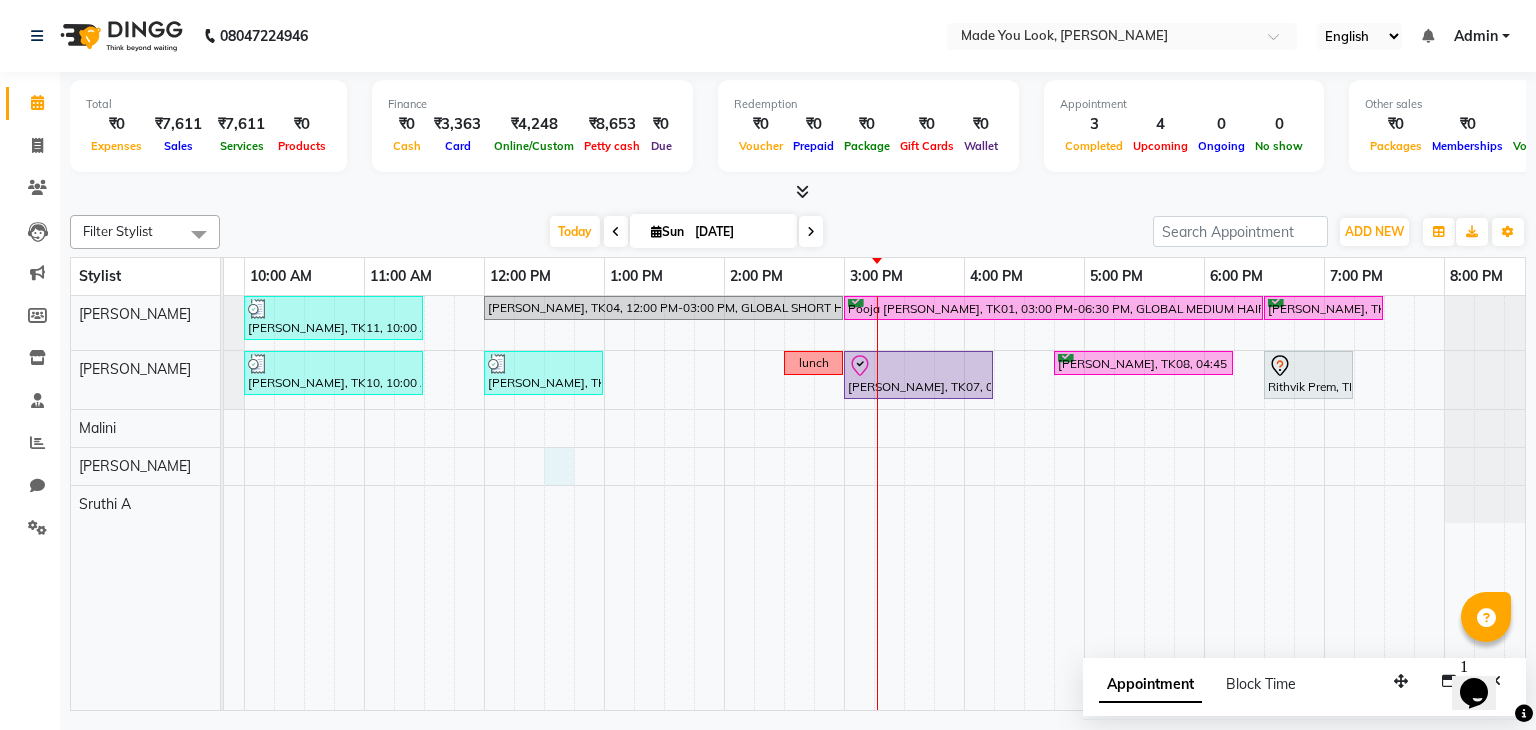 click on "rachana shetty, TK11, 10:00 AM-11:30 AM, CURL-CUT MID BACK PRANAV    vidhi agrawal, TK04, 12:00 PM-03:00 PM, GLOBAL SHORT HAIR MEDIUM     Pooja Sheth, TK01, 03:00 PM-06:30 PM, GLOBAL MEDIUM HAIR MEDIUM     Nikhil Patil, TK03, 06:30 PM-07:30 PM, HAIRCUT PRANAV     keerthi rao, TK10, 10:00 AM-11:30 AM, CURL-CUT ABOVE SHOULDER PALLAVI     kavitha LM, TK12, 12:00 PM-01:00 PM, HAIRCUT PRANAV  lunch
Keerthi Rao, TK07, 03:00 PM-04:15 PM, HAIRCUT PALLAVI     Nehal shanbhav, TK08, 04:45 PM-06:15 PM, HAIRCUT PALLAVI             Rithvik Prem, TK13, 06:30 PM-07:15 PM, BLOW DRY PALLAVI" at bounding box center [784, 503] 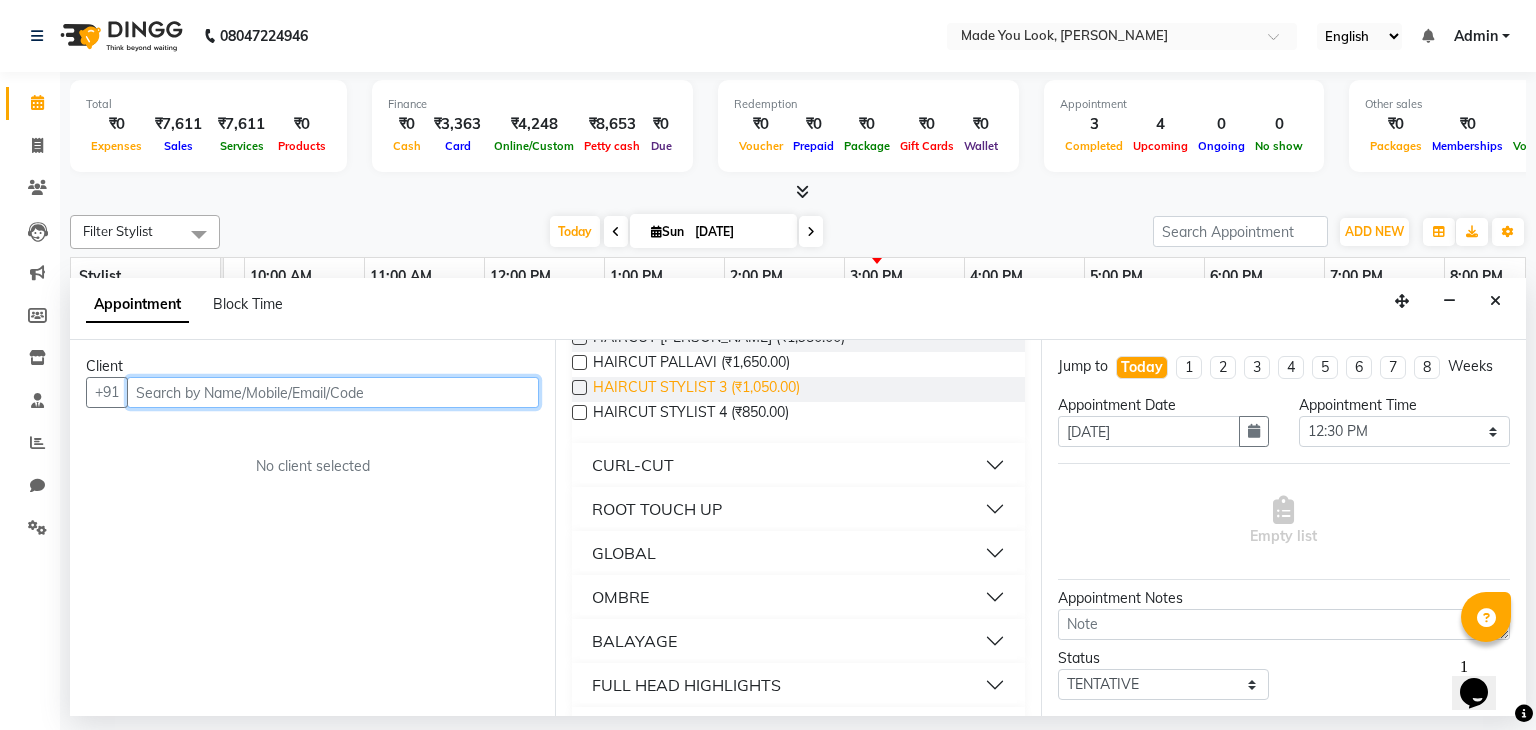 scroll, scrollTop: 199, scrollLeft: 0, axis: vertical 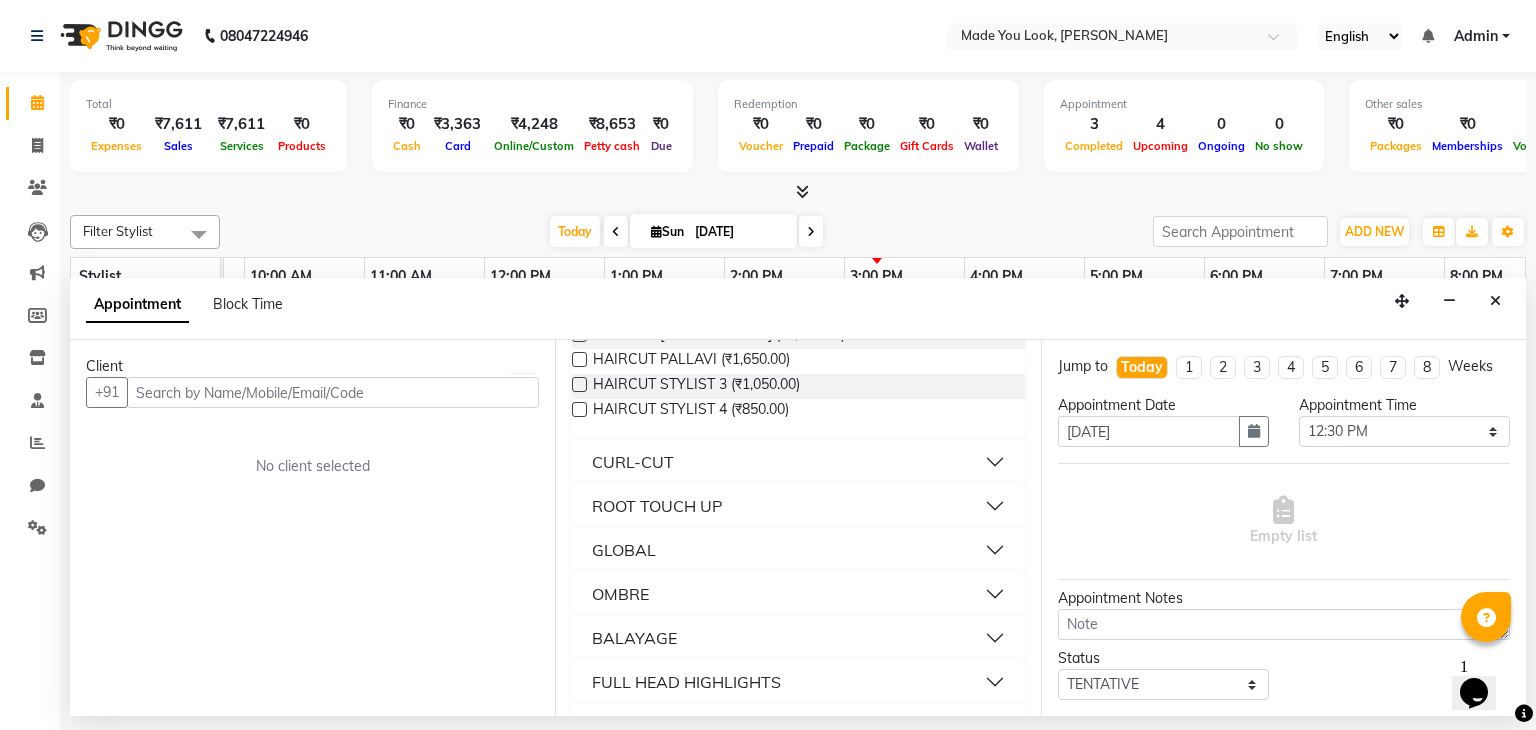click on "CURL-CUT" at bounding box center [798, 462] 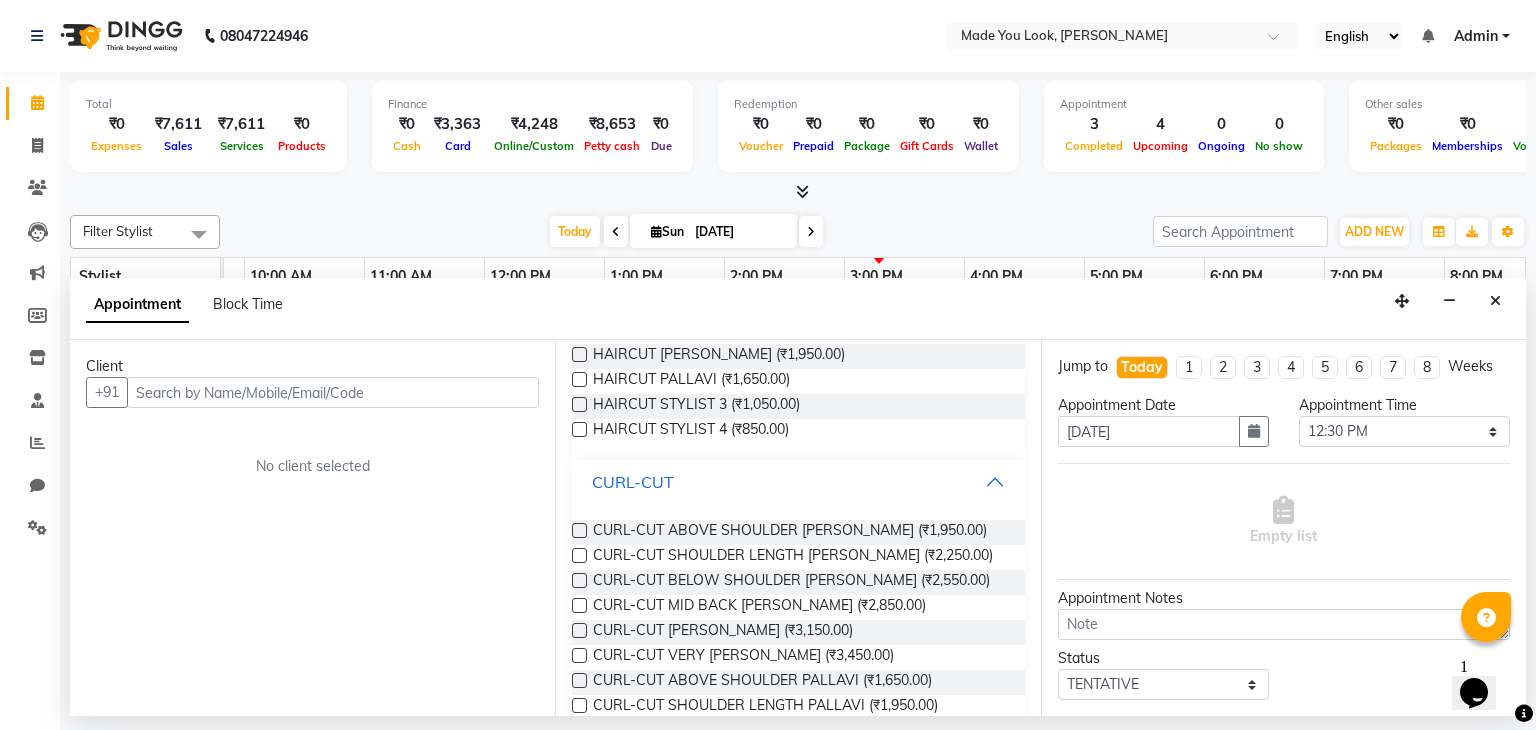 scroll, scrollTop: 0, scrollLeft: 0, axis: both 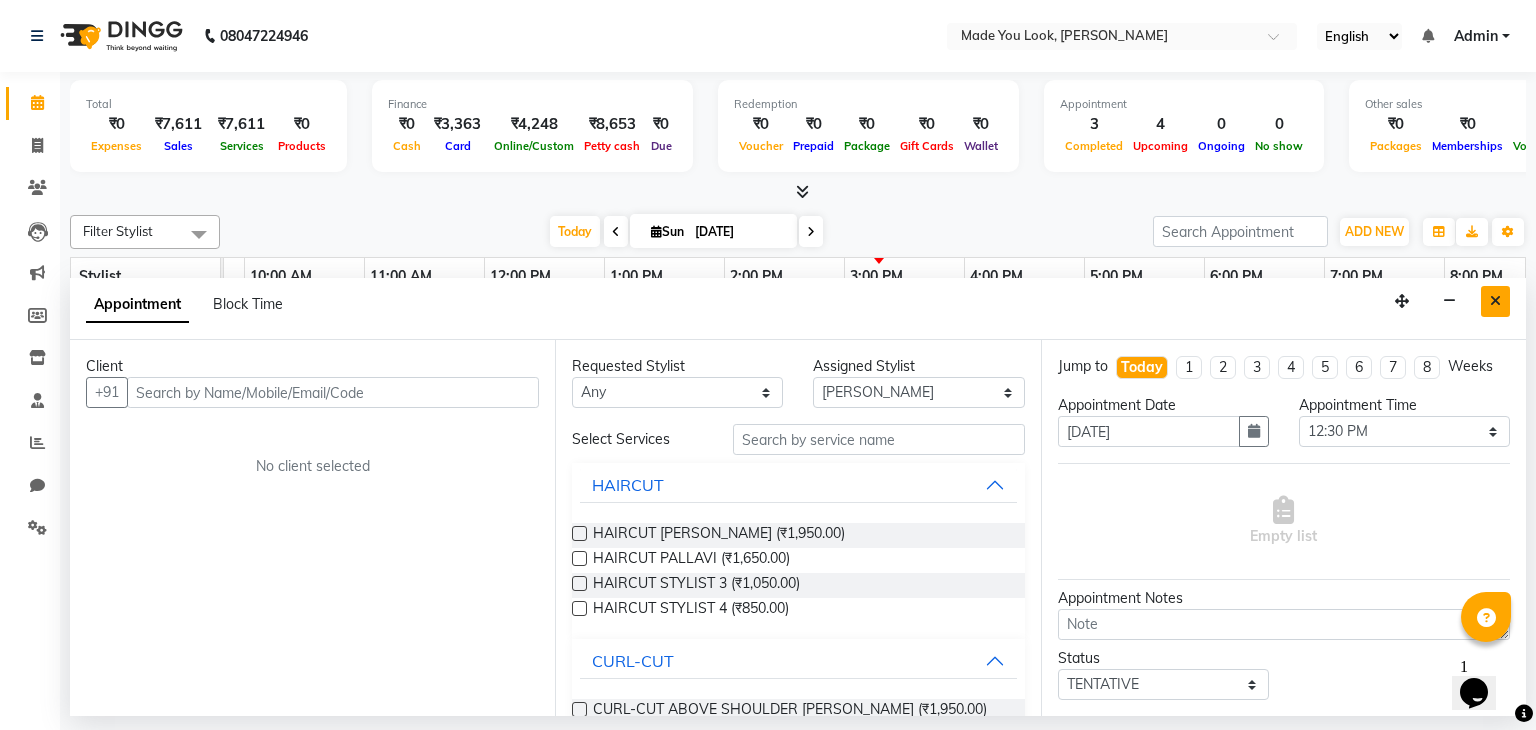 click at bounding box center (1495, 301) 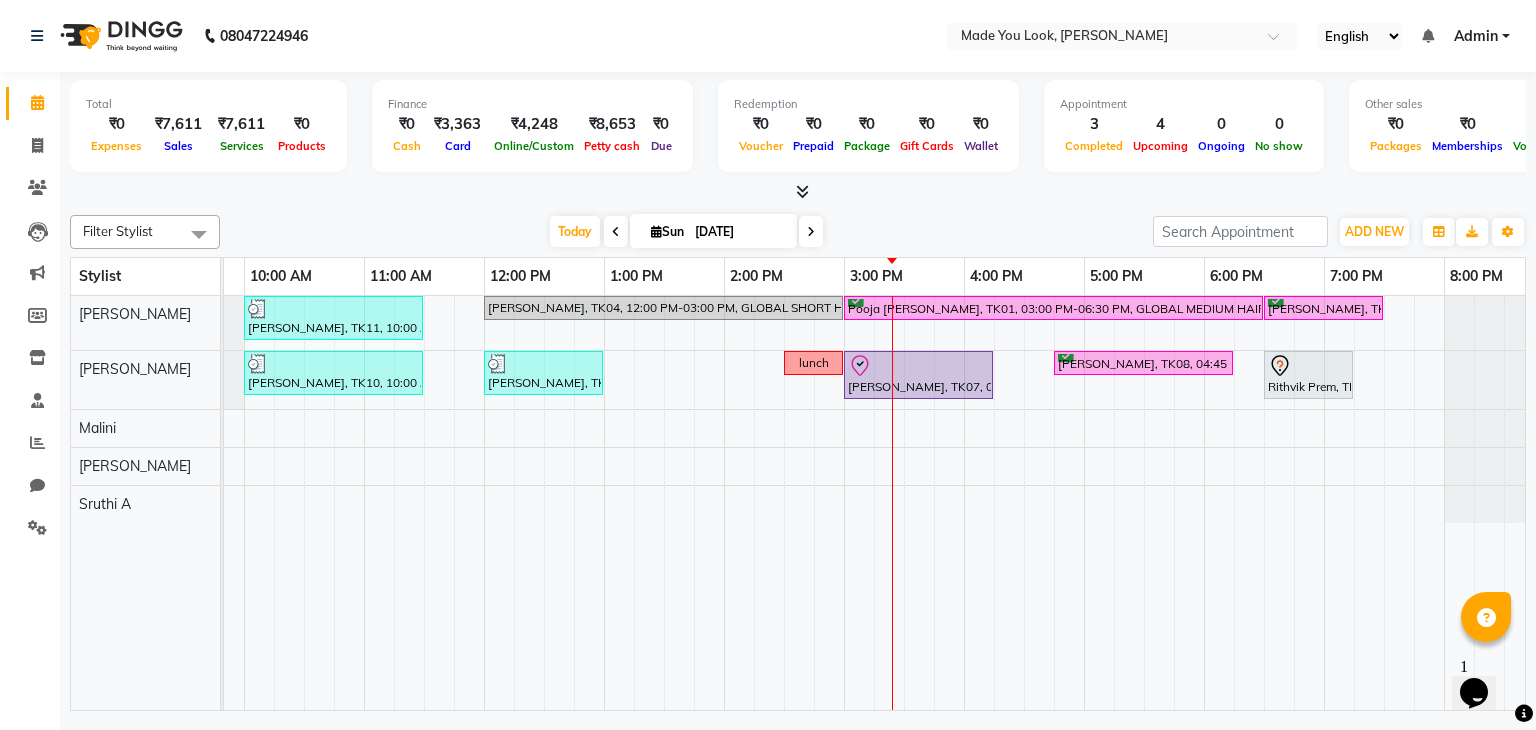 scroll, scrollTop: 0, scrollLeft: 215, axis: horizontal 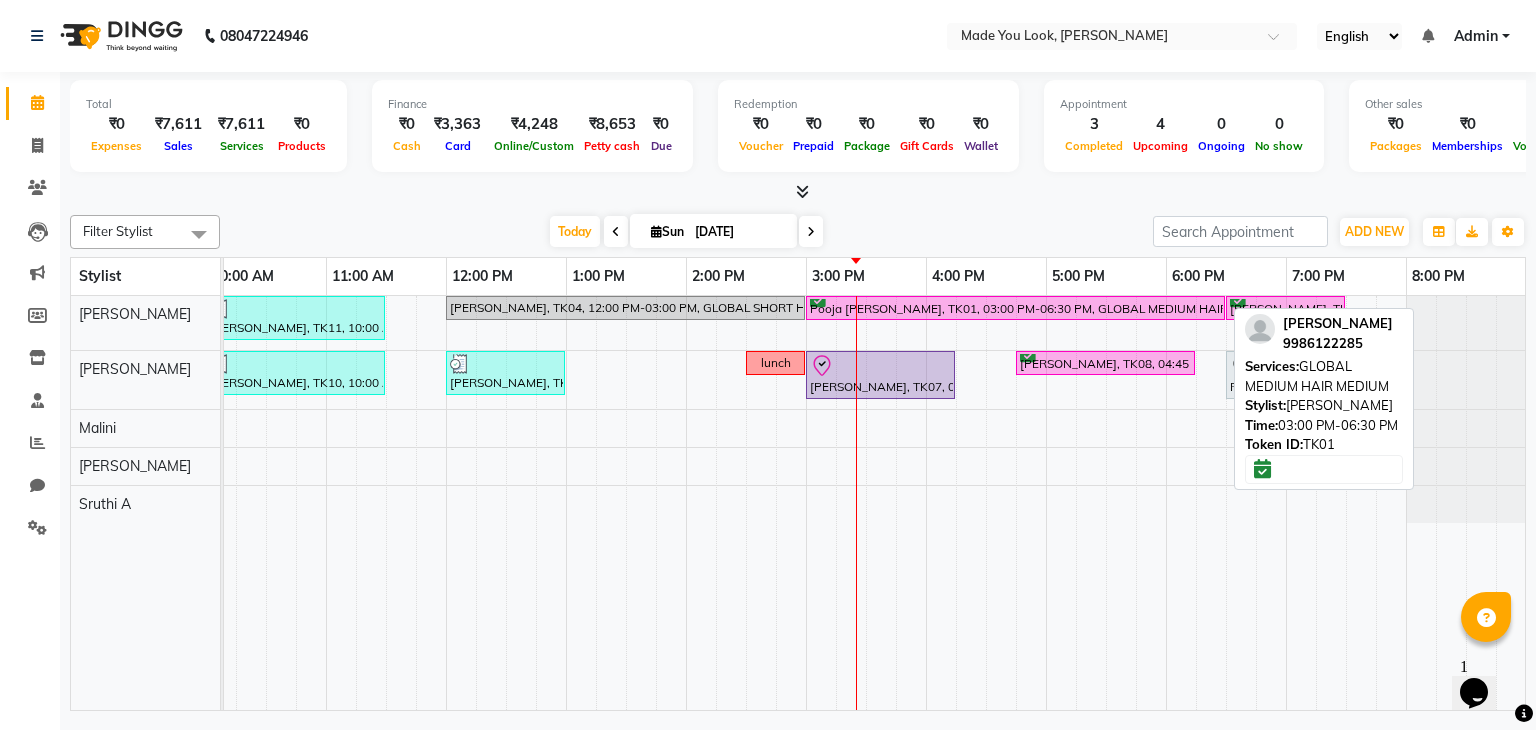 click on "Pooja [PERSON_NAME], TK01, 03:00 PM-06:30 PM, GLOBAL MEDIUM HAIR MEDIUM" at bounding box center (1015, 308) 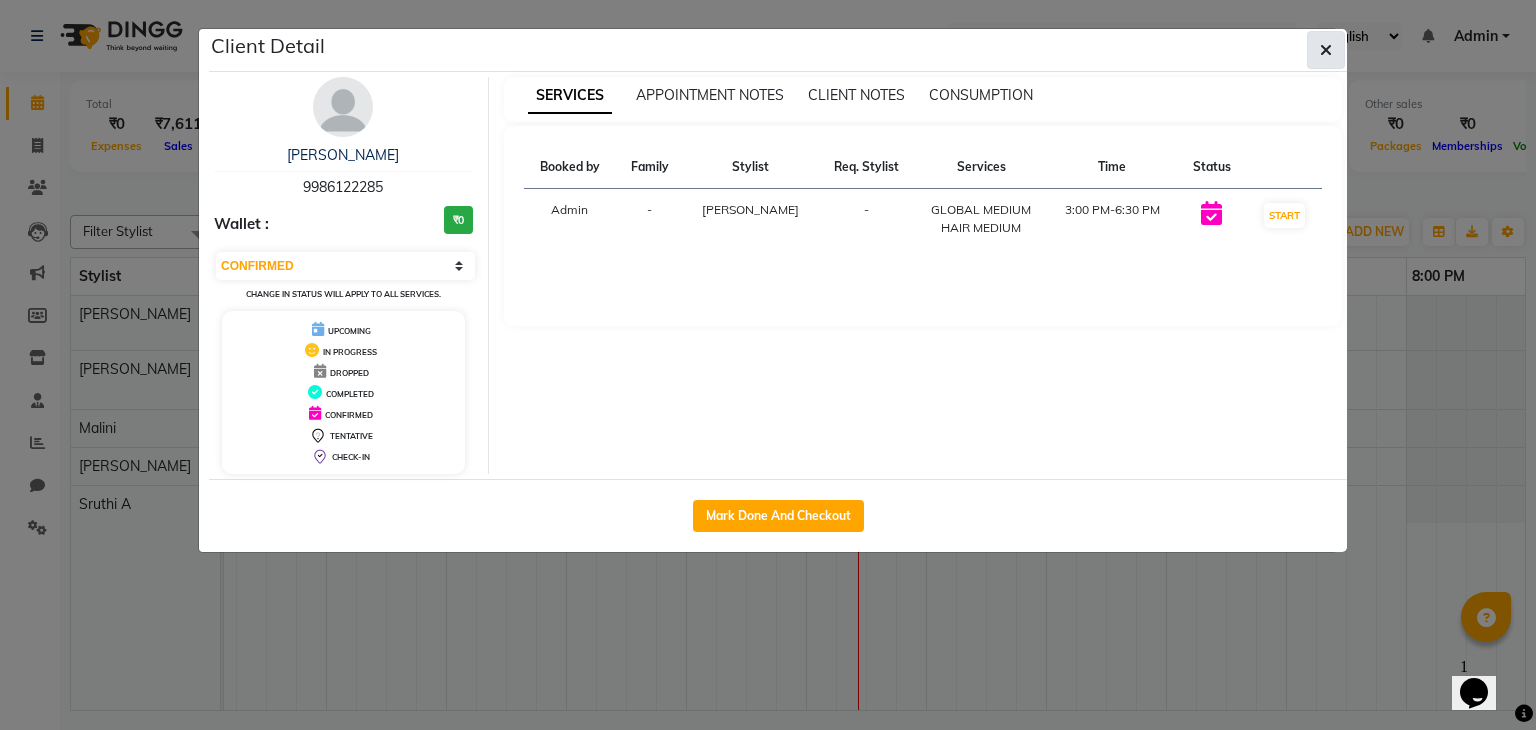 click 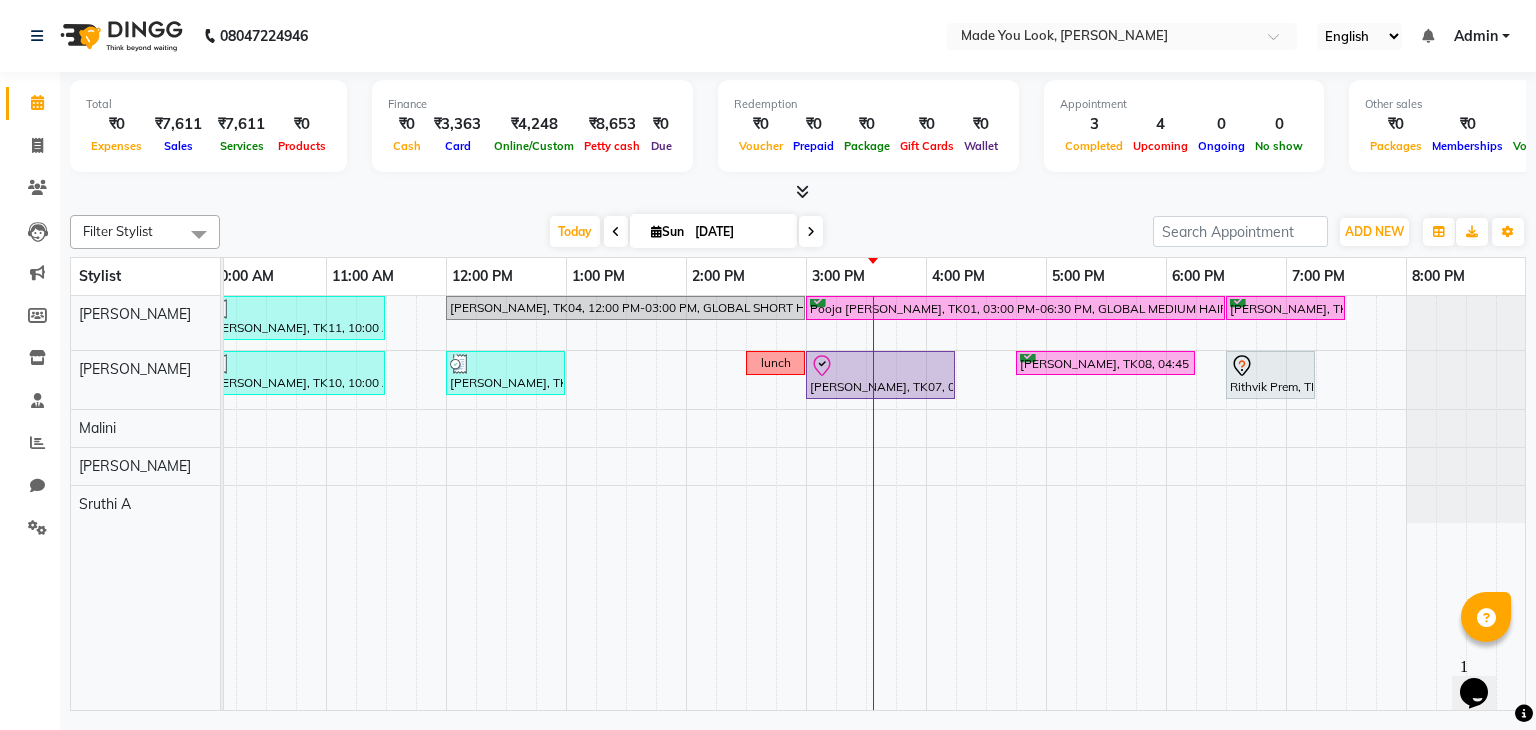 click on "Sun" at bounding box center [667, 231] 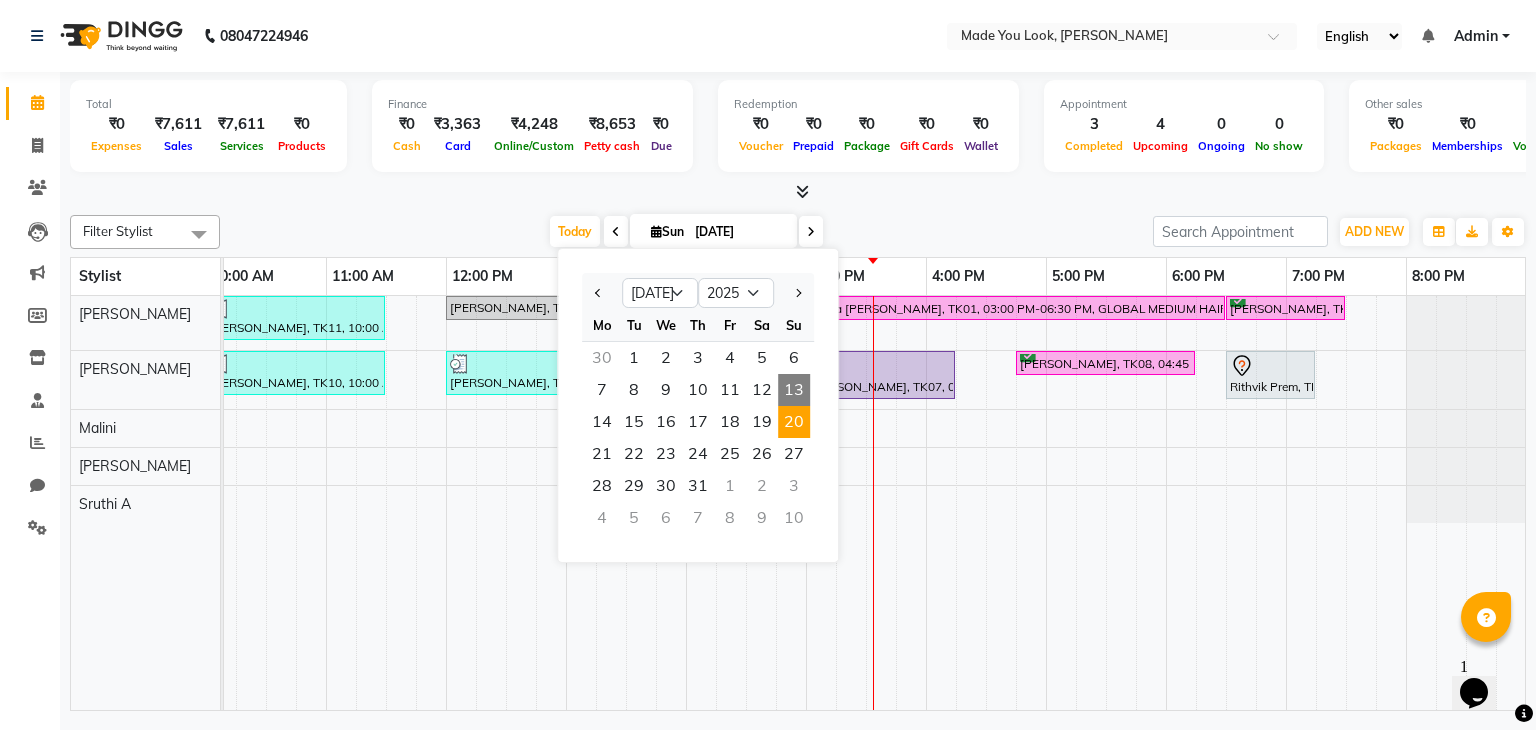 click on "20" at bounding box center [794, 422] 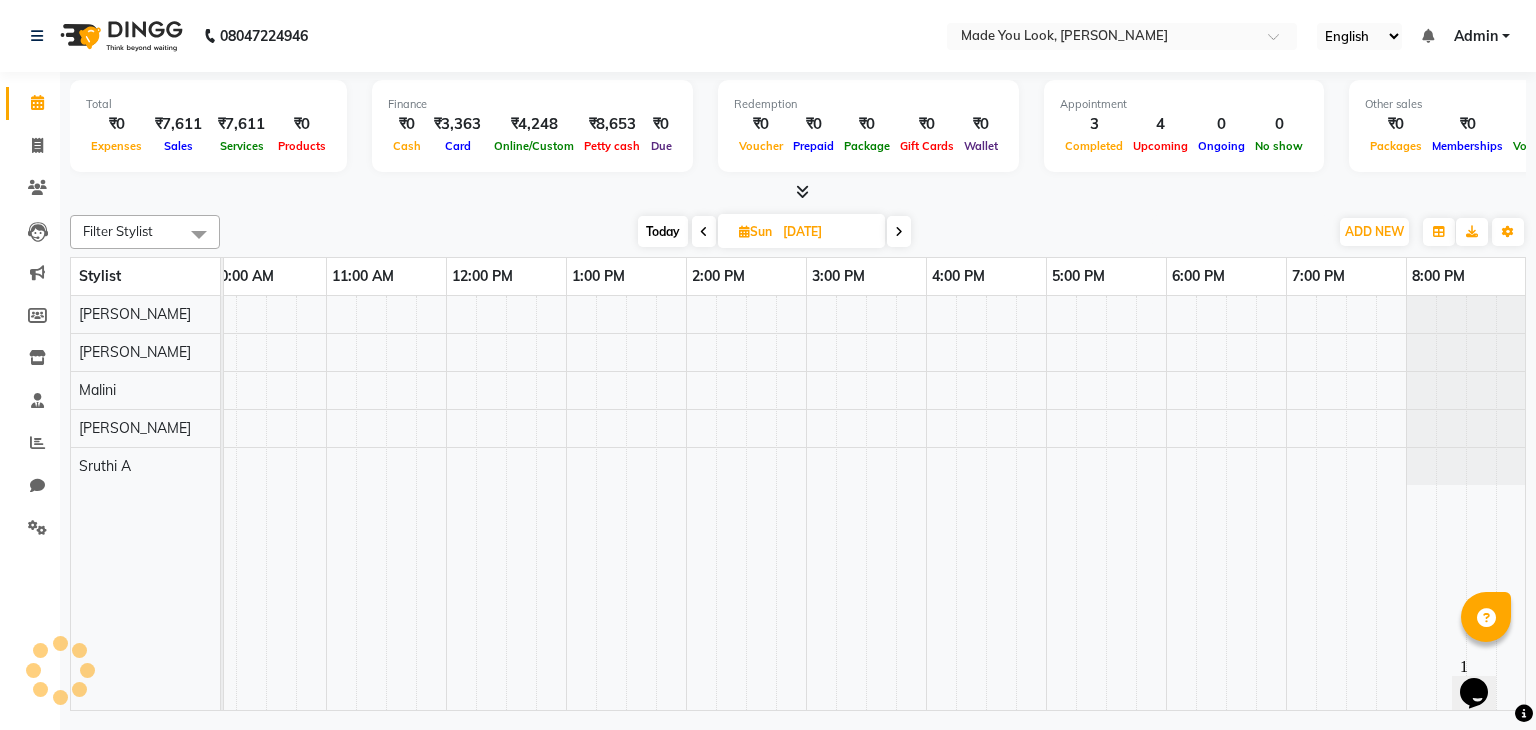 scroll, scrollTop: 0, scrollLeft: 258, axis: horizontal 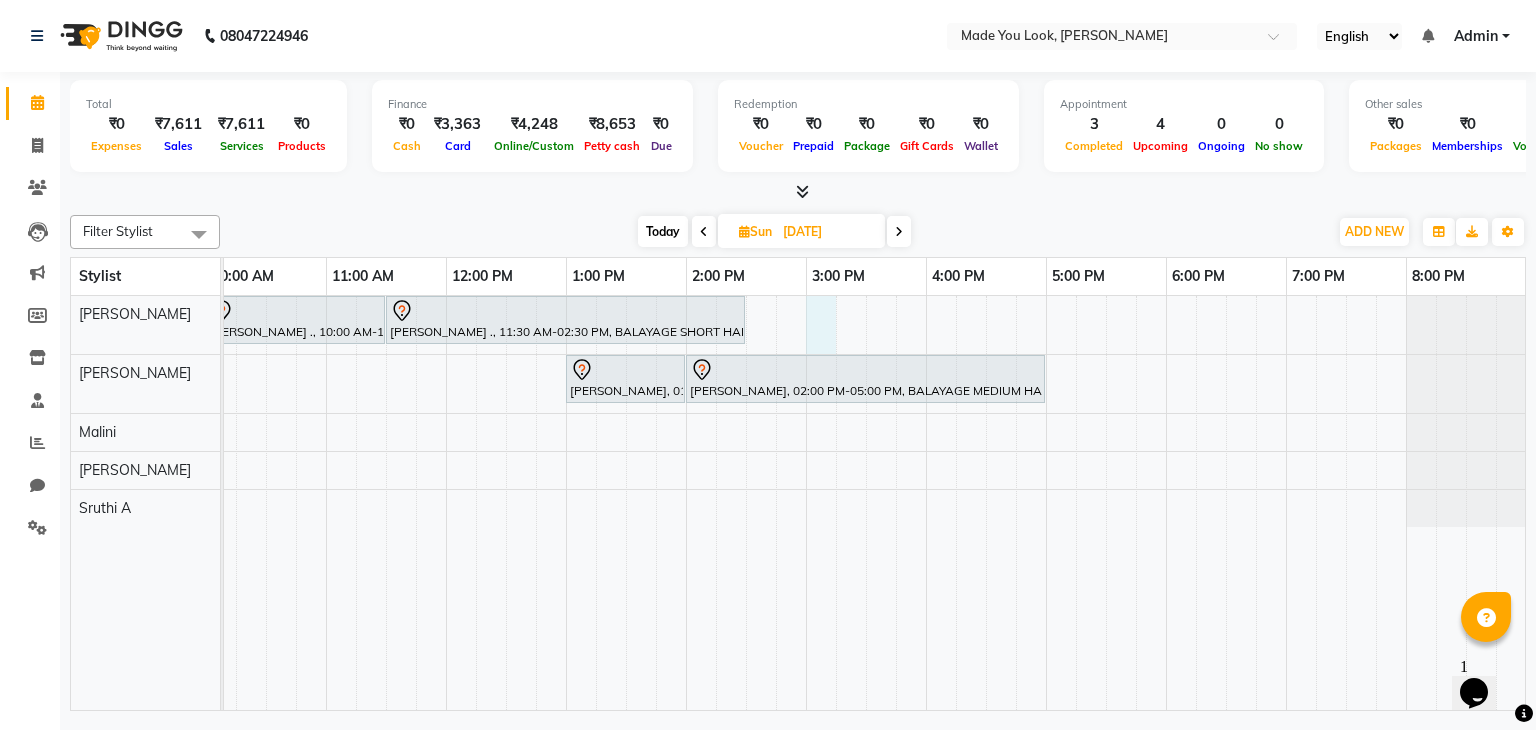 click on "Chetana ., 10:00 AM-11:30 AM, CURL-CUT ABOVE SHOULDER PRANAV             Chetana ., 11:30 AM-02:30 PM, BALAYAGE SHORT HAIR BASE             Plabita Dey, 01:00 PM-02:00 PM, CURL-CUT SHOULDER LENGTH PALLAVI             Plabita Dey, 02:00 PM-05:00 PM, BALAYAGE MEDIUM HAIR MEDIUM" at bounding box center [746, 503] 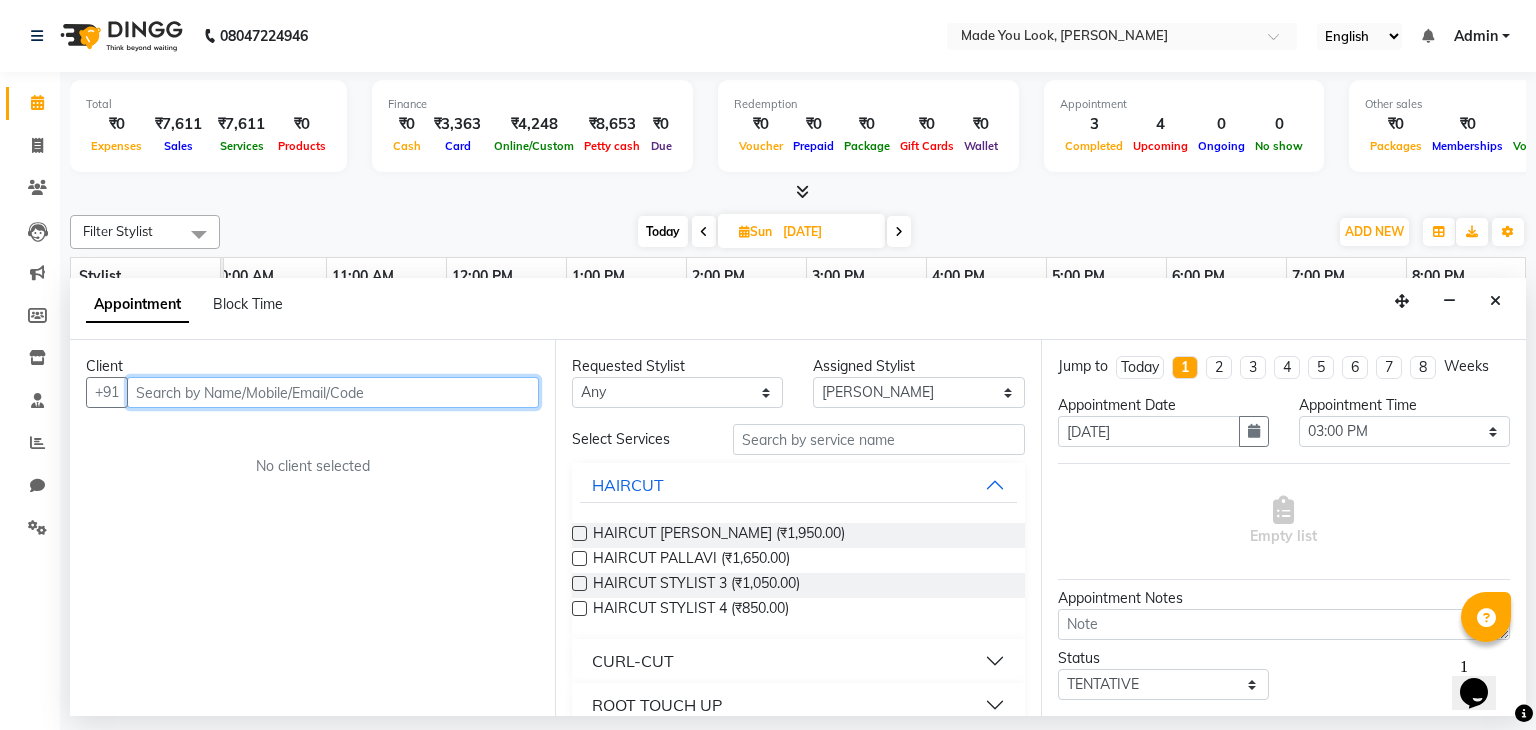 click at bounding box center (333, 392) 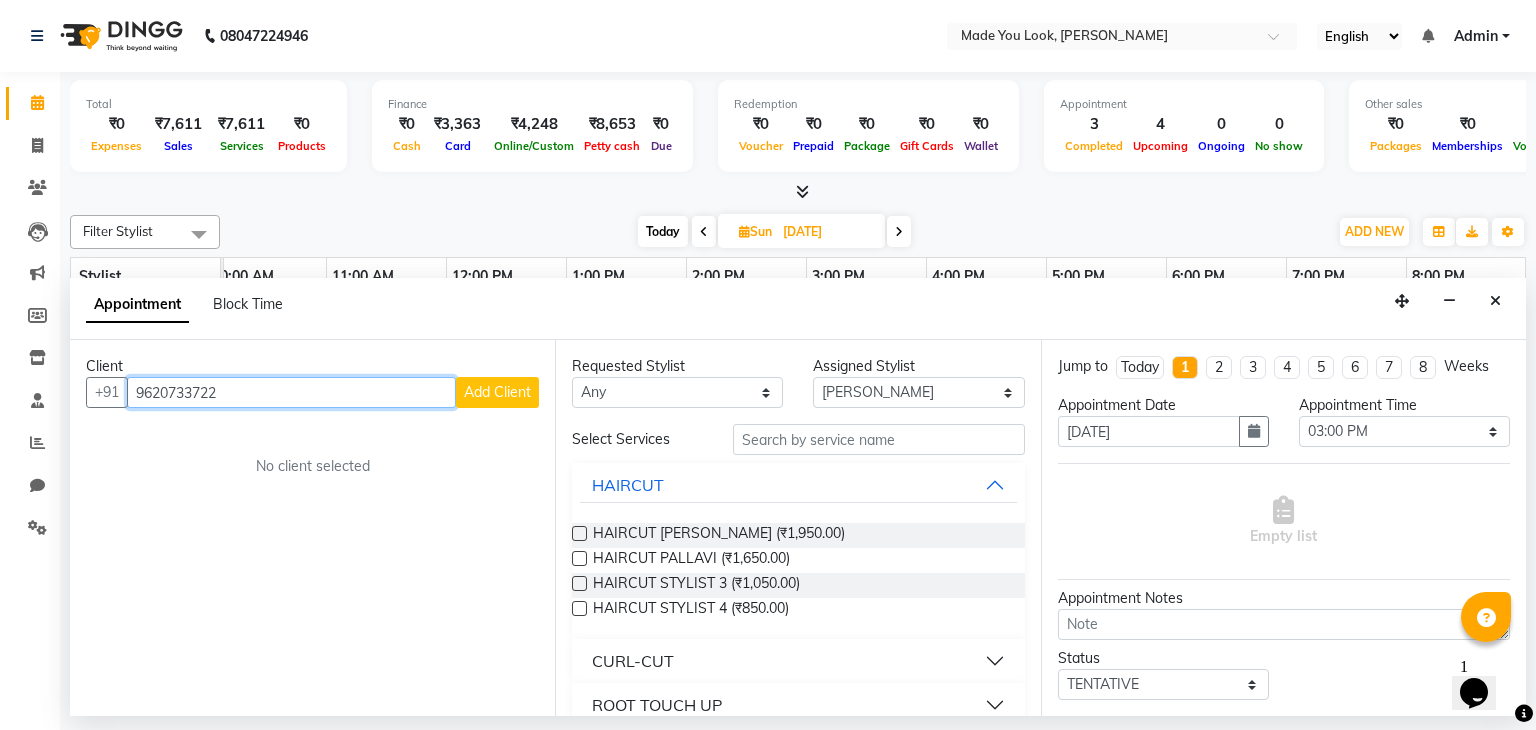 click on "9620733722" at bounding box center (291, 392) 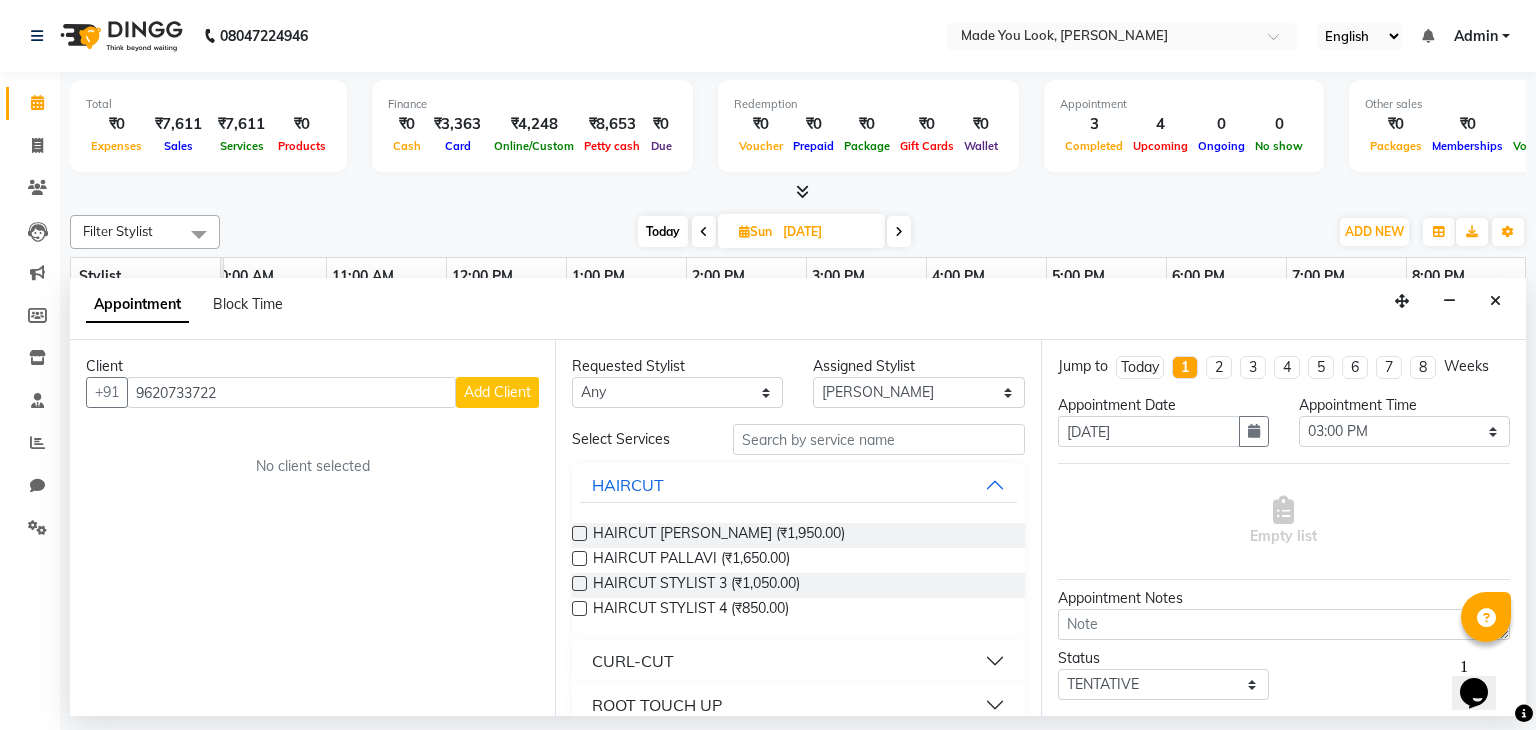 click on "Add Client" at bounding box center (497, 392) 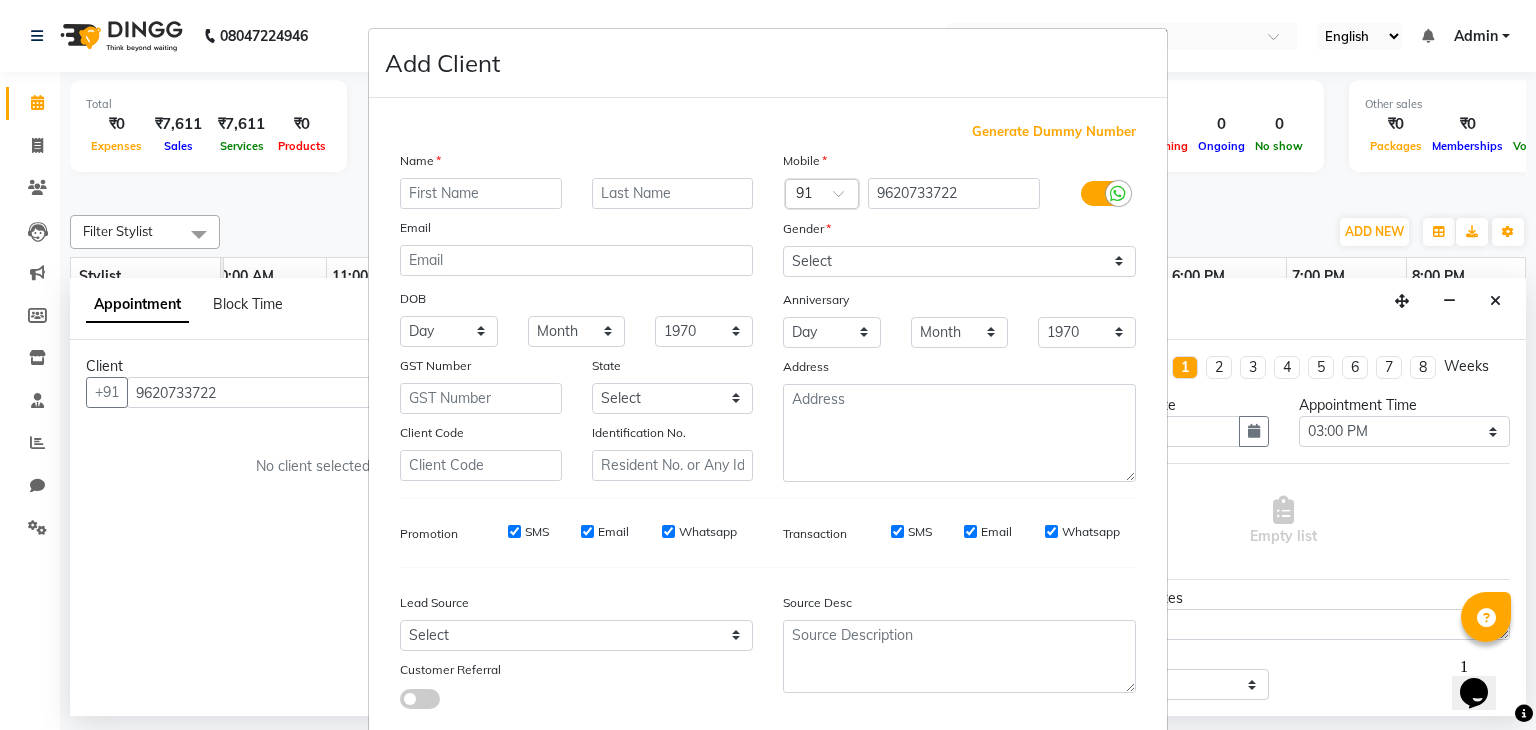 click at bounding box center (481, 193) 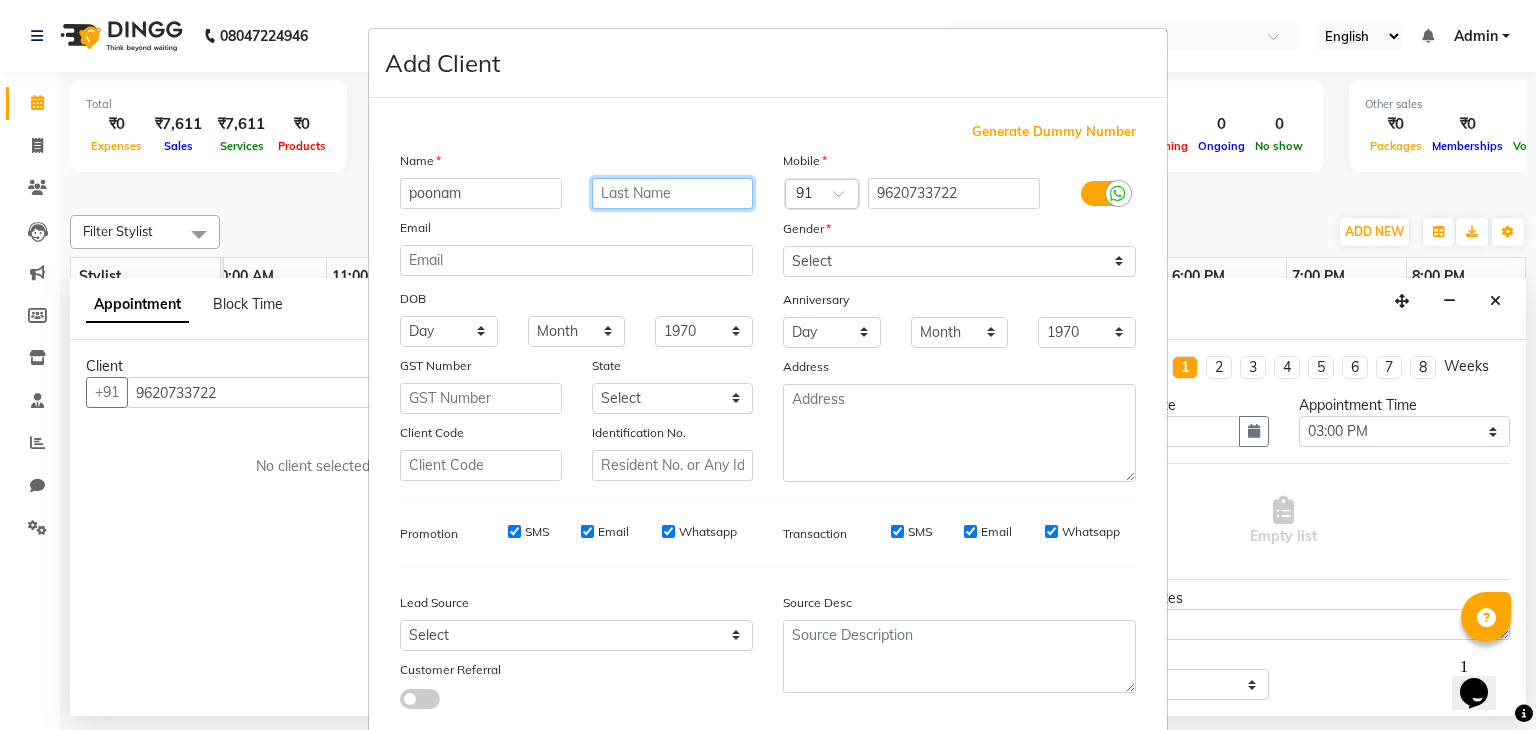 click at bounding box center (673, 193) 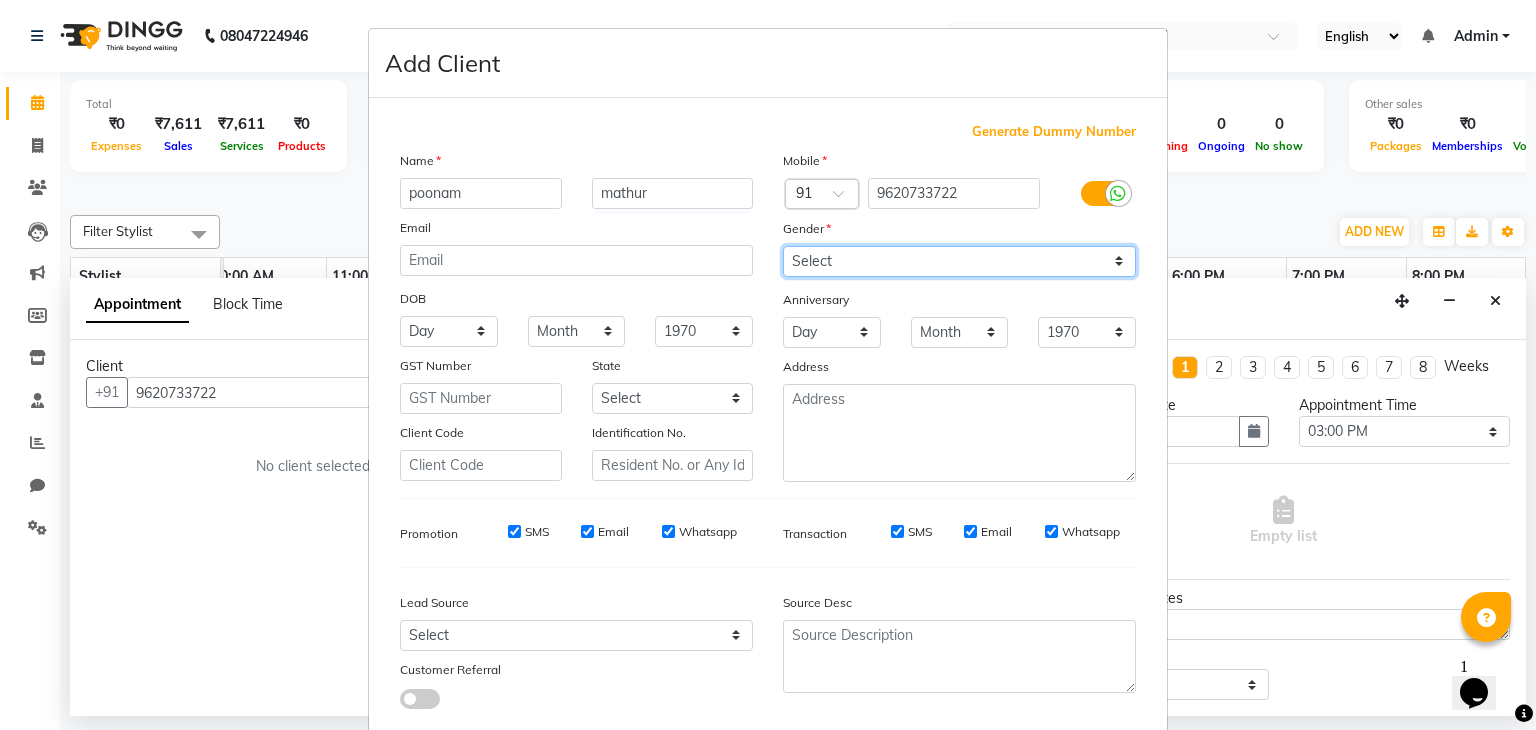 click on "Select [DEMOGRAPHIC_DATA] [DEMOGRAPHIC_DATA] Other Prefer Not To Say" at bounding box center (959, 261) 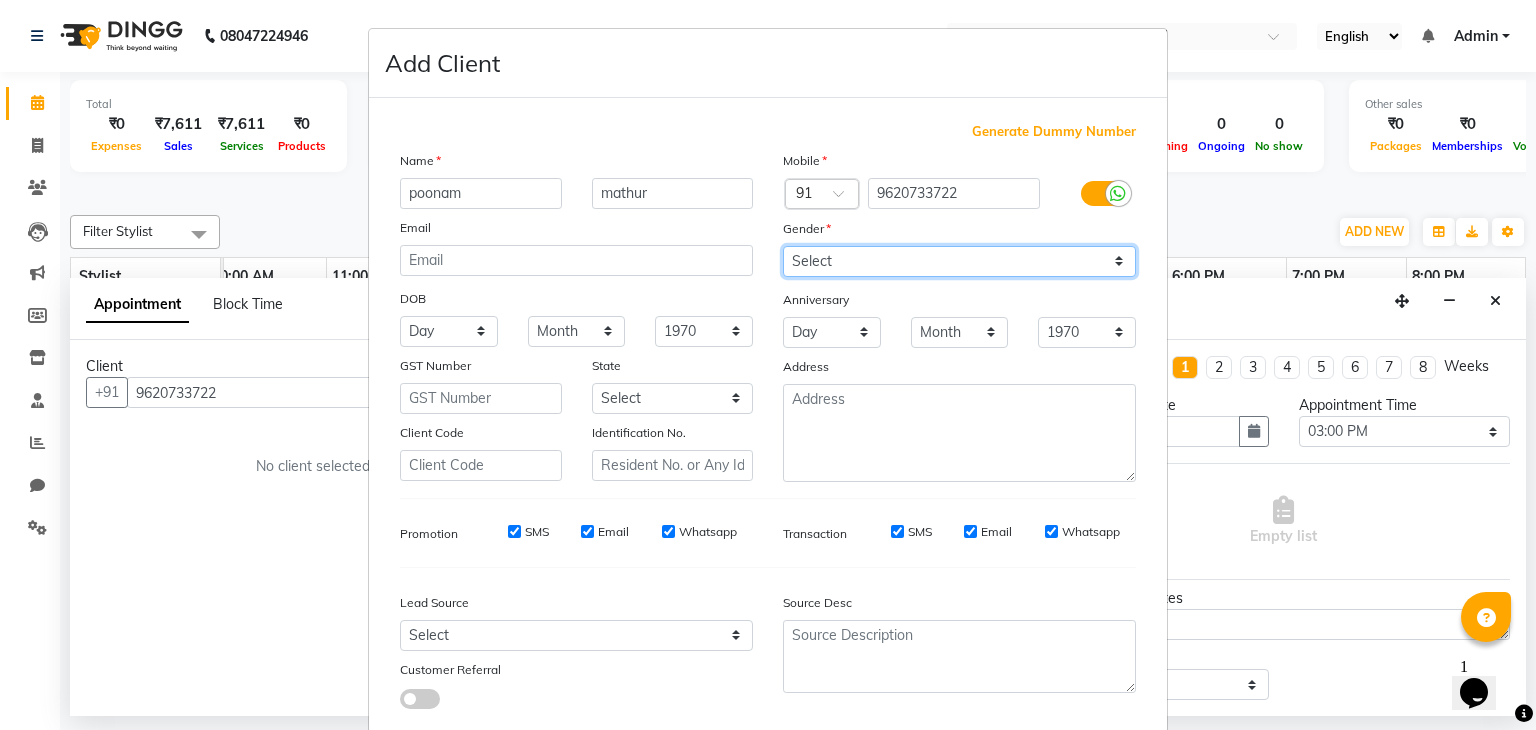 click on "Select [DEMOGRAPHIC_DATA] [DEMOGRAPHIC_DATA] Other Prefer Not To Say" at bounding box center [959, 261] 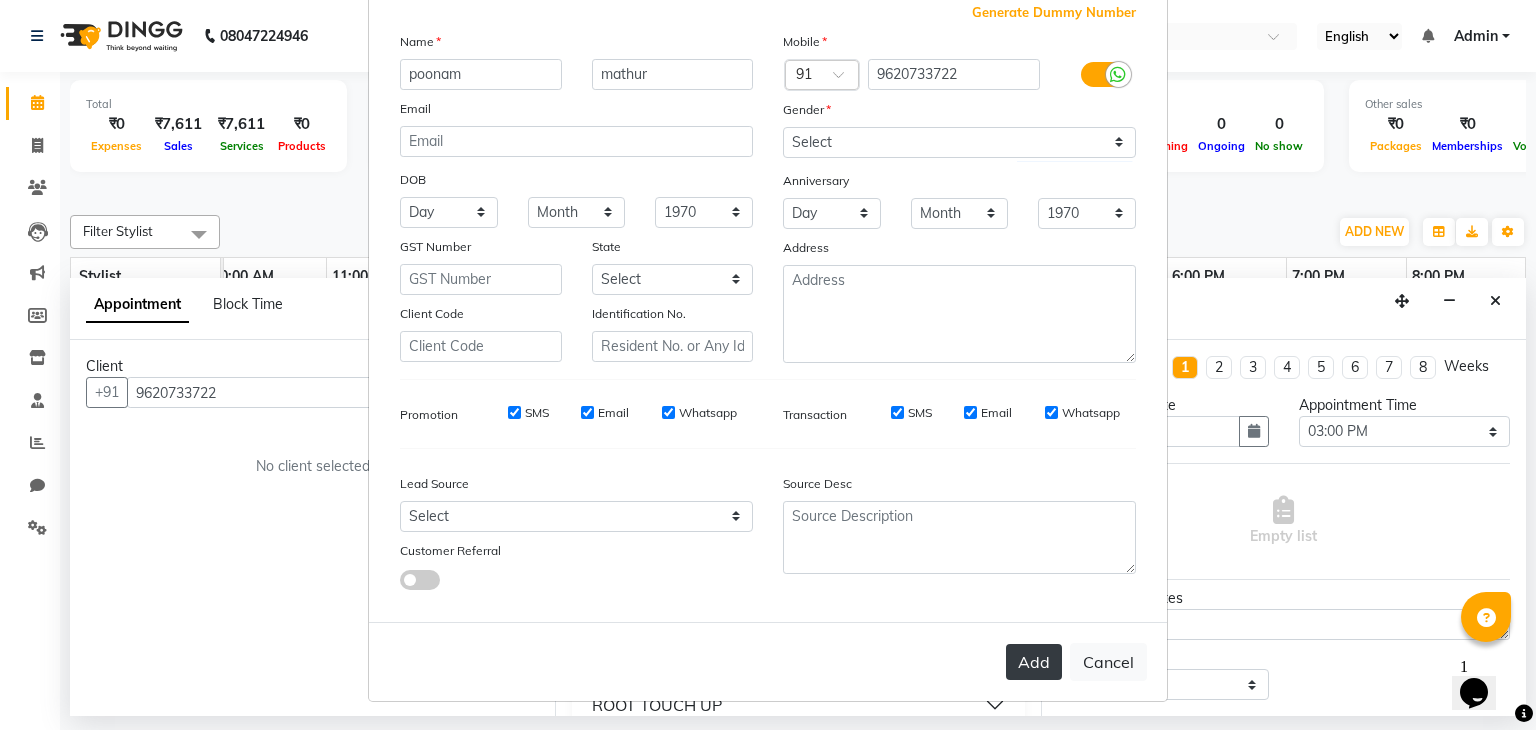 click on "Add" at bounding box center (1034, 662) 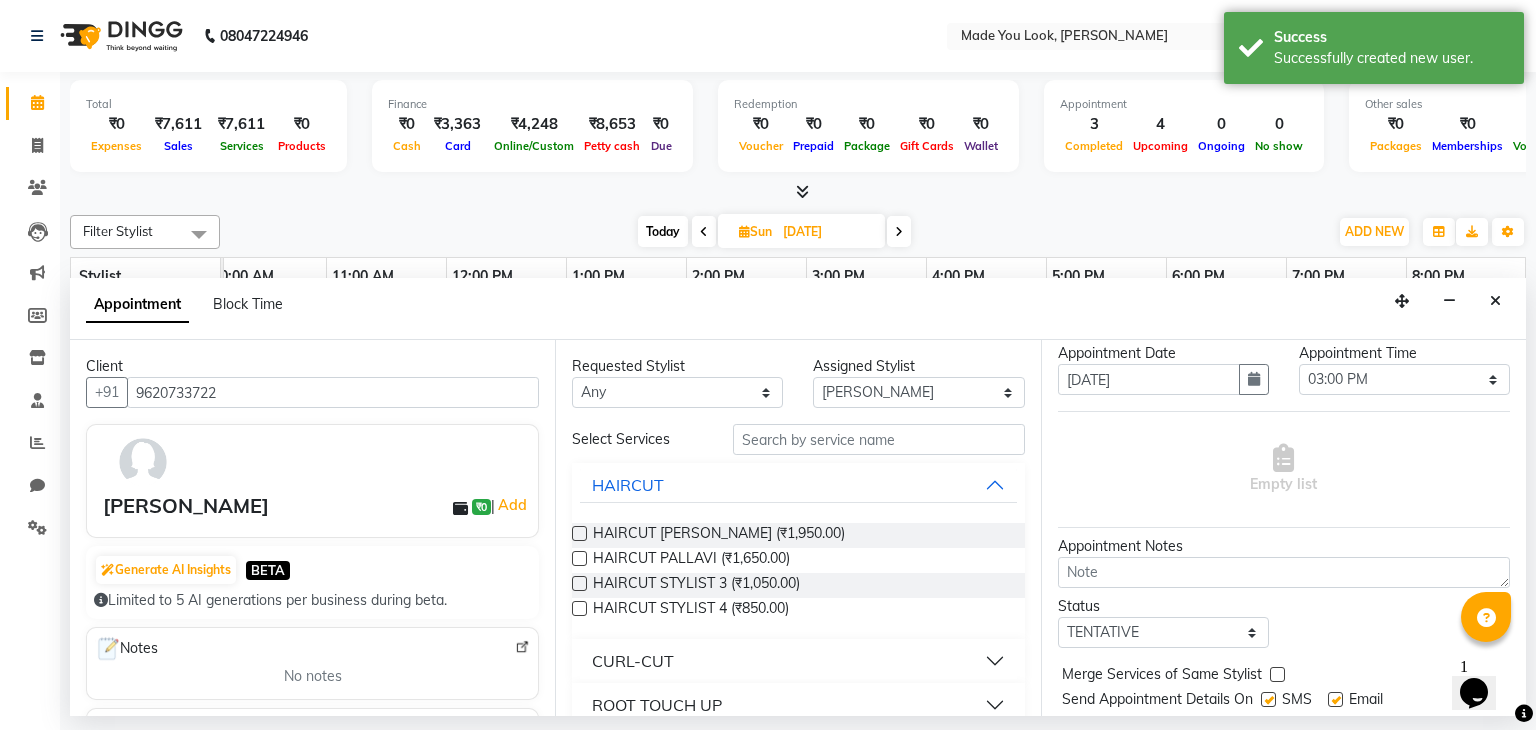 scroll, scrollTop: 56, scrollLeft: 0, axis: vertical 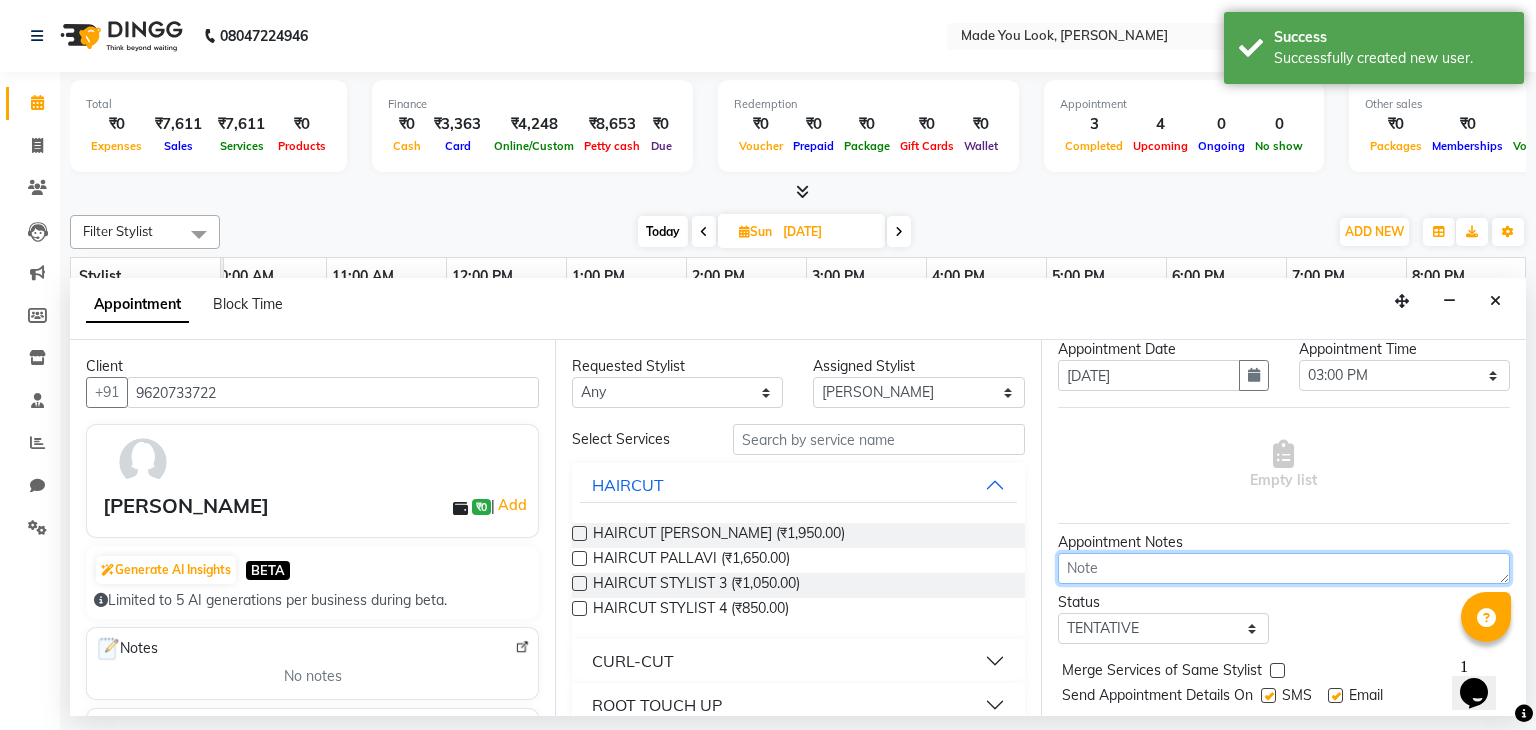 click at bounding box center [1284, 568] 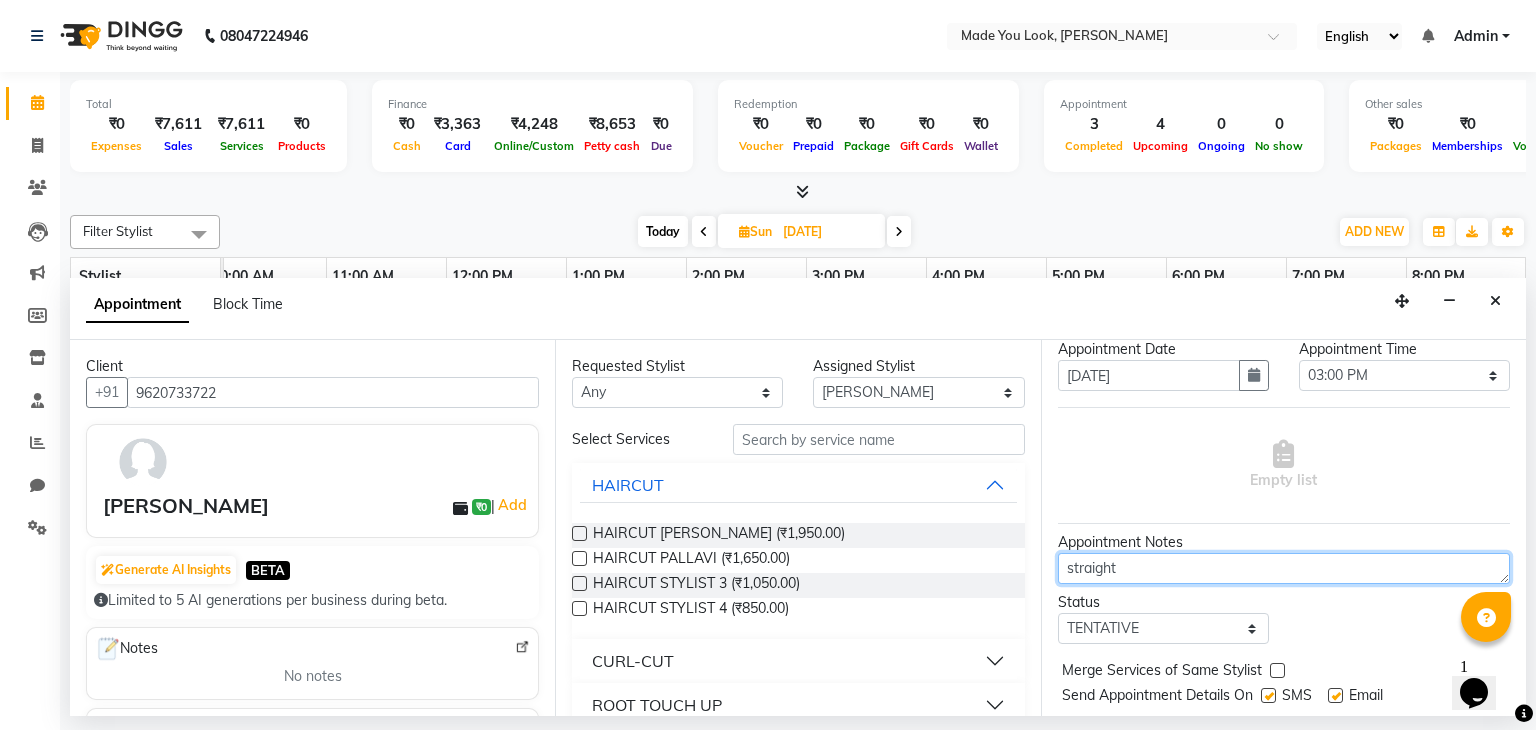 scroll, scrollTop: 109, scrollLeft: 0, axis: vertical 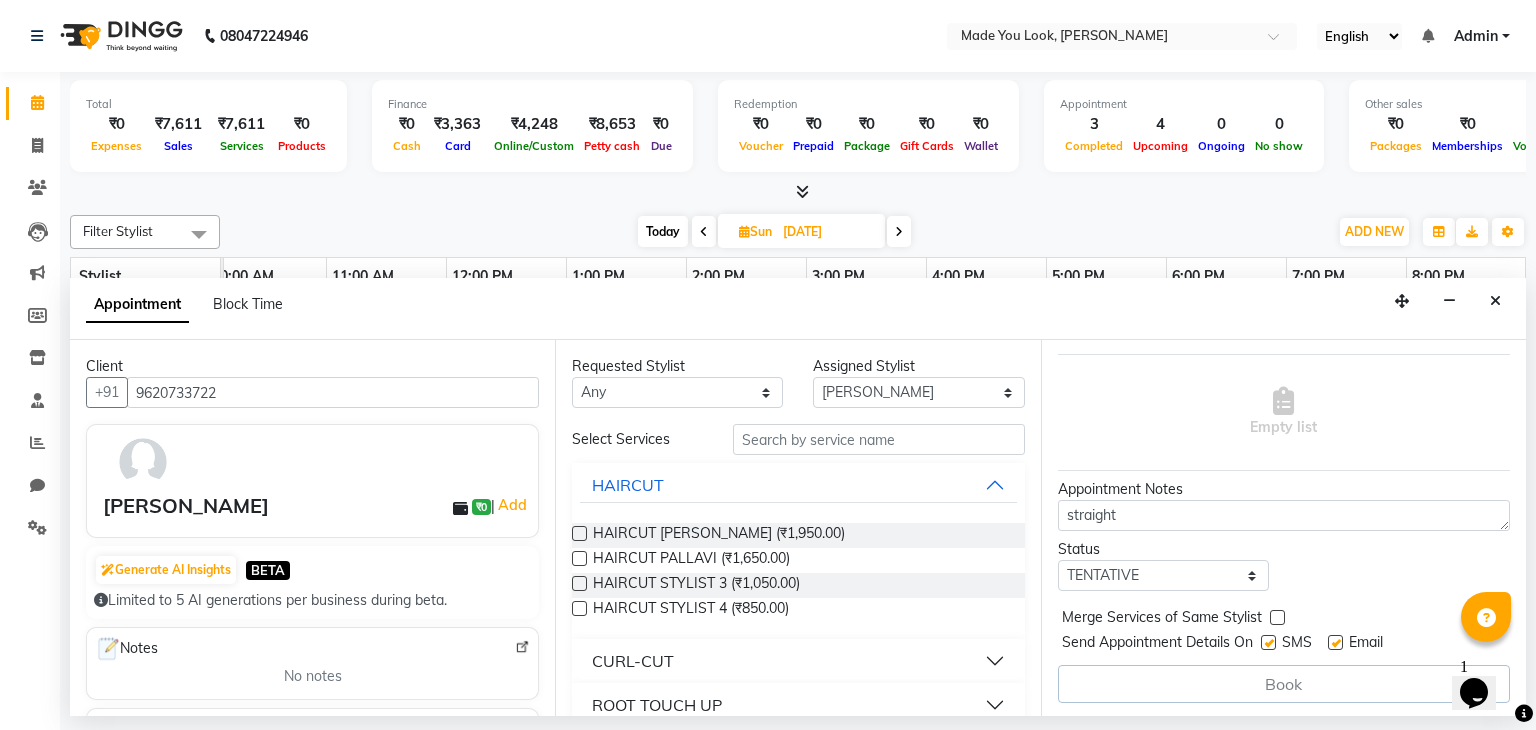 click at bounding box center (579, 533) 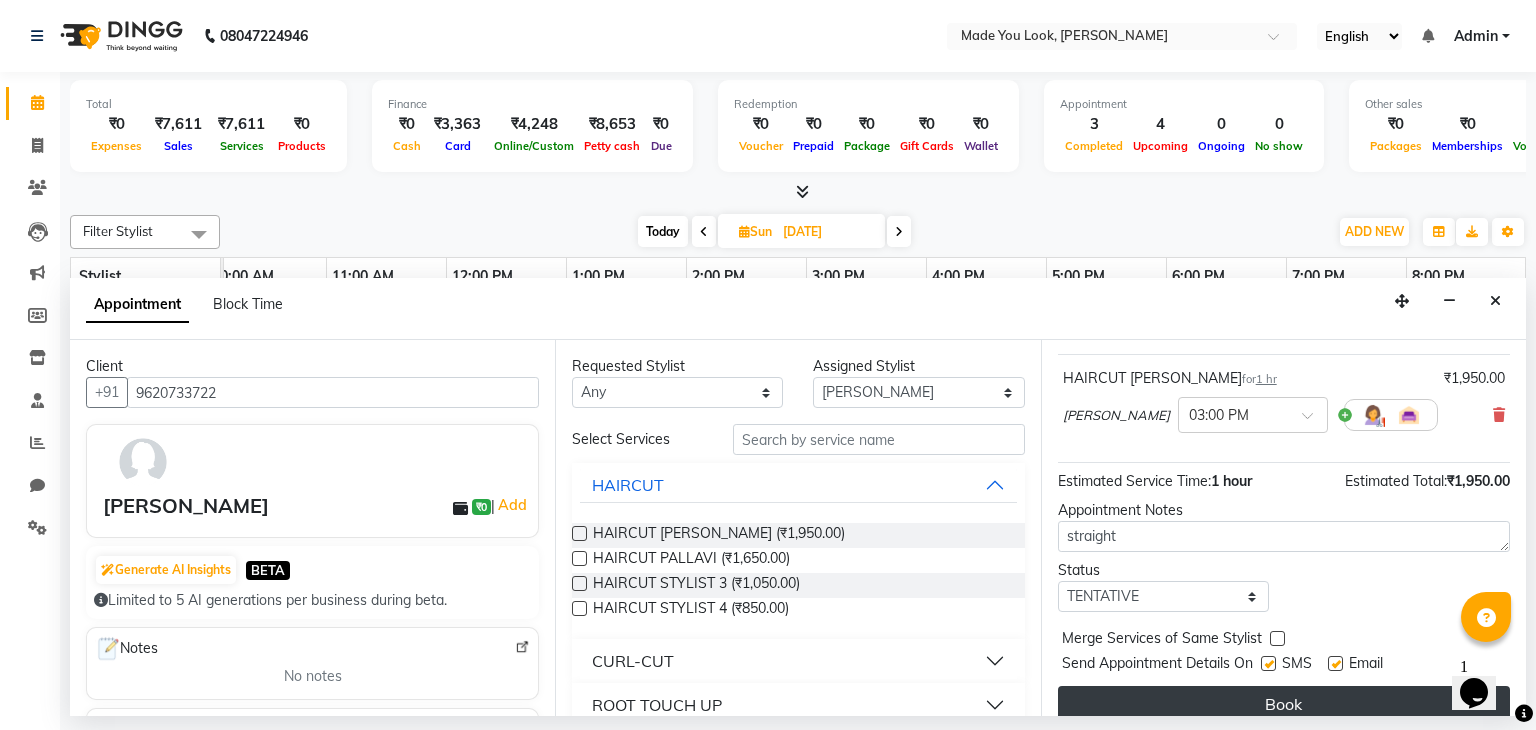 click on "Book" at bounding box center (1284, 704) 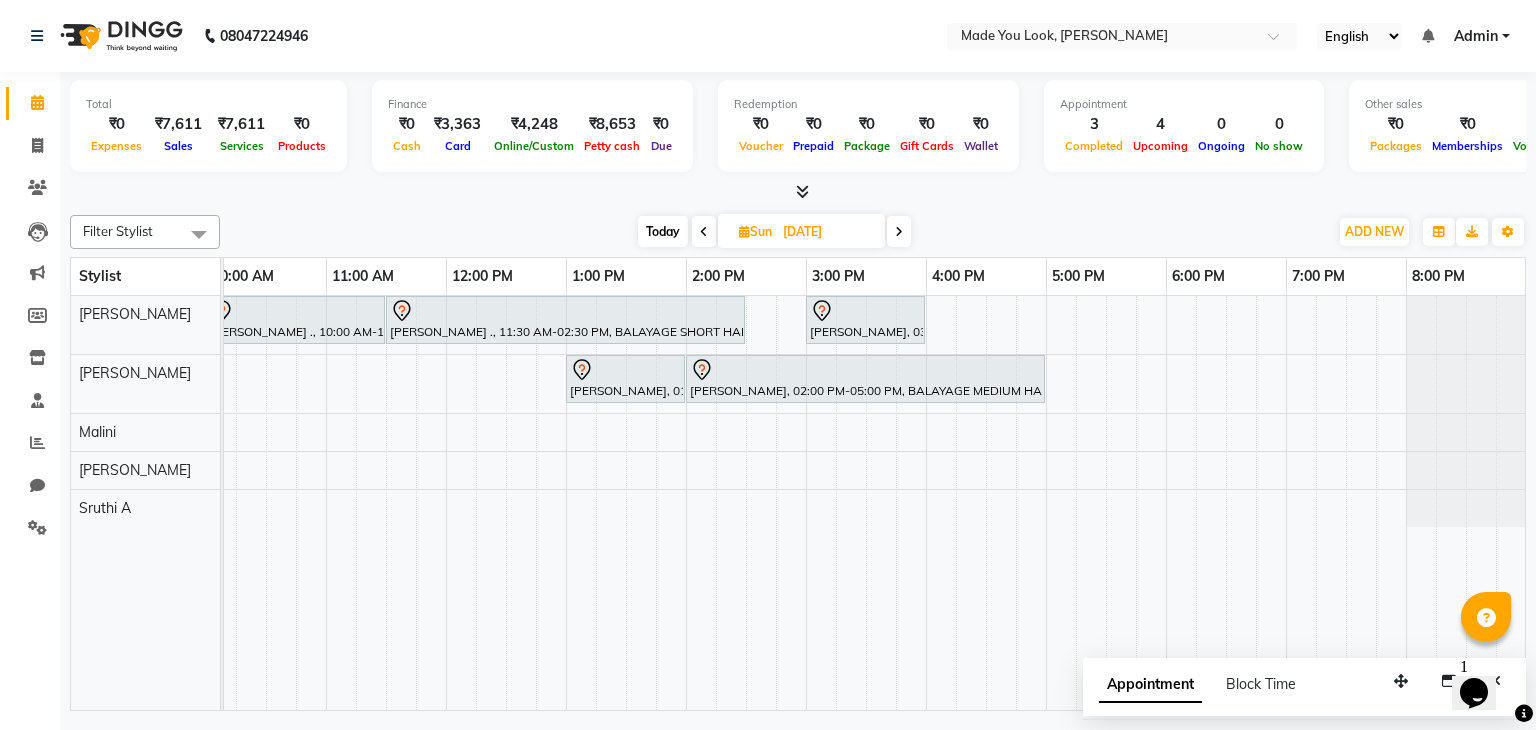 click on "Today" at bounding box center (663, 231) 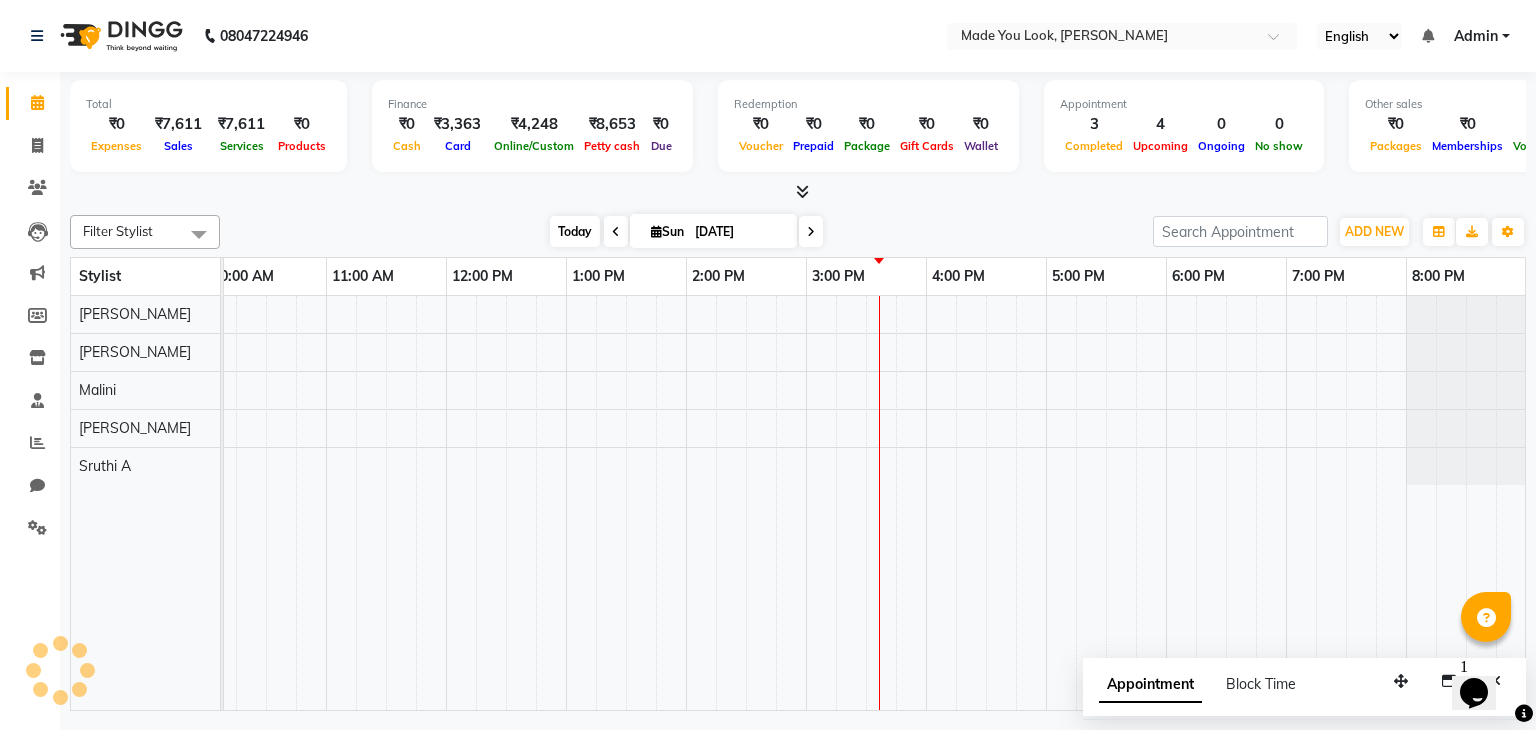 scroll, scrollTop: 0, scrollLeft: 258, axis: horizontal 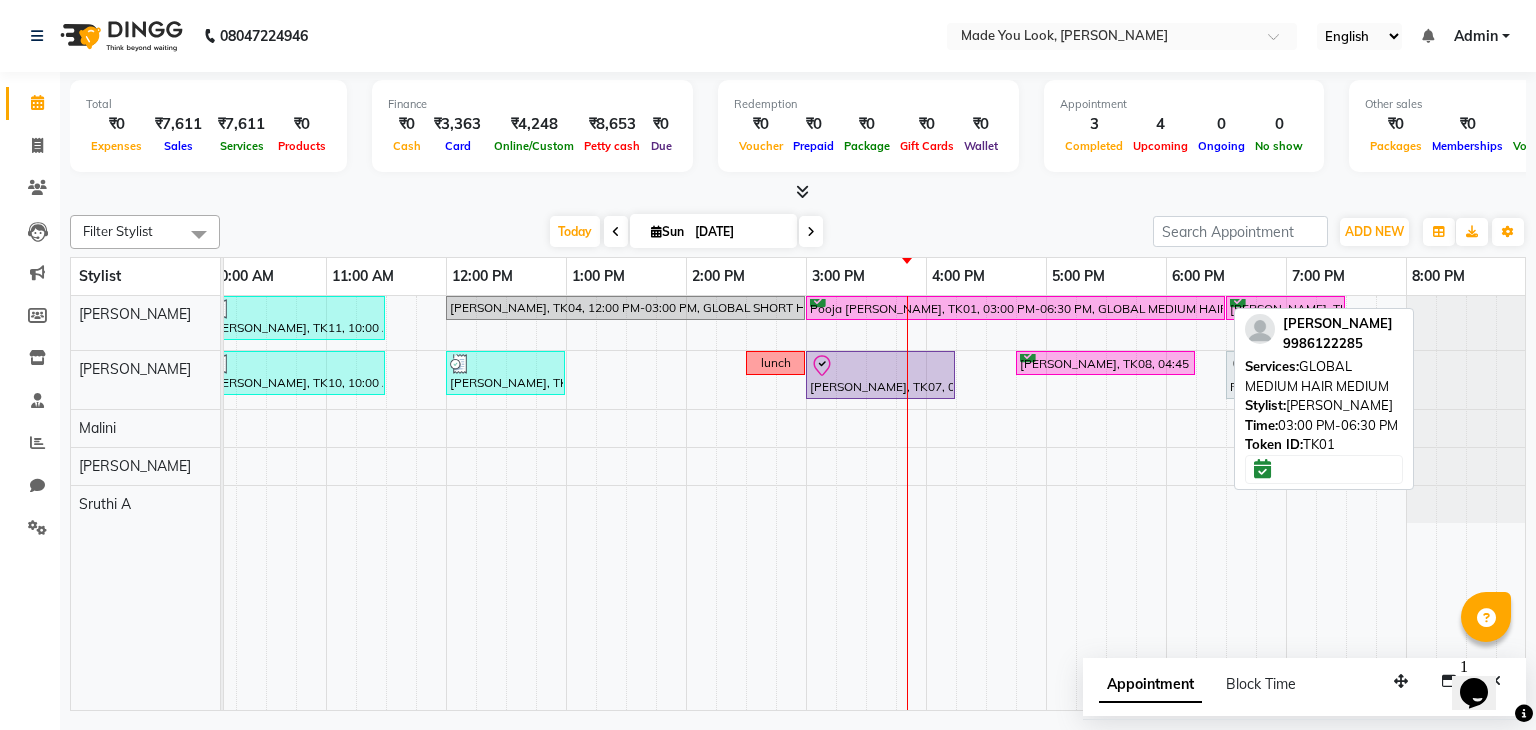 click on "Pooja [PERSON_NAME], TK01, 03:00 PM-06:30 PM, GLOBAL MEDIUM HAIR MEDIUM" at bounding box center (1015, 308) 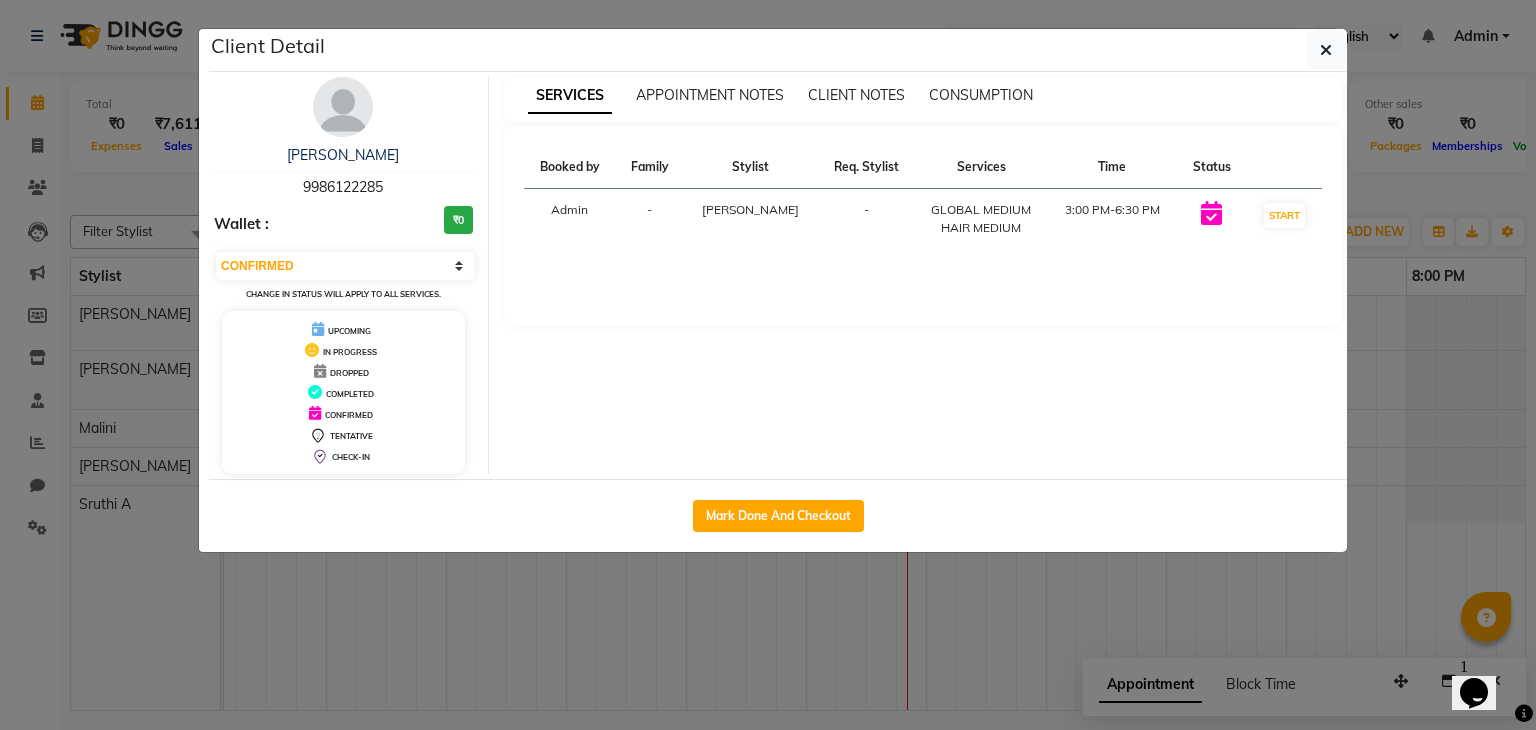 drag, startPoint x: 421, startPoint y: 273, endPoint x: 398, endPoint y: 281, distance: 24.351591 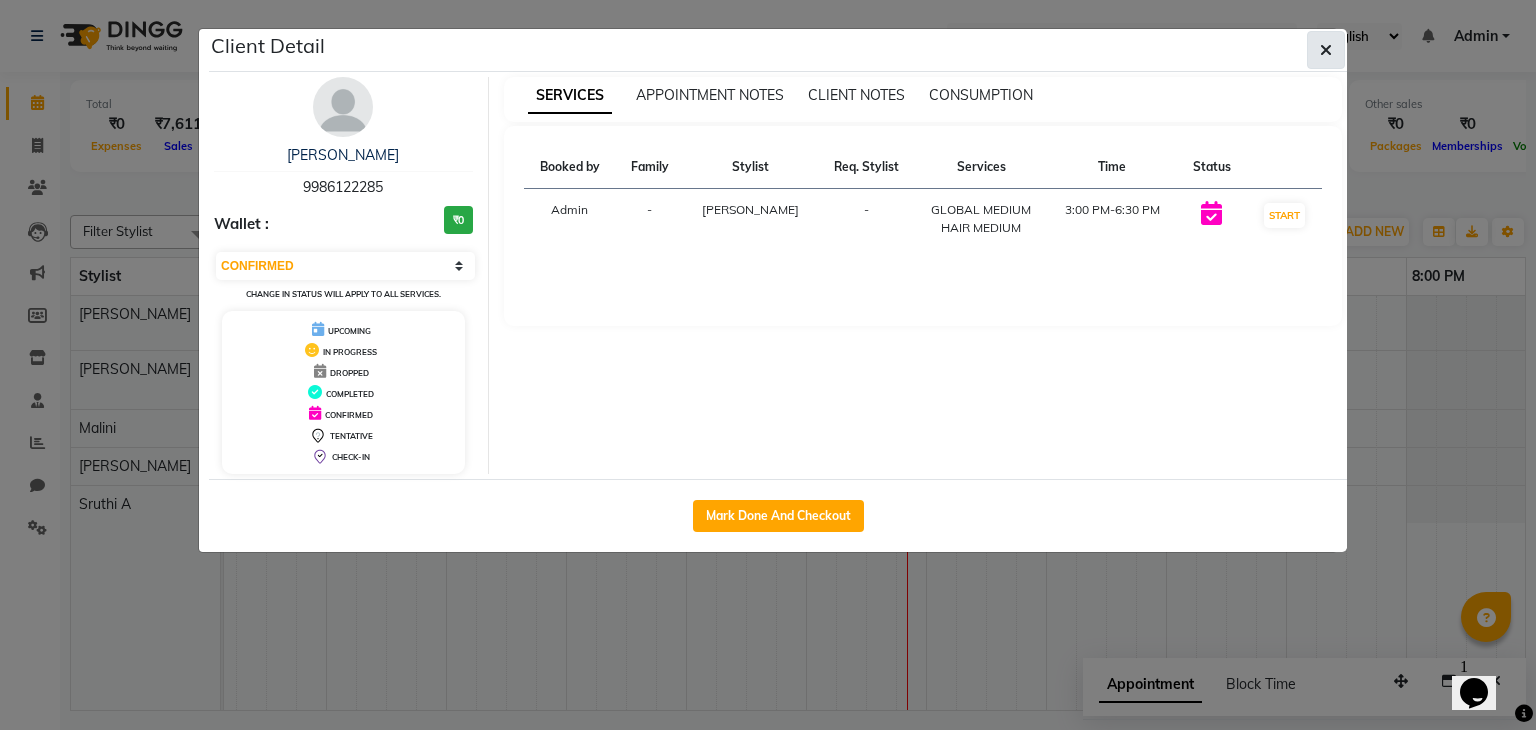 click 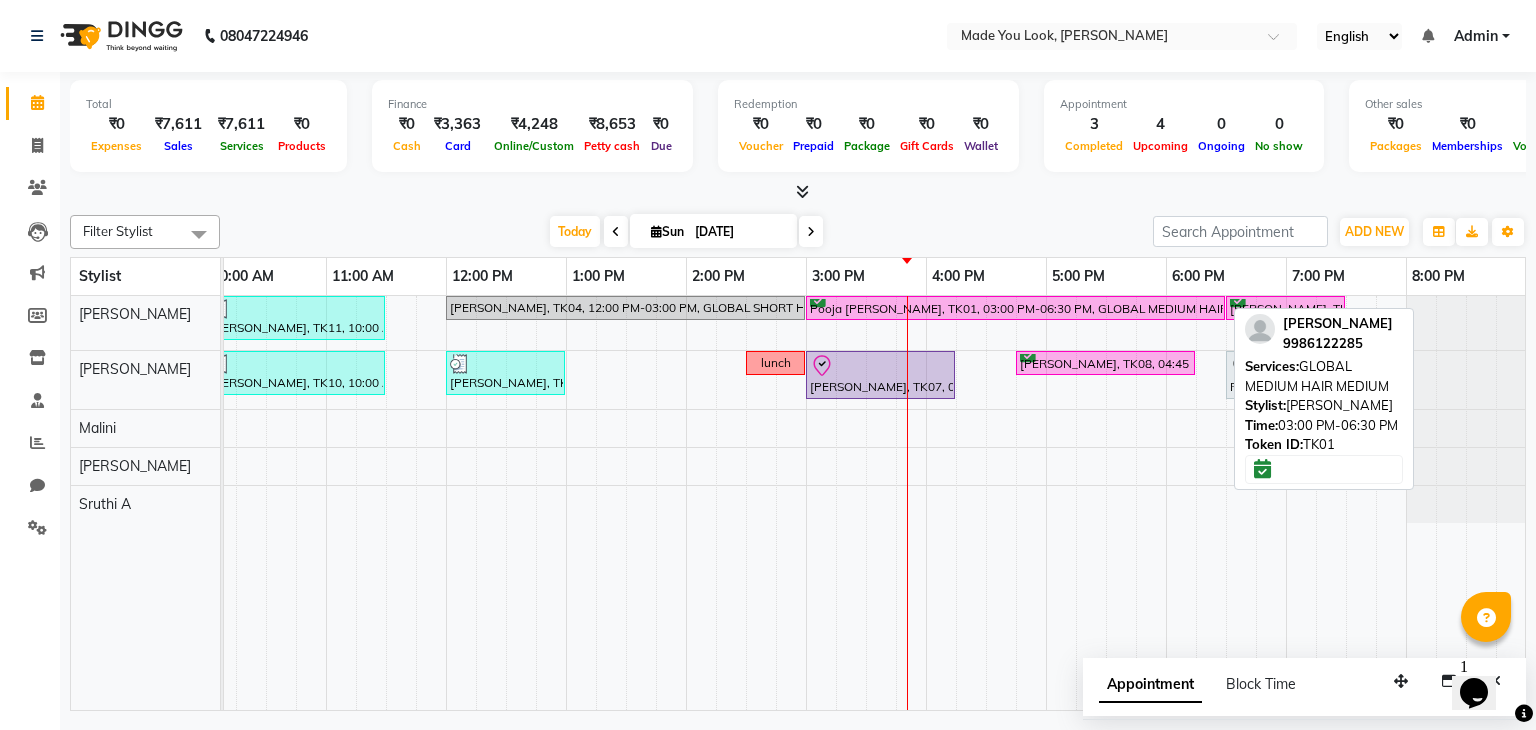 click on "Pooja [PERSON_NAME], TK01, 03:00 PM-06:30 PM, GLOBAL MEDIUM HAIR MEDIUM" at bounding box center [1015, 308] 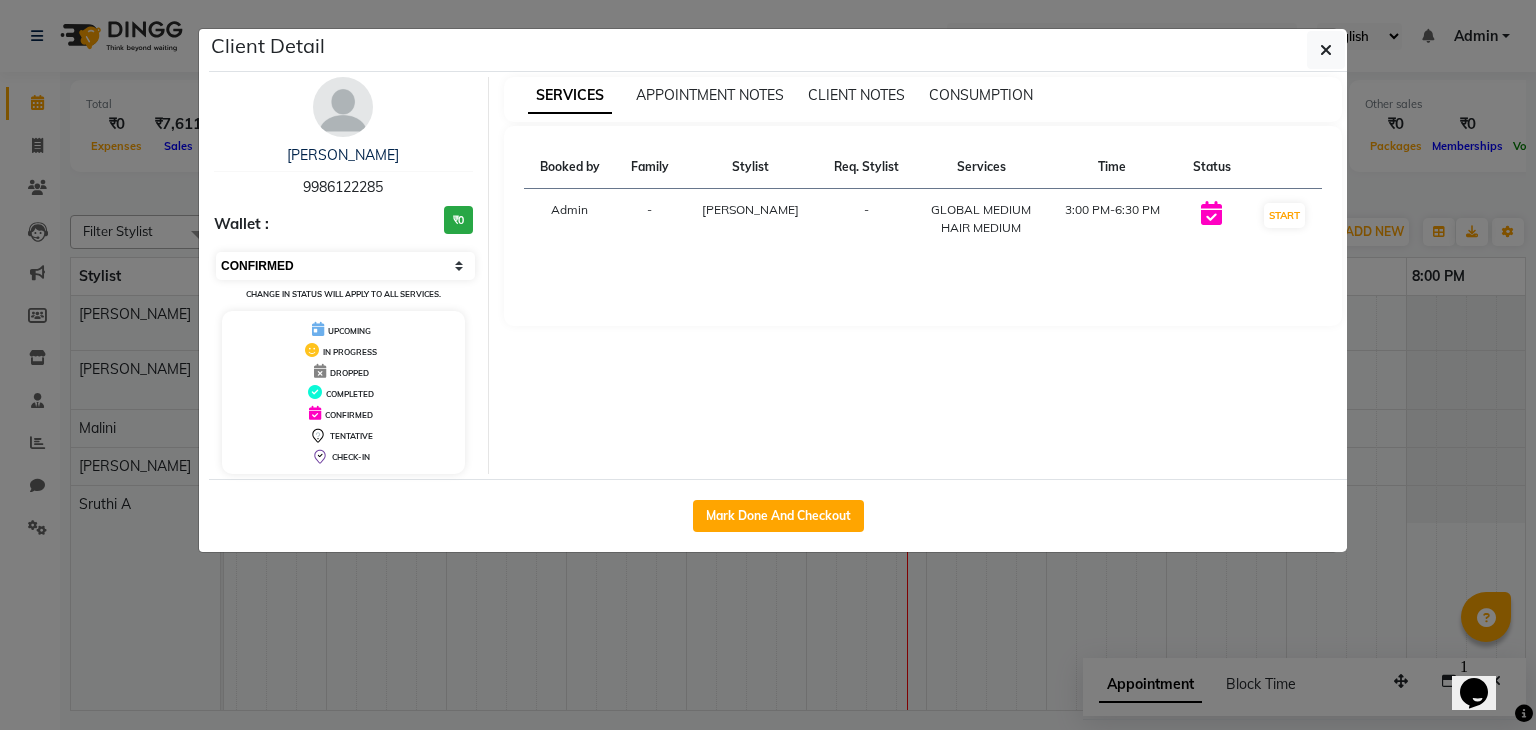 click on "Select IN SERVICE CONFIRMED TENTATIVE CHECK IN MARK DONE DROPPED UPCOMING" at bounding box center (345, 266) 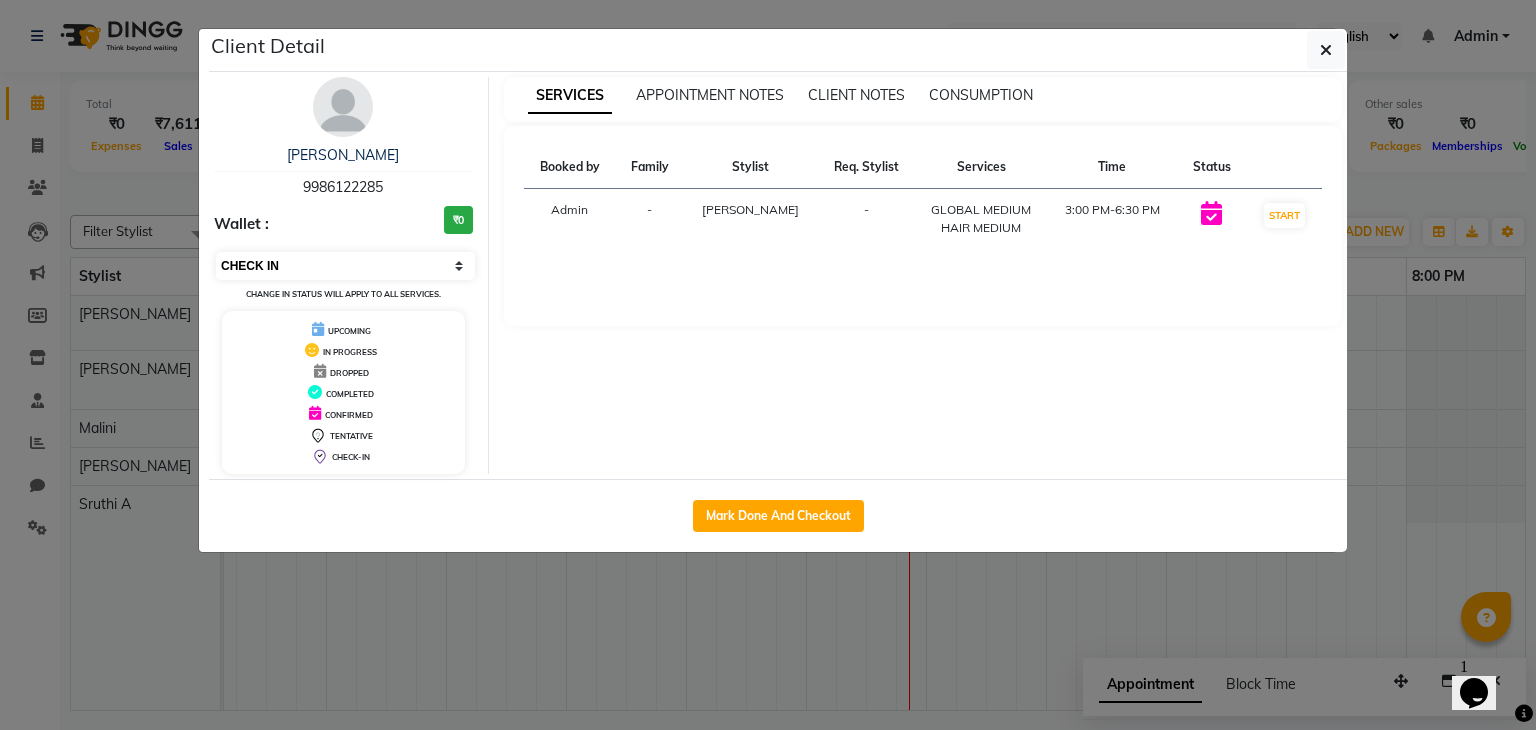click on "Select IN SERVICE CONFIRMED TENTATIVE CHECK IN MARK DONE DROPPED UPCOMING" at bounding box center [345, 266] 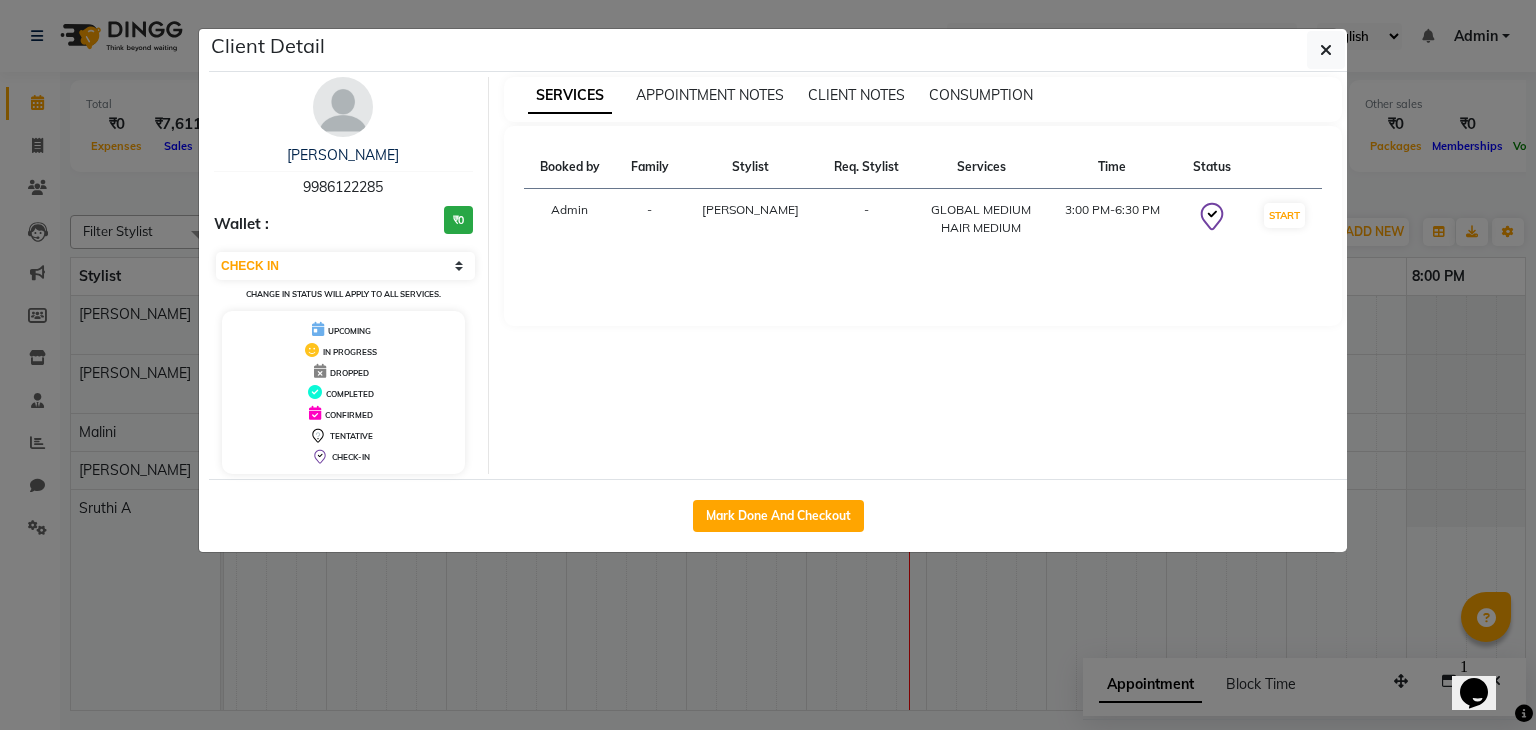 click on "Pooja Sheth   9986122285 Wallet : ₹0 Select IN SERVICE CONFIRMED TENTATIVE CHECK IN MARK DONE DROPPED UPCOMING Change in status will apply to all services. UPCOMING IN PROGRESS DROPPED COMPLETED CONFIRMED TENTATIVE CHECK-IN SERVICES APPOINTMENT NOTES CLIENT NOTES CONSUMPTION Booked by Family Stylist Req. Stylist Services Time Status  Admin  - Pranav Nataraju  -  GLOBAL MEDIUM HAIR MEDIUM   3:00 PM-6:30 PM   START" at bounding box center (778, 275) 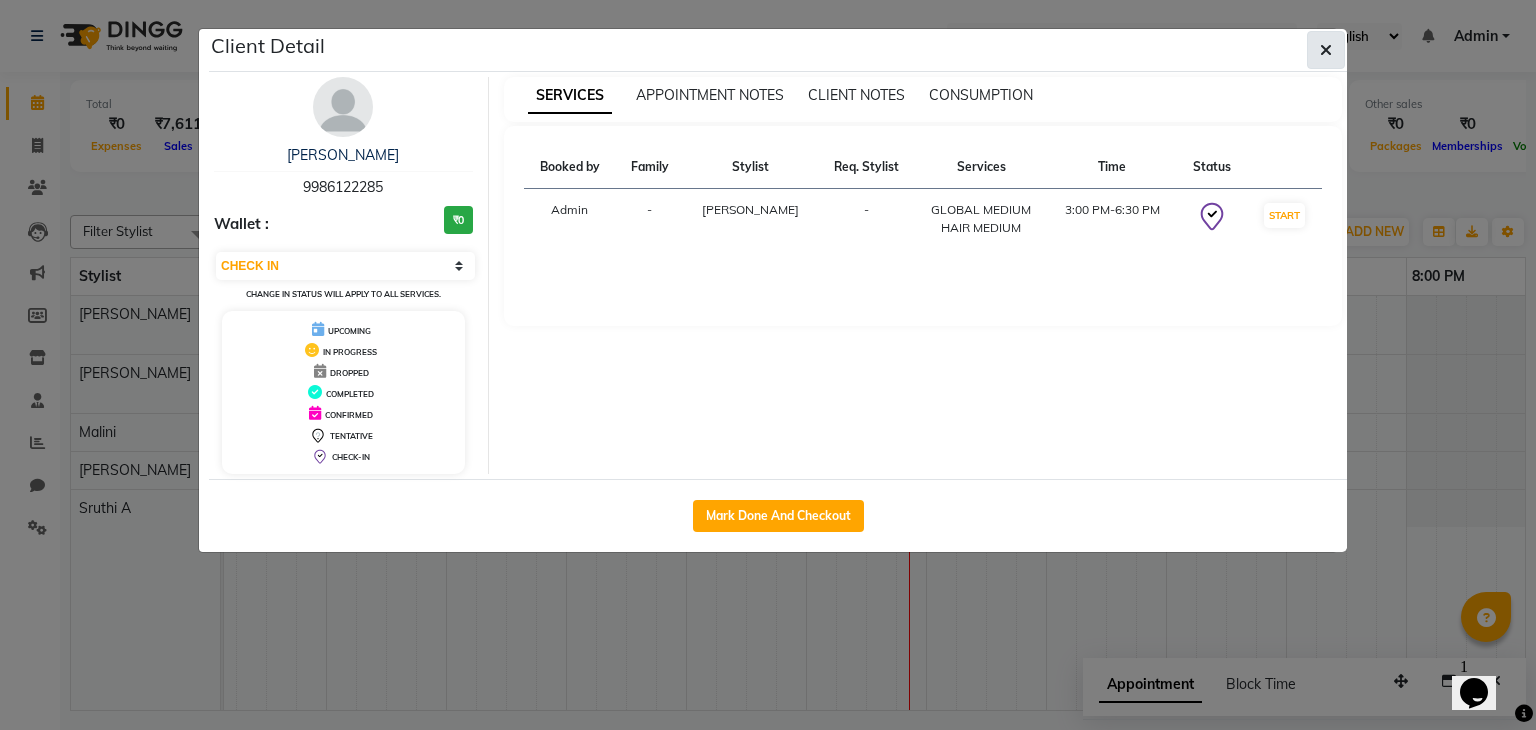 click 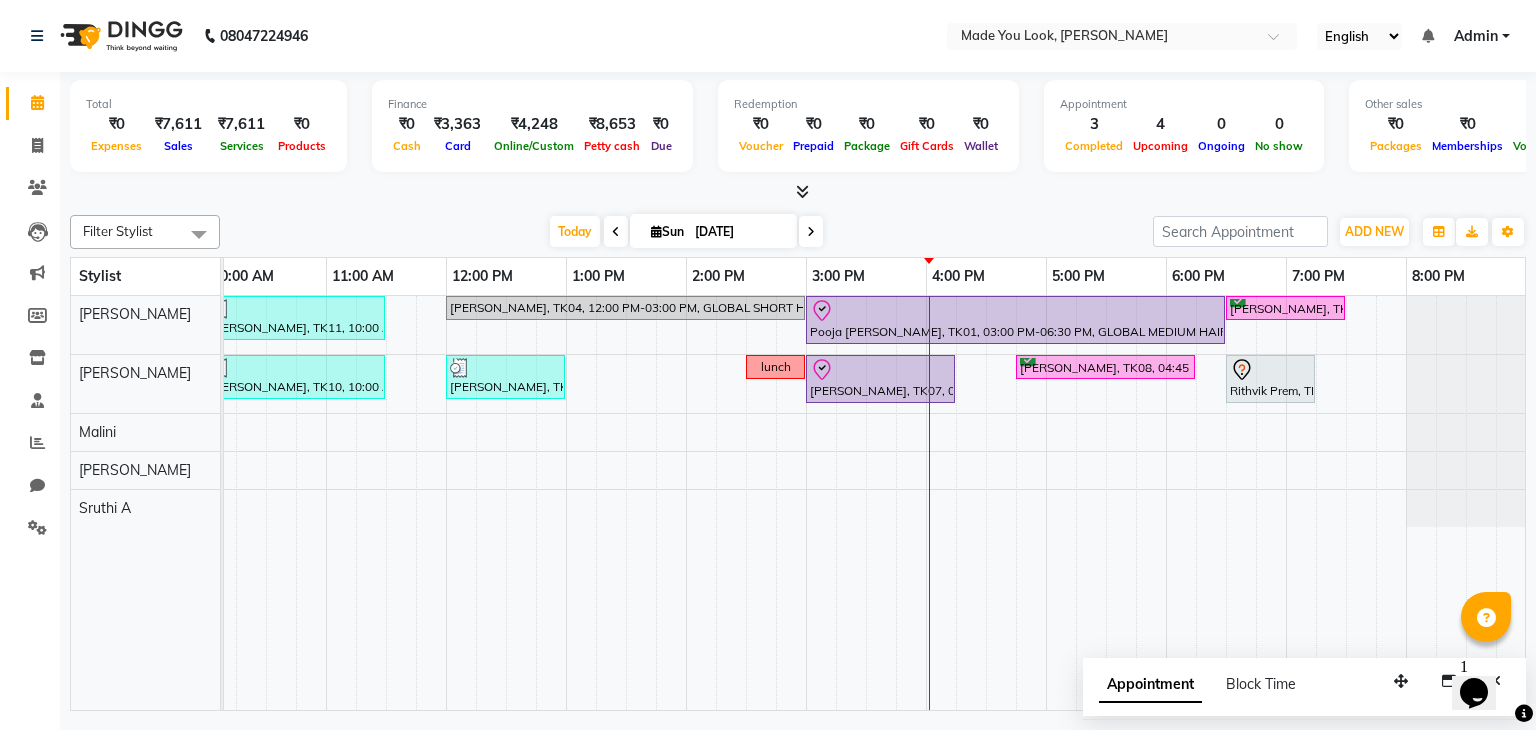 click at bounding box center [616, 231] 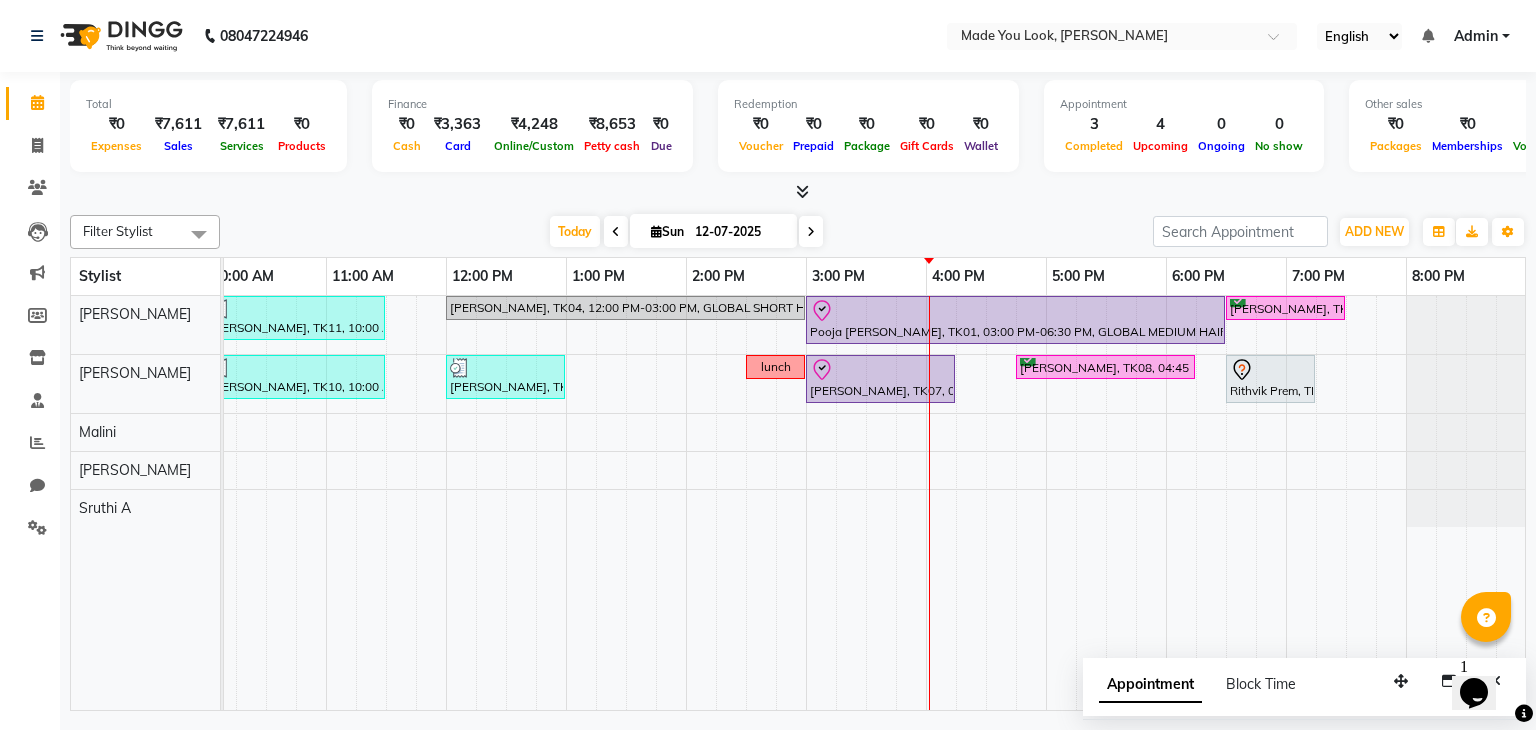 scroll, scrollTop: 0, scrollLeft: 0, axis: both 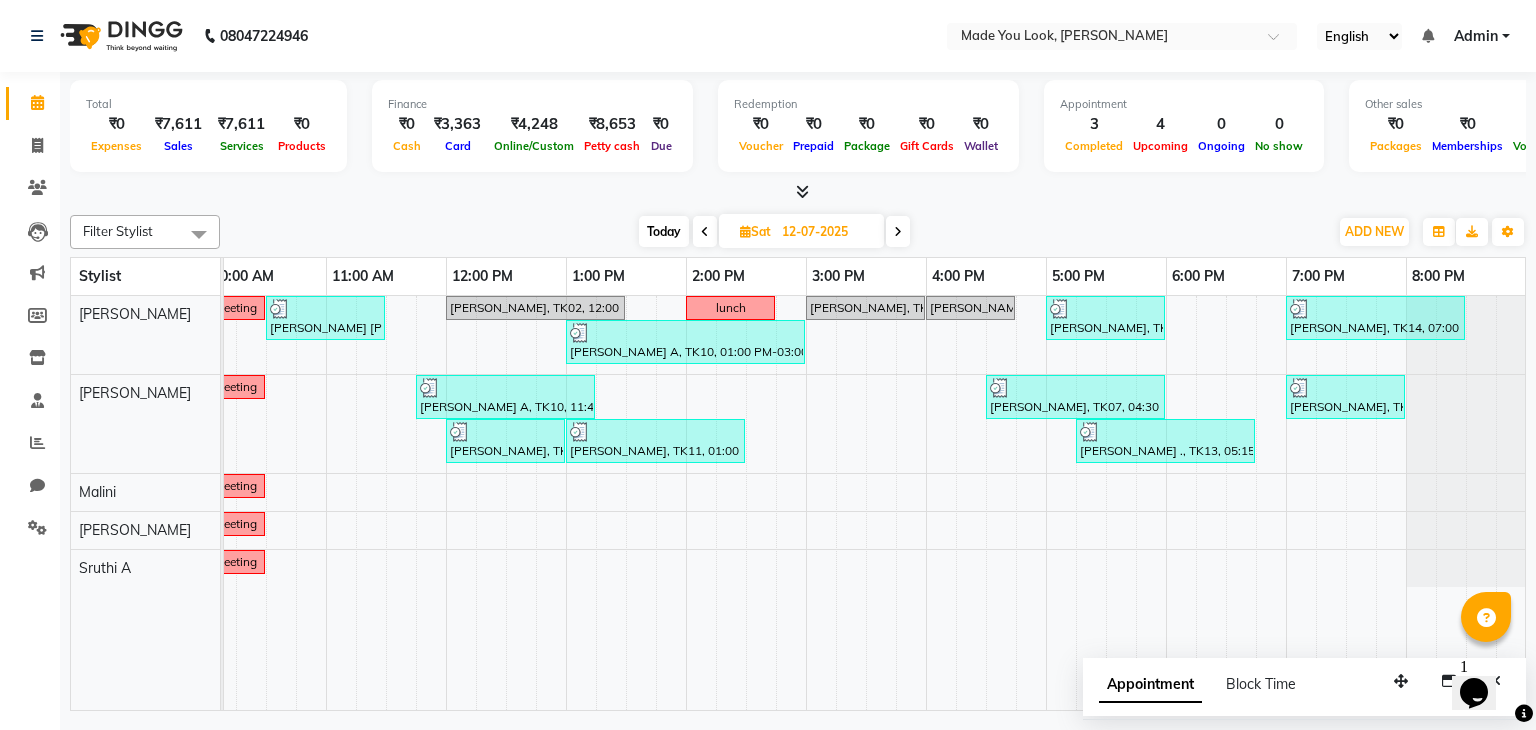 click at bounding box center (898, 232) 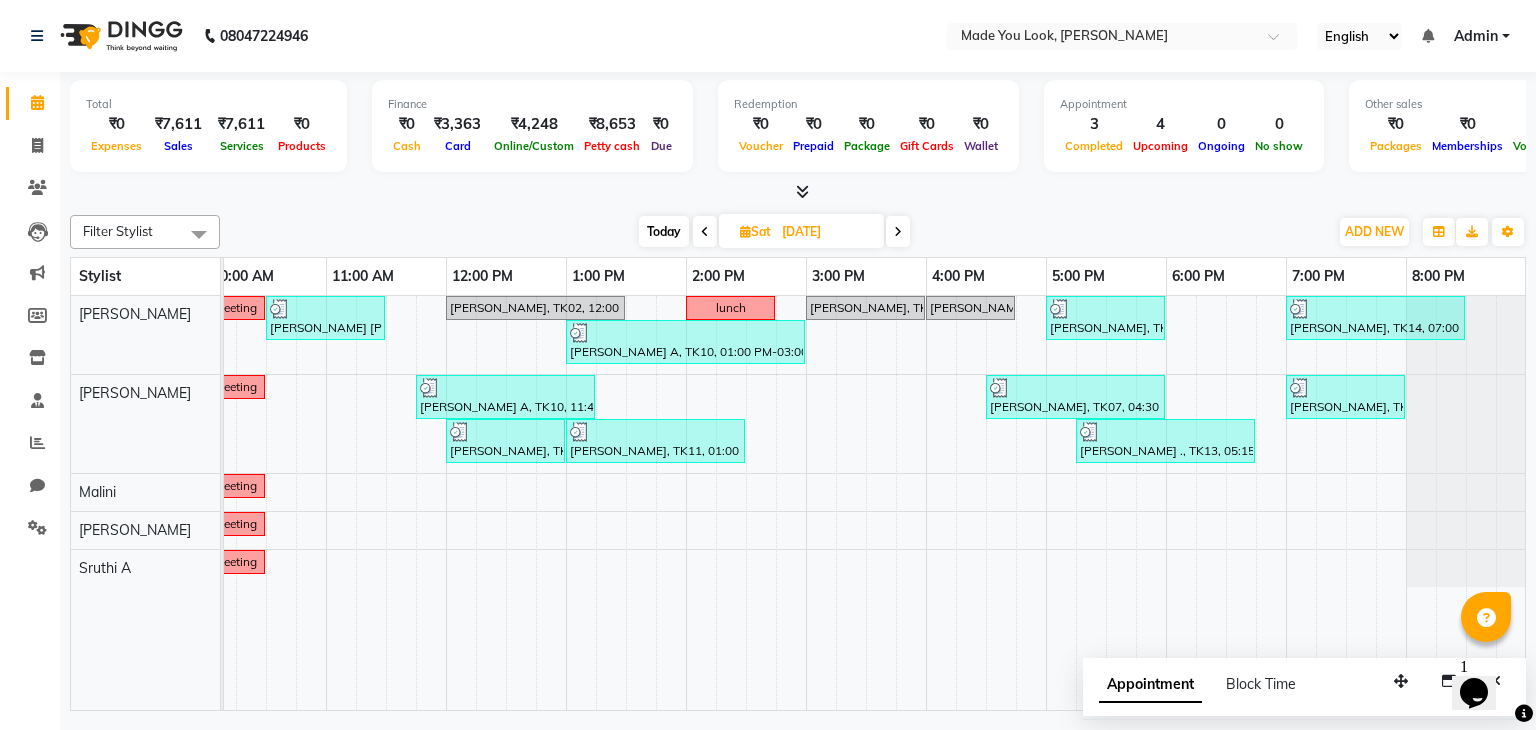 scroll, scrollTop: 0, scrollLeft: 0, axis: both 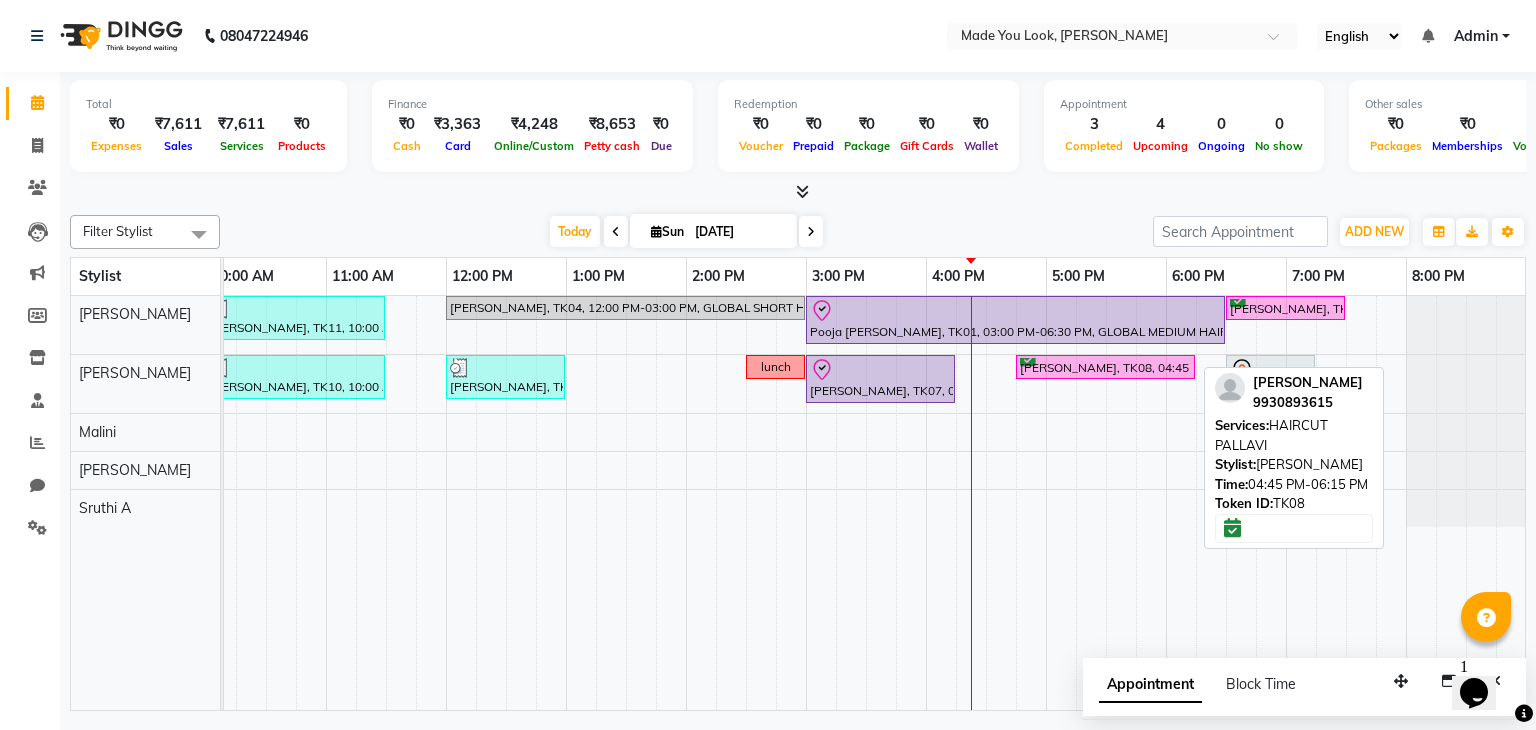 click on "Nehal shanbhav, TK08, 04:45 PM-06:15 PM, HAIRCUT PALLAVI" at bounding box center [1105, 367] 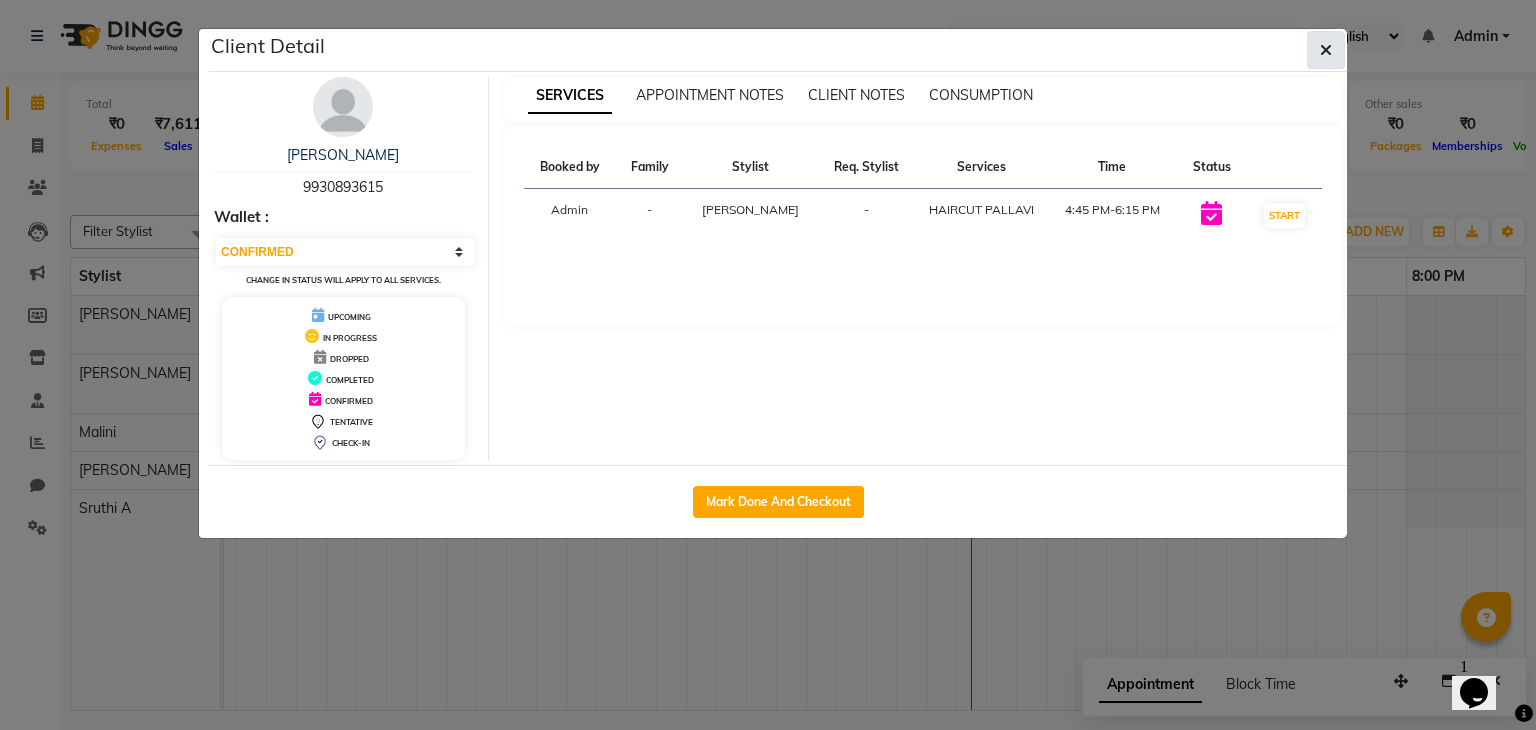 click 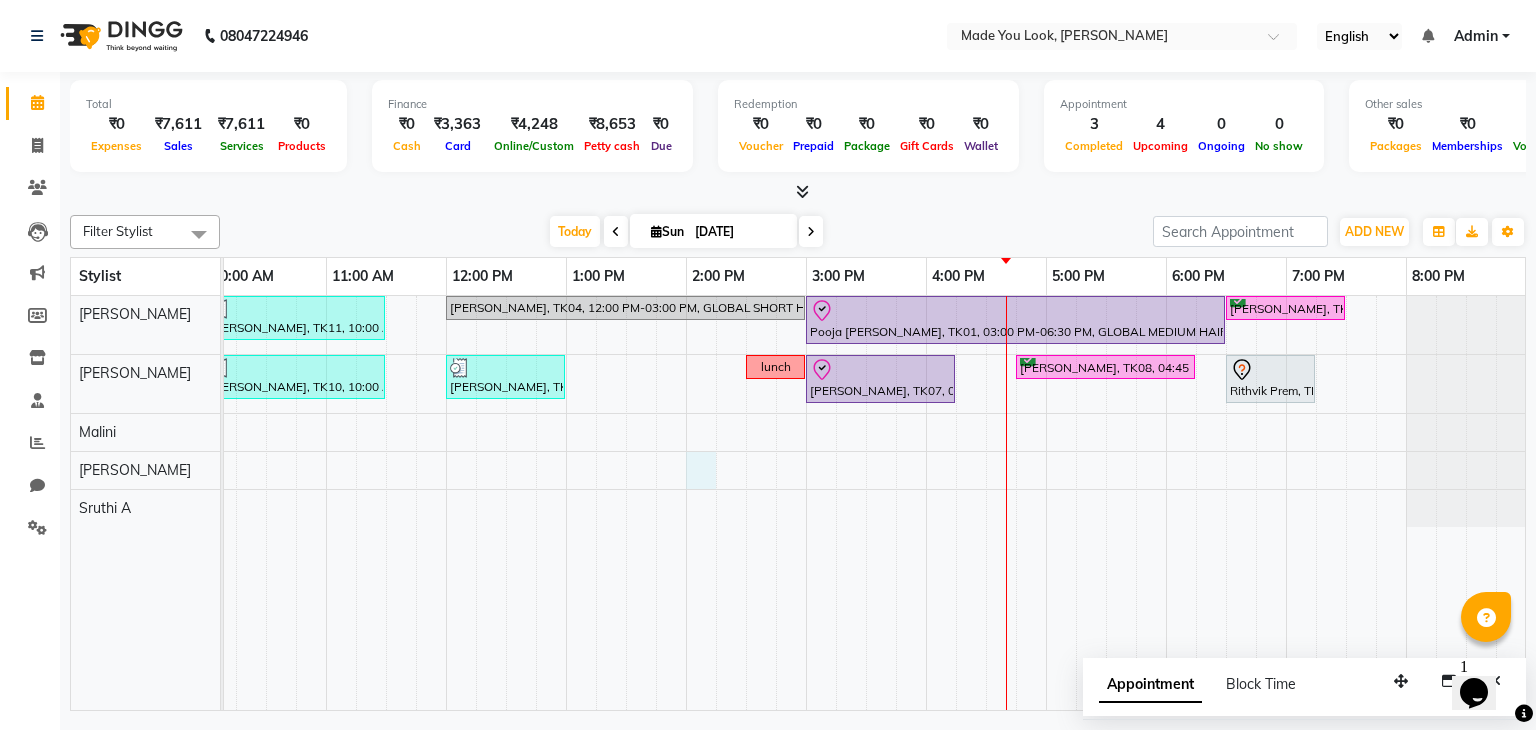 click on "rachana shetty, TK11, 10:00 AM-11:30 AM, CURL-CUT MID BACK PRANAV    vidhi agrawal, TK04, 12:00 PM-03:00 PM, GLOBAL SHORT HAIR MEDIUM
Pooja Sheth, TK01, 03:00 PM-06:30 PM, GLOBAL MEDIUM HAIR MEDIUM     Nikhil Patil, TK03, 06:30 PM-07:30 PM, HAIRCUT PRANAV     keerthi rao, TK10, 10:00 AM-11:30 AM, CURL-CUT ABOVE SHOULDER PALLAVI     kavitha LM, TK12, 12:00 PM-01:00 PM, HAIRCUT PRANAV  lunch
Keerthi Rao, TK07, 03:00 PM-04:15 PM, HAIRCUT PALLAVI     Nehal shanbhav, TK08, 04:45 PM-06:15 PM, HAIRCUT PALLAVI             Rithvik Prem, TK13, 06:30 PM-07:15 PM, BLOW DRY PALLAVI" at bounding box center [746, 503] 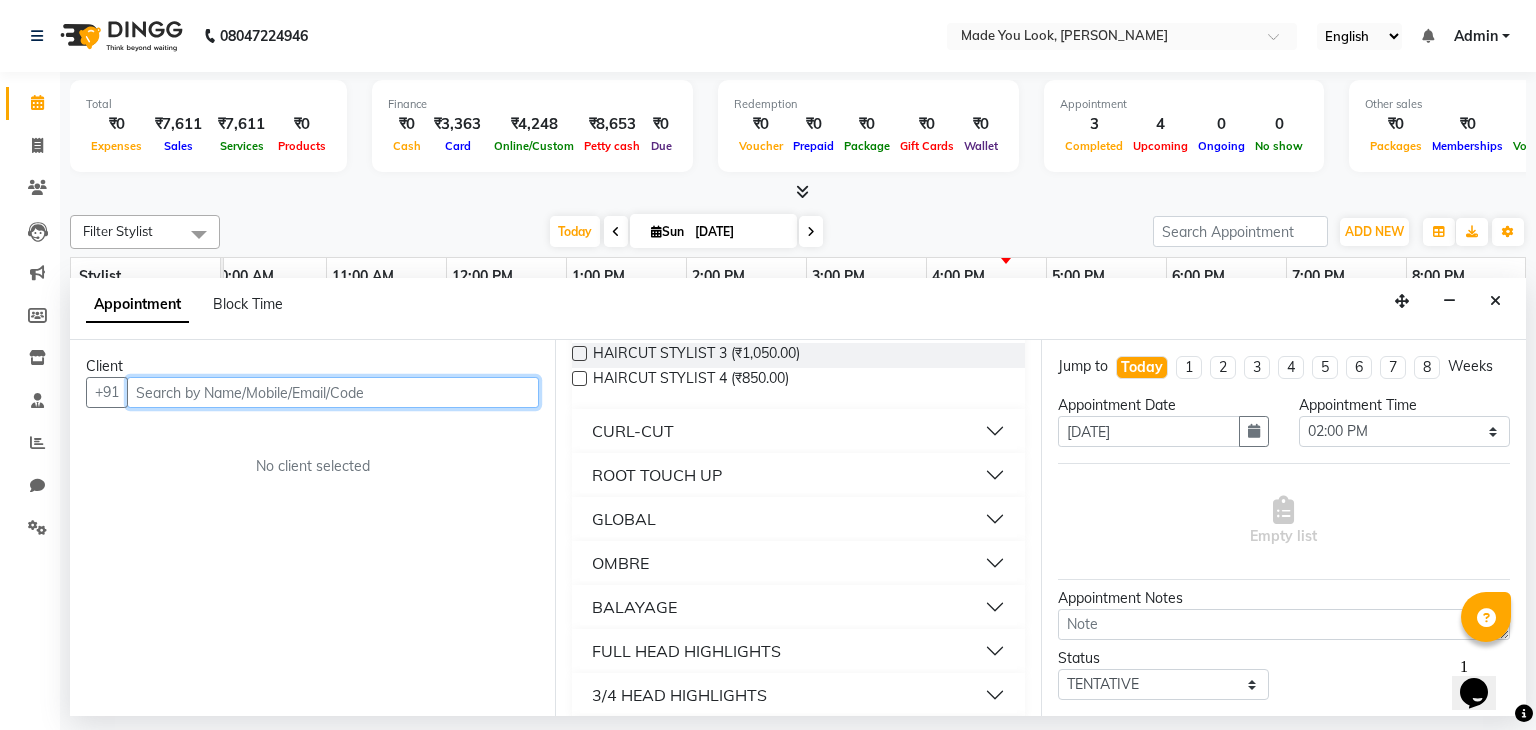 scroll, scrollTop: 231, scrollLeft: 0, axis: vertical 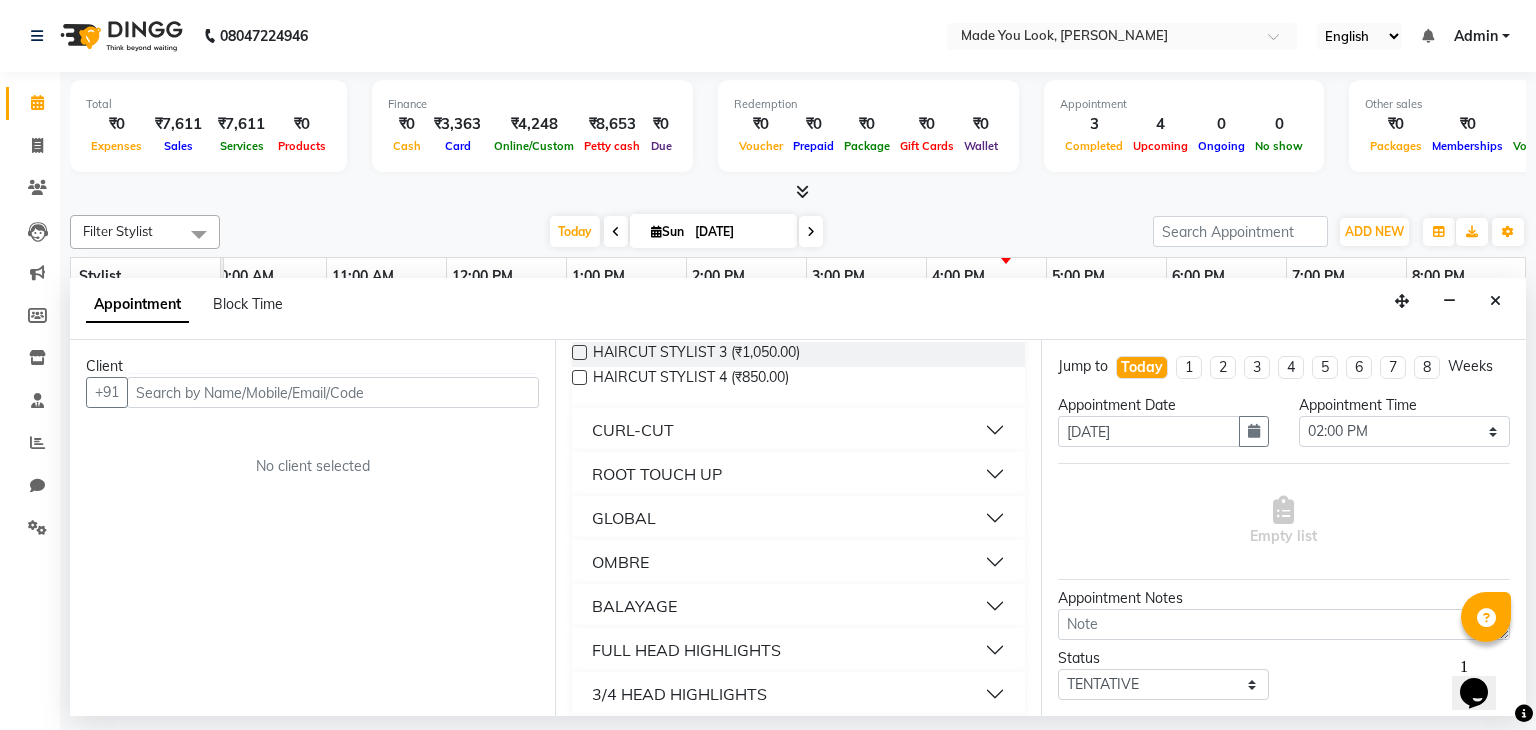 click on "GLOBAL" at bounding box center [798, 518] 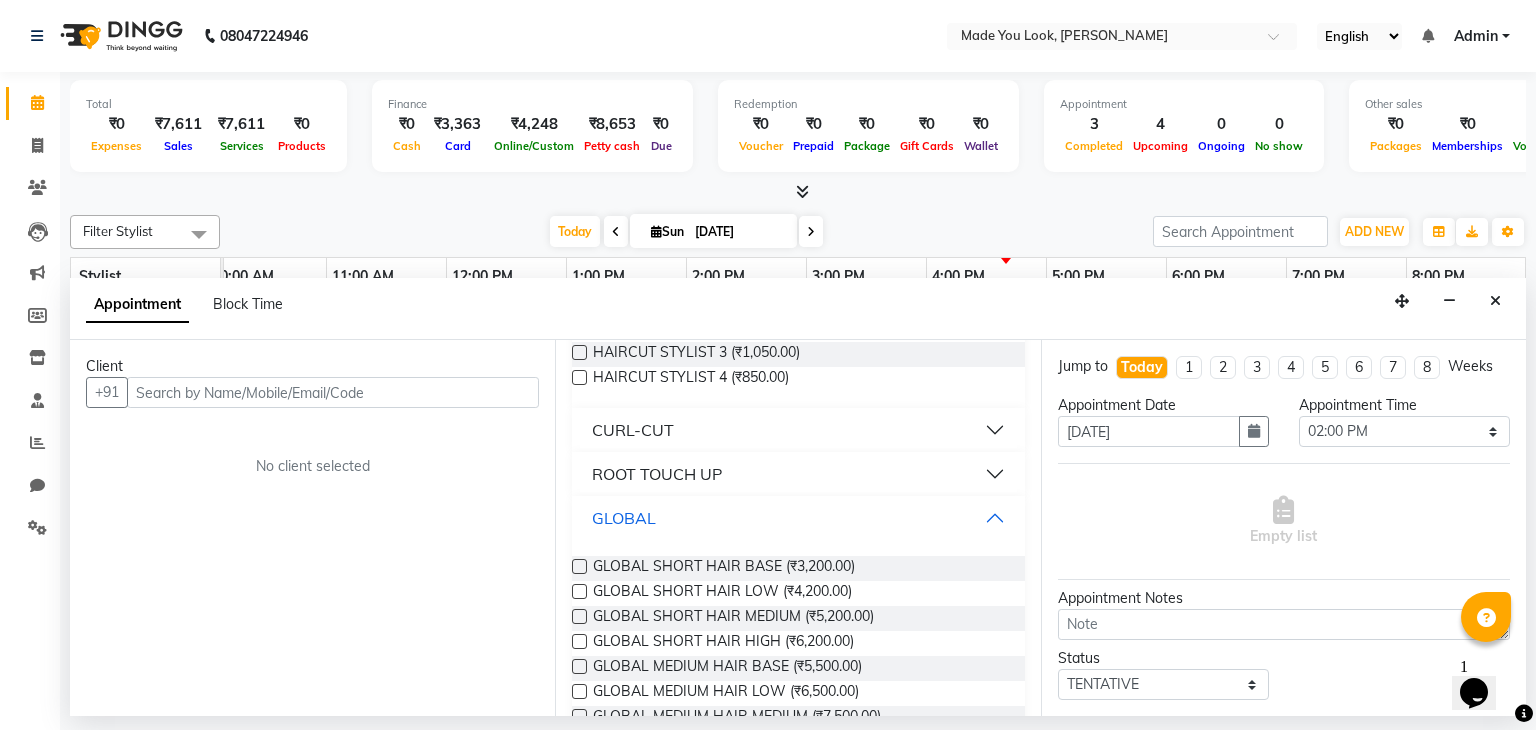 click on "GLOBAL" at bounding box center (798, 518) 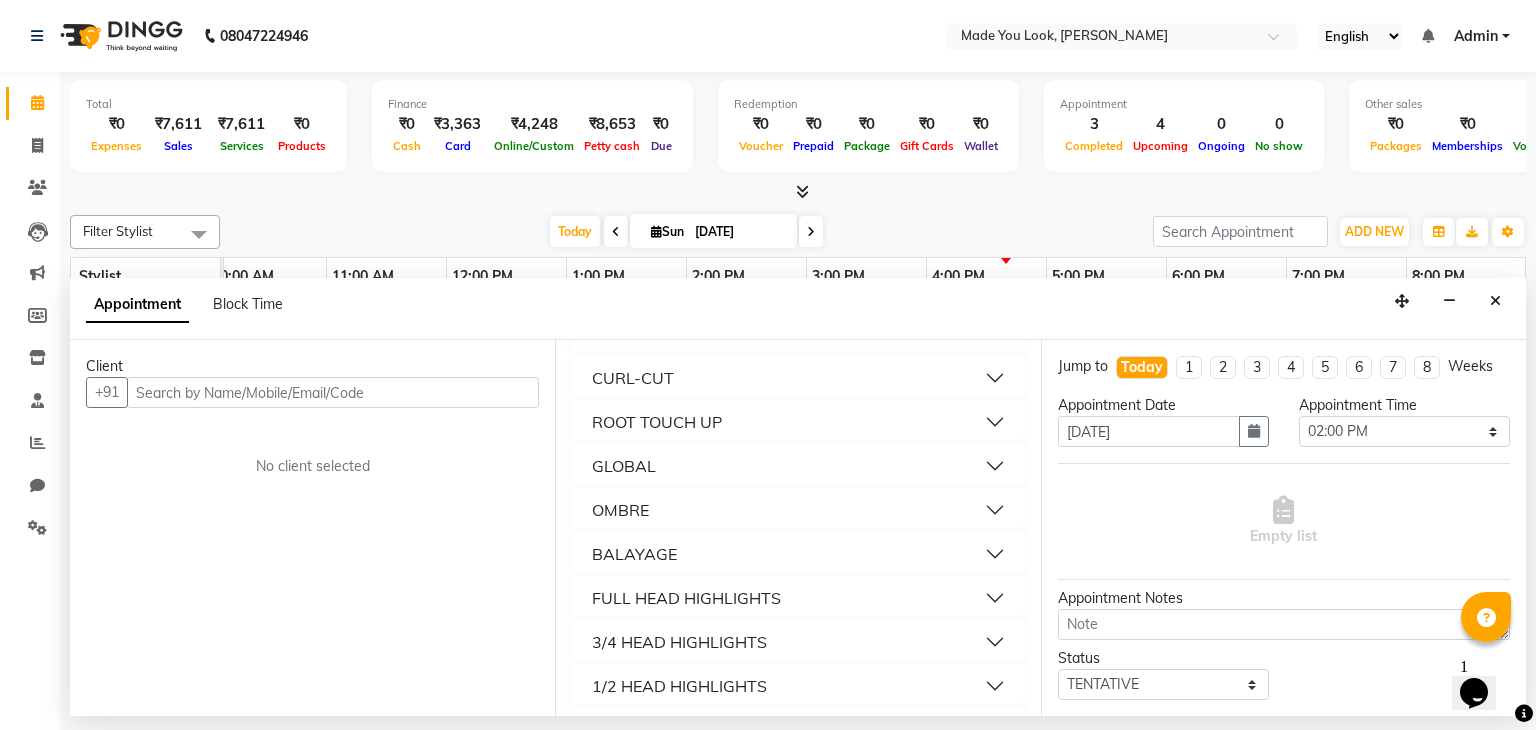 scroll, scrollTop: 287, scrollLeft: 0, axis: vertical 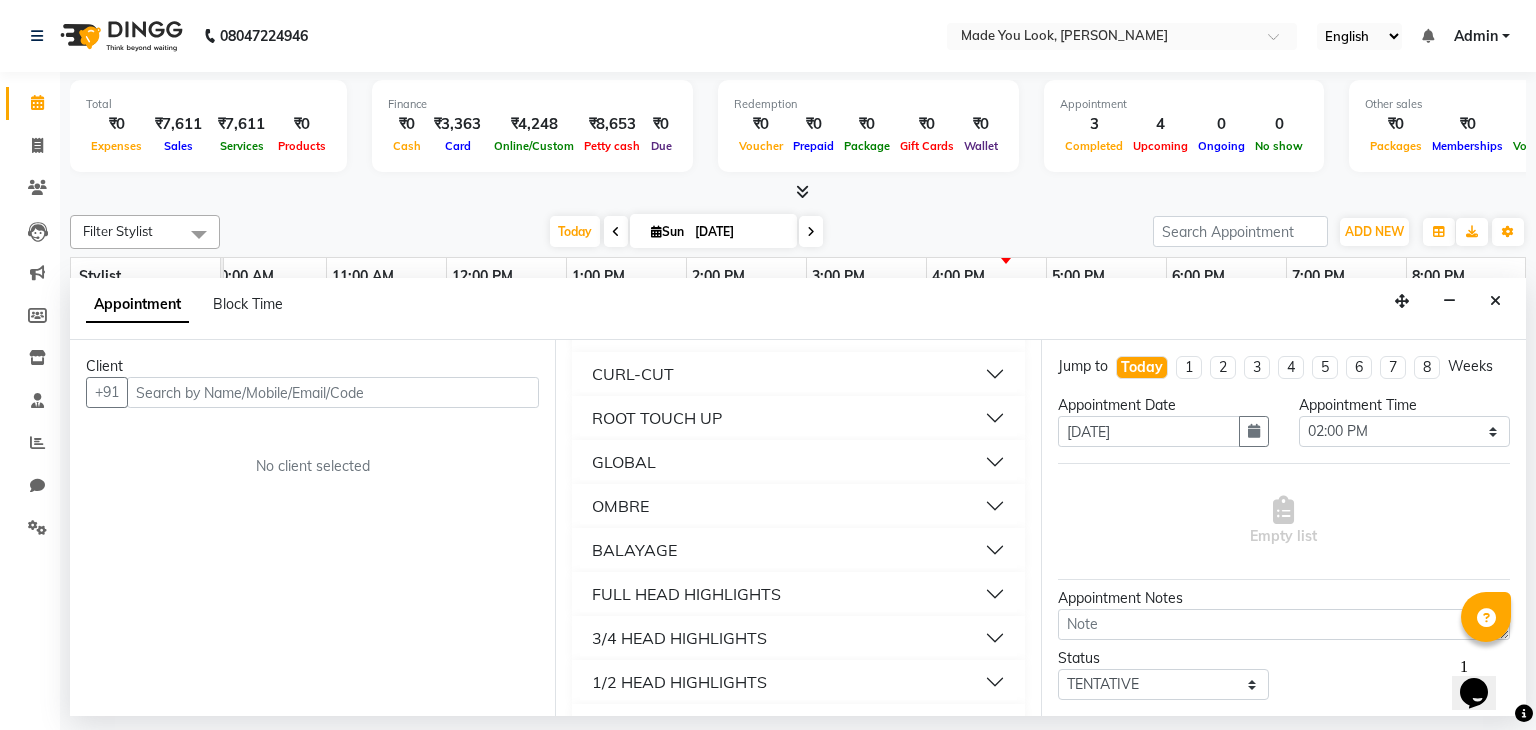 click on "OMBRE" at bounding box center [798, 506] 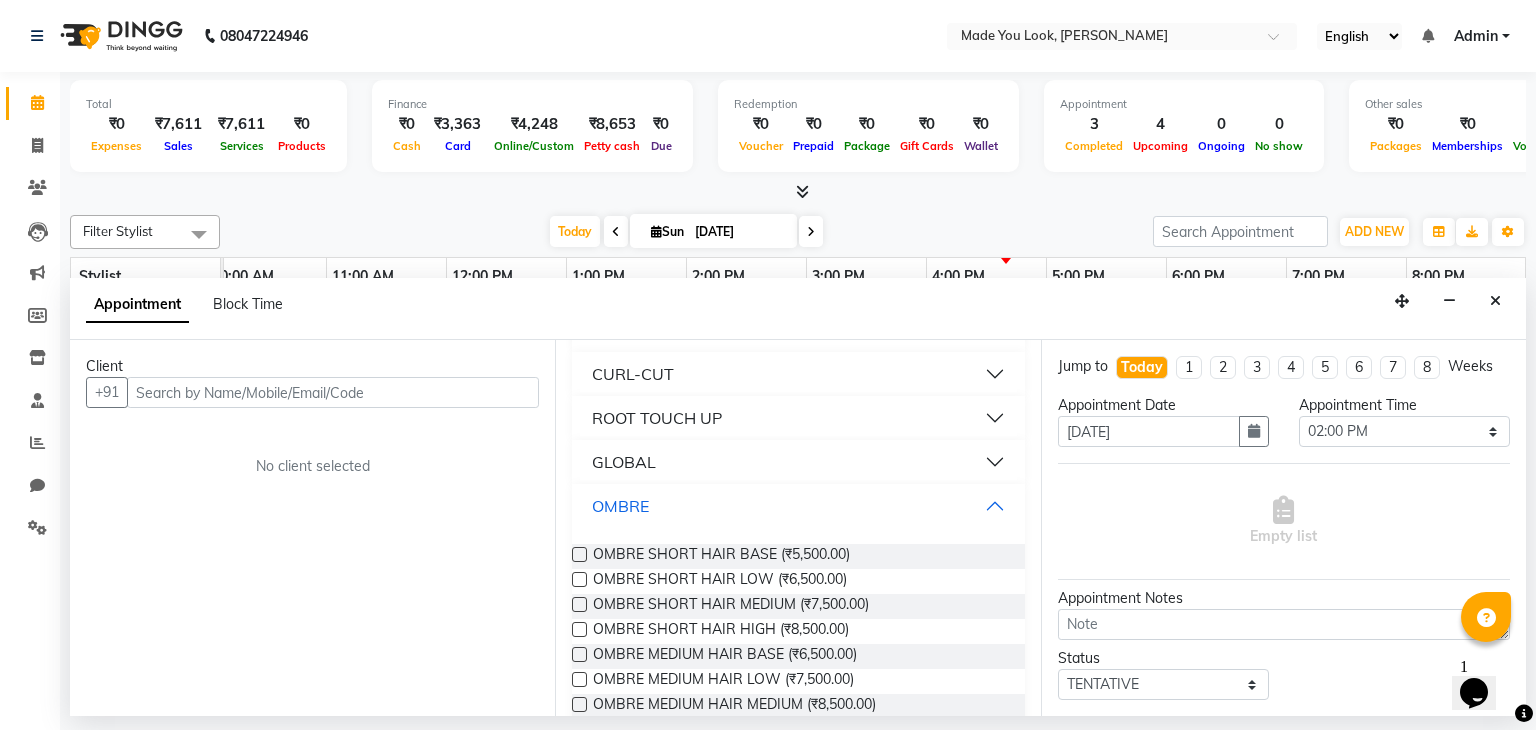 click on "OMBRE" at bounding box center (798, 506) 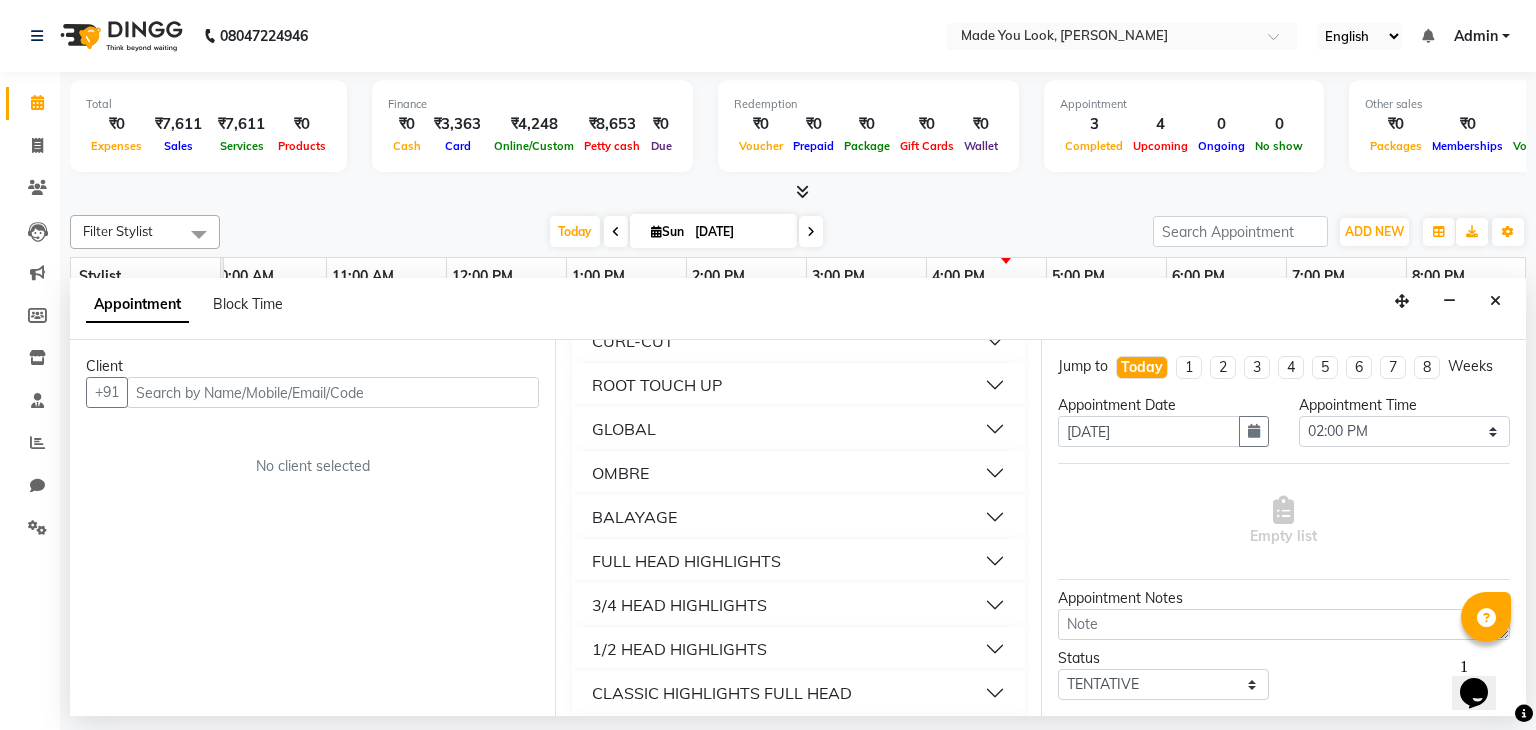 scroll, scrollTop: 324, scrollLeft: 0, axis: vertical 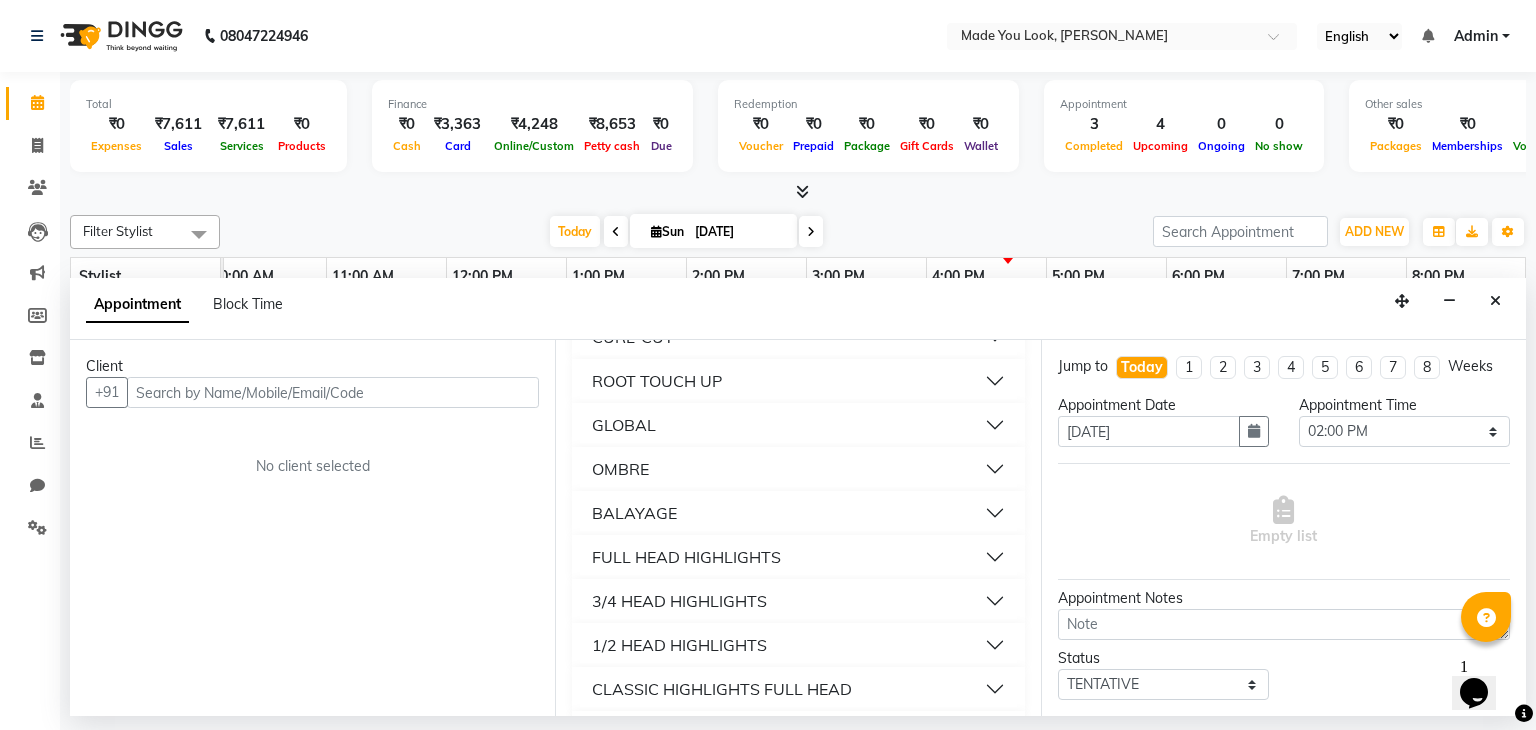 click on "ROOT TOUCH UP" at bounding box center [657, 381] 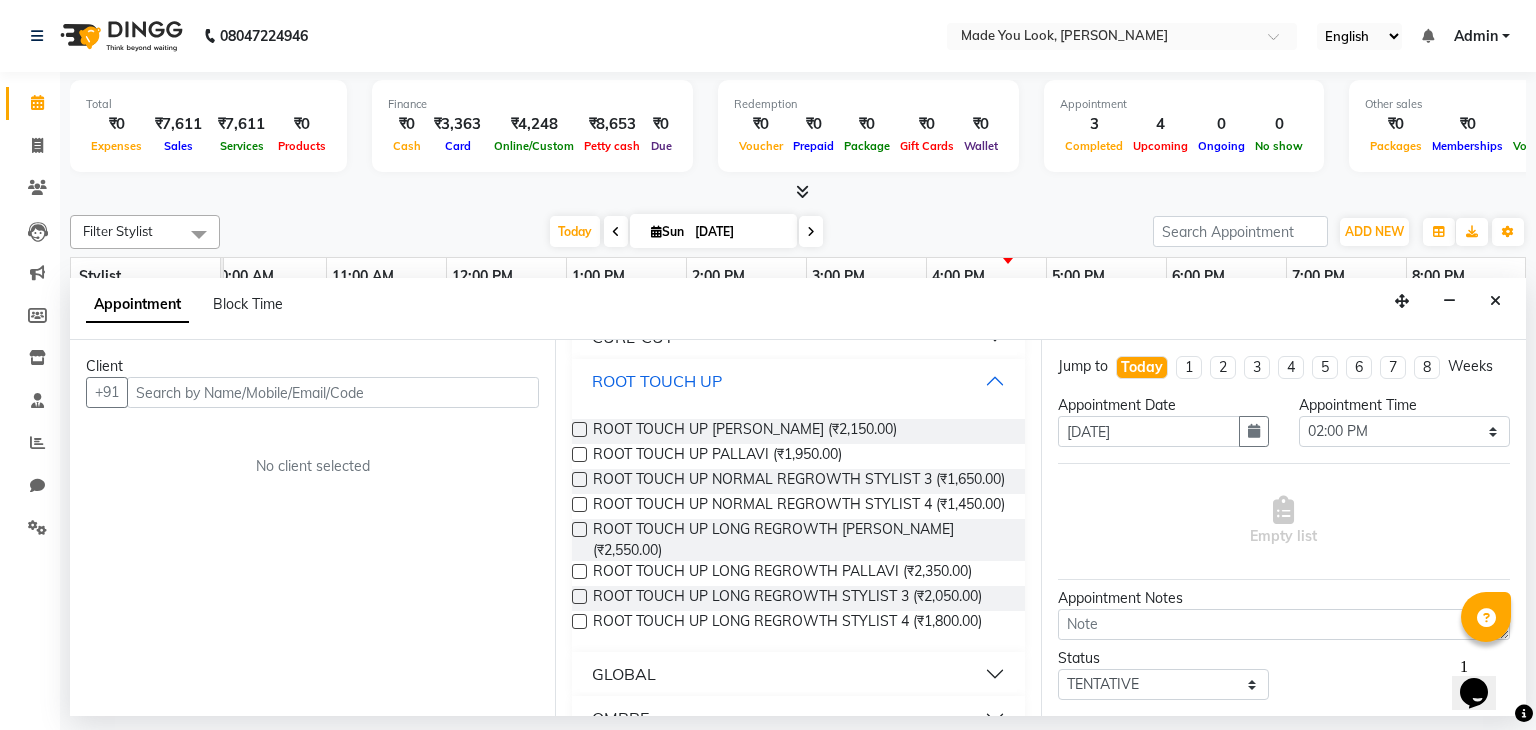 click on "ROOT TOUCH UP" at bounding box center [657, 381] 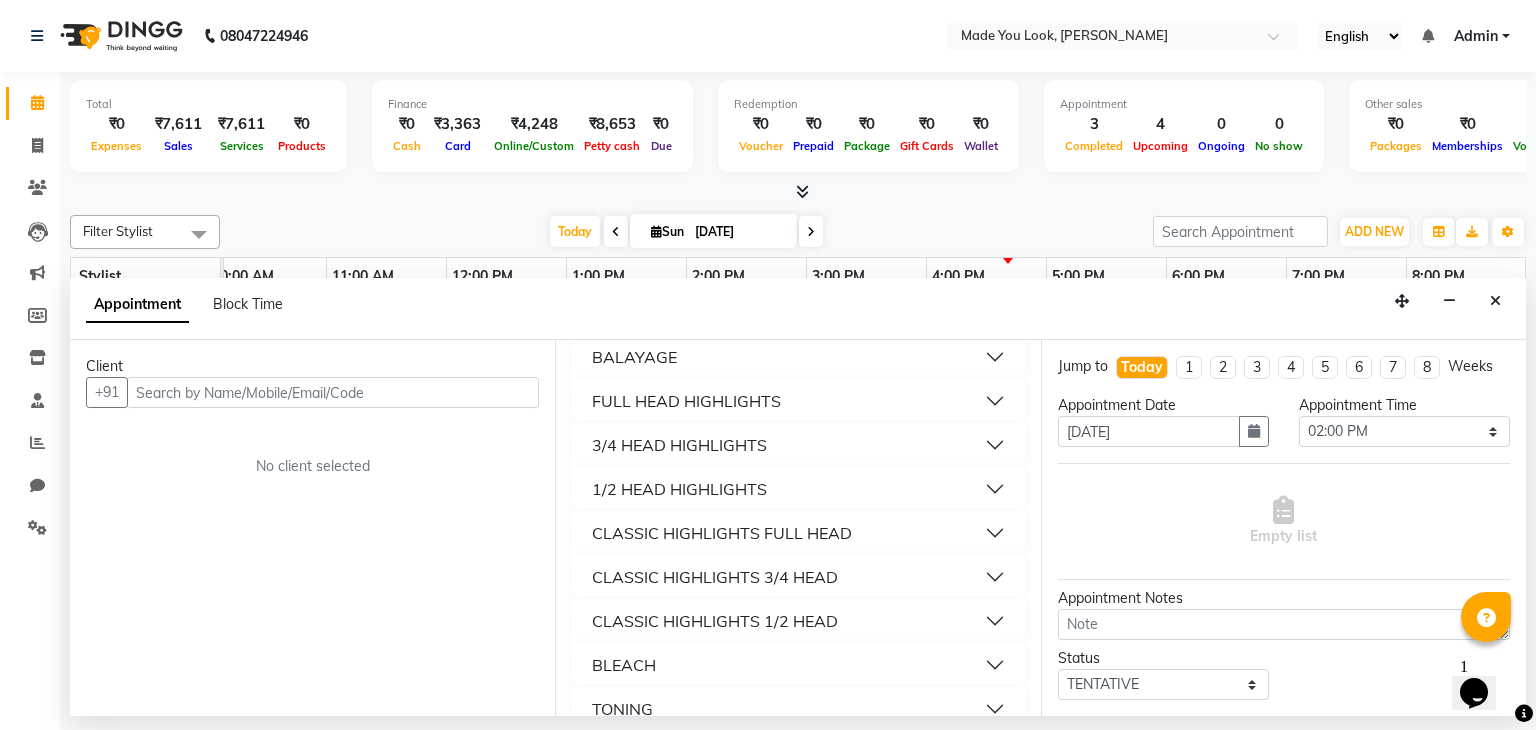 scroll, scrollTop: 484, scrollLeft: 0, axis: vertical 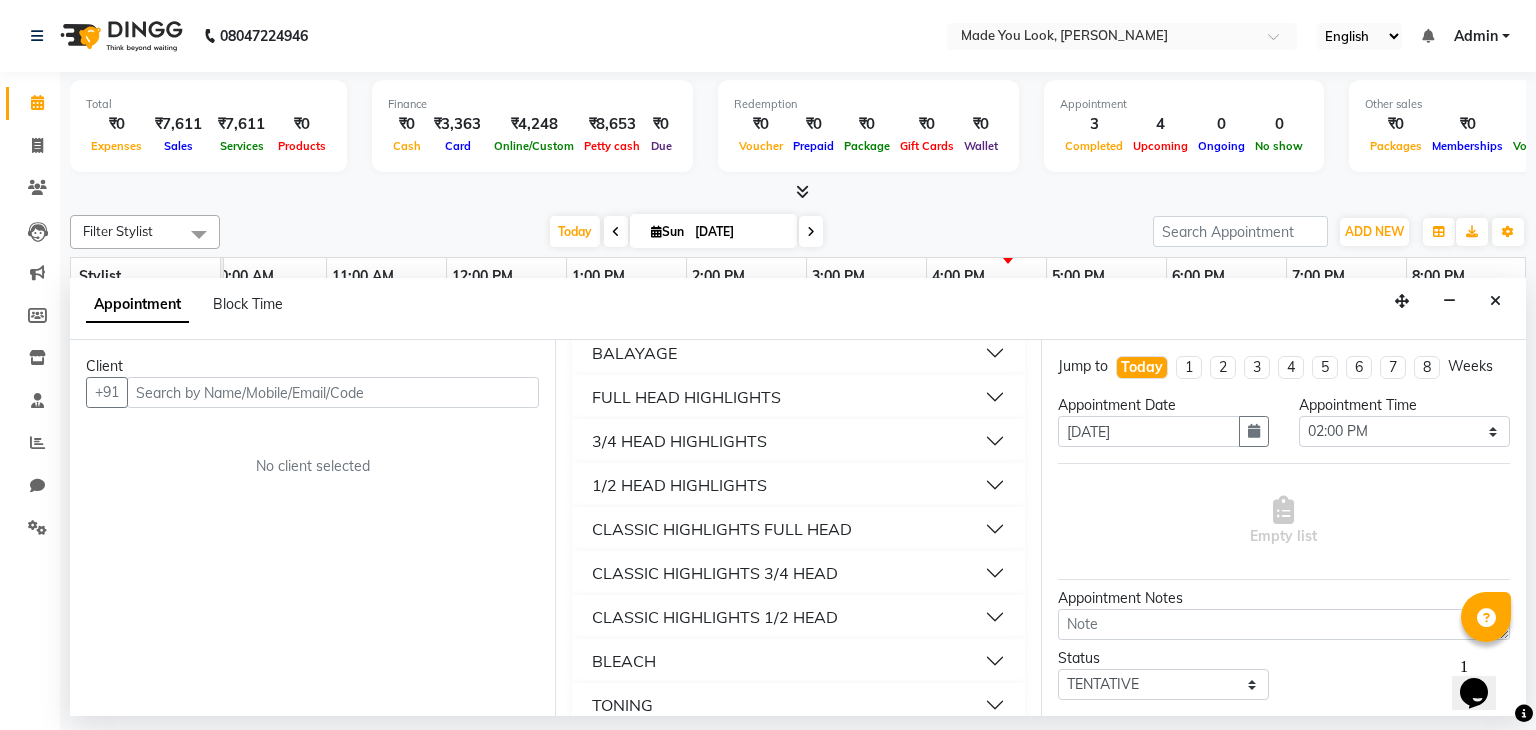 click on "CLASSIC HIGHLIGHTS FULL HEAD" at bounding box center [722, 529] 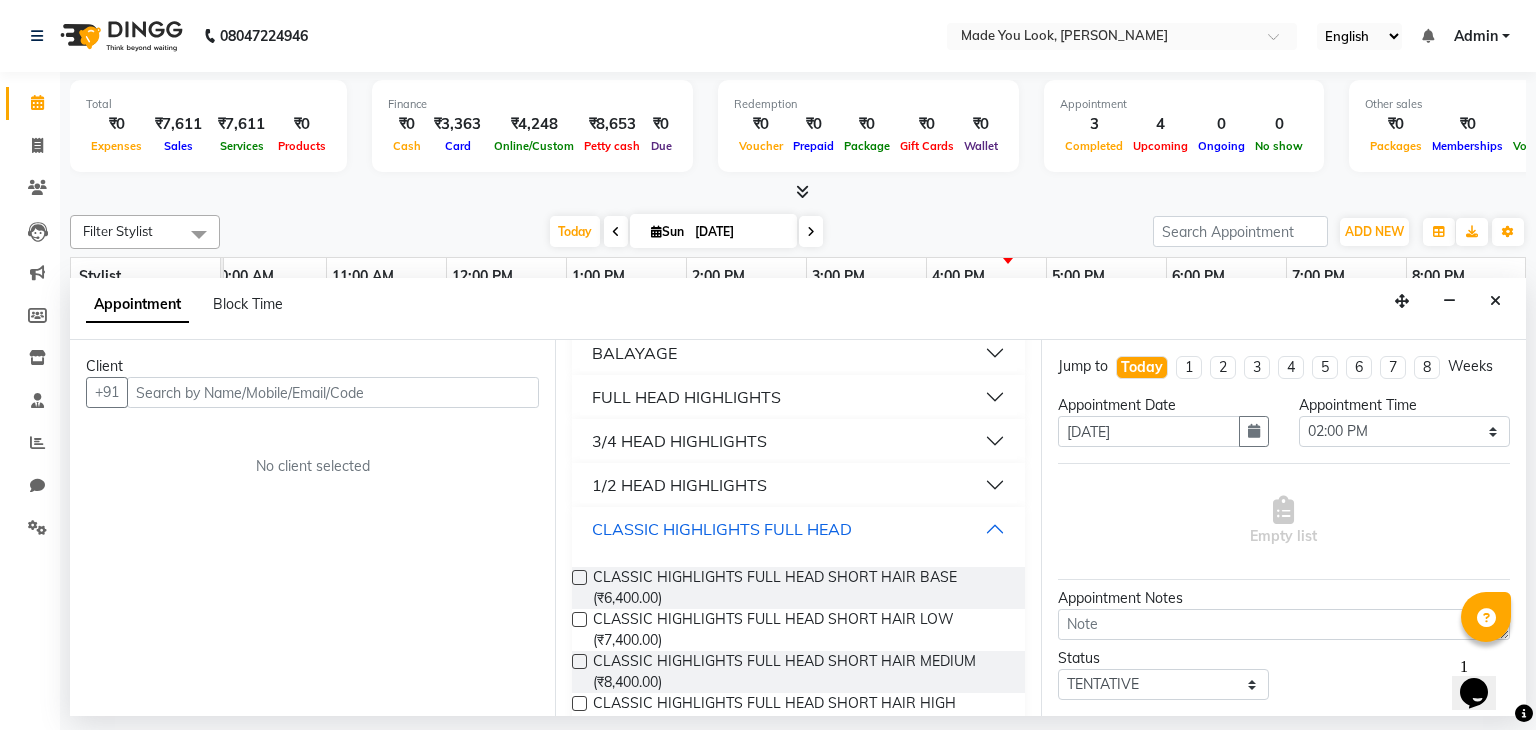 click on "CLASSIC HIGHLIGHTS FULL HEAD" at bounding box center (722, 529) 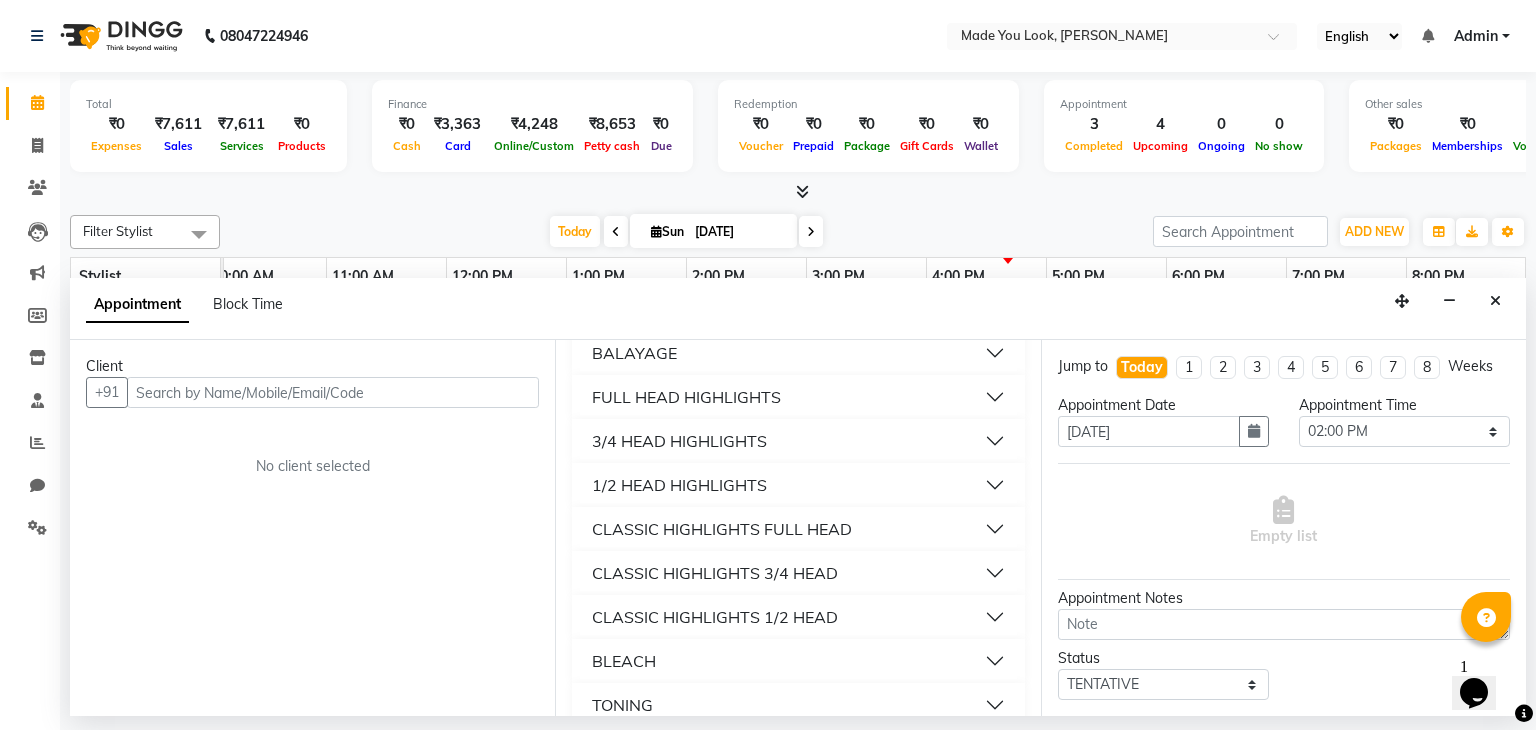 scroll, scrollTop: 600, scrollLeft: 0, axis: vertical 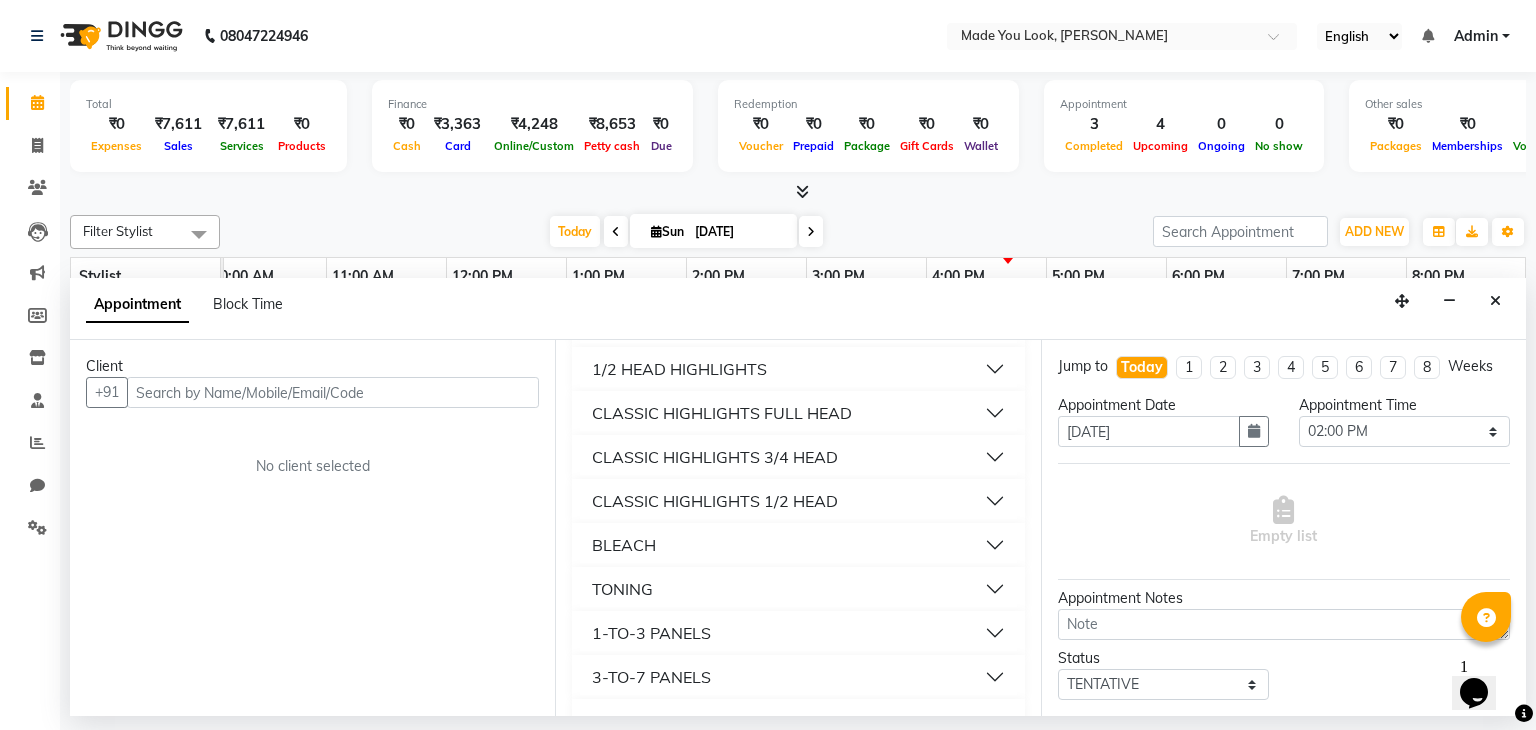 click on "TONING" at bounding box center (798, 589) 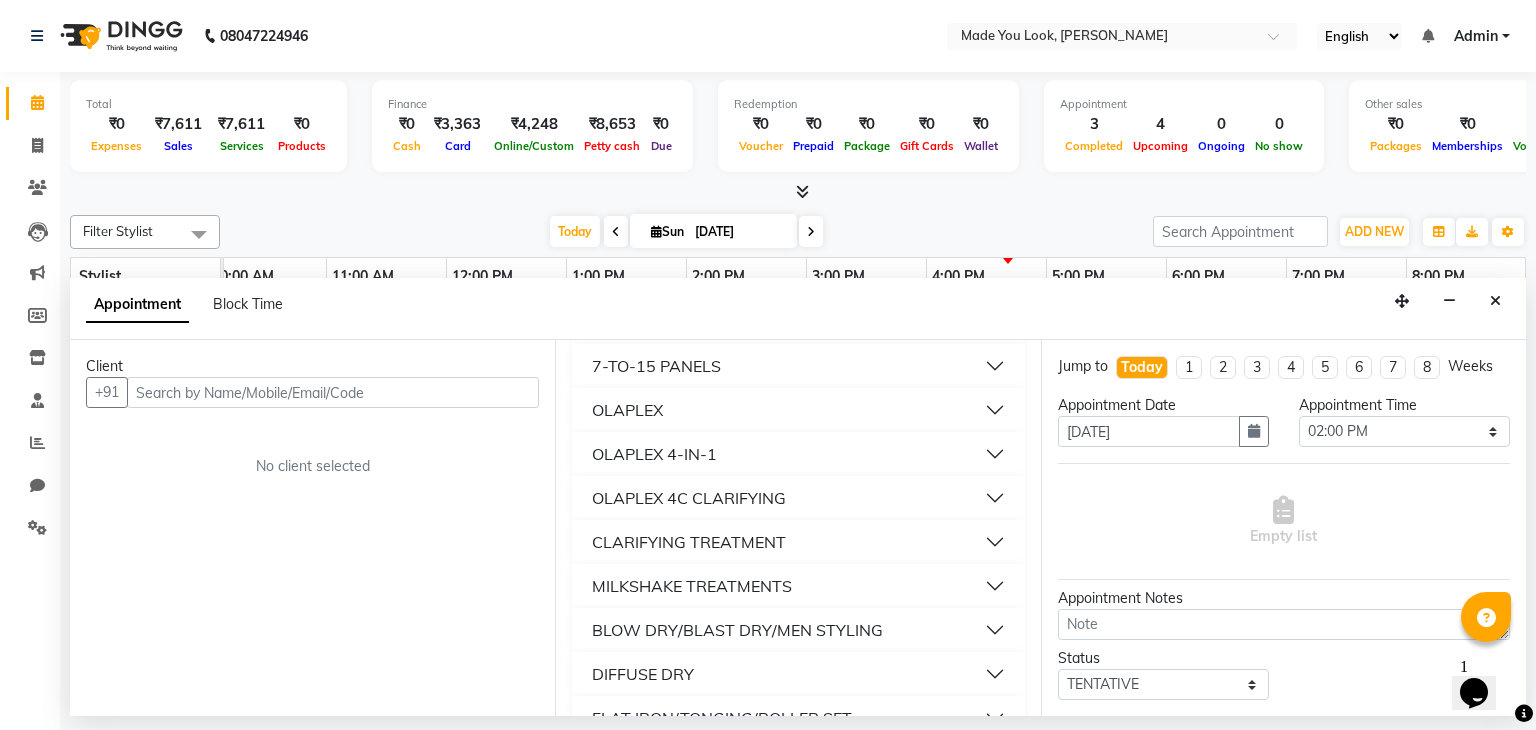 scroll, scrollTop: 1392, scrollLeft: 0, axis: vertical 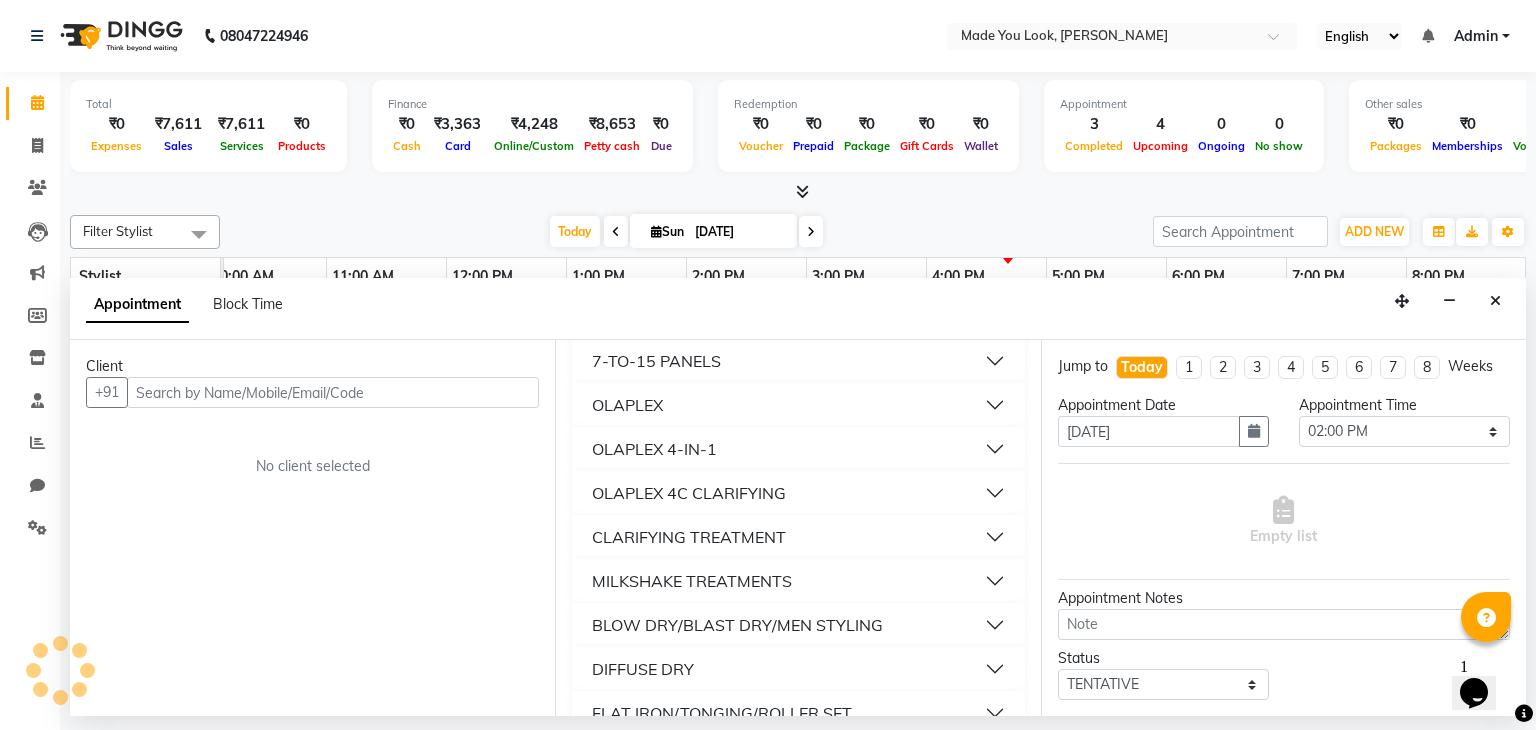 click on "CLARIFYING TREATMENT" at bounding box center (689, 537) 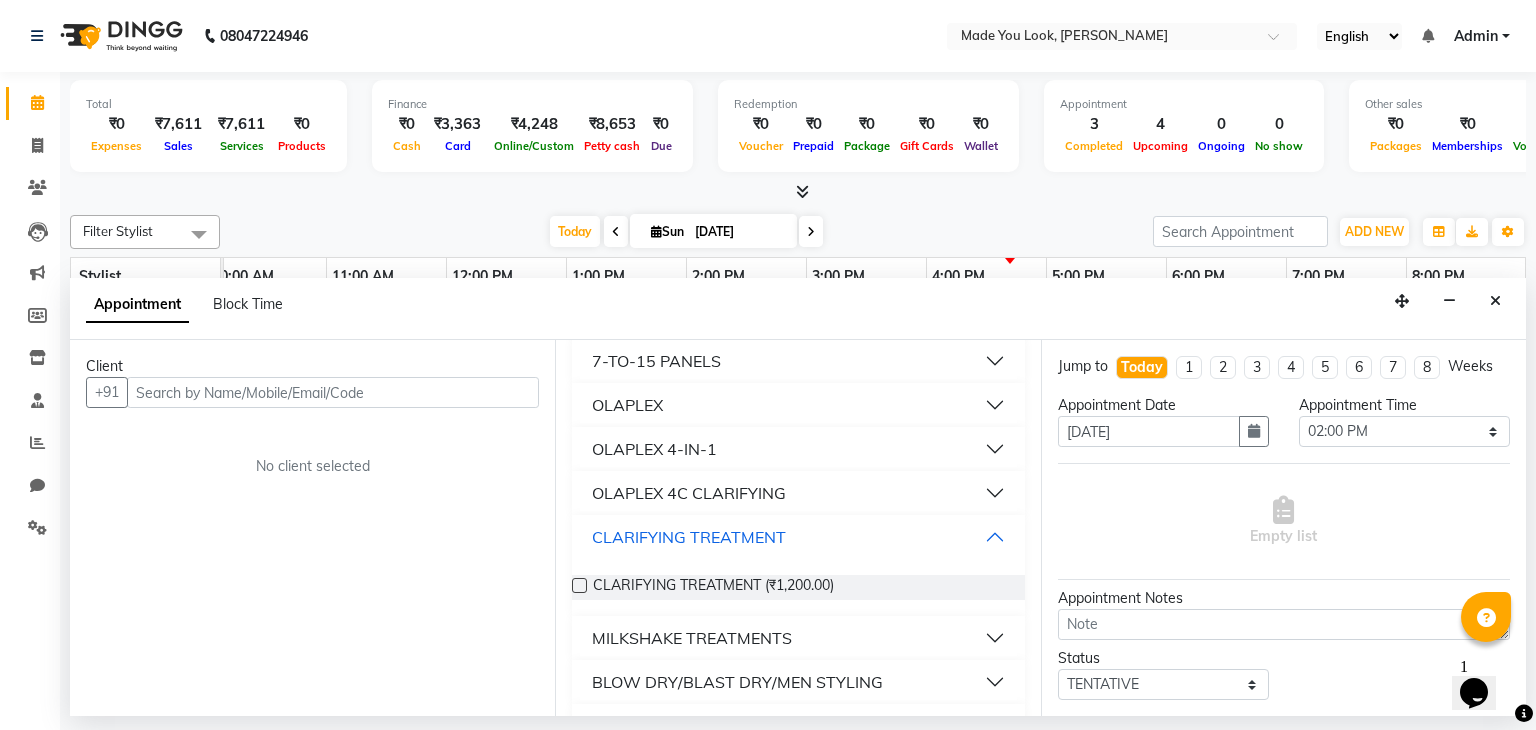 scroll, scrollTop: 1511, scrollLeft: 0, axis: vertical 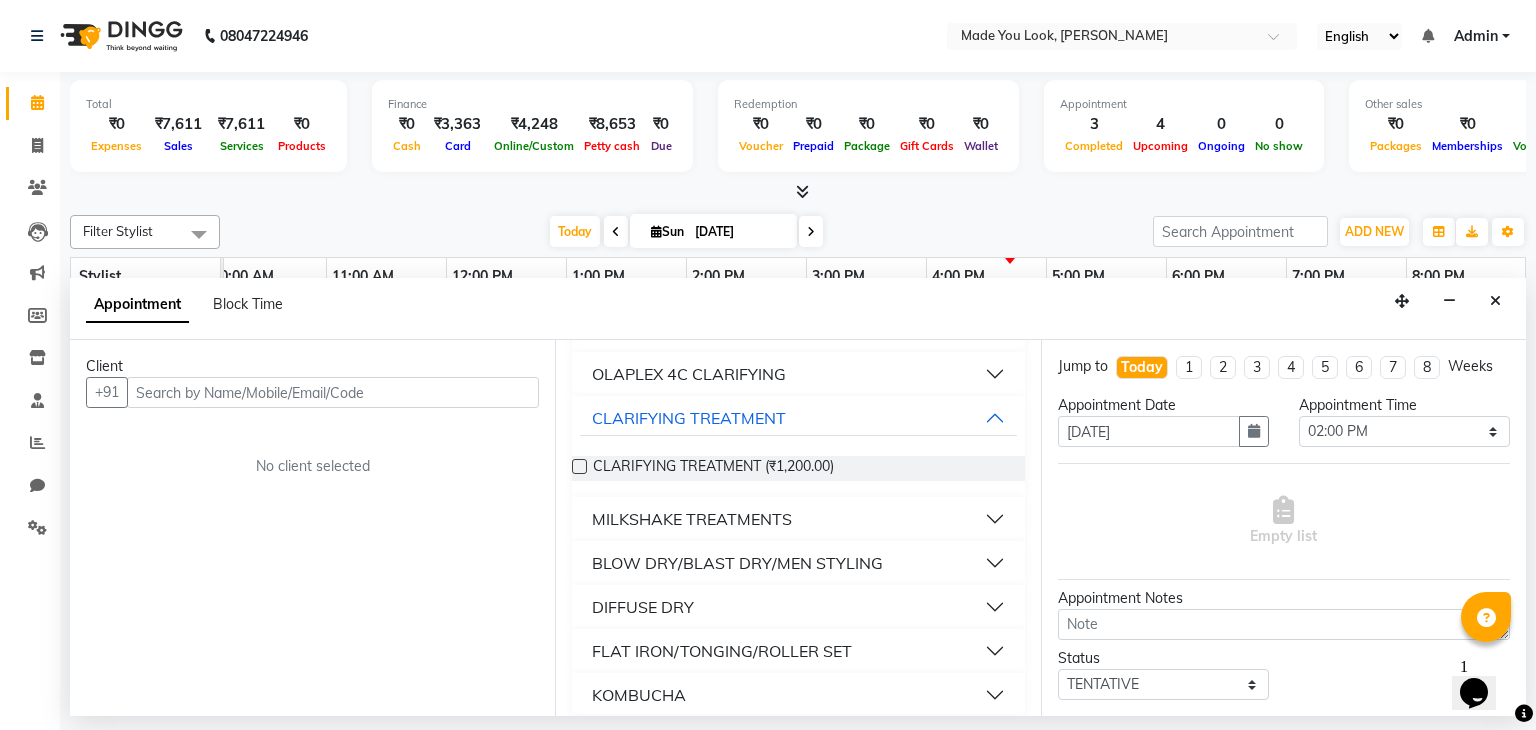 click on "MILKSHAKE TREATMENTS" at bounding box center [798, 519] 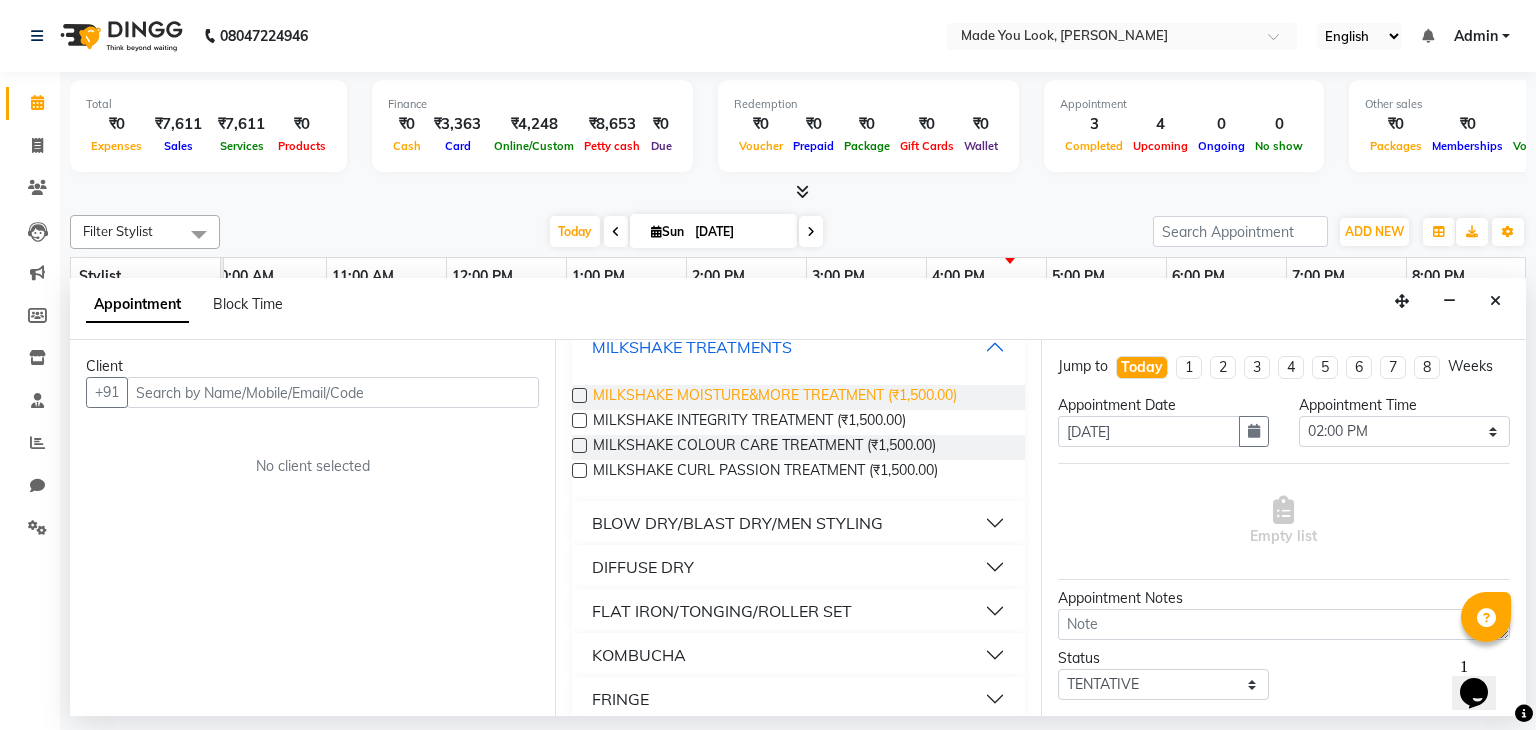 scroll, scrollTop: 1683, scrollLeft: 0, axis: vertical 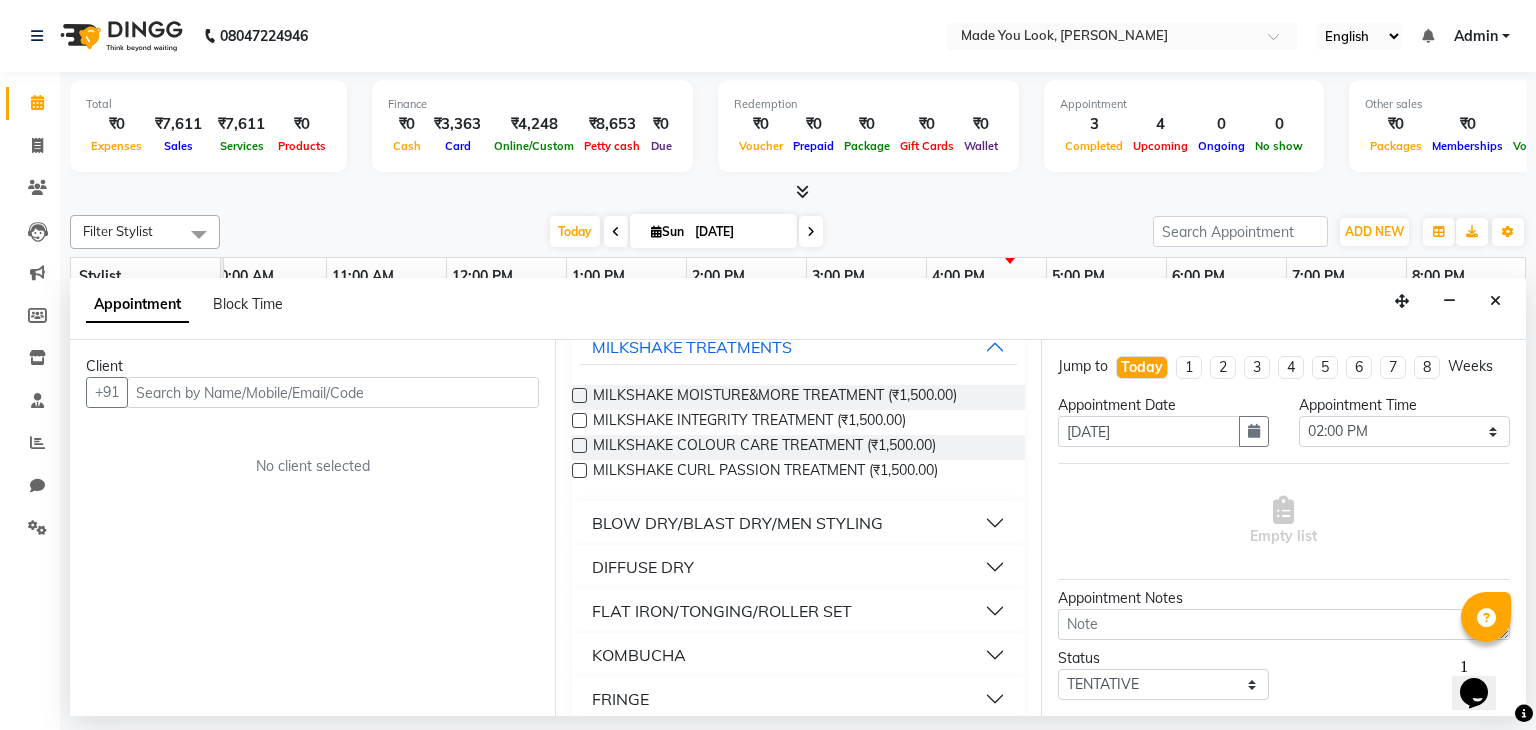 click on "BLOW DRY/BLAST DRY/MEN STYLING" at bounding box center (737, 523) 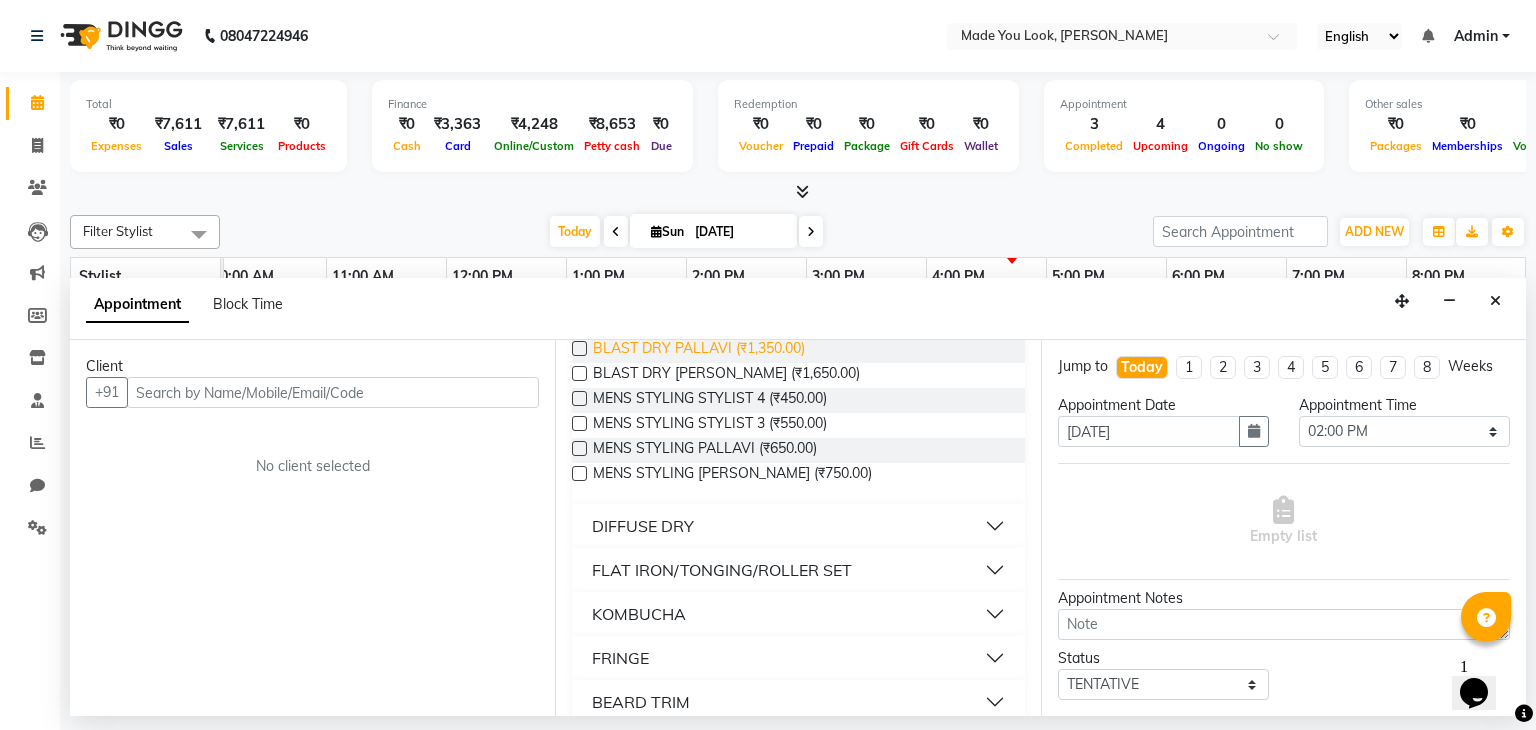 scroll, scrollTop: 2055, scrollLeft: 0, axis: vertical 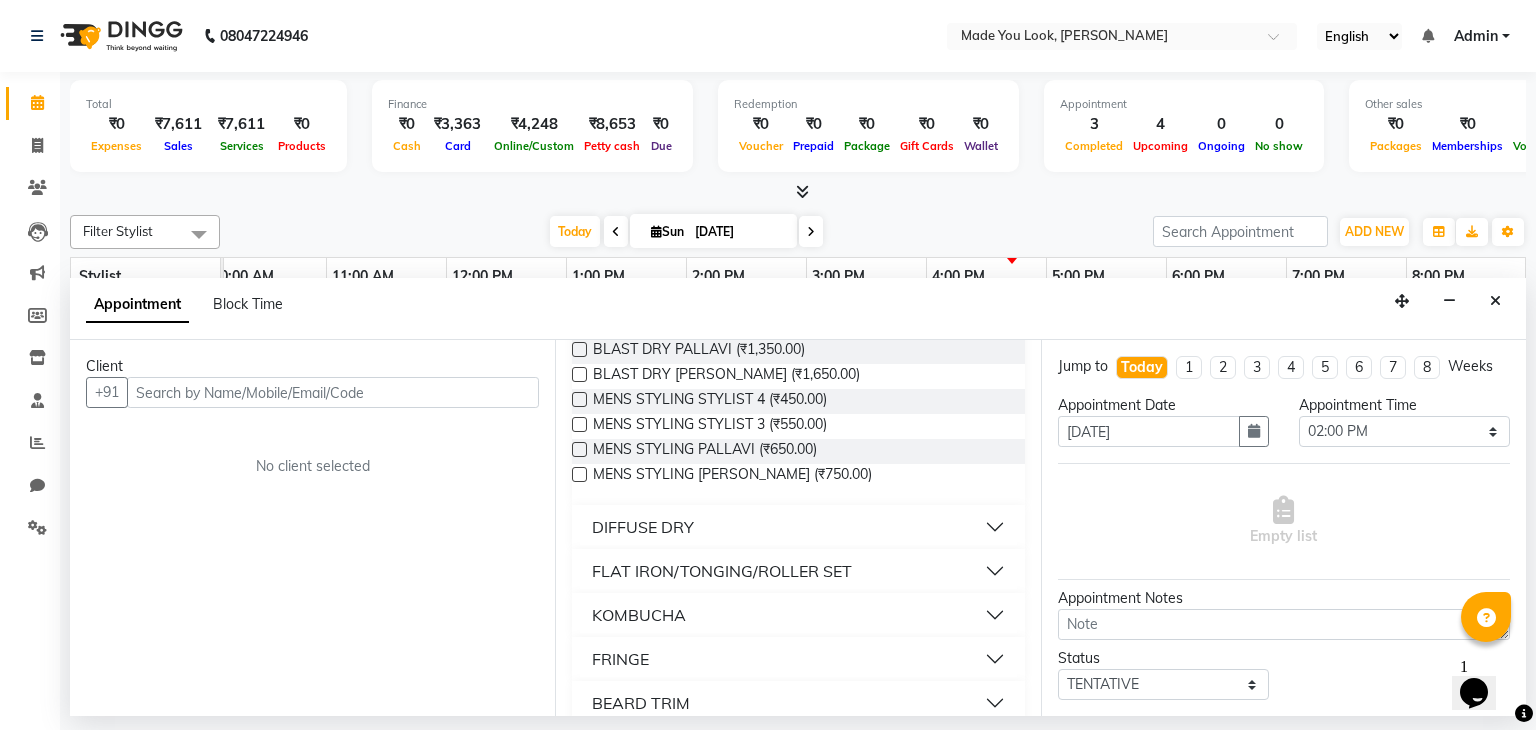 click on "DIFFUSE DRY" at bounding box center (643, 527) 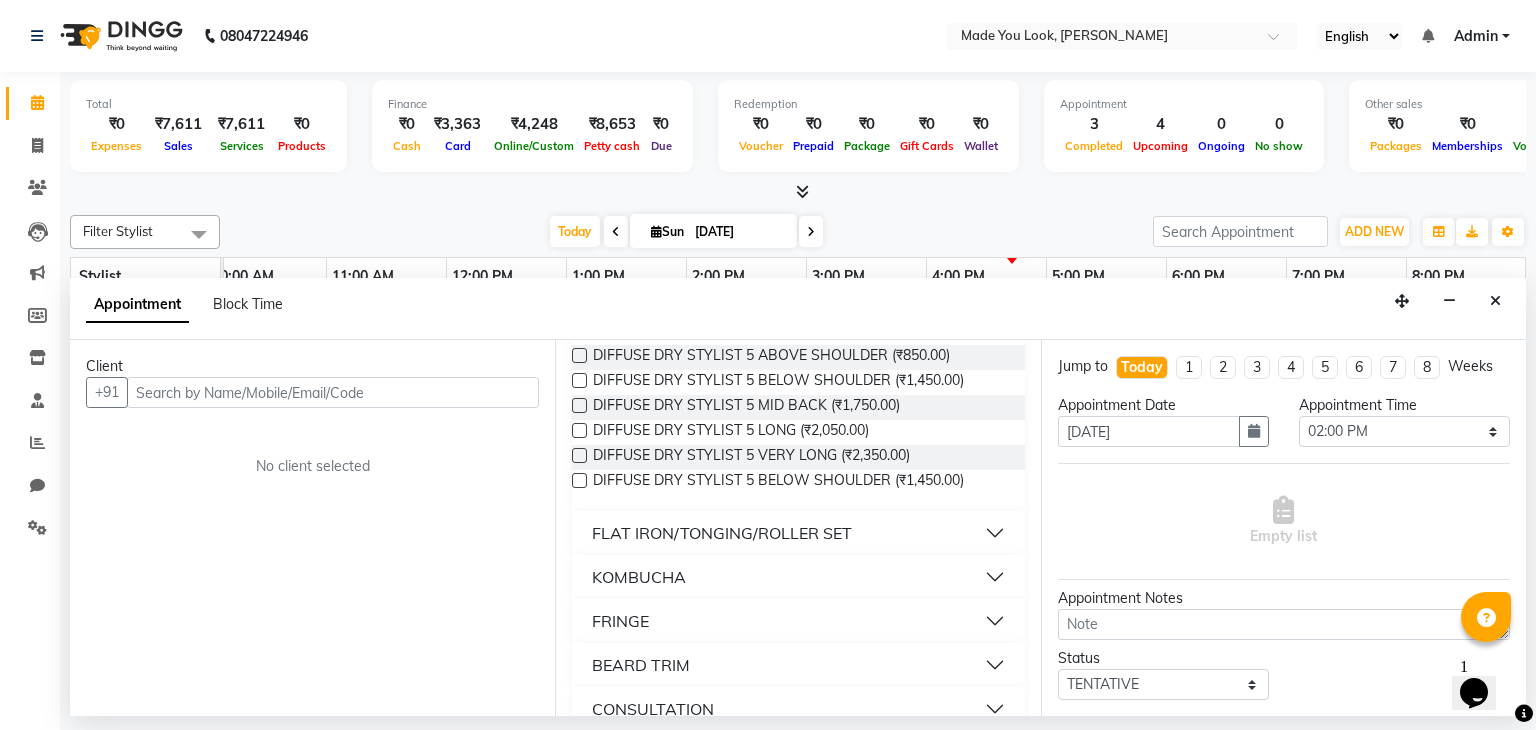 scroll, scrollTop: 2748, scrollLeft: 0, axis: vertical 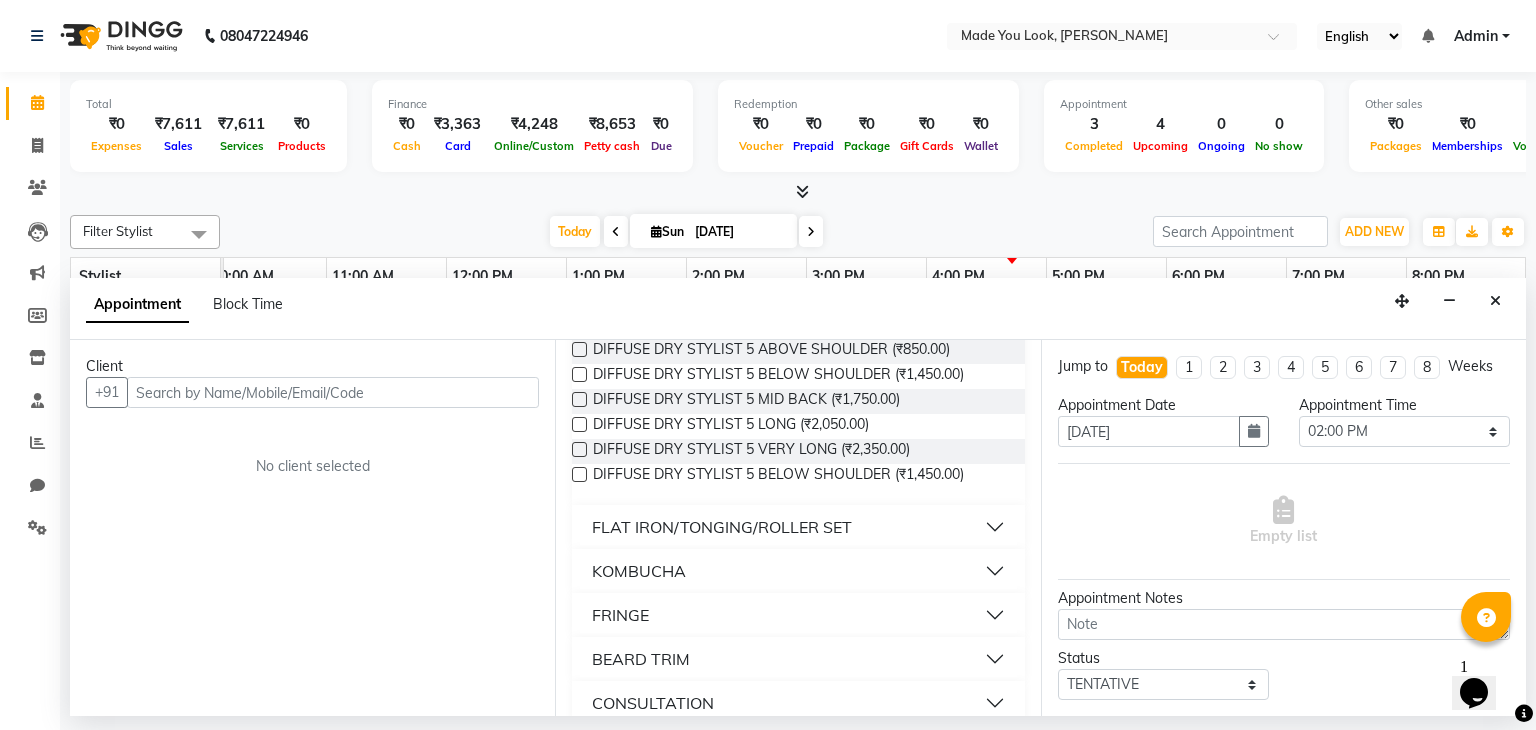 click on "FLAT IRON/TONGING/ROLLER SET" at bounding box center [798, 527] 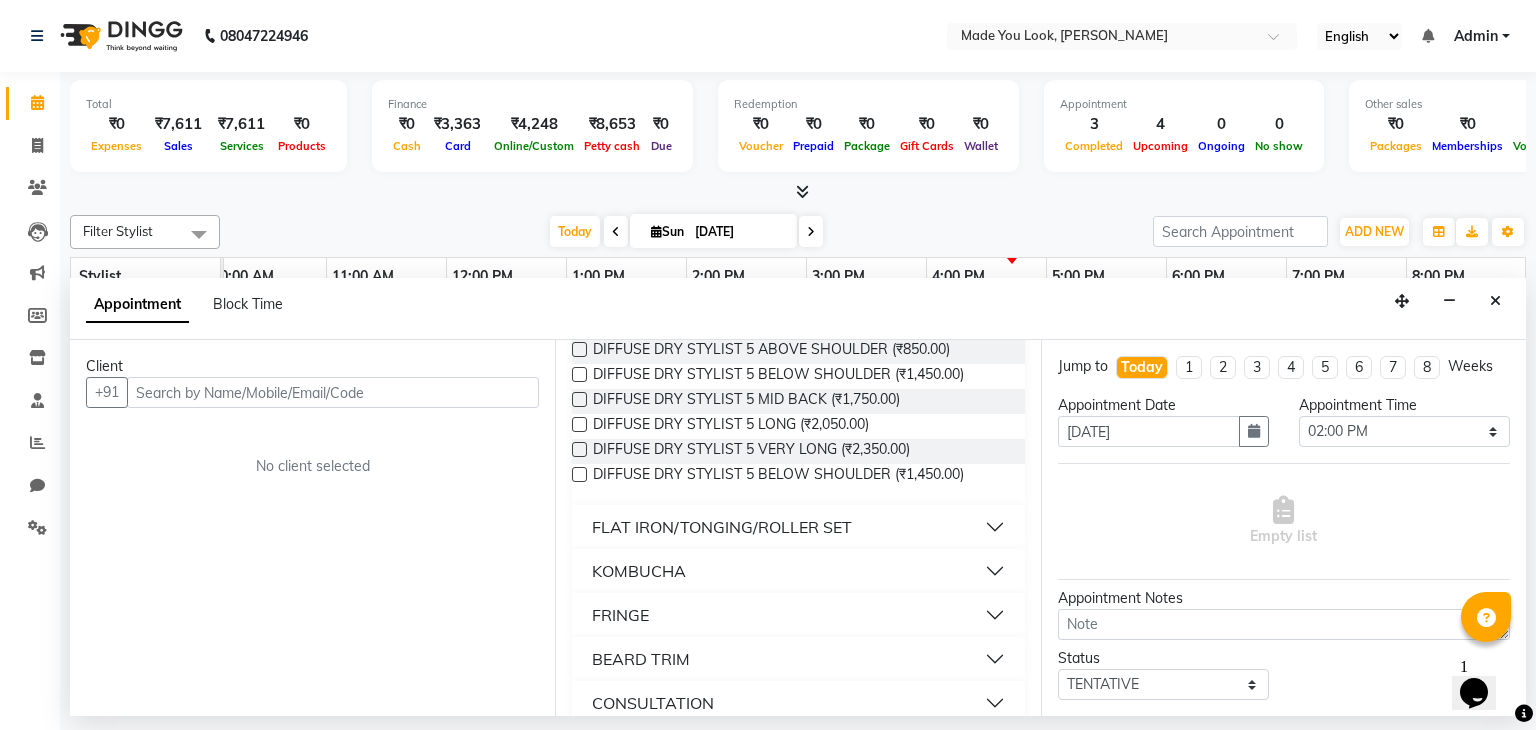 click on "FLAT IRON/TONGING/ROLLER SET" at bounding box center (722, 527) 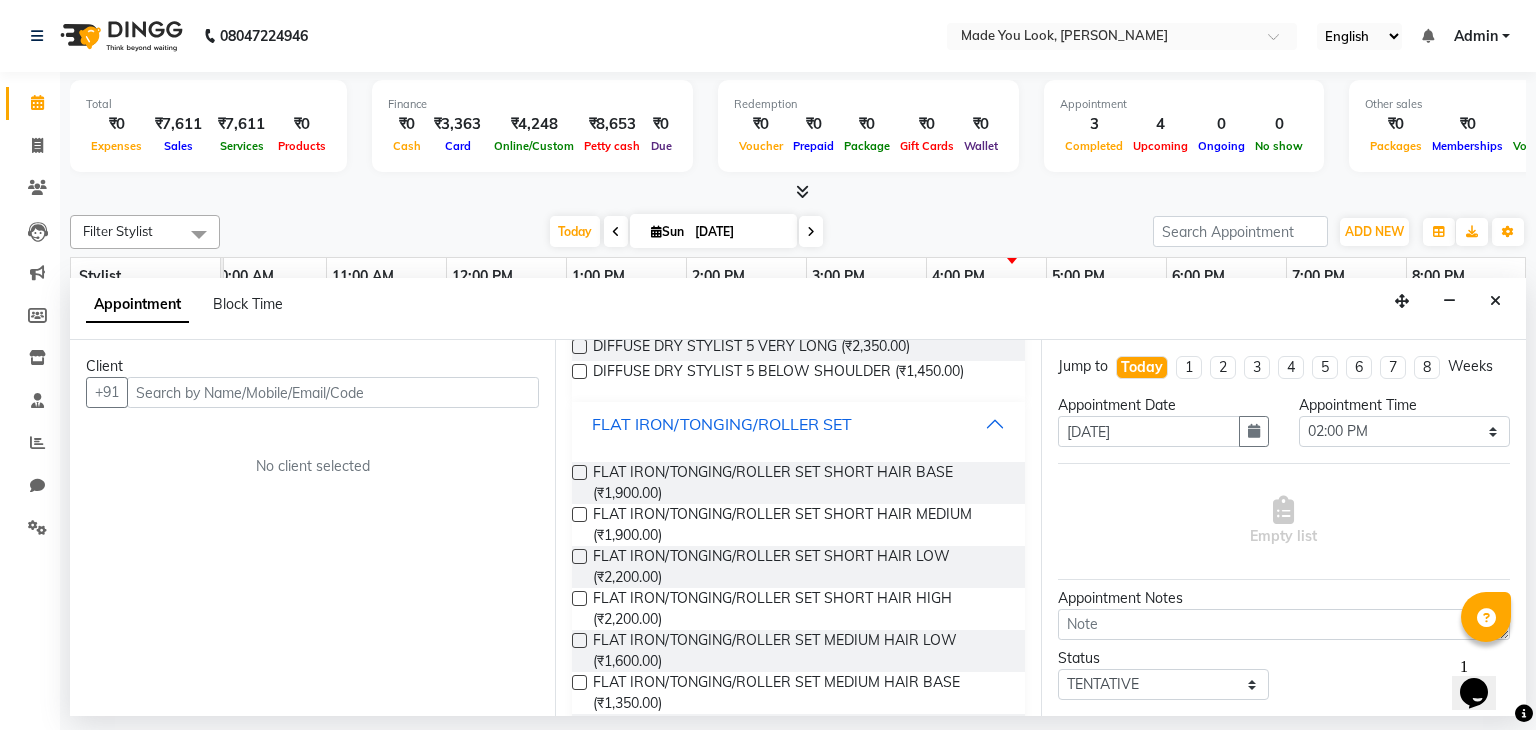 scroll, scrollTop: 2848, scrollLeft: 0, axis: vertical 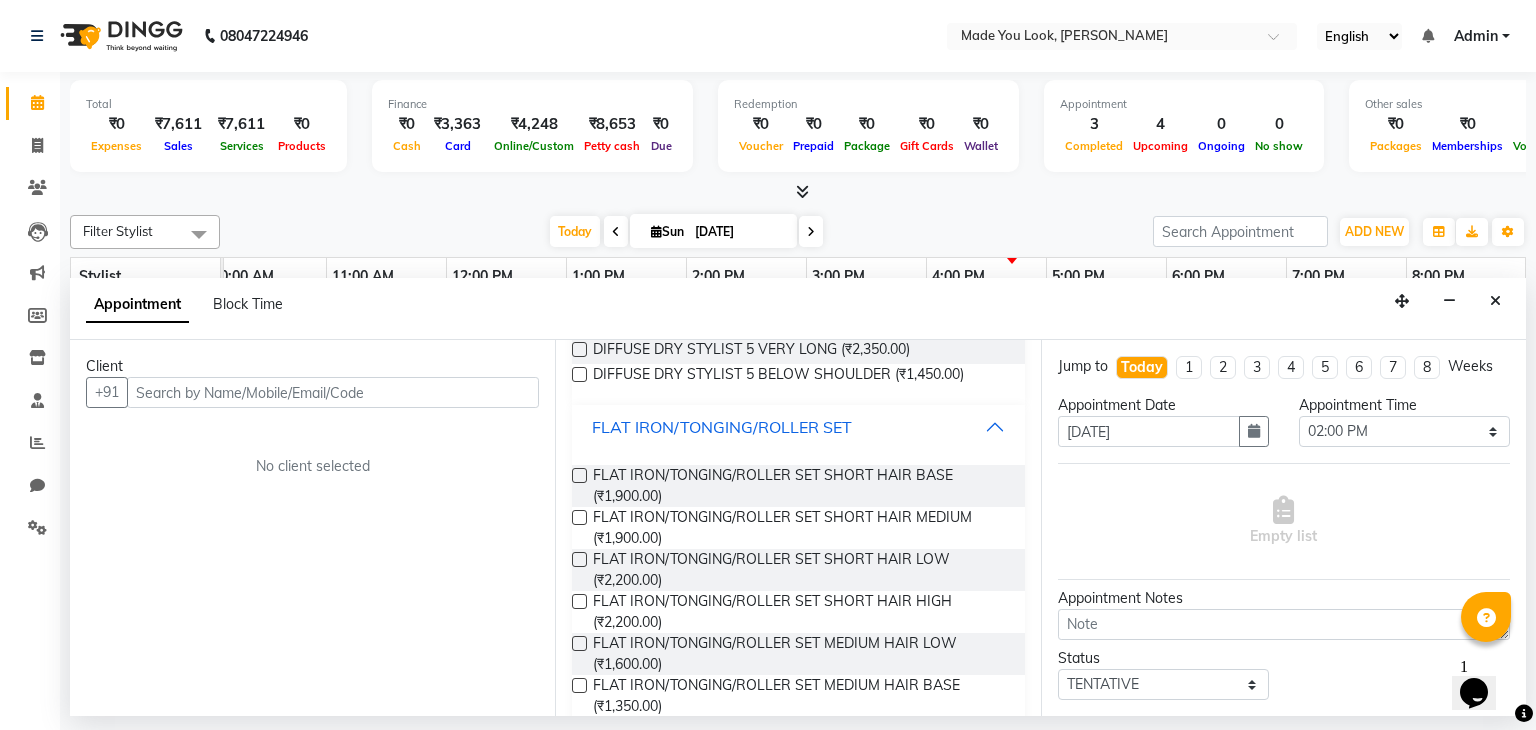 click on "FLAT IRON/TONGING/ROLLER SET" at bounding box center (722, 427) 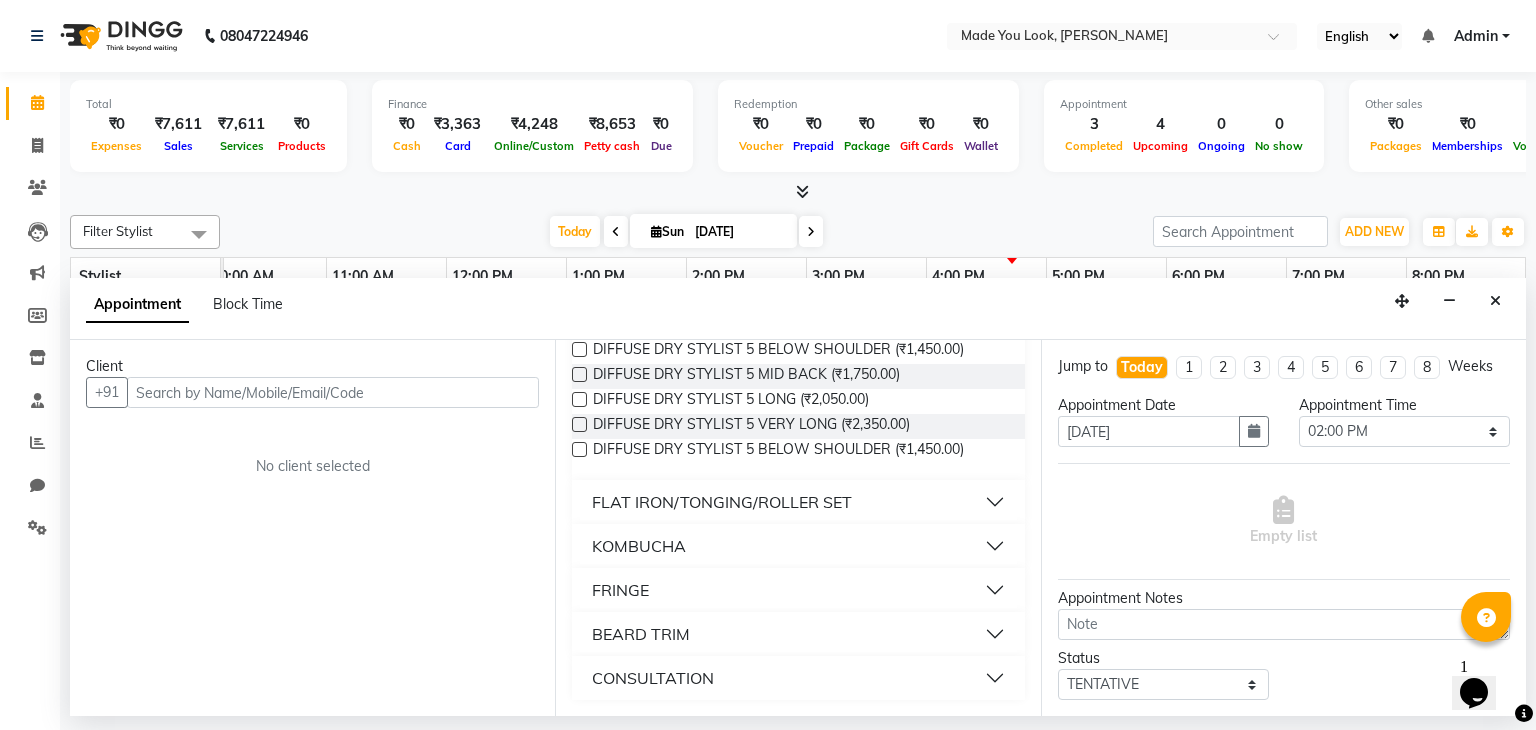 scroll, scrollTop: 2756, scrollLeft: 0, axis: vertical 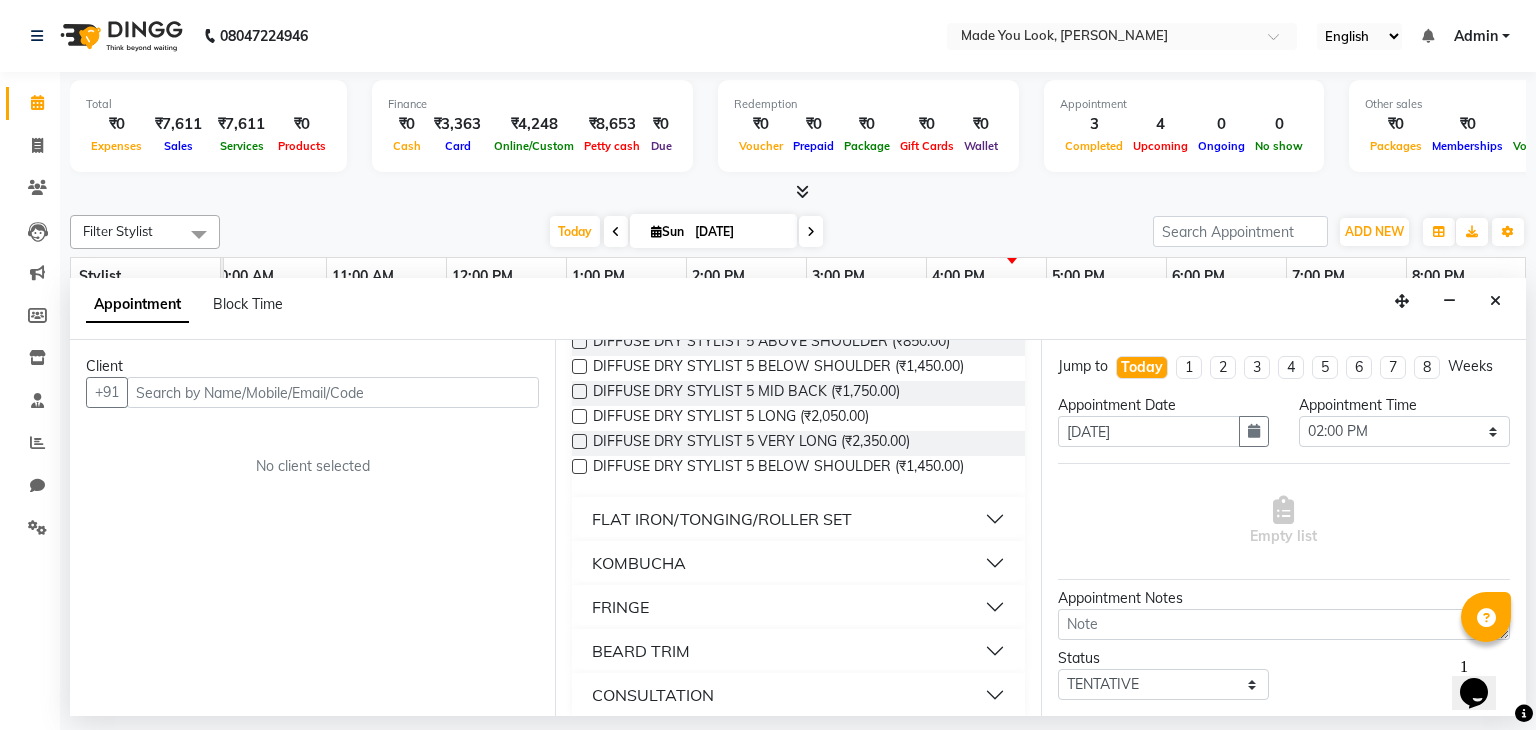 click on "KOMBUCHA" at bounding box center [798, 563] 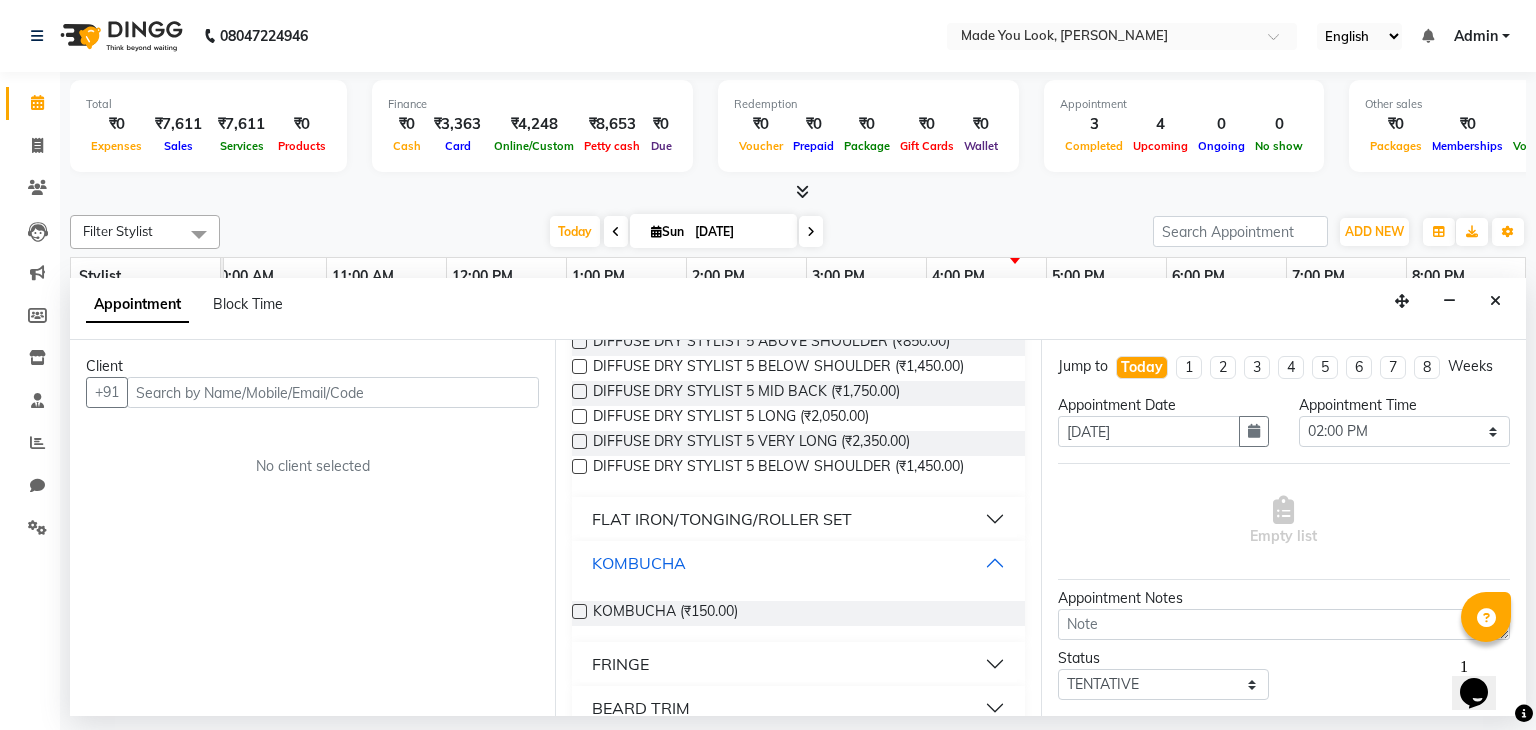 click on "KOMBUCHA" at bounding box center [639, 563] 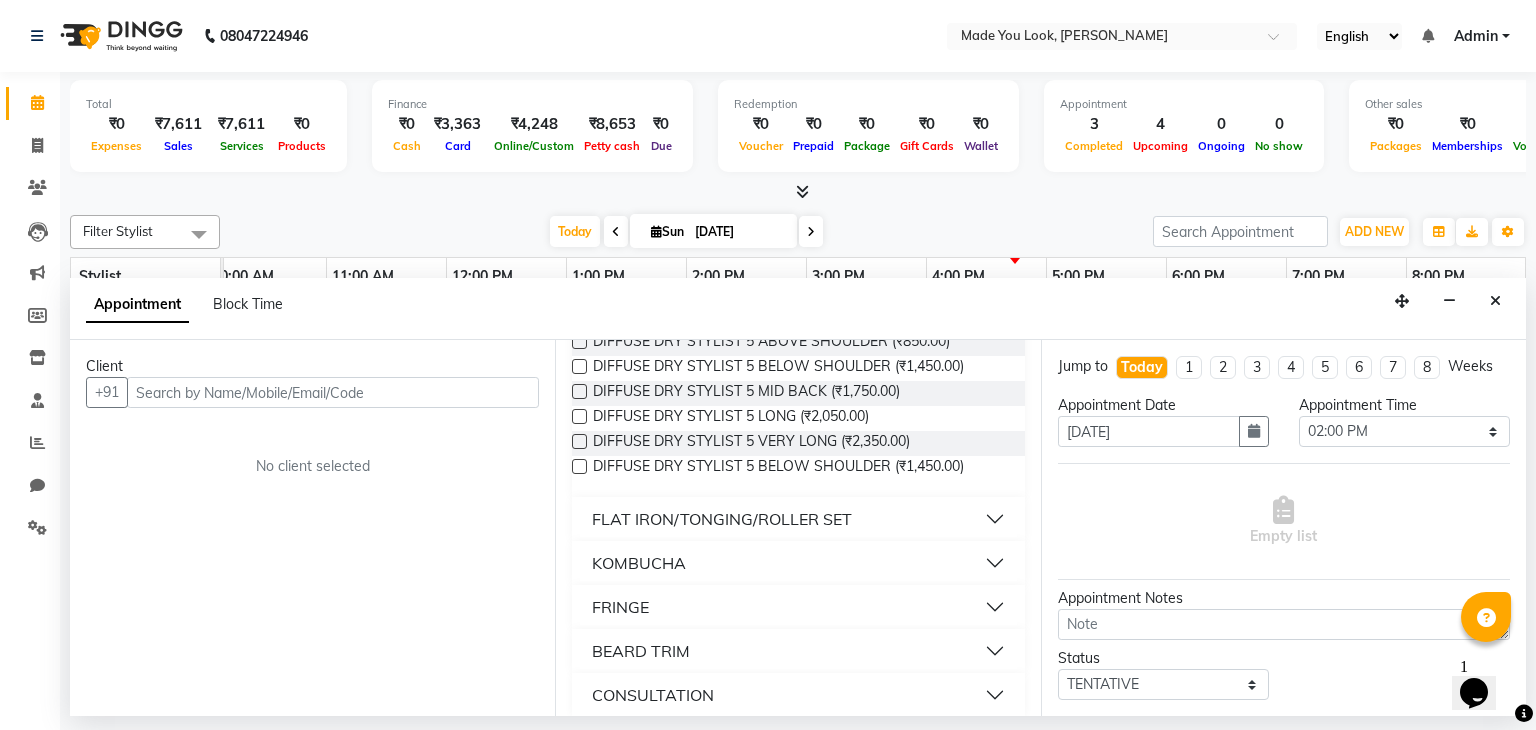 click on "FRINGE" at bounding box center [798, 607] 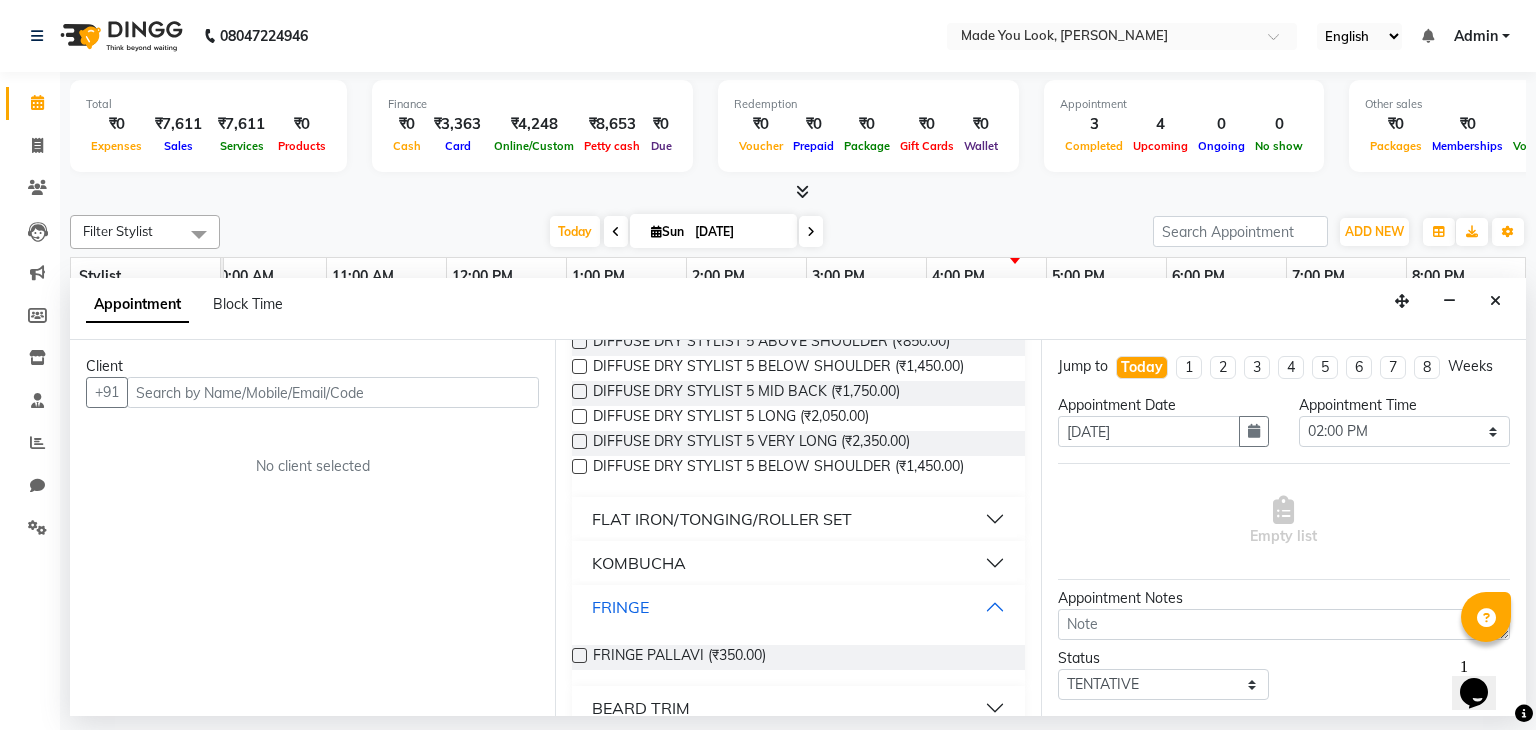 scroll, scrollTop: 2812, scrollLeft: 0, axis: vertical 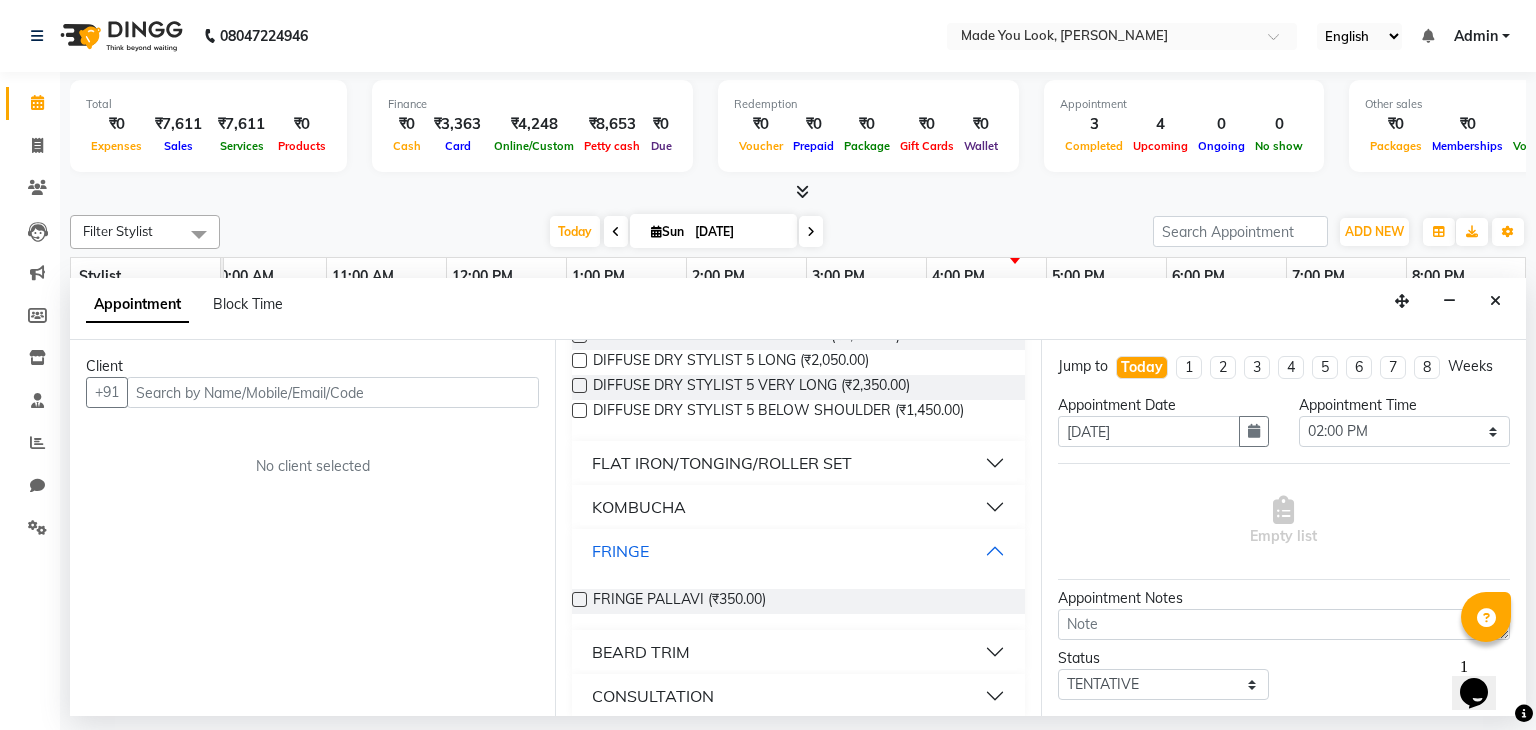 click on "FRINGE" at bounding box center (798, 551) 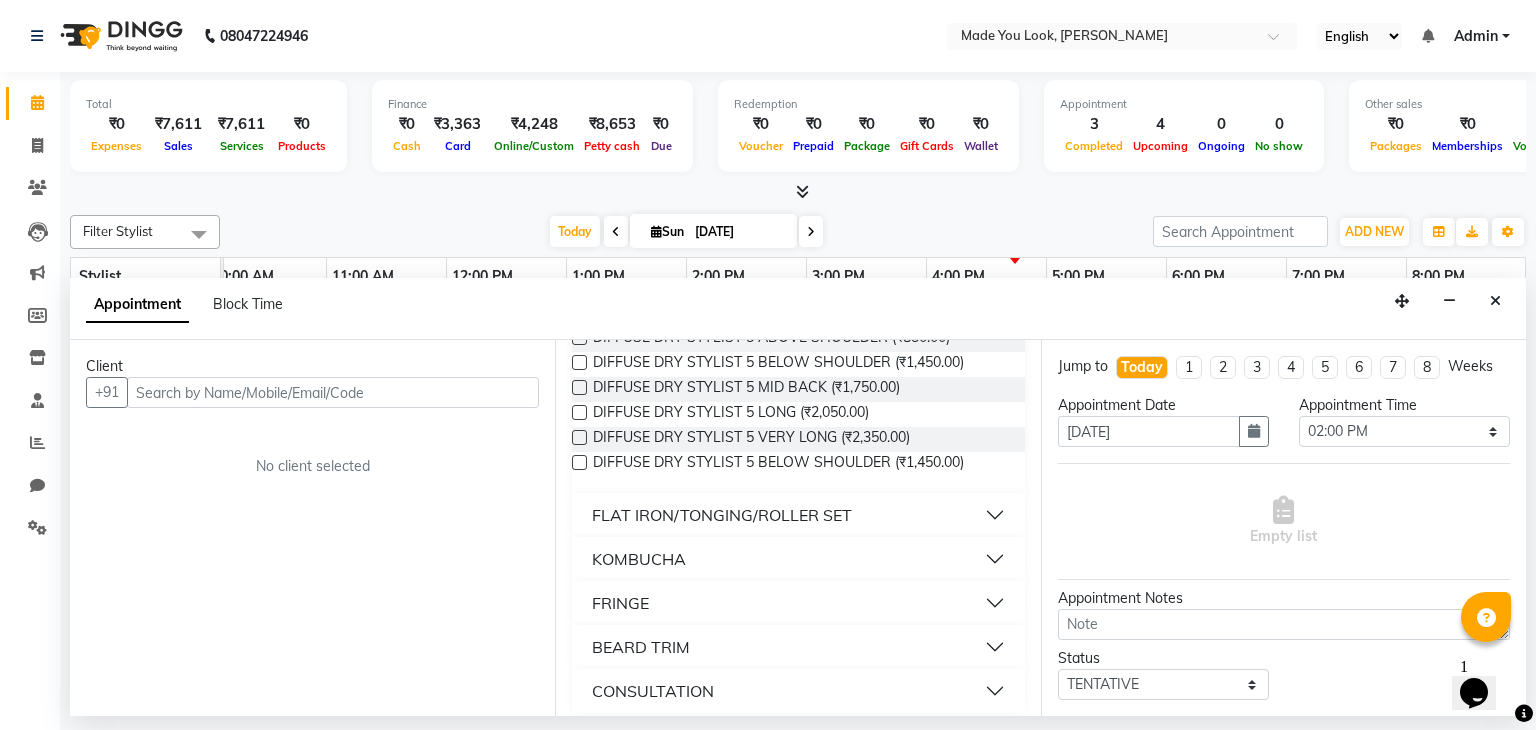 scroll, scrollTop: 2756, scrollLeft: 0, axis: vertical 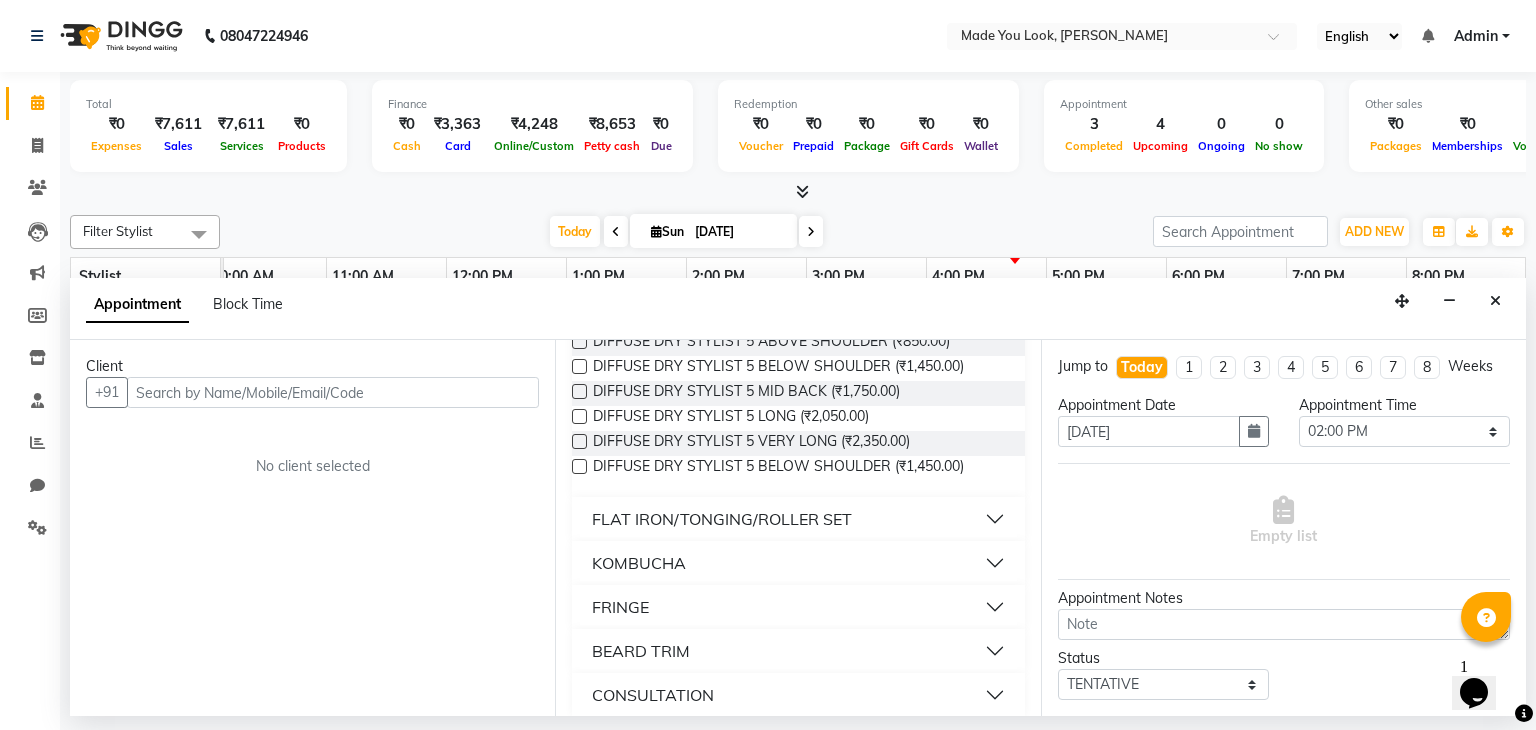 click on "BEARD TRIM" at bounding box center (641, 651) 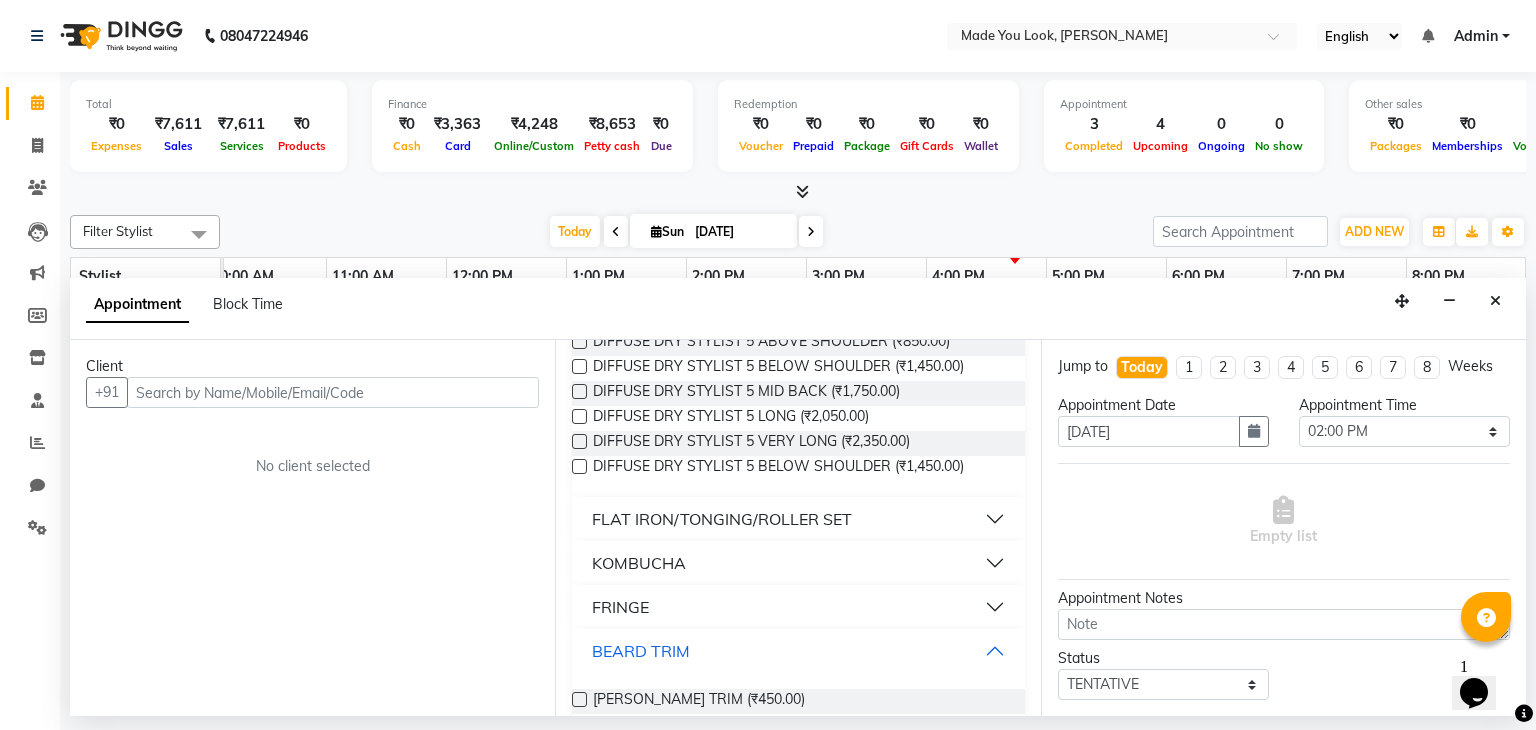 scroll, scrollTop: 2812, scrollLeft: 0, axis: vertical 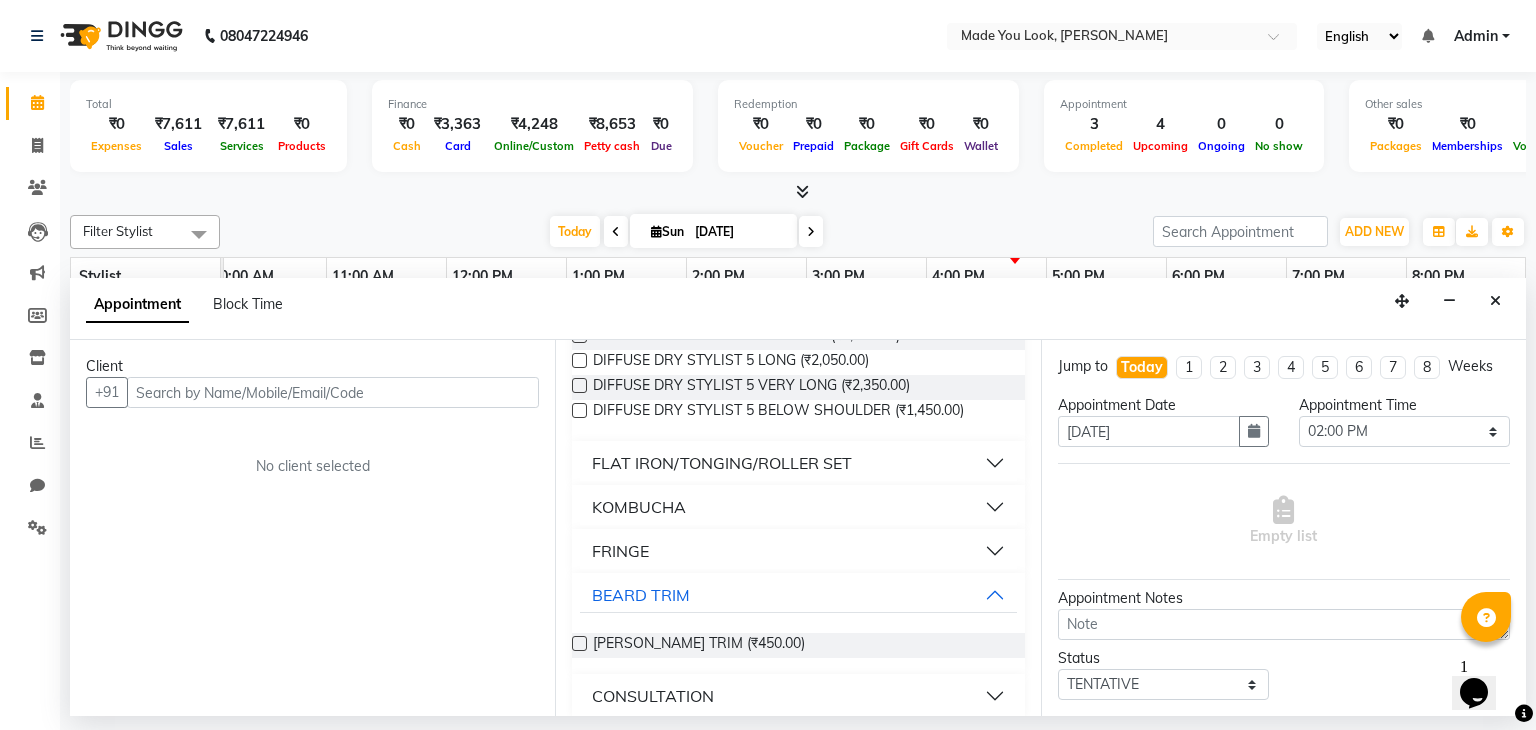 click on "CONSULTATION" at bounding box center (653, 696) 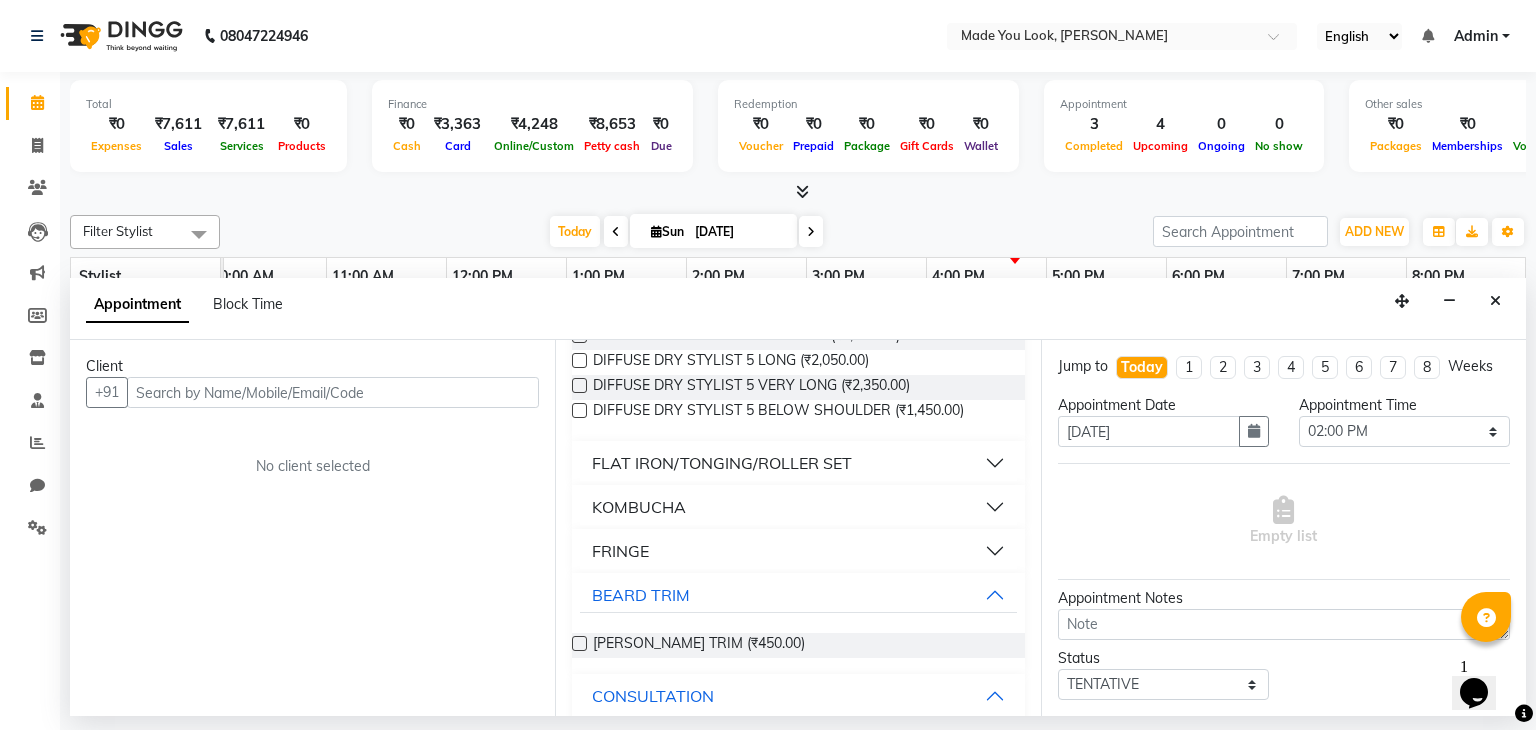 scroll, scrollTop: 2869, scrollLeft: 0, axis: vertical 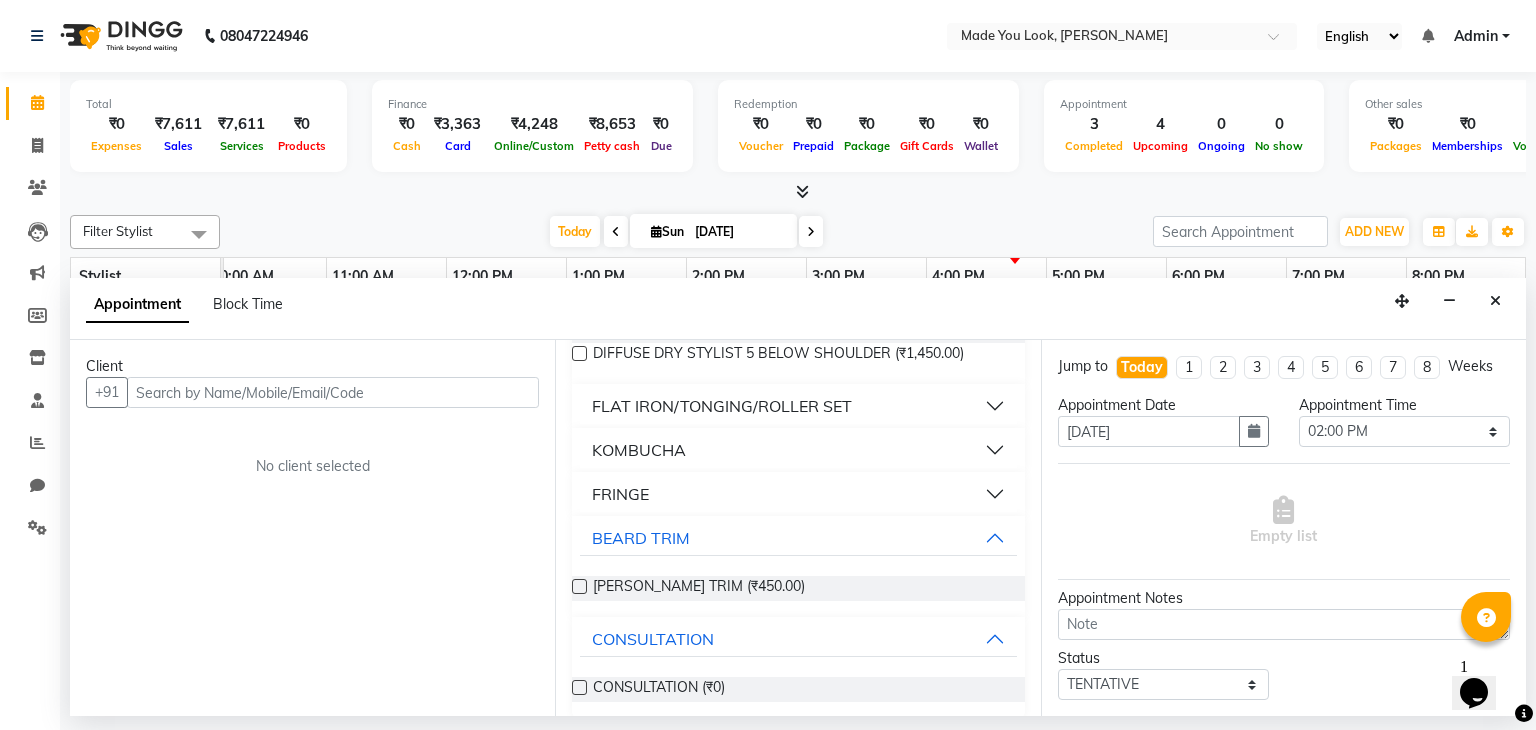 click on "CONSULTATION (₹0)" at bounding box center (659, 689) 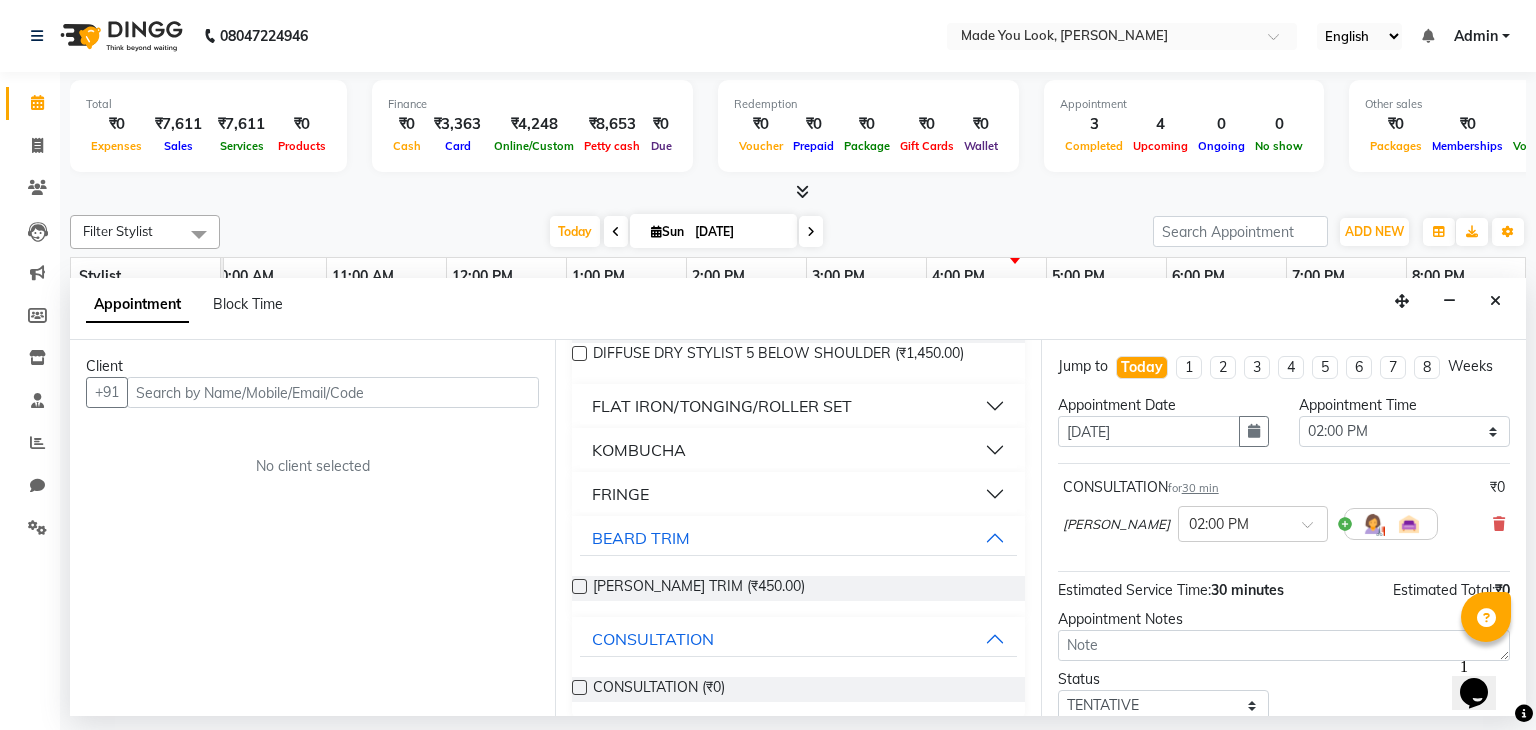 click on "CONSULTATION   for  30 min ₹0 Pavithra Devi × 02:00 PM" at bounding box center (1284, 513) 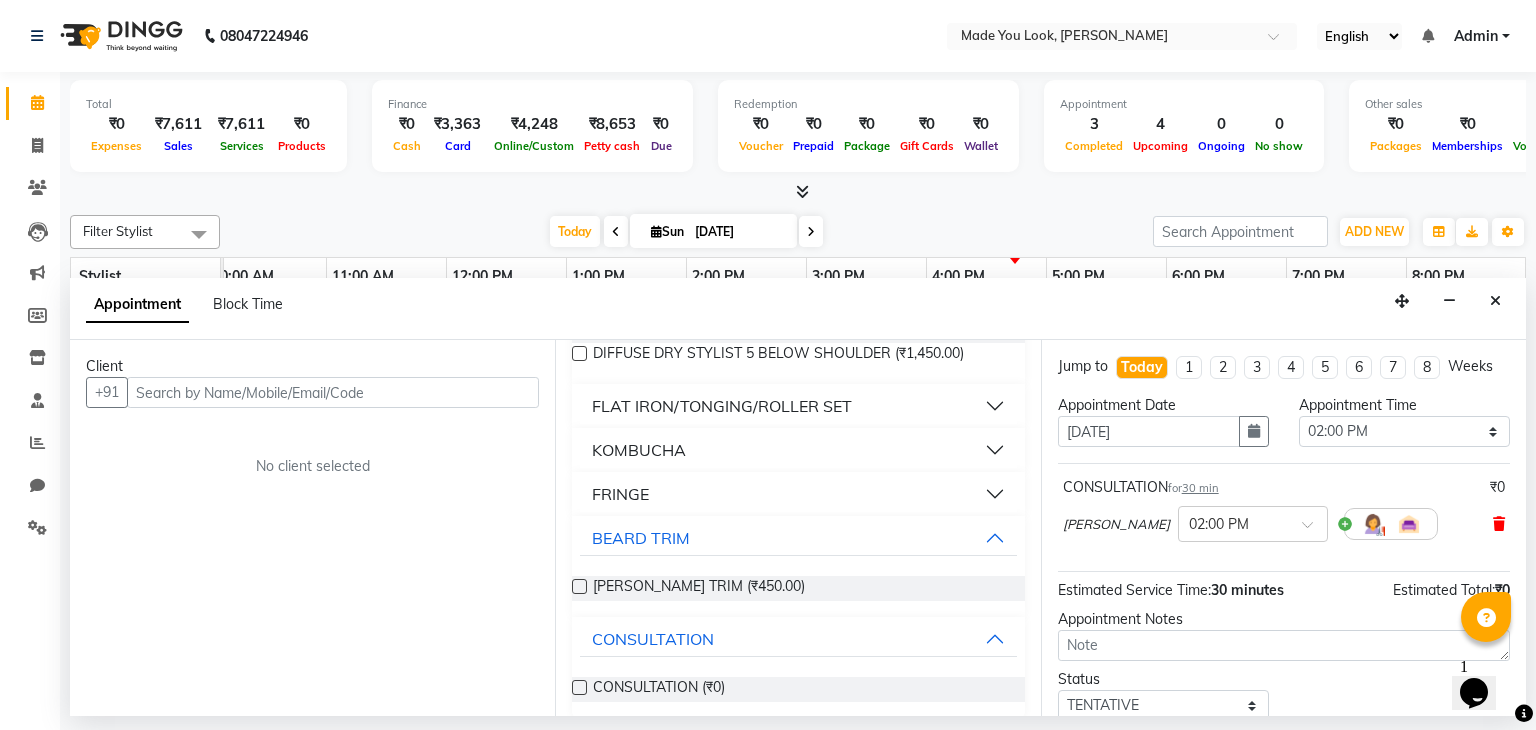 click on "Pavithra Devi × 02:00 PM" at bounding box center [1284, 524] 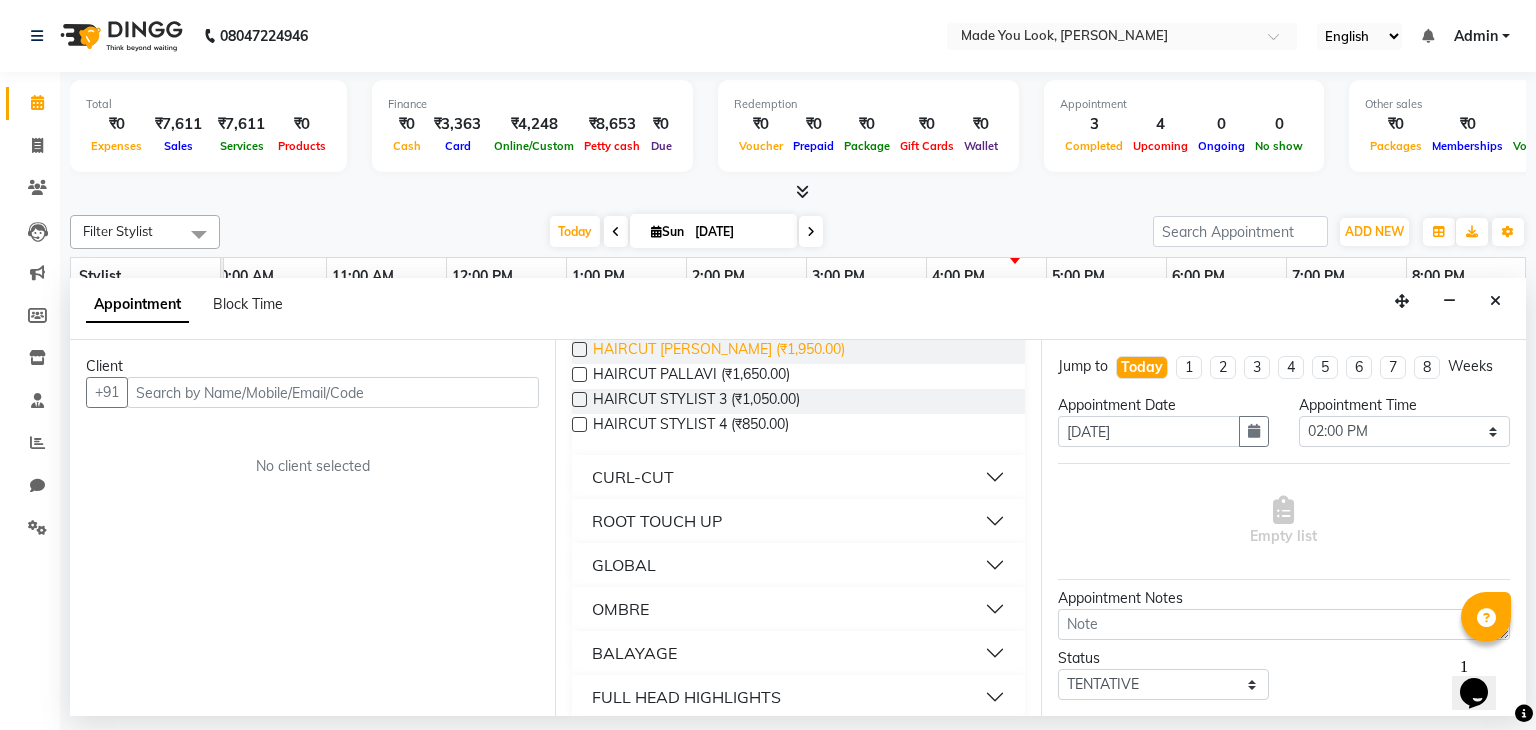 scroll, scrollTop: 186, scrollLeft: 0, axis: vertical 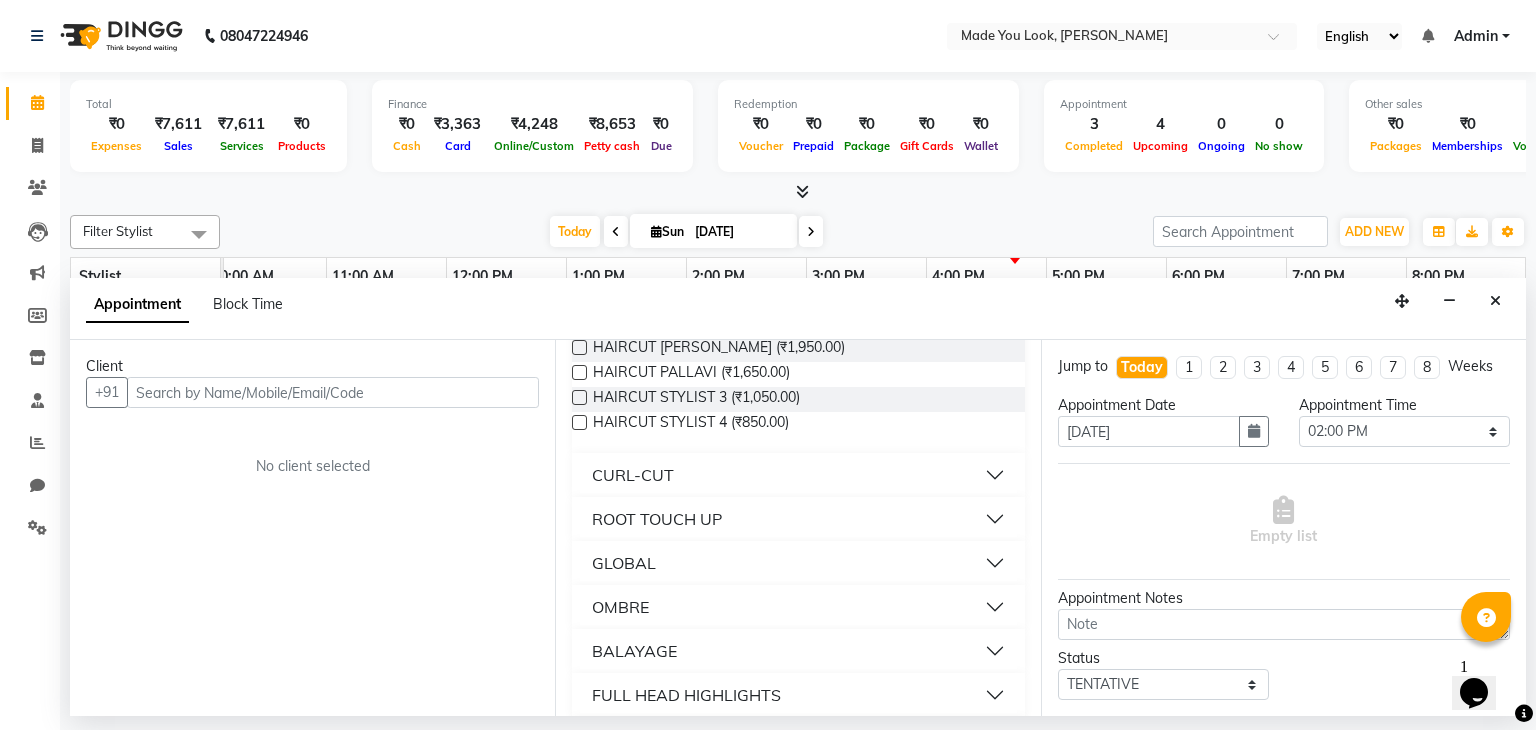 click on "CURL-CUT" at bounding box center [633, 475] 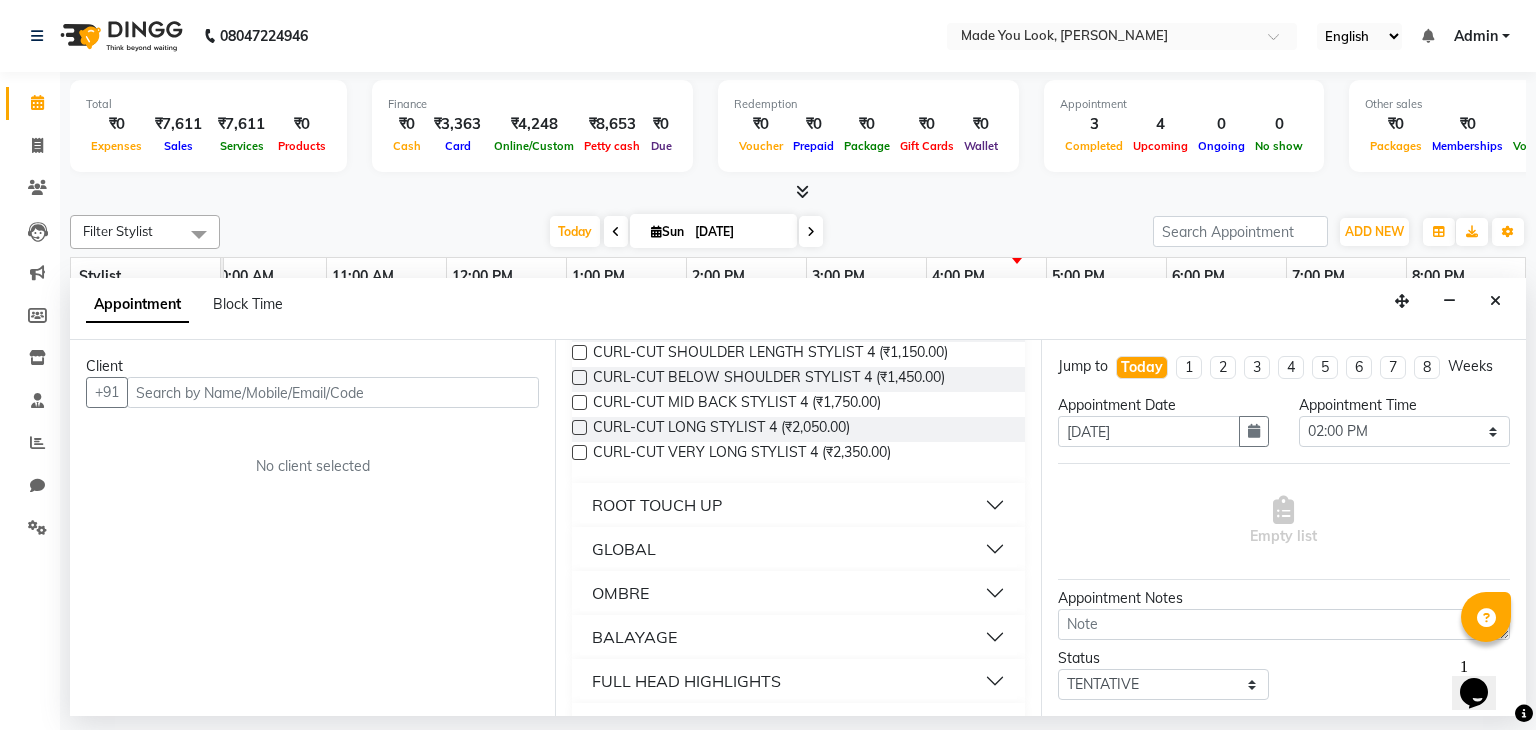 scroll, scrollTop: 835, scrollLeft: 0, axis: vertical 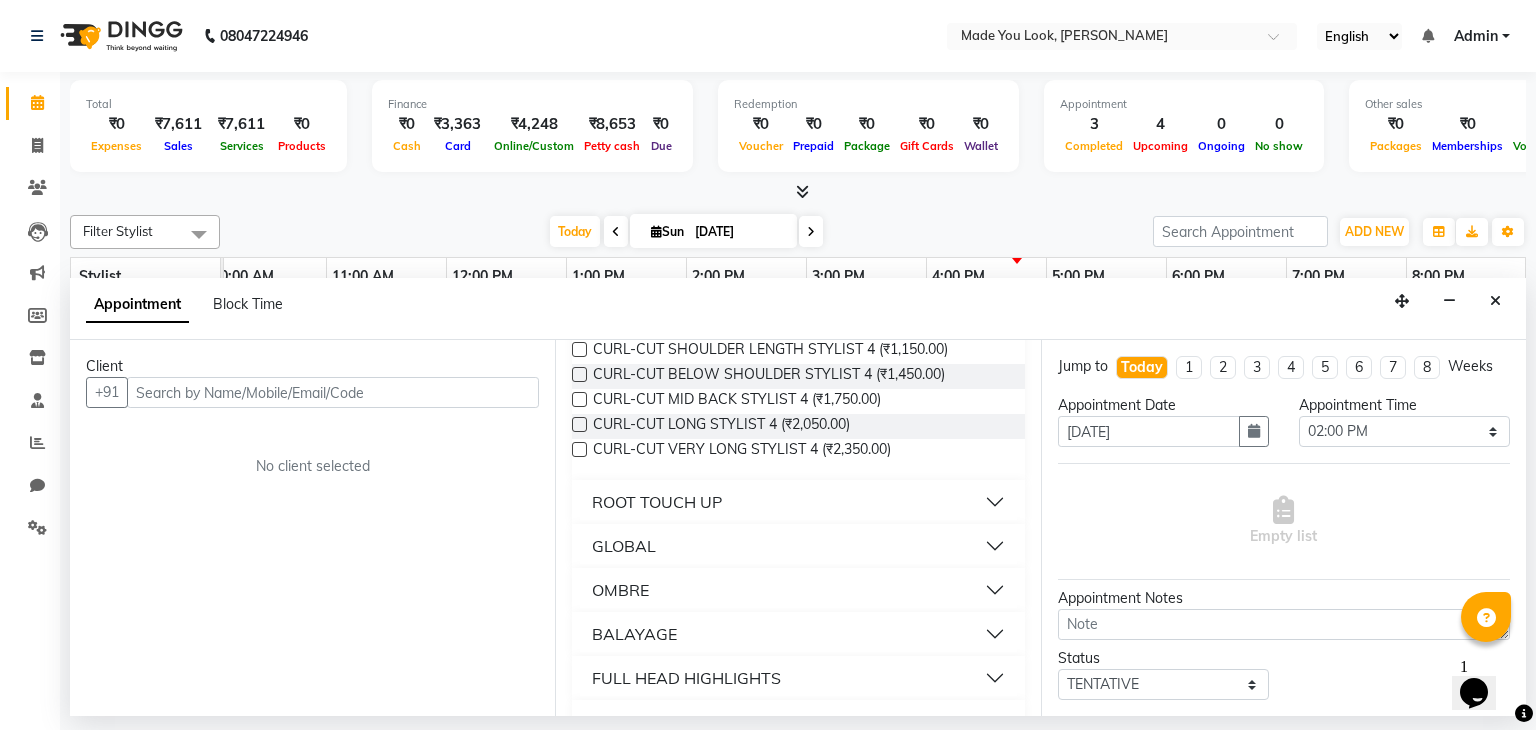 click on "ROOT TOUCH UP" at bounding box center [798, 502] 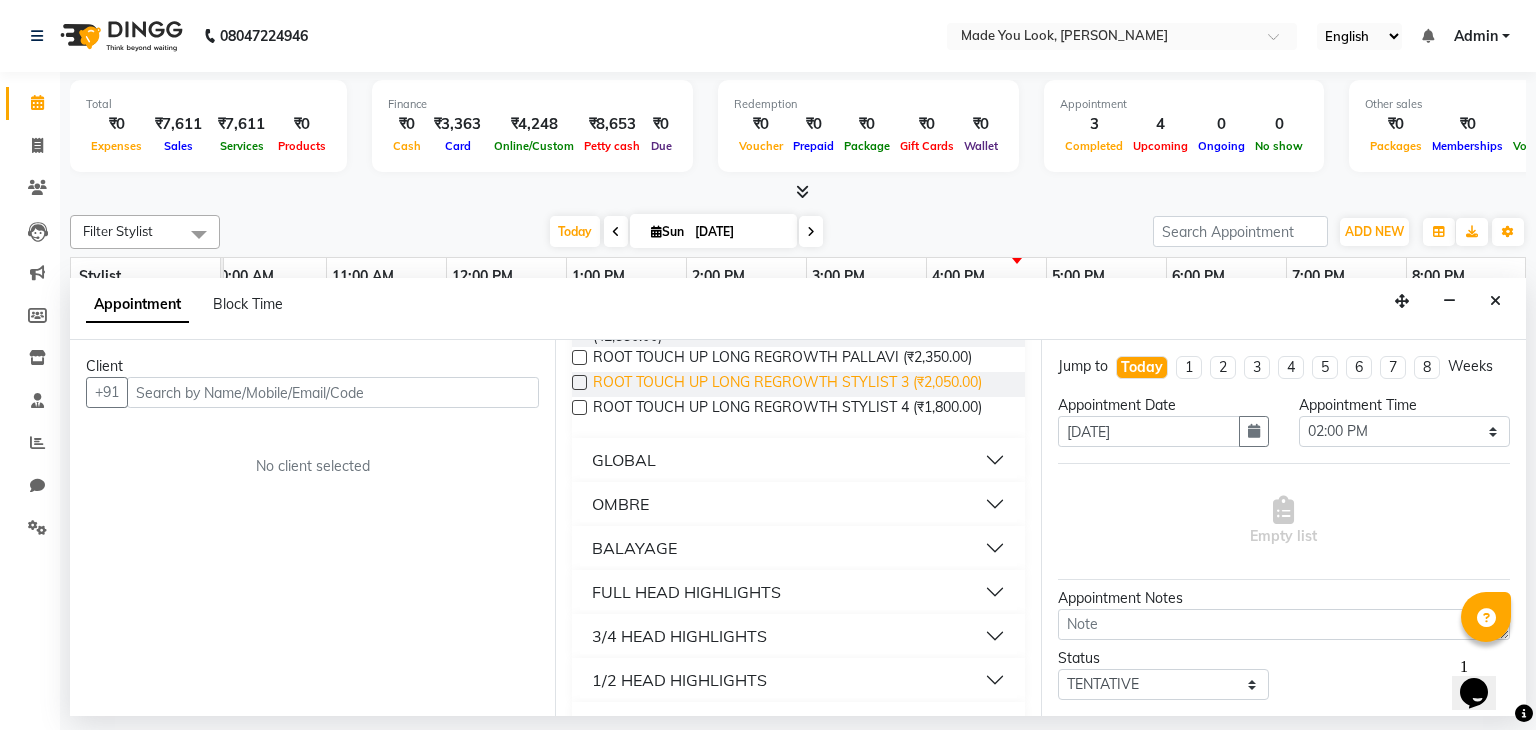 scroll, scrollTop: 1172, scrollLeft: 0, axis: vertical 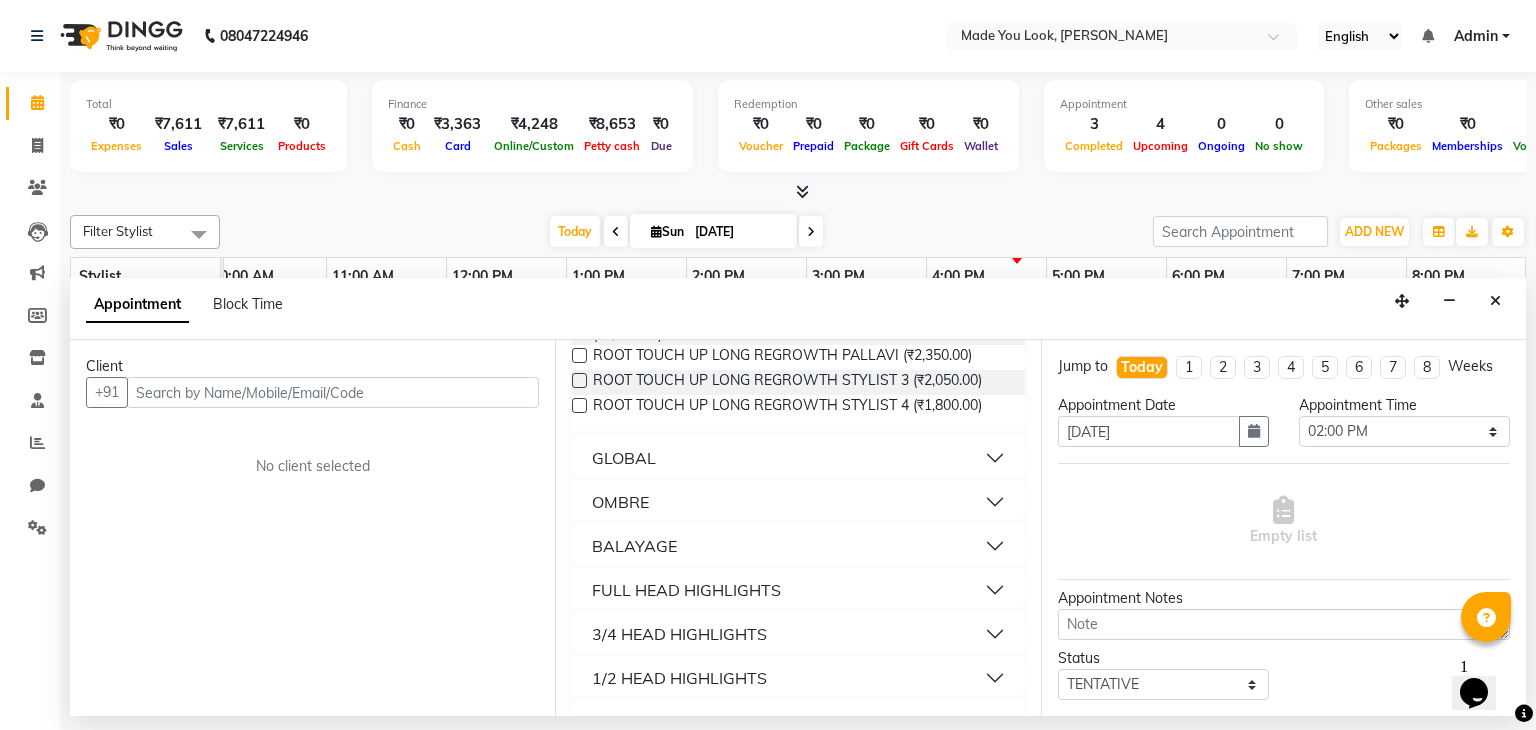 click on "OMBRE" at bounding box center (798, 502) 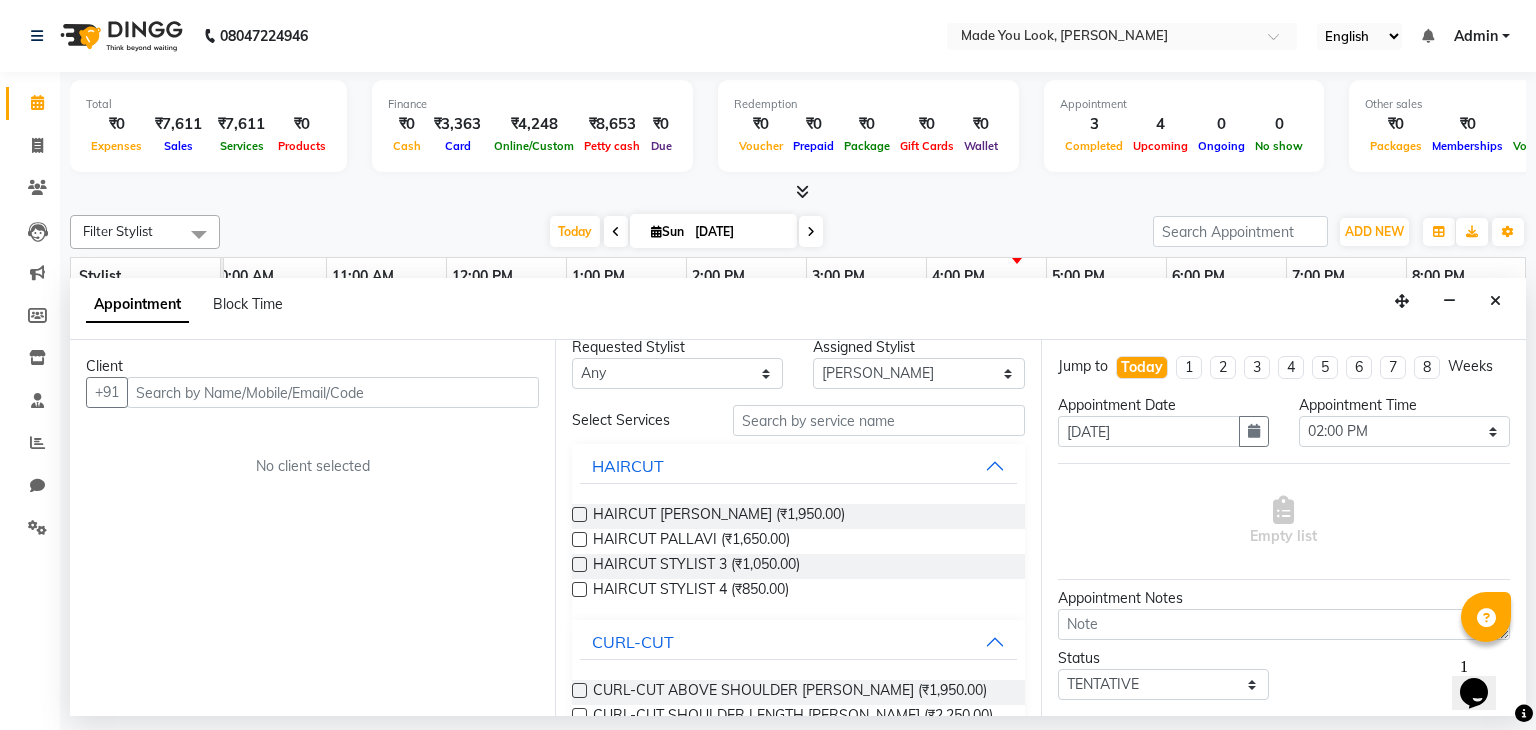 scroll, scrollTop: 0, scrollLeft: 0, axis: both 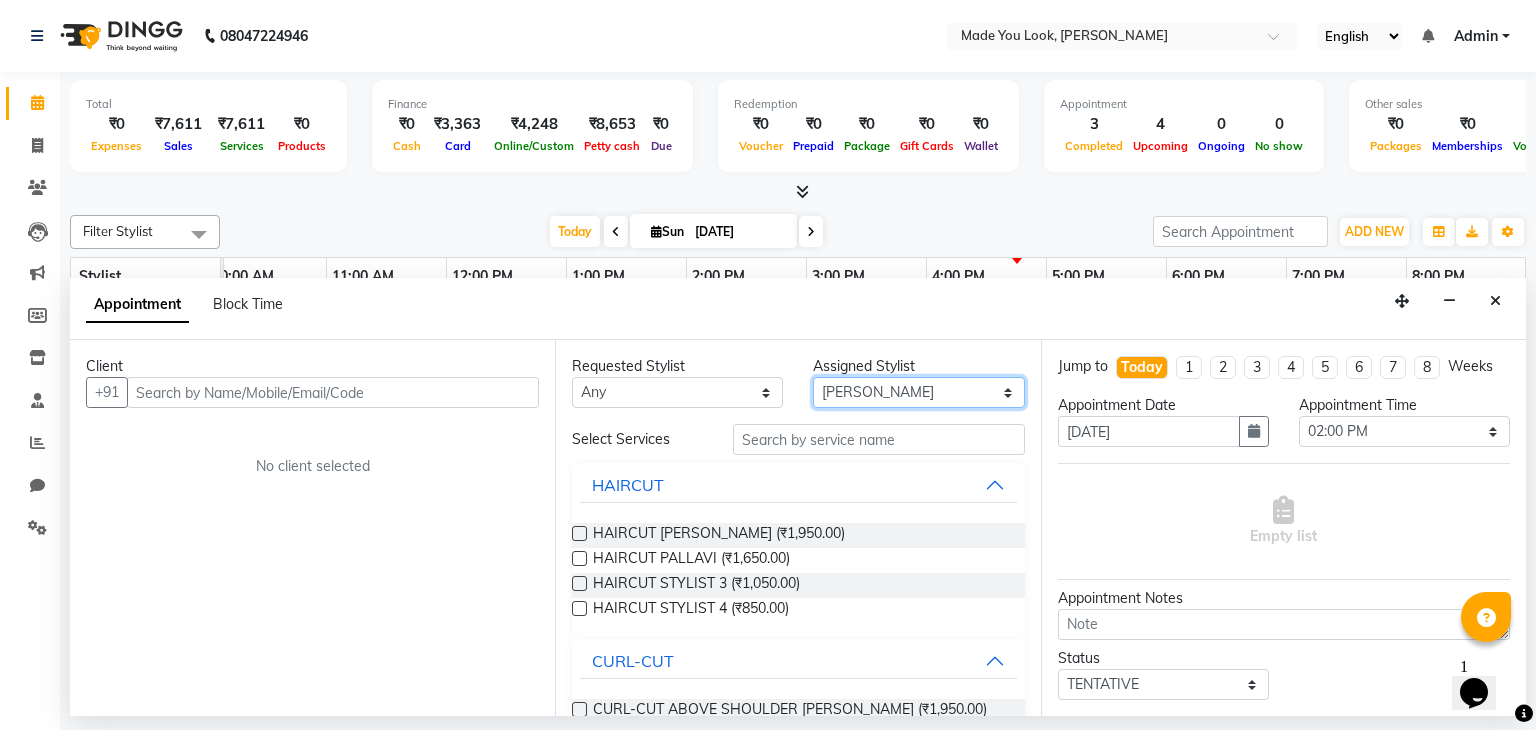 click on "Select Malini pallavi Doijode Pavithra Devi Pranav Nataraju  Sruthi A" at bounding box center [918, 392] 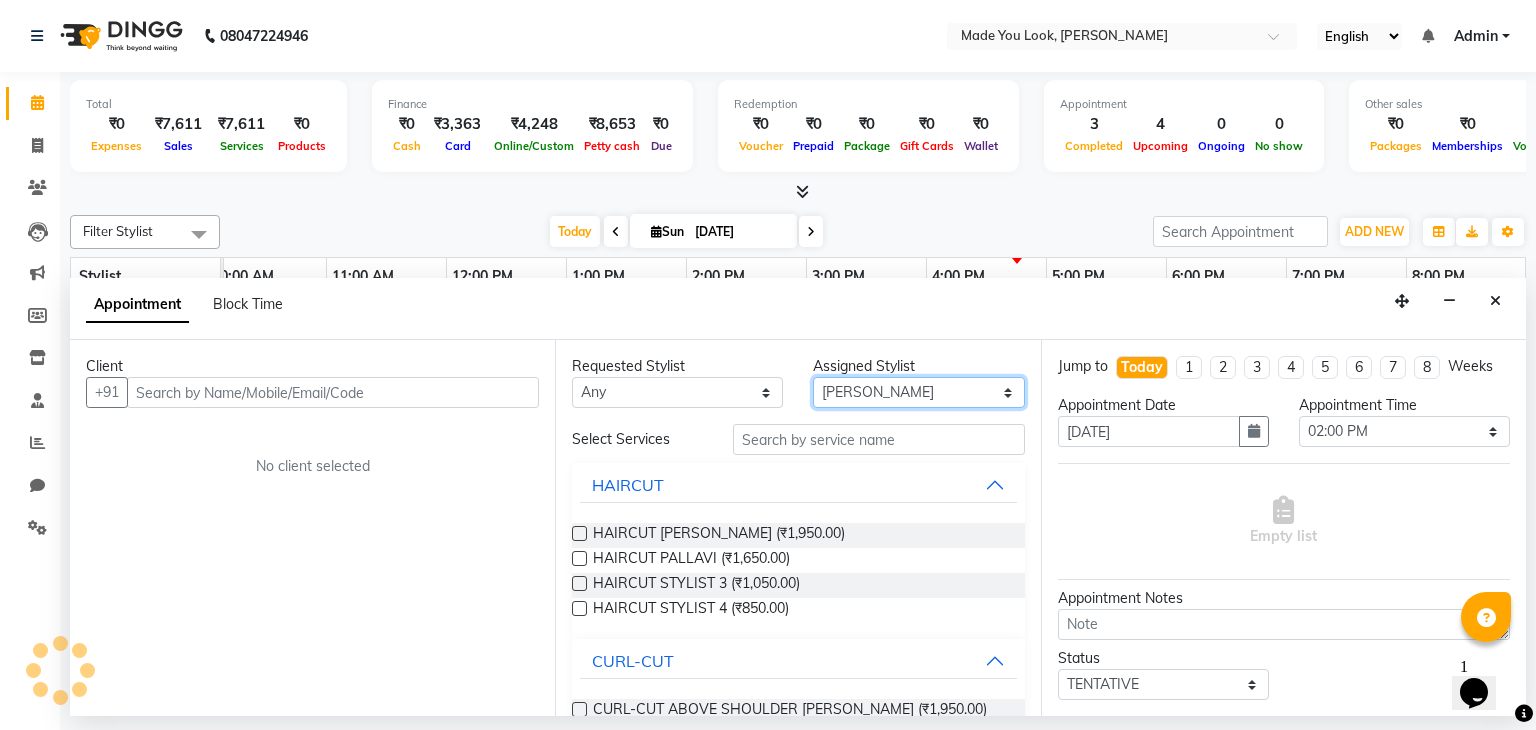 click on "Select Malini pallavi Doijode Pavithra Devi Pranav Nataraju  Sruthi A" at bounding box center [918, 392] 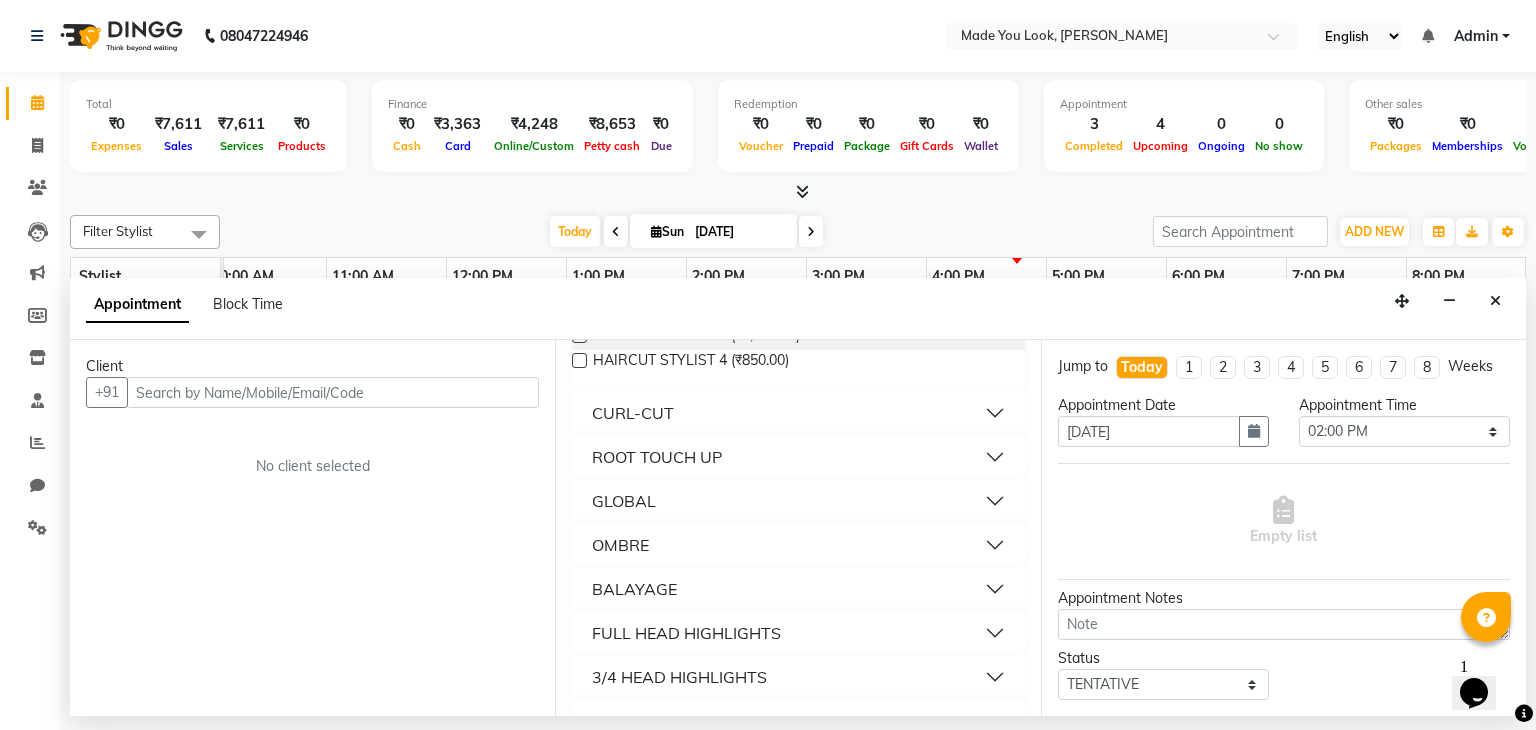 scroll, scrollTop: 247, scrollLeft: 0, axis: vertical 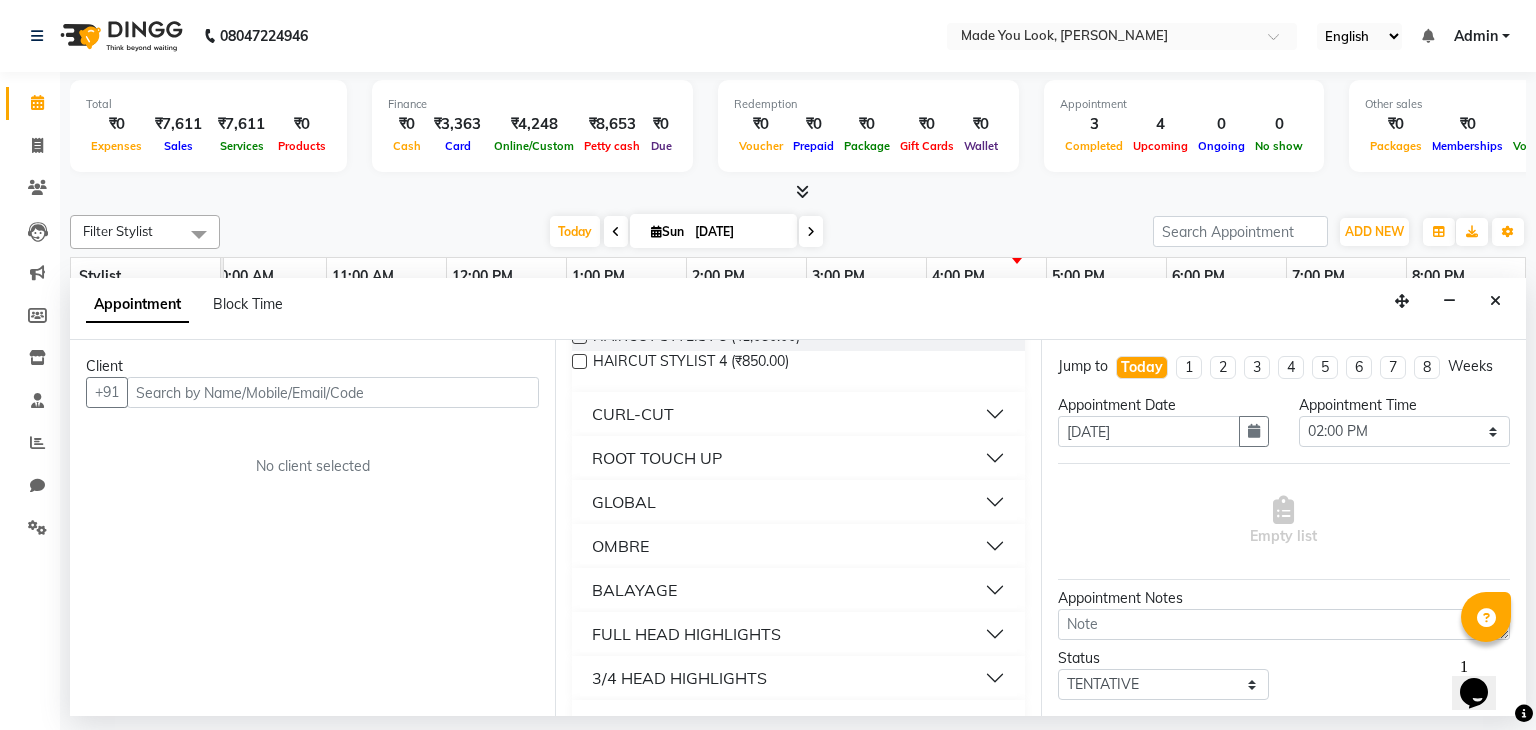 click on "OMBRE" at bounding box center [798, 546] 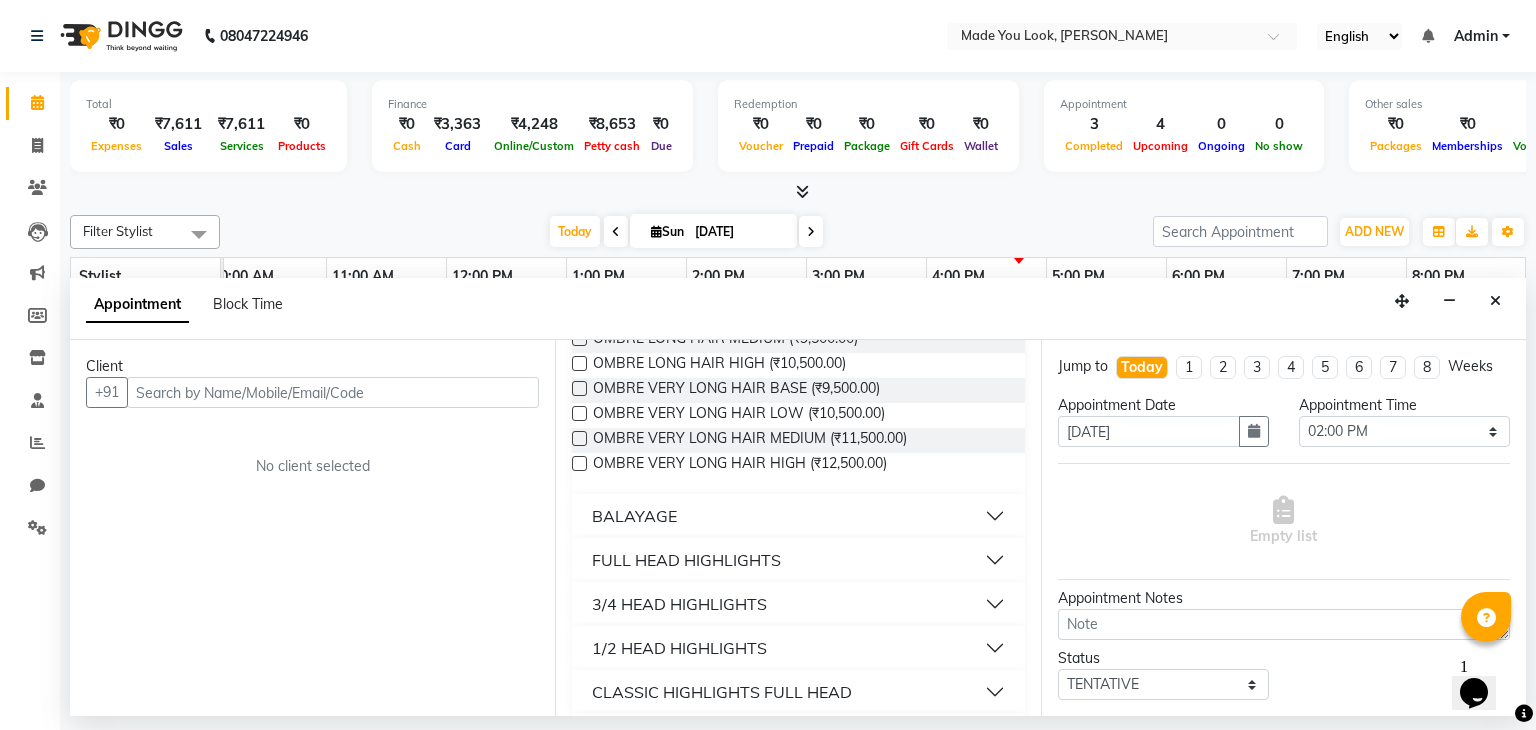 scroll, scrollTop: 754, scrollLeft: 0, axis: vertical 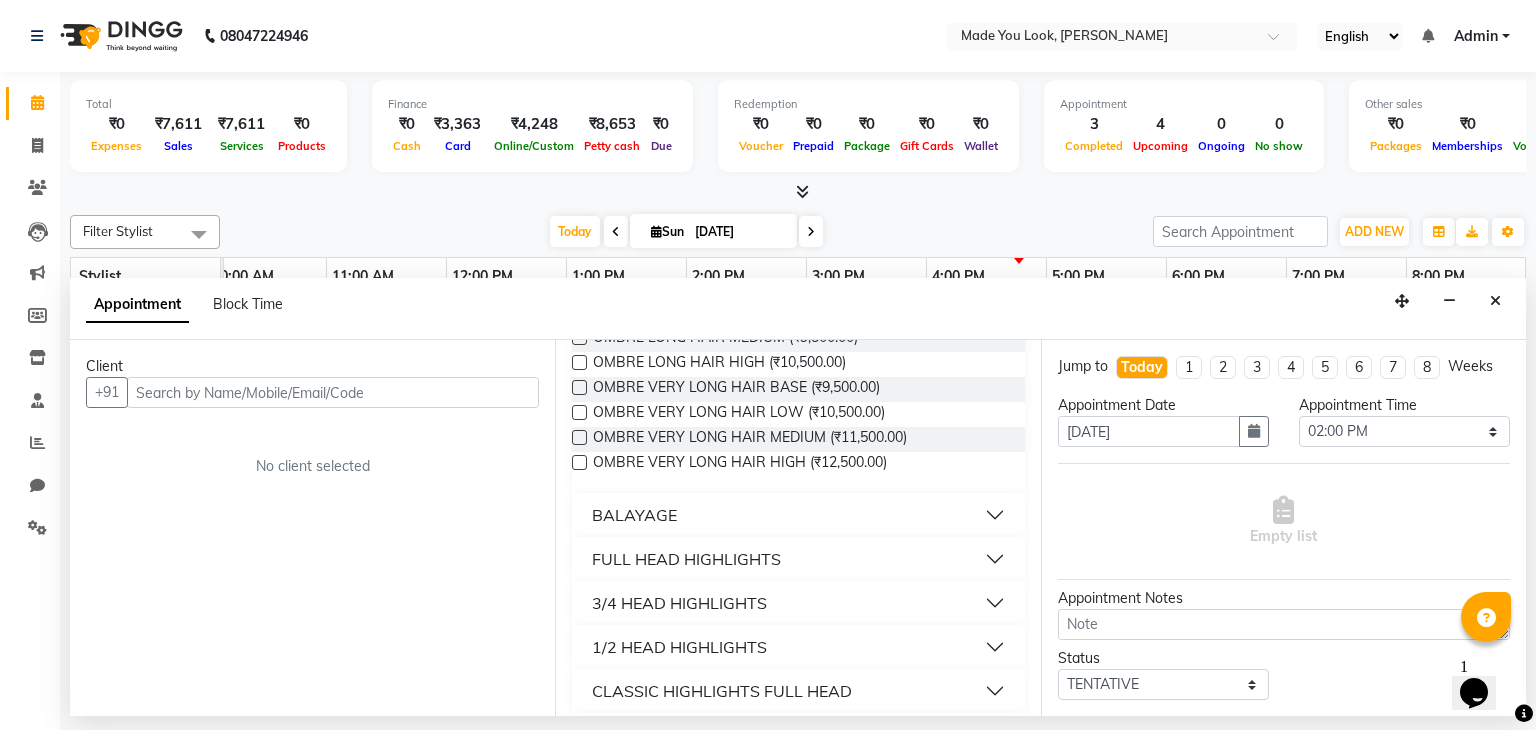 click on "BALAYAGE" at bounding box center [798, 515] 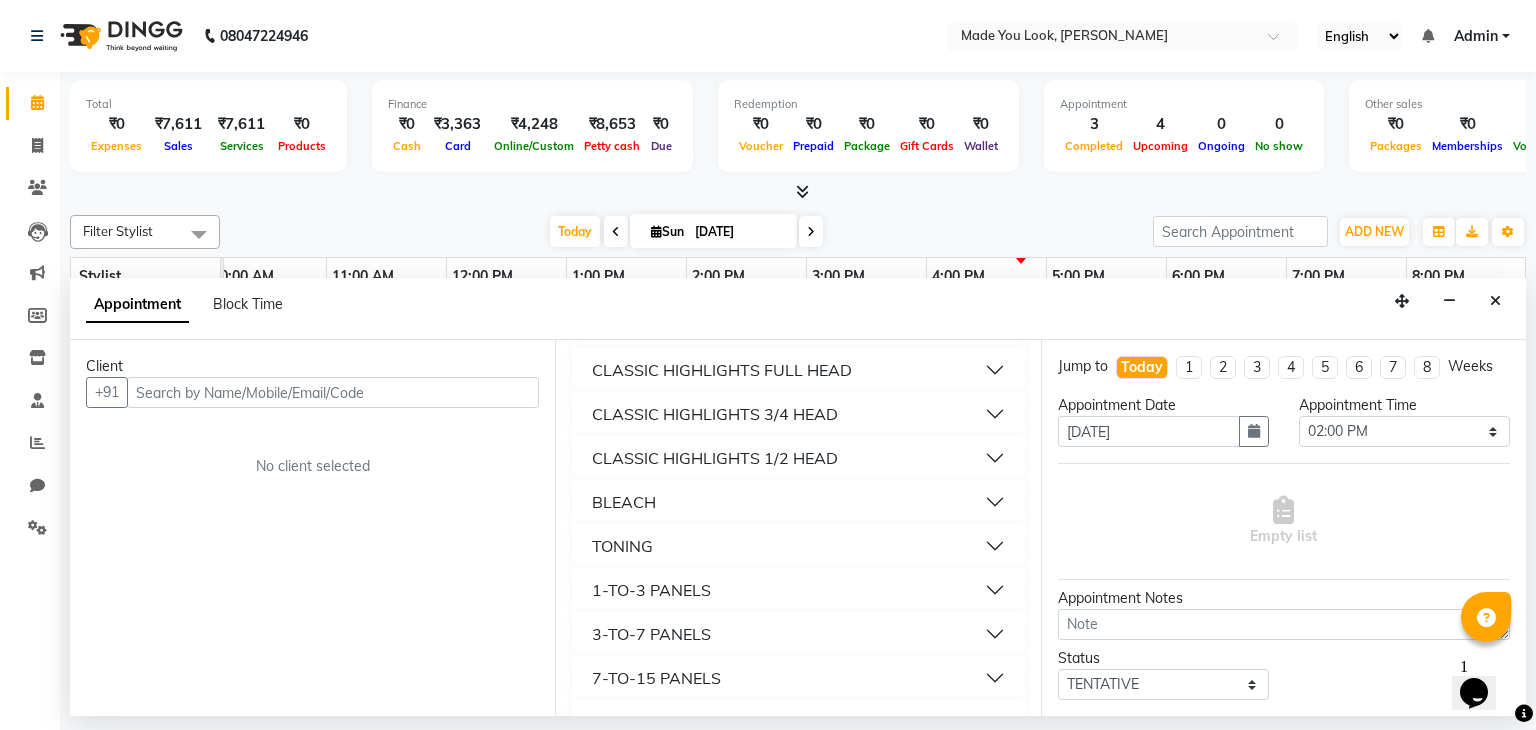 scroll, scrollTop: 1510, scrollLeft: 0, axis: vertical 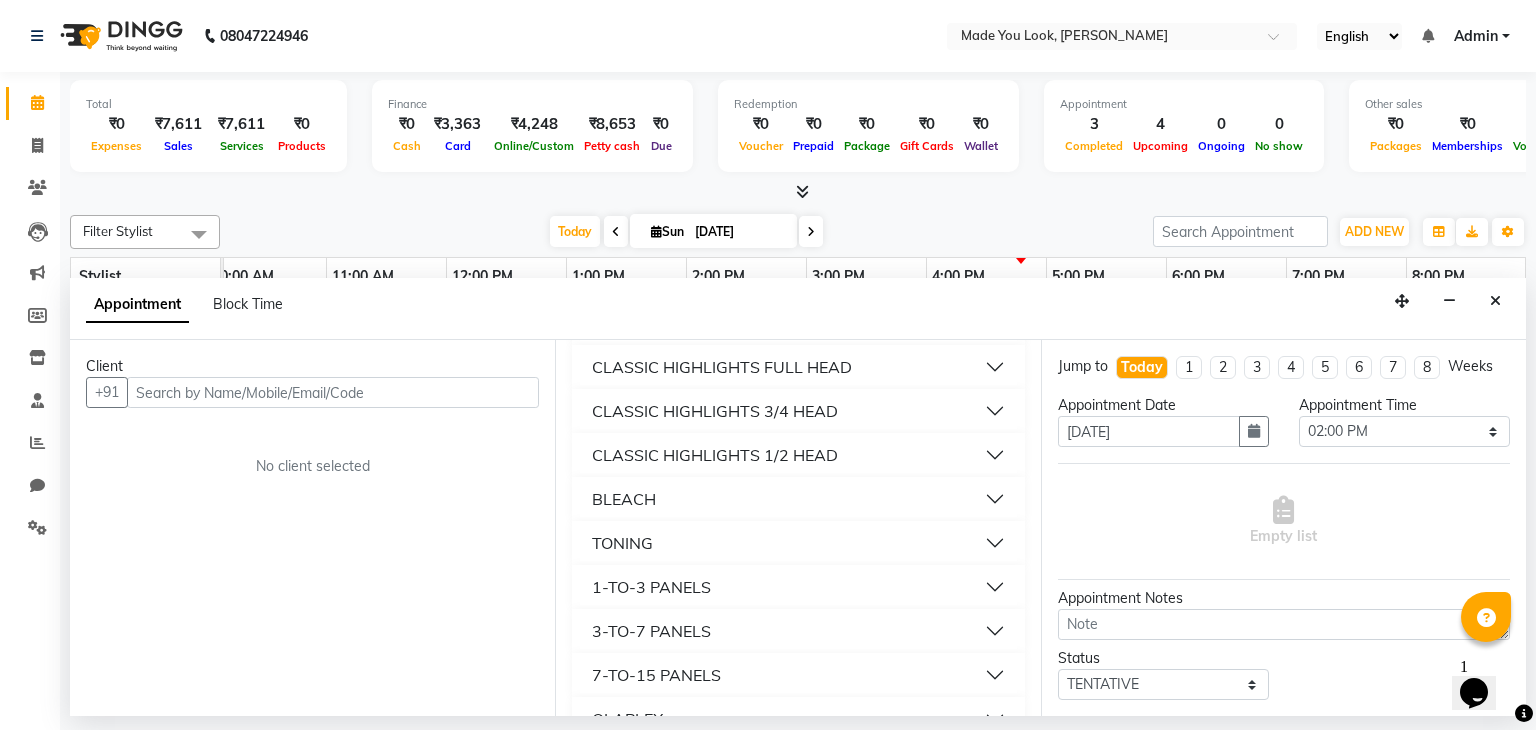 click on "BLEACH" at bounding box center (798, 499) 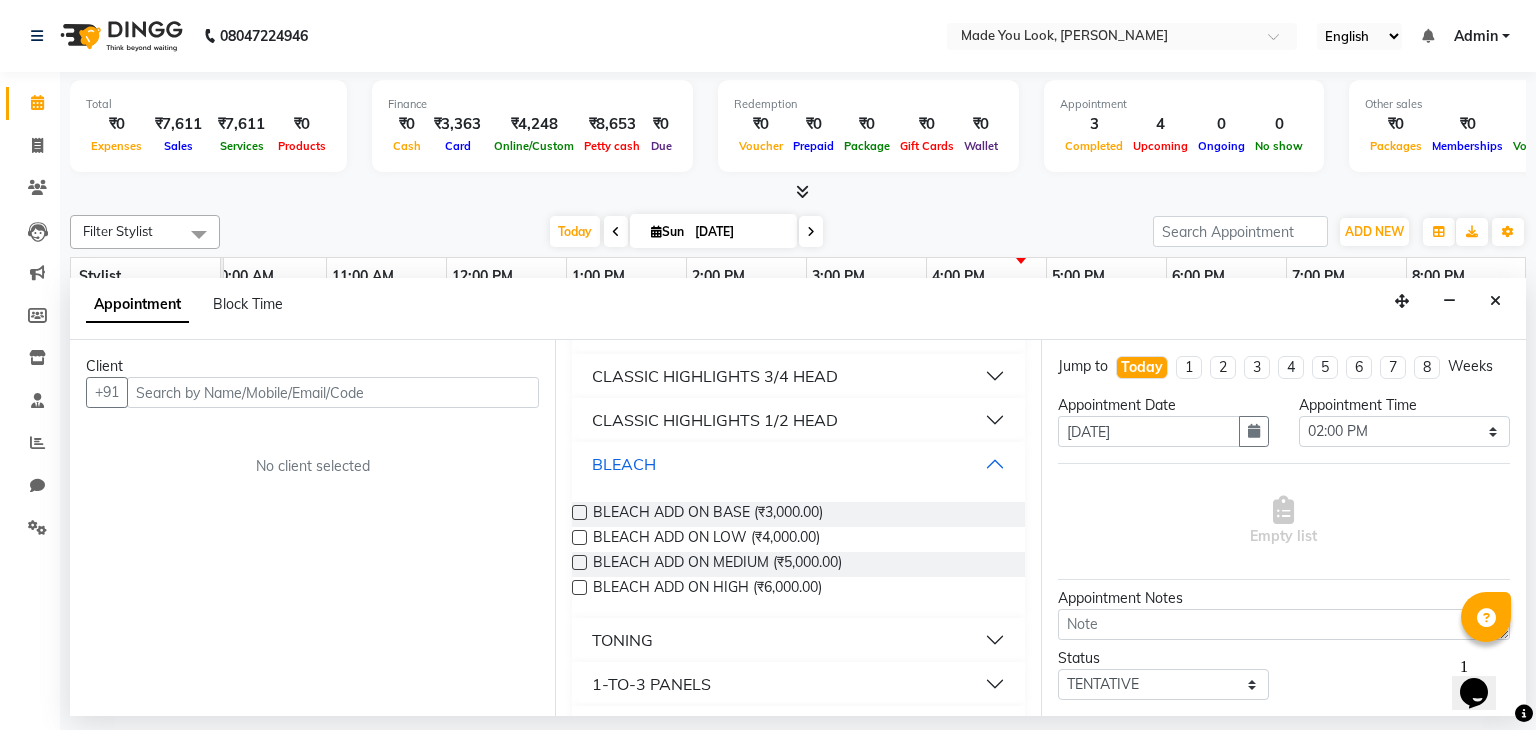 scroll, scrollTop: 1546, scrollLeft: 0, axis: vertical 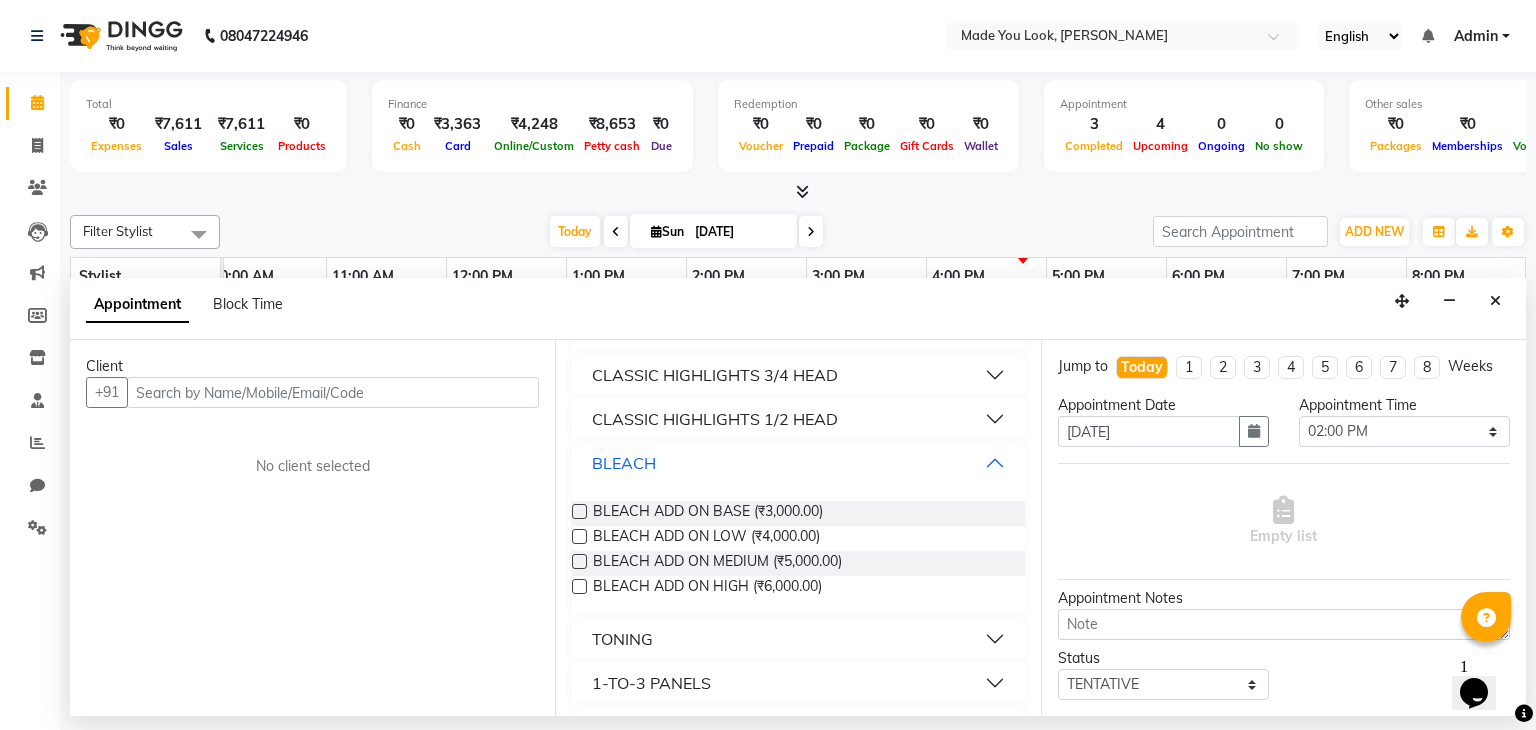 click on "BLEACH" at bounding box center (798, 463) 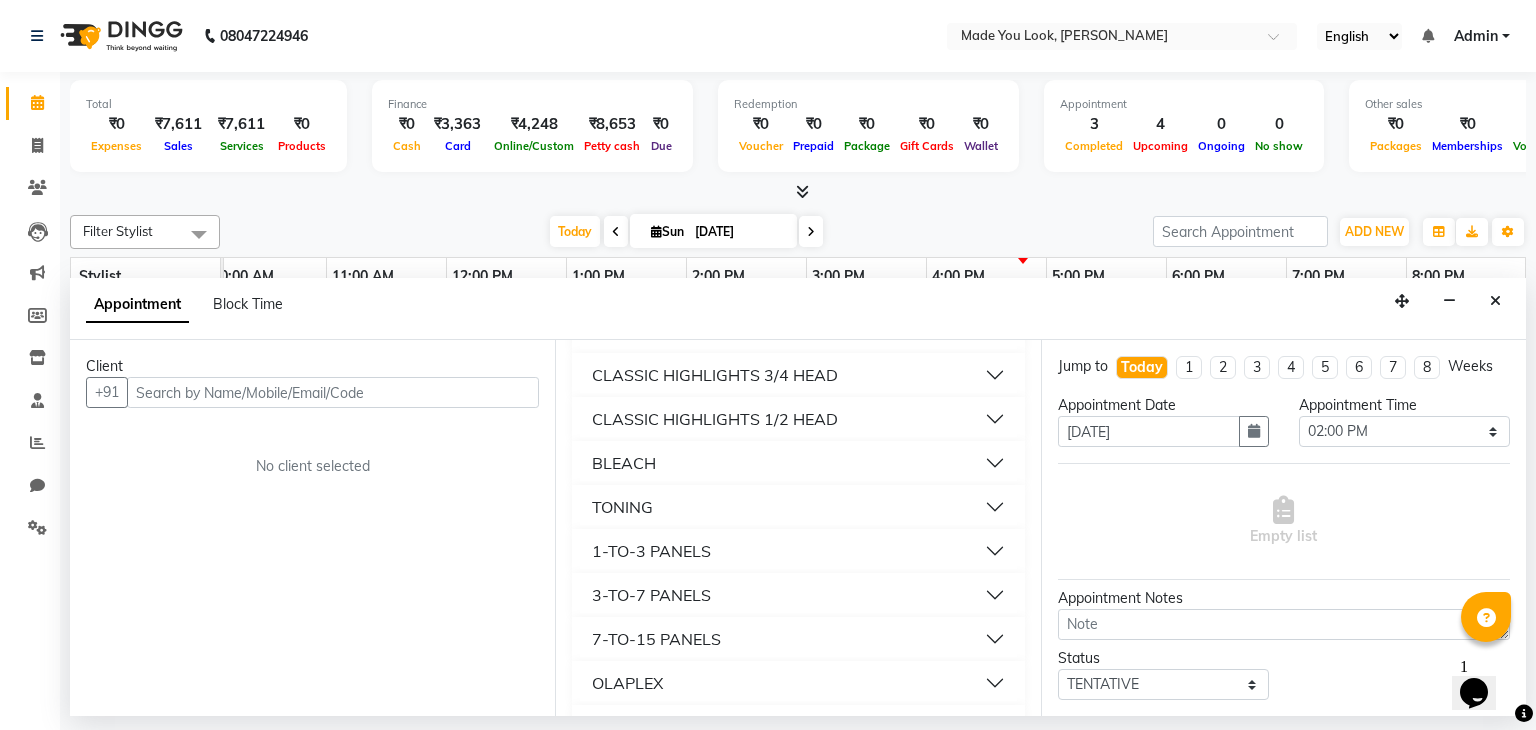 click on "TONING" at bounding box center [798, 507] 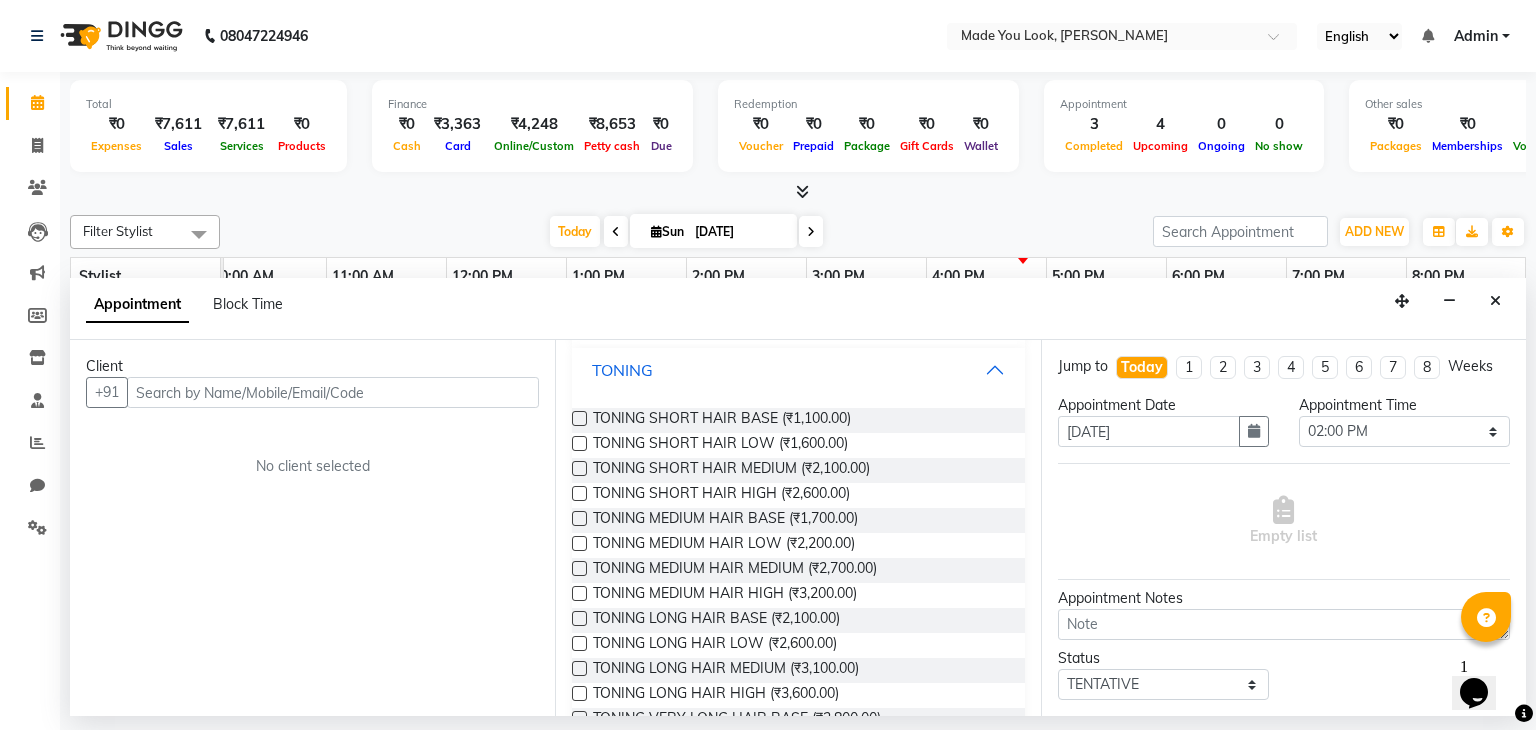 scroll, scrollTop: 1684, scrollLeft: 0, axis: vertical 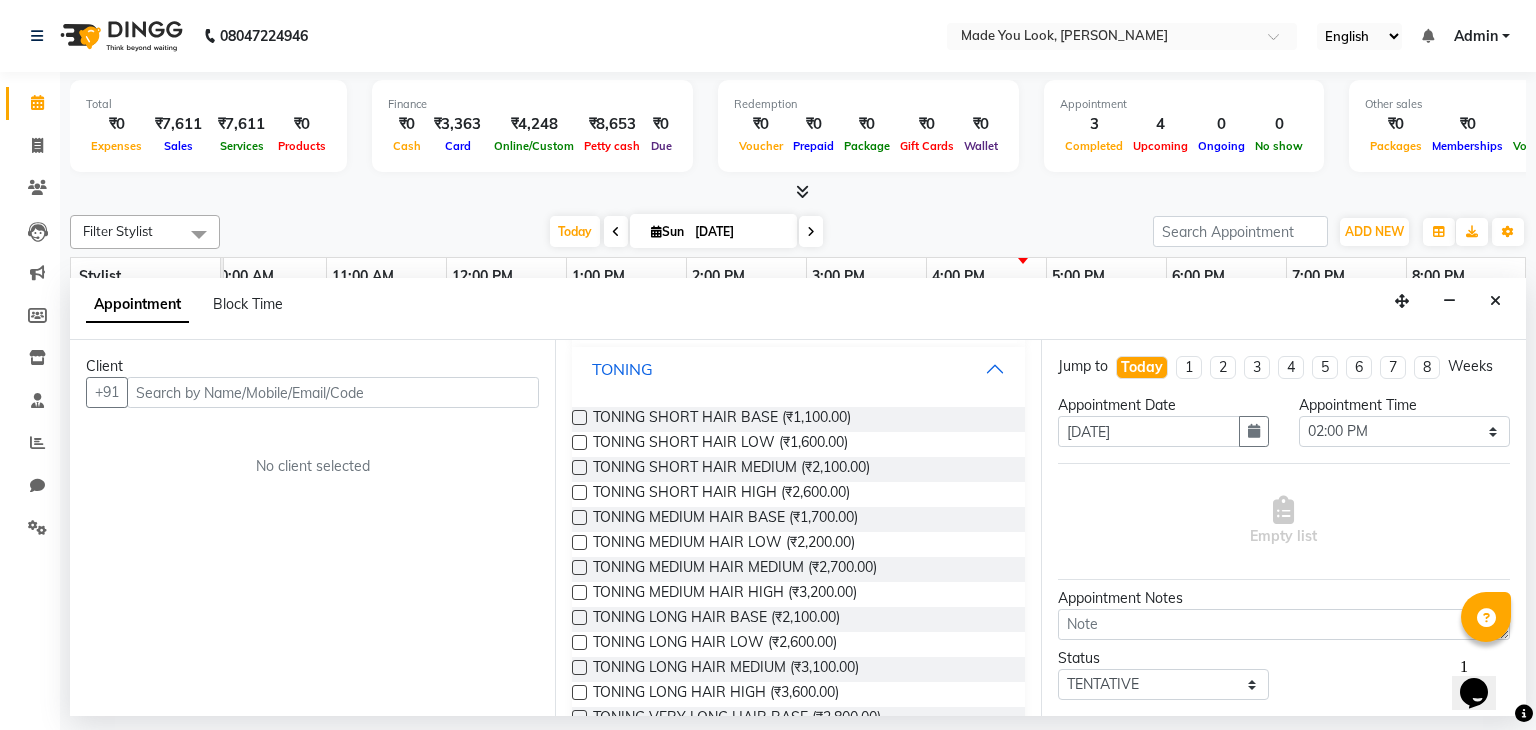 click on "TONING" at bounding box center [798, 369] 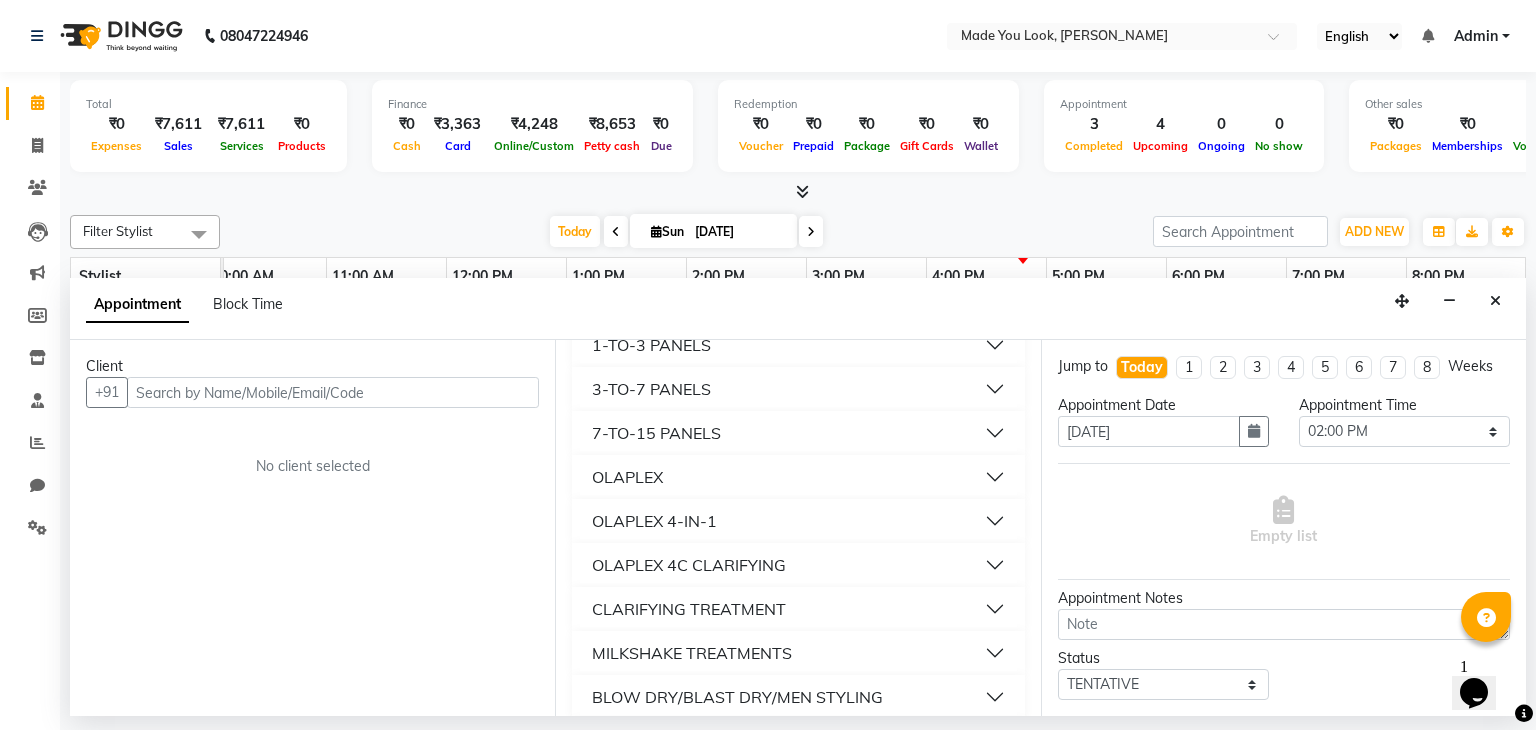 scroll, scrollTop: 1755, scrollLeft: 0, axis: vertical 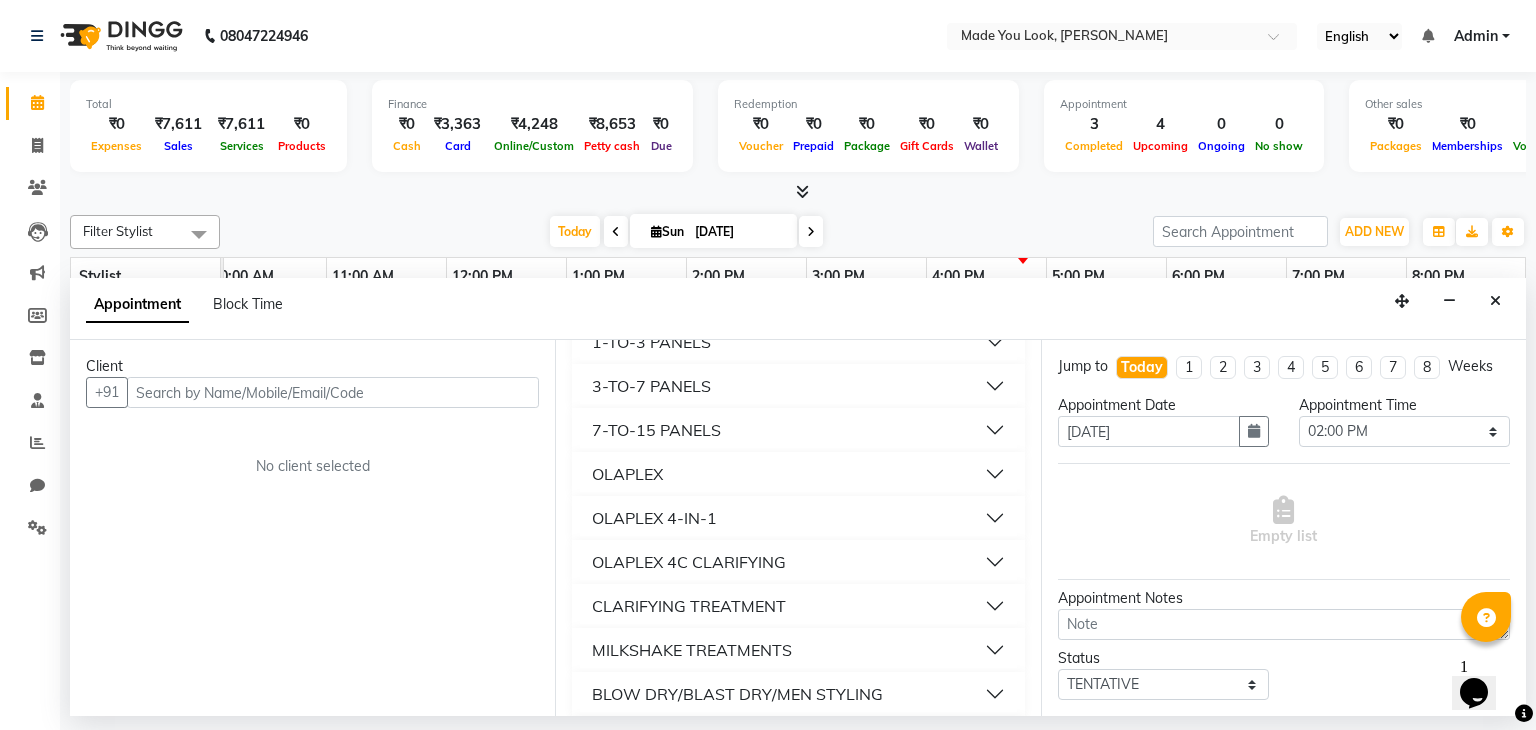 click on "OLAPLEX" at bounding box center [798, 474] 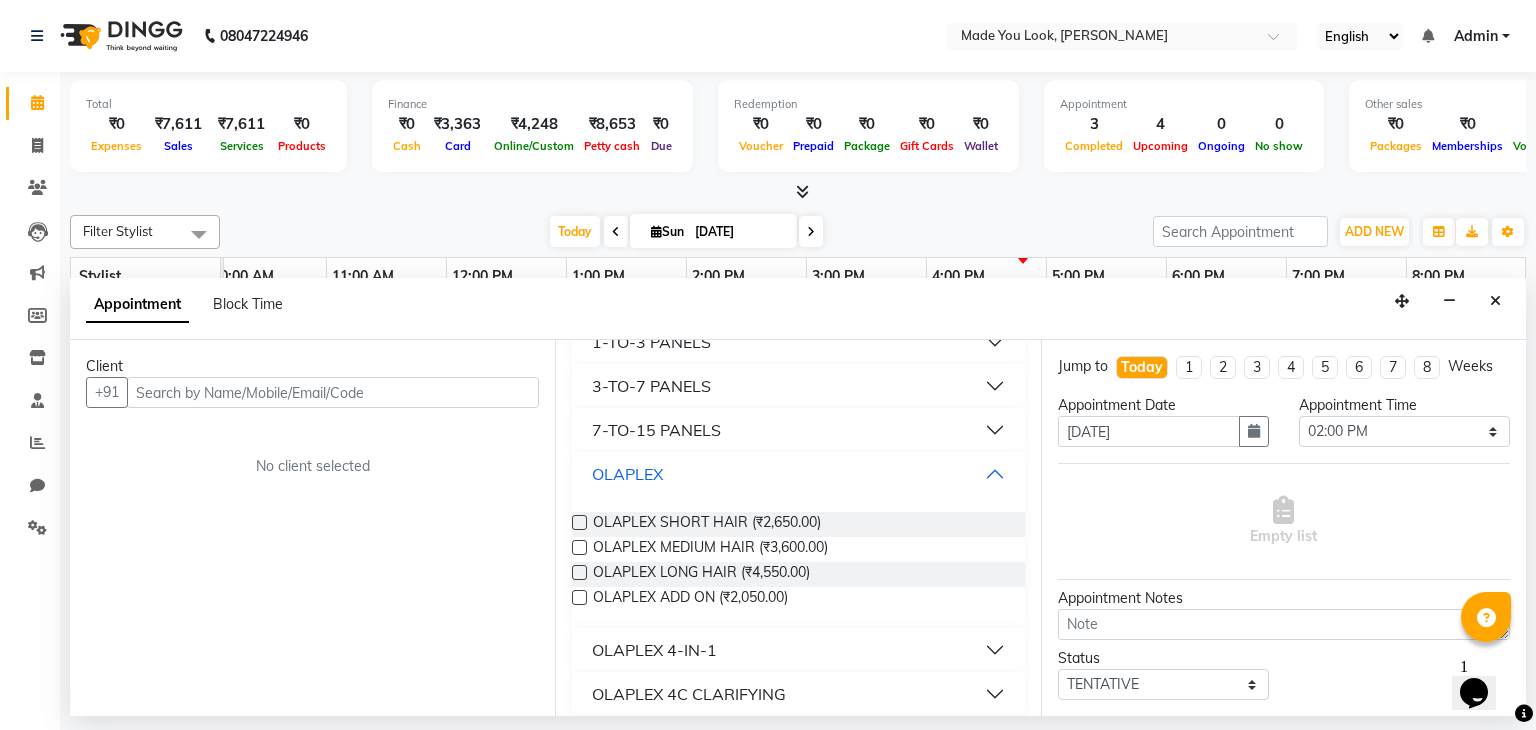 click on "OLAPLEX" at bounding box center [798, 474] 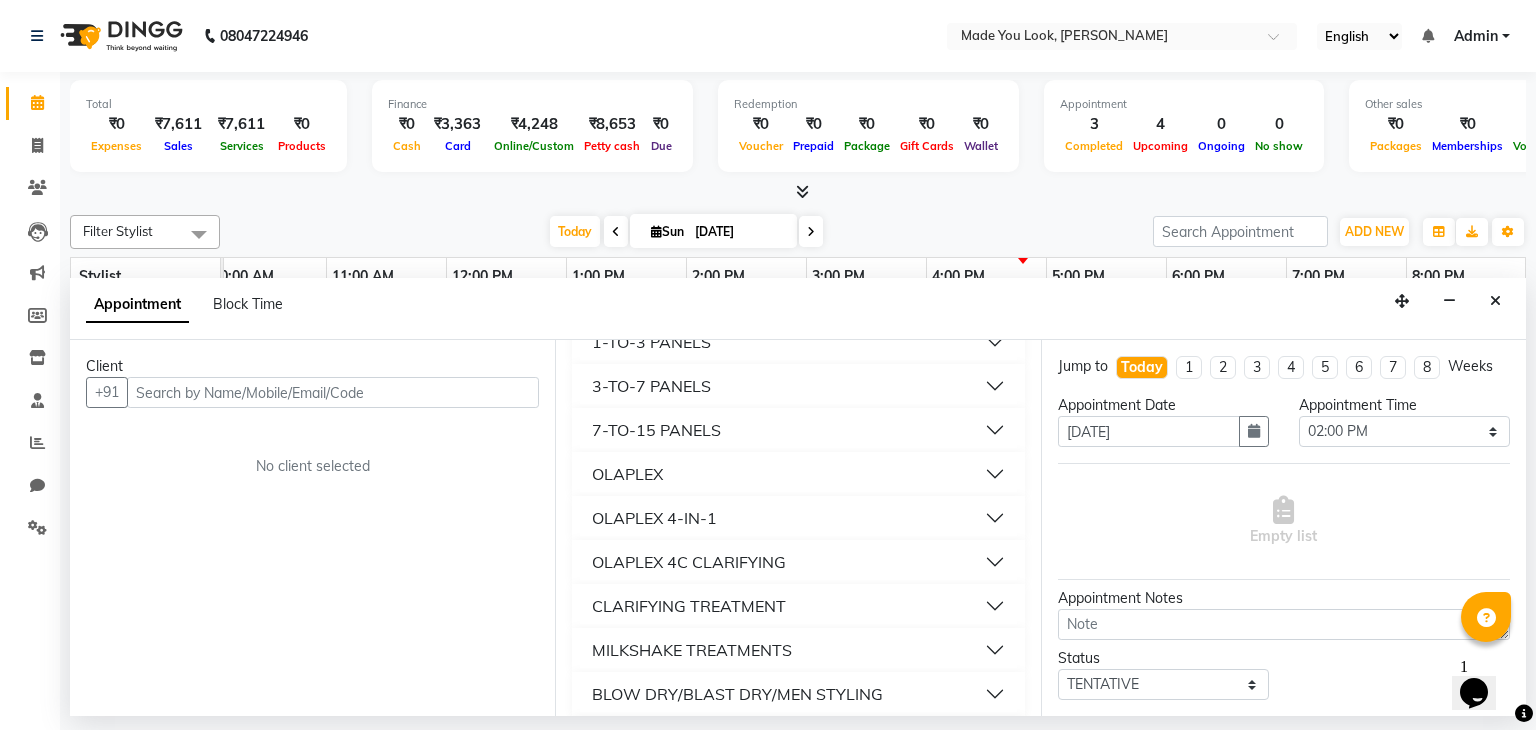 scroll, scrollTop: 1911, scrollLeft: 0, axis: vertical 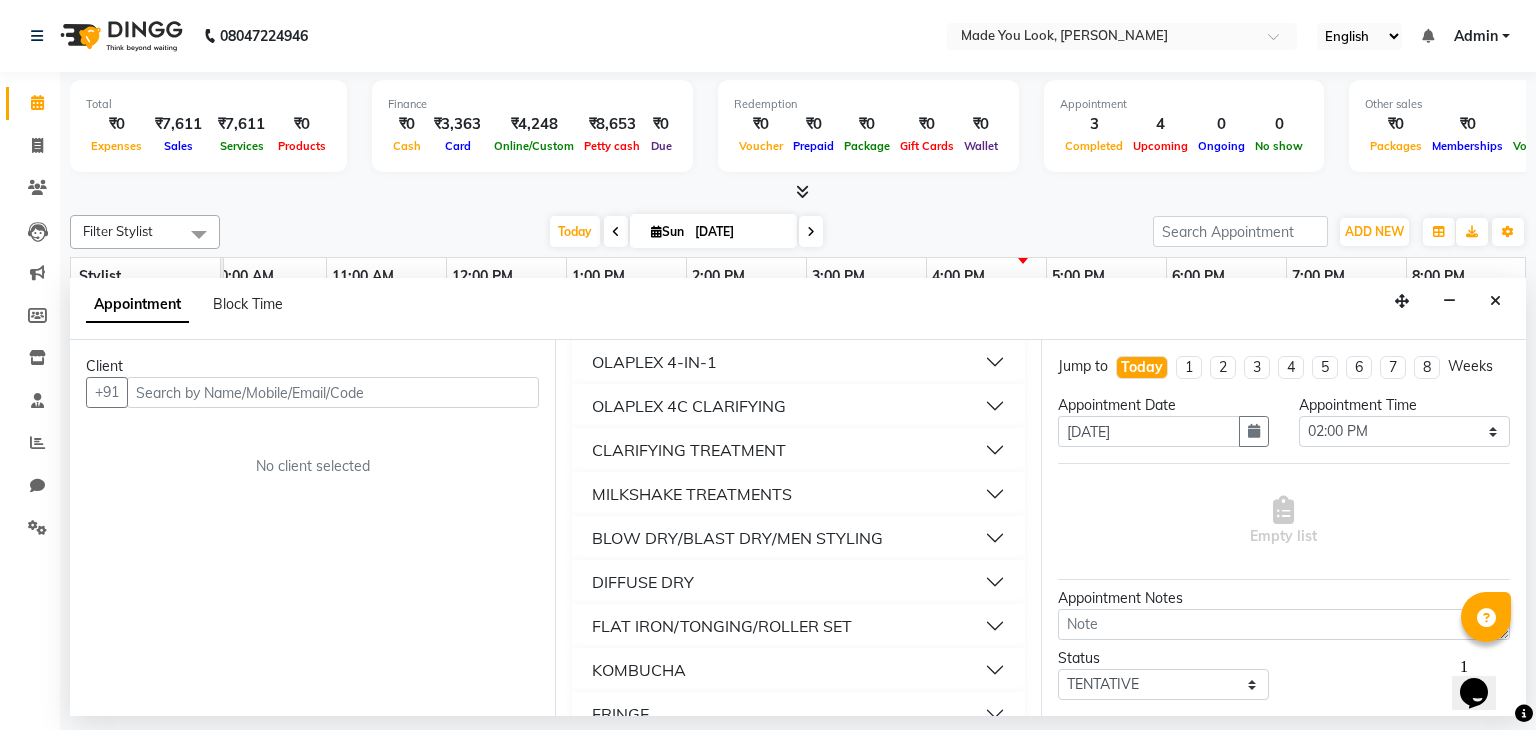 click on "MILKSHAKE TREATMENTS" at bounding box center [692, 494] 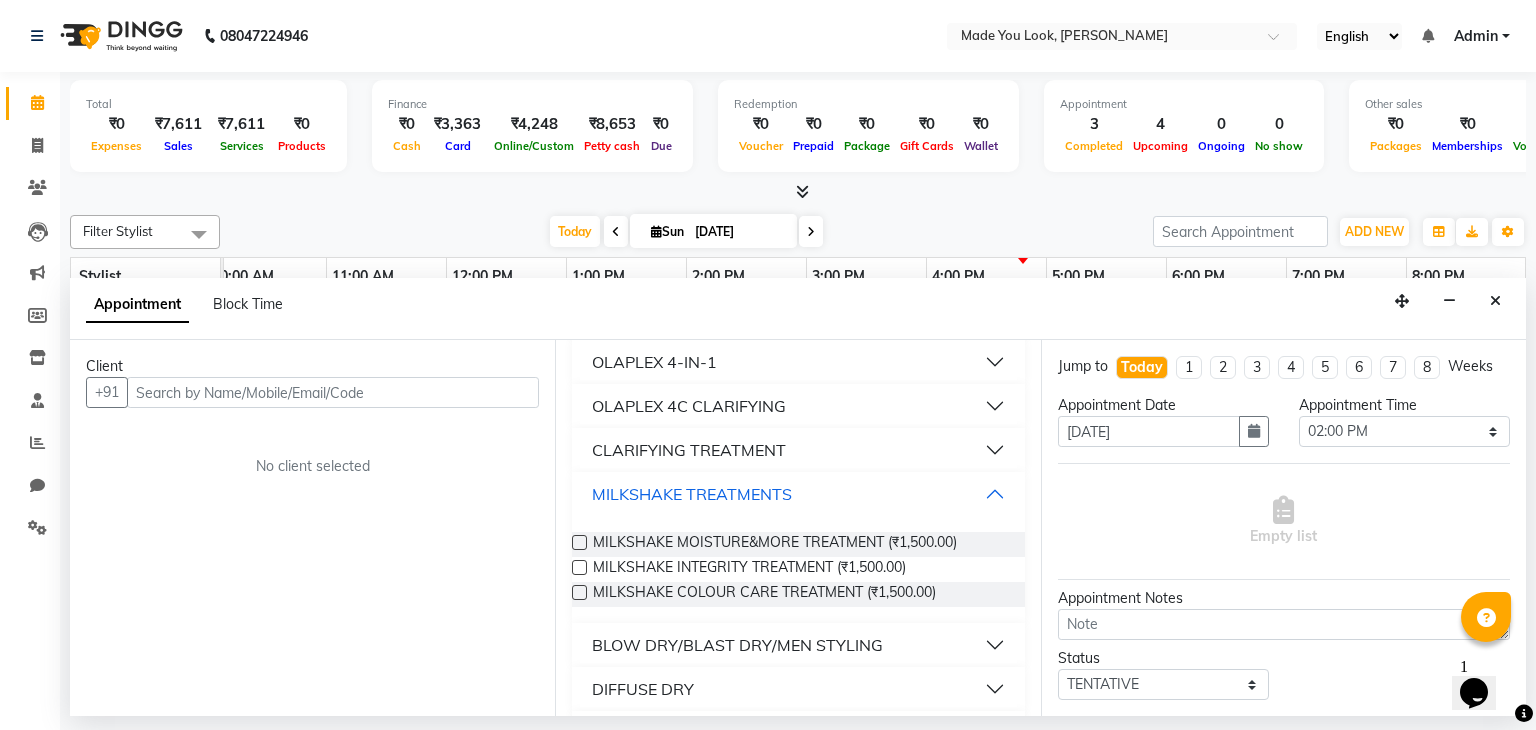 click on "MILKSHAKE TREATMENTS" at bounding box center [692, 494] 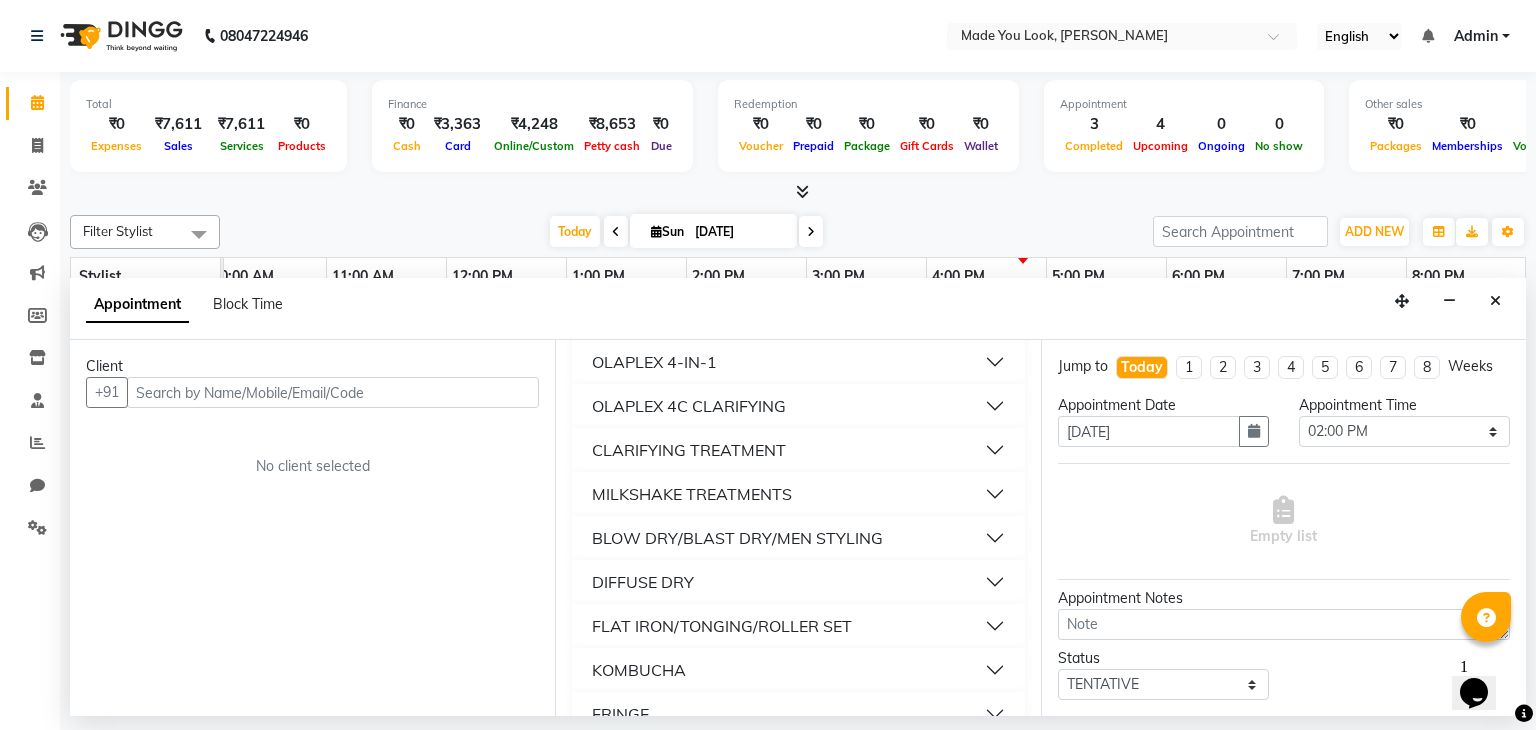 click on "BLOW DRY/BLAST DRY/MEN STYLING" at bounding box center (737, 538) 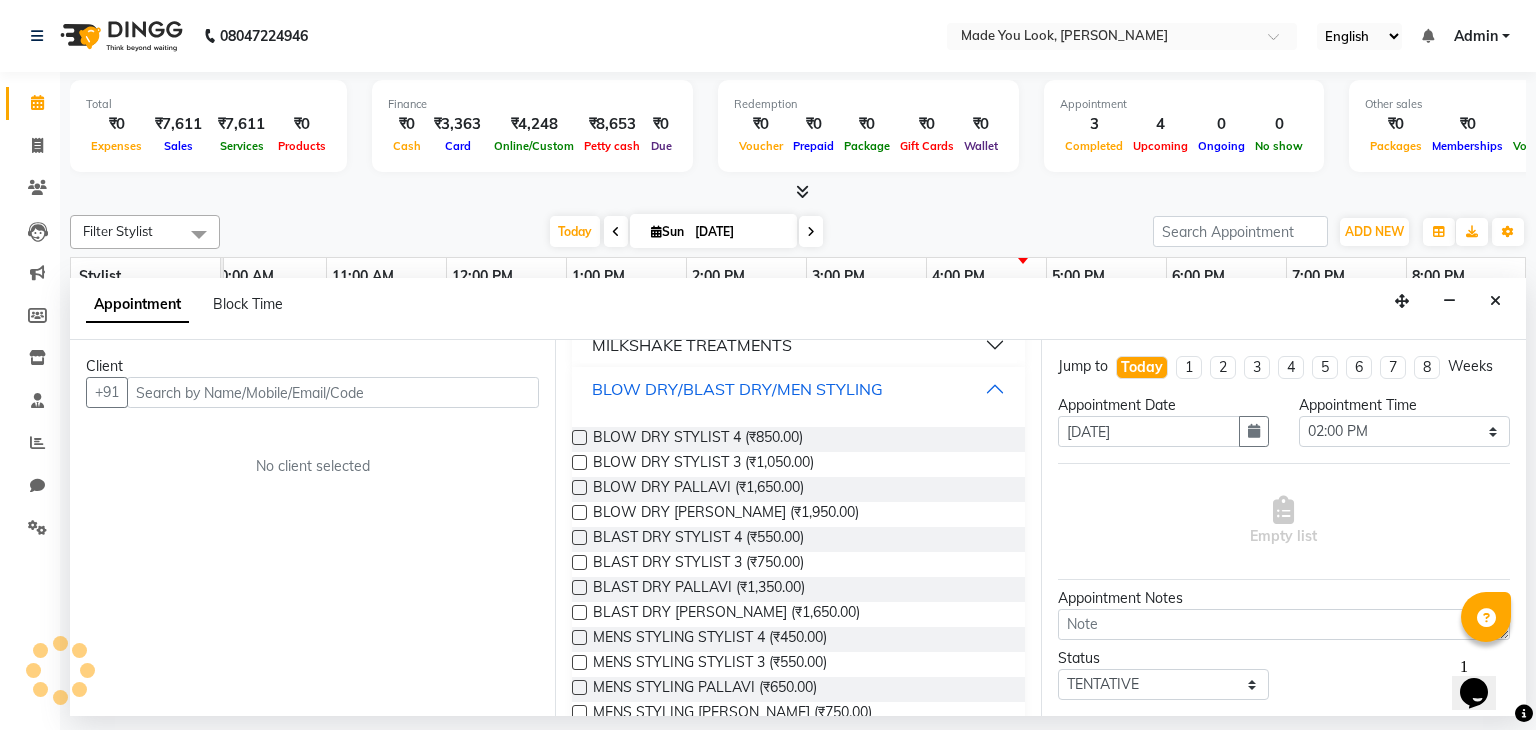 scroll, scrollTop: 2067, scrollLeft: 0, axis: vertical 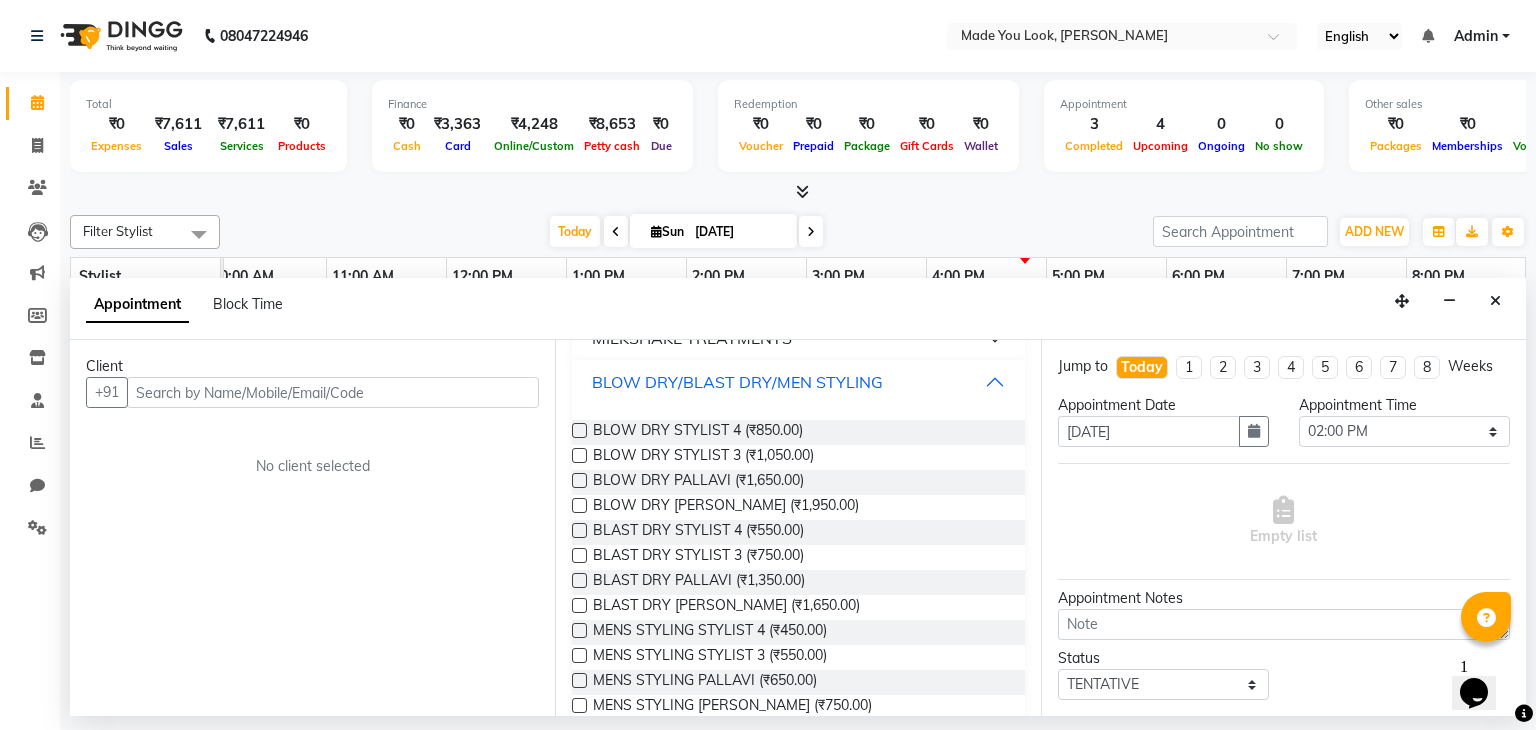 click on "BLOW DRY/BLAST DRY/MEN STYLING" at bounding box center (737, 382) 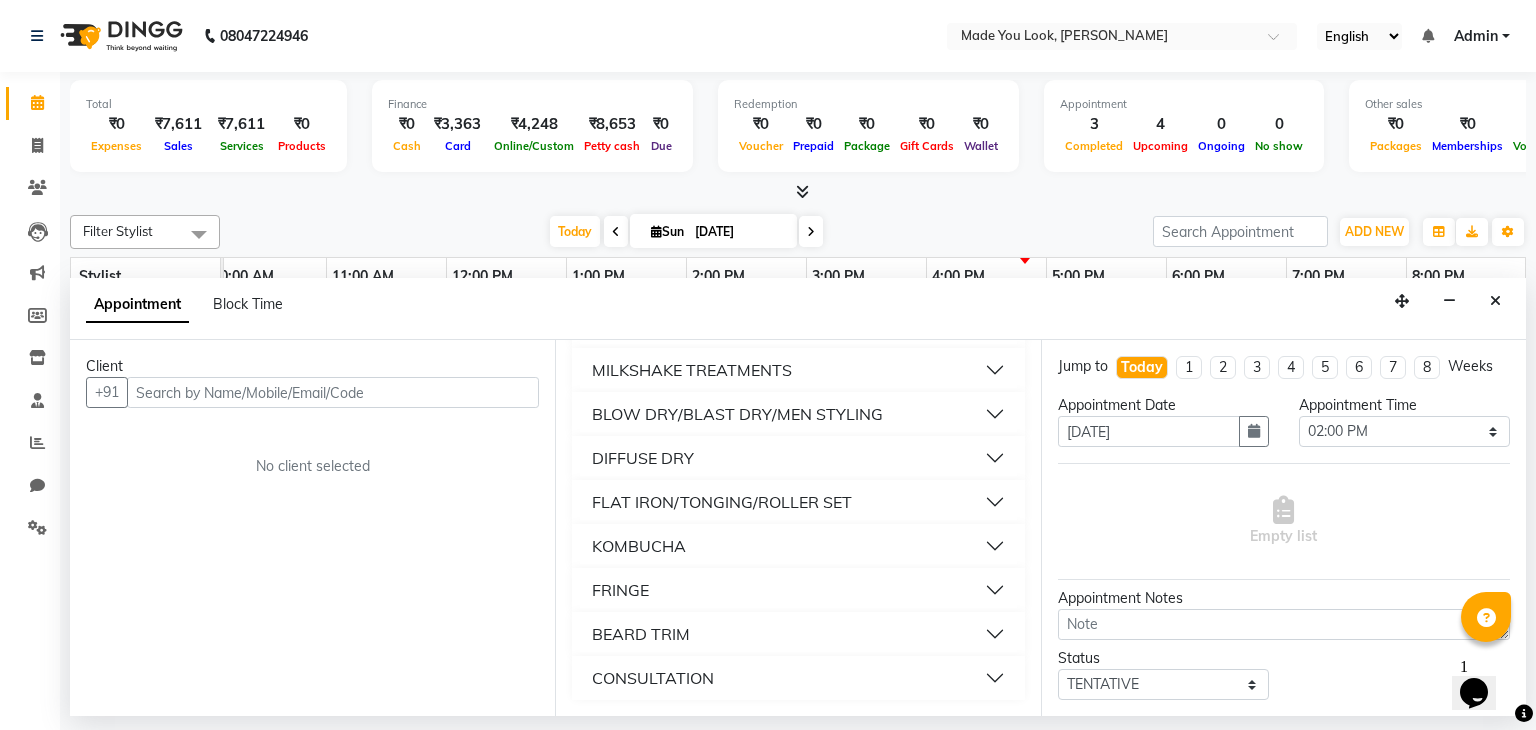 scroll, scrollTop: 2035, scrollLeft: 0, axis: vertical 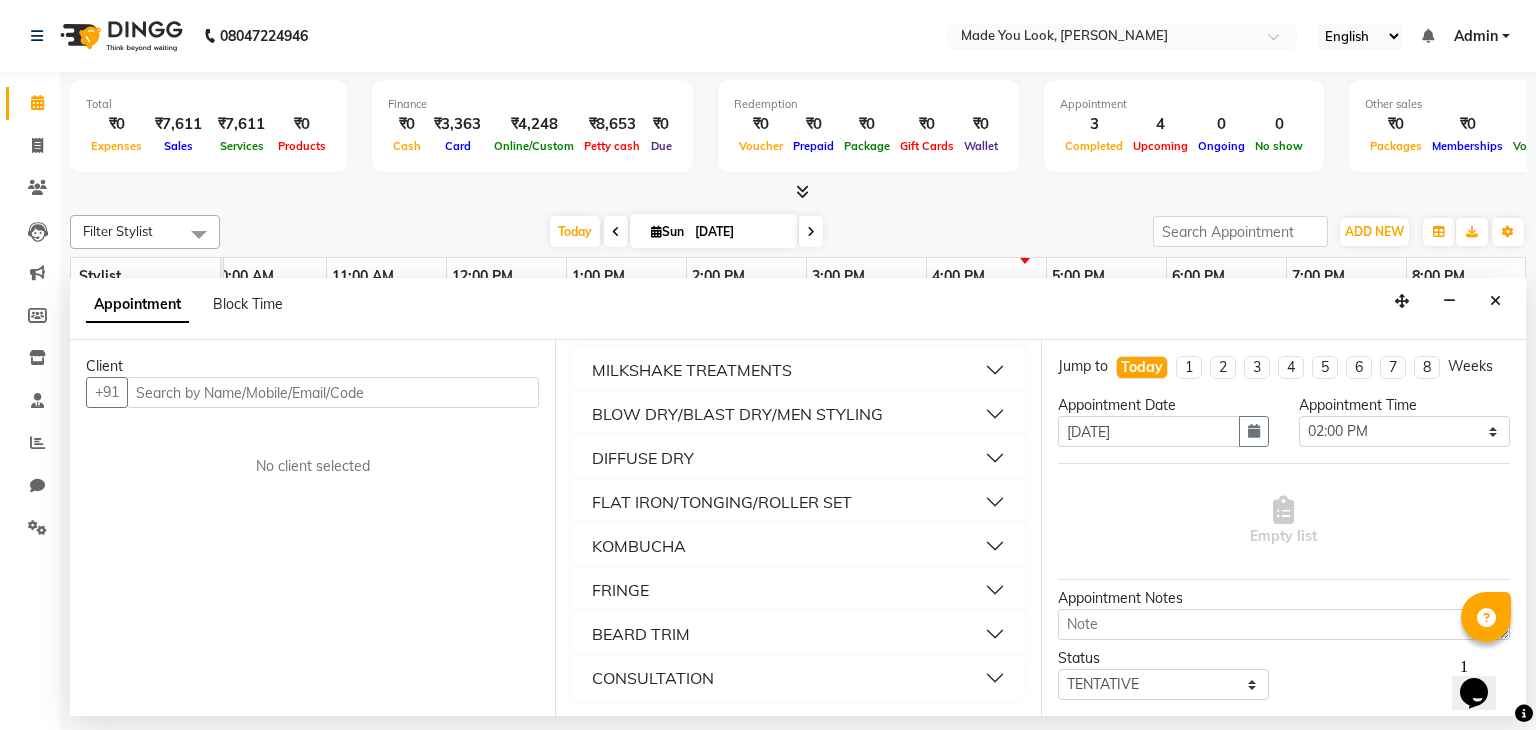 click on "DIFFUSE DRY" at bounding box center (798, 458) 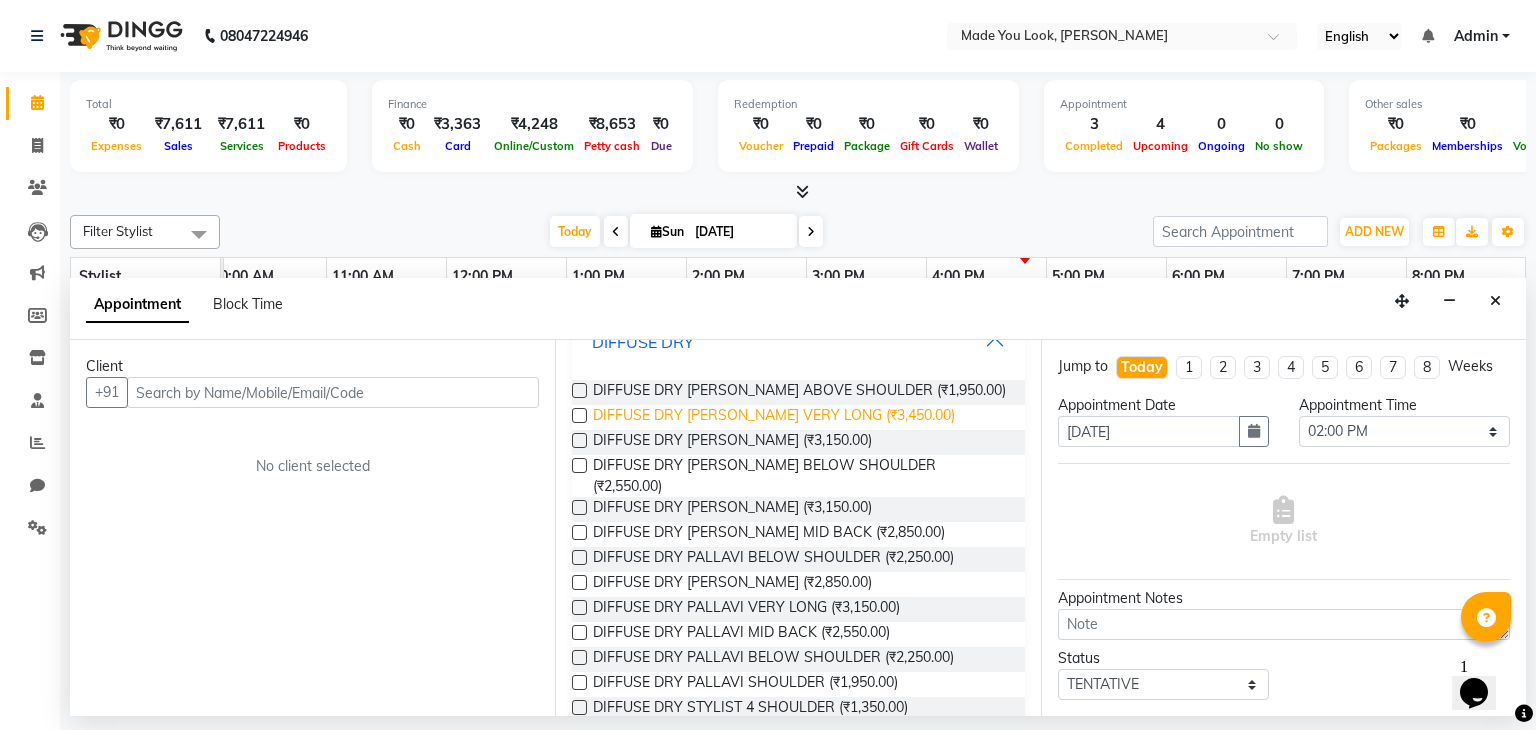 scroll, scrollTop: 2074, scrollLeft: 0, axis: vertical 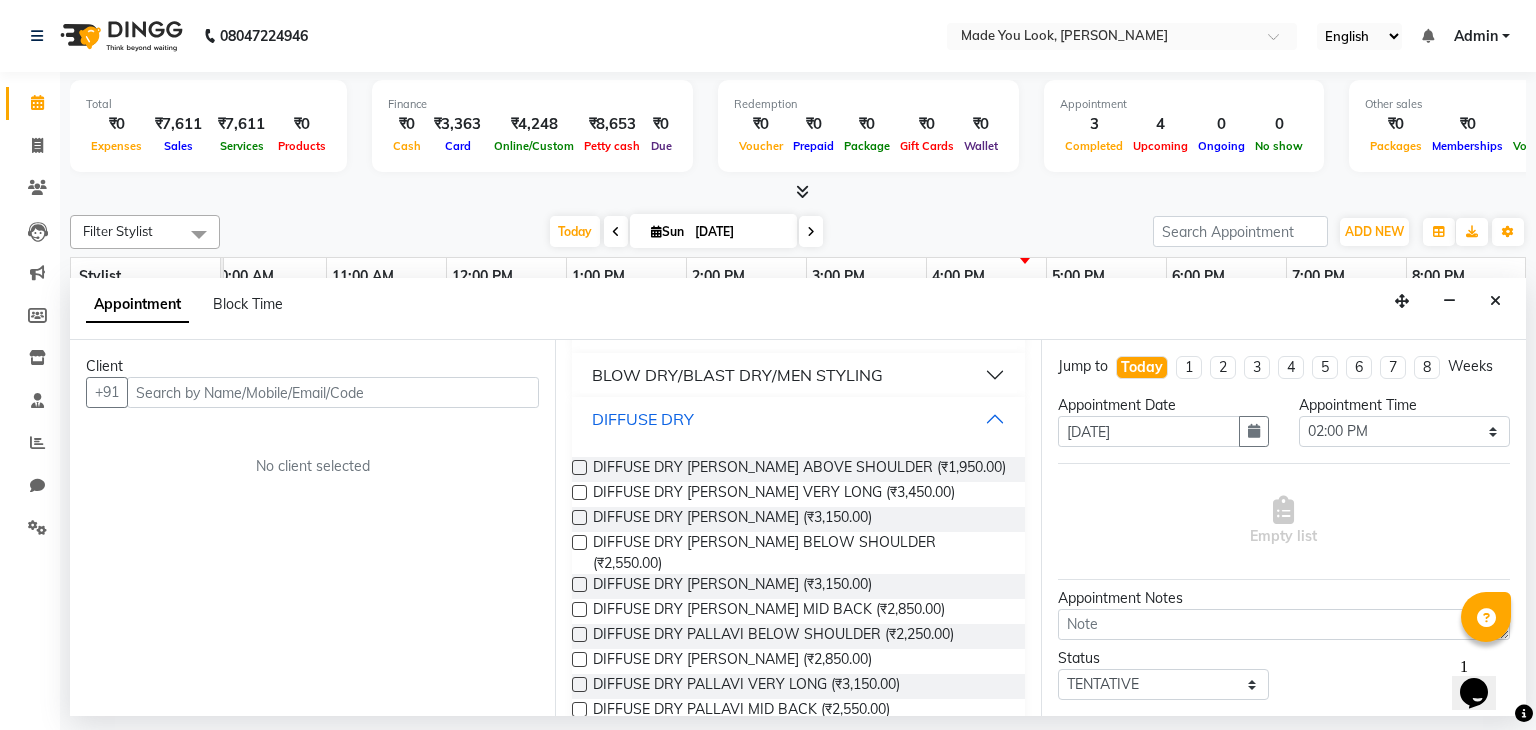 click on "DIFFUSE DRY" at bounding box center [798, 419] 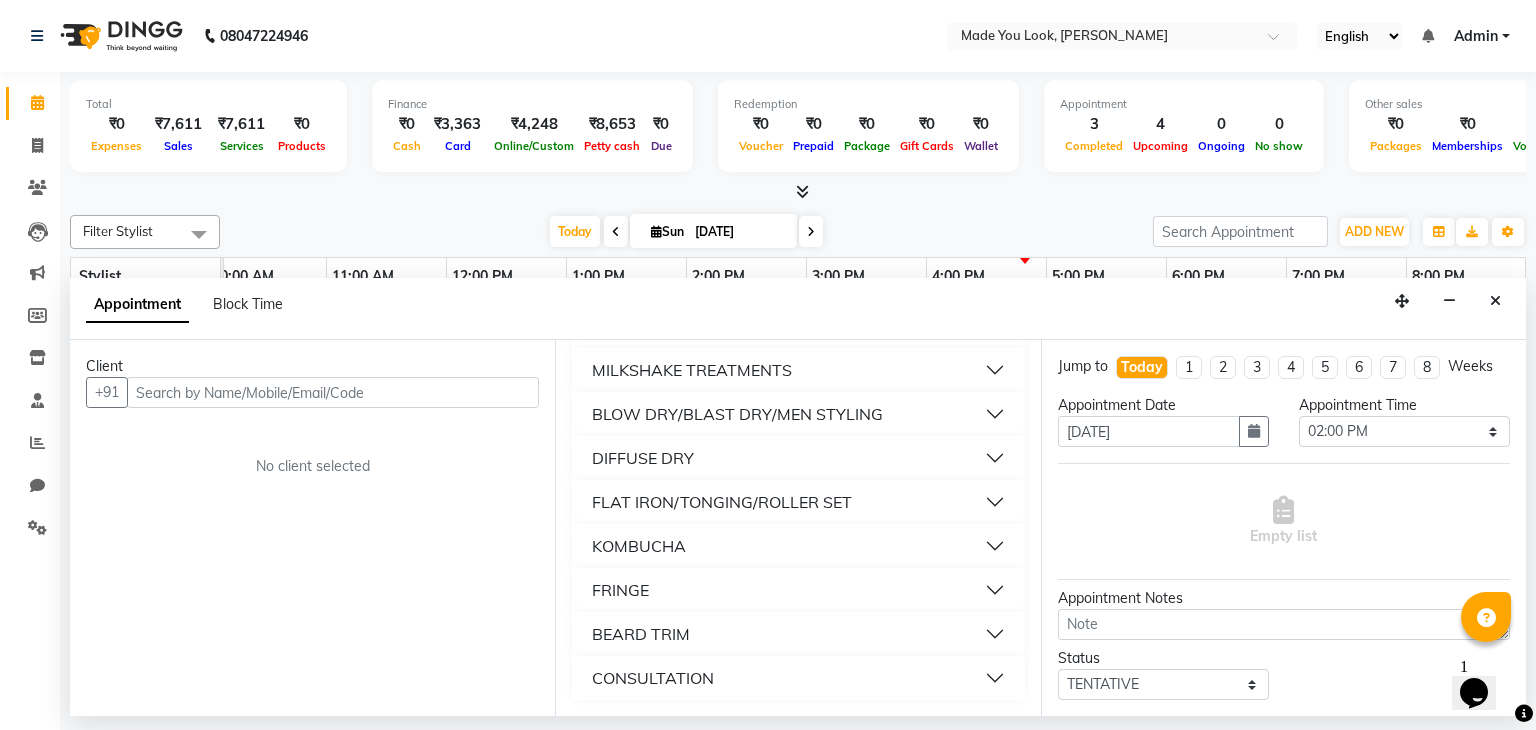 scroll, scrollTop: 2035, scrollLeft: 0, axis: vertical 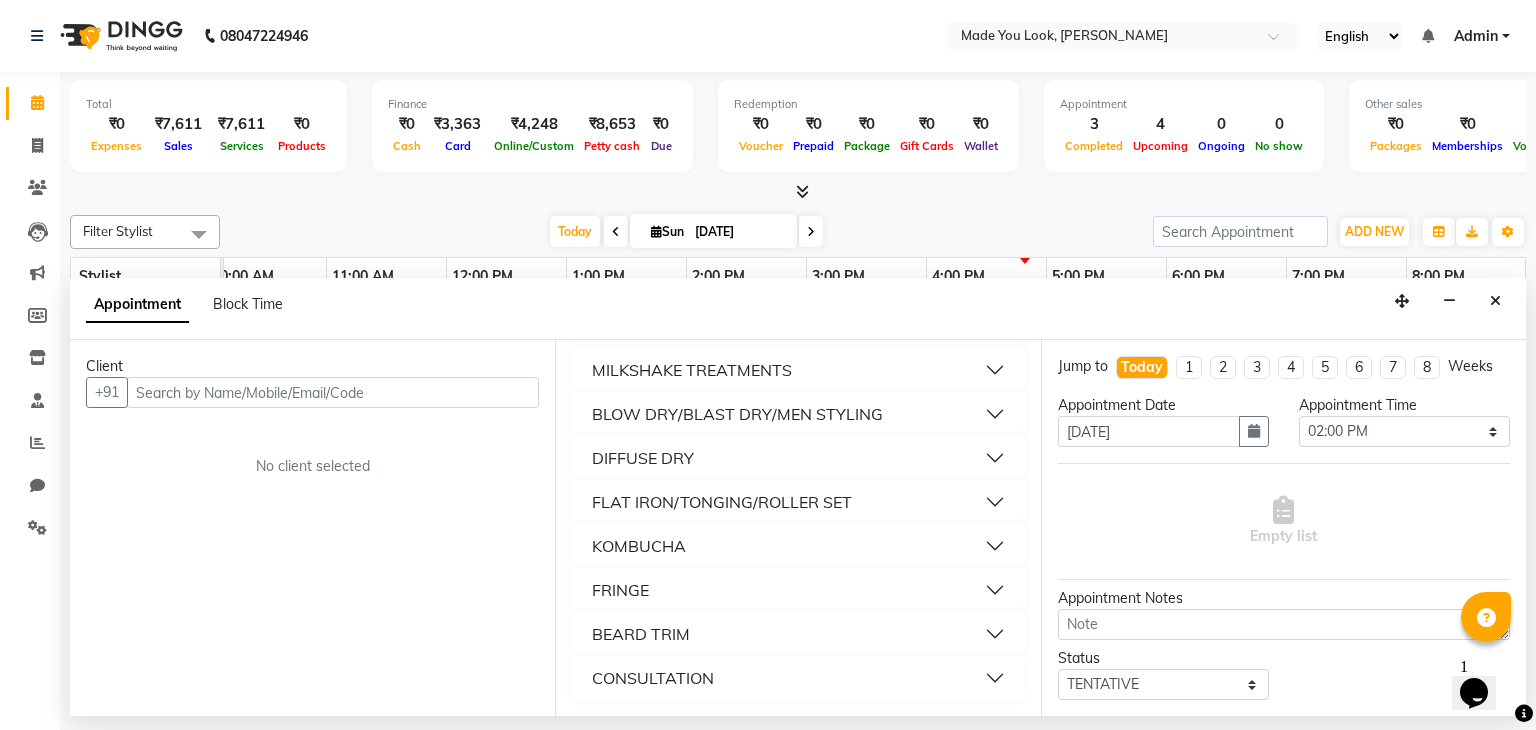 click on "KOMBUCHA" at bounding box center [798, 546] 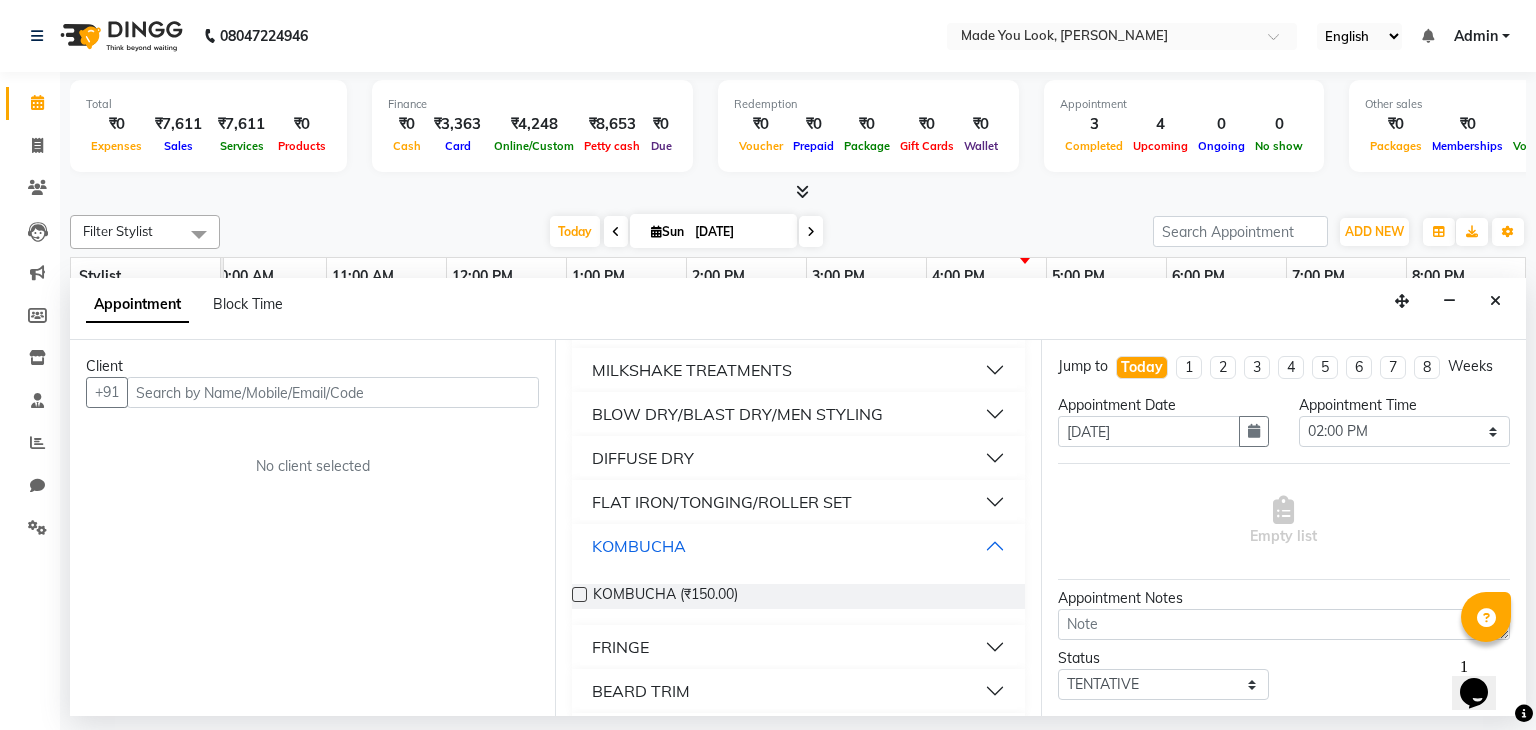click on "KOMBUCHA" at bounding box center [639, 546] 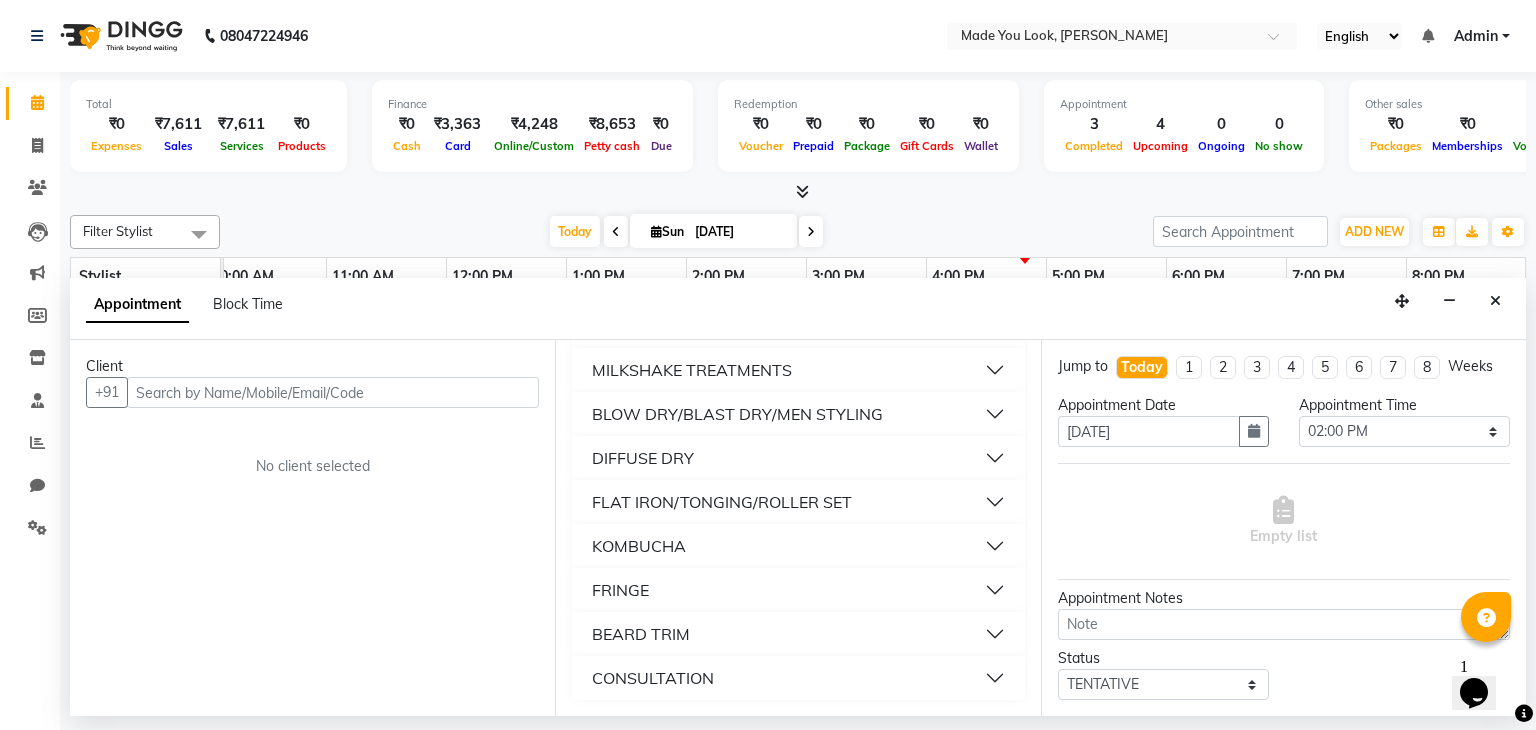 click on "FRINGE" at bounding box center (798, 590) 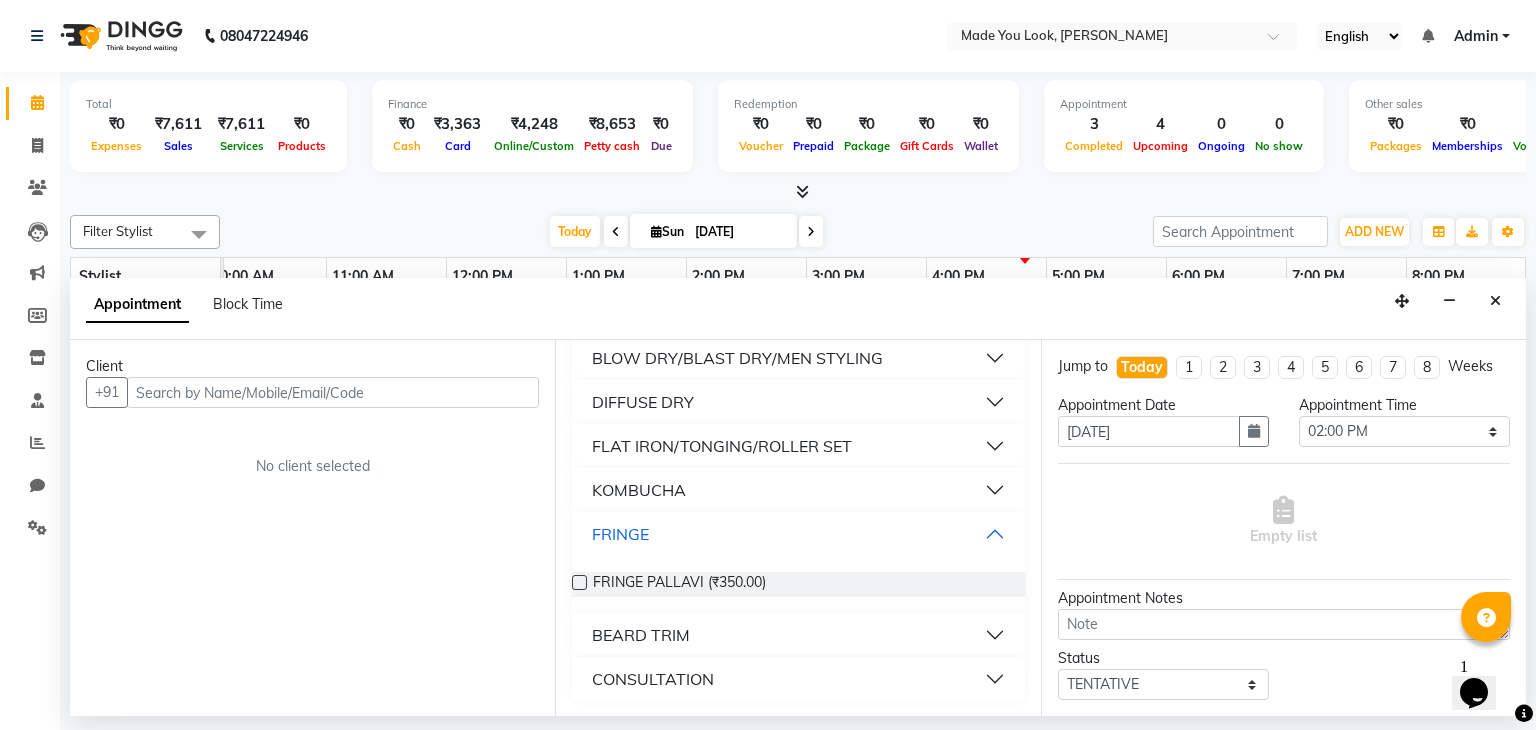 scroll, scrollTop: 2092, scrollLeft: 0, axis: vertical 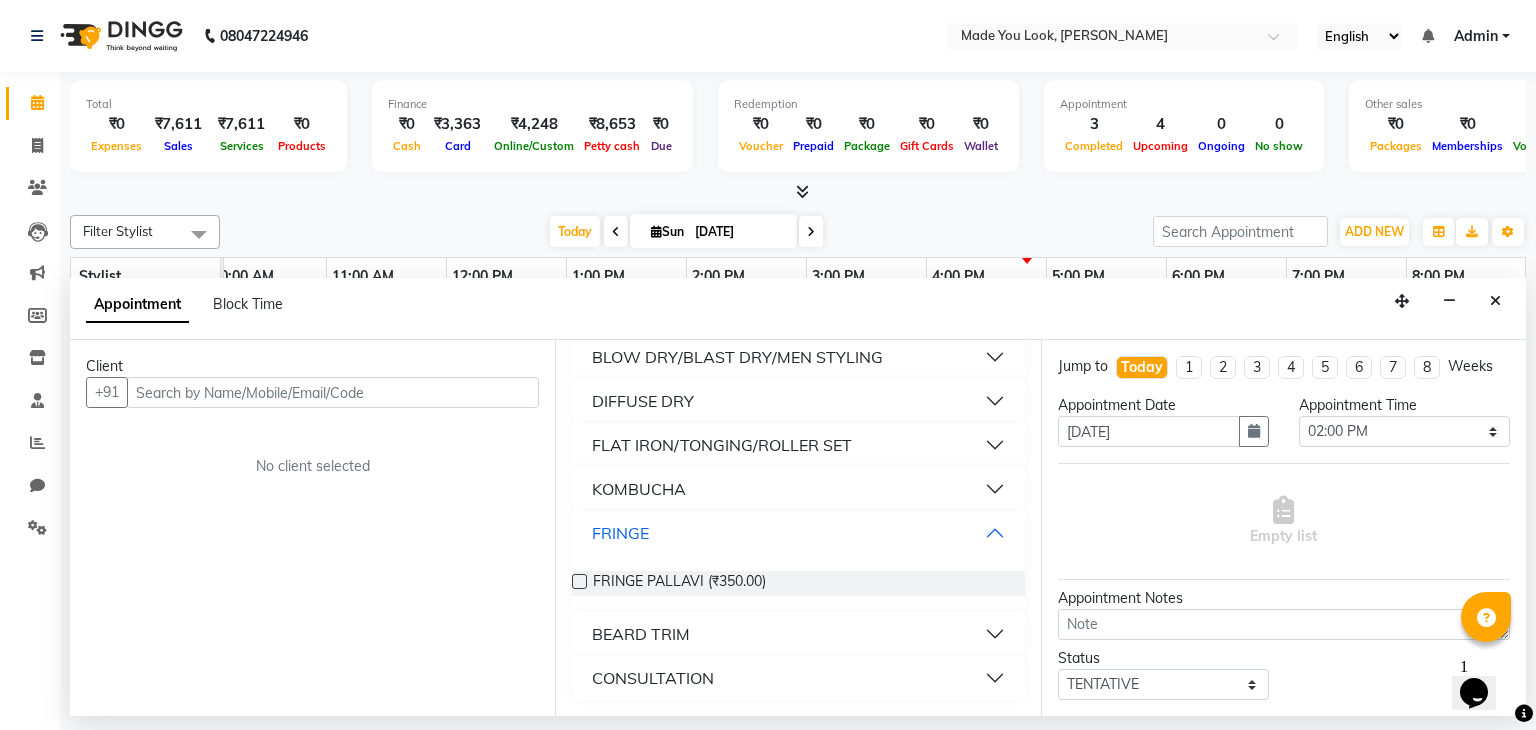 click on "FRINGE" at bounding box center (798, 533) 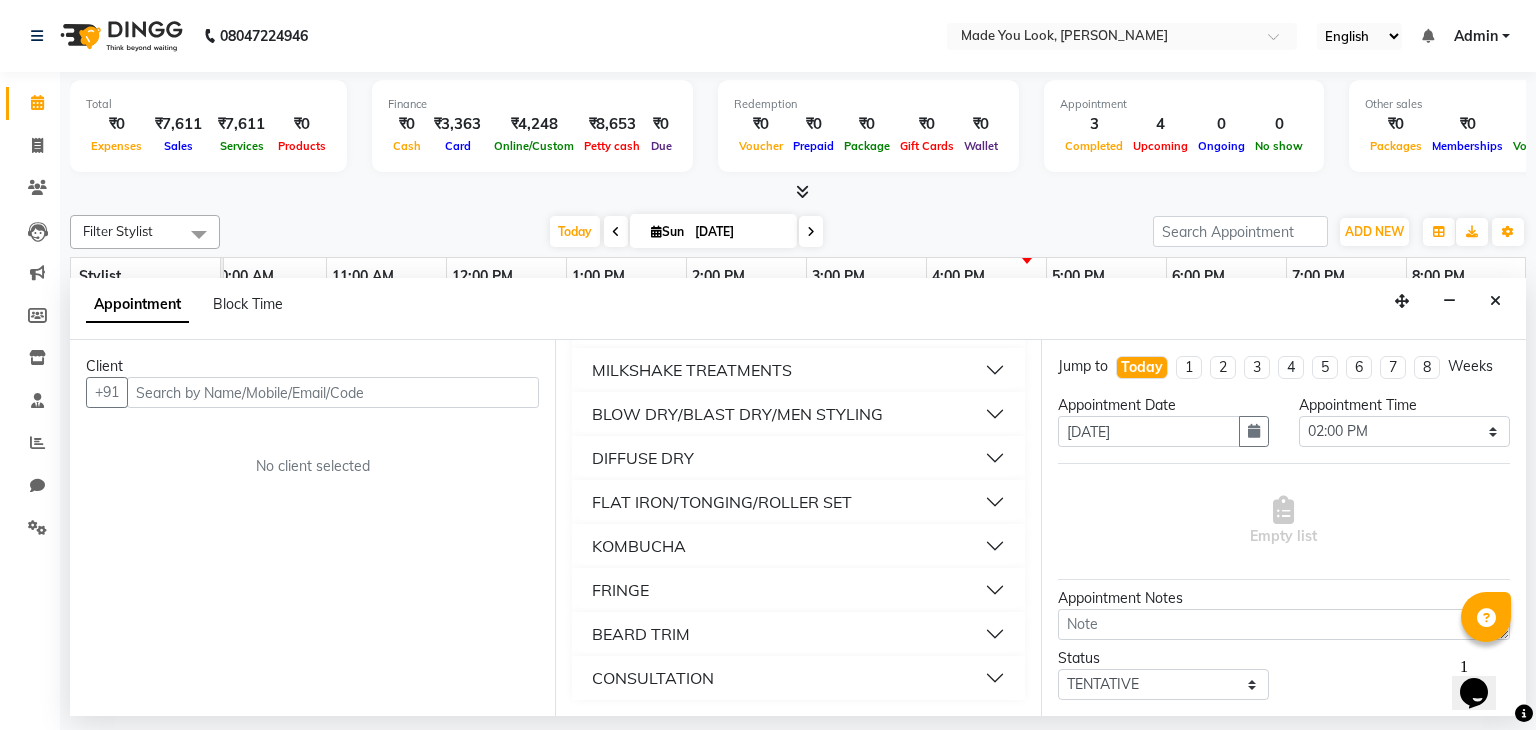 scroll, scrollTop: 2035, scrollLeft: 0, axis: vertical 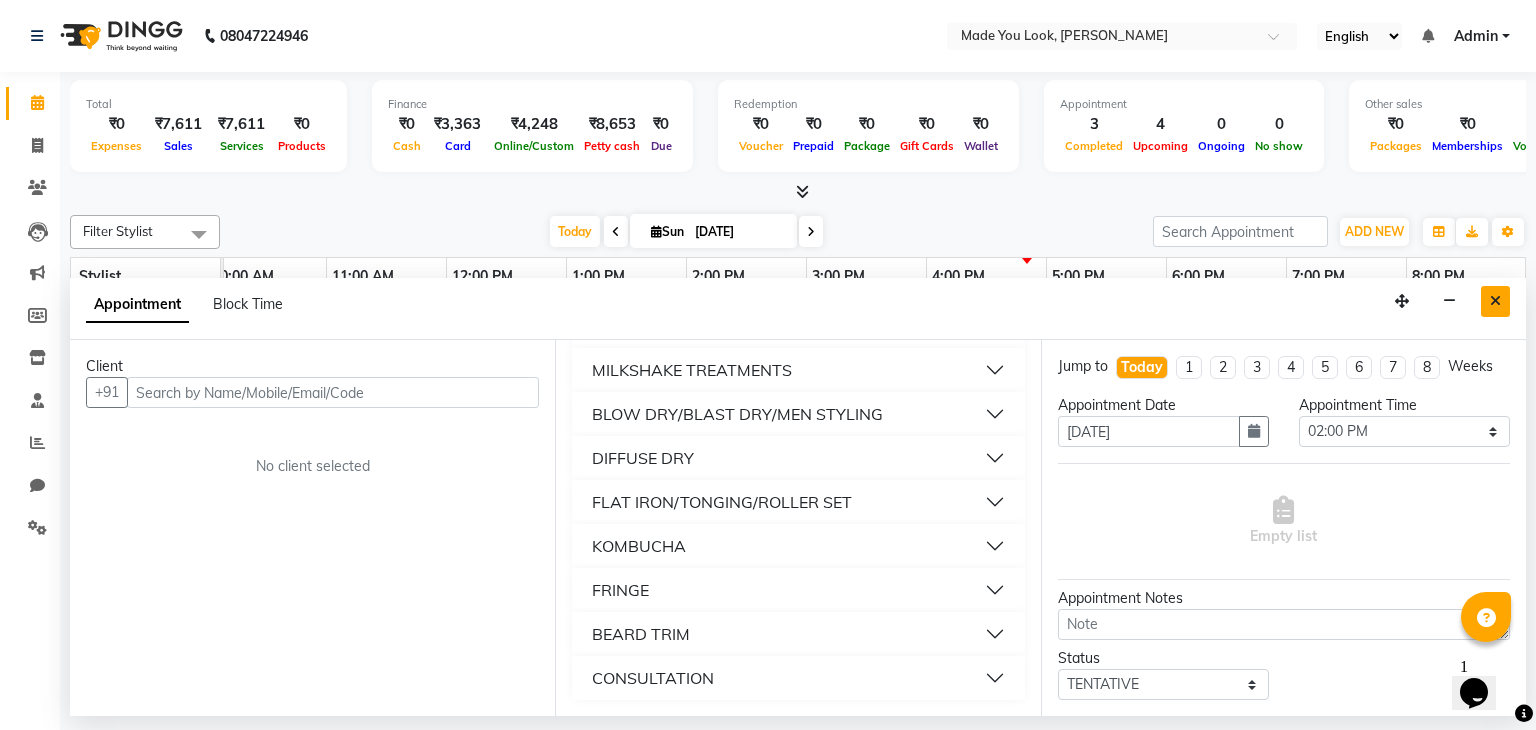 click at bounding box center (1495, 301) 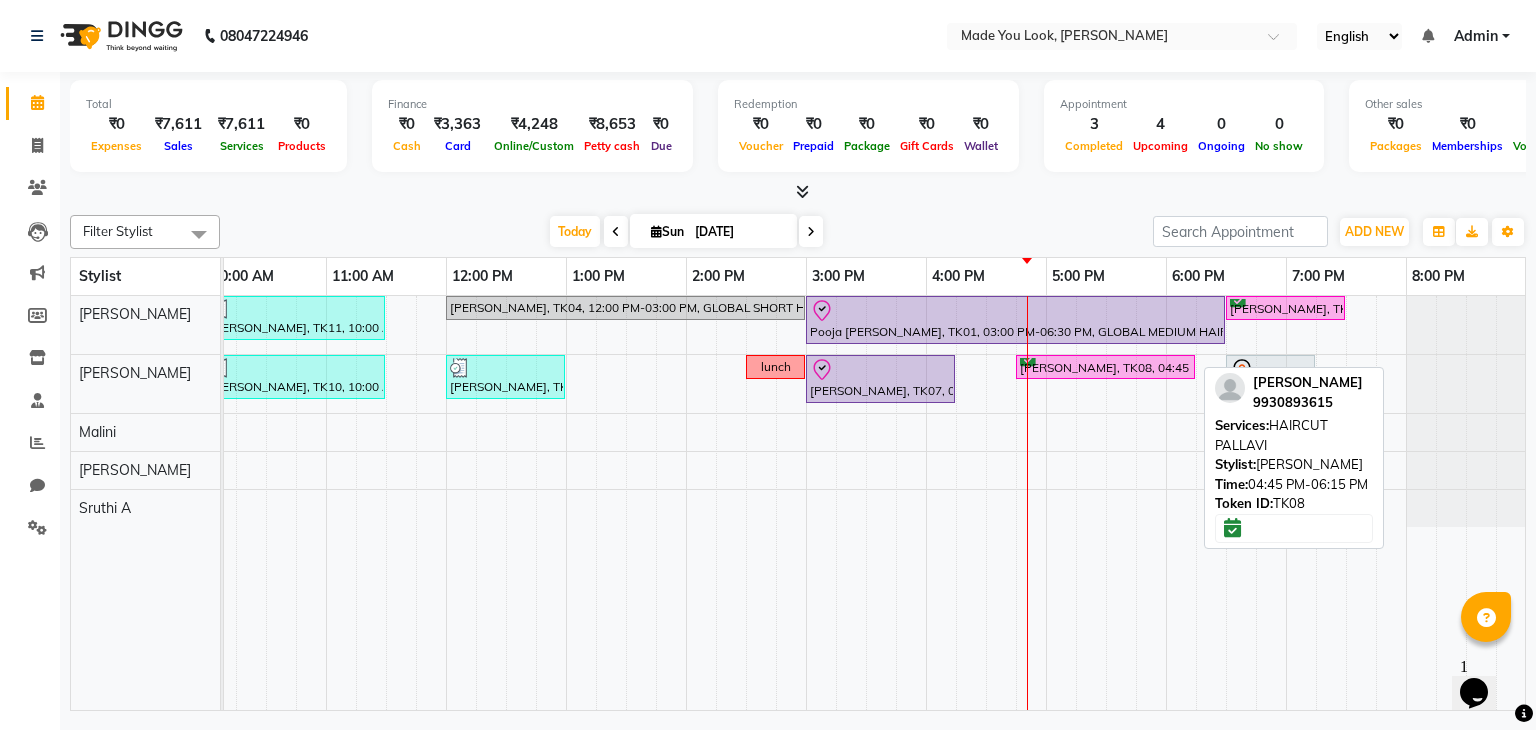 click on "Nehal shanbhav, TK08, 04:45 PM-06:15 PM, HAIRCUT PALLAVI" at bounding box center (1105, 367) 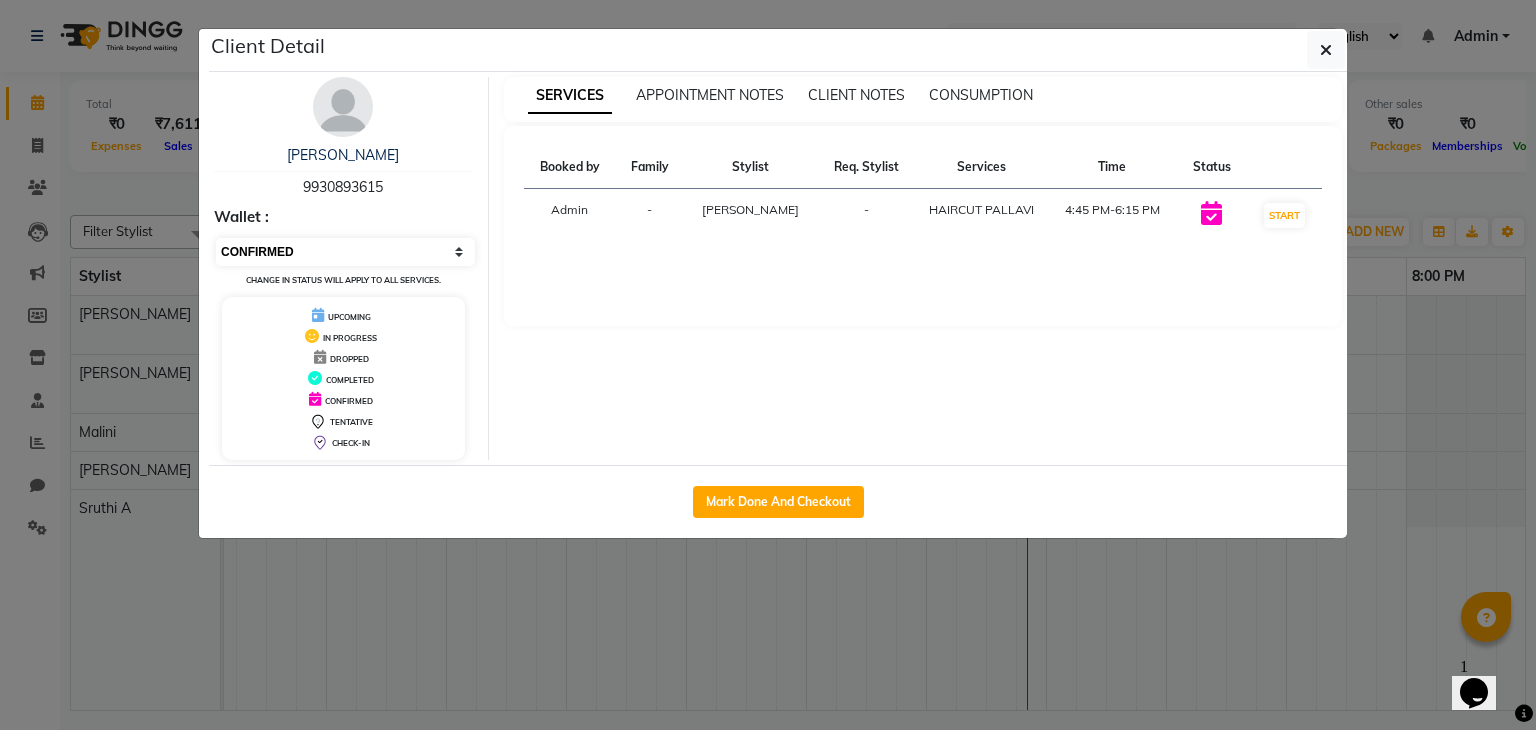 click on "Select IN SERVICE CONFIRMED TENTATIVE CHECK IN MARK DONE DROPPED UPCOMING" at bounding box center (345, 252) 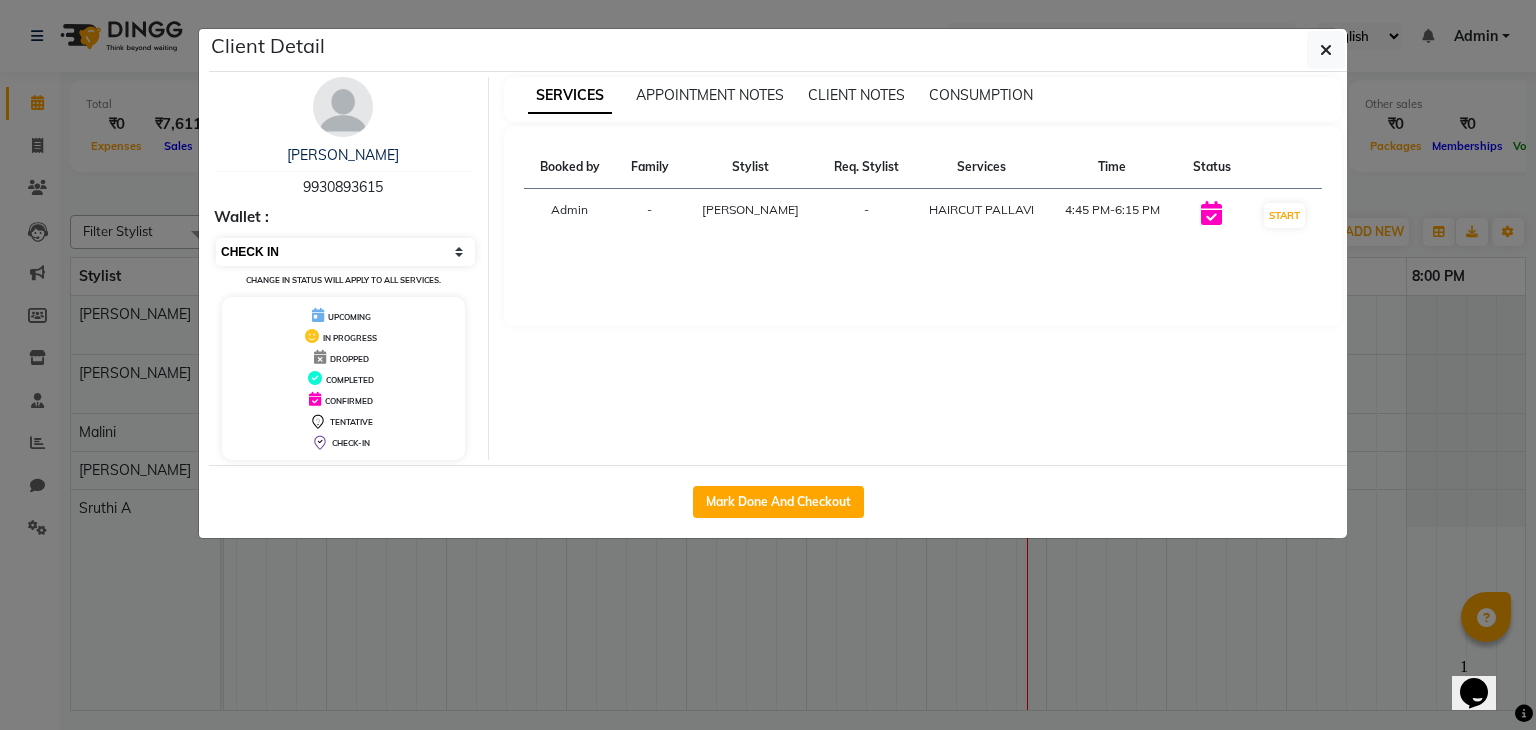 click on "Select IN SERVICE CONFIRMED TENTATIVE CHECK IN MARK DONE DROPPED UPCOMING" at bounding box center (345, 252) 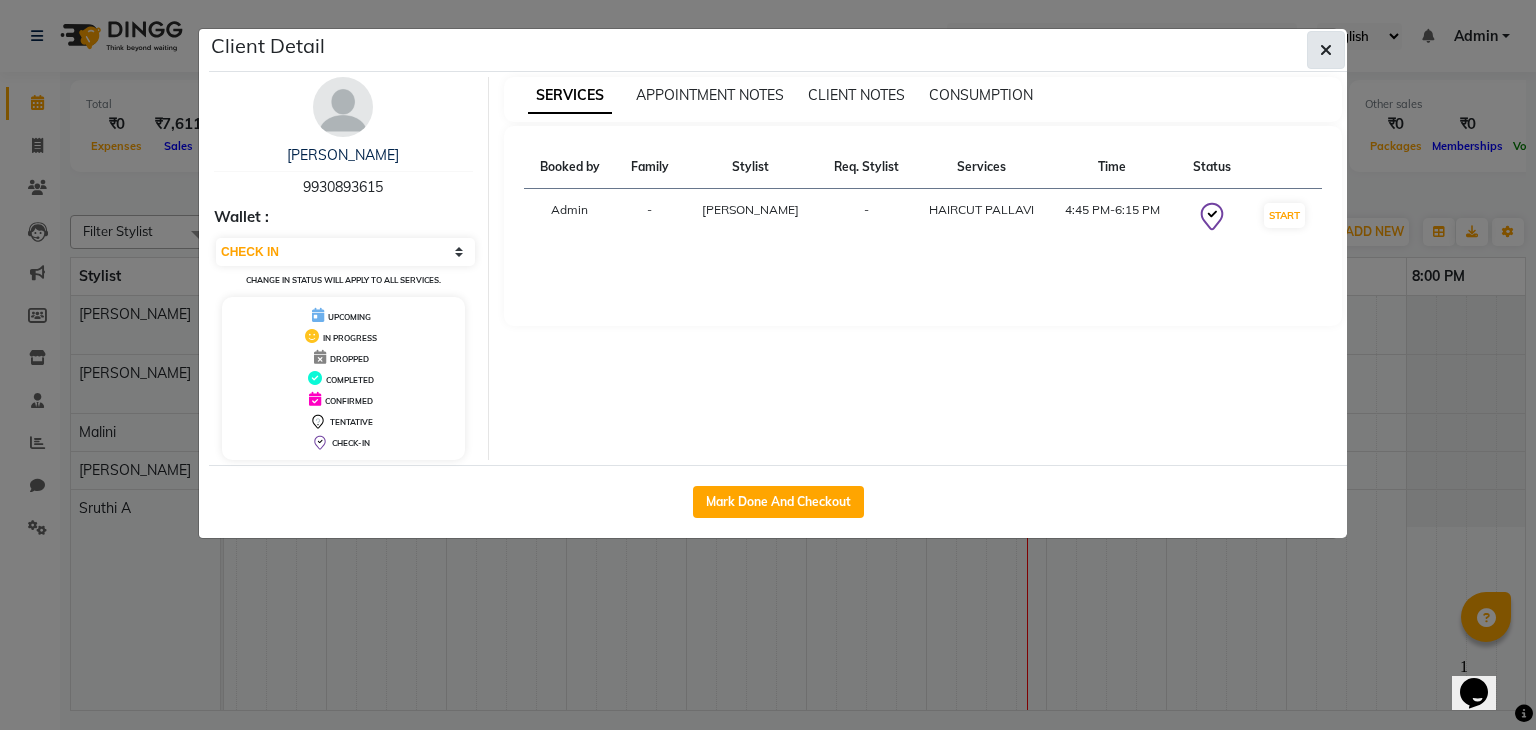 click 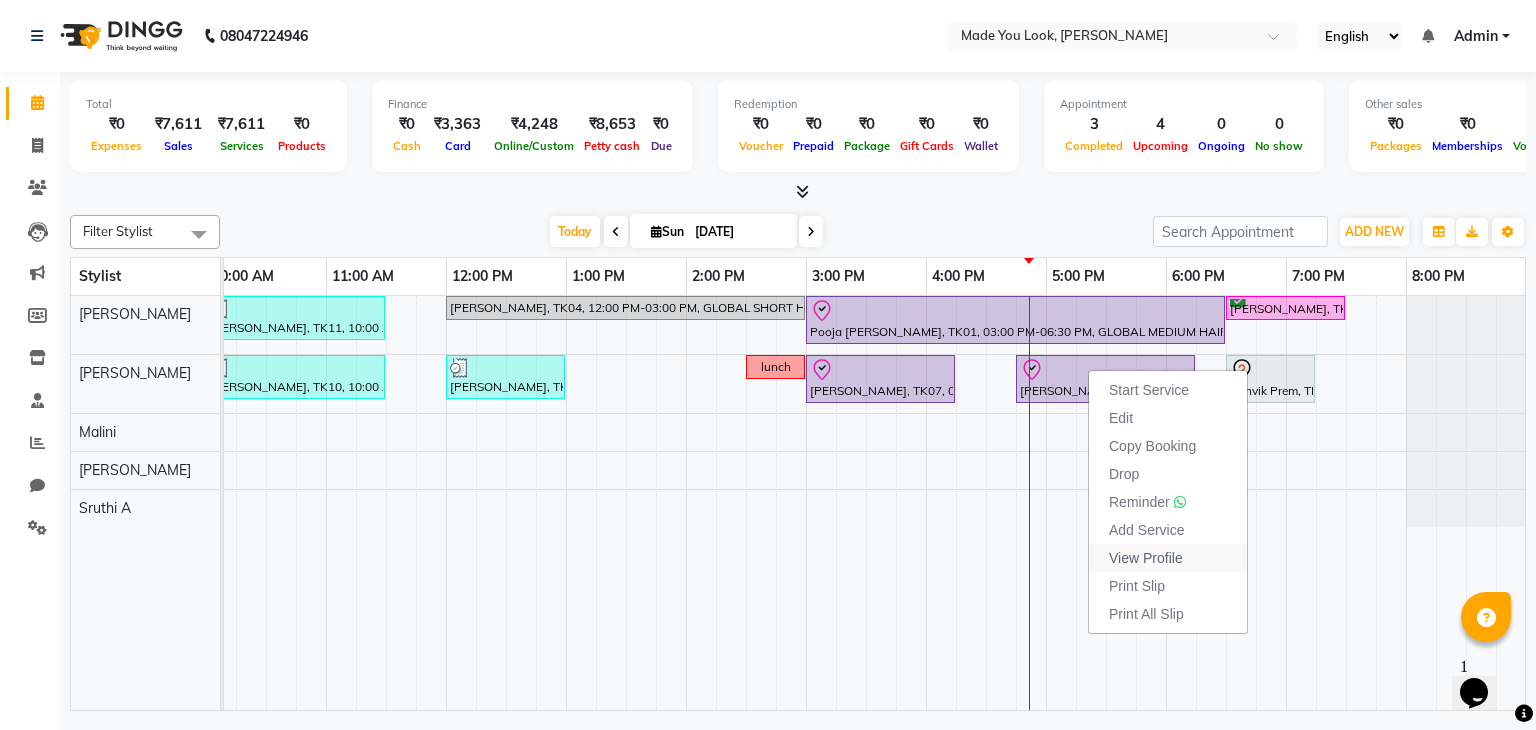 click on "View Profile" at bounding box center [1168, 558] 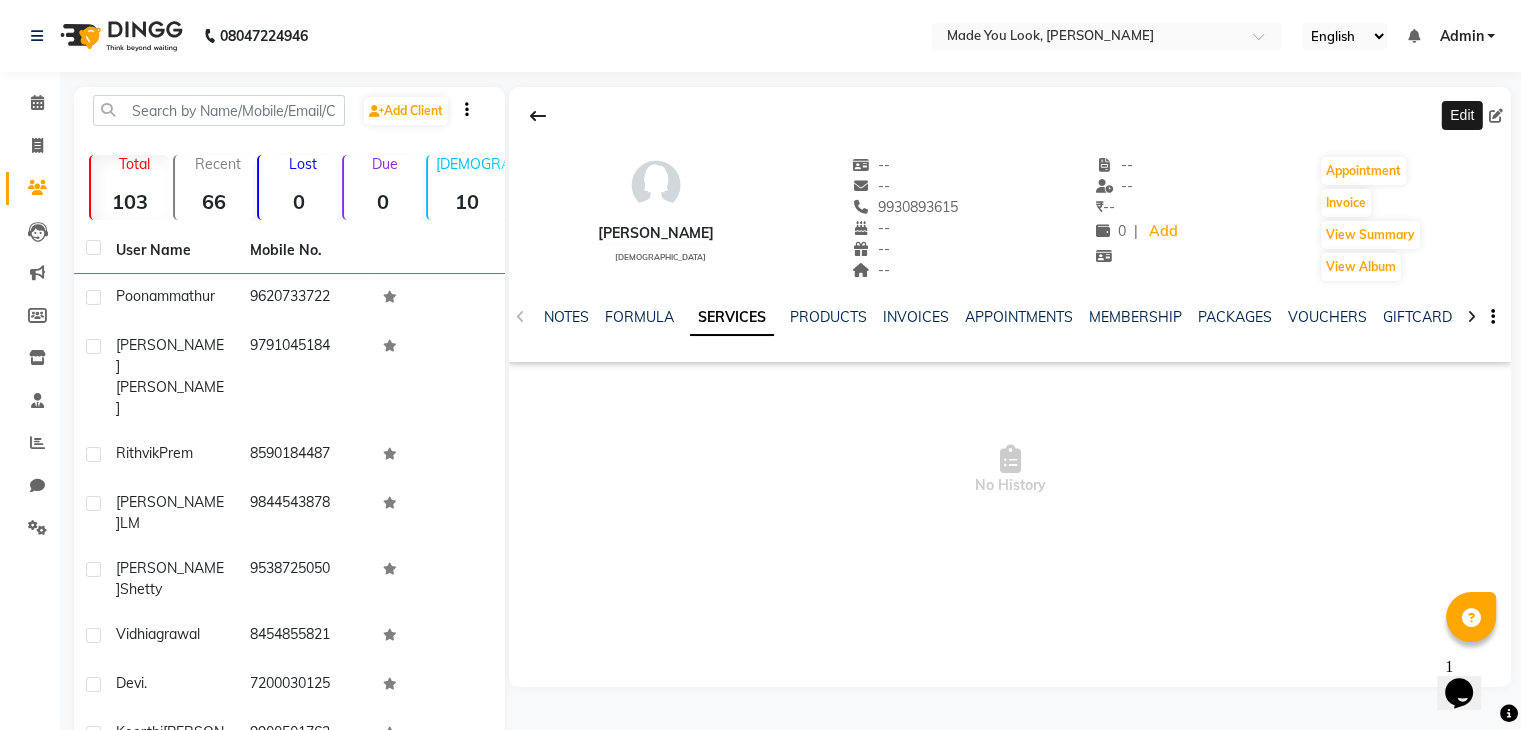 click 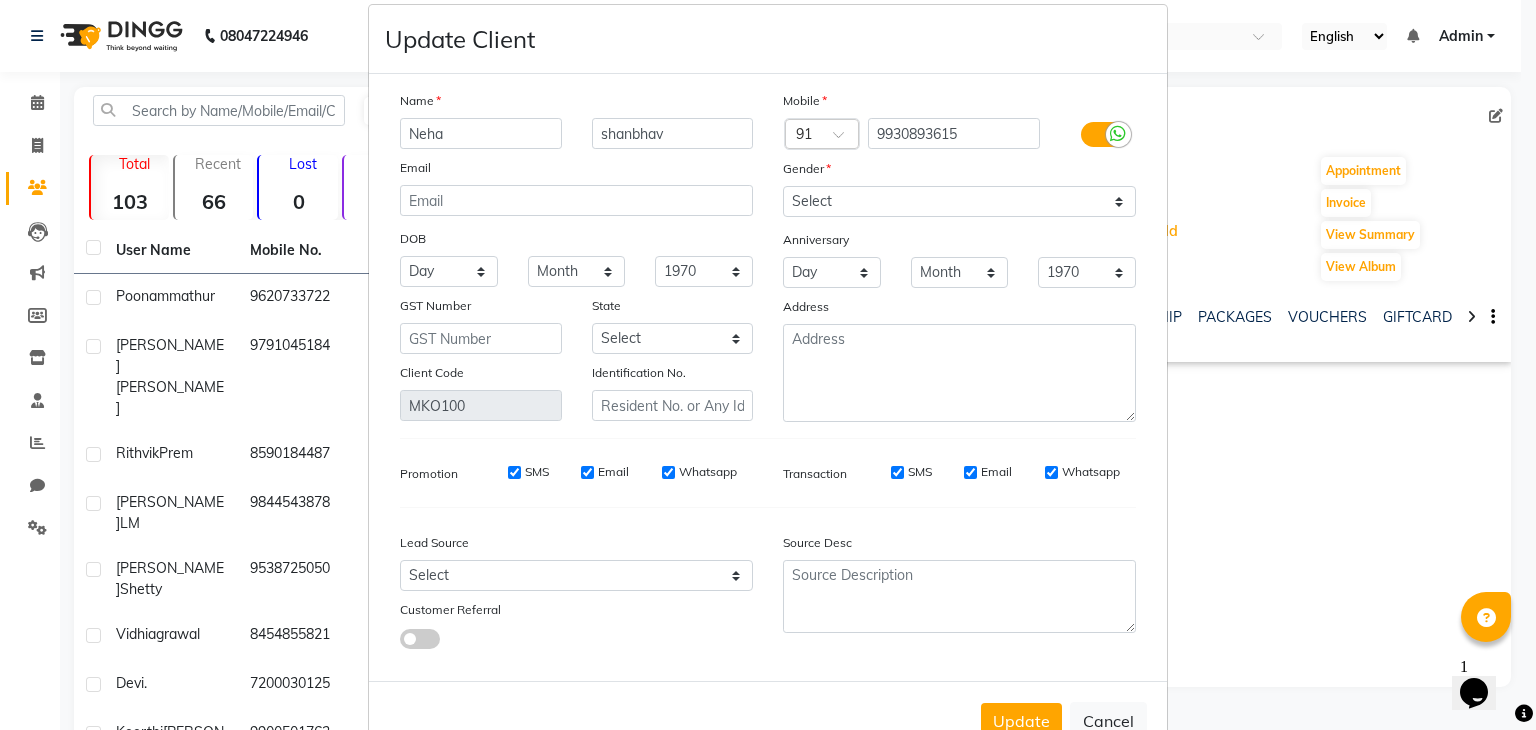 scroll, scrollTop: 92, scrollLeft: 0, axis: vertical 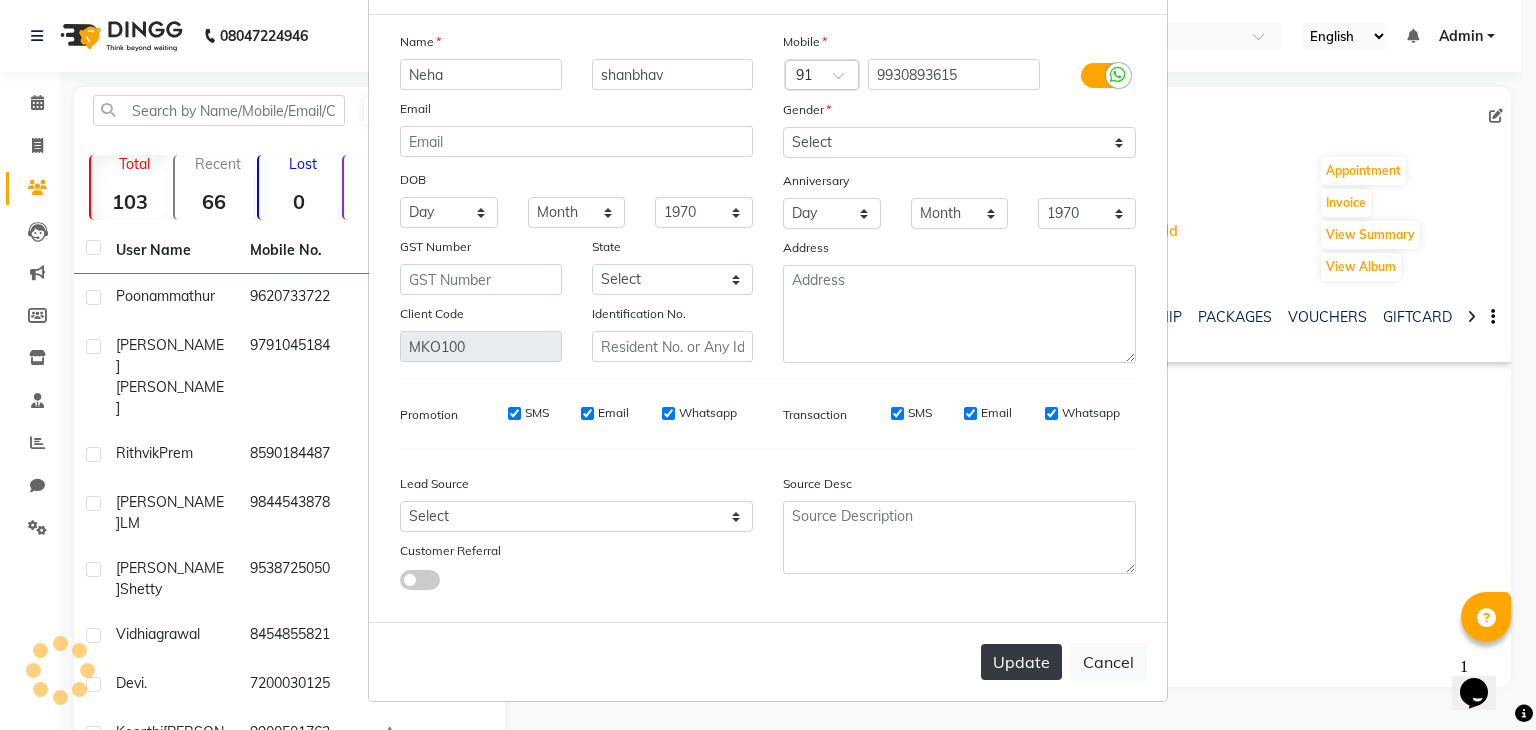 click on "Update" at bounding box center (1021, 662) 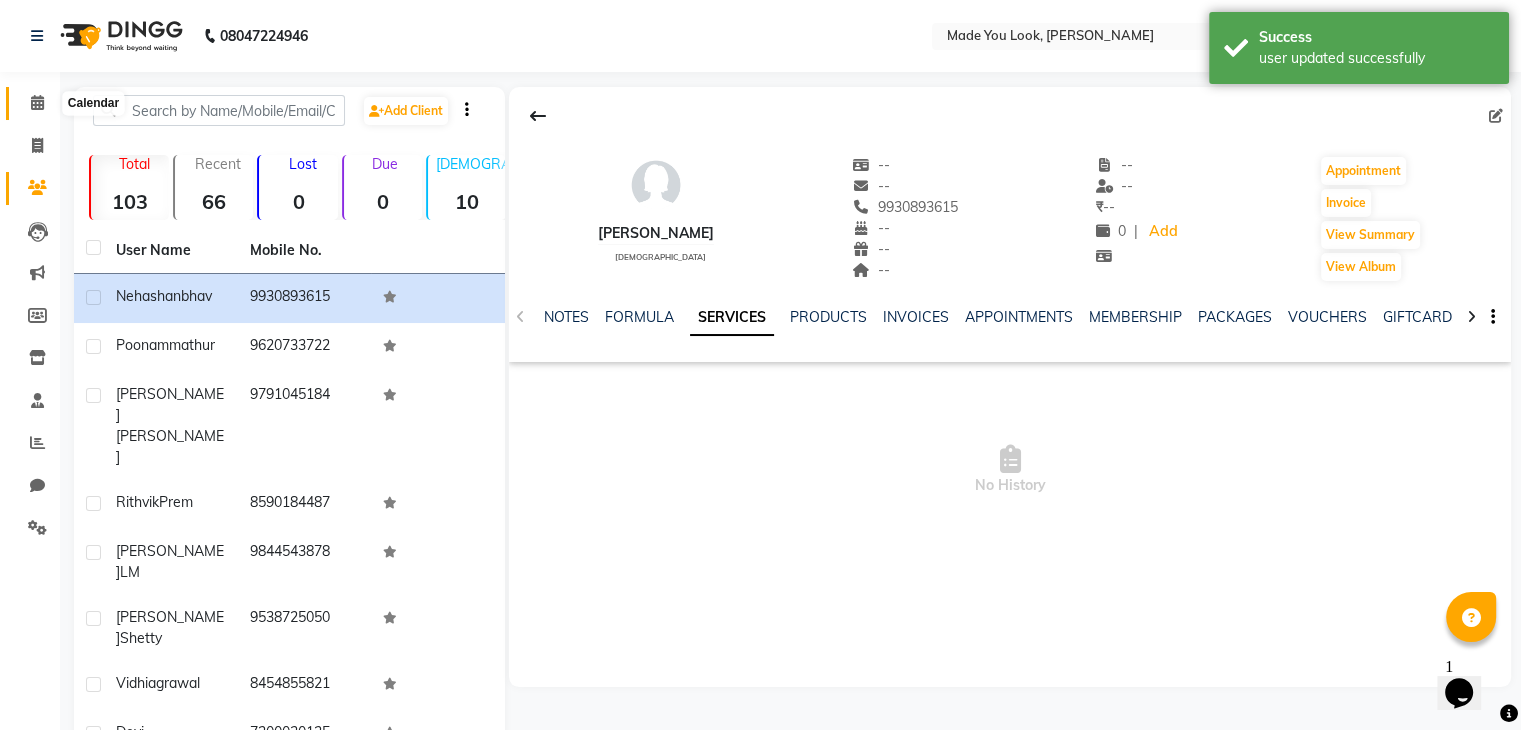 drag, startPoint x: 34, startPoint y: 101, endPoint x: 38, endPoint y: 120, distance: 19.416489 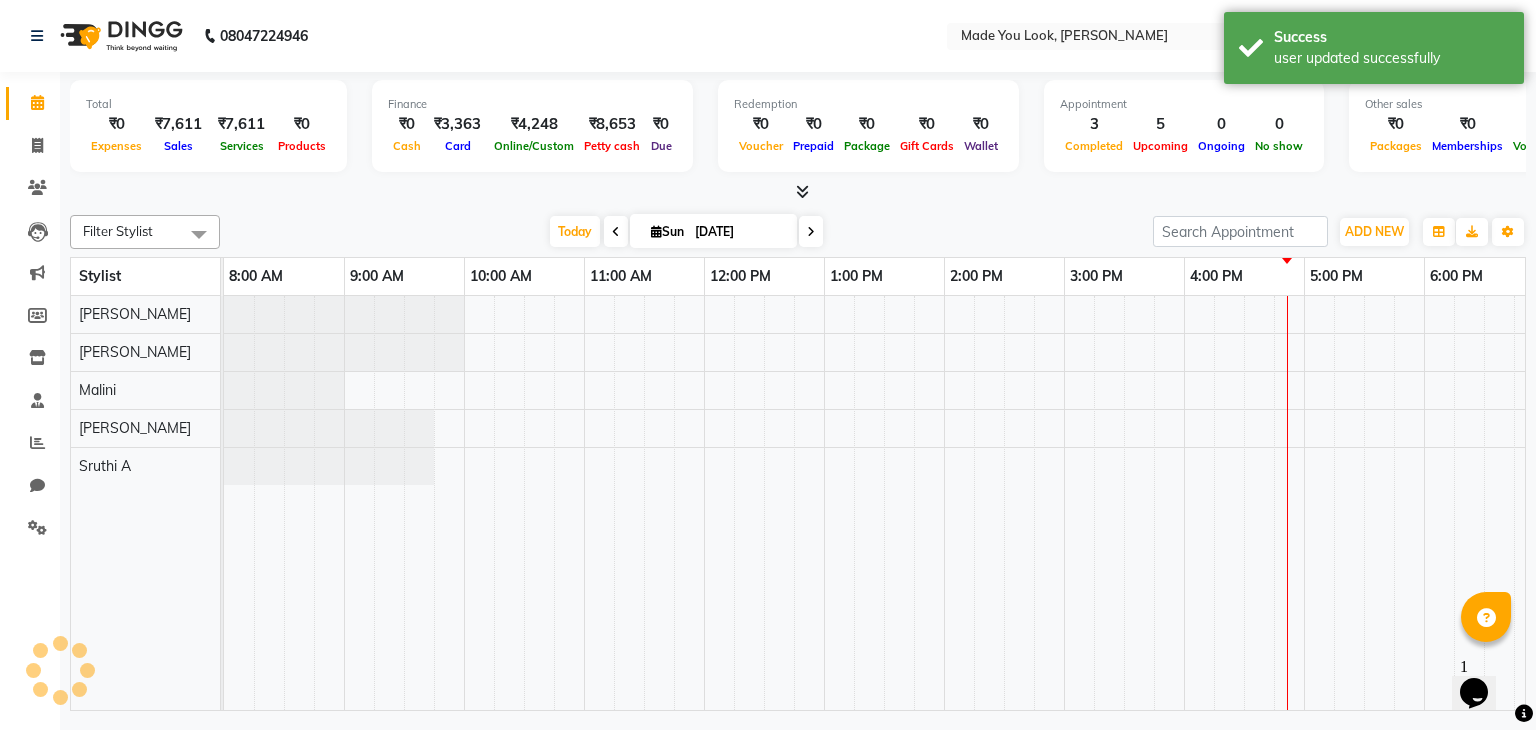 scroll, scrollTop: 0, scrollLeft: 0, axis: both 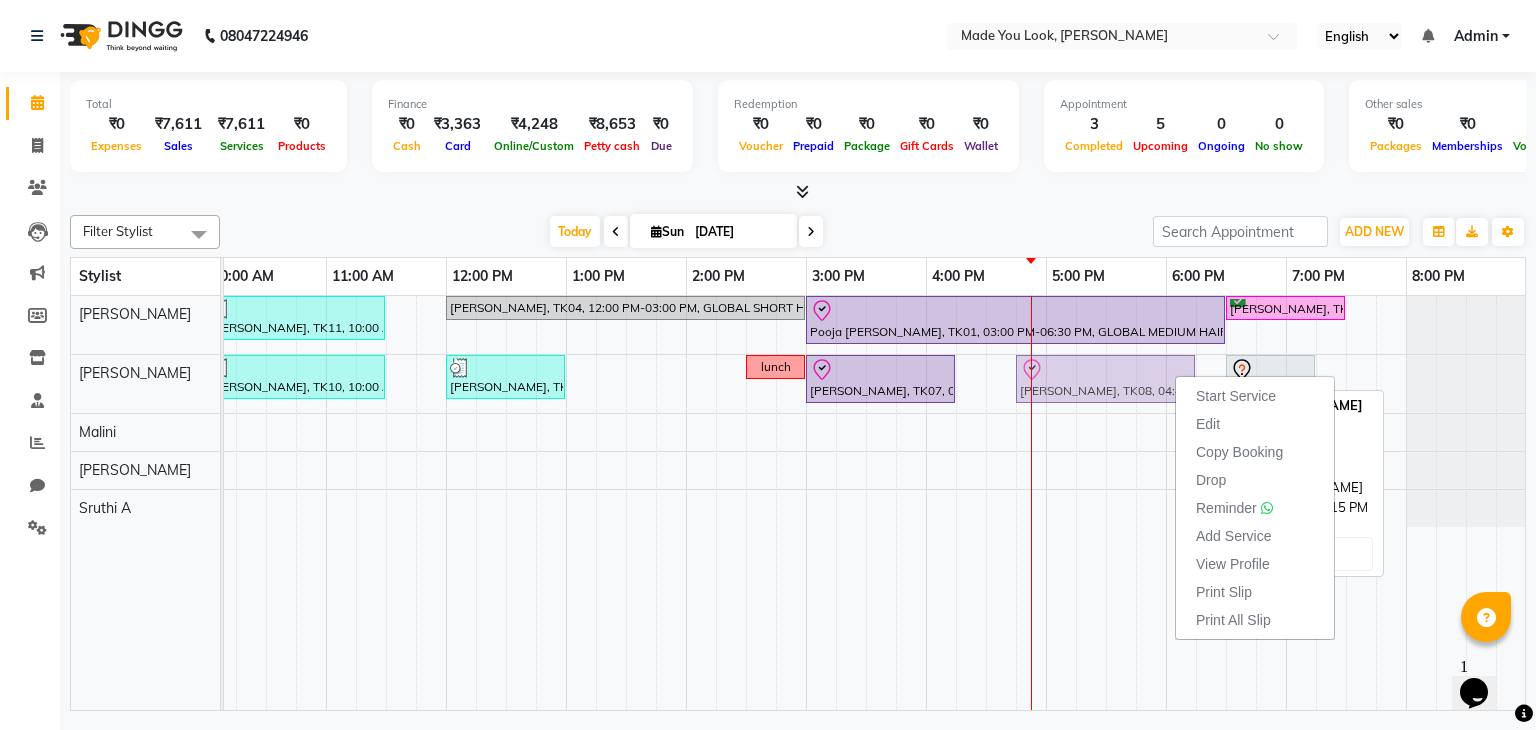 drag, startPoint x: 1102, startPoint y: 394, endPoint x: 1095, endPoint y: 402, distance: 10.630146 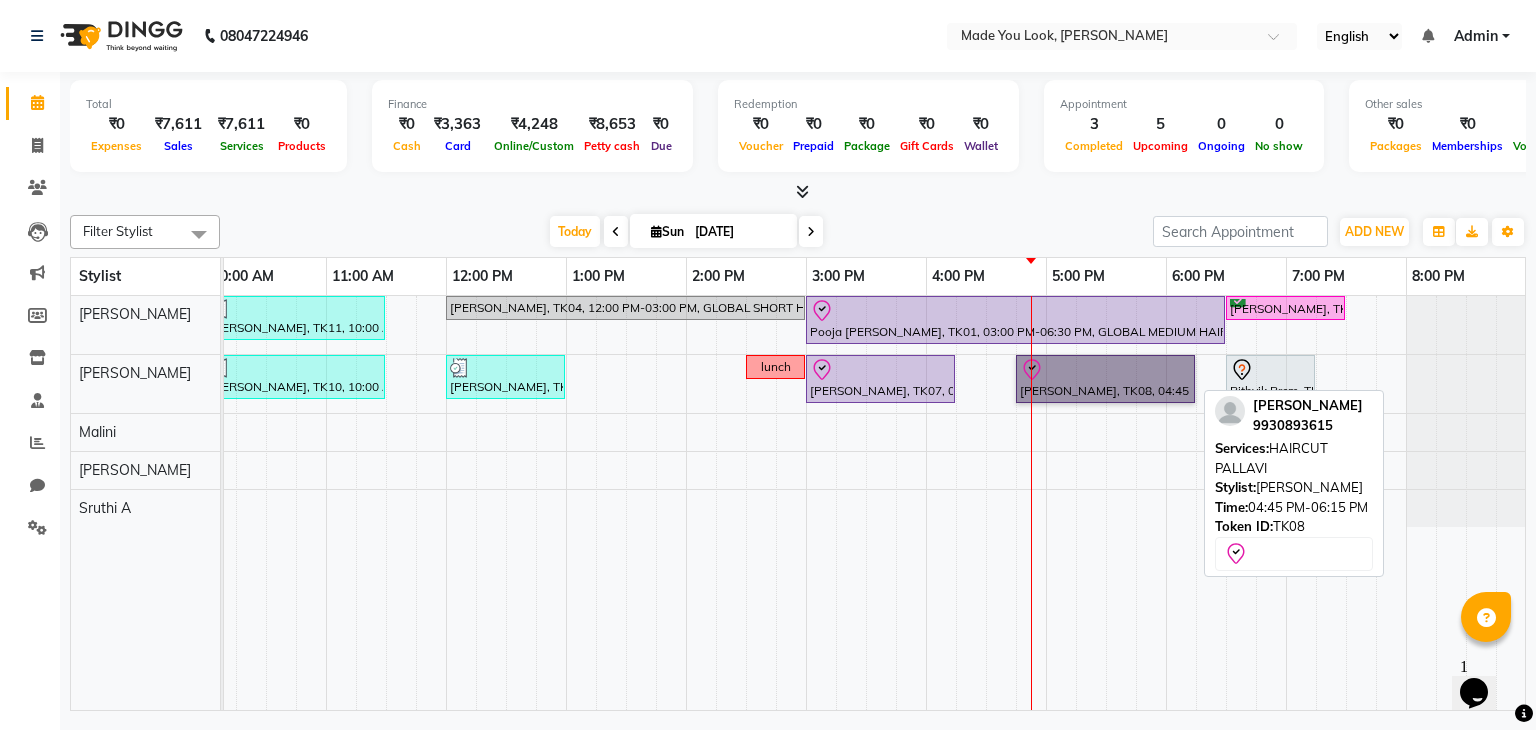 click on "[PERSON_NAME], TK08, 04:45 PM-06:15 PM, HAIRCUT PALLAVI" at bounding box center (1105, 379) 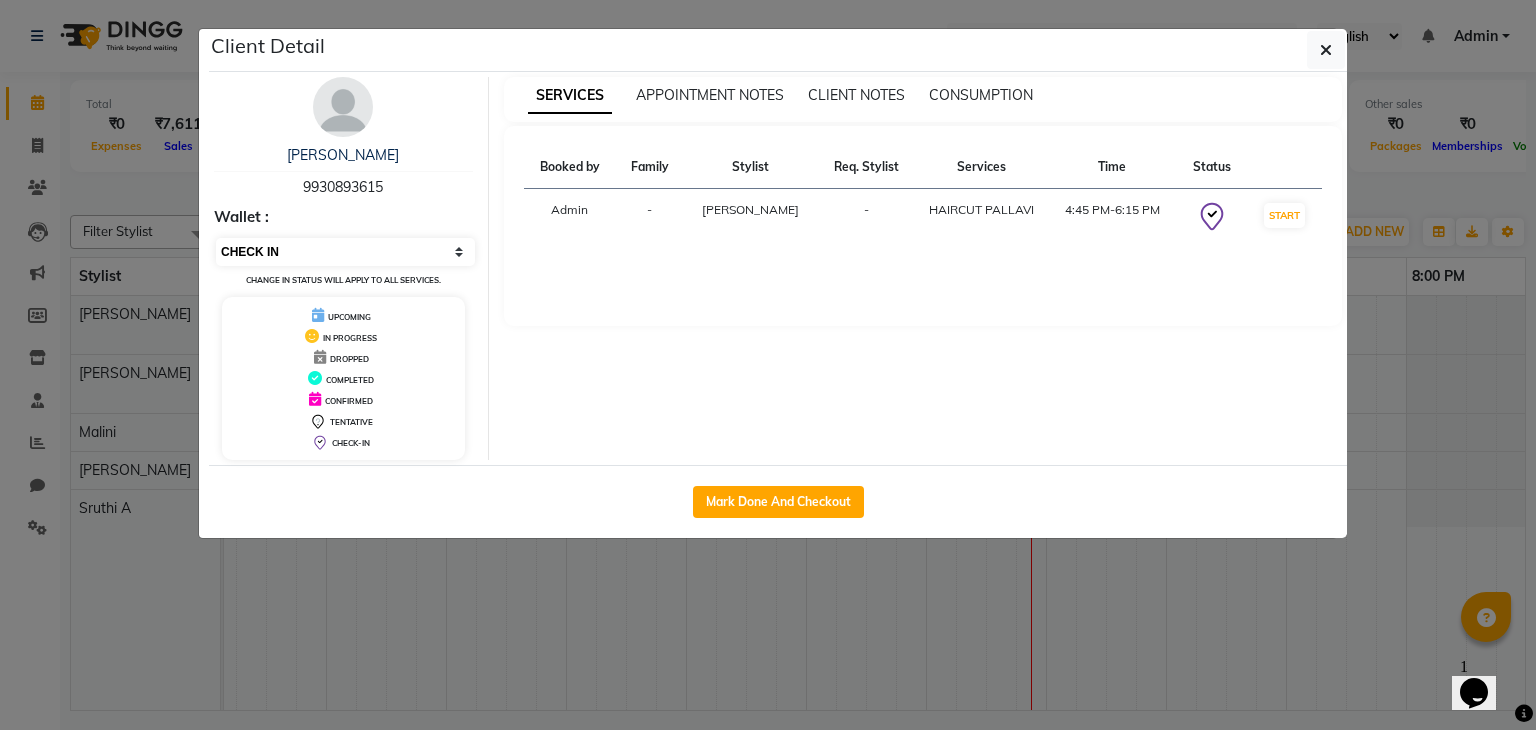 click on "Select IN SERVICE CONFIRMED TENTATIVE CHECK IN MARK DONE DROPPED UPCOMING" at bounding box center (345, 252) 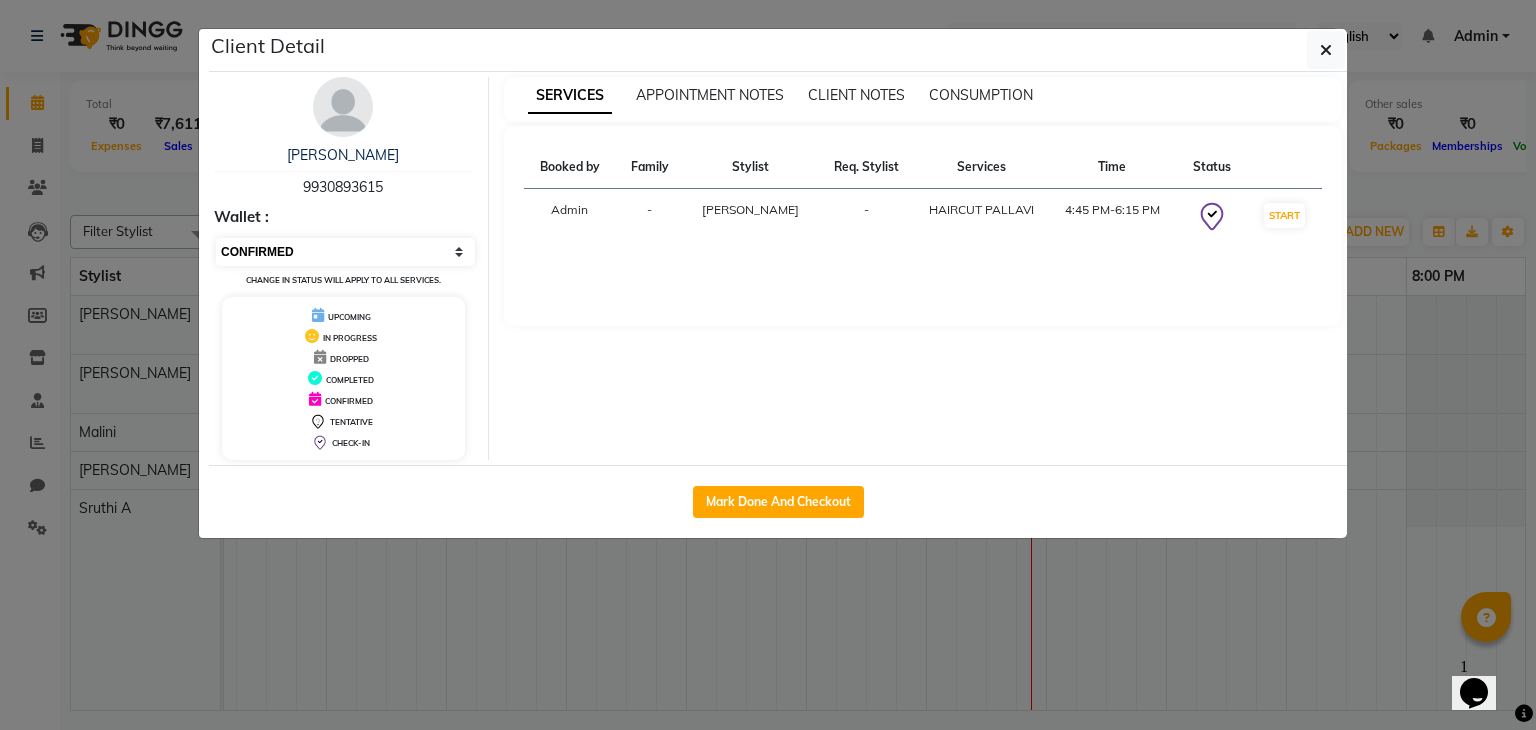 click on "Select IN SERVICE CONFIRMED TENTATIVE CHECK IN MARK DONE DROPPED UPCOMING" at bounding box center [345, 252] 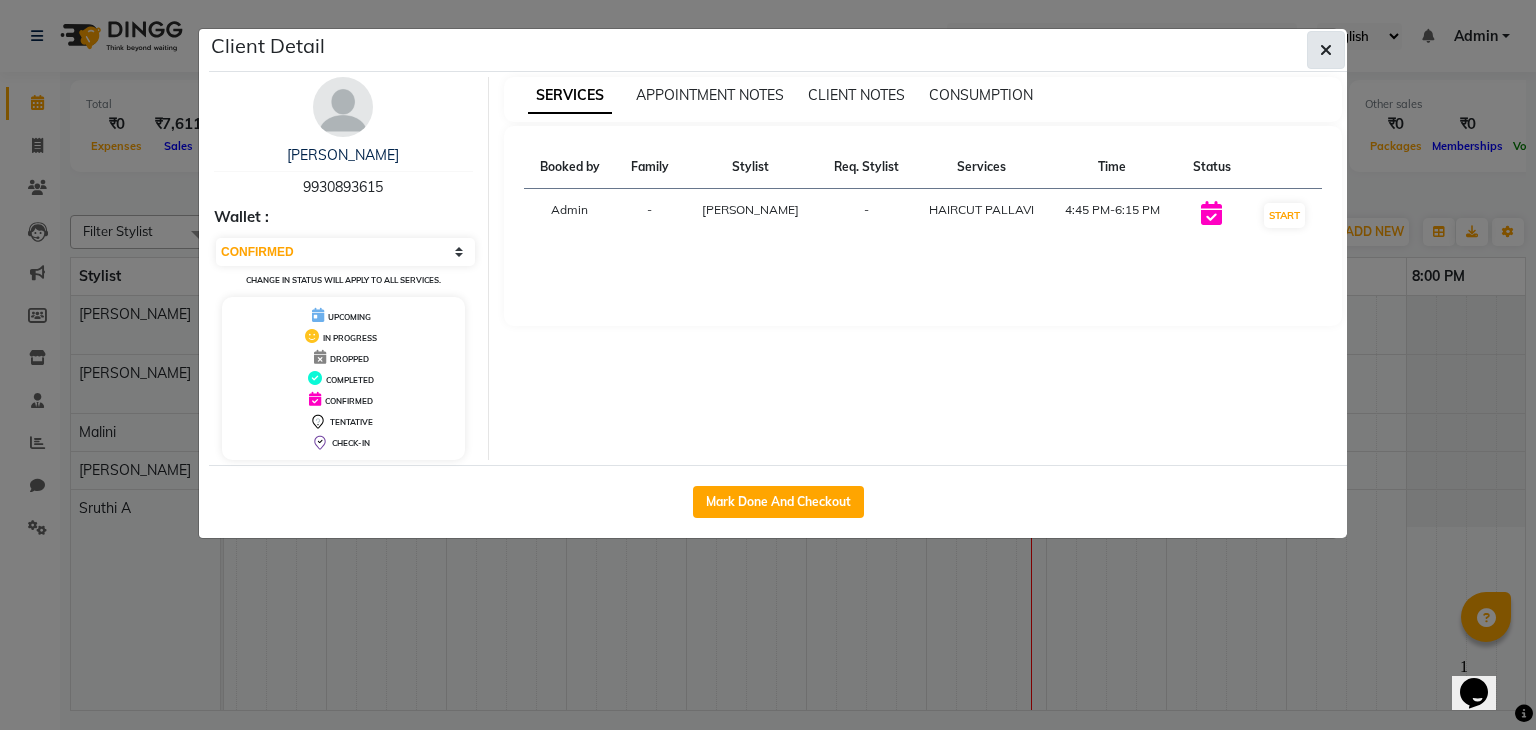 click 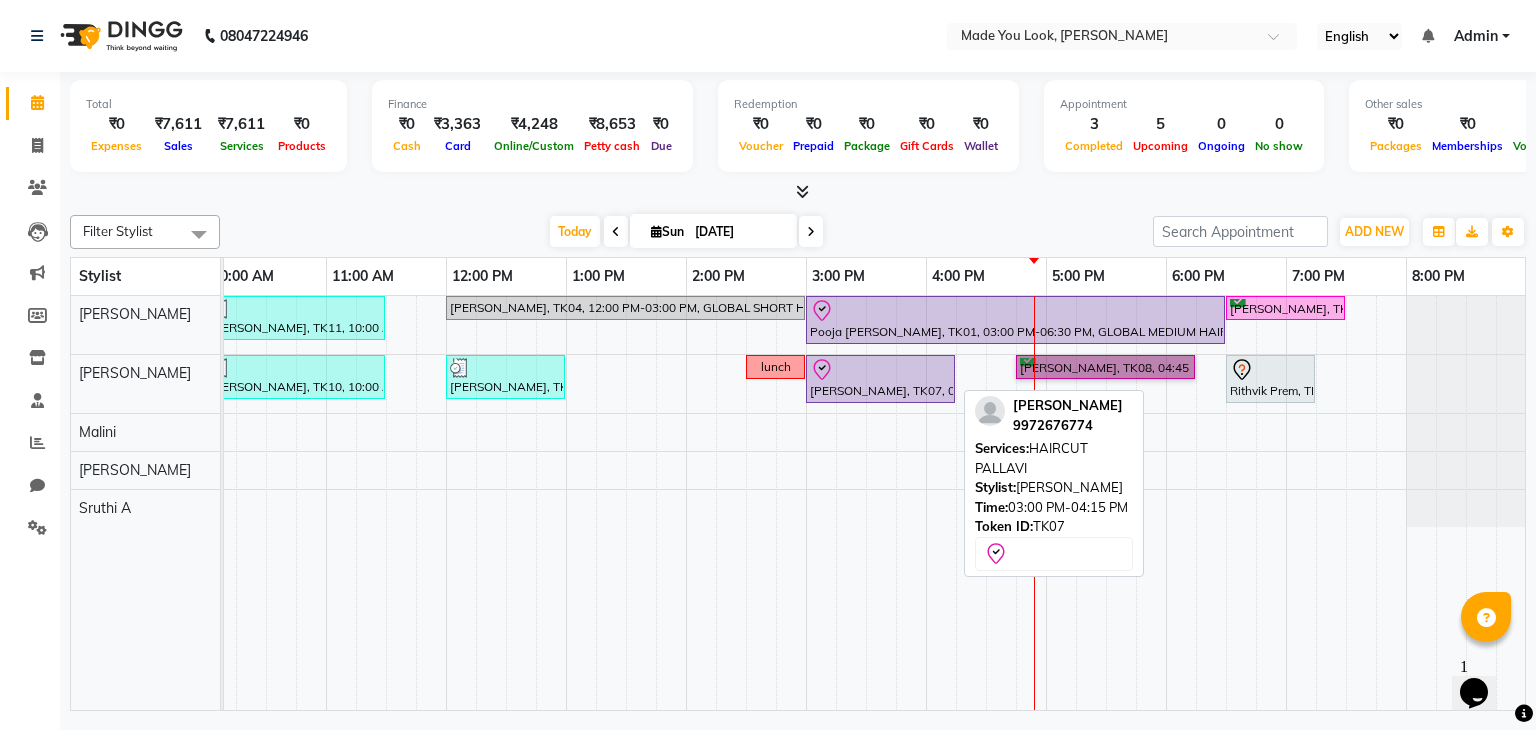 click at bounding box center (880, 370) 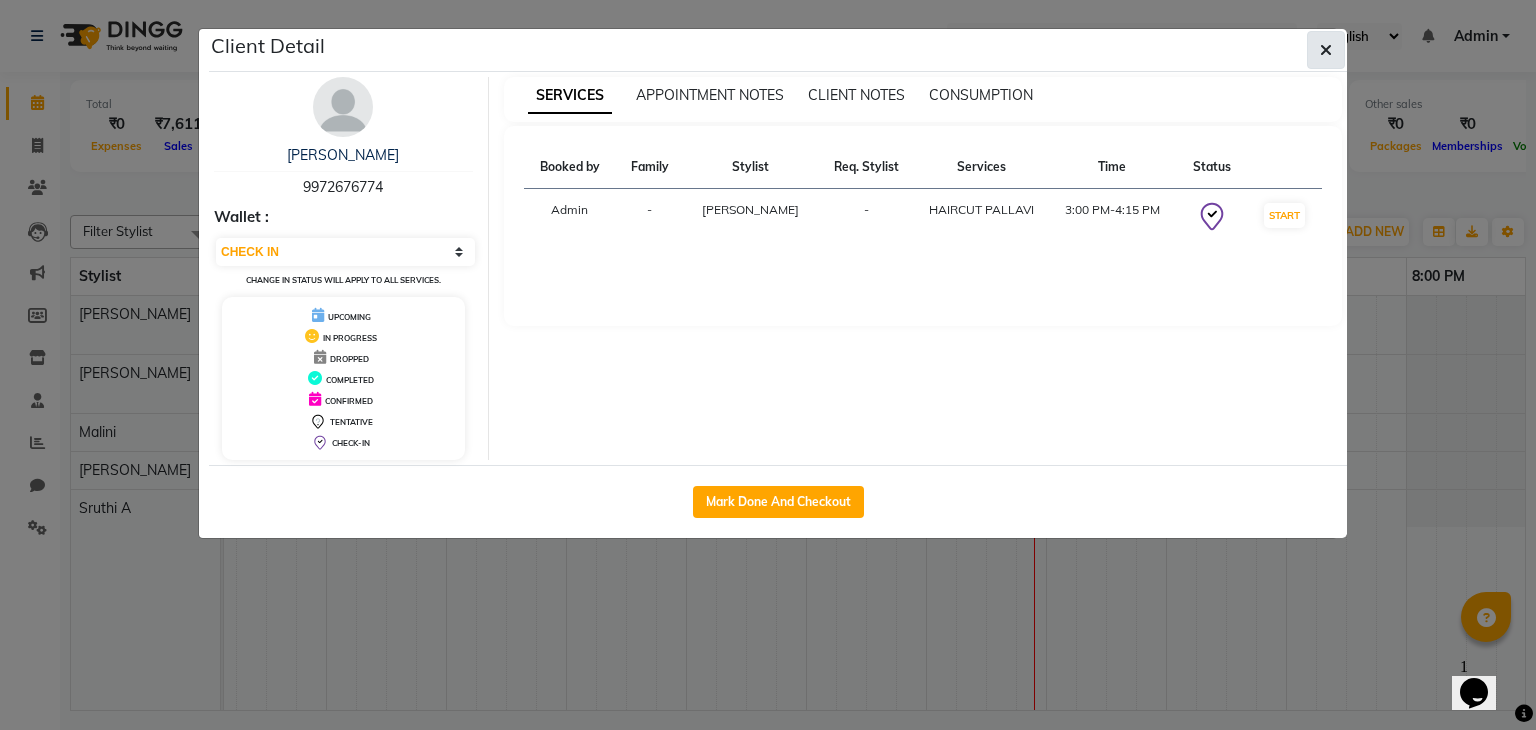 click 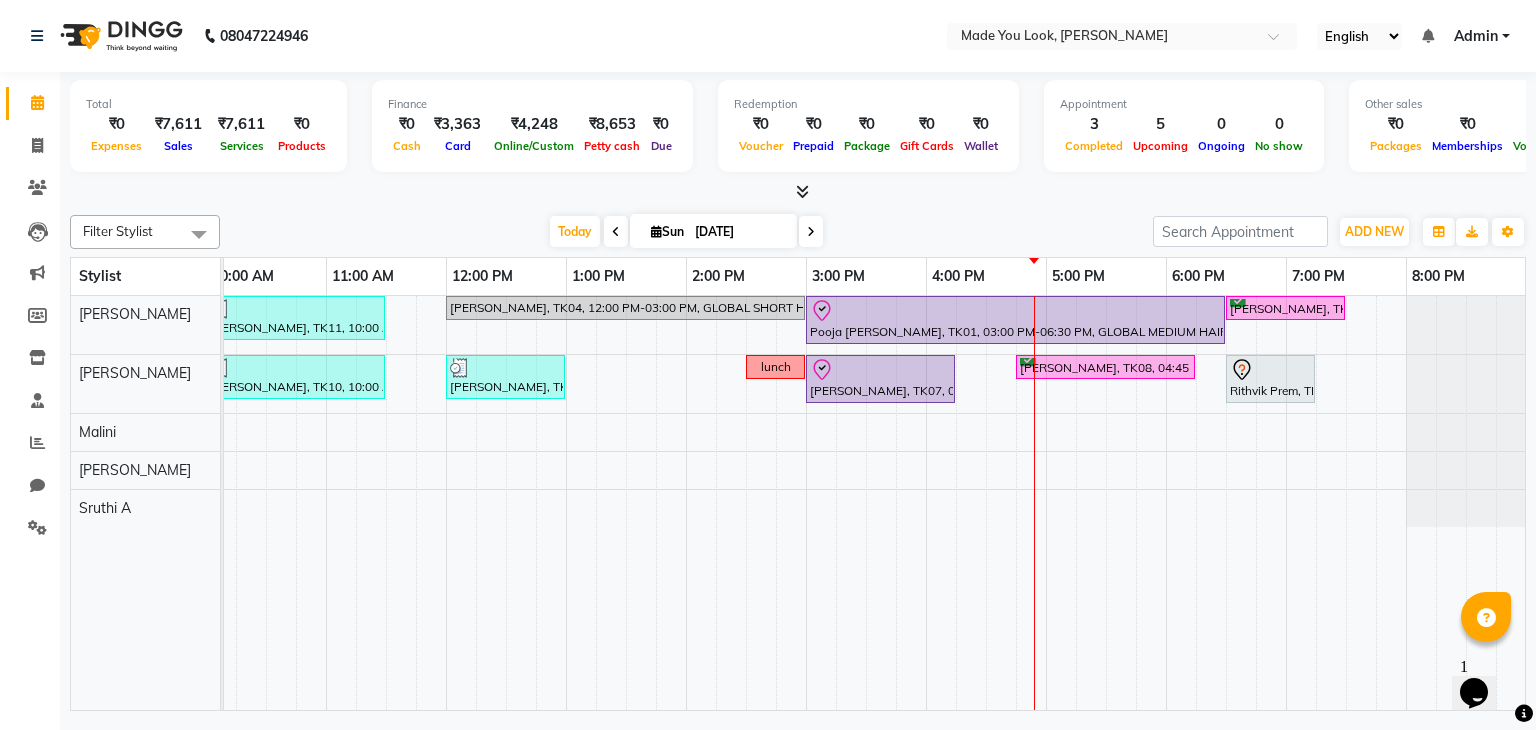 drag, startPoint x: 780, startPoint y: 123, endPoint x: 894, endPoint y: 361, distance: 263.89392 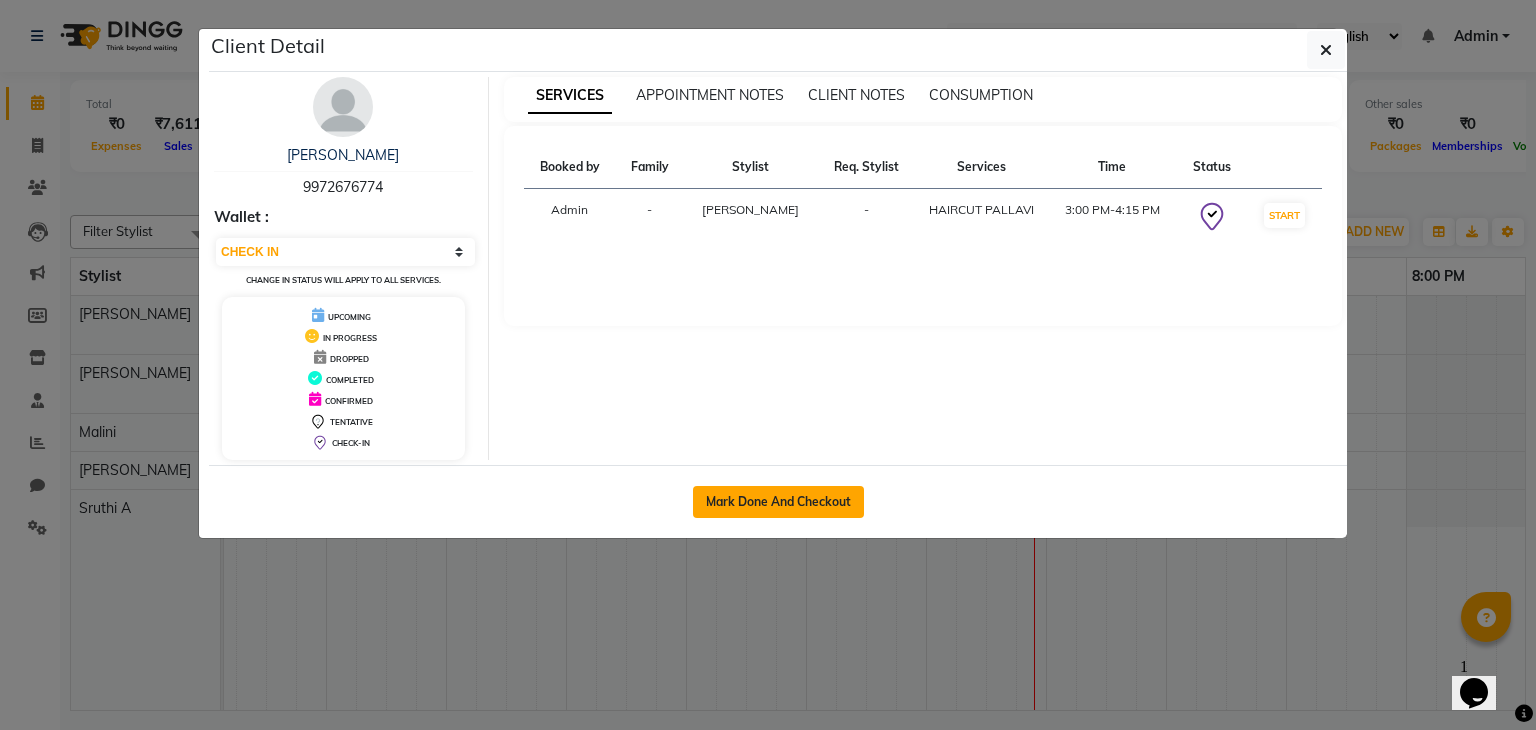 click on "Mark Done And Checkout" 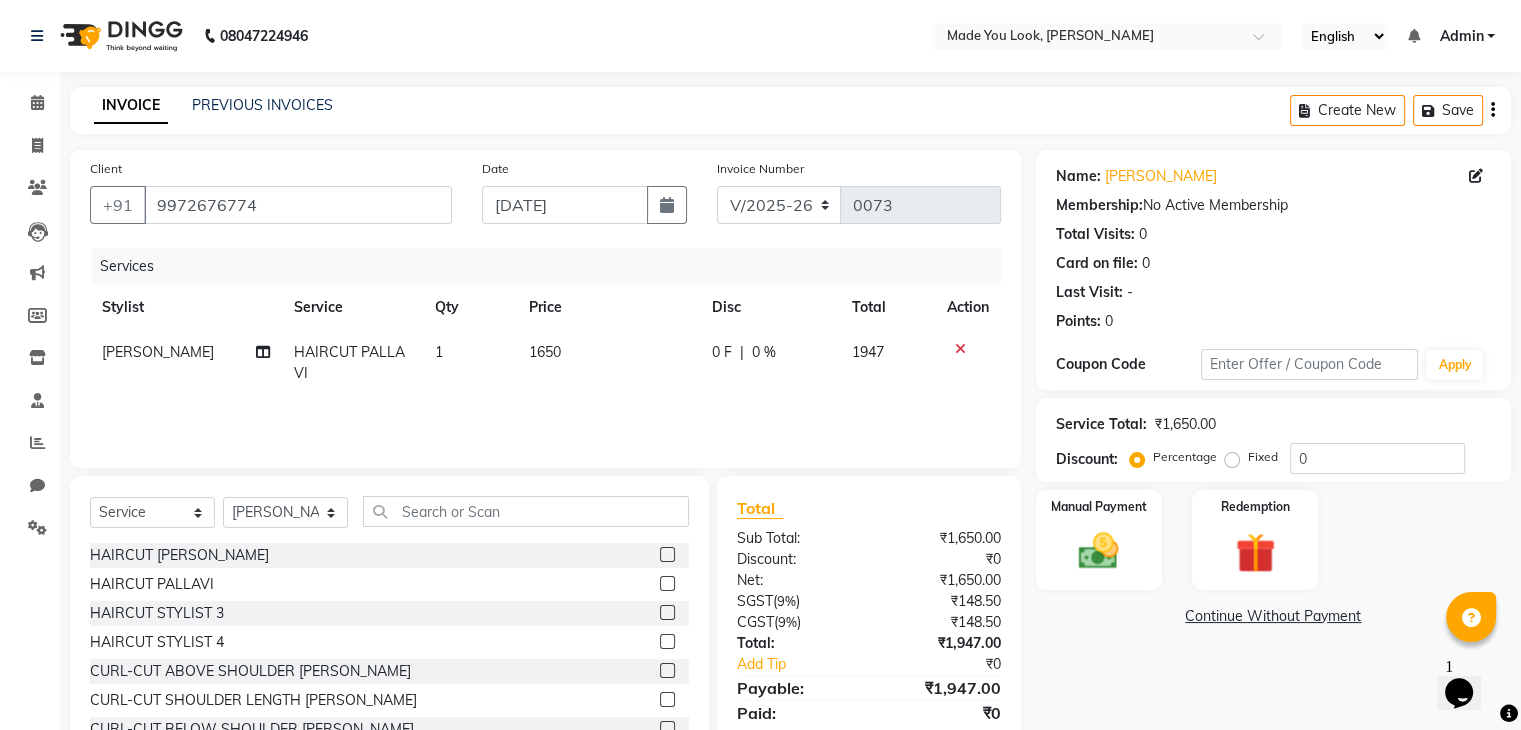 scroll, scrollTop: 72, scrollLeft: 0, axis: vertical 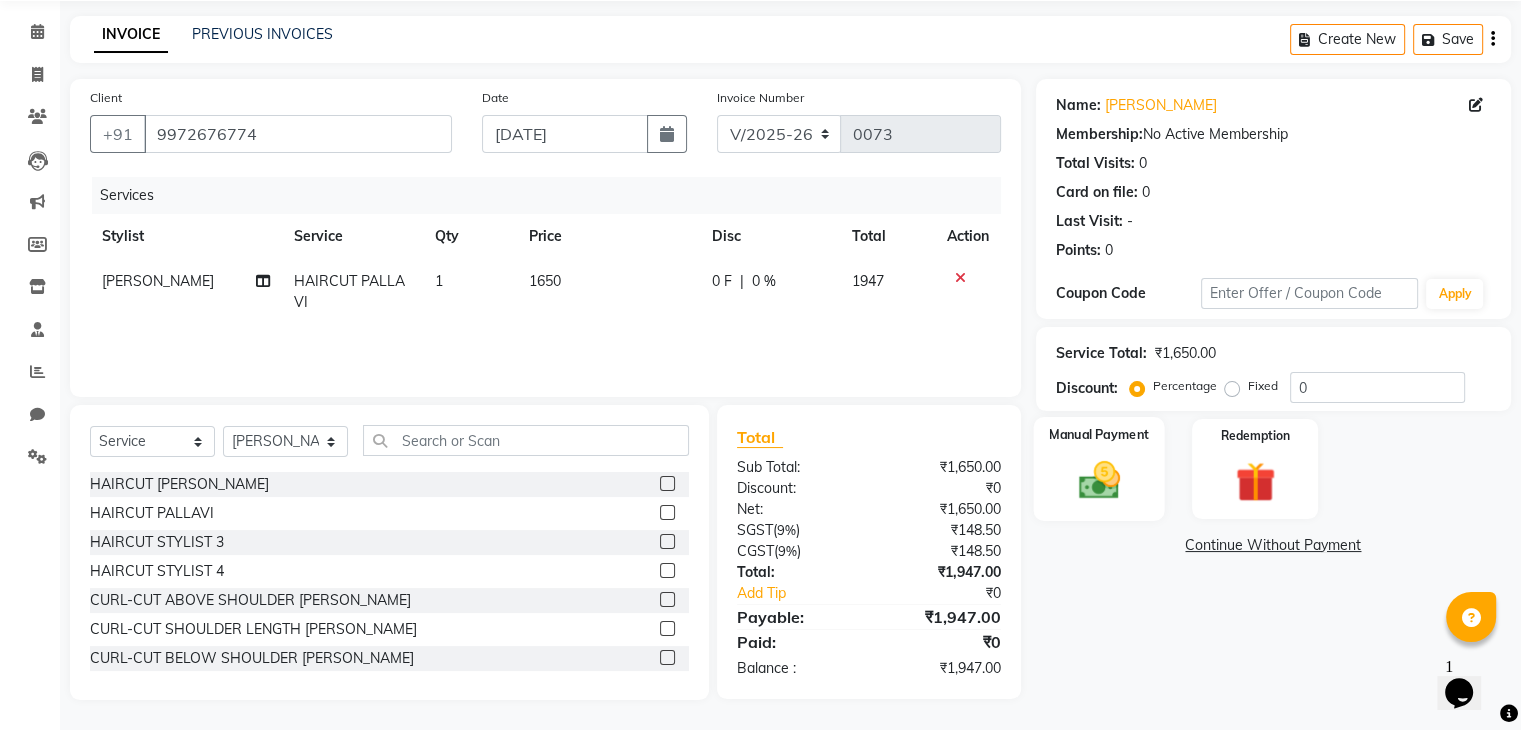 click 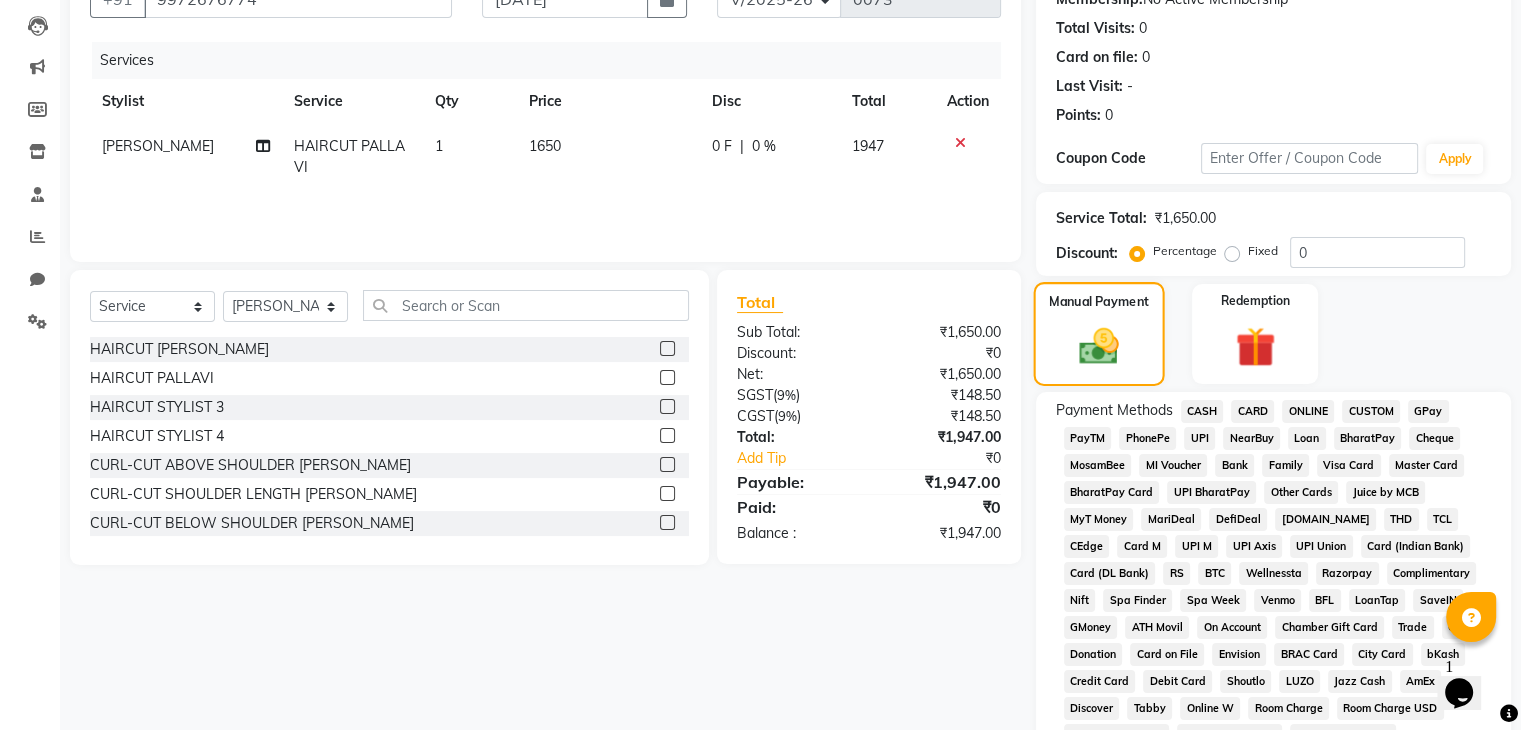 scroll, scrollTop: 207, scrollLeft: 0, axis: vertical 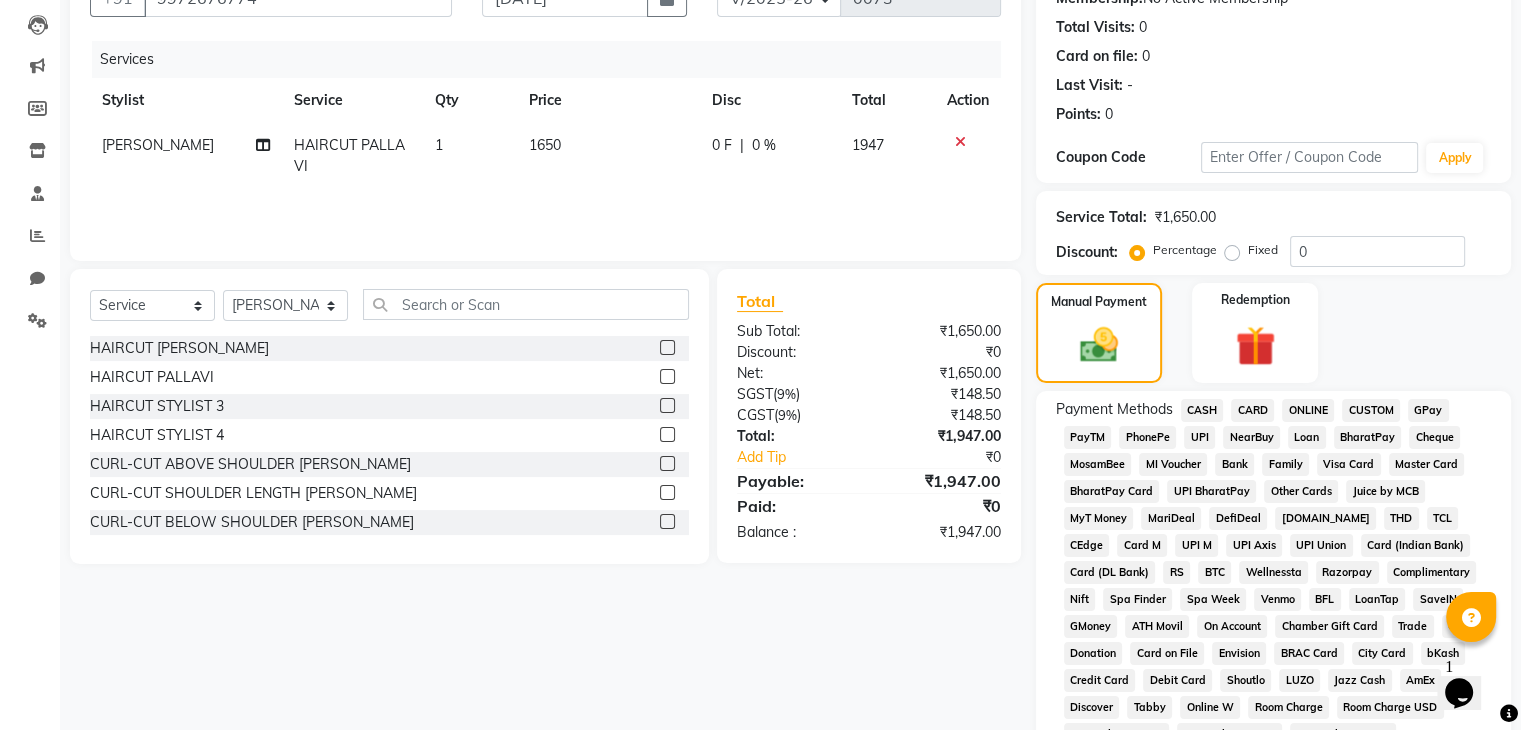 click on "UPI" 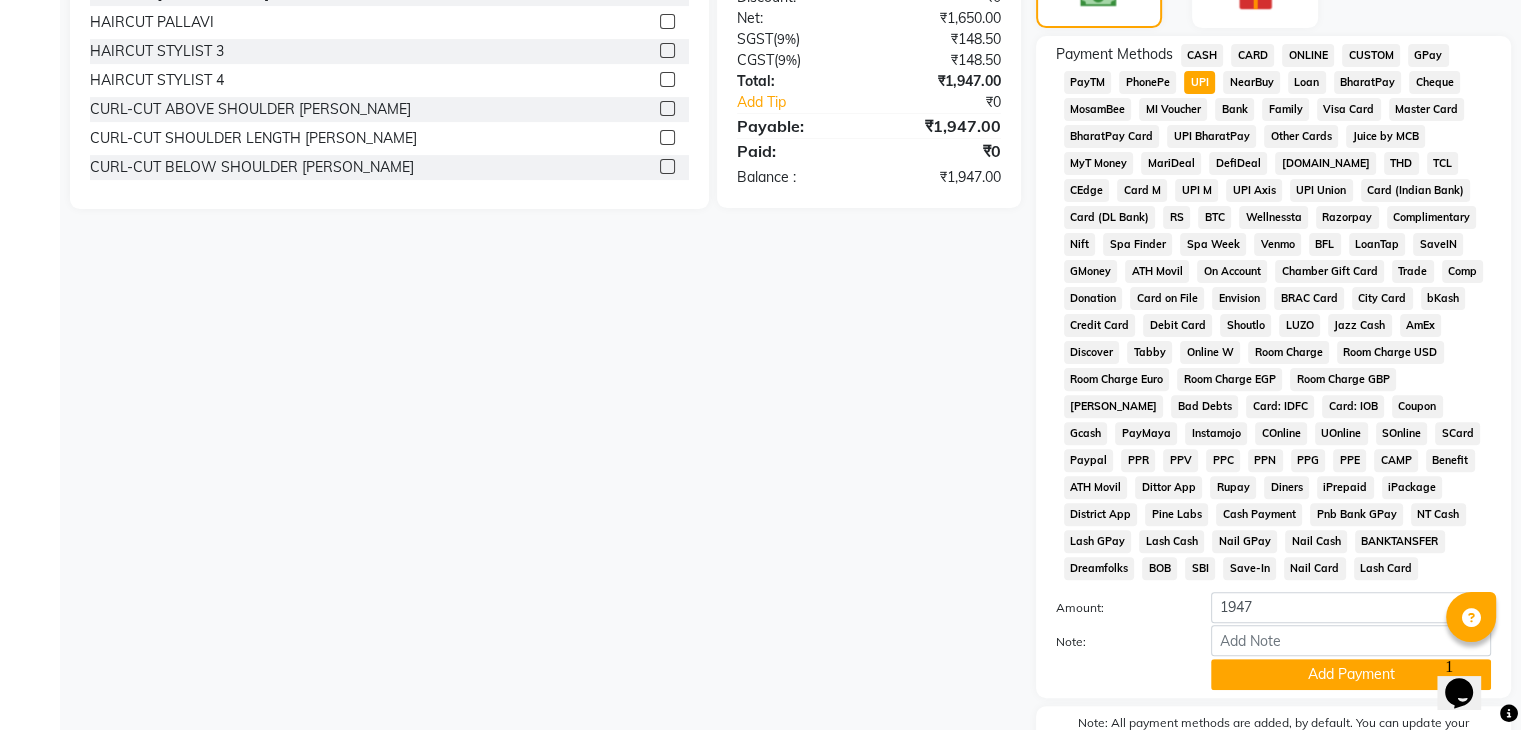 scroll, scrollTop: 693, scrollLeft: 0, axis: vertical 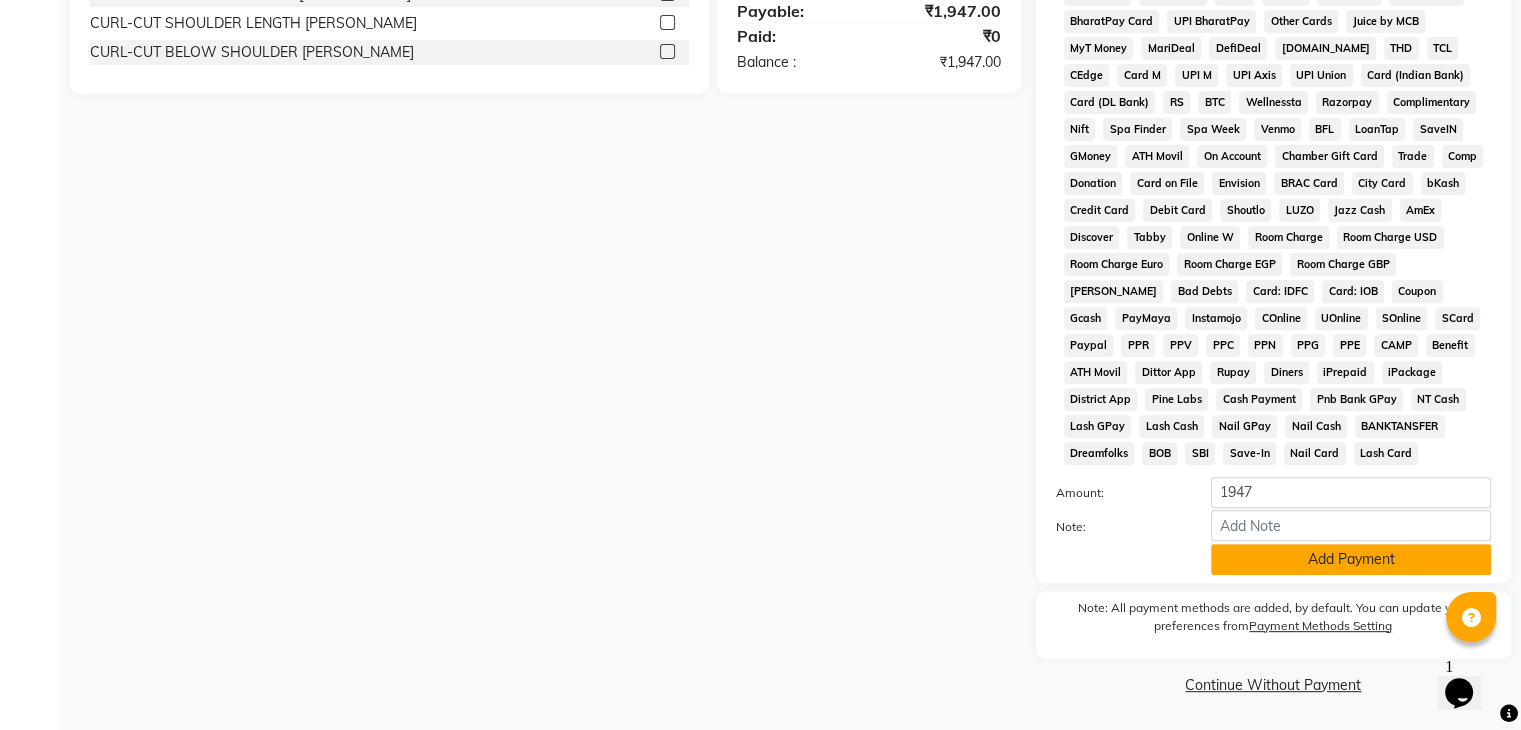 click on "Add Payment" 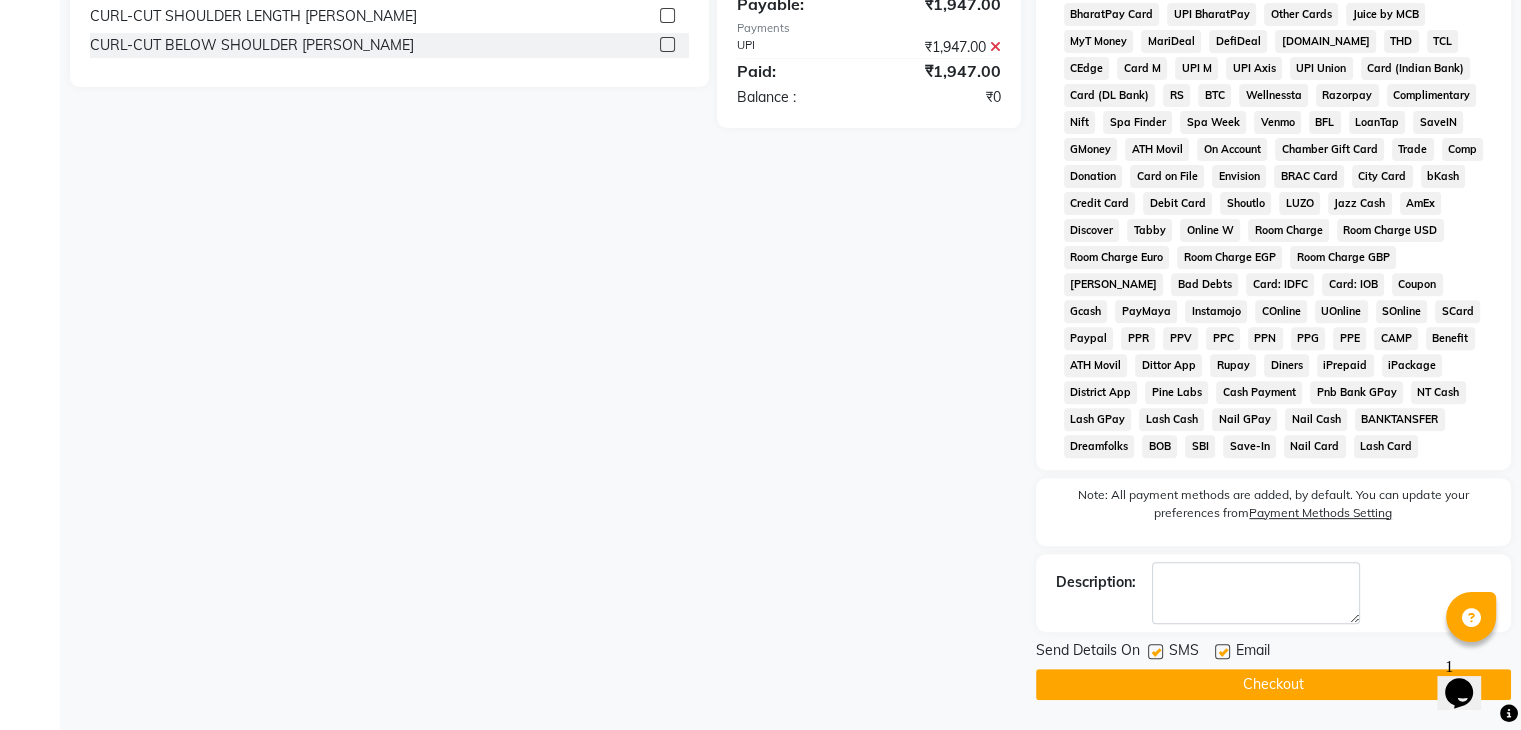 scroll, scrollTop: 699, scrollLeft: 0, axis: vertical 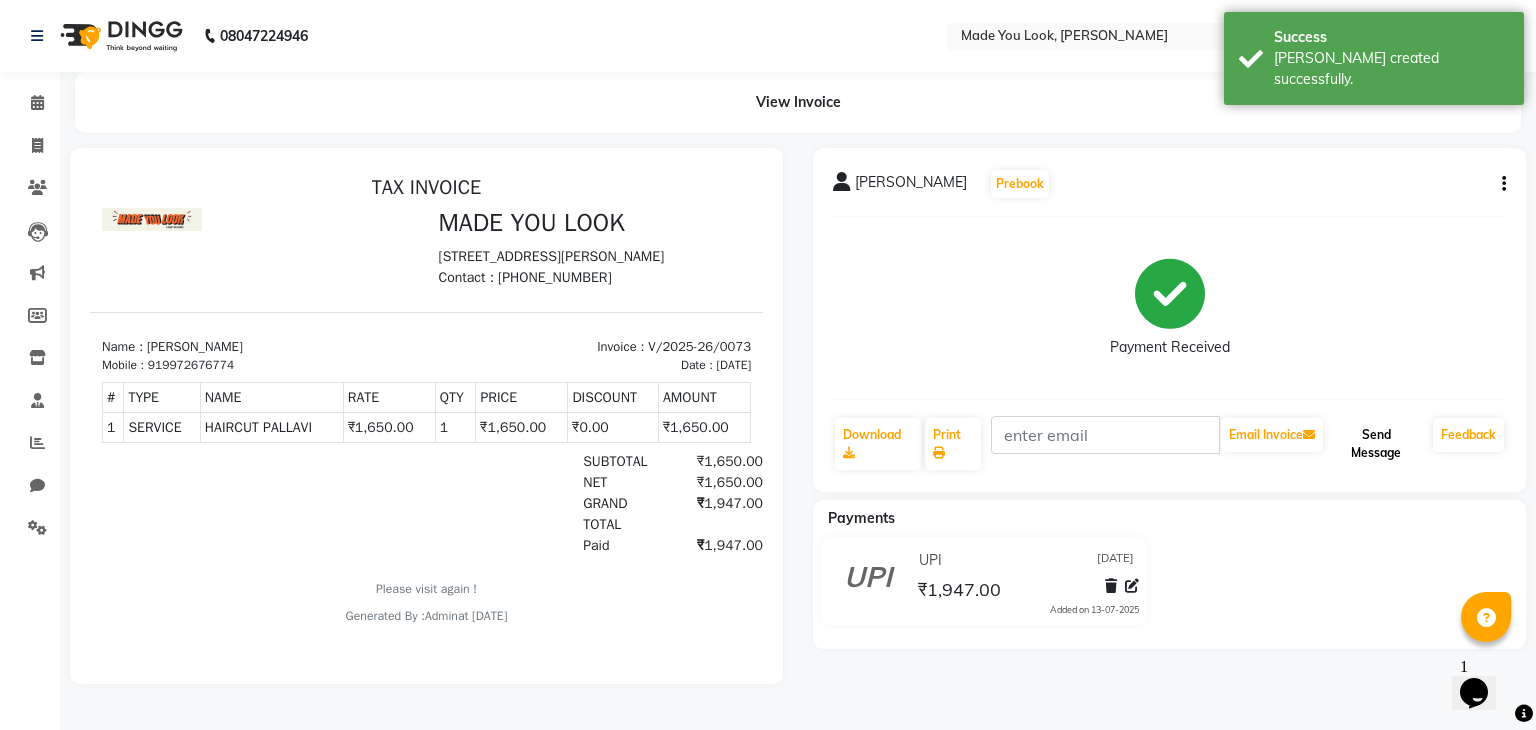 click on "Send Message" 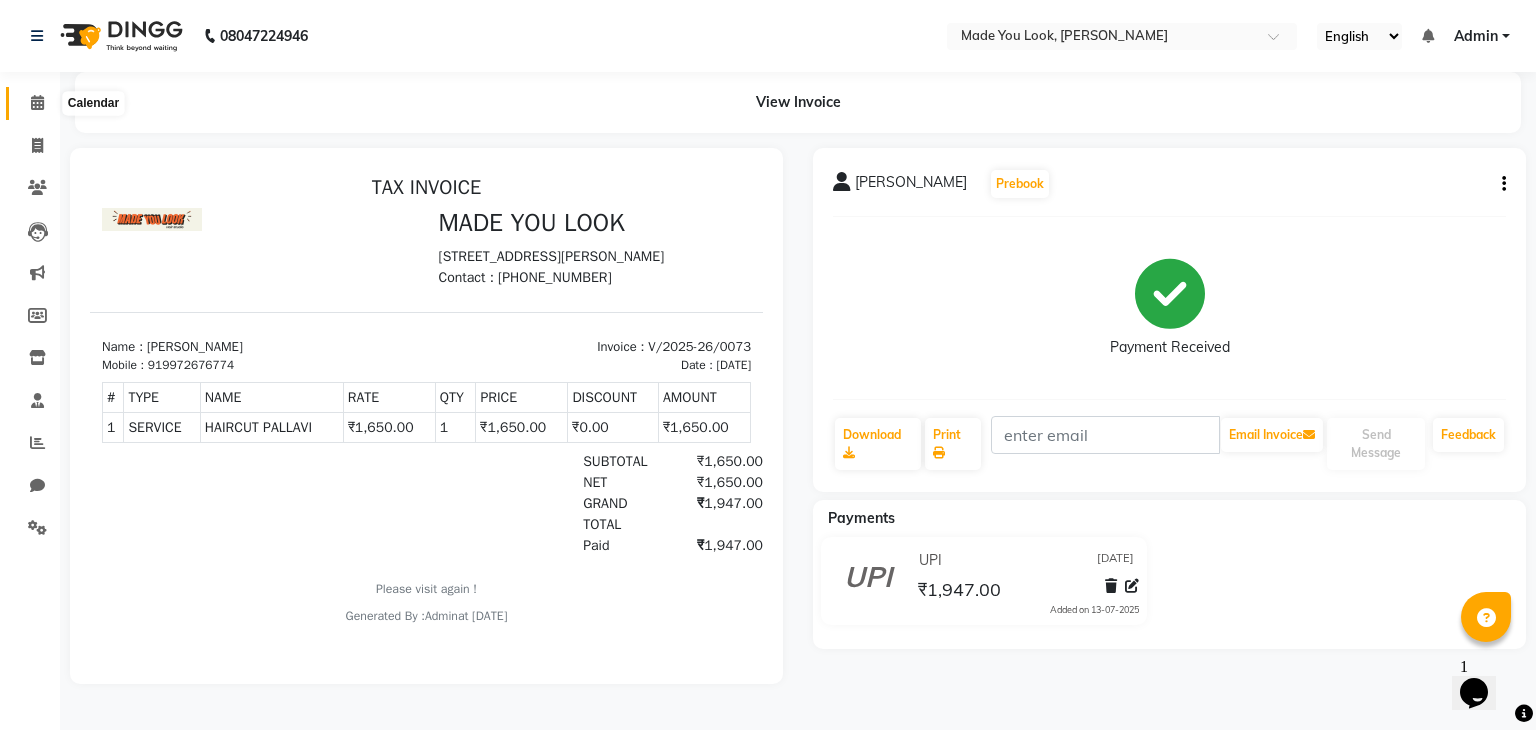 click 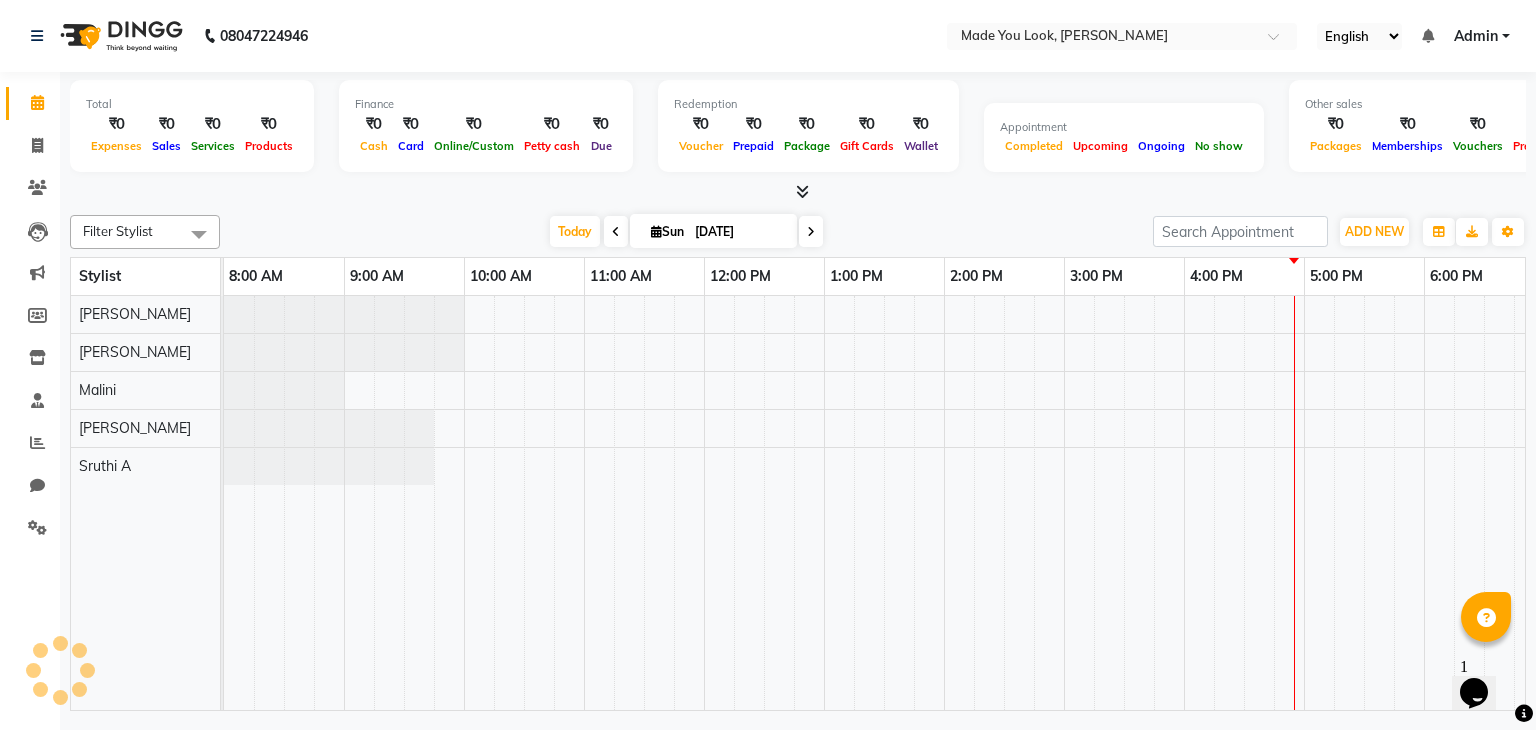 scroll, scrollTop: 0, scrollLeft: 0, axis: both 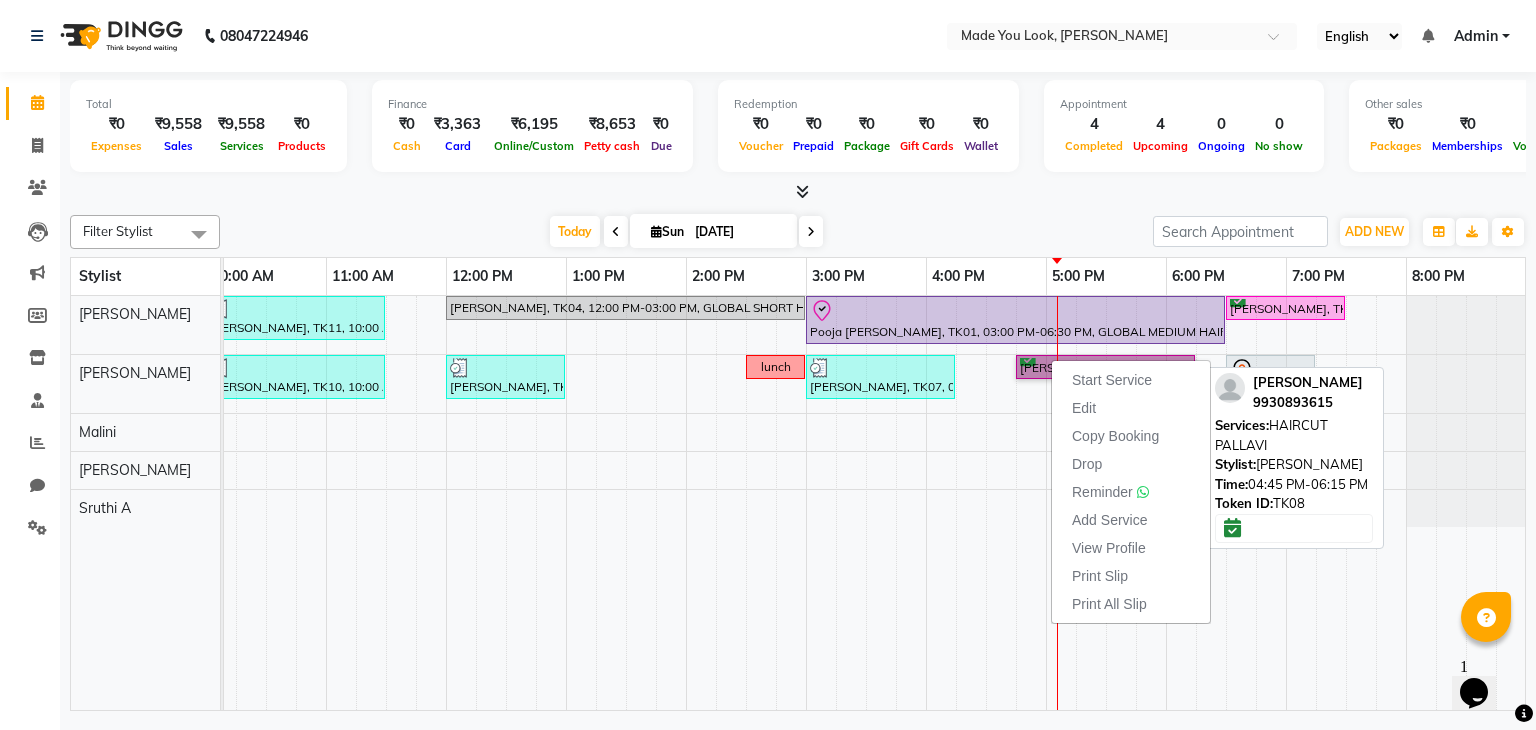click on "[PERSON_NAME], TK08, 04:45 PM-06:15 PM, HAIRCUT PALLAVI" at bounding box center (1105, 367) 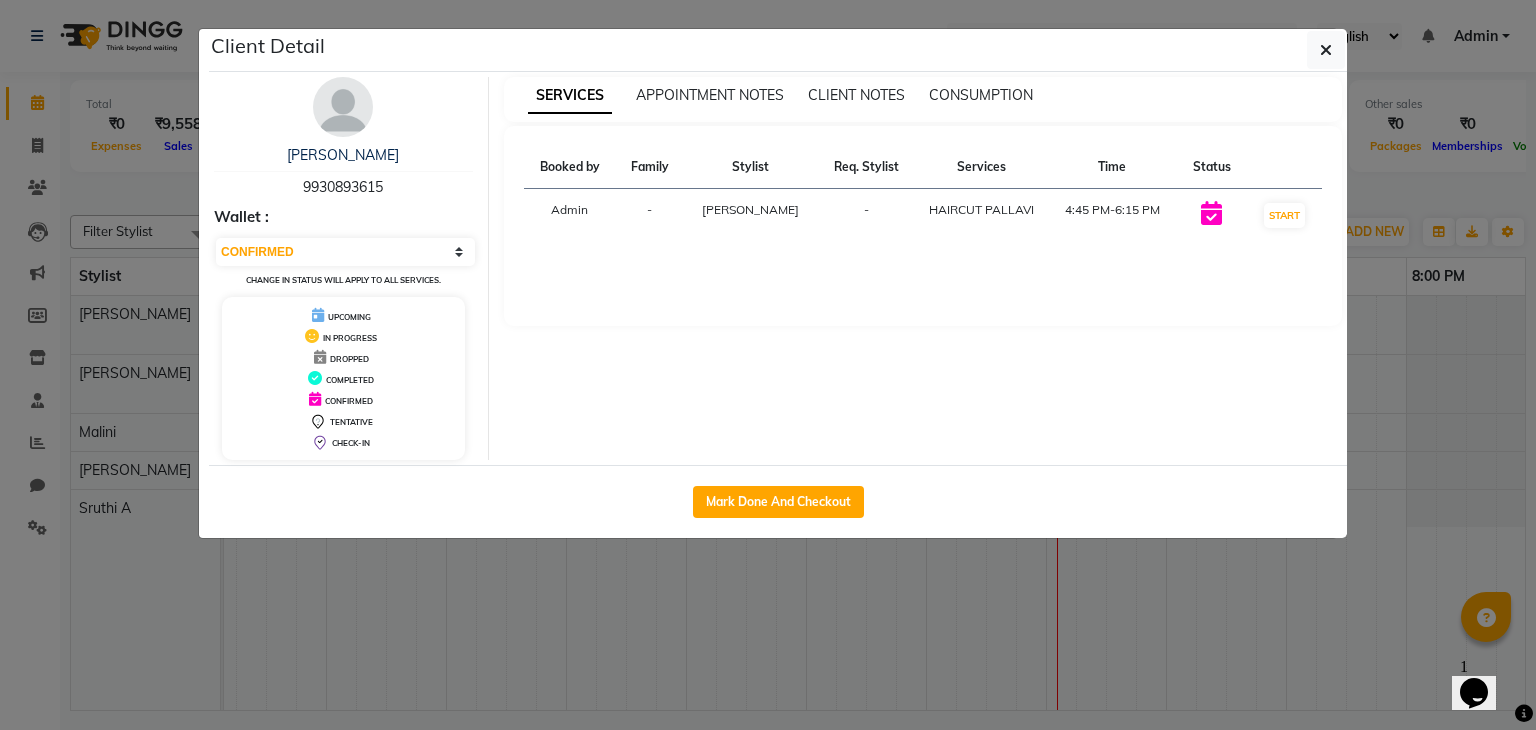 drag, startPoint x: 409, startPoint y: 257, endPoint x: 412, endPoint y: 226, distance: 31.144823 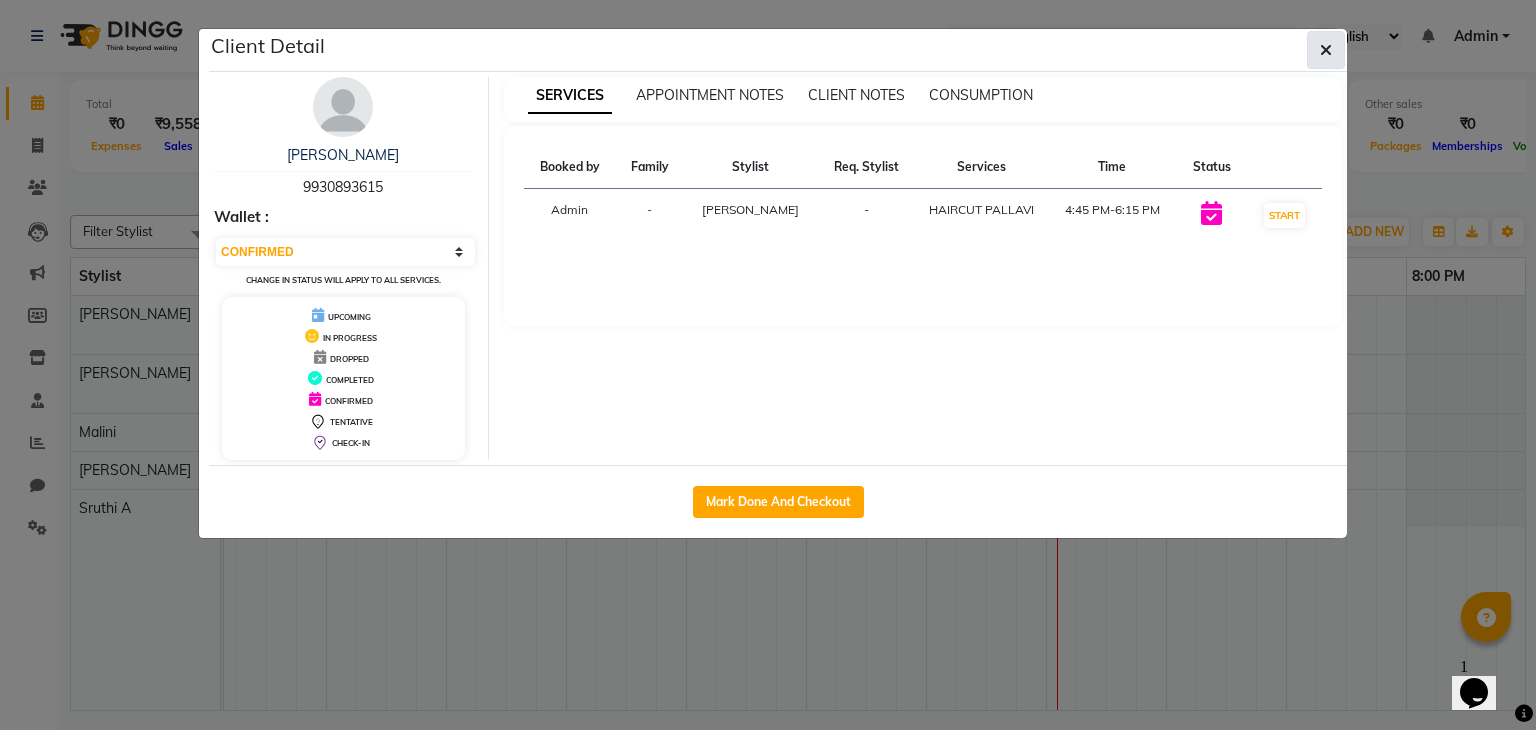 click 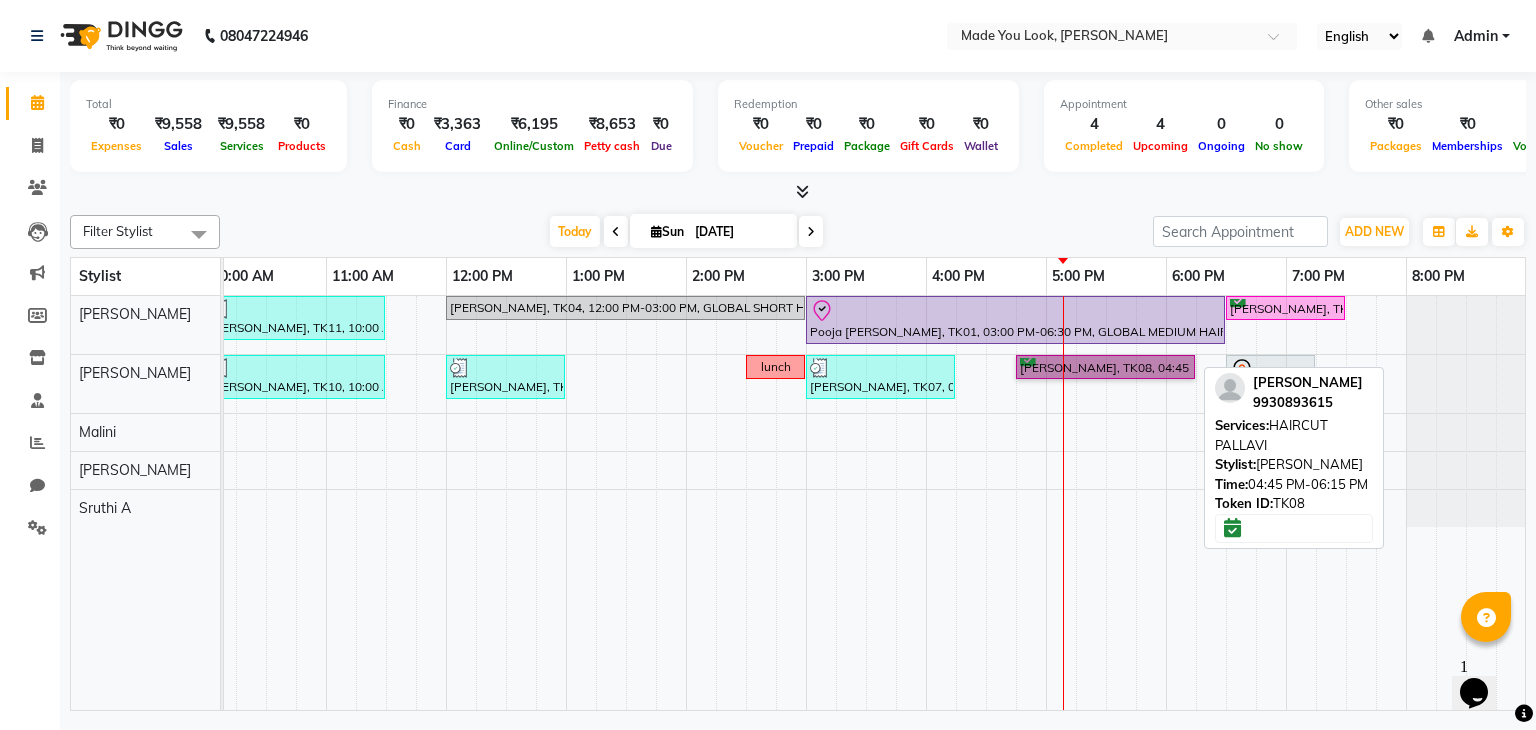 click on "[PERSON_NAME], TK08, 04:45 PM-06:15 PM, HAIRCUT PALLAVI" at bounding box center (1105, 367) 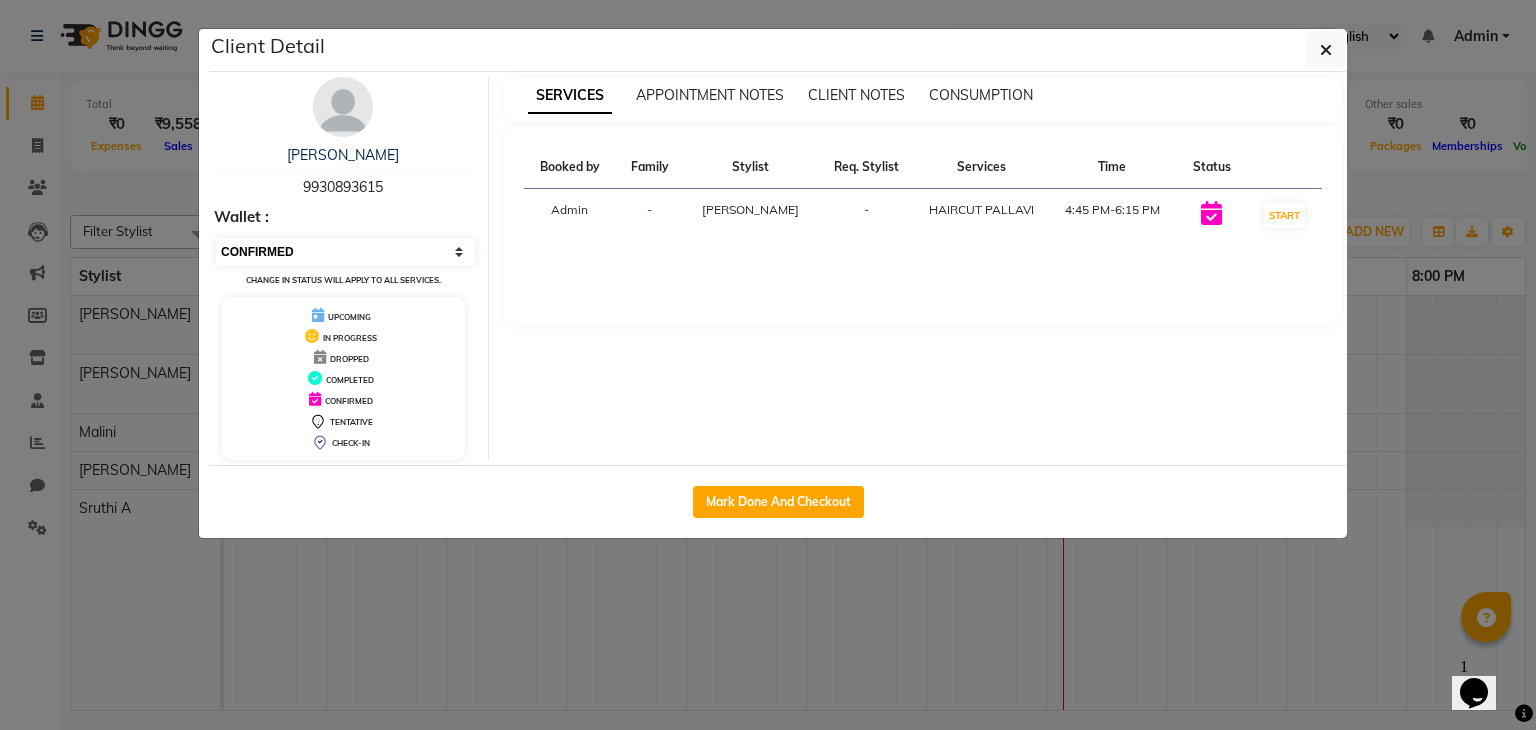 click on "Select IN SERVICE CONFIRMED TENTATIVE CHECK IN MARK DONE DROPPED UPCOMING" at bounding box center [345, 252] 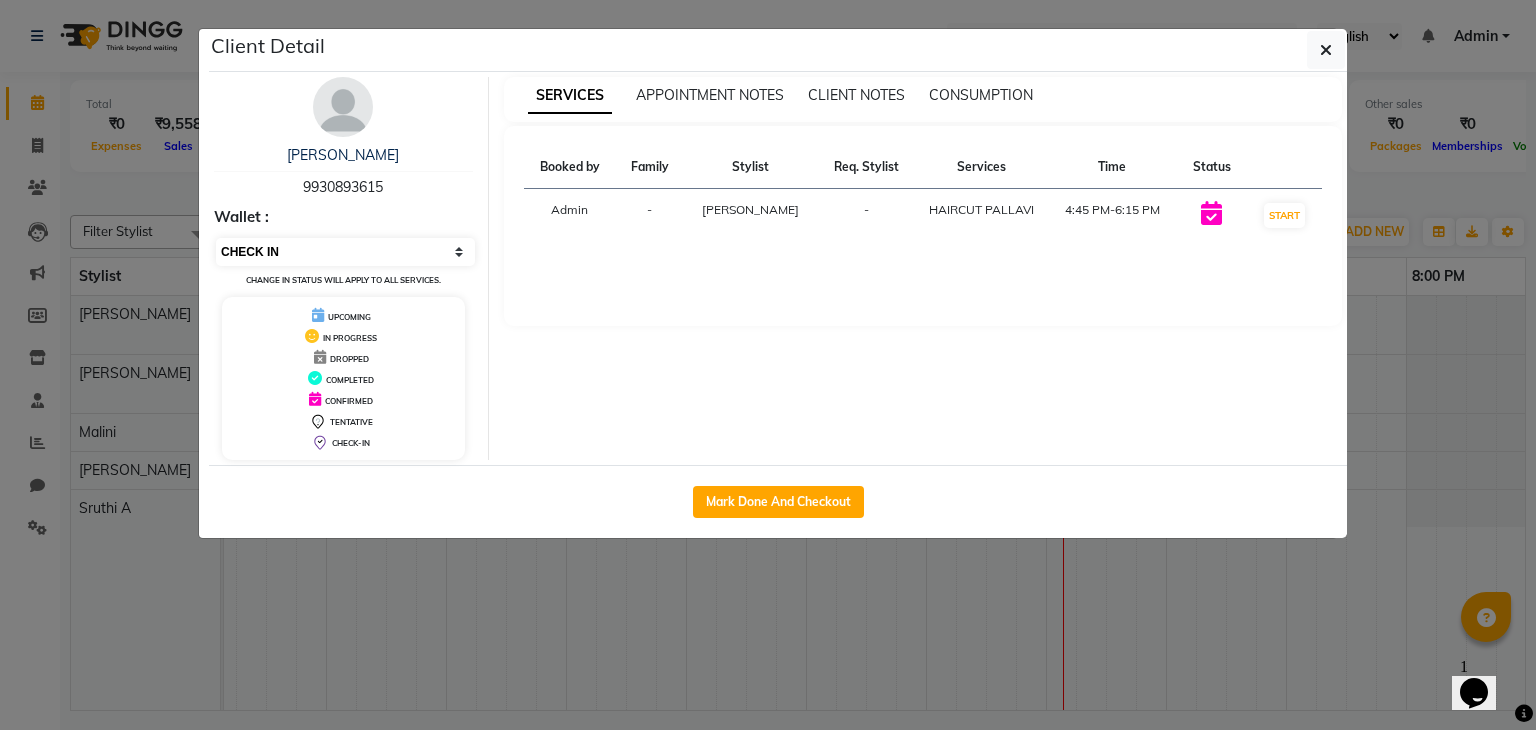 click on "Select IN SERVICE CONFIRMED TENTATIVE CHECK IN MARK DONE DROPPED UPCOMING" at bounding box center [345, 252] 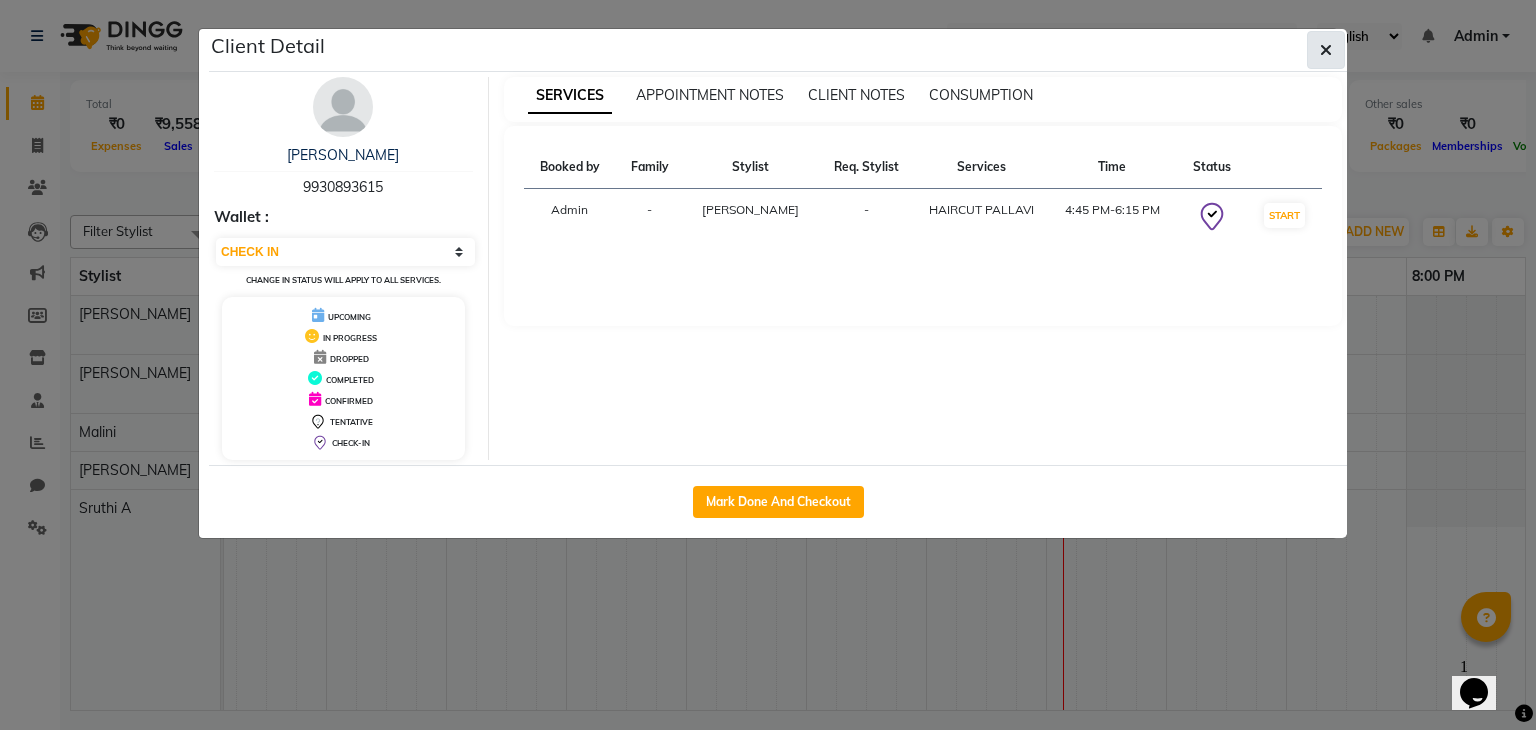 click 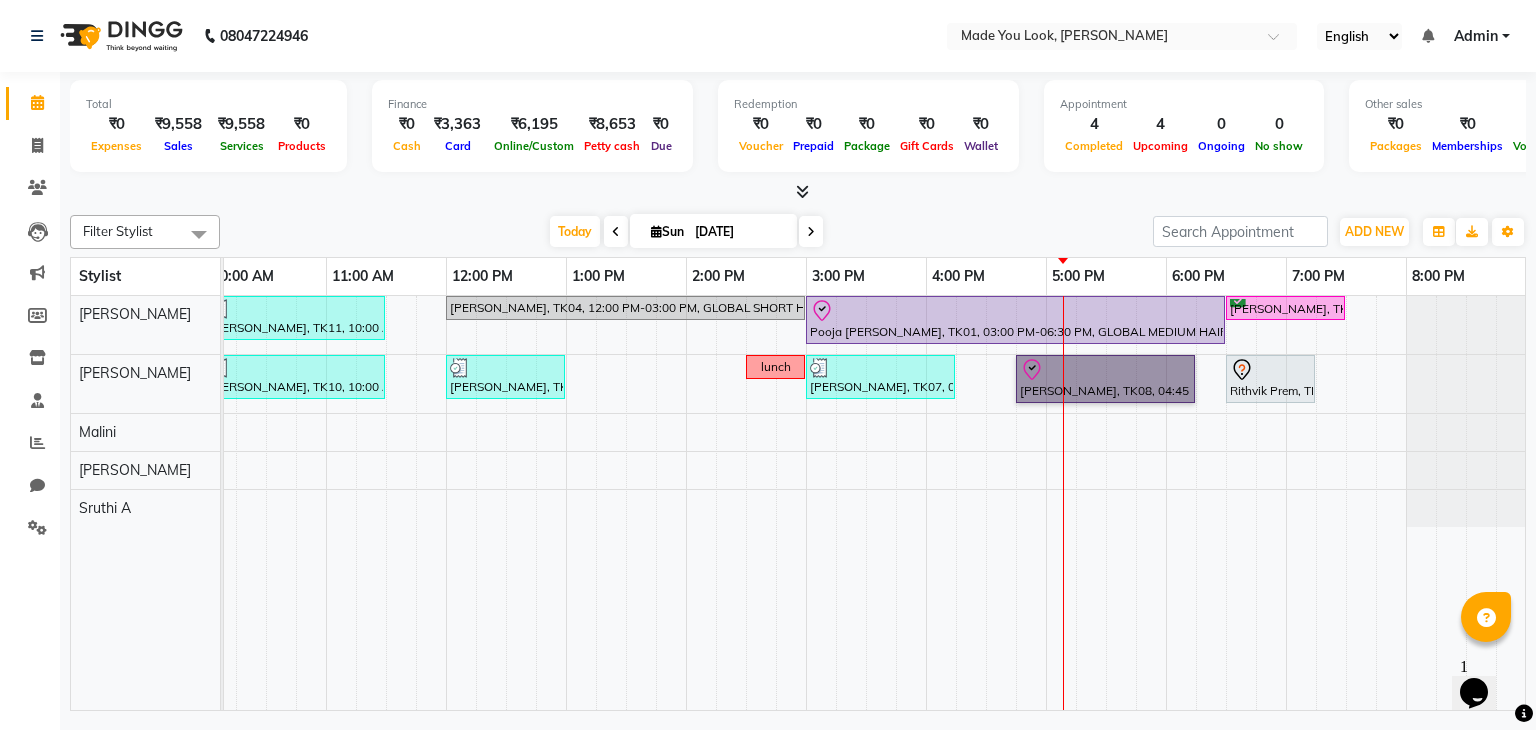 scroll, scrollTop: 0, scrollLeft: 0, axis: both 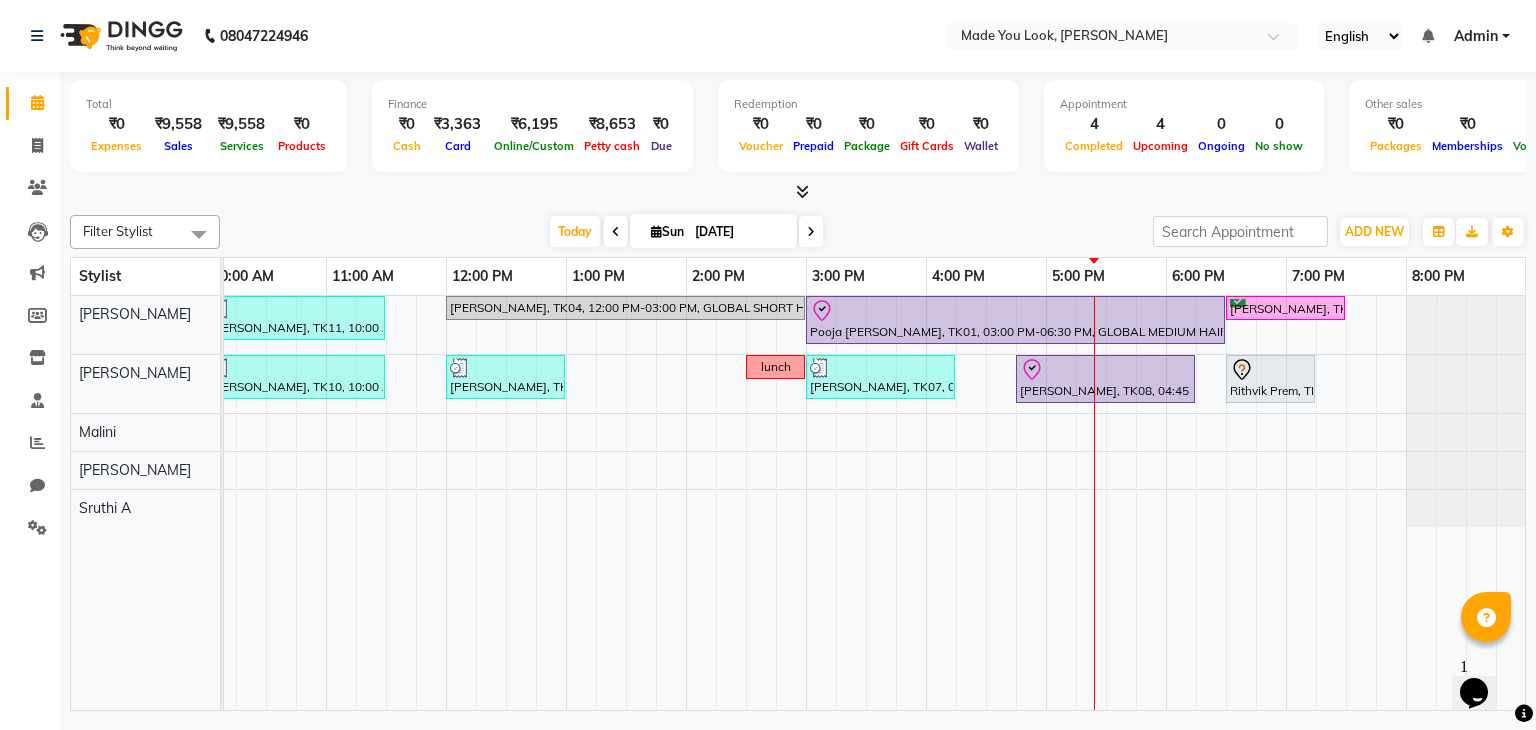 click on "Sun" at bounding box center [667, 231] 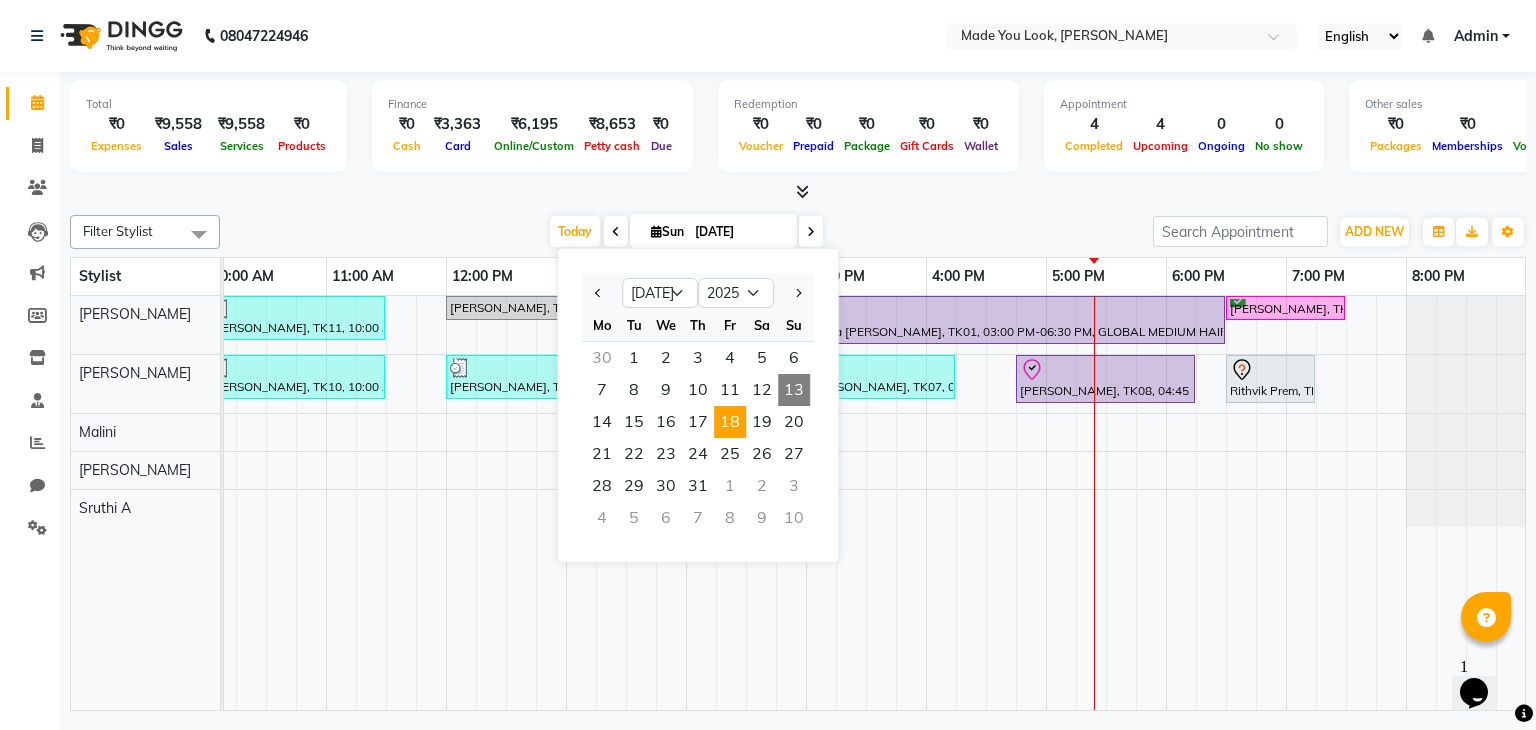 click on "18" at bounding box center [730, 422] 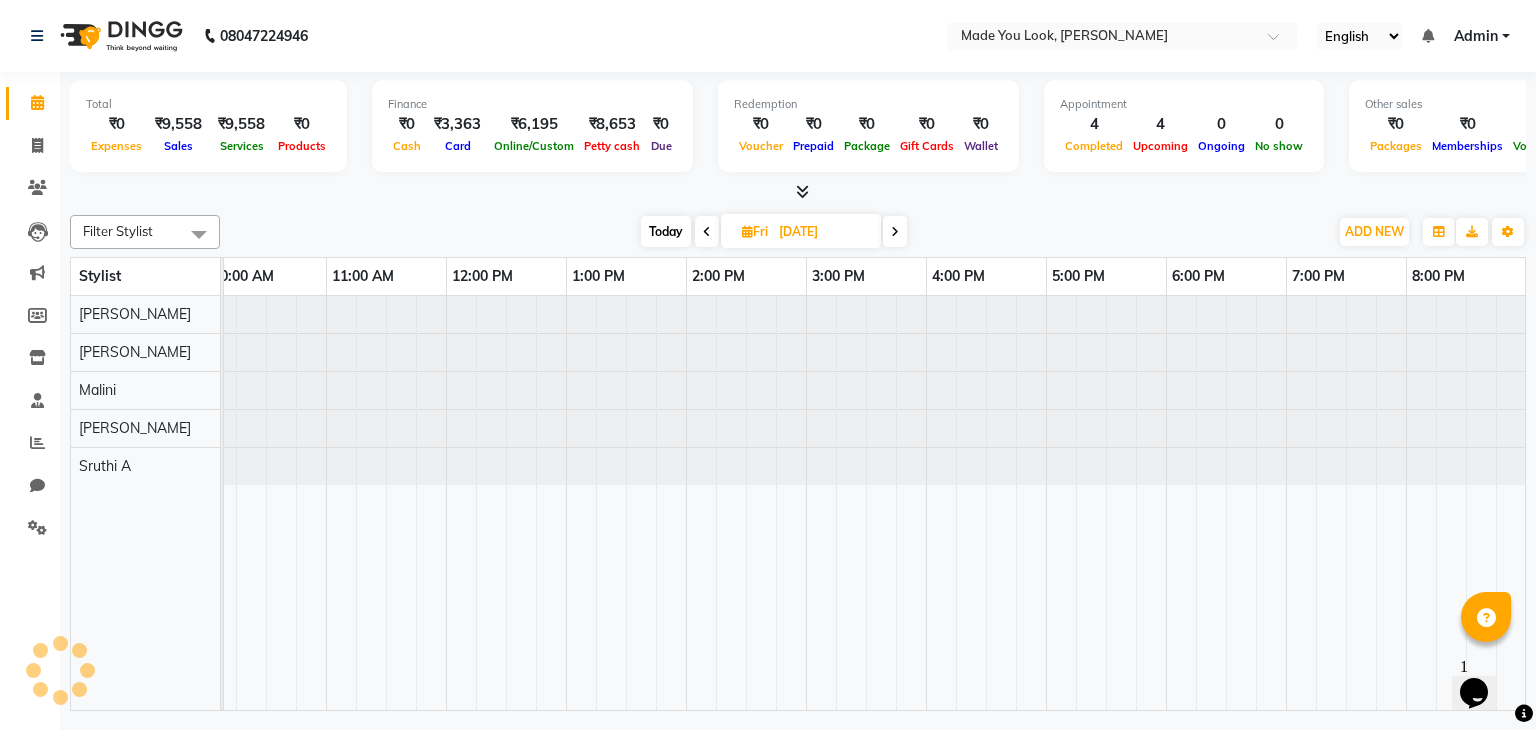 scroll, scrollTop: 0, scrollLeft: 0, axis: both 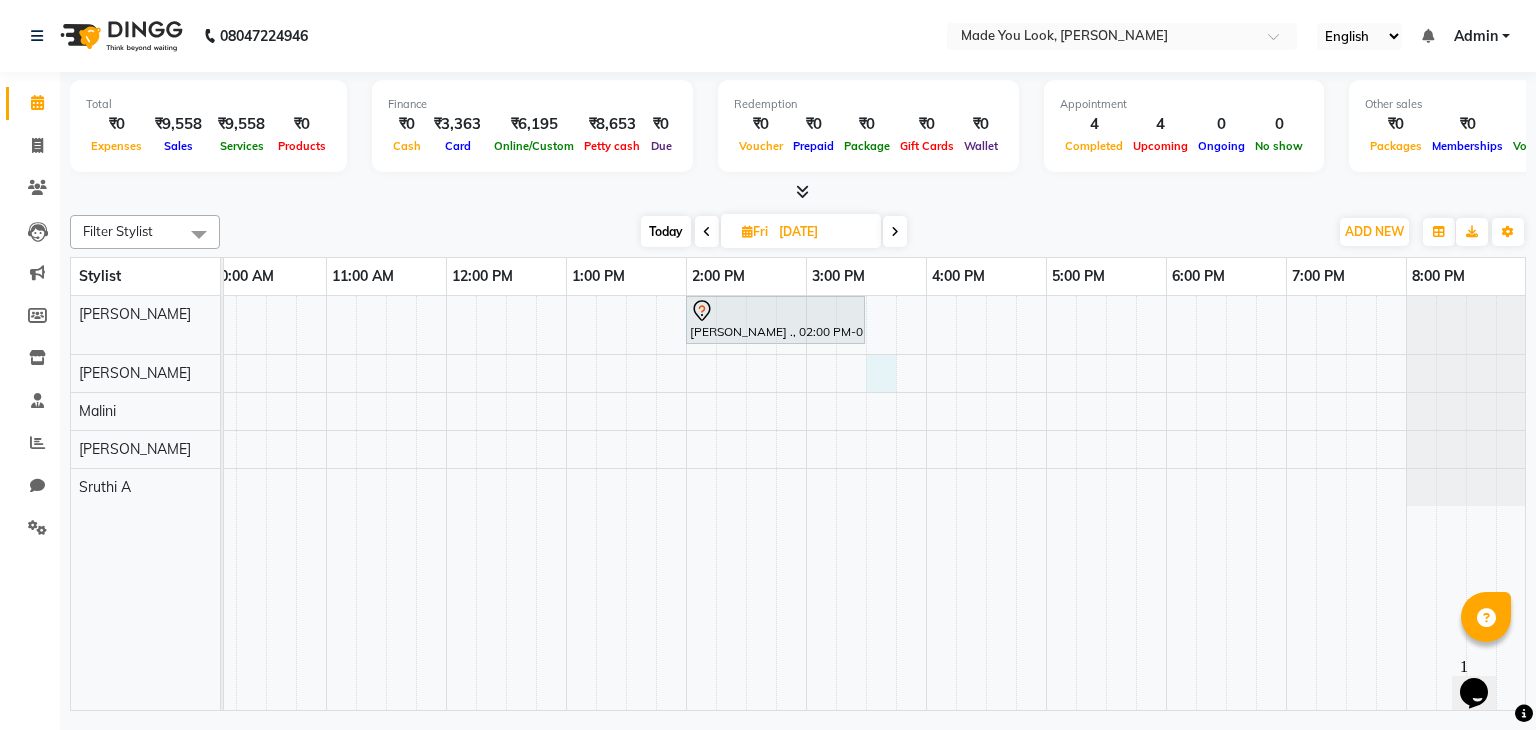 click on "jerusha ., 02:00 PM-03:30 PM, CURL-CUT SHOULDER LENGTH PRANAV" at bounding box center [746, 503] 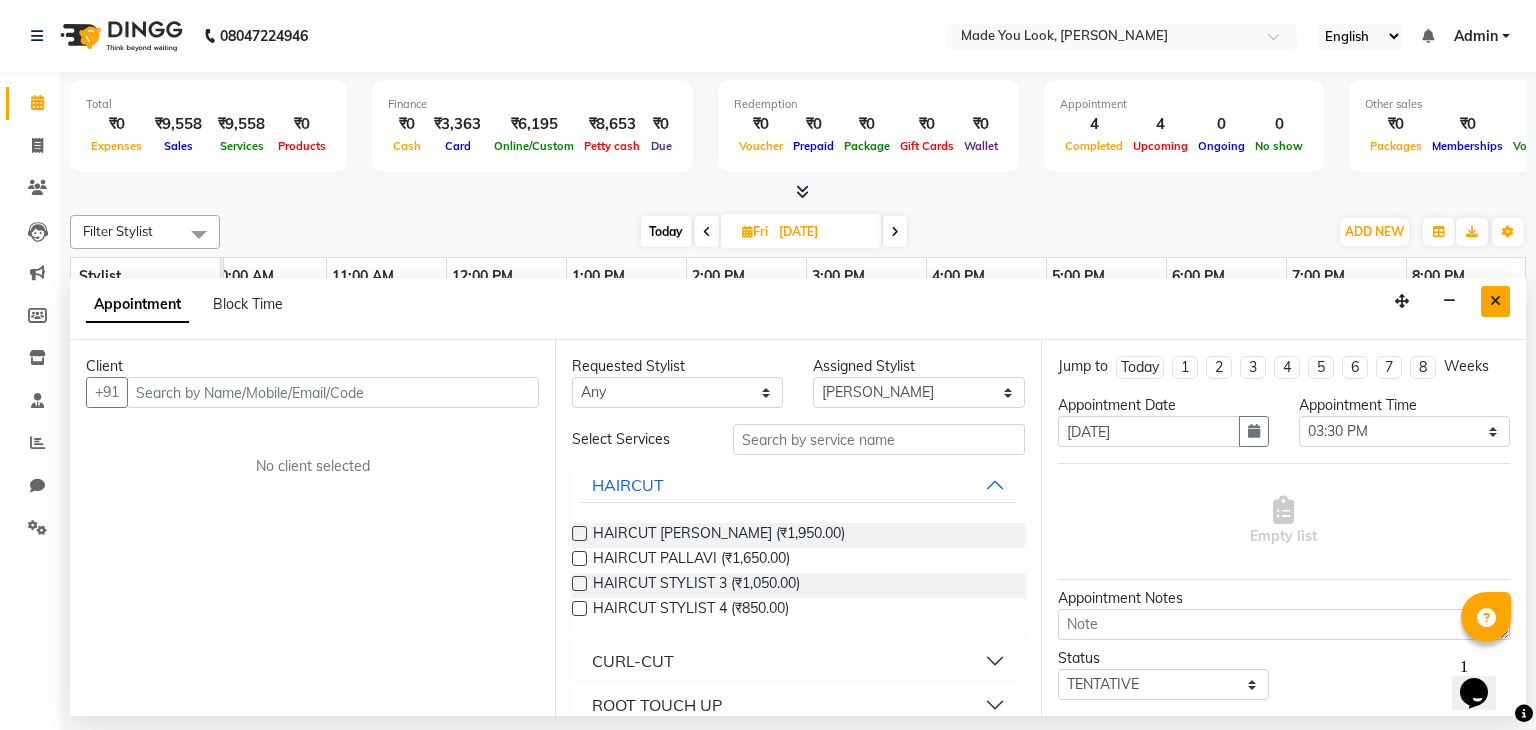 click at bounding box center (1495, 301) 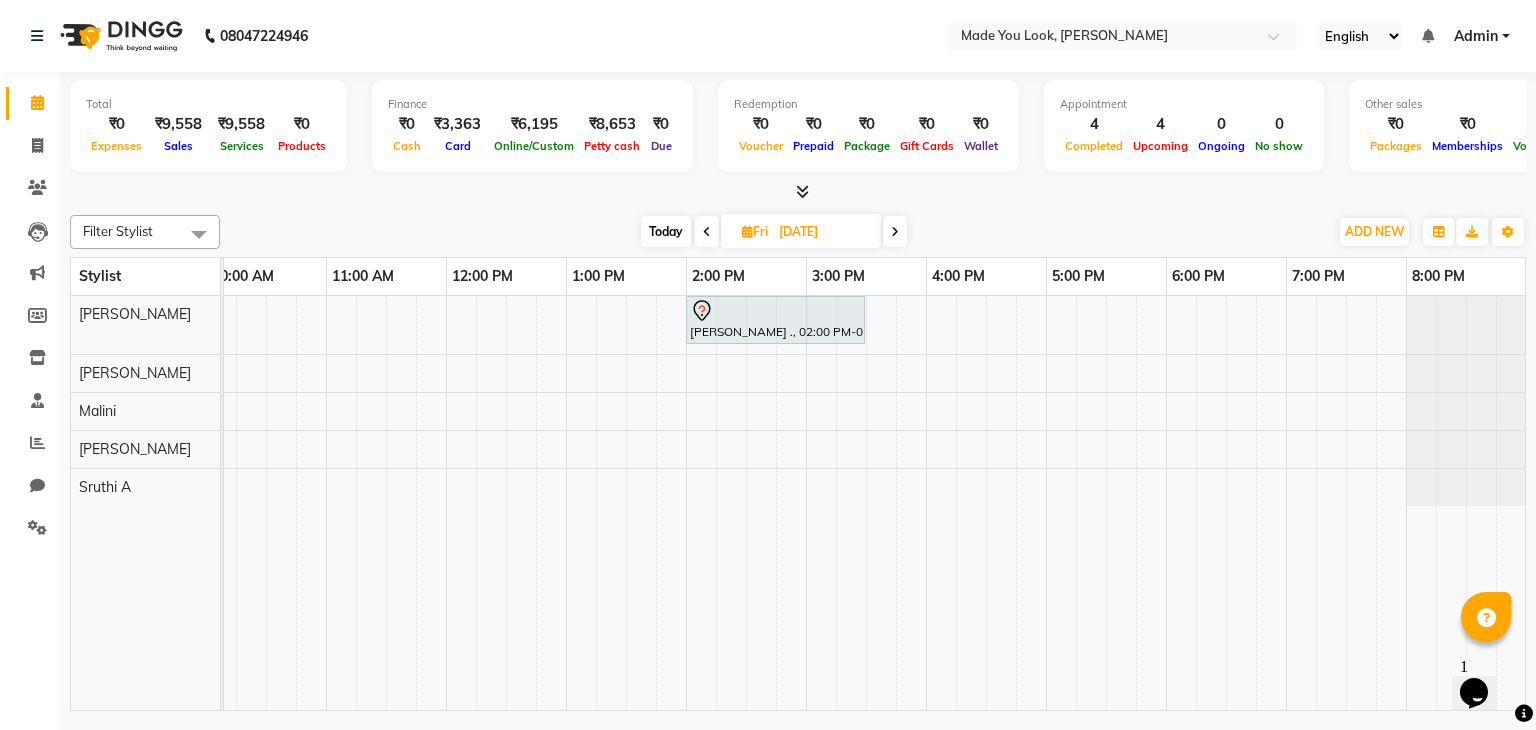 click on "jerusha ., 02:00 PM-03:30 PM, CURL-CUT SHOULDER LENGTH PRANAV" at bounding box center (746, 503) 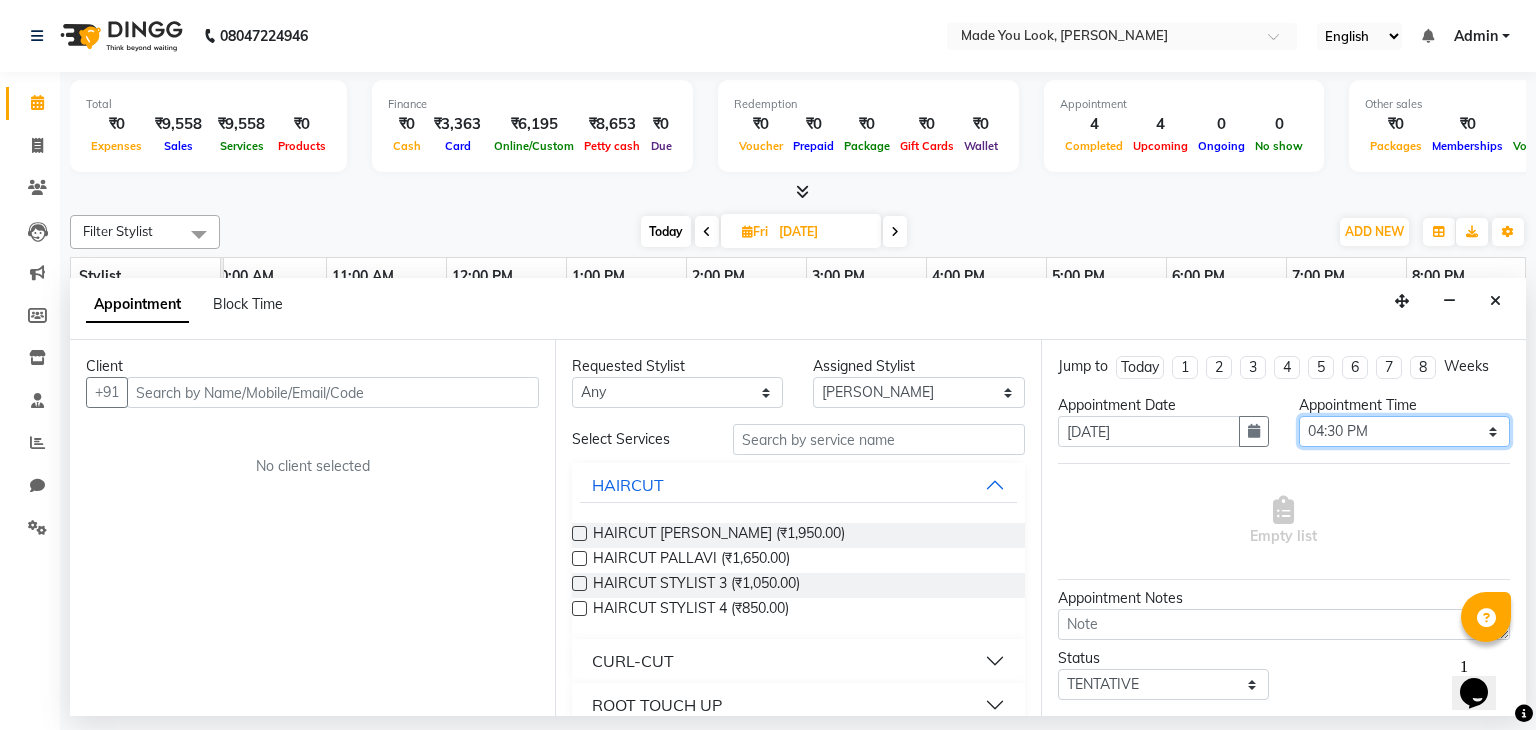 click on "Select 09:00 AM 09:15 AM 09:30 AM 09:45 AM 10:00 AM 10:15 AM 10:30 AM 10:45 AM 11:00 AM 11:15 AM 11:30 AM 11:45 AM 12:00 PM 12:15 PM 12:30 PM 12:45 PM 01:00 PM 01:15 PM 01:30 PM 01:45 PM 02:00 PM 02:15 PM 02:30 PM 02:45 PM 03:00 PM 03:15 PM 03:30 PM 03:45 PM 04:00 PM 04:15 PM 04:30 PM 04:45 PM 05:00 PM 05:15 PM 05:30 PM 05:45 PM 06:00 PM 06:15 PM 06:30 PM 06:45 PM 07:00 PM 07:15 PM 07:30 PM 07:45 PM 08:00 PM" at bounding box center [1404, 431] 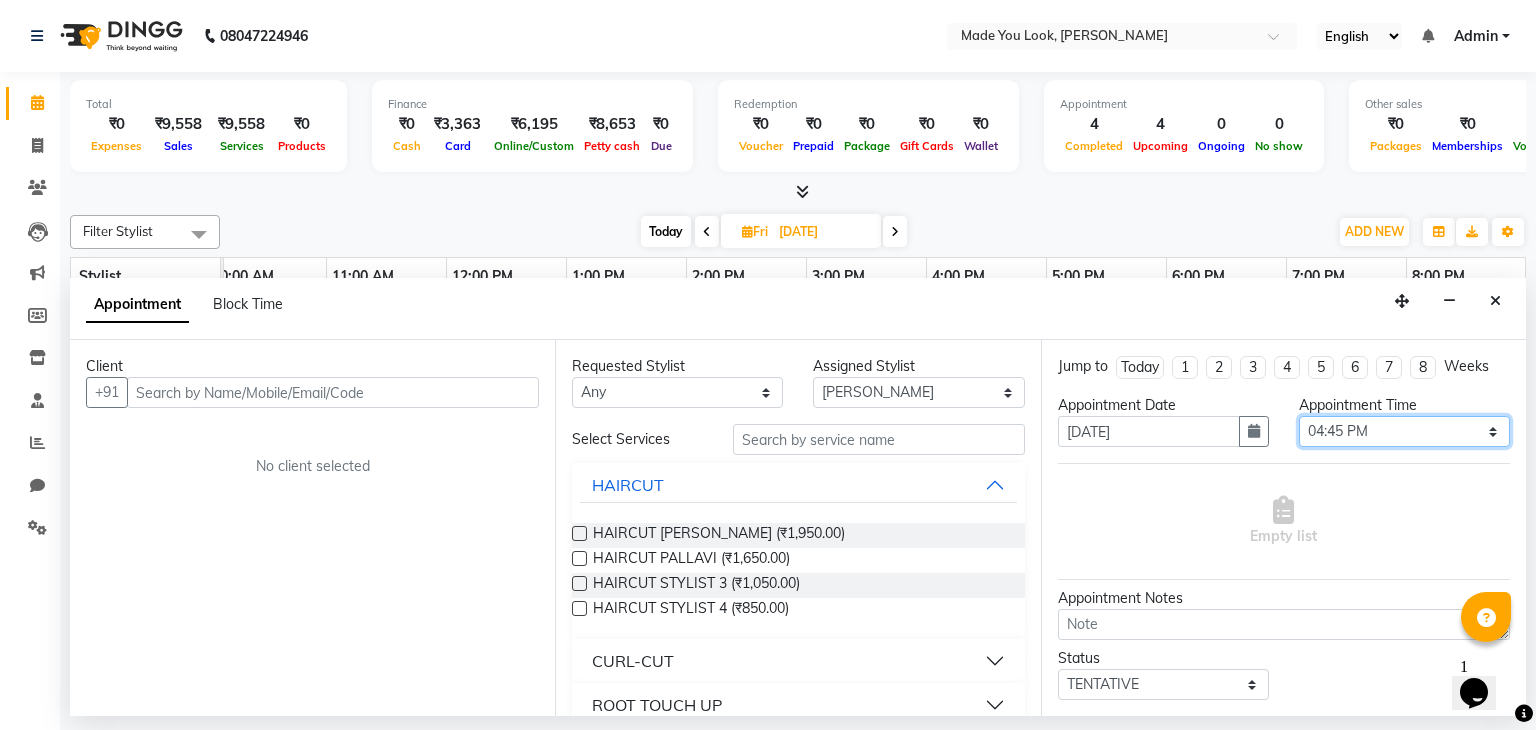 click on "Select 09:00 AM 09:15 AM 09:30 AM 09:45 AM 10:00 AM 10:15 AM 10:30 AM 10:45 AM 11:00 AM 11:15 AM 11:30 AM 11:45 AM 12:00 PM 12:15 PM 12:30 PM 12:45 PM 01:00 PM 01:15 PM 01:30 PM 01:45 PM 02:00 PM 02:15 PM 02:30 PM 02:45 PM 03:00 PM 03:15 PM 03:30 PM 03:45 PM 04:00 PM 04:15 PM 04:30 PM 04:45 PM 05:00 PM 05:15 PM 05:30 PM 05:45 PM 06:00 PM 06:15 PM 06:30 PM 06:45 PM 07:00 PM 07:15 PM 07:30 PM 07:45 PM 08:00 PM" at bounding box center [1404, 431] 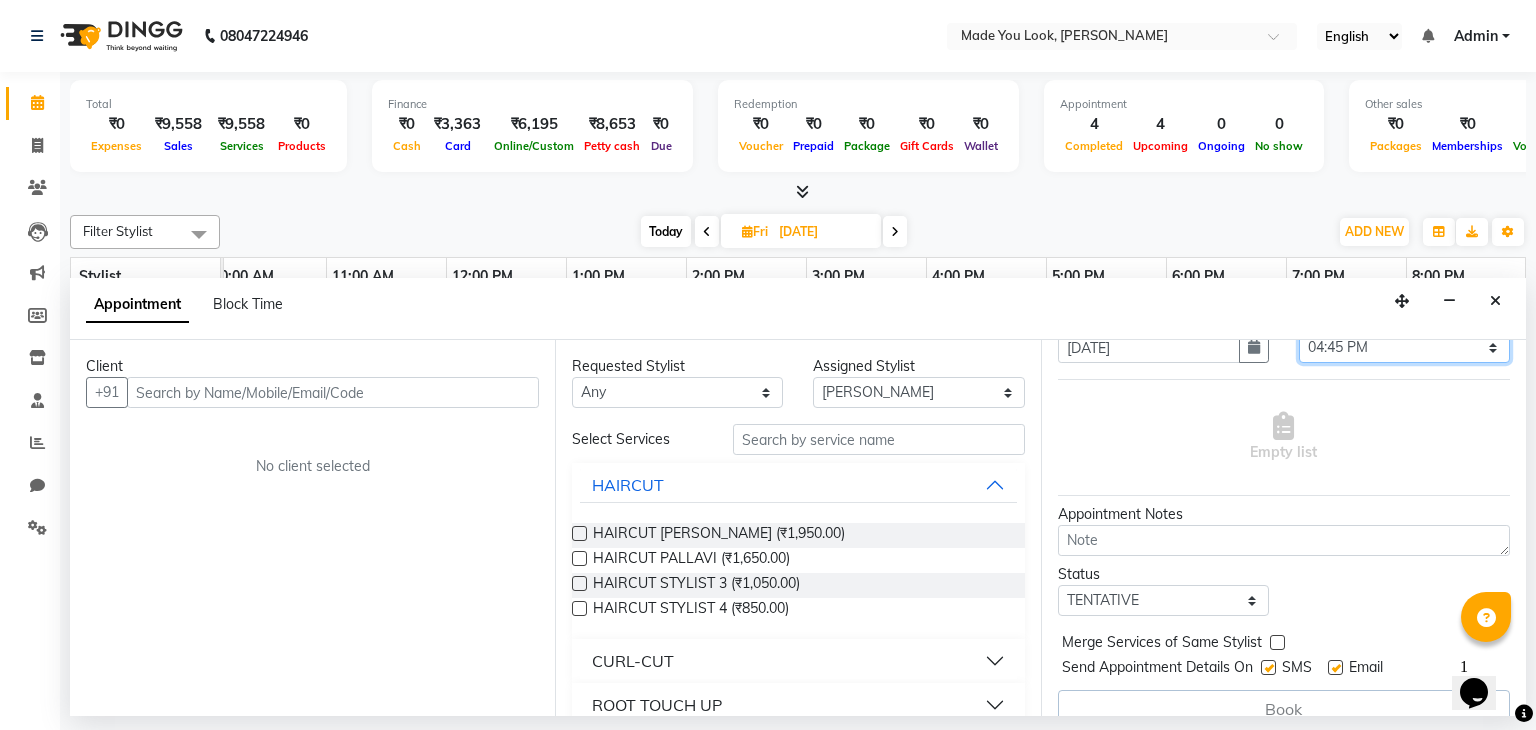 scroll, scrollTop: 96, scrollLeft: 0, axis: vertical 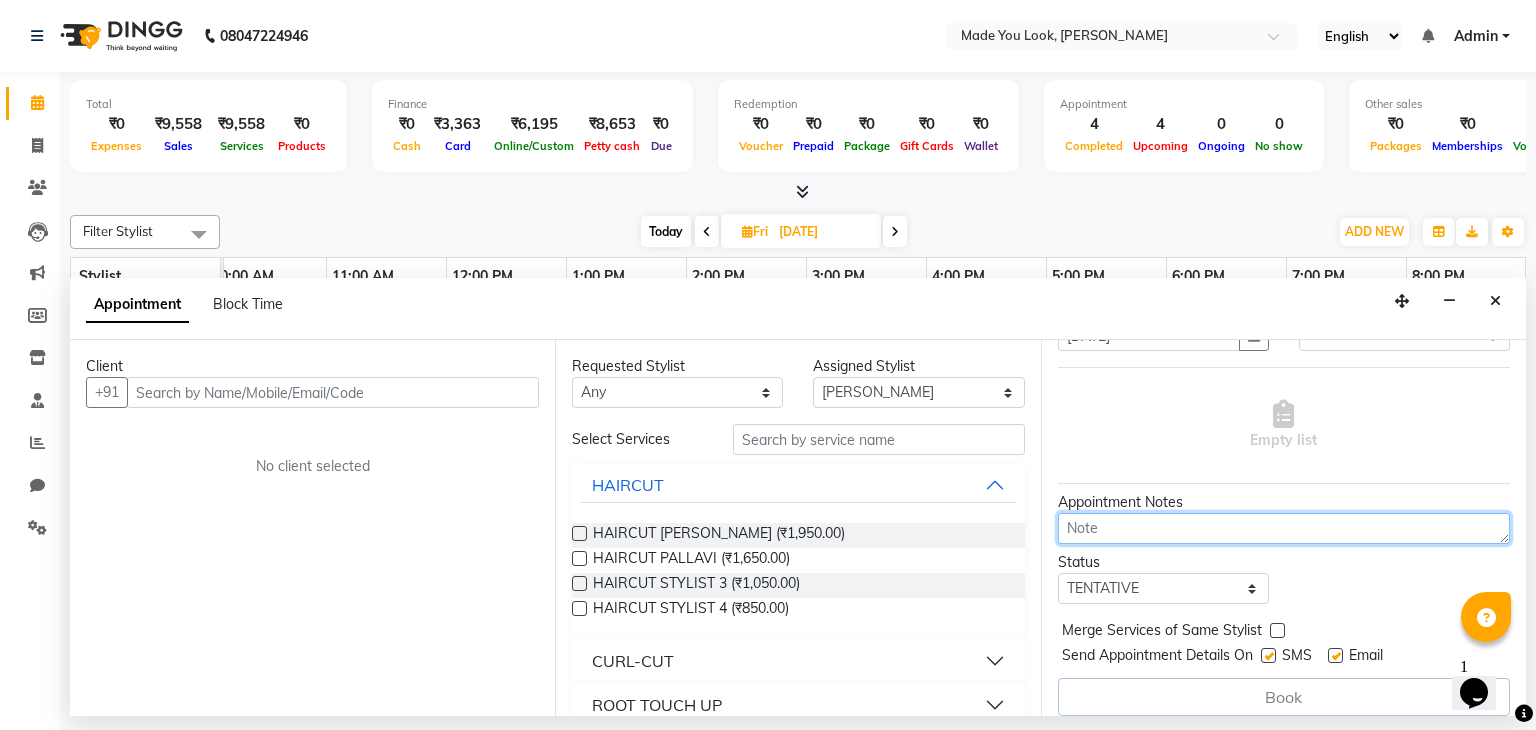click at bounding box center [1284, 528] 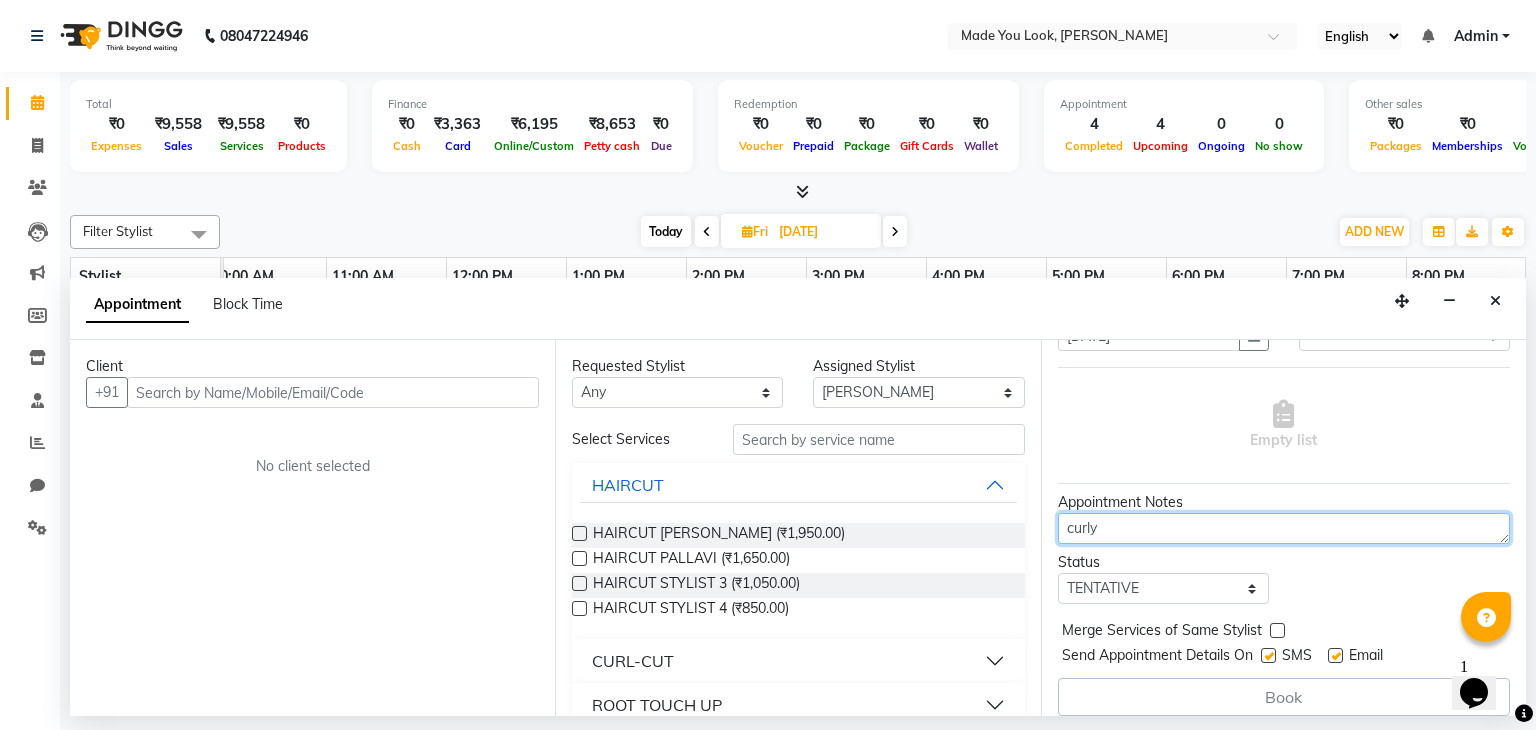 scroll, scrollTop: 109, scrollLeft: 0, axis: vertical 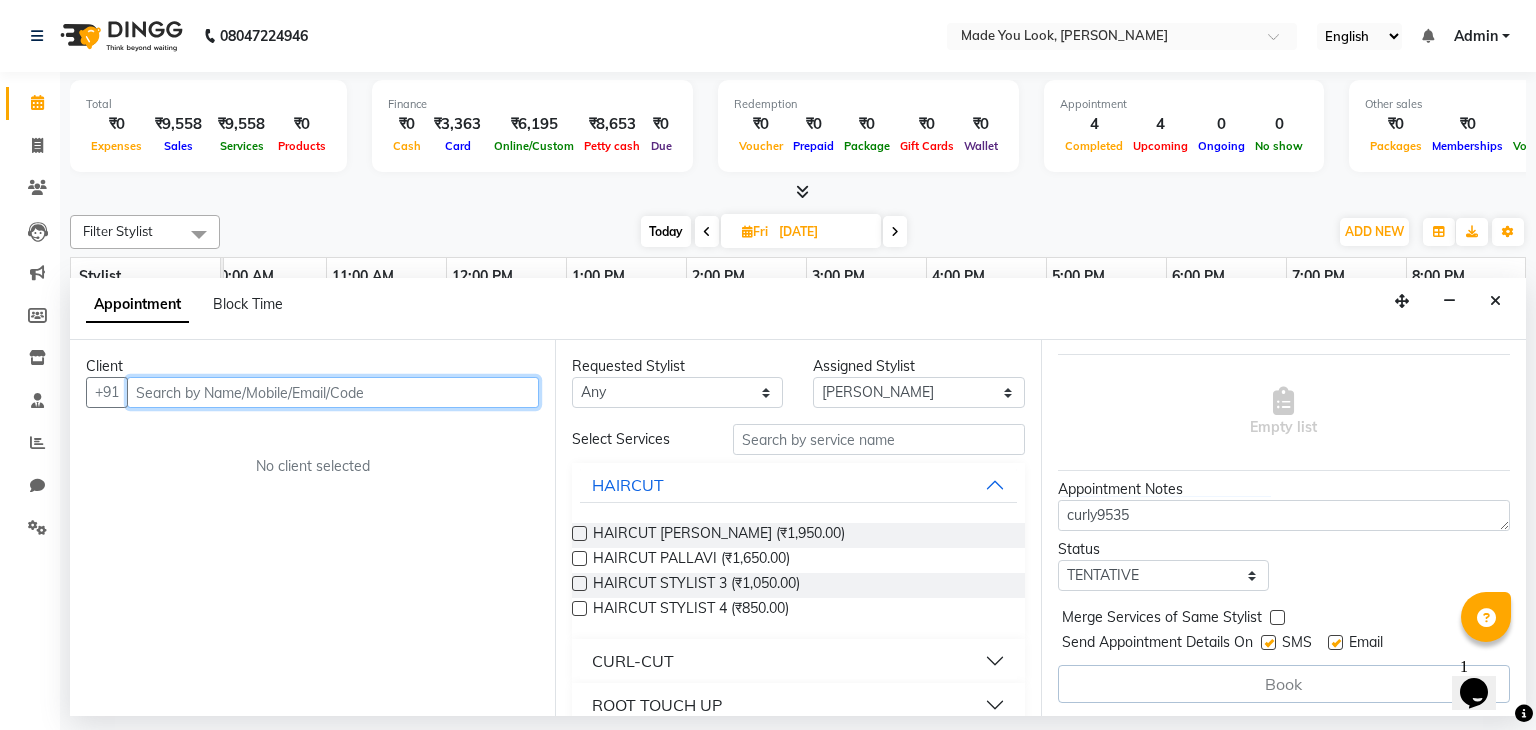 click at bounding box center (333, 392) 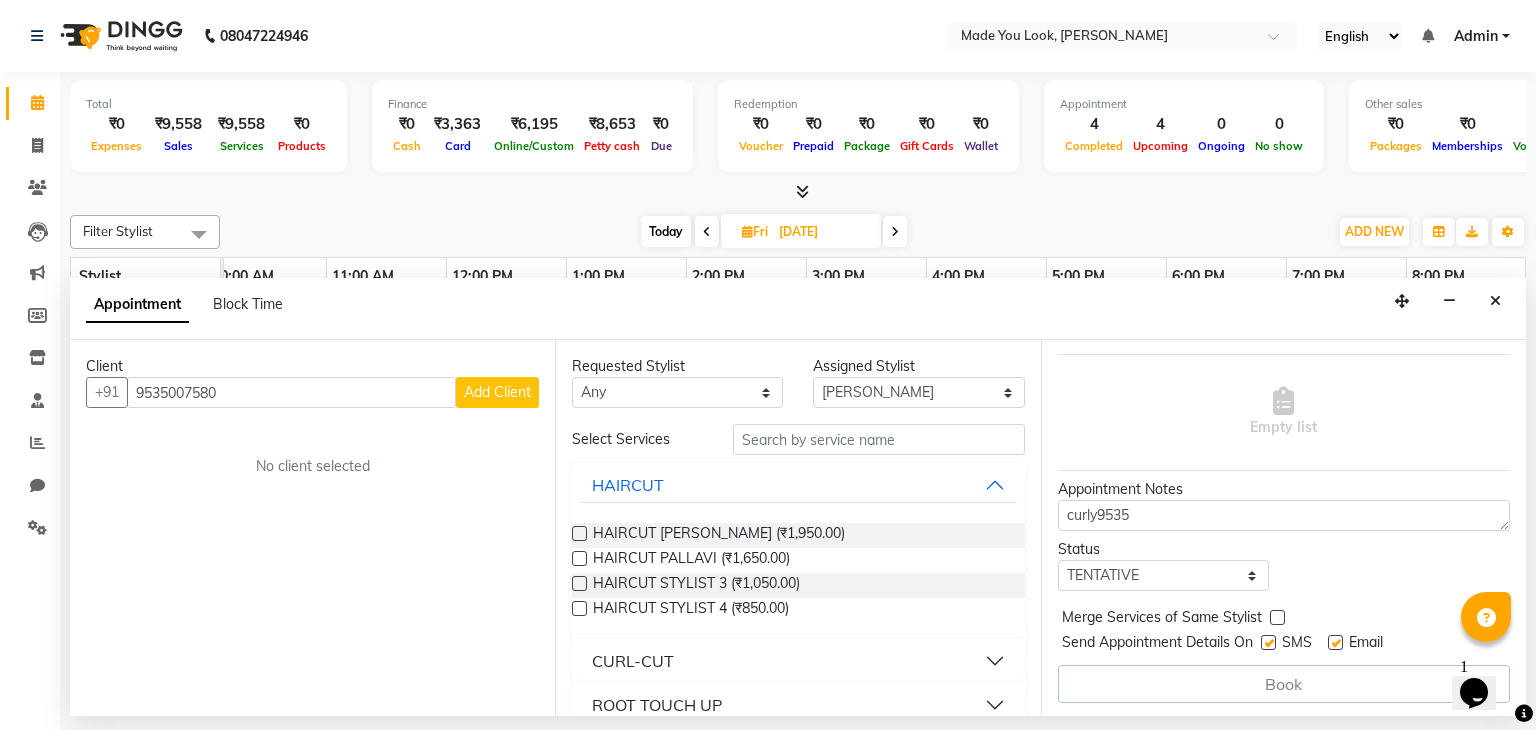 click on "Add Client" at bounding box center [497, 392] 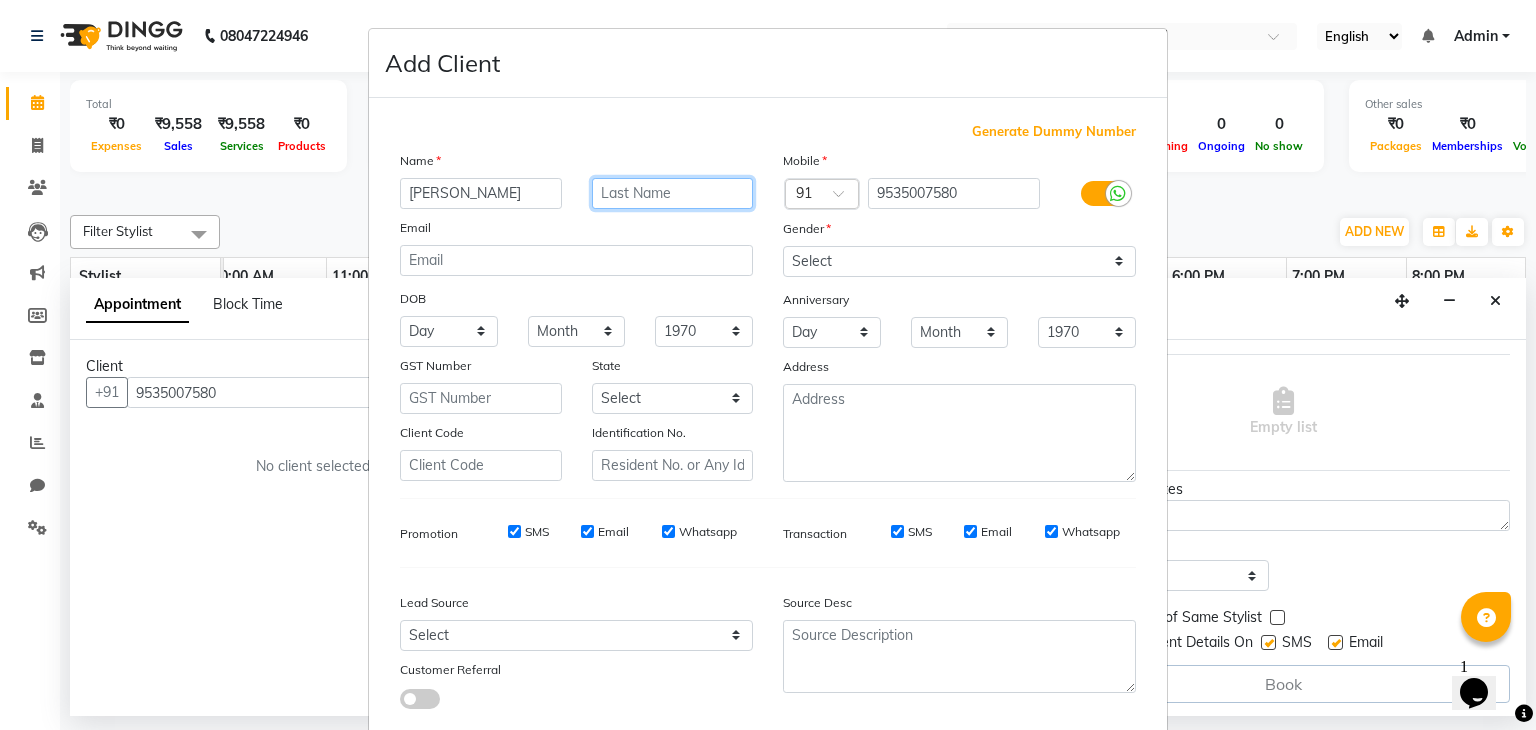 click at bounding box center (673, 193) 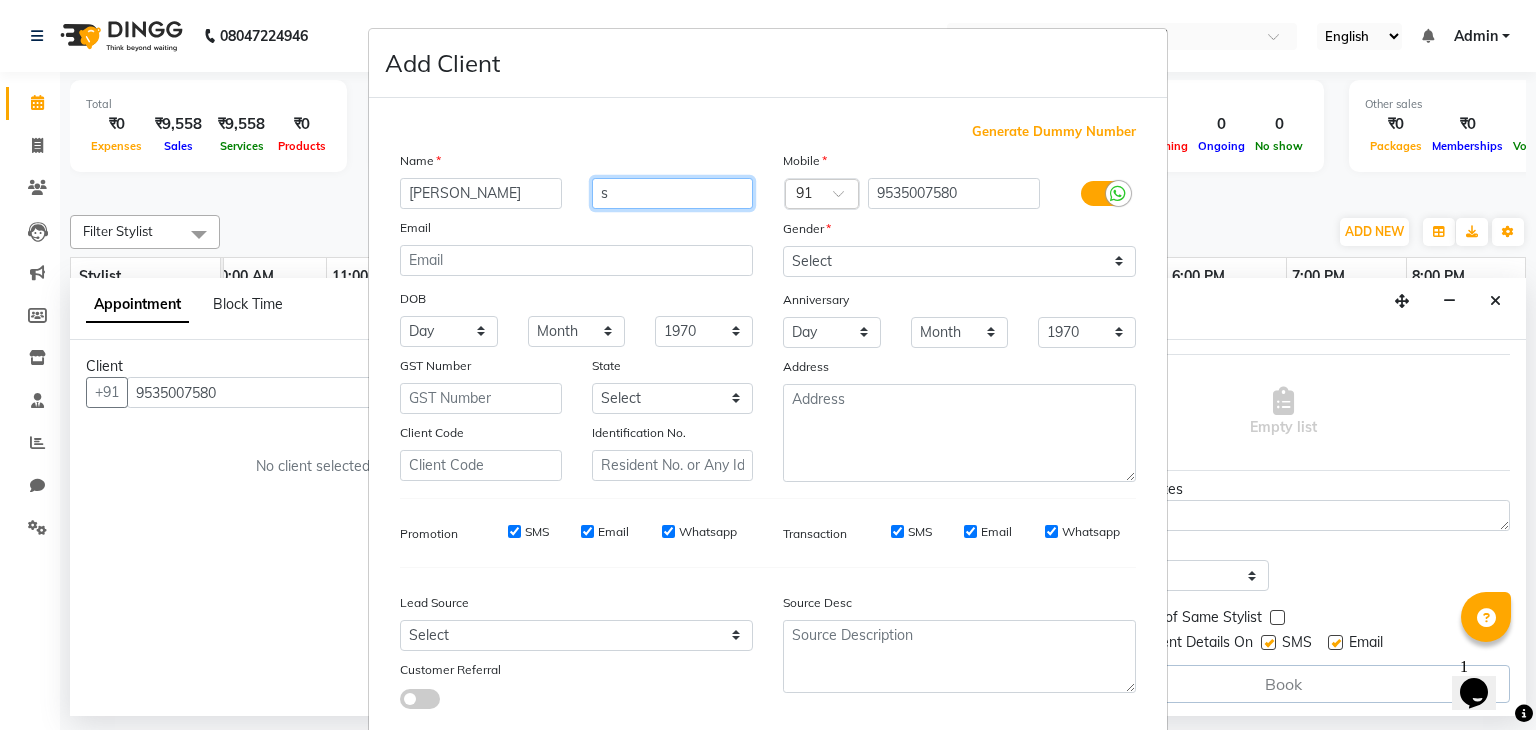 scroll, scrollTop: 127, scrollLeft: 0, axis: vertical 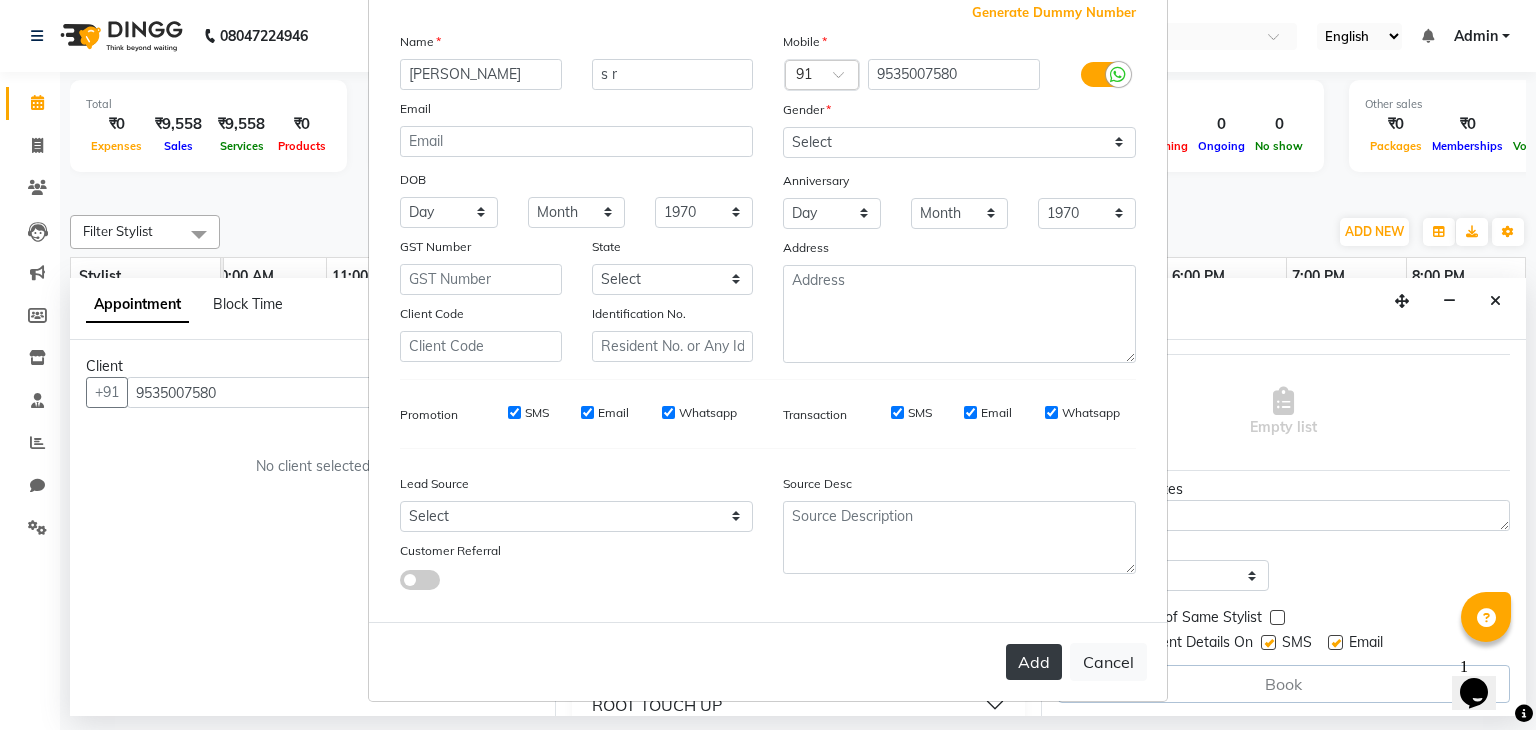 click on "Add" at bounding box center (1034, 662) 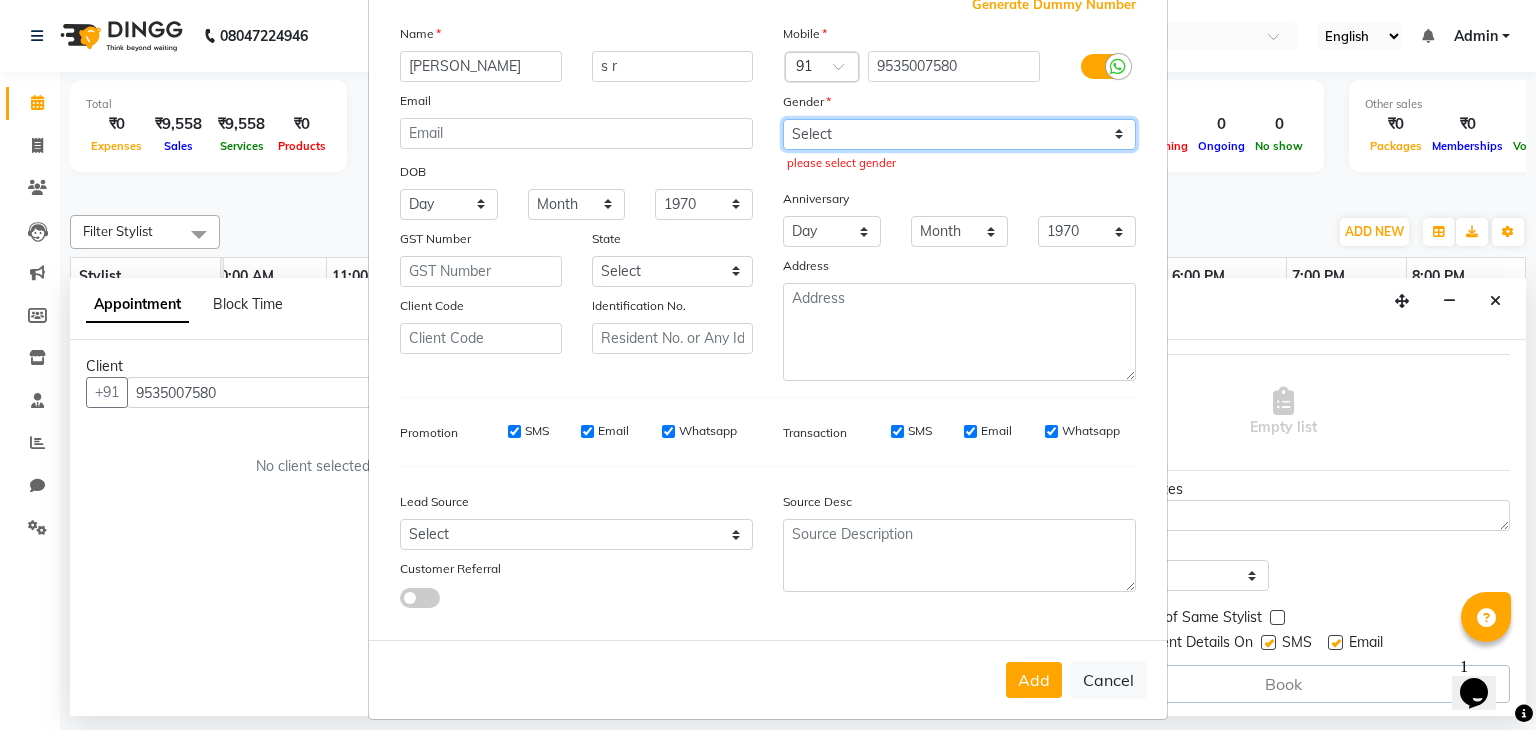 click on "Select [DEMOGRAPHIC_DATA] [DEMOGRAPHIC_DATA] Other Prefer Not To Say" at bounding box center (959, 134) 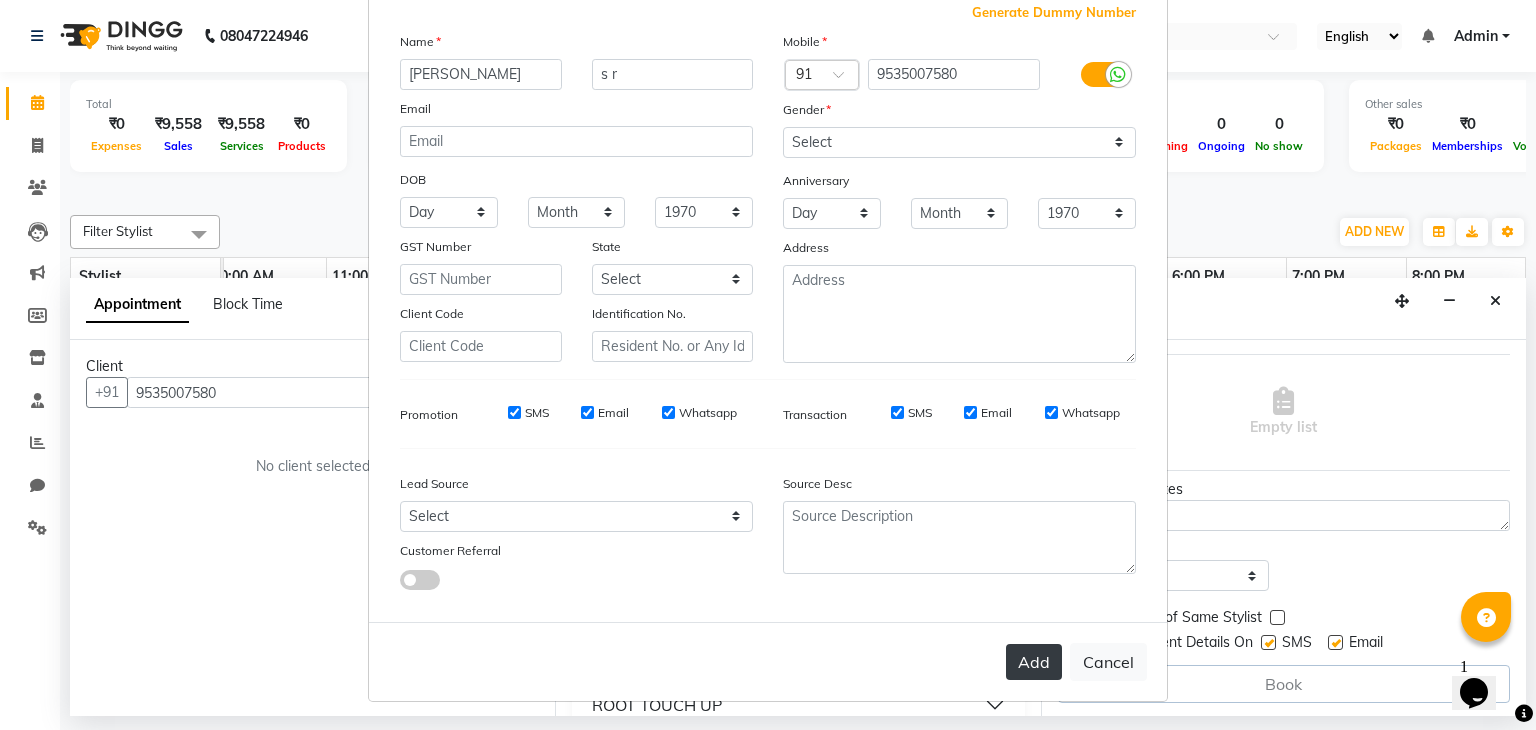 click on "Add" at bounding box center [1034, 662] 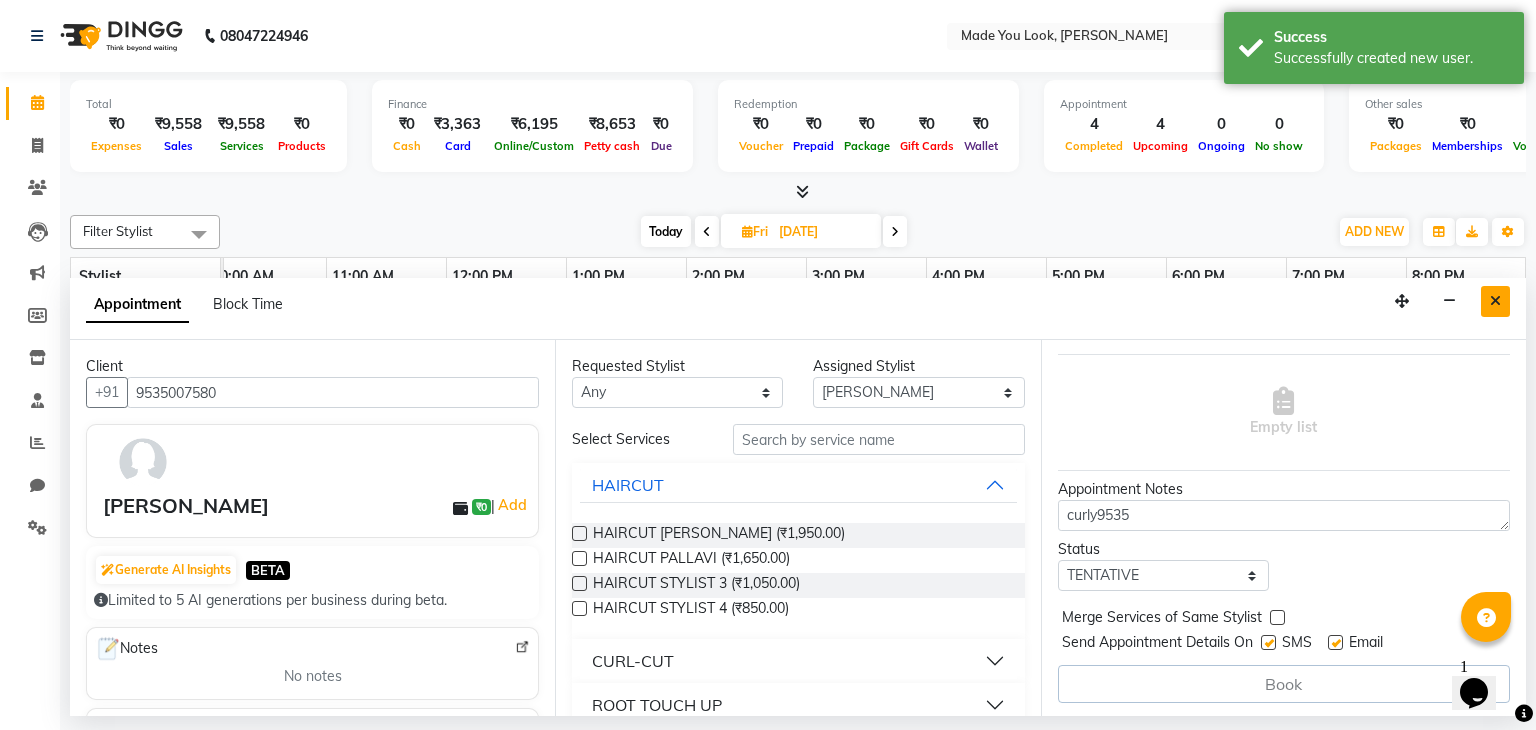 click at bounding box center [1495, 301] 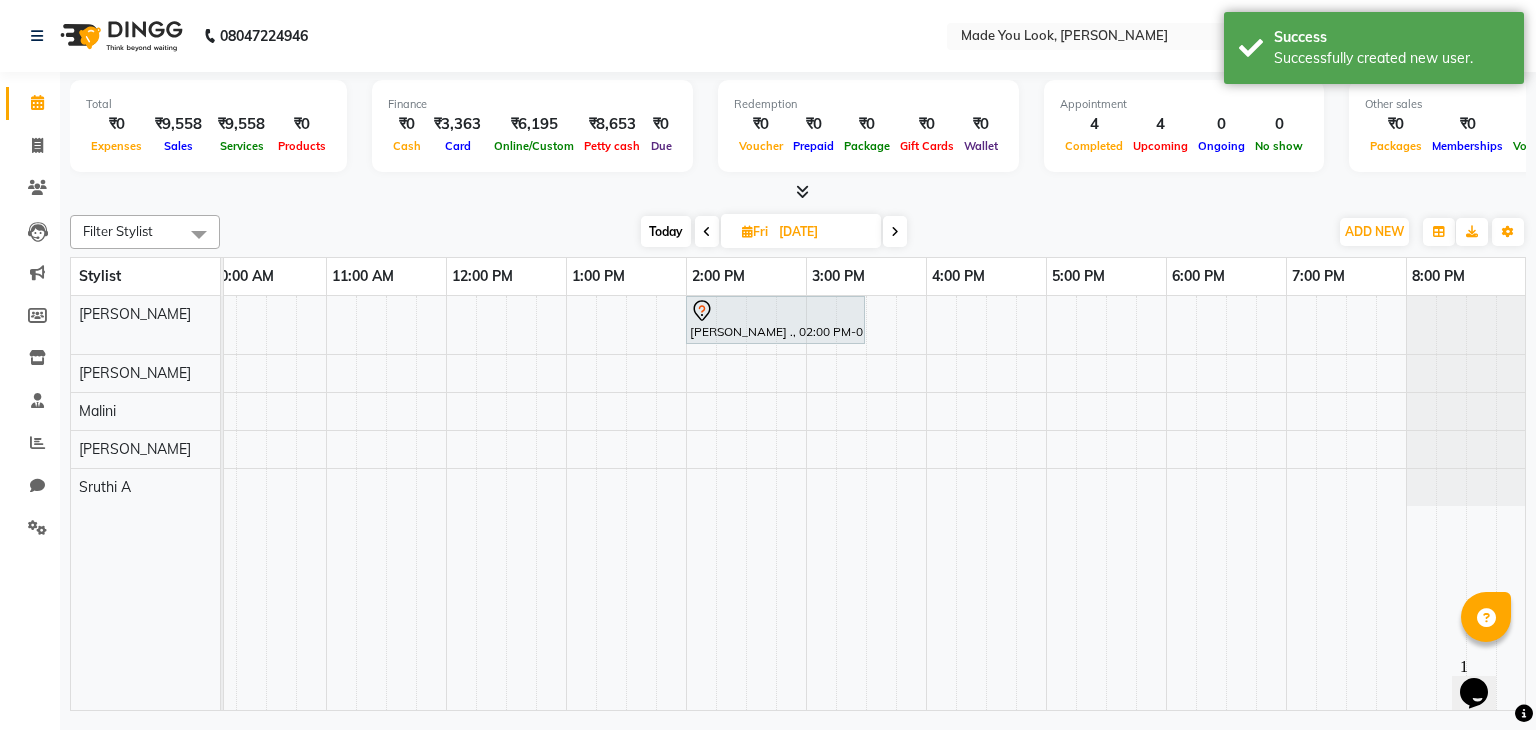 scroll, scrollTop: 0, scrollLeft: 146, axis: horizontal 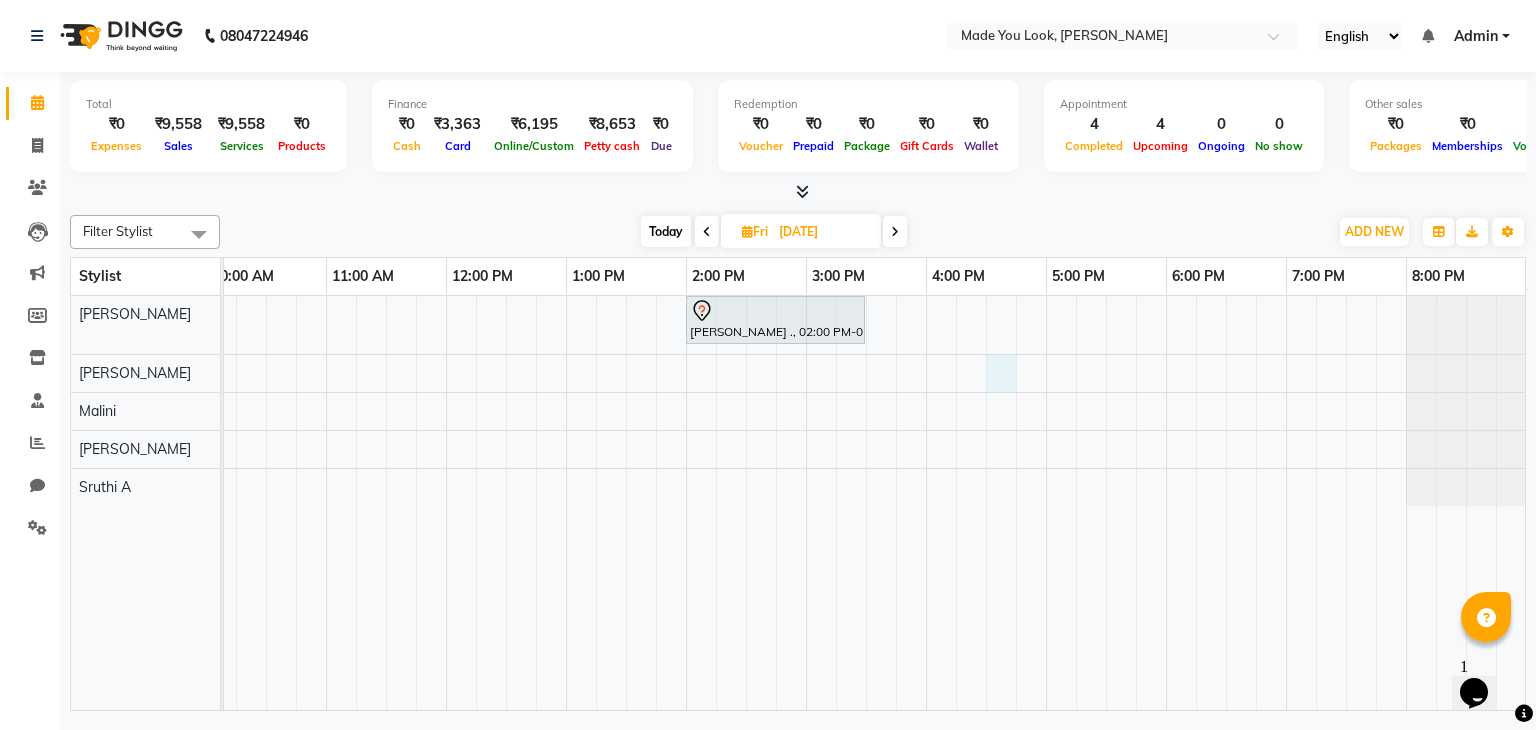 click on "jerusha ., 02:00 PM-03:30 PM, CURL-CUT SHOULDER LENGTH PRANAV" at bounding box center [746, 503] 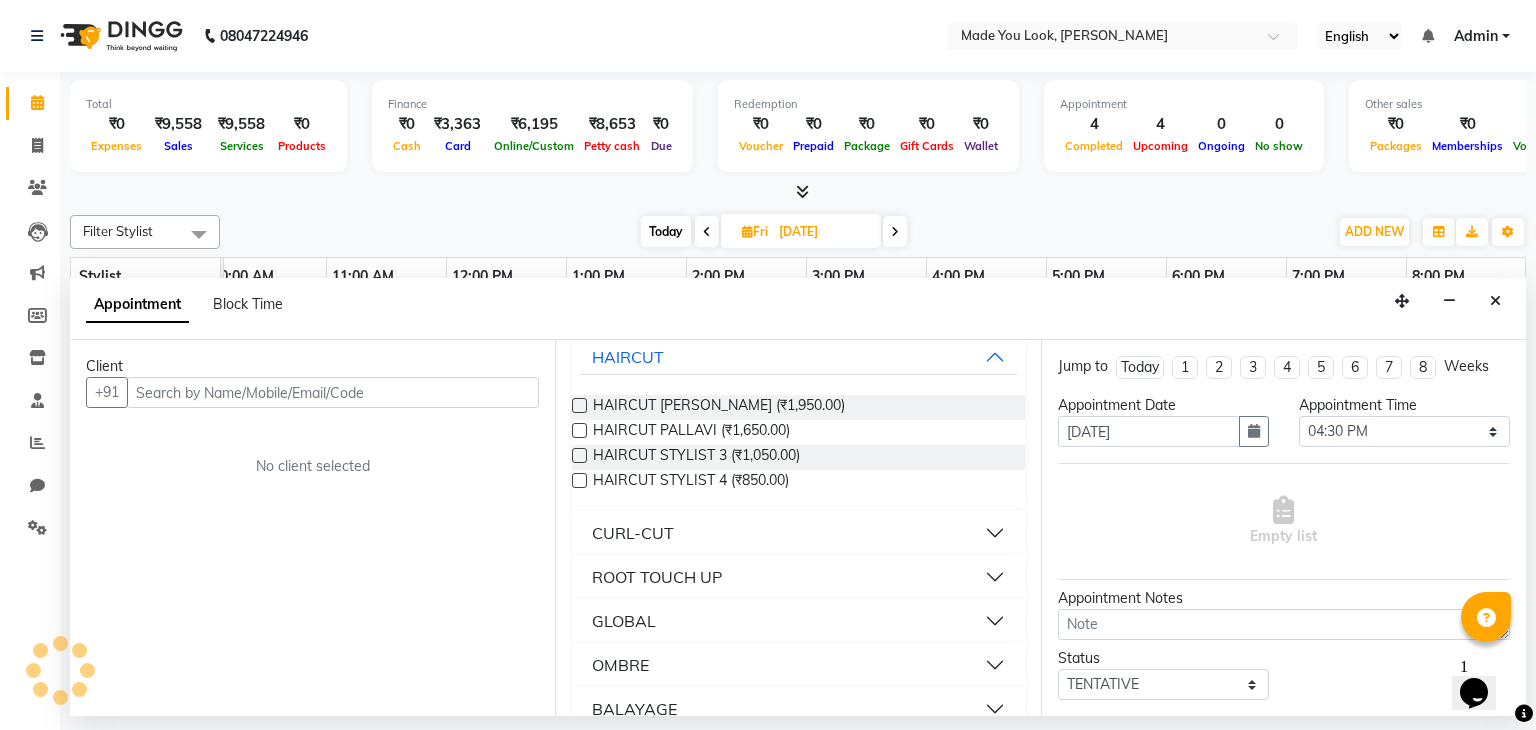 scroll, scrollTop: 132, scrollLeft: 0, axis: vertical 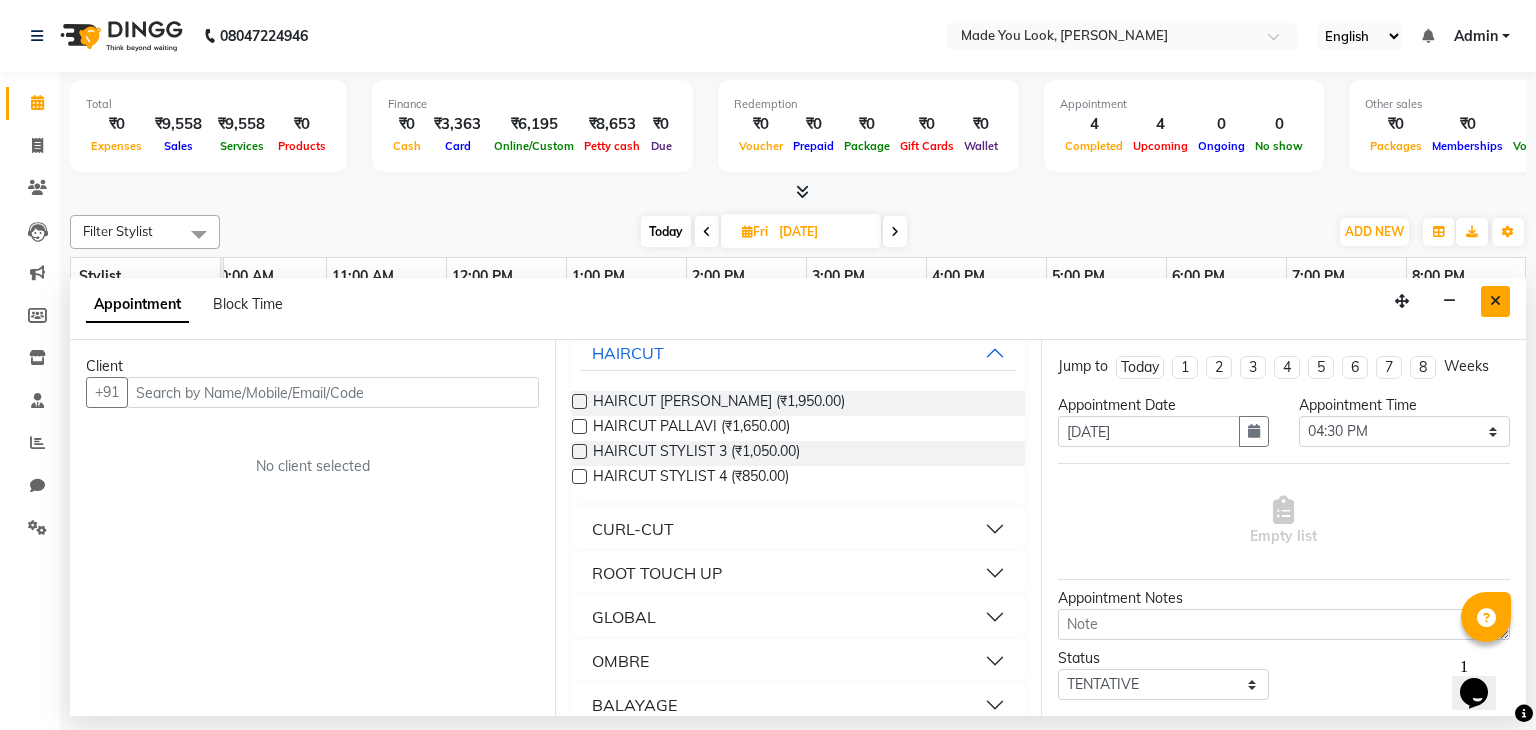 click at bounding box center [1495, 301] 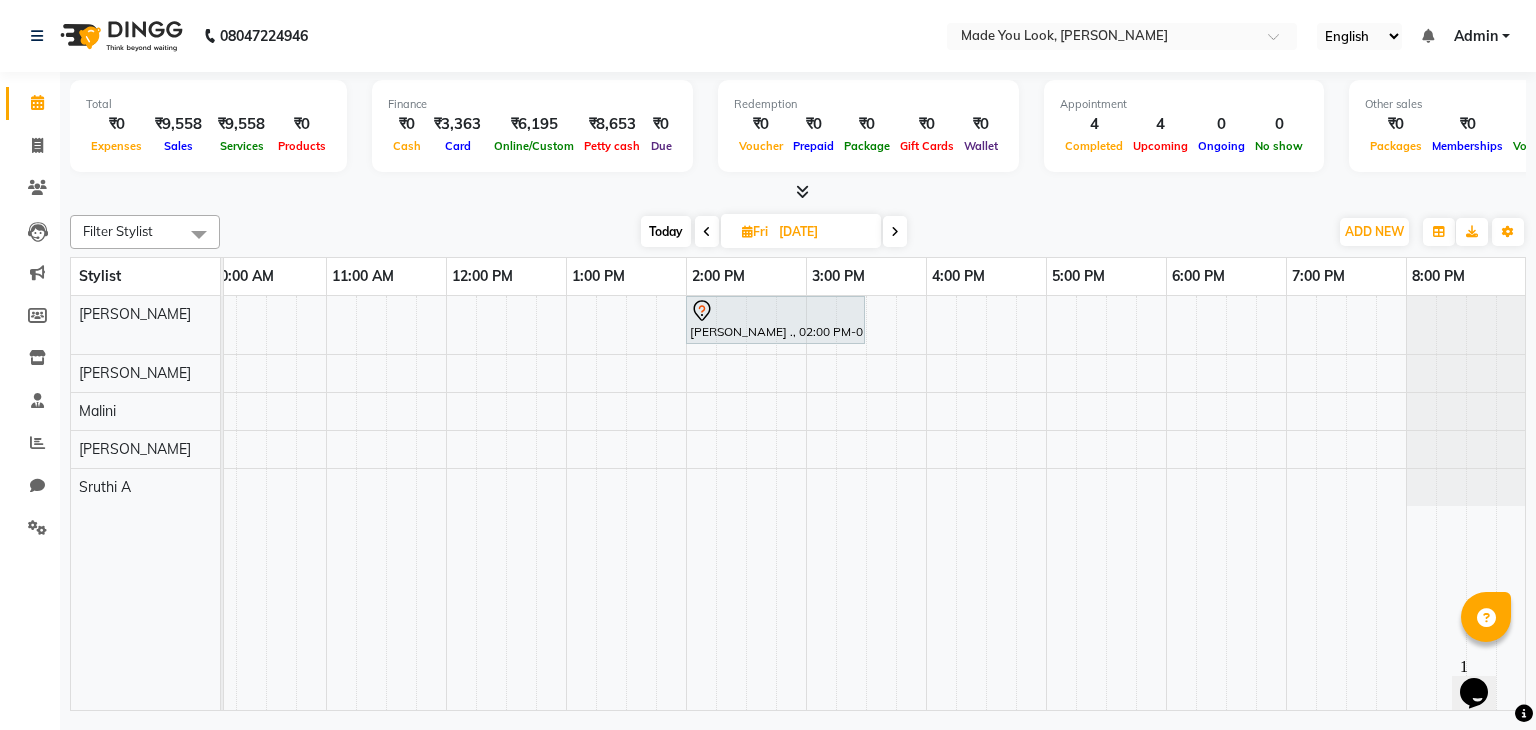 click on "Fri" at bounding box center [755, 231] 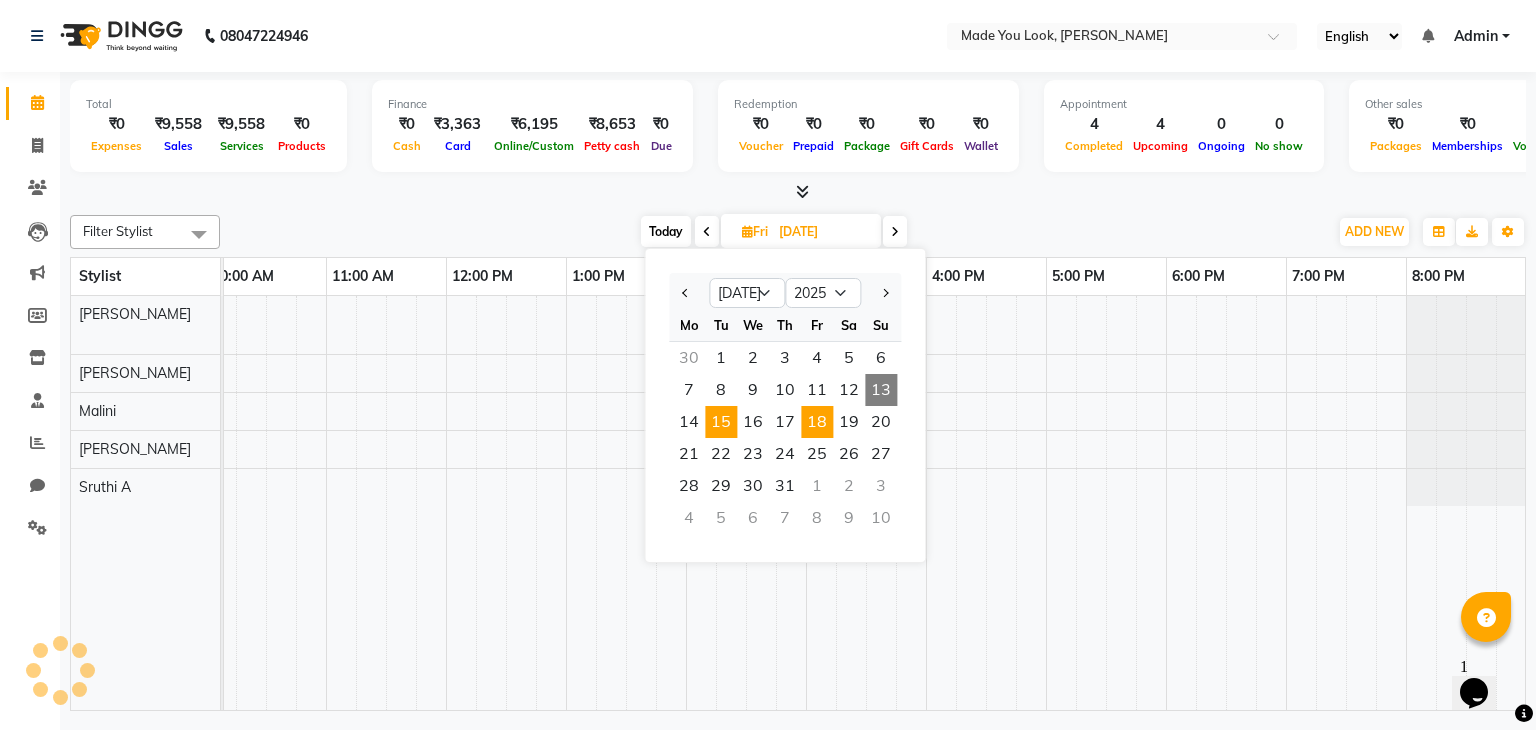 click on "15" at bounding box center [721, 422] 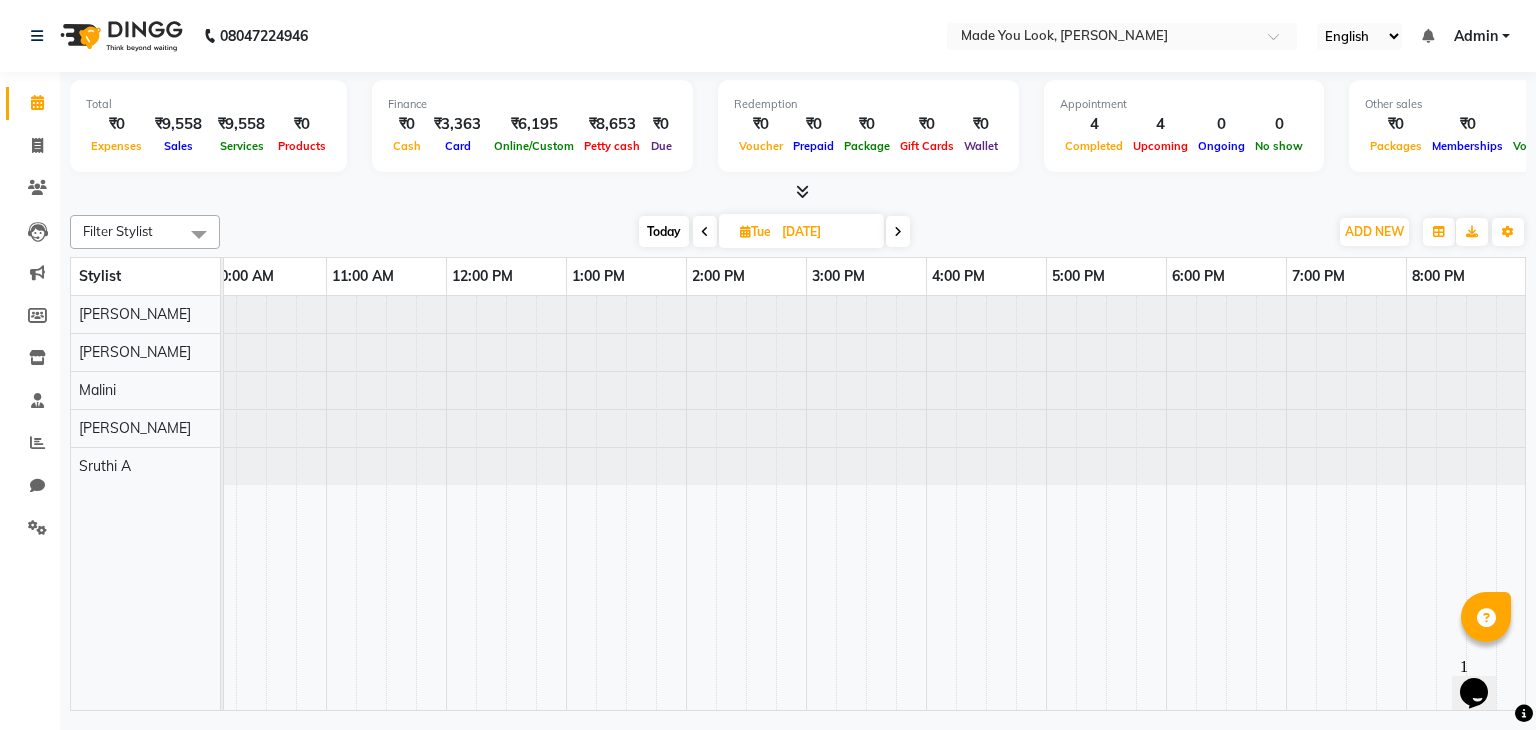 scroll, scrollTop: 0, scrollLeft: 258, axis: horizontal 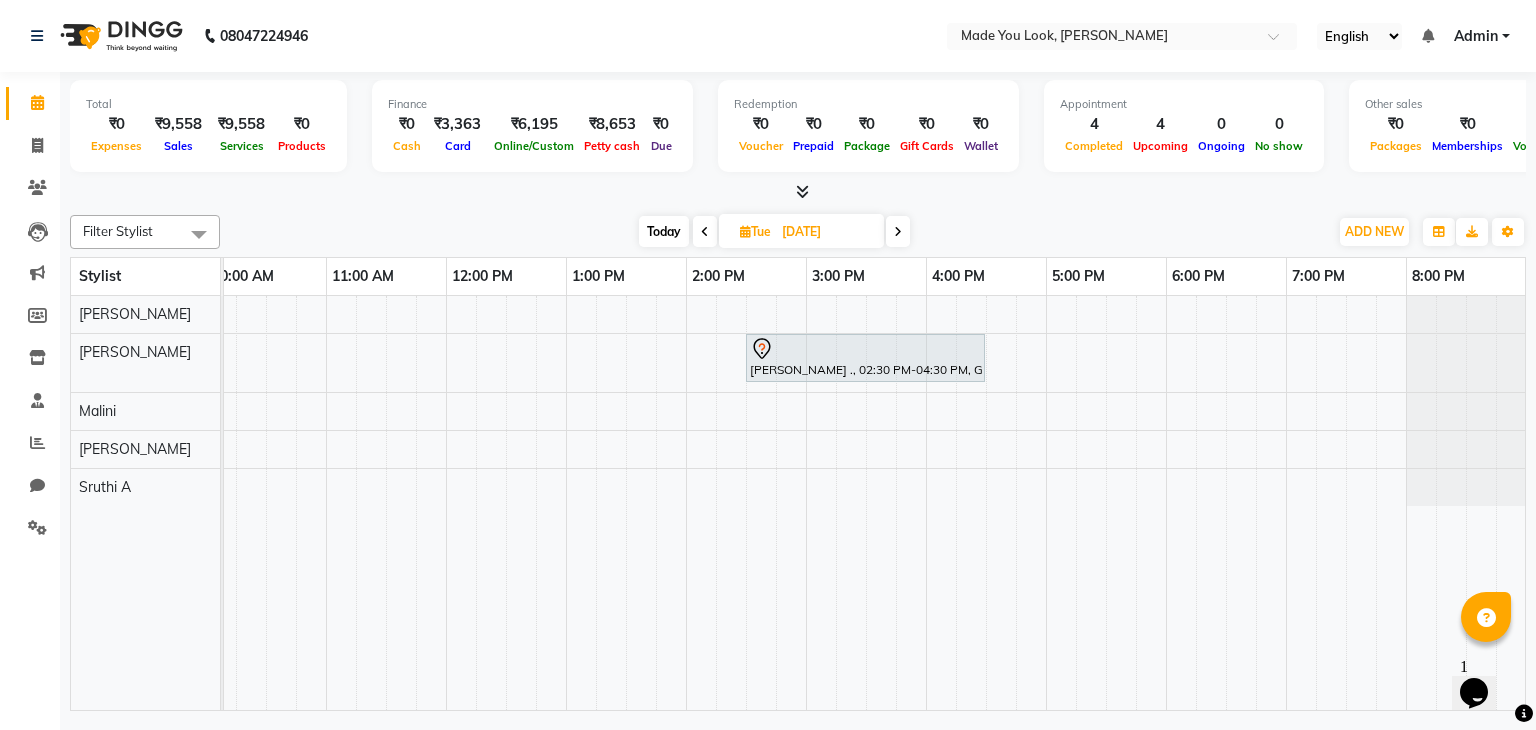 click at bounding box center [745, 231] 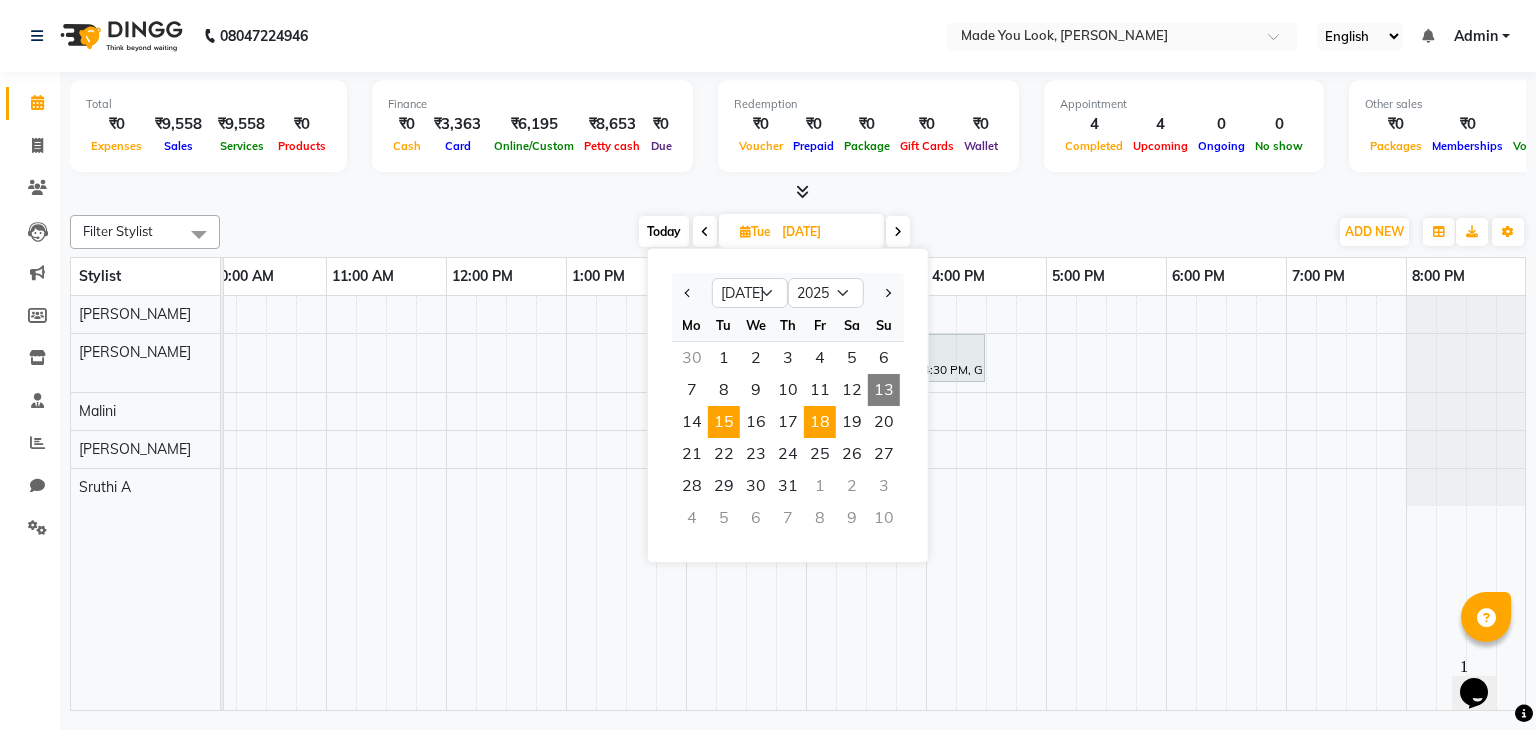 click on "18" at bounding box center [820, 422] 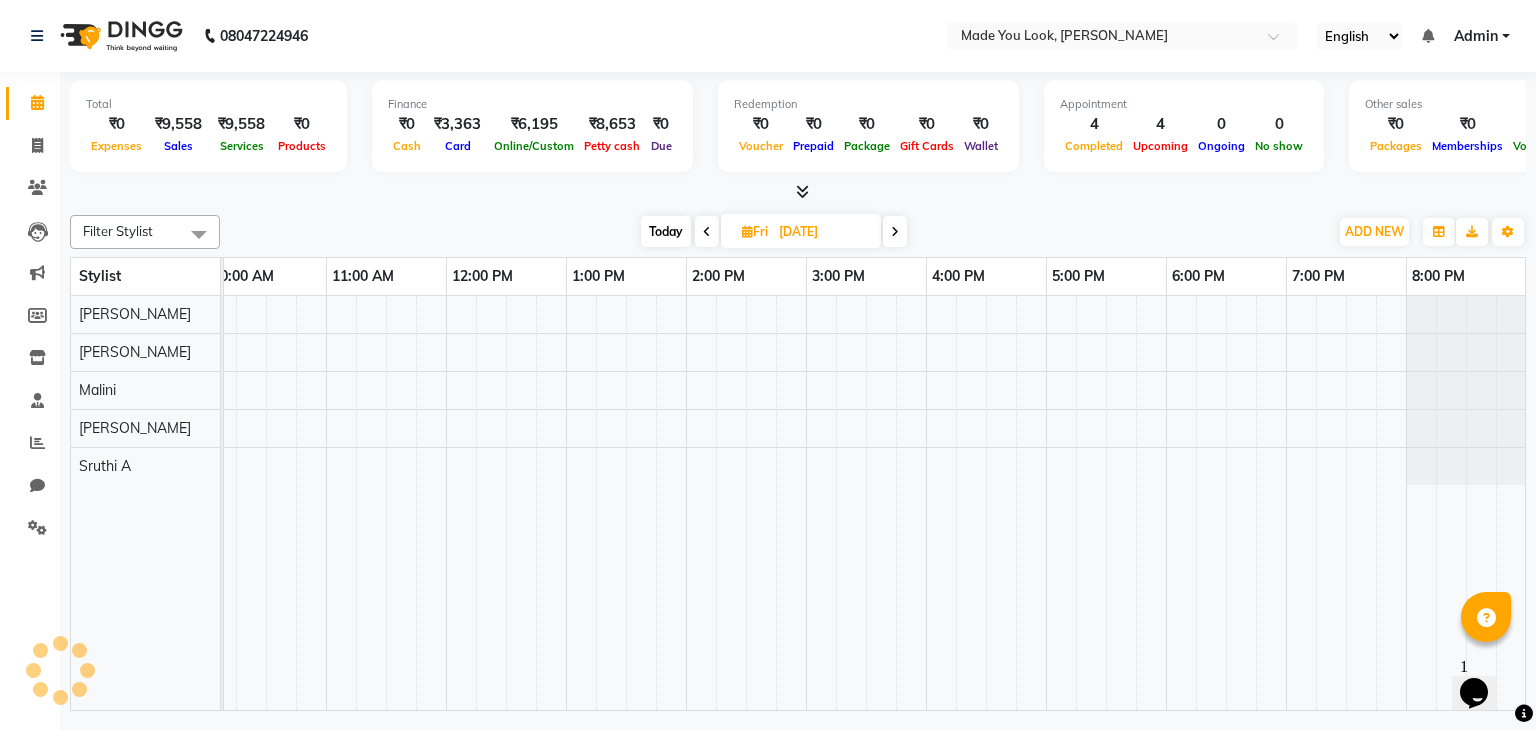 scroll, scrollTop: 0, scrollLeft: 258, axis: horizontal 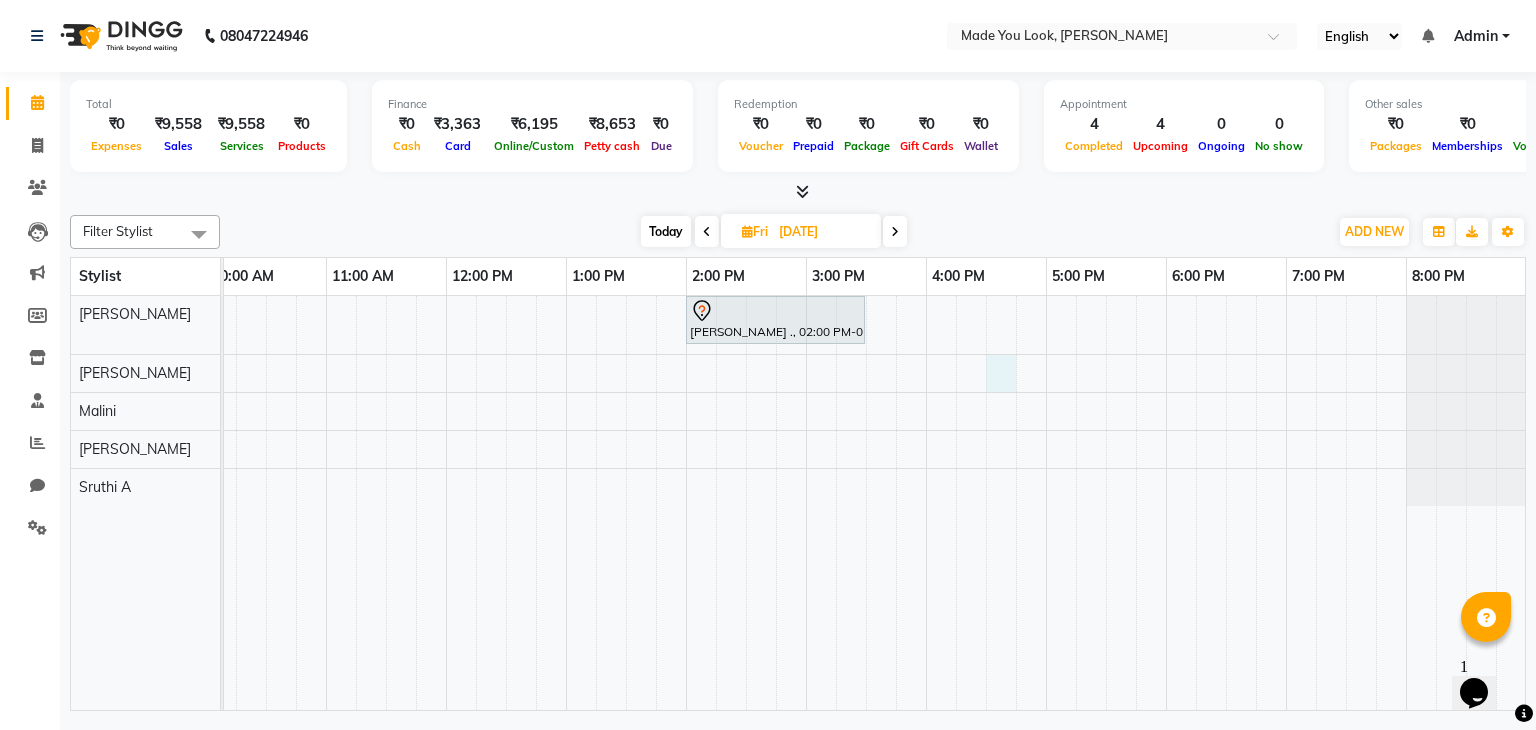 click on "jerusha ., 02:00 PM-03:30 PM, CURL-CUT SHOULDER LENGTH PRANAV" at bounding box center [746, 503] 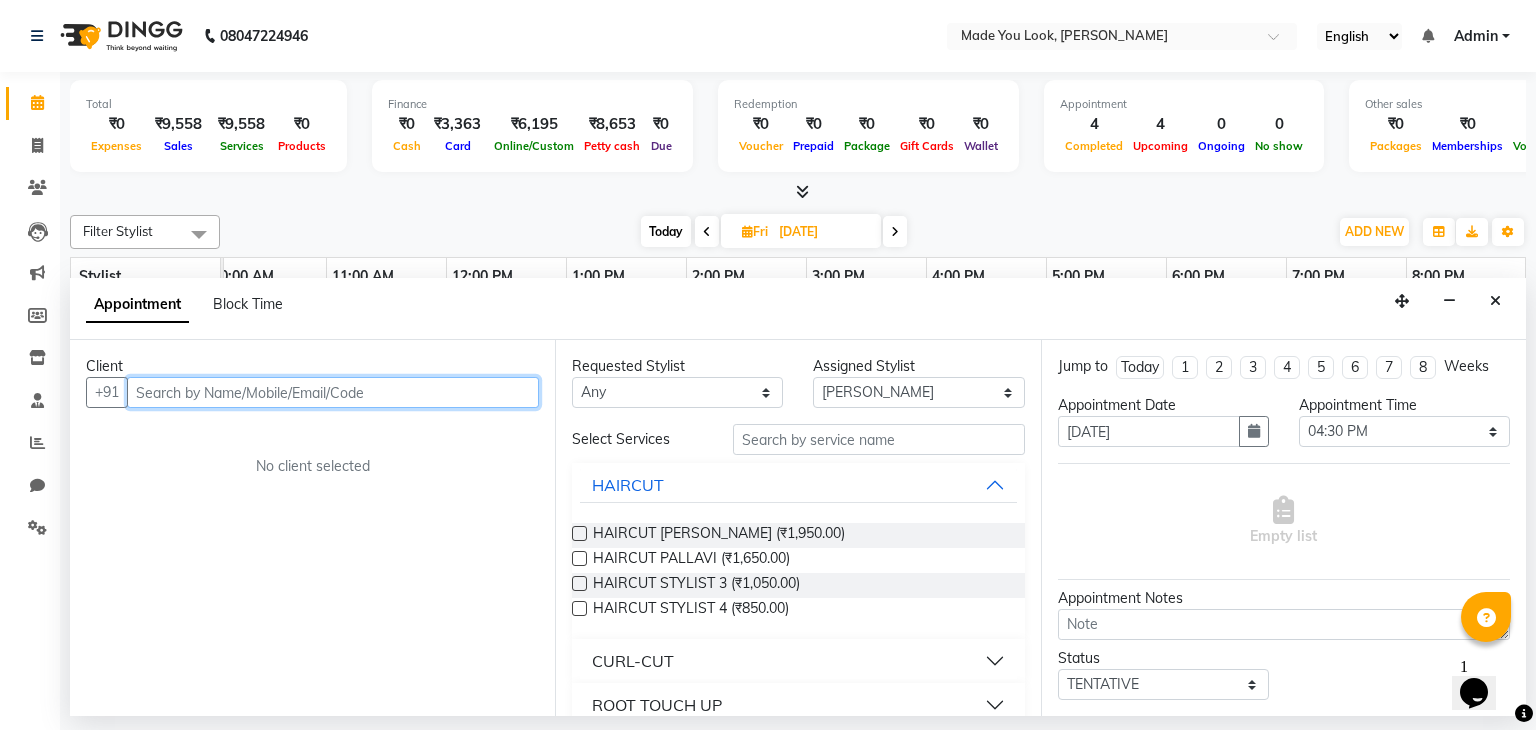 click at bounding box center (333, 392) 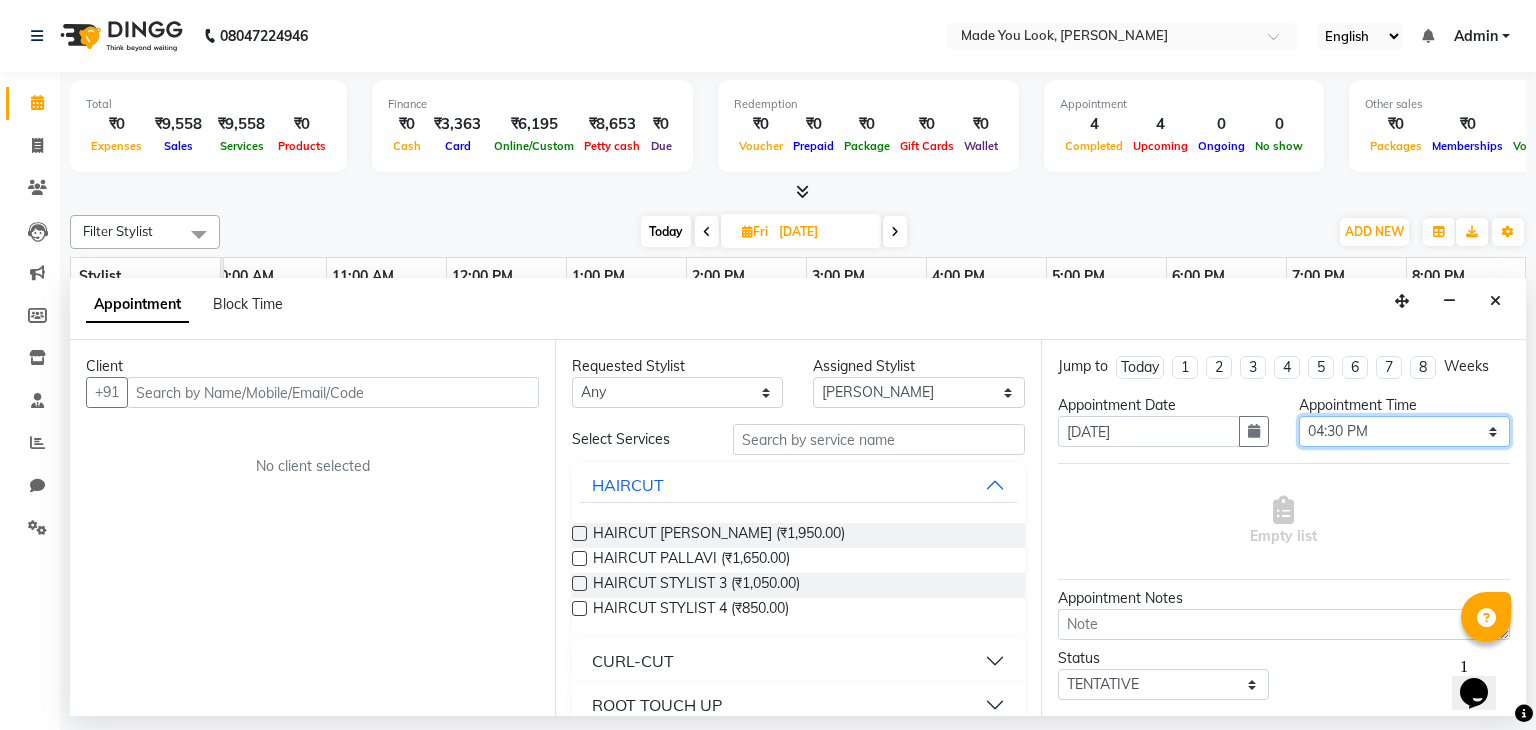 click on "Select 09:00 AM 09:15 AM 09:30 AM 09:45 AM 10:00 AM 10:15 AM 10:30 AM 10:45 AM 11:00 AM 11:15 AM 11:30 AM 11:45 AM 12:00 PM 12:15 PM 12:30 PM 12:45 PM 01:00 PM 01:15 PM 01:30 PM 01:45 PM 02:00 PM 02:15 PM 02:30 PM 02:45 PM 03:00 PM 03:15 PM 03:30 PM 03:45 PM 04:00 PM 04:15 PM 04:30 PM 04:45 PM 05:00 PM 05:15 PM 05:30 PM 05:45 PM 06:00 PM 06:15 PM 06:30 PM 06:45 PM 07:00 PM 07:15 PM 07:30 PM 07:45 PM 08:00 PM" at bounding box center [1404, 431] 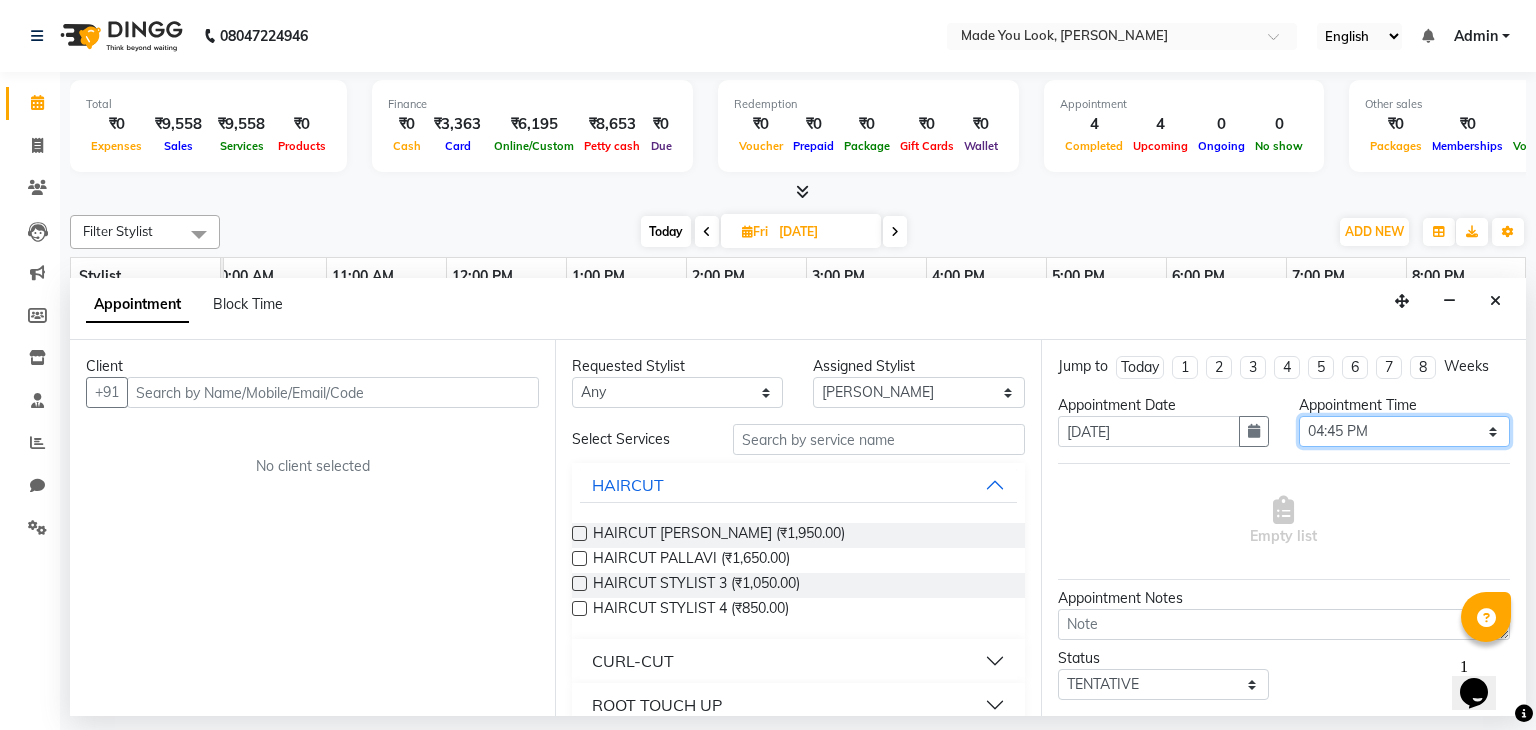 click on "Select 09:00 AM 09:15 AM 09:30 AM 09:45 AM 10:00 AM 10:15 AM 10:30 AM 10:45 AM 11:00 AM 11:15 AM 11:30 AM 11:45 AM 12:00 PM 12:15 PM 12:30 PM 12:45 PM 01:00 PM 01:15 PM 01:30 PM 01:45 PM 02:00 PM 02:15 PM 02:30 PM 02:45 PM 03:00 PM 03:15 PM 03:30 PM 03:45 PM 04:00 PM 04:15 PM 04:30 PM 04:45 PM 05:00 PM 05:15 PM 05:30 PM 05:45 PM 06:00 PM 06:15 PM 06:30 PM 06:45 PM 07:00 PM 07:15 PM 07:30 PM 07:45 PM 08:00 PM" at bounding box center [1404, 431] 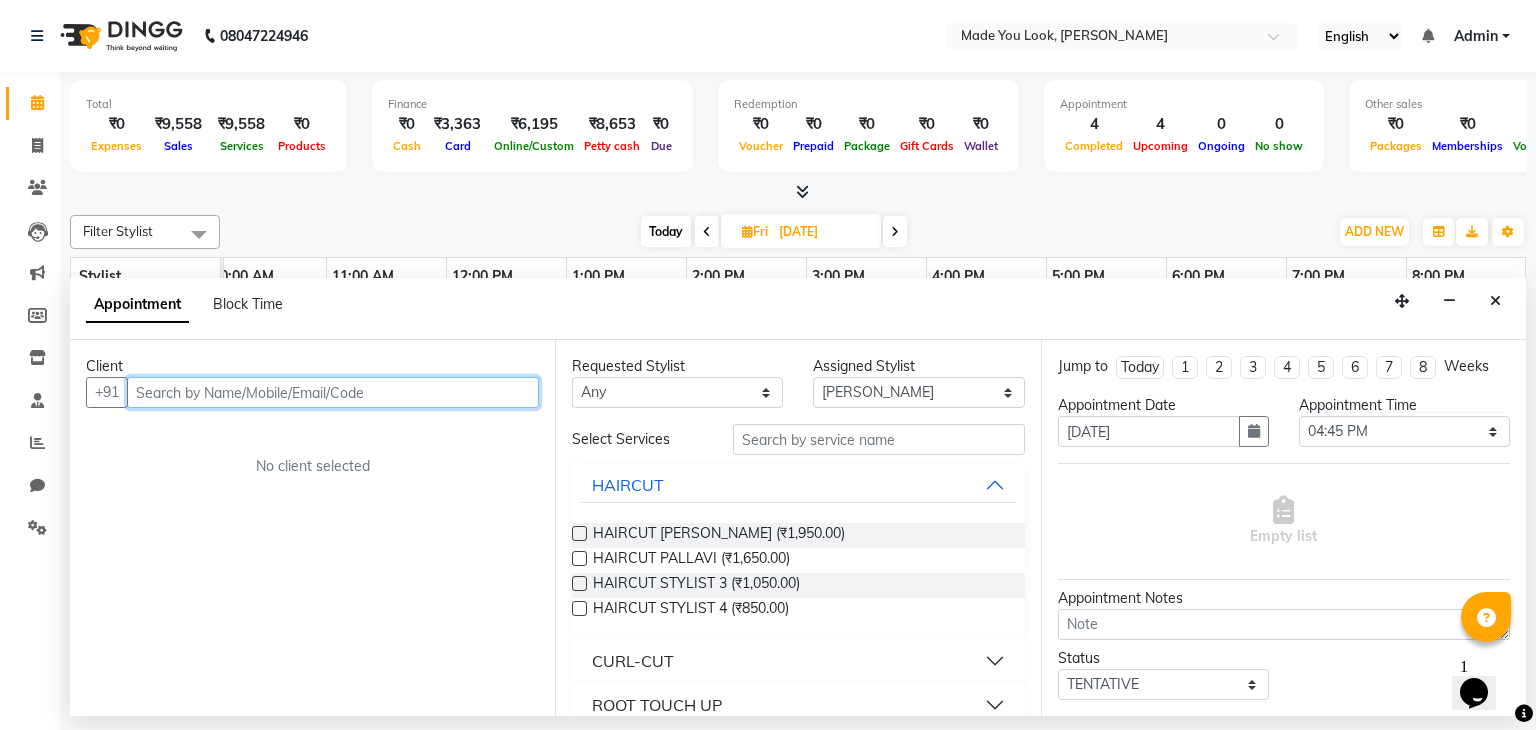 click at bounding box center [333, 392] 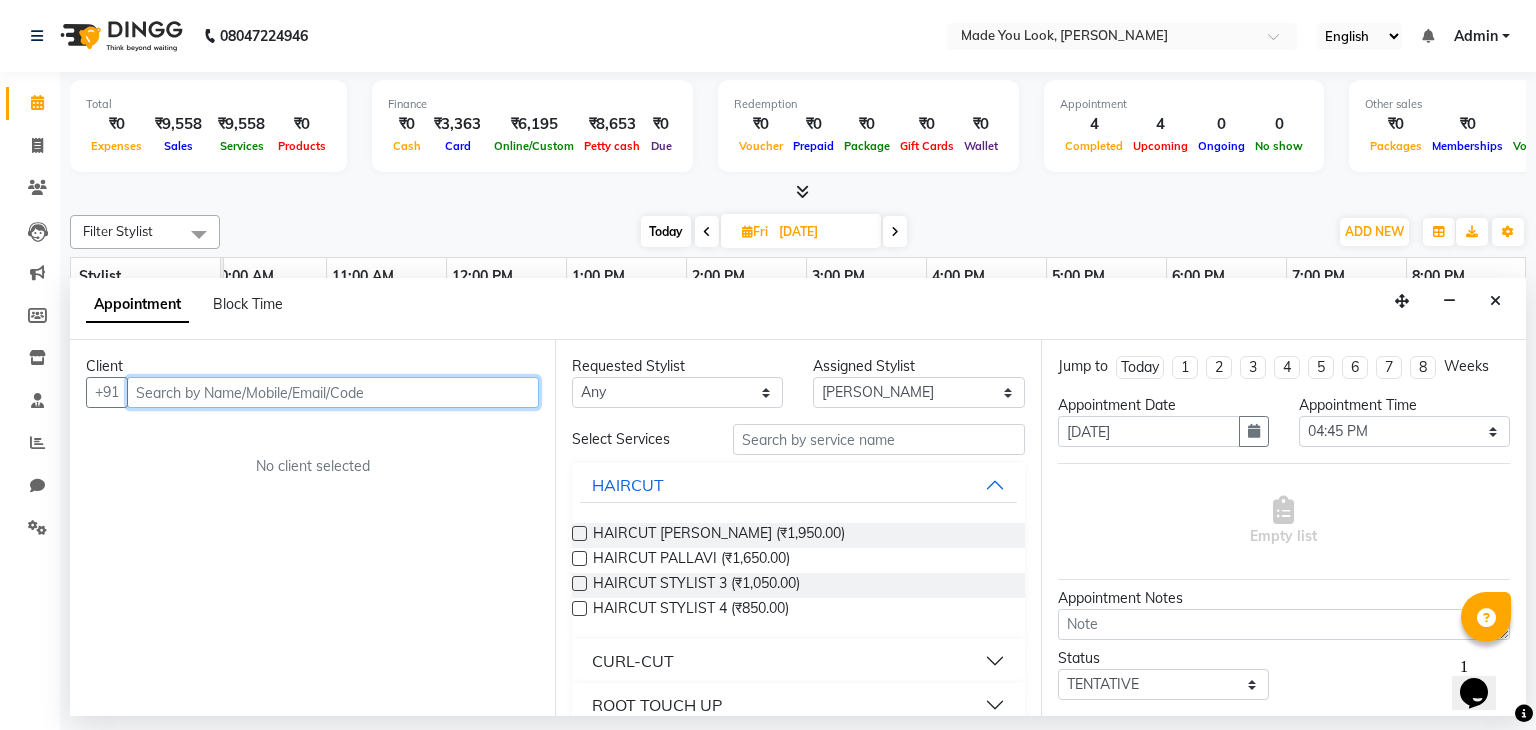 click at bounding box center (333, 392) 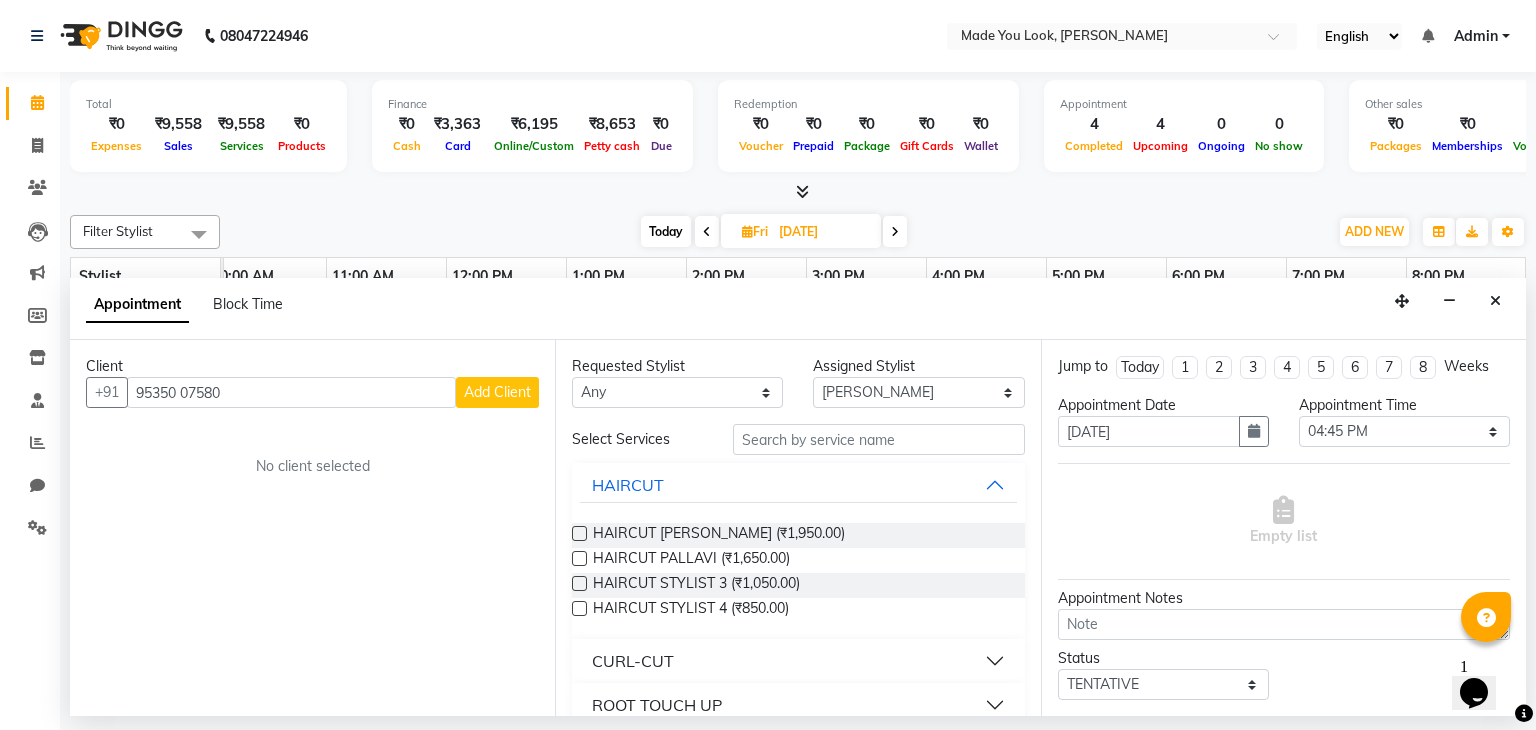 click on "Add Client" at bounding box center [497, 392] 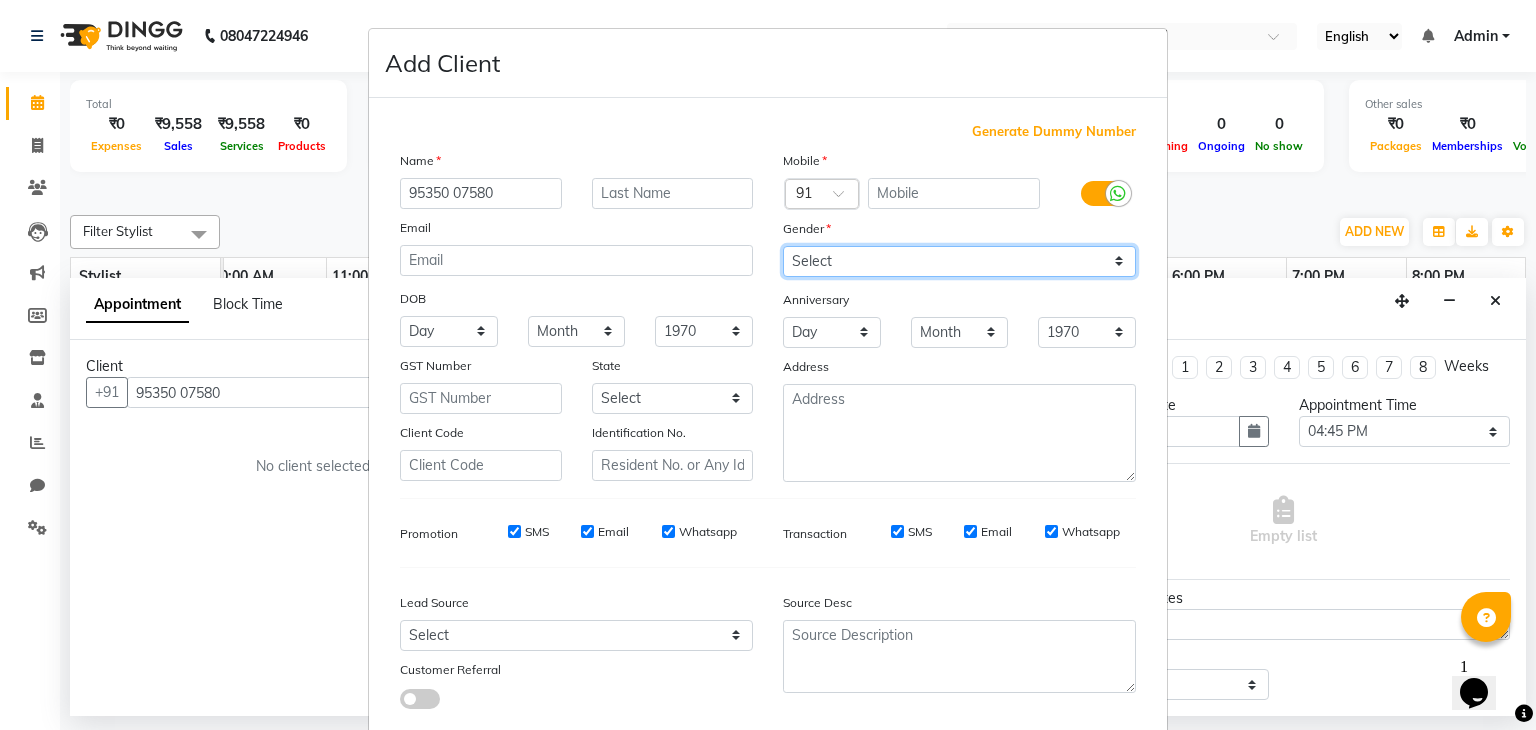 click on "Select [DEMOGRAPHIC_DATA] [DEMOGRAPHIC_DATA] Other Prefer Not To Say" at bounding box center [959, 261] 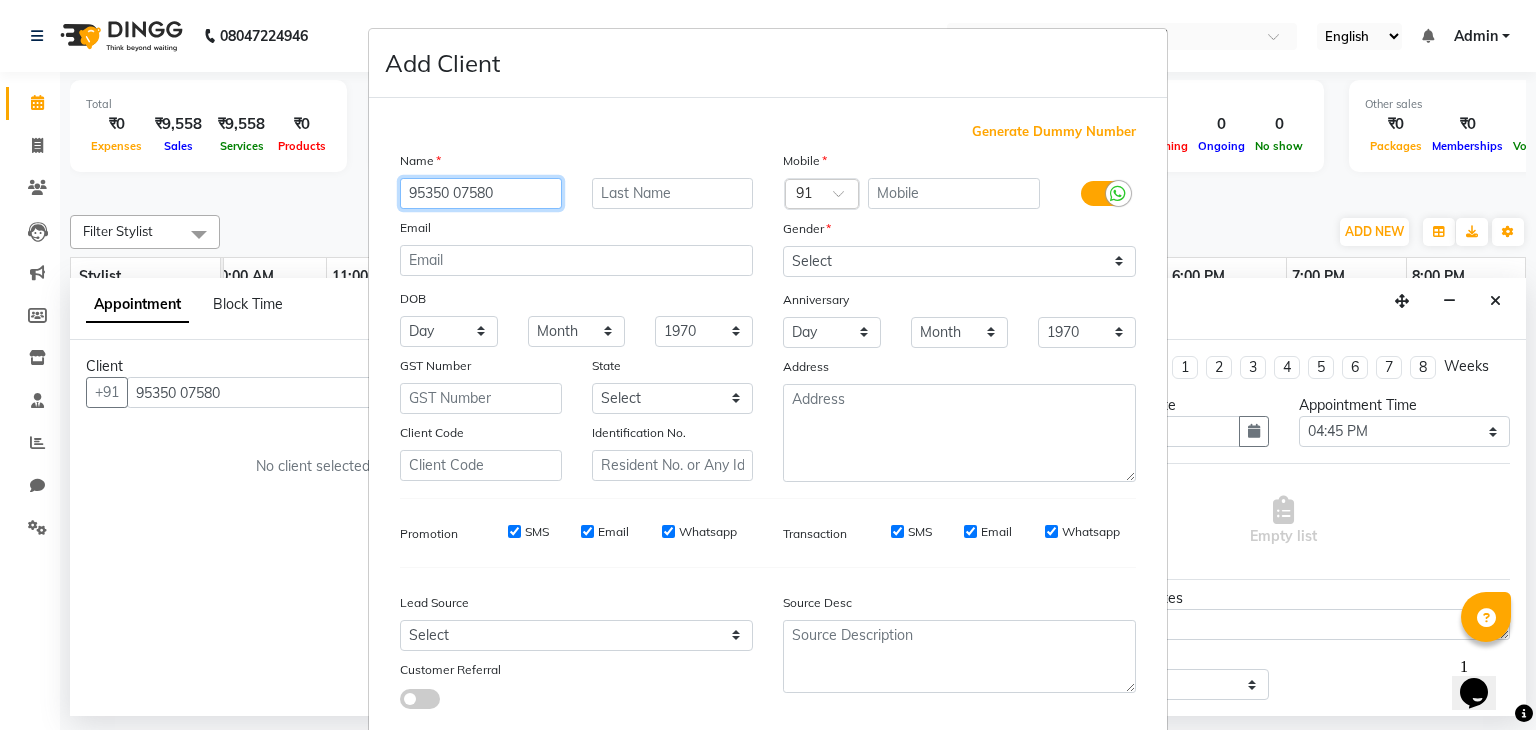 click on "95350 07580" at bounding box center (481, 193) 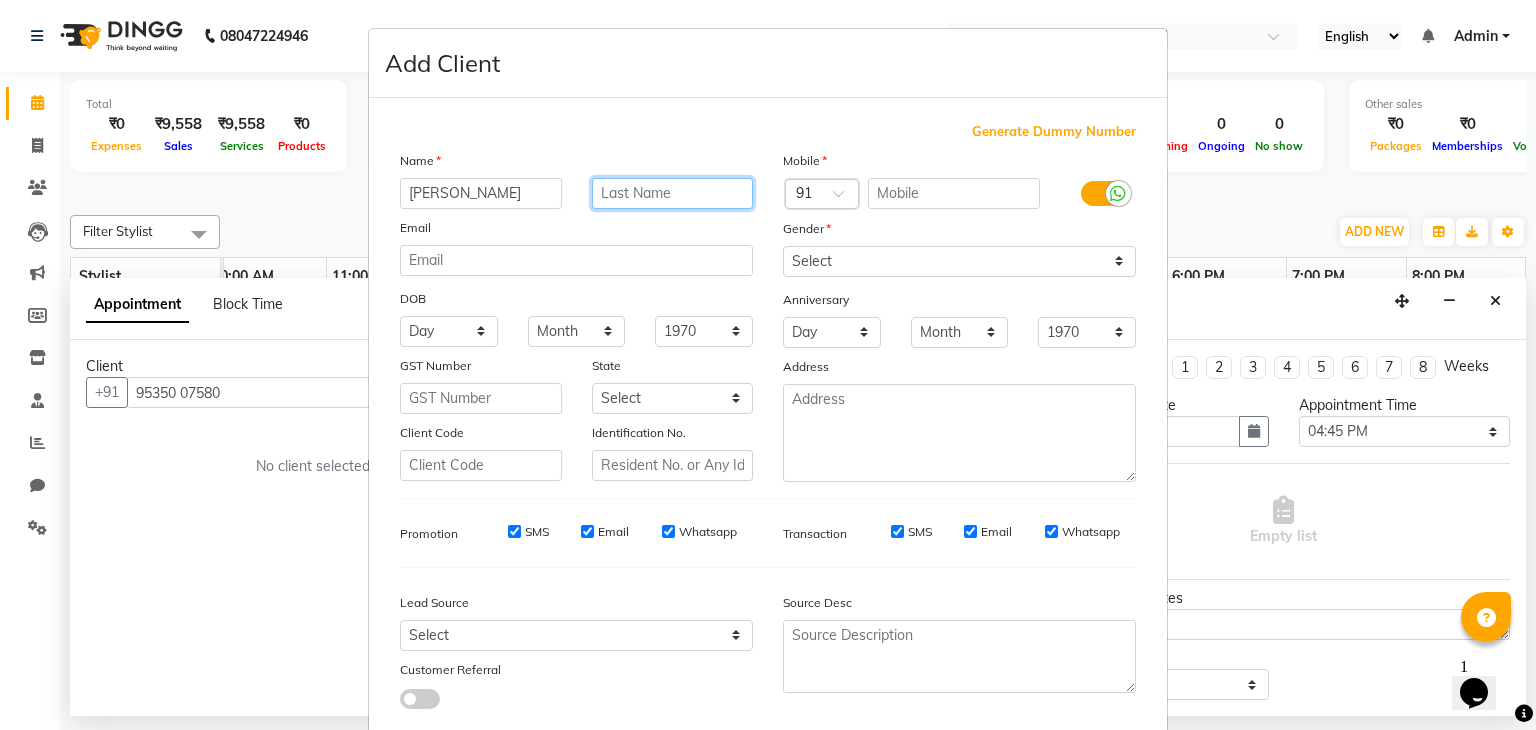 click at bounding box center (673, 193) 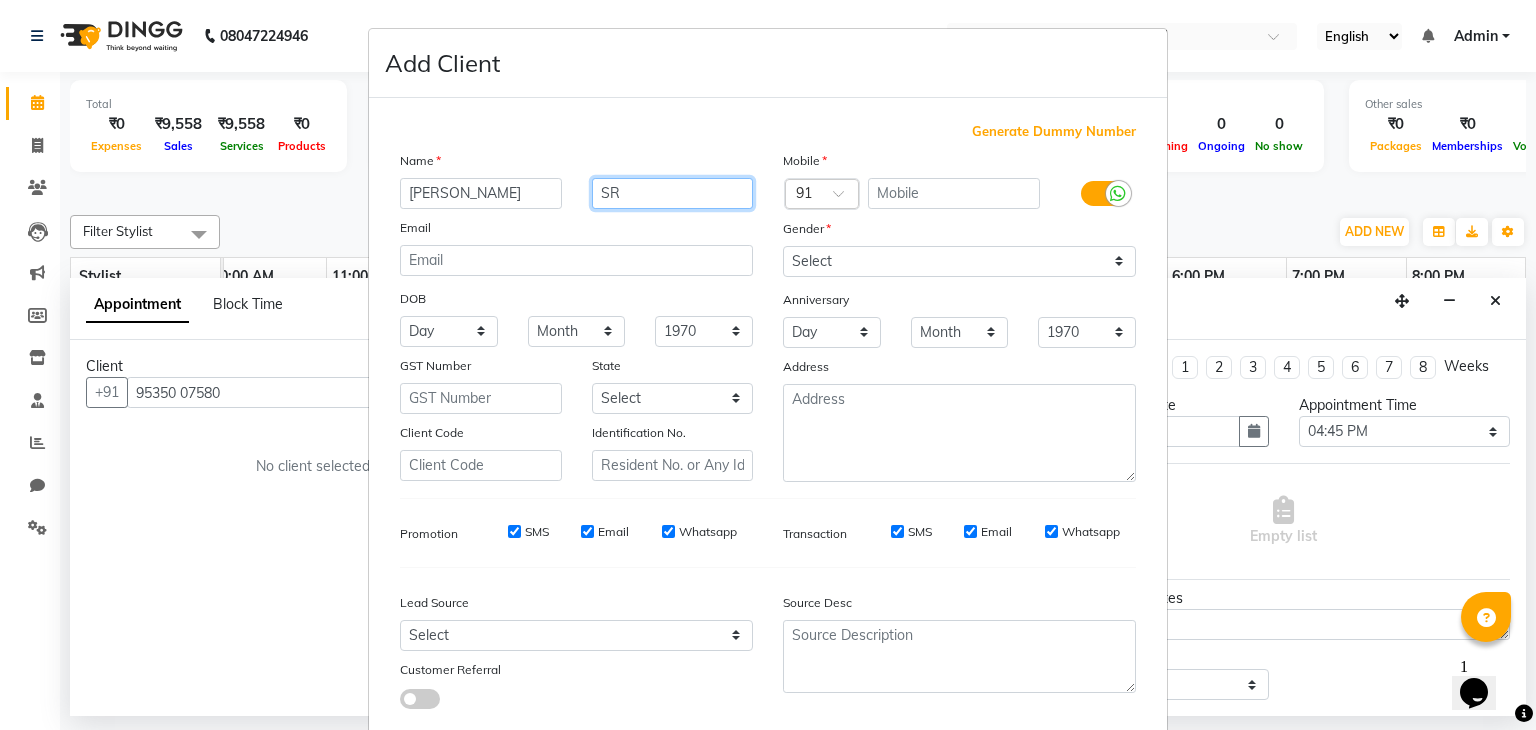 scroll, scrollTop: 127, scrollLeft: 0, axis: vertical 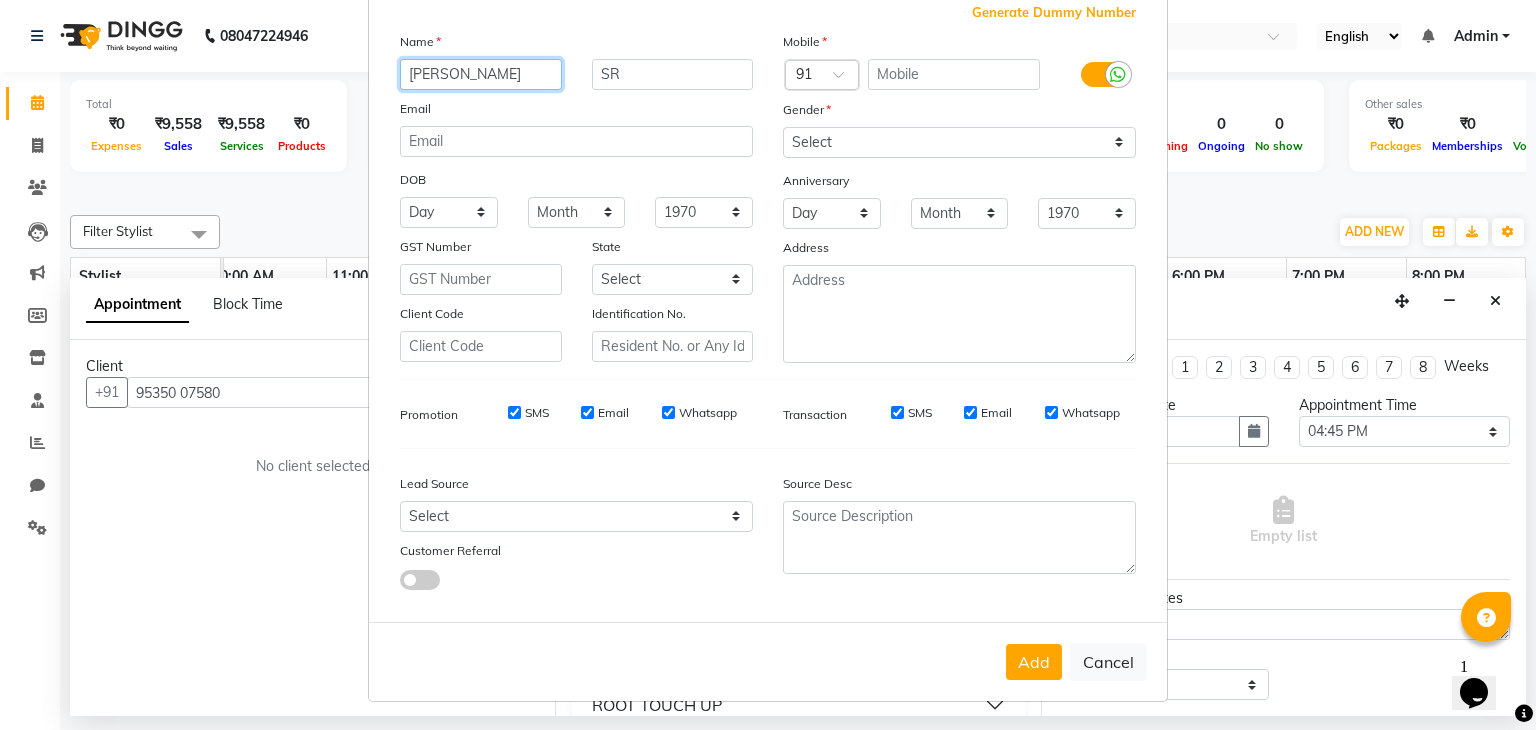 click on "abinaya" at bounding box center (481, 74) 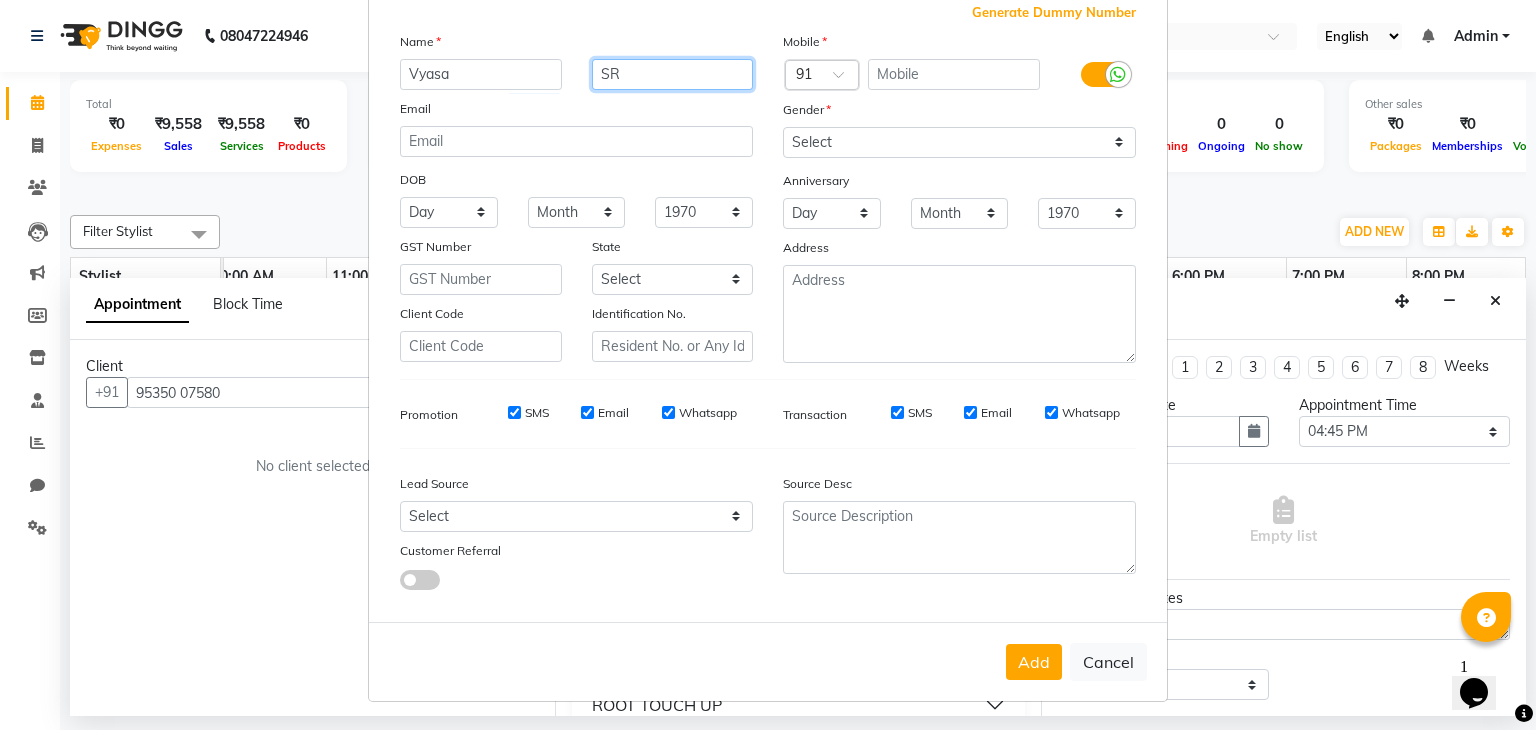 click on "SR" at bounding box center [673, 74] 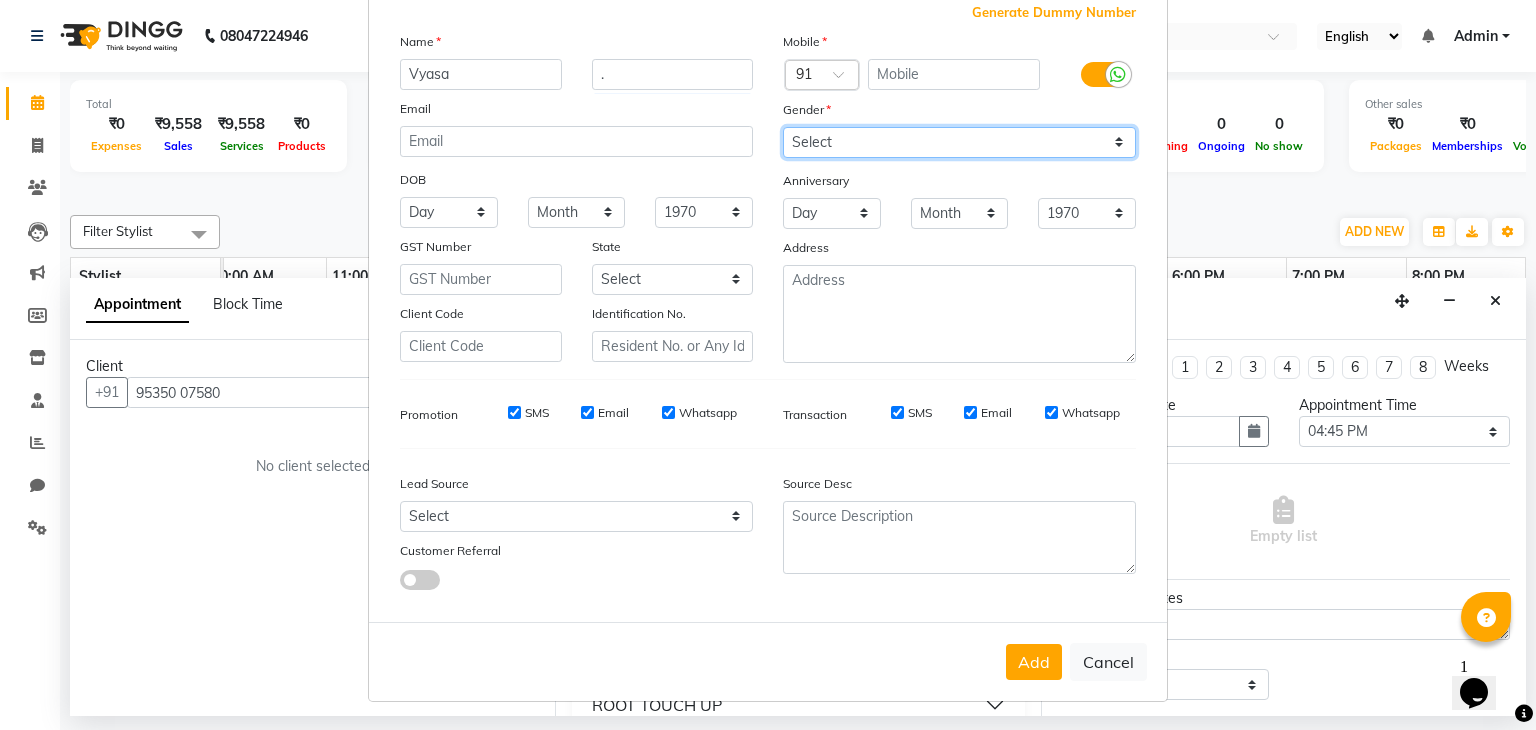 click on "Select [DEMOGRAPHIC_DATA] [DEMOGRAPHIC_DATA] Other Prefer Not To Say" at bounding box center (959, 142) 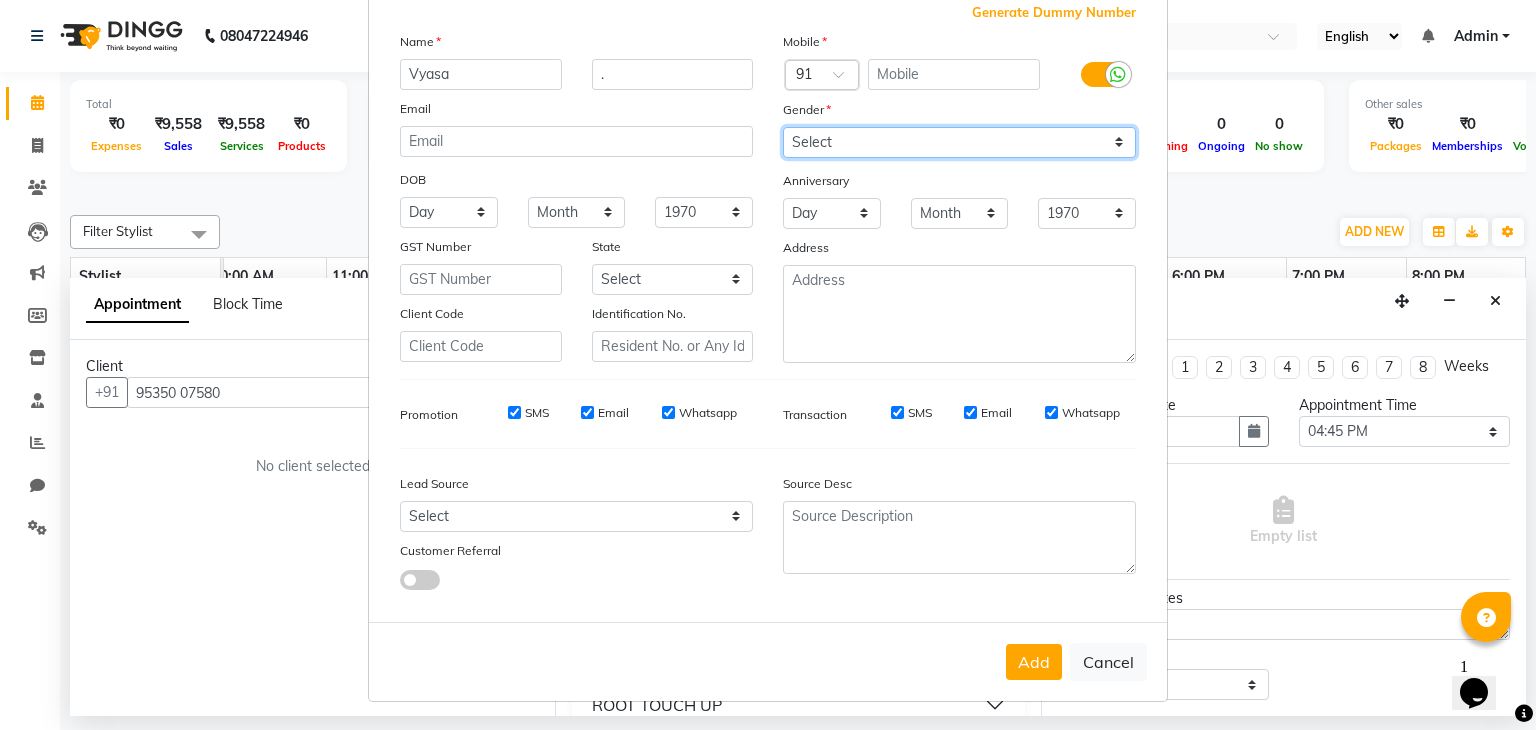 click on "Select [DEMOGRAPHIC_DATA] [DEMOGRAPHIC_DATA] Other Prefer Not To Say" at bounding box center (959, 142) 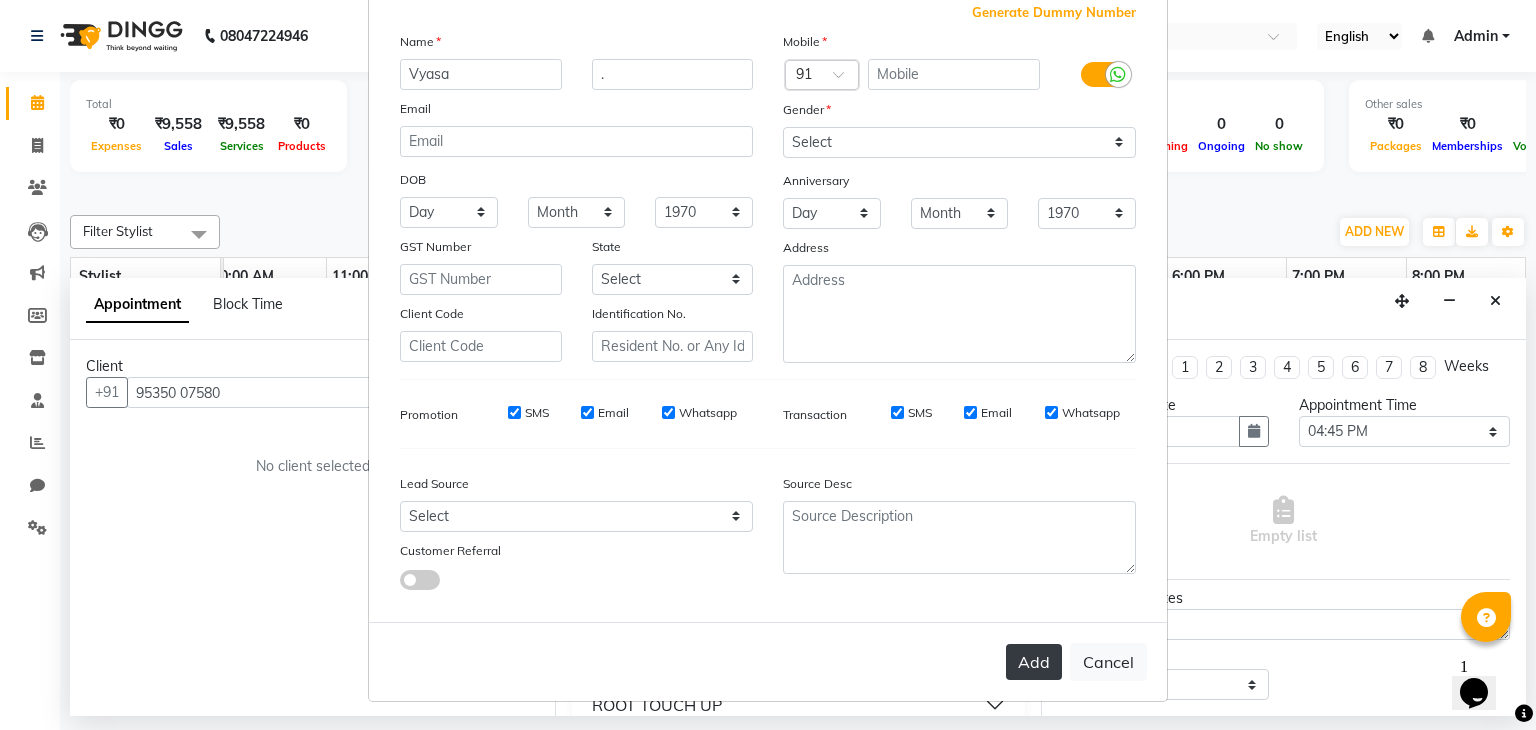 click on "Add" at bounding box center [1034, 662] 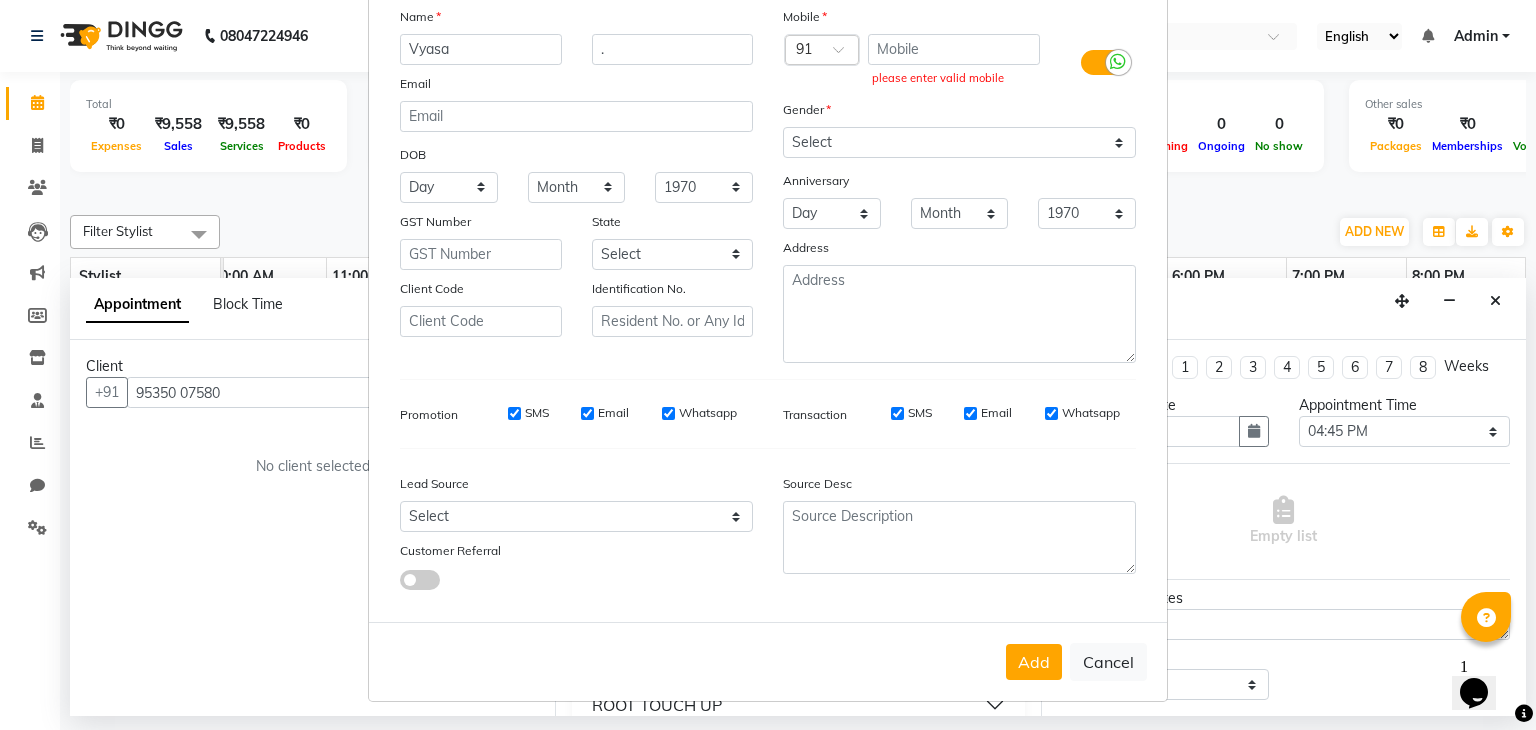 scroll, scrollTop: 0, scrollLeft: 0, axis: both 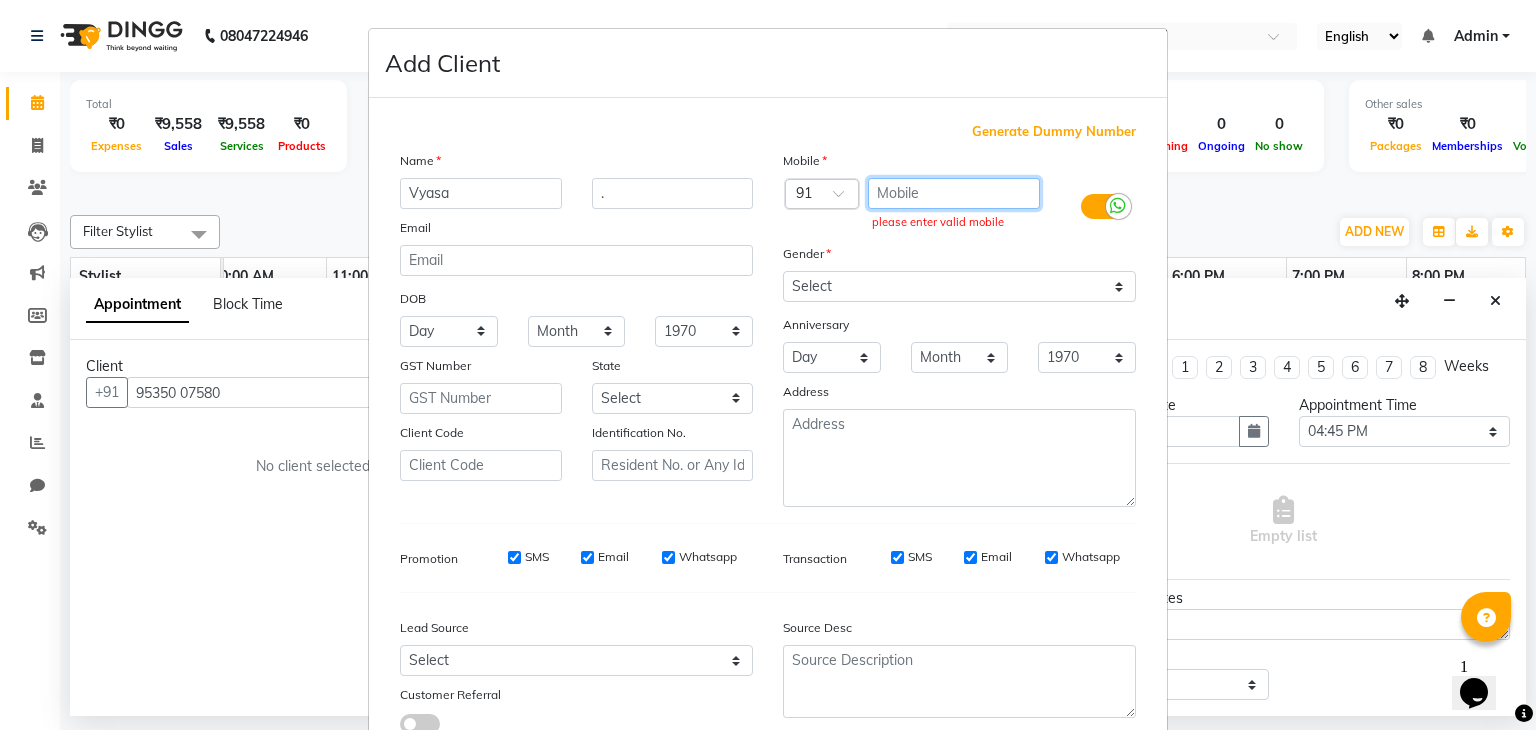 click at bounding box center (954, 193) 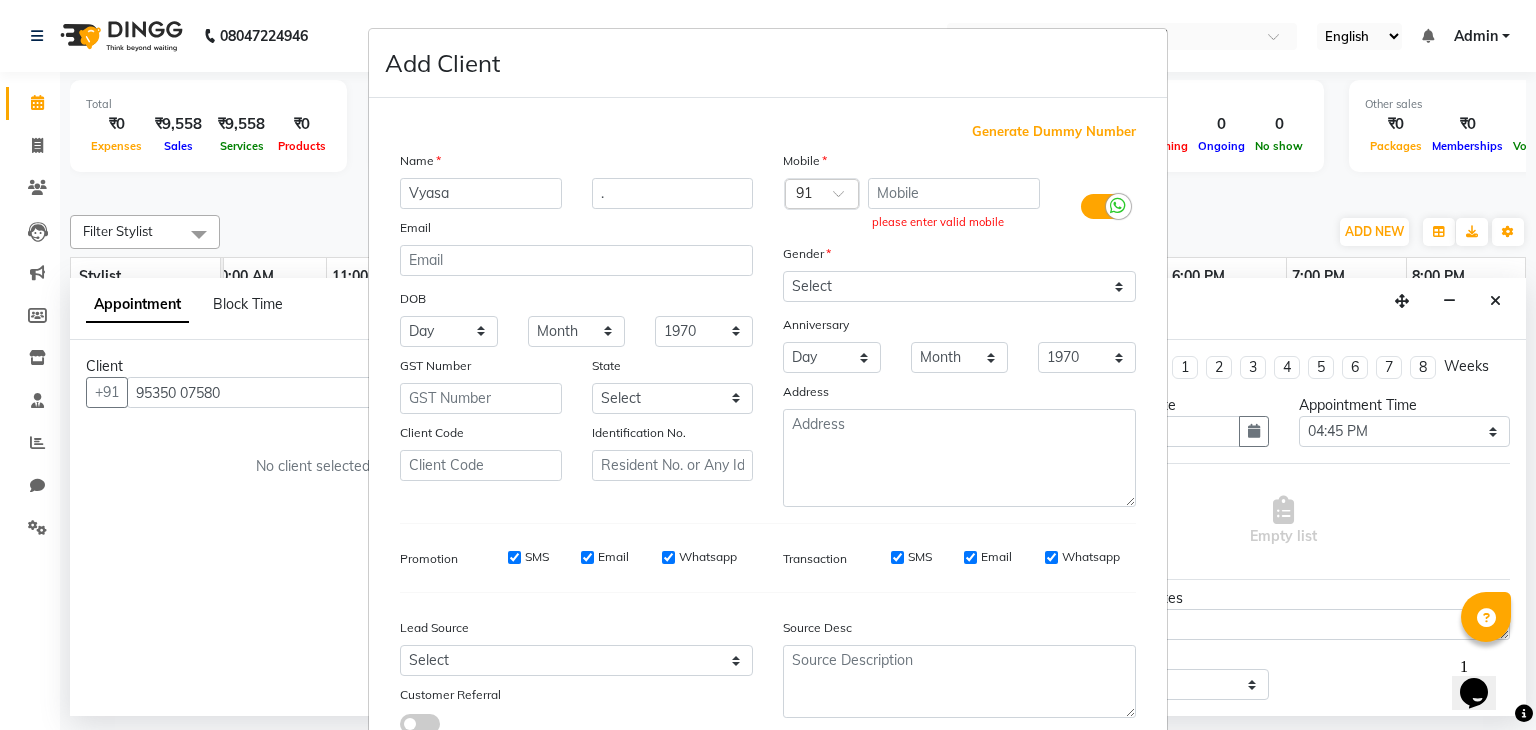click at bounding box center (1118, 206) 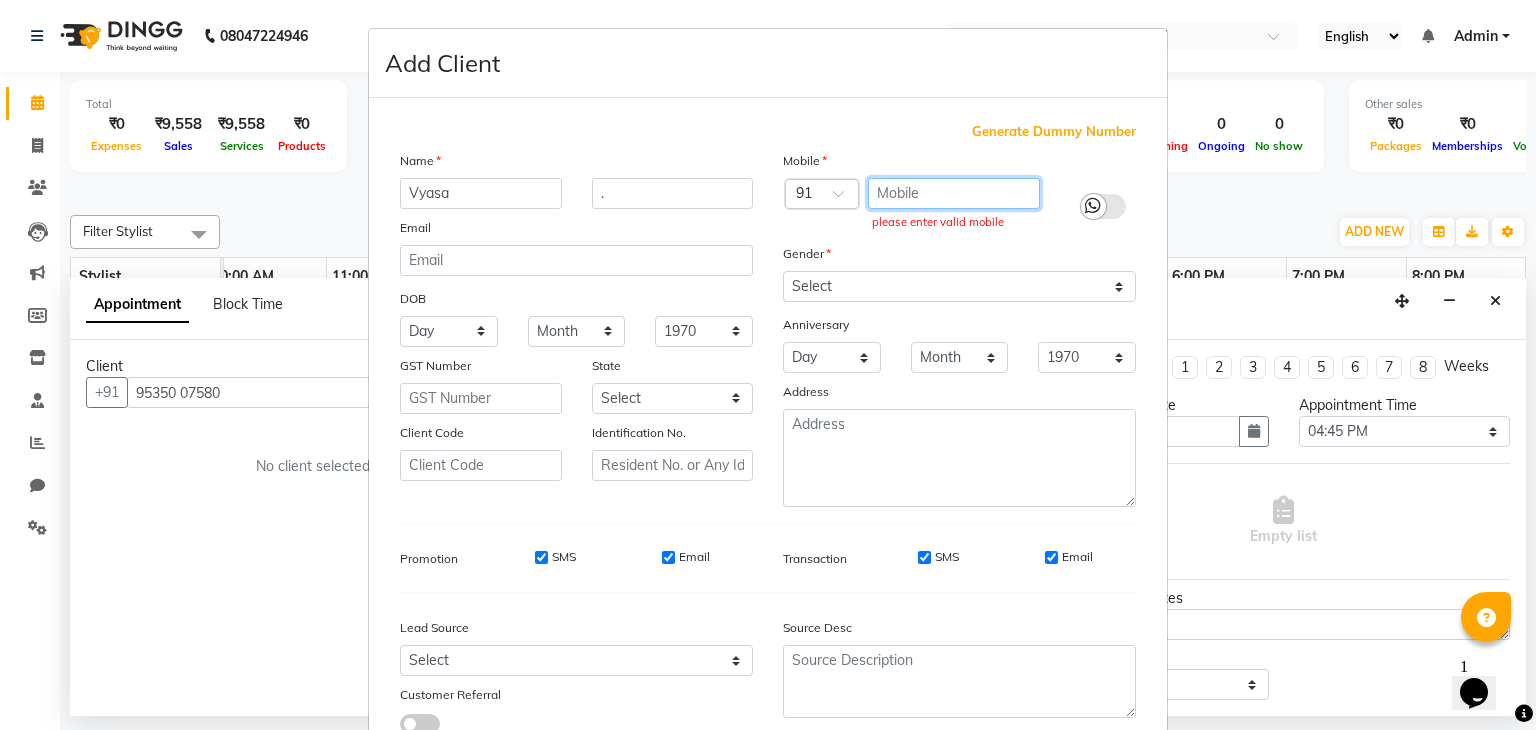 click at bounding box center [954, 193] 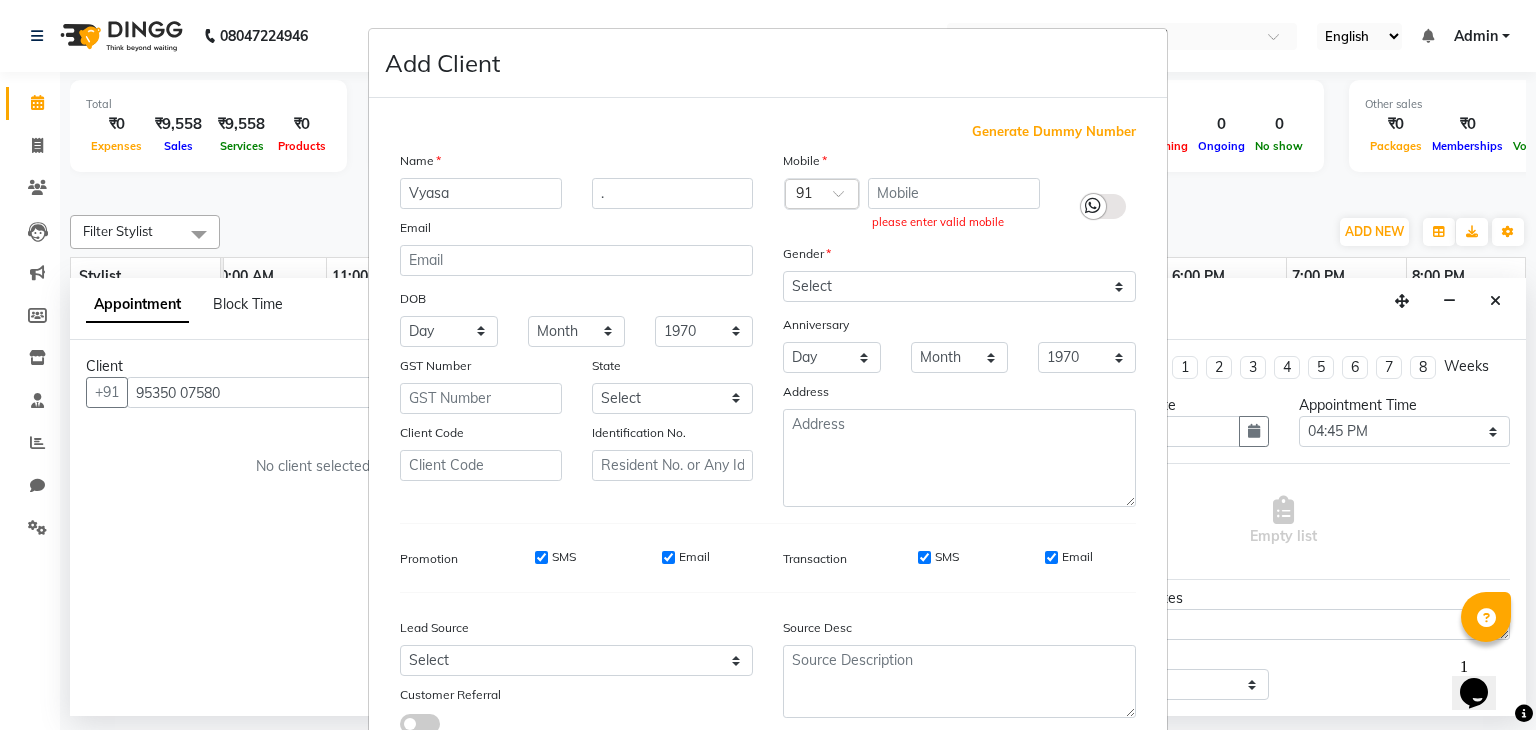 click on "Add Client Generate Dummy Number Name Vyasa . Email DOB Day 01 02 03 04 05 06 07 08 09 10 11 12 13 14 15 16 17 18 19 20 21 22 23 24 25 26 27 28 29 30 31 Month January February March April May June July August September October November December 1940 1941 1942 1943 1944 1945 1946 1947 1948 1949 1950 1951 1952 1953 1954 1955 1956 1957 1958 1959 1960 1961 1962 1963 1964 1965 1966 1967 1968 1969 1970 1971 1972 1973 1974 1975 1976 1977 1978 1979 1980 1981 1982 1983 1984 1985 1986 1987 1988 1989 1990 1991 1992 1993 1994 1995 1996 1997 1998 1999 2000 2001 2002 2003 2004 2005 2006 2007 2008 2009 2010 2011 2012 2013 2014 2015 2016 2017 2018 2019 2020 2021 2022 2023 2024 GST Number State Select Andaman and Nicobar Islands Andhra Pradesh Arunachal Pradesh Assam Bihar Chandigarh Chhattisgarh Dadra and Nagar Haveli Daman and Diu Delhi Goa Gujarat Haryana Himachal Pradesh Jammu and Kashmir Jharkhand Karnataka Kerala Lakshadweep Madhya Pradesh Maharashtra Manipur Meghalaya Mizoram Nagaland Odisha Pondicherry Punjab Sikkim" at bounding box center (768, 365) 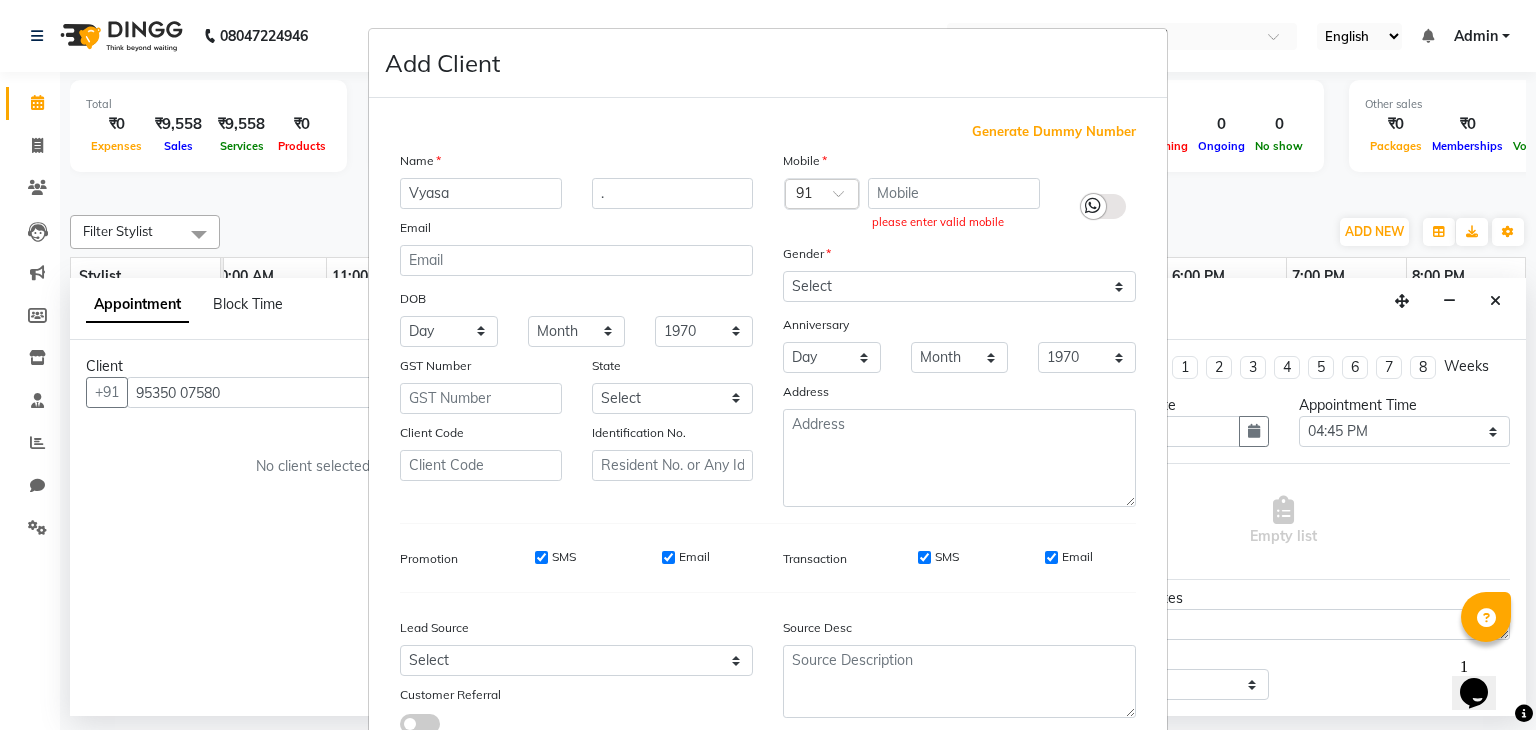 scroll, scrollTop: 152, scrollLeft: 0, axis: vertical 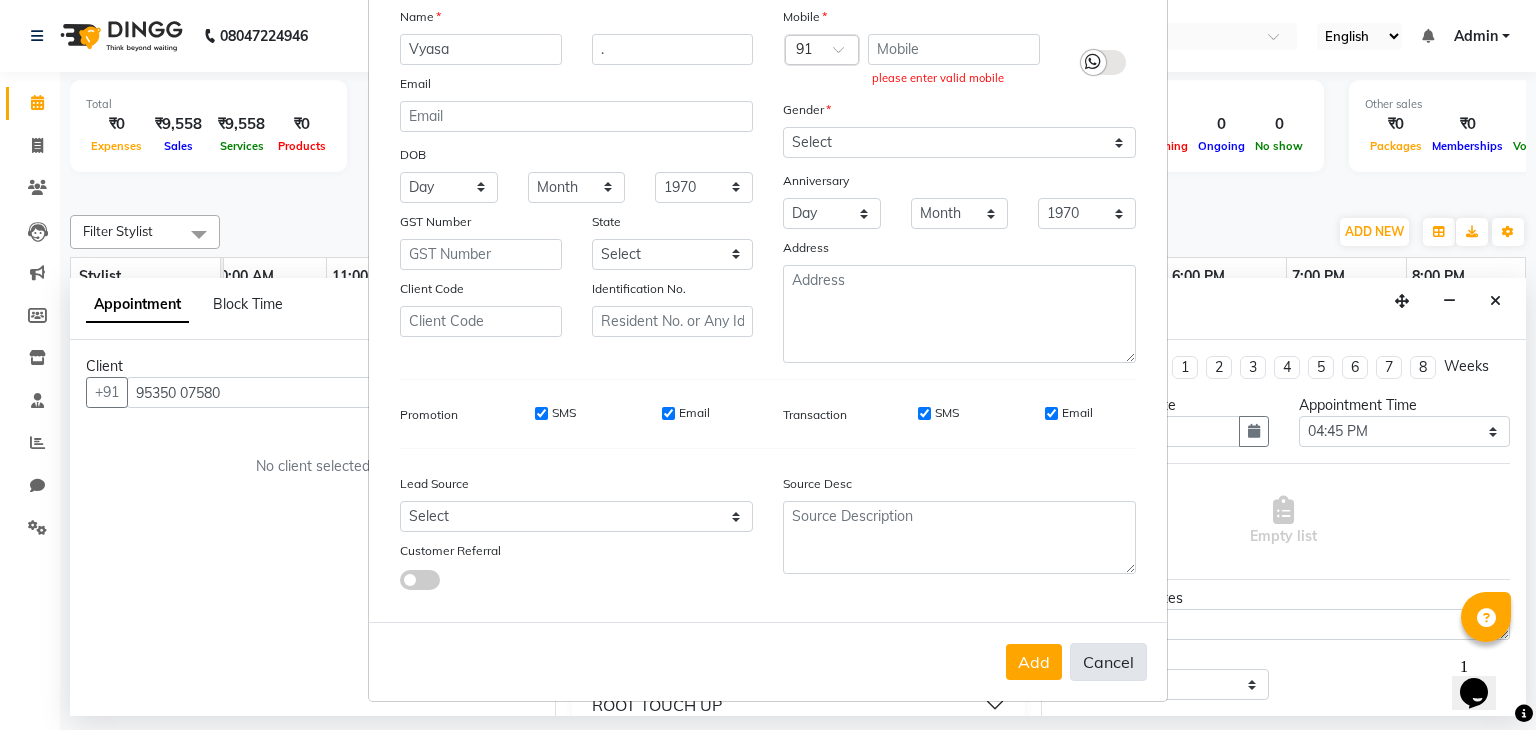 click on "Cancel" at bounding box center [1108, 662] 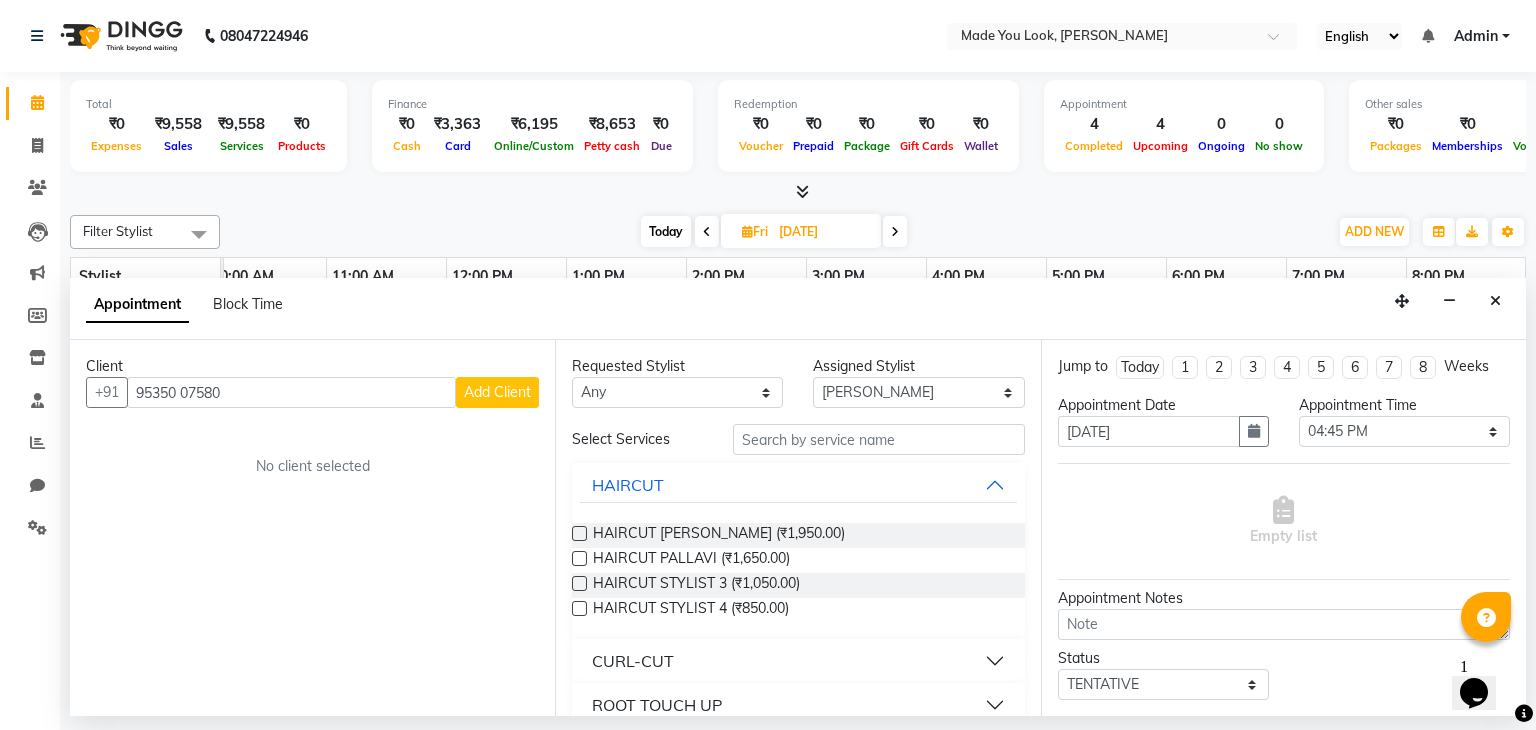 scroll, scrollTop: 148, scrollLeft: 0, axis: vertical 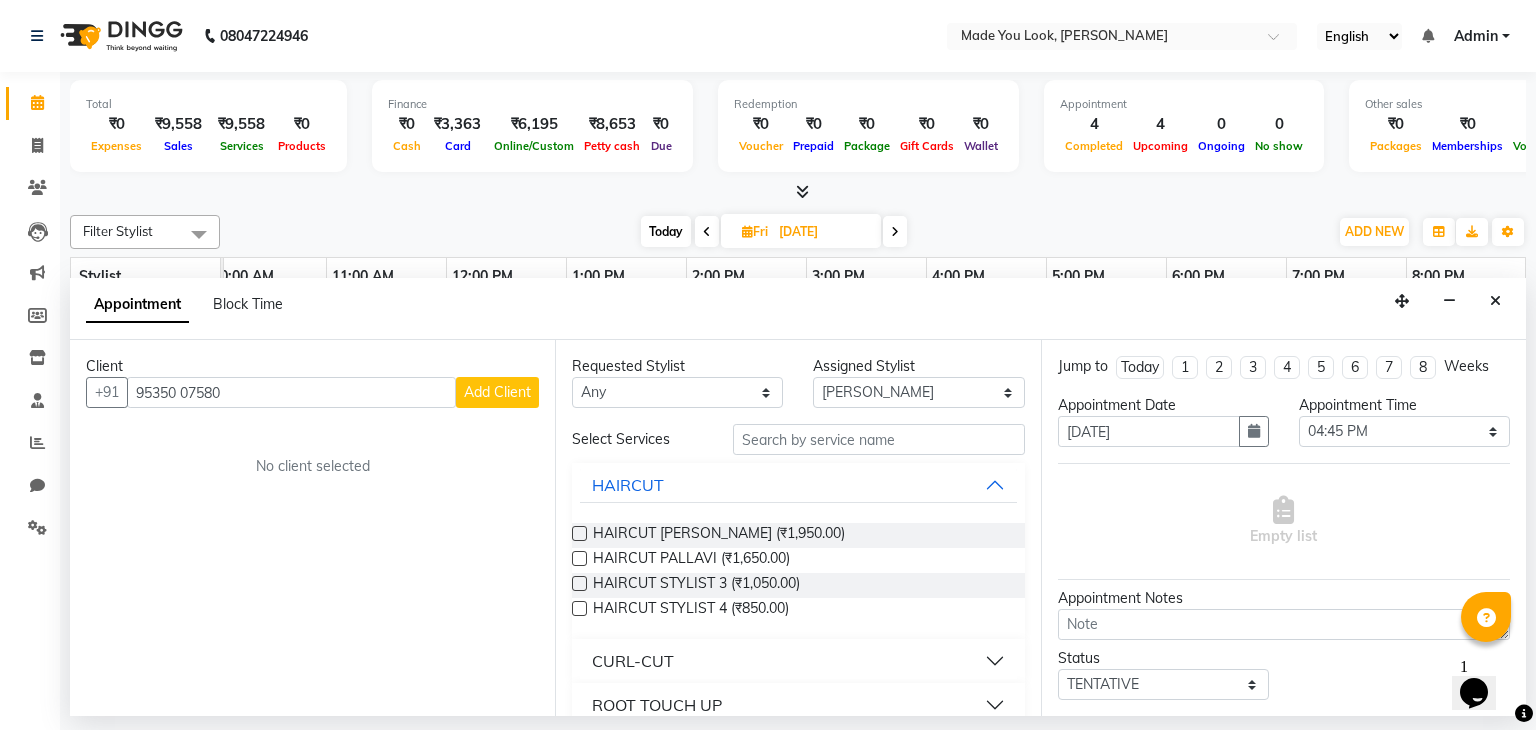 drag, startPoint x: 468, startPoint y: 776, endPoint x: 388, endPoint y: 417, distance: 367.80566 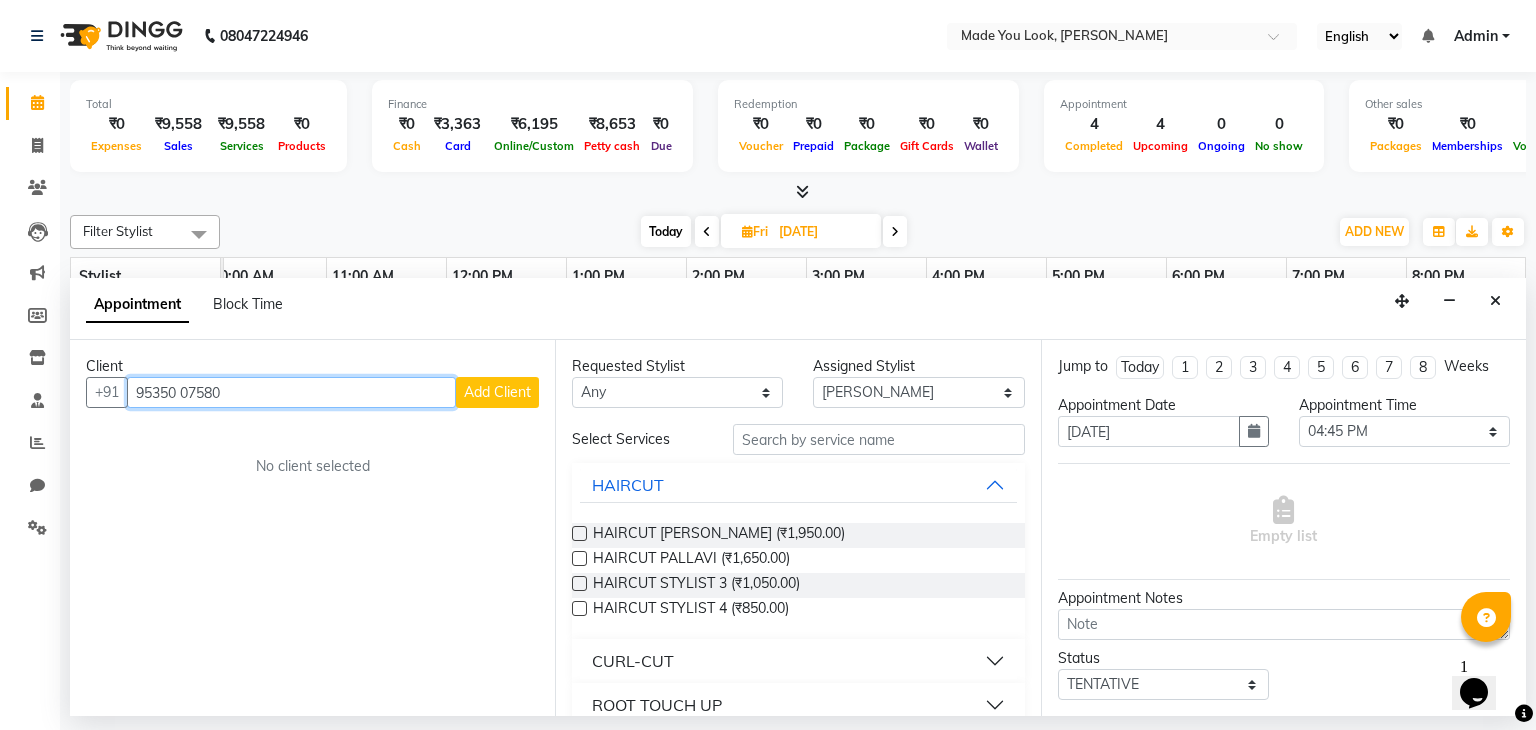 click on "95350 07580" at bounding box center [291, 392] 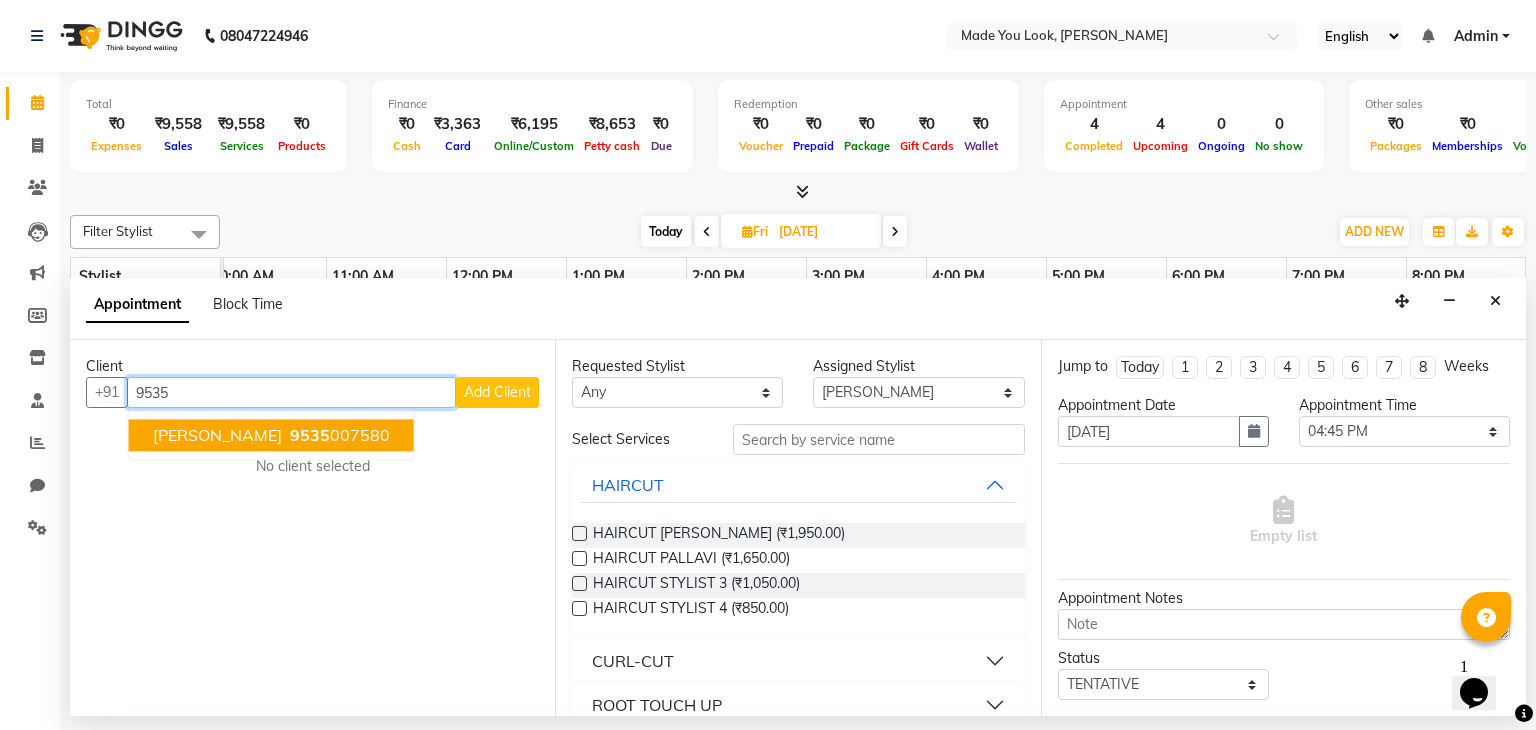 click on "9535 007580" at bounding box center [338, 436] 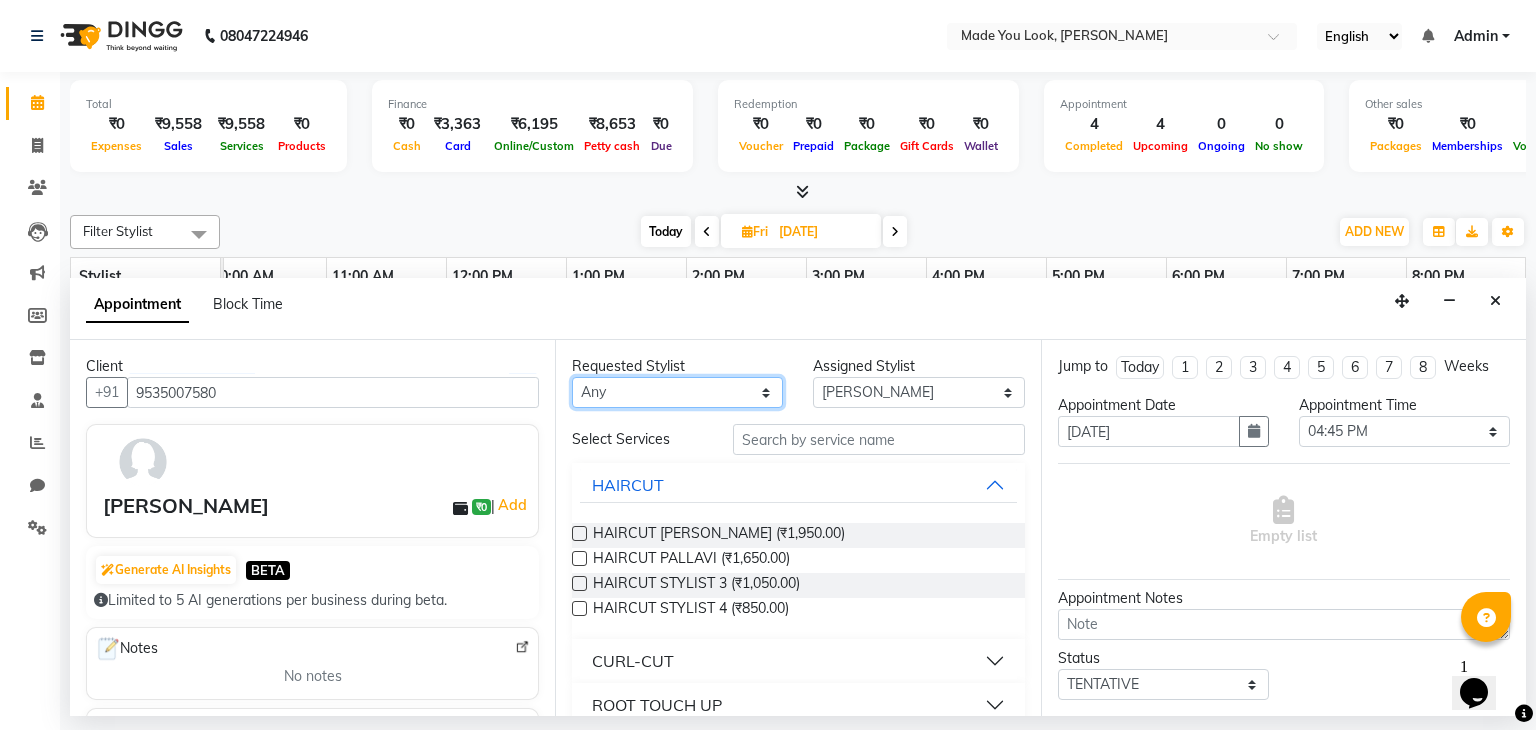 click on "Any Malini pallavi Doijode Pavithra Devi Pranav Nataraju  Sruthi A" at bounding box center [677, 392] 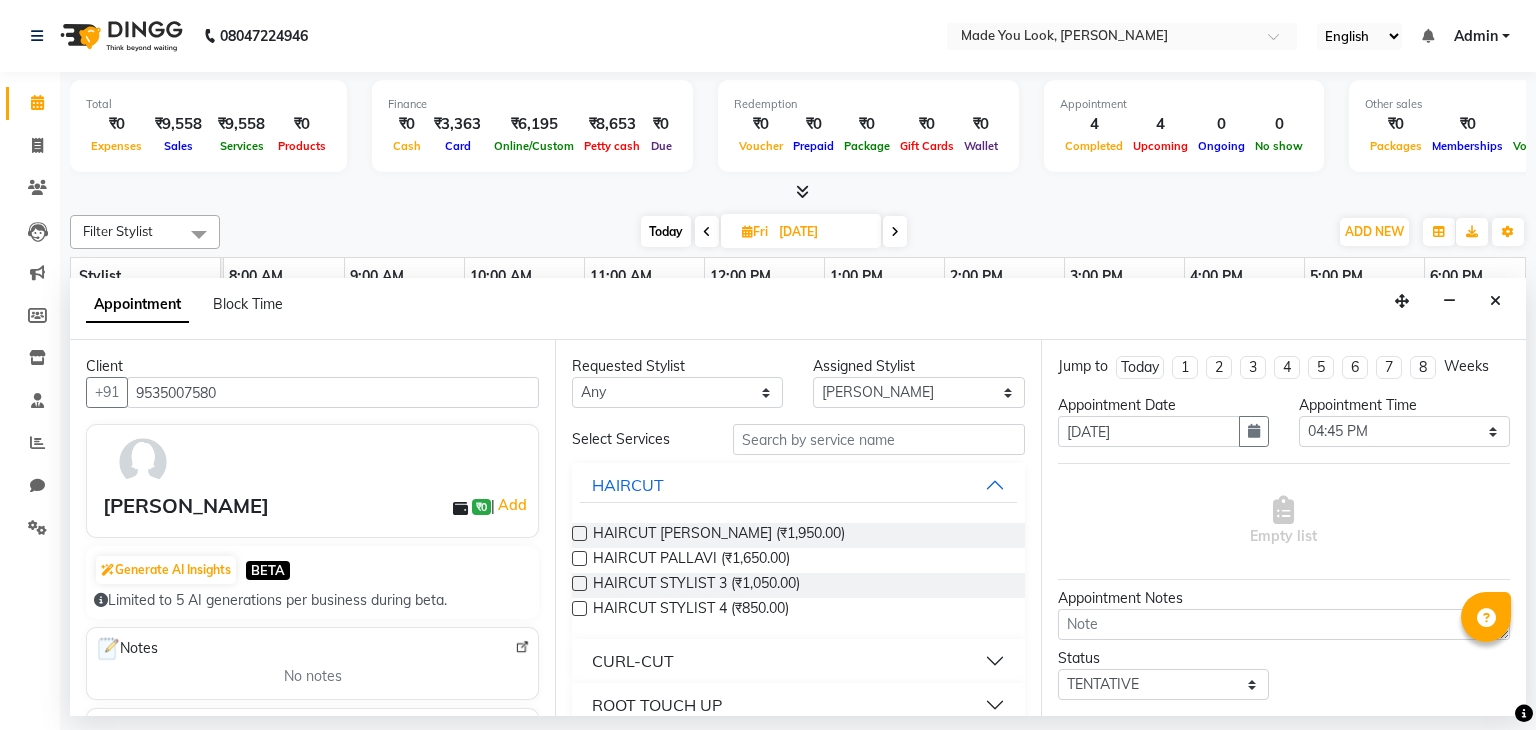 select on "83313" 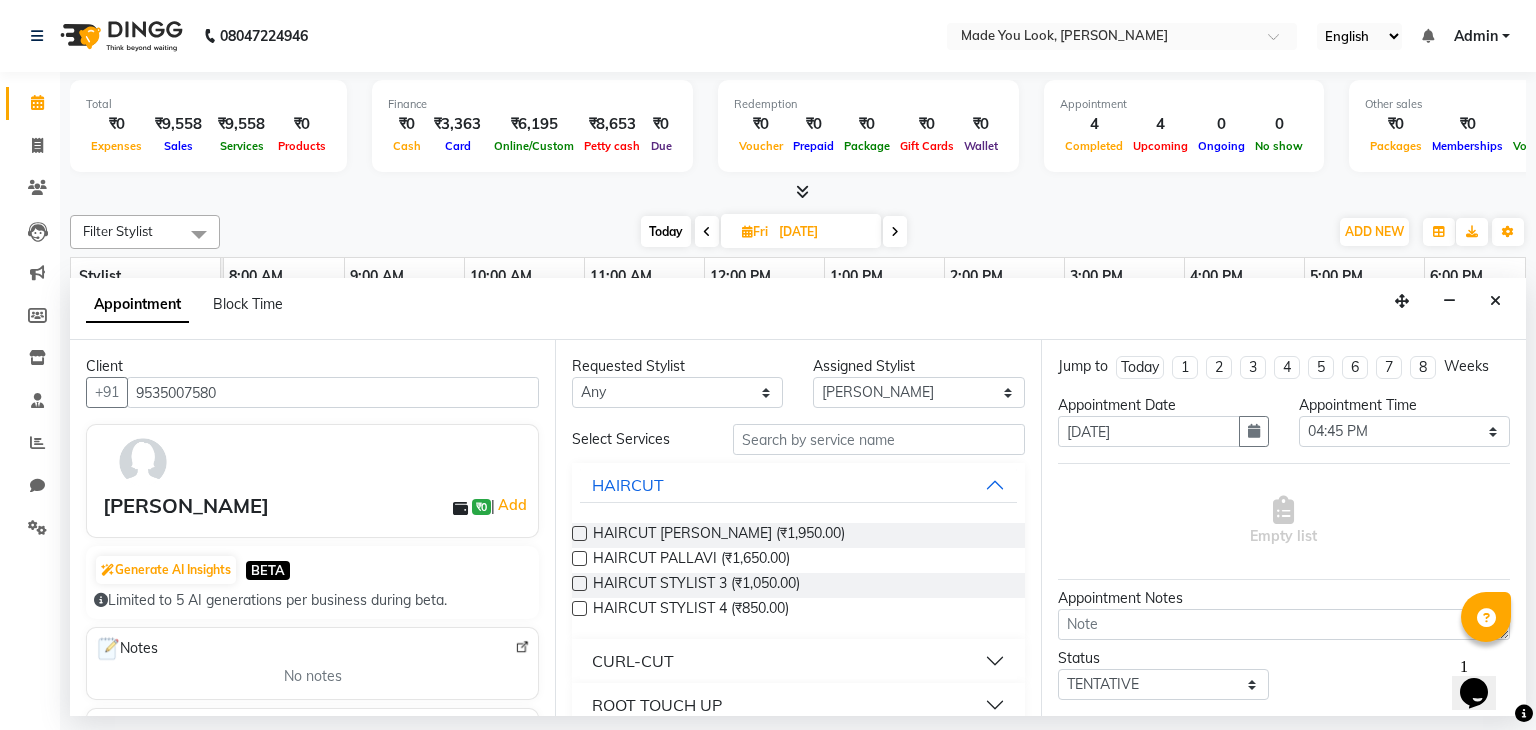 scroll, scrollTop: 0, scrollLeft: 0, axis: both 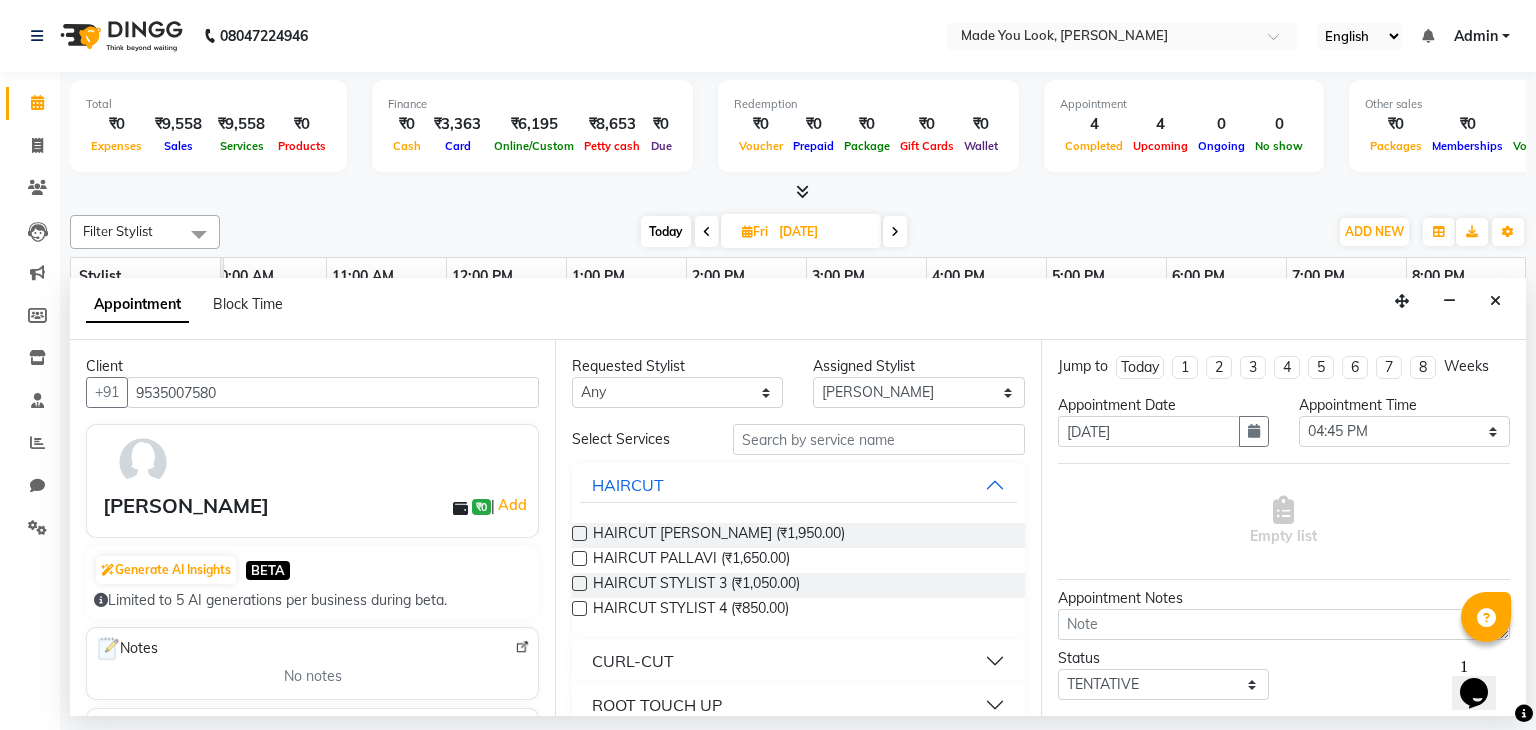 select on "83313" 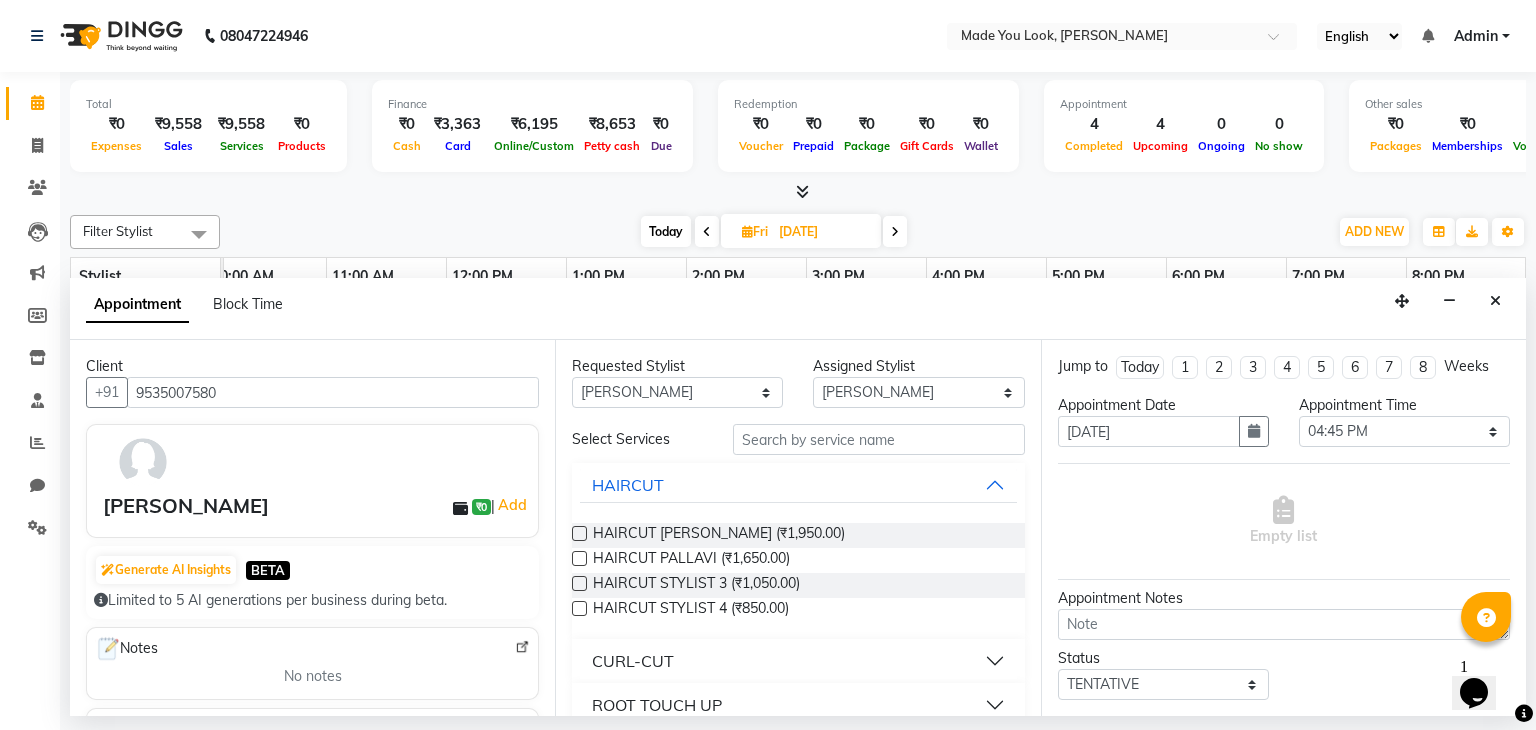 click on "Any Malini pallavi [PERSON_NAME] Devi [PERSON_NAME]  [PERSON_NAME] A" at bounding box center [677, 392] 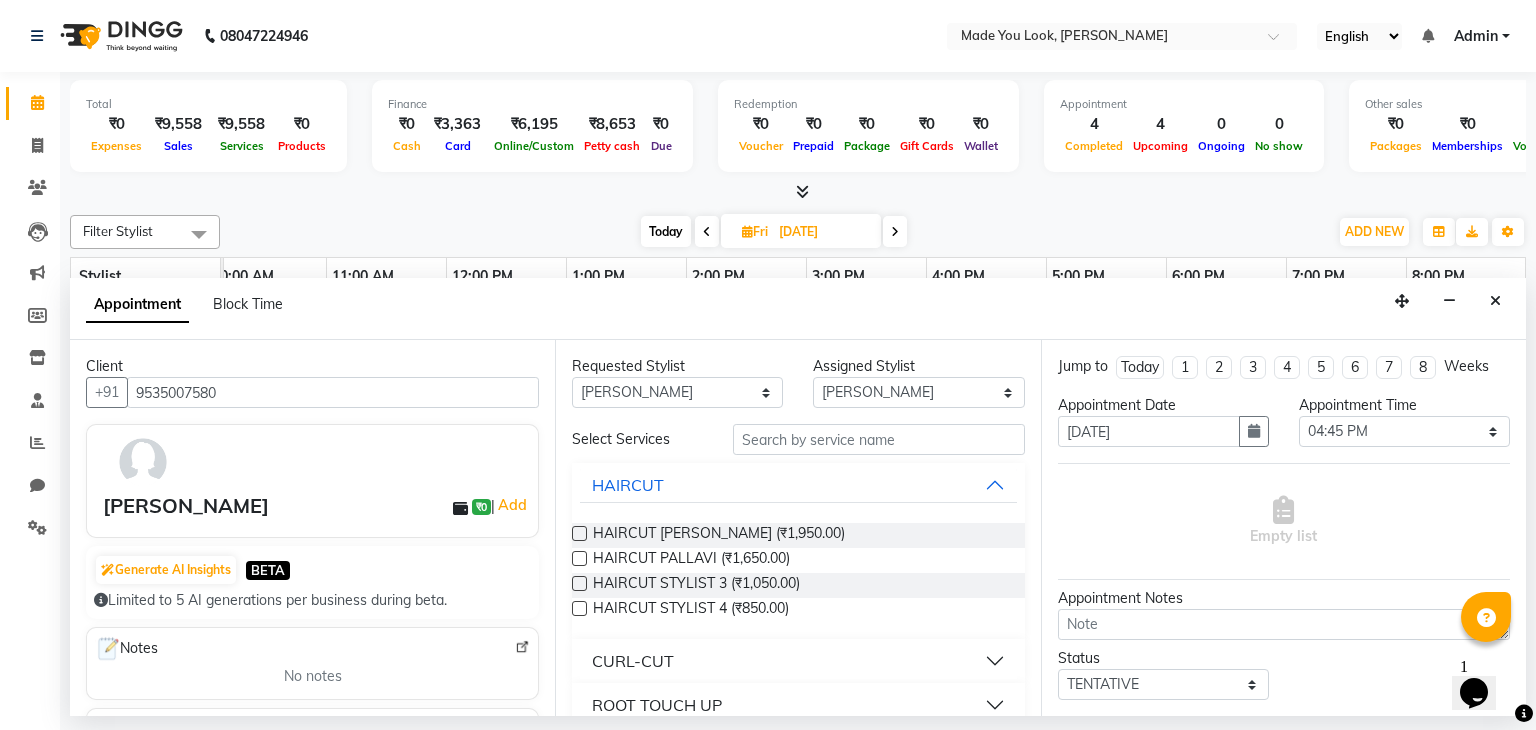 click at bounding box center (579, 558) 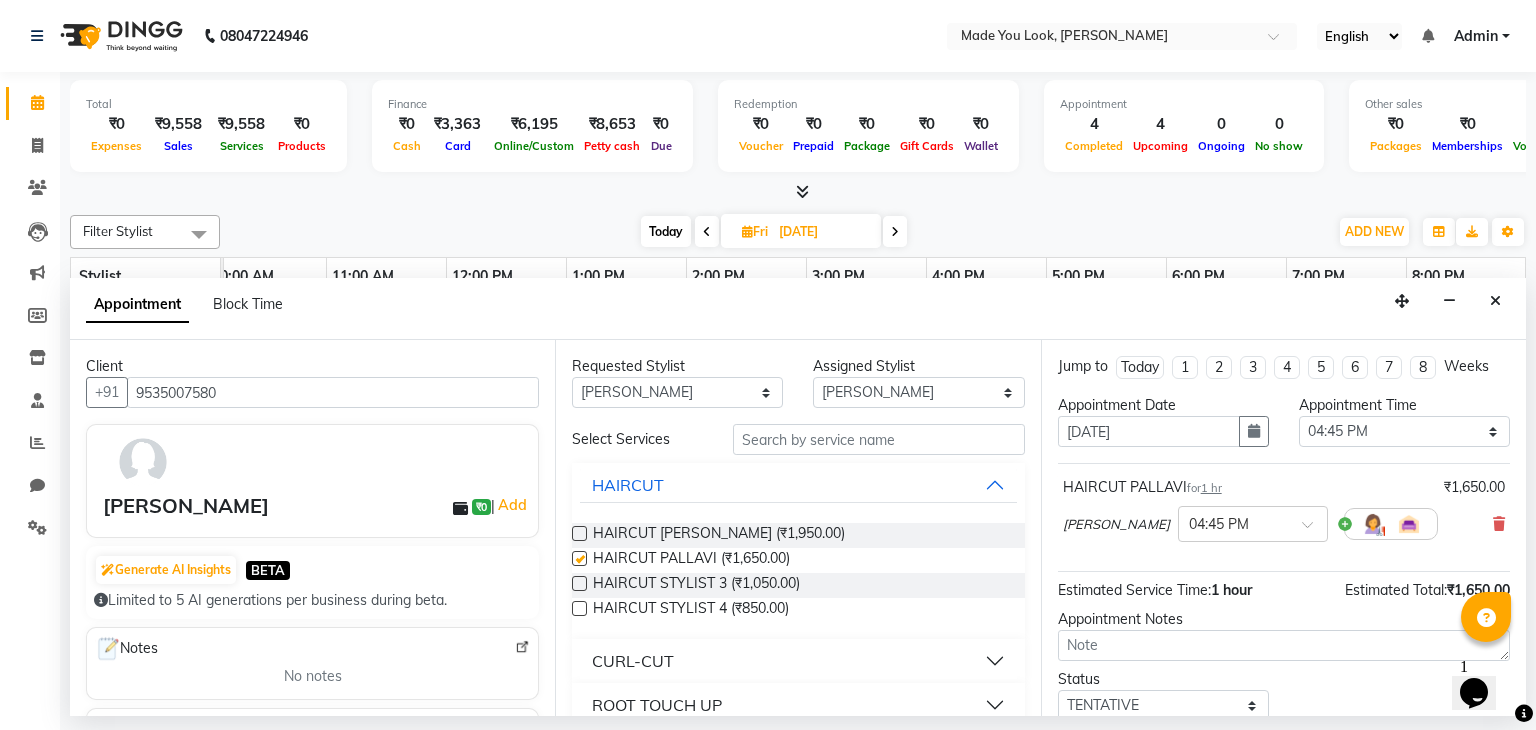 checkbox on "false" 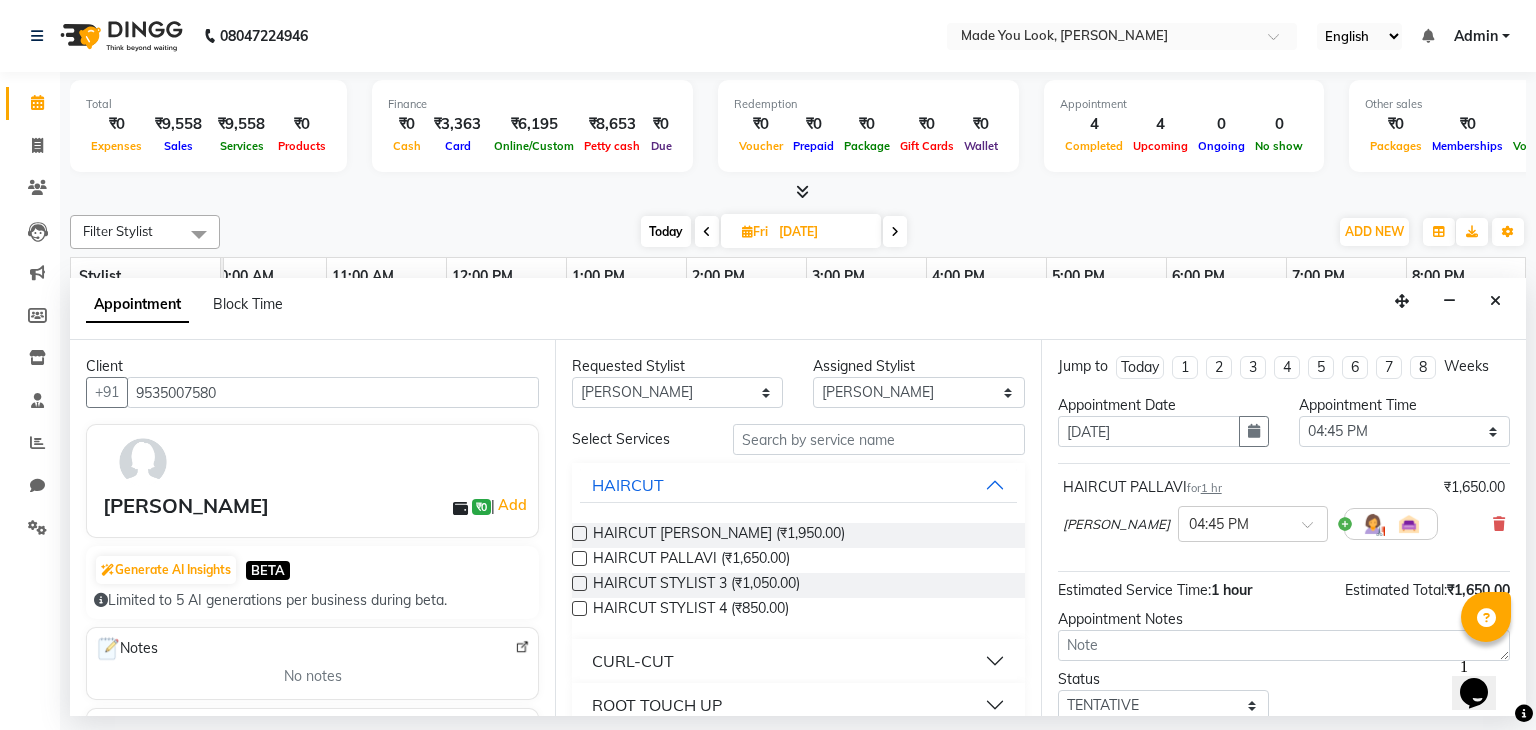 click on "HAIRCUT PALLAVI   for  1 hr ₹1,650.00 pallavi Doijode × 04:45 PM" at bounding box center [1284, 513] 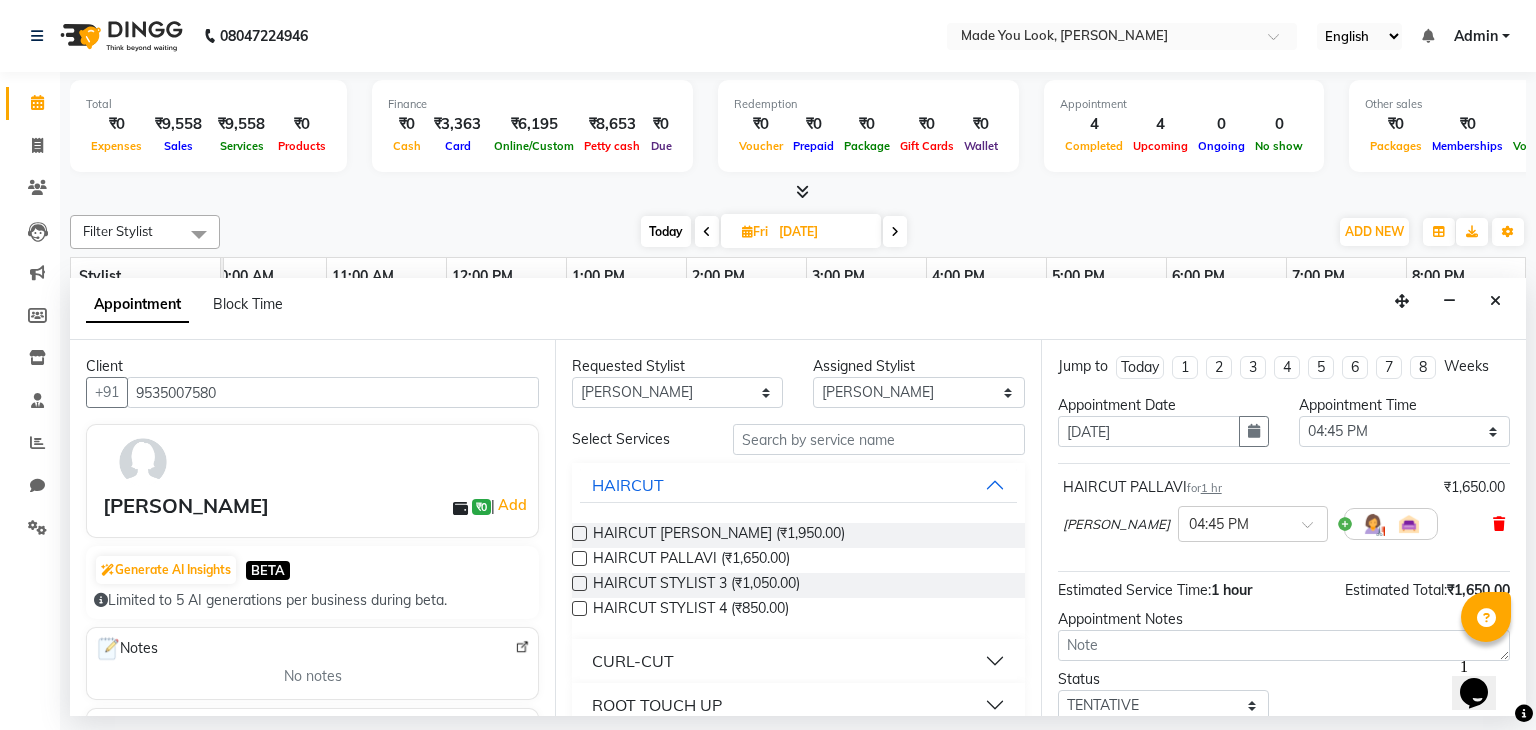 click at bounding box center (1499, 524) 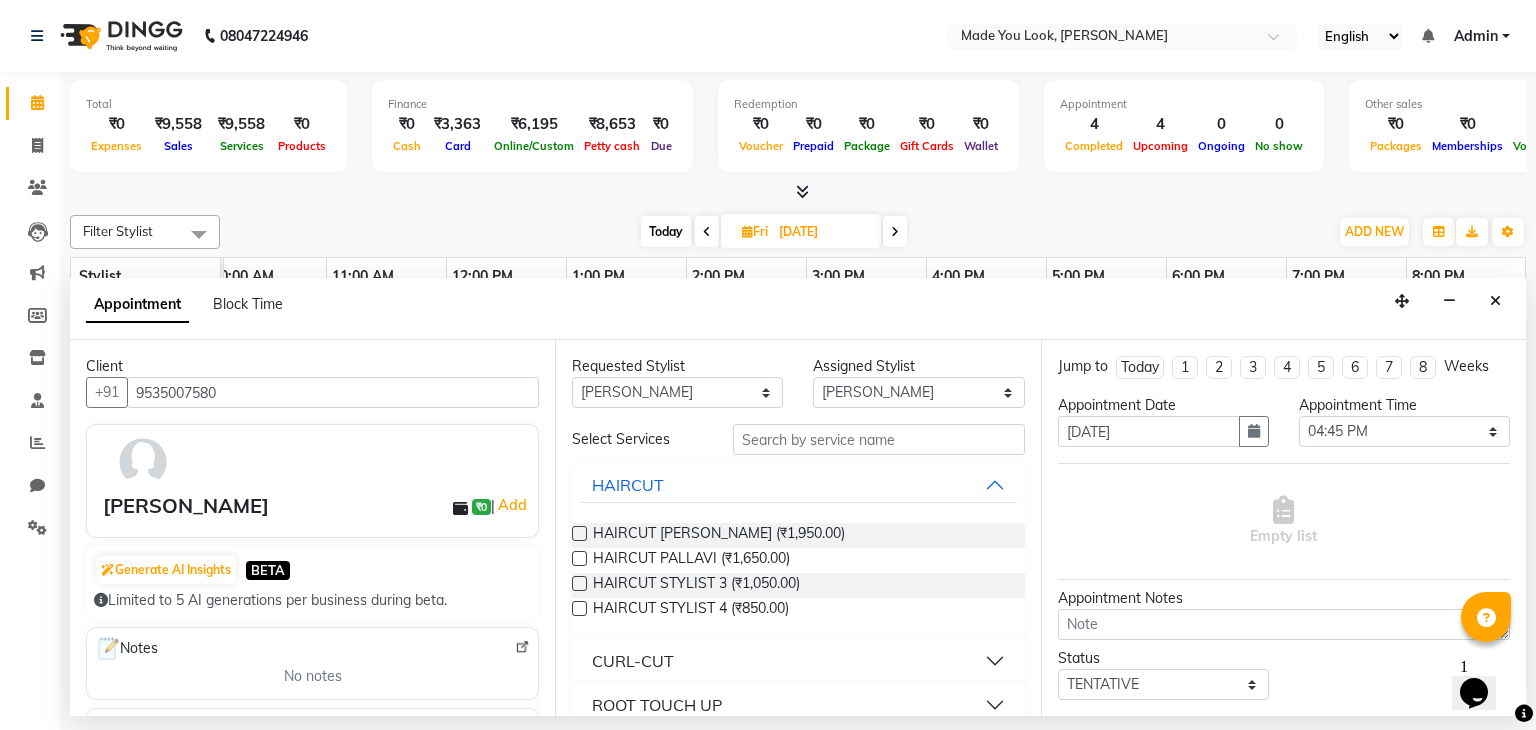 click on "CURL-CUT" at bounding box center [798, 661] 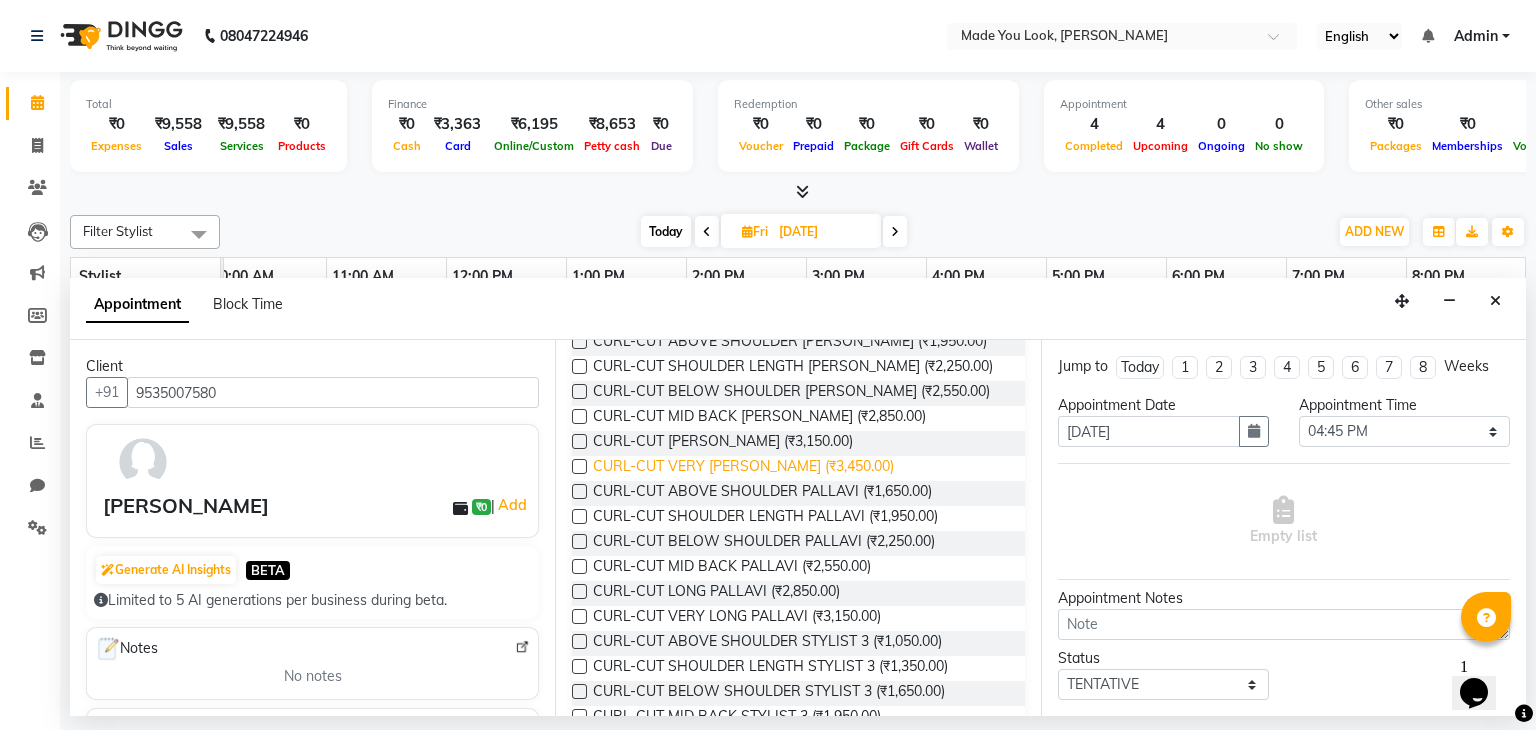 scroll, scrollTop: 374, scrollLeft: 0, axis: vertical 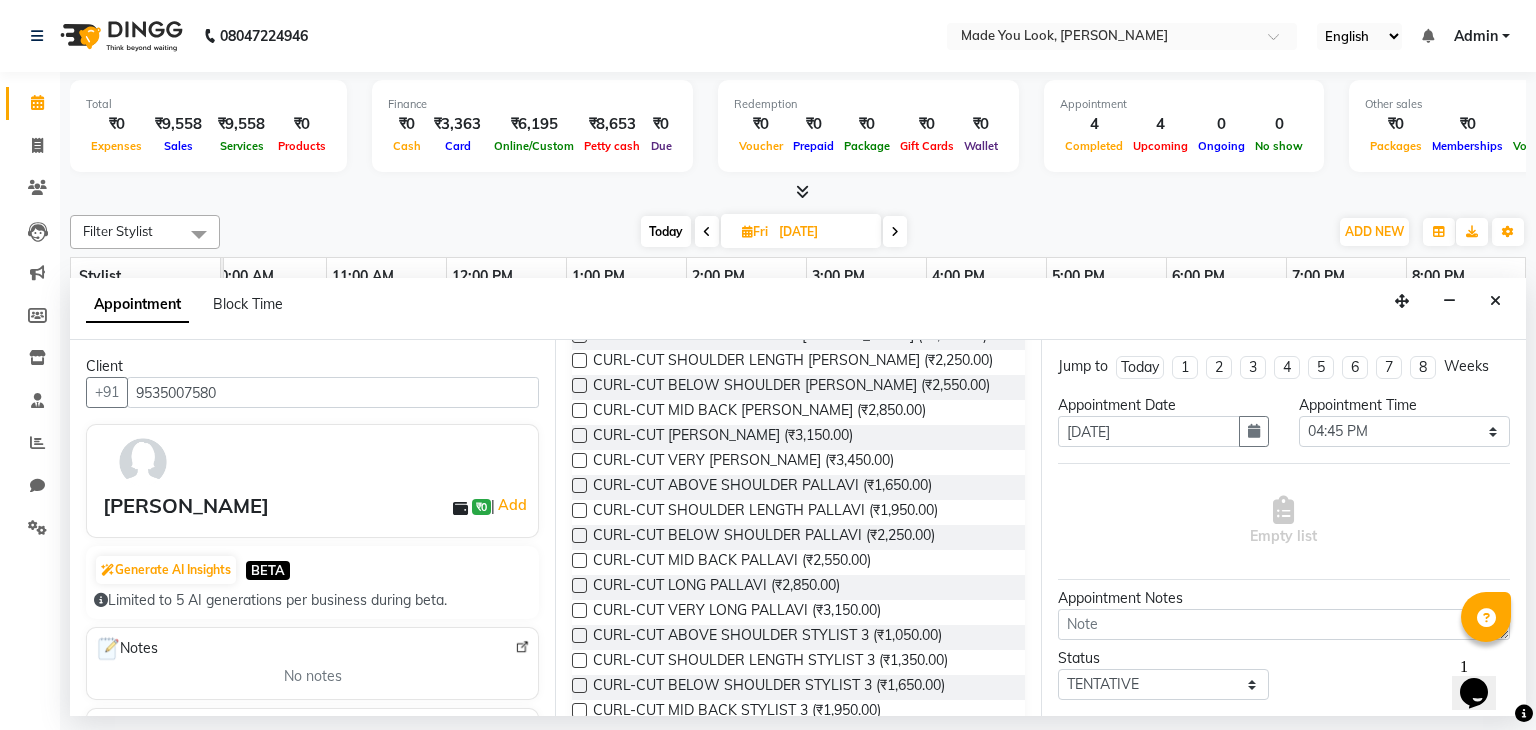 drag, startPoint x: 596, startPoint y: 521, endPoint x: 575, endPoint y: 492, distance: 35.805027 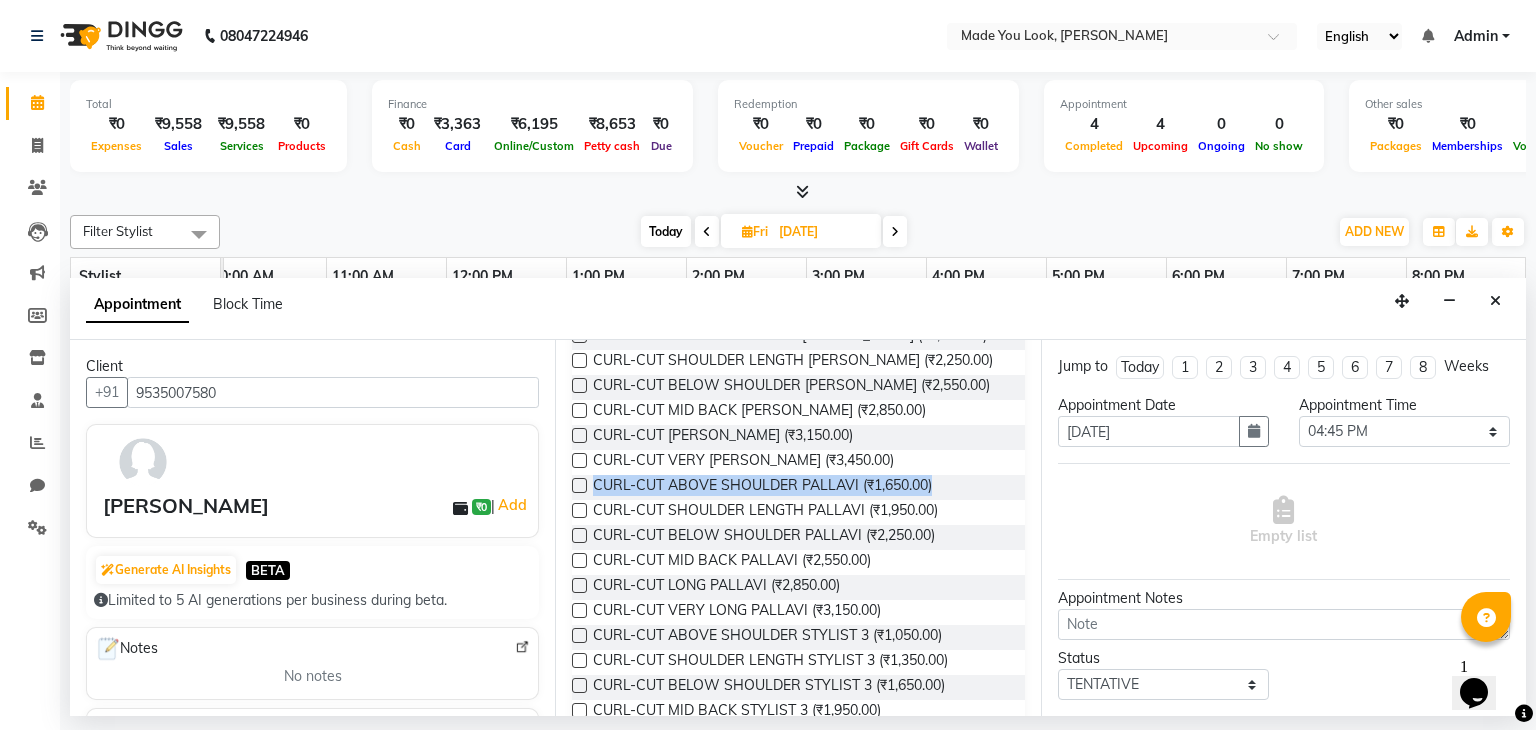 click on "CURL-CUT ABOVE SHOULDER PRANAV (₹1,950.00) CURL-CUT SHOULDER LENGTH PRANAV (₹2,250.00) CURL-CUT BELOW SHOULDER PRANAV (₹2,550.00) CURL-CUT MID BACK PRANAV (₹2,850.00) CURL-CUT LONG PRANAV (₹3,150.00) CURL-CUT VERY LONG PRANAV (₹3,450.00) CURL-CUT ABOVE SHOULDER PALLAVI (₹1,650.00) CURL-CUT SHOULDER LENGTH PALLAVI (₹1,950.00) CURL-CUT BELOW SHOULDER PALLAVI (₹2,250.00) CURL-CUT MID BACK PALLAVI (₹2,550.00) CURL-CUT LONG PALLAVI (₹2,850.00) CURL-CUT VERY LONG PALLAVI (₹3,150.00) CURL-CUT ABOVE SHOULDER STYLIST 3  (₹1,050.00) CURL-CUT SHOULDER LENGTH STYLIST 3  (₹1,350.00) CURL-CUT BELOW SHOULDER STYLIST 3  (₹1,650.00) CURL-CUT MID BACK STYLIST 3  (₹1,950.00) CURL-CUT LONG STYLIST 3  (₹2,250.00) CURL-CUT VERY LONG STYLIST 3  (₹2,550.00) CURL-CUT ABOVE SHOULDER STYLIST 4  (₹850.00) CURL-CUT SHOULDER LENGTH STYLIST 4  (₹1,150.00) CURL-CUT BELOW SHOULDER STYLIST 4  (₹1,450.00) CURL-CUT MID BACK STYLIST 4  (₹1,750.00) CURL-CUT LONG STYLIST 4 (₹2,050.00)" at bounding box center (798, 625) 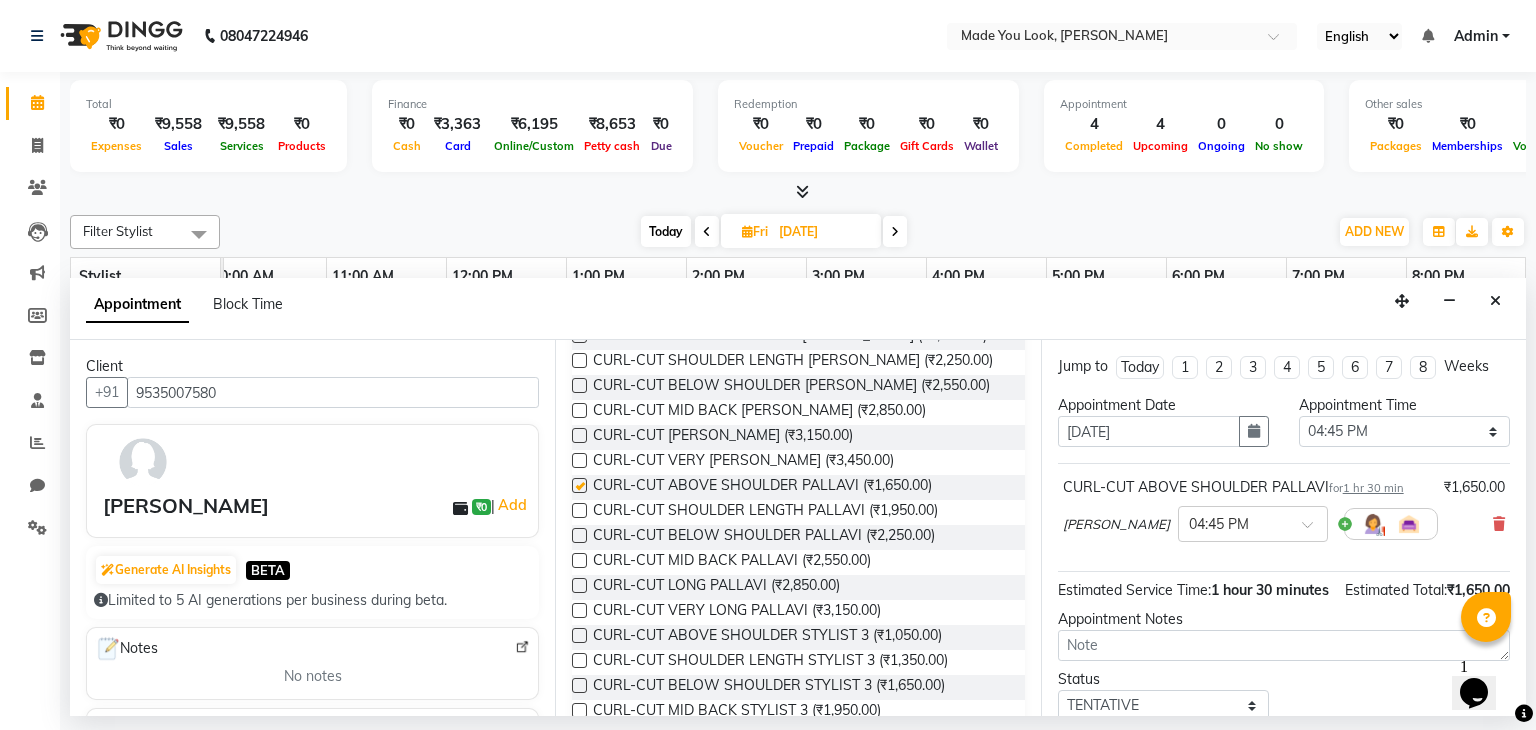 checkbox on "false" 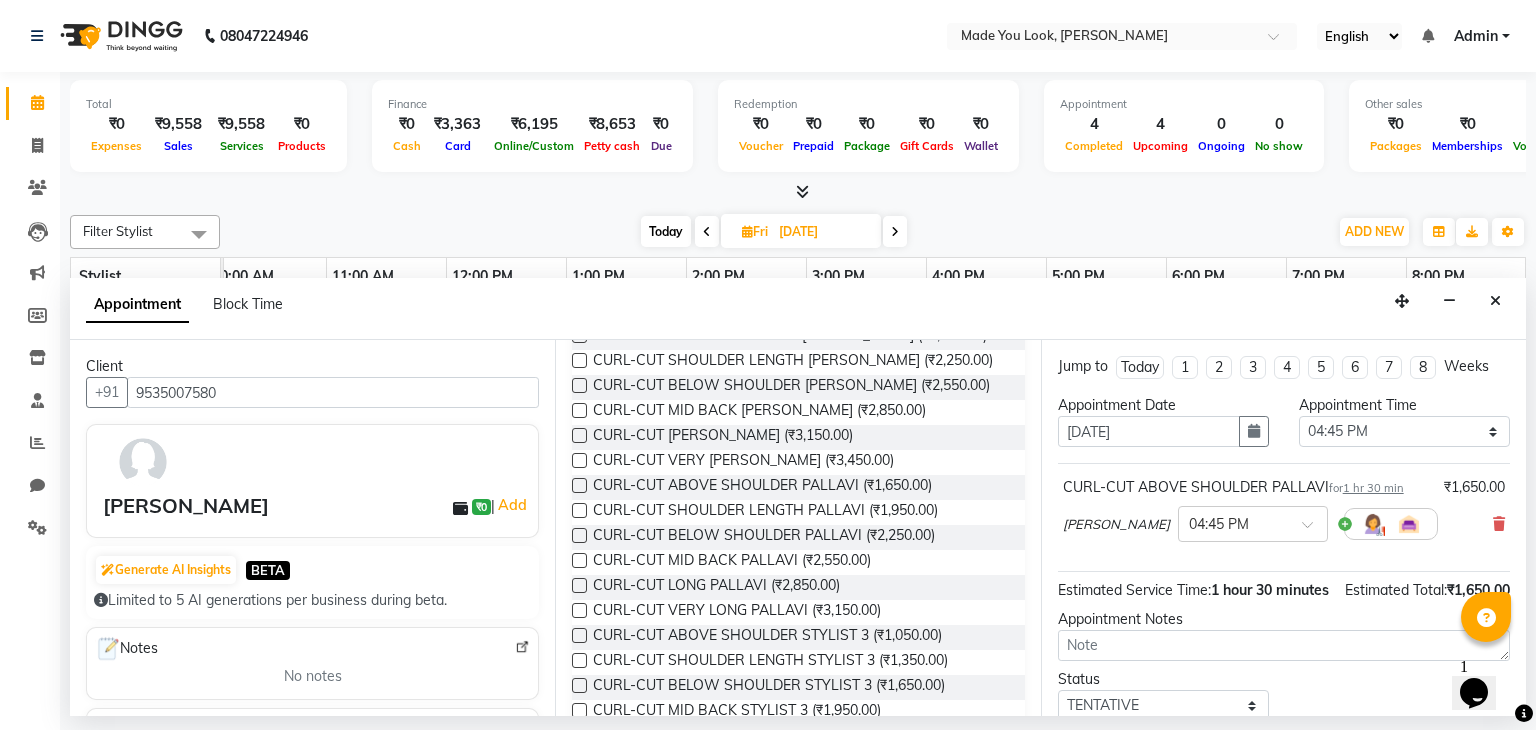 drag, startPoint x: 684, startPoint y: 458, endPoint x: 1072, endPoint y: 469, distance: 388.15588 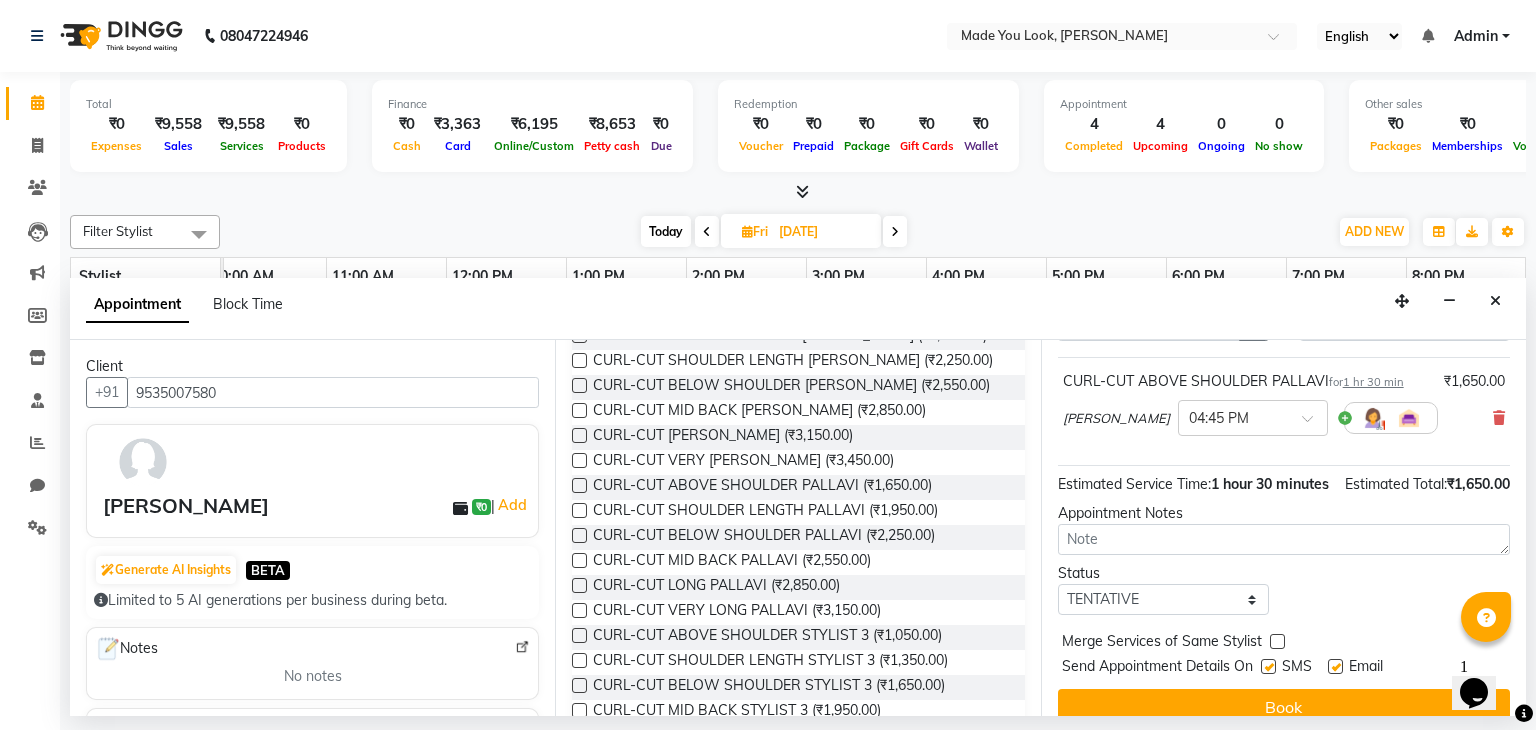 scroll, scrollTop: 151, scrollLeft: 0, axis: vertical 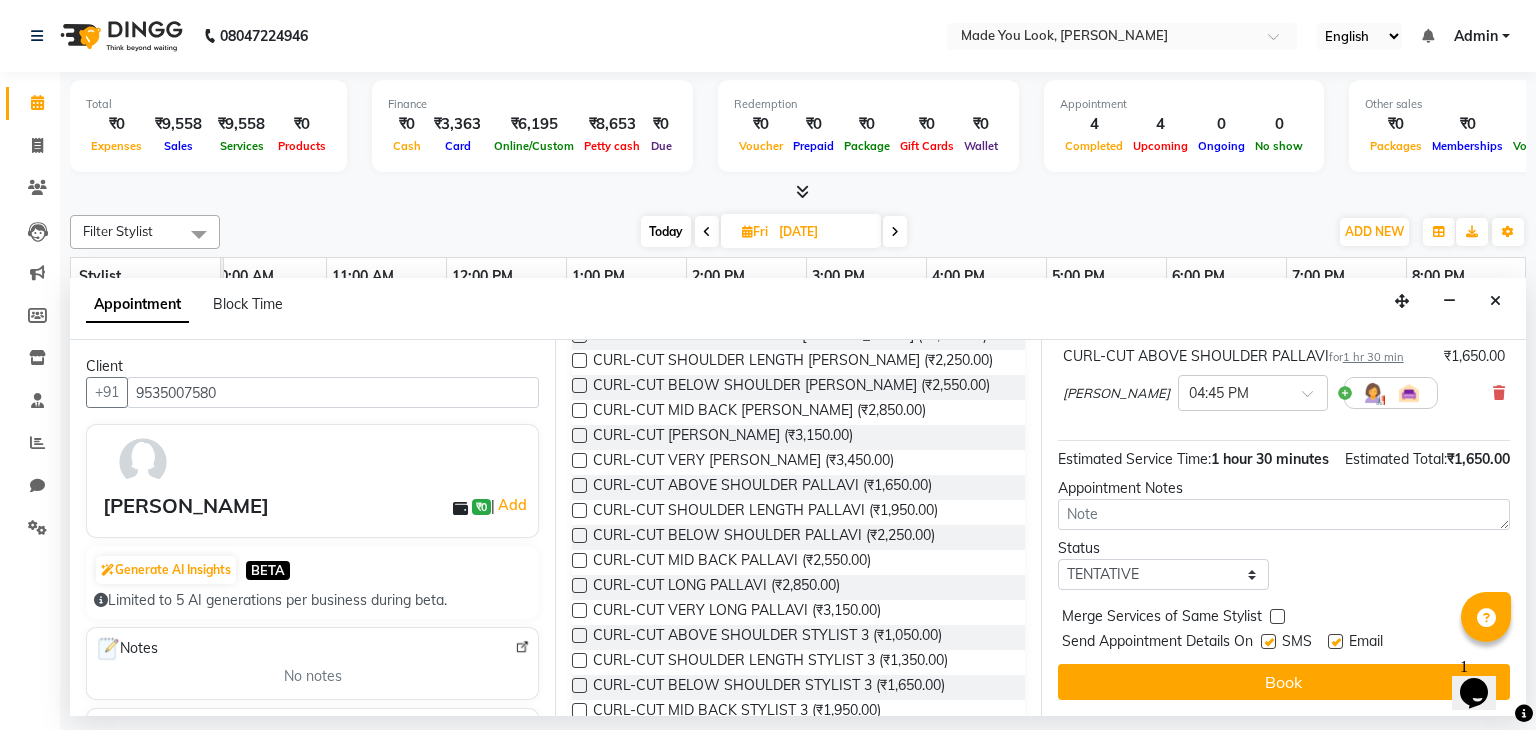 drag, startPoint x: 1134, startPoint y: 621, endPoint x: 1163, endPoint y: 603, distance: 34.132095 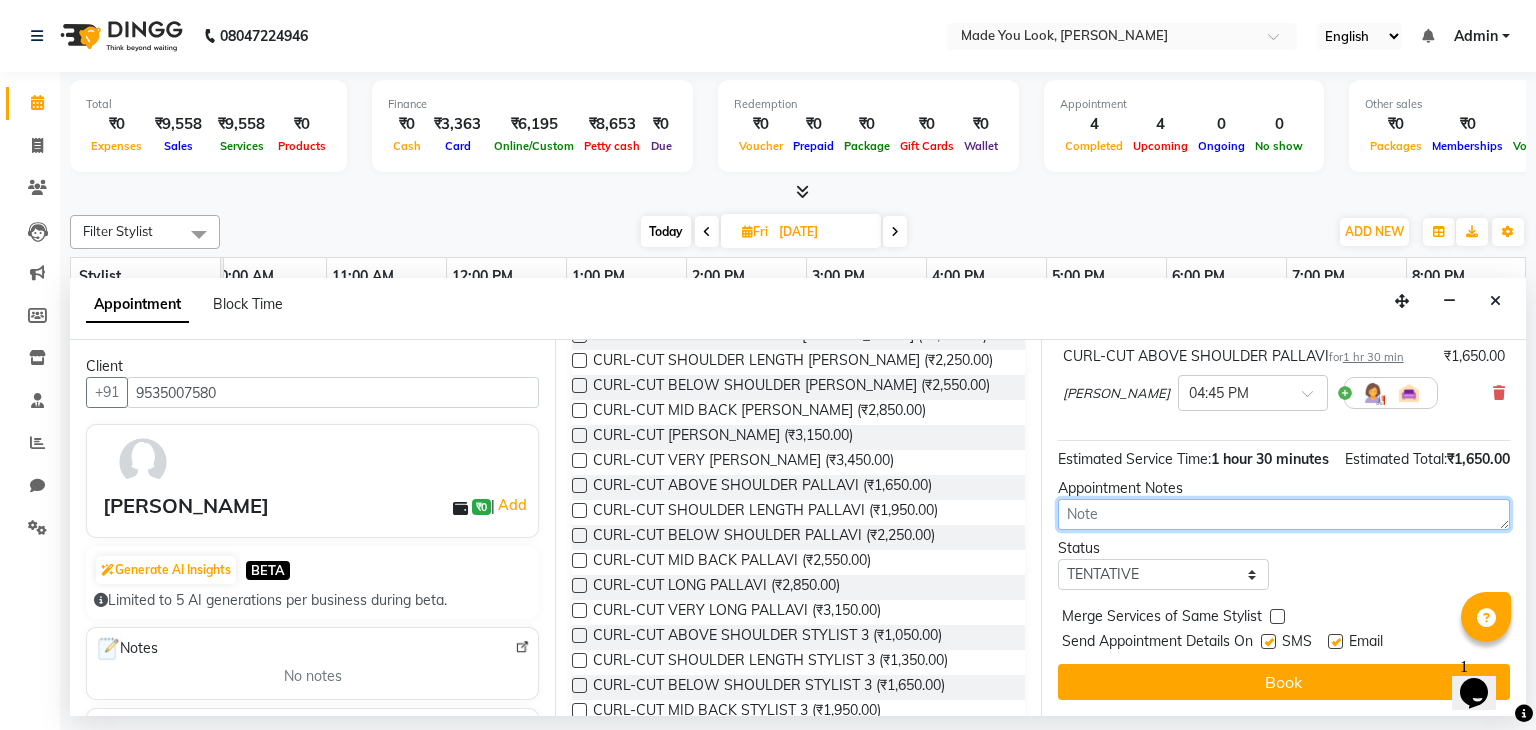 drag, startPoint x: 1163, startPoint y: 603, endPoint x: 1116, endPoint y: 517, distance: 98.005104 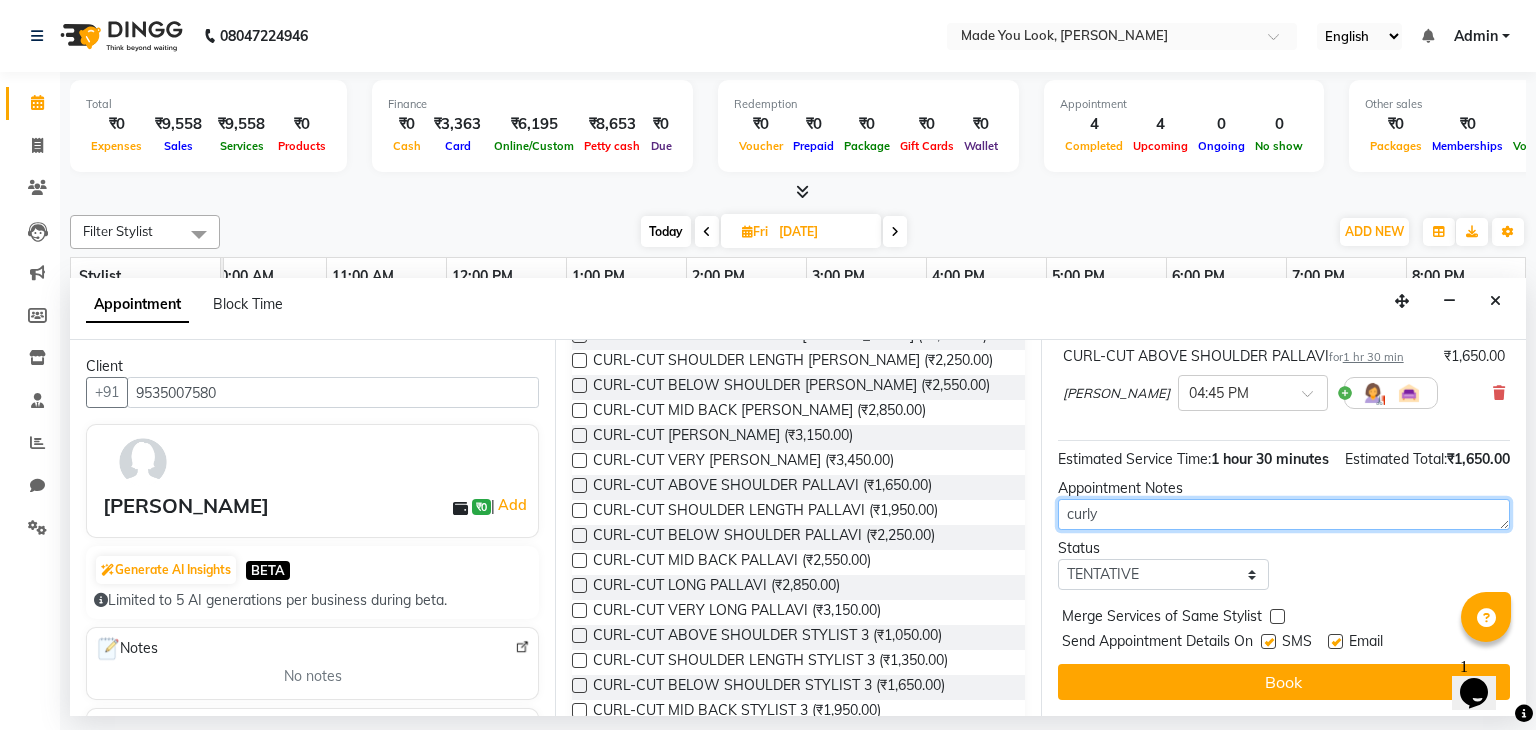 drag, startPoint x: 1116, startPoint y: 517, endPoint x: 1116, endPoint y: 530, distance: 13 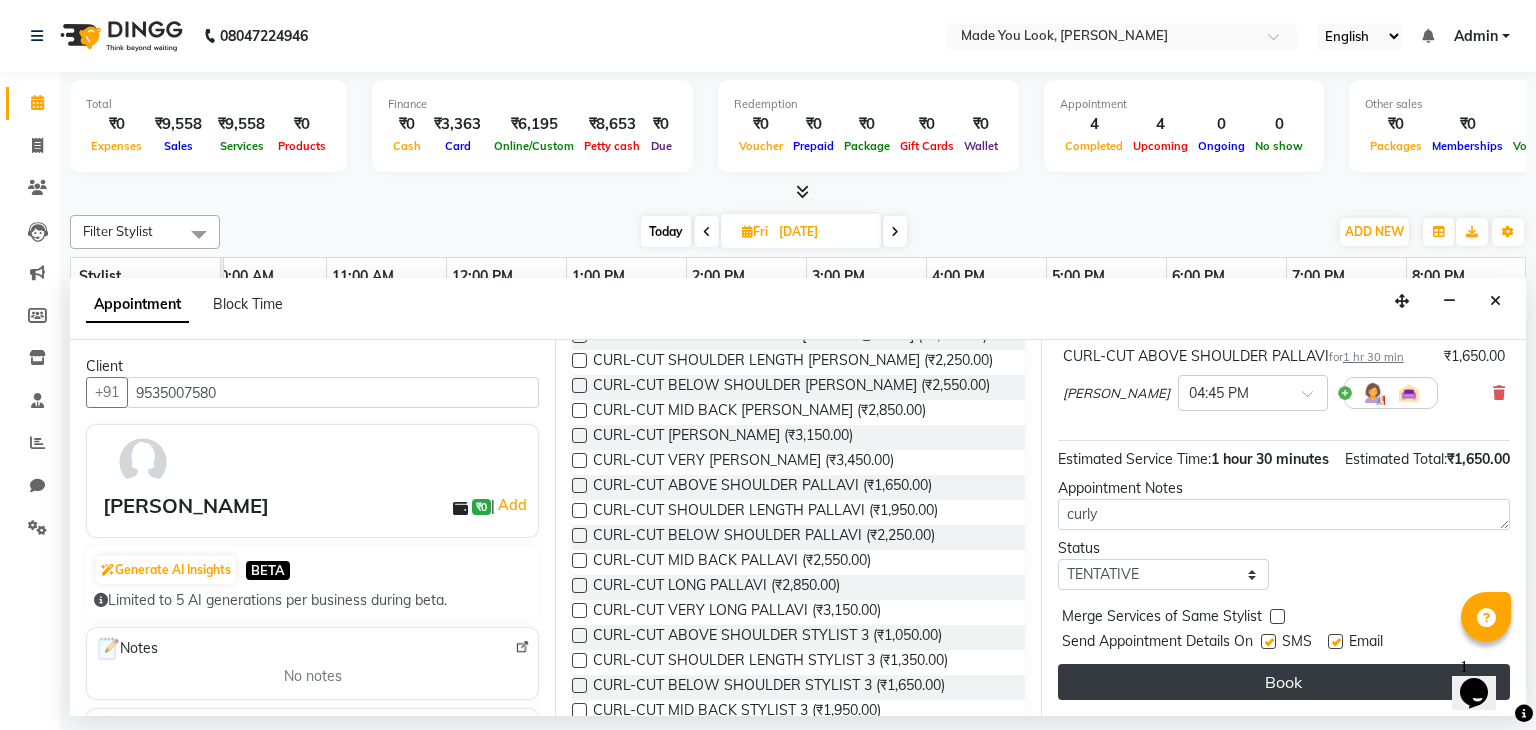 drag, startPoint x: 1116, startPoint y: 533, endPoint x: 1096, endPoint y: 685, distance: 153.31015 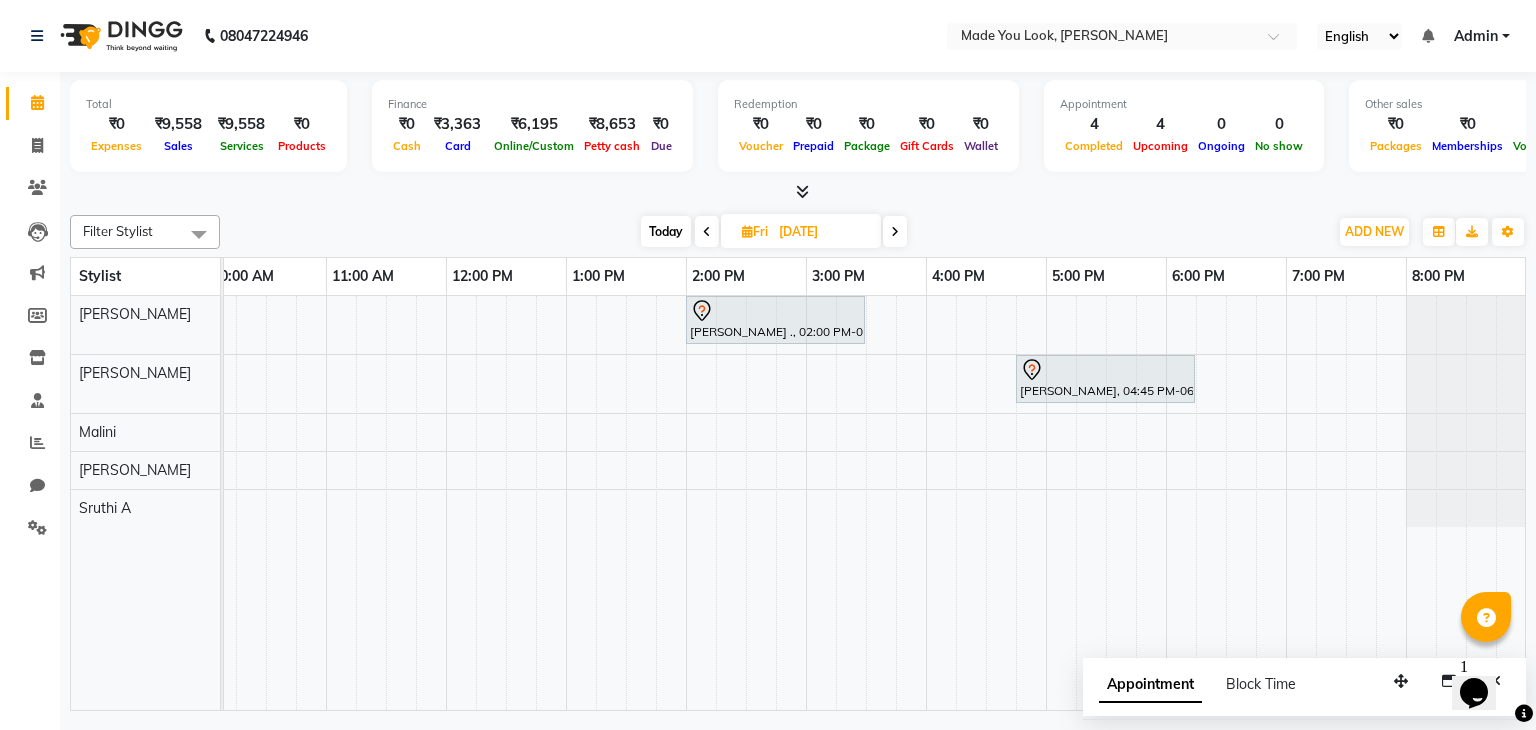 click at bounding box center (707, 231) 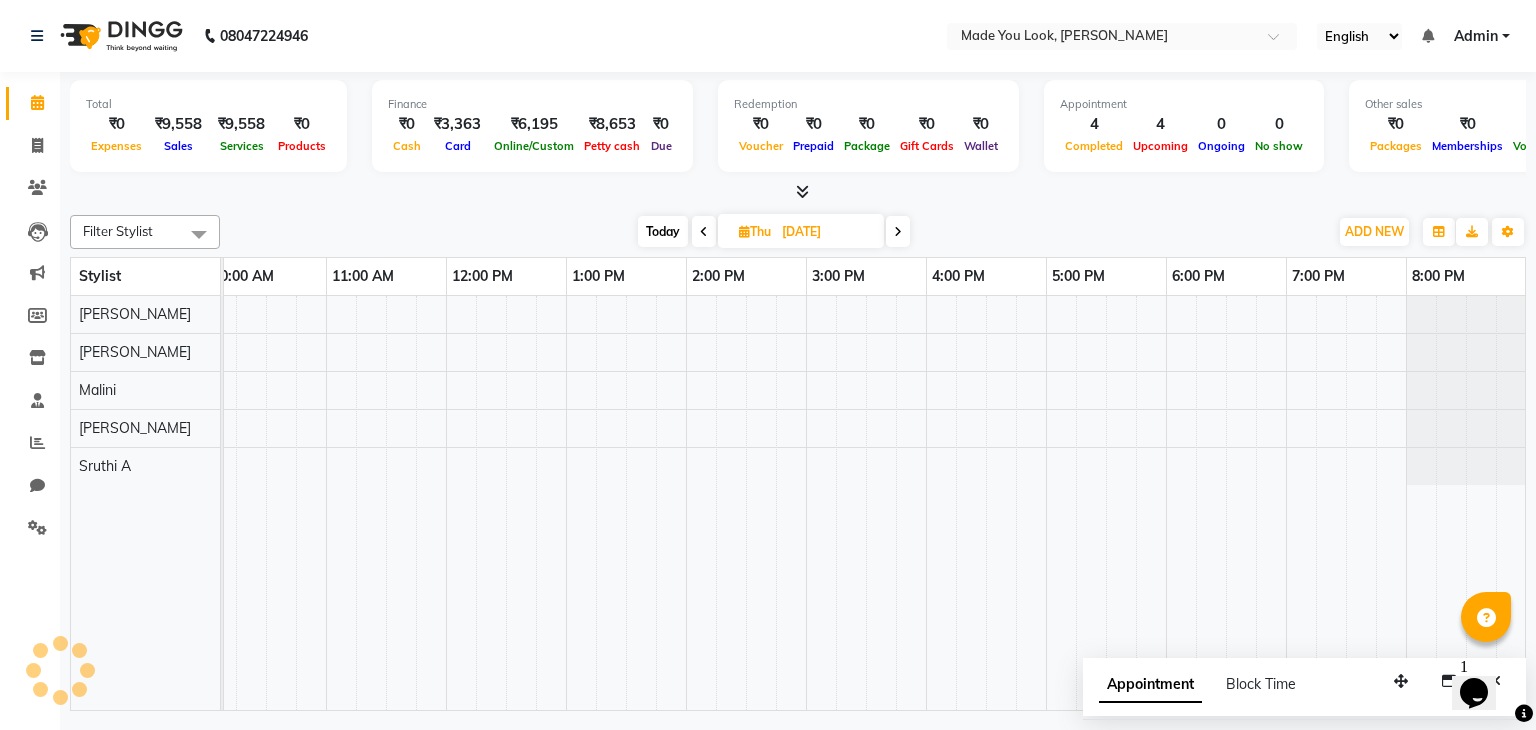 scroll, scrollTop: 0, scrollLeft: 258, axis: horizontal 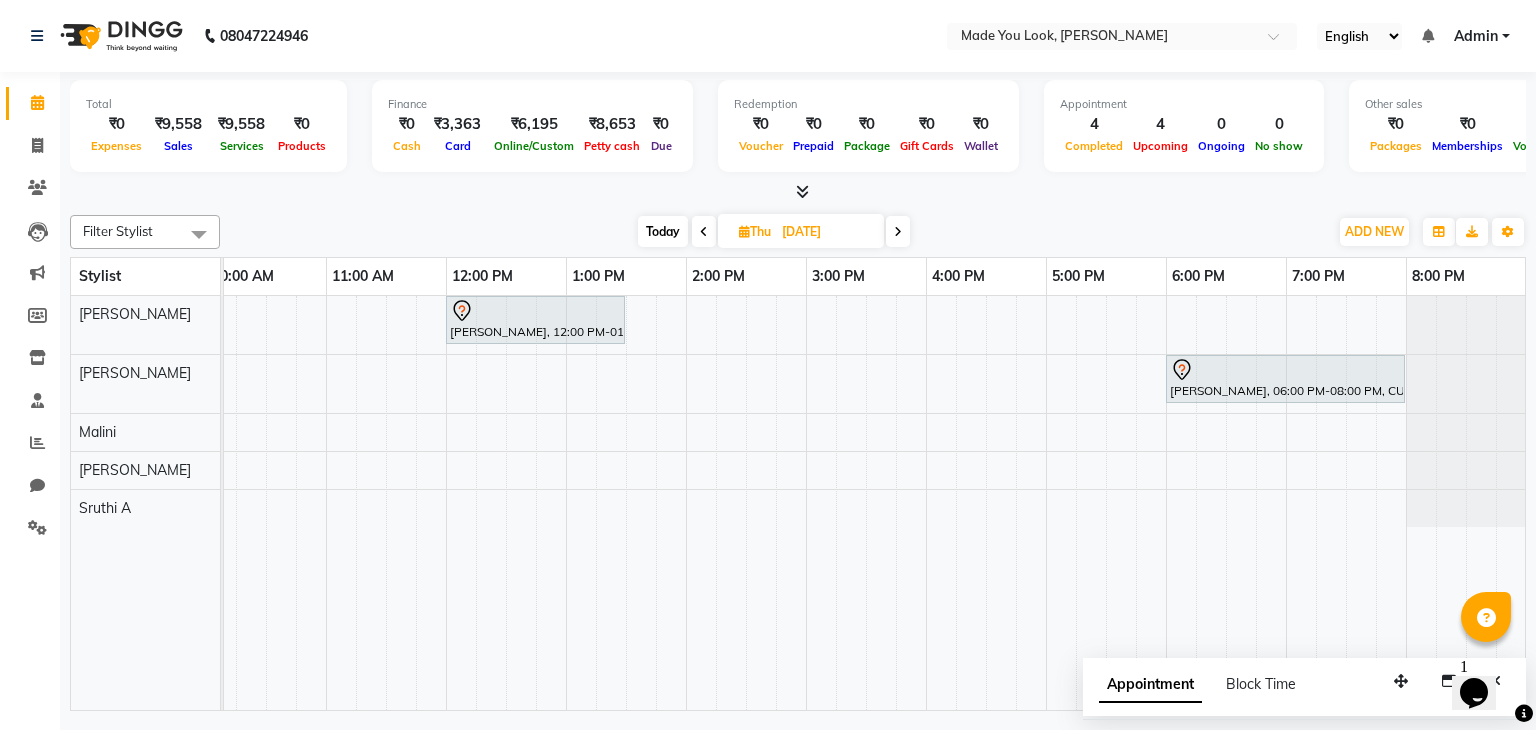 click at bounding box center (898, 231) 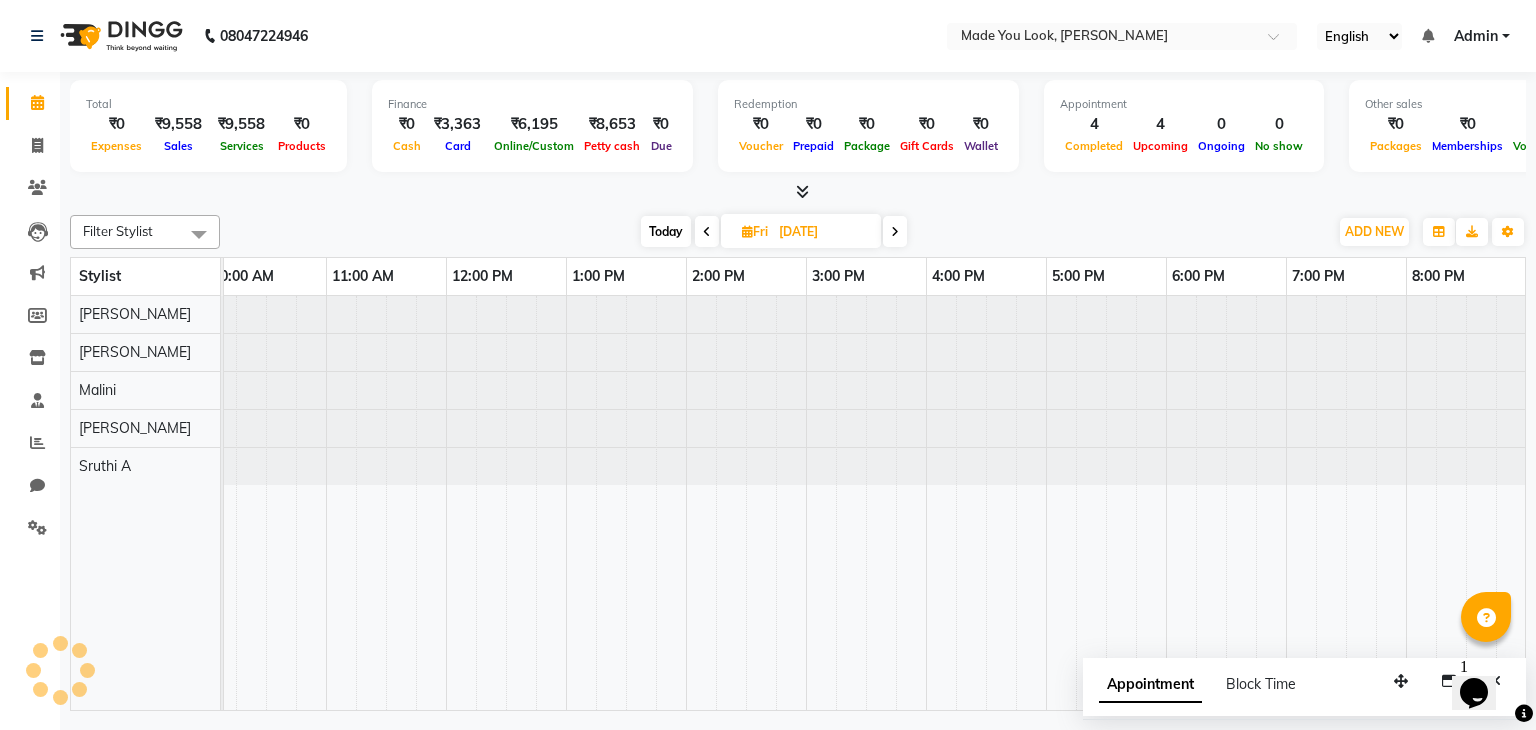 scroll, scrollTop: 0, scrollLeft: 0, axis: both 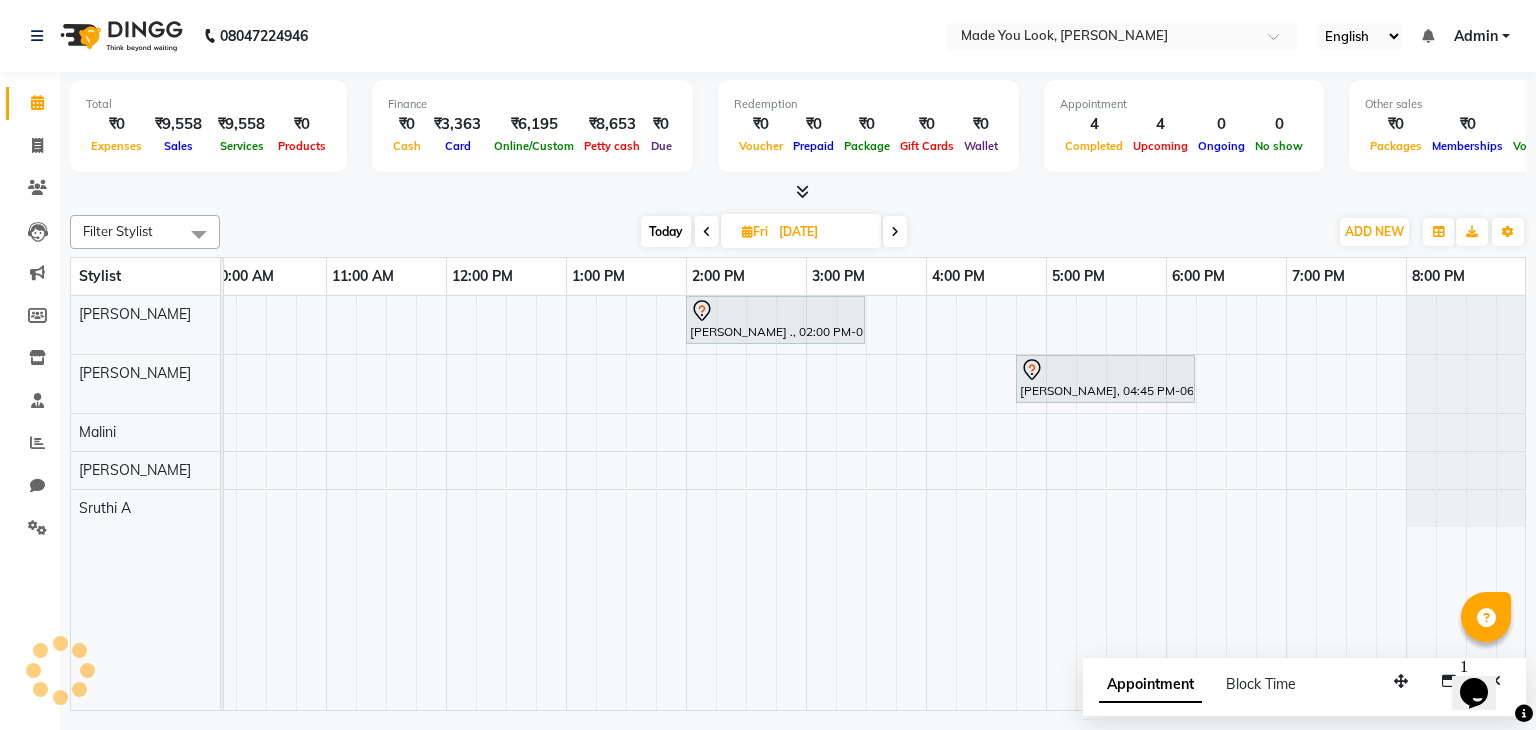 click at bounding box center [895, 231] 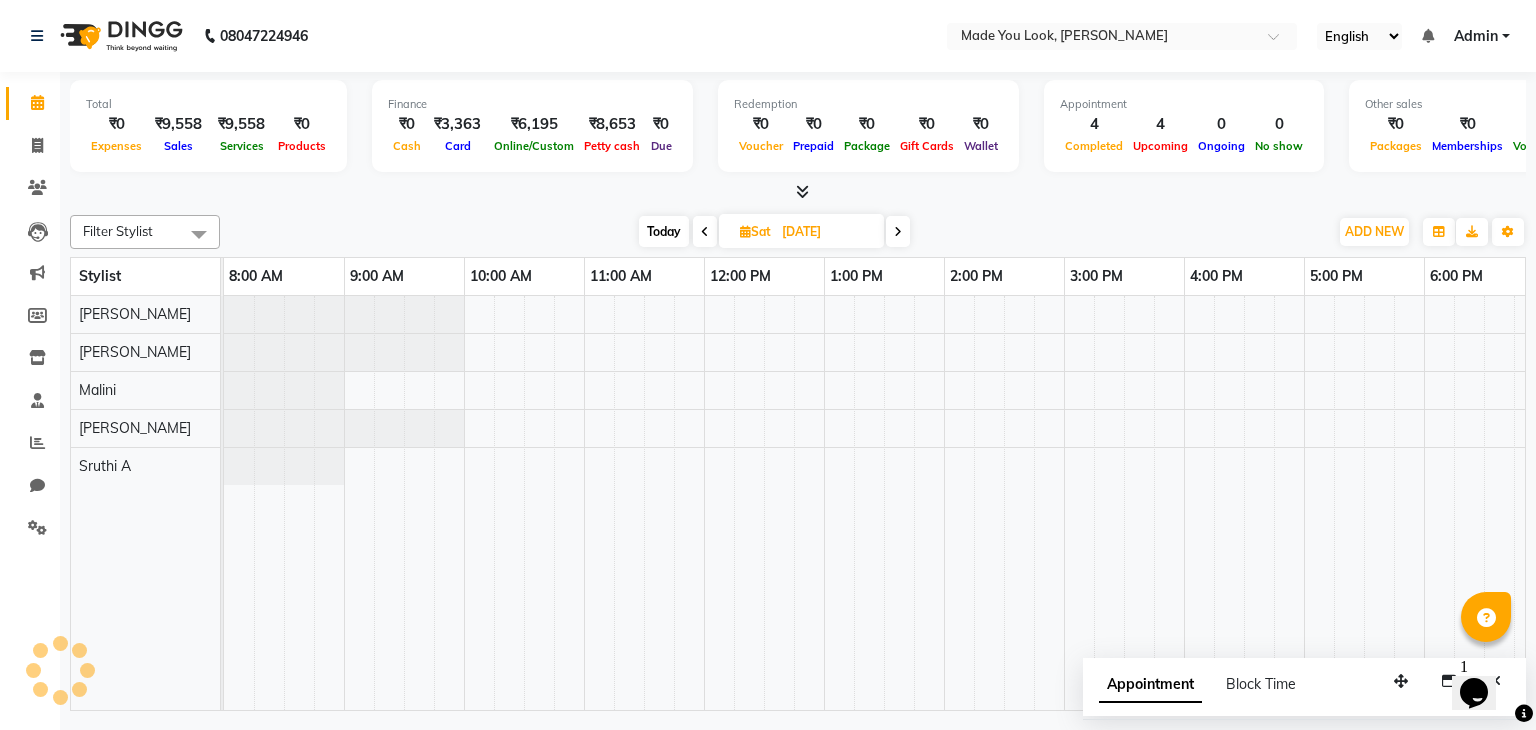 scroll, scrollTop: 0, scrollLeft: 258, axis: horizontal 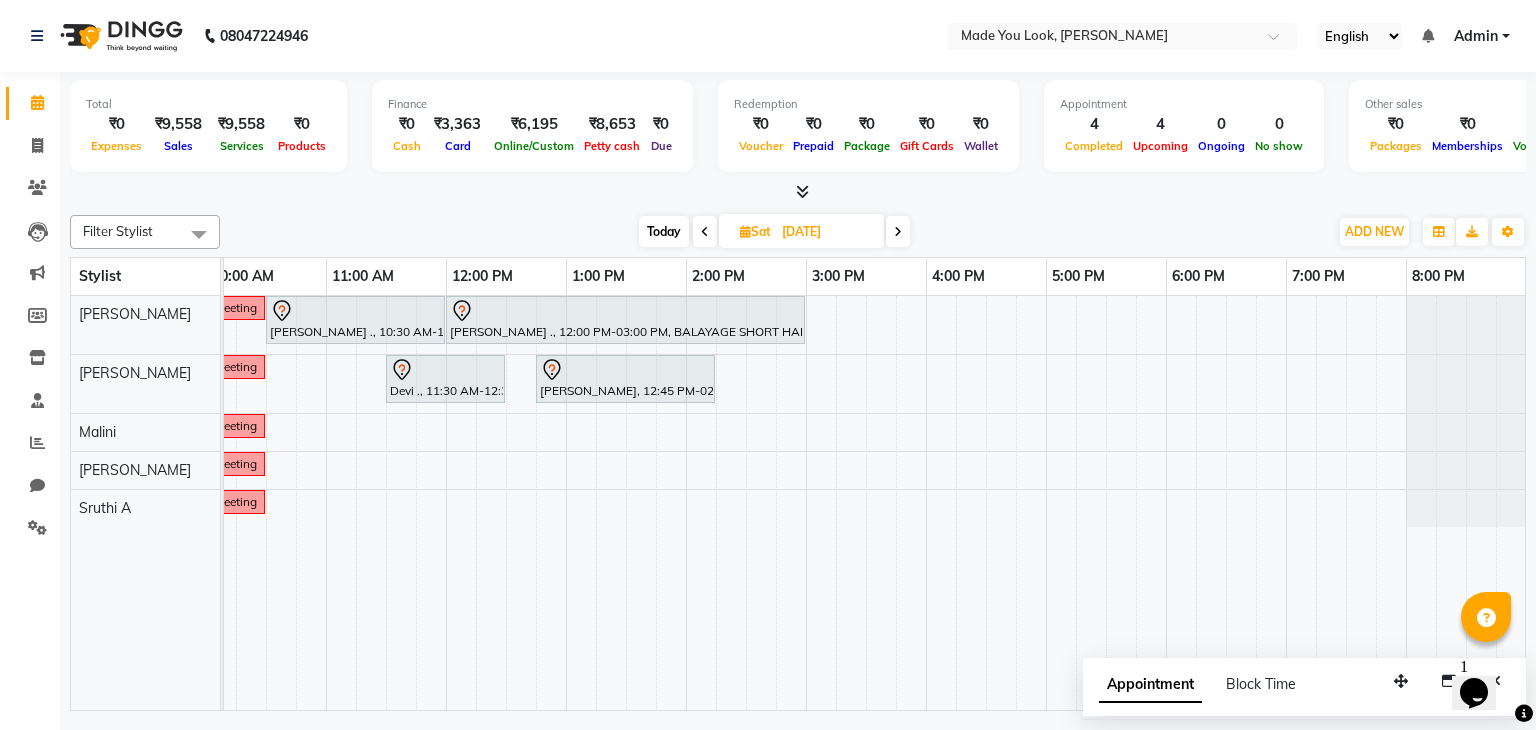 click at bounding box center (705, 231) 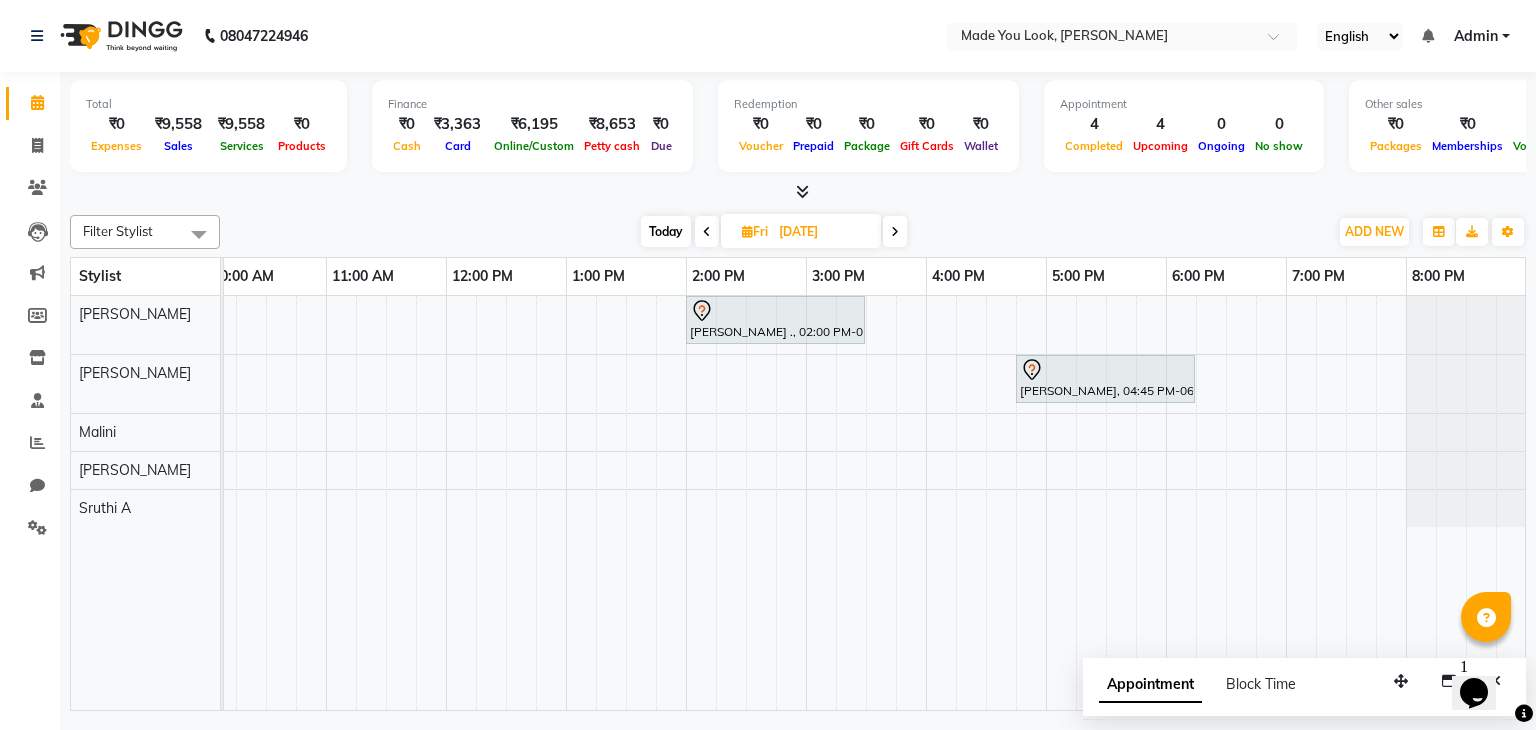 click on "Today" at bounding box center (666, 231) 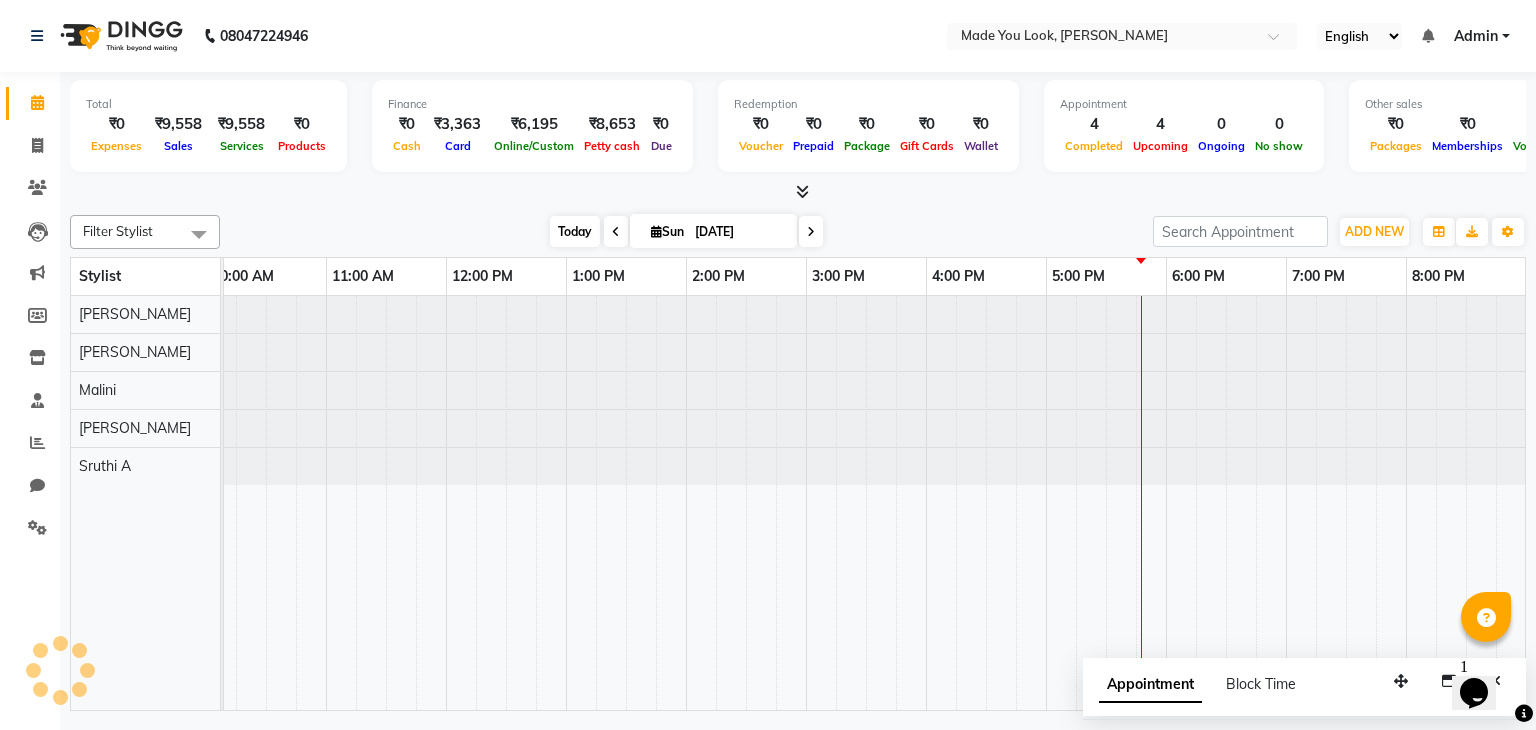 scroll, scrollTop: 0, scrollLeft: 0, axis: both 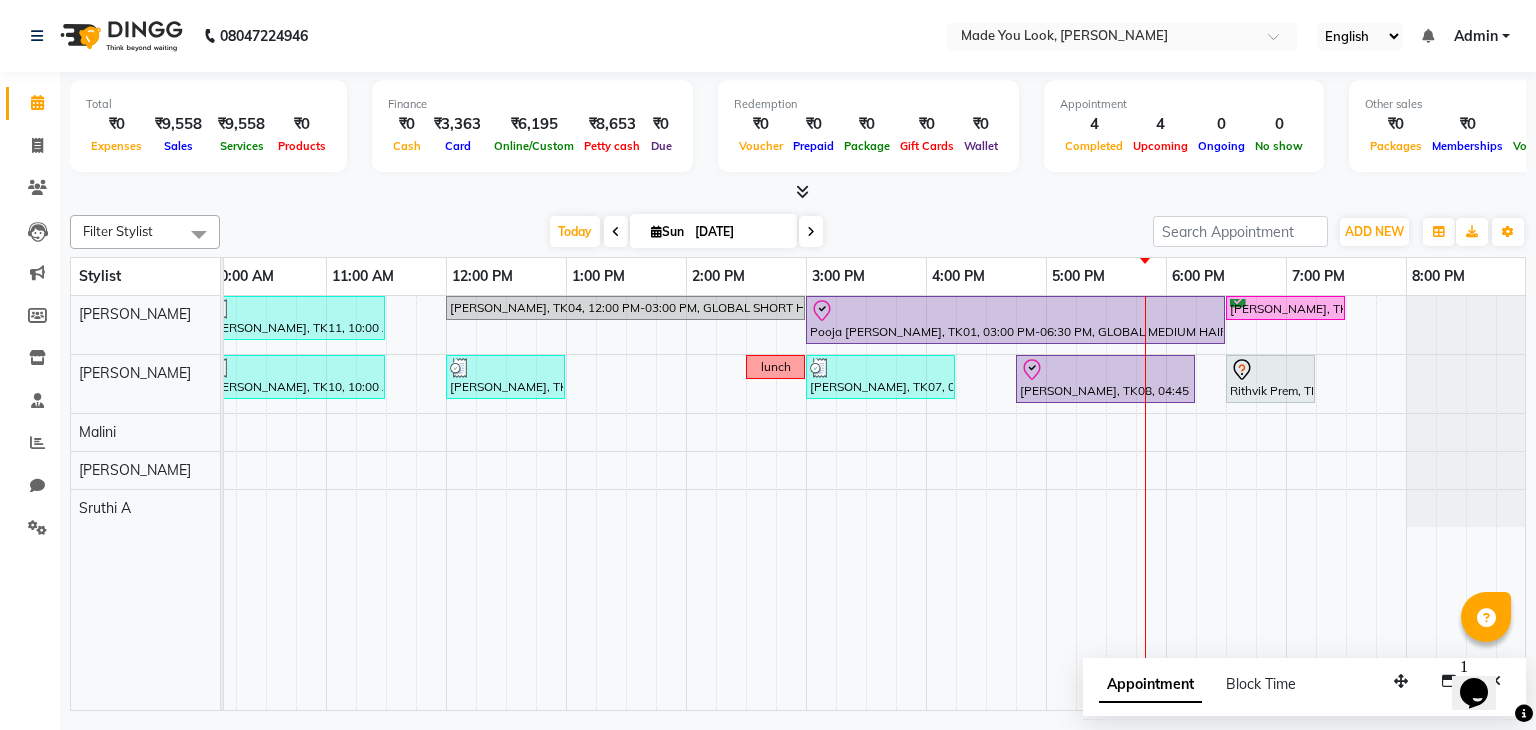 drag, startPoint x: 651, startPoint y: 234, endPoint x: 635, endPoint y: 266, distance: 35.77709 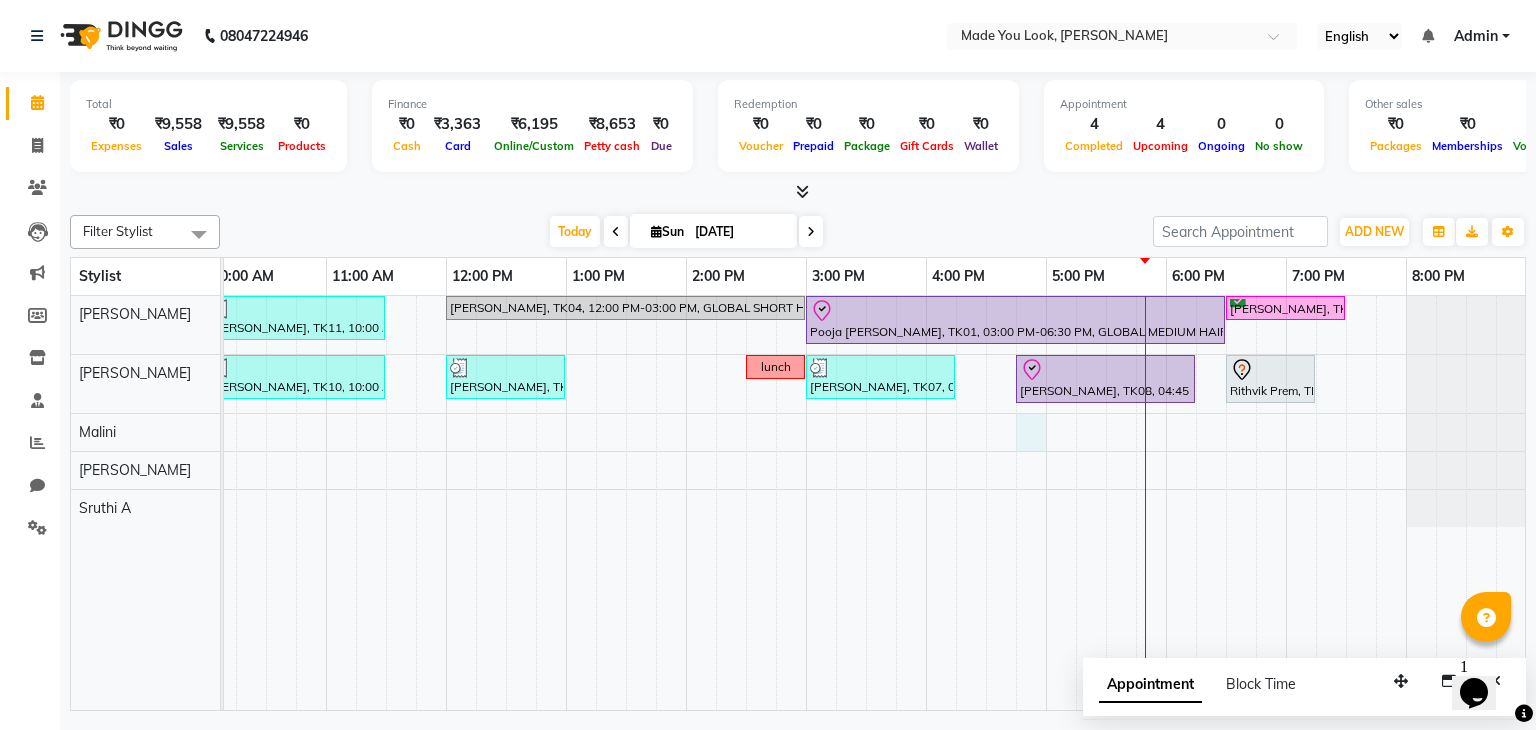 click on "rachana shetty, TK11, 10:00 AM-11:30 AM, CURL-CUT MID BACK PRANAV    vidhi agrawal, TK04, 12:00 PM-03:00 PM, GLOBAL SHORT HAIR MEDIUM
Pooja Sheth, TK01, 03:00 PM-06:30 PM, GLOBAL MEDIUM HAIR MEDIUM     Nikhil Patil, TK03, 06:30 PM-07:30 PM, HAIRCUT PRANAV     keerthi rao, TK10, 10:00 AM-11:30 AM, CURL-CUT ABOVE SHOULDER PALLAVI     kavitha LM, TK12, 12:00 PM-01:00 PM, HAIRCUT PRANAV  lunch      Keerthi Rao, TK07, 03:00 PM-04:15 PM, HAIRCUT PALLAVI
Neha shanbhav, TK08, 04:45 PM-06:15 PM, HAIRCUT PALLAVI             Rithvik Prem, TK13, 06:30 PM-07:15 PM, BLOW DRY PALLAVI" at bounding box center (746, 503) 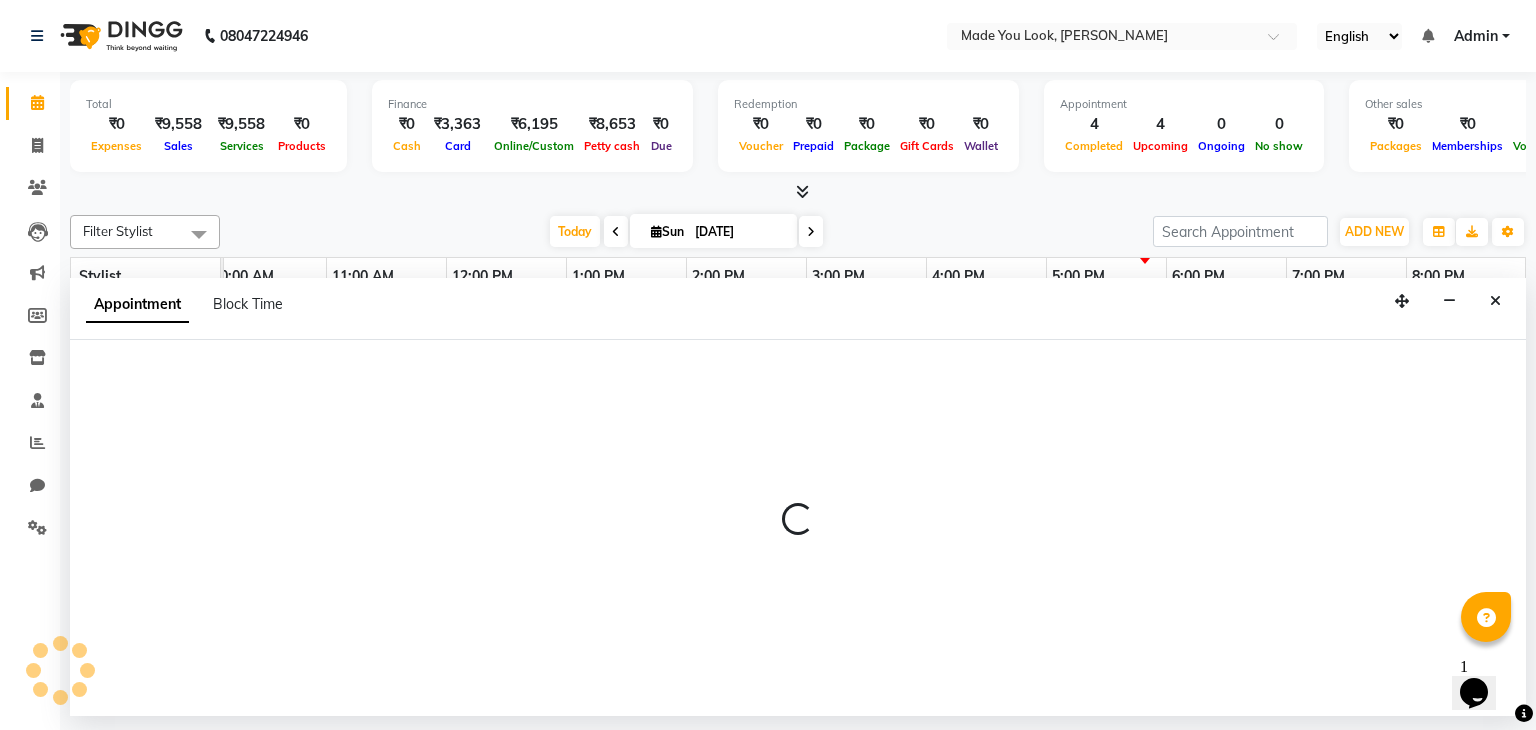 select on "84242" 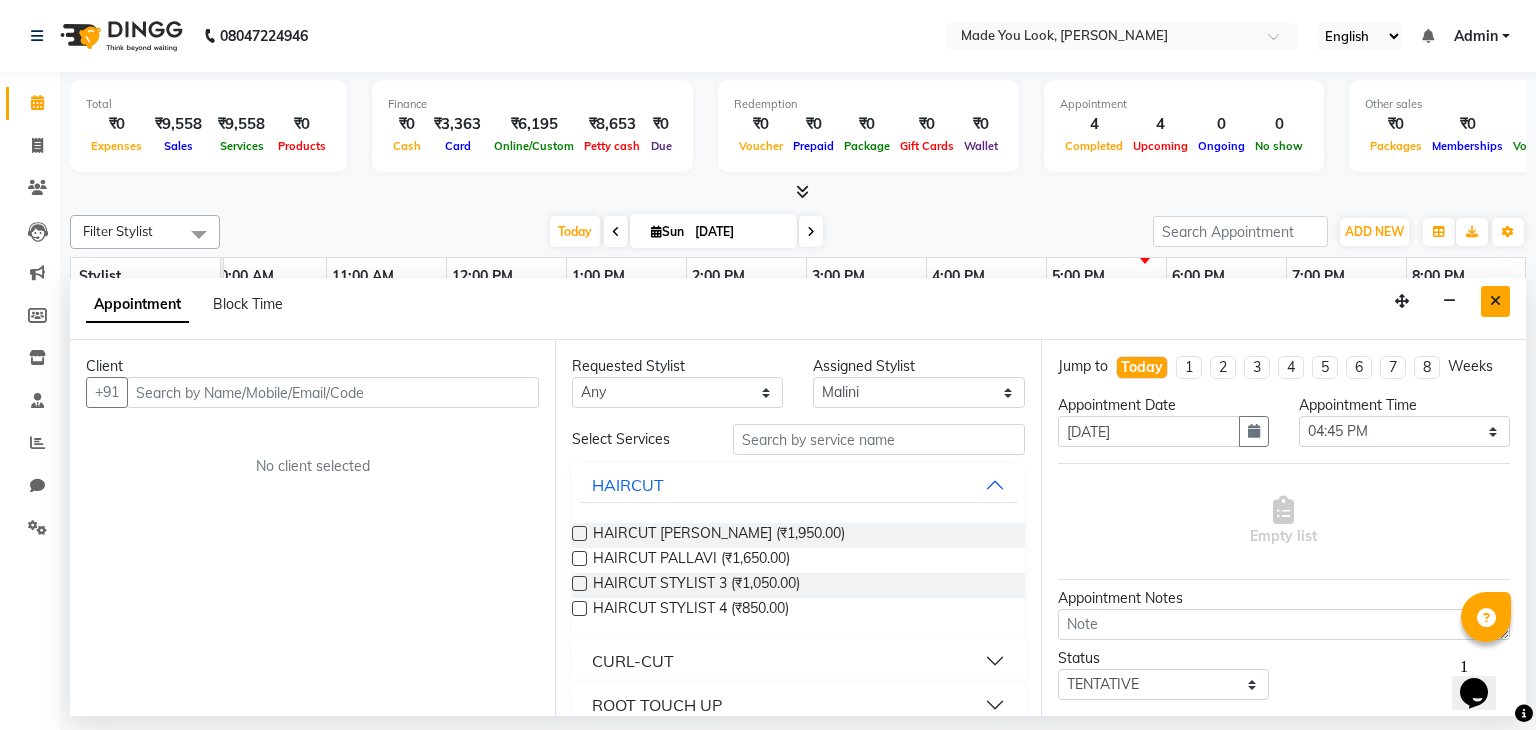 click at bounding box center (1495, 301) 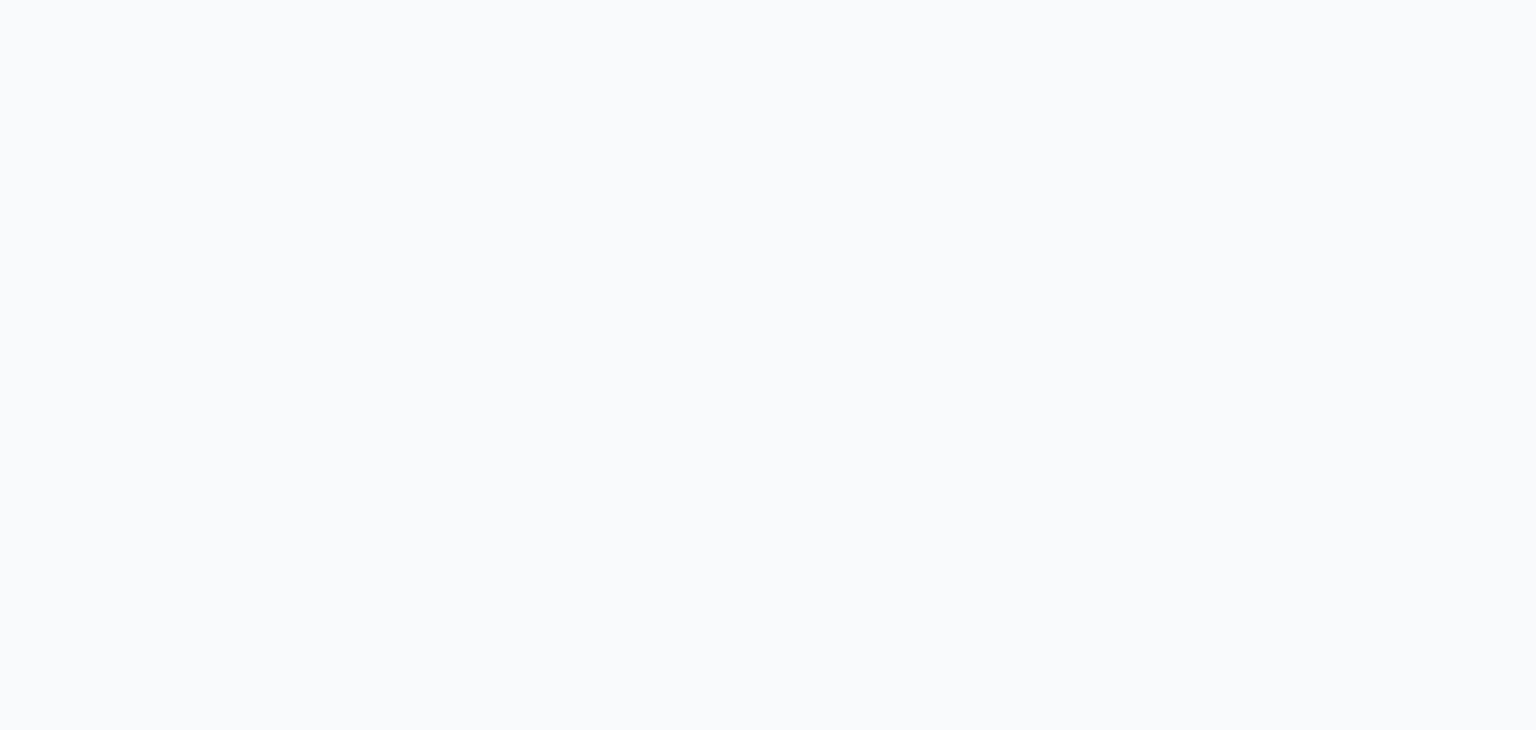scroll, scrollTop: 0, scrollLeft: 0, axis: both 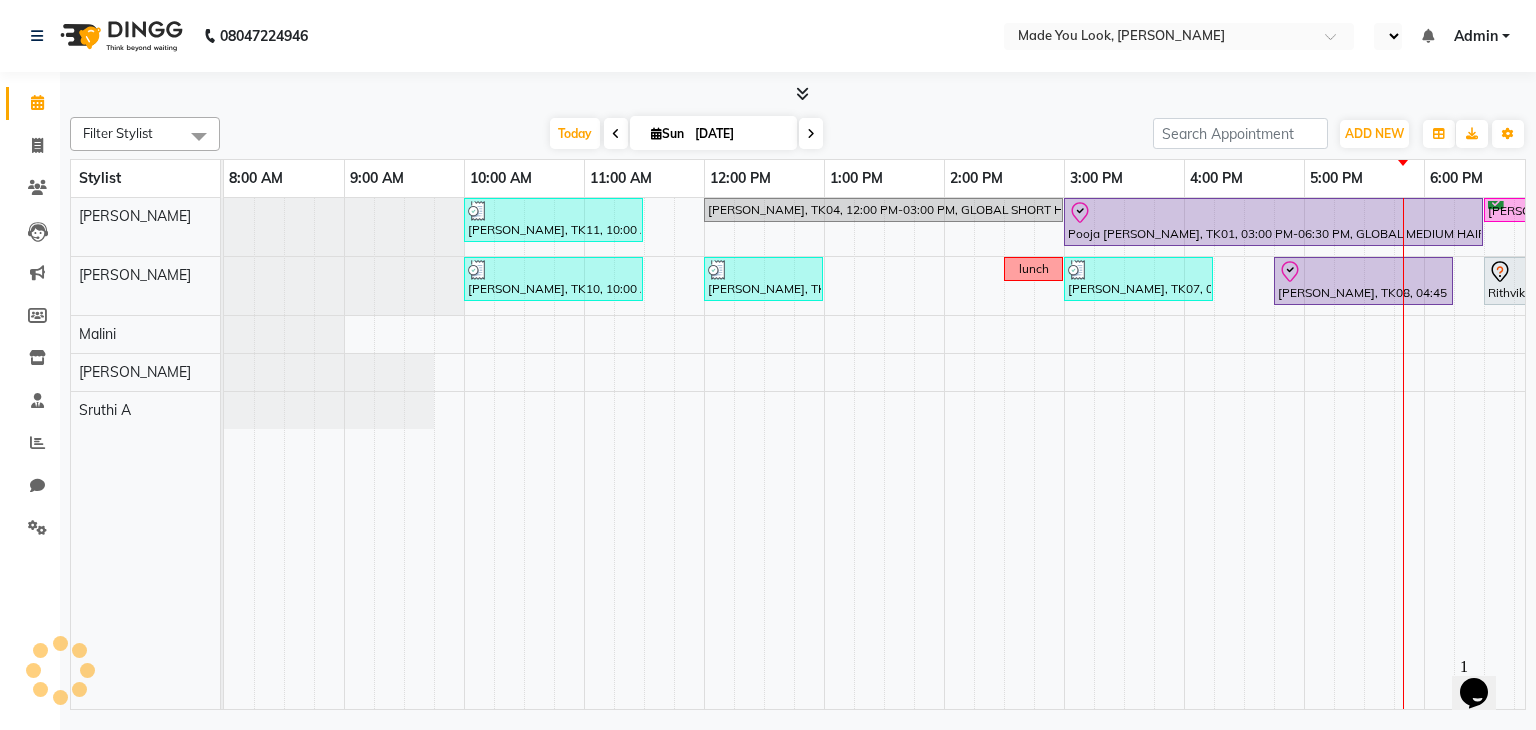 select on "en" 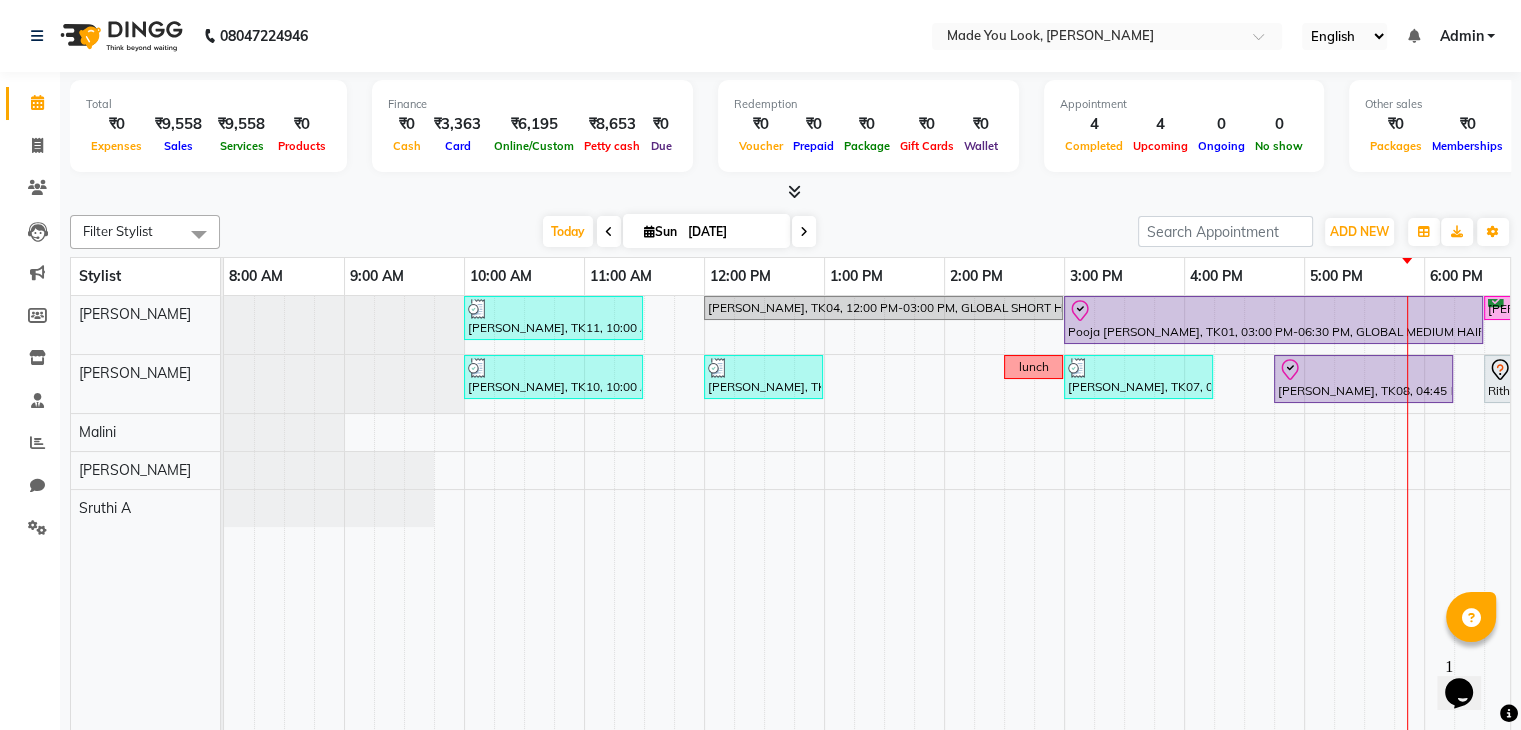 click on "[DATE]" at bounding box center (732, 232) 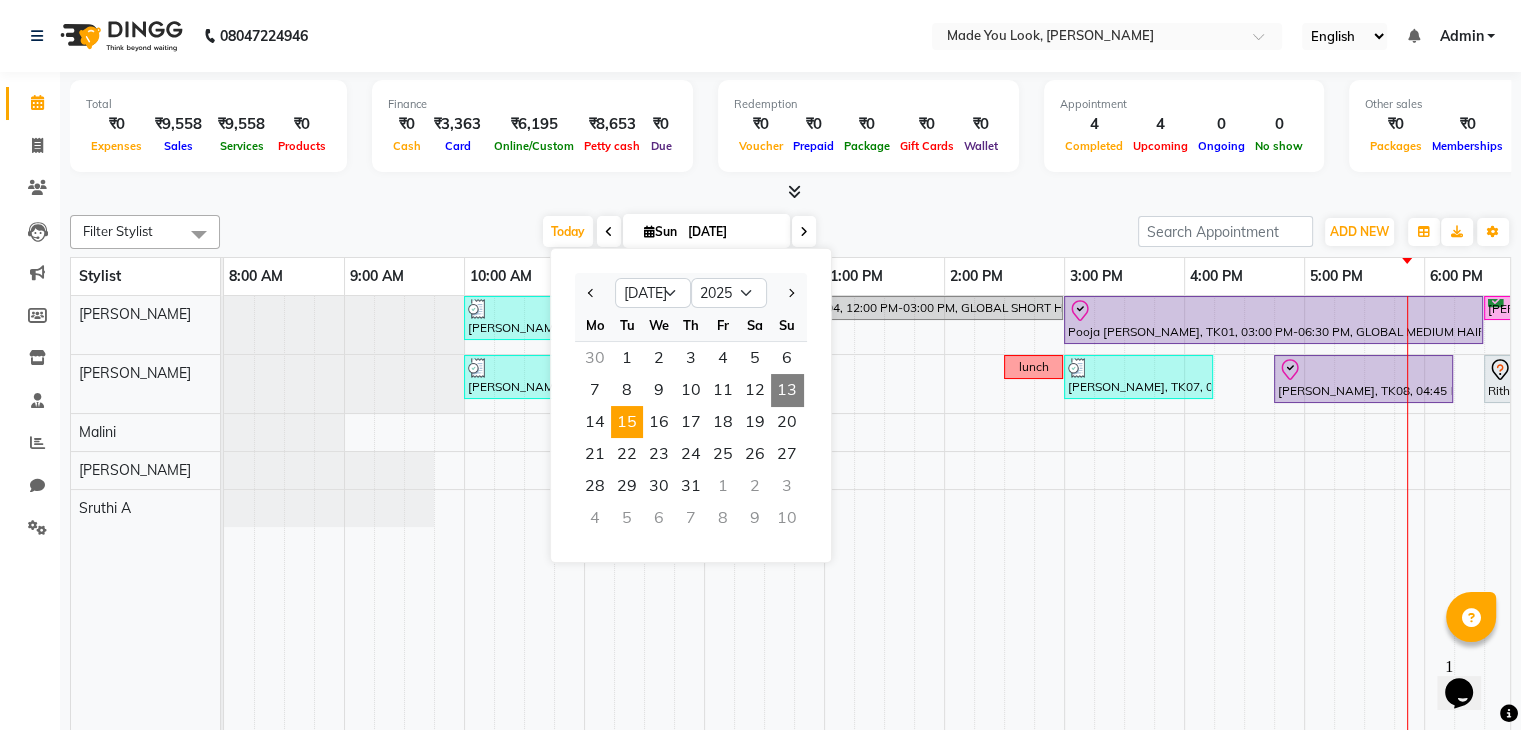 click on "15" at bounding box center (627, 422) 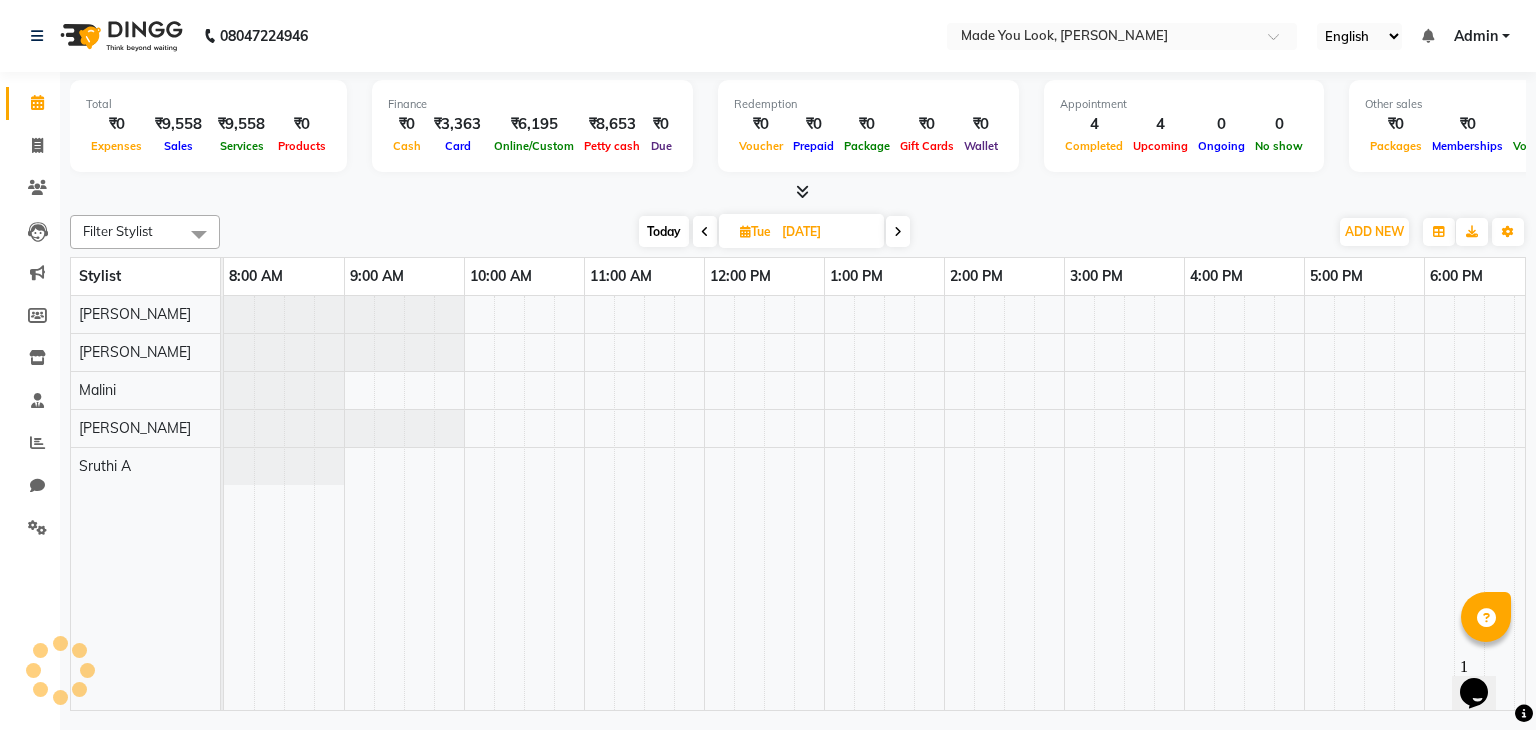 scroll, scrollTop: 0, scrollLeft: 258, axis: horizontal 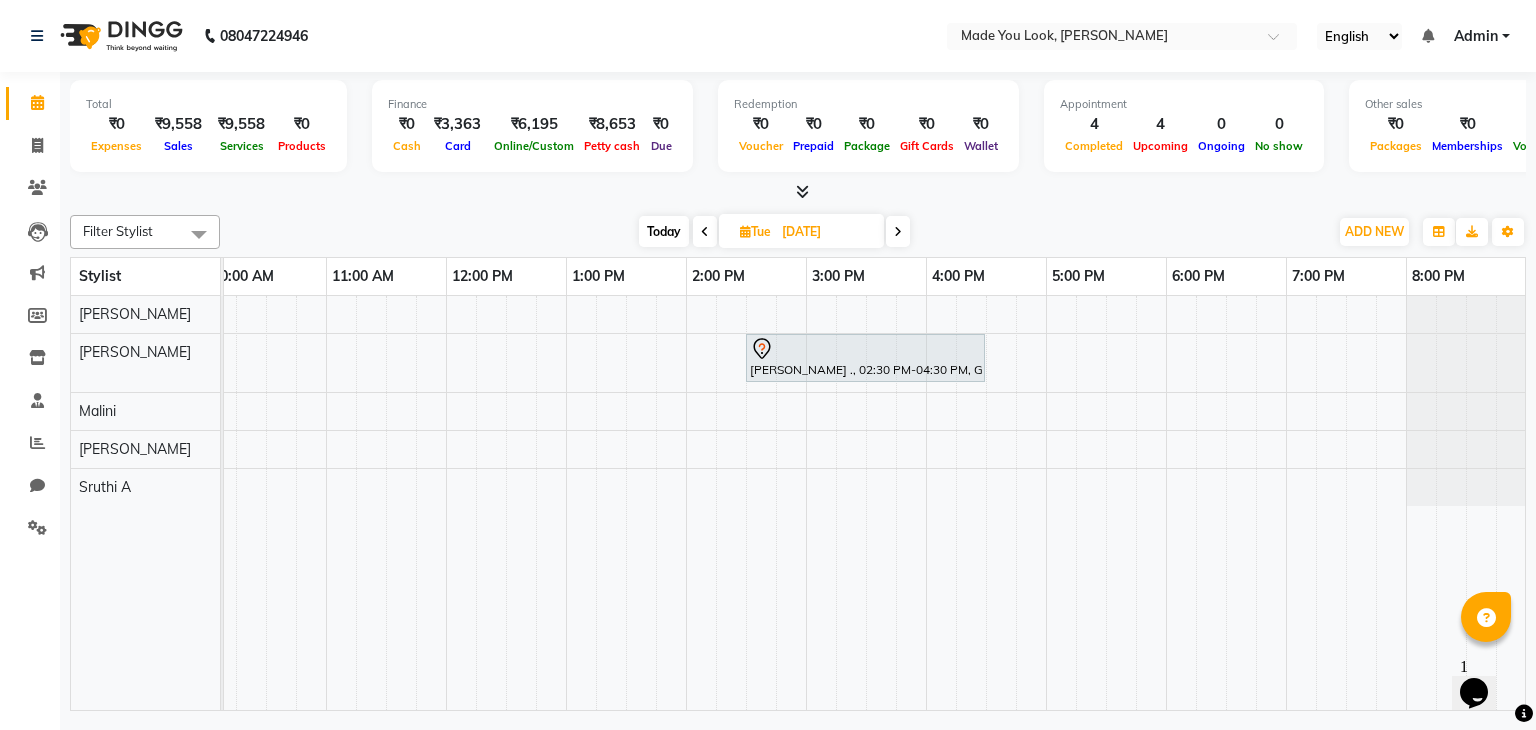 click on "[PERSON_NAME] ., 02:30 PM-04:30 PM, GLOBAL SHORT HAIR MEDIUM" at bounding box center [746, 503] 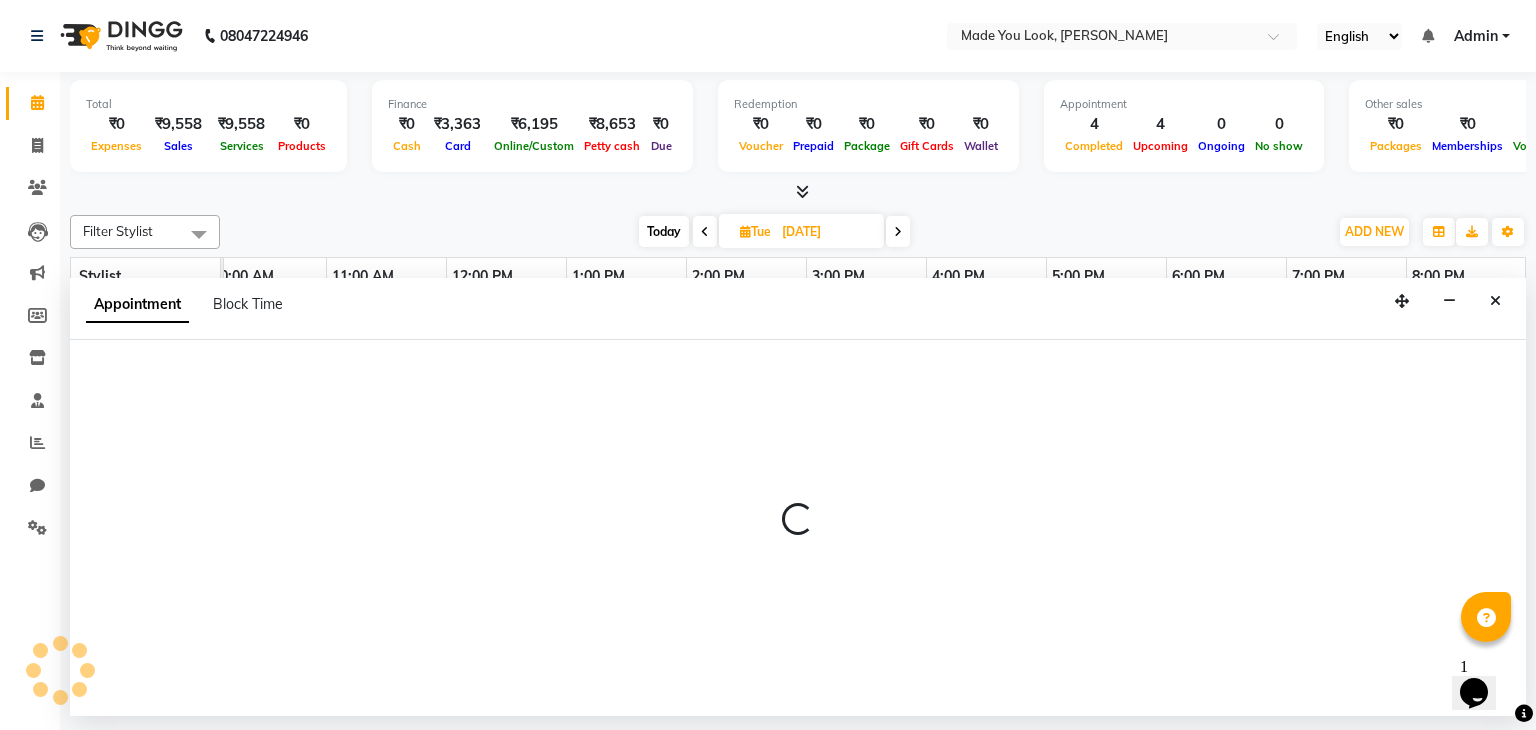 select on "83312" 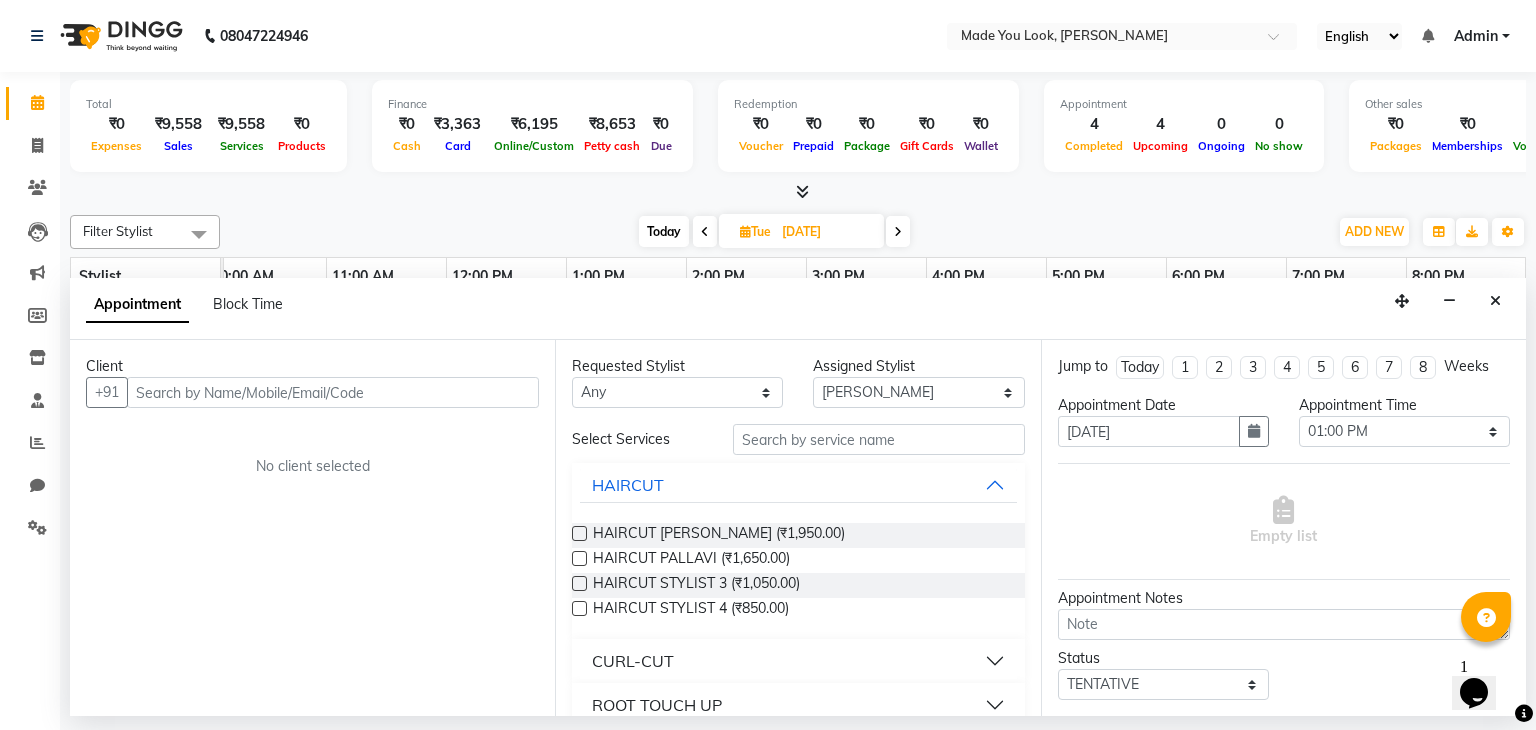 click at bounding box center [333, 392] 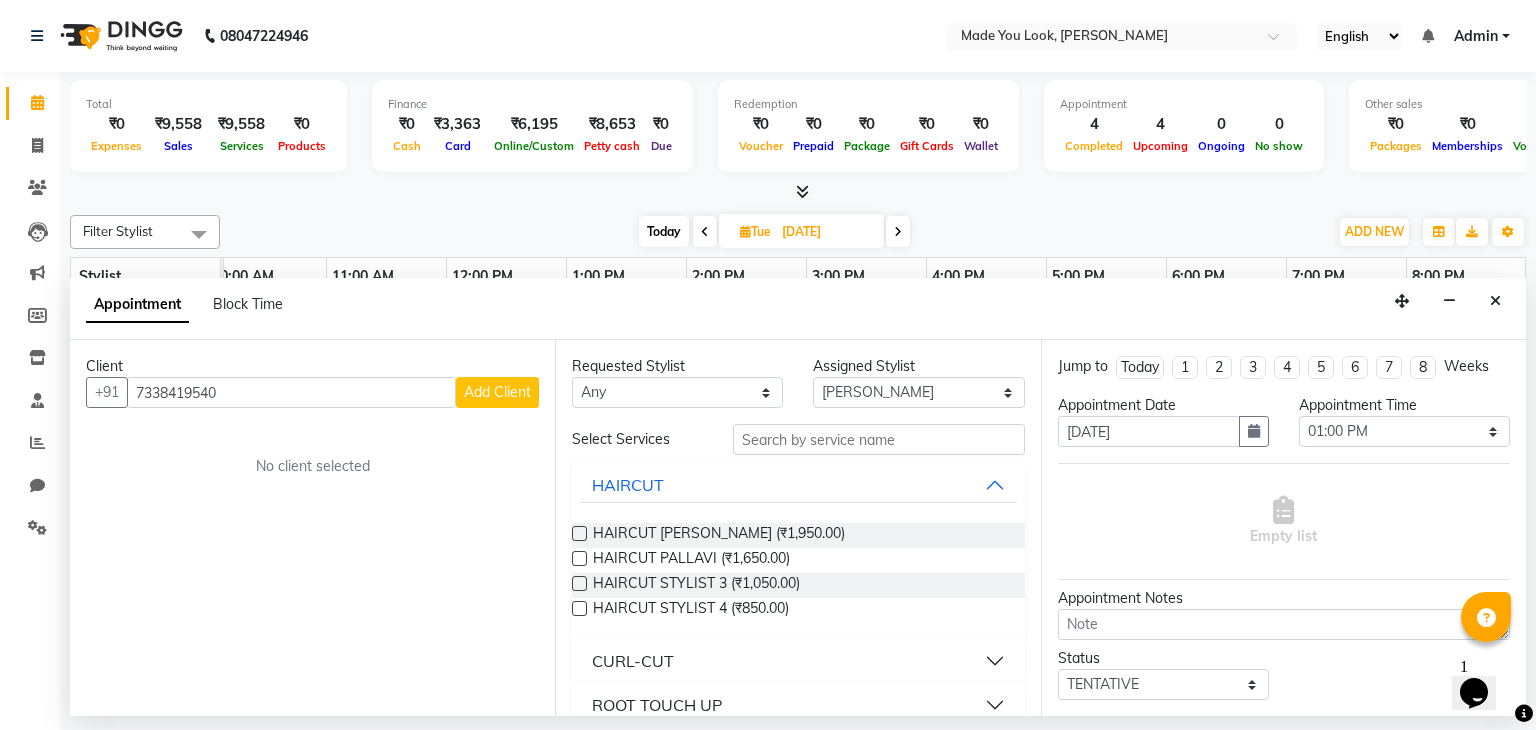 type on "7338419540" 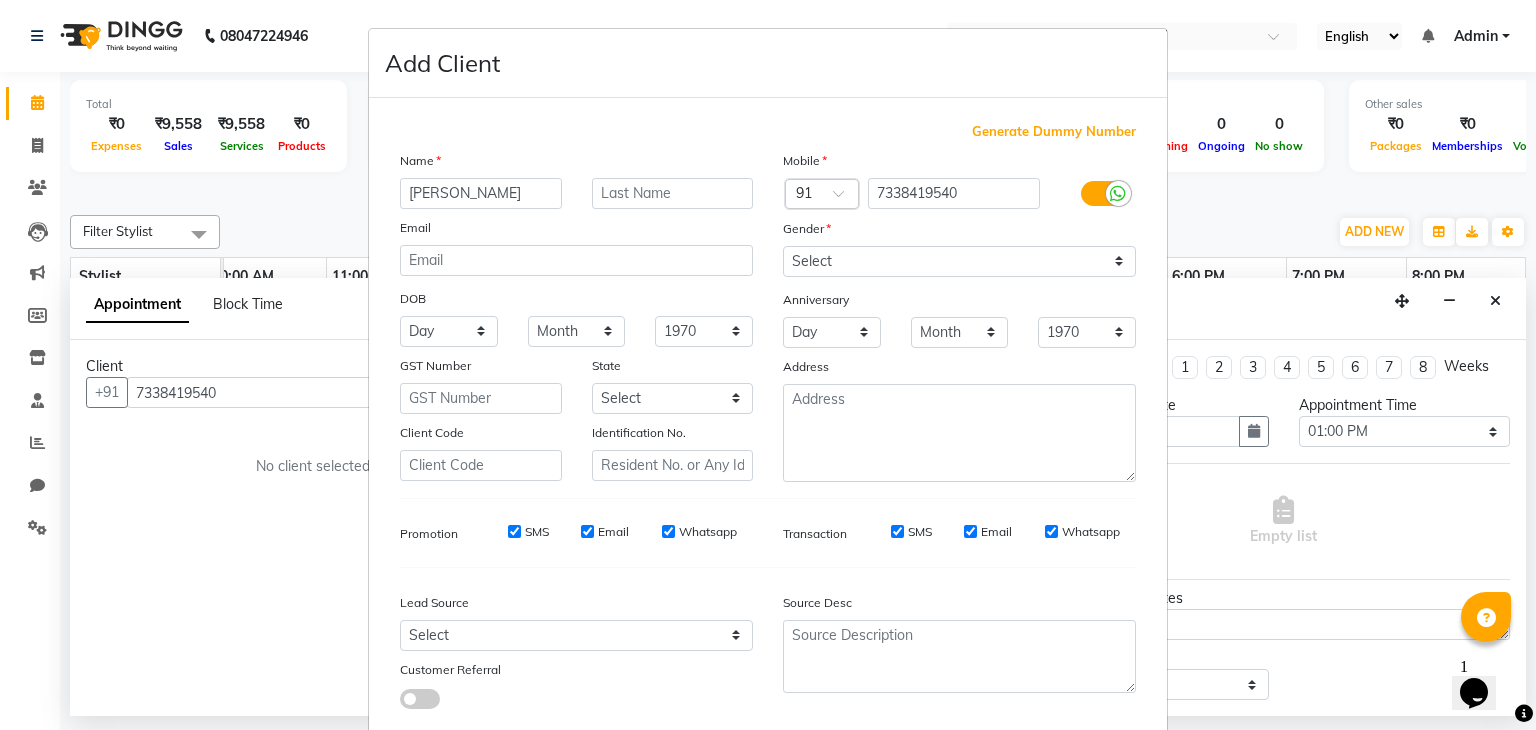 type on "[PERSON_NAME]" 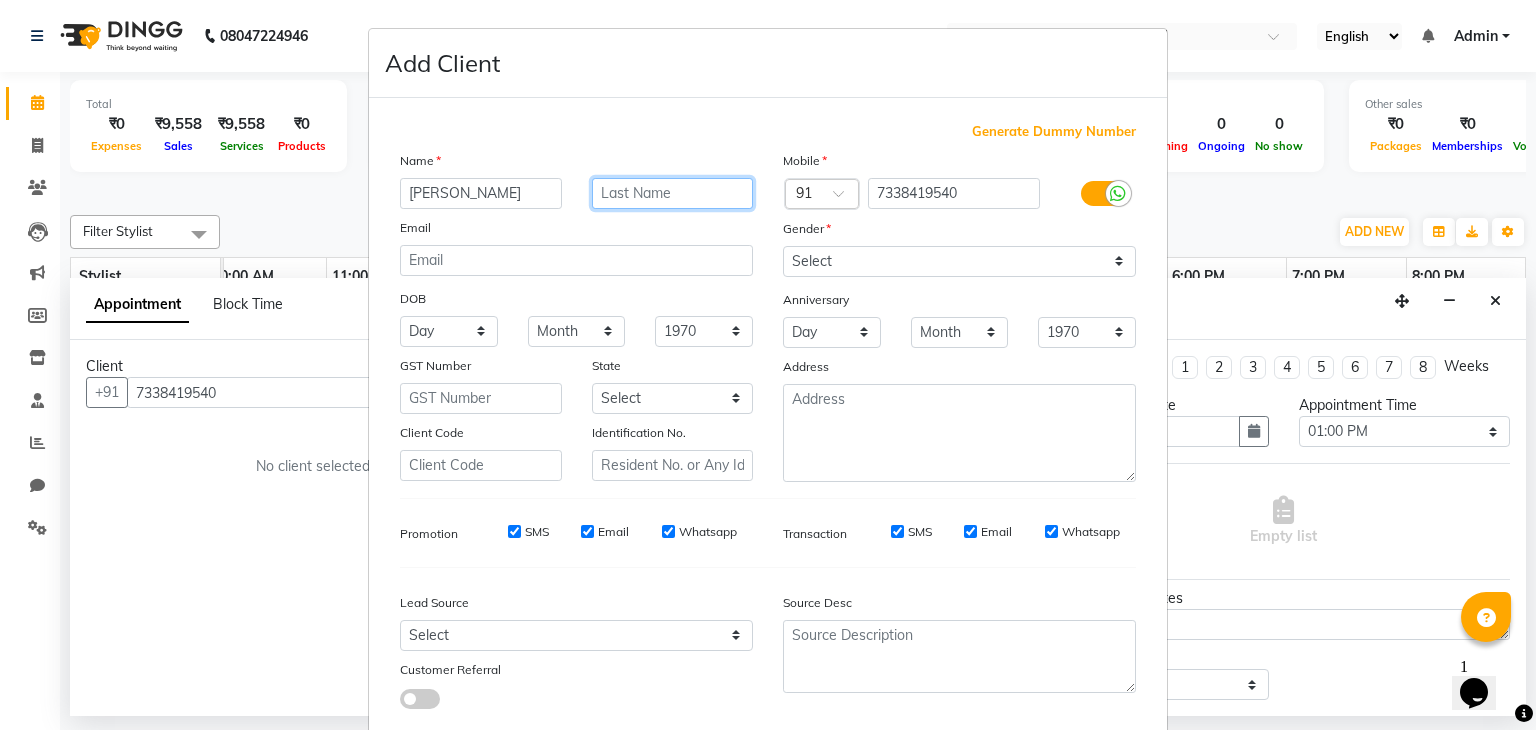 click at bounding box center (673, 193) 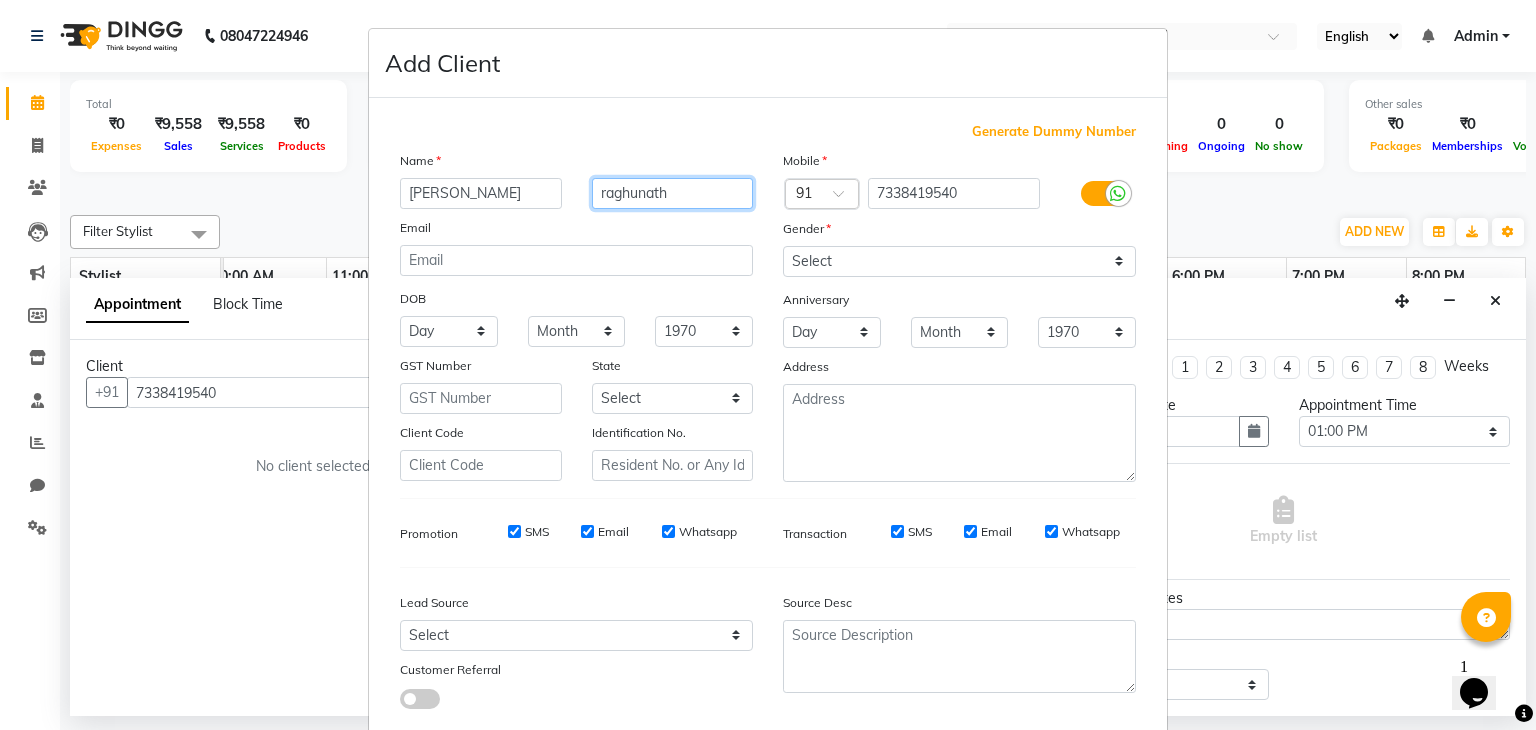 type on "raghunath" 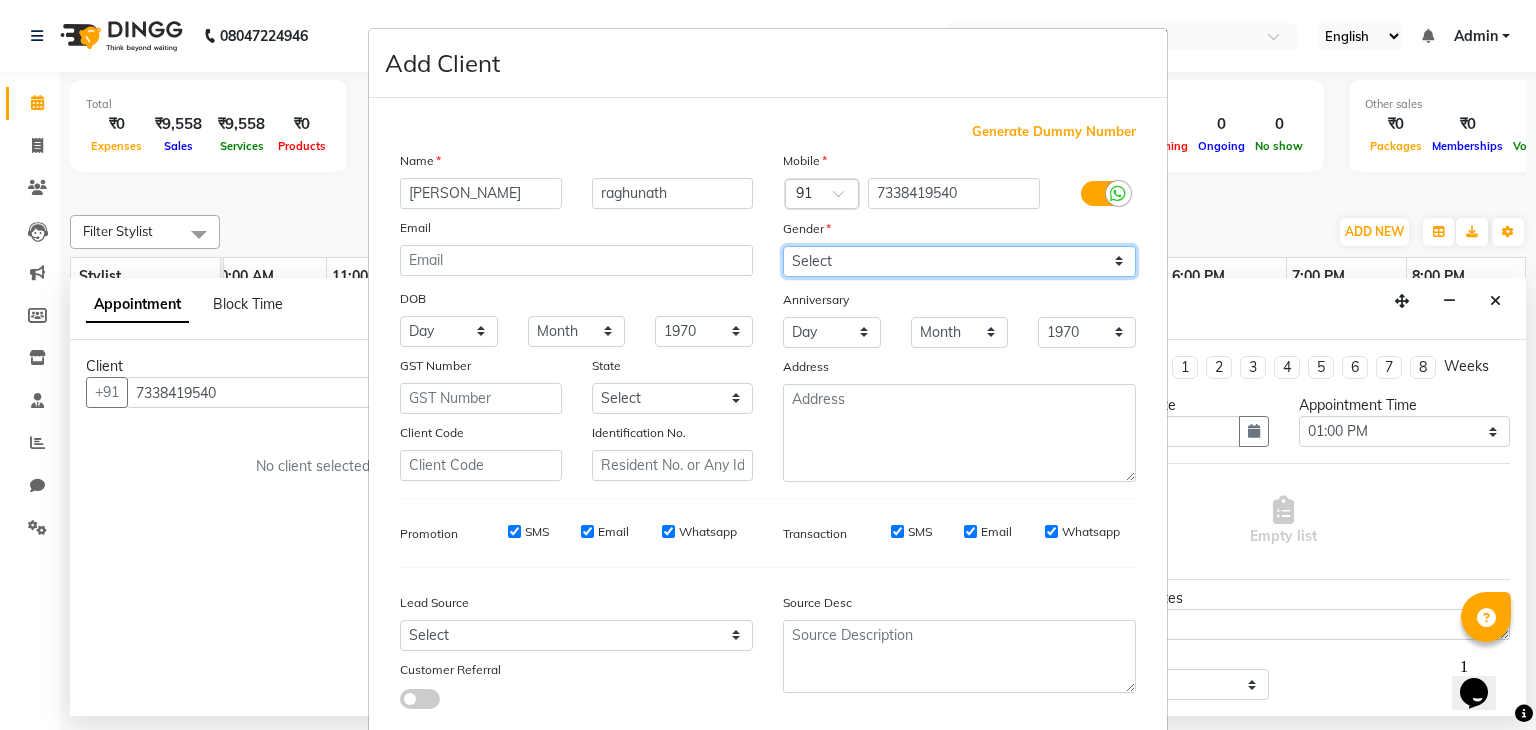 click on "Select [DEMOGRAPHIC_DATA] [DEMOGRAPHIC_DATA] Other Prefer Not To Say" at bounding box center [959, 261] 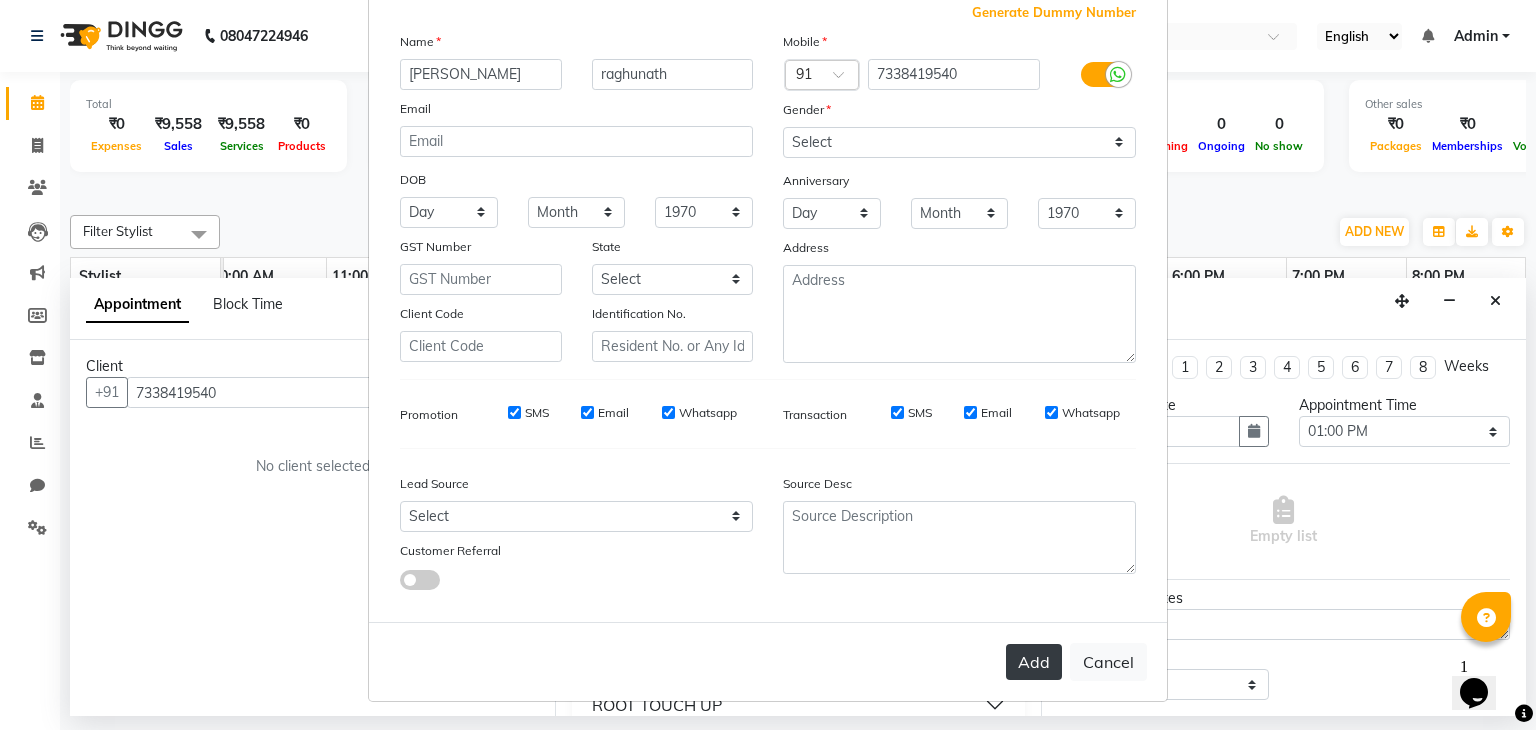 click on "Add" at bounding box center (1034, 662) 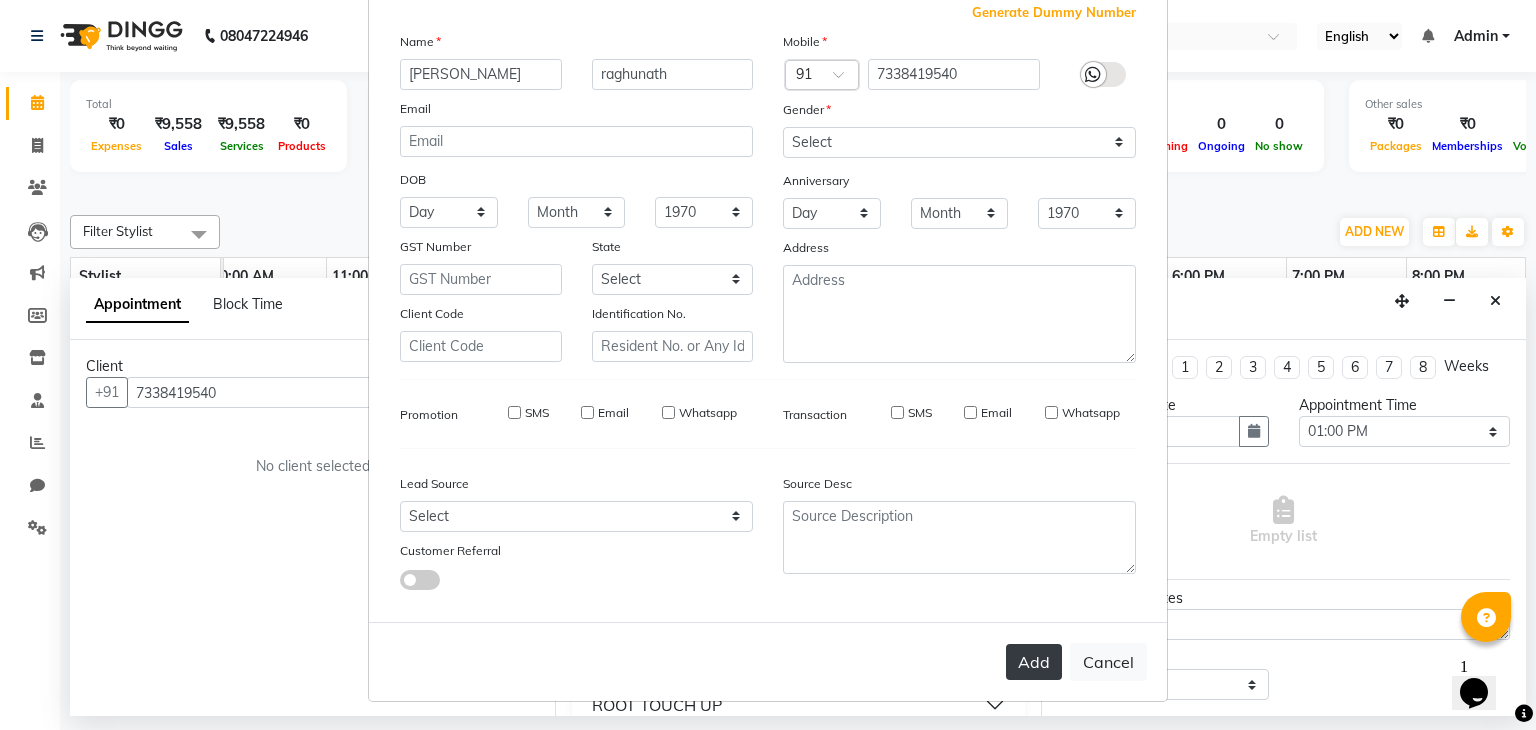 type 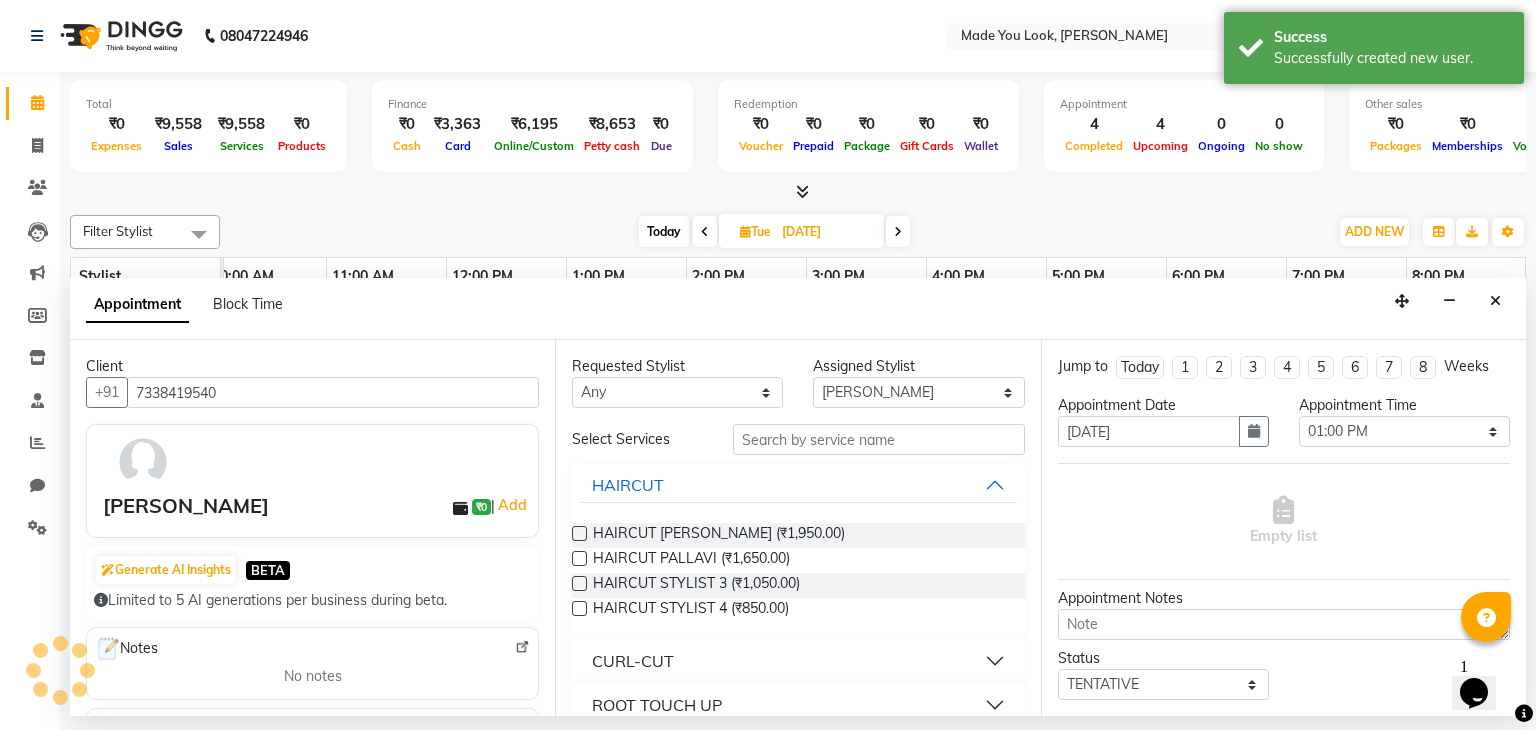 click at bounding box center (579, 533) 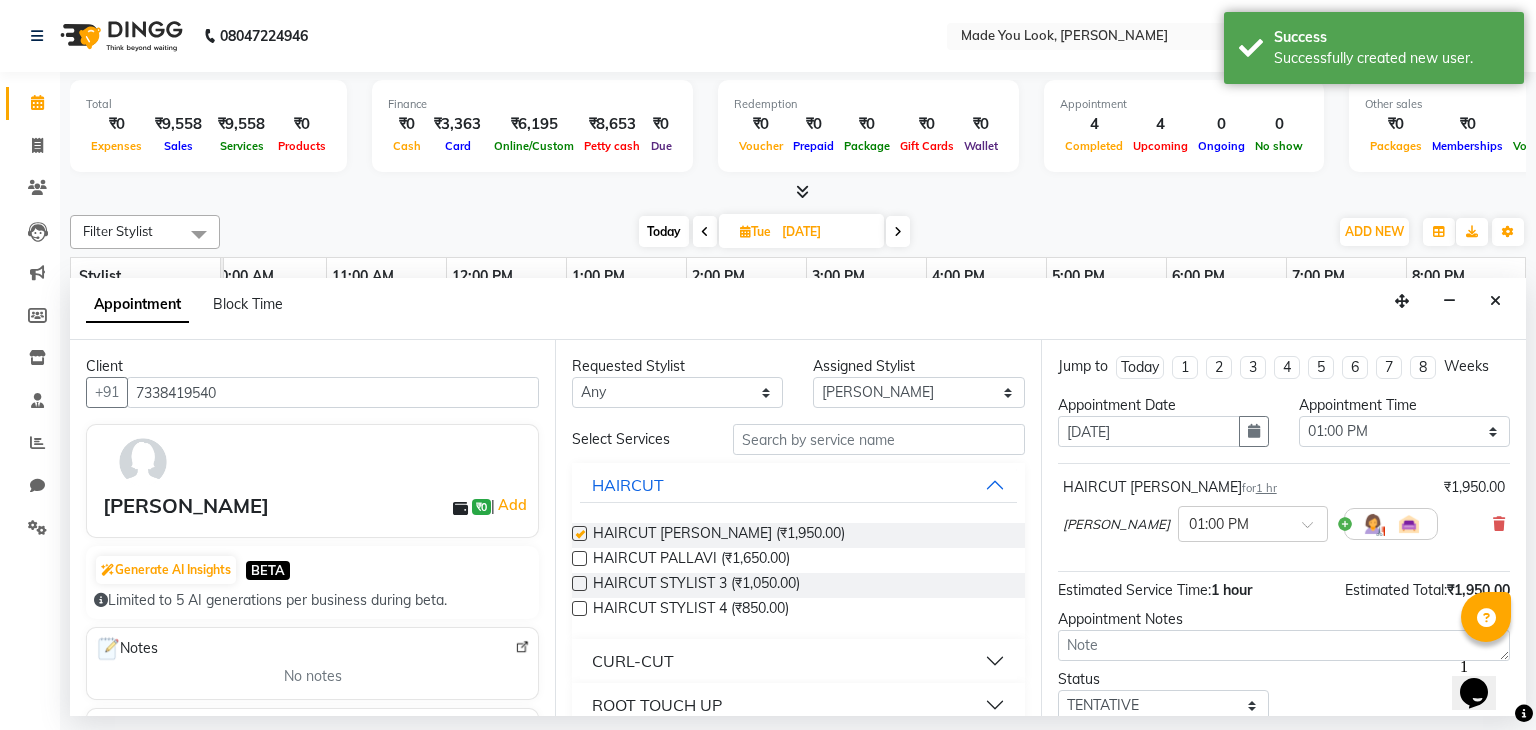 checkbox on "false" 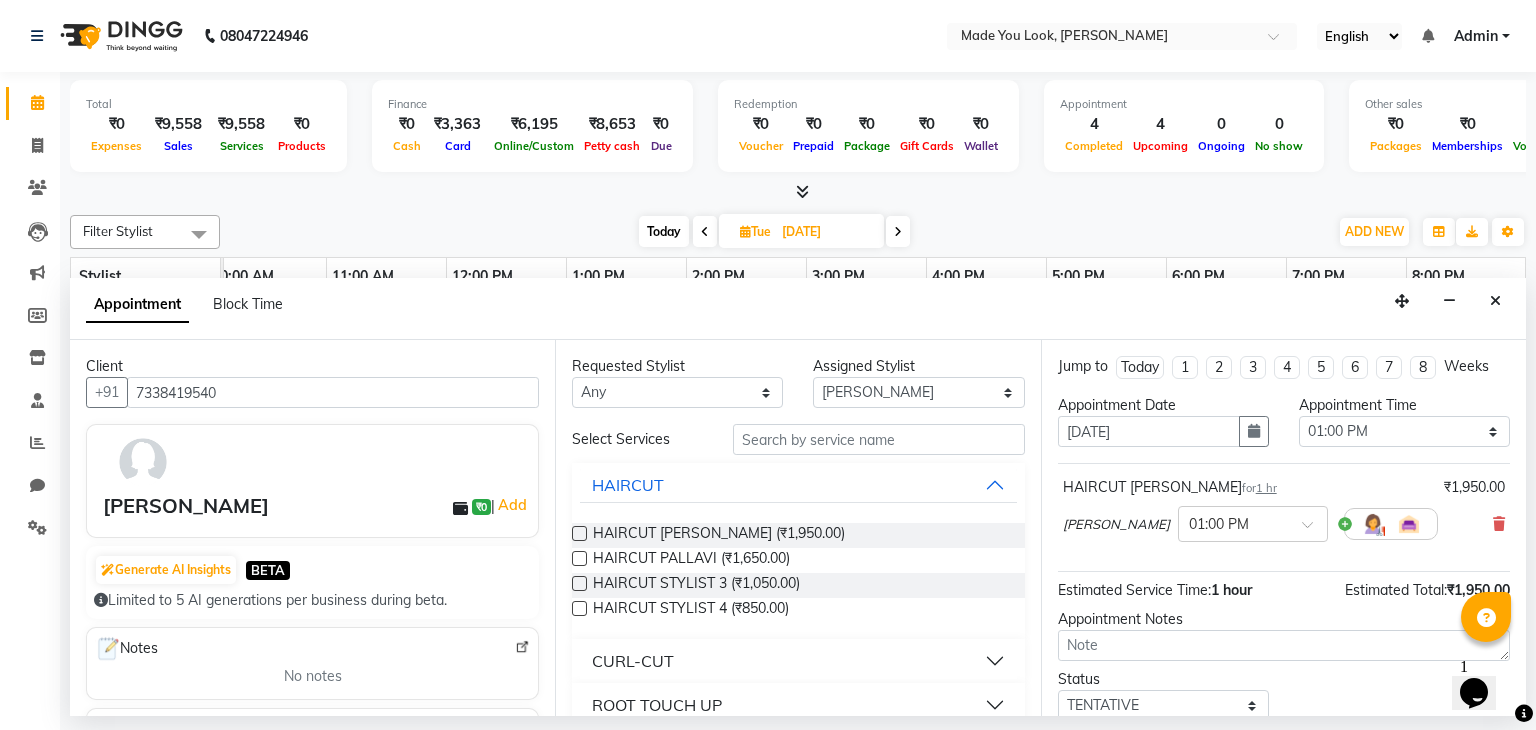 scroll, scrollTop: 130, scrollLeft: 0, axis: vertical 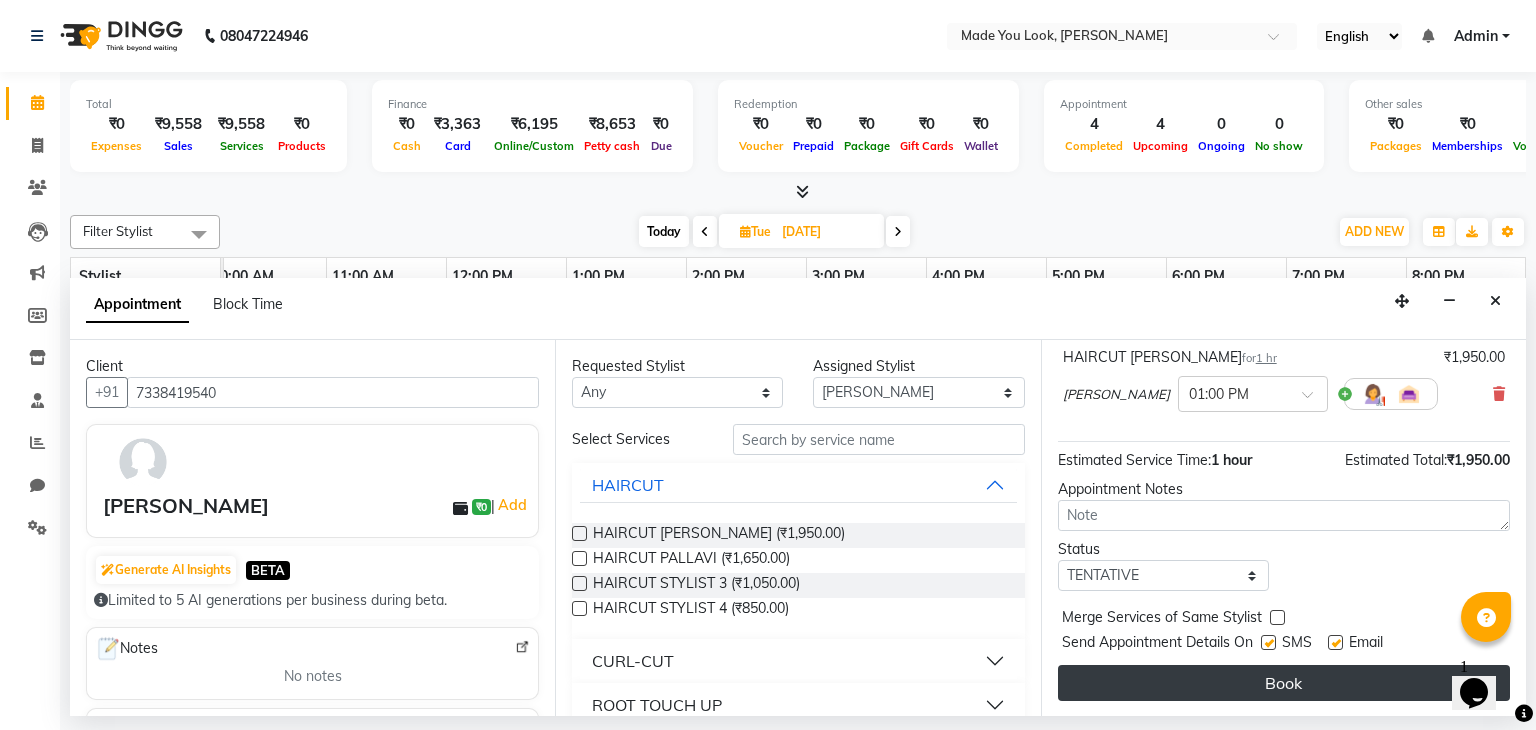 click on "Book" at bounding box center [1284, 683] 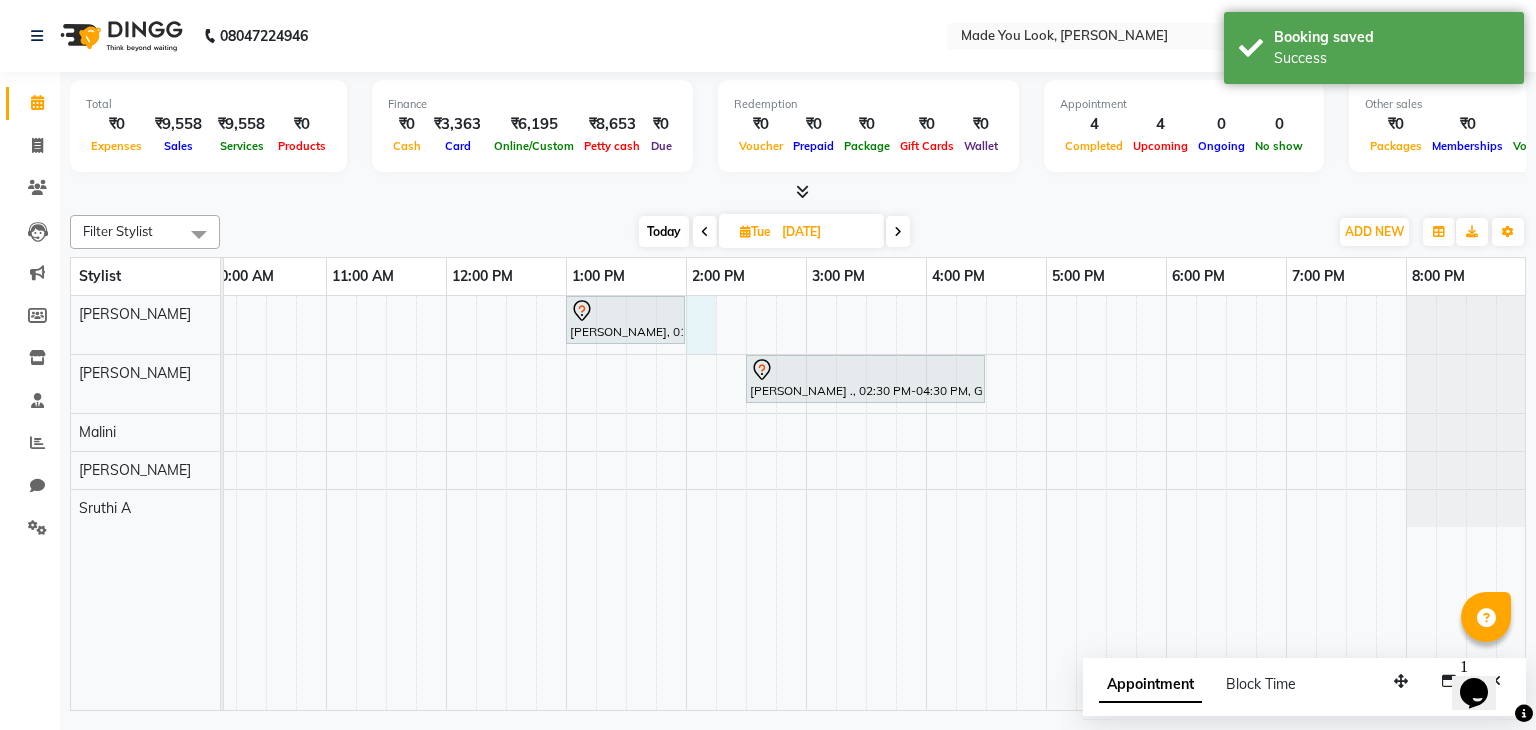 click on "[PERSON_NAME], 01:00 PM-02:00 PM, HAIRCUT [PERSON_NAME] ., 02:30 PM-04:30 PM, GLOBAL SHORT HAIR MEDIUM" at bounding box center [746, 503] 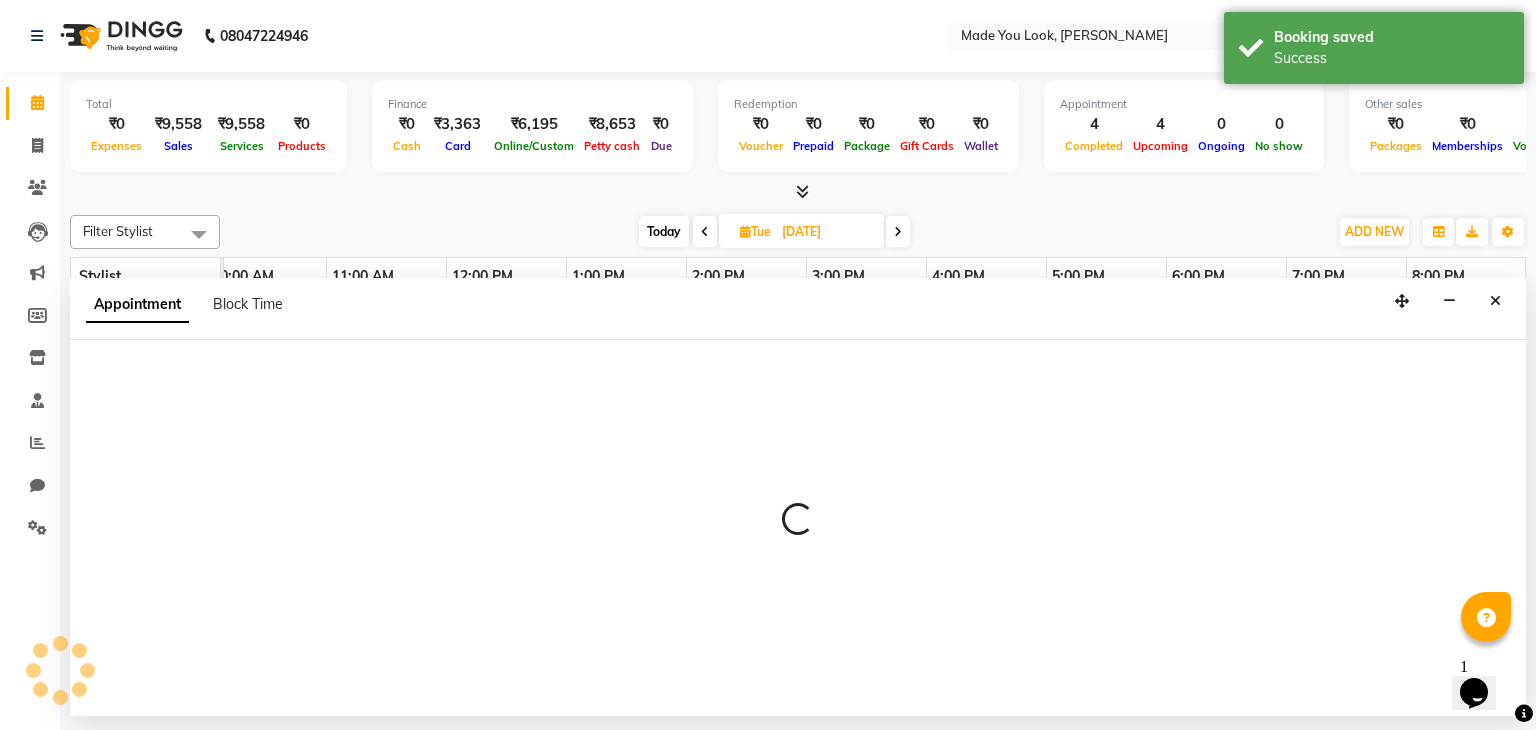 select on "83312" 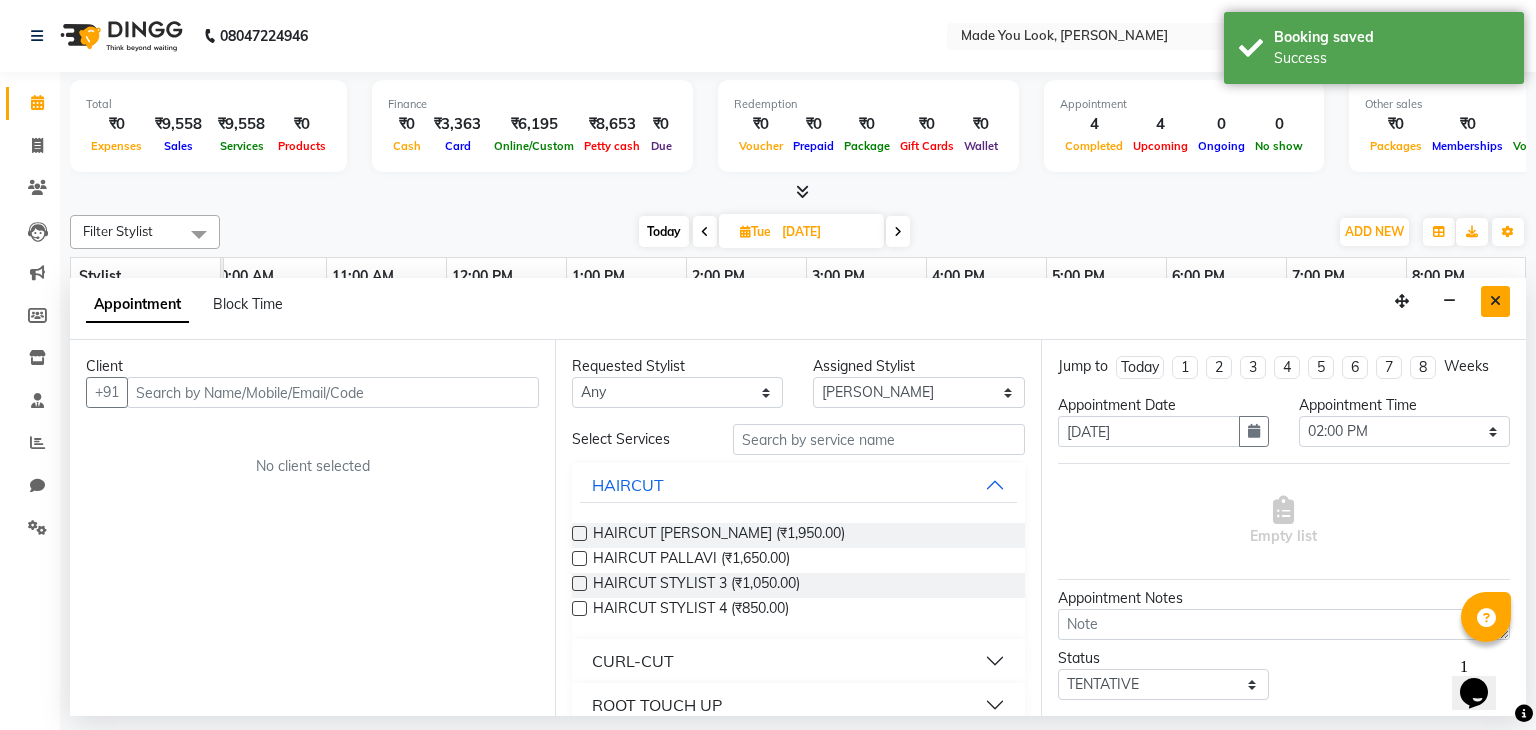 click at bounding box center (1495, 301) 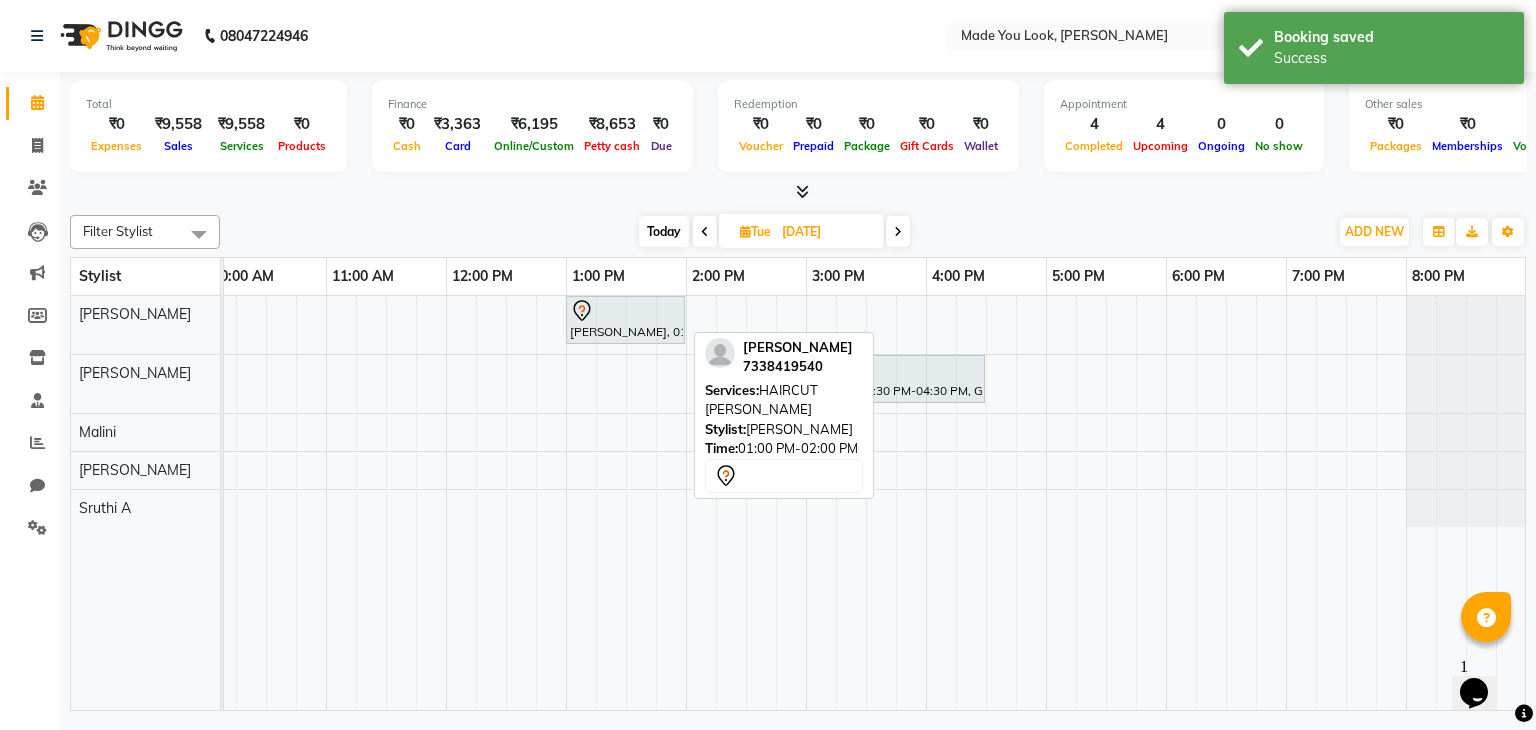 click on "[PERSON_NAME], 01:00 PM-02:00 PM, HAIRCUT [PERSON_NAME]" at bounding box center [625, 320] 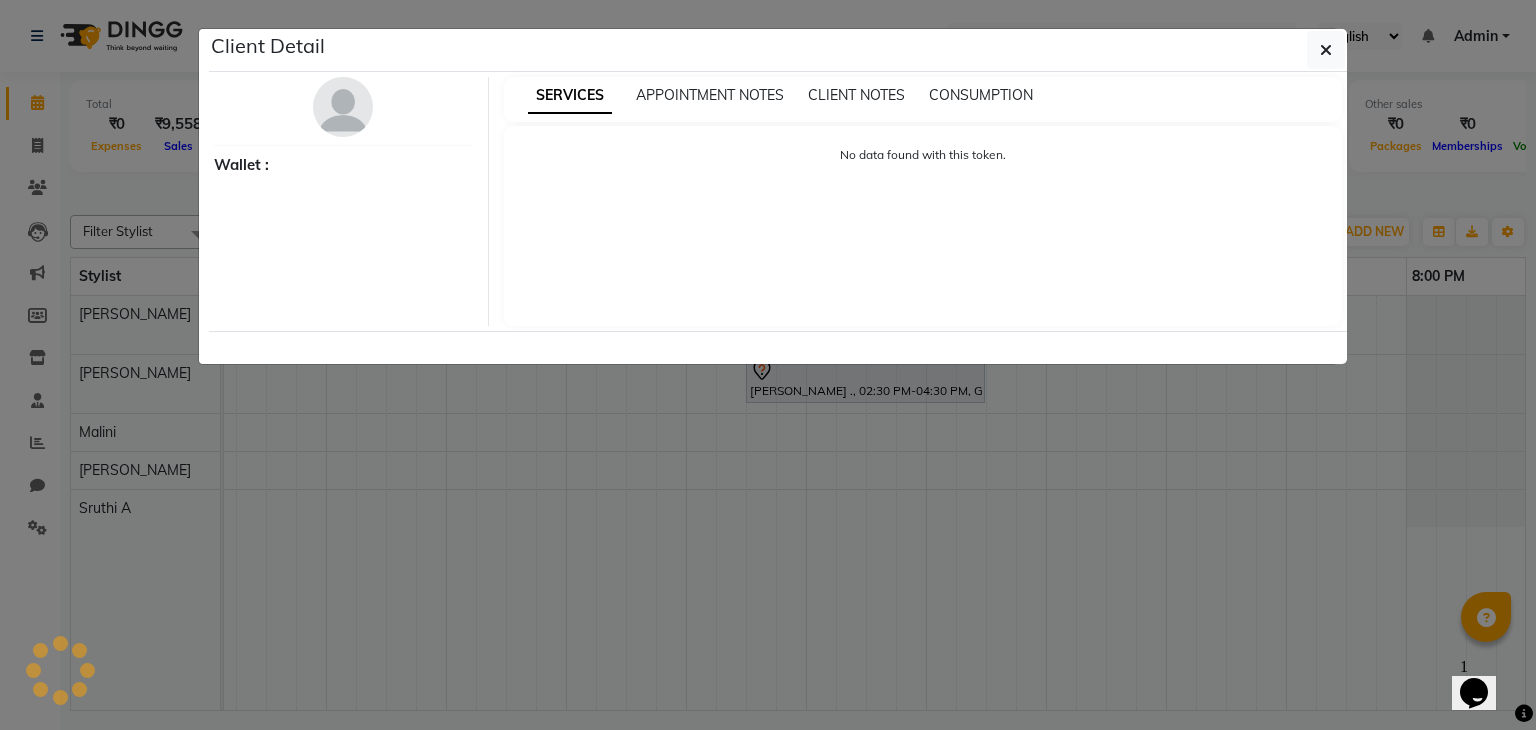 select on "7" 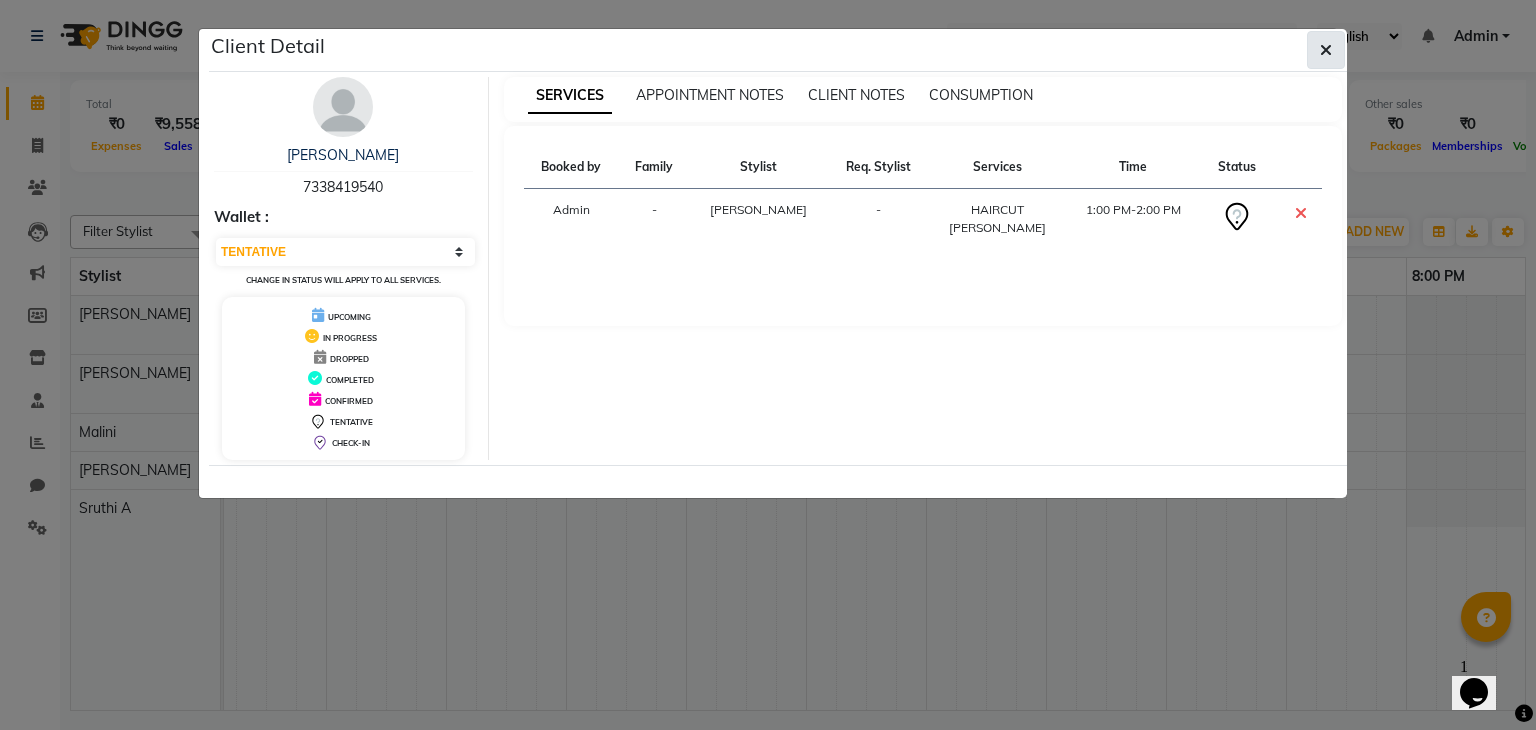 click 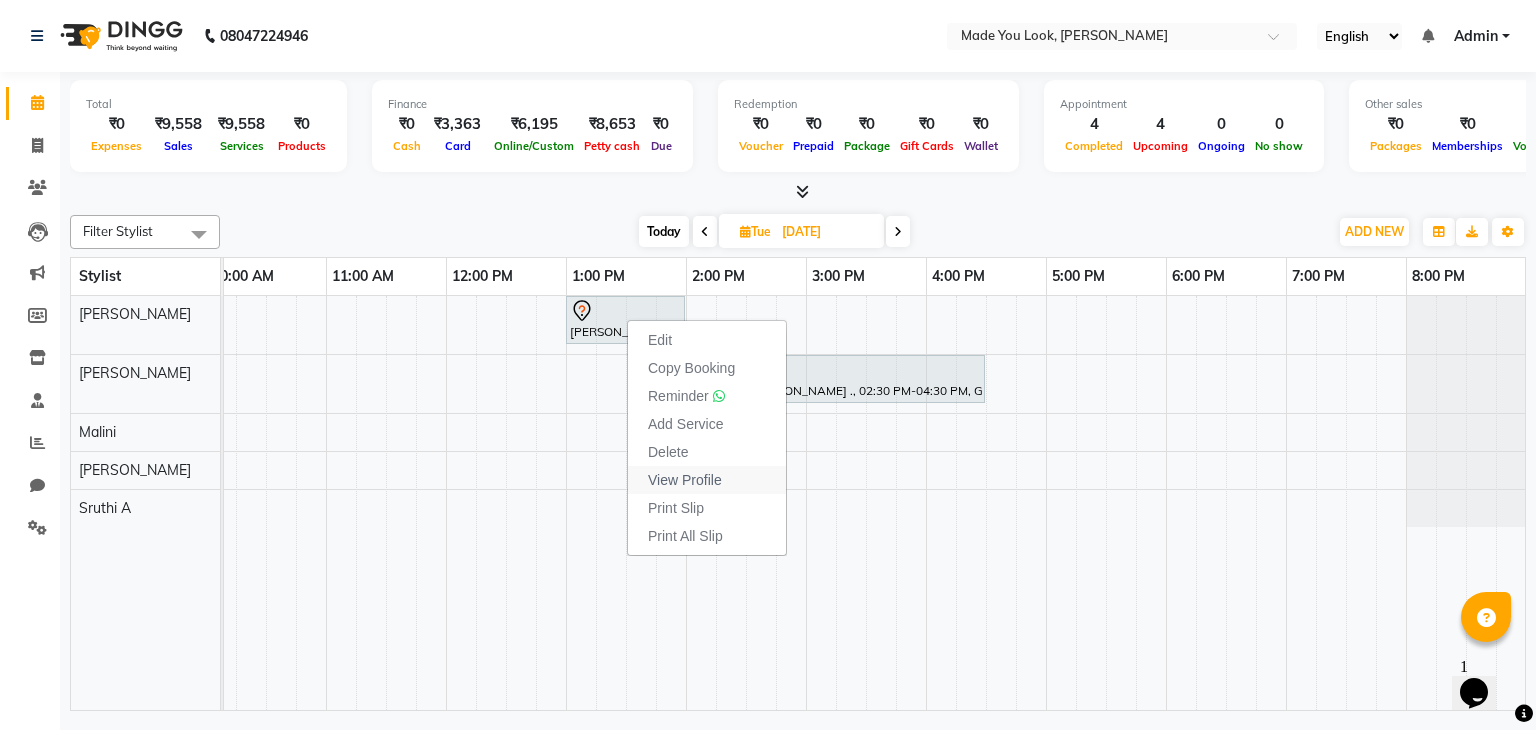 click on "View Profile" at bounding box center (685, 480) 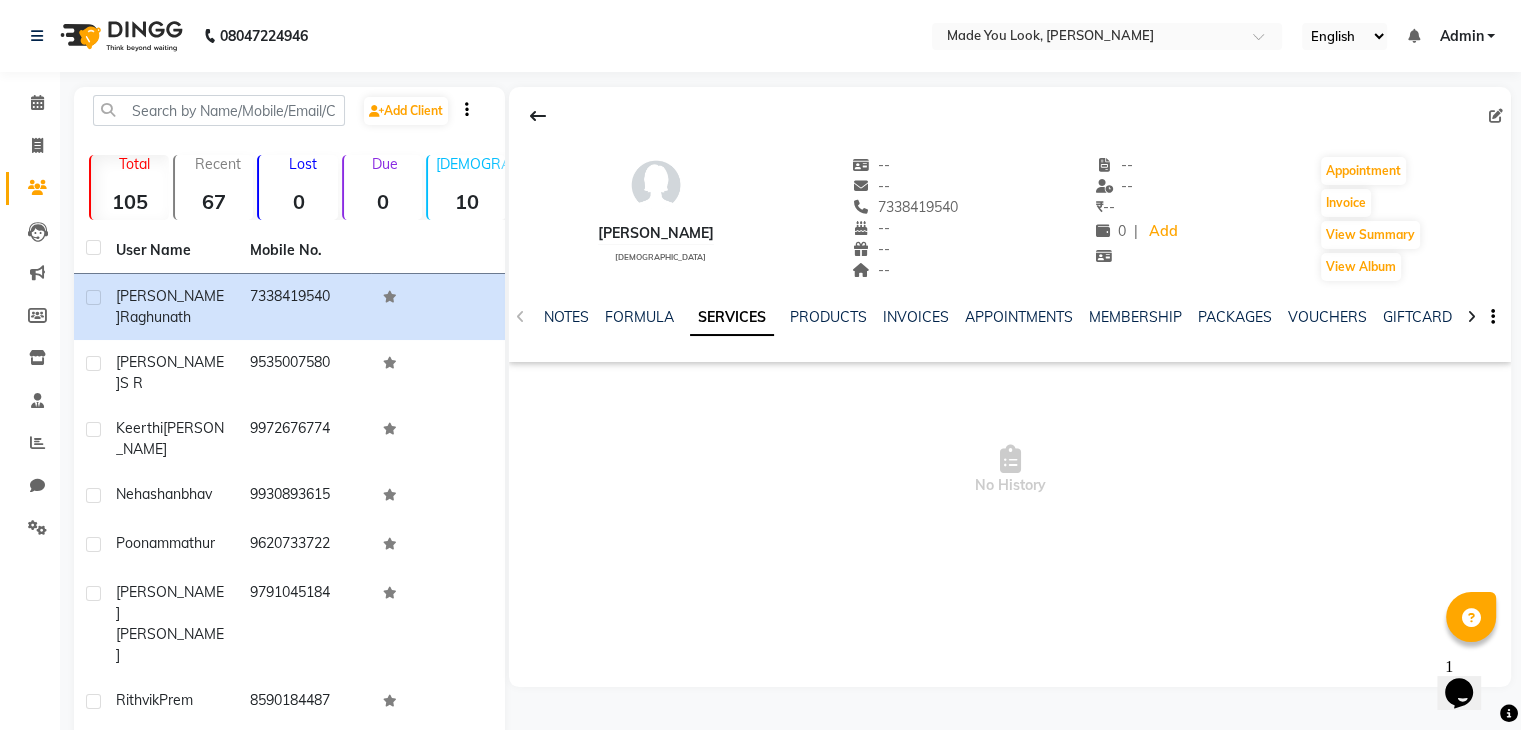 click 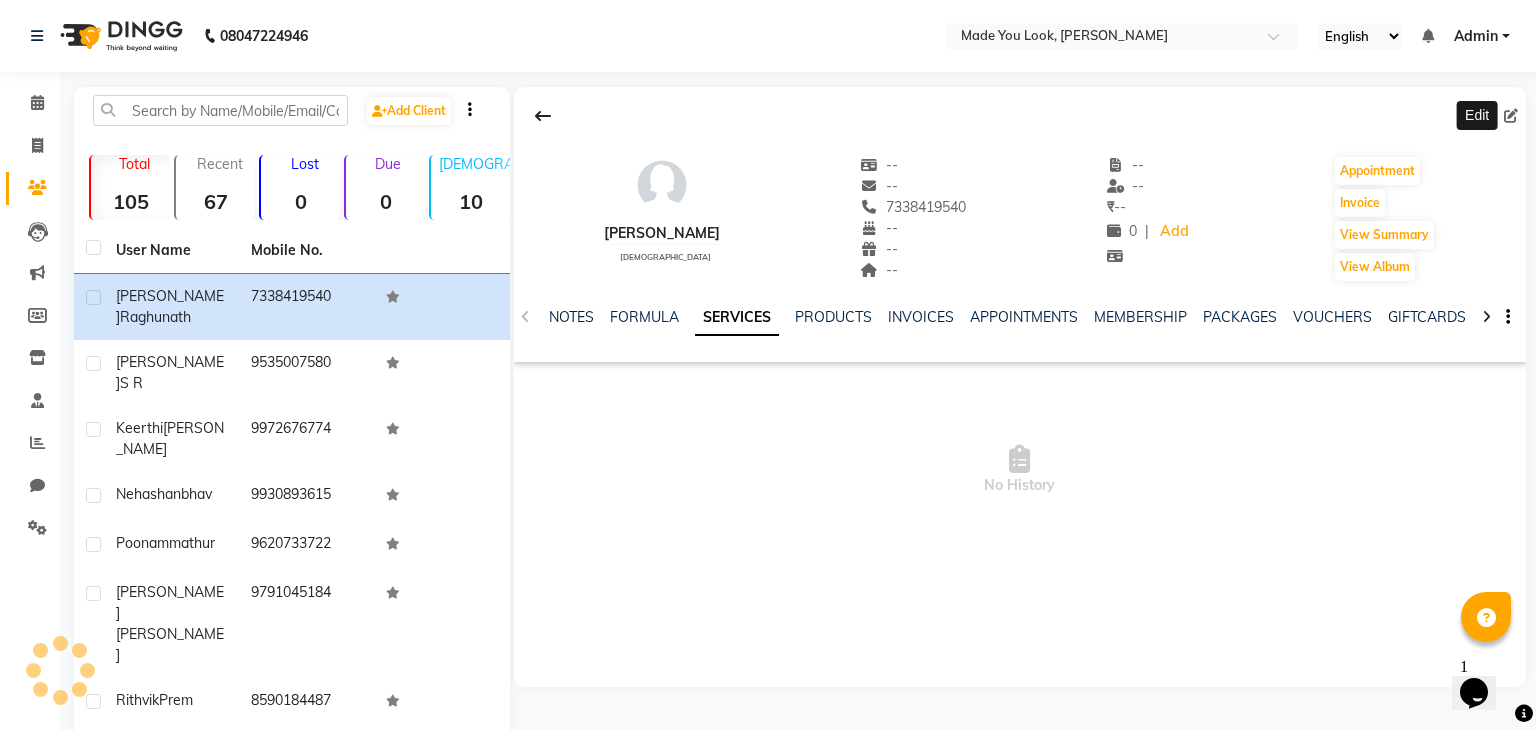 select on "[DEMOGRAPHIC_DATA]" 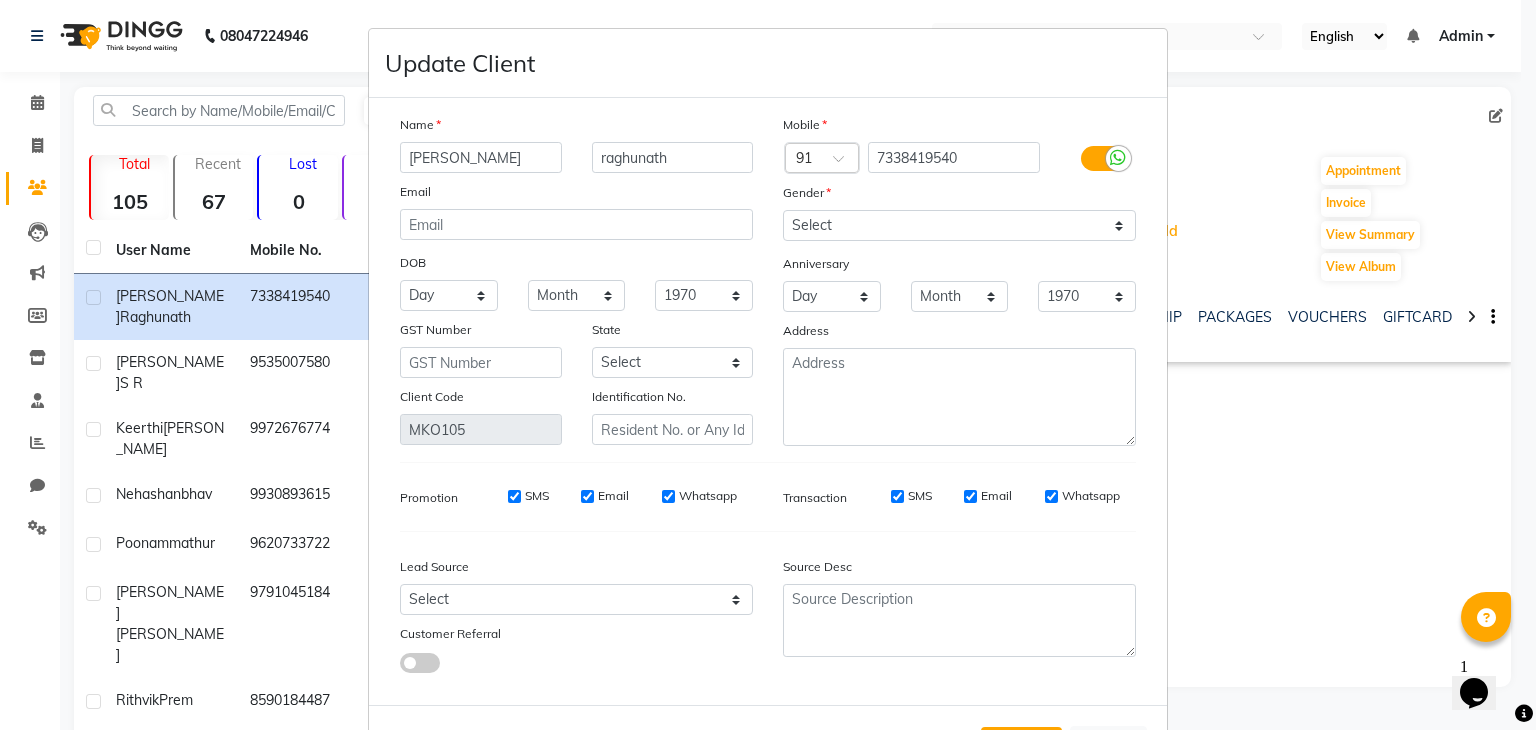 click on "[PERSON_NAME]" at bounding box center (481, 157) 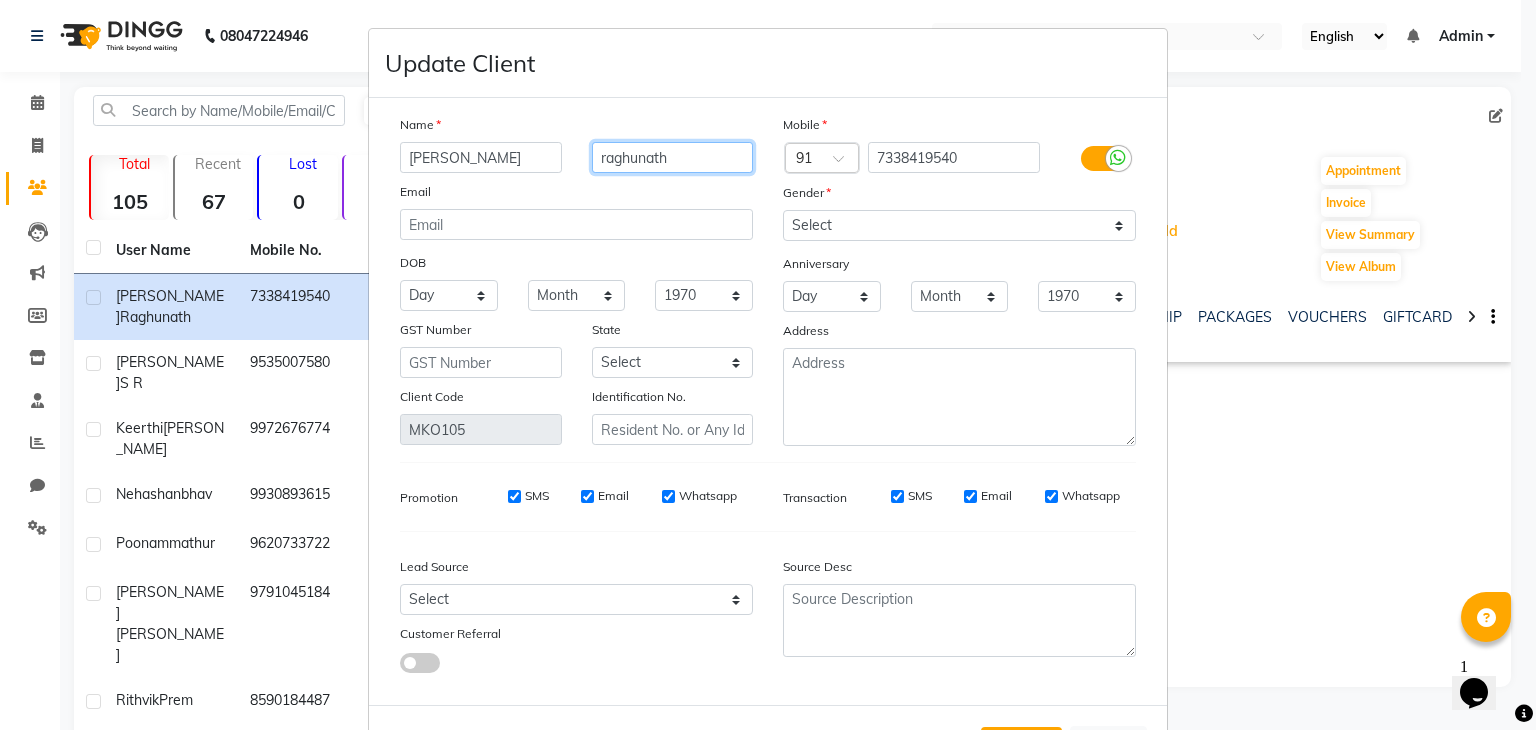 click on "raghunath" at bounding box center (673, 157) 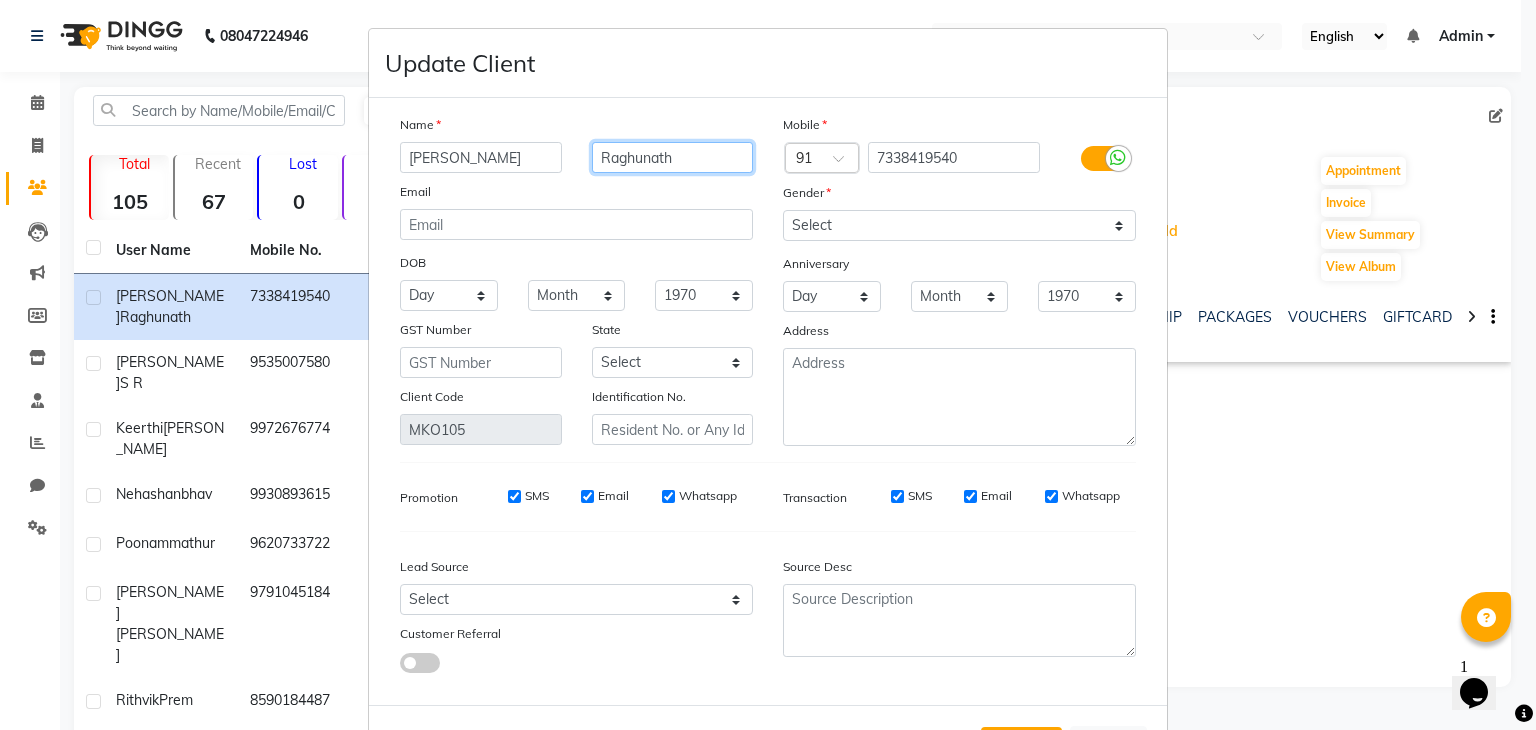 scroll, scrollTop: 92, scrollLeft: 0, axis: vertical 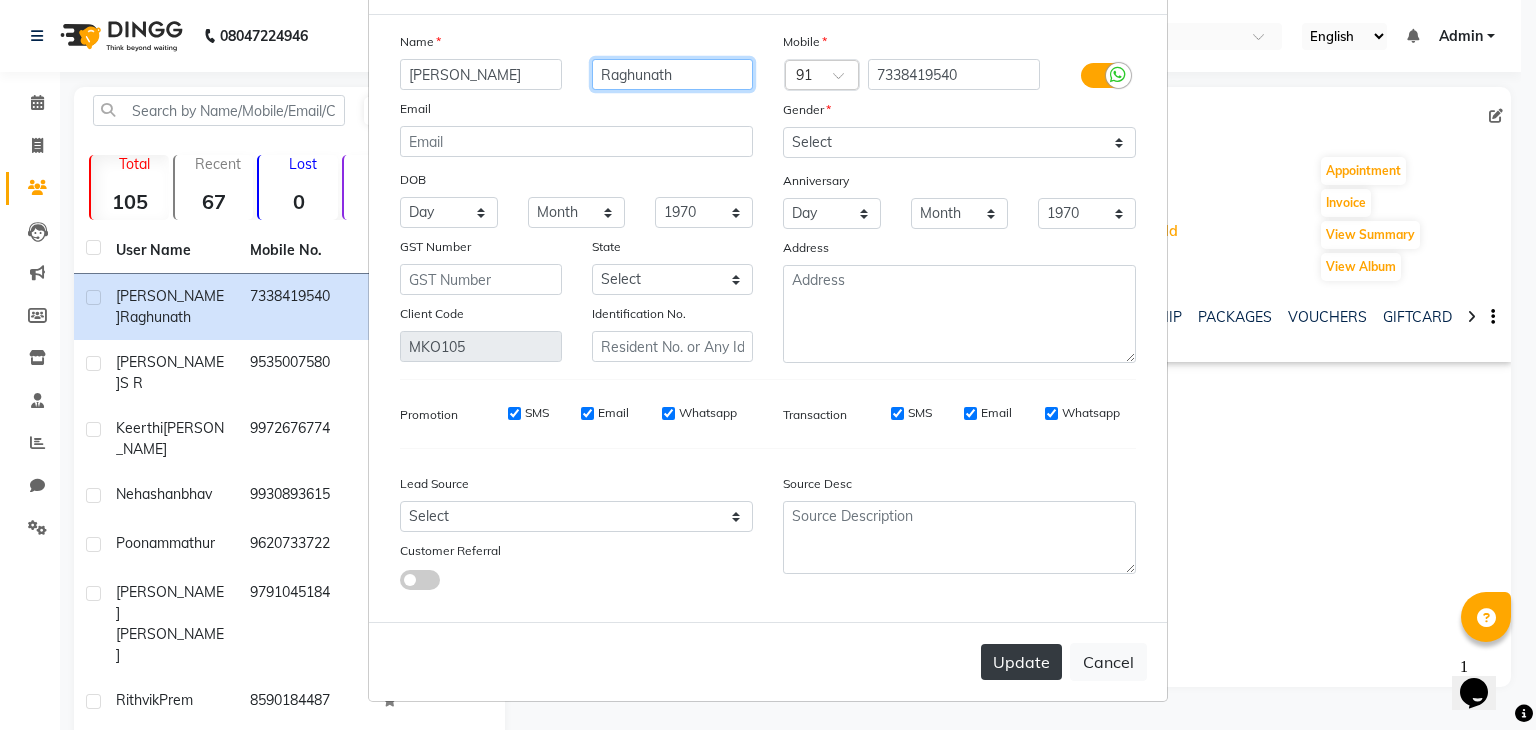type on "Raghunath" 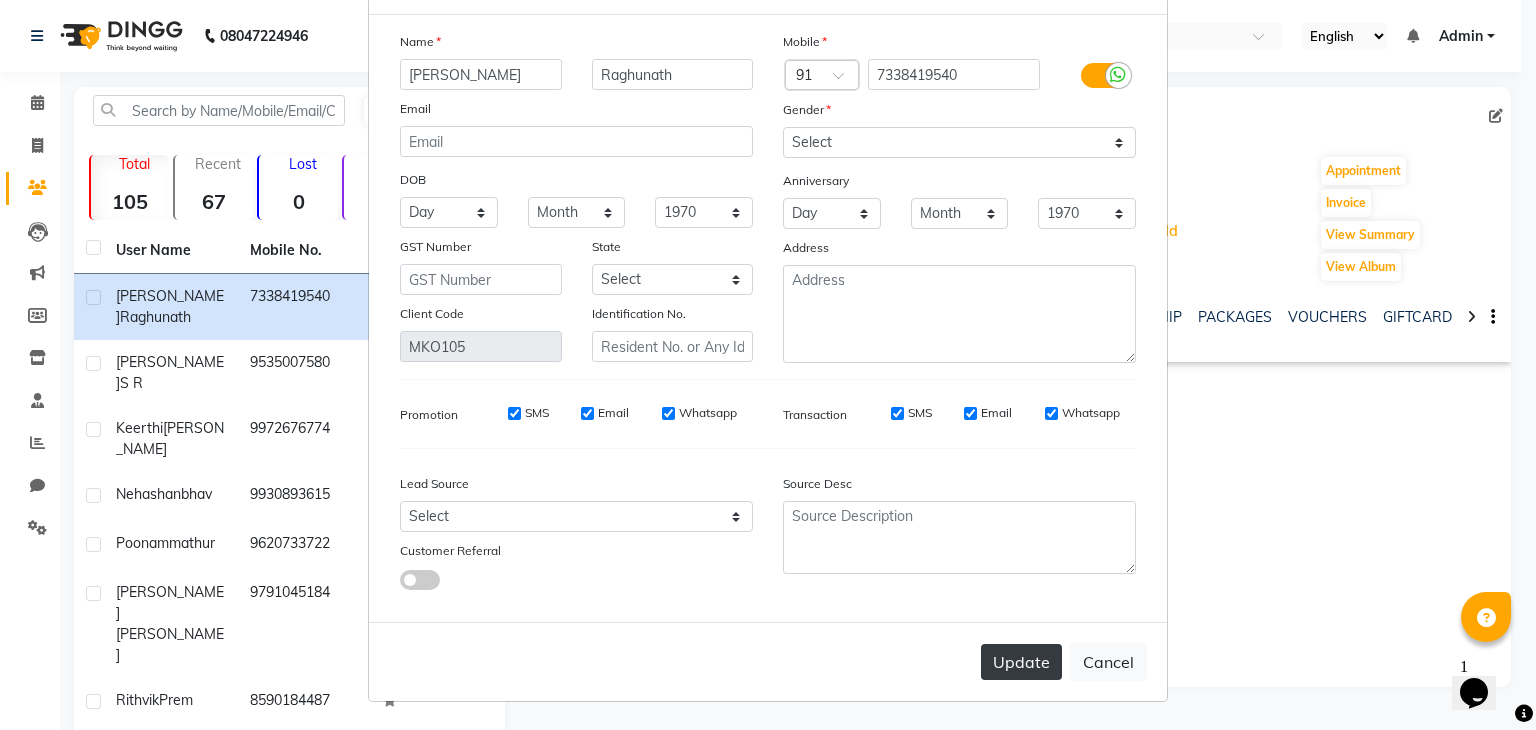click on "Update" at bounding box center (1021, 662) 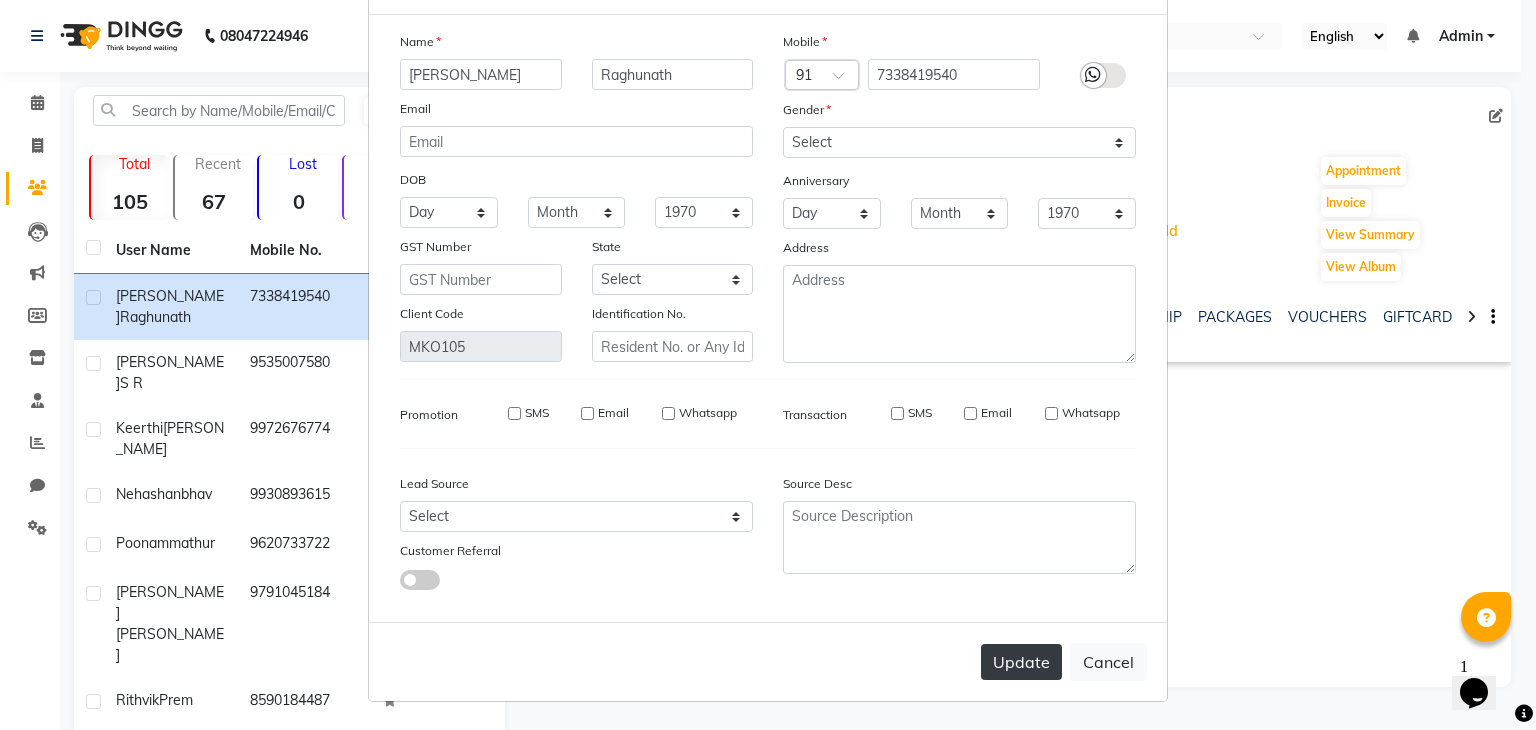 type 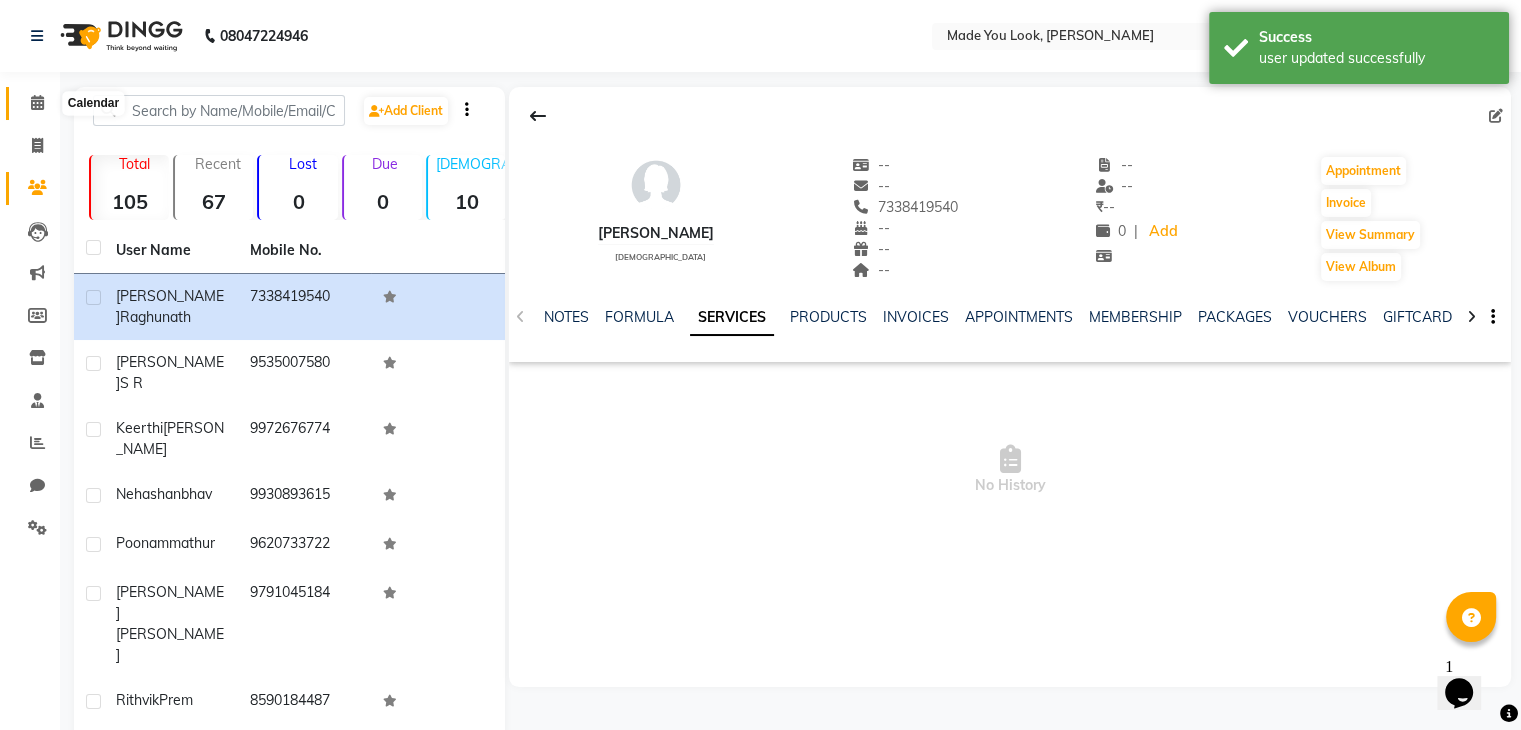 click 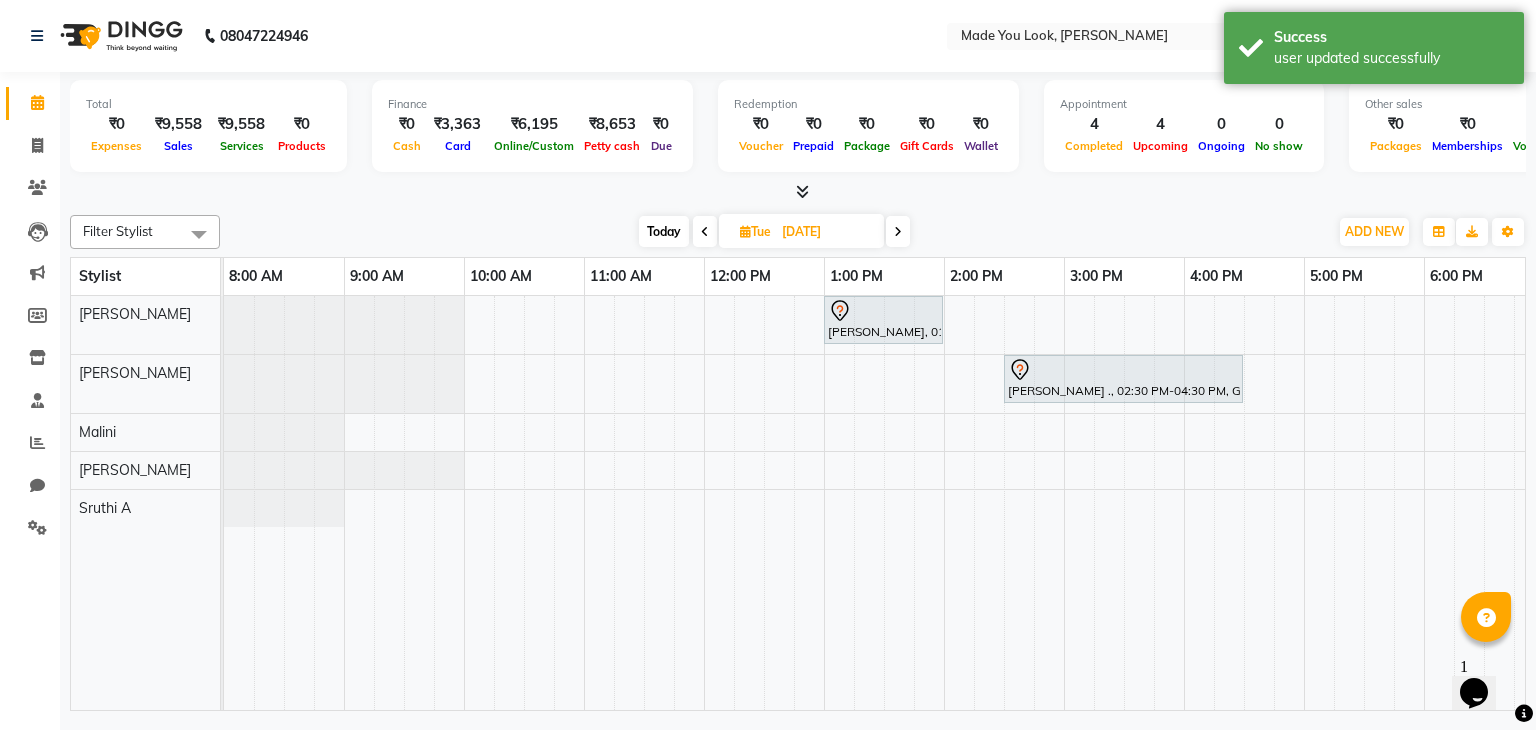 click at bounding box center [745, 231] 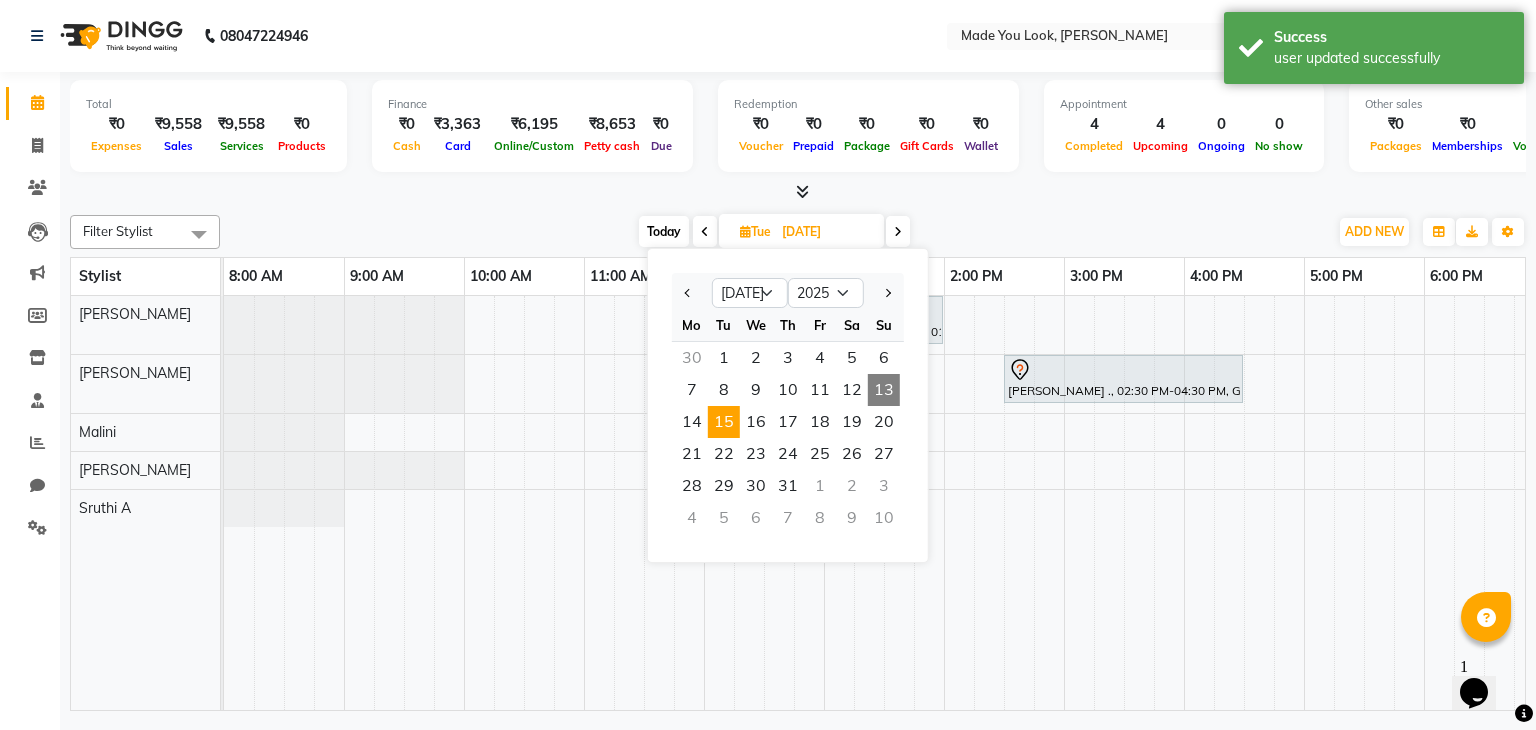 click on "13" at bounding box center (884, 390) 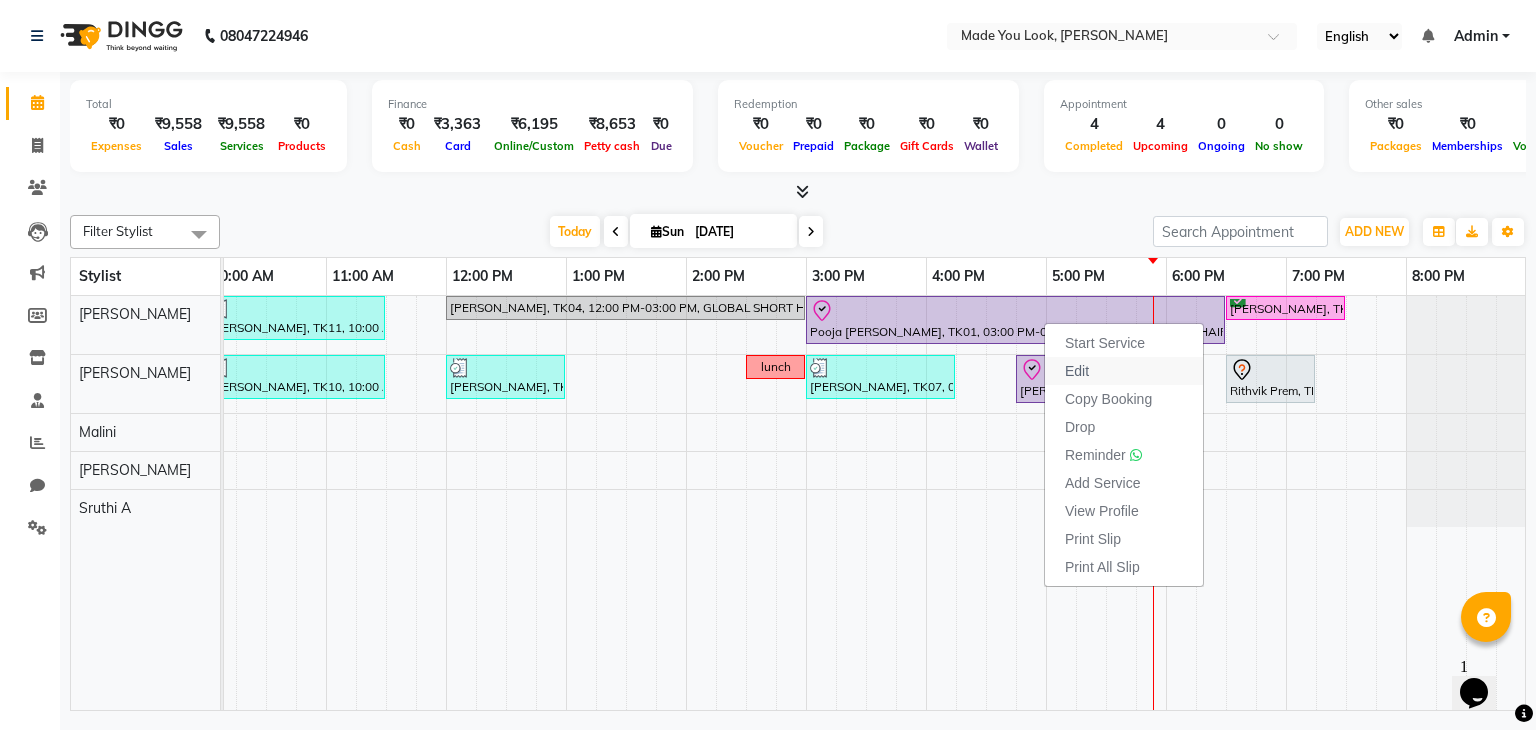 click on "Edit" at bounding box center [1124, 371] 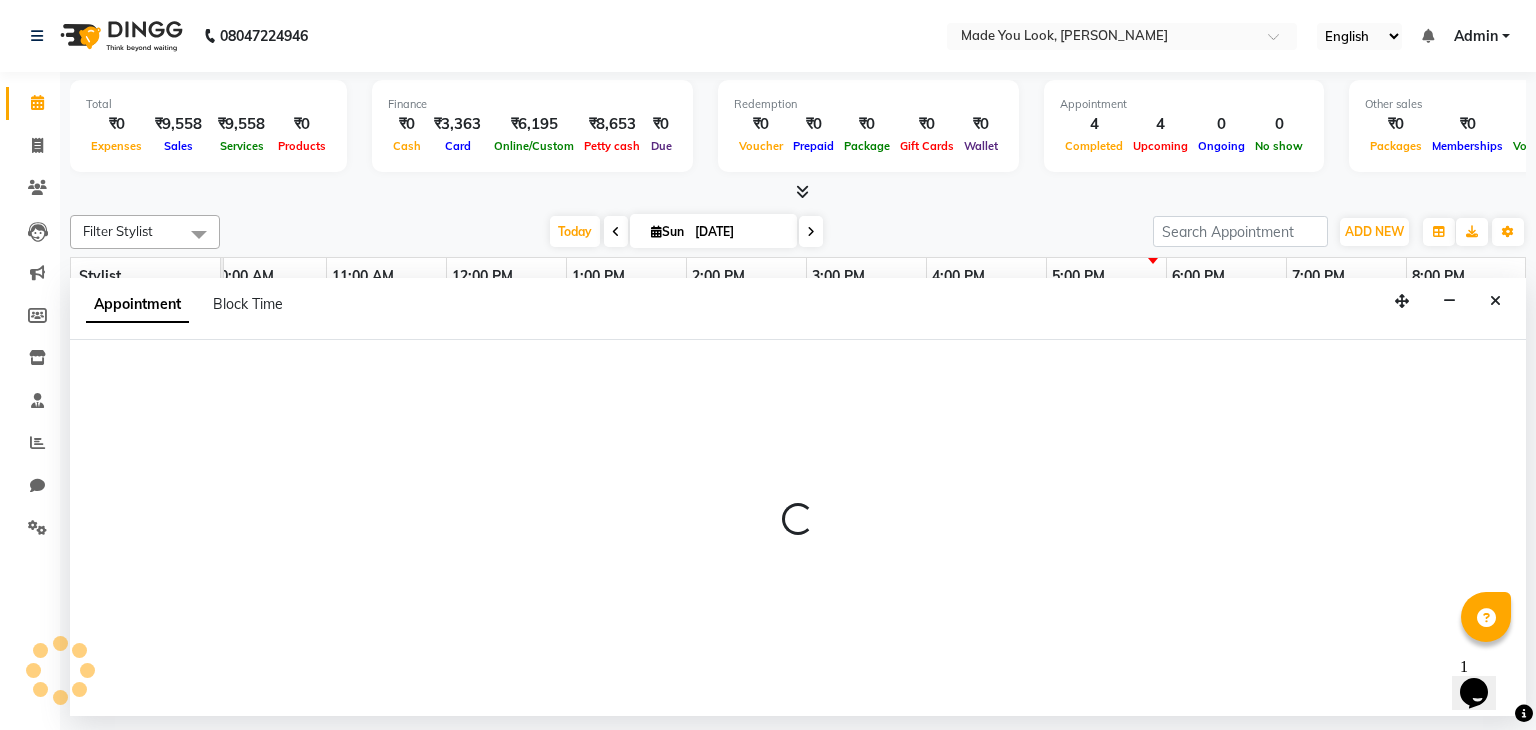 select on "check-in" 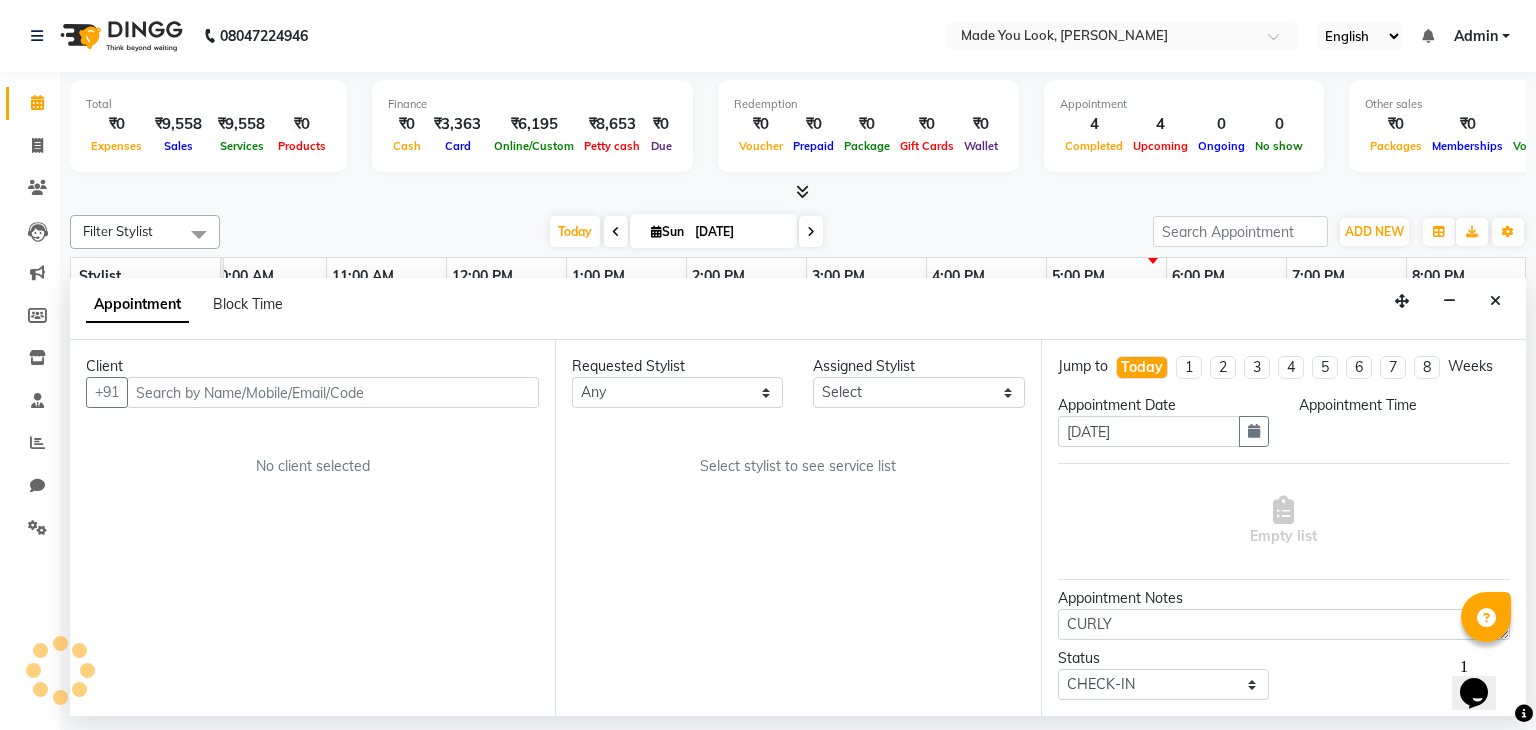 select on "83312" 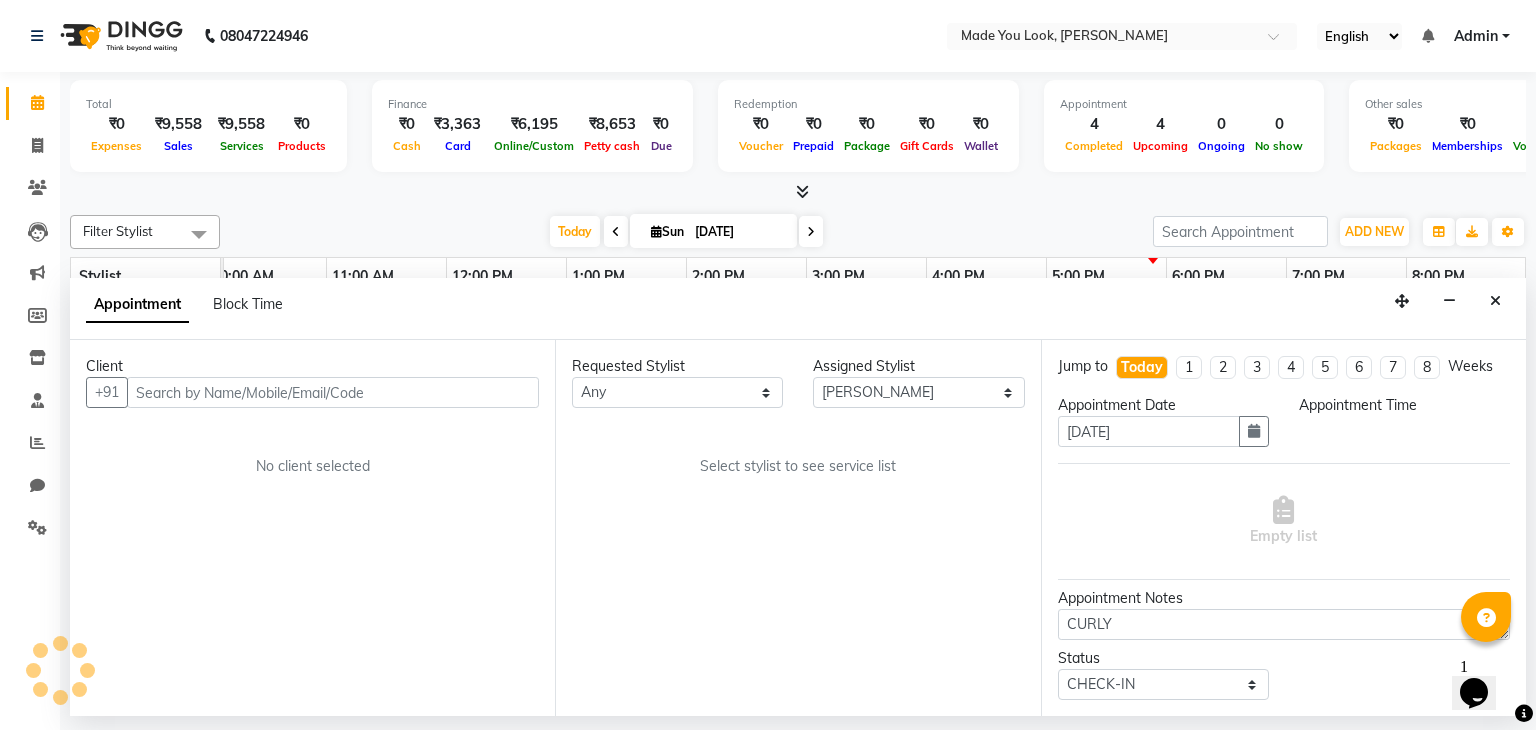 scroll, scrollTop: 0, scrollLeft: 258, axis: horizontal 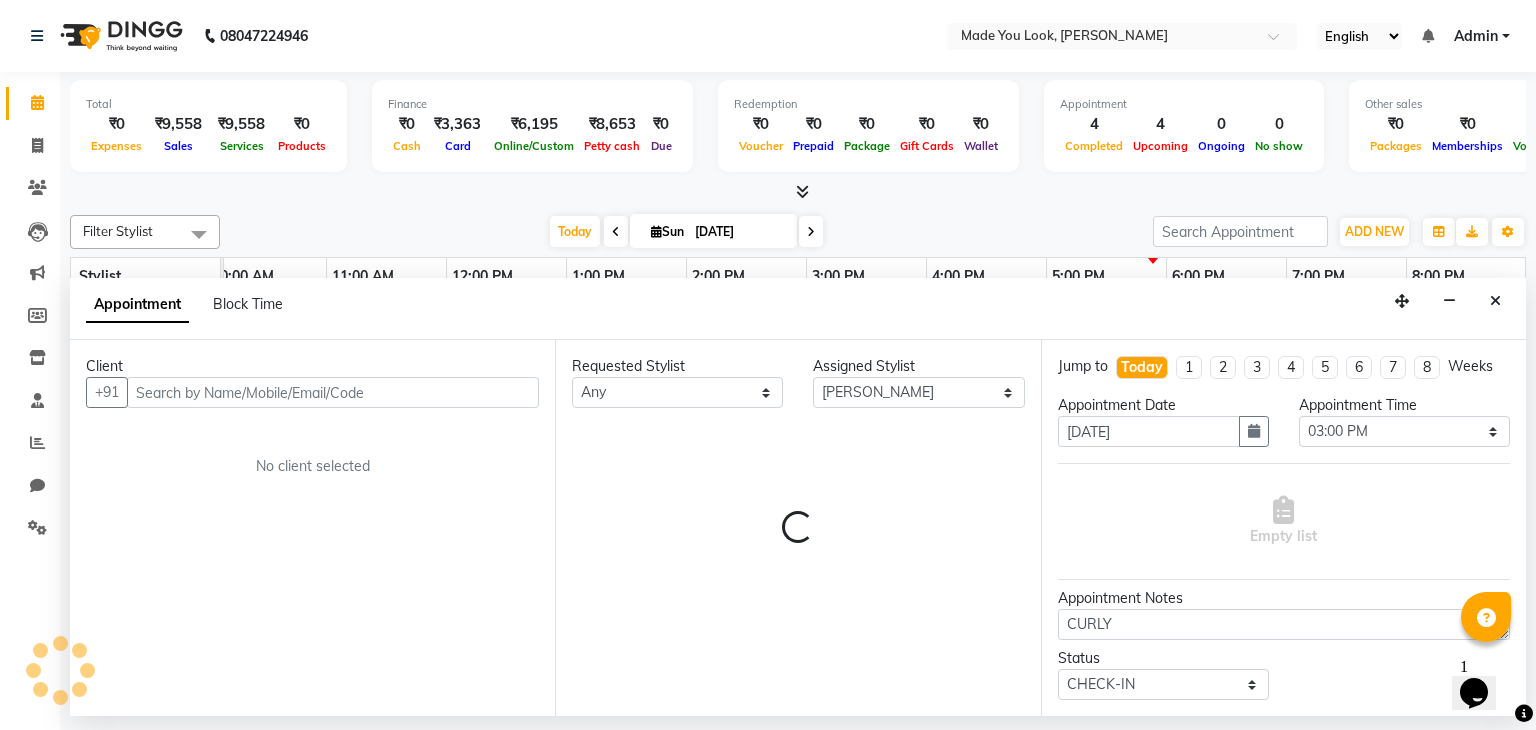 select on "4108" 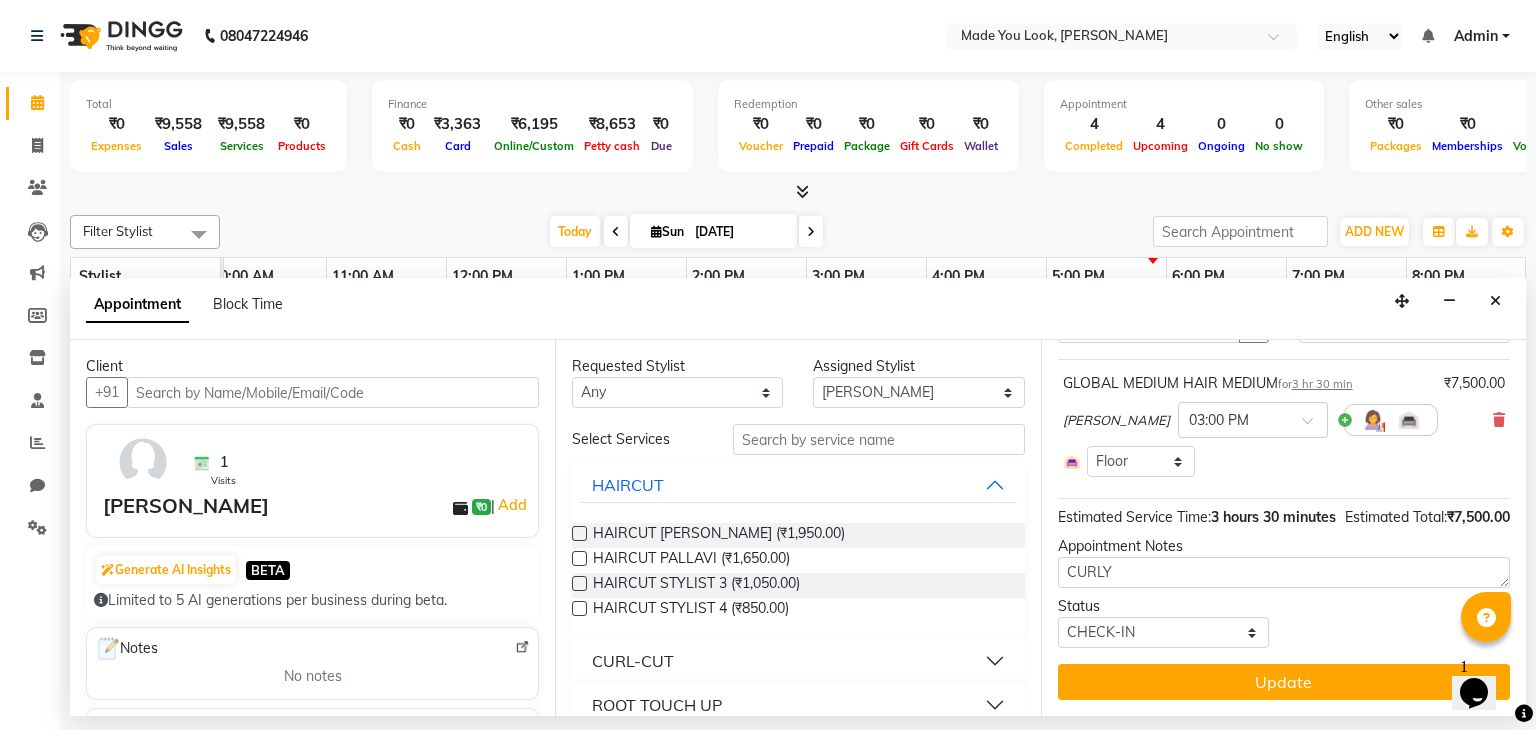 scroll, scrollTop: 0, scrollLeft: 0, axis: both 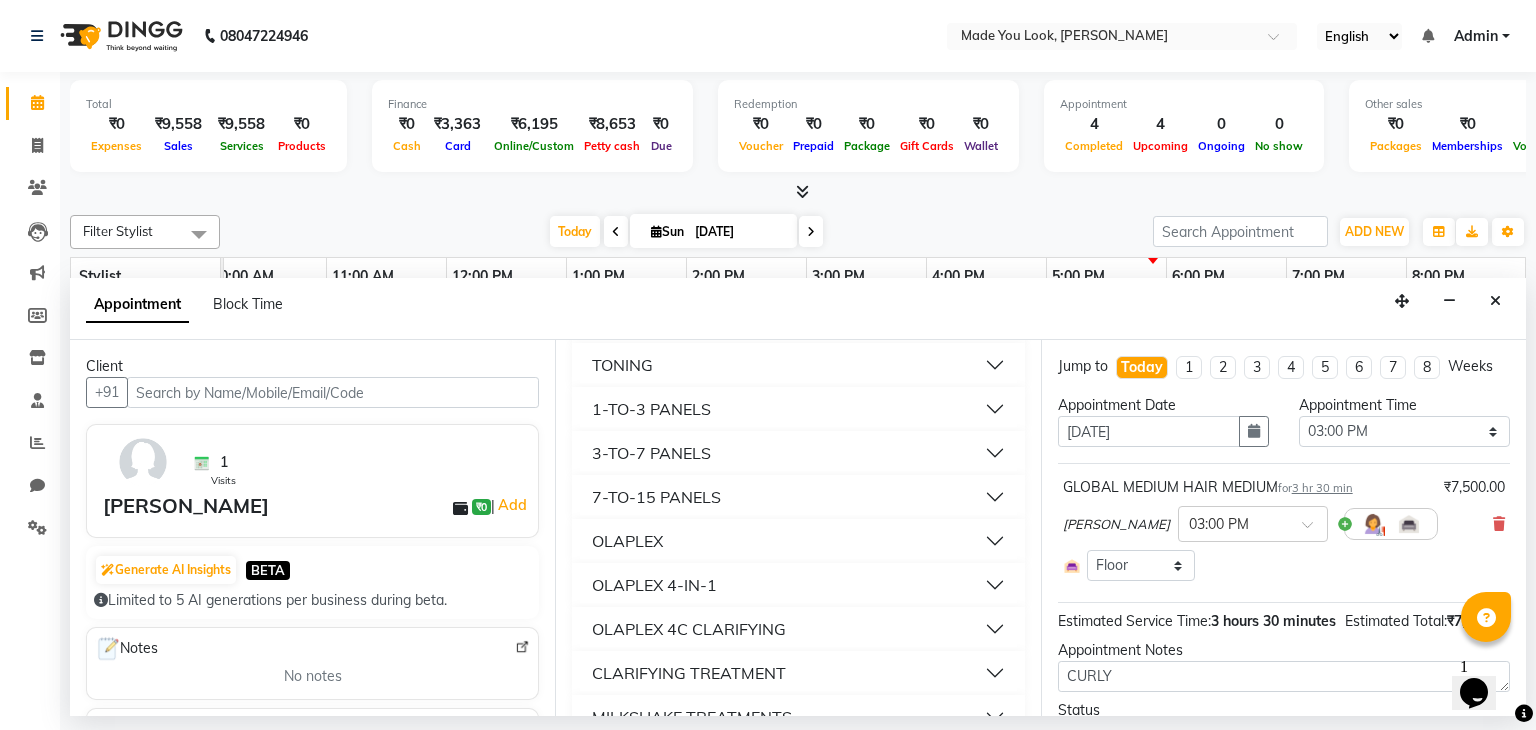 click on "OLAPLEX" at bounding box center [798, 541] 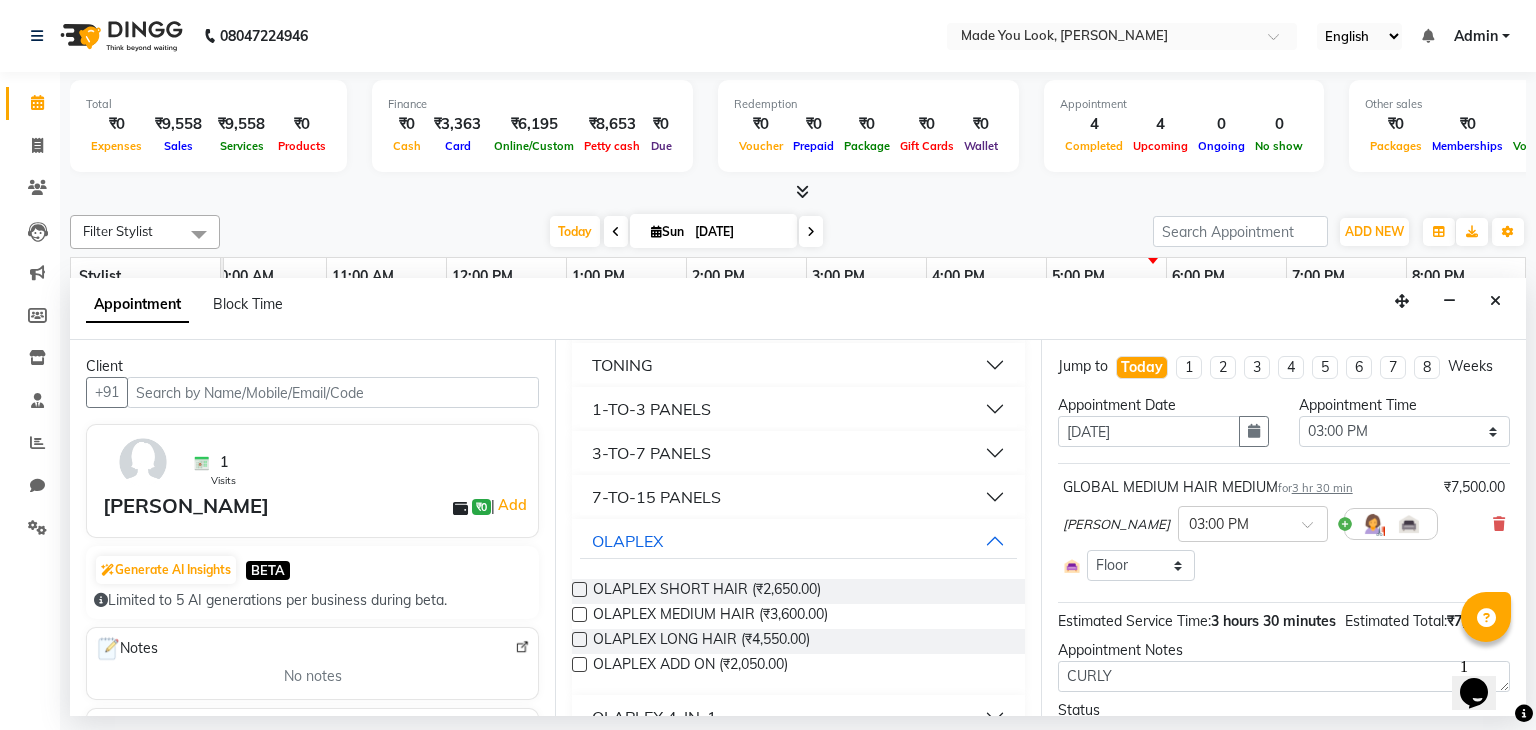 click at bounding box center [579, 664] 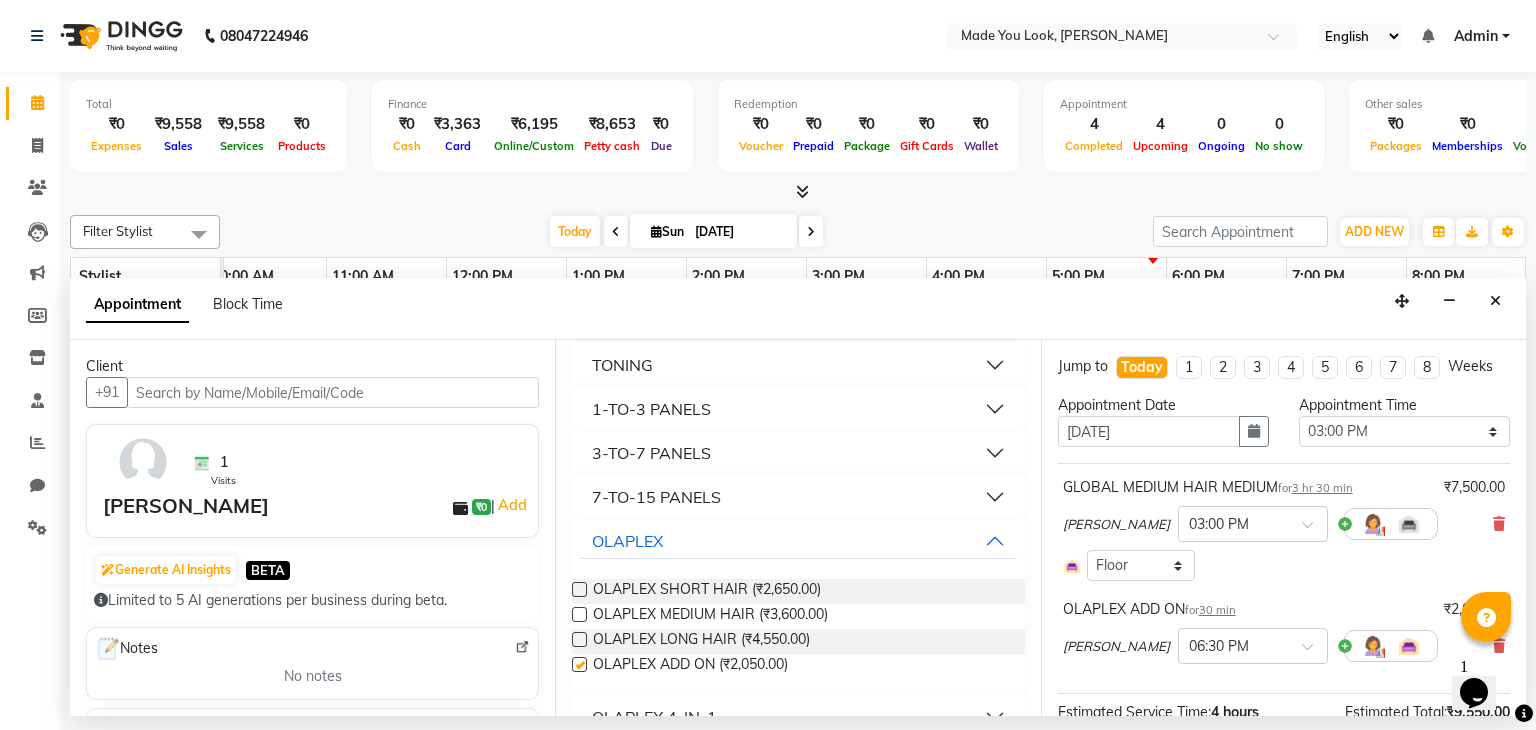 checkbox on "false" 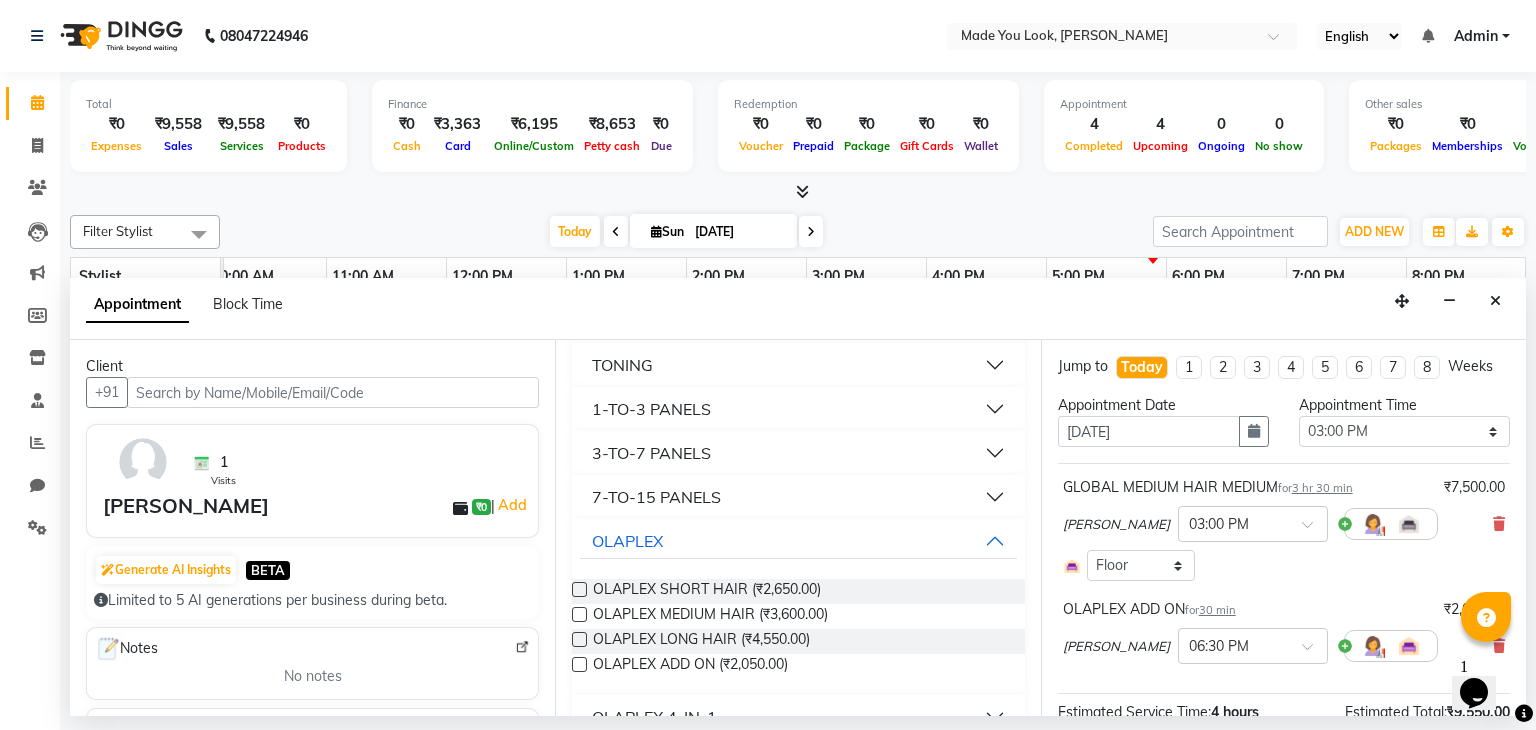 scroll, scrollTop: 194, scrollLeft: 0, axis: vertical 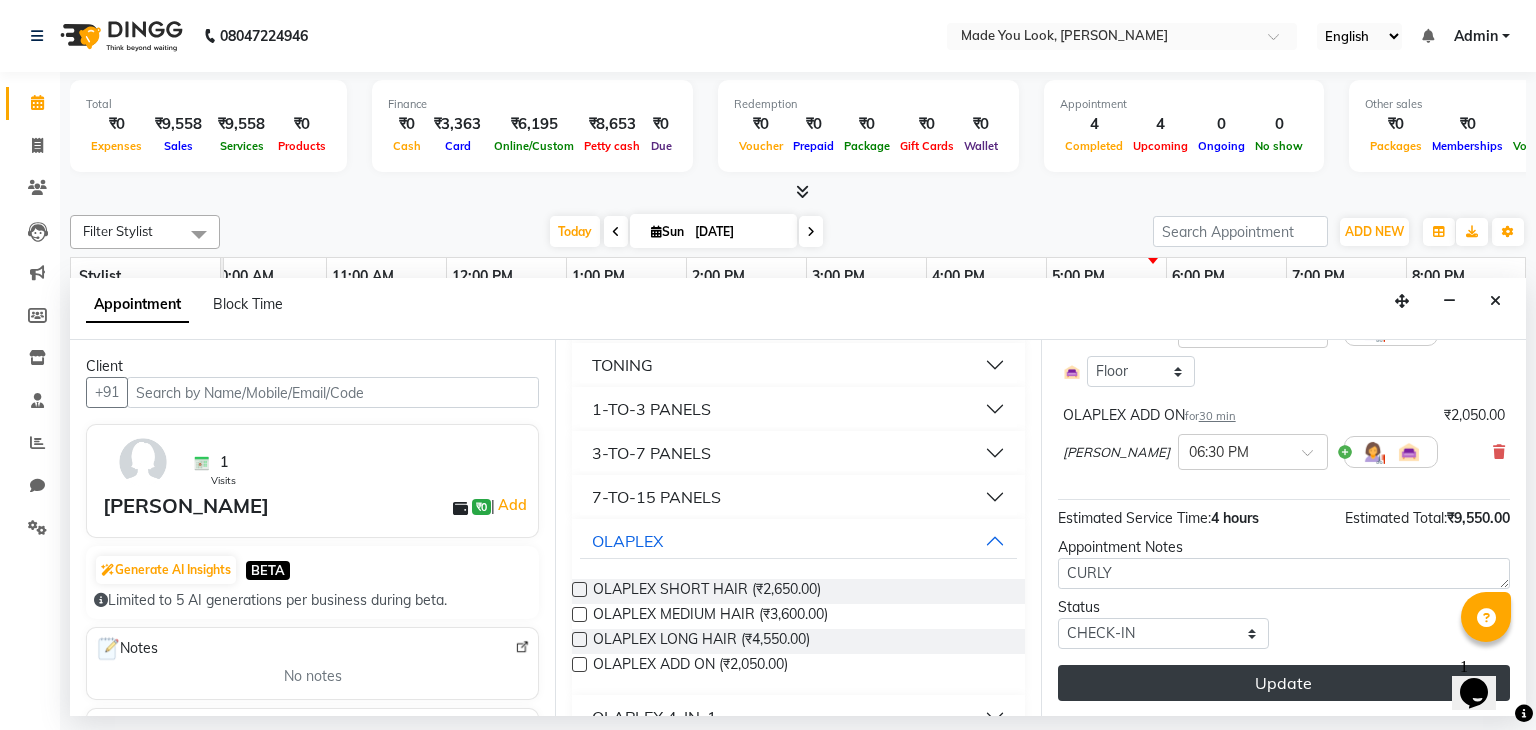 click on "Update" at bounding box center (1284, 683) 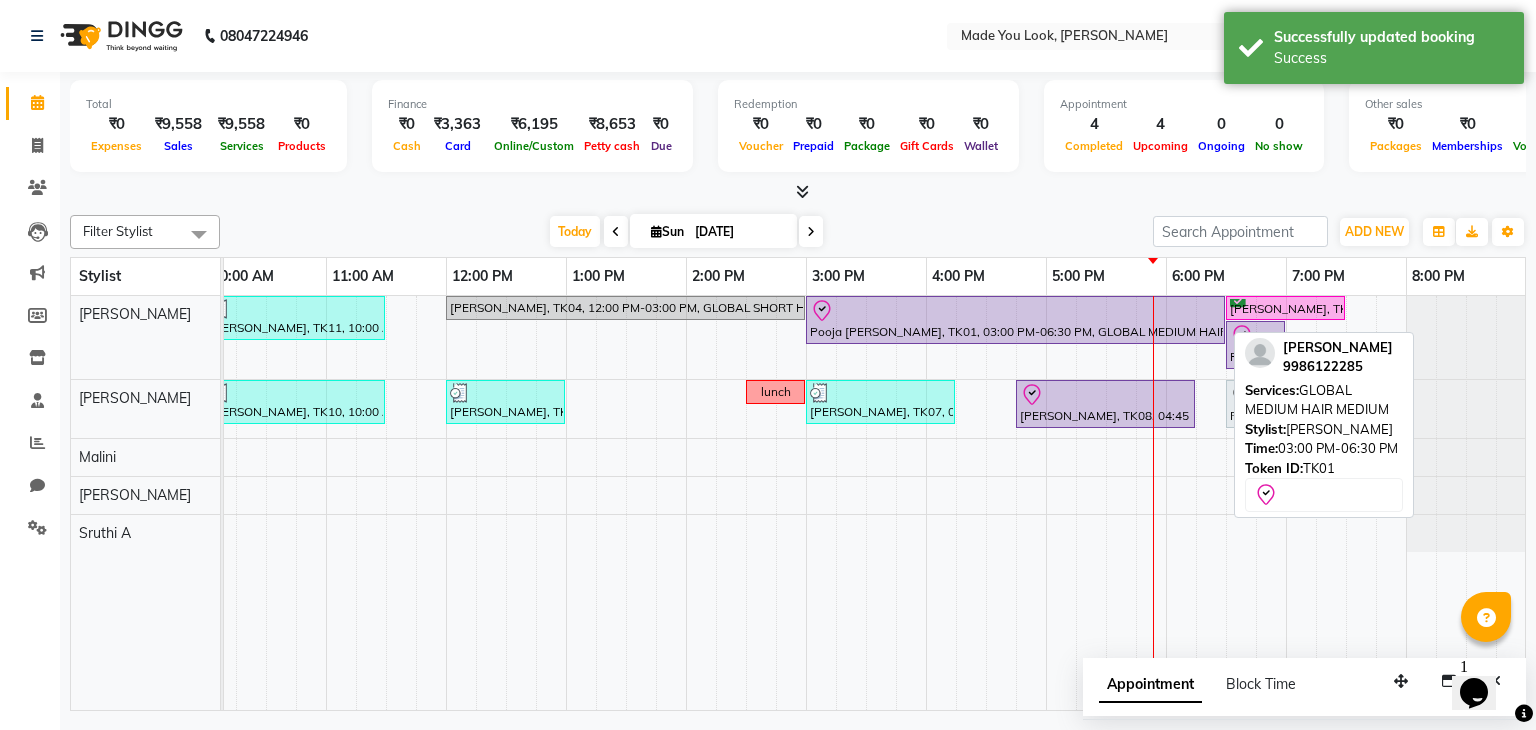 drag, startPoint x: 1281, startPoint y: 338, endPoint x: 1219, endPoint y: 325, distance: 63.348244 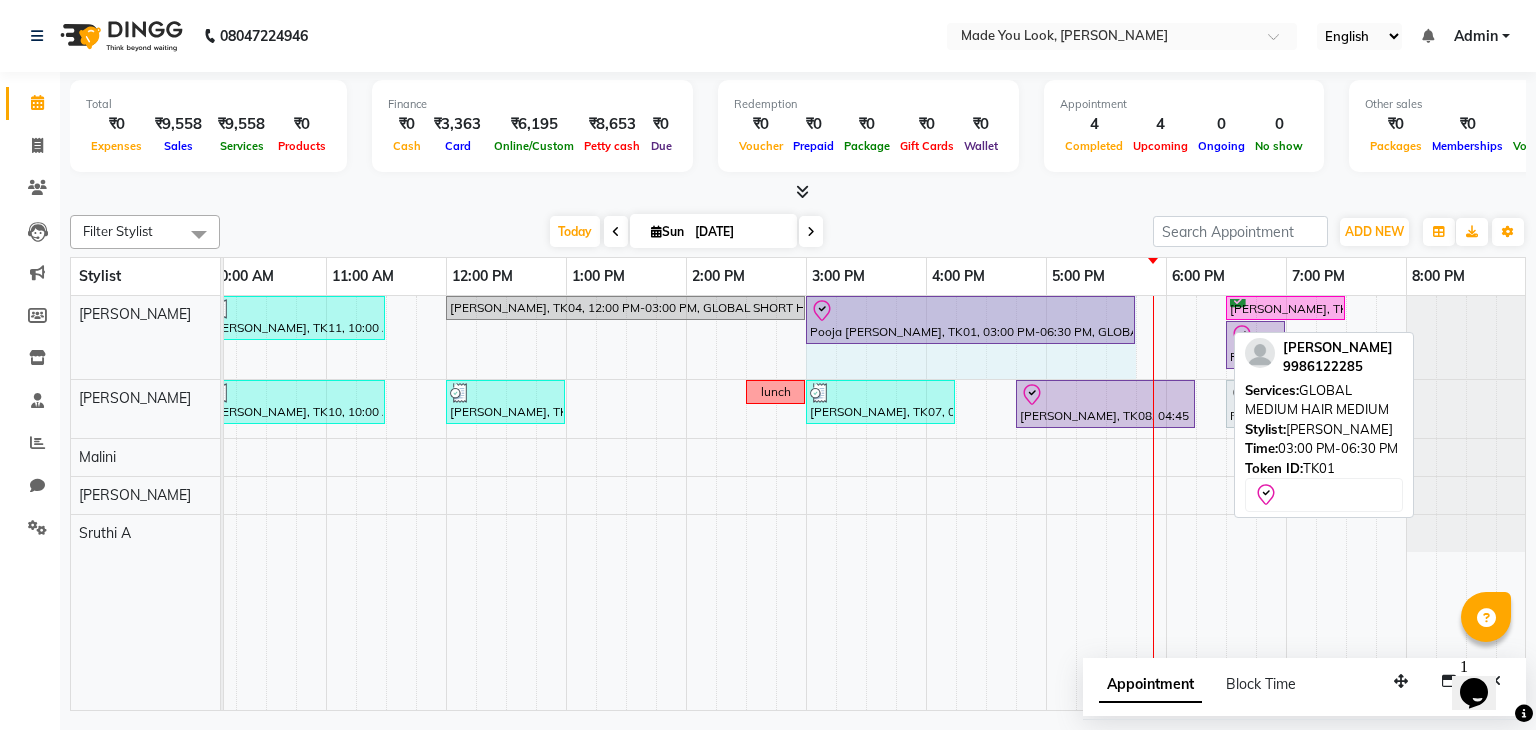 drag, startPoint x: 1219, startPoint y: 311, endPoint x: 1124, endPoint y: 320, distance: 95.42536 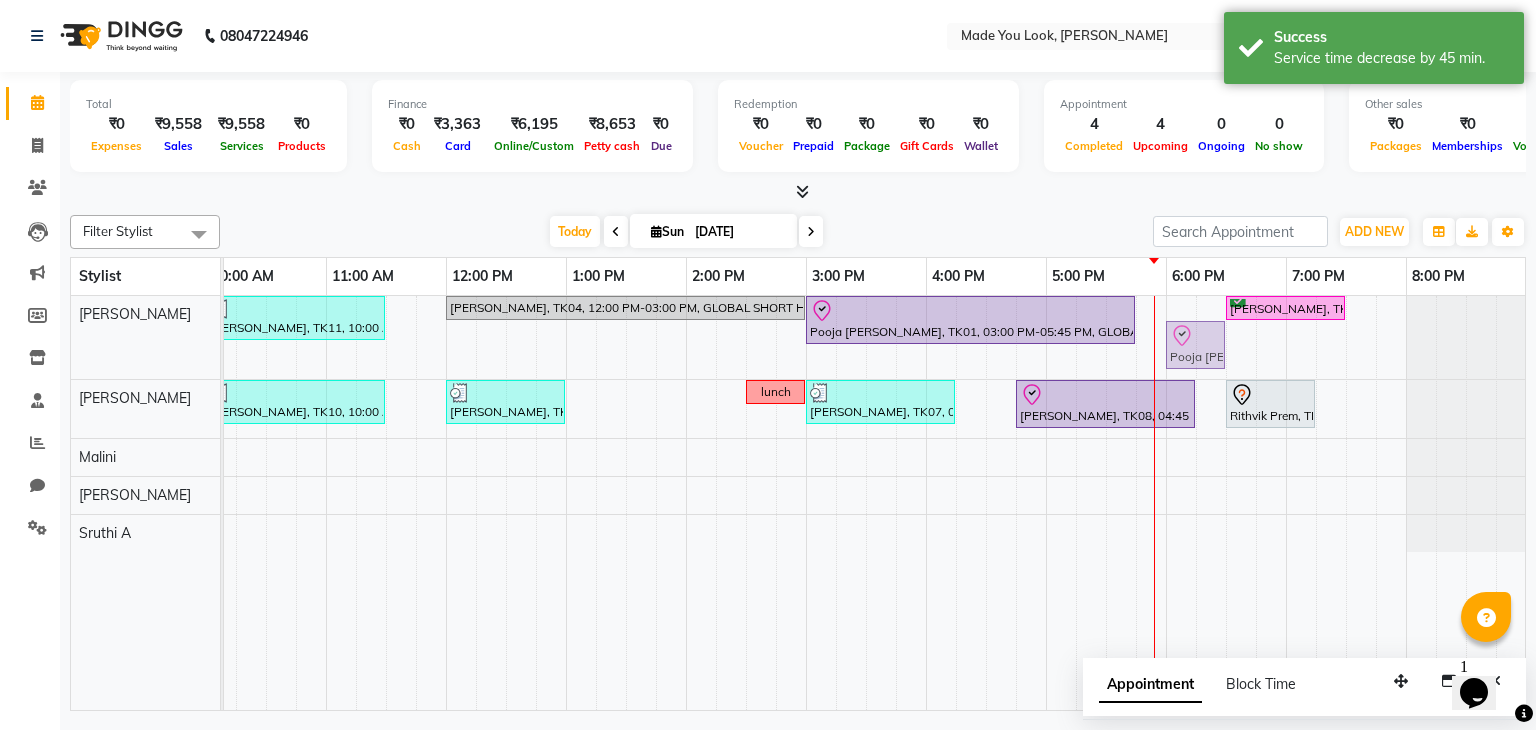 drag, startPoint x: 1229, startPoint y: 340, endPoint x: 1154, endPoint y: 349, distance: 75.53807 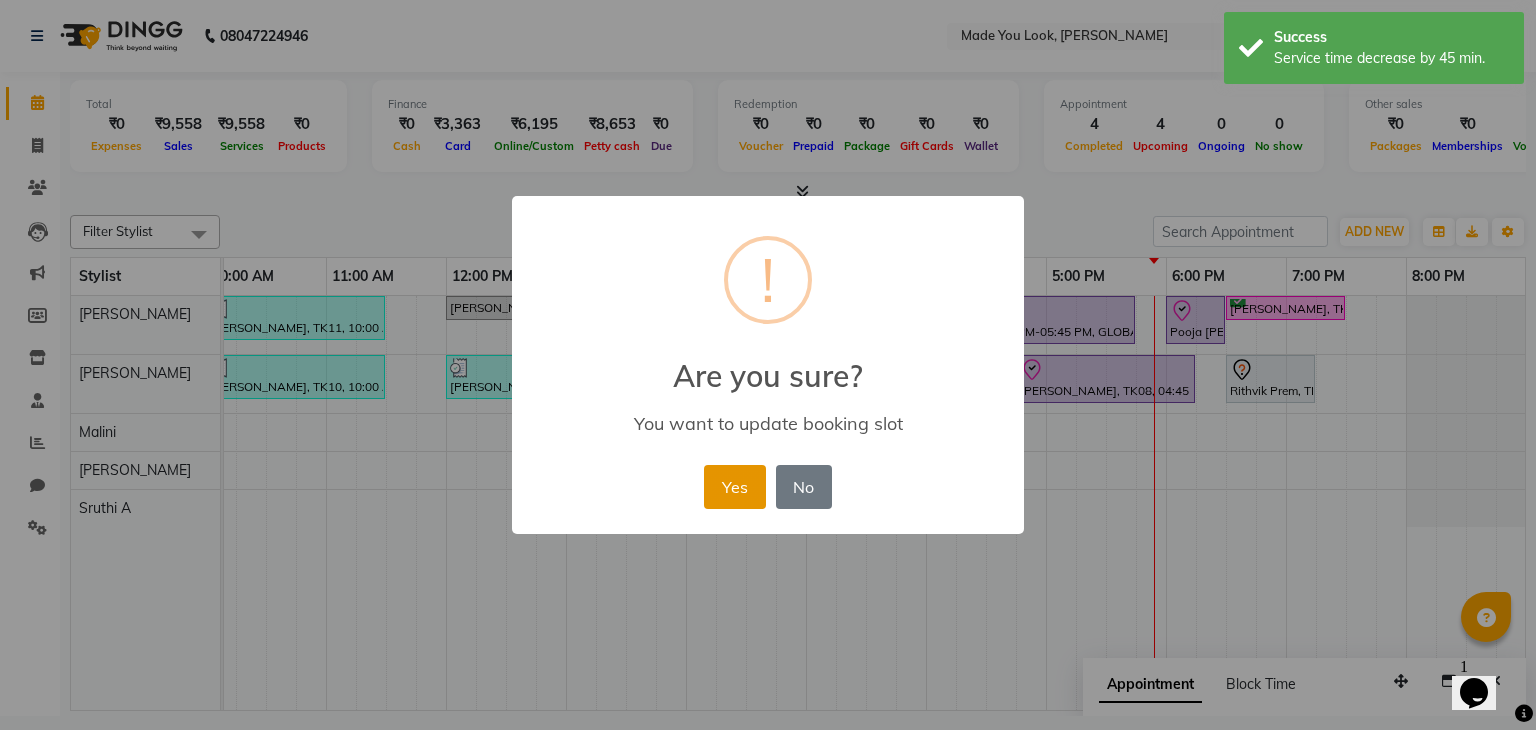 click on "Yes" at bounding box center [734, 487] 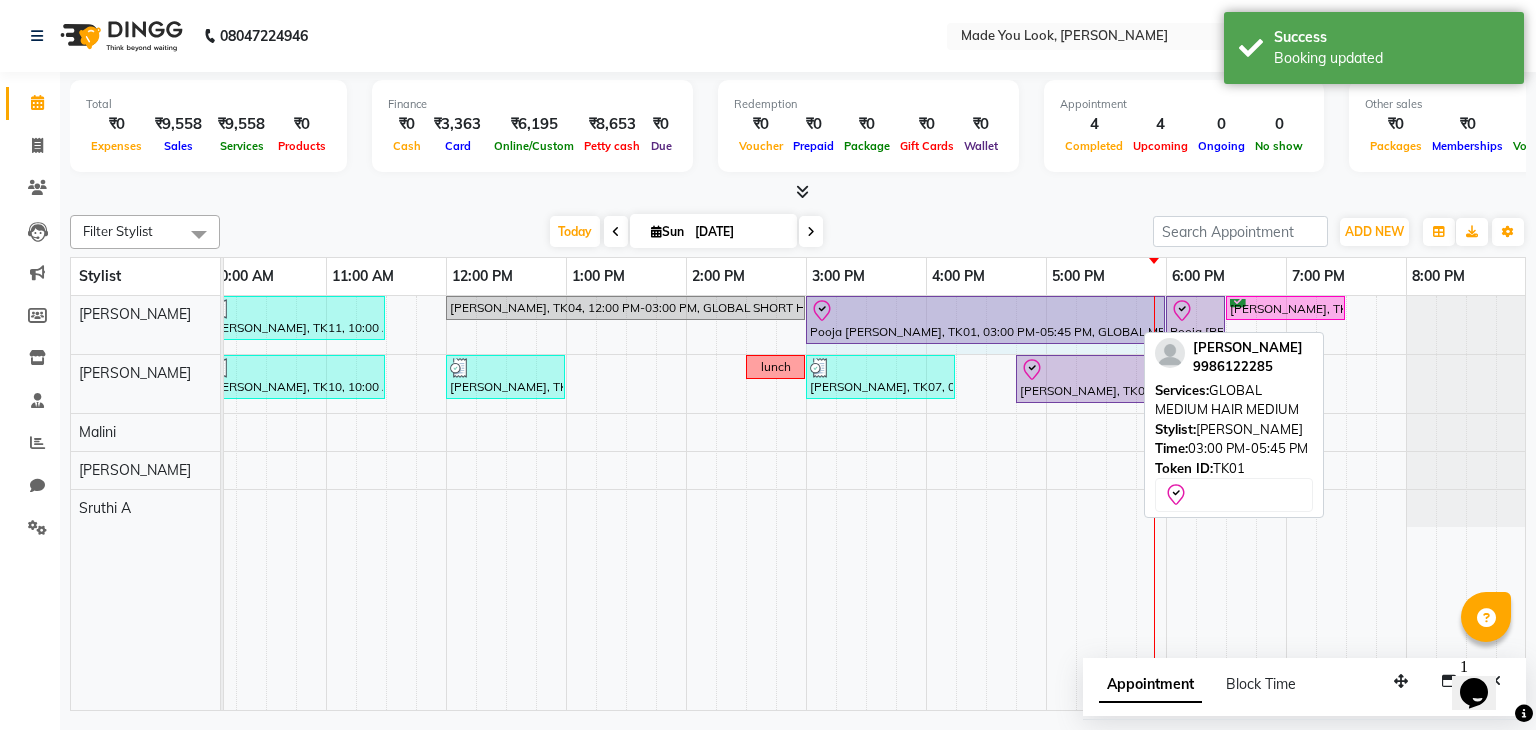 drag, startPoint x: 1131, startPoint y: 318, endPoint x: 1150, endPoint y: 318, distance: 19 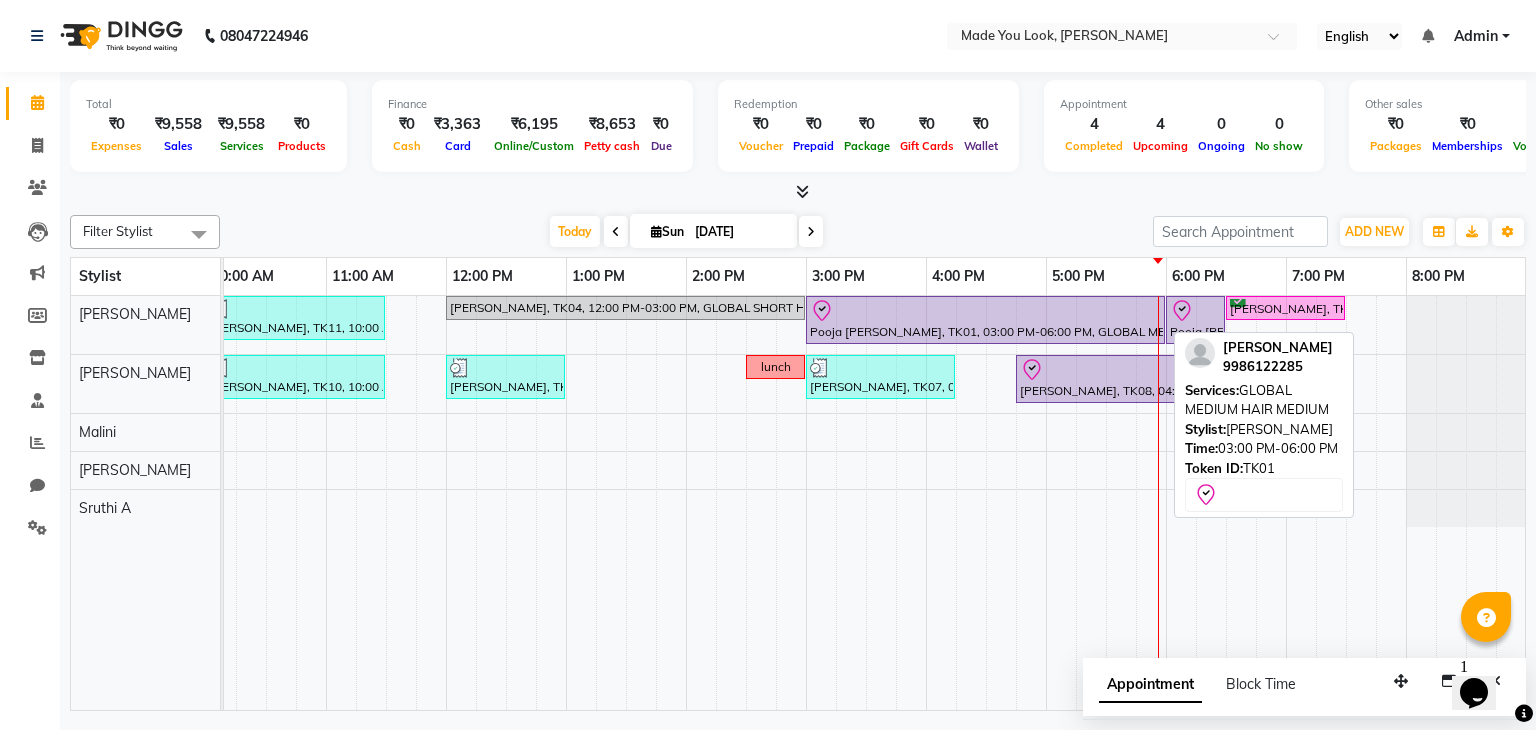 click on "Pooja [PERSON_NAME], TK01, 03:00 PM-06:00 PM, GLOBAL MEDIUM HAIR MEDIUM" at bounding box center [985, 320] 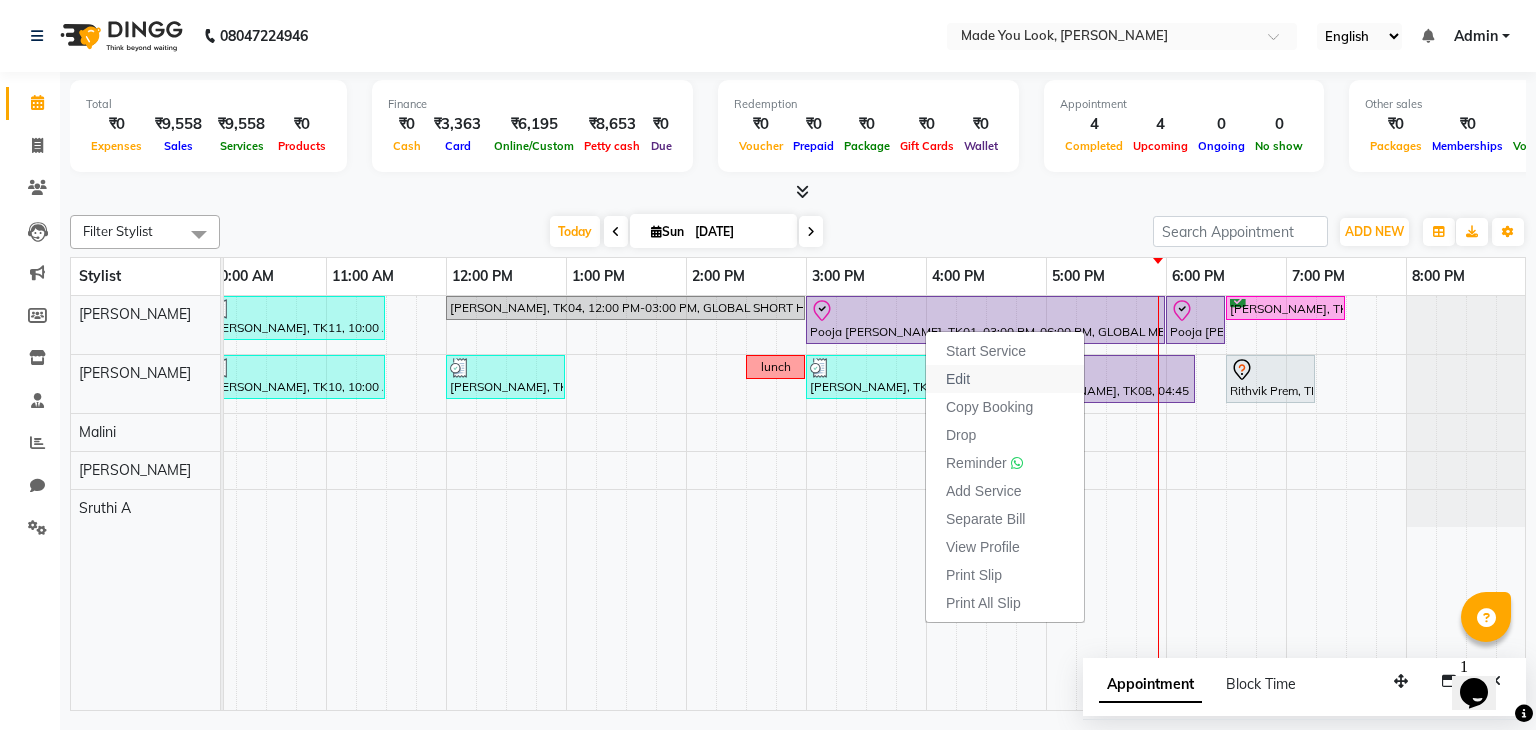 click on "Edit" at bounding box center (1005, 379) 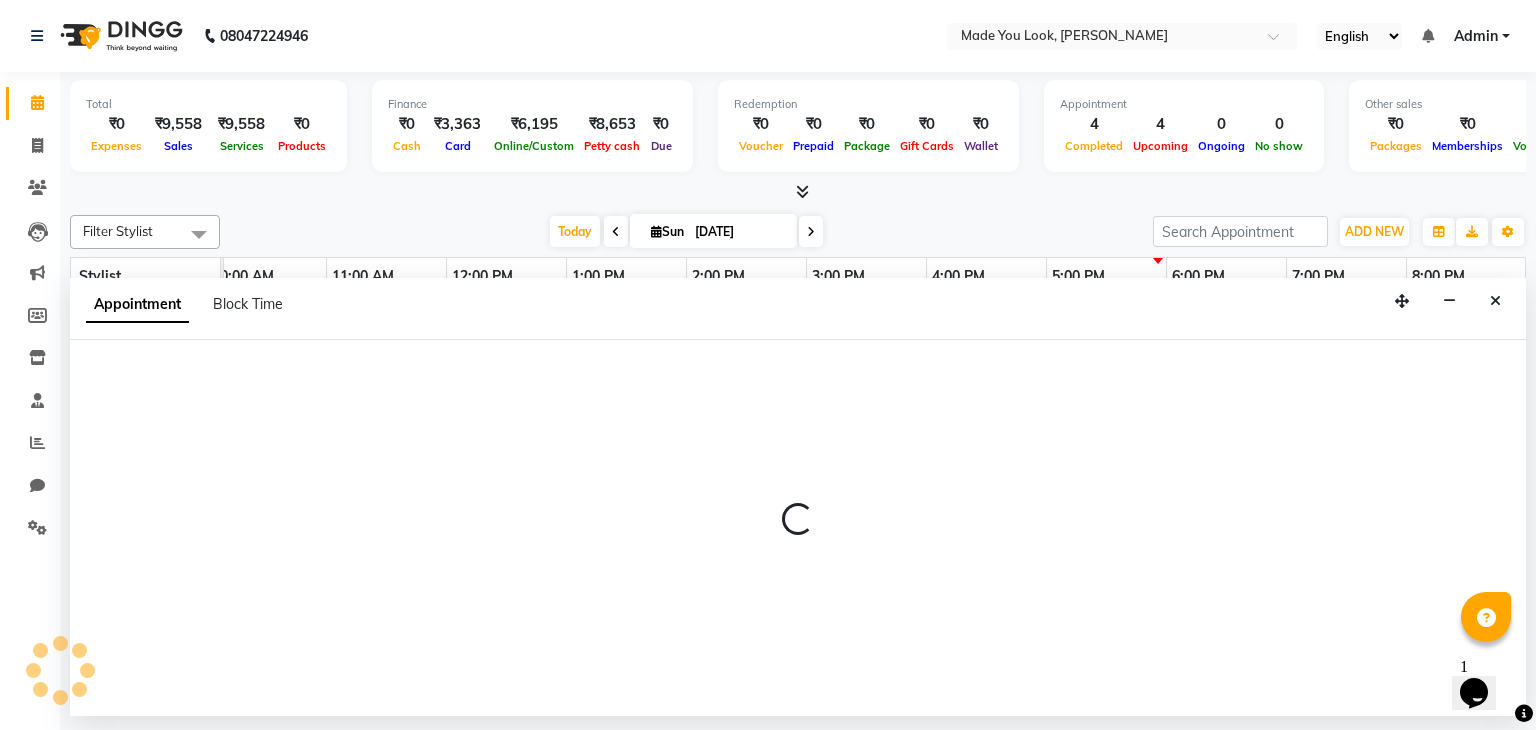 select on "tentative" 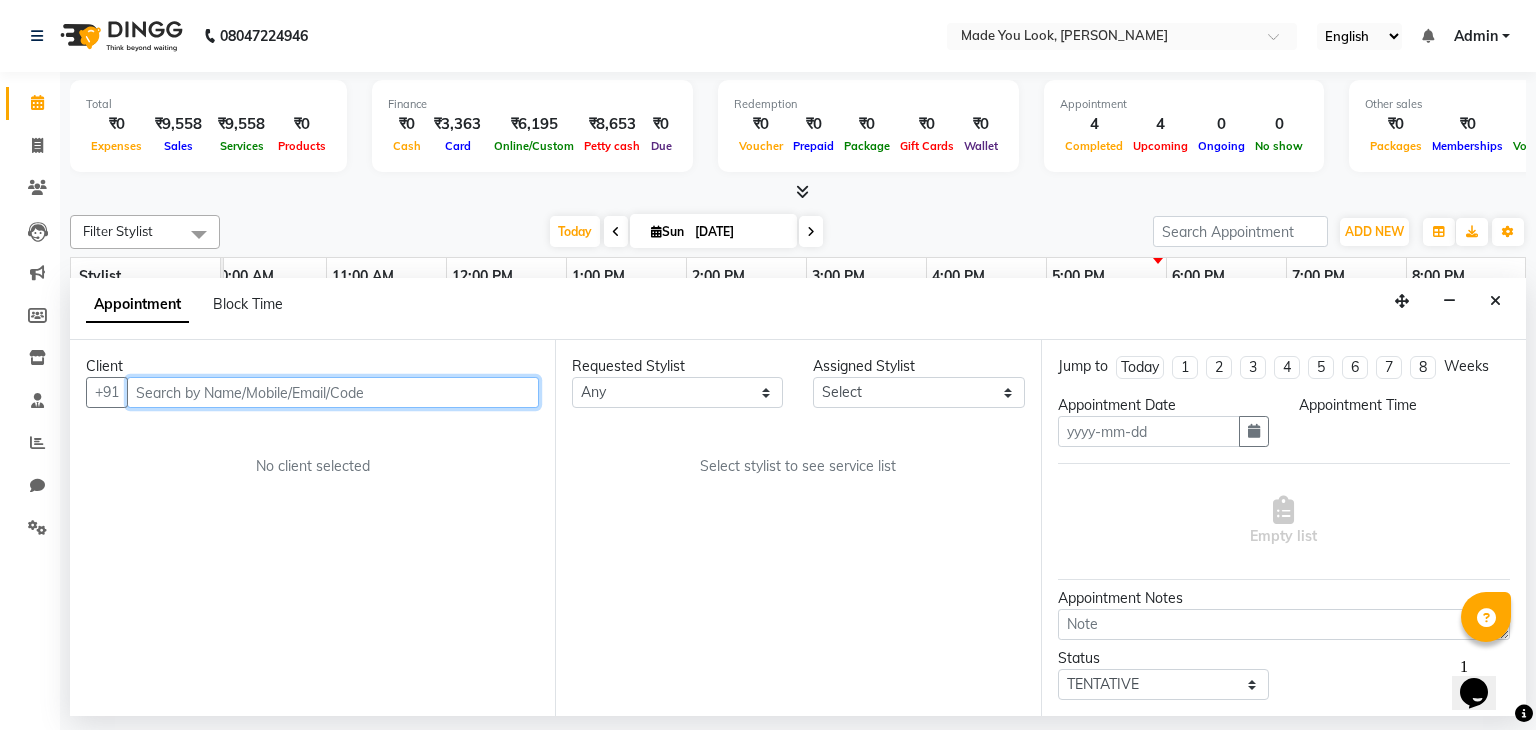 type on "[DATE]" 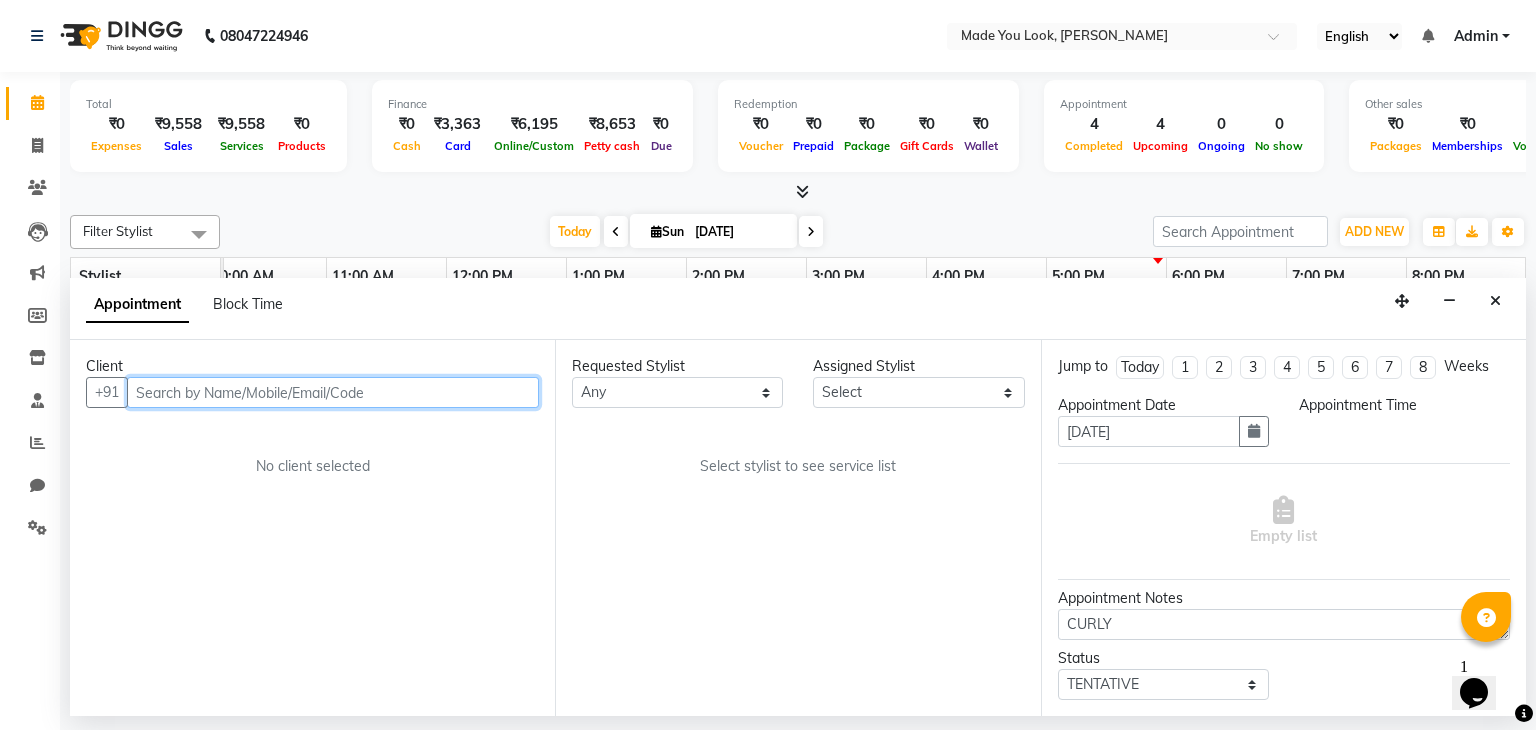 select on "check-in" 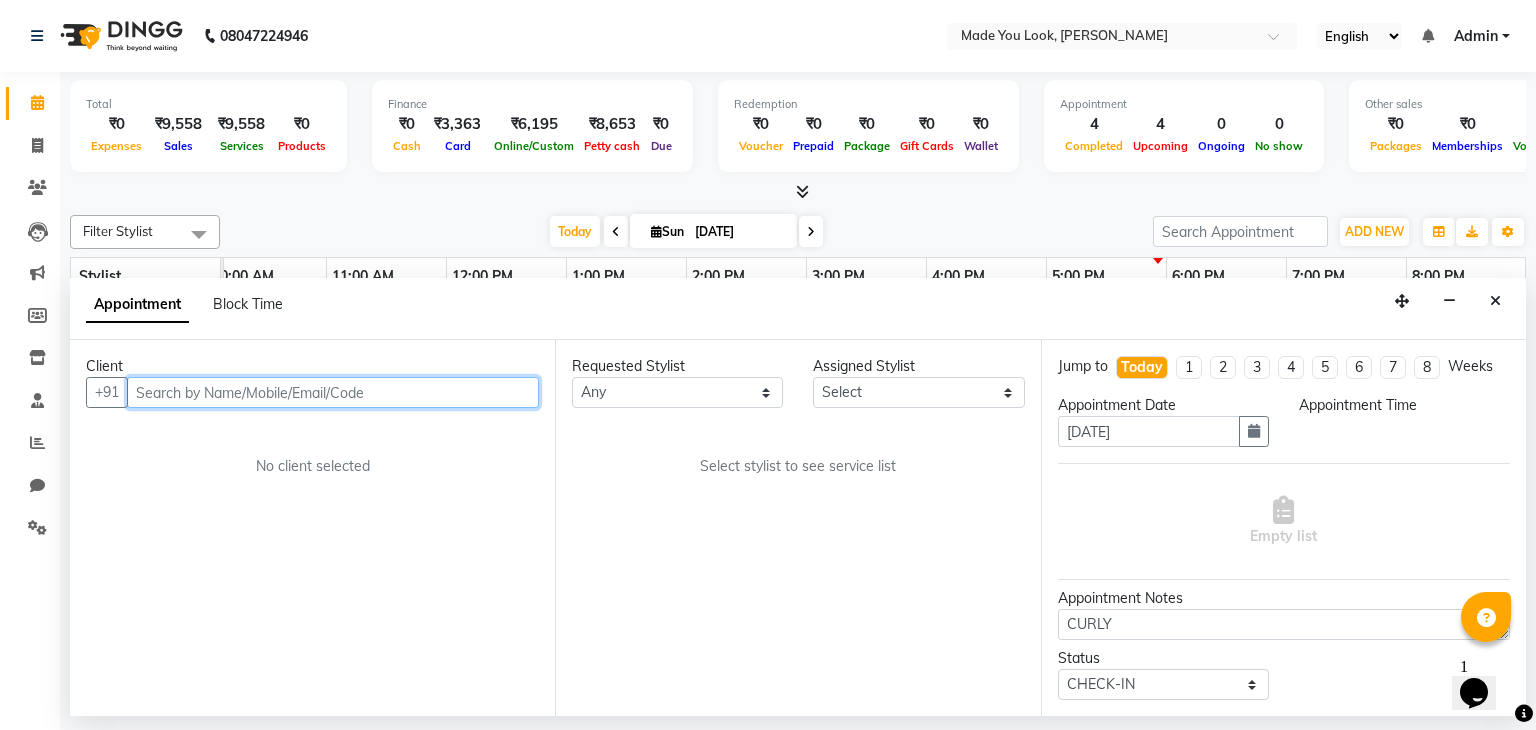 scroll, scrollTop: 0, scrollLeft: 0, axis: both 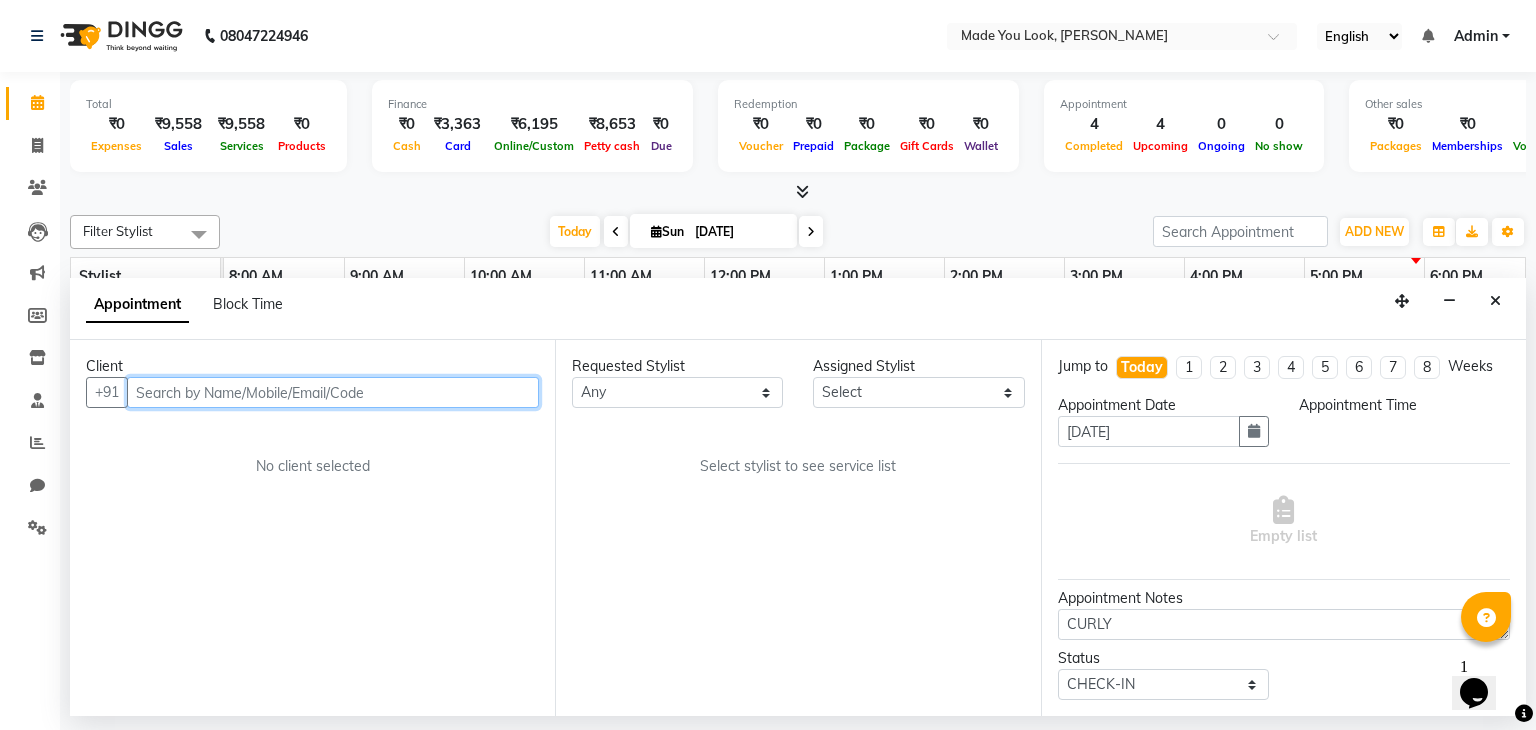select on "900" 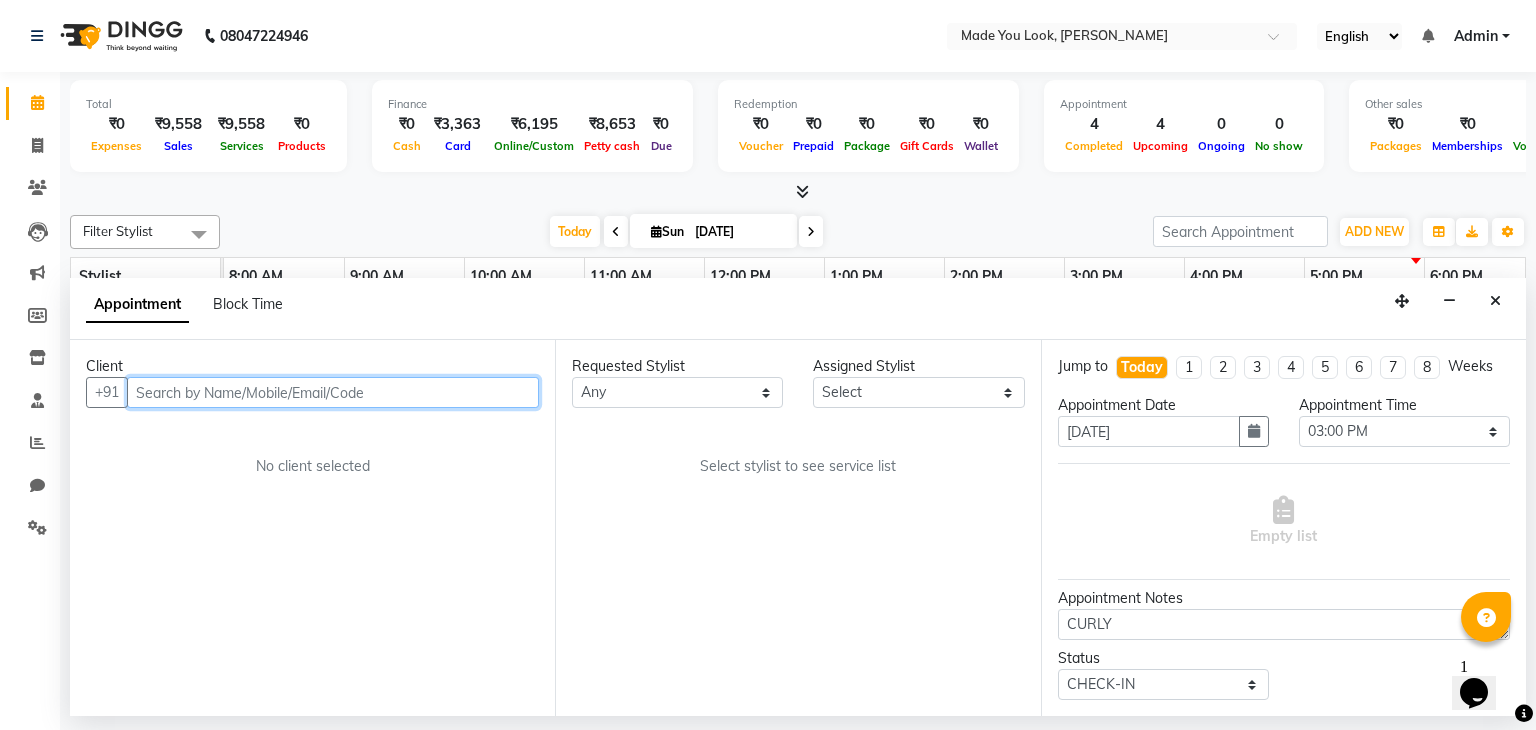 scroll, scrollTop: 0, scrollLeft: 258, axis: horizontal 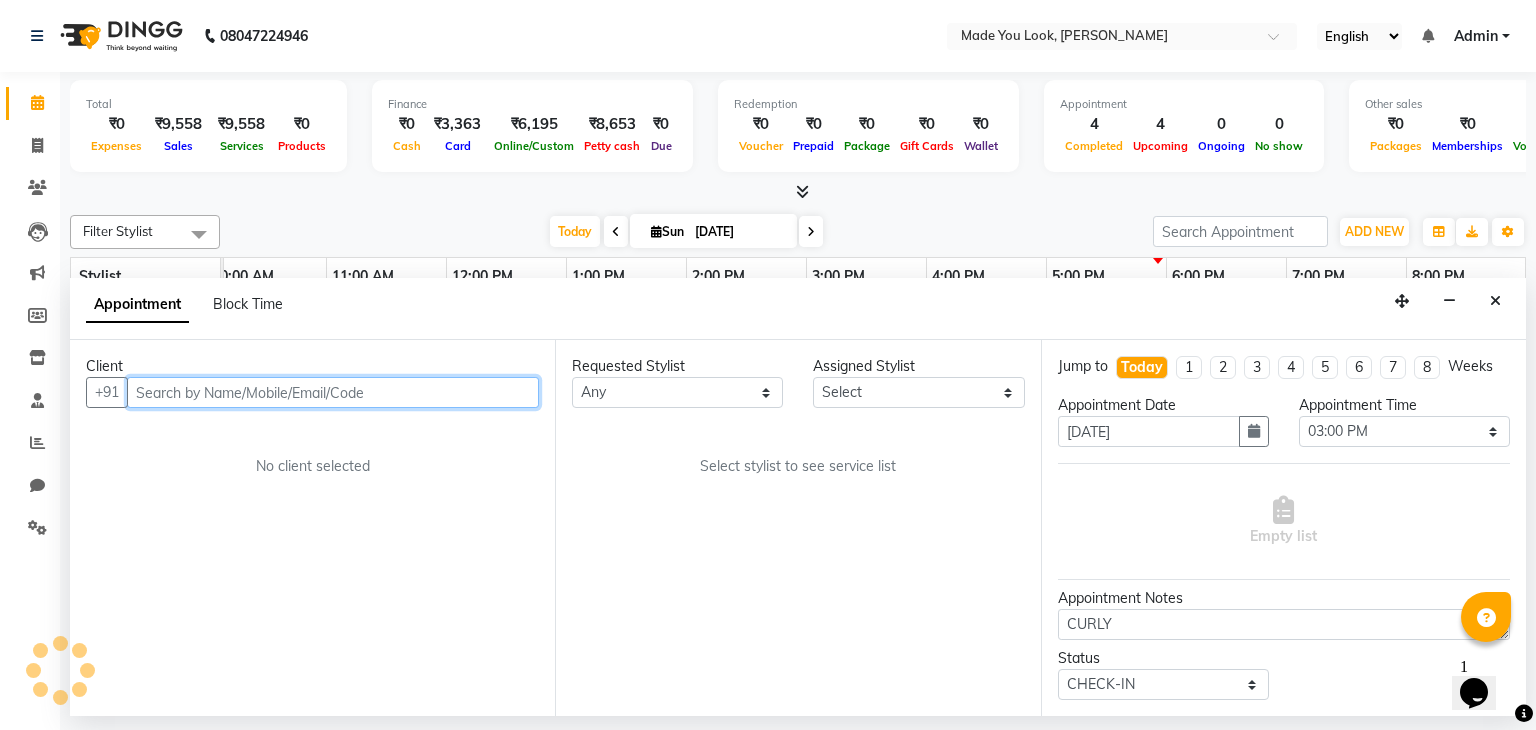select on "83312" 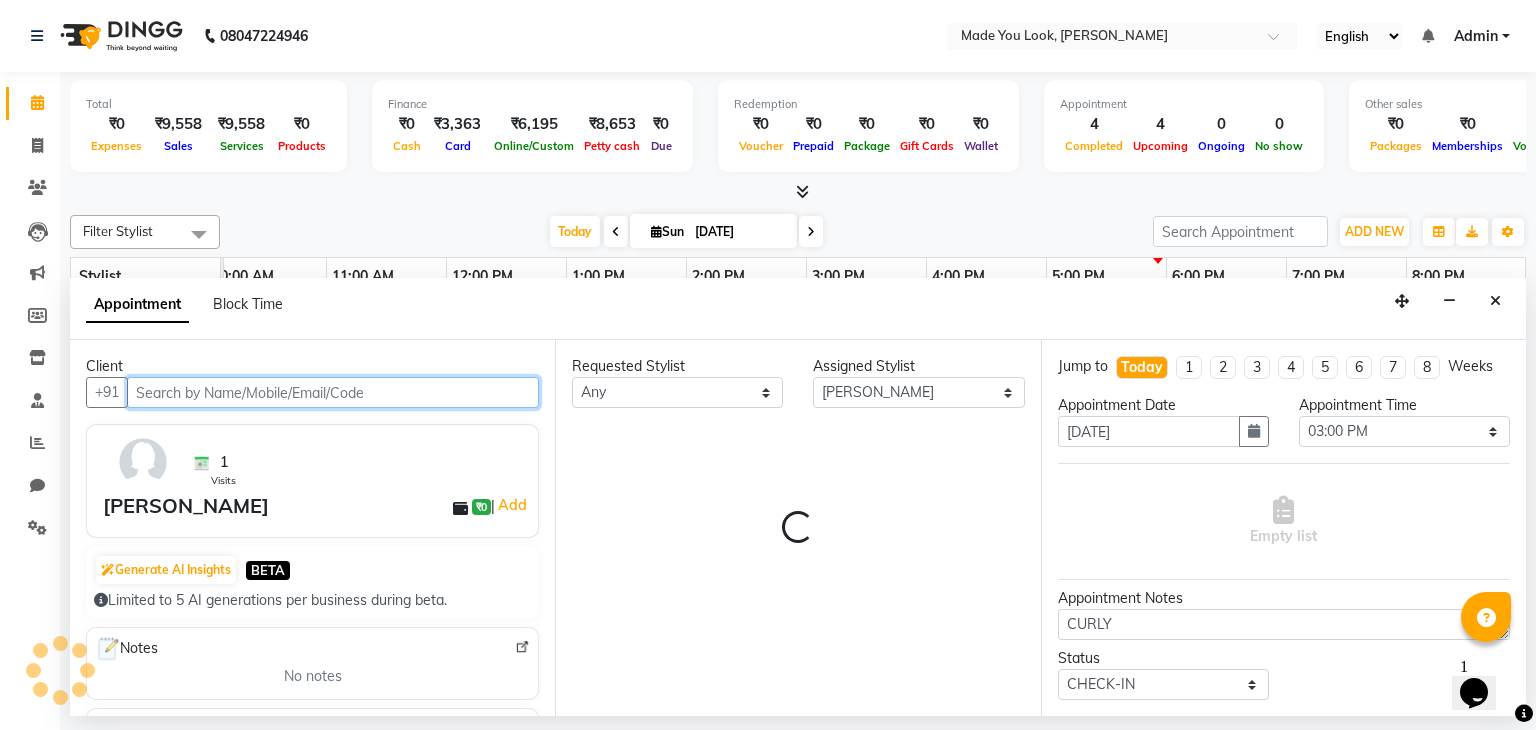 select on "4108" 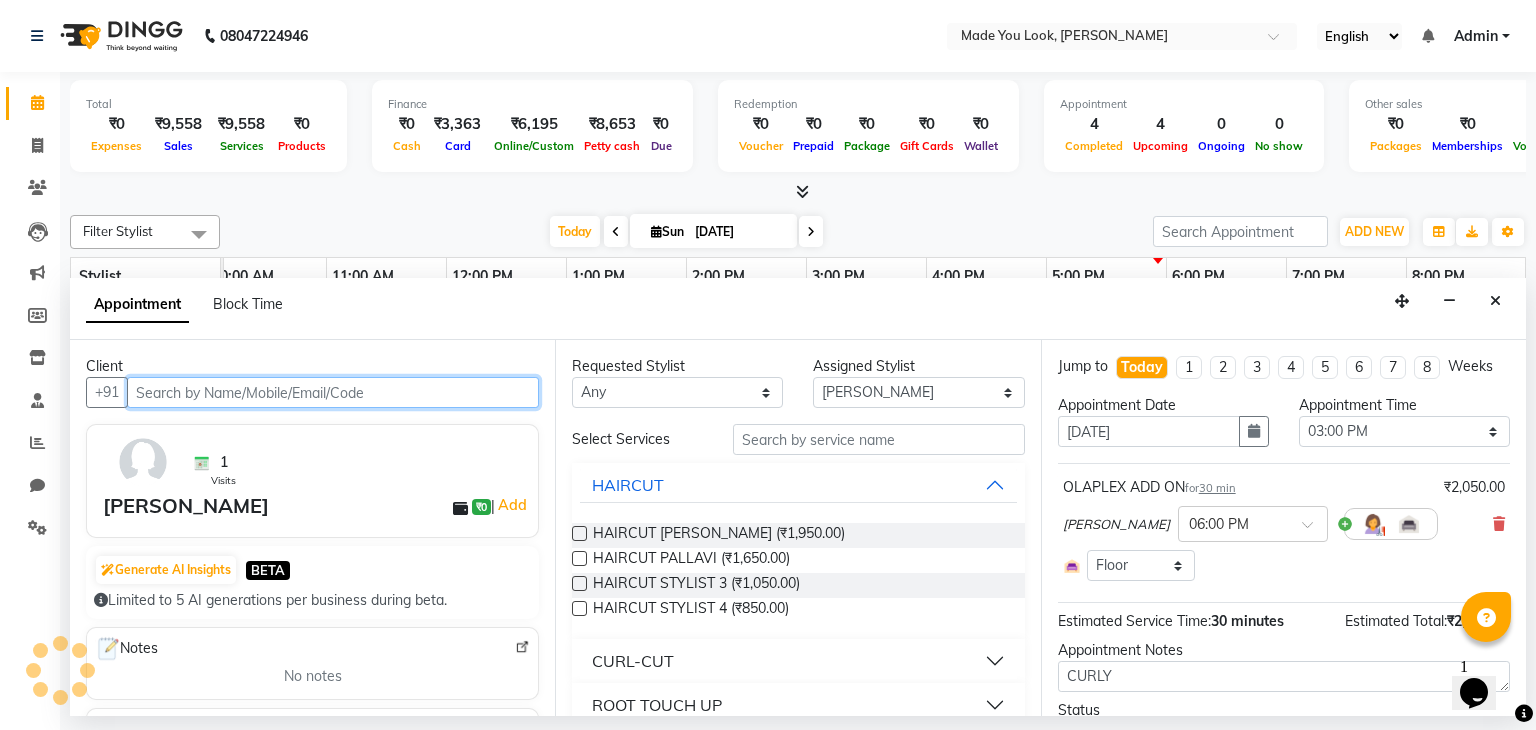 select on "4108" 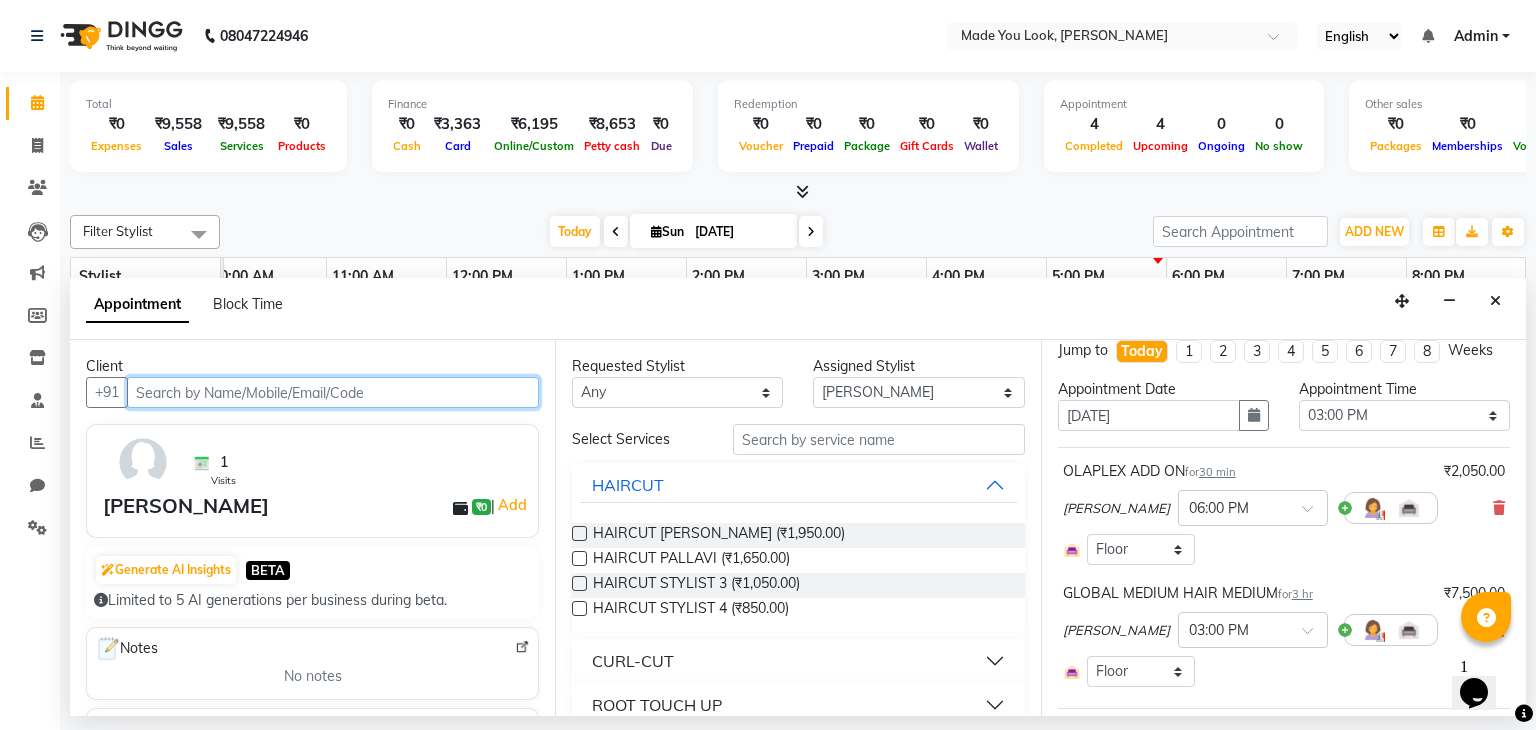 scroll, scrollTop: 0, scrollLeft: 0, axis: both 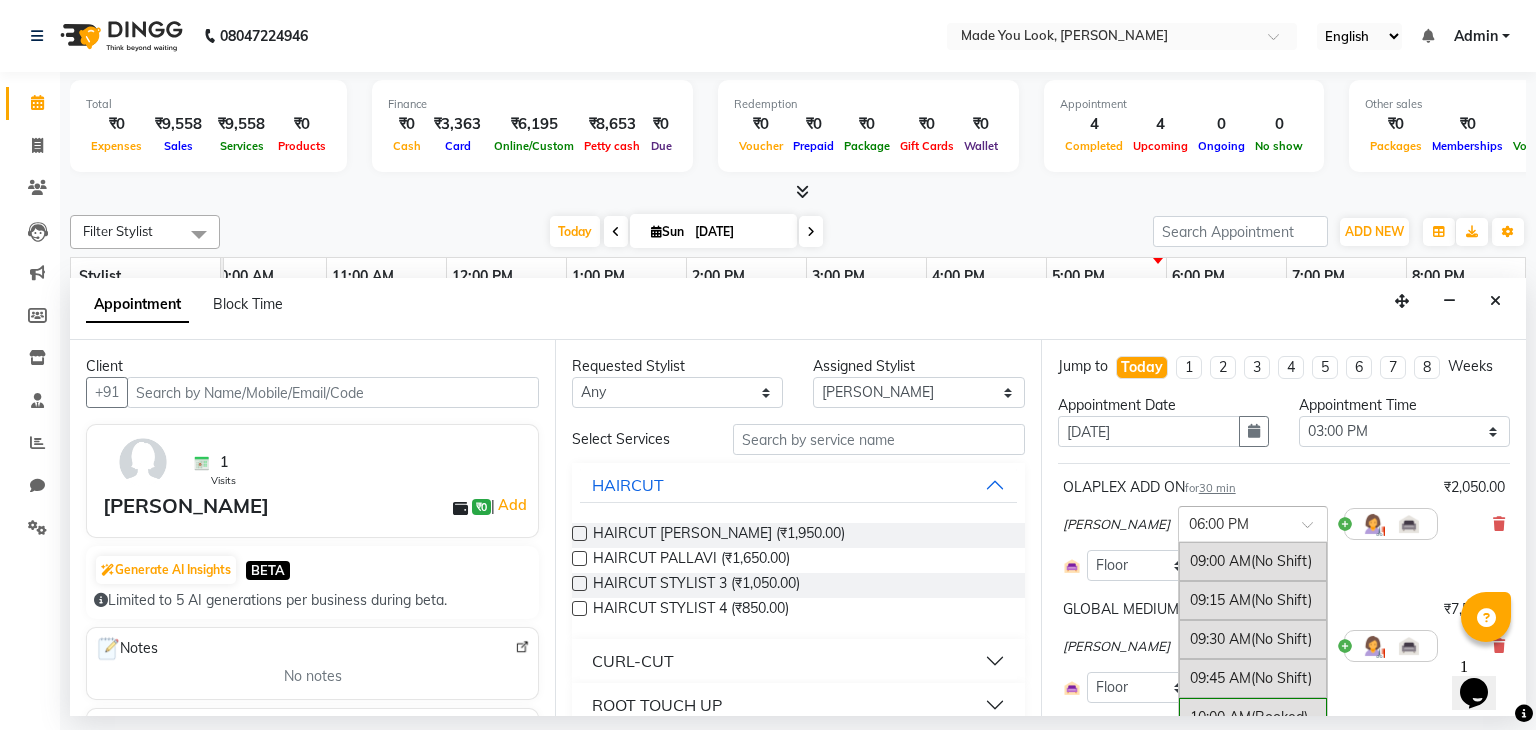 click at bounding box center [1314, 530] 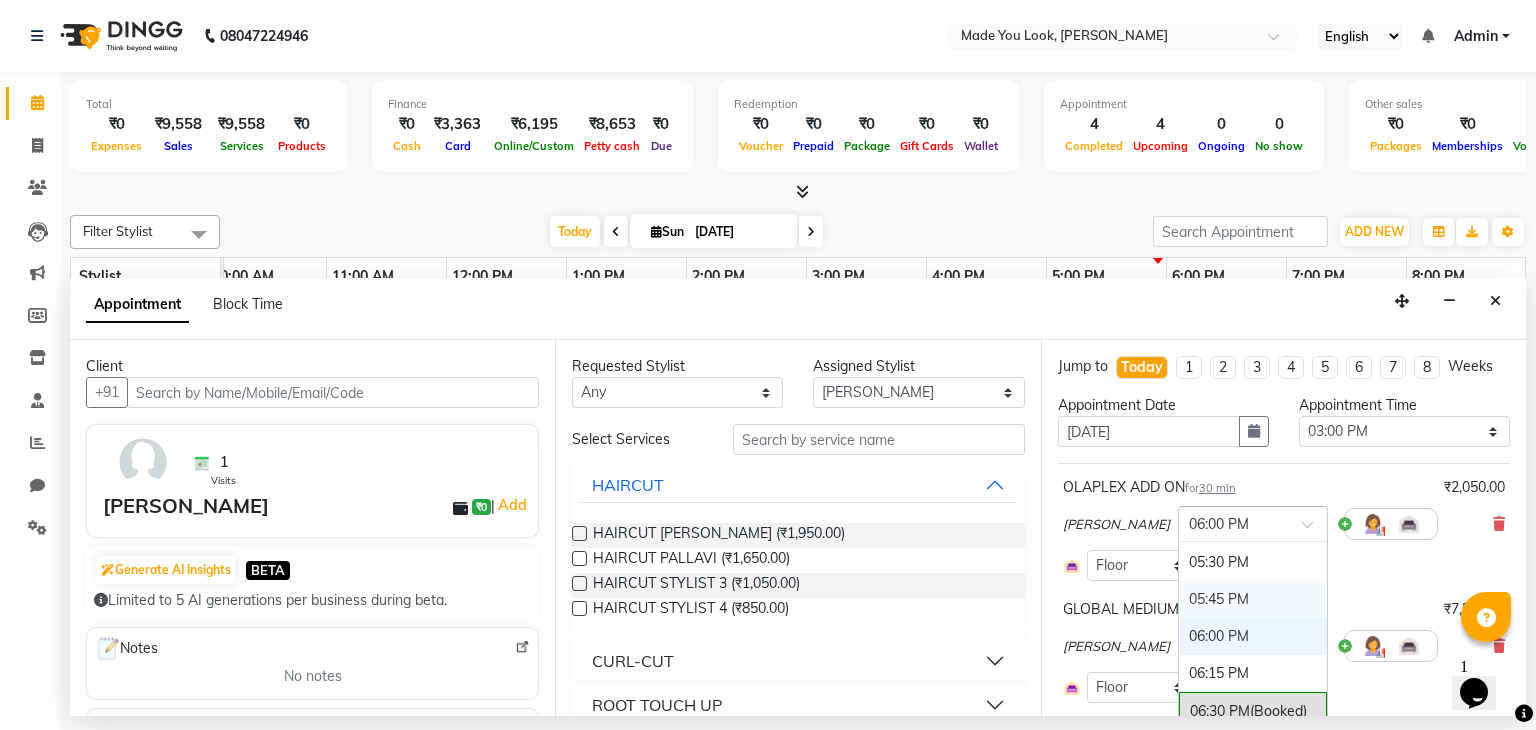 scroll, scrollTop: 1248, scrollLeft: 0, axis: vertical 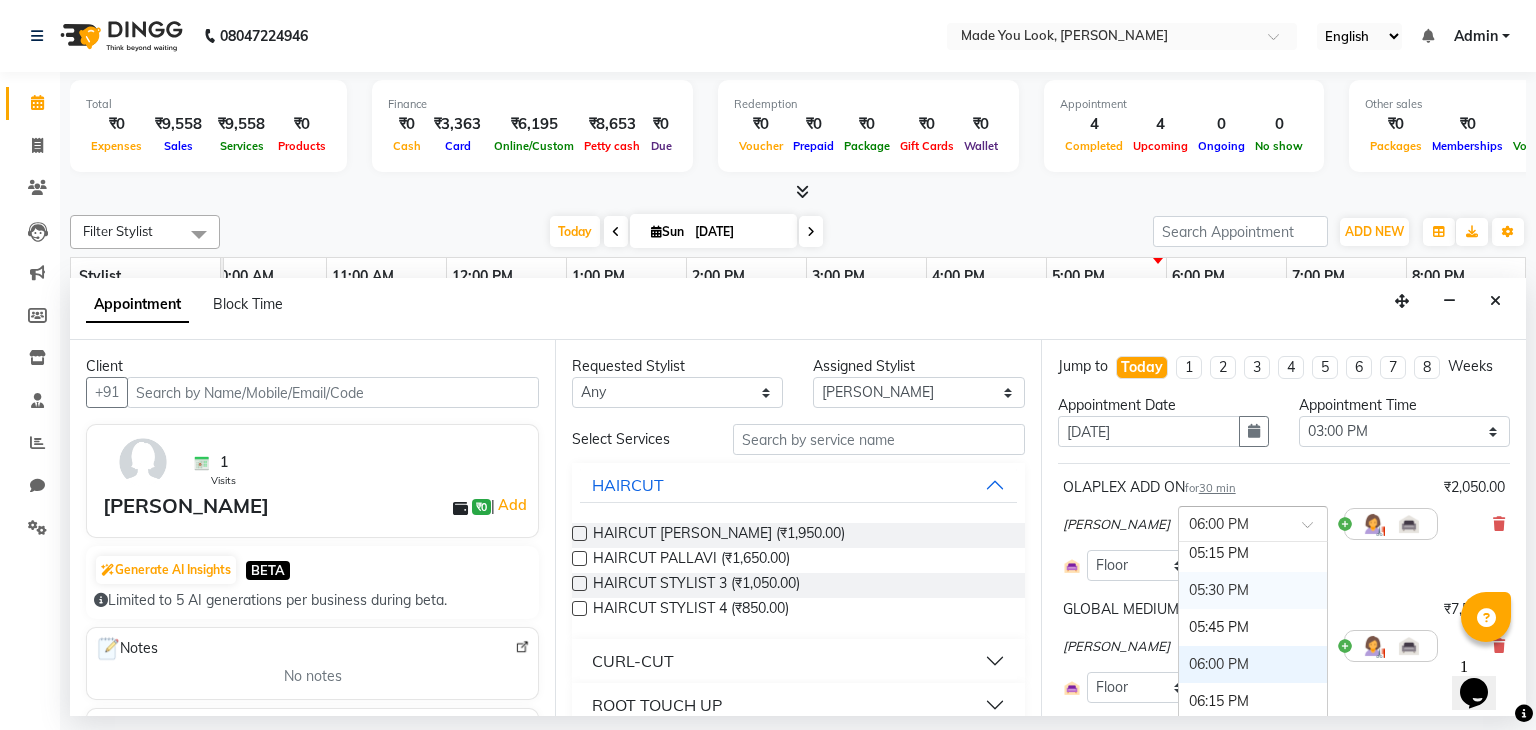 click on "05:30 PM" at bounding box center [1253, 590] 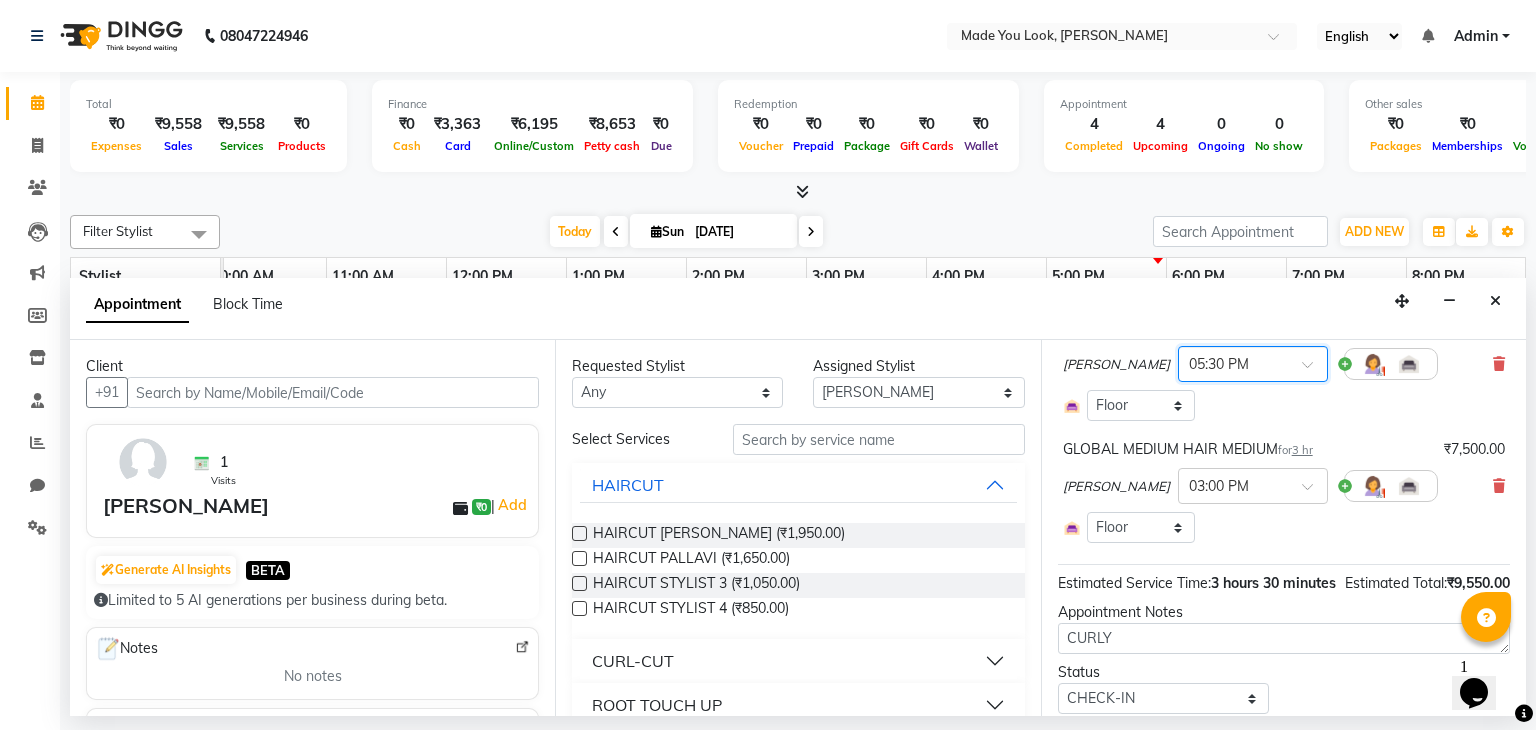 scroll, scrollTop: 246, scrollLeft: 0, axis: vertical 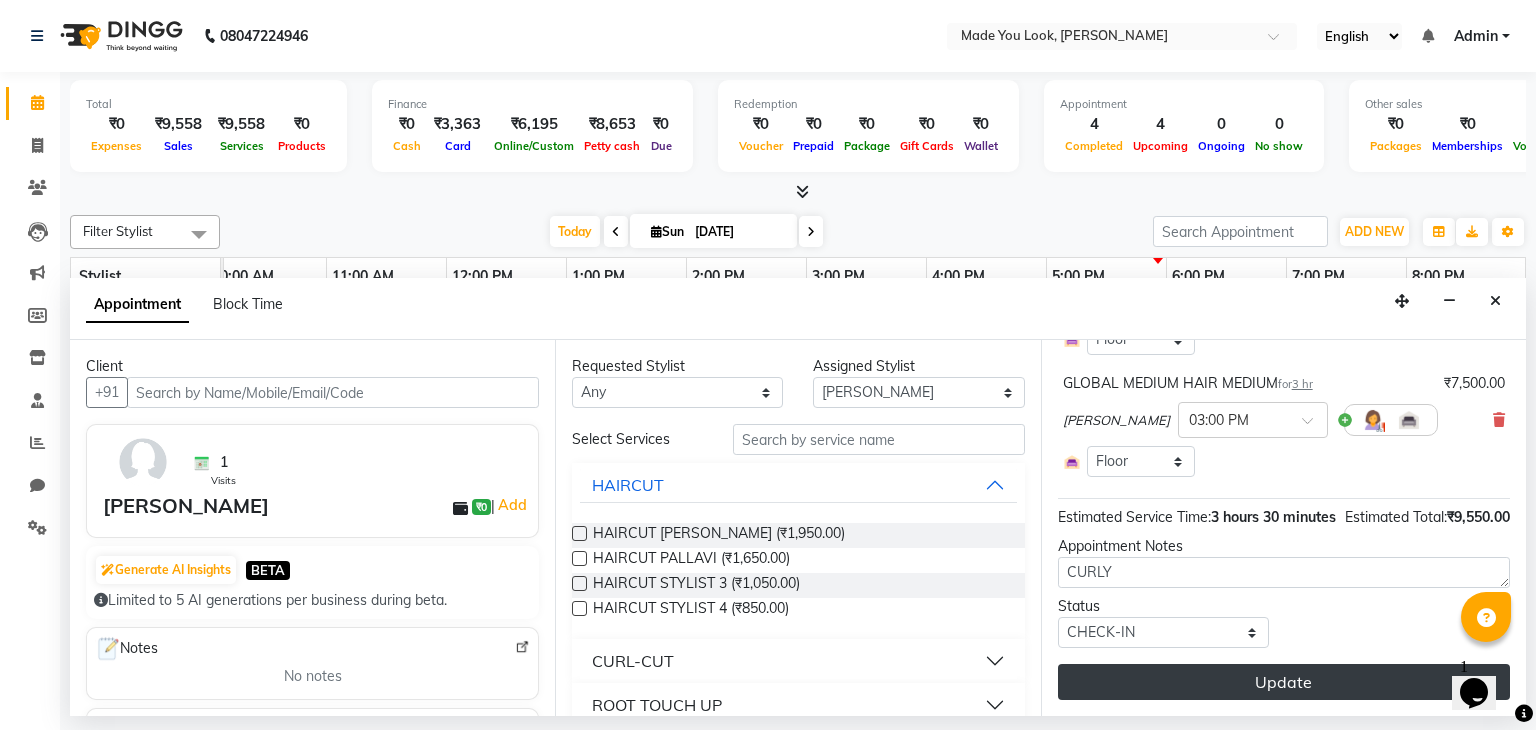 click on "Update" at bounding box center (1284, 682) 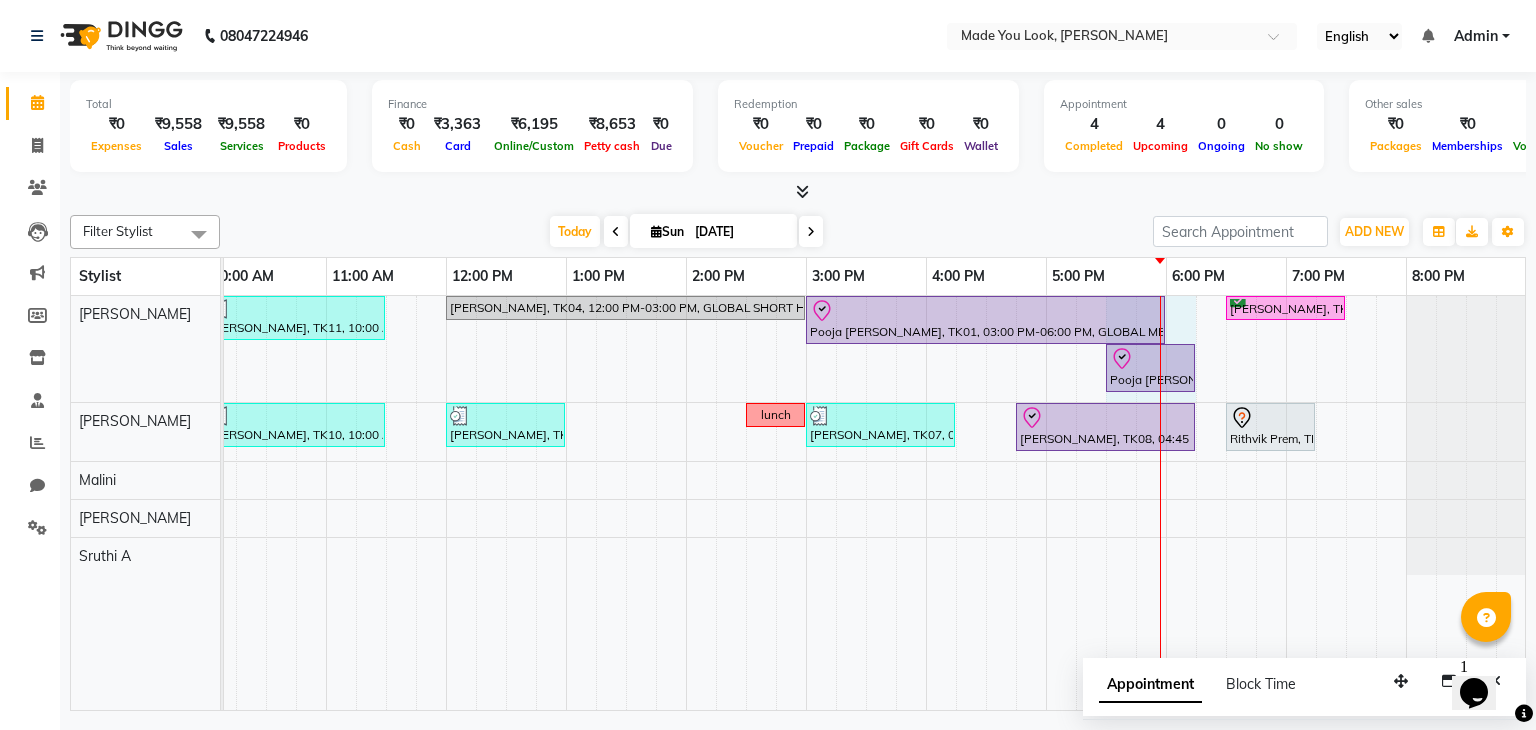 drag, startPoint x: 1165, startPoint y: 369, endPoint x: 1188, endPoint y: 357, distance: 25.942244 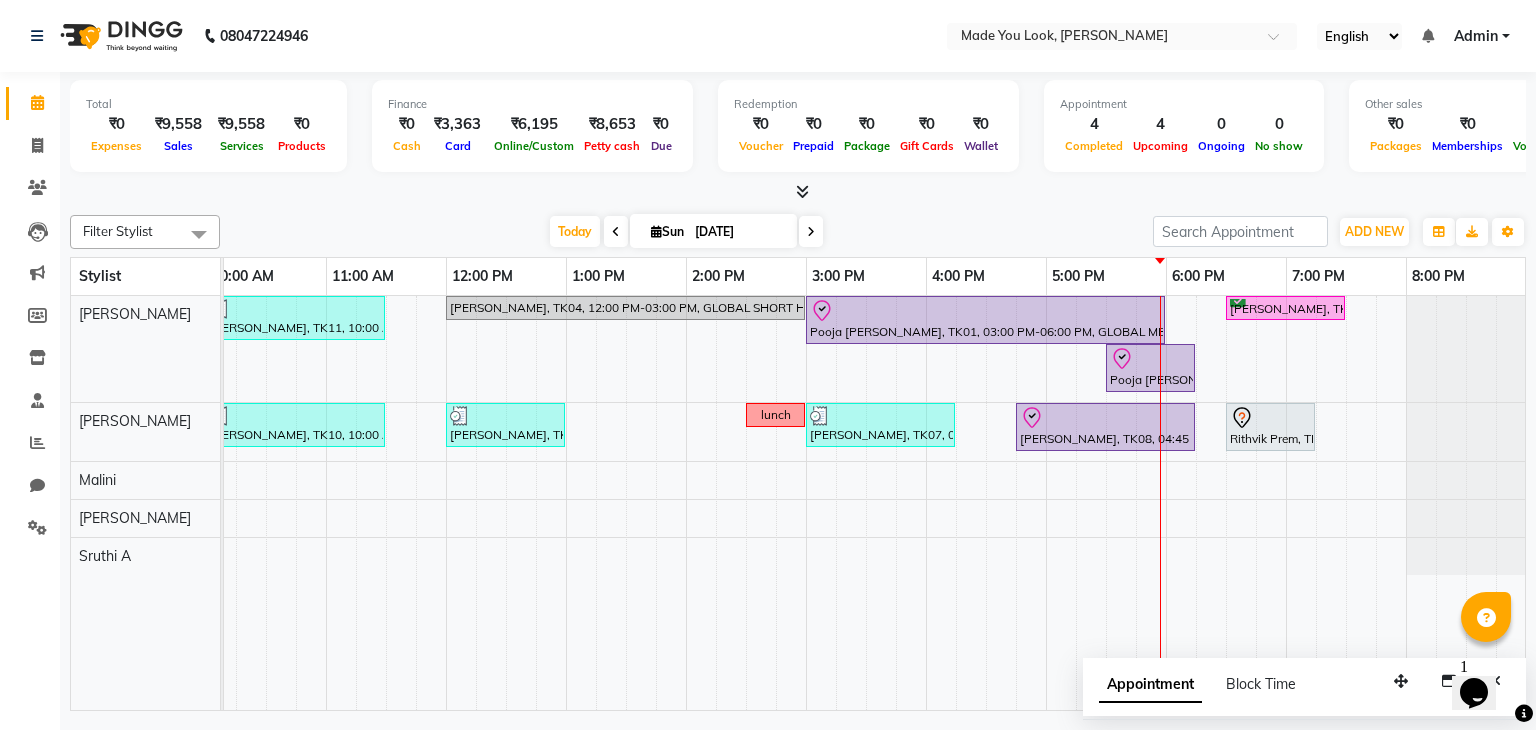 click at bounding box center (811, 231) 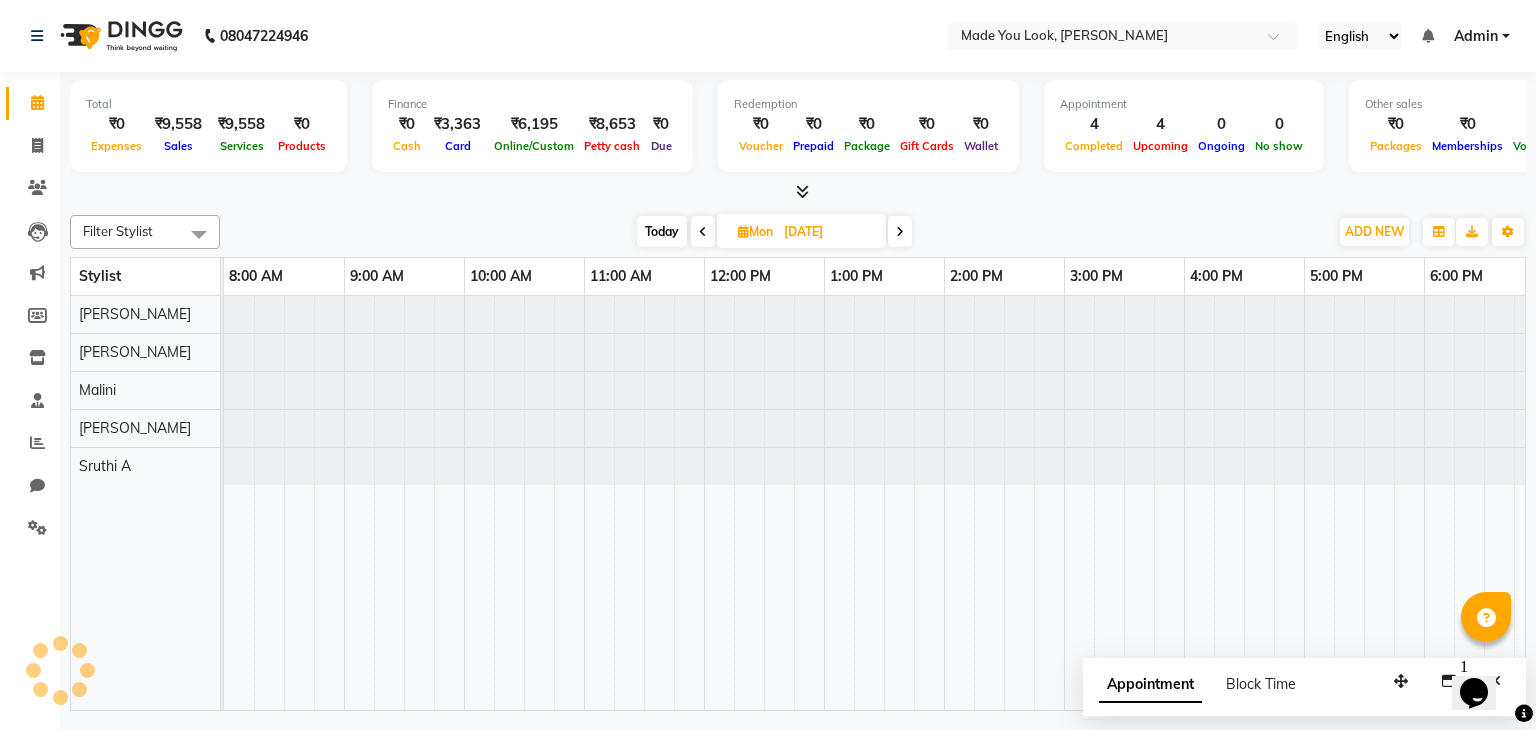scroll, scrollTop: 0, scrollLeft: 258, axis: horizontal 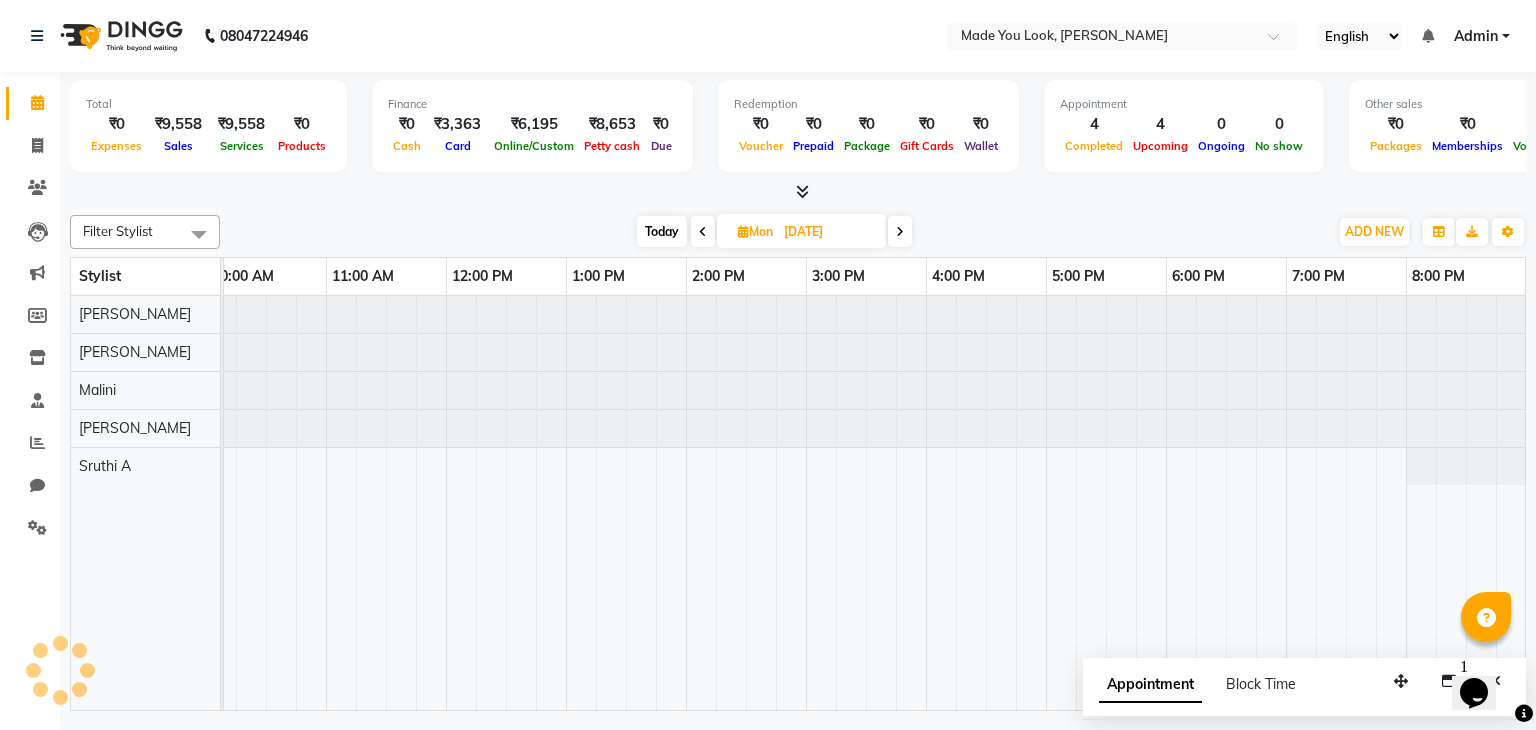 click on "[DATE]" at bounding box center (828, 232) 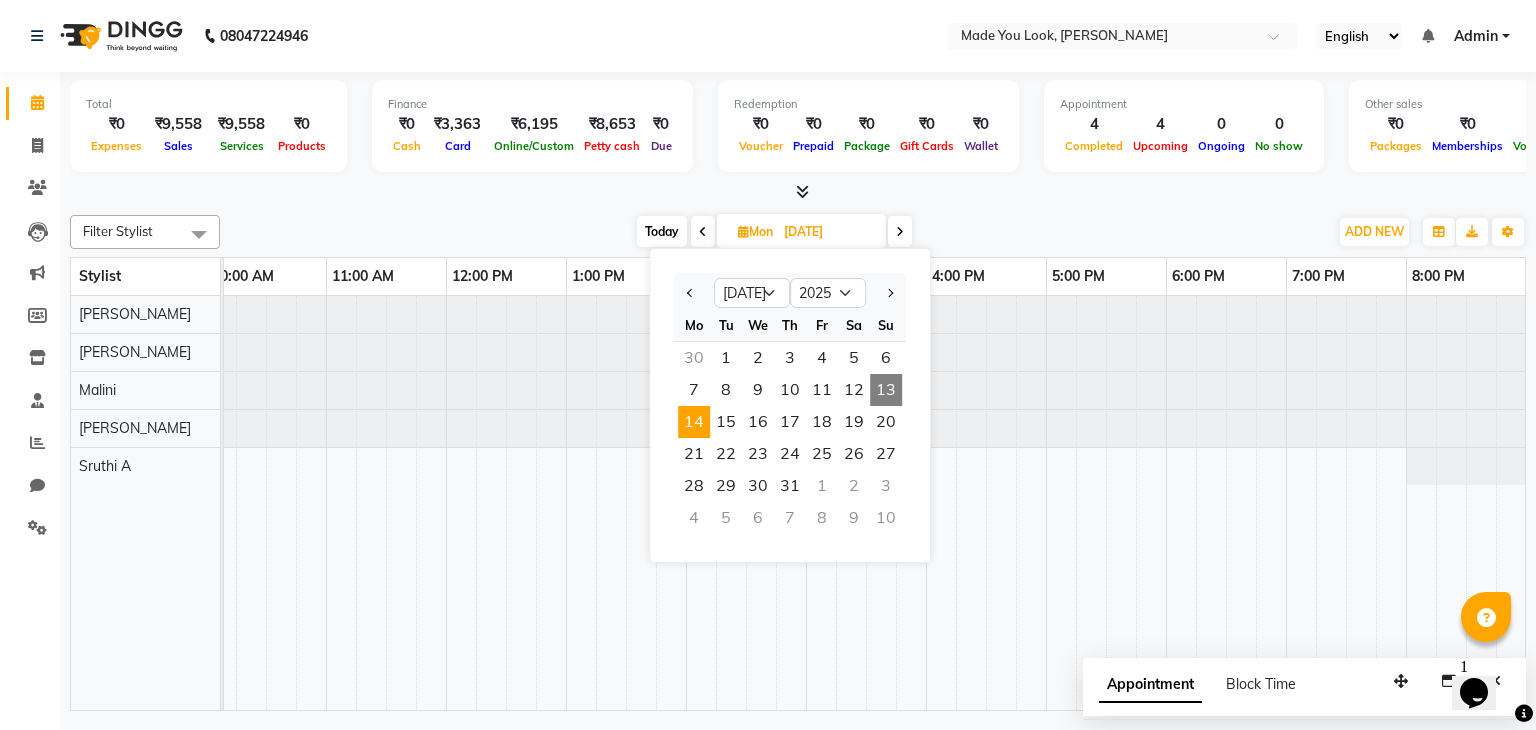 drag, startPoint x: 959, startPoint y: 212, endPoint x: 961, endPoint y: 201, distance: 11.18034 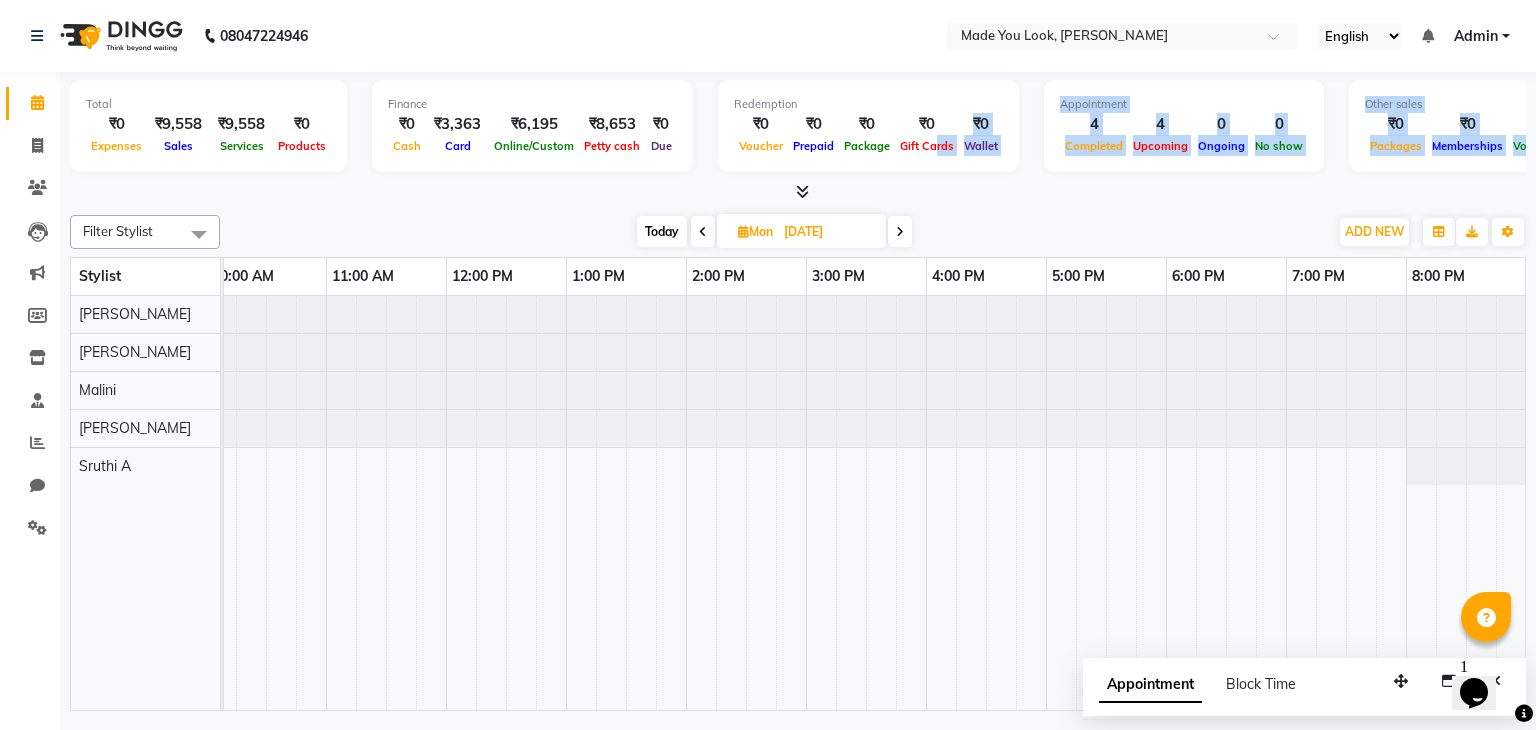 click on "Total  ₹0  Expenses ₹9,558  Sales ₹9,558  Services ₹0  Products Finance  ₹0  Cash ₹3,363  Card ₹6,195  Online/Custom ₹8,653 [PERSON_NAME] cash ₹0 Due  Redemption  ₹0 Voucher ₹0 Prepaid ₹0 Package ₹0  Gift Cards ₹0  Wallet  Appointment  4 Completed 4 Upcoming 0 Ongoing 0 No show  Other sales  ₹0  Packages ₹0  Memberships ₹0  Vouchers ₹0  Prepaids ₹0  Gift Cards" at bounding box center [798, 137] 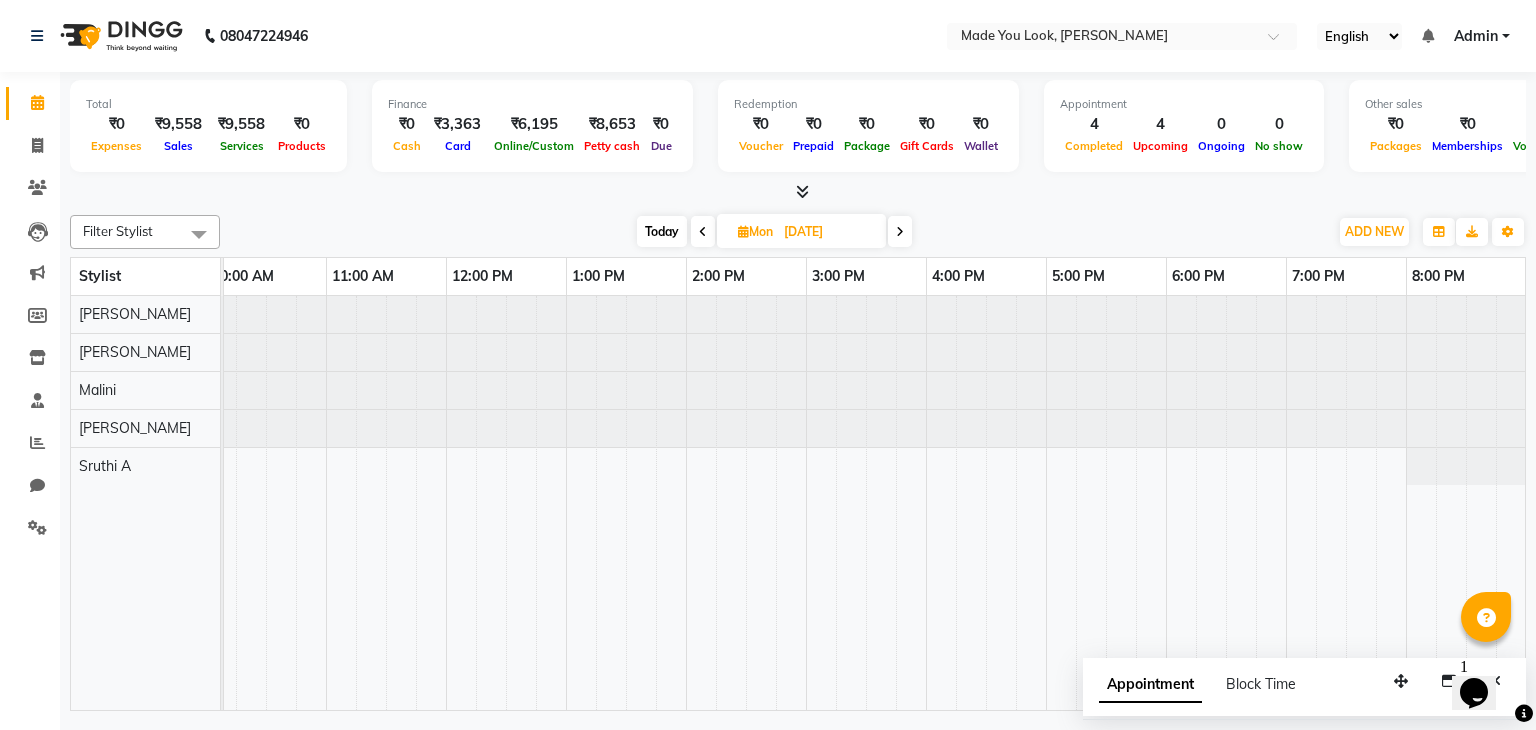click on "Package" at bounding box center (867, 146) 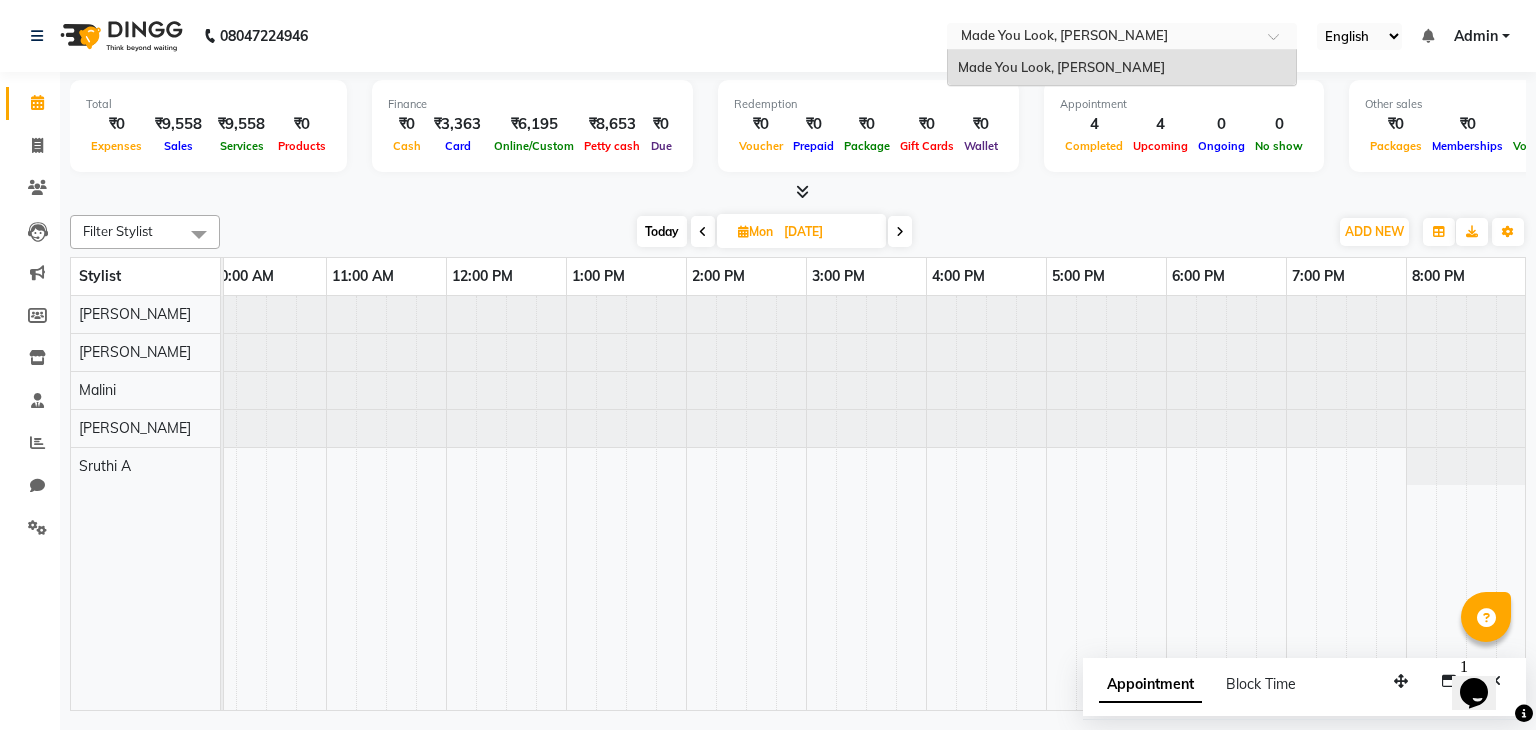 click at bounding box center [1280, 42] 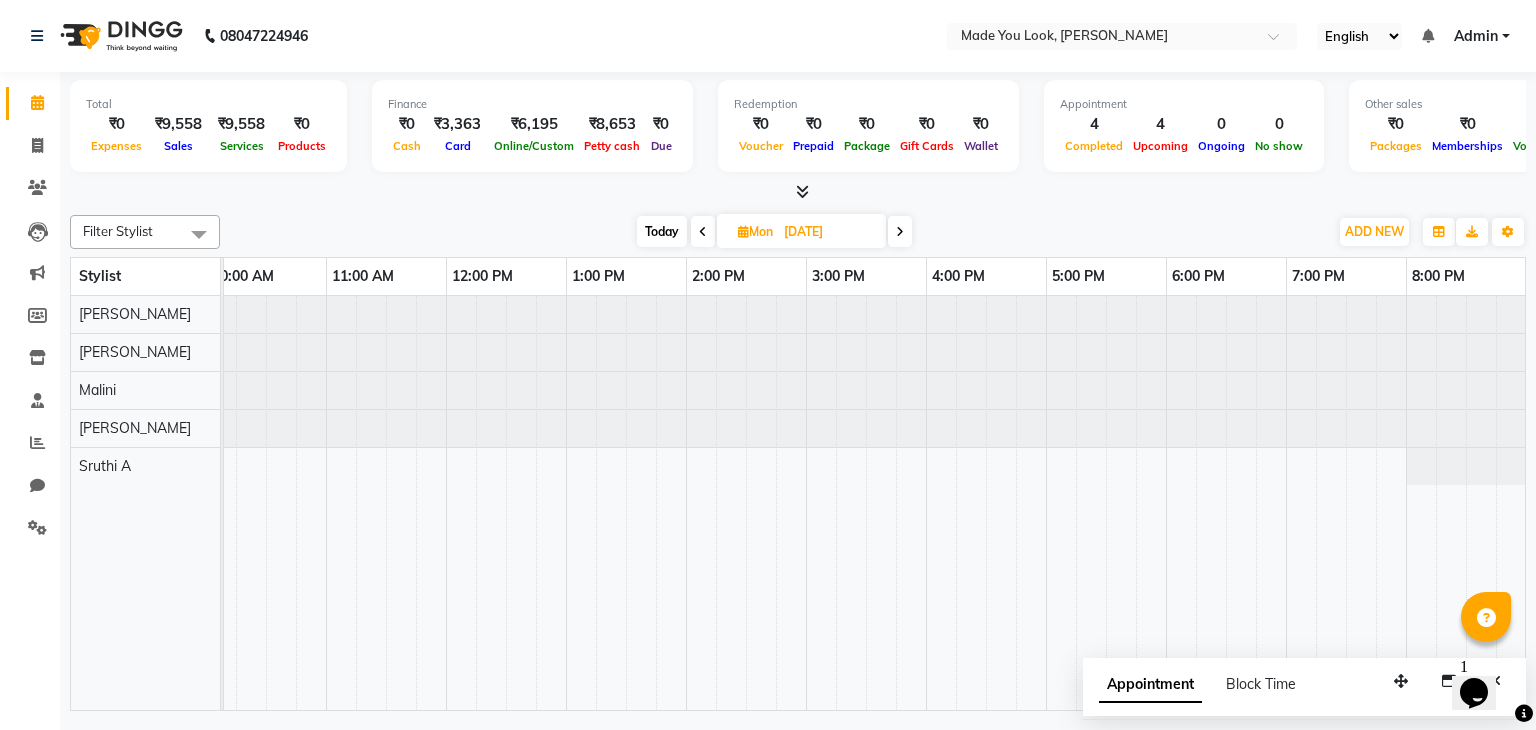click on "Filter Stylist Select All Malini pallavi [PERSON_NAME] Devi [PERSON_NAME]  [PERSON_NAME] A [DATE]  [DATE] Toggle Dropdown Add Appointment Add Invoice Add Expense Add Attendance Add Client Add Transaction Toggle Dropdown Add Appointment Add Invoice Add Expense Add Attendance Add Client ADD NEW Toggle Dropdown Add Appointment Add Invoice Add Expense Add Attendance Add Client Add Transaction Filter Stylist Select All Malini pallavi [PERSON_NAME] Devi [PERSON_NAME]  [PERSON_NAME] A Group By  Staff View   Room View  View as Vertical  Vertical - Week View  Horizontal  Horizontal - Week View  List  Toggle Dropdown Calendar Settings Manage Tags   Arrange Stylists   Reset Stylists  Full Screen Appointment Form Zoom 100% Stylist 8:00 AM 9:00 AM 10:00 AM 11:00 AM 12:00 PM 1:00 PM 2:00 PM 3:00 PM 4:00 PM 5:00 PM 6:00 PM 7:00 PM 8:00 PM [PERSON_NAME]  [PERSON_NAME] [PERSON_NAME] Devi [PERSON_NAME] A" 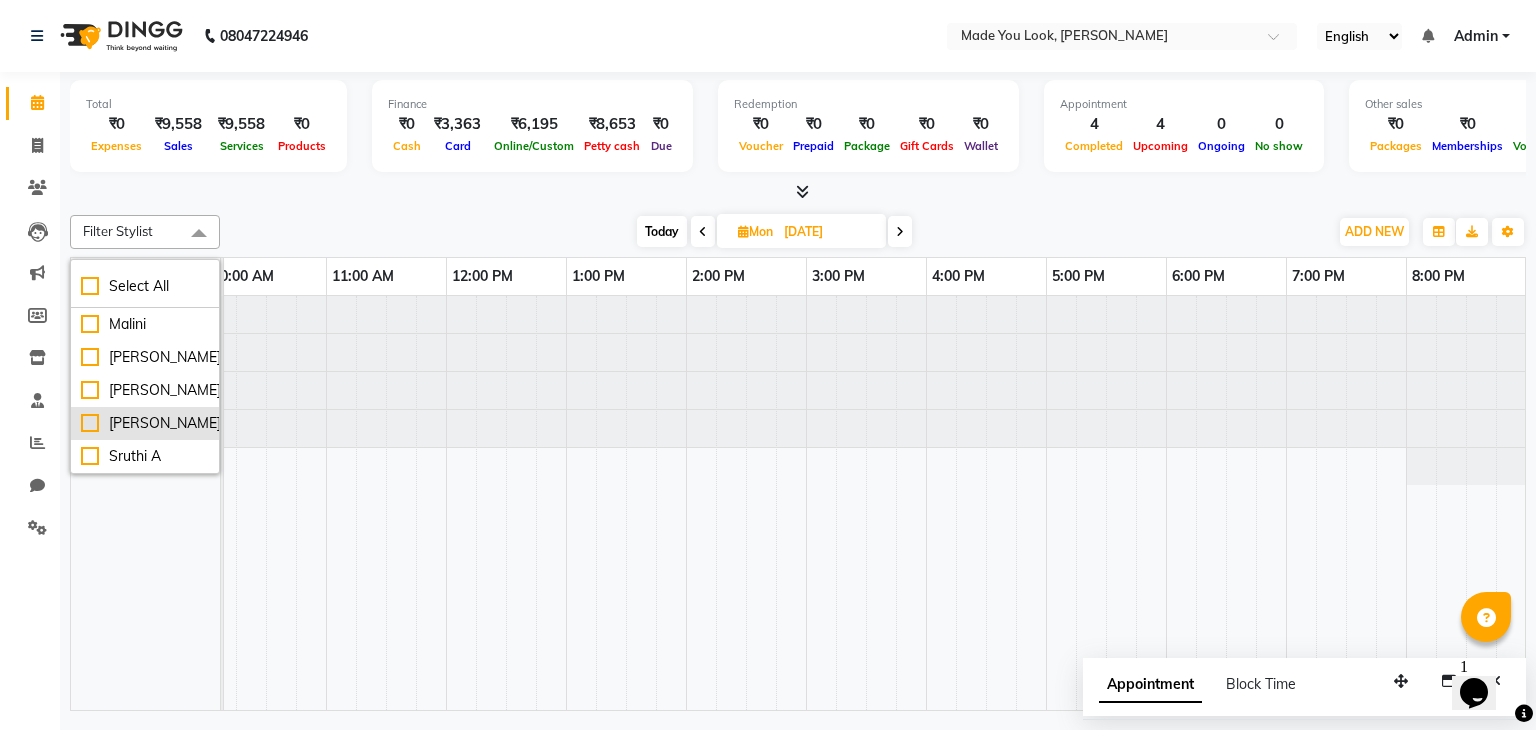 click on "[PERSON_NAME]" at bounding box center [145, 423] 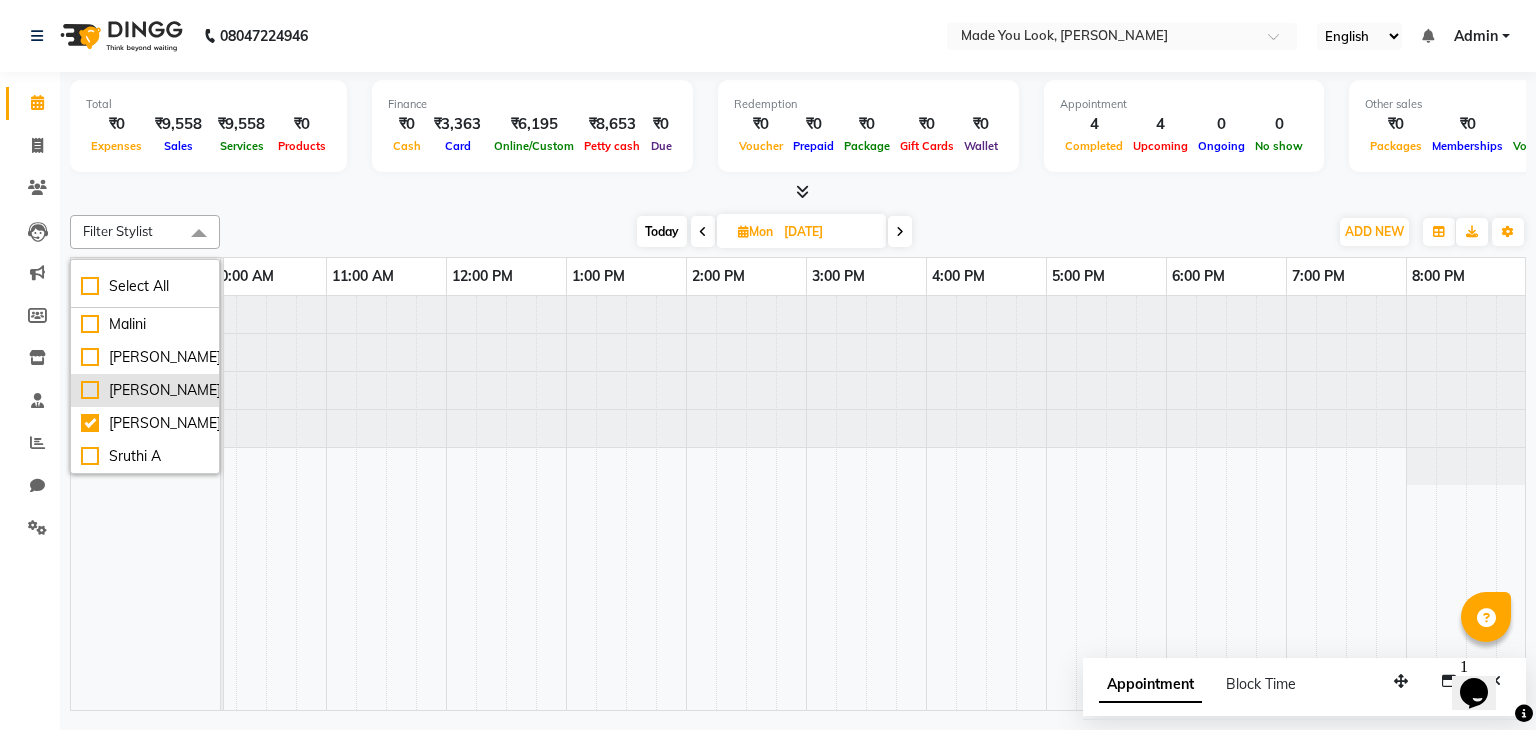 checkbox on "true" 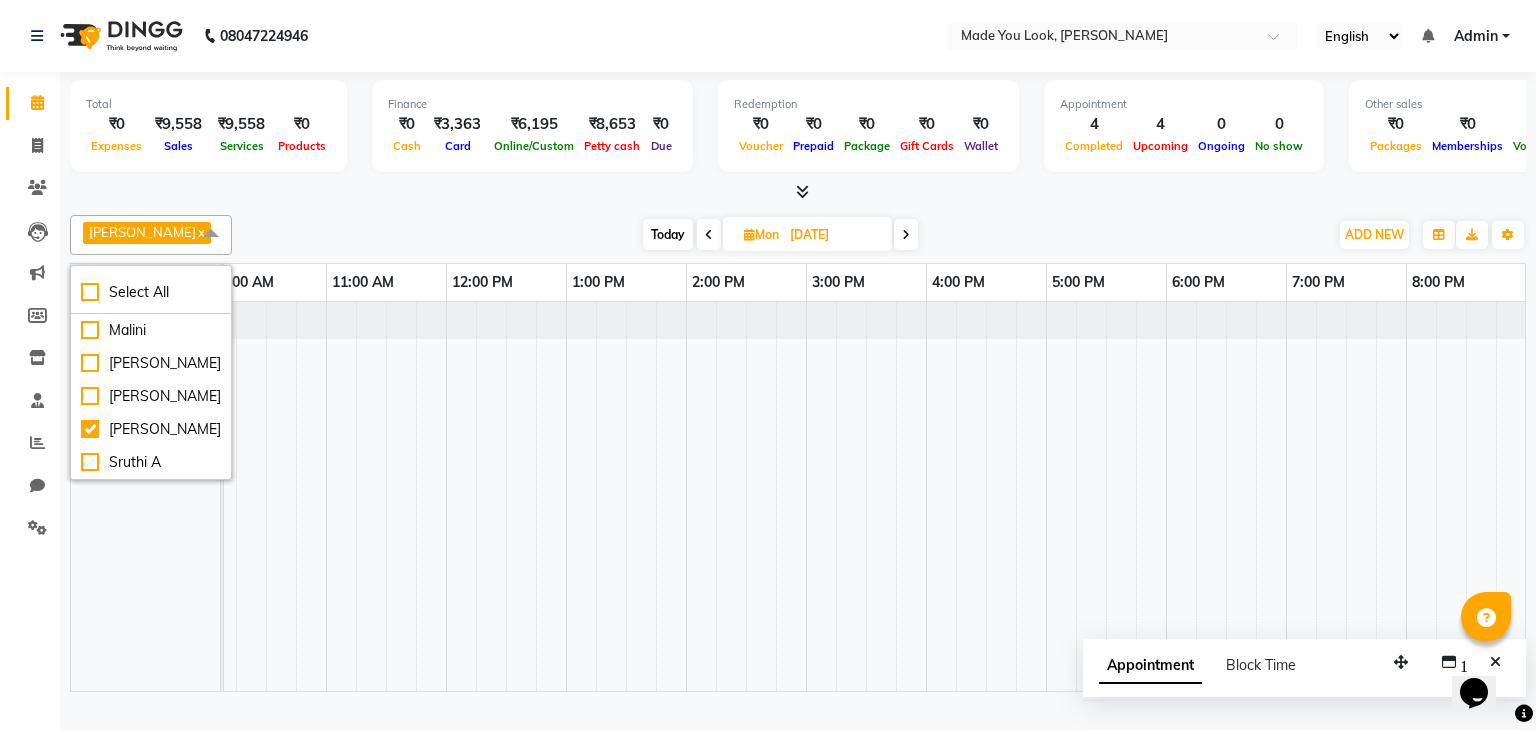 click on "[PERSON_NAME]   x Select All Malini pallavi [PERSON_NAME] Devi [PERSON_NAME]  [PERSON_NAME] A [DATE]  [DATE] Toggle Dropdown Add Appointment Add Invoice Add Expense Add Attendance Add Client Add Transaction Toggle Dropdown Add Appointment Add Invoice Add Expense Add Attendance Add Client ADD NEW Toggle Dropdown Add Appointment Add Invoice Add Expense Add Attendance Add Client Add Transaction [PERSON_NAME]   x Select All Malini pallavi [PERSON_NAME] Devi [PERSON_NAME]  [PERSON_NAME] A Group By  Staff View   Room View  View as Vertical  Vertical - Week View  Horizontal  Horizontal - Week View  List  Toggle Dropdown Calendar Settings Manage Tags   Arrange Stylists   Reset Stylists  Full Screen Appointment Form Zoom 100%" at bounding box center [798, 235] 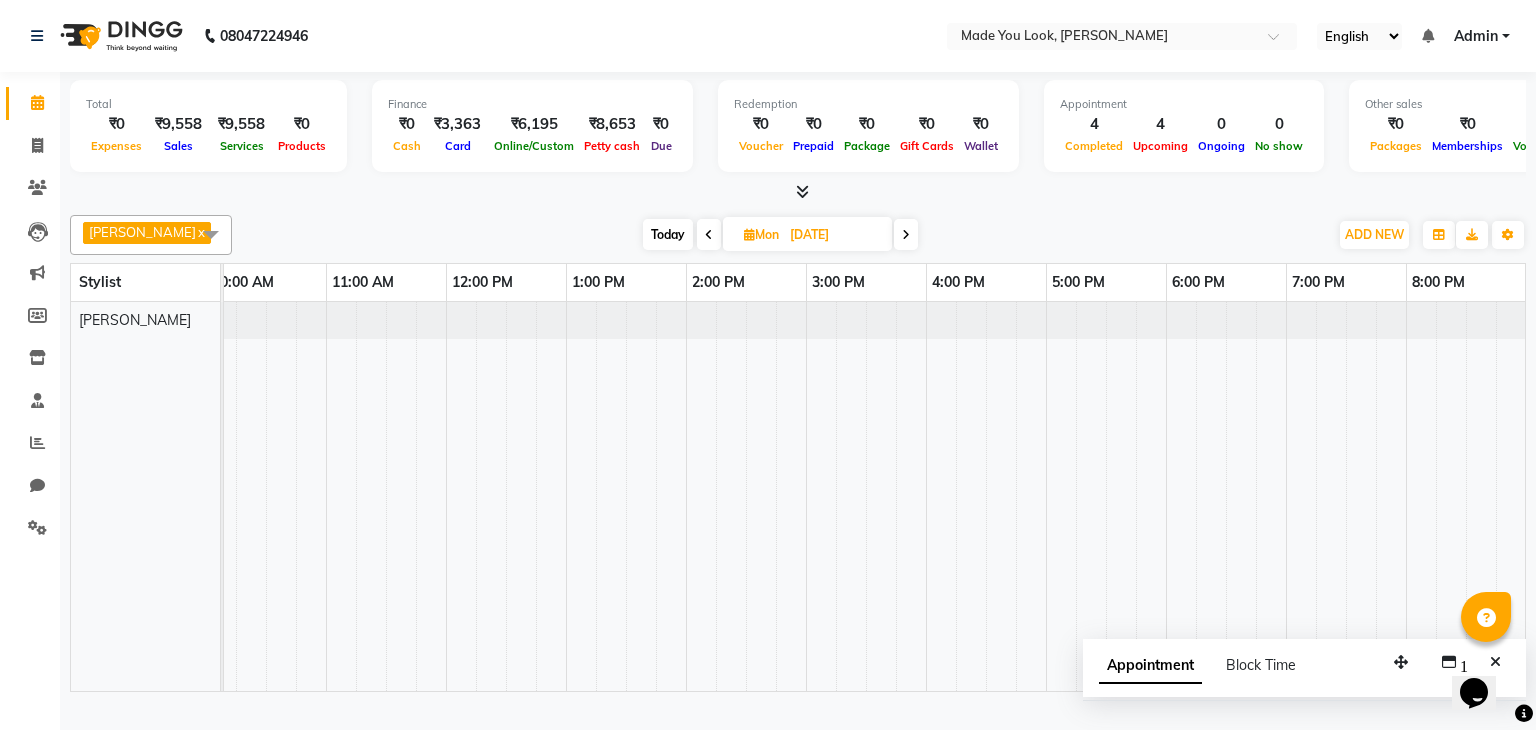 click at bounding box center (709, 234) 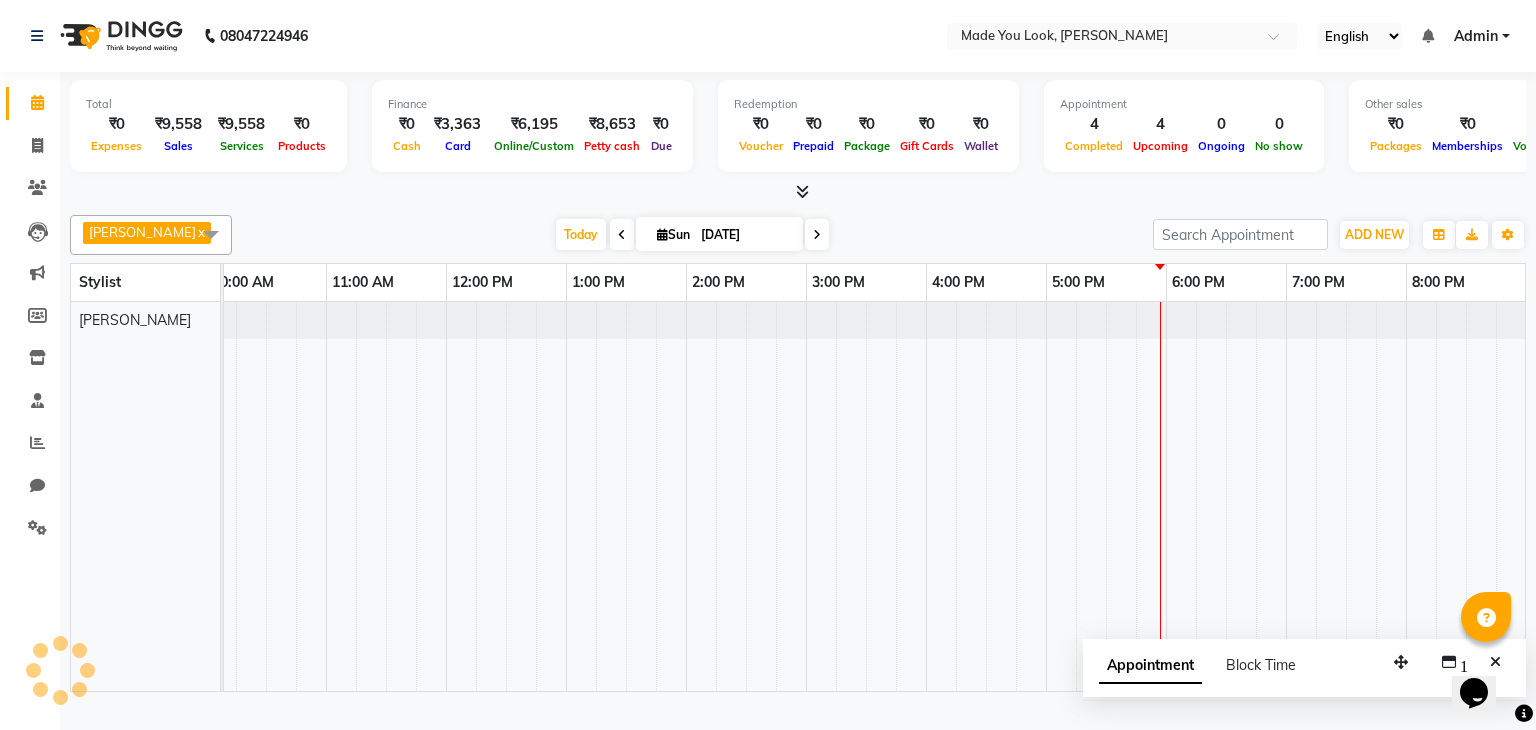 scroll, scrollTop: 0, scrollLeft: 258, axis: horizontal 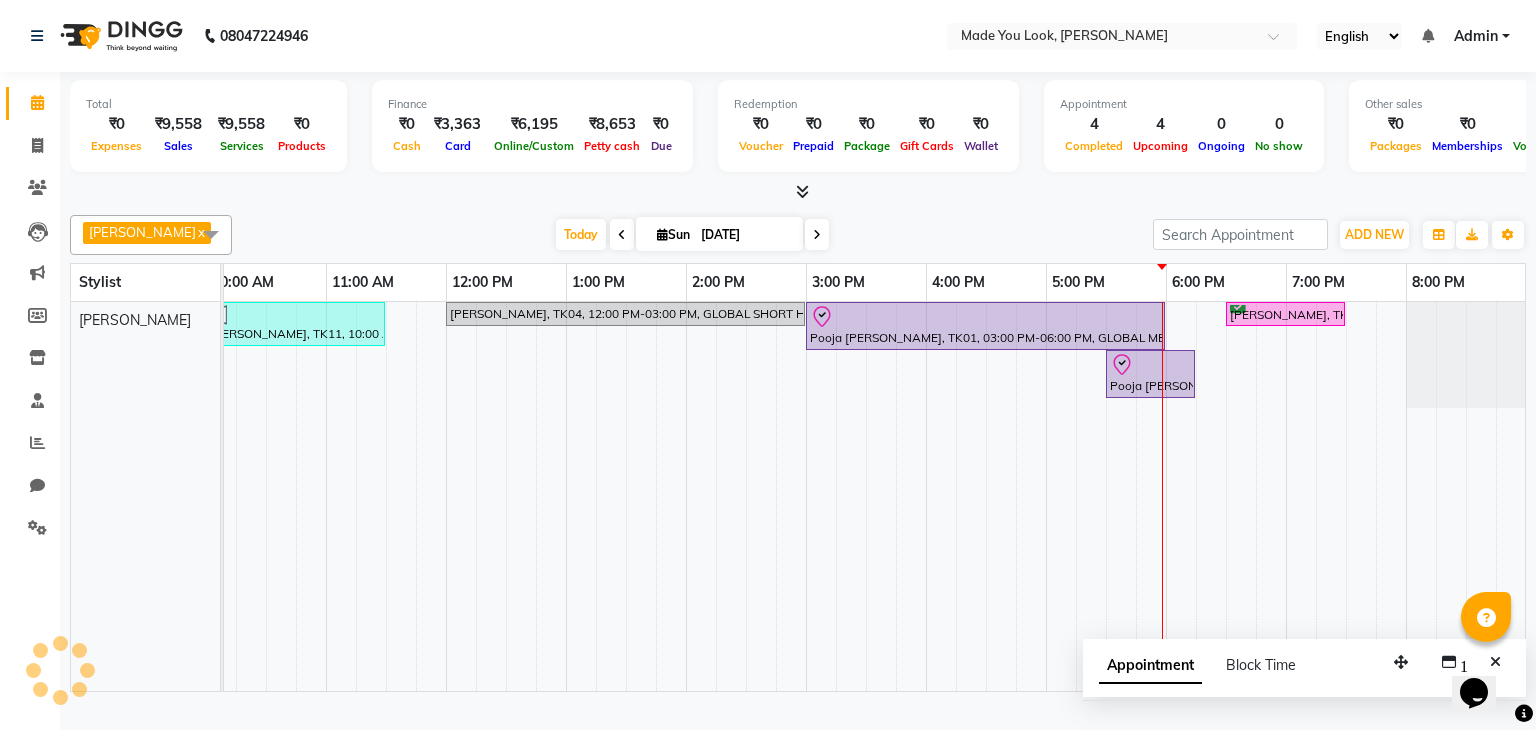 click at bounding box center (211, 234) 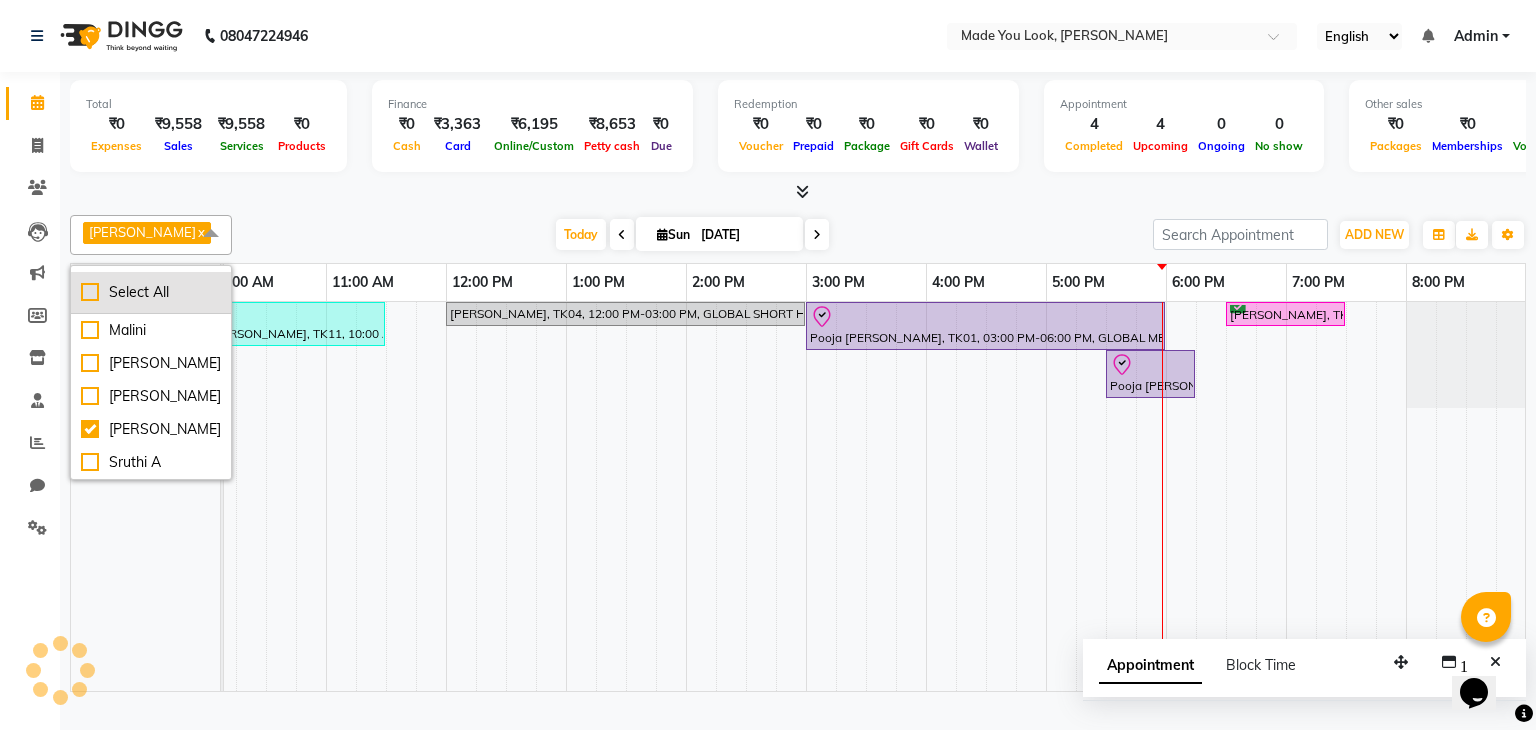 click on "Select All" at bounding box center [151, 292] 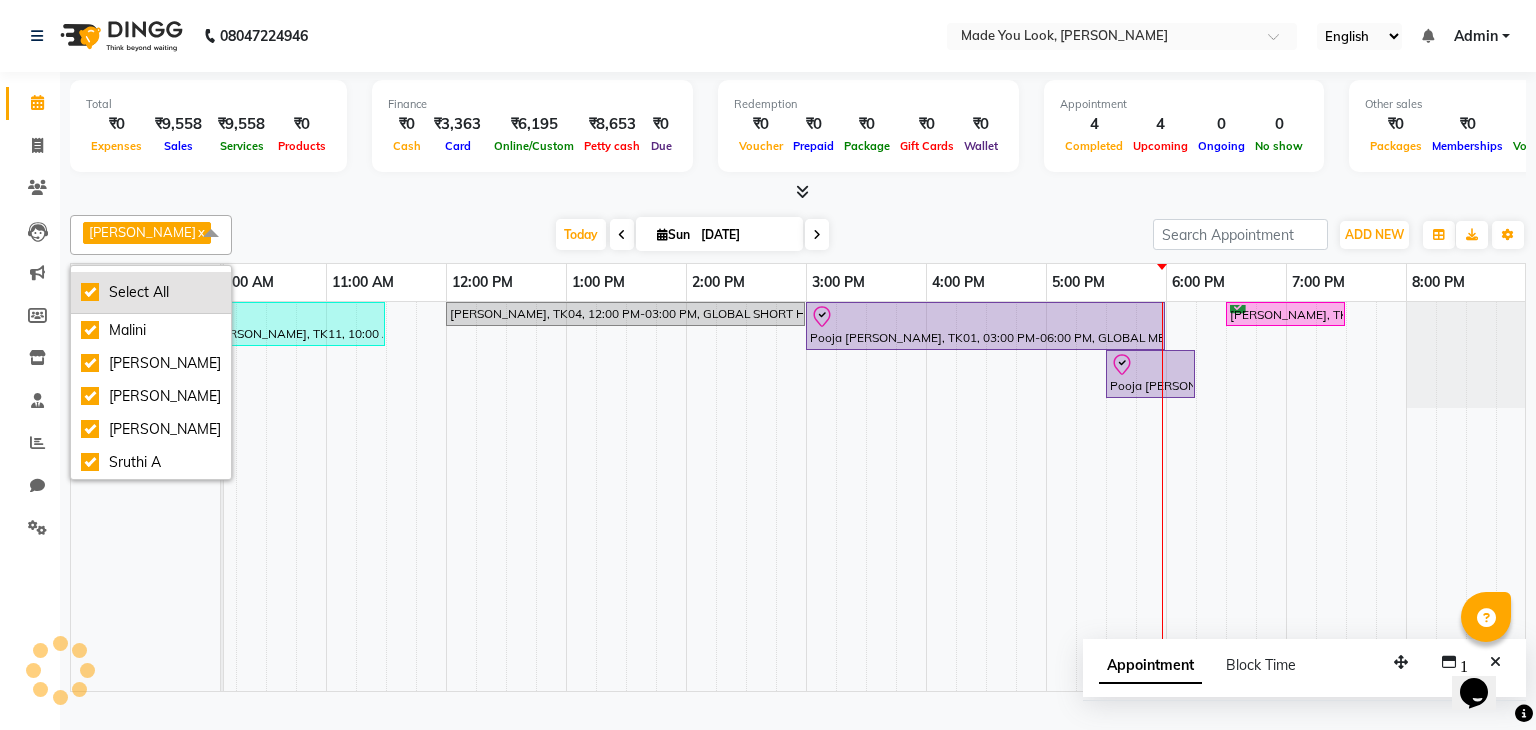checkbox on "true" 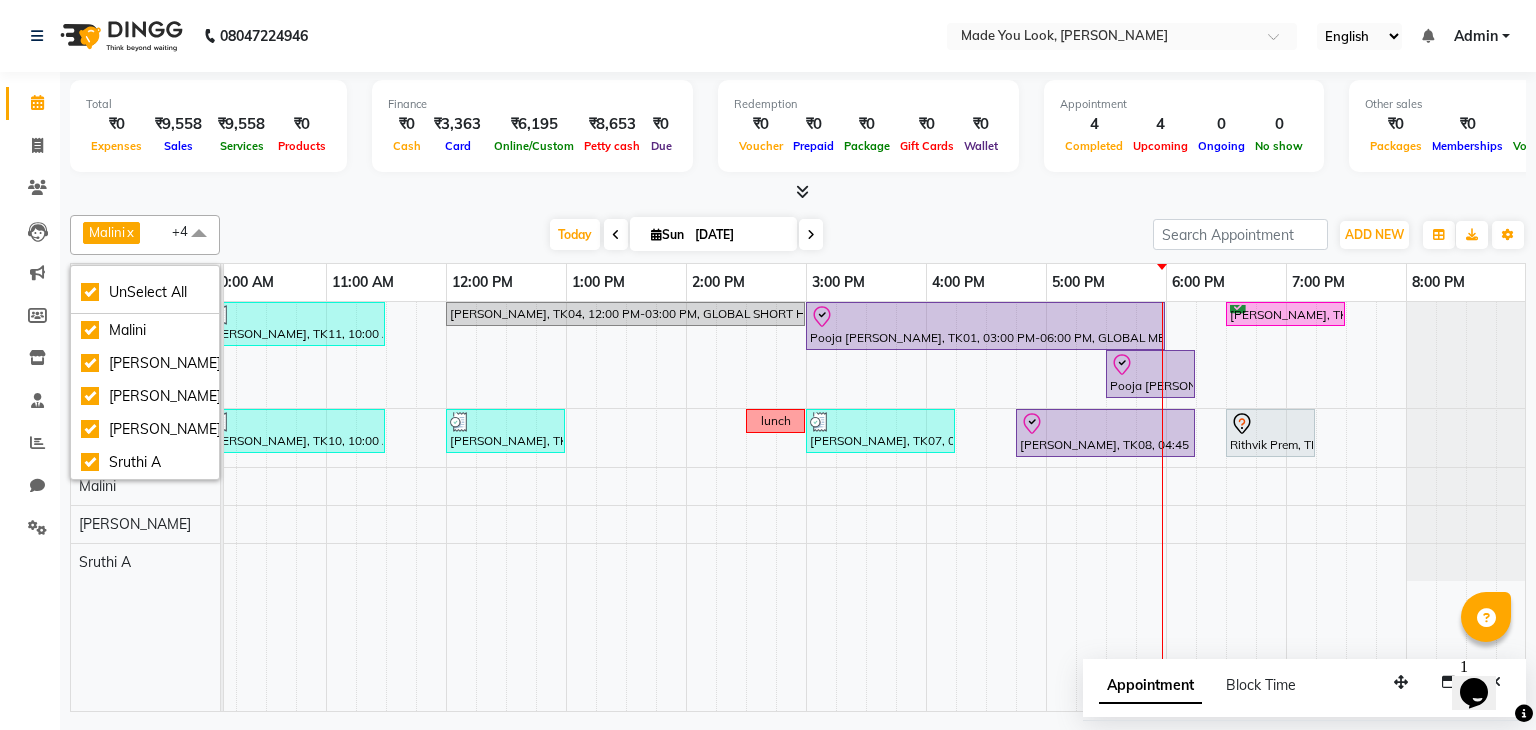 click on "[DATE]  [DATE]" at bounding box center [686, 235] 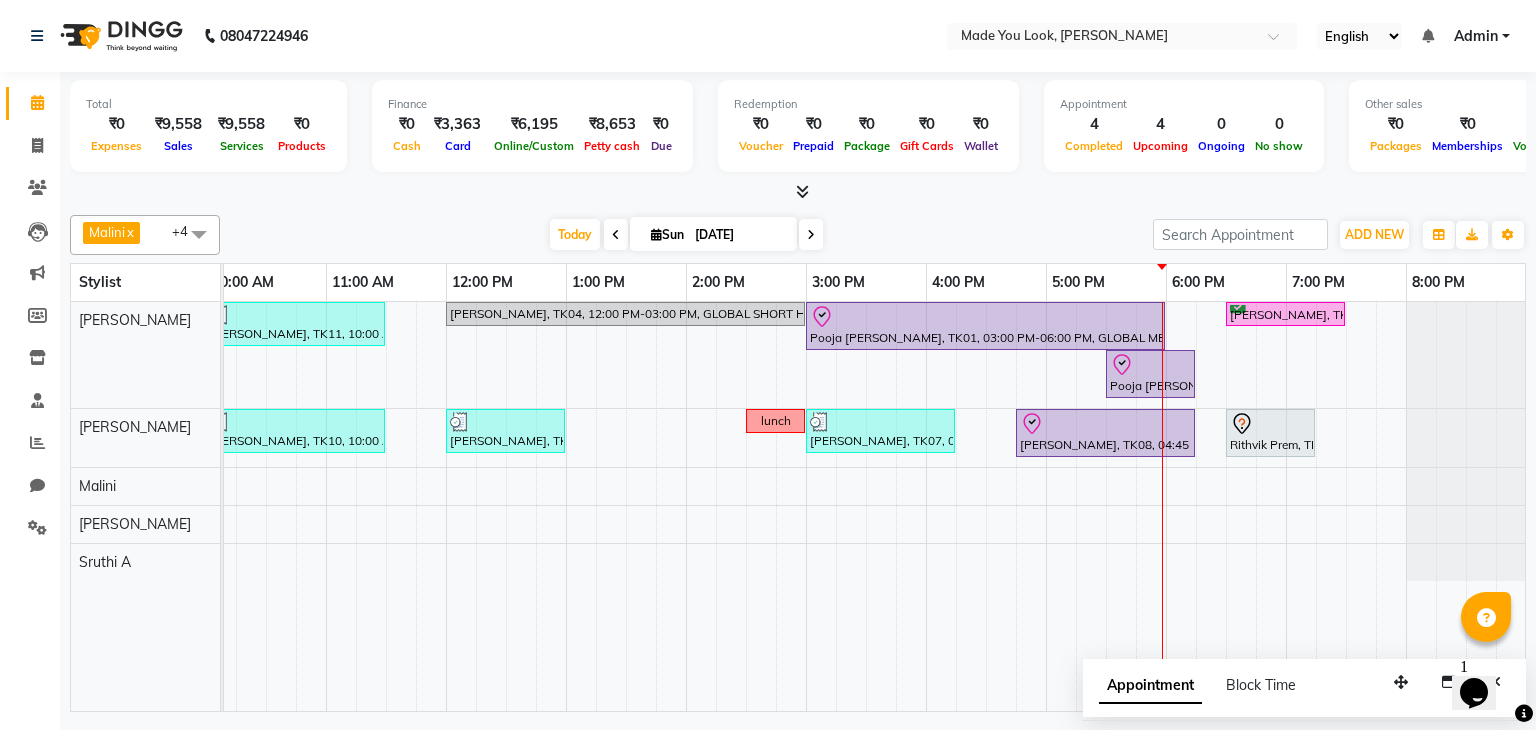 click on "[DATE]  [DATE]" at bounding box center [686, 235] 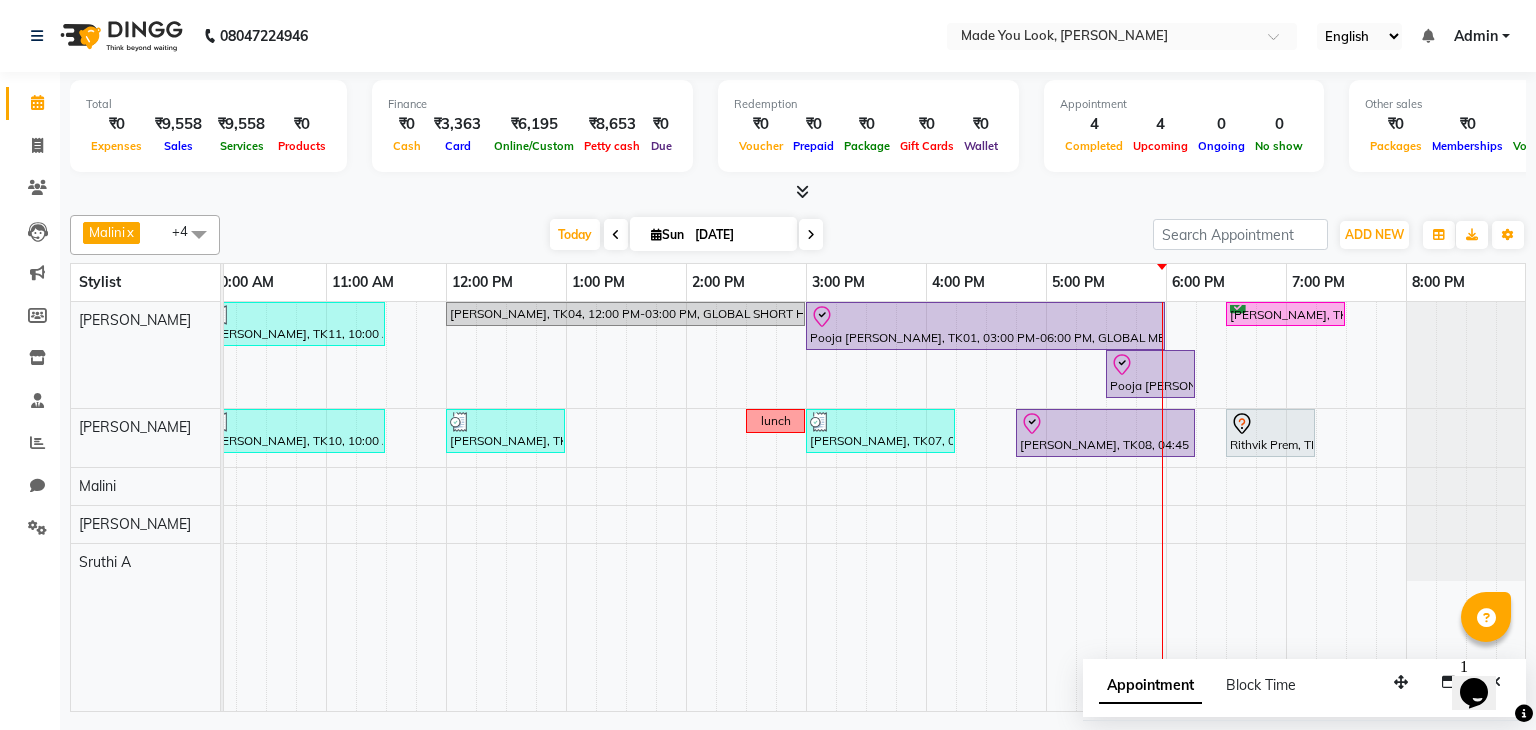 click at bounding box center [199, 234] 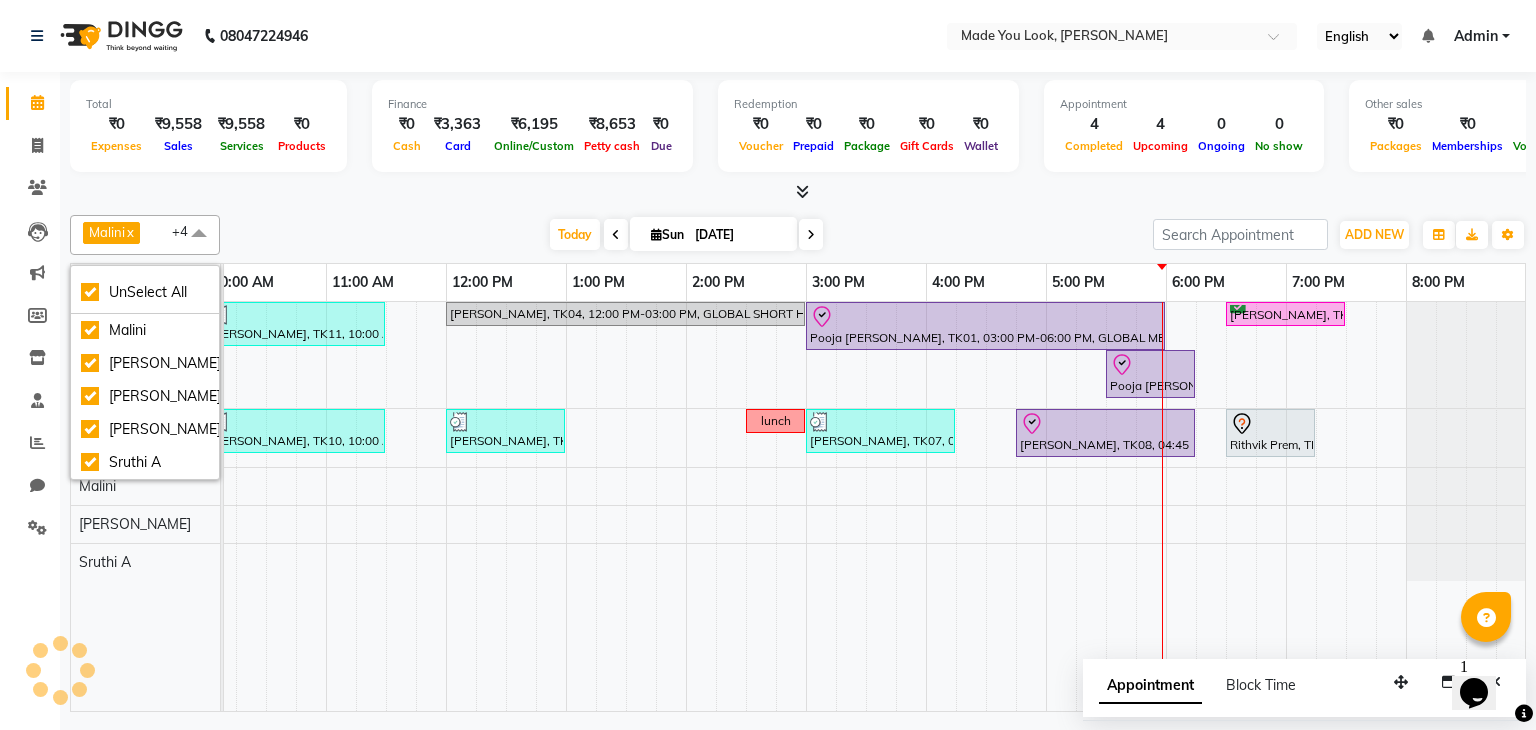 click on "[DATE]  [DATE]" at bounding box center [686, 235] 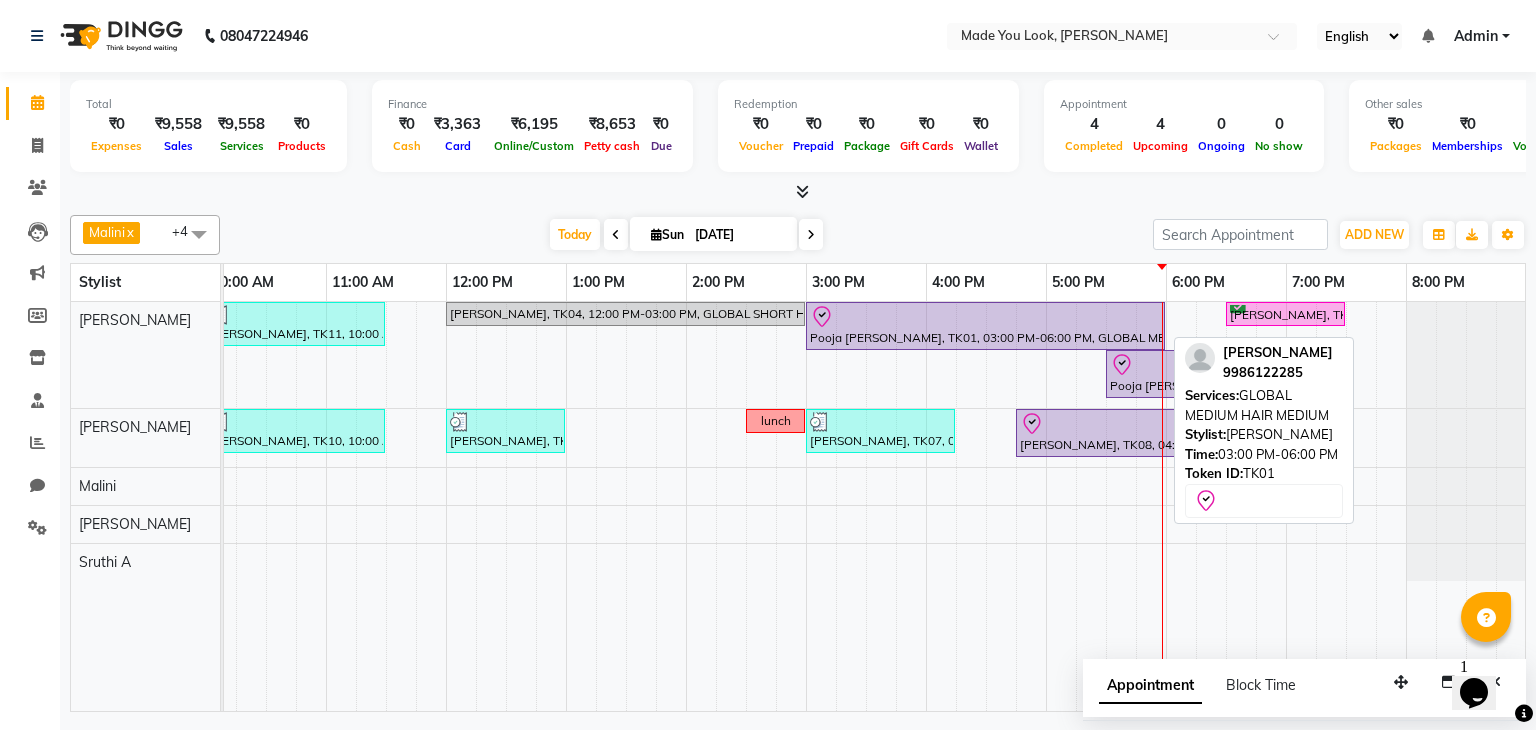 click at bounding box center (985, 317) 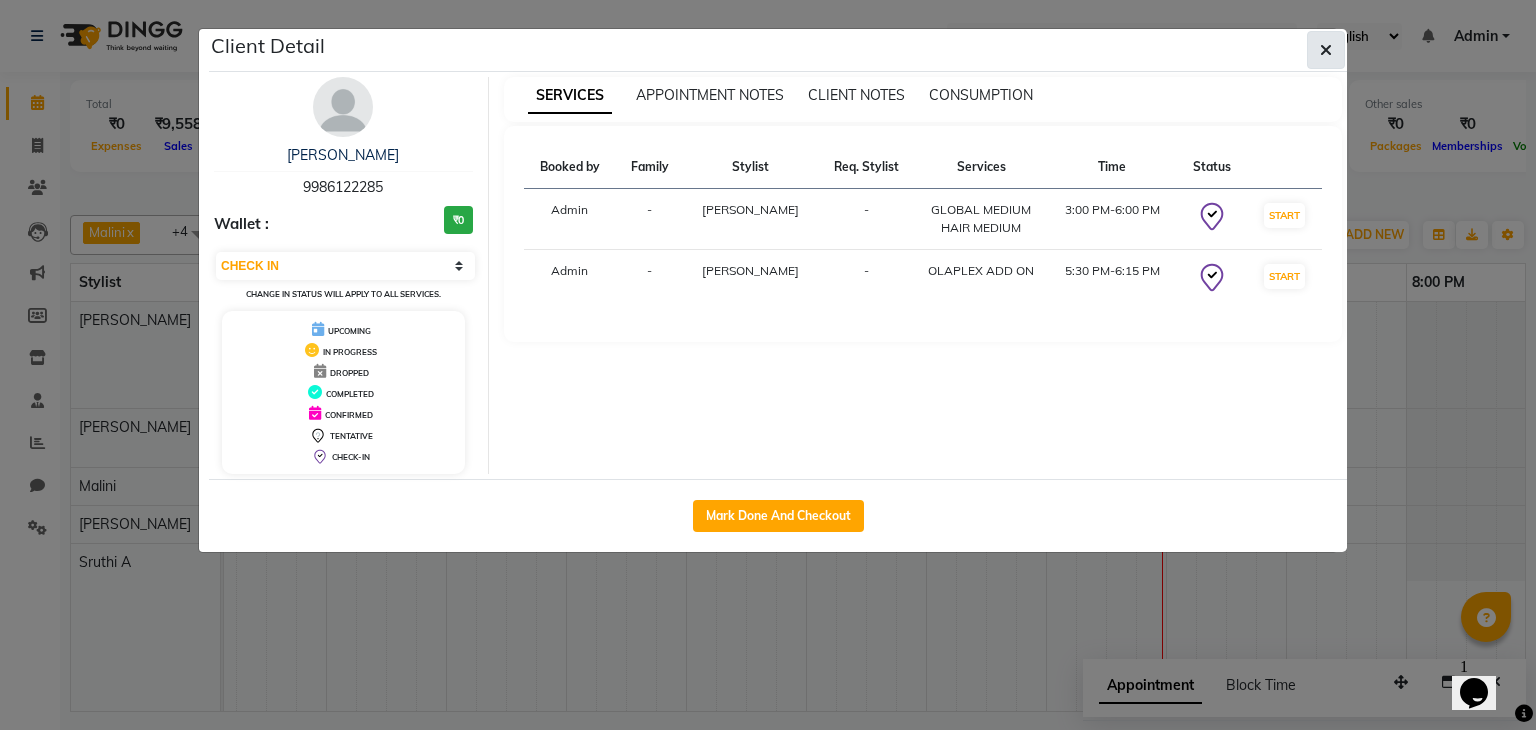 click 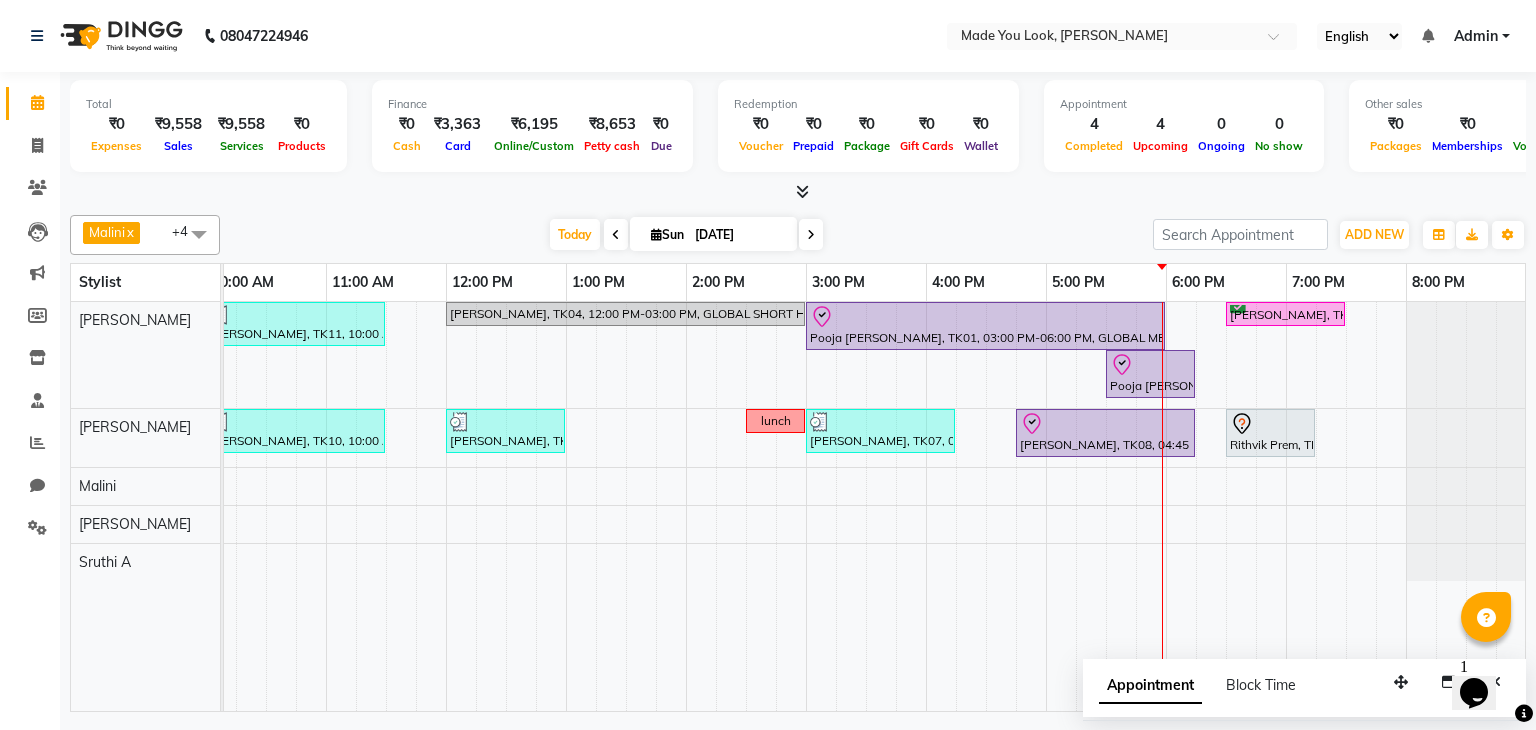 click on "Stylist" at bounding box center [145, 282] 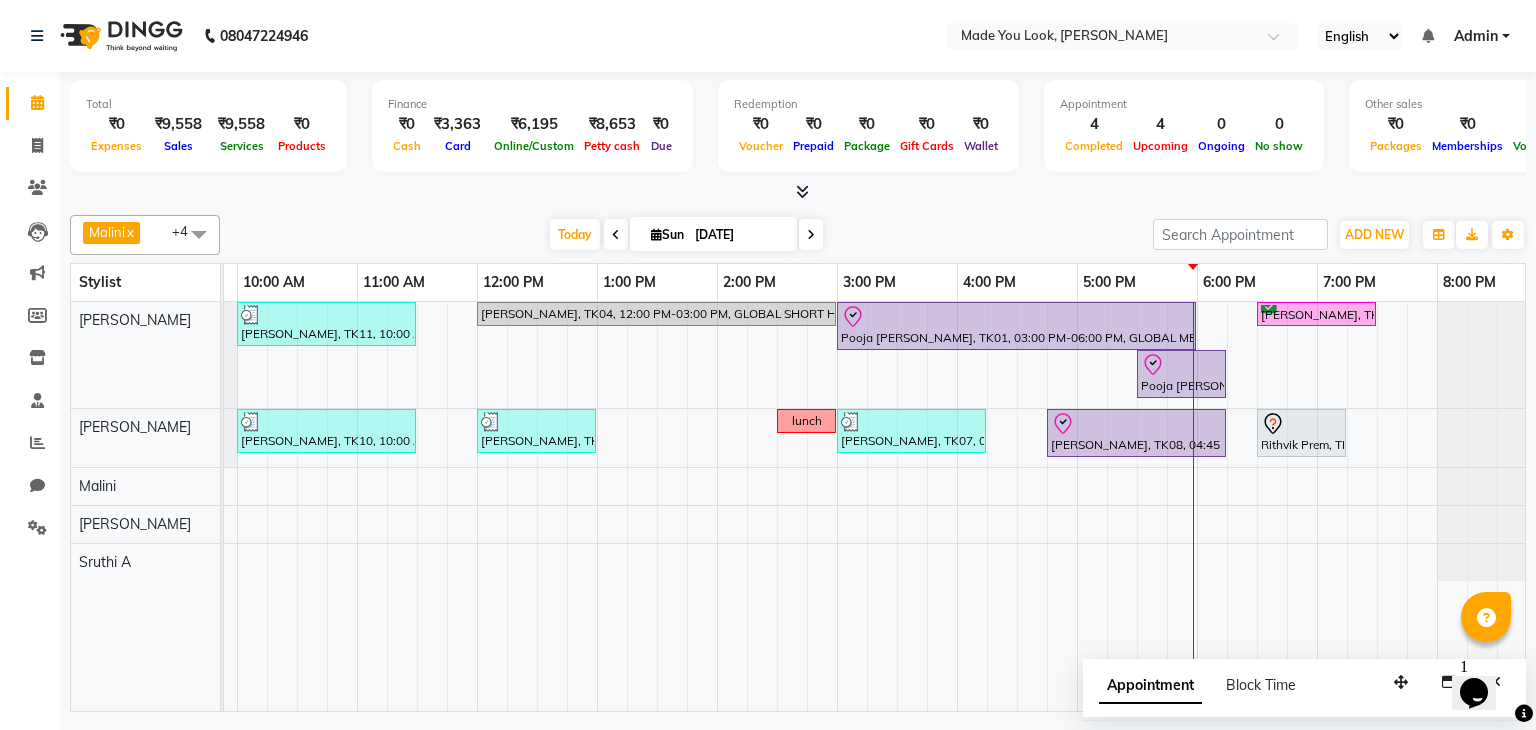 scroll, scrollTop: 0, scrollLeft: 224, axis: horizontal 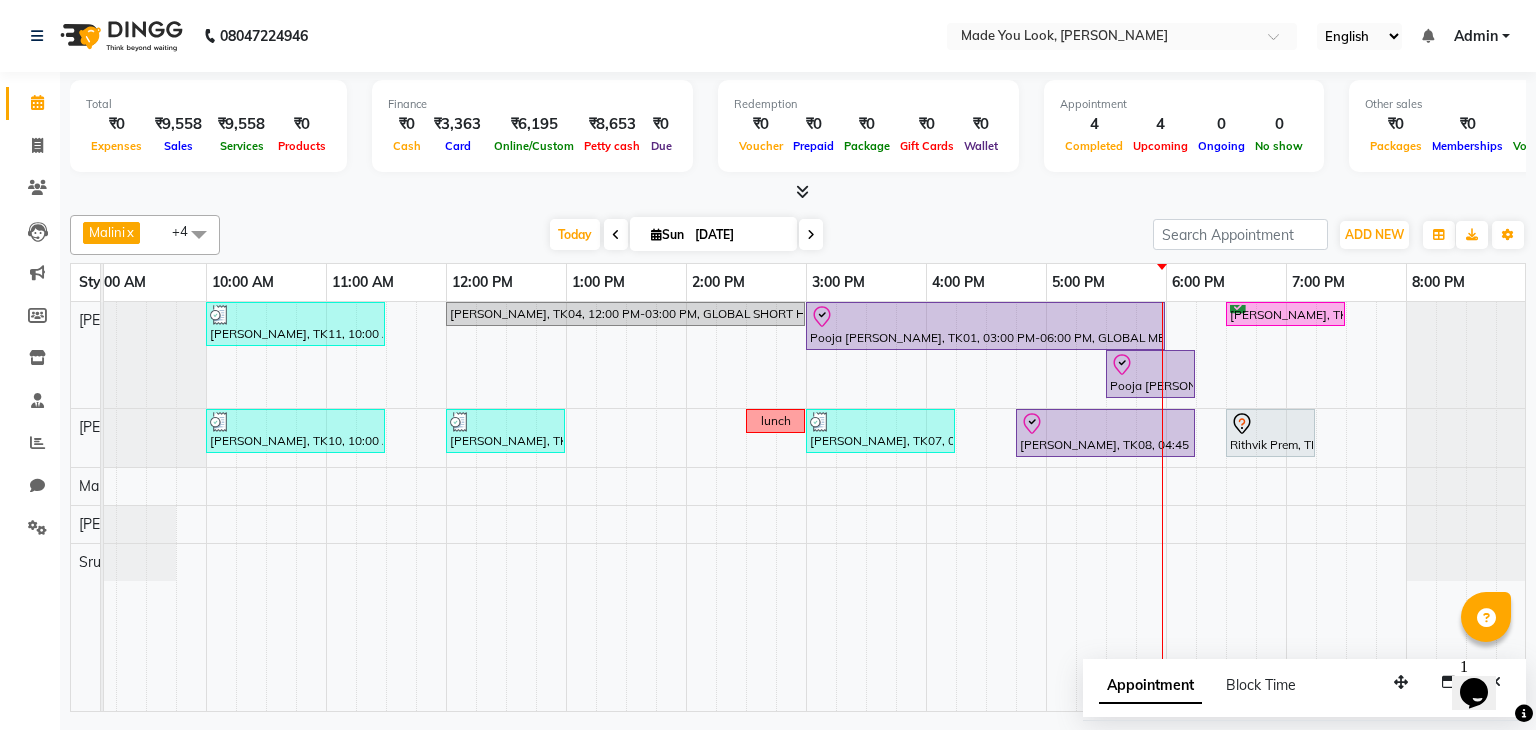 drag, startPoint x: 221, startPoint y: 697, endPoint x: 16, endPoint y: 669, distance: 206.90337 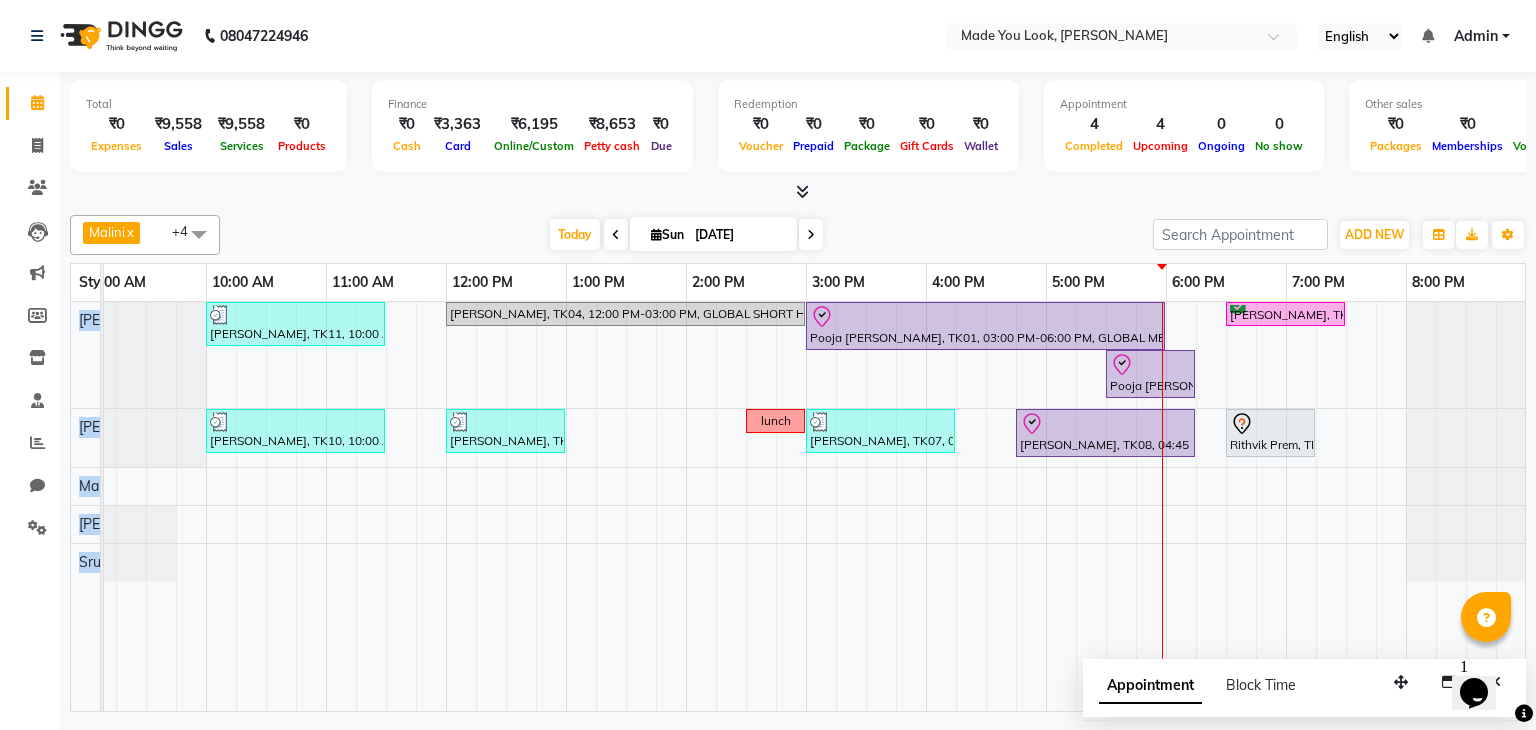 drag, startPoint x: 100, startPoint y: 699, endPoint x: 148, endPoint y: 700, distance: 48.010414 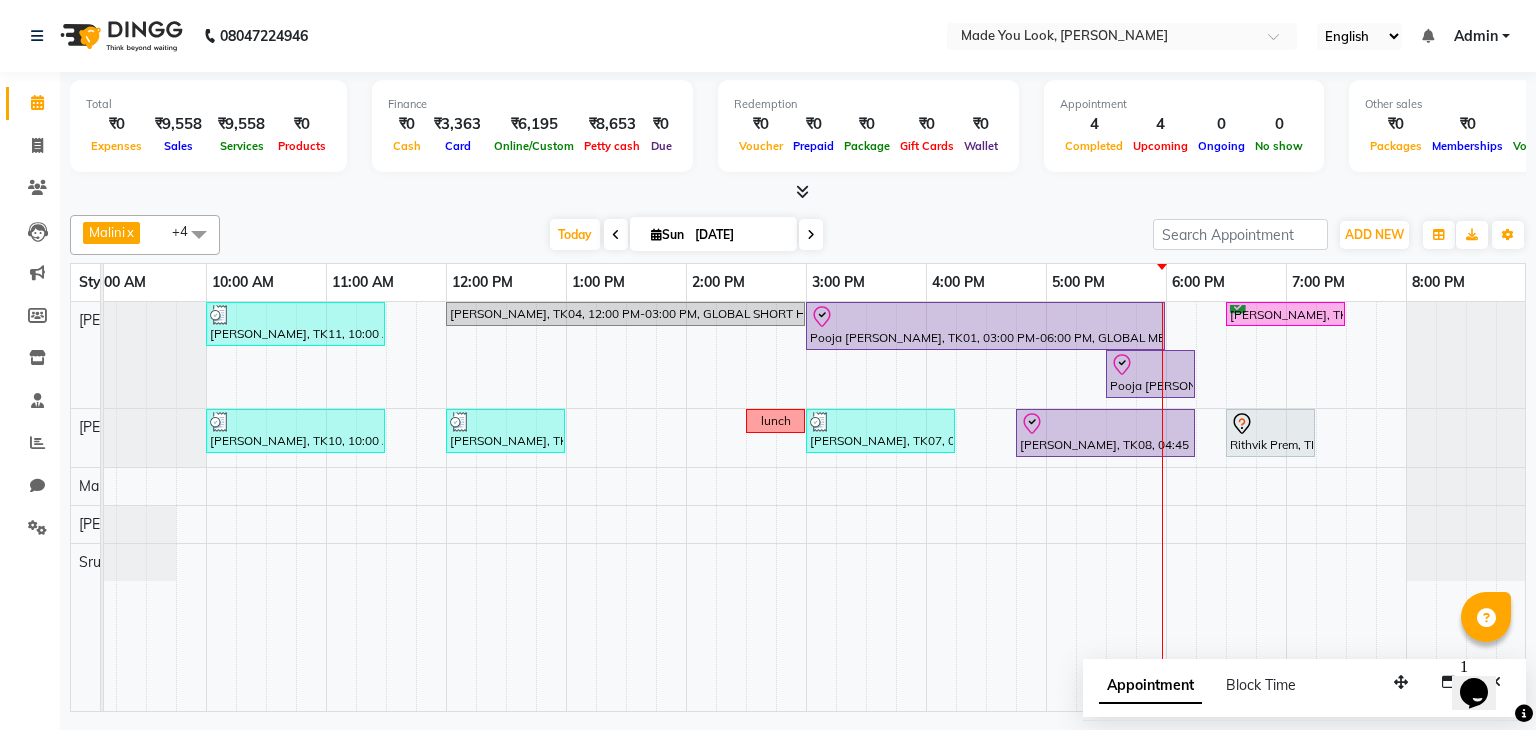 scroll, scrollTop: 0, scrollLeft: 112, axis: horizontal 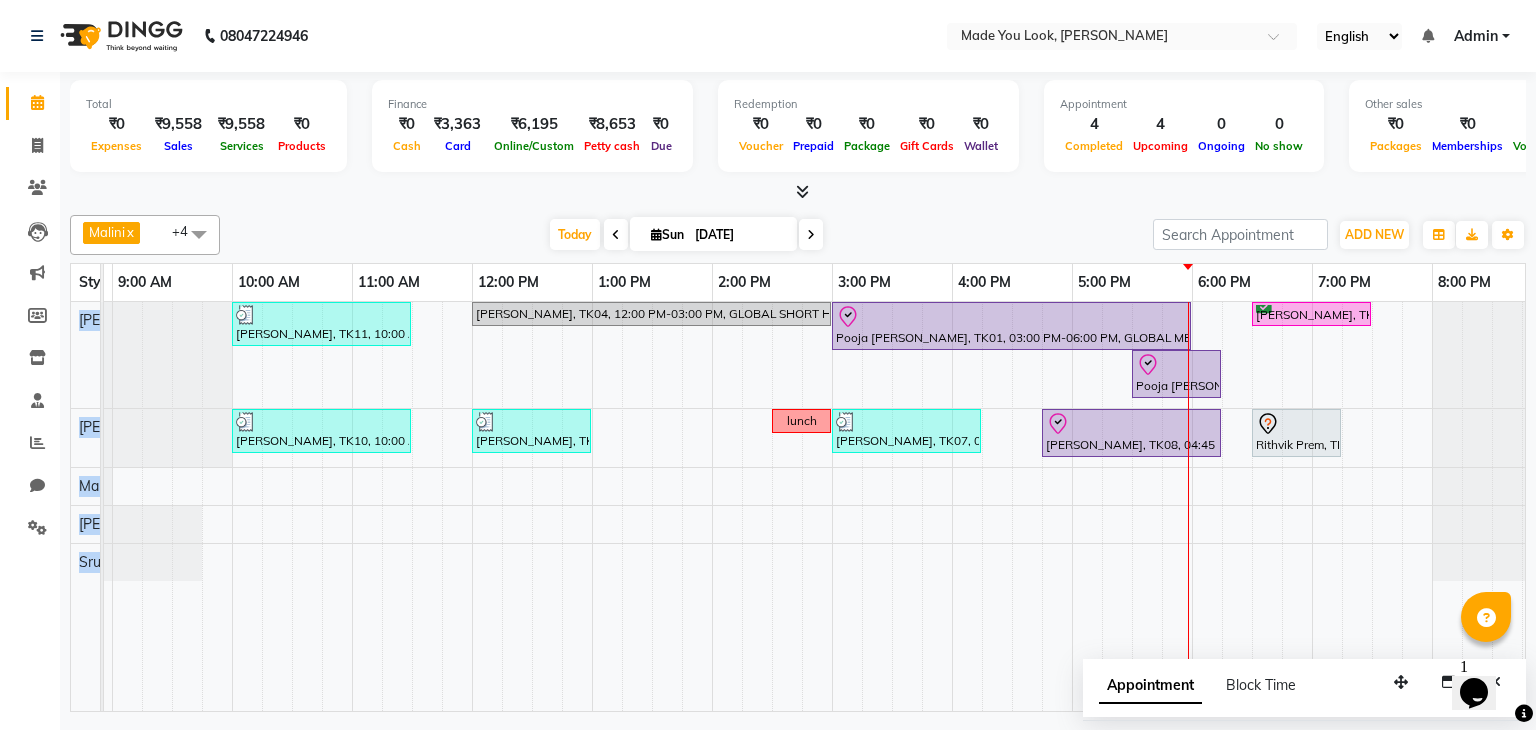 drag, startPoint x: 100, startPoint y: 696, endPoint x: 240, endPoint y: 677, distance: 141.2834 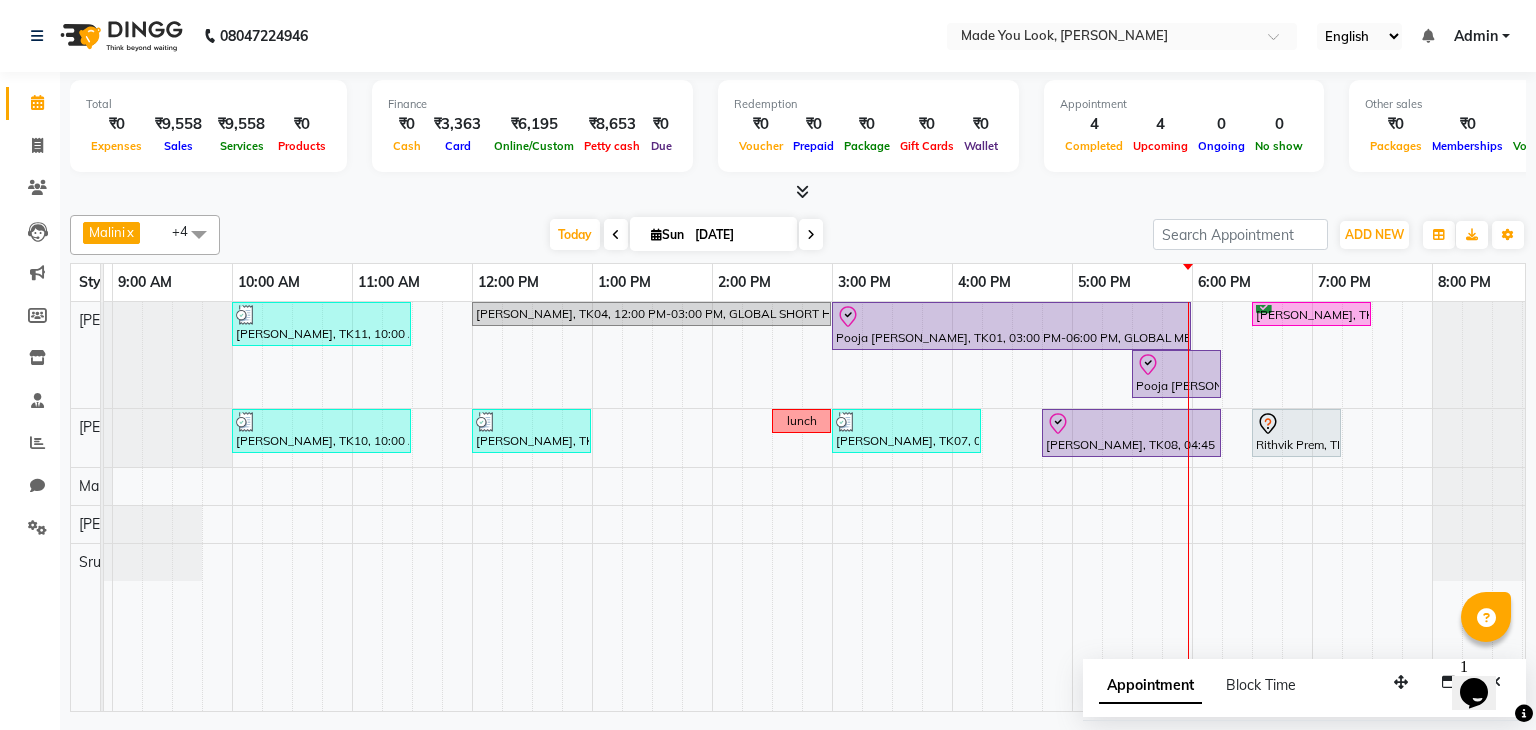 click on "[DATE]  [DATE]" at bounding box center [686, 235] 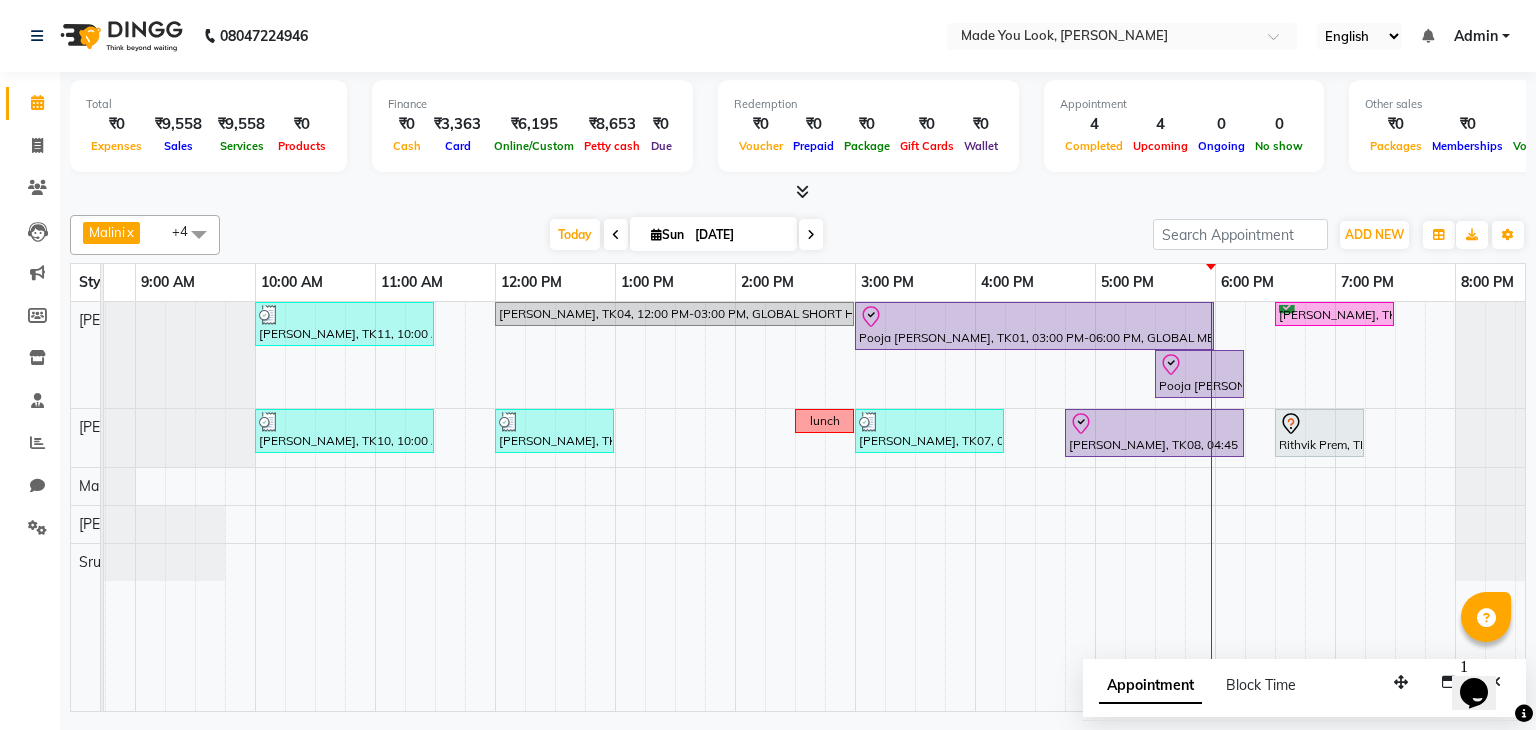 scroll, scrollTop: 0, scrollLeft: 72, axis: horizontal 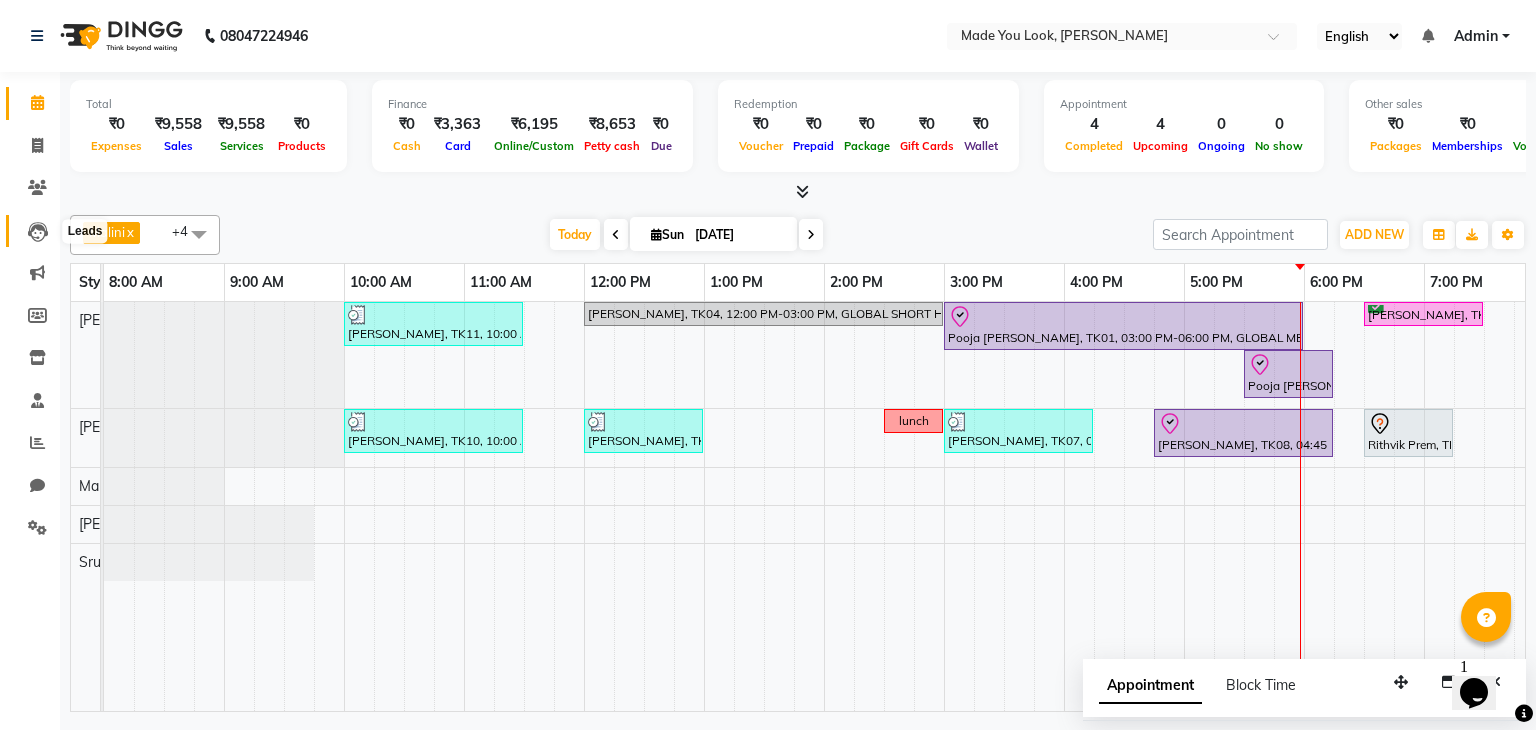 click 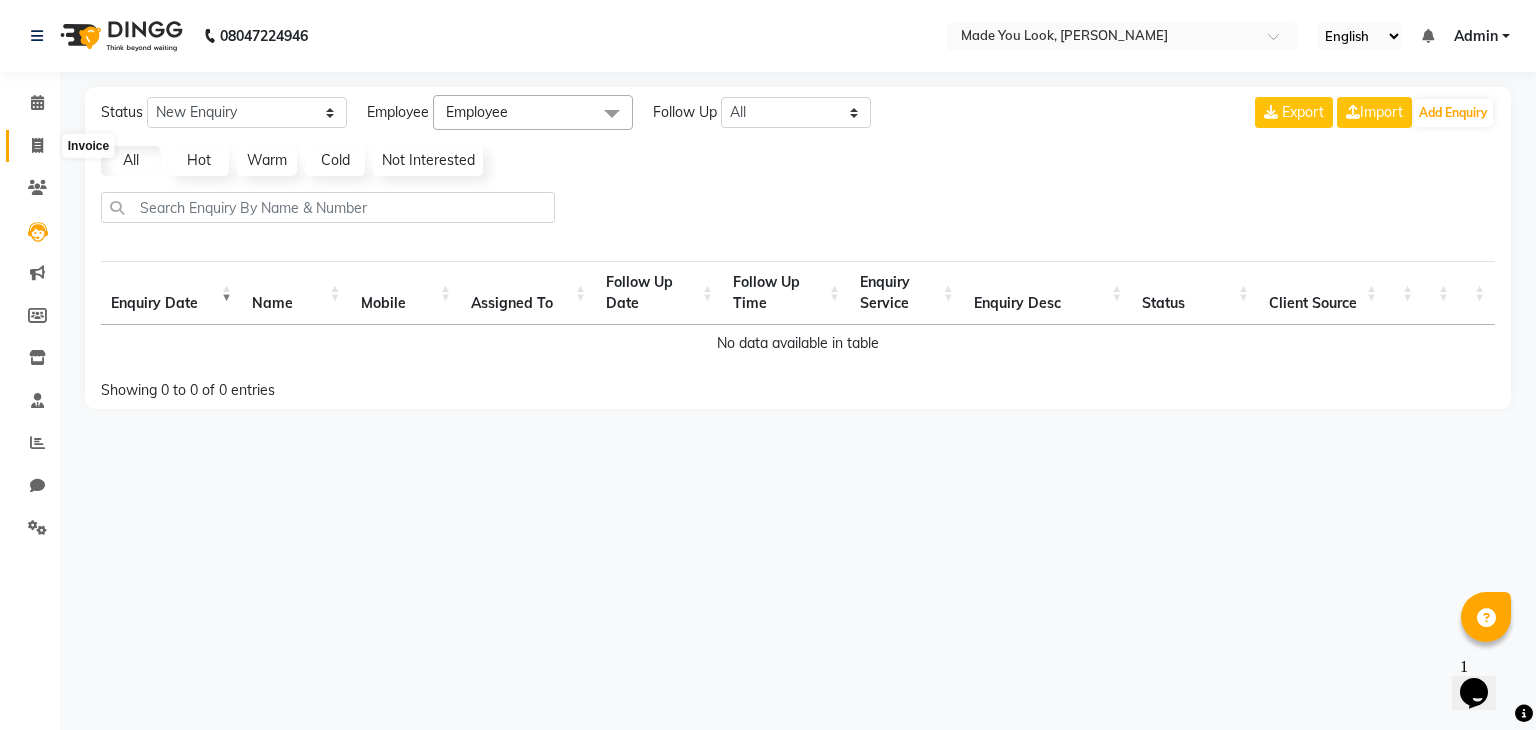click 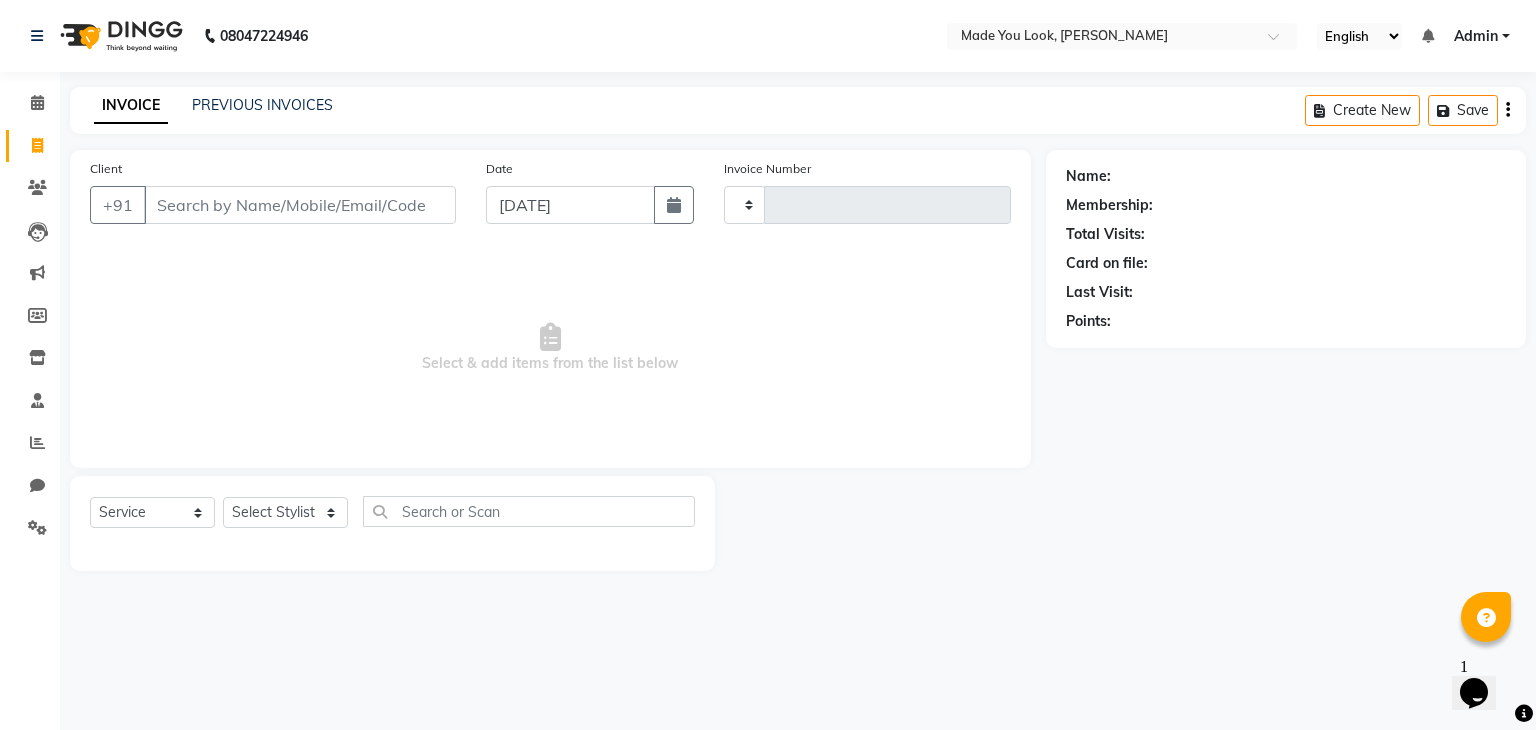 type on "0074" 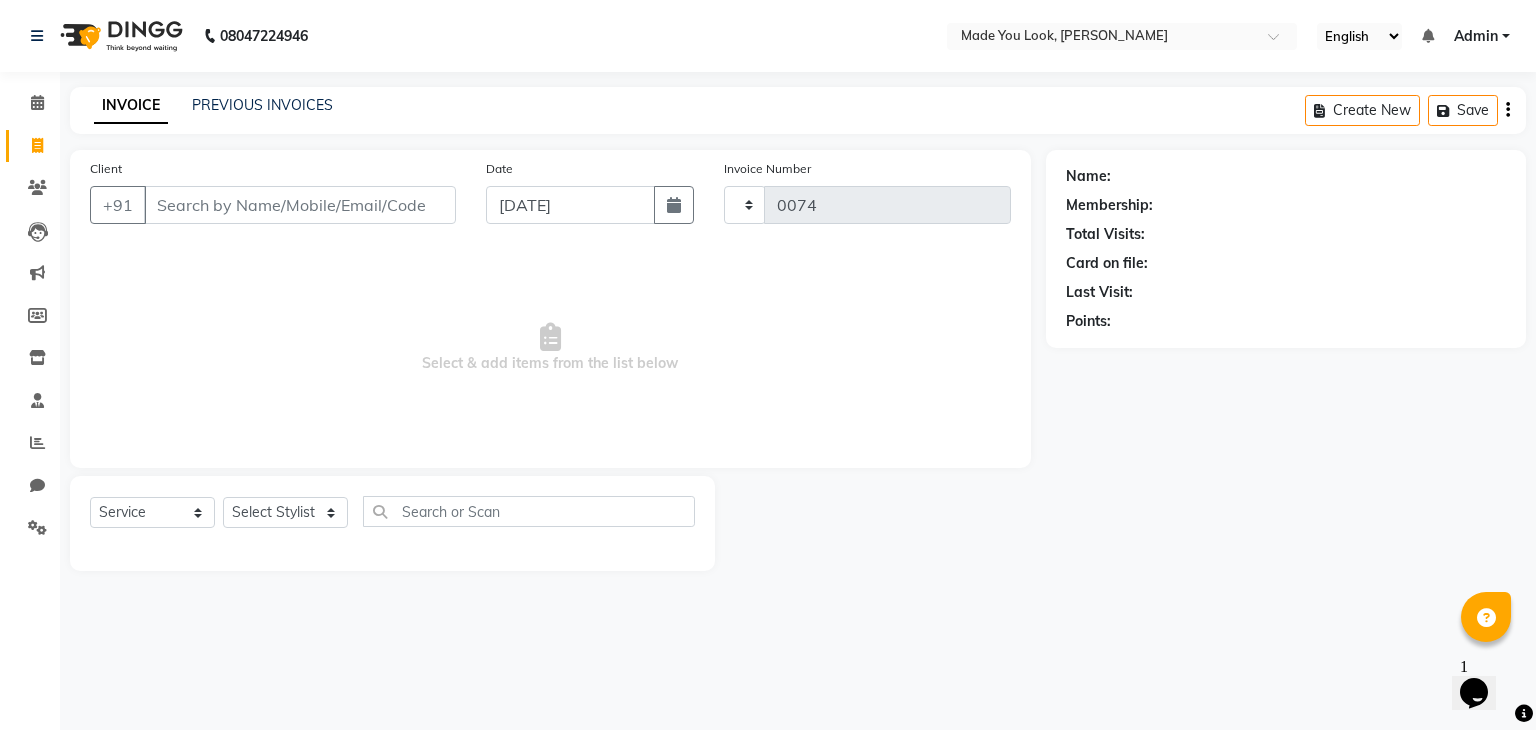 select on "8181" 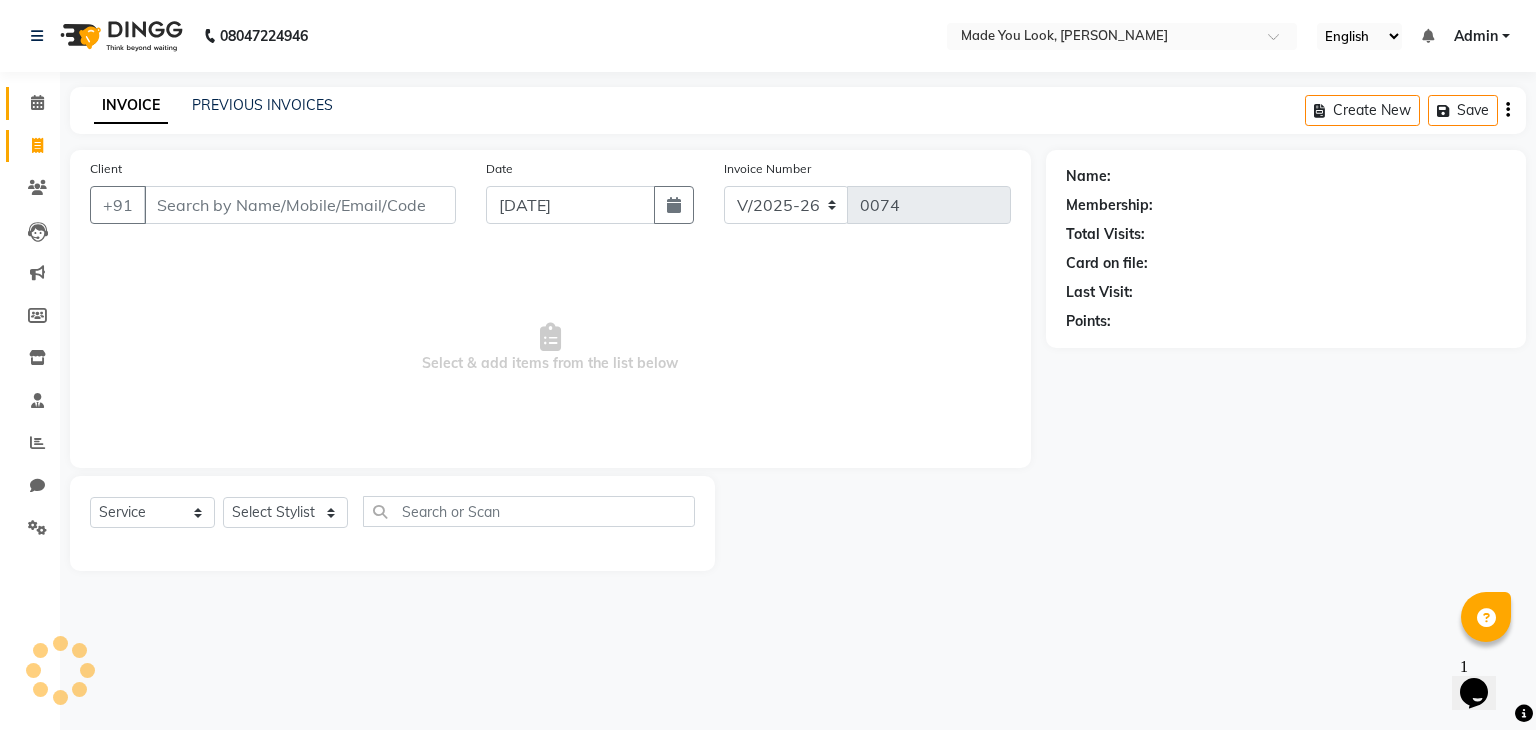 click on "Calendar" 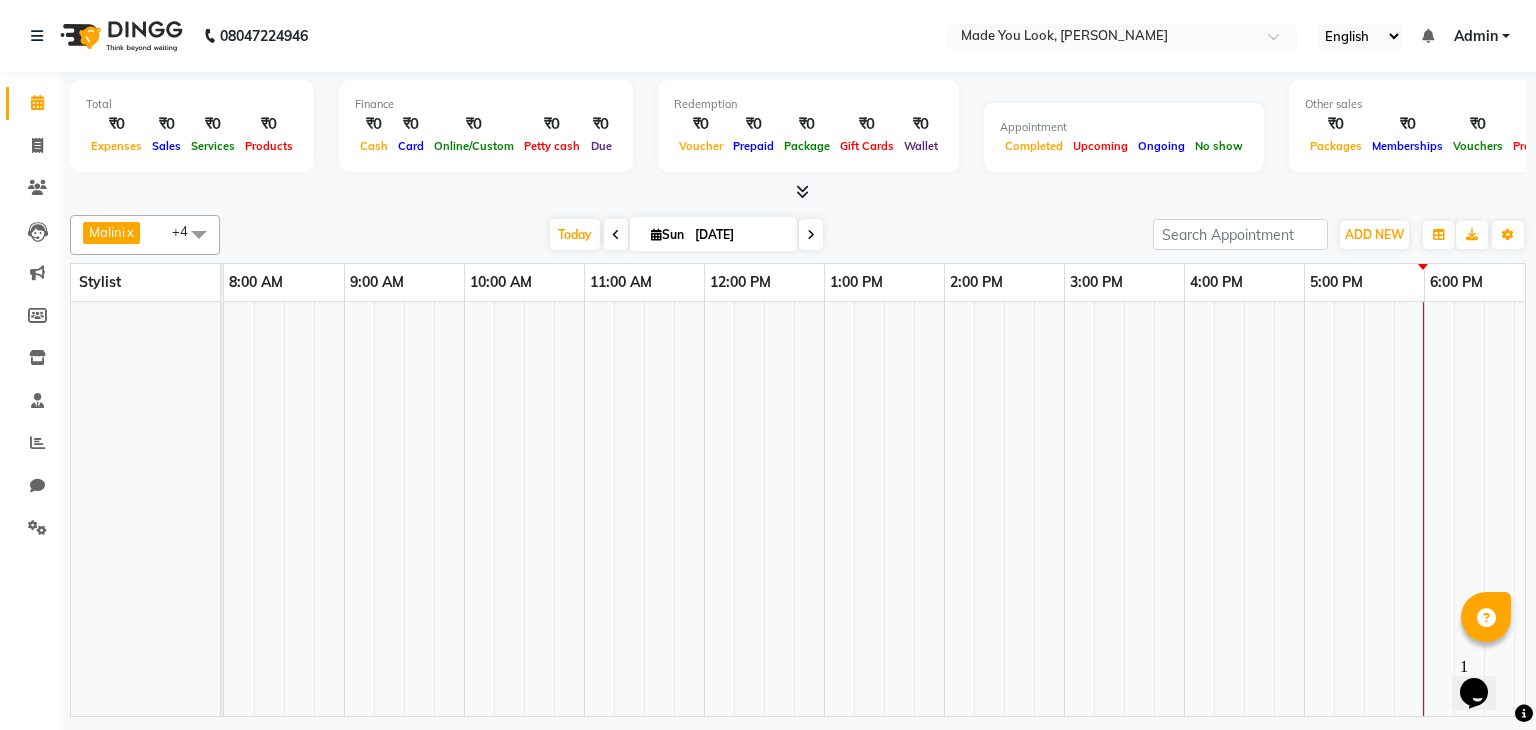 scroll, scrollTop: 0, scrollLeft: 0, axis: both 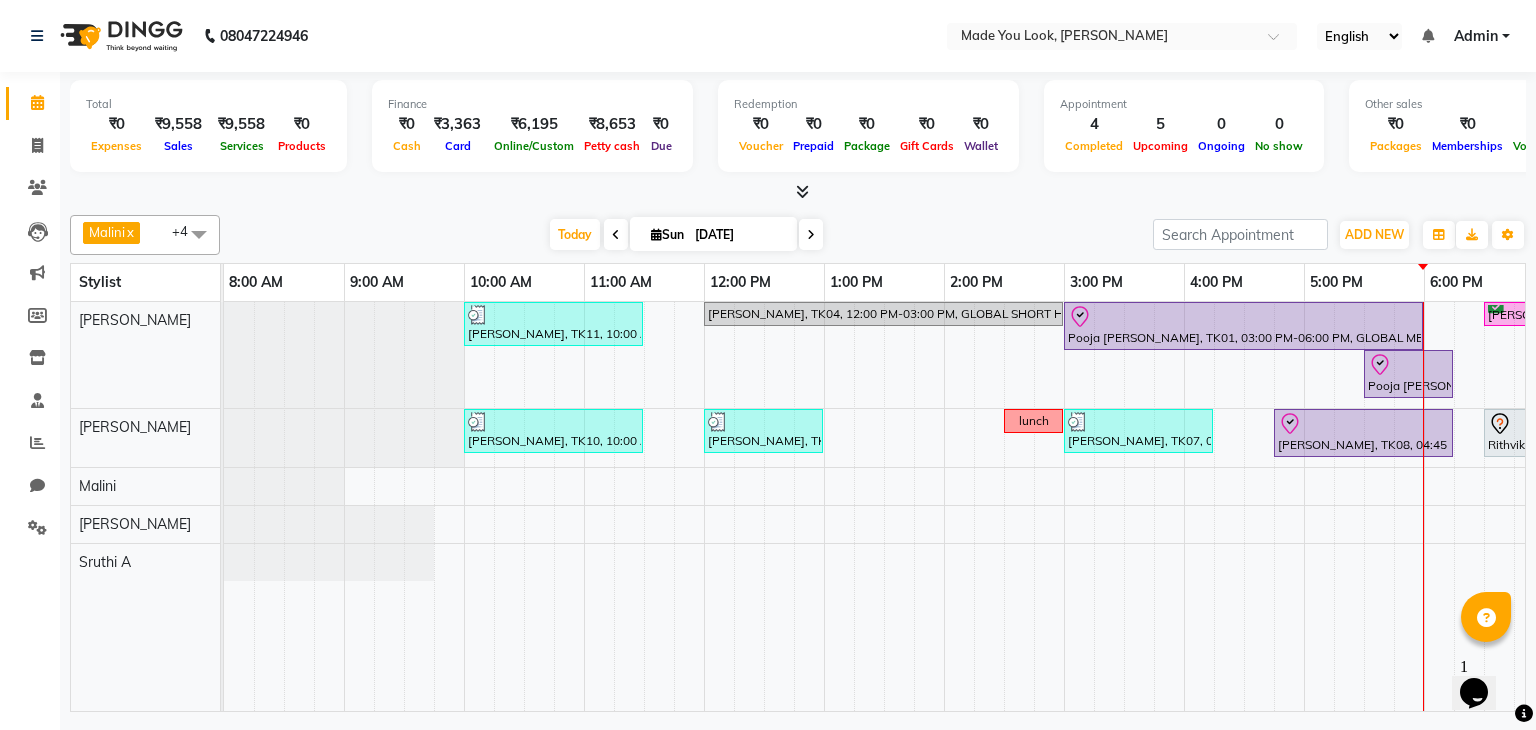 click on "08047224946 Select Location × Made You Look, Koramanagala English ENGLISH Español العربية मराठी हिंदी ગુજરાતી தமிழ் 中文 Notifications nothing to show Admin Manage Profile Change Password Sign out  Version:3.15.4  ☀ MADE YOU LOOK, Koramanagala  Calendar  Invoice  Clients  Leads   Marketing  Members  Inventory  Staff  Reports  Chat  Settings Completed InProgress Upcoming Dropped Tentative Check-In Confirm Bookings Generate Report Segments Page Builder Total  ₹0  Expenses ₹9,558  Sales ₹9,558  Services ₹0  Products Finance  ₹0  Cash ₹3,363  Card ₹6,195  Online/Custom ₹8,653 [PERSON_NAME] cash ₹0 Due  Redemption  ₹0 Voucher ₹0 Prepaid ₹0 Package ₹0  Gift Cards ₹0  Wallet  Appointment  4 Completed 5 Upcoming 0 Ongoing 0 No show  Other sales  ₹0  Packages ₹0  Memberships ₹0  Vouchers ₹0  Prepaids ₹0  Gift Cards Malini  x [PERSON_NAME]  x [PERSON_NAME] Devi  x [PERSON_NAME]   x [PERSON_NAME] A  x +4 UnSelect All Malini x" at bounding box center [768, 365] 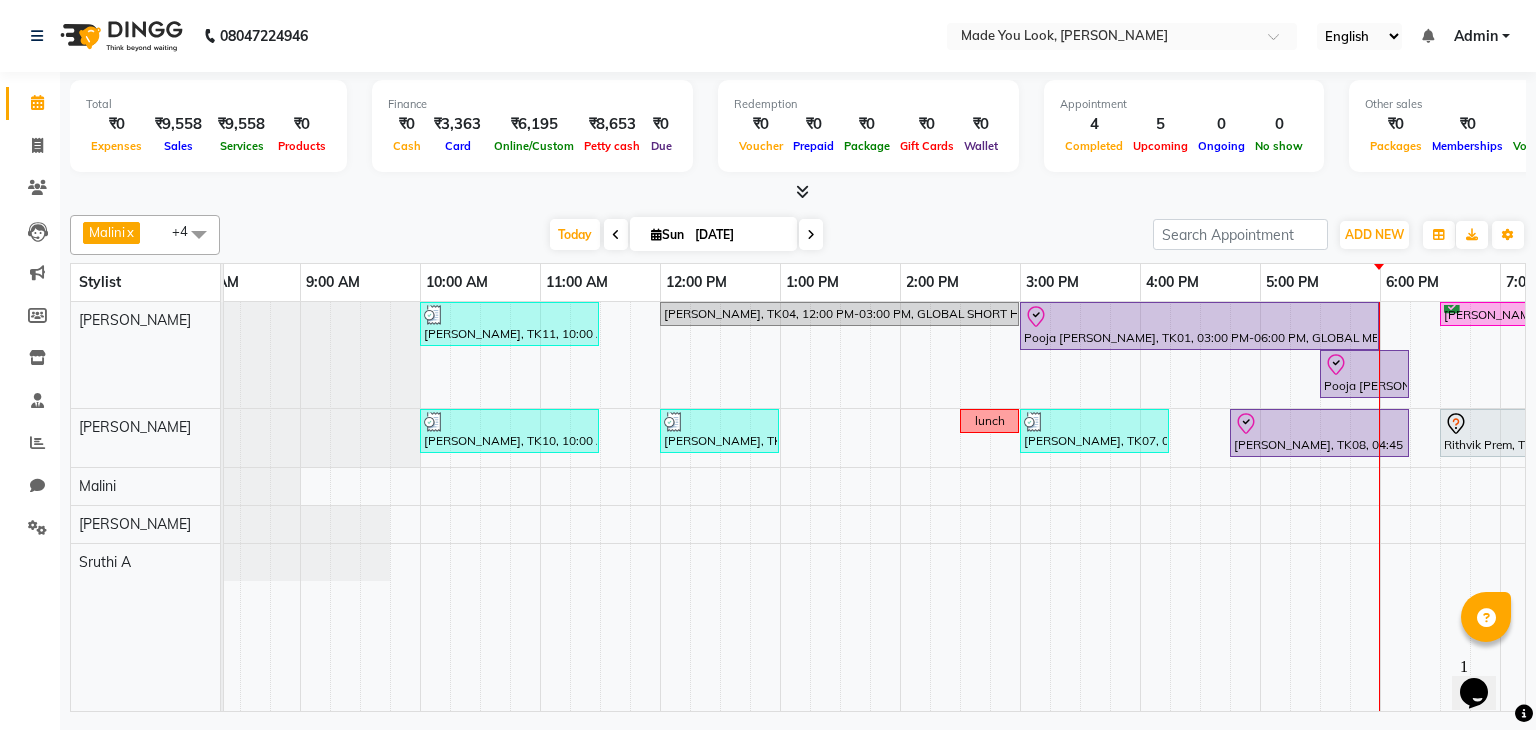 scroll, scrollTop: 0, scrollLeft: 133, axis: horizontal 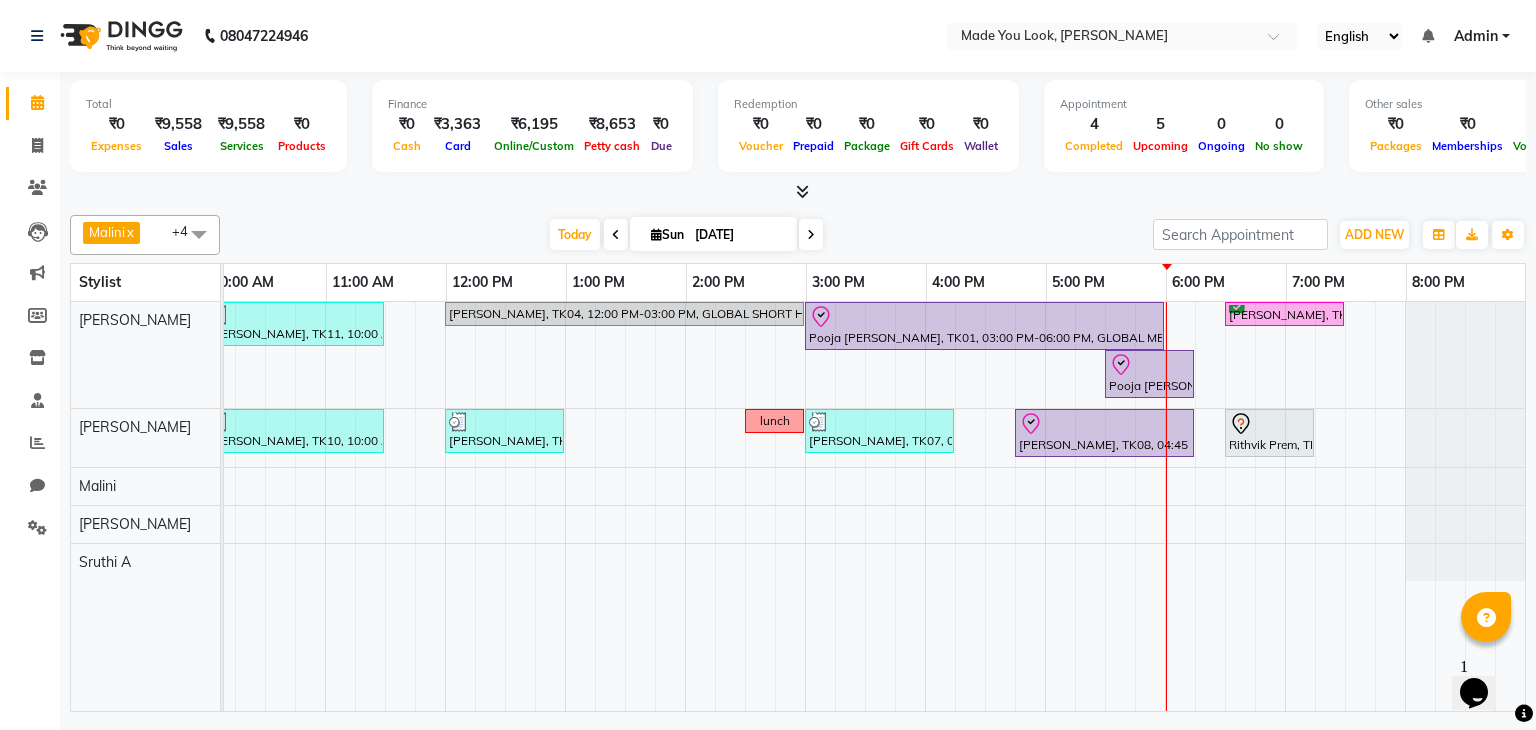 click on "Malini" at bounding box center (107, 232) 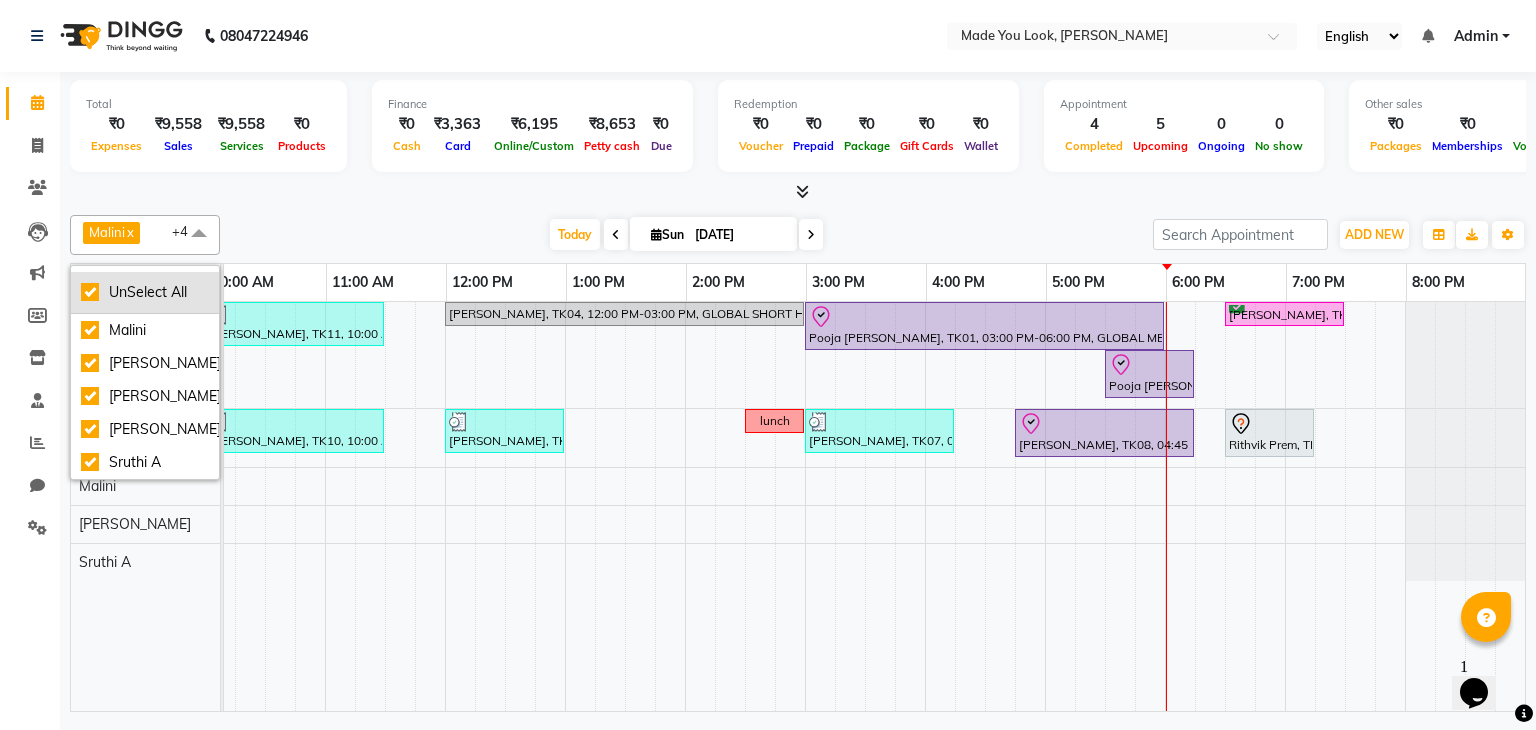 click on "UnSelect All" at bounding box center (145, 292) 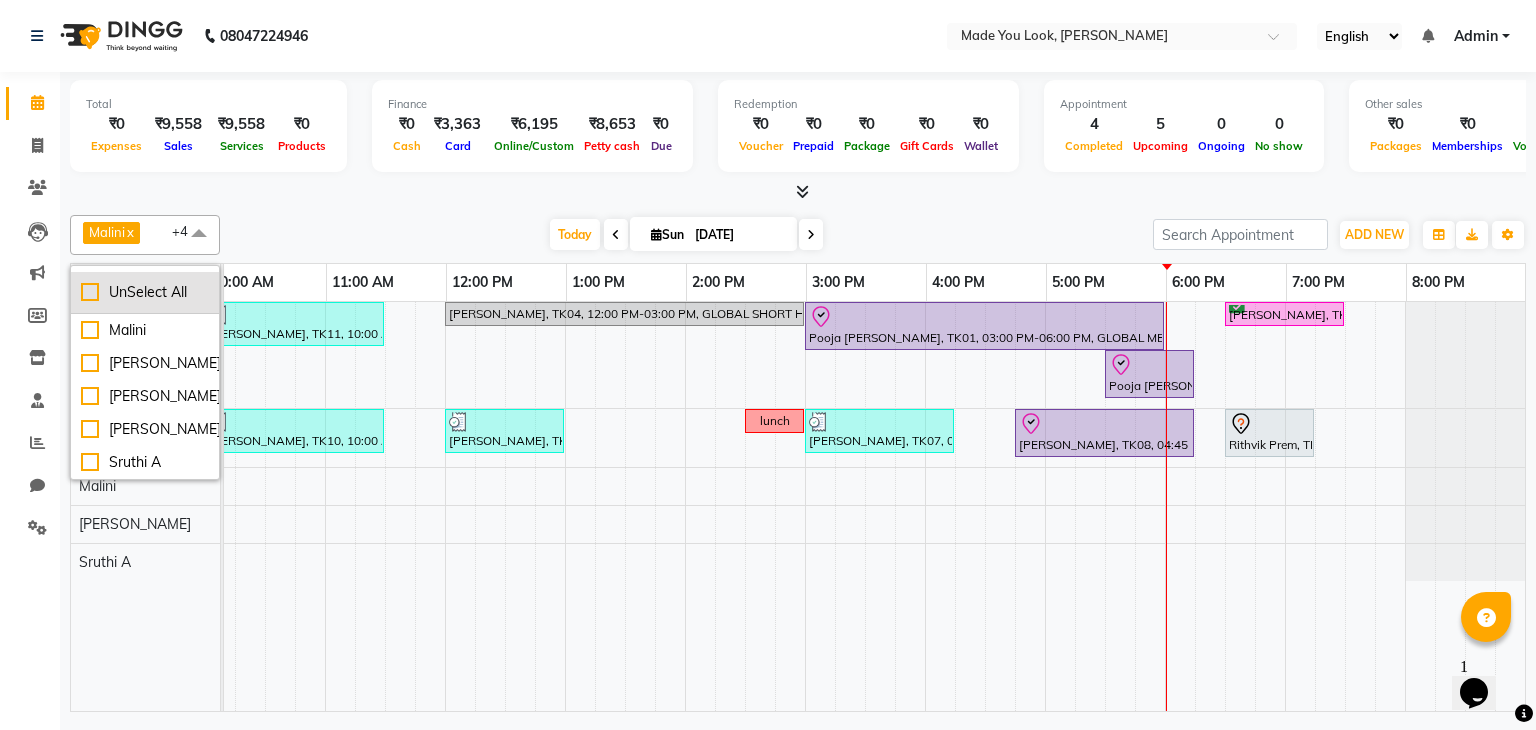checkbox on "false" 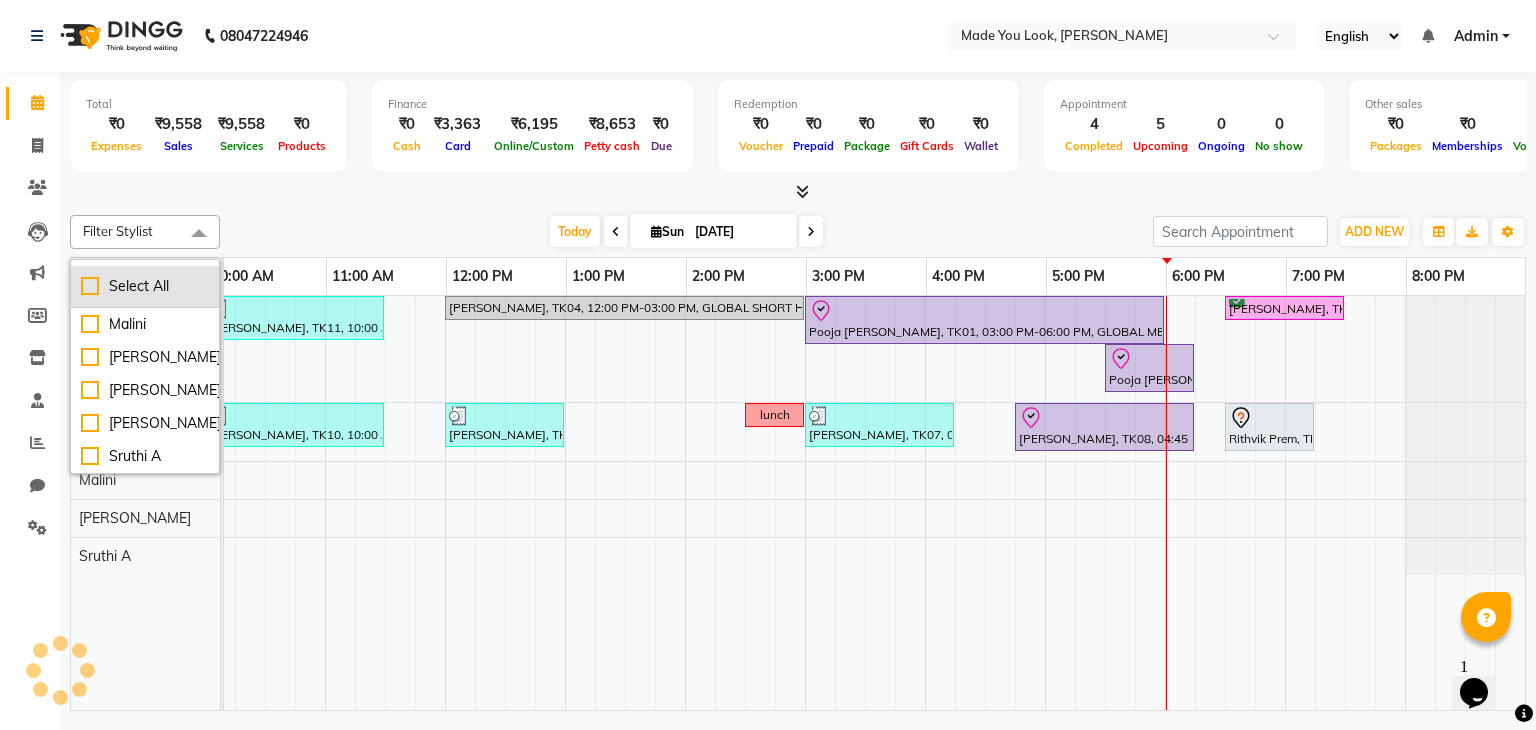 scroll, scrollTop: 0, scrollLeft: 258, axis: horizontal 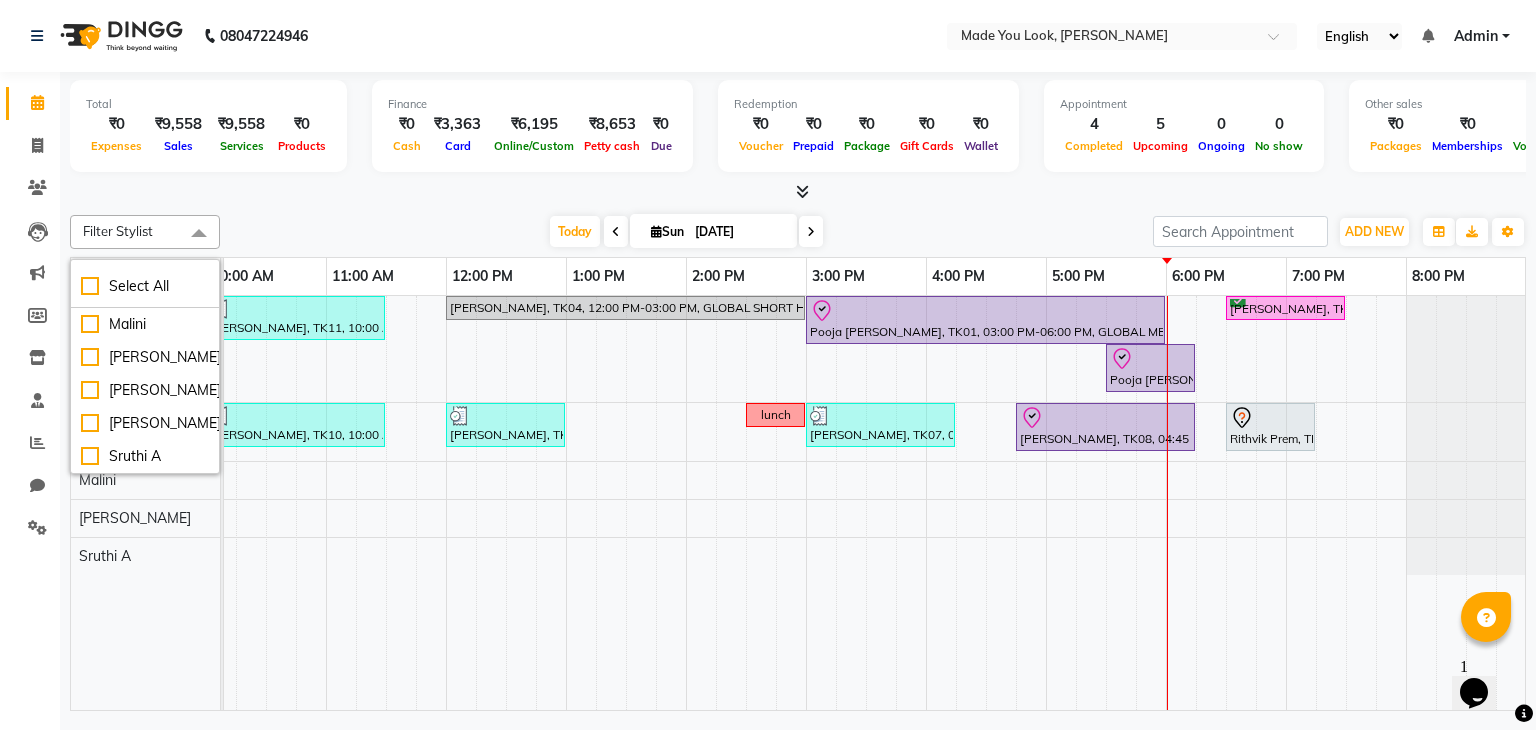 click at bounding box center (798, 192) 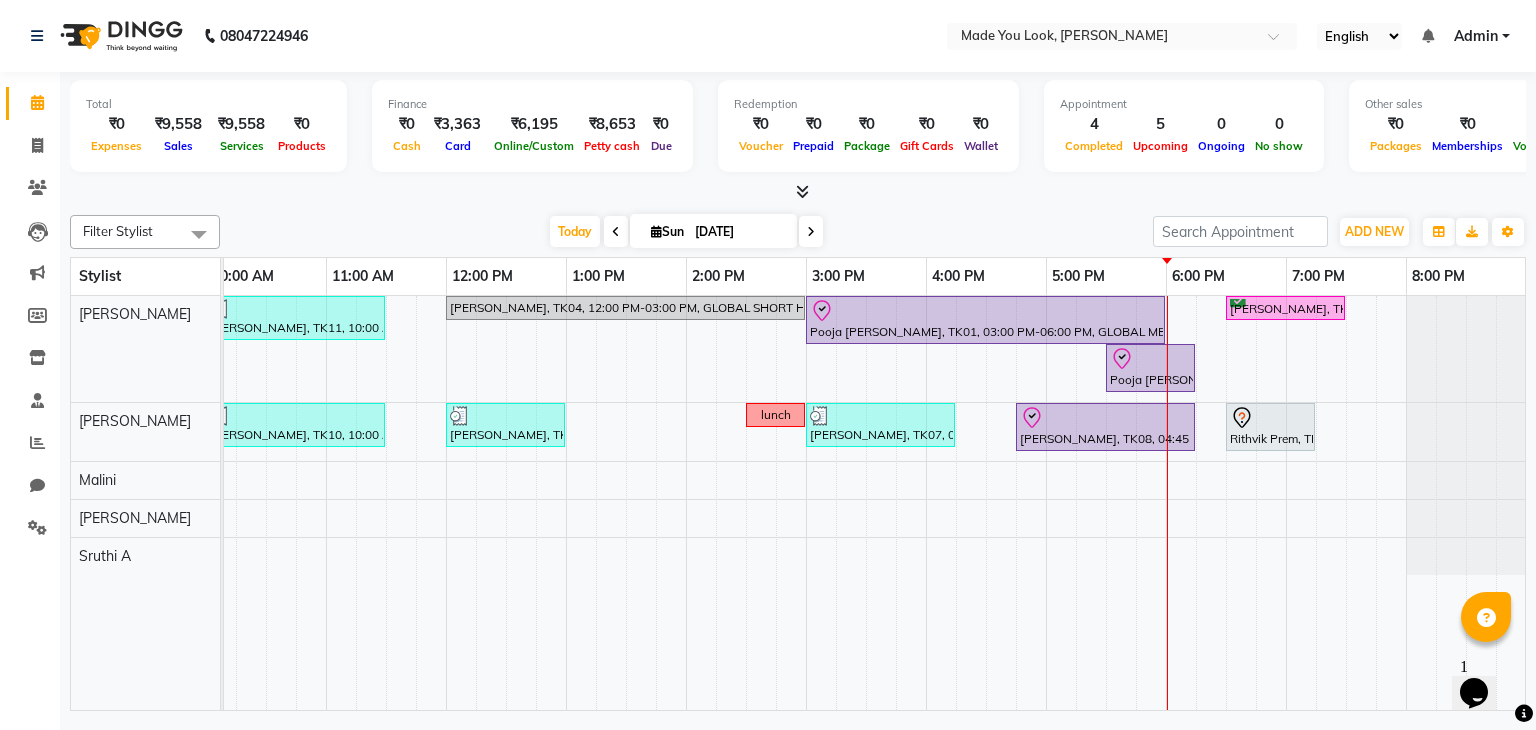 drag, startPoint x: 800, startPoint y: 227, endPoint x: 860, endPoint y: 215, distance: 61.188232 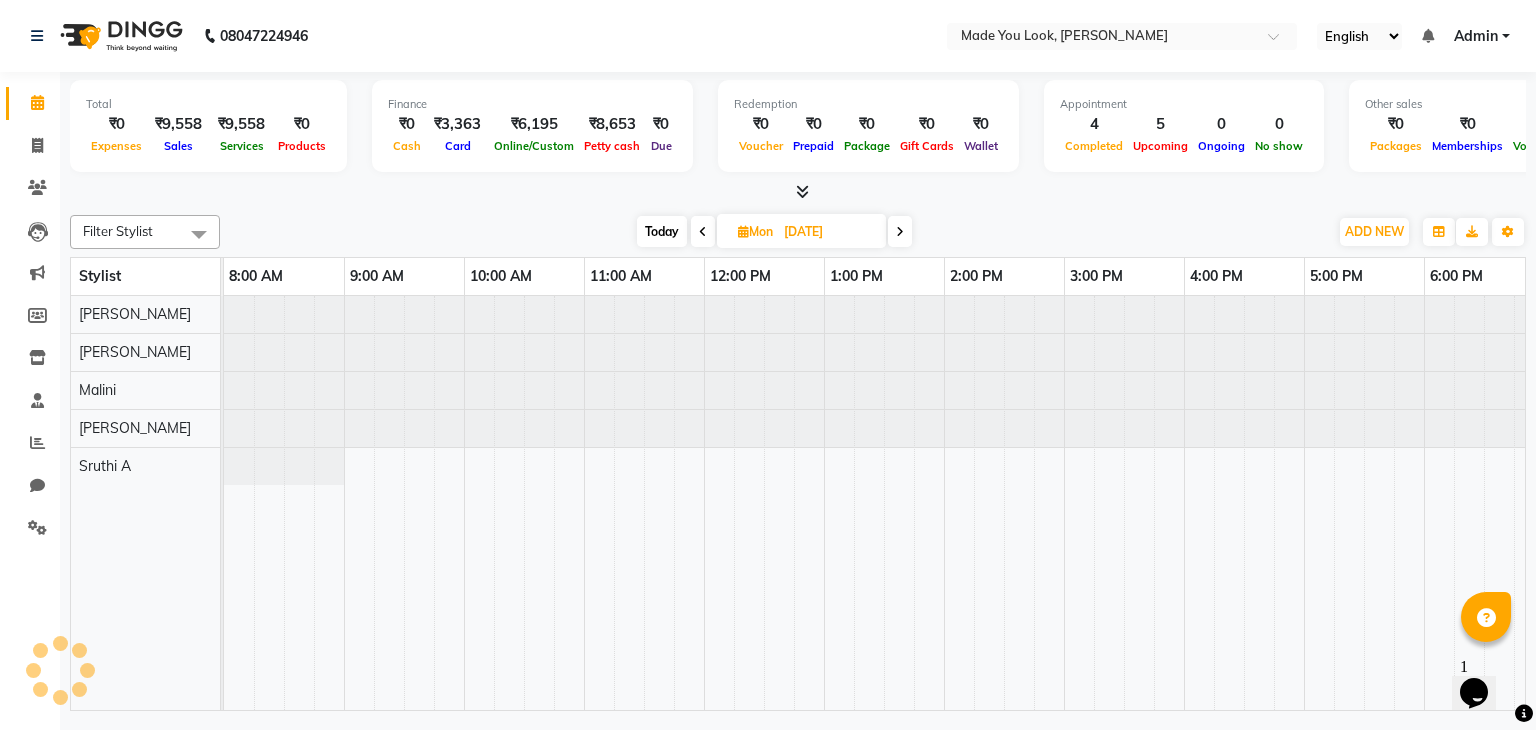 scroll, scrollTop: 0, scrollLeft: 258, axis: horizontal 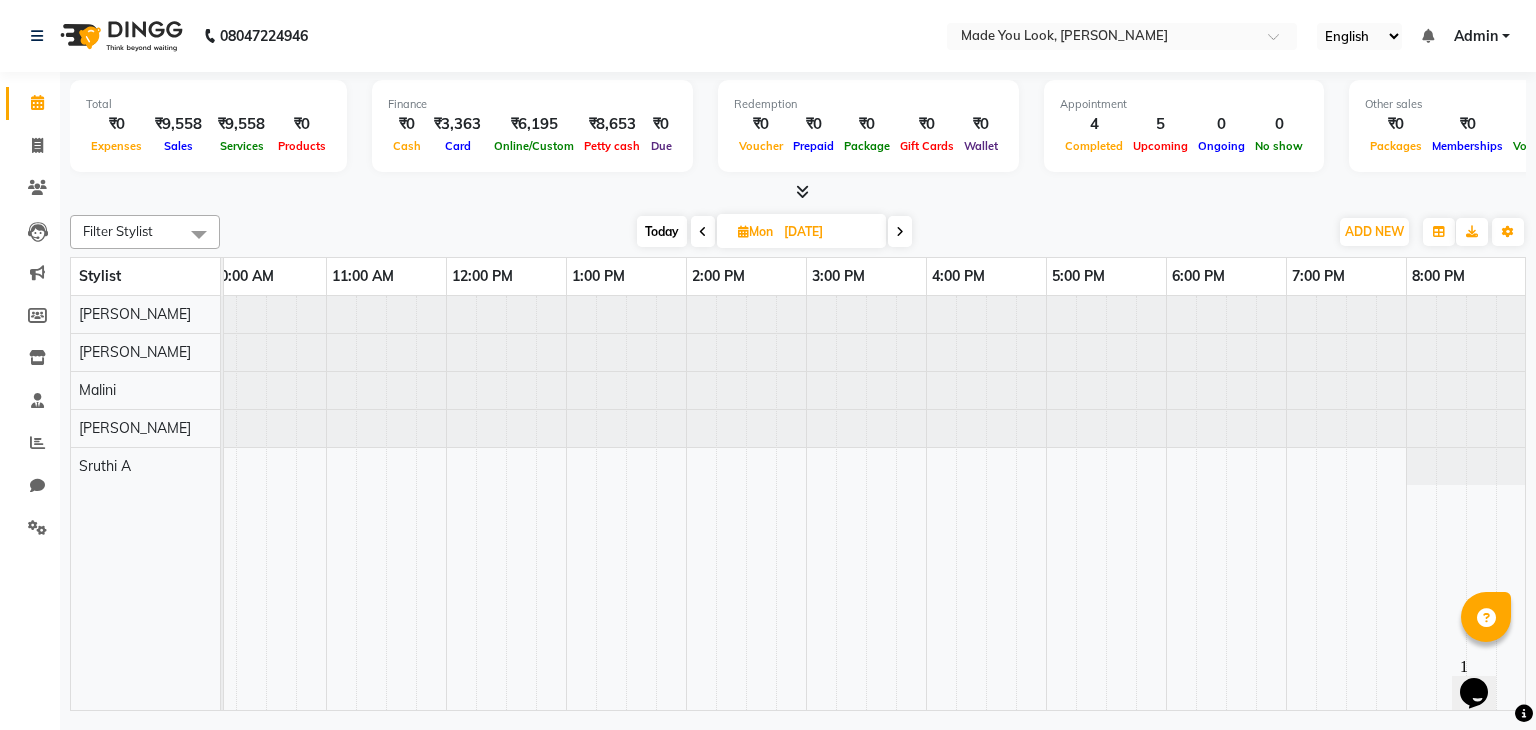 click at bounding box center [900, 231] 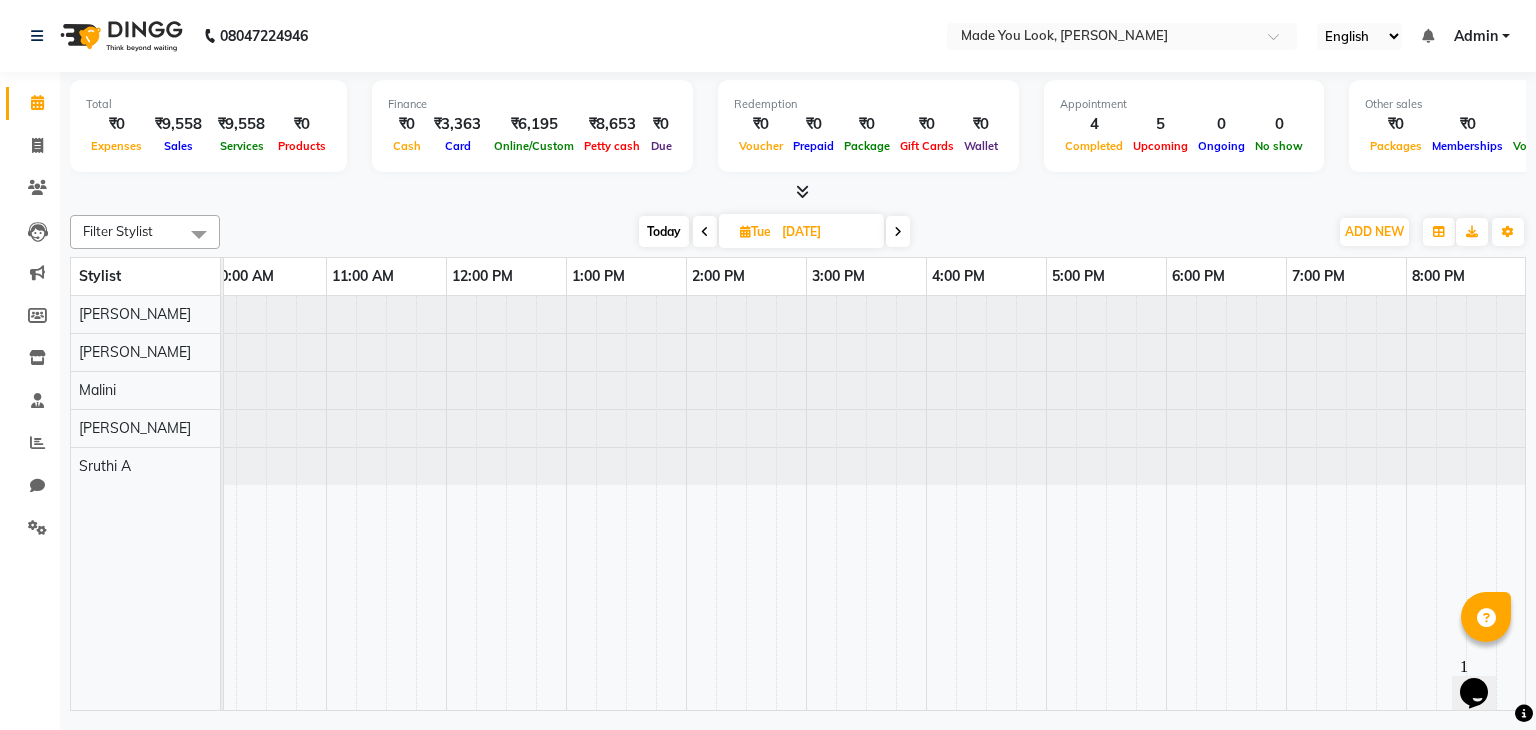 scroll, scrollTop: 0, scrollLeft: 0, axis: both 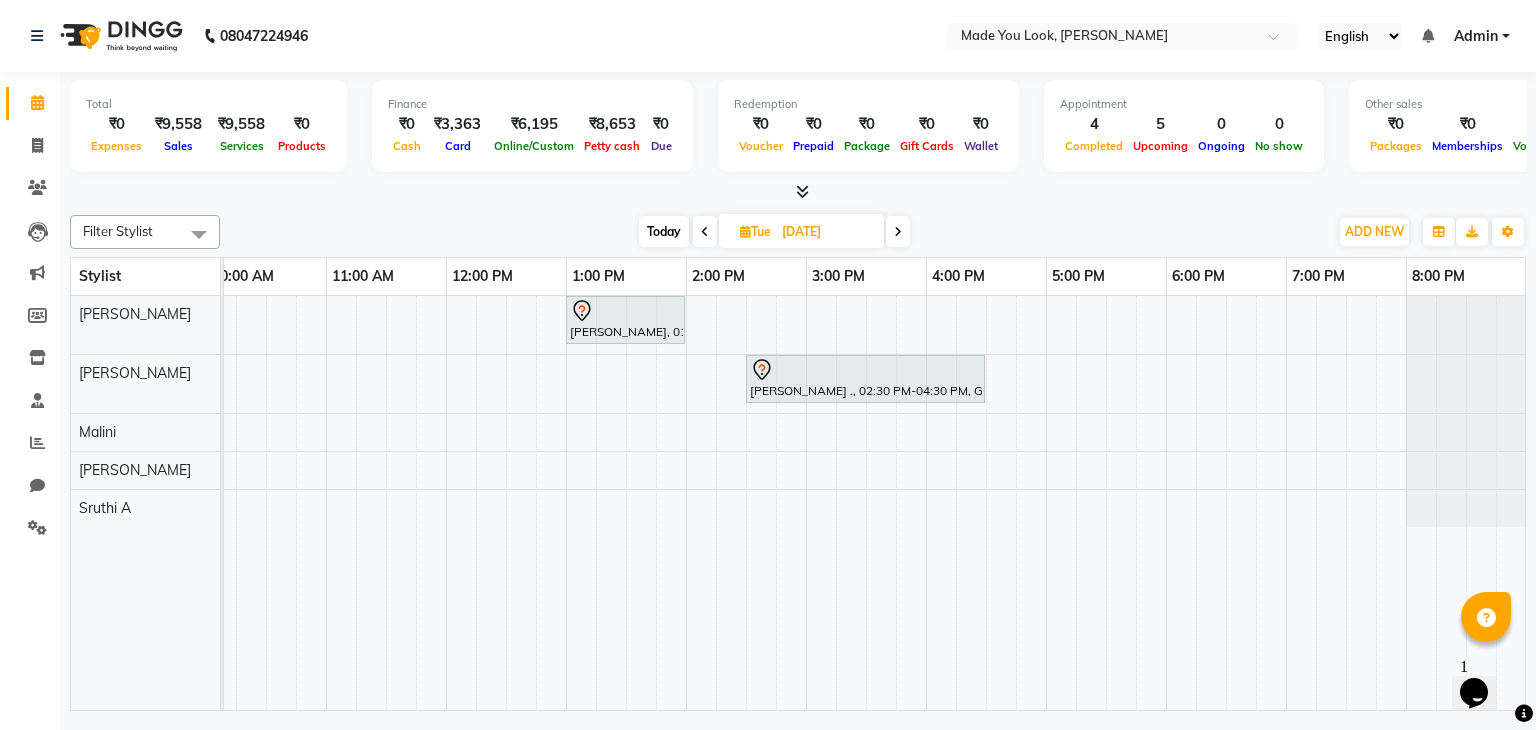 click on "Today" at bounding box center (664, 231) 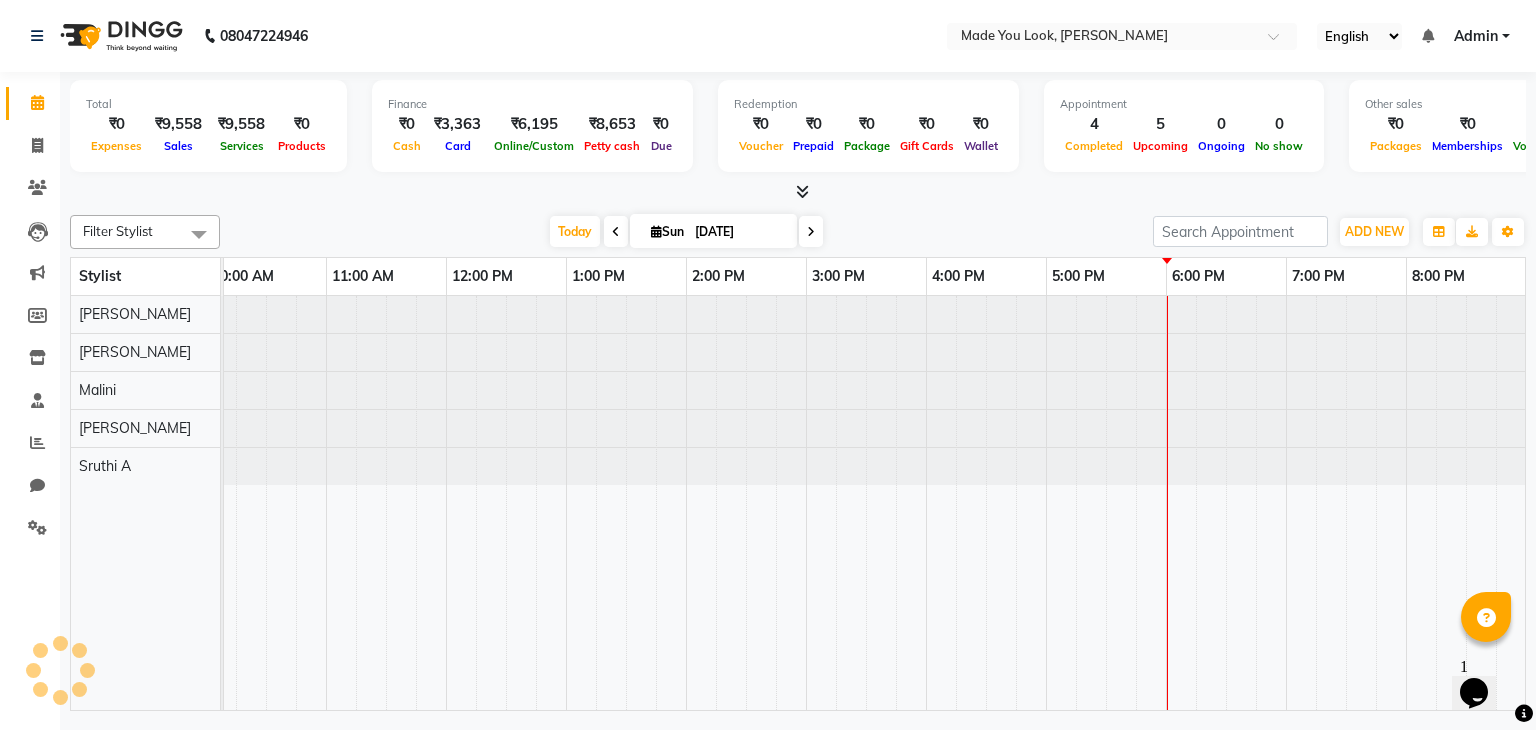 scroll, scrollTop: 0, scrollLeft: 258, axis: horizontal 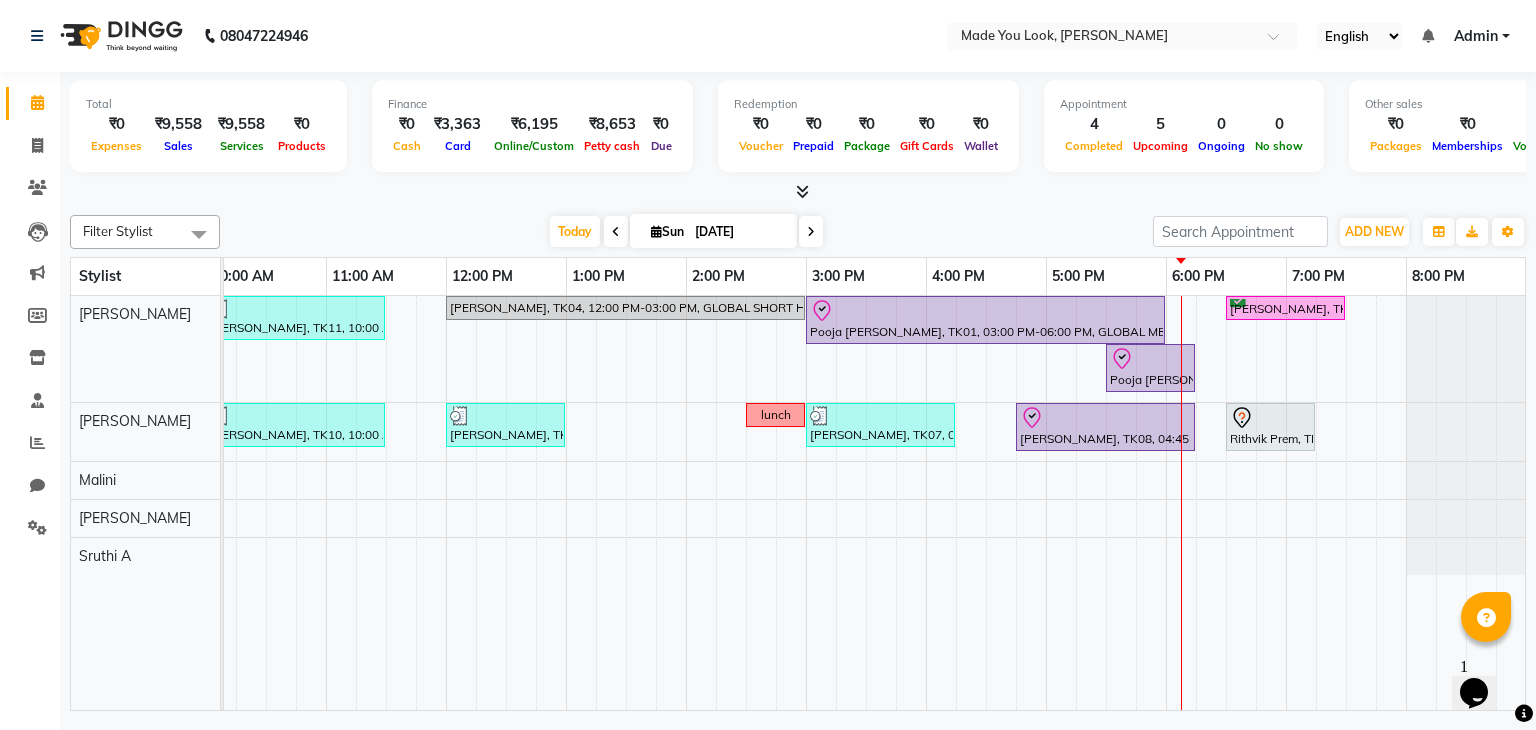 click at bounding box center (811, 232) 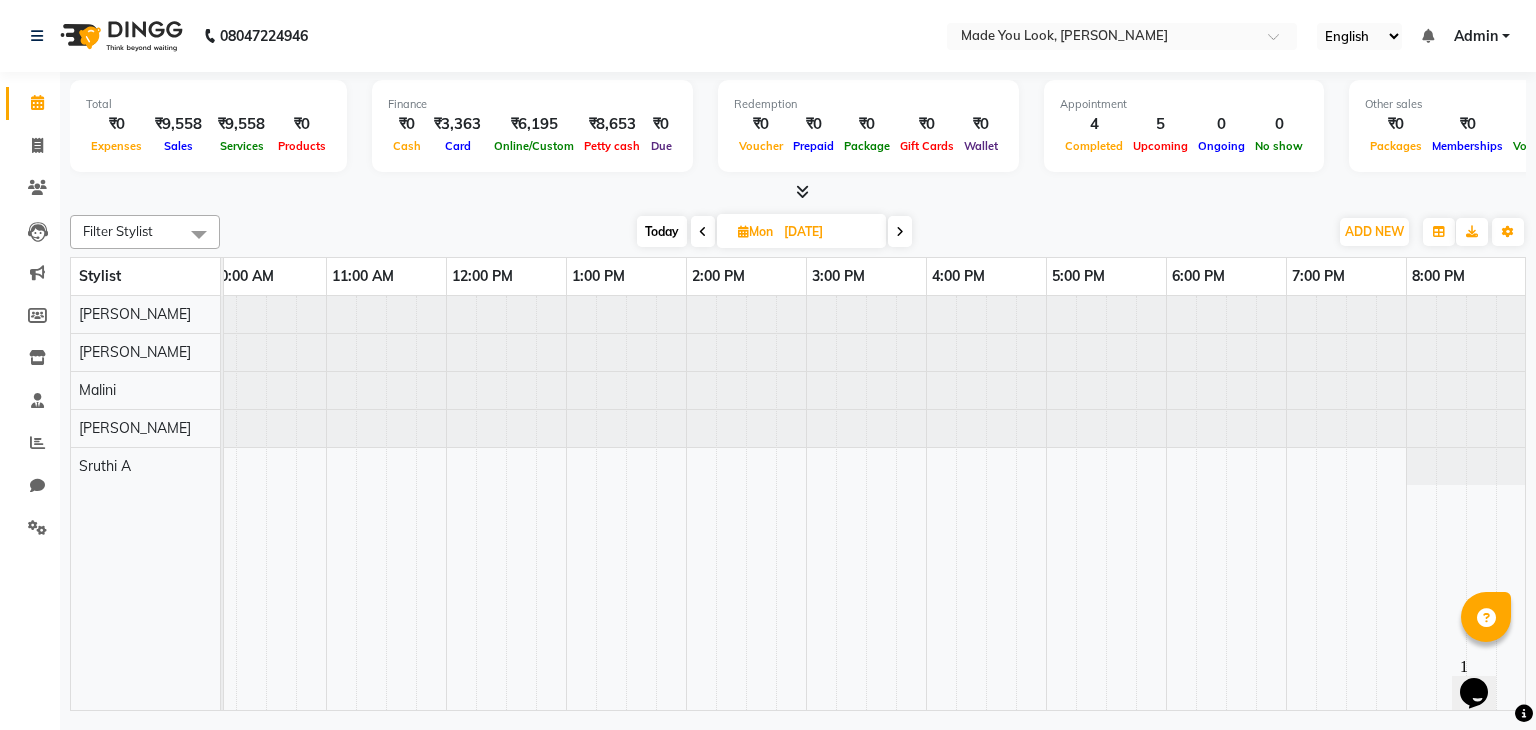 click at bounding box center [900, 232] 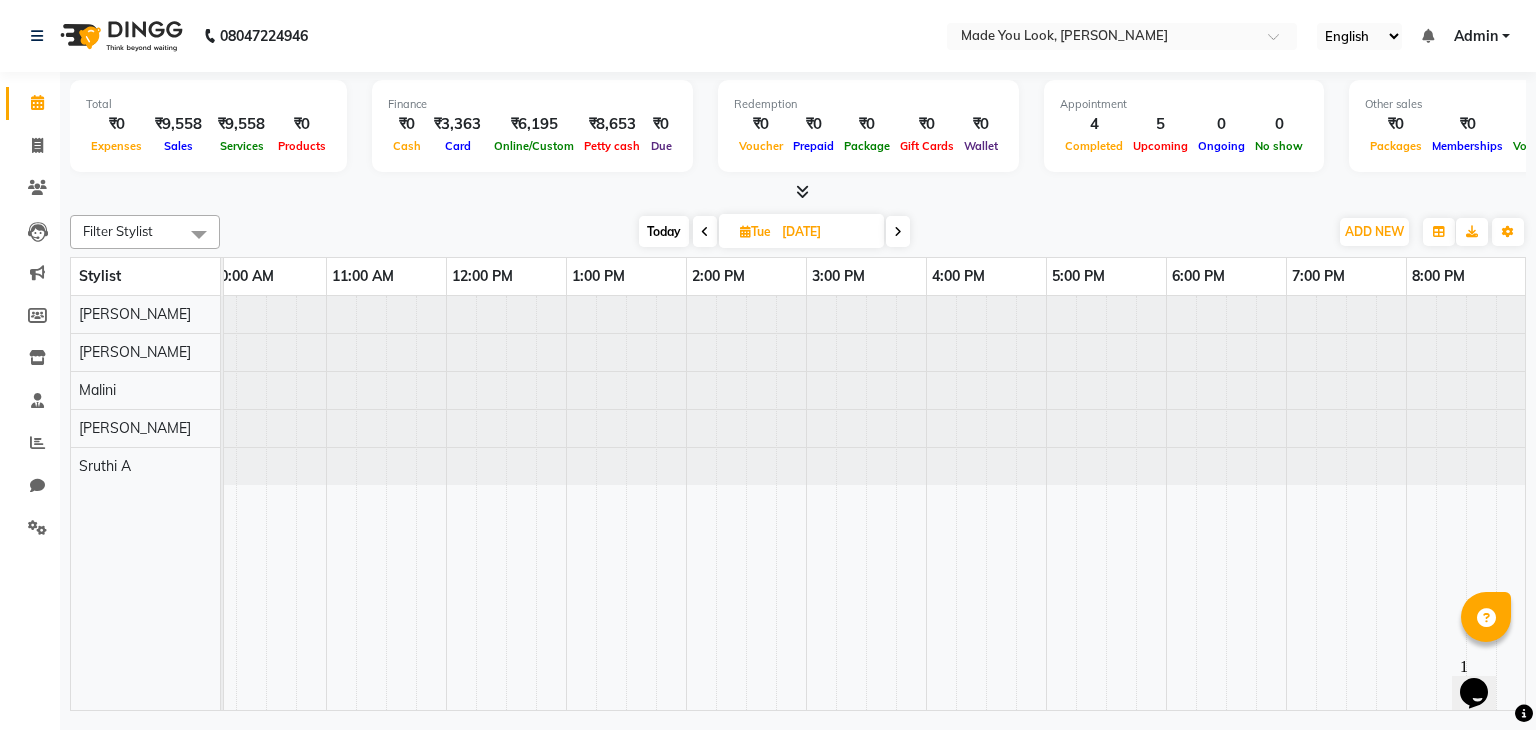 scroll, scrollTop: 0, scrollLeft: 258, axis: horizontal 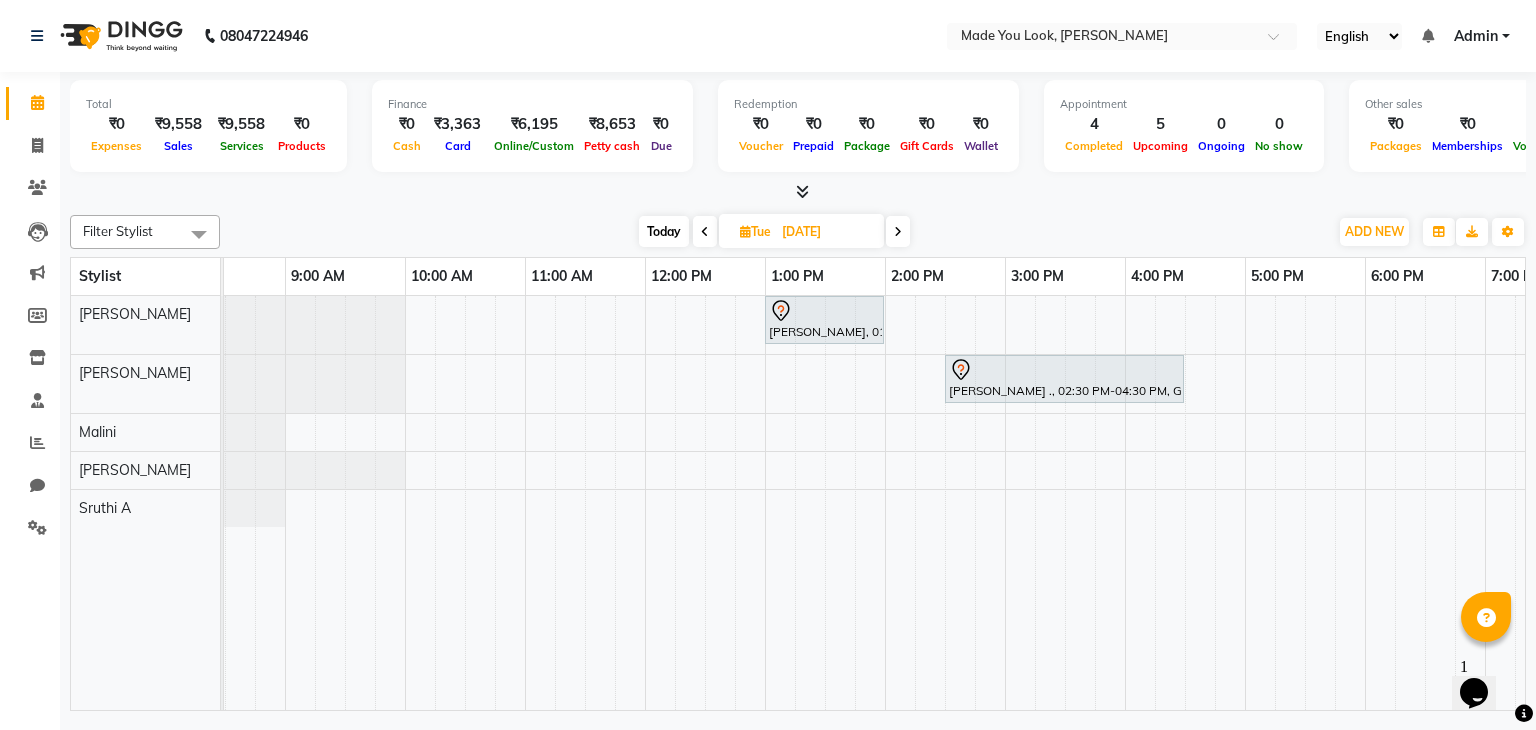 click on "Today" at bounding box center (664, 231) 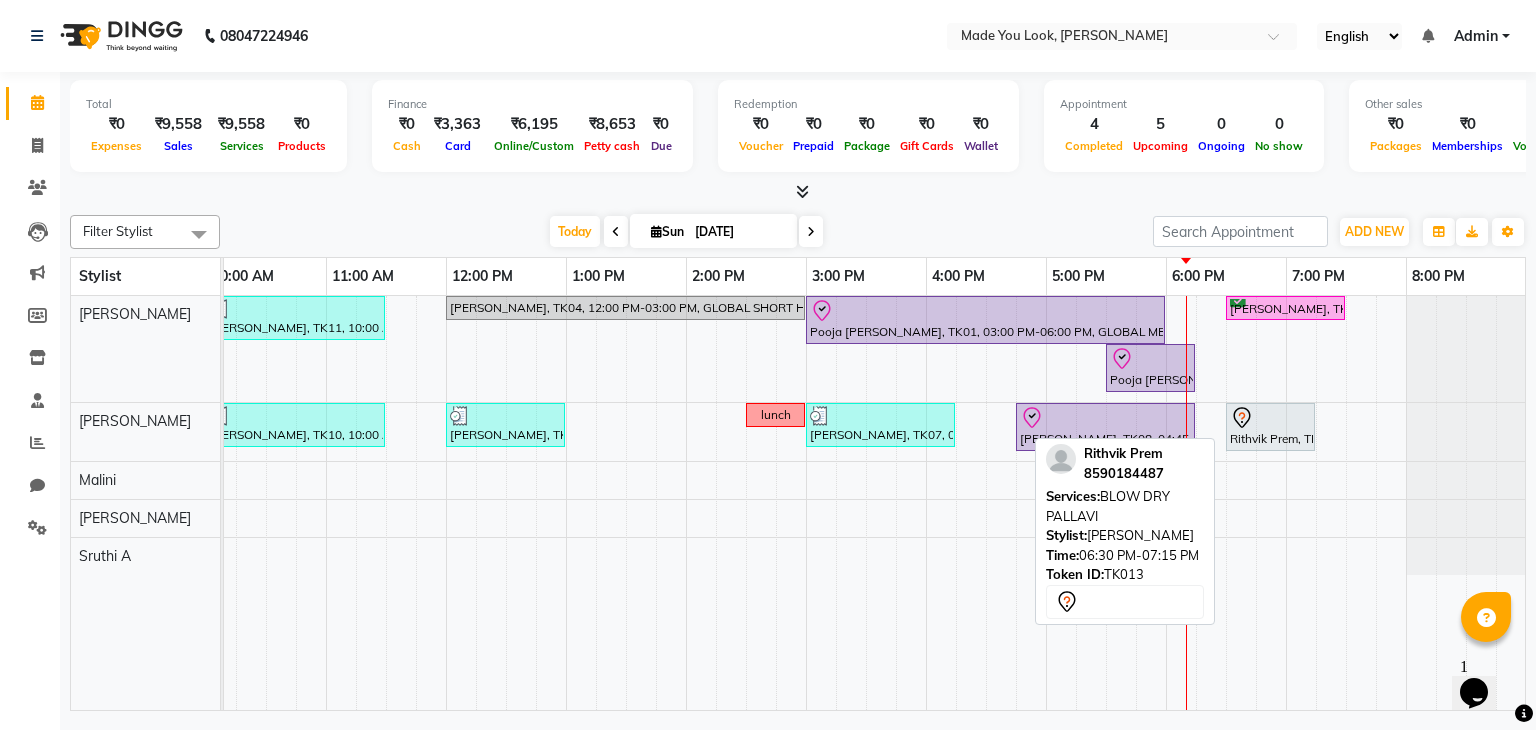 click on "Rithvik Prem, TK13, 06:30 PM-07:15 PM, BLOW DRY PALLAVI" at bounding box center [1270, 427] 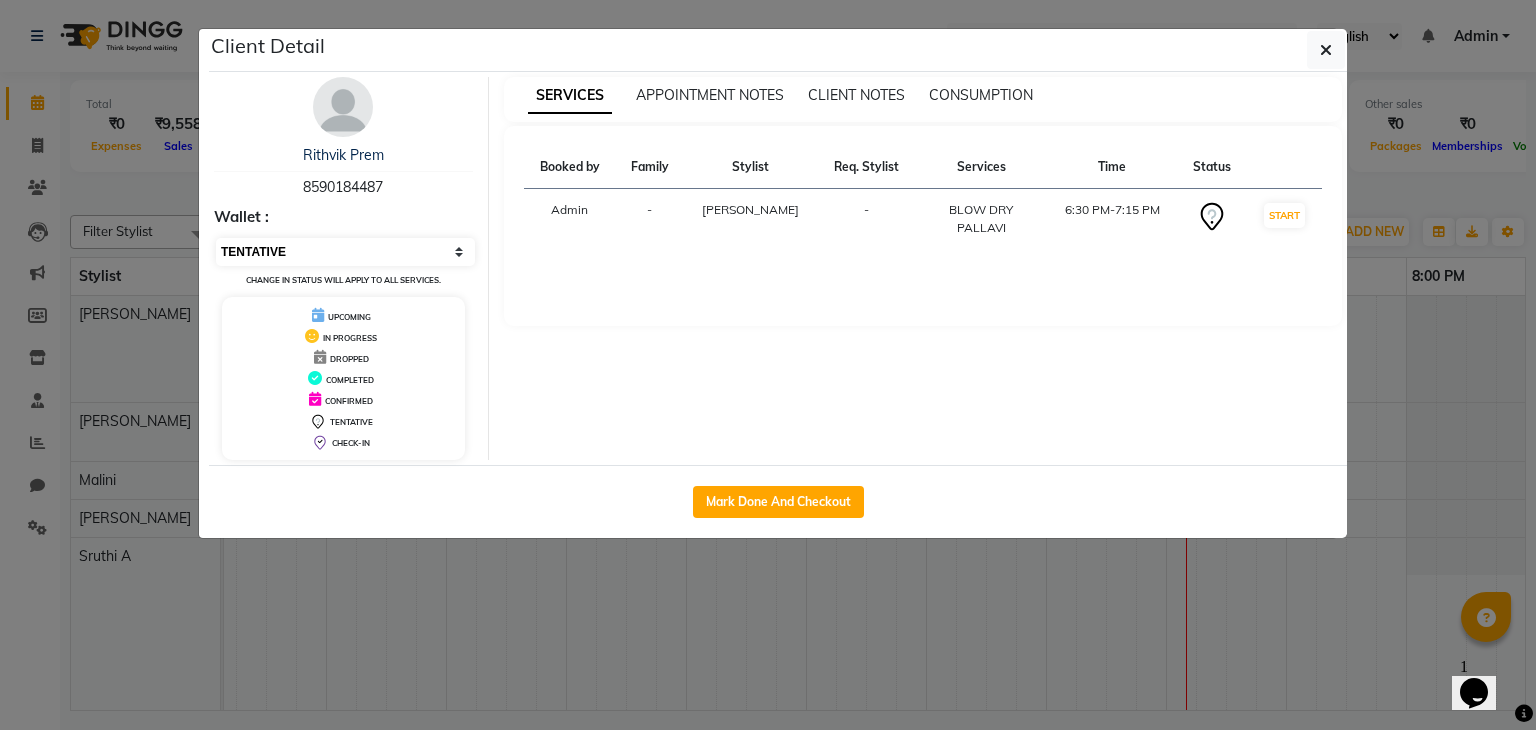 click on "Select IN SERVICE CONFIRMED TENTATIVE CHECK IN MARK DONE DROPPED UPCOMING" at bounding box center [345, 252] 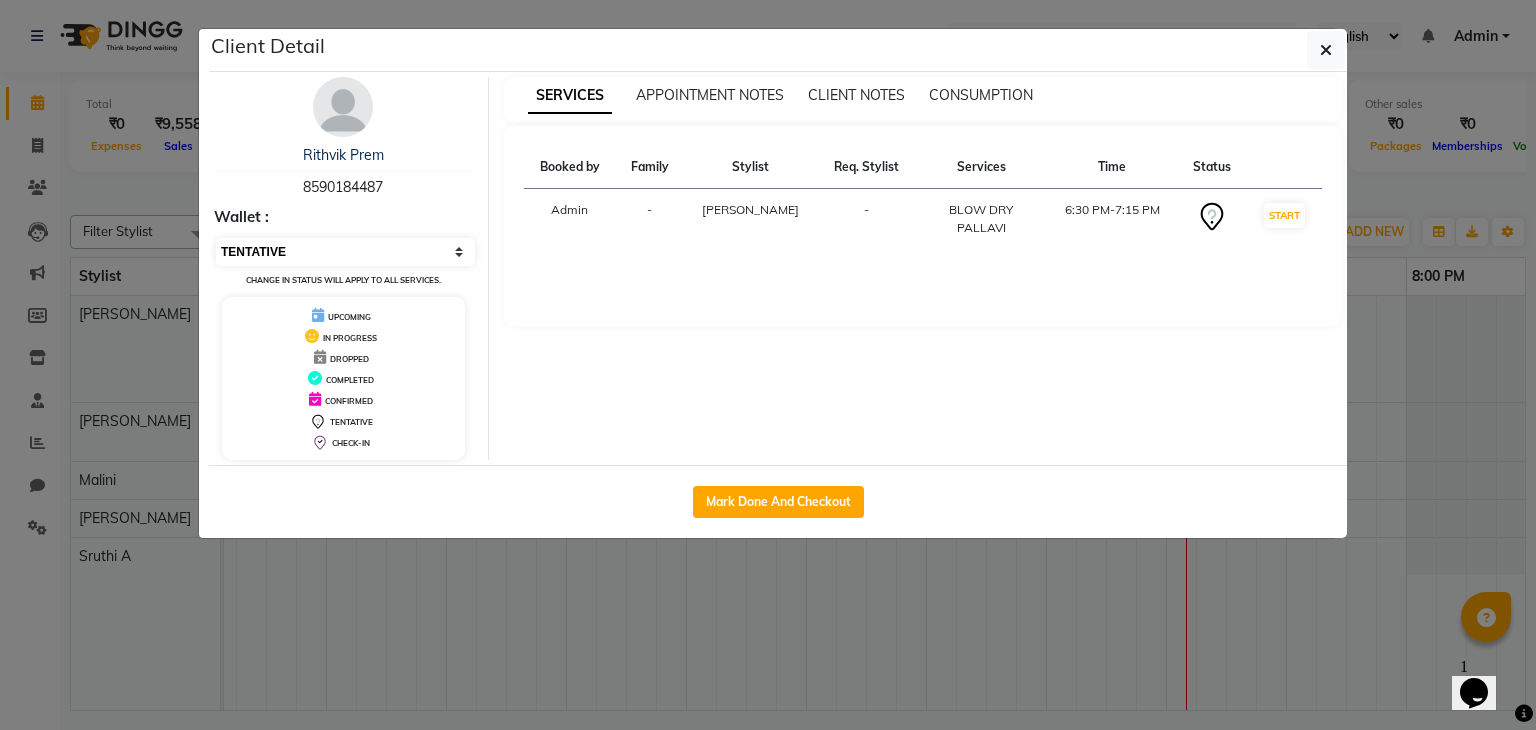 select on "6" 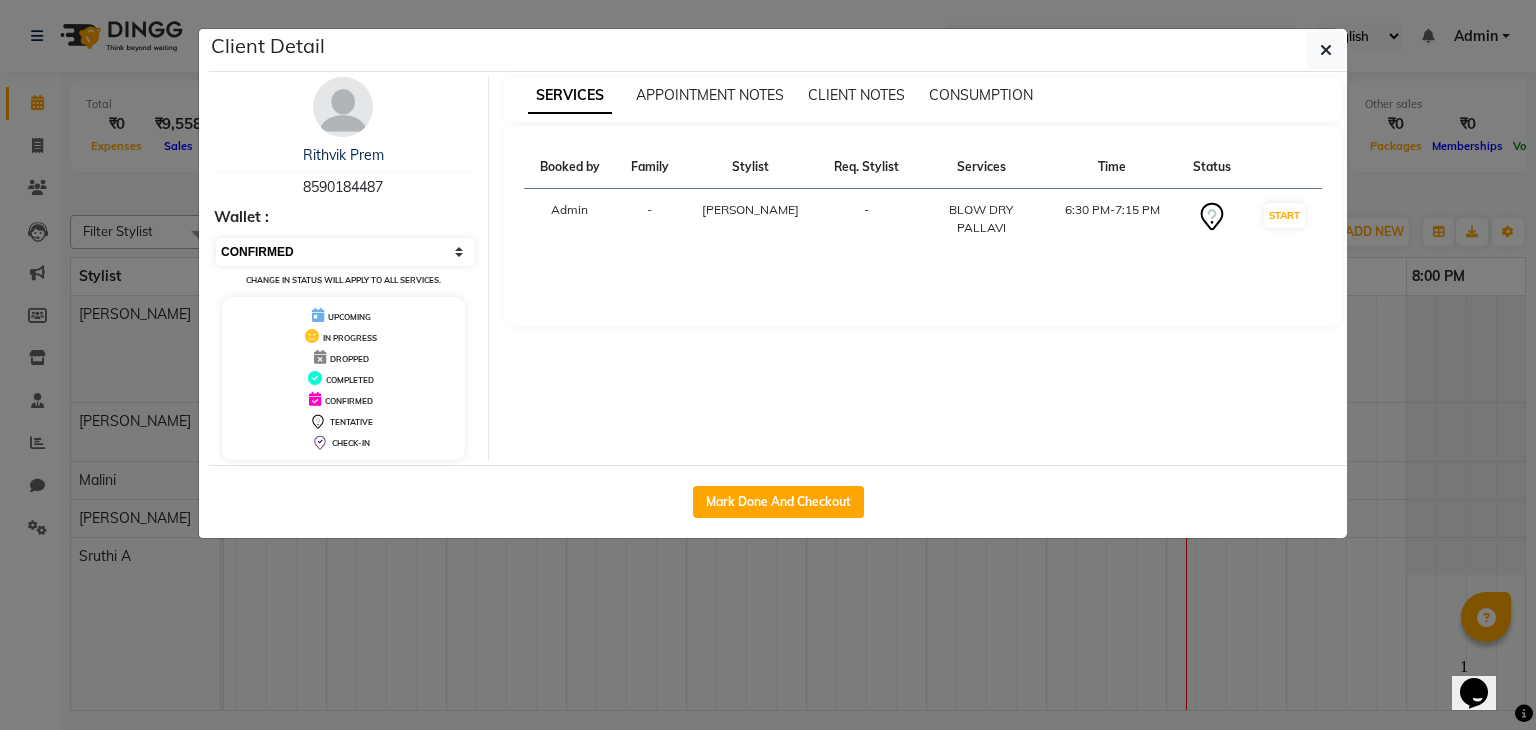 click on "Select IN SERVICE CONFIRMED TENTATIVE CHECK IN MARK DONE DROPPED UPCOMING" at bounding box center (345, 252) 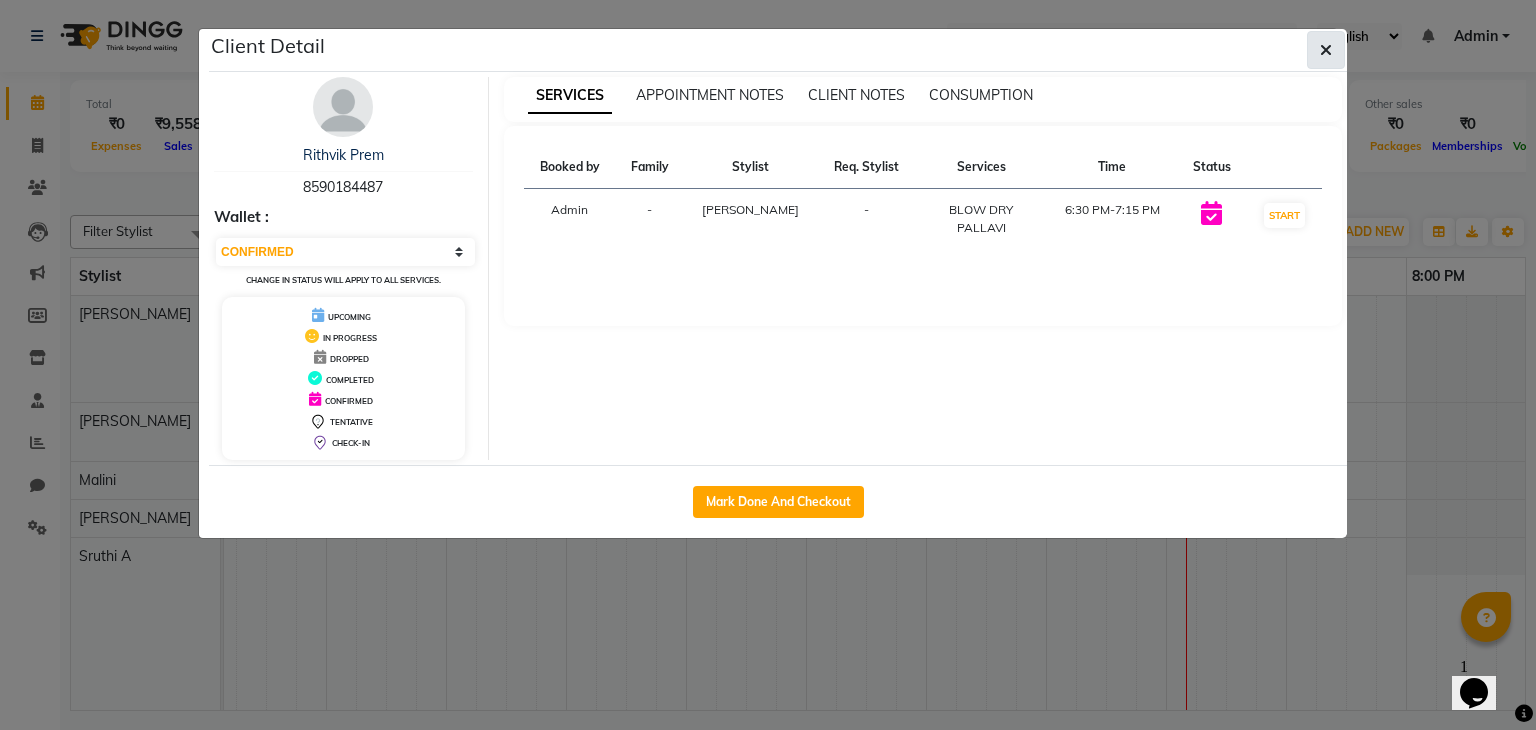 click 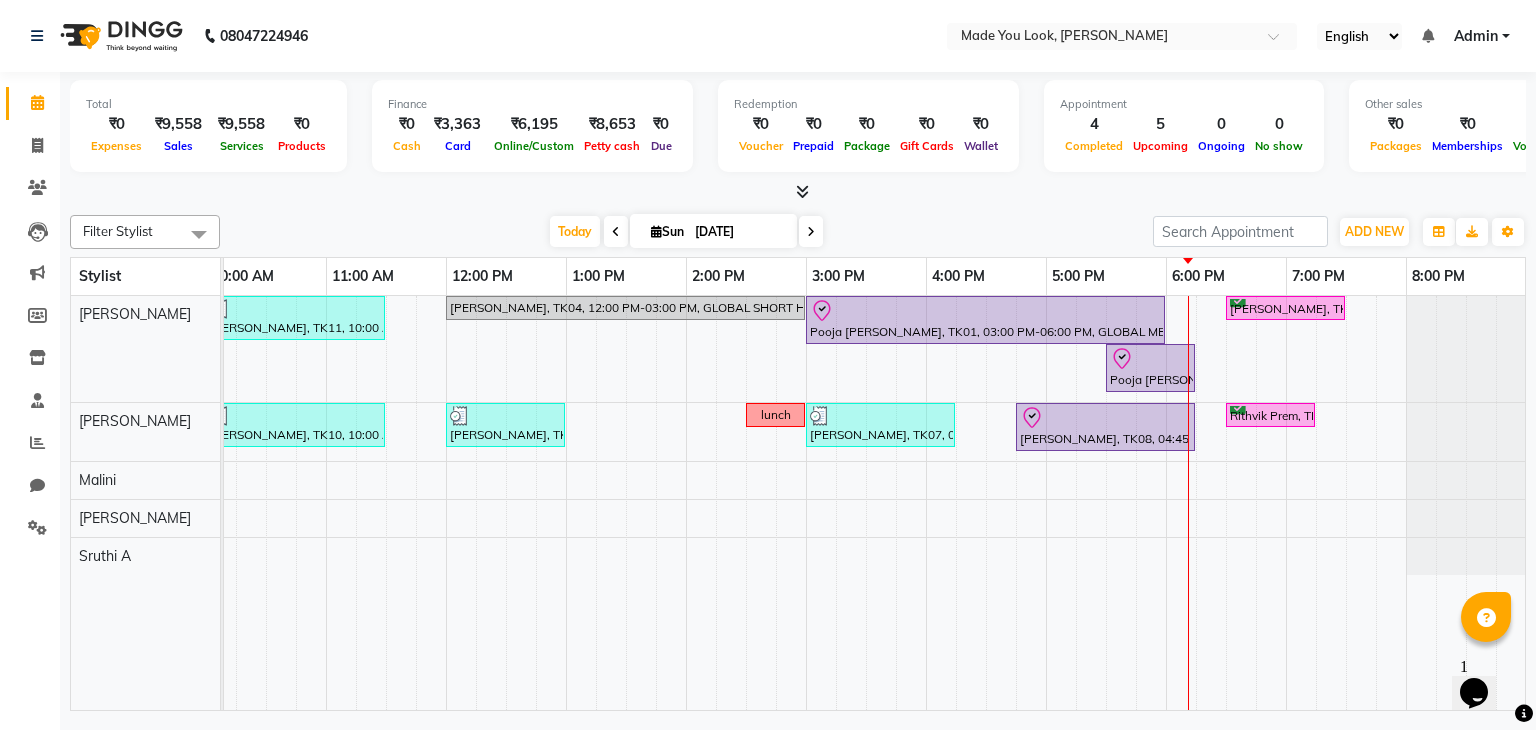 scroll, scrollTop: 0, scrollLeft: 196, axis: horizontal 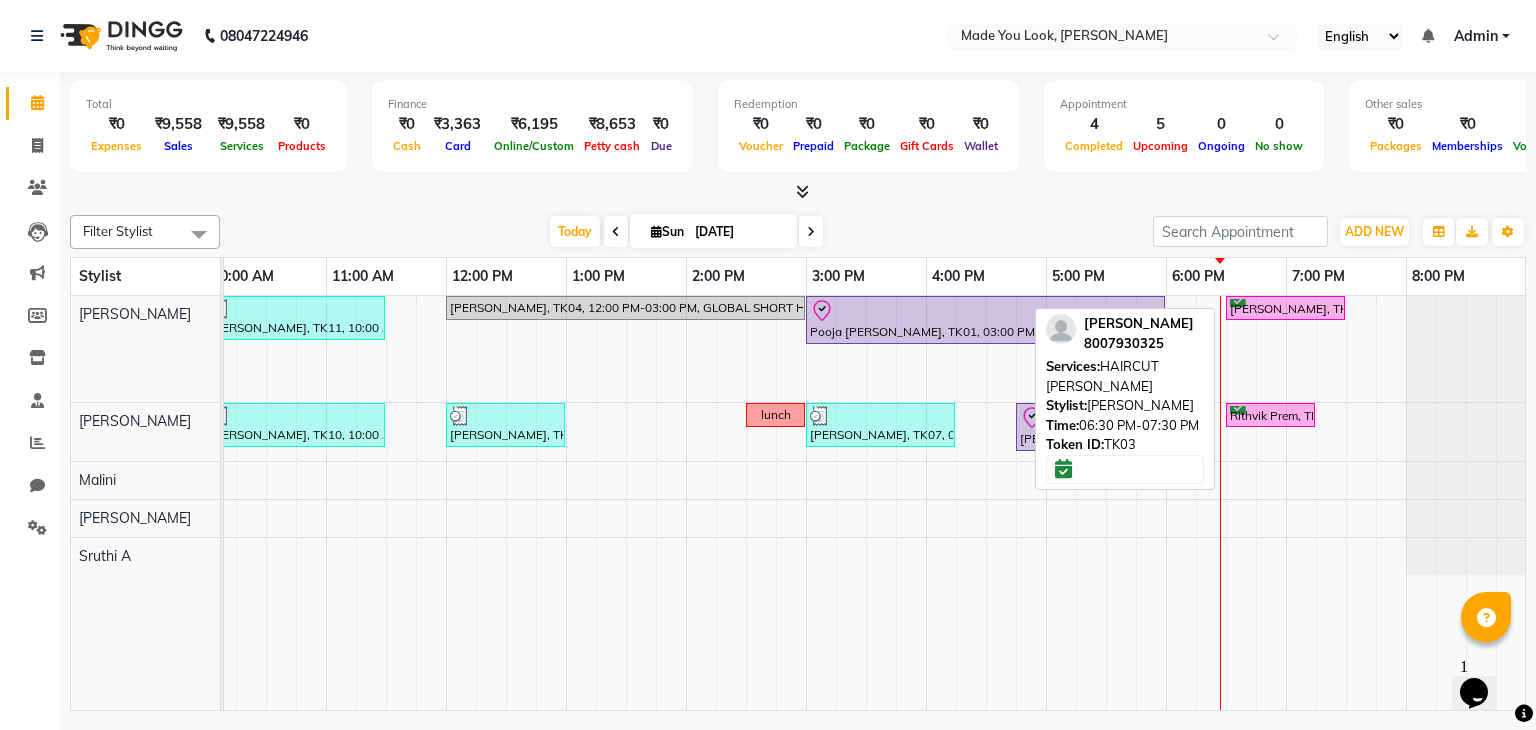 click on "[PERSON_NAME], TK03, 06:30 PM-07:30 PM, HAIRCUT [PERSON_NAME]" at bounding box center (1285, 308) 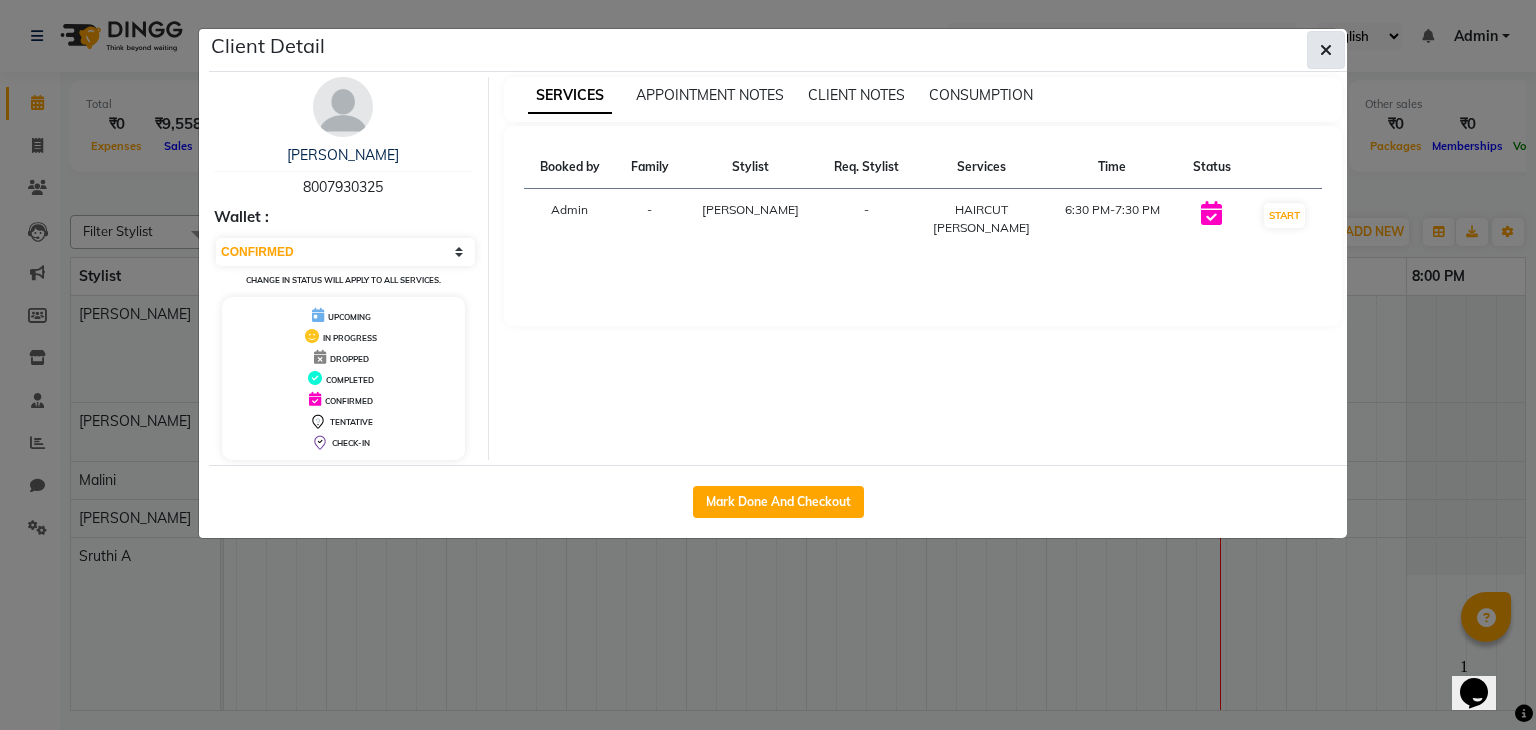 click 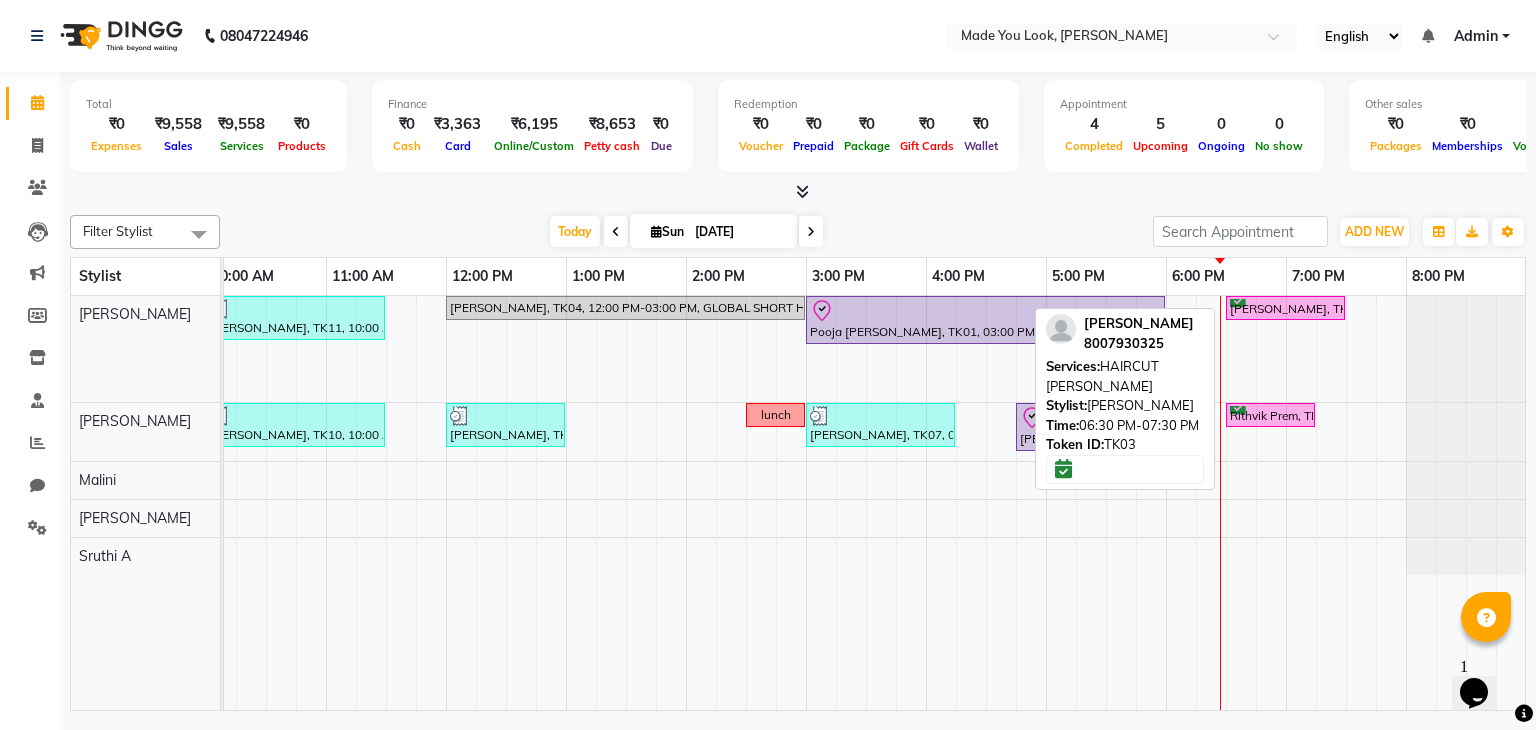 click on "[PERSON_NAME], TK03, 06:30 PM-07:30 PM, HAIRCUT [PERSON_NAME]" at bounding box center [1285, 308] 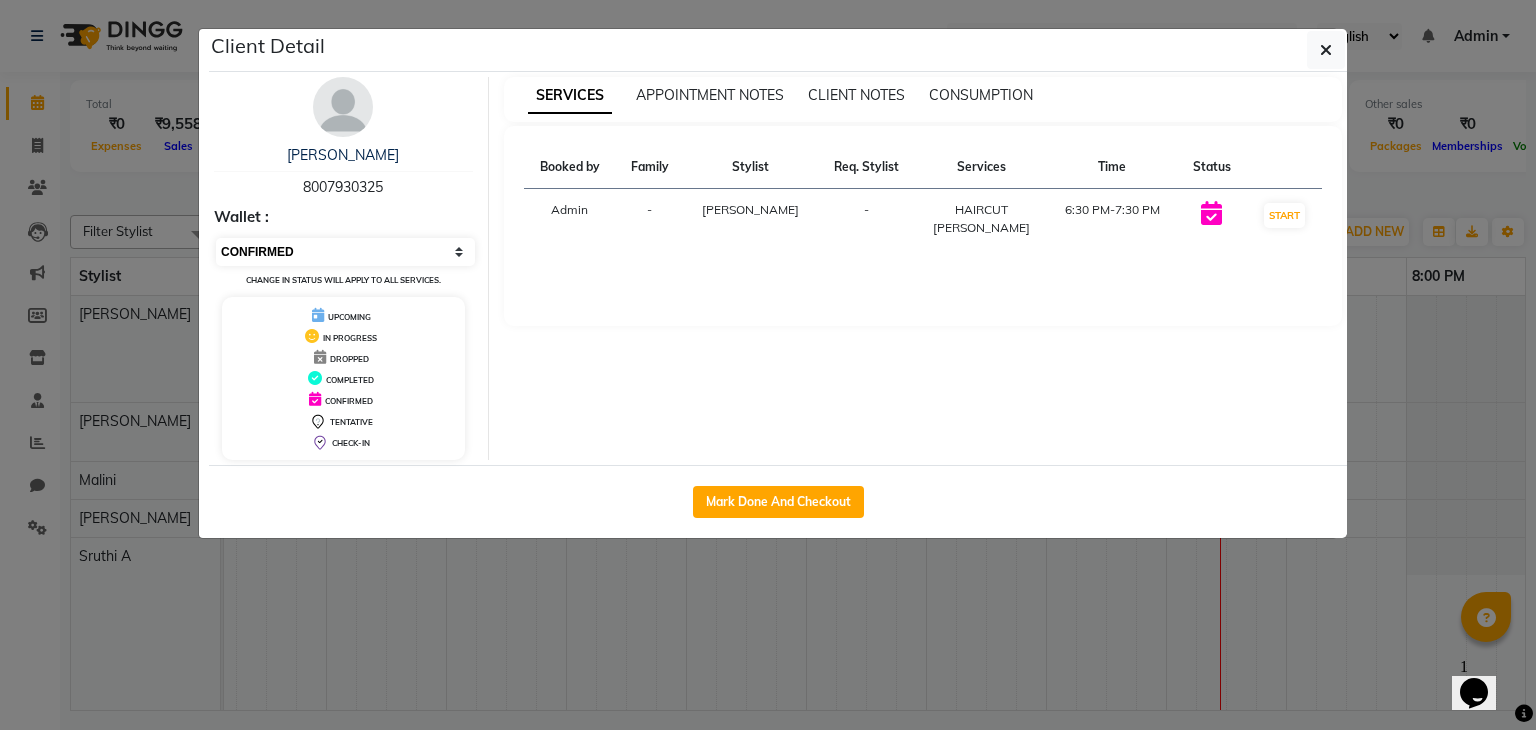 click on "Select IN SERVICE CONFIRMED TENTATIVE CHECK IN MARK DONE DROPPED UPCOMING" at bounding box center [345, 252] 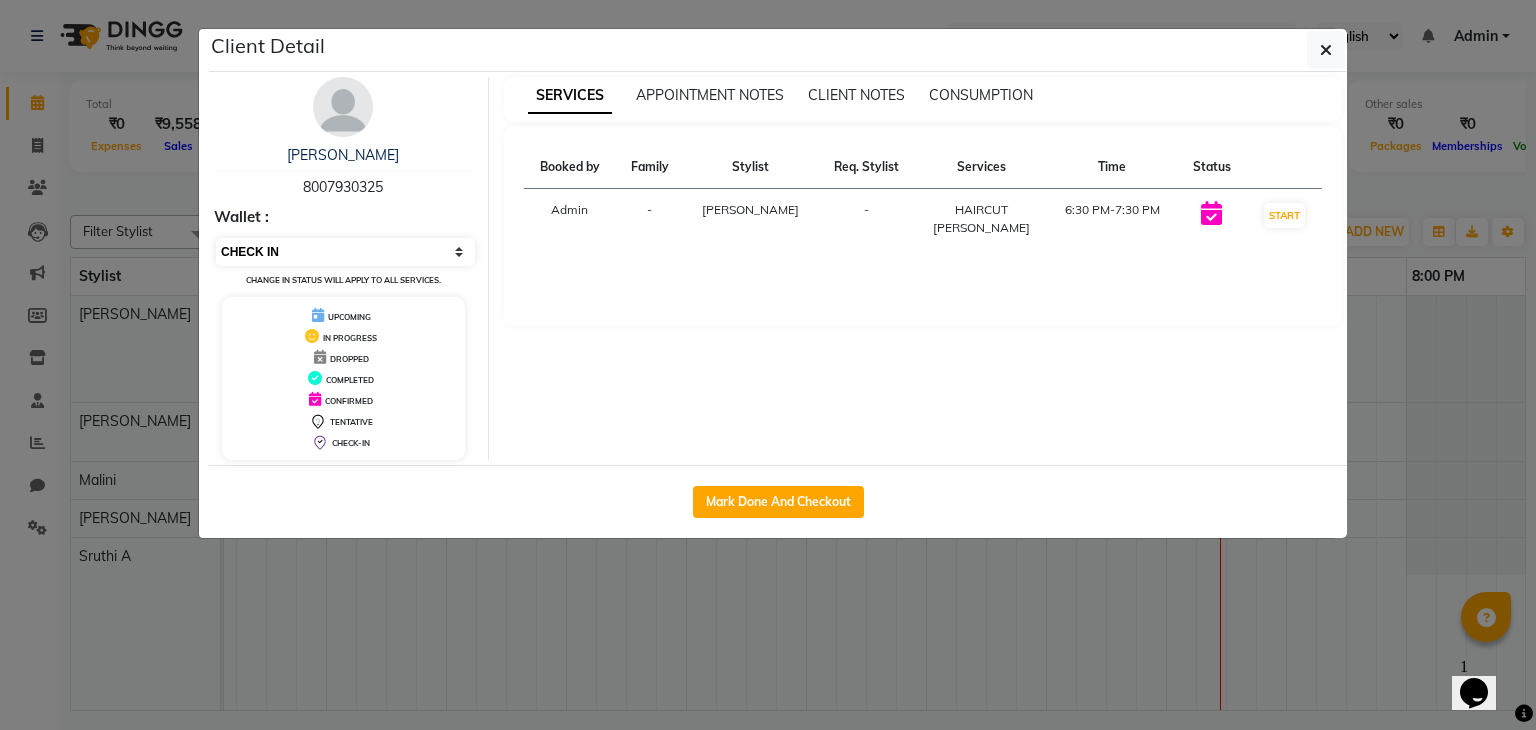 click on "Select IN SERVICE CONFIRMED TENTATIVE CHECK IN MARK DONE DROPPED UPCOMING" at bounding box center (345, 252) 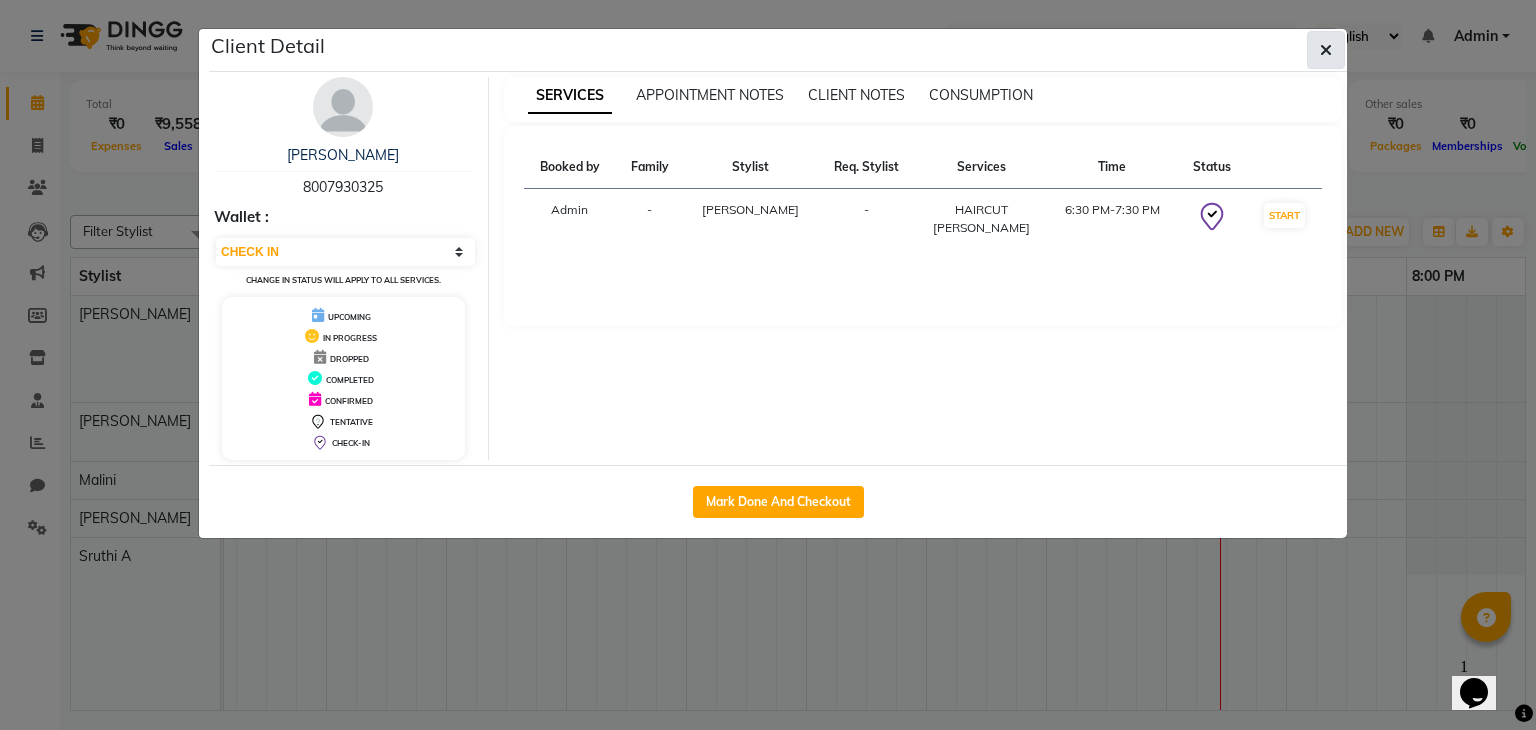 click 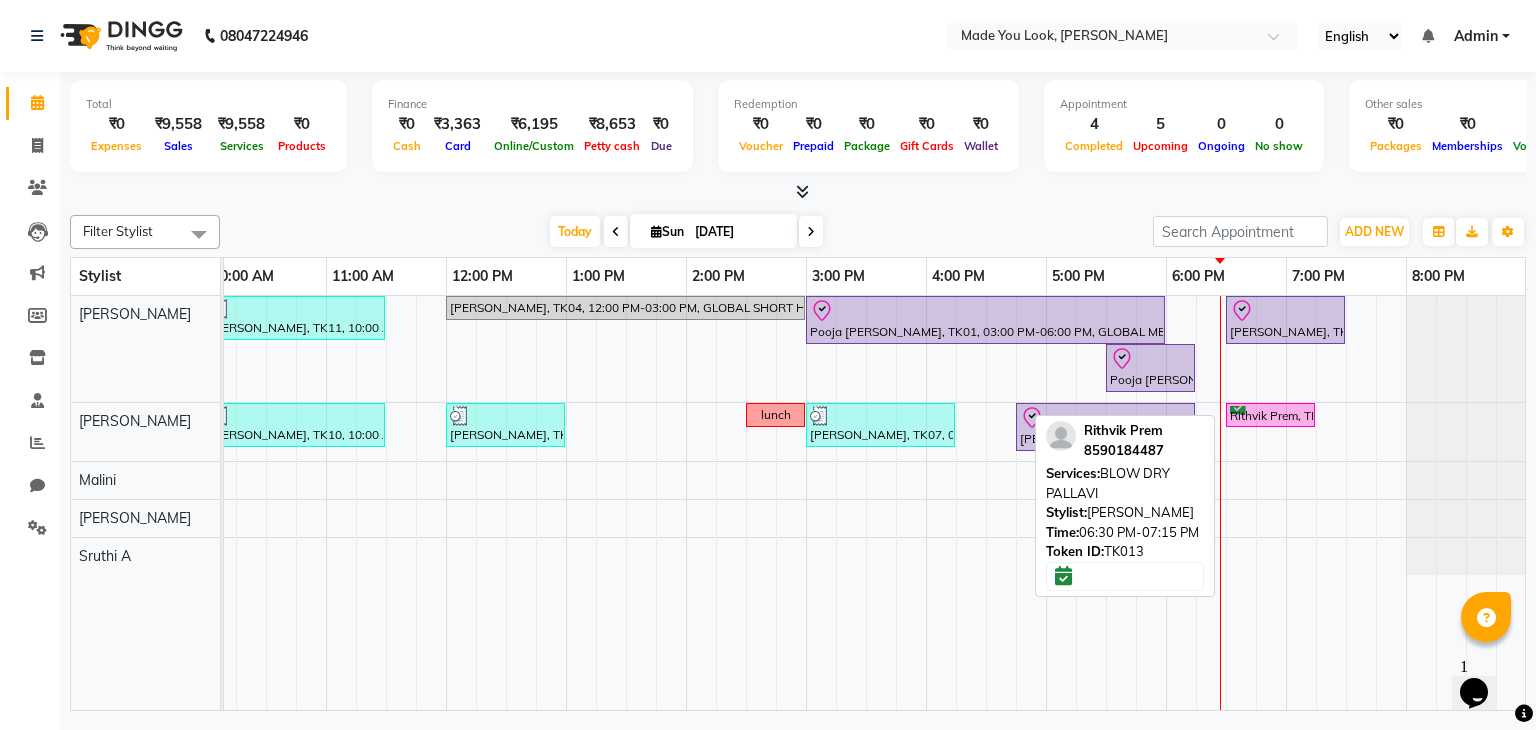 click on "Rithvik Prem, TK13, 06:30 PM-07:15 PM, BLOW DRY PALLAVI" at bounding box center (1270, 415) 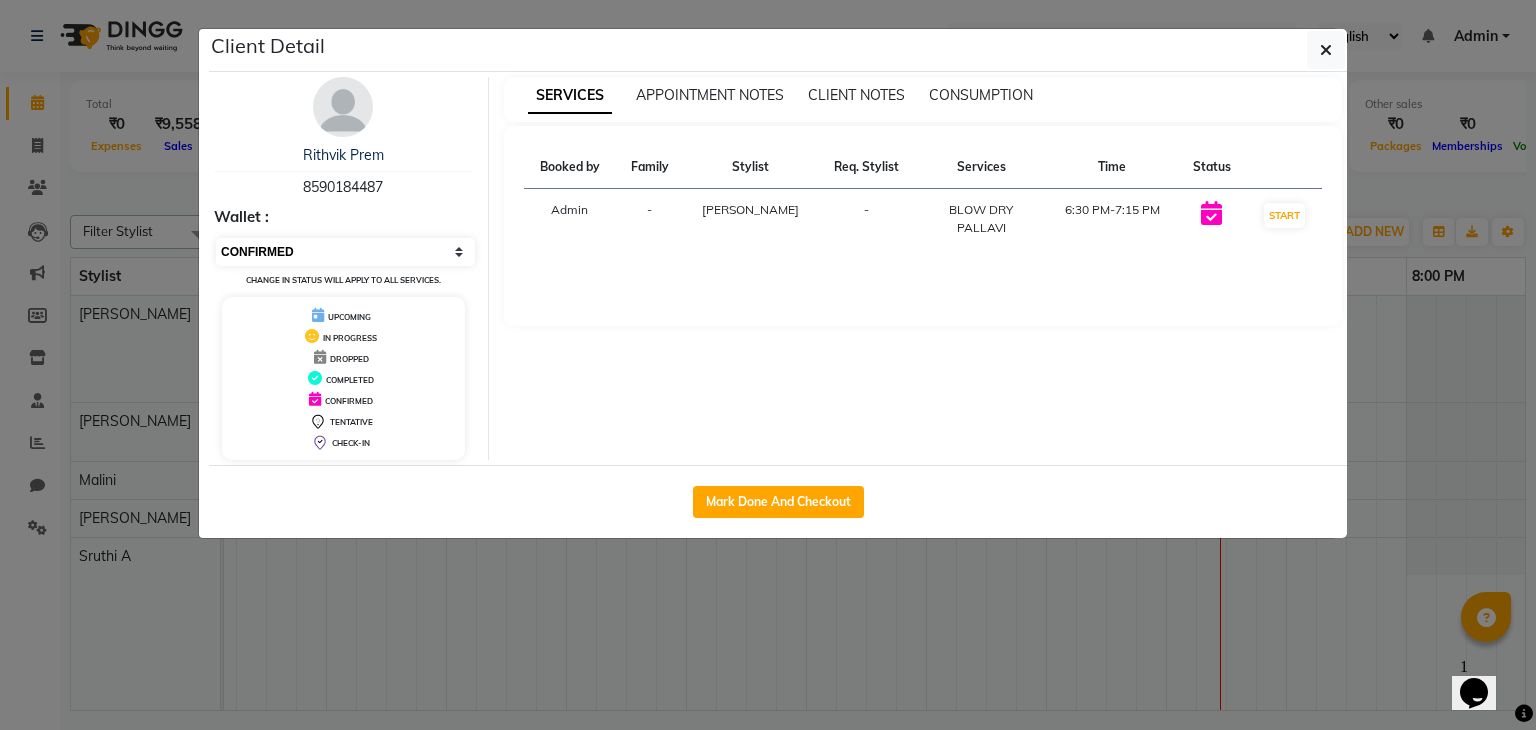 click on "Select IN SERVICE CONFIRMED TENTATIVE CHECK IN MARK DONE DROPPED UPCOMING" at bounding box center [345, 252] 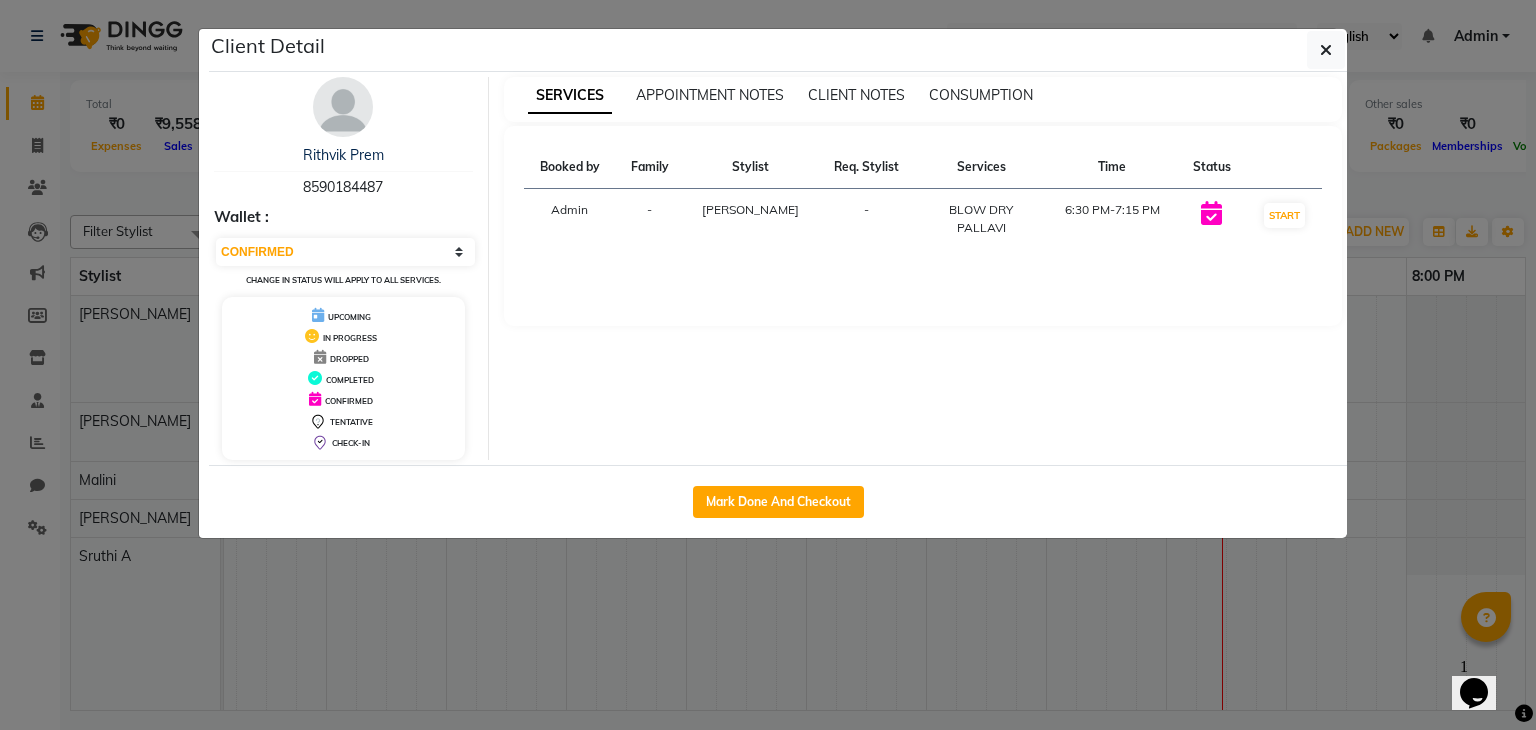 click on "SERVICES APPOINTMENT NOTES CLIENT NOTES CONSUMPTION Booked by Family Stylist Req. Stylist Services Time Status  Admin  - [PERSON_NAME] -  BLOW DRY PALLAVI   6:30 PM-7:15 PM   START" at bounding box center (923, 268) 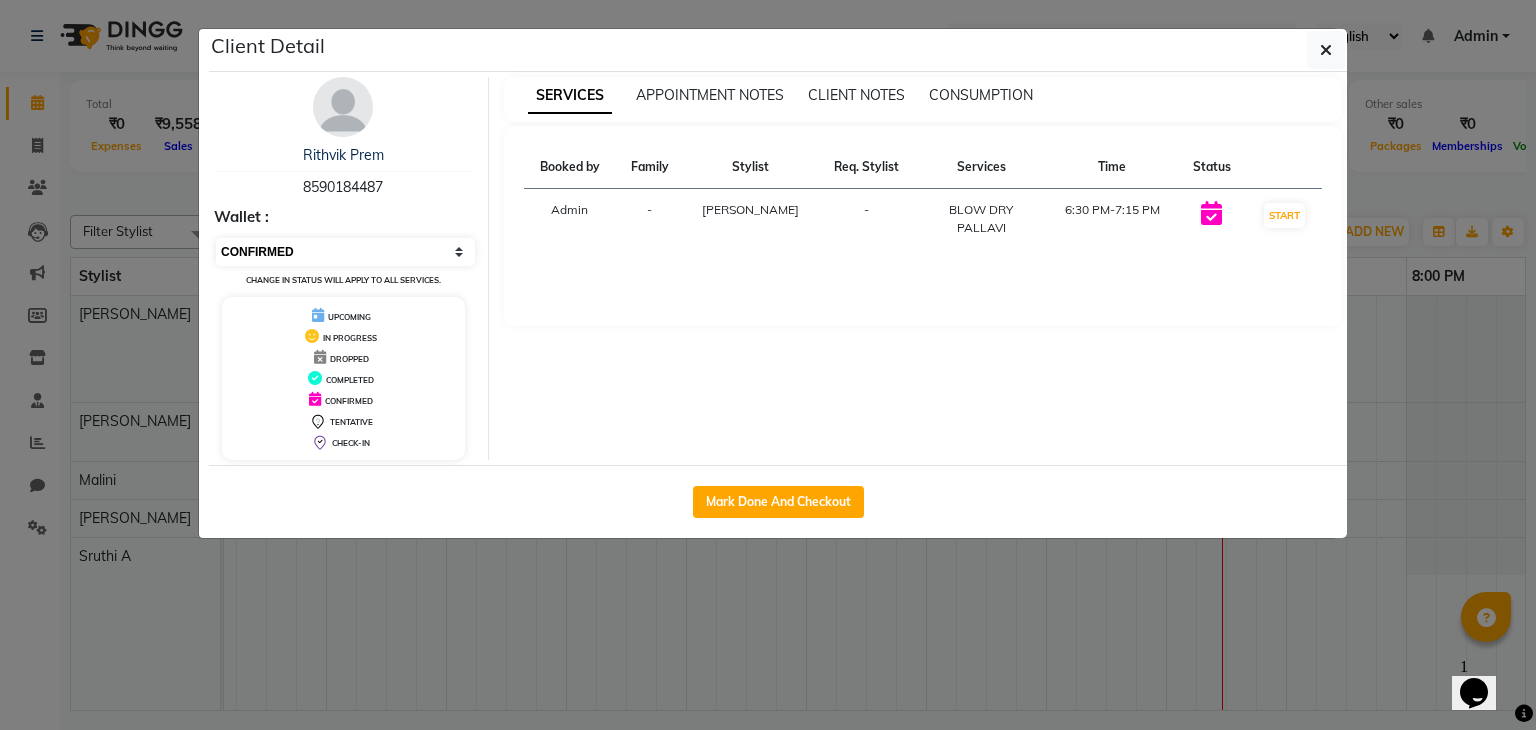 click on "Select IN SERVICE CONFIRMED TENTATIVE CHECK IN MARK DONE DROPPED UPCOMING" at bounding box center (345, 252) 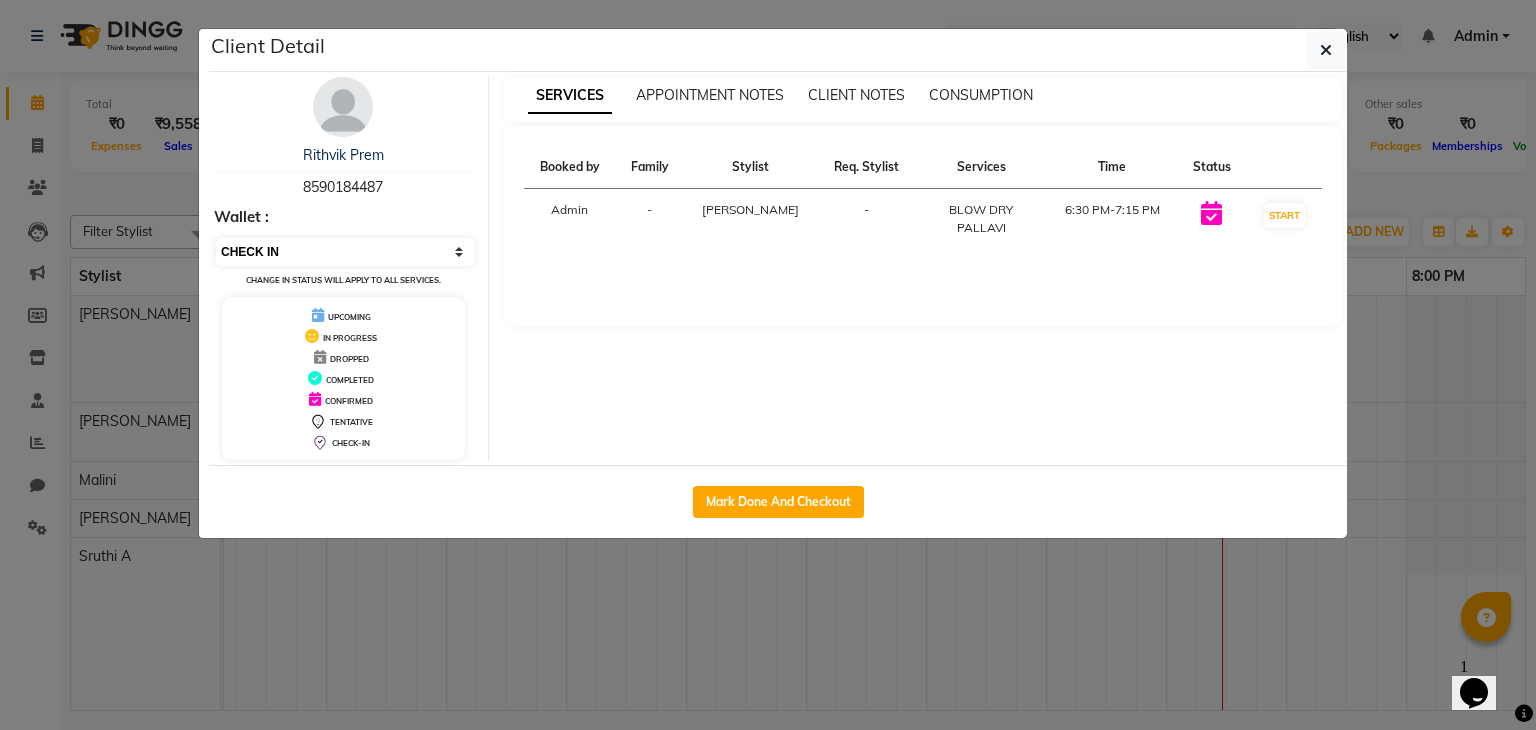 click on "Select IN SERVICE CONFIRMED TENTATIVE CHECK IN MARK DONE DROPPED UPCOMING" at bounding box center [345, 252] 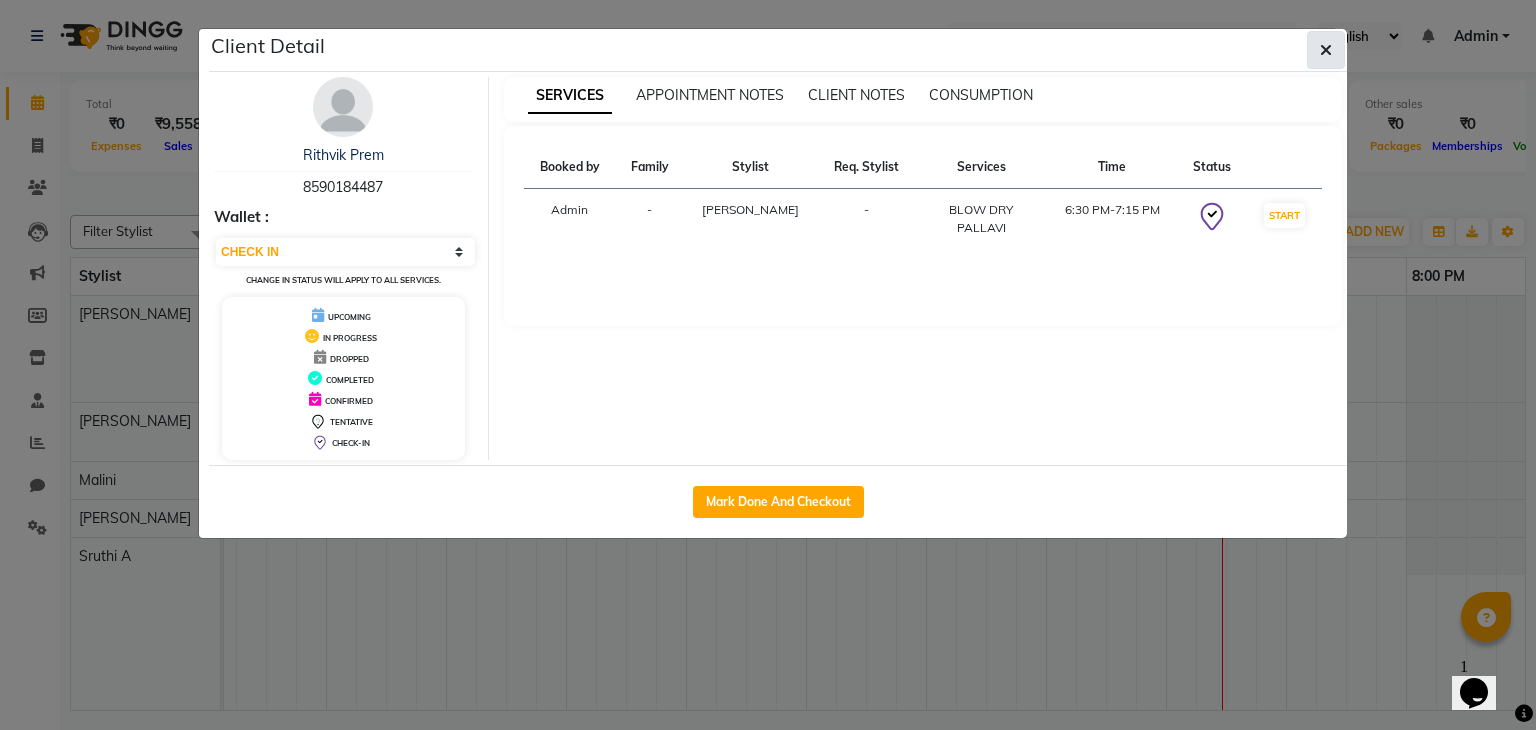 click 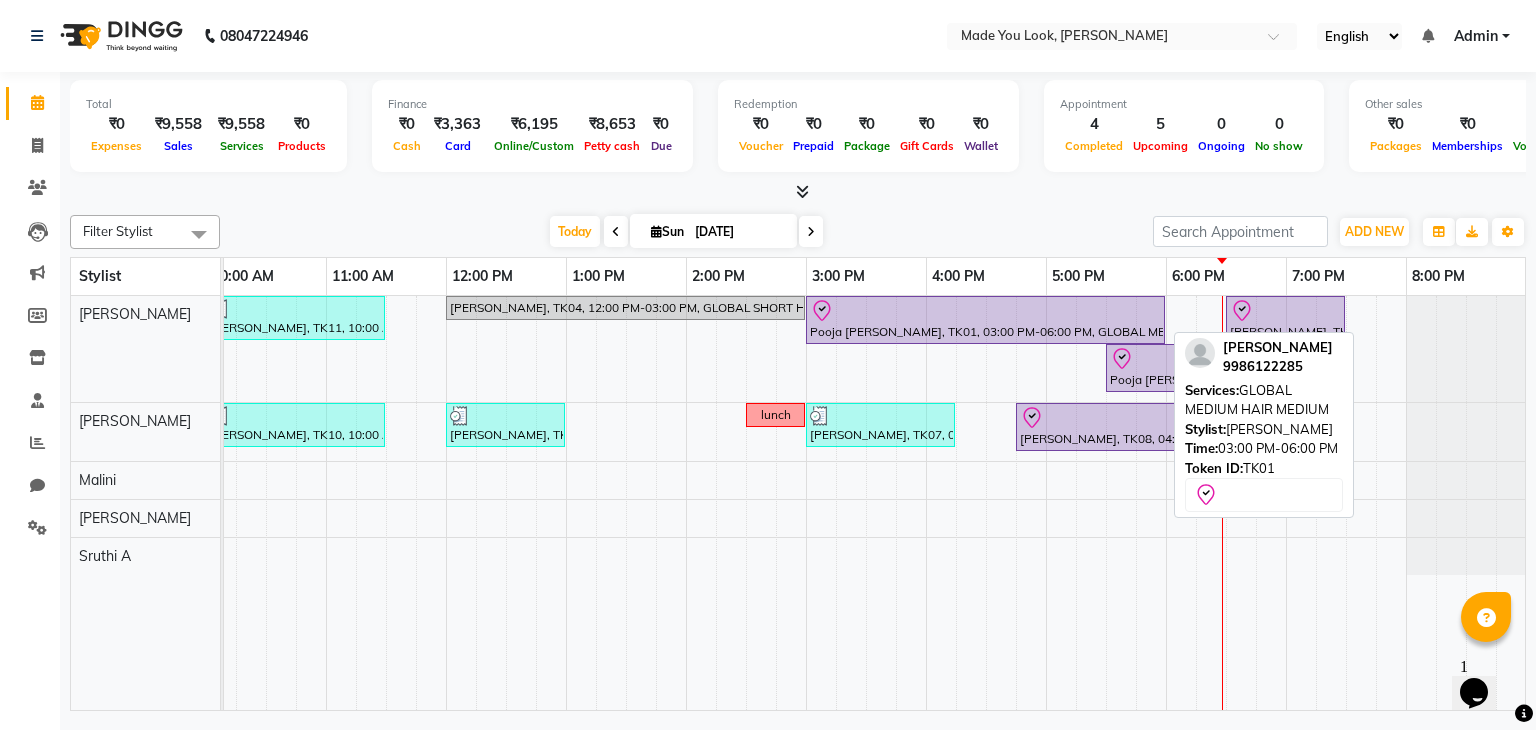 scroll, scrollTop: 0, scrollLeft: 174, axis: horizontal 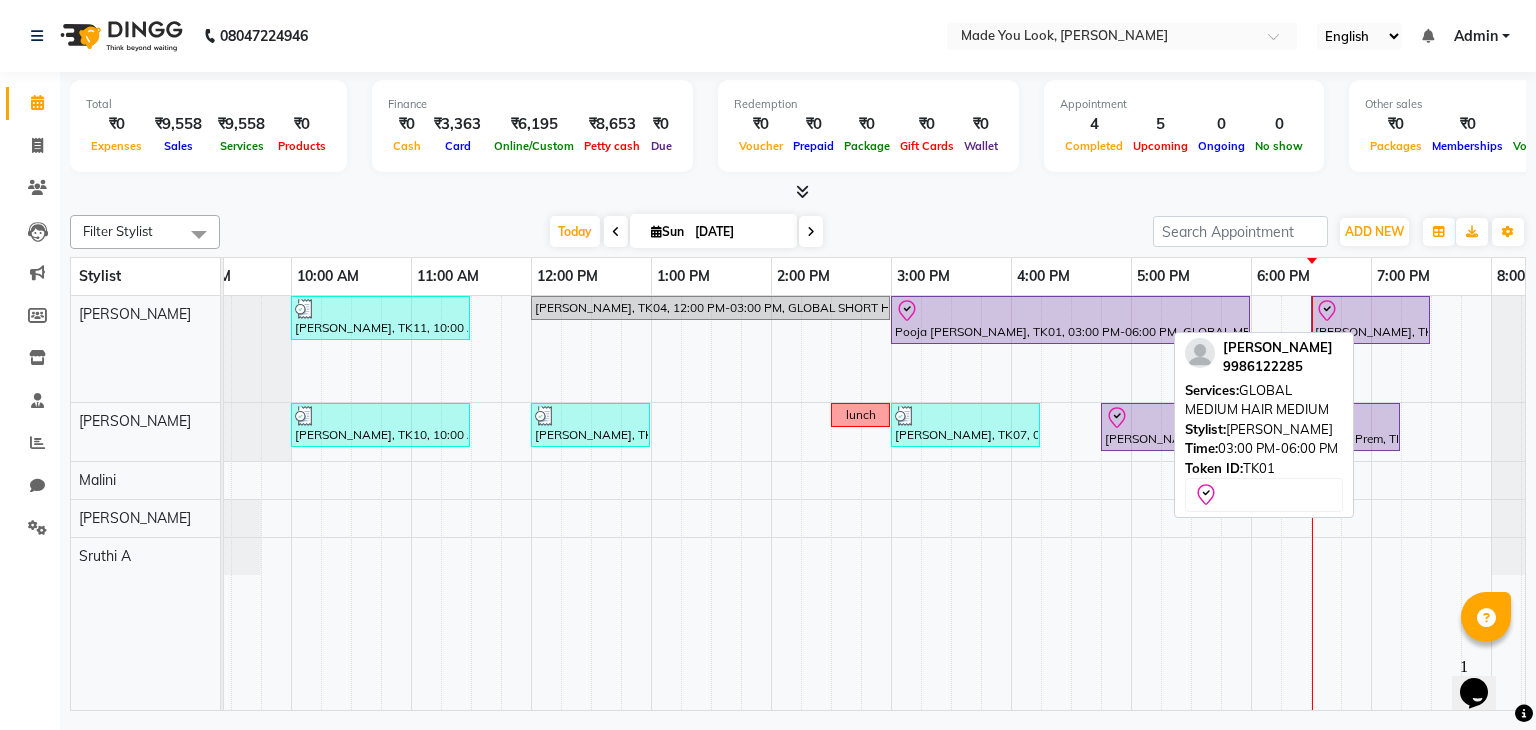 click on "Pooja [PERSON_NAME], TK01, 03:00 PM-06:00 PM, GLOBAL MEDIUM HAIR MEDIUM" at bounding box center (1070, 320) 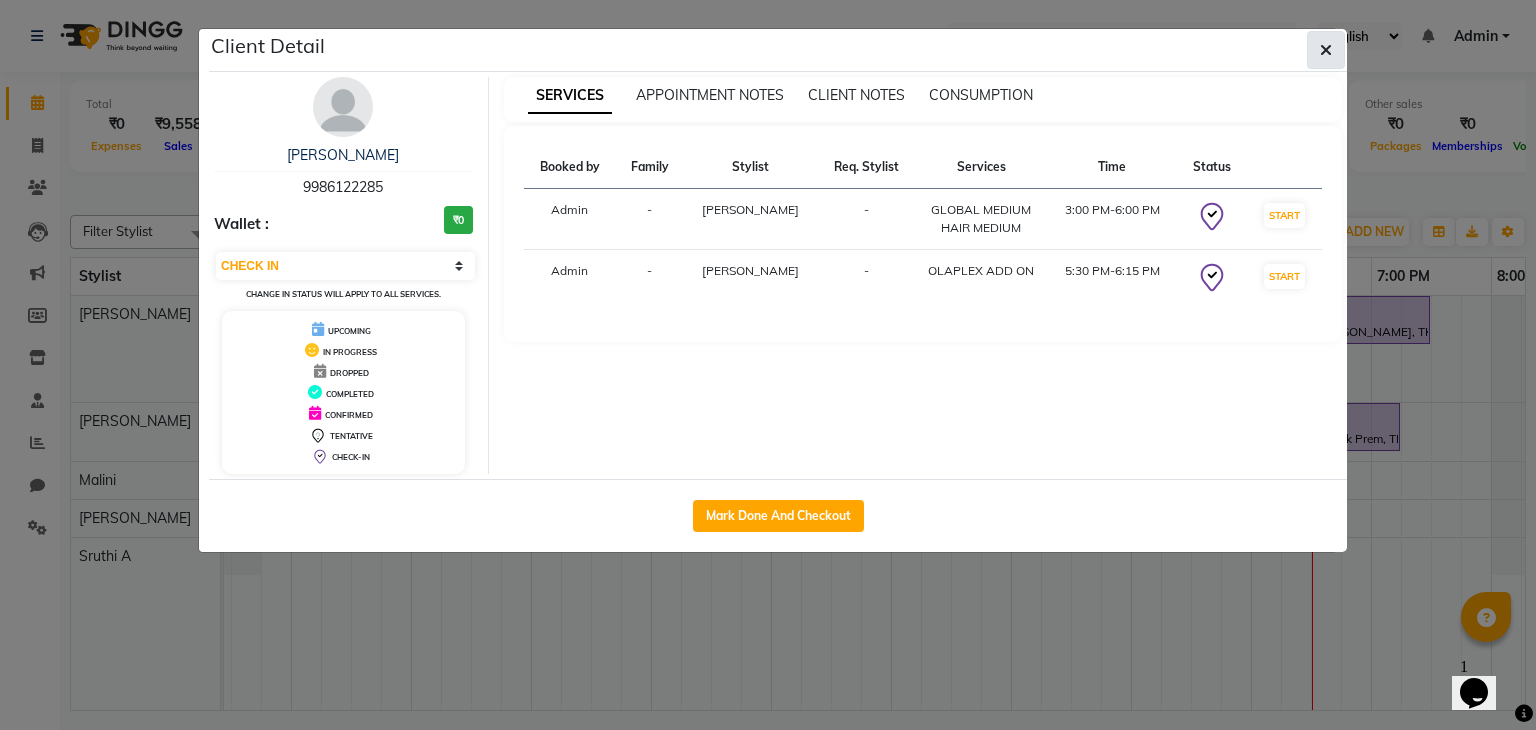 click 